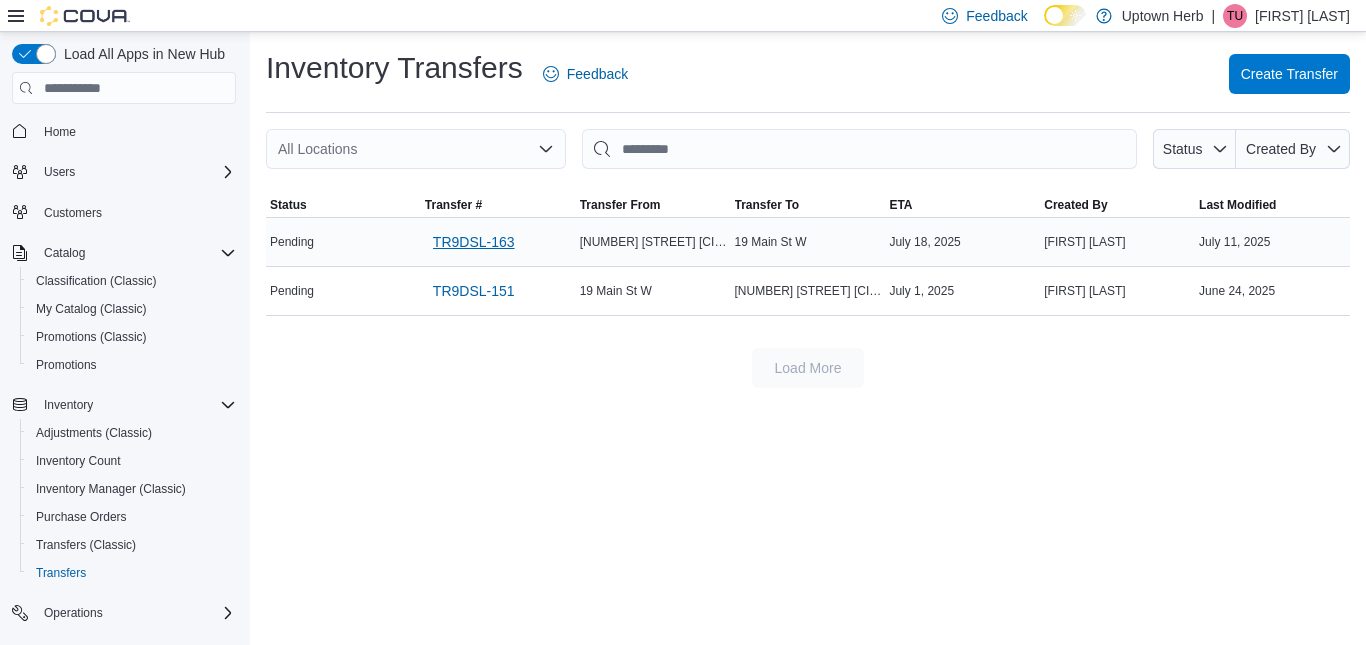 scroll, scrollTop: 0, scrollLeft: 0, axis: both 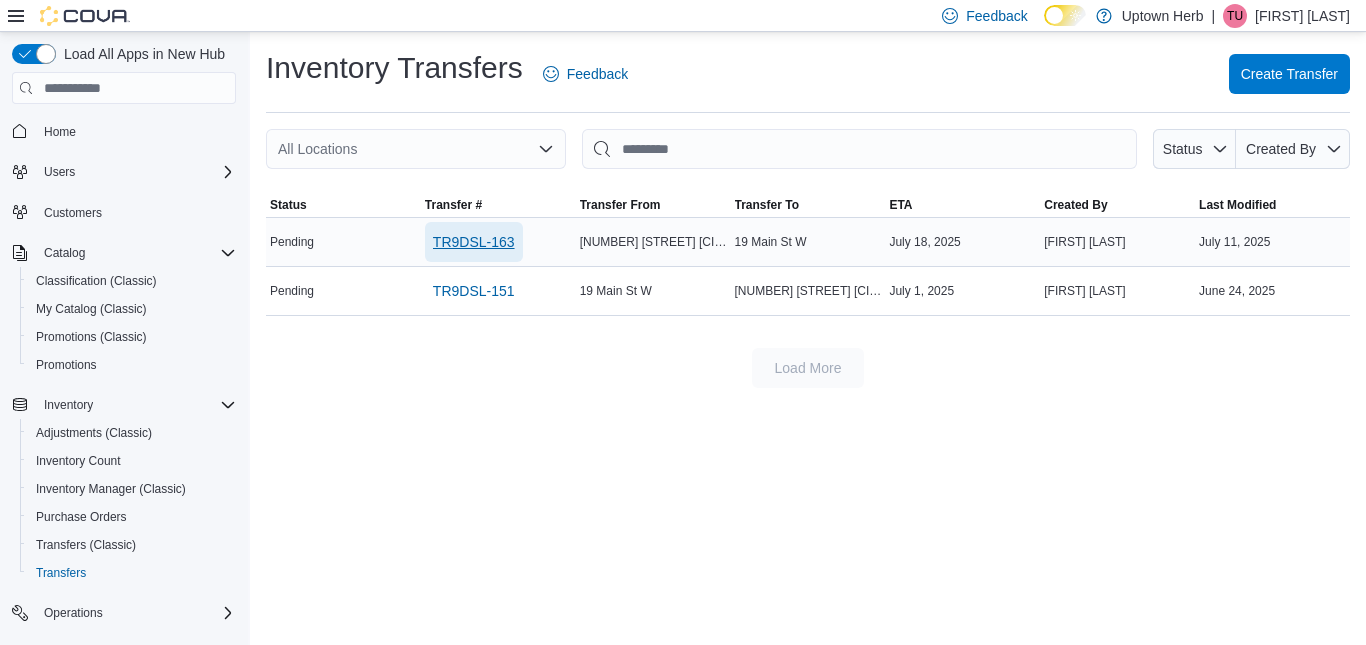 click on "TR9DSL-163" at bounding box center (474, 242) 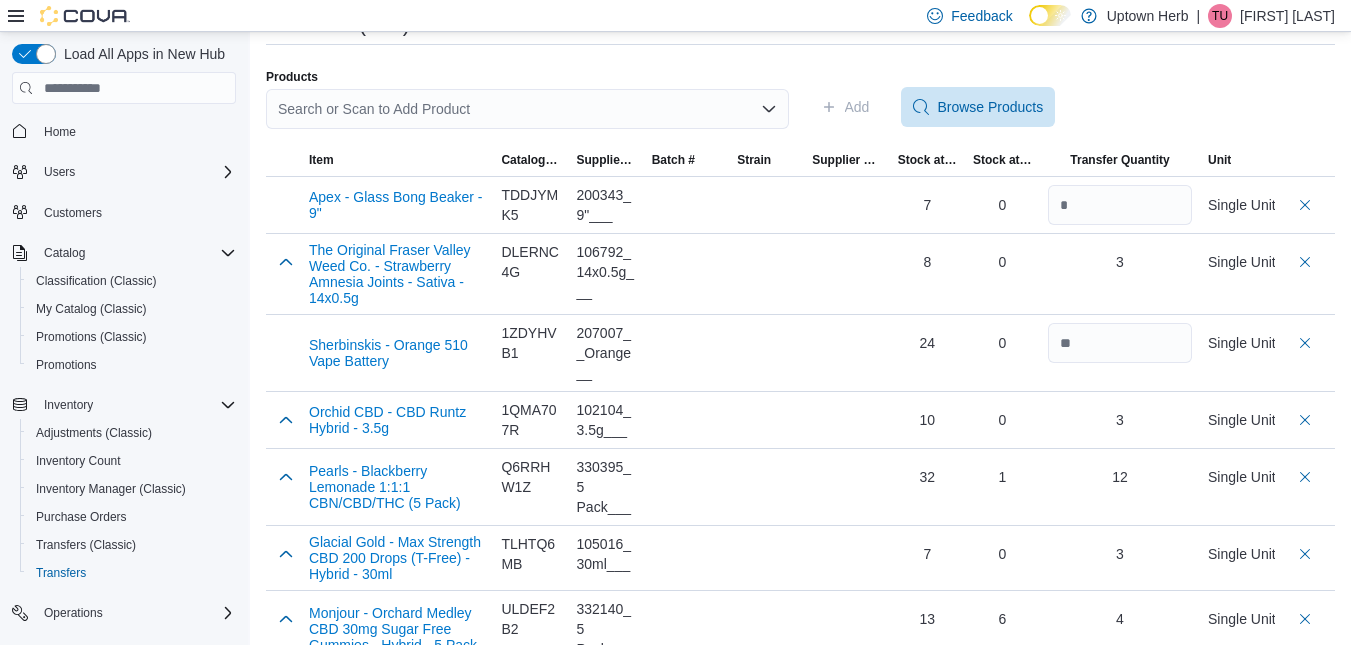 scroll, scrollTop: 406, scrollLeft: 0, axis: vertical 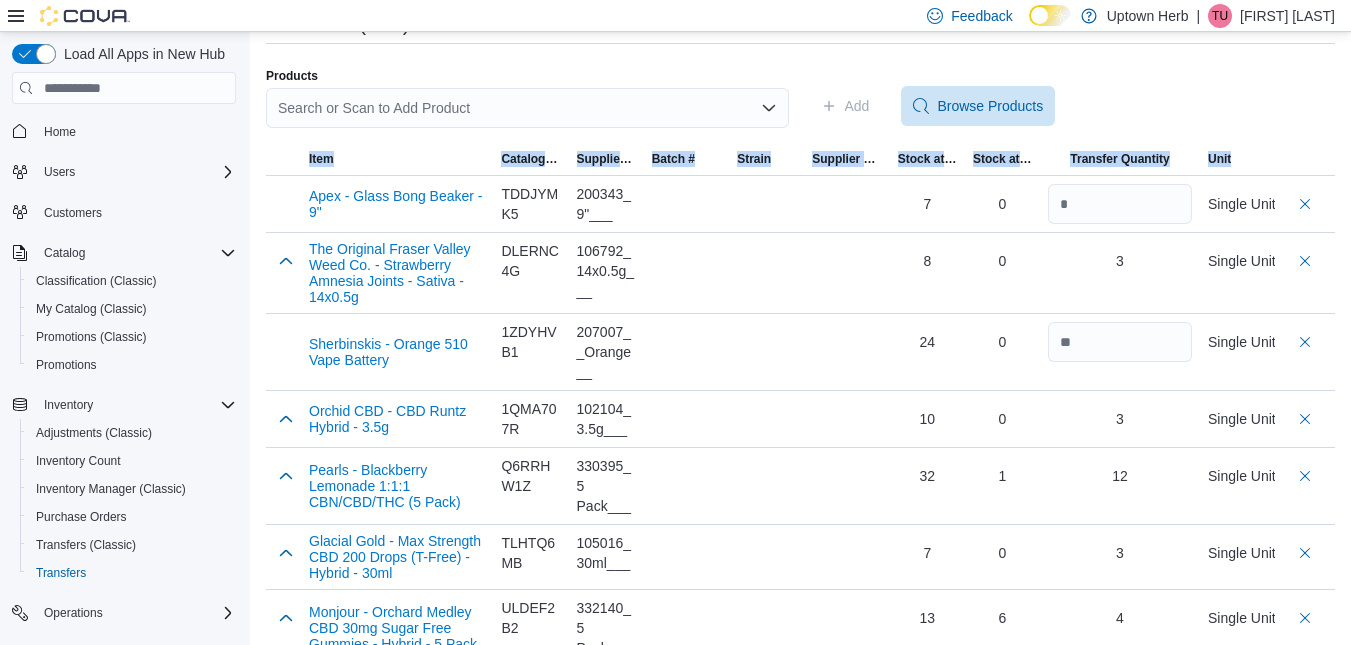 drag, startPoint x: 274, startPoint y: 205, endPoint x: 262, endPoint y: 203, distance: 12.165525 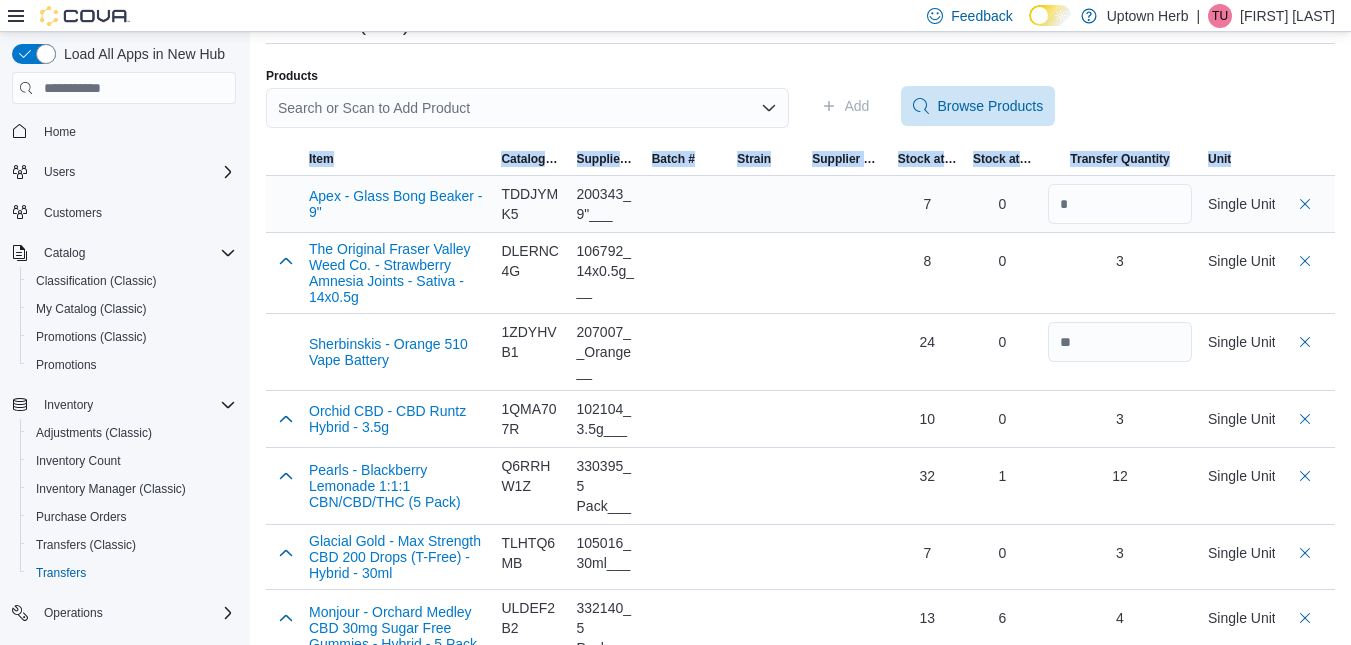click at bounding box center [283, 204] 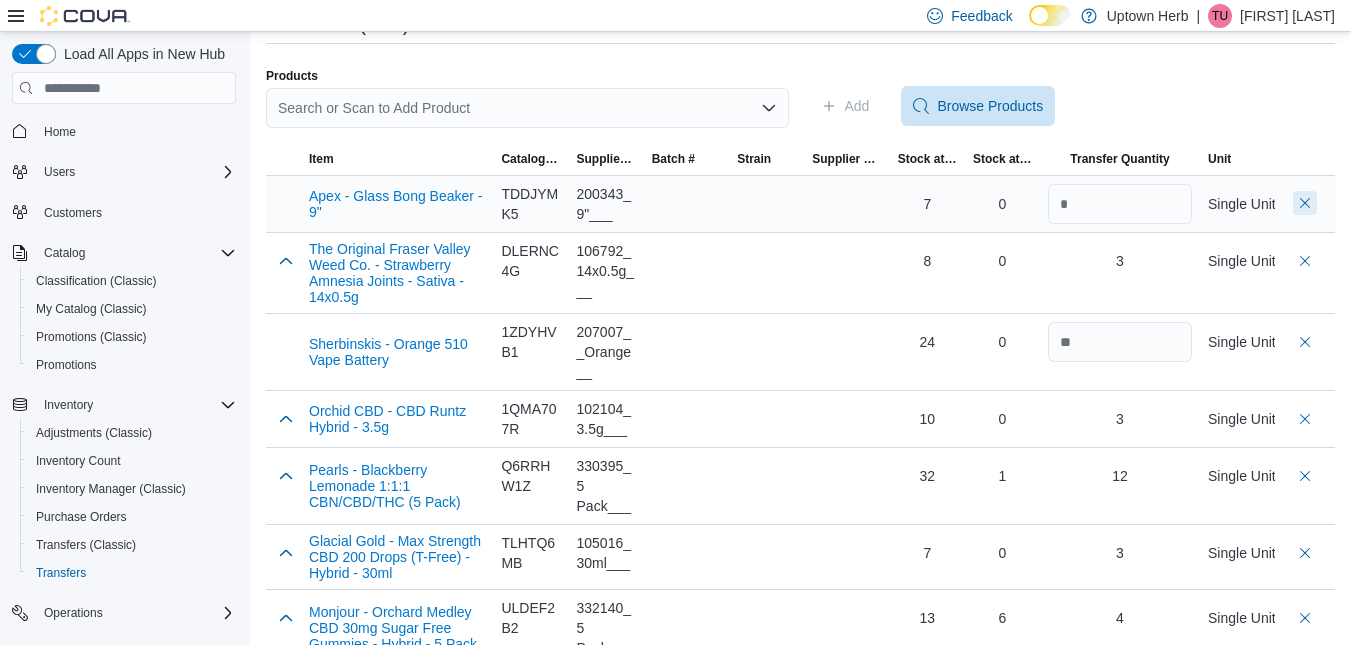 click at bounding box center (1305, 203) 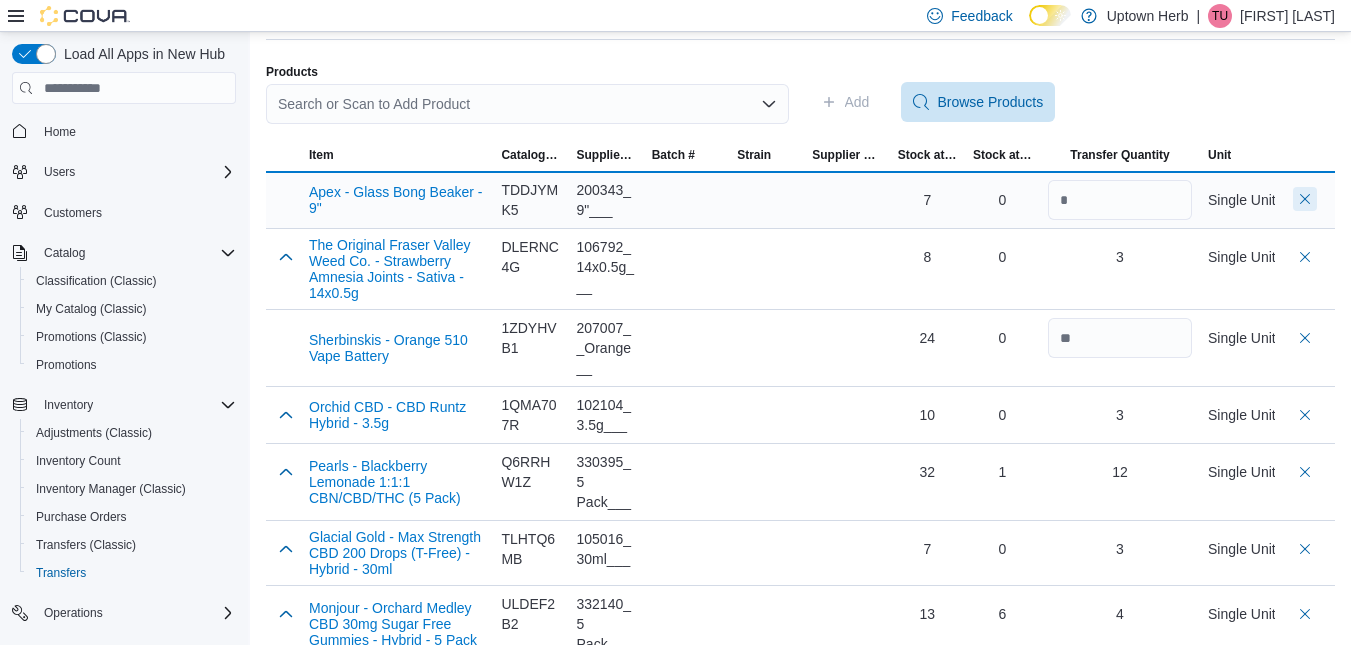 scroll, scrollTop: 406, scrollLeft: 0, axis: vertical 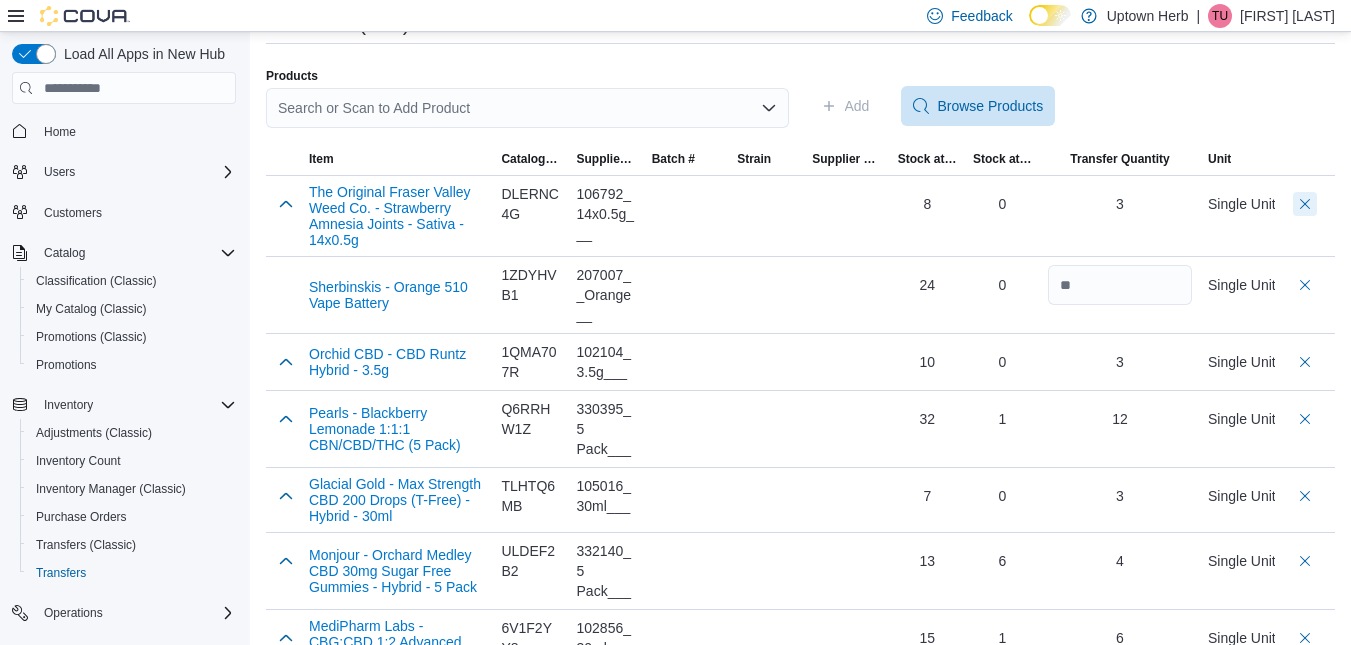 click at bounding box center [1305, 204] 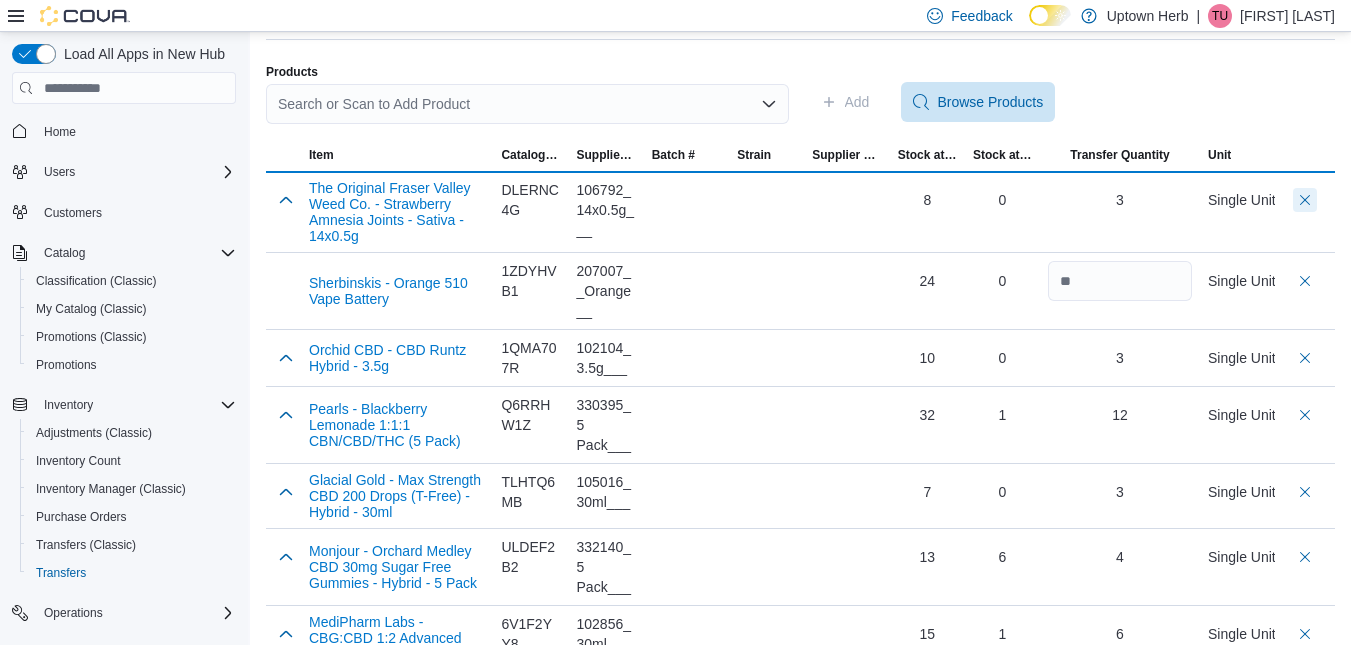scroll, scrollTop: 406, scrollLeft: 0, axis: vertical 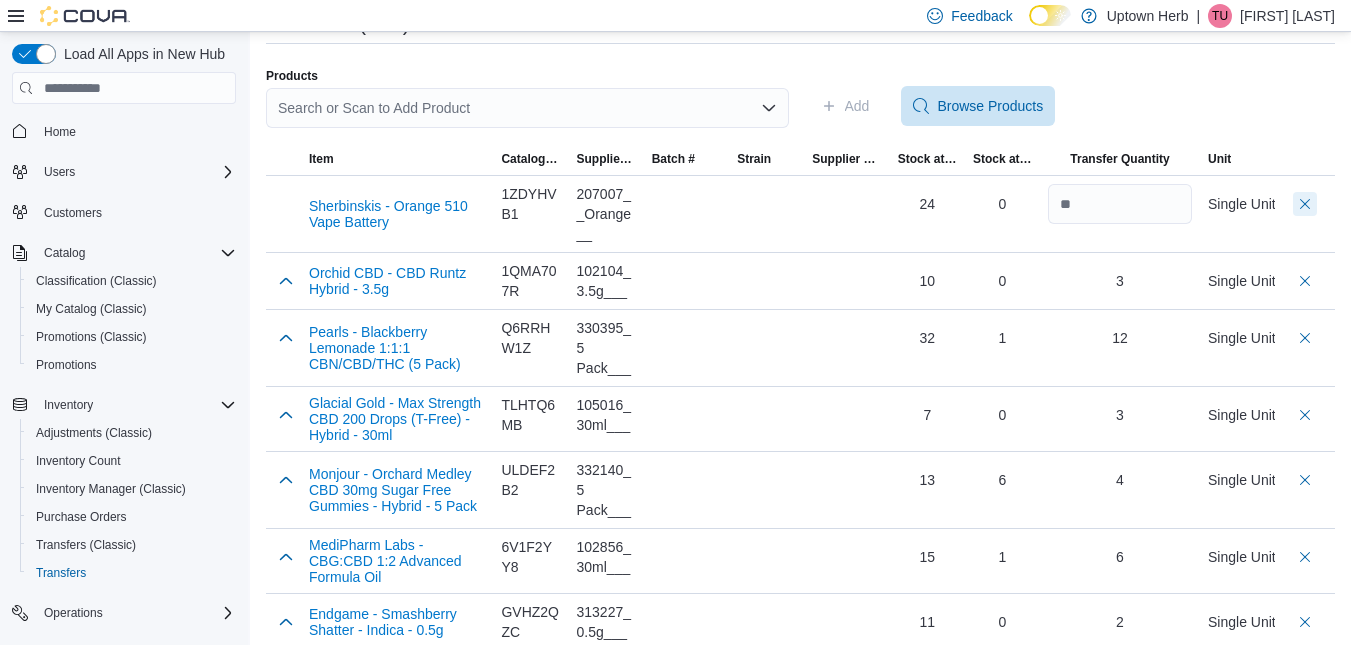 click at bounding box center (1305, 204) 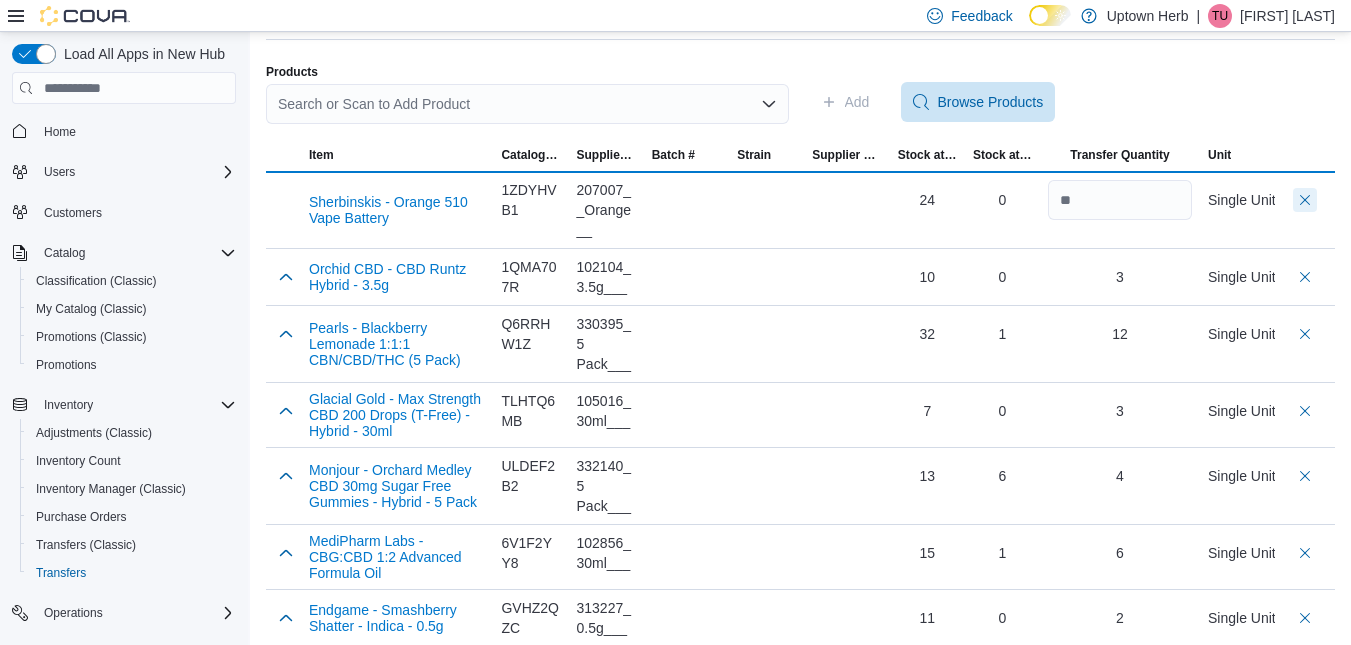 scroll, scrollTop: 406, scrollLeft: 0, axis: vertical 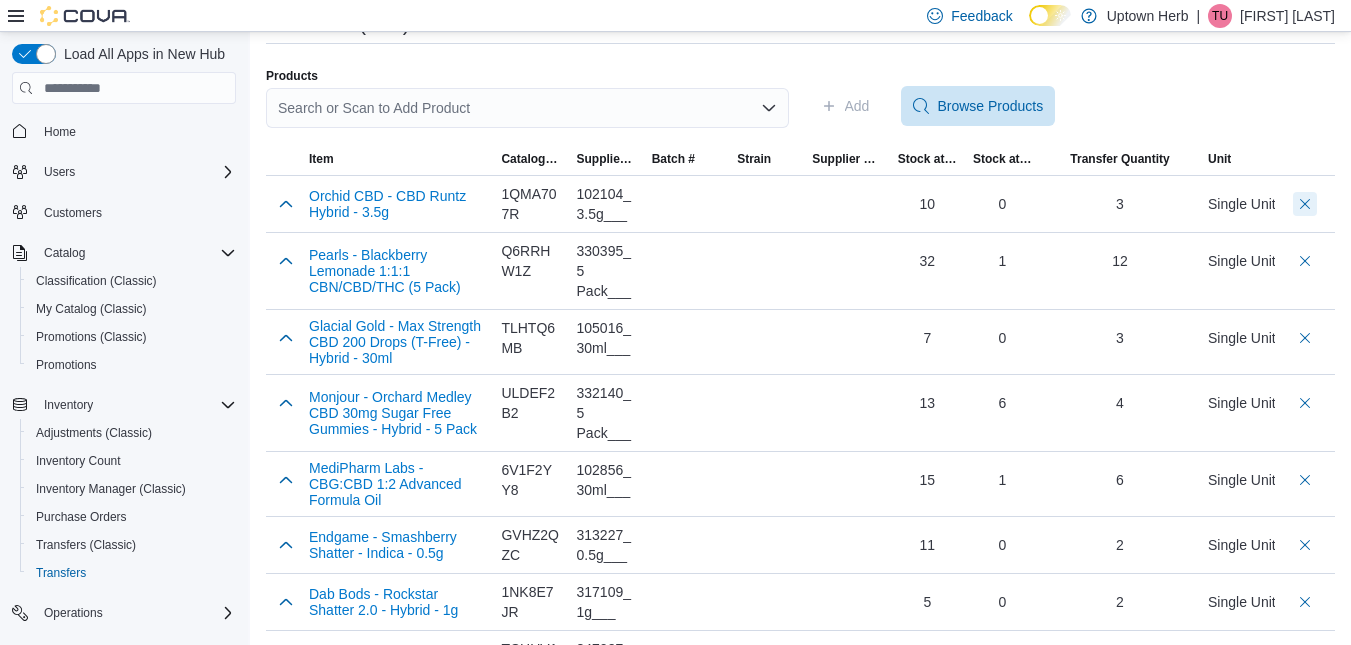 click at bounding box center [1305, 204] 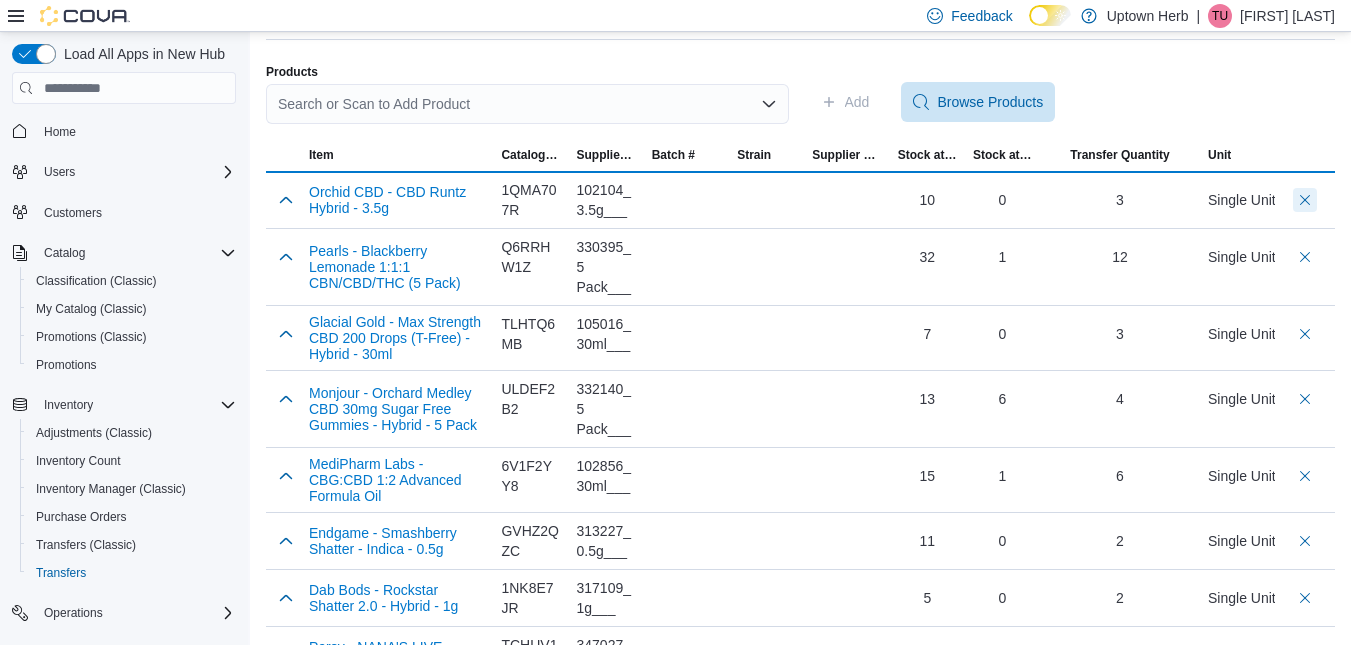 scroll, scrollTop: 406, scrollLeft: 0, axis: vertical 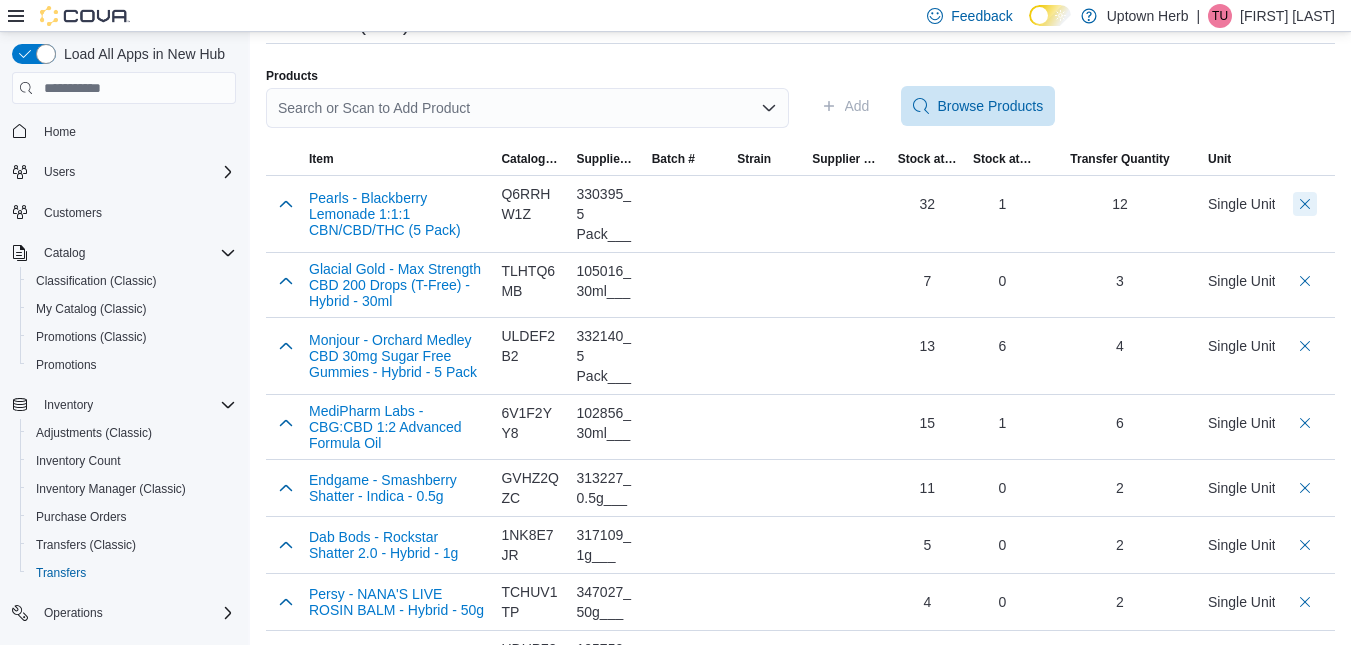click at bounding box center (1305, 204) 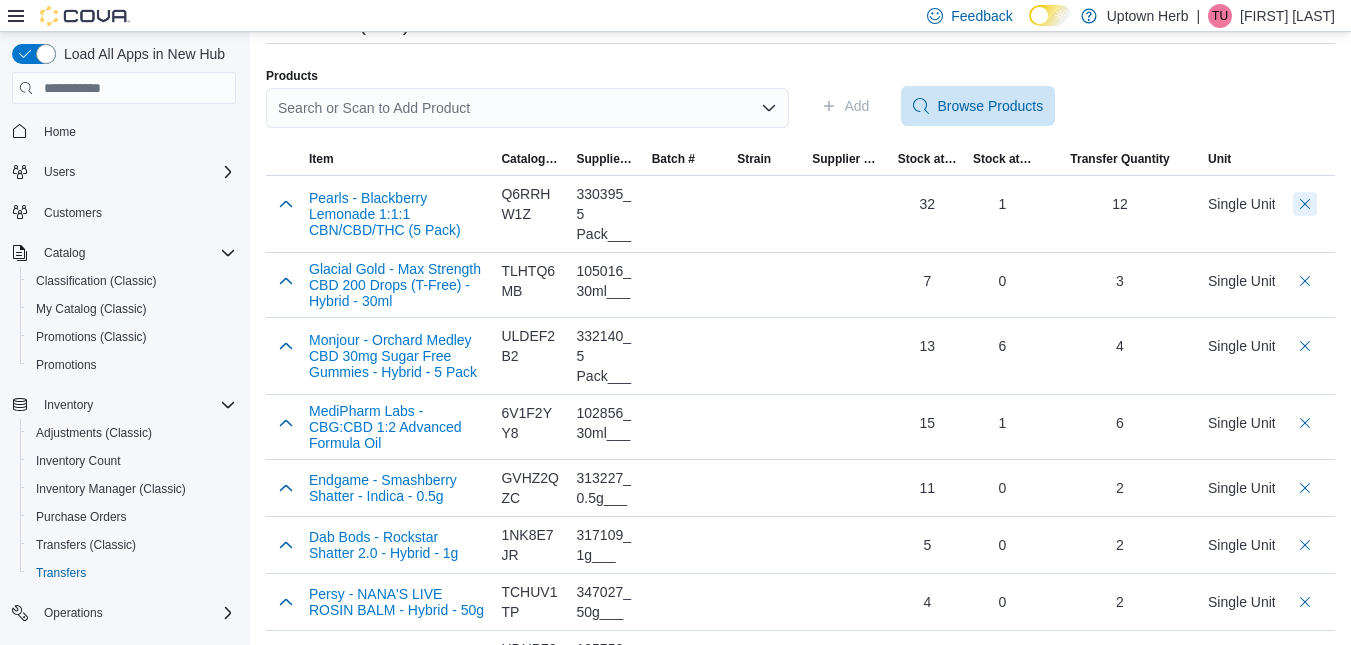 scroll, scrollTop: 406, scrollLeft: 0, axis: vertical 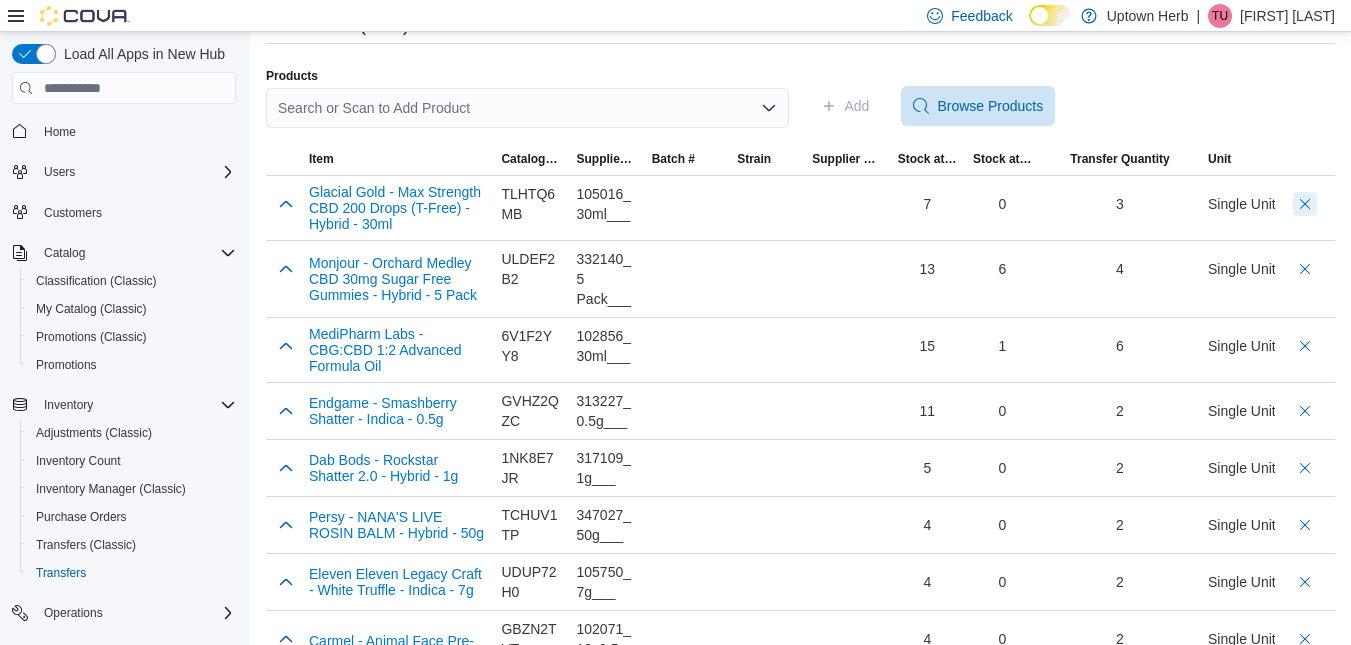 click at bounding box center [1305, 204] 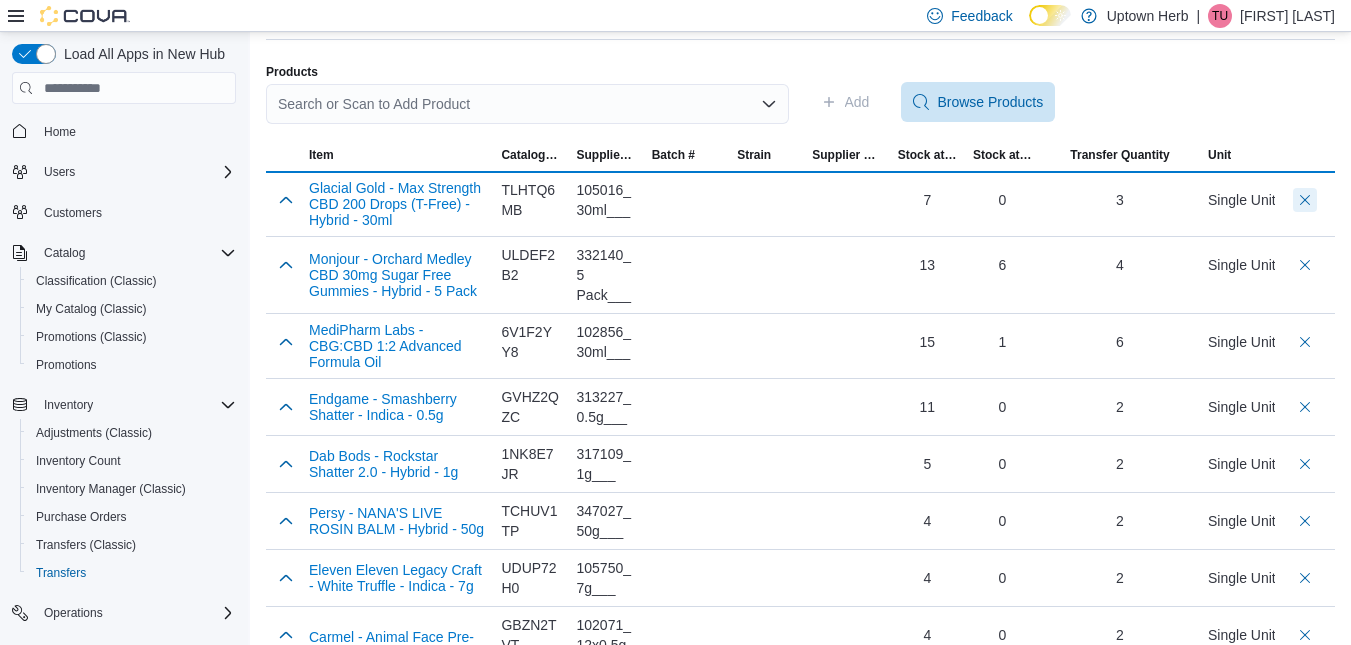 scroll, scrollTop: 406, scrollLeft: 0, axis: vertical 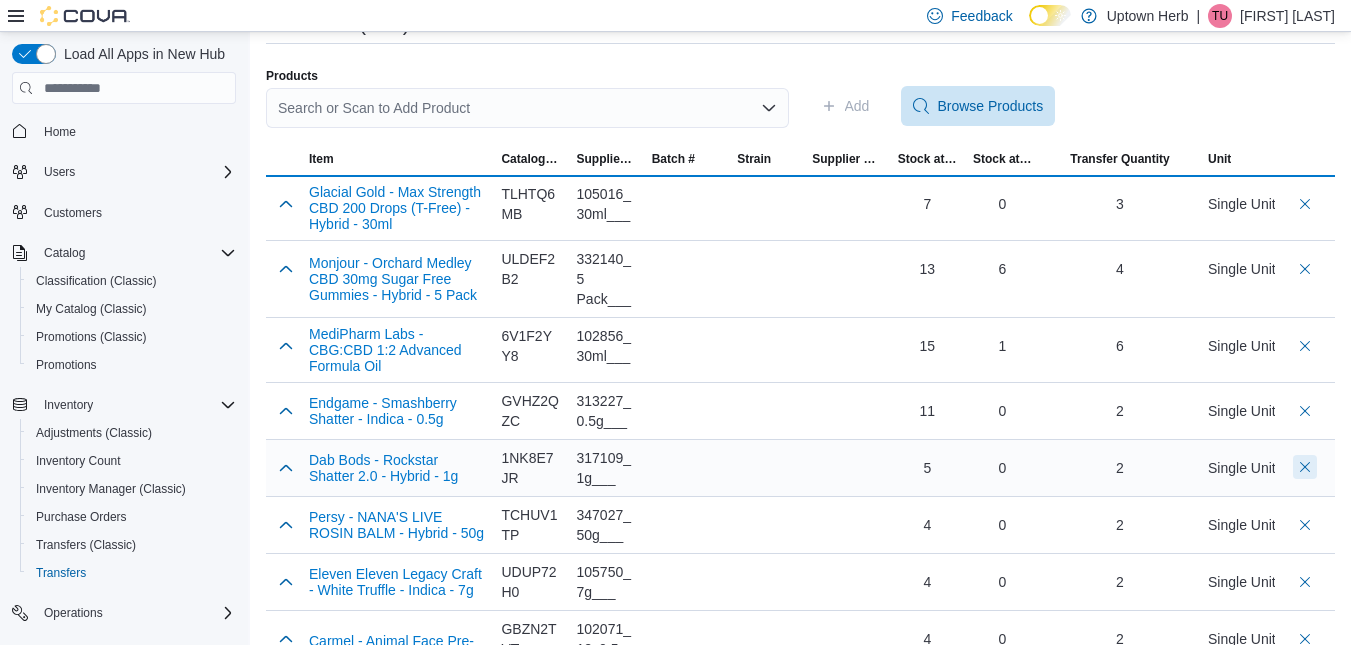 click at bounding box center (1305, 346) 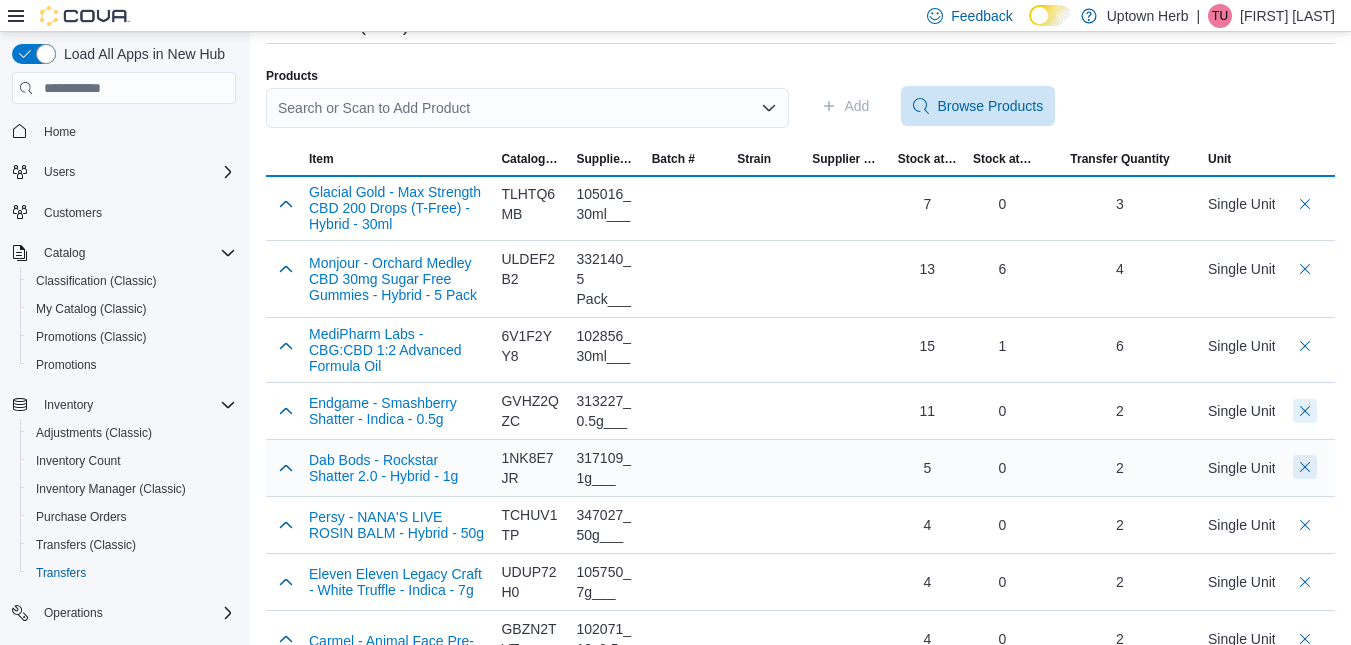 click at bounding box center [1305, 411] 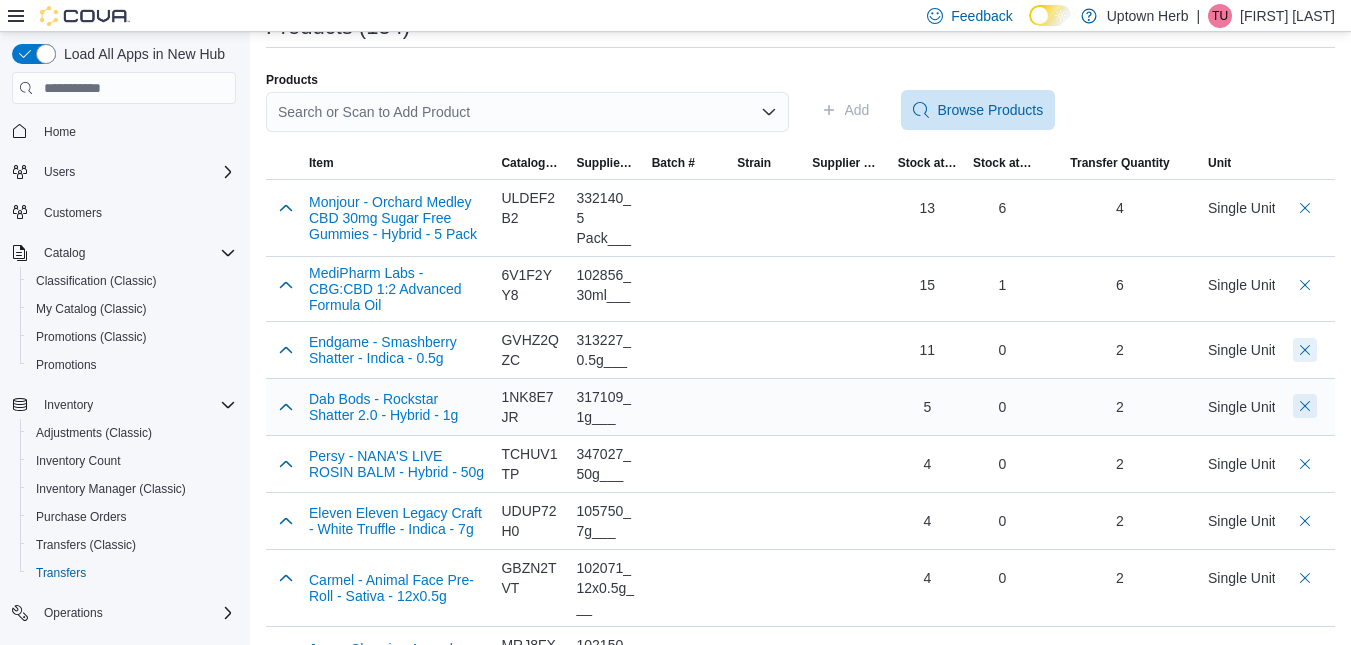 scroll, scrollTop: 410, scrollLeft: 0, axis: vertical 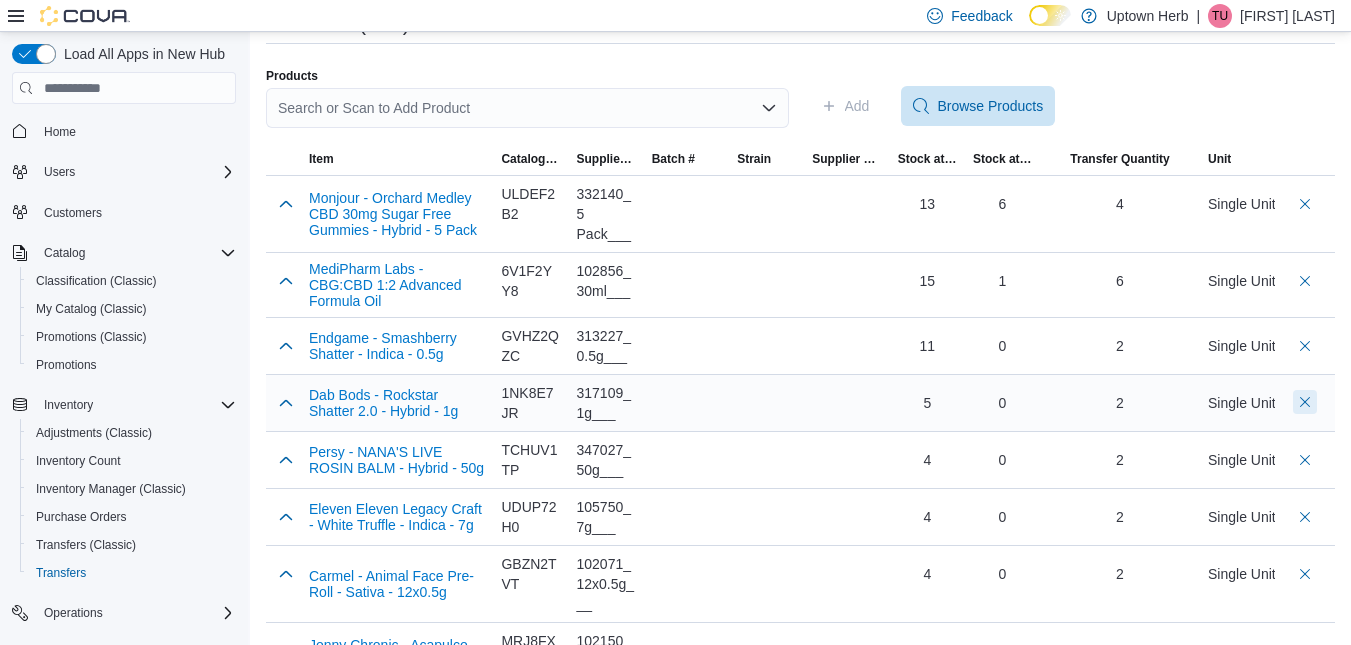 click at bounding box center (1305, 402) 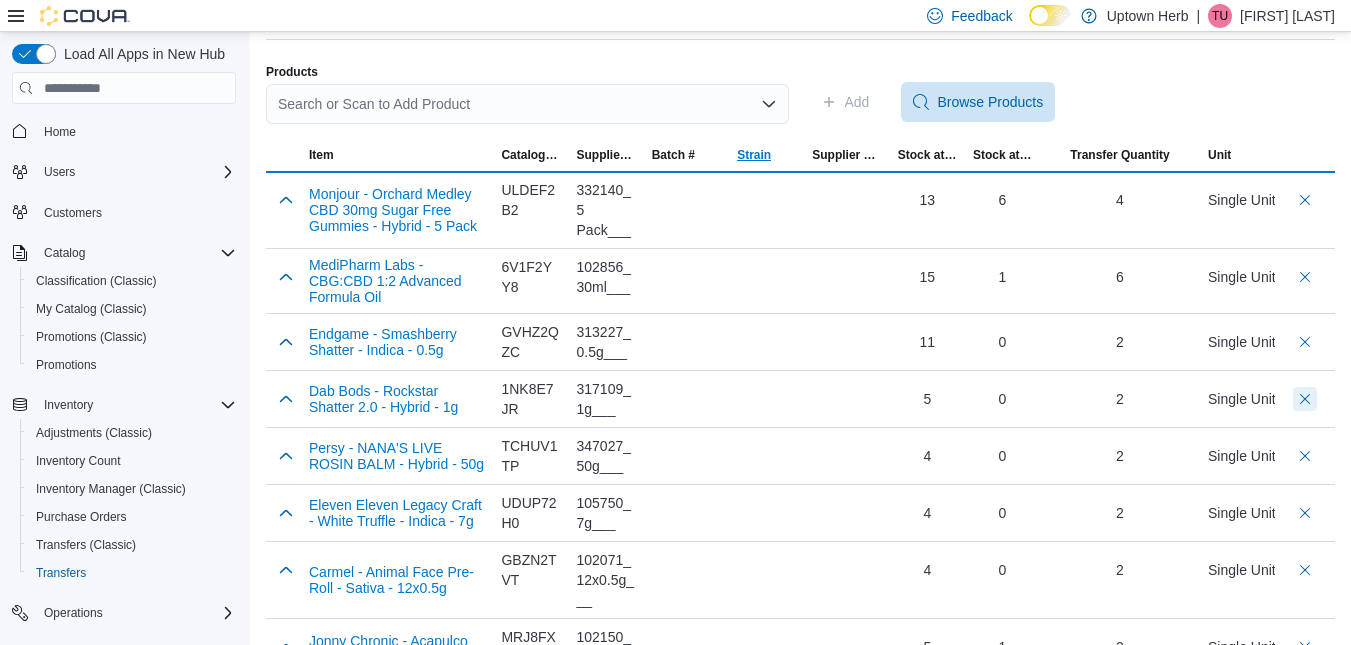 scroll, scrollTop: 406, scrollLeft: 0, axis: vertical 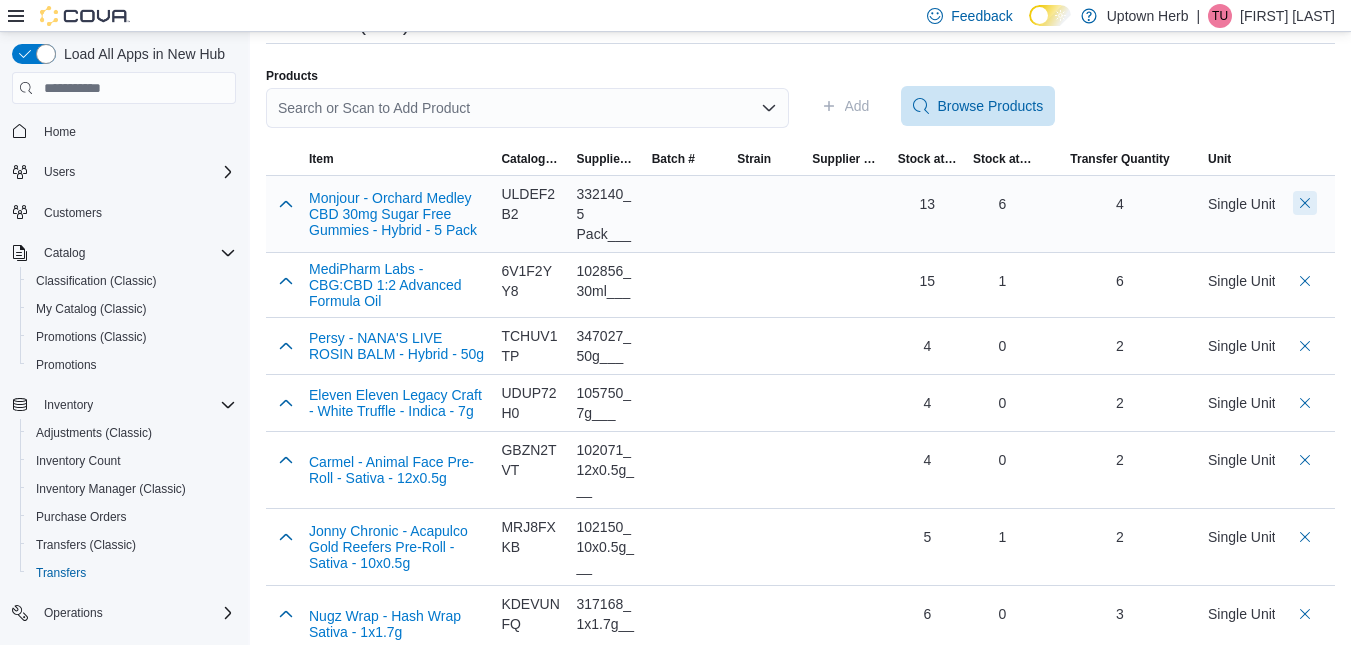 click at bounding box center [1305, 203] 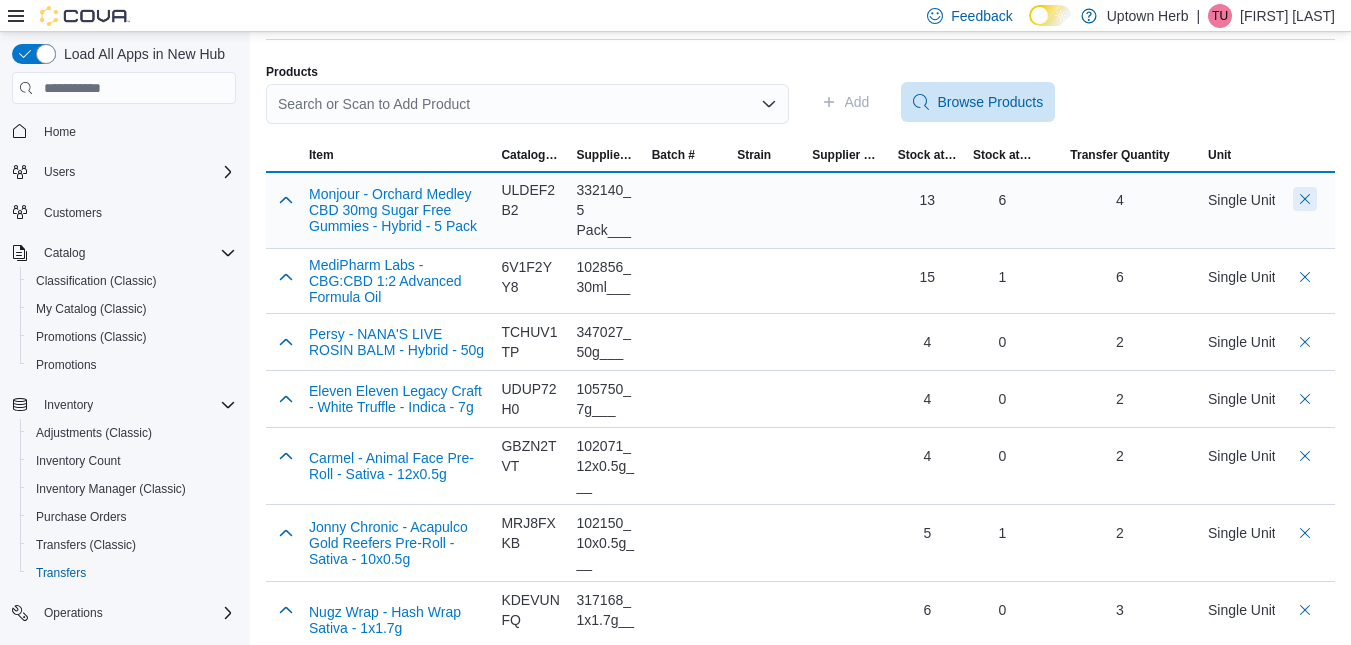 scroll, scrollTop: 406, scrollLeft: 0, axis: vertical 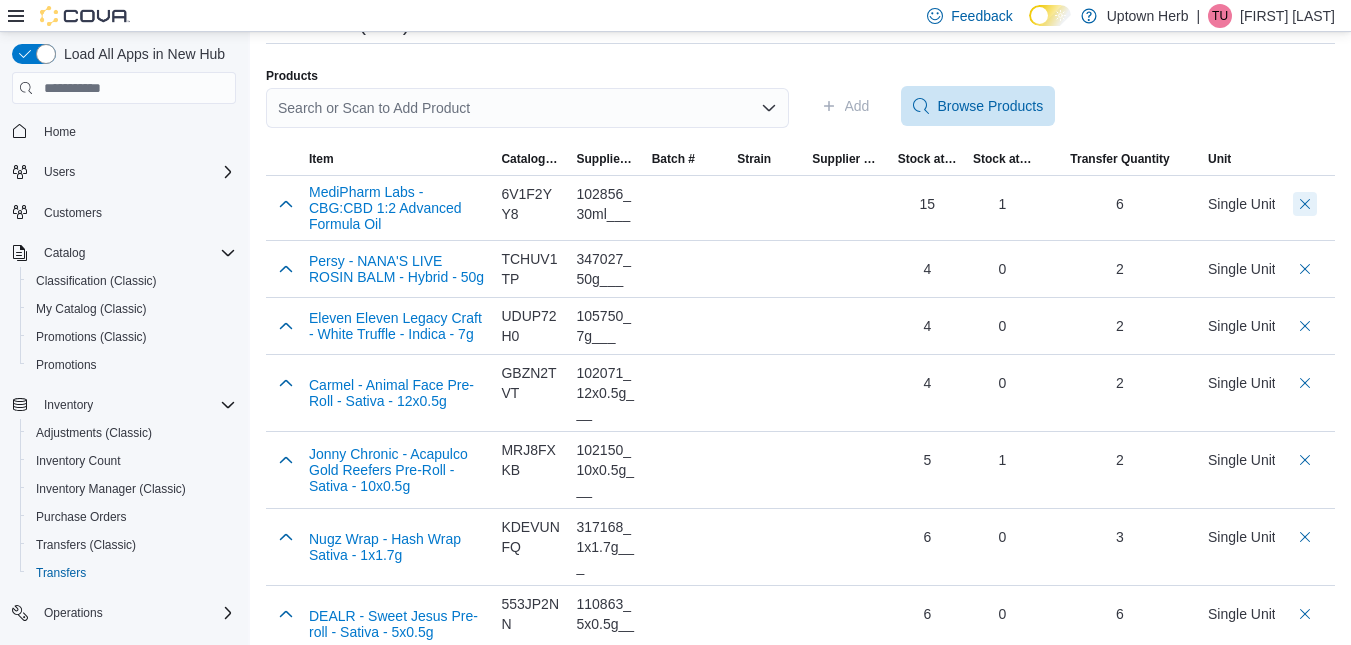 click at bounding box center [1305, 204] 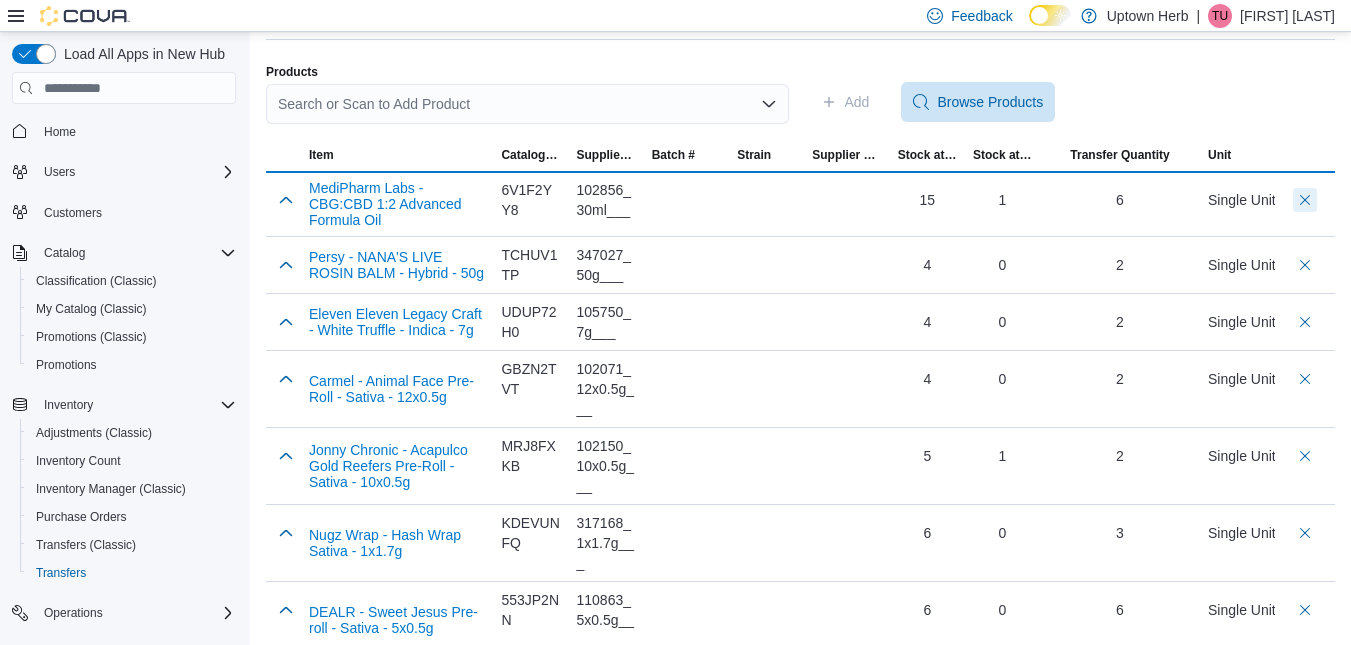 scroll, scrollTop: 406, scrollLeft: 0, axis: vertical 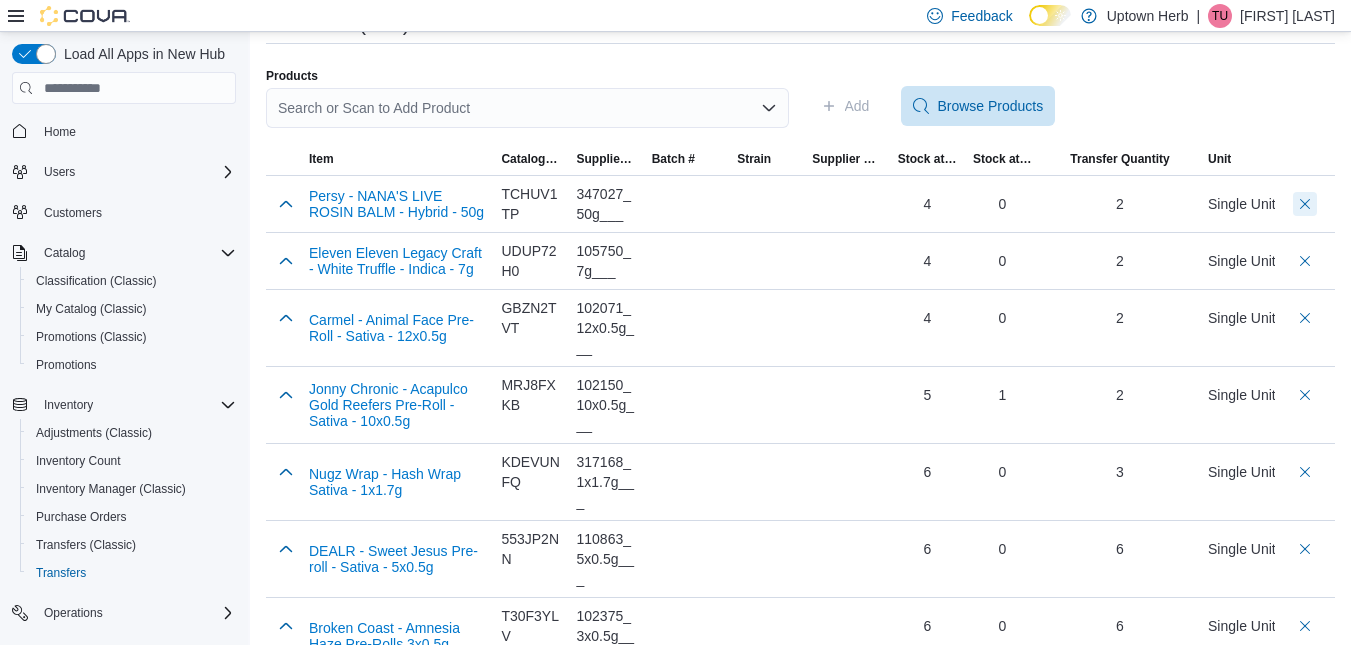 click at bounding box center [1305, 204] 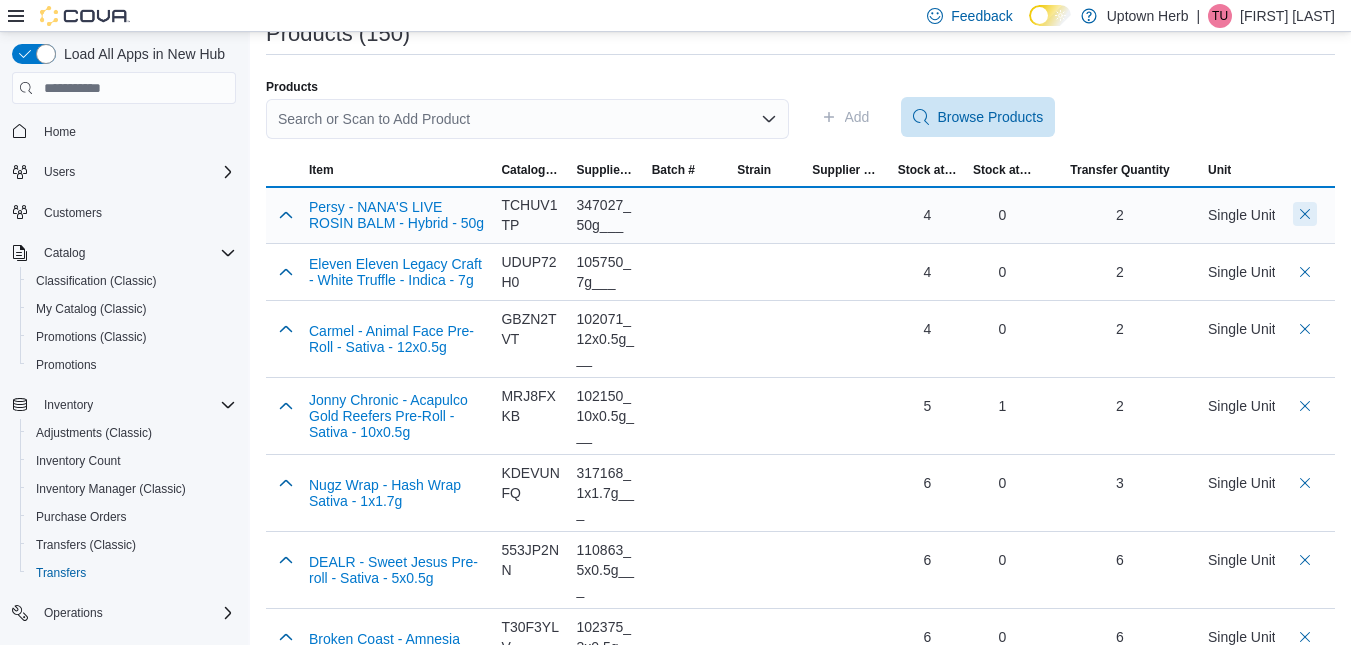 scroll, scrollTop: 371, scrollLeft: 0, axis: vertical 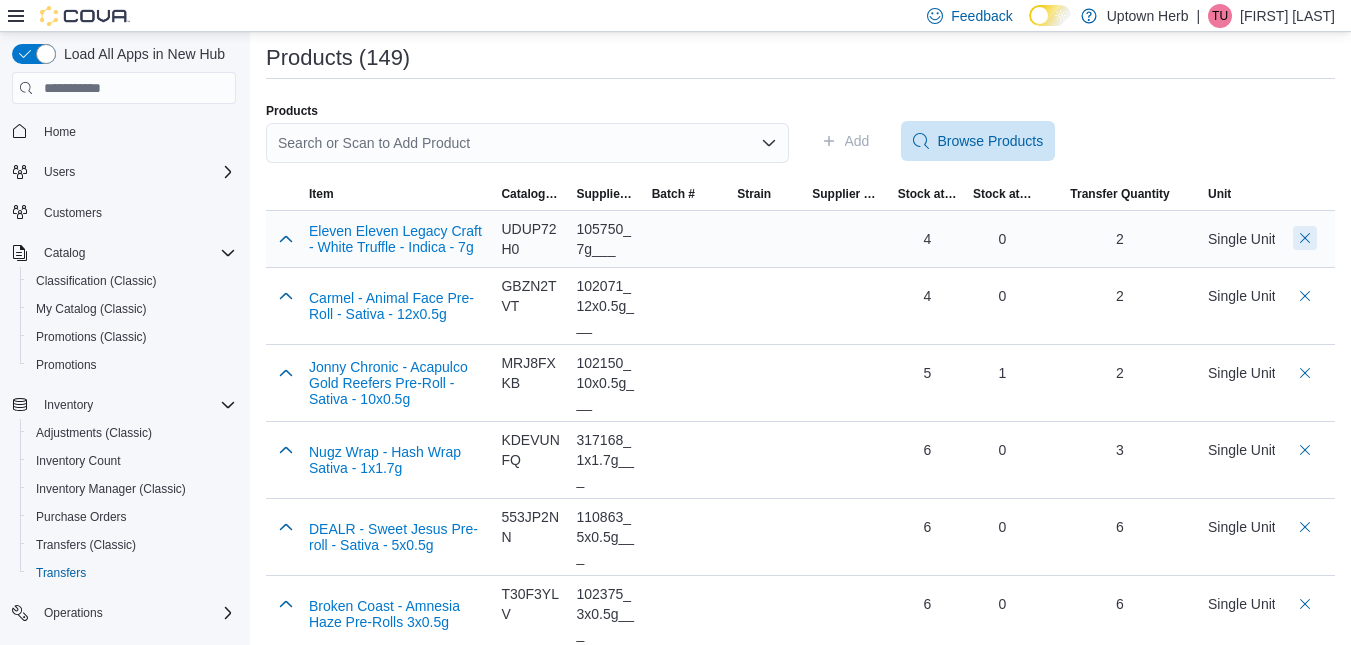 click at bounding box center [1305, 238] 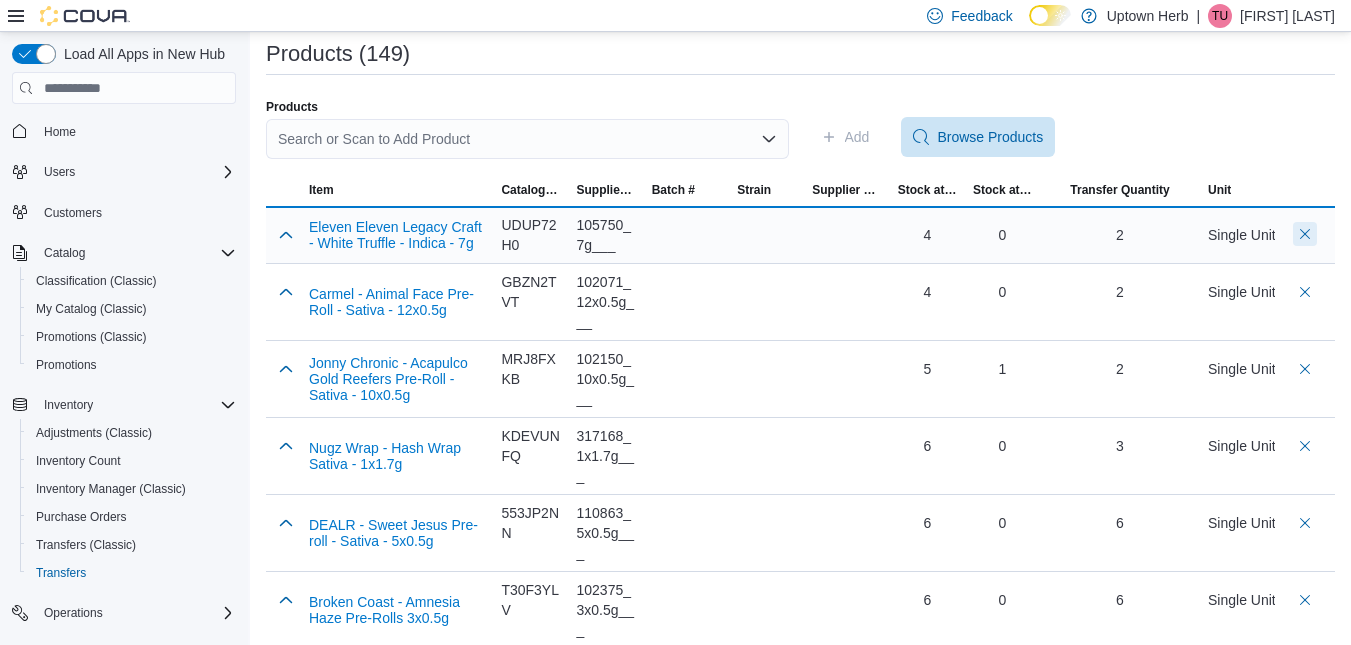 scroll, scrollTop: 371, scrollLeft: 0, axis: vertical 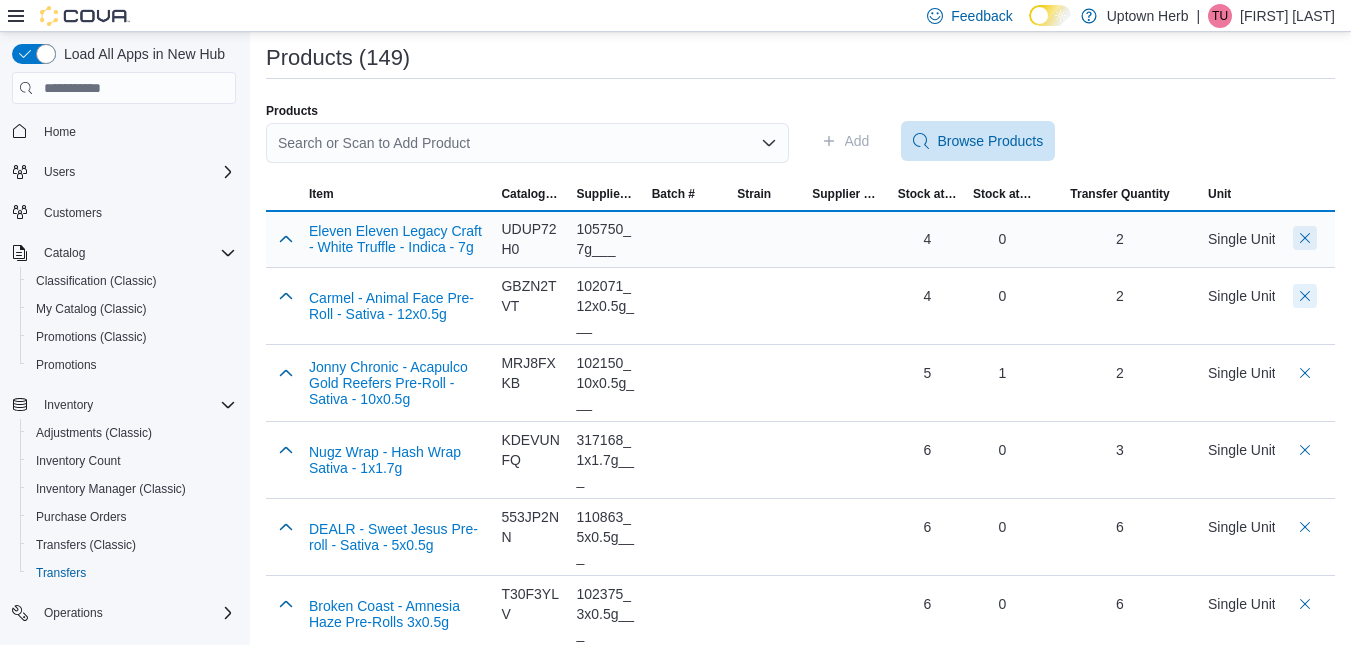 click at bounding box center [1305, 296] 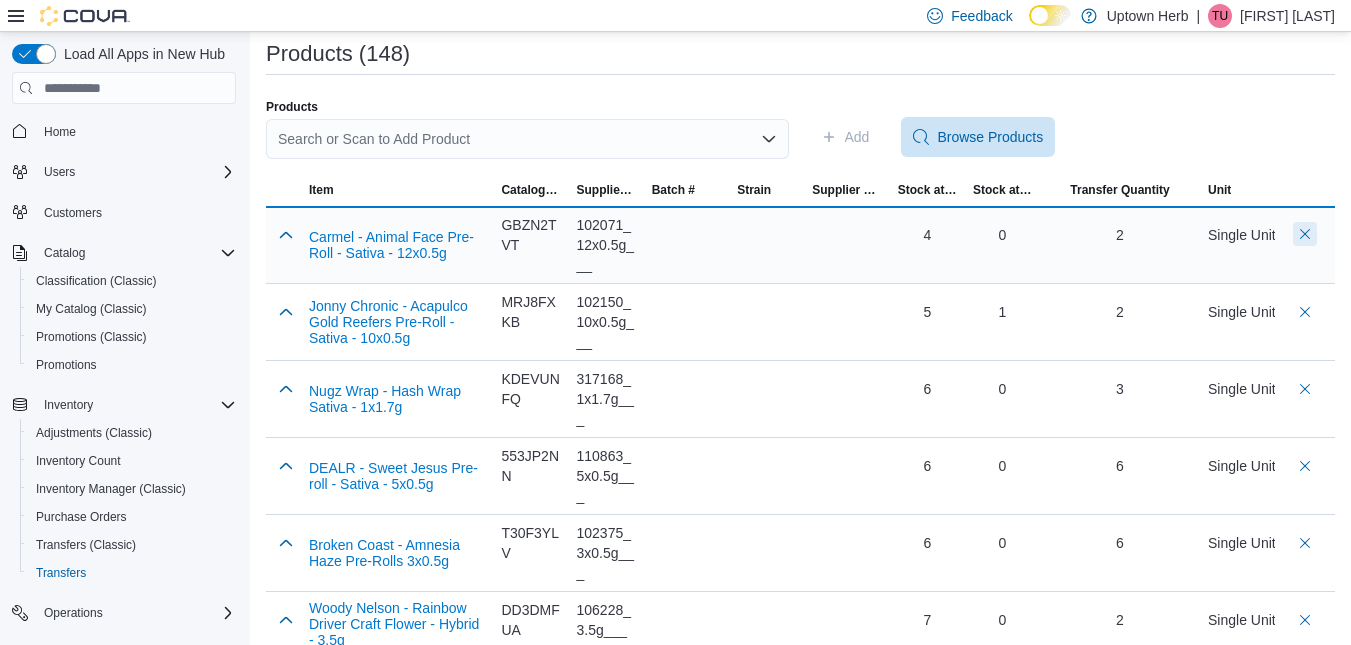 scroll, scrollTop: 371, scrollLeft: 0, axis: vertical 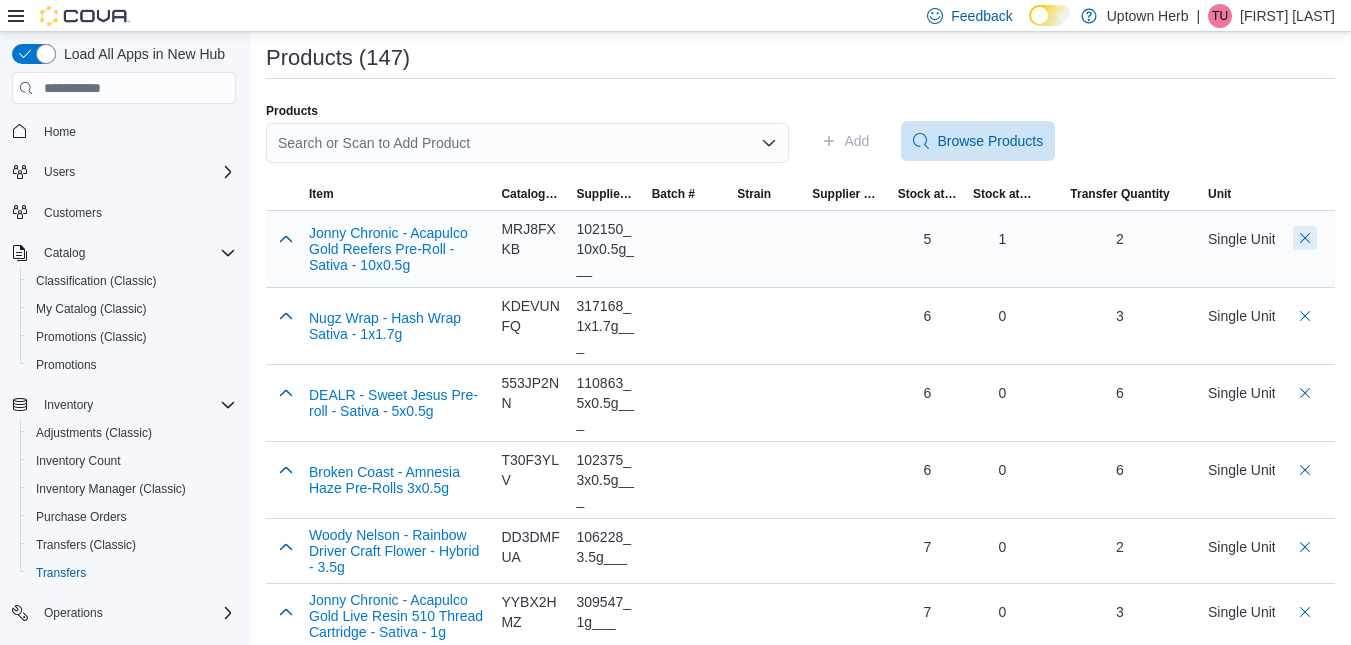 click at bounding box center (1305, 238) 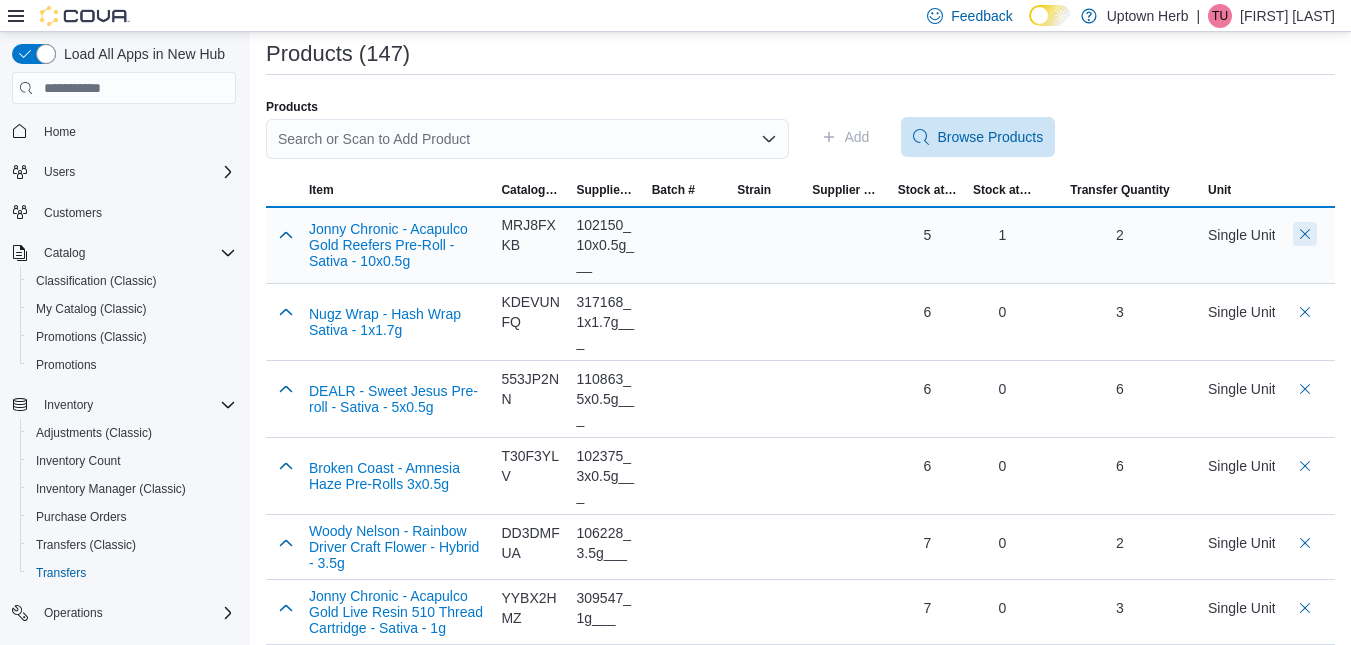 scroll, scrollTop: 371, scrollLeft: 0, axis: vertical 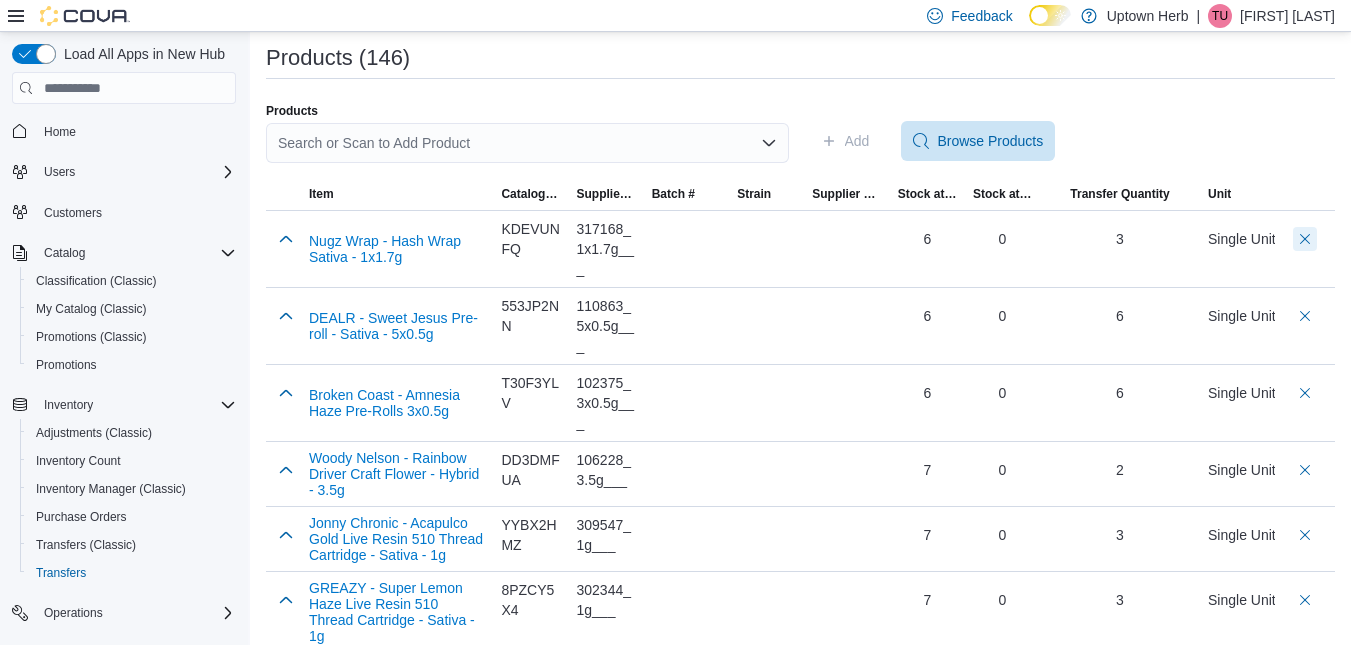 click at bounding box center [1305, 239] 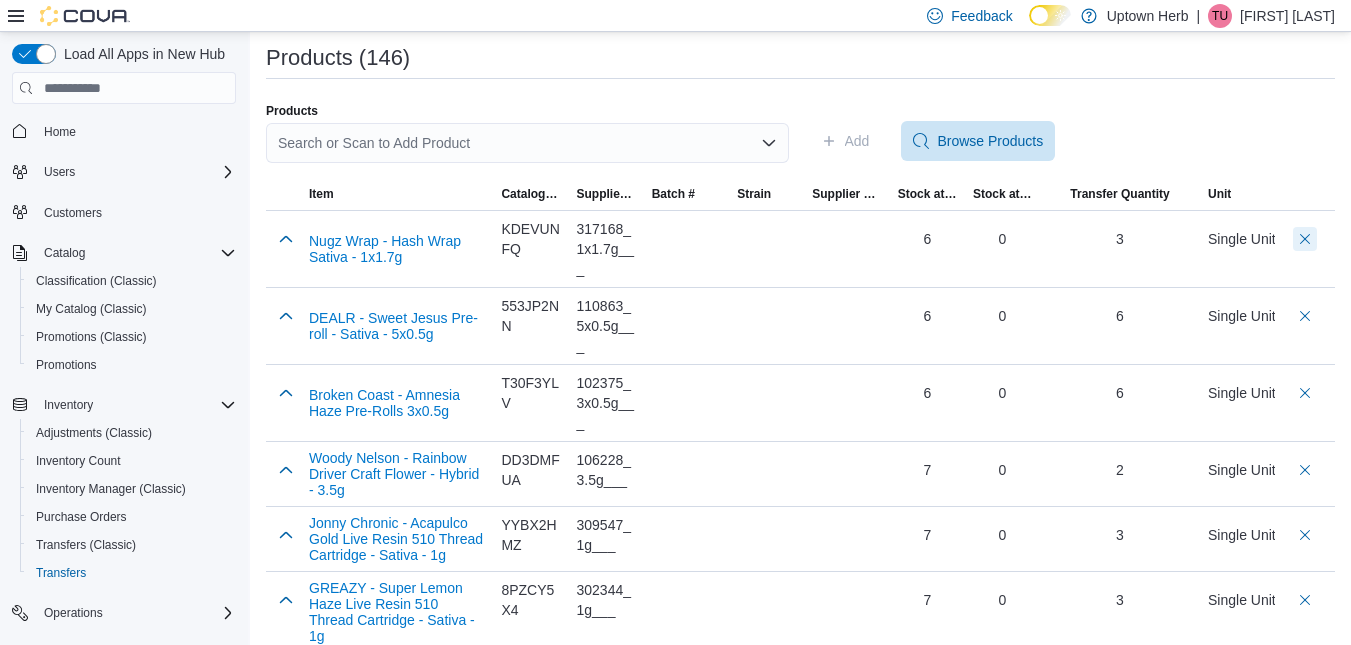 scroll, scrollTop: 371, scrollLeft: 0, axis: vertical 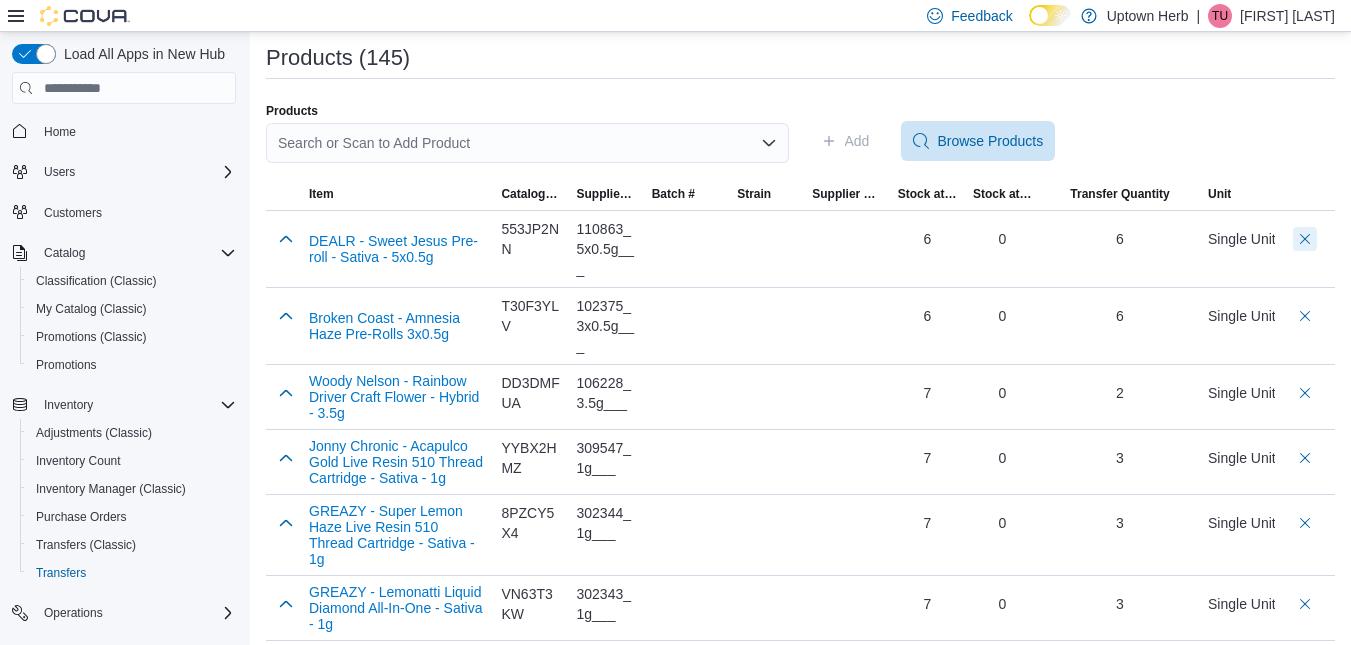 click at bounding box center (1305, 239) 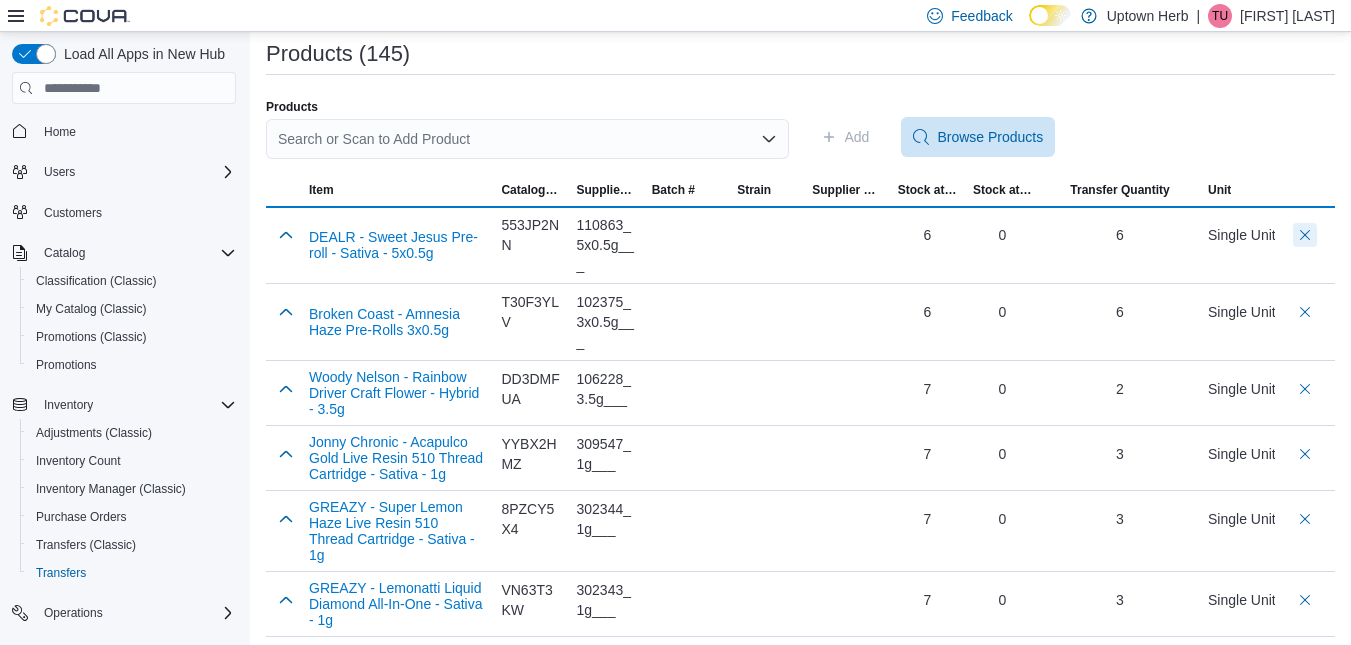 scroll, scrollTop: 371, scrollLeft: 0, axis: vertical 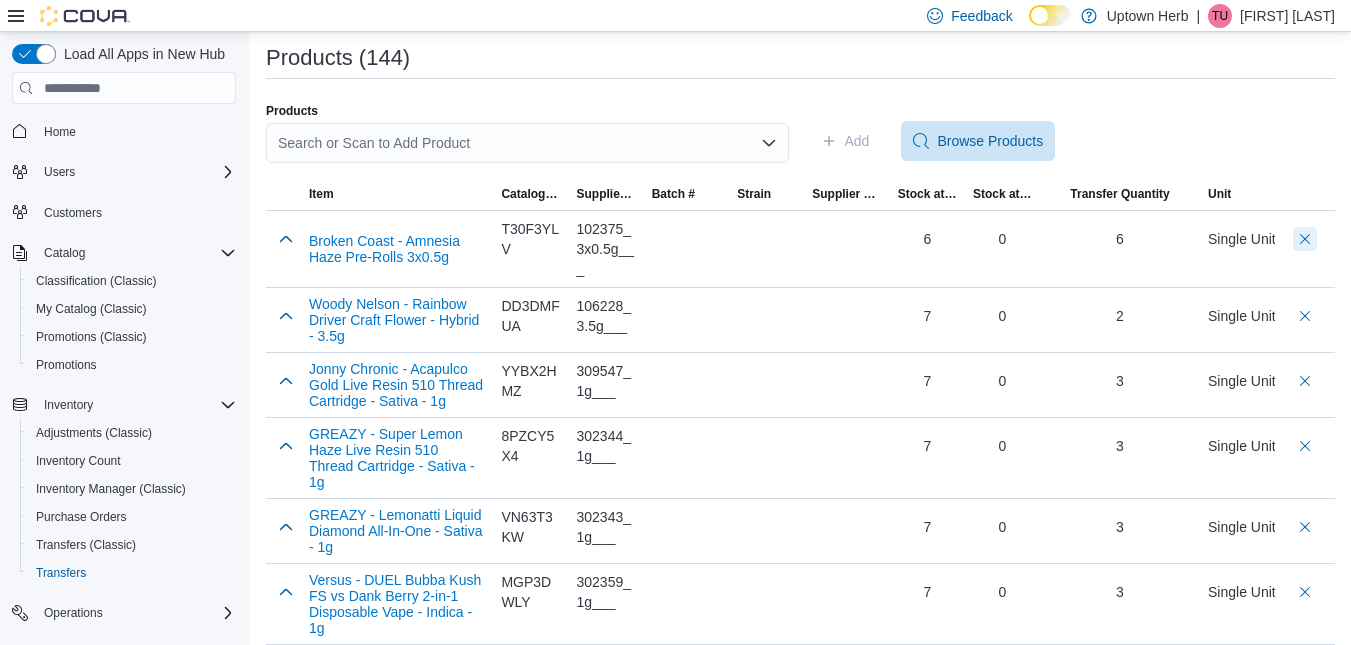 click at bounding box center [1305, 239] 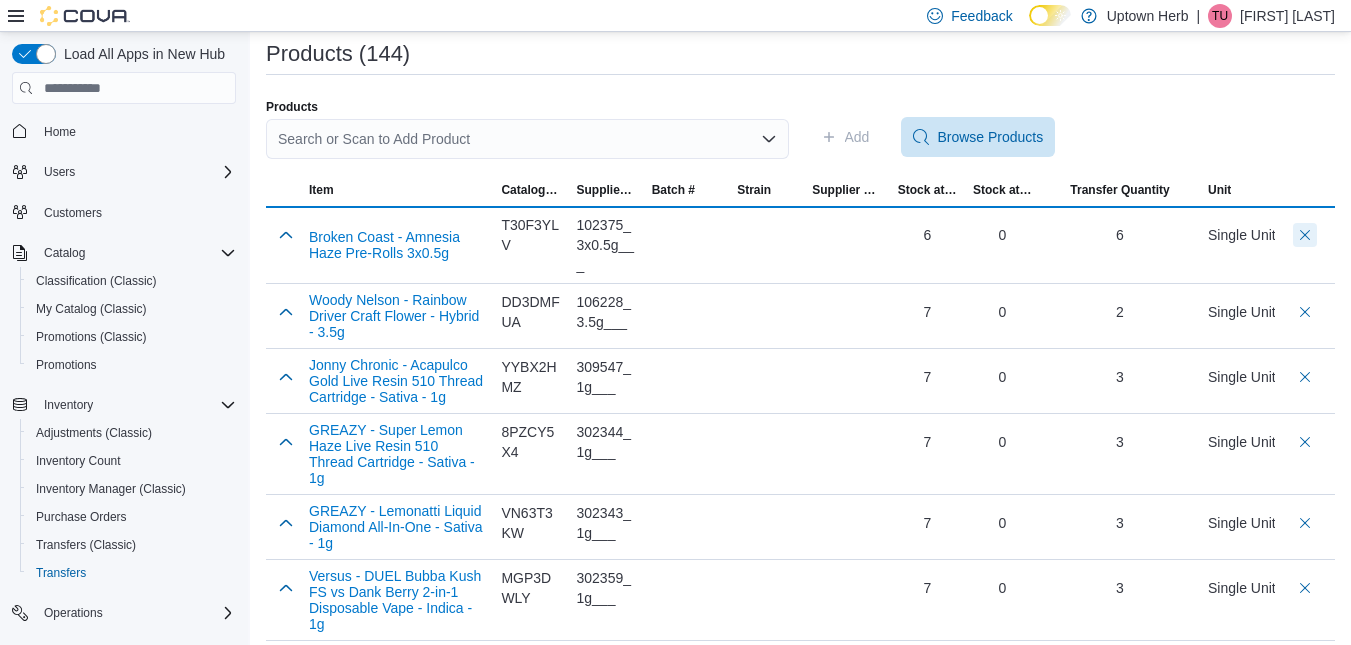 scroll, scrollTop: 371, scrollLeft: 0, axis: vertical 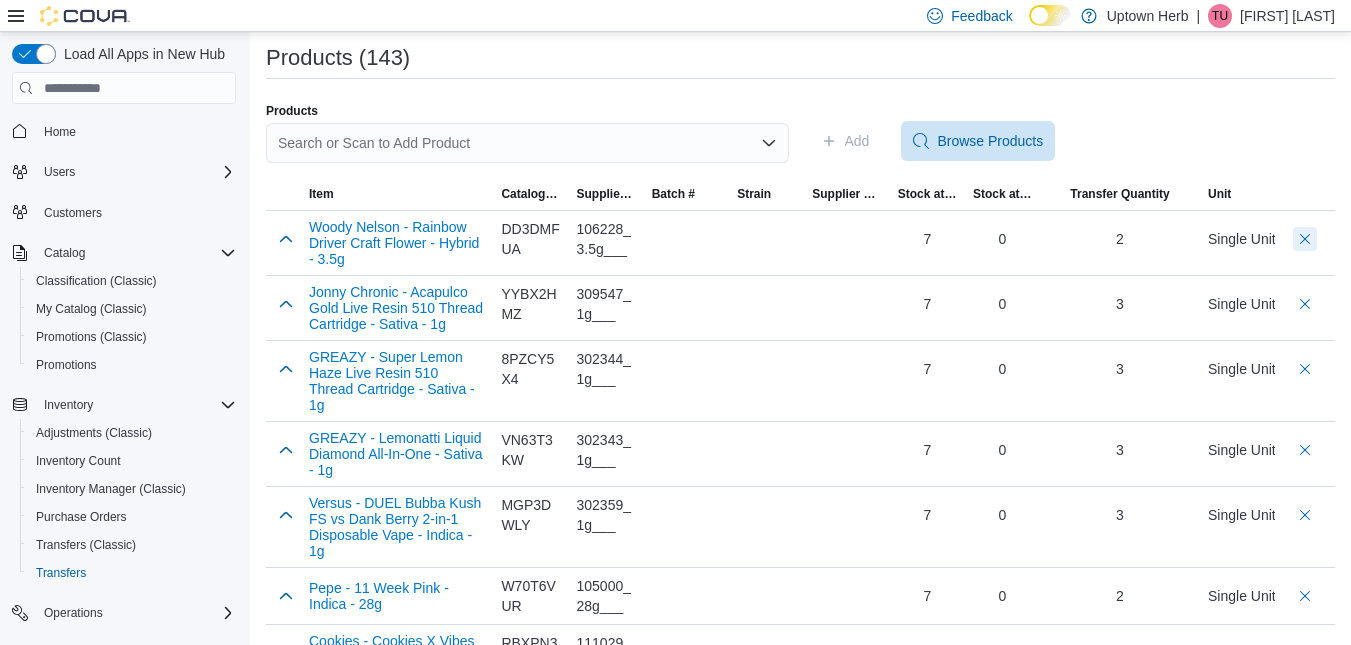 click at bounding box center (1305, 239) 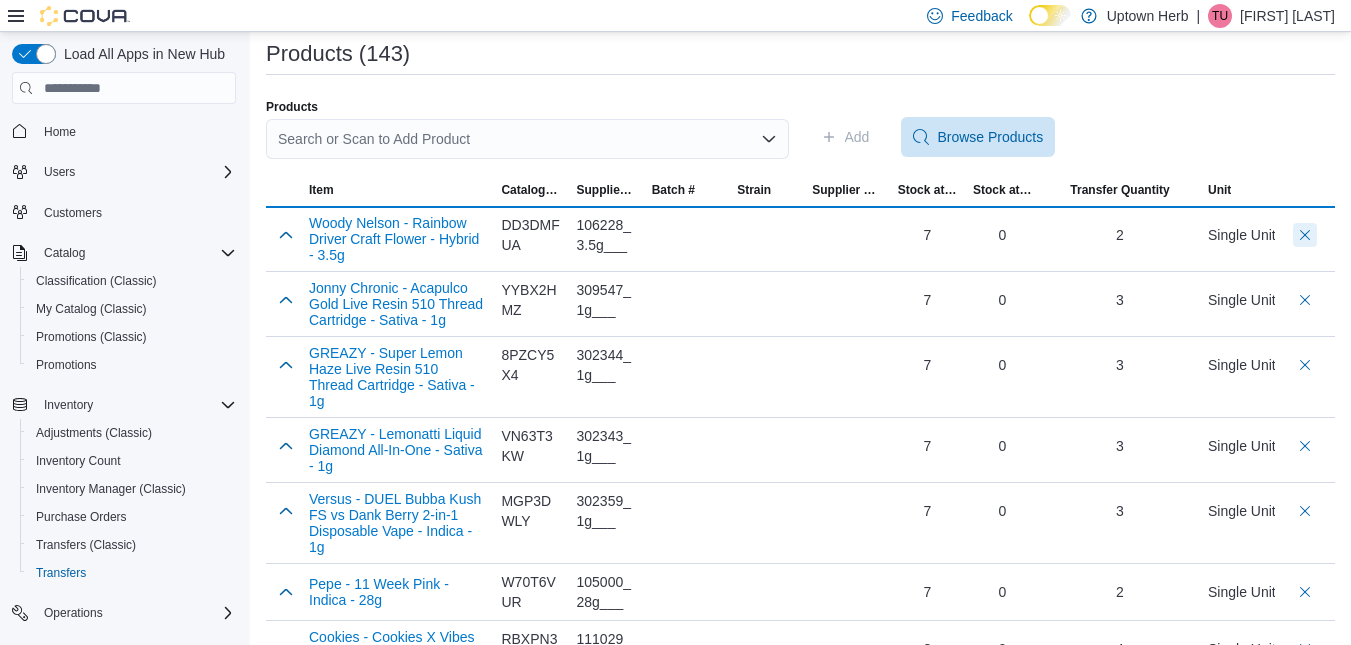 scroll, scrollTop: 371, scrollLeft: 0, axis: vertical 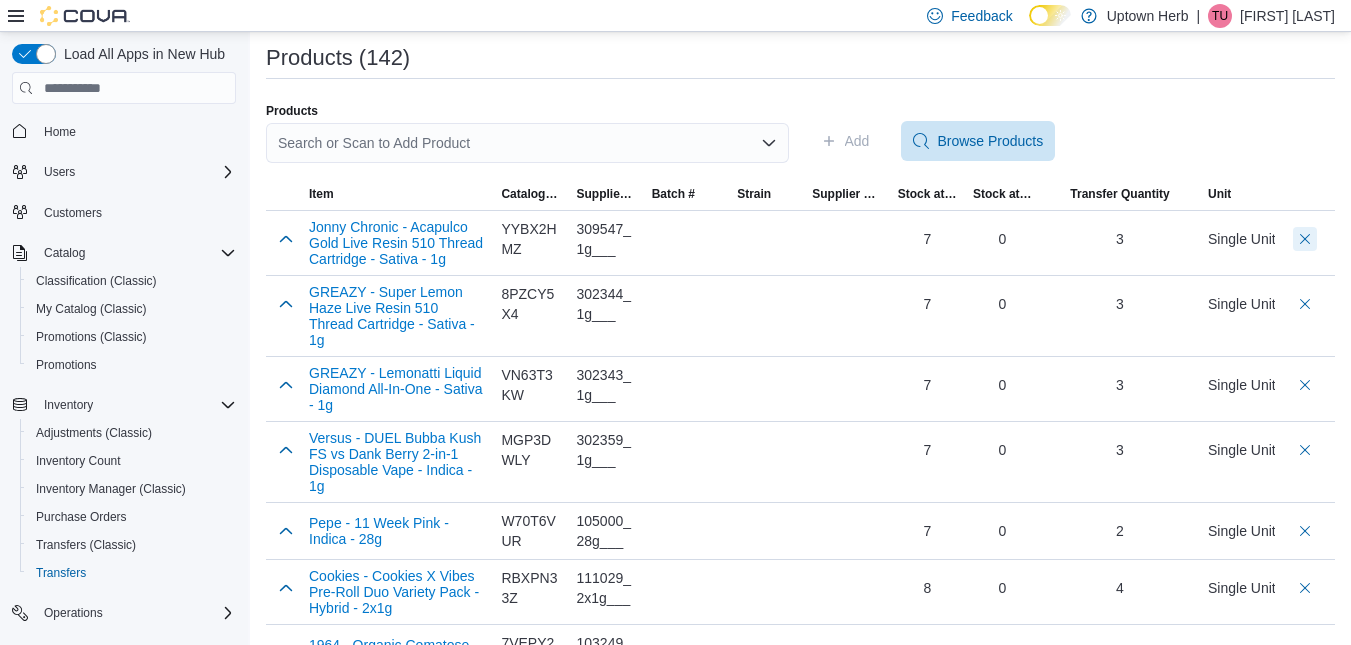 click at bounding box center [1305, 239] 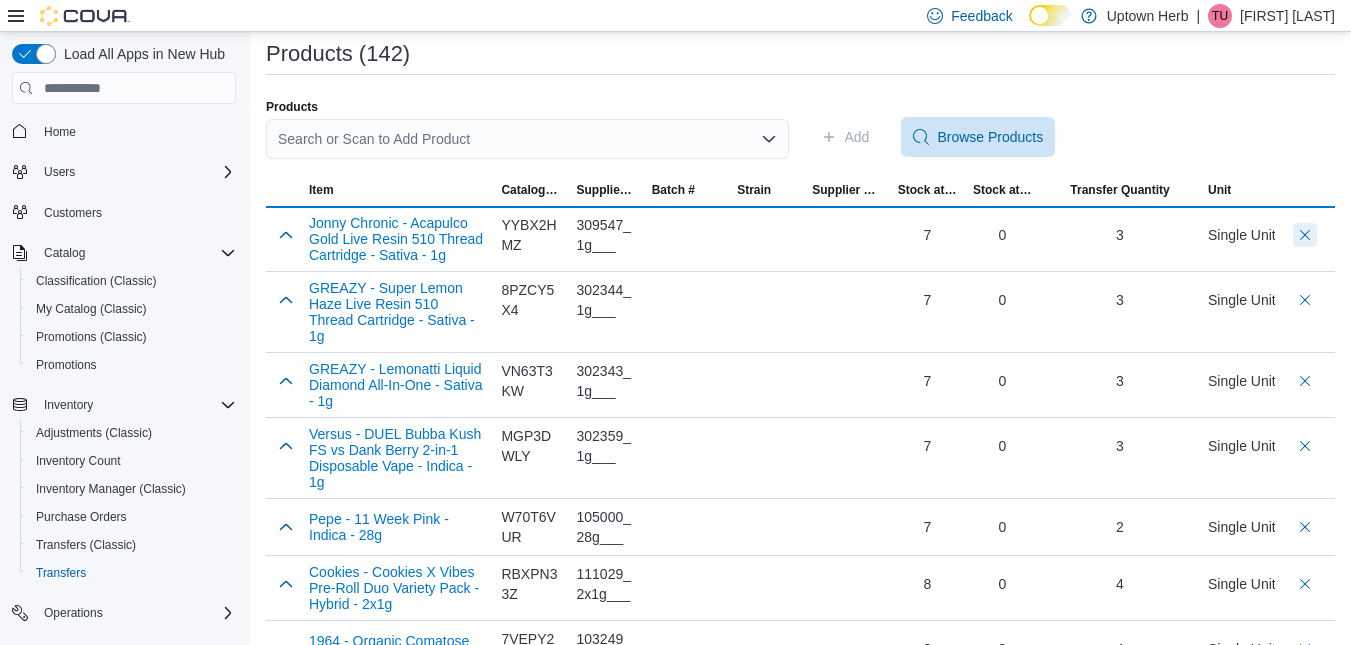 scroll, scrollTop: 371, scrollLeft: 0, axis: vertical 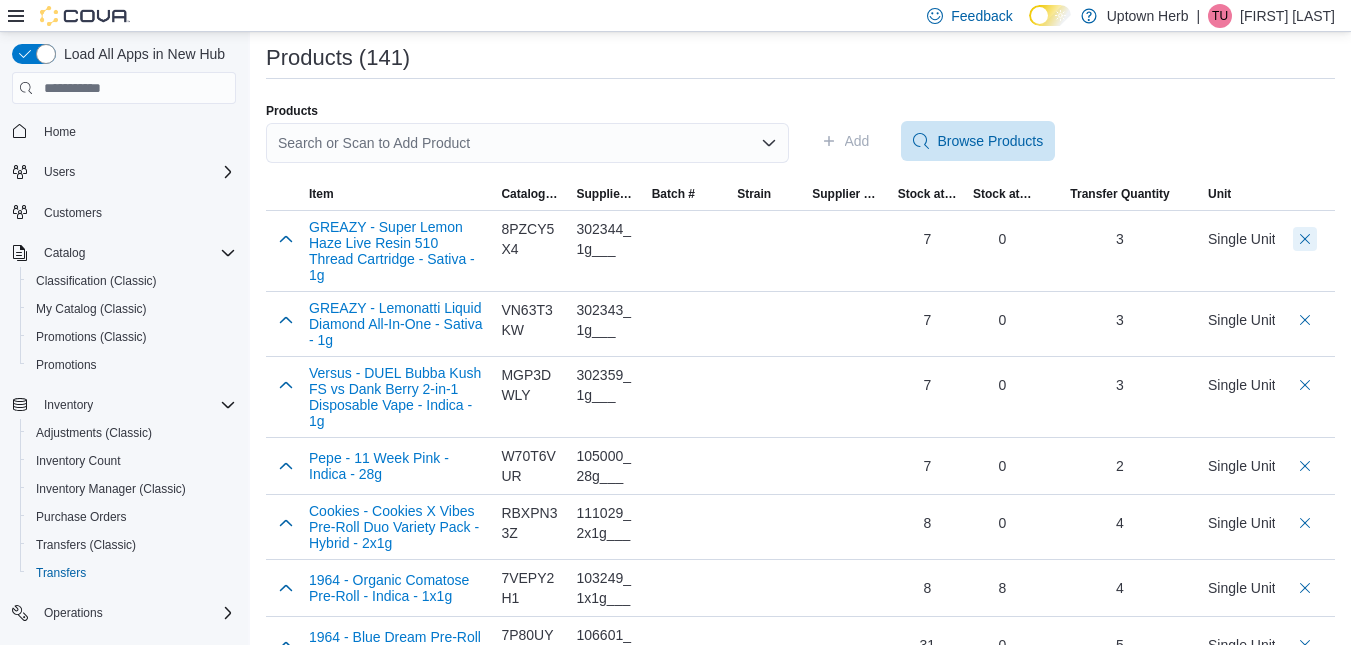 click at bounding box center [1305, 239] 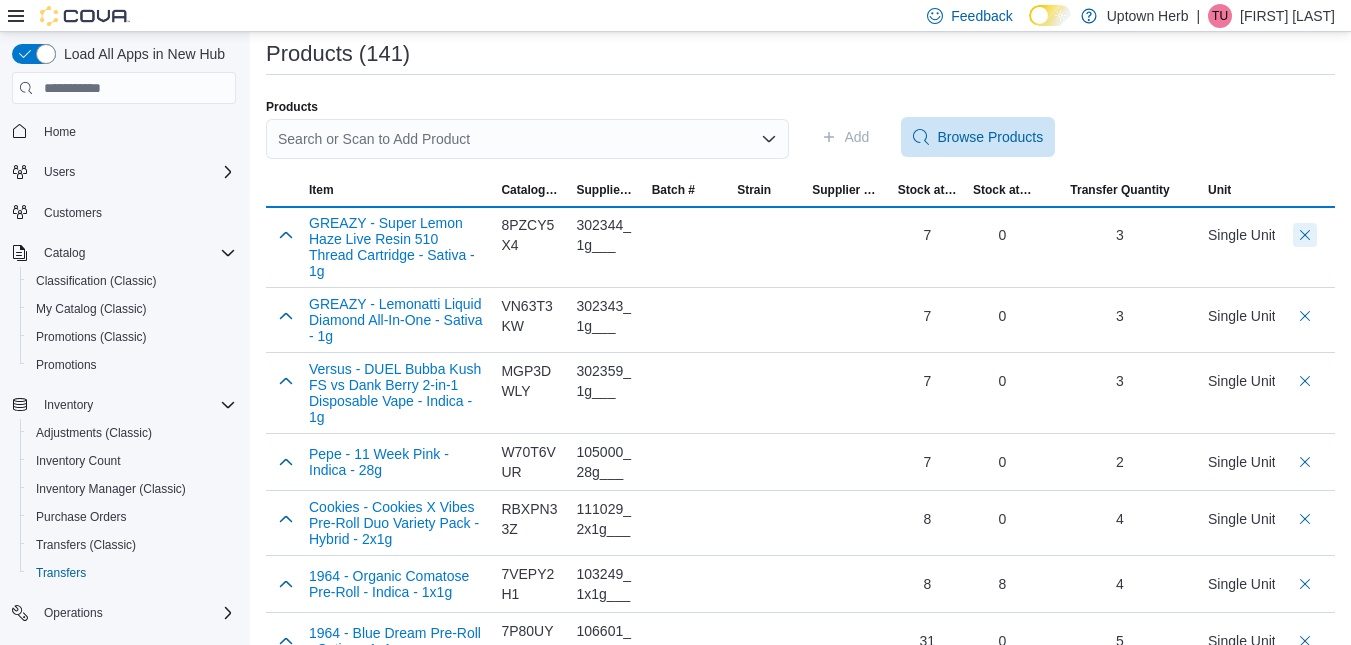 scroll, scrollTop: 371, scrollLeft: 0, axis: vertical 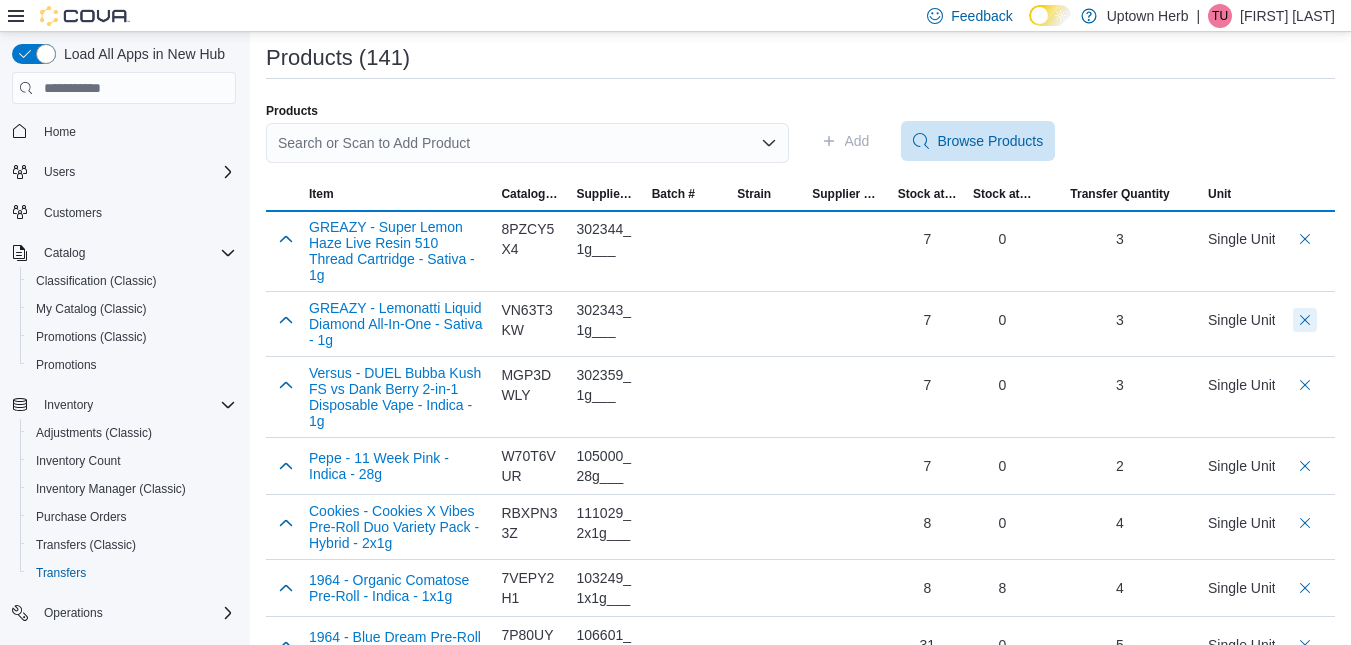 click at bounding box center (1305, 320) 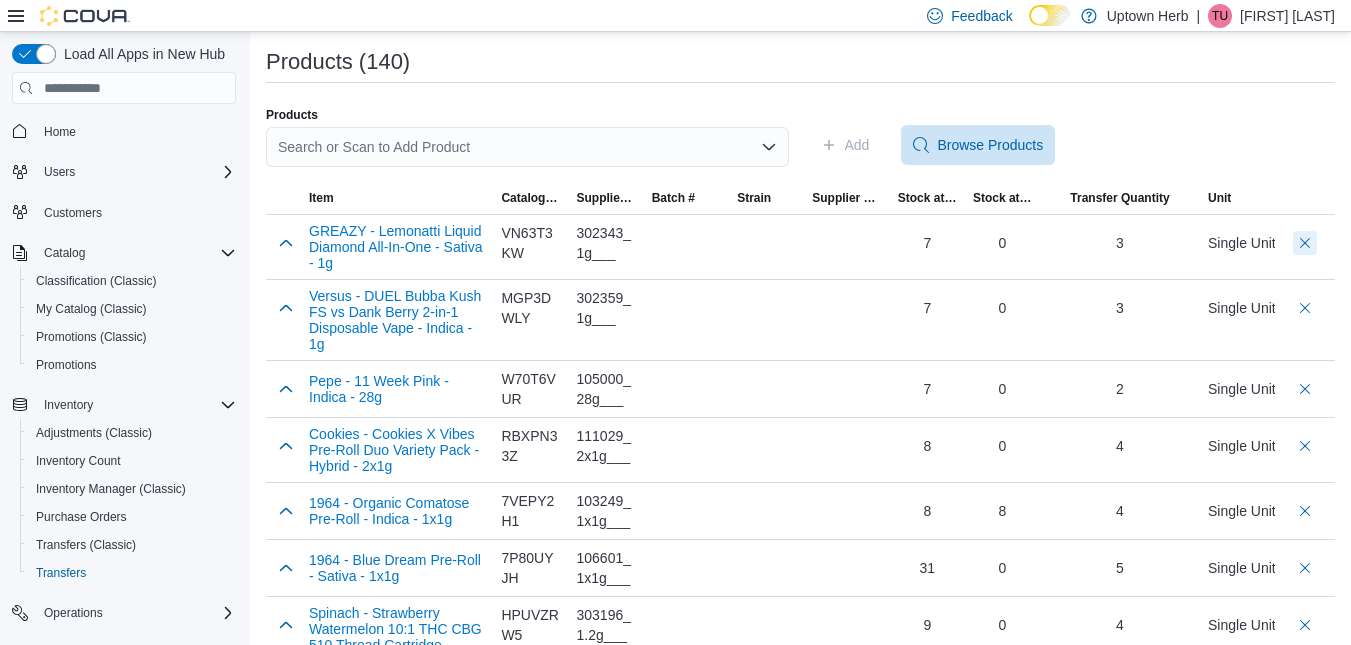 scroll, scrollTop: 375, scrollLeft: 0, axis: vertical 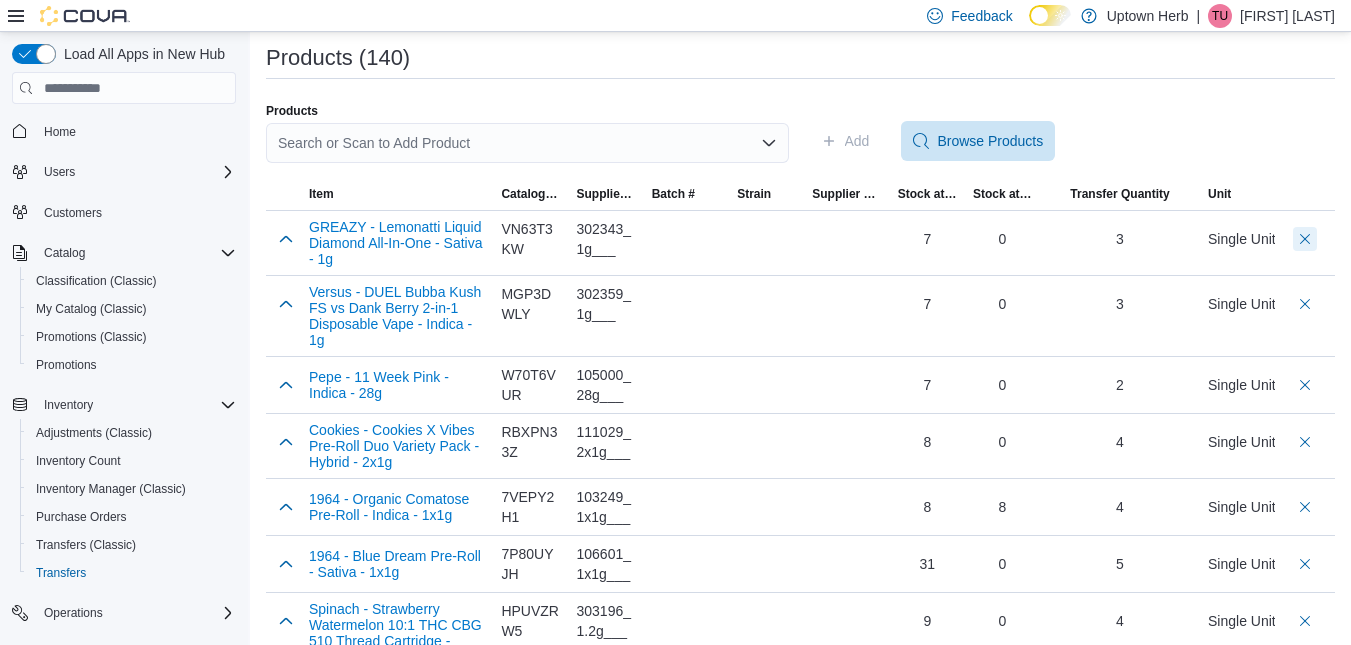 click at bounding box center [1305, 239] 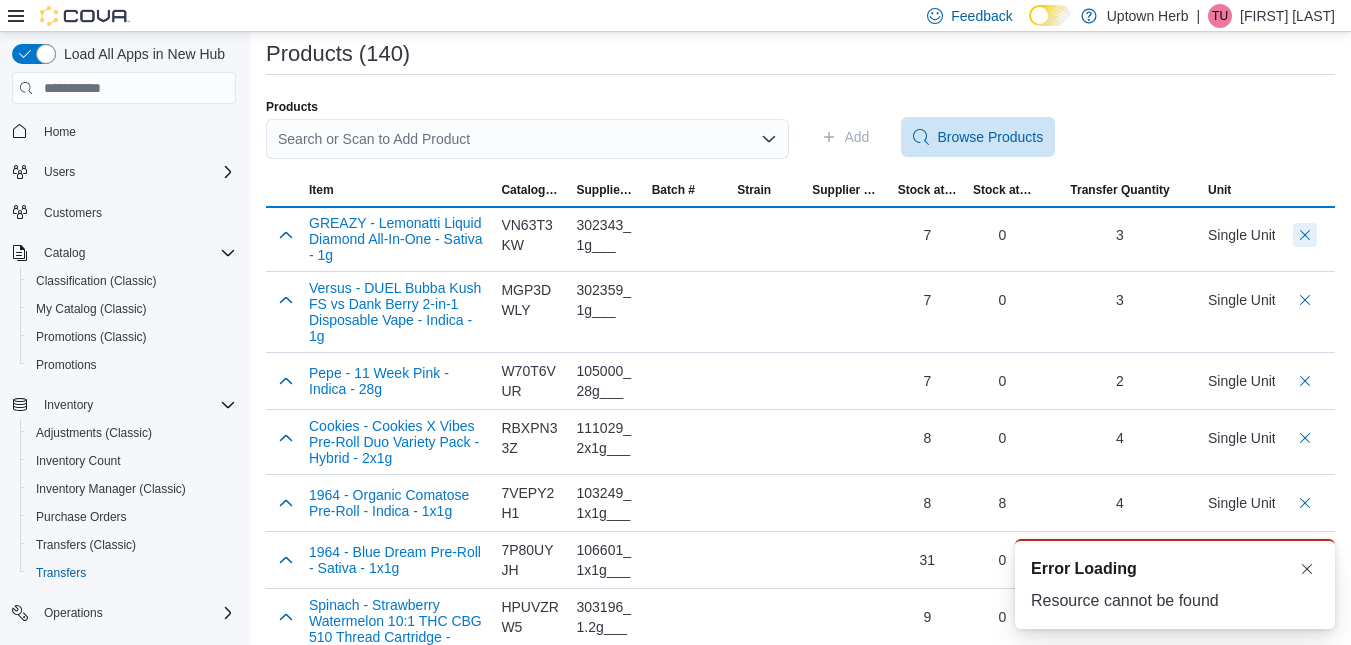 scroll, scrollTop: 371, scrollLeft: 0, axis: vertical 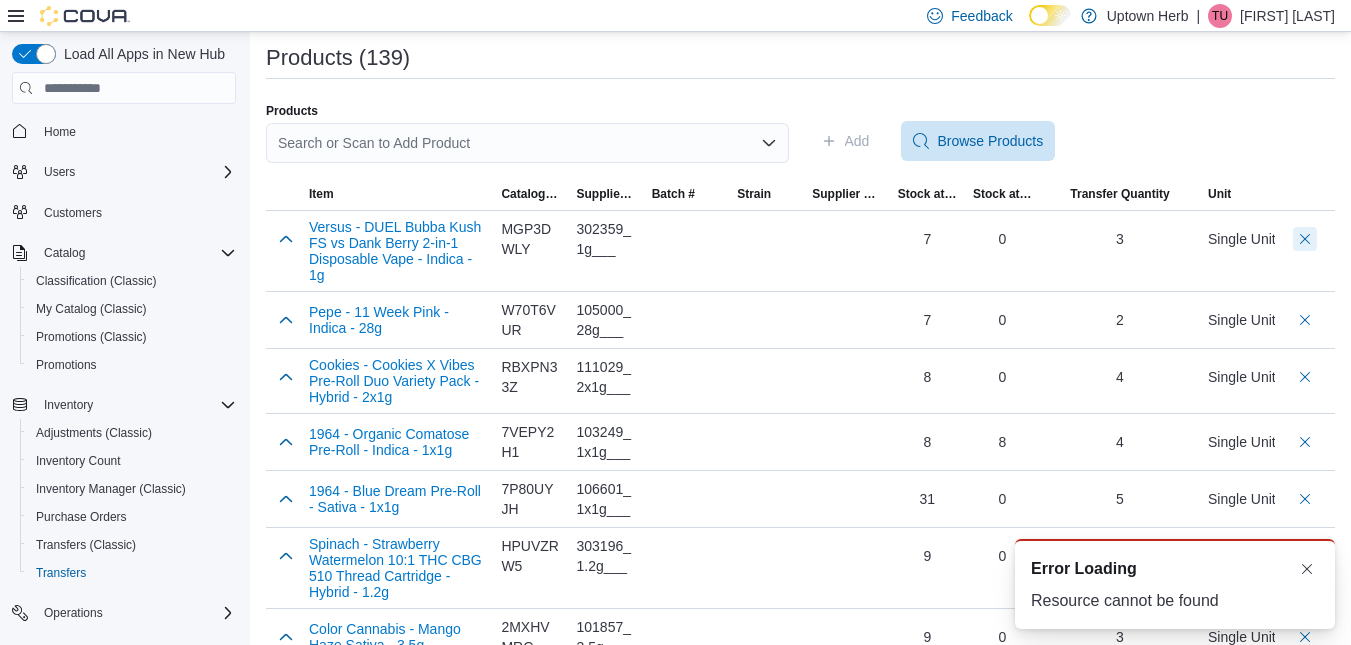click at bounding box center [1305, 239] 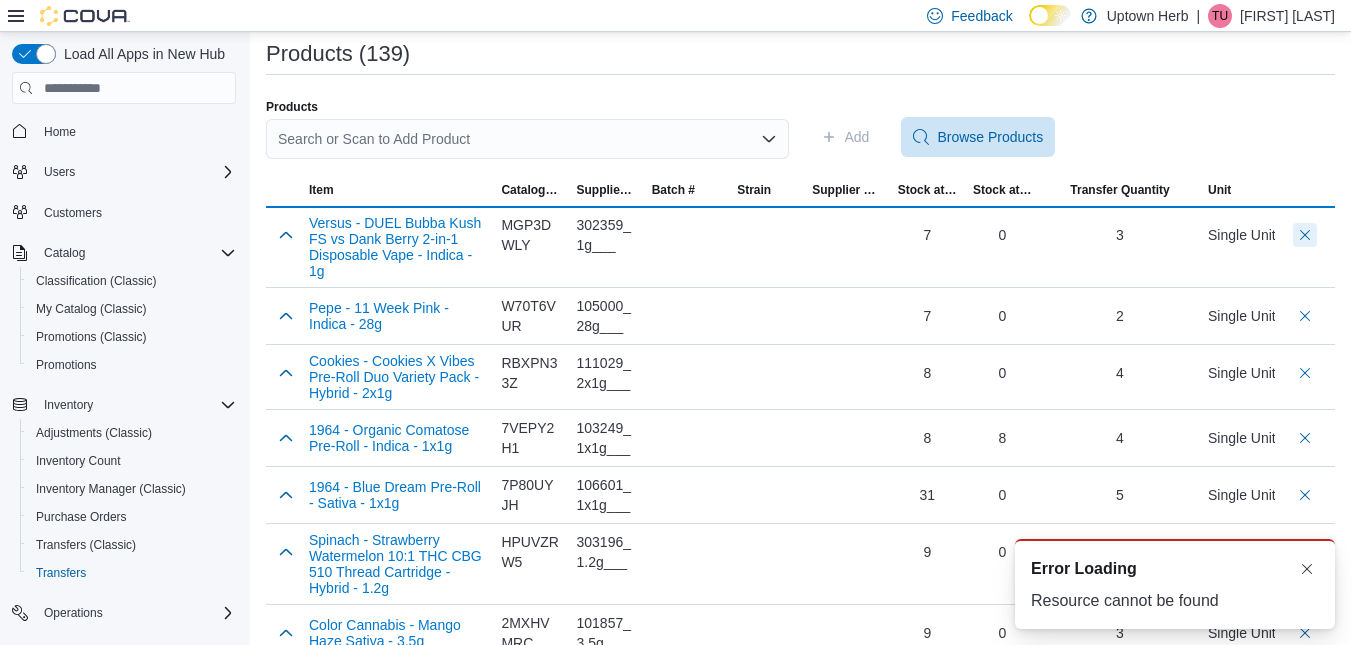 scroll, scrollTop: 371, scrollLeft: 0, axis: vertical 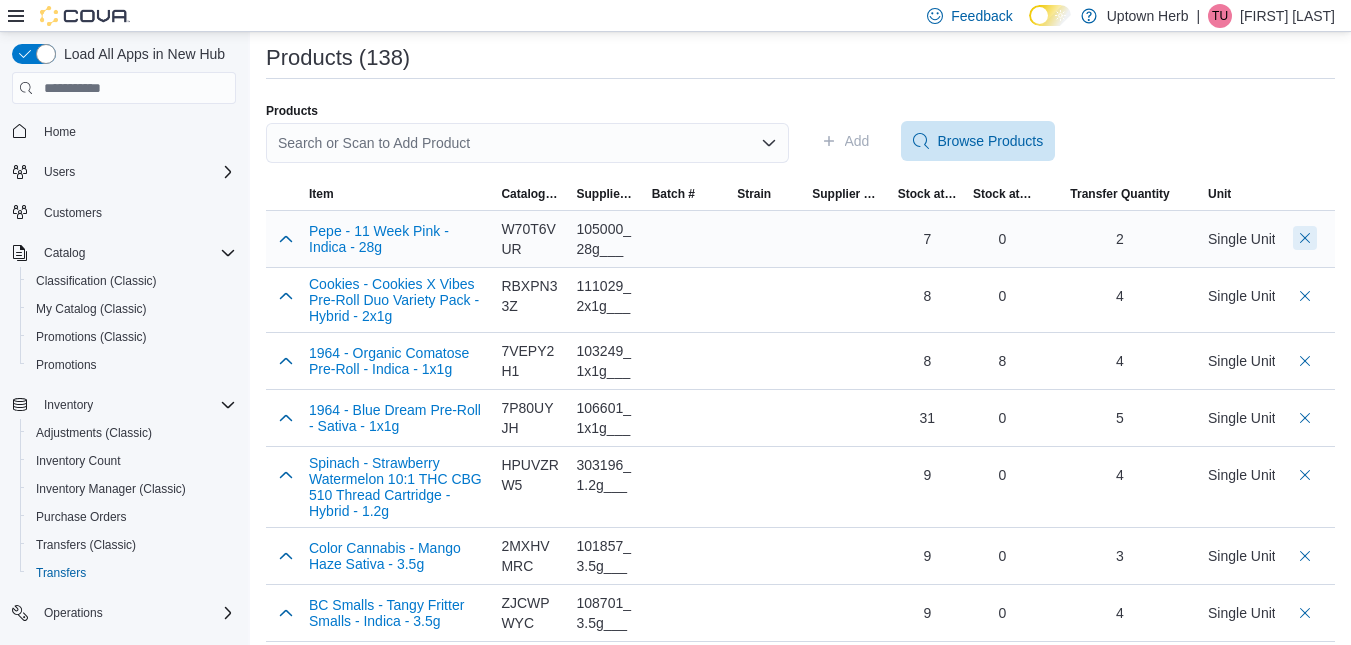 click at bounding box center (1305, 238) 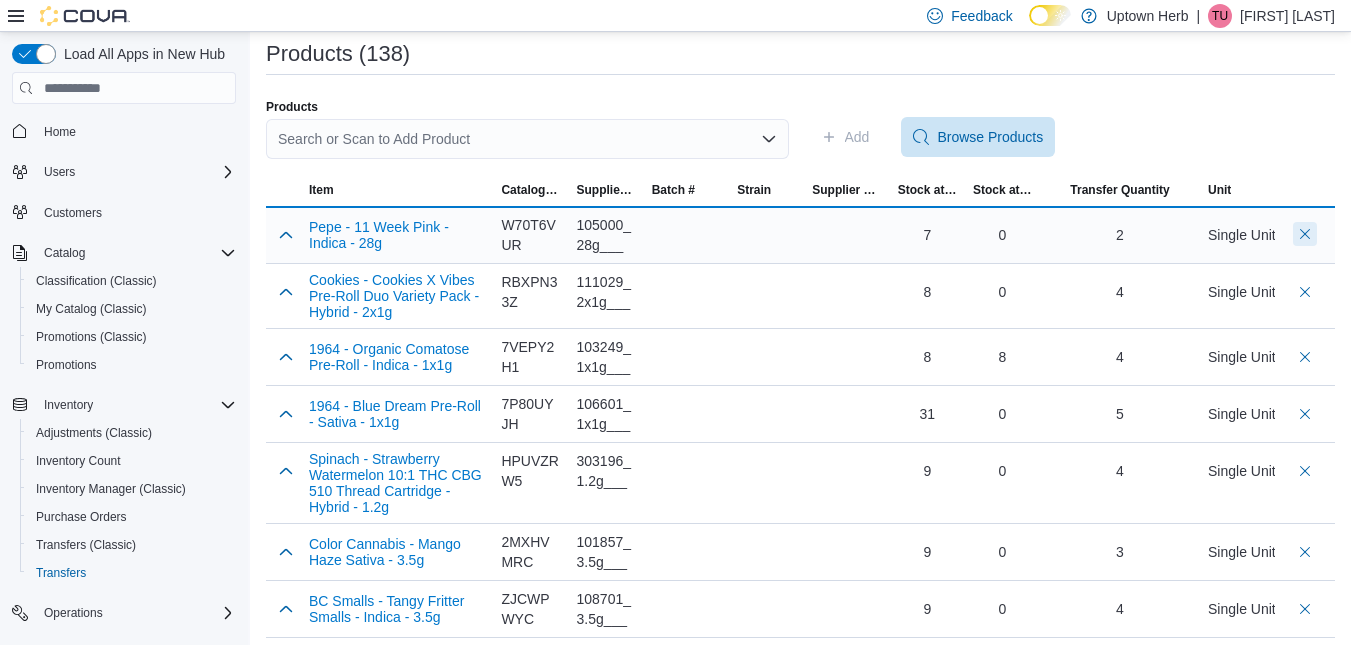 scroll, scrollTop: 371, scrollLeft: 0, axis: vertical 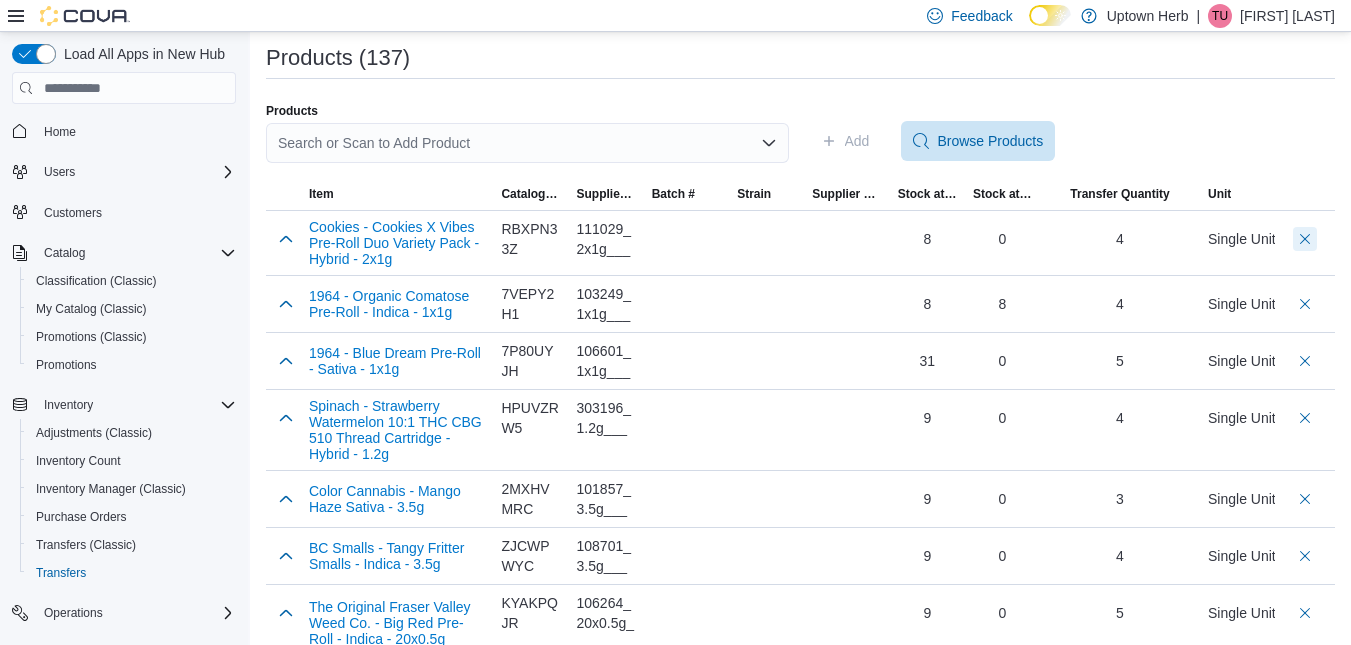click at bounding box center (1305, 239) 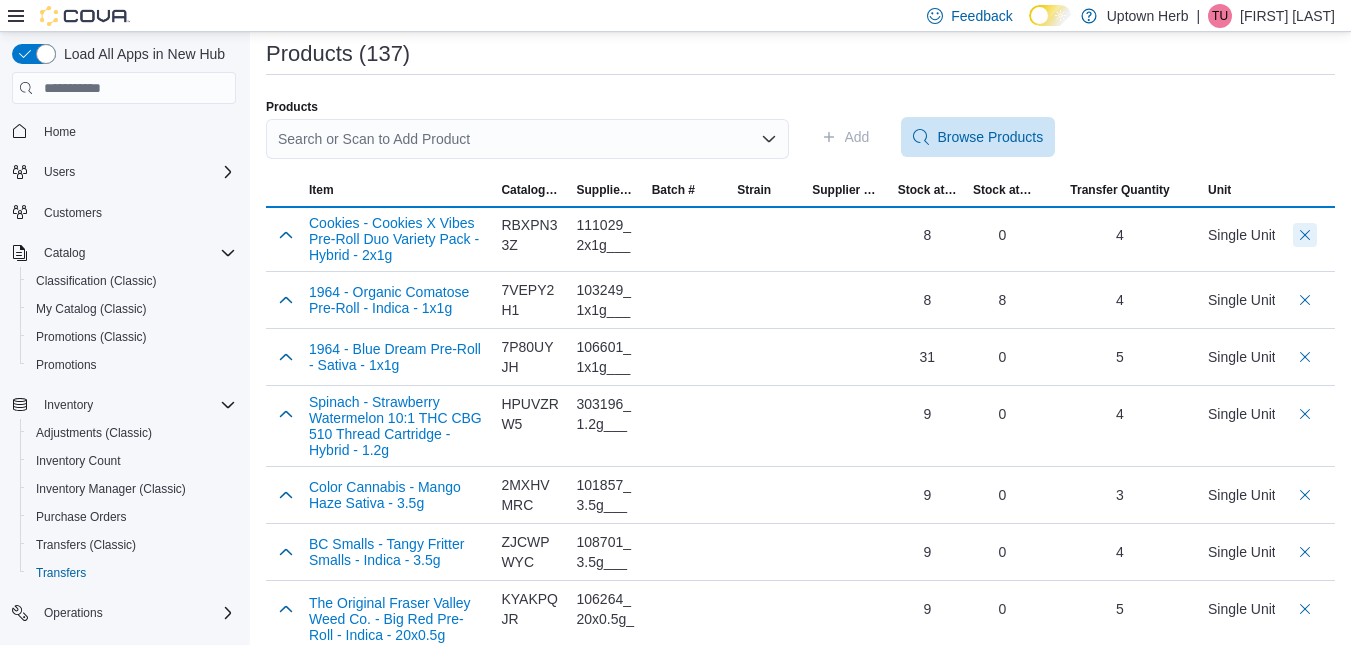 scroll, scrollTop: 371, scrollLeft: 0, axis: vertical 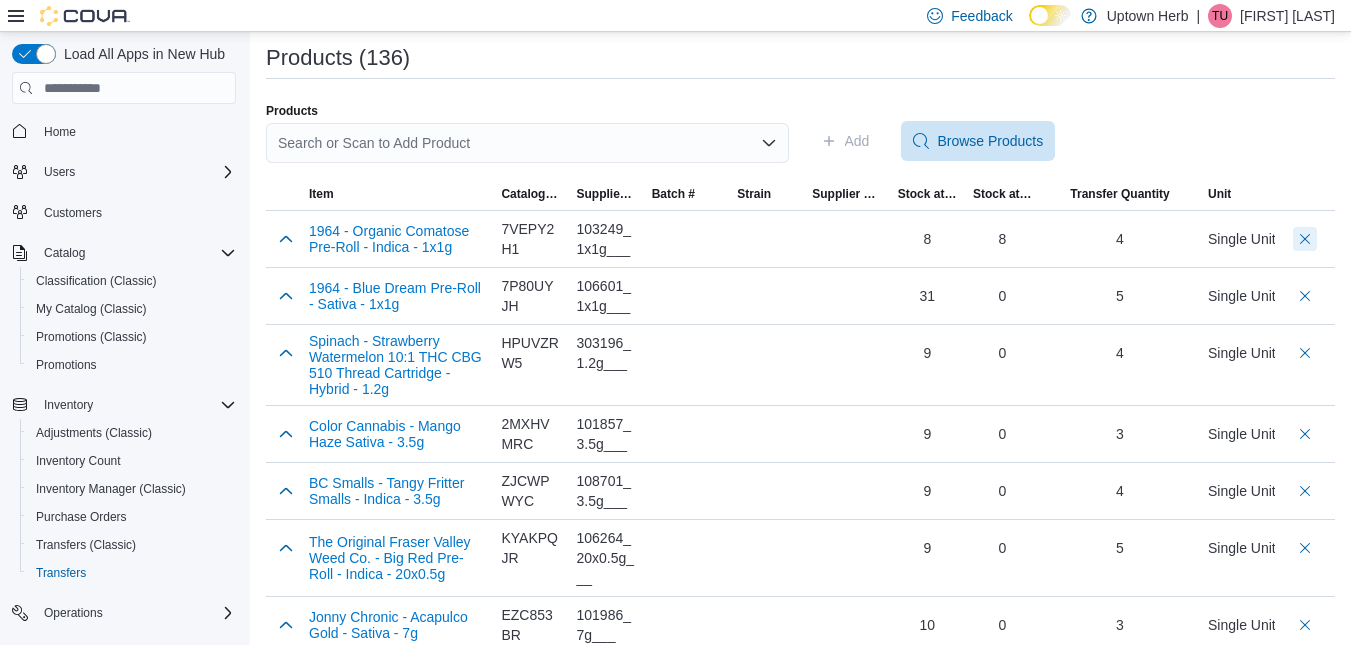 click at bounding box center (1305, 239) 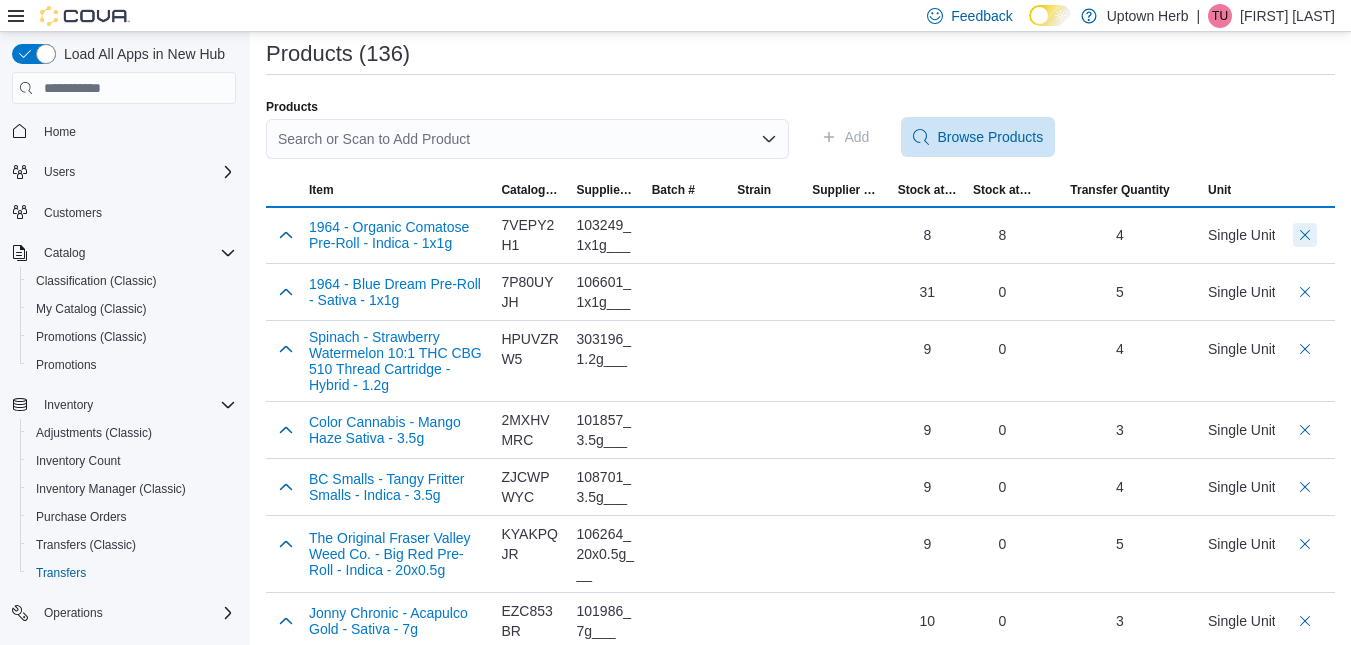 scroll, scrollTop: 371, scrollLeft: 0, axis: vertical 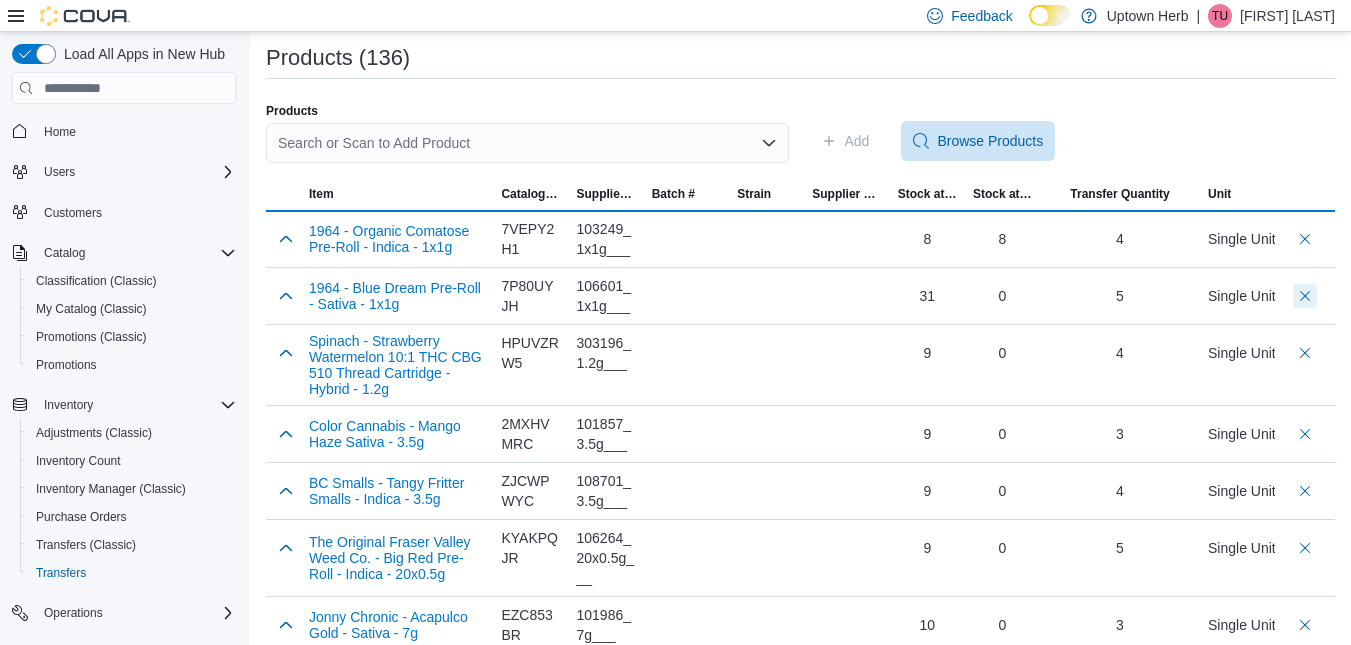 click at bounding box center [1305, 296] 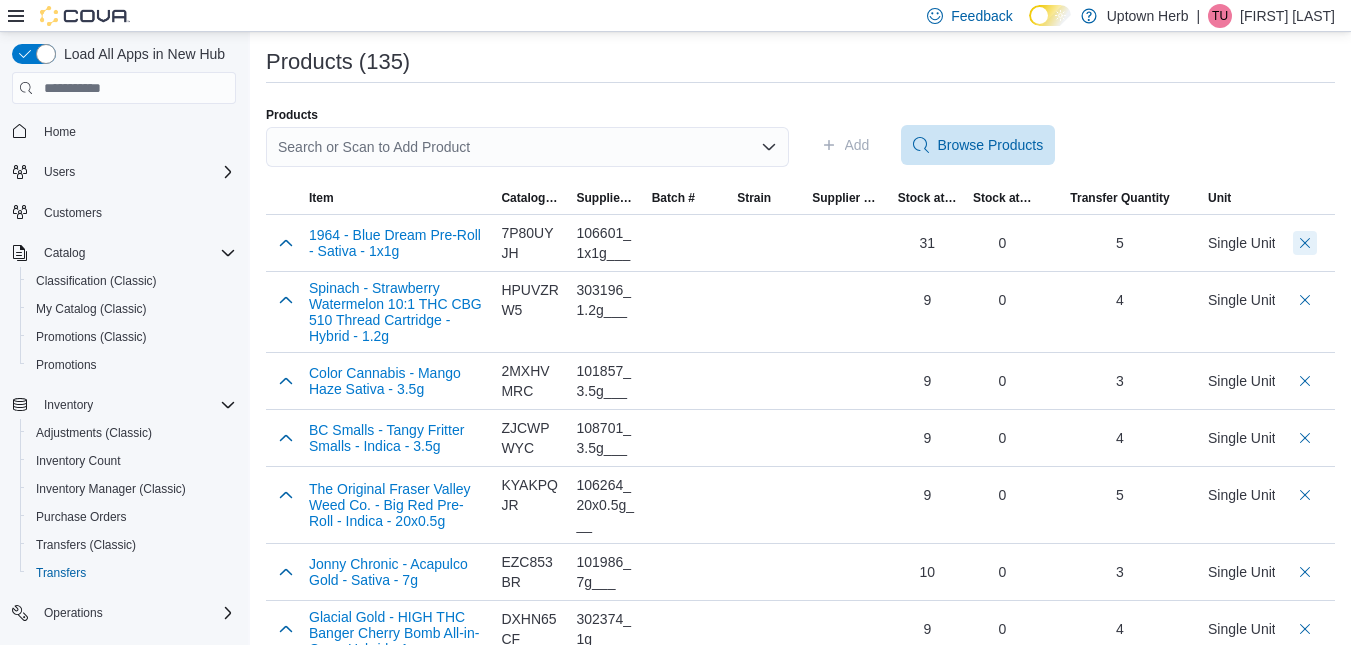 scroll, scrollTop: 375, scrollLeft: 0, axis: vertical 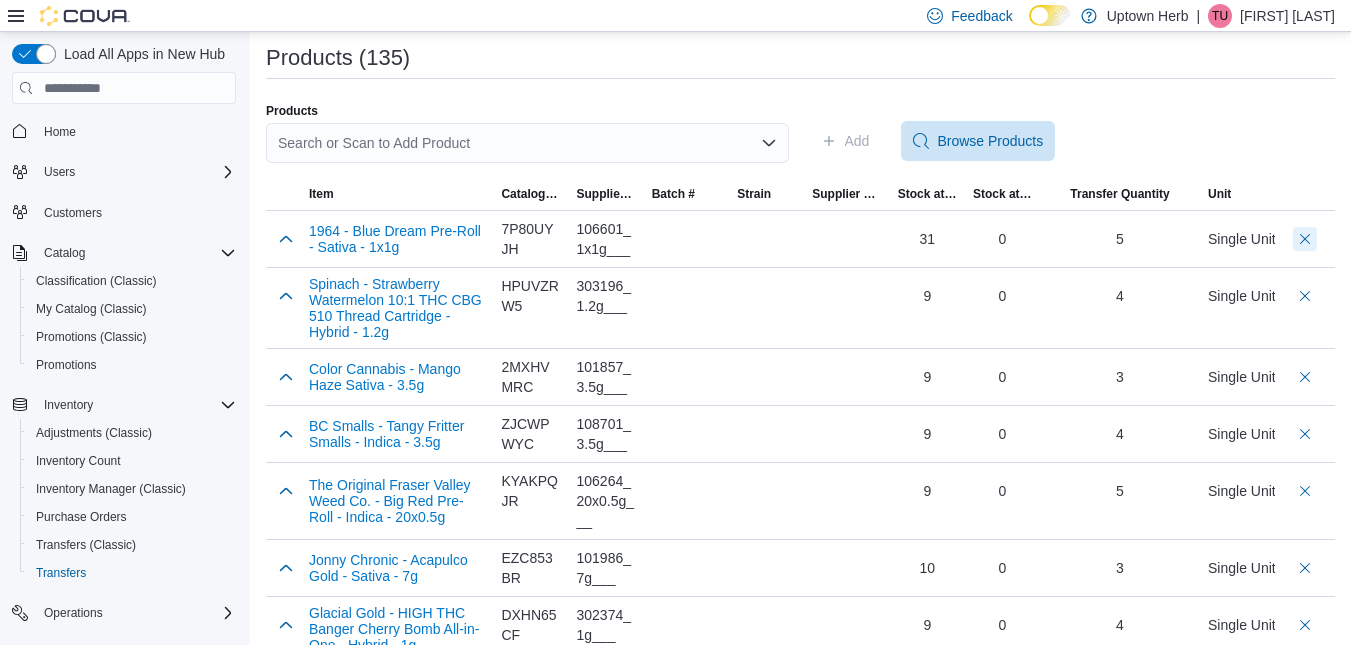 click at bounding box center (1305, 239) 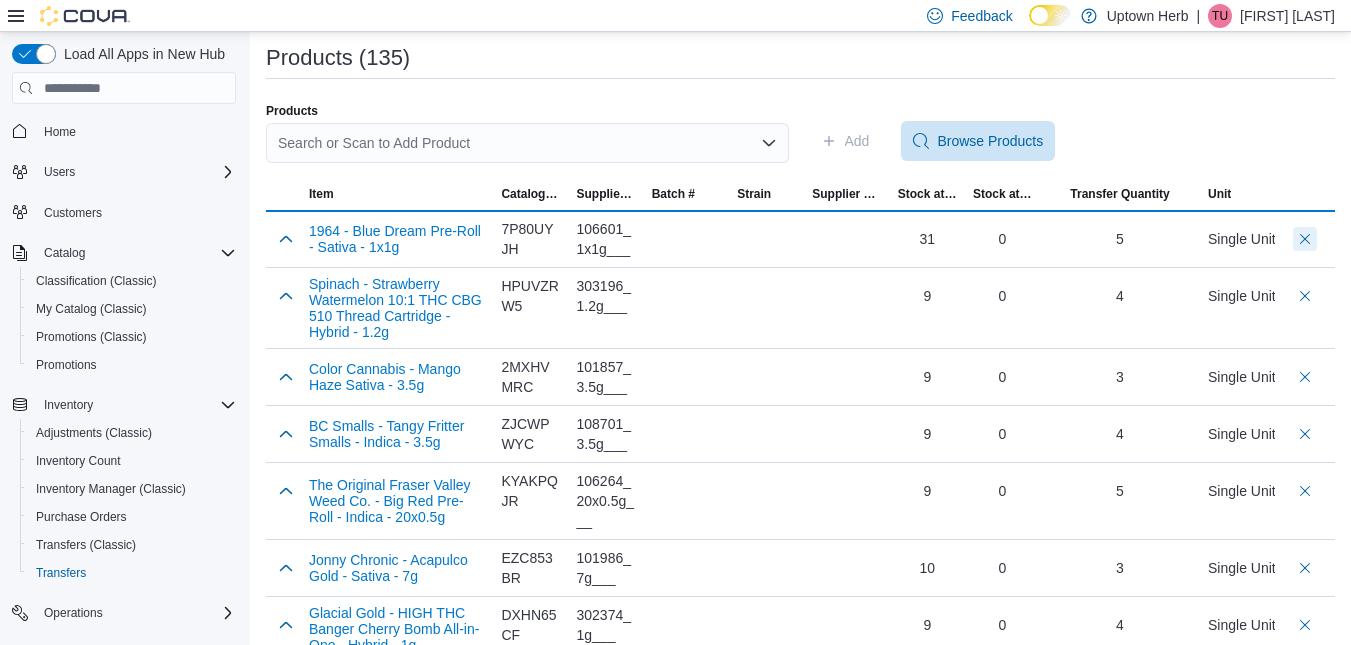 scroll, scrollTop: 371, scrollLeft: 0, axis: vertical 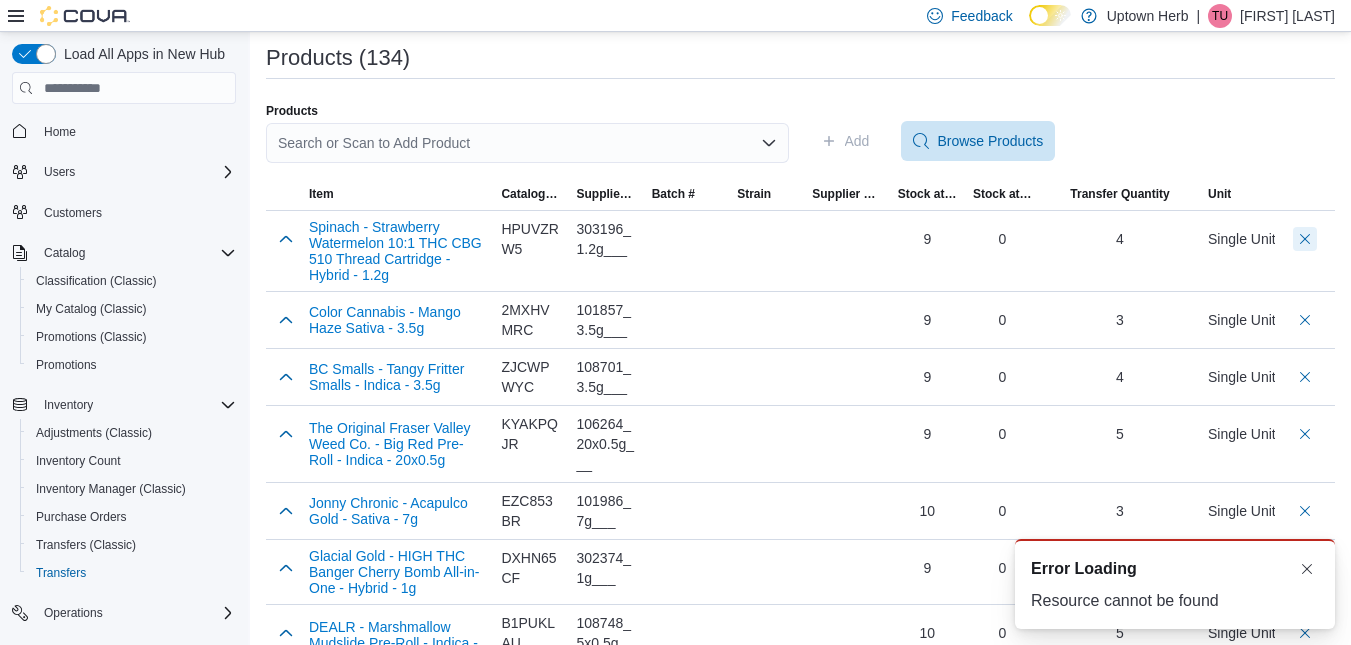 click at bounding box center (1305, 239) 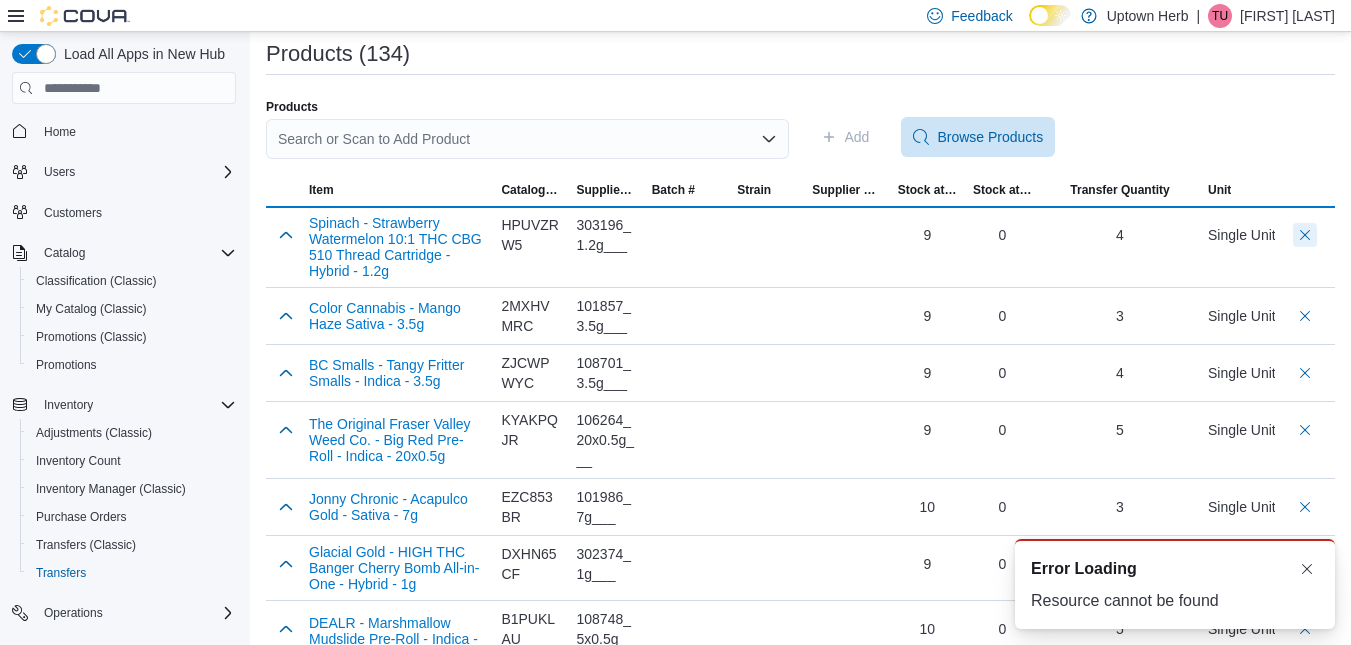 scroll, scrollTop: 371, scrollLeft: 0, axis: vertical 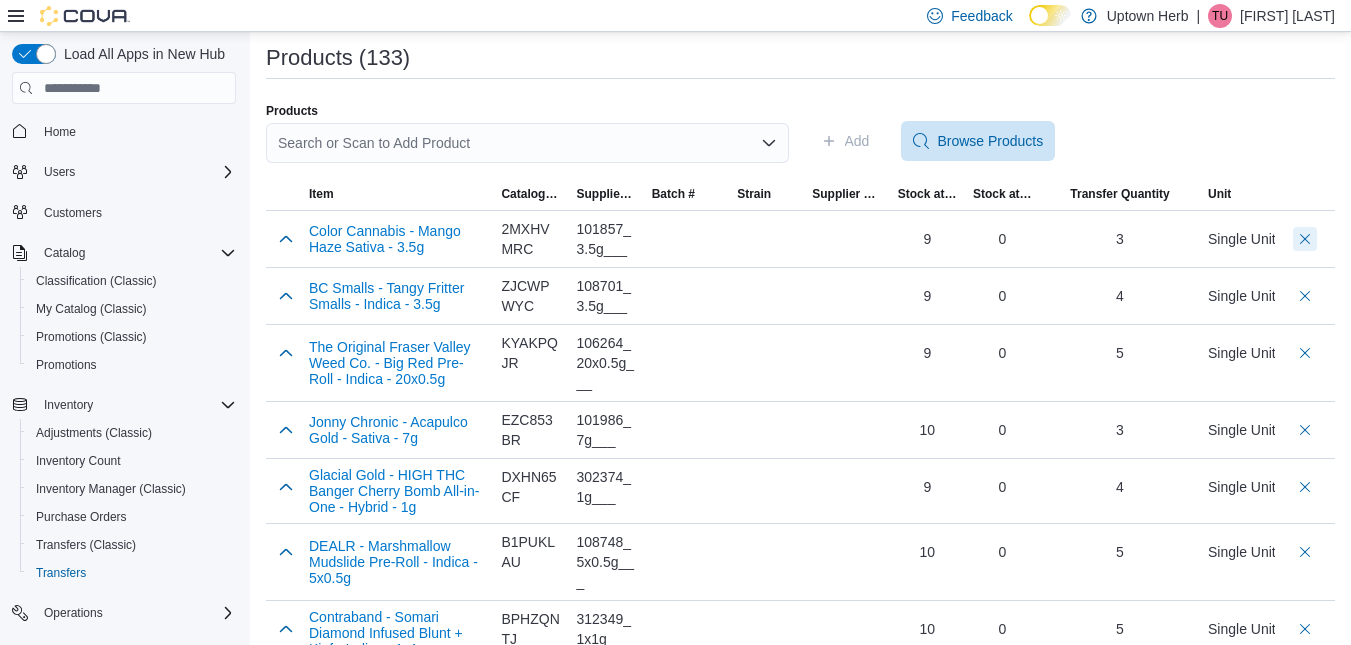 click at bounding box center [1305, 239] 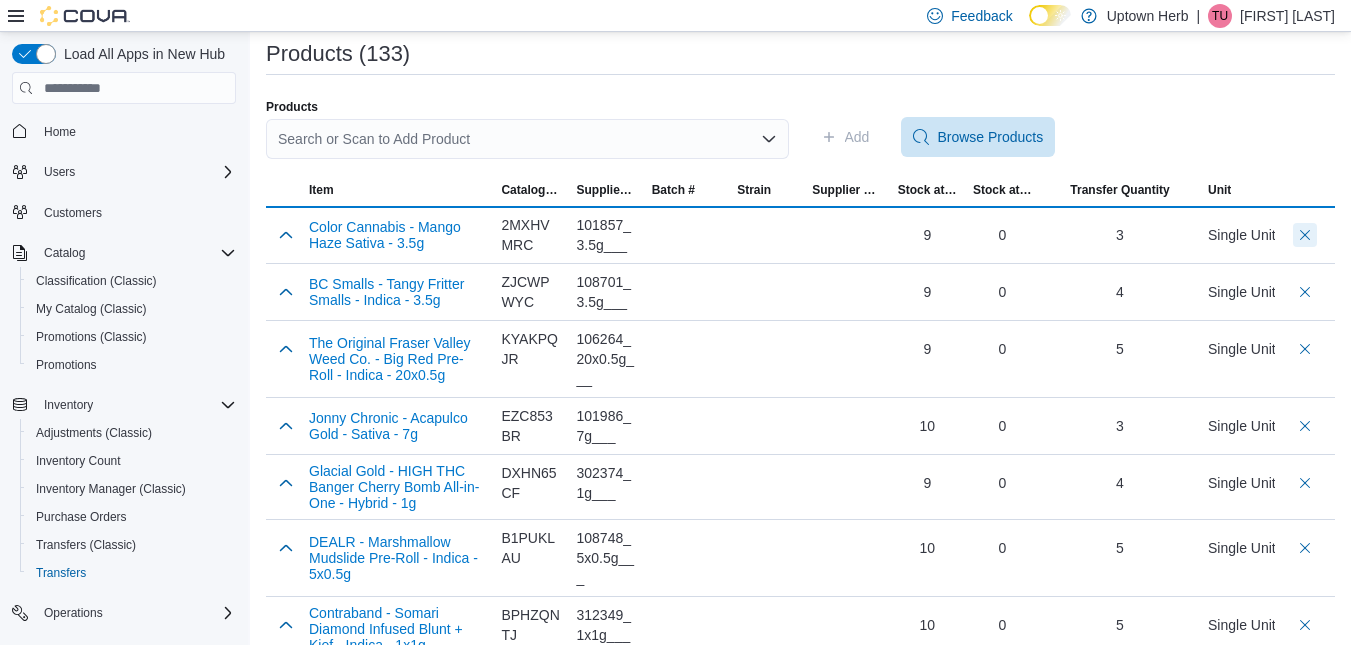 scroll, scrollTop: 371, scrollLeft: 0, axis: vertical 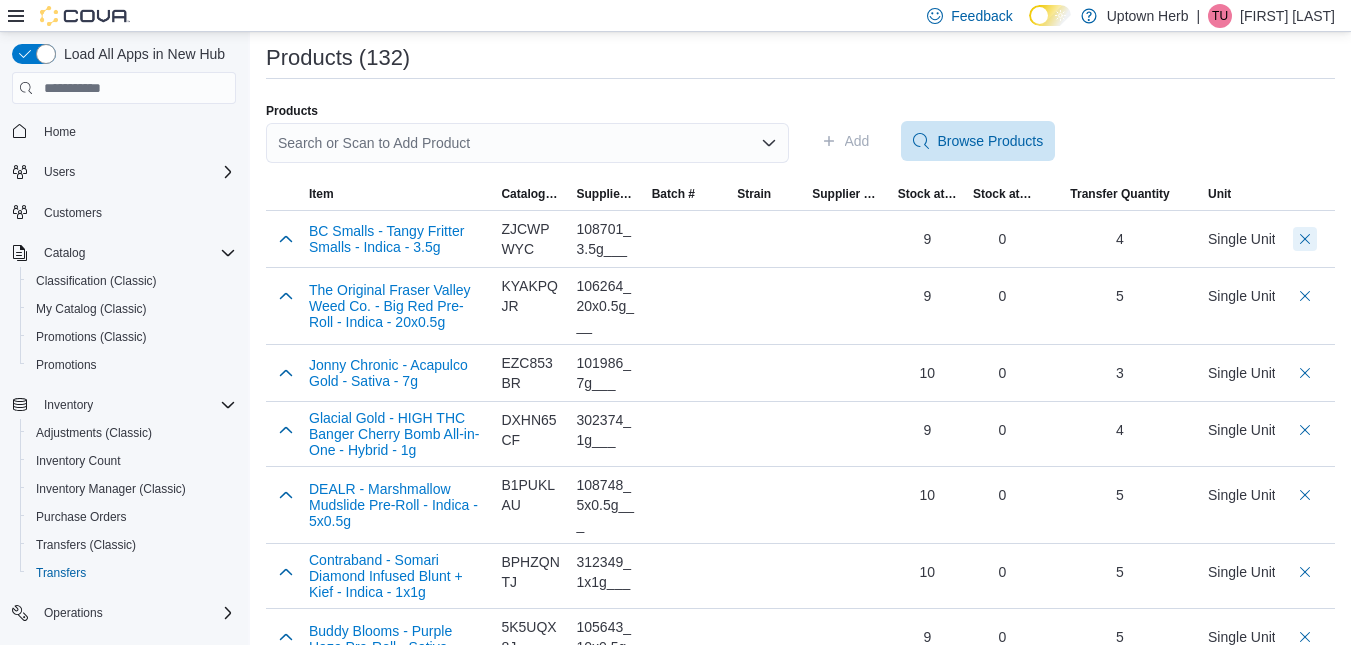 click at bounding box center (1305, 239) 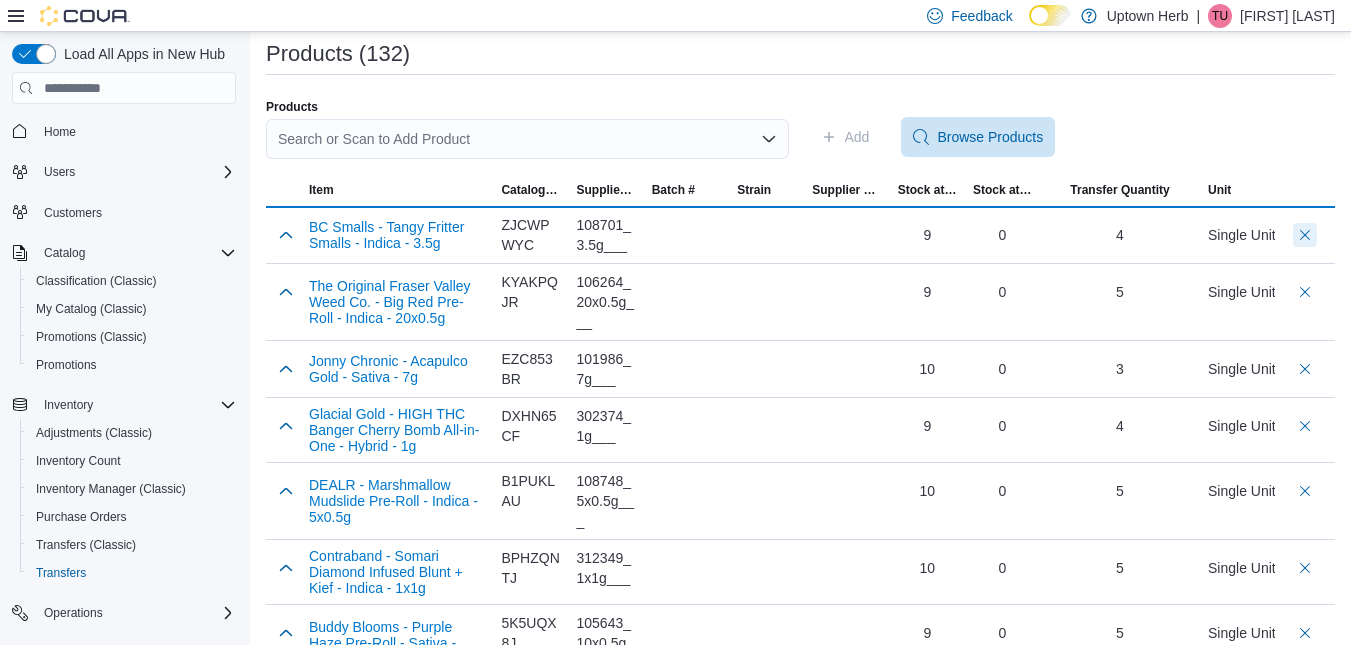 scroll, scrollTop: 371, scrollLeft: 0, axis: vertical 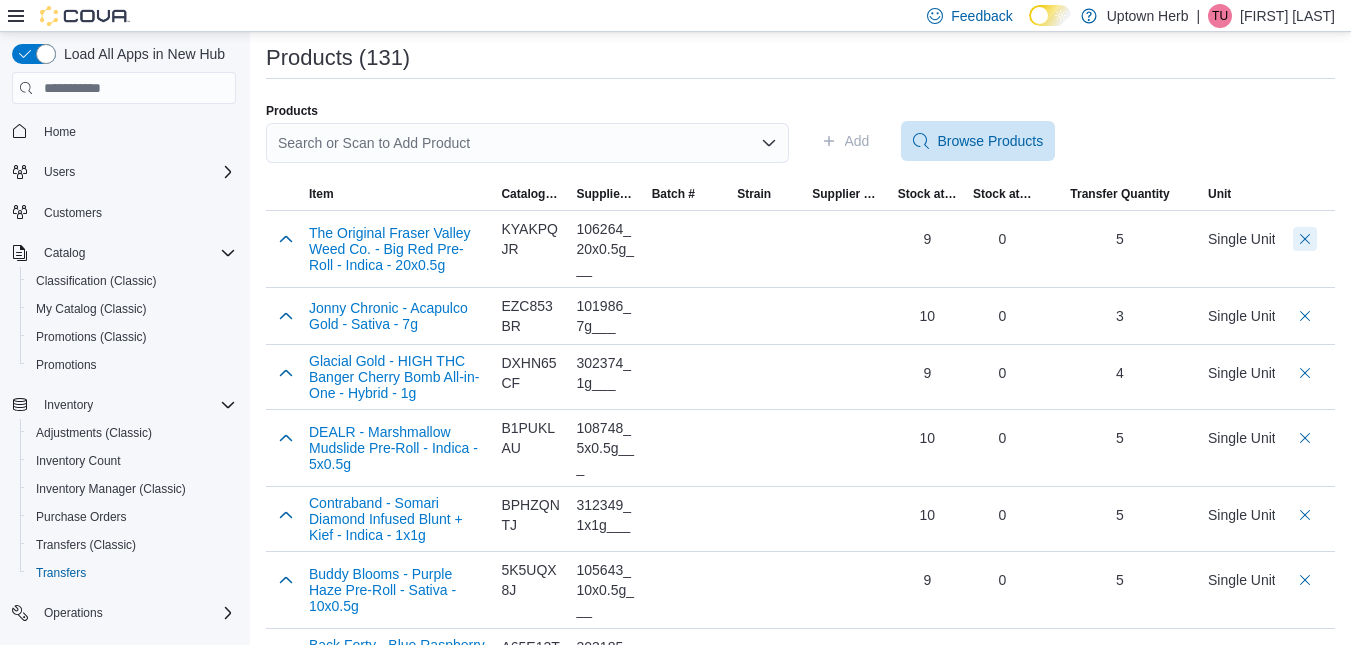 click at bounding box center (1305, 239) 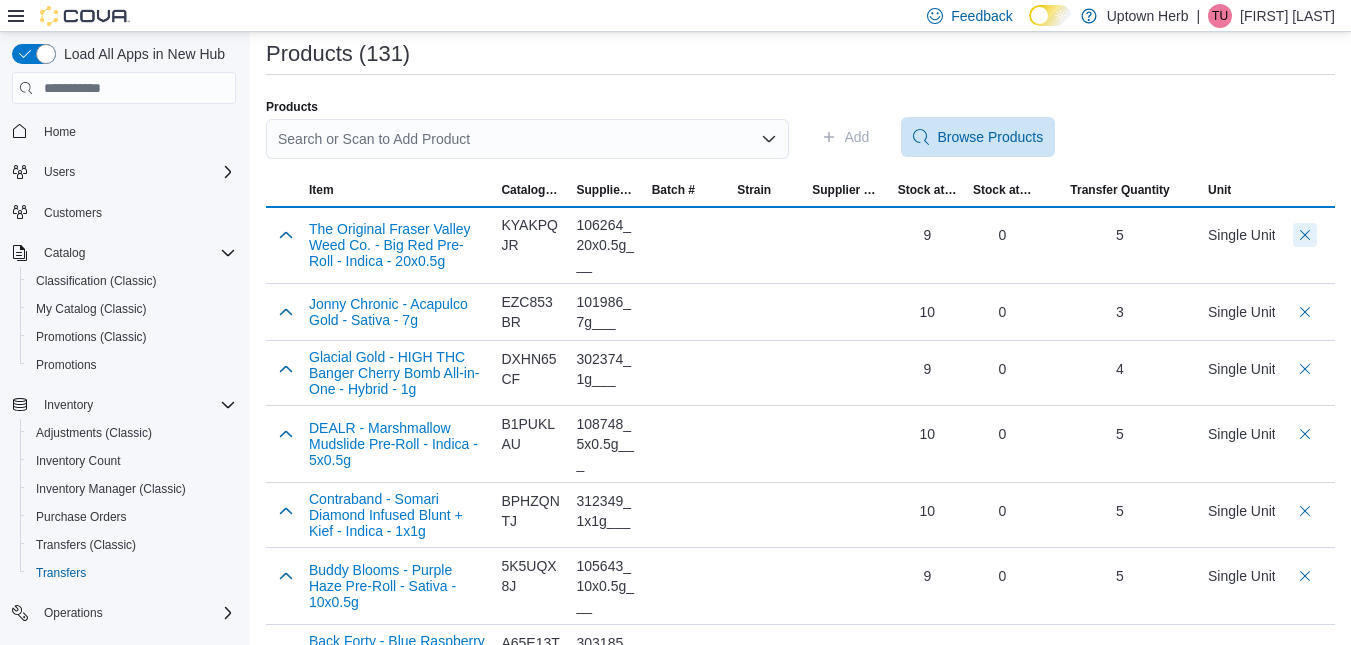scroll, scrollTop: 371, scrollLeft: 0, axis: vertical 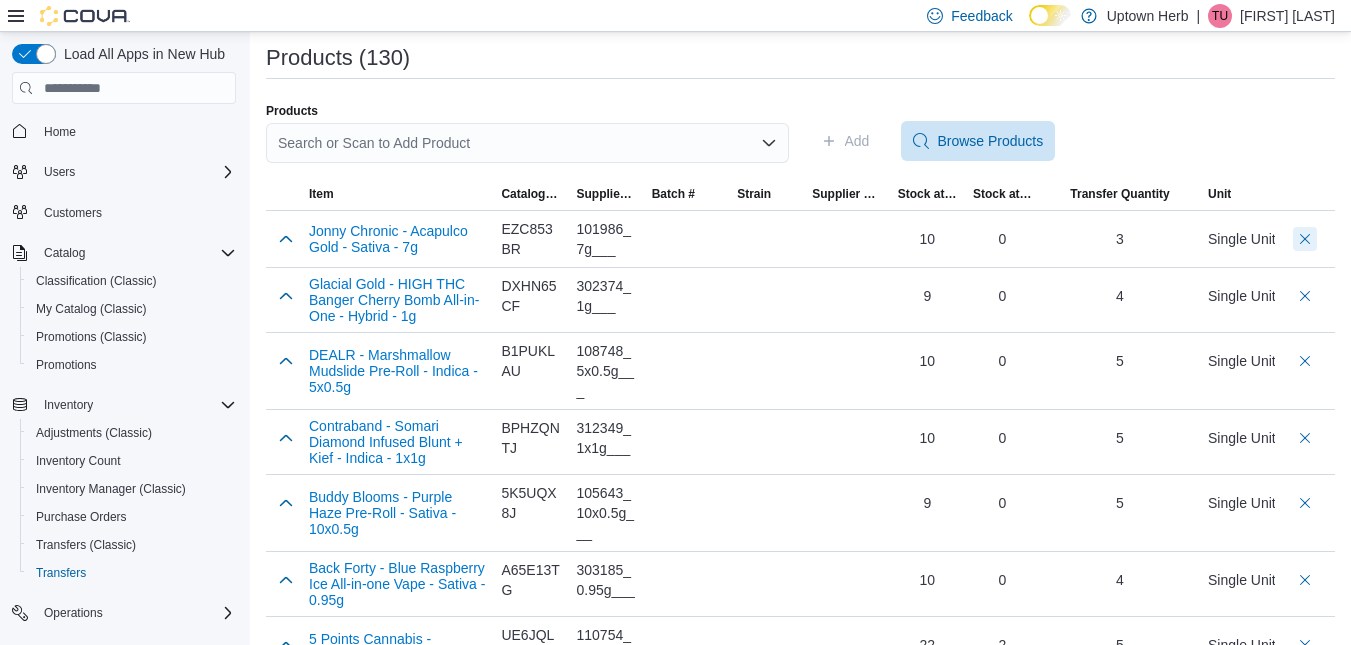 click at bounding box center [1305, 239] 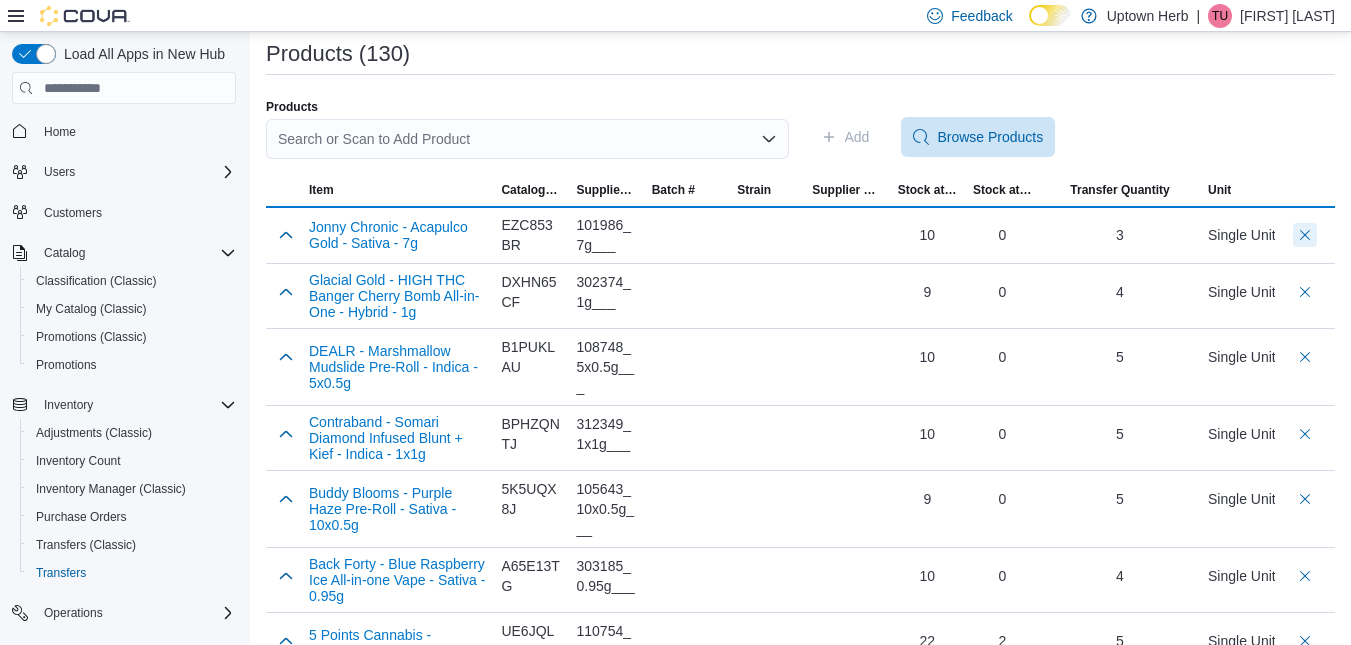scroll, scrollTop: 371, scrollLeft: 0, axis: vertical 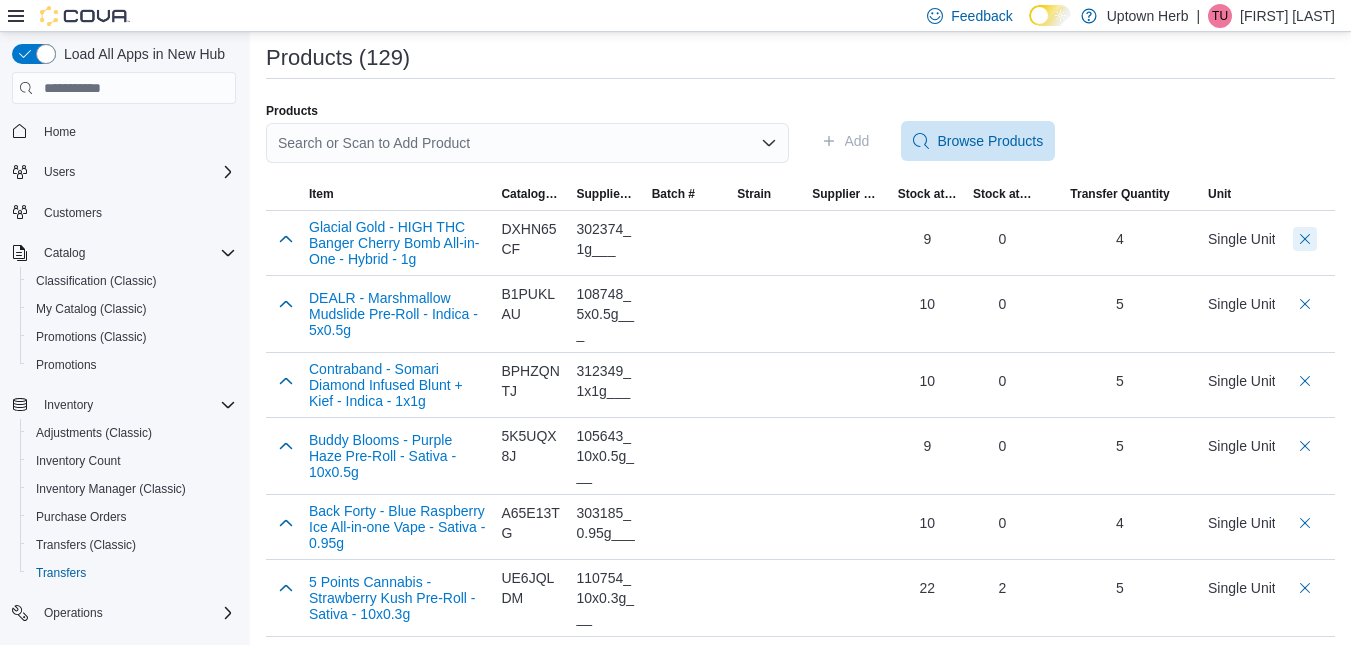 click at bounding box center [1305, 239] 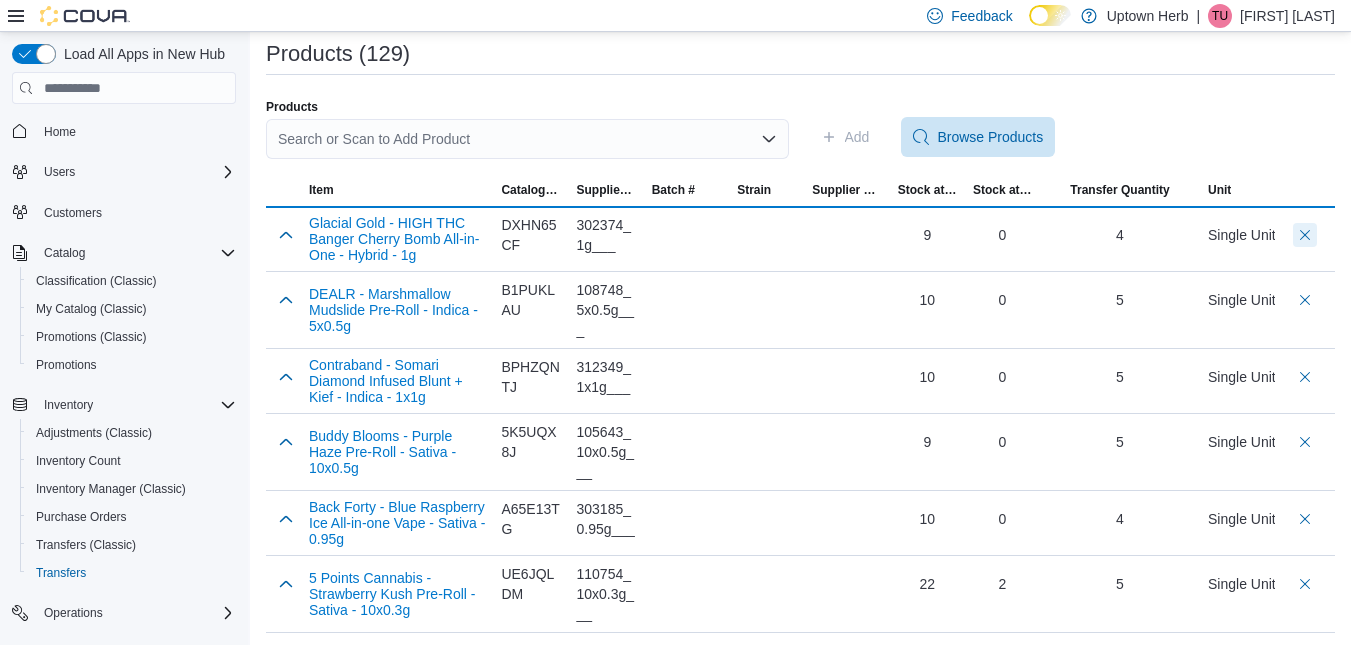 scroll, scrollTop: 371, scrollLeft: 0, axis: vertical 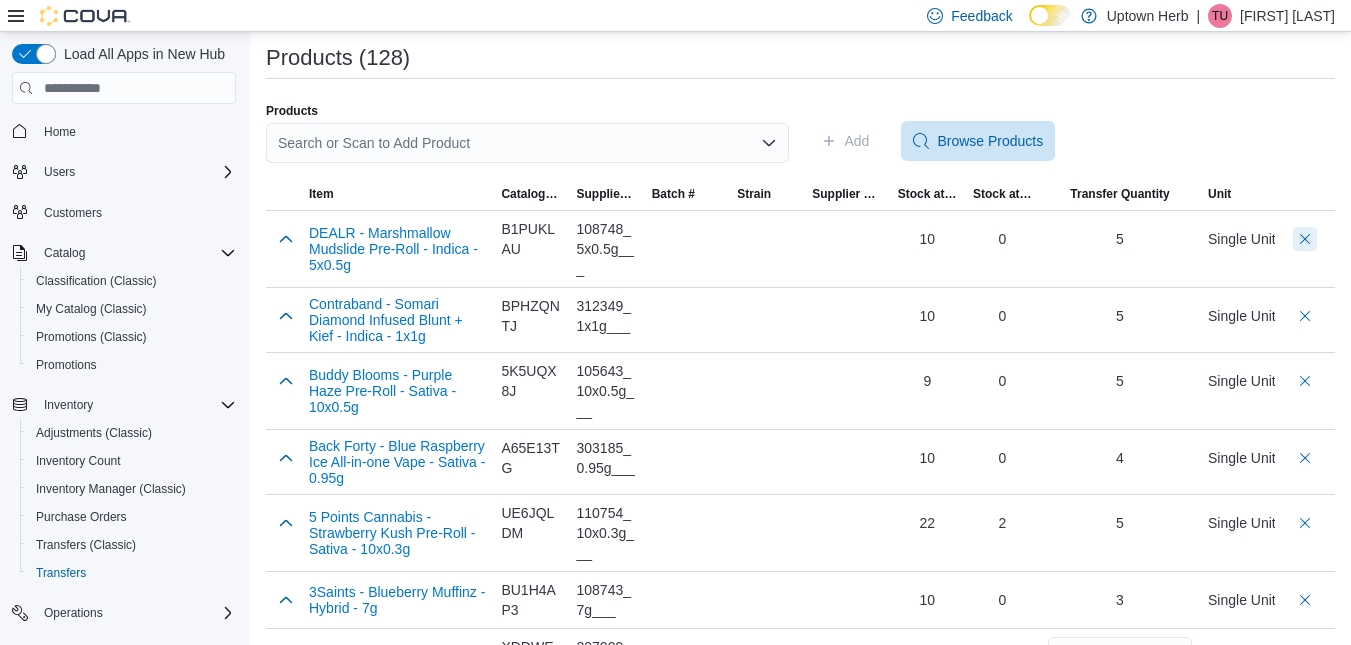 click at bounding box center [1305, 239] 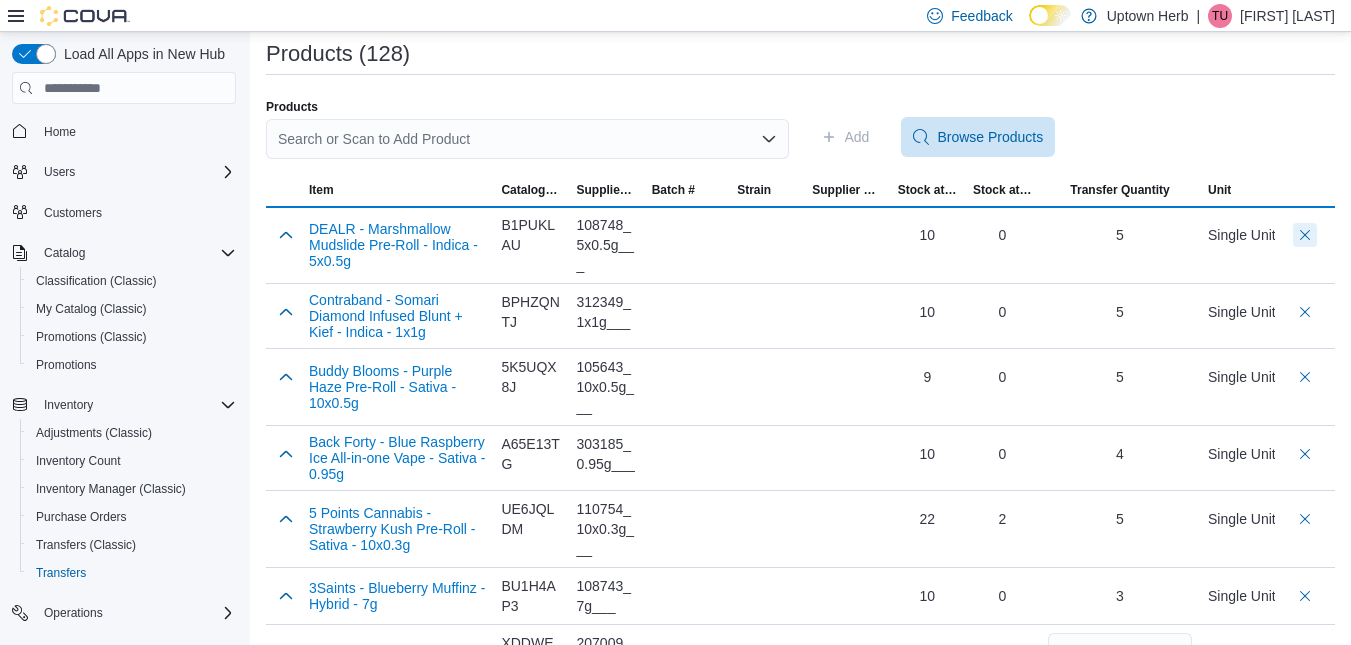scroll, scrollTop: 371, scrollLeft: 0, axis: vertical 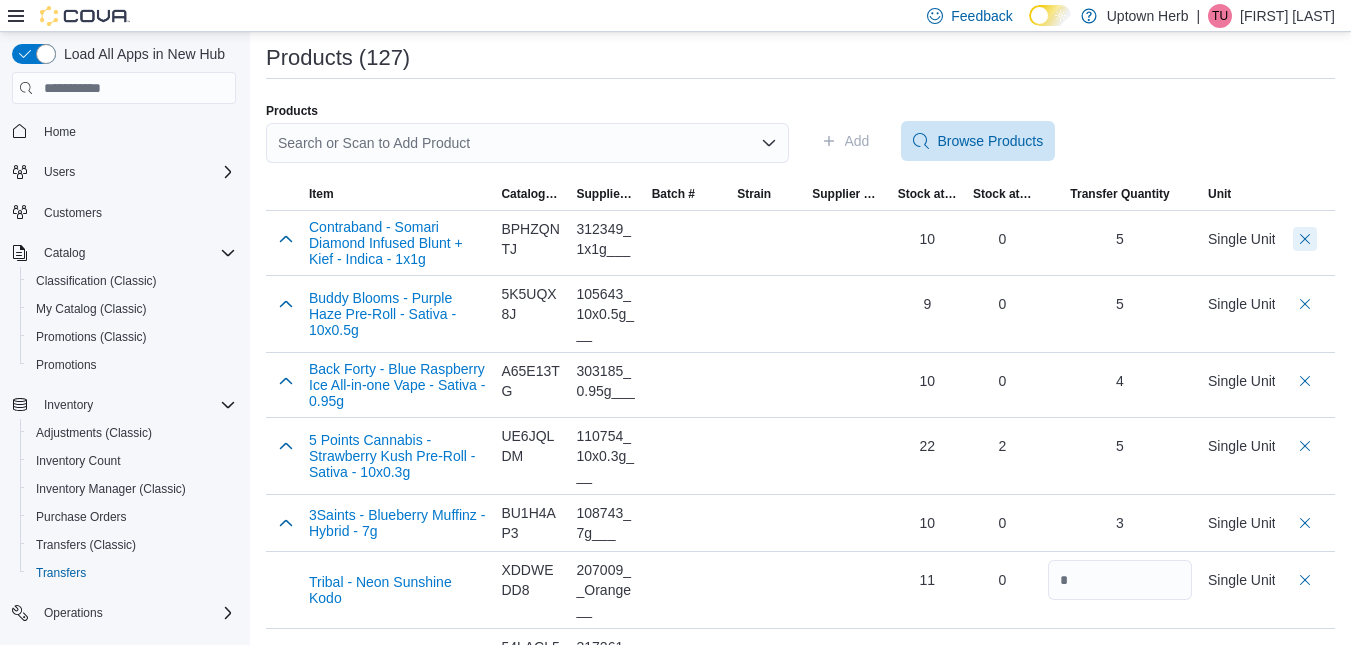 click at bounding box center [1305, 239] 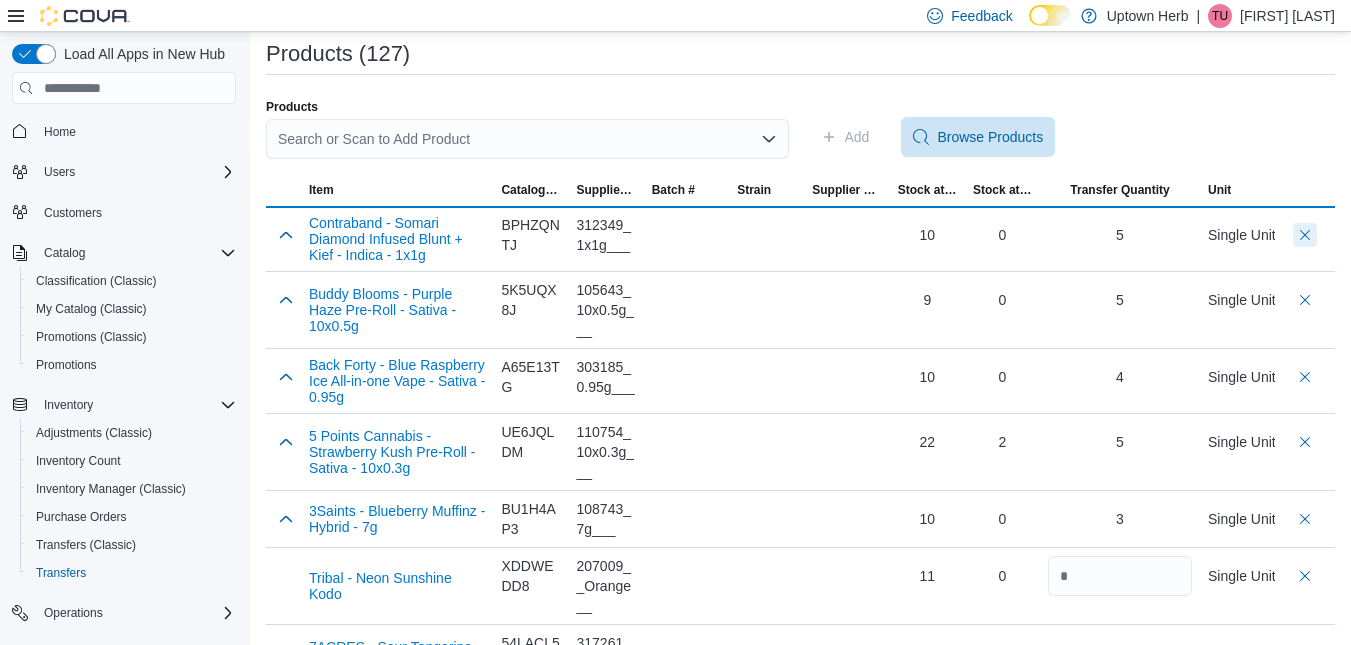 scroll, scrollTop: 371, scrollLeft: 0, axis: vertical 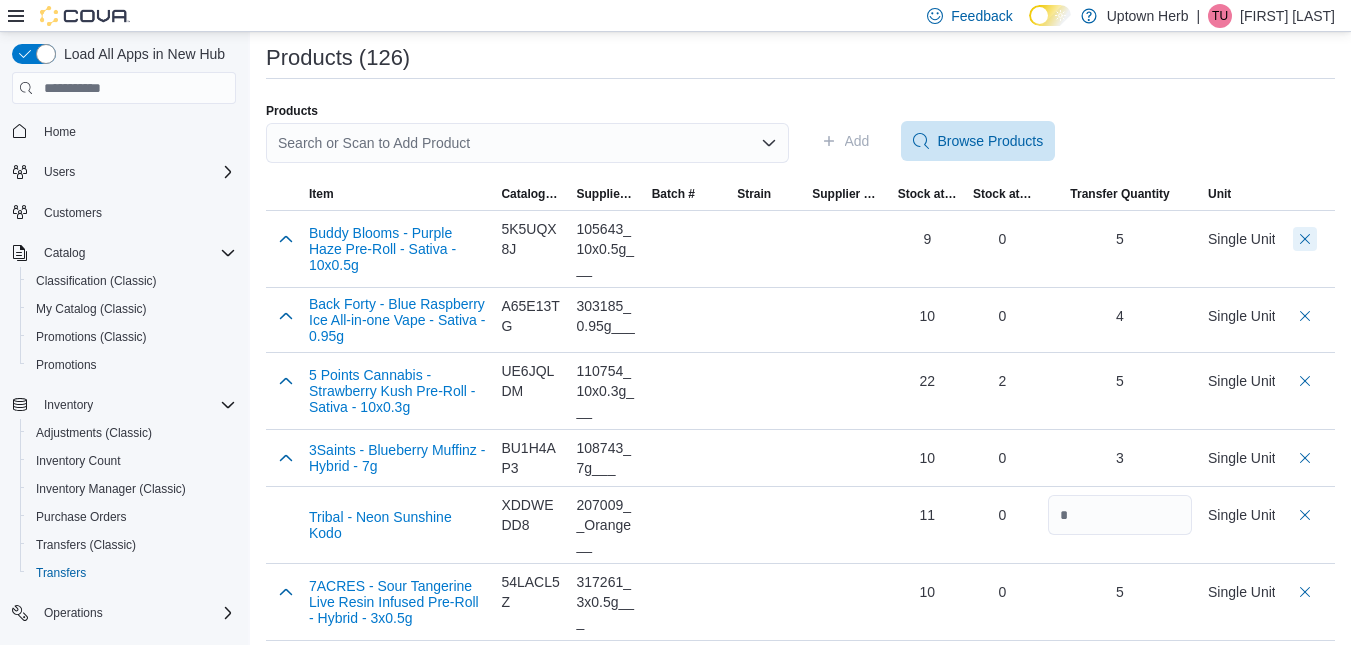 click at bounding box center [1305, 239] 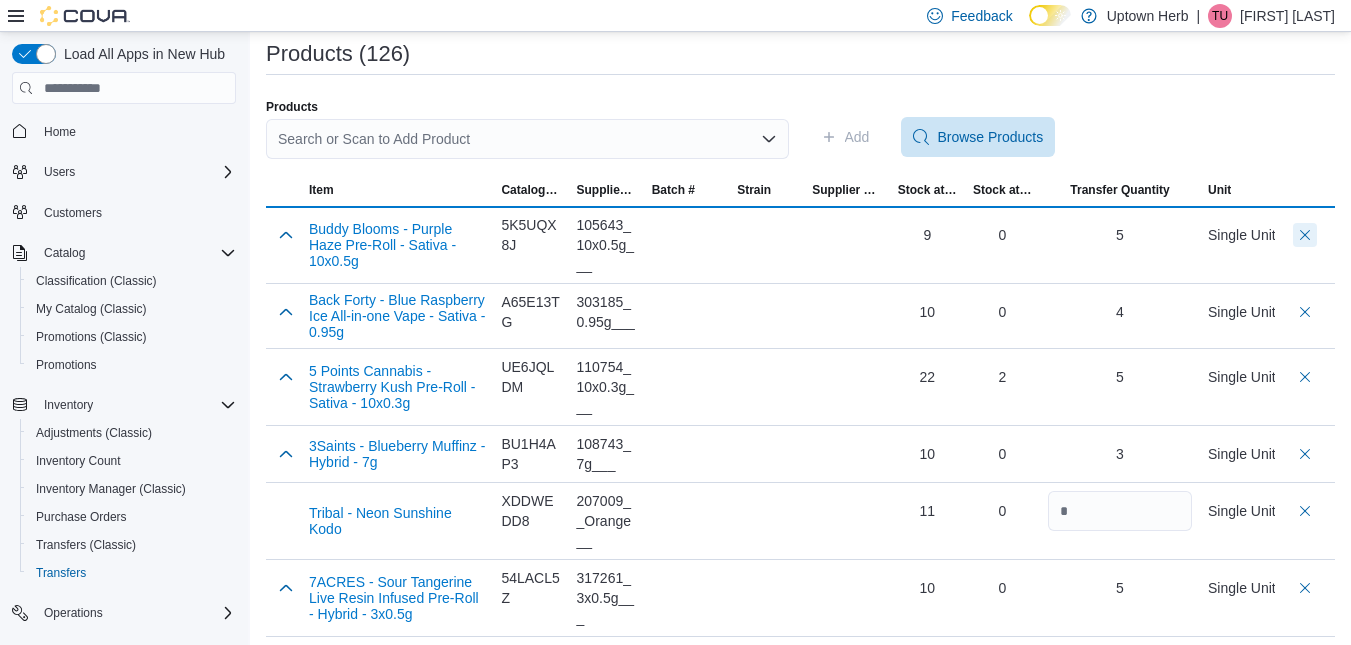 scroll, scrollTop: 371, scrollLeft: 0, axis: vertical 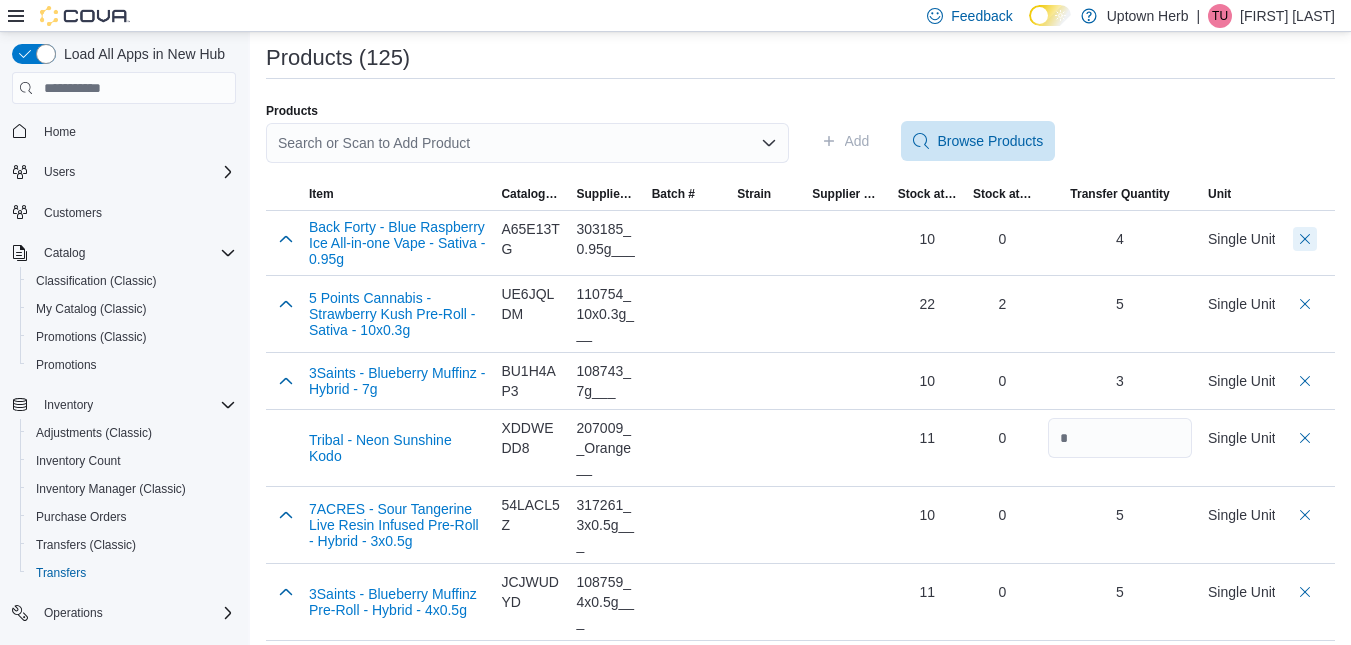 click at bounding box center [1305, 239] 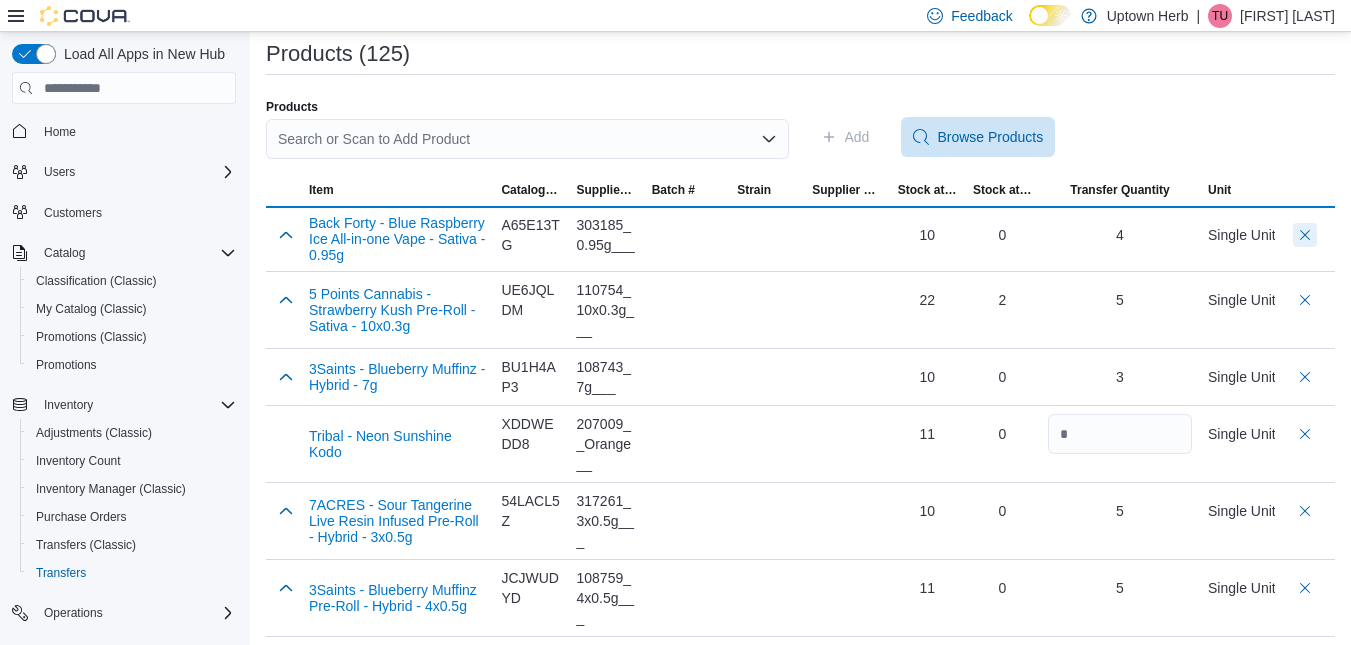 scroll, scrollTop: 371, scrollLeft: 0, axis: vertical 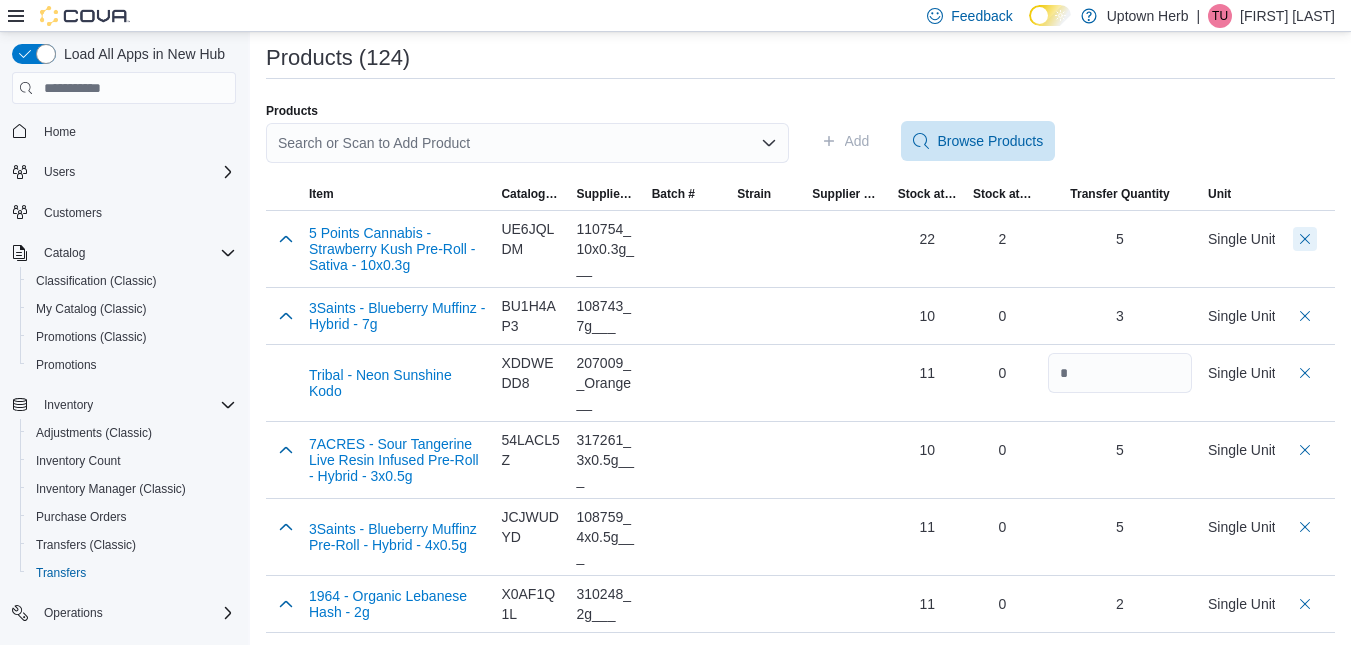 click at bounding box center [1305, 239] 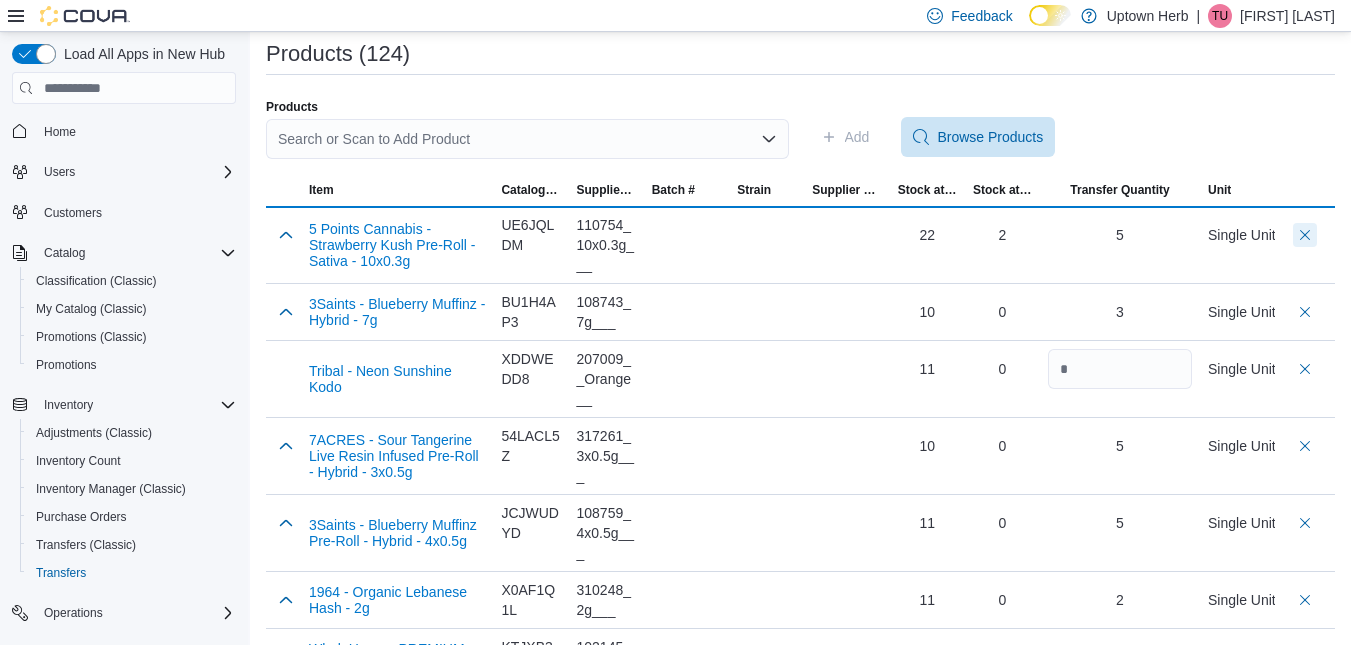 scroll, scrollTop: 371, scrollLeft: 0, axis: vertical 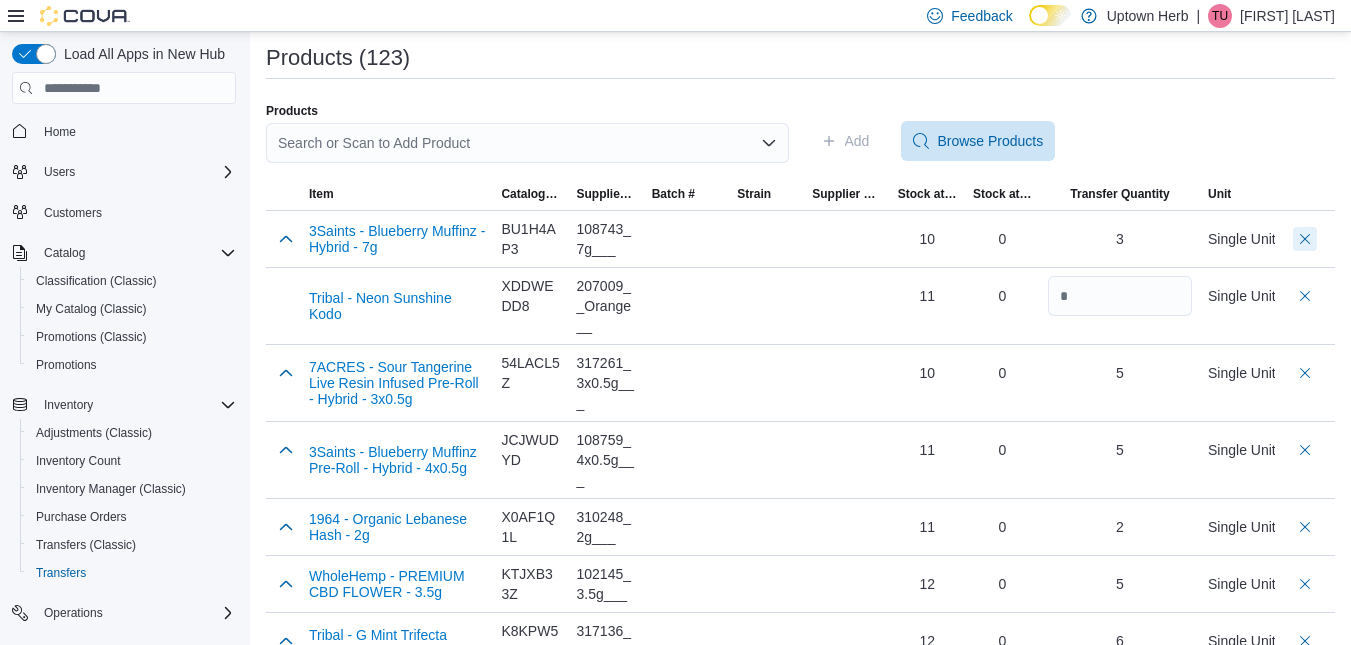 click at bounding box center [1305, 239] 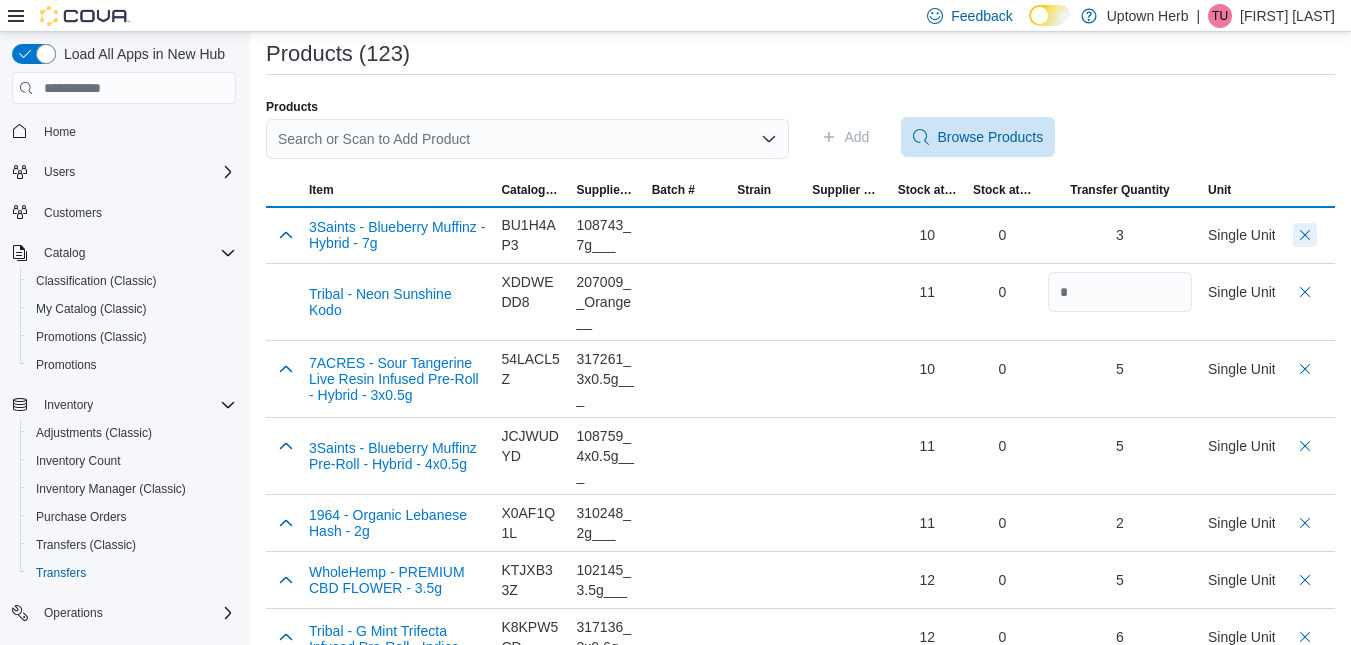scroll, scrollTop: 371, scrollLeft: 0, axis: vertical 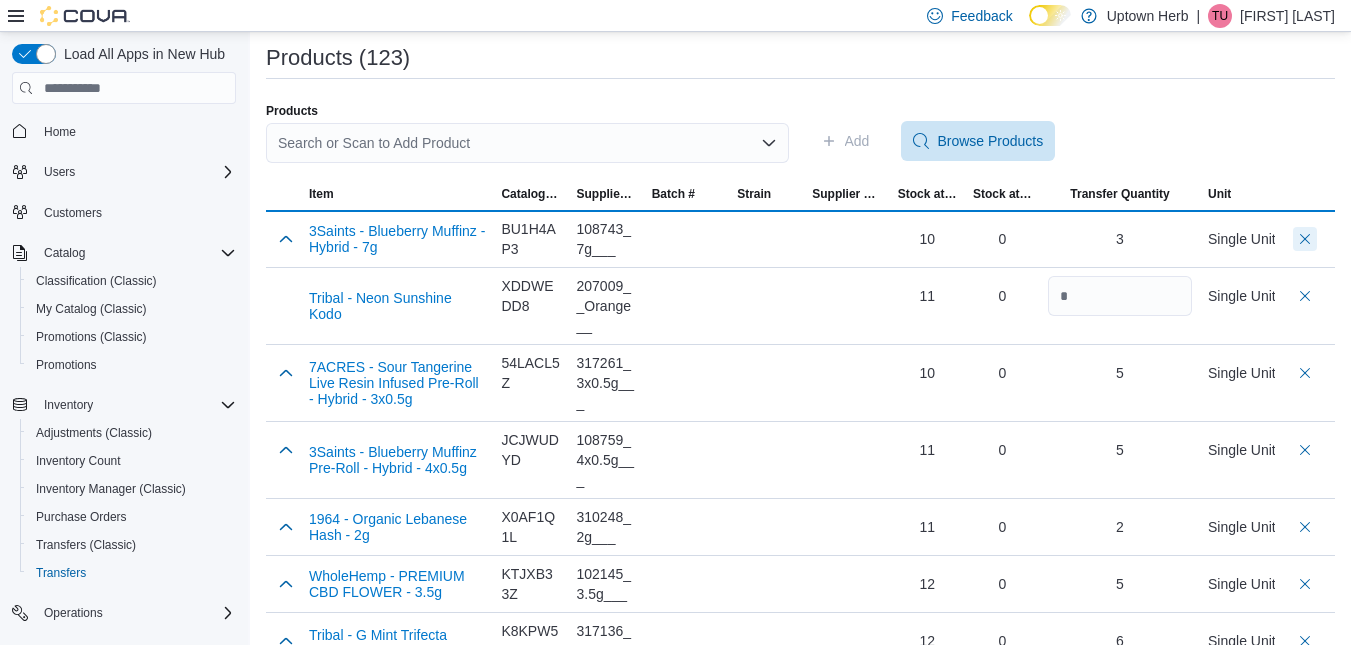 click at bounding box center [1305, 239] 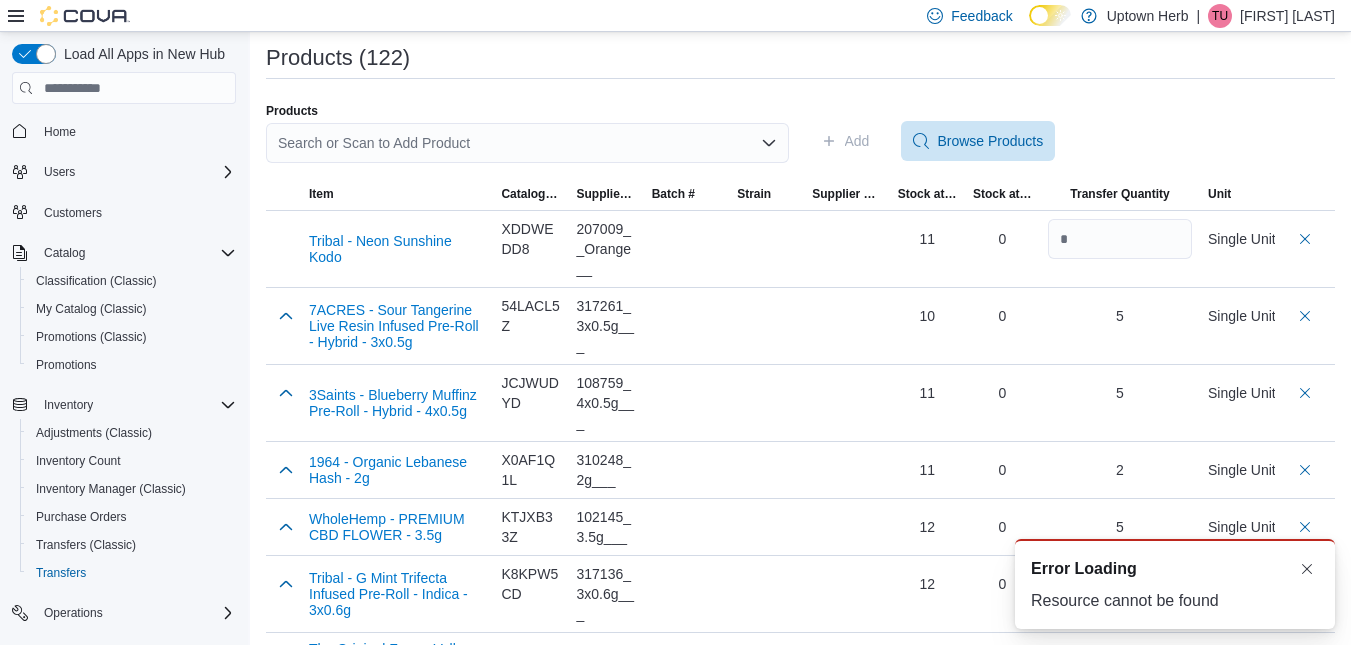 scroll, scrollTop: 0, scrollLeft: 0, axis: both 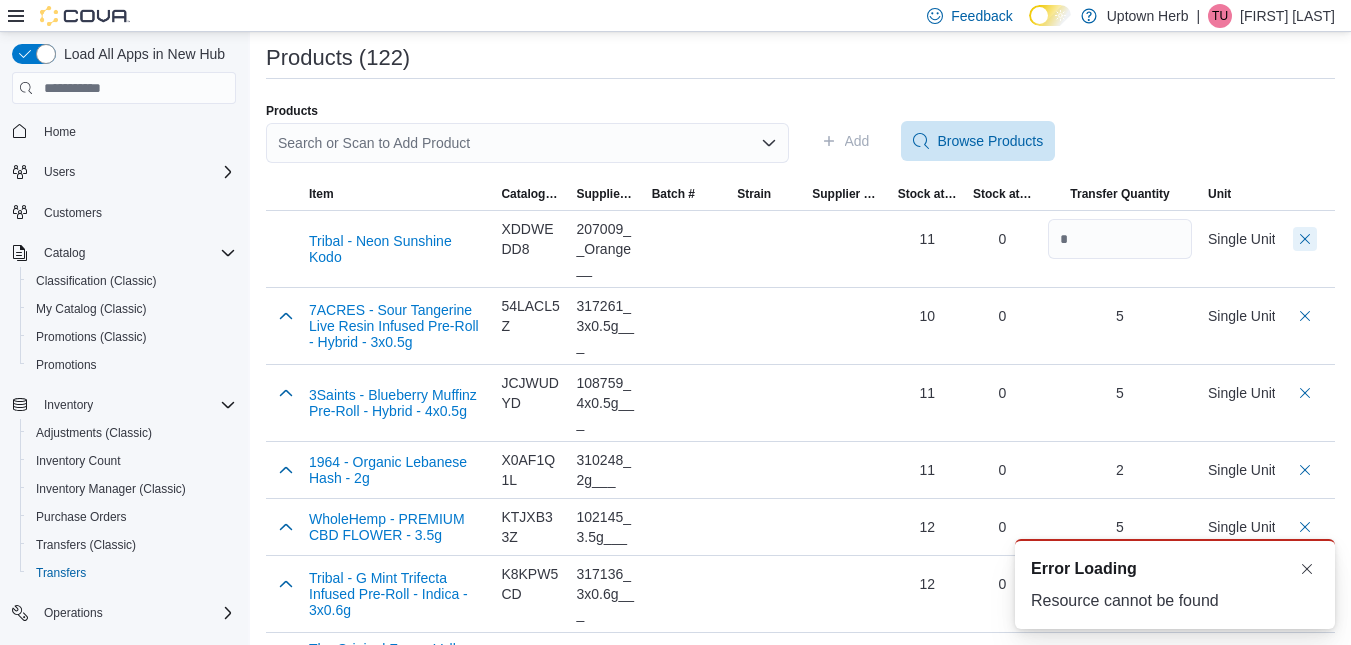 click at bounding box center [1305, 239] 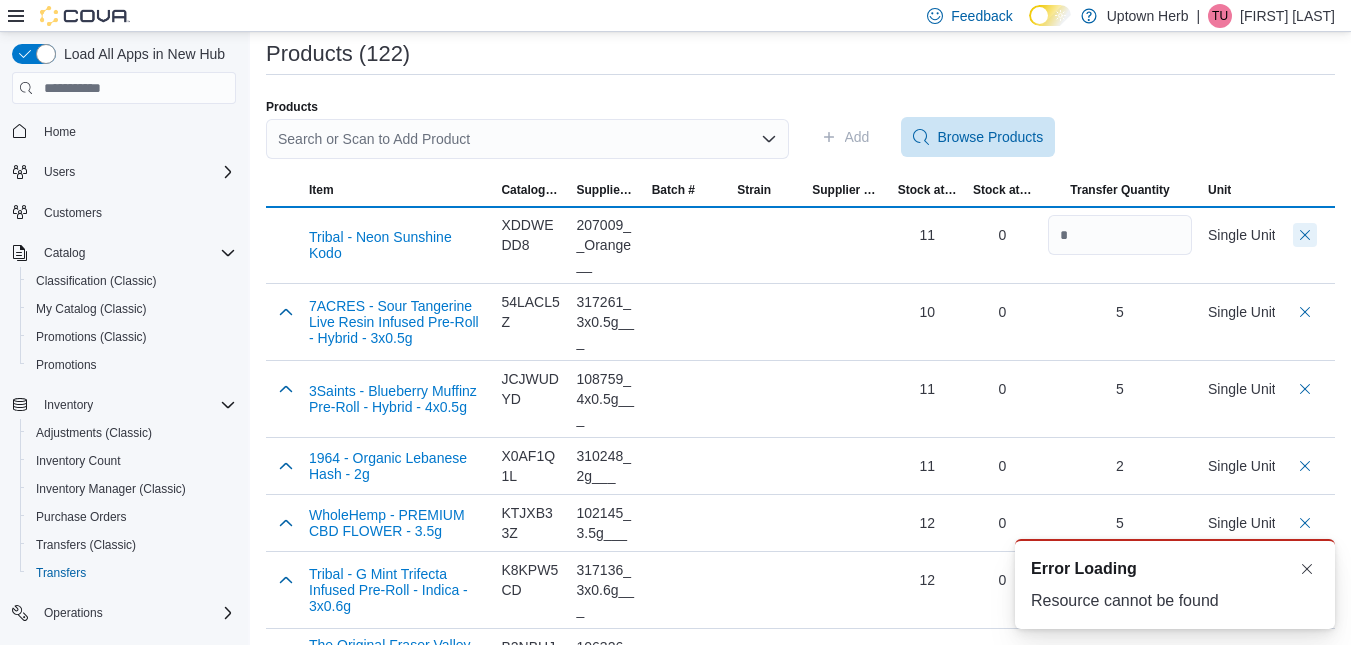 scroll, scrollTop: 371, scrollLeft: 0, axis: vertical 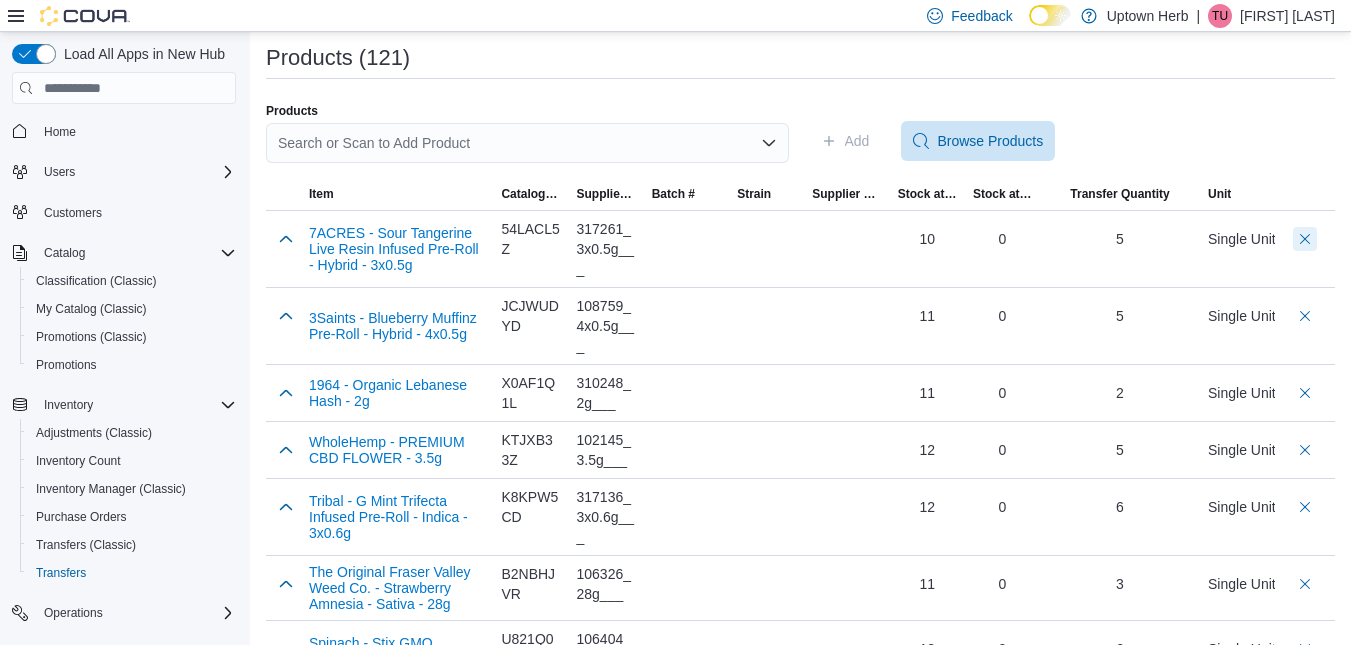 click at bounding box center (1305, 239) 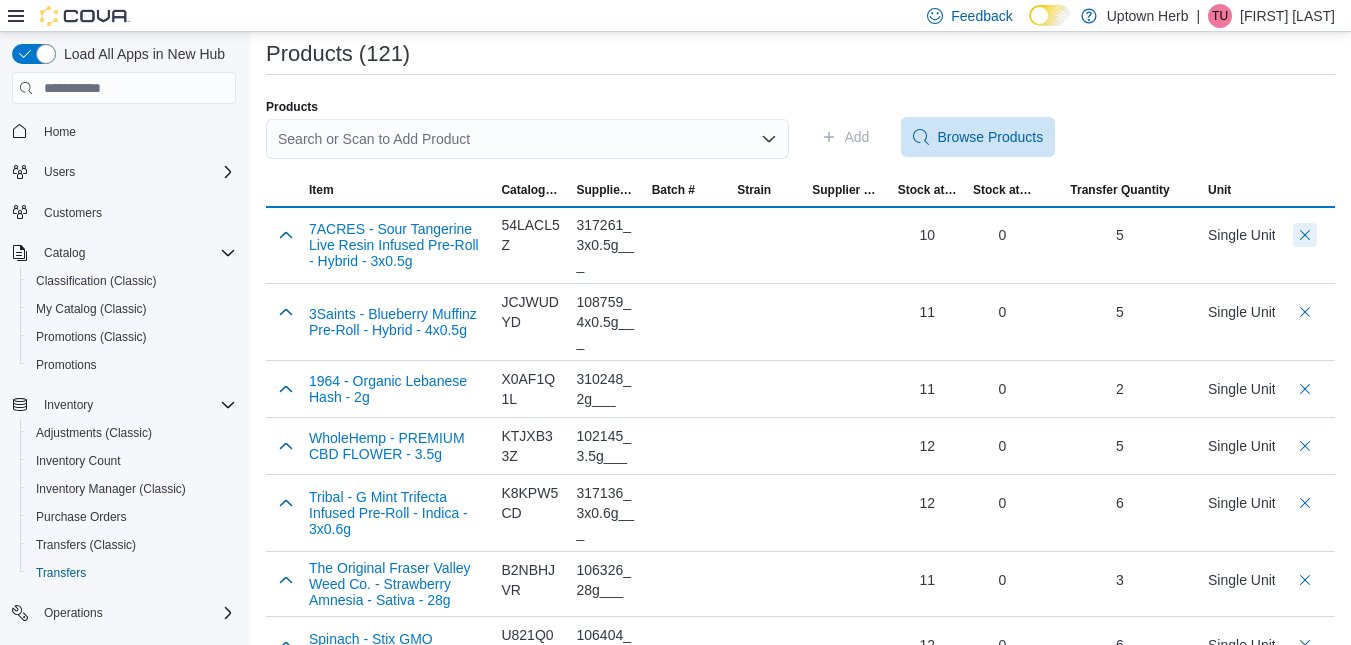 scroll, scrollTop: 371, scrollLeft: 0, axis: vertical 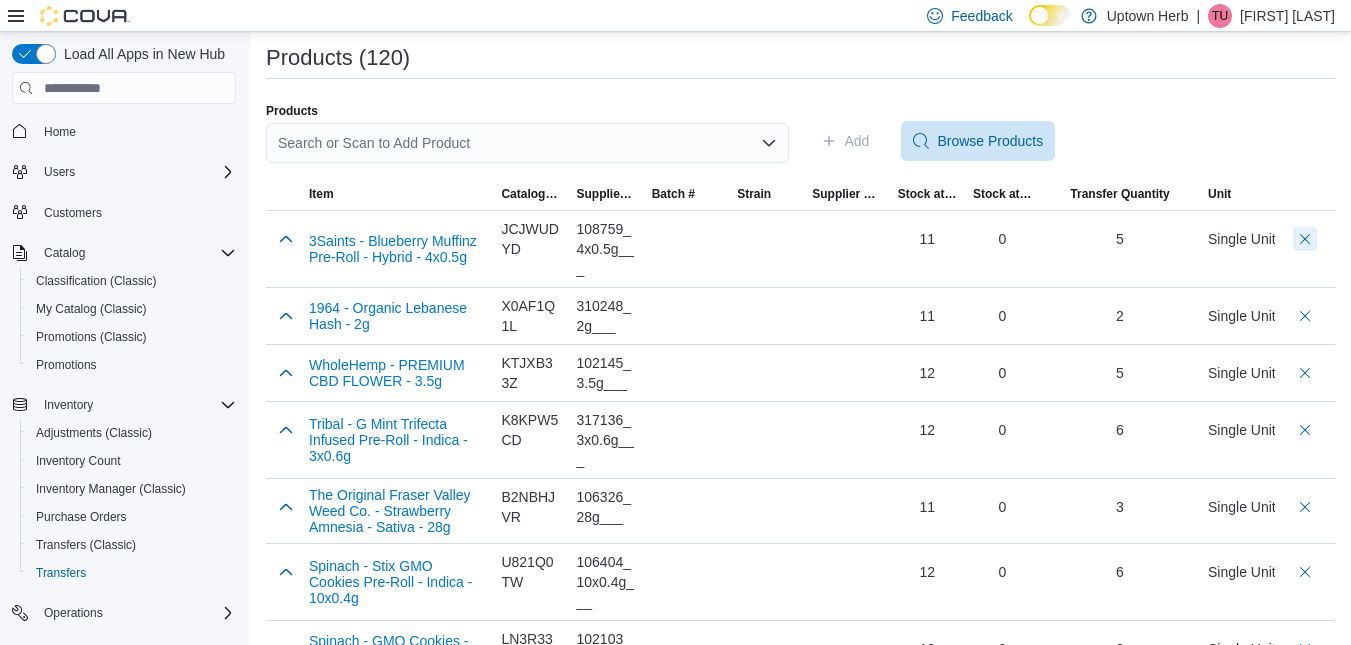 click at bounding box center (1305, 239) 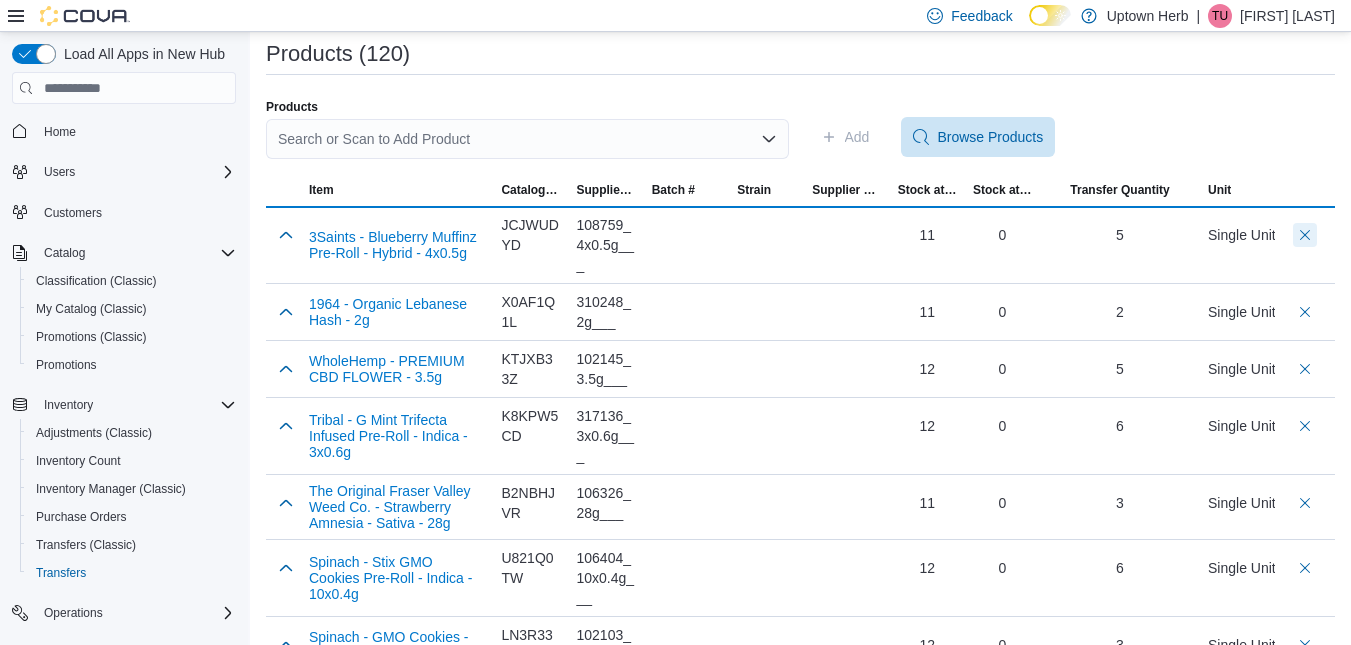 scroll, scrollTop: 371, scrollLeft: 0, axis: vertical 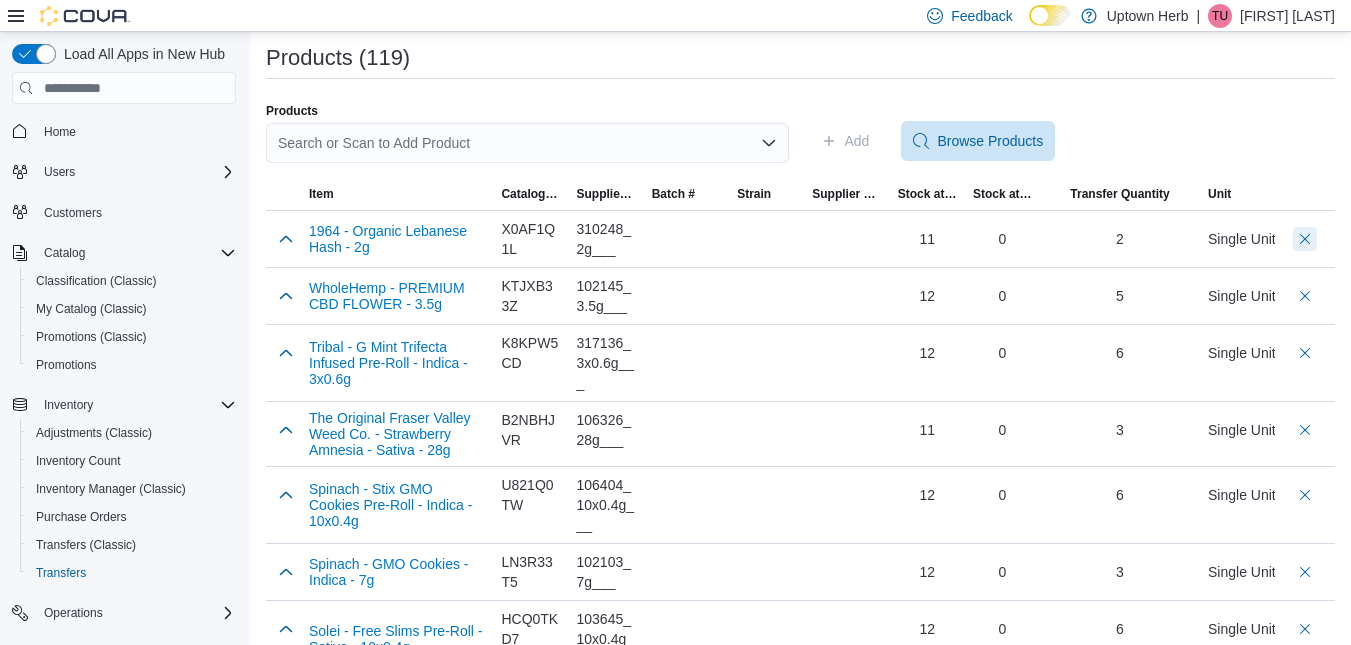 click at bounding box center (1305, 239) 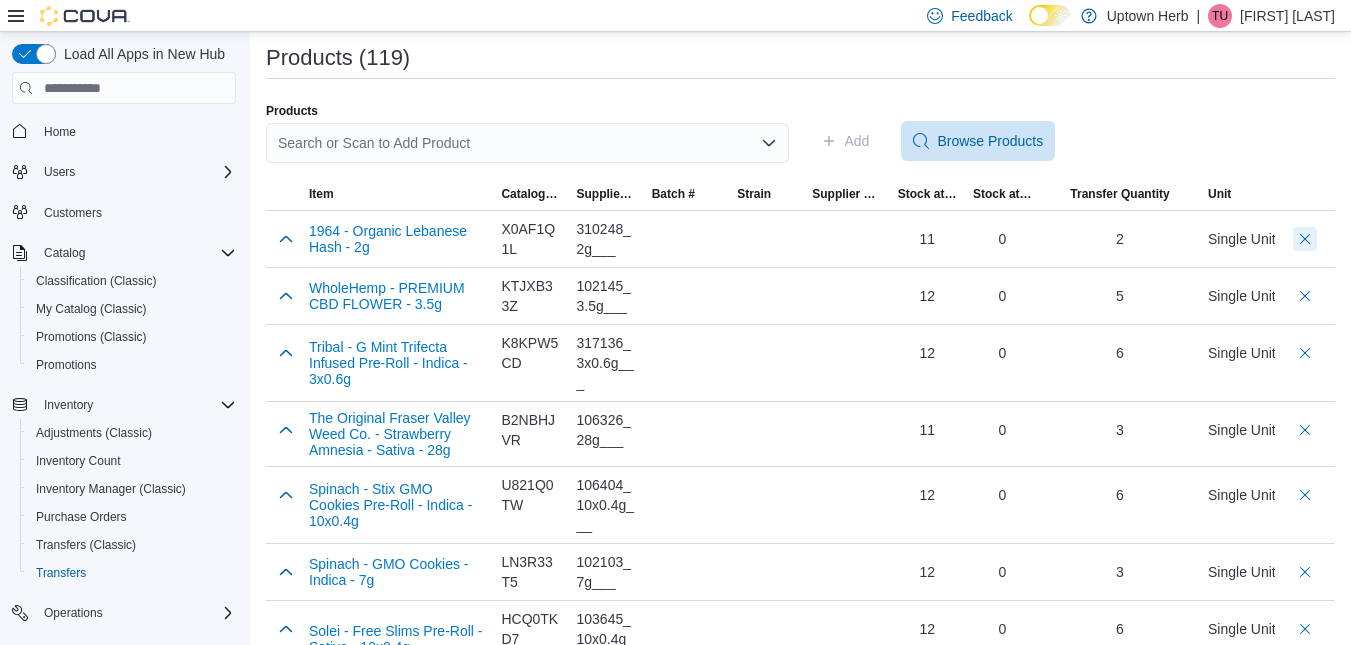scroll, scrollTop: 371, scrollLeft: 0, axis: vertical 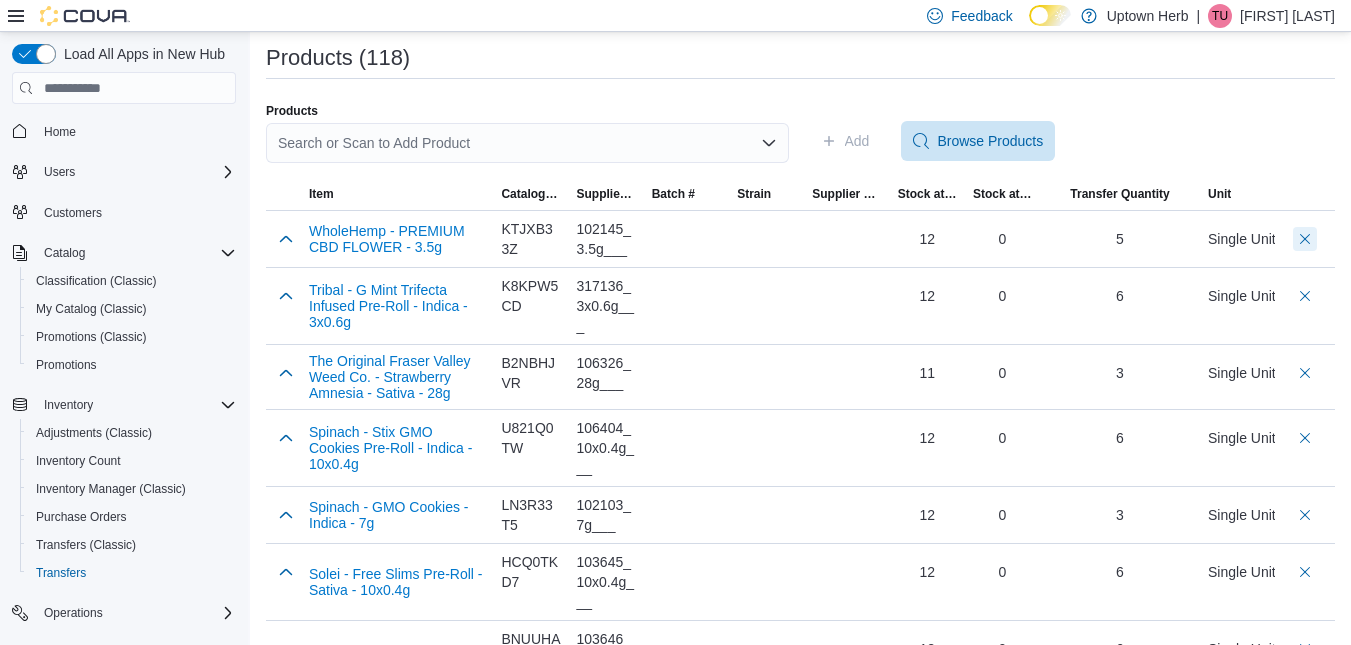 click at bounding box center (1305, 239) 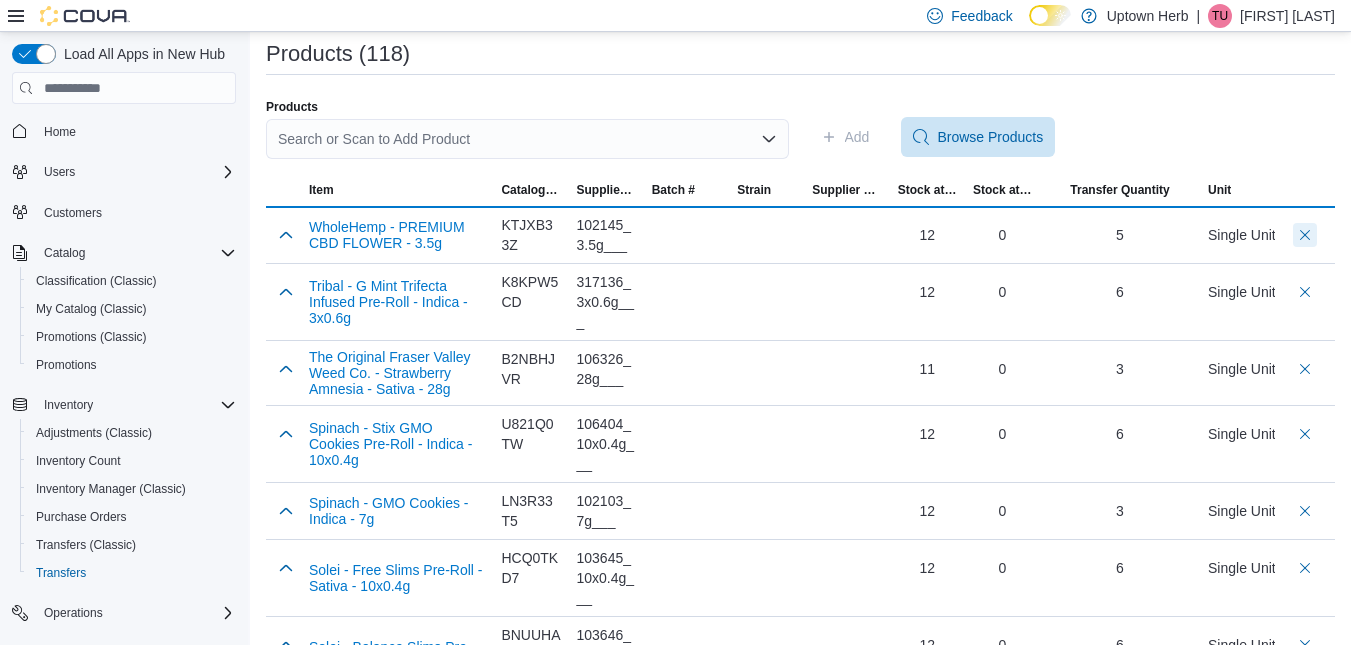 scroll, scrollTop: 371, scrollLeft: 0, axis: vertical 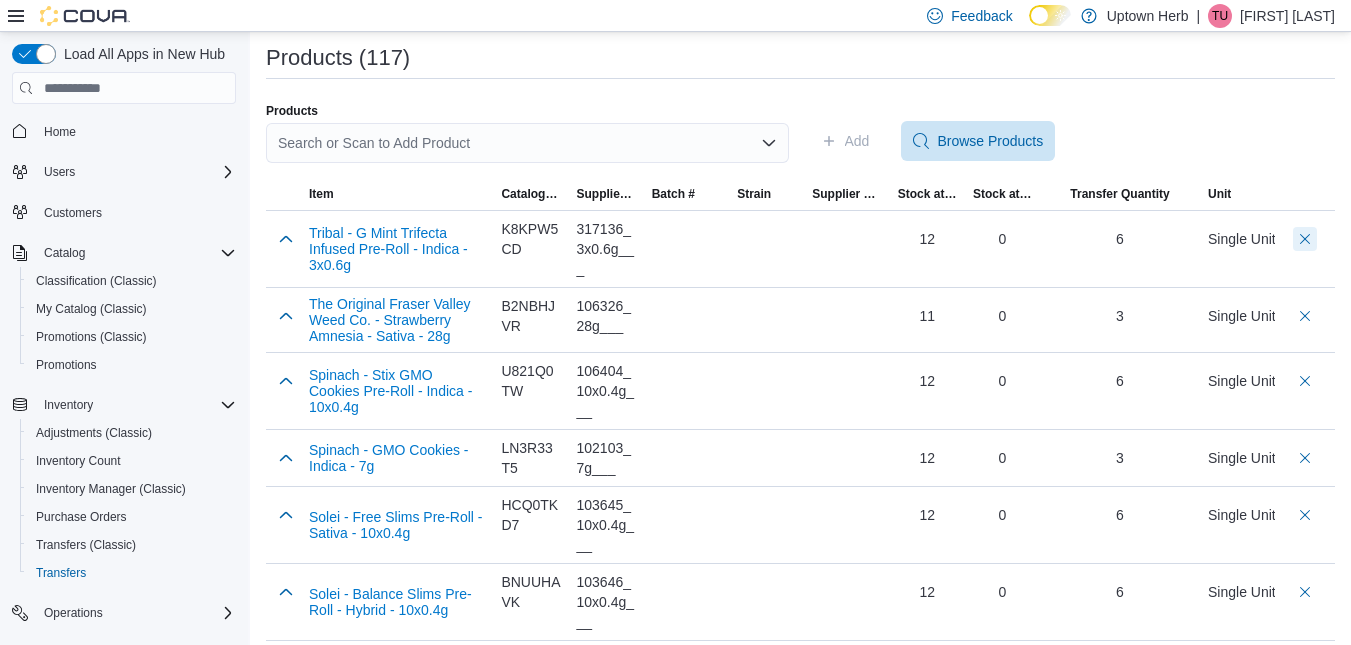 click at bounding box center [1305, 239] 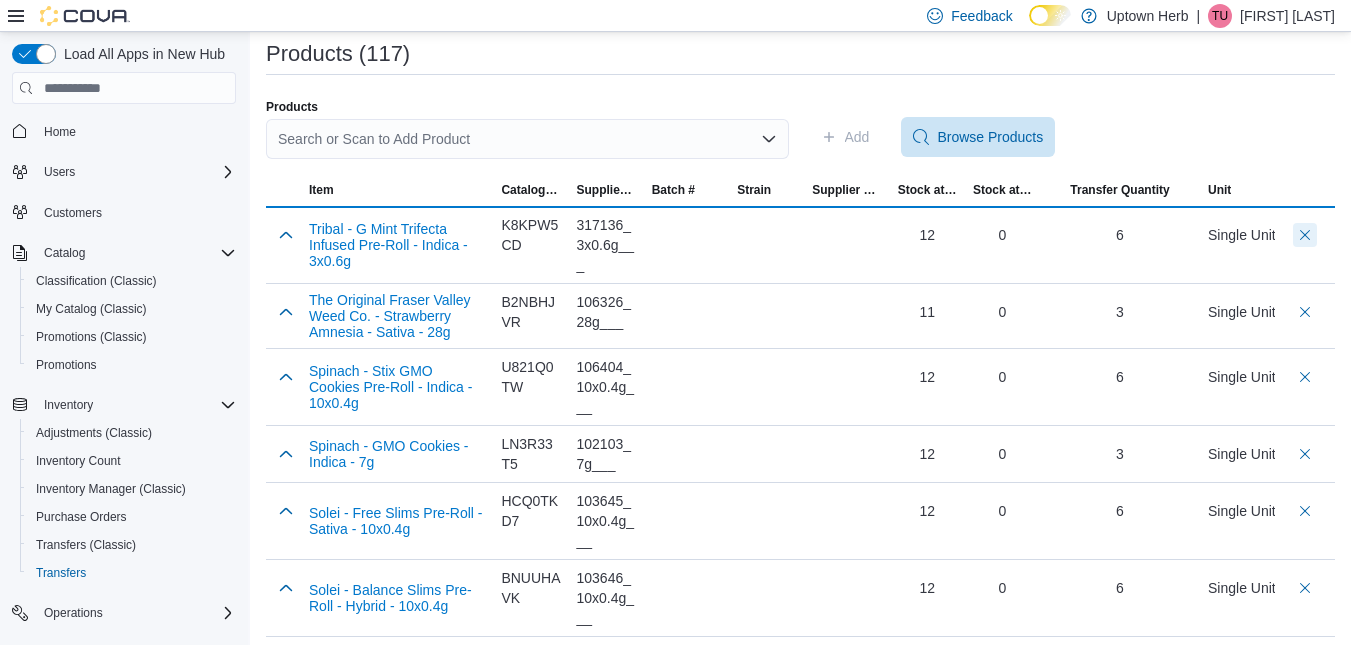 scroll, scrollTop: 371, scrollLeft: 0, axis: vertical 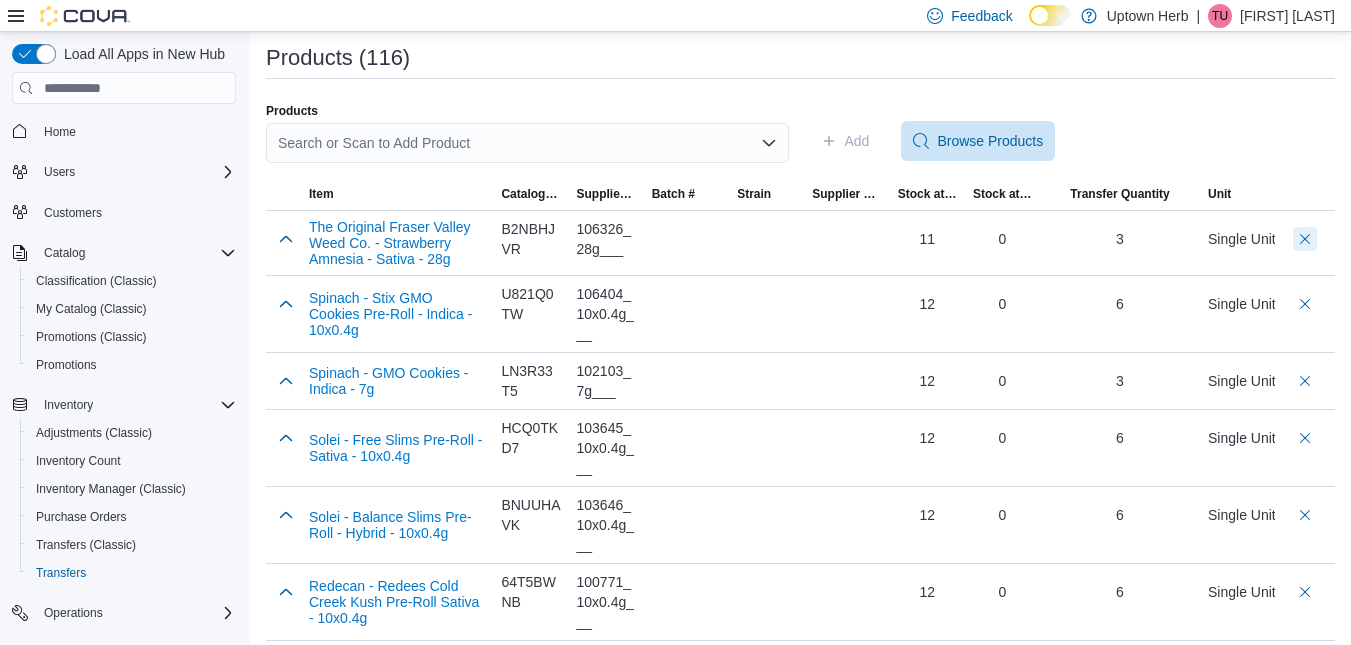 click at bounding box center [1305, 239] 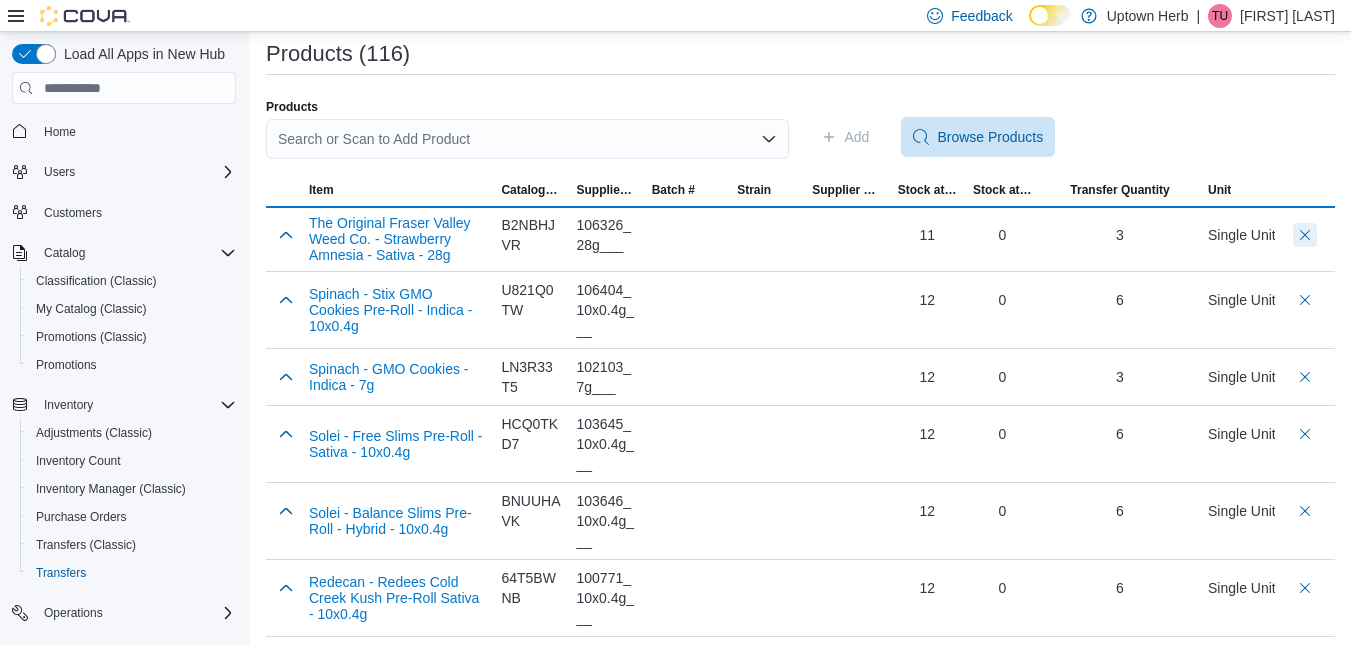 scroll, scrollTop: 371, scrollLeft: 0, axis: vertical 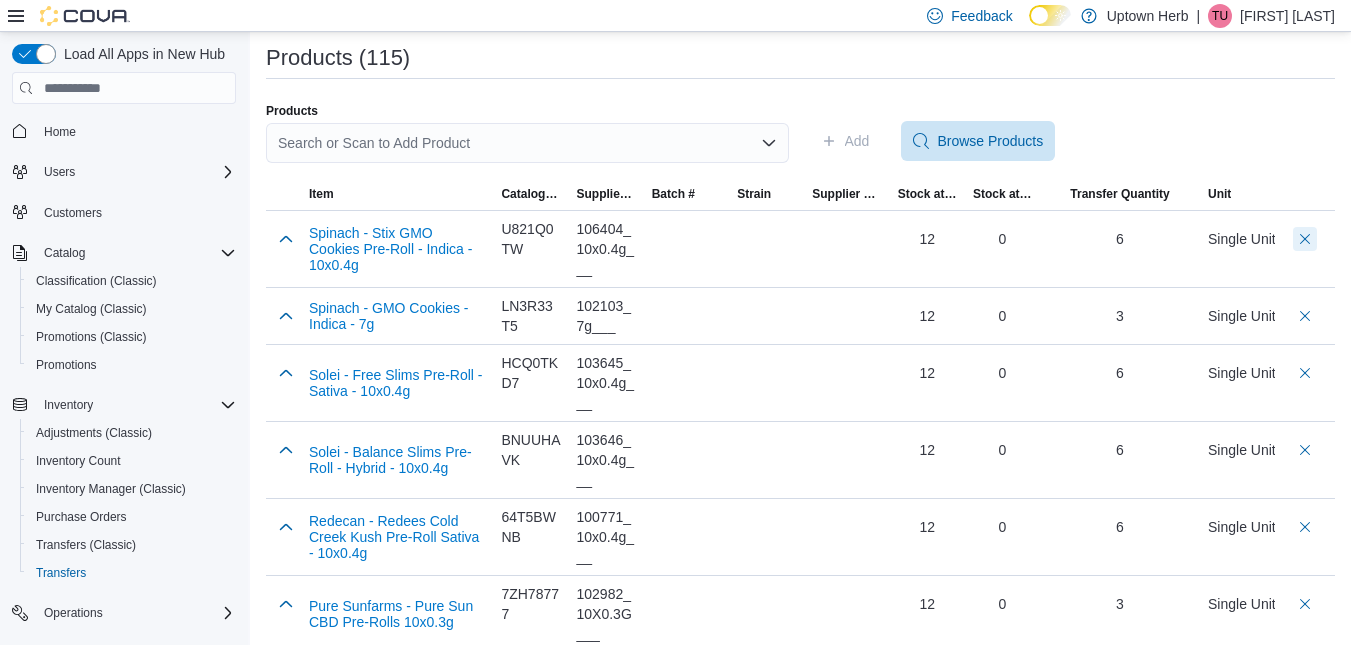 click at bounding box center [1305, 239] 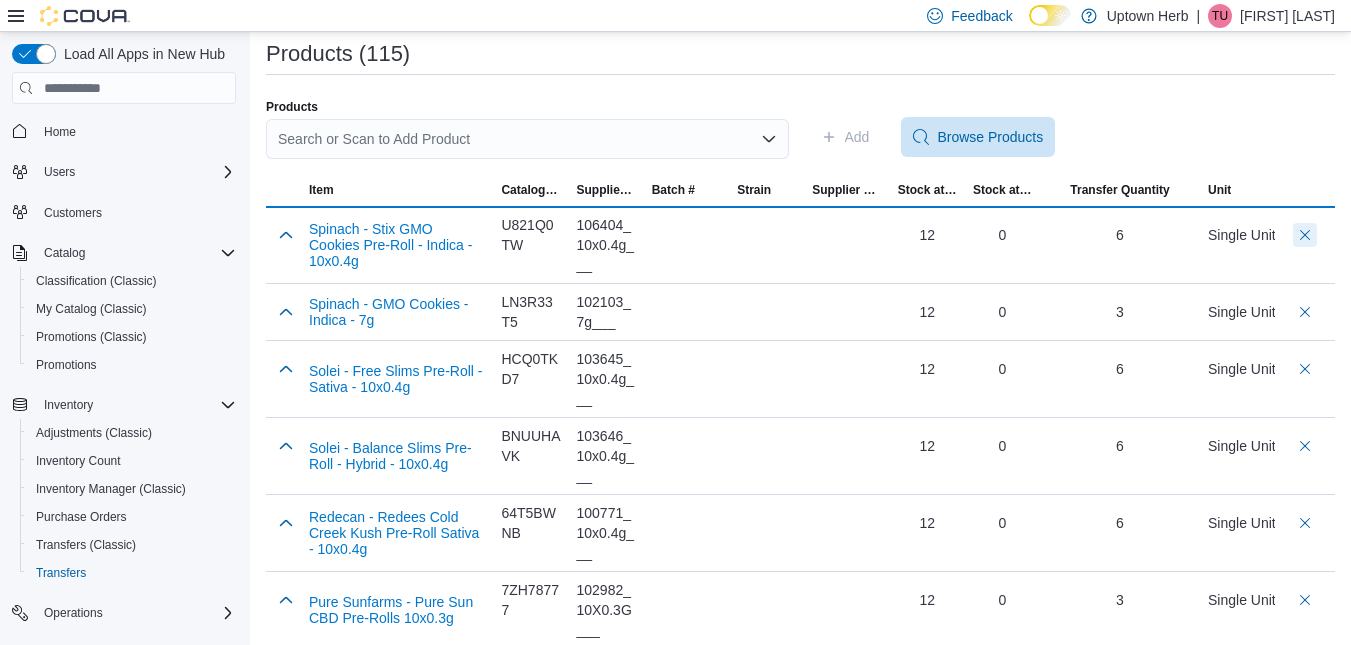 scroll, scrollTop: 371, scrollLeft: 0, axis: vertical 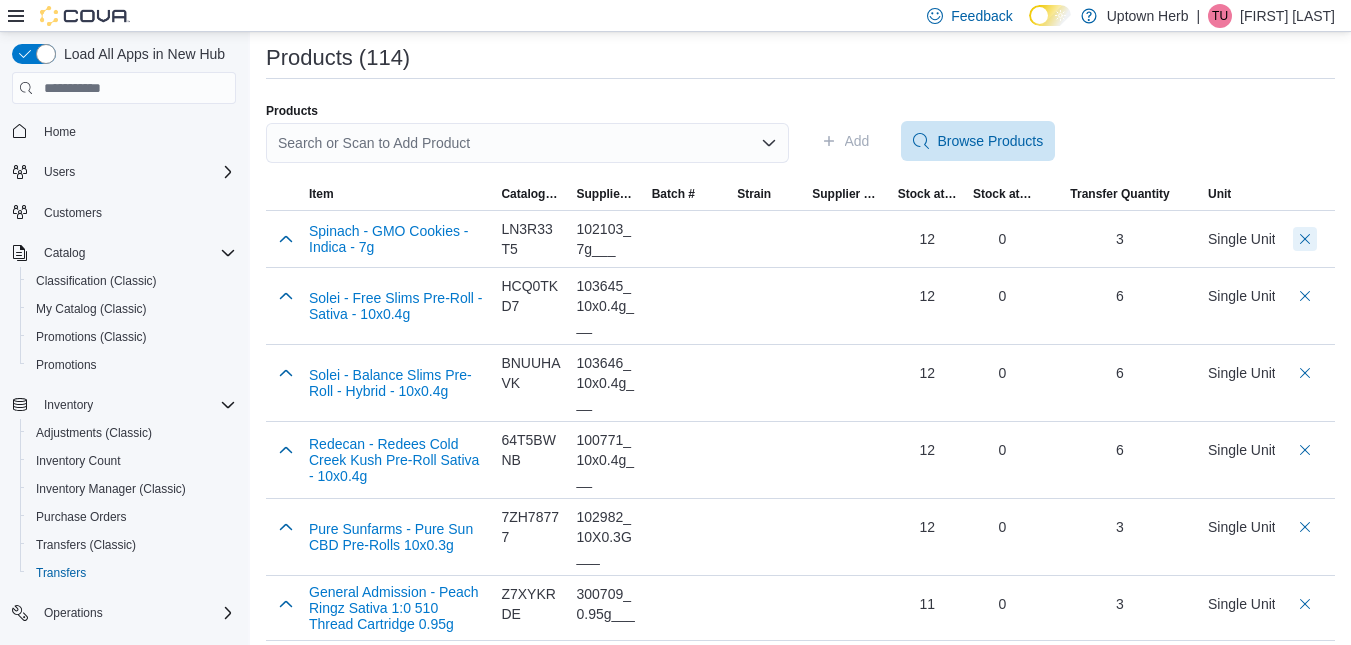 click at bounding box center (1305, 239) 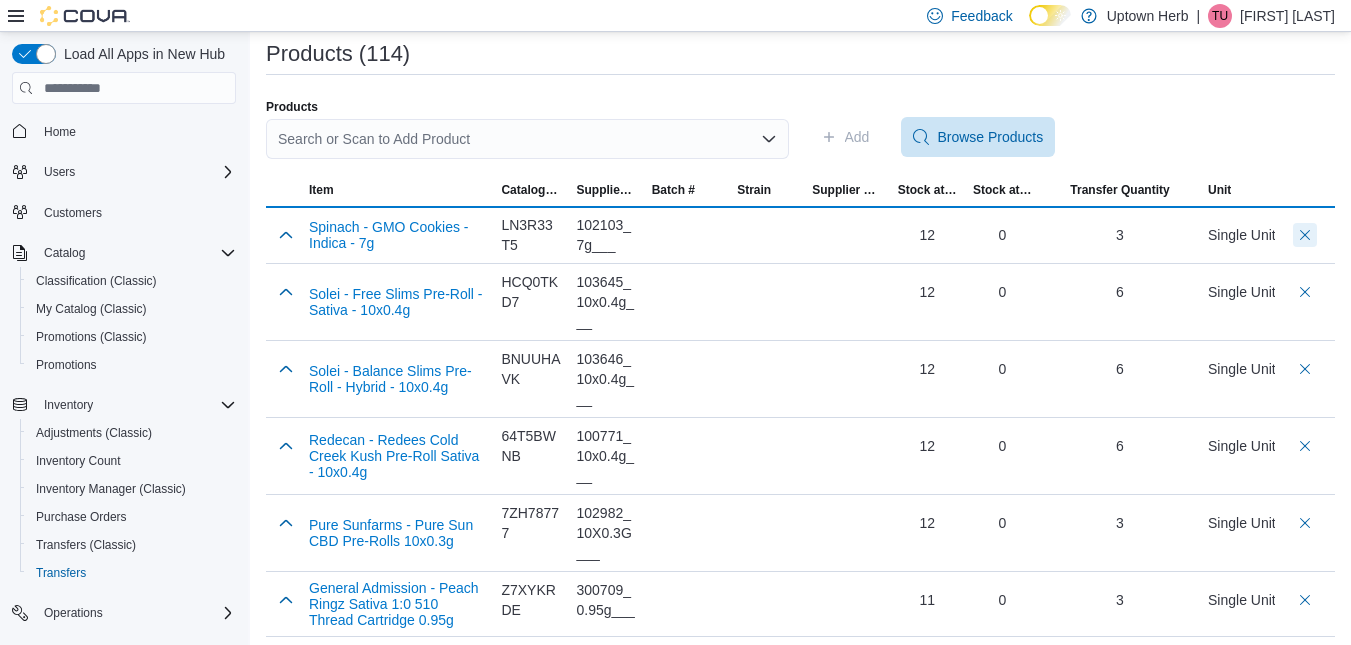 scroll, scrollTop: 371, scrollLeft: 0, axis: vertical 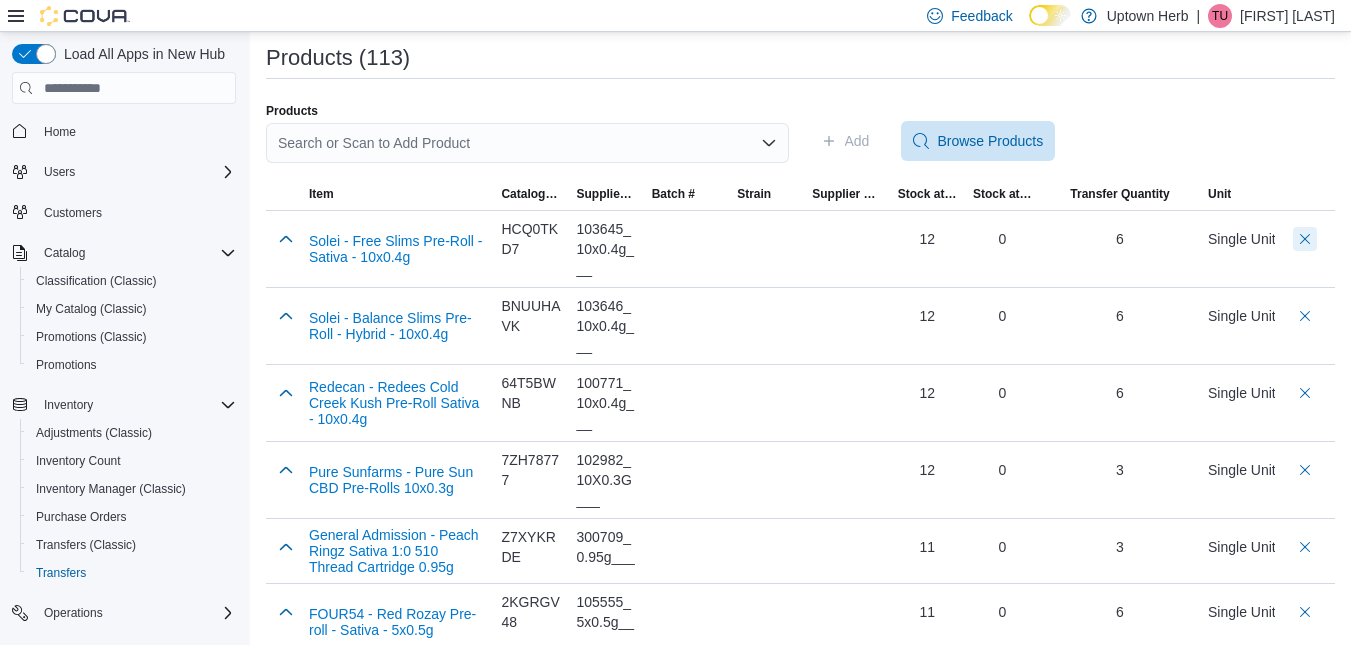 click at bounding box center (1305, 239) 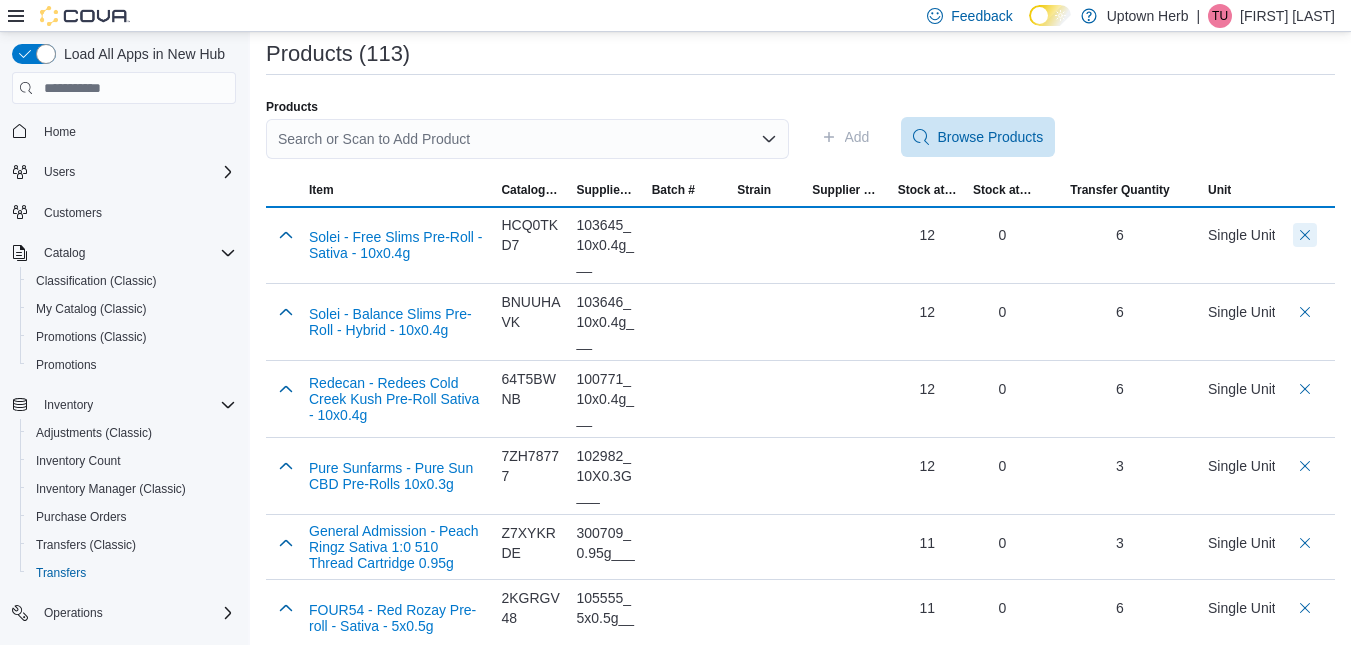 scroll, scrollTop: 371, scrollLeft: 0, axis: vertical 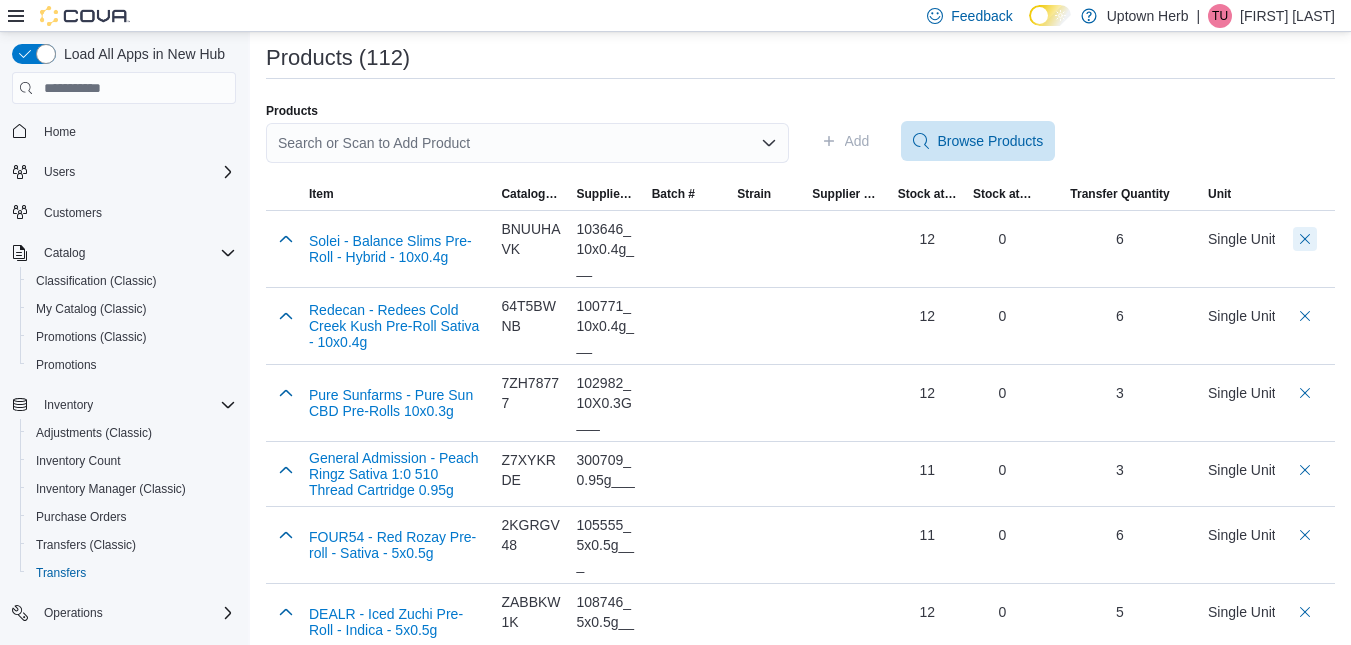 click at bounding box center (1305, 239) 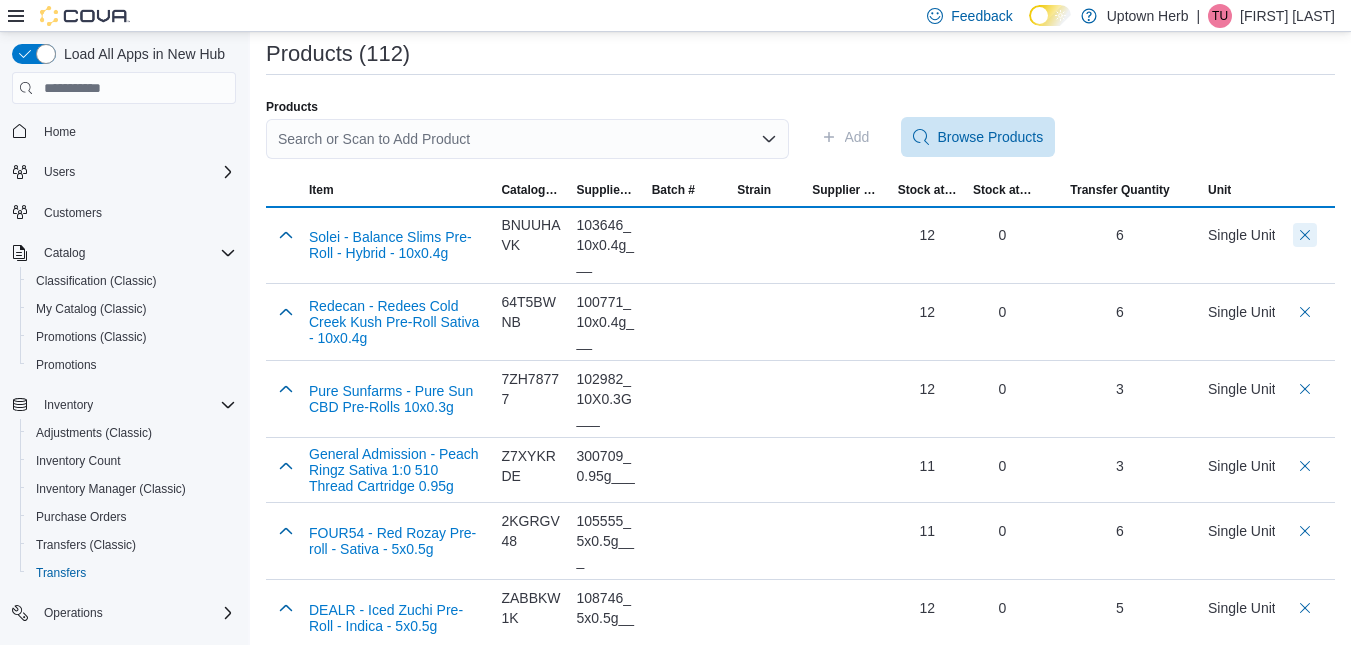 scroll, scrollTop: 371, scrollLeft: 0, axis: vertical 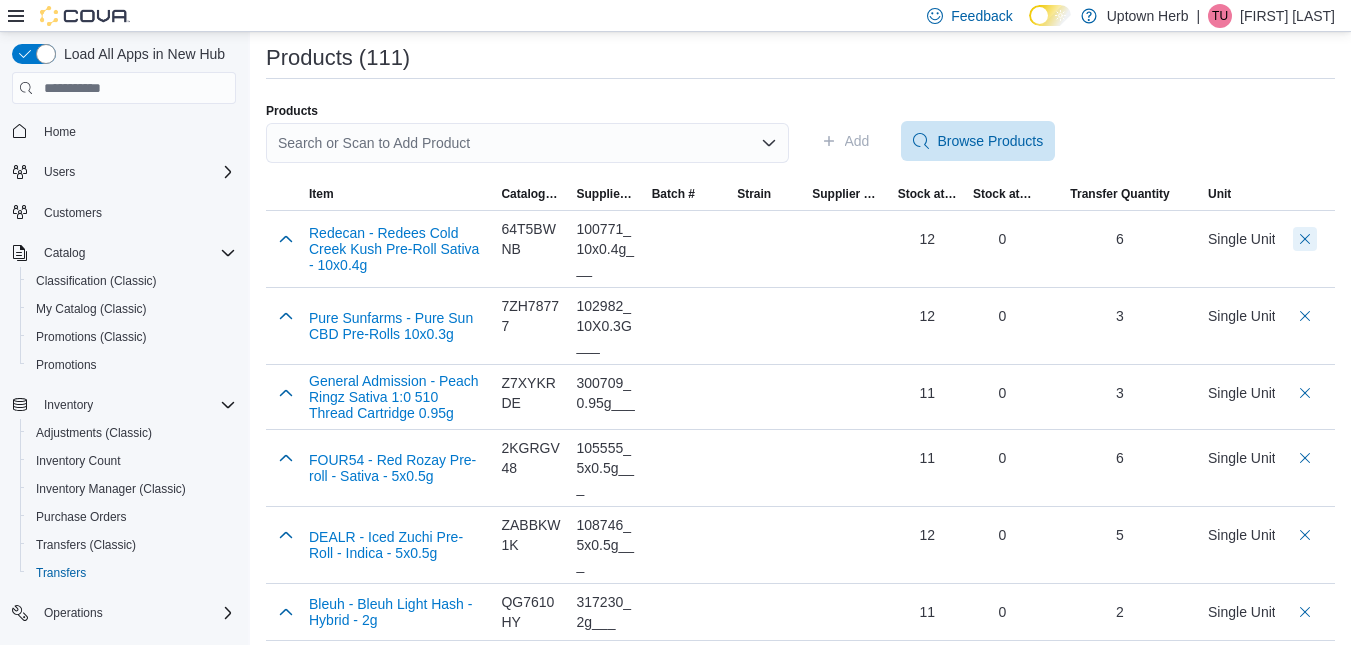 click at bounding box center (1305, 239) 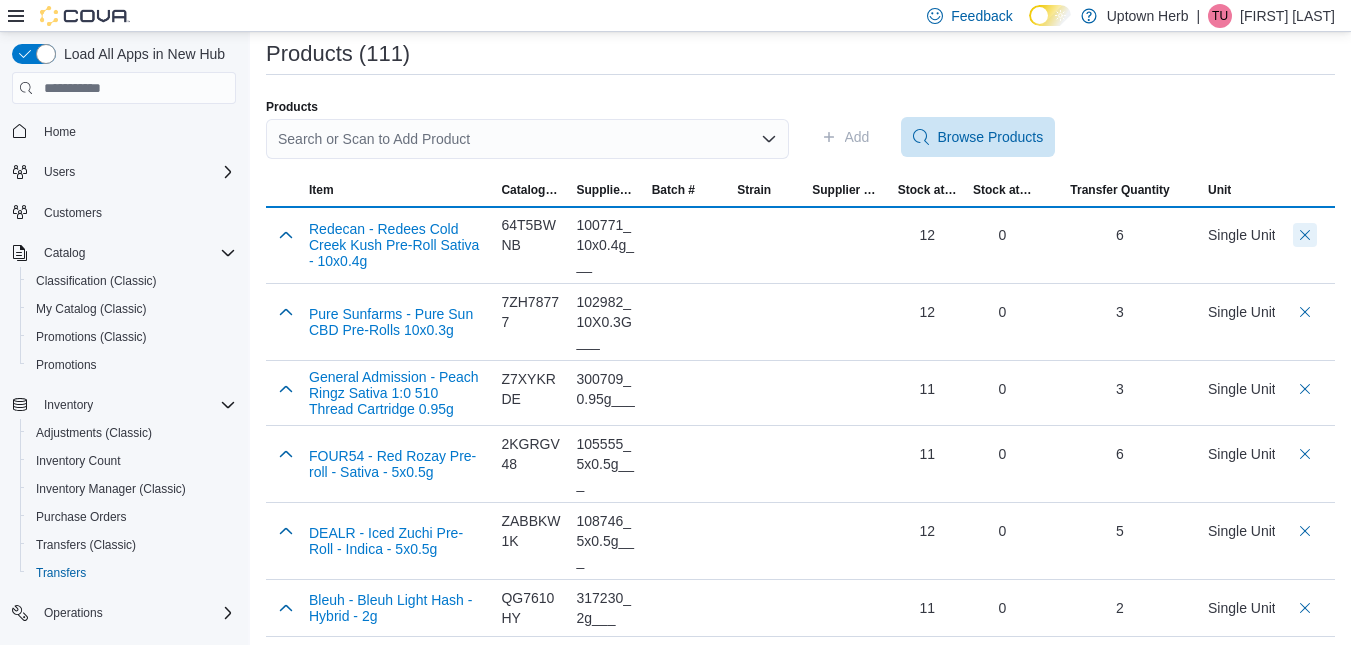 scroll, scrollTop: 371, scrollLeft: 0, axis: vertical 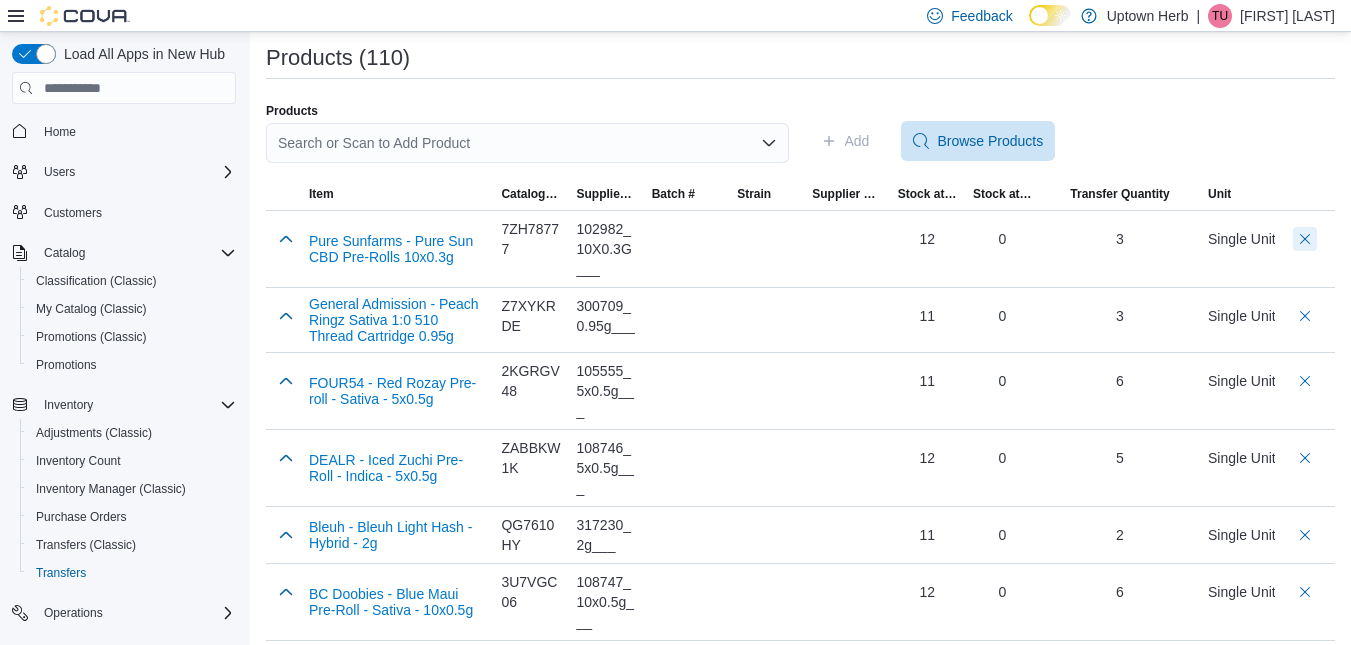 click at bounding box center [1305, 239] 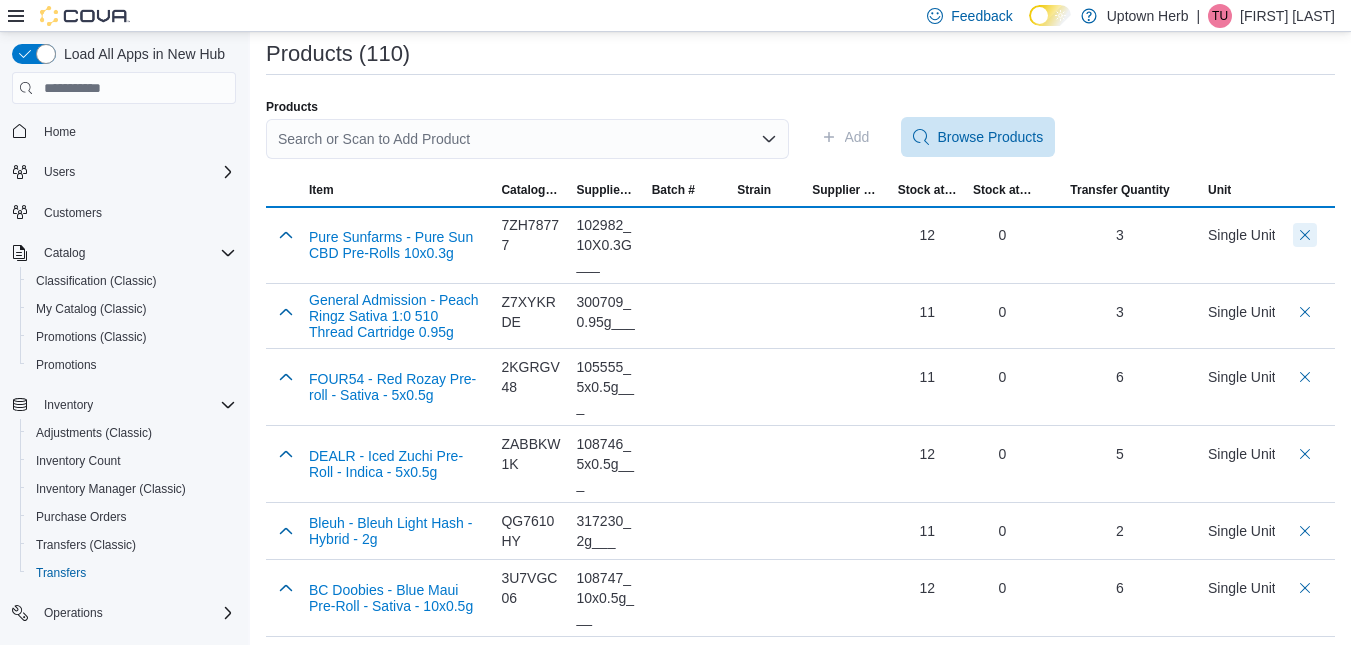 scroll, scrollTop: 371, scrollLeft: 0, axis: vertical 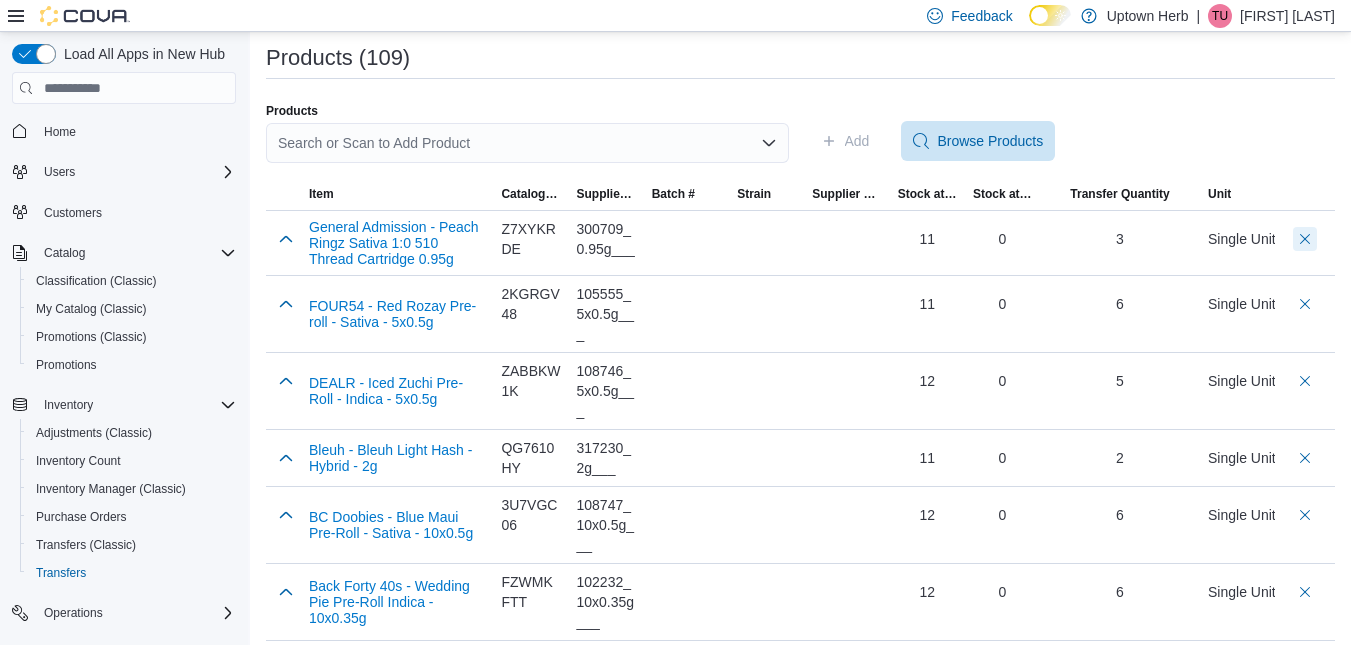 click at bounding box center (1305, 239) 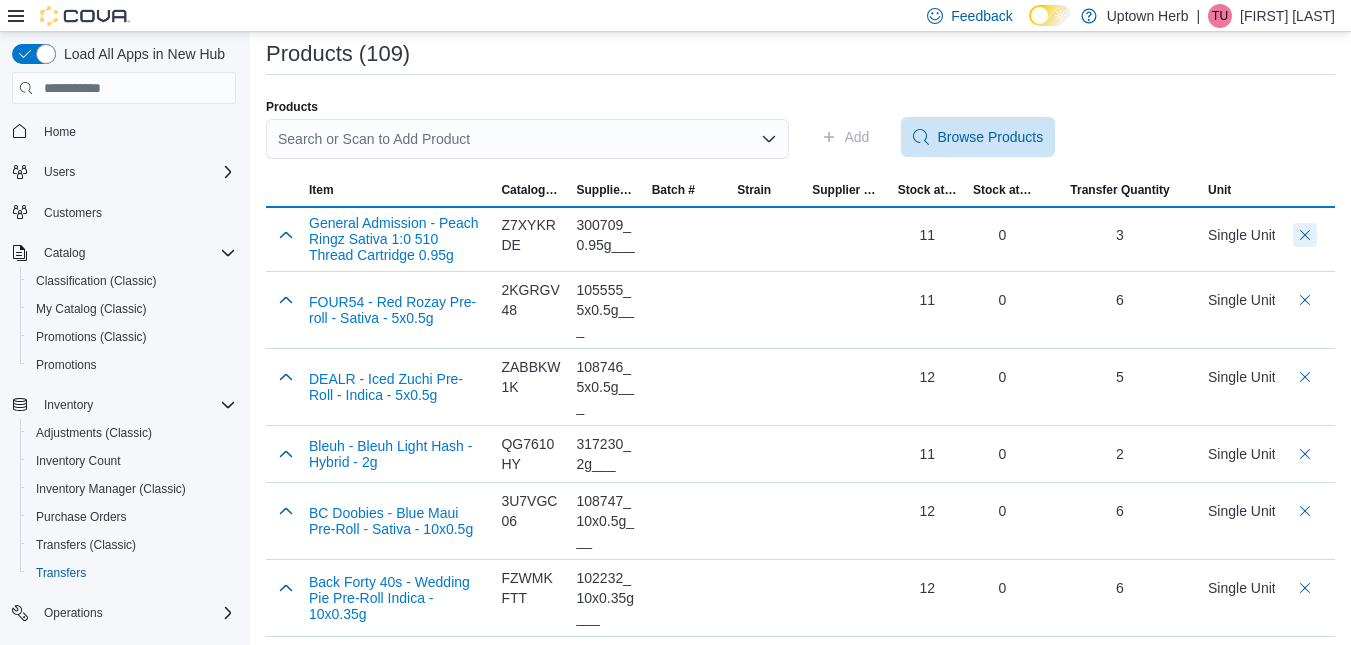 scroll, scrollTop: 371, scrollLeft: 0, axis: vertical 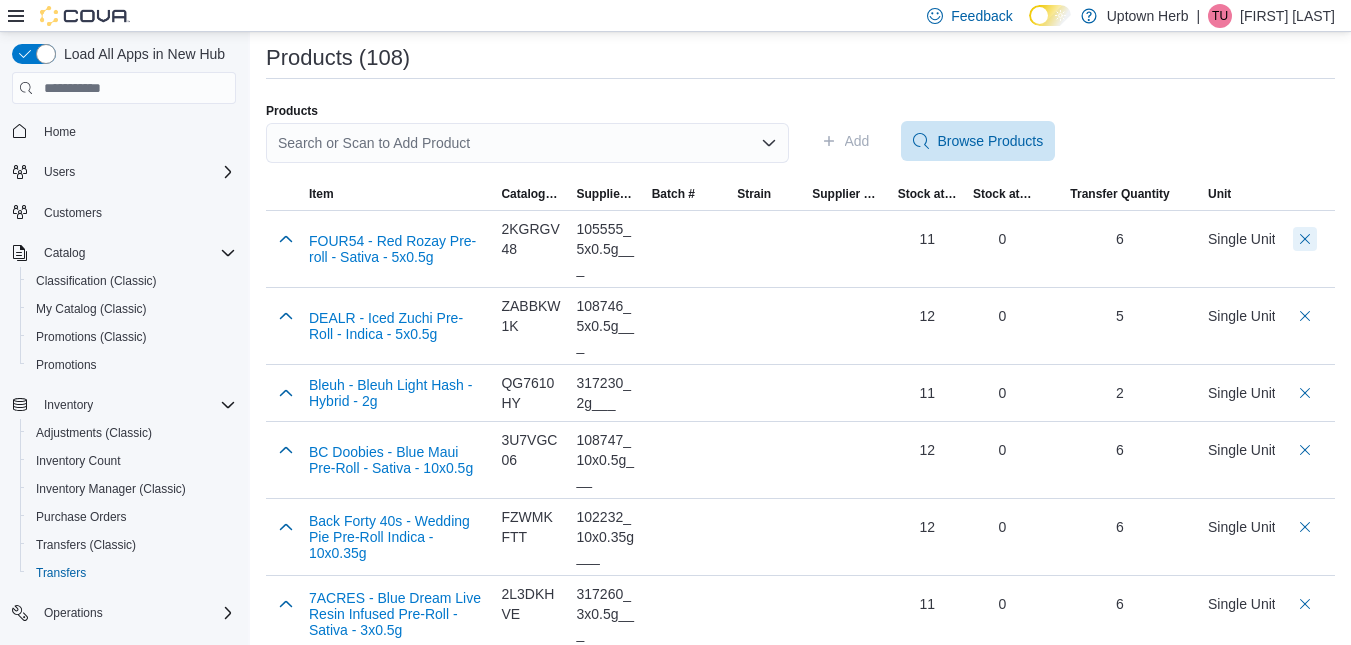 click at bounding box center [1305, 239] 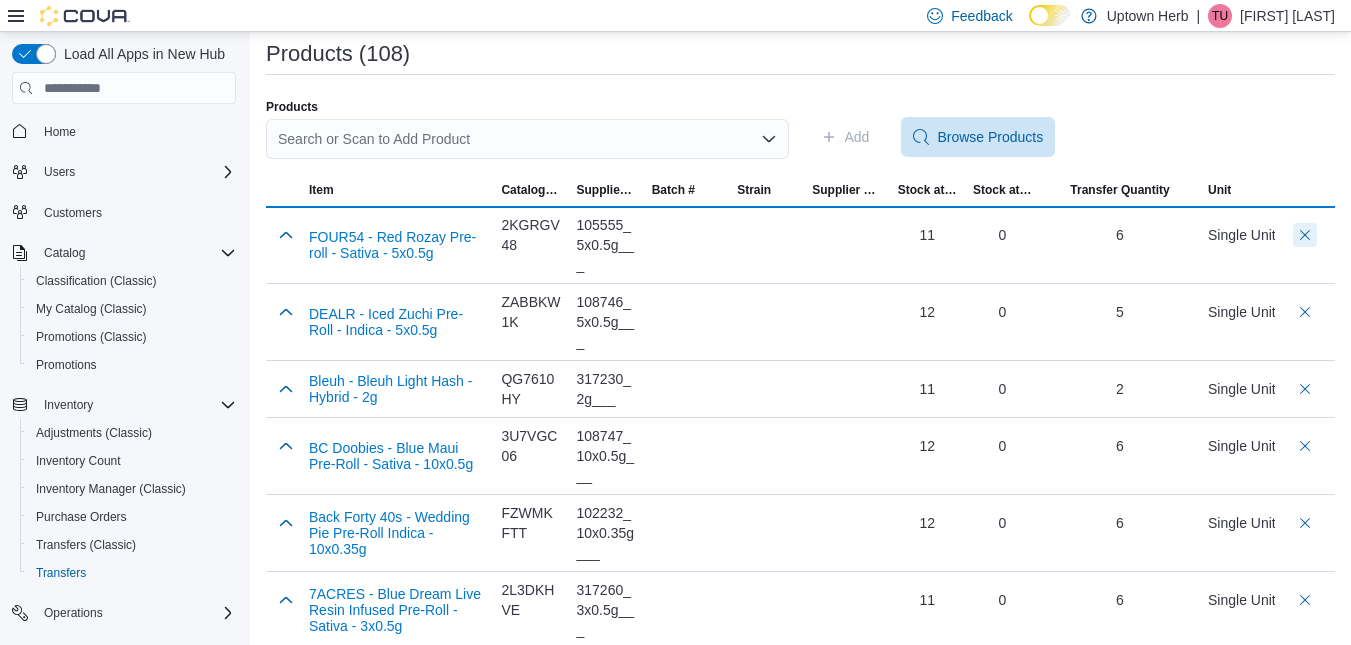 scroll, scrollTop: 371, scrollLeft: 0, axis: vertical 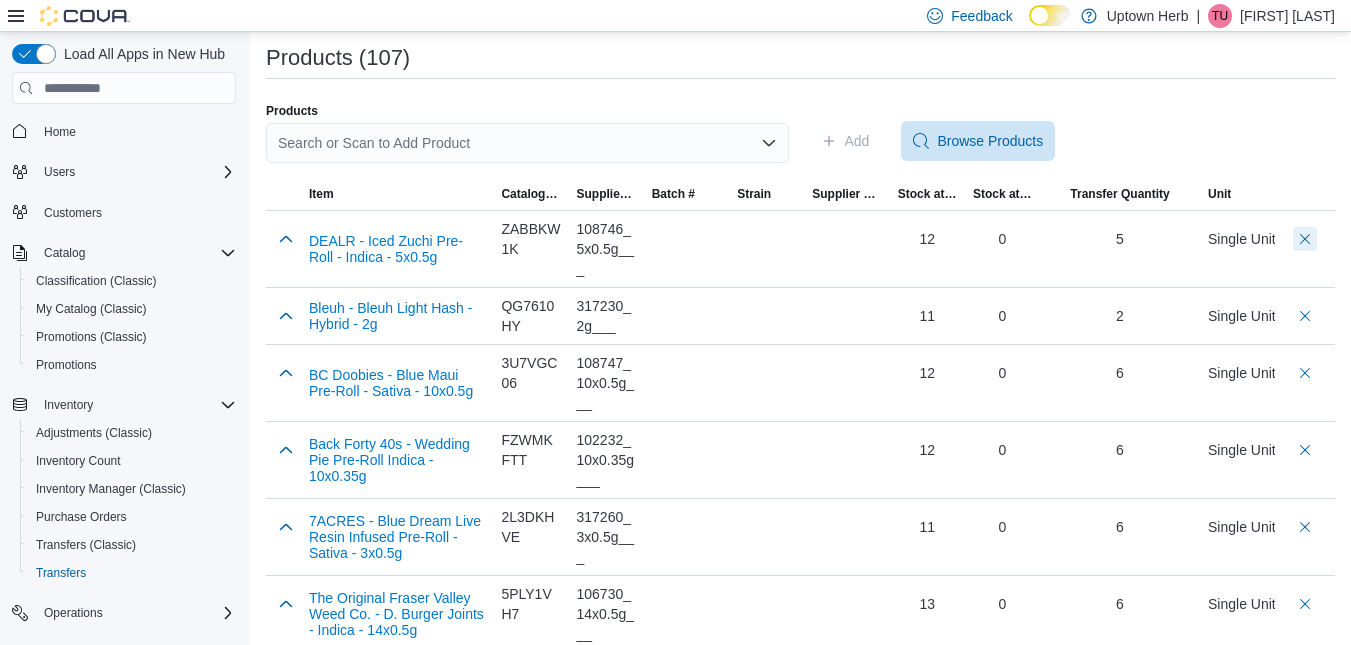 click at bounding box center [1305, 239] 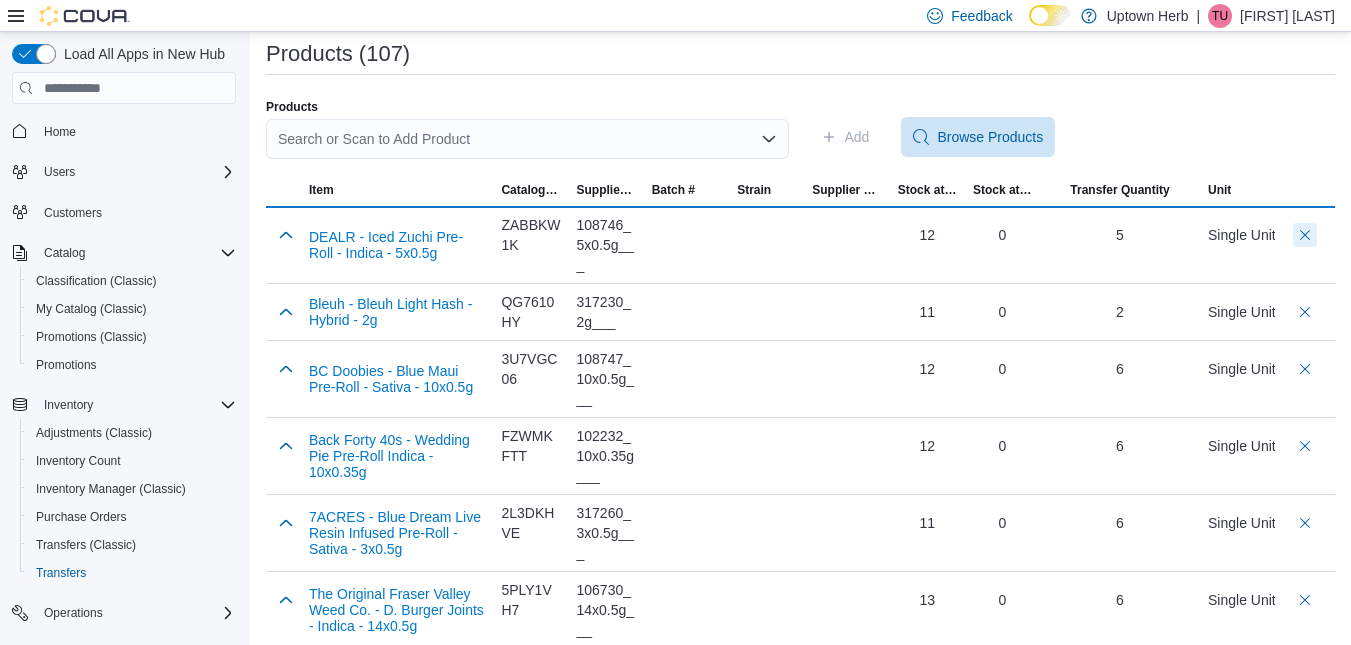 scroll, scrollTop: 371, scrollLeft: 0, axis: vertical 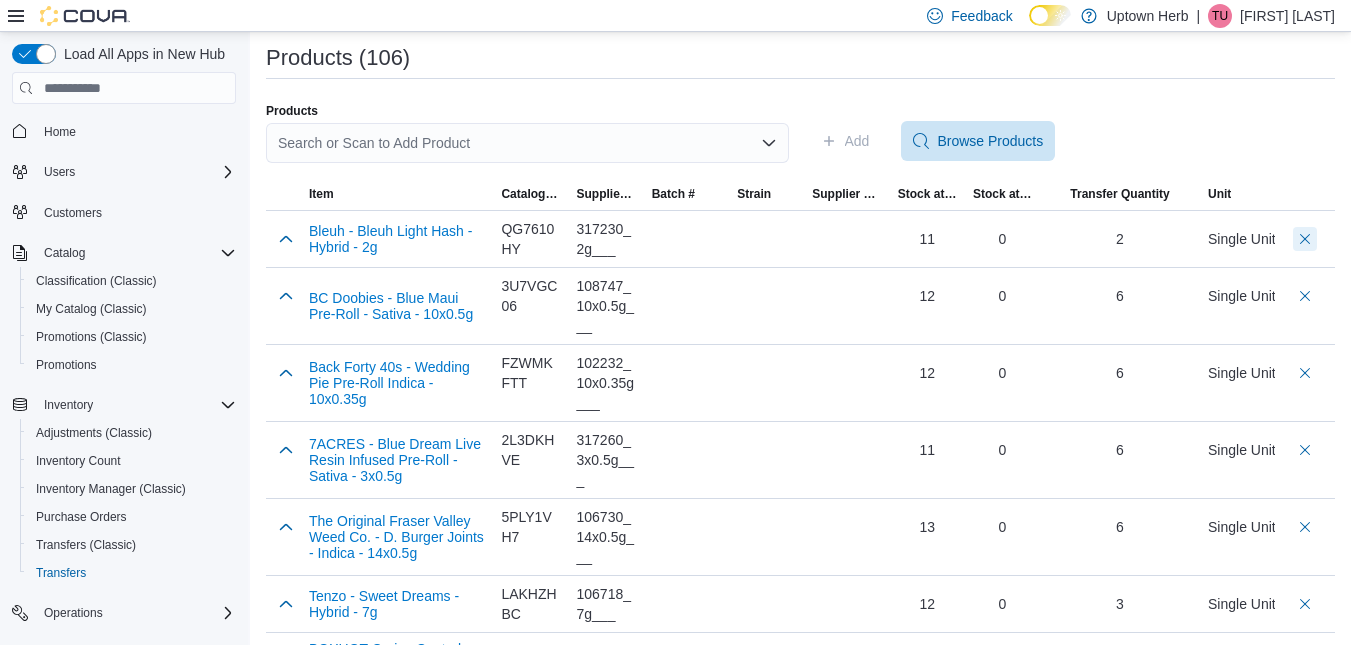 click at bounding box center (1305, 239) 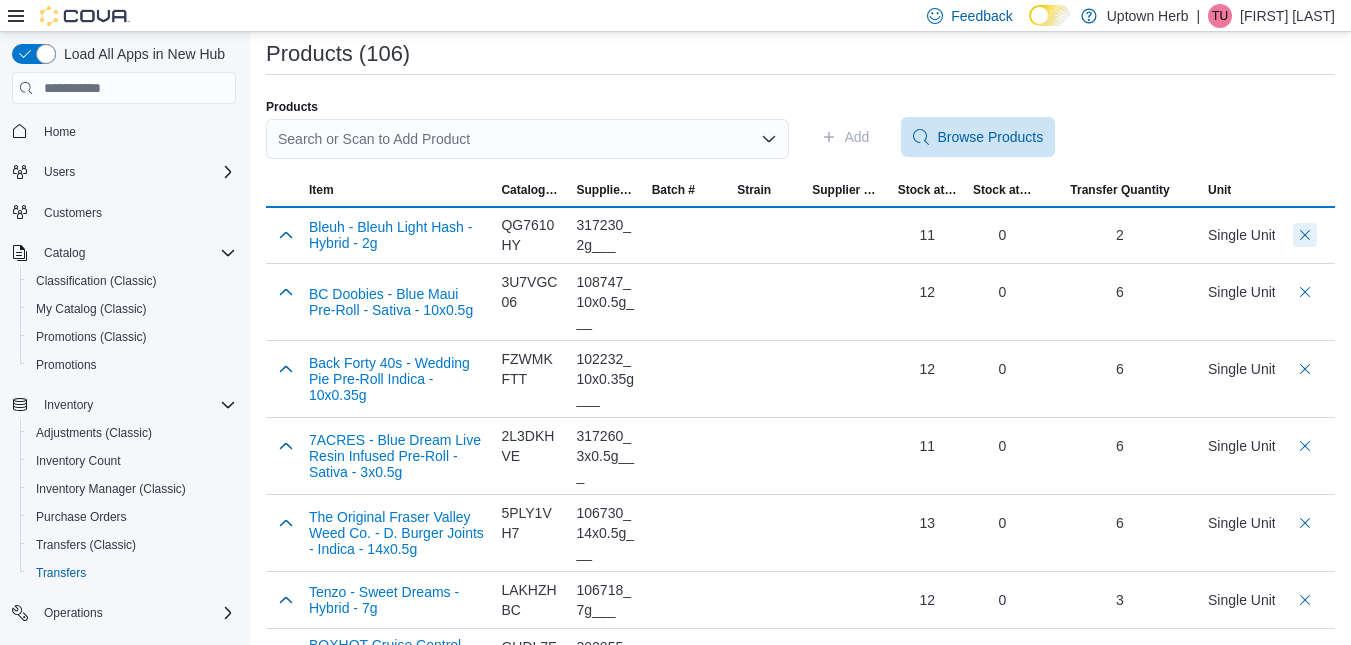 scroll, scrollTop: 371, scrollLeft: 0, axis: vertical 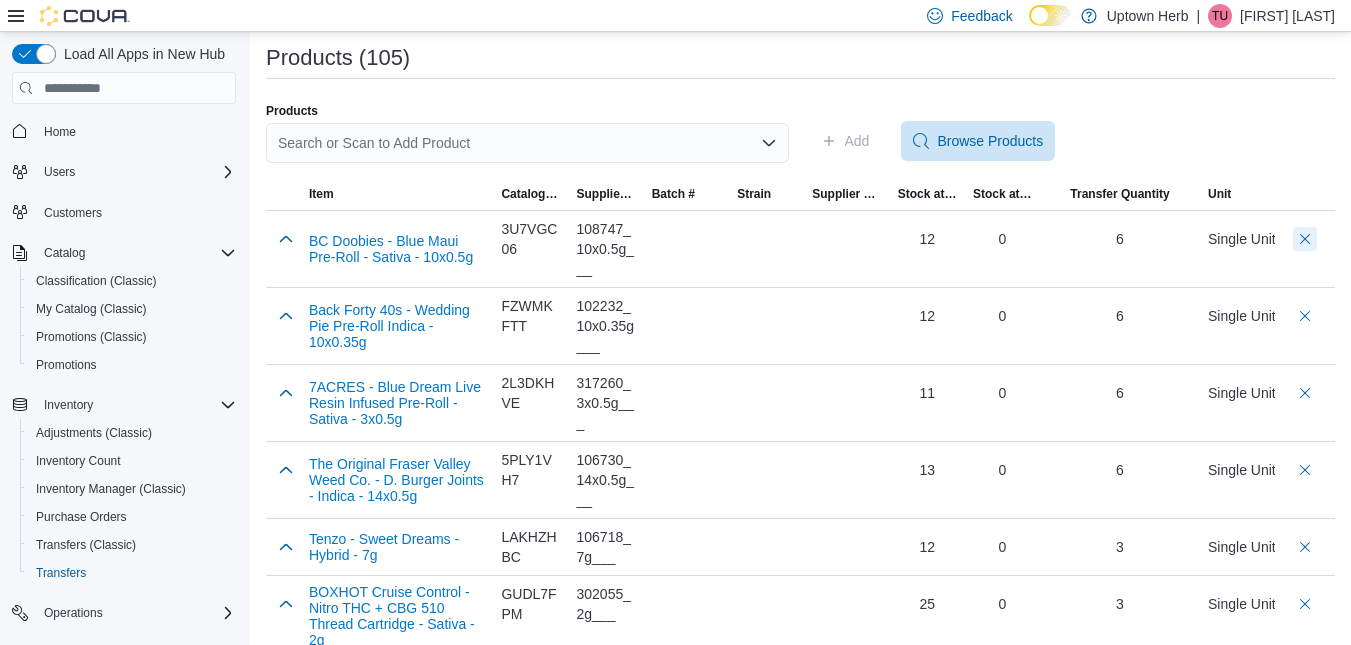 click at bounding box center [1305, 239] 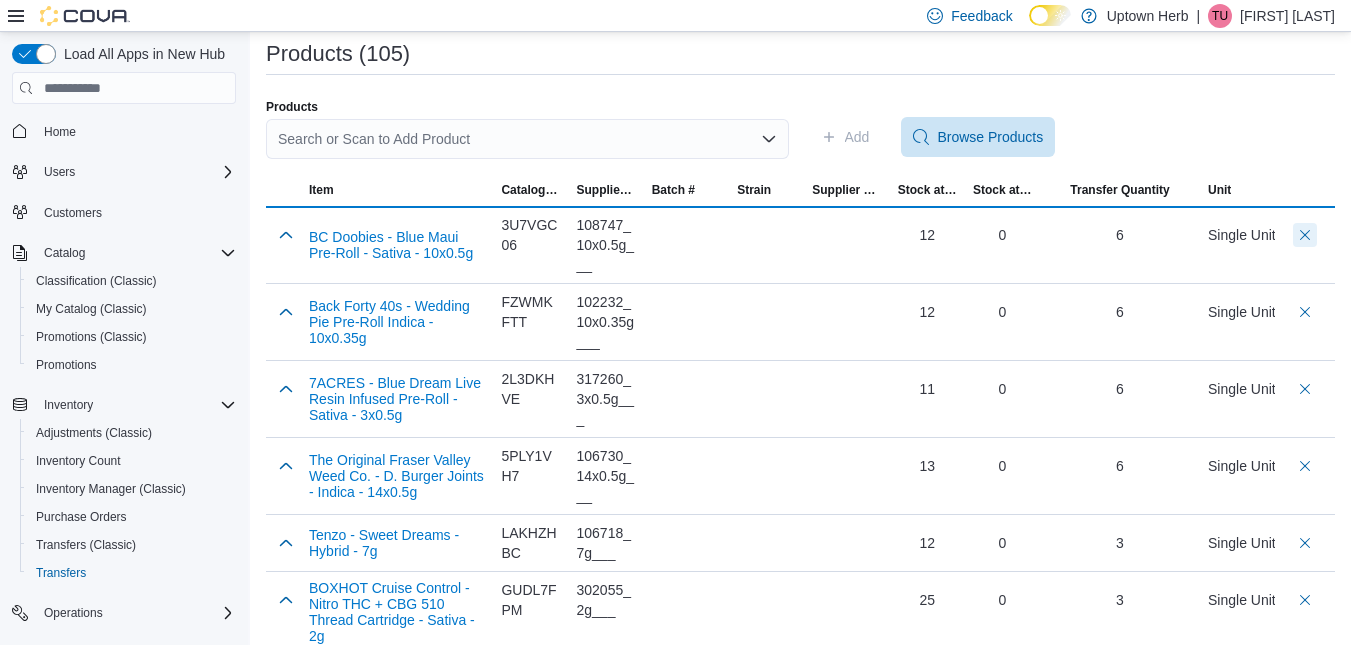 scroll, scrollTop: 371, scrollLeft: 0, axis: vertical 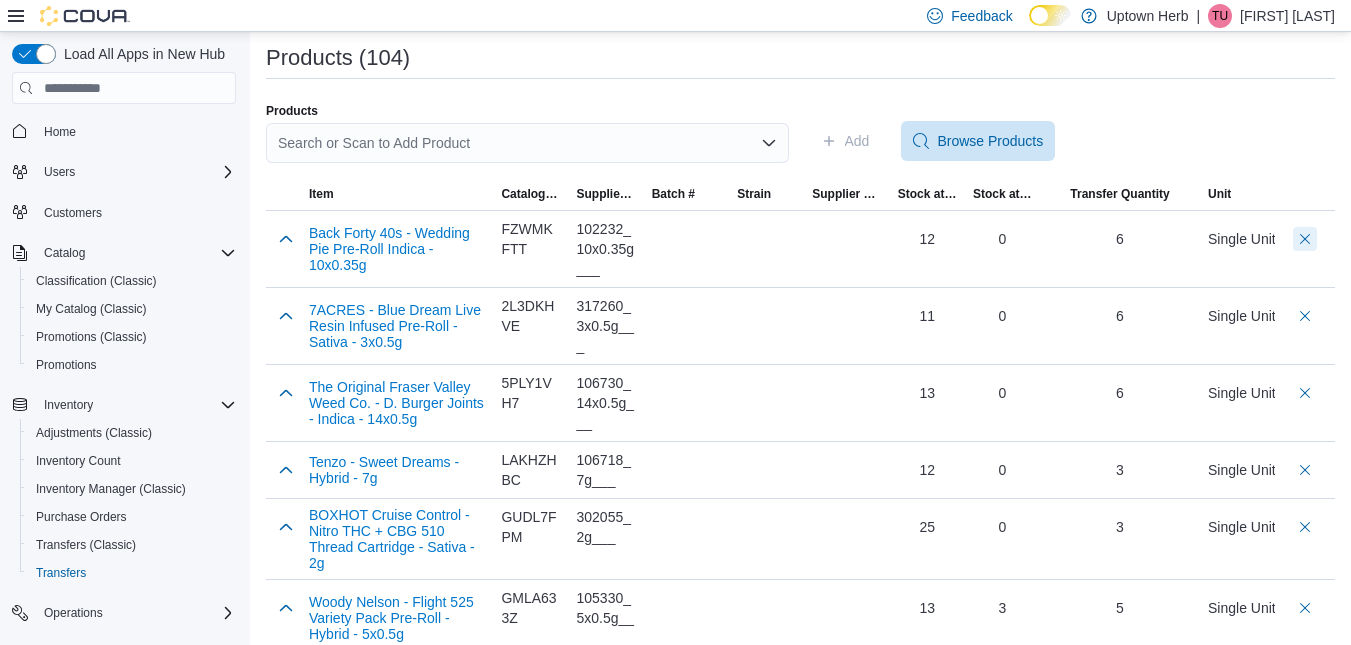 click at bounding box center [1305, 239] 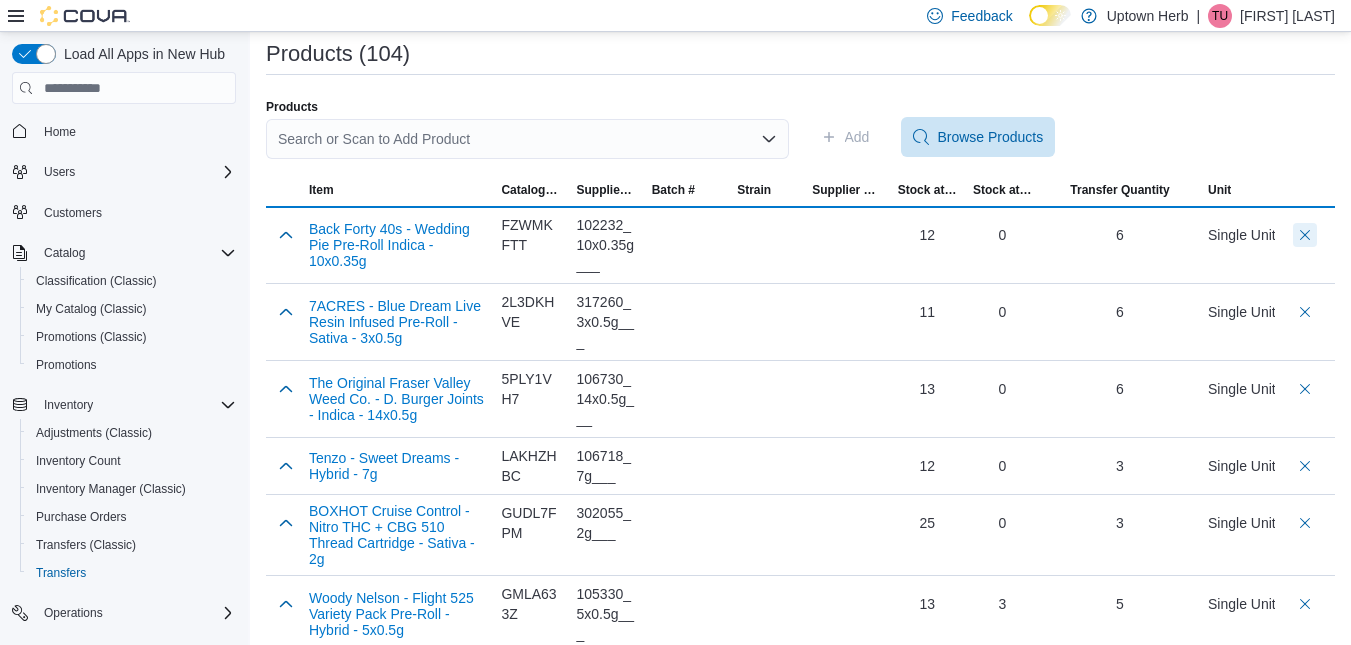 scroll, scrollTop: 371, scrollLeft: 0, axis: vertical 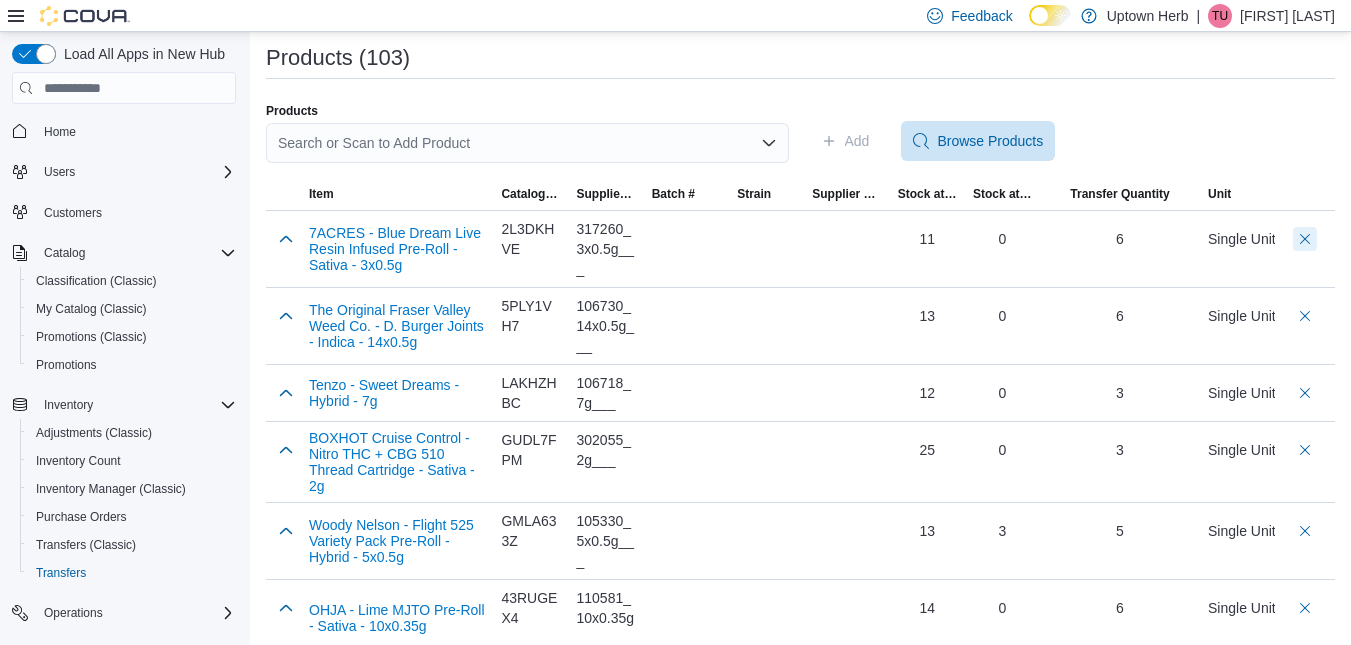 click at bounding box center [1305, 239] 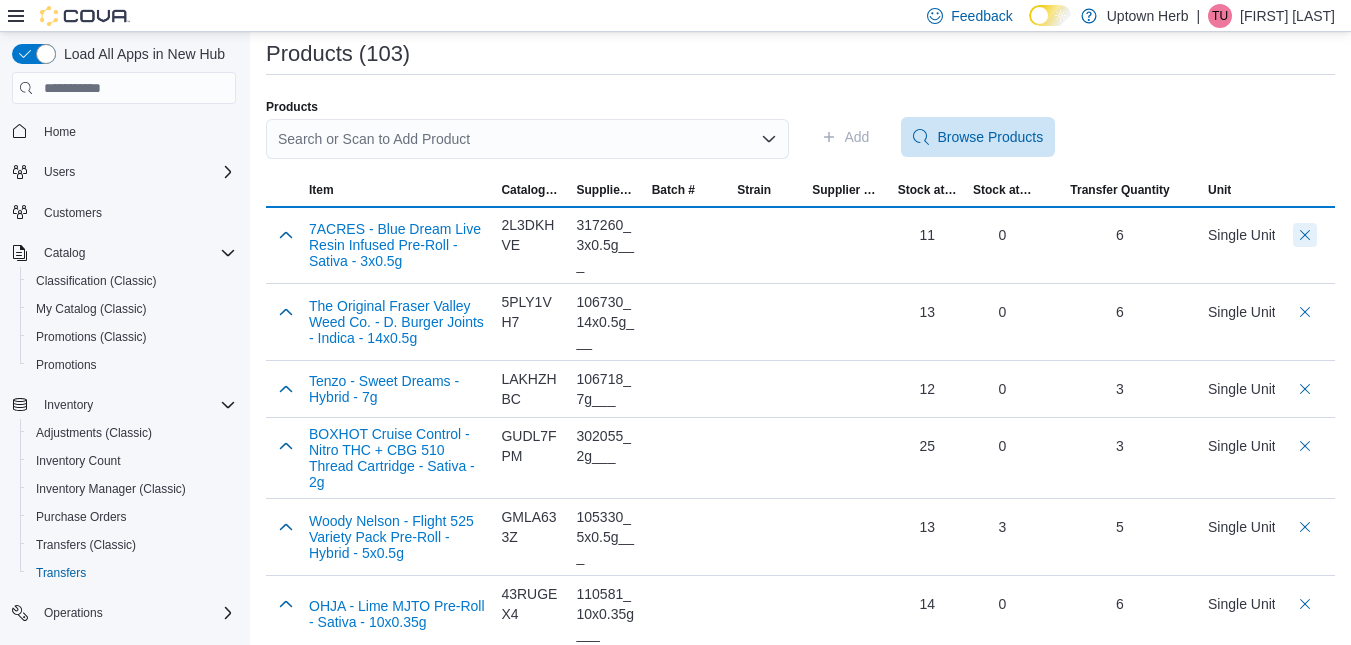 scroll, scrollTop: 371, scrollLeft: 0, axis: vertical 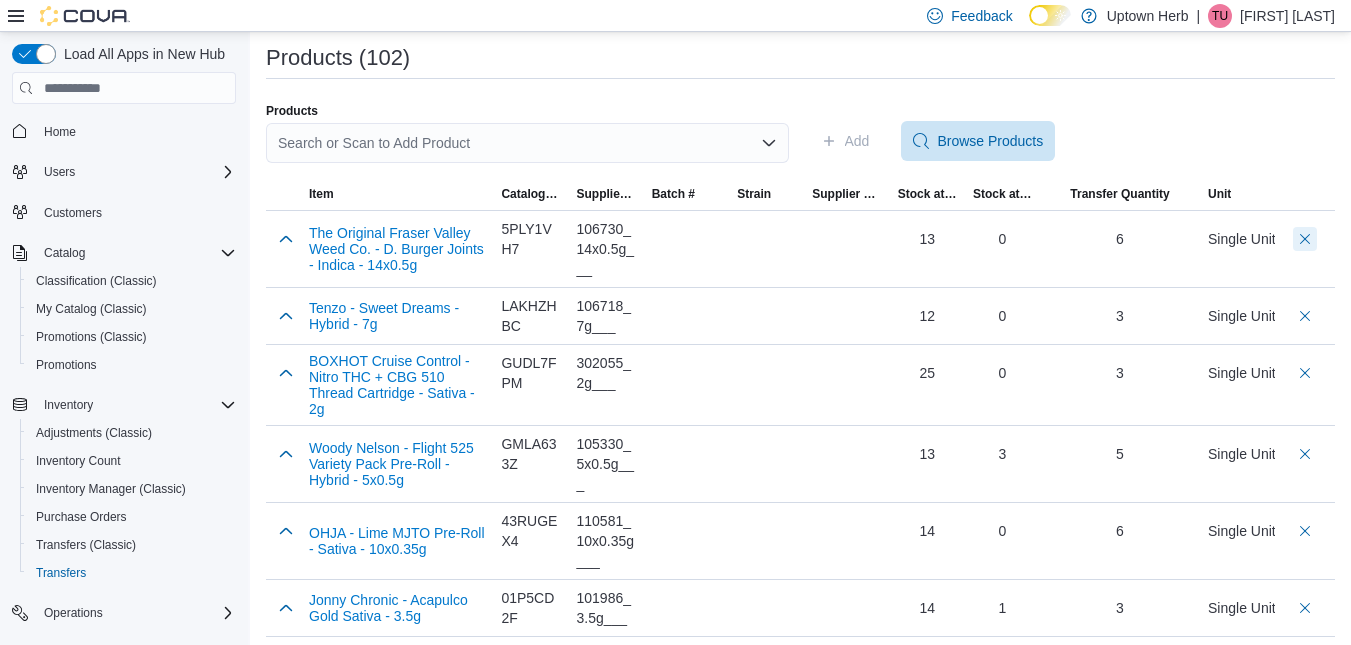 click at bounding box center (1305, 239) 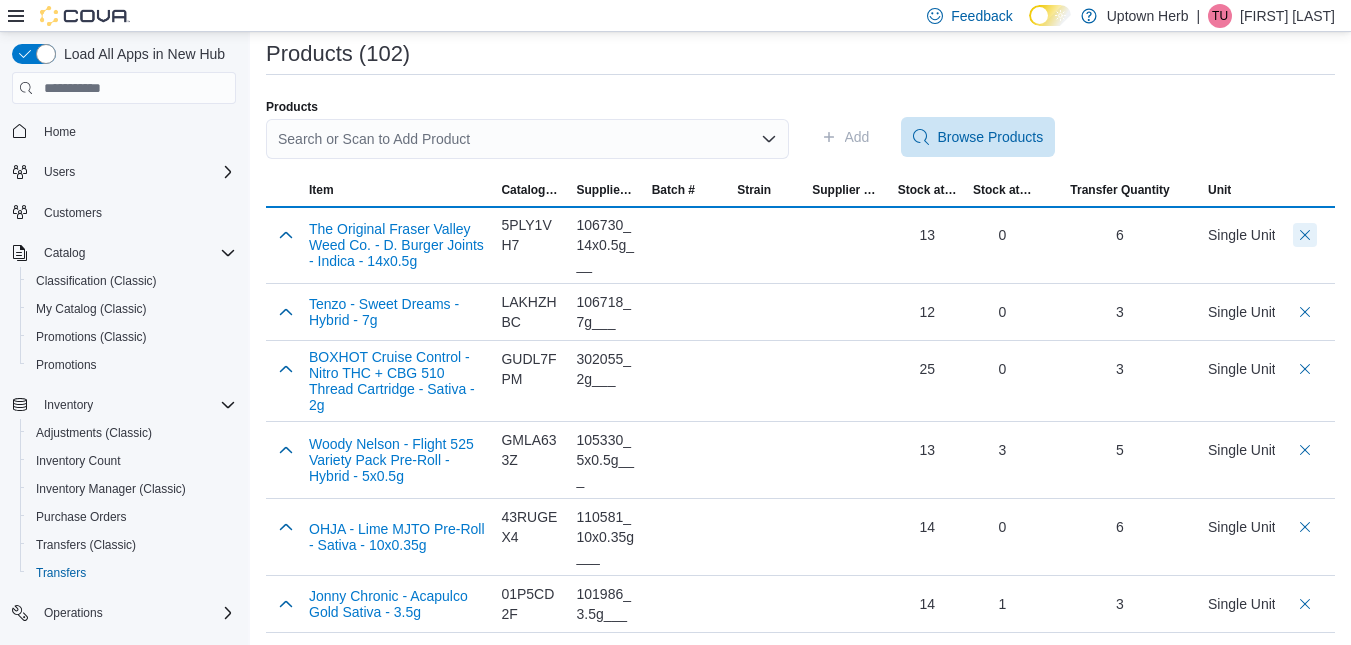 scroll, scrollTop: 371, scrollLeft: 0, axis: vertical 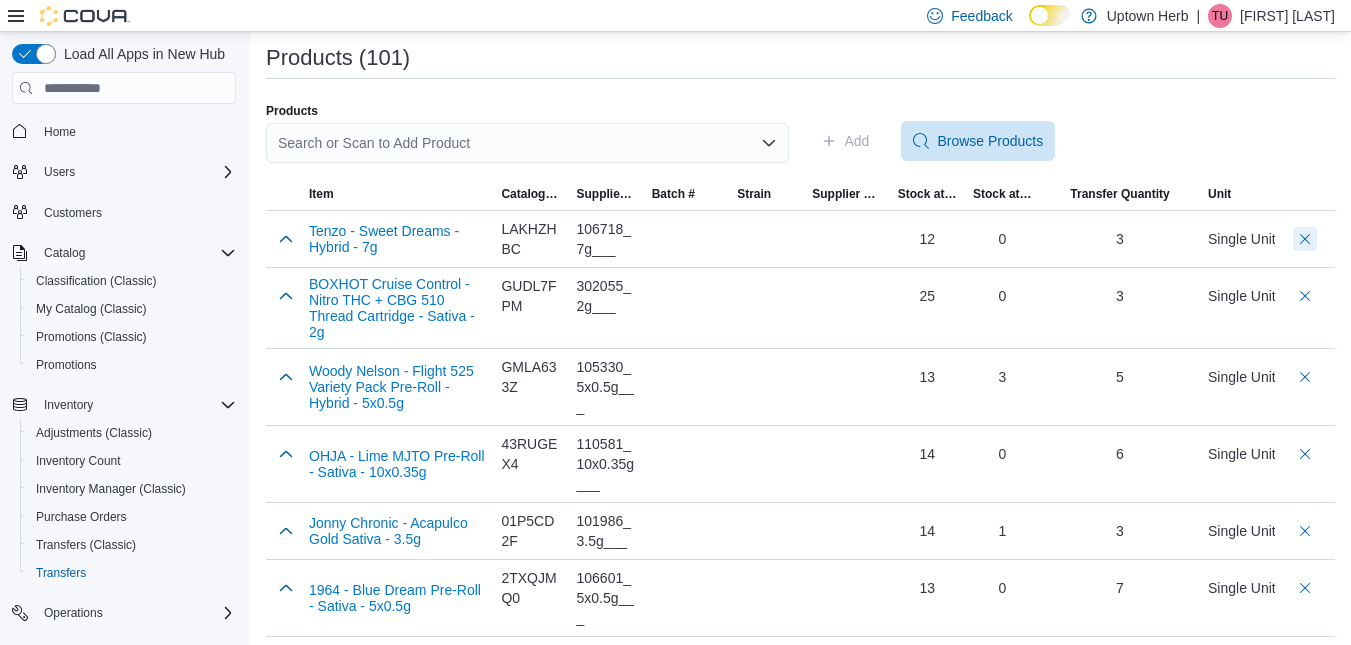 click at bounding box center (1305, 239) 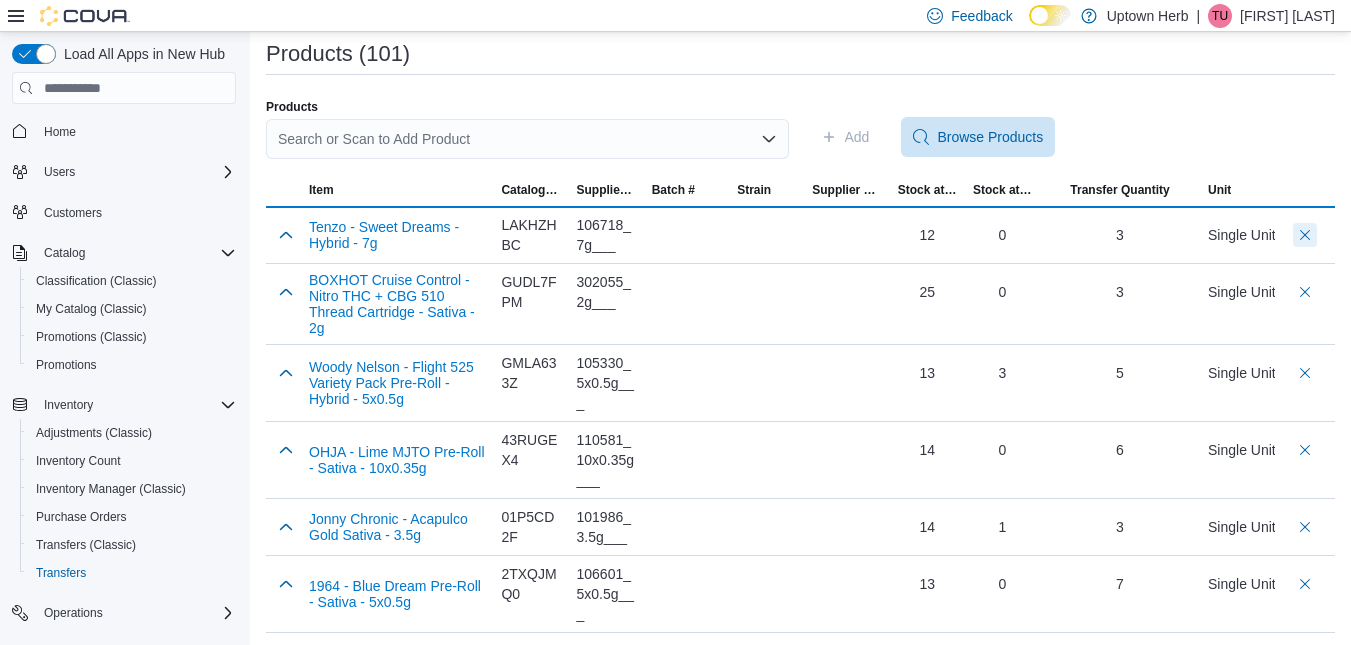 scroll, scrollTop: 371, scrollLeft: 0, axis: vertical 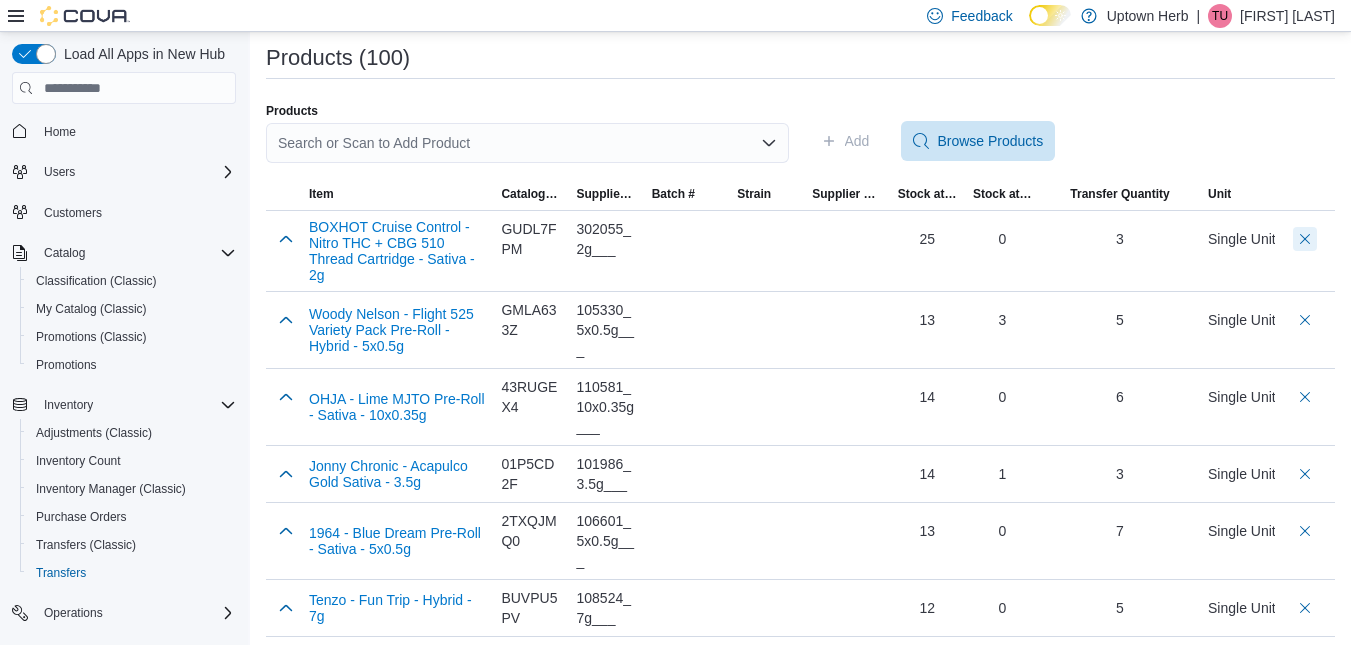click at bounding box center (1305, 239) 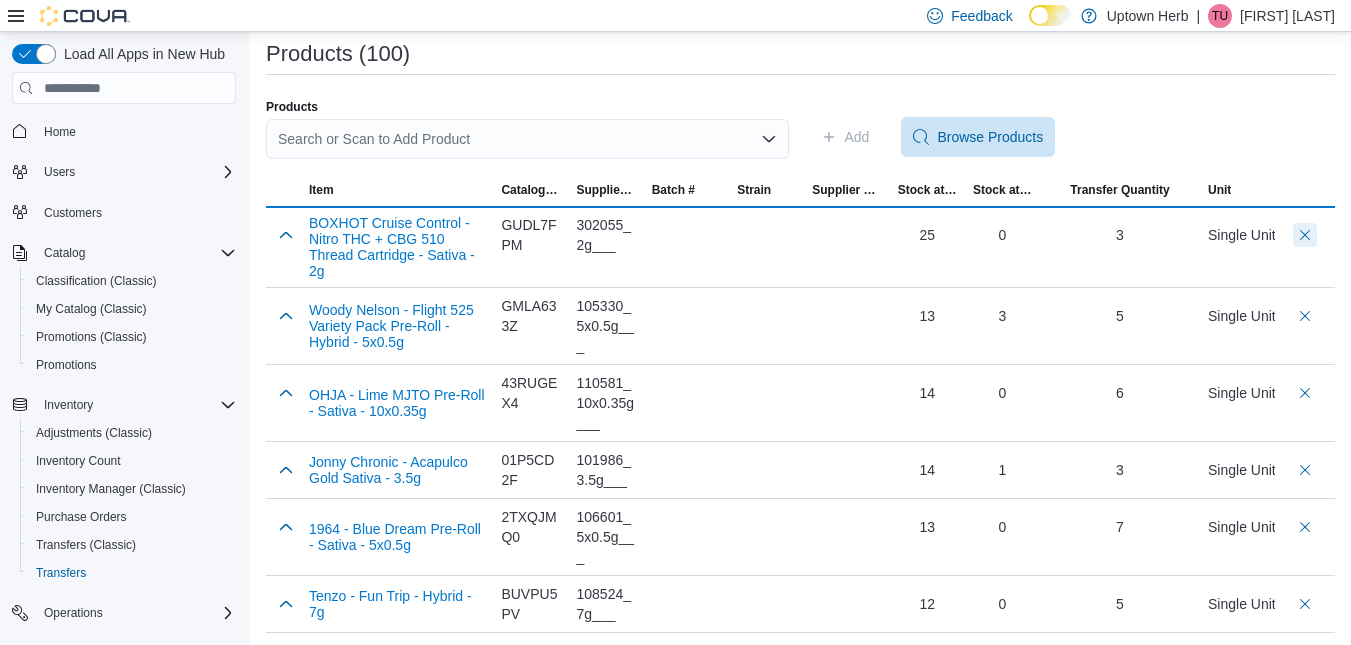 scroll, scrollTop: 371, scrollLeft: 0, axis: vertical 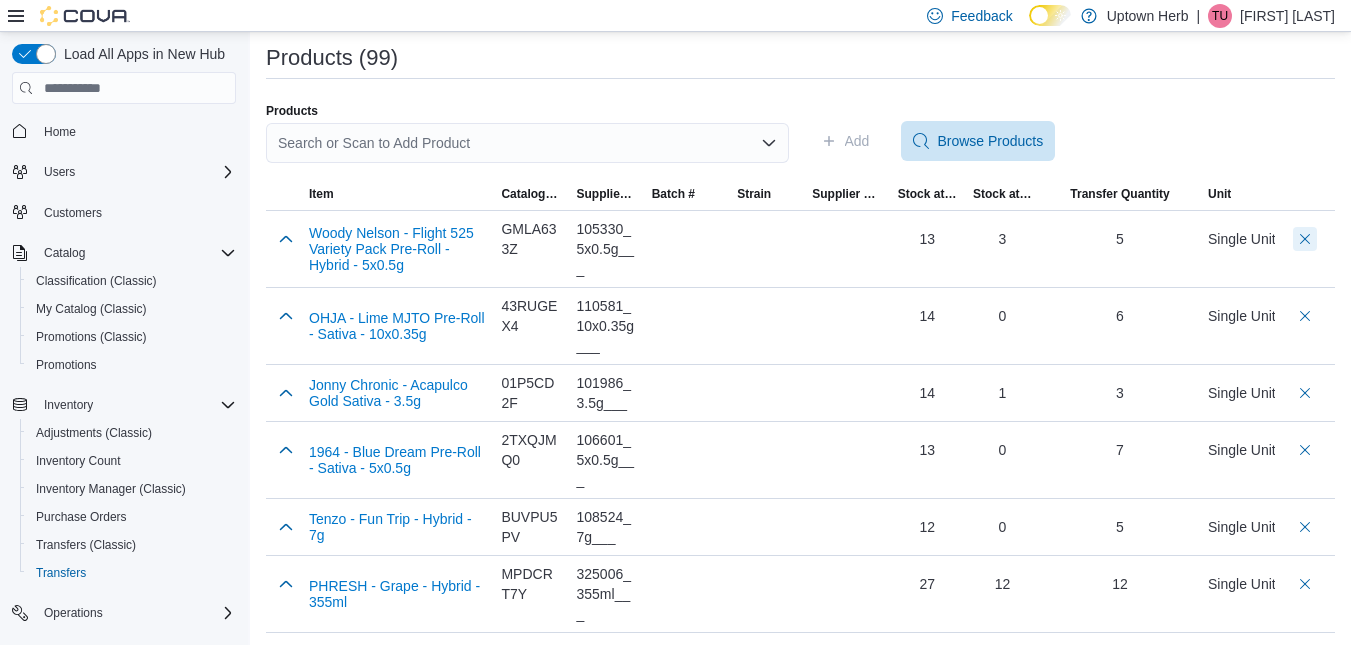 click at bounding box center (1305, 239) 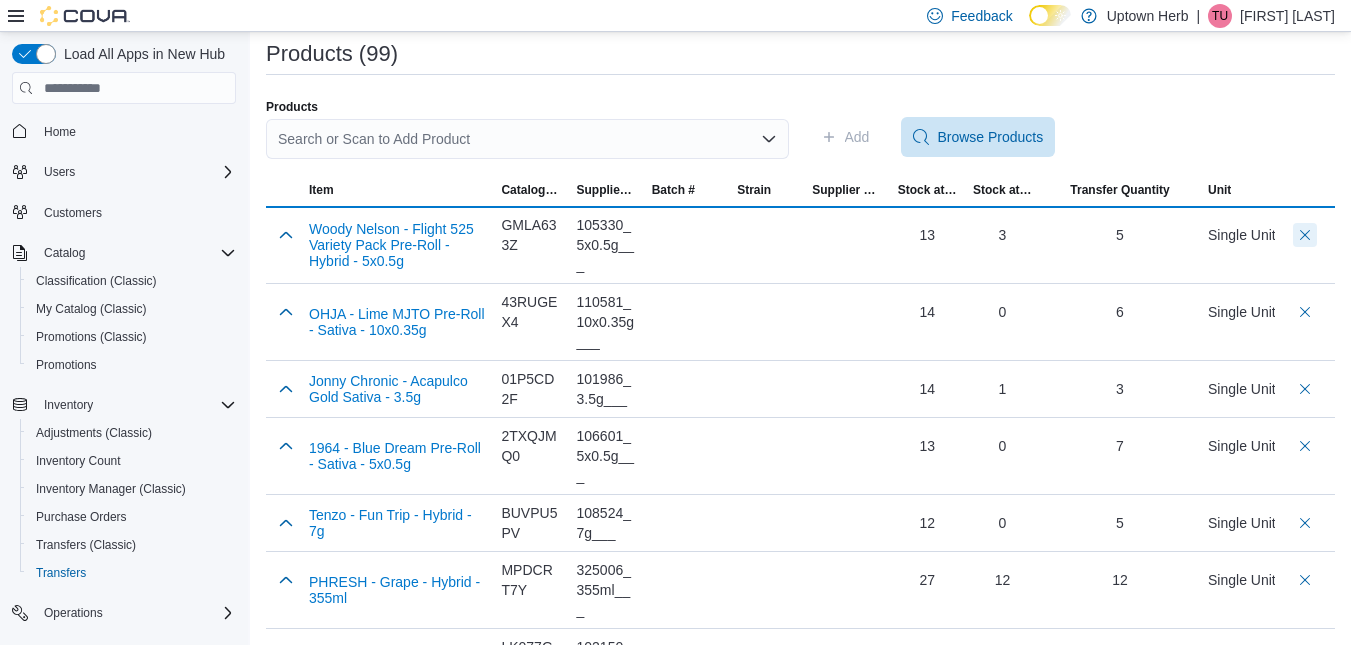 scroll, scrollTop: 371, scrollLeft: 0, axis: vertical 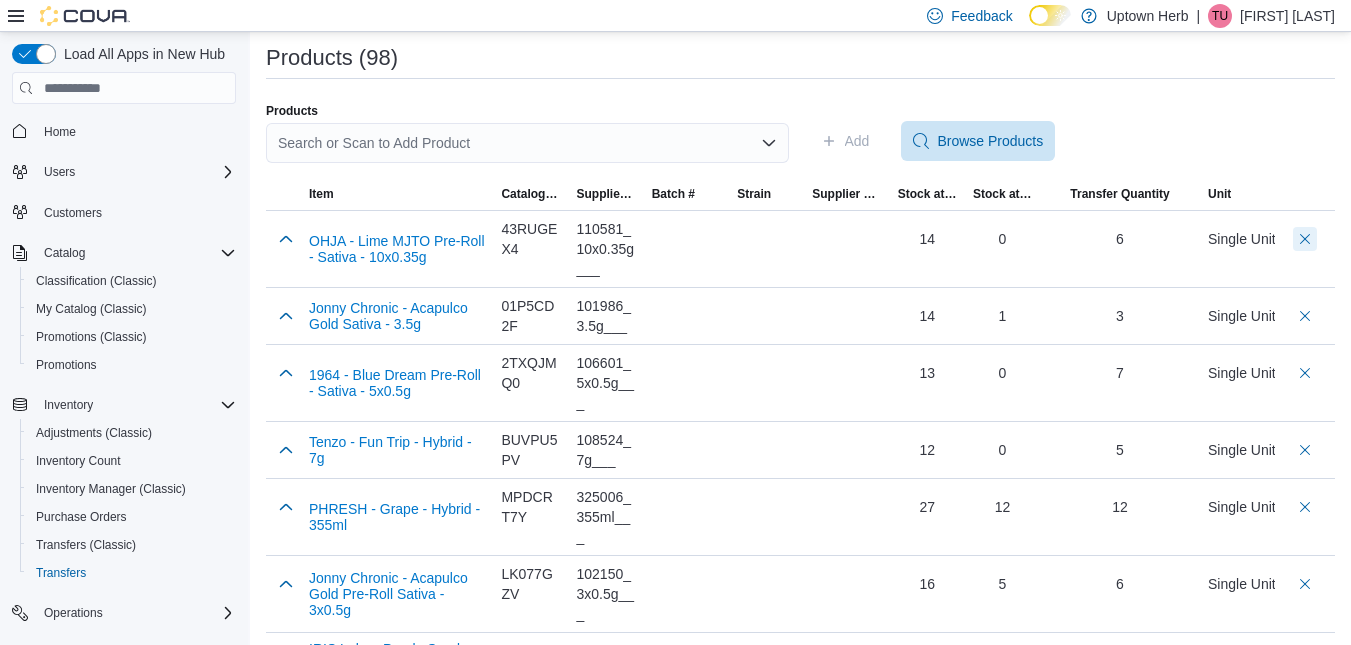 click at bounding box center [1305, 239] 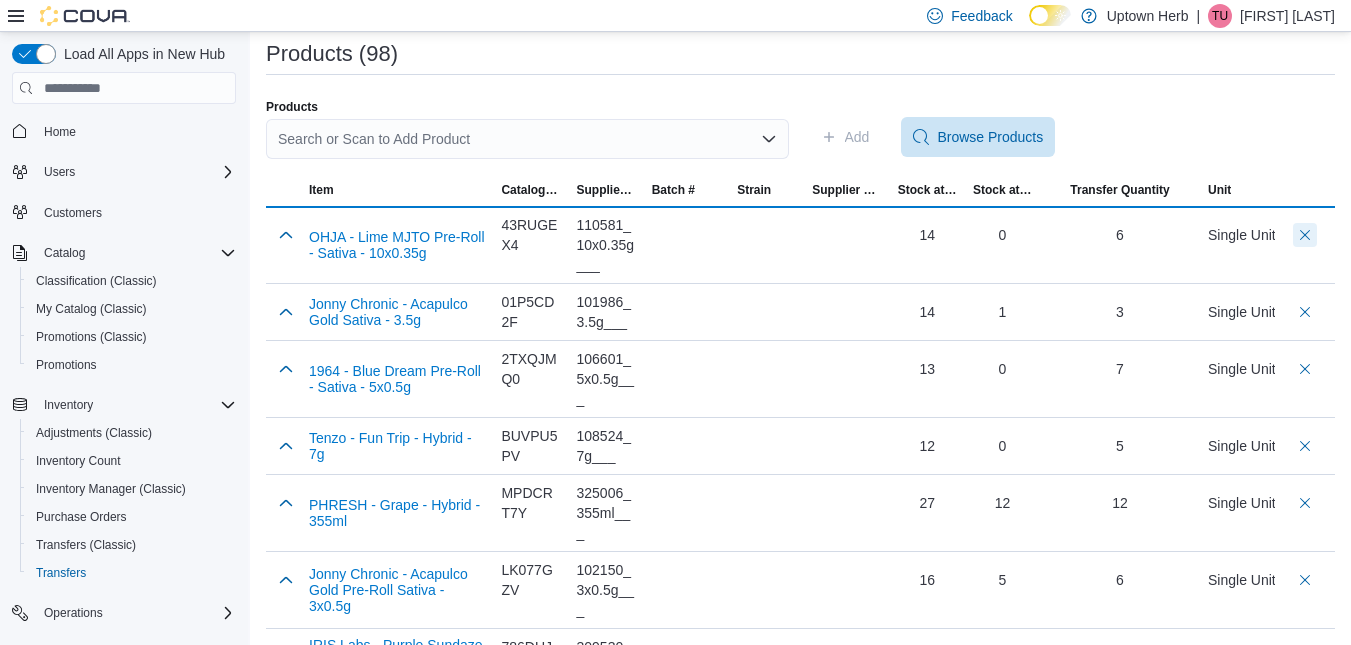 scroll, scrollTop: 371, scrollLeft: 0, axis: vertical 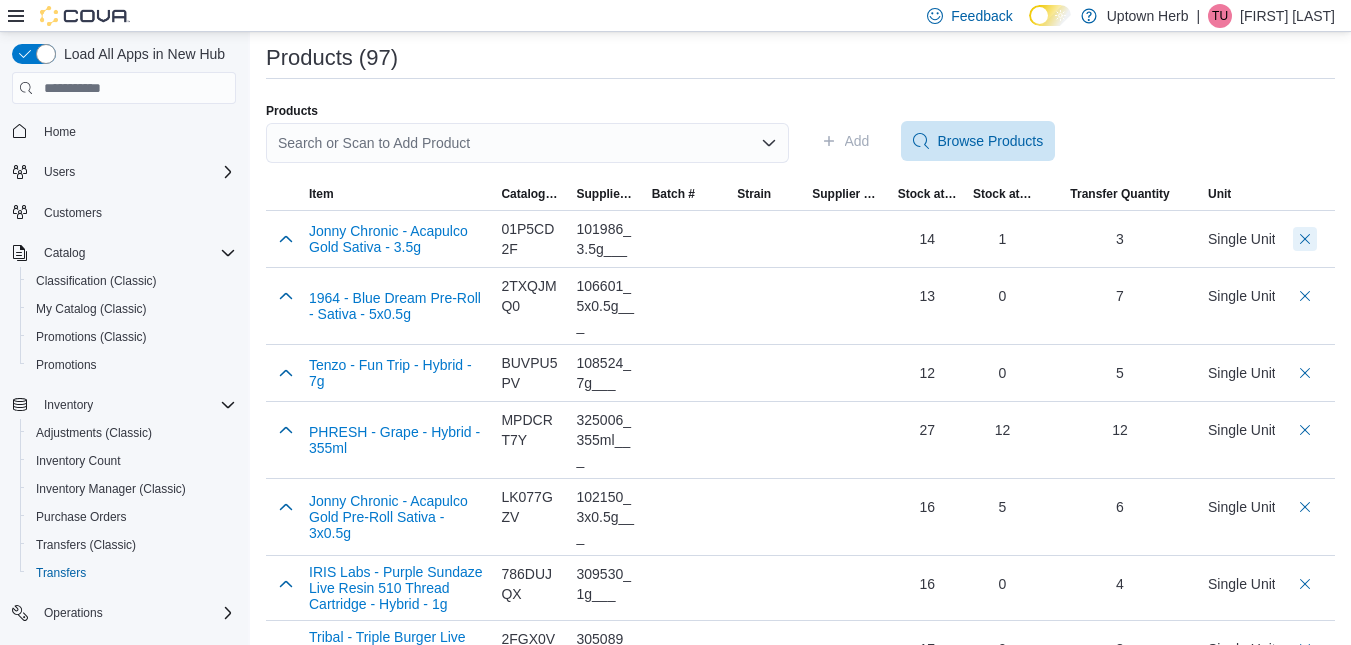 click at bounding box center (1305, 239) 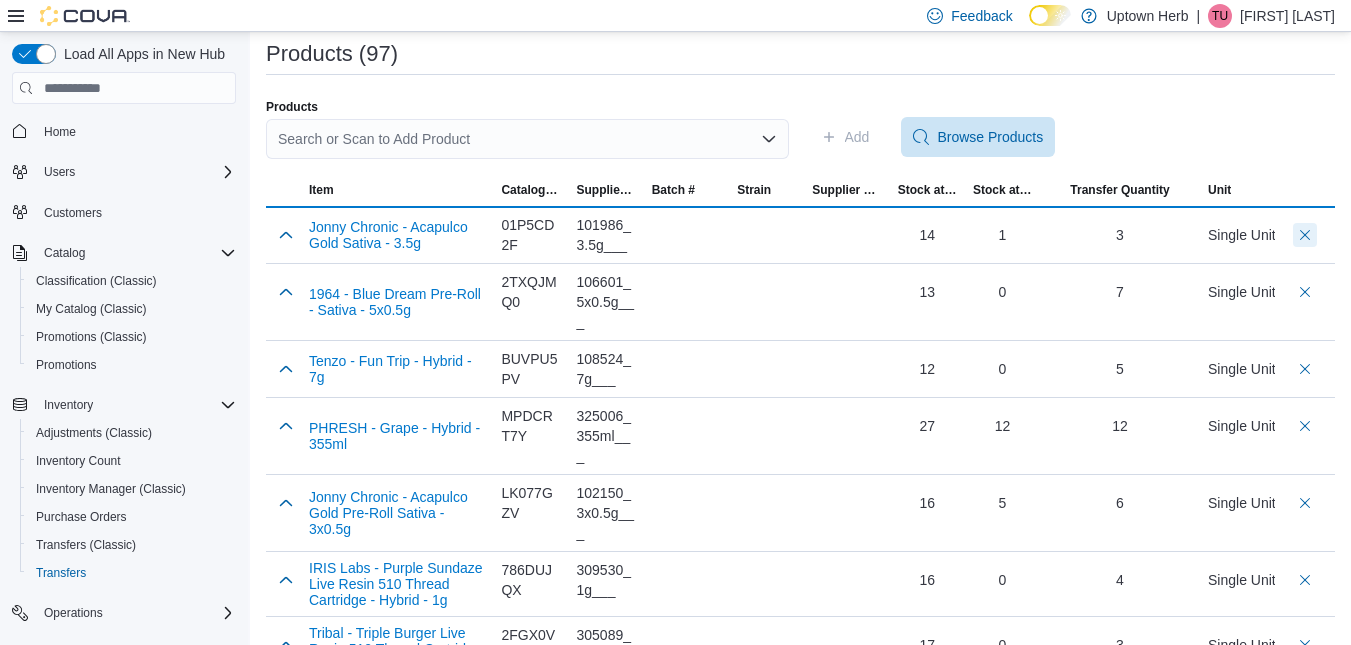 scroll, scrollTop: 371, scrollLeft: 0, axis: vertical 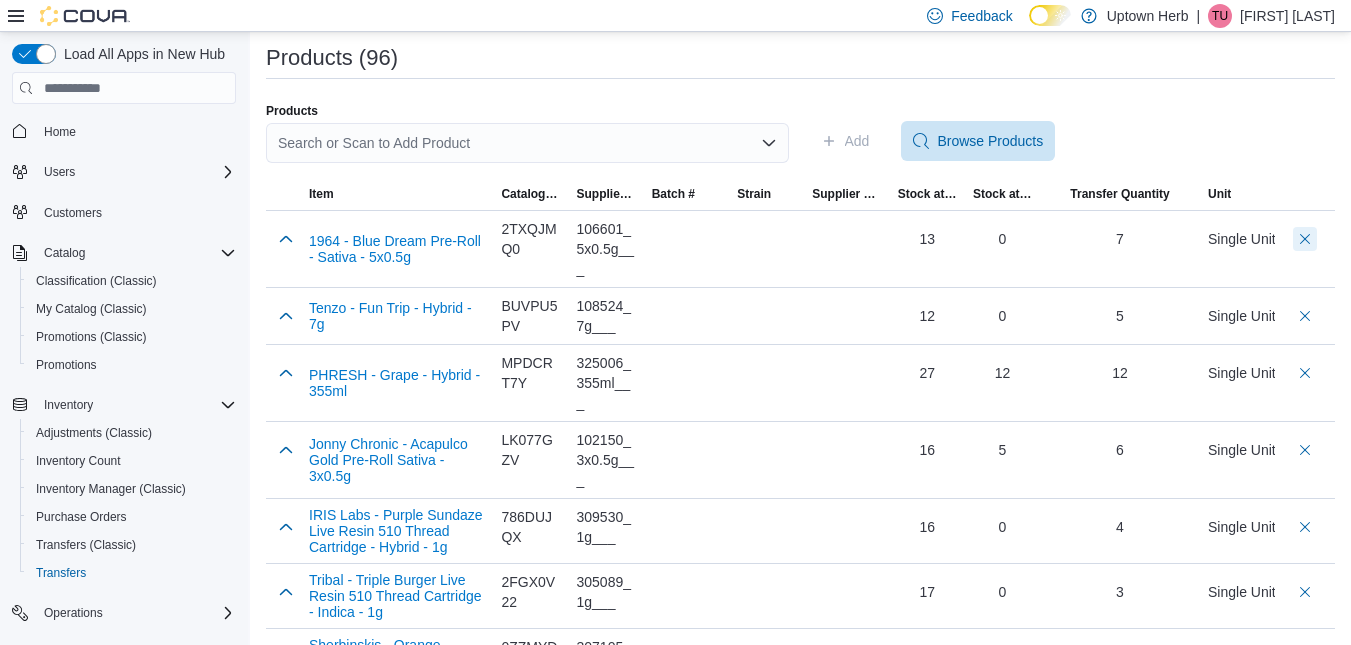 click at bounding box center [1305, 239] 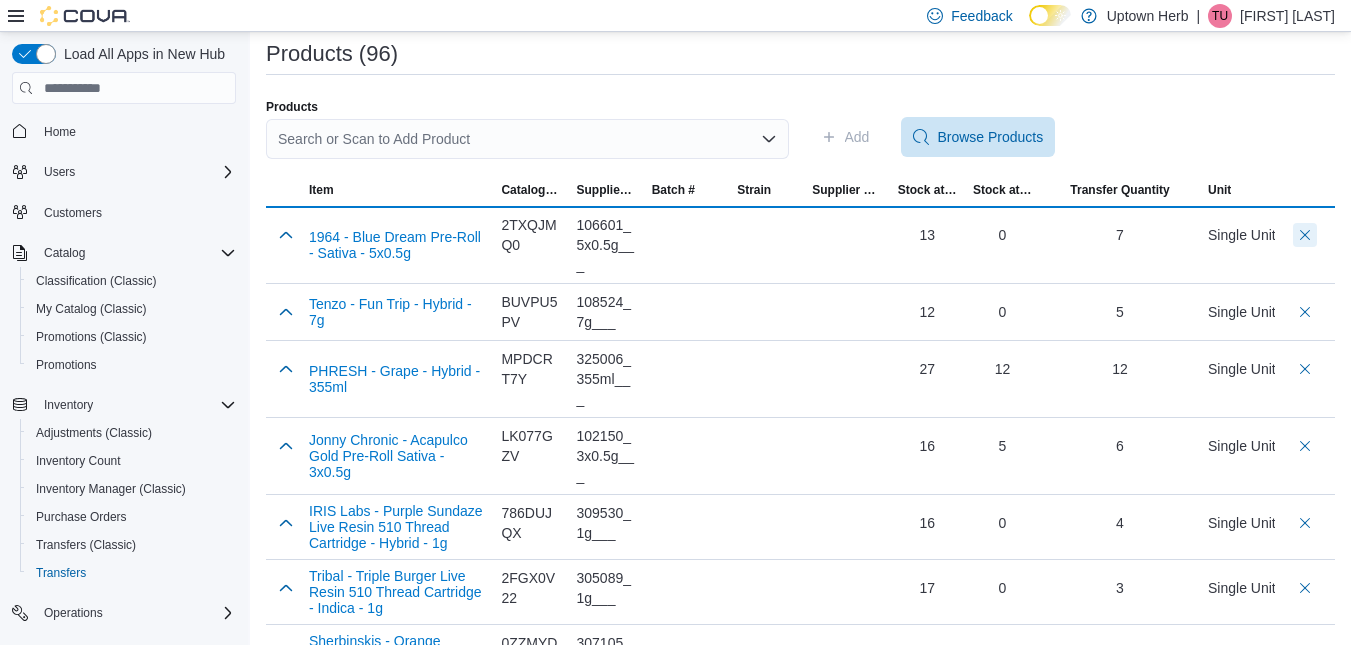 scroll, scrollTop: 371, scrollLeft: 0, axis: vertical 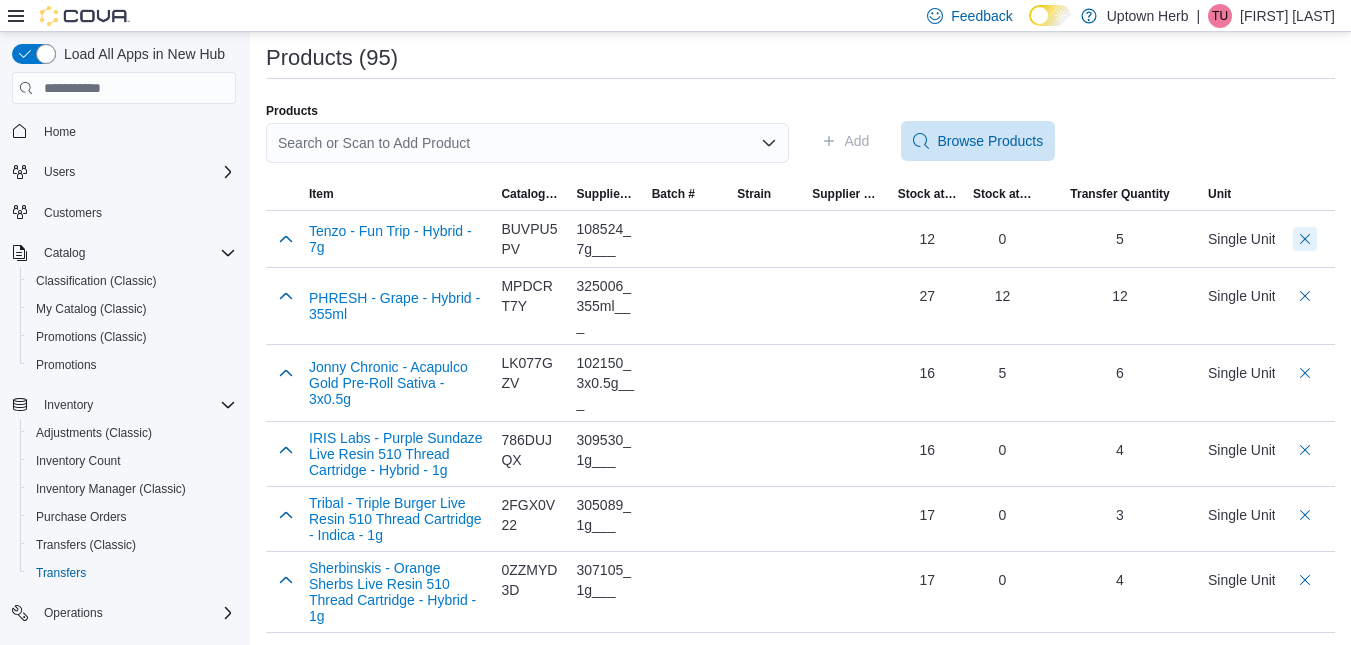 click at bounding box center [1305, 239] 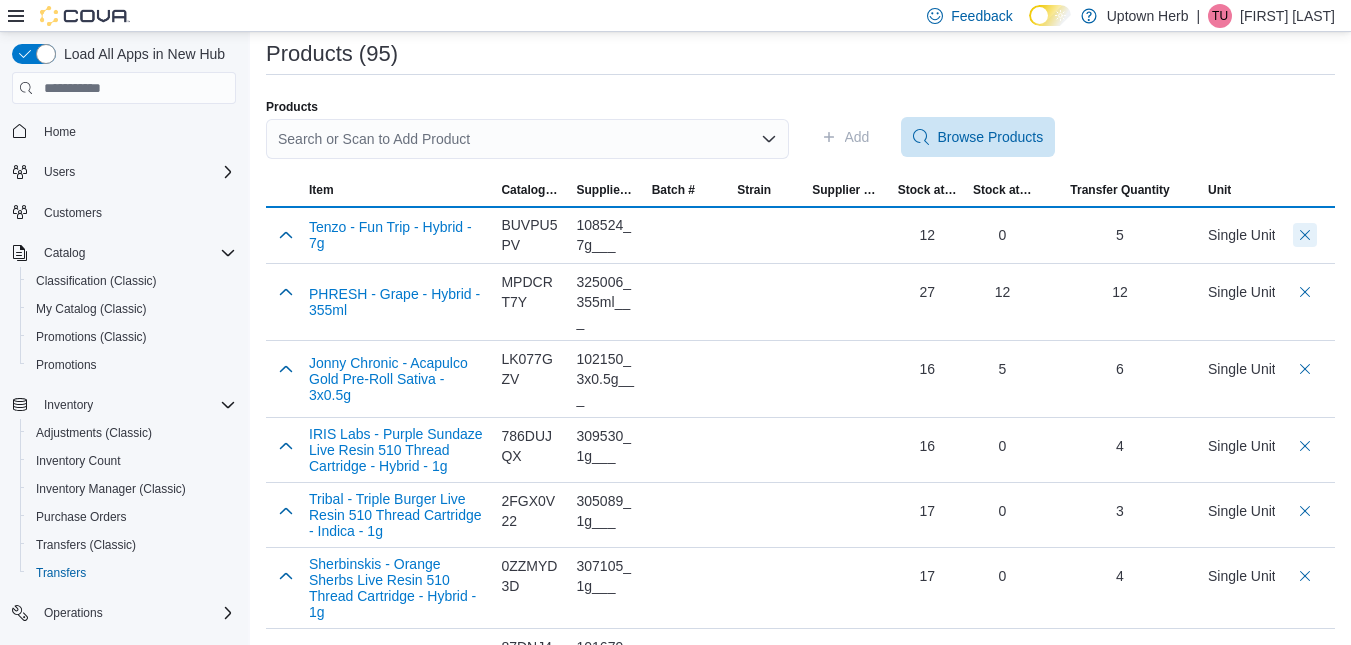 scroll, scrollTop: 371, scrollLeft: 0, axis: vertical 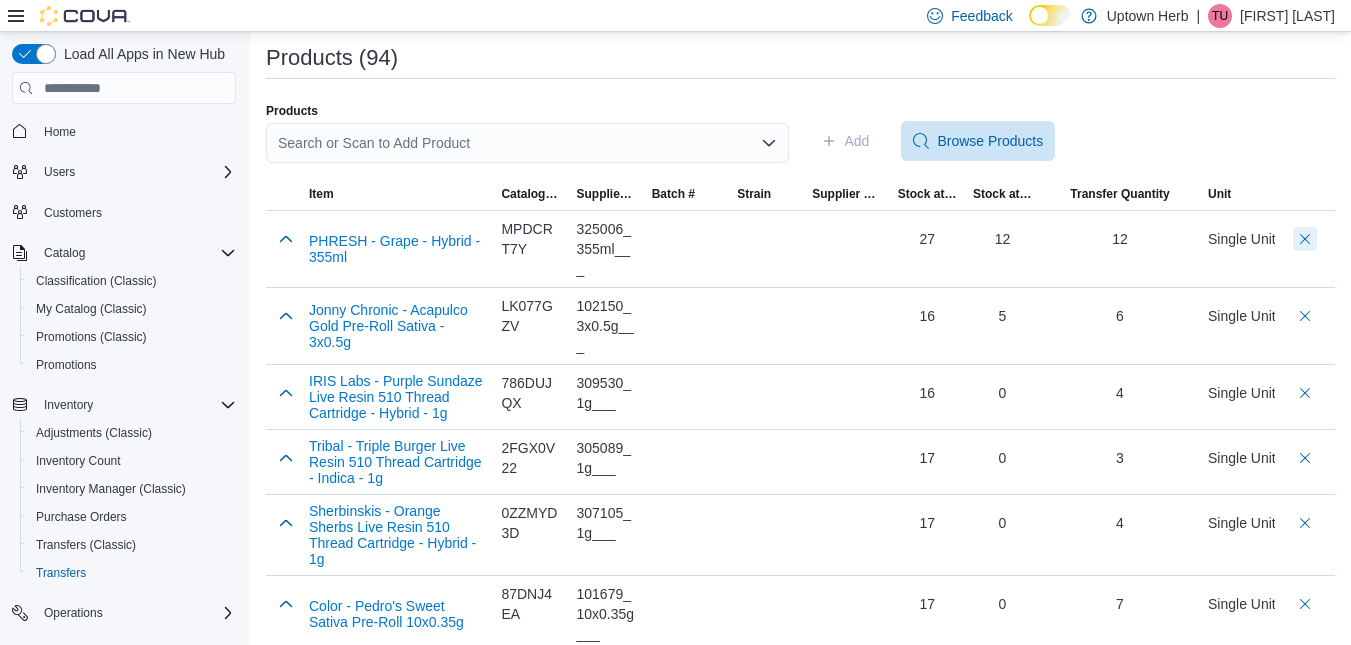 click at bounding box center [1305, 239] 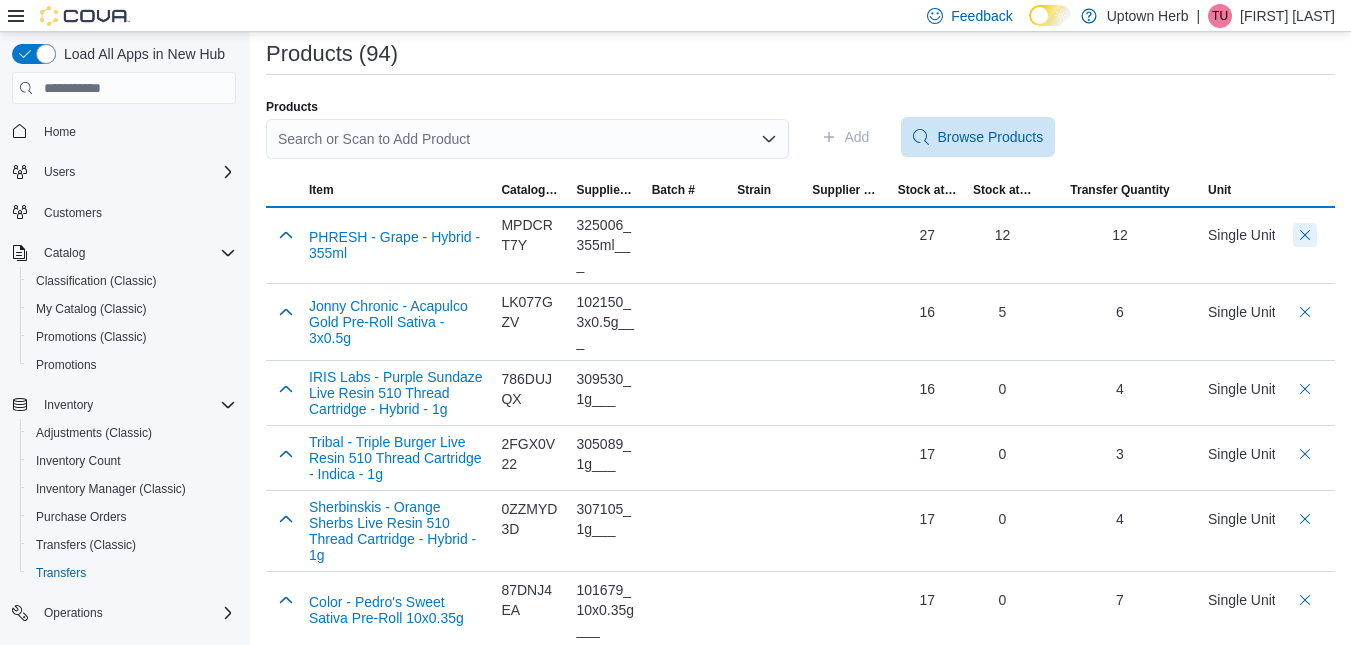 scroll, scrollTop: 371, scrollLeft: 0, axis: vertical 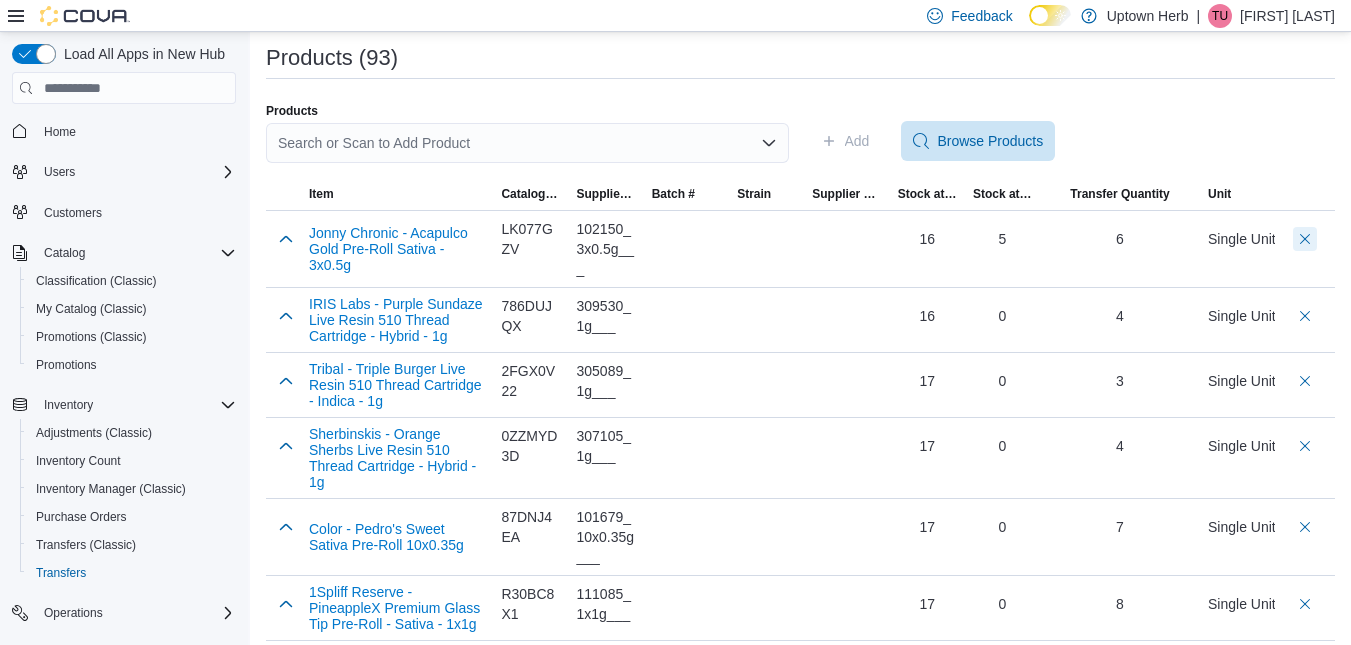 click at bounding box center (1305, 239) 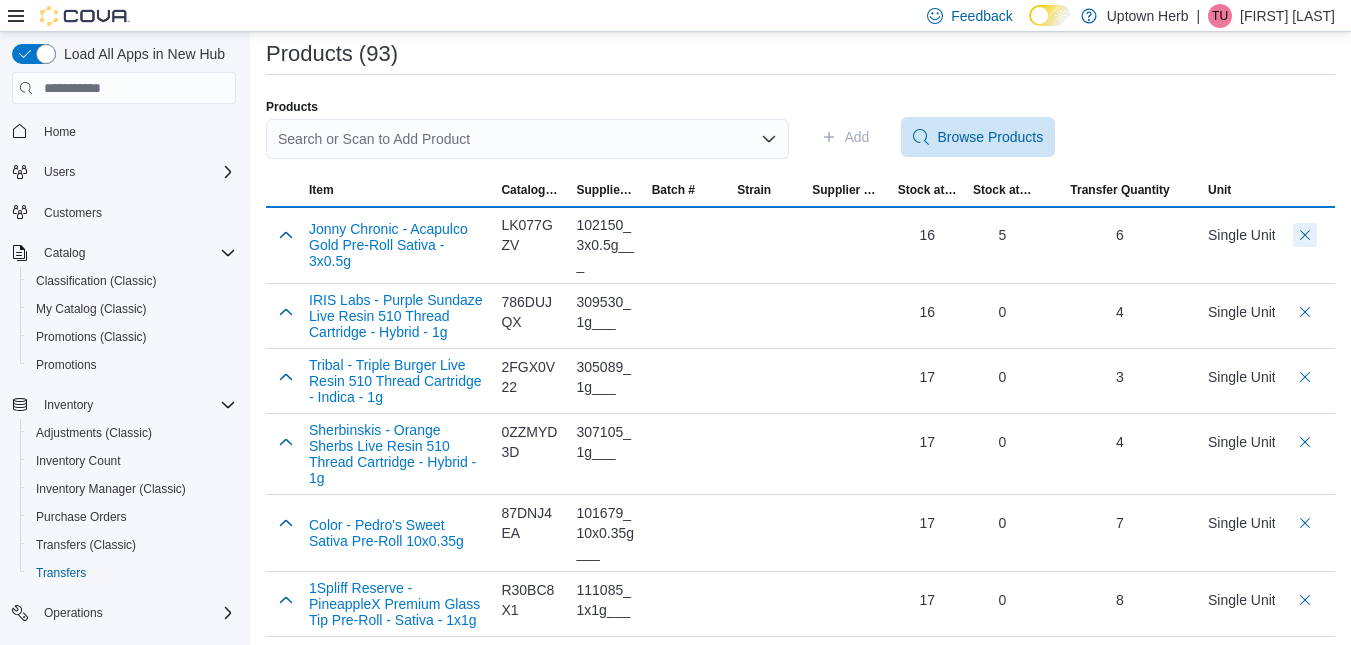 scroll, scrollTop: 371, scrollLeft: 0, axis: vertical 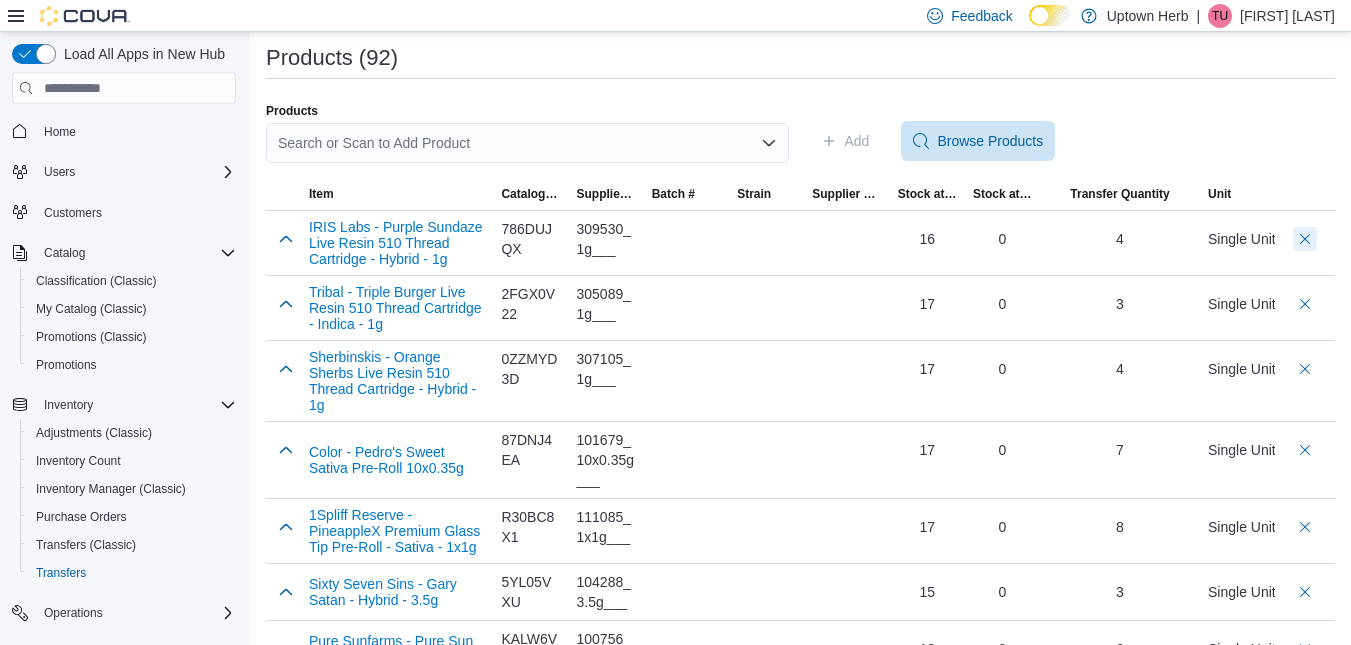 click at bounding box center (1305, 239) 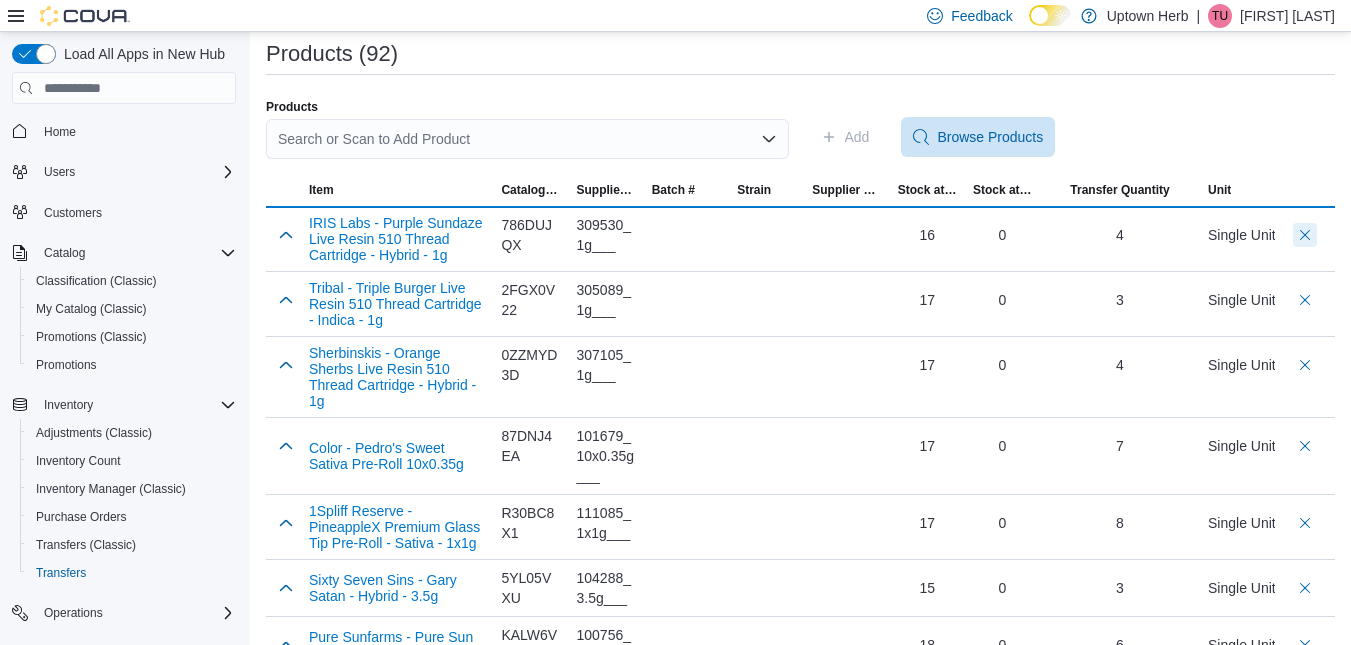 scroll, scrollTop: 371, scrollLeft: 0, axis: vertical 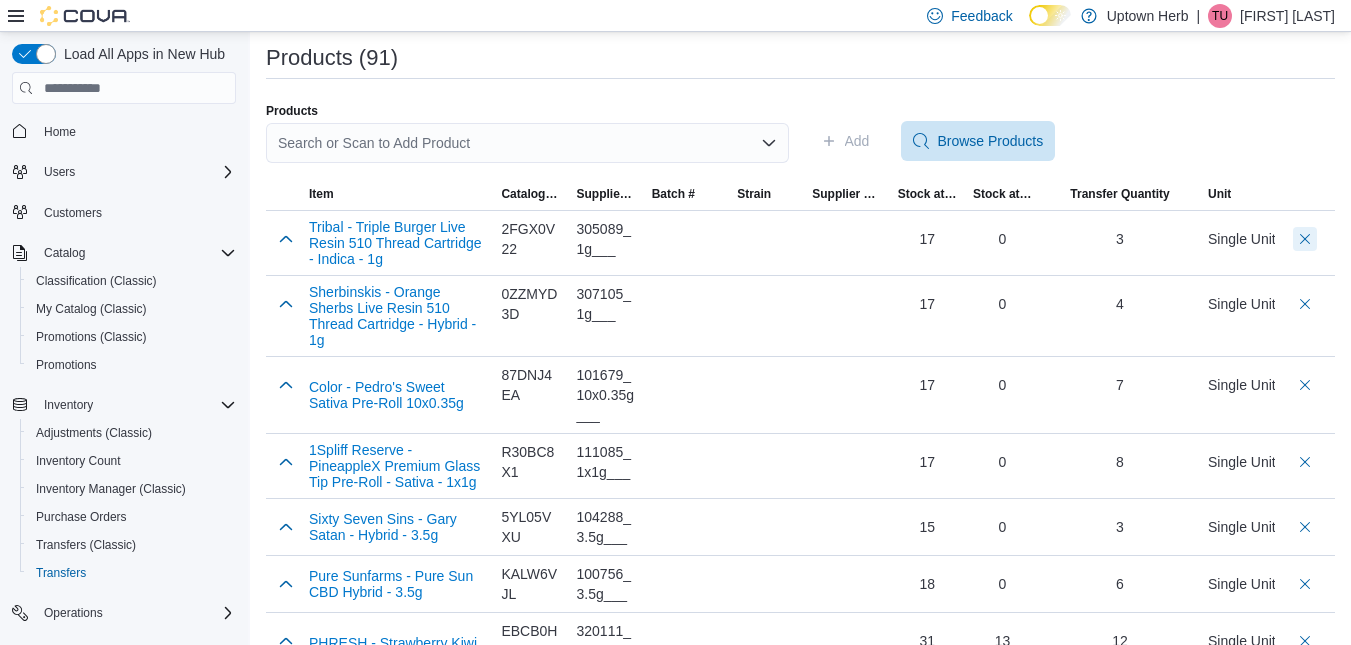 click at bounding box center [1305, 239] 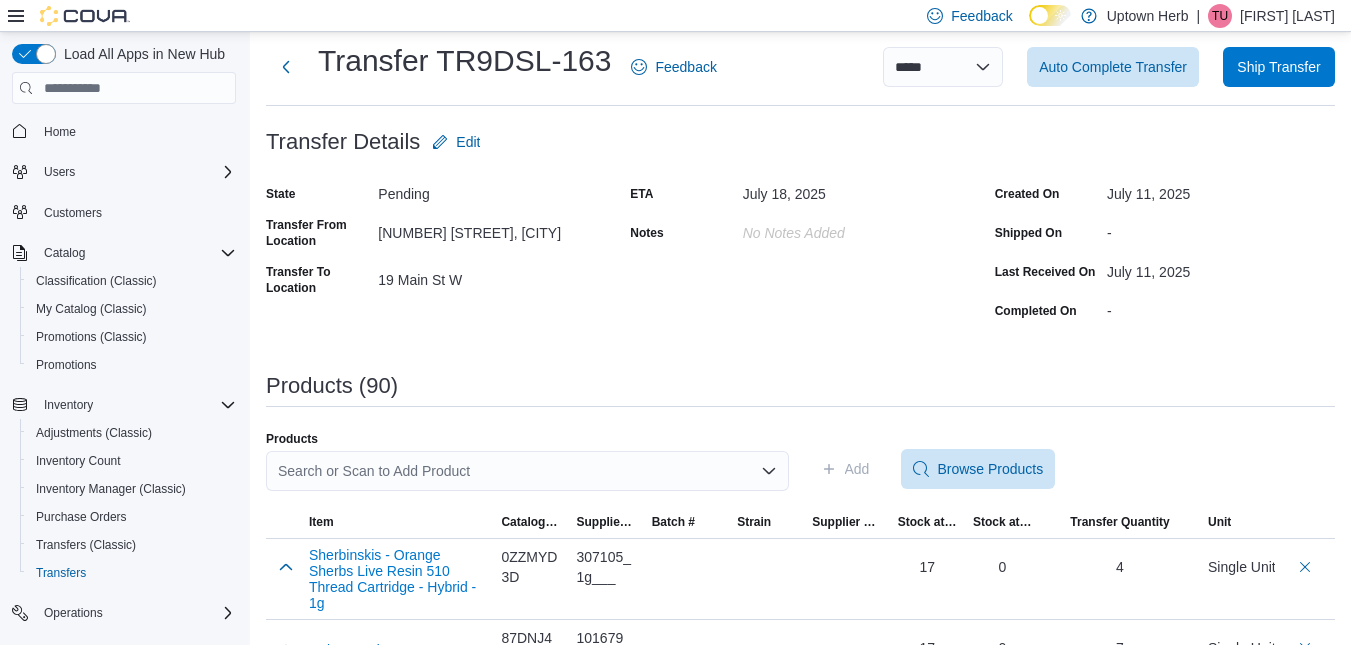 scroll, scrollTop: 0, scrollLeft: 0, axis: both 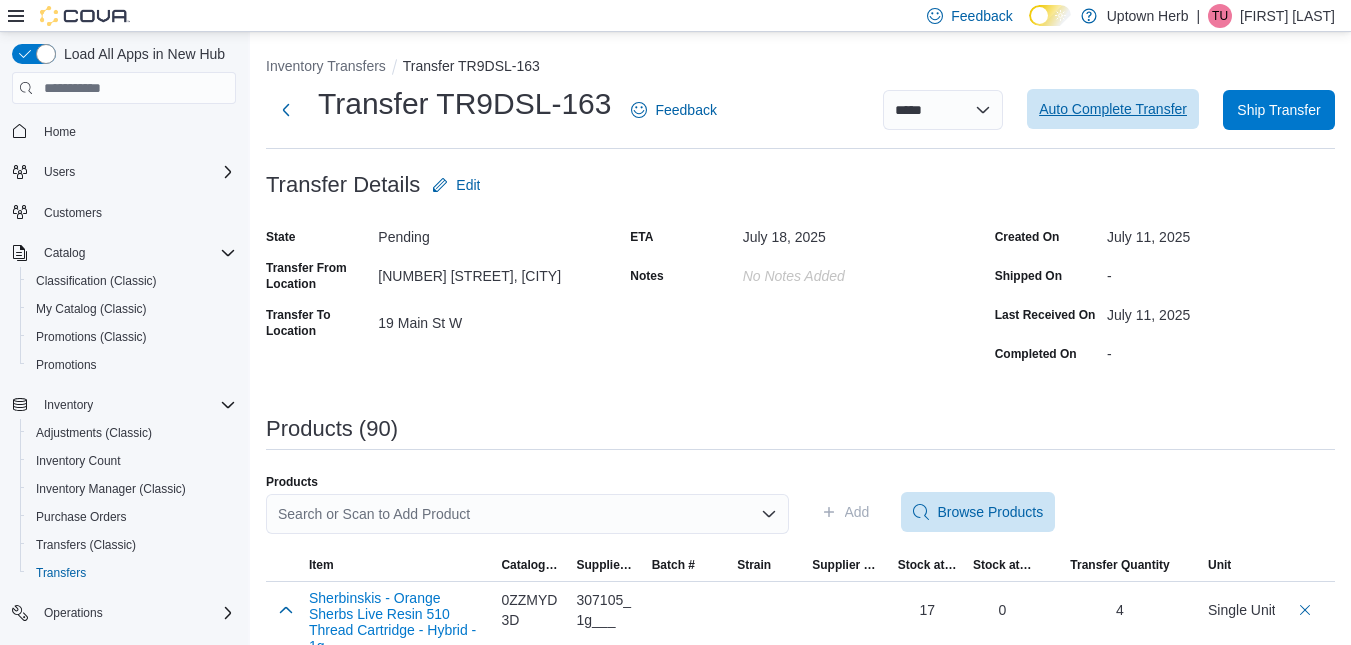click on "Auto Complete Transfer" at bounding box center (1113, 109) 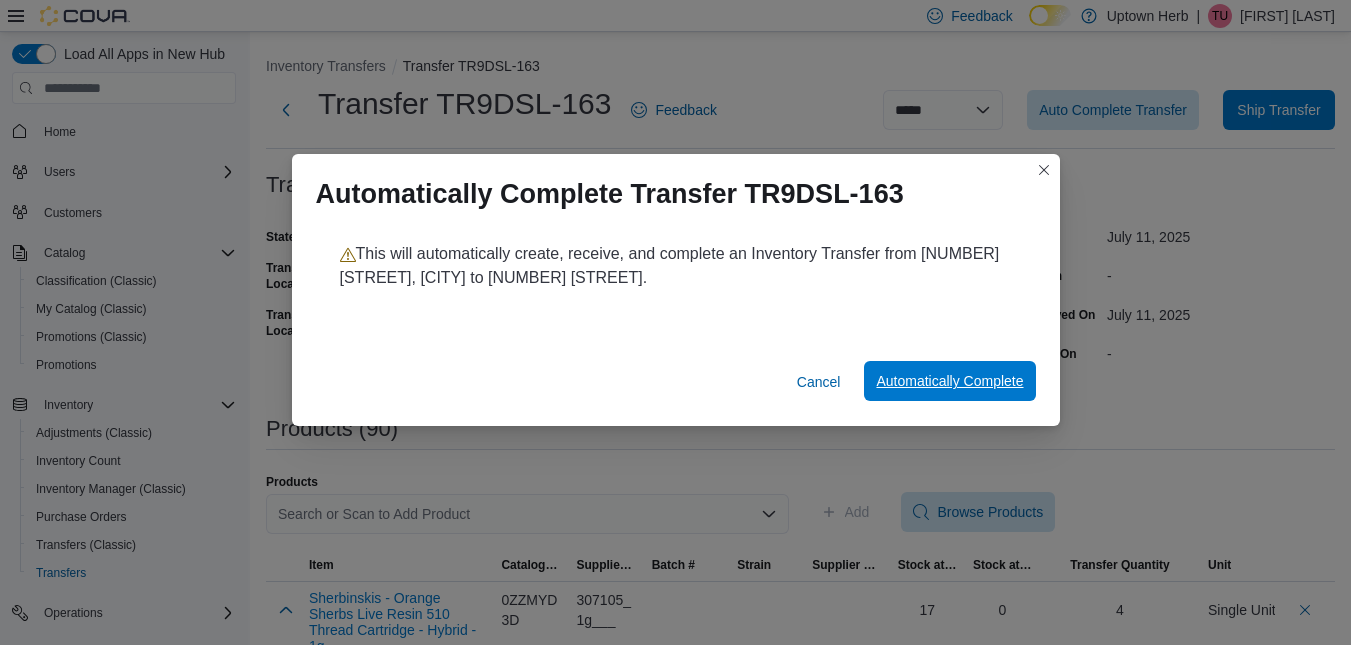 click on "Automatically Complete" at bounding box center (949, 381) 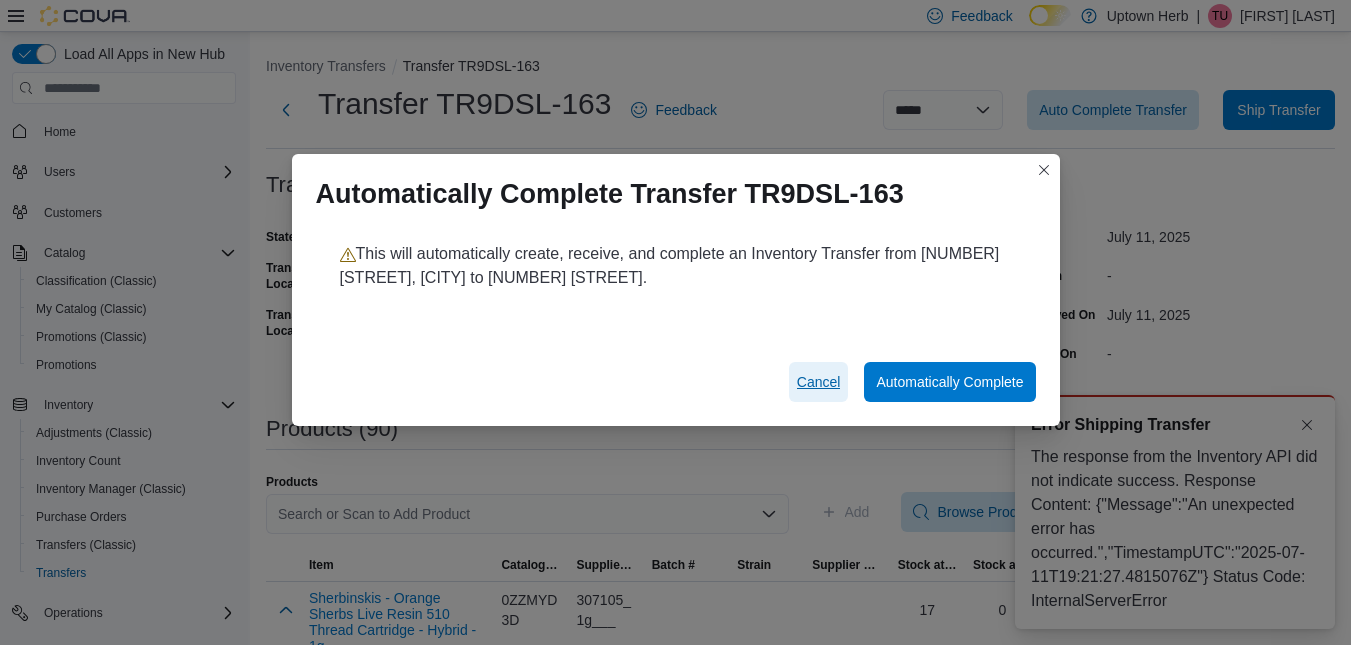 click on "Cancel" at bounding box center [819, 382] 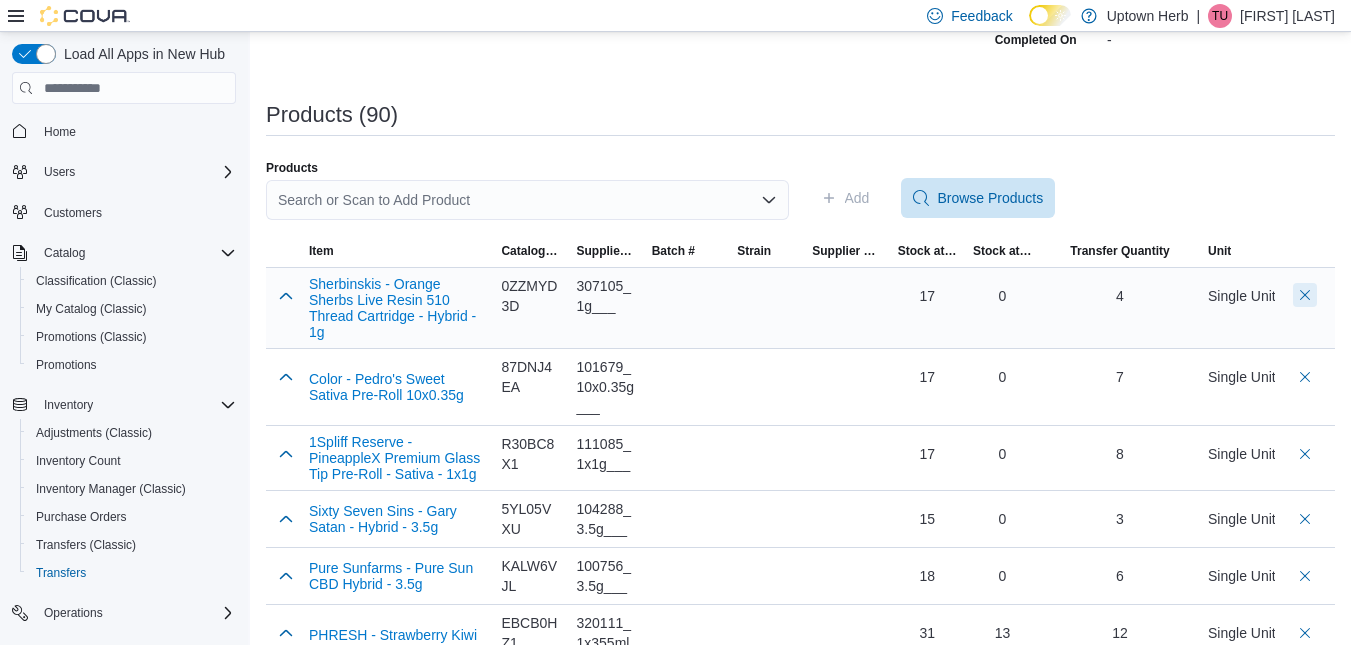 scroll, scrollTop: 315, scrollLeft: 0, axis: vertical 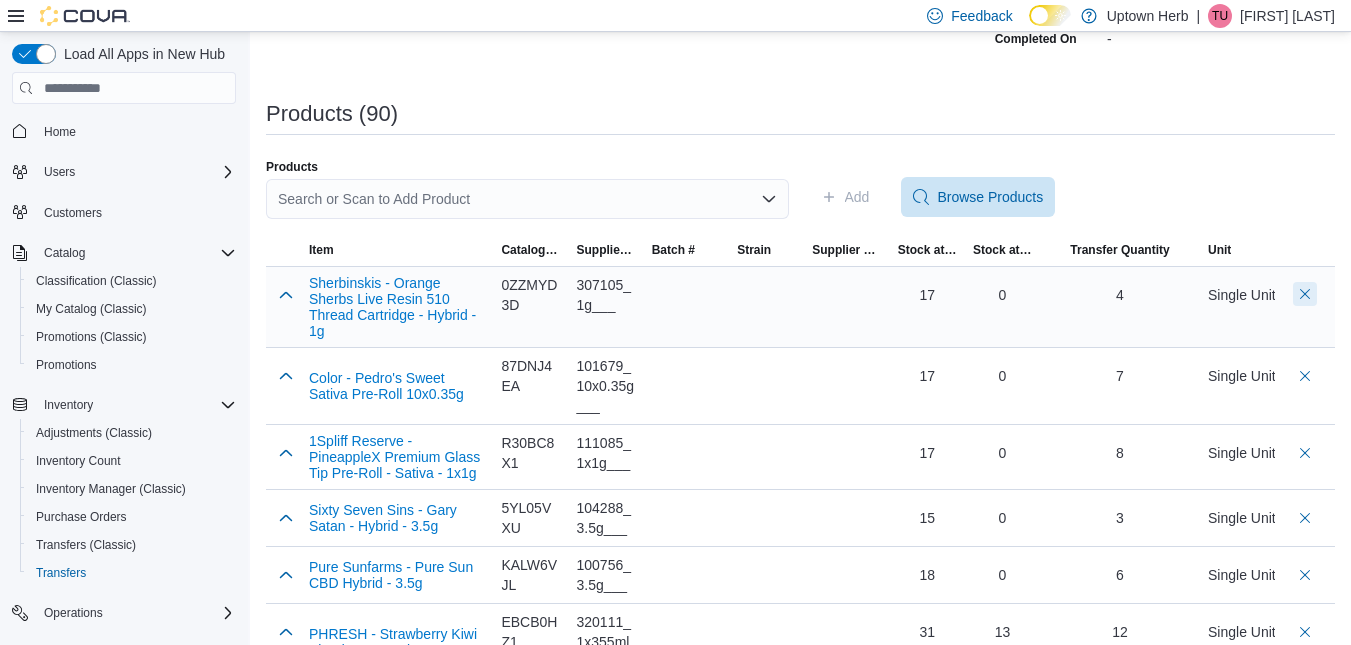 click at bounding box center [1305, 294] 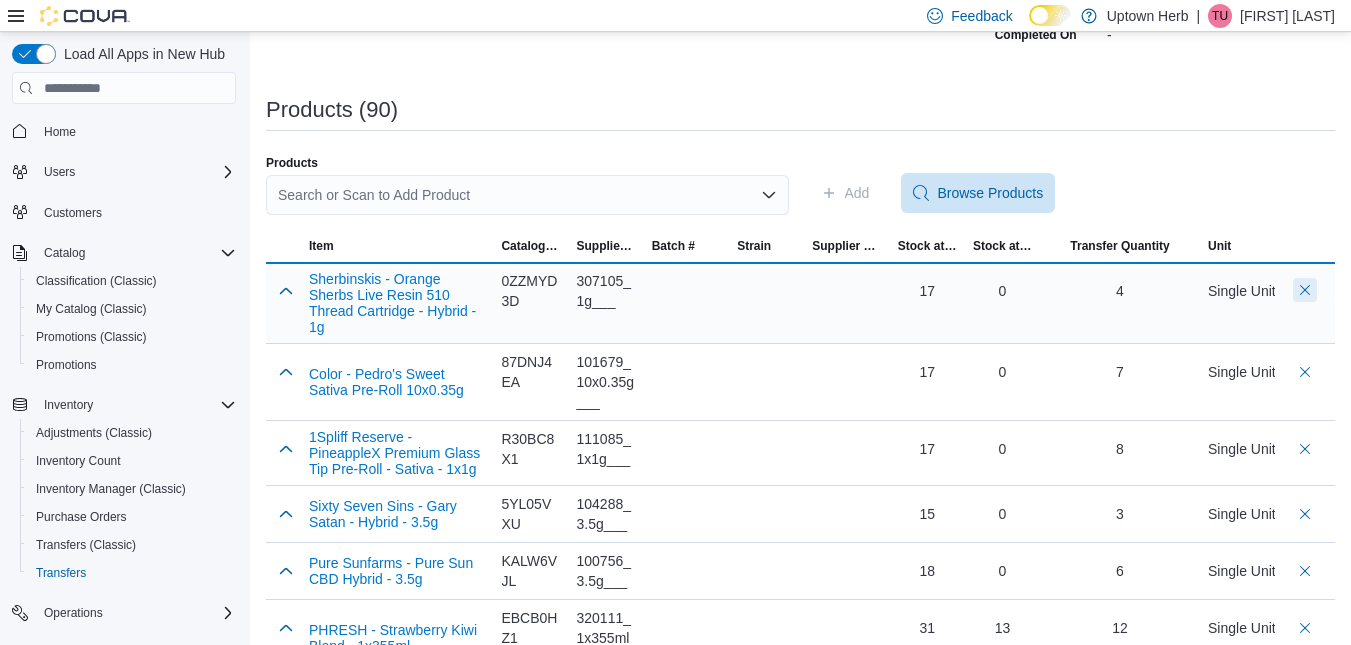 scroll, scrollTop: 315, scrollLeft: 0, axis: vertical 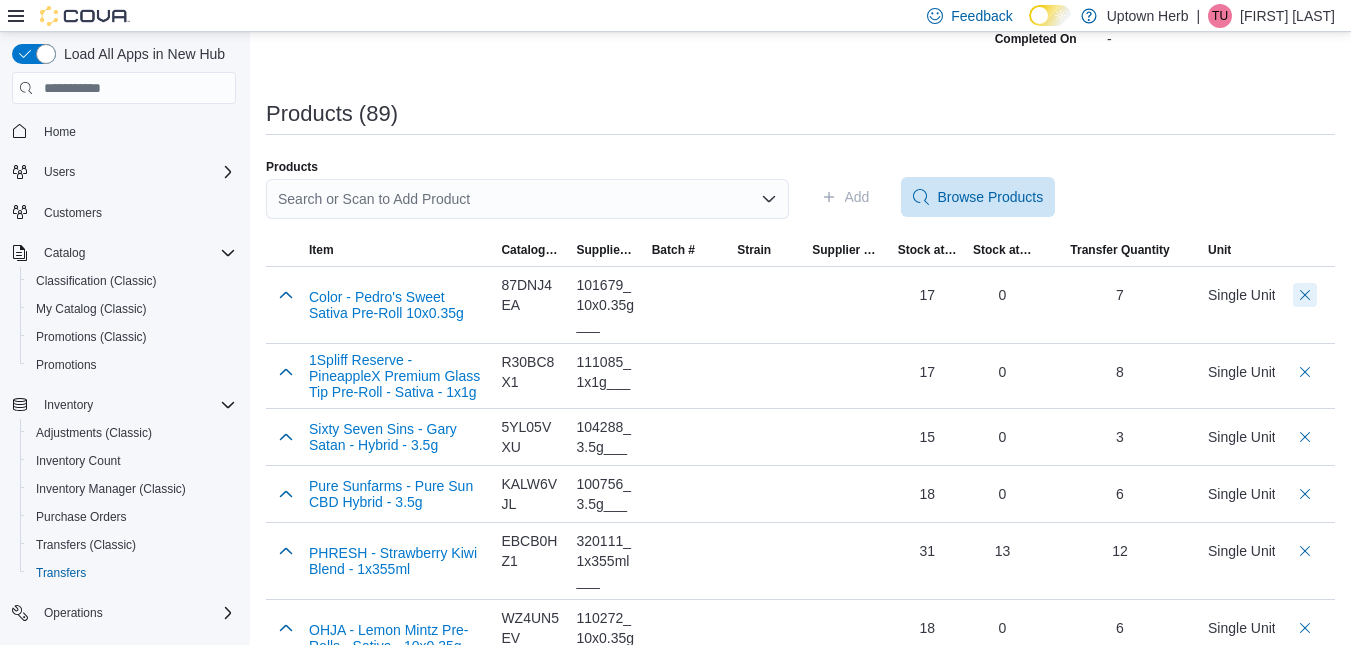 click at bounding box center [1305, 295] 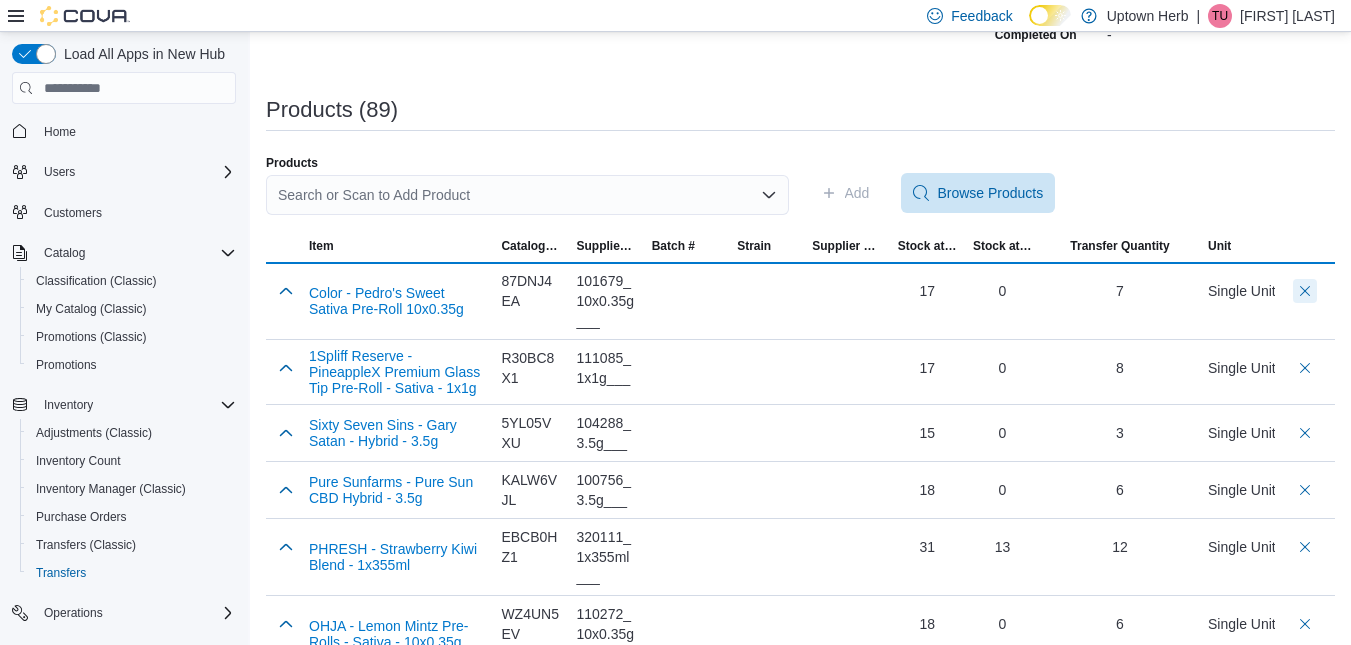 scroll, scrollTop: 315, scrollLeft: 0, axis: vertical 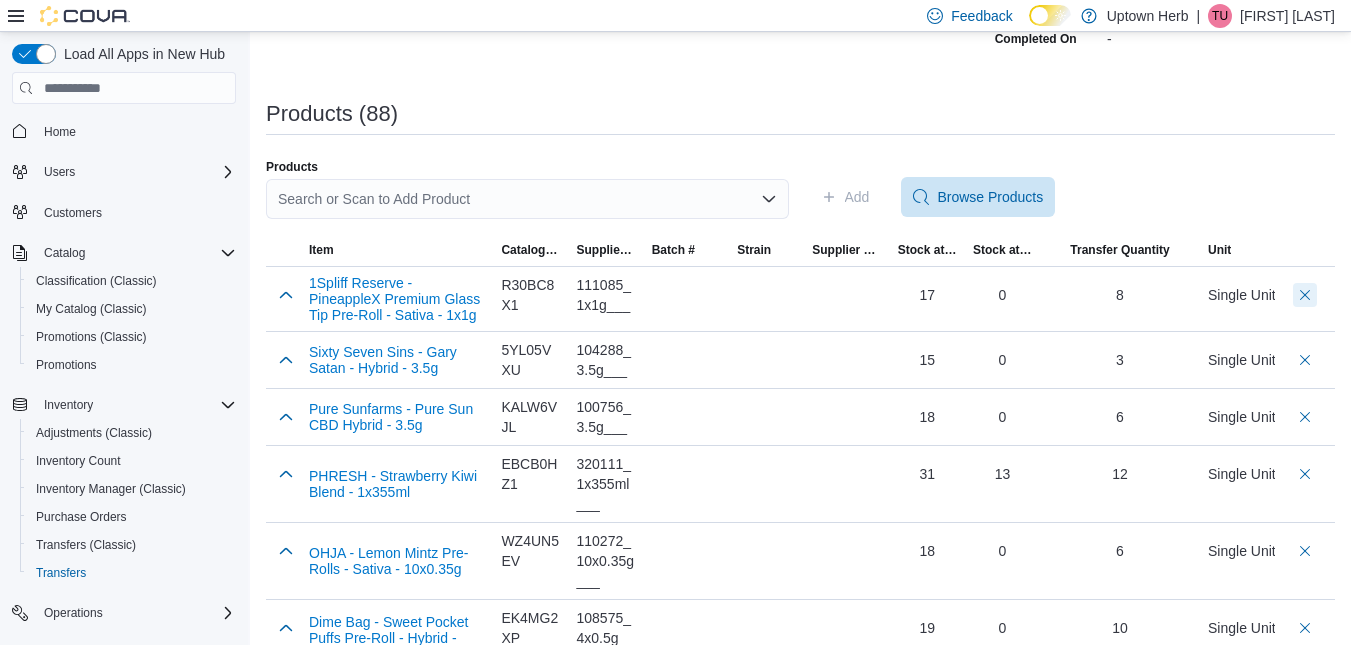 click at bounding box center (1305, 295) 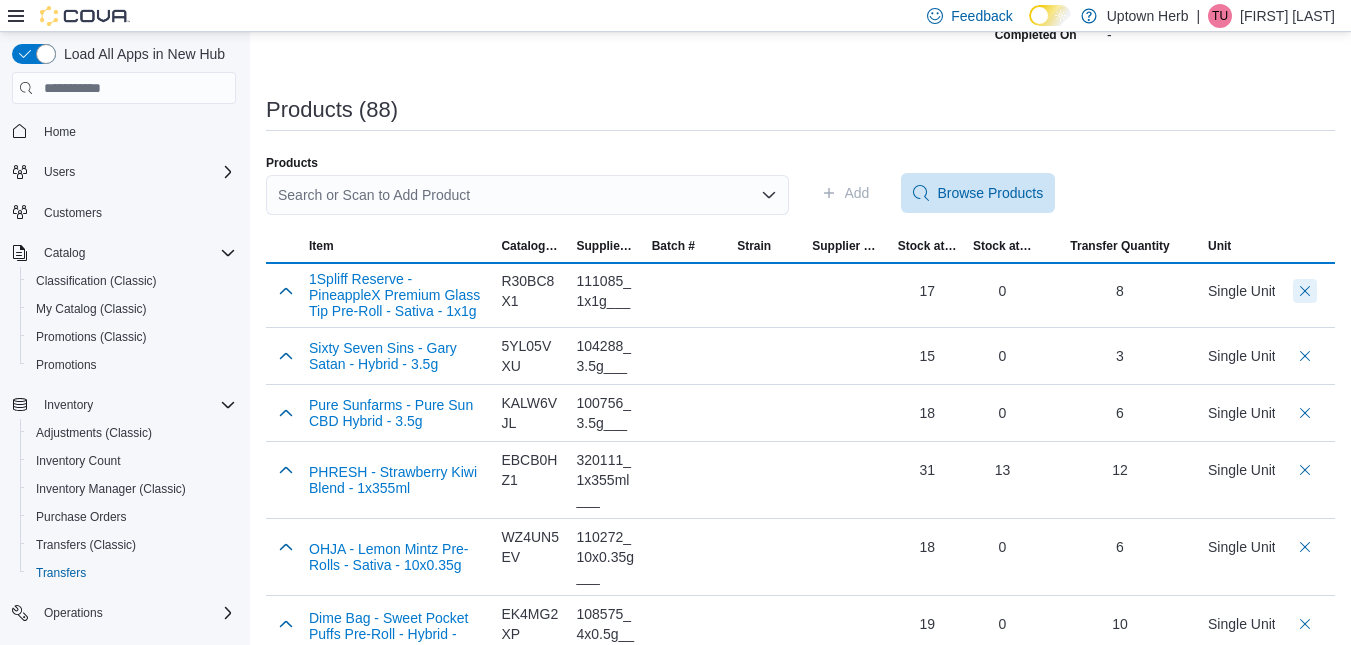 scroll, scrollTop: 315, scrollLeft: 0, axis: vertical 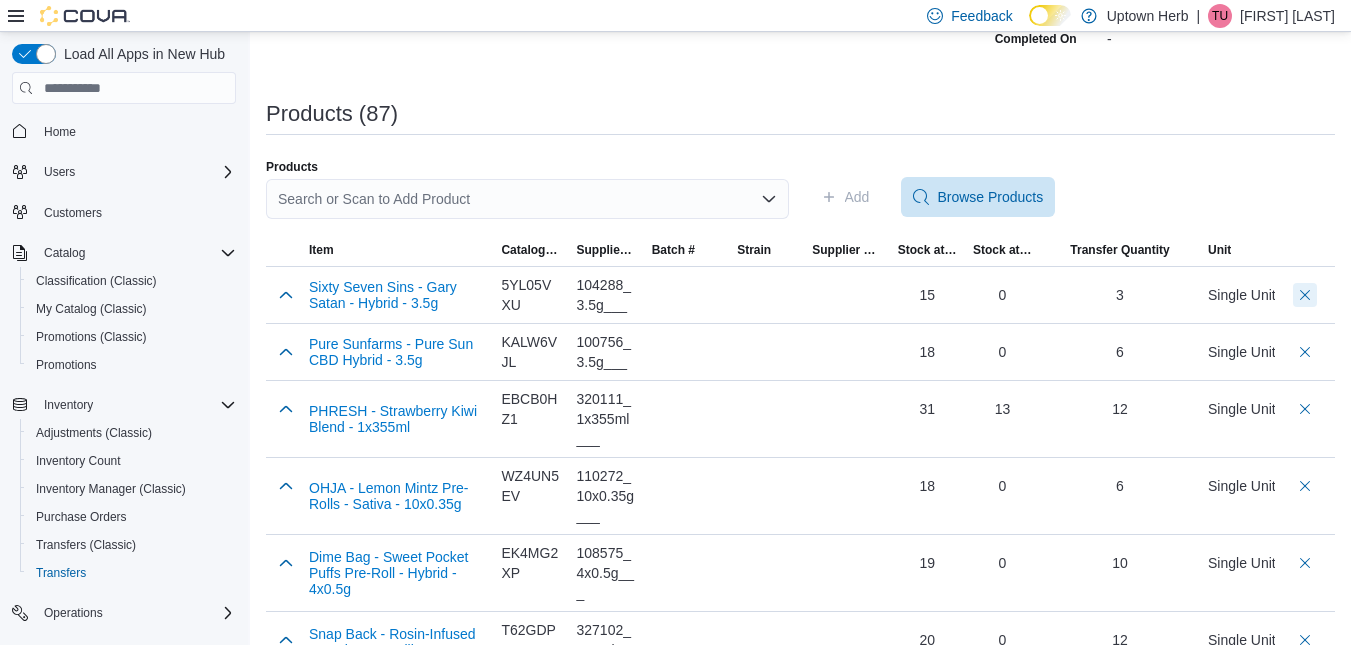click at bounding box center (1305, 295) 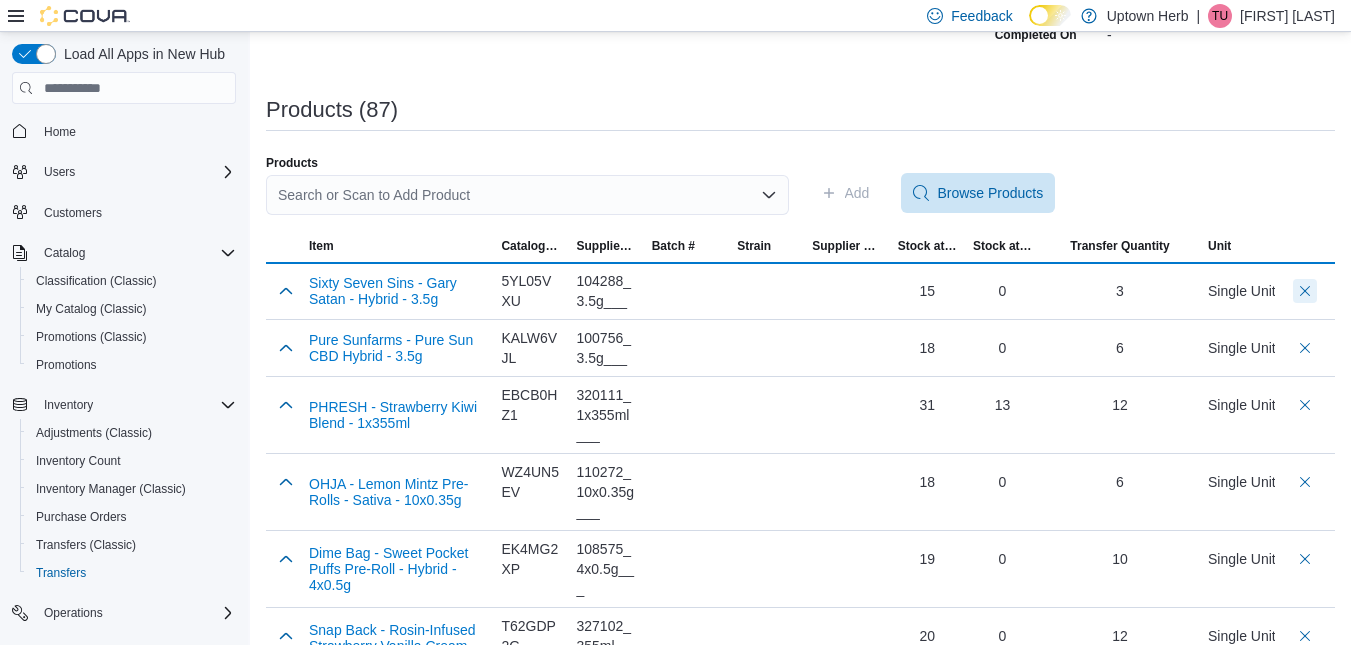 scroll, scrollTop: 315, scrollLeft: 0, axis: vertical 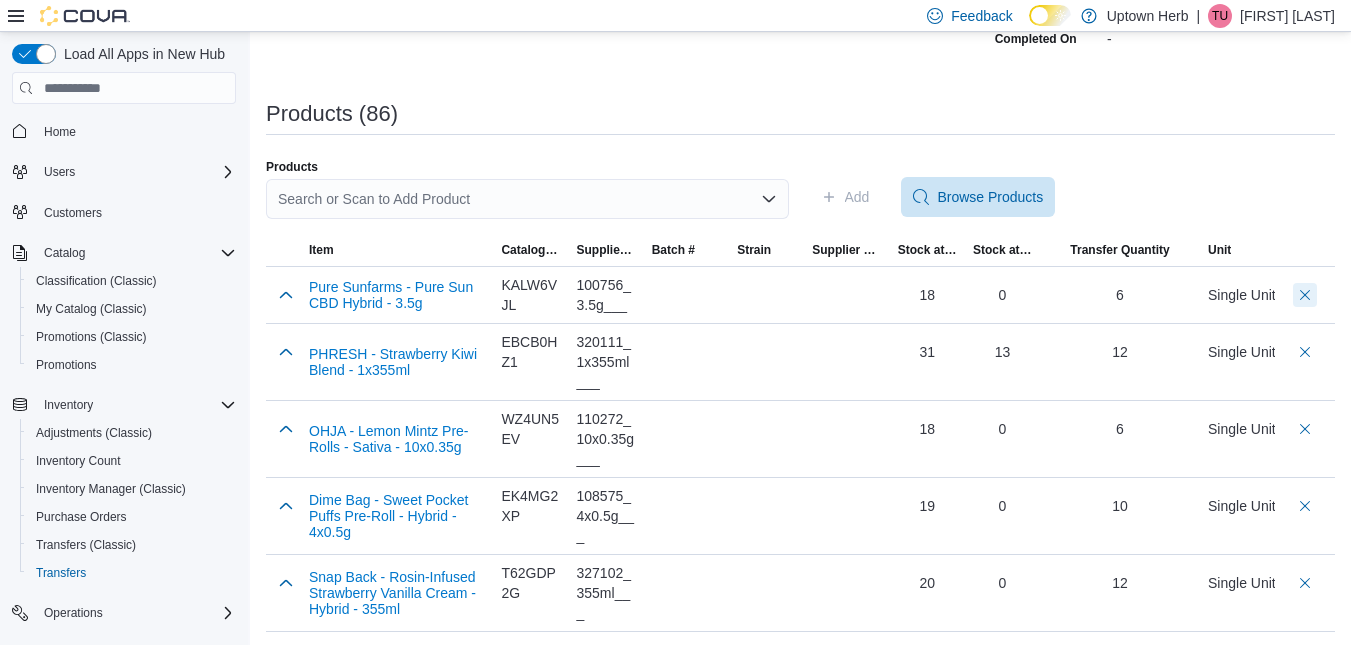 click at bounding box center [1305, 295] 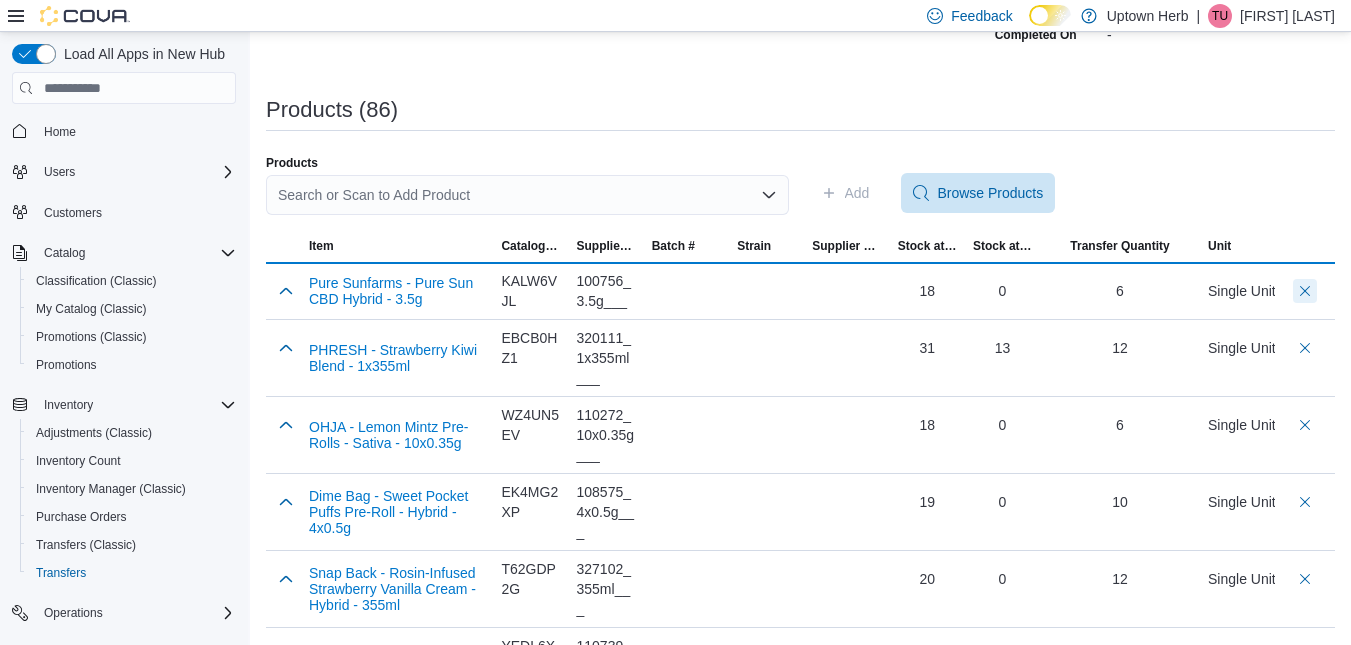 scroll, scrollTop: 315, scrollLeft: 0, axis: vertical 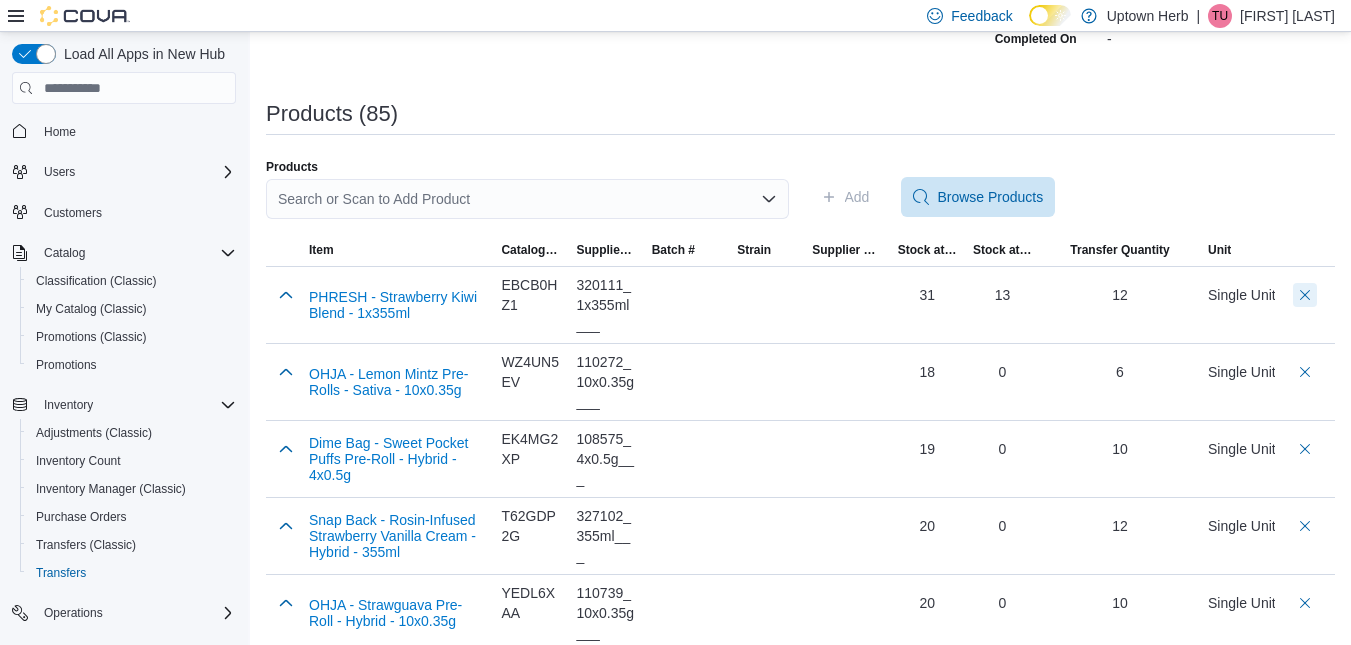 click at bounding box center [1305, 295] 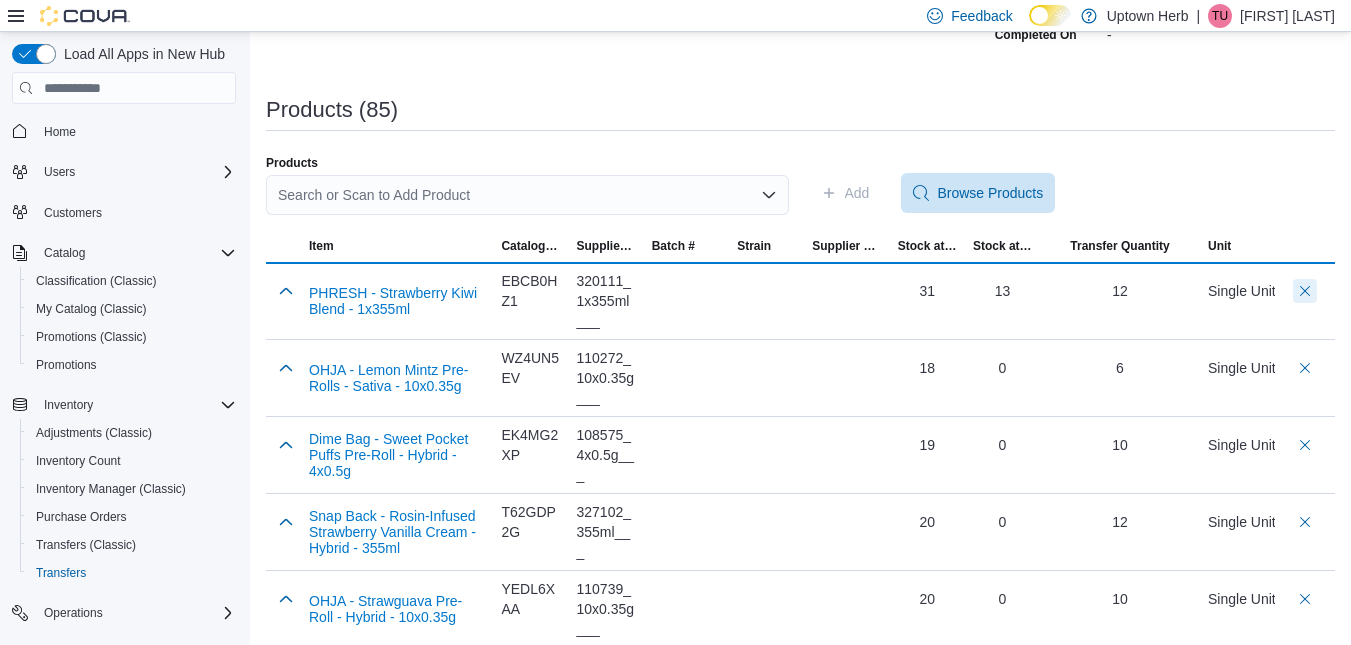 scroll, scrollTop: 315, scrollLeft: 0, axis: vertical 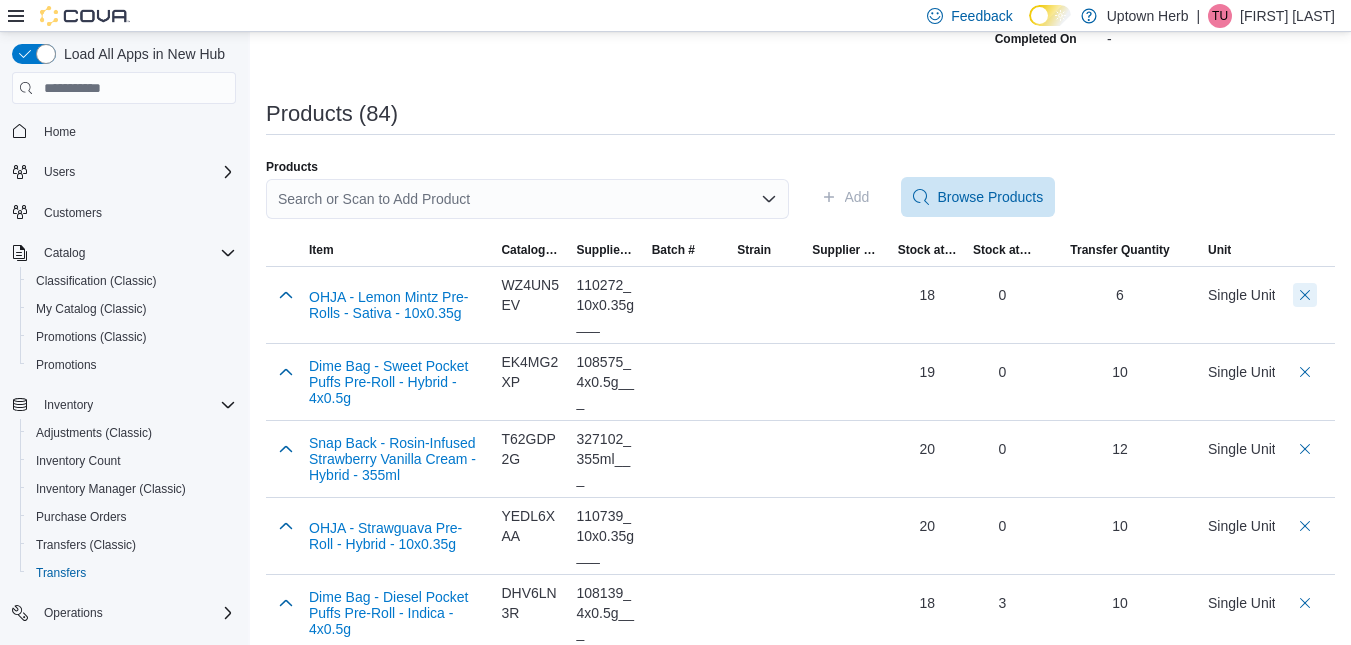 click at bounding box center [1305, 295] 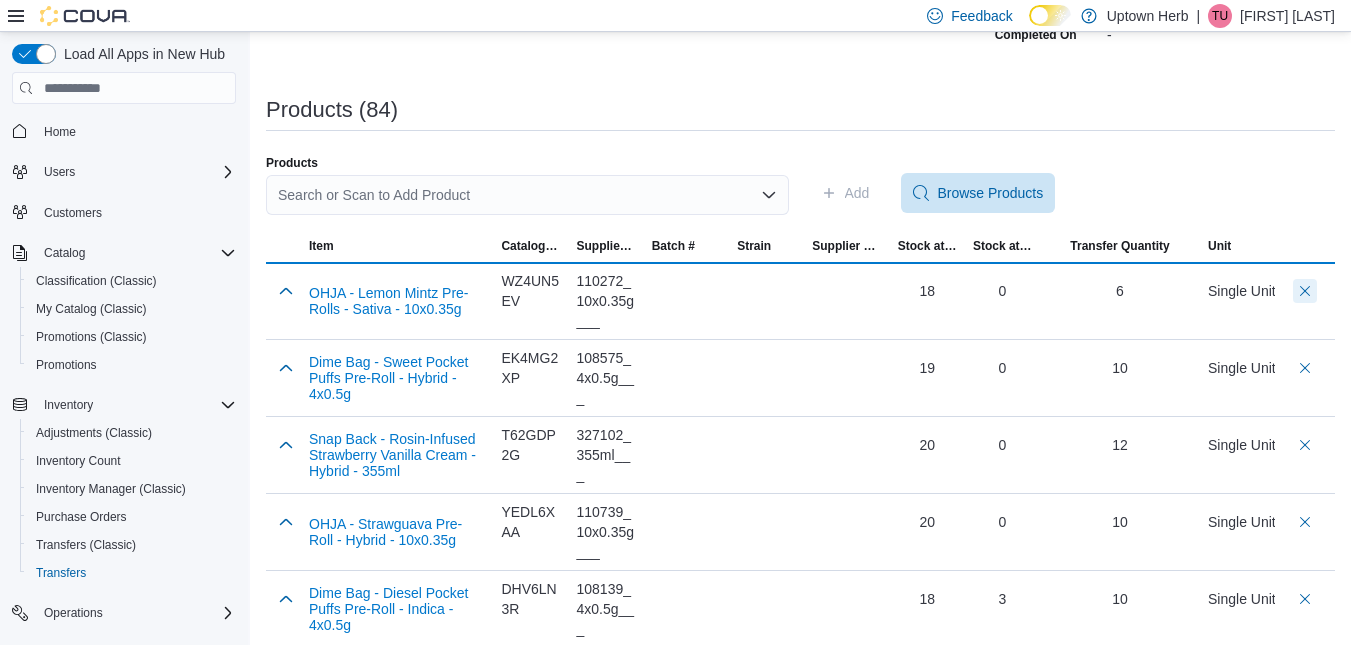 scroll, scrollTop: 315, scrollLeft: 0, axis: vertical 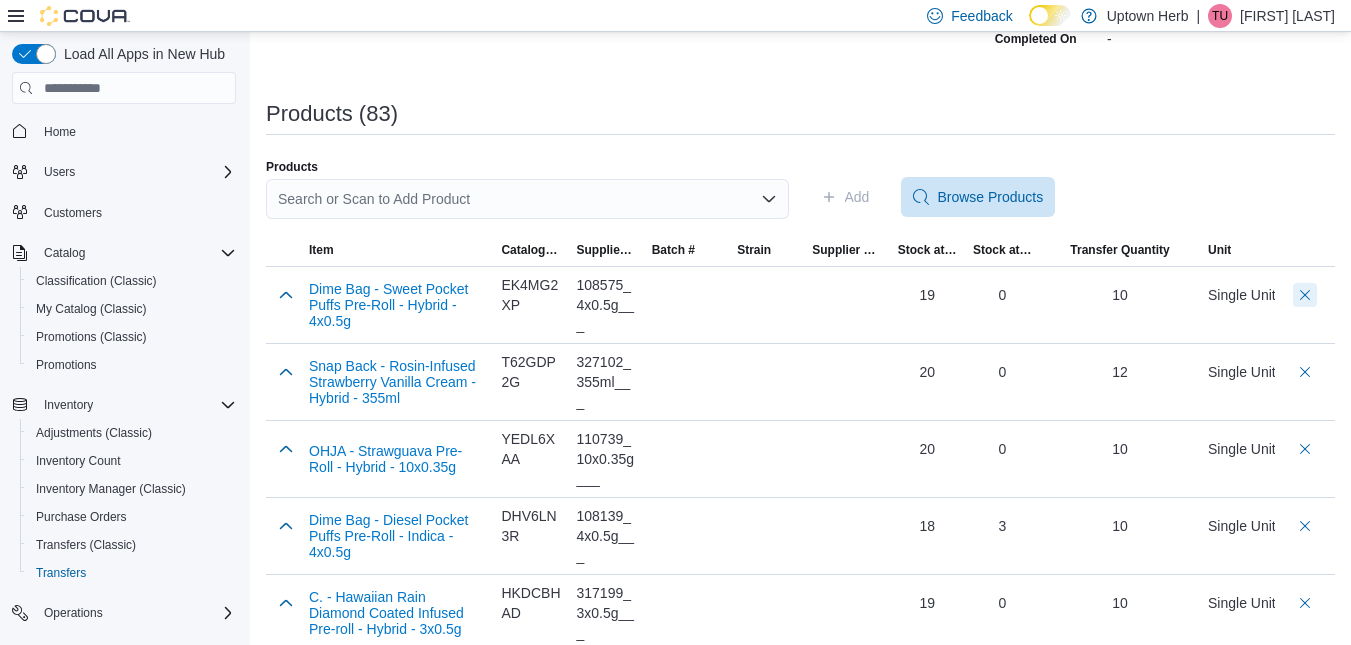 click at bounding box center (1305, 295) 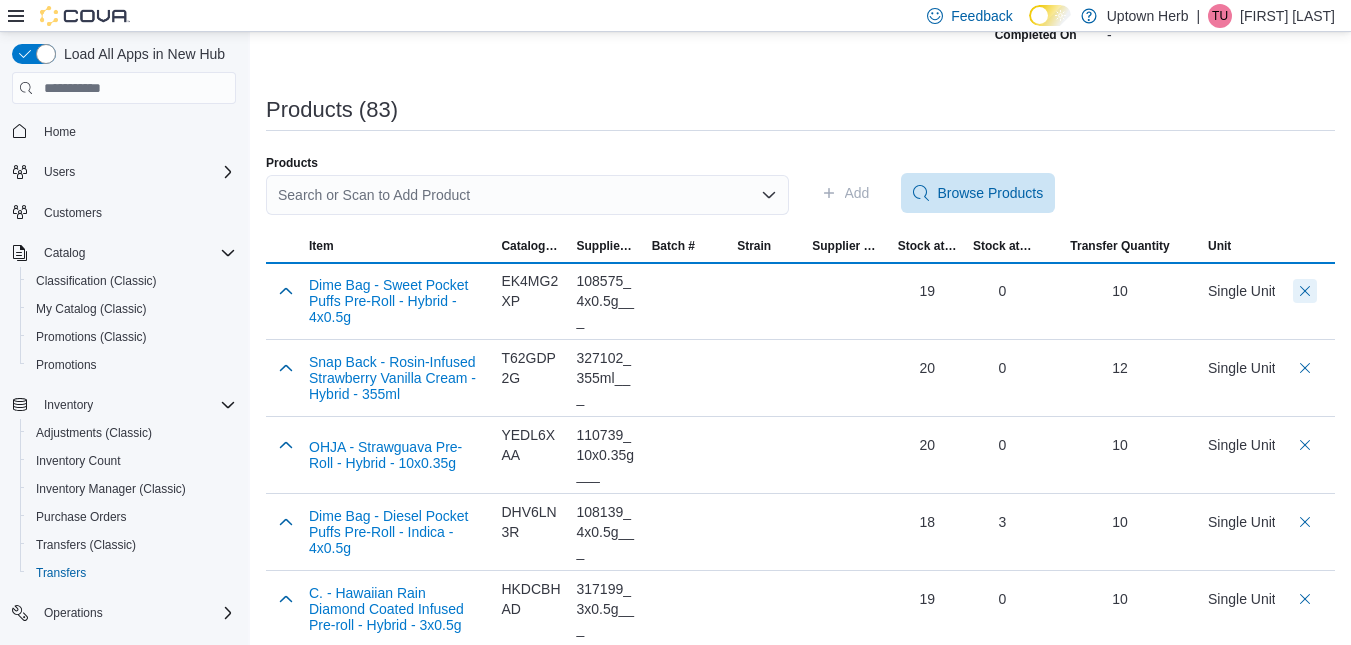 scroll, scrollTop: 315, scrollLeft: 0, axis: vertical 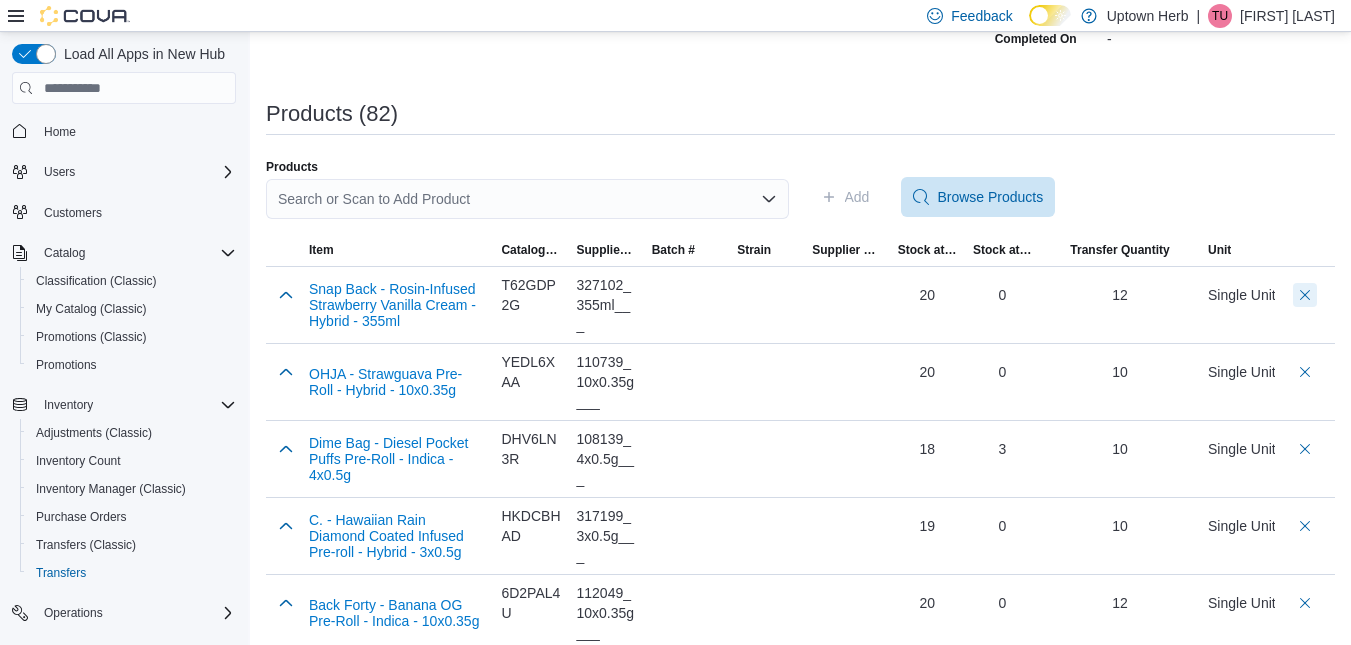 click at bounding box center [1305, 295] 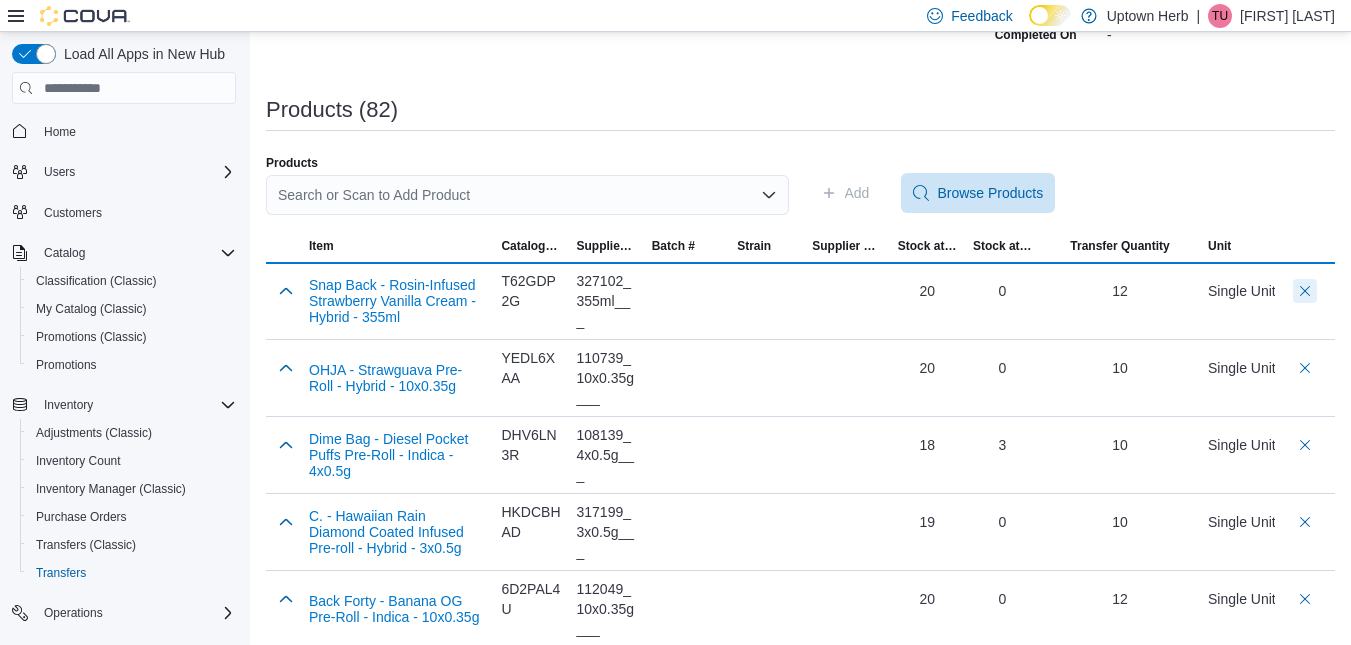 scroll, scrollTop: 315, scrollLeft: 0, axis: vertical 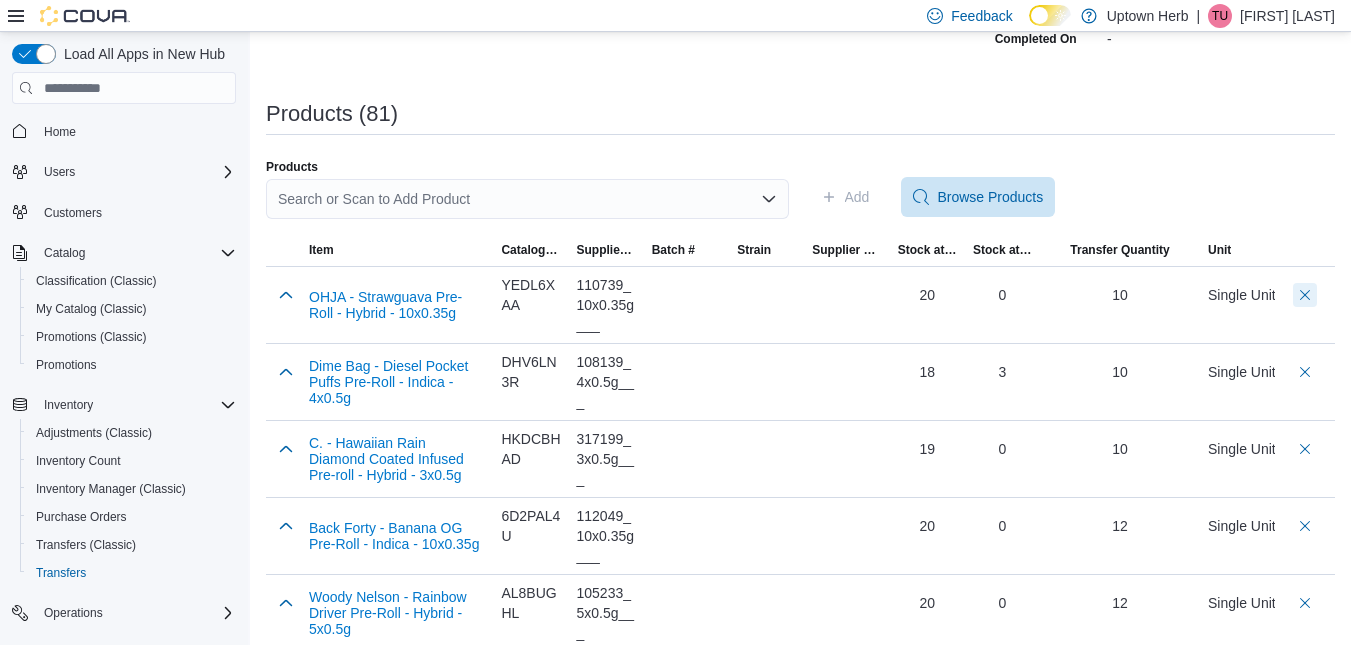 click at bounding box center (1305, 295) 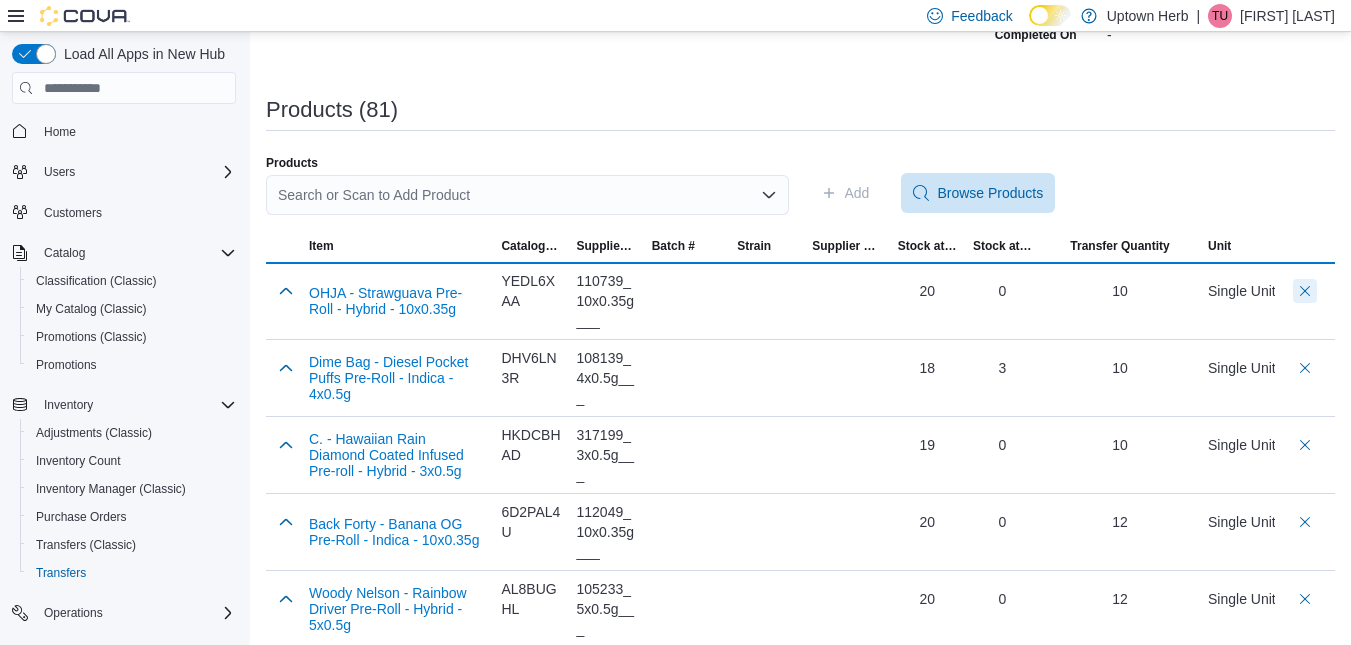 scroll, scrollTop: 315, scrollLeft: 0, axis: vertical 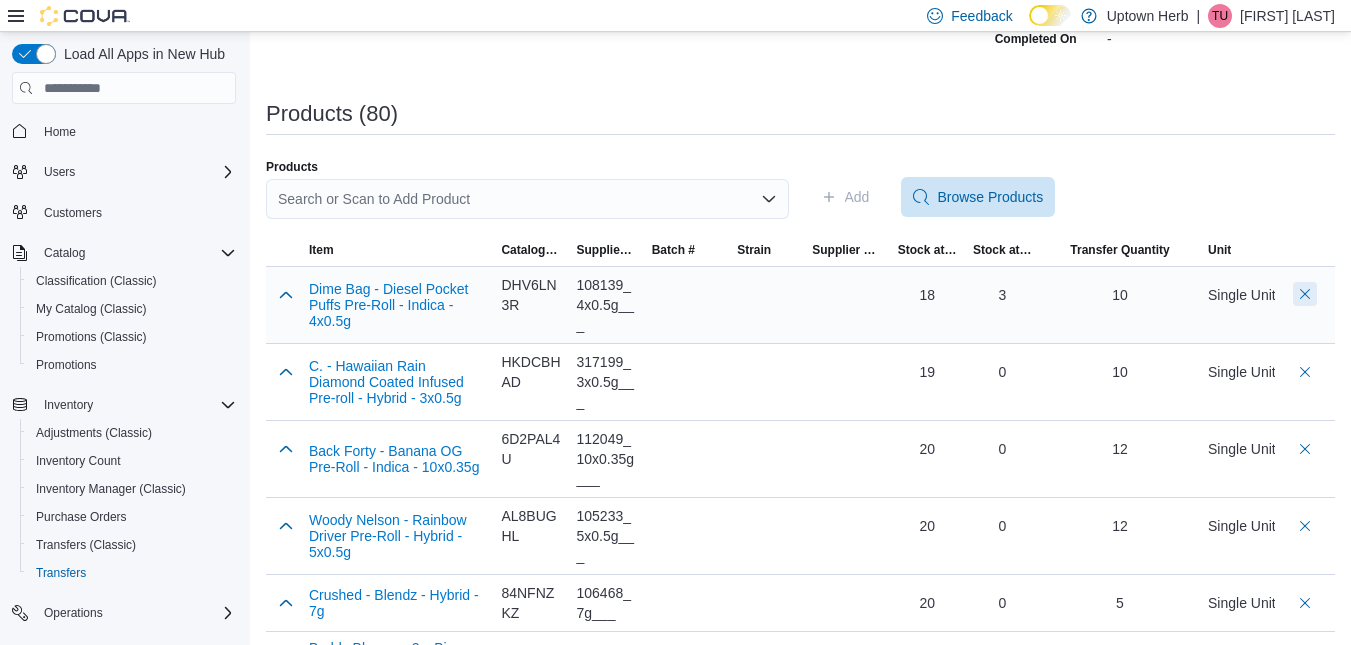 click at bounding box center [1305, 294] 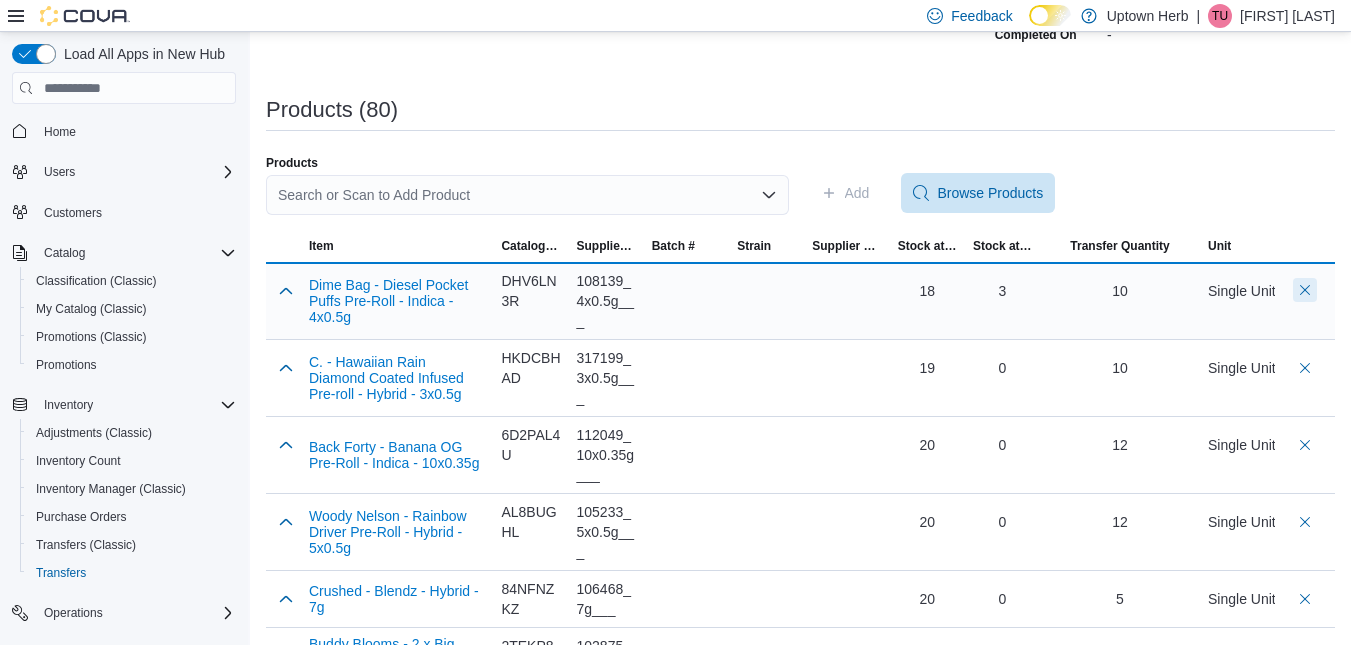 scroll, scrollTop: 315, scrollLeft: 0, axis: vertical 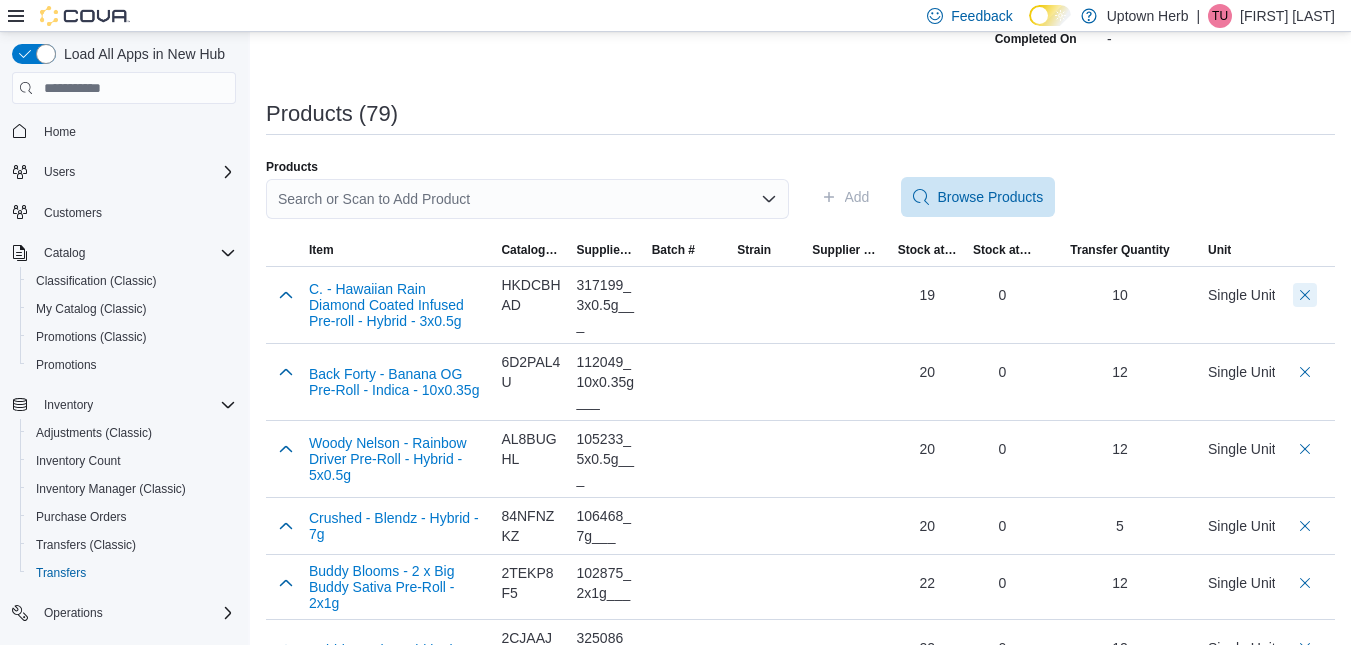 click at bounding box center (1305, 295) 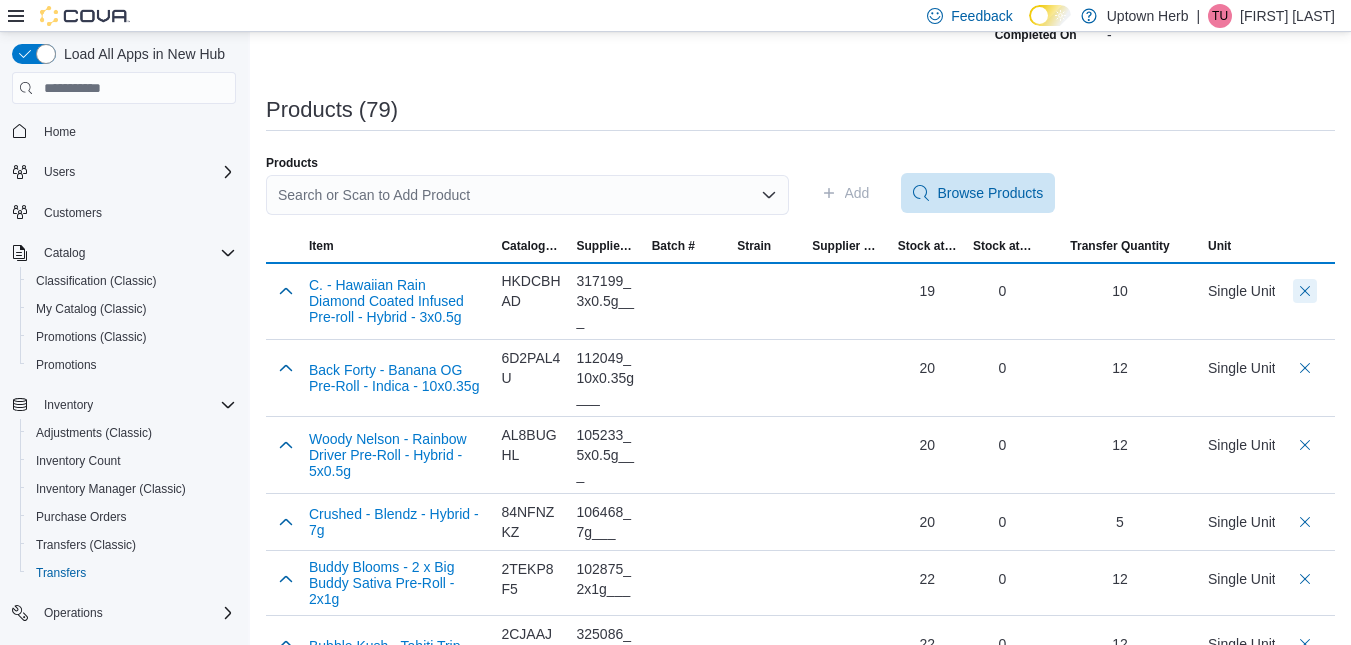 scroll, scrollTop: 315, scrollLeft: 0, axis: vertical 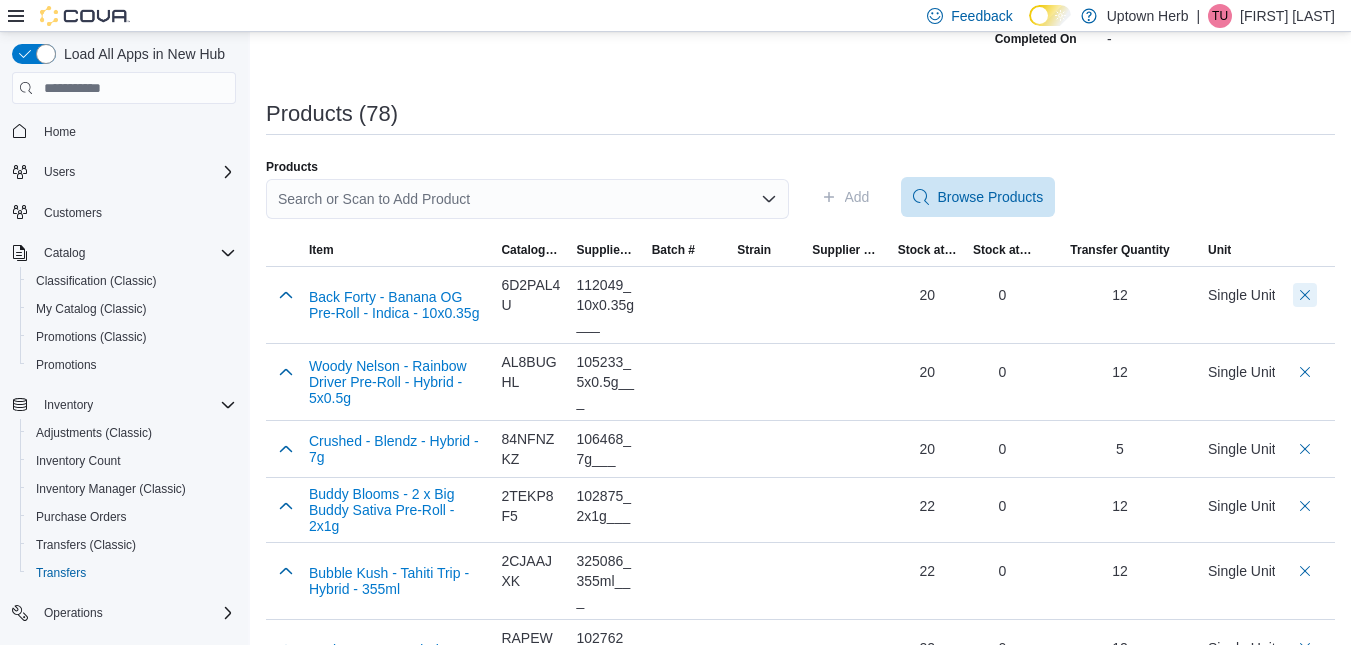 click at bounding box center [1305, 295] 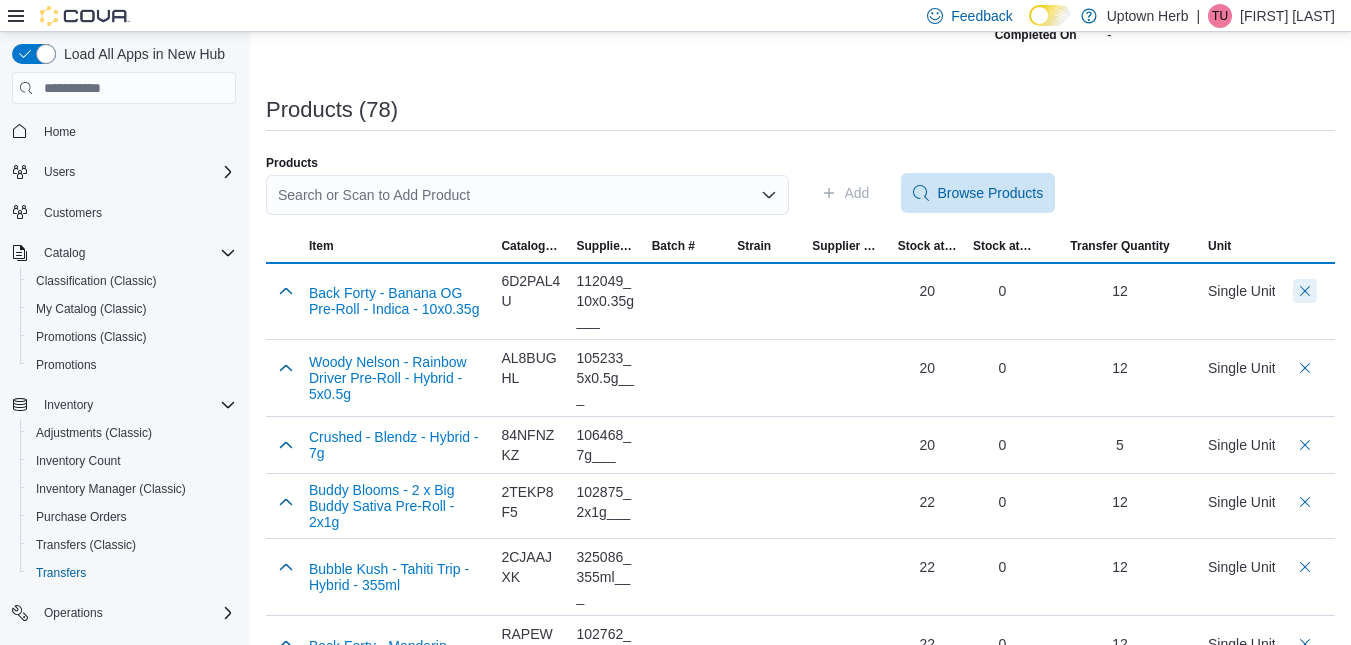 scroll, scrollTop: 315, scrollLeft: 0, axis: vertical 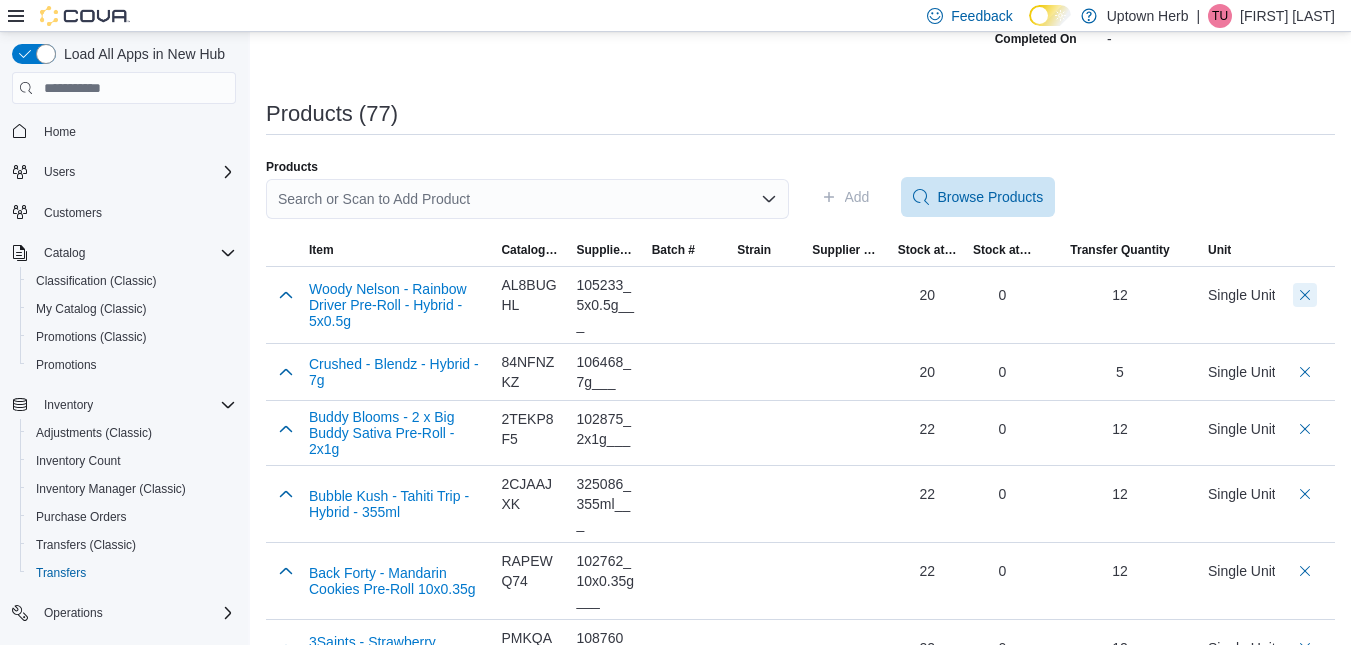 click at bounding box center (1305, 295) 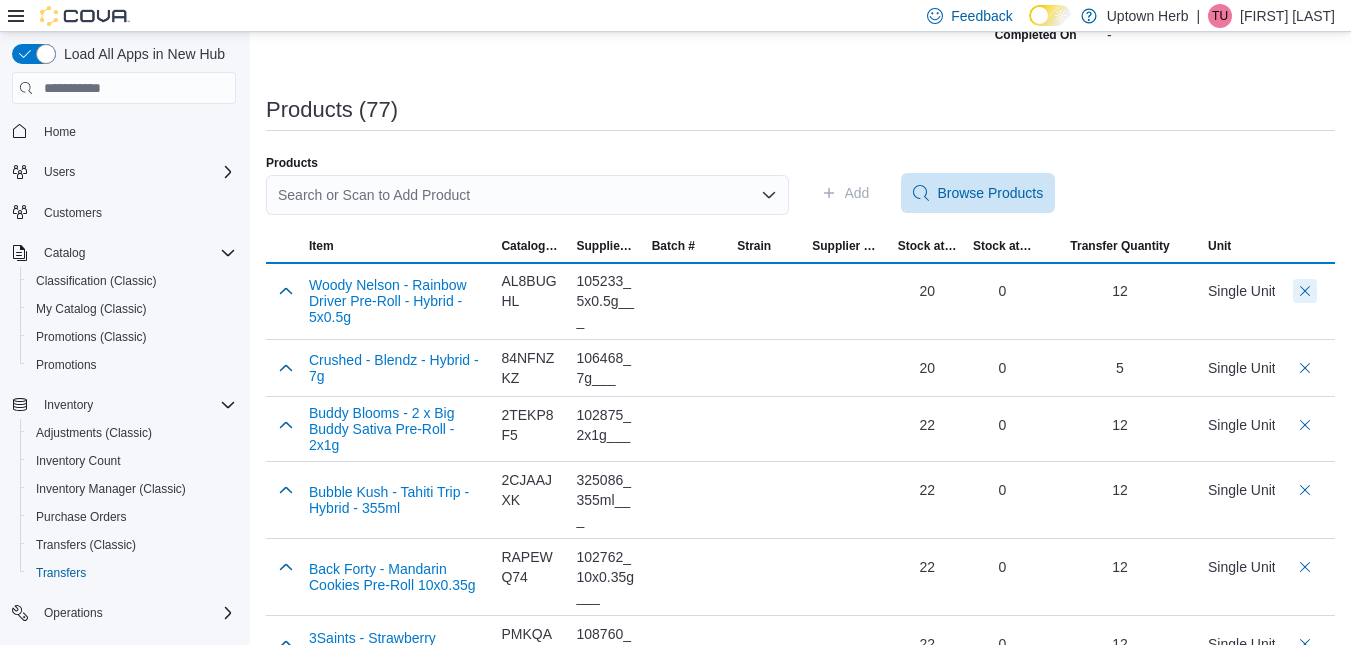 scroll, scrollTop: 315, scrollLeft: 0, axis: vertical 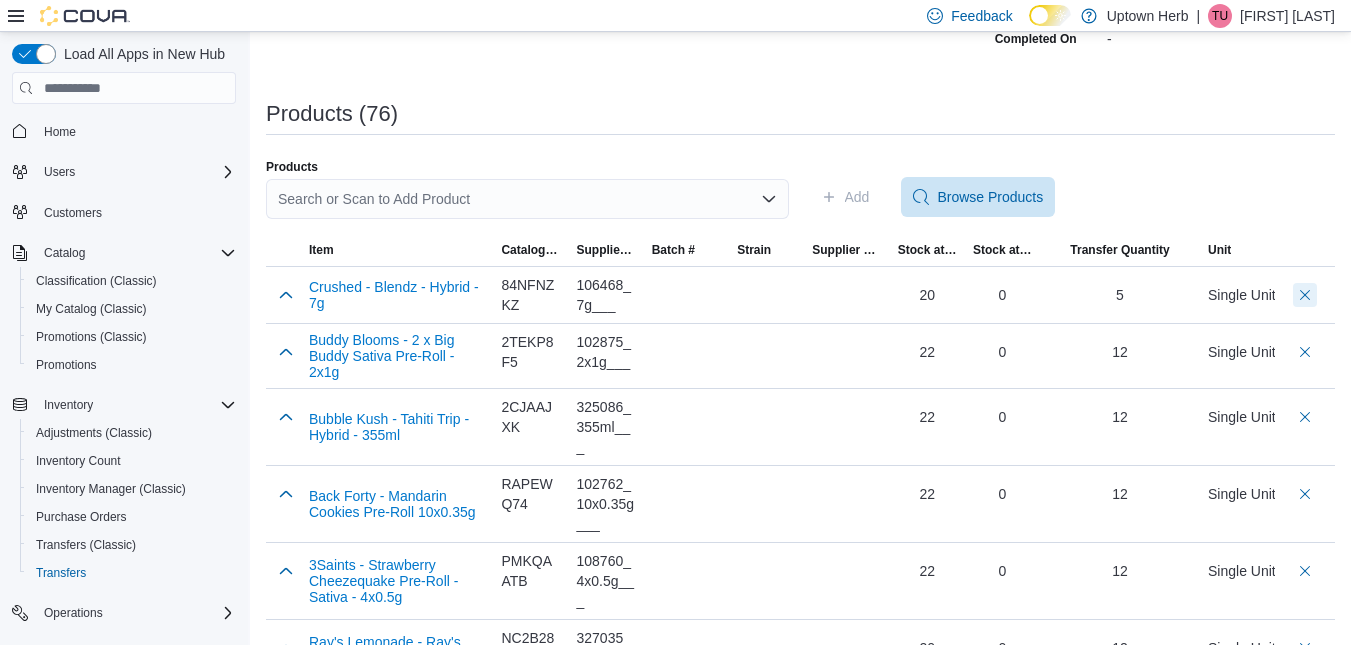 click at bounding box center (1305, 295) 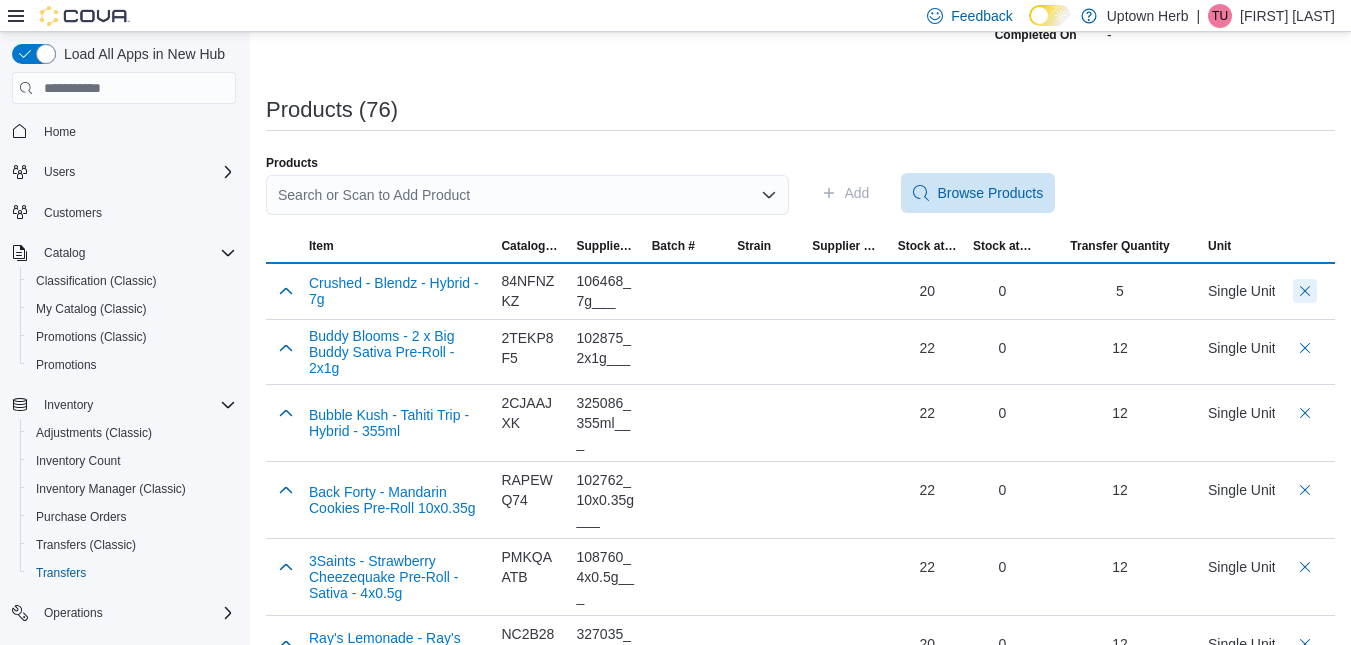 scroll, scrollTop: 315, scrollLeft: 0, axis: vertical 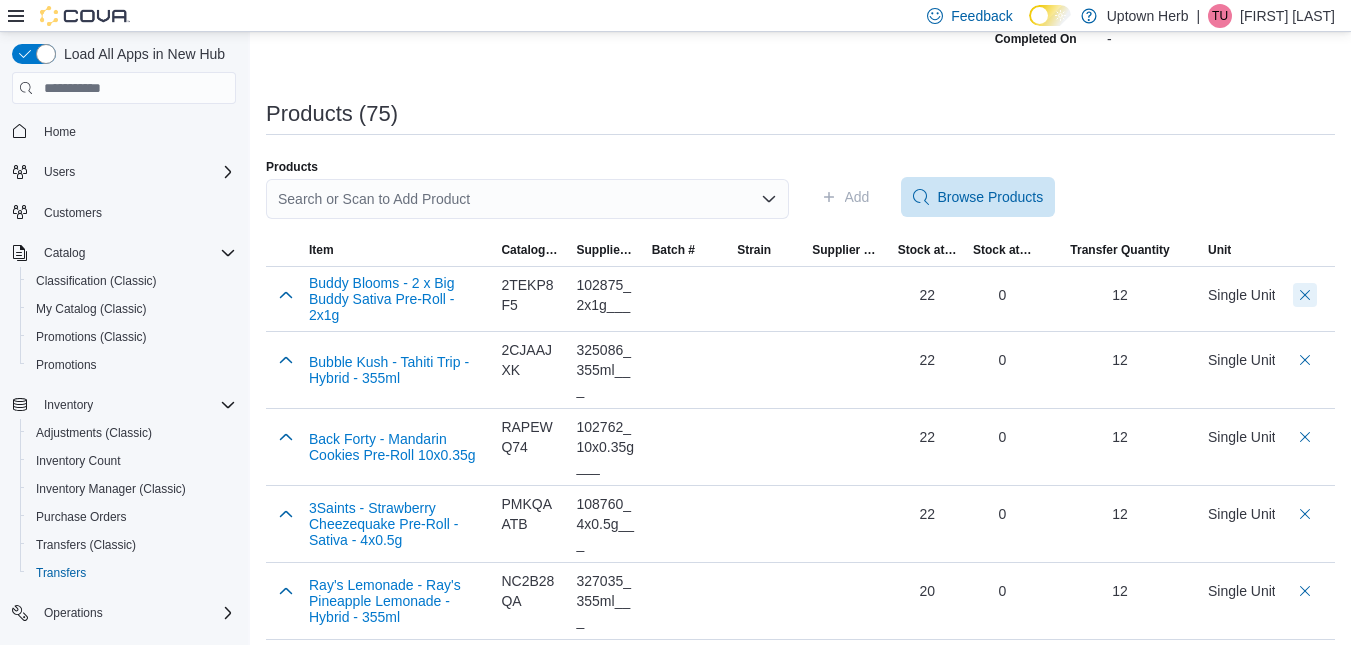 click at bounding box center [1305, 295] 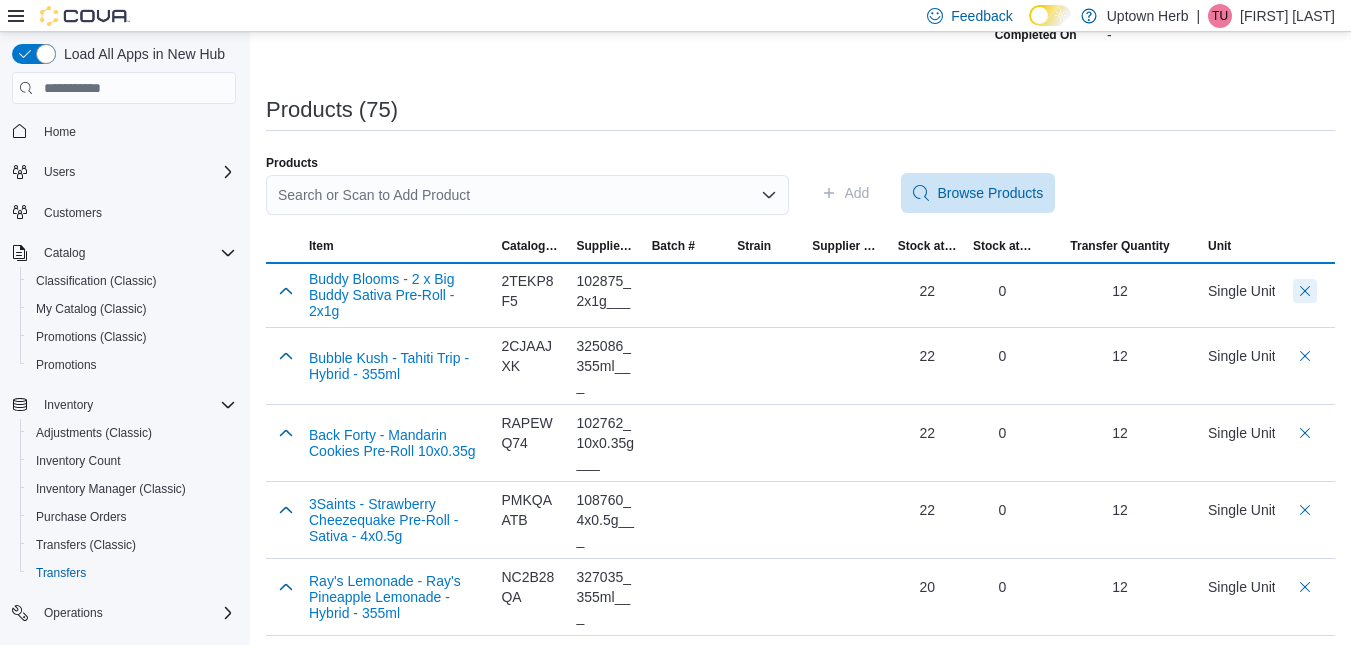 scroll, scrollTop: 315, scrollLeft: 0, axis: vertical 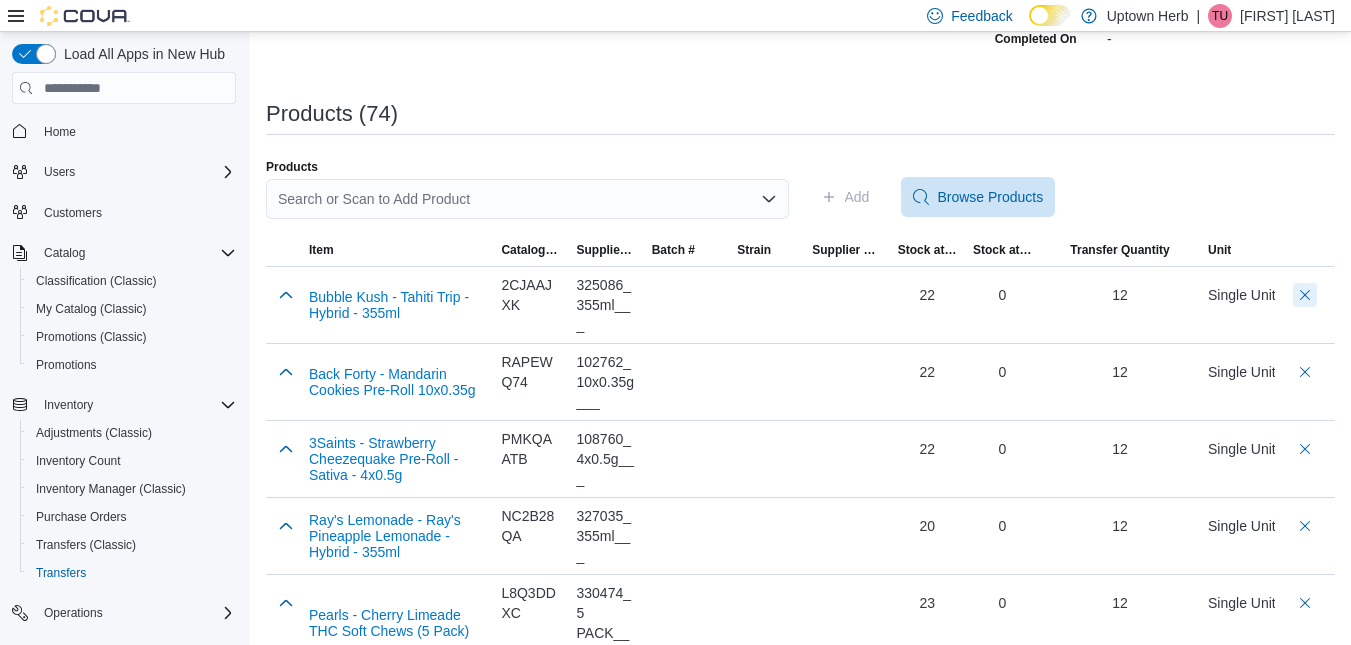 click at bounding box center [1305, 295] 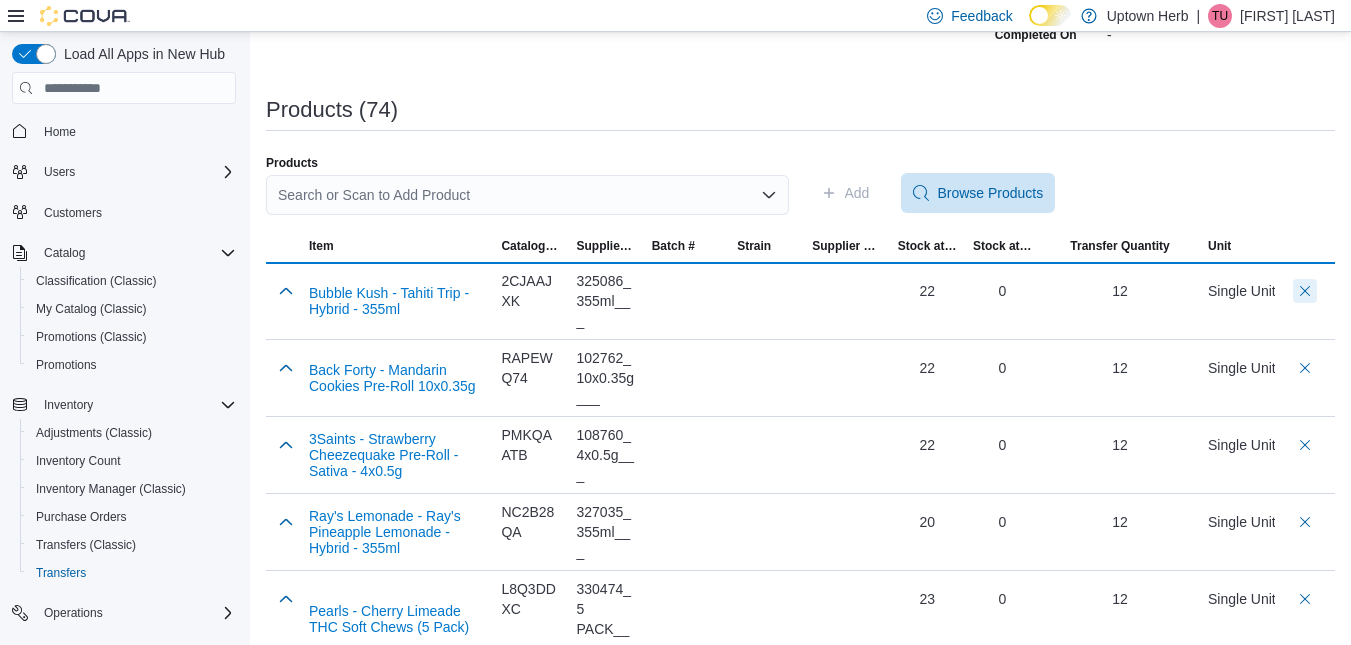 scroll, scrollTop: 315, scrollLeft: 0, axis: vertical 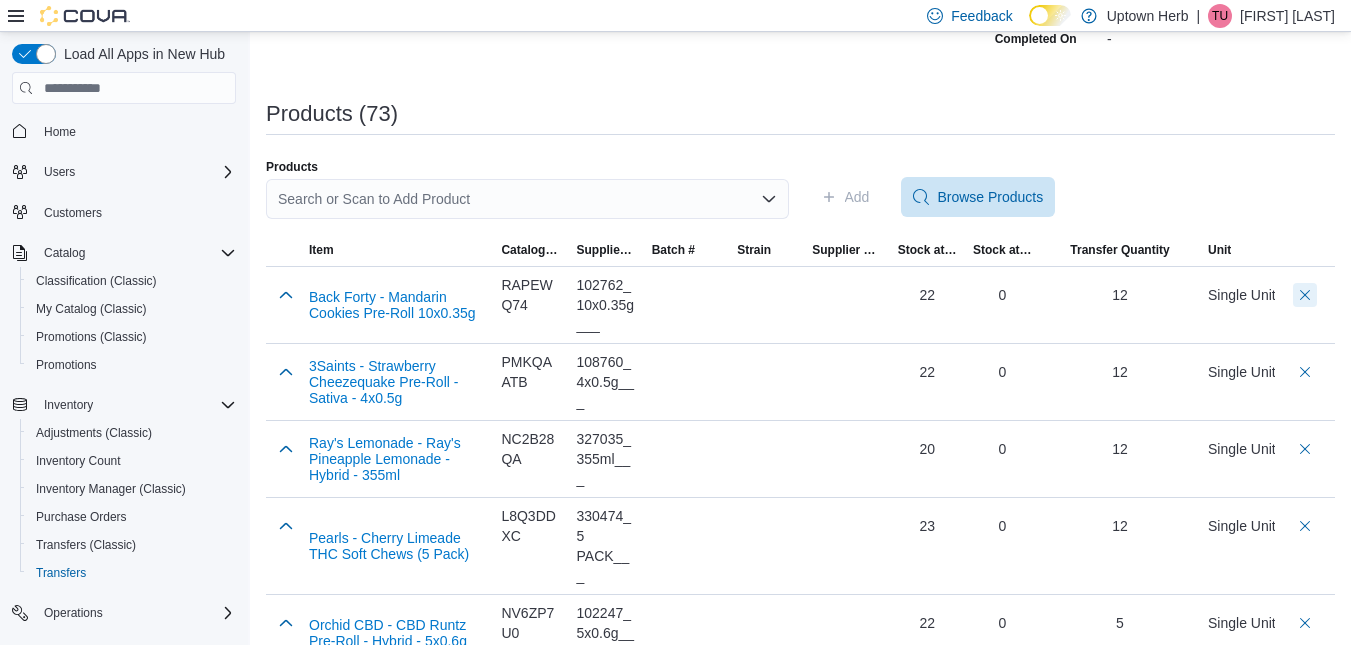 click at bounding box center [1305, 295] 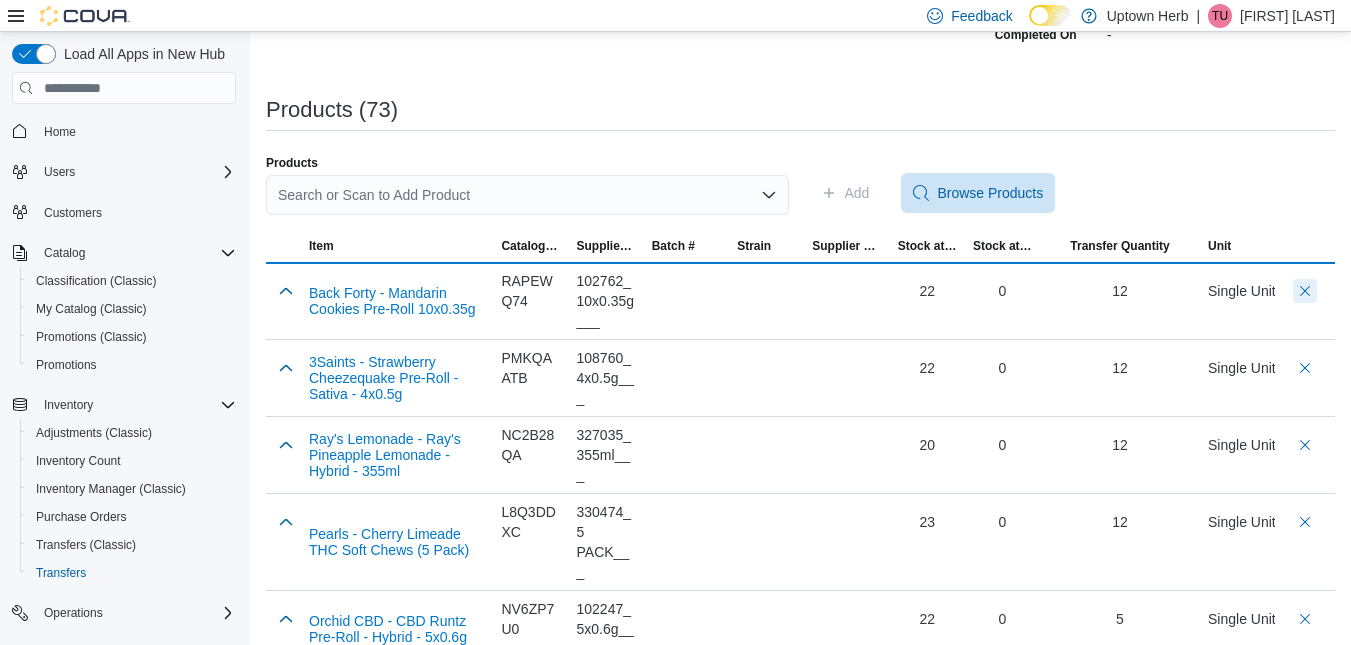scroll, scrollTop: 315, scrollLeft: 0, axis: vertical 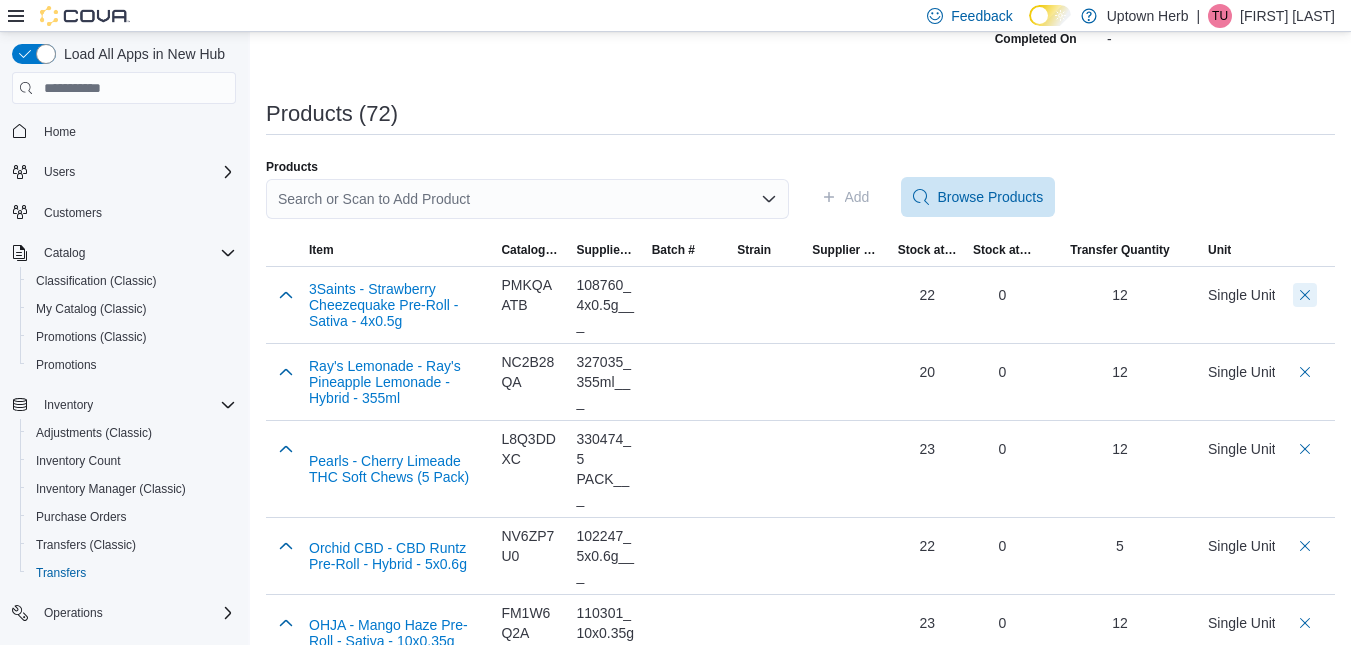 click at bounding box center [1305, 295] 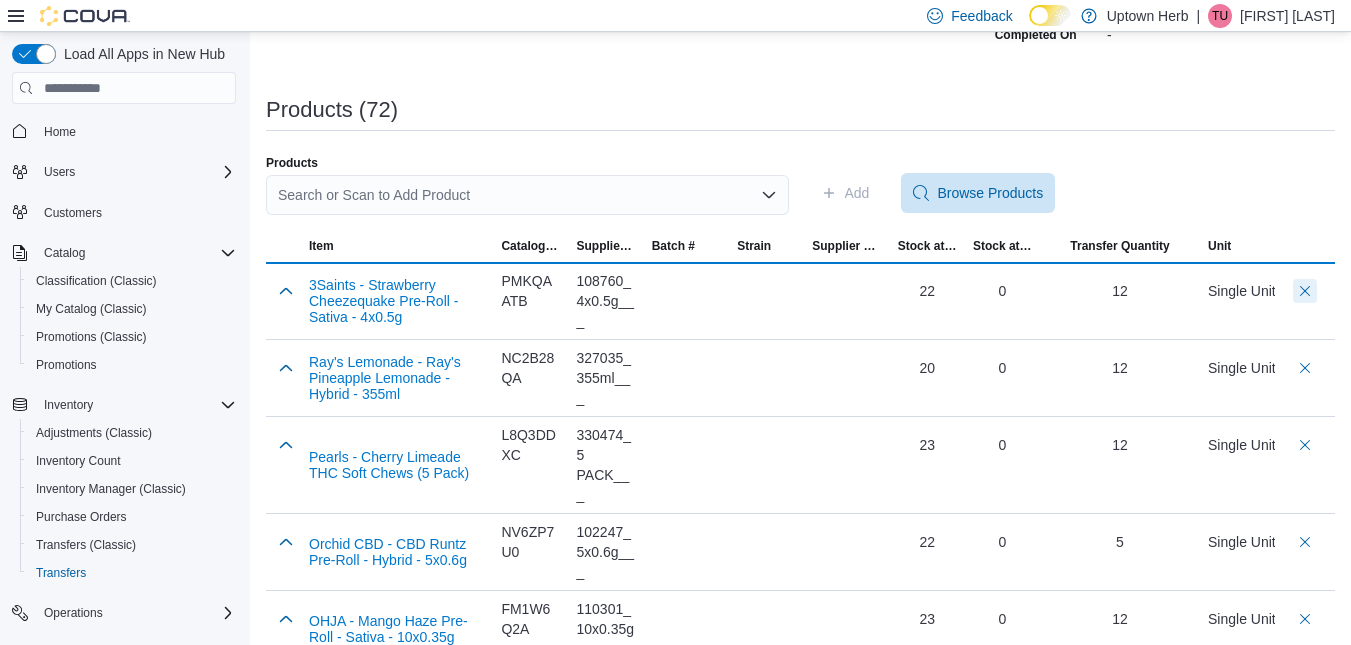 scroll, scrollTop: 315, scrollLeft: 0, axis: vertical 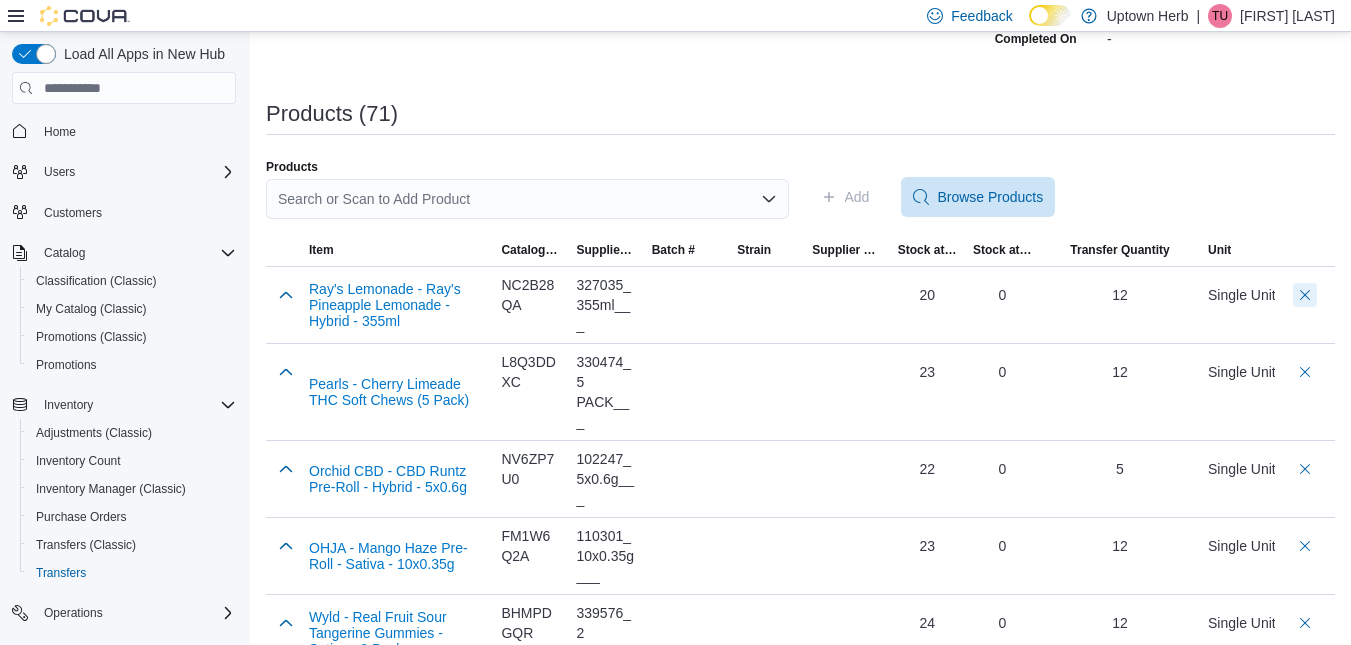 click at bounding box center [1305, 295] 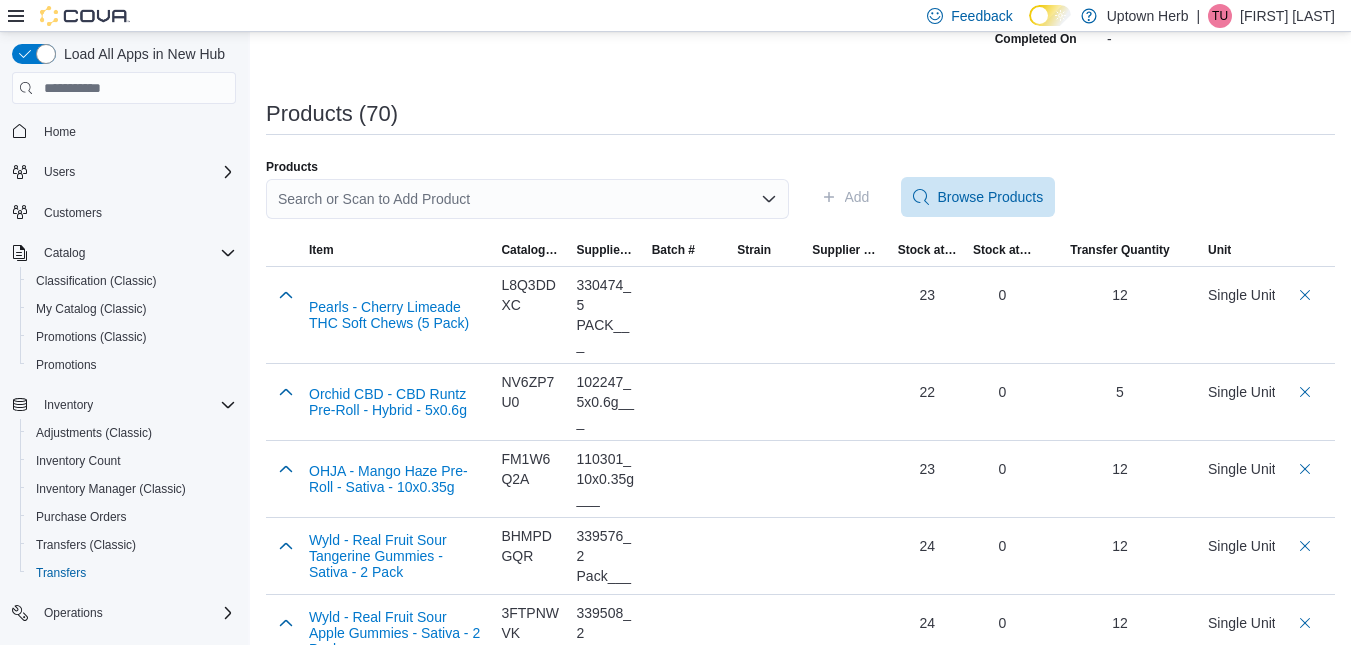 scroll, scrollTop: 0, scrollLeft: 0, axis: both 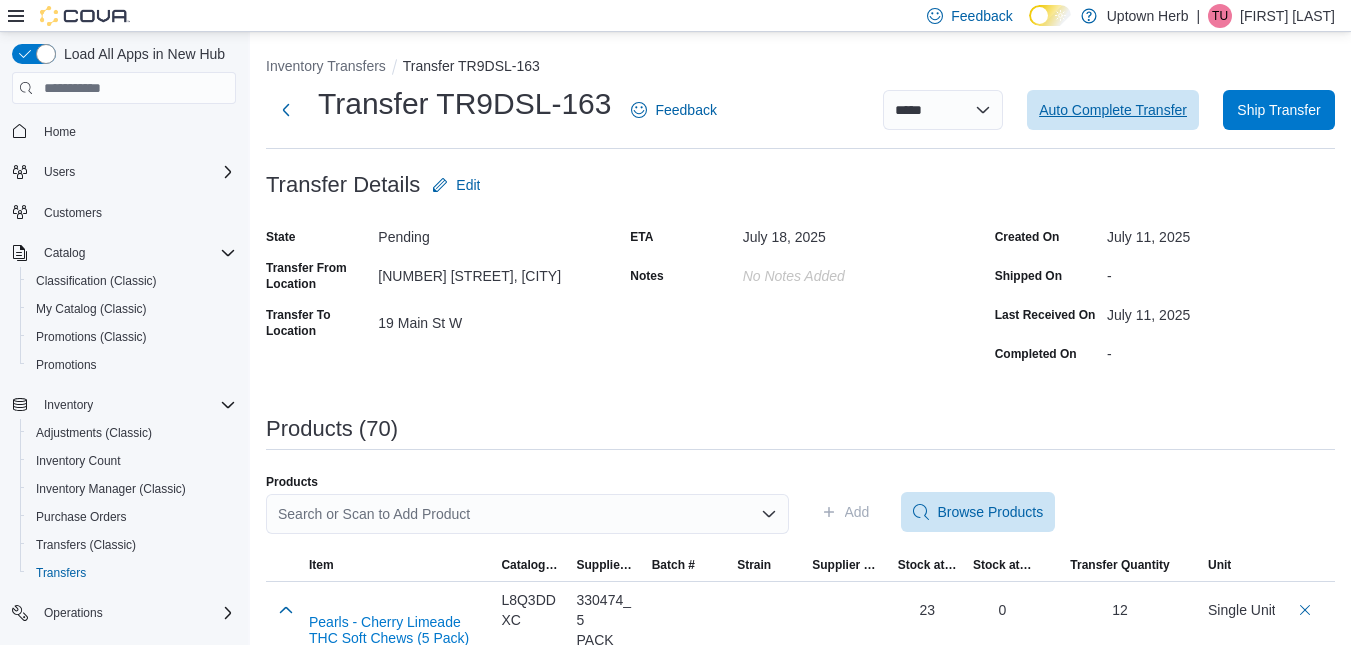 click on "Auto Complete Transfer" at bounding box center (1113, 110) 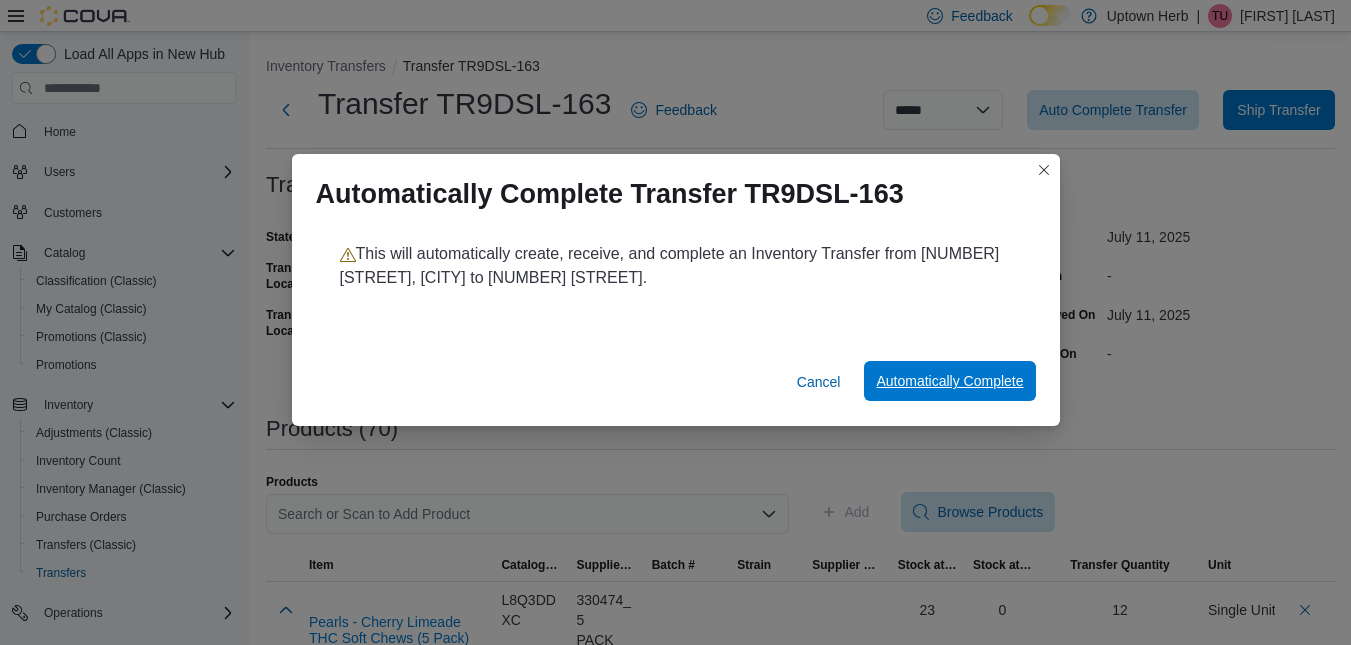 click on "Automatically Complete" at bounding box center [949, 381] 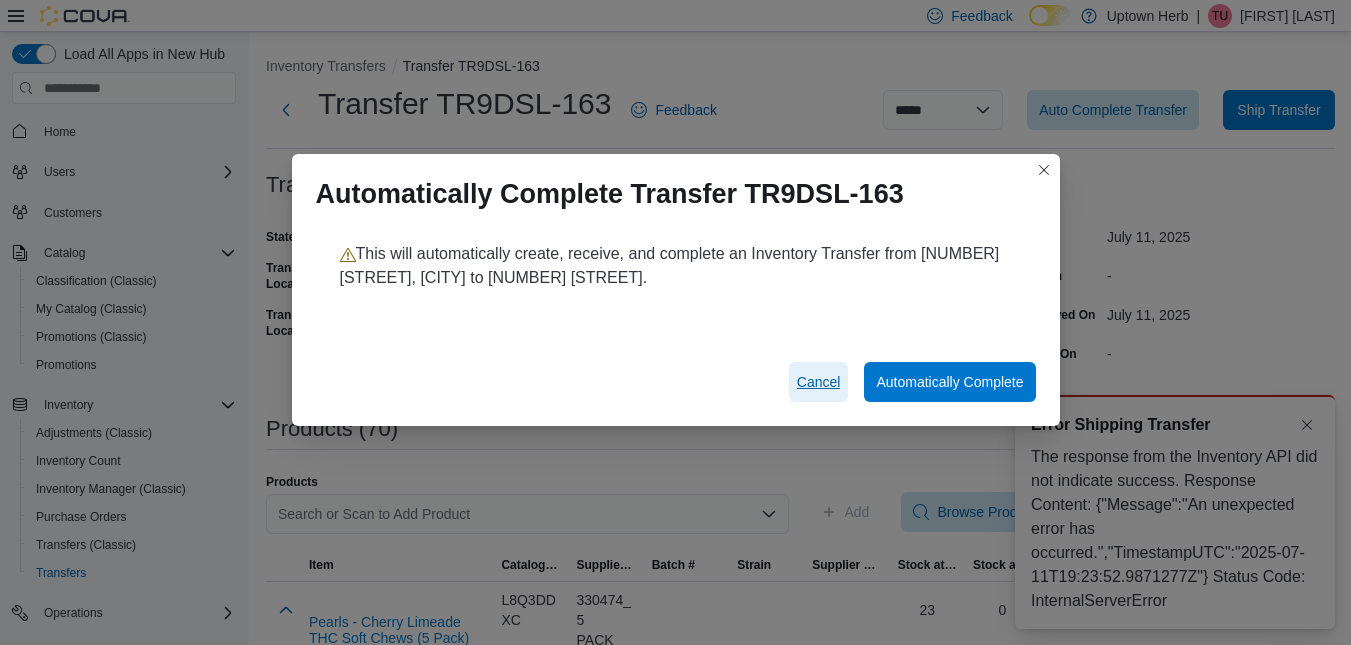 click on "Cancel" at bounding box center [819, 382] 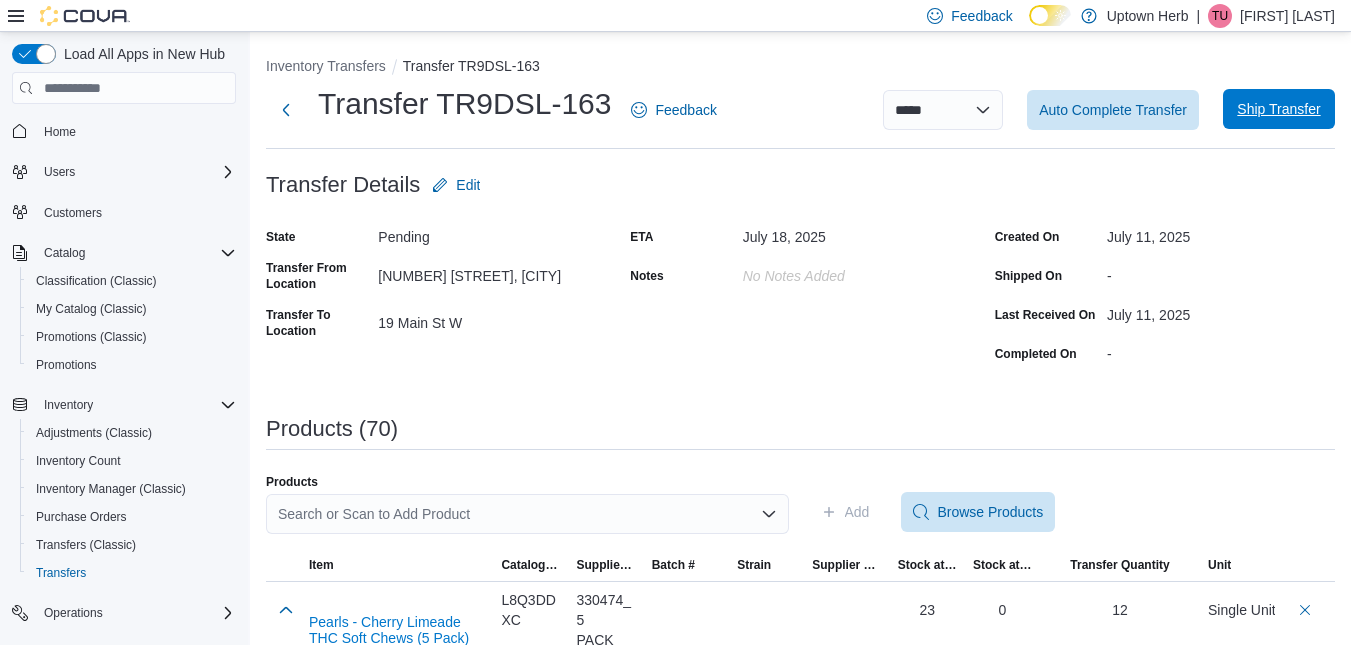 click on "Ship Transfer" at bounding box center (1279, 109) 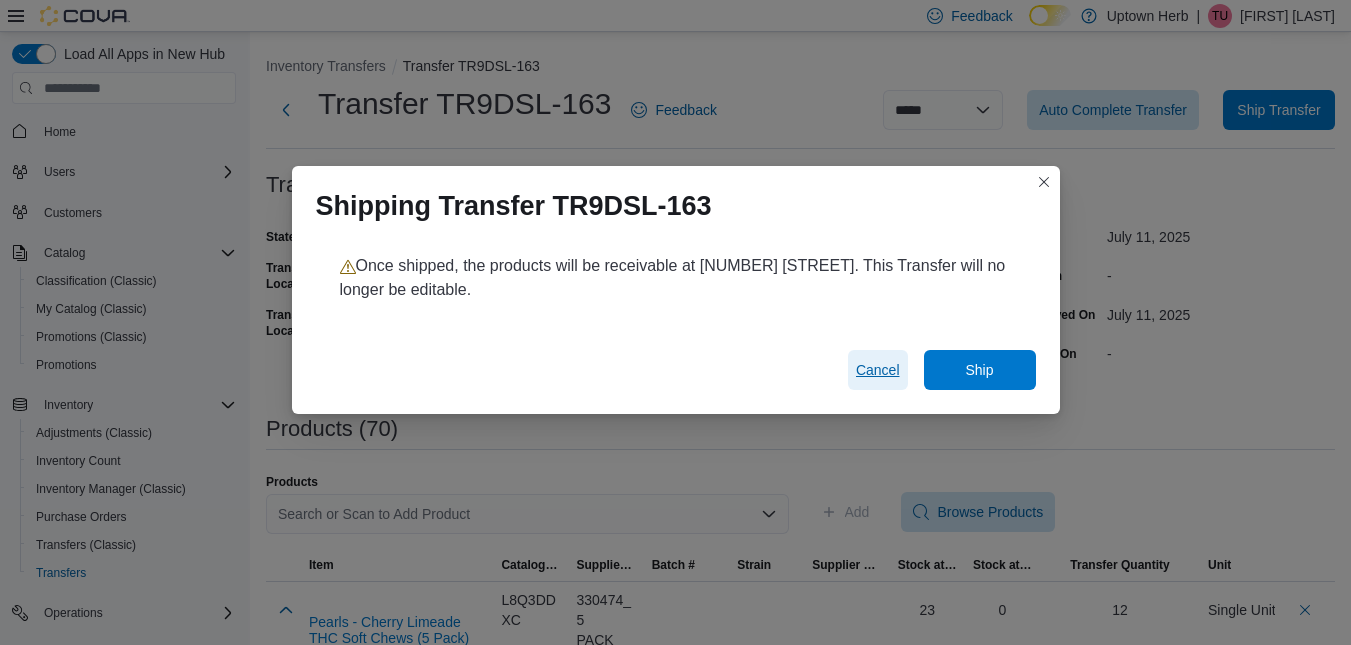 click on "Cancel" at bounding box center [878, 370] 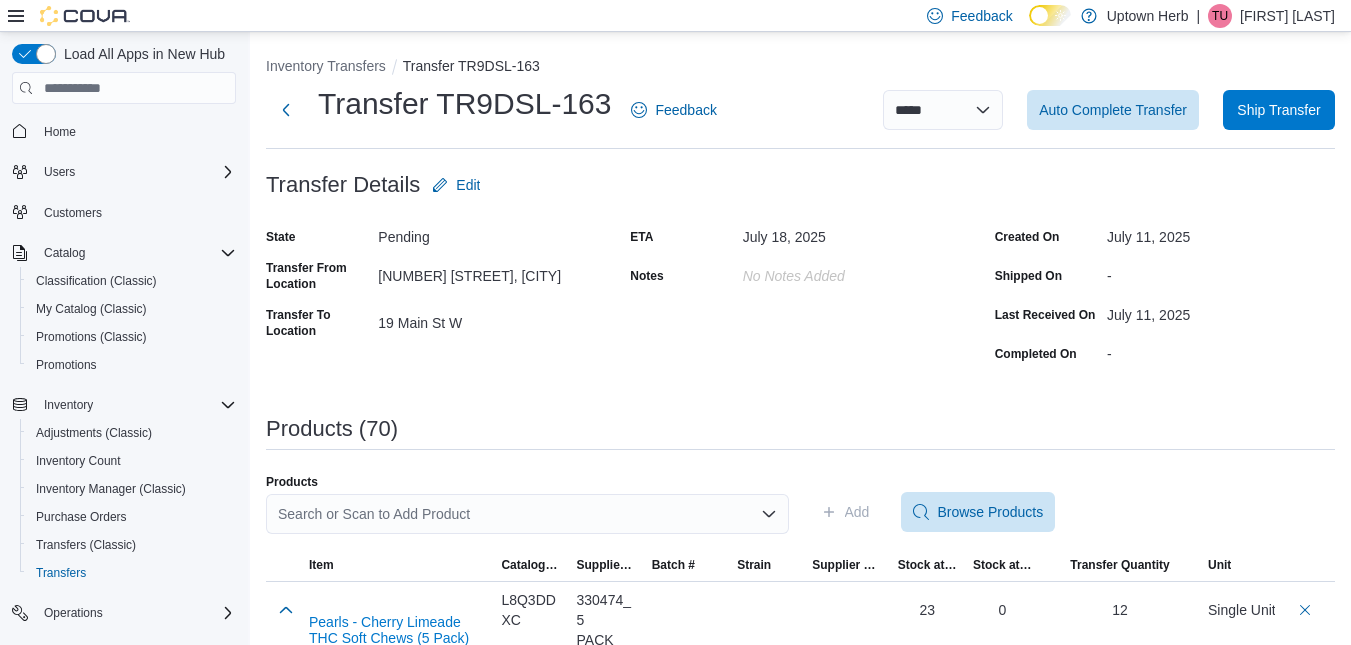 click on "ETA [DATE] Notes No Notes added" at bounding box center (800, 295) 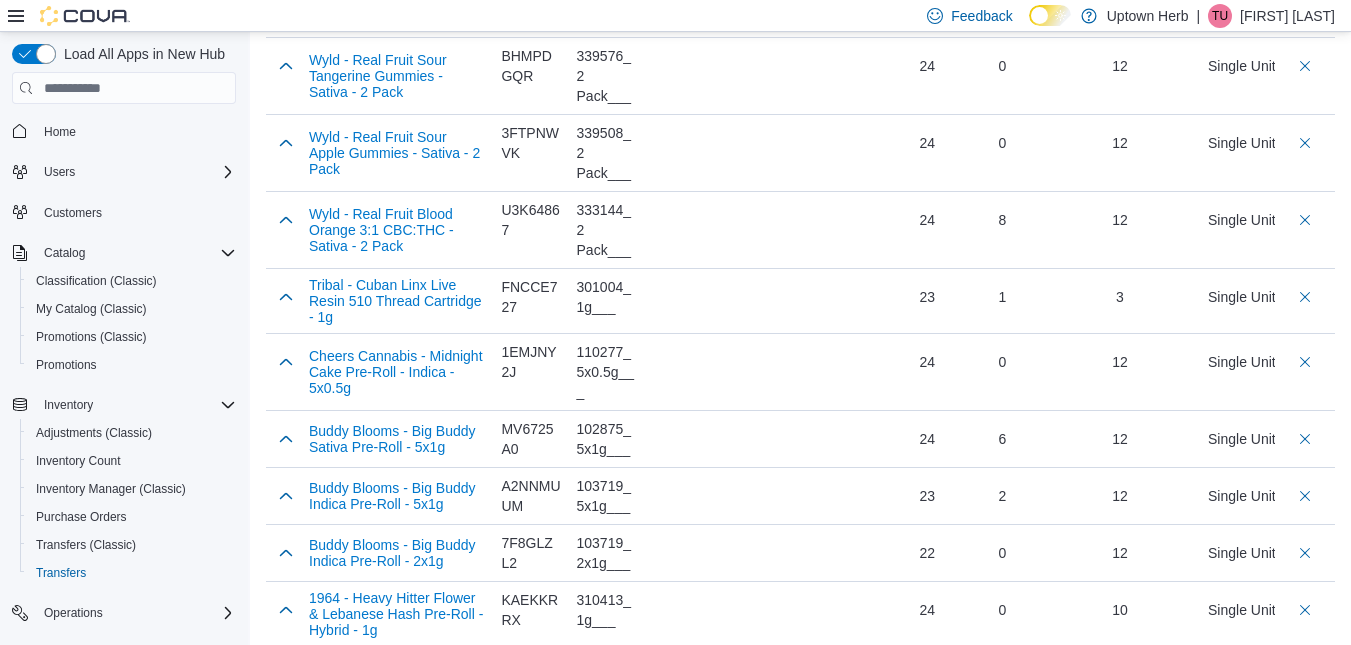 scroll, scrollTop: 0, scrollLeft: 0, axis: both 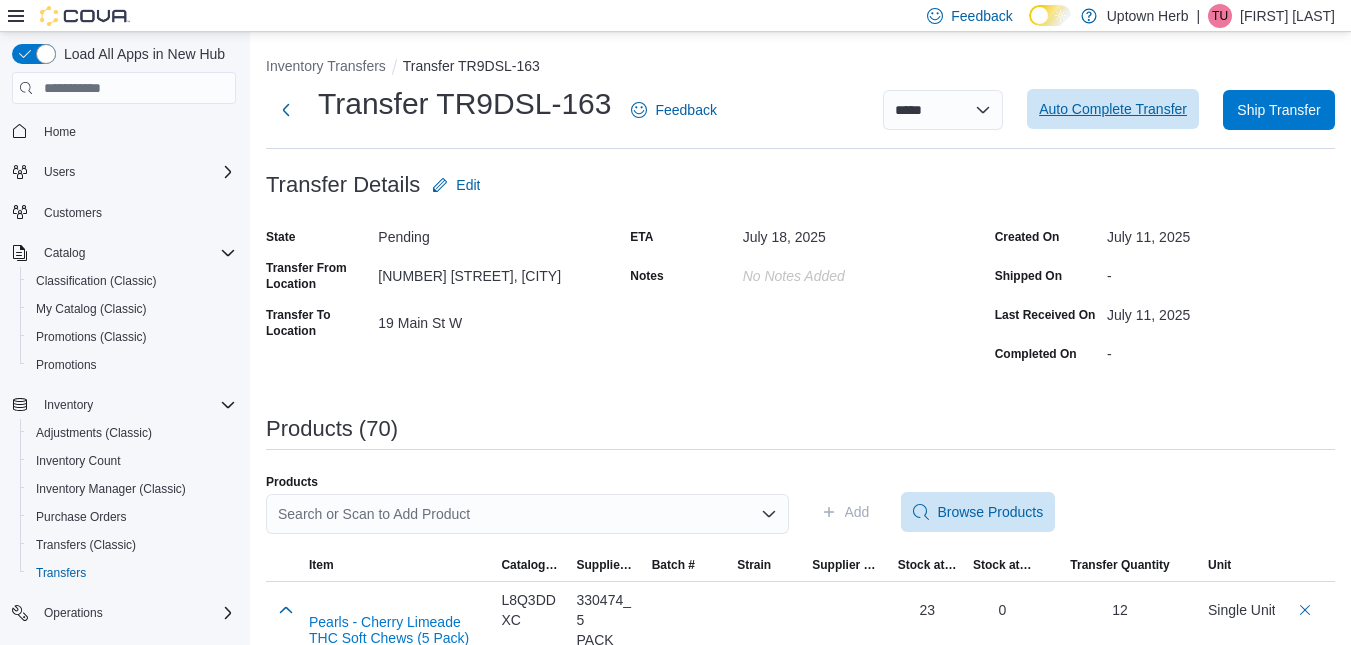 click on "Auto Complete Transfer" at bounding box center (1113, 109) 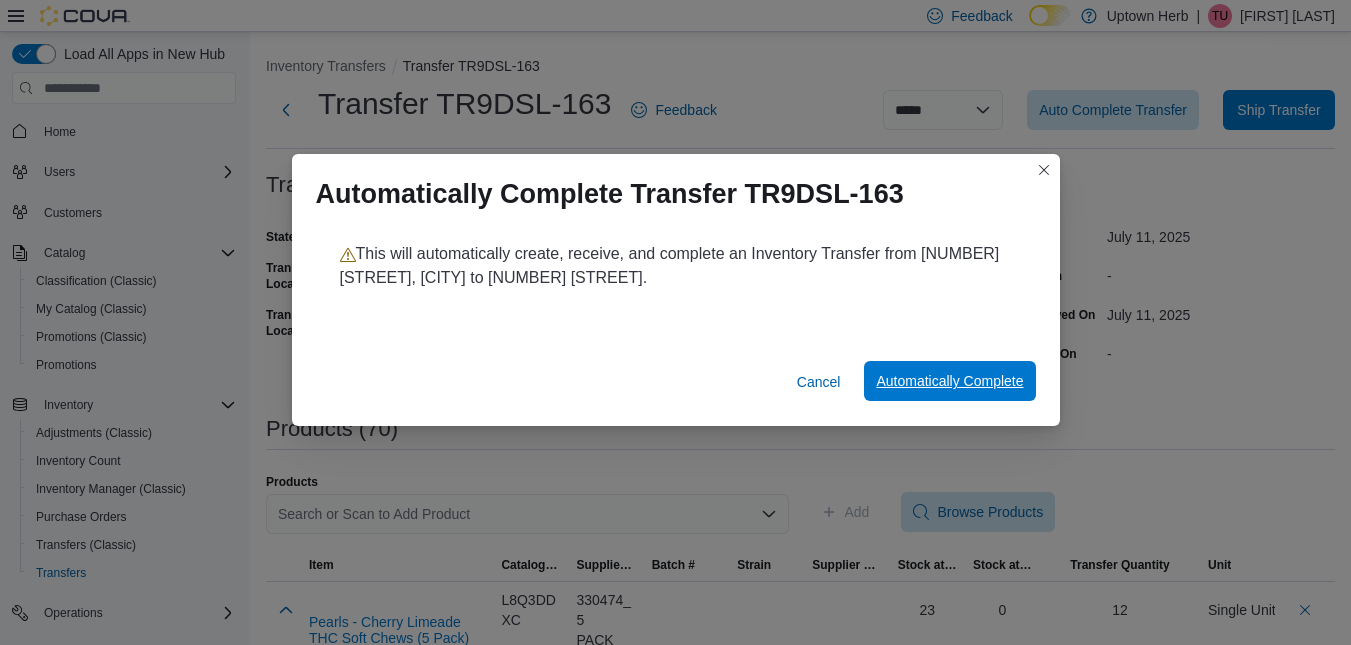 click on "Automatically Complete" at bounding box center [949, 381] 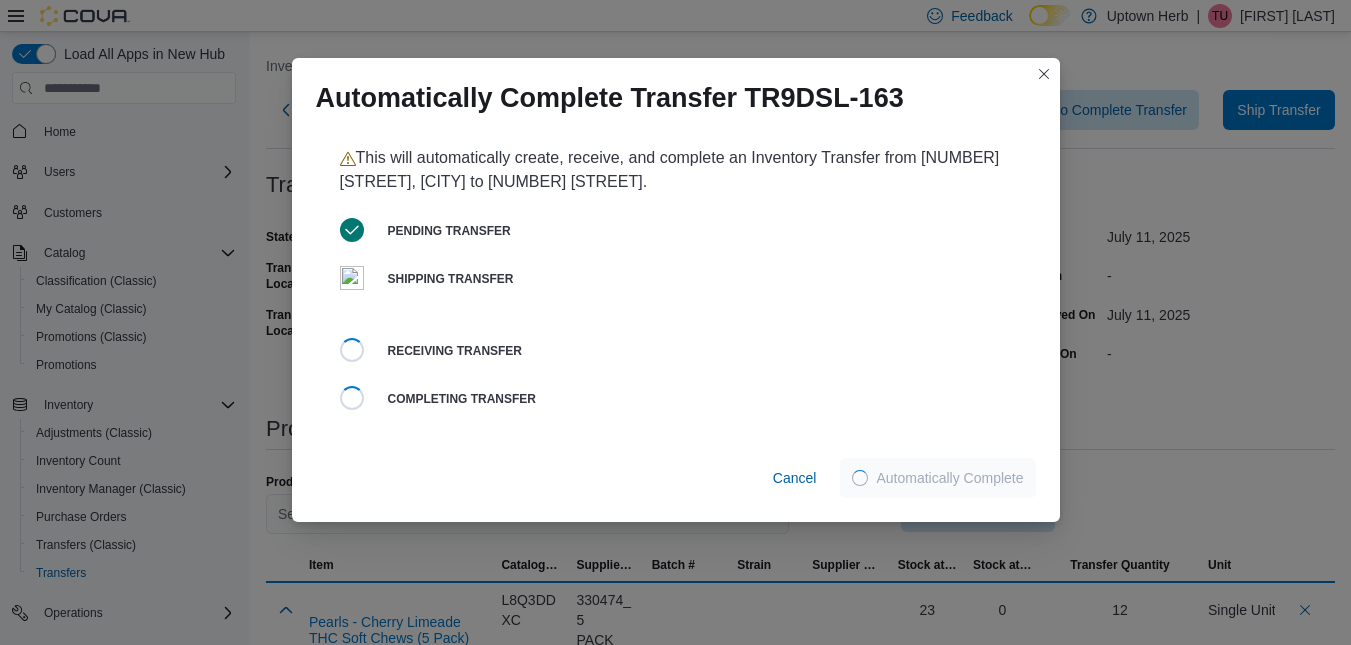 click at bounding box center (352, 278) 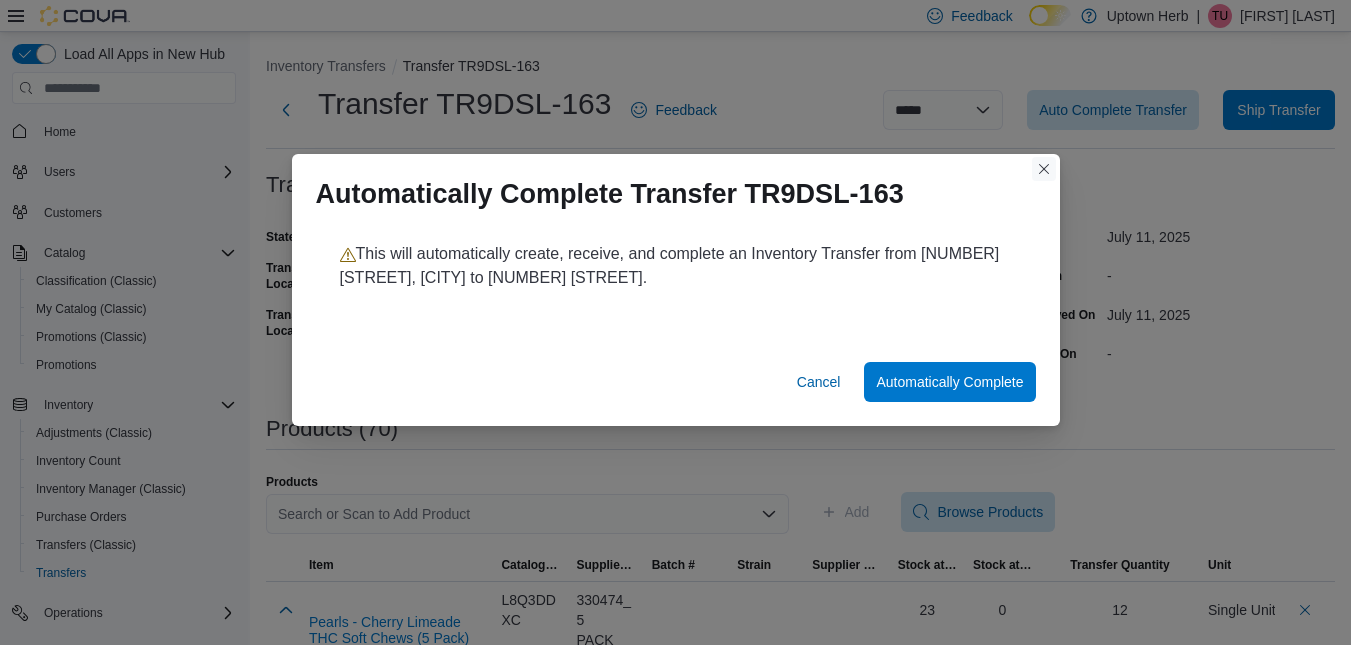 click at bounding box center (1044, 169) 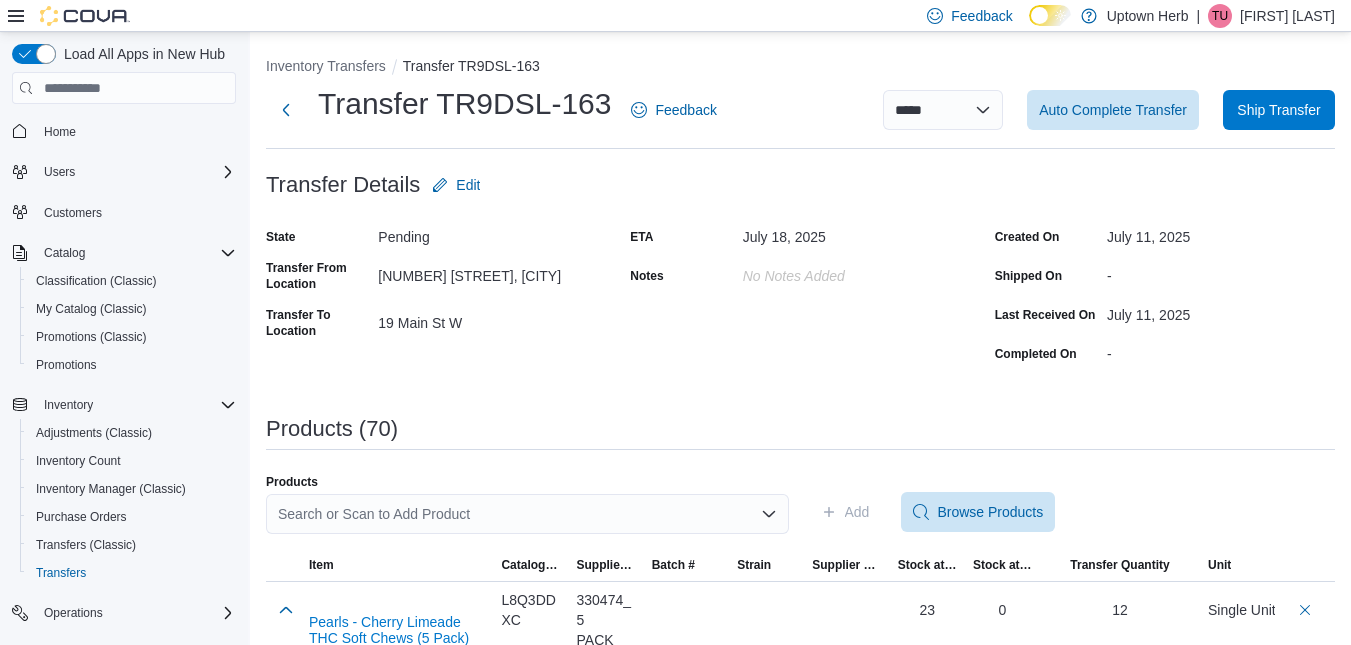 click on "**********" at bounding box center (800, 2804) 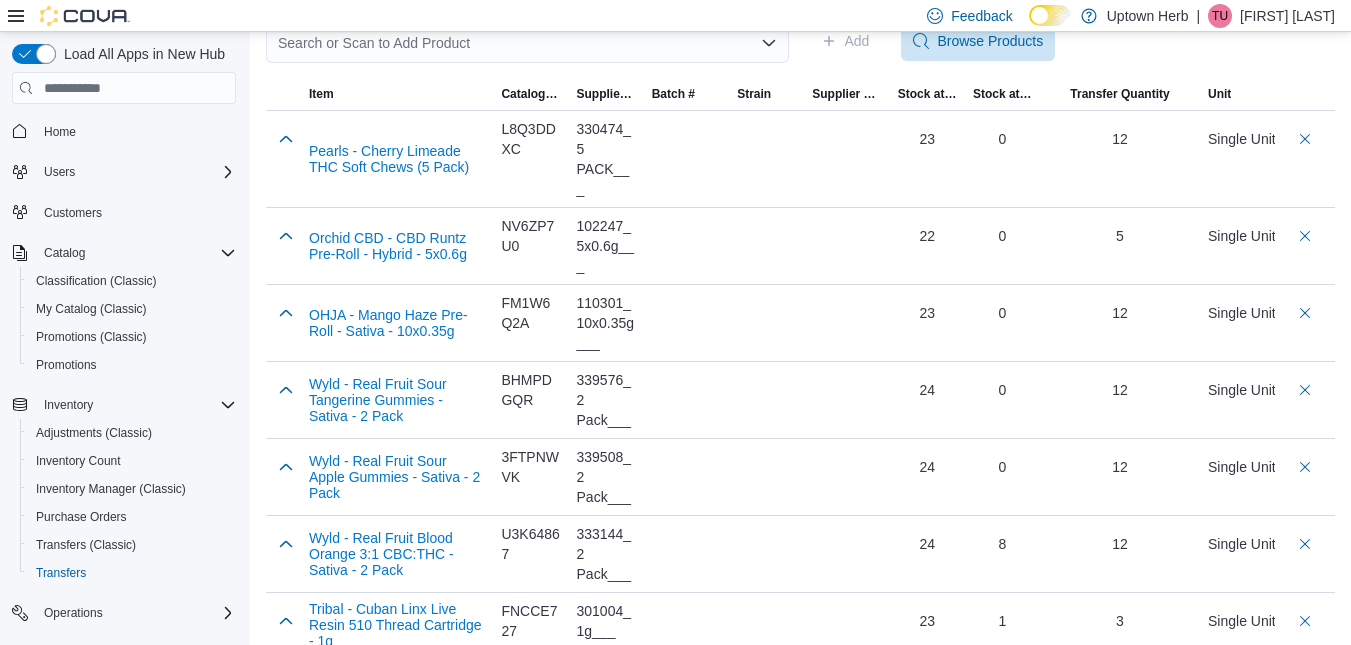 scroll, scrollTop: 472, scrollLeft: 0, axis: vertical 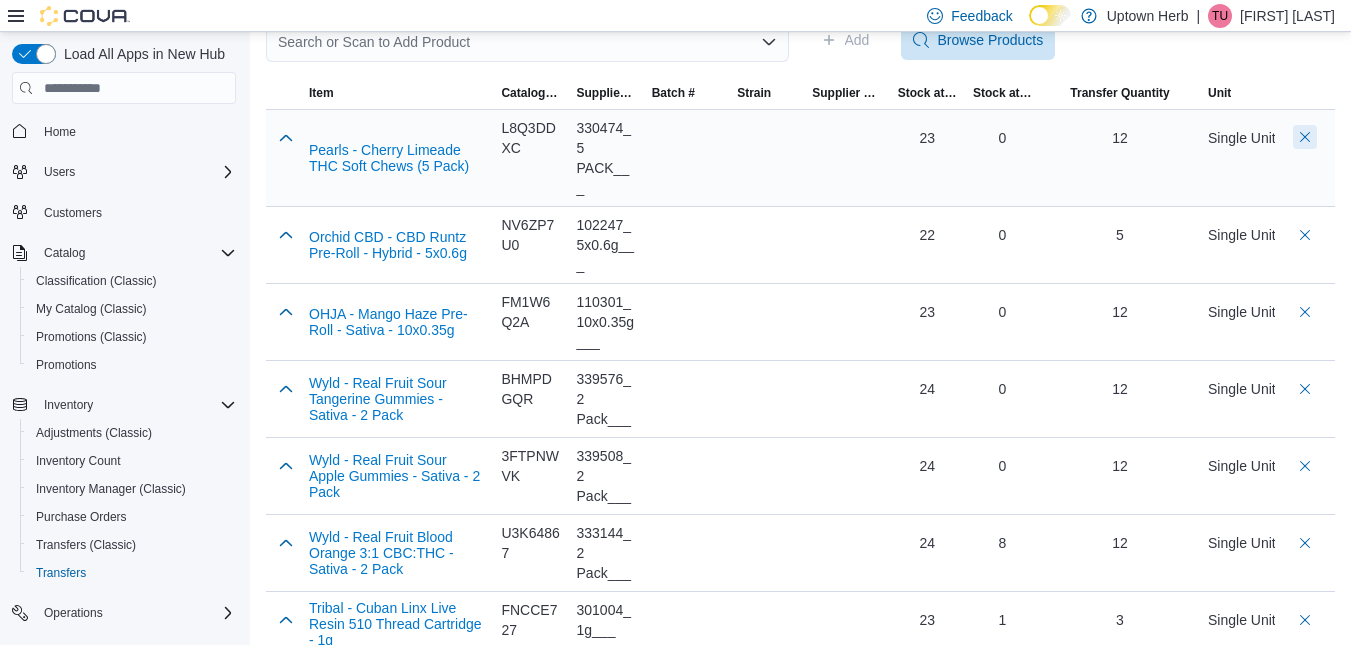 click at bounding box center [1305, 137] 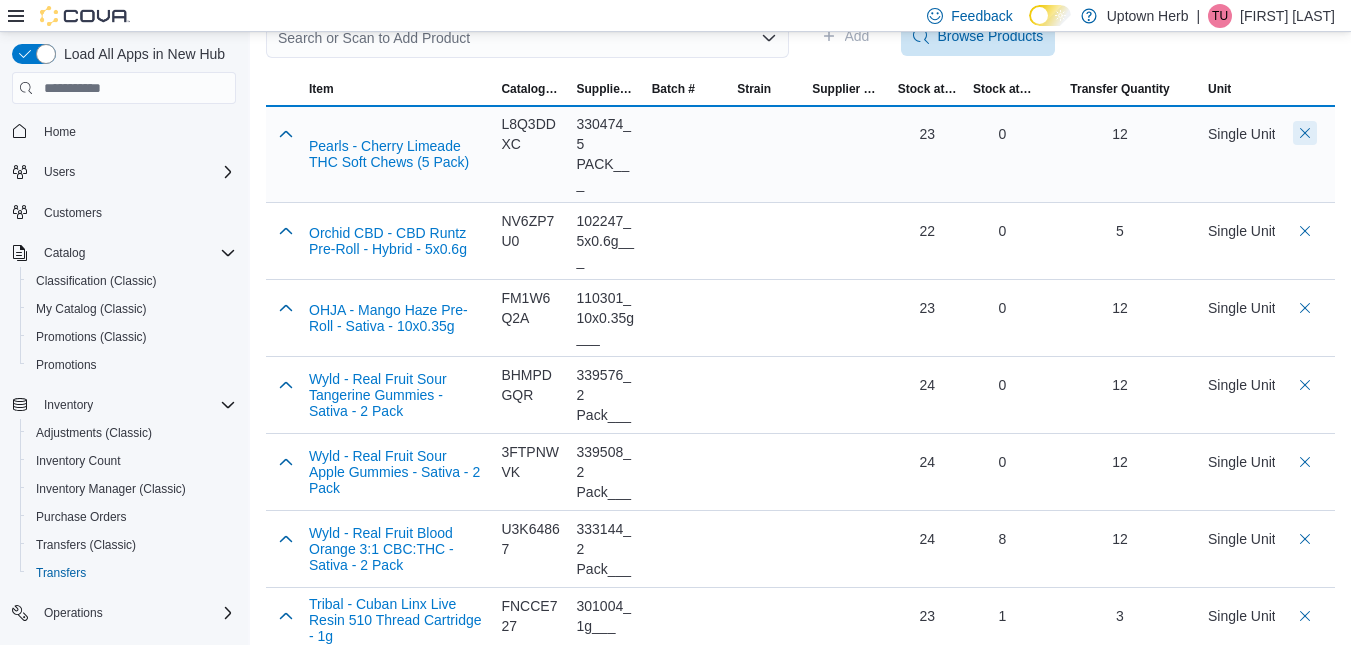 scroll, scrollTop: 472, scrollLeft: 0, axis: vertical 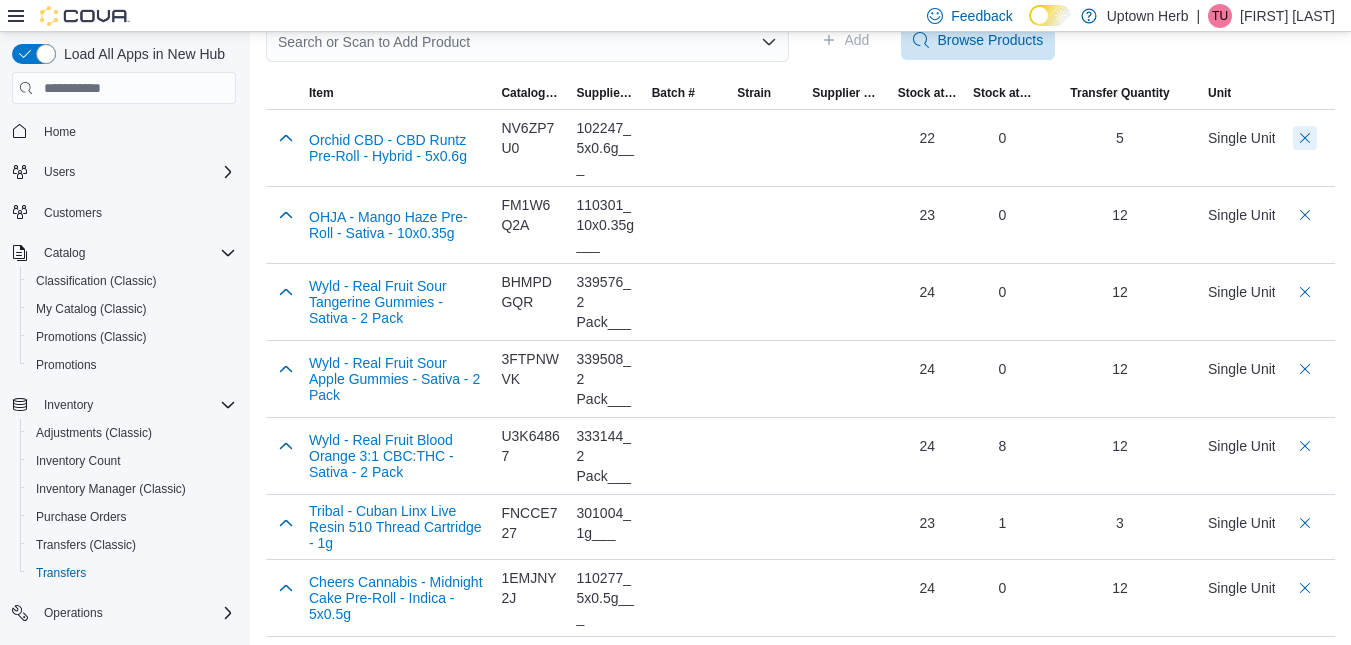 click at bounding box center [1305, 138] 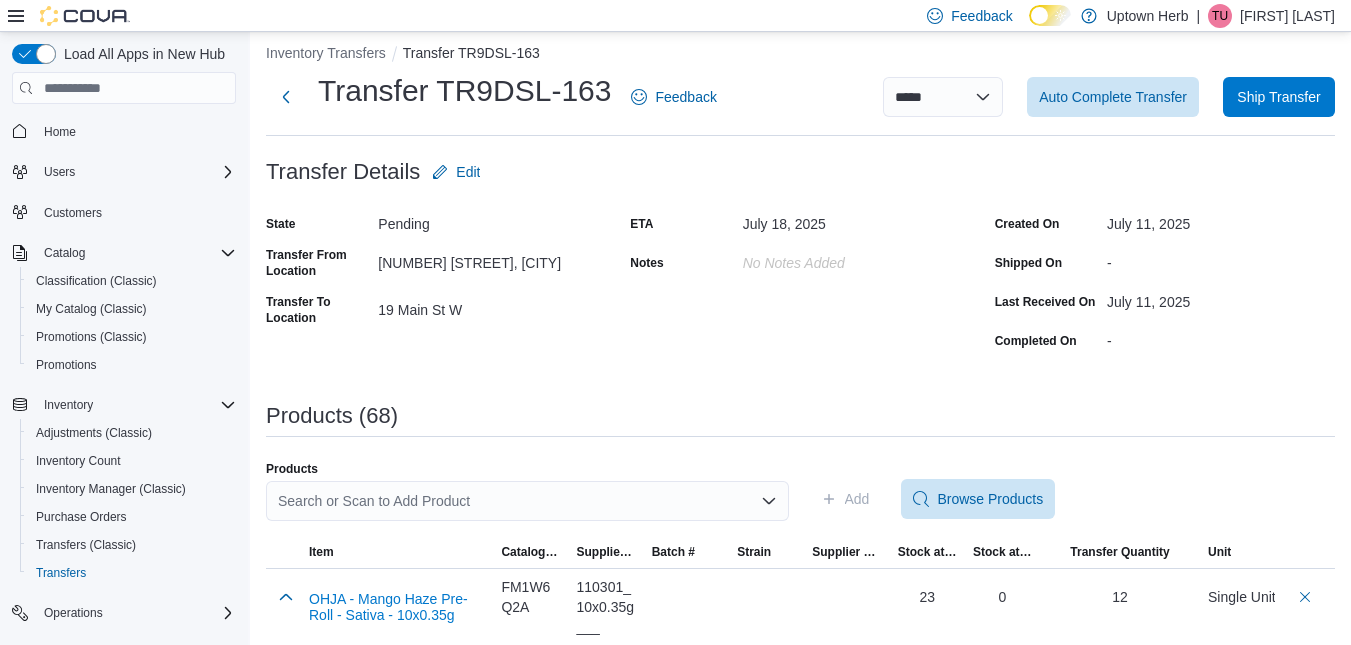 scroll, scrollTop: 0, scrollLeft: 0, axis: both 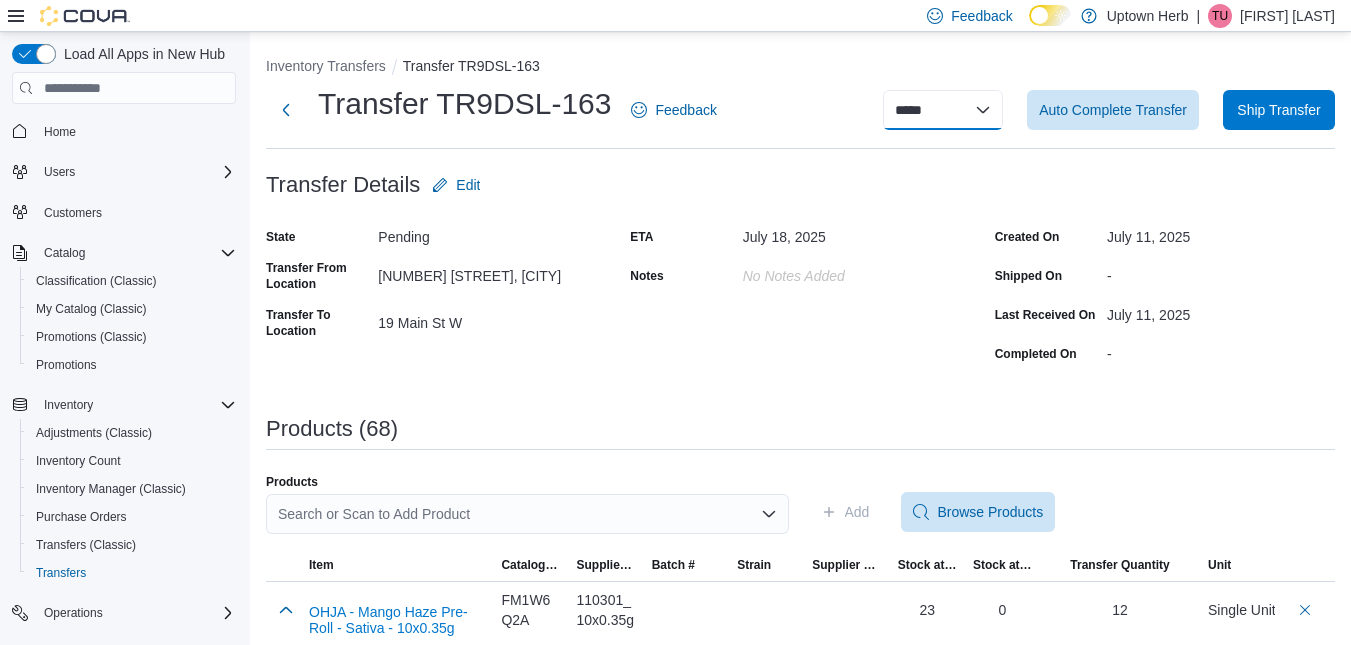 click on "**********" at bounding box center [943, 110] 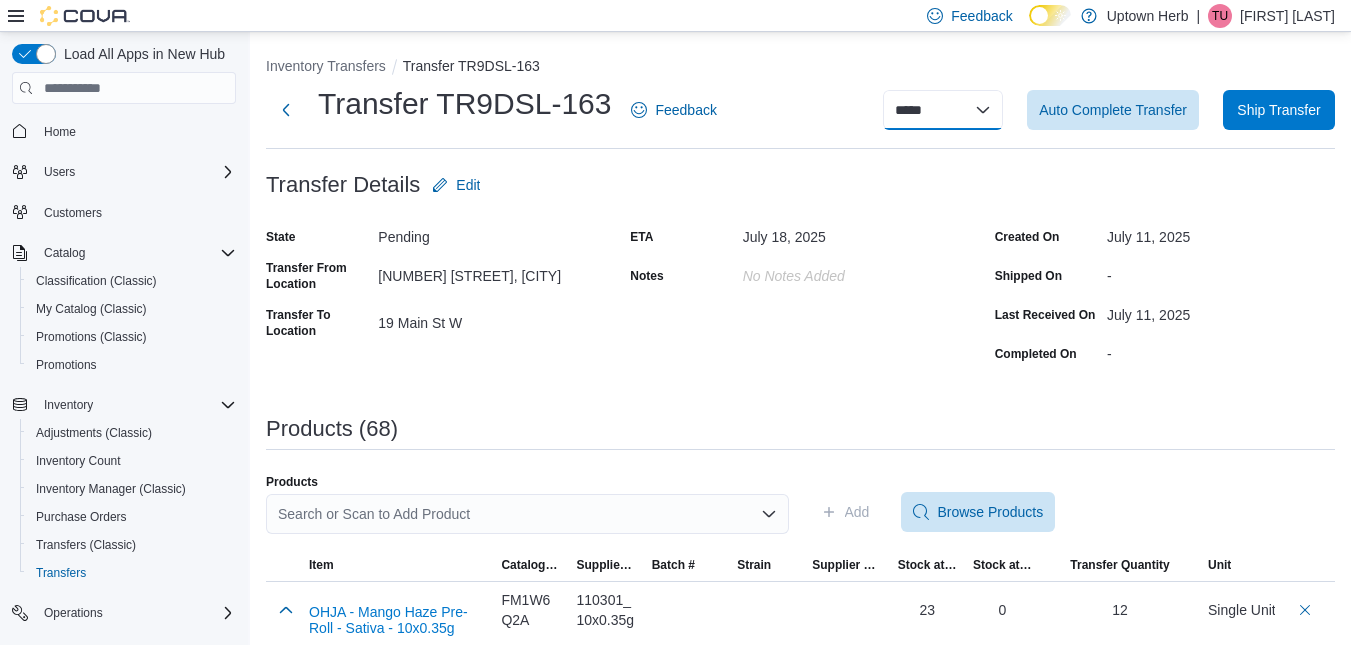 select on "**********" 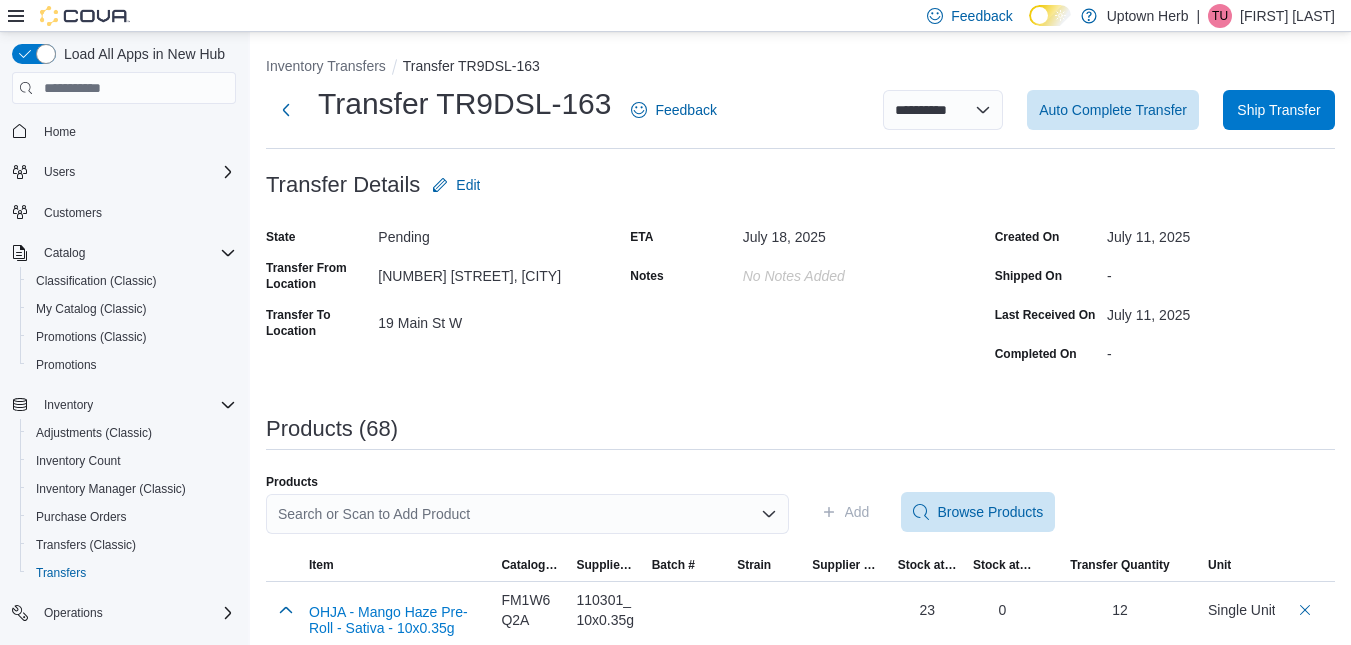 click on "**********" at bounding box center (943, 110) 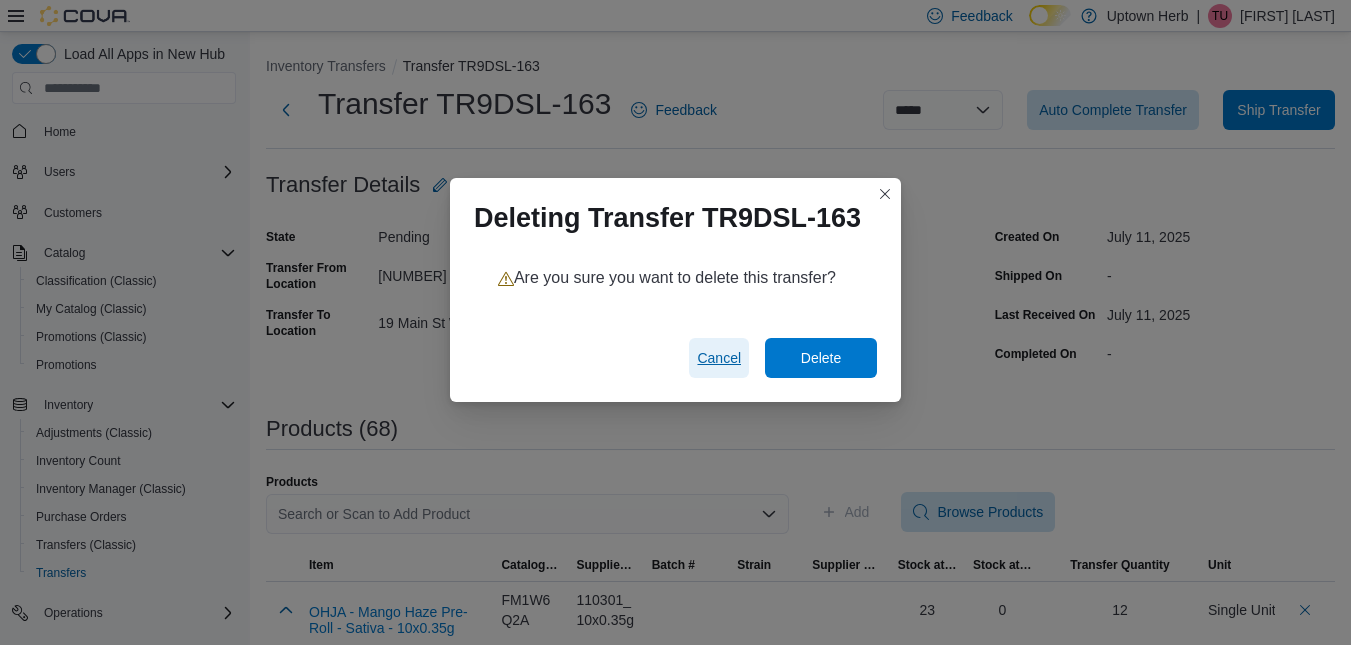 click on "Cancel" at bounding box center (719, 358) 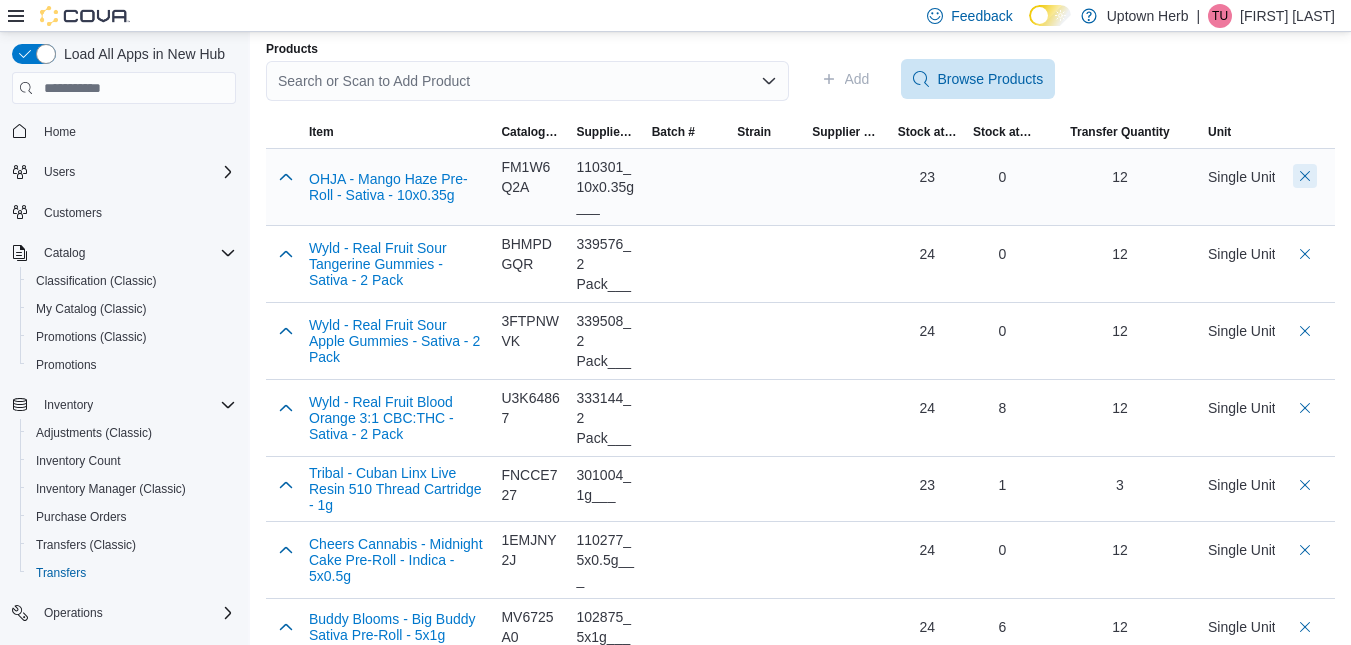 click at bounding box center (1305, 627) 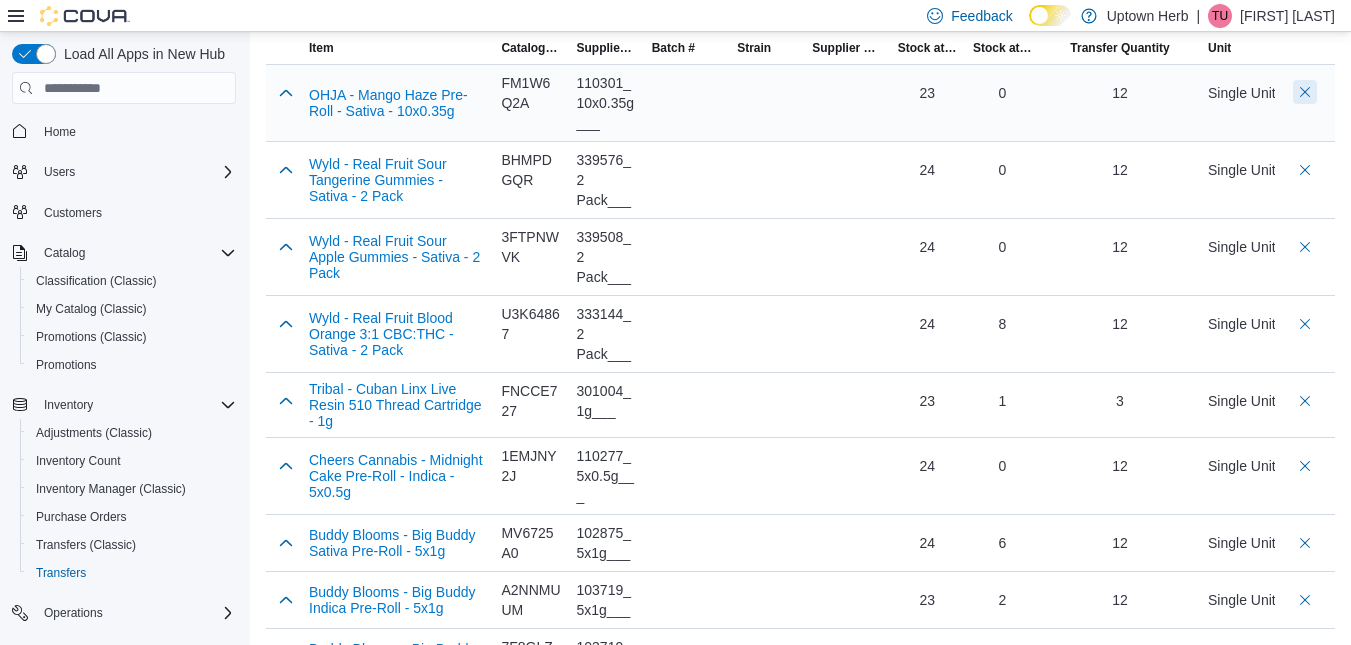 scroll, scrollTop: 518, scrollLeft: 0, axis: vertical 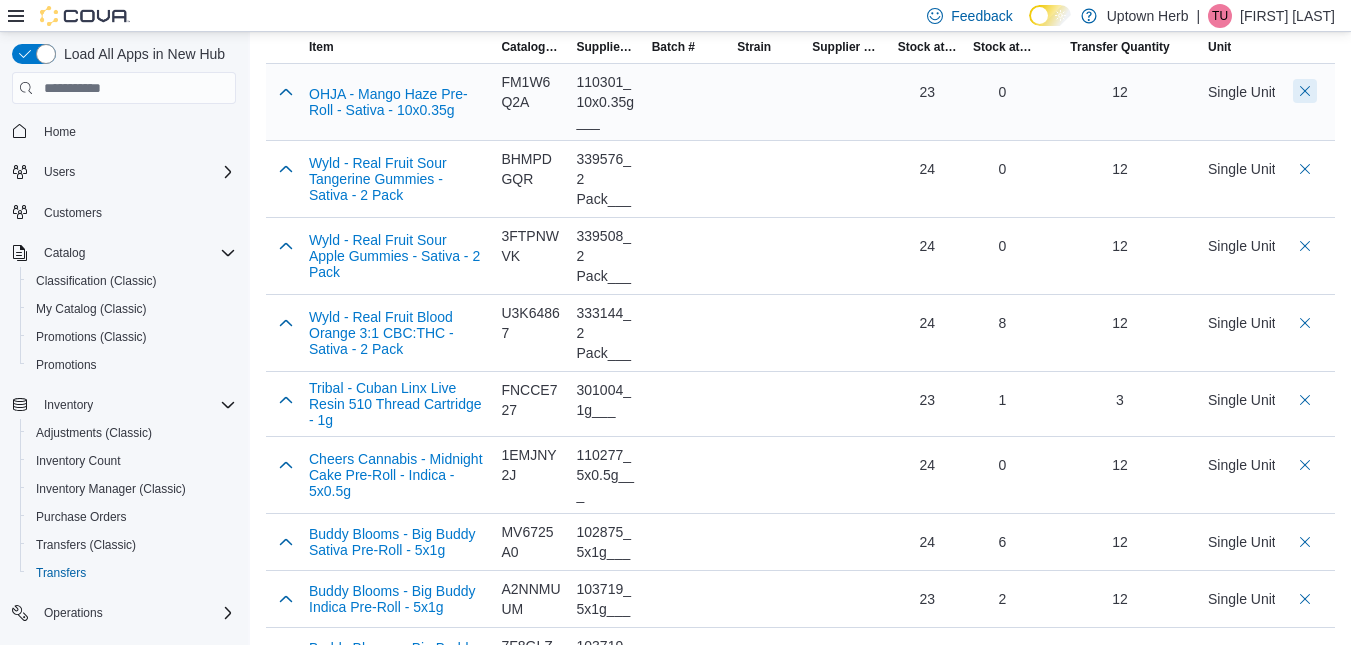click at bounding box center [1305, 91] 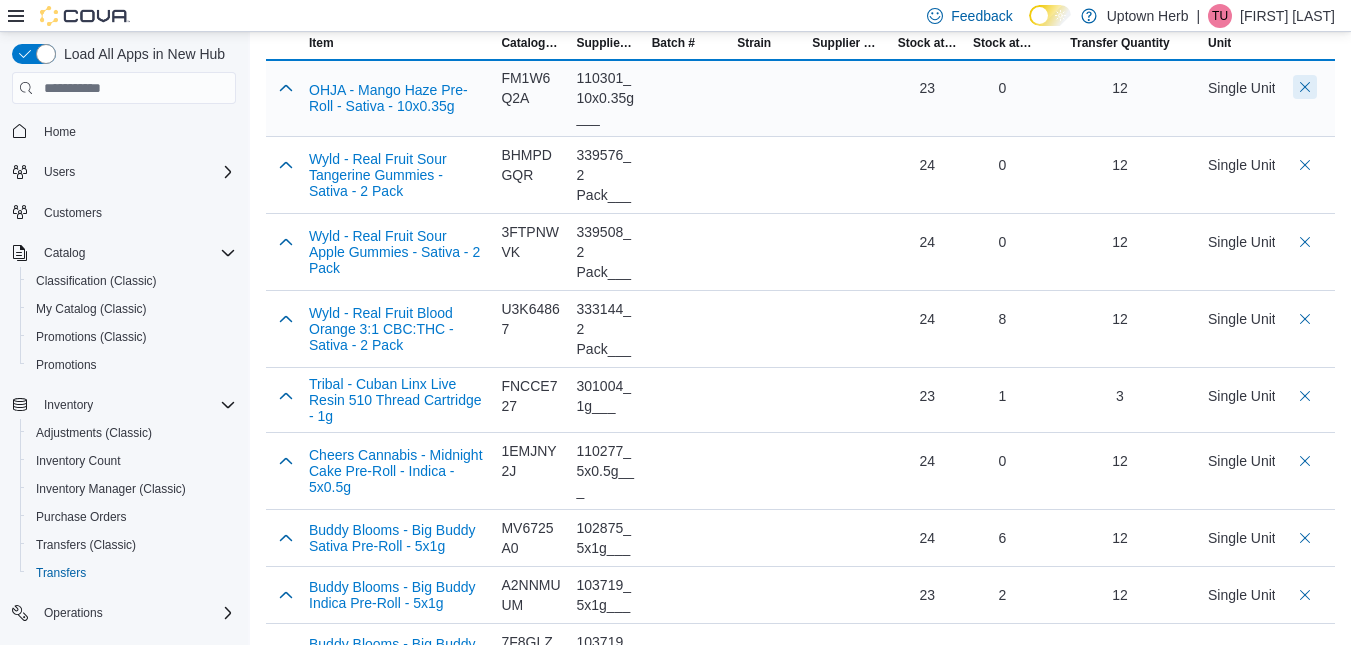 scroll, scrollTop: 518, scrollLeft: 0, axis: vertical 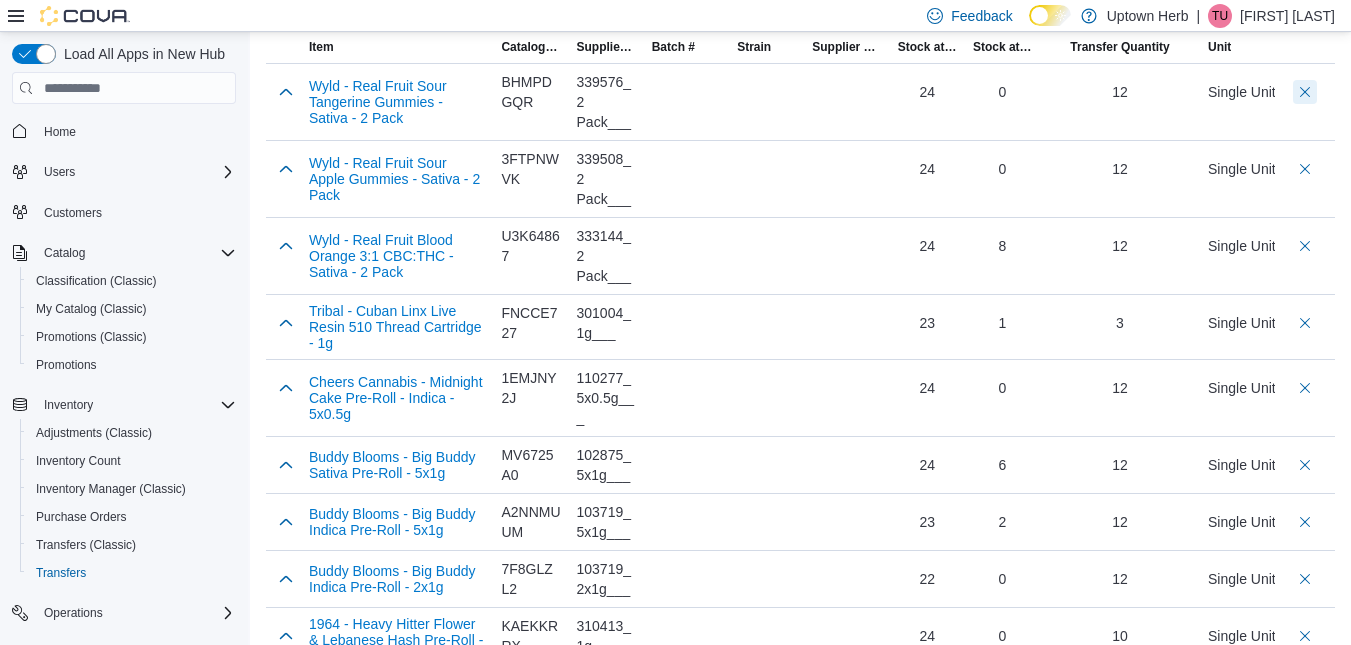 click at bounding box center [1305, 92] 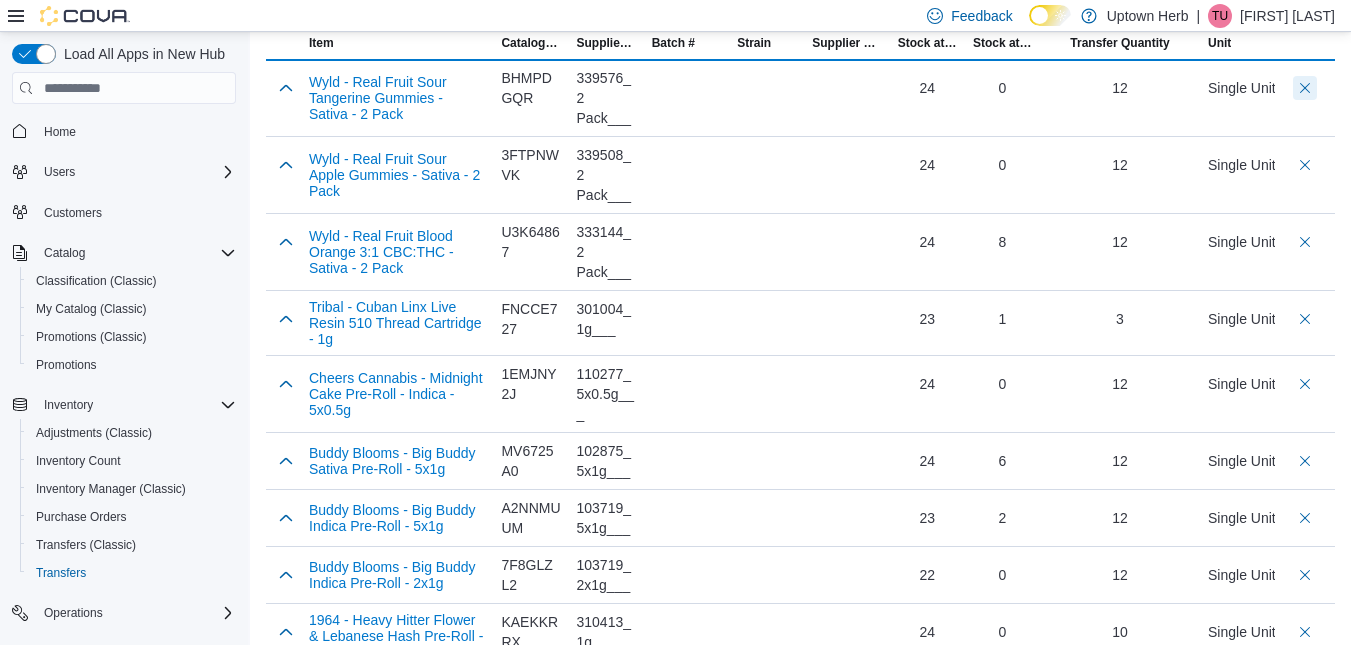 scroll, scrollTop: 518, scrollLeft: 0, axis: vertical 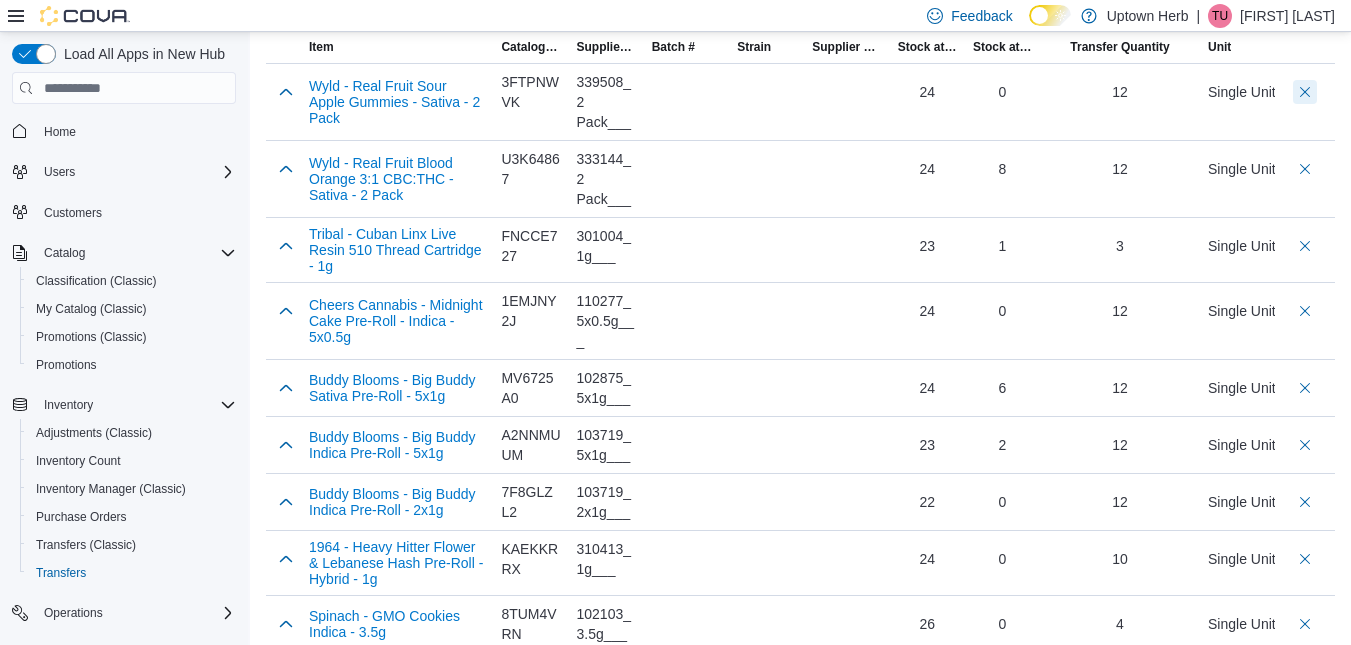click at bounding box center [1305, 92] 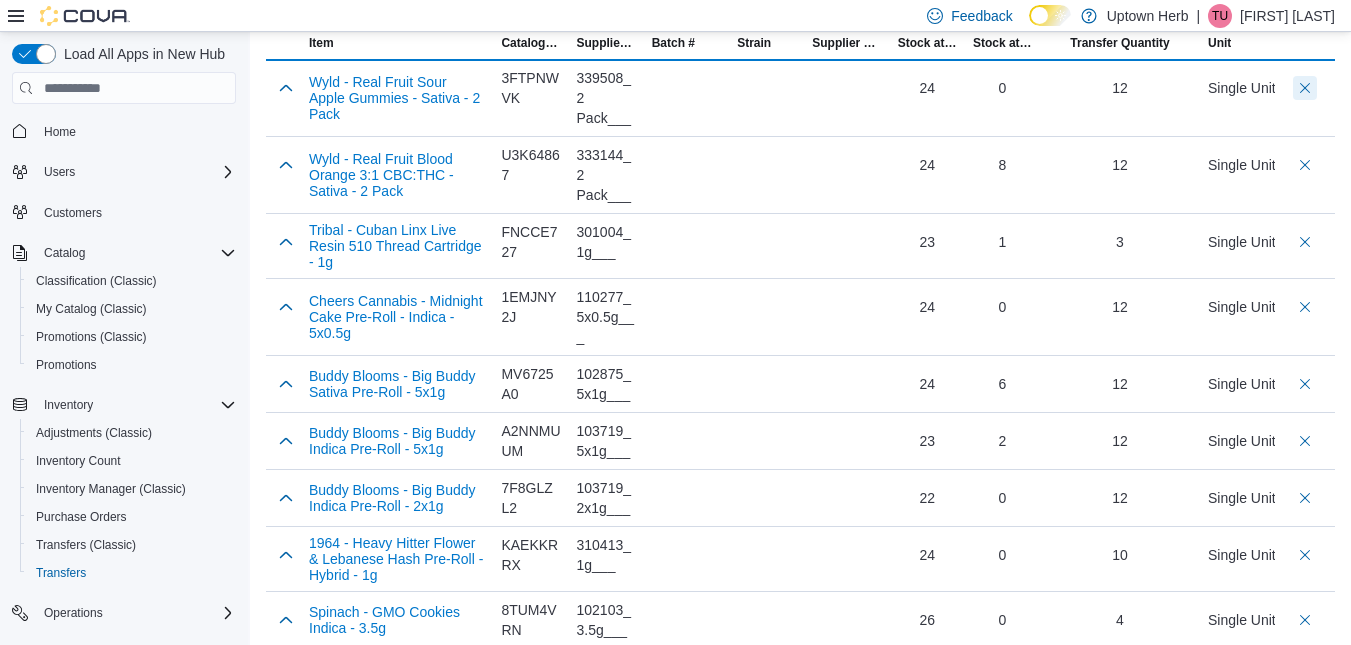 scroll, scrollTop: 518, scrollLeft: 0, axis: vertical 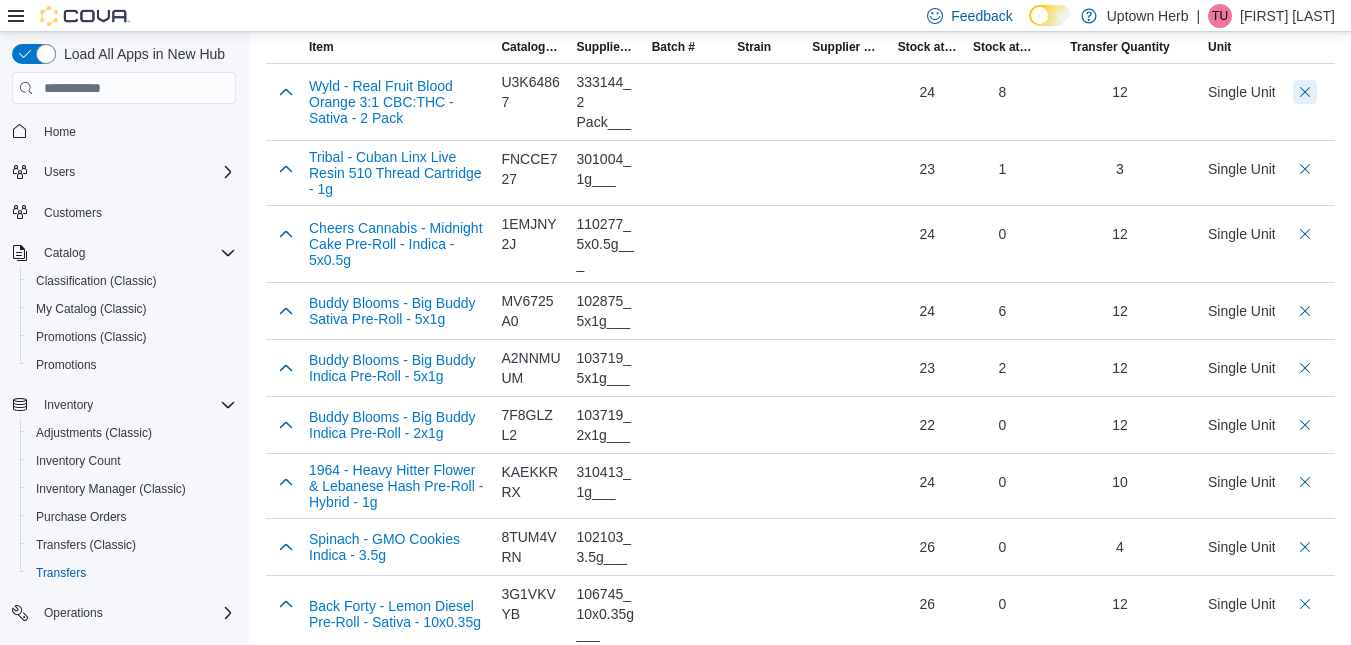 click at bounding box center (1305, 92) 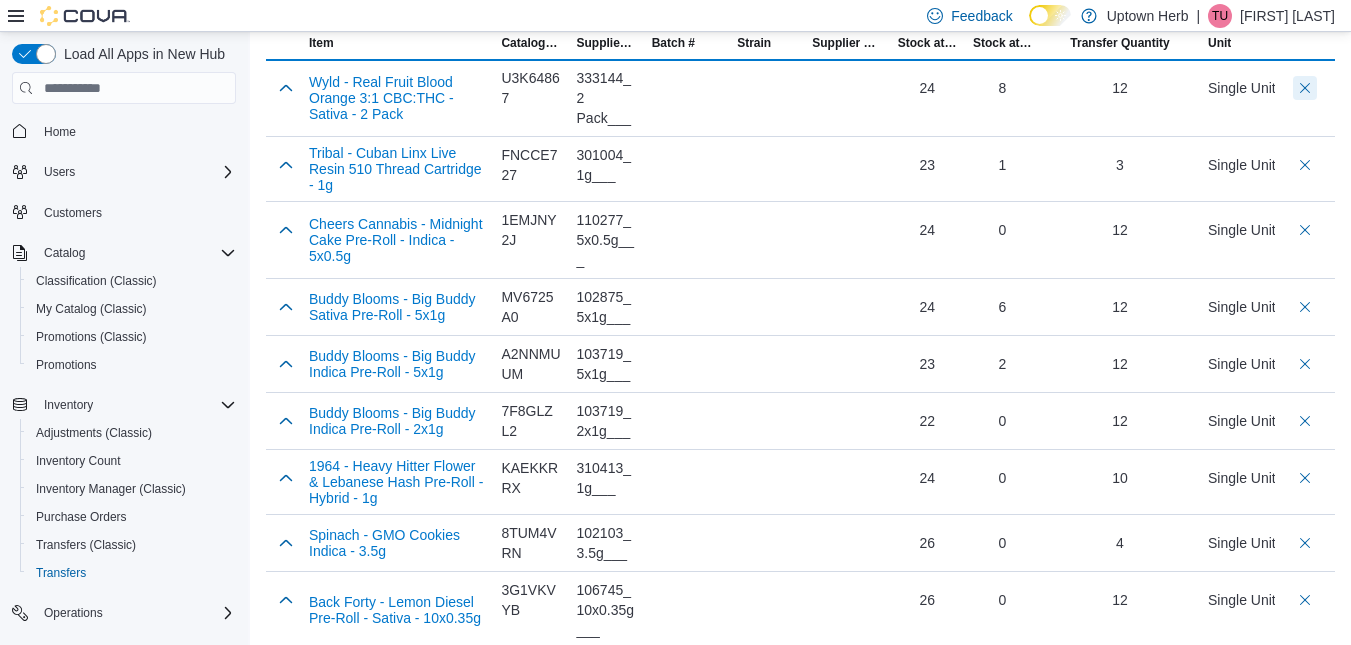 scroll, scrollTop: 518, scrollLeft: 0, axis: vertical 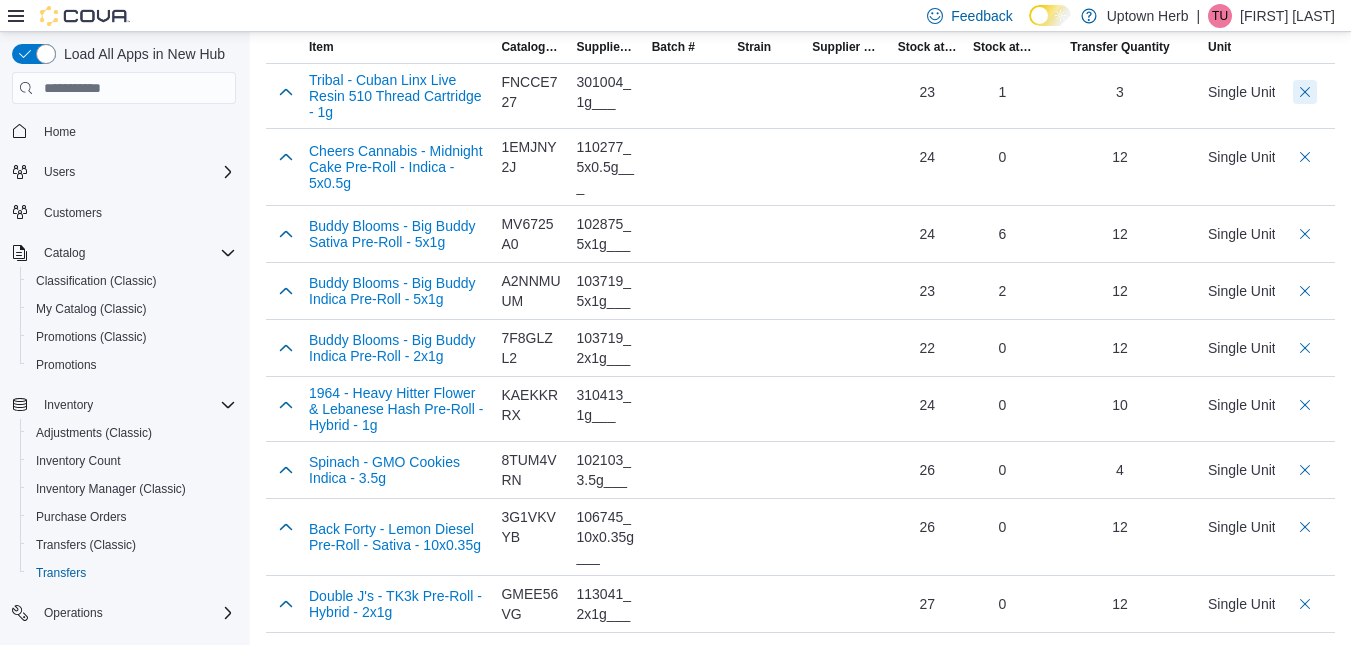 click at bounding box center [1305, 92] 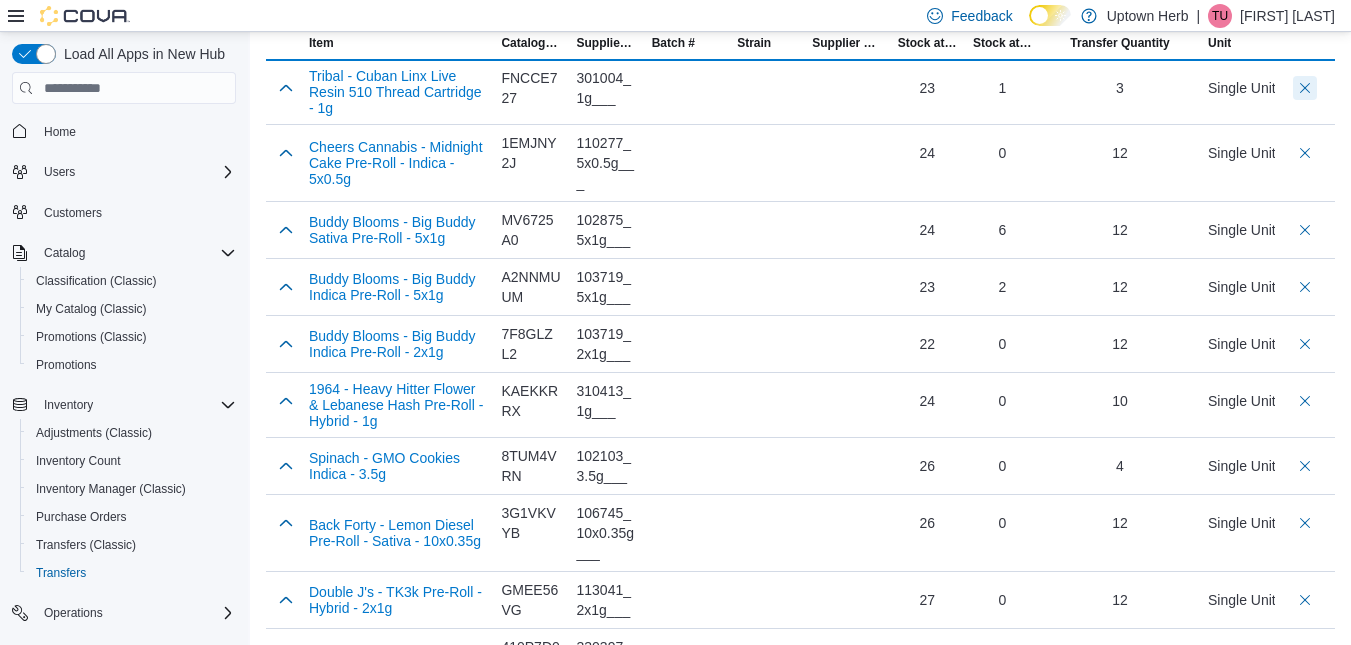 scroll, scrollTop: 518, scrollLeft: 0, axis: vertical 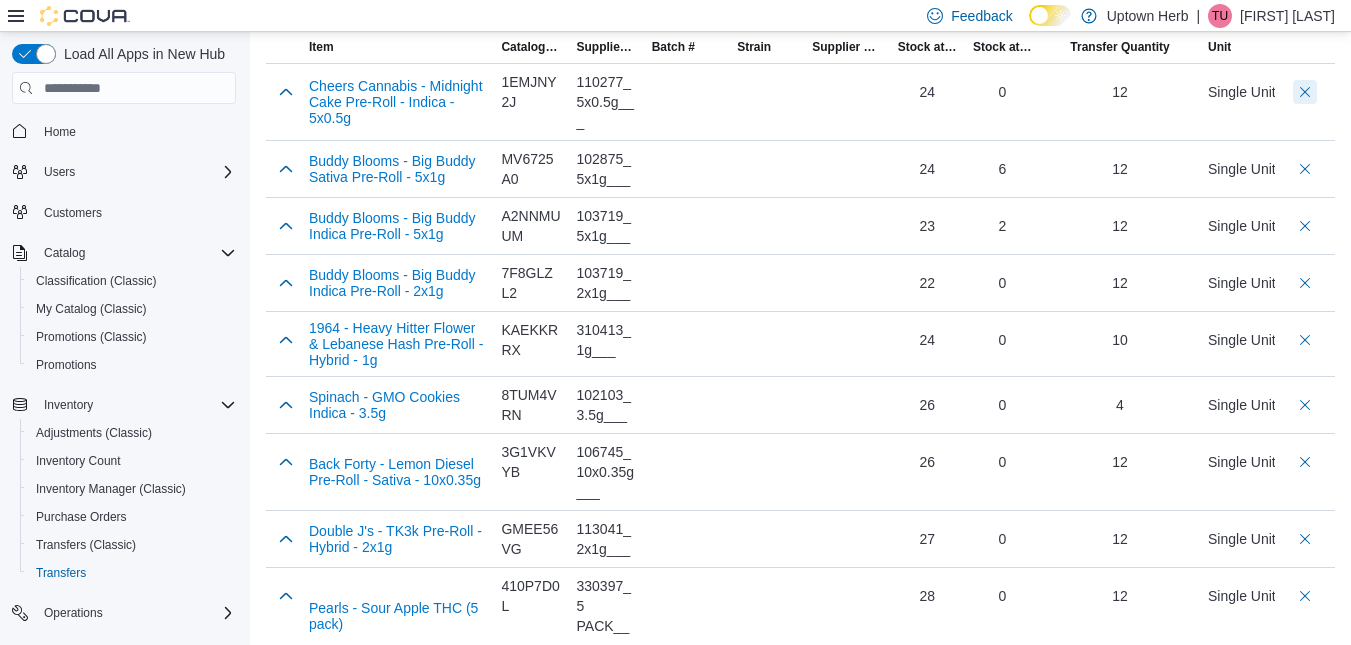 click at bounding box center [1305, 92] 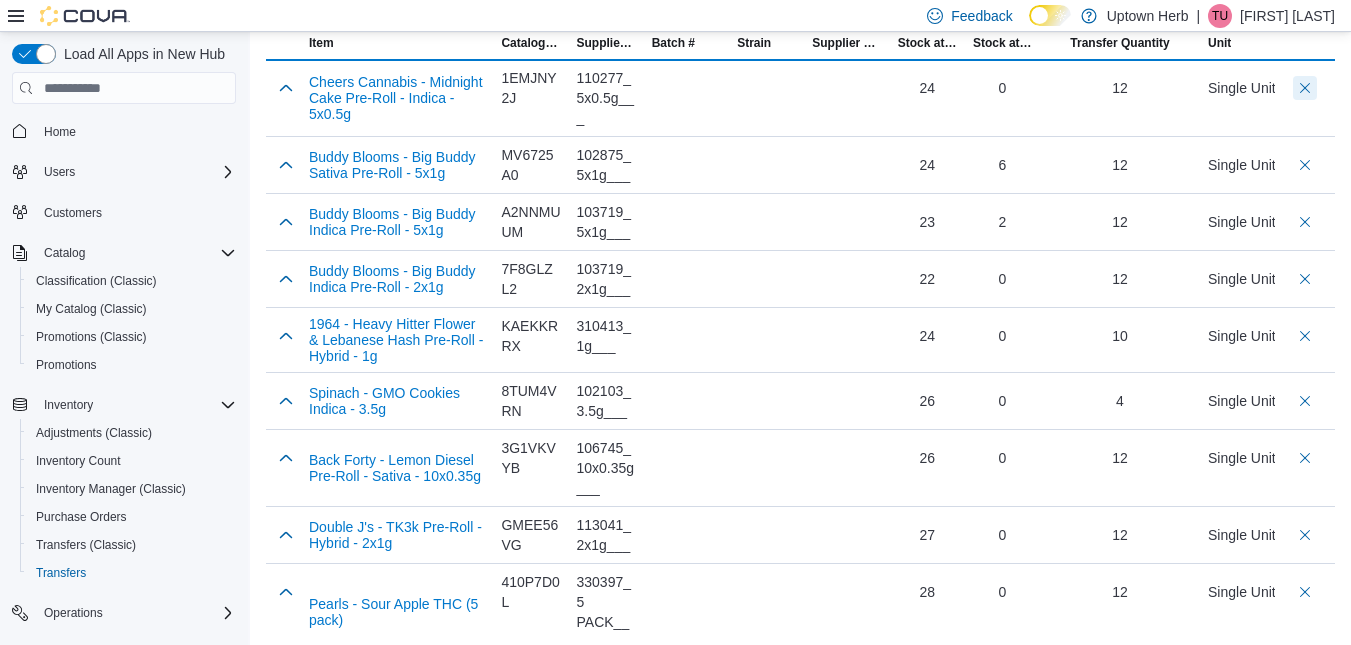 scroll, scrollTop: 518, scrollLeft: 0, axis: vertical 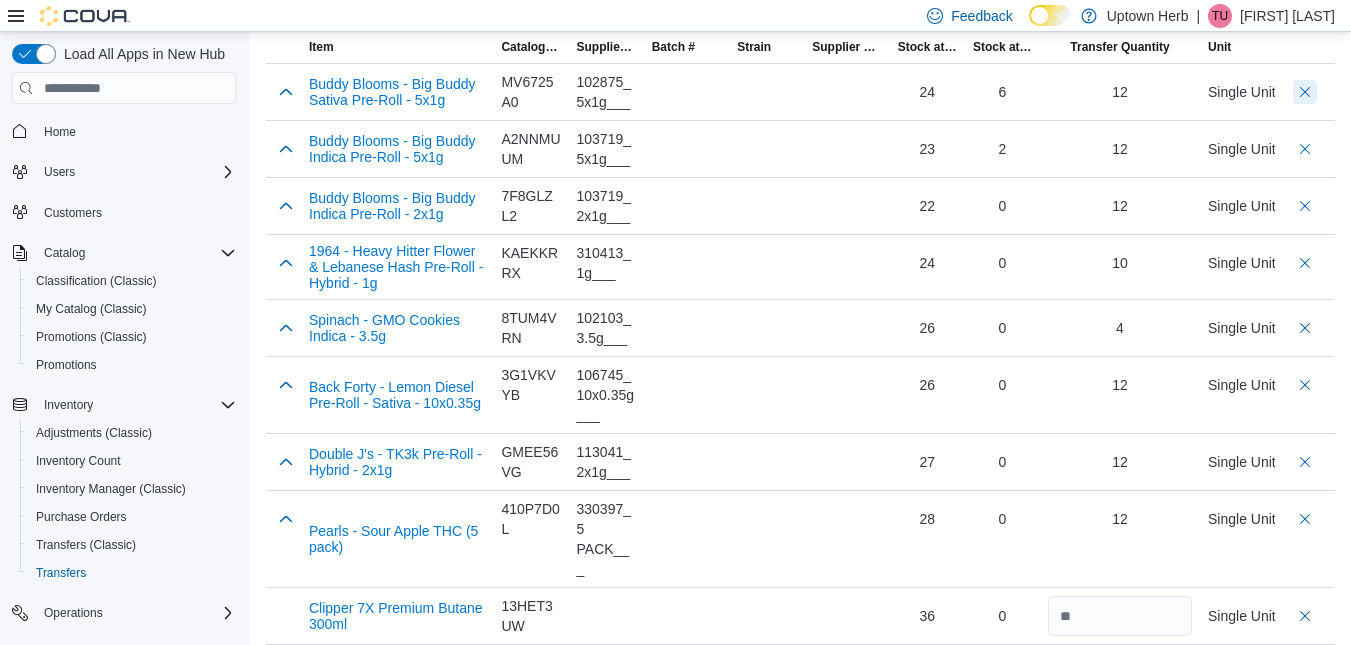 click at bounding box center (1305, 92) 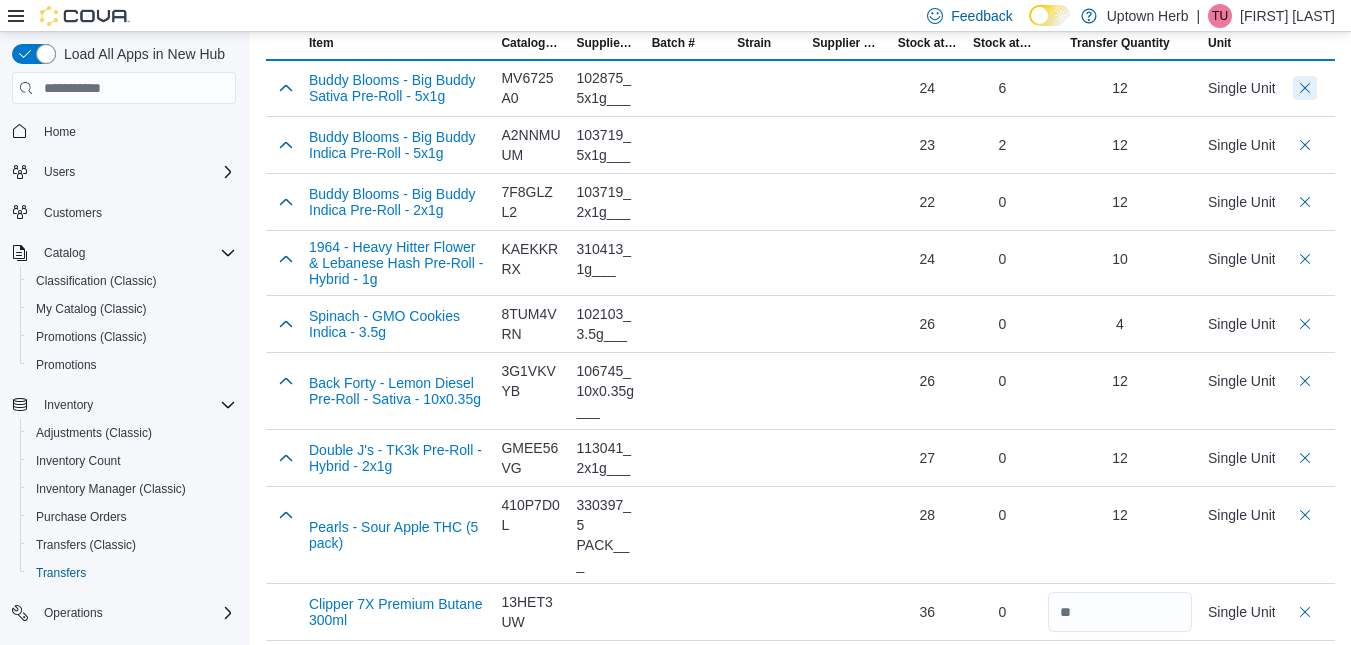 scroll, scrollTop: 518, scrollLeft: 0, axis: vertical 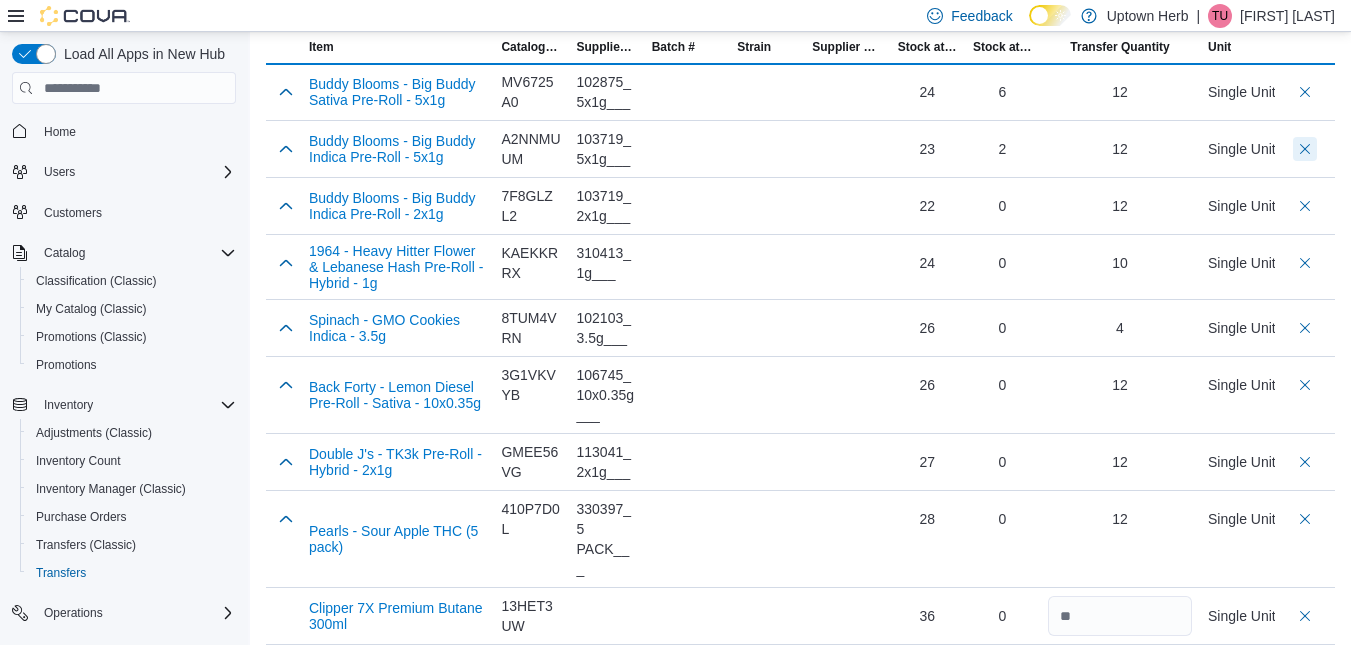 click at bounding box center (1305, 149) 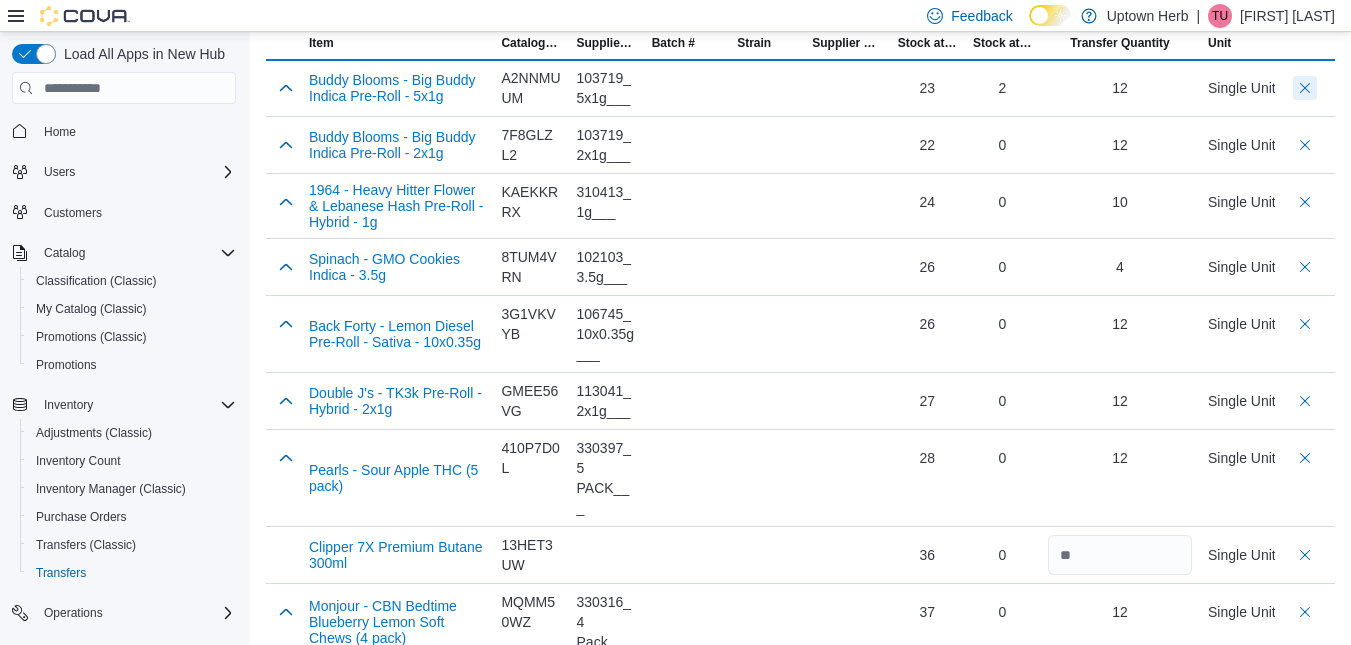 scroll, scrollTop: 518, scrollLeft: 0, axis: vertical 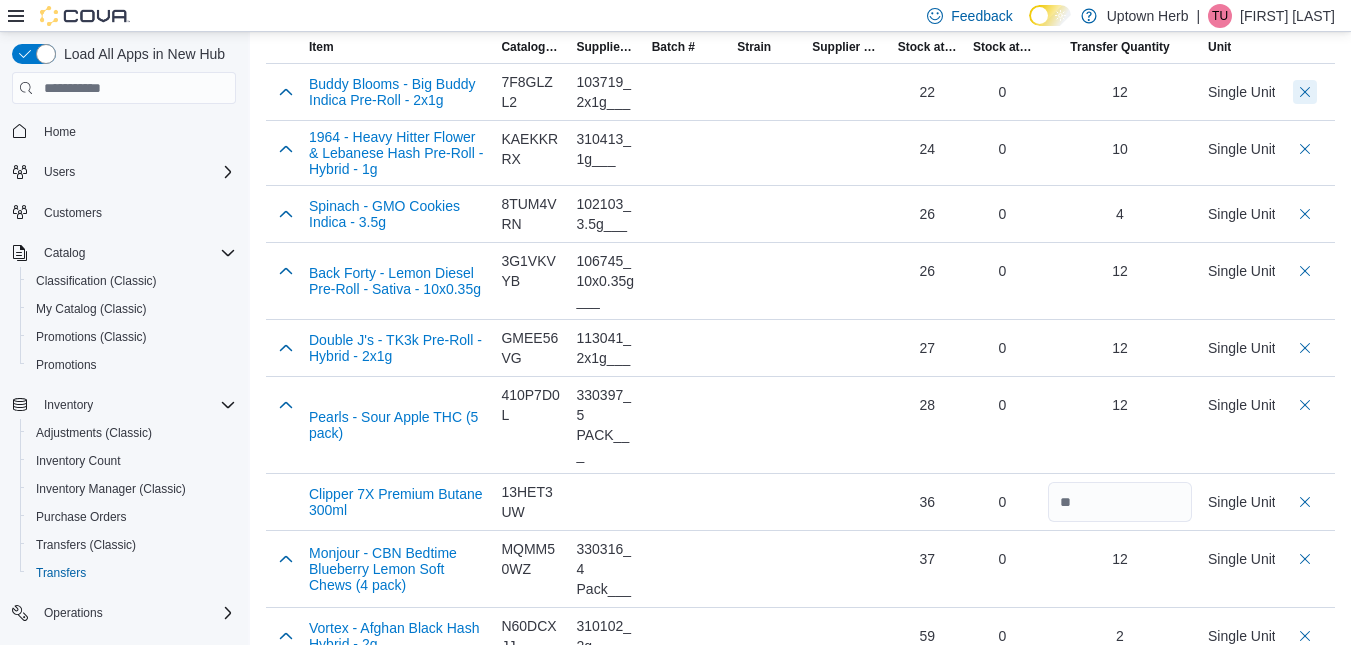 click at bounding box center [1305, 92] 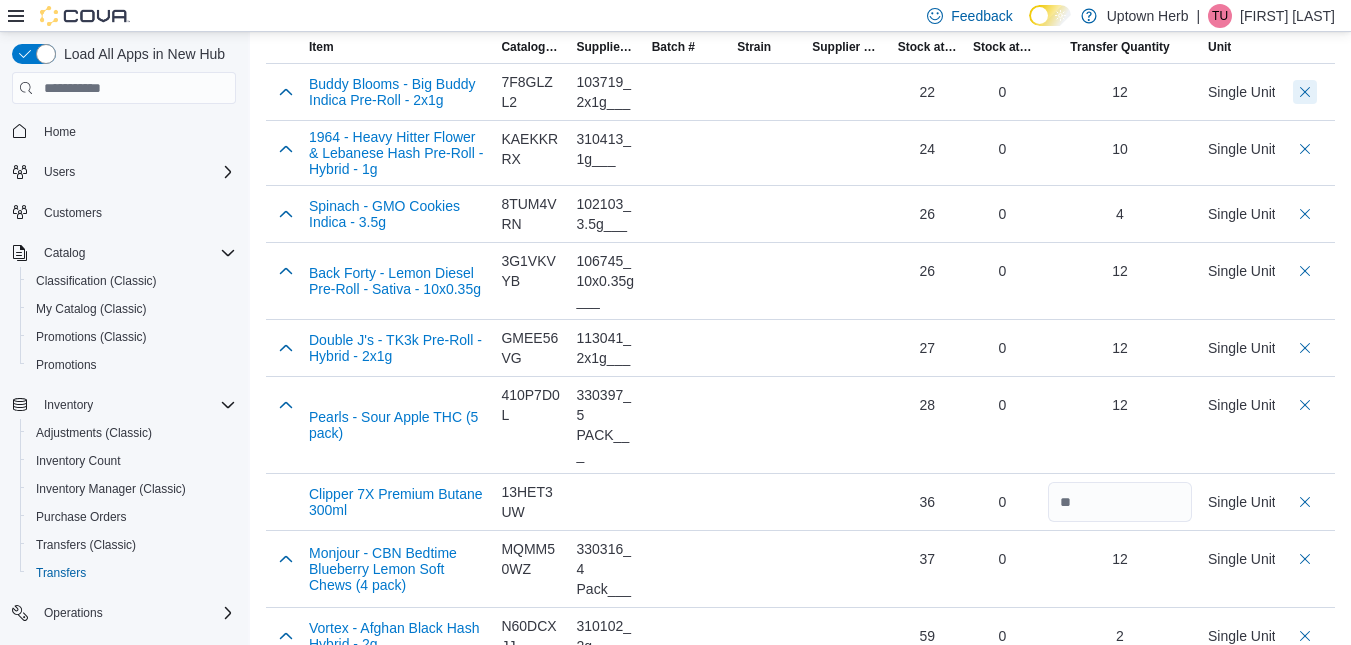scroll, scrollTop: 518, scrollLeft: 0, axis: vertical 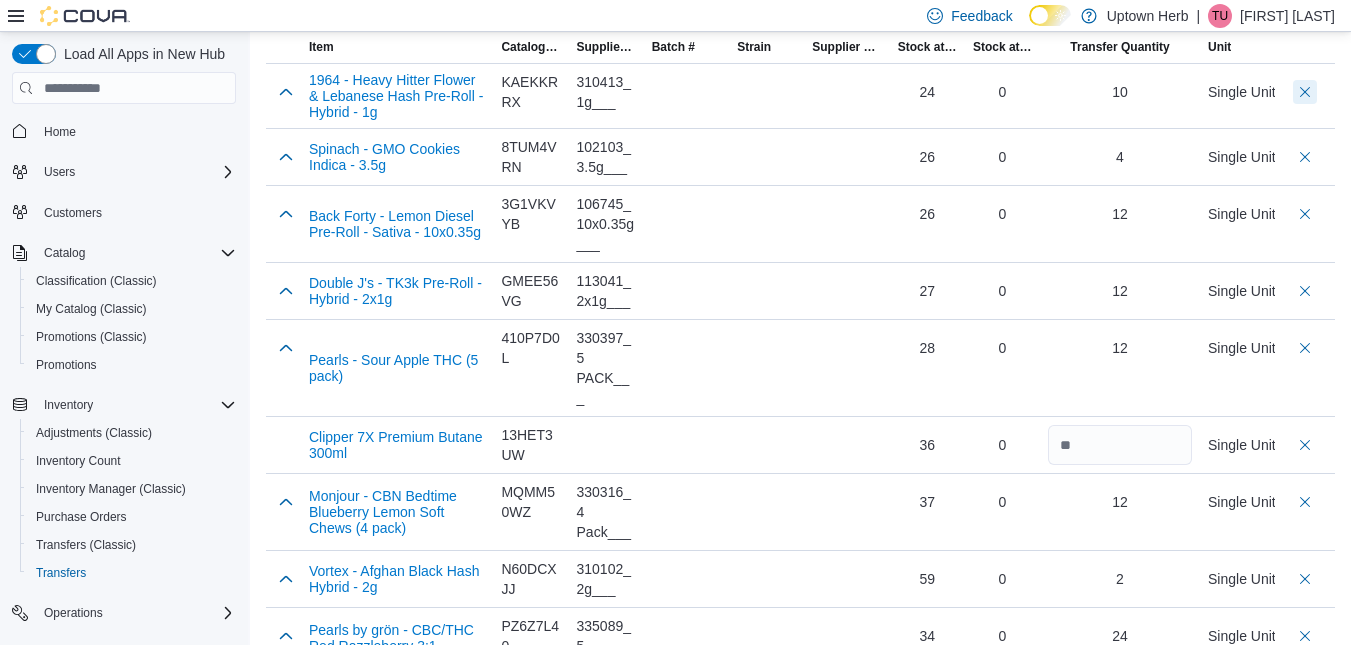 click at bounding box center [1305, 92] 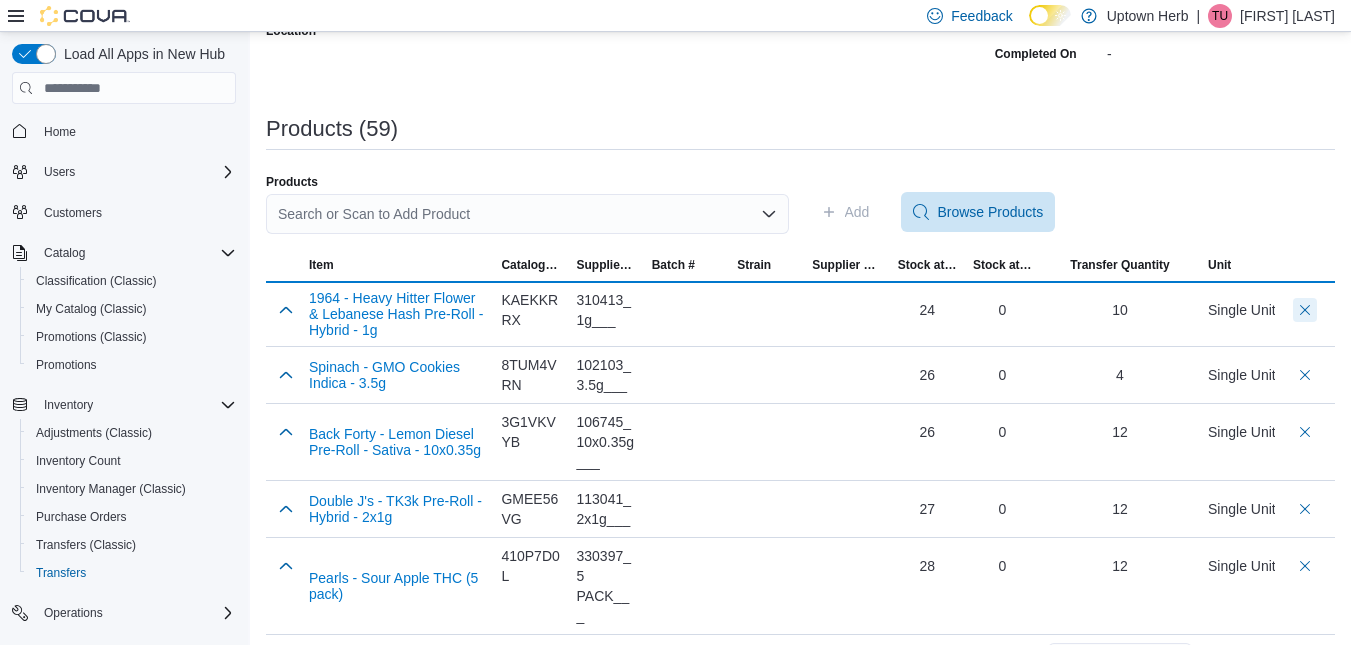 scroll, scrollTop: 299, scrollLeft: 0, axis: vertical 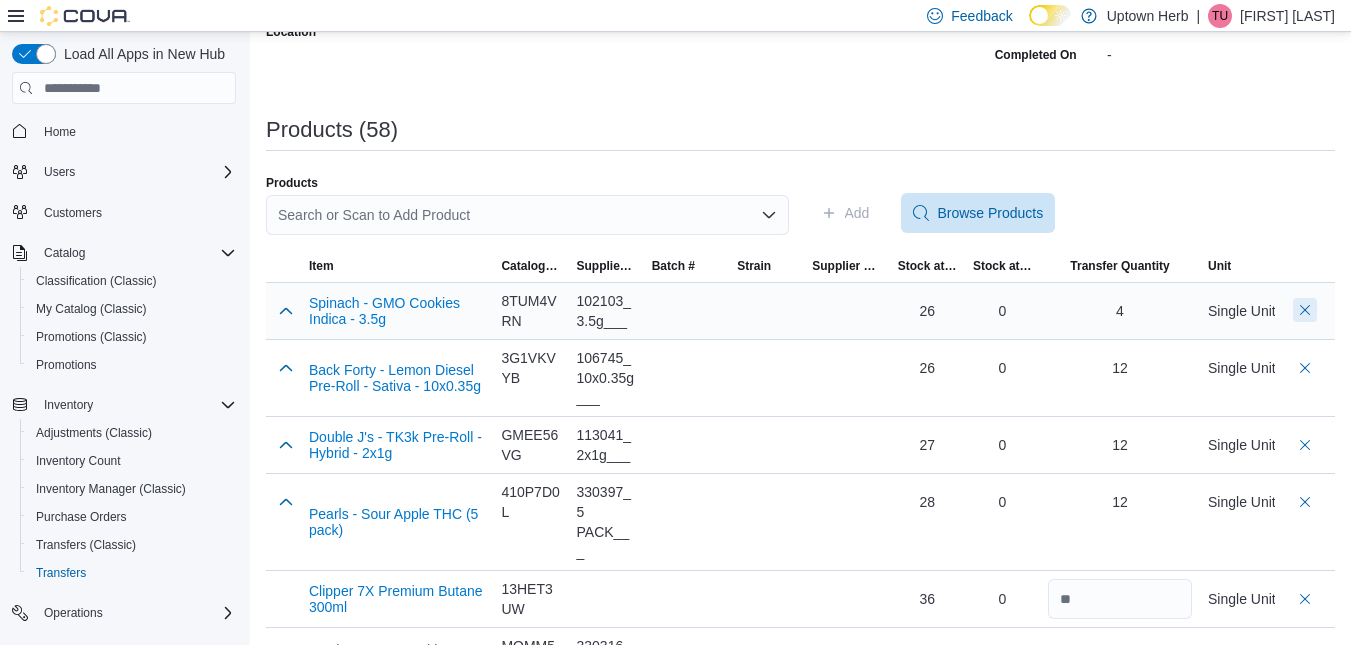 click at bounding box center (1305, 310) 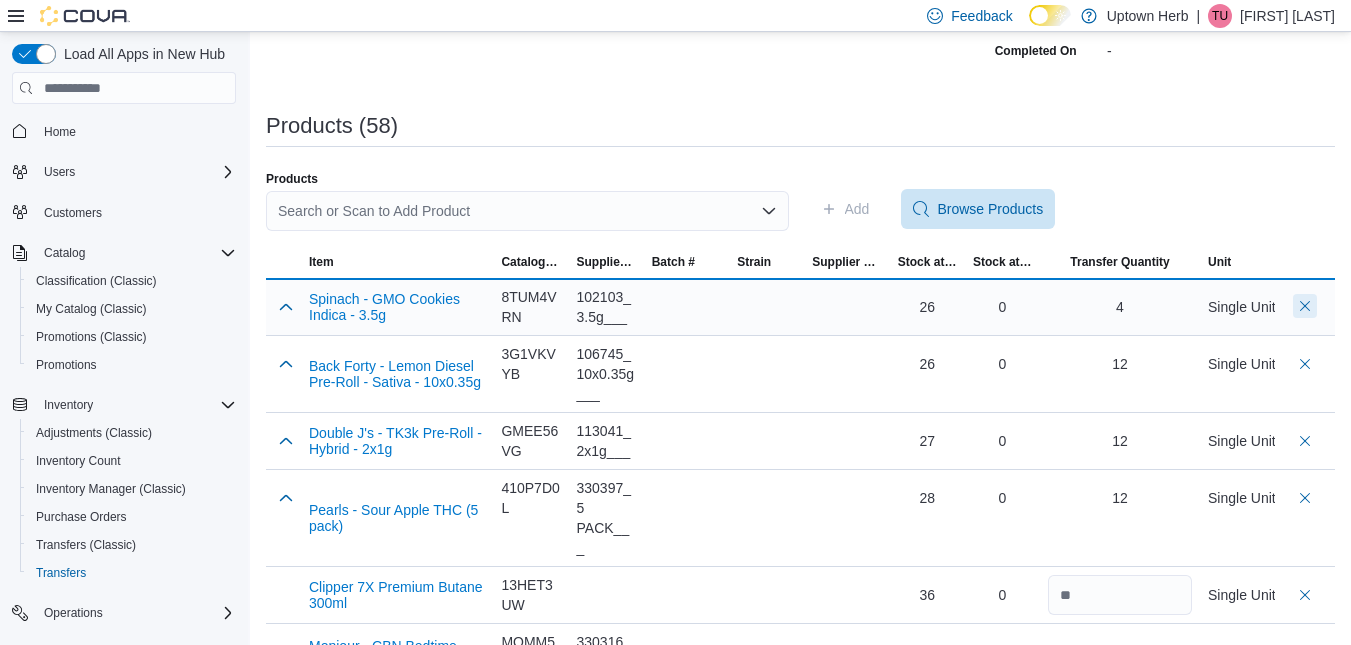 scroll, scrollTop: 299, scrollLeft: 0, axis: vertical 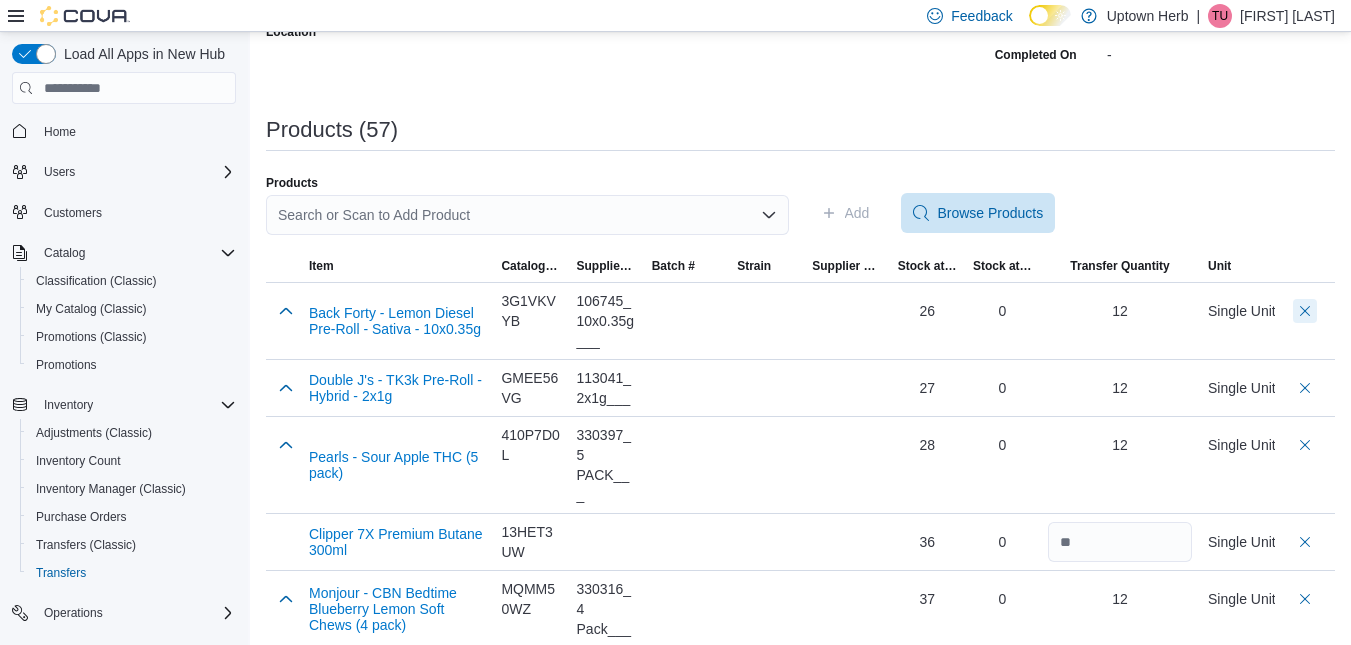 click at bounding box center (1305, 311) 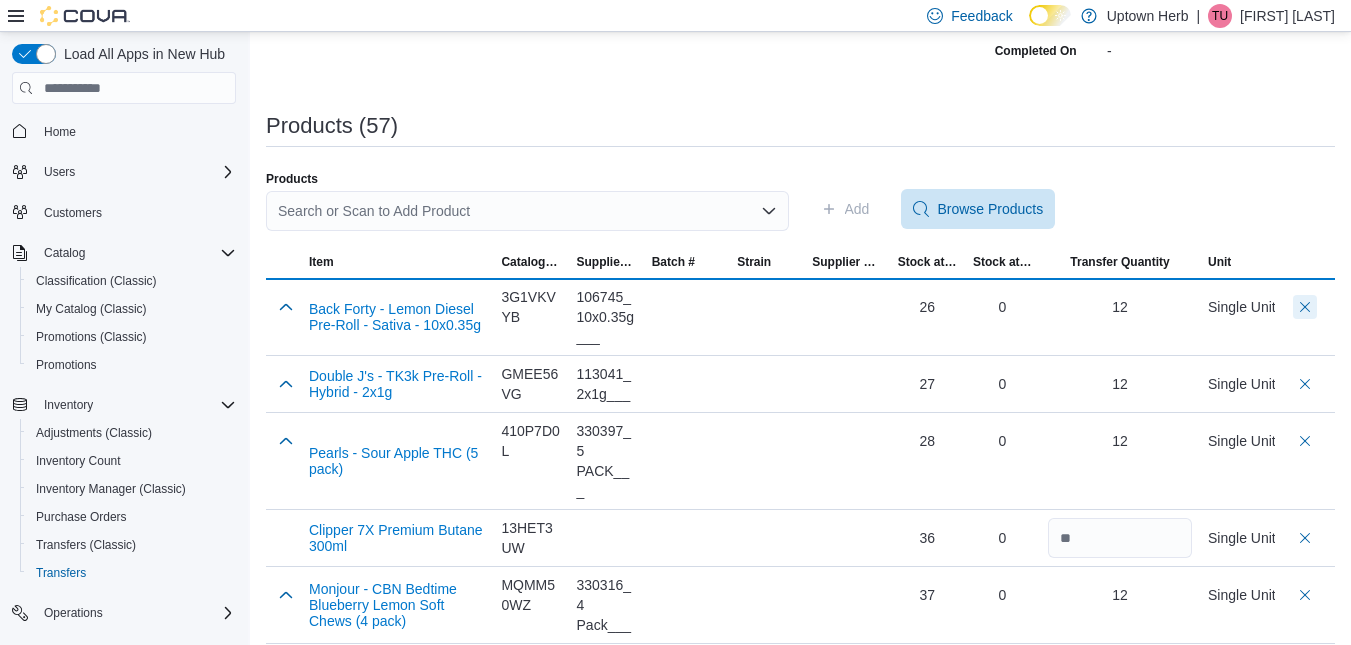 scroll, scrollTop: 299, scrollLeft: 0, axis: vertical 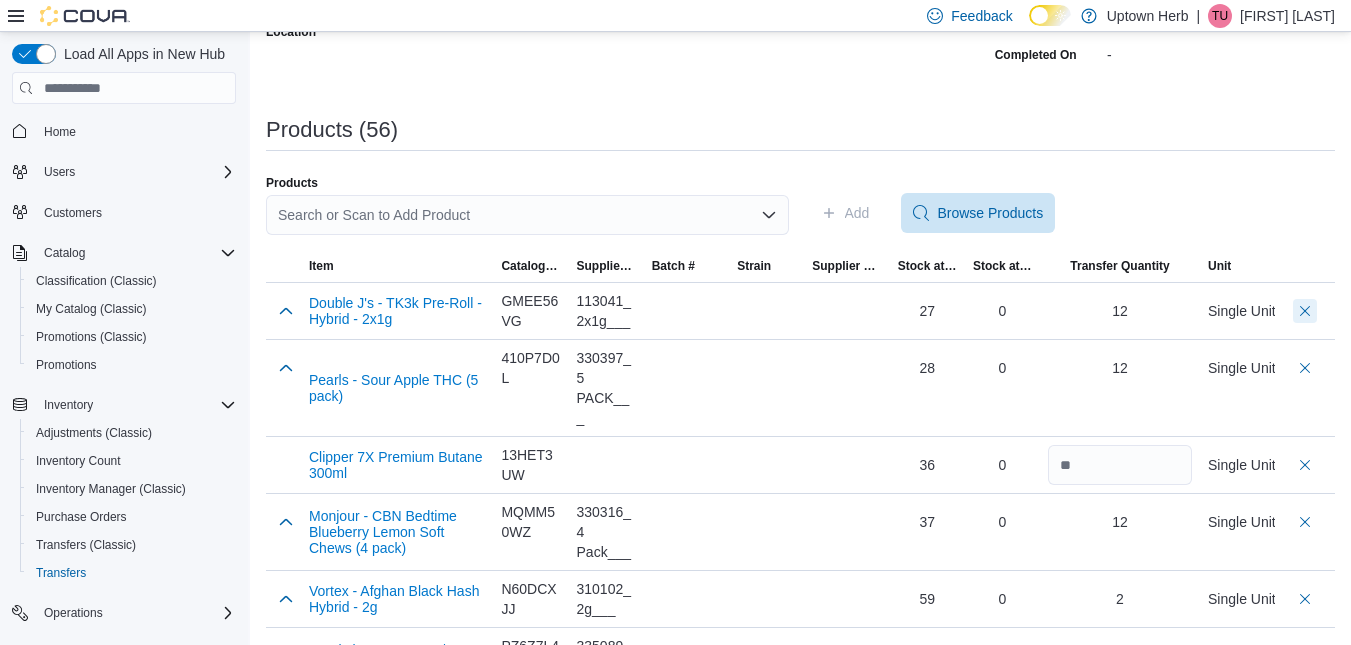 click at bounding box center (1305, 311) 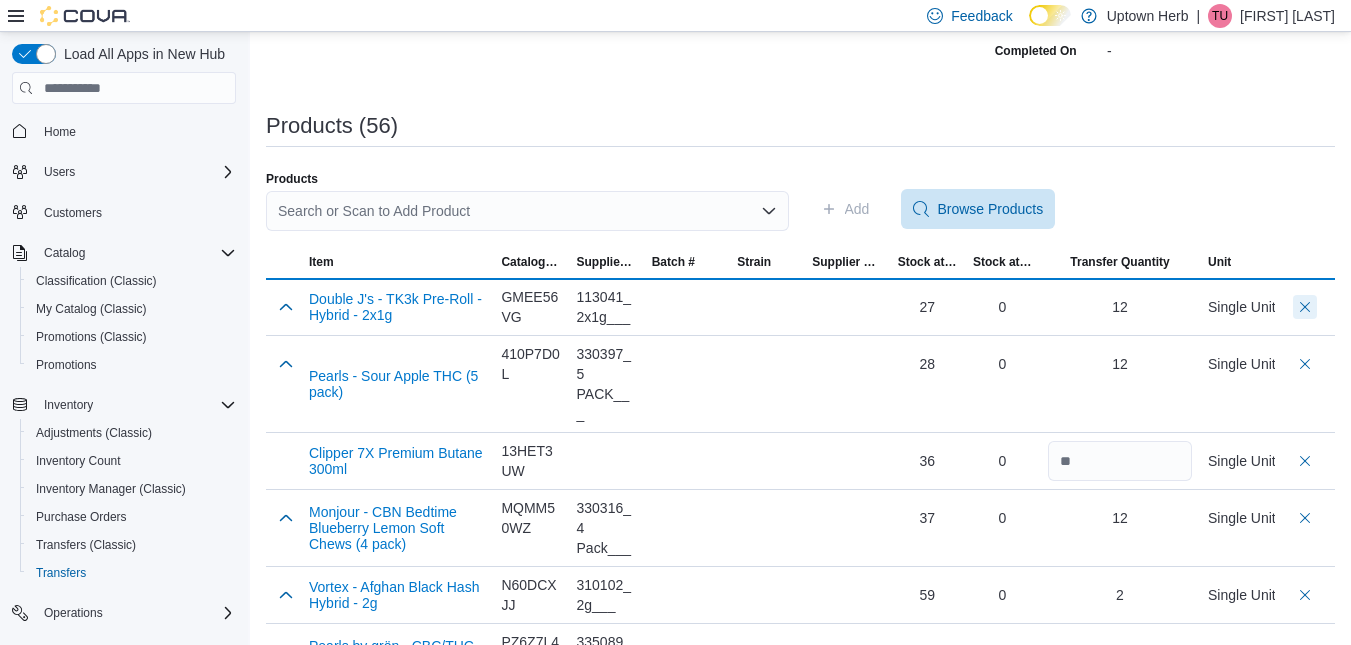 scroll, scrollTop: 299, scrollLeft: 0, axis: vertical 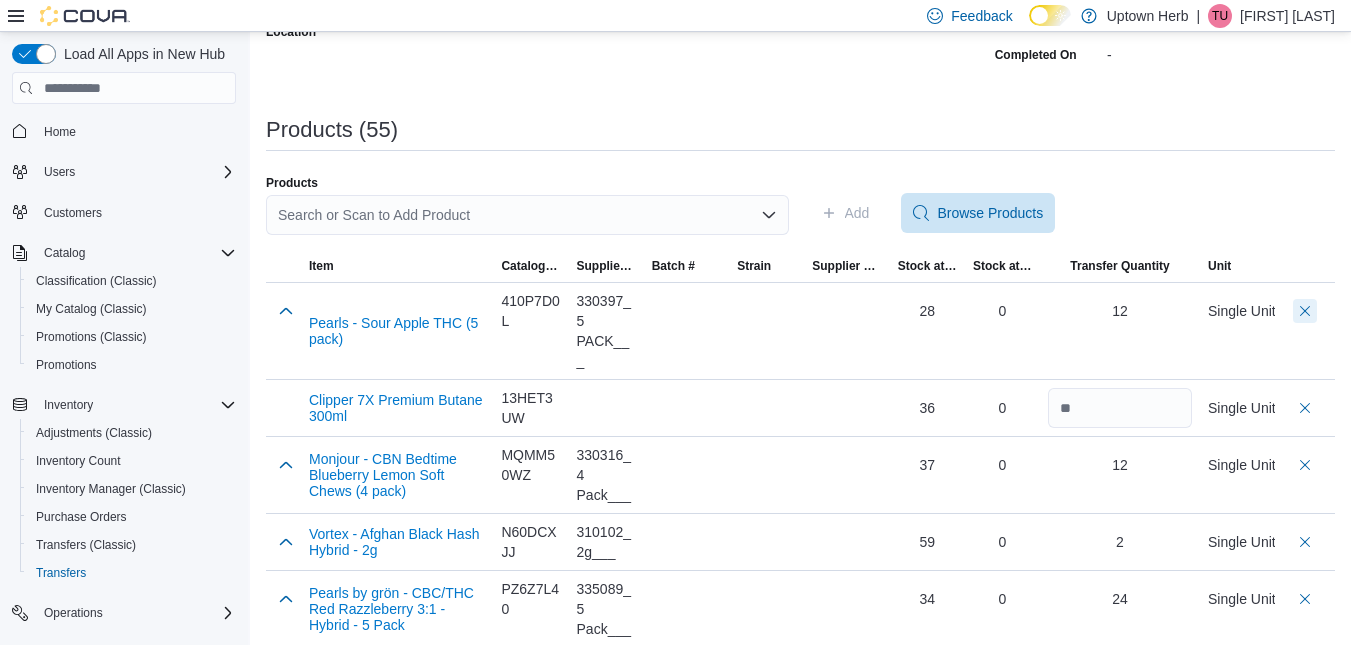 click at bounding box center (1305, 311) 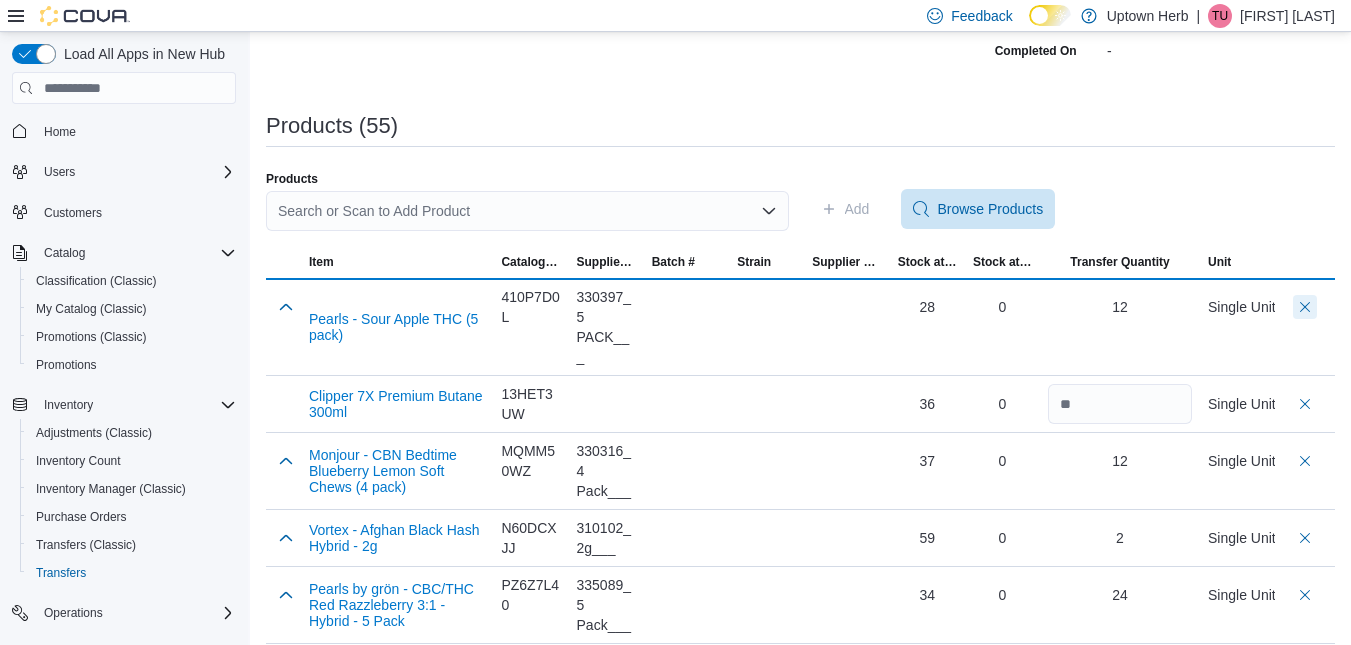 scroll, scrollTop: 299, scrollLeft: 0, axis: vertical 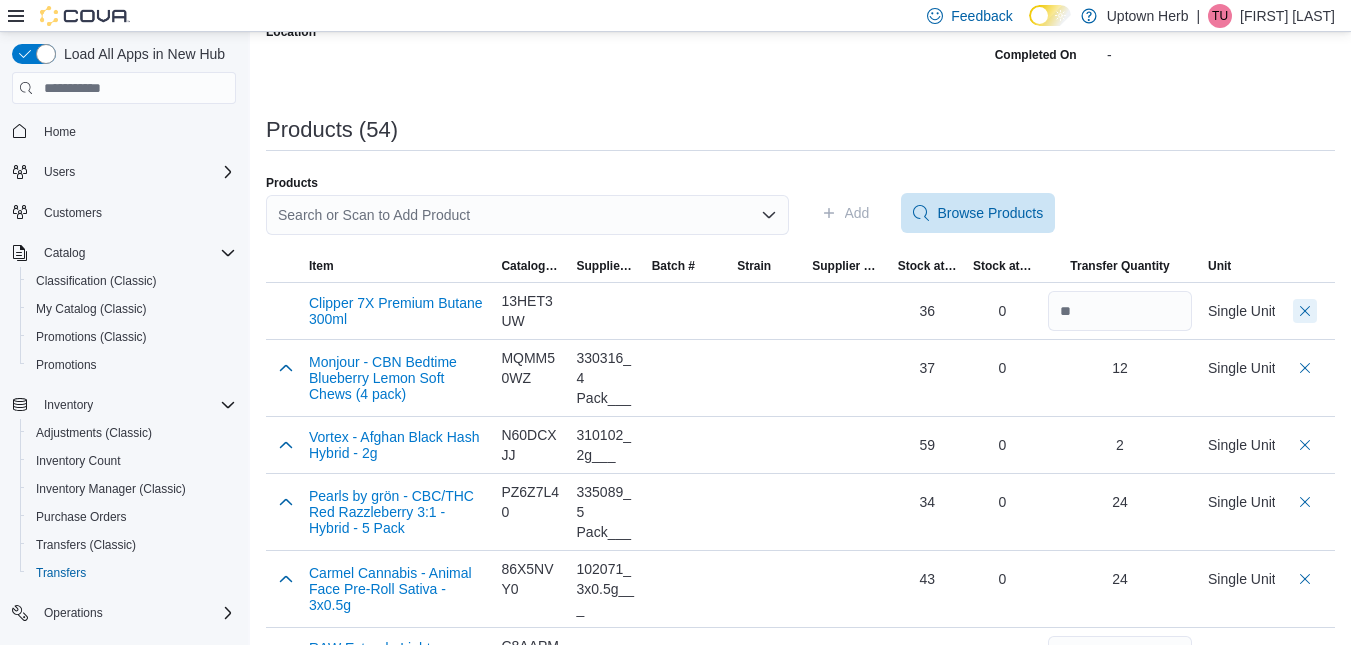 click at bounding box center (1305, 311) 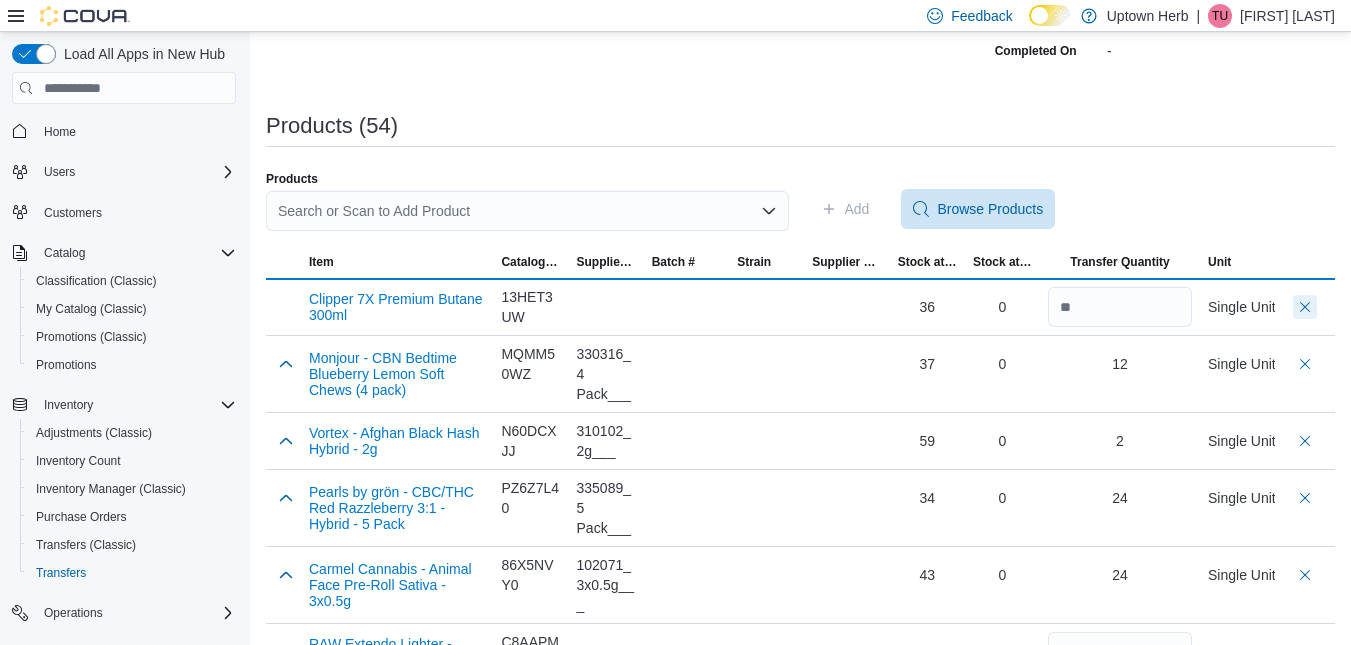 scroll, scrollTop: 299, scrollLeft: 0, axis: vertical 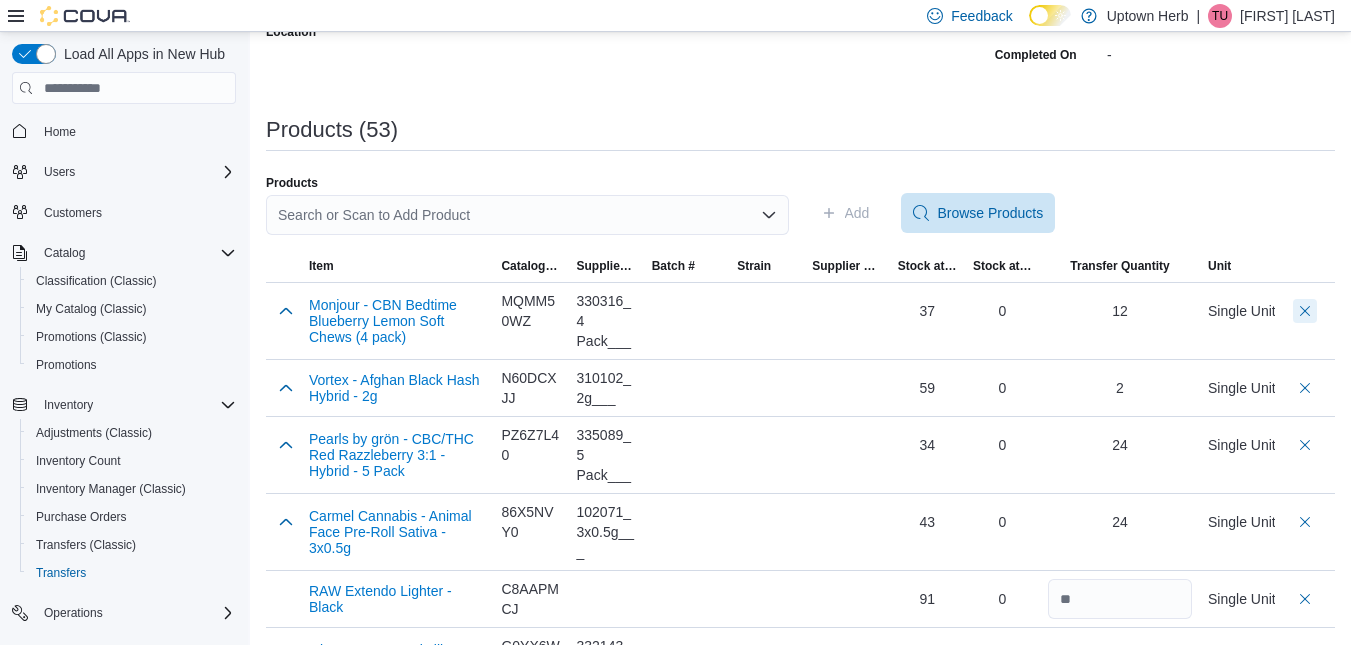 click at bounding box center [1305, 311] 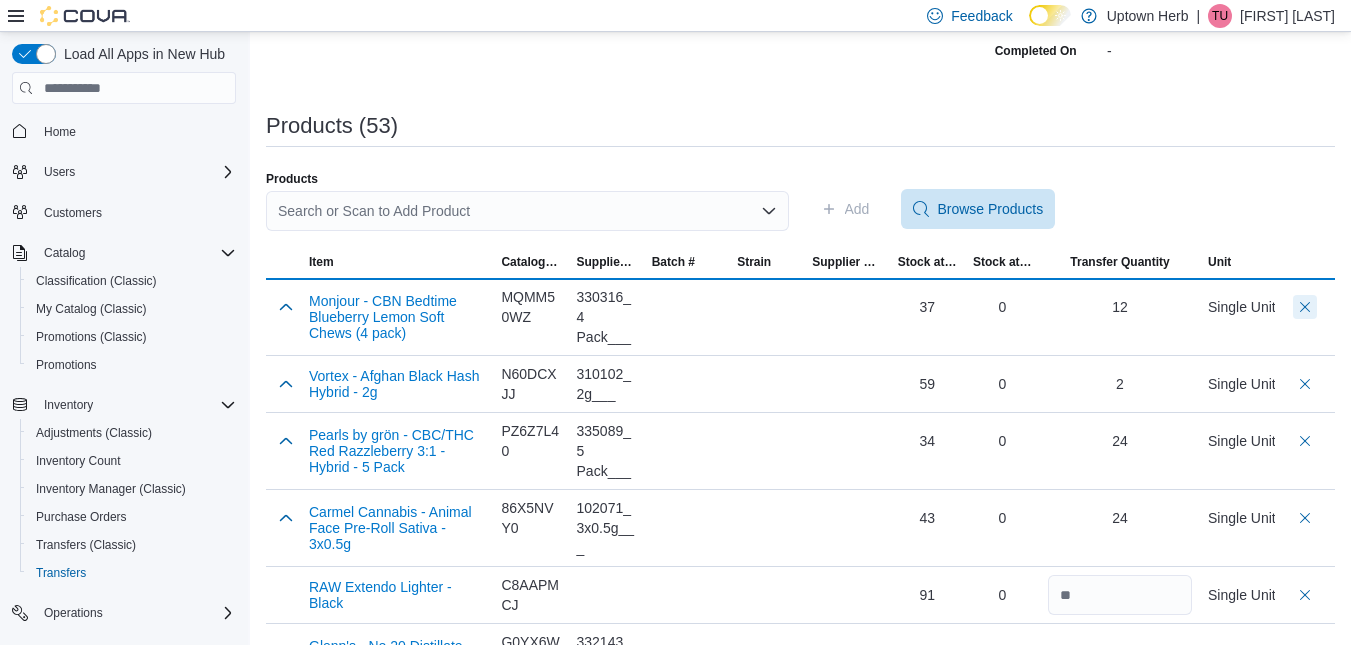 scroll, scrollTop: 299, scrollLeft: 0, axis: vertical 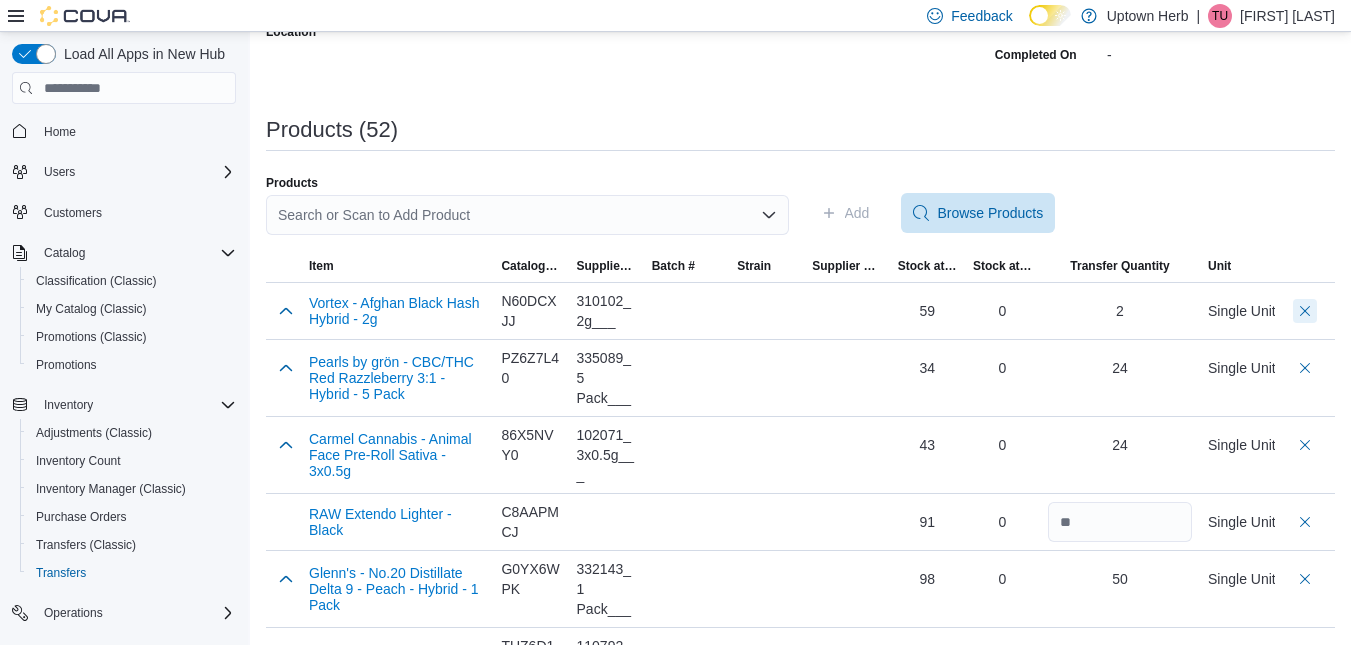 click at bounding box center [1305, 311] 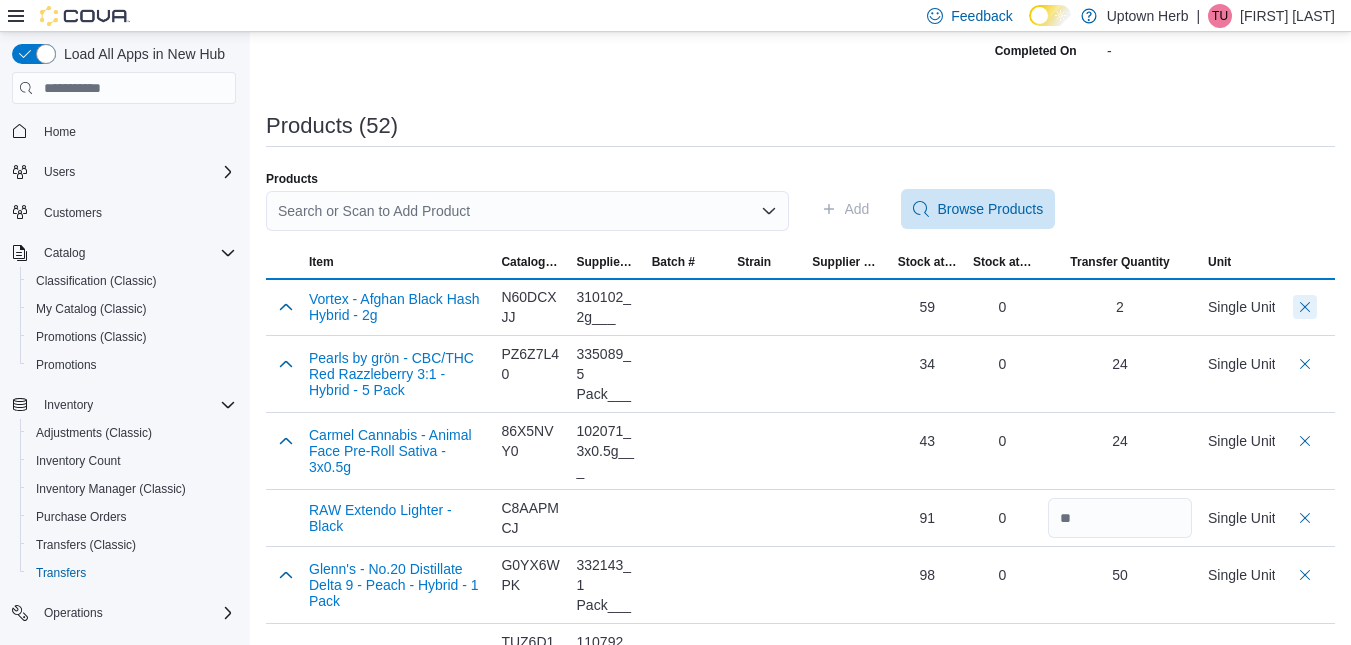 scroll, scrollTop: 299, scrollLeft: 0, axis: vertical 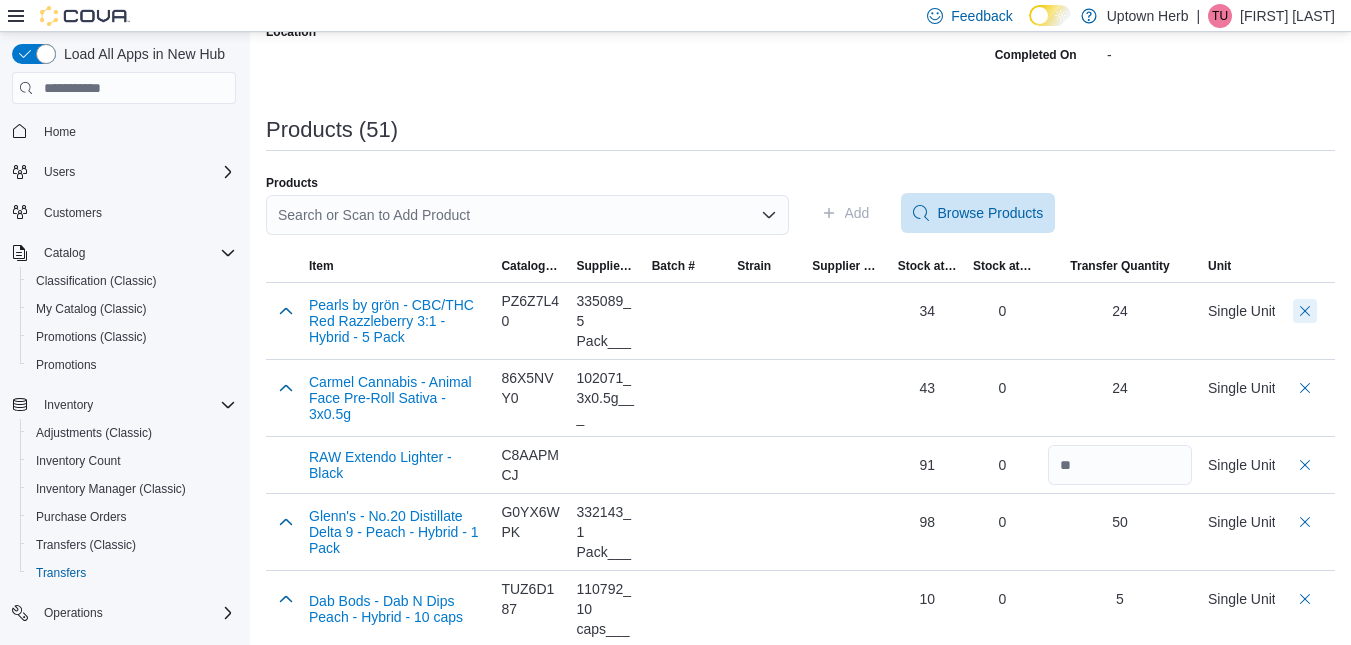 click at bounding box center (1305, 311) 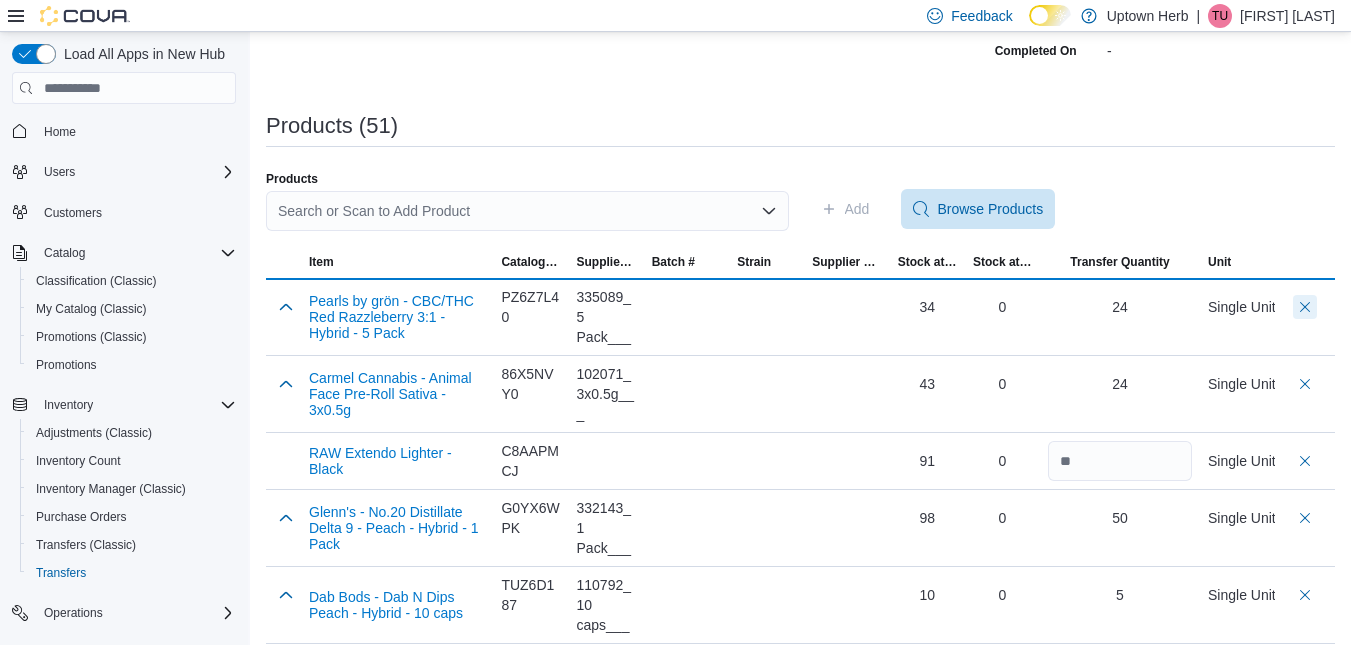 scroll, scrollTop: 299, scrollLeft: 0, axis: vertical 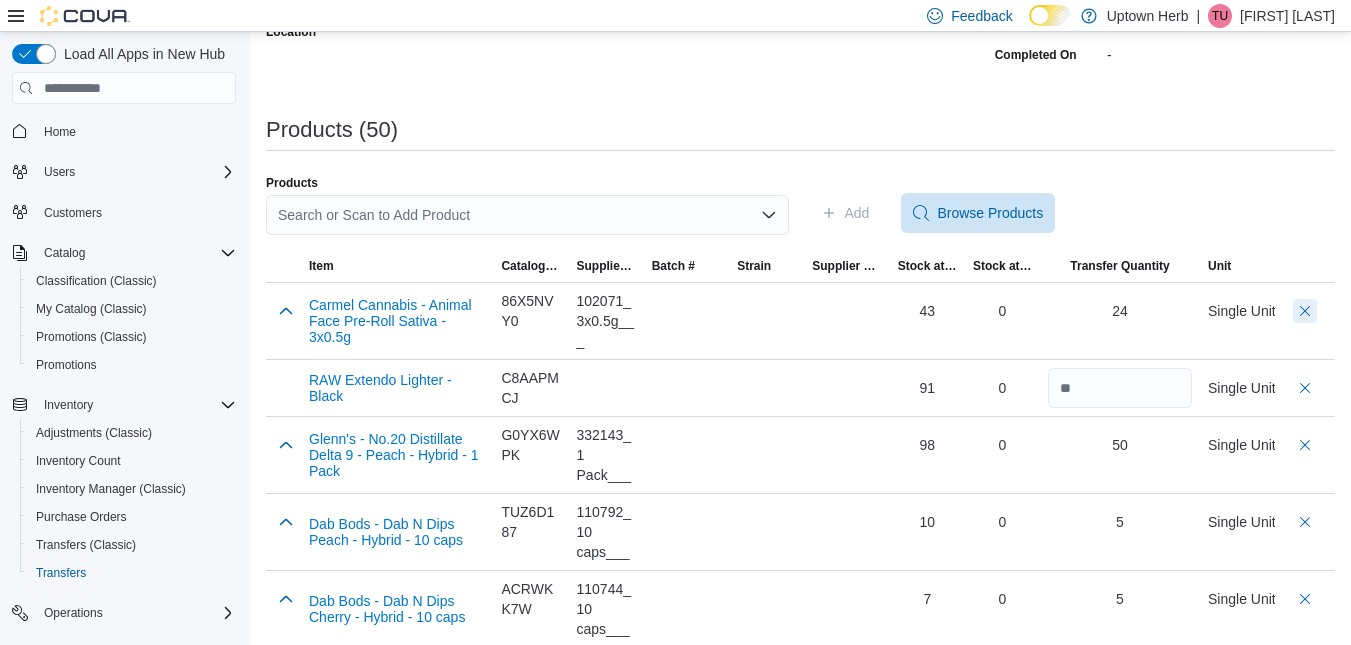 click at bounding box center (1305, 311) 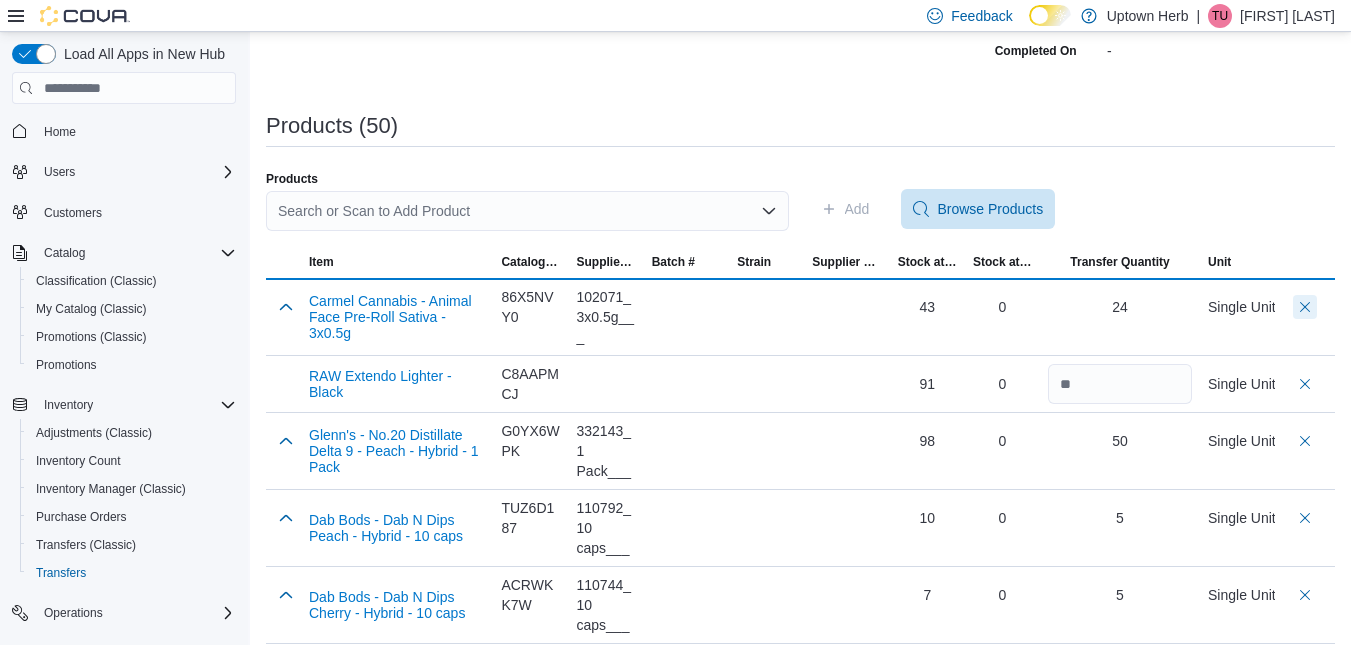 scroll, scrollTop: 299, scrollLeft: 0, axis: vertical 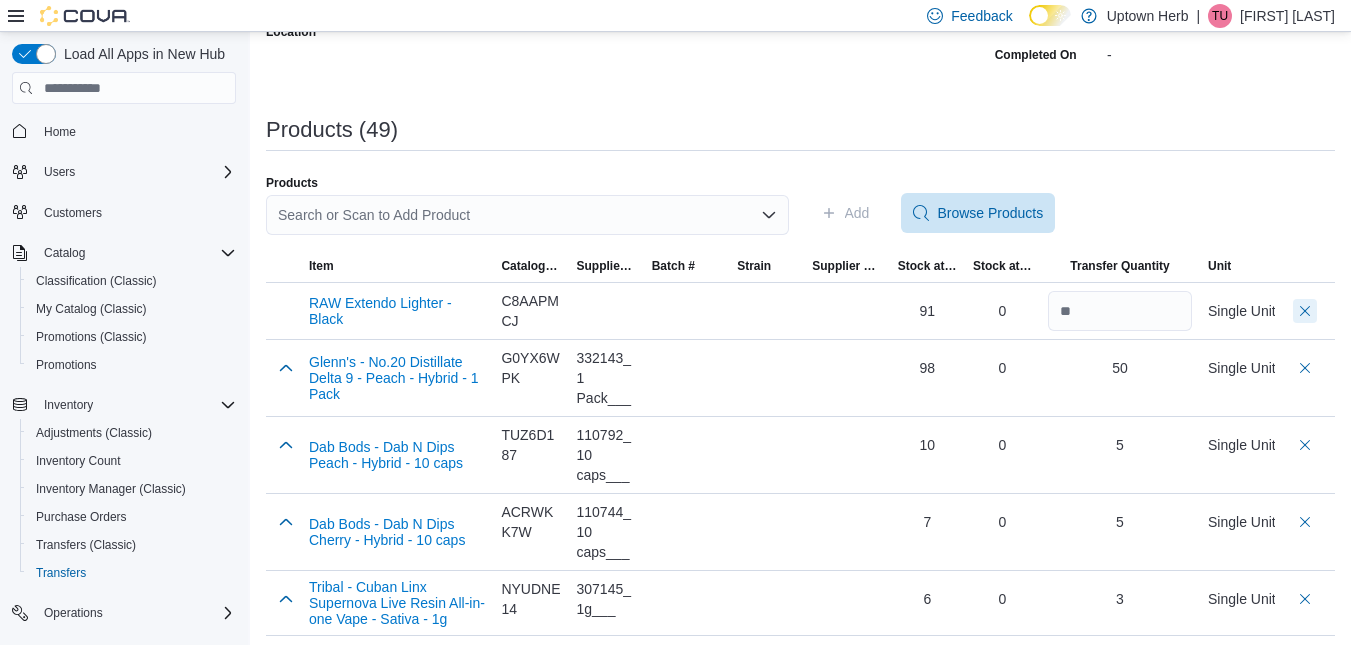 click at bounding box center [1305, 311] 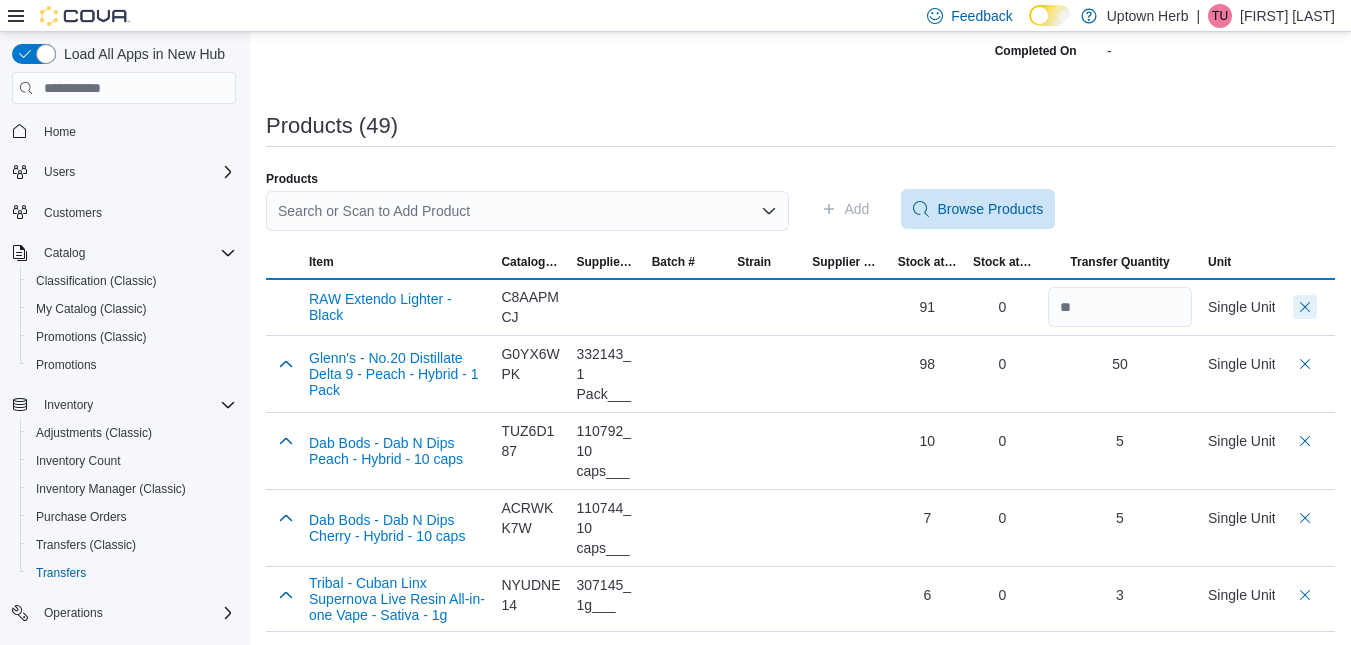 scroll, scrollTop: 299, scrollLeft: 0, axis: vertical 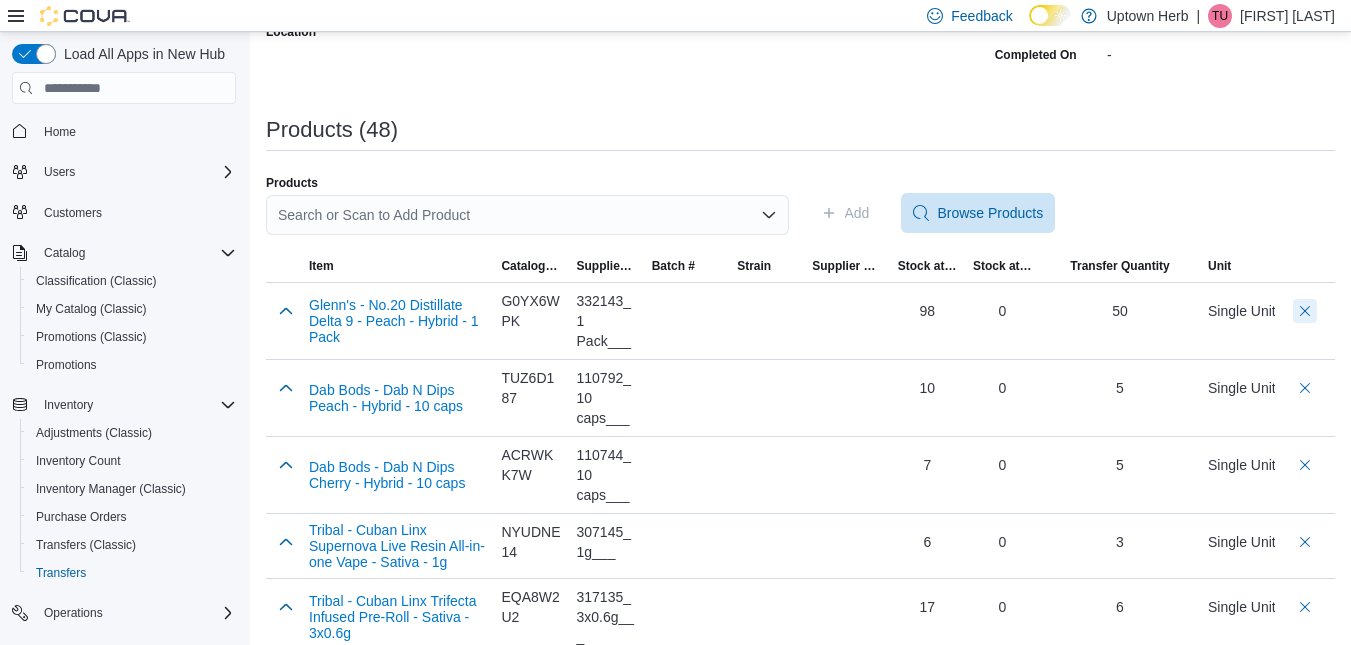 click at bounding box center [1305, 311] 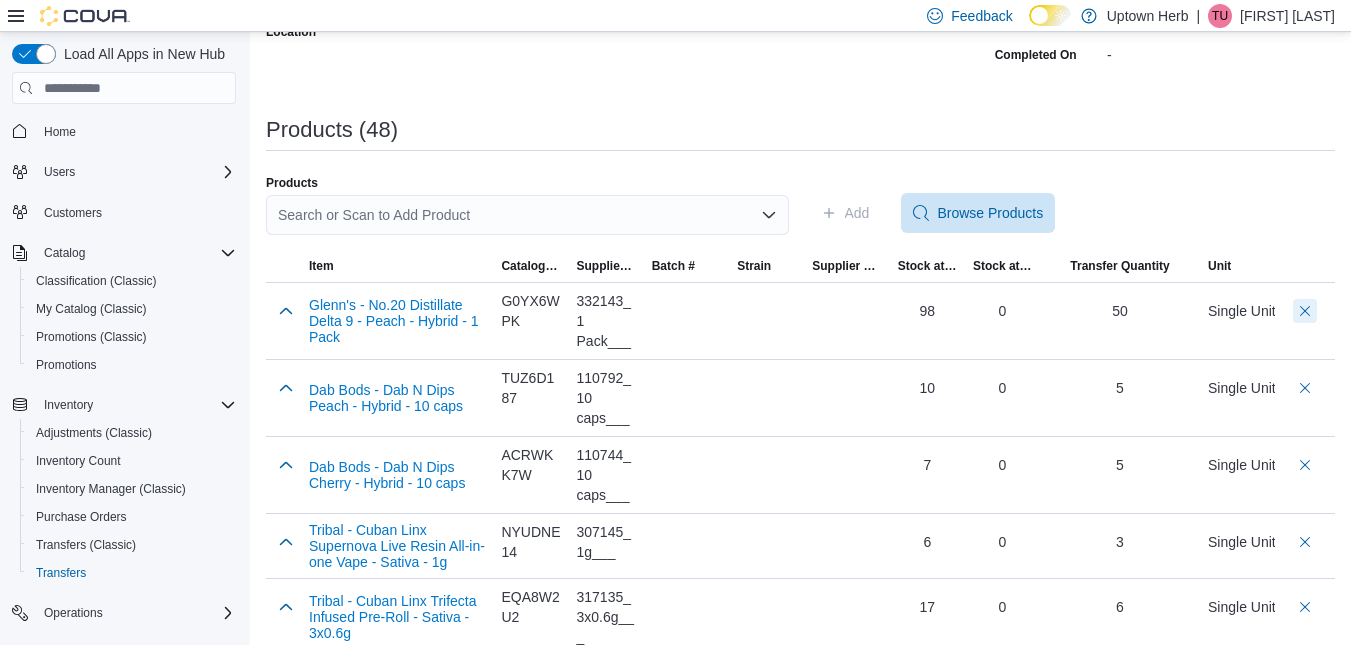 scroll, scrollTop: 299, scrollLeft: 0, axis: vertical 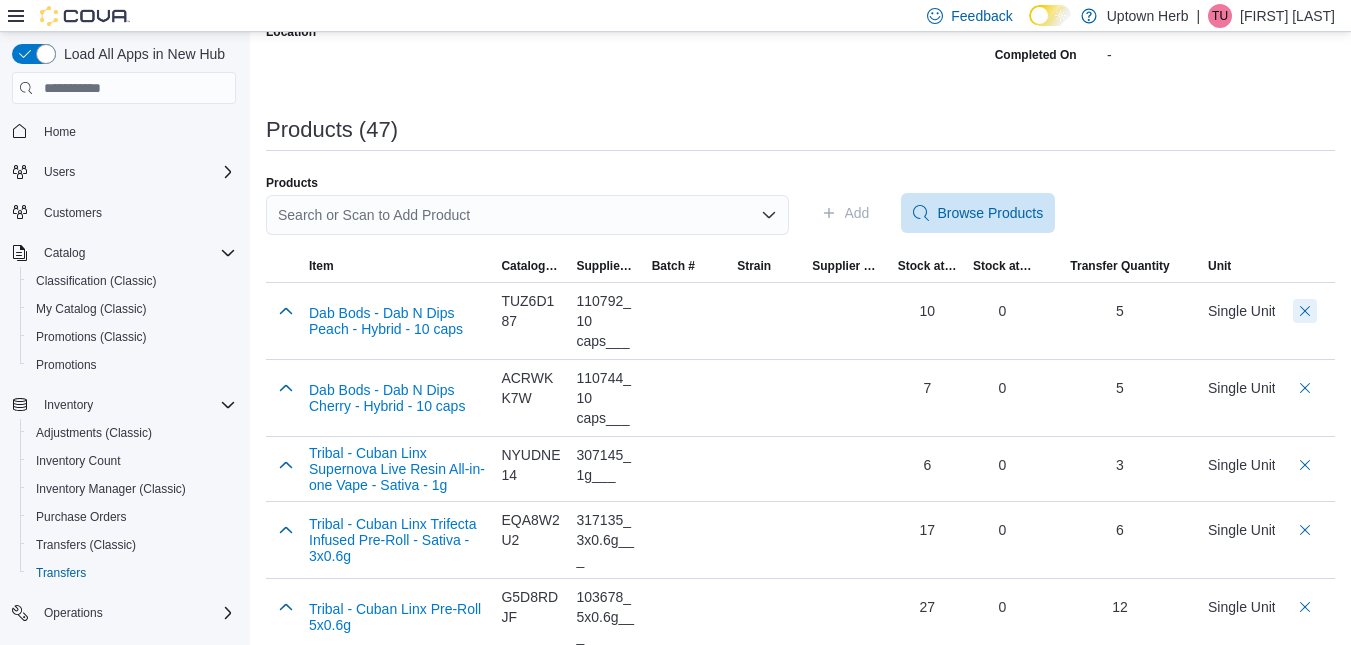click at bounding box center [1305, 311] 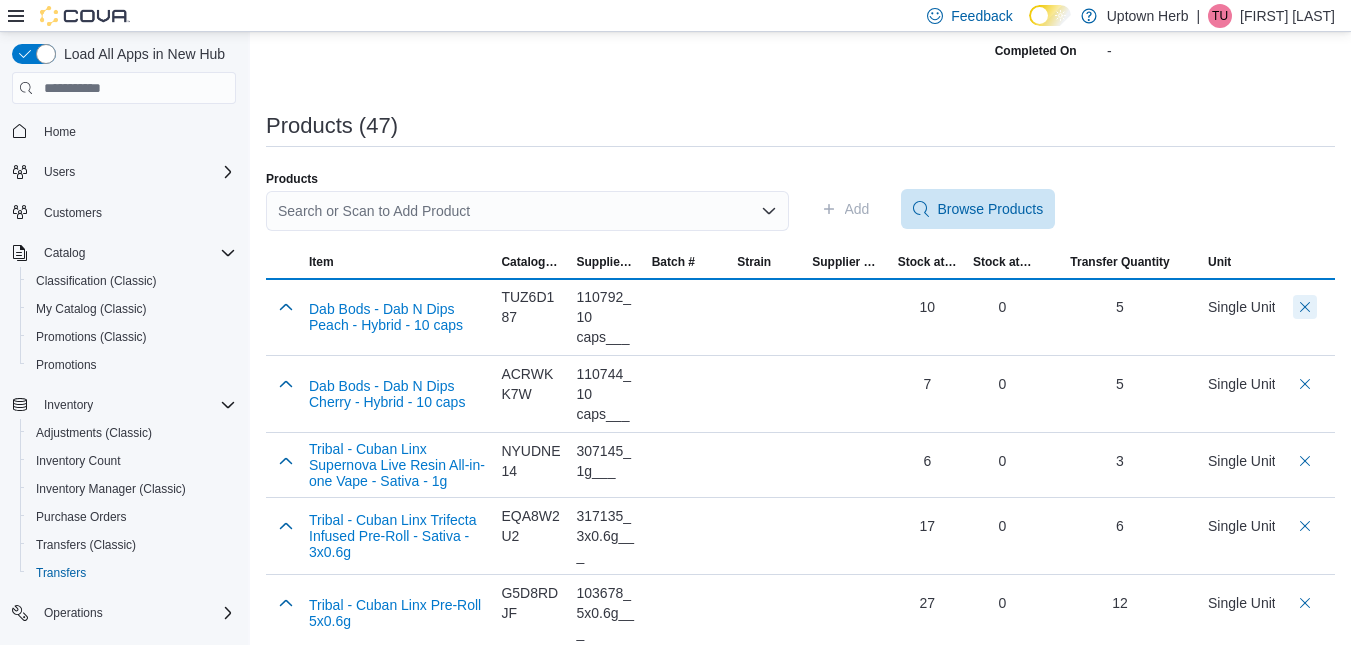 scroll, scrollTop: 299, scrollLeft: 0, axis: vertical 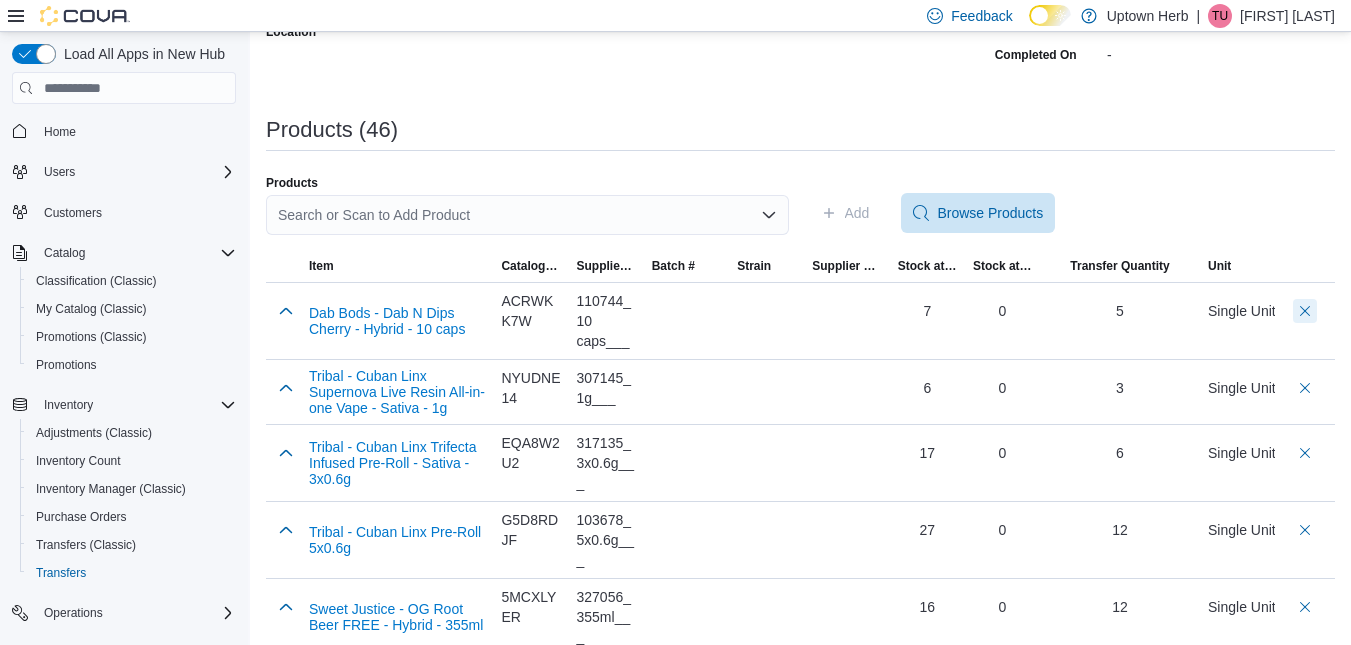 click at bounding box center (1305, 311) 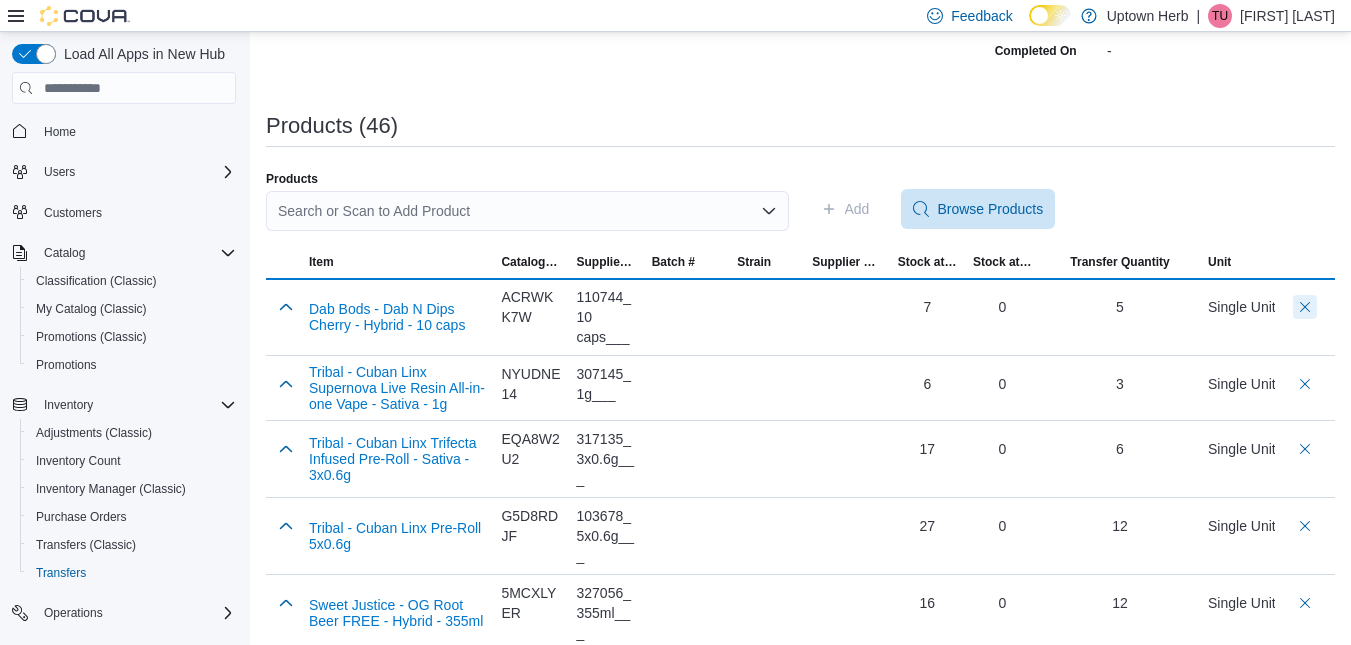 scroll, scrollTop: 299, scrollLeft: 0, axis: vertical 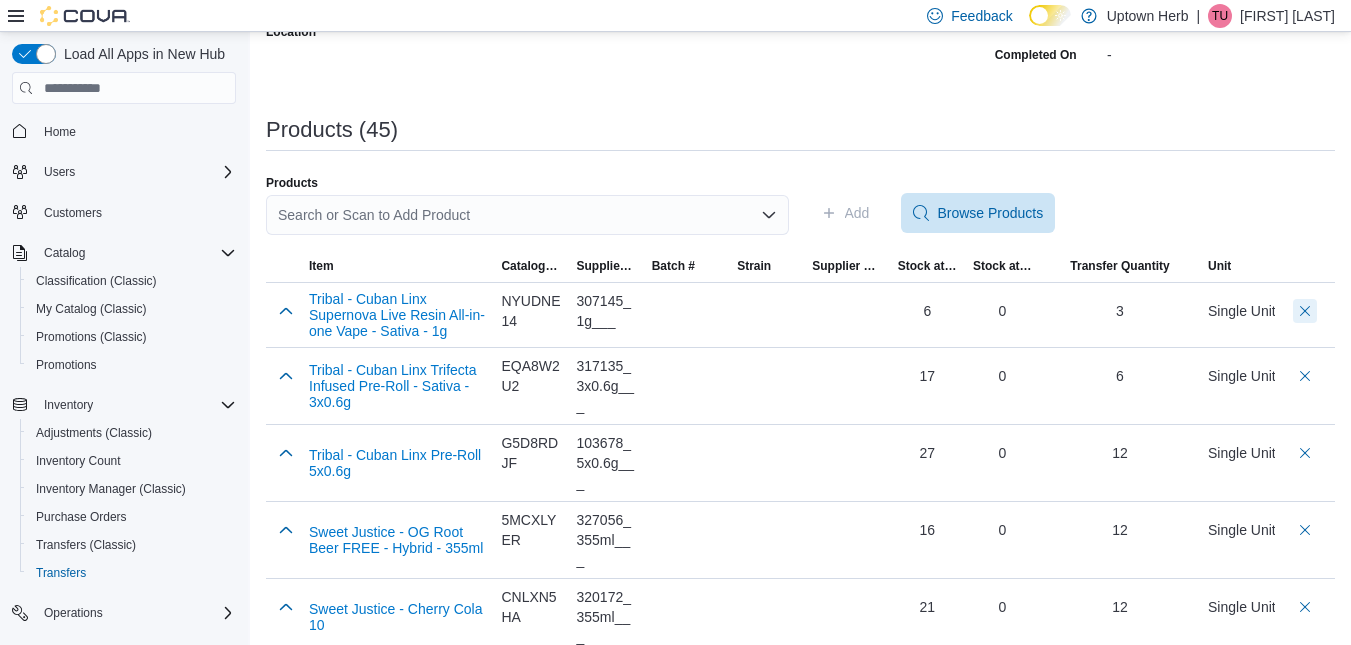 click at bounding box center (1305, 311) 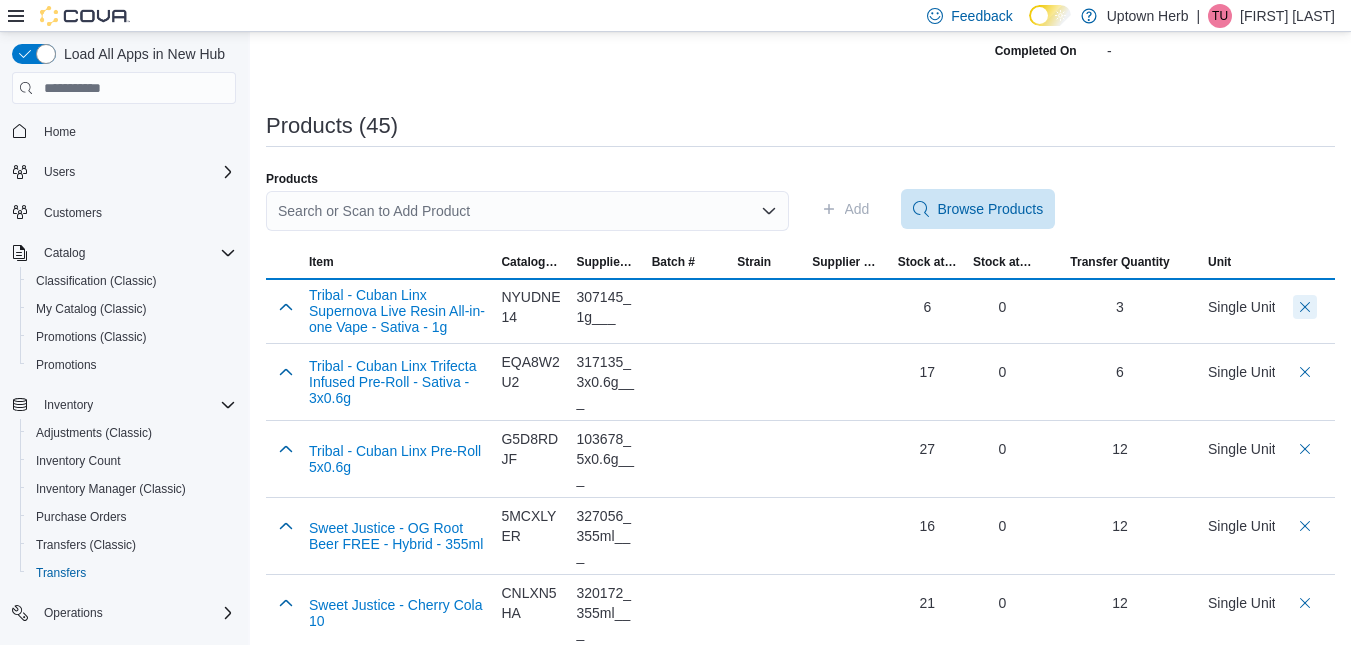 scroll, scrollTop: 299, scrollLeft: 0, axis: vertical 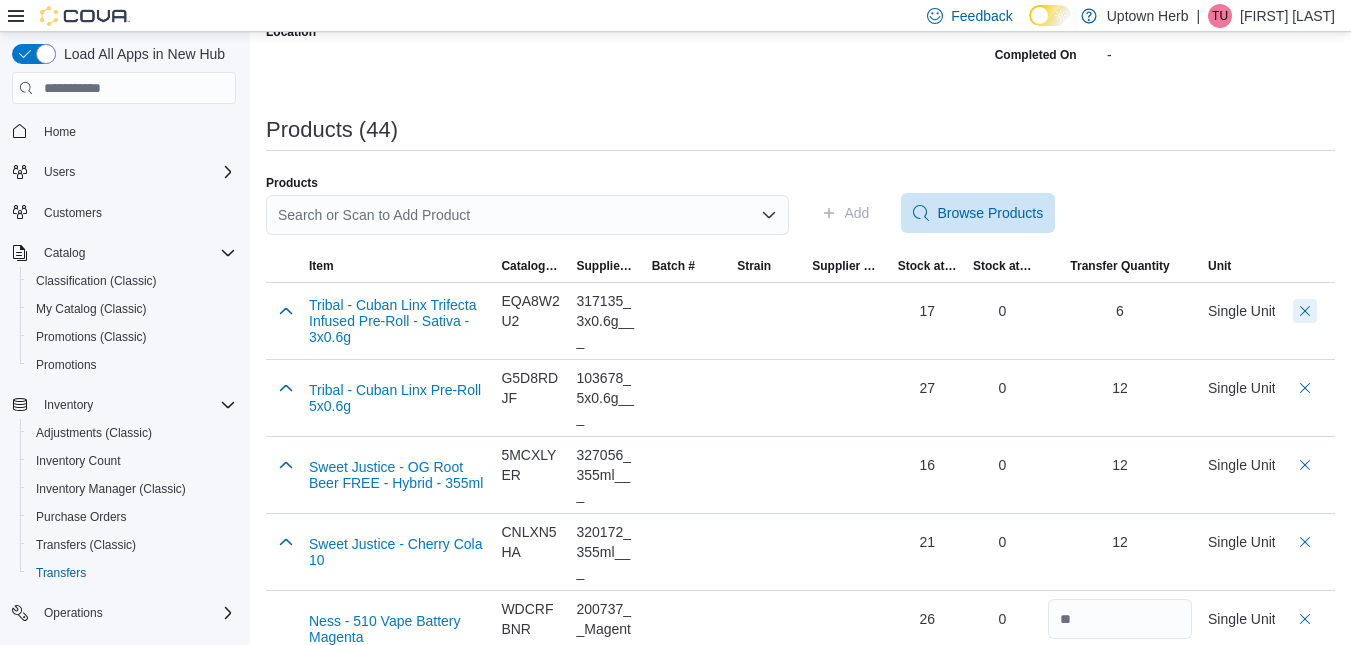 click at bounding box center (1305, 311) 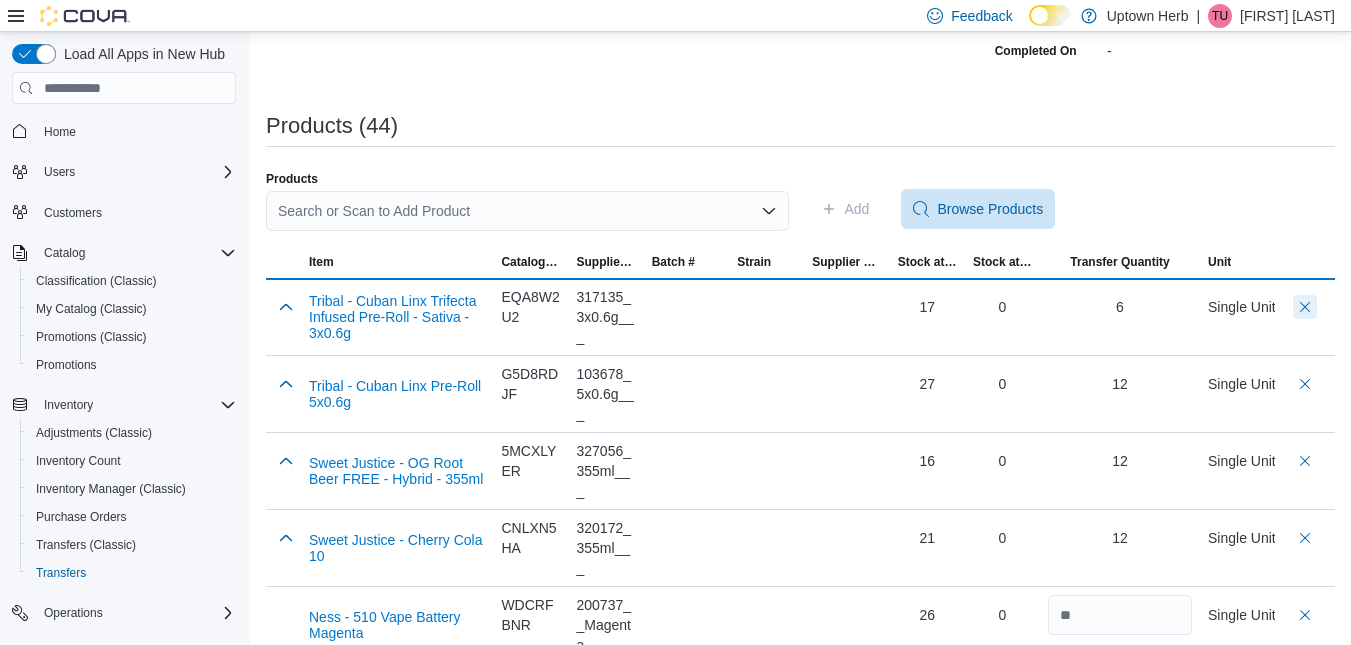 scroll, scrollTop: 299, scrollLeft: 0, axis: vertical 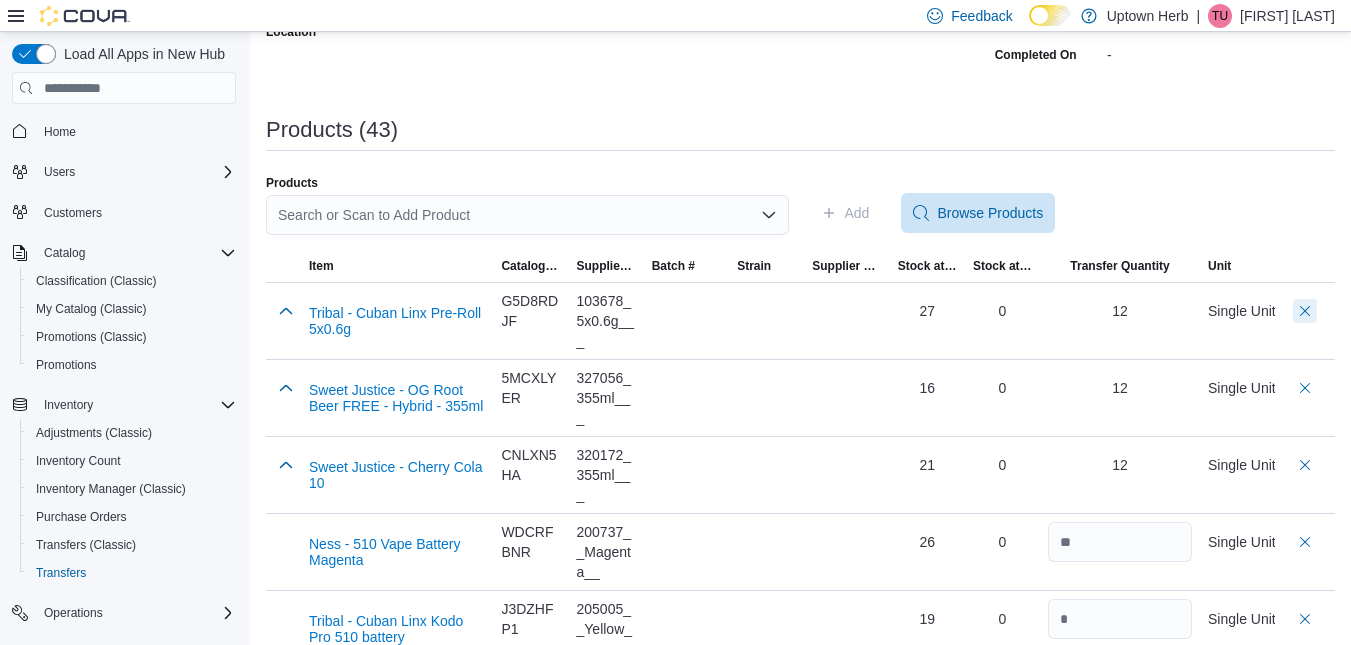 click at bounding box center [1305, 311] 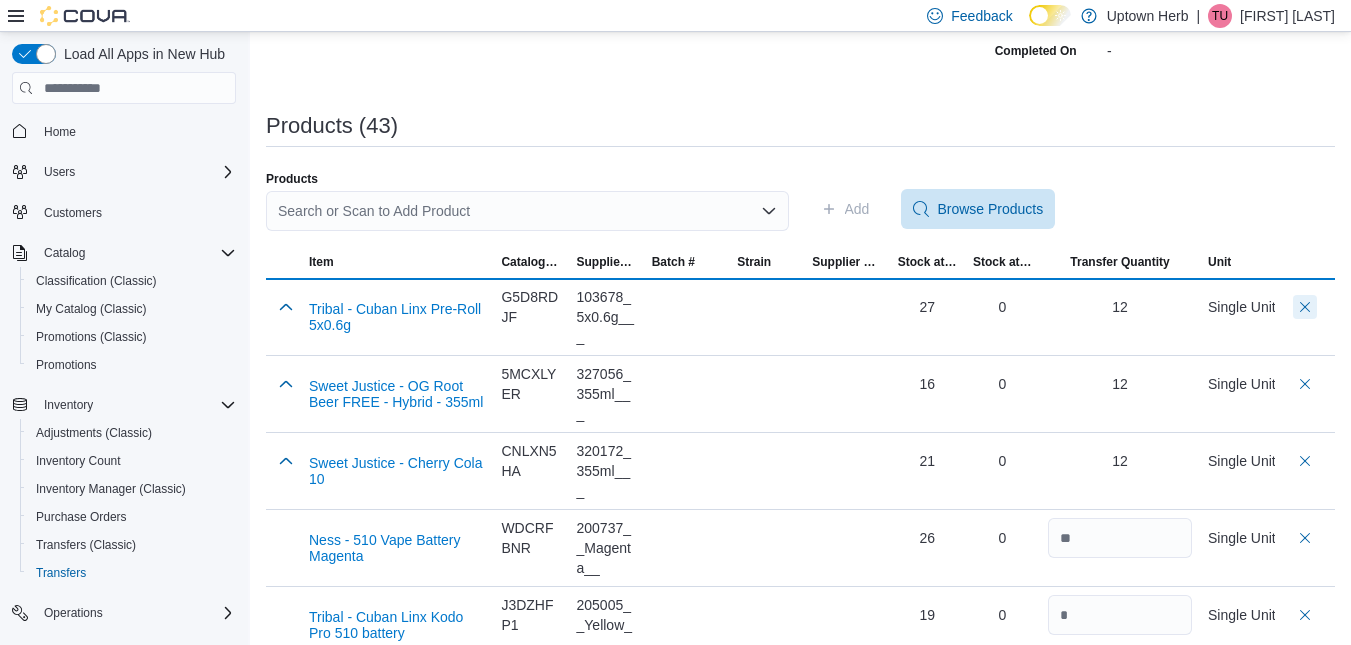 scroll, scrollTop: 299, scrollLeft: 0, axis: vertical 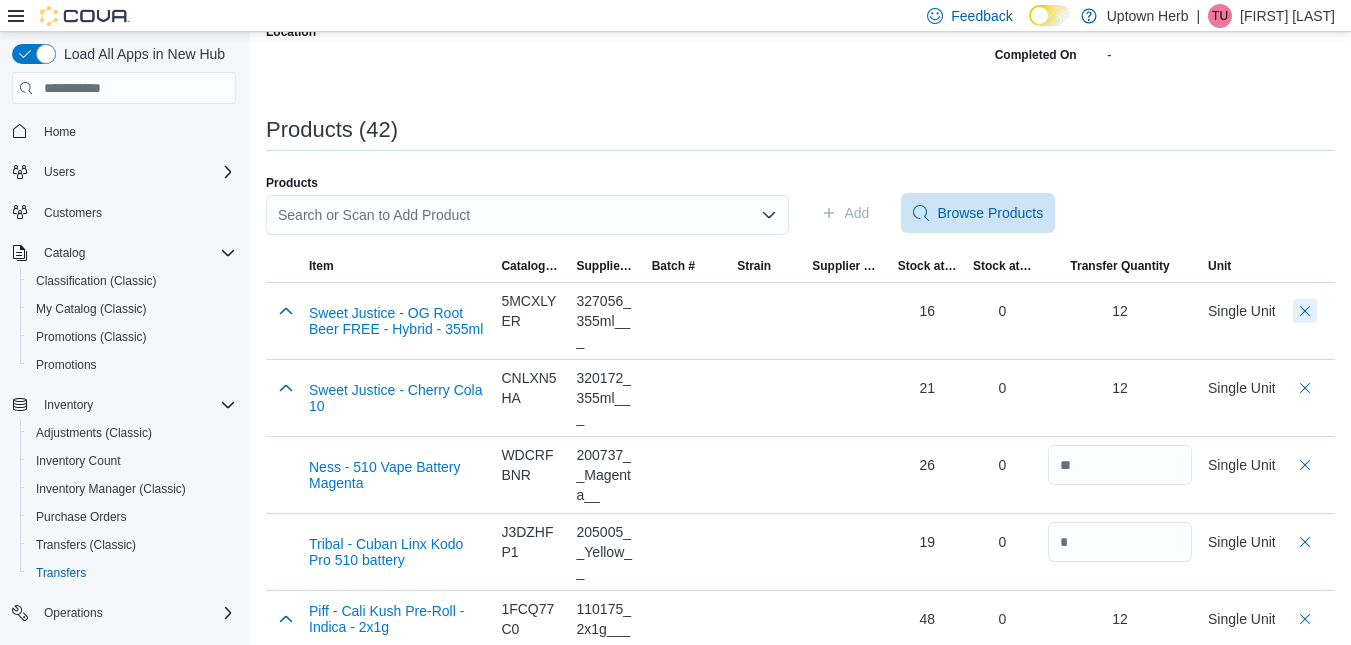 click at bounding box center (1305, 311) 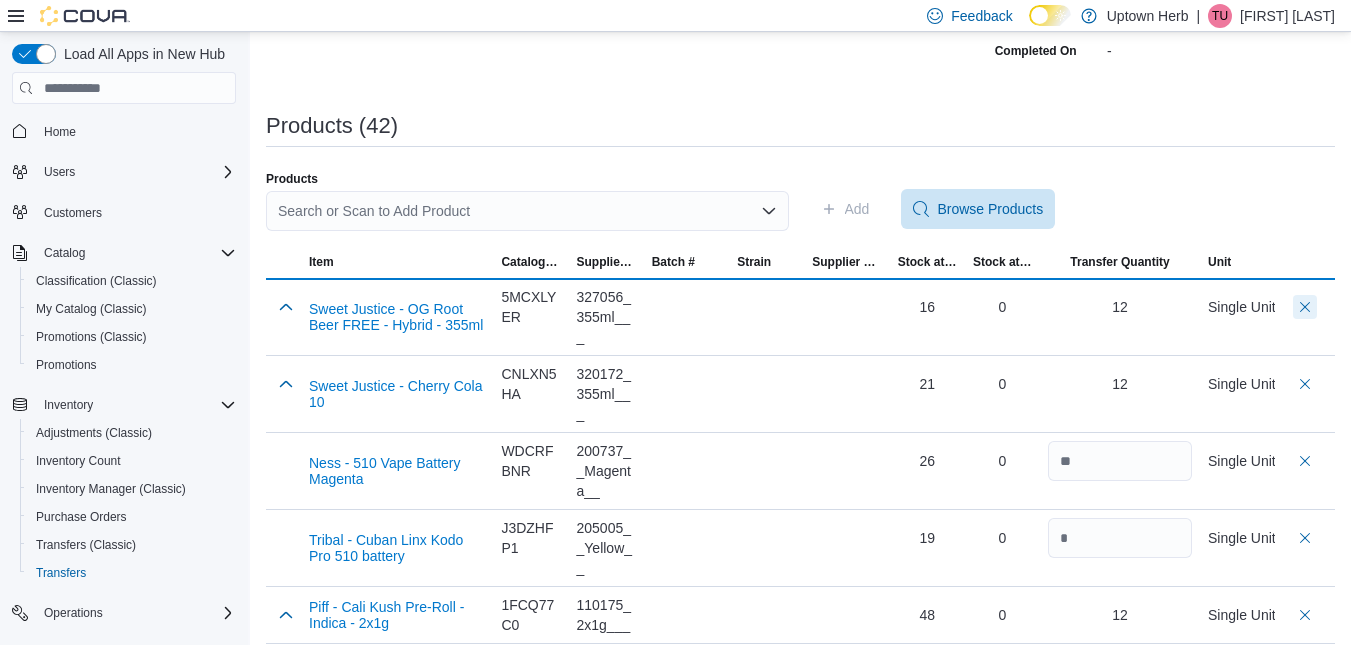 scroll, scrollTop: 299, scrollLeft: 0, axis: vertical 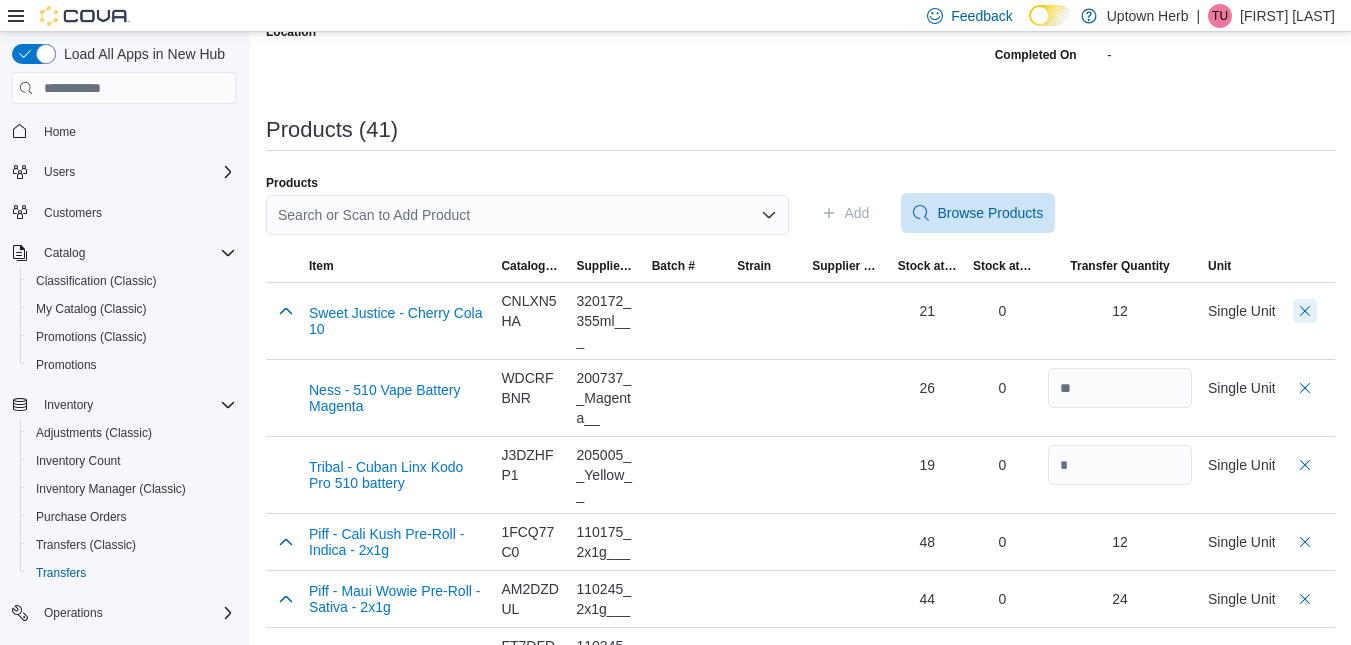 click at bounding box center (1305, 311) 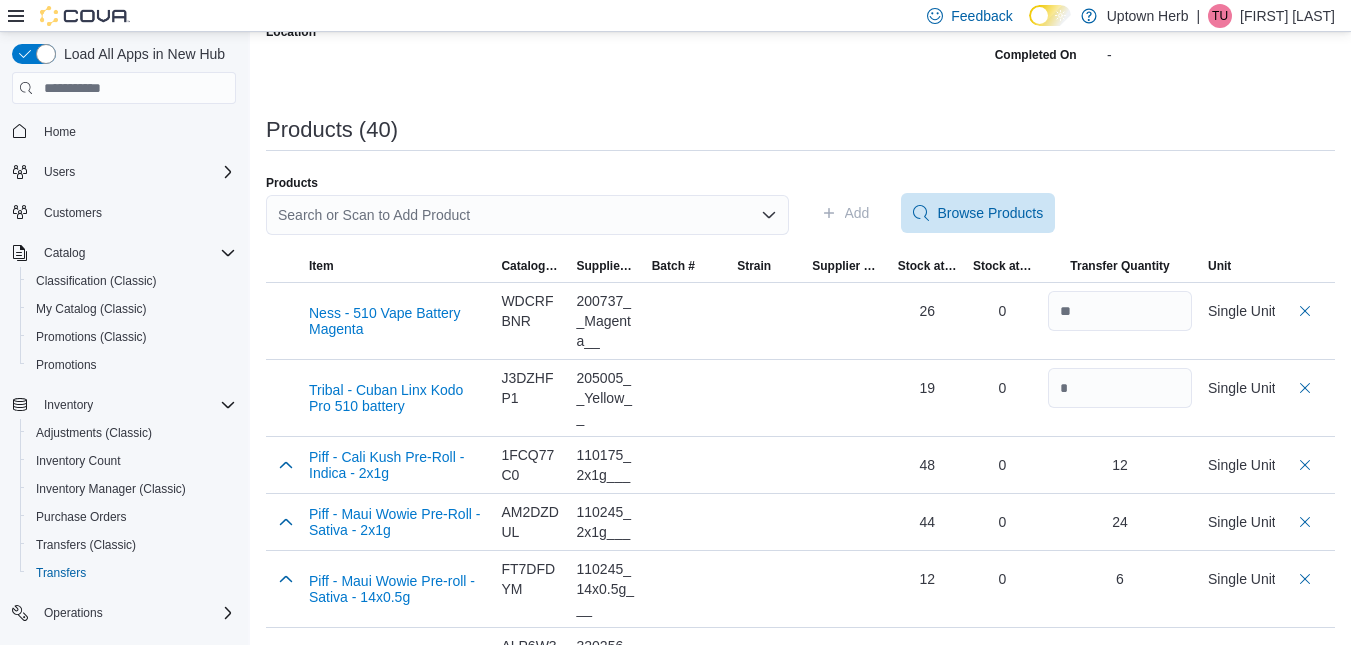 scroll, scrollTop: 0, scrollLeft: 0, axis: both 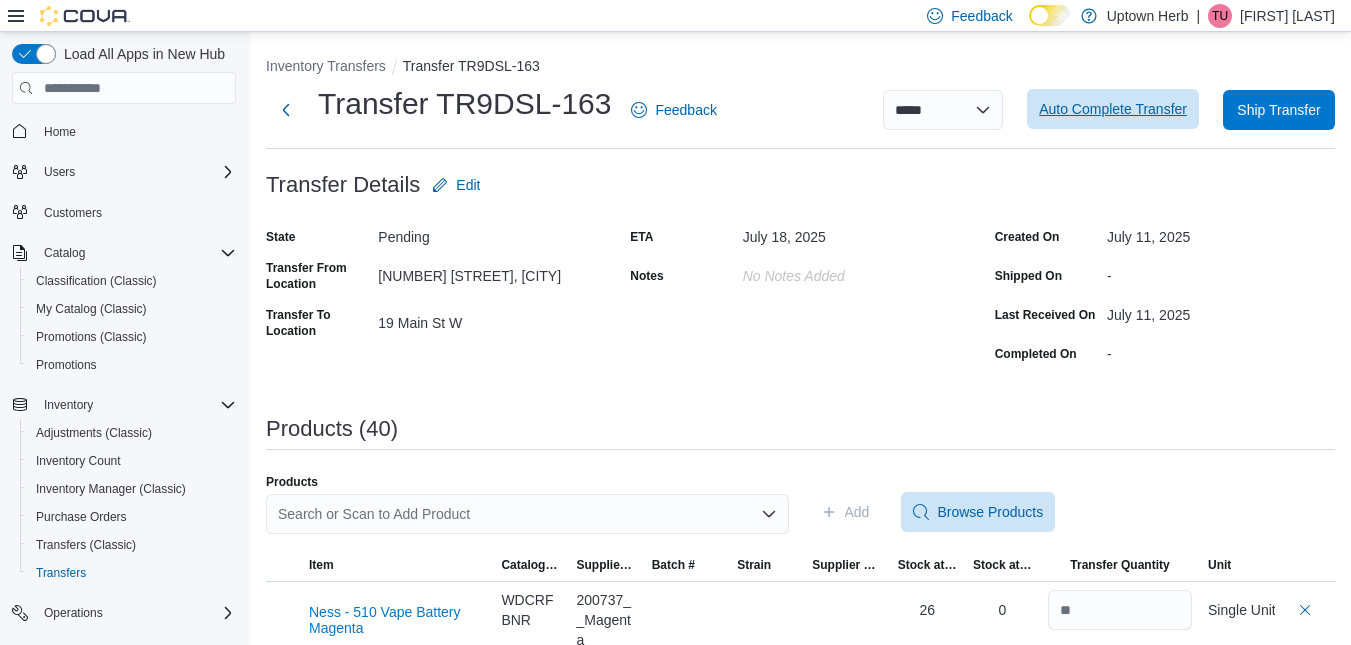 click on "Auto Complete Transfer" at bounding box center [1113, 109] 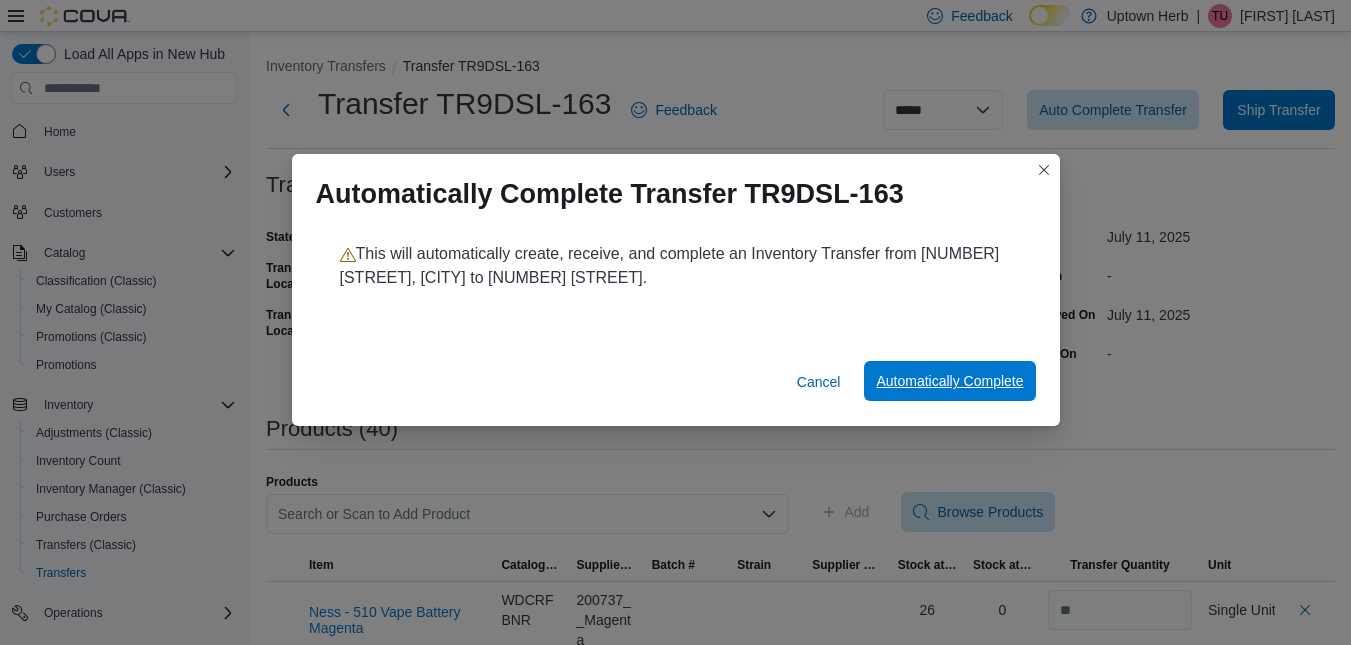 click on "Automatically Complete" at bounding box center [949, 381] 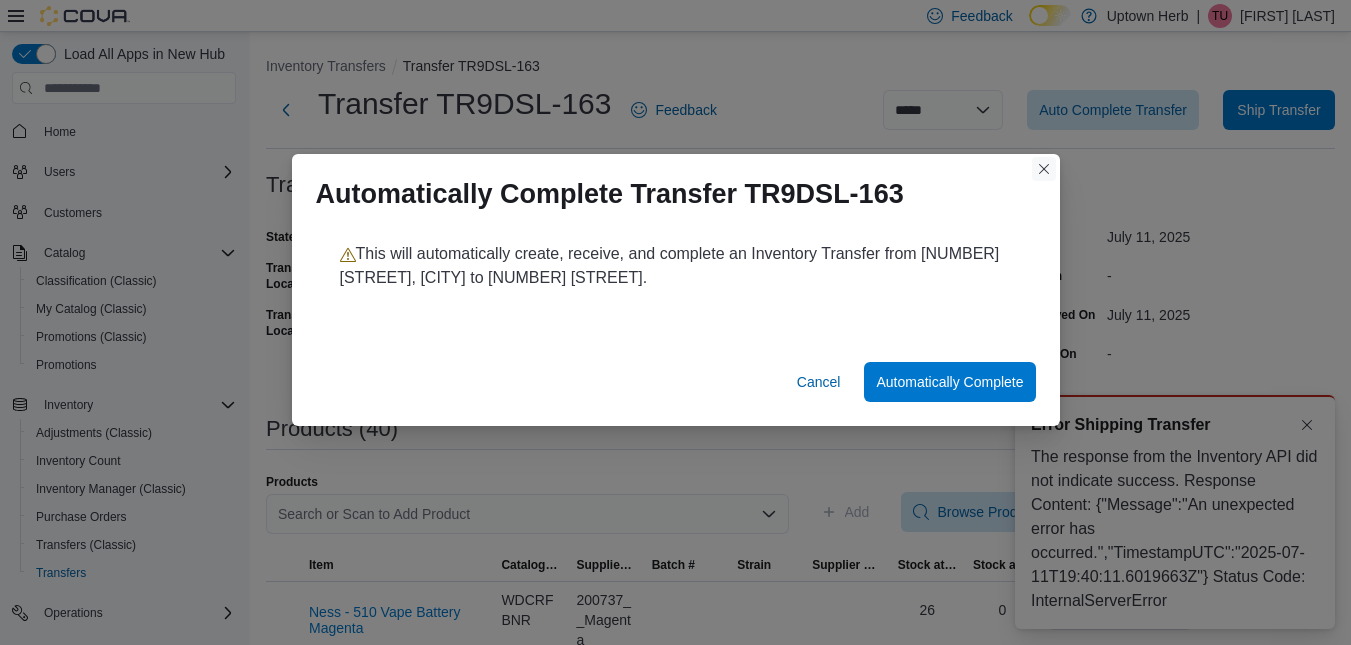 click at bounding box center (1044, 169) 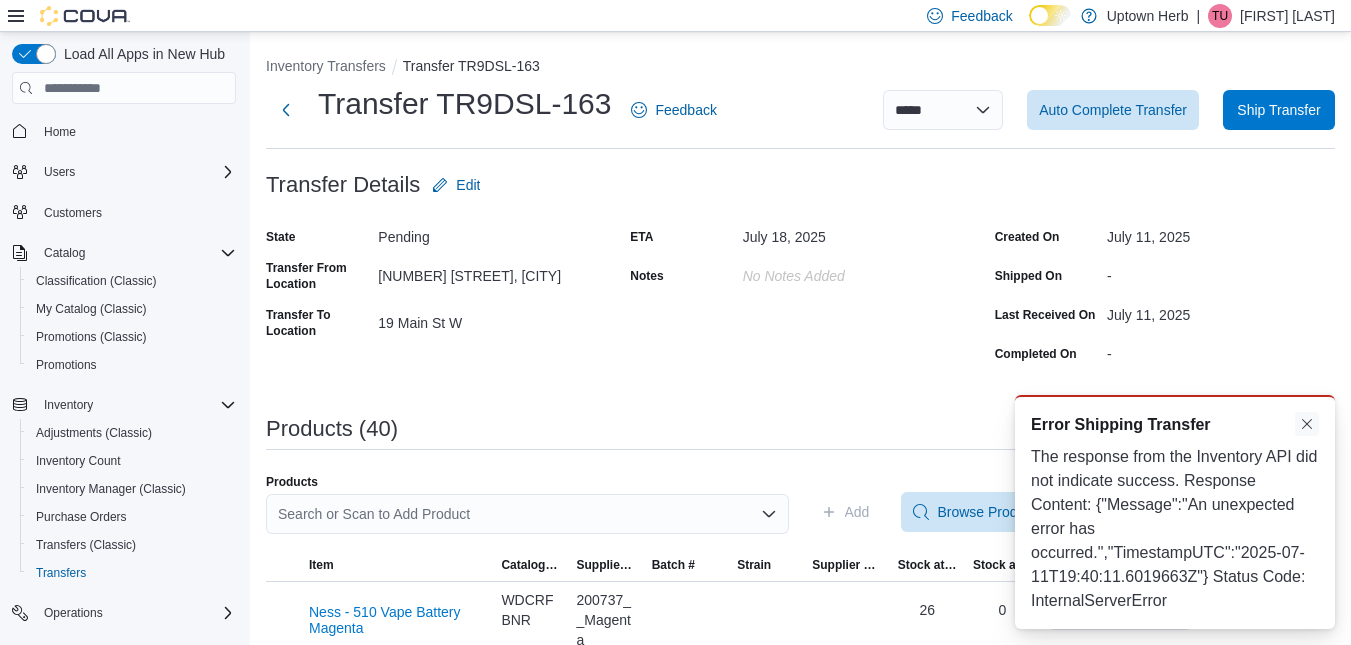 click at bounding box center (1307, 424) 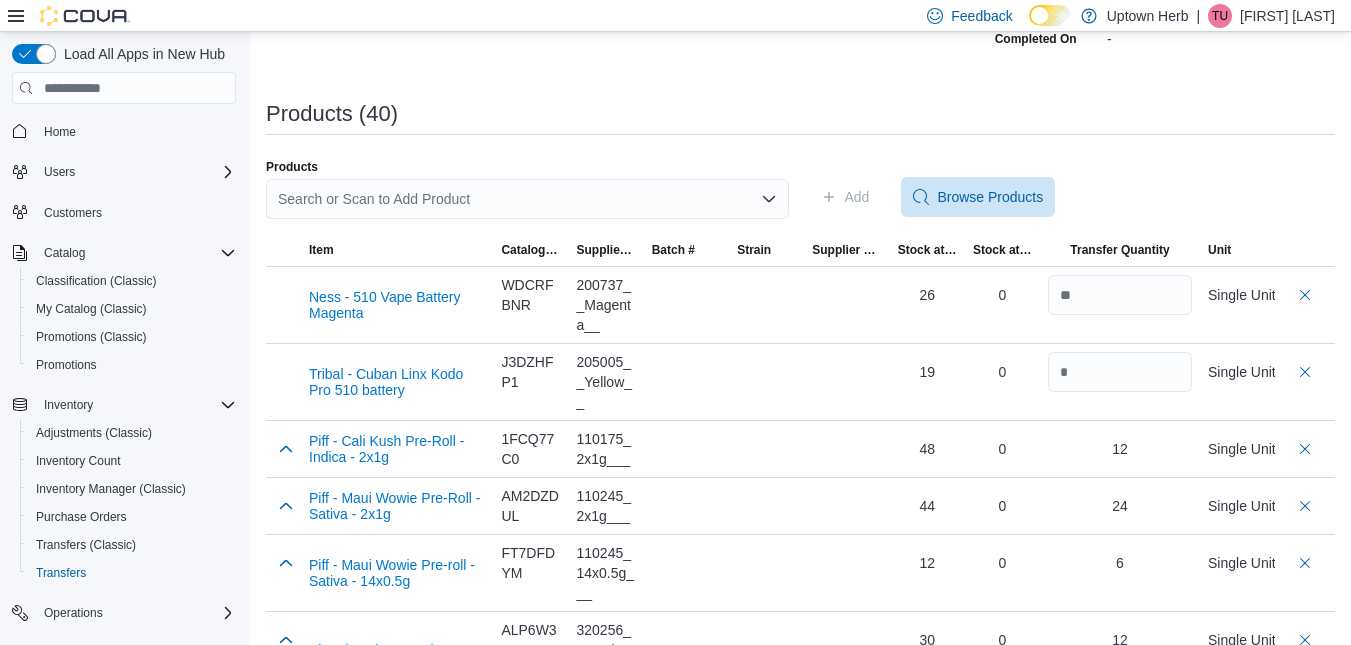 scroll, scrollTop: 316, scrollLeft: 0, axis: vertical 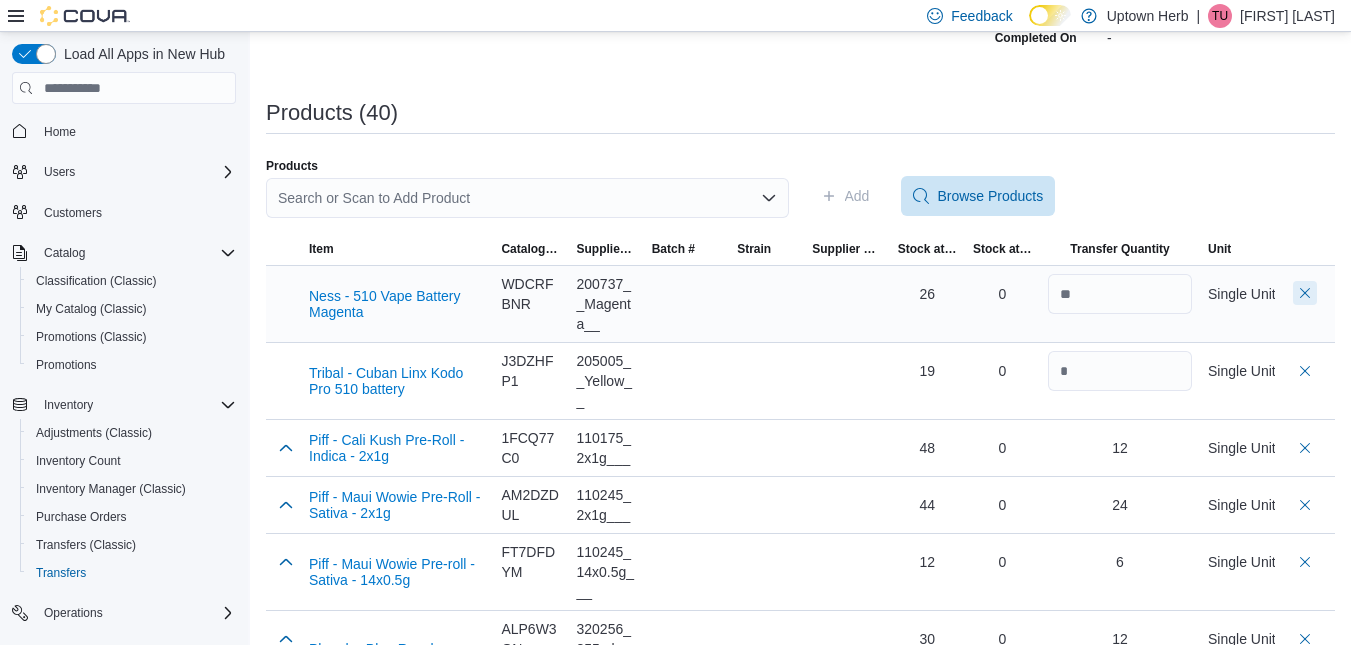 click at bounding box center [1305, 293] 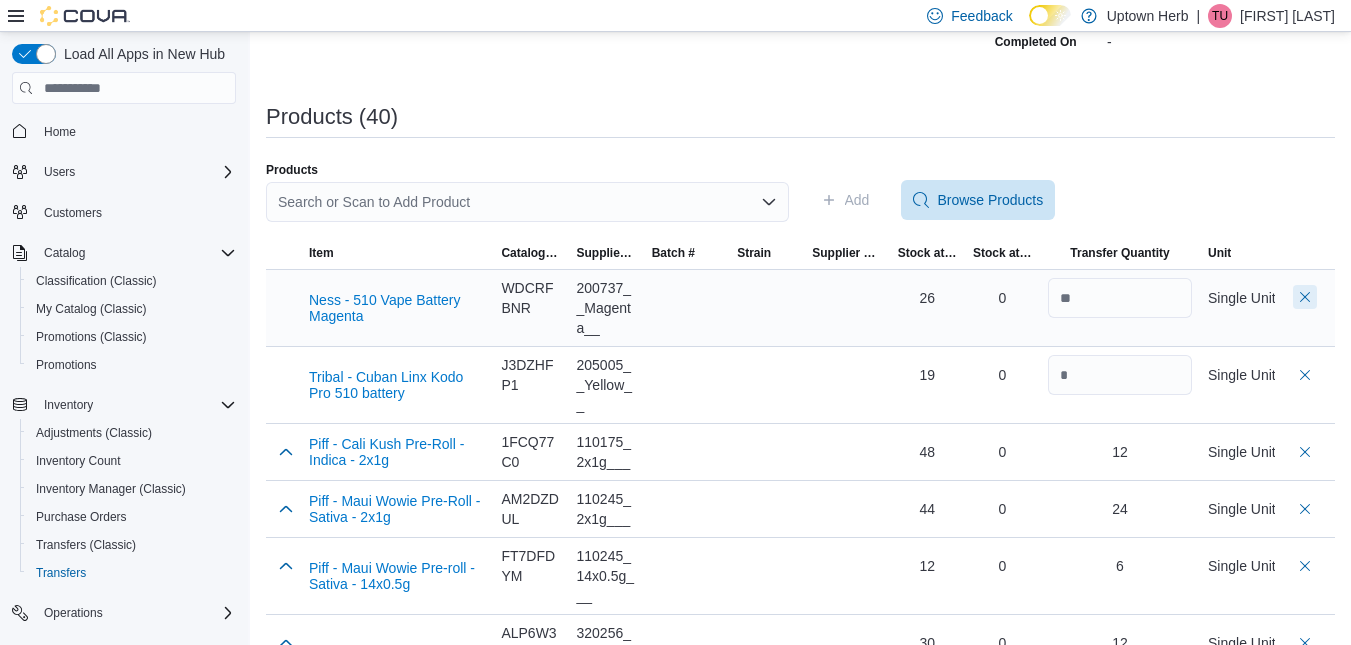 scroll, scrollTop: 320, scrollLeft: 0, axis: vertical 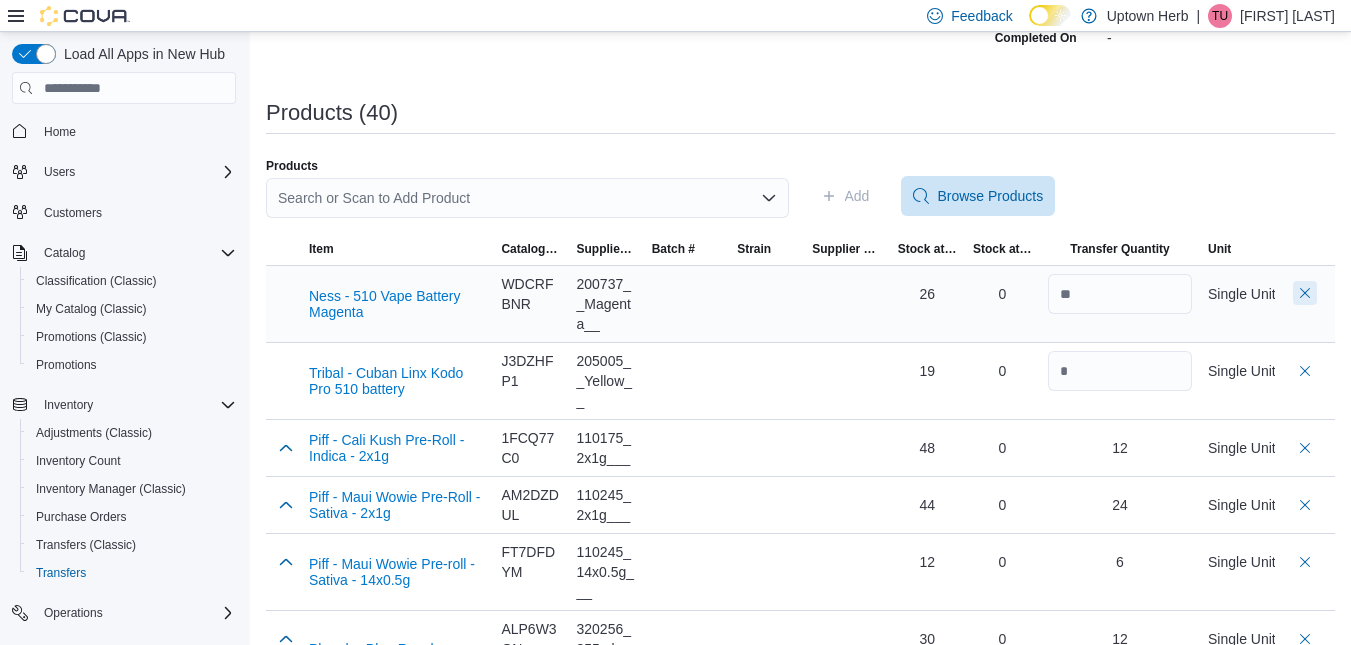 click at bounding box center (1305, 293) 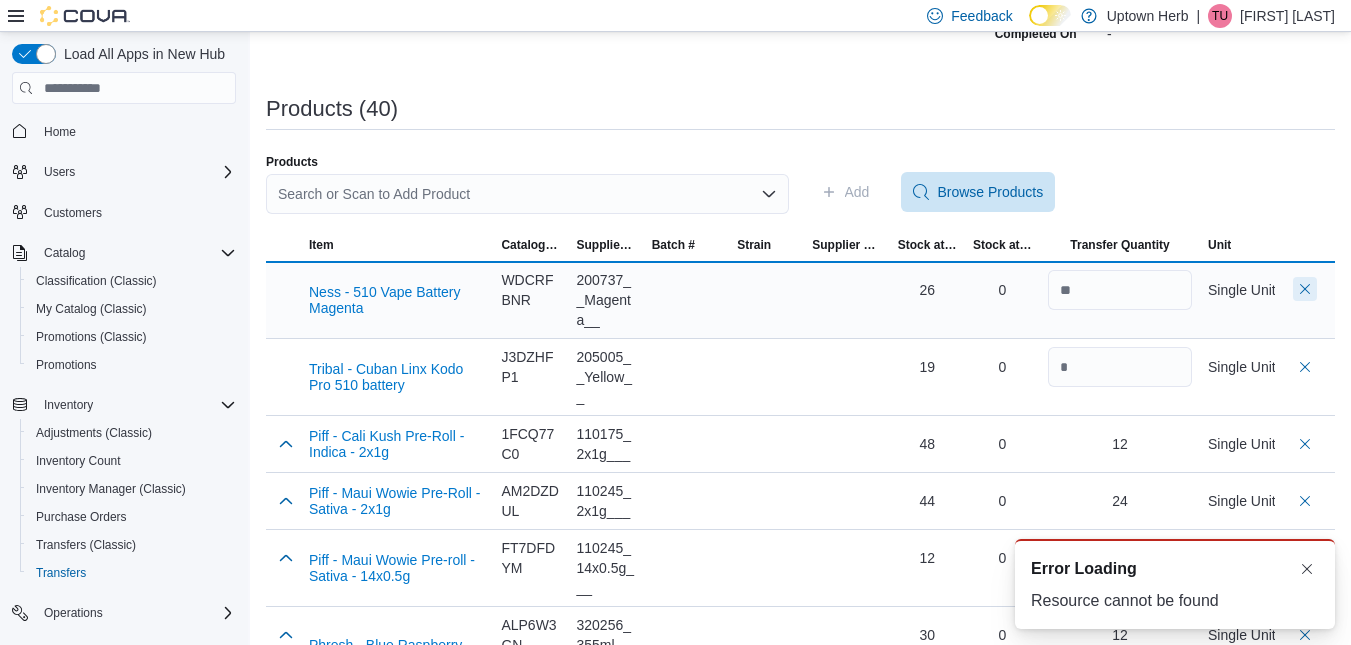 scroll, scrollTop: 316, scrollLeft: 0, axis: vertical 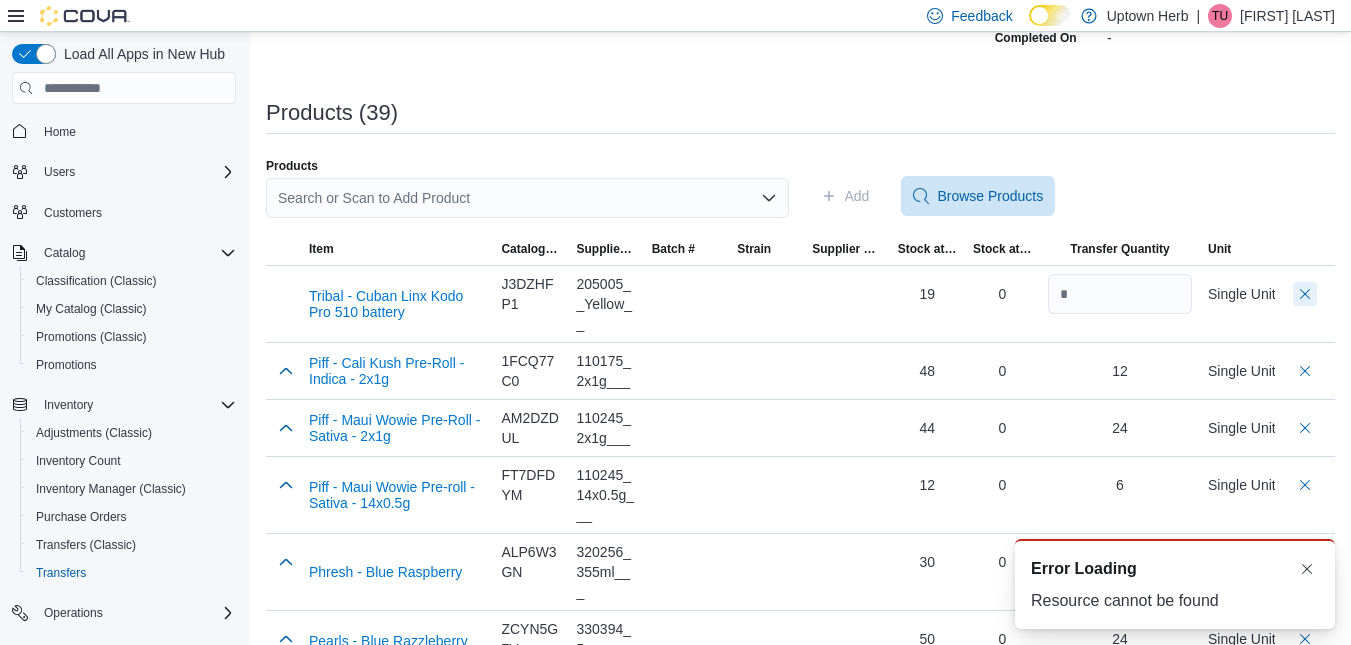 click at bounding box center [1305, 294] 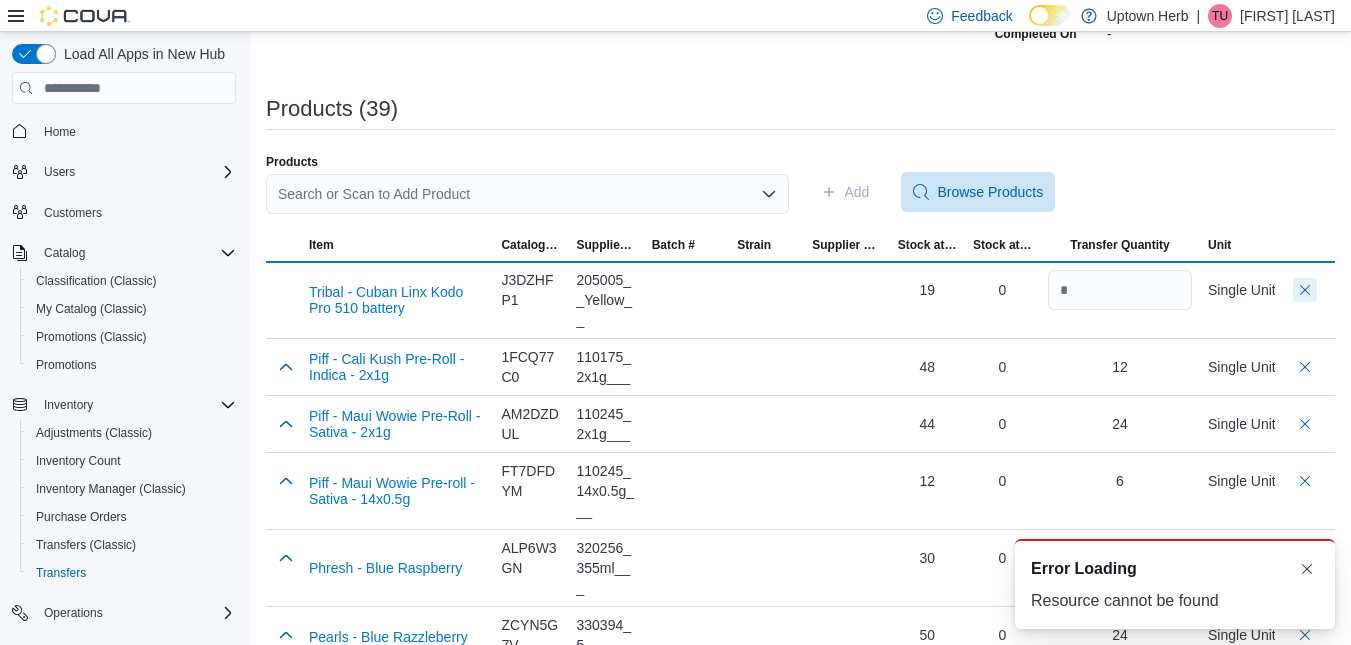 scroll, scrollTop: 316, scrollLeft: 0, axis: vertical 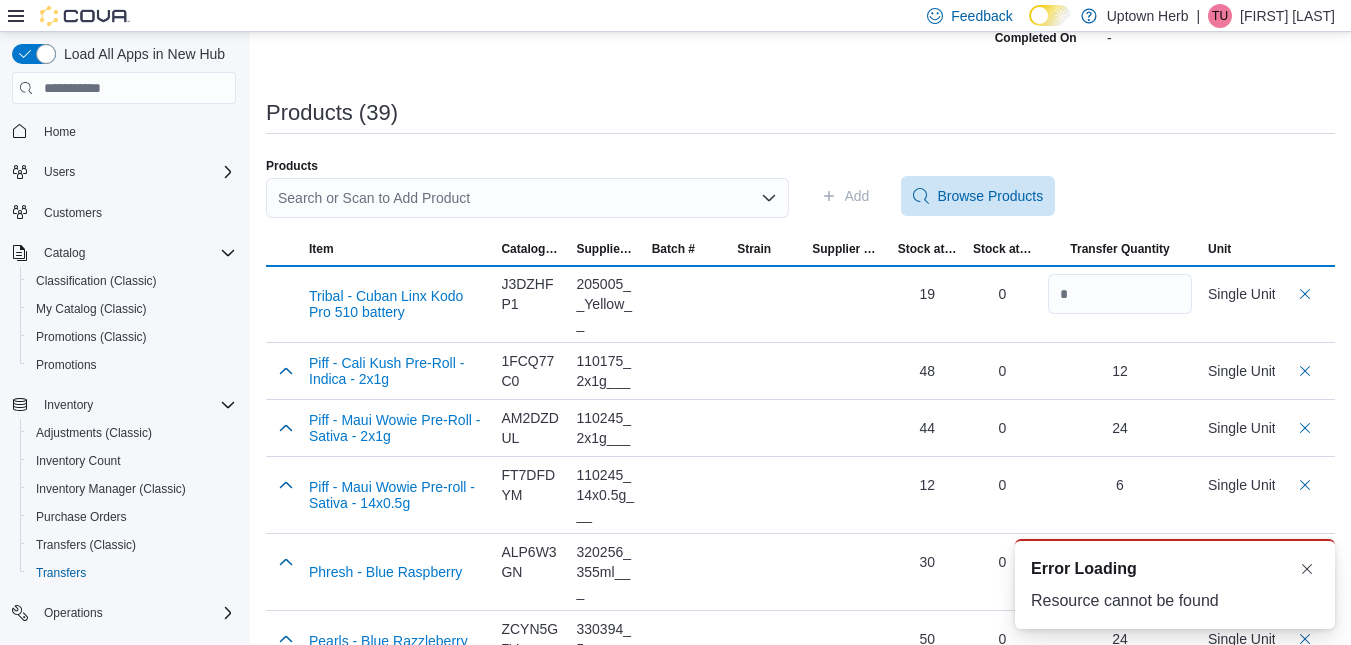 click at bounding box center (1305, 371) 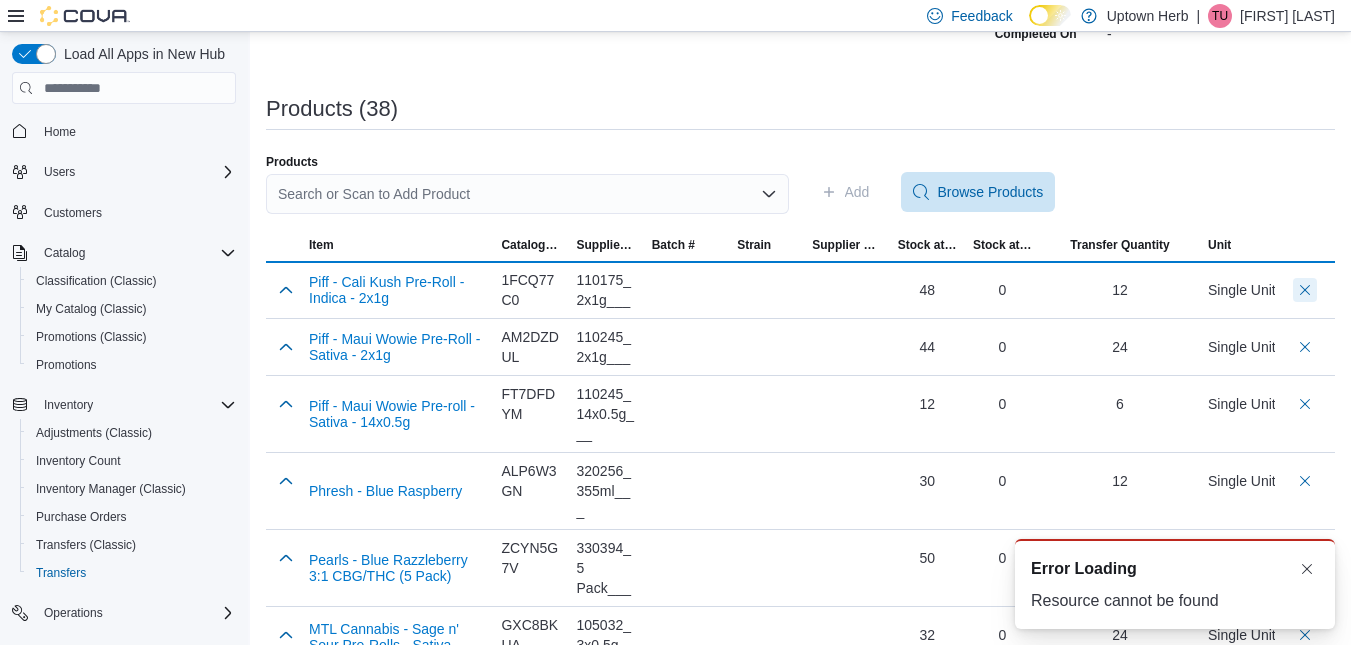 scroll, scrollTop: 316, scrollLeft: 0, axis: vertical 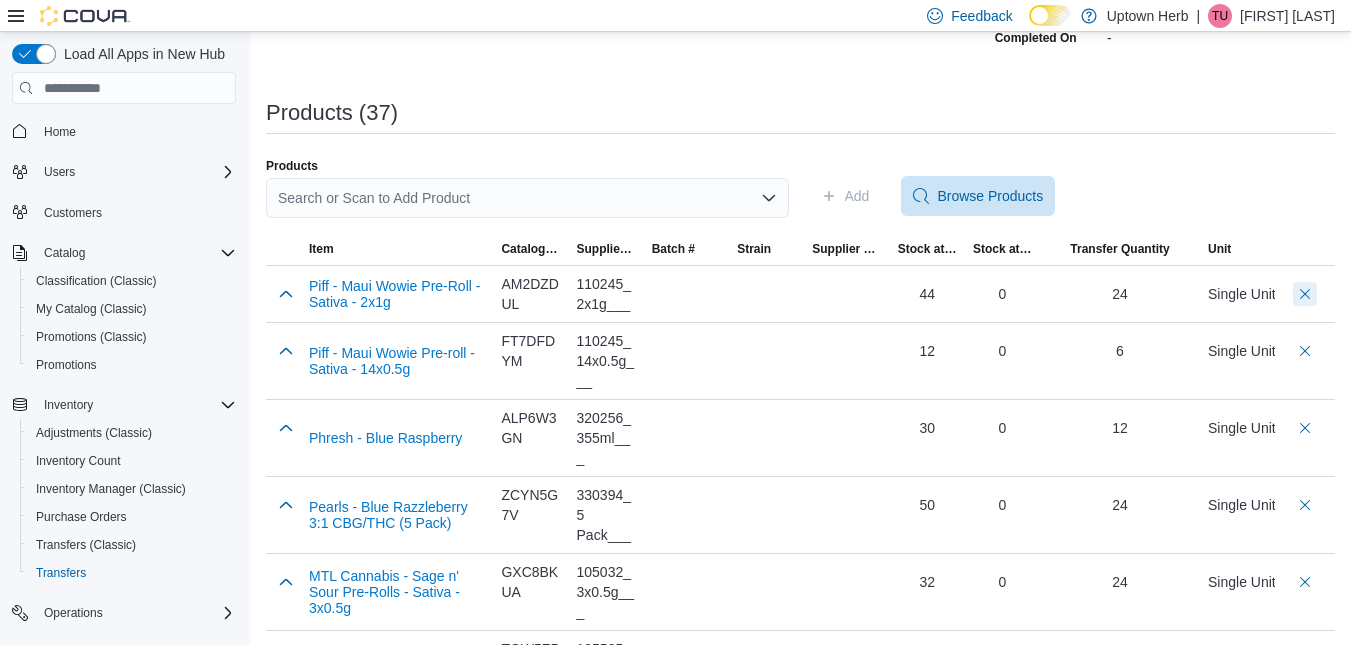 click at bounding box center [1305, 294] 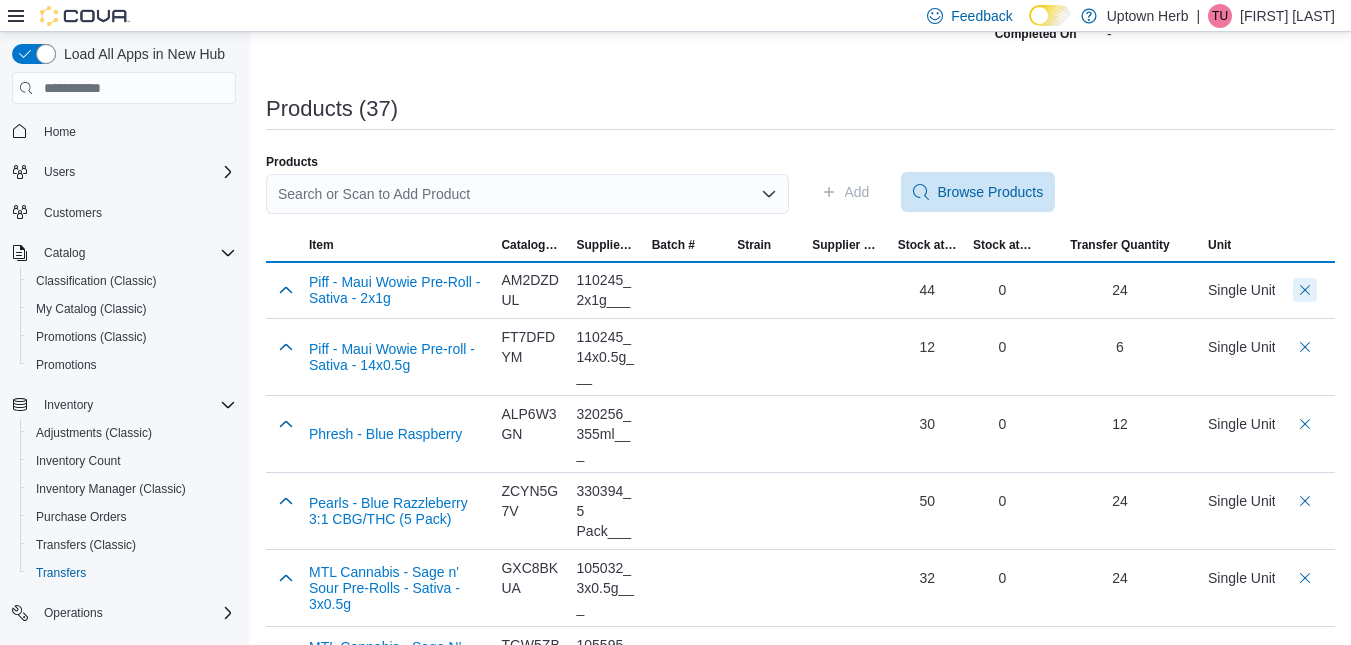 scroll, scrollTop: 316, scrollLeft: 0, axis: vertical 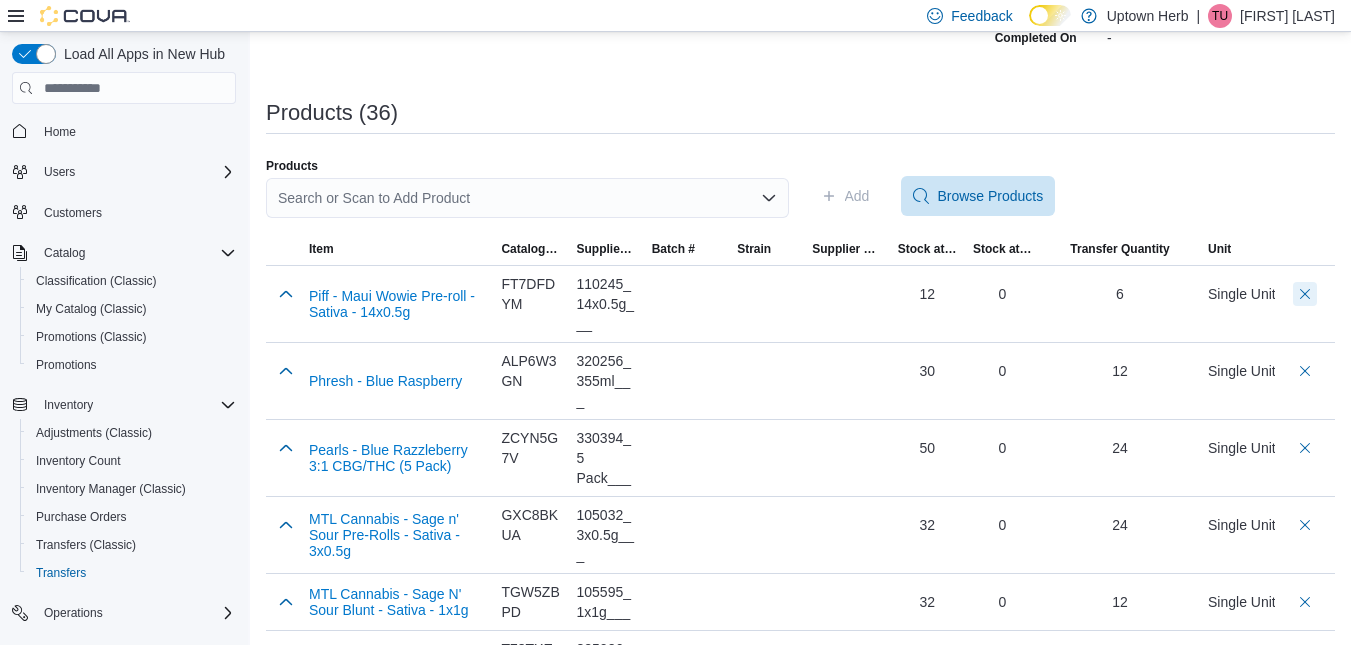 click at bounding box center [1305, 294] 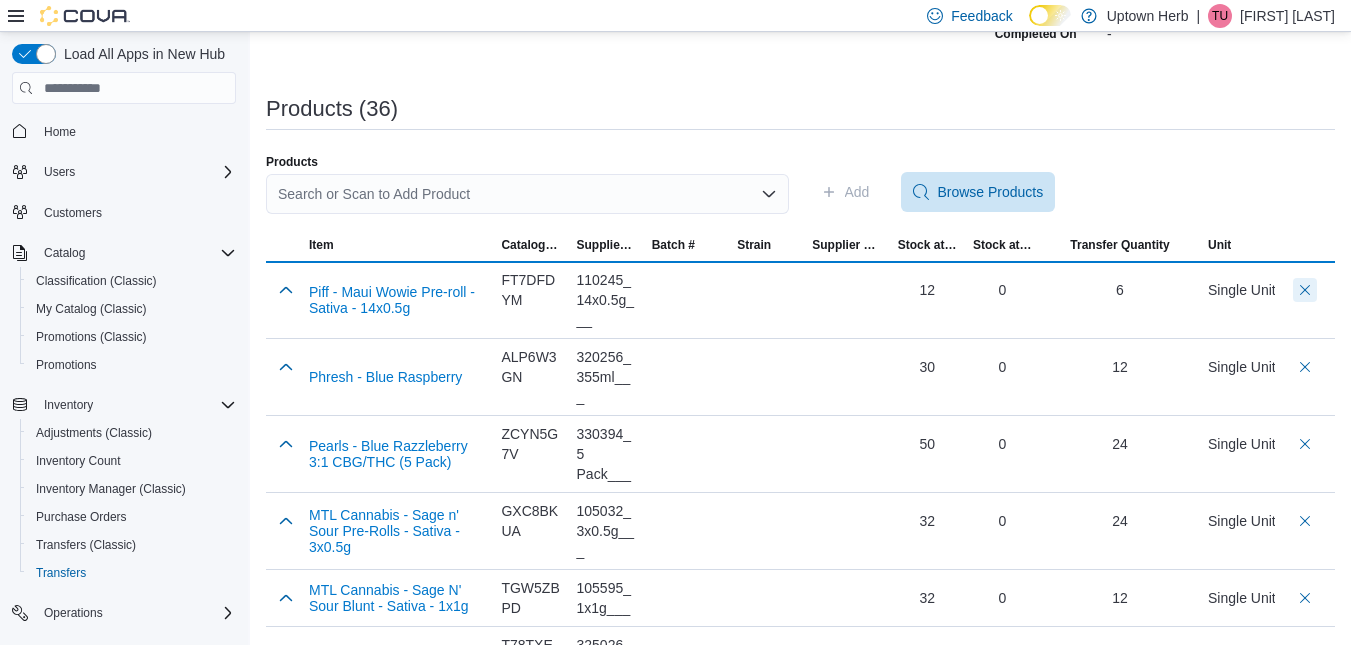 scroll, scrollTop: 316, scrollLeft: 0, axis: vertical 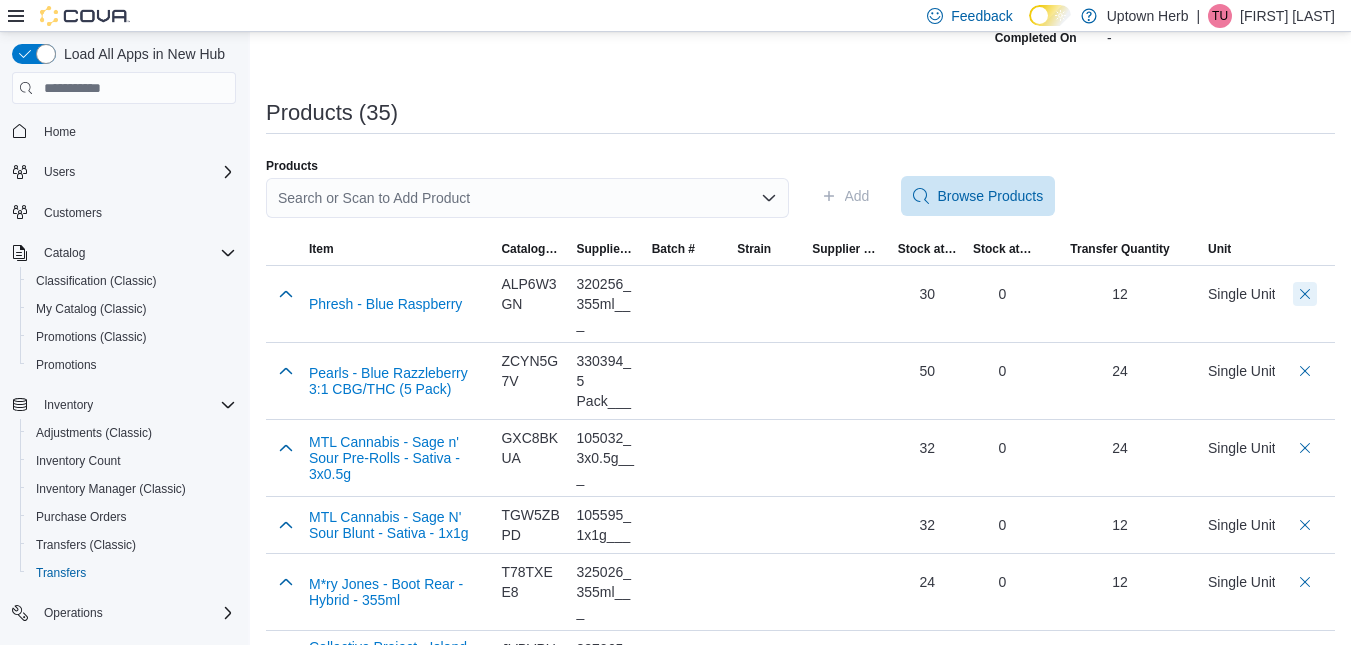 click at bounding box center [1305, 294] 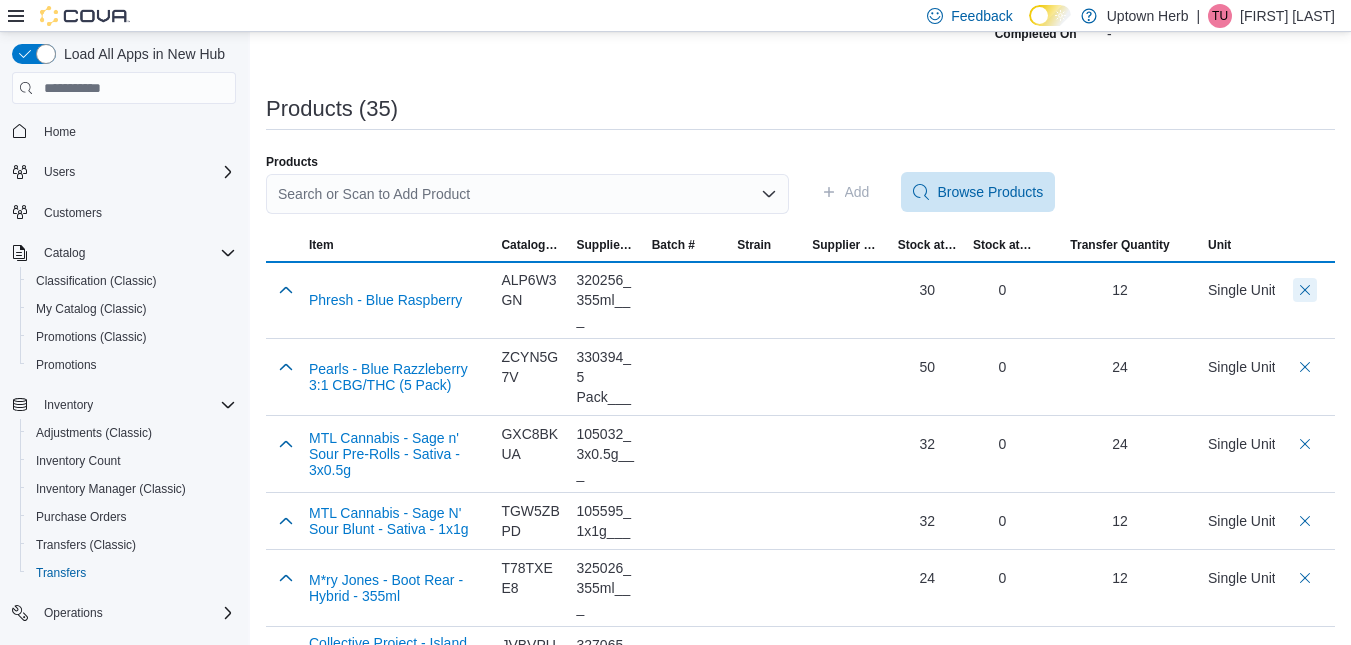 scroll, scrollTop: 316, scrollLeft: 0, axis: vertical 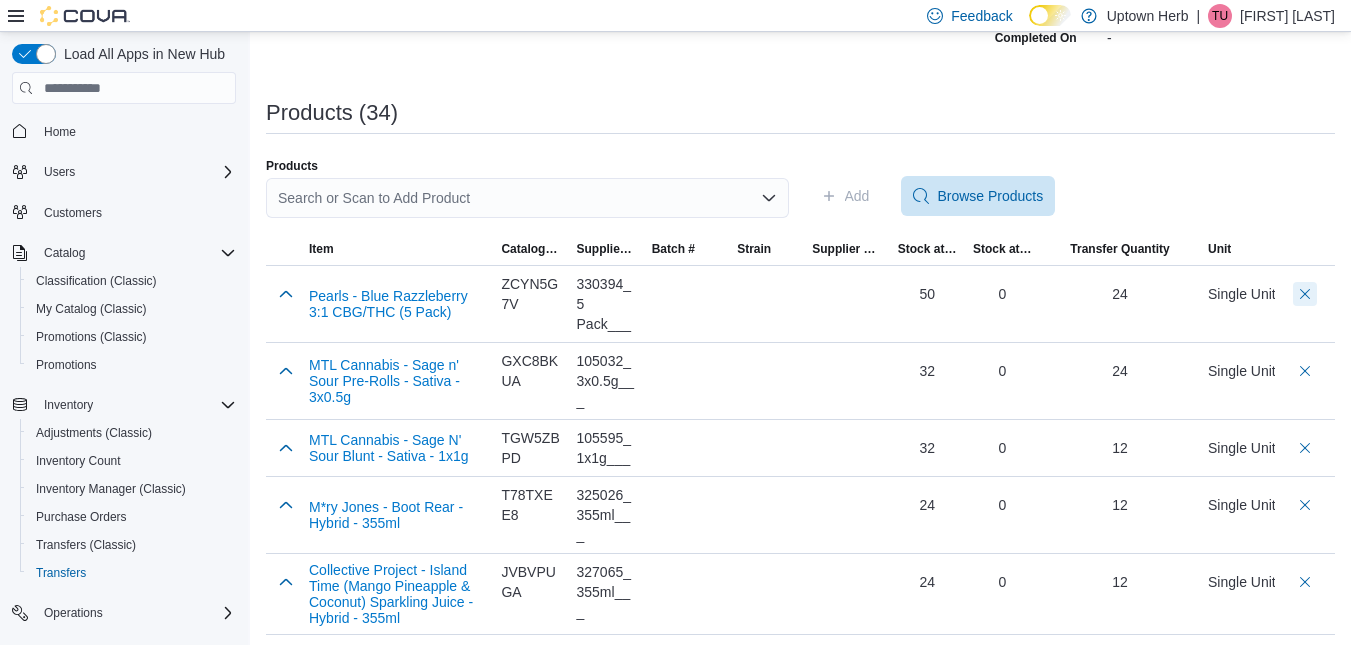 click at bounding box center [1305, 294] 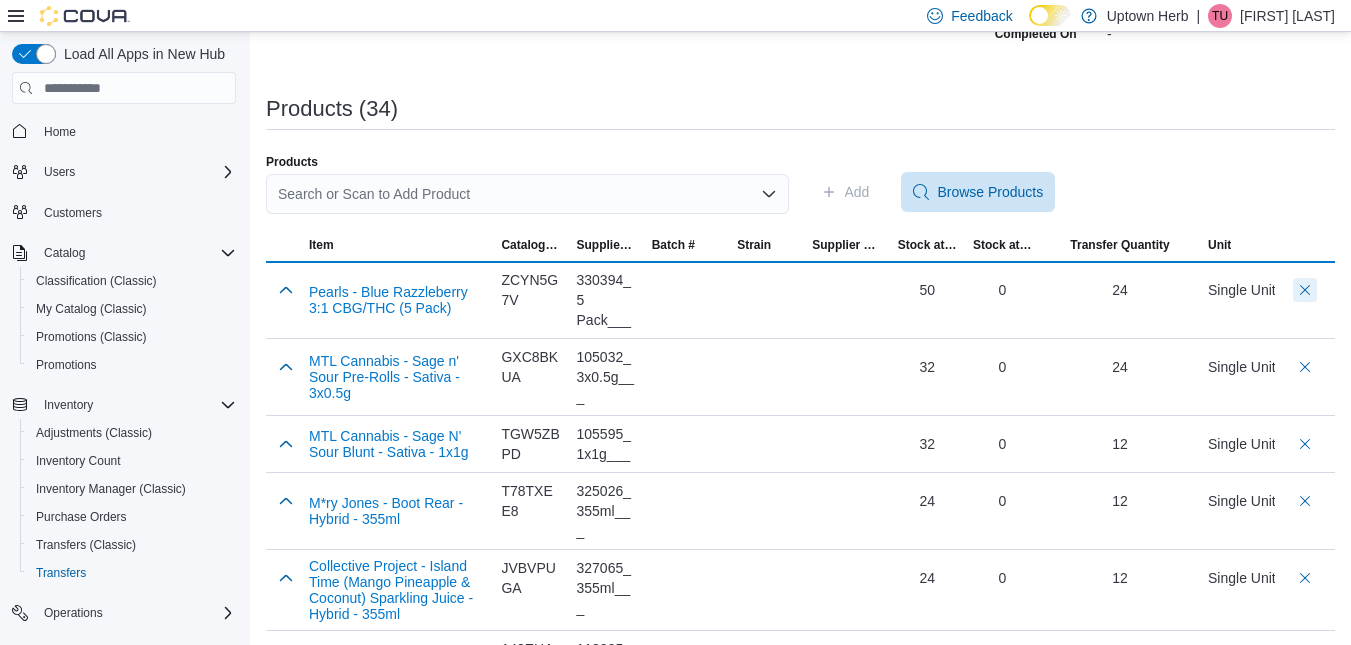 scroll, scrollTop: 316, scrollLeft: 0, axis: vertical 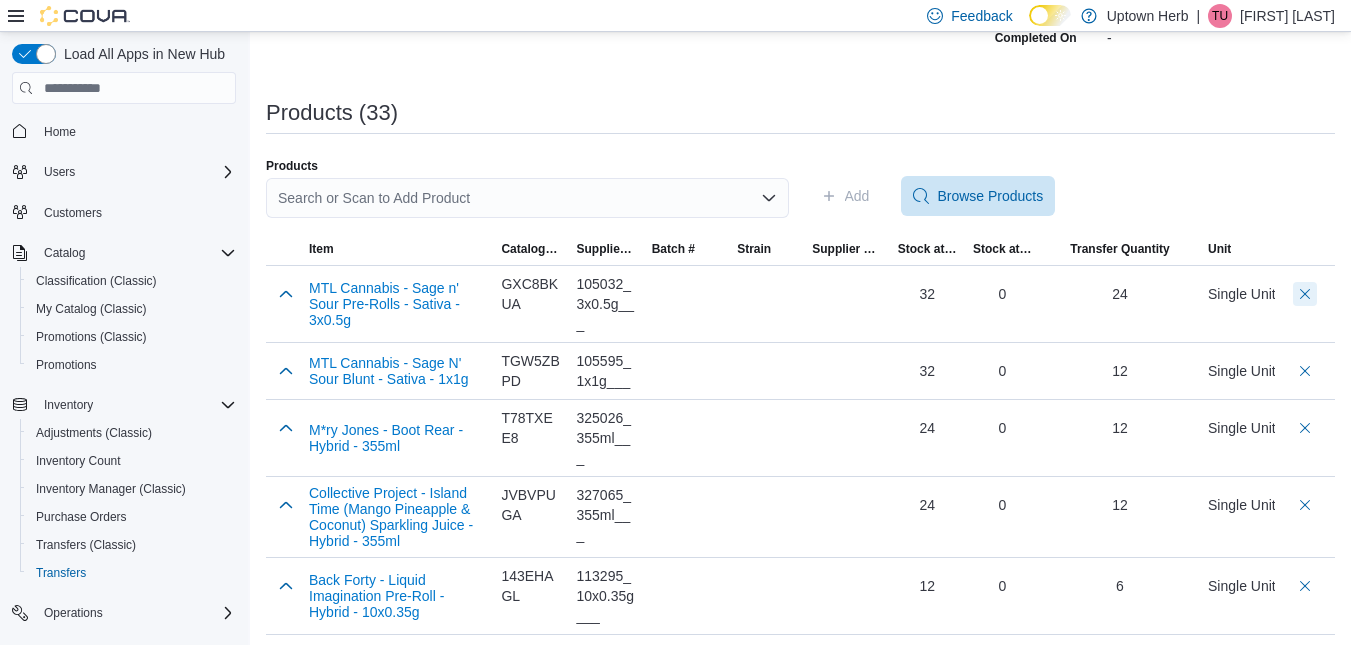 click at bounding box center [1305, 294] 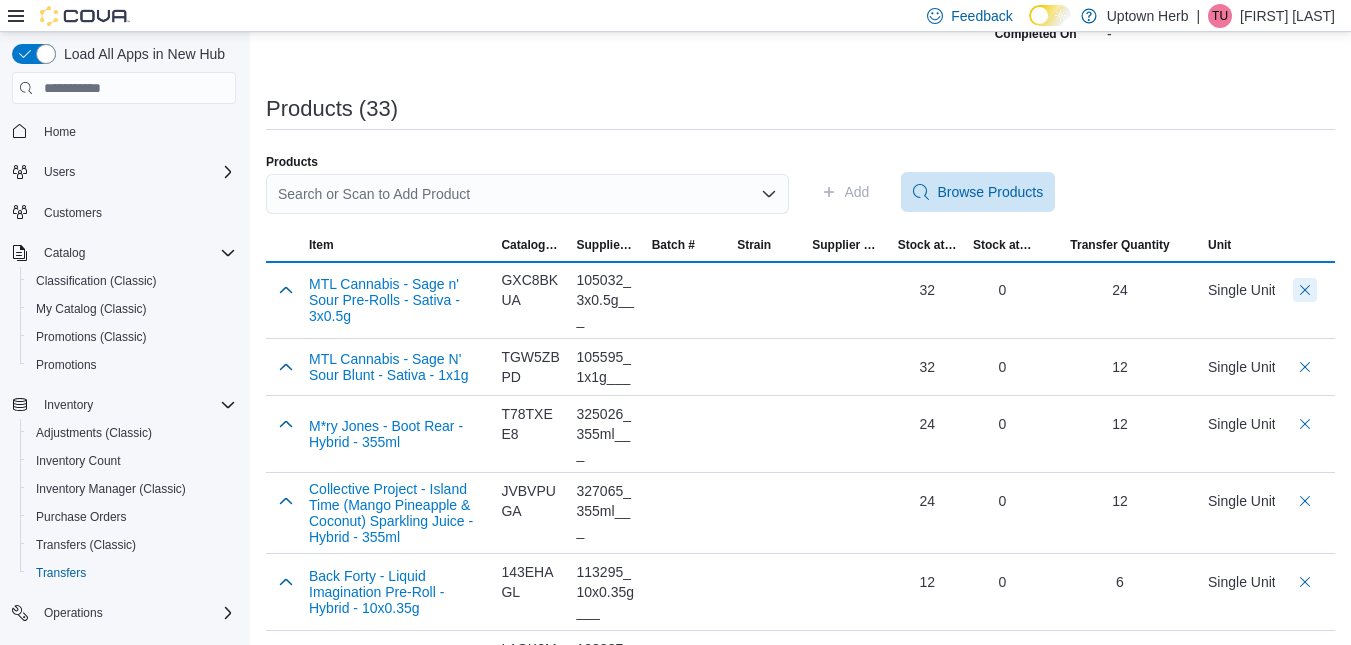 scroll, scrollTop: 316, scrollLeft: 0, axis: vertical 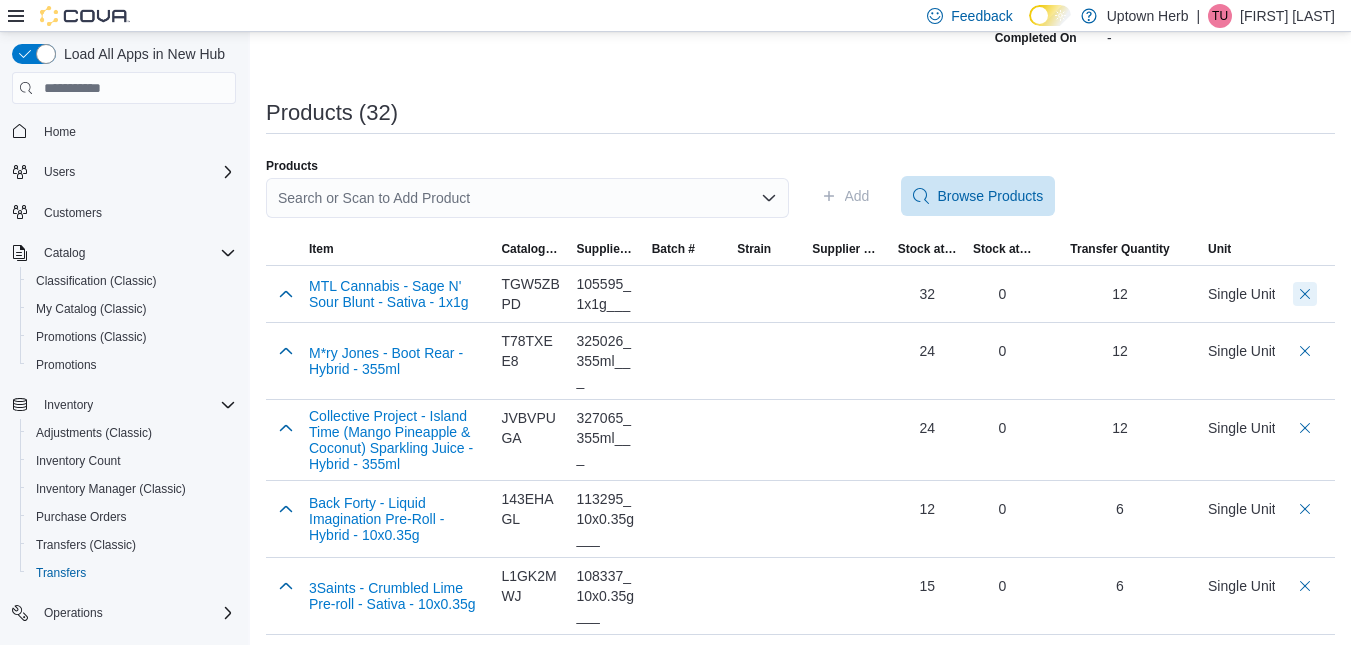 click at bounding box center (1305, 294) 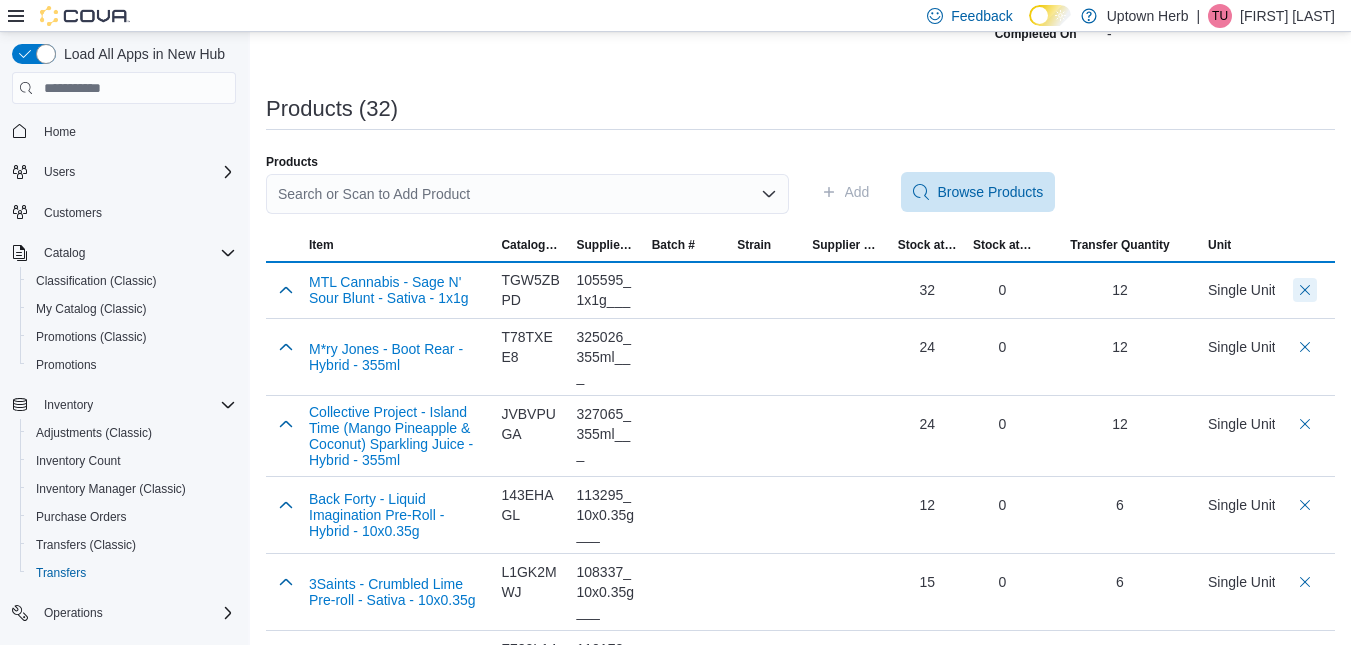 scroll, scrollTop: 316, scrollLeft: 0, axis: vertical 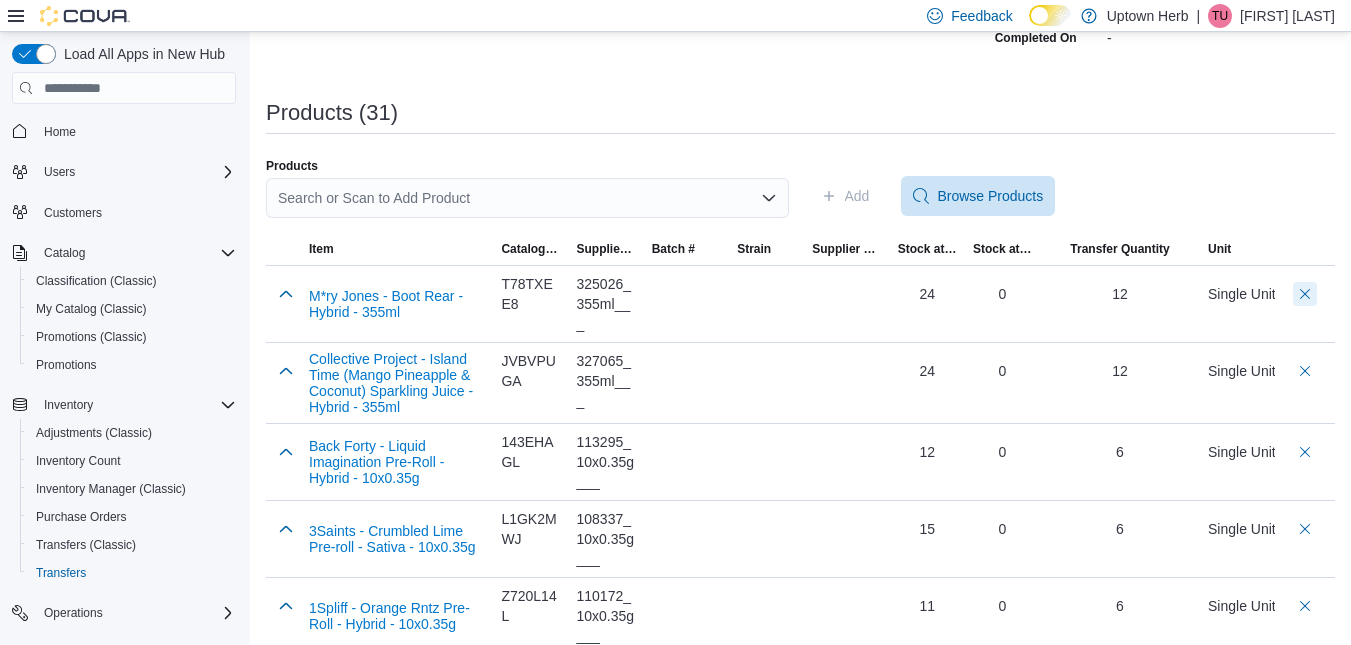 click at bounding box center [1305, 294] 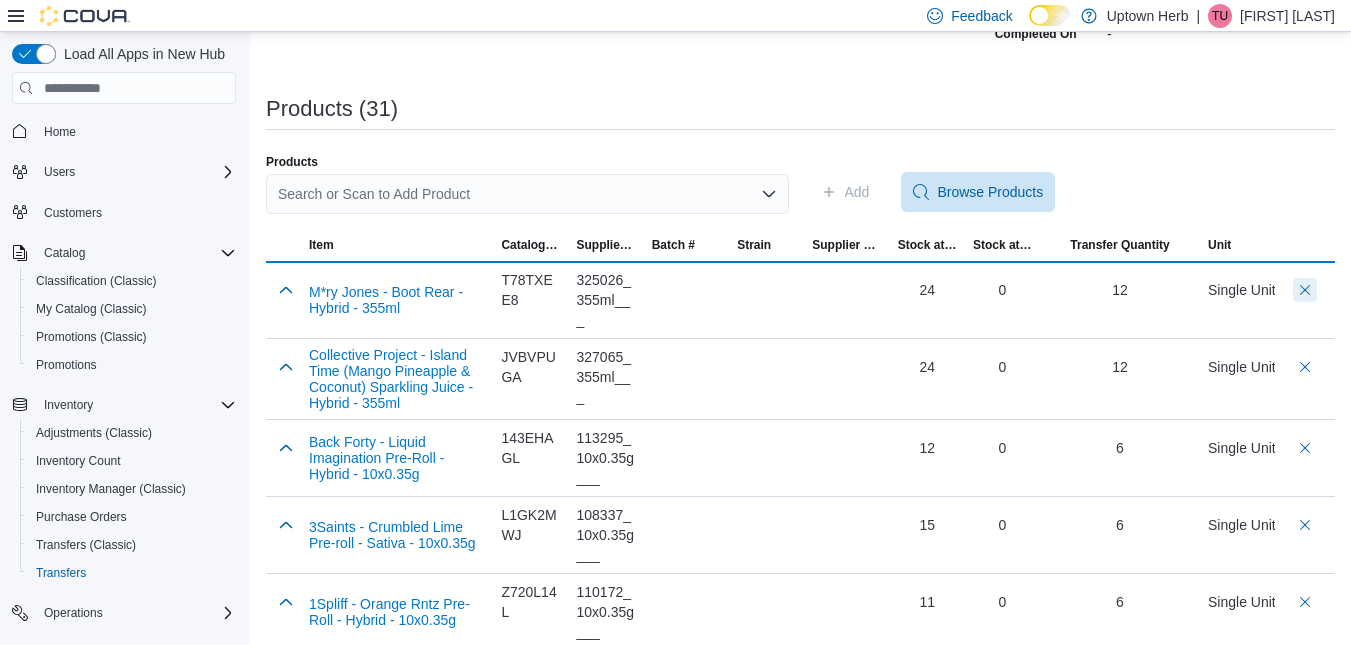 scroll, scrollTop: 316, scrollLeft: 0, axis: vertical 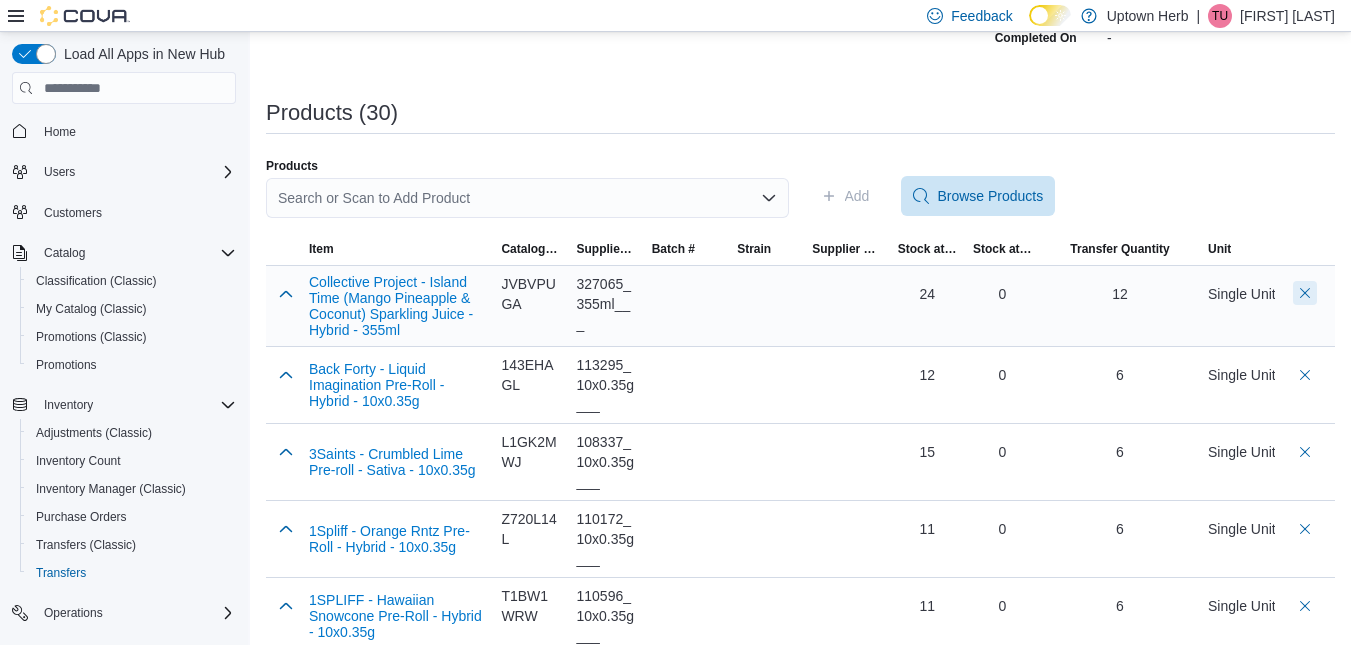 click at bounding box center [1305, 293] 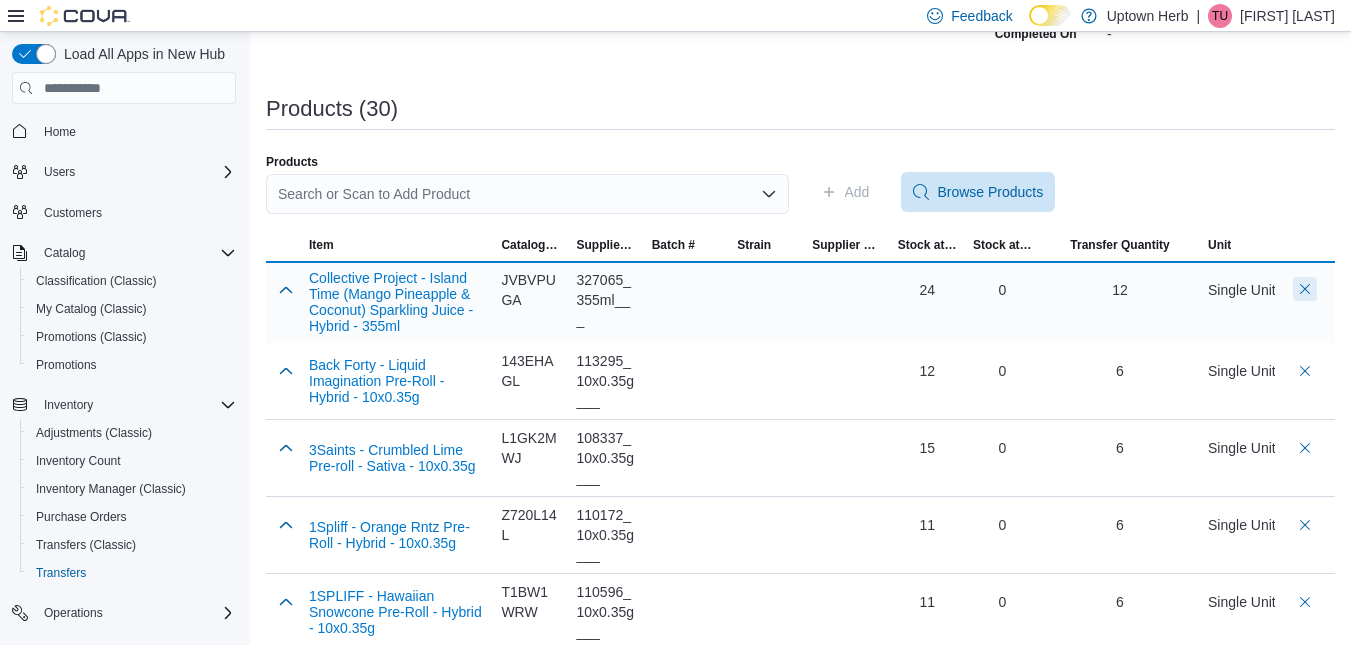 scroll, scrollTop: 316, scrollLeft: 0, axis: vertical 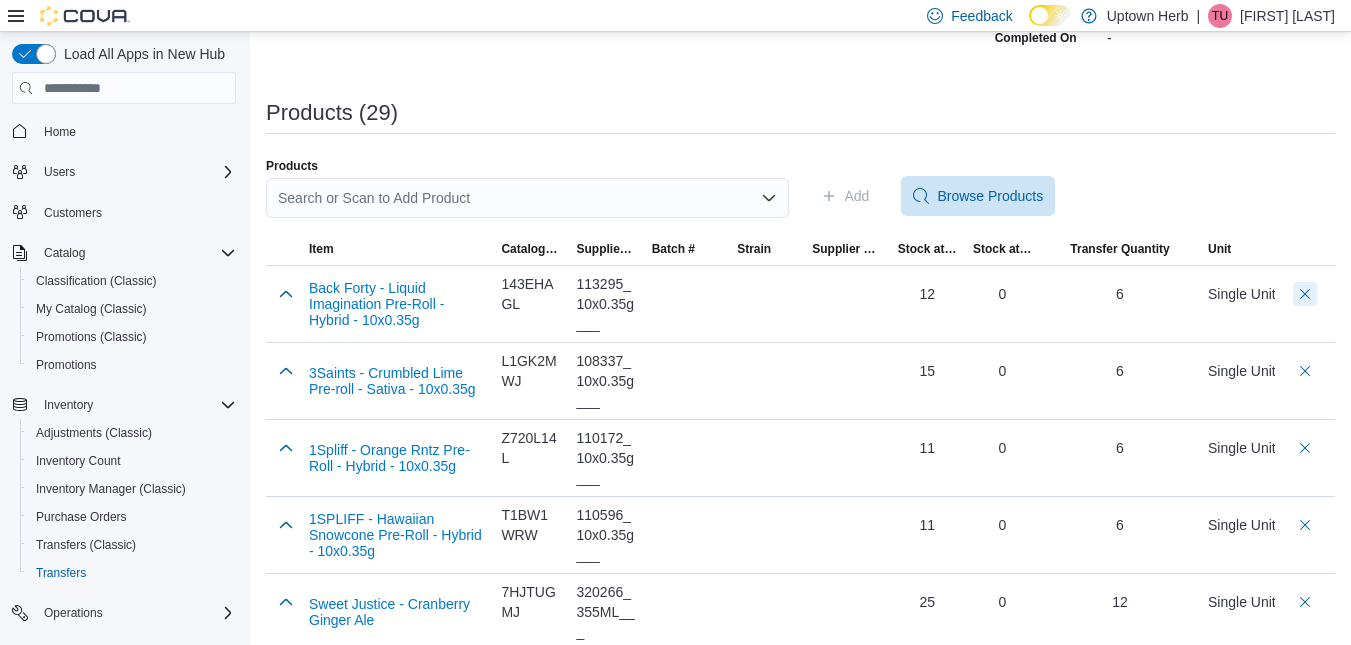 click at bounding box center (1305, 294) 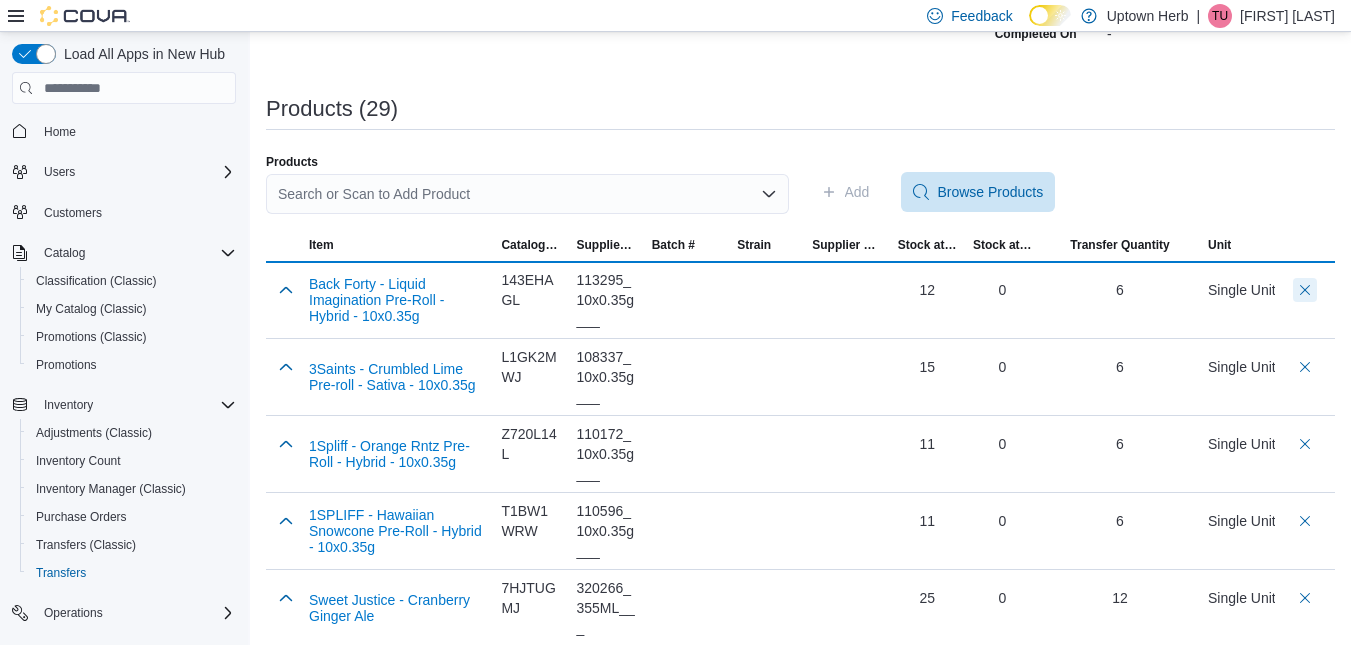 scroll, scrollTop: 316, scrollLeft: 0, axis: vertical 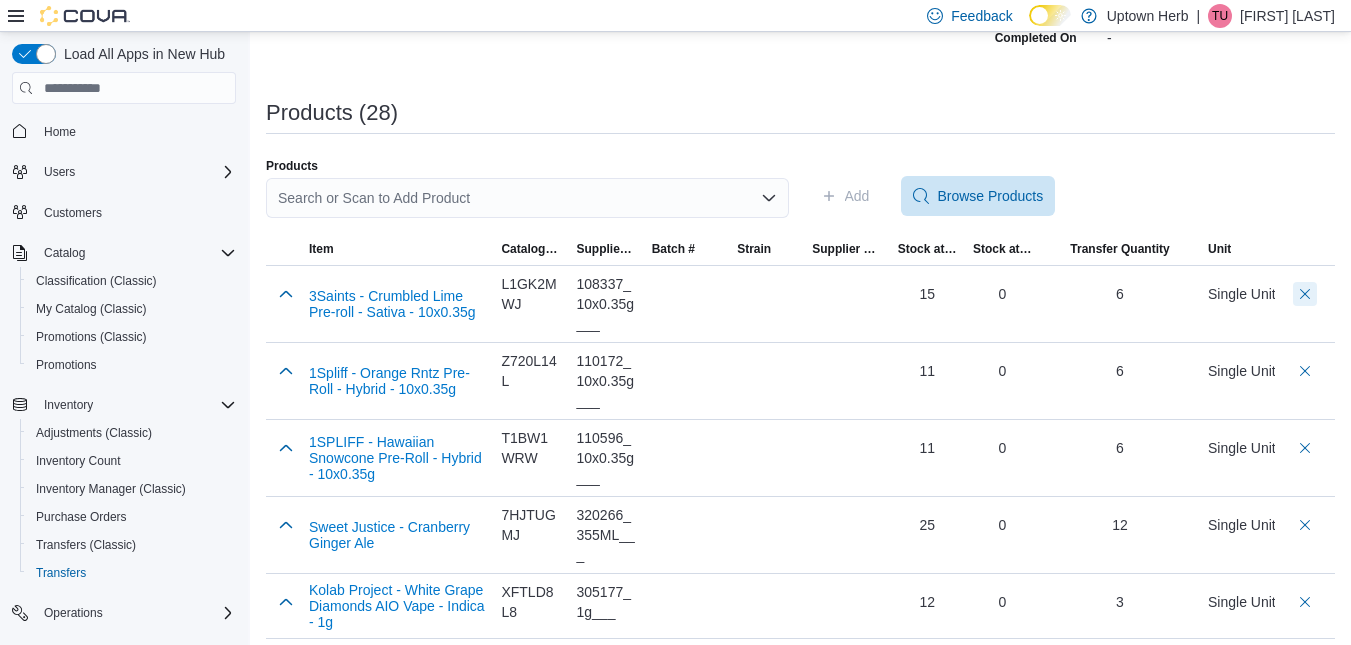 click at bounding box center [1305, 294] 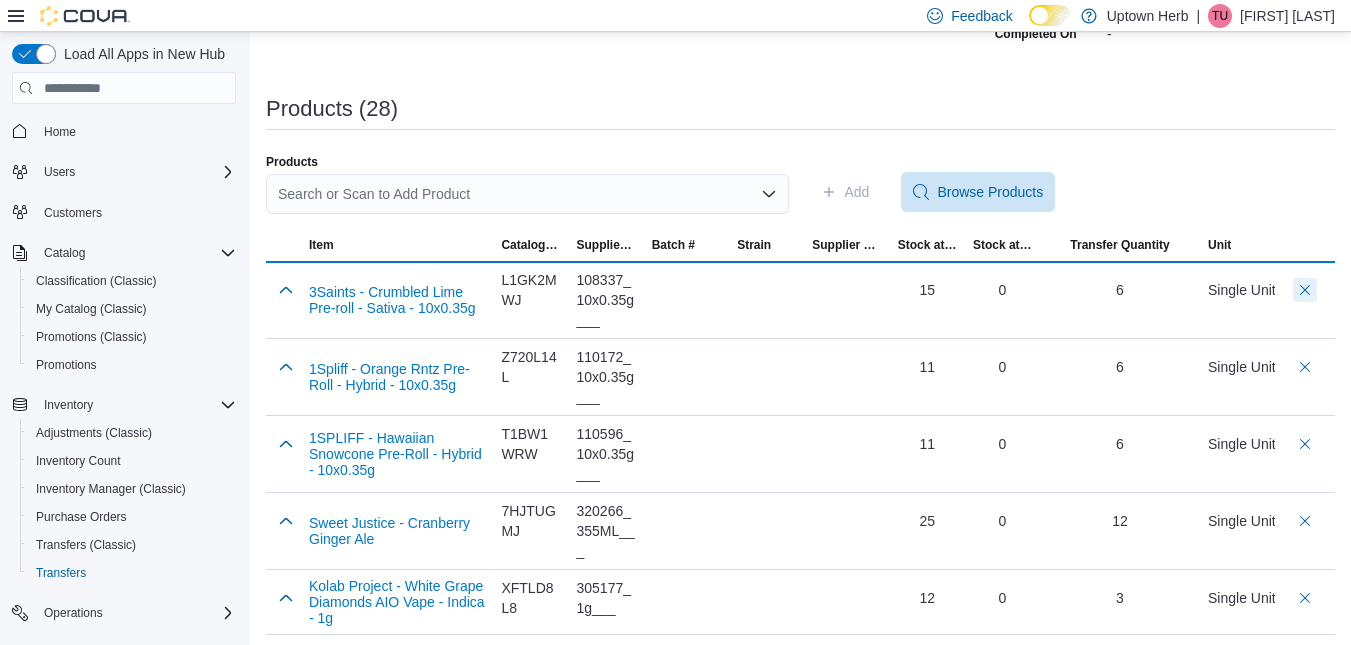 scroll, scrollTop: 316, scrollLeft: 0, axis: vertical 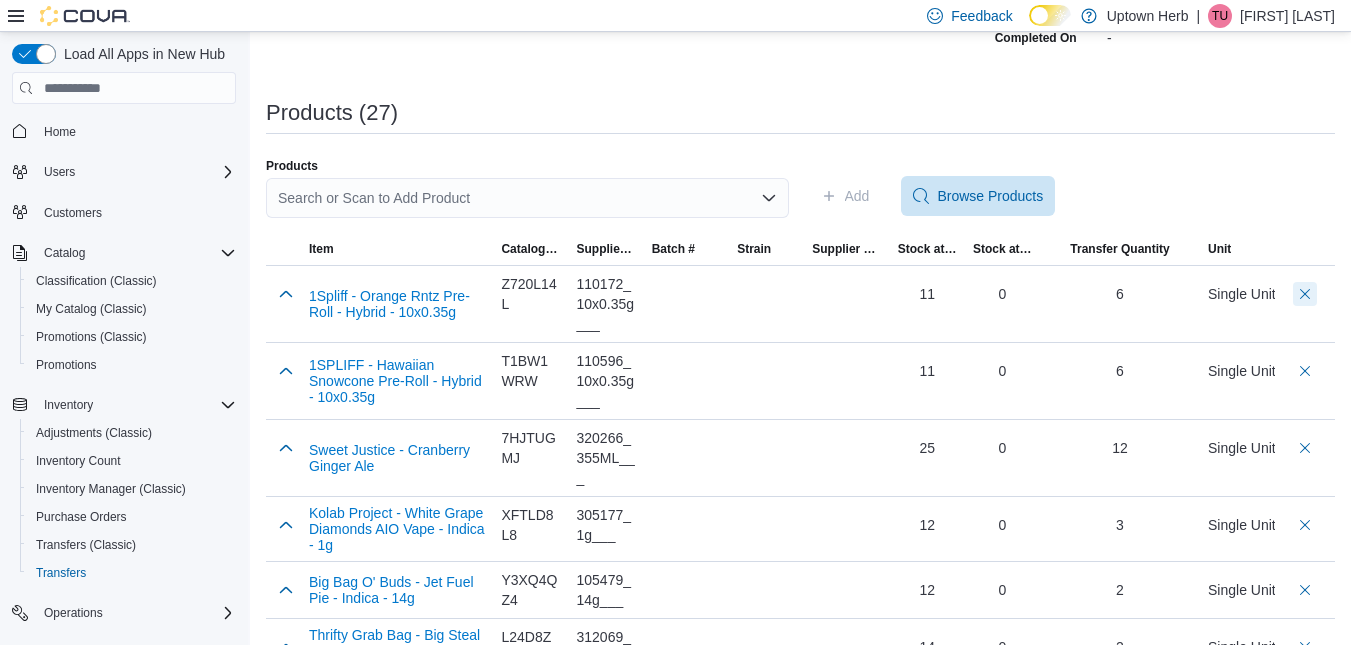 click at bounding box center (1305, 294) 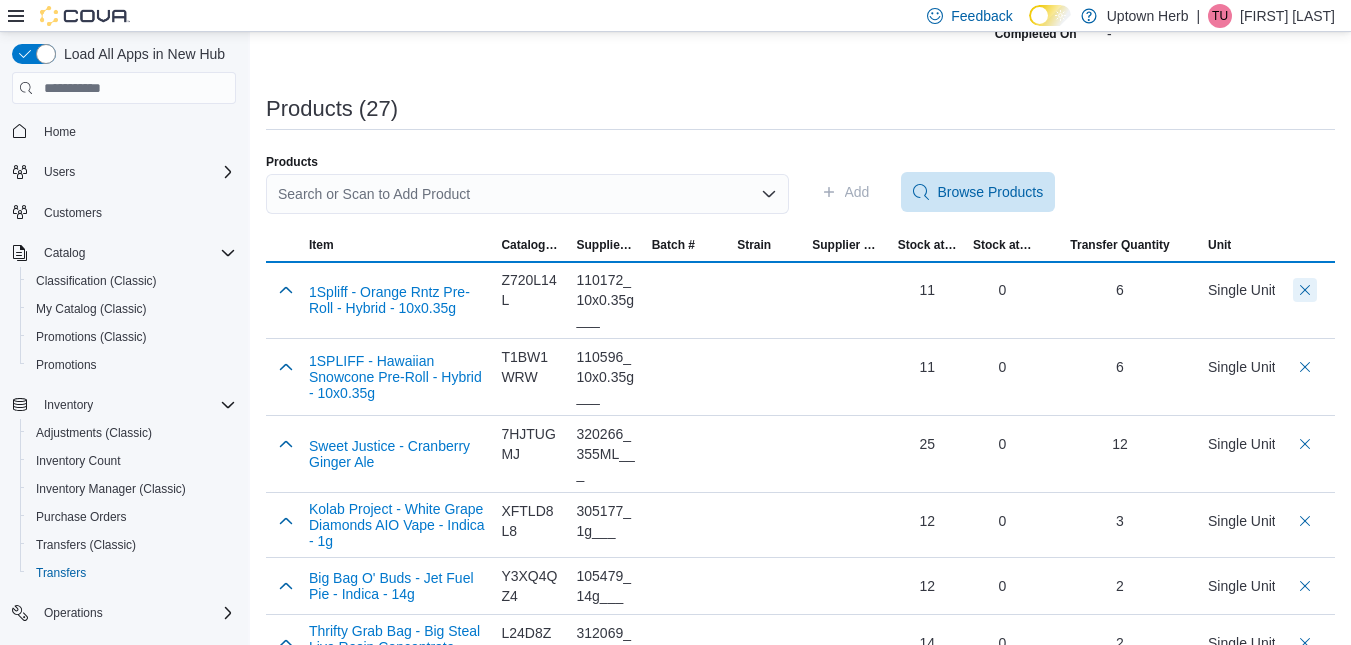 scroll, scrollTop: 316, scrollLeft: 0, axis: vertical 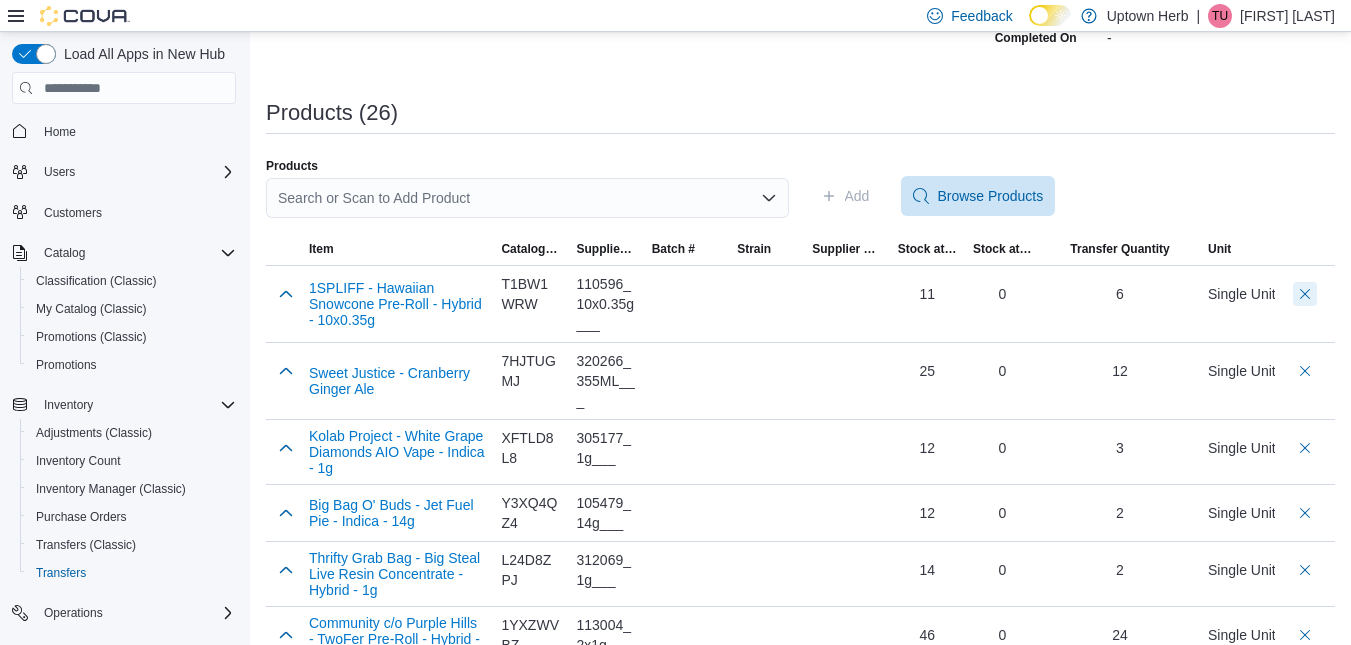 click at bounding box center [1305, 294] 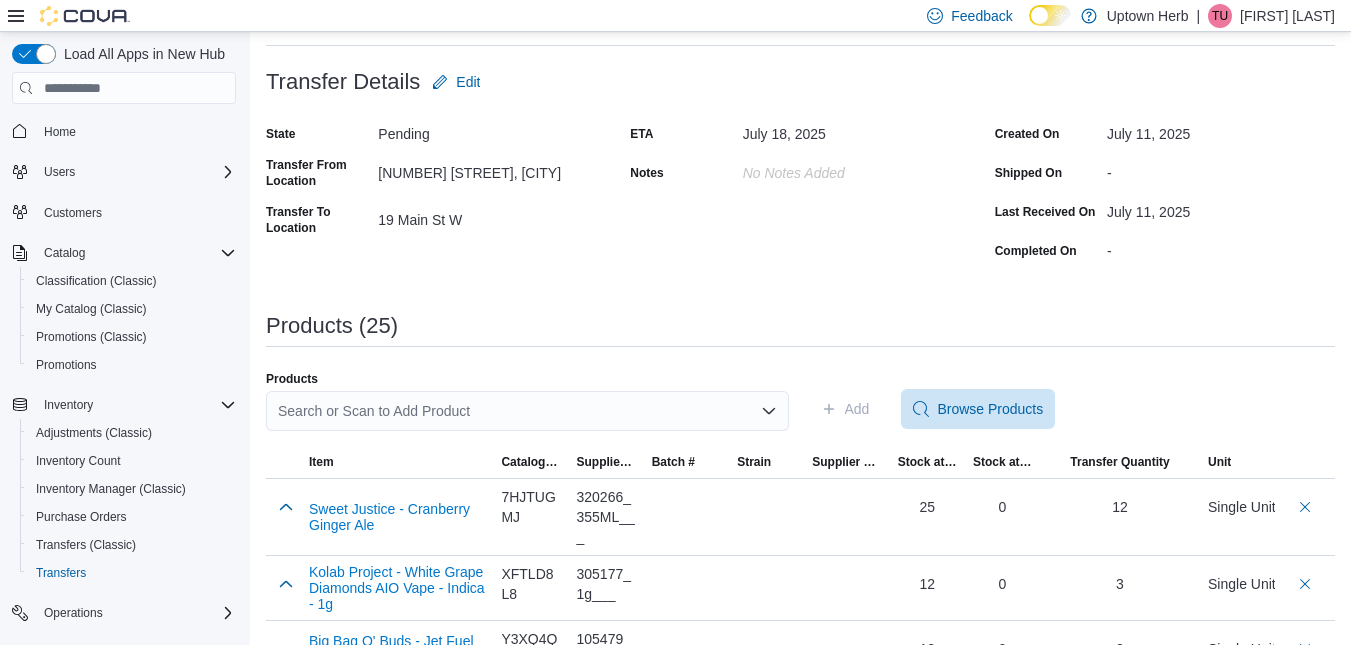 scroll, scrollTop: 0, scrollLeft: 0, axis: both 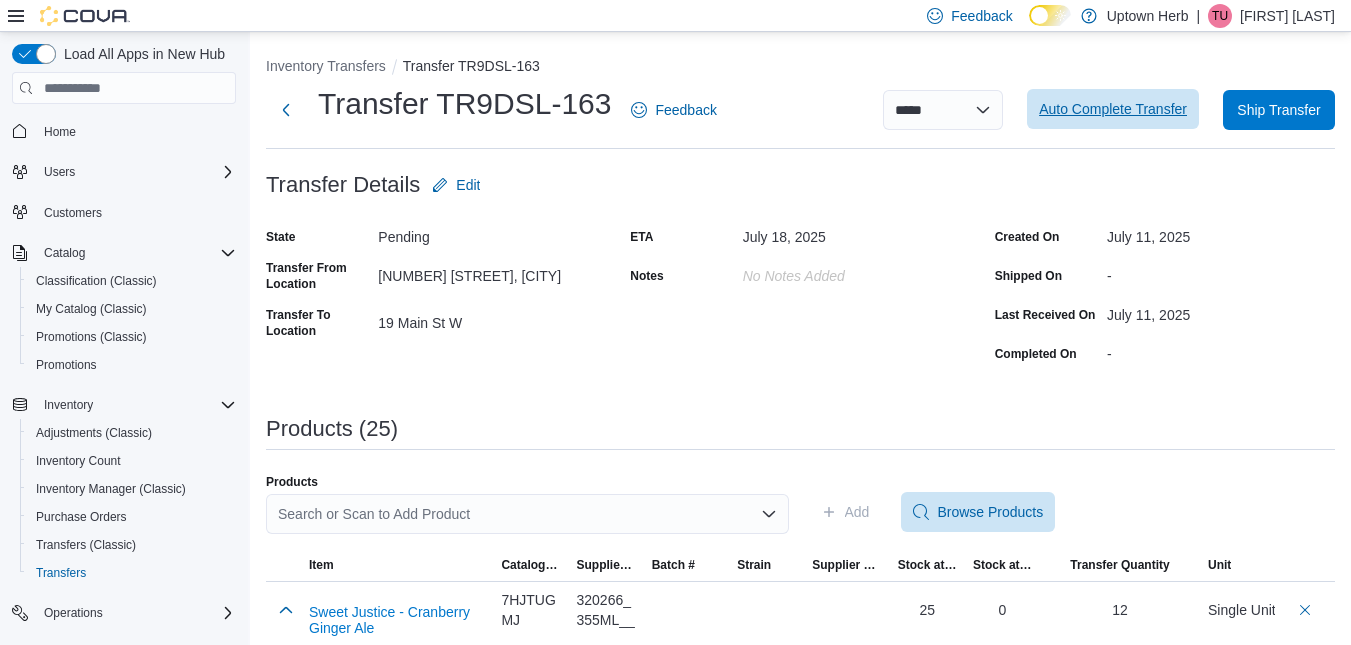 click on "Auto Complete Transfer" at bounding box center [1113, 109] 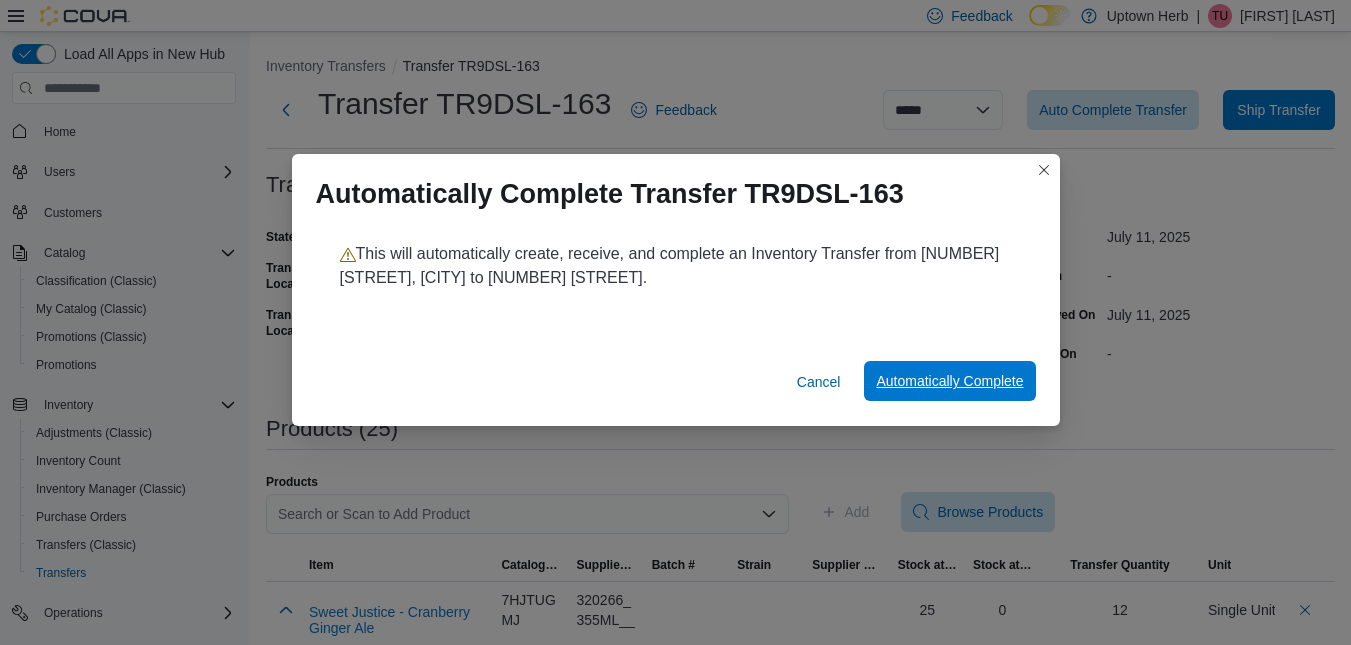 click on "Automatically Complete" at bounding box center [949, 381] 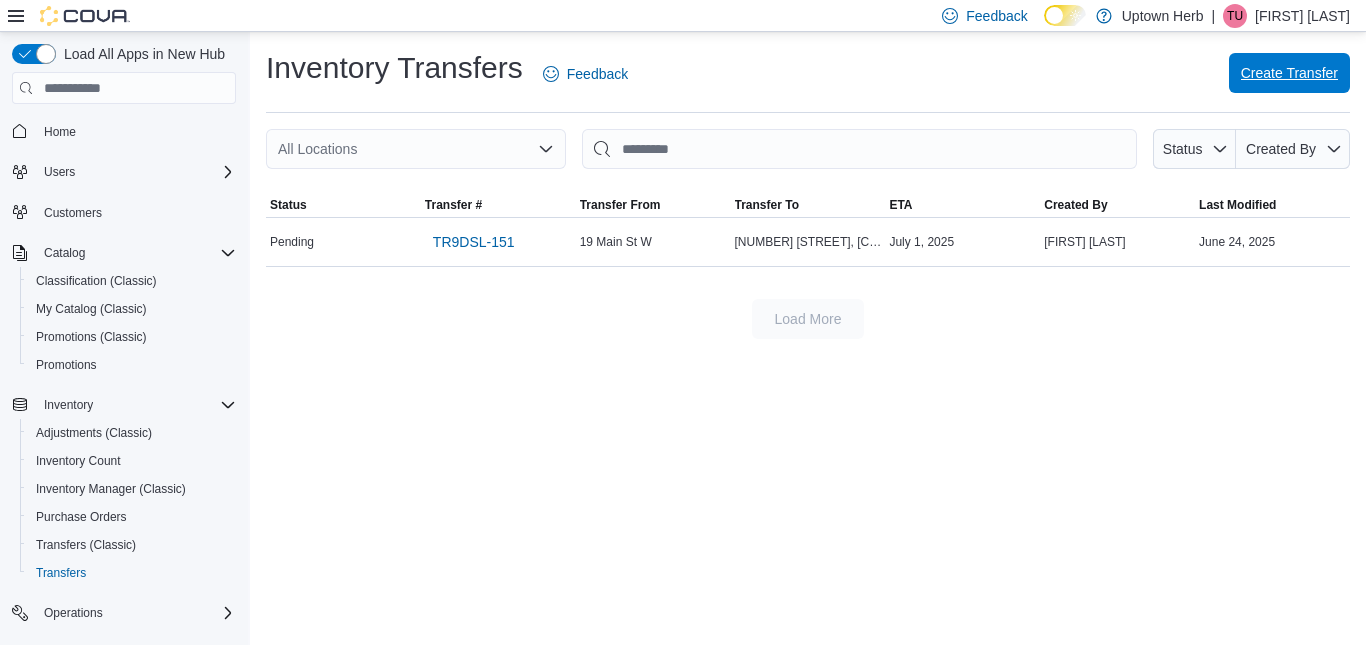 click on "Create Transfer" at bounding box center (1289, 73) 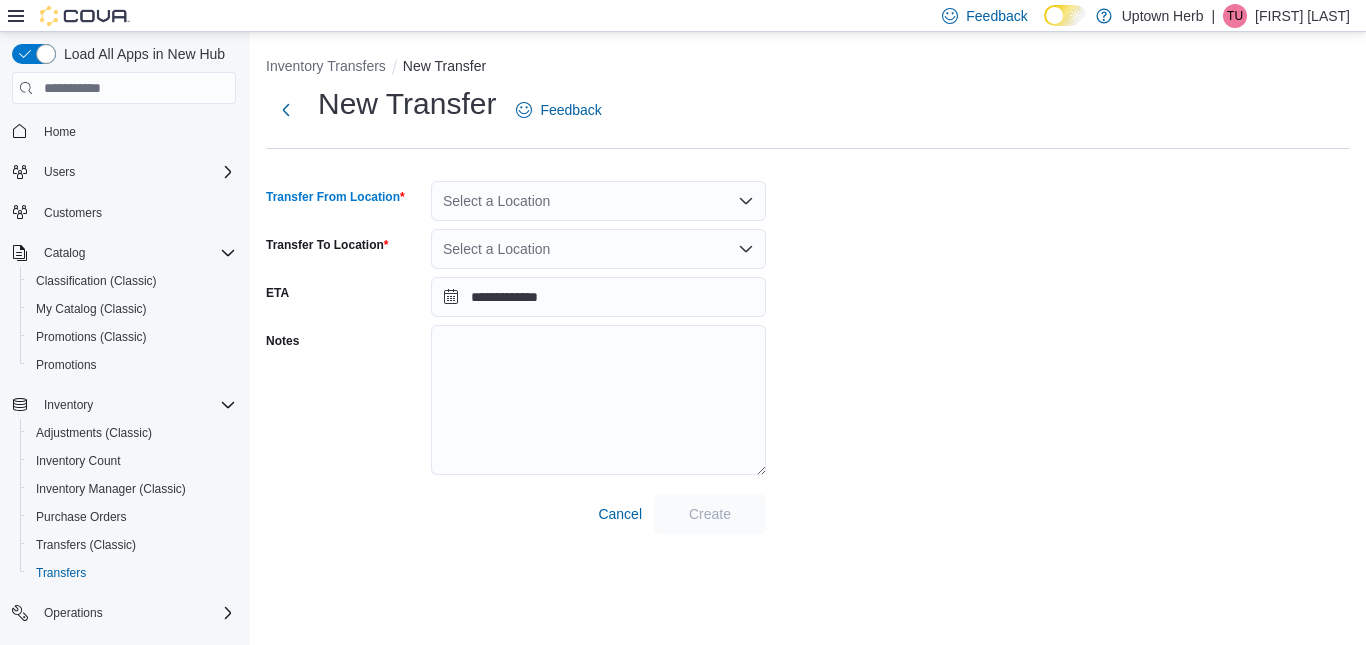 click on "Select a Location" at bounding box center (598, 201) 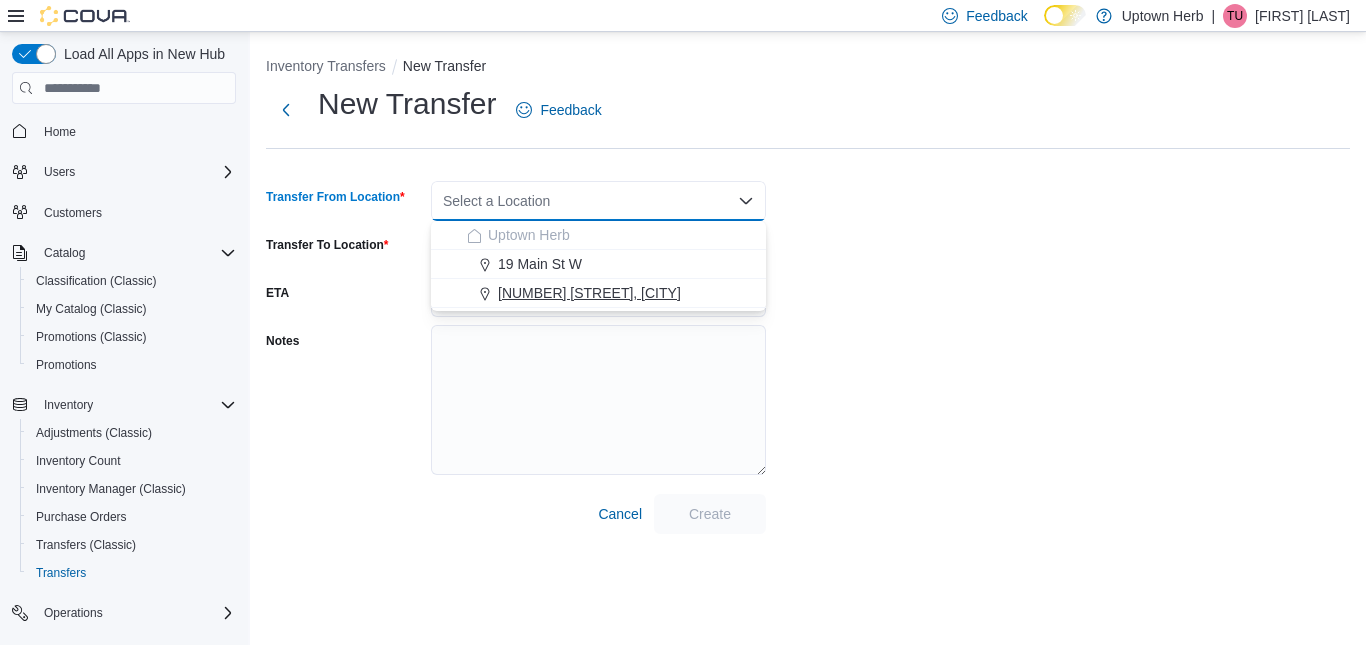 click on "[NUMBER] [STREET], [CITY]" at bounding box center (589, 293) 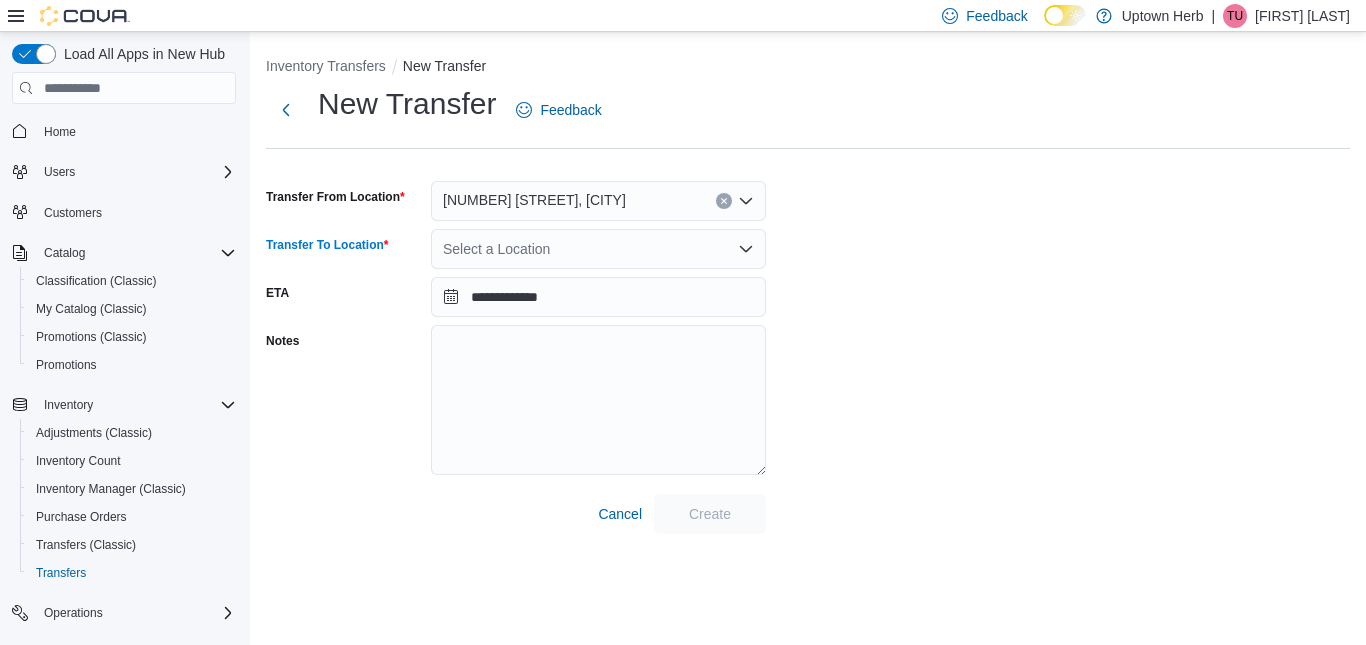 click on "Select a Location" at bounding box center (598, 249) 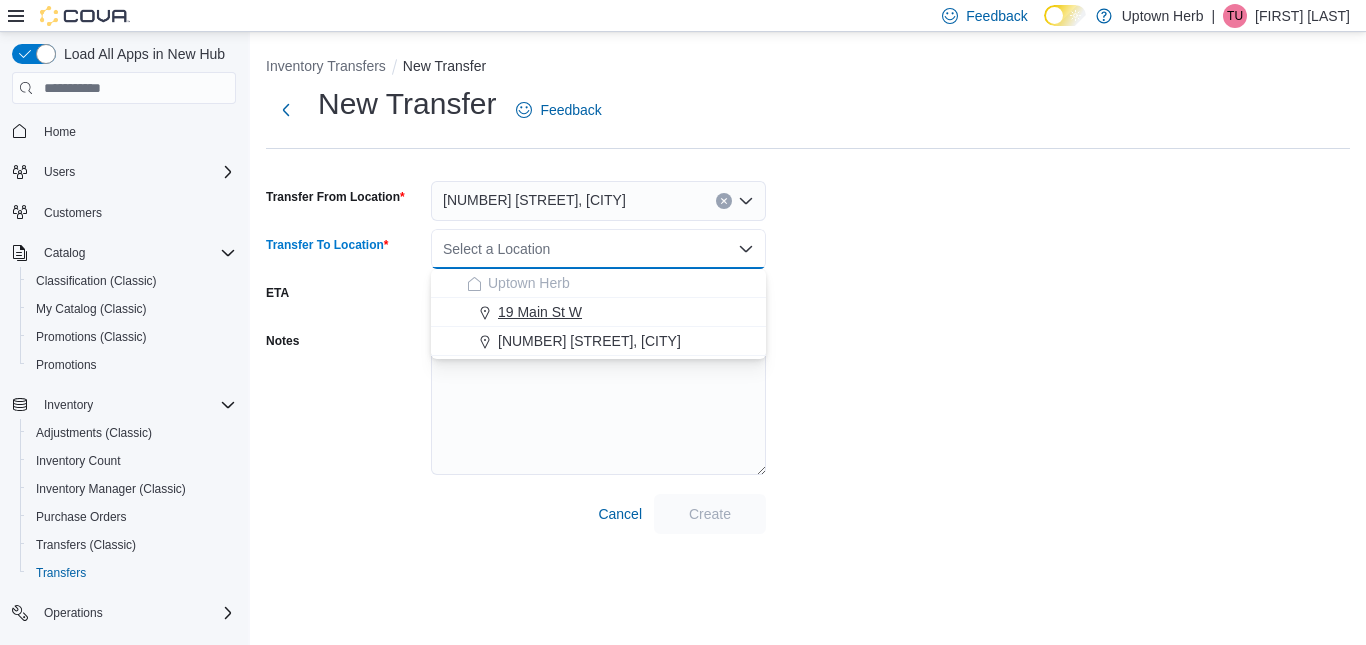 click on "19 Main St W" at bounding box center [540, 312] 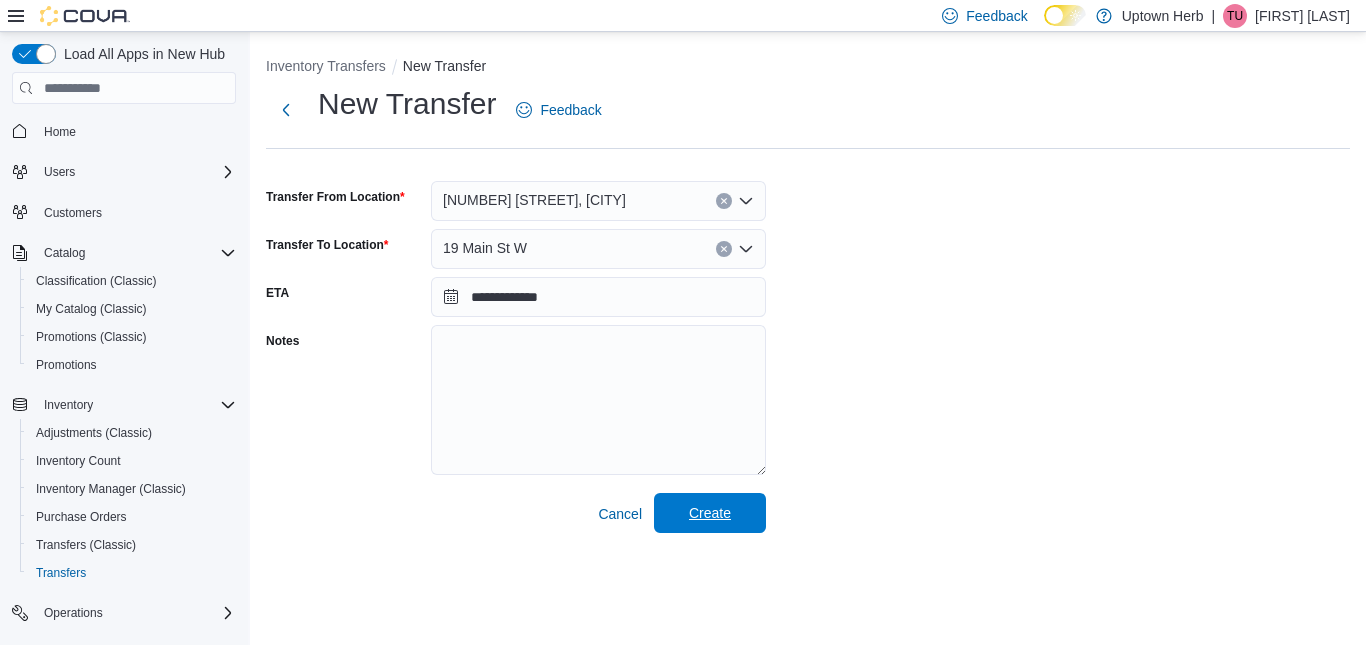 click on "Create" at bounding box center [710, 513] 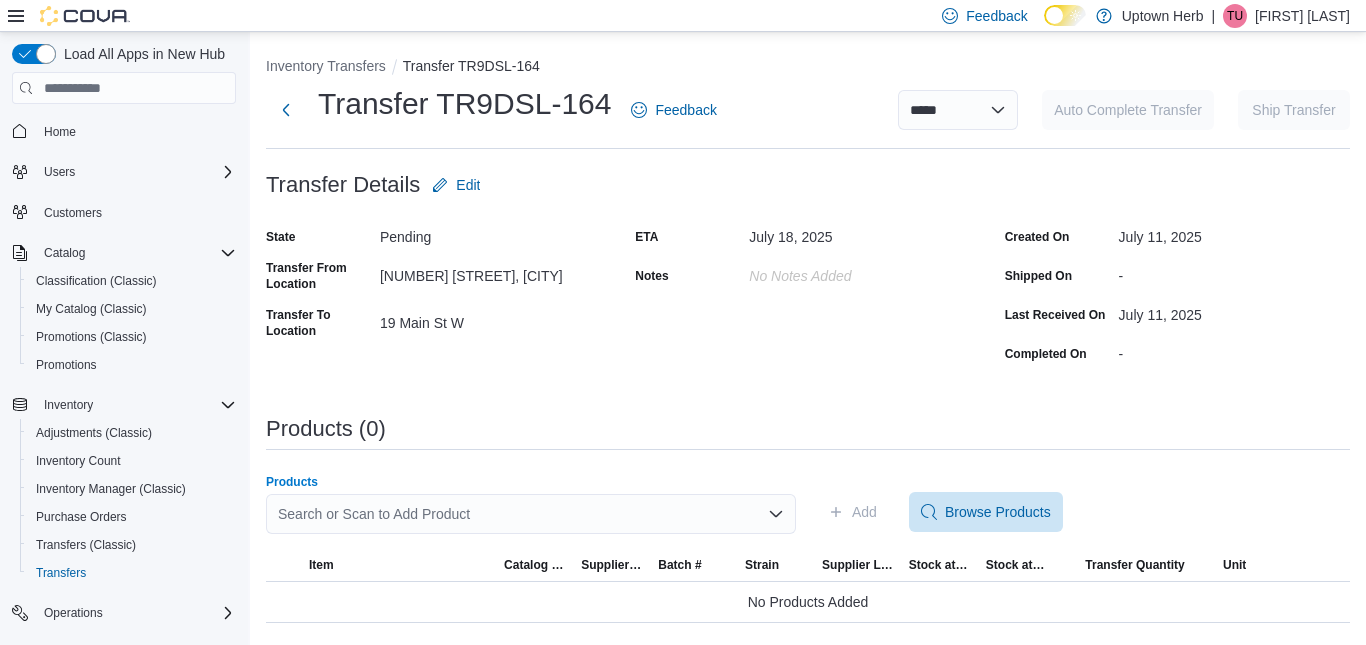 click on "Search or Scan to Add Product" at bounding box center (531, 514) 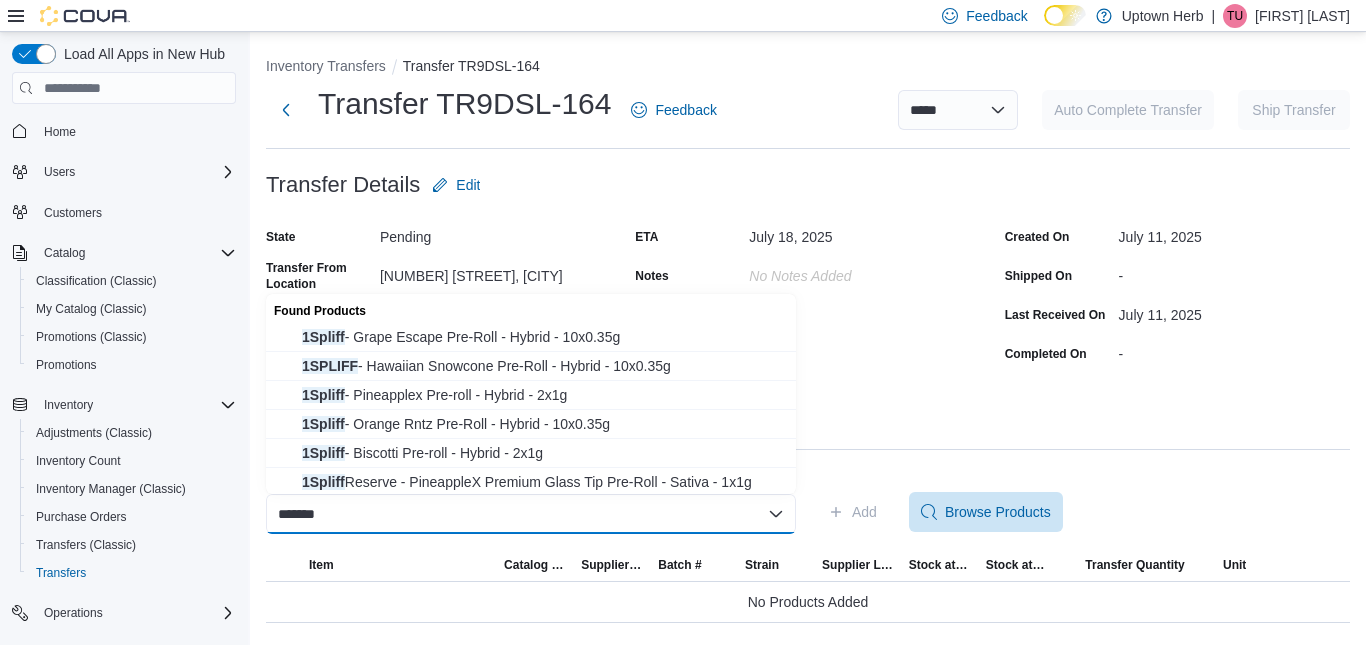 type on "*******" 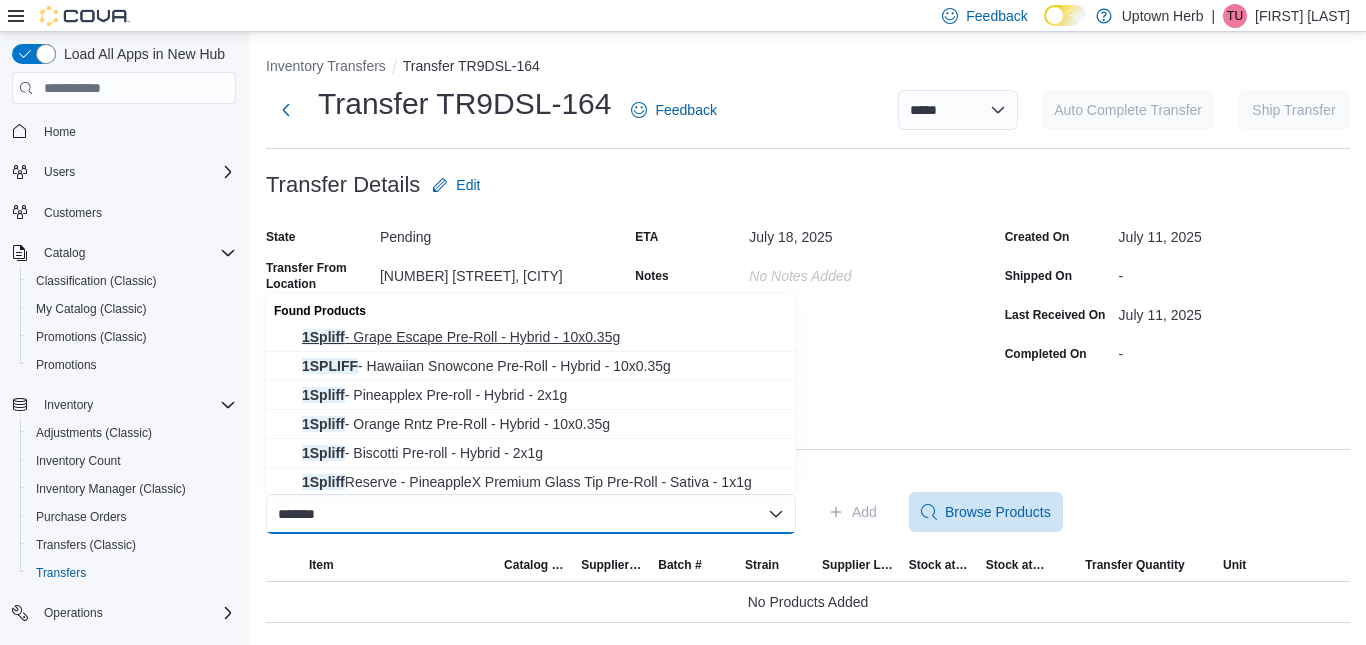 click on "1Spliff  - Grape Escape Pre-Roll - Hybrid - 10x0.35g" at bounding box center (543, 337) 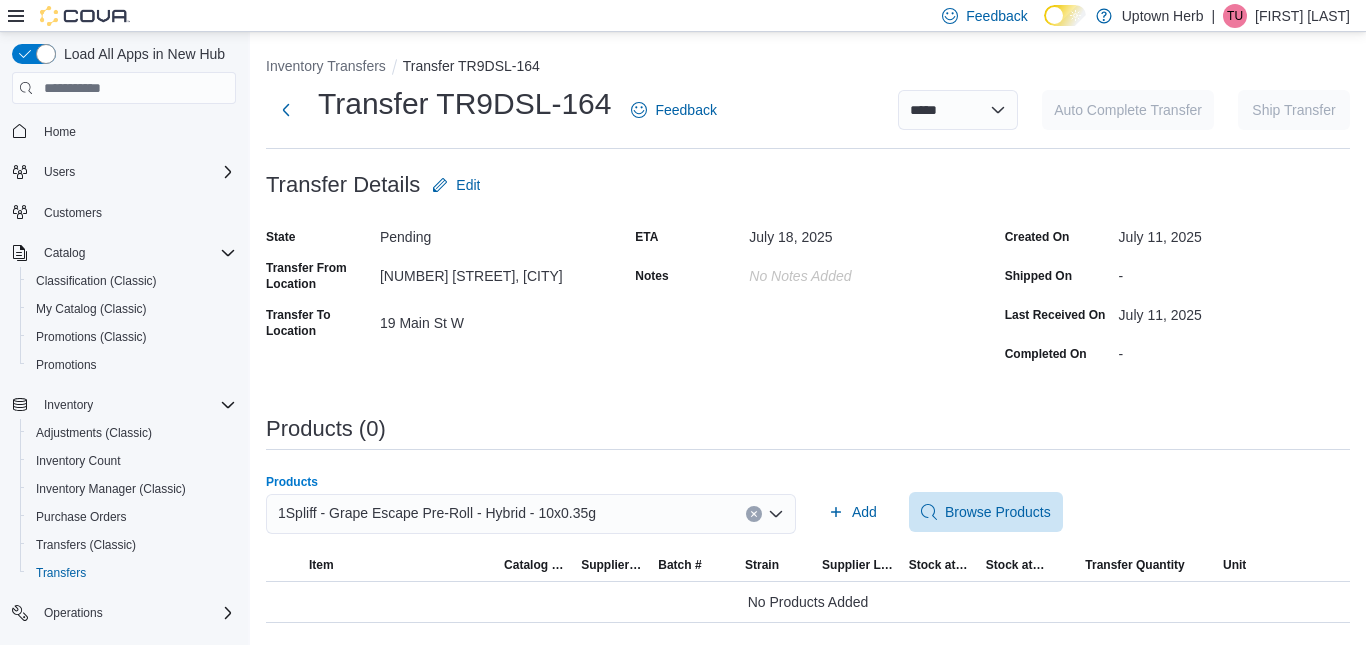 click at bounding box center (754, 514) 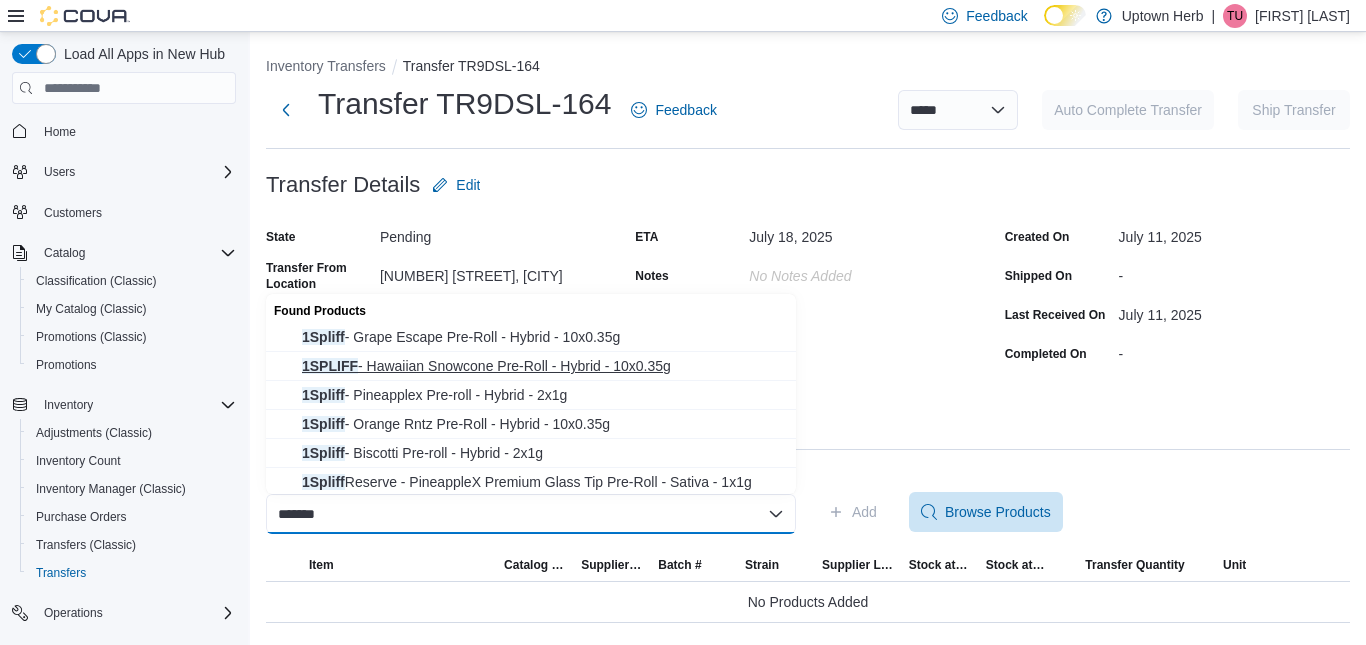 type on "*******" 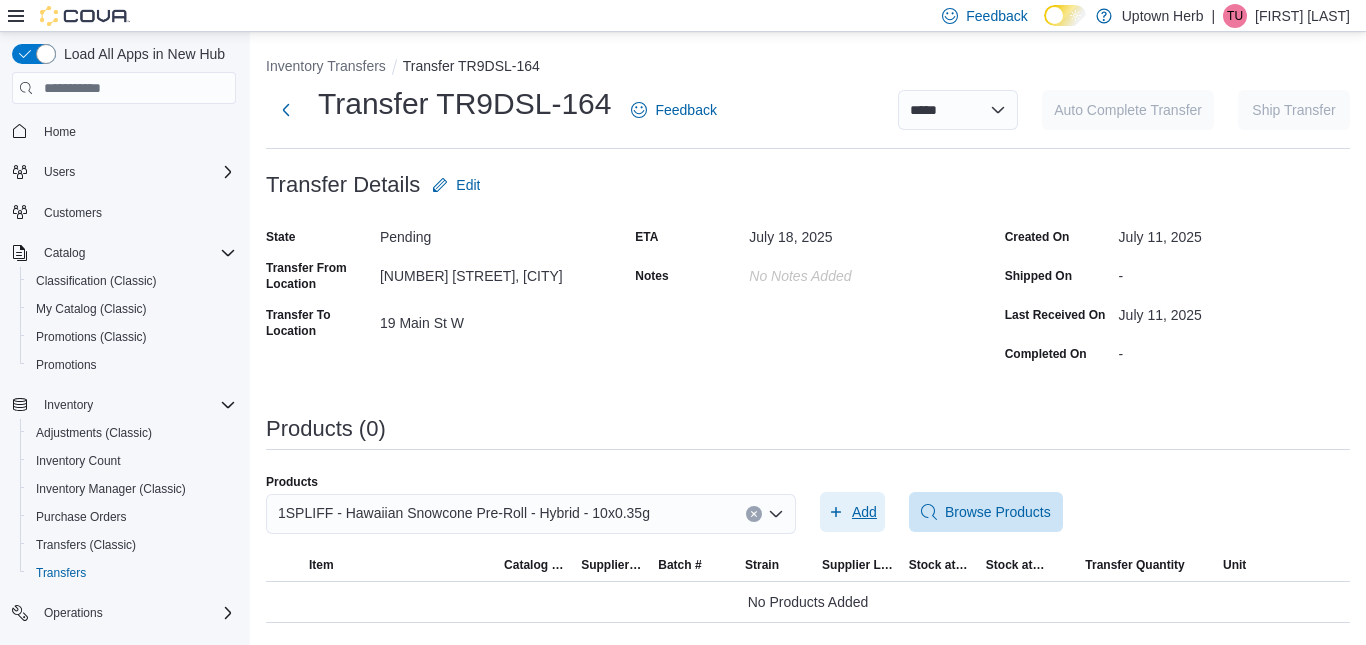 click on "Add" at bounding box center (852, 512) 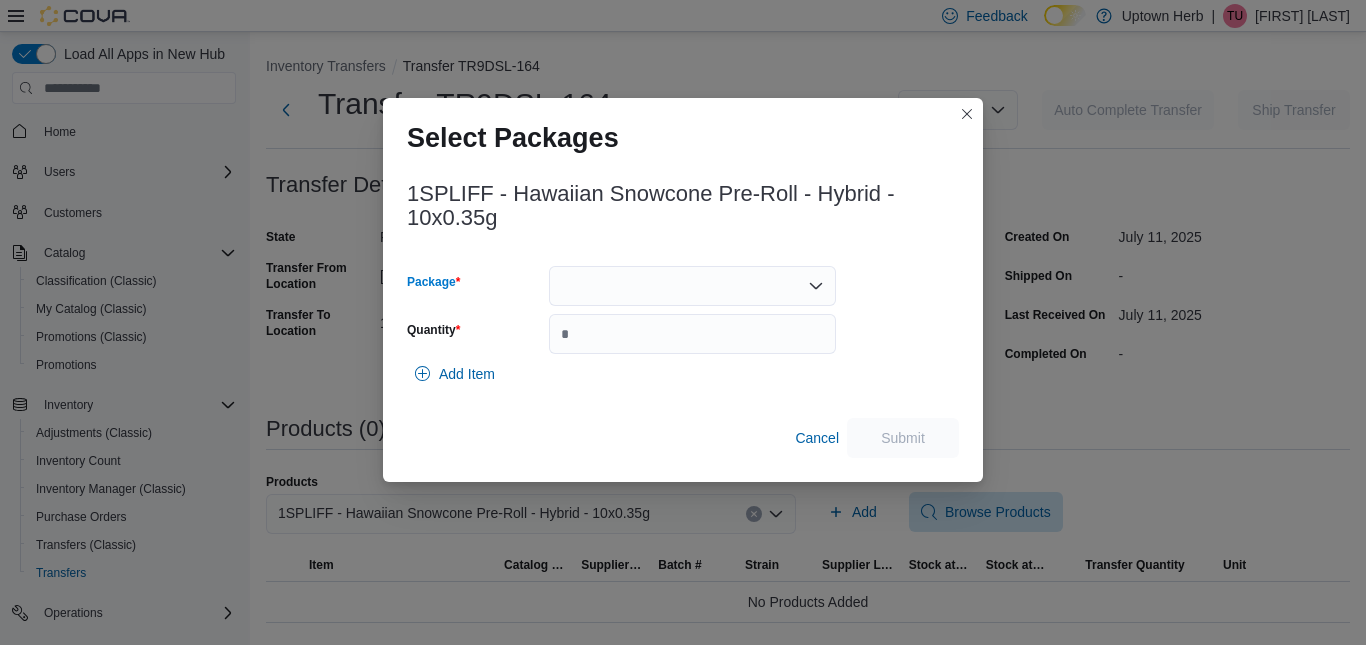 click at bounding box center (692, 286) 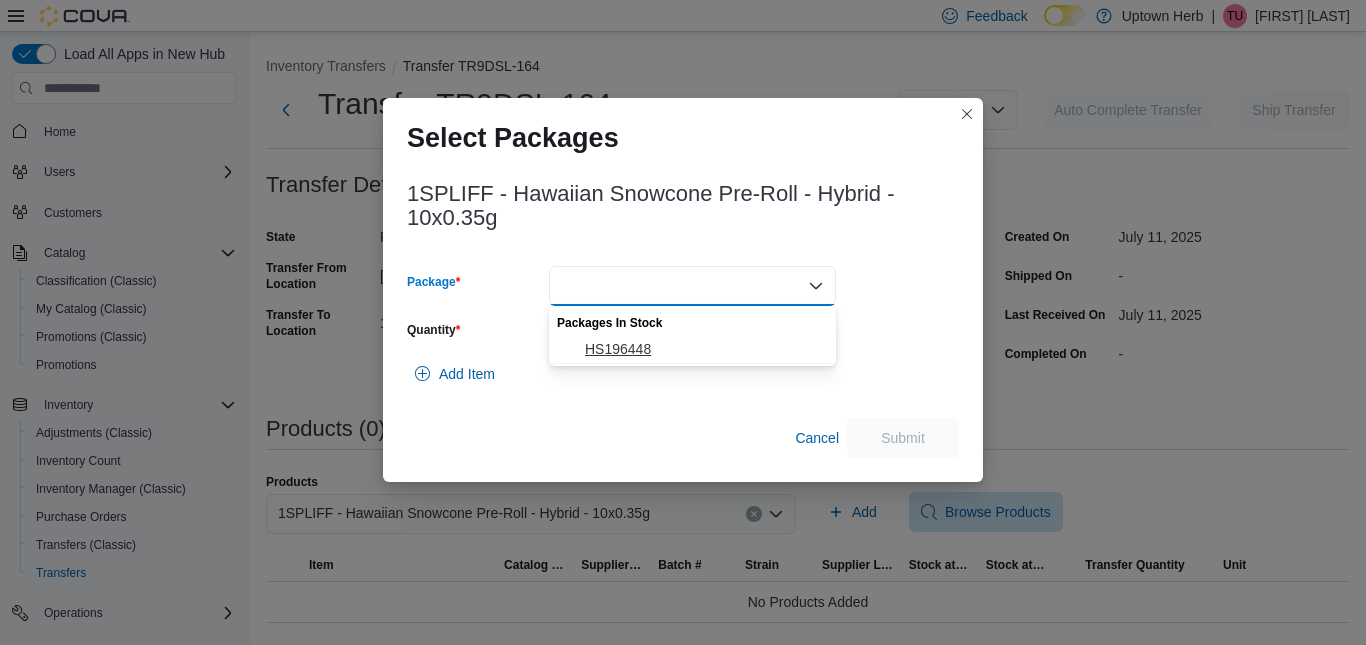click on "HS196448" at bounding box center [704, 349] 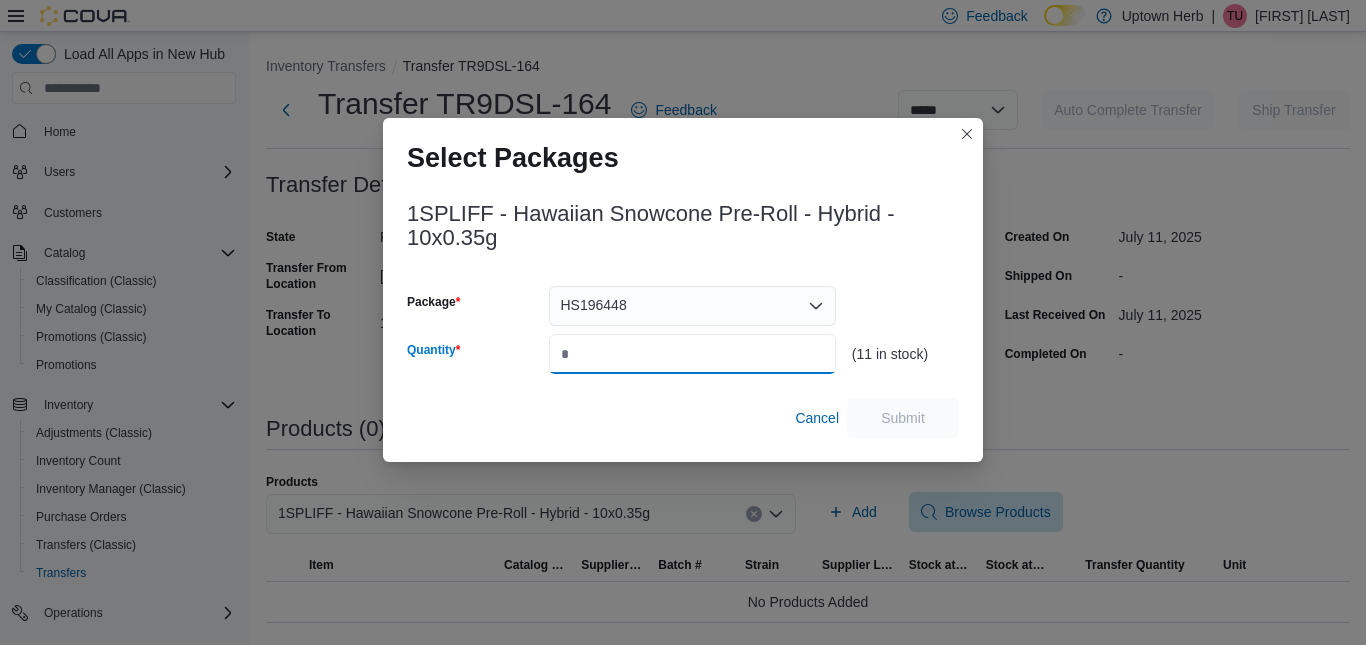 click on "Quantity" at bounding box center [692, 354] 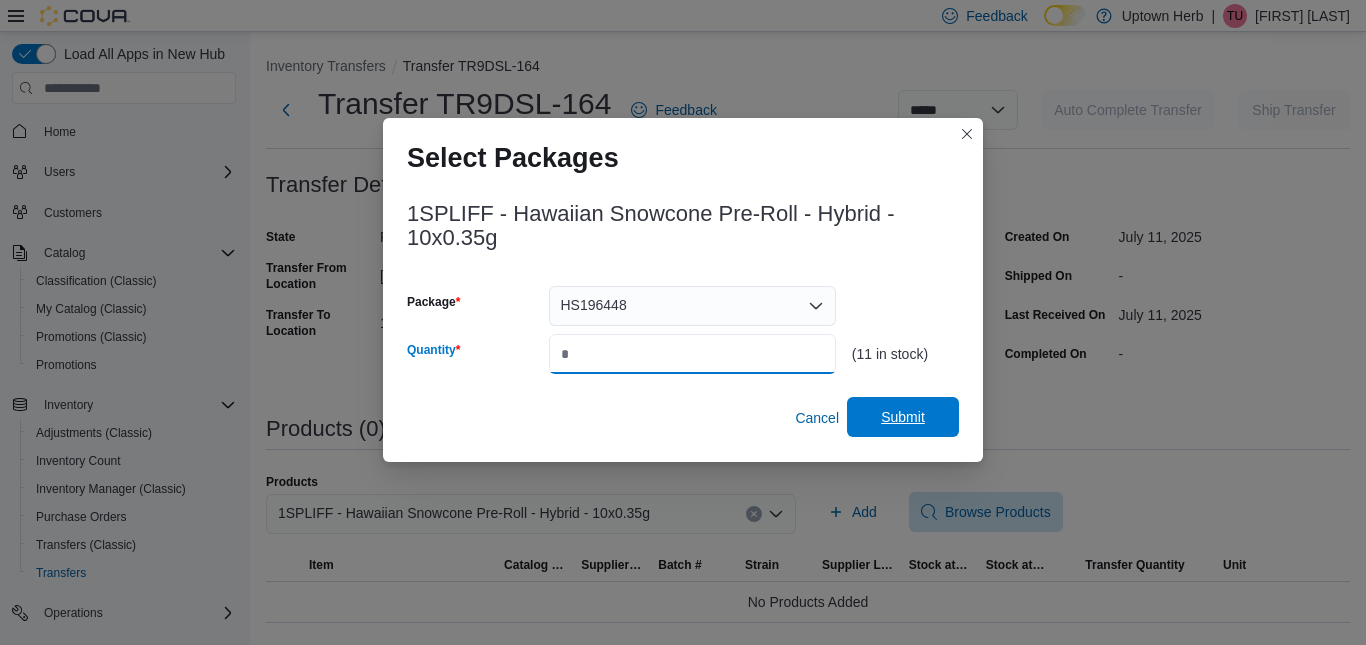 type on "*" 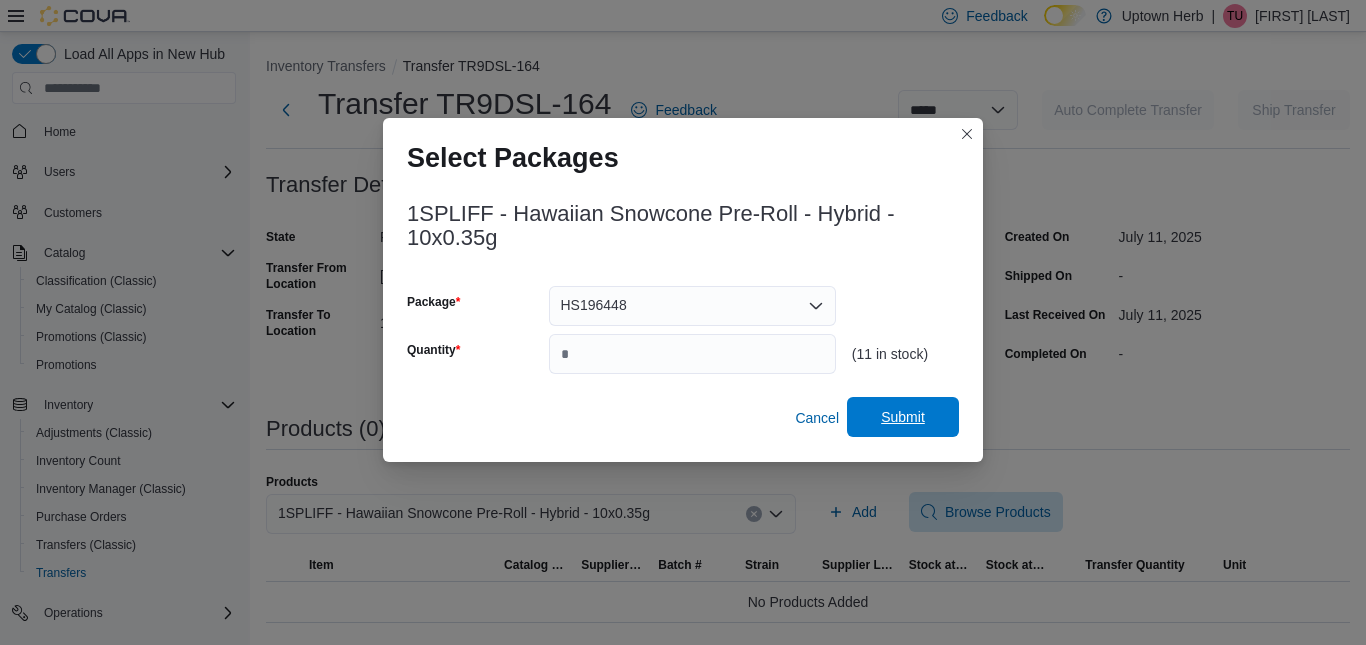 click on "Submit" at bounding box center (903, 417) 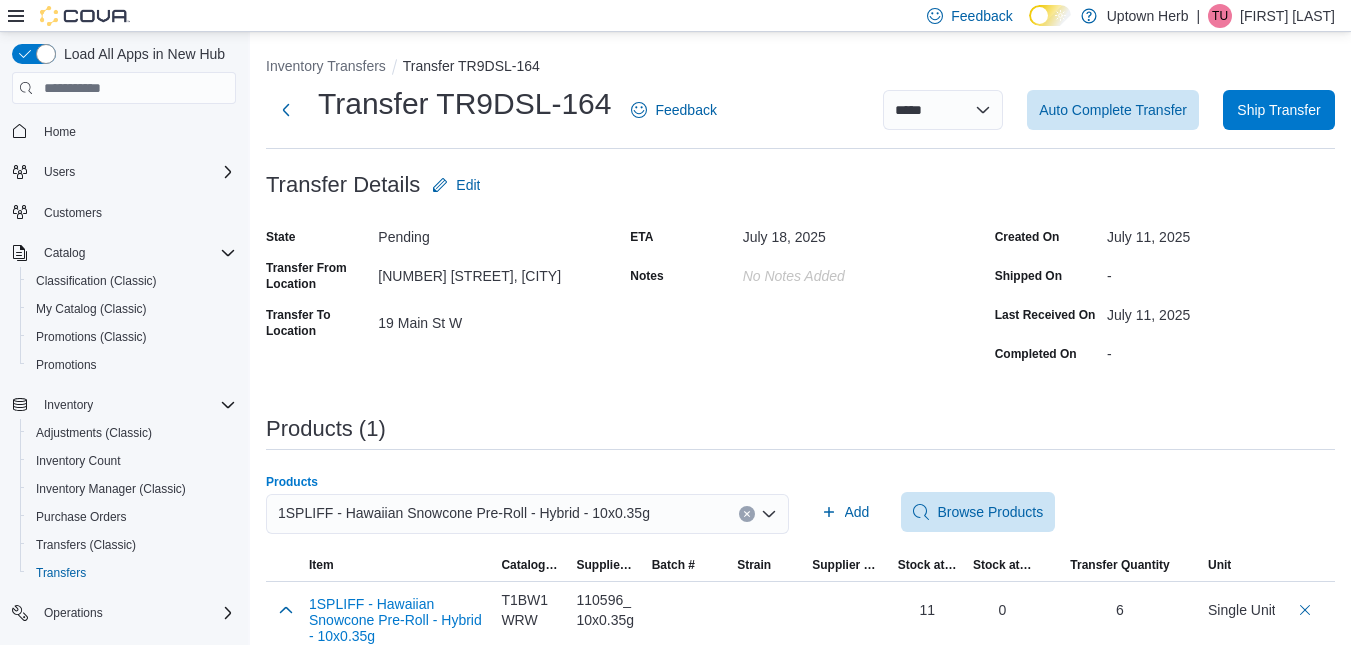 click 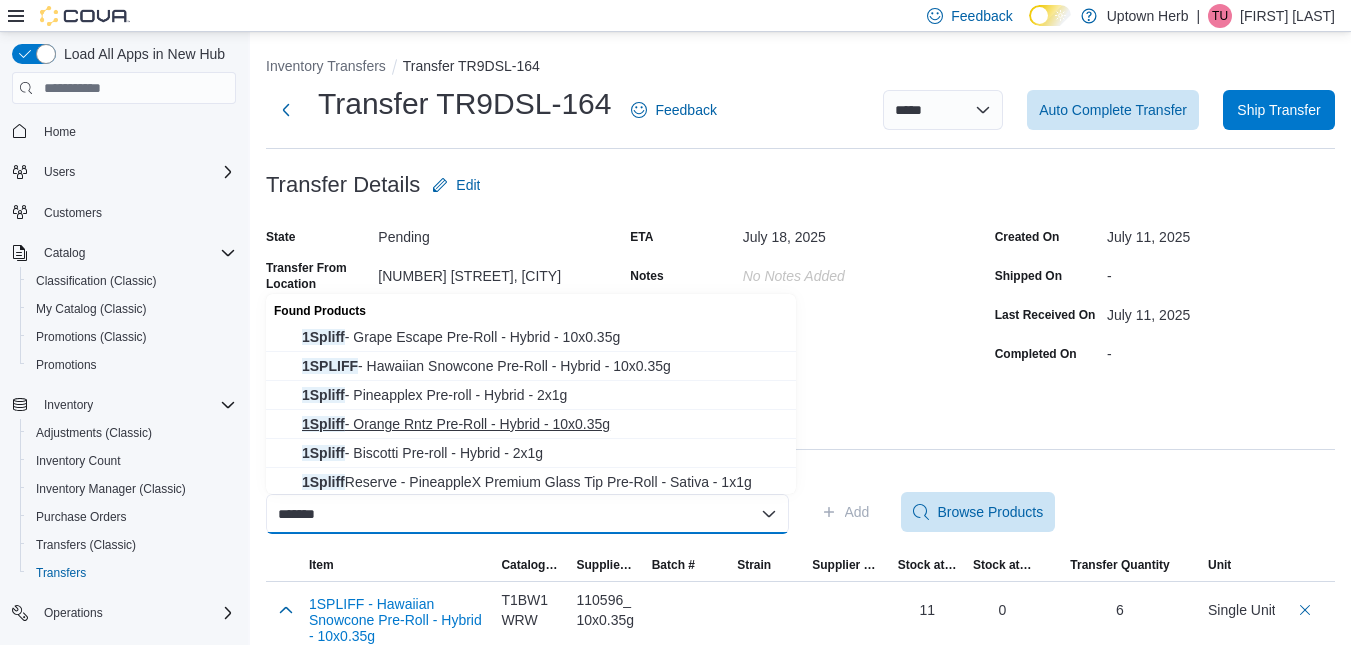 type on "*******" 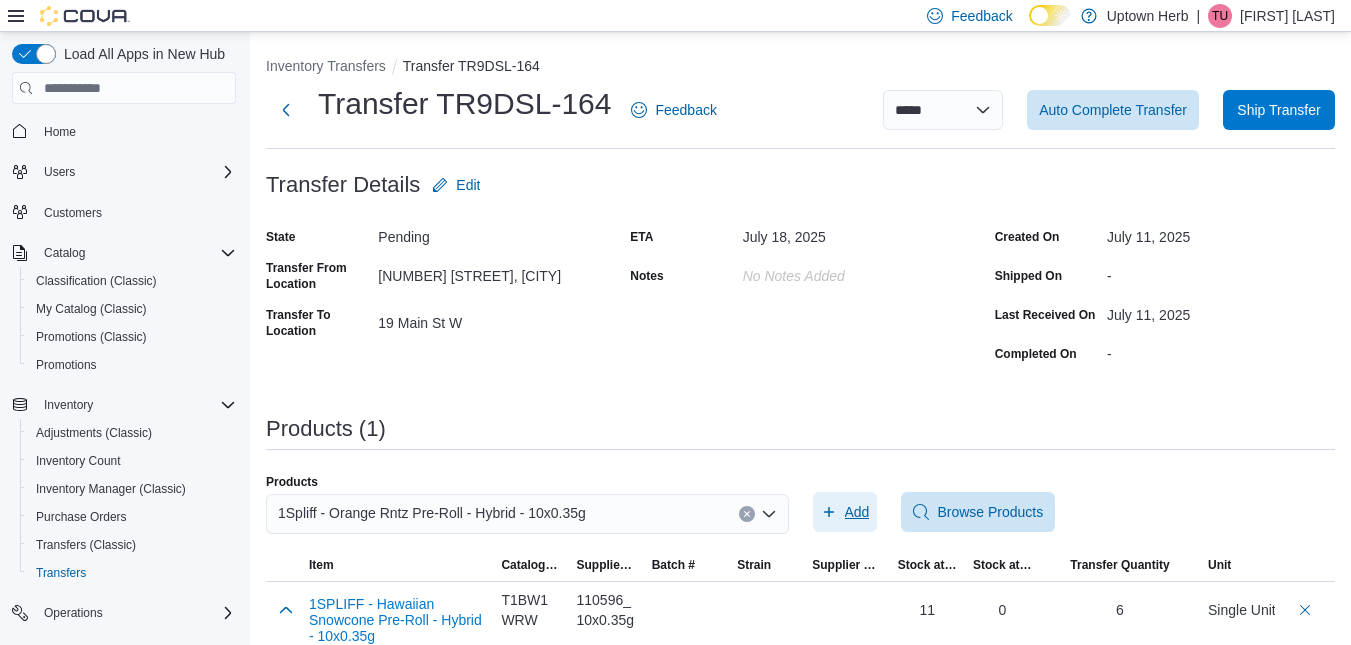 click on "Add" at bounding box center (845, 512) 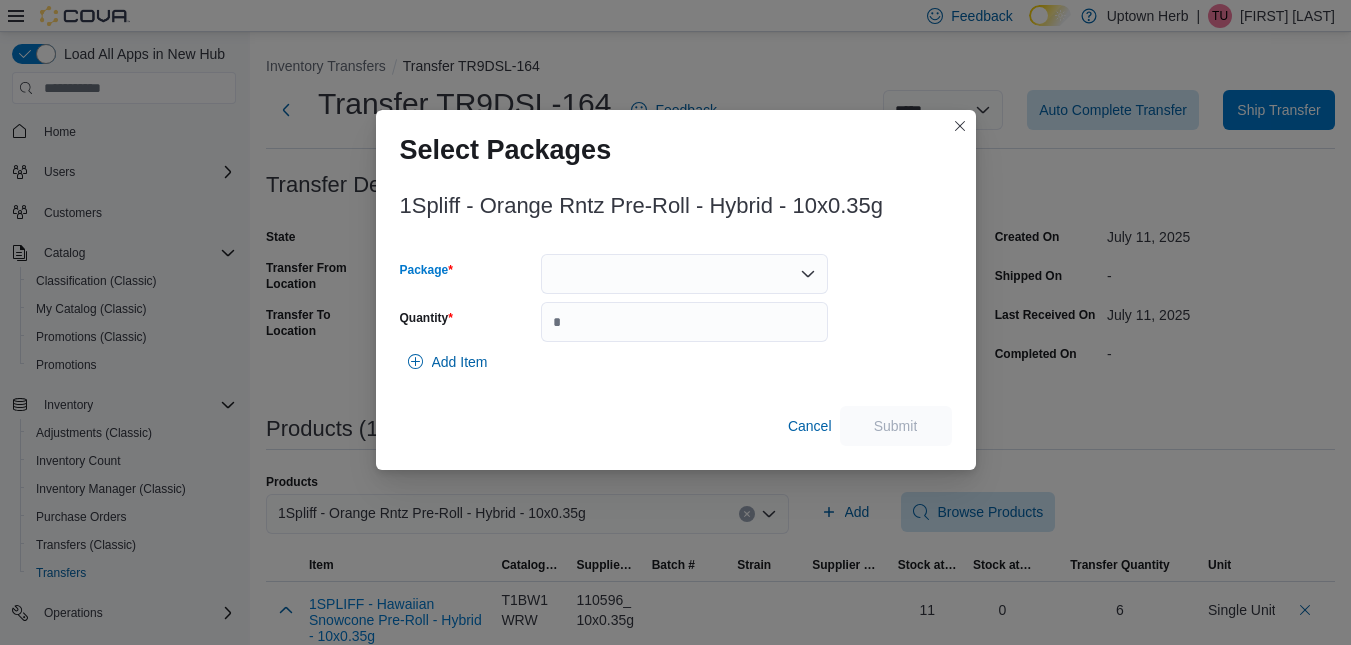 click at bounding box center (684, 274) 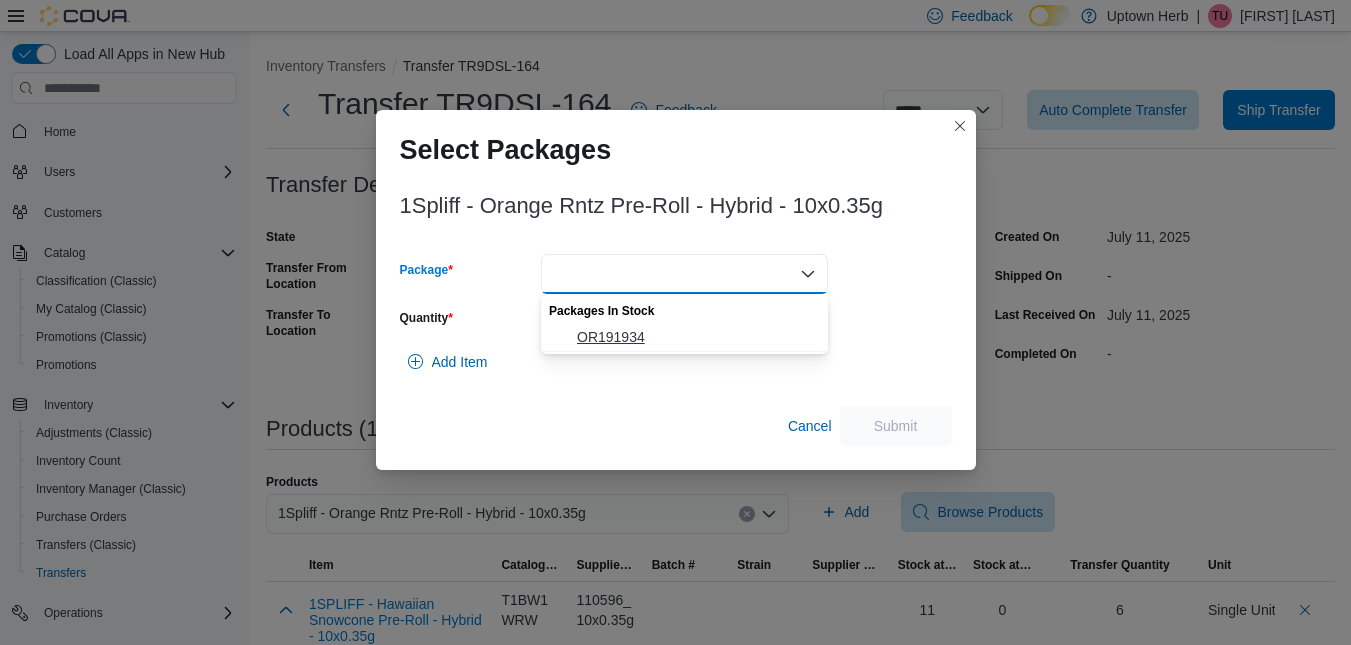 click on "OR191934" at bounding box center (684, 337) 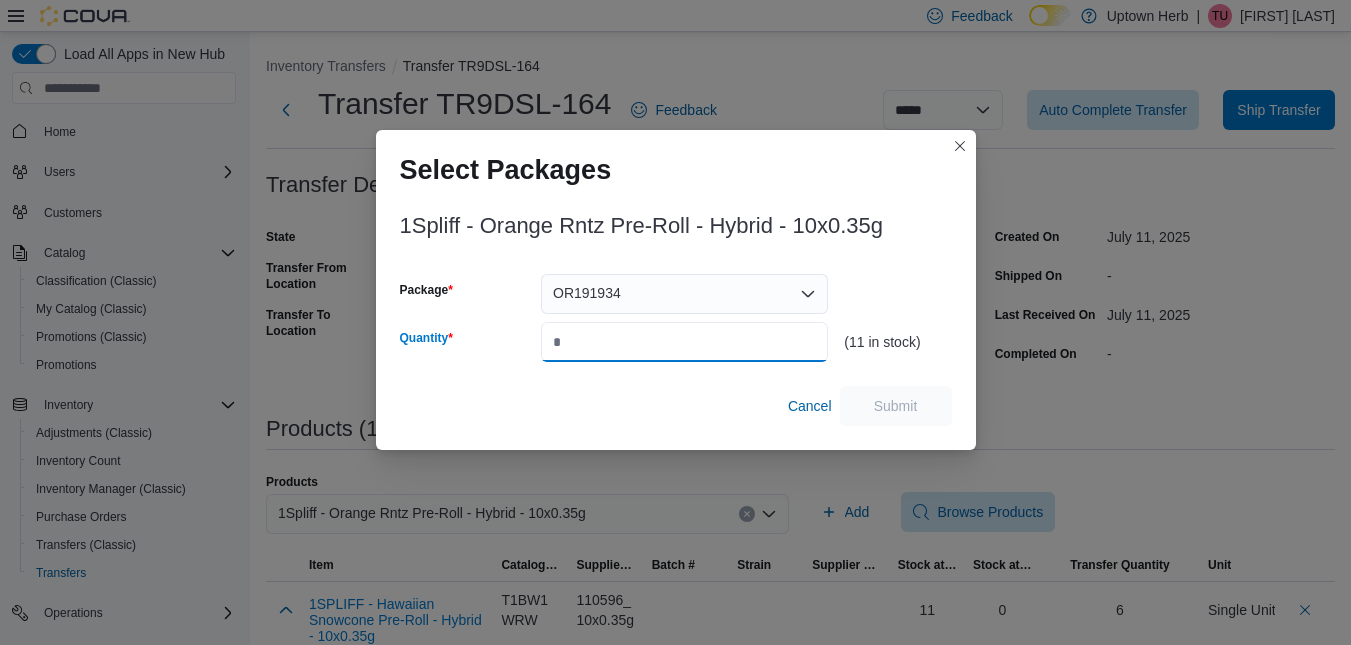 click on "Quantity" at bounding box center (684, 342) 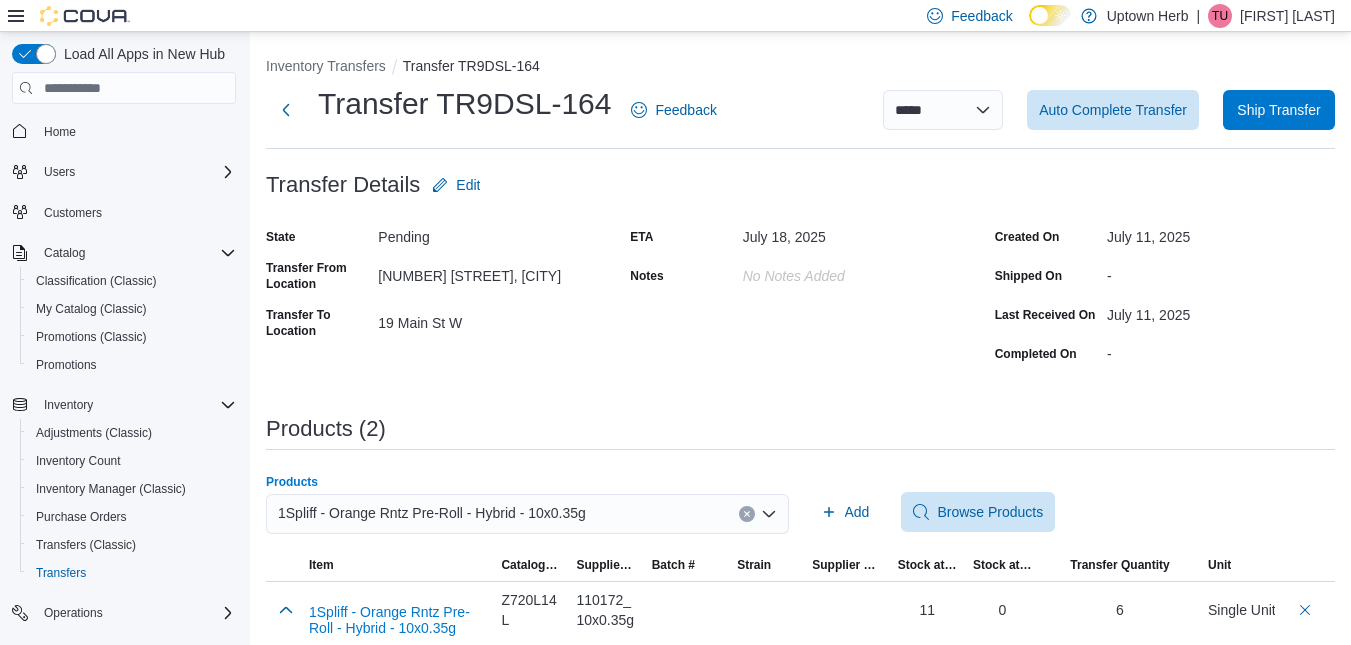 click 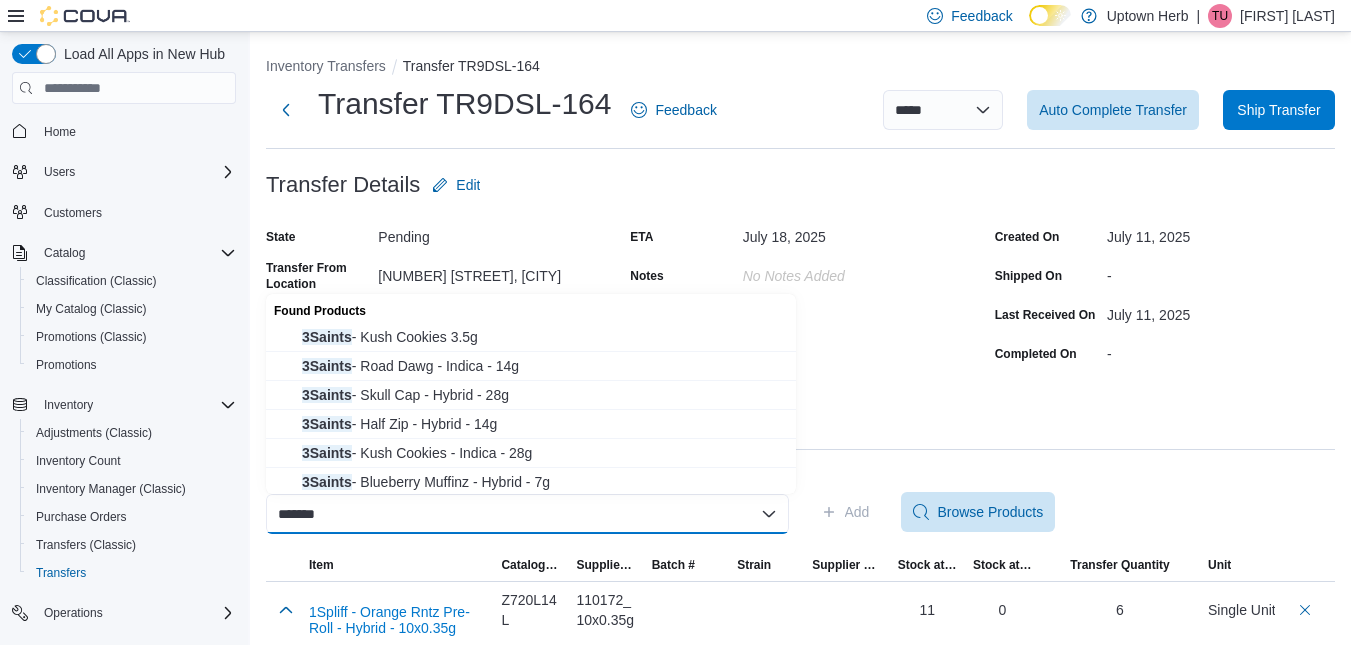 type on "*******" 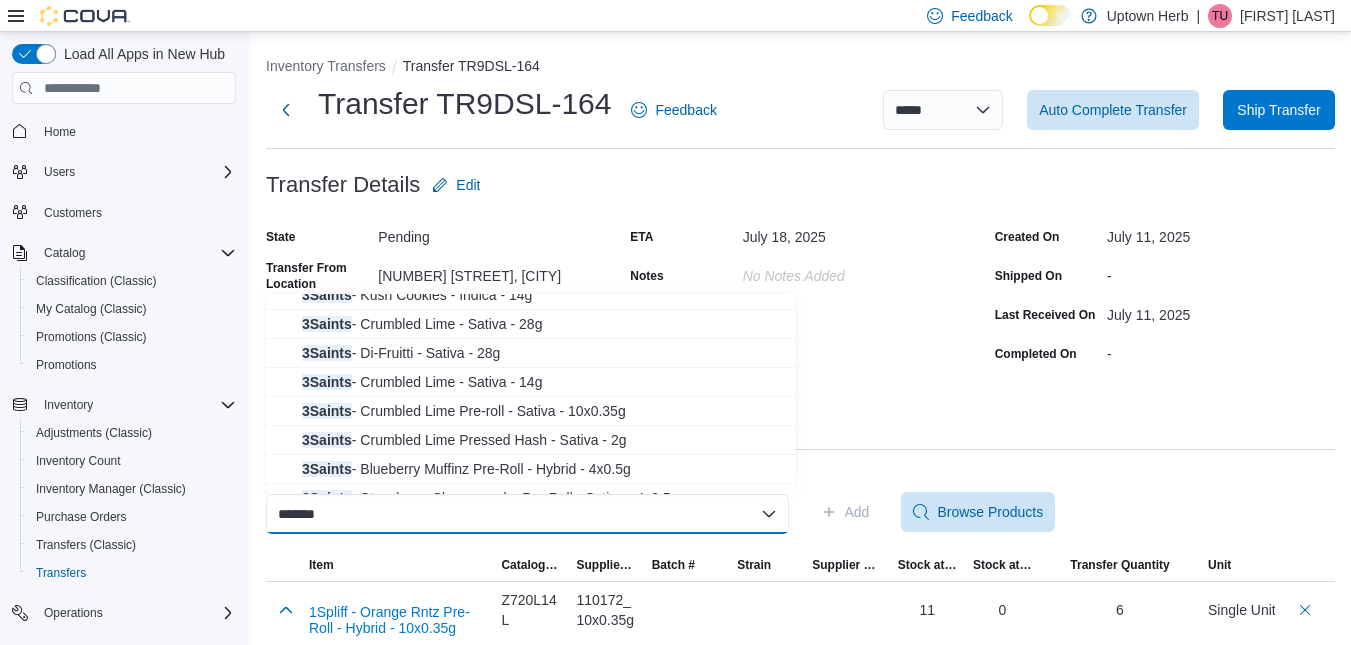 scroll, scrollTop: 217, scrollLeft: 0, axis: vertical 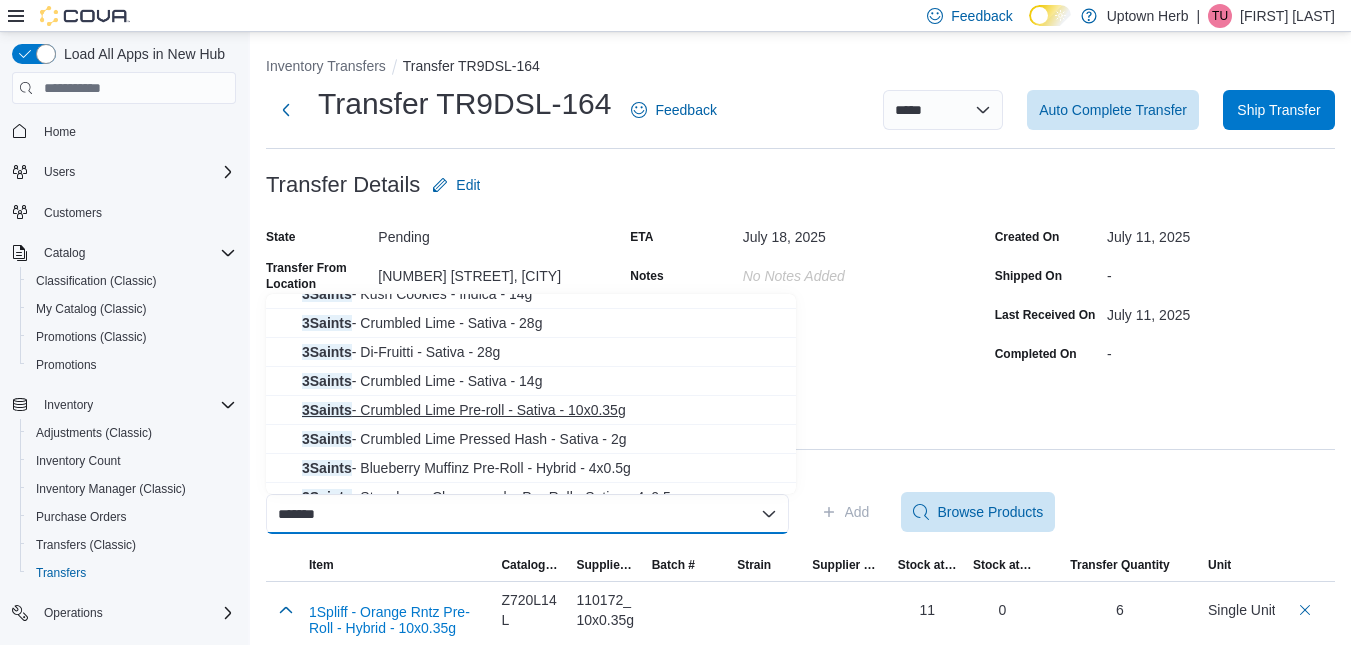 click on "3Saints  - Crumbled Lime Pre-roll - Sativa - 10x0.35g" at bounding box center (543, 410) 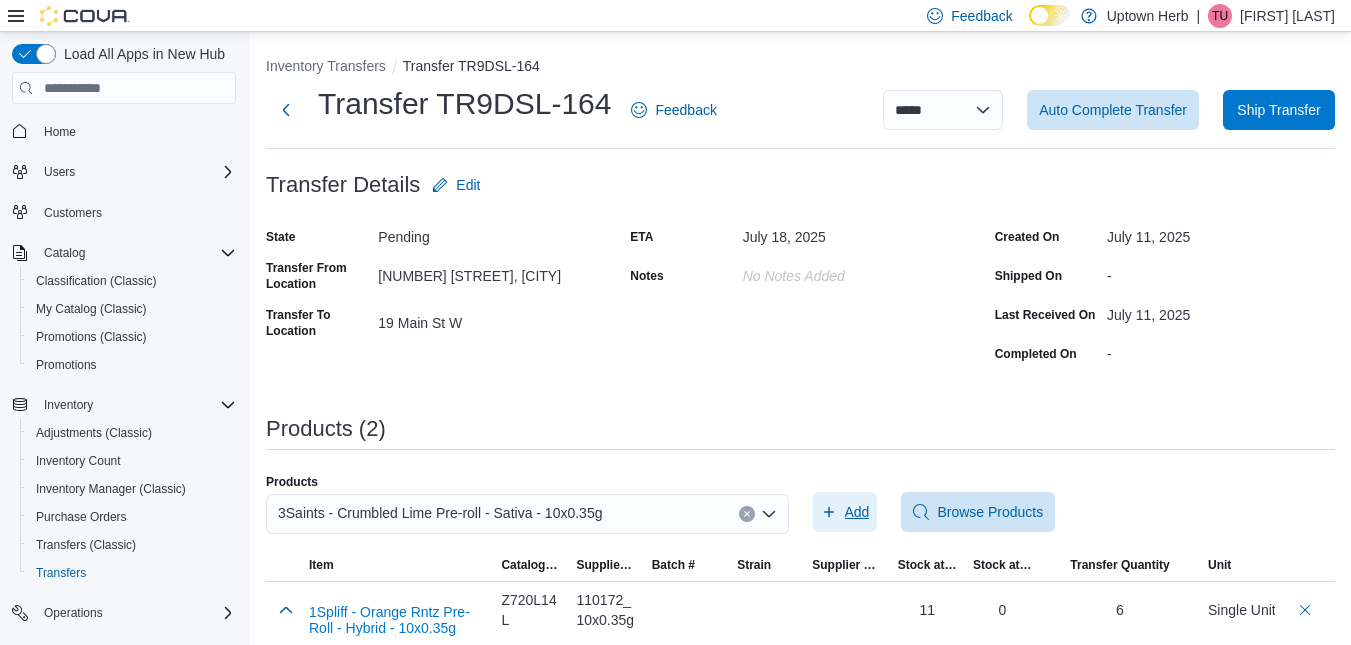 click on "Add" at bounding box center [857, 512] 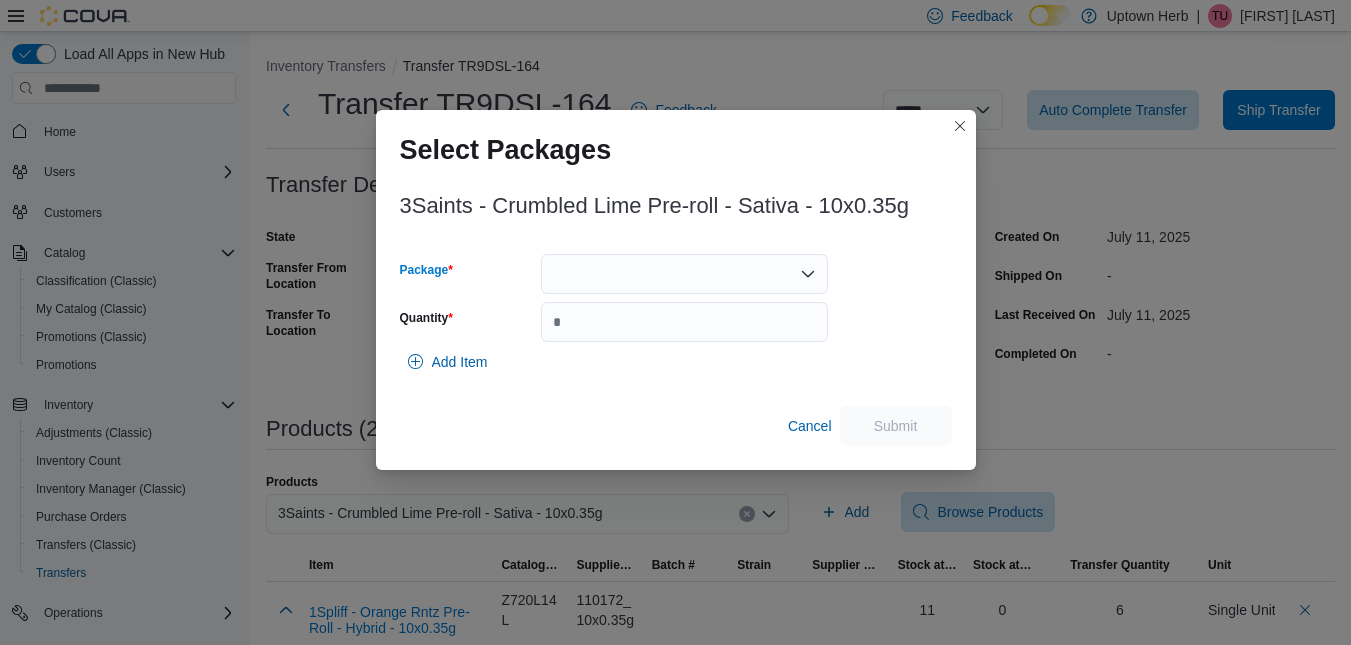 click at bounding box center (684, 274) 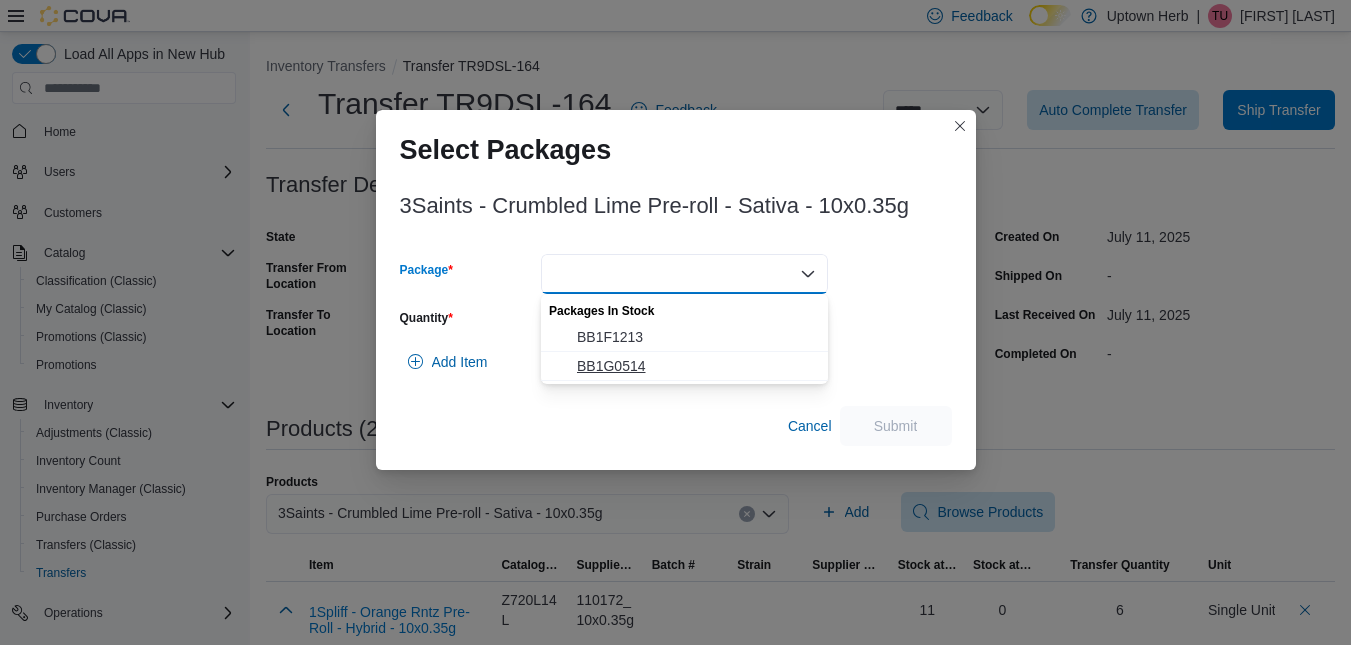 click on "BB1G0514" at bounding box center (696, 366) 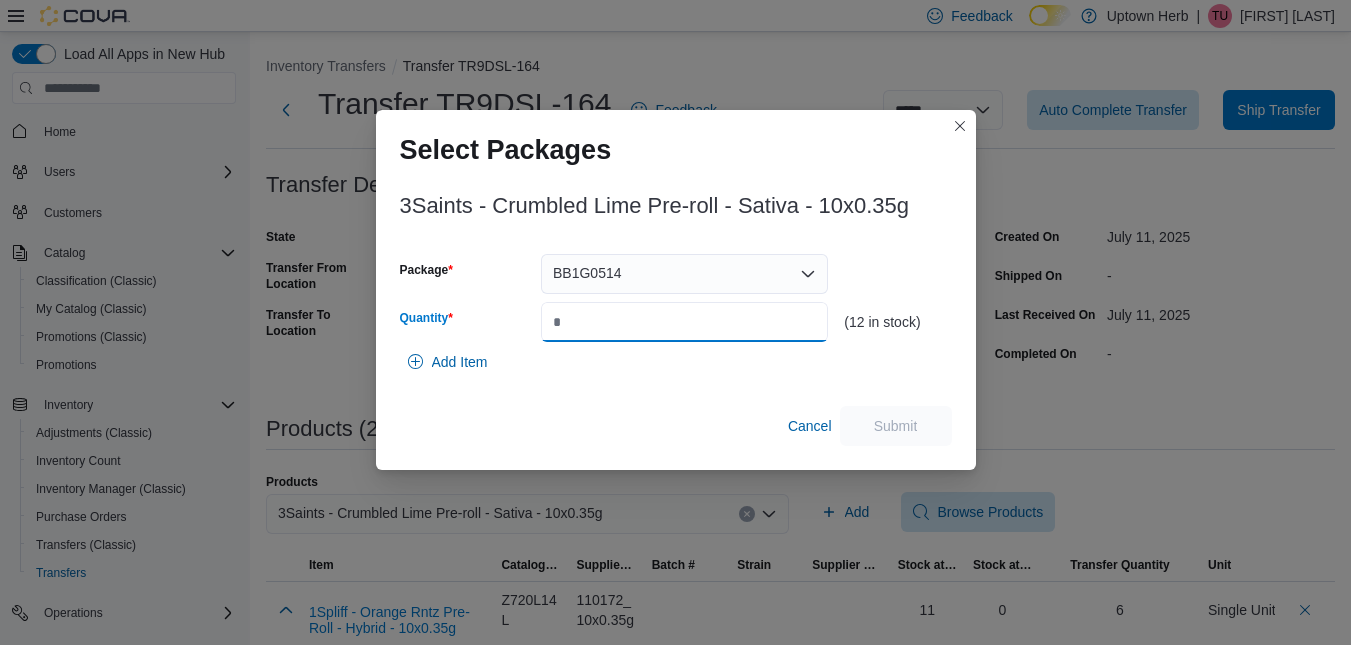 click on "Quantity" at bounding box center [684, 322] 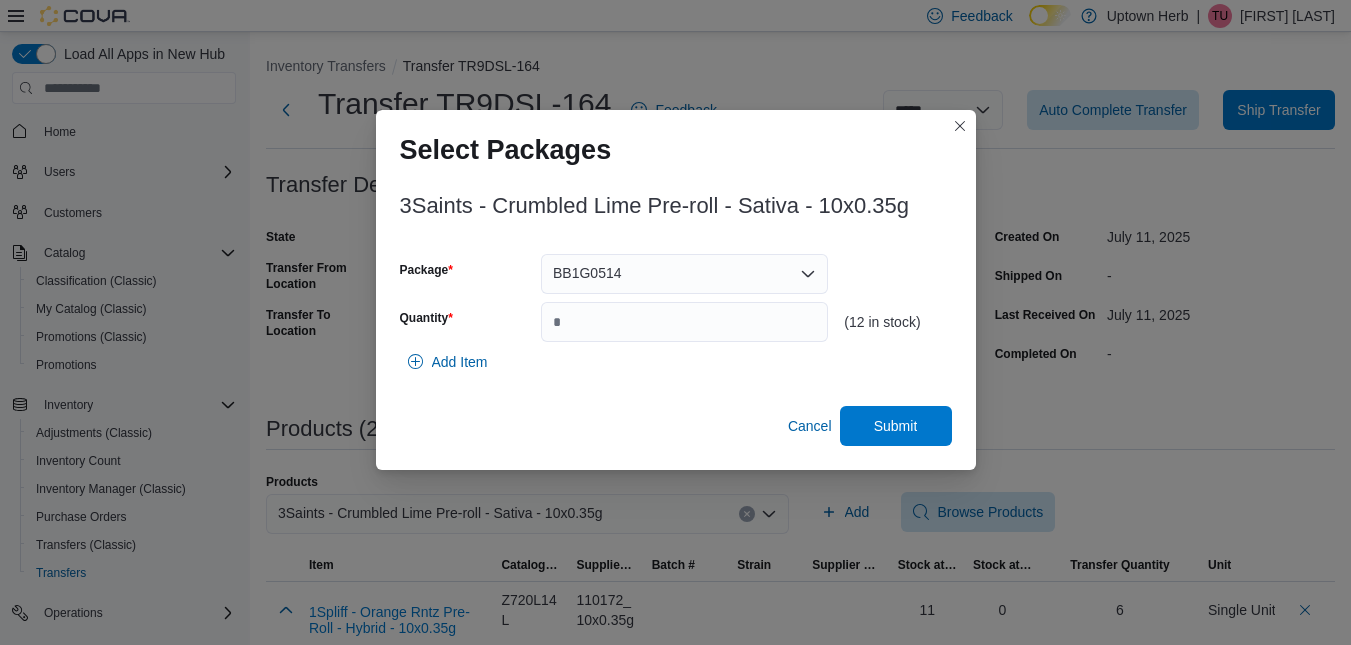 type on "*" 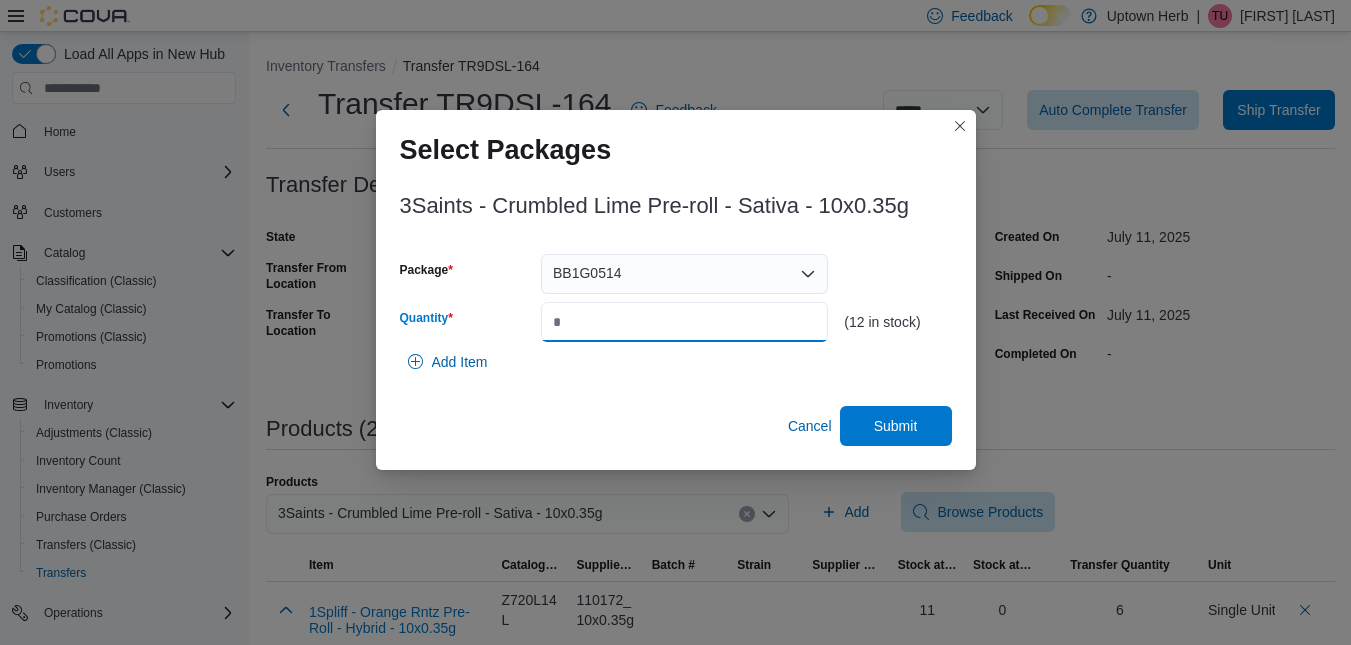 click on "*" at bounding box center (684, 322) 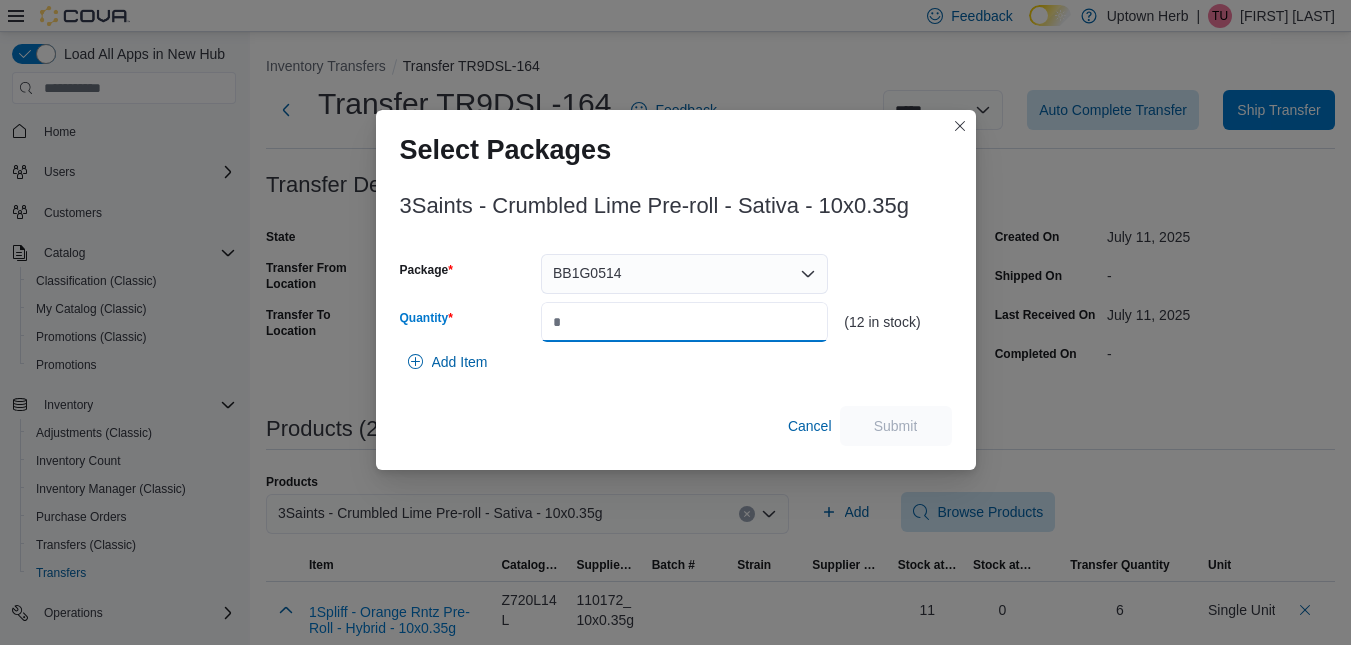 type on "*" 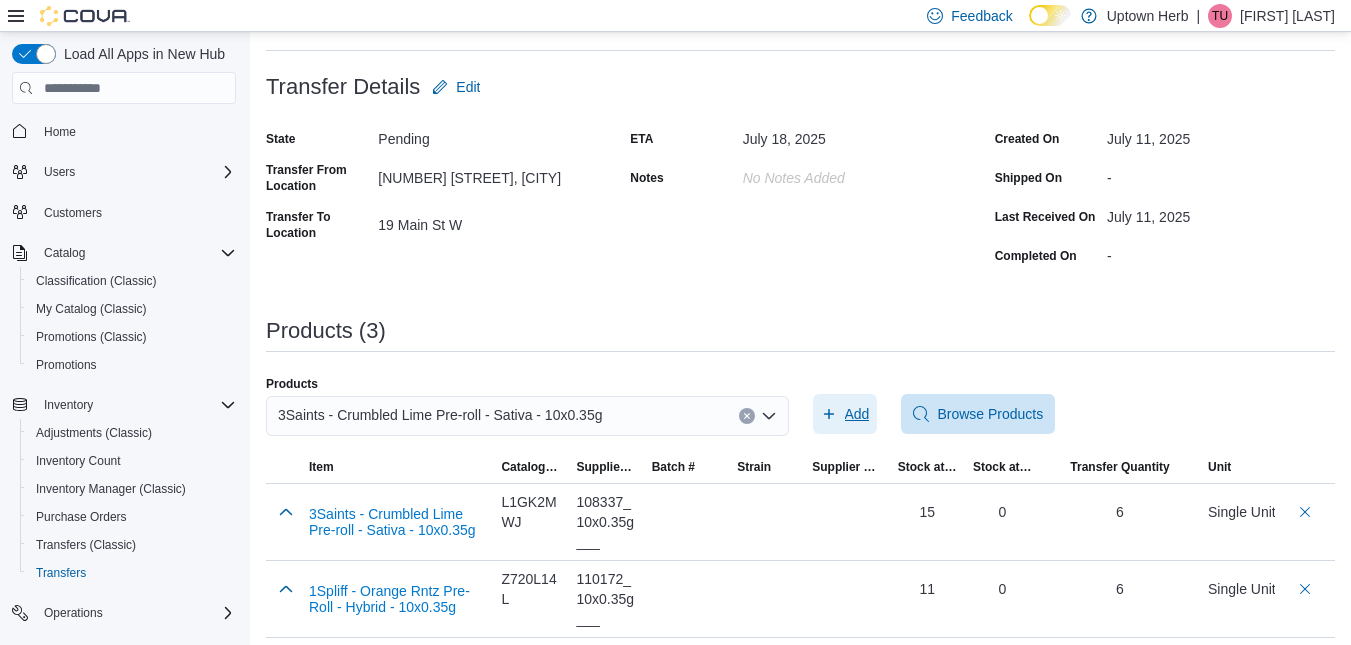 scroll, scrollTop: 99, scrollLeft: 0, axis: vertical 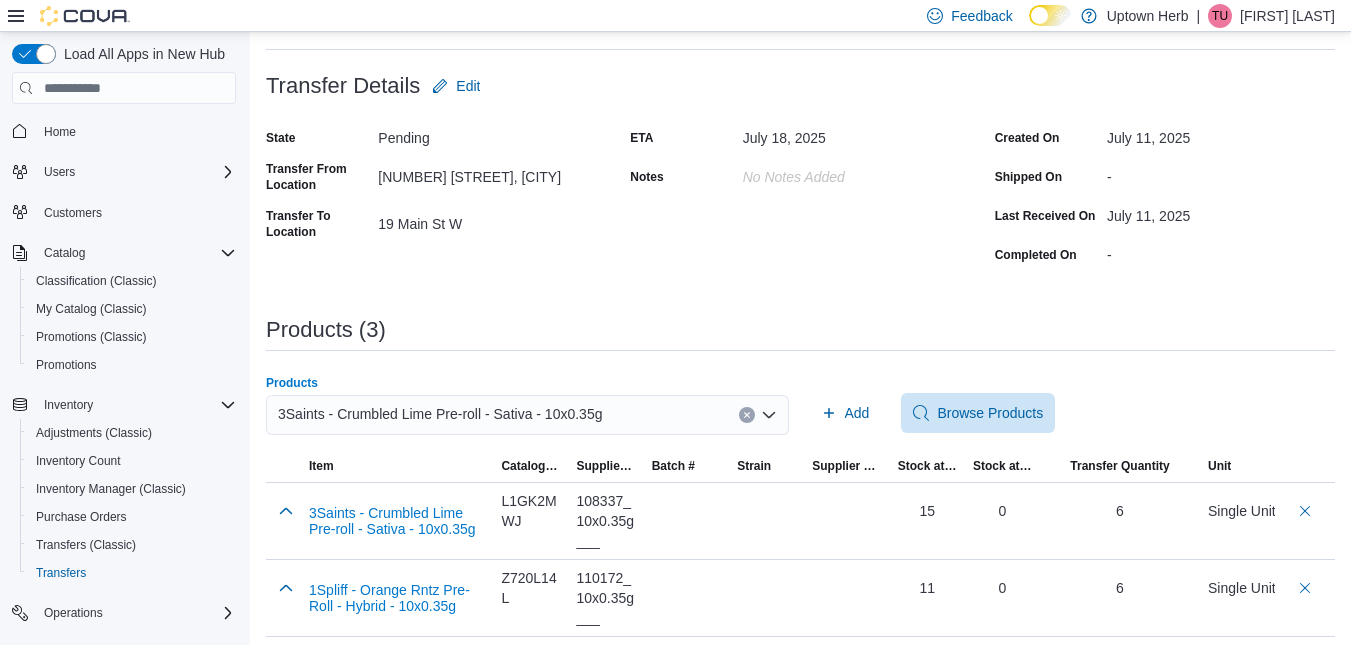 click 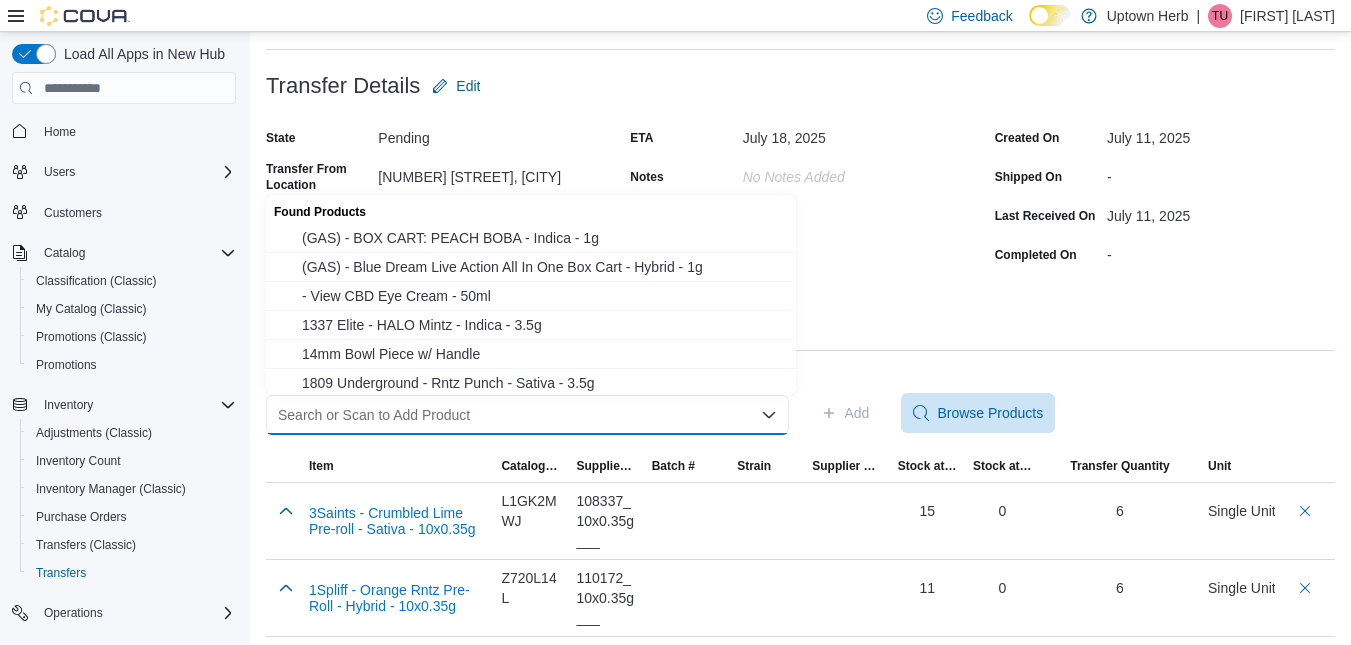 click on "Search or Scan to Add Product" at bounding box center (527, 415) 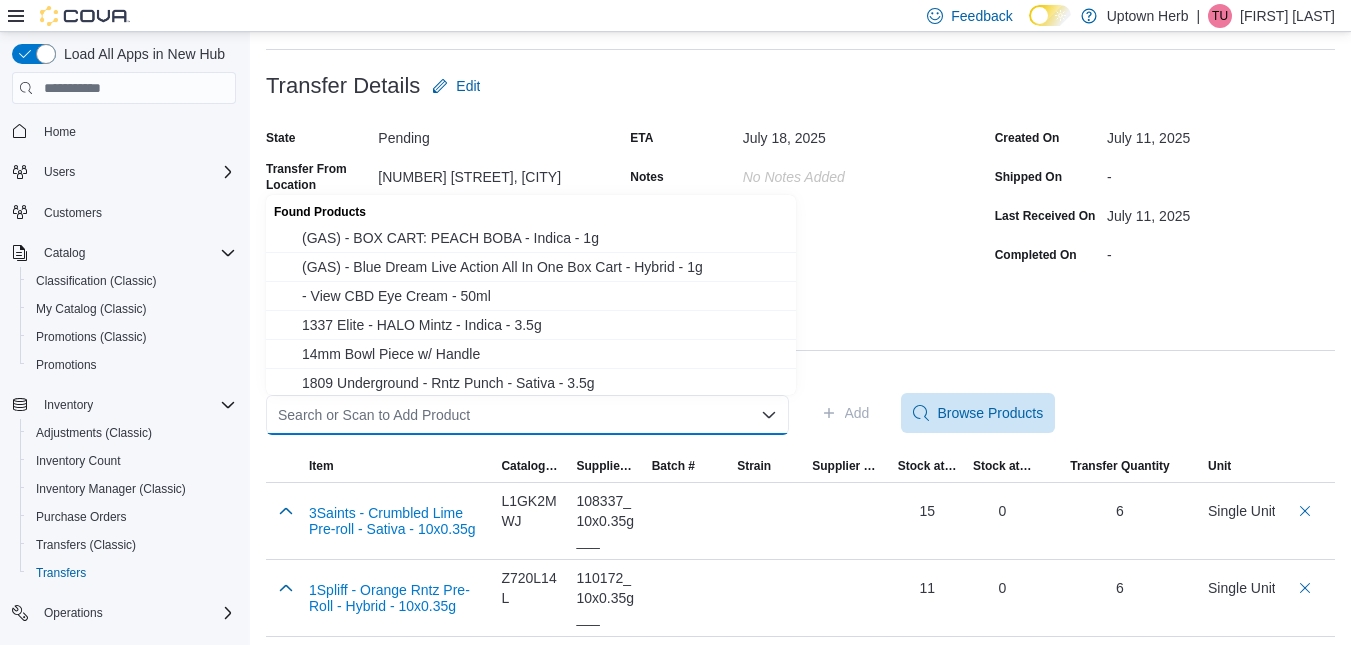 click on "Search or Scan to Add Product Combo box. Selected. Combo box input. Search or Scan to Add Product. Type some text or, to display a list of choices, press Down Arrow. To exit the list of choices, press Escape." at bounding box center [527, 415] 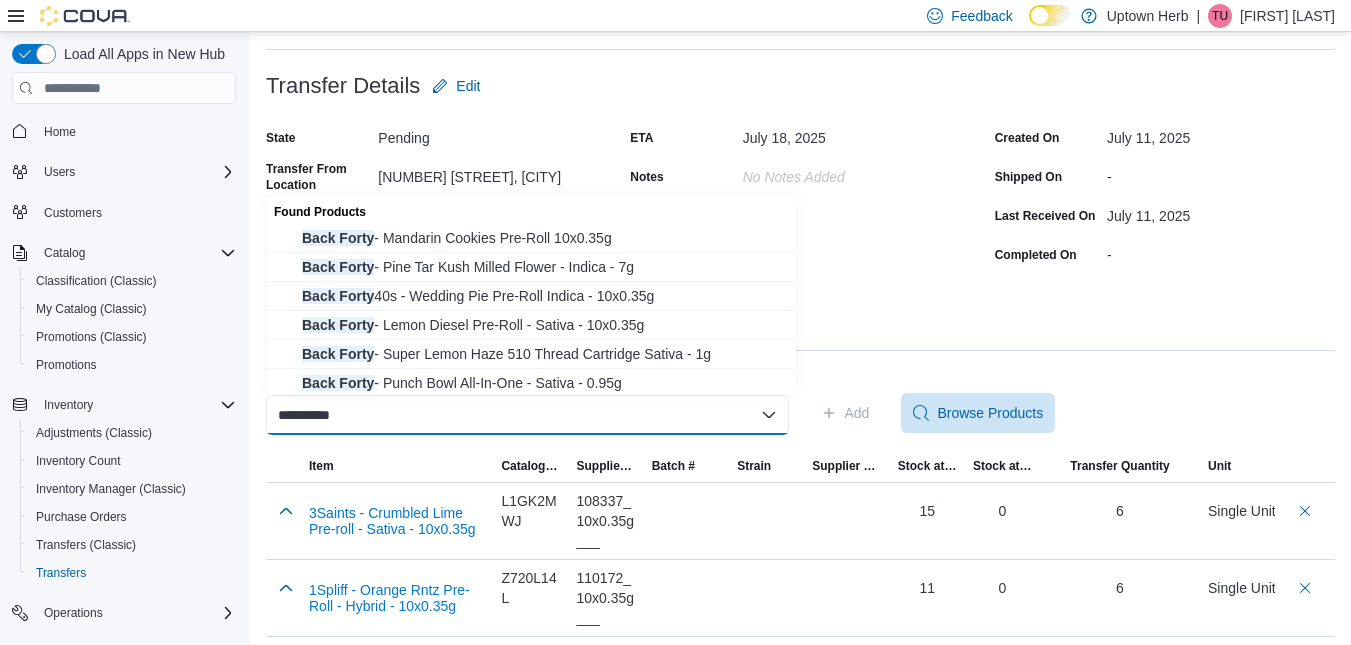 type on "**********" 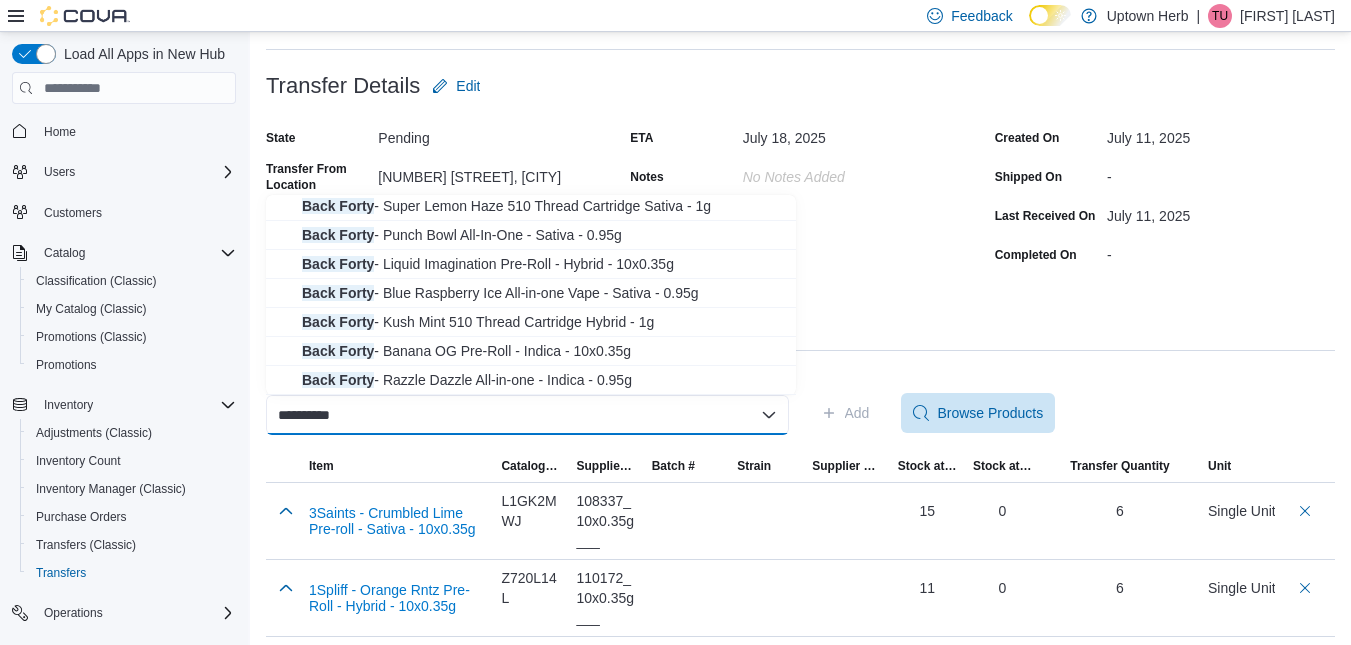 scroll, scrollTop: 148, scrollLeft: 0, axis: vertical 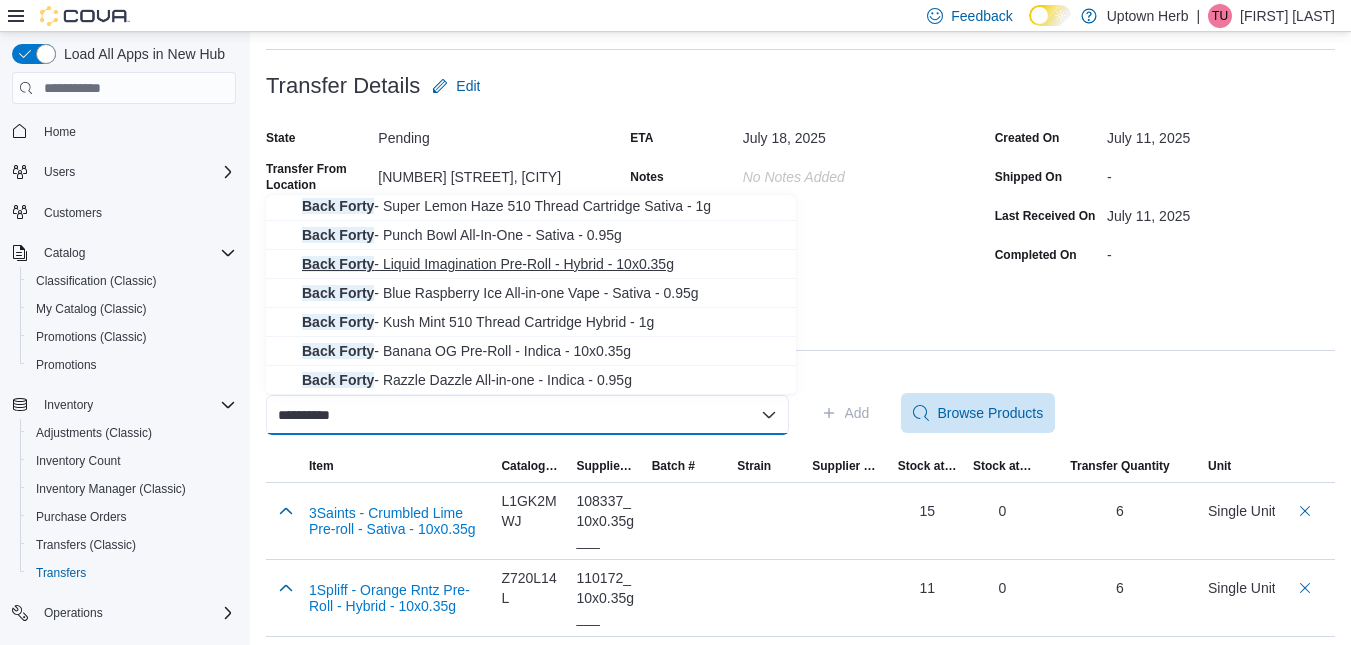 click on "Back Forty  - Liquid Imagination Pre-Roll - Hybrid - 10x0.35g" at bounding box center [543, 264] 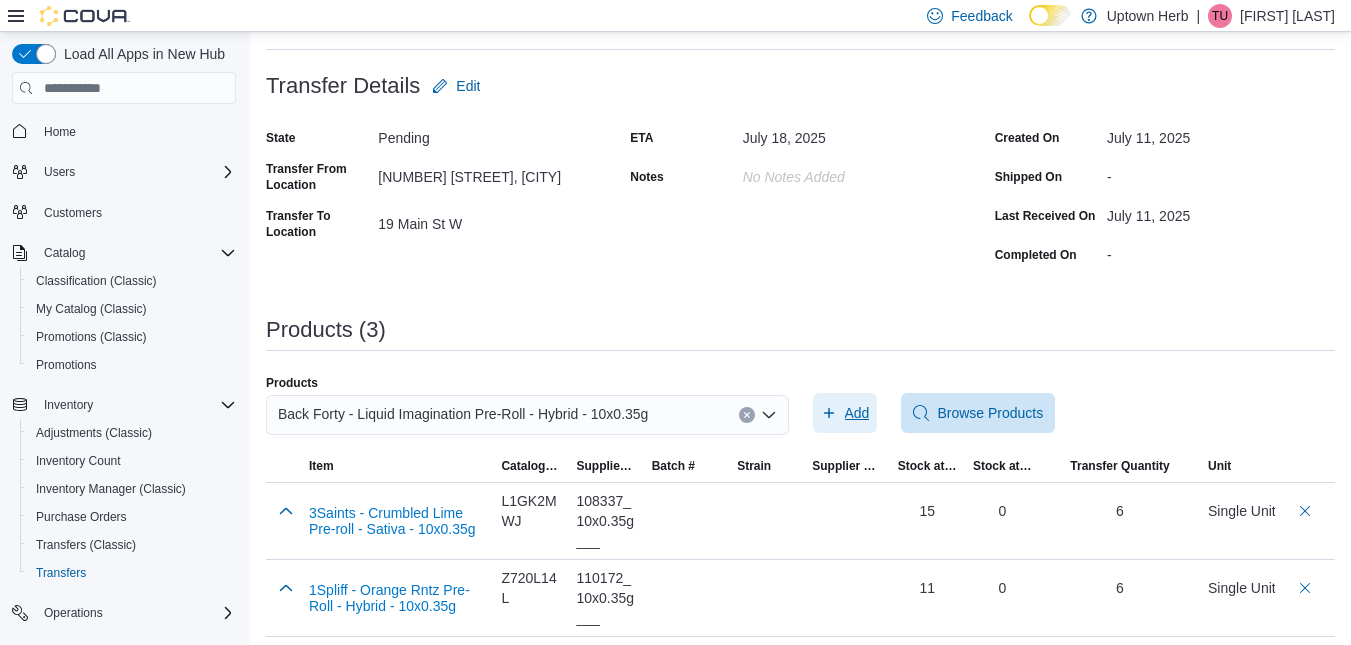 click on "Add" at bounding box center (845, 413) 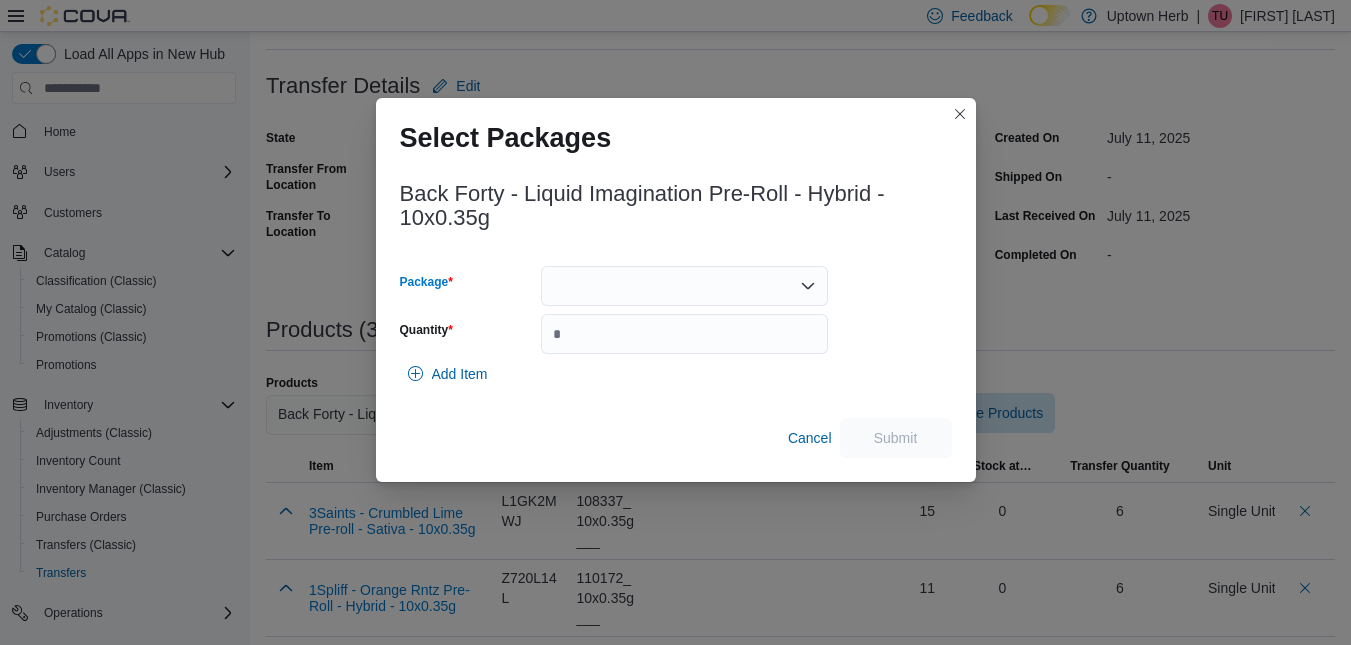 click at bounding box center [684, 286] 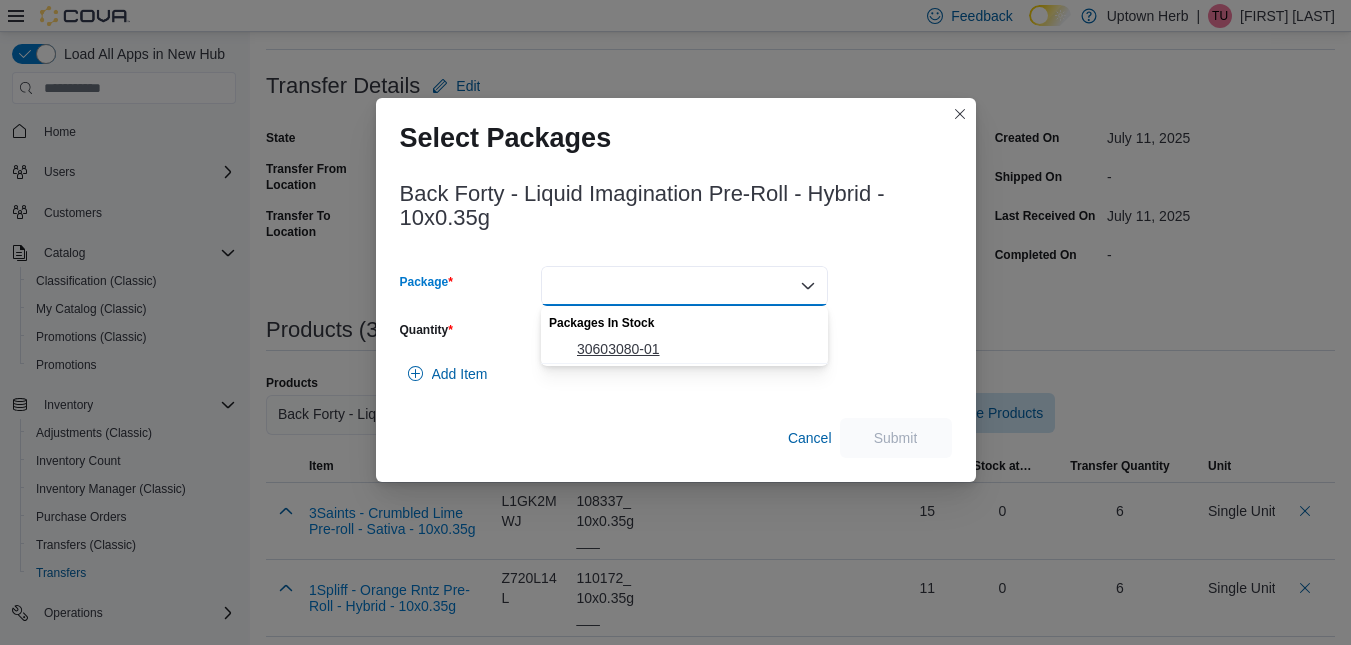 click on "30603080-01" at bounding box center [696, 349] 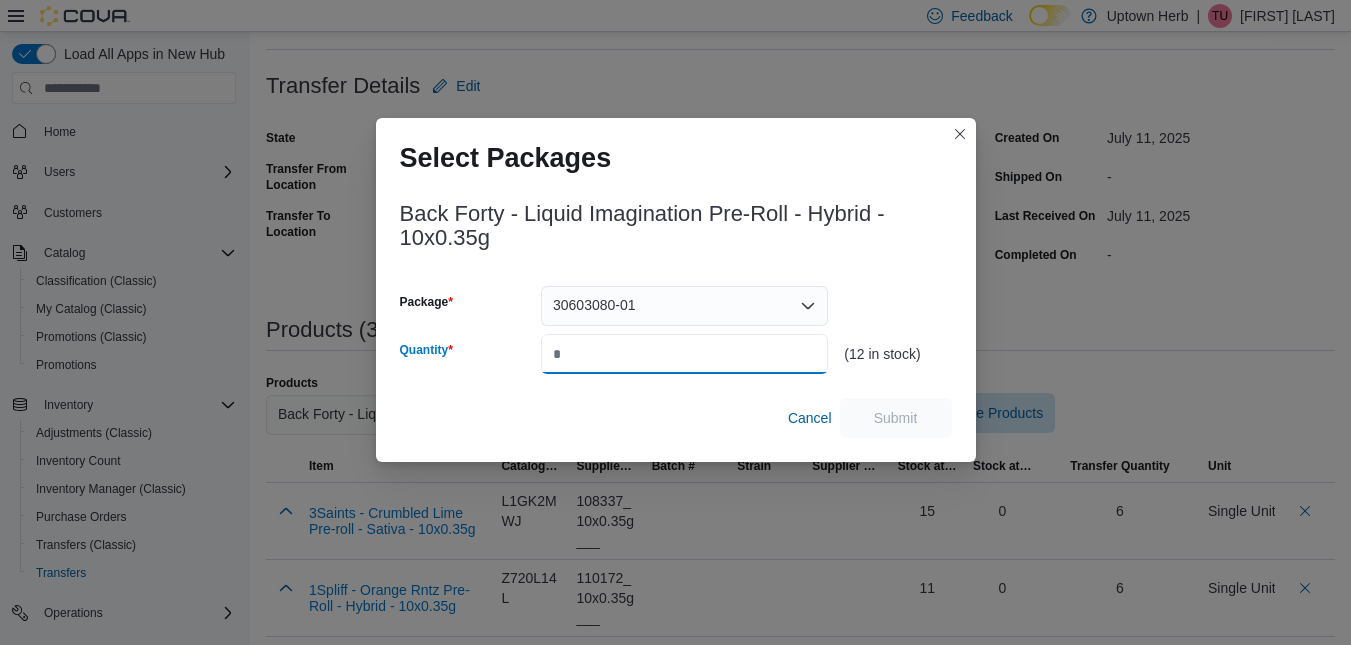 click on "Quantity" at bounding box center (684, 354) 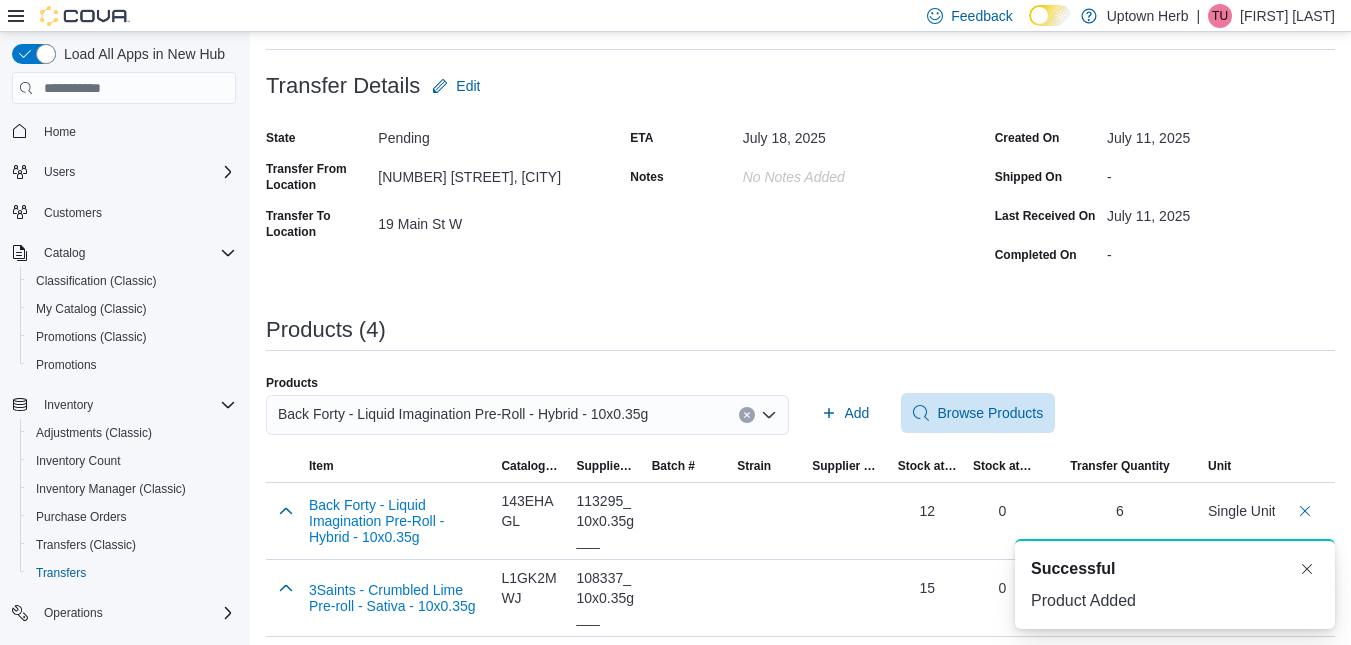 click 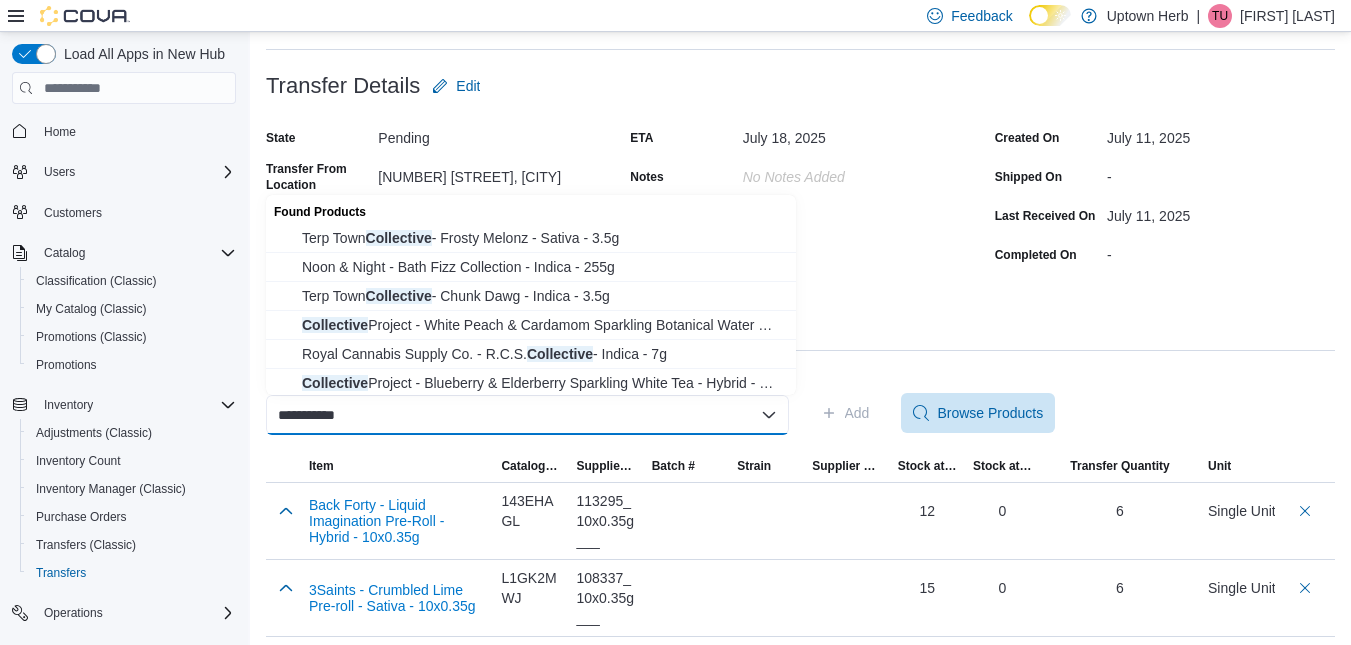 type on "**********" 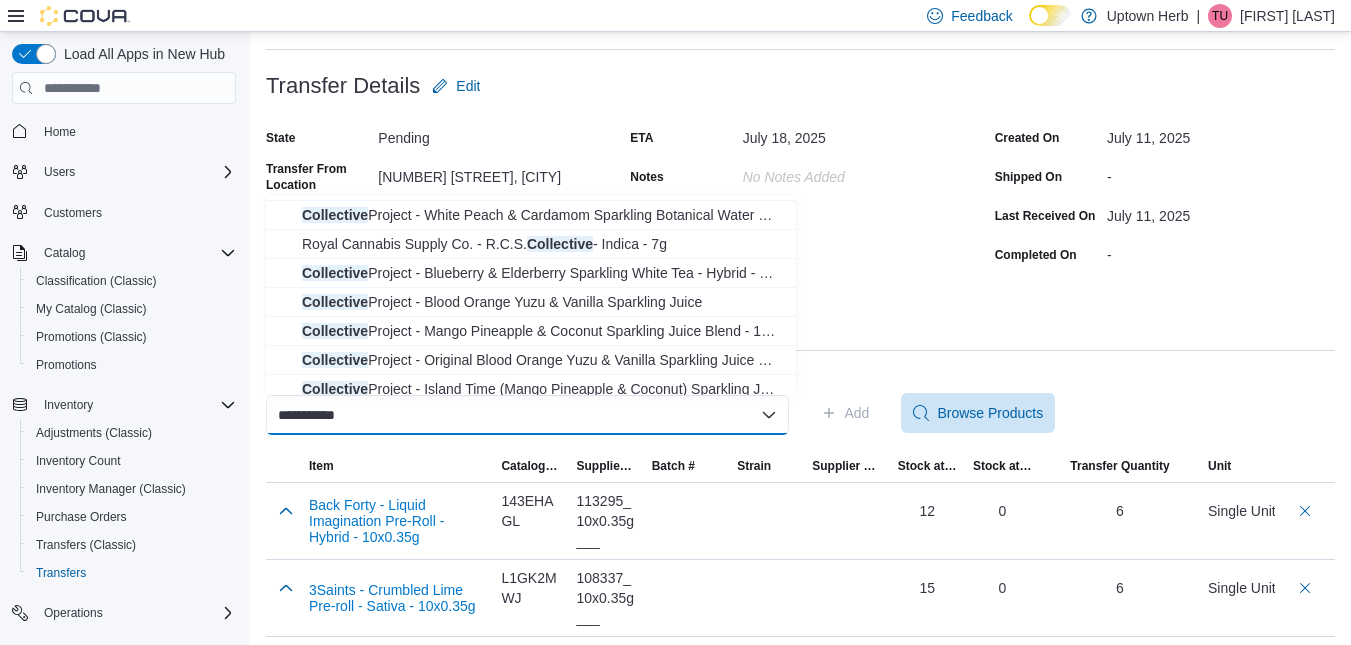 scroll, scrollTop: 119, scrollLeft: 0, axis: vertical 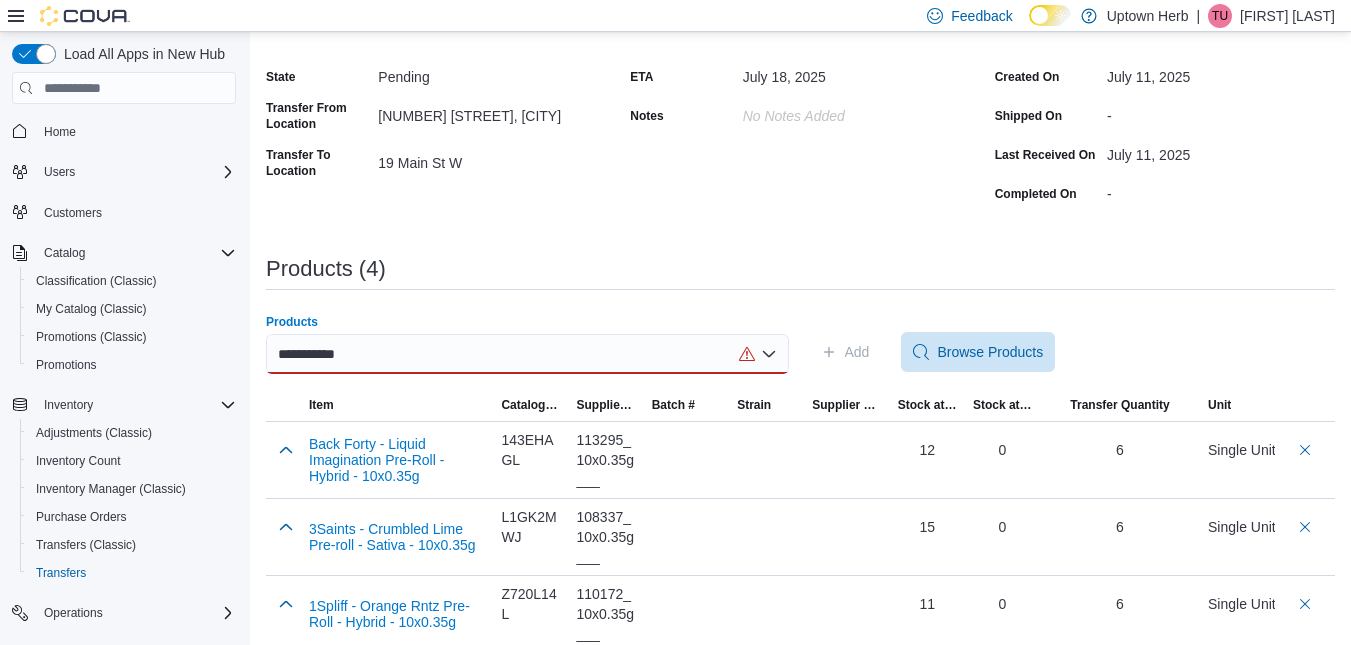 click on "**********" at bounding box center [527, 354] 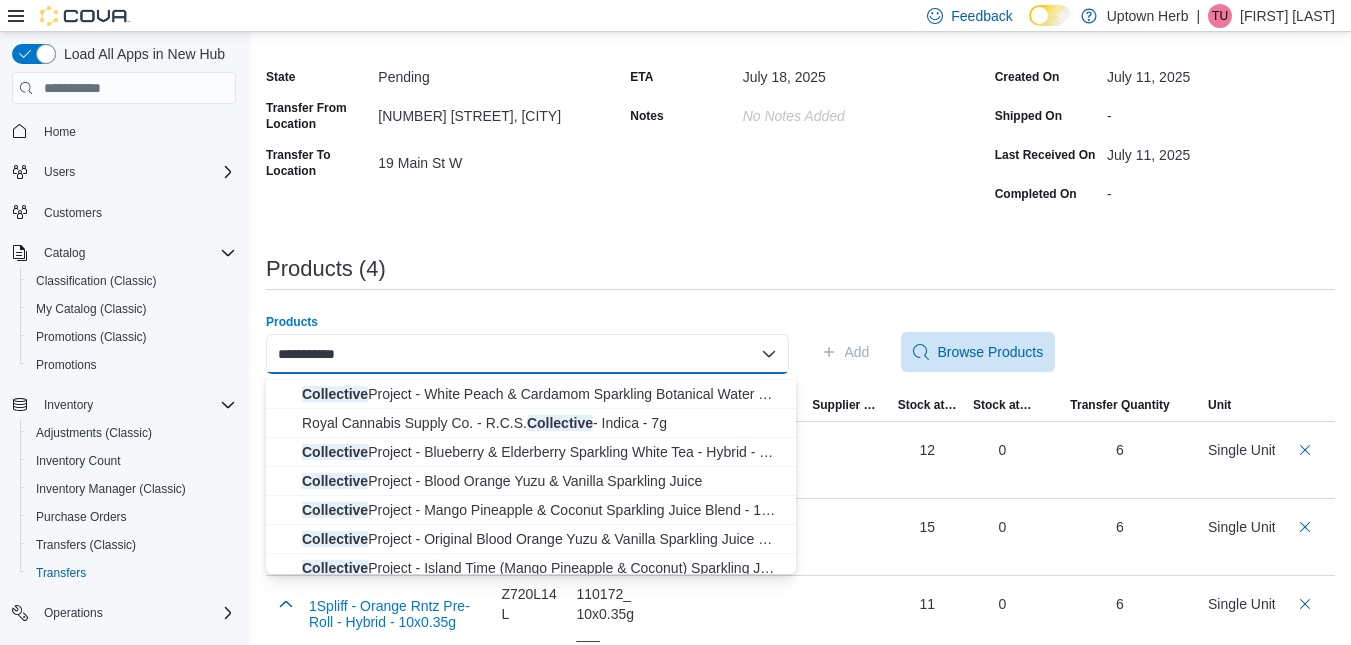 scroll, scrollTop: 119, scrollLeft: 0, axis: vertical 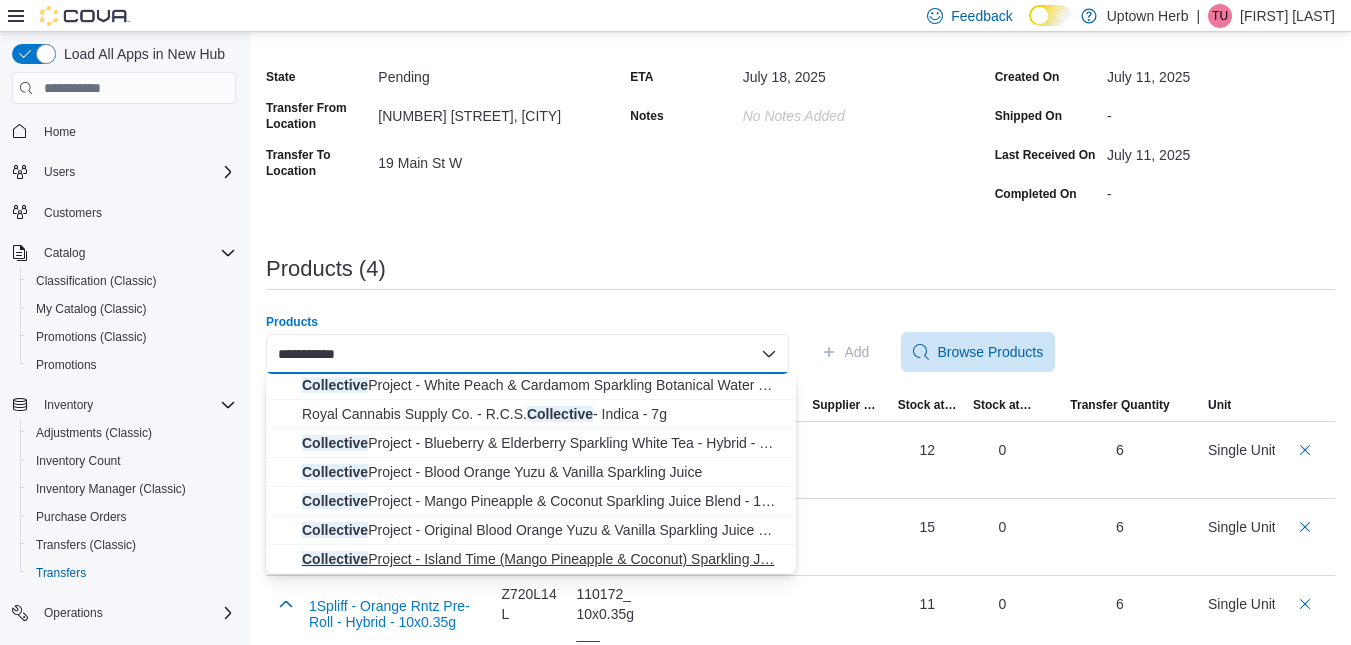 click on "Collective  Project - Island Time (Mango Pineapple & Coconut) Sparkling J… Collective Project - Island Time (Mango Pineapple & Coconut) Sparkling Juice - Hybrid - 355ml" at bounding box center (543, 559) 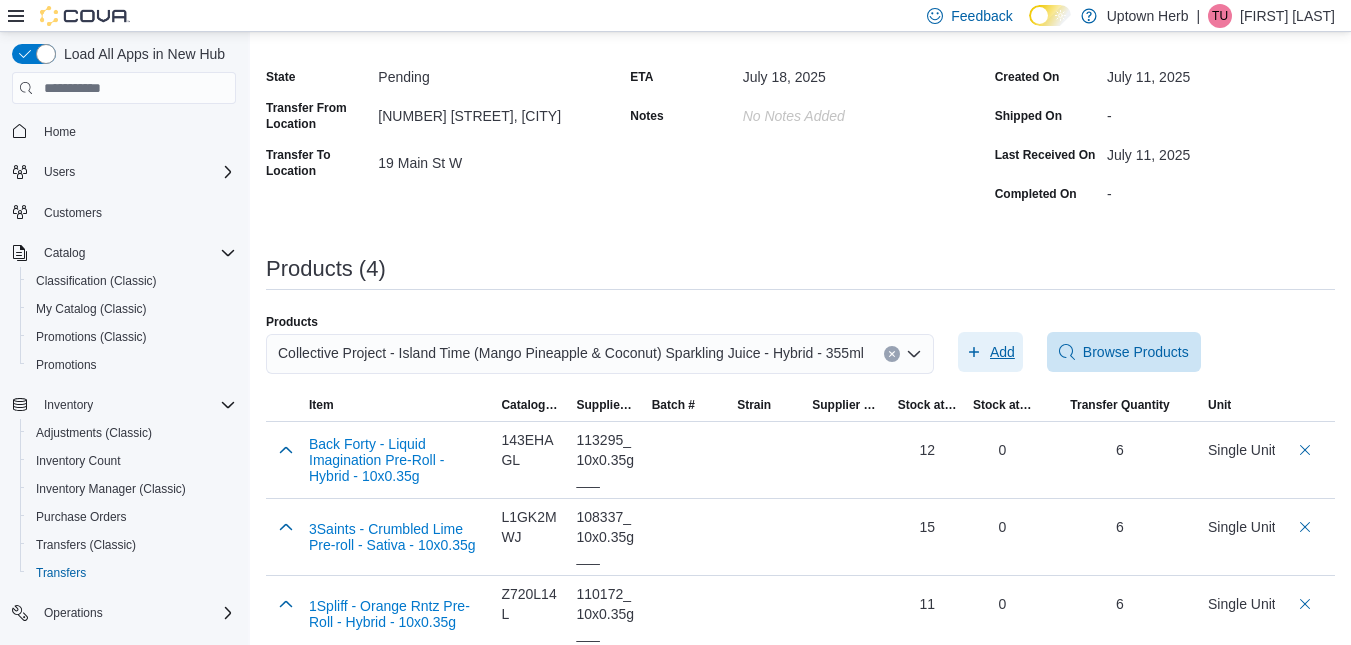 click on "Add" at bounding box center [1002, 352] 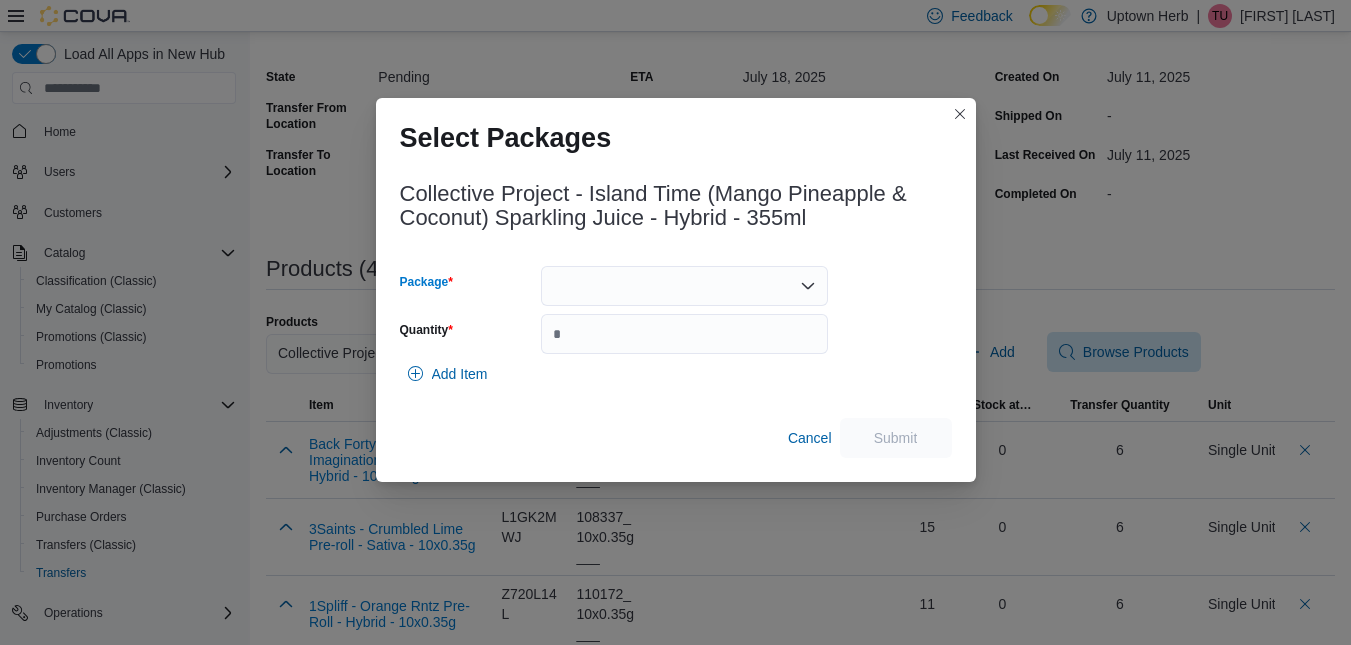 click at bounding box center (684, 286) 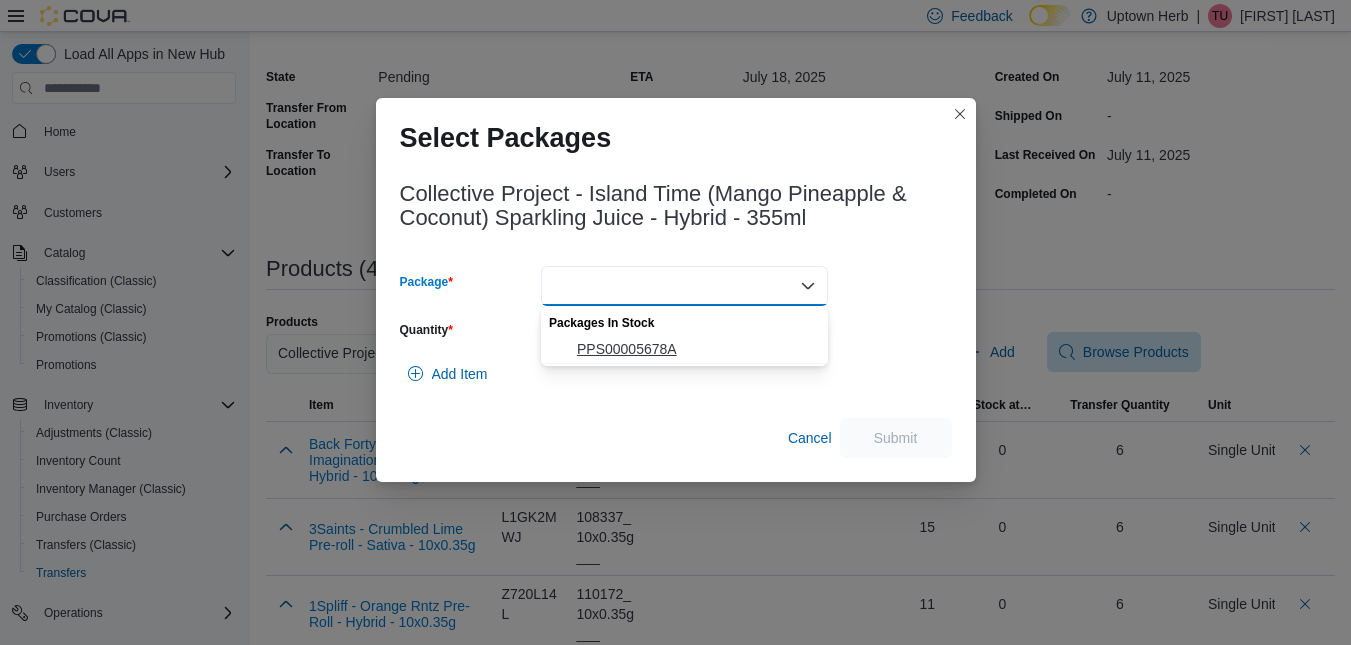 click on "PPS00005678A" at bounding box center (696, 349) 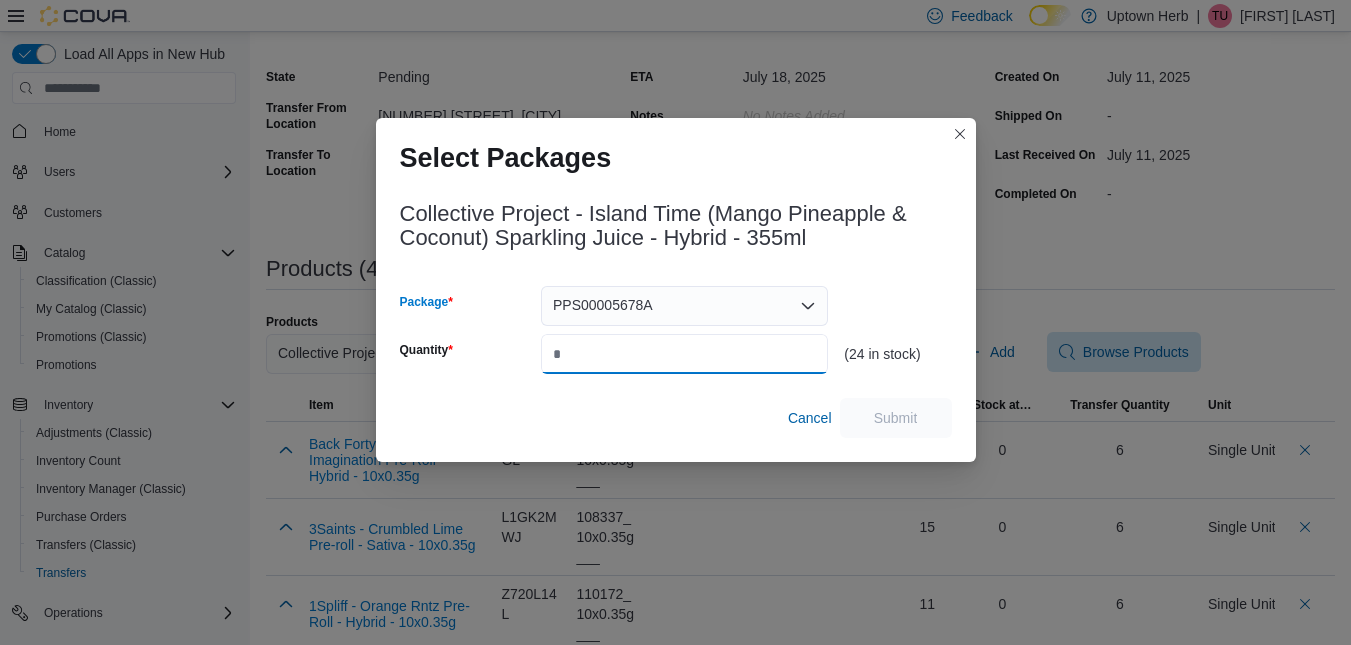 click on "Quantity" at bounding box center [684, 354] 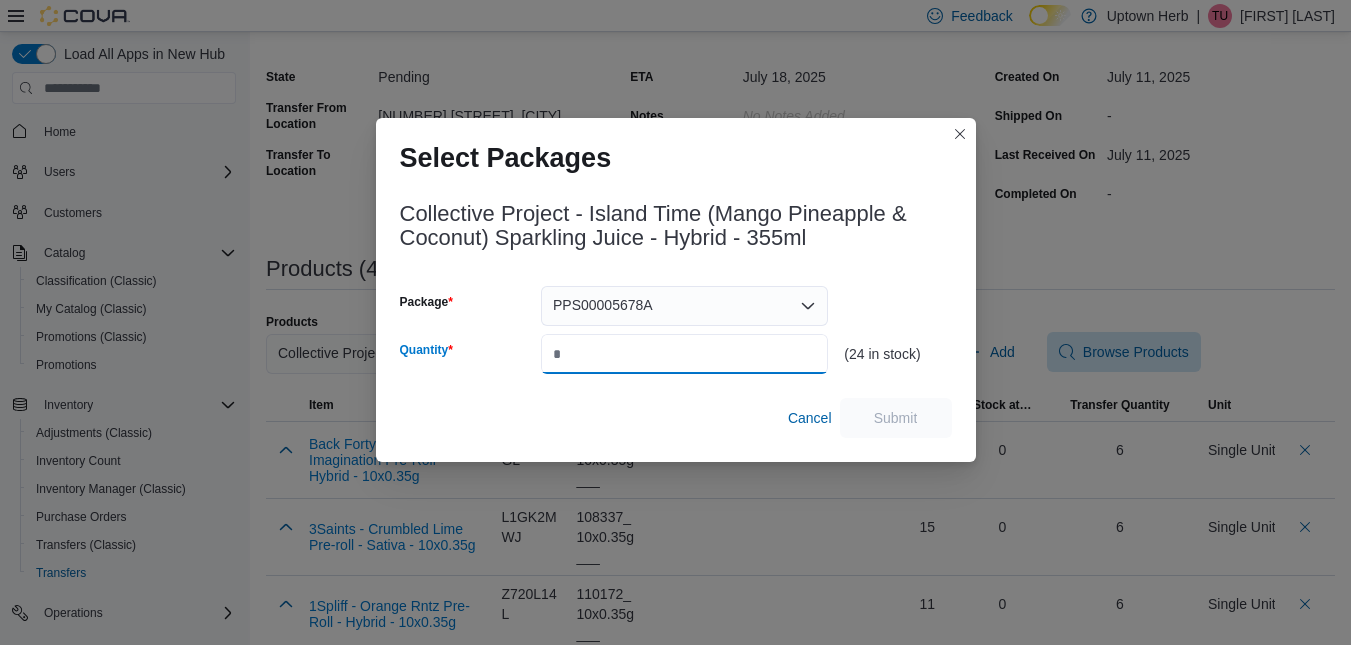 type on "**" 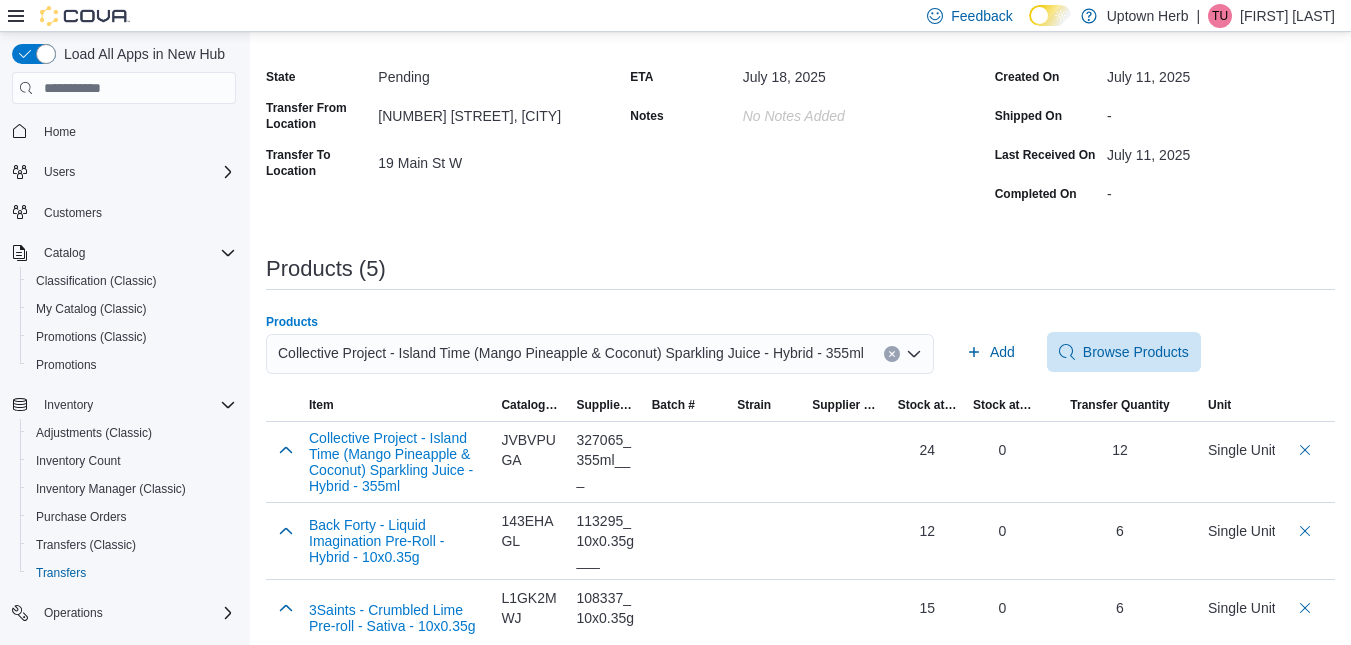 click 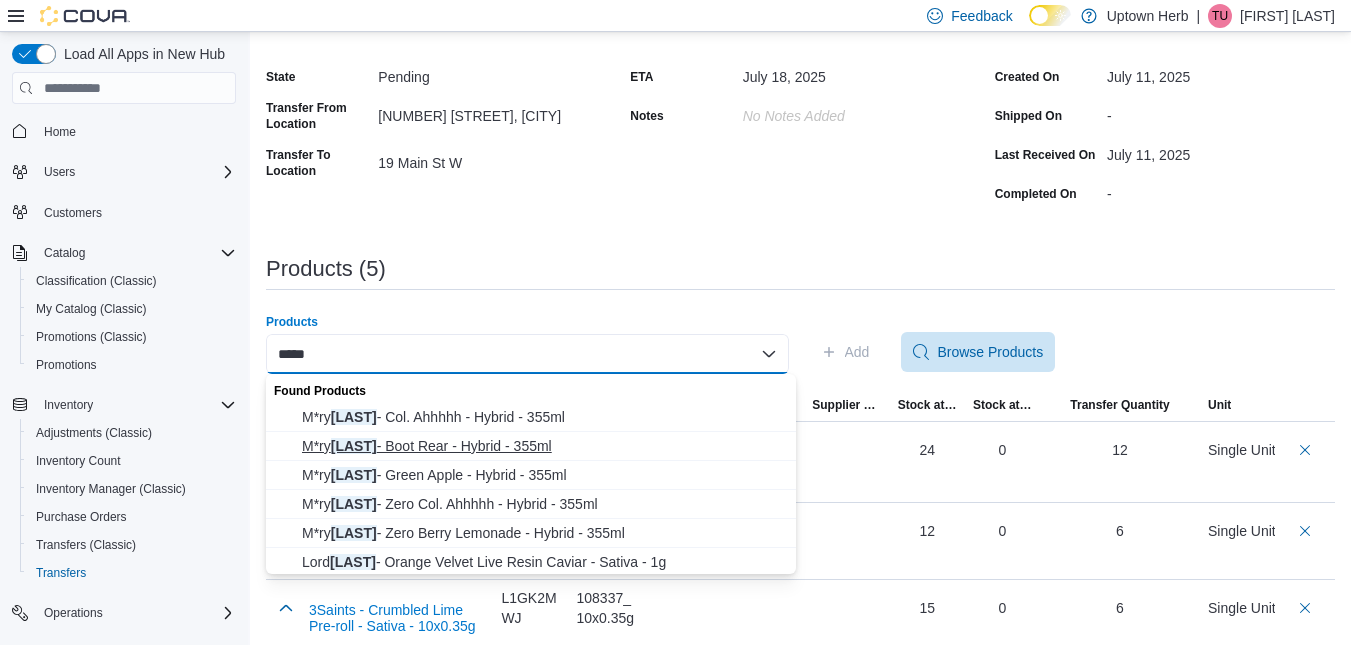 type on "*****" 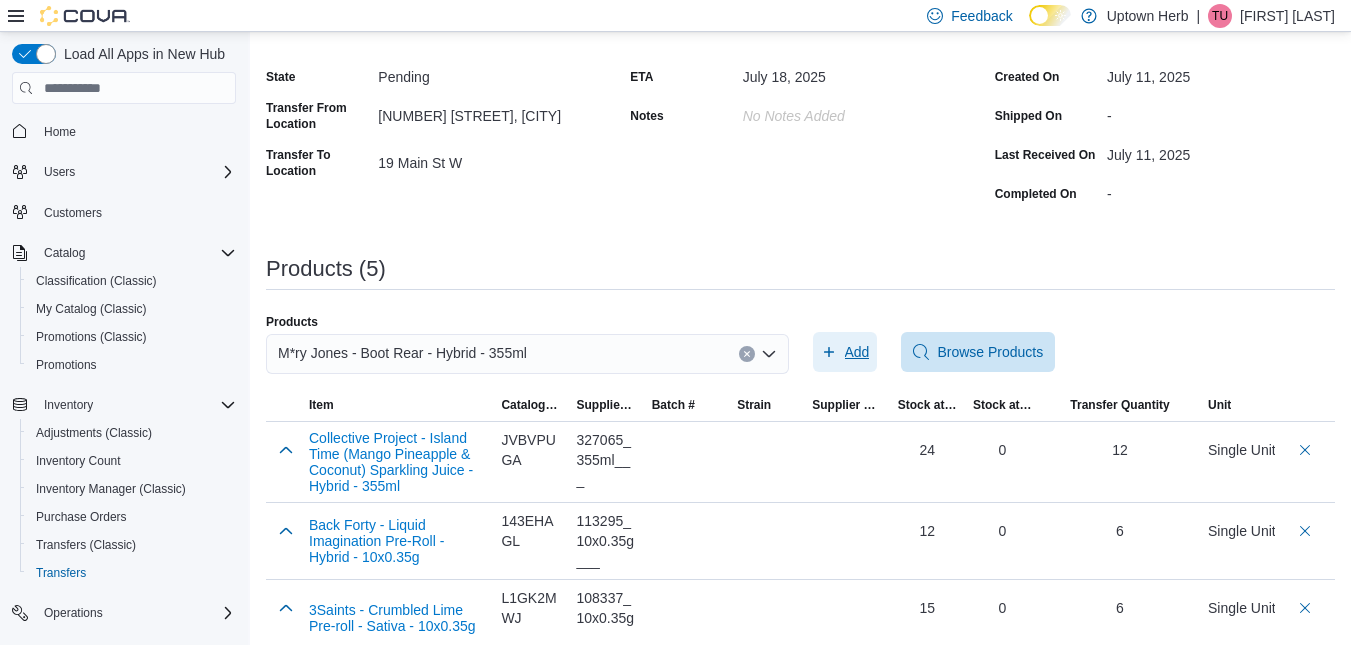 click on "Add" at bounding box center (857, 352) 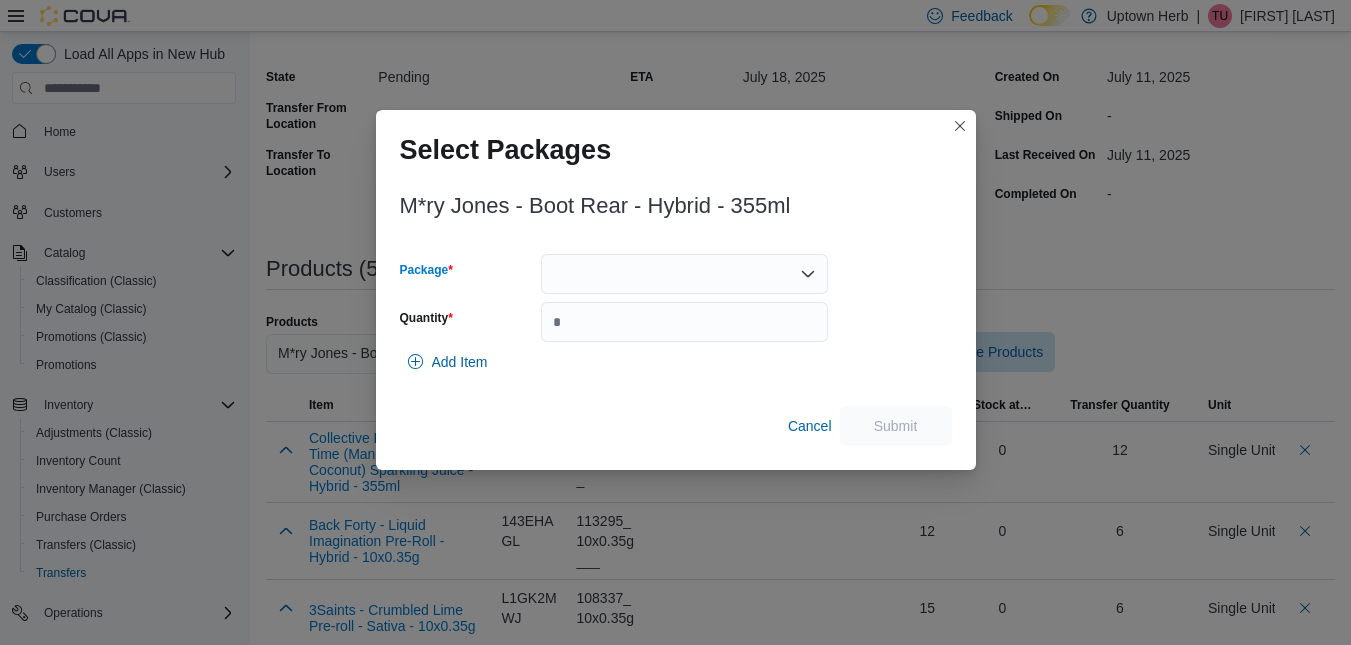 click at bounding box center [684, 274] 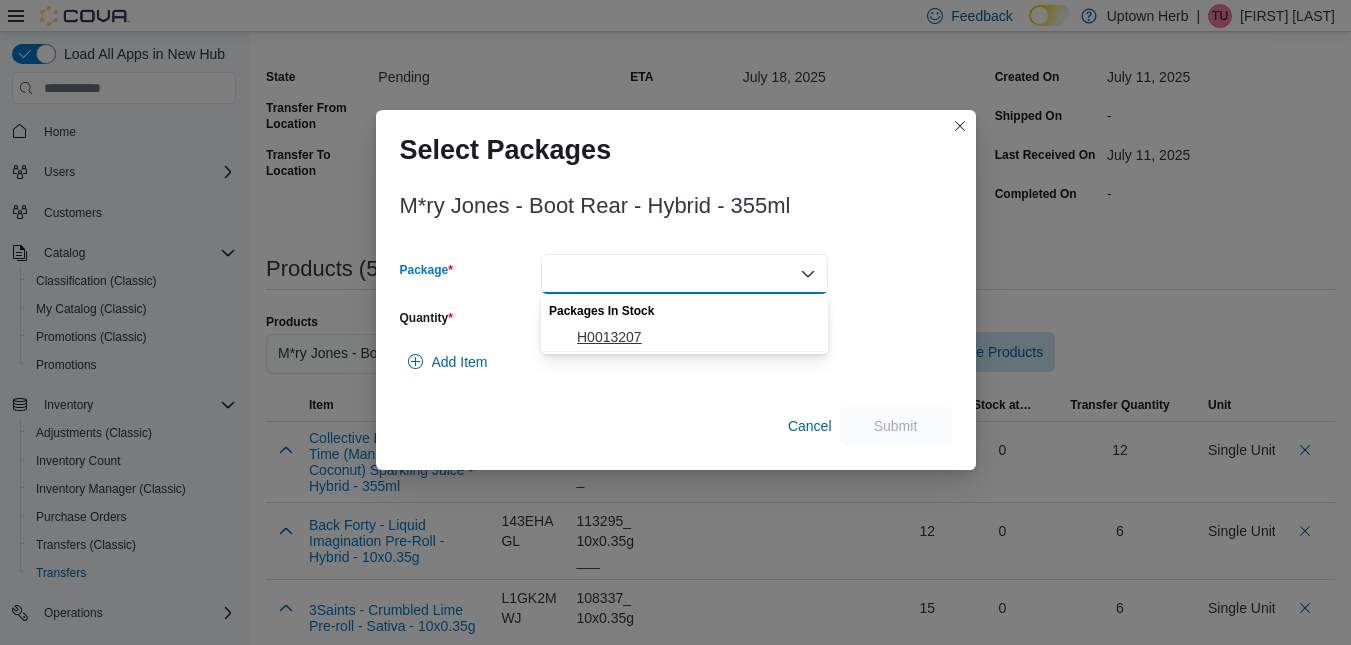click on "H0013207" at bounding box center [696, 337] 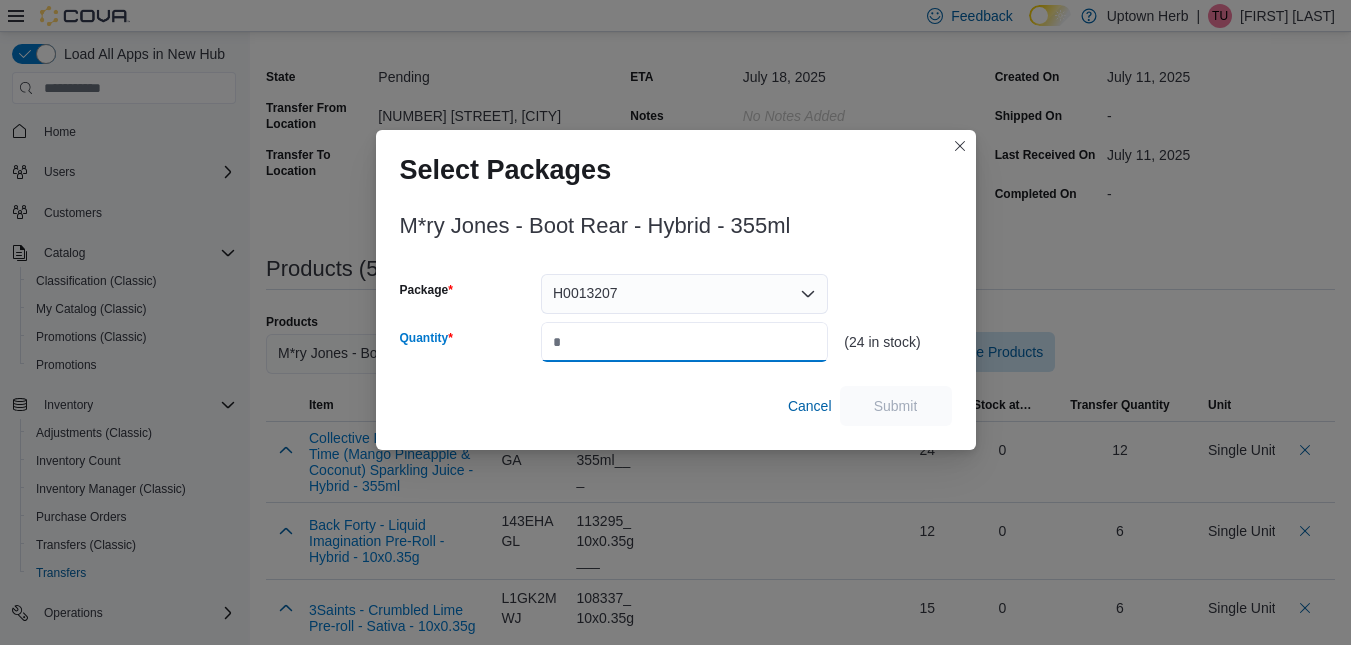 click on "Quantity" at bounding box center (684, 342) 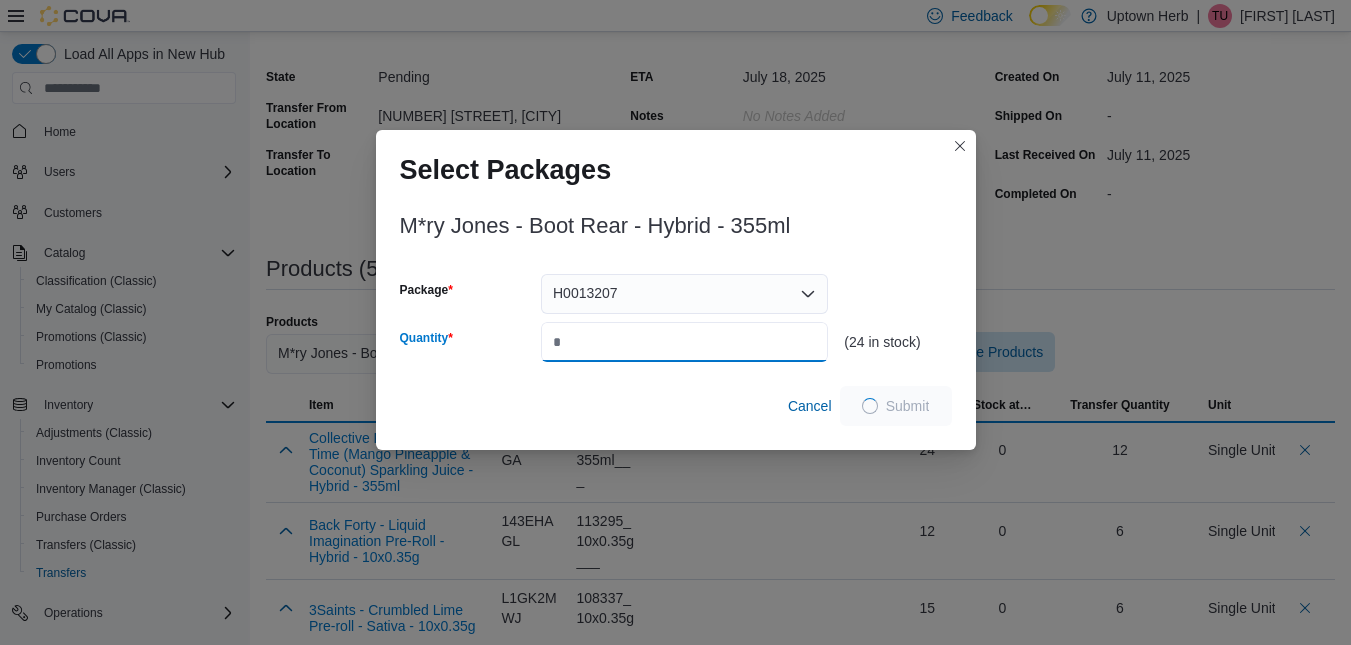 type on "**" 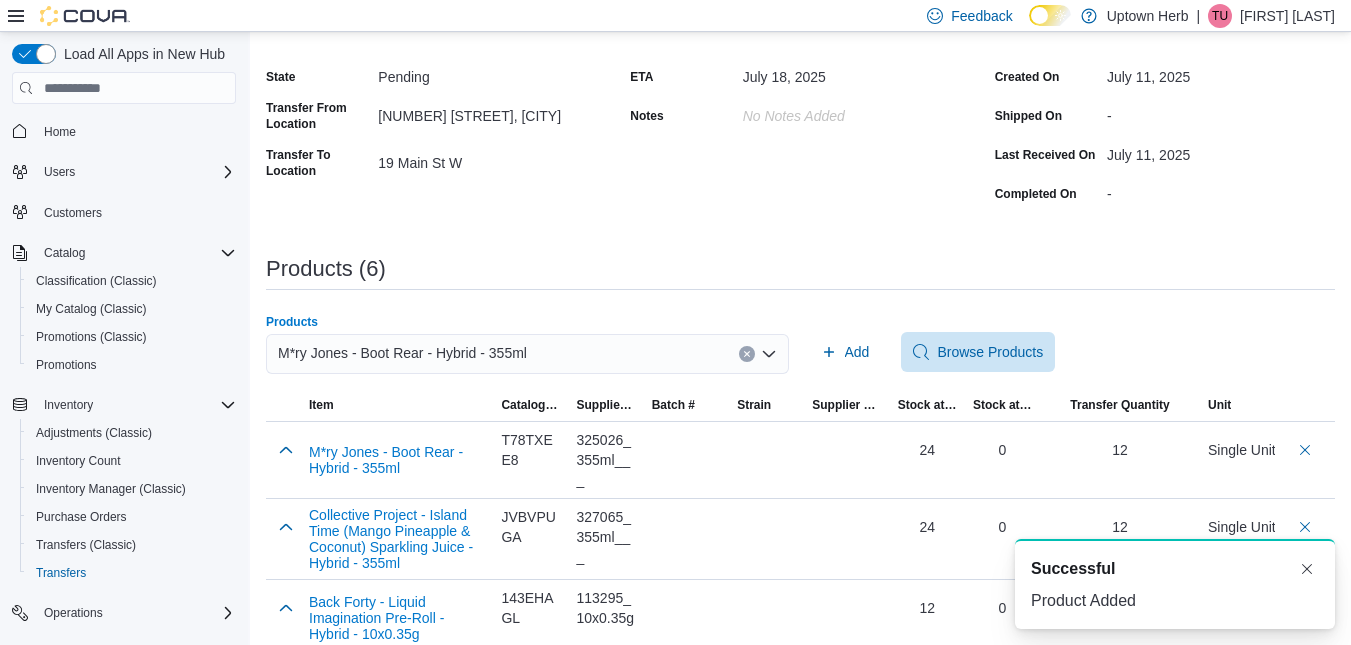 click at bounding box center [747, 354] 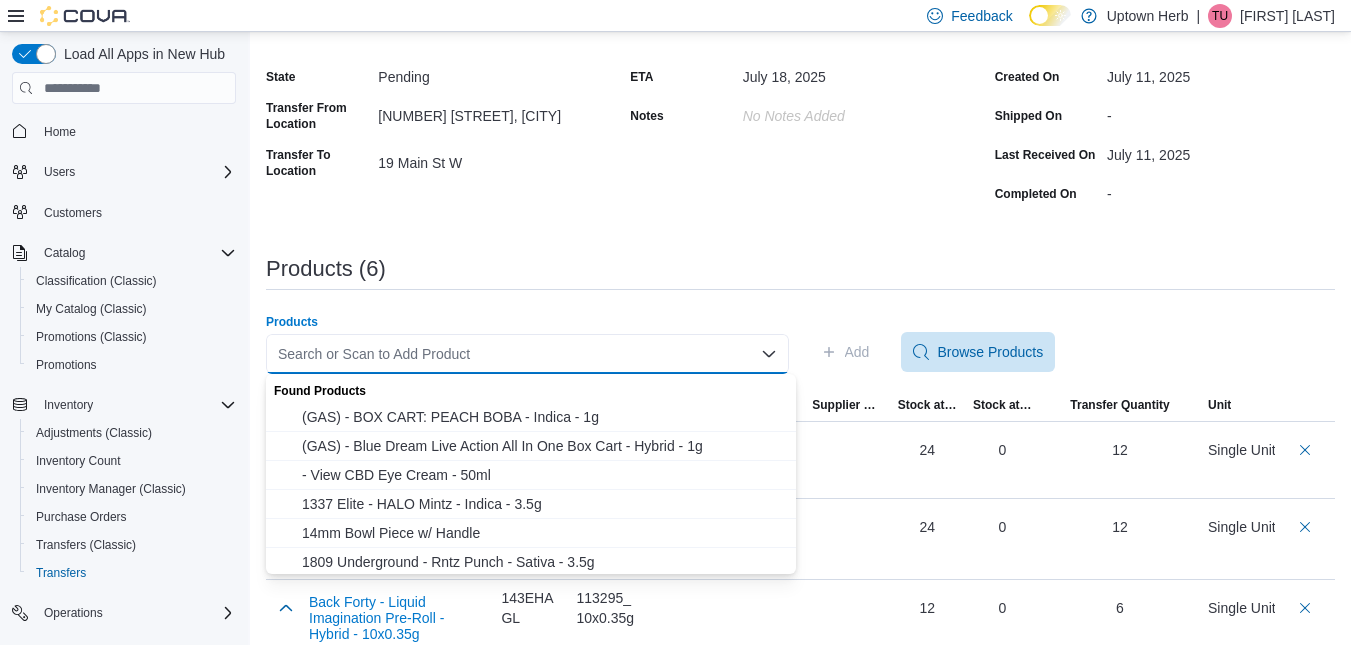 click on "Search or Scan to Add Product" at bounding box center (527, 354) 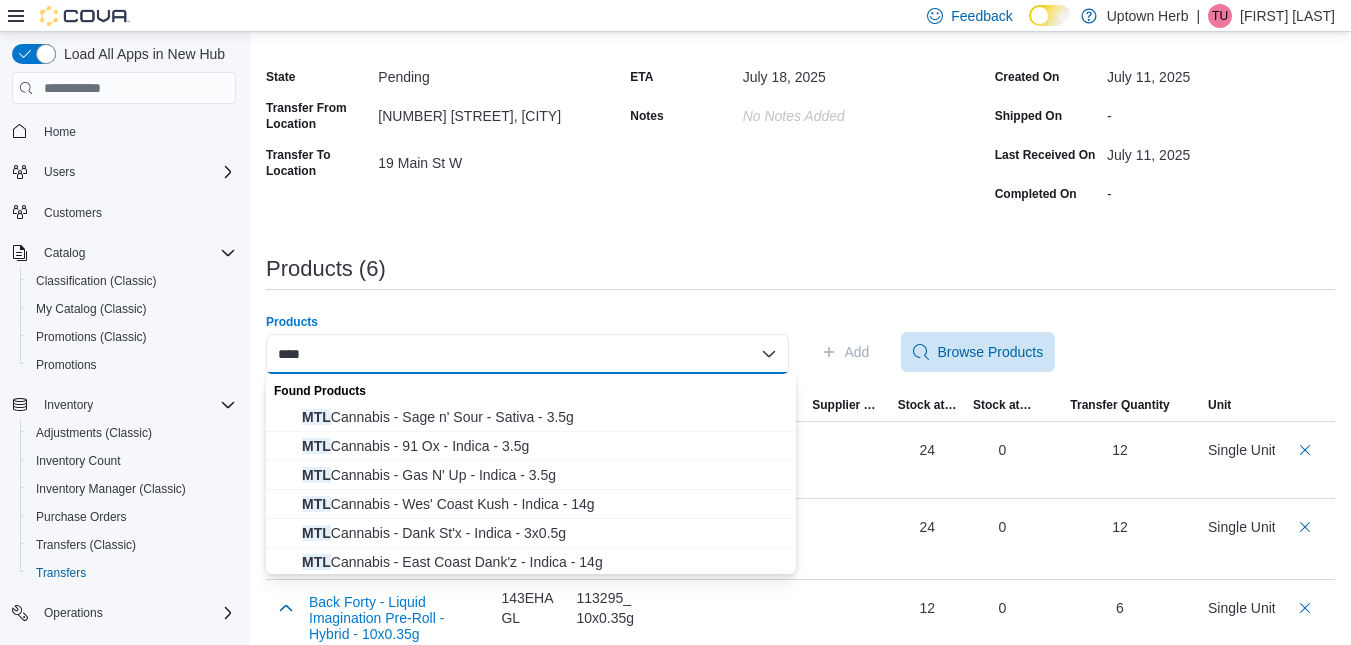 type on "***" 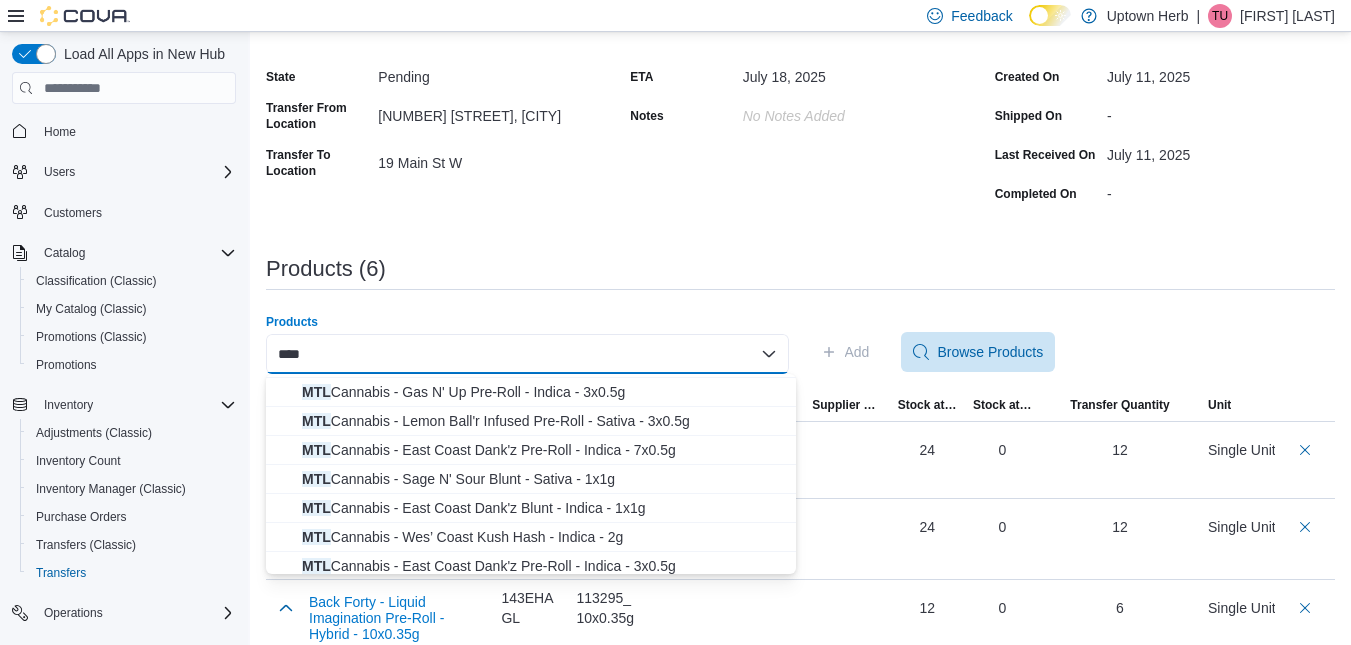 scroll, scrollTop: 550, scrollLeft: 0, axis: vertical 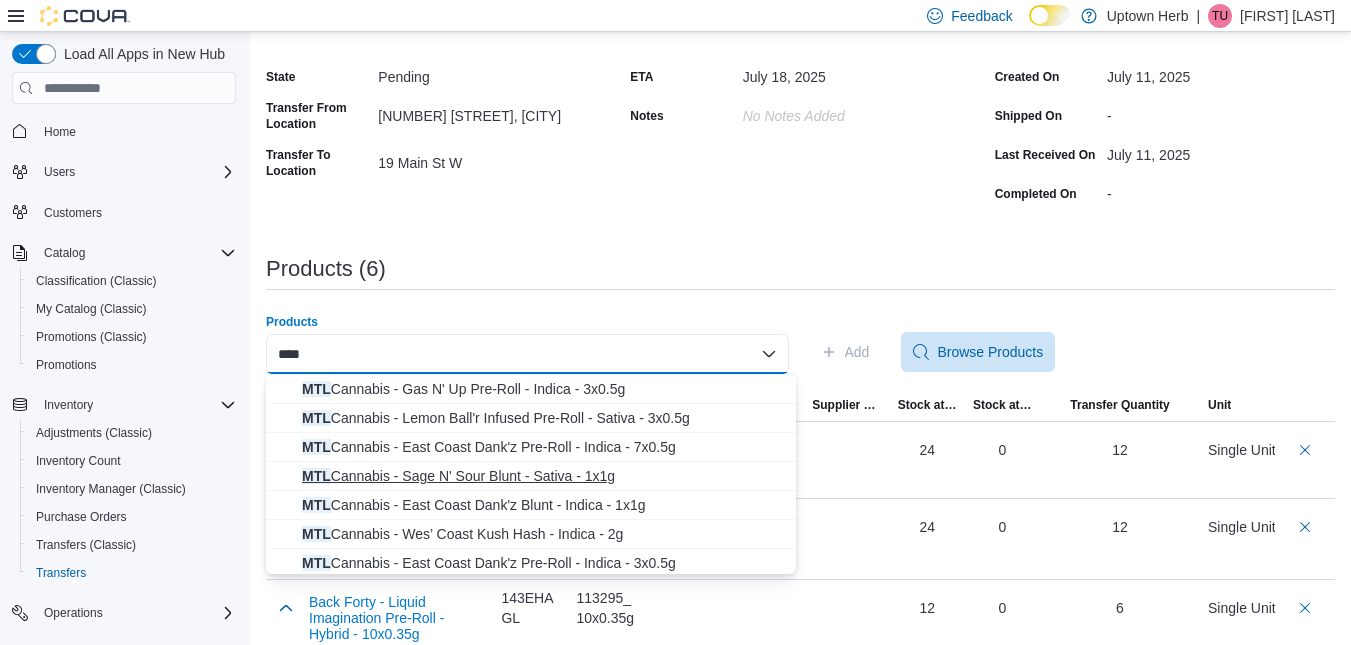 click on "MTL  Cannabis - Sage N' Sour Blunt - Sativa - 1x1g" at bounding box center [543, 476] 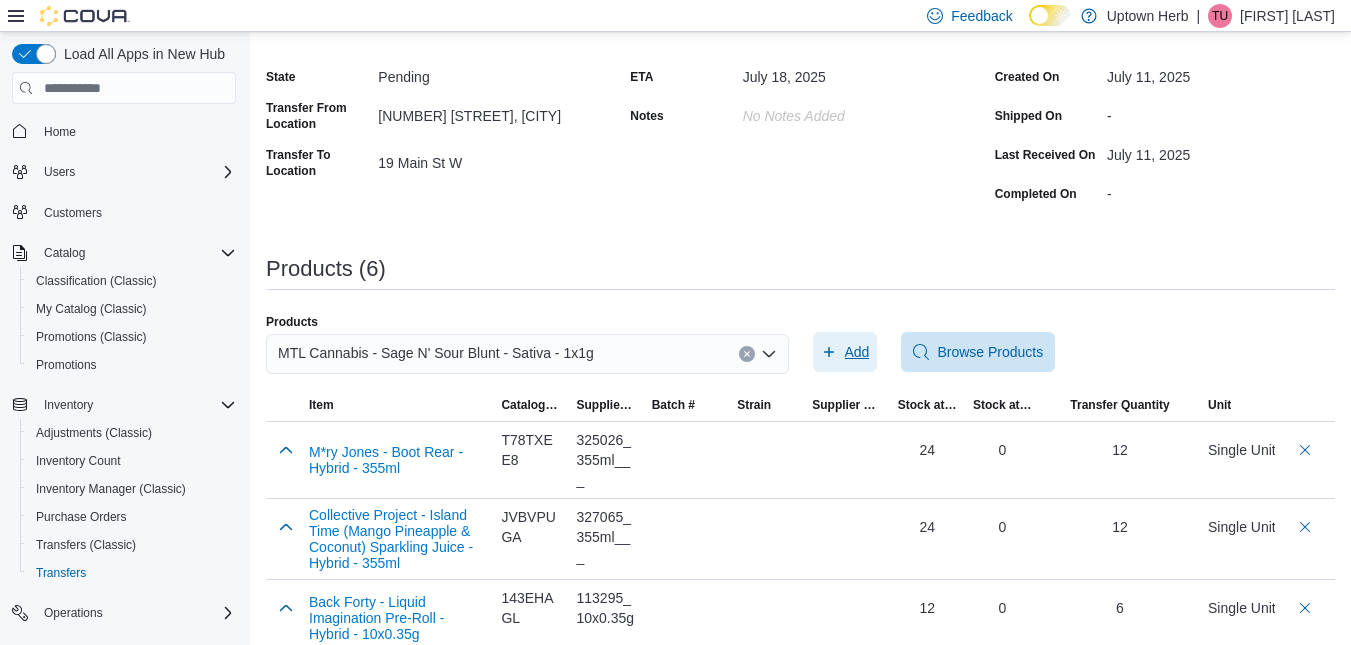 click on "Add" at bounding box center [845, 352] 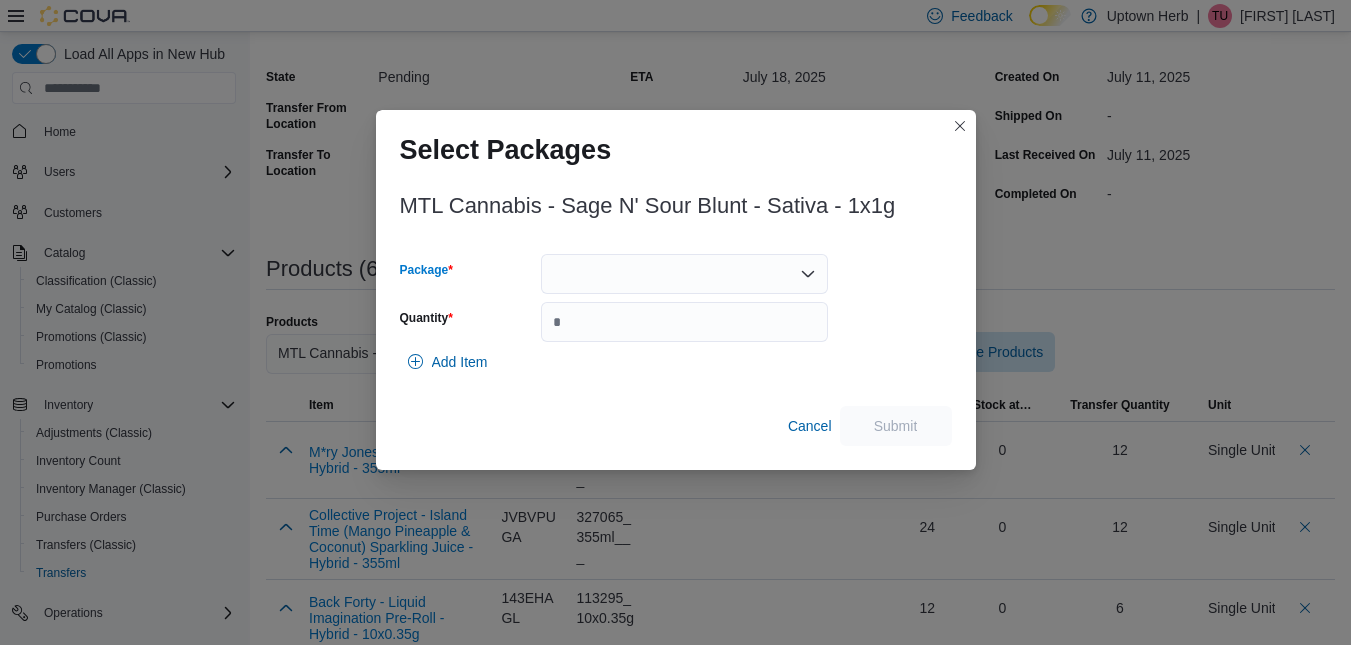 click at bounding box center [684, 274] 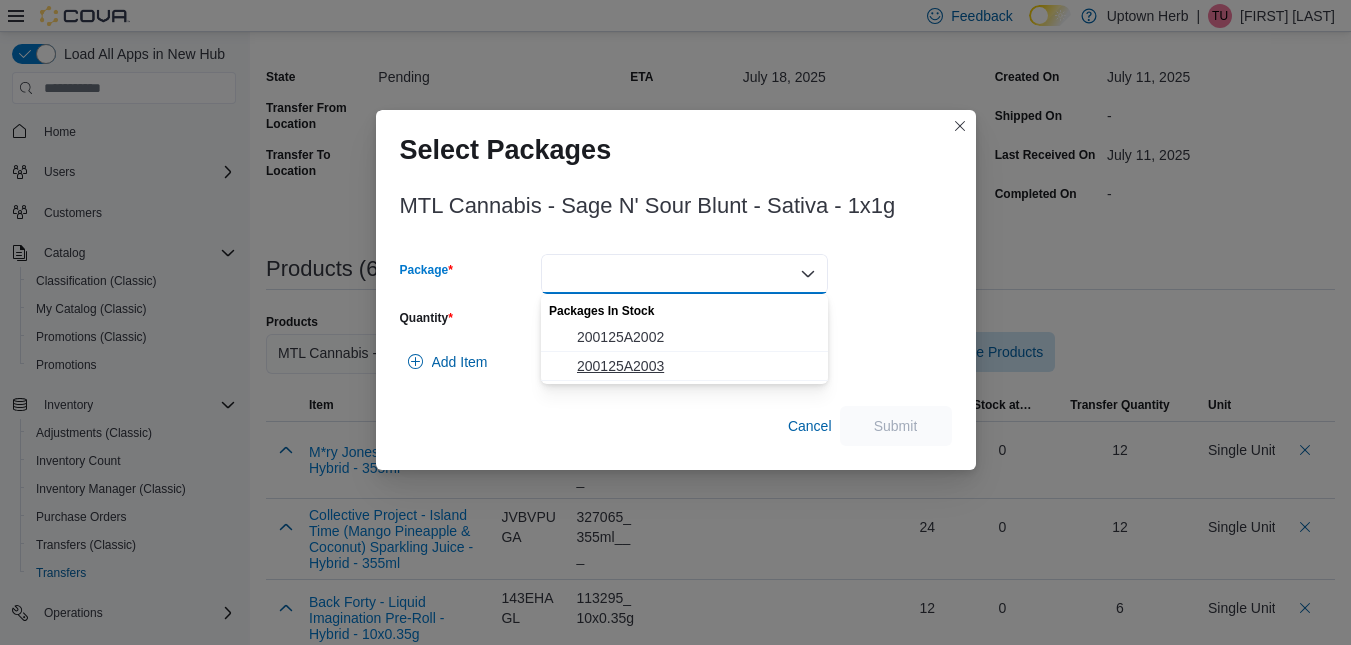 click on "200125A2003" at bounding box center [696, 366] 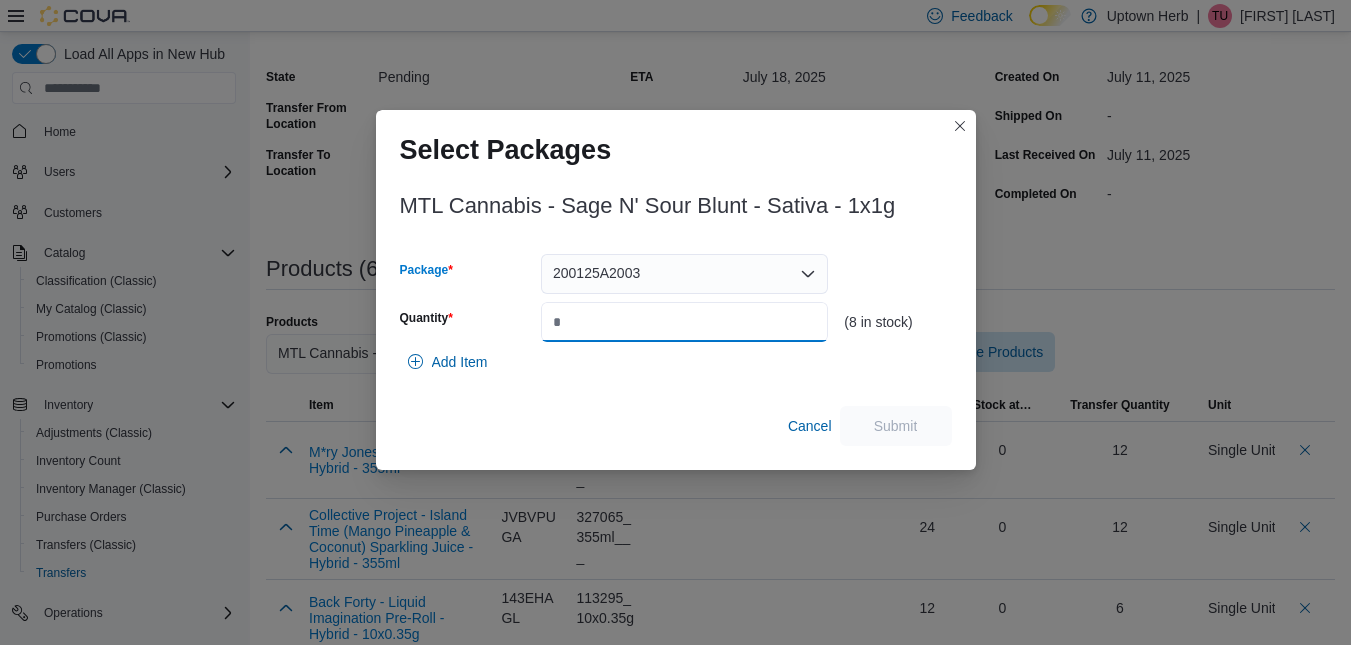 click on "Quantity" at bounding box center (684, 322) 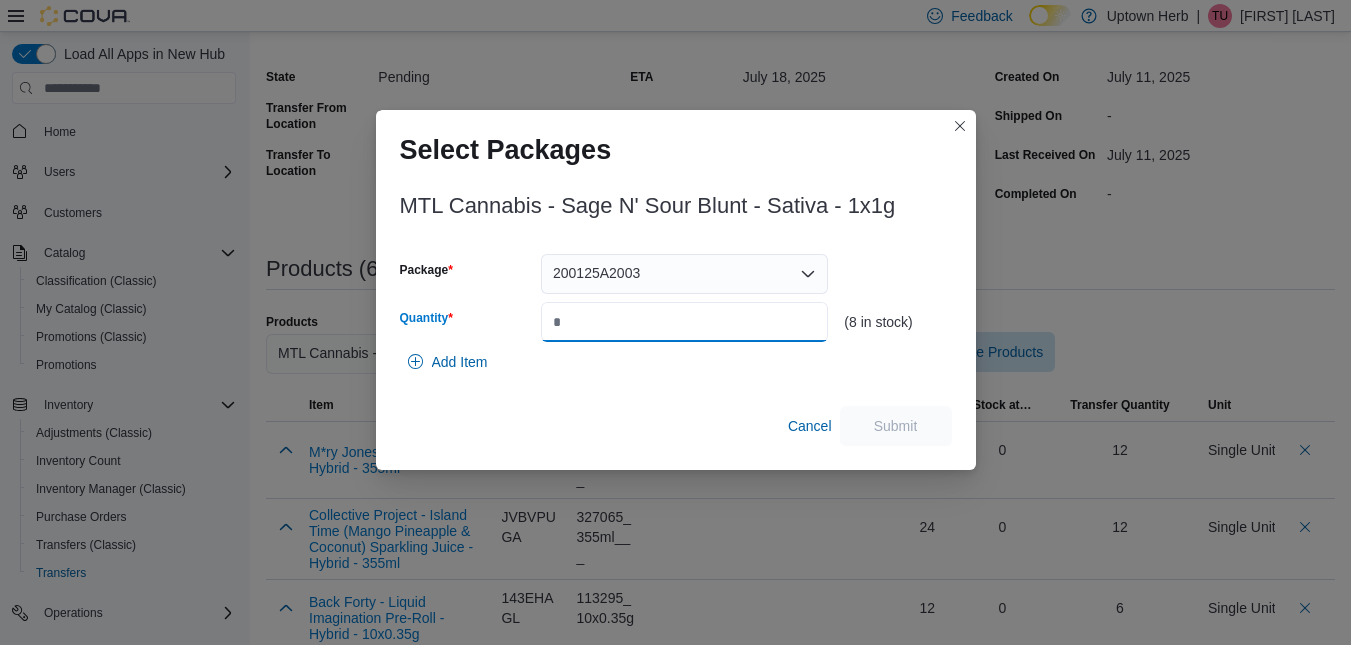 type on "**" 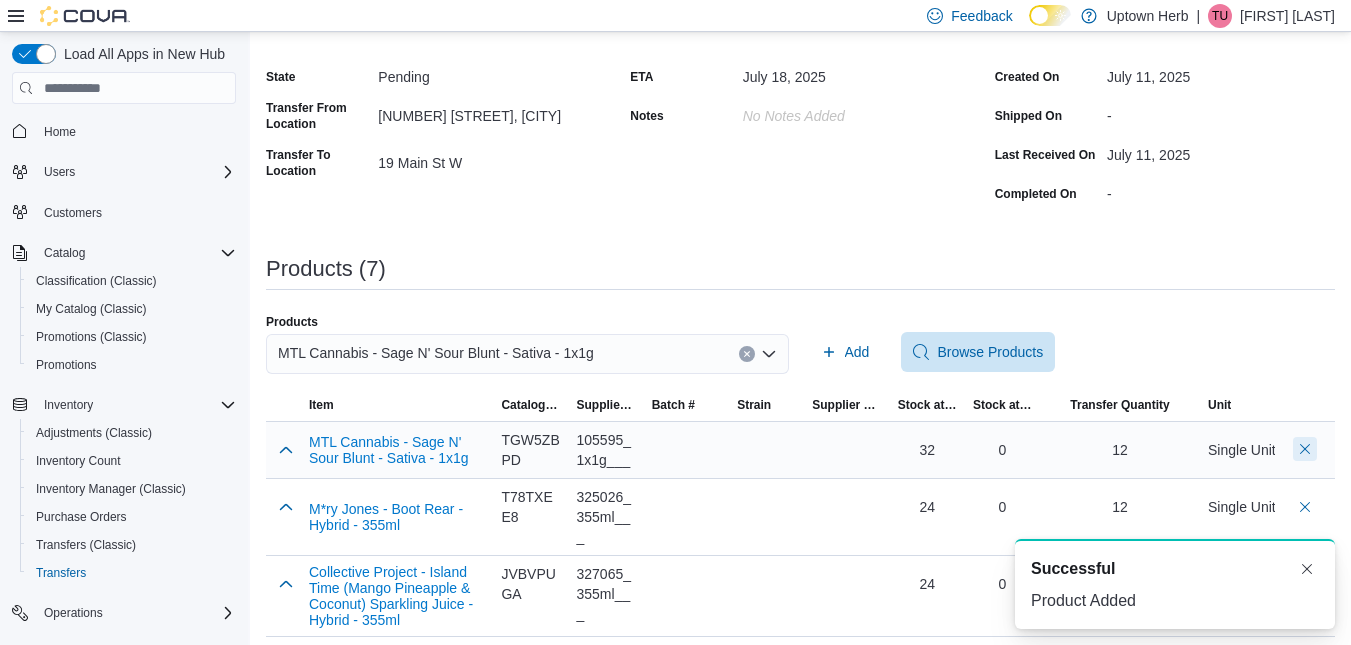 click at bounding box center [1305, 449] 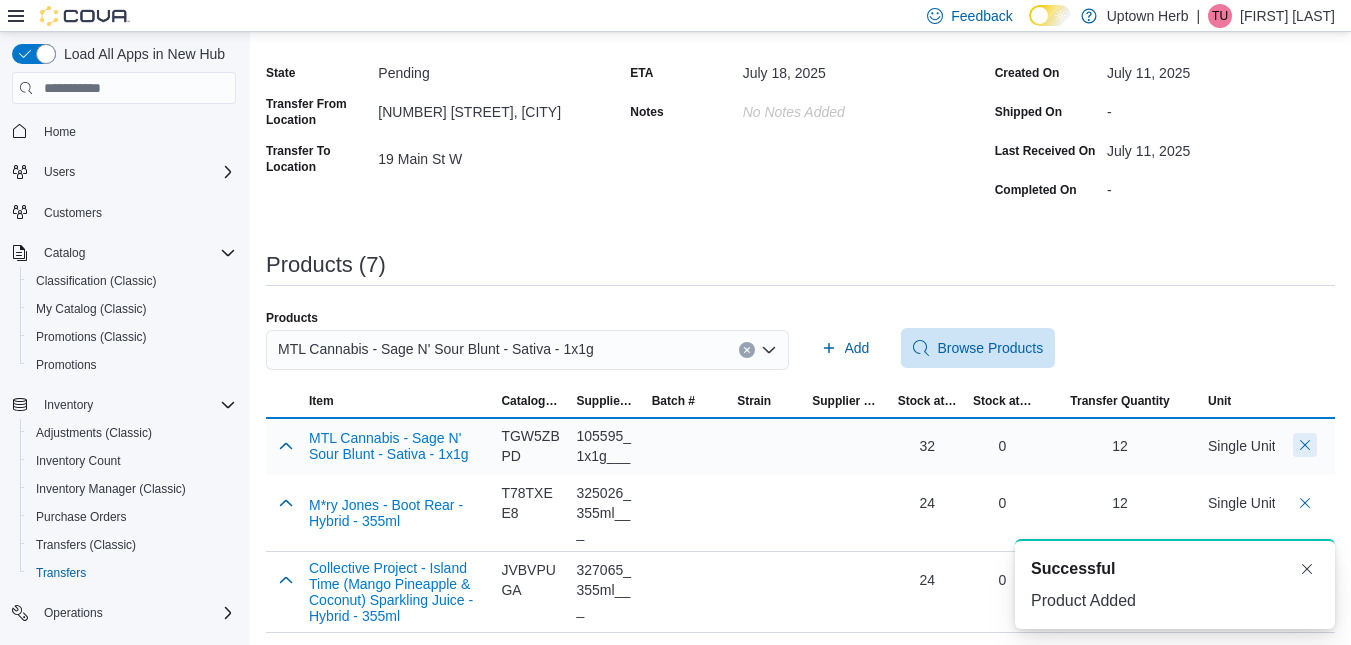 scroll, scrollTop: 160, scrollLeft: 0, axis: vertical 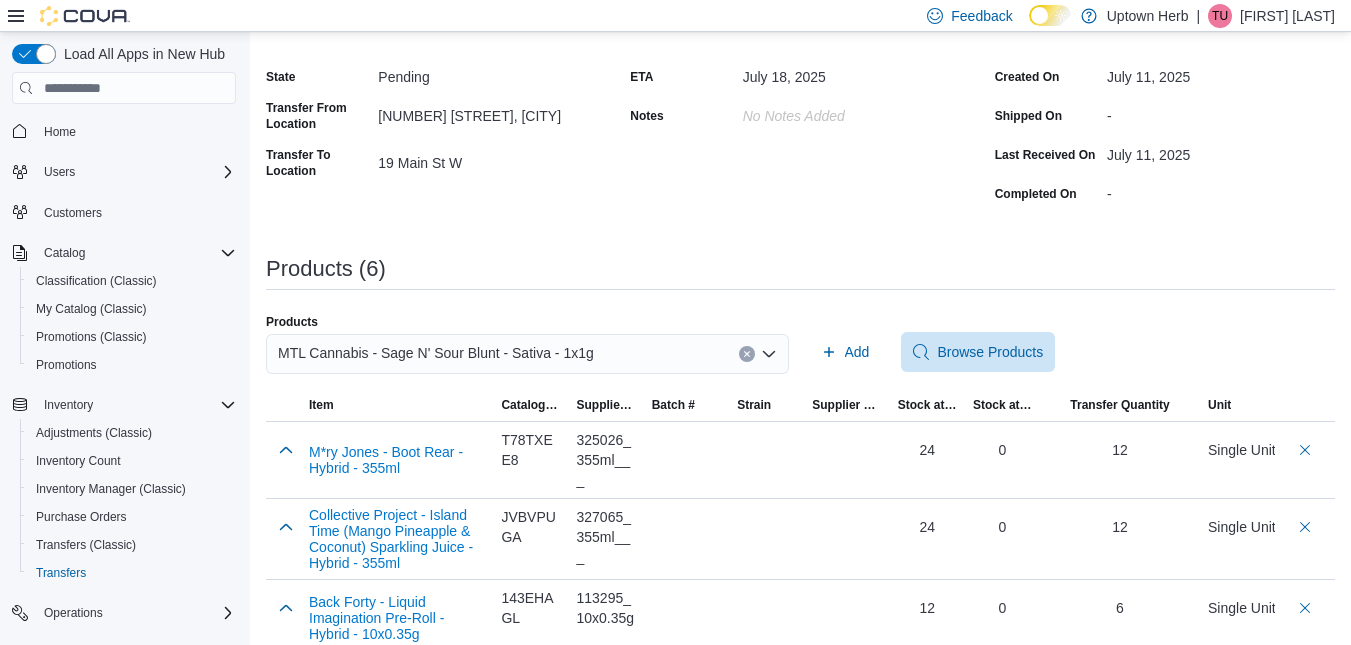 click on "**********" at bounding box center [800, 392] 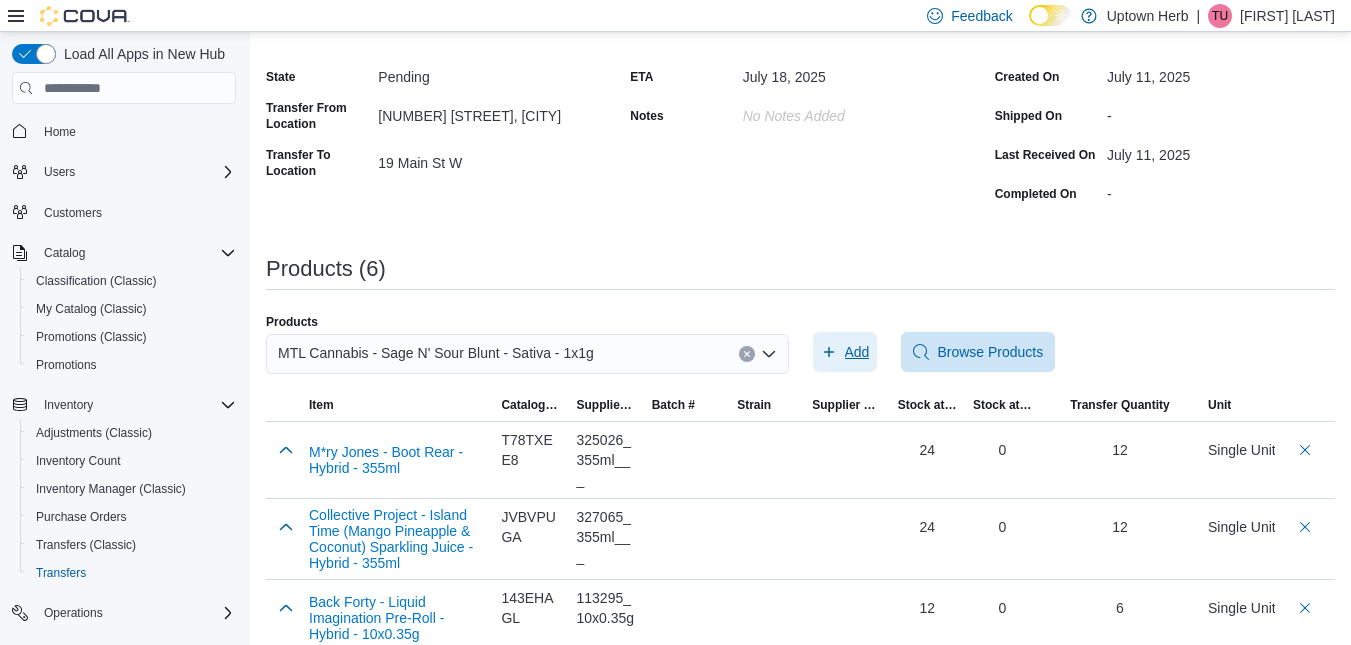 click on "Add" at bounding box center (857, 352) 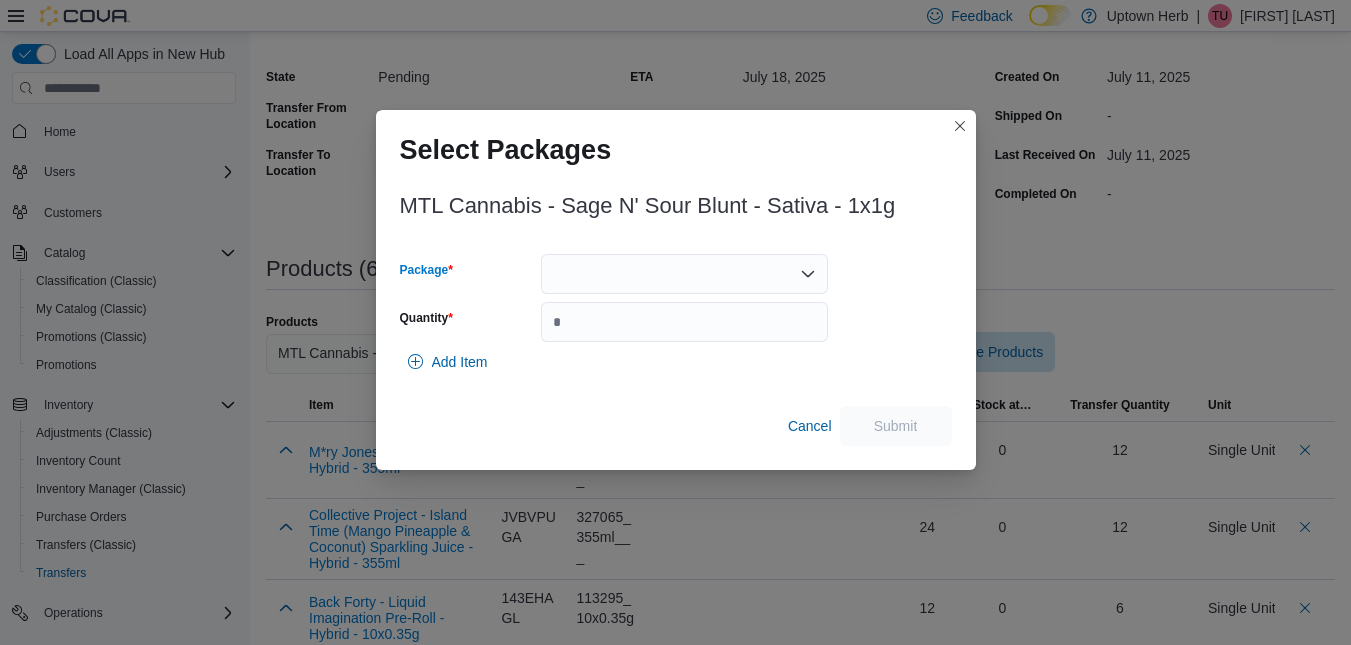 click at bounding box center (684, 274) 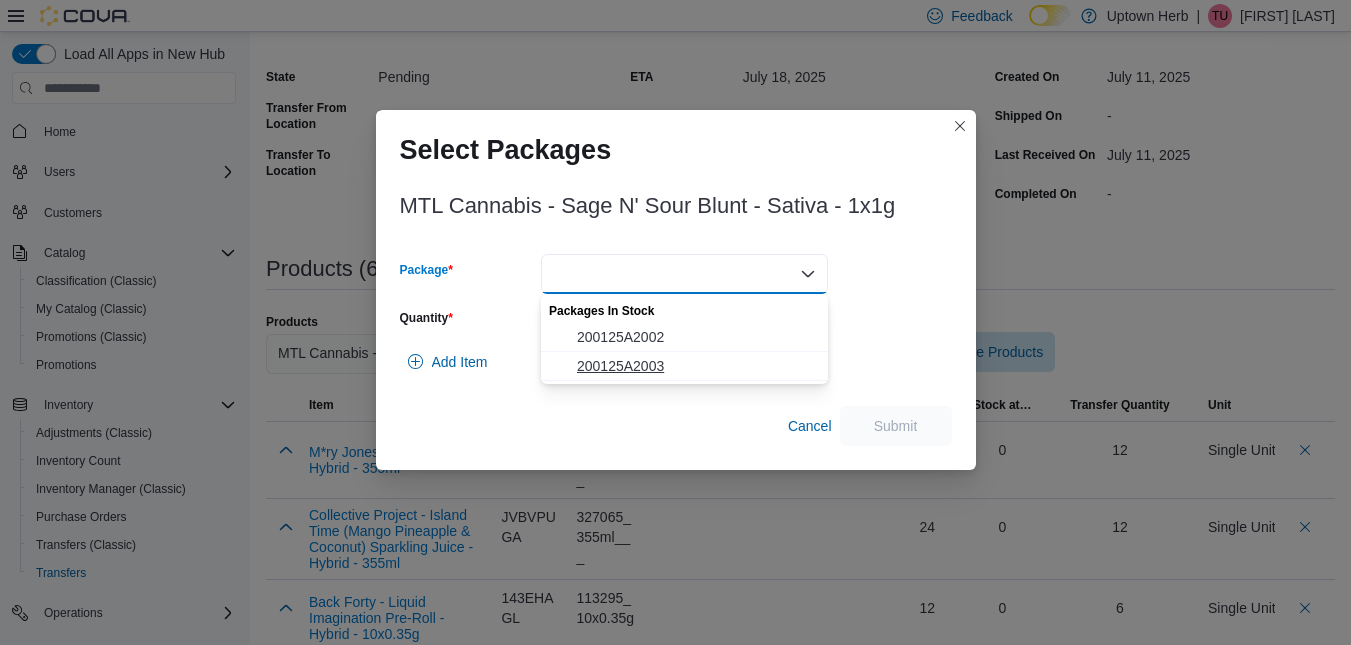 click on "200125A2003" at bounding box center [696, 366] 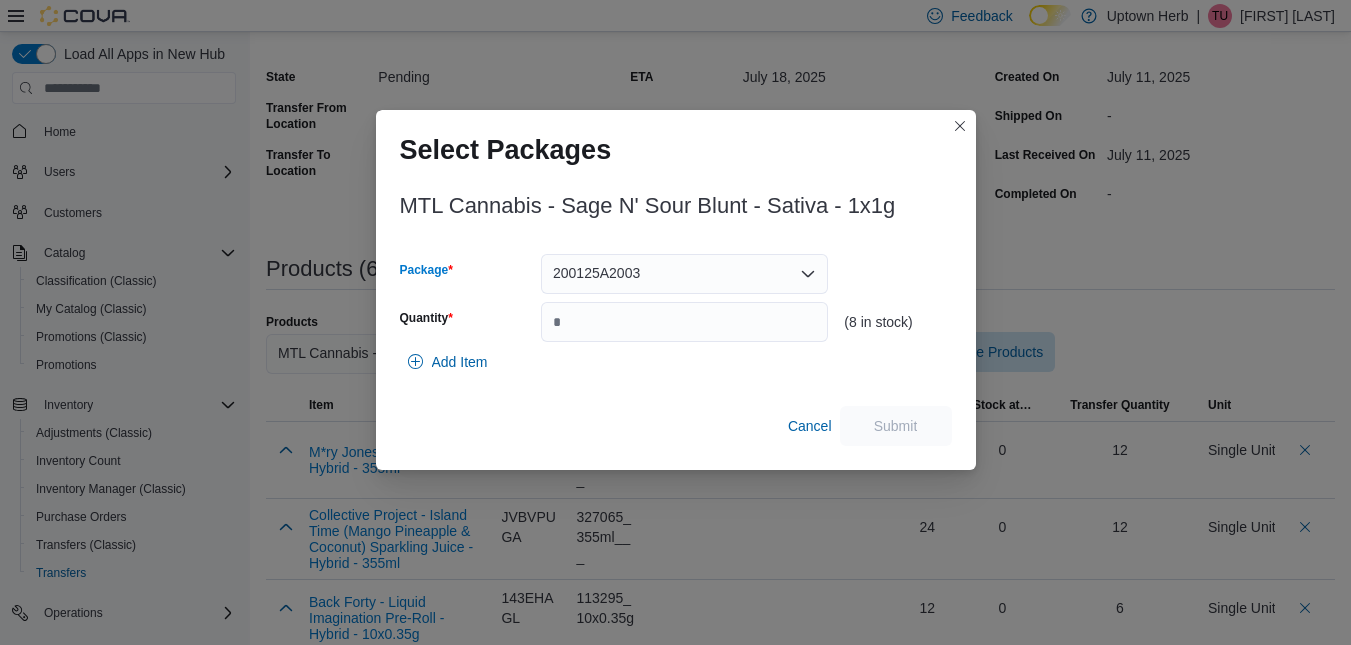 click on "200125A2003" at bounding box center (596, 273) 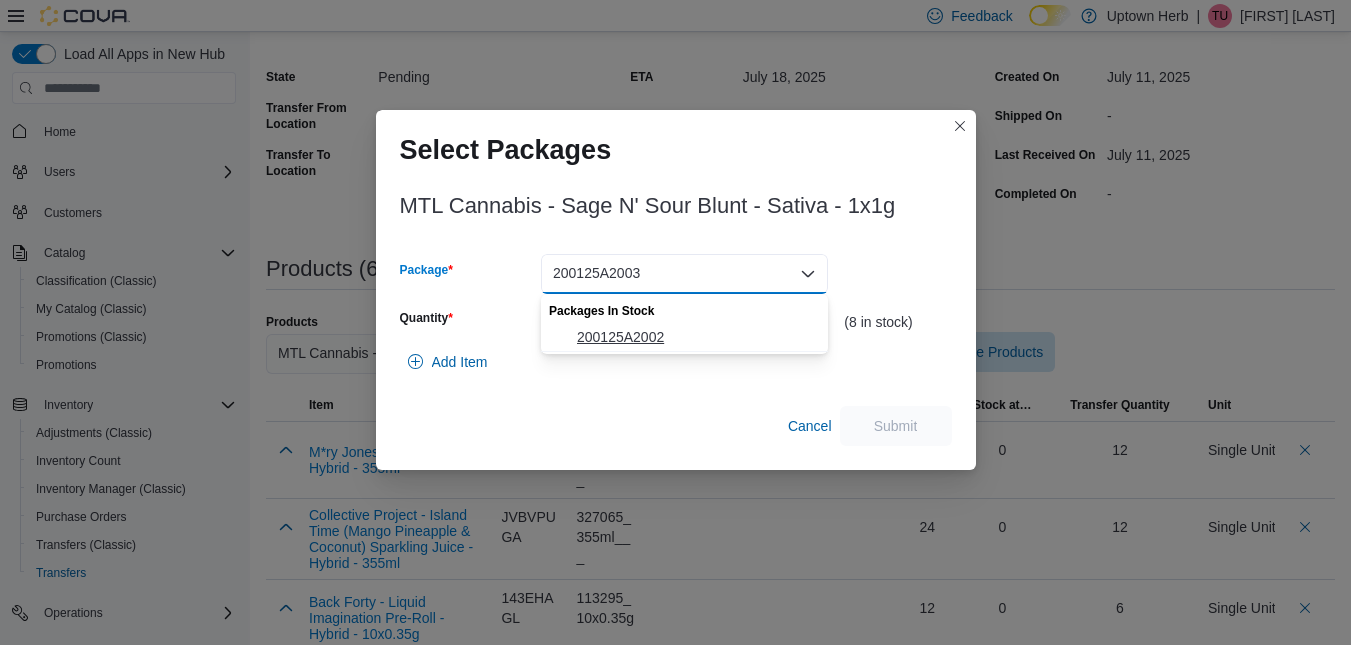 click on "200125A2002" at bounding box center (696, 337) 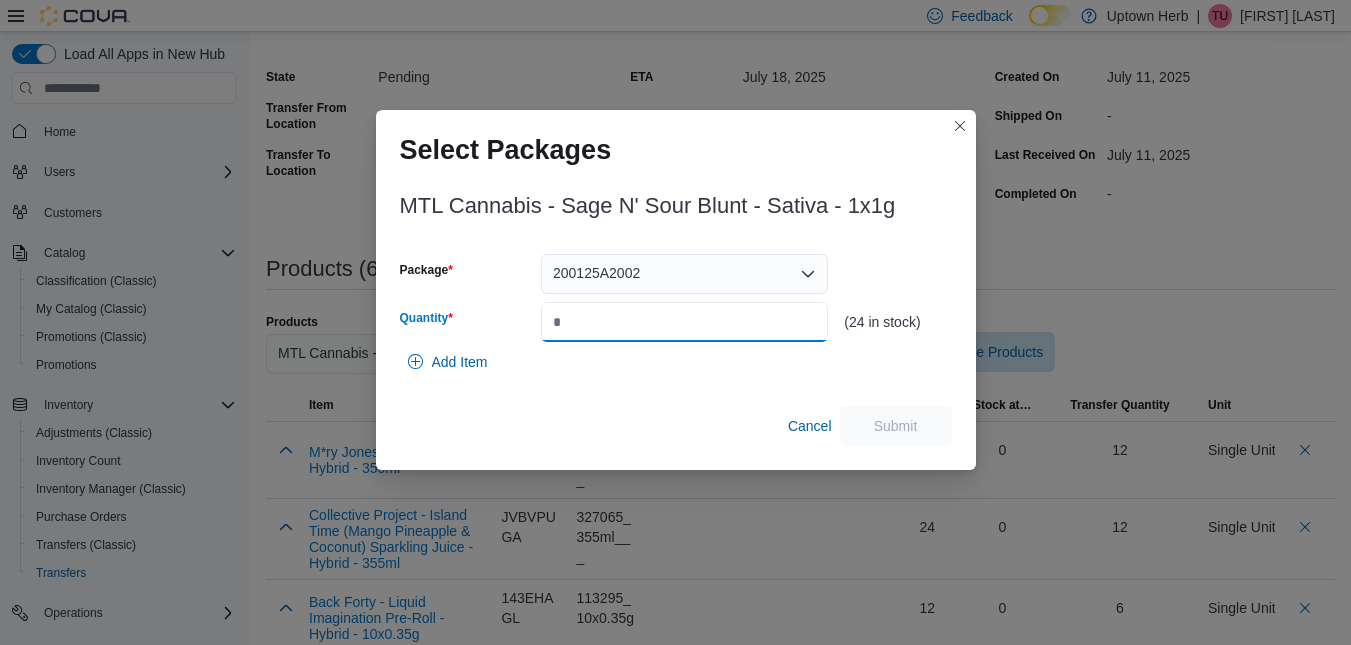 click on "Quantity" at bounding box center [684, 322] 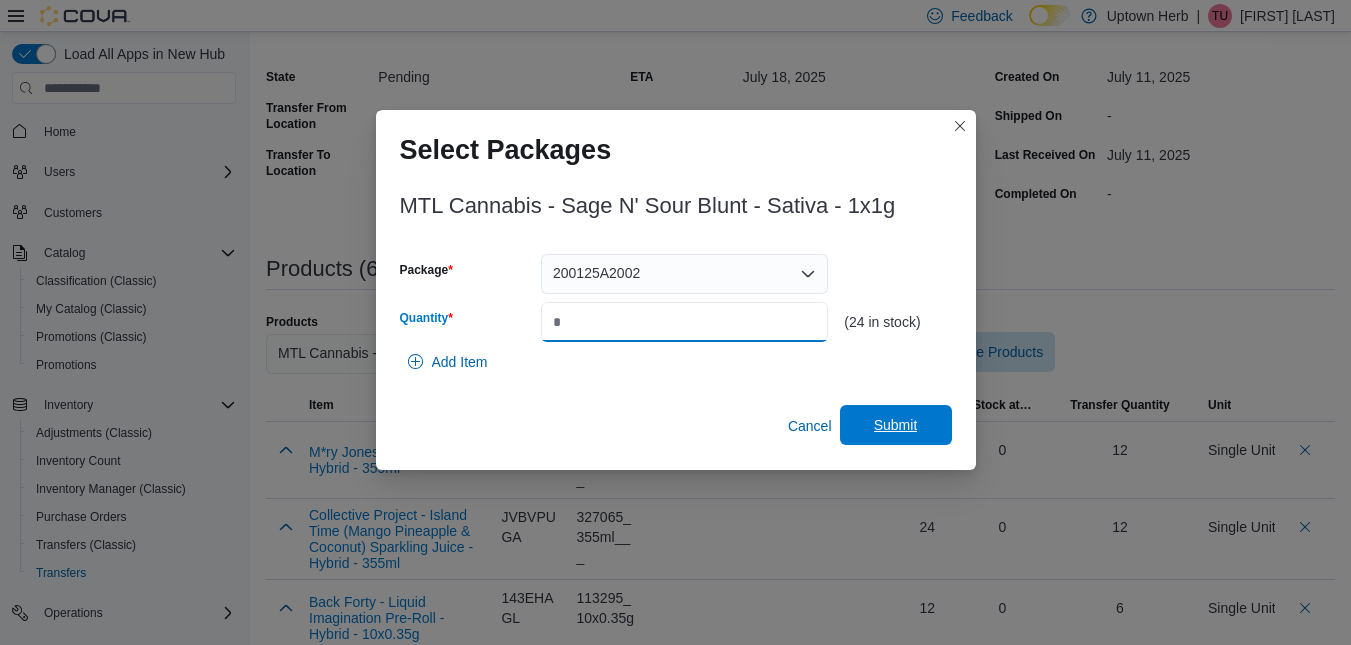 type on "**" 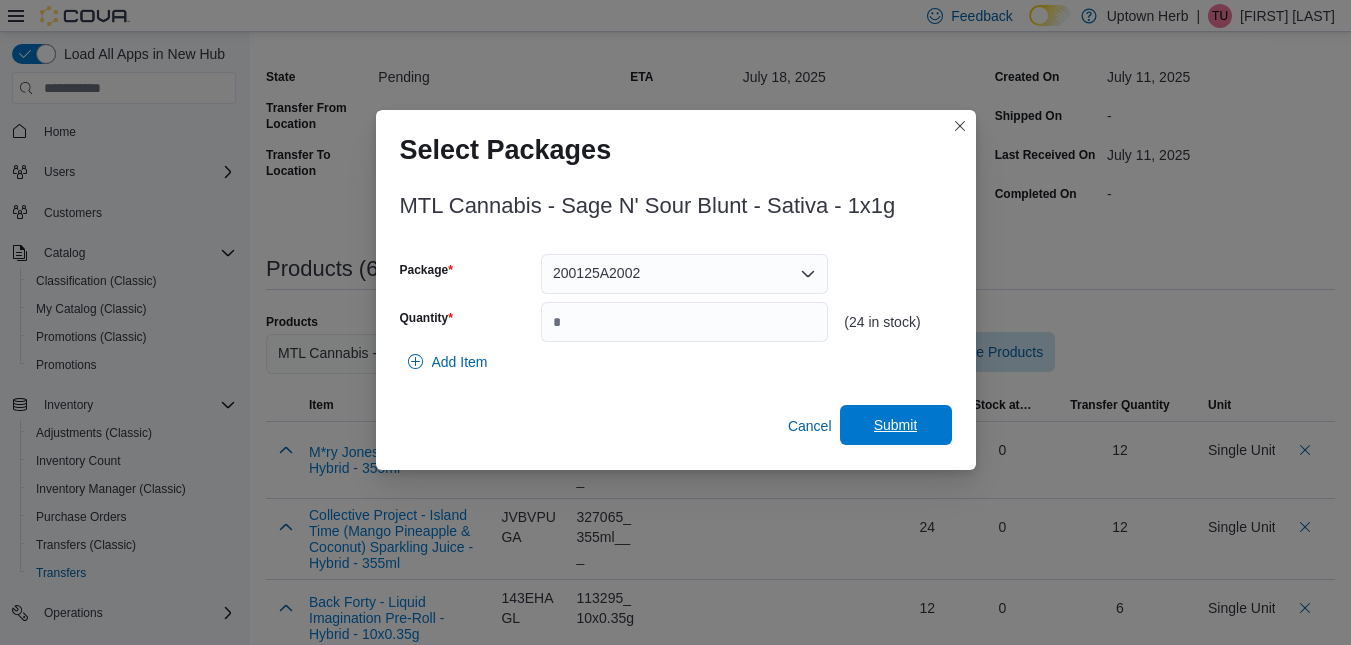 click on "Submit" at bounding box center (896, 425) 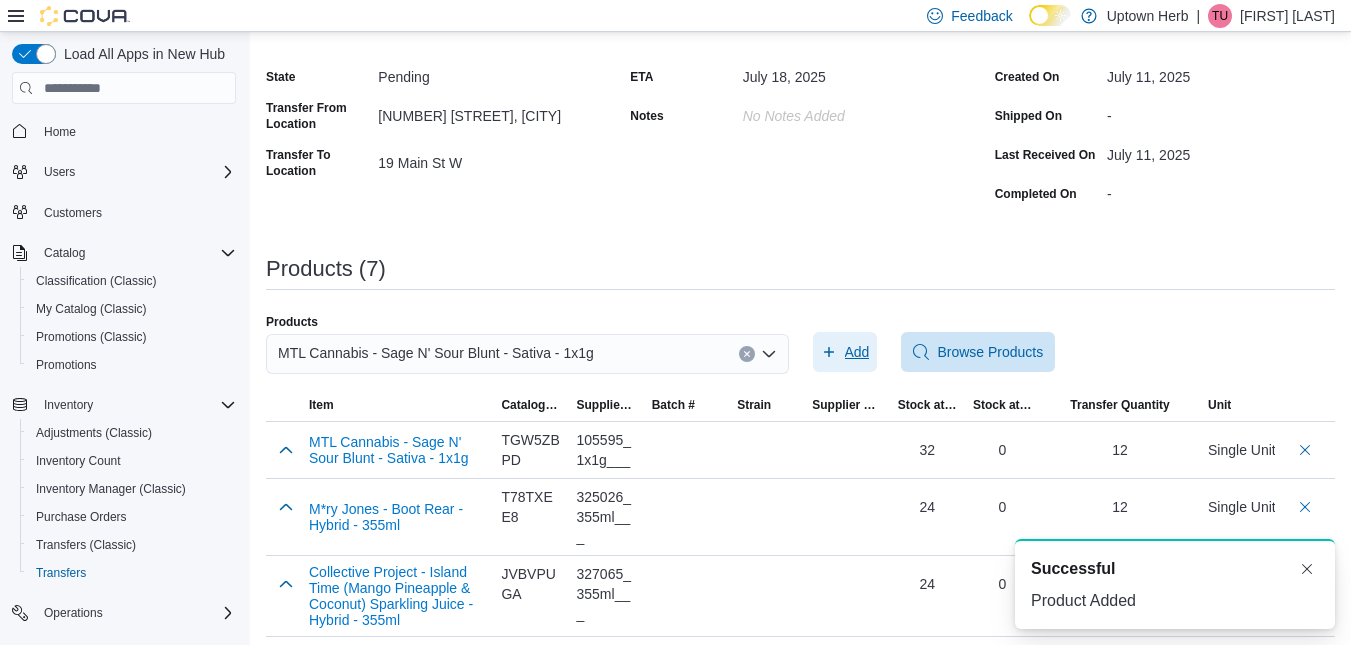 scroll, scrollTop: 0, scrollLeft: 0, axis: both 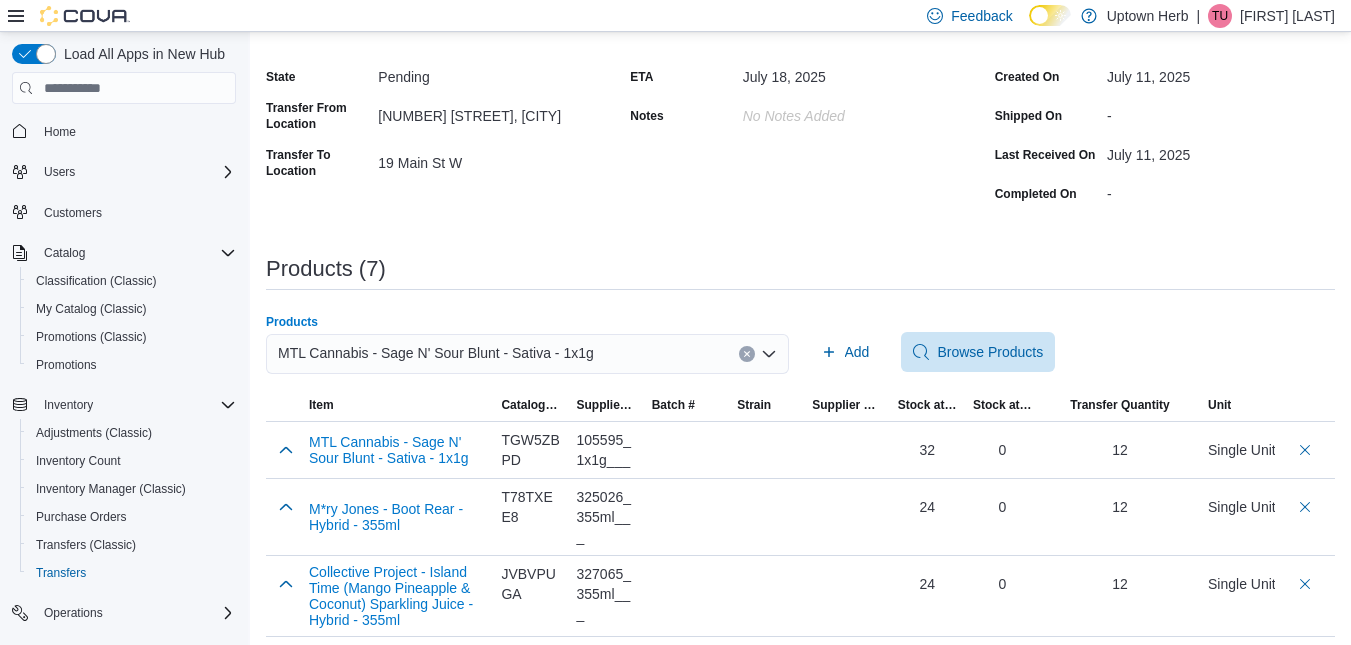 click 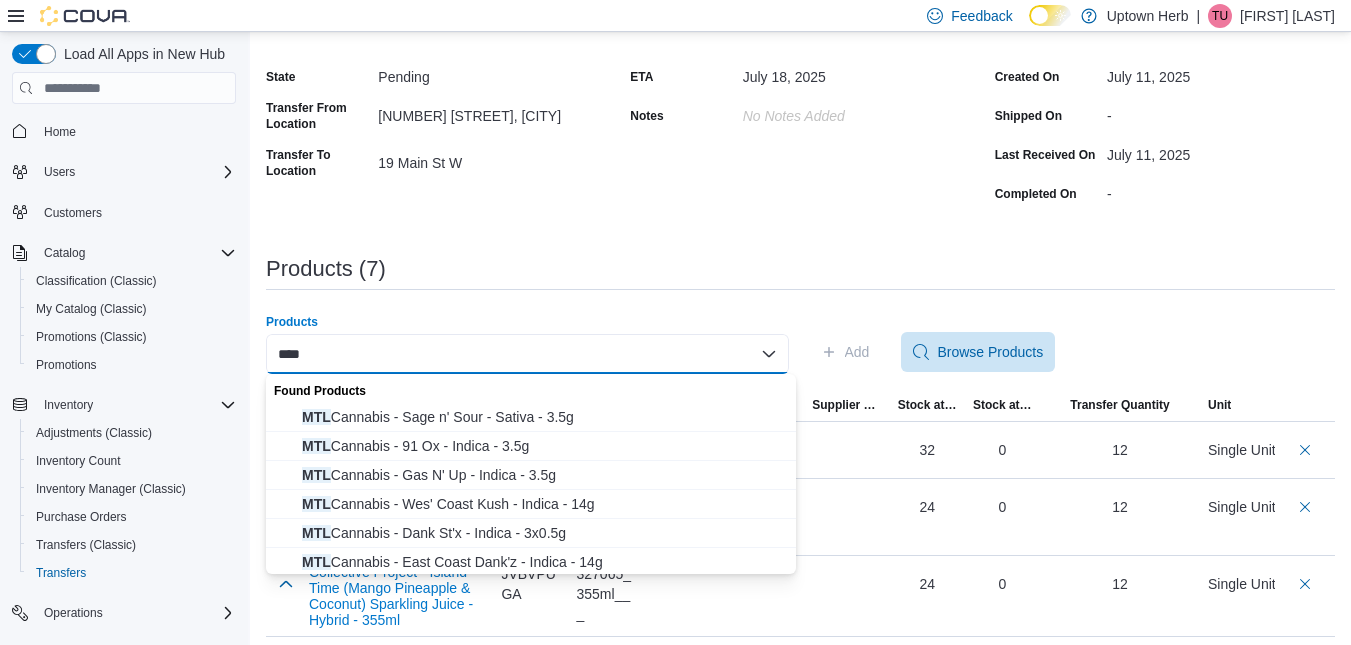 type on "***" 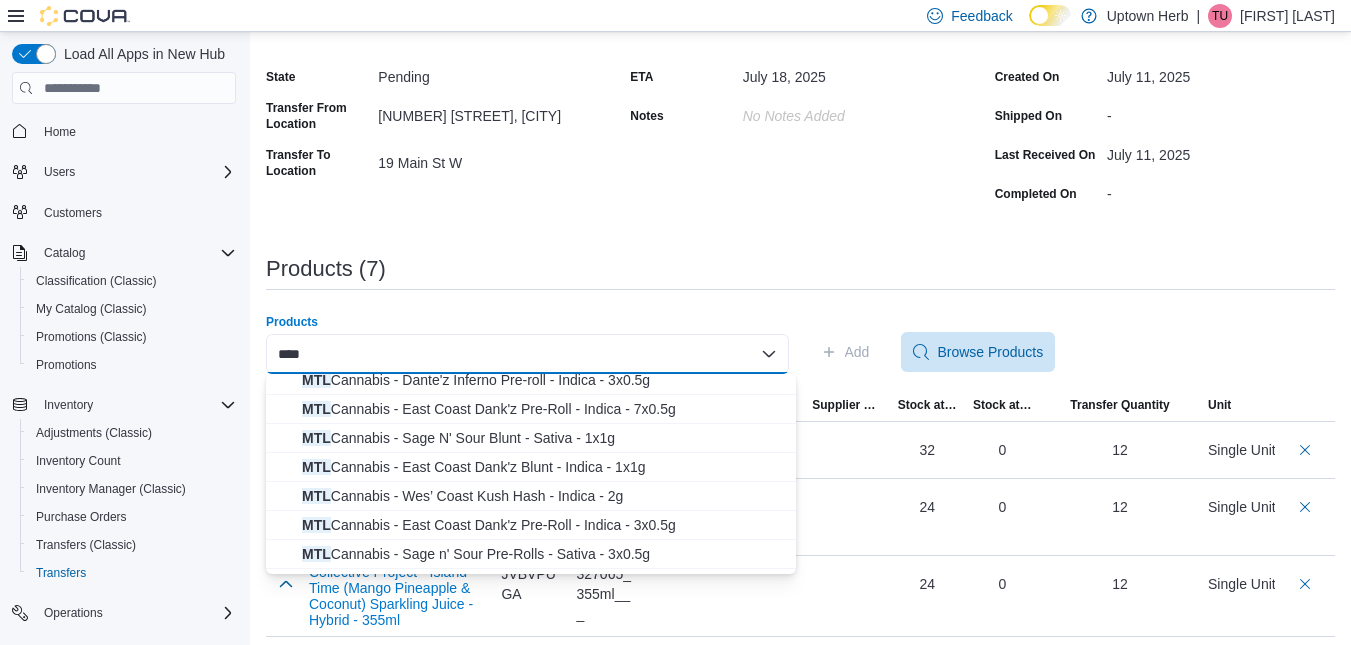 scroll, scrollTop: 612, scrollLeft: 0, axis: vertical 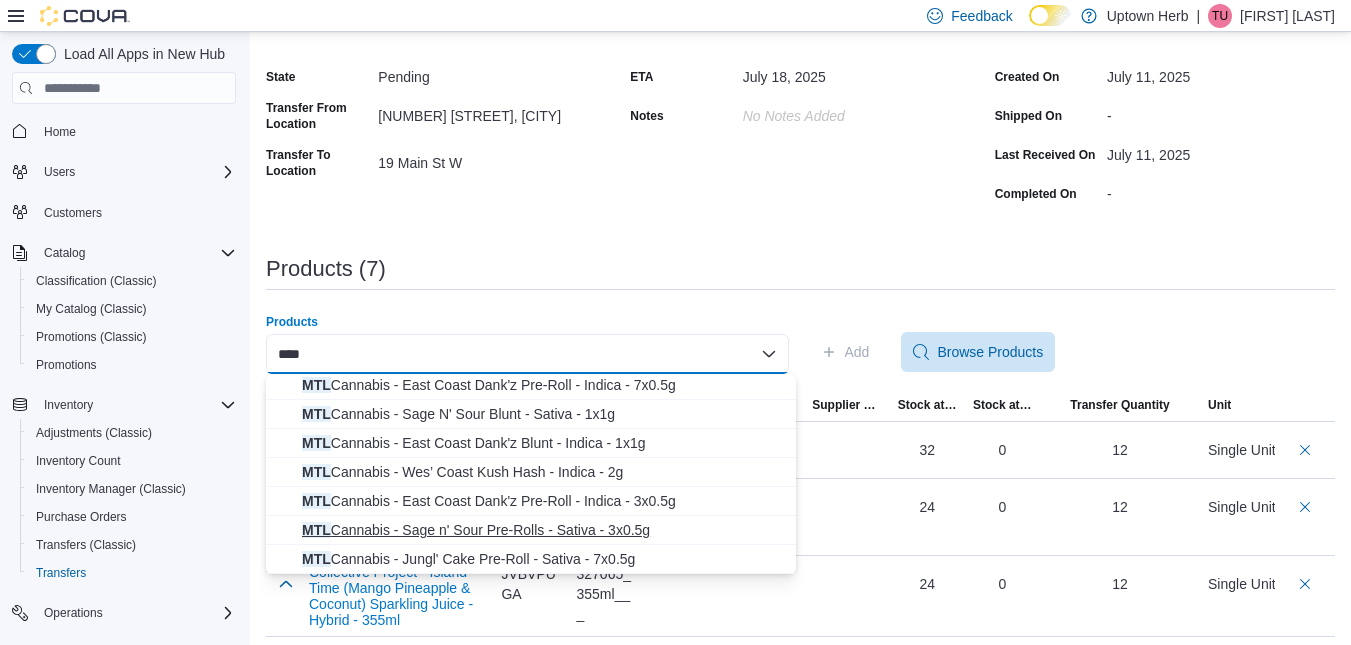 click on "MTL  Cannabis - Sage n' Sour Pre-Rolls - Sativa - 3x0.5g" at bounding box center (543, 530) 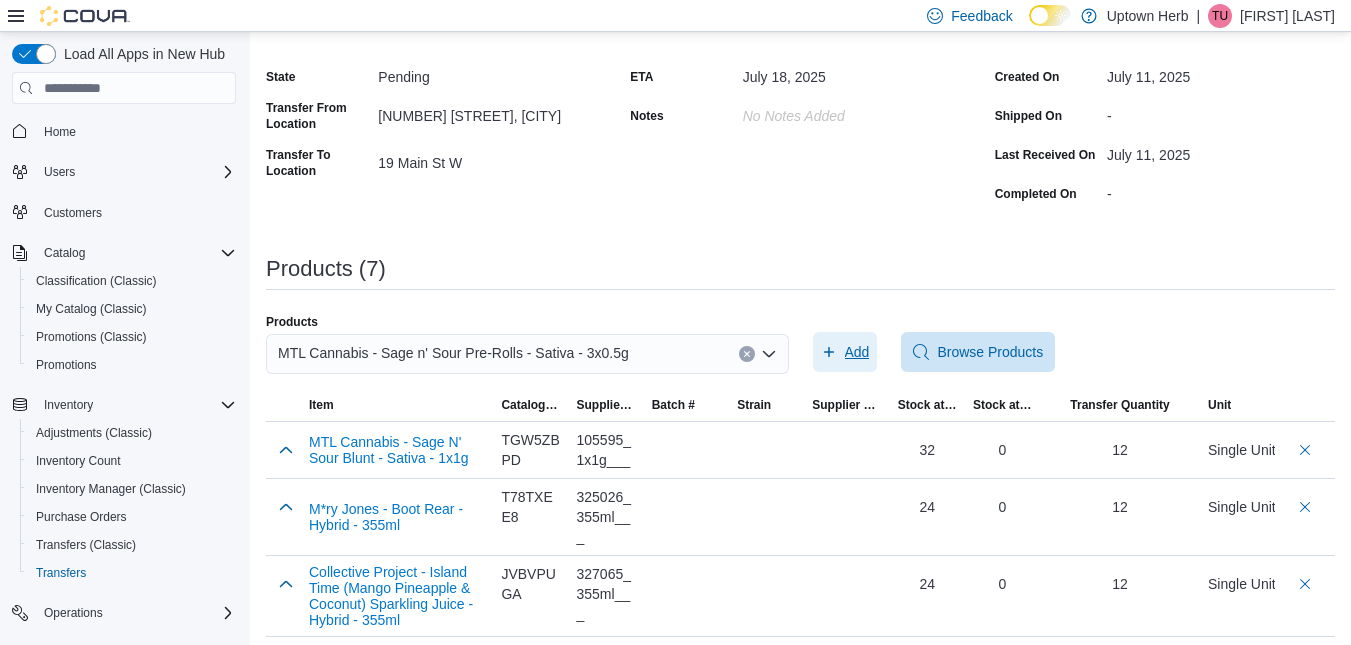 click on "Add" at bounding box center [845, 352] 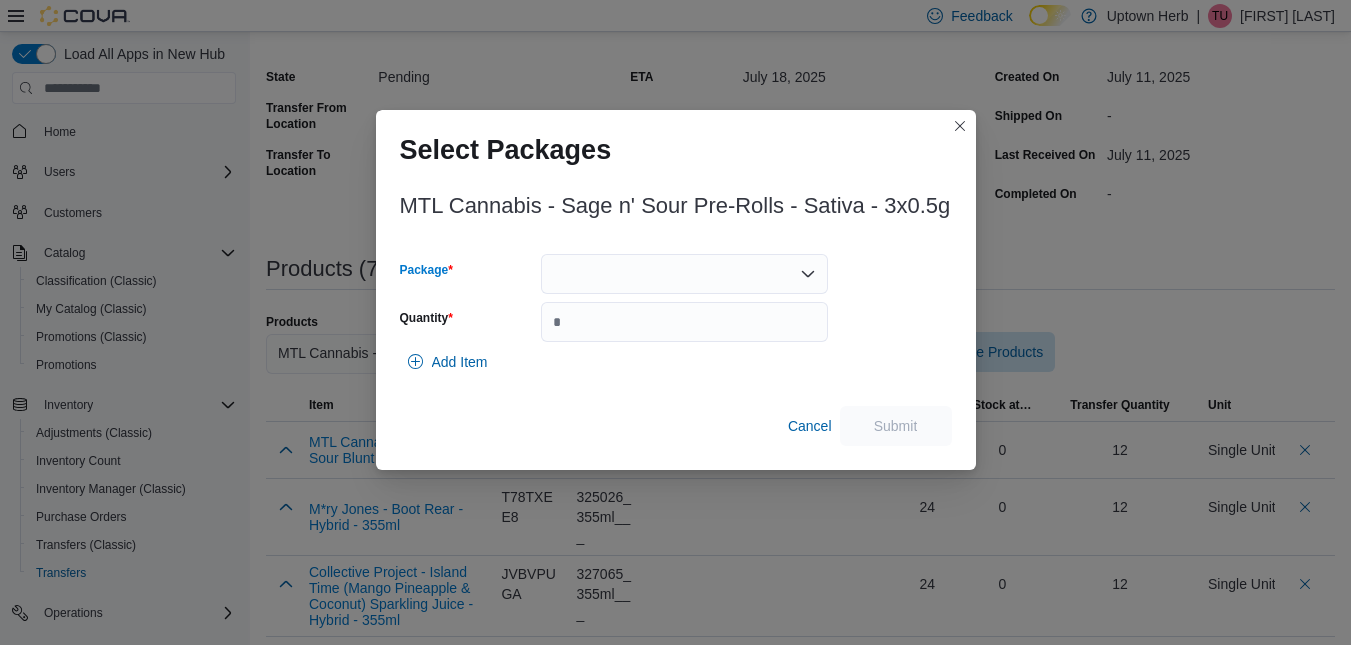 click at bounding box center (684, 274) 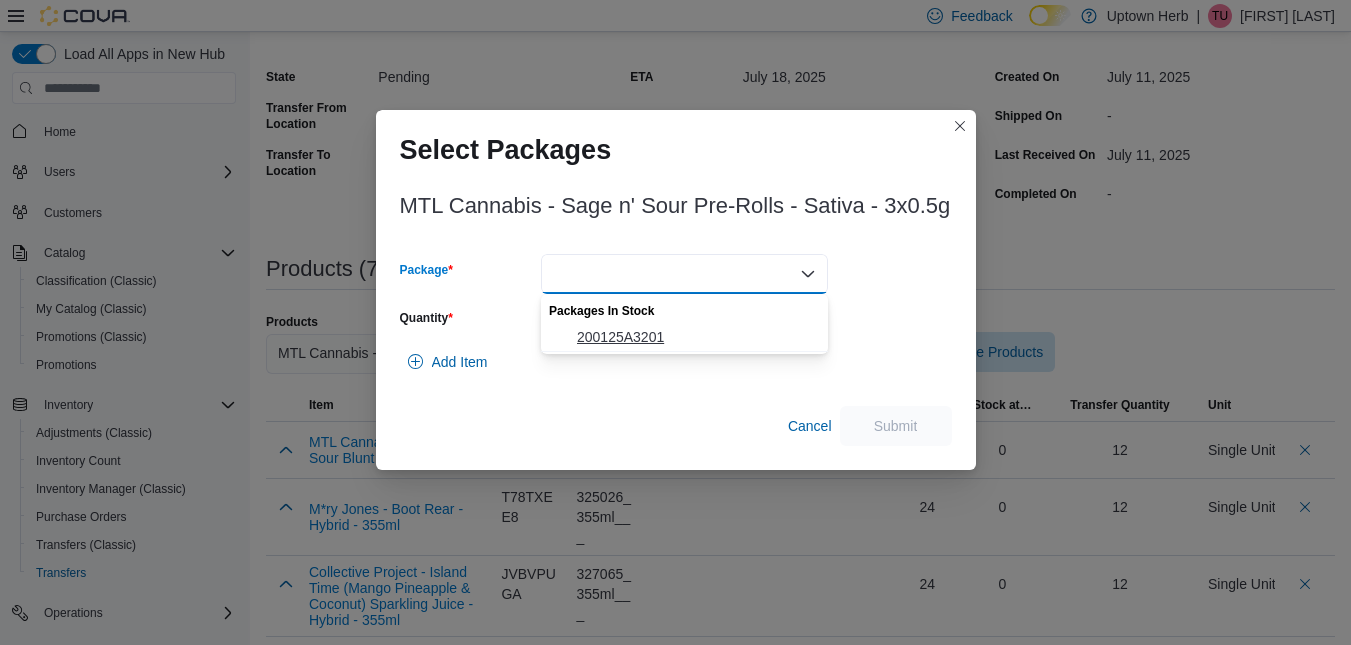 click on "200125A3201" at bounding box center [696, 337] 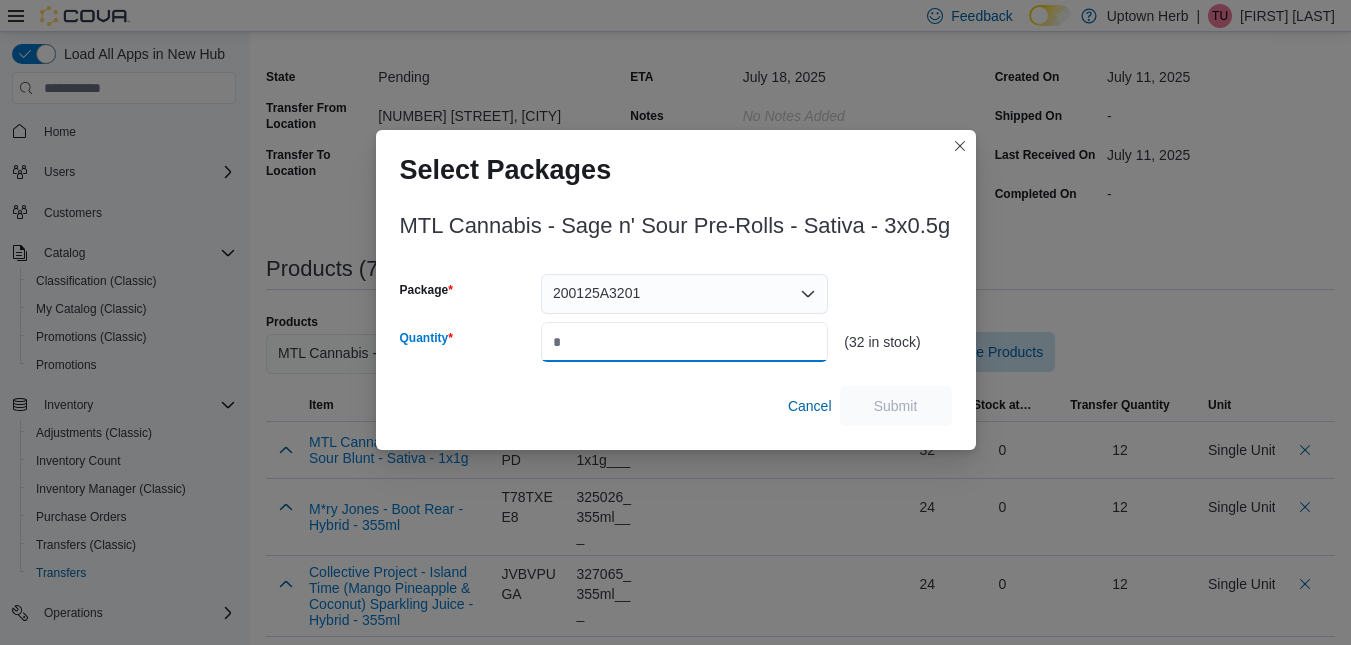 click on "Quantity" at bounding box center [684, 342] 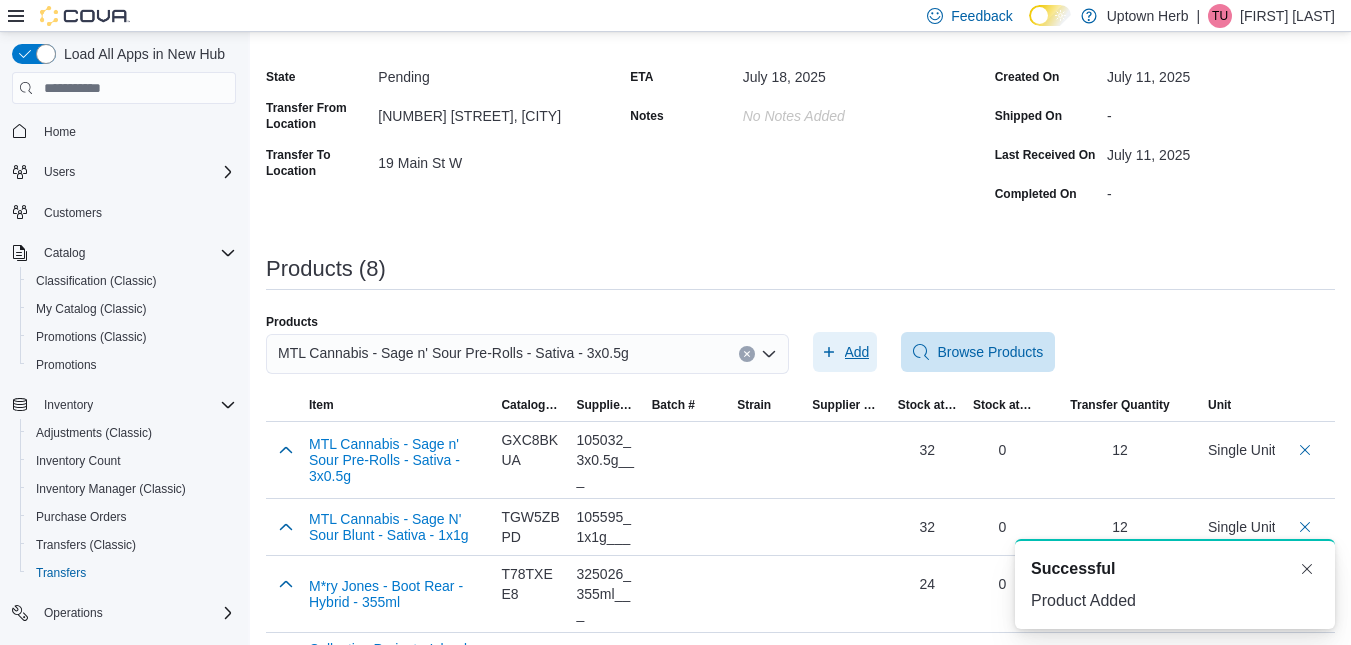 scroll, scrollTop: 0, scrollLeft: 0, axis: both 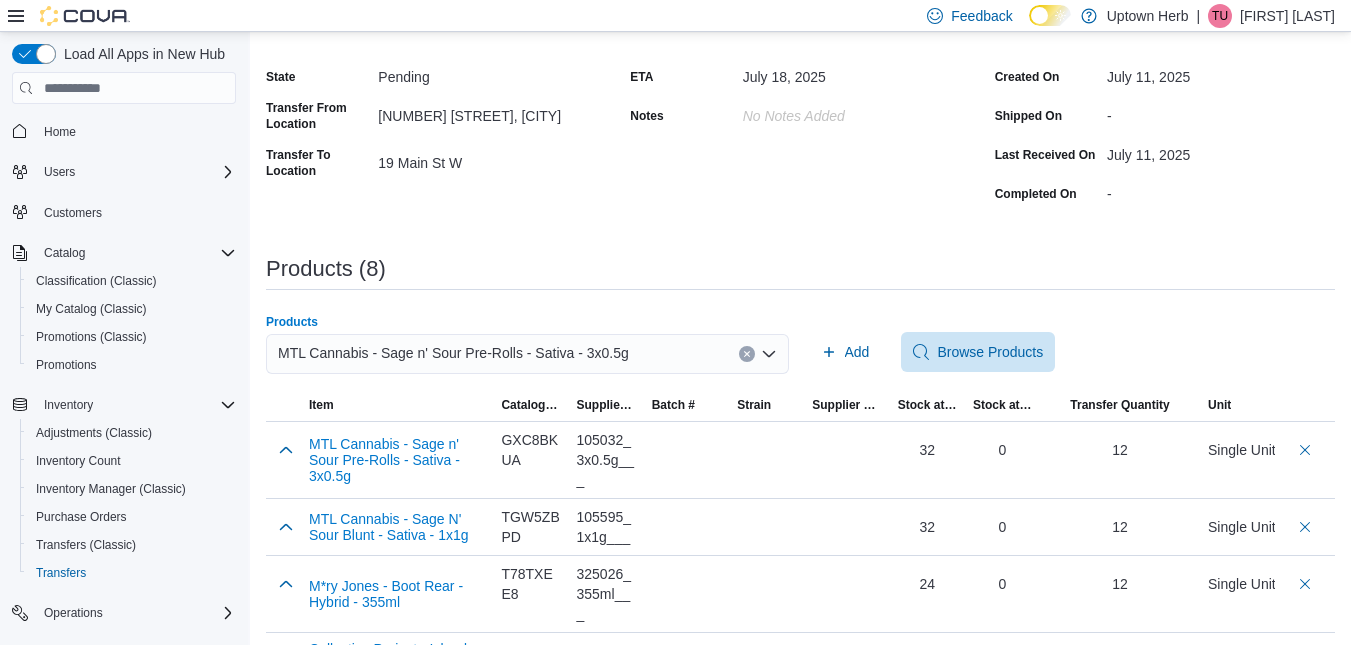 click at bounding box center [747, 354] 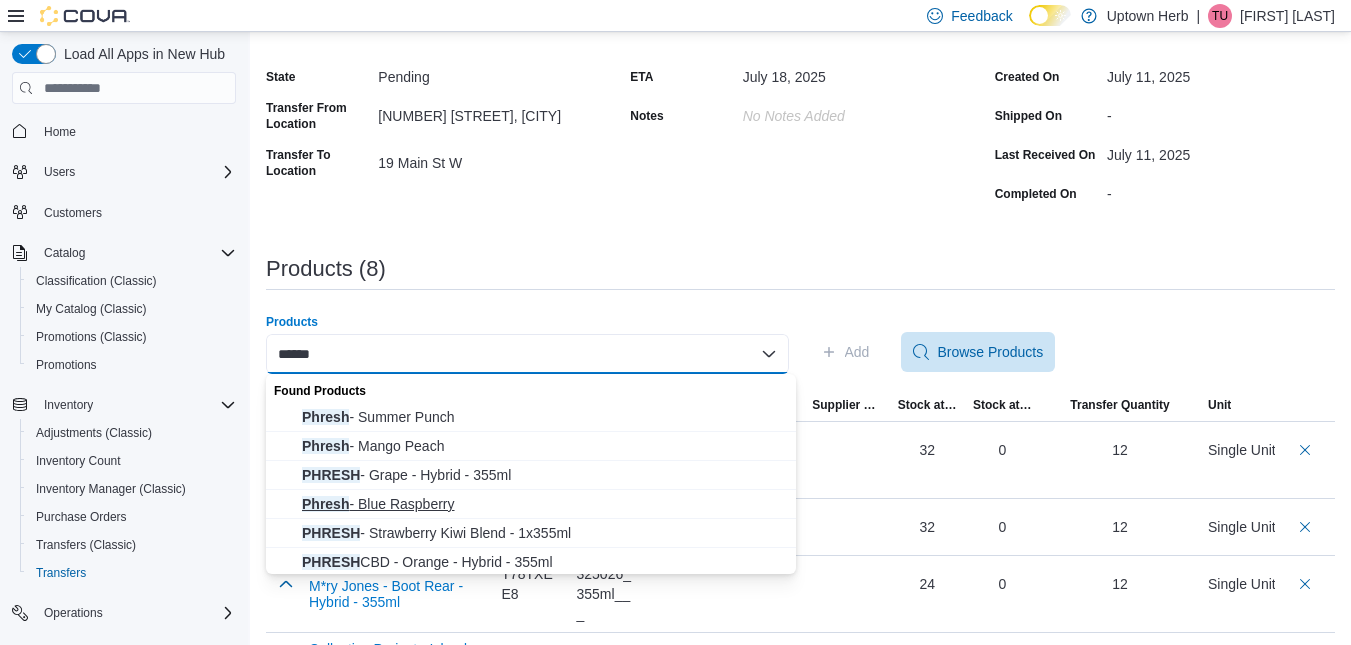 type on "******" 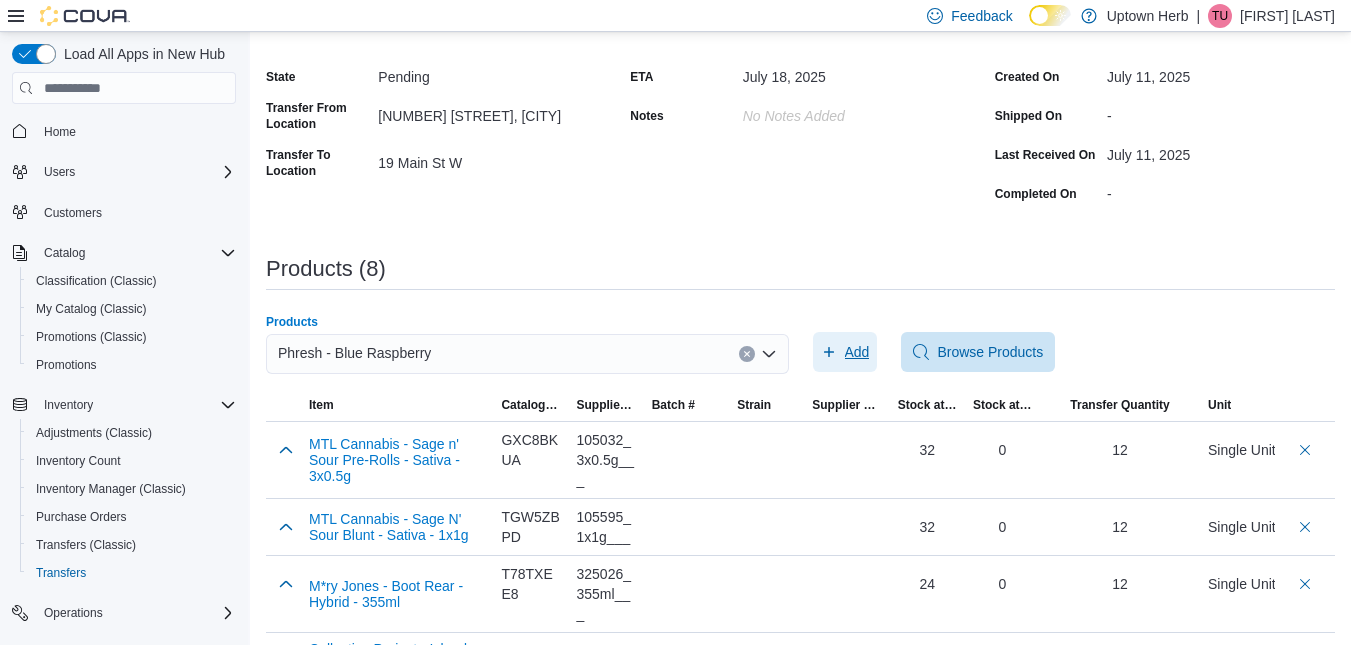 click on "Add" at bounding box center [845, 352] 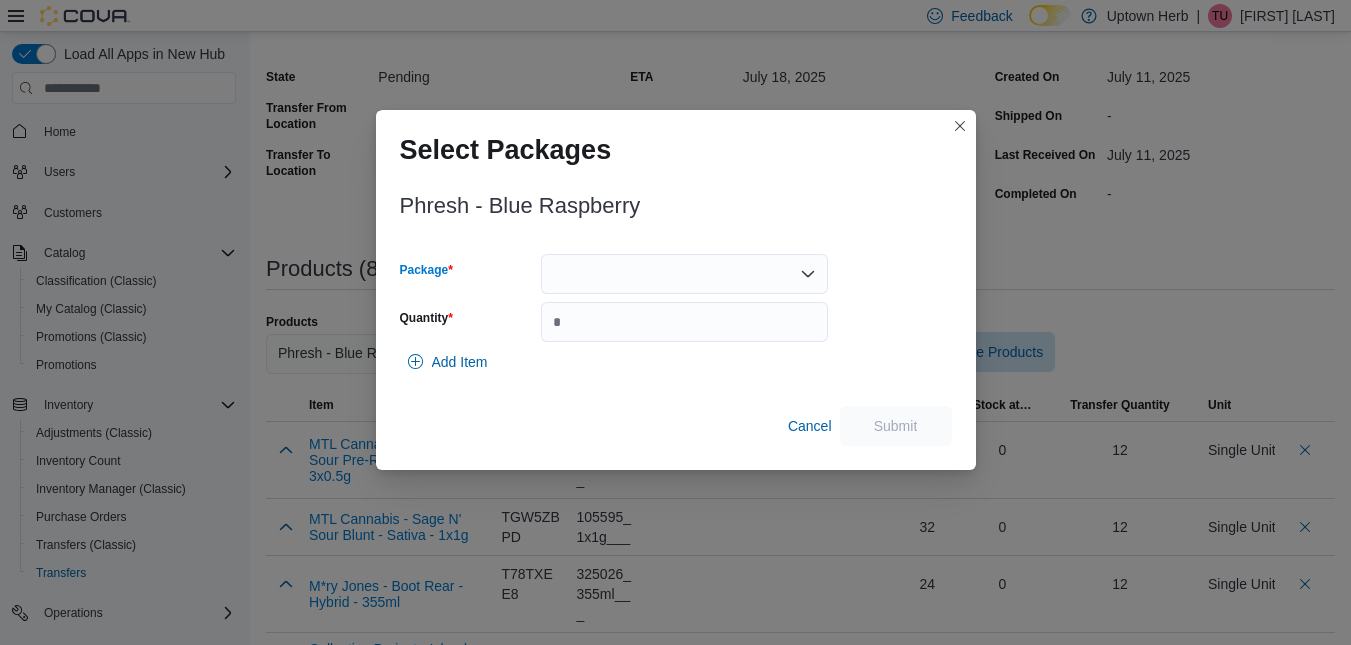 click at bounding box center (684, 274) 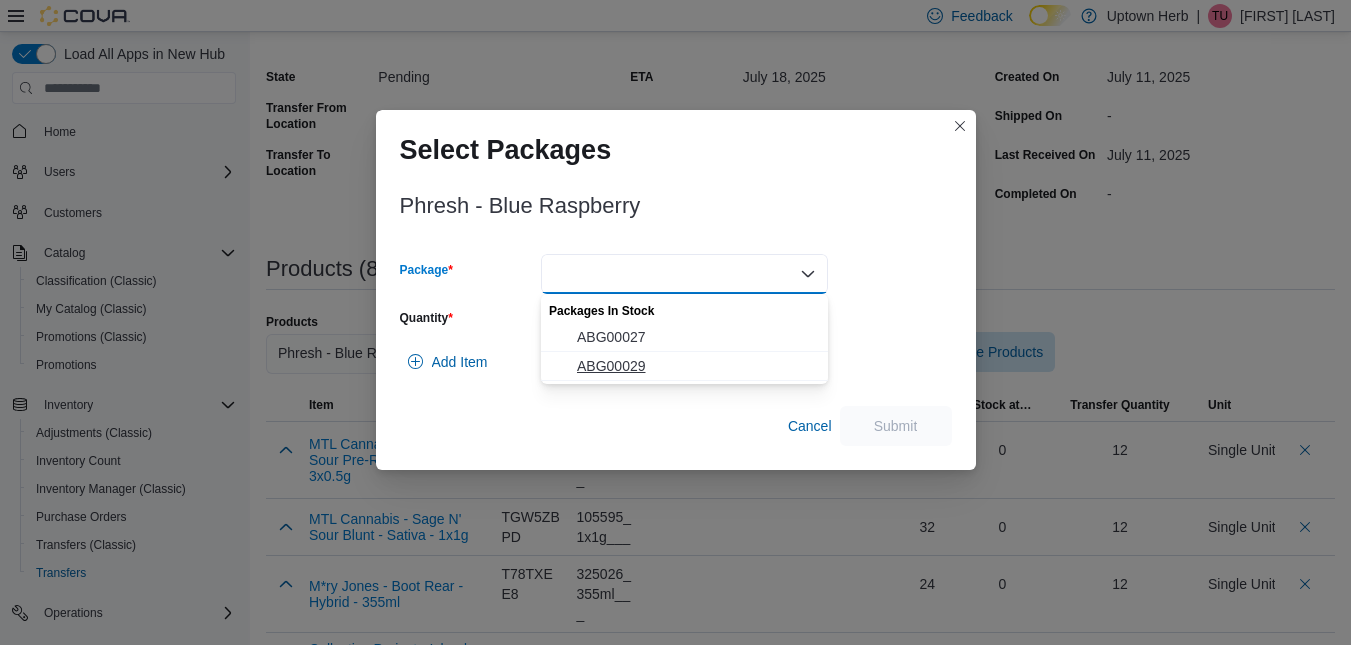 click on "ABG00029" at bounding box center [684, 366] 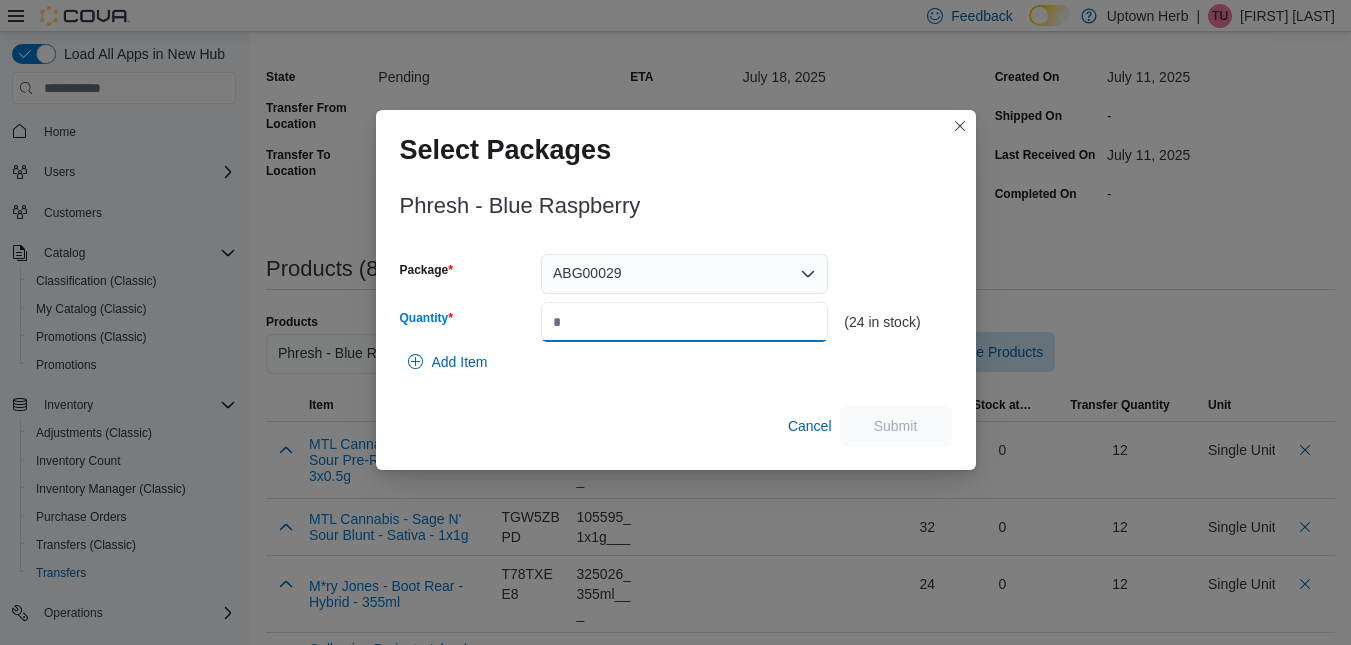 click on "Quantity" at bounding box center (684, 322) 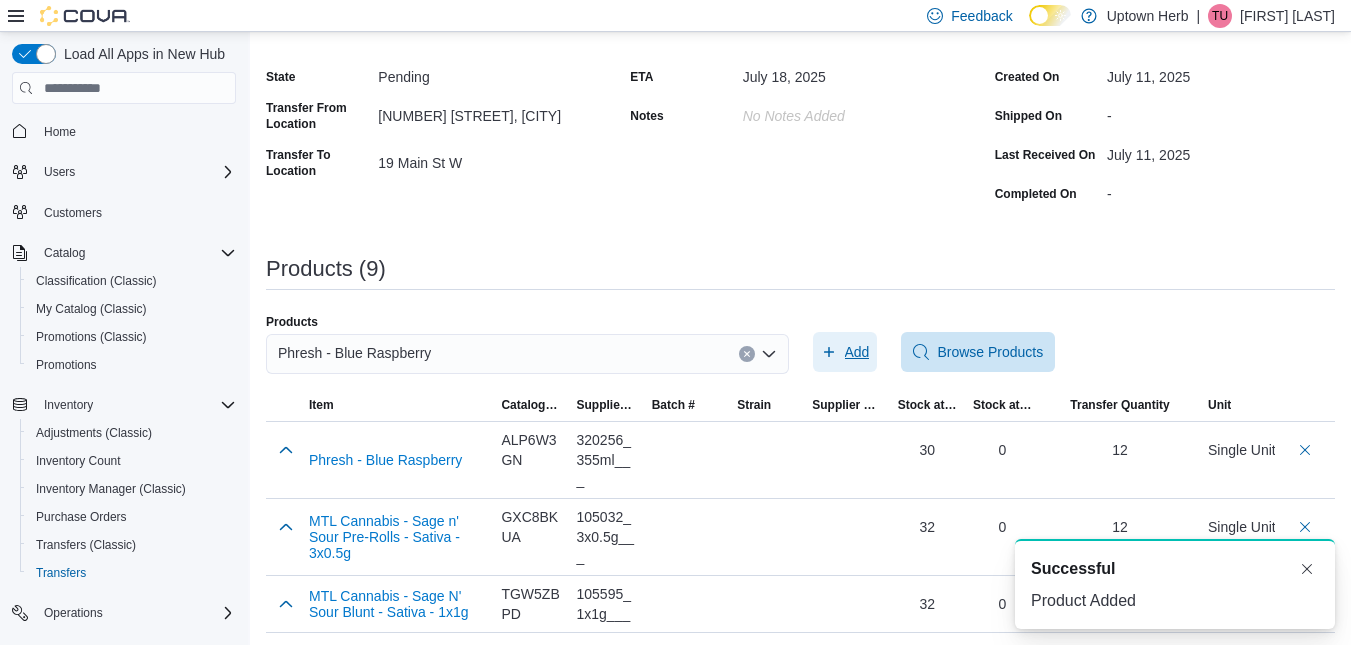 scroll, scrollTop: 0, scrollLeft: 0, axis: both 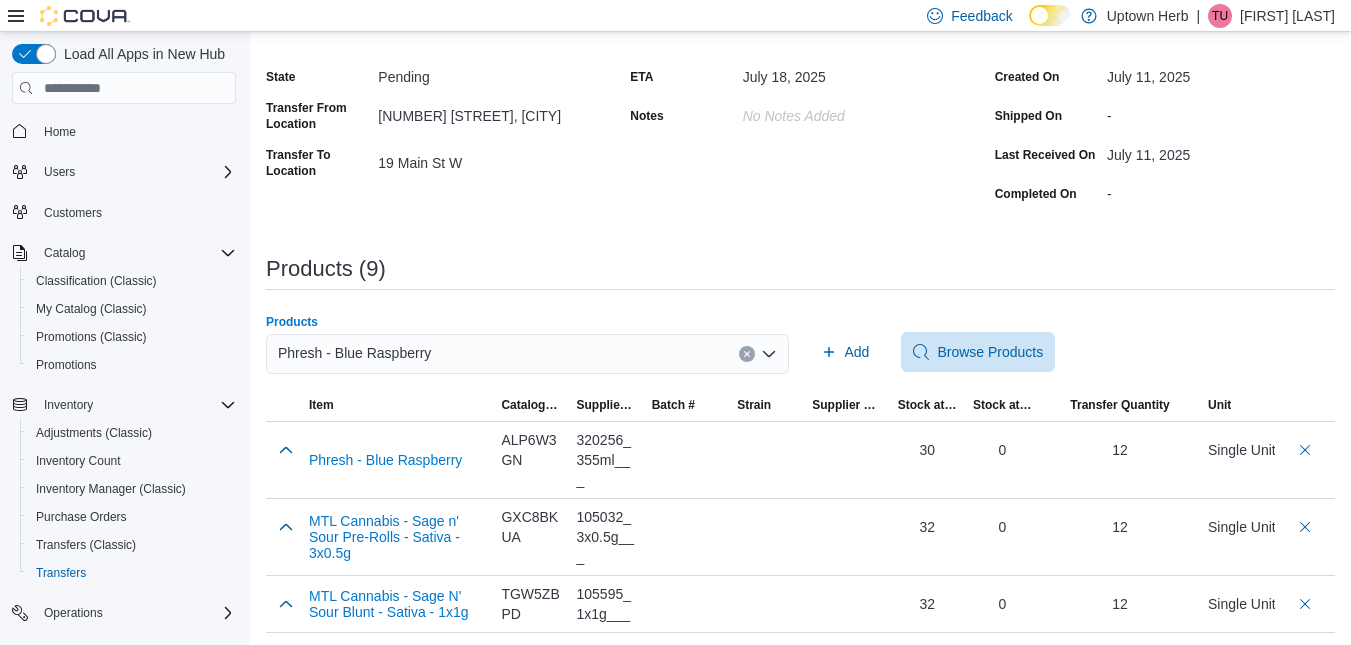 click on "Phresh - Blue Raspberry" at bounding box center (527, 354) 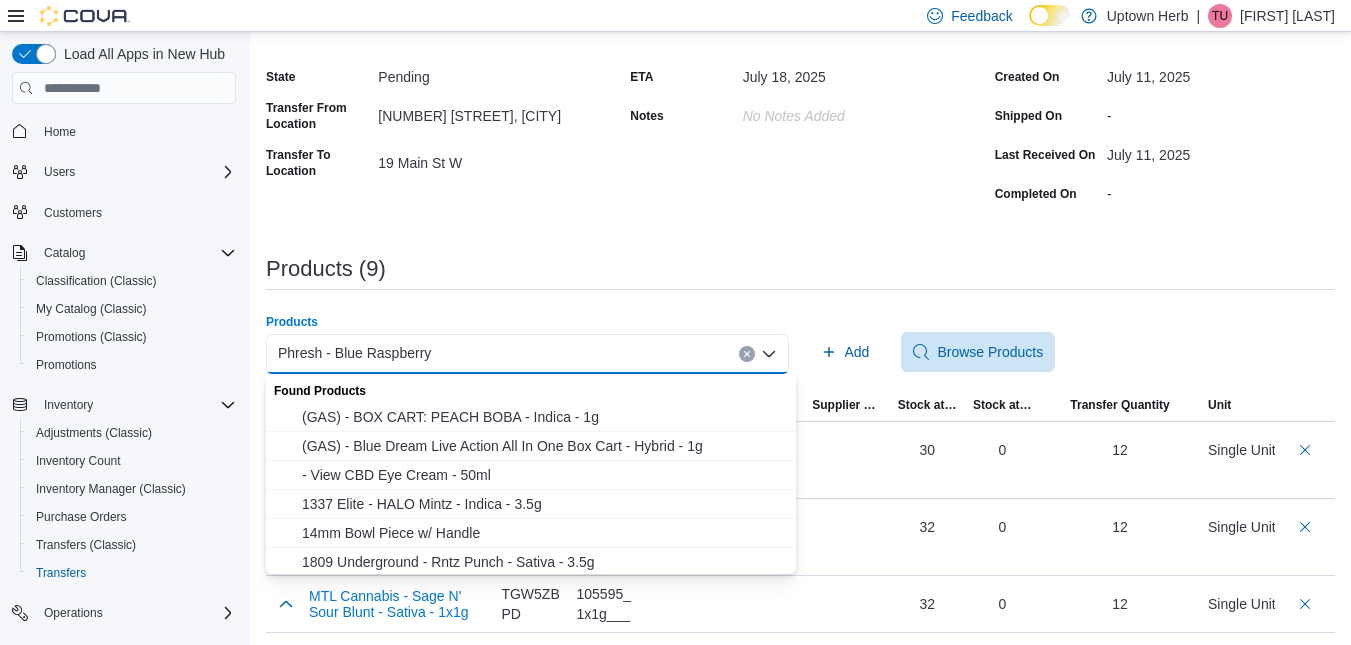 click 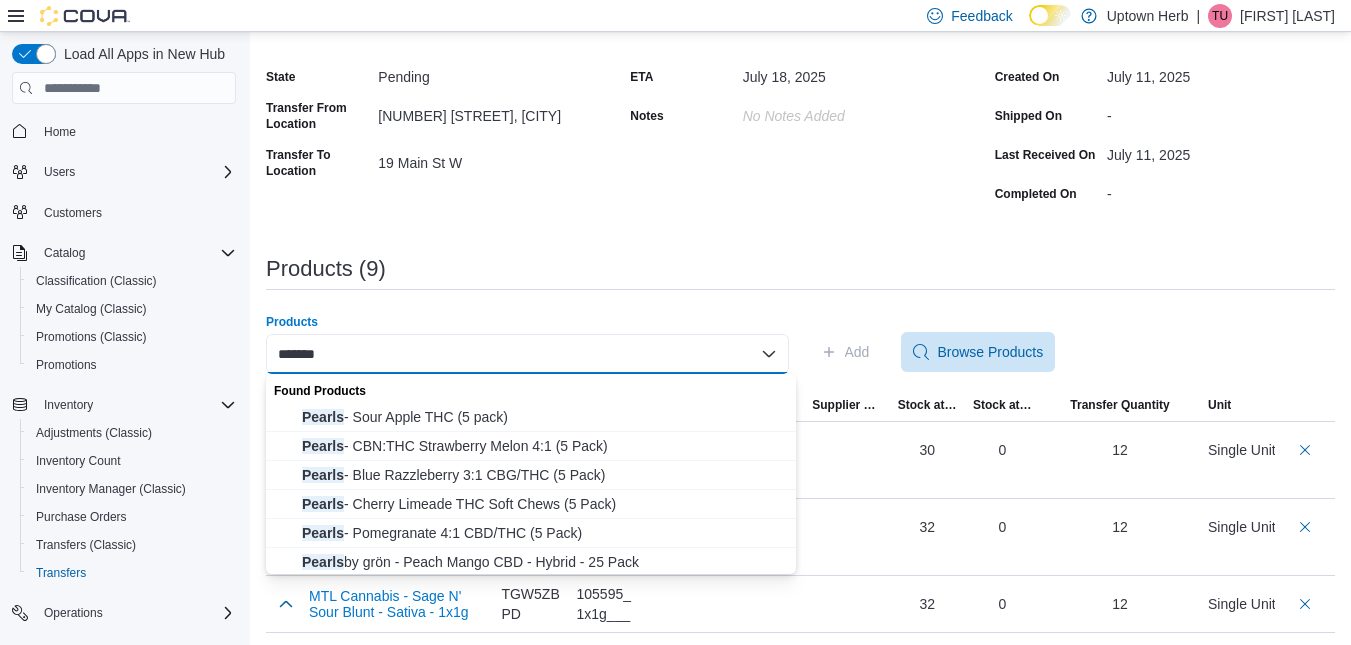 type on "******" 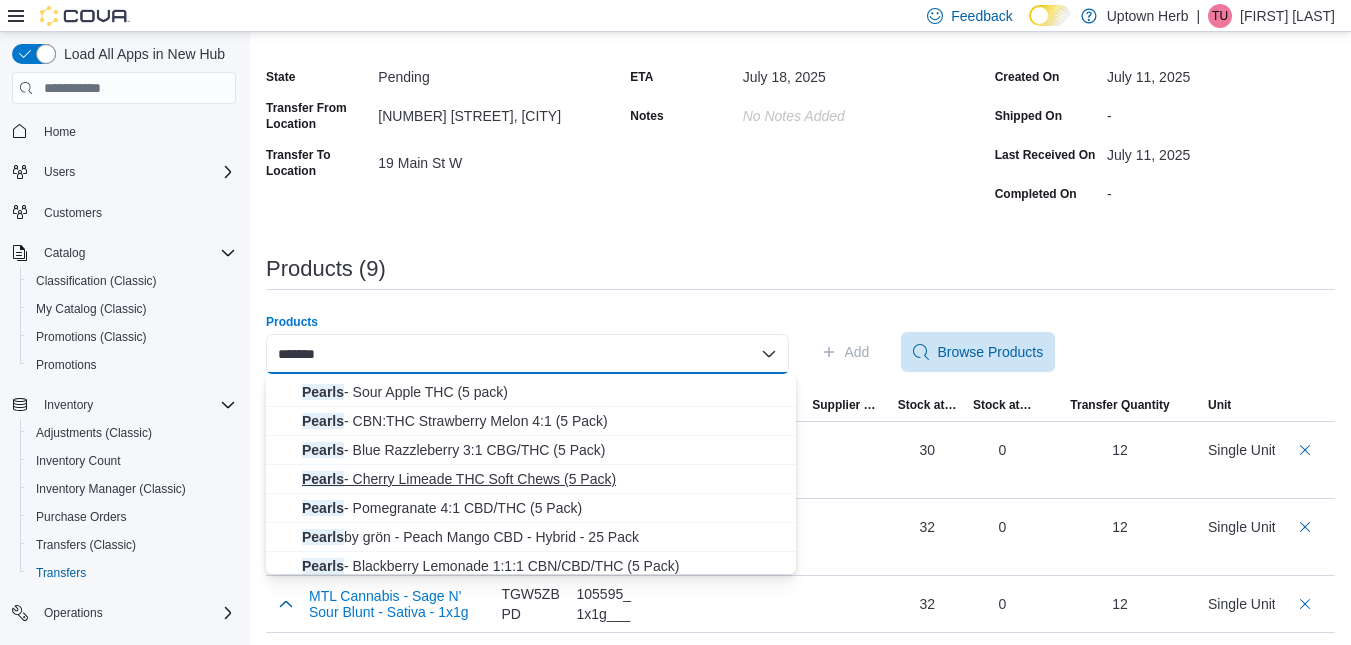 scroll, scrollTop: 26, scrollLeft: 0, axis: vertical 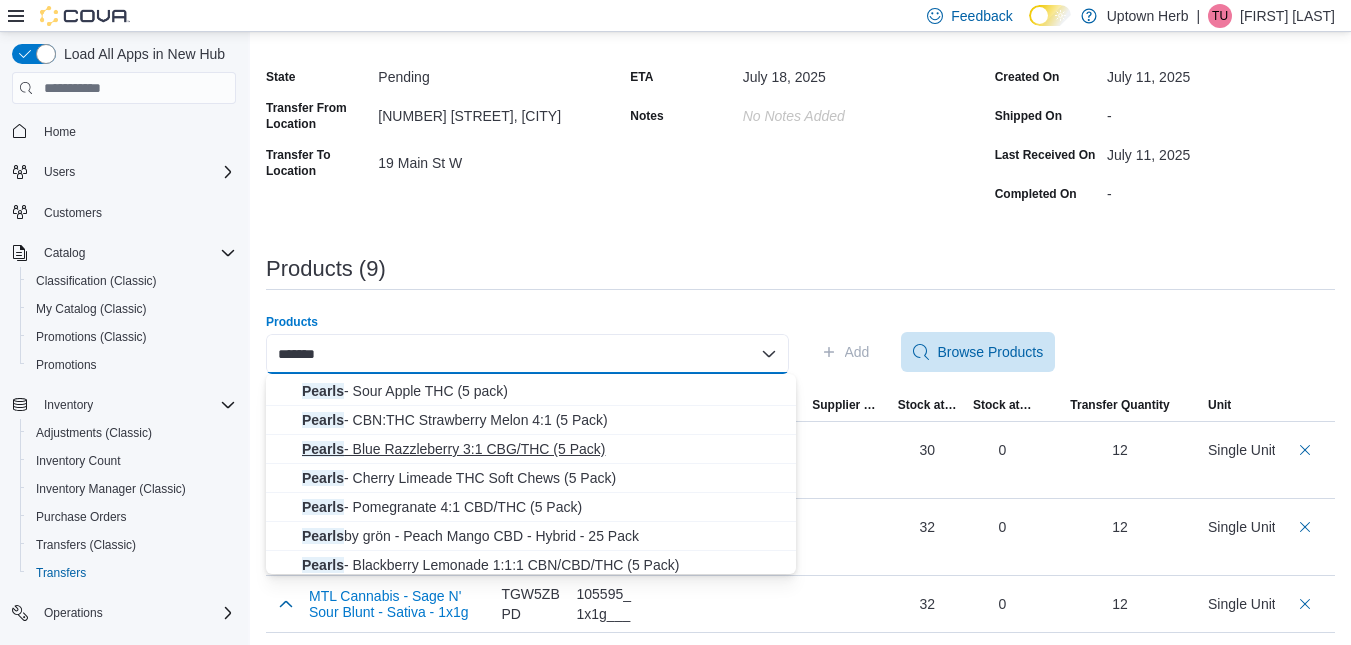 click on "Pearls  - Blue Razzleberry 3:1 CBG/THC (5 Pack)" at bounding box center [543, 449] 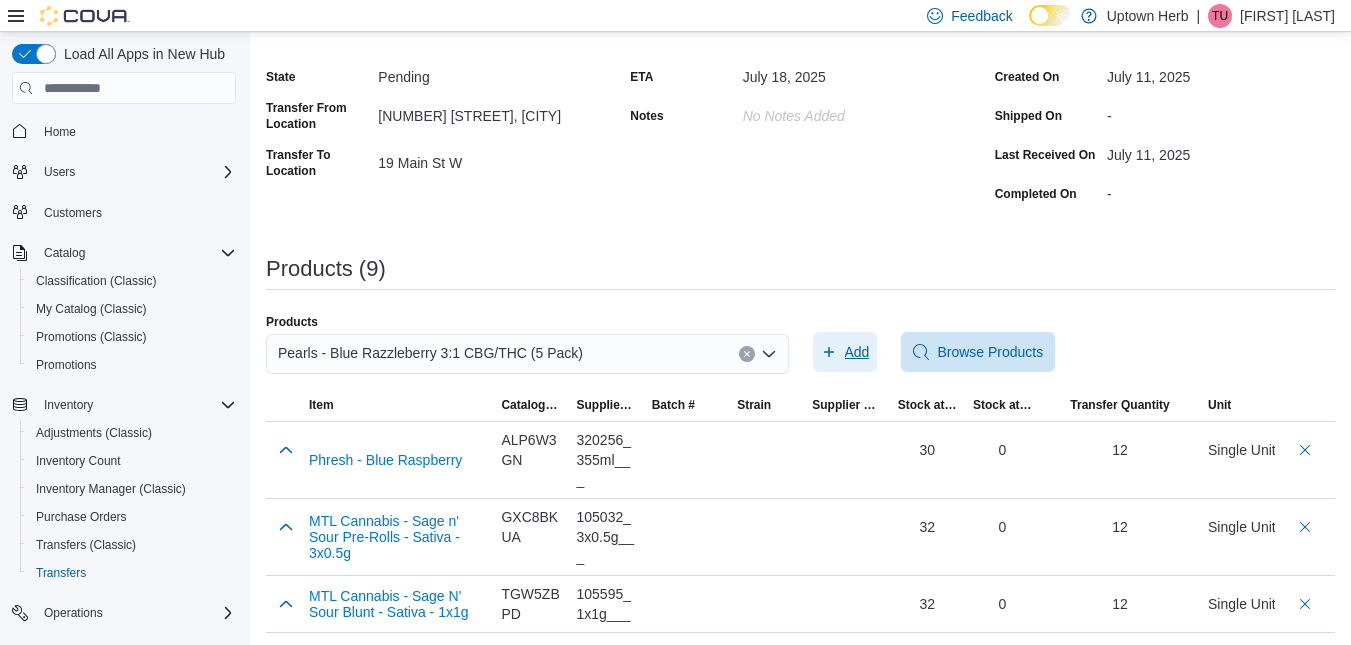 click on "Add" at bounding box center [845, 352] 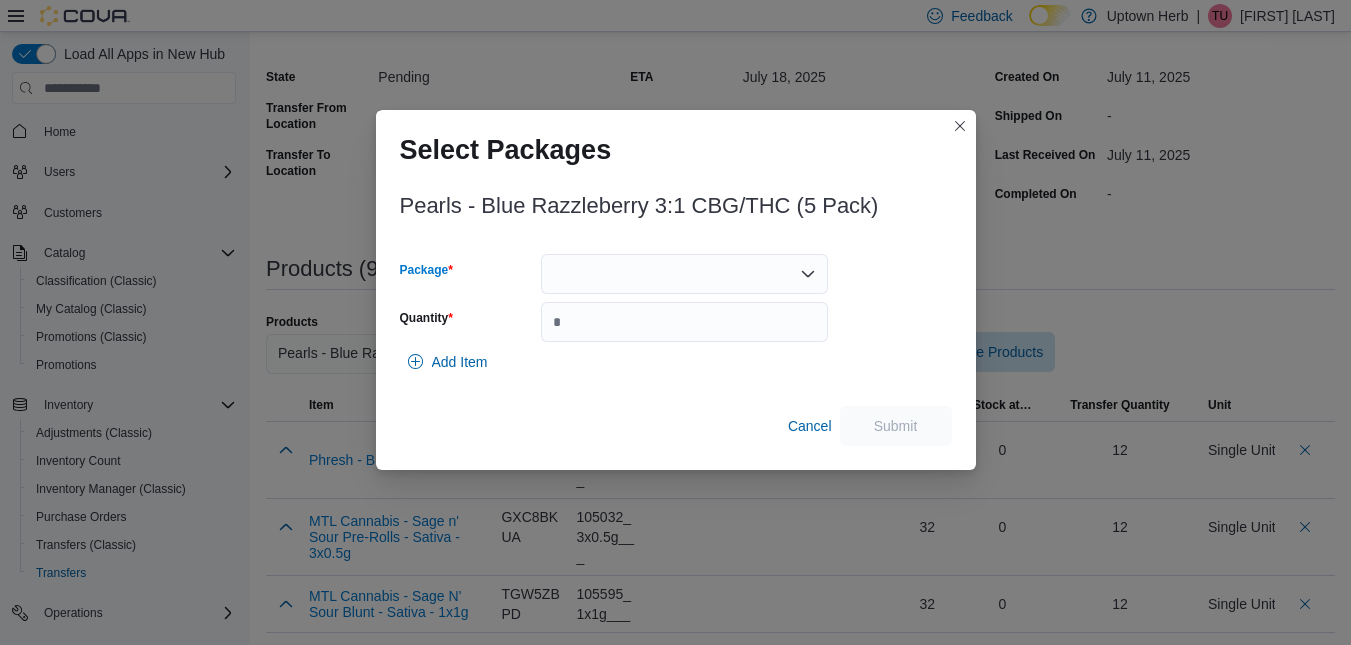 click at bounding box center [684, 274] 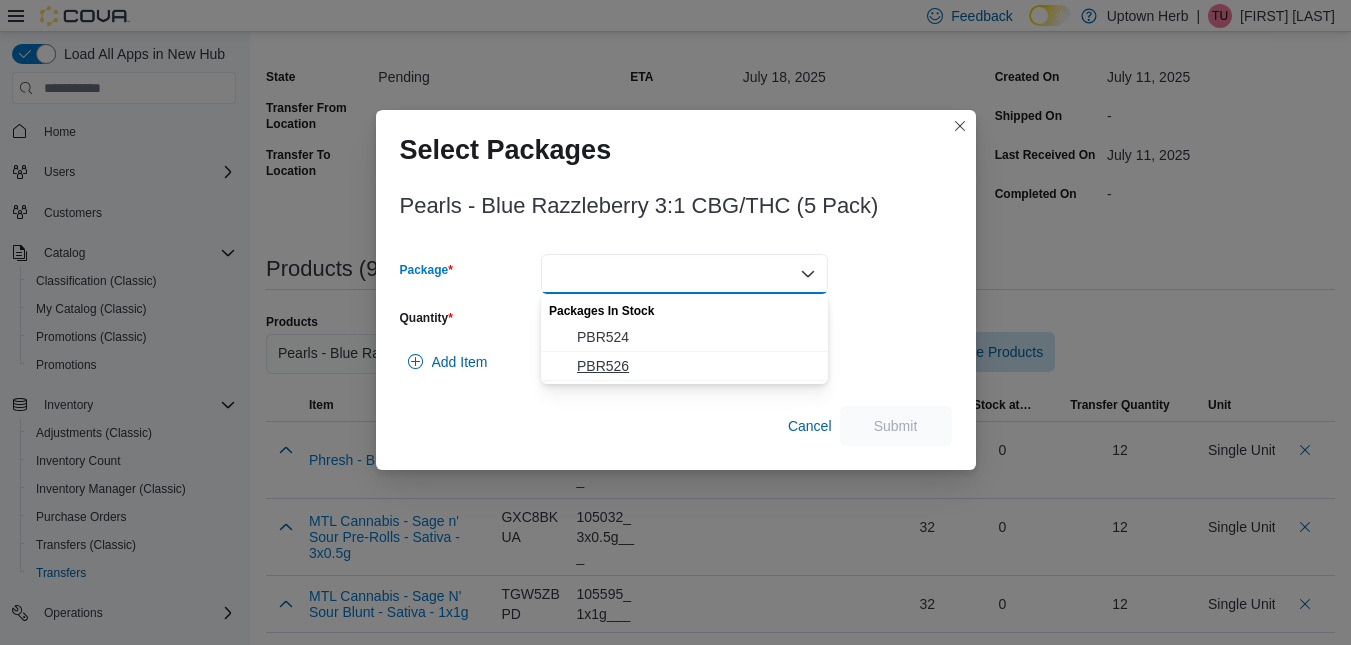 click on "PBR526" at bounding box center (696, 366) 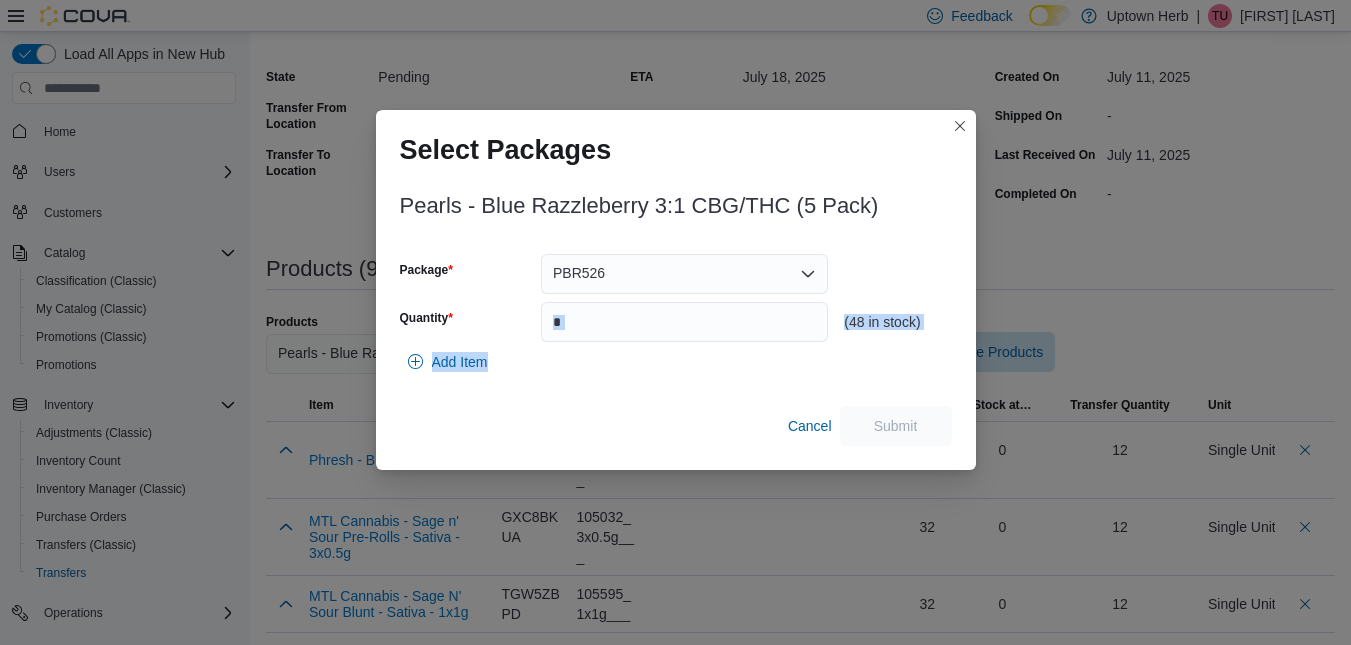 drag, startPoint x: 673, startPoint y: 411, endPoint x: 571, endPoint y: 320, distance: 136.69308 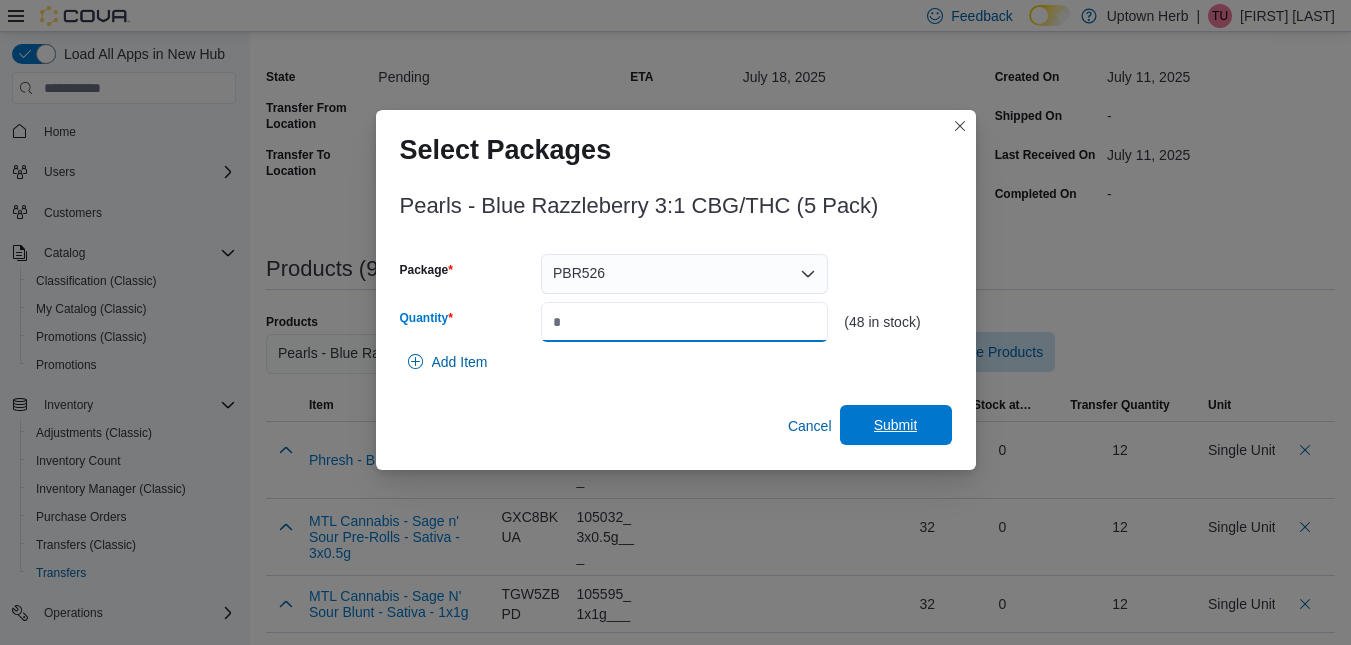 type on "**" 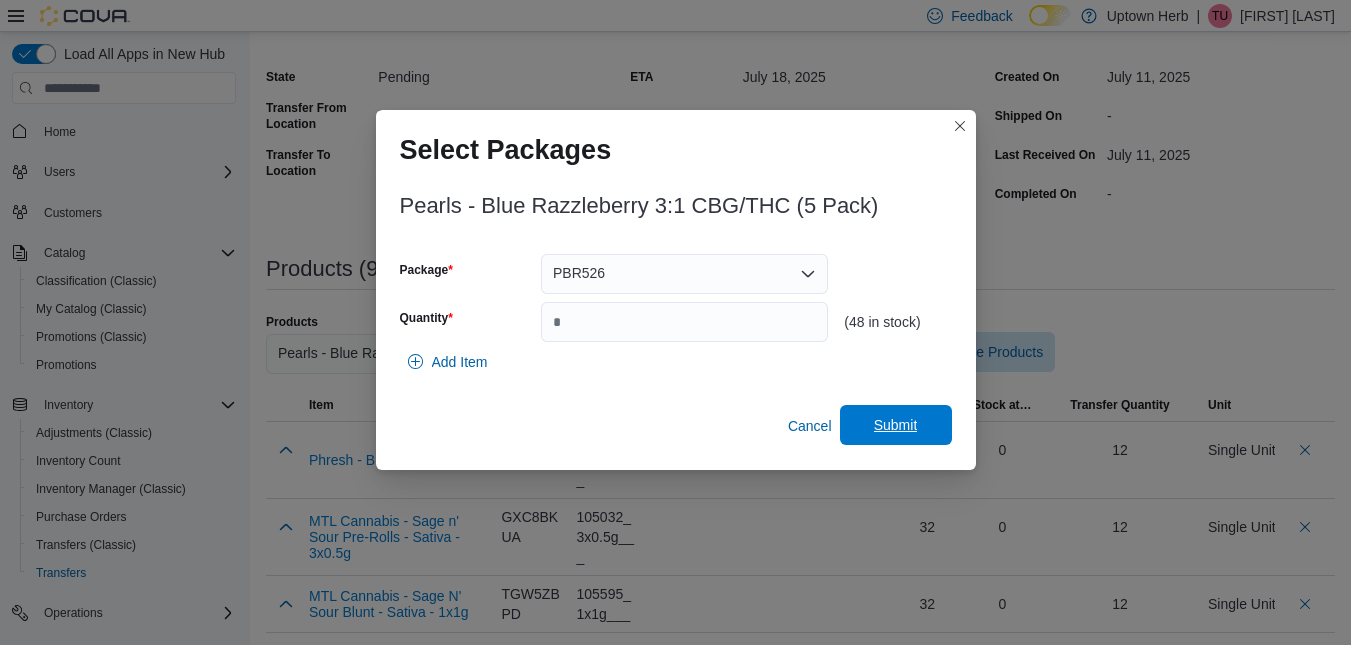 click on "Submit" at bounding box center [896, 425] 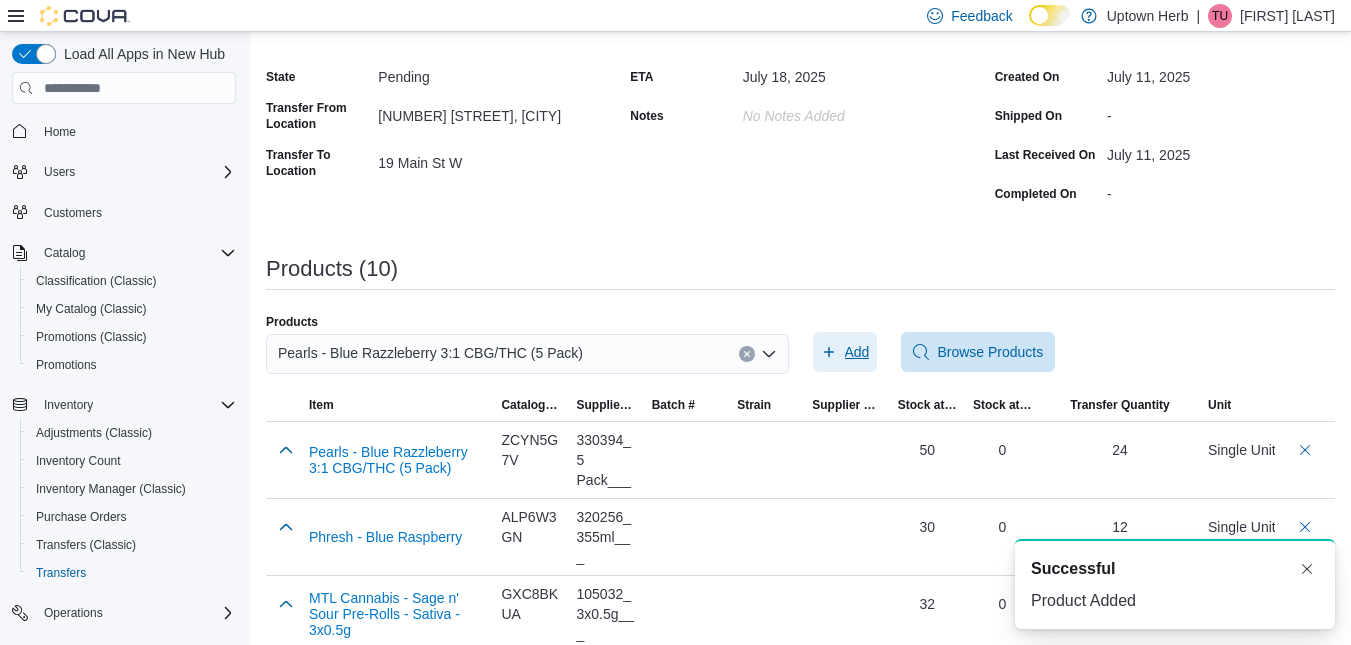 scroll, scrollTop: 0, scrollLeft: 0, axis: both 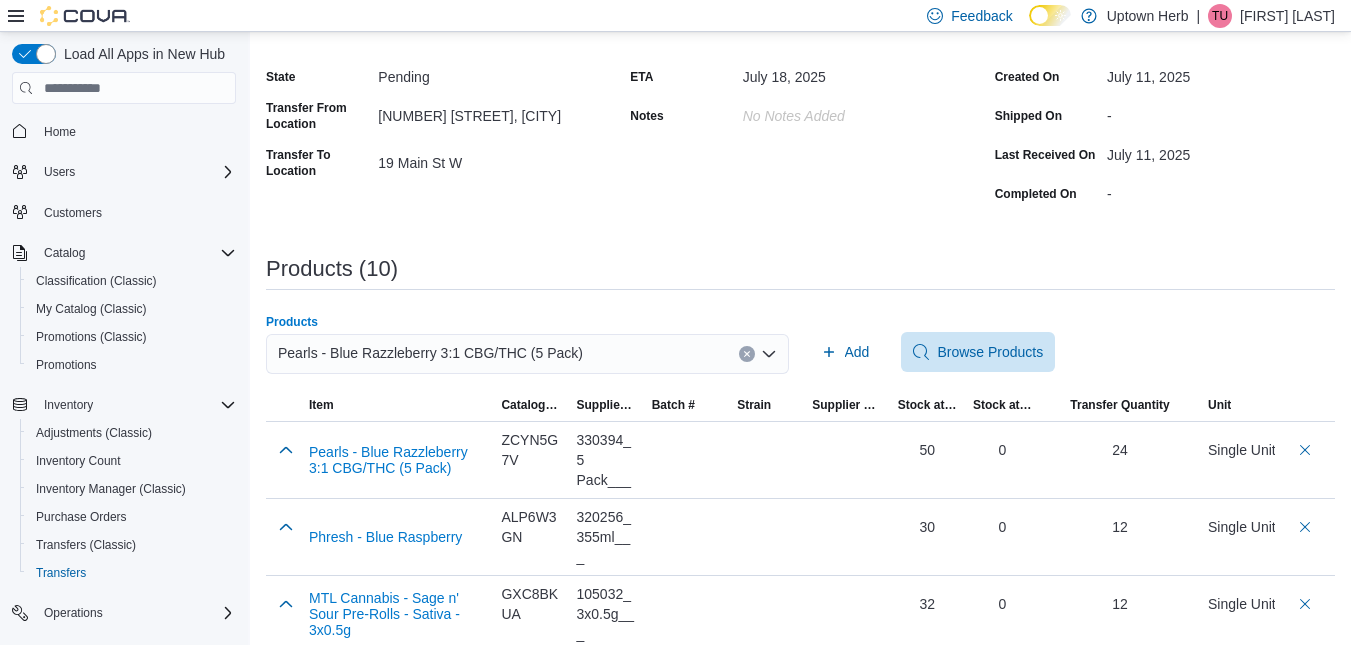 click 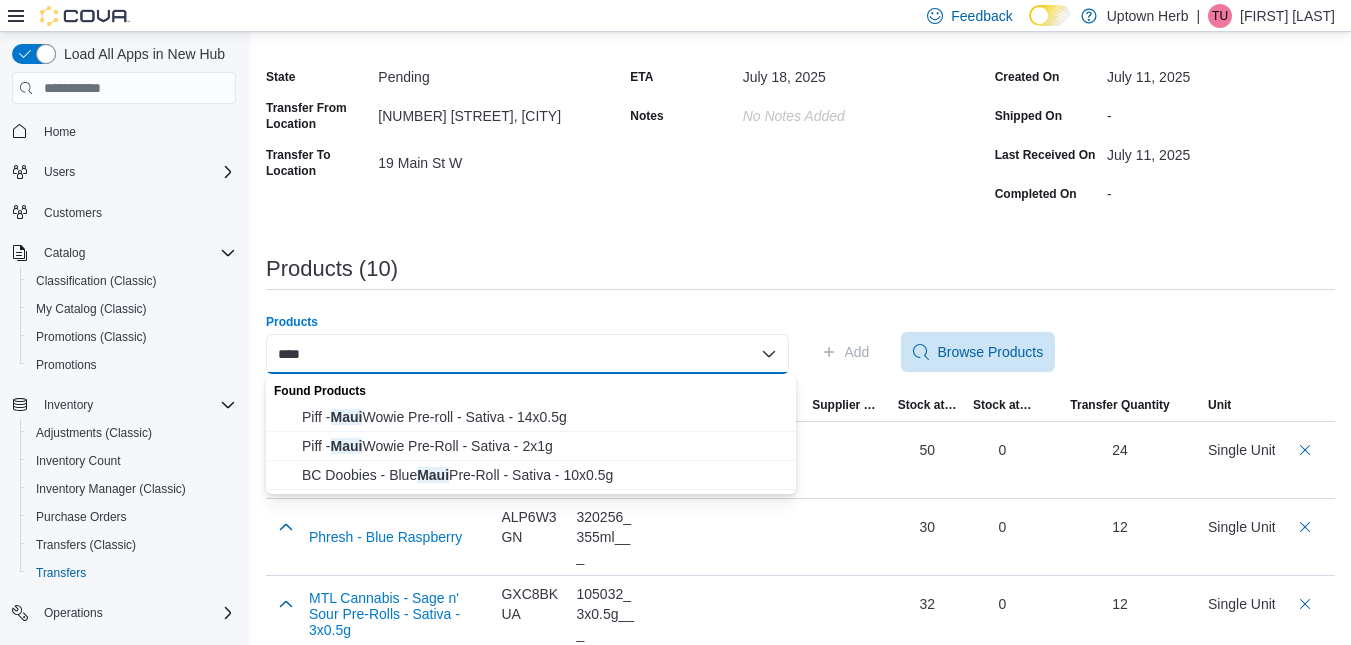 type on "****" 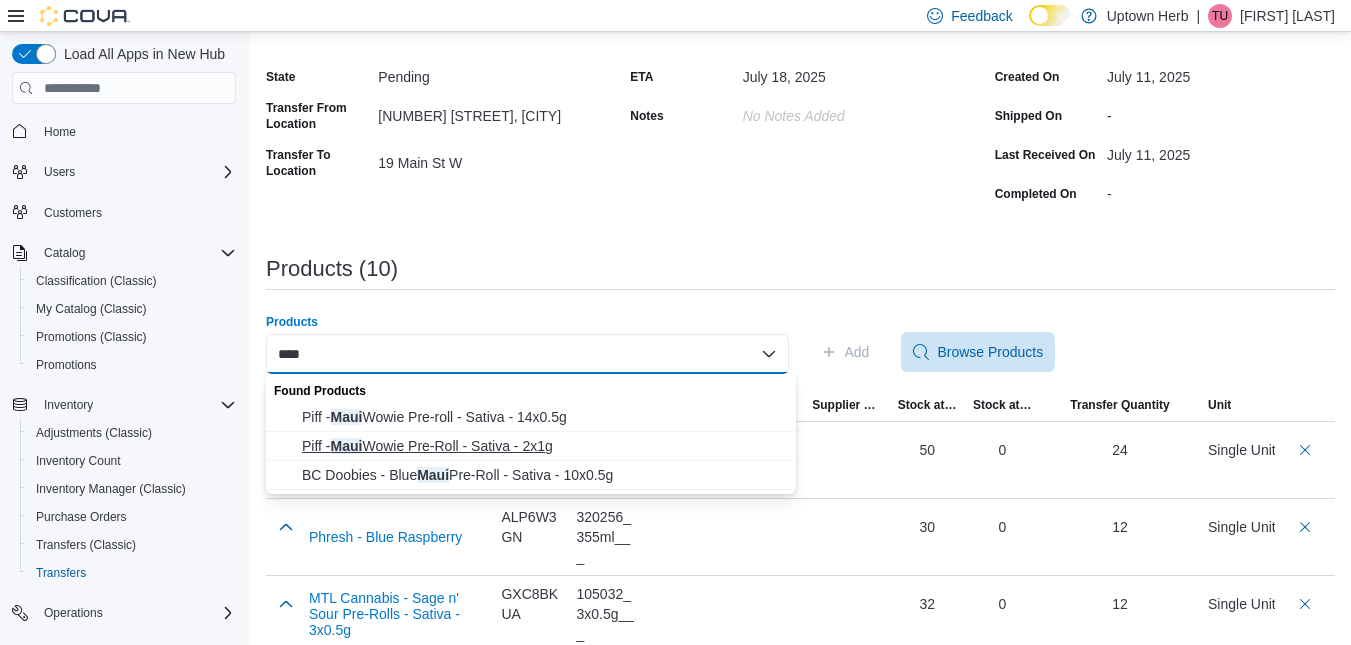 click on "Piff -  Maui  Wowie Pre-Roll - Sativa - 2x1g" at bounding box center (543, 446) 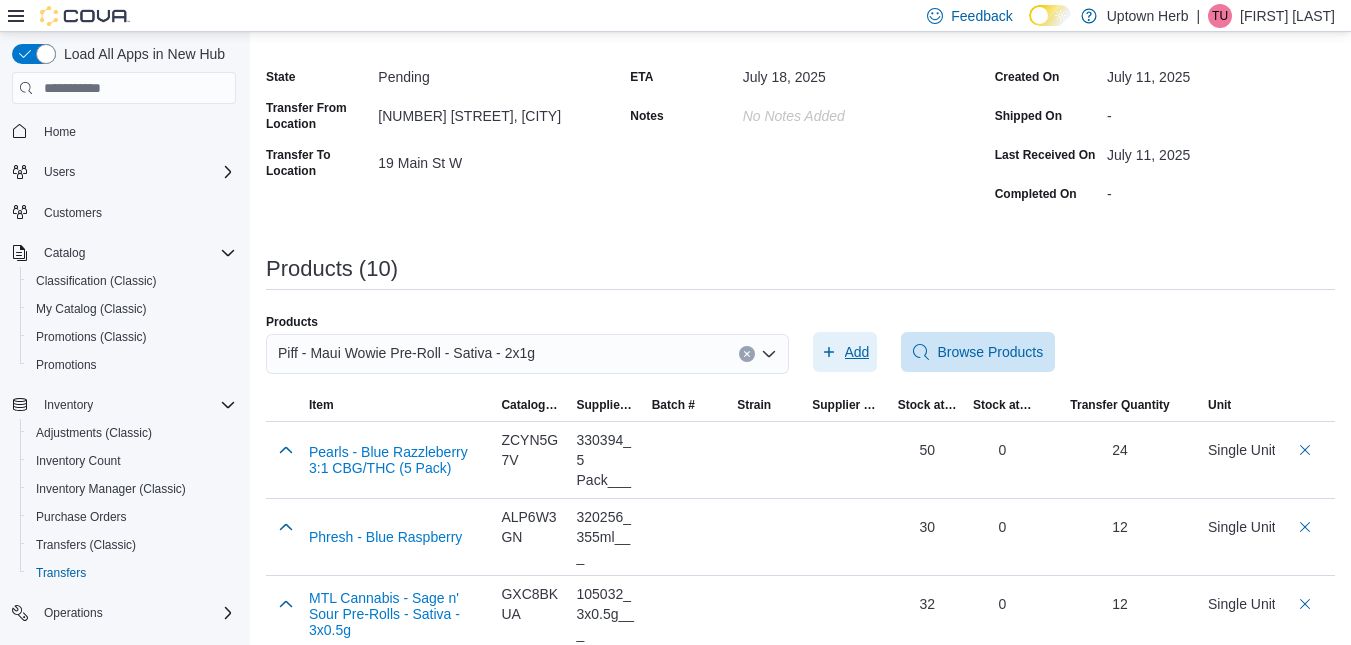 click on "Add" at bounding box center (845, 352) 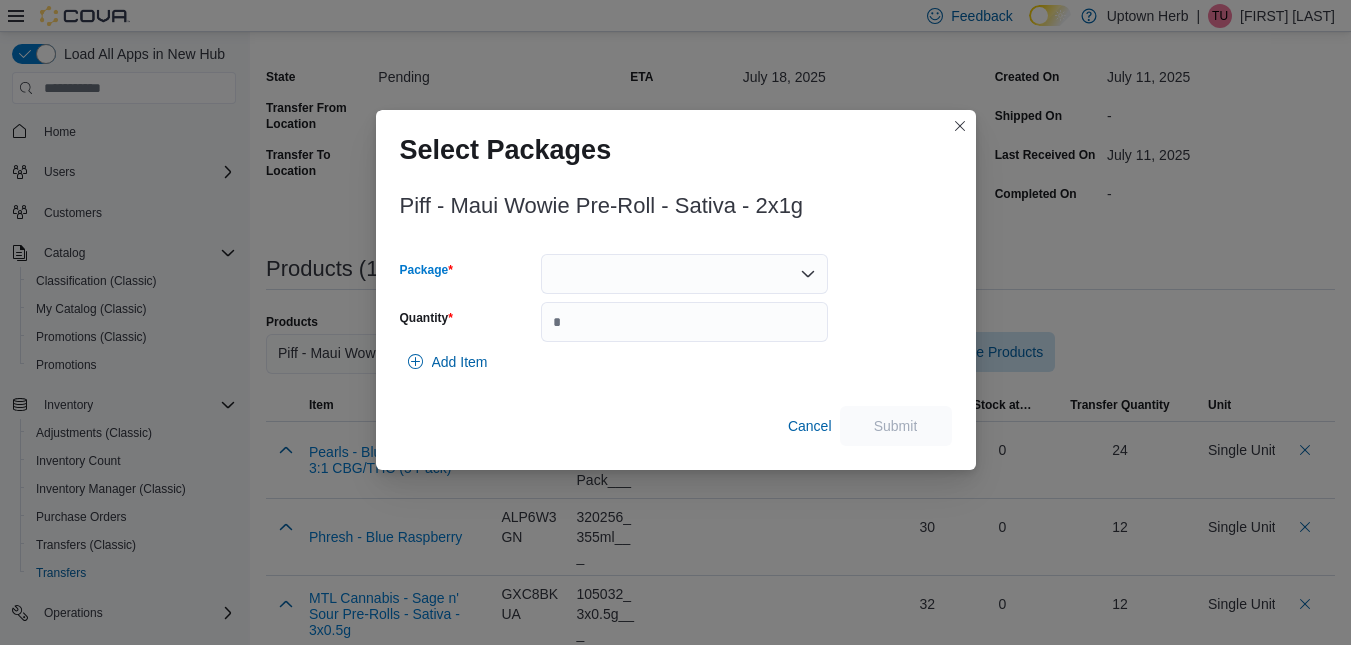 click at bounding box center (684, 274) 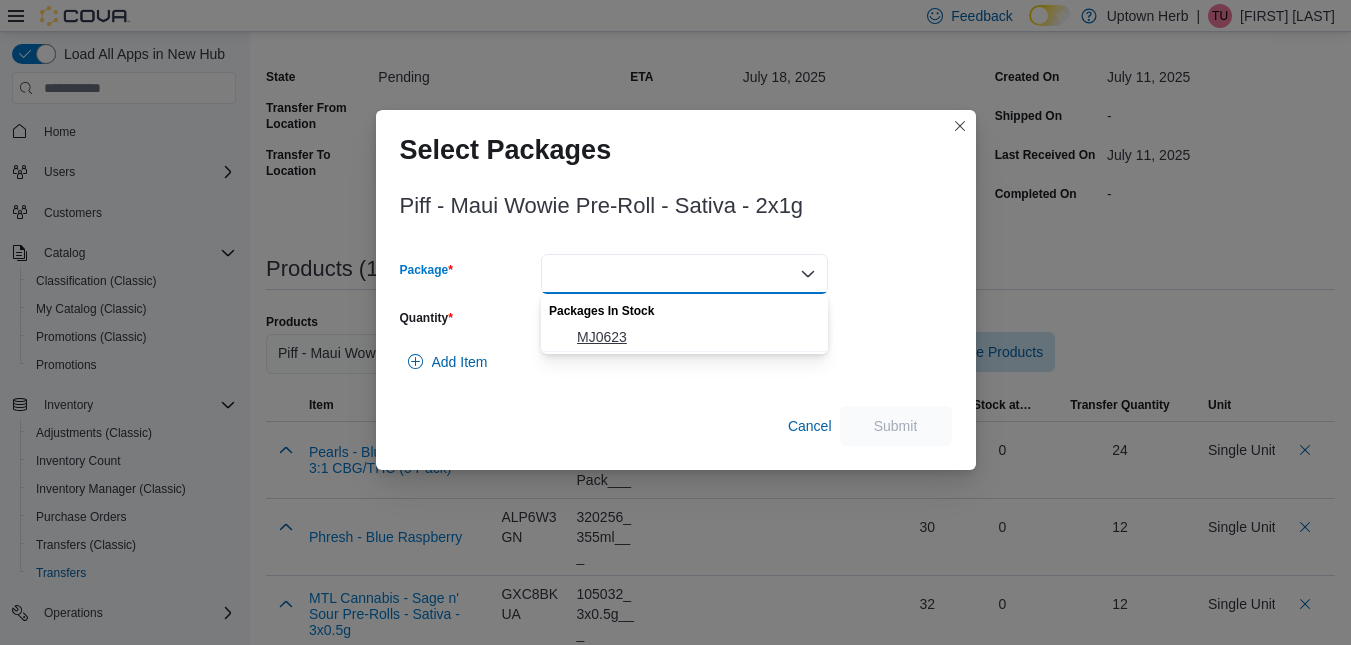 click on "MJ0623" at bounding box center [696, 337] 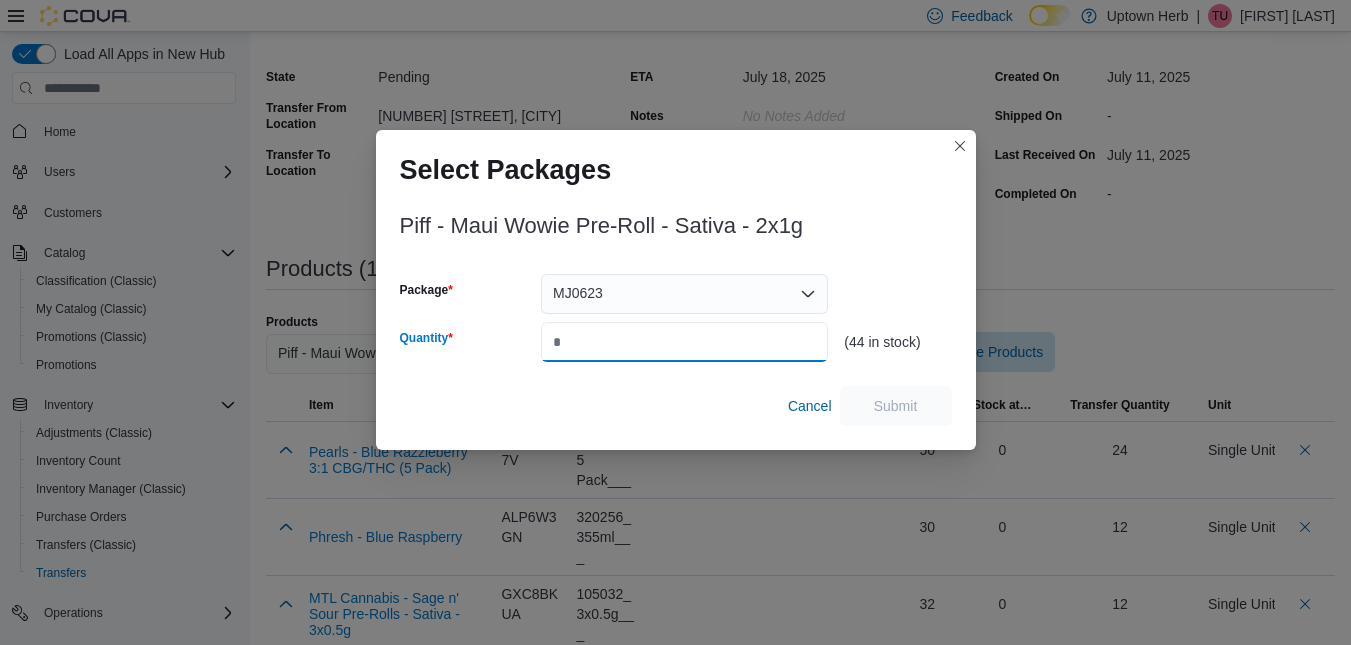 click on "Quantity" at bounding box center (684, 342) 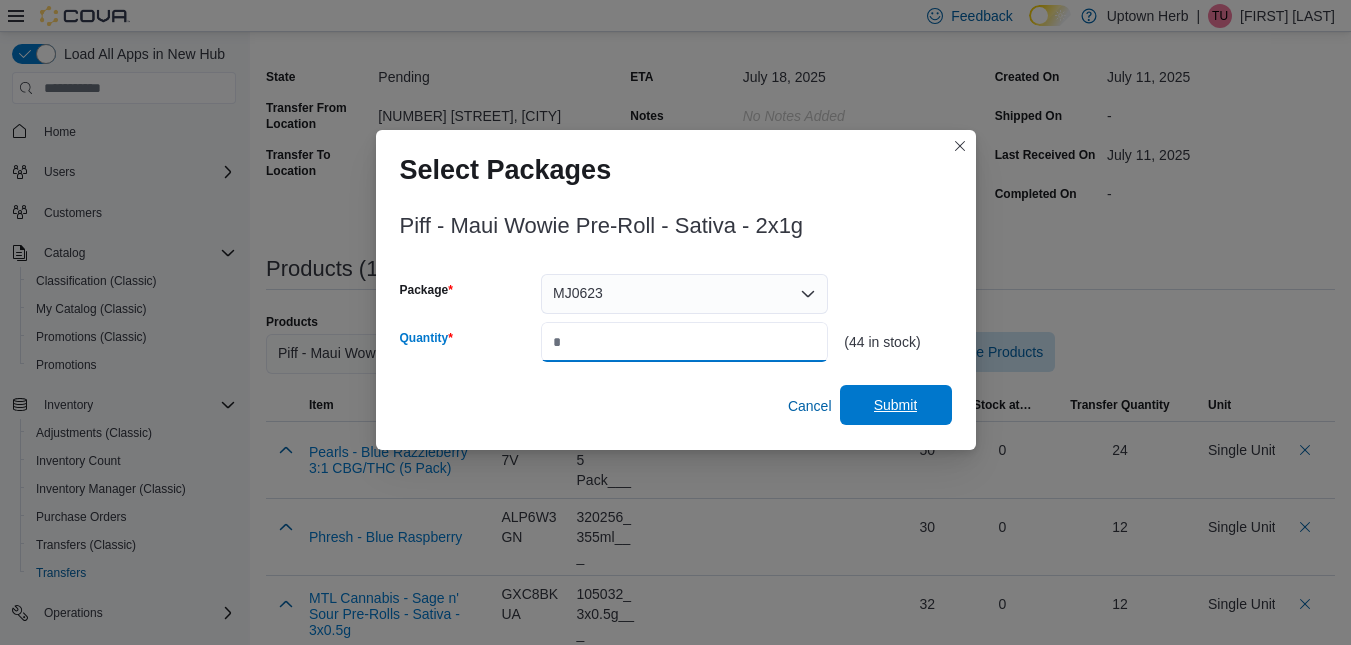 type on "**" 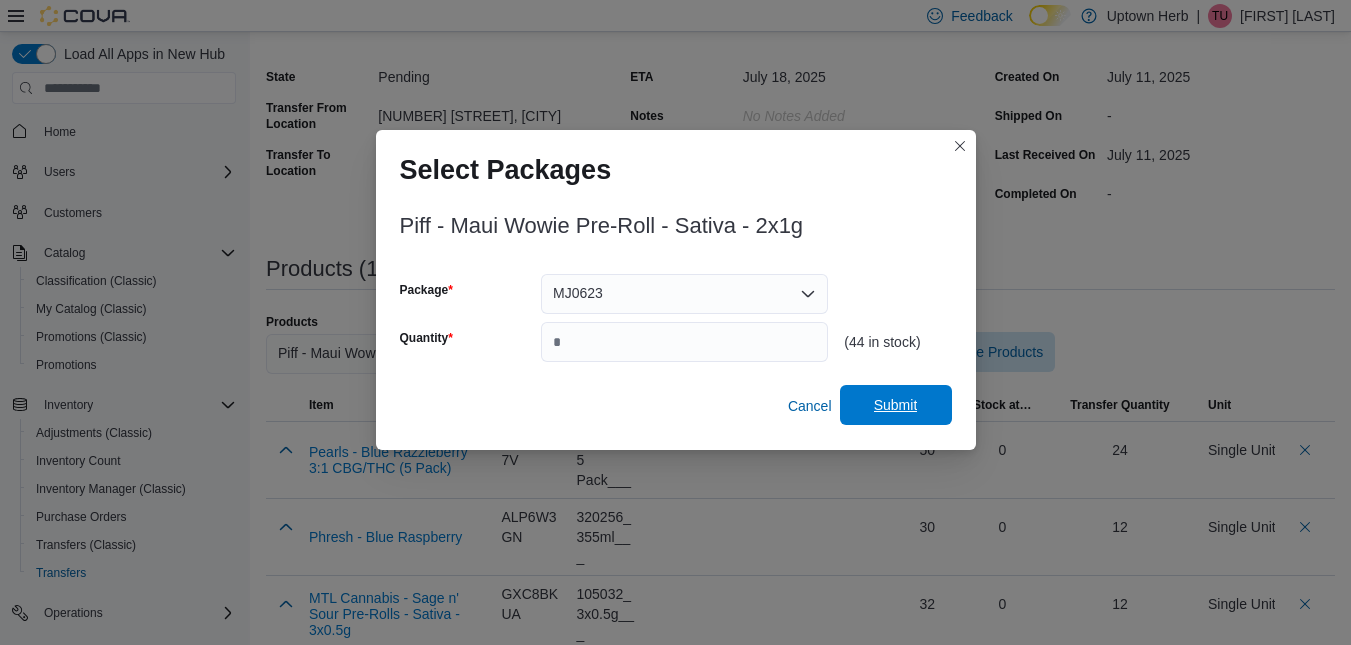 click on "Submit" at bounding box center (896, 405) 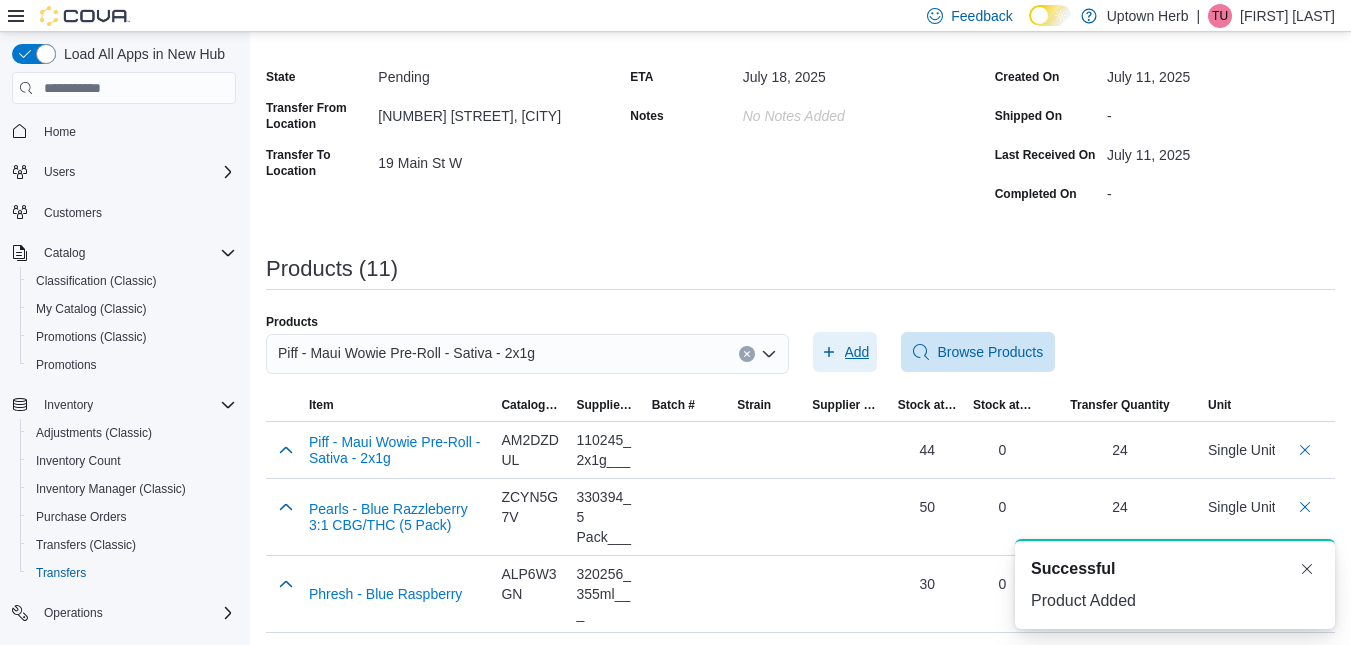 scroll, scrollTop: 0, scrollLeft: 0, axis: both 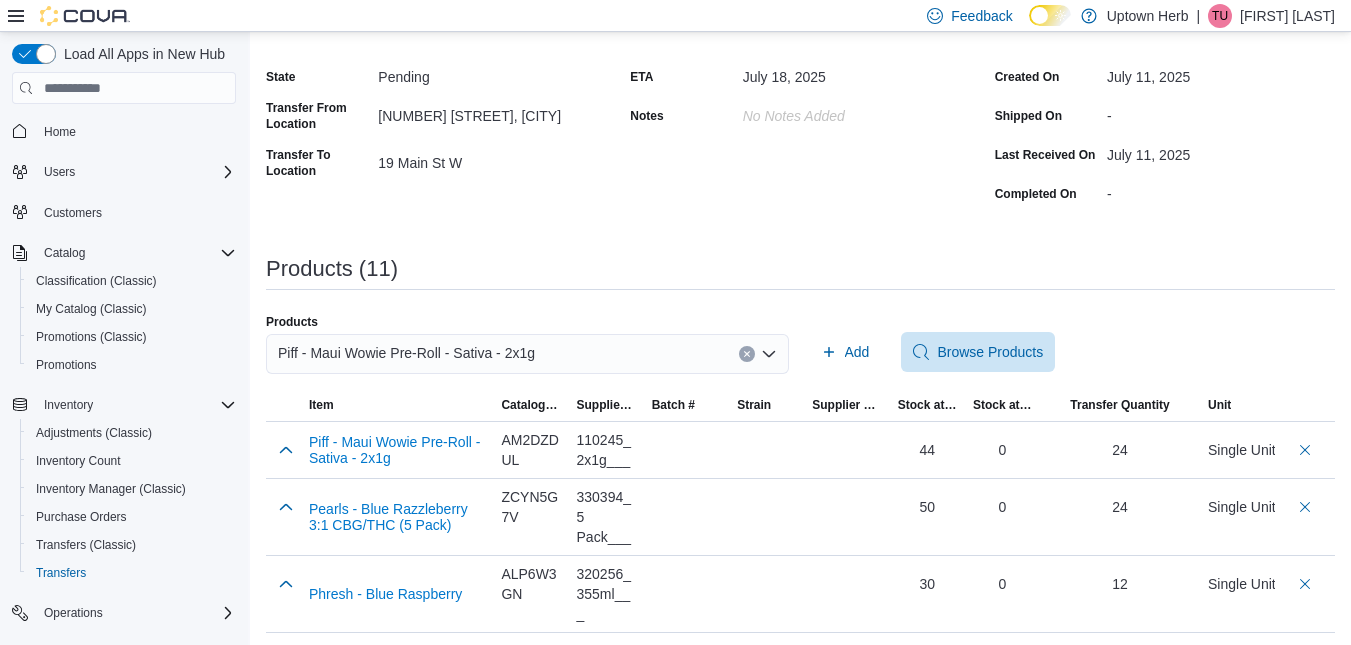 click 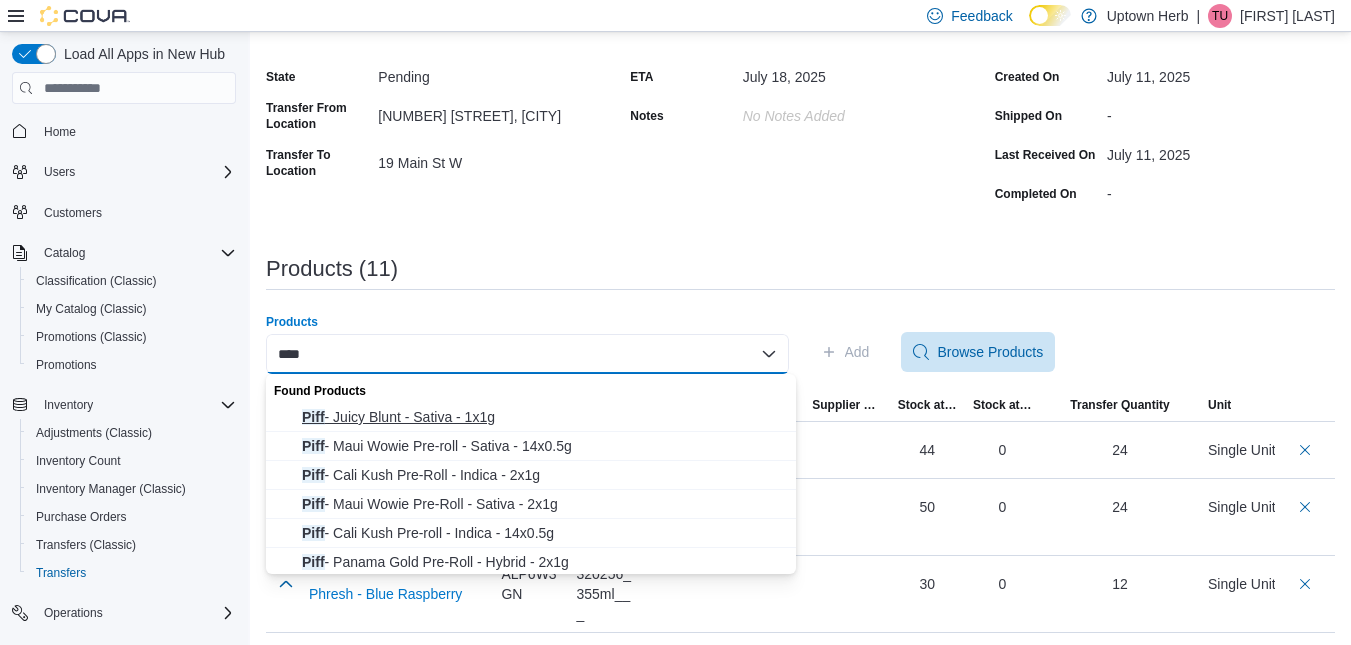 scroll, scrollTop: 3, scrollLeft: 0, axis: vertical 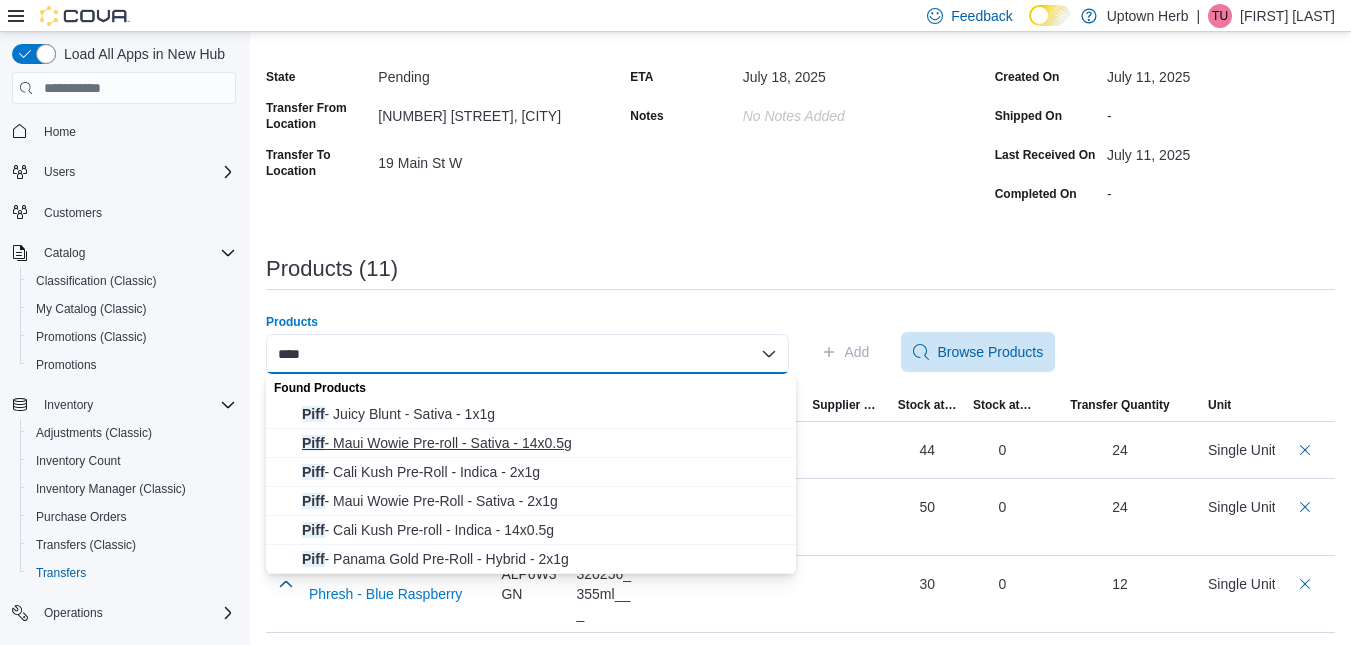 type on "****" 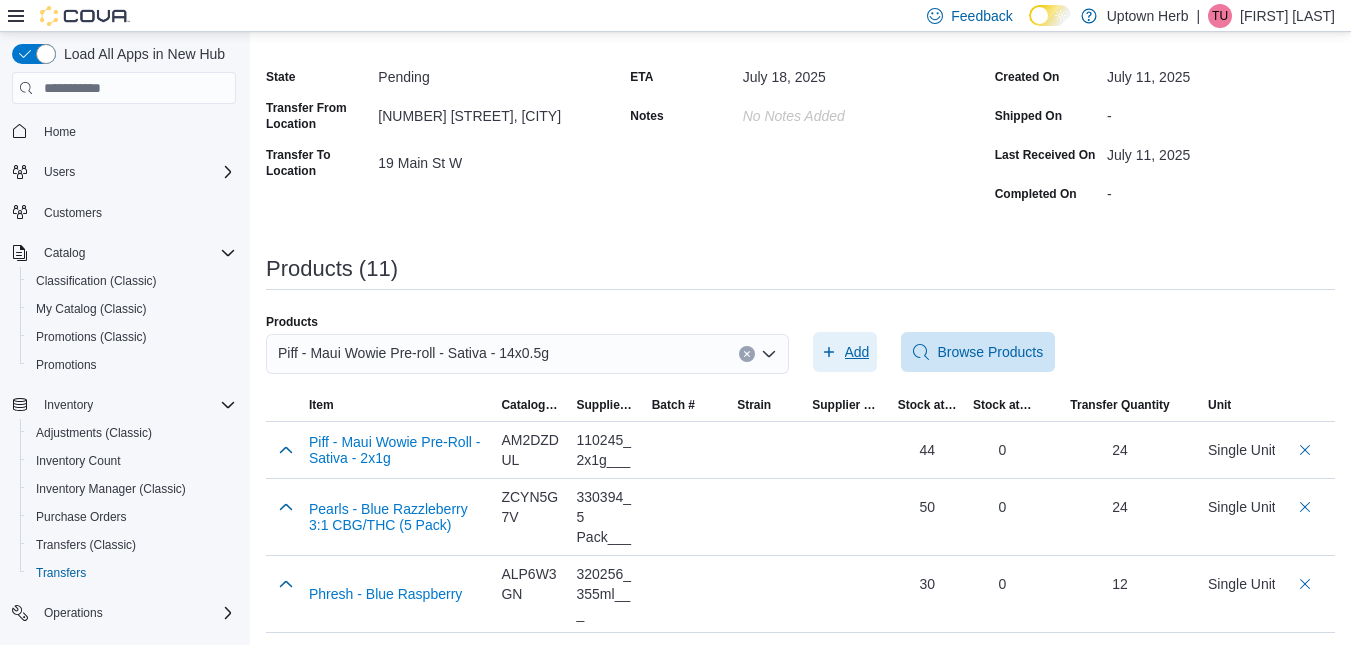 click on "Add" at bounding box center (857, 352) 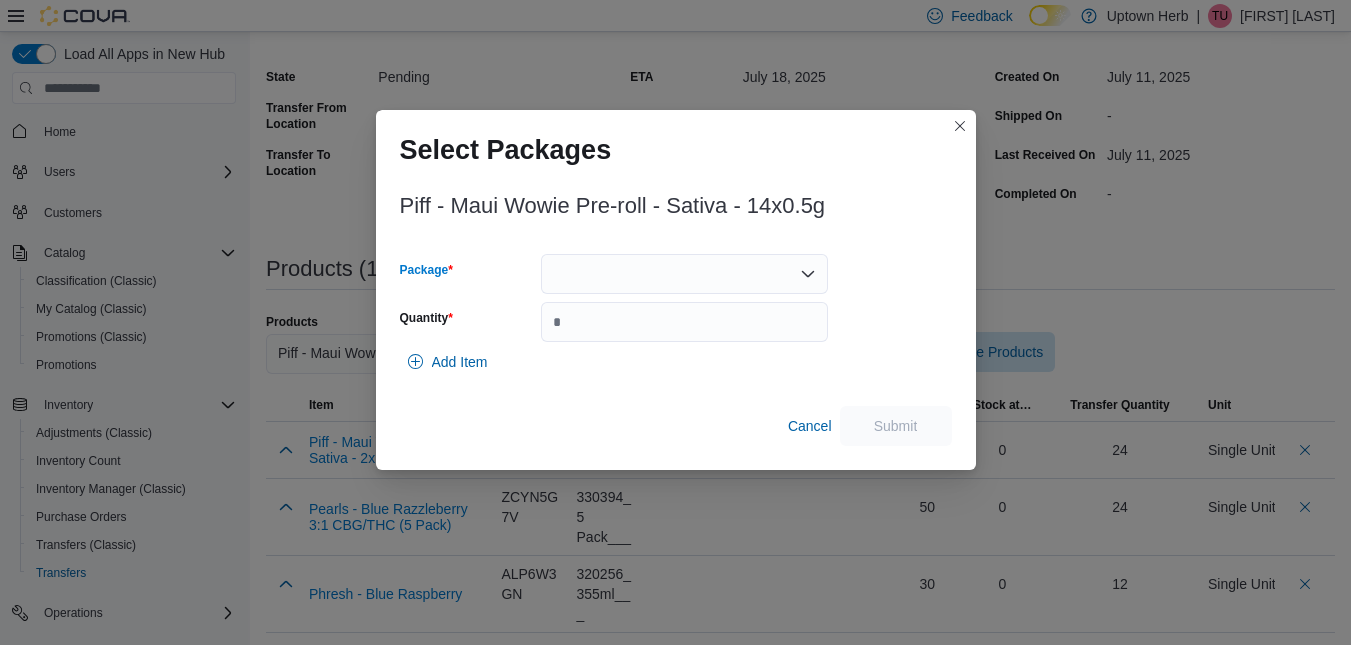 click at bounding box center [684, 274] 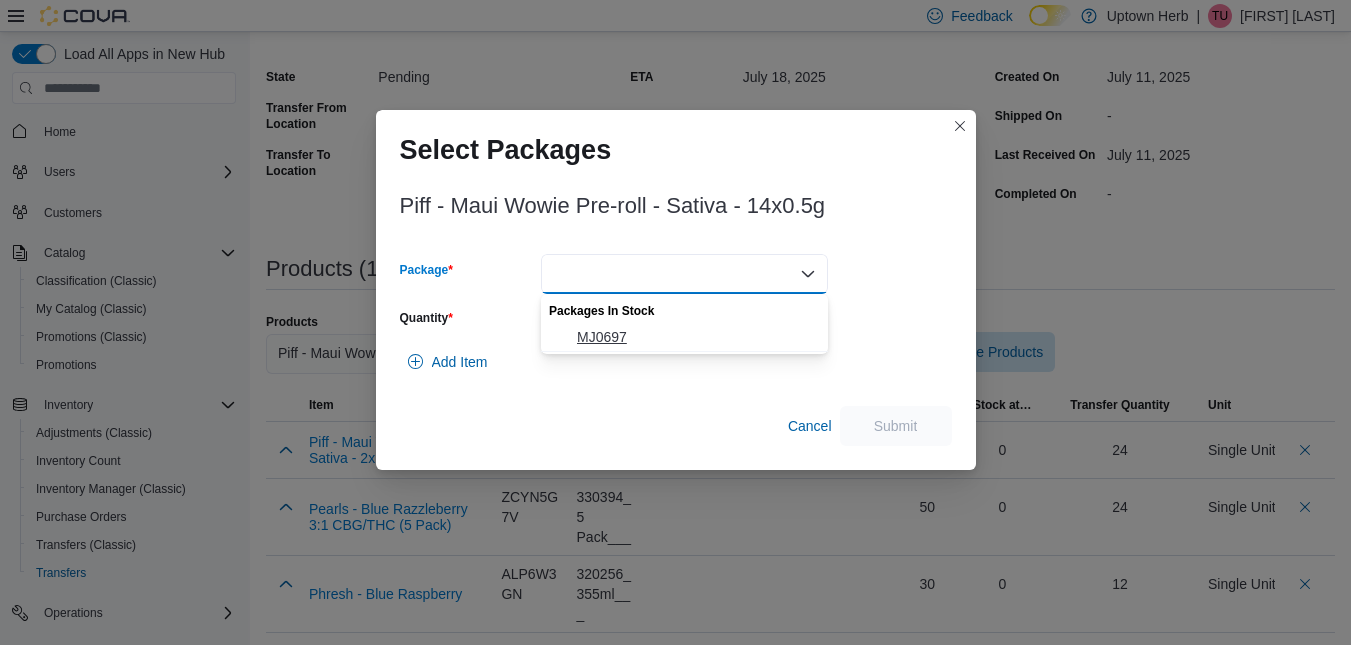 click on "MJ0697" at bounding box center (696, 337) 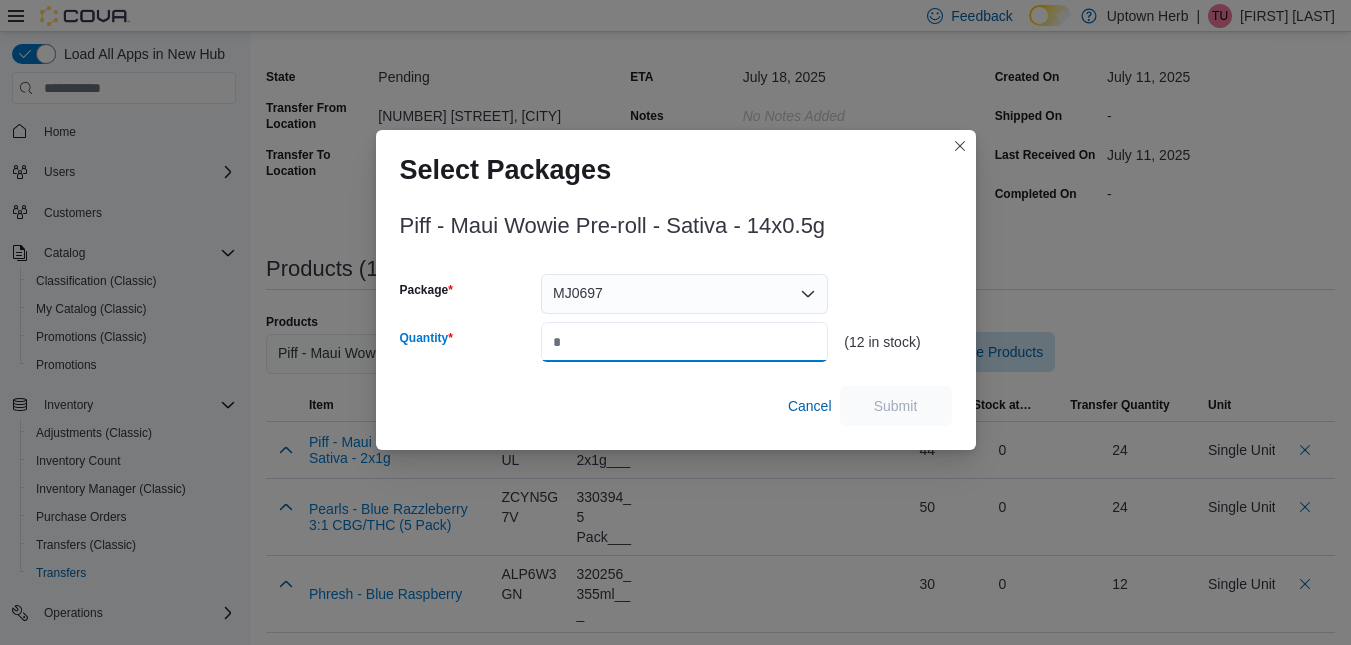 click on "Quantity" at bounding box center (684, 342) 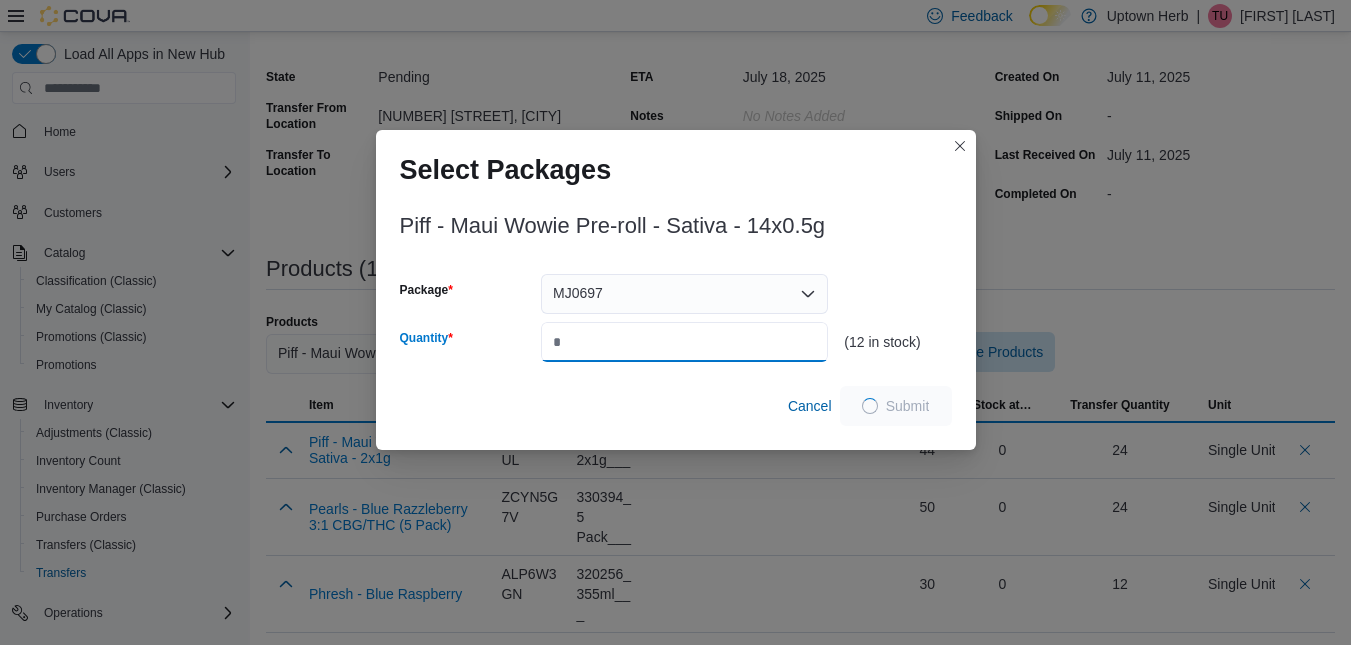 type on "*" 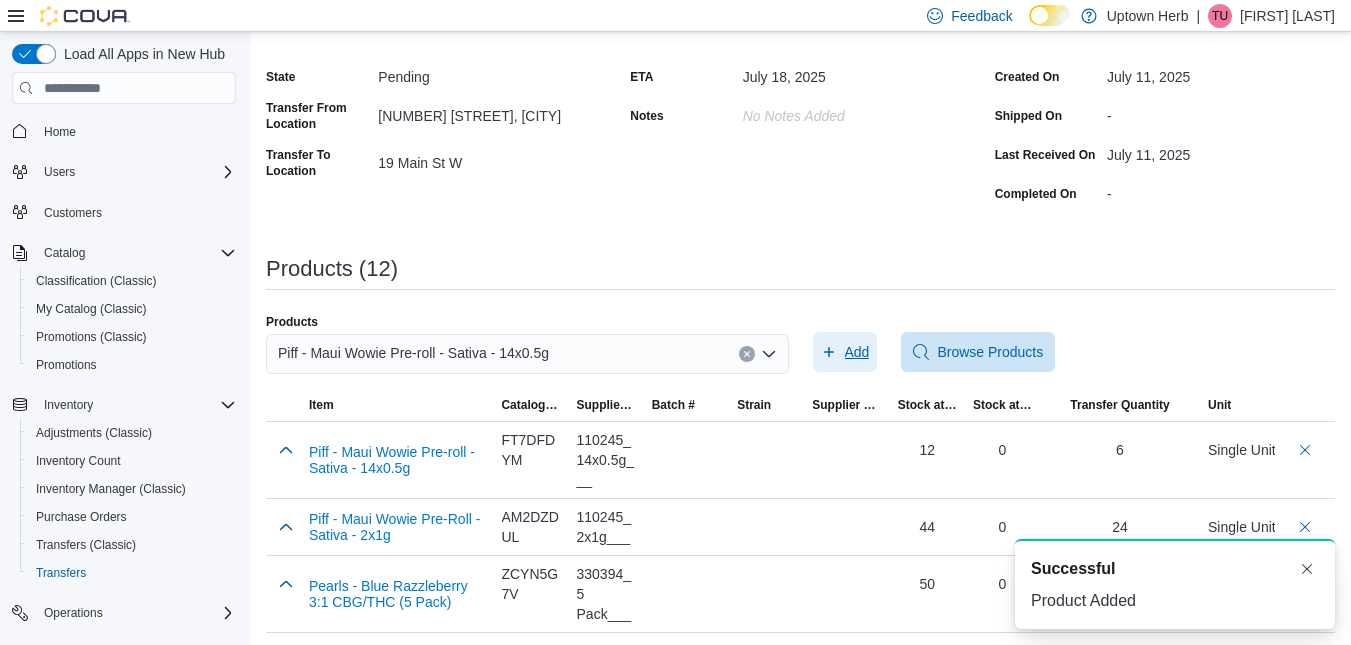 scroll, scrollTop: 0, scrollLeft: 0, axis: both 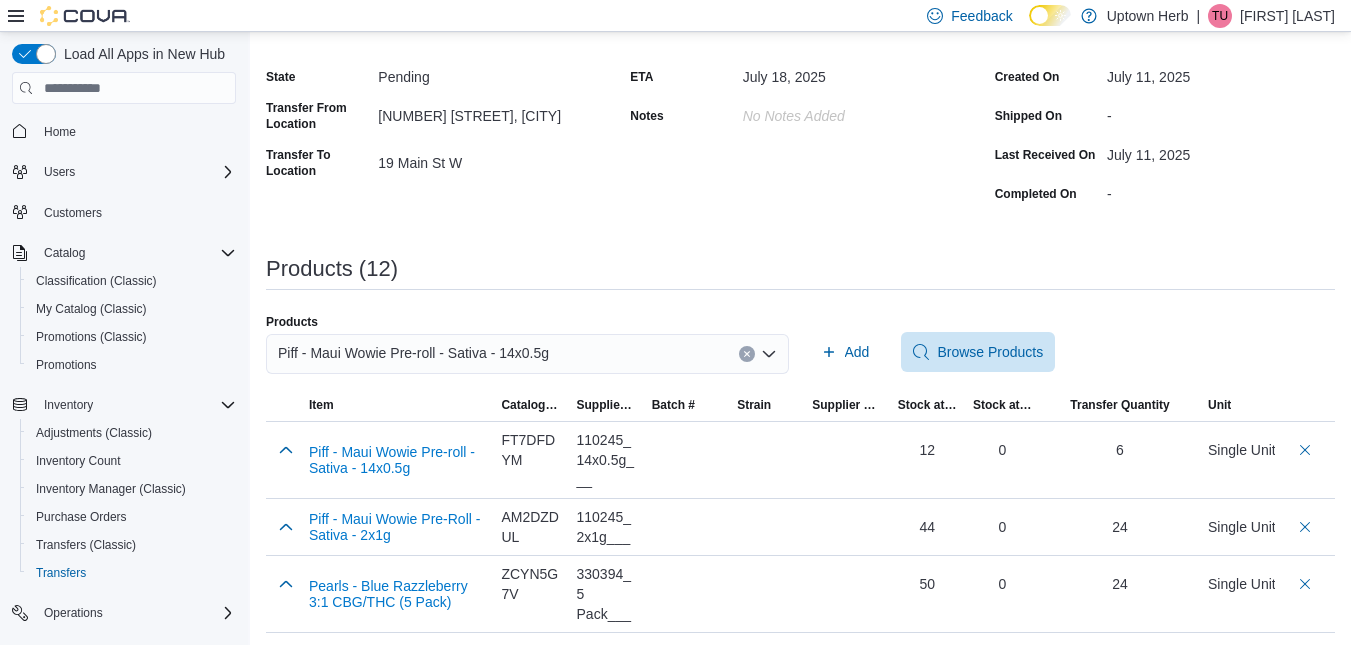 click on "Piff - Maui Wowie Pre-roll - Sativa - 14x0.5g" at bounding box center (527, 354) 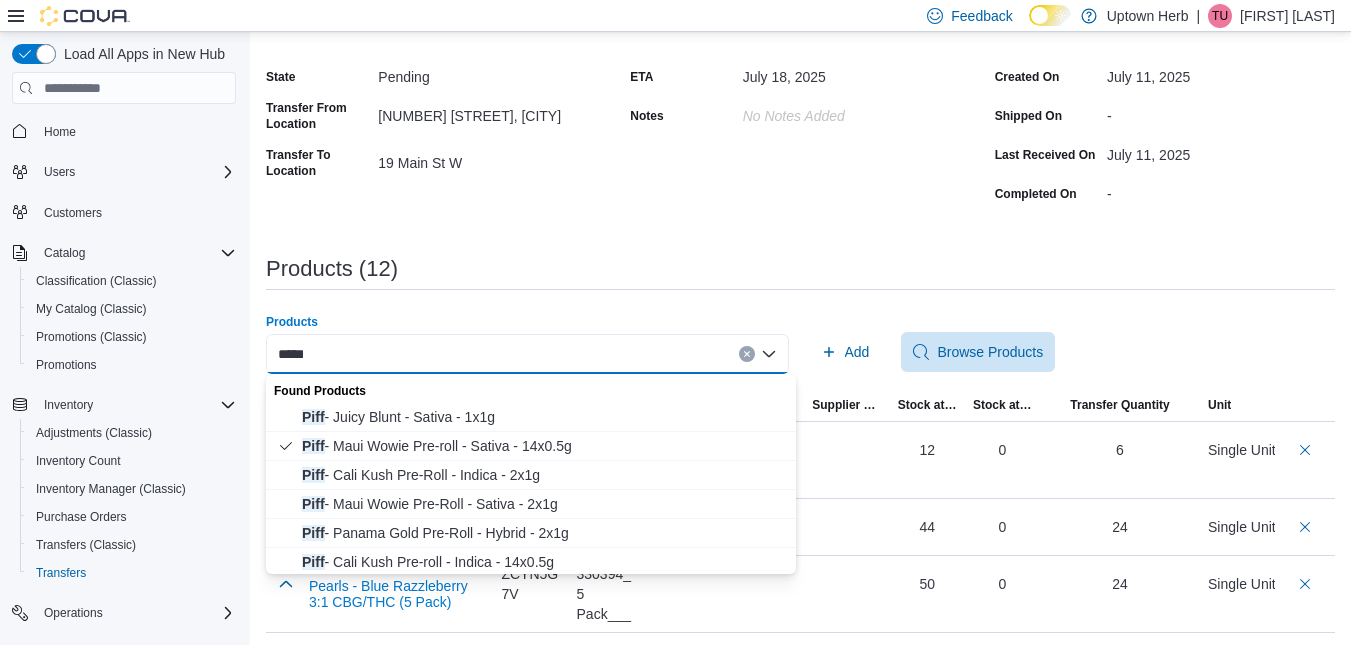 type on "****" 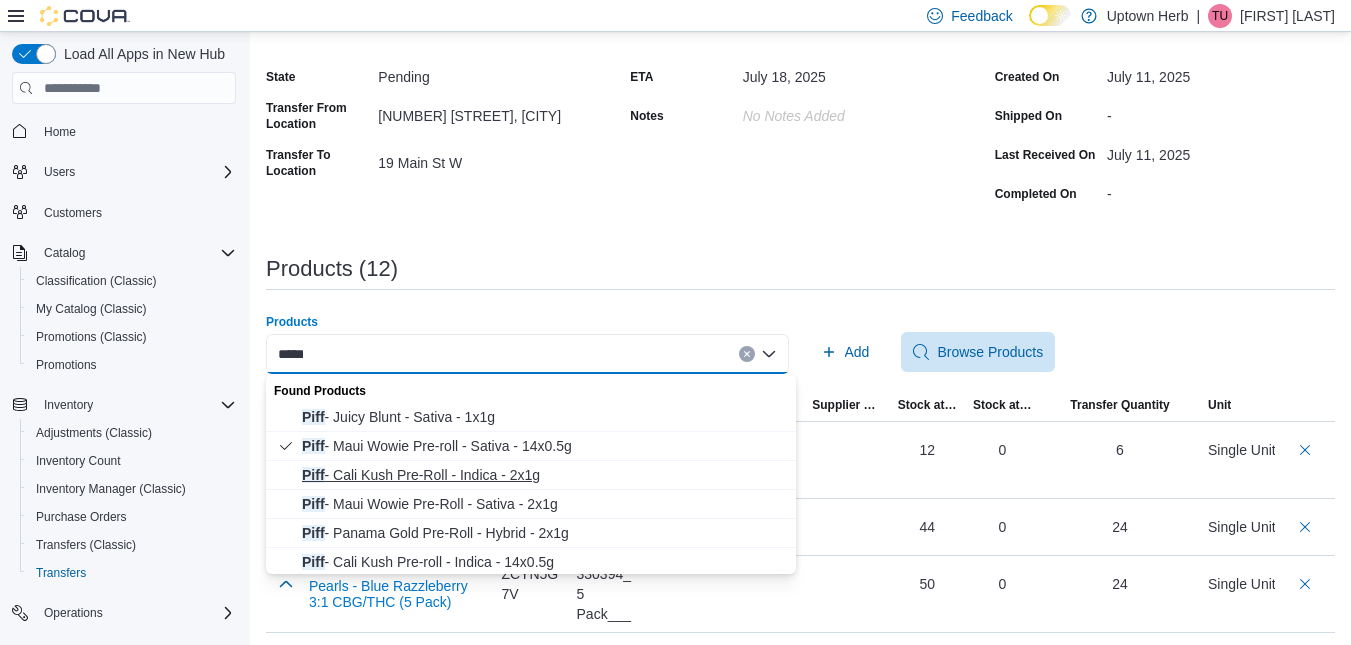 click on "Piff  - Cali Kush Pre-Roll - Indica - 2x1g" at bounding box center [543, 475] 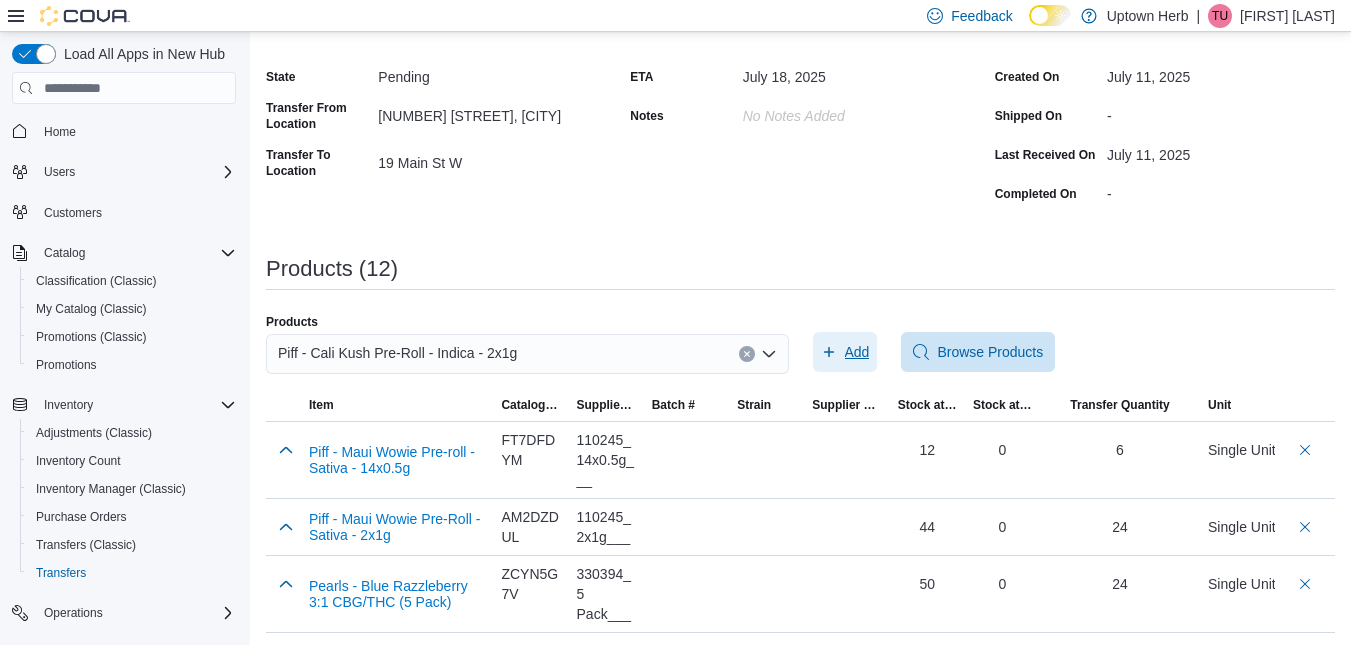 click on "Add" at bounding box center (857, 352) 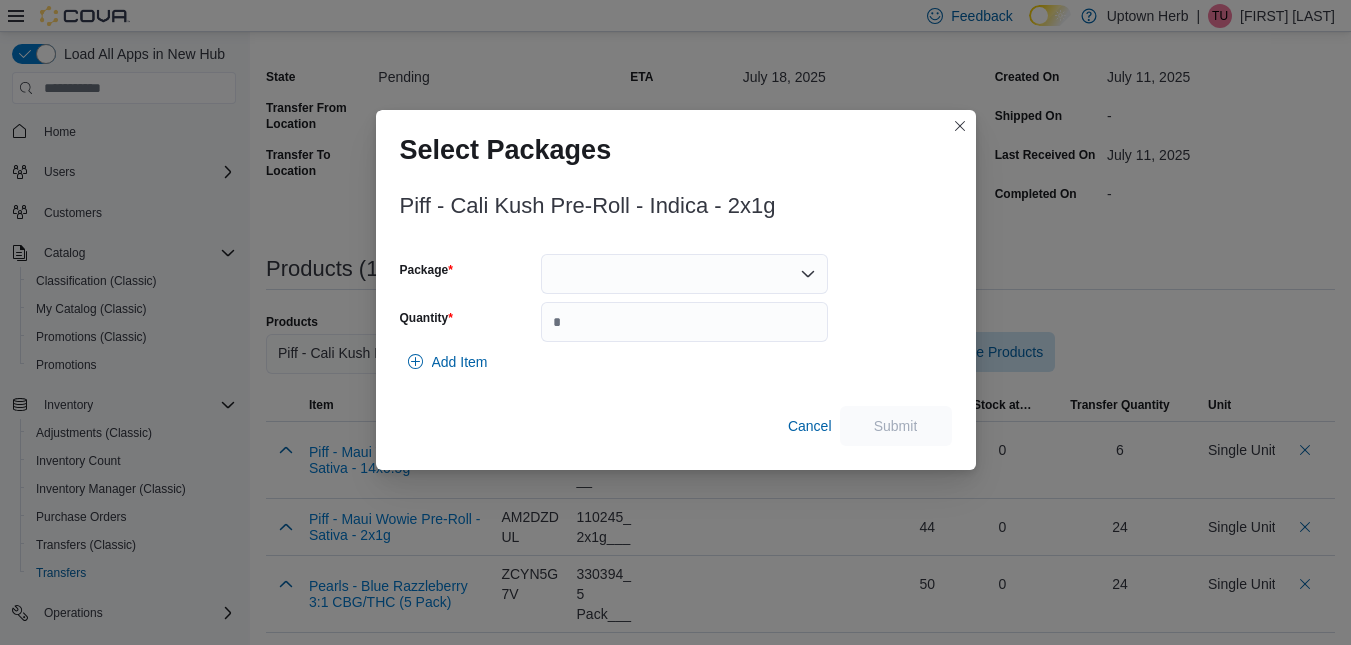 click at bounding box center [684, 274] 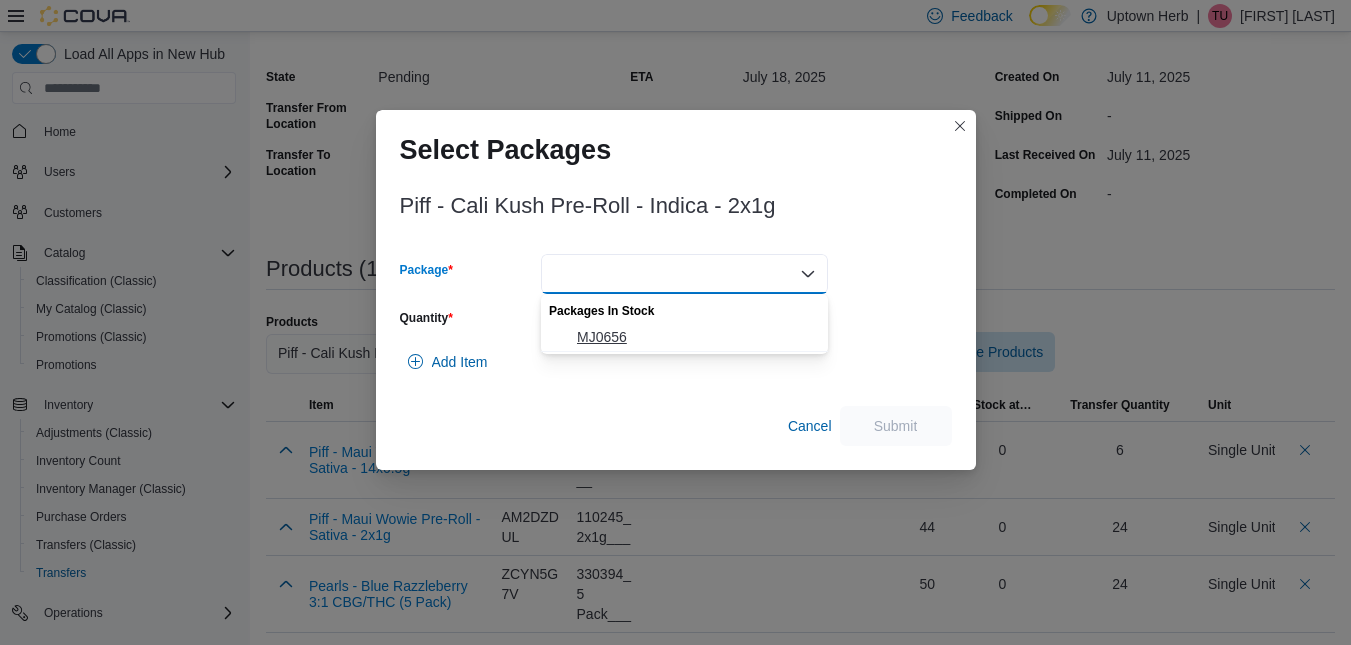 click on "MJ0656" at bounding box center (684, 337) 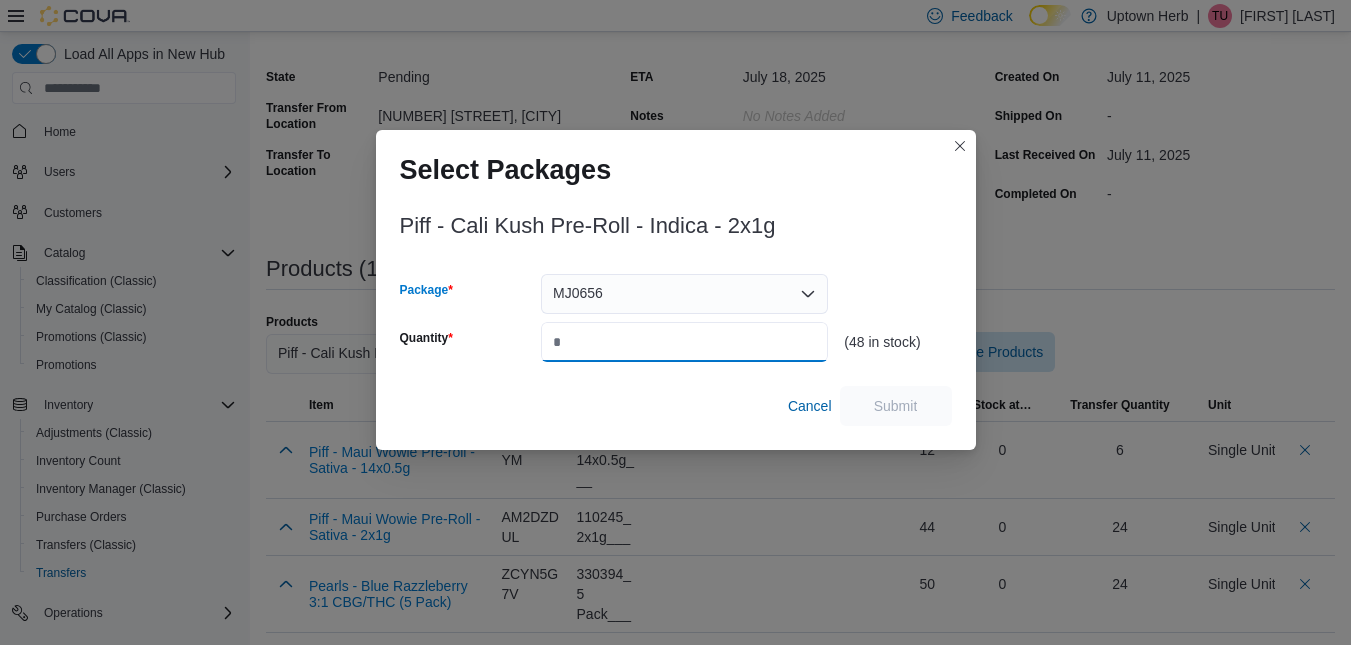 click on "Quantity" at bounding box center (684, 342) 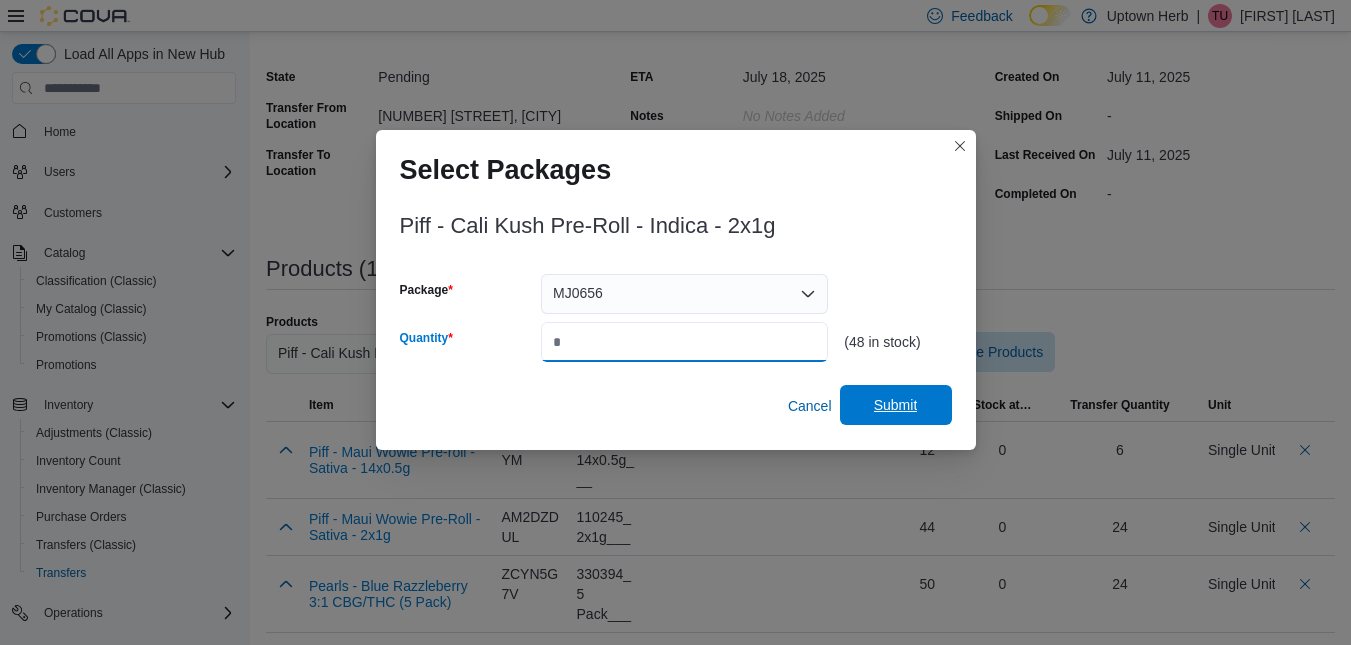 type on "**" 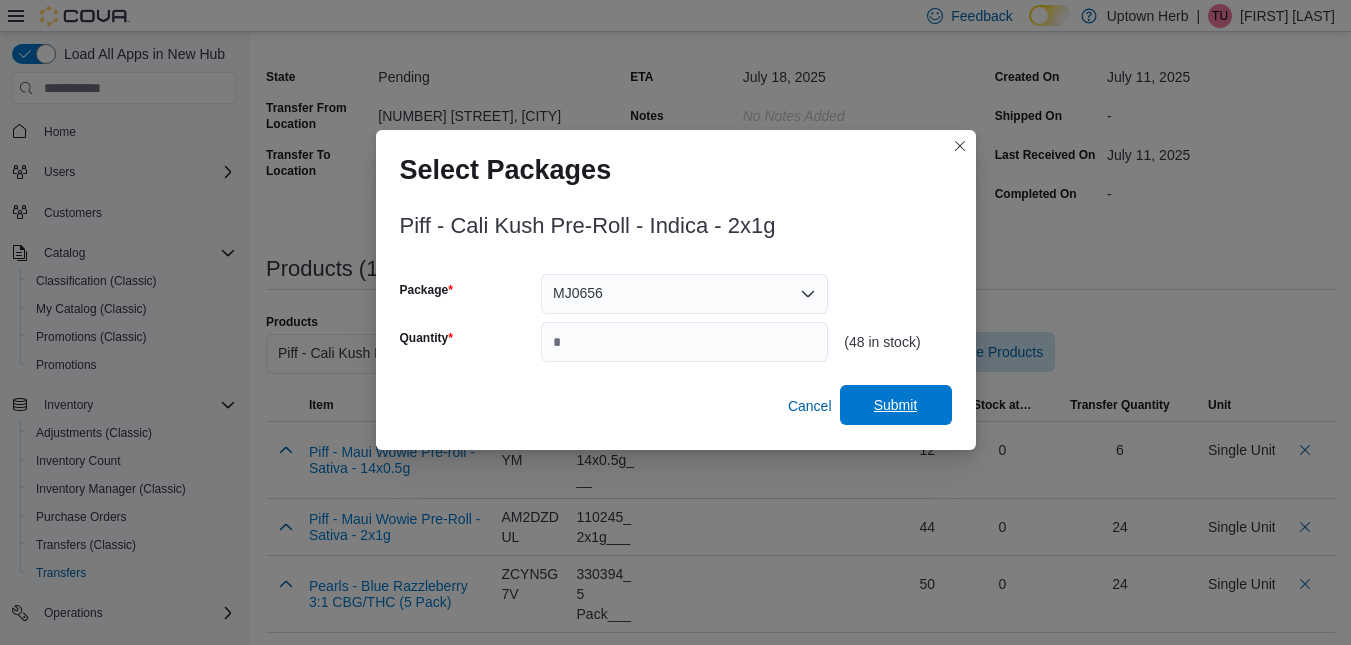 click on "Submit" at bounding box center [896, 405] 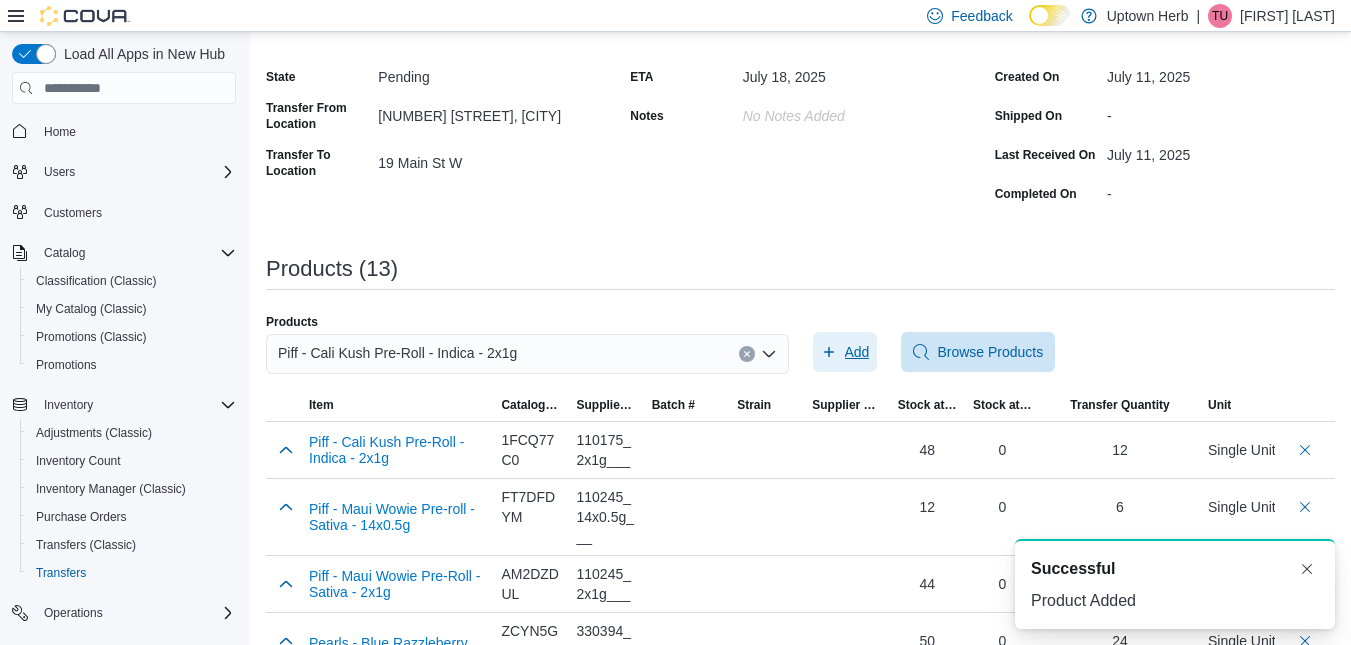 scroll, scrollTop: 0, scrollLeft: 0, axis: both 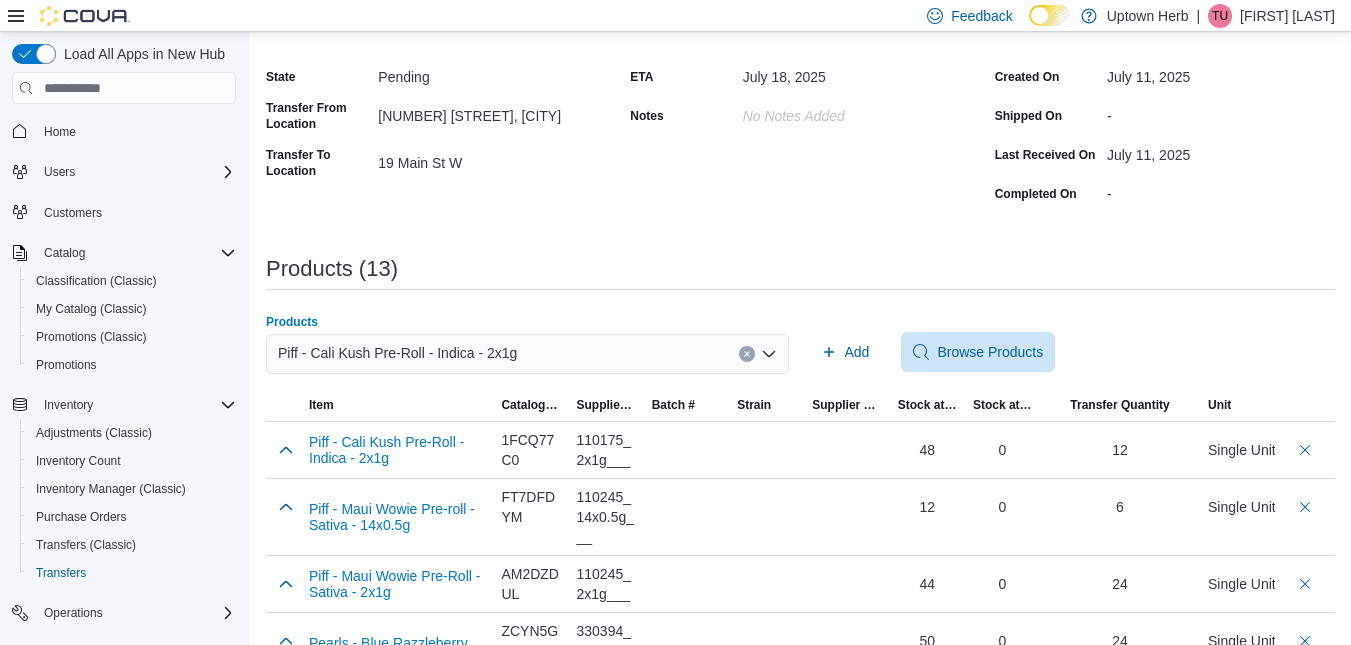 click at bounding box center (747, 354) 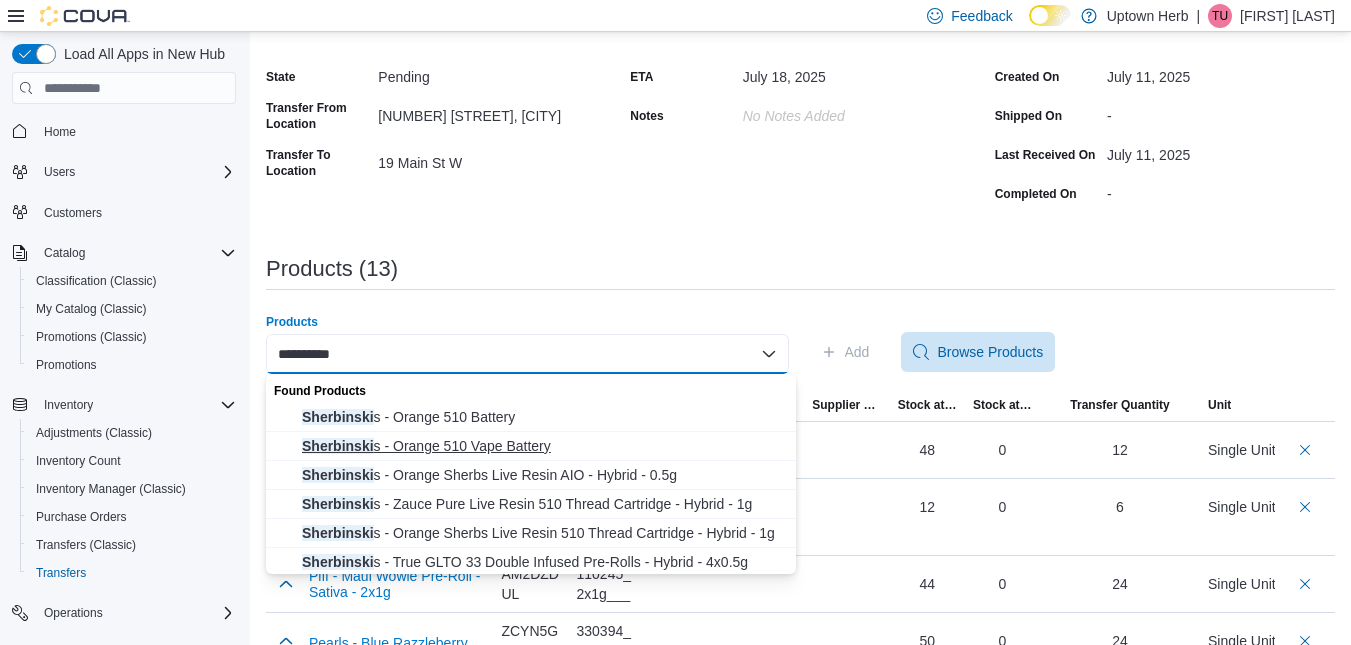 type on "**********" 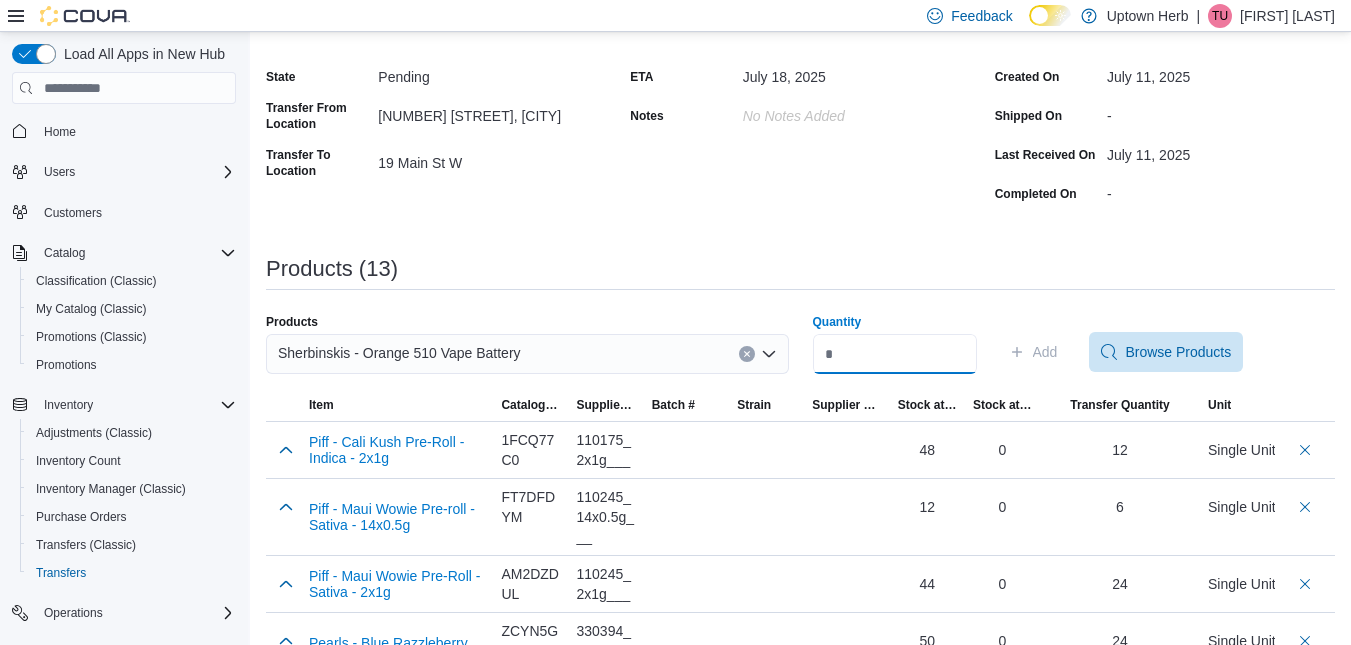 click on "Quantity" at bounding box center (895, 354) 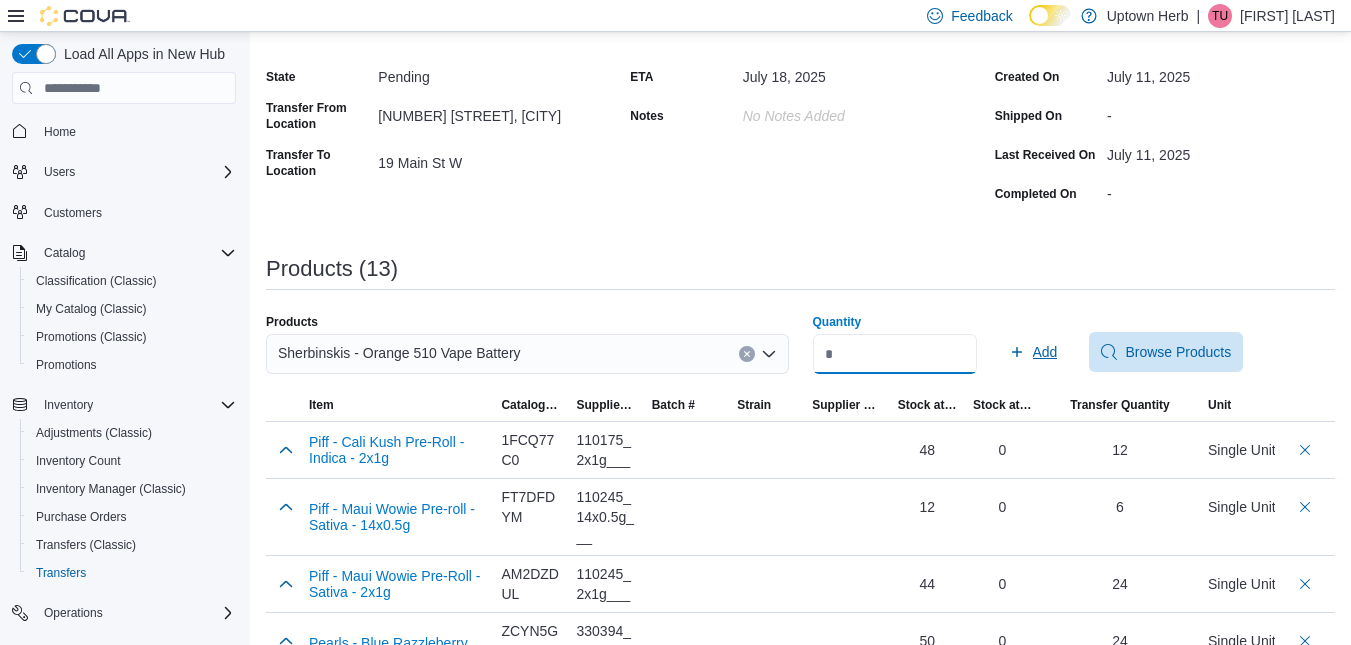 type on "**" 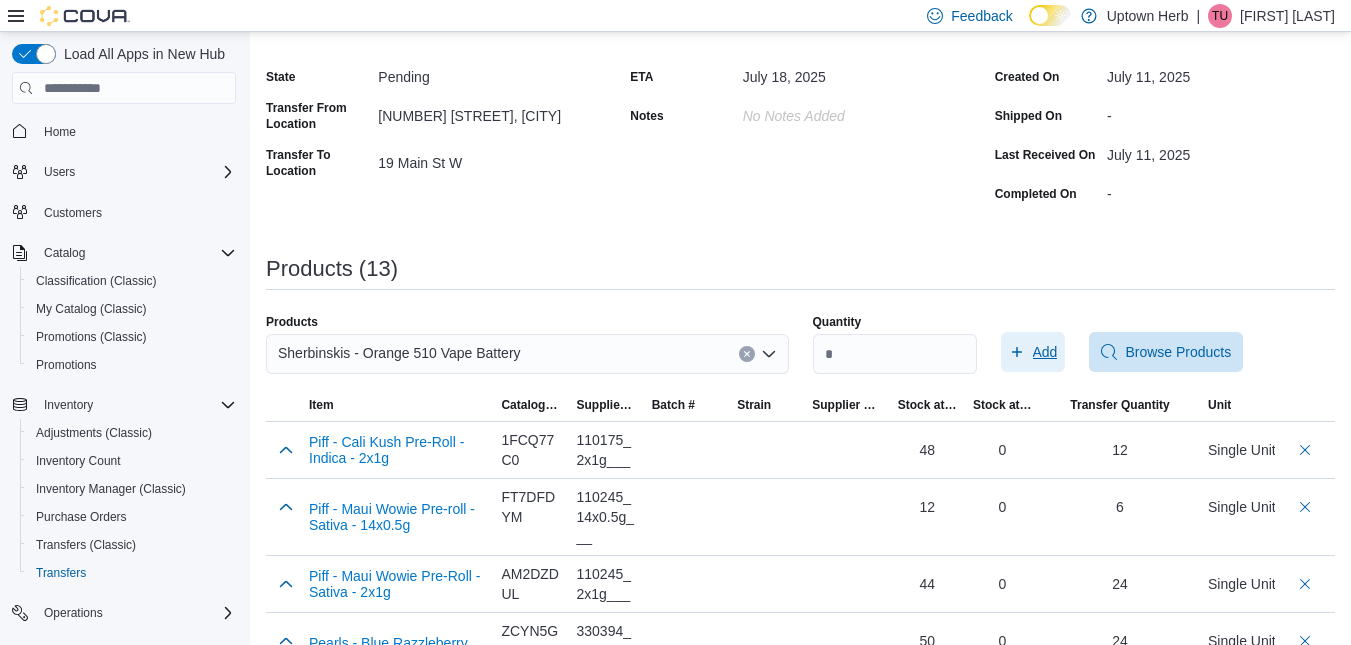 click on "Add" at bounding box center [1045, 352] 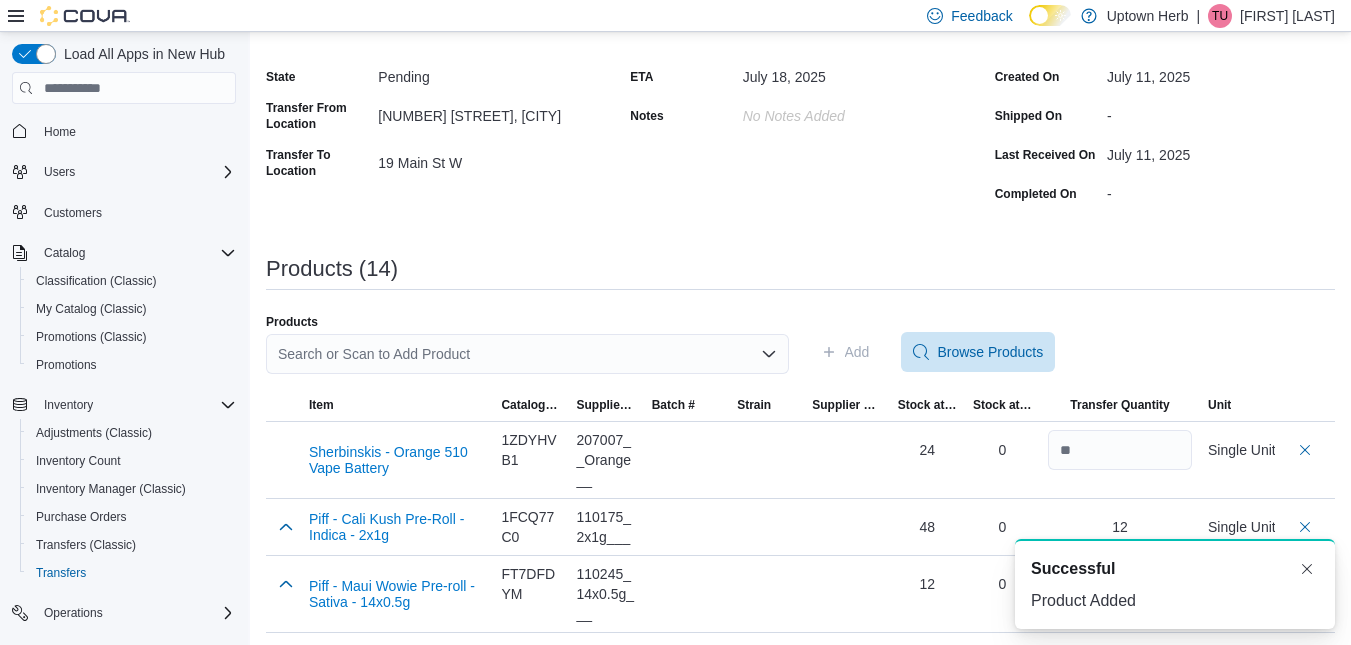 scroll, scrollTop: 0, scrollLeft: 0, axis: both 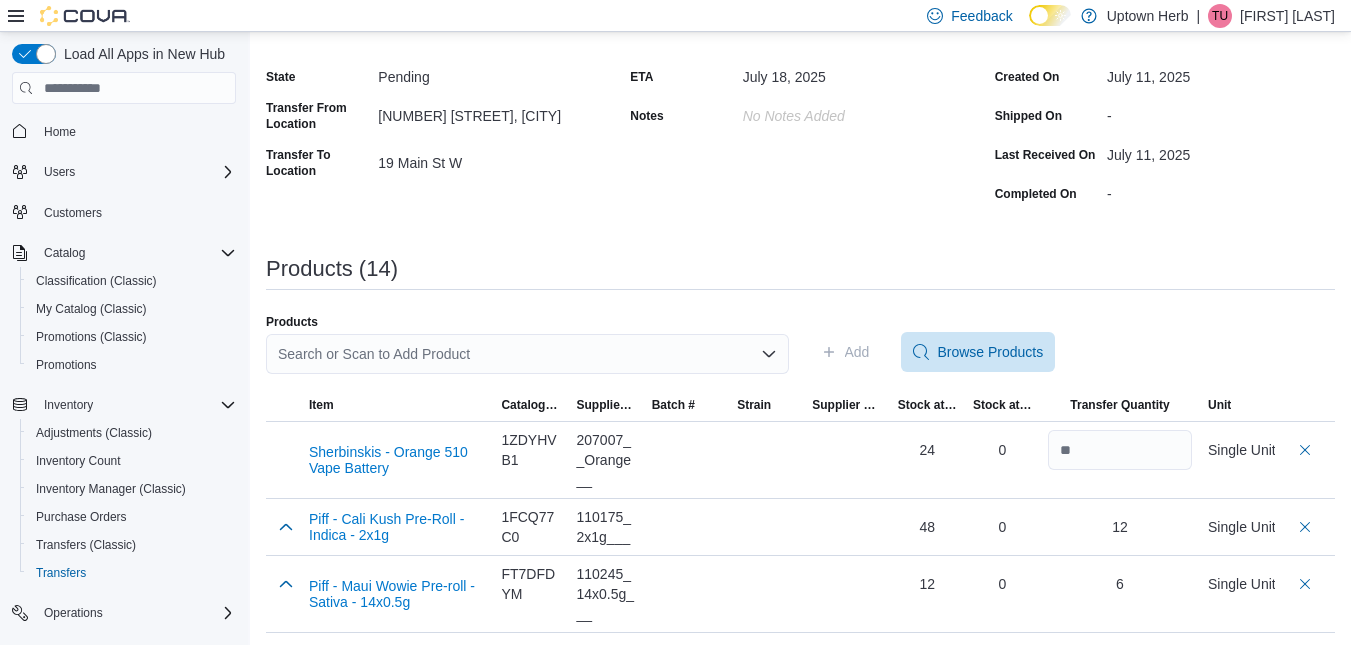 click on "Search or Scan to Add Product" at bounding box center (527, 354) 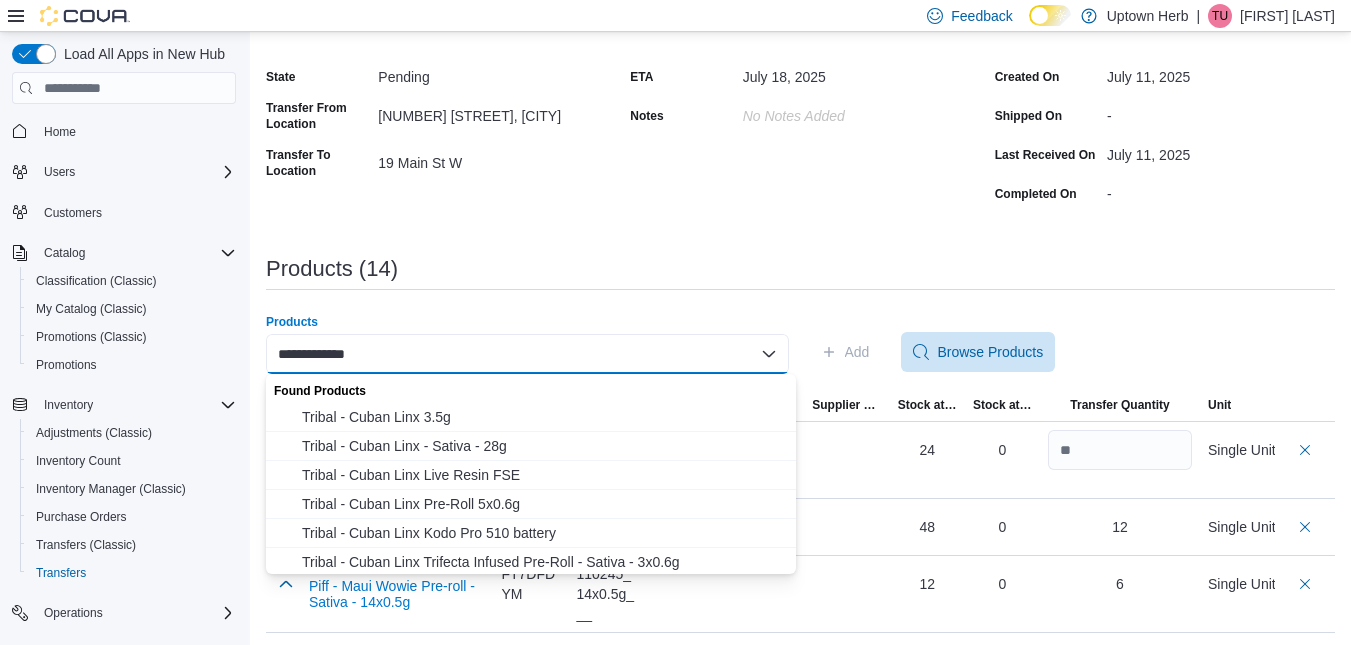 type on "**********" 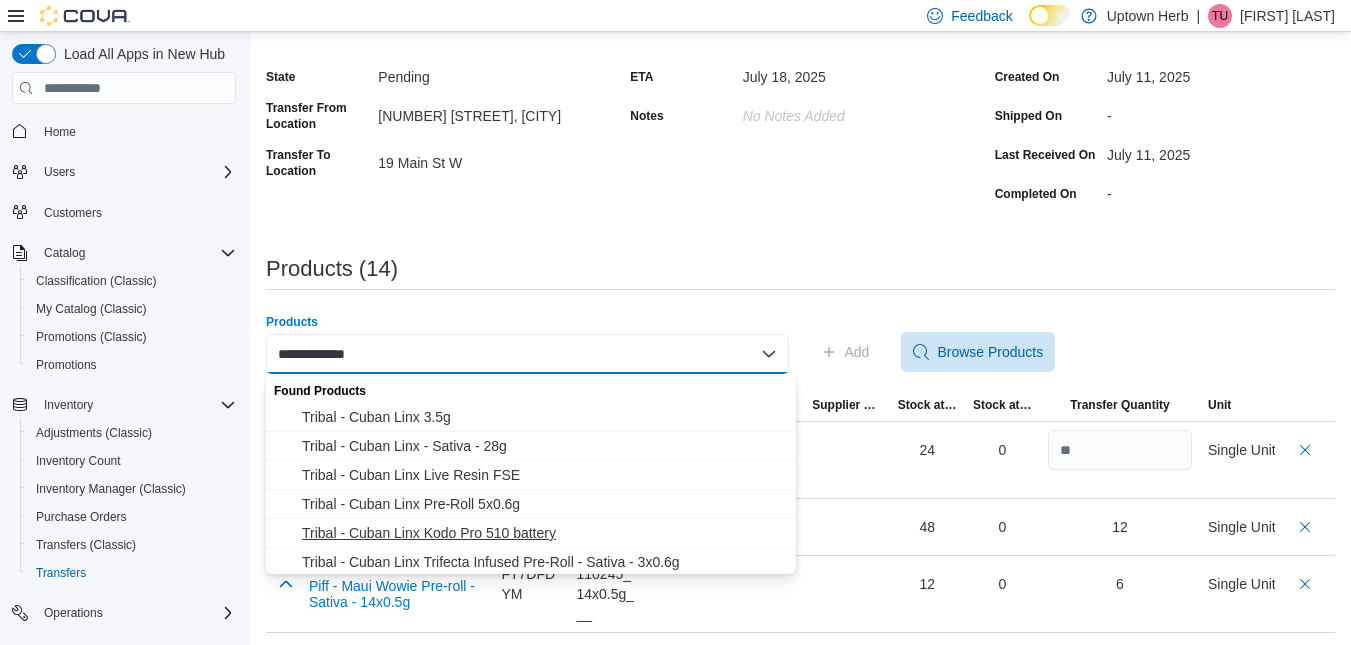click on "Tribal - Cuban Linx Kodo Pro 510 battery" at bounding box center (531, 533) 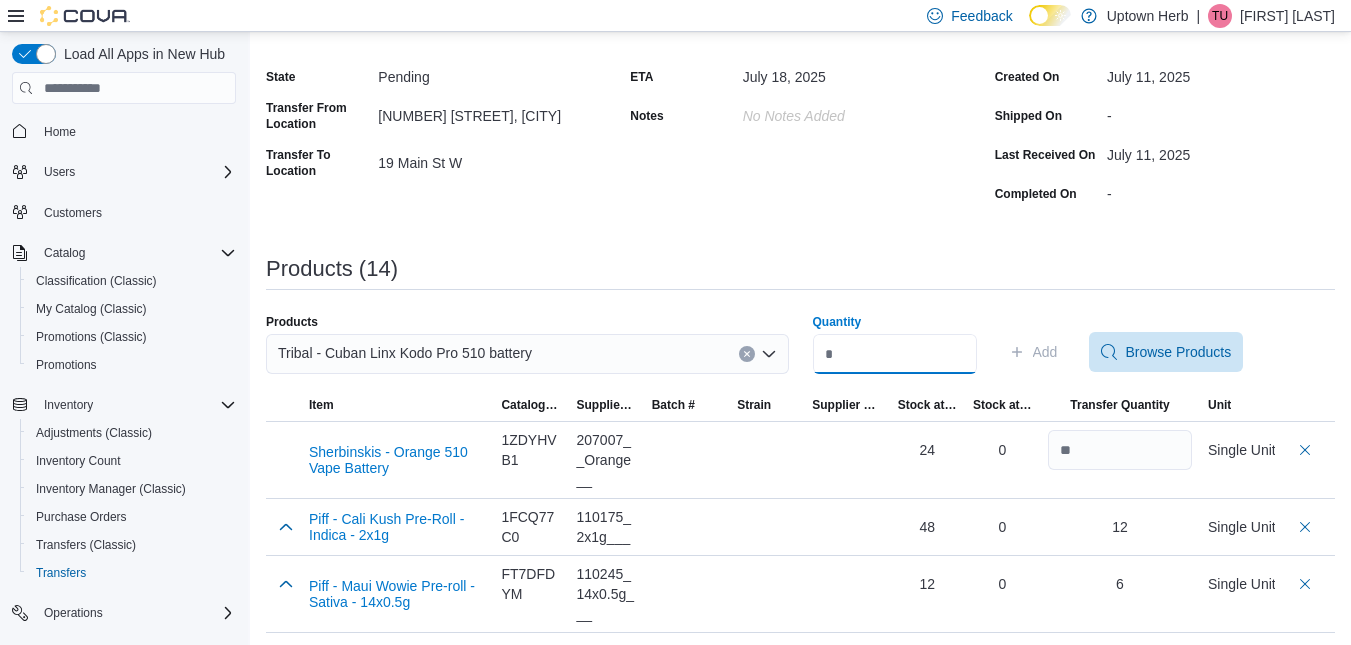 click on "Quantity" at bounding box center [895, 354] 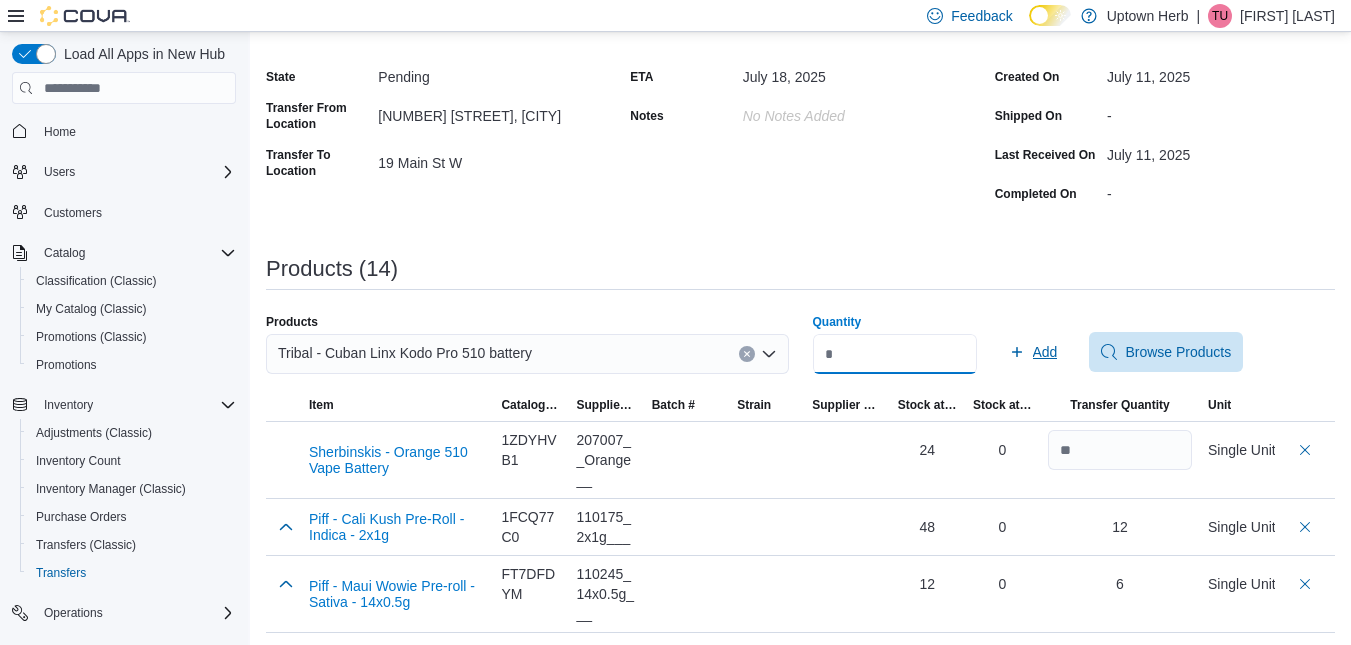 type on "*" 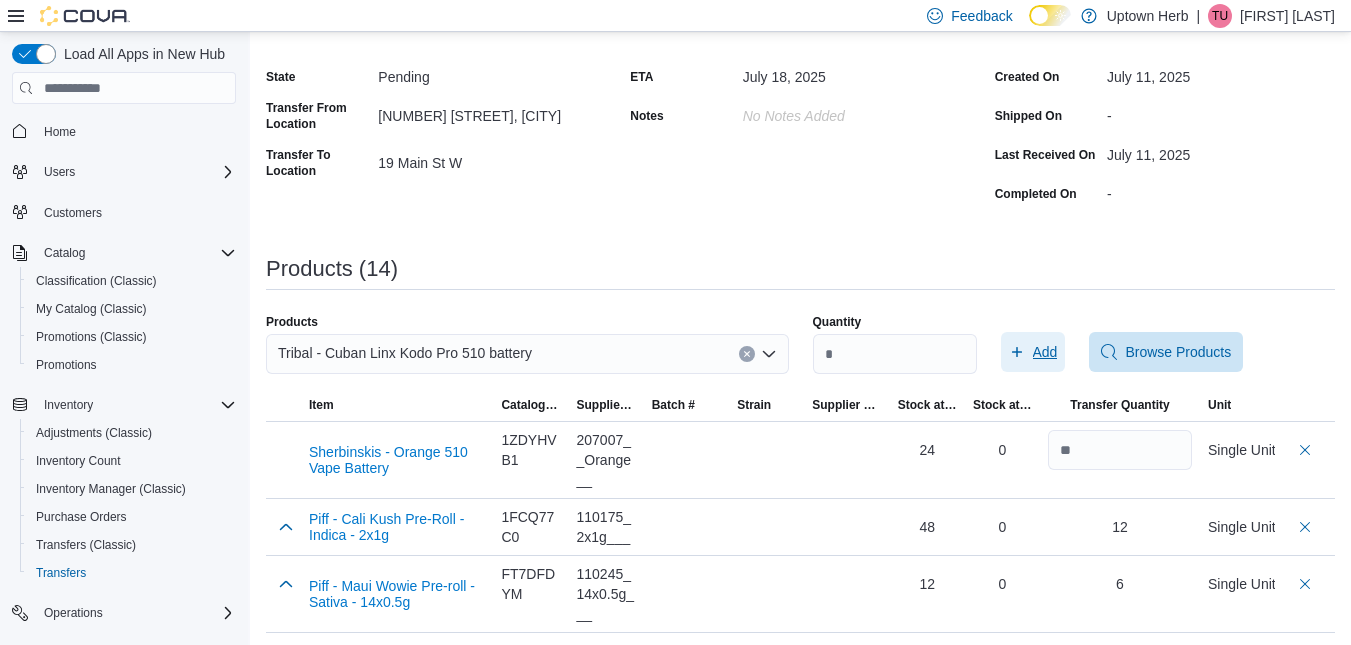 click on "Add" at bounding box center [1045, 352] 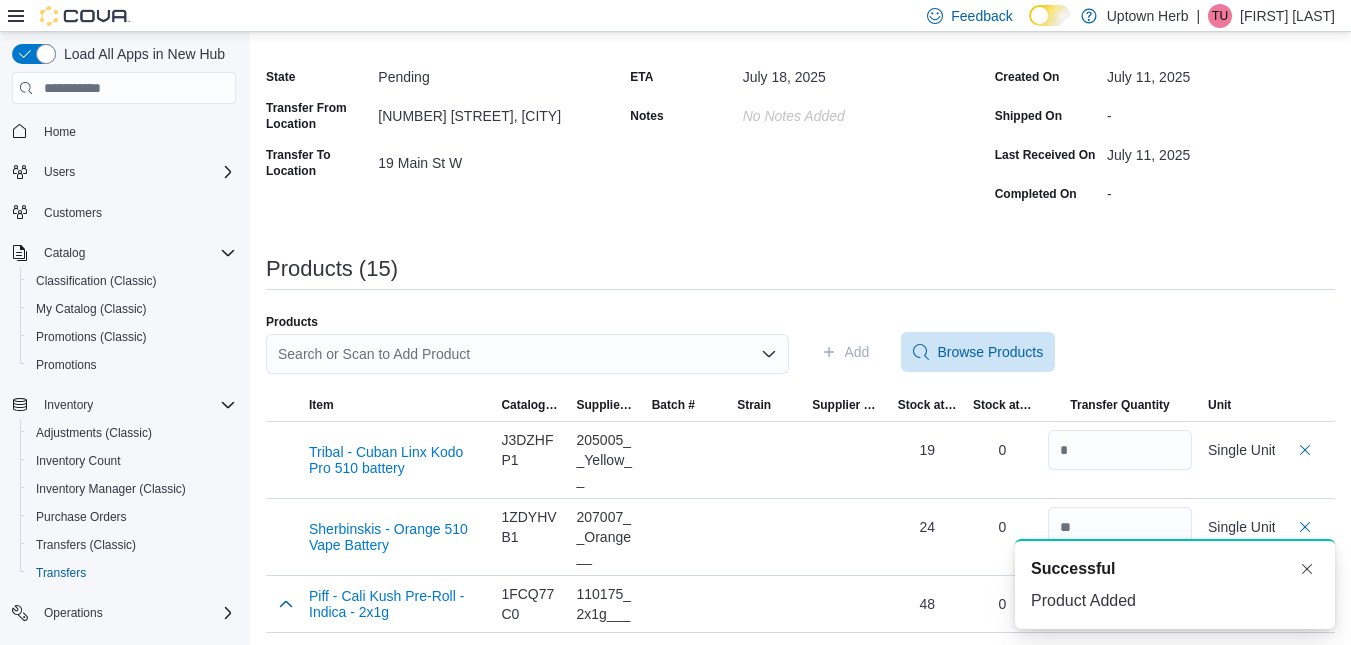 scroll, scrollTop: 0, scrollLeft: 0, axis: both 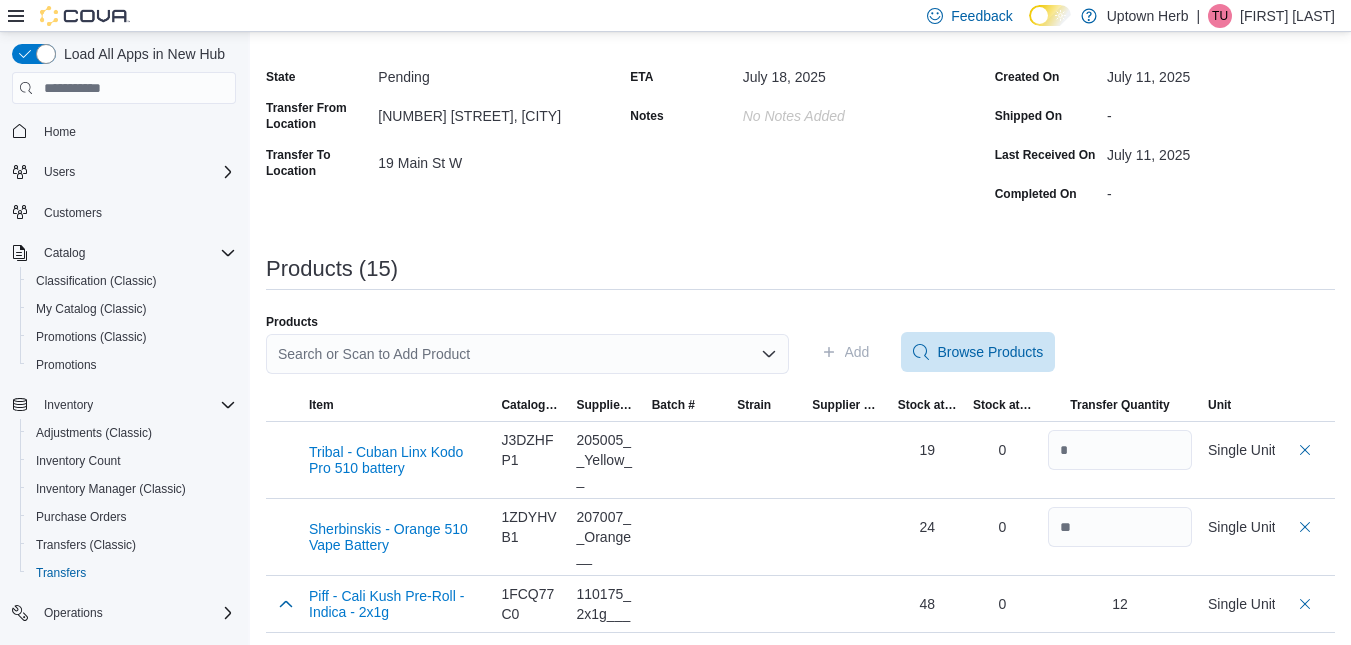 click on "Search or Scan to Add Product" at bounding box center (527, 354) 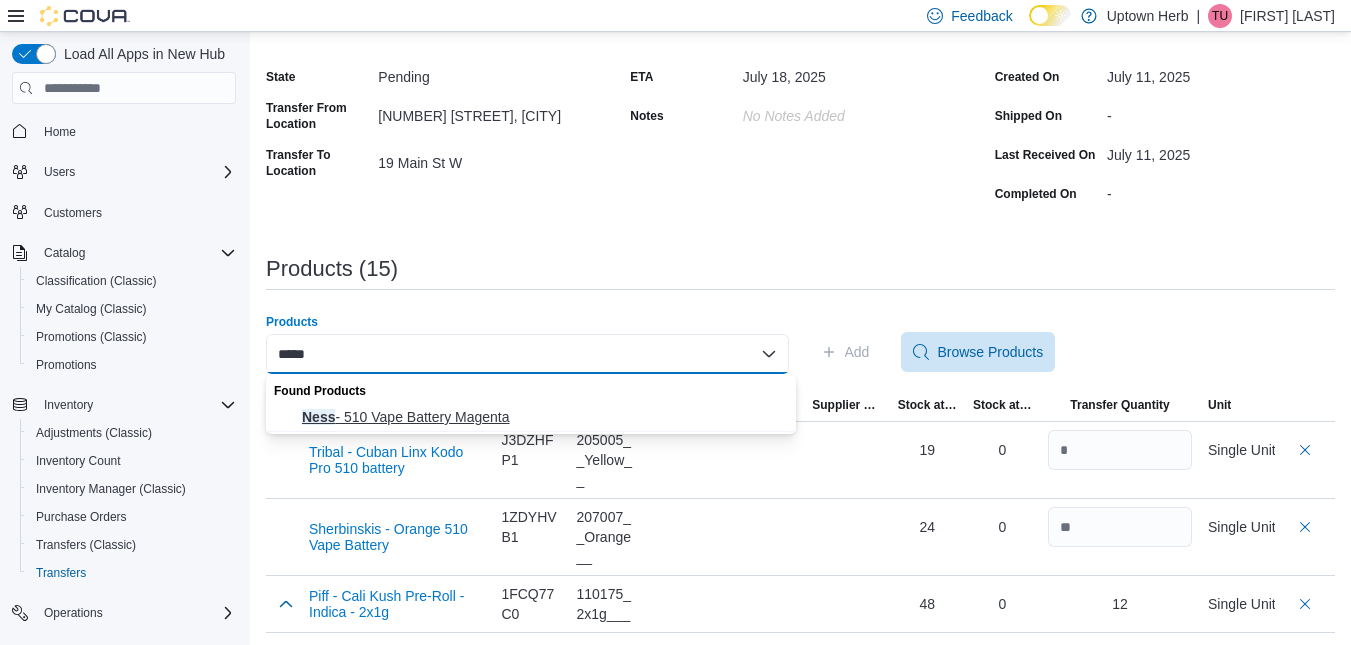 type on "****" 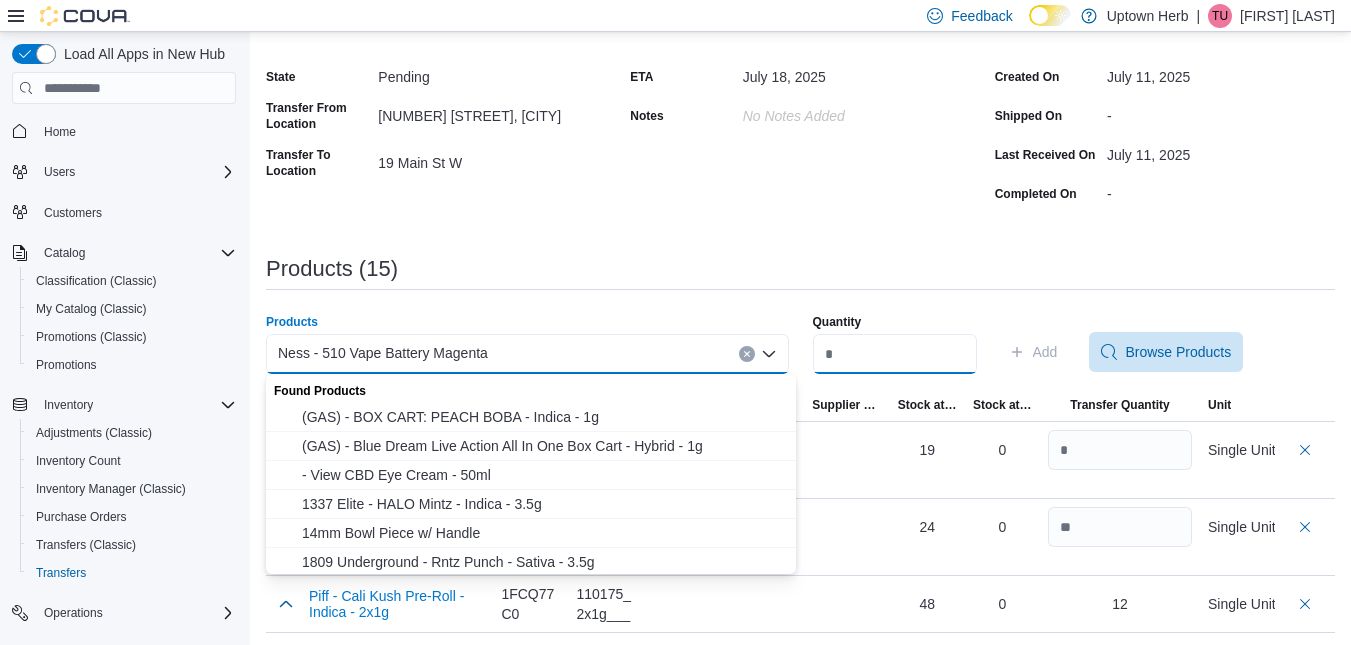 click on "Quantity" at bounding box center (895, 354) 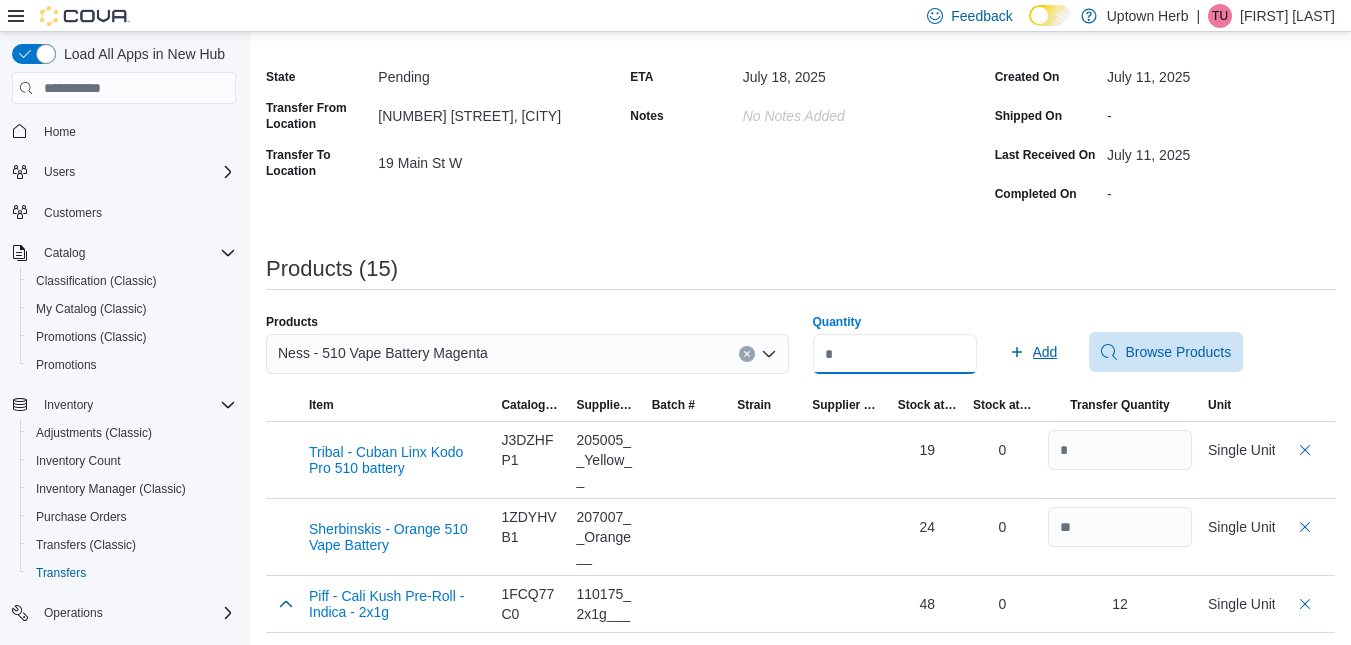 type on "**" 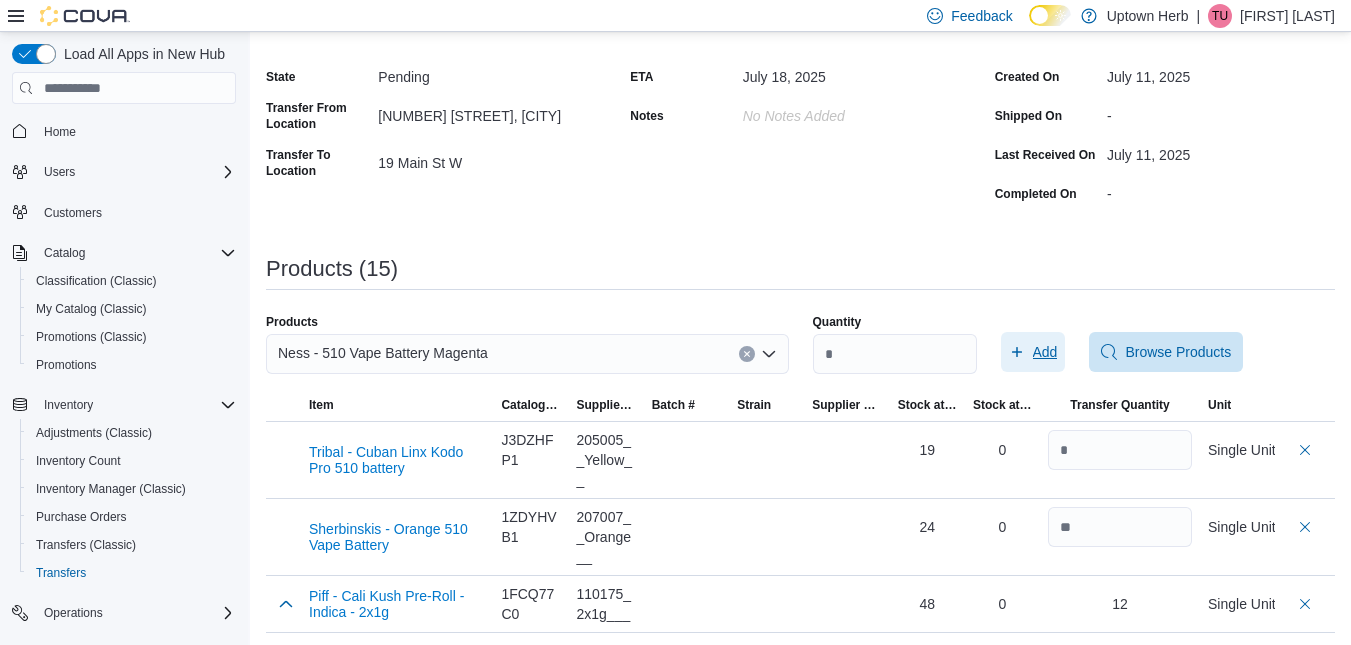 click on "Add" at bounding box center [1045, 352] 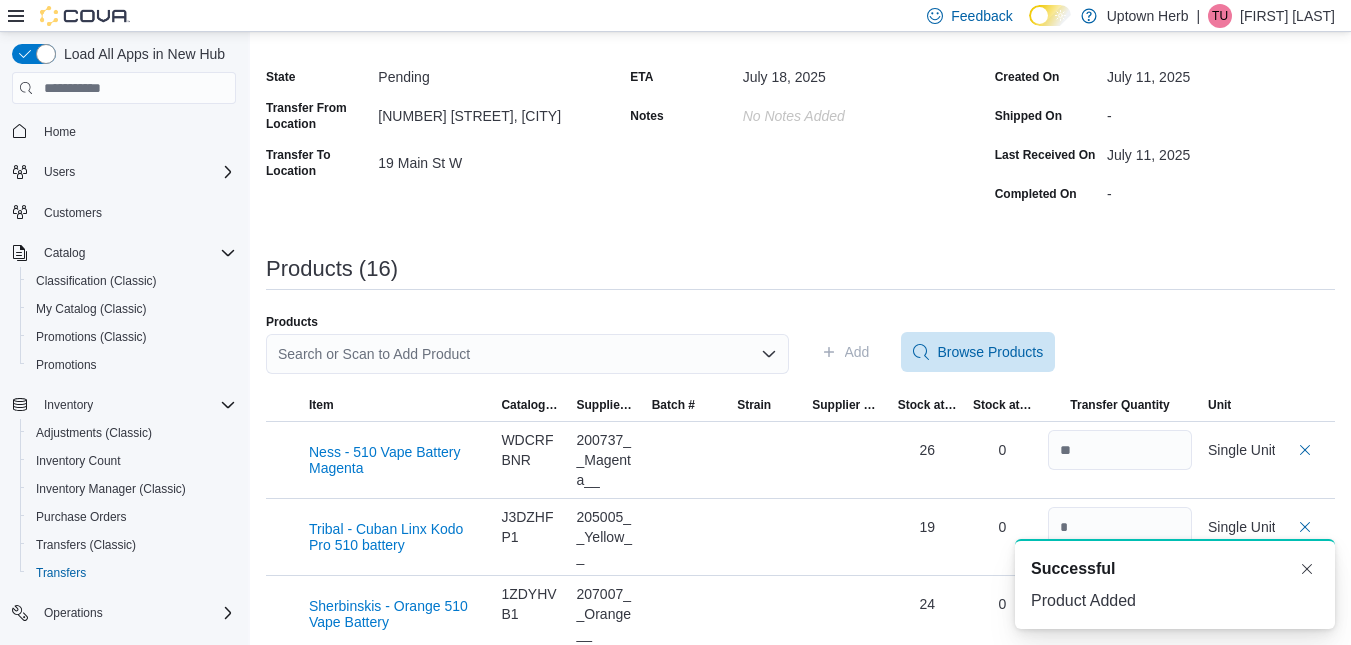 scroll, scrollTop: 0, scrollLeft: 0, axis: both 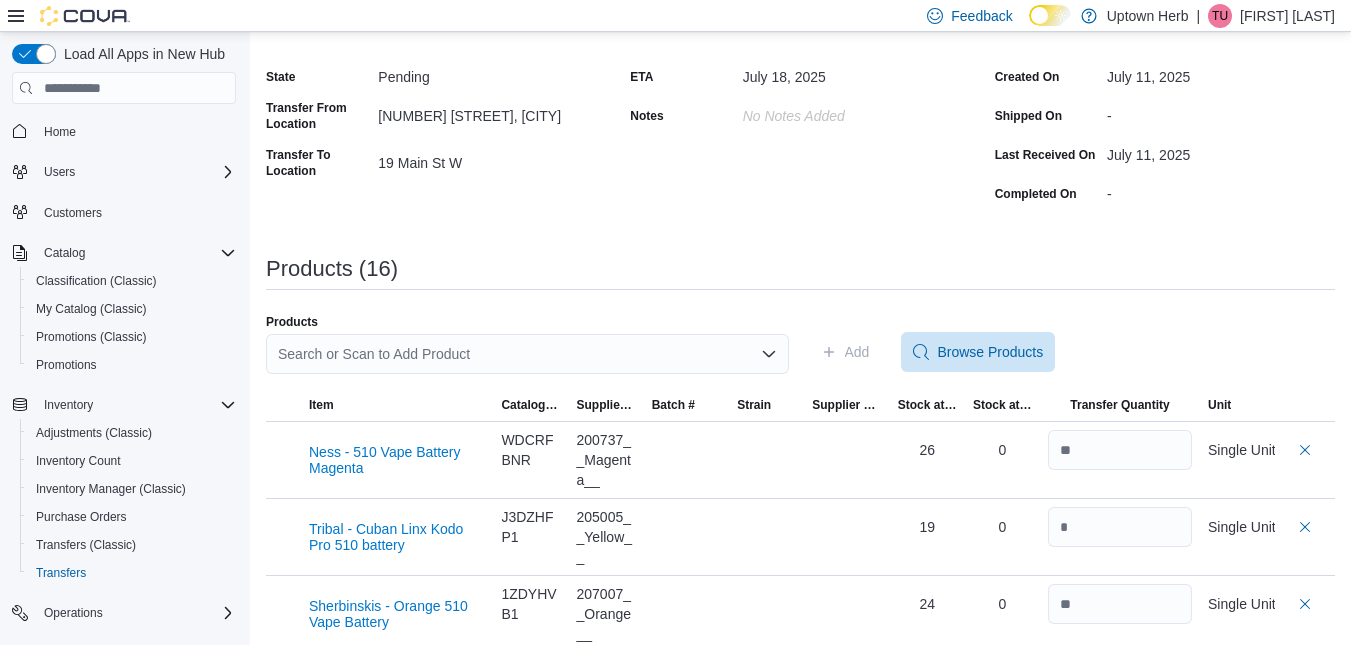 click on "Products Search or Scan to Add Product" at bounding box center [527, 352] 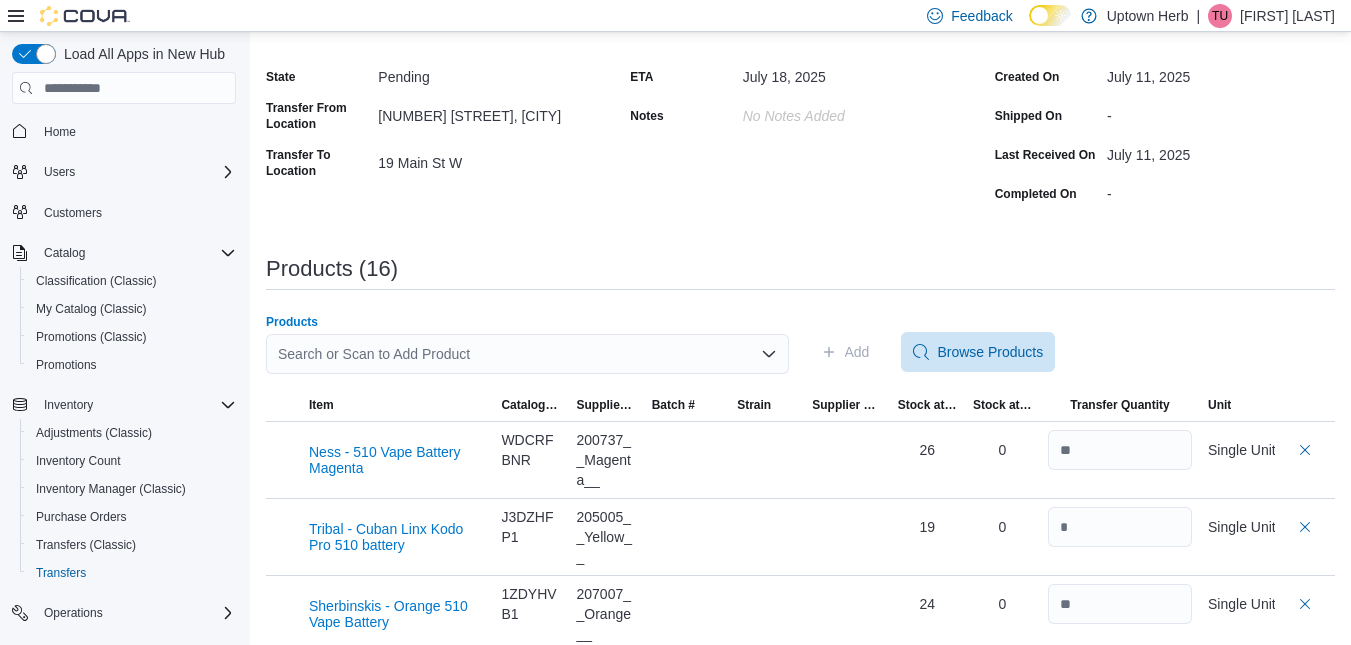 click on "Search or Scan to Add Product" at bounding box center [527, 354] 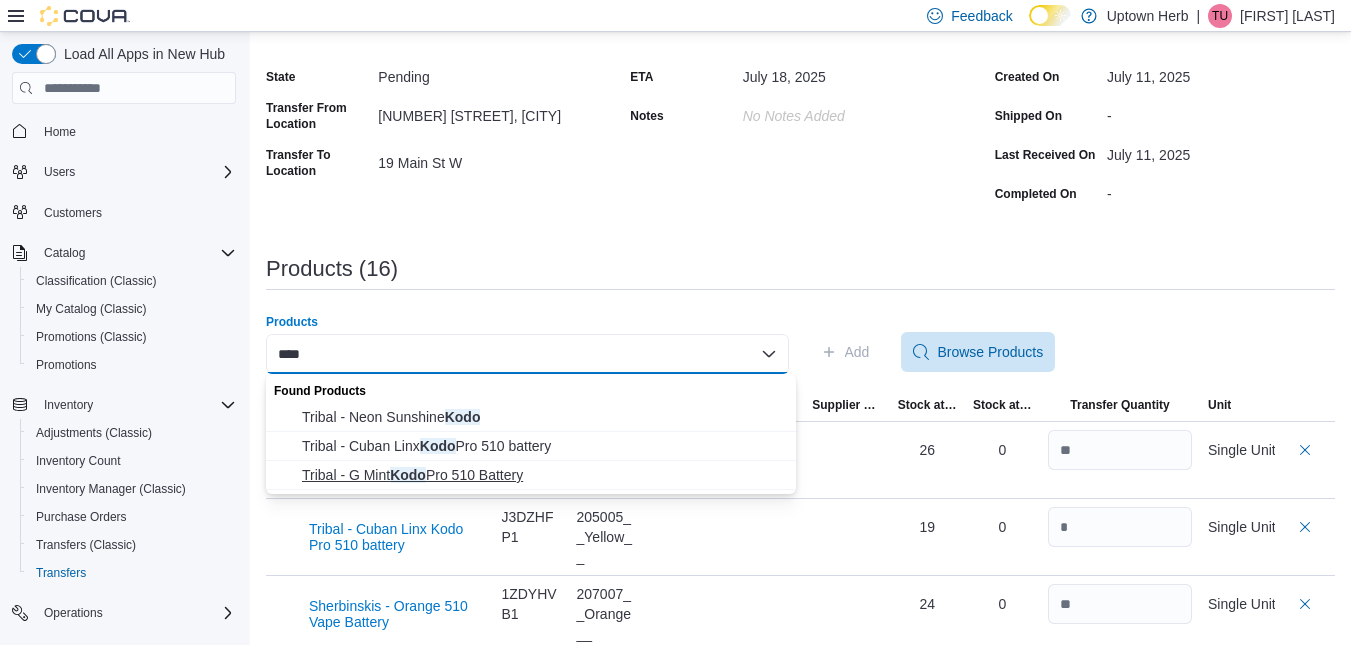 type on "****" 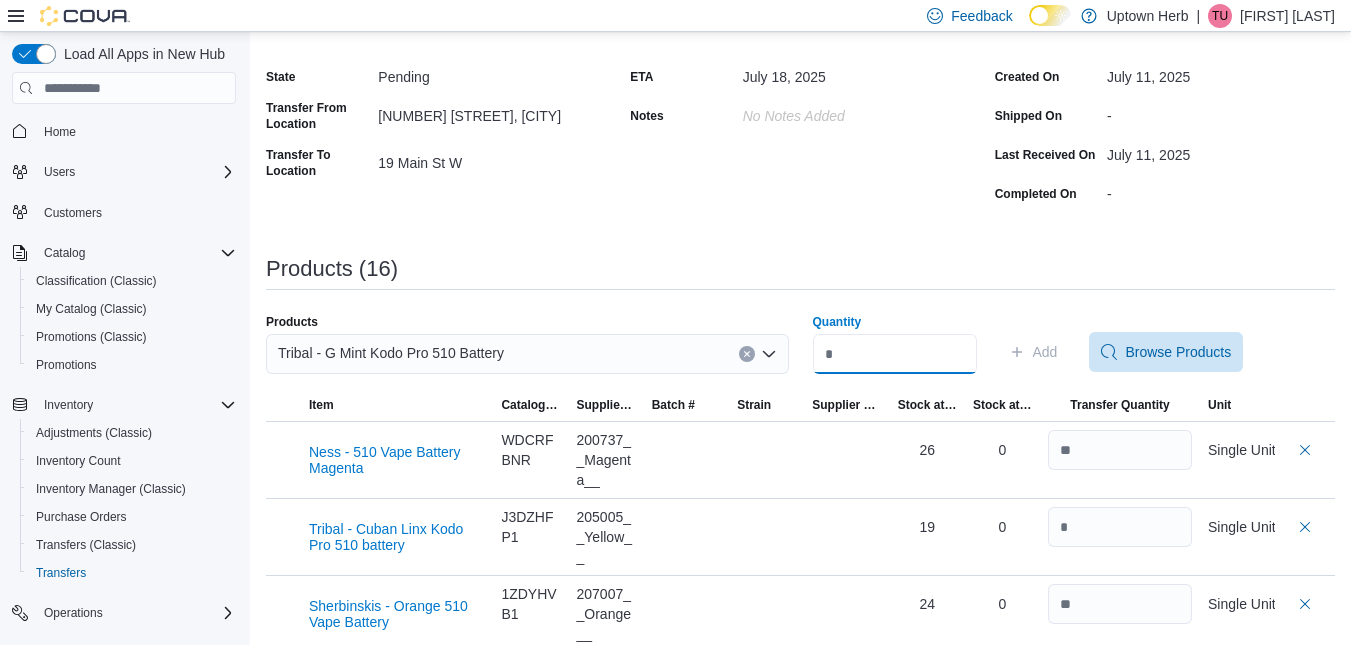 click on "Quantity" at bounding box center [895, 354] 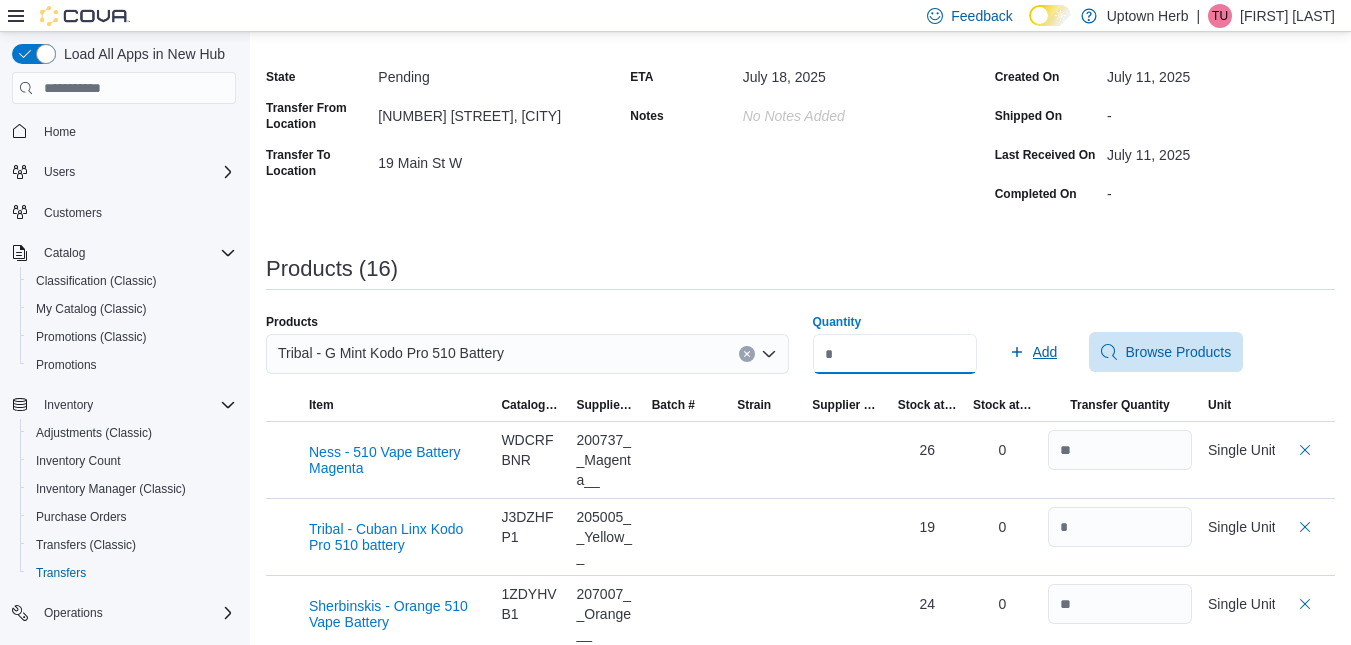 type on "*" 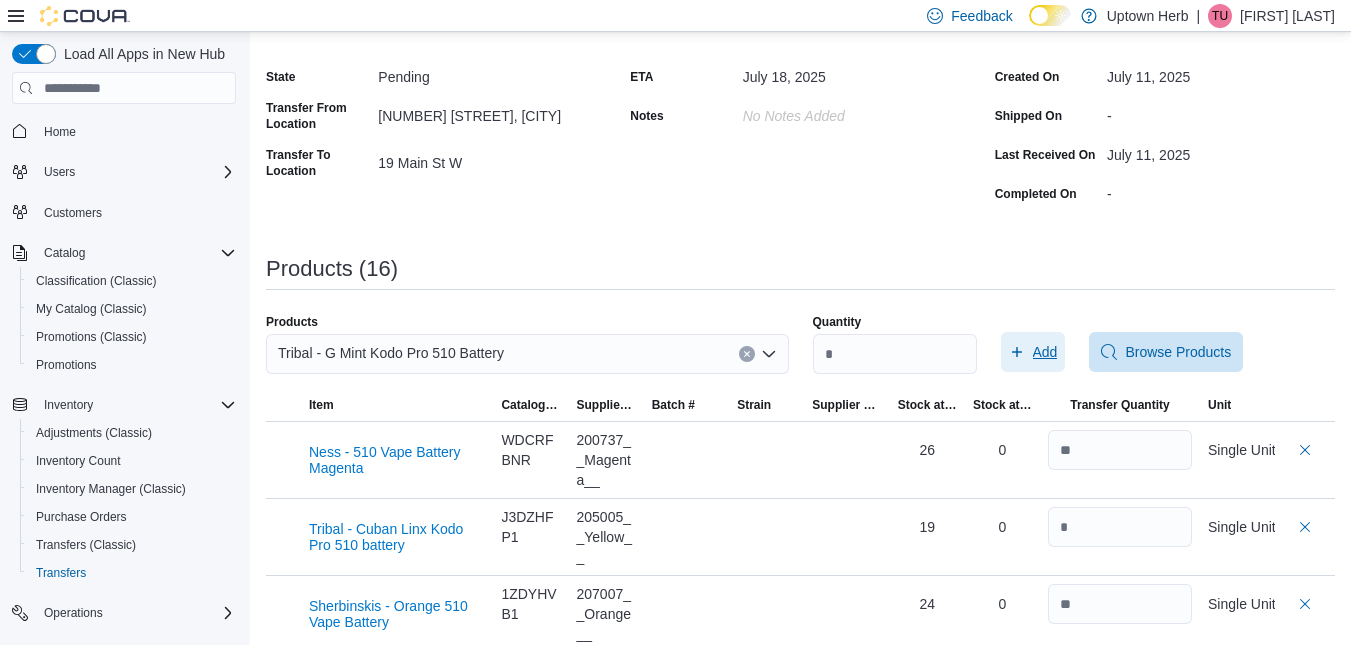 click on "Add" at bounding box center (1045, 352) 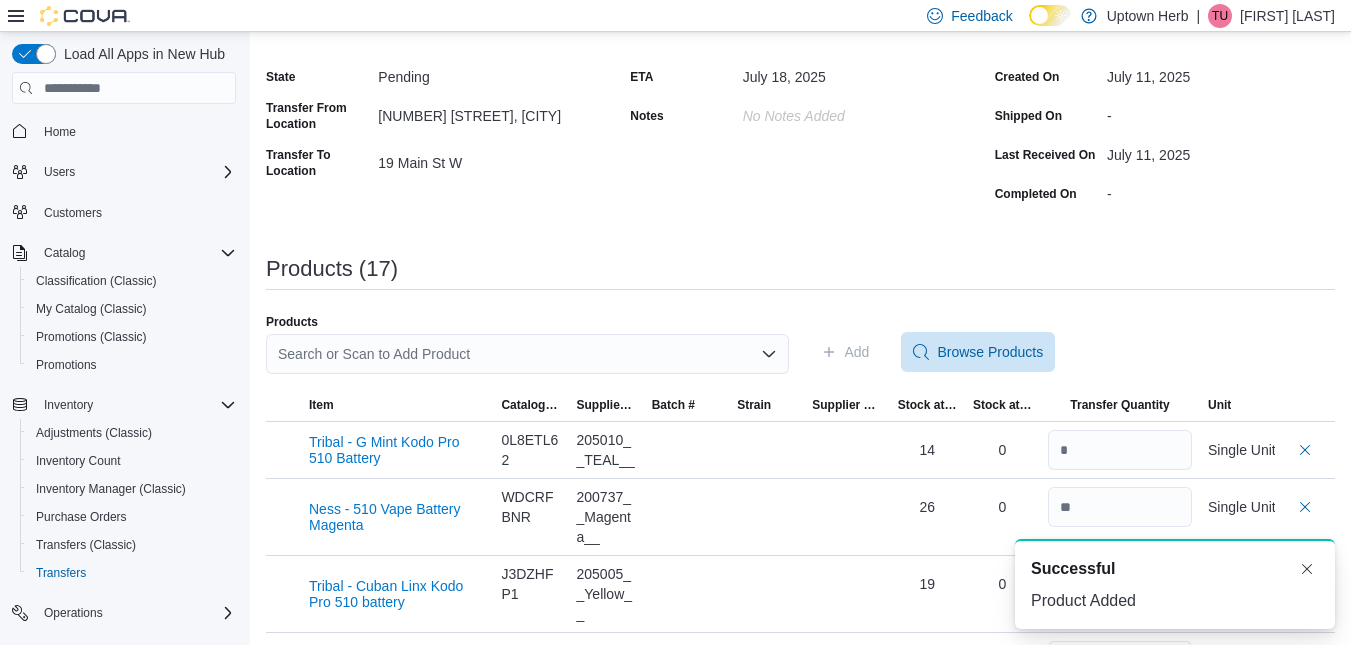 scroll, scrollTop: 0, scrollLeft: 0, axis: both 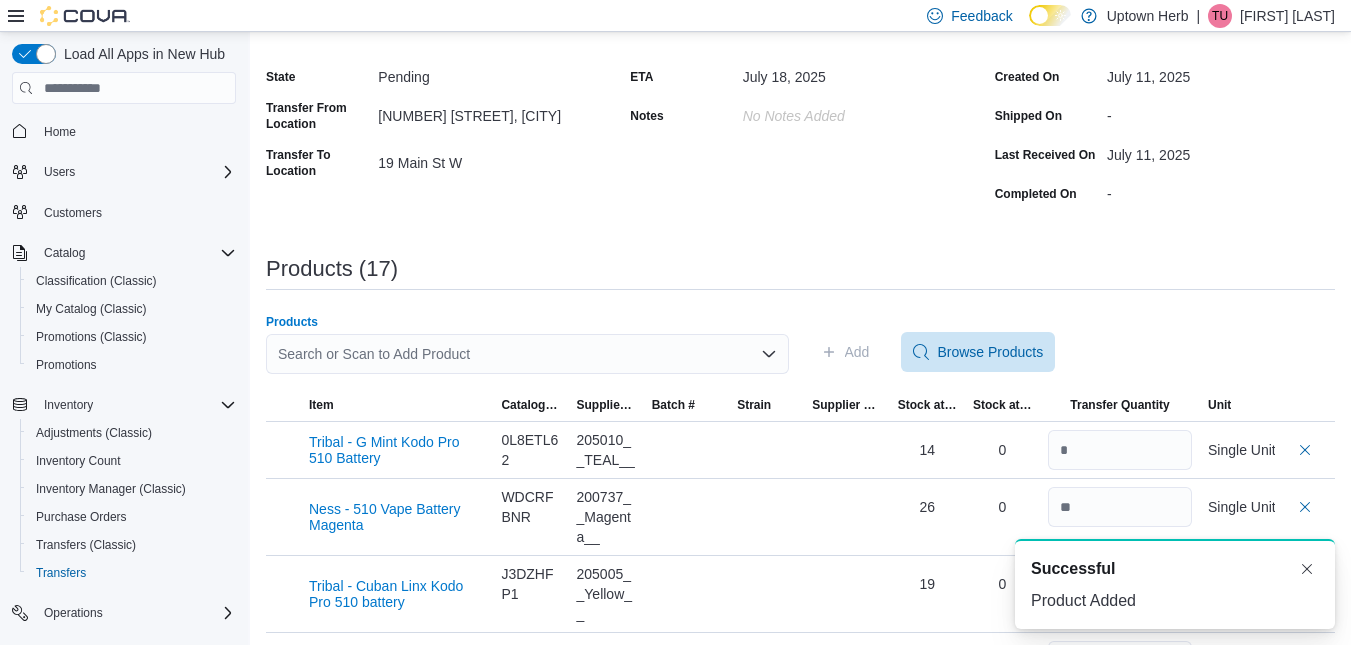 click on "Search or Scan to Add Product" at bounding box center (527, 354) 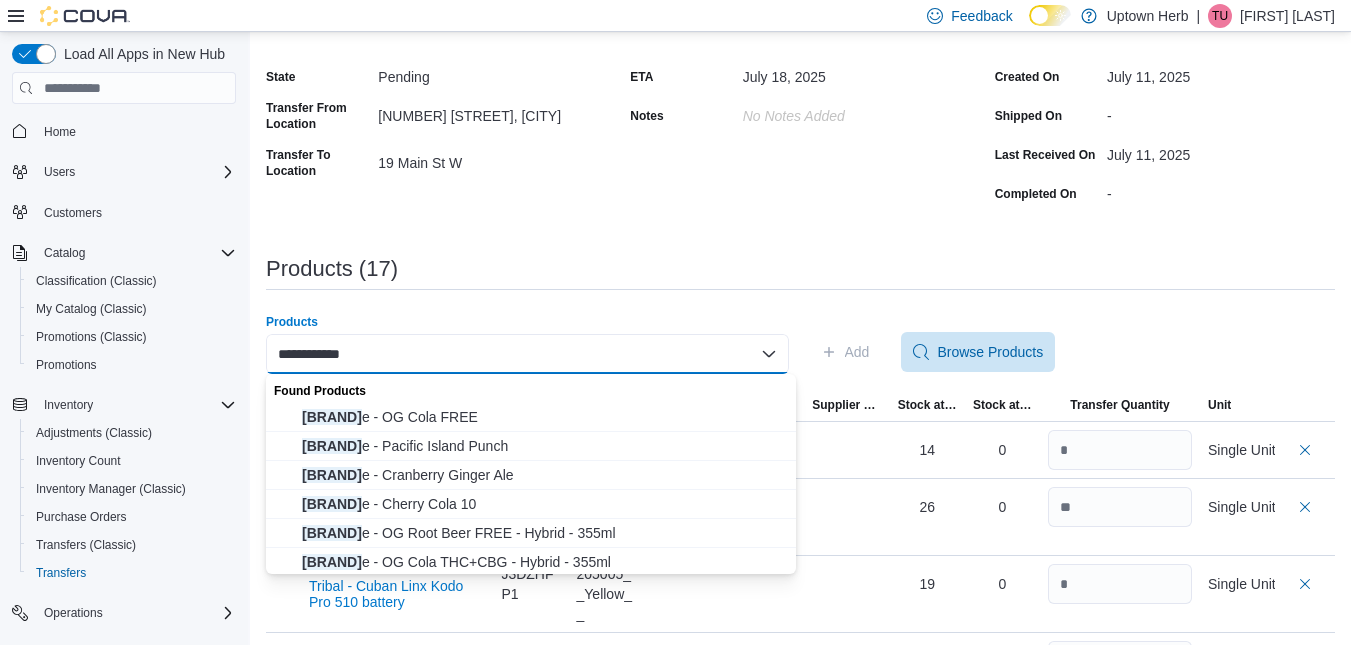 type on "**********" 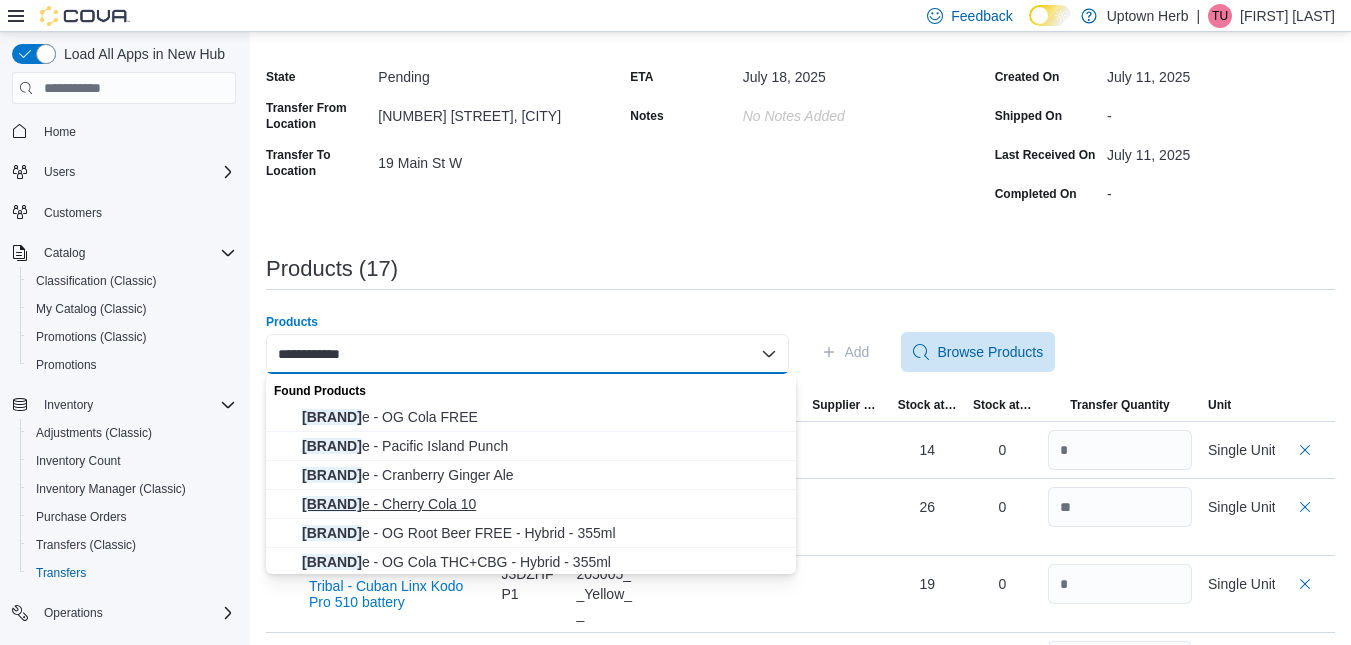 click on "Sweet Justic e - Cherry Cola 10" at bounding box center [543, 504] 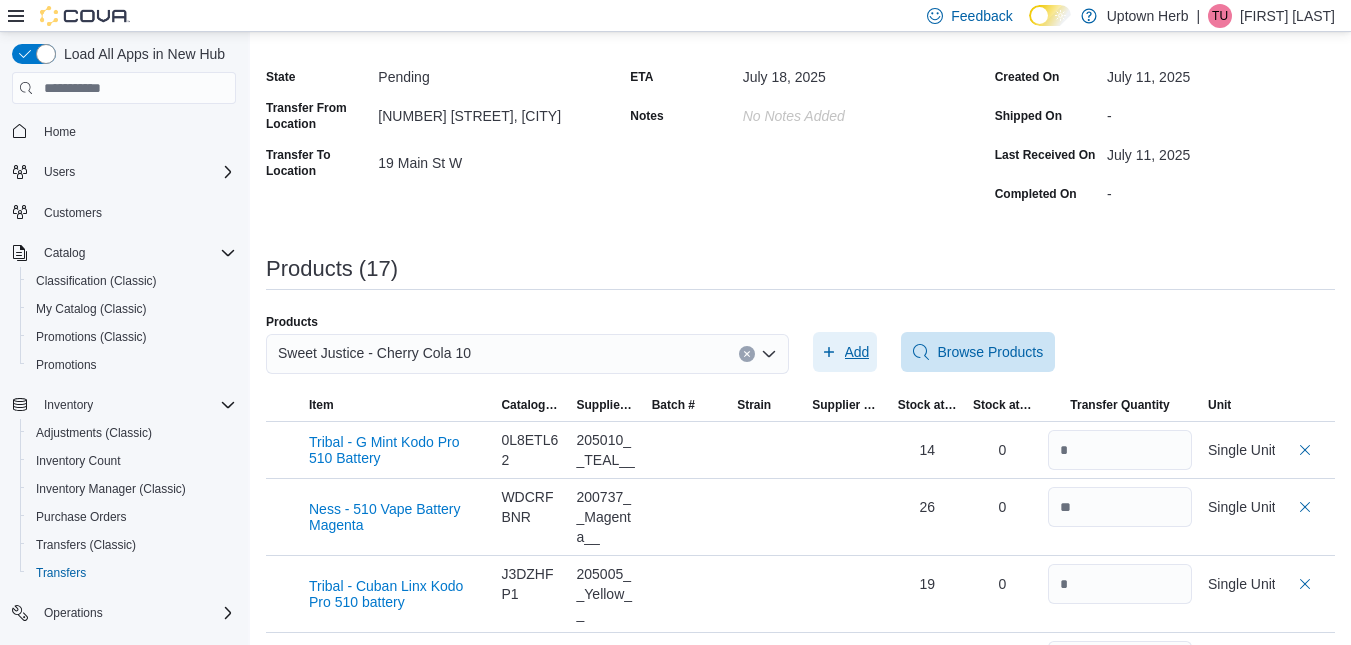 click on "Add" at bounding box center [845, 352] 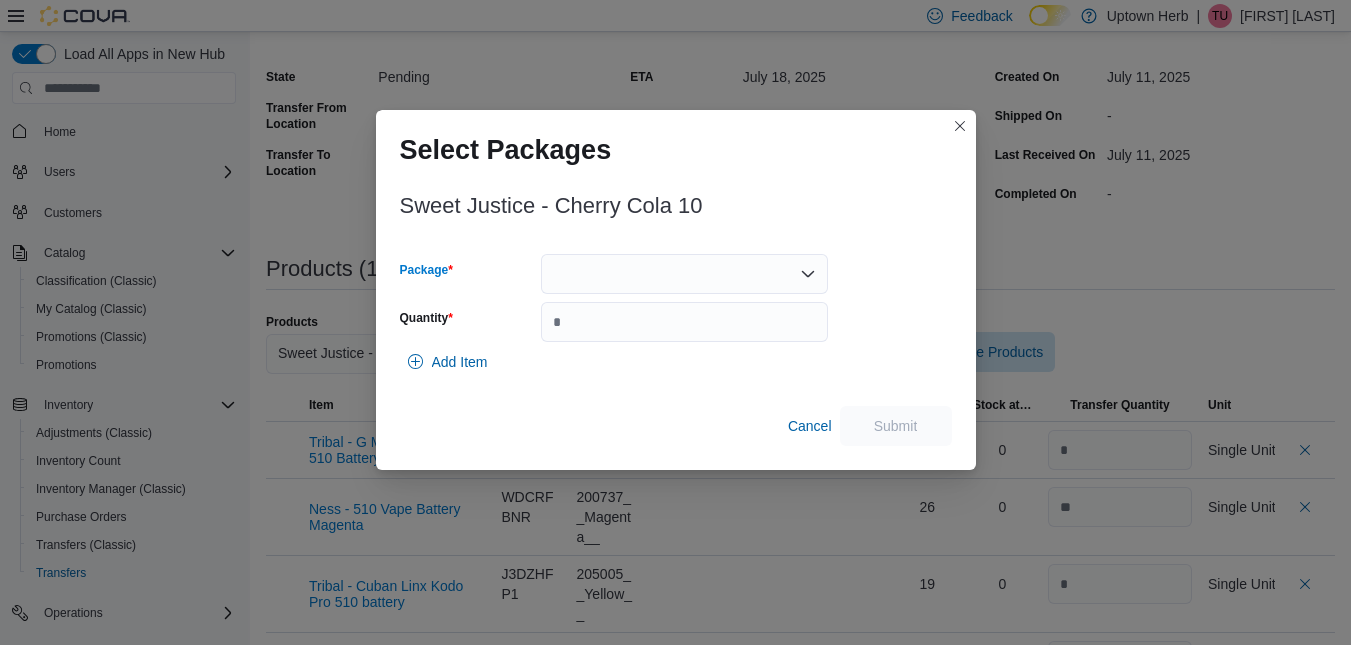 click at bounding box center (684, 274) 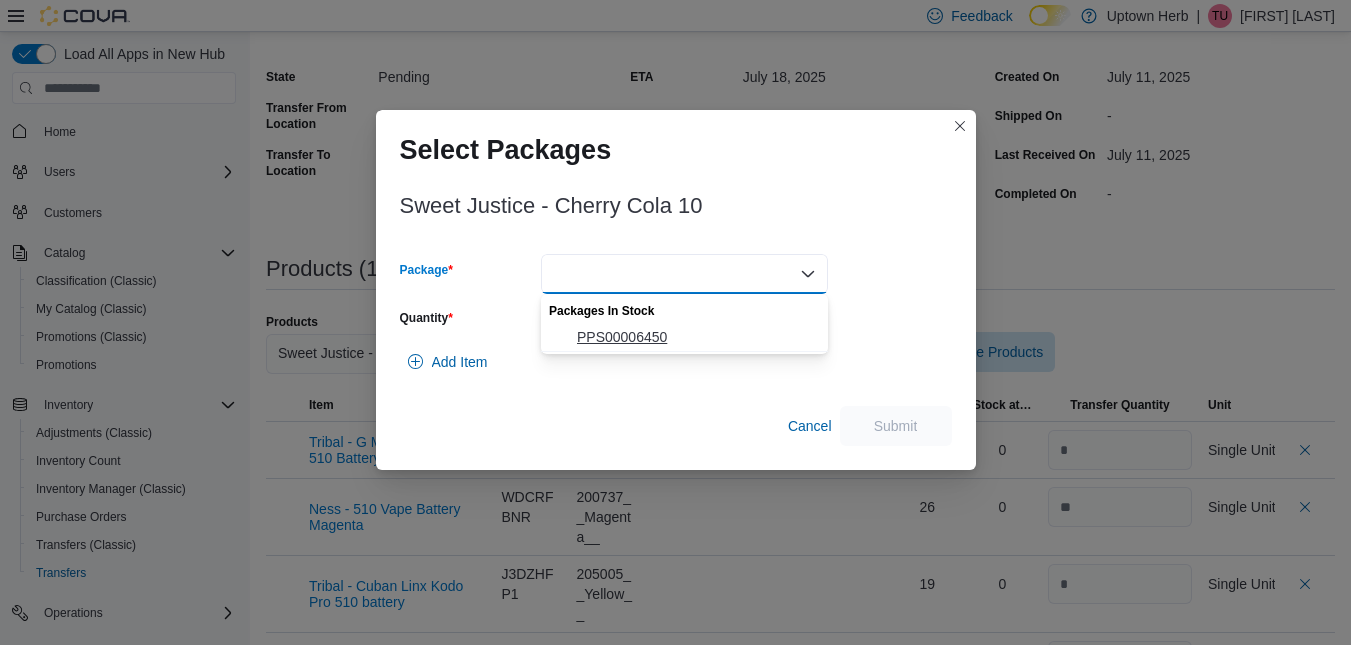 click on "PPS00006450" at bounding box center (696, 337) 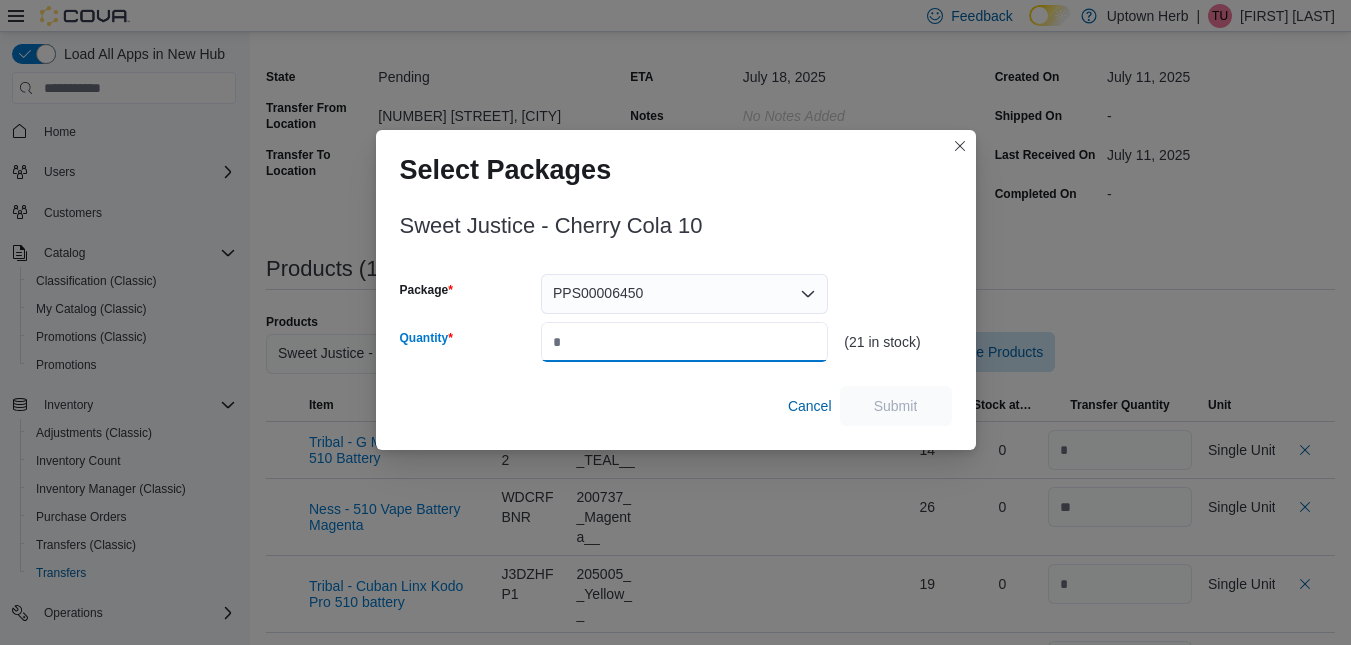 click on "Quantity" at bounding box center (684, 342) 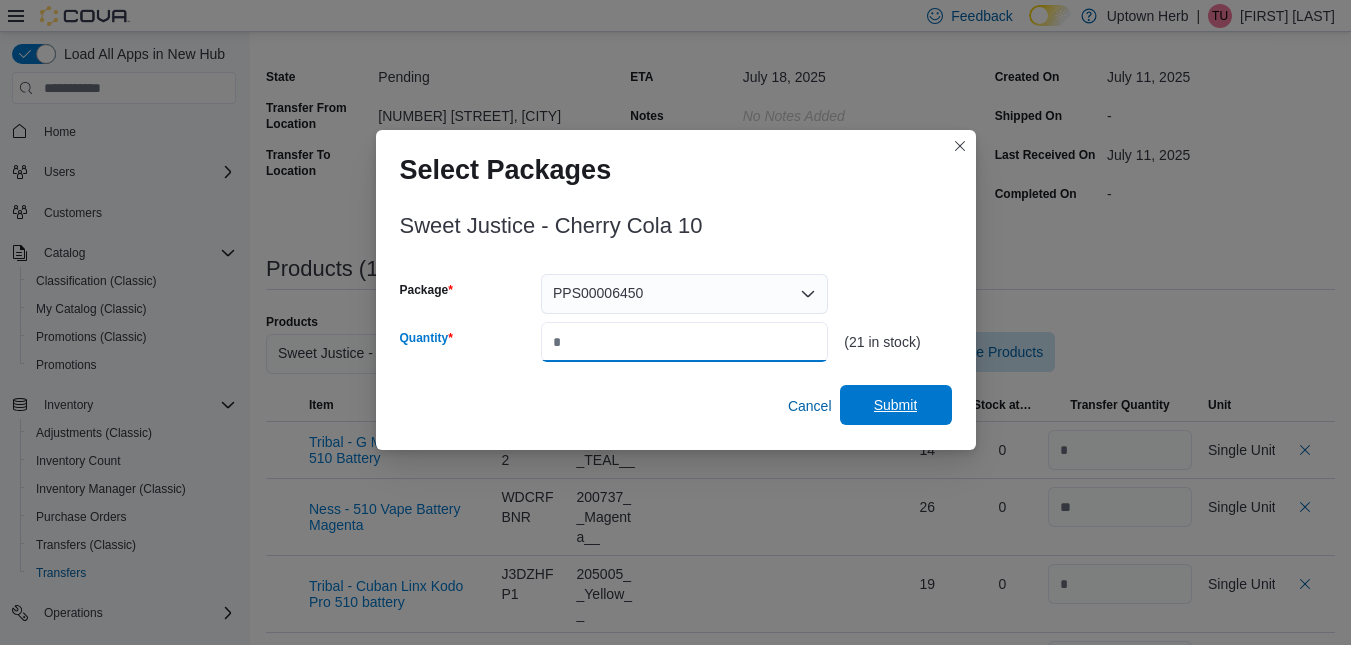 type on "**" 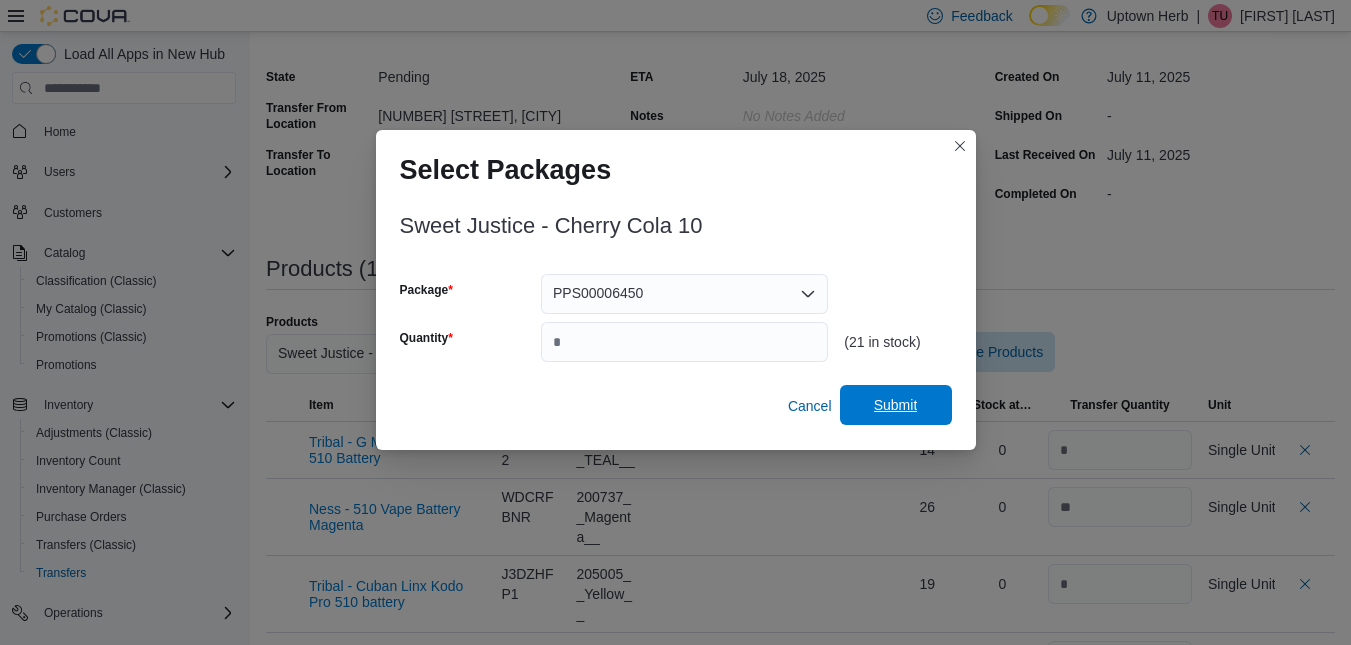 click on "Submit" at bounding box center [896, 405] 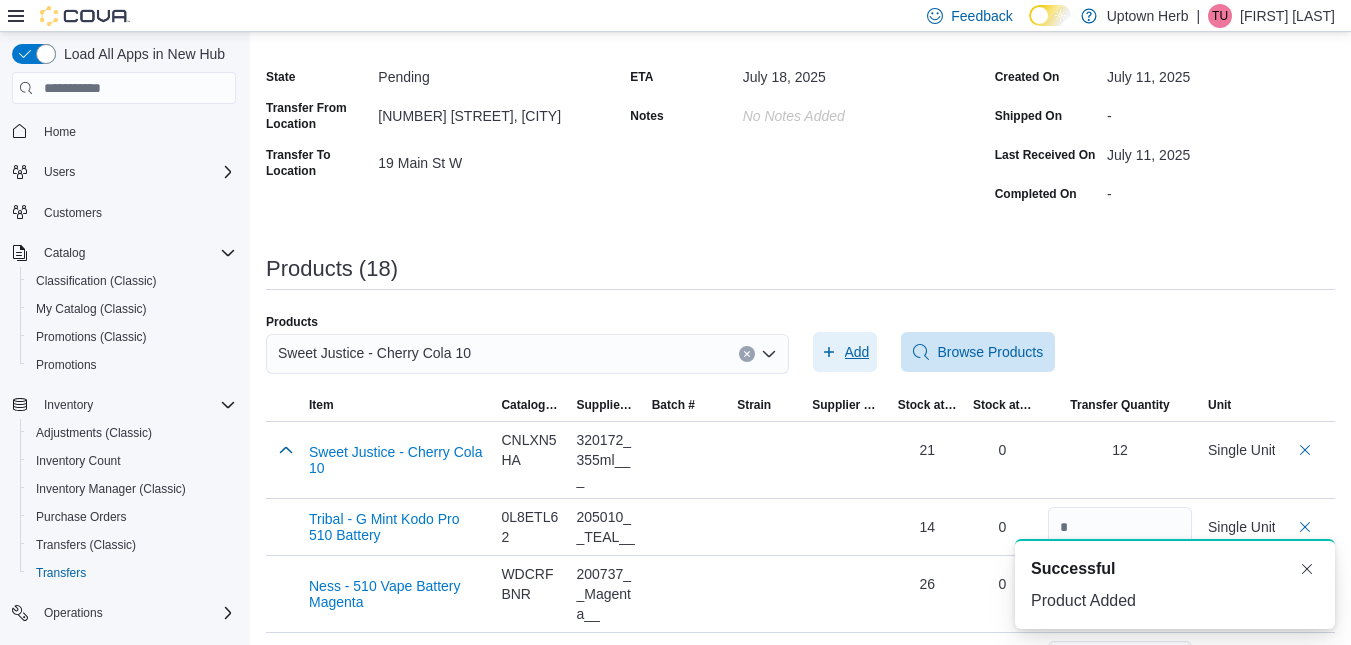 scroll, scrollTop: 0, scrollLeft: 0, axis: both 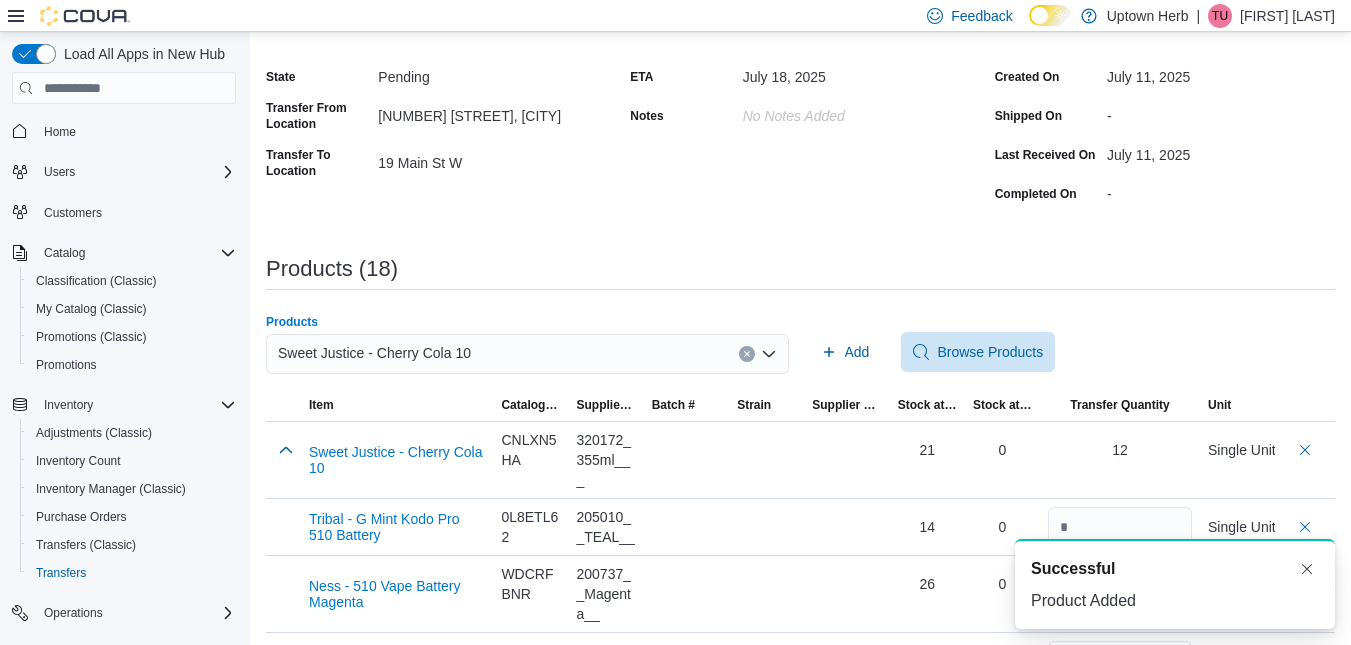 click on "Sweet Justice - Cherry Cola 10" at bounding box center [527, 354] 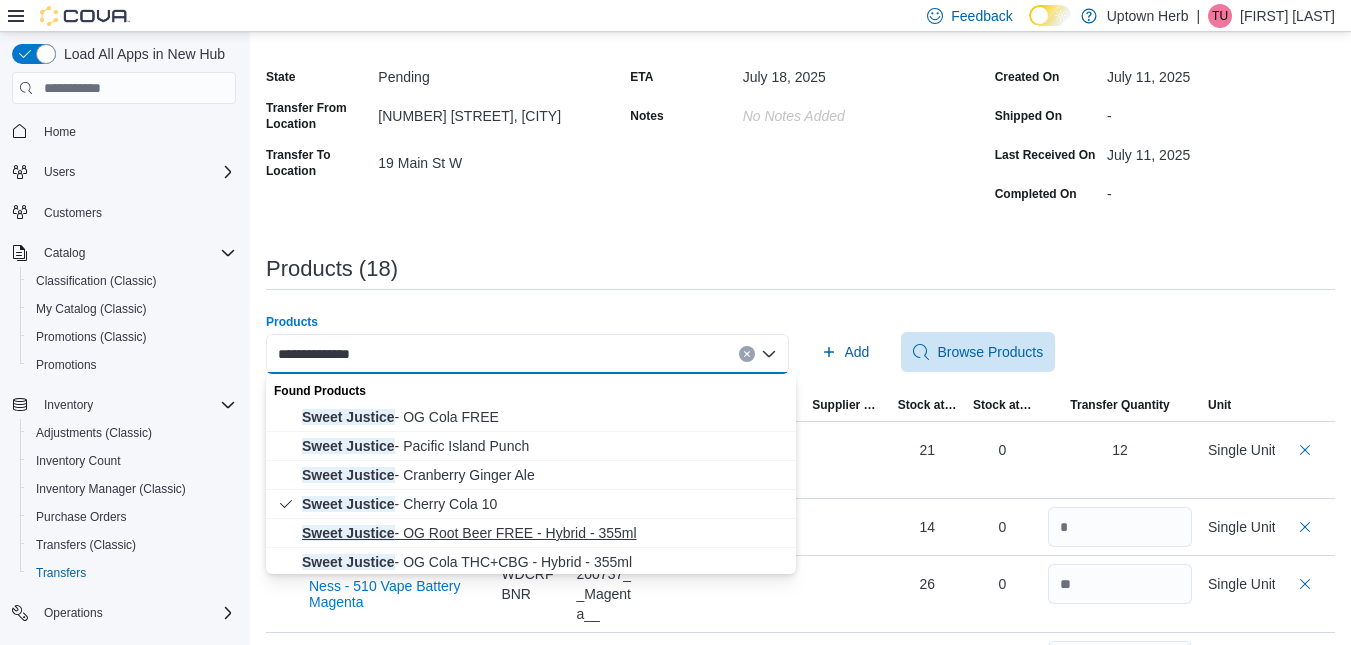 type on "**********" 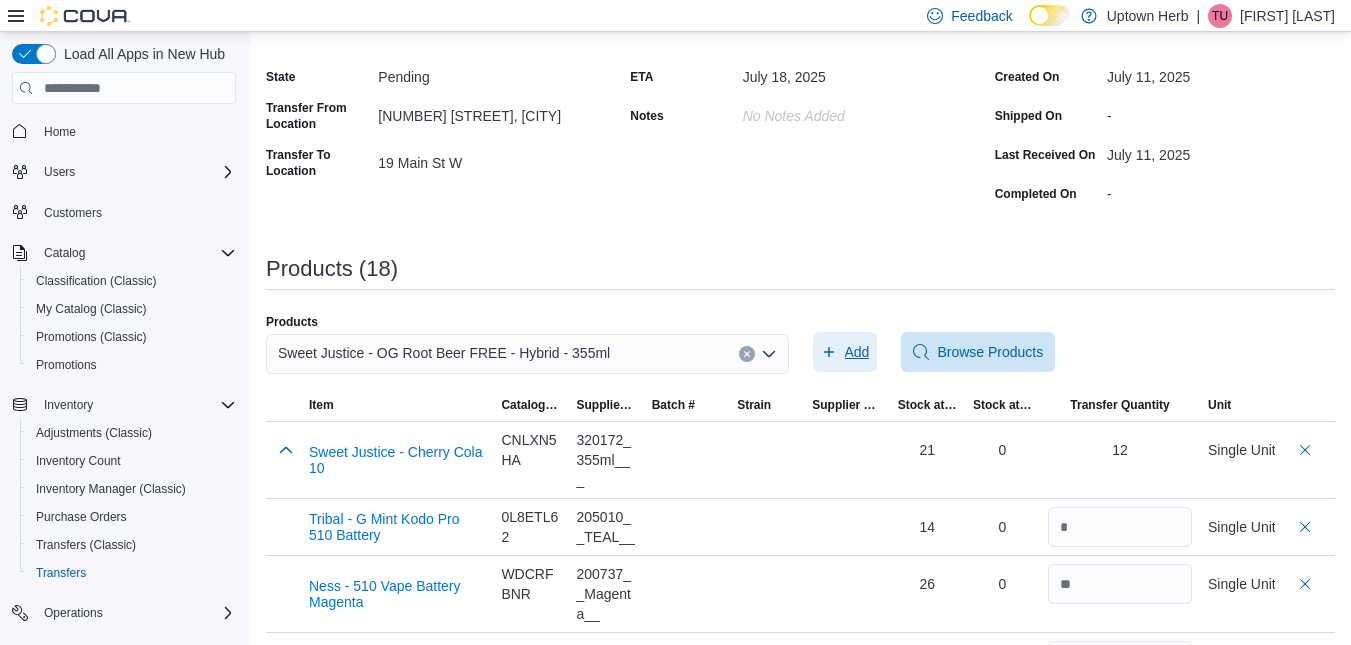 click on "Add" at bounding box center [857, 352] 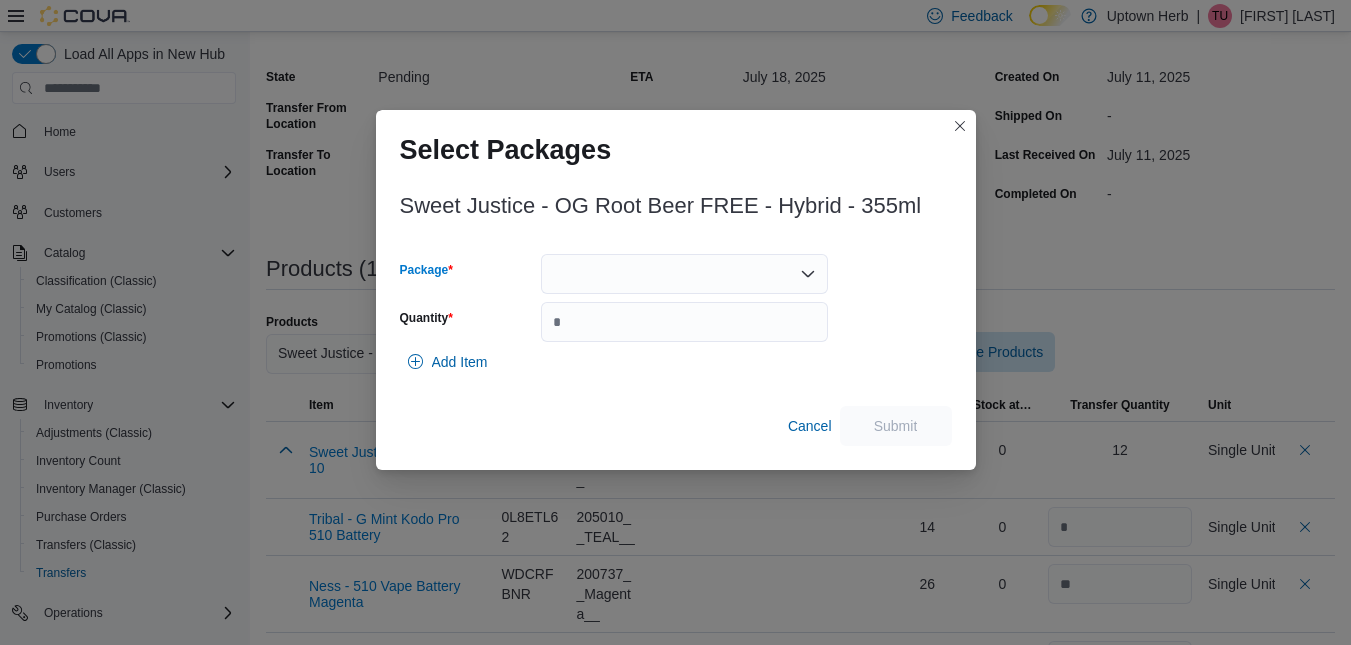 click at bounding box center [684, 274] 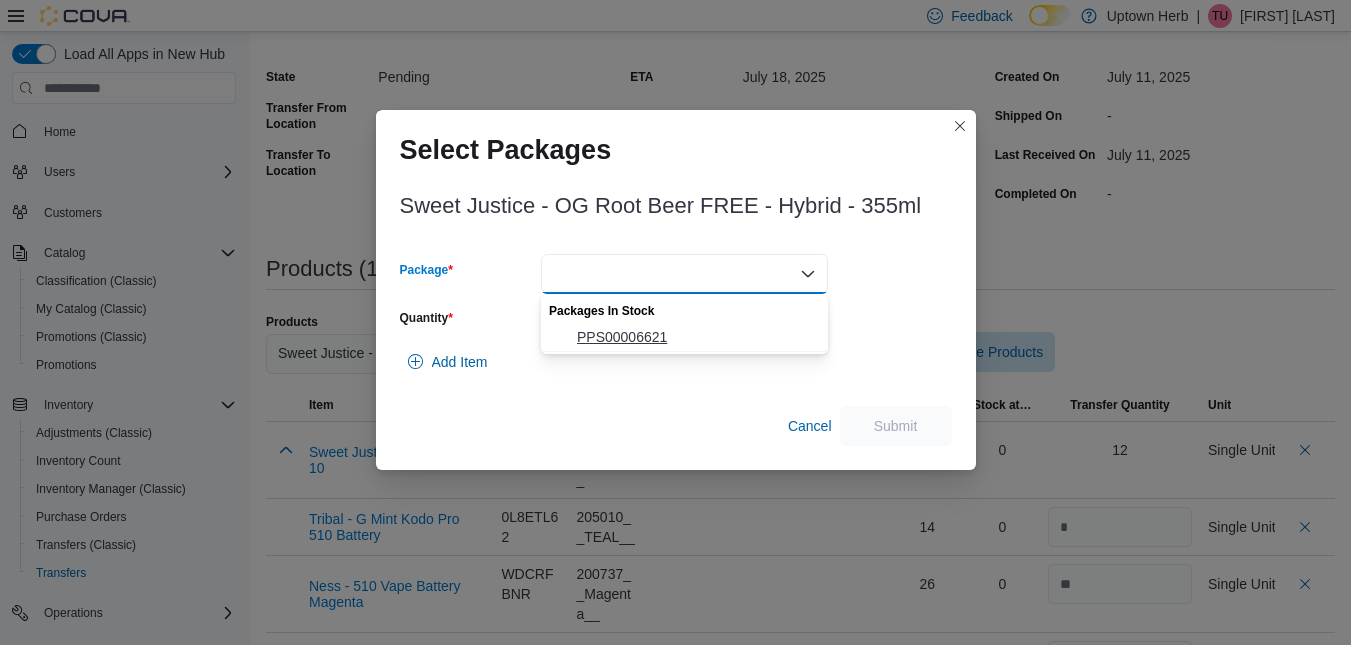 click on "PPS00006621" at bounding box center (696, 337) 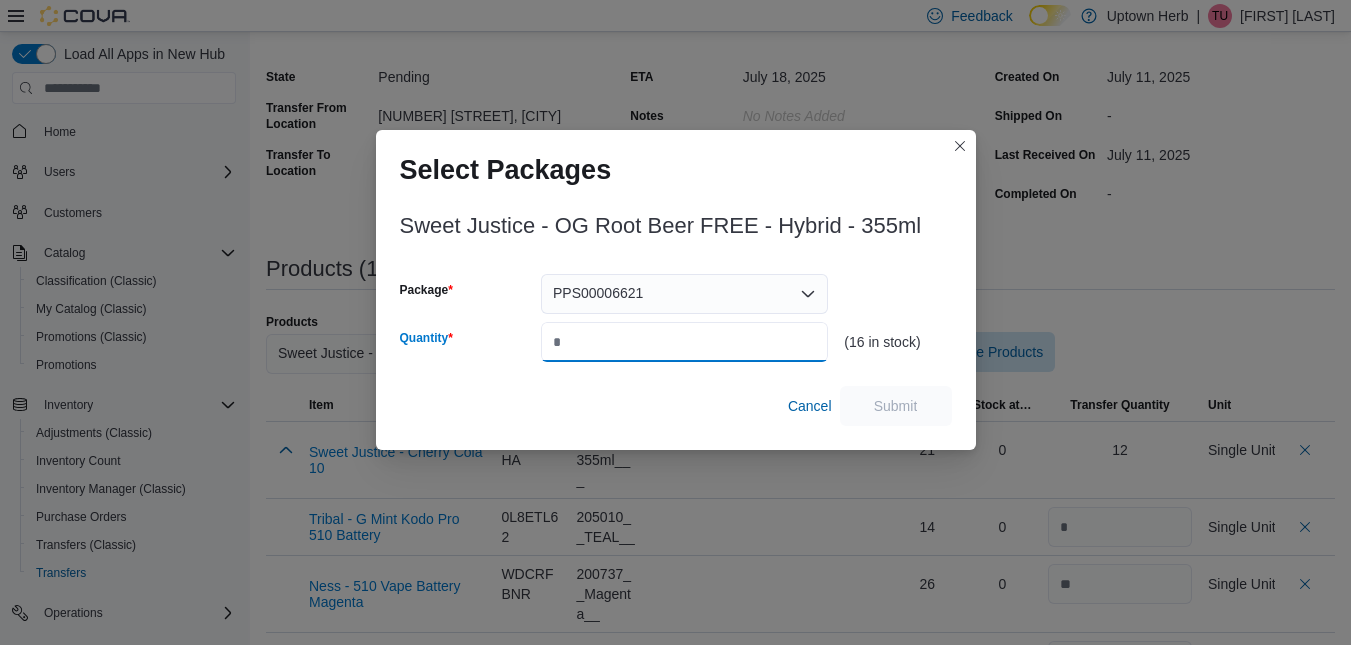 click on "Quantity" at bounding box center (684, 342) 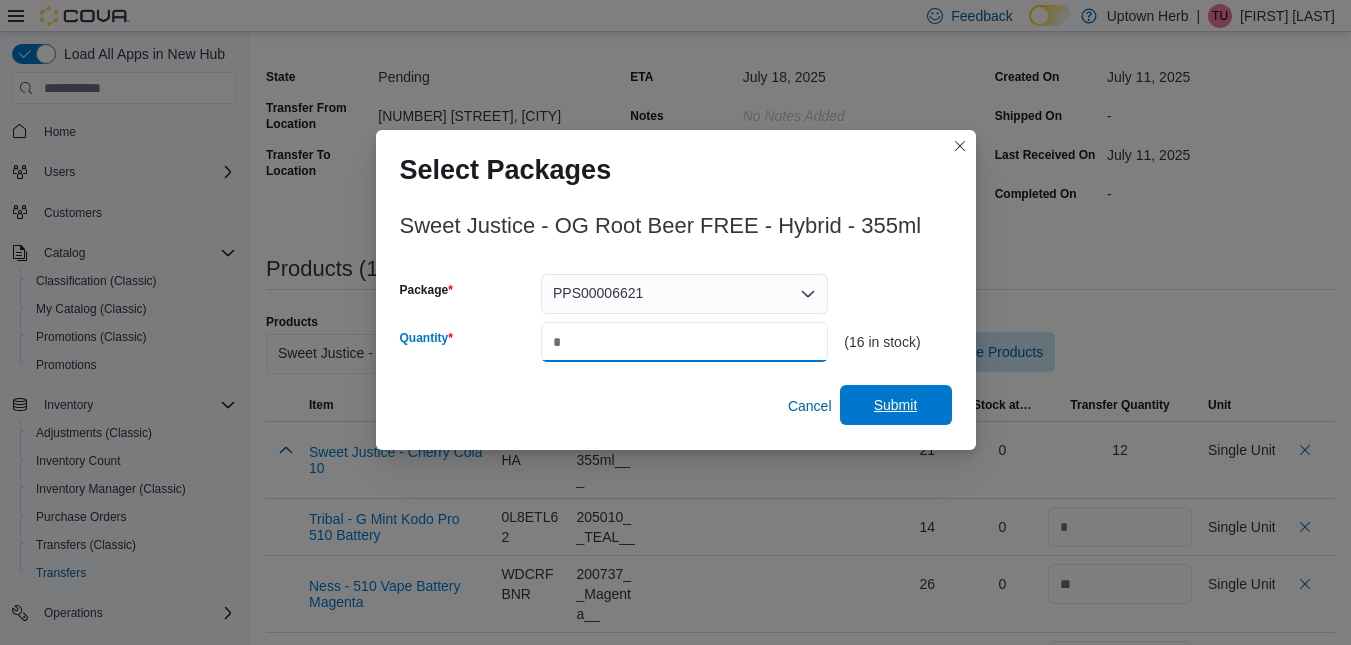 type on "**" 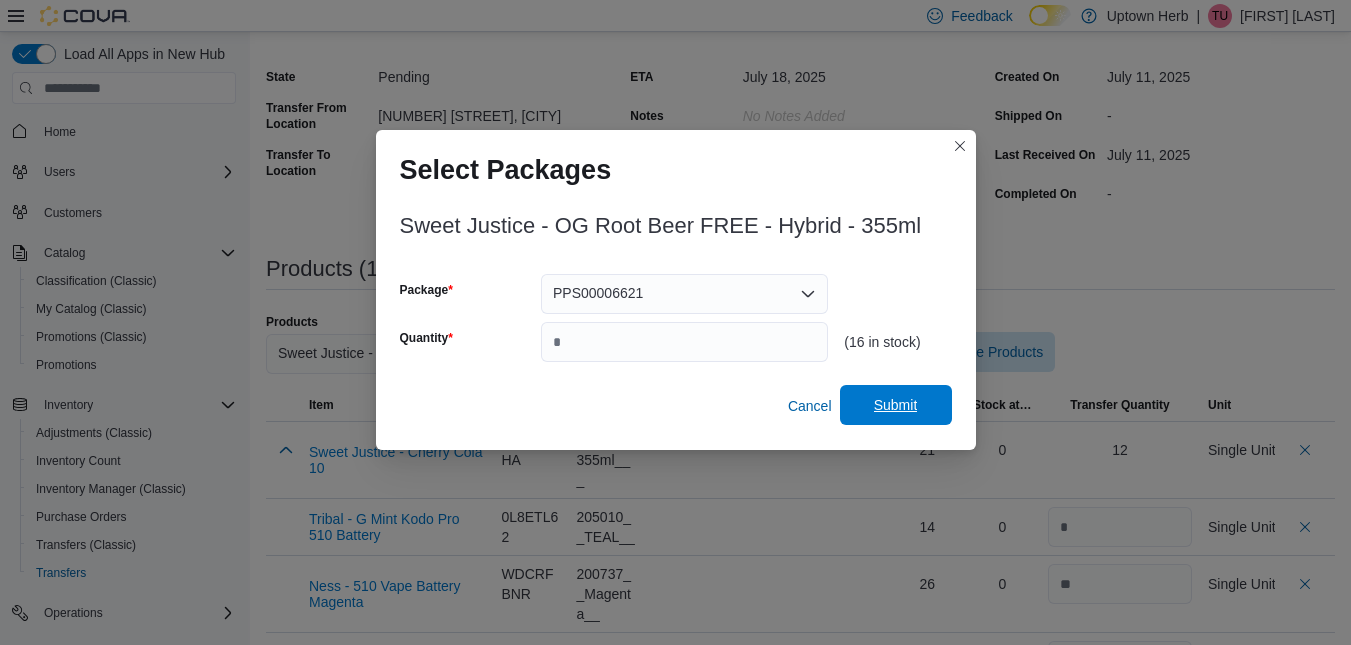 click on "Submit" at bounding box center [896, 405] 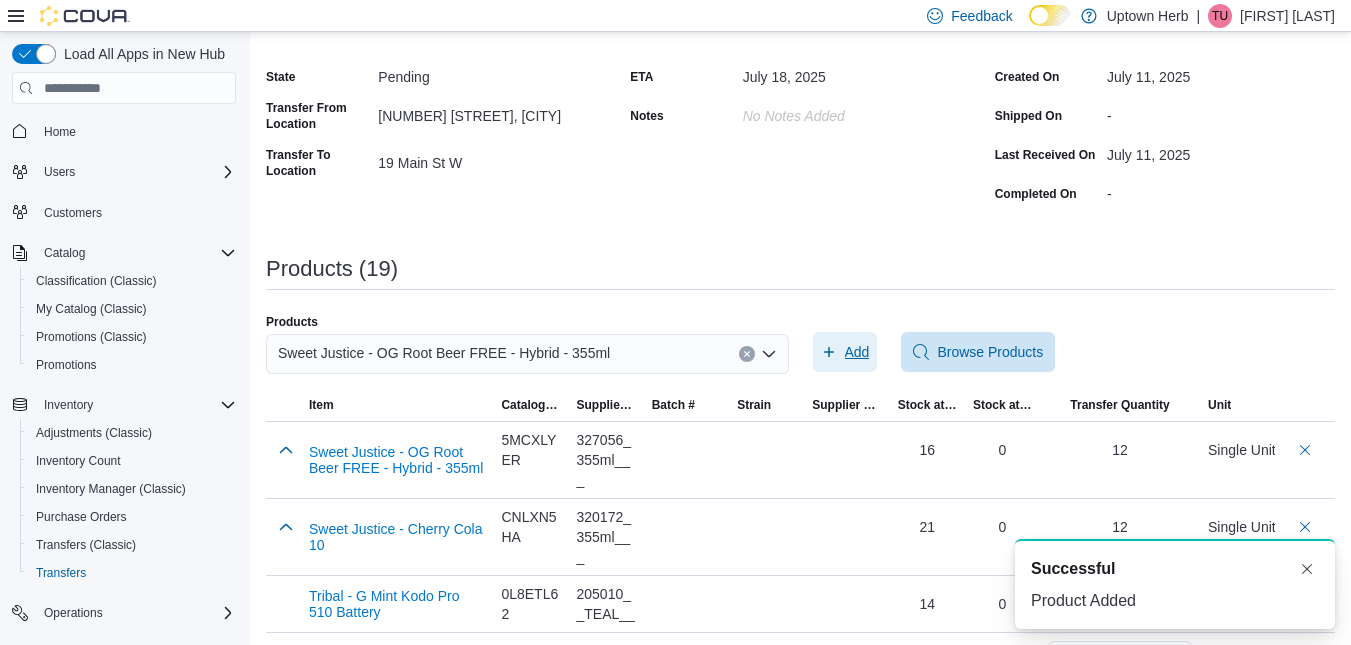scroll, scrollTop: 0, scrollLeft: 0, axis: both 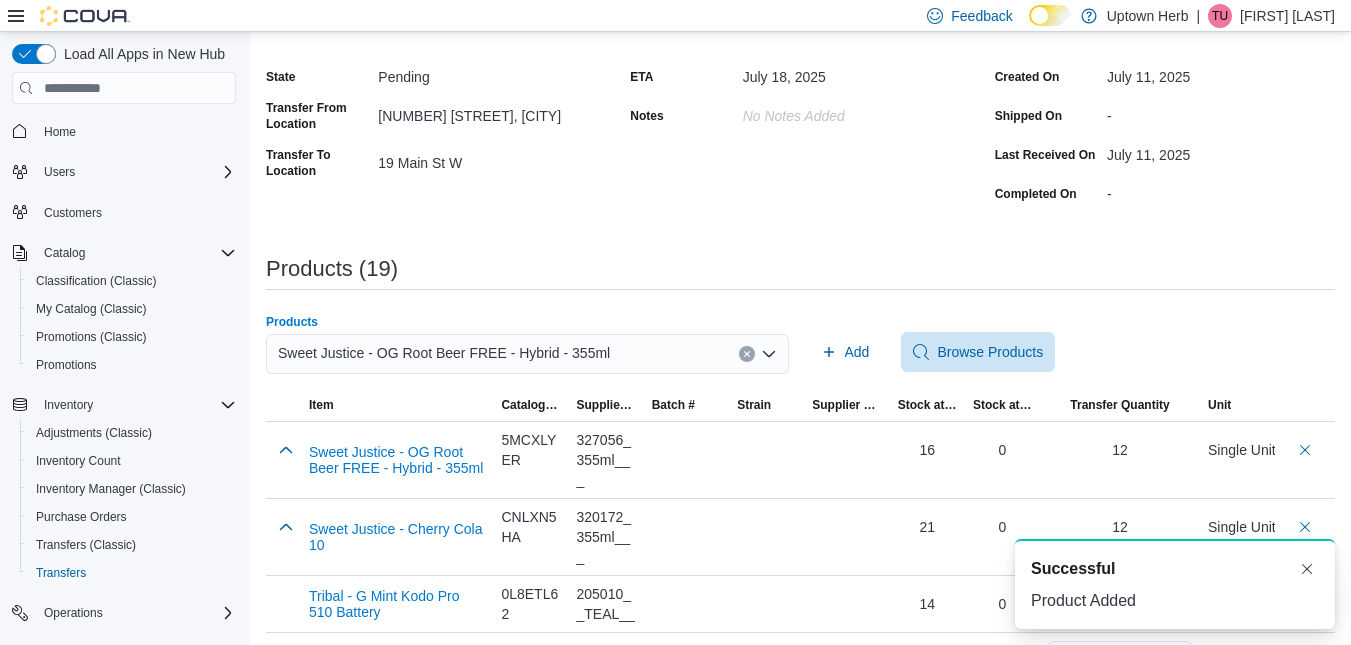 click on "Sweet Justice - OG Root Beer FREE - Hybrid - 355ml" at bounding box center [444, 353] 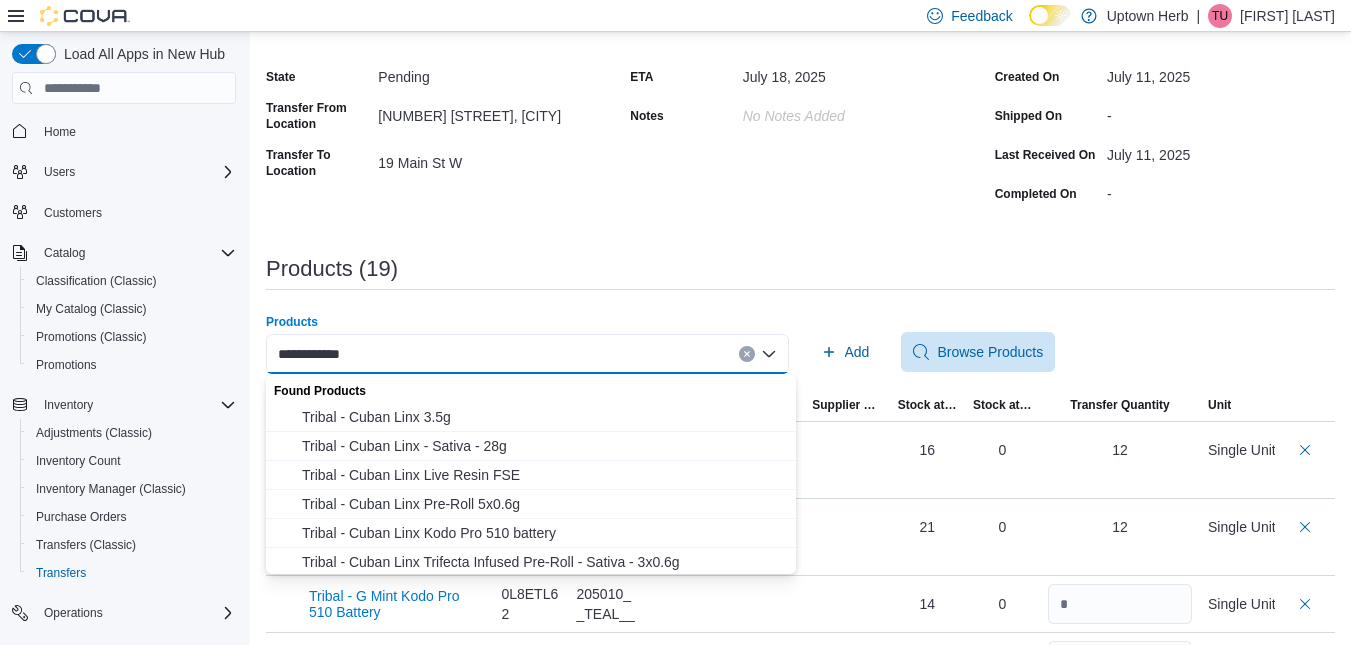 type on "**********" 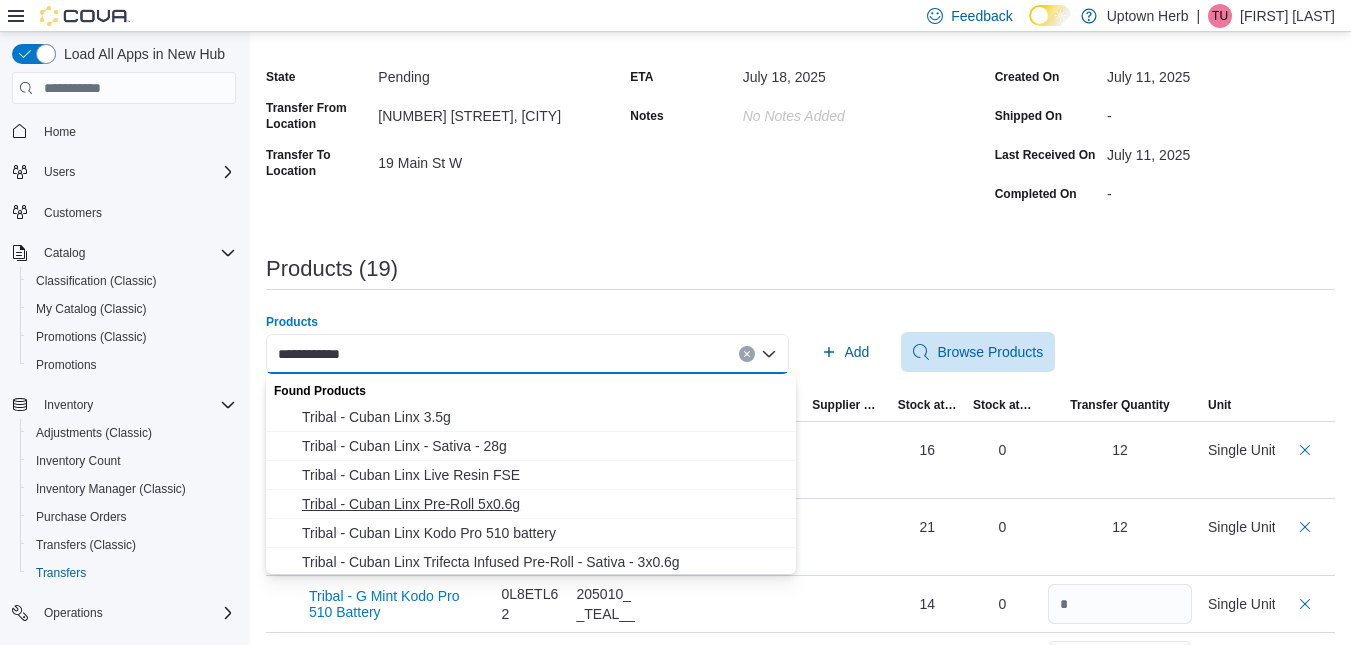 click on "Tribal - Cuban Linx Pre-Roll 5x0.6g" at bounding box center (543, 504) 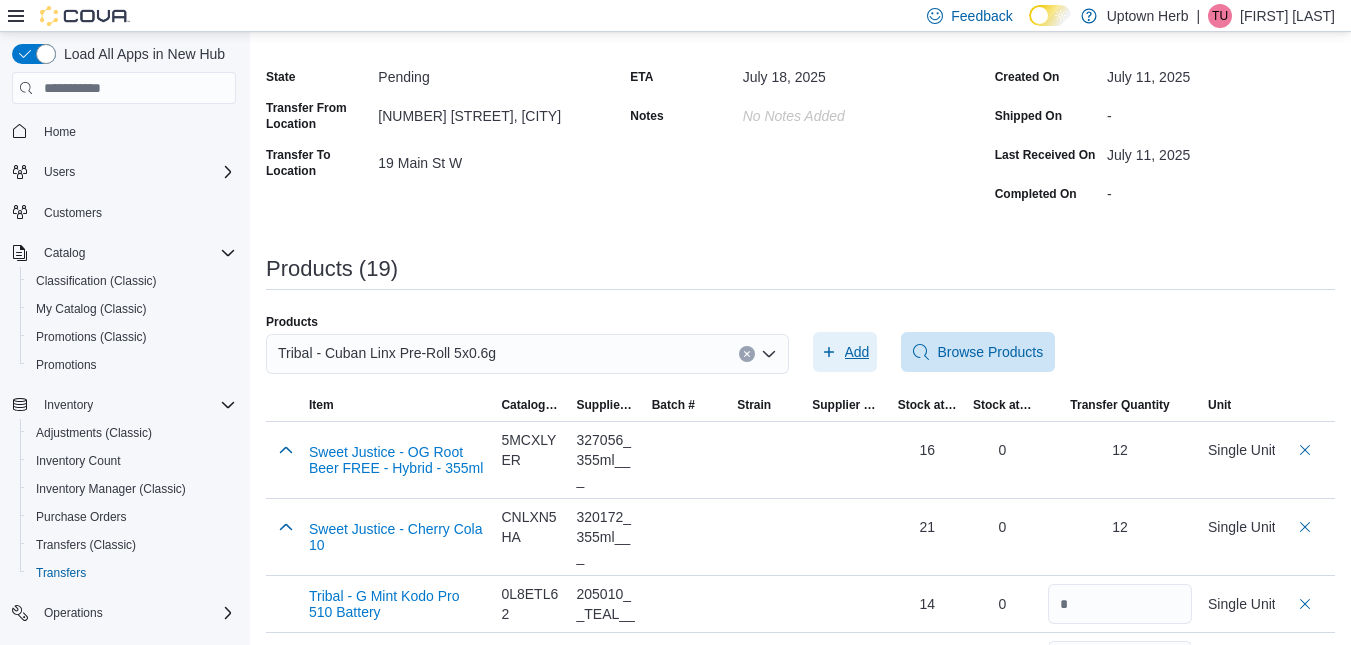 click on "Add" at bounding box center (857, 352) 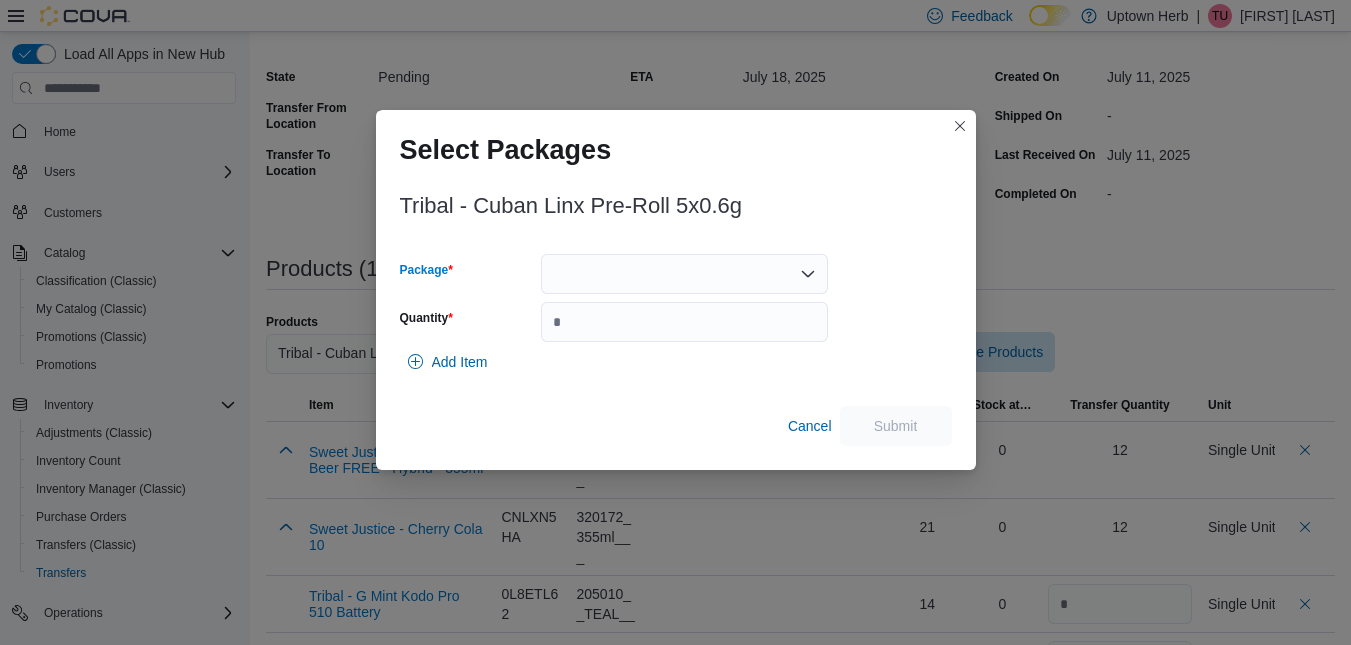 click at bounding box center [684, 274] 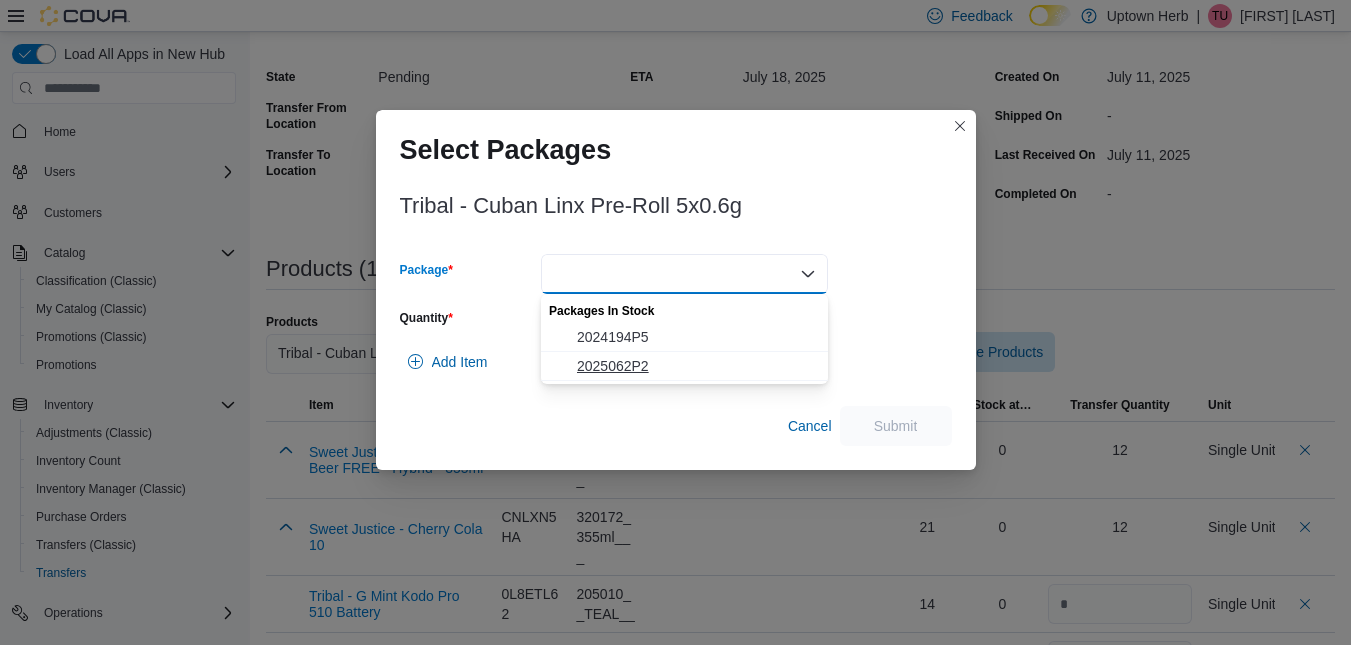 click on "2025062P2" at bounding box center (684, 366) 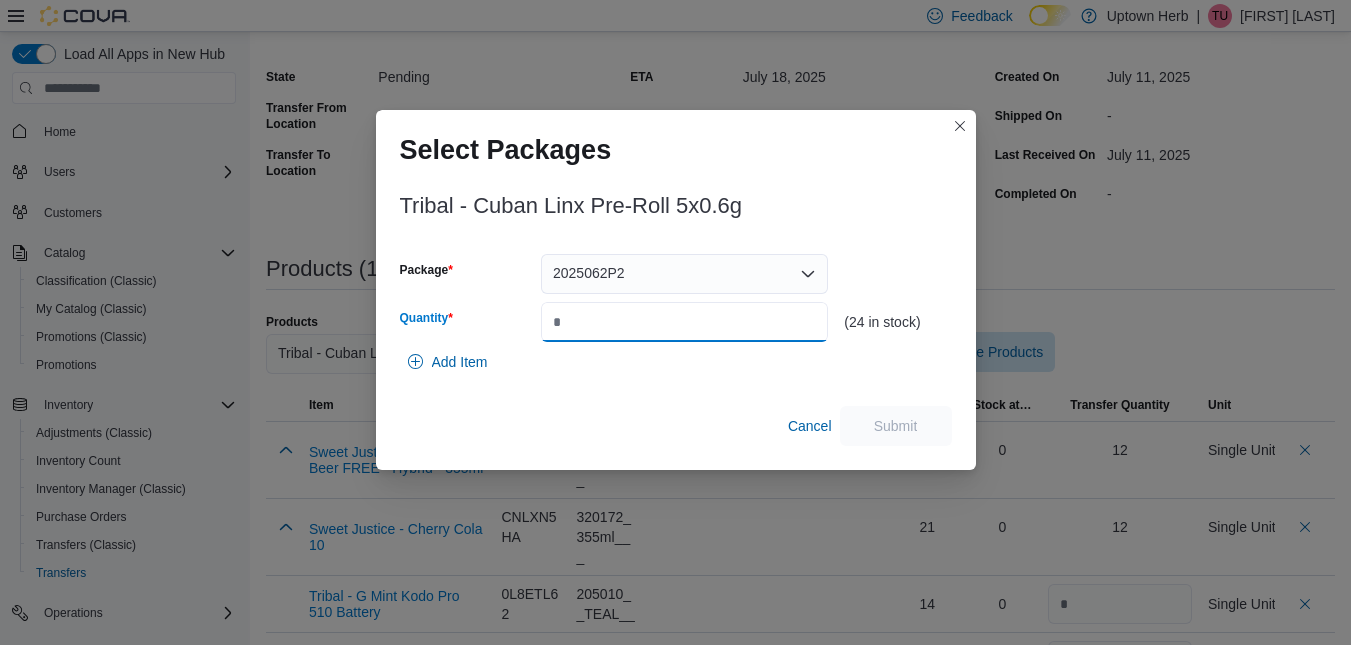 click on "Quantity" at bounding box center [684, 322] 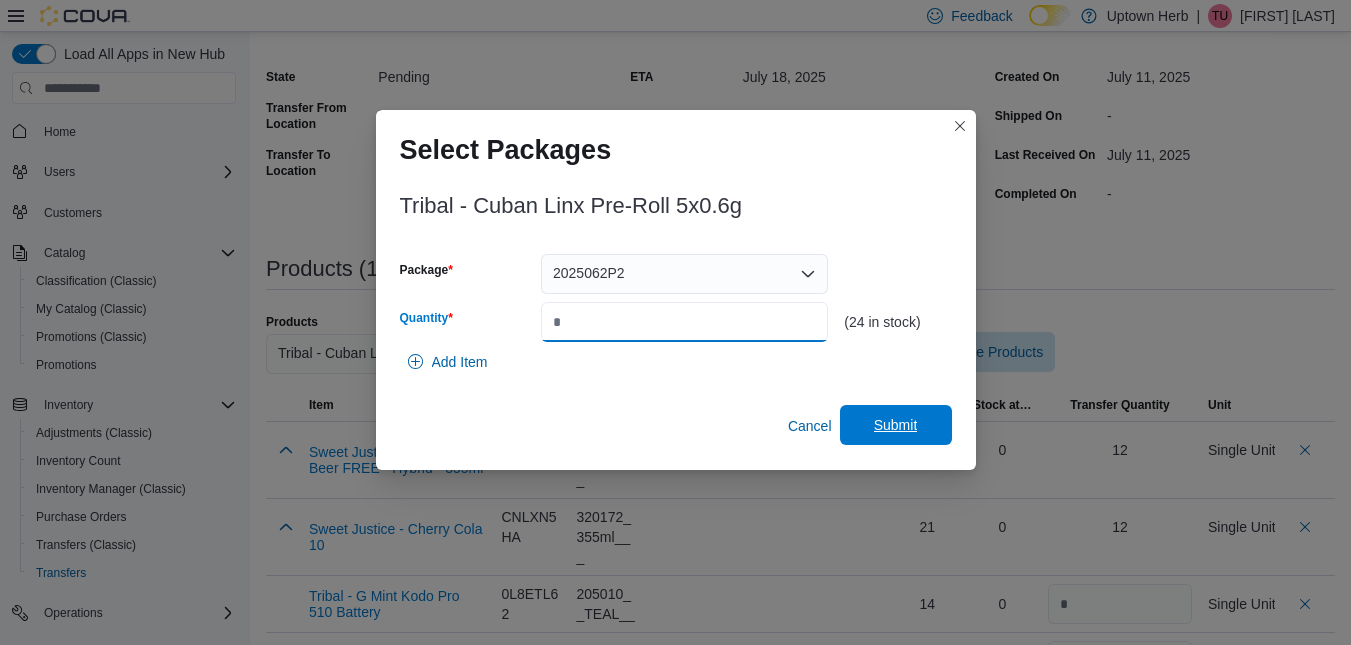 type on "**" 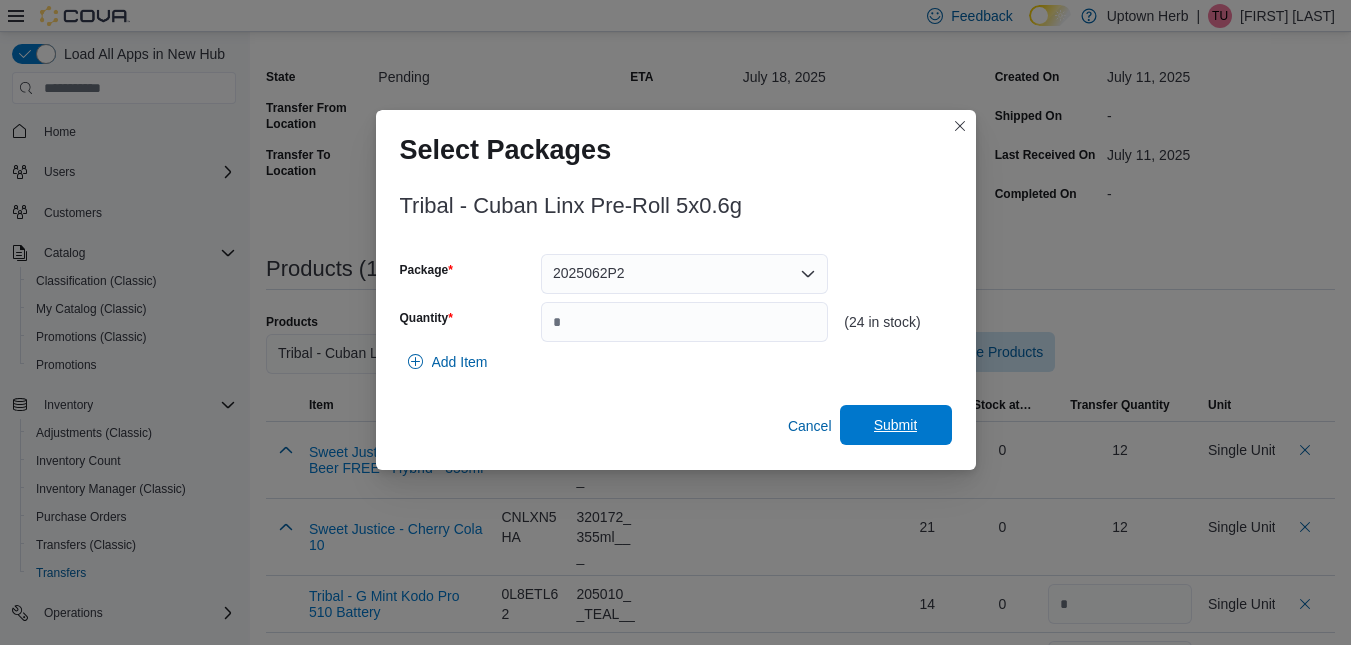 click on "Submit" at bounding box center (896, 425) 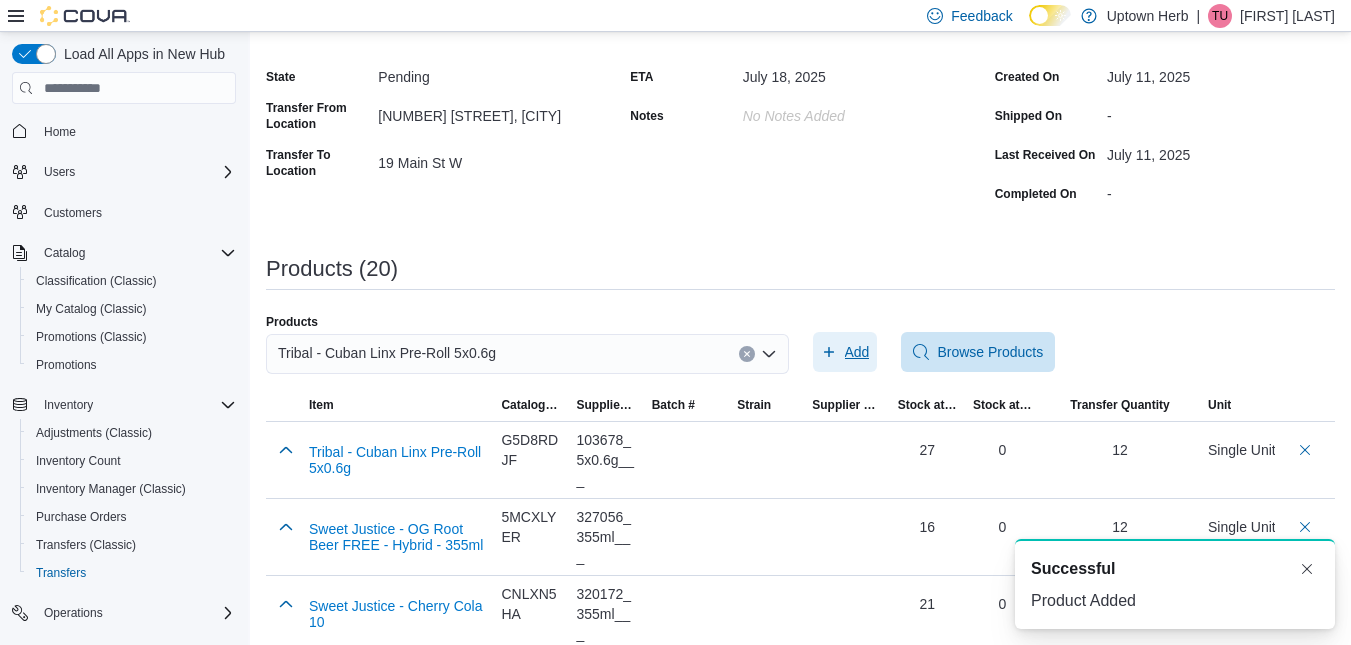 scroll, scrollTop: 0, scrollLeft: 0, axis: both 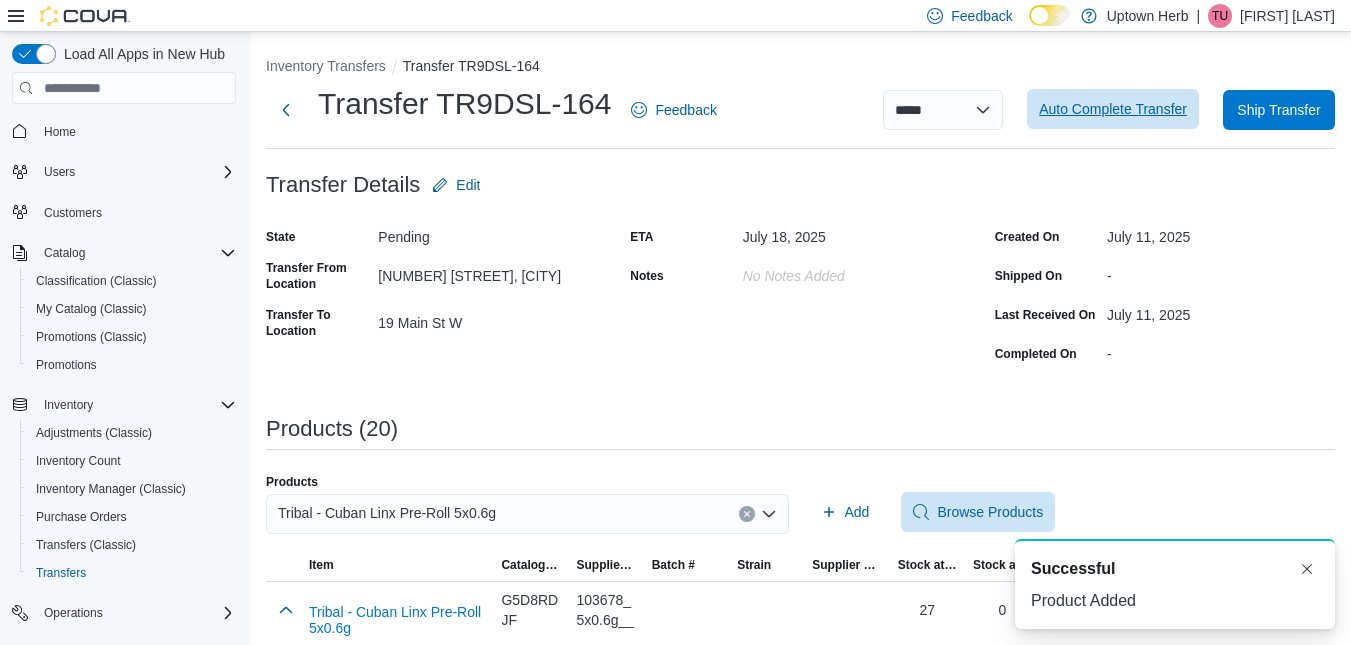 click on "Auto Complete Transfer" at bounding box center [1113, 109] 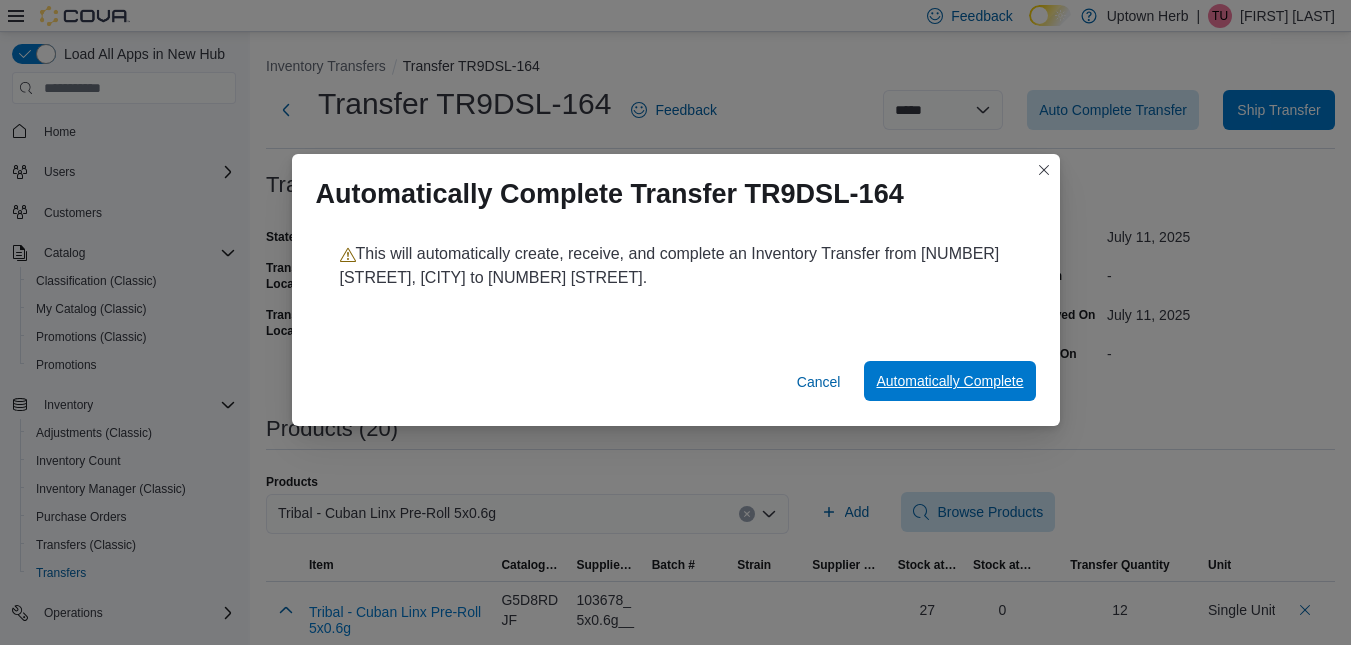 click on "Automatically Complete" at bounding box center (949, 381) 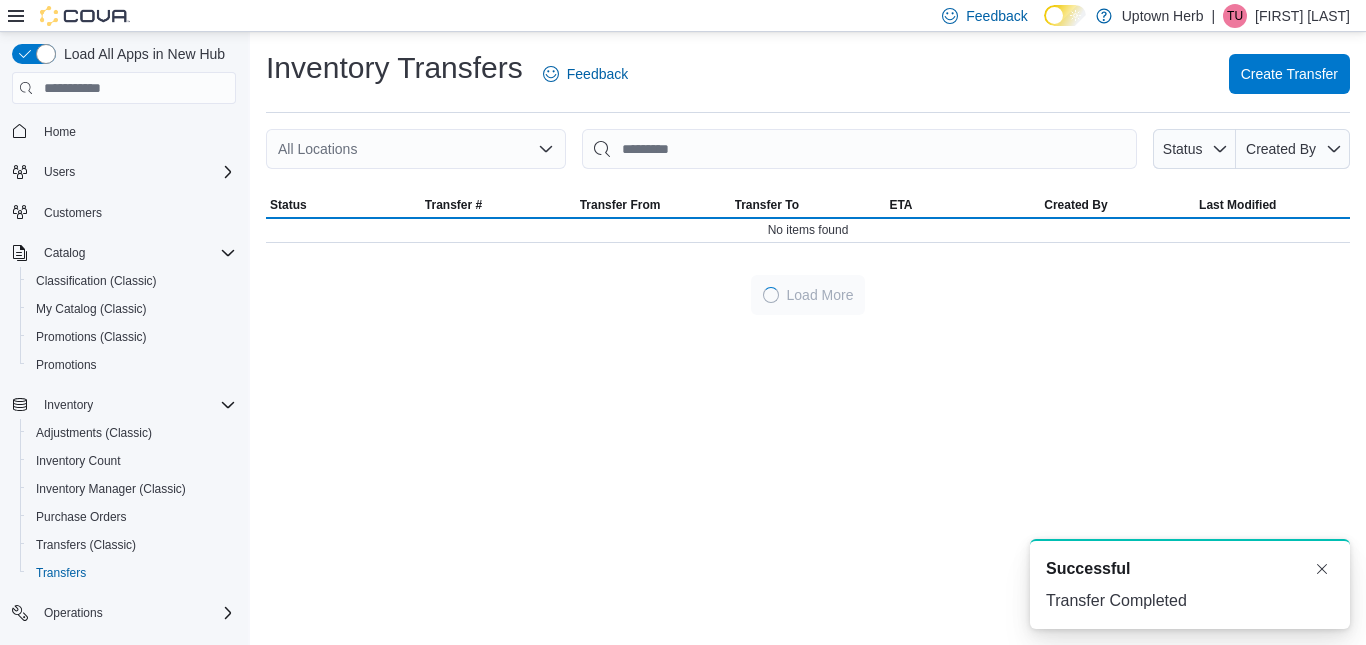 scroll, scrollTop: 0, scrollLeft: 0, axis: both 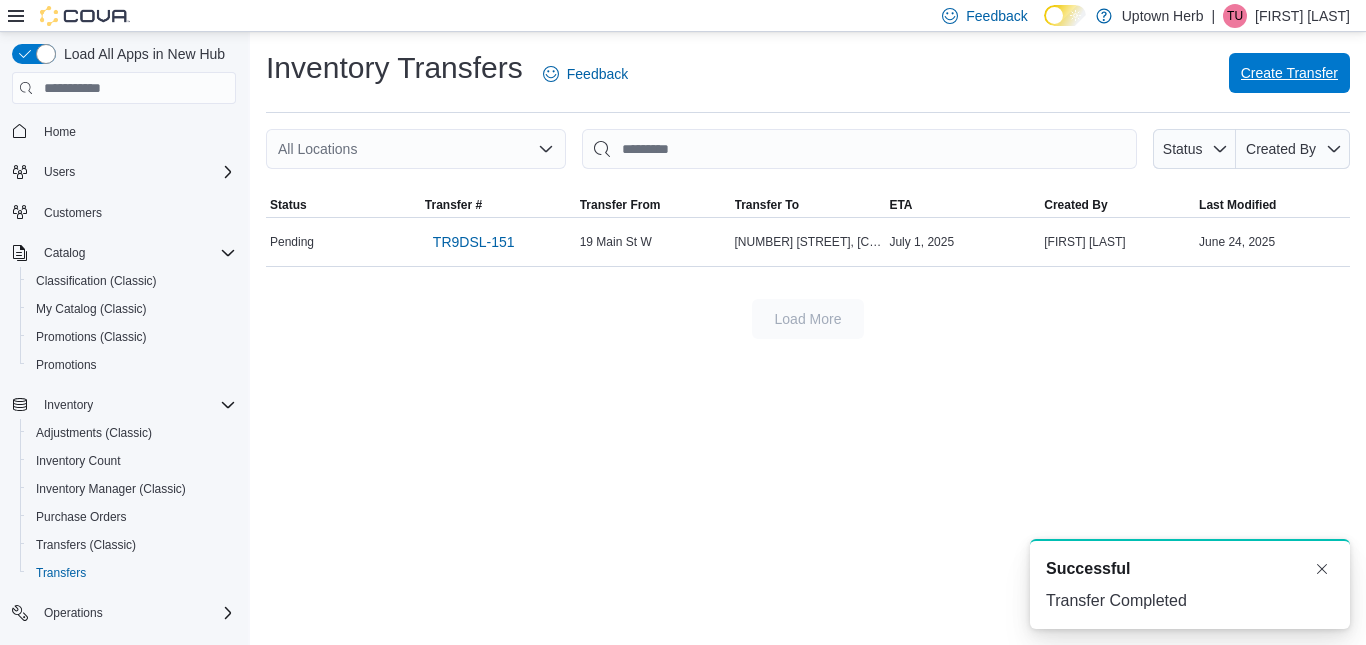 click on "Create Transfer" at bounding box center (1289, 73) 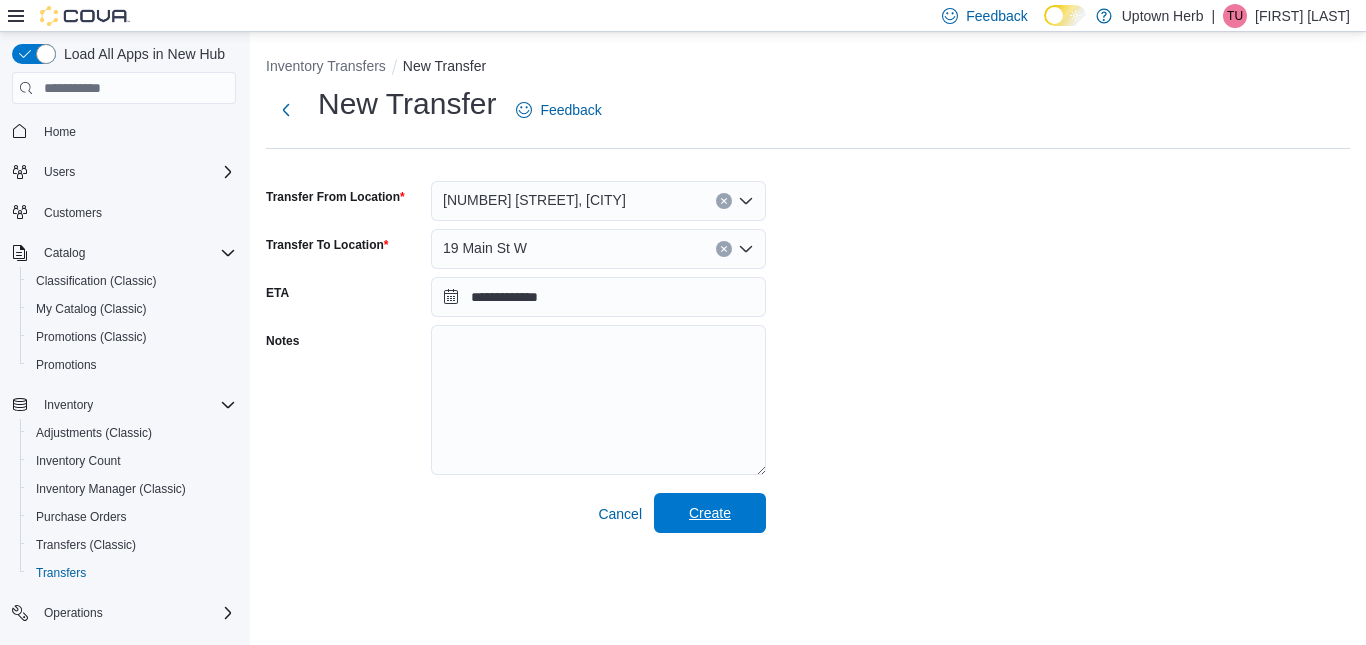 click on "Create" at bounding box center (710, 513) 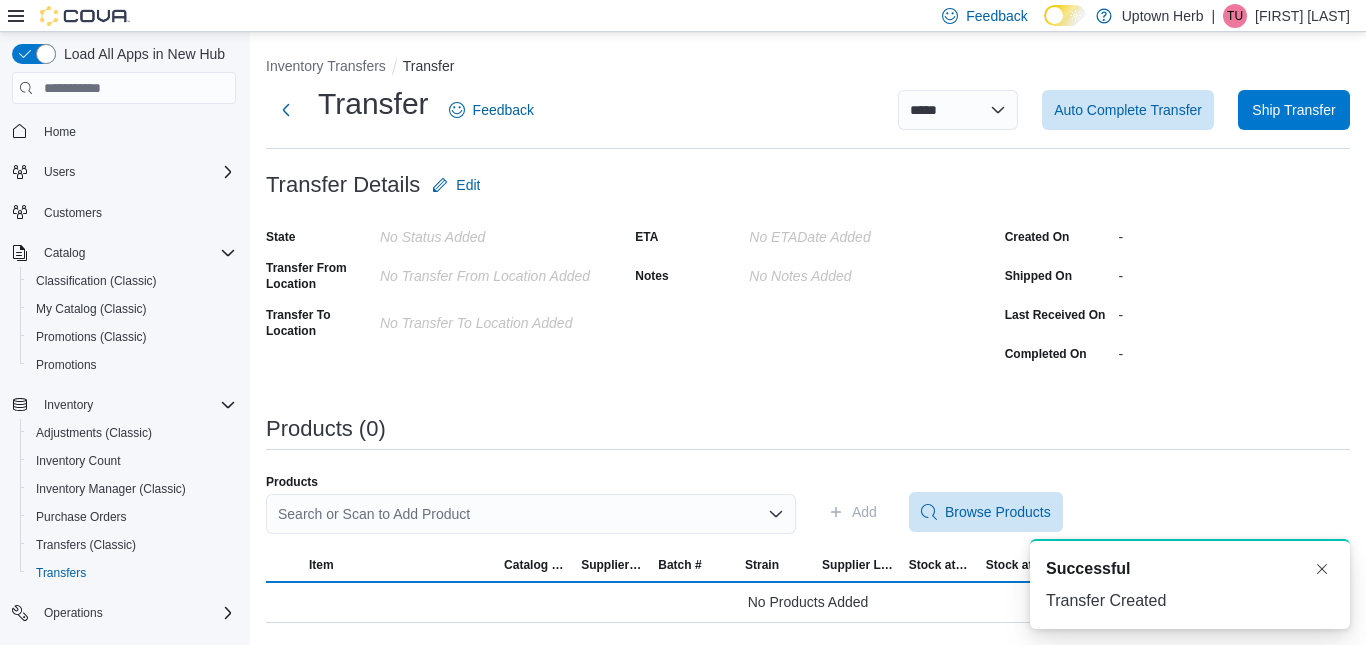 scroll, scrollTop: 0, scrollLeft: 0, axis: both 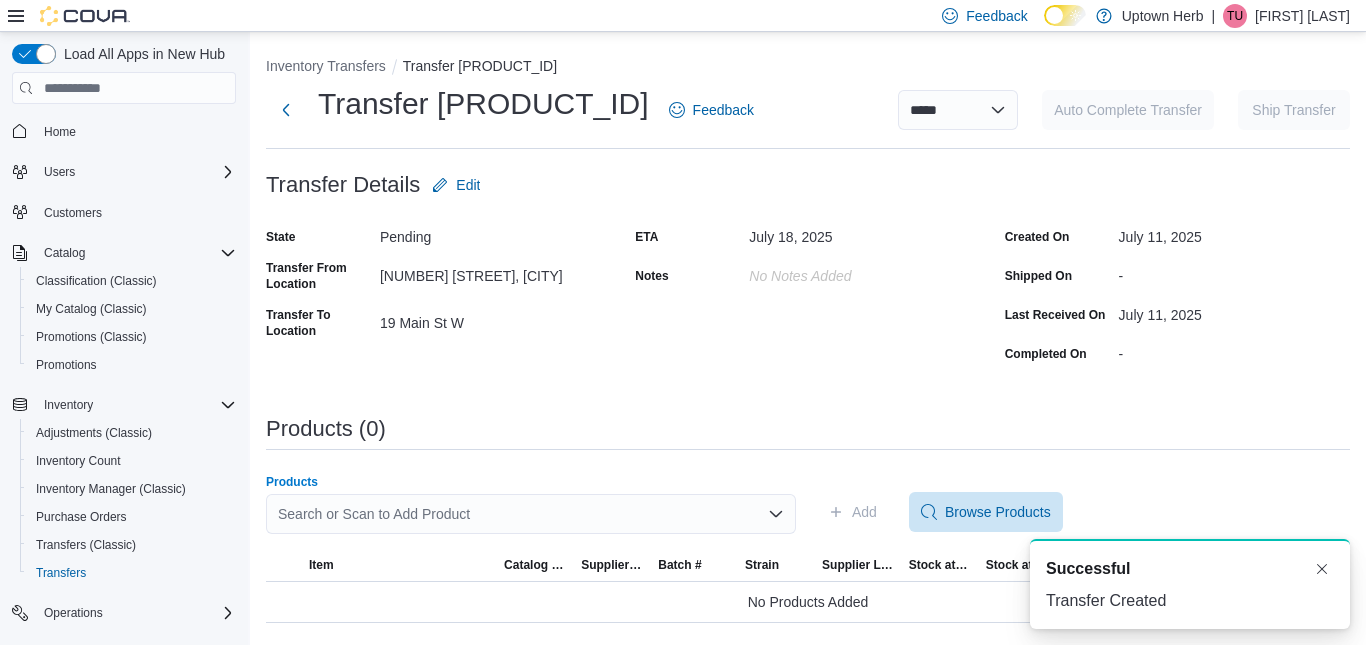 click on "Search or Scan to Add Product" at bounding box center [531, 514] 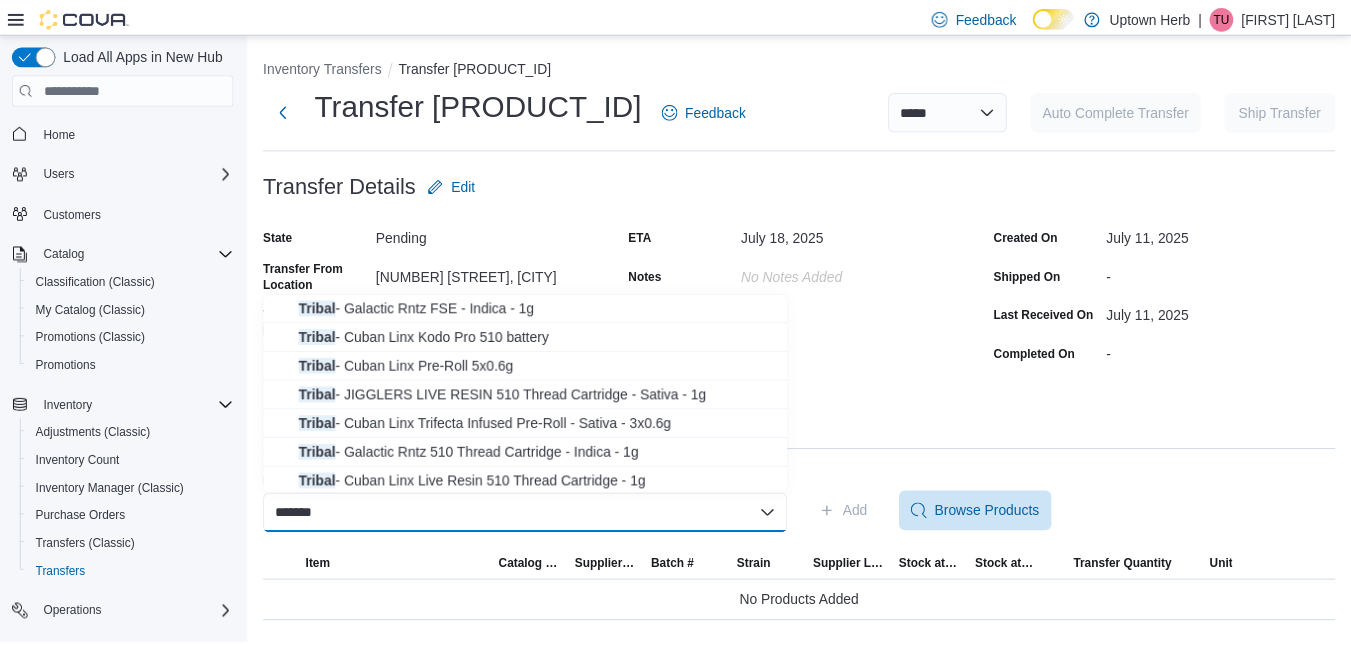 scroll, scrollTop: 321, scrollLeft: 0, axis: vertical 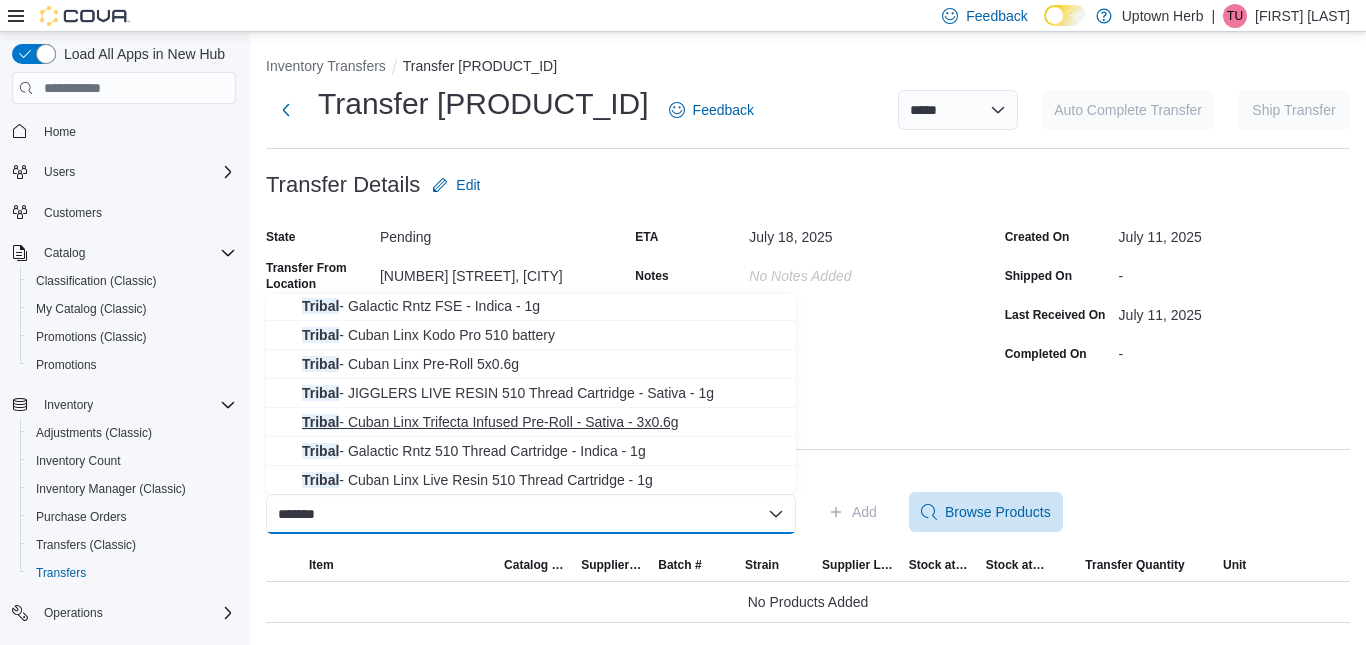 type on "******" 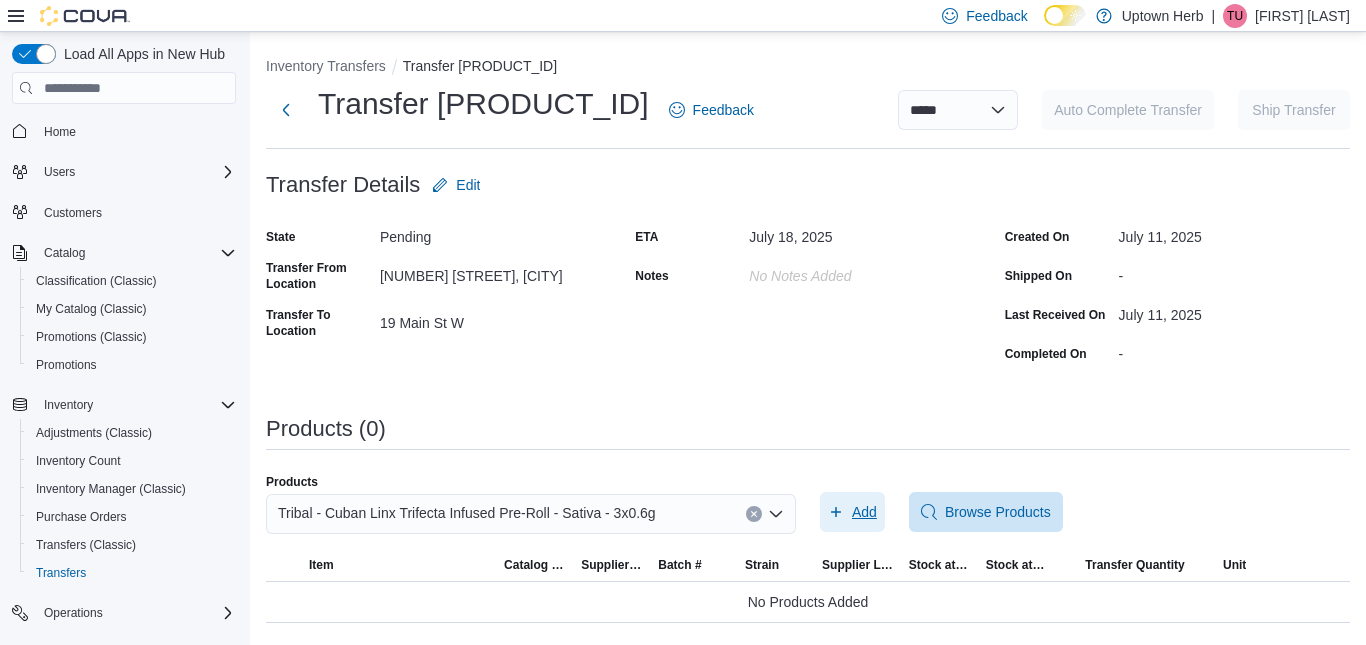 click on "Add" at bounding box center [864, 512] 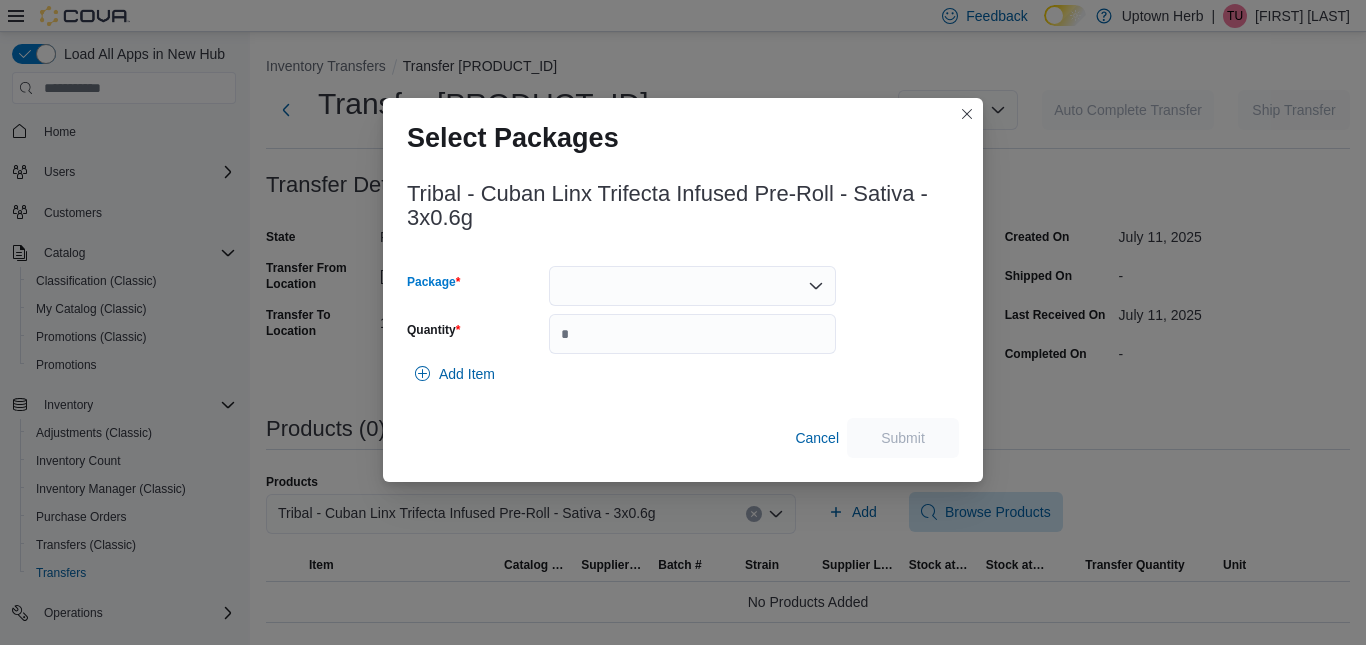 click at bounding box center (692, 286) 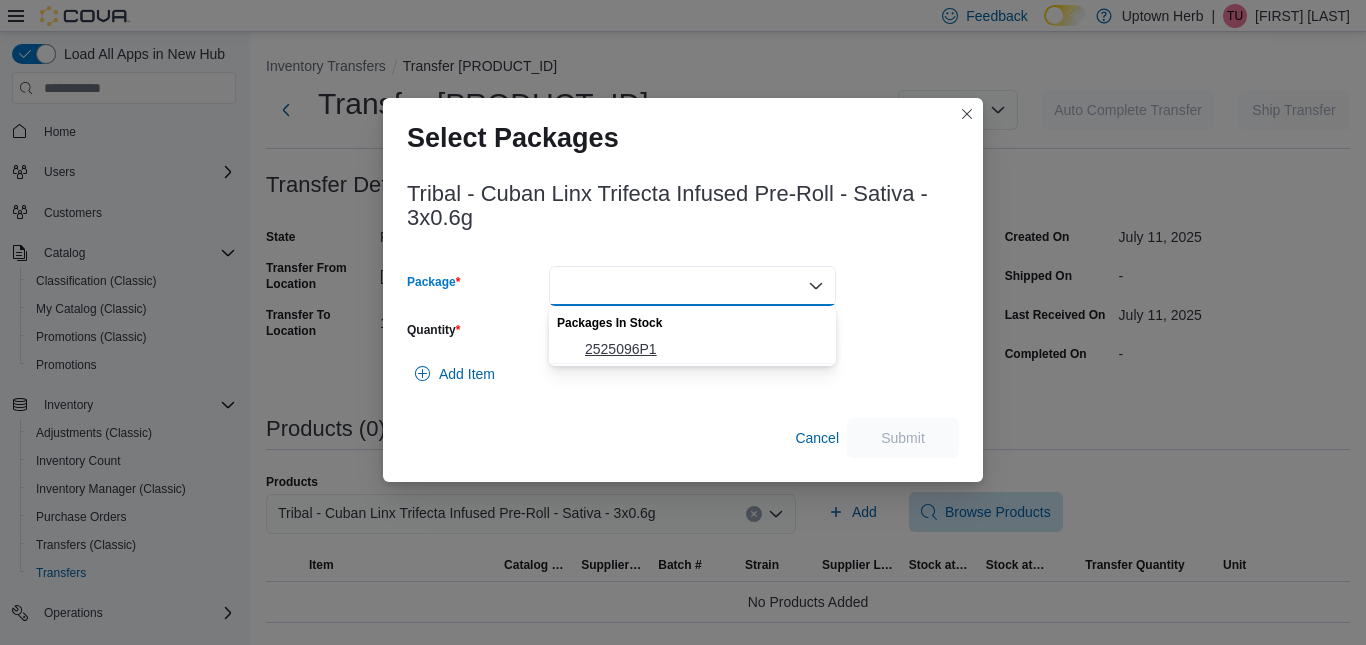 click on "2525096P1" at bounding box center (704, 349) 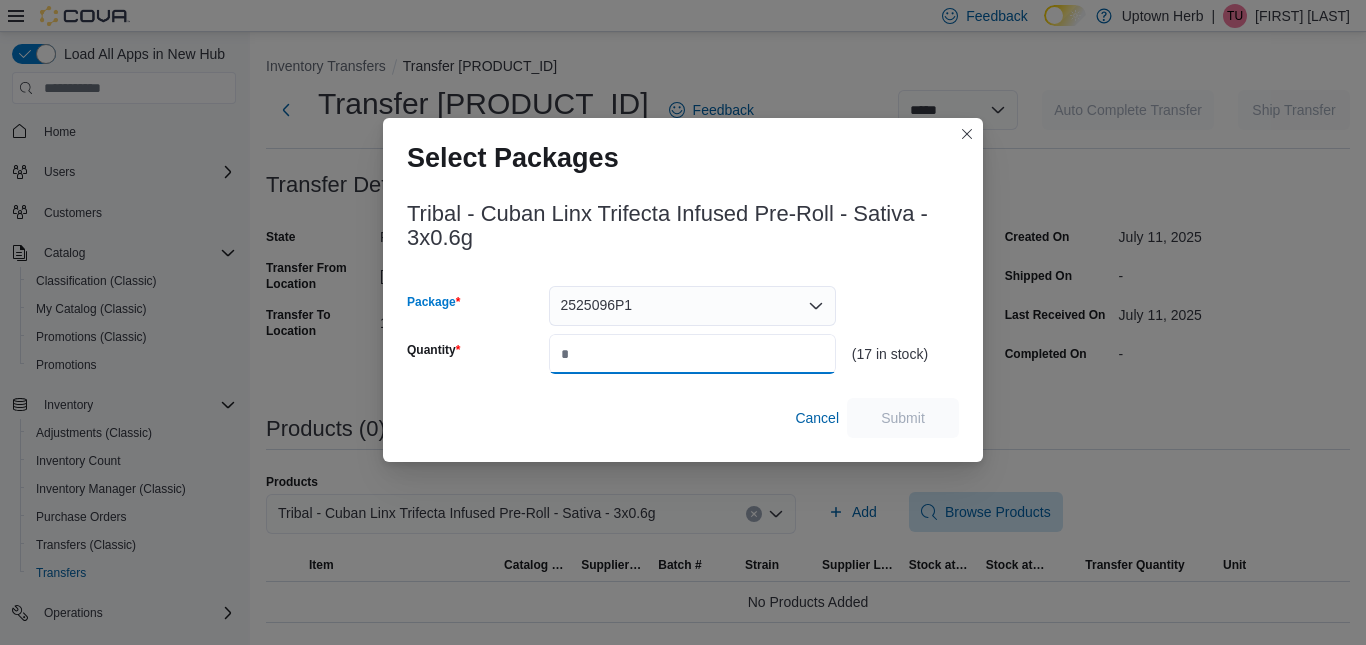 click on "Quantity" at bounding box center [692, 354] 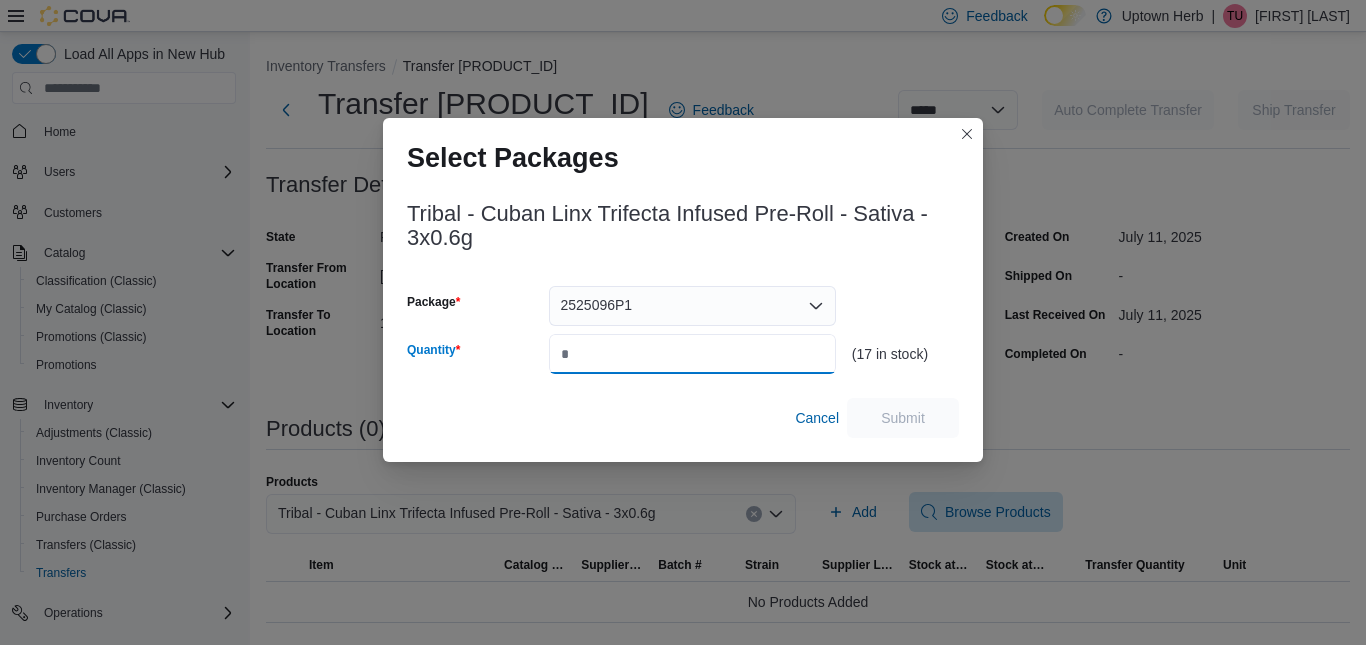 type on "*" 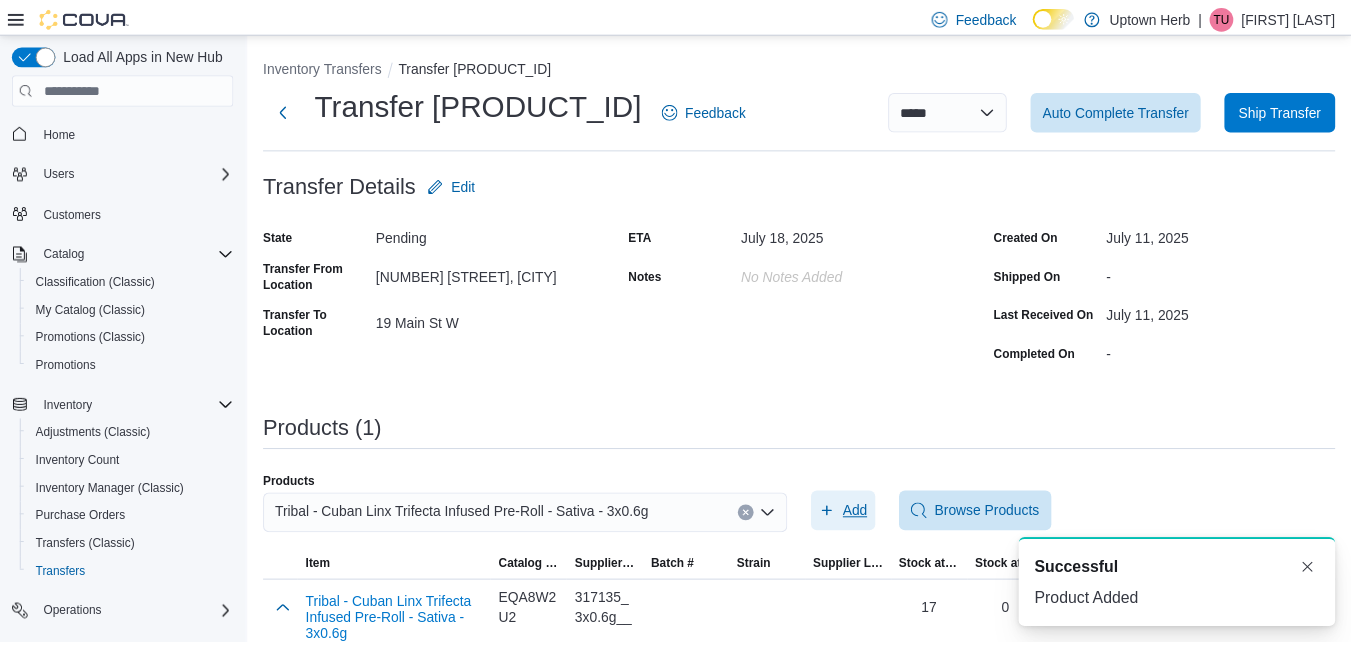 scroll, scrollTop: 0, scrollLeft: 0, axis: both 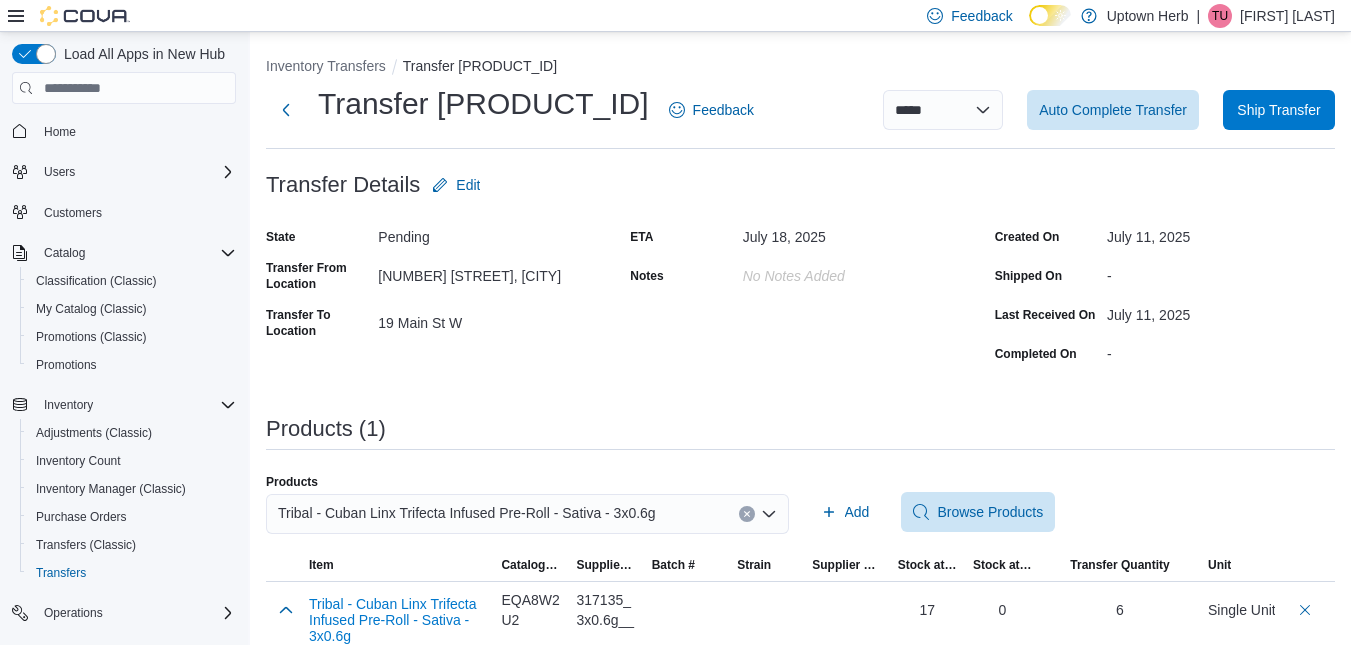 click on "Tribal - Cuban Linx Trifecta Infused Pre-Roll - Sativa - 3x0.6g" at bounding box center (527, 514) 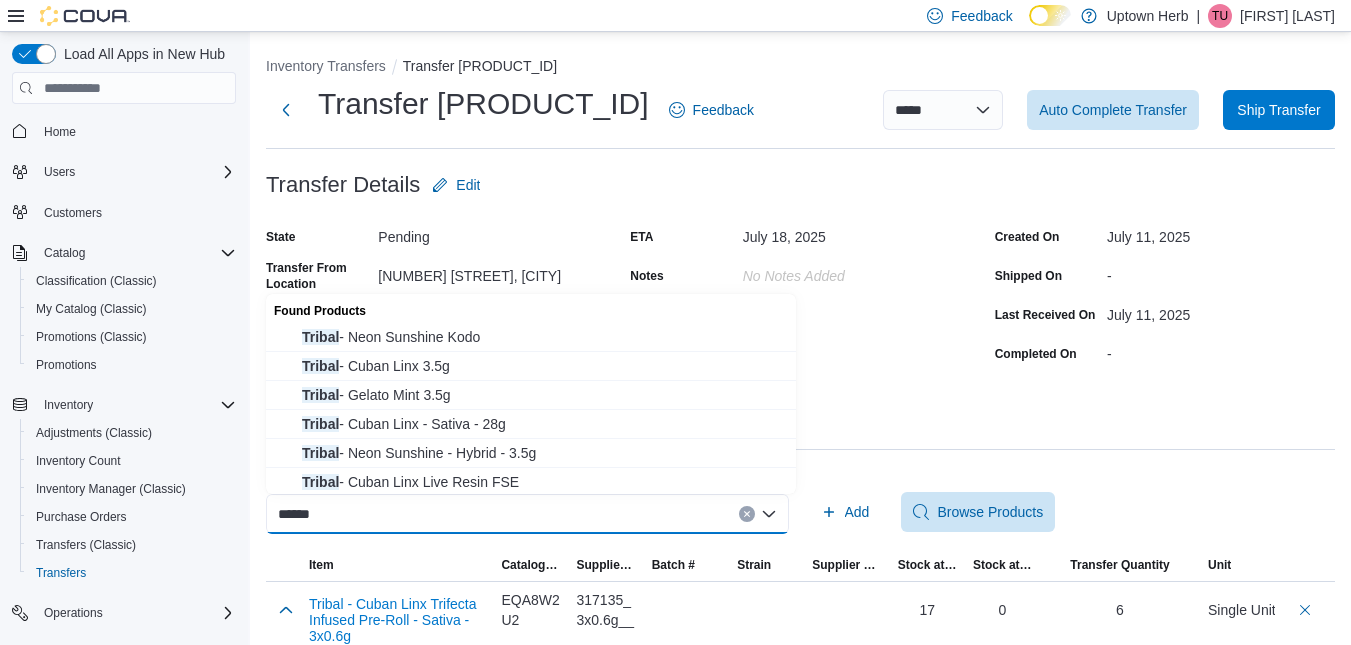 type on "******" 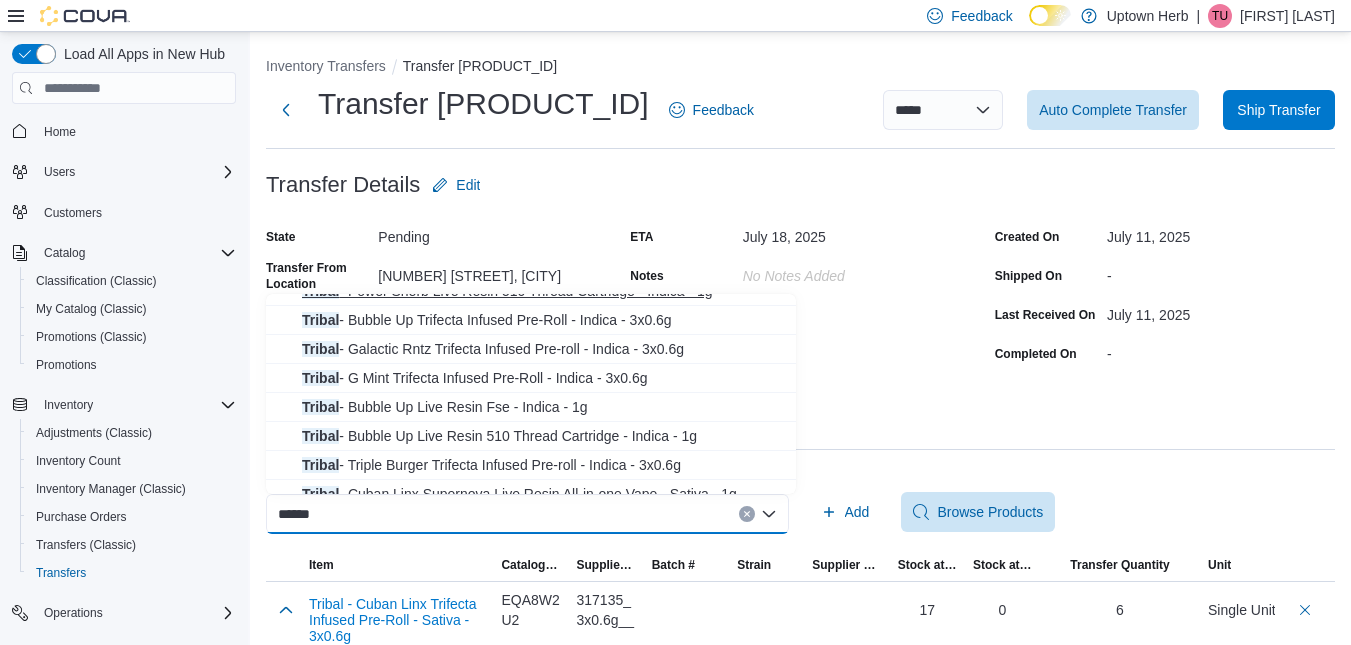scroll, scrollTop: 670, scrollLeft: 0, axis: vertical 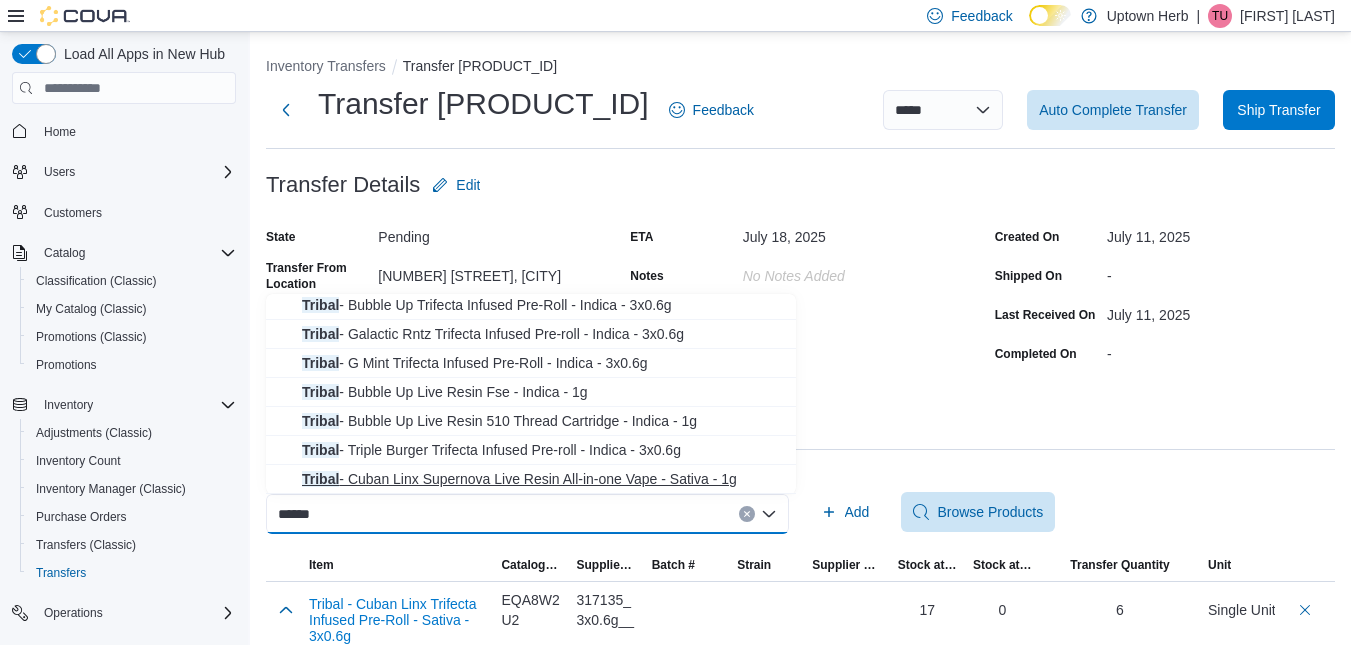 click on "Tribal  - Cuban Linx Supernova Live Resin All-in-one Vape - Sativa - 1g" at bounding box center (543, 479) 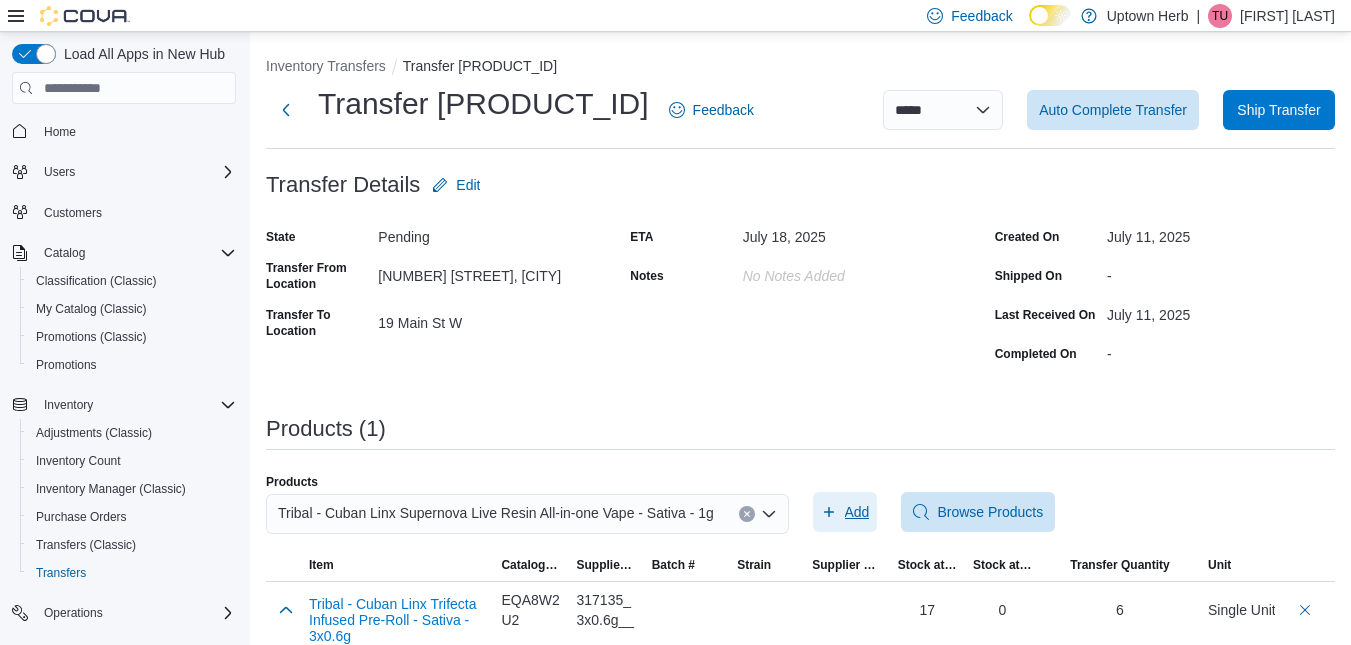 click on "Add" at bounding box center (857, 512) 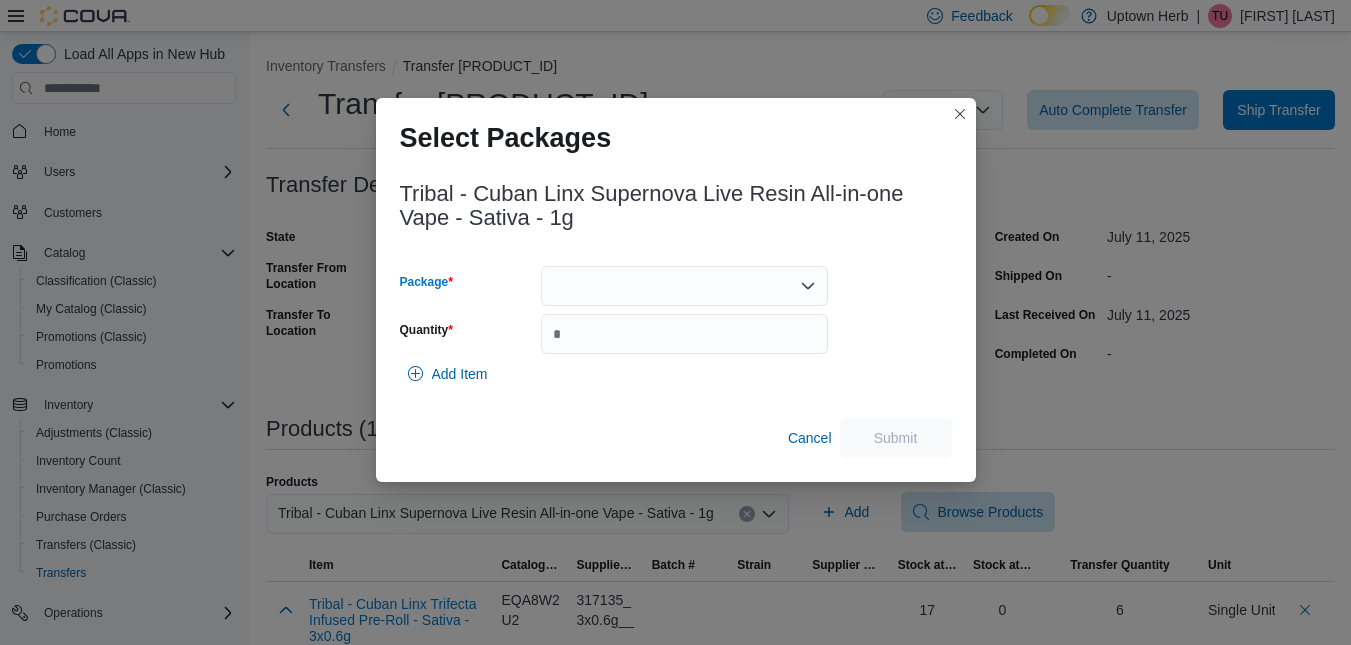 click at bounding box center [684, 286] 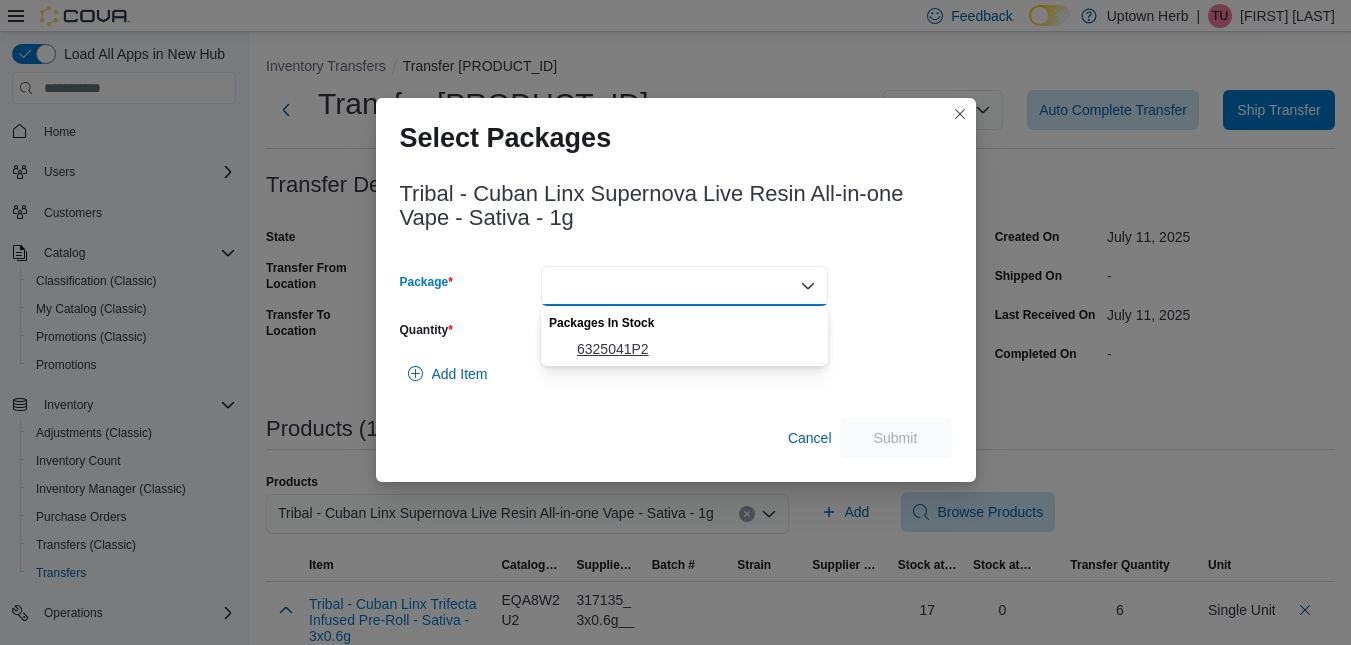 click on "6325041P2" at bounding box center (696, 349) 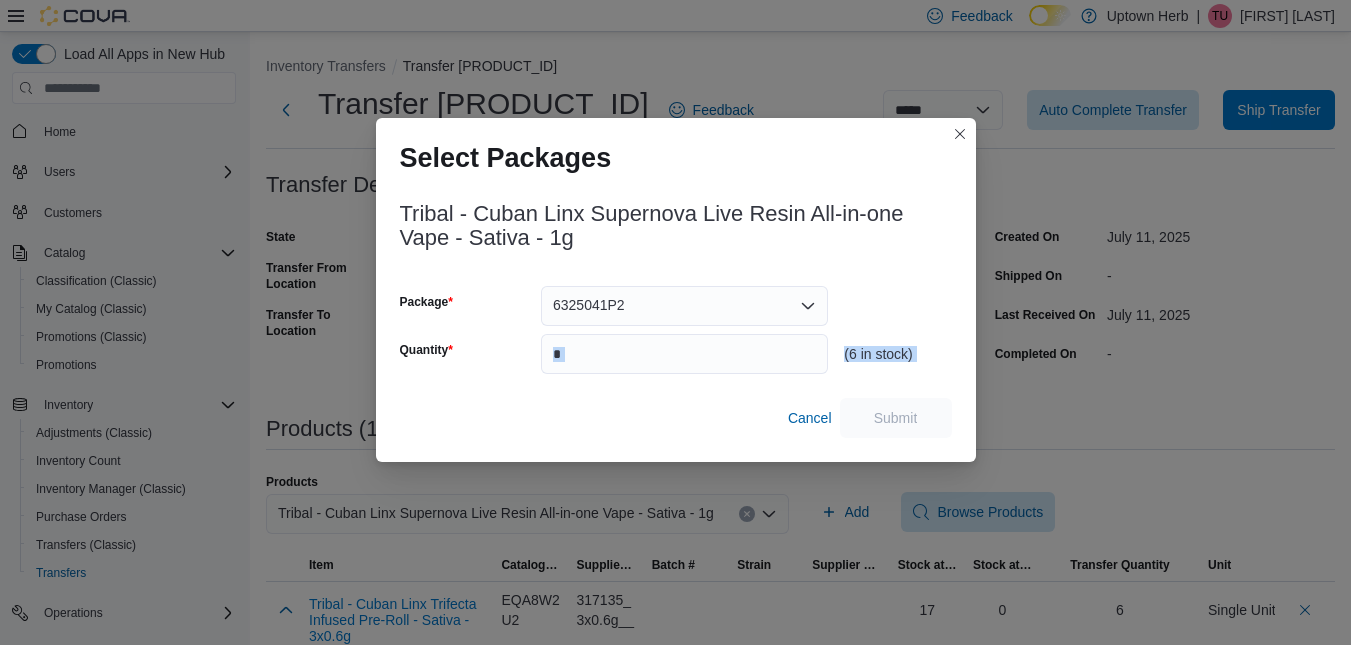 drag, startPoint x: 578, startPoint y: 388, endPoint x: 547, endPoint y: 355, distance: 45.276924 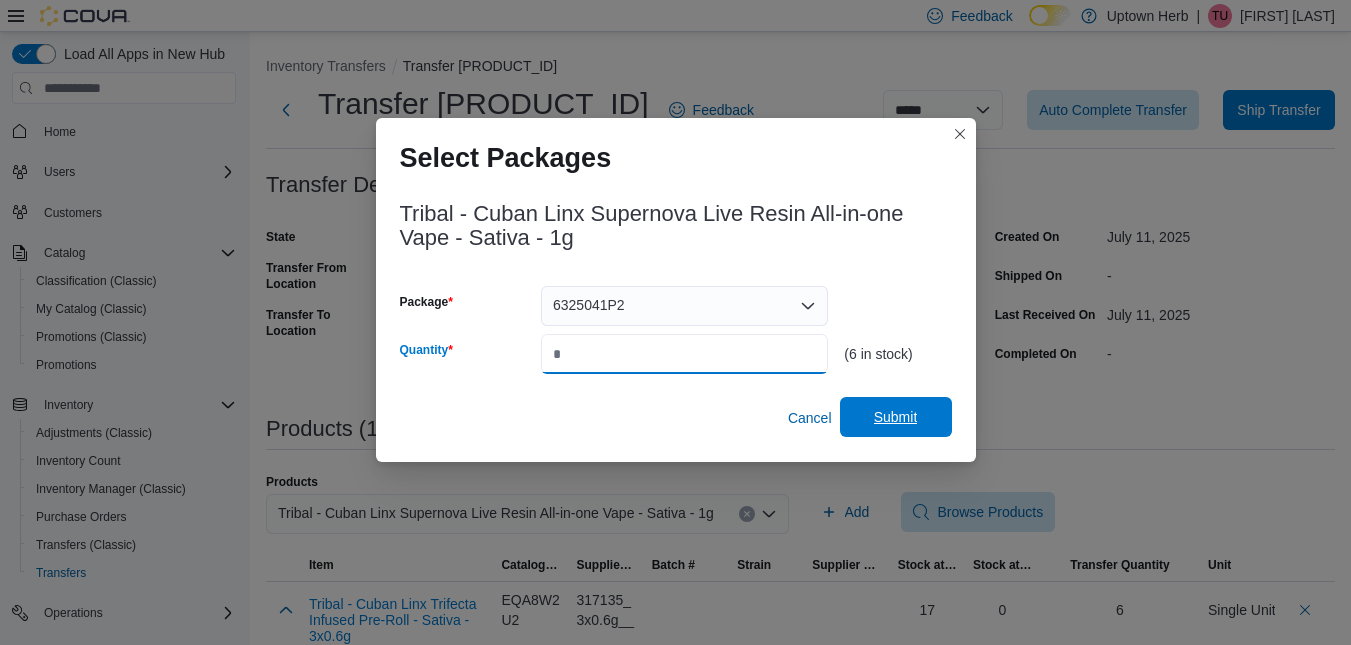 type on "*" 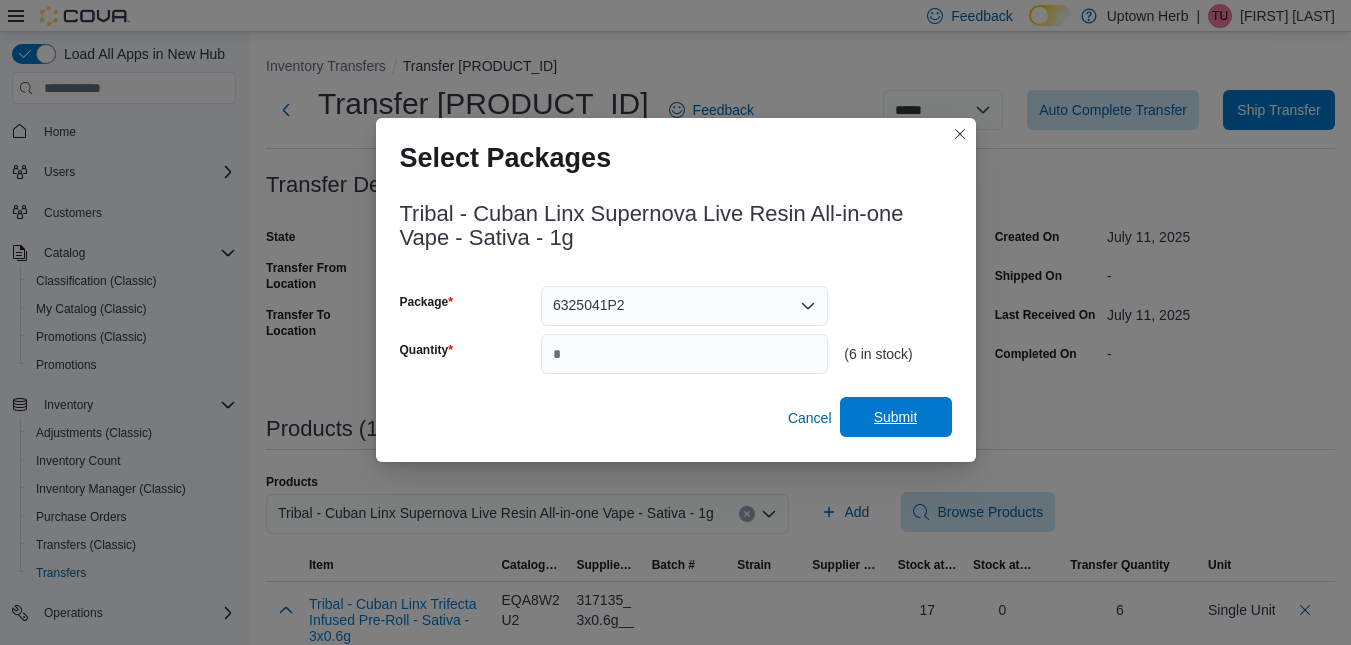click on "Submit" at bounding box center [896, 417] 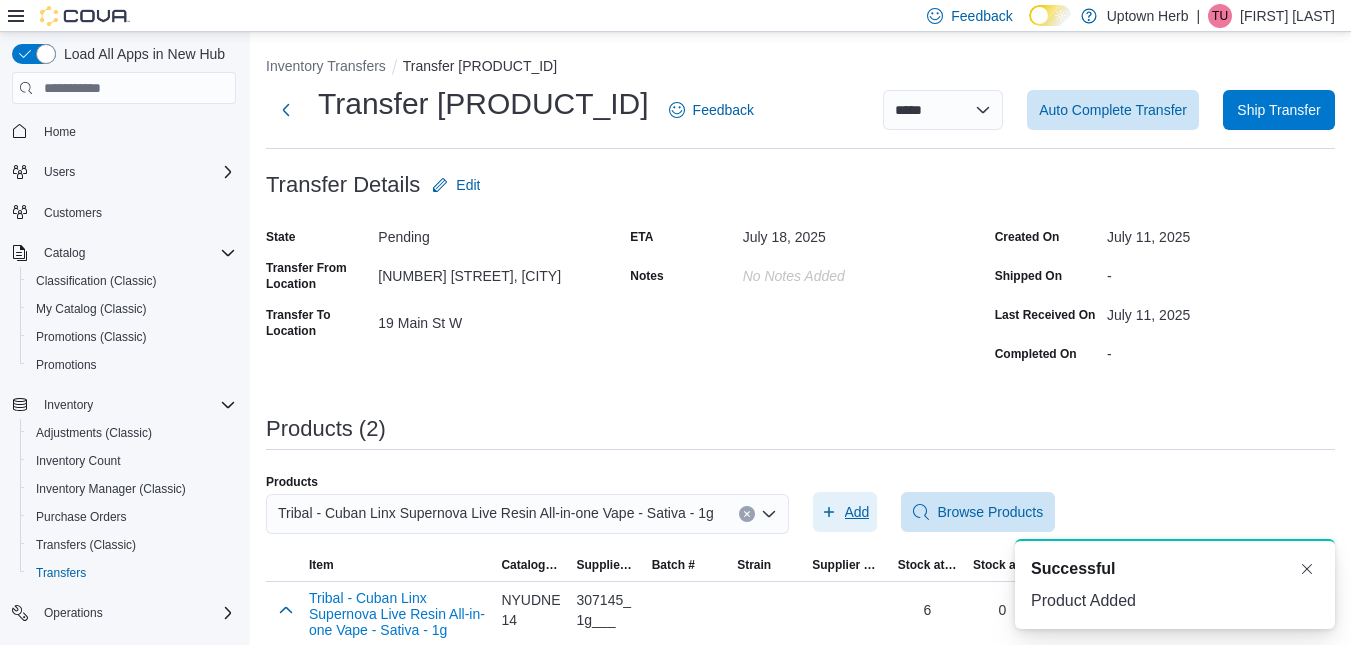 scroll, scrollTop: 0, scrollLeft: 0, axis: both 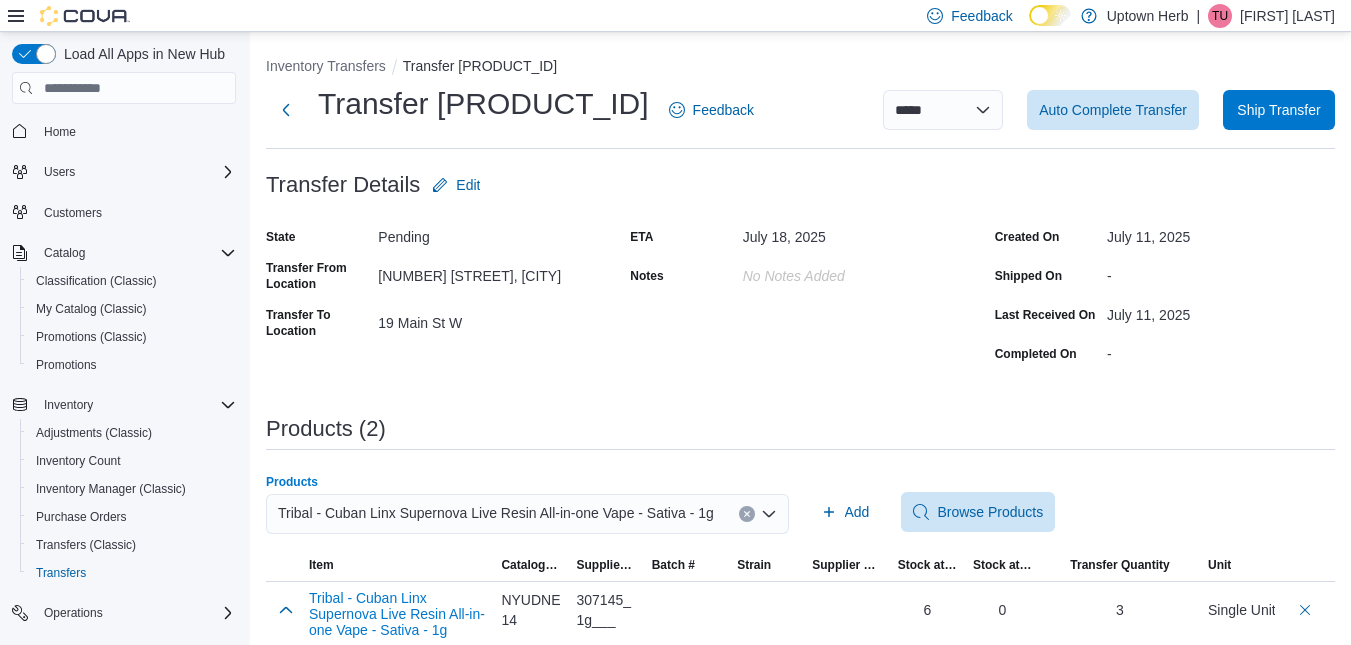 click on "Tribal - Cuban Linx Supernova Live Resin All-in-one Vape - Sativa - 1g" at bounding box center [496, 513] 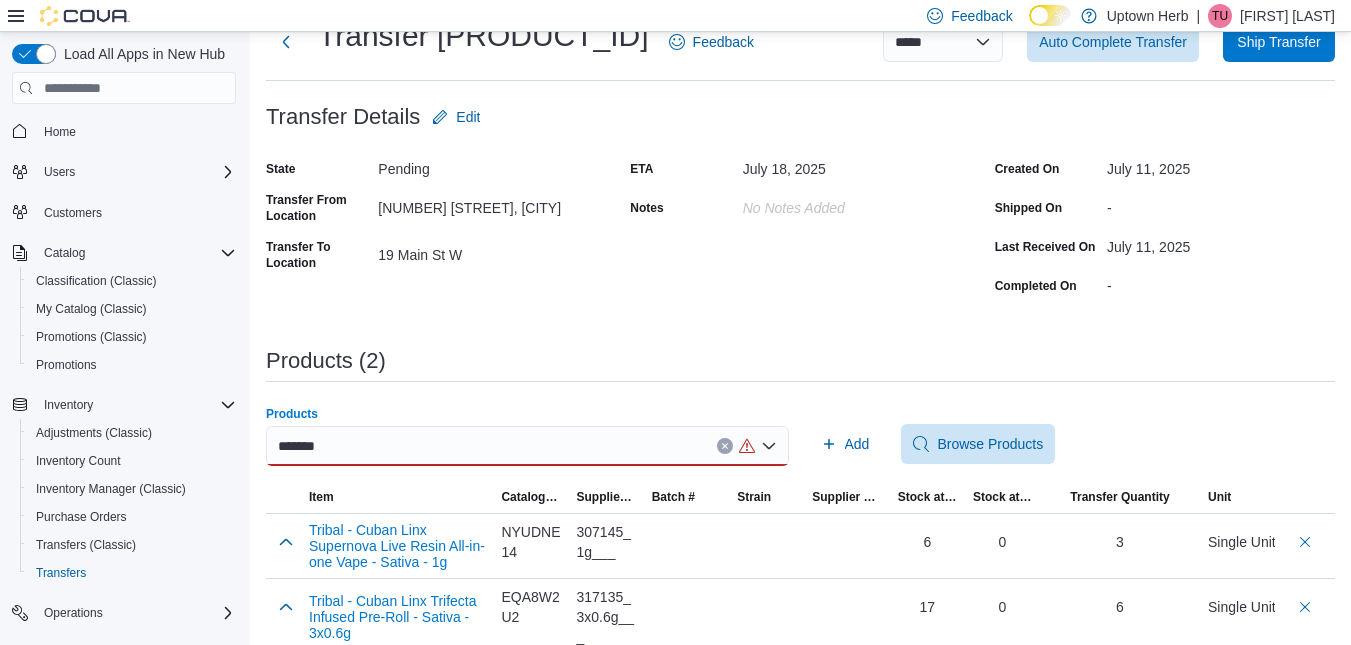 scroll, scrollTop: 0, scrollLeft: 0, axis: both 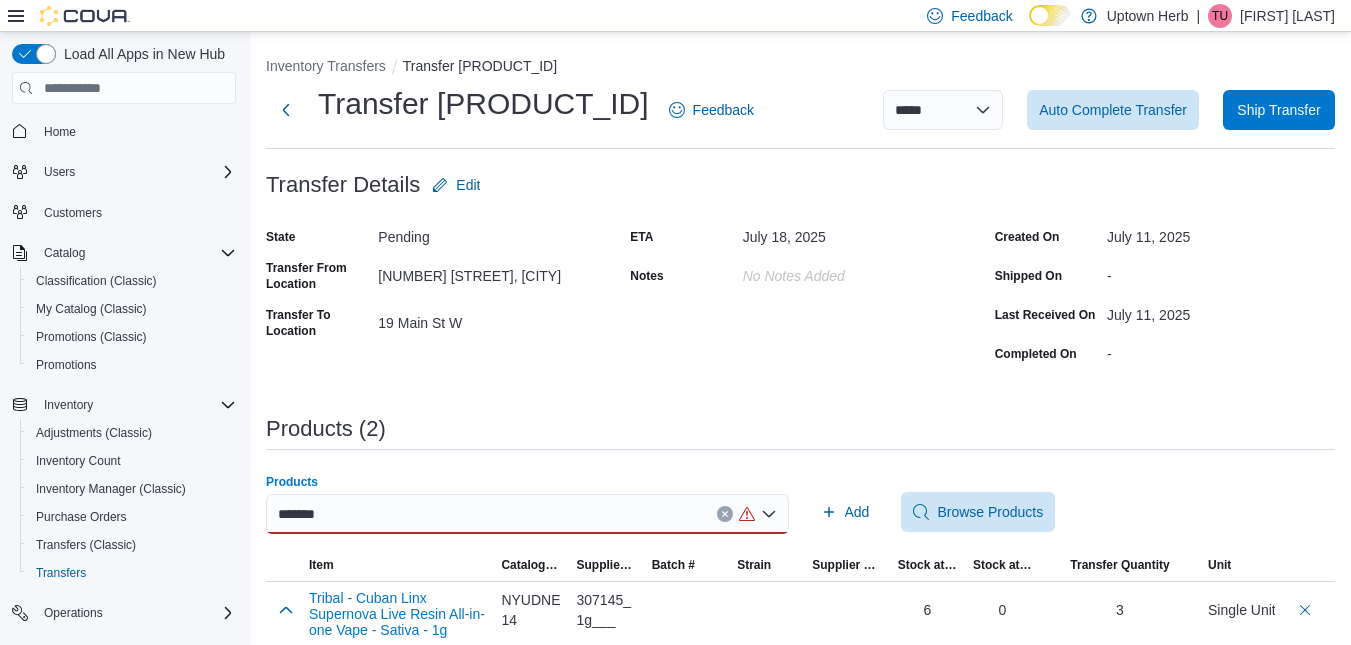 click on "******* Combo box. Selected. dab bod. Selected. Tribal - Cuban Linx Supernova Live Resin All-in-one Vape - Sativa - 1g. Press Backspace to delete Tribal - Cuban Linx Supernova Live Resin All-in-one Vape - Sativa - 1g. Combo box input. Search or Scan to Add Product. Type some text or, to display a list of choices, press Down Arrow. To exit the list of choices, press Escape." at bounding box center [527, 514] 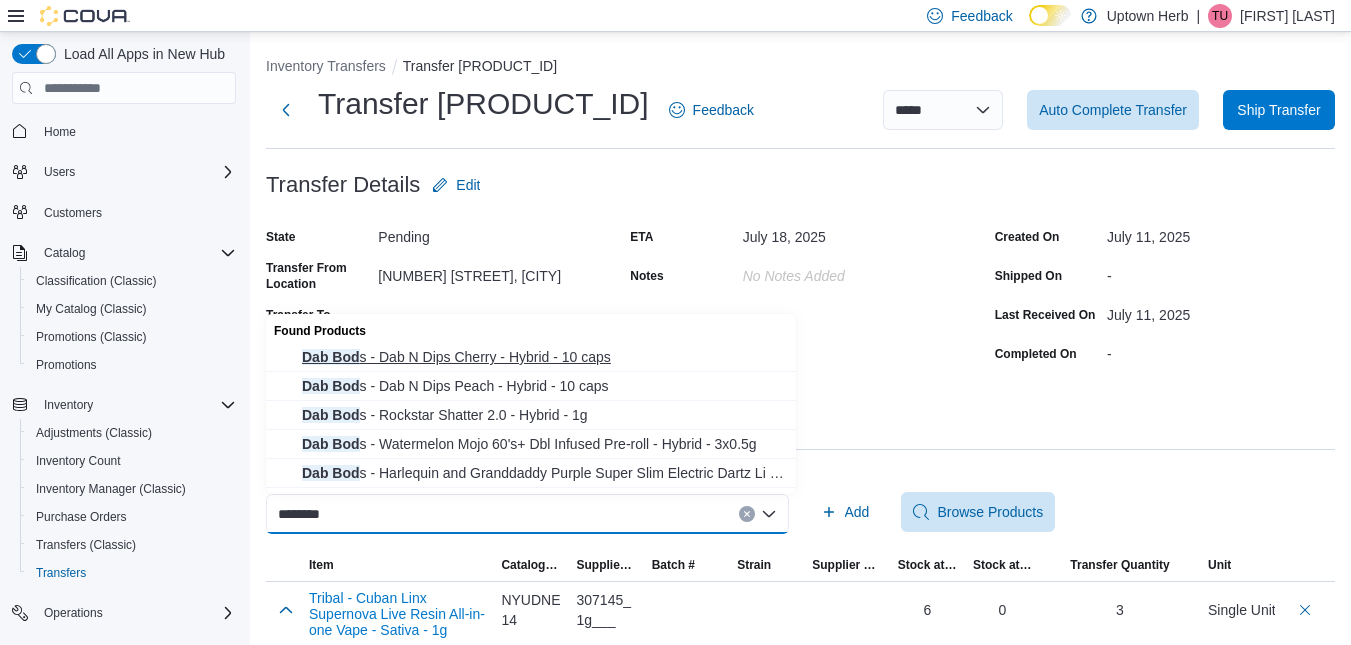 type on "*******" 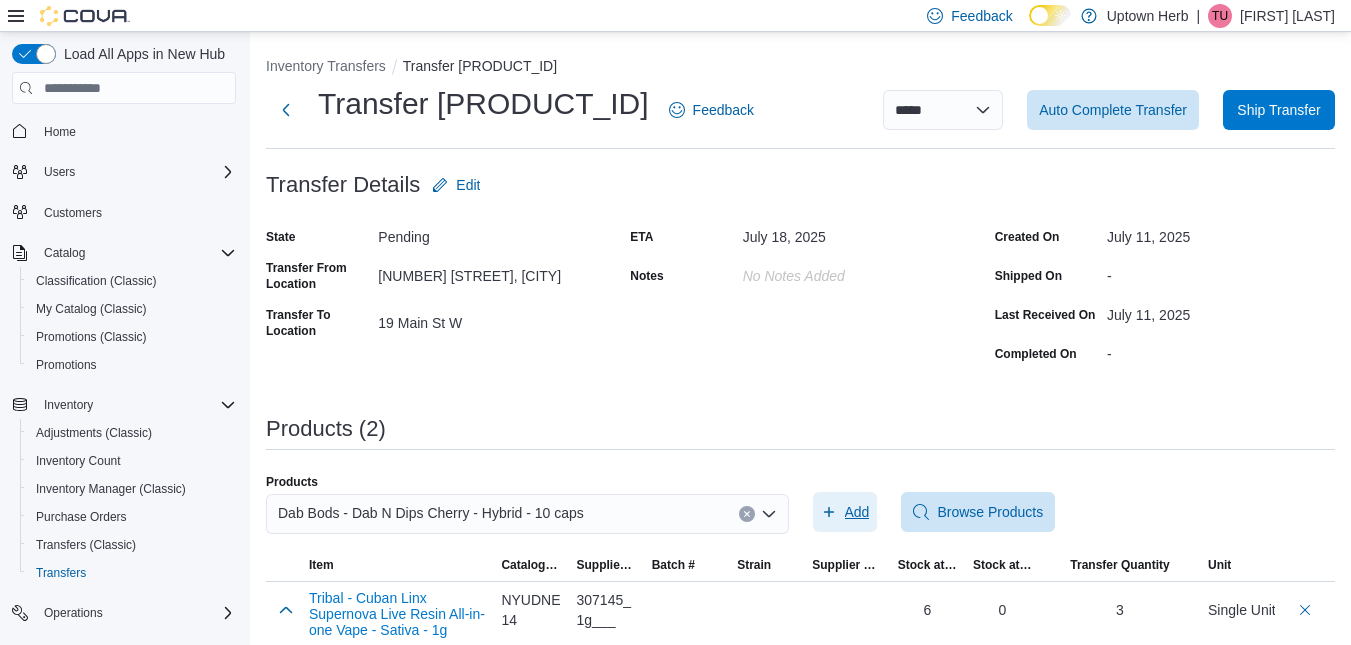 click on "Add" at bounding box center [857, 512] 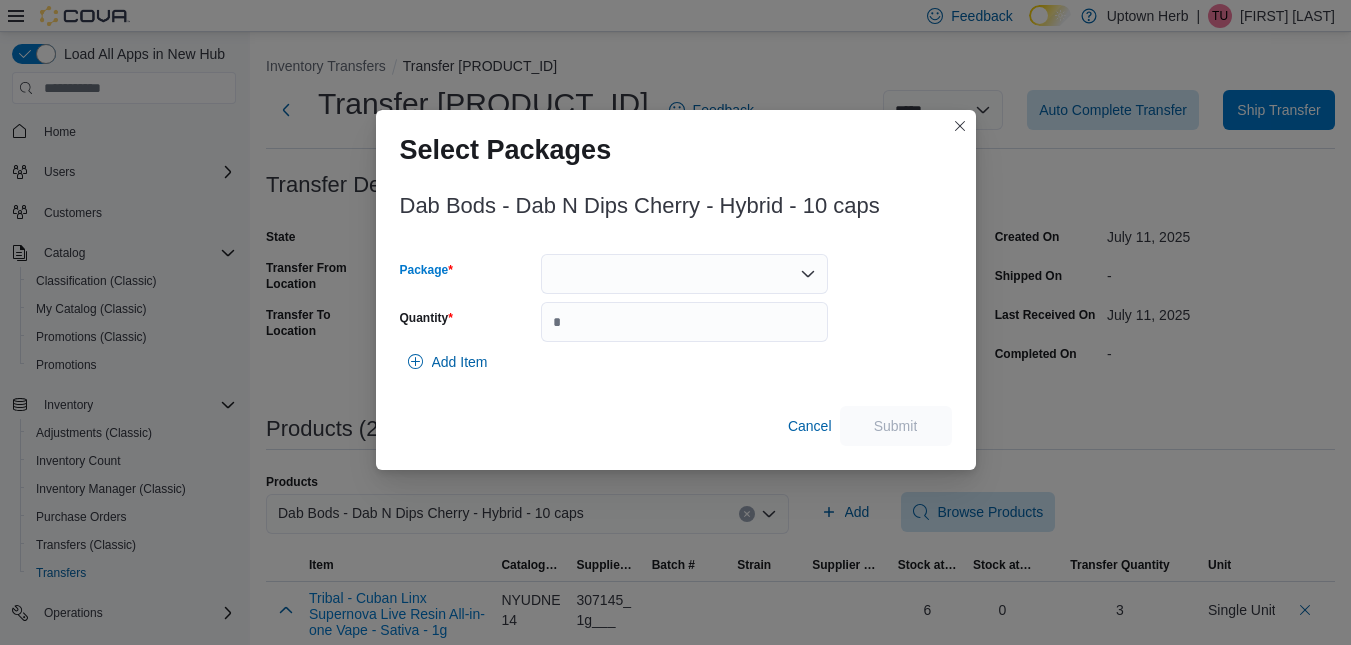 click at bounding box center [684, 274] 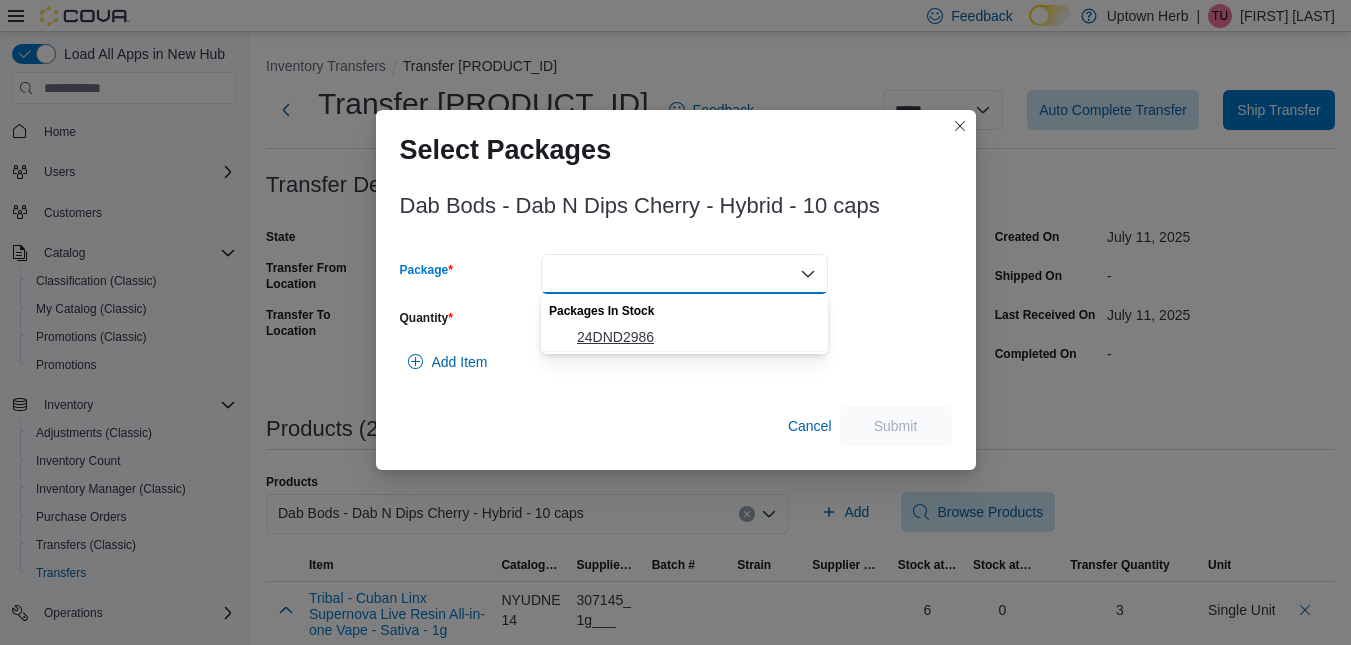 click on "24DND2986" at bounding box center [696, 337] 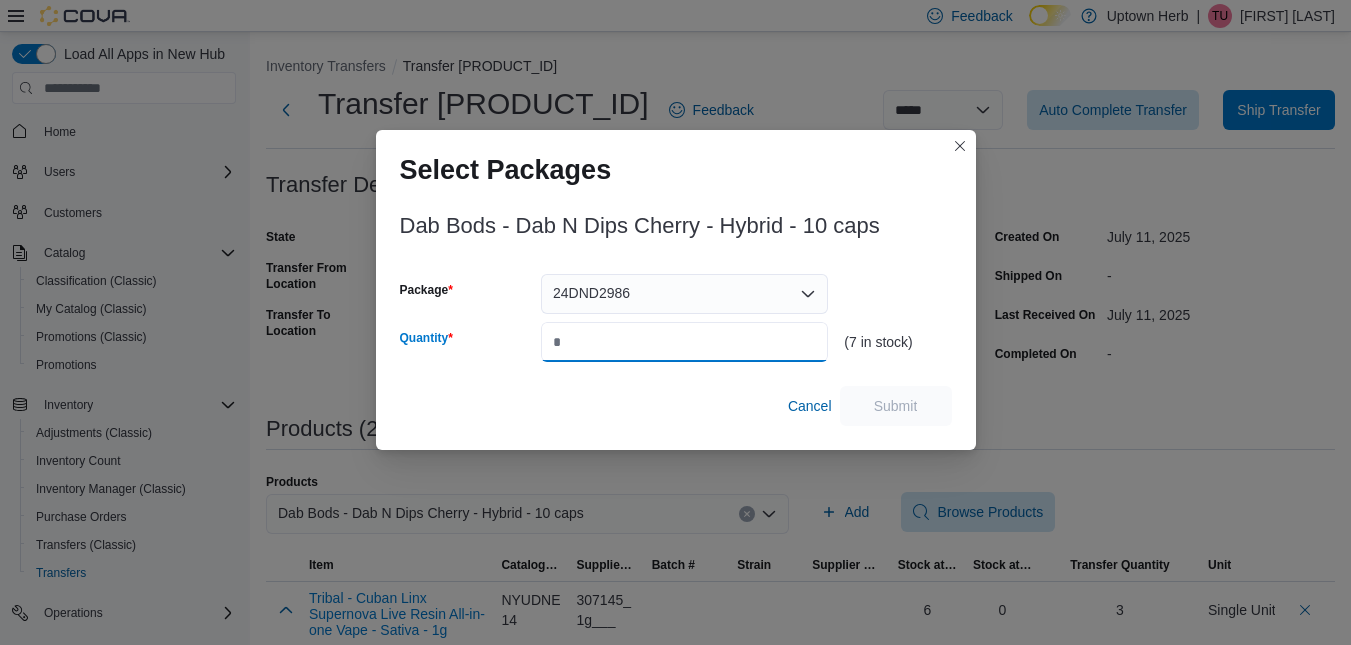 click on "Quantity" at bounding box center [684, 342] 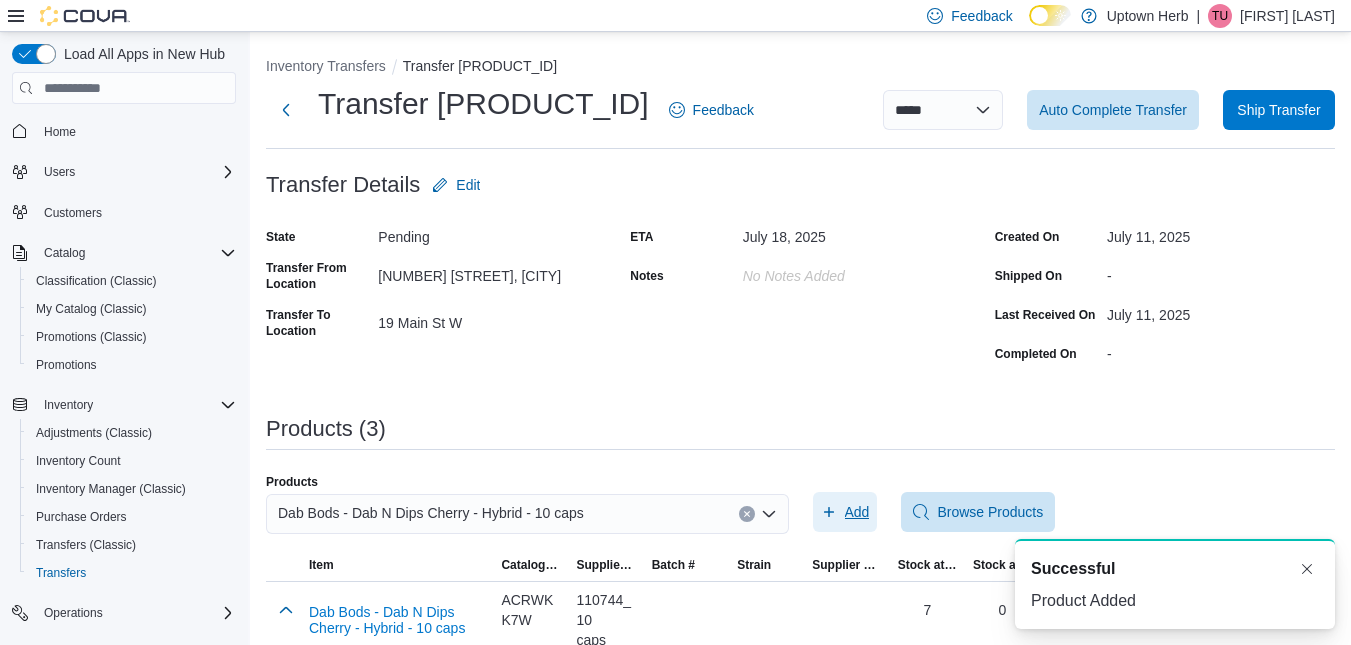 scroll, scrollTop: 0, scrollLeft: 0, axis: both 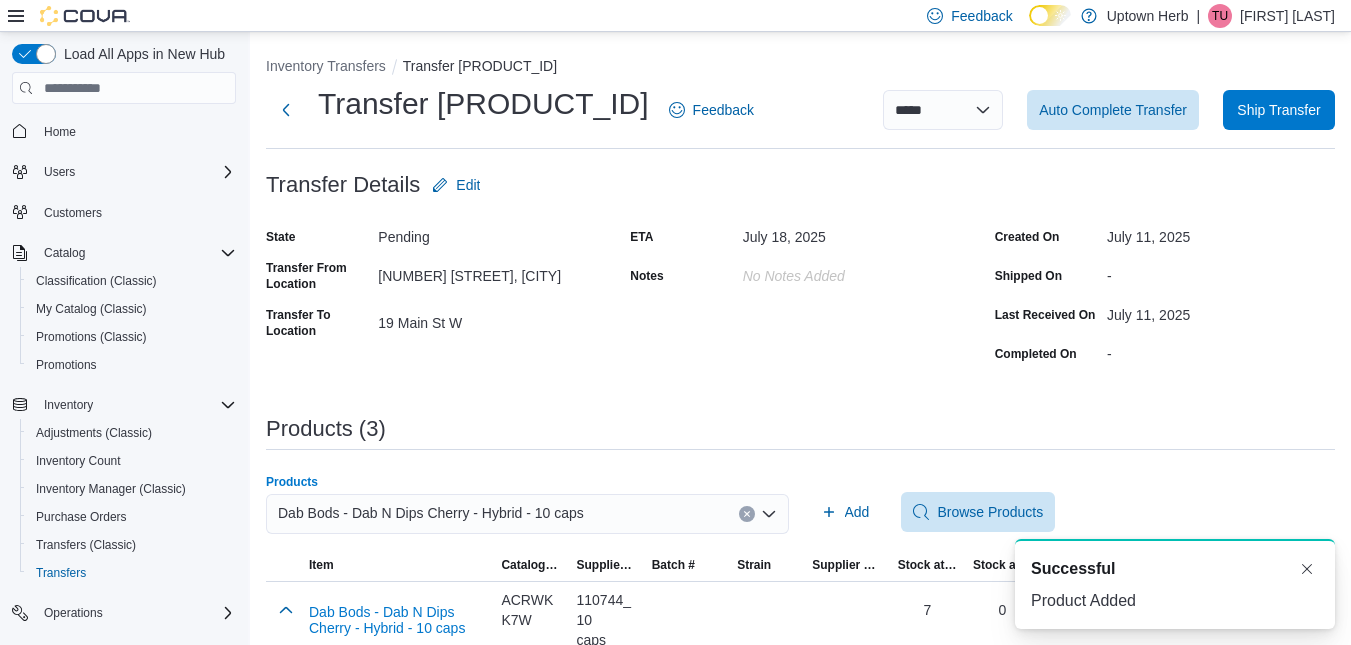 click on "Dab Bods - Dab N Dips Cherry - Hybrid - 10 caps" at bounding box center [431, 513] 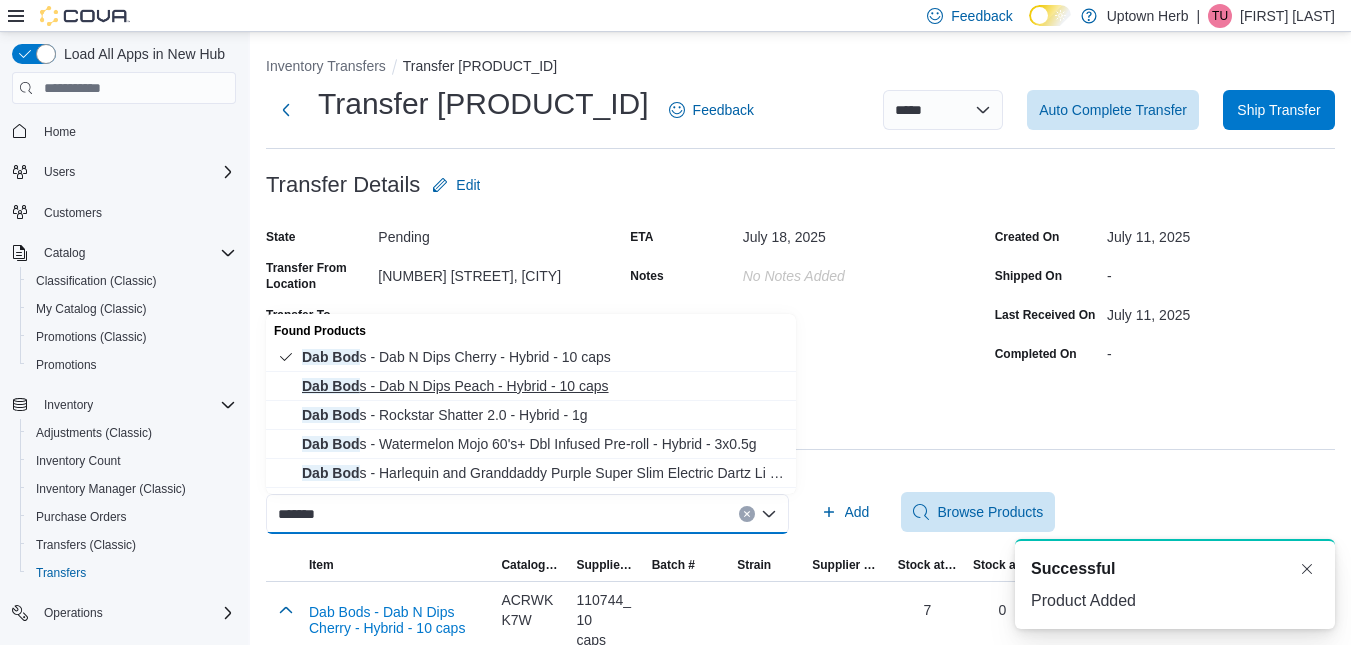type on "*******" 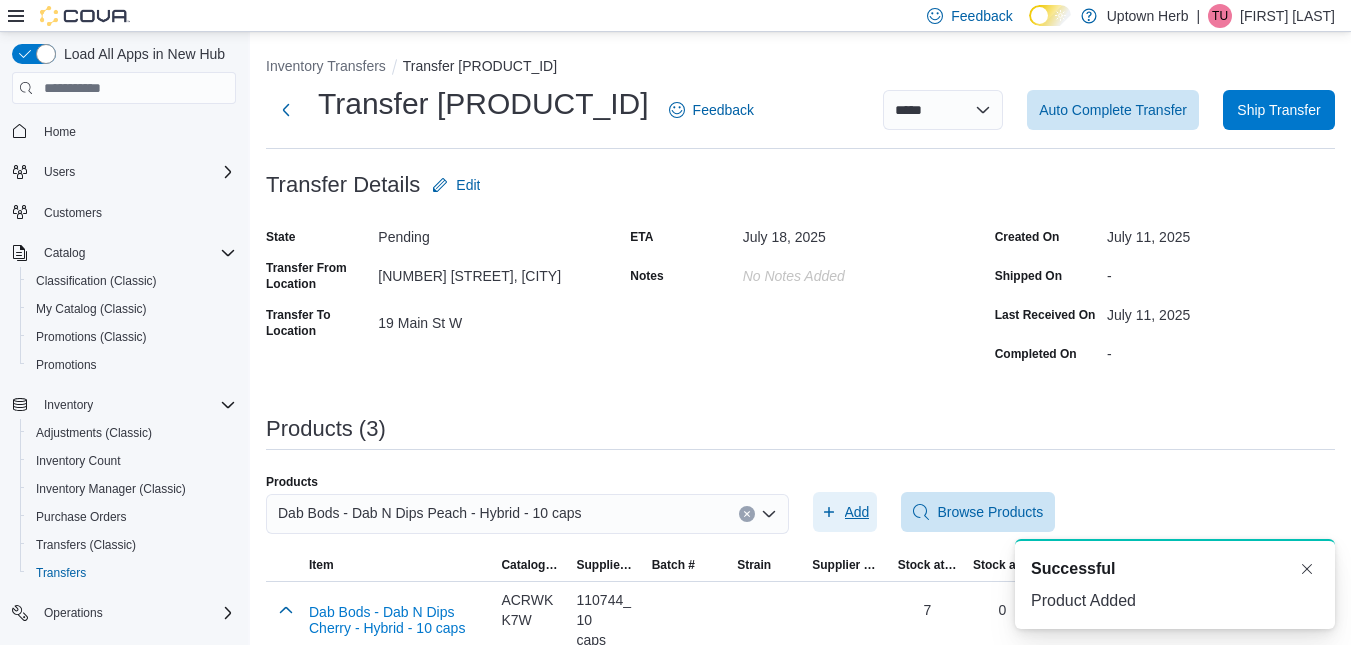 click on "Add" at bounding box center (857, 512) 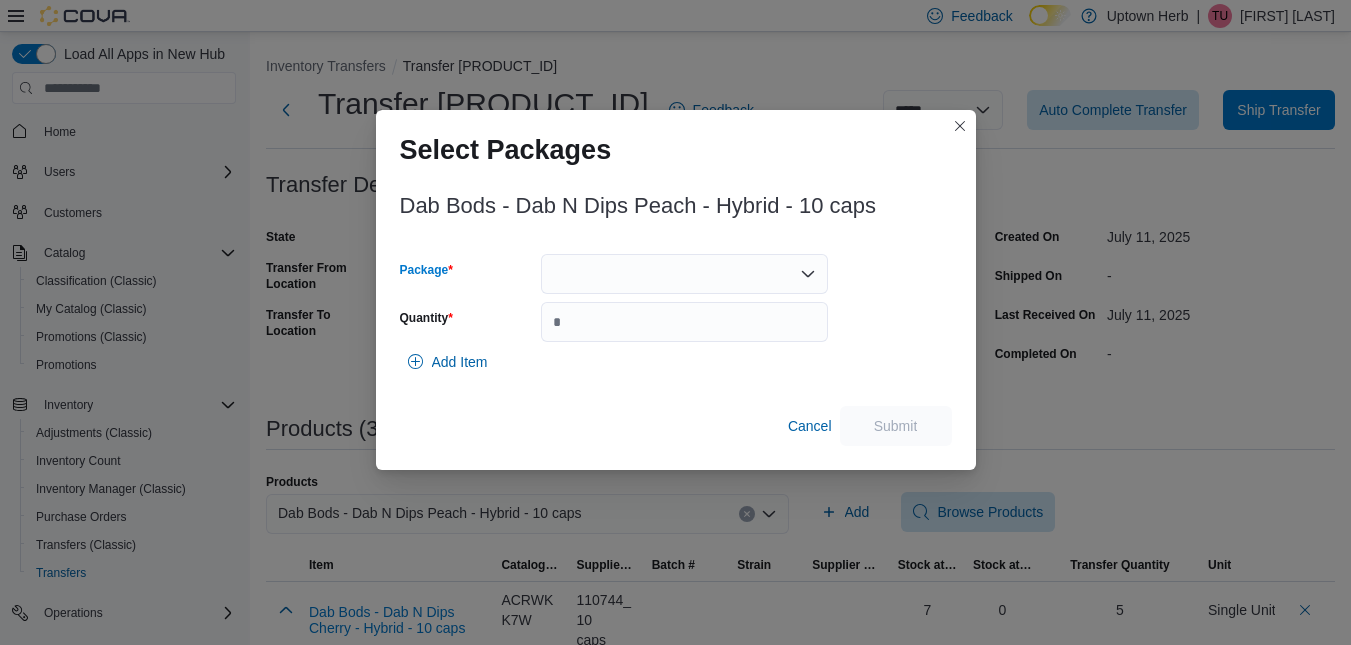 click at bounding box center [684, 274] 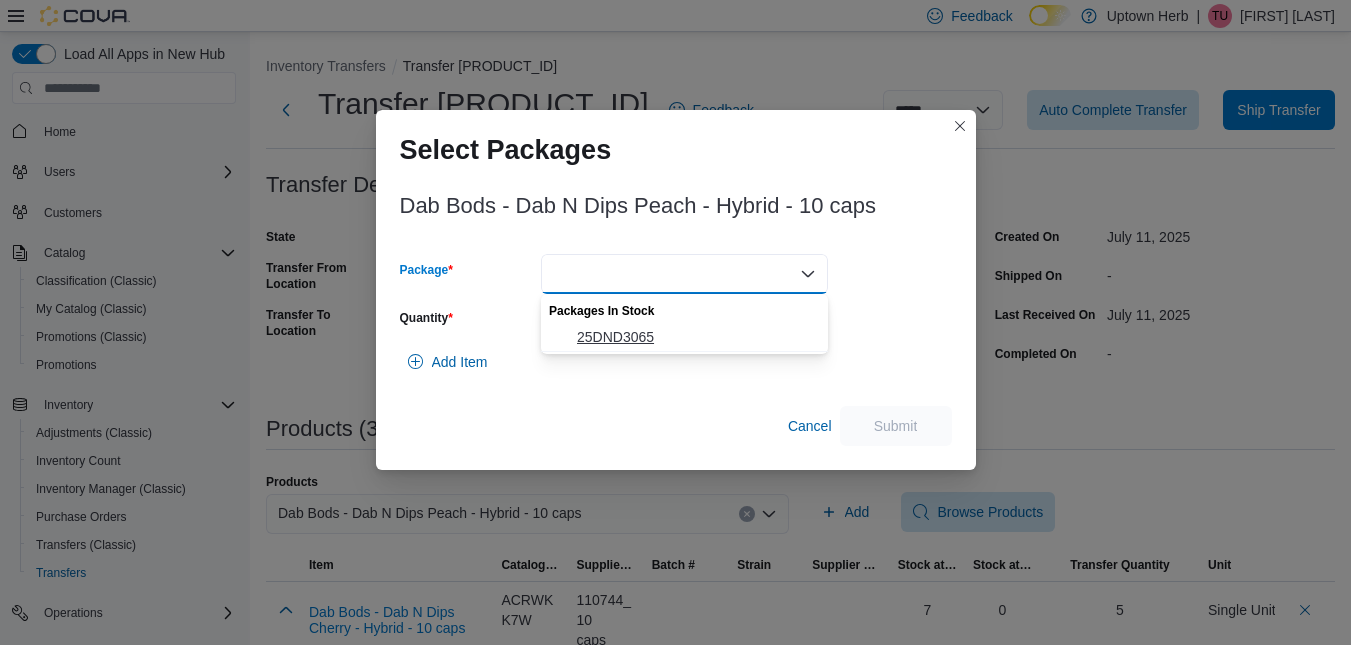 click on "25DND3065" at bounding box center (696, 337) 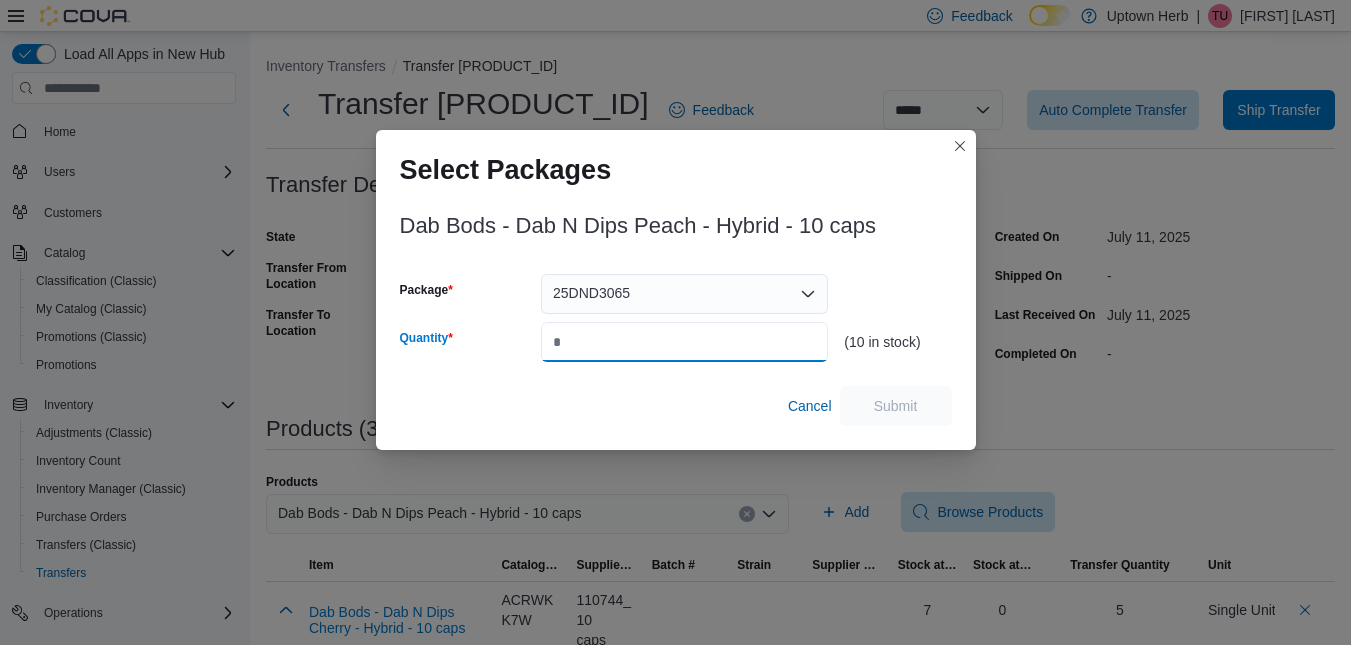 click on "Quantity" at bounding box center (684, 342) 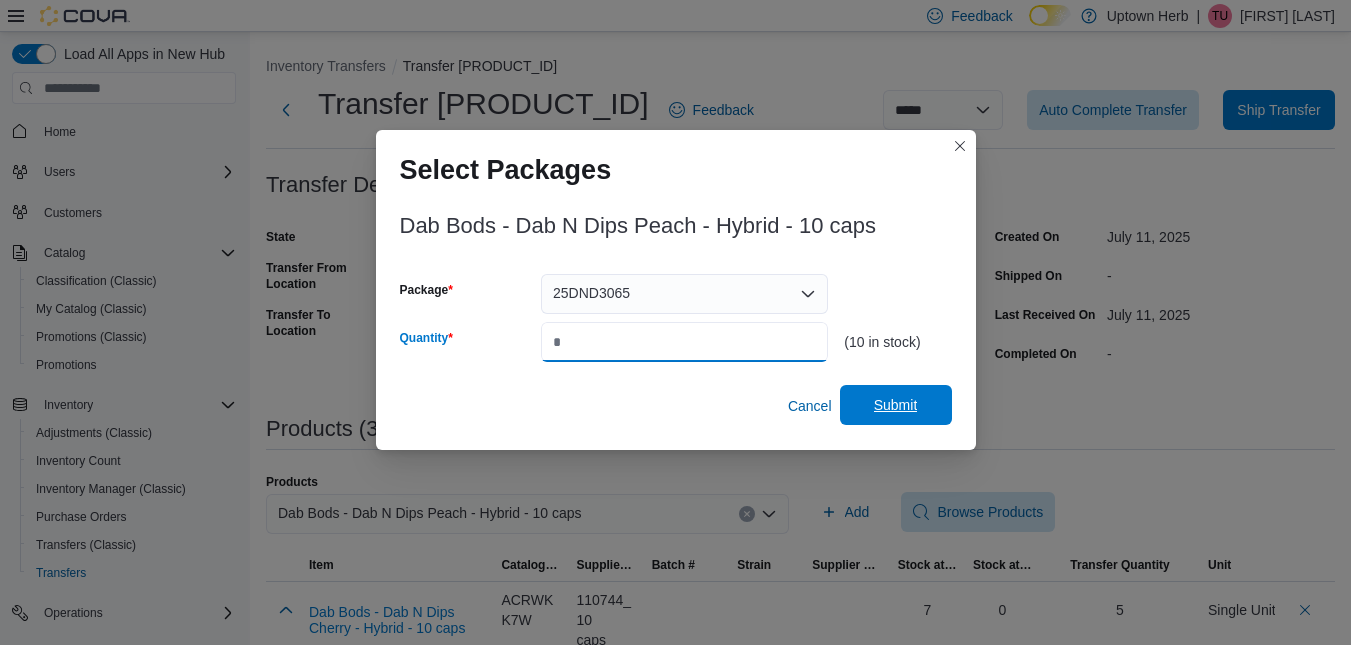 type on "**" 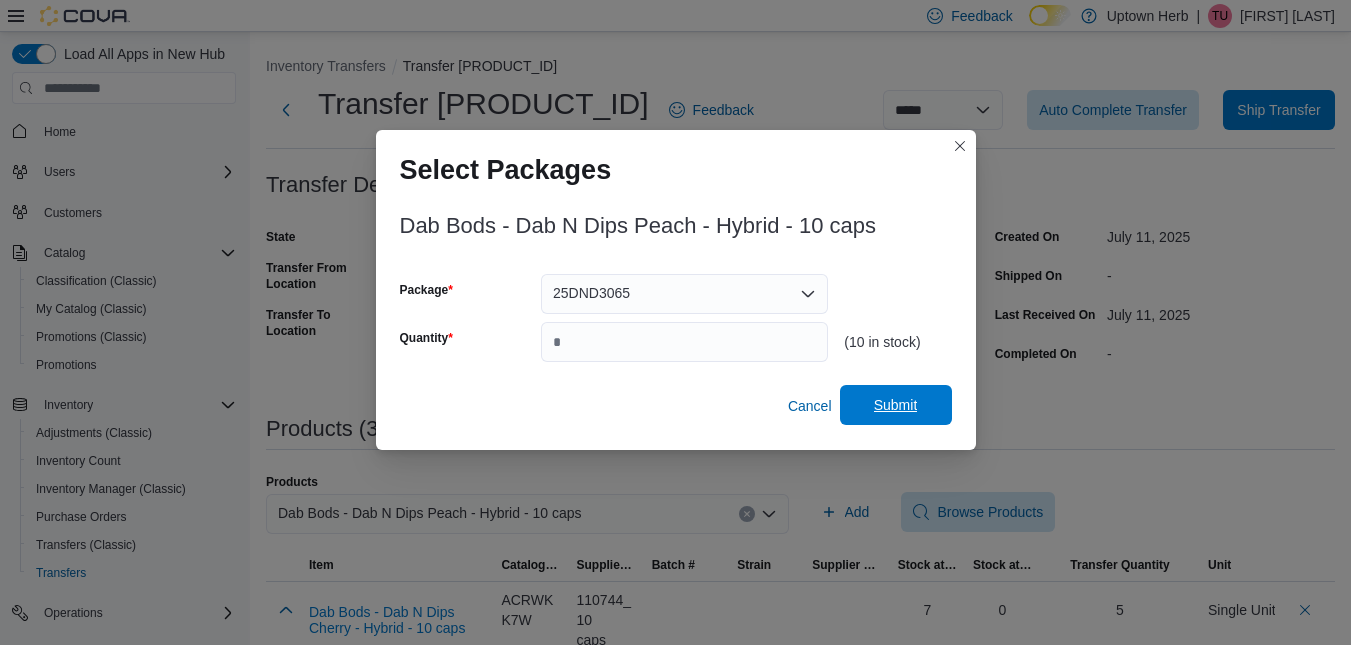 click on "Submit" at bounding box center [896, 405] 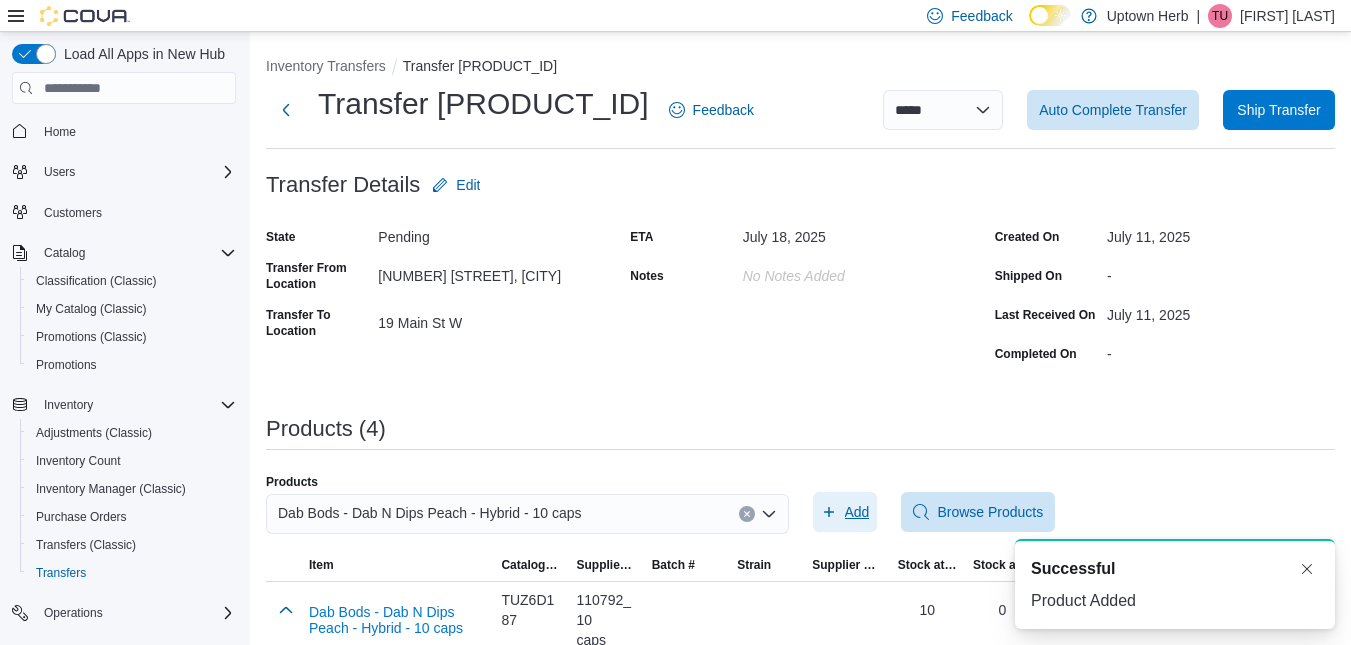 scroll, scrollTop: 0, scrollLeft: 0, axis: both 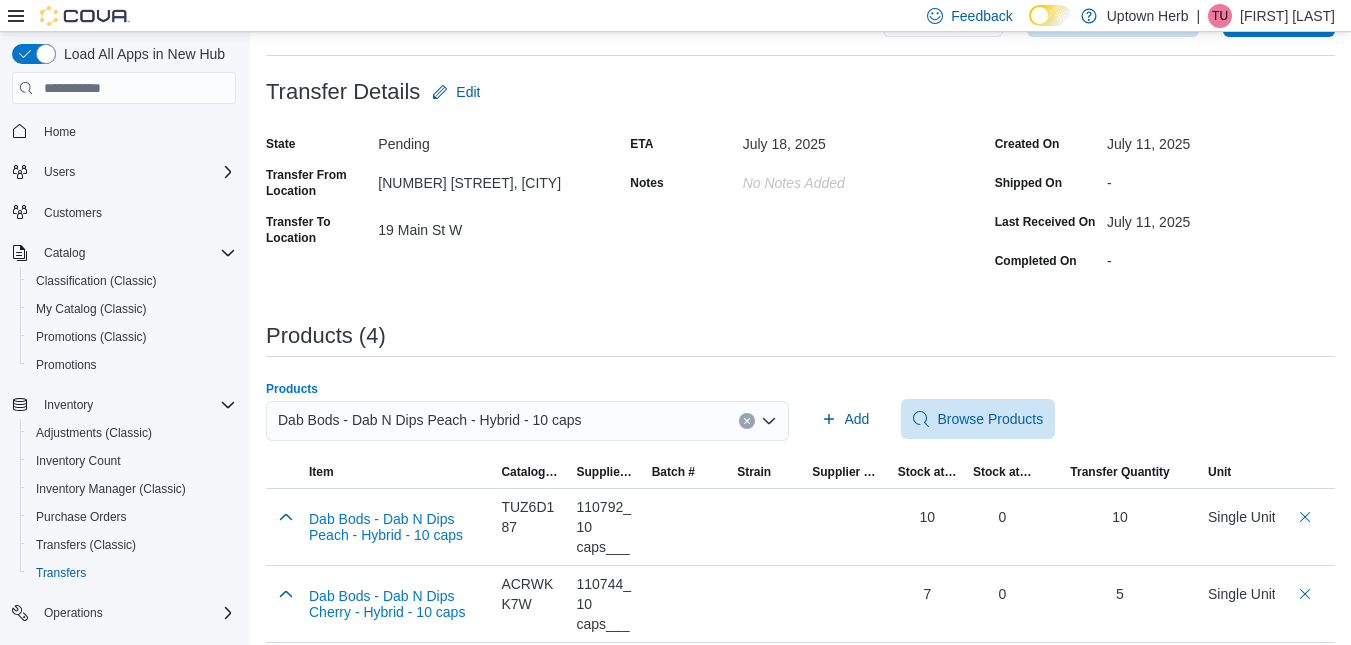 click on "Dab Bods - Dab N Dips Peach - Hybrid - 10 caps" at bounding box center [429, 420] 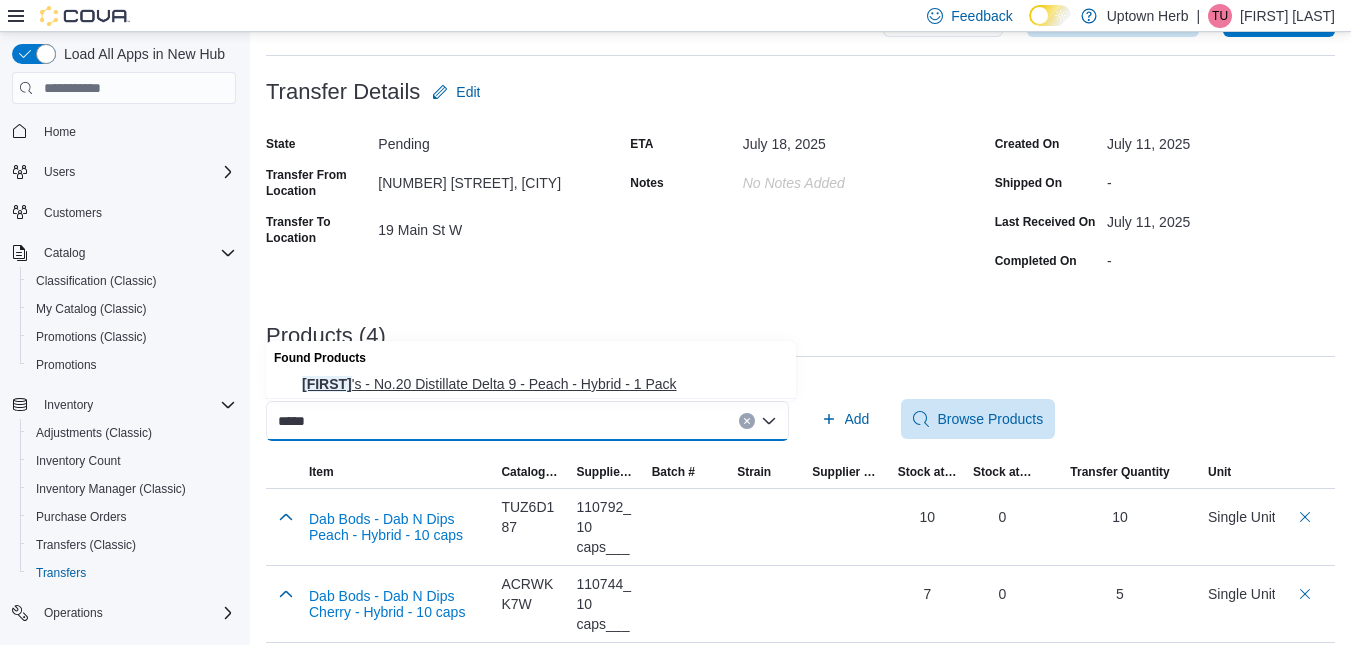 type on "*****" 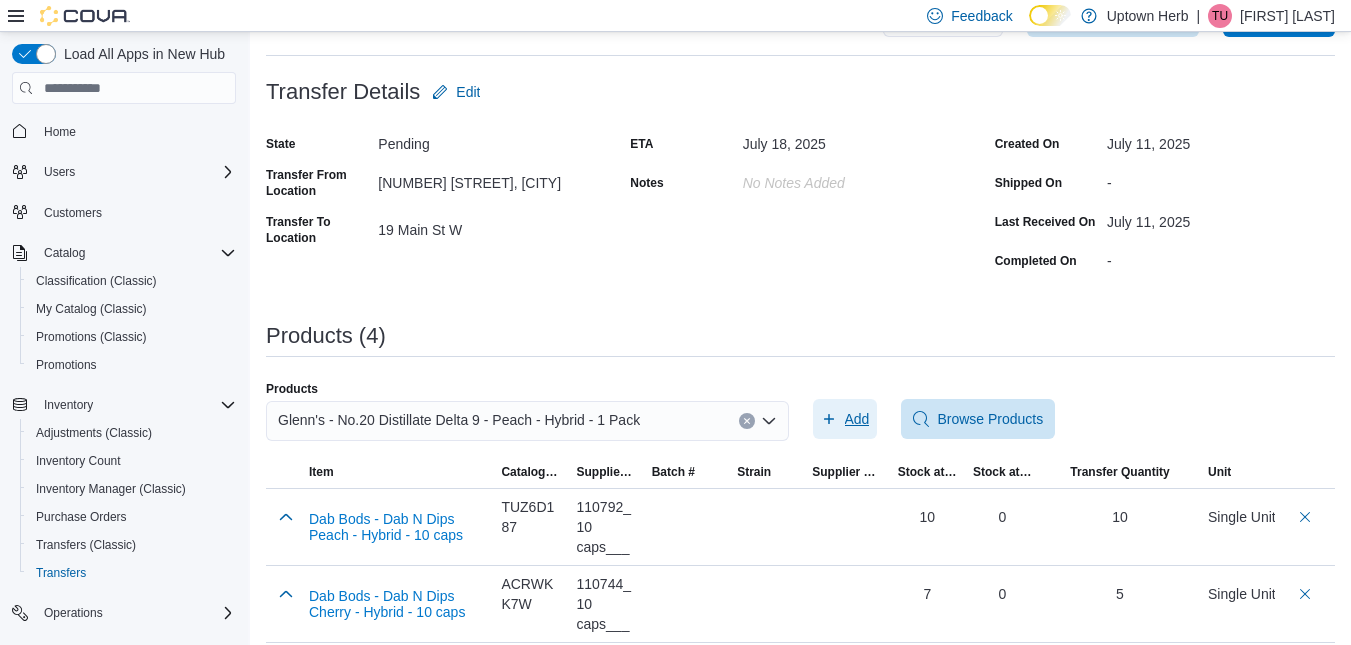 click on "Add" at bounding box center (857, 419) 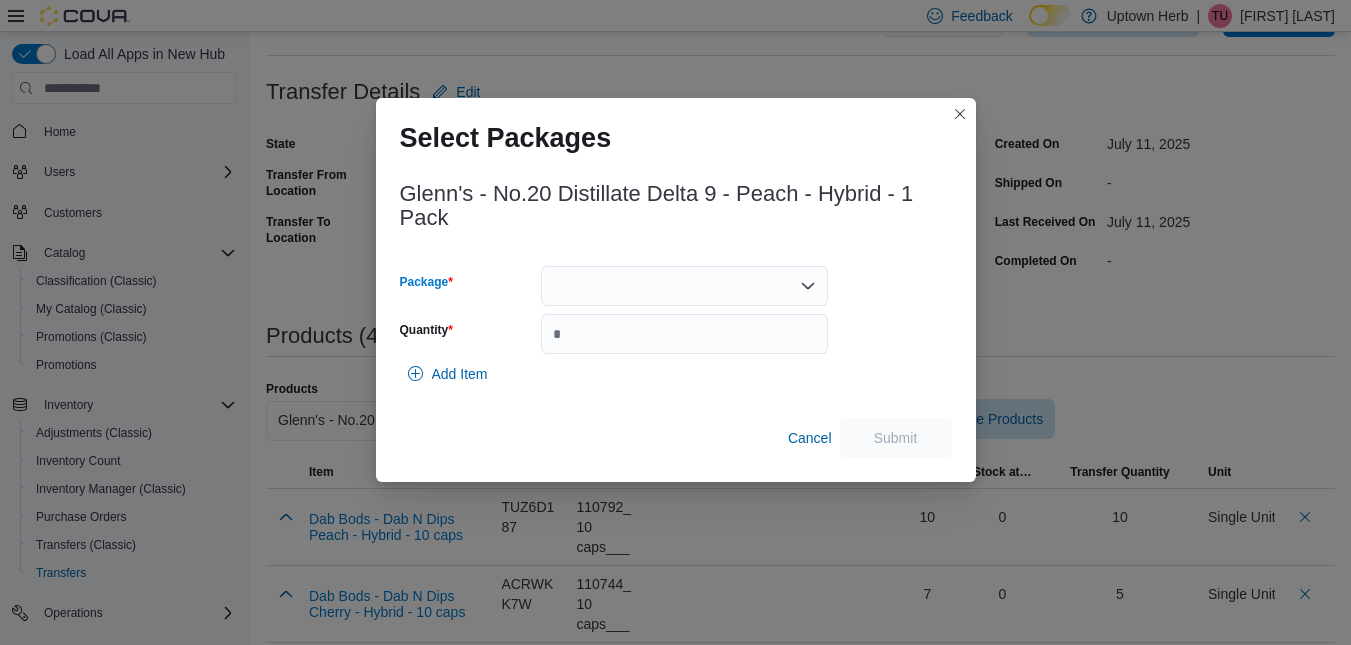 click at bounding box center (684, 286) 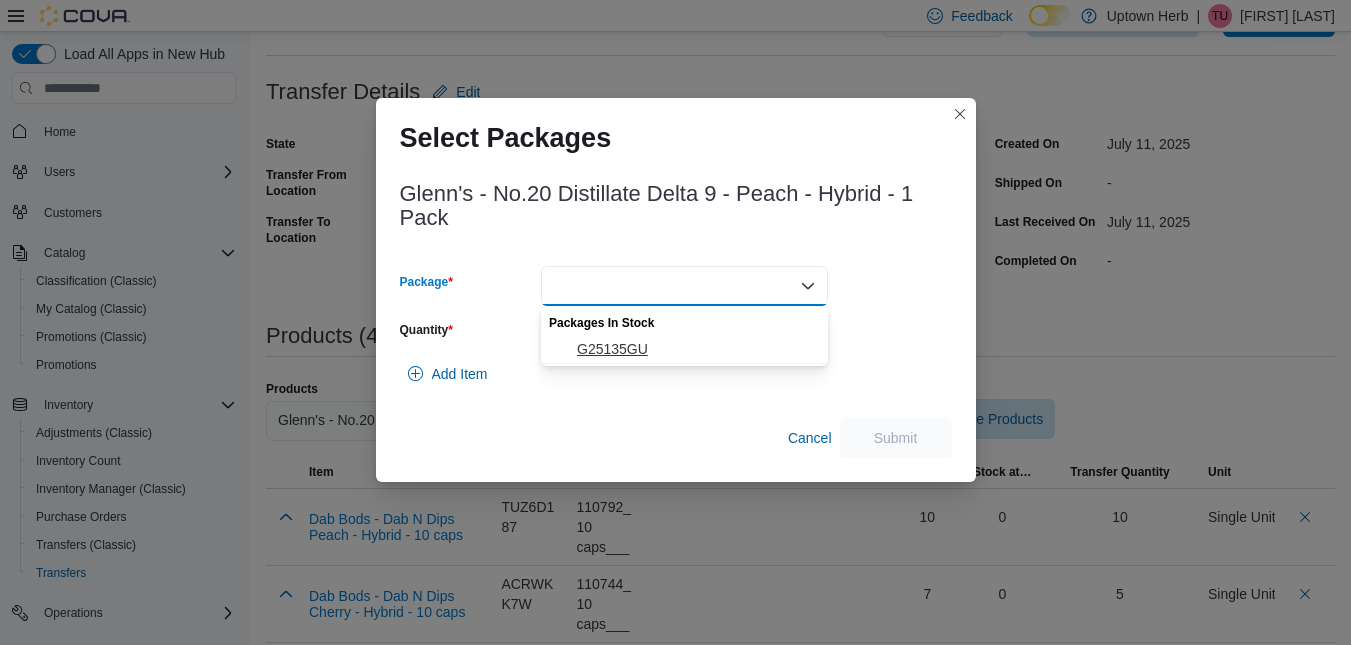 click on "G25135GU" at bounding box center [684, 349] 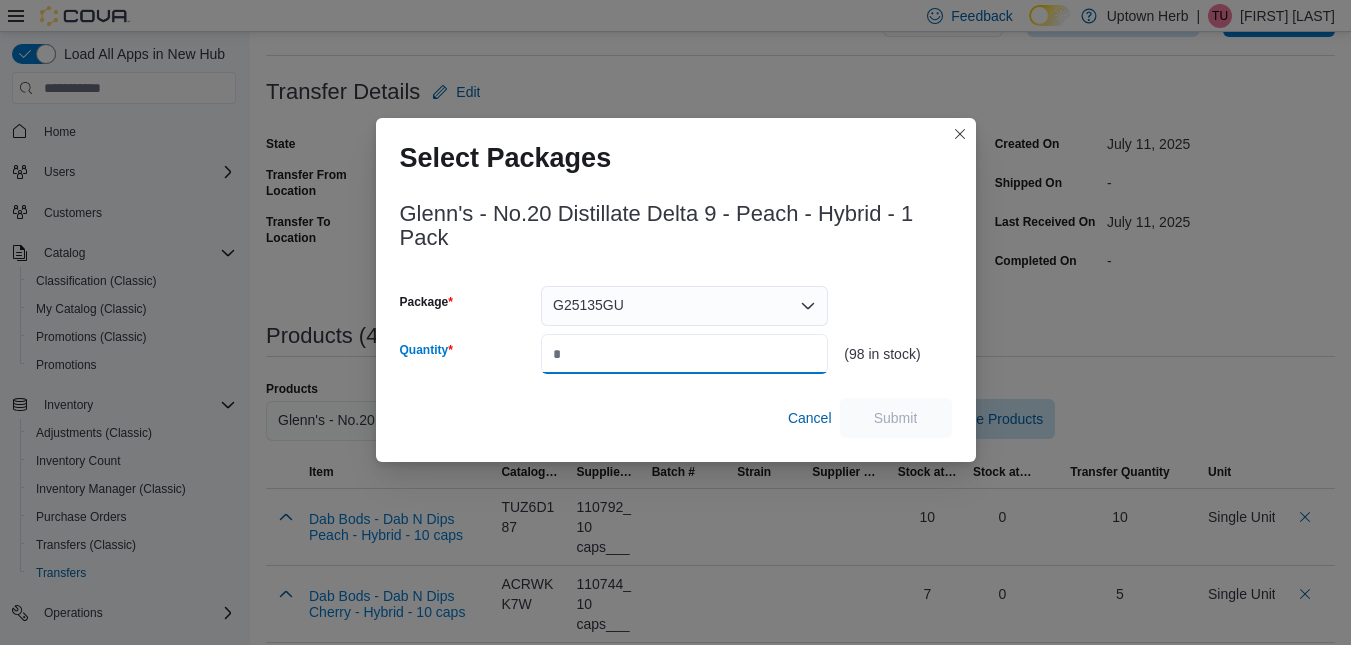 click on "Quantity" at bounding box center [684, 354] 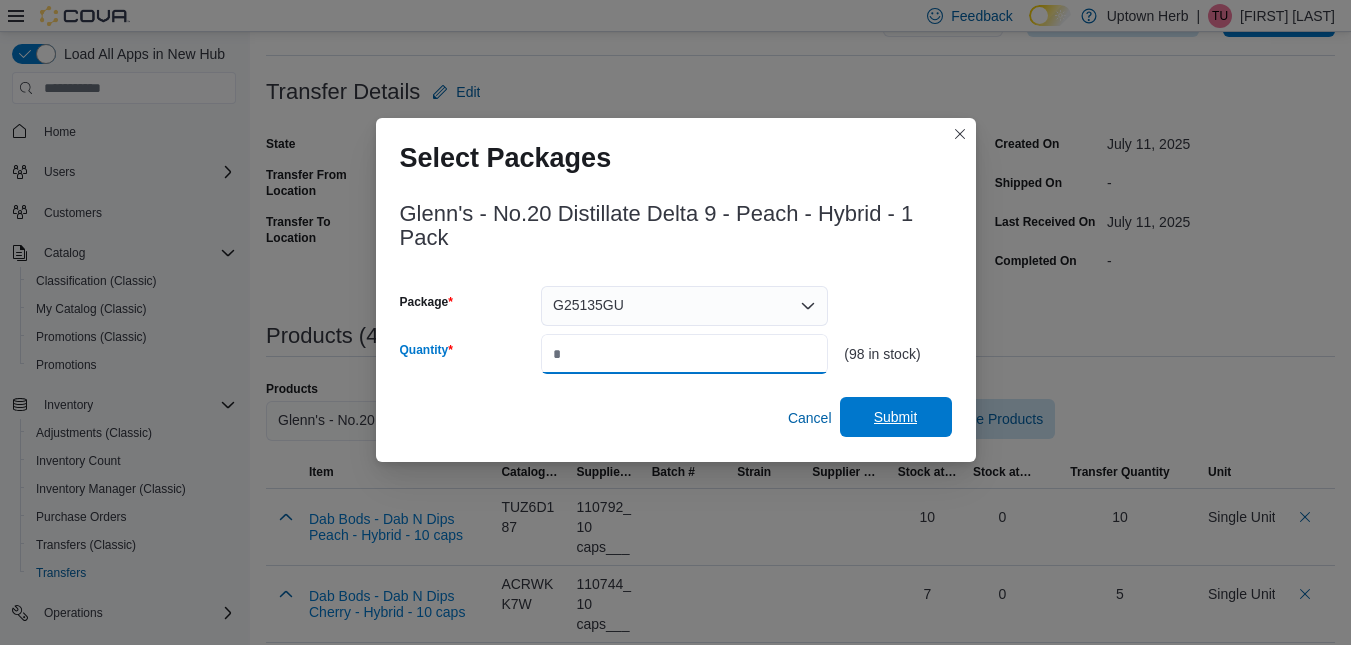 type on "**" 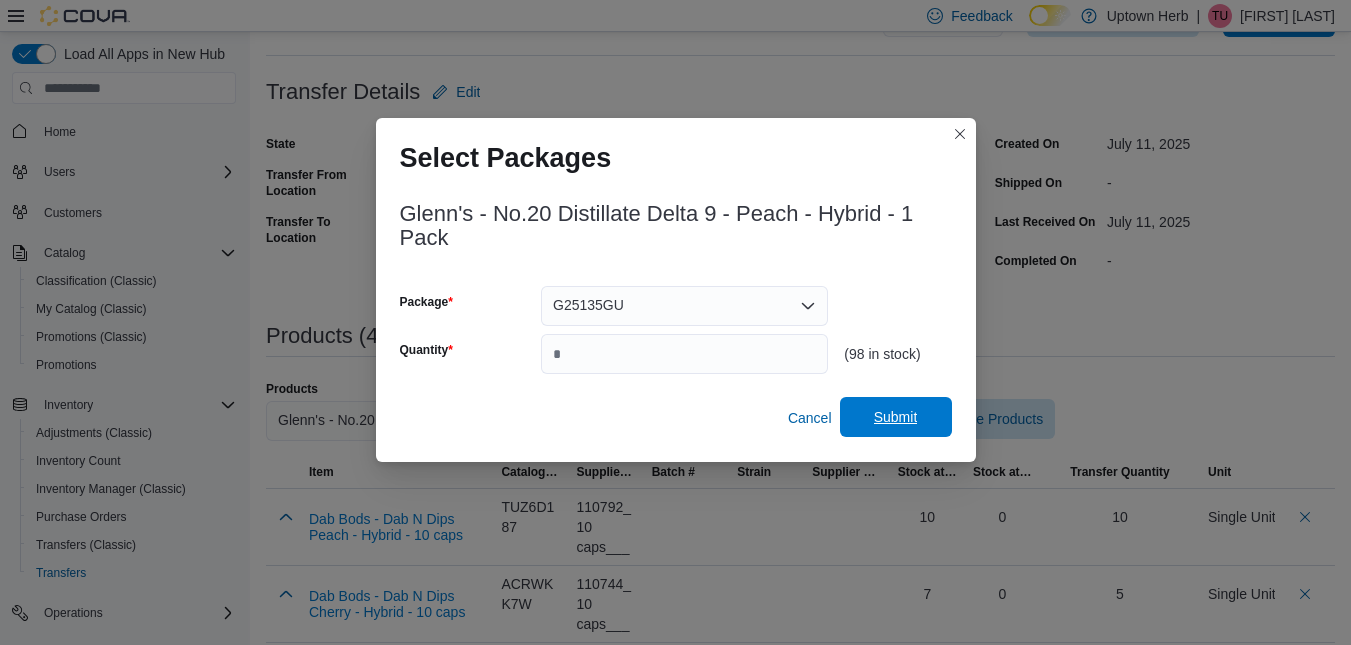 click on "Submit" at bounding box center (896, 417) 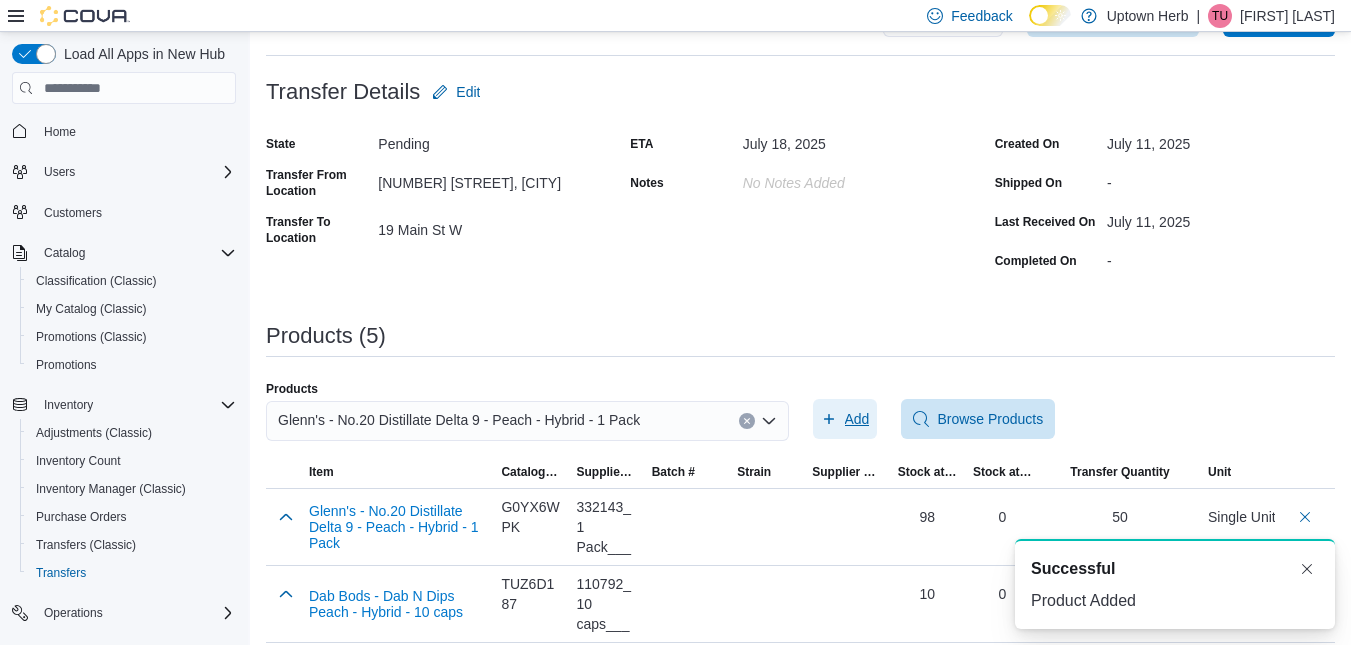 scroll, scrollTop: 0, scrollLeft: 0, axis: both 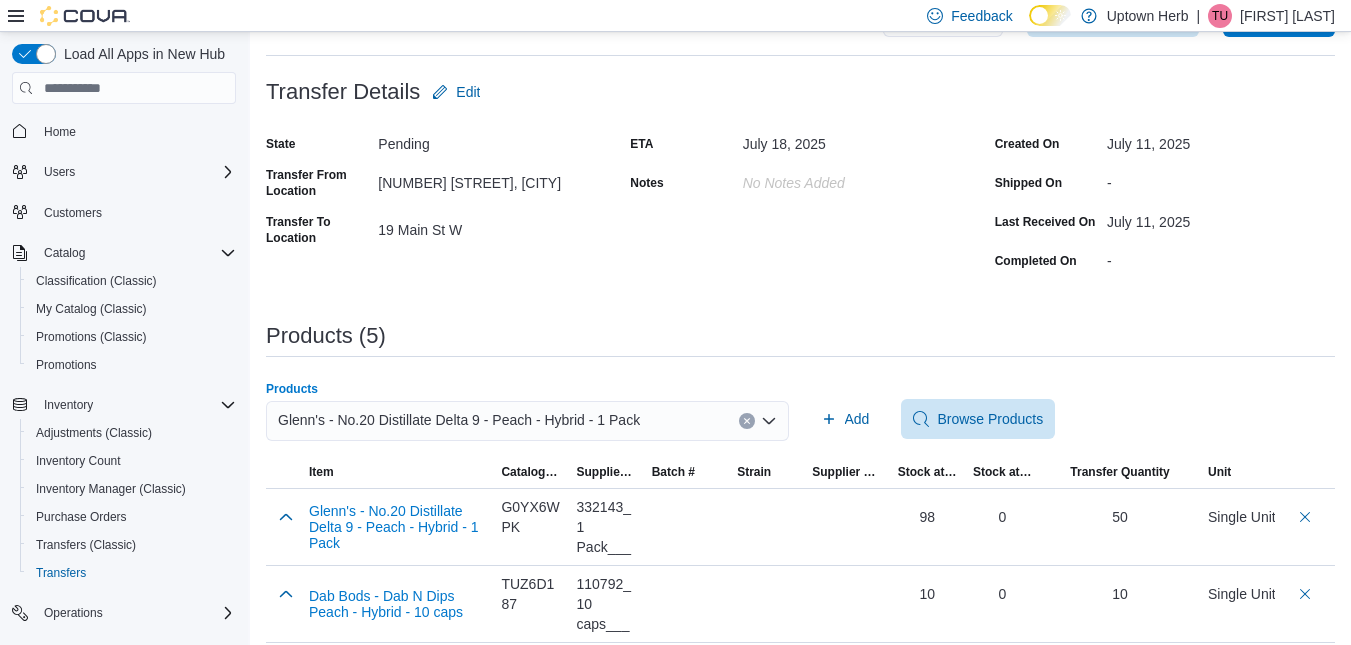 click at bounding box center (747, 421) 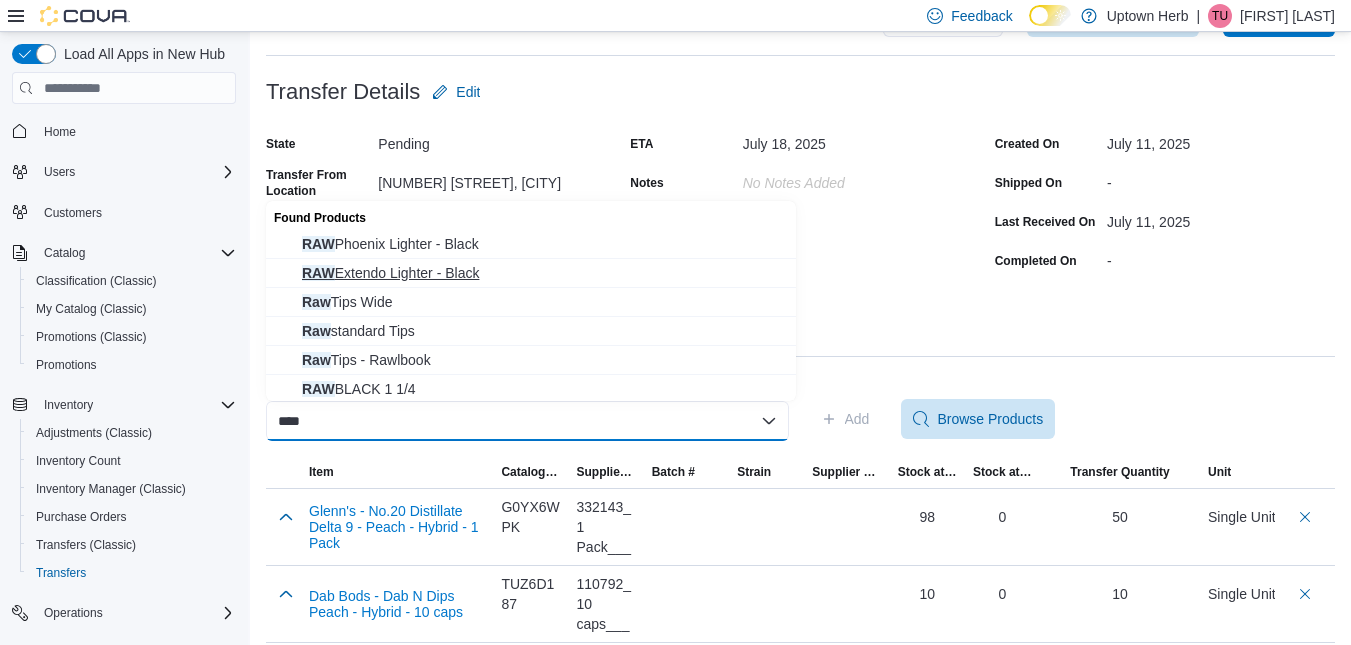 type on "***" 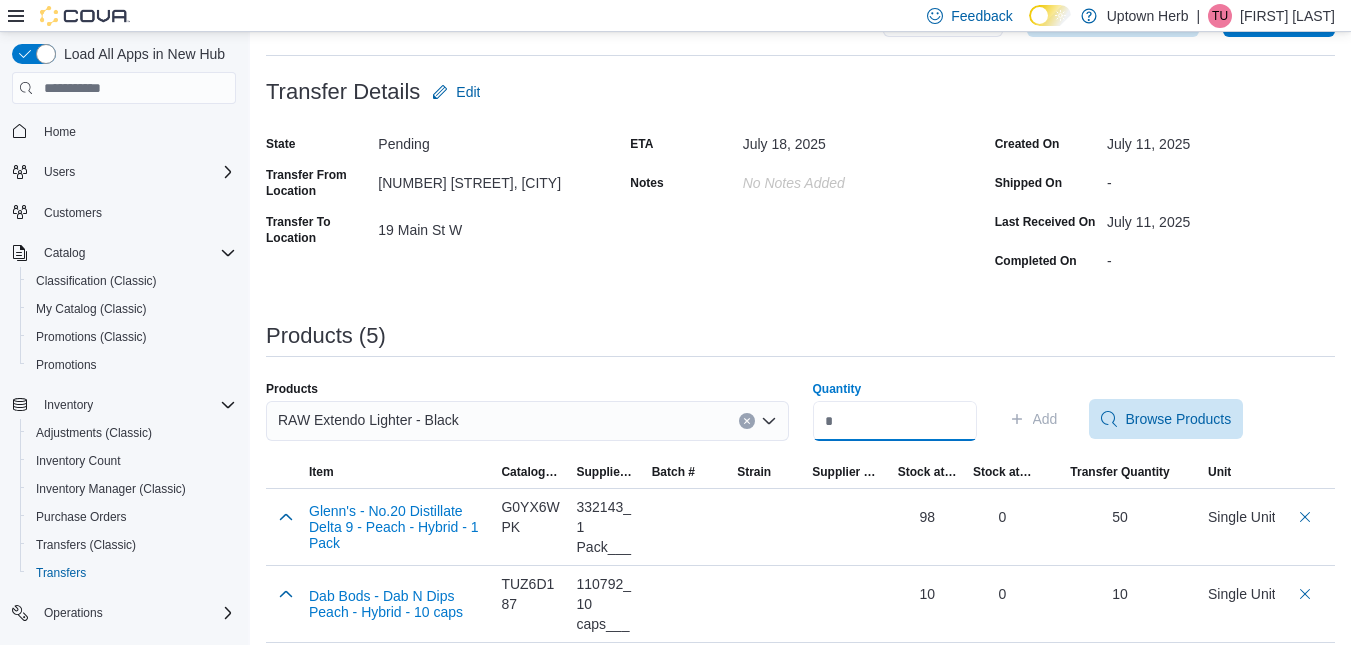 click on "Quantity" at bounding box center (895, 421) 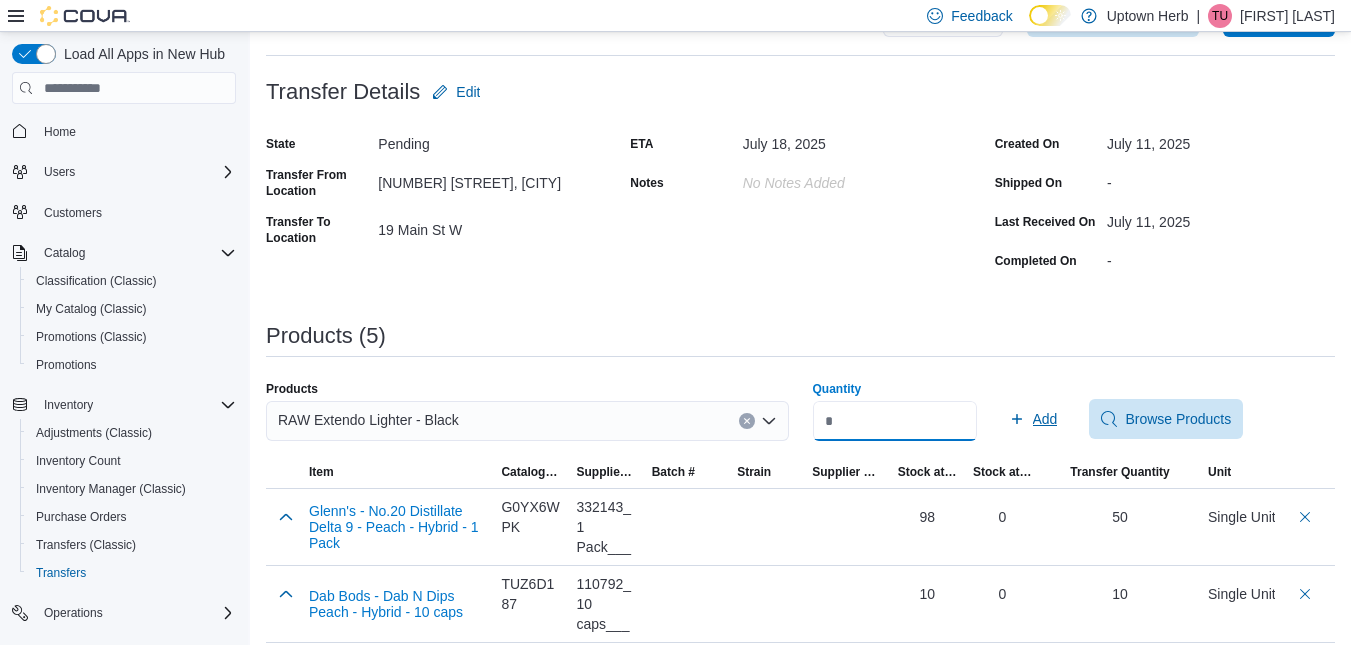 type on "**" 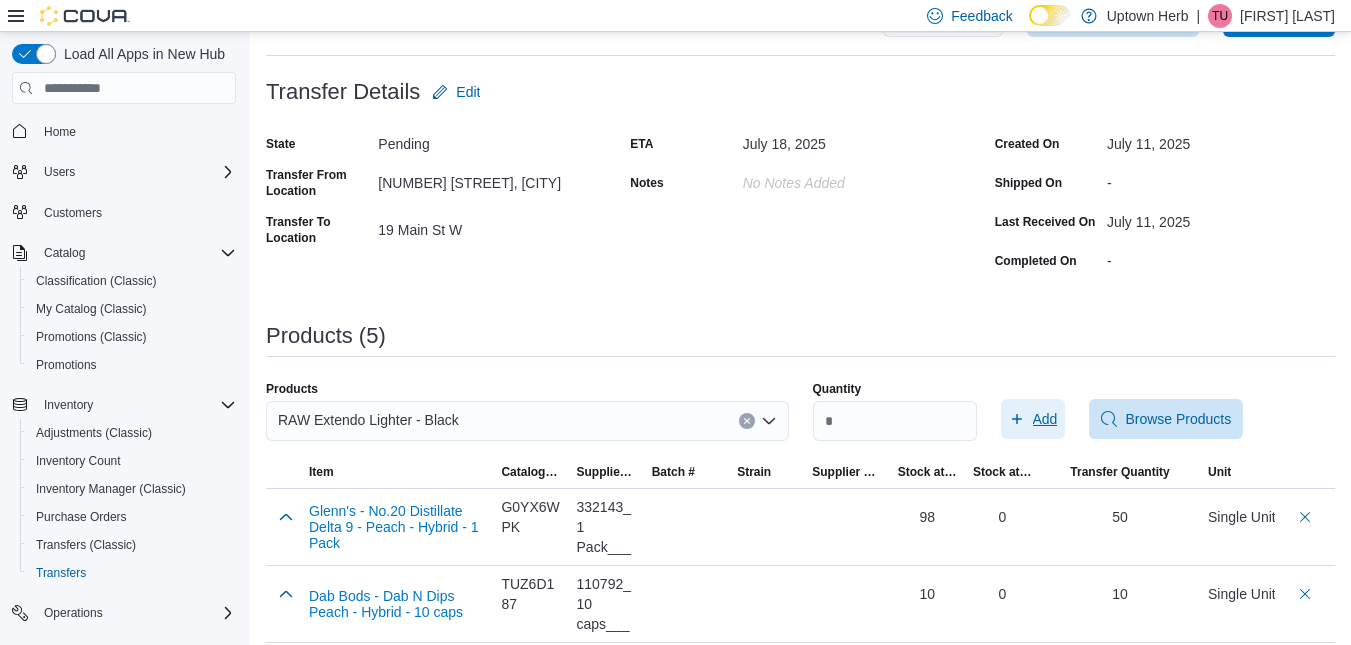 click on "Add" at bounding box center [1045, 419] 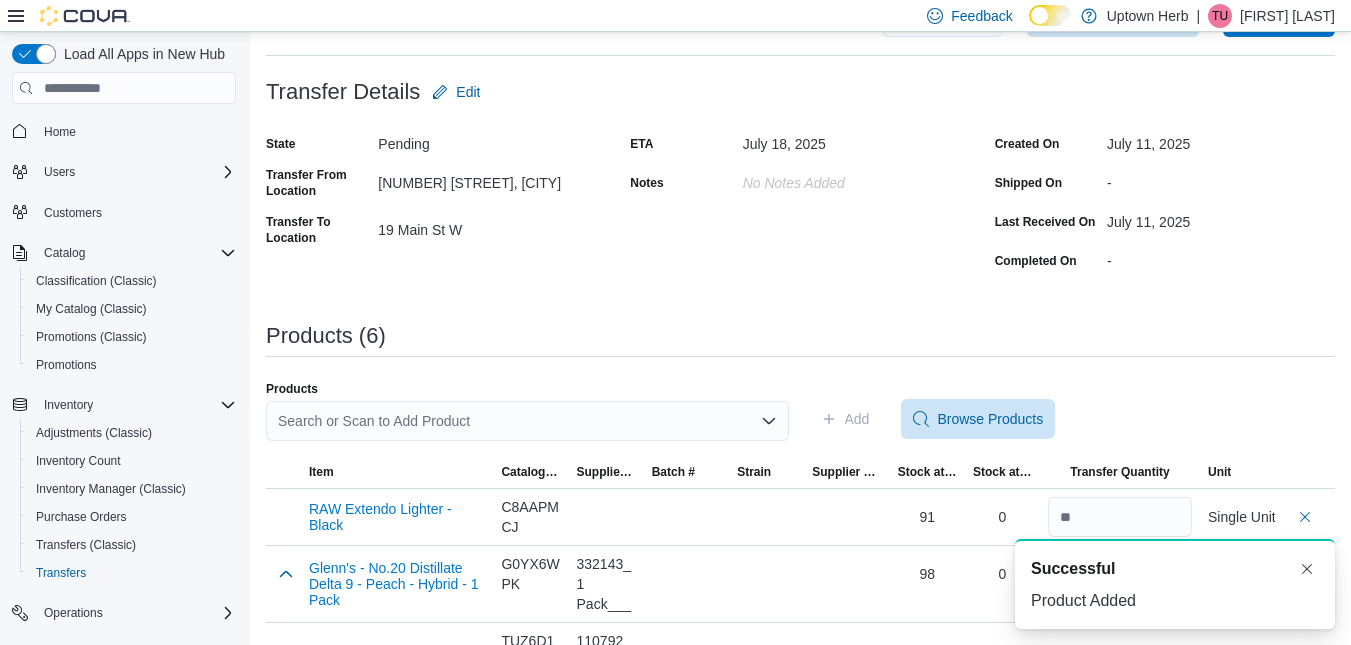 scroll, scrollTop: 0, scrollLeft: 0, axis: both 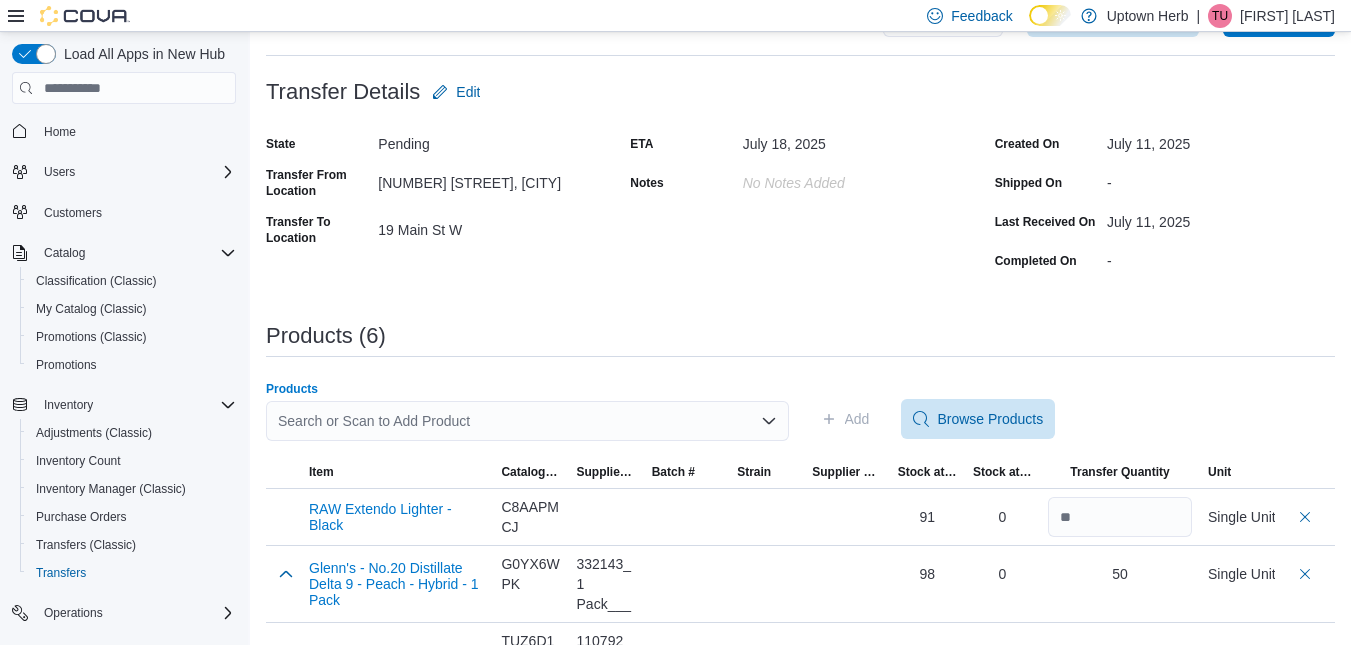 click on "Search or Scan to Add Product" at bounding box center (527, 421) 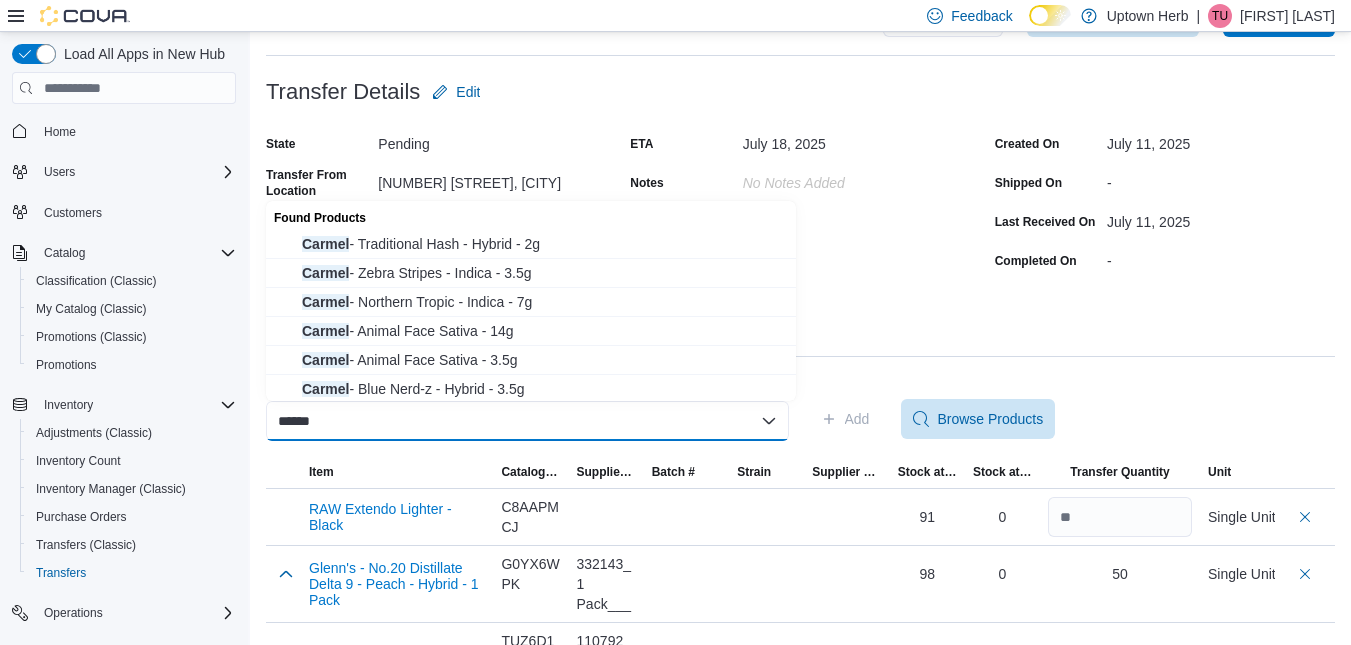 type on "******" 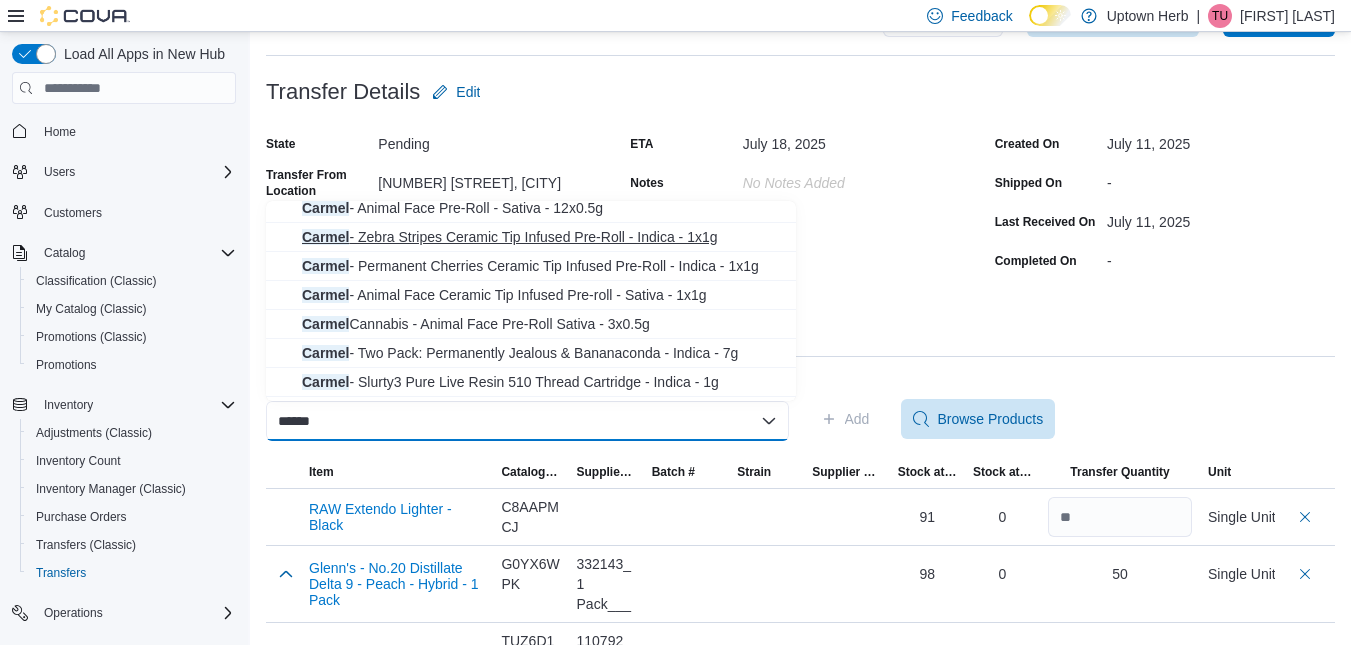scroll, scrollTop: 309, scrollLeft: 0, axis: vertical 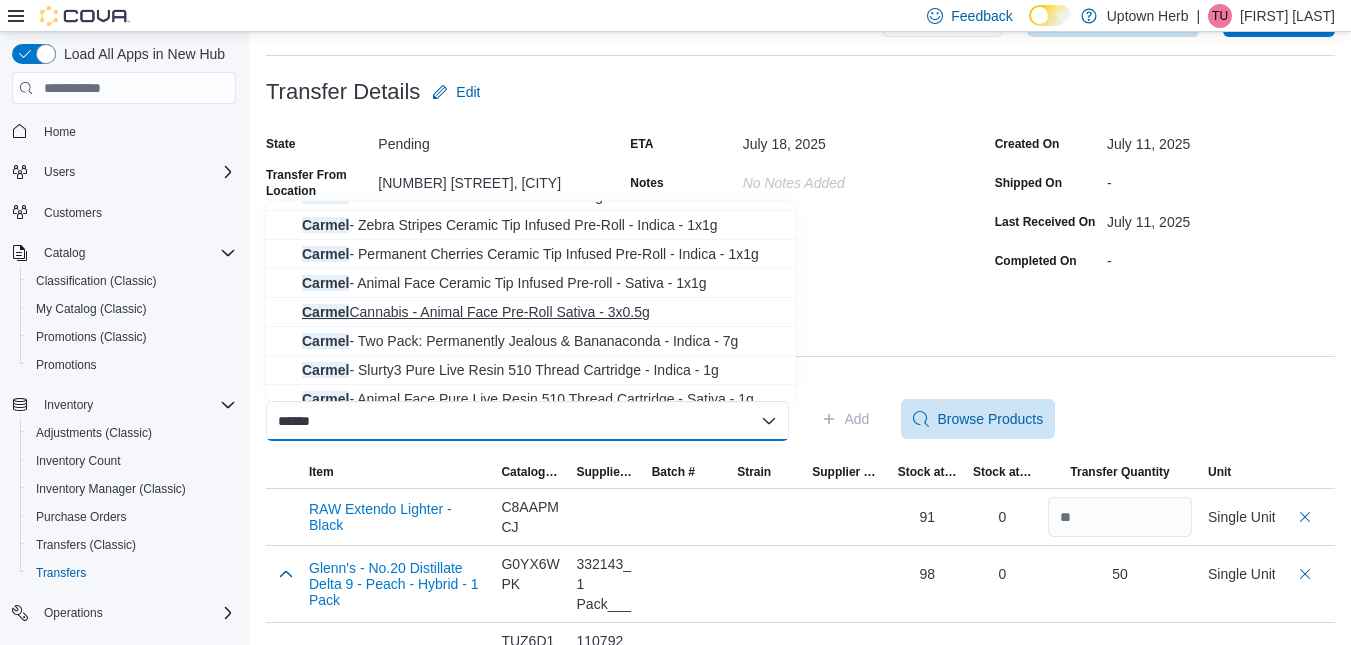 click on "Carmel  Cannabis - Animal Face Pre-Roll Sativa - 3x0.5g" at bounding box center (543, 312) 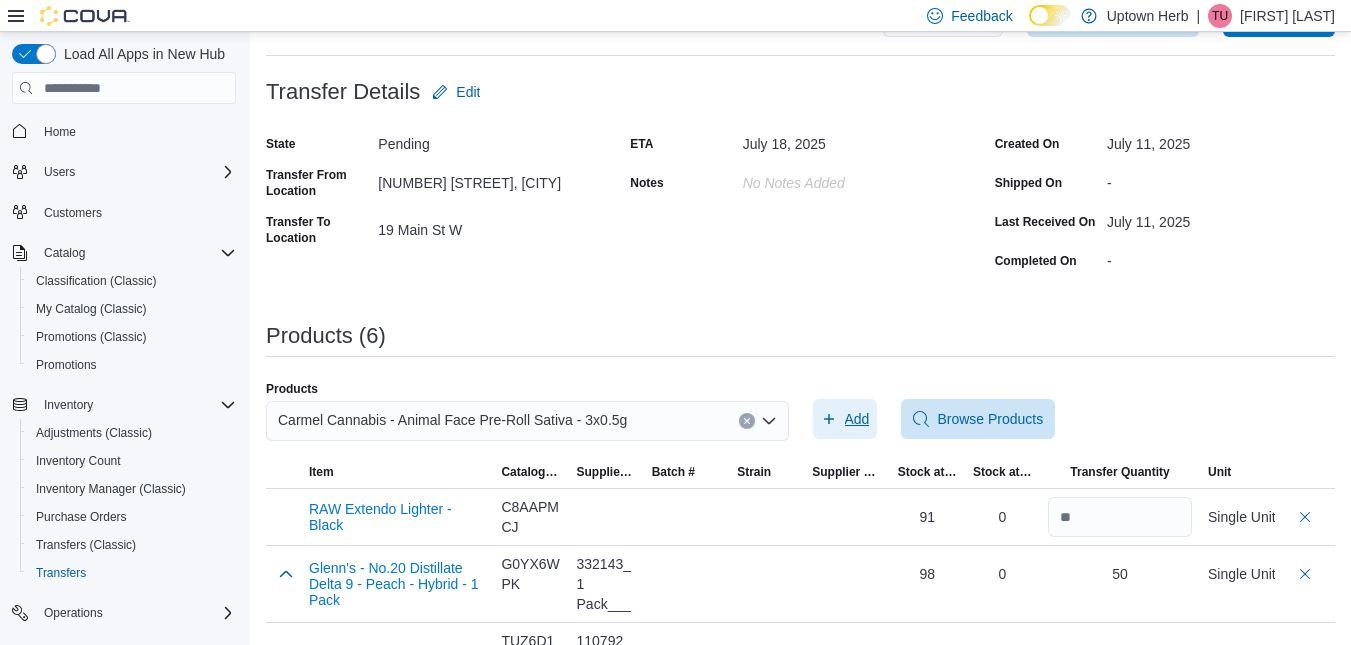 click on "Add" at bounding box center (857, 419) 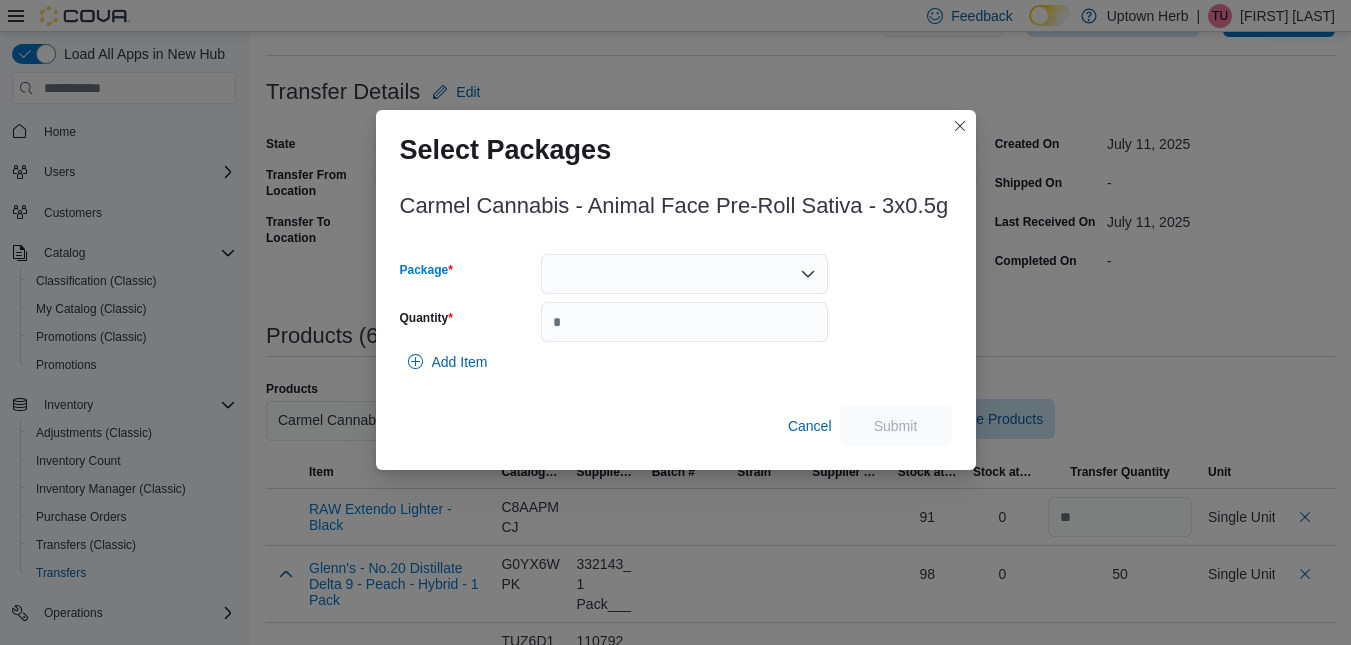 click at bounding box center (684, 274) 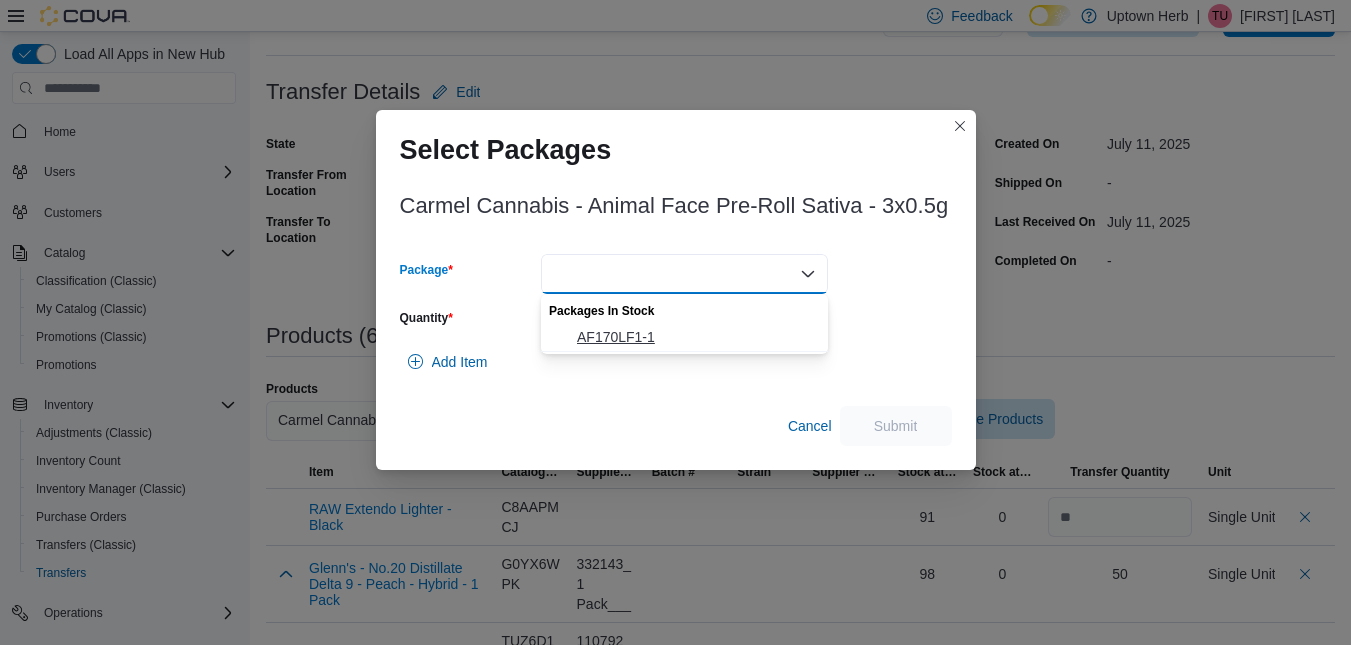 click on "AF170LF1-1" at bounding box center (696, 337) 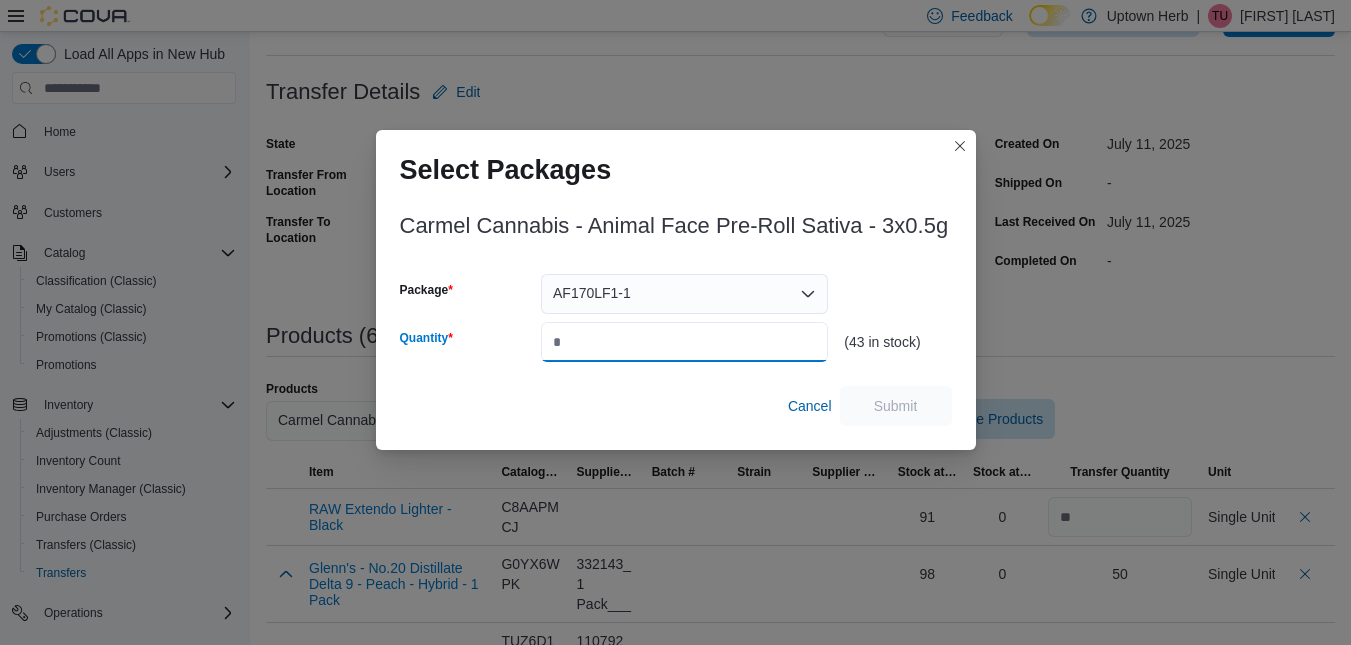 click on "Quantity" at bounding box center [684, 342] 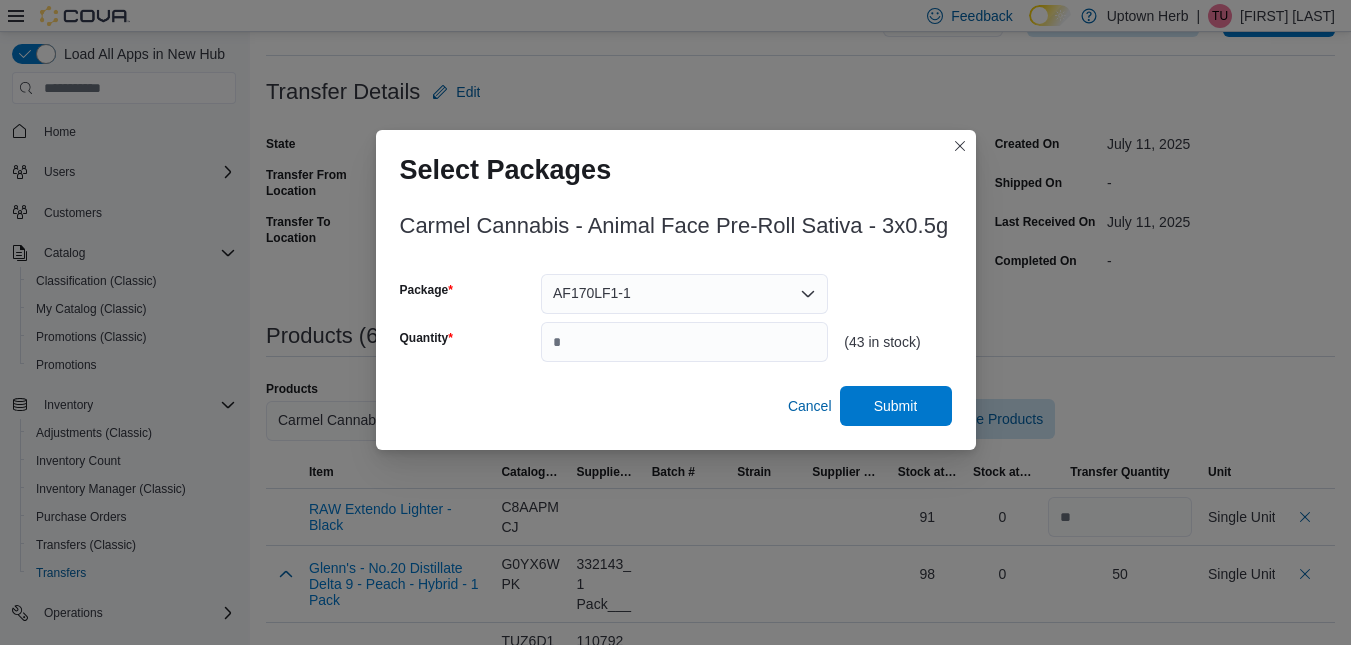 type on "*" 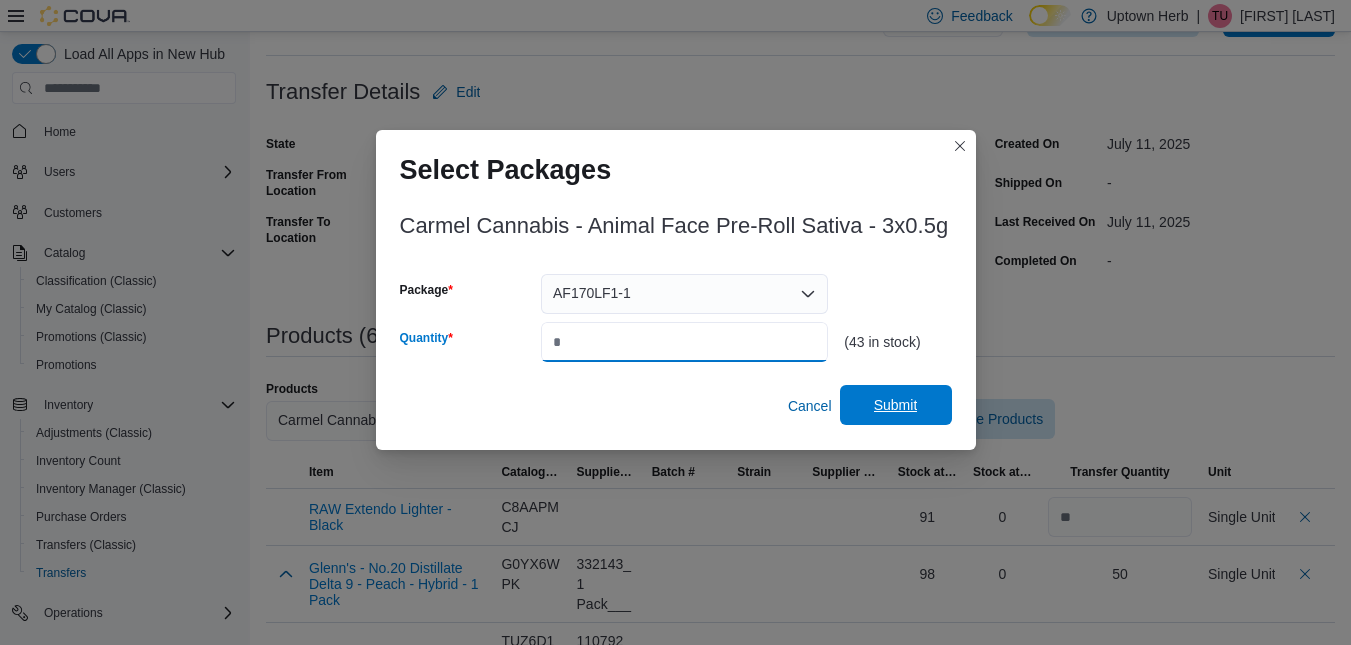 type on "**" 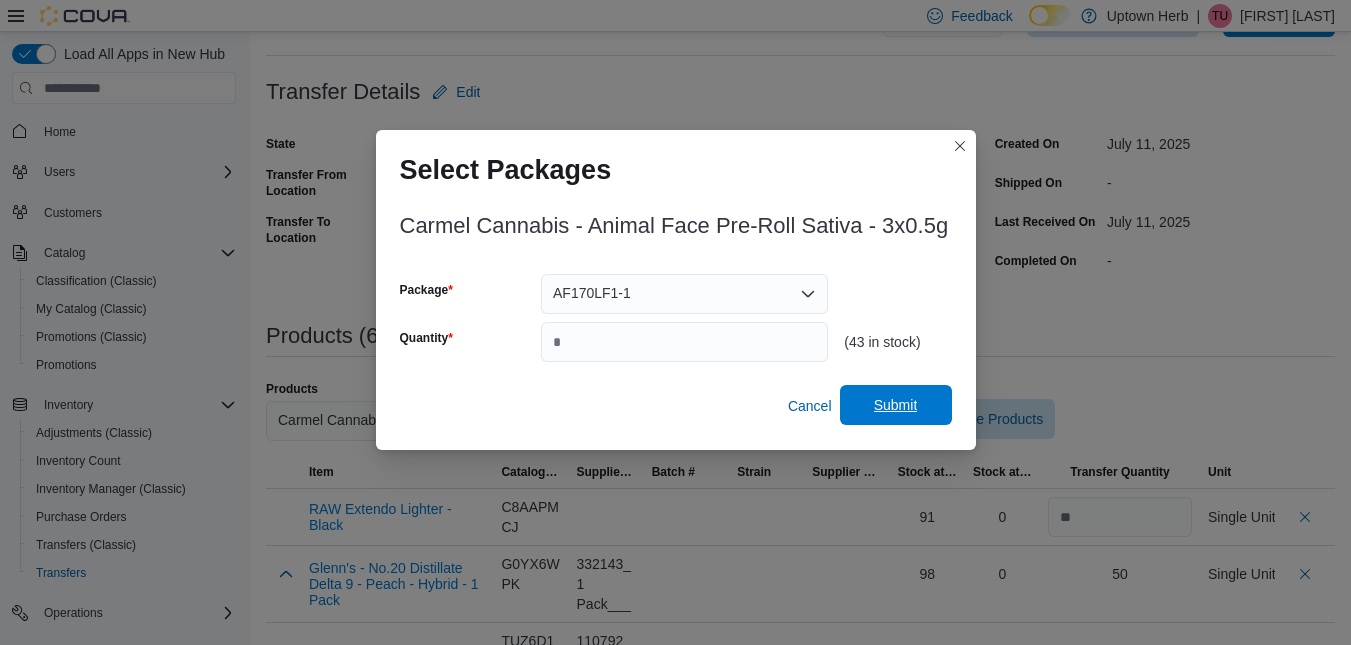 click on "Submit" at bounding box center (896, 405) 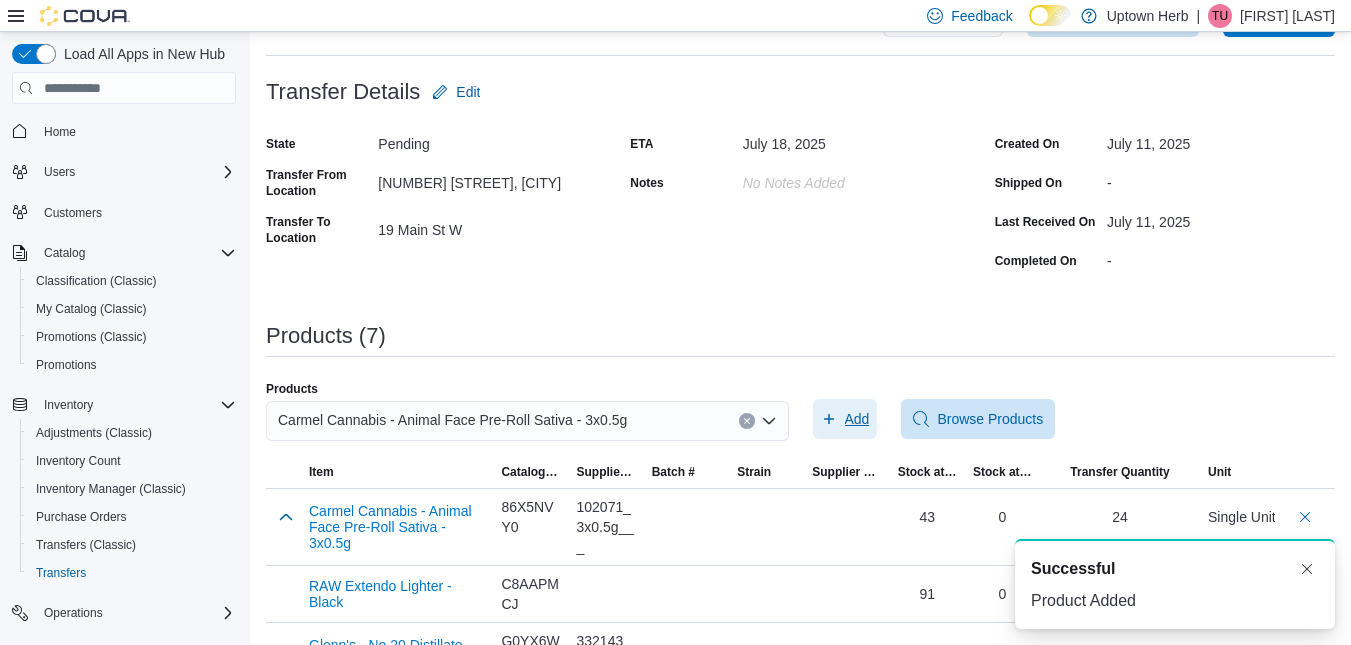 scroll, scrollTop: 0, scrollLeft: 0, axis: both 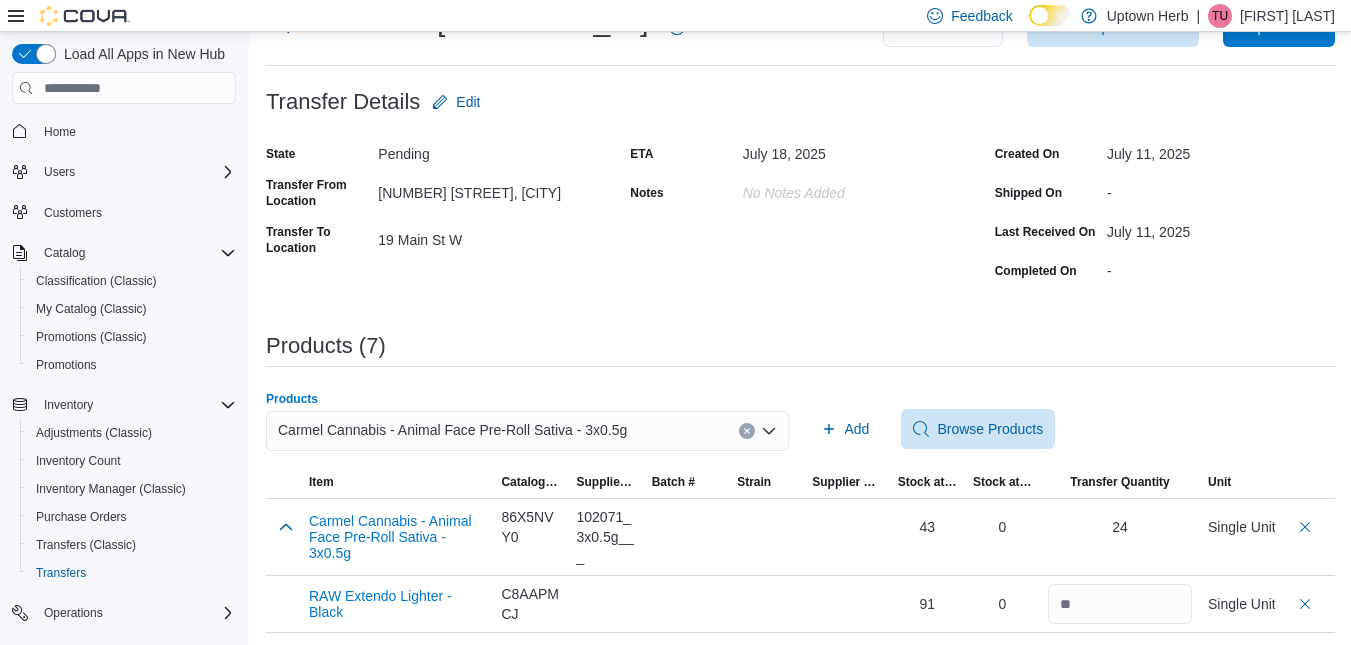 click on "Carmel Cannabis - Animal Face Pre-Roll Sativa - 3x0.5g" at bounding box center (452, 430) 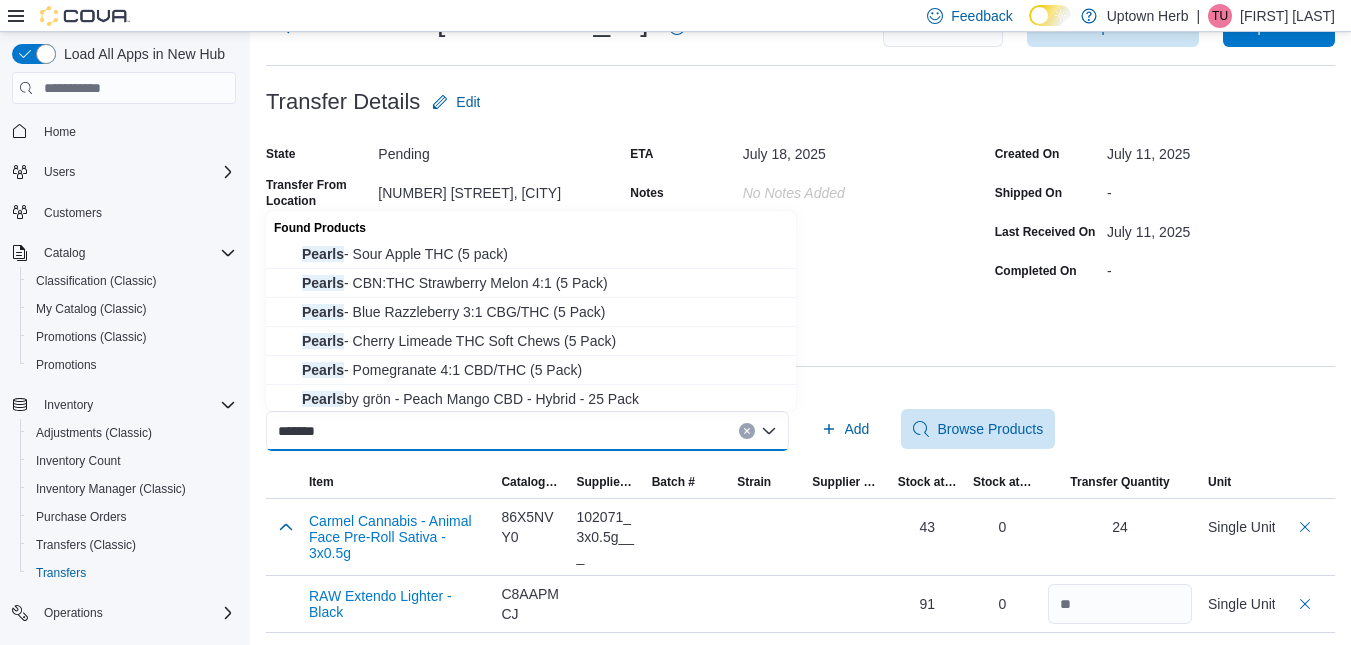 type on "******" 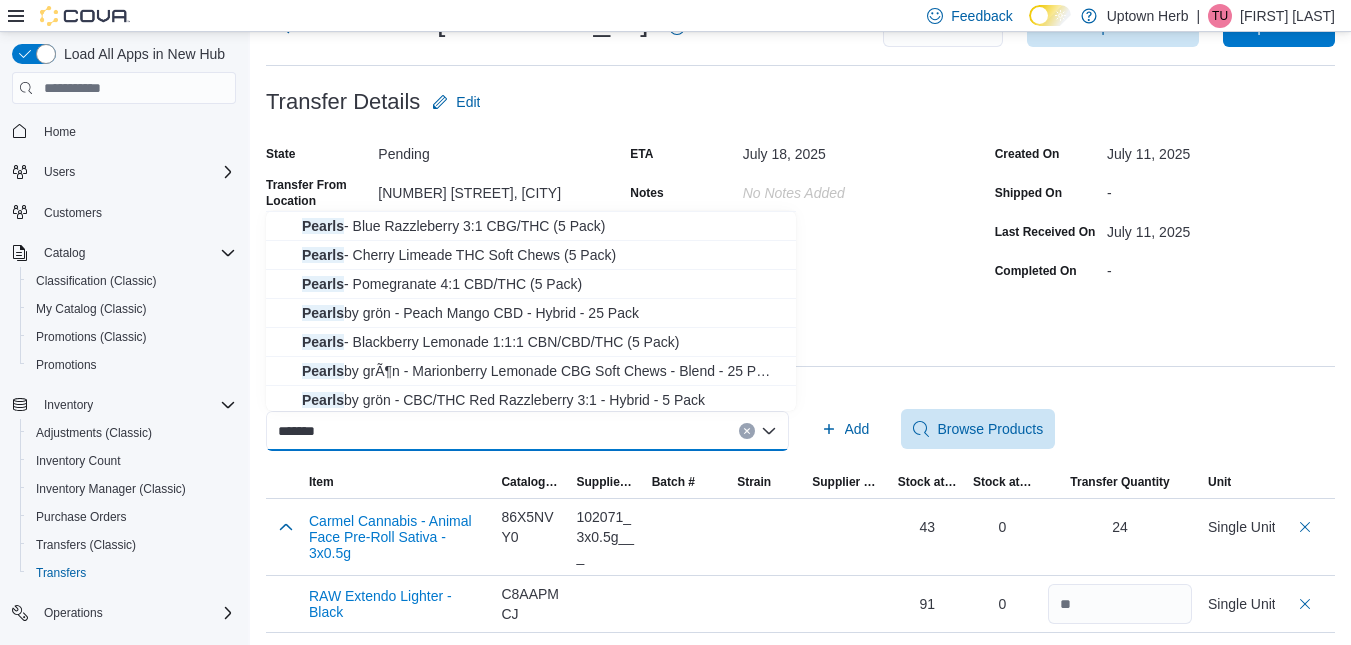 scroll, scrollTop: 90, scrollLeft: 0, axis: vertical 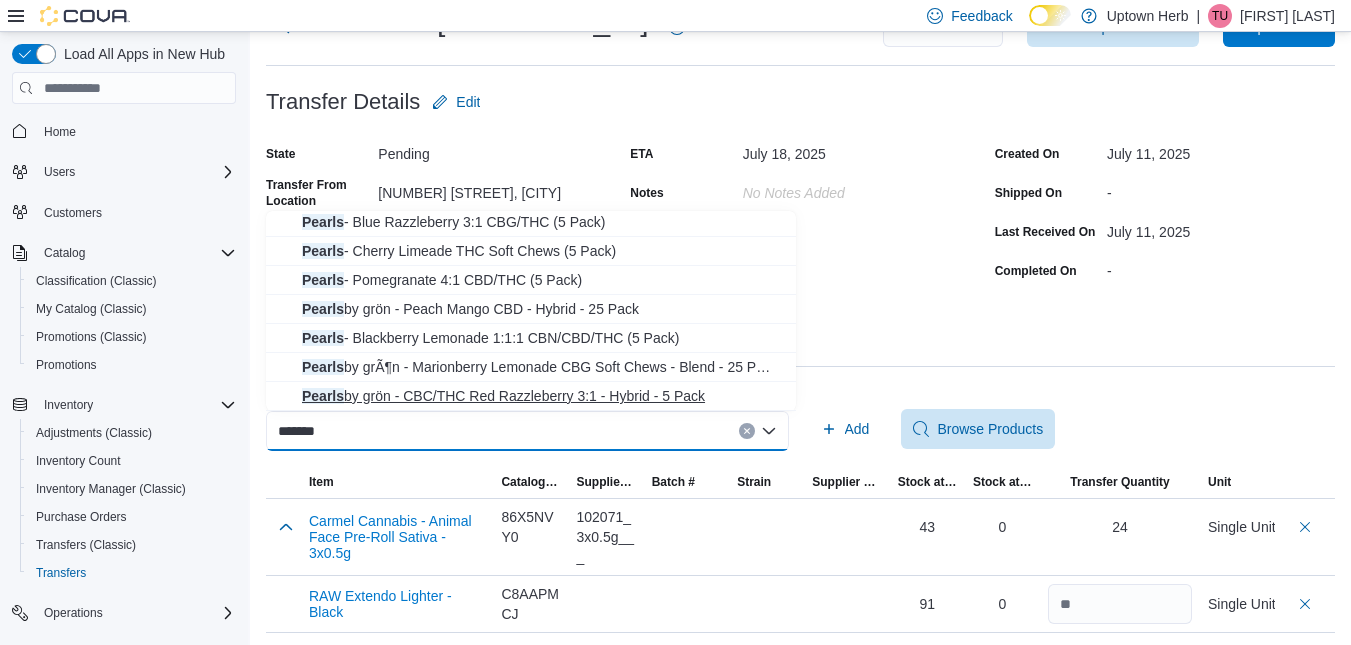 click on "Pearls  by grön - CBC/THC Red Razzleberry 3:1 - Hybrid - 5 Pack" at bounding box center [543, 396] 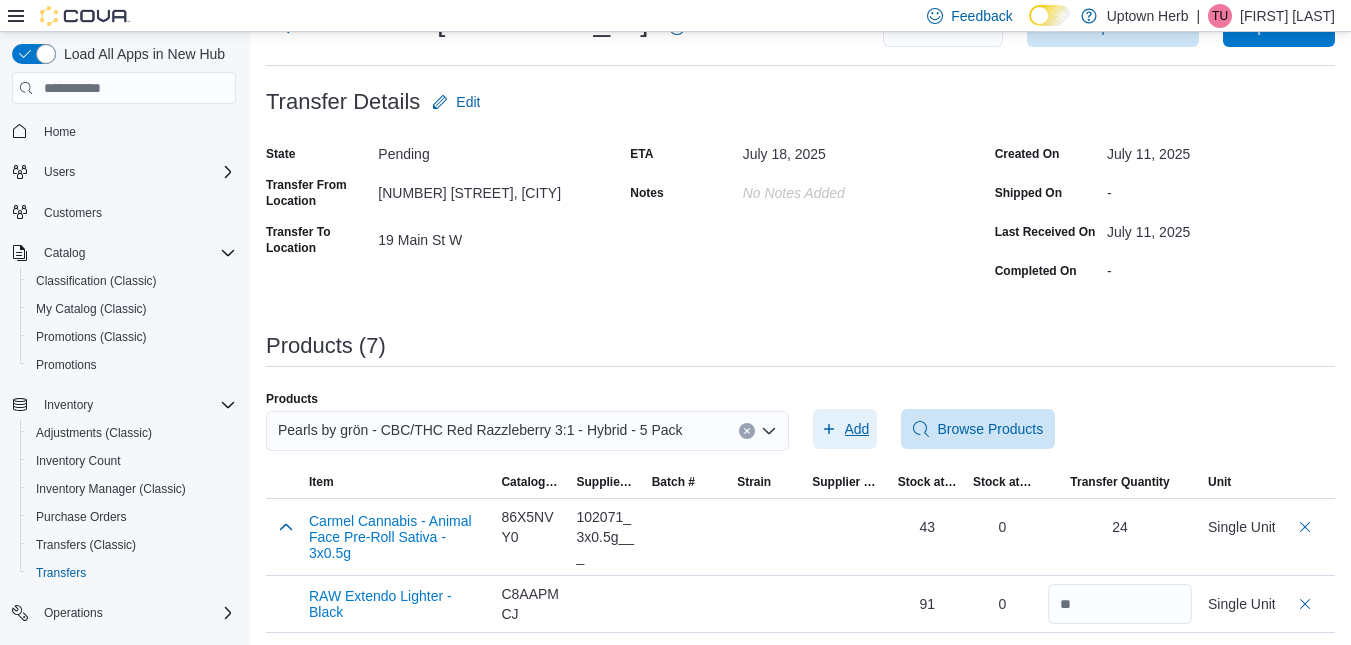 click on "Add" at bounding box center [857, 429] 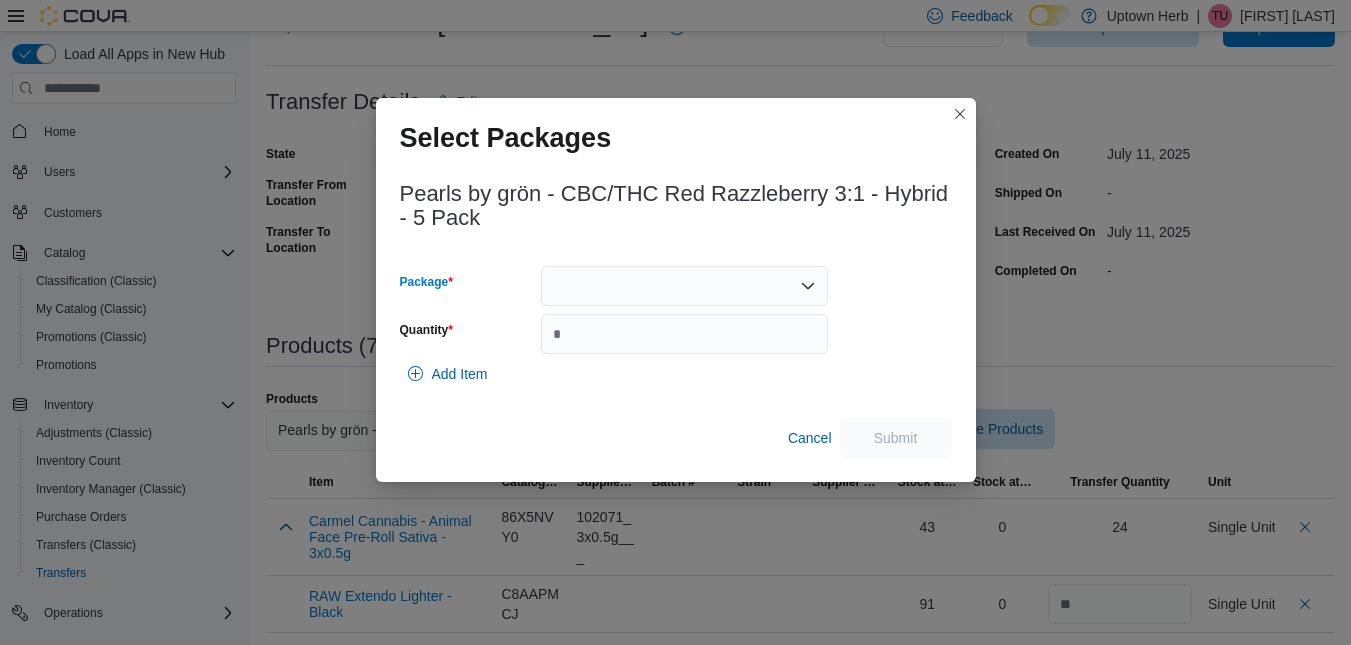click at bounding box center (684, 286) 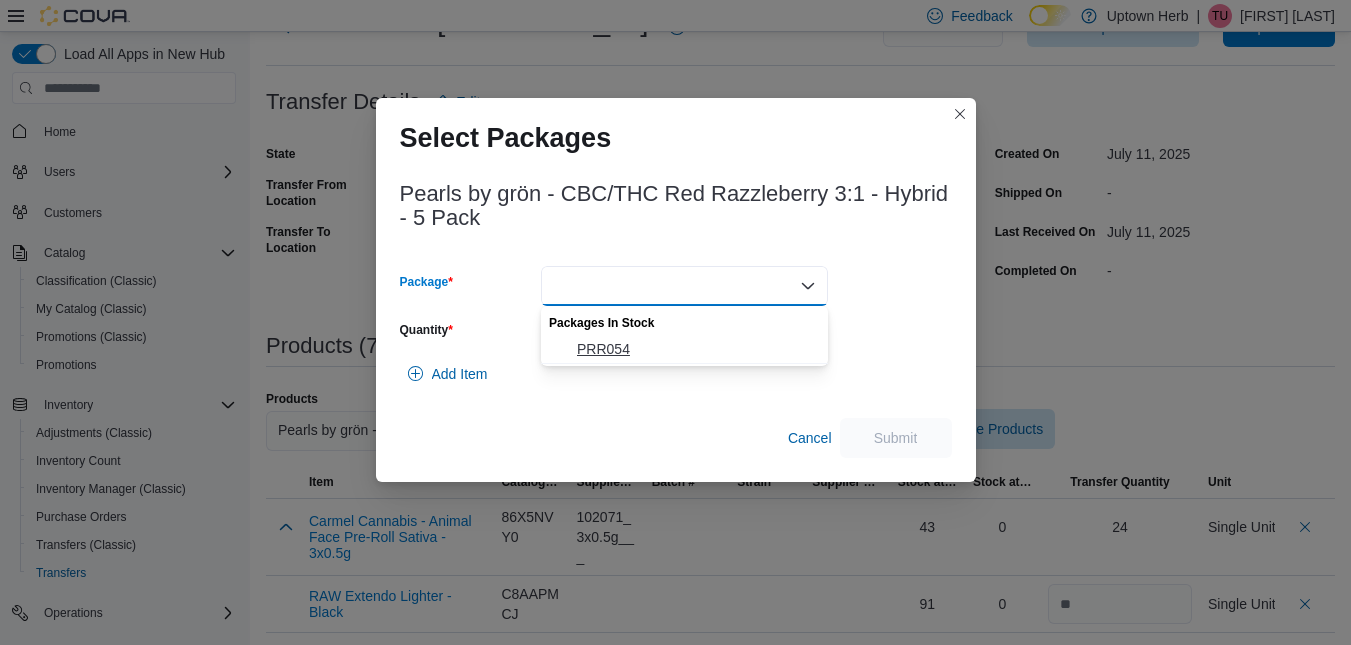 click on "PRR054" at bounding box center (696, 349) 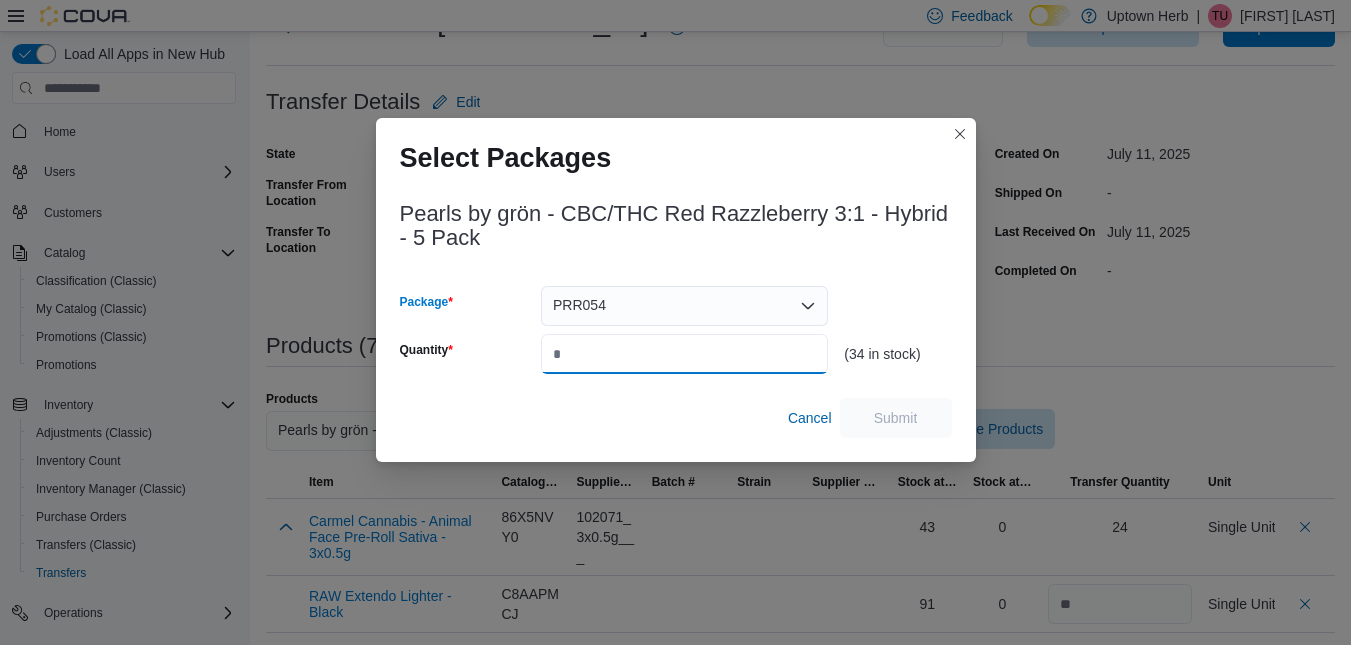 click on "Quantity" at bounding box center [684, 354] 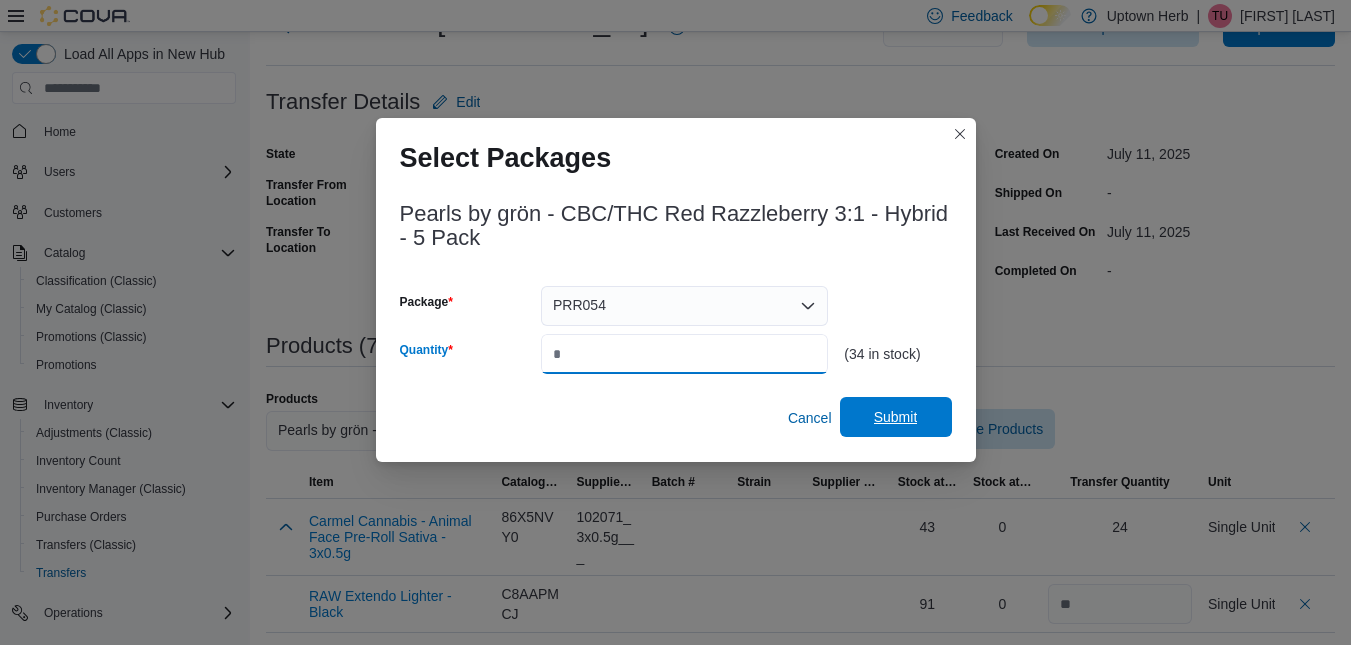 type on "**" 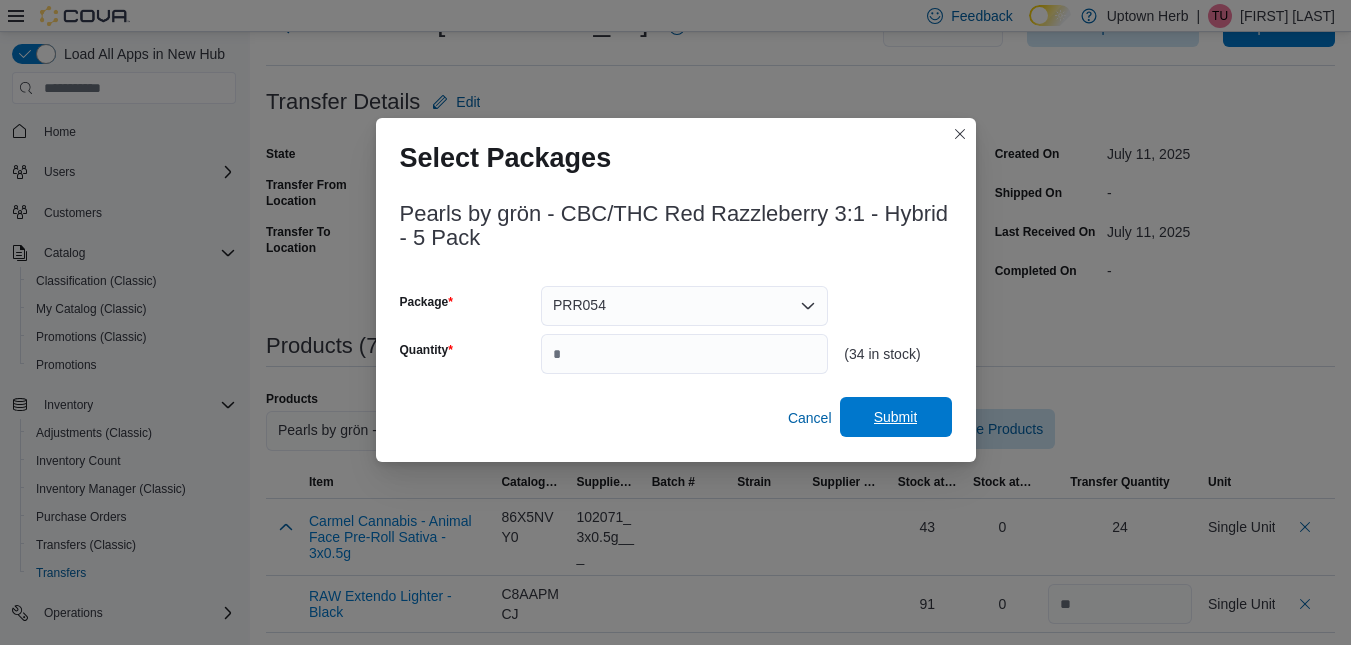 click on "Submit" at bounding box center (896, 417) 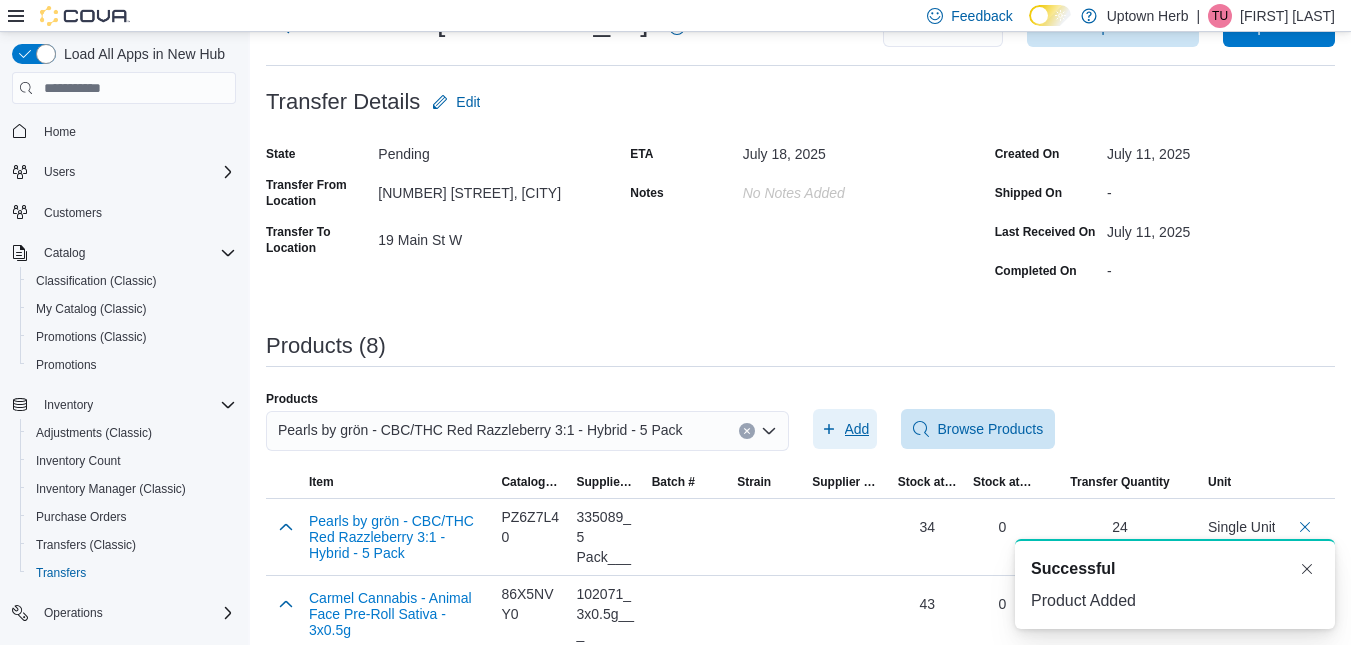 scroll, scrollTop: 0, scrollLeft: 0, axis: both 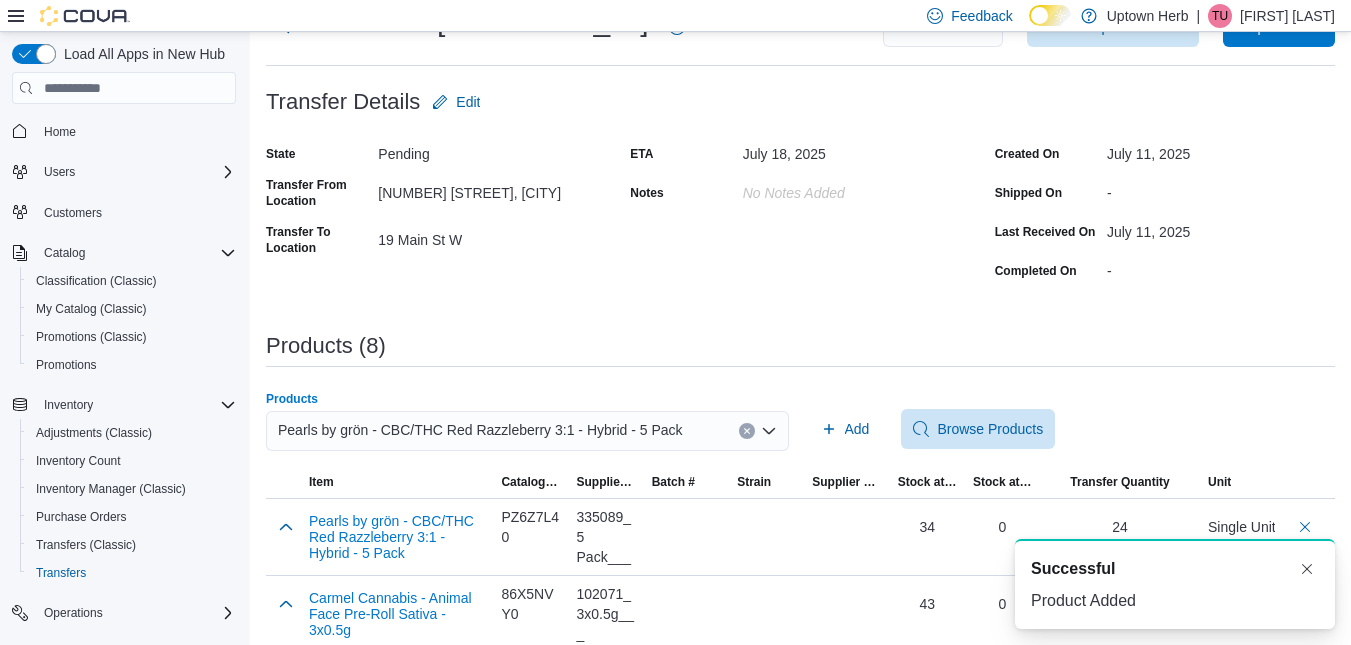 click at bounding box center (747, 431) 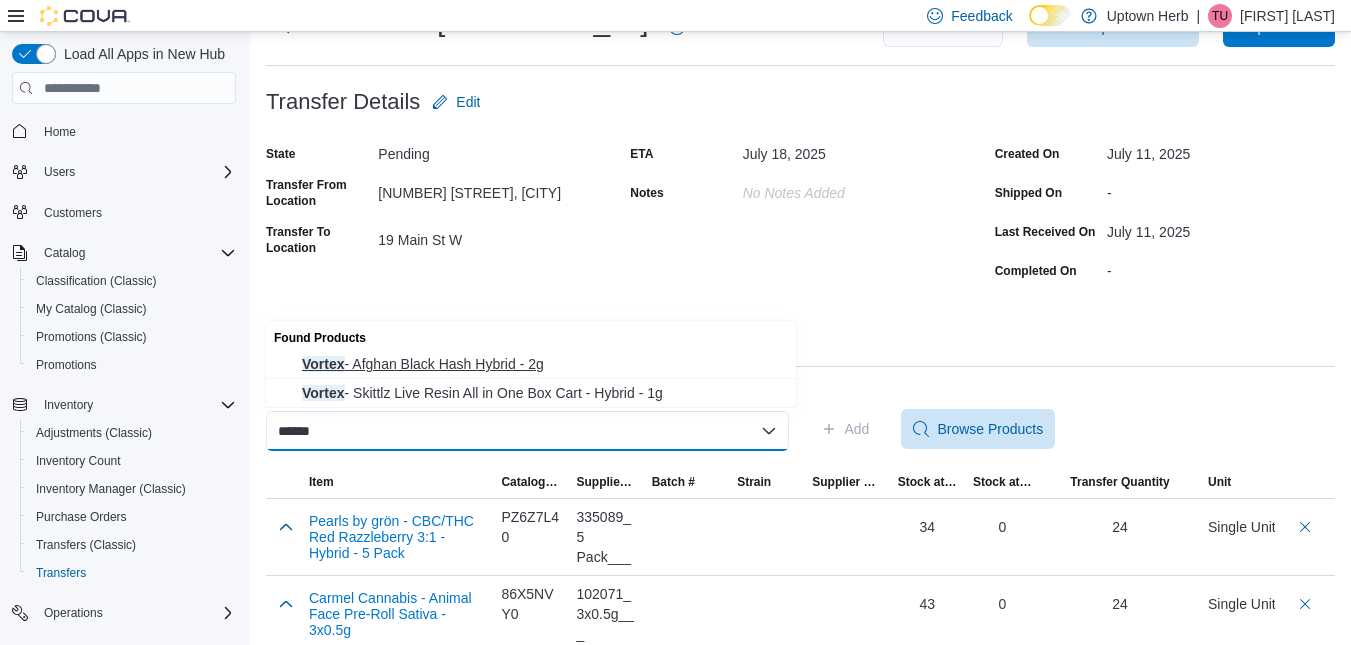 type on "******" 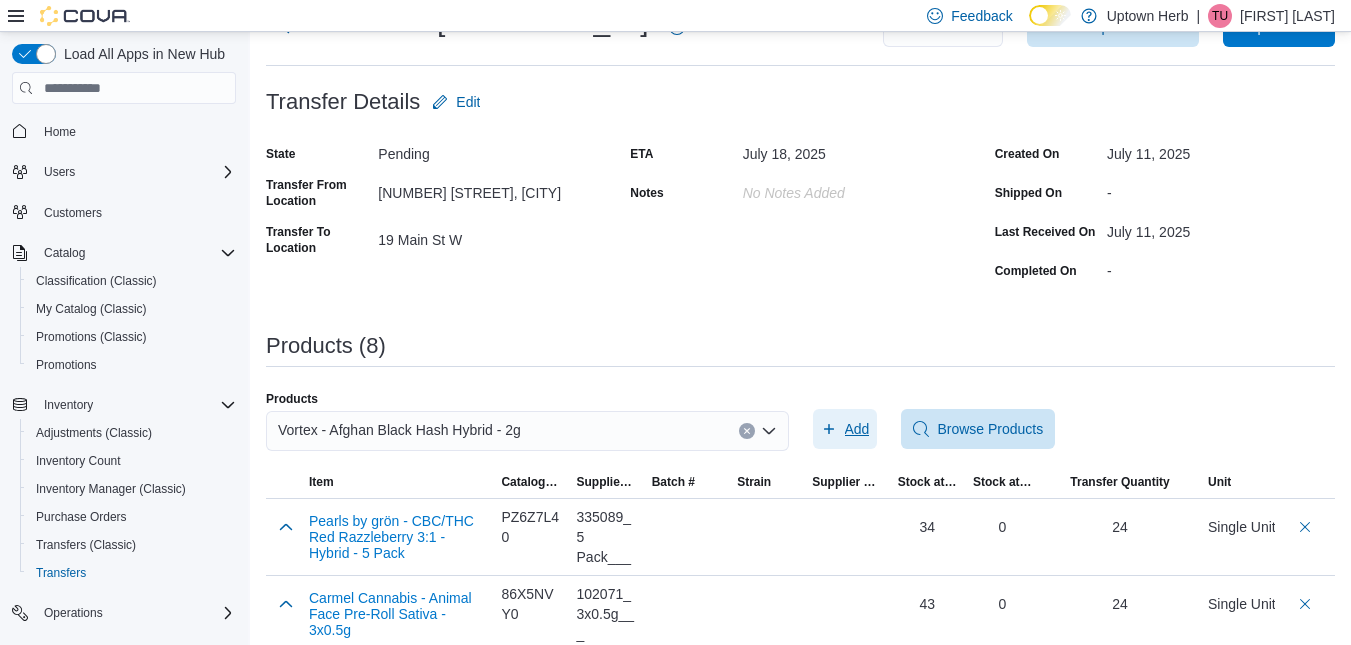click on "Add" at bounding box center (845, 429) 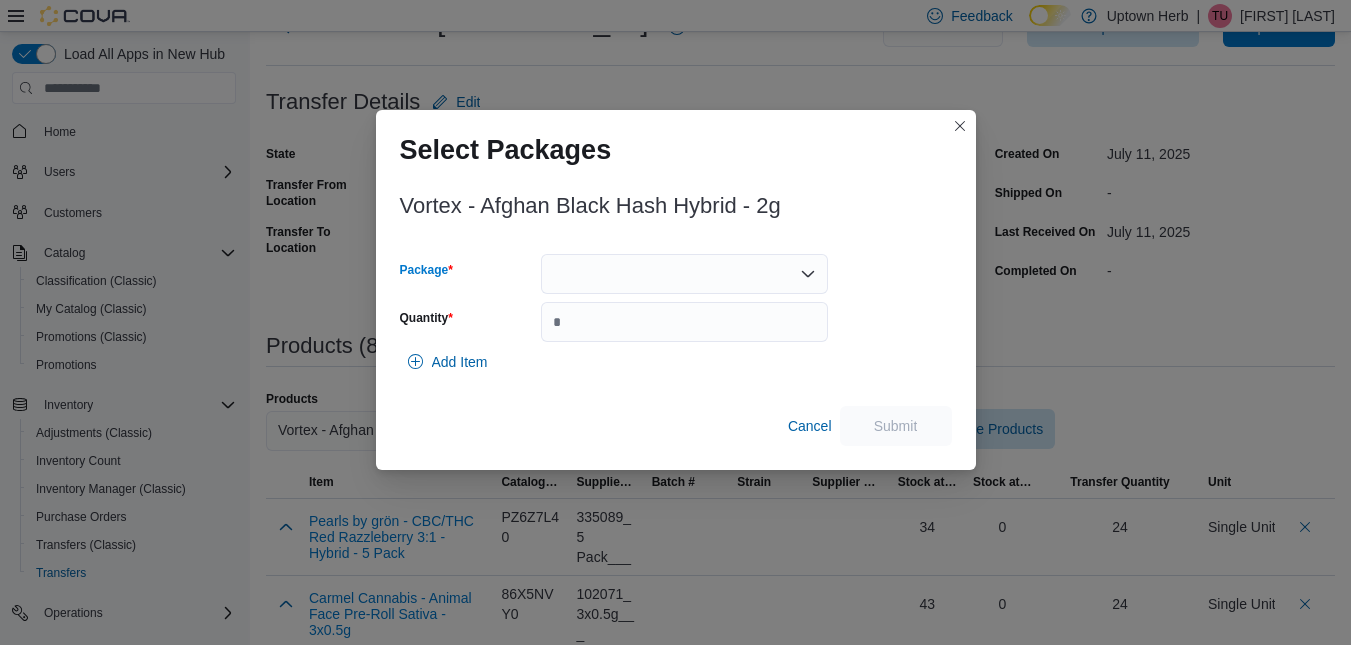 click at bounding box center [684, 274] 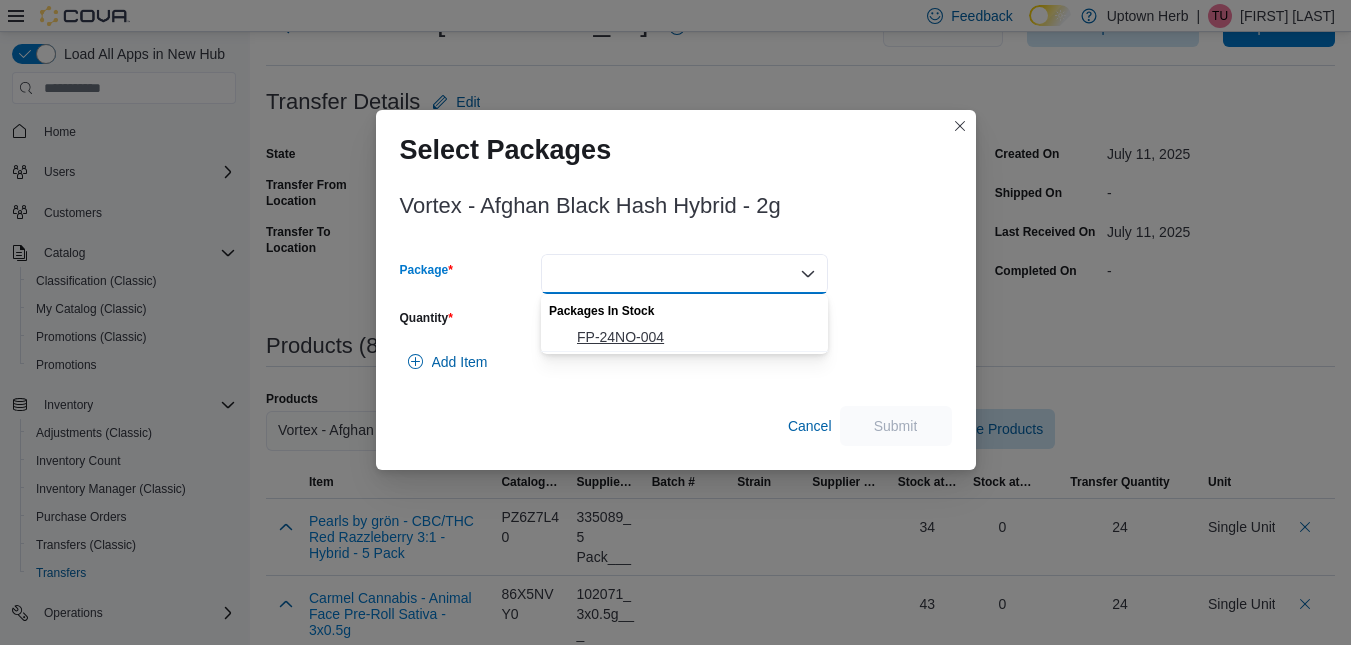 click on "FP-24NO-004" at bounding box center [684, 337] 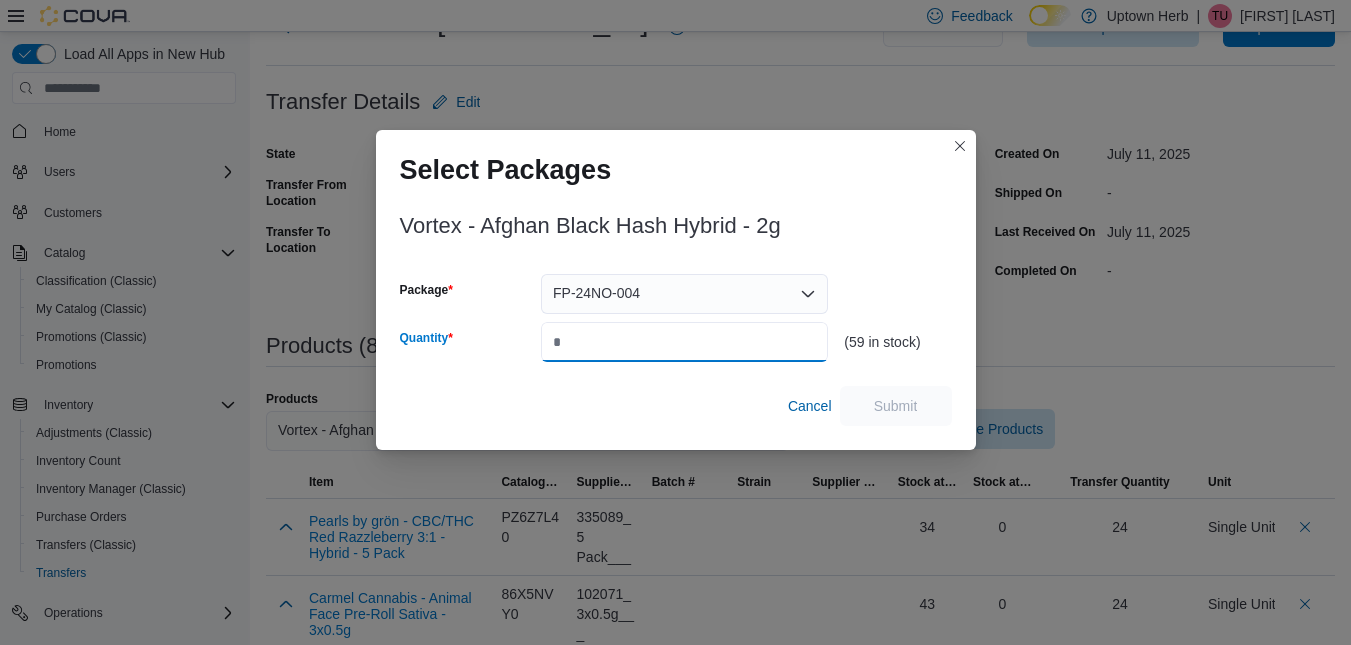 click on "Quantity" at bounding box center [684, 342] 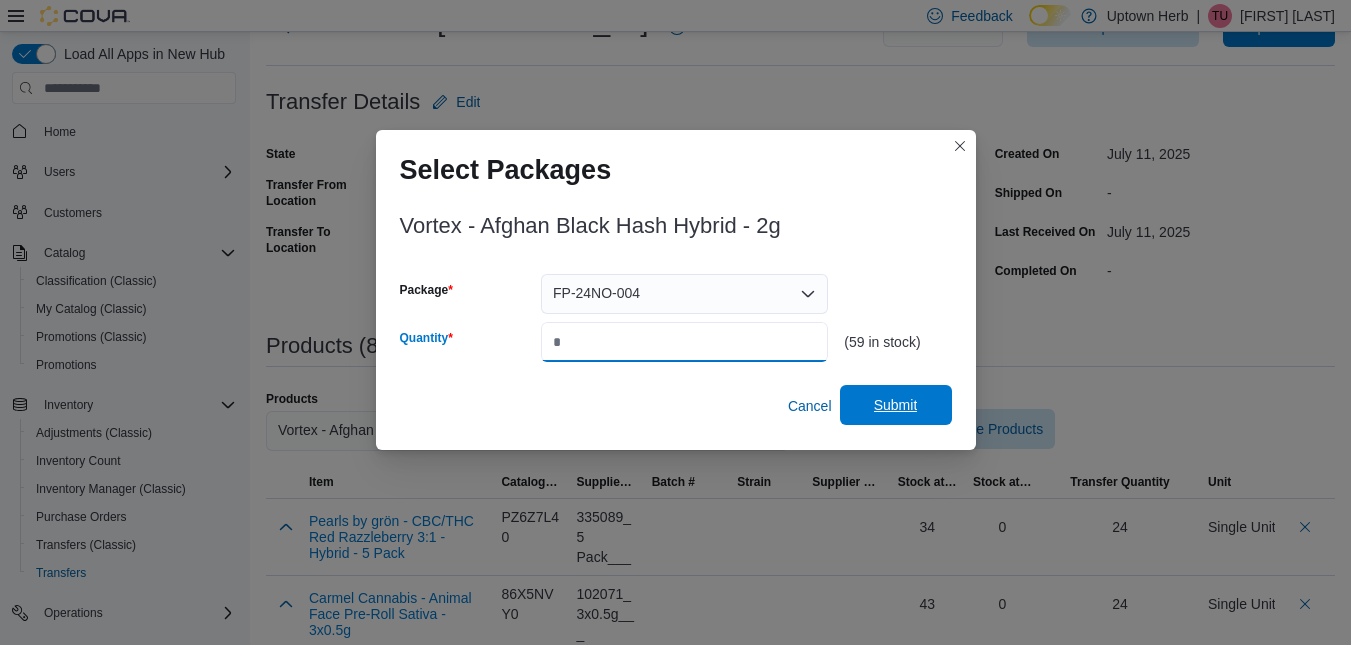 type on "*" 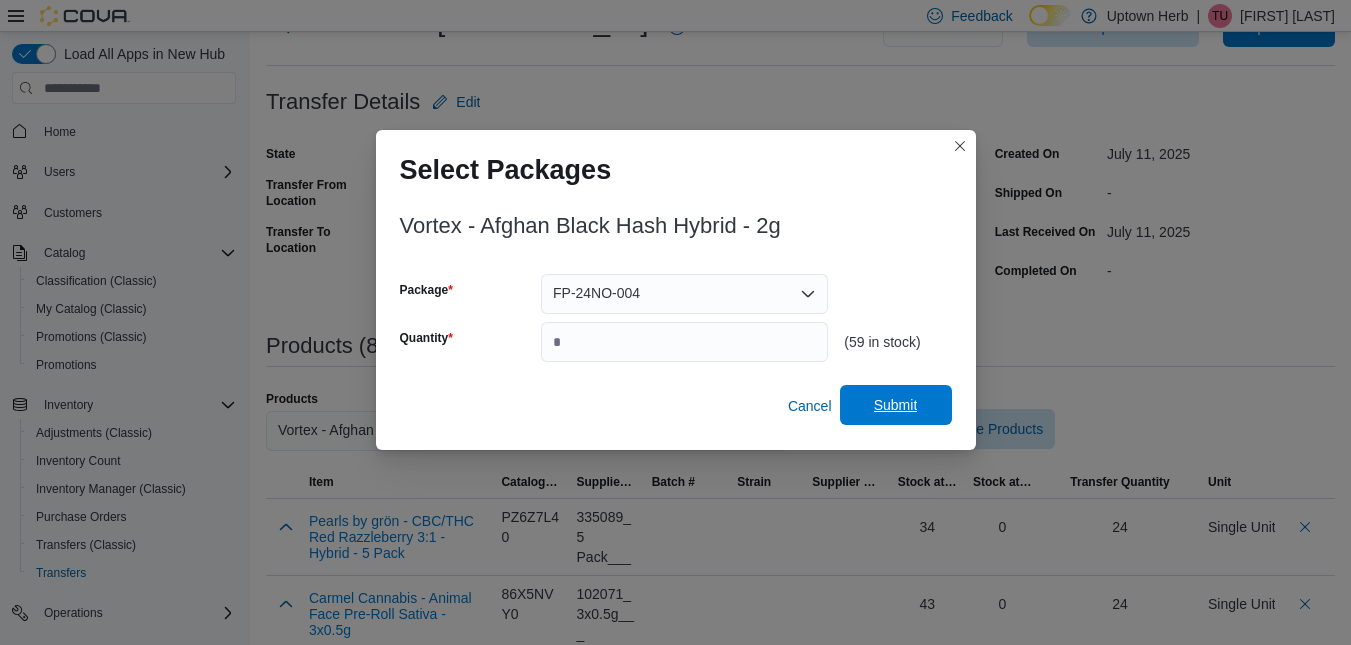 click on "Submit" at bounding box center [896, 405] 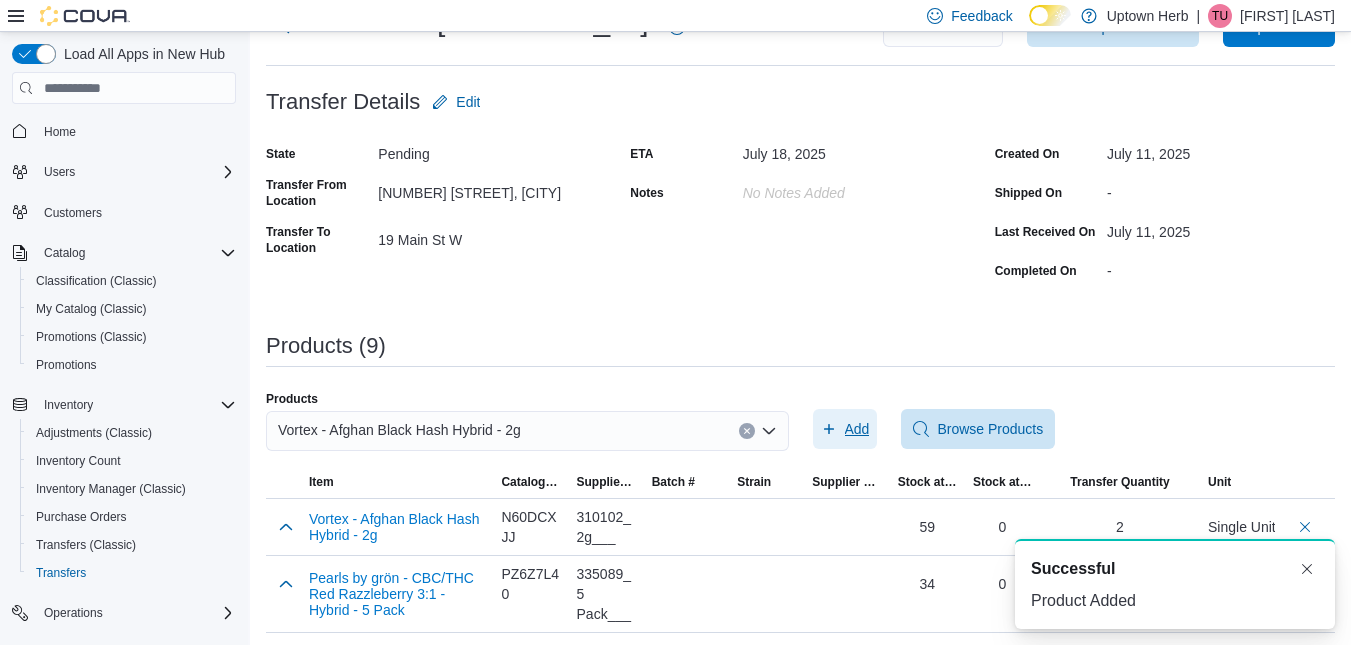 scroll, scrollTop: 0, scrollLeft: 0, axis: both 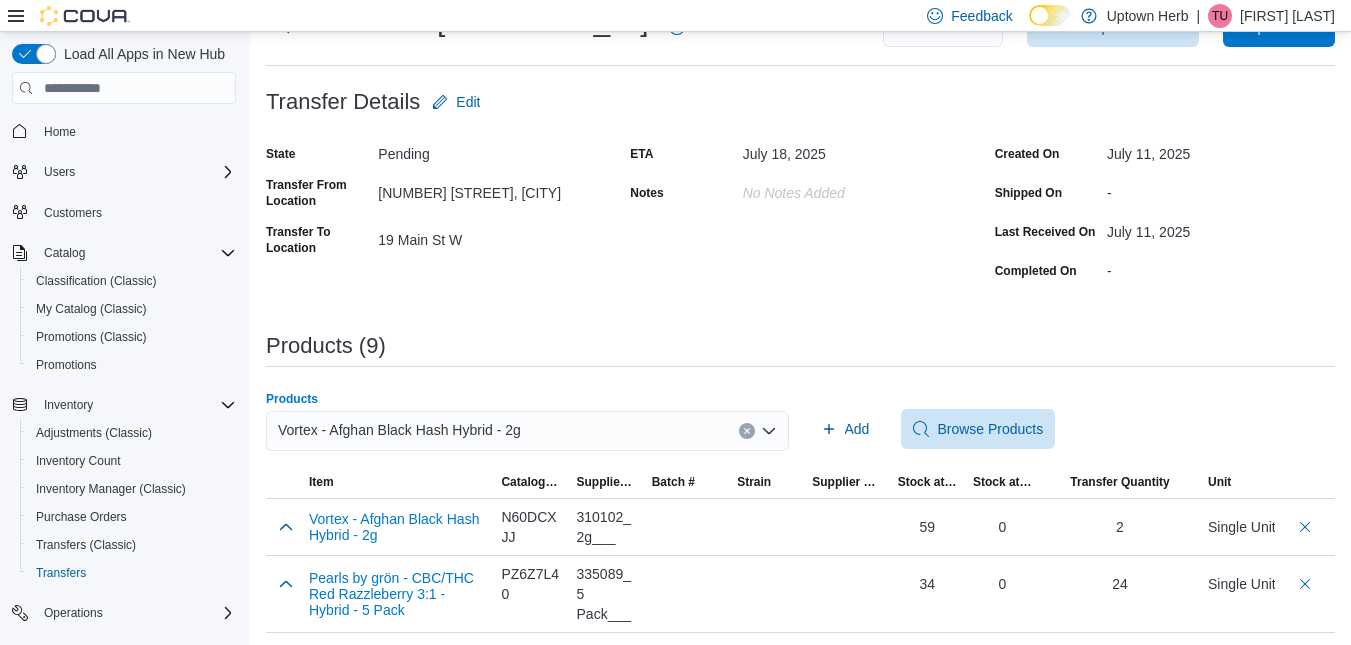 click on "Vortex - Afghan Black Hash Hybrid - 2g" at bounding box center [399, 430] 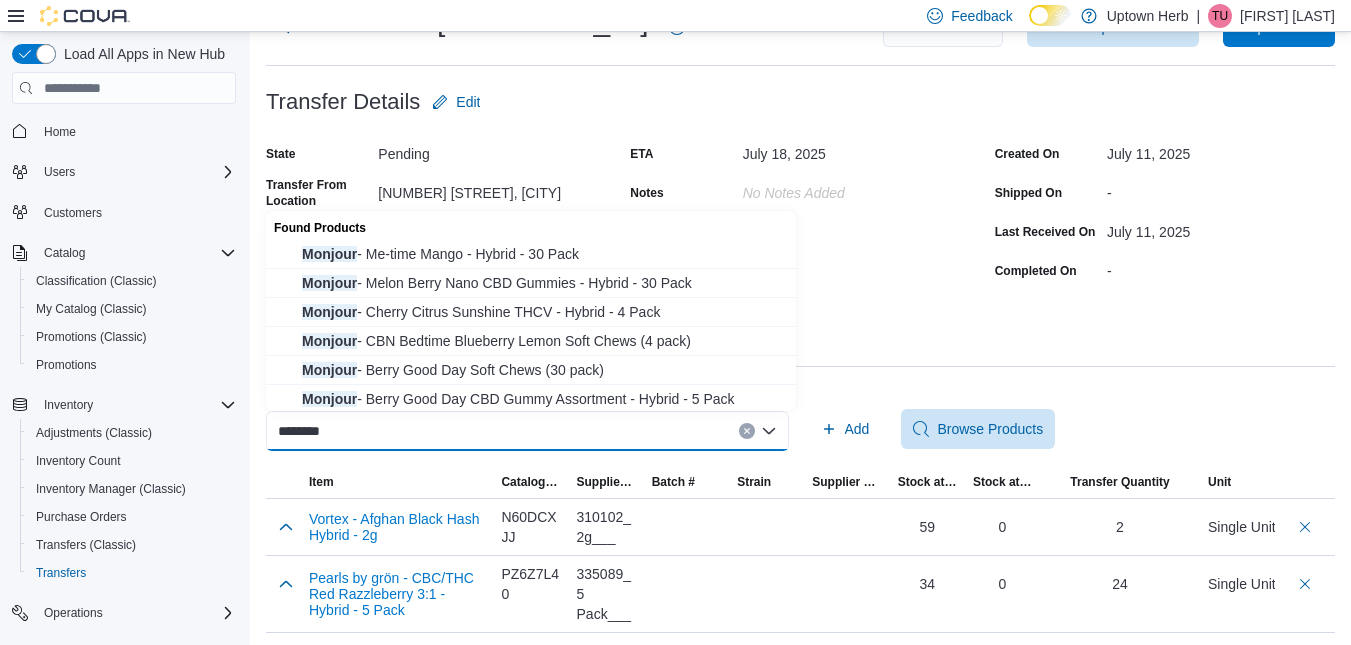 type on "*******" 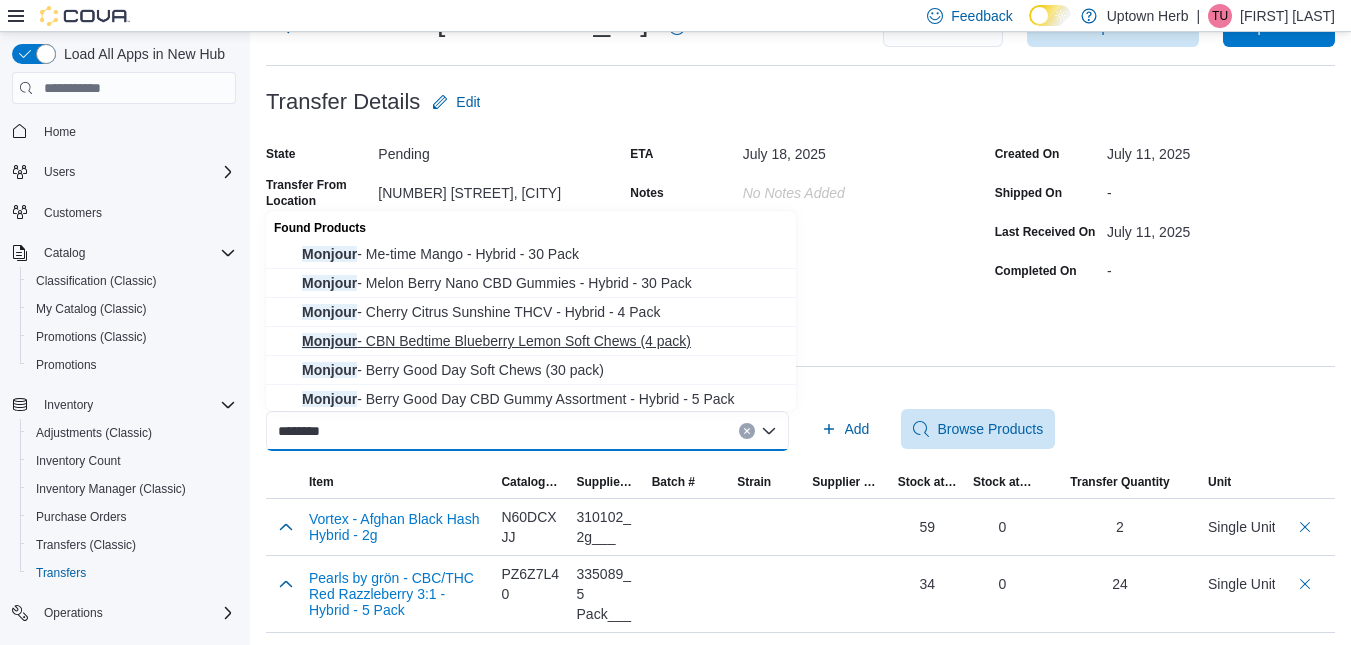 click on "Monjour  - CBN Bedtime Blueberry Lemon Soft Chews (4 pack)" at bounding box center (543, 341) 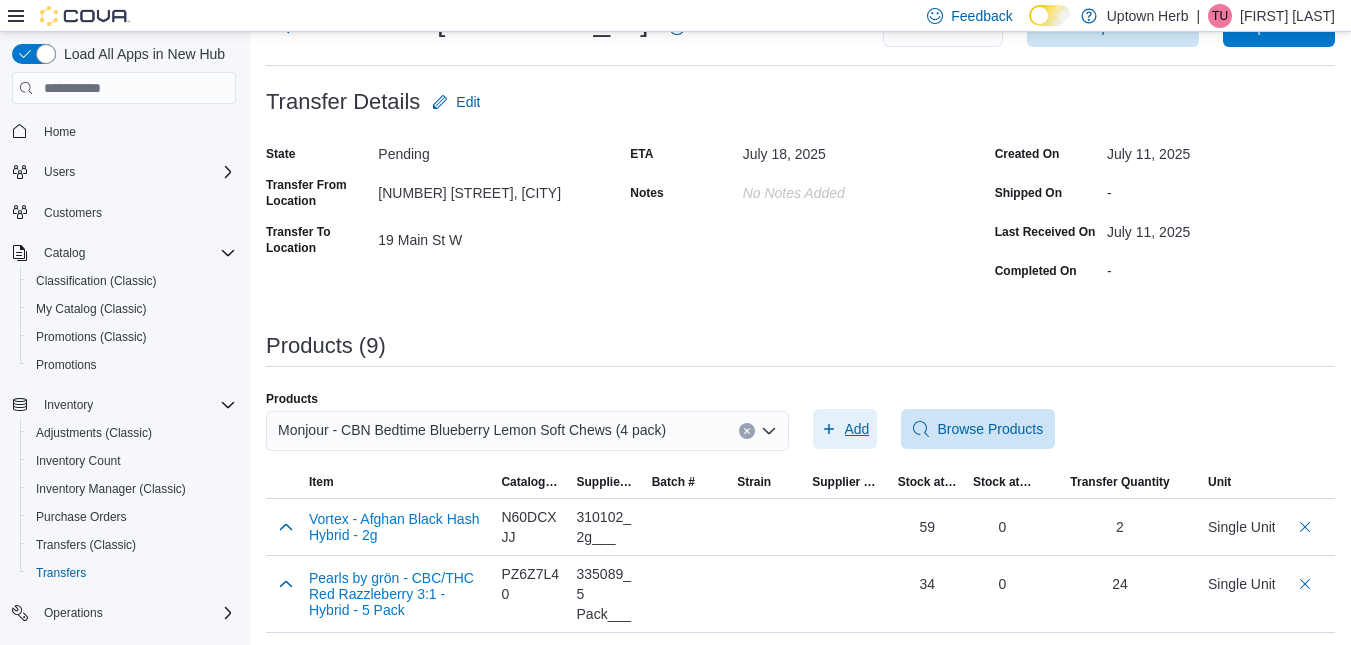 click on "Add" at bounding box center [857, 429] 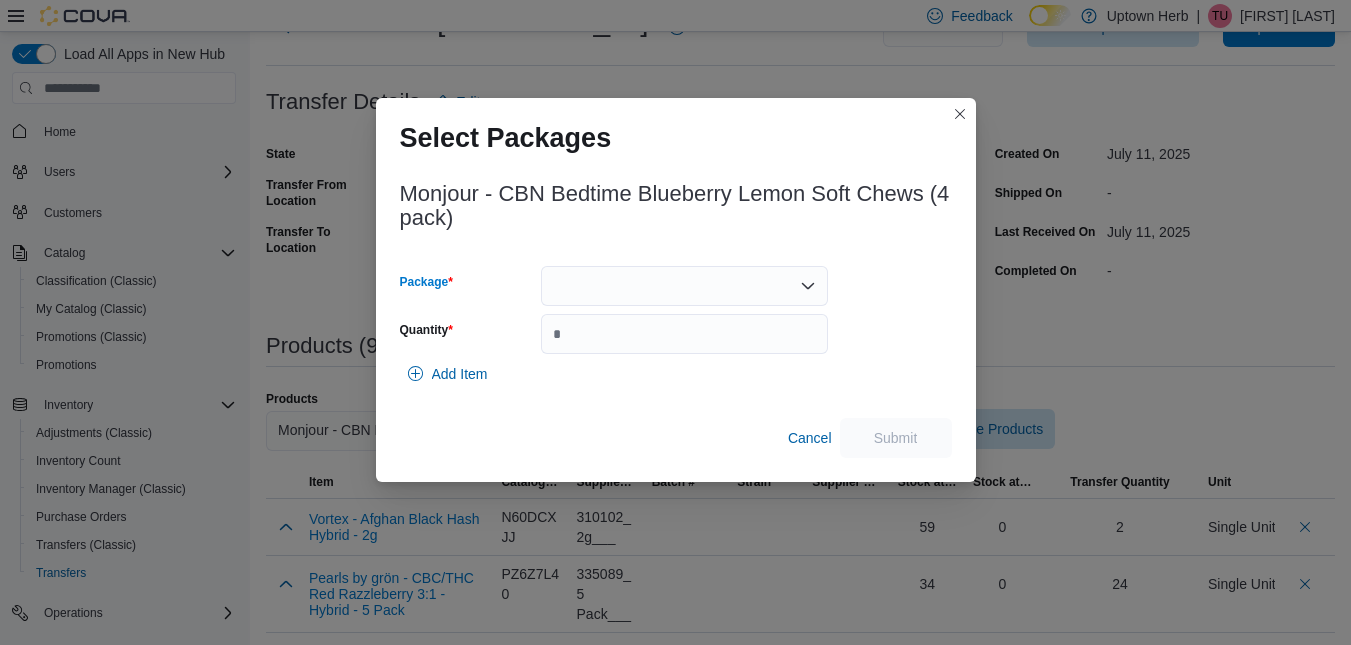 click at bounding box center [684, 286] 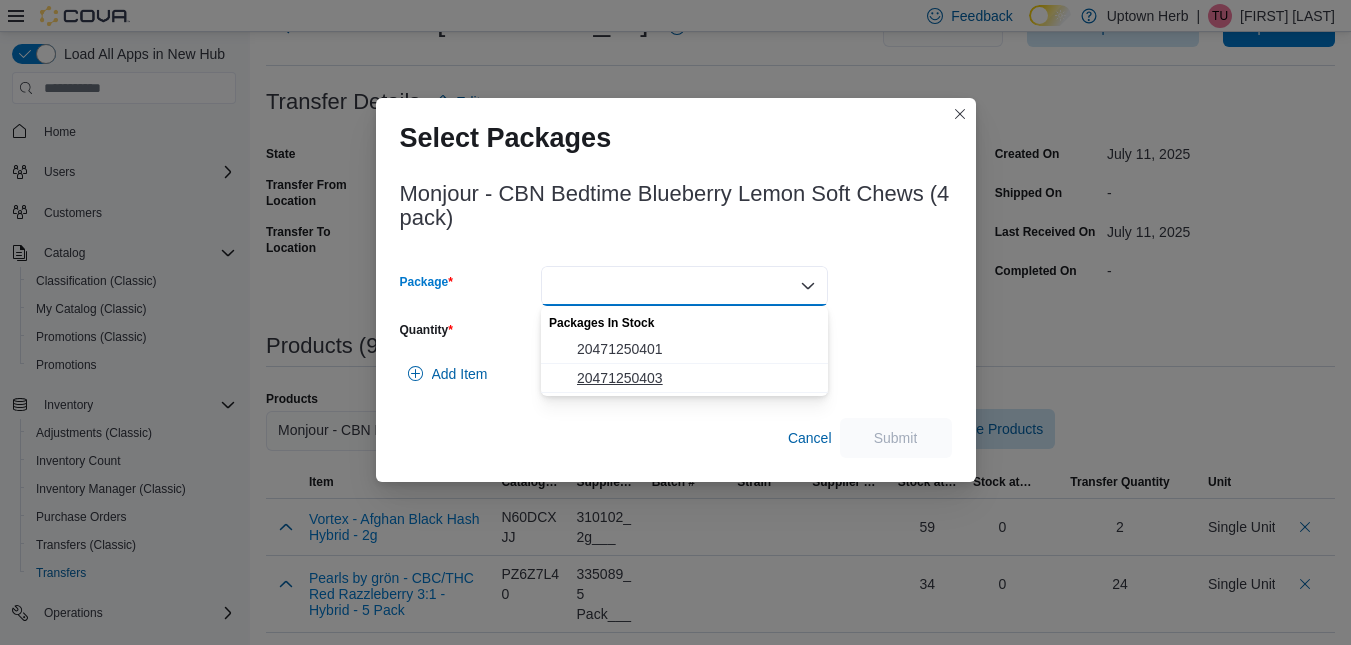 click on "20471250403" at bounding box center (696, 378) 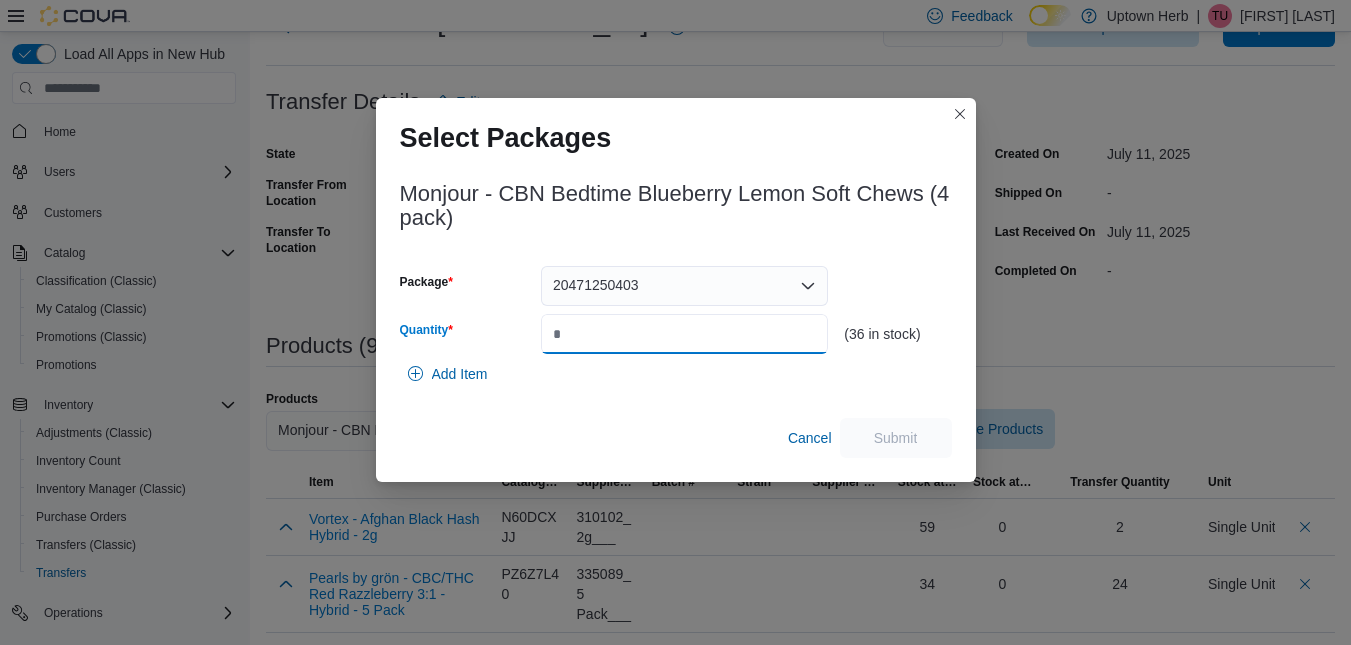 click on "Quantity" at bounding box center [684, 334] 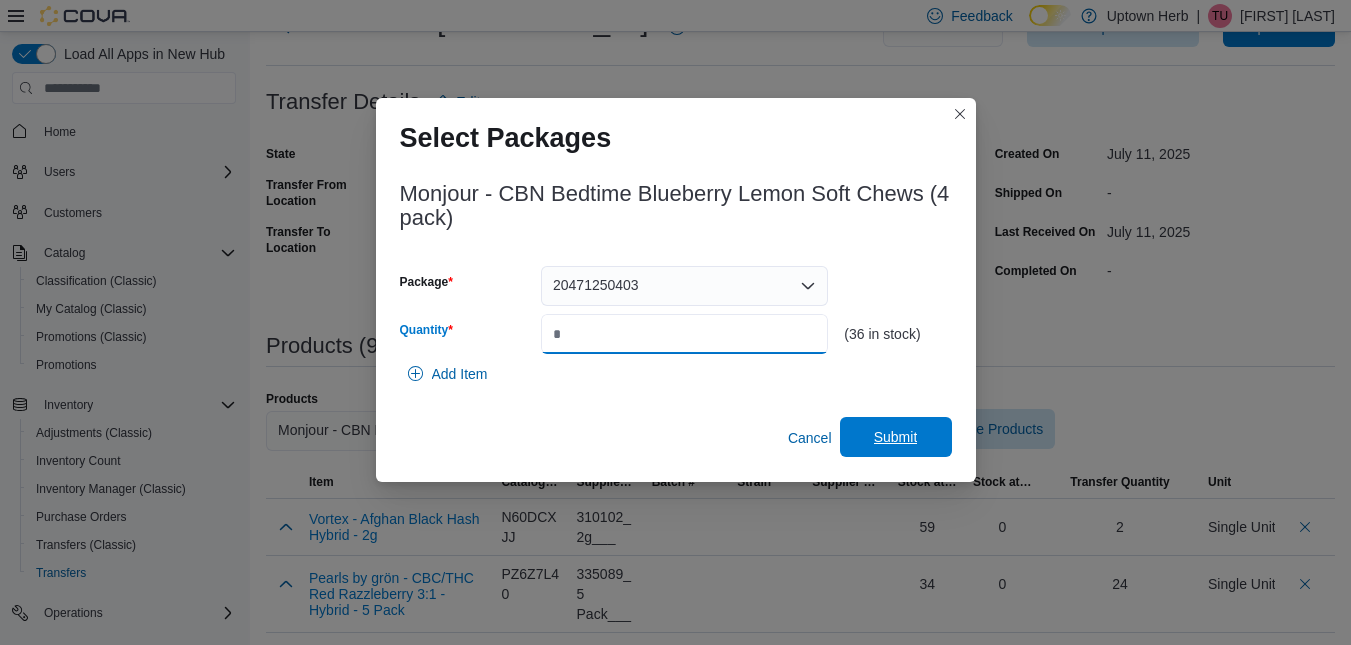 type on "**" 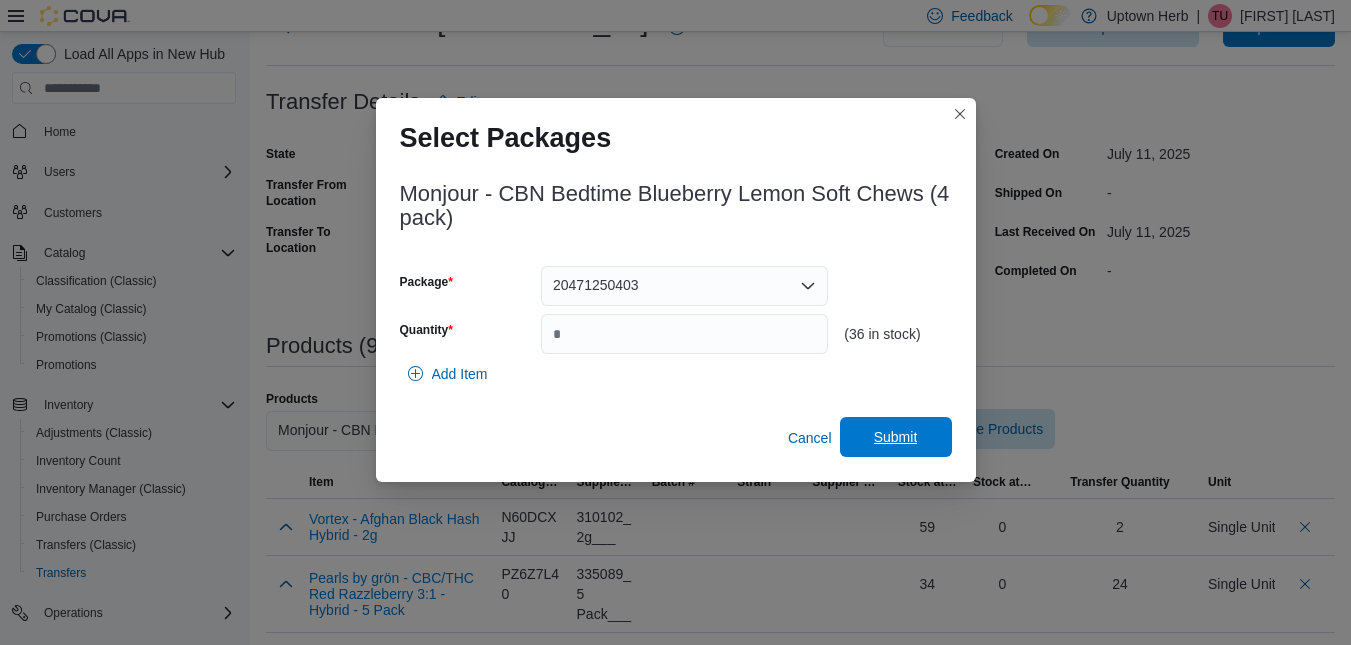click on "Submit" at bounding box center (896, 437) 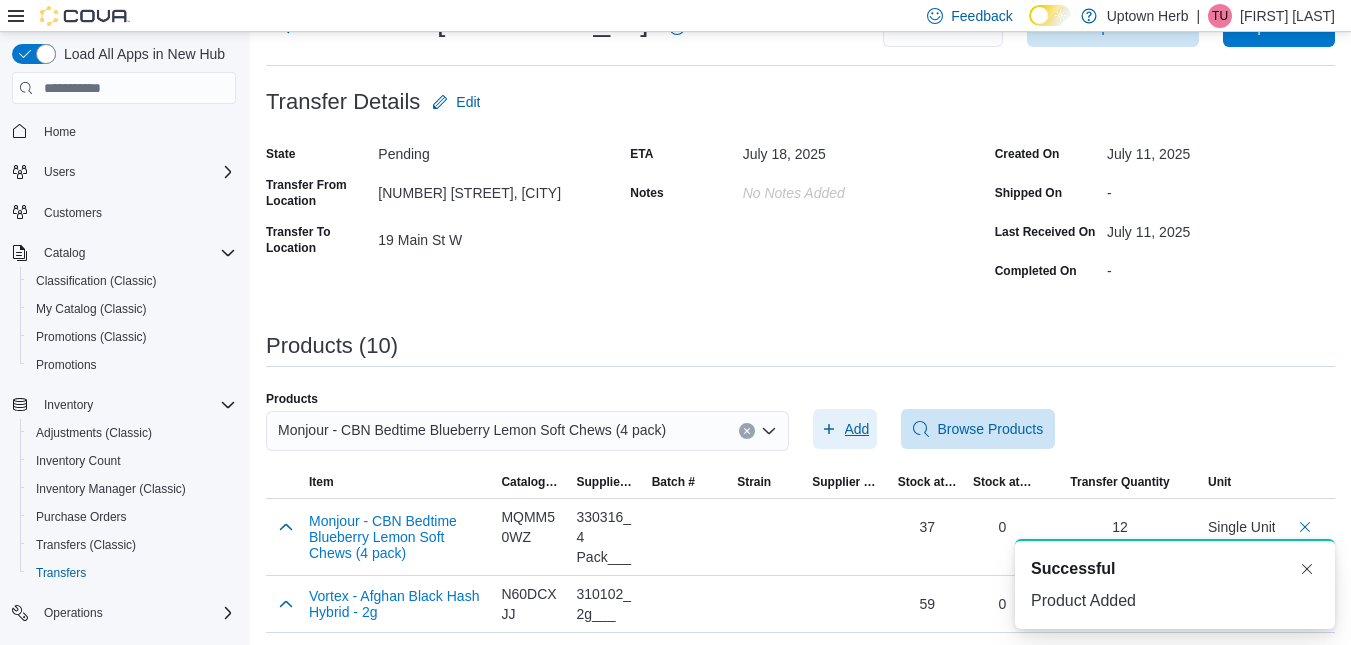 scroll, scrollTop: 0, scrollLeft: 0, axis: both 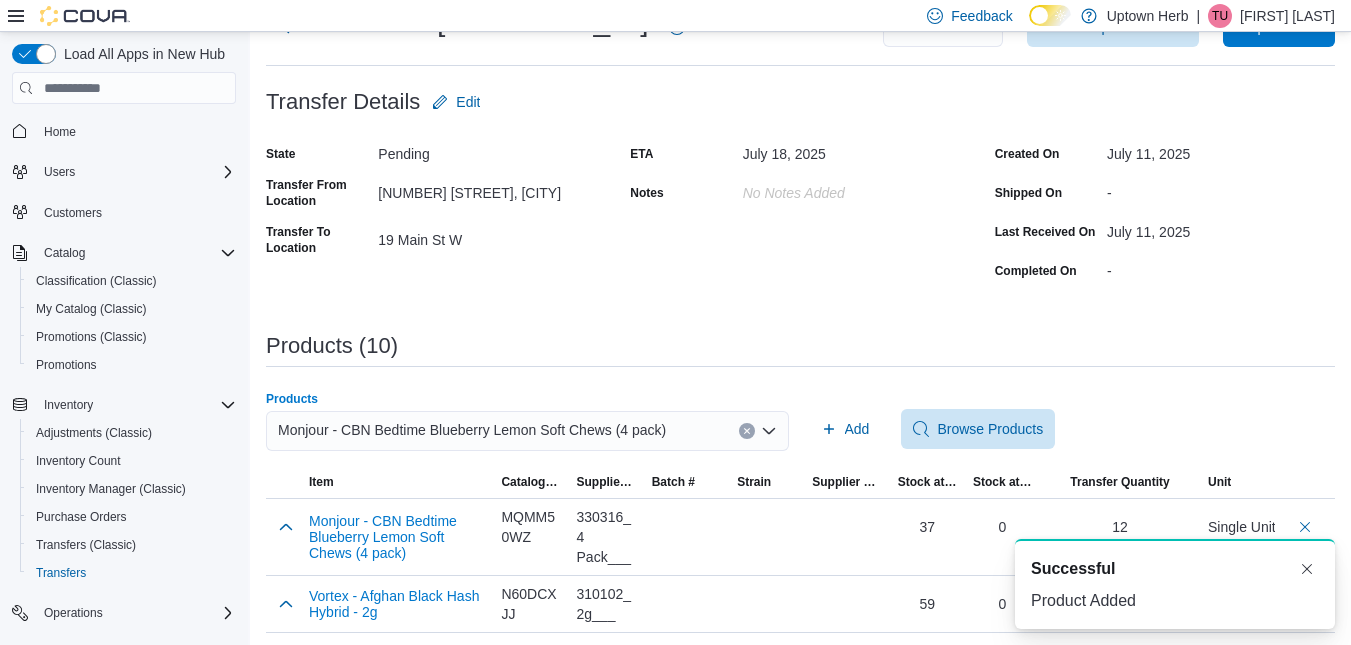 click on "Monjour - CBN Bedtime Blueberry Lemon Soft Chews (4 pack)" at bounding box center [527, 431] 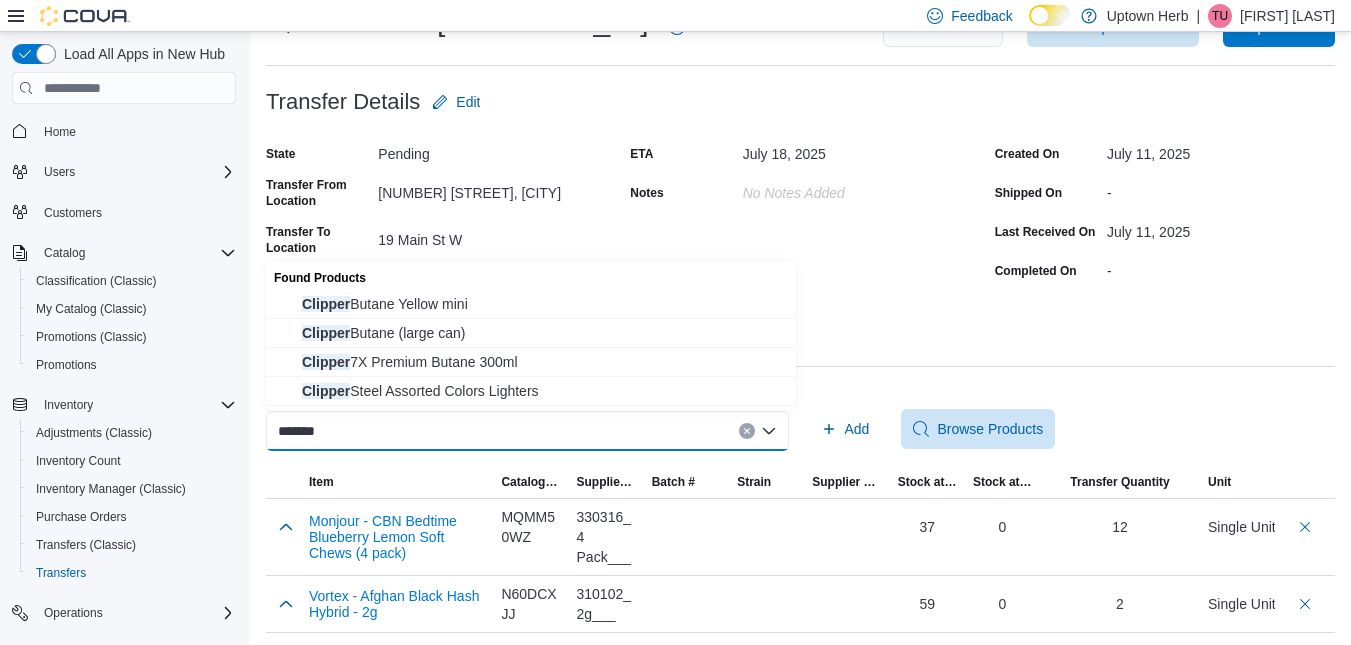 type on "*******" 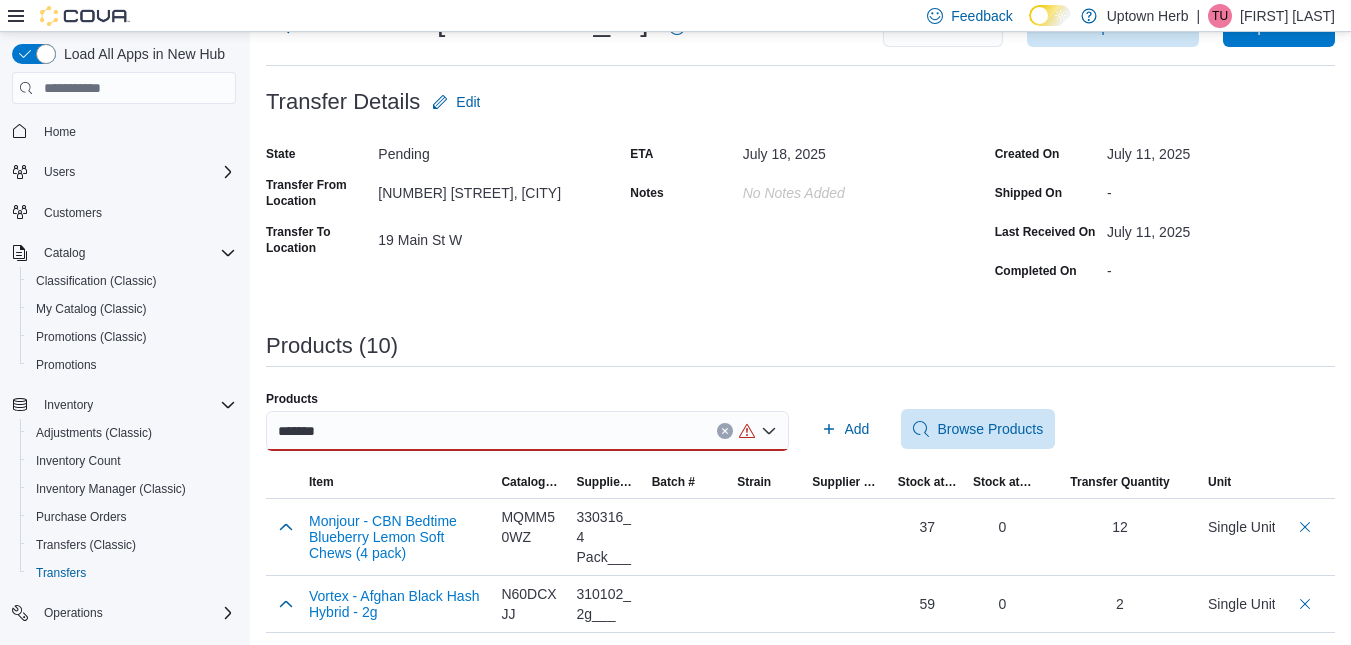 click on "ETA [DATE] Notes No Notes added" at bounding box center (800, 212) 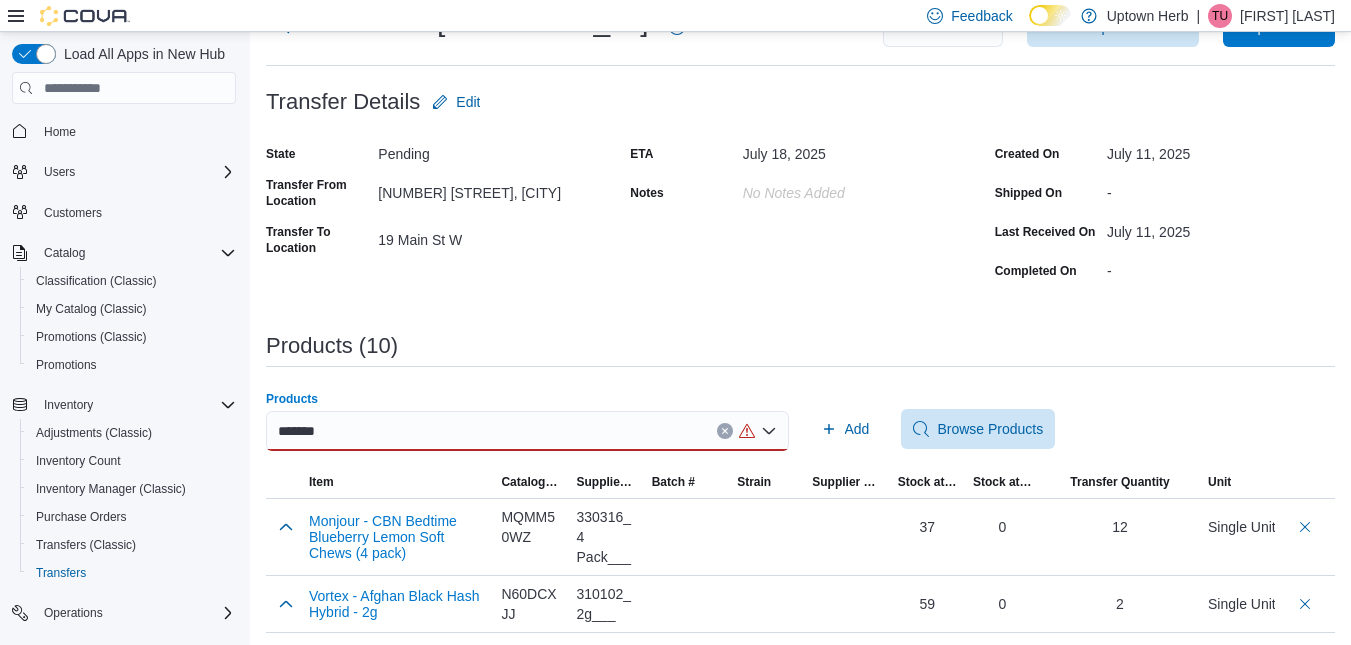click 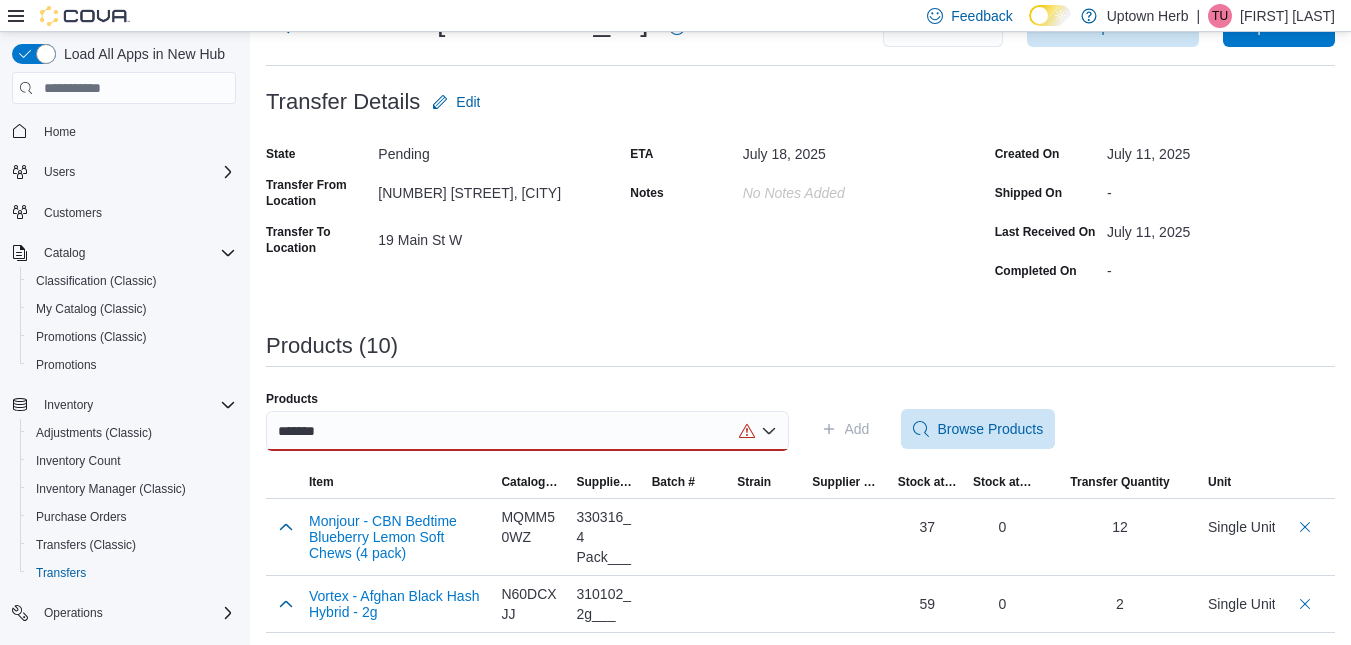 click on "**********" at bounding box center [800, 595] 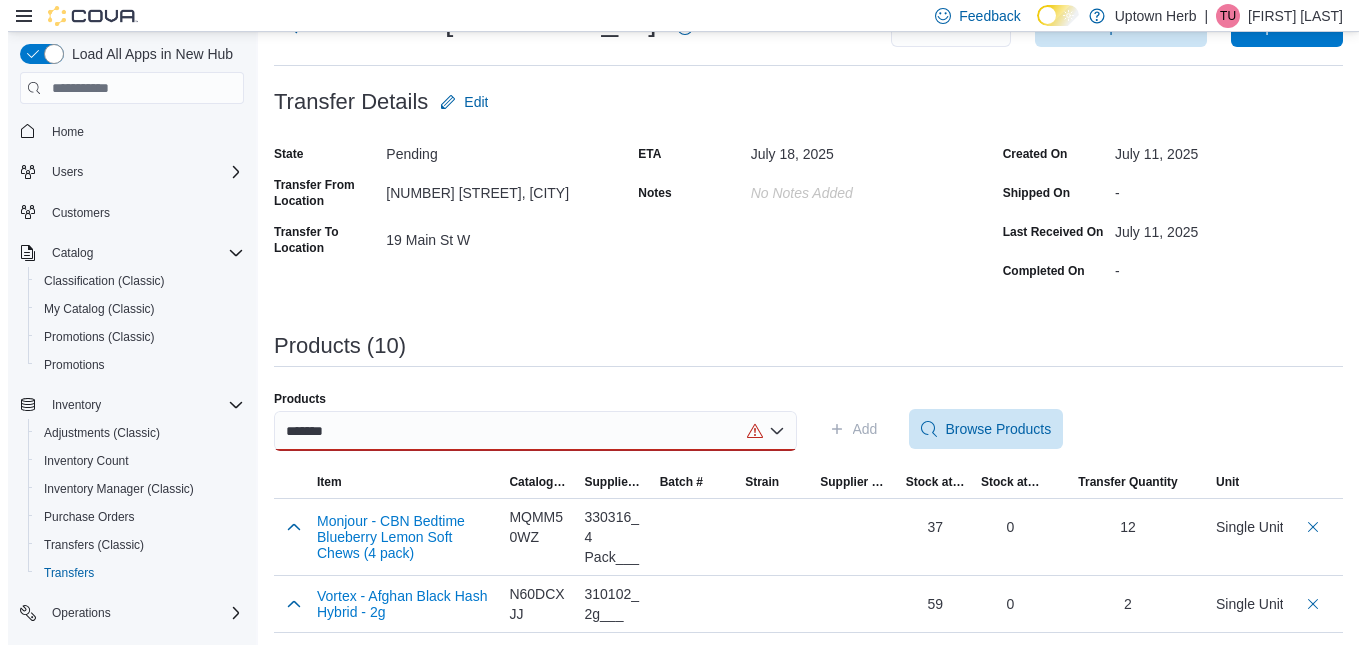 scroll, scrollTop: 0, scrollLeft: 0, axis: both 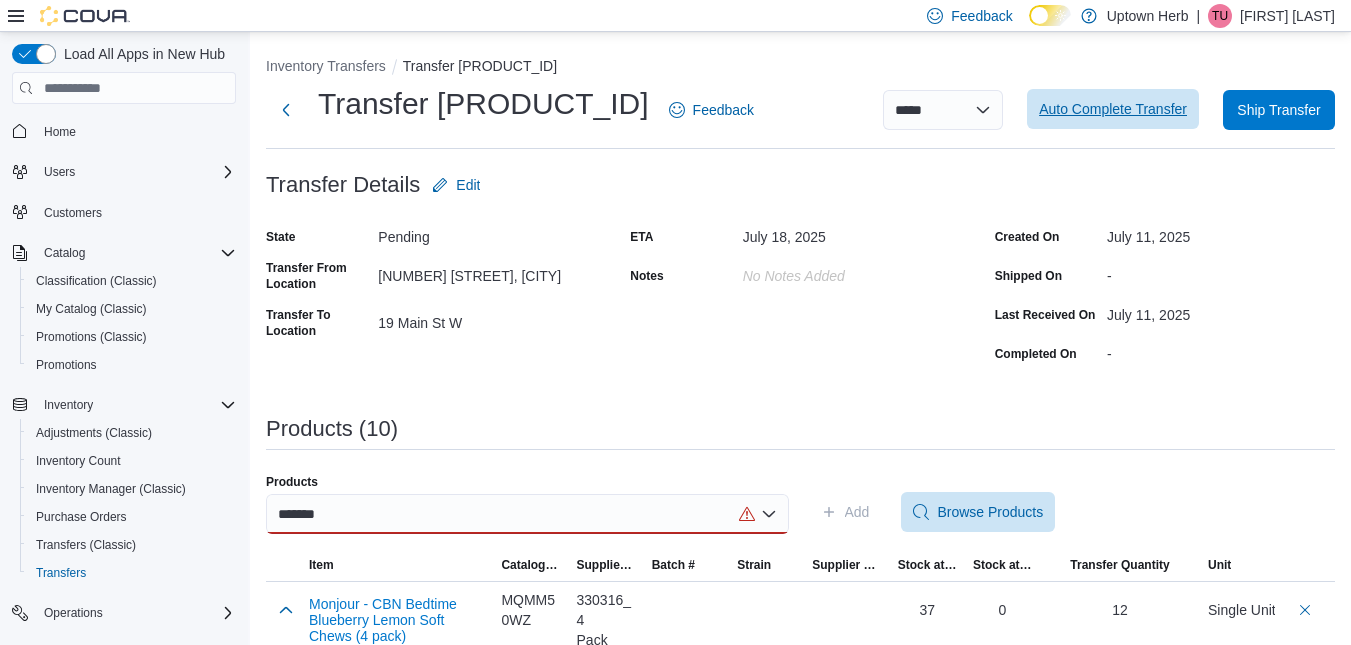click on "Auto Complete Transfer" at bounding box center [1113, 109] 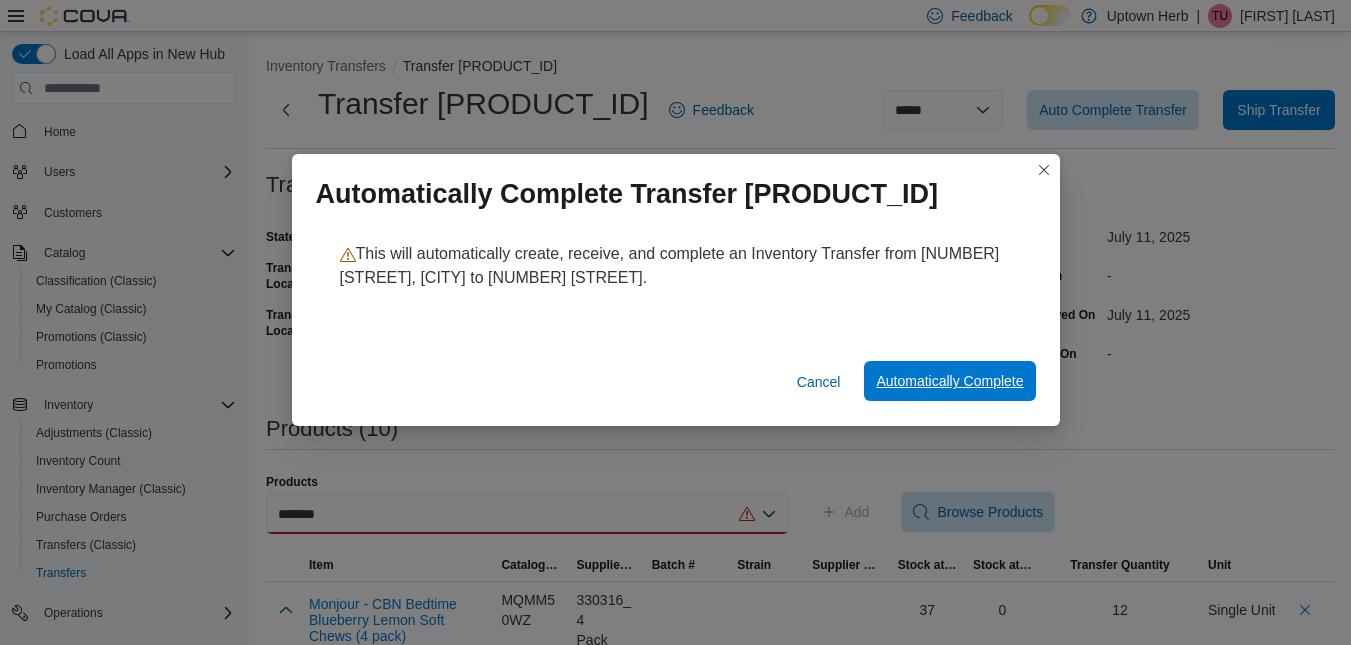 click on "Automatically Complete" at bounding box center [949, 381] 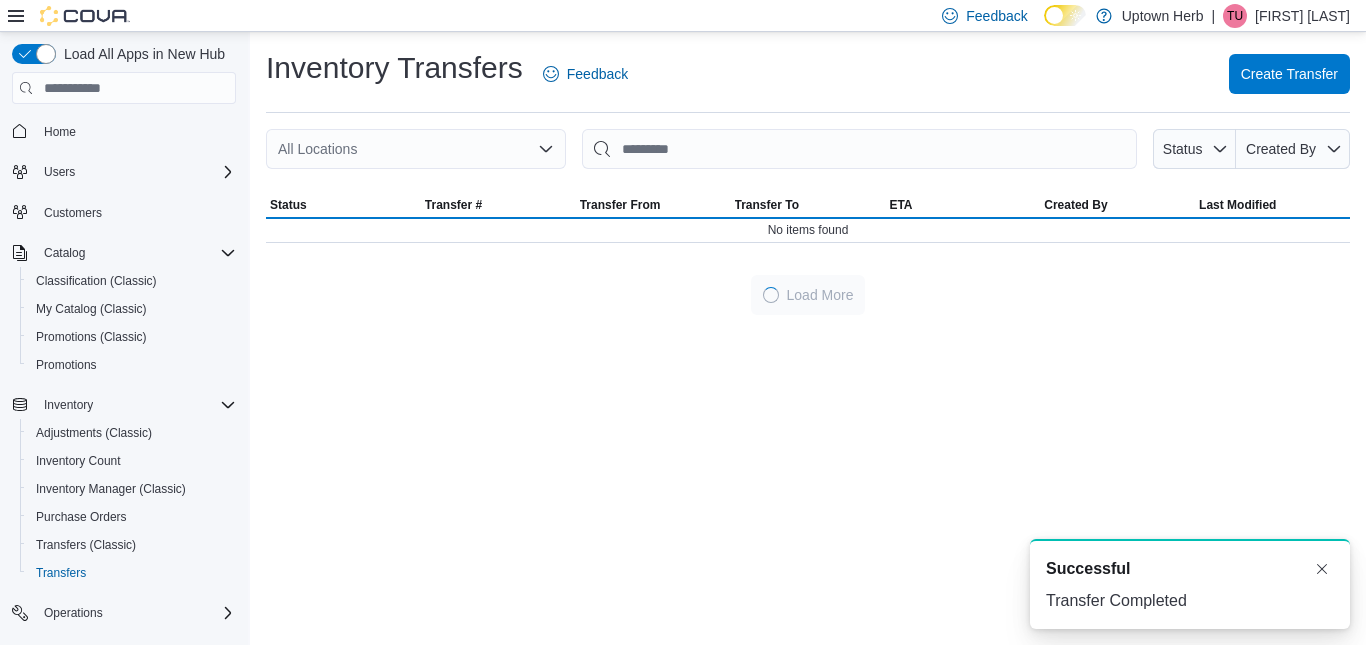 scroll, scrollTop: 0, scrollLeft: 0, axis: both 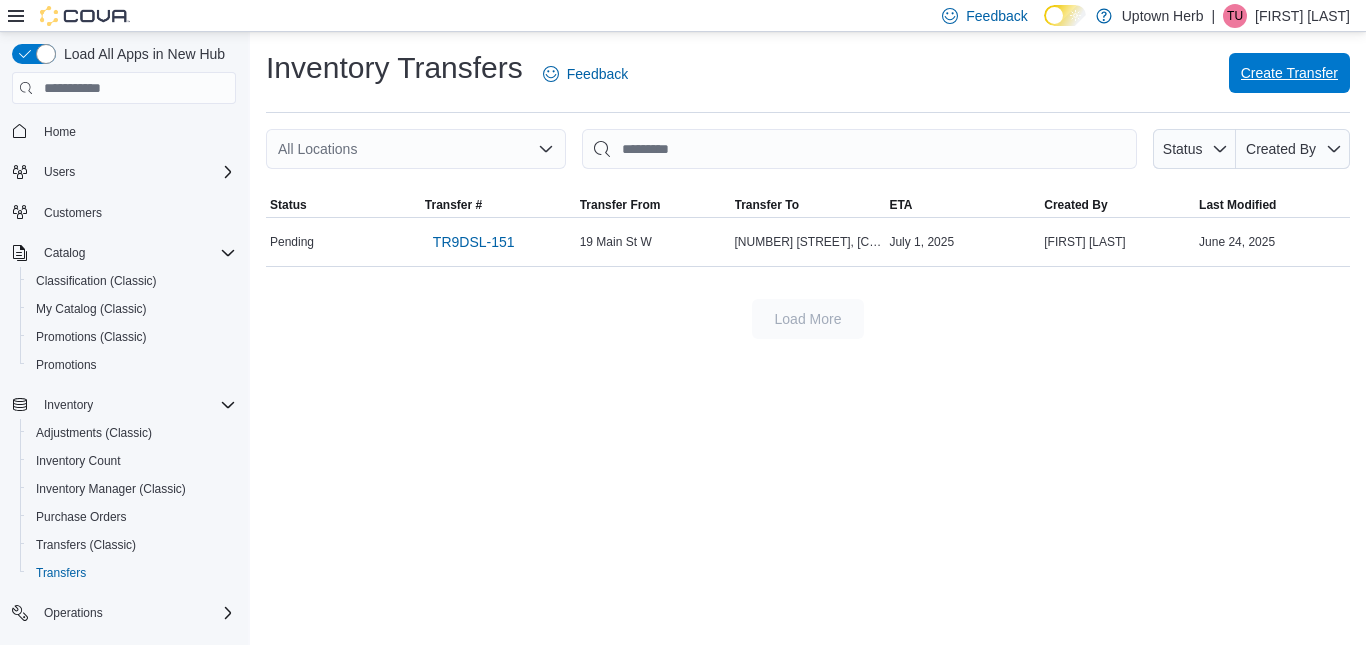 click on "Create Transfer" at bounding box center (1289, 73) 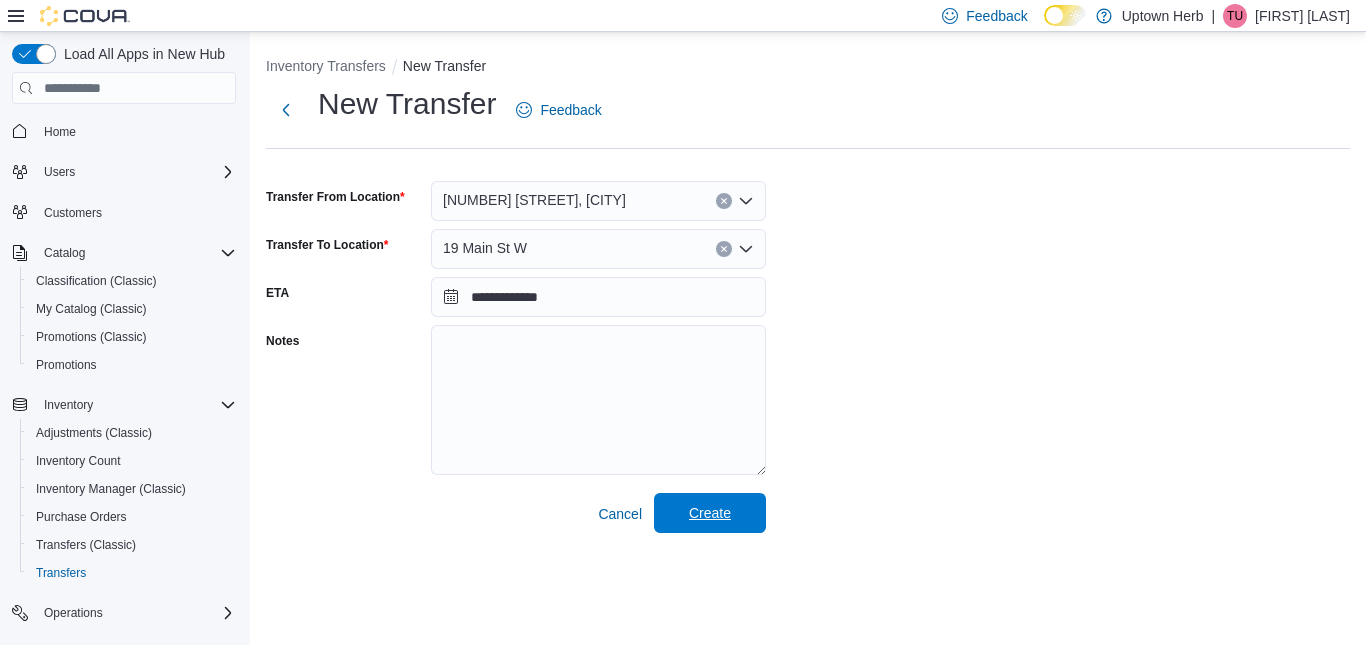 click on "Create" at bounding box center [710, 513] 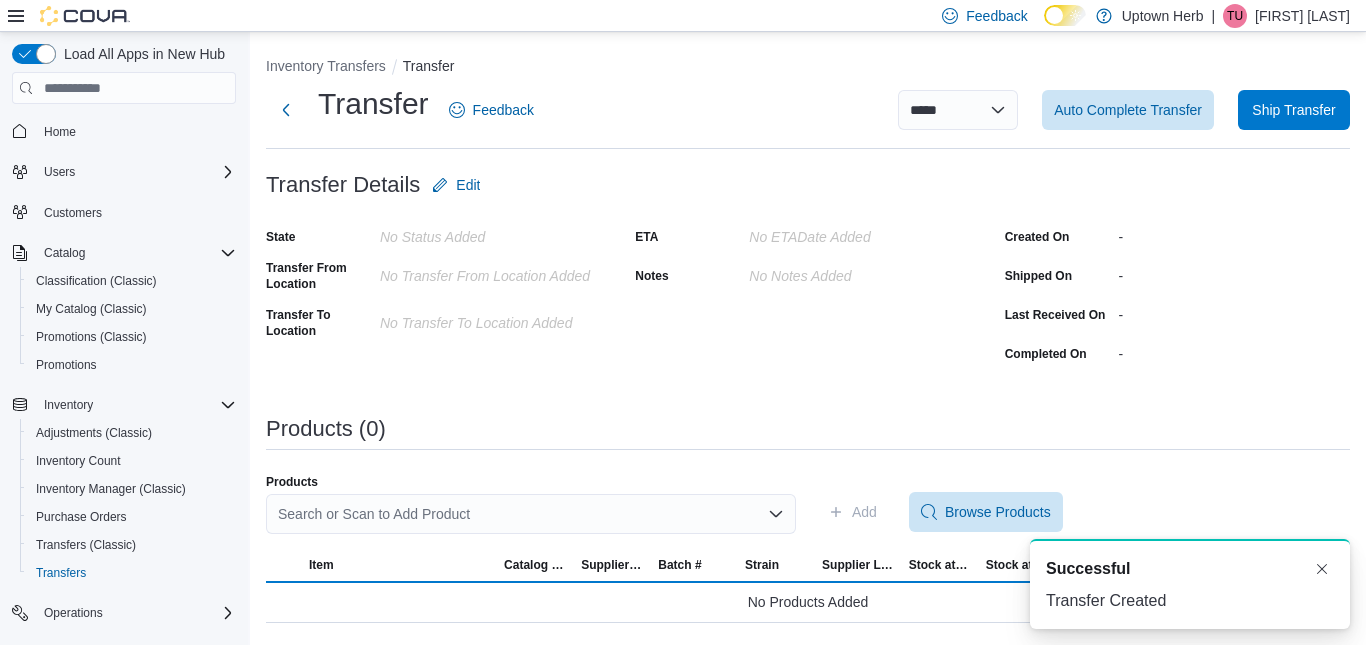 scroll, scrollTop: 0, scrollLeft: 0, axis: both 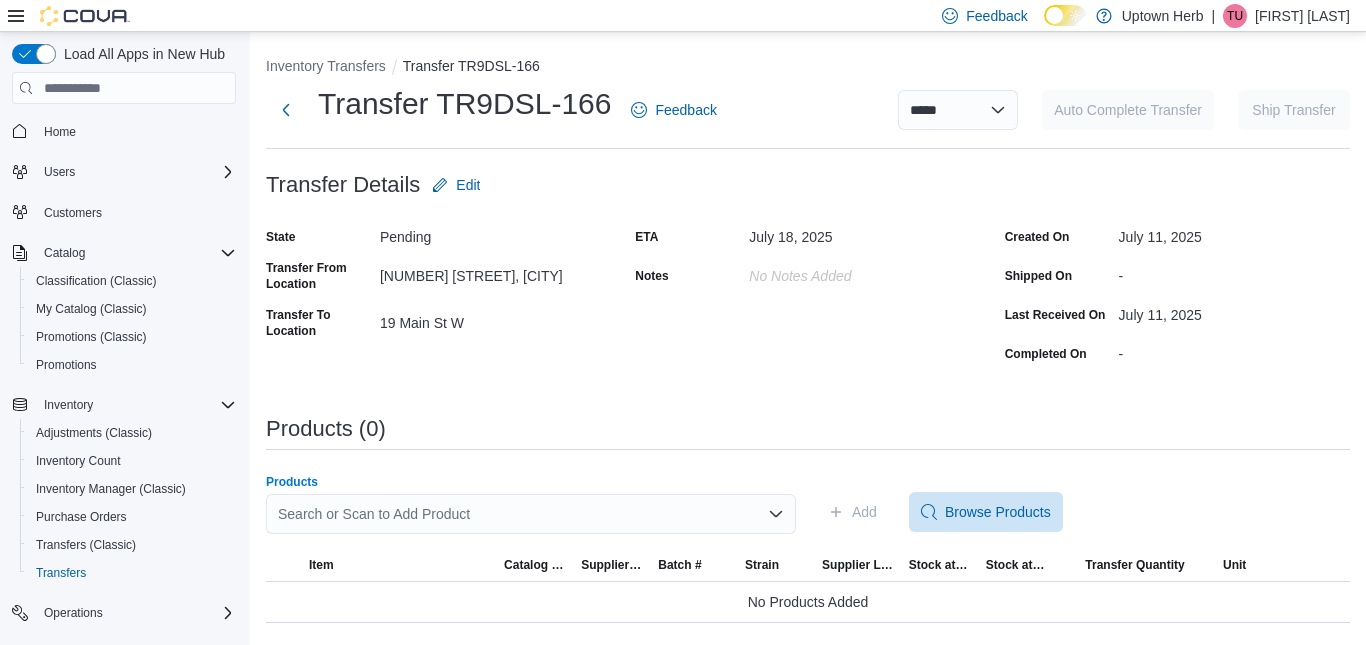 click on "Search or Scan to Add Product" at bounding box center [531, 514] 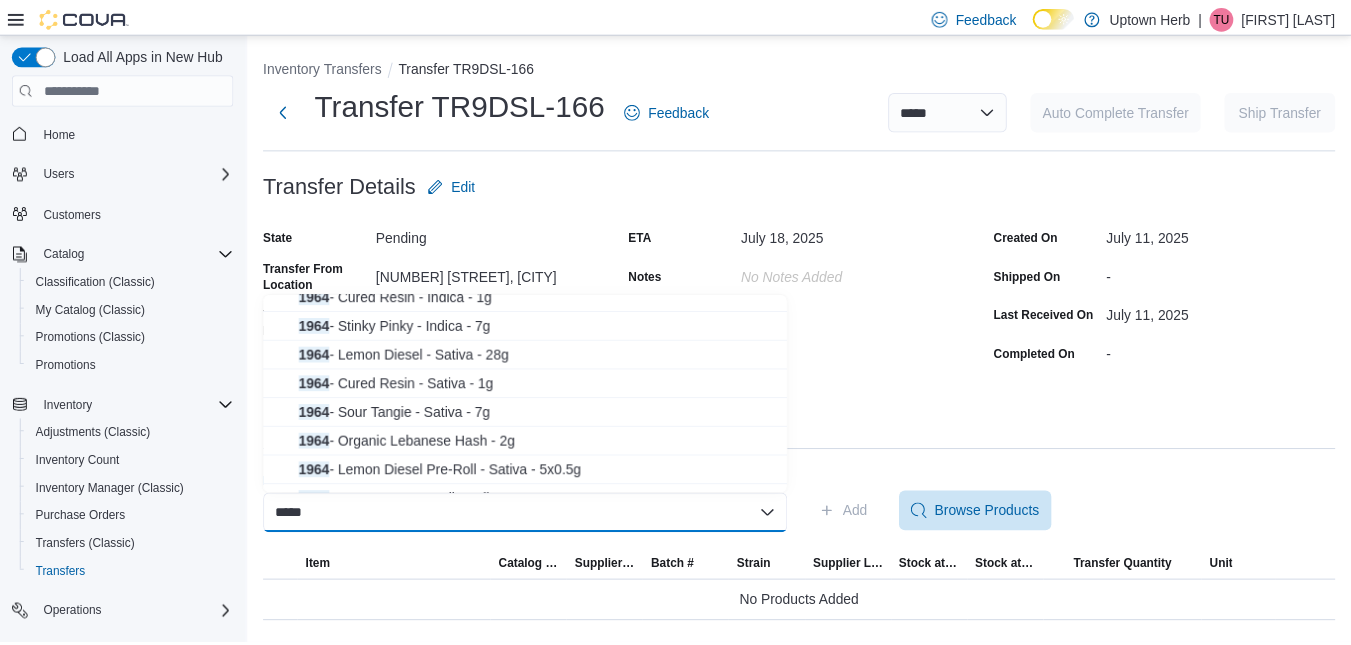 scroll, scrollTop: 0, scrollLeft: 0, axis: both 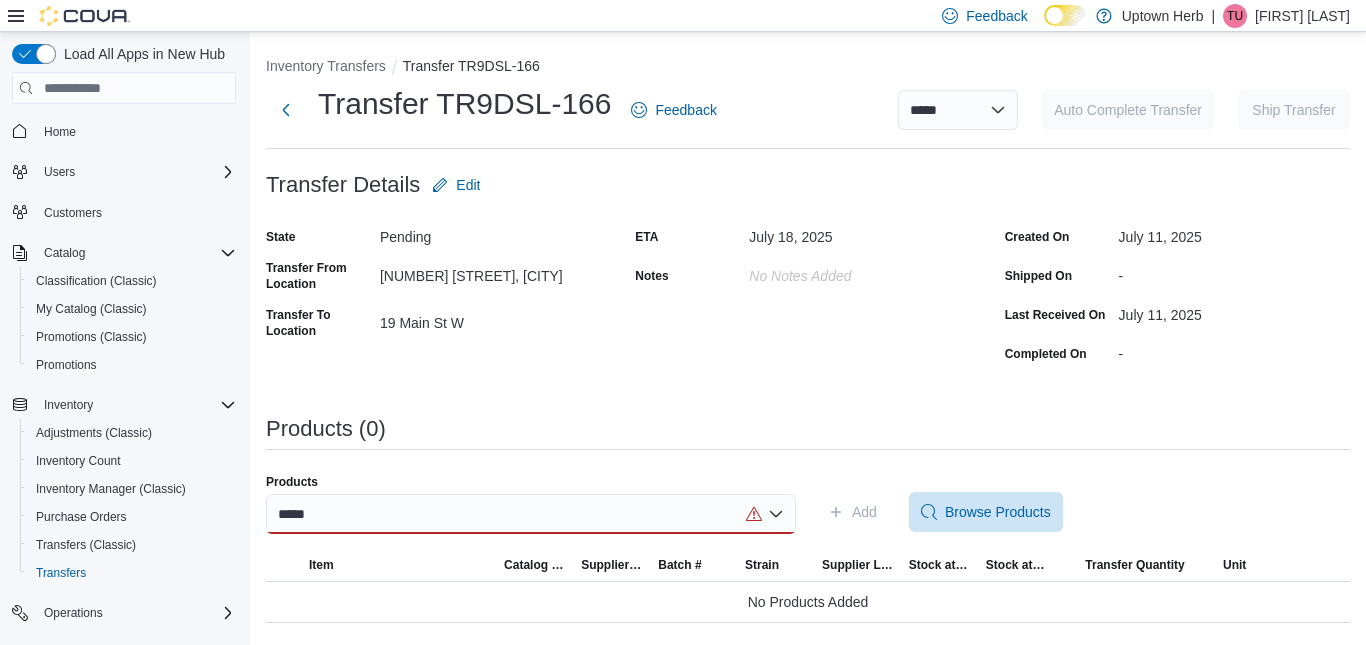 click on "[NUMBER] [STREET], [CITY]" at bounding box center (495, 279) 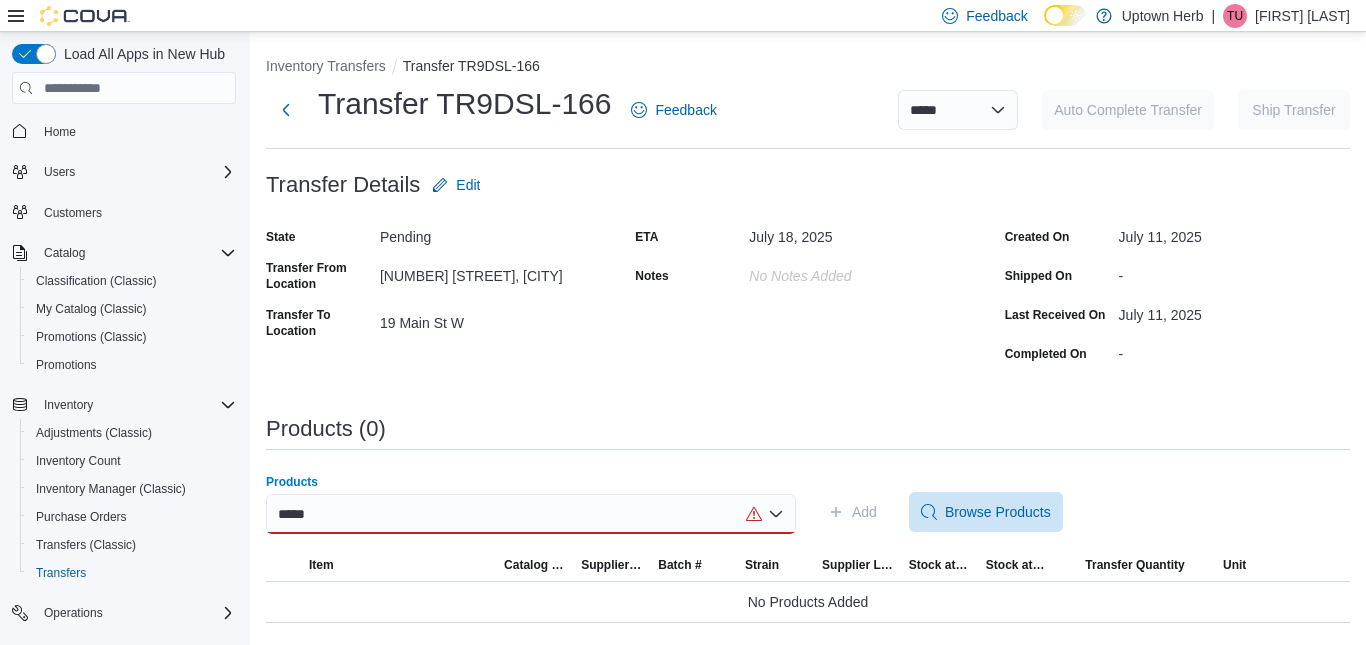 click on "****" at bounding box center [531, 514] 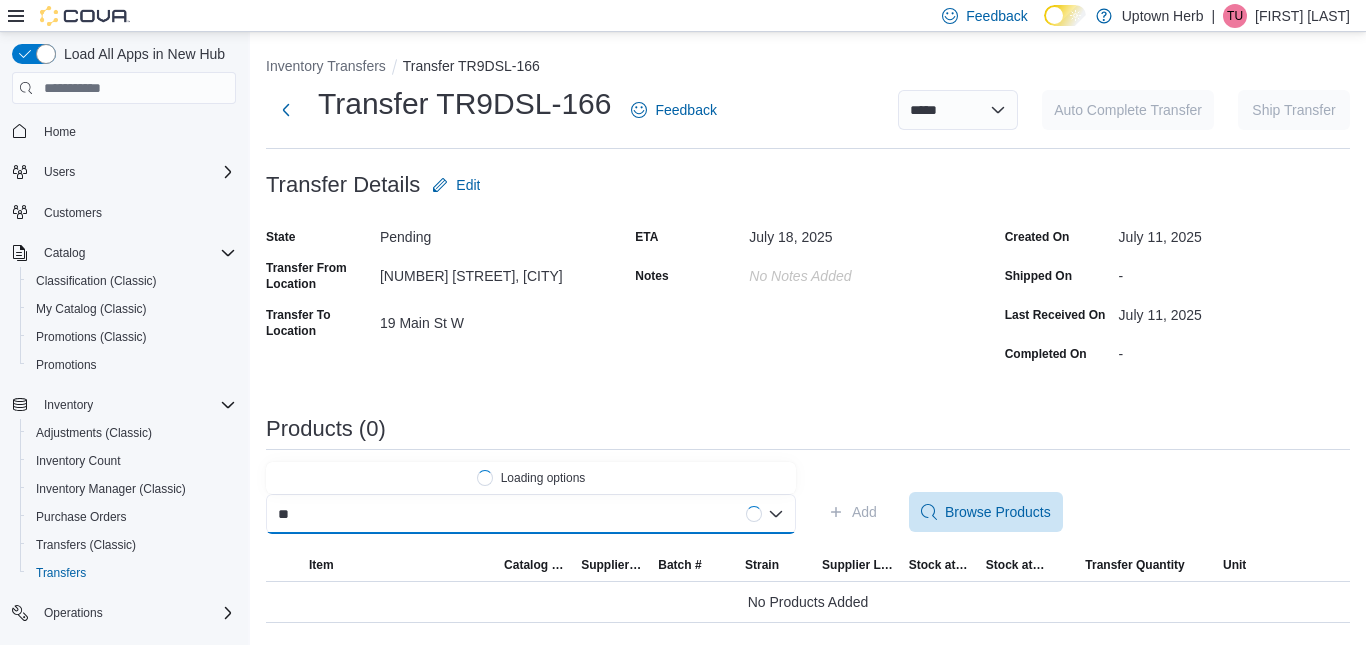 type on "*" 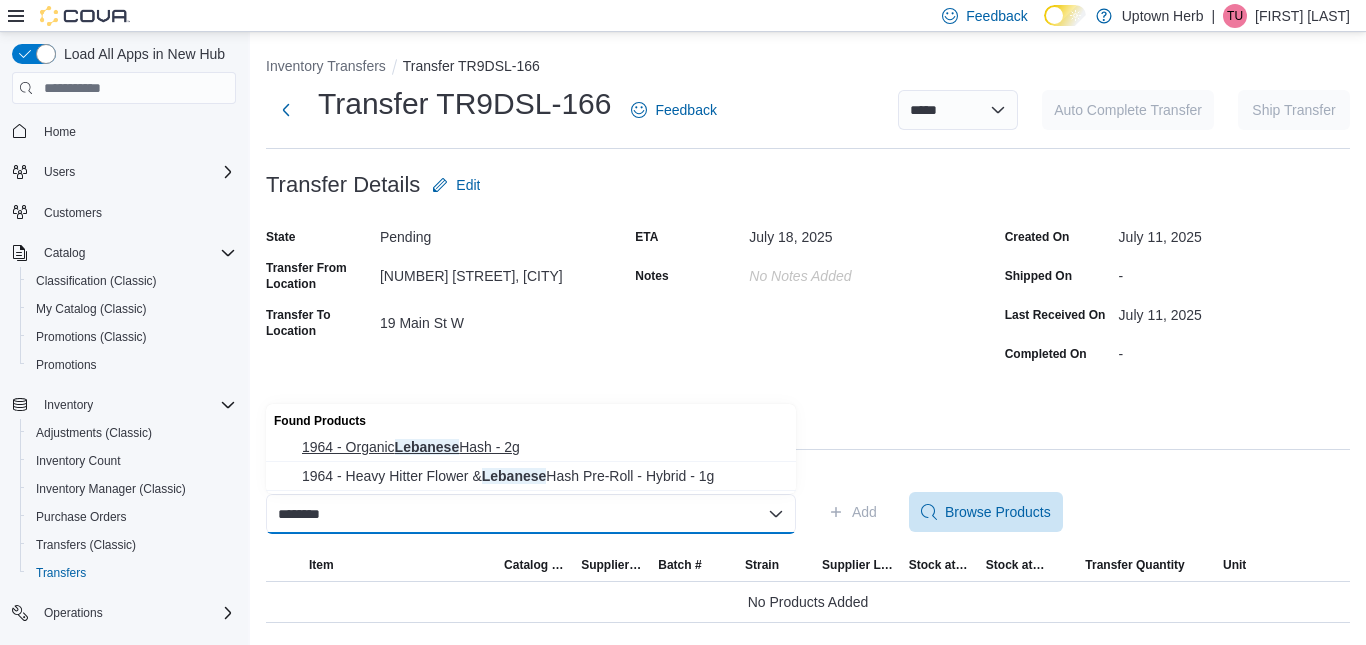 type on "********" 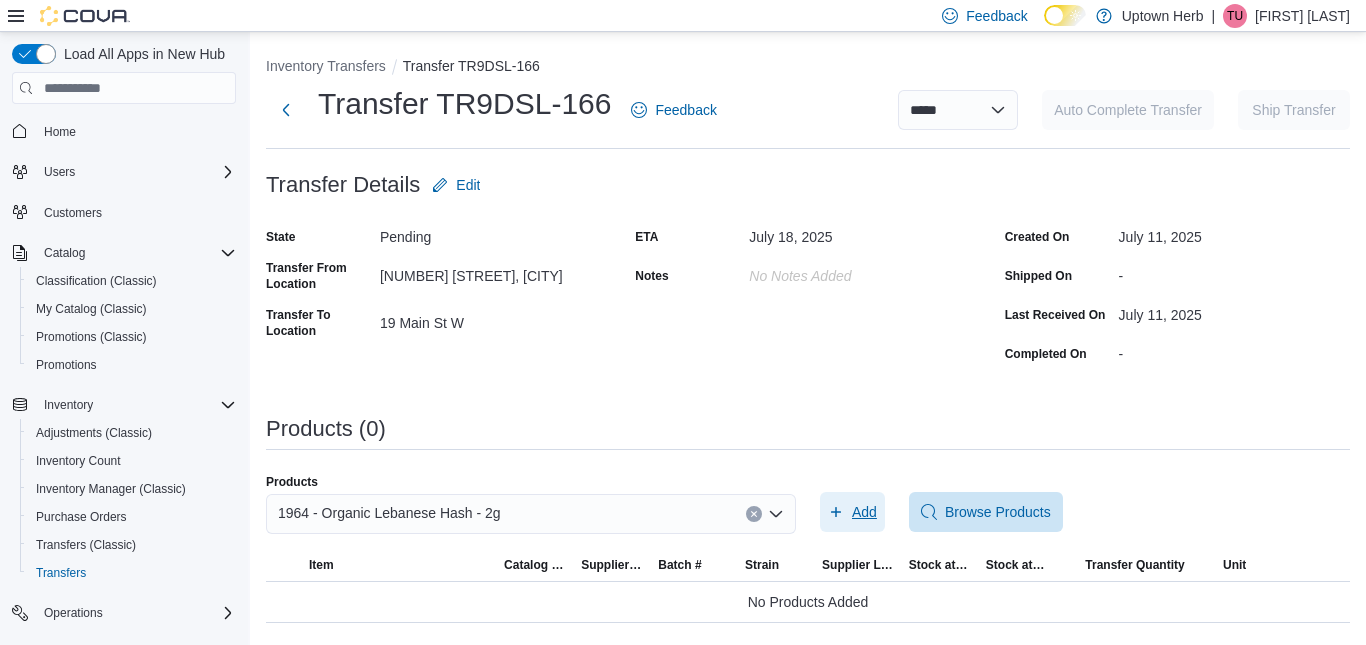 click on "Add" at bounding box center [864, 512] 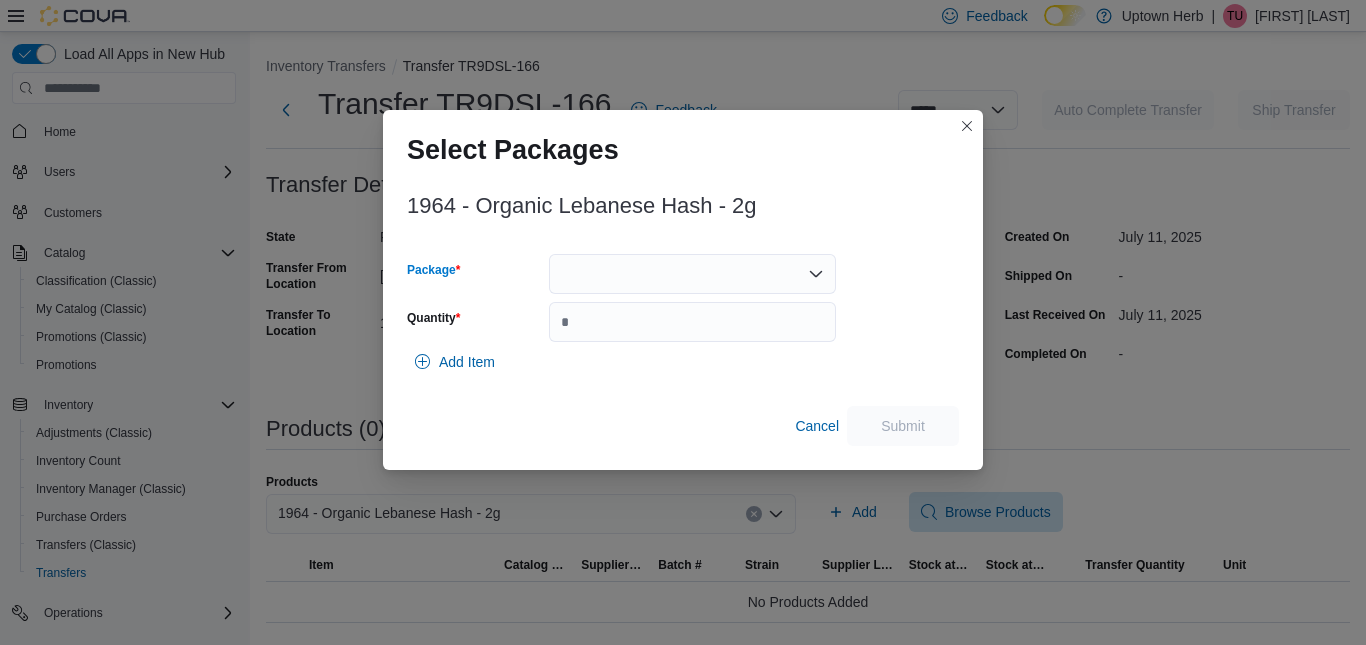 click at bounding box center [692, 274] 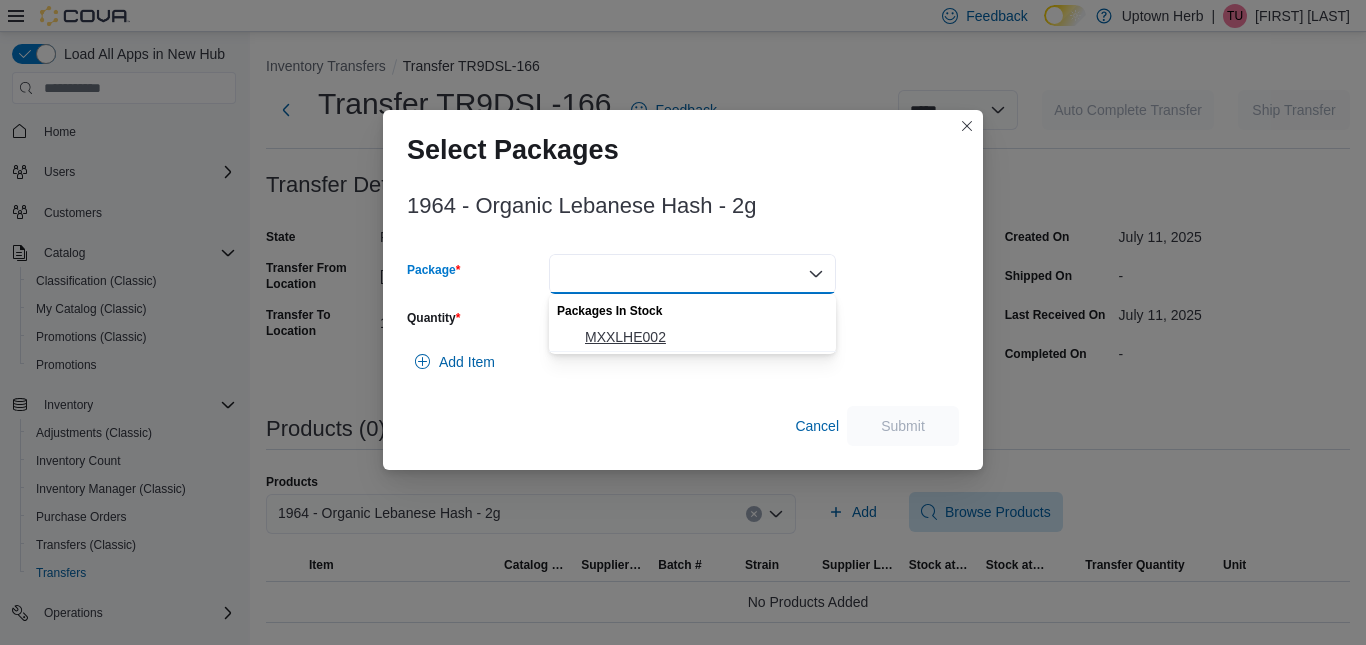 click on "MXXLHE002" at bounding box center (704, 337) 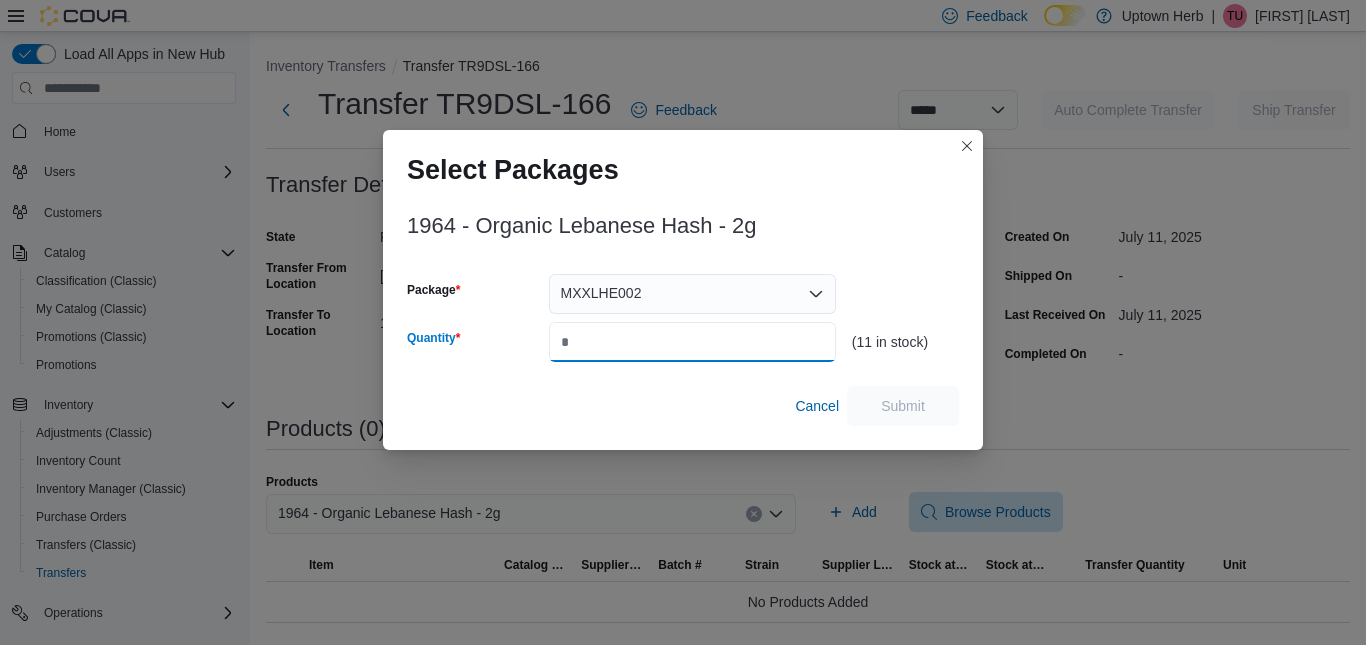 click on "Quantity" at bounding box center (692, 342) 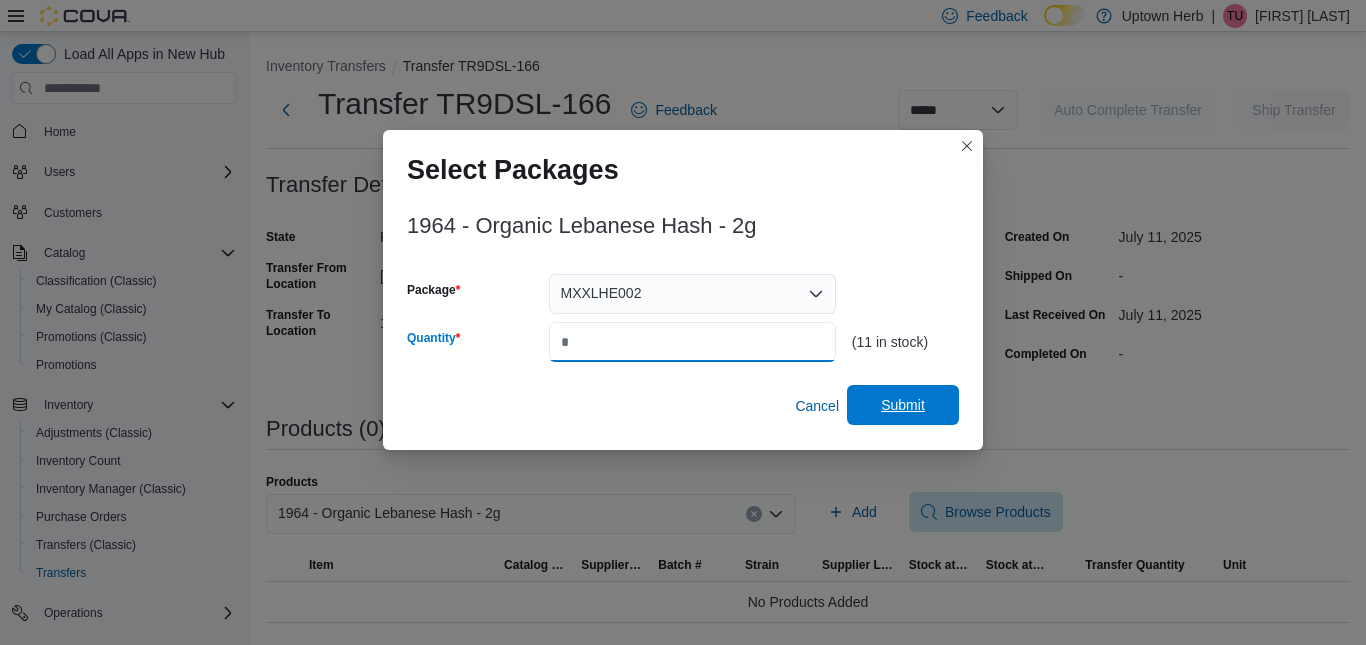 type on "*" 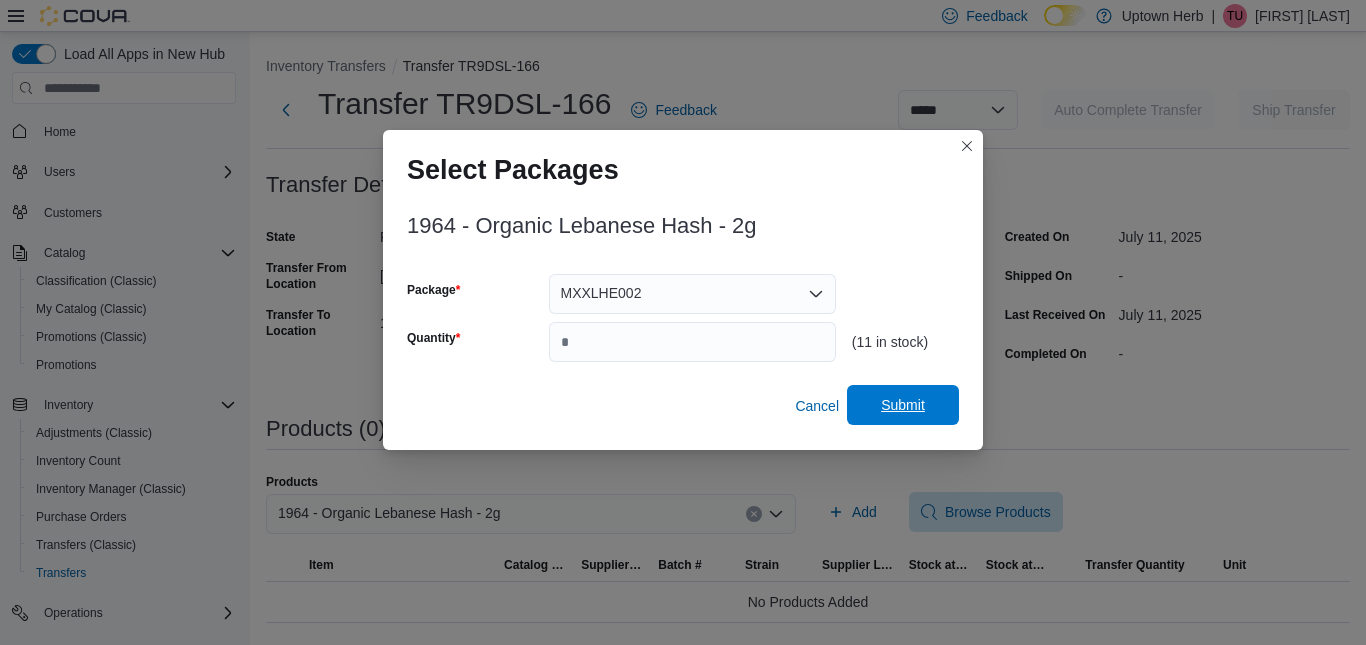 click on "Submit" at bounding box center (903, 405) 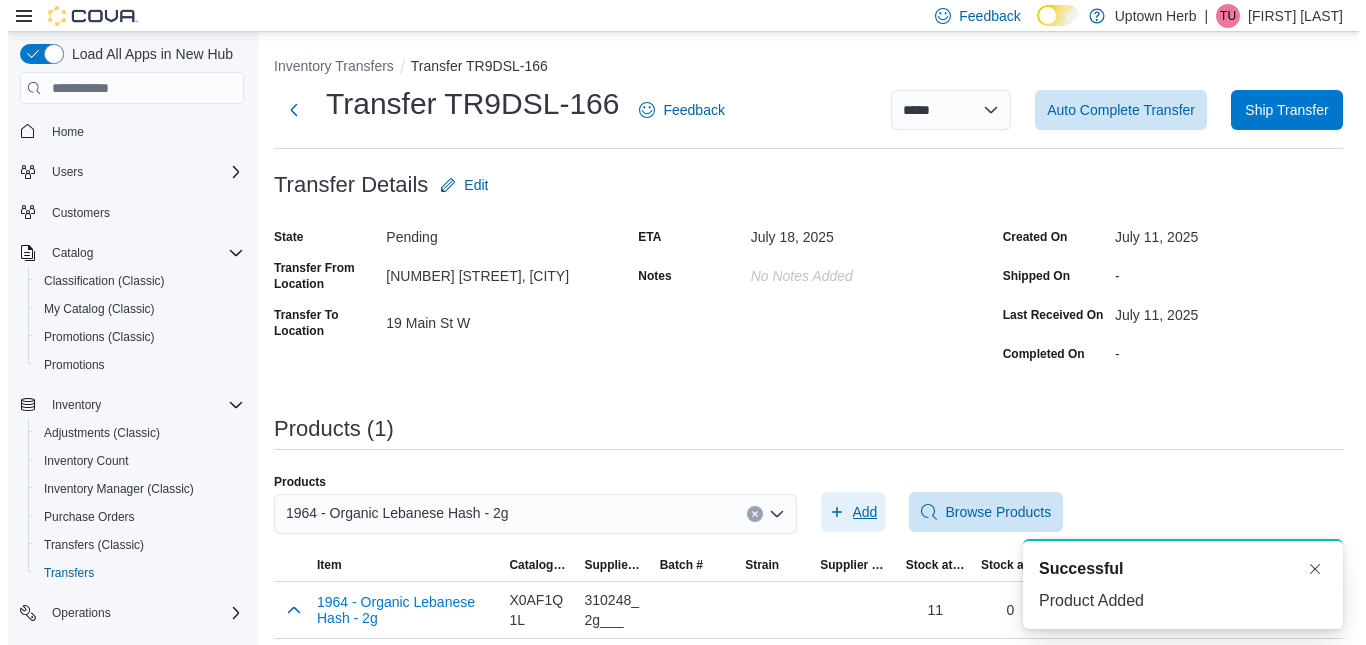 scroll, scrollTop: 0, scrollLeft: 0, axis: both 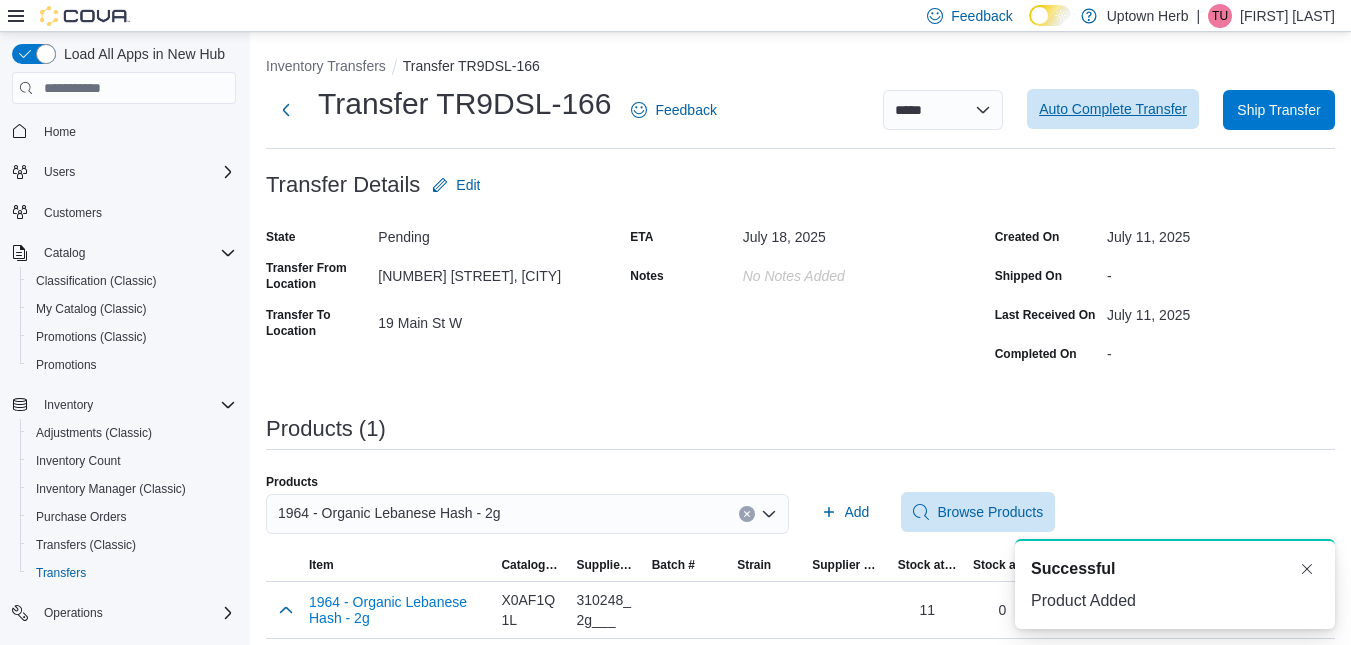 click on "Auto Complete Transfer" at bounding box center (1113, 109) 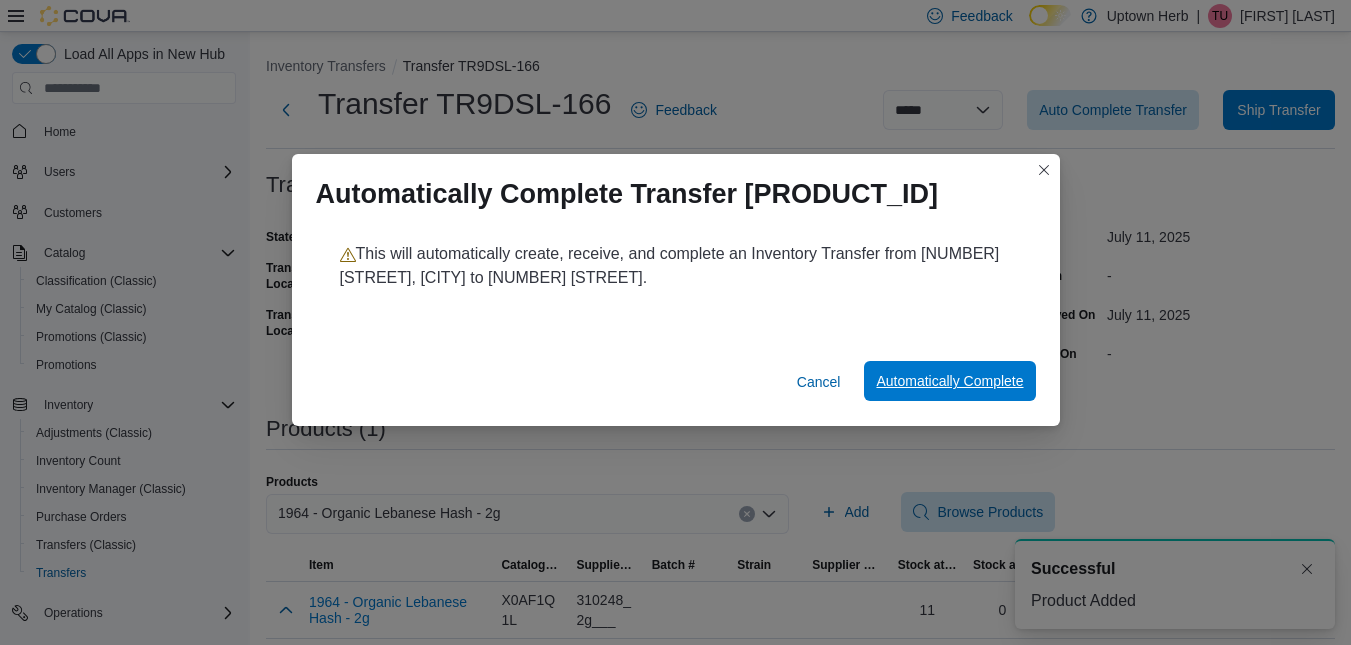 click on "Automatically Complete" at bounding box center [949, 381] 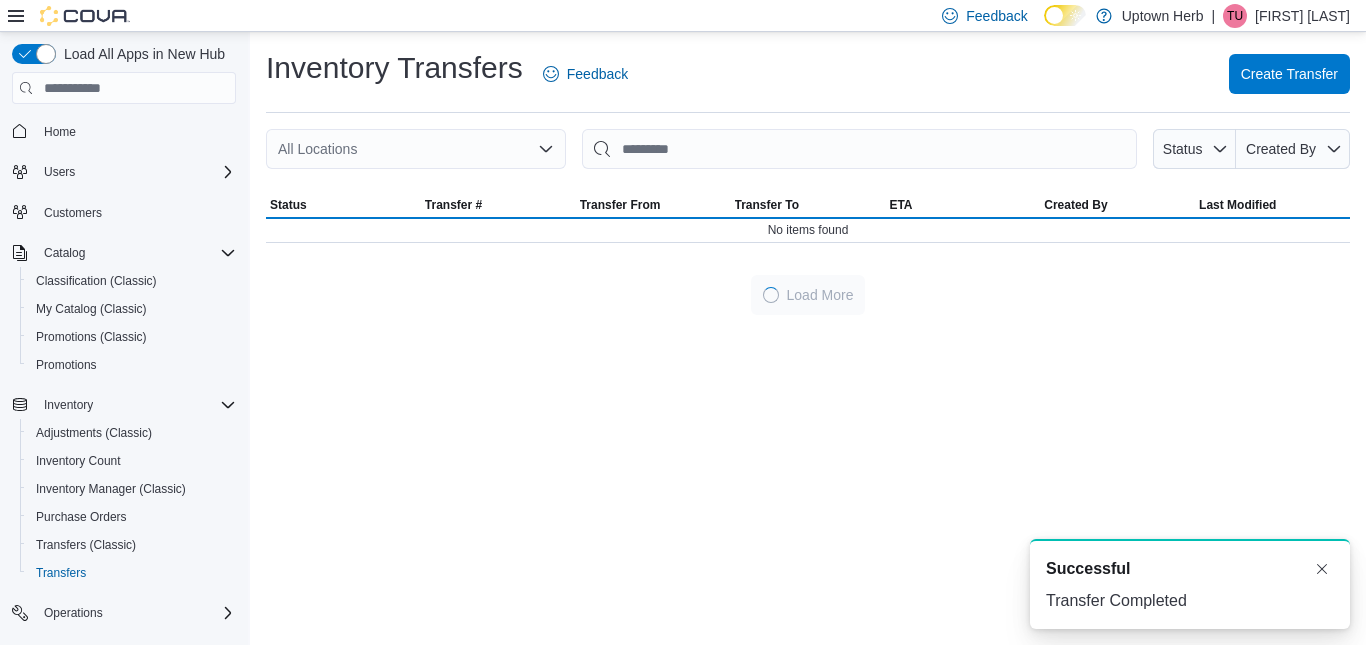 scroll, scrollTop: 0, scrollLeft: 0, axis: both 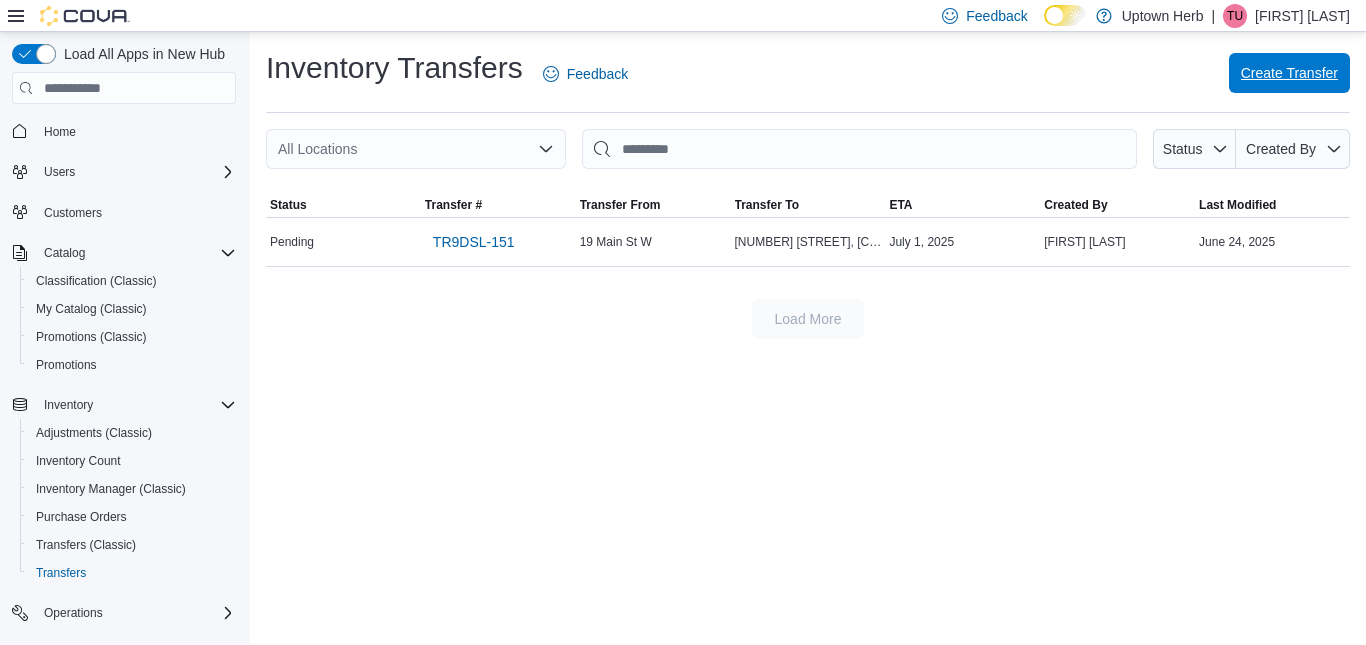 click on "Create Transfer" at bounding box center (1289, 73) 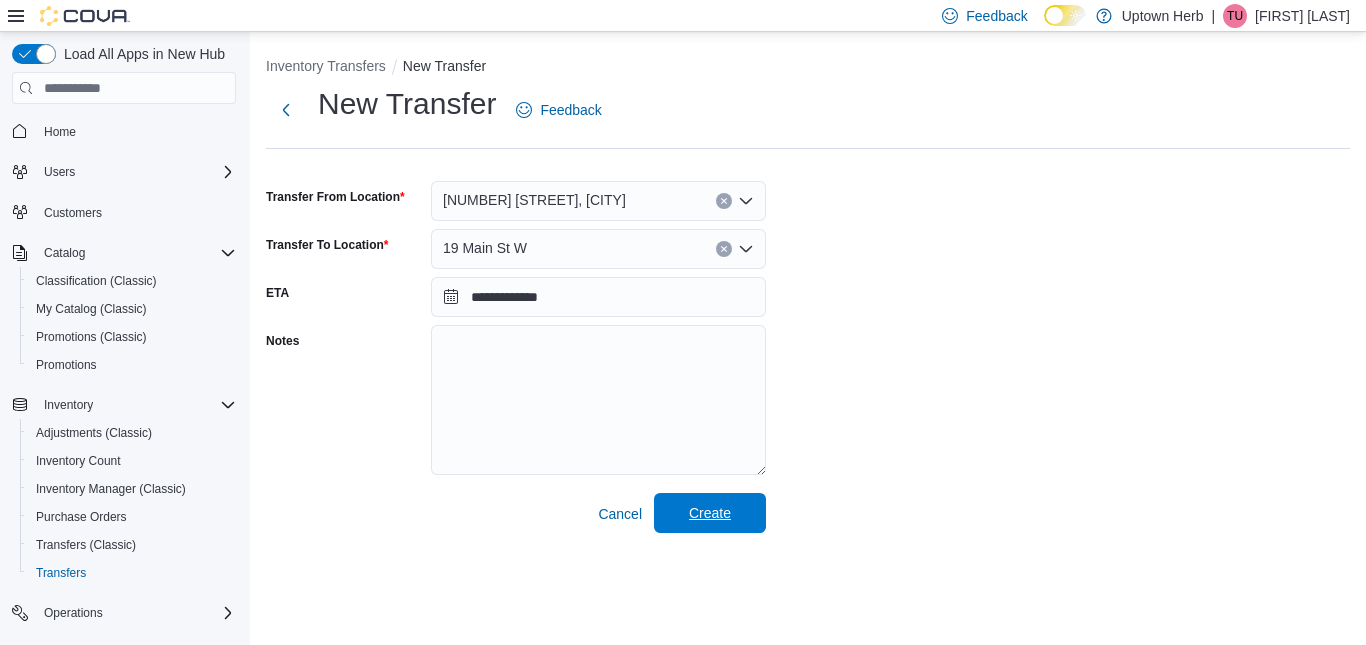 click on "Create" at bounding box center (710, 513) 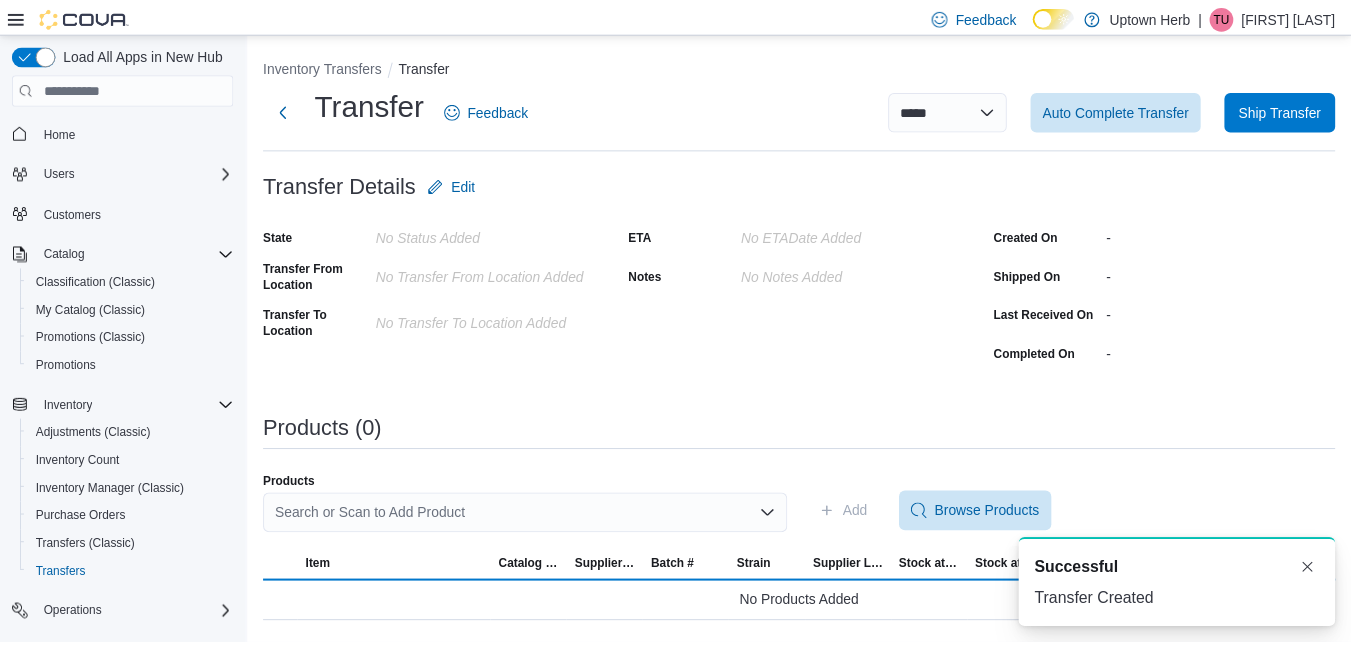 scroll, scrollTop: 0, scrollLeft: 0, axis: both 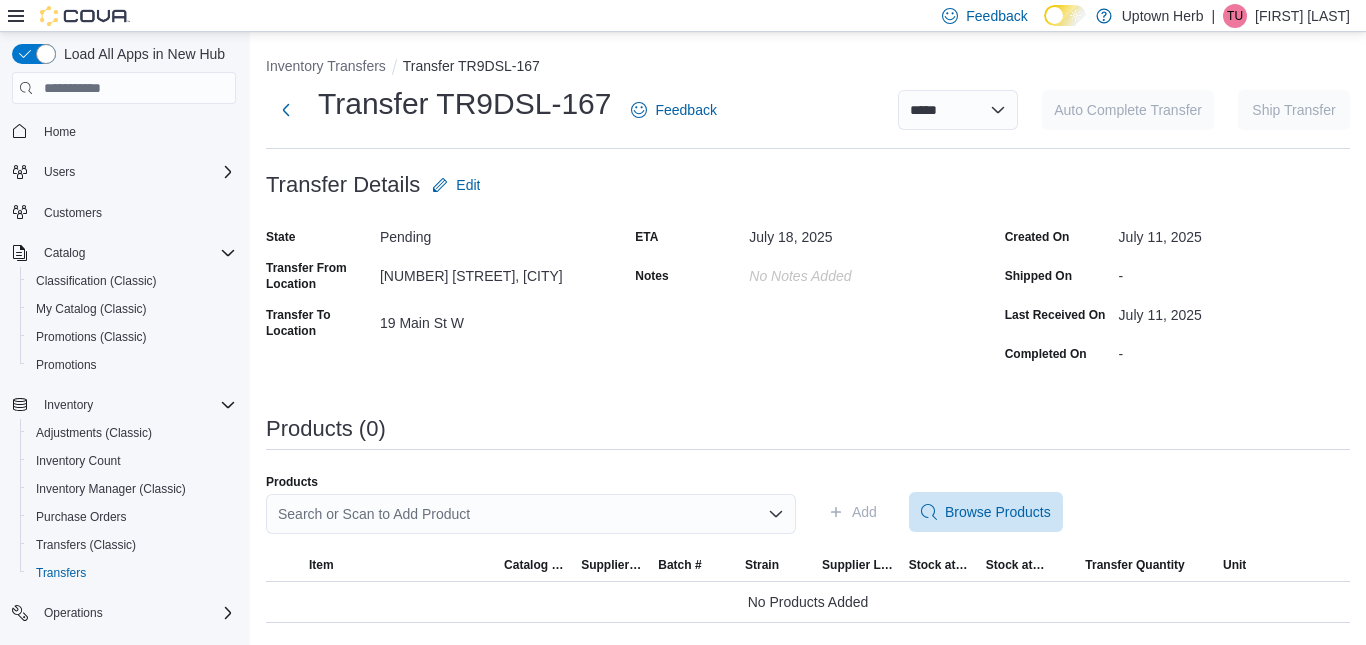 click on "Search or Scan to Add Product" at bounding box center (531, 514) 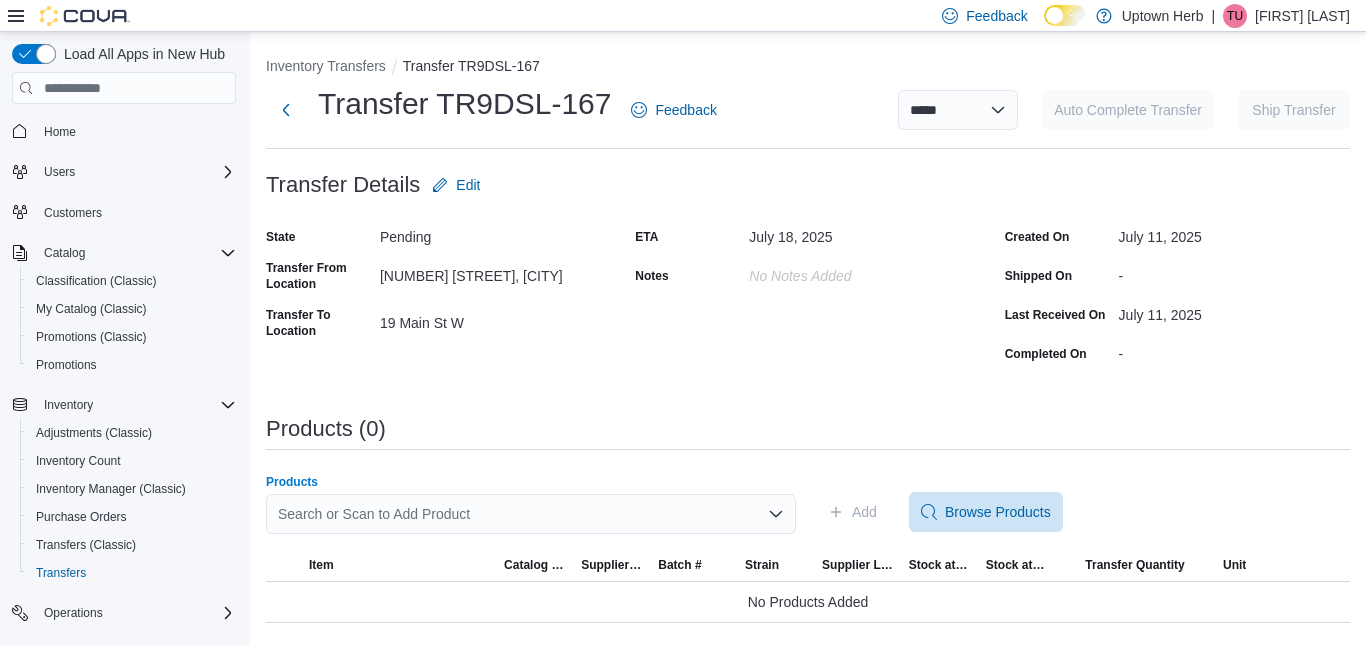 click on "Search or Scan to Add Product" at bounding box center [531, 514] 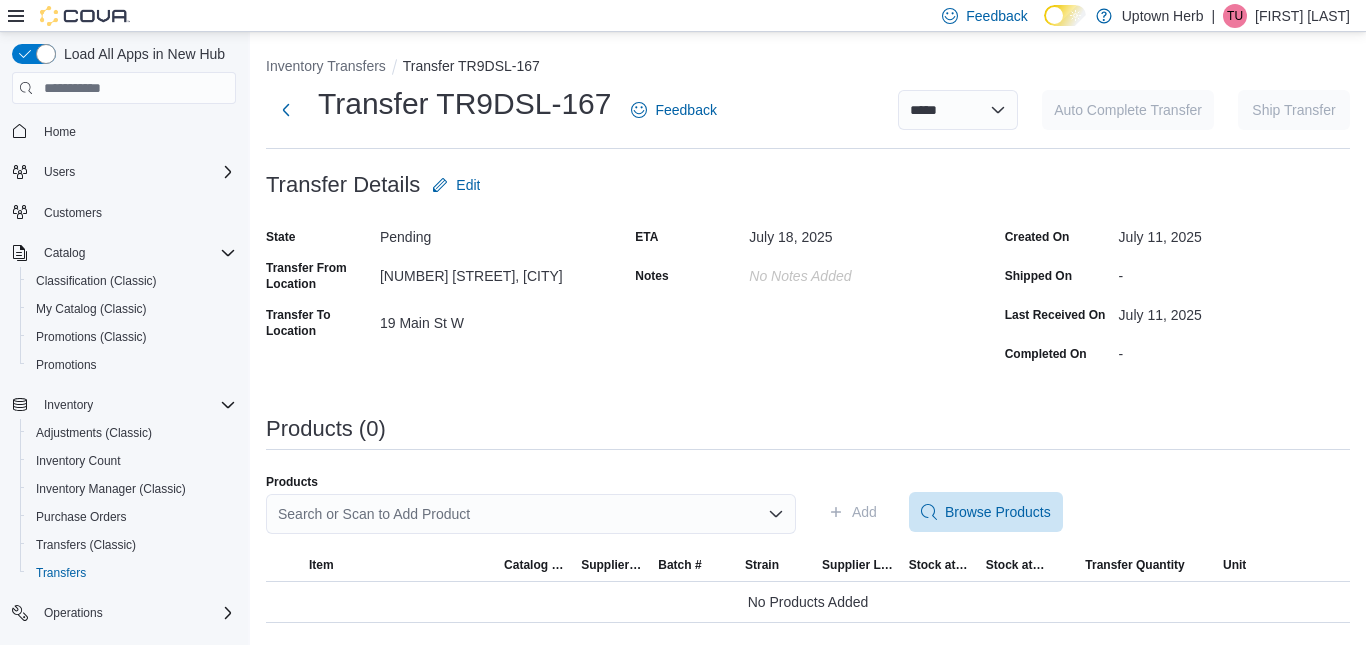 click on "**********" at bounding box center [1045, 110] 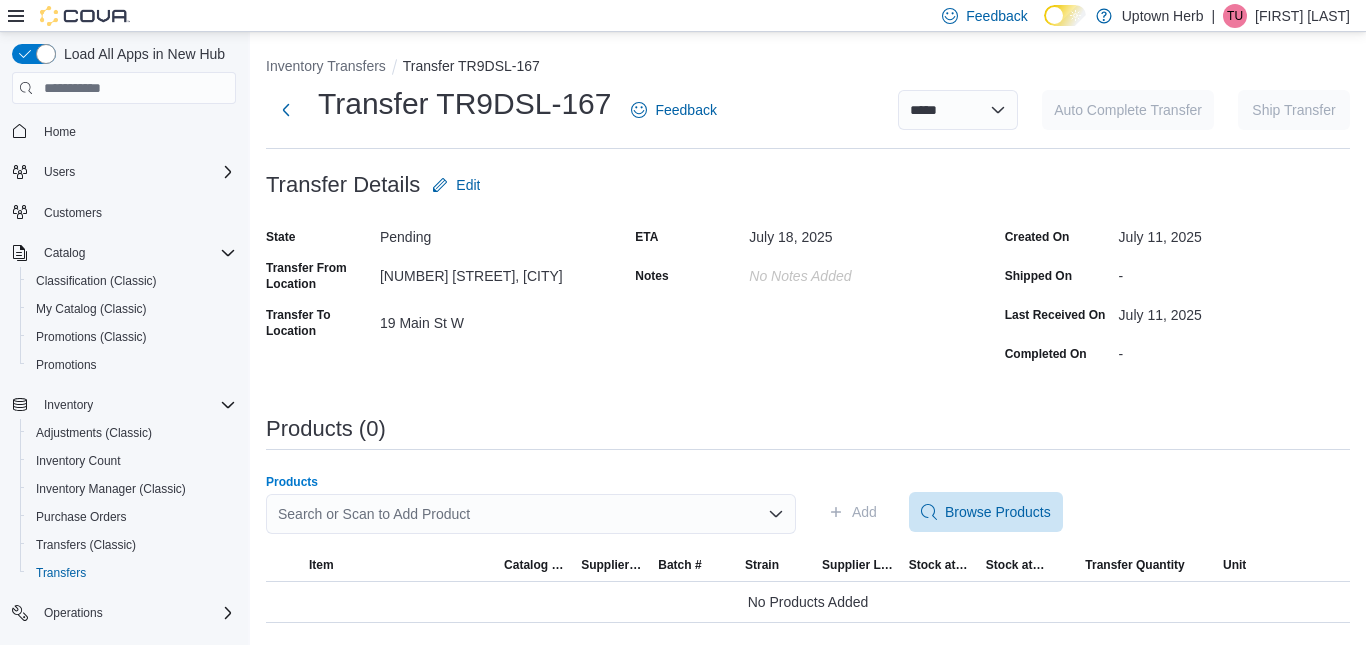 click on "Search or Scan to Add Product" at bounding box center (531, 514) 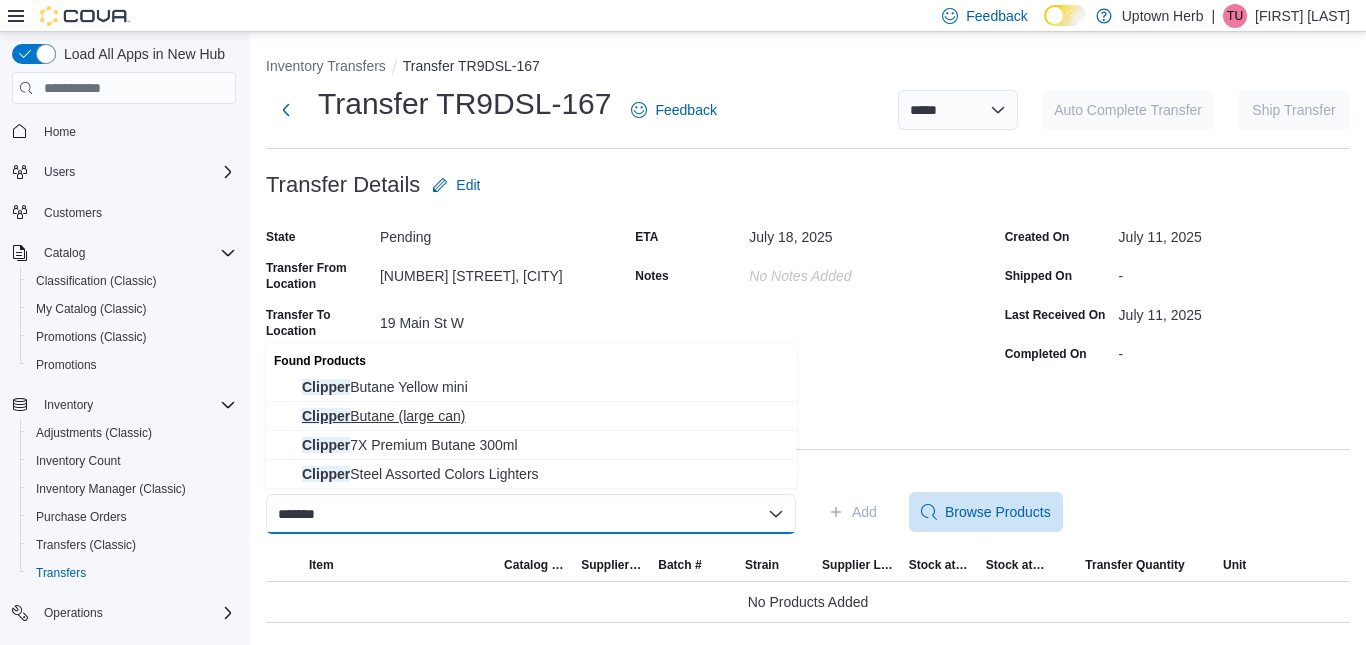 type on "*******" 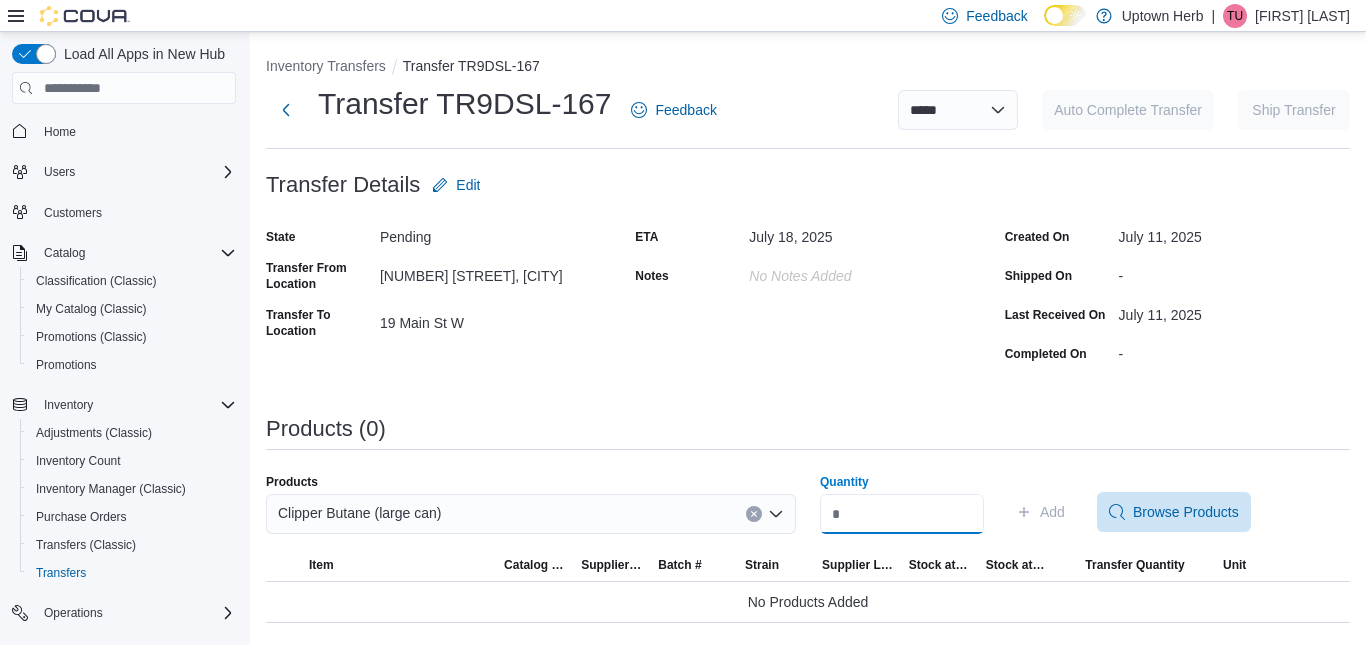 click on "Quantity" at bounding box center (902, 514) 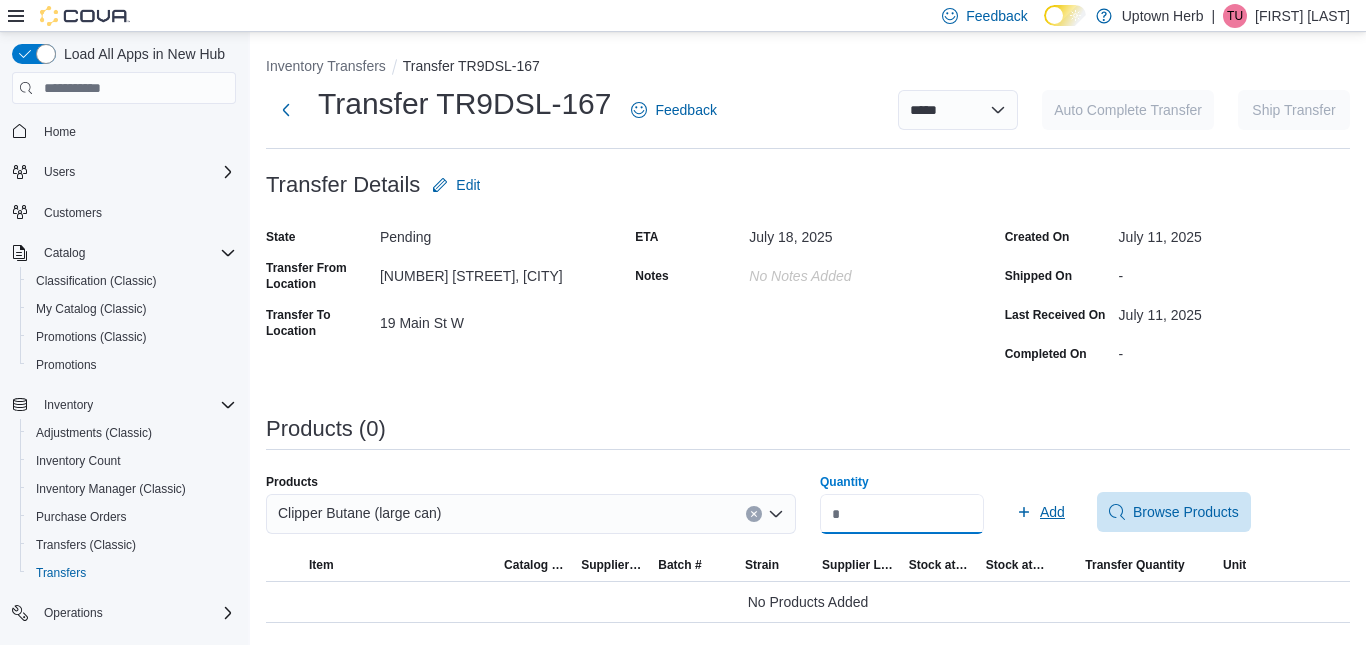 type on "**" 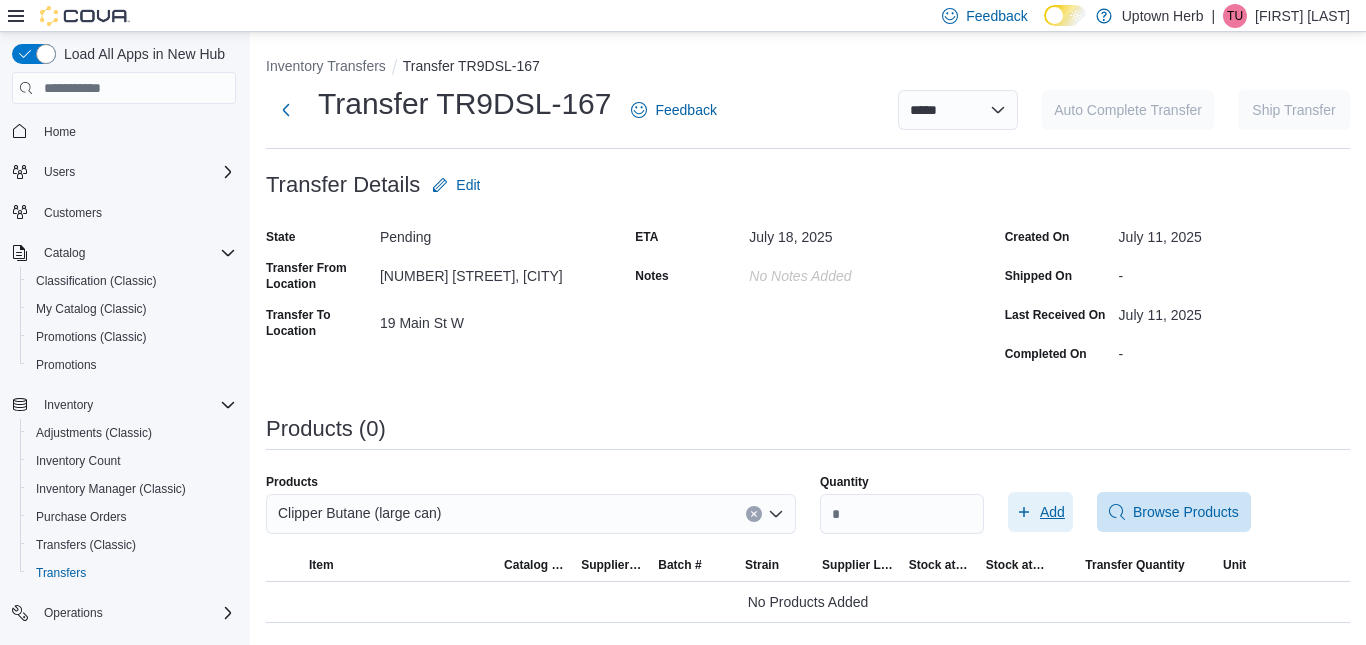 click on "Add" at bounding box center [1052, 512] 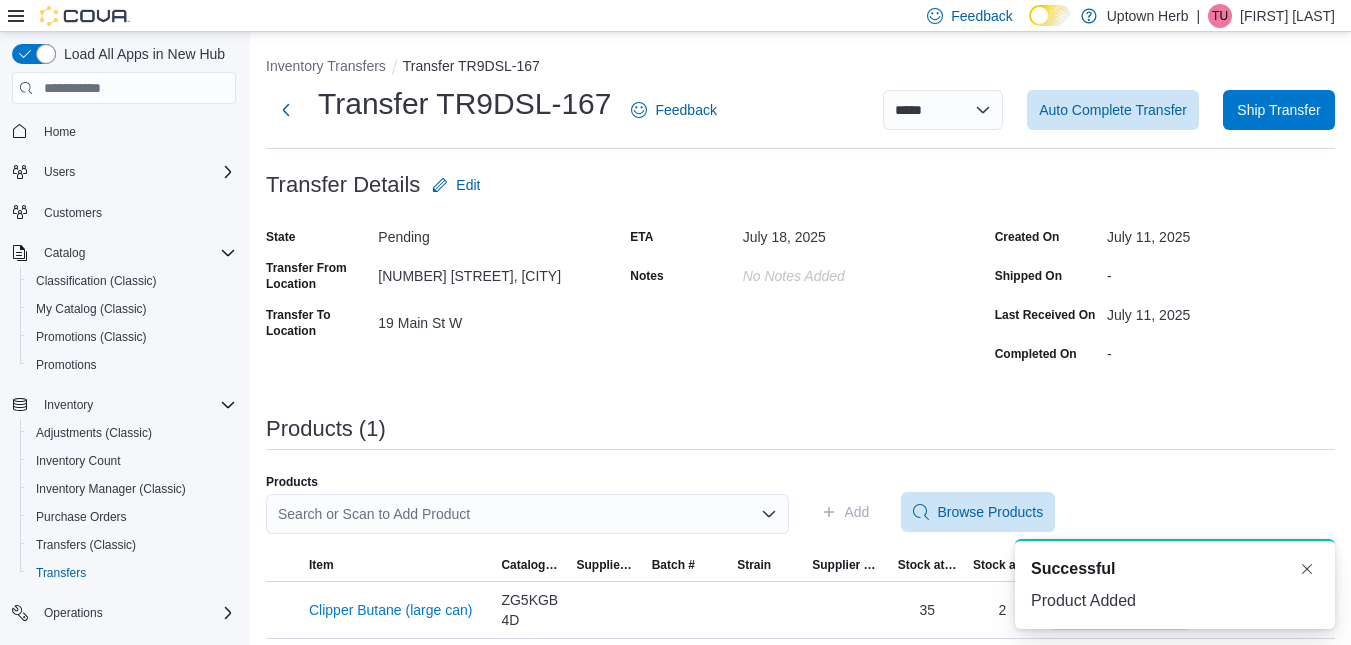 scroll, scrollTop: 0, scrollLeft: 0, axis: both 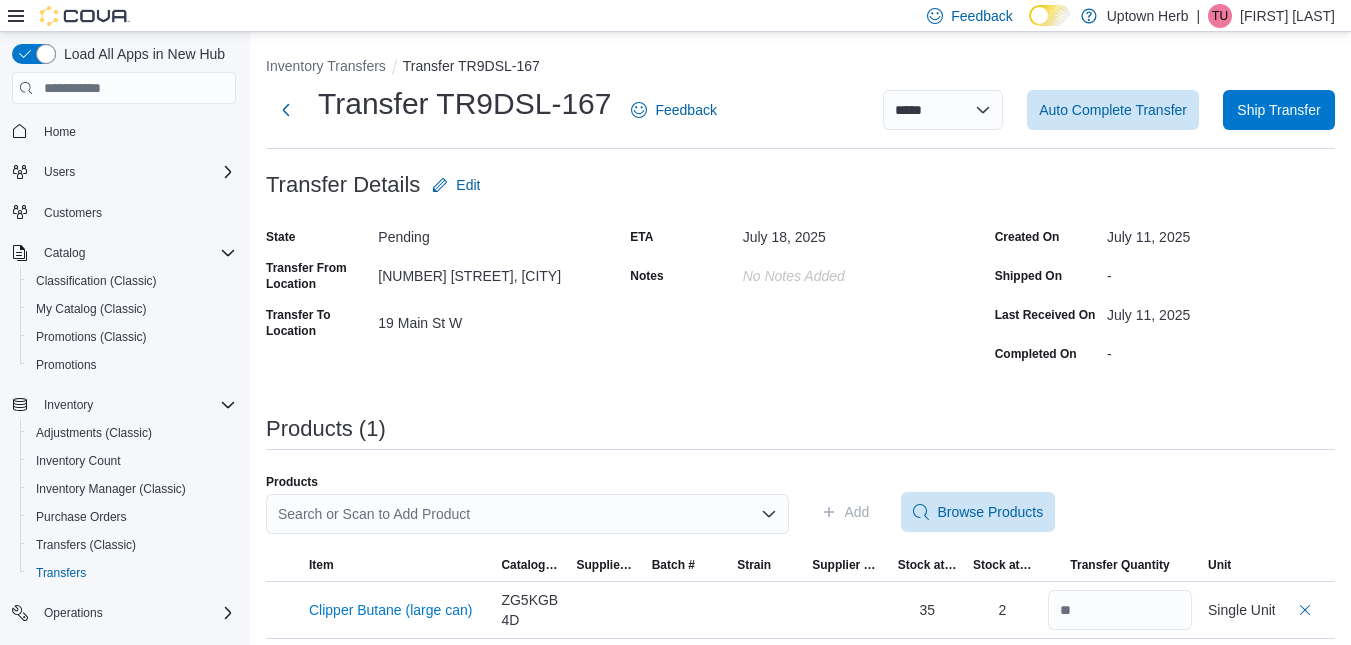 click on "Search or Scan to Add Product" at bounding box center [527, 514] 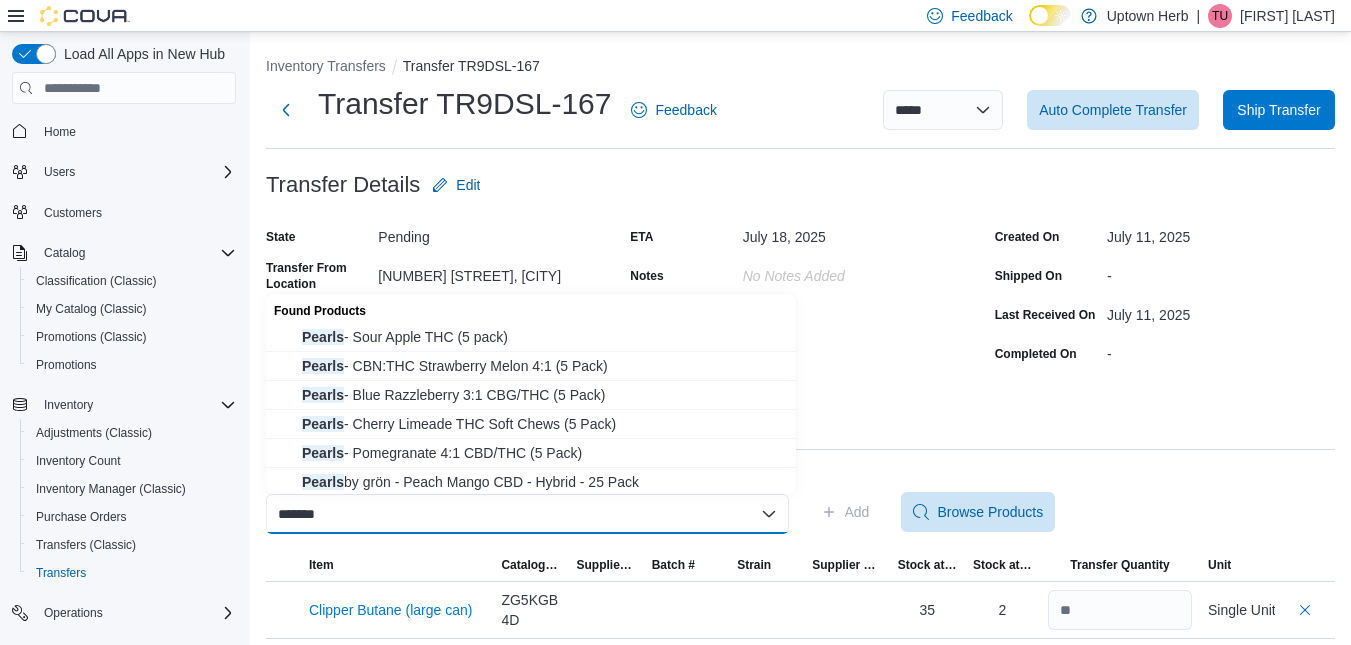 type on "******" 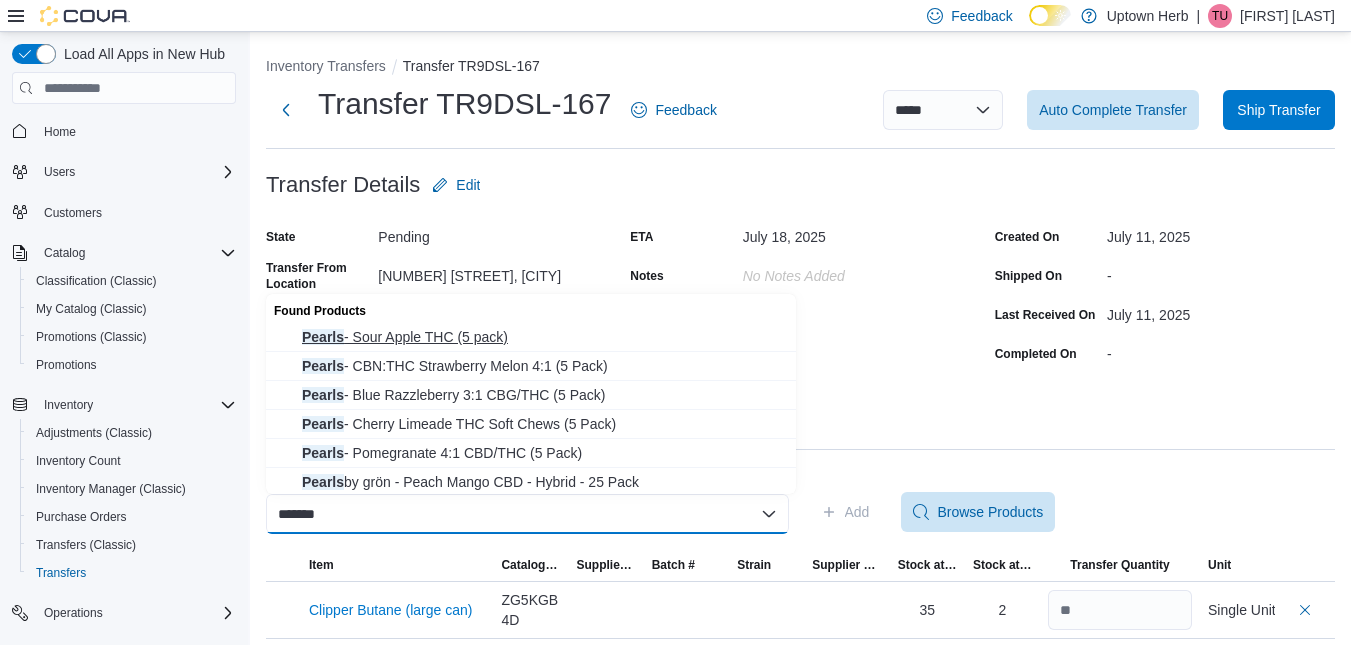 click on "Pearls  - Sour Apple THC (5 pack)" at bounding box center [543, 337] 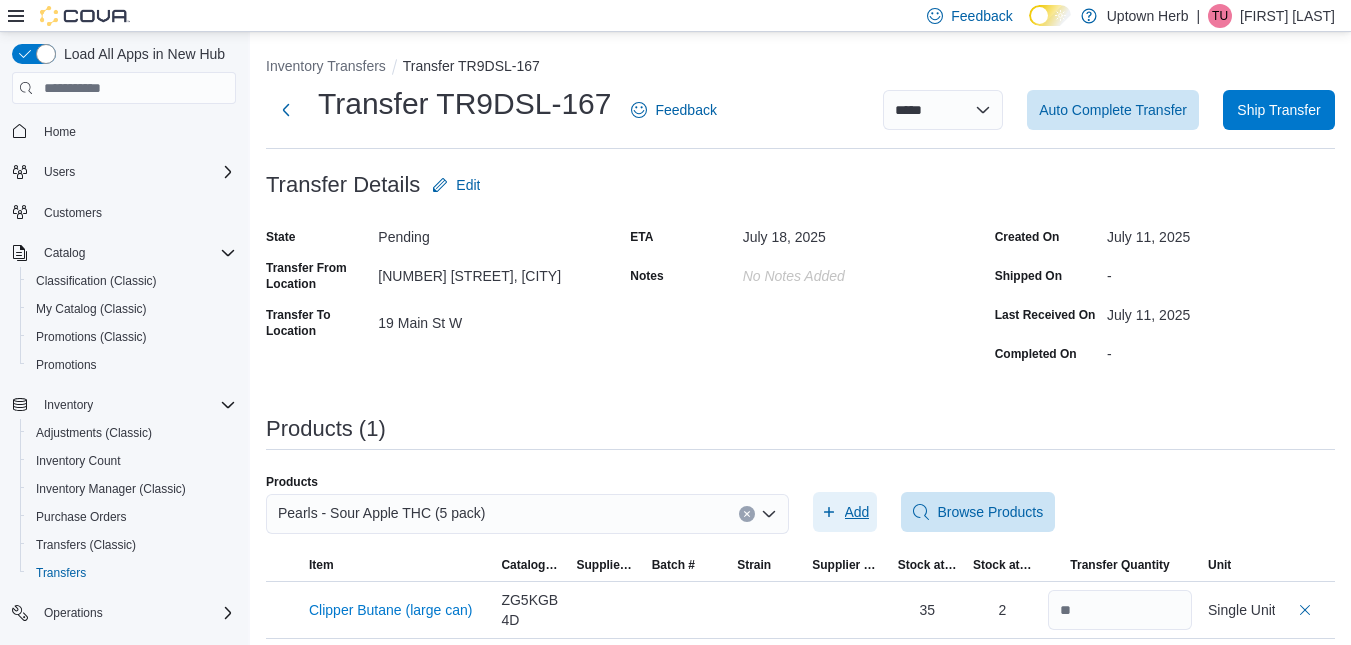 click on "Add" at bounding box center [857, 512] 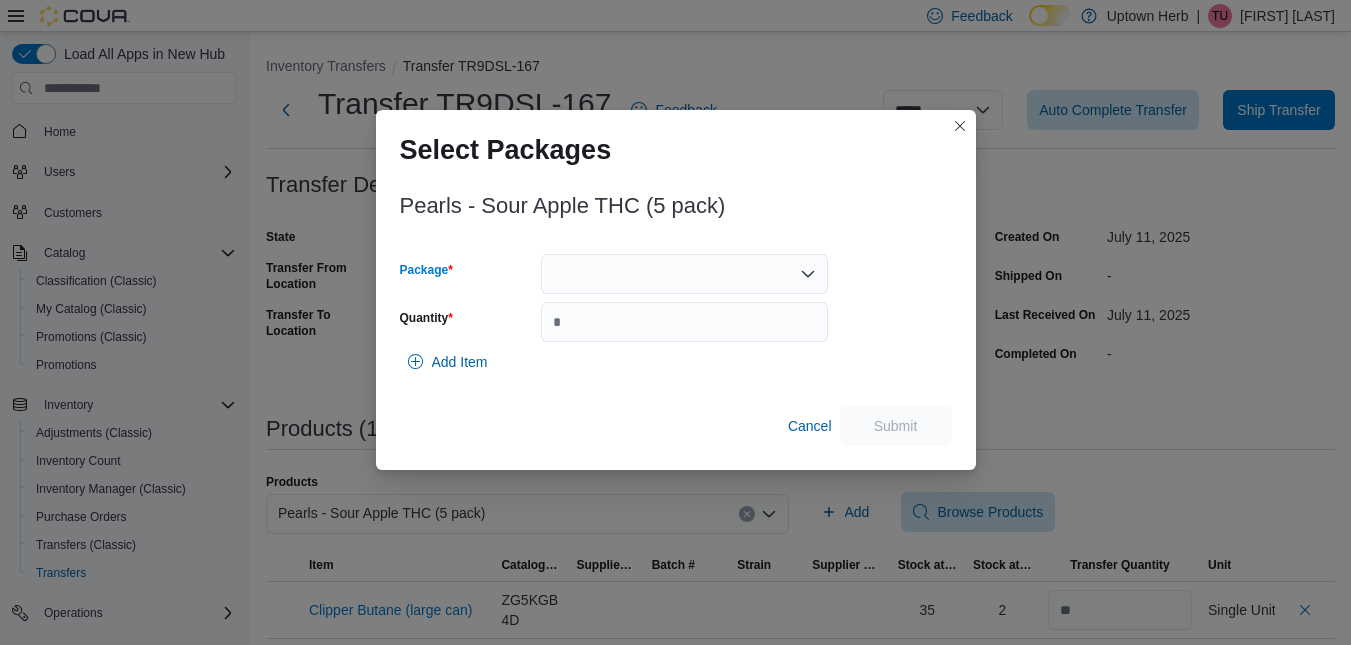 click at bounding box center [684, 274] 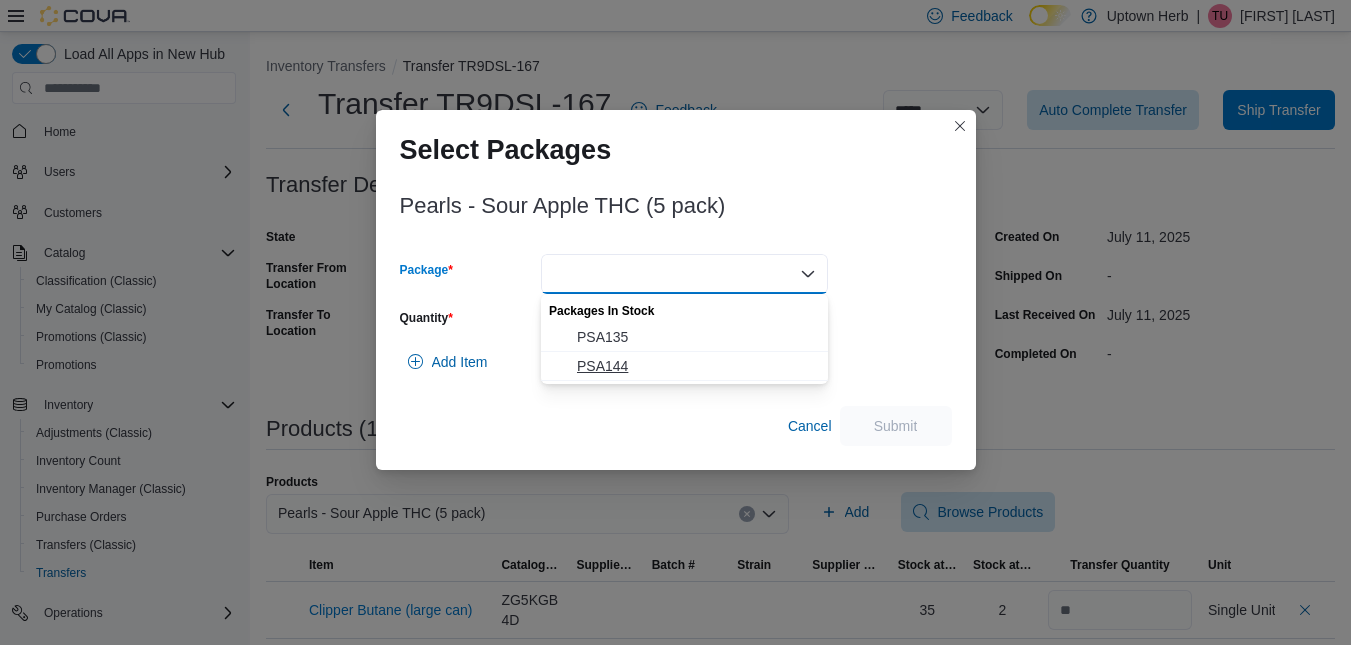 click on "PSA144" at bounding box center [696, 366] 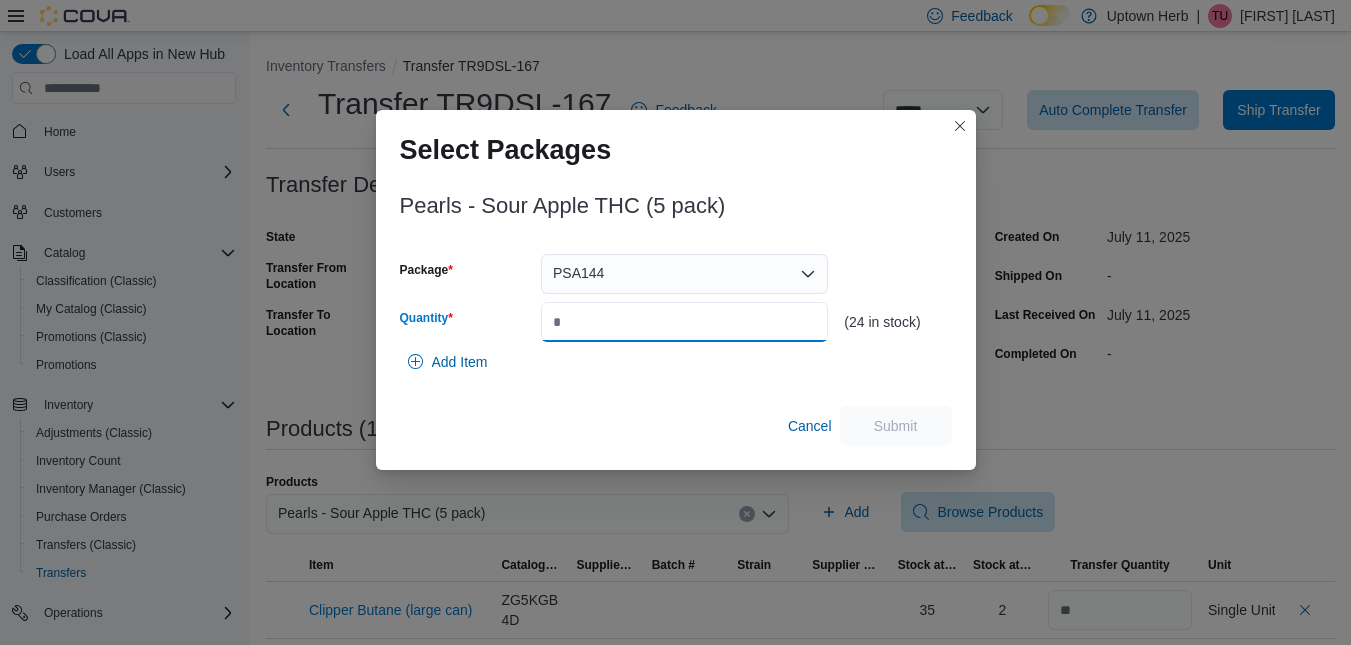 click on "Quantity" at bounding box center (684, 322) 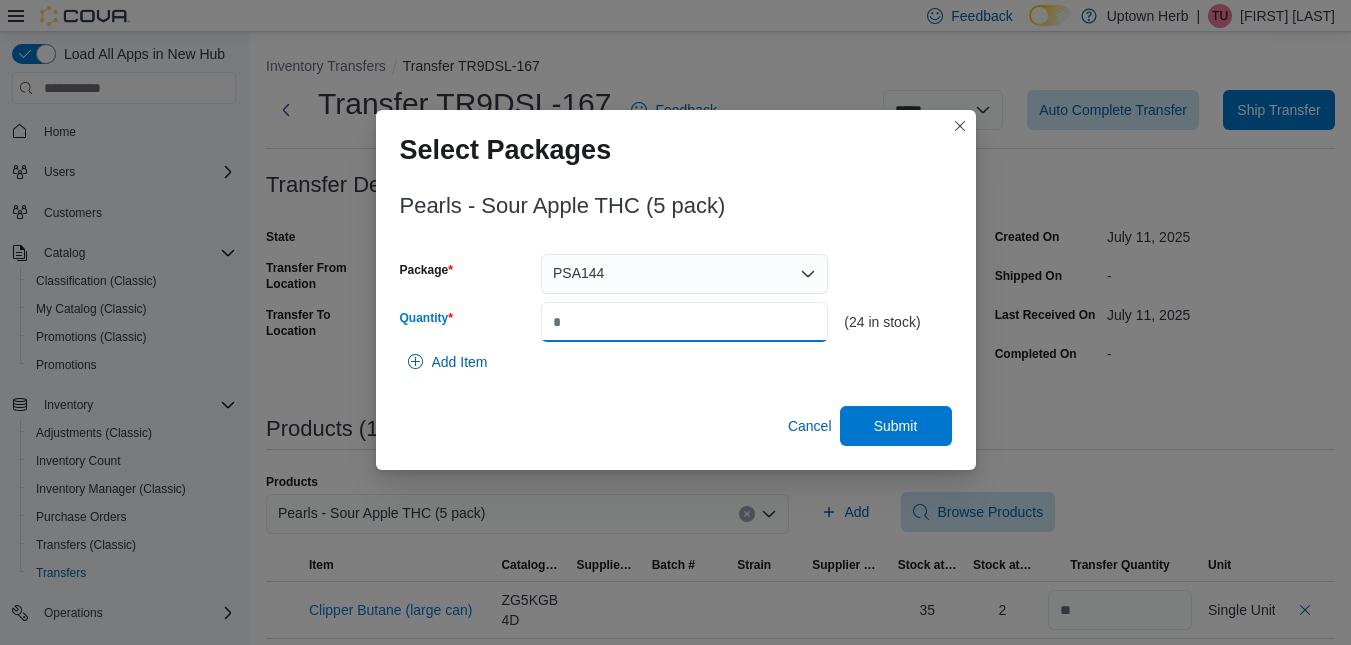 click on "*" at bounding box center (684, 322) 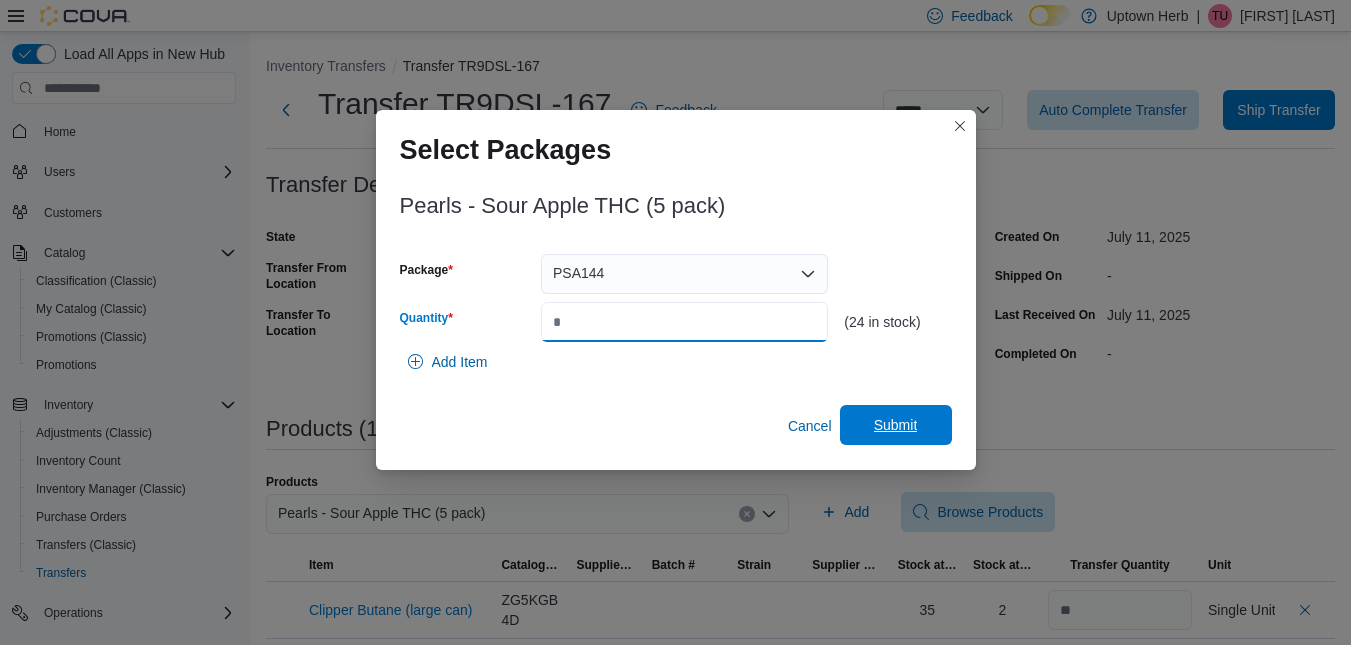 type on "**" 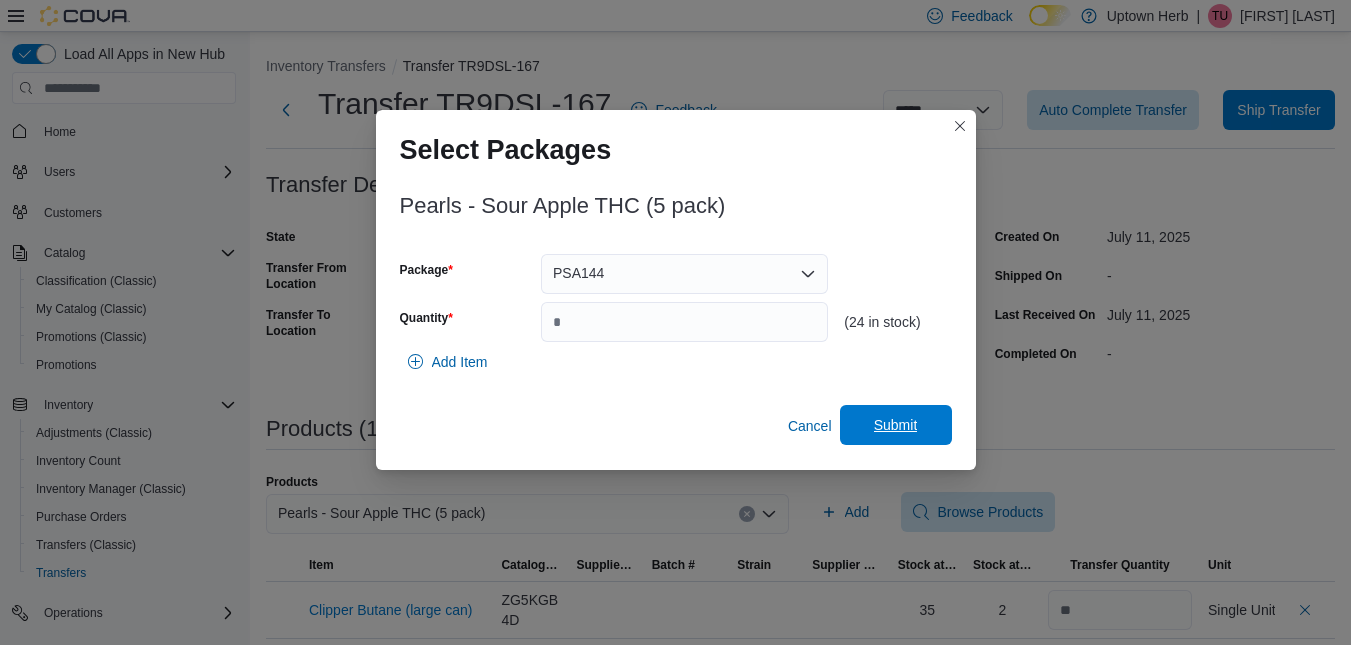 click on "Submit" at bounding box center (896, 425) 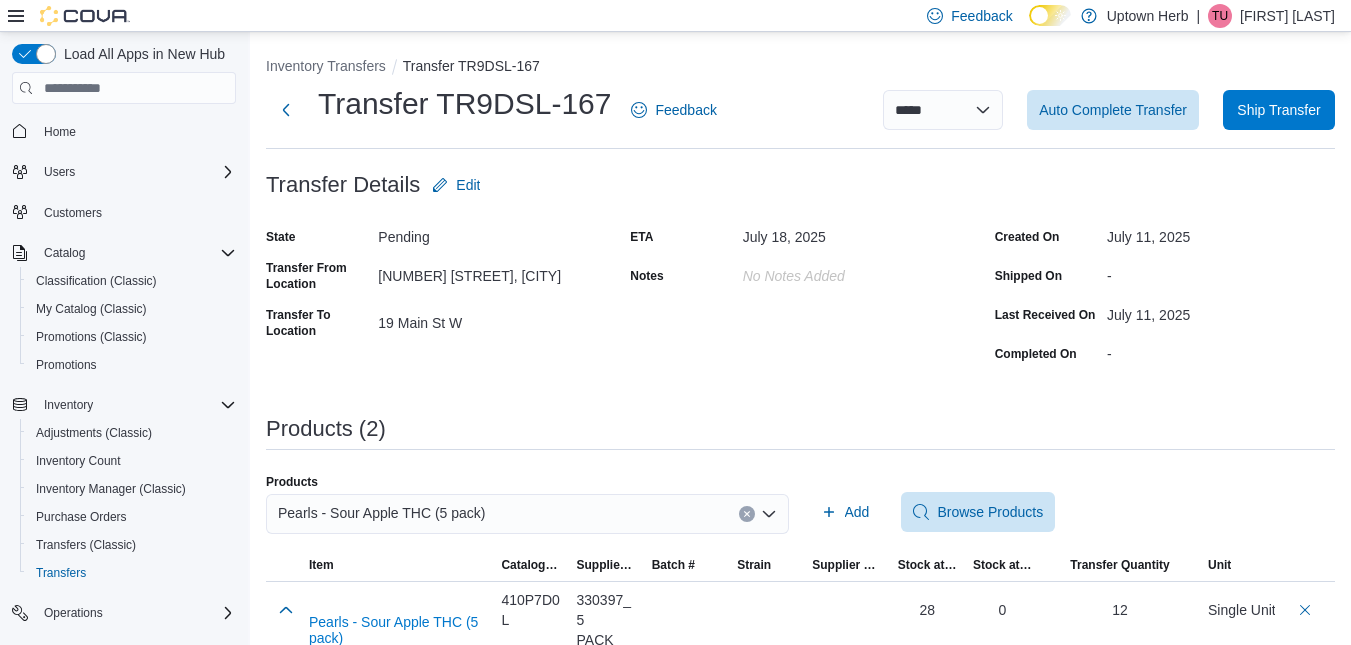click on "Pearls - Sour Apple THC (5 pack)" at bounding box center [527, 514] 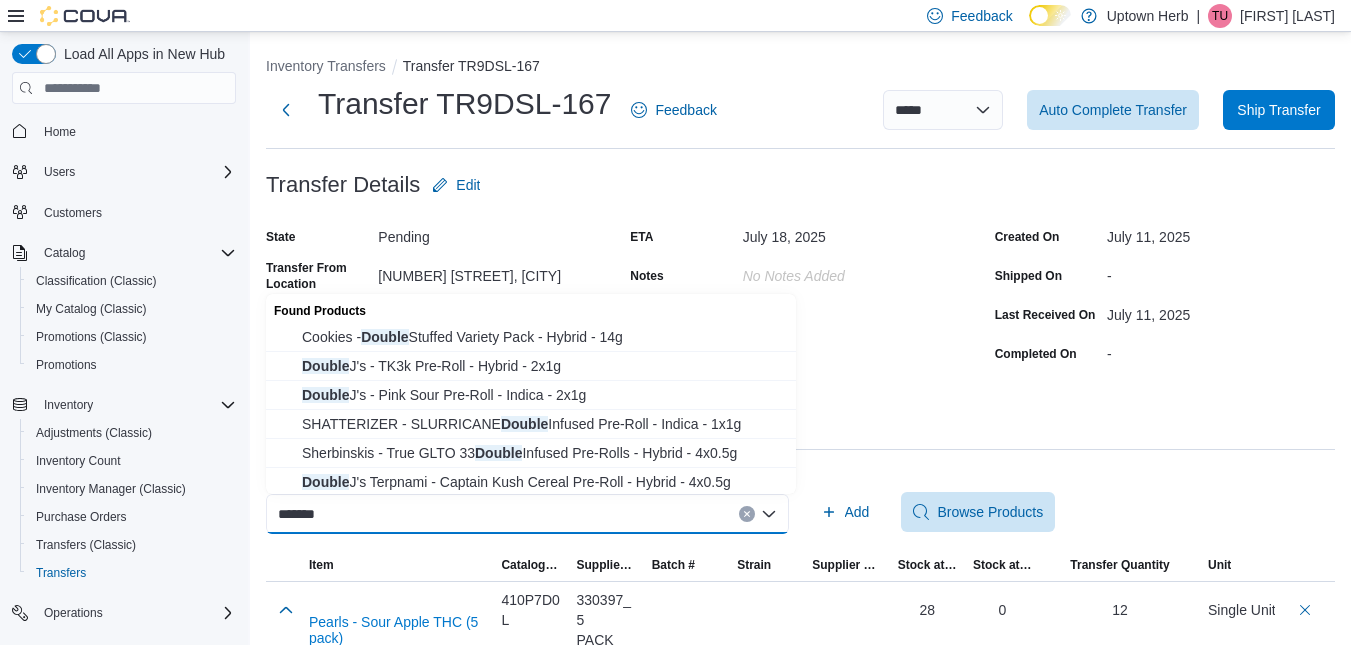 type on "******" 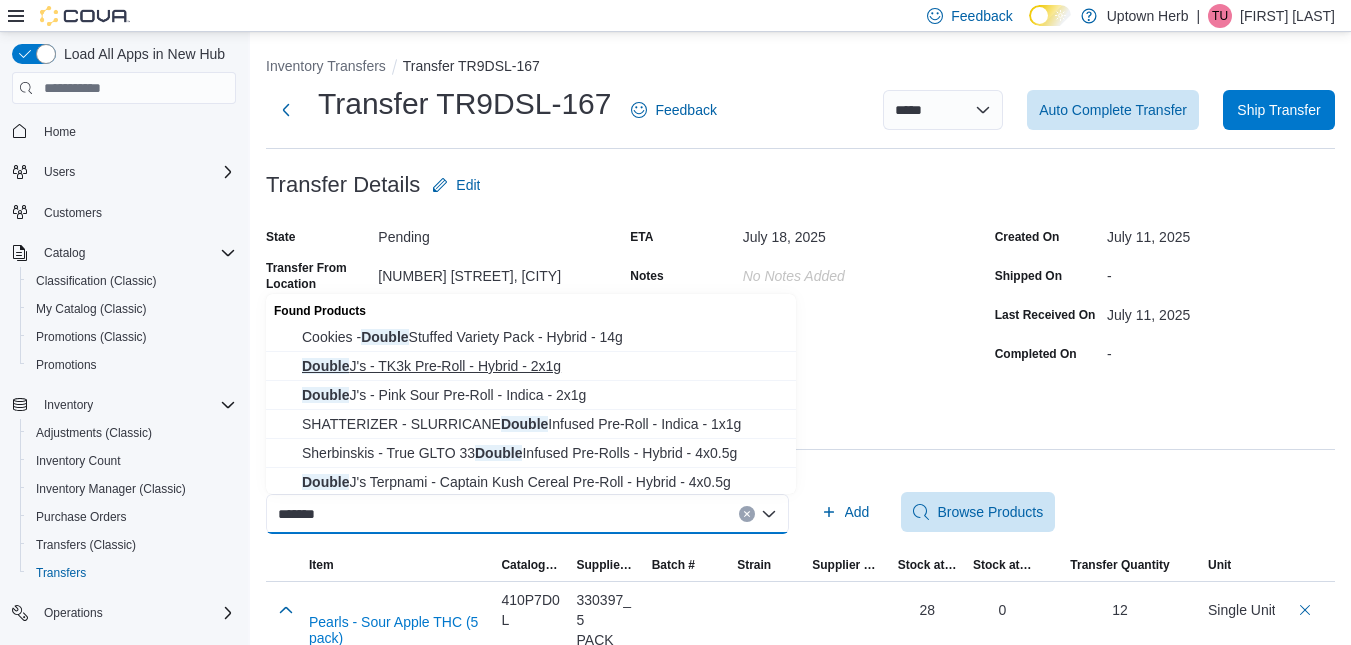 click on "Double  J's - TK3k Pre-Roll - Hybrid - 2x1g" at bounding box center (543, 366) 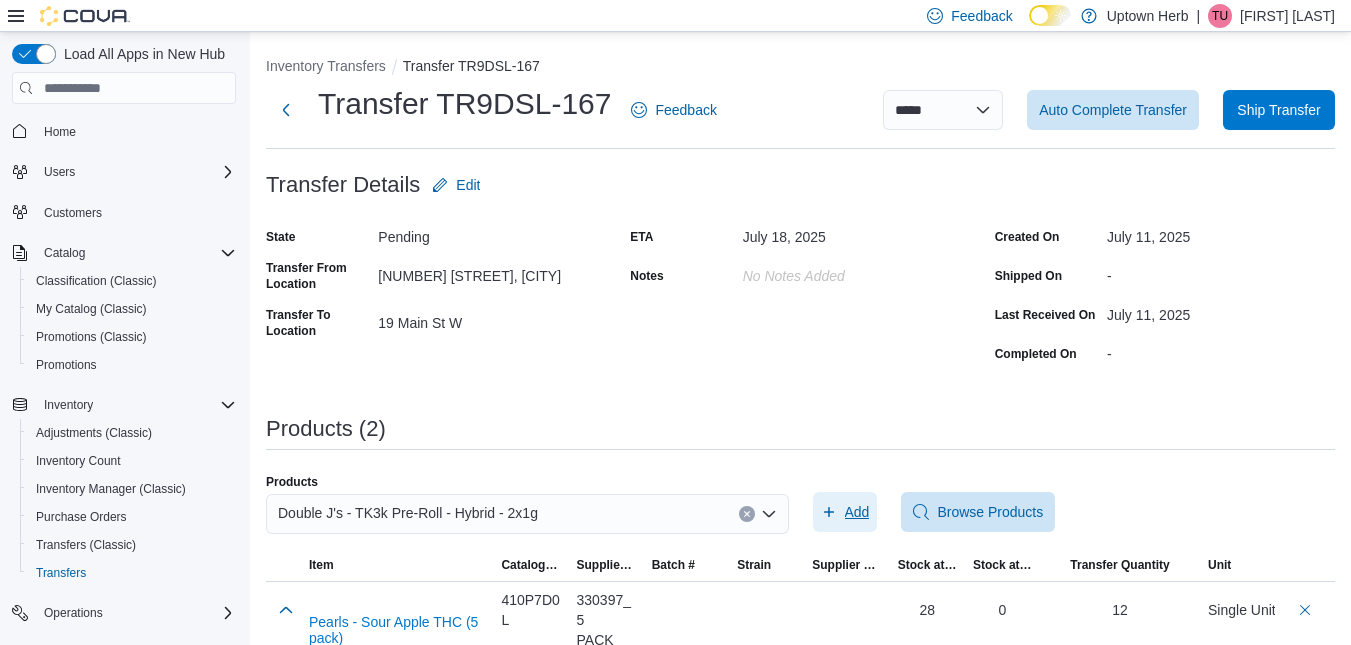 click on "Add" at bounding box center (857, 512) 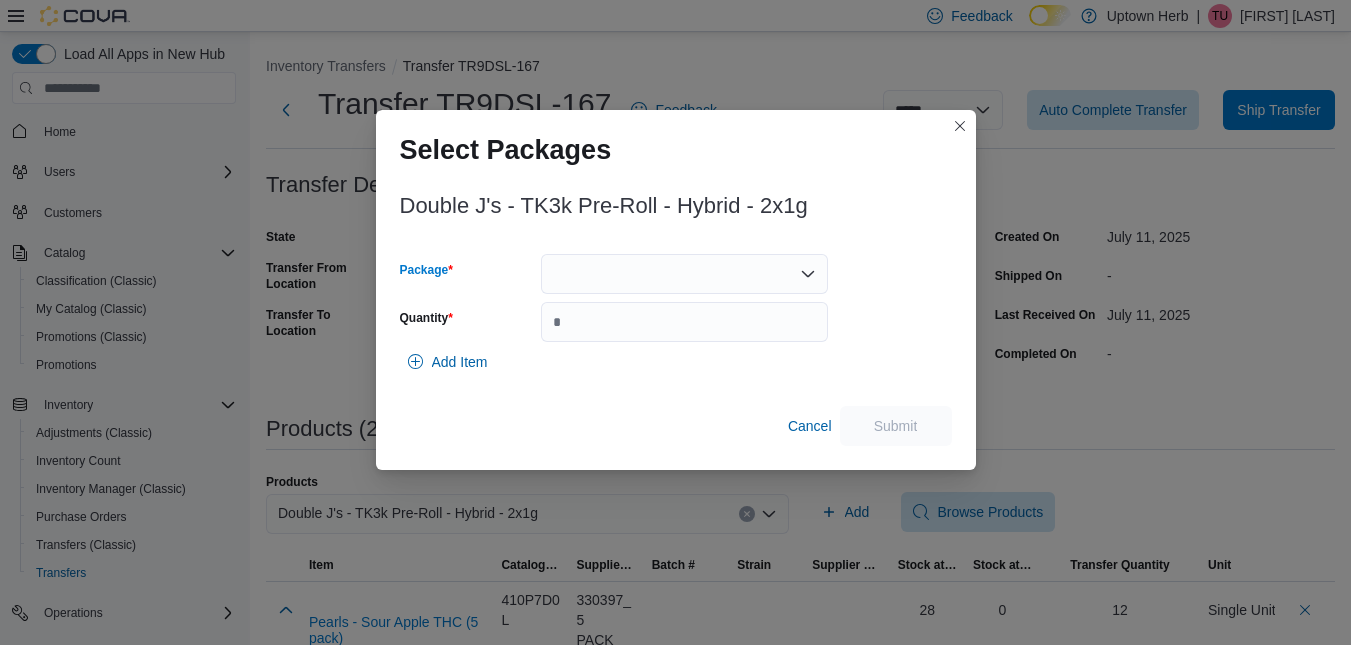 click at bounding box center [684, 274] 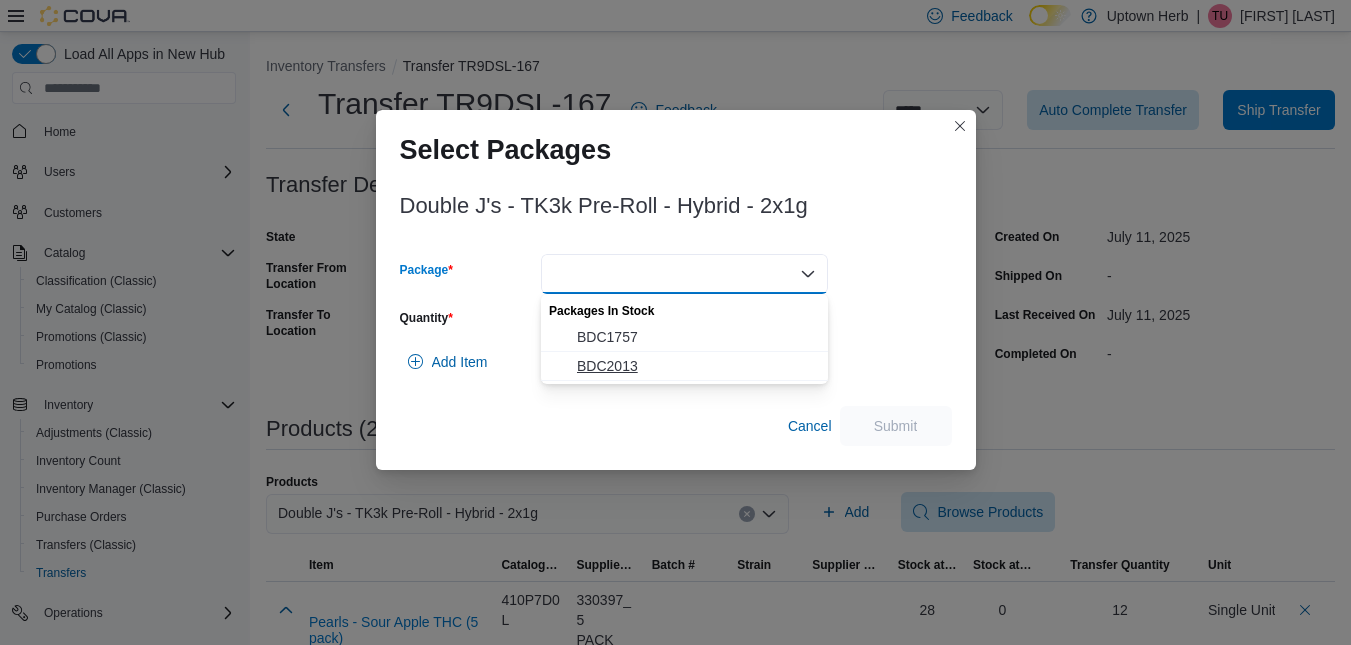 click on "BDC2013" at bounding box center (696, 366) 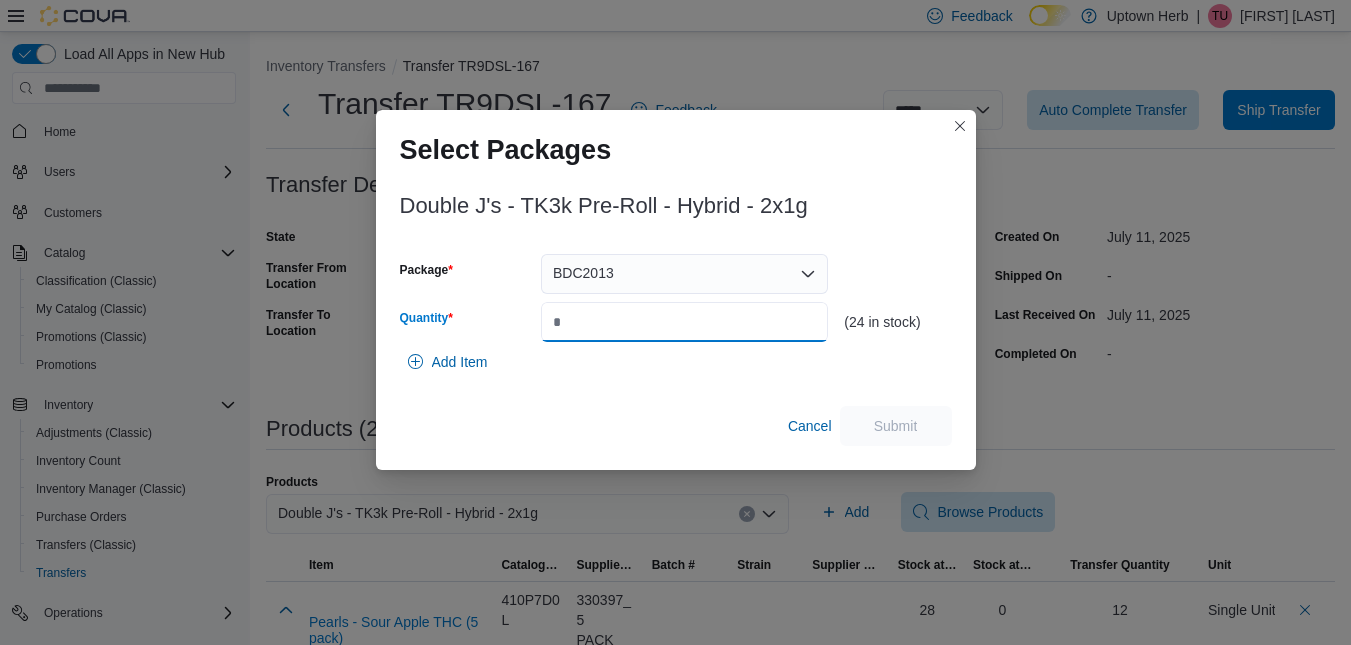 click on "Quantity" at bounding box center [684, 322] 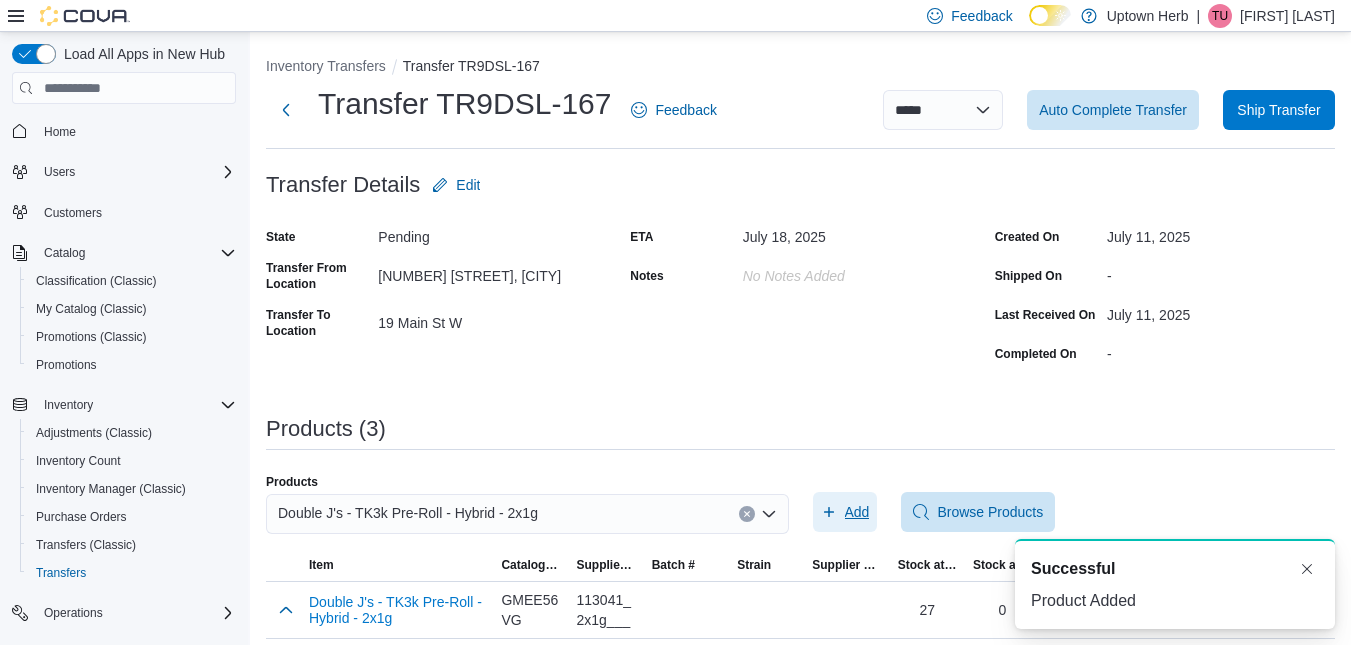 scroll, scrollTop: 0, scrollLeft: 0, axis: both 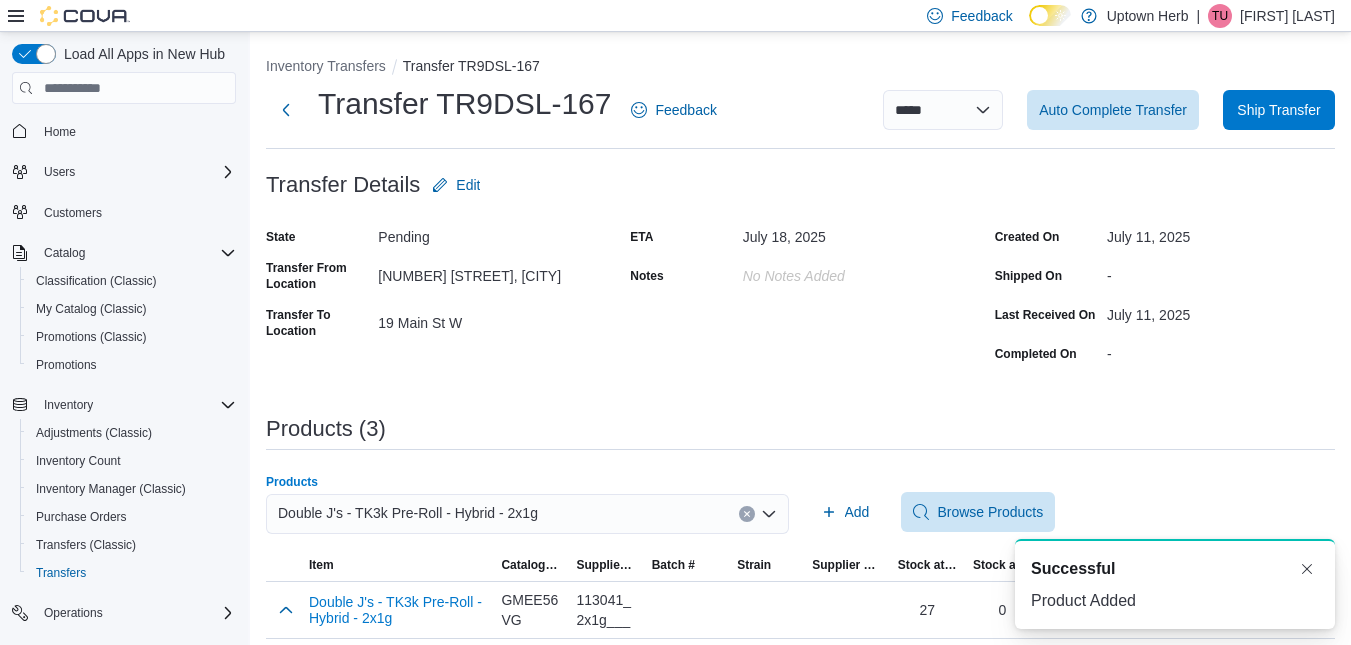 click on "Double J's - TK3k Pre-Roll - Hybrid - 2x1g" at bounding box center [408, 513] 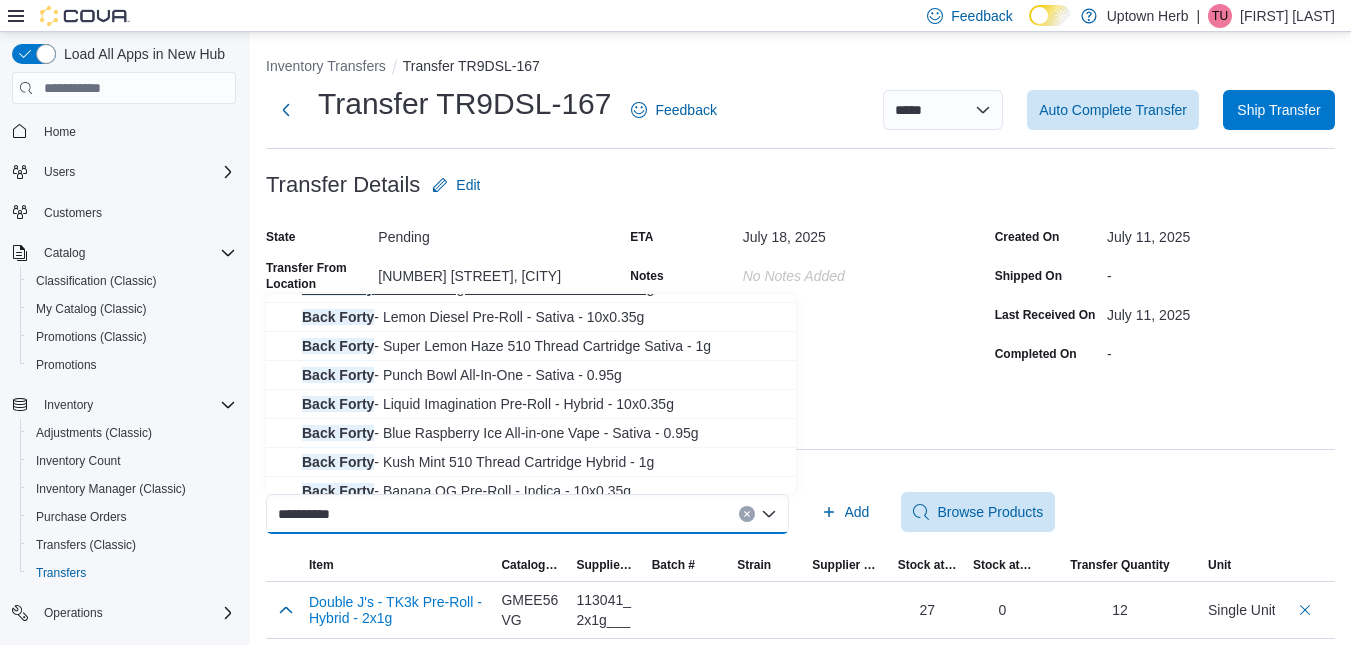 scroll, scrollTop: 148, scrollLeft: 0, axis: vertical 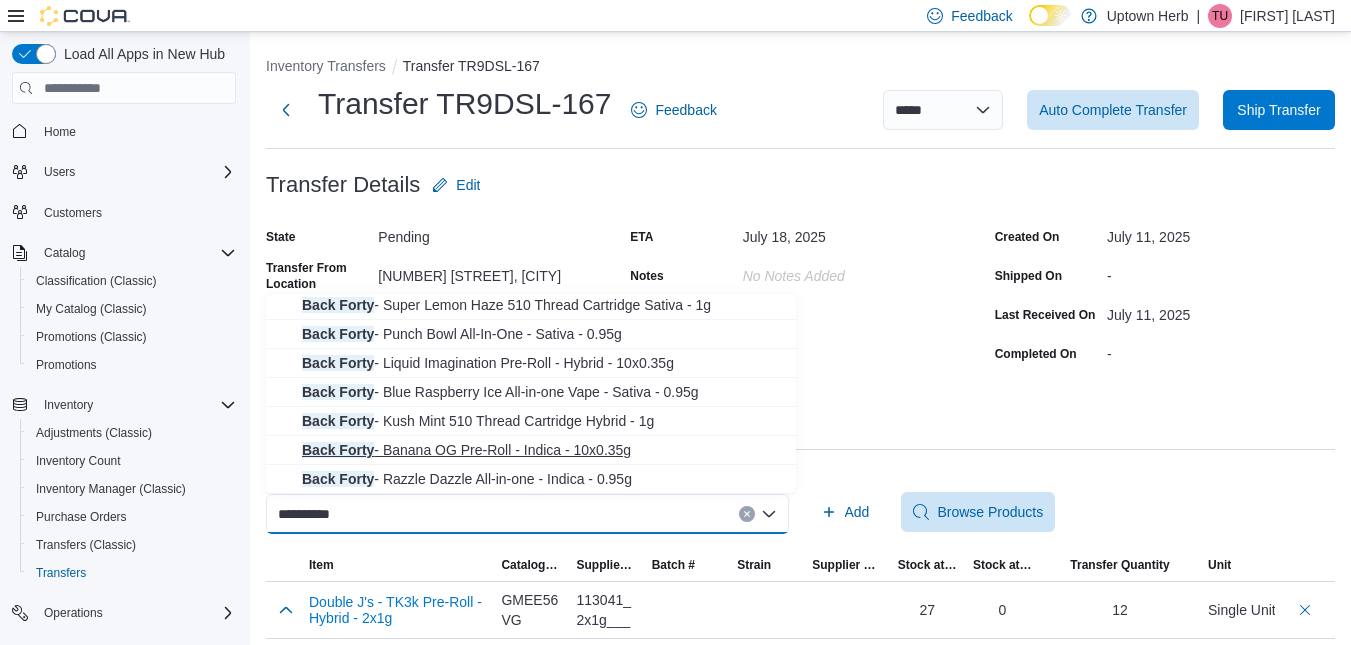 type on "**********" 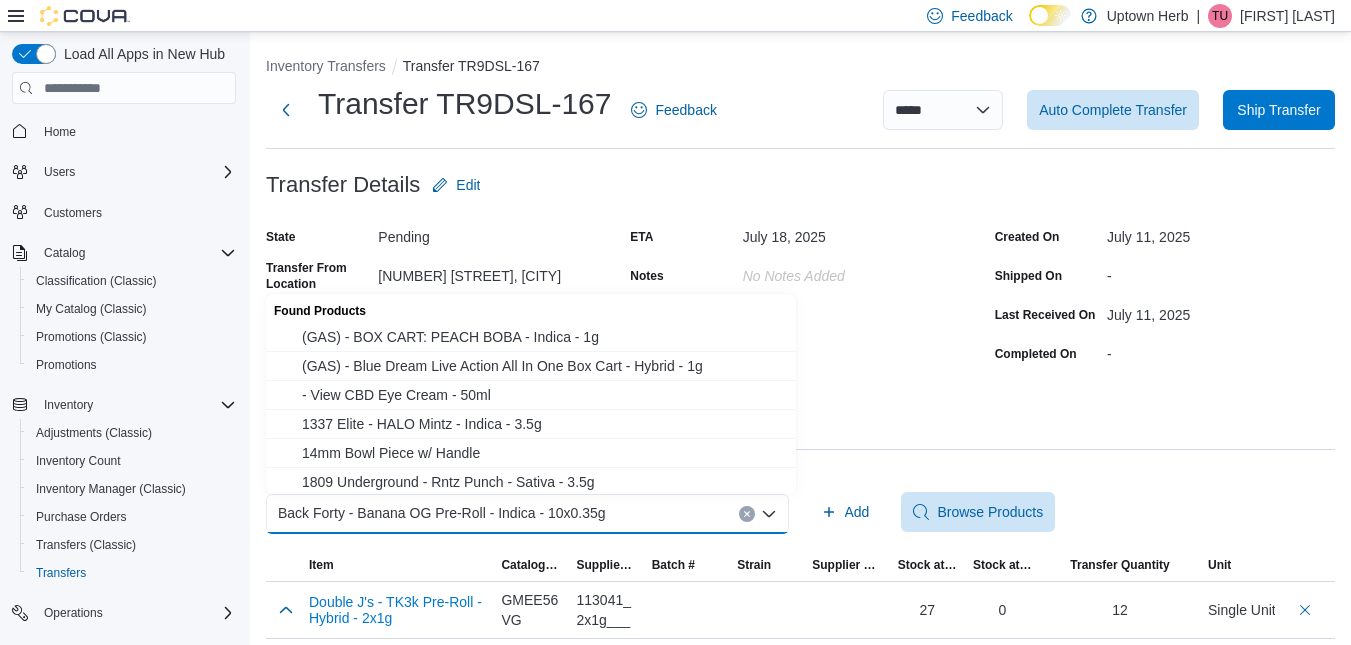 drag, startPoint x: 492, startPoint y: 414, endPoint x: 751, endPoint y: 511, distance: 276.56827 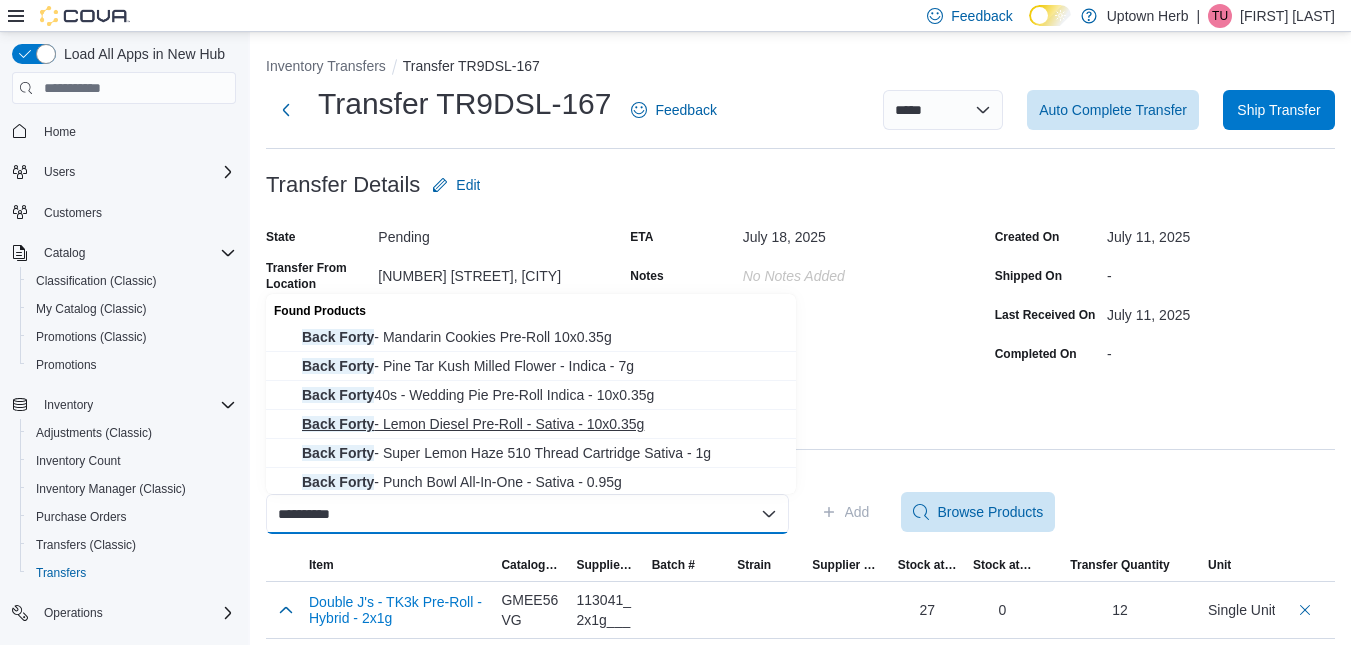type on "**********" 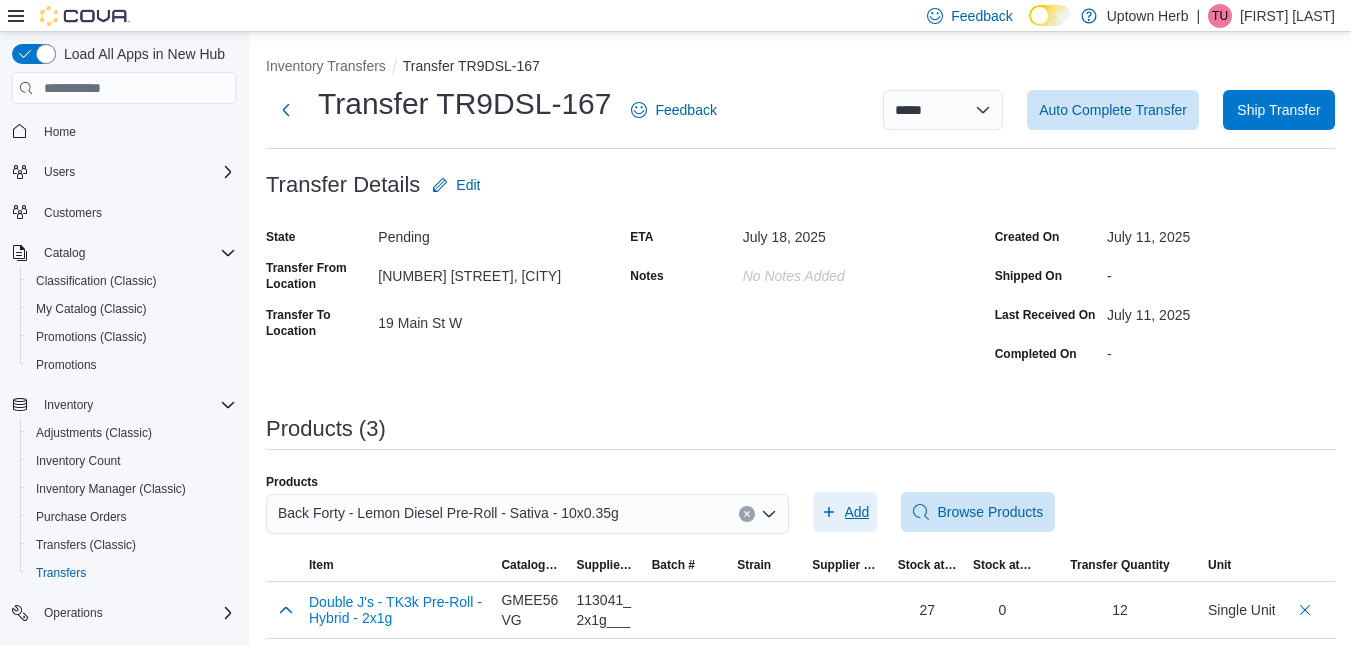 click on "Add" at bounding box center [857, 512] 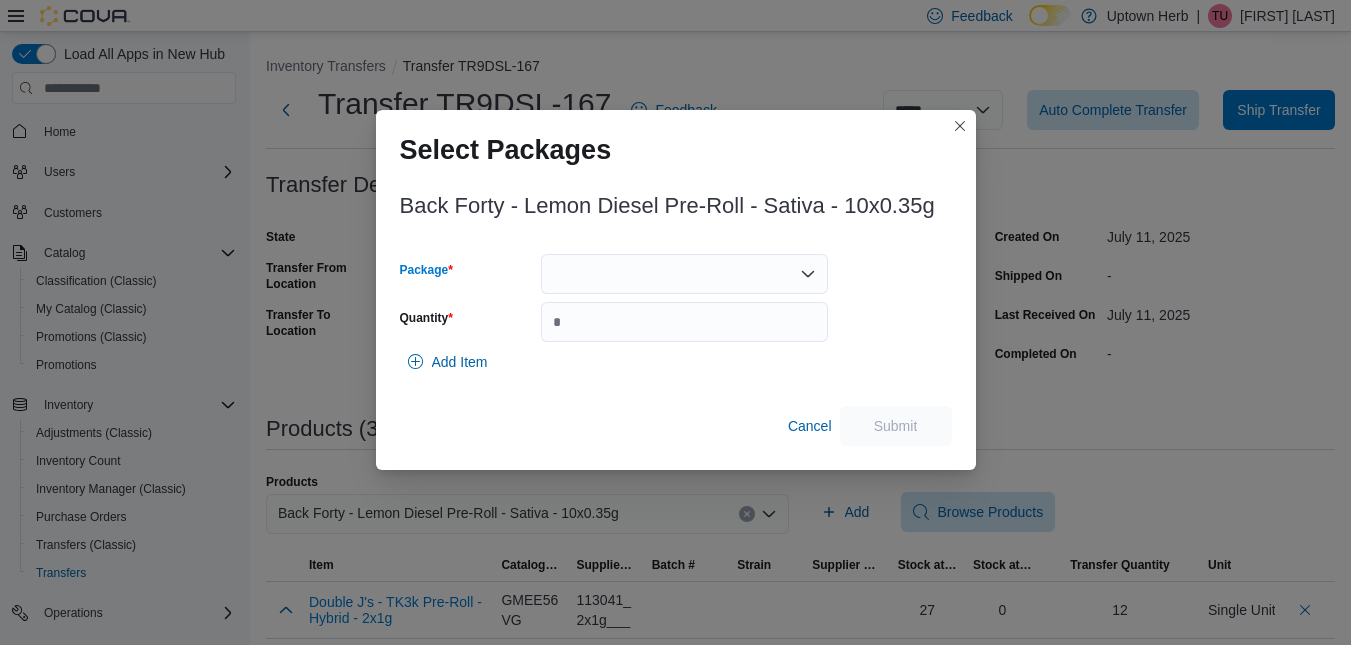 click at bounding box center [684, 274] 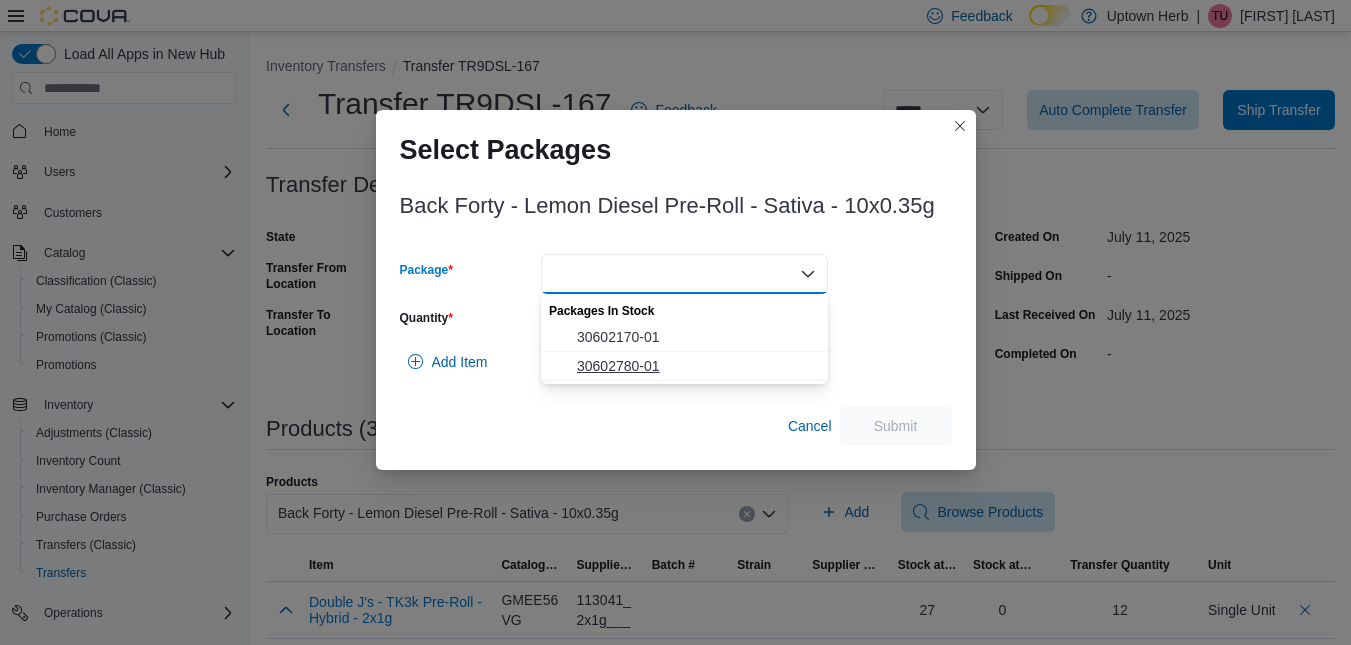 click on "30602780-01" at bounding box center (696, 366) 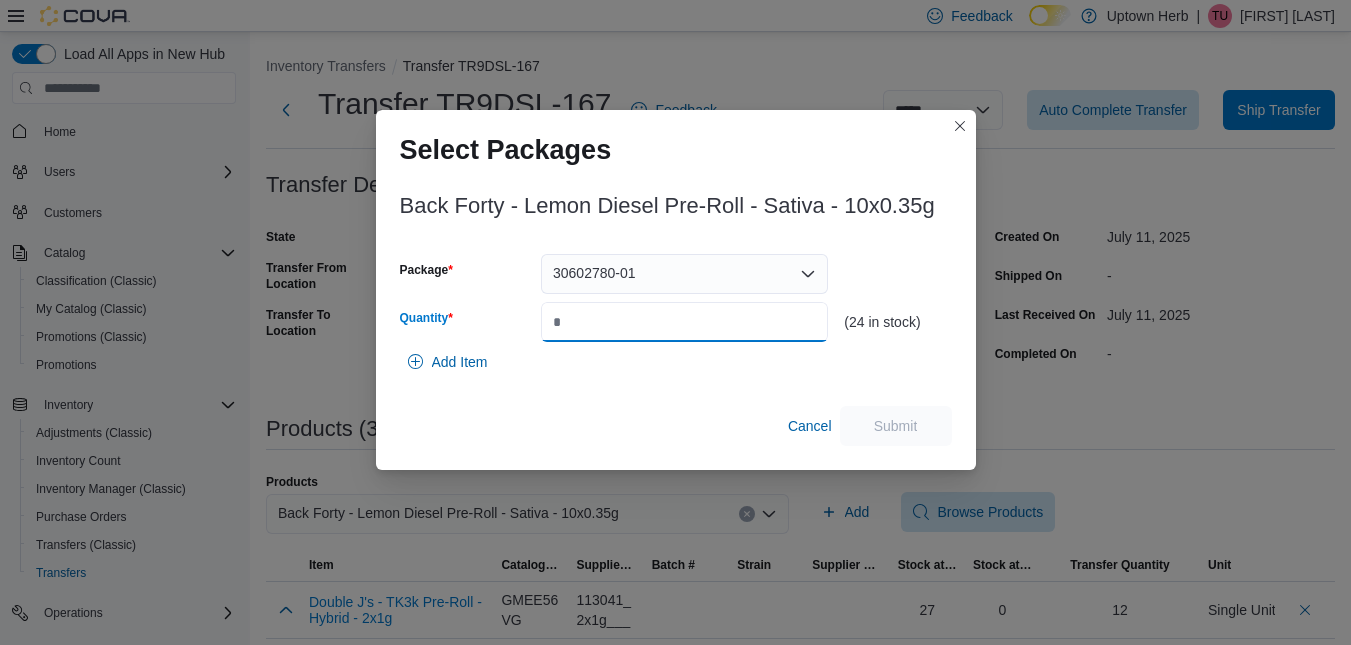 click on "Quantity" at bounding box center (684, 322) 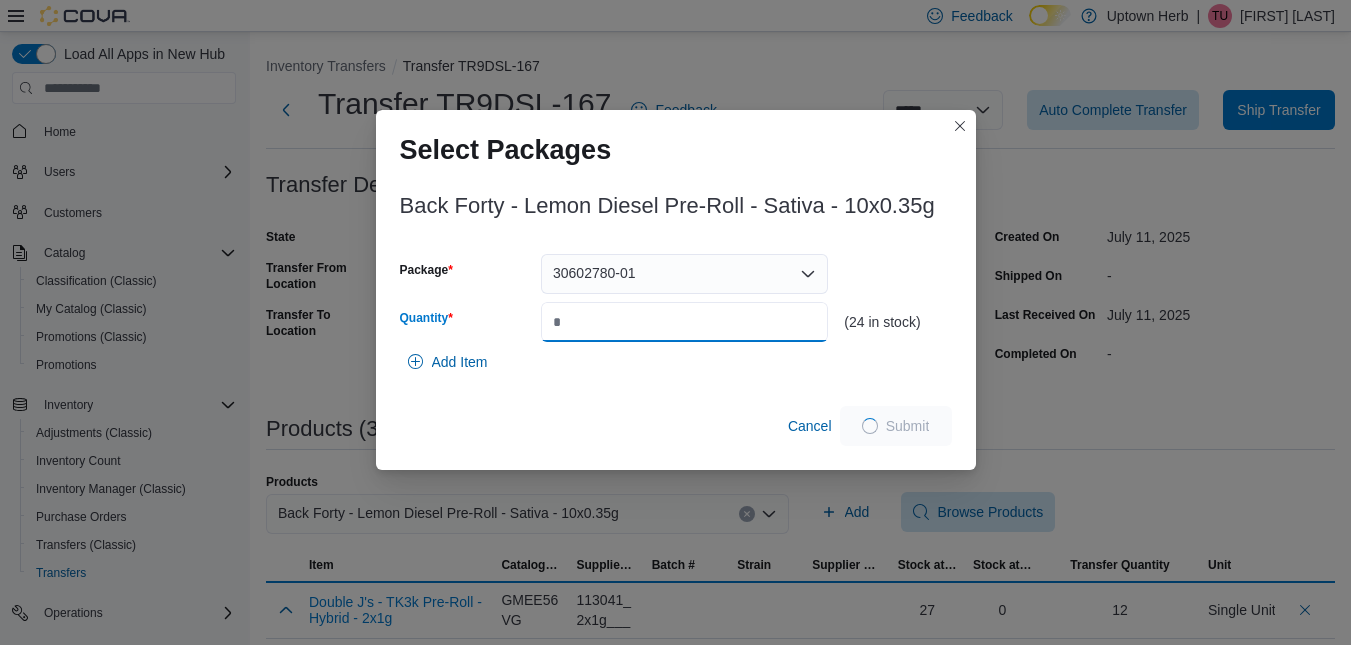 type on "**" 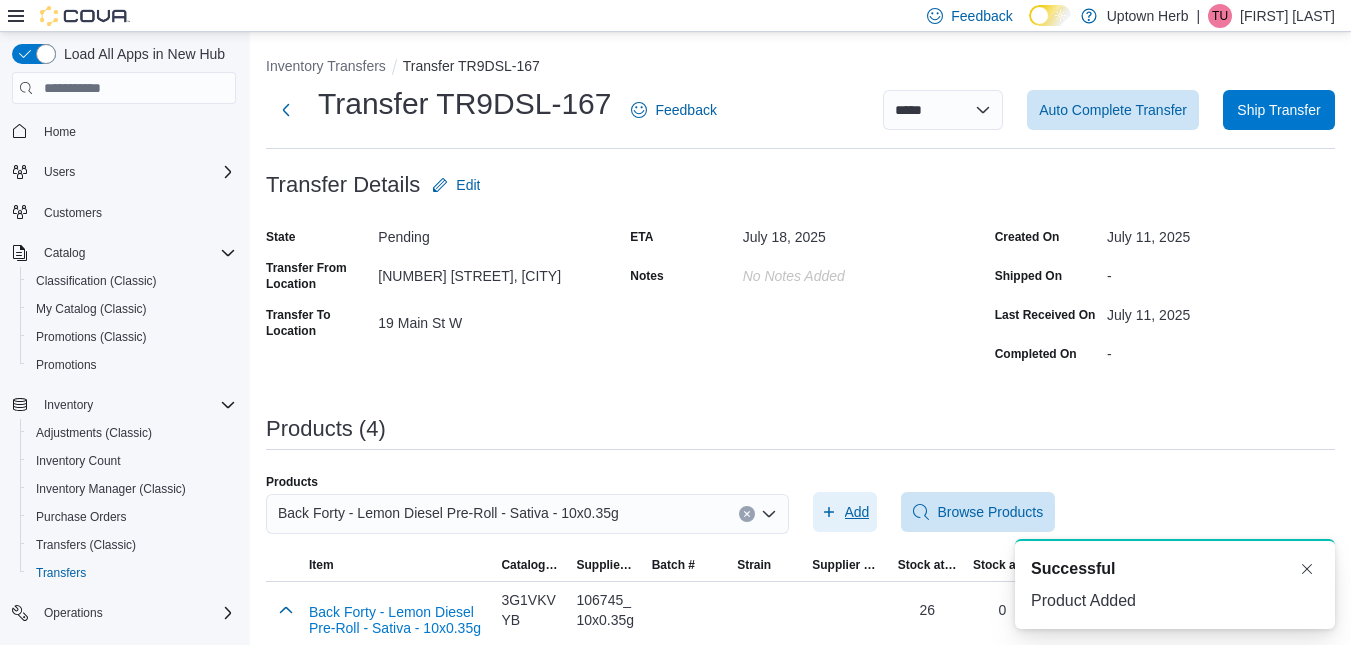 scroll, scrollTop: 0, scrollLeft: 0, axis: both 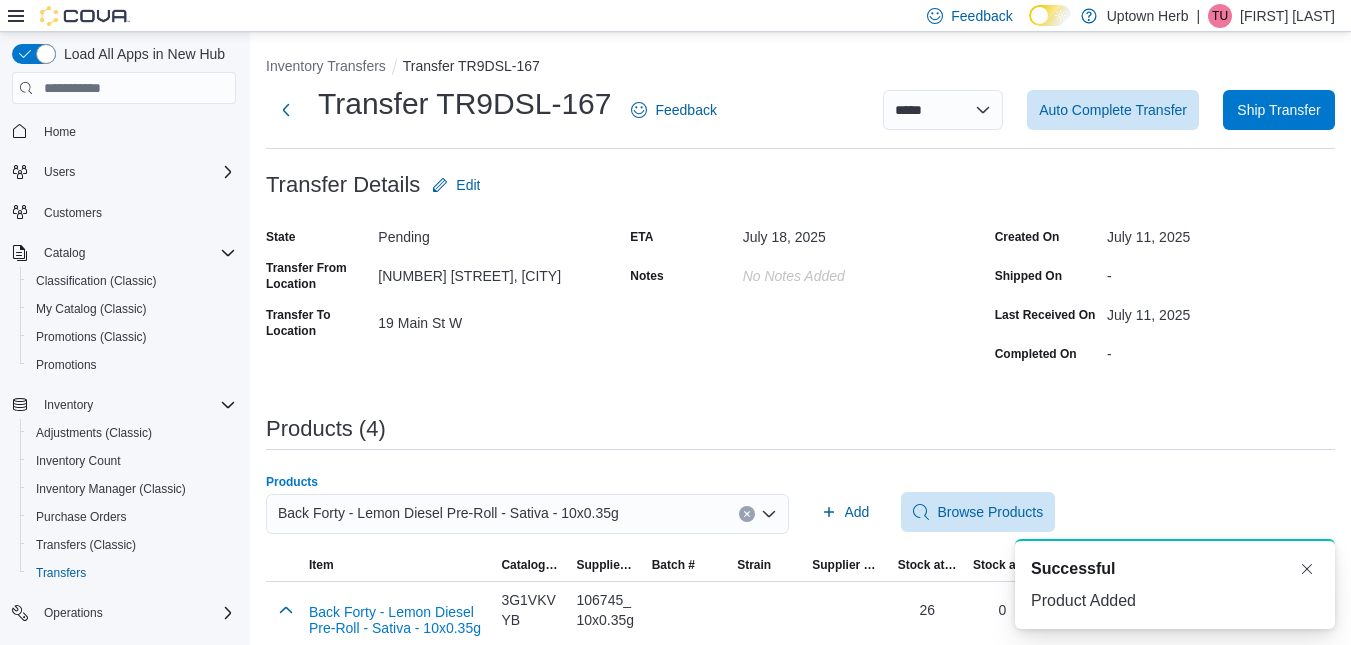 click on "Back Forty - Lemon Diesel Pre-Roll - Sativa - 10x0.35g" at bounding box center [448, 513] 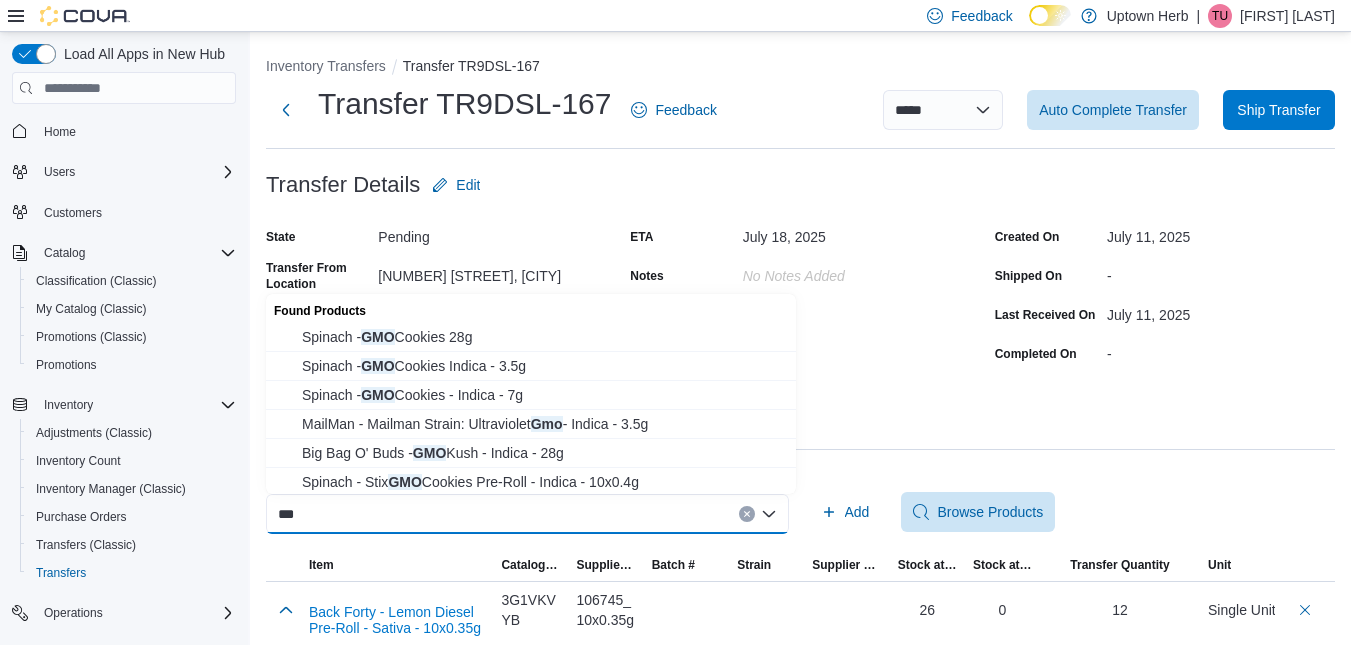 type on "***" 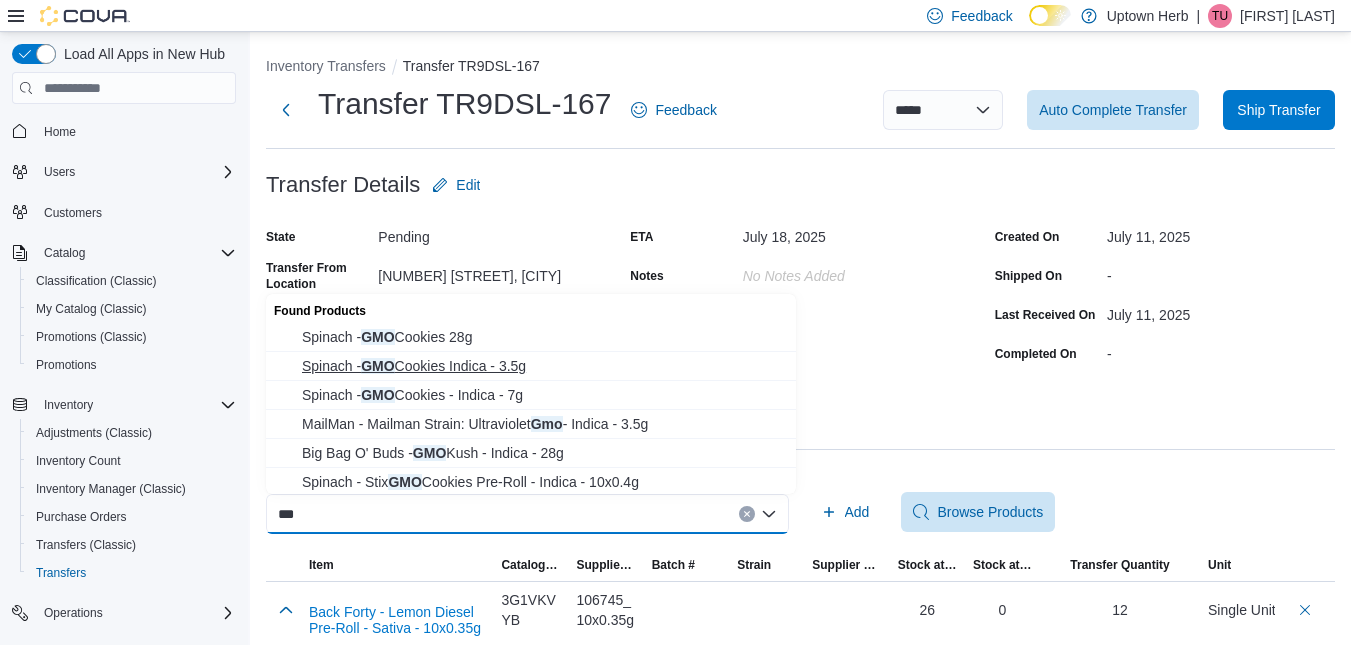 click on "Spinach -  GMO  Cookies Indica - 3.5g" at bounding box center [543, 366] 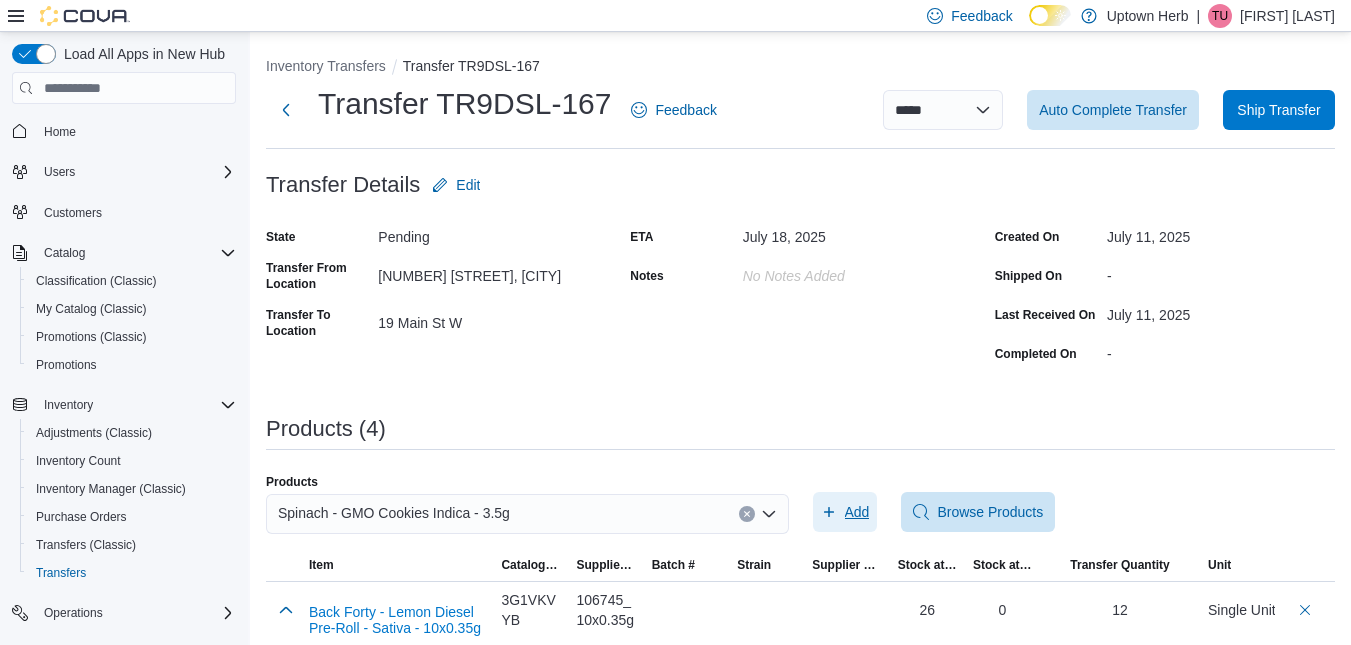 click on "Add" at bounding box center (845, 512) 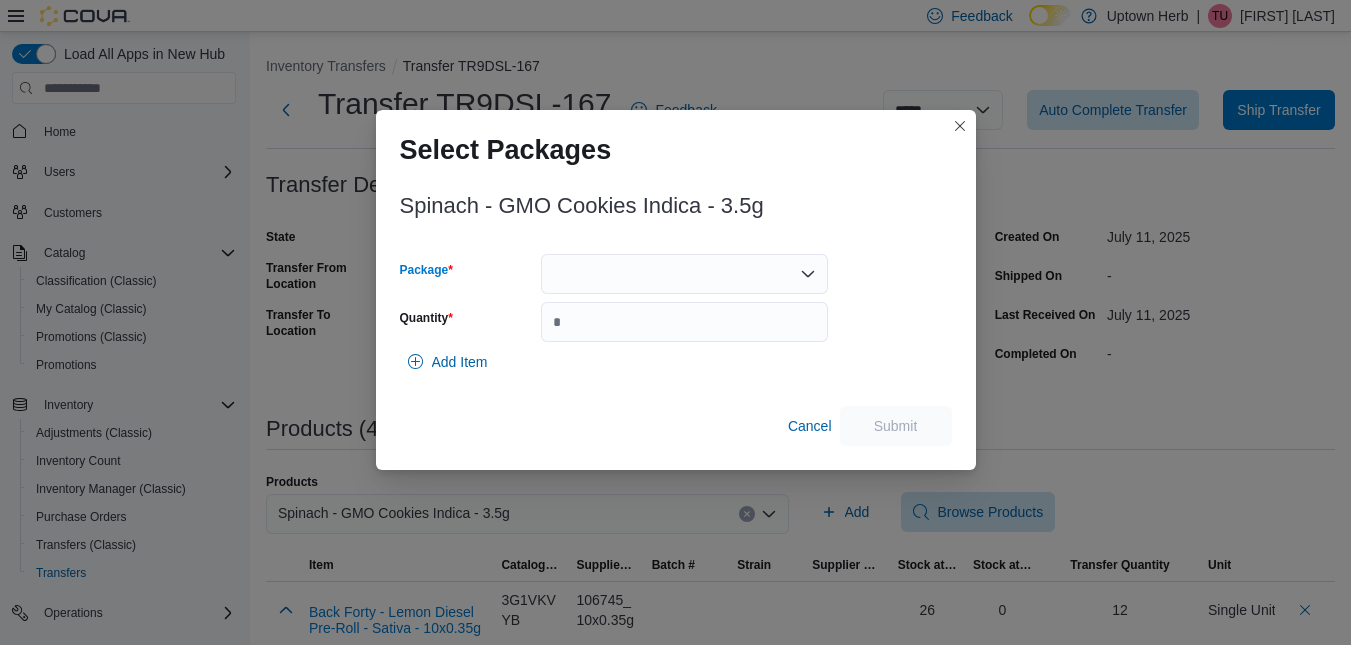 click at bounding box center (684, 274) 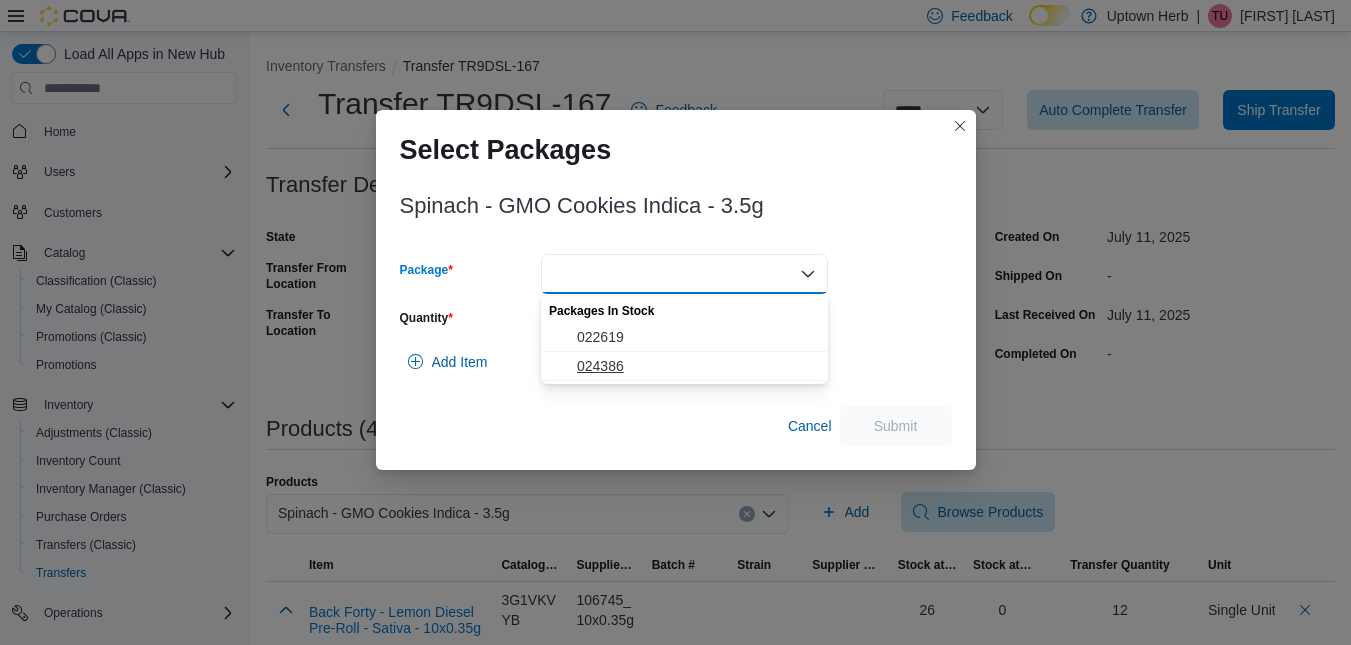 click on "024386" at bounding box center [696, 366] 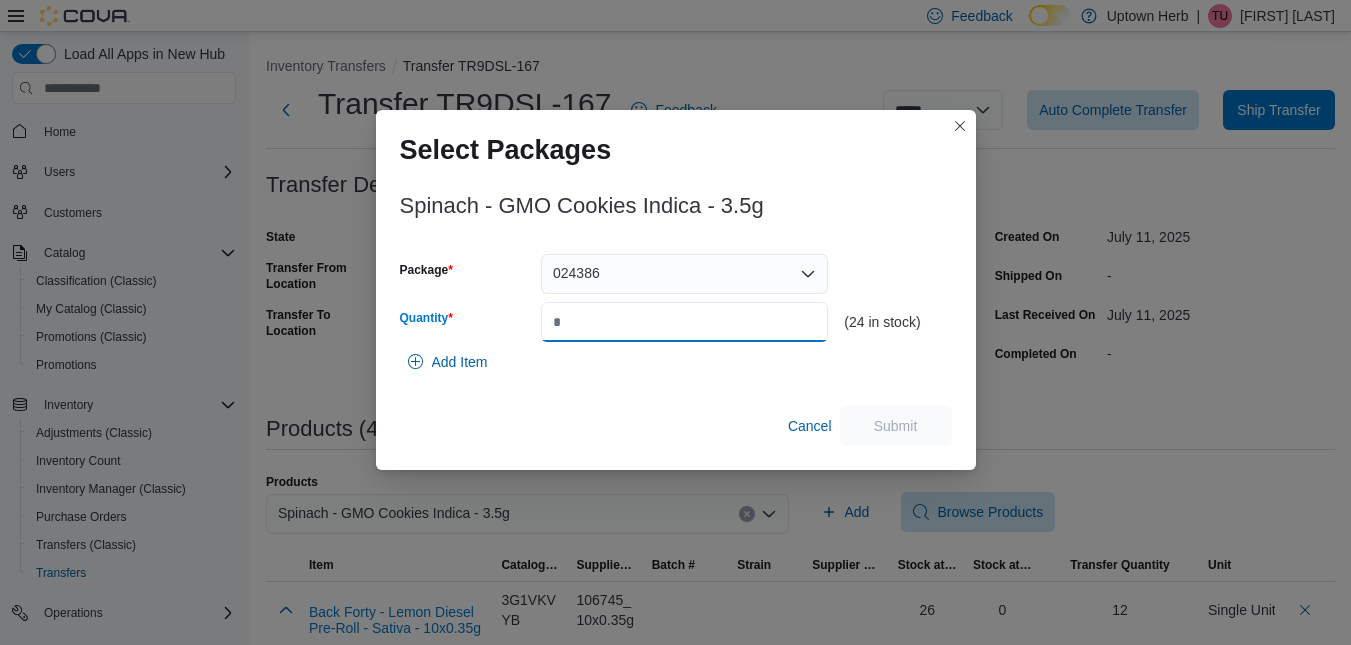 click on "Quantity" at bounding box center [684, 322] 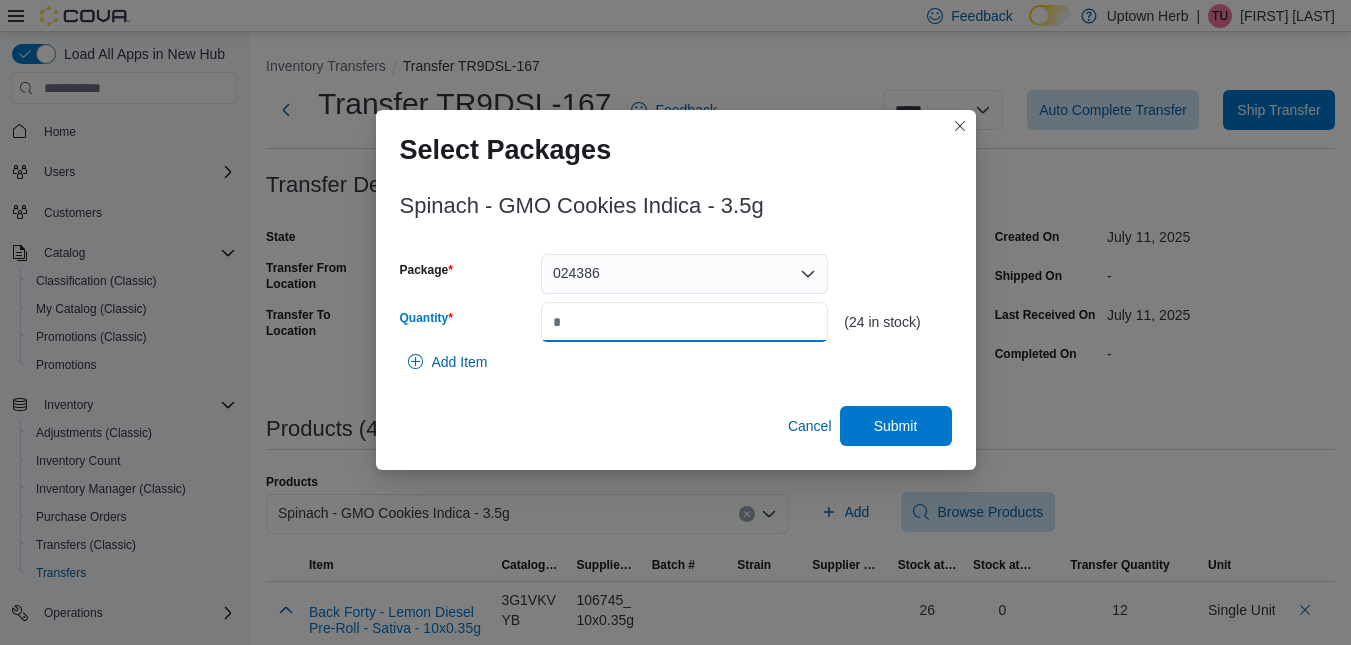 type on "*" 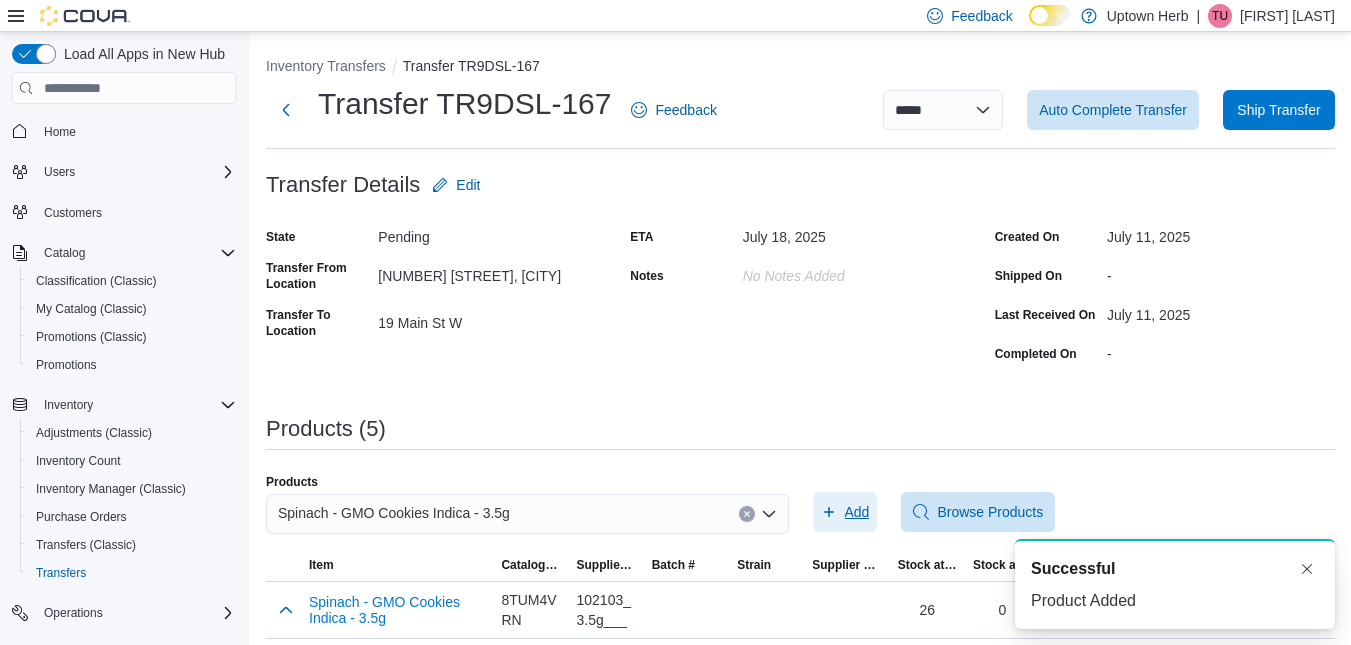 scroll, scrollTop: 0, scrollLeft: 0, axis: both 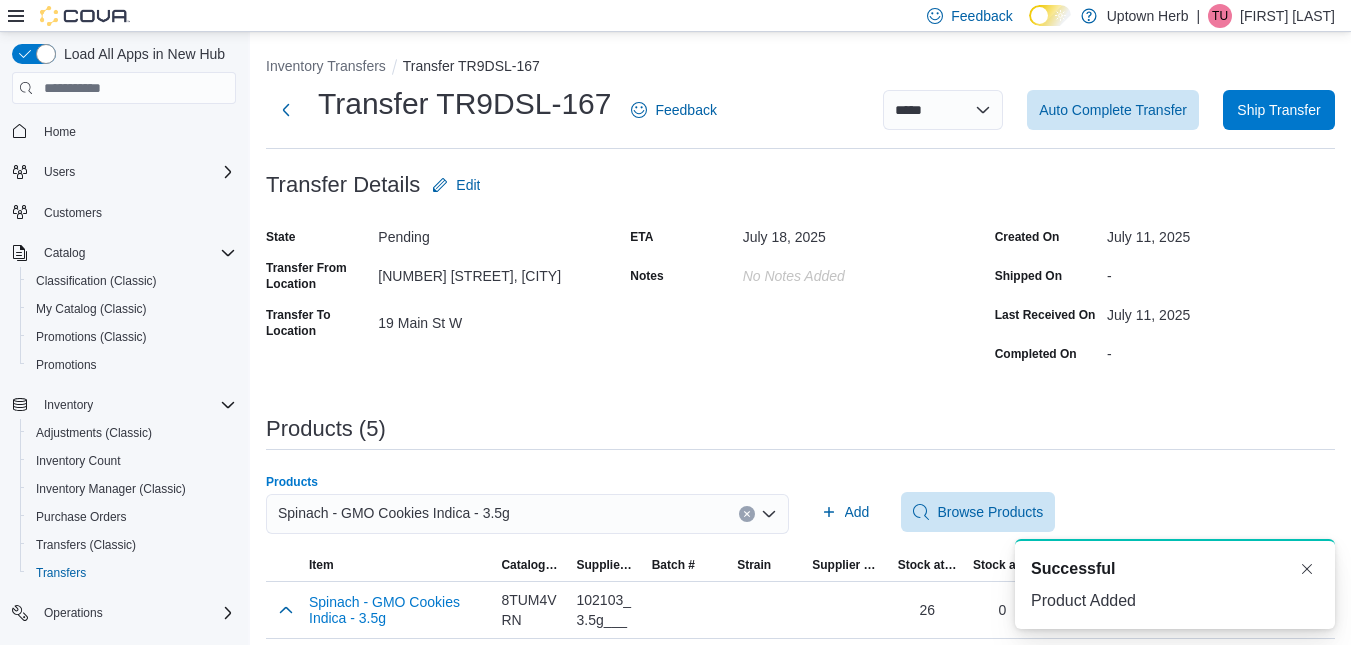 click on "Spinach - GMO Cookies Indica - 3.5g" at bounding box center [527, 514] 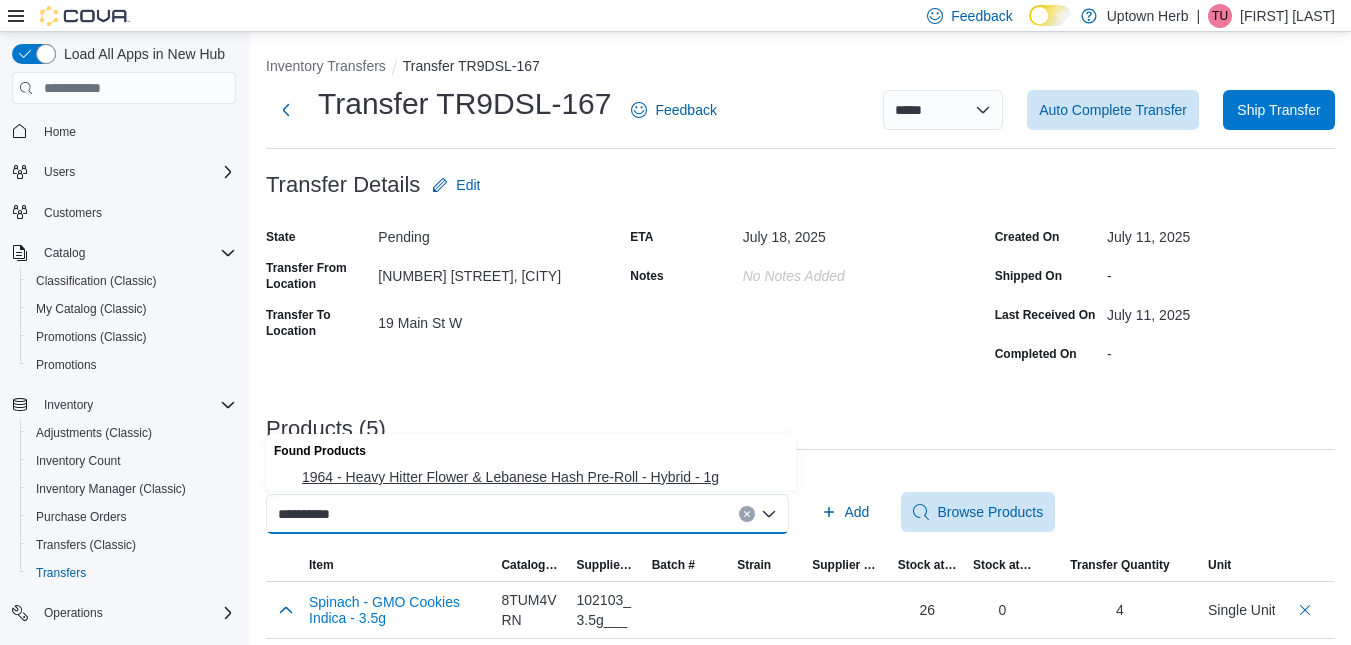 type on "**********" 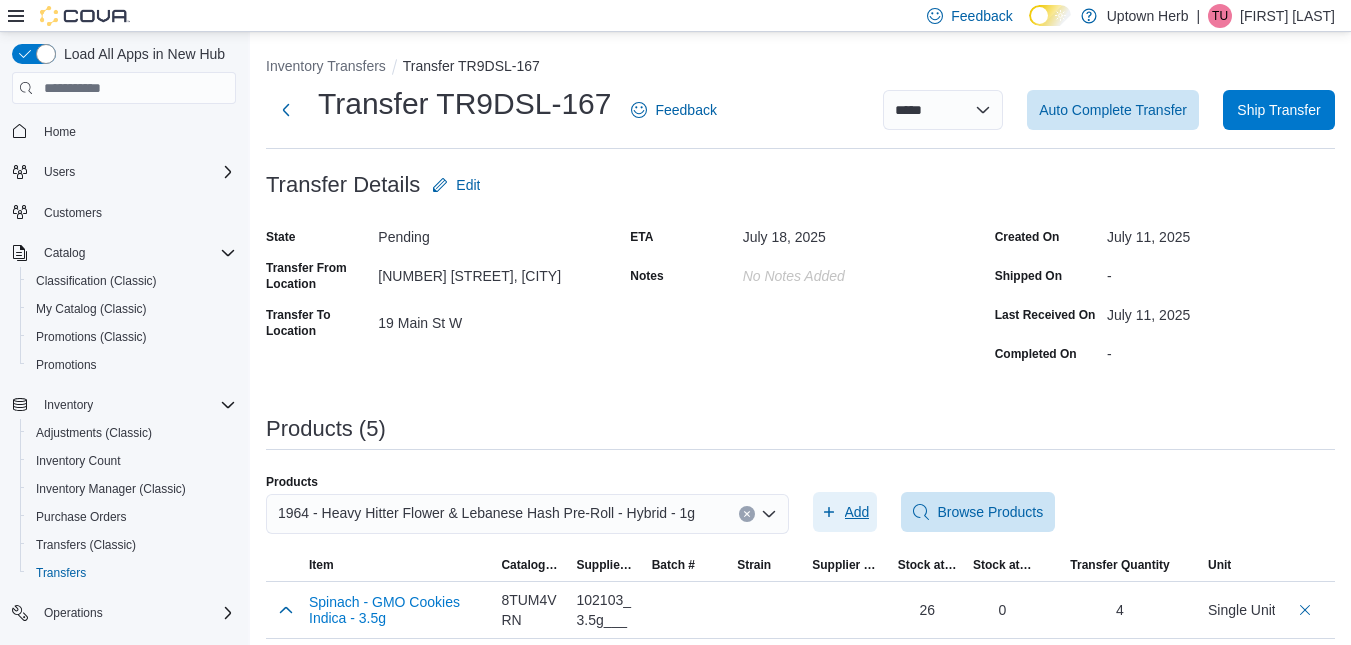 click on "Add" at bounding box center [857, 512] 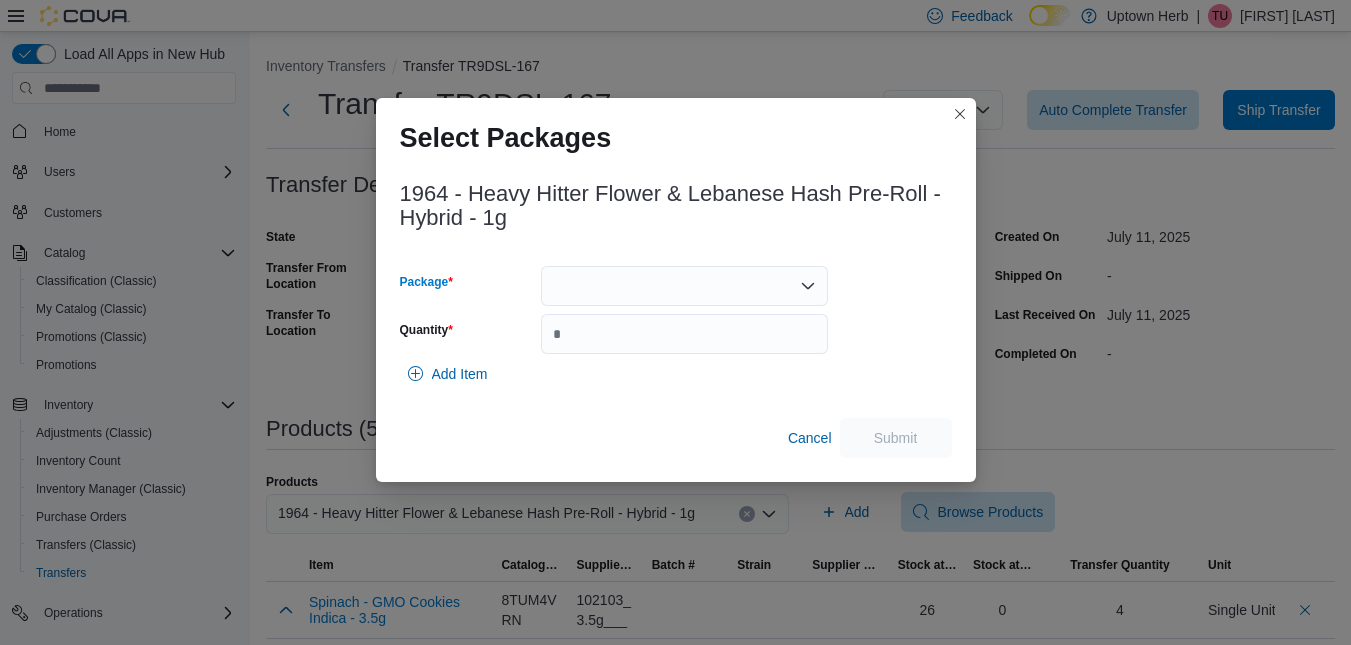click at bounding box center [684, 286] 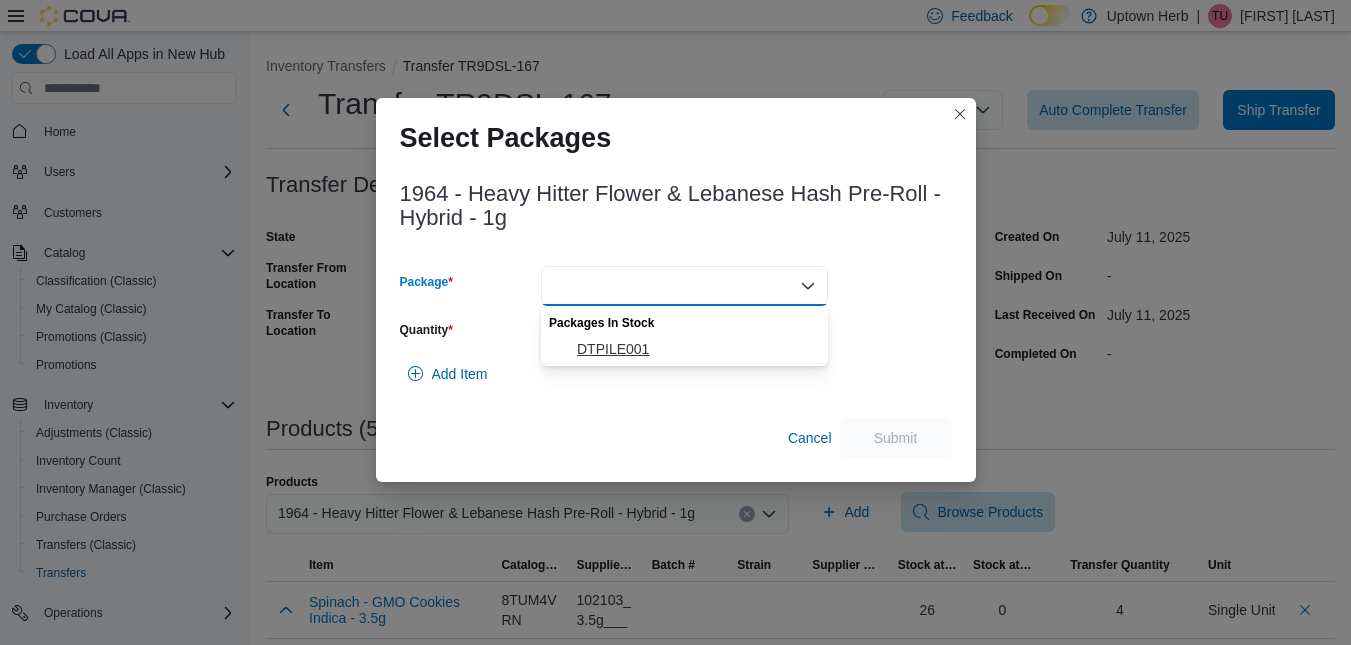 click on "DTPILE001" at bounding box center (696, 349) 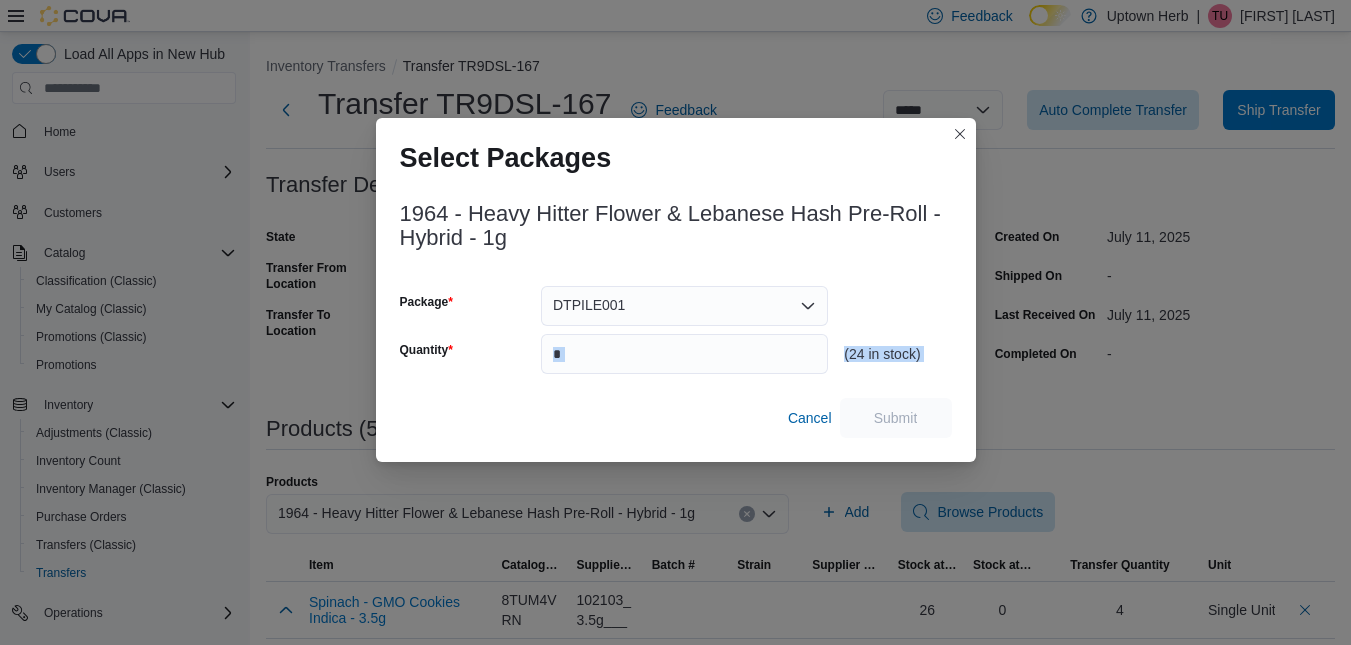 drag, startPoint x: 579, startPoint y: 422, endPoint x: 564, endPoint y: 360, distance: 63.788715 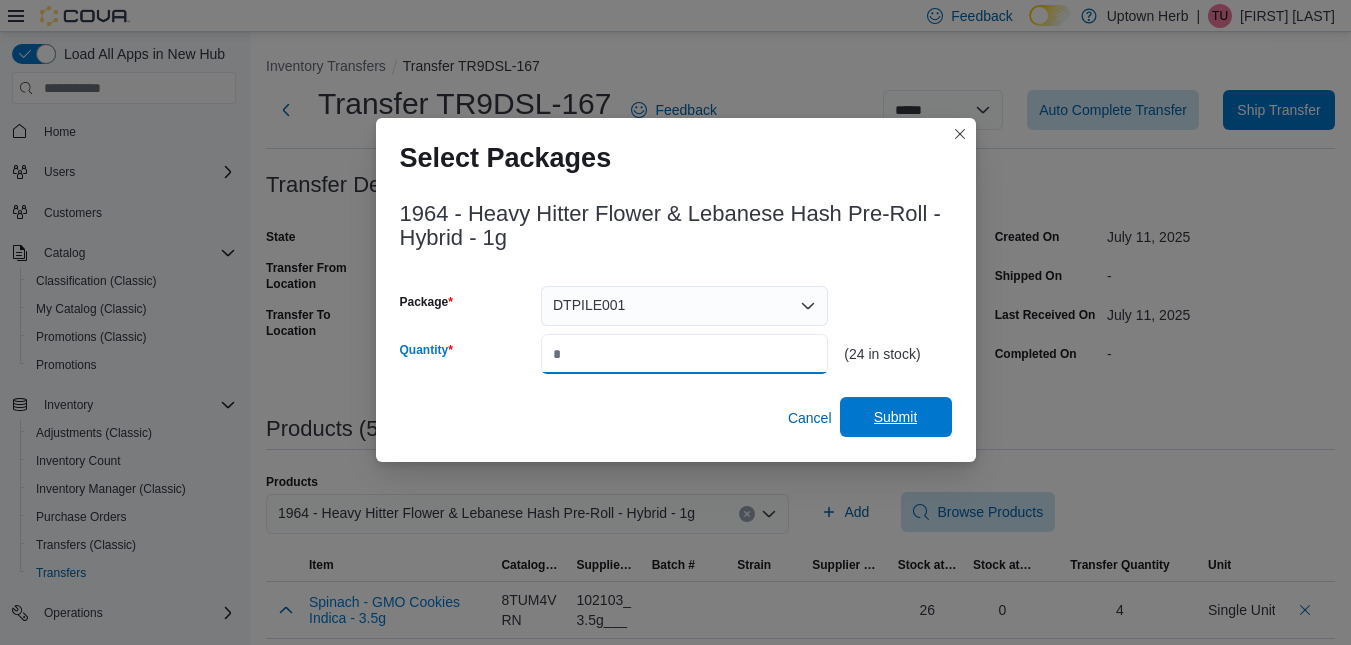 type on "**" 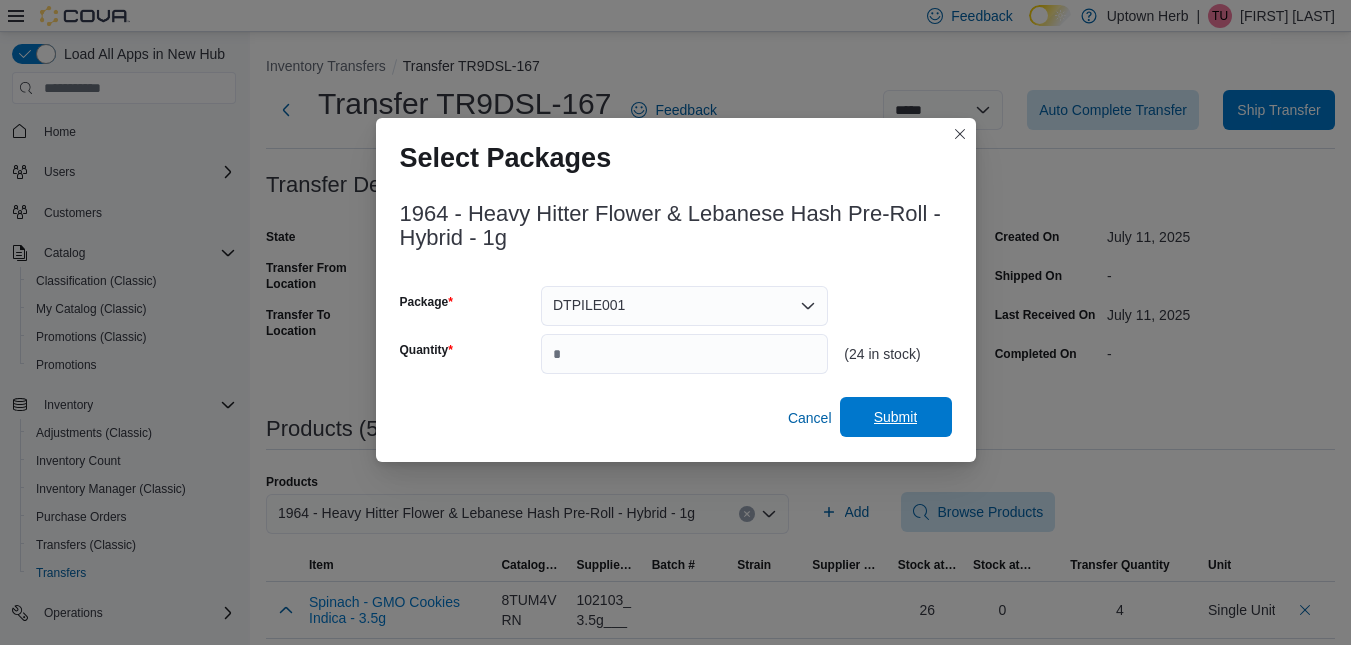 click on "Submit" at bounding box center [896, 417] 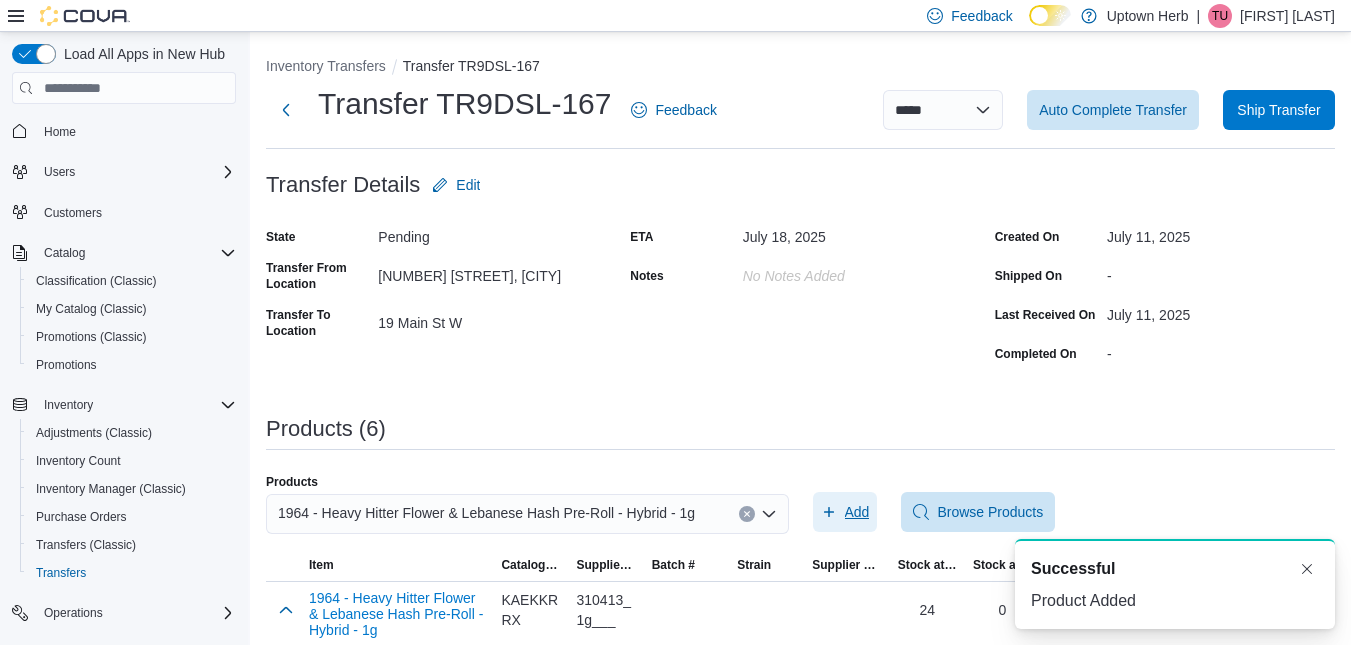 scroll, scrollTop: 0, scrollLeft: 0, axis: both 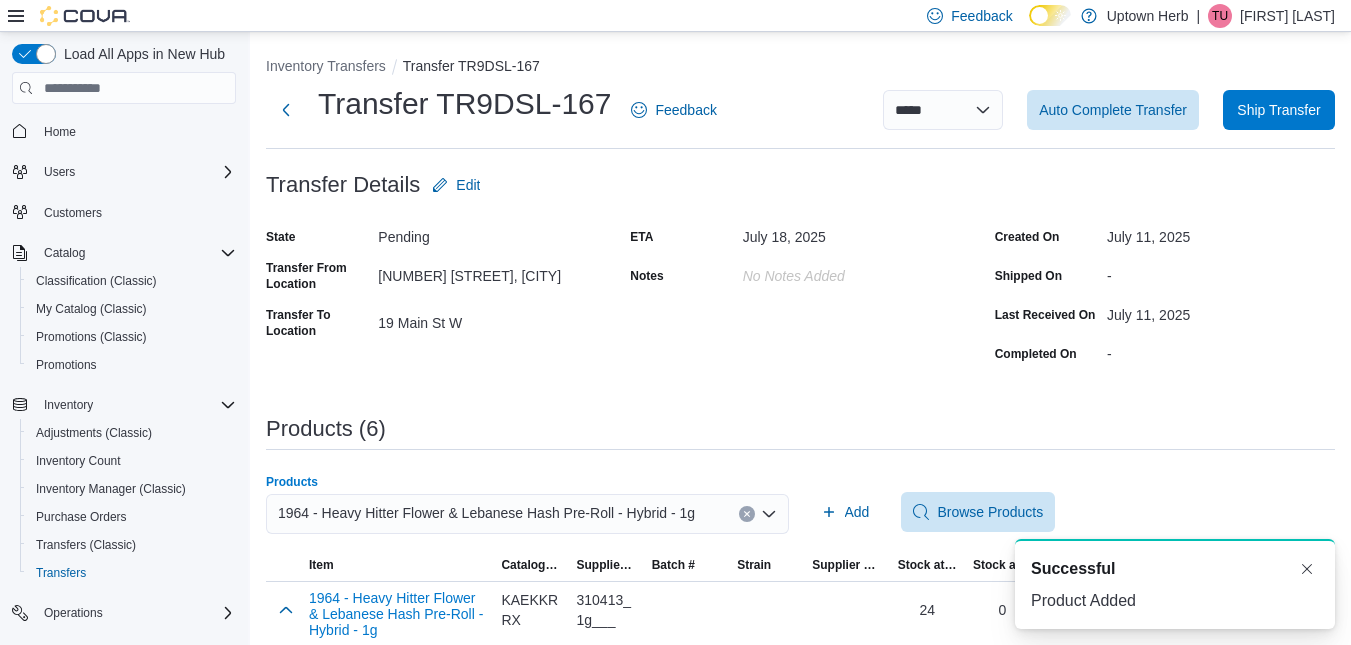 click on "1964 - Heavy Hitter Flower & Lebanese Hash Pre-Roll - Hybrid - 1g" at bounding box center [486, 513] 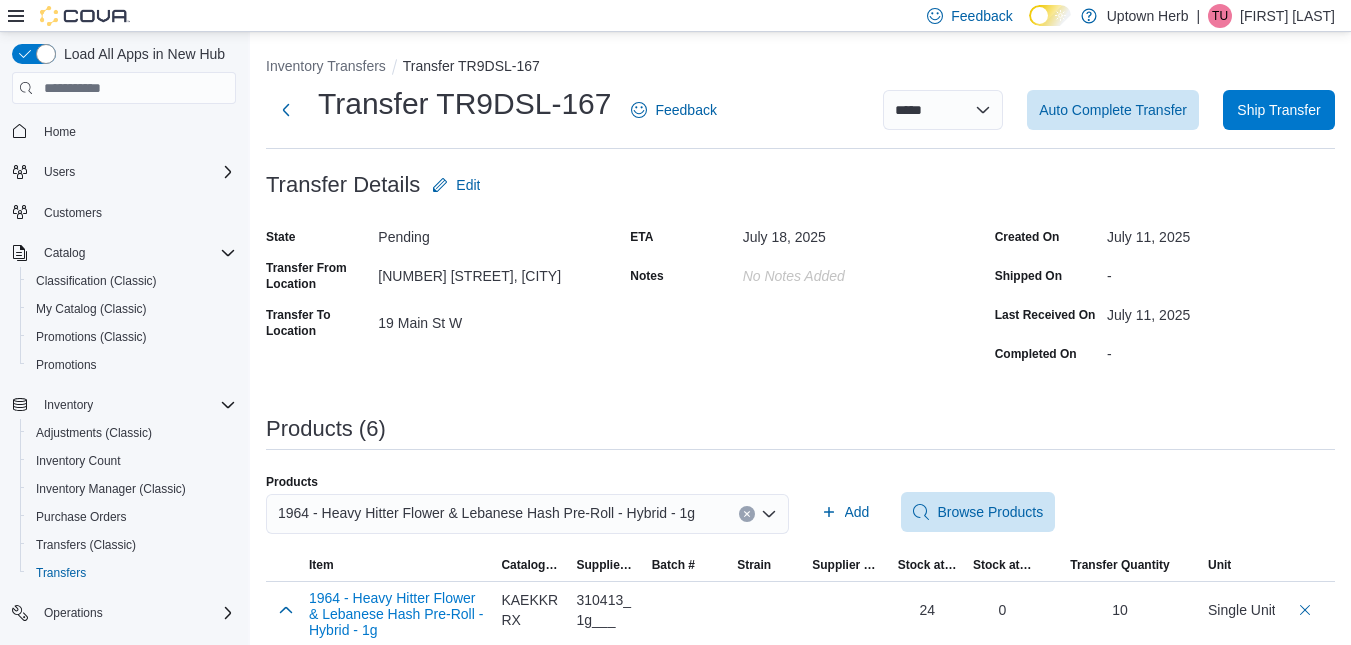 click on "**********" at bounding box center [1038, 110] 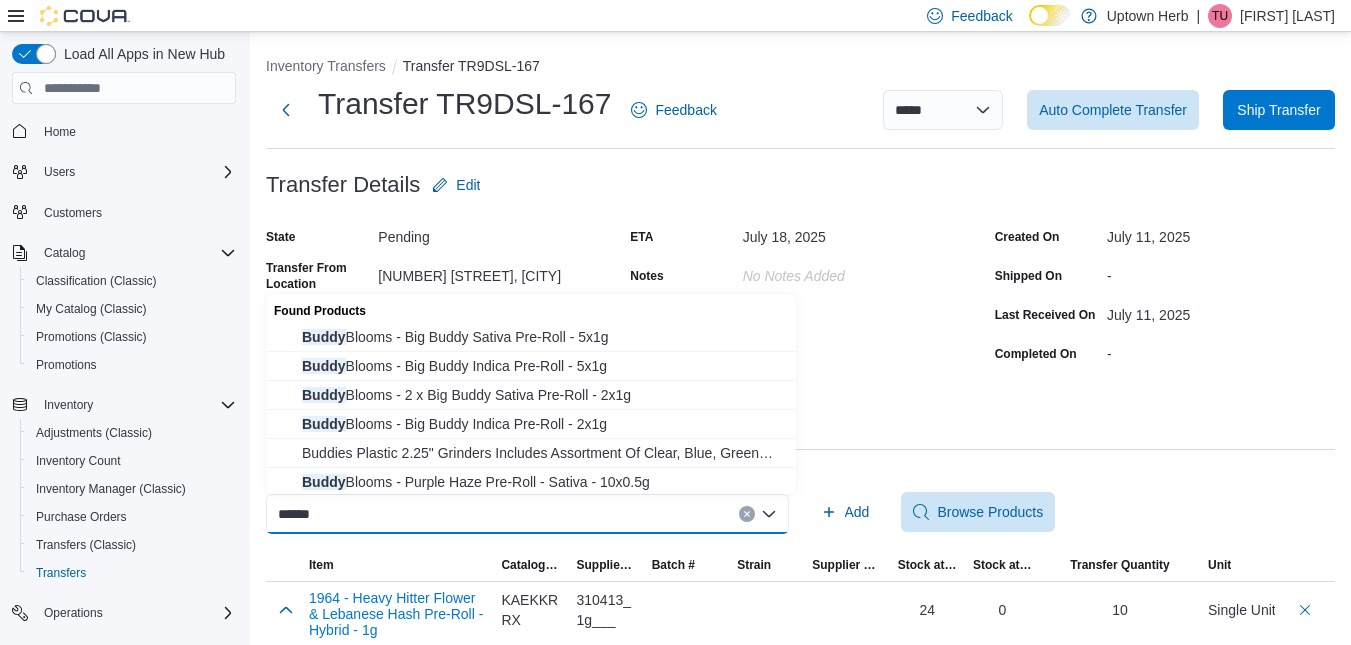 type on "*****" 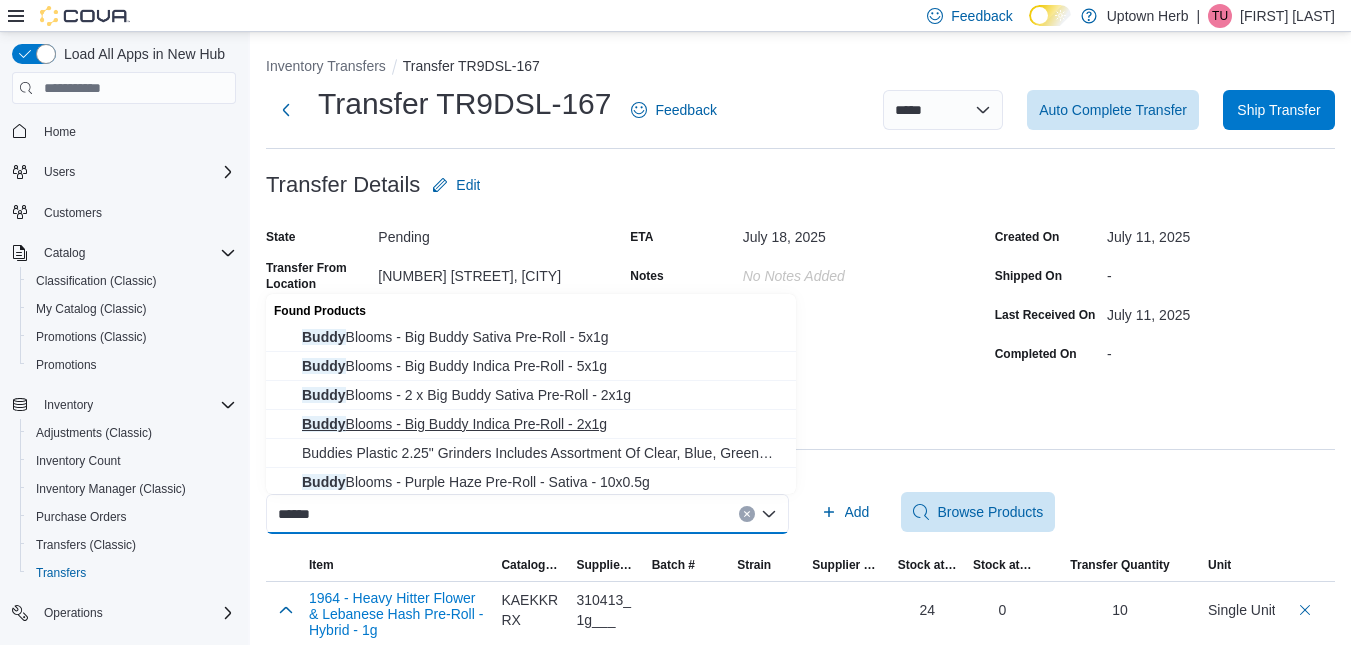 click on "Buddy  Blooms - Big Buddy Indica Pre-Roll - 2x1g" at bounding box center (543, 424) 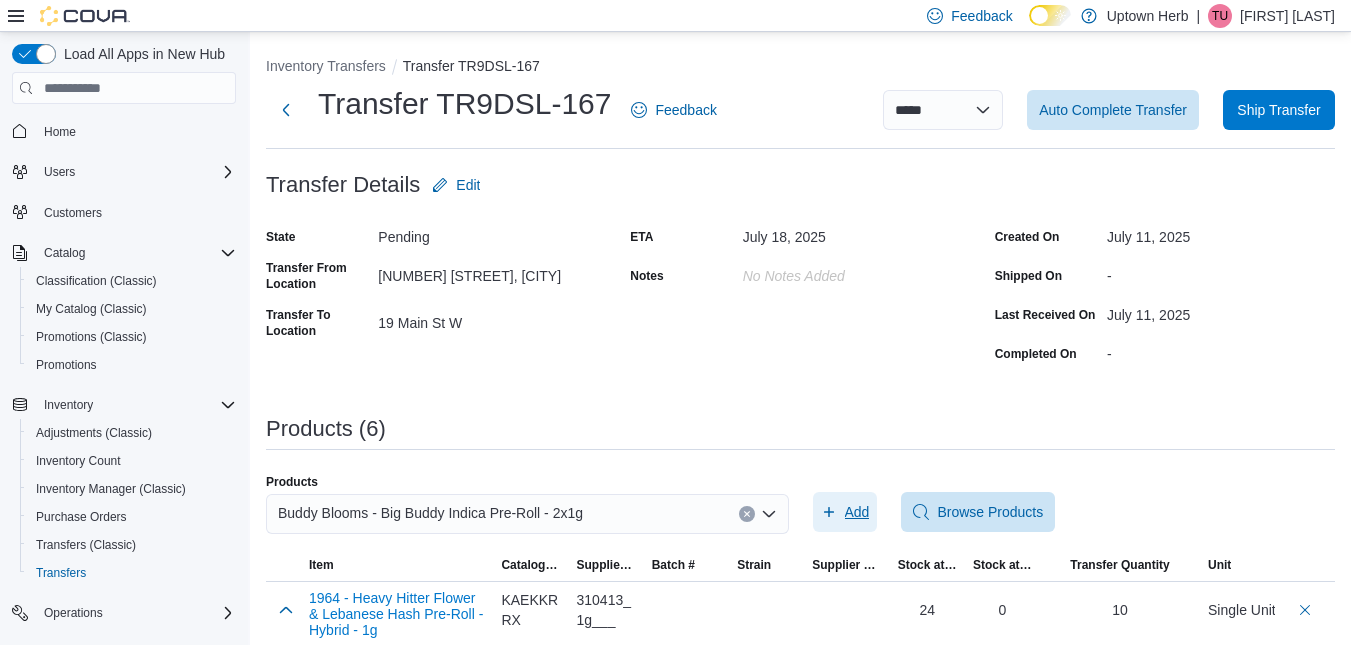 click on "Add" at bounding box center (857, 512) 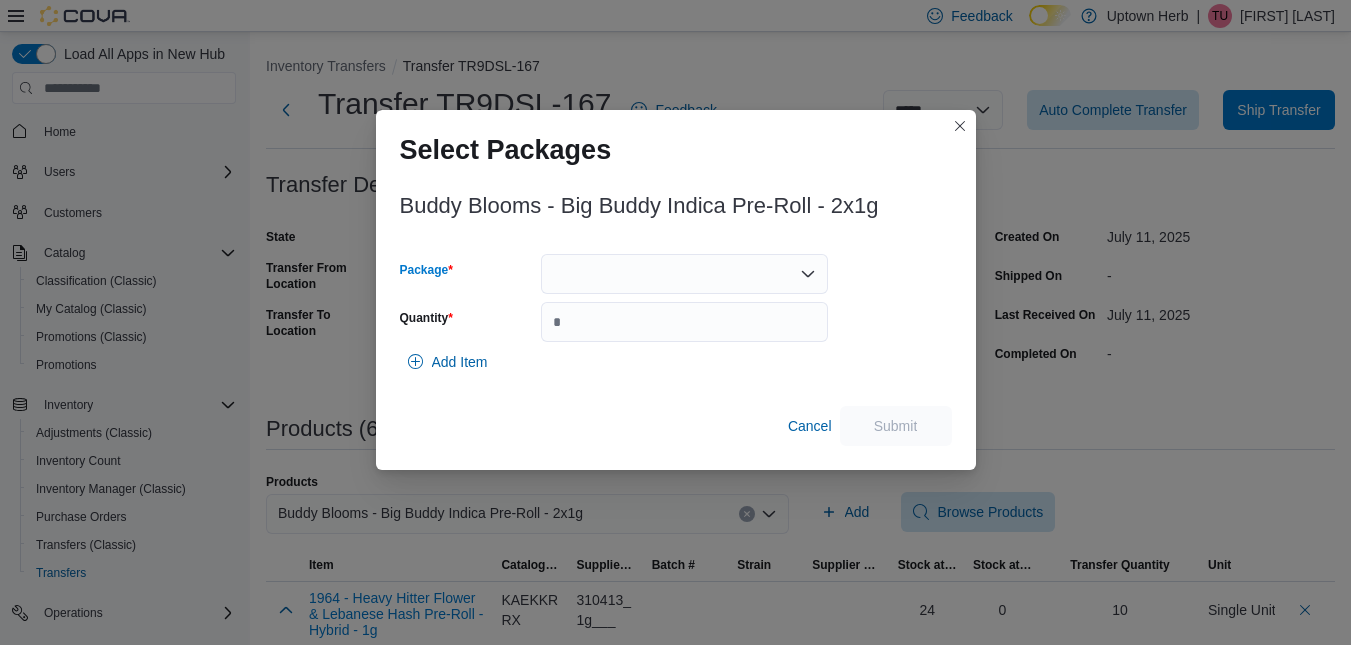 click at bounding box center [684, 274] 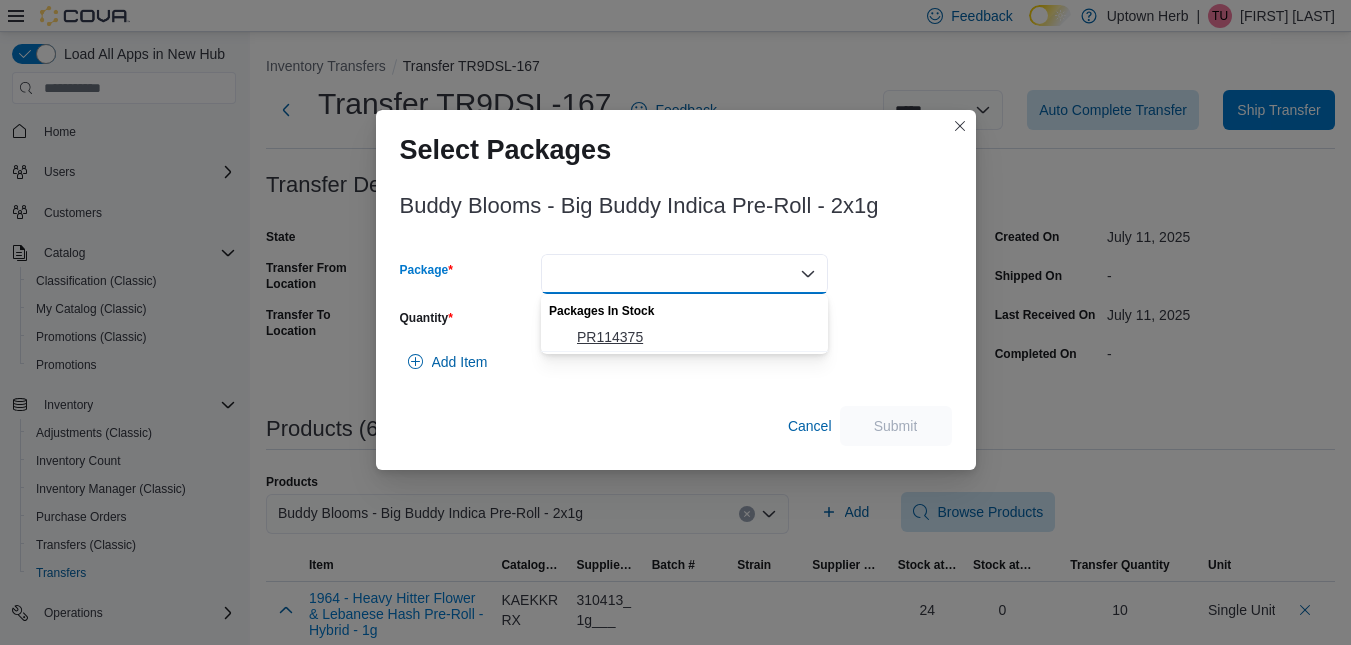 click on "PR114375" at bounding box center (684, 337) 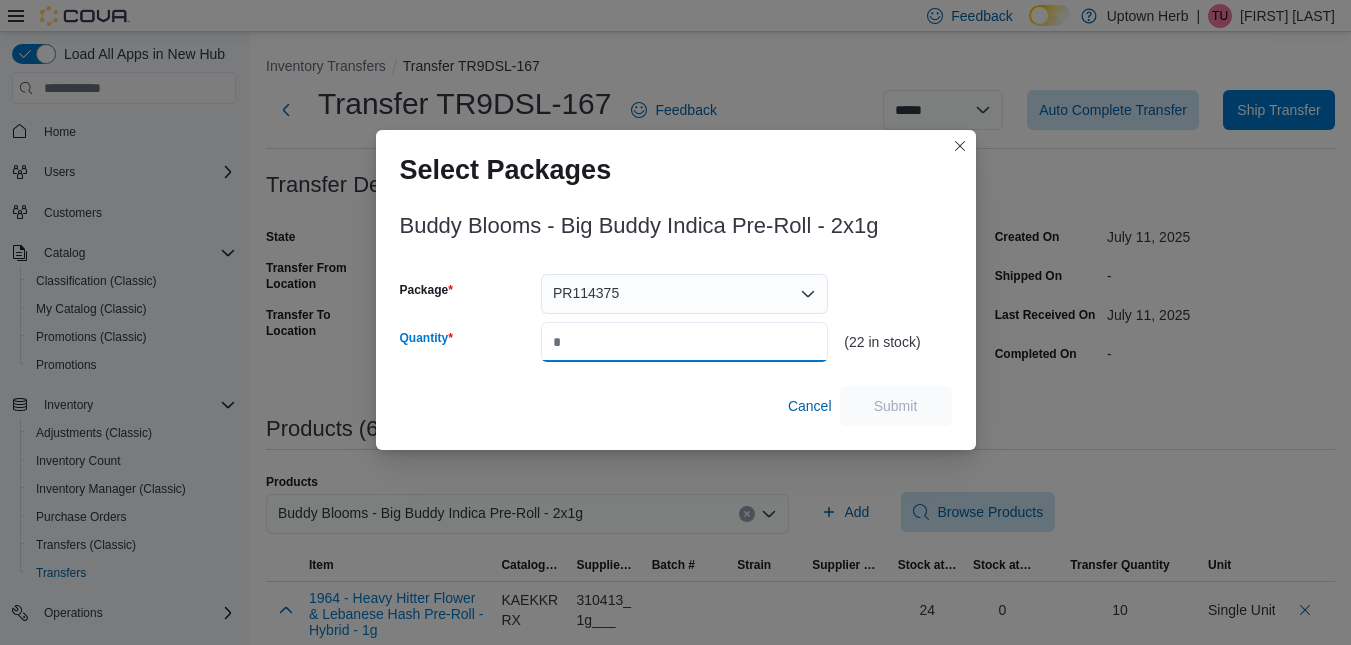 click on "Quantity" at bounding box center [684, 342] 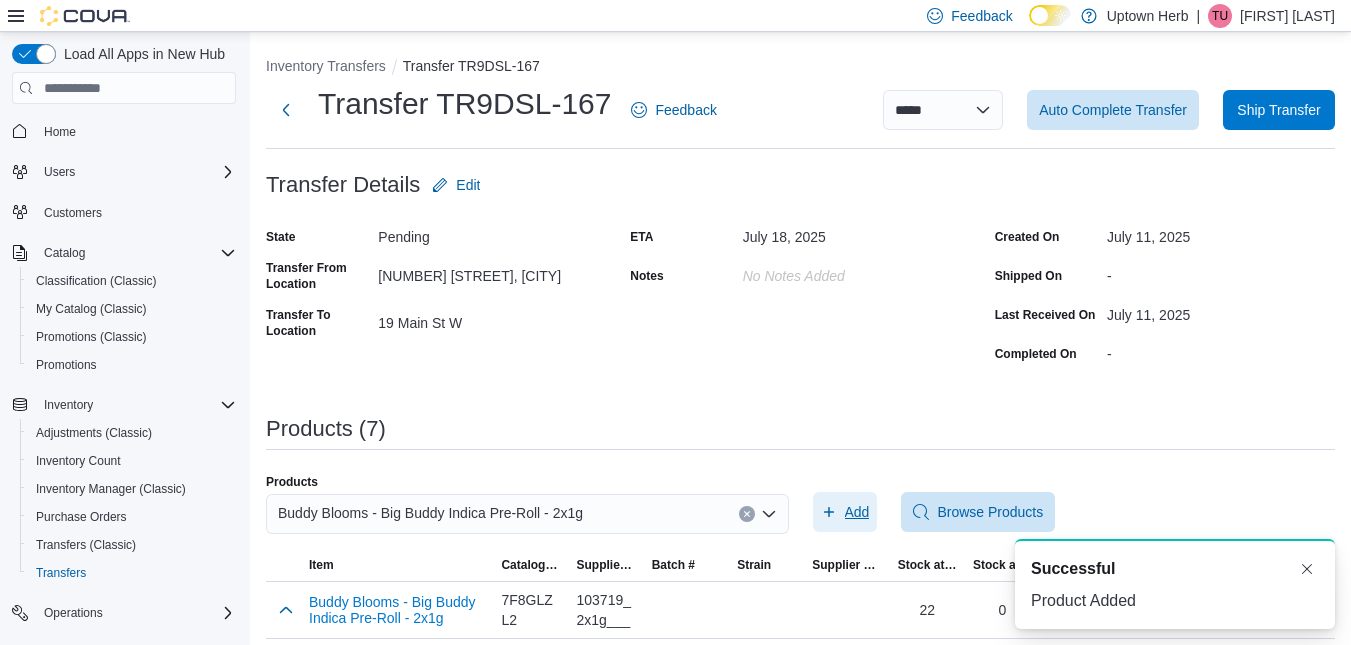 scroll, scrollTop: 0, scrollLeft: 0, axis: both 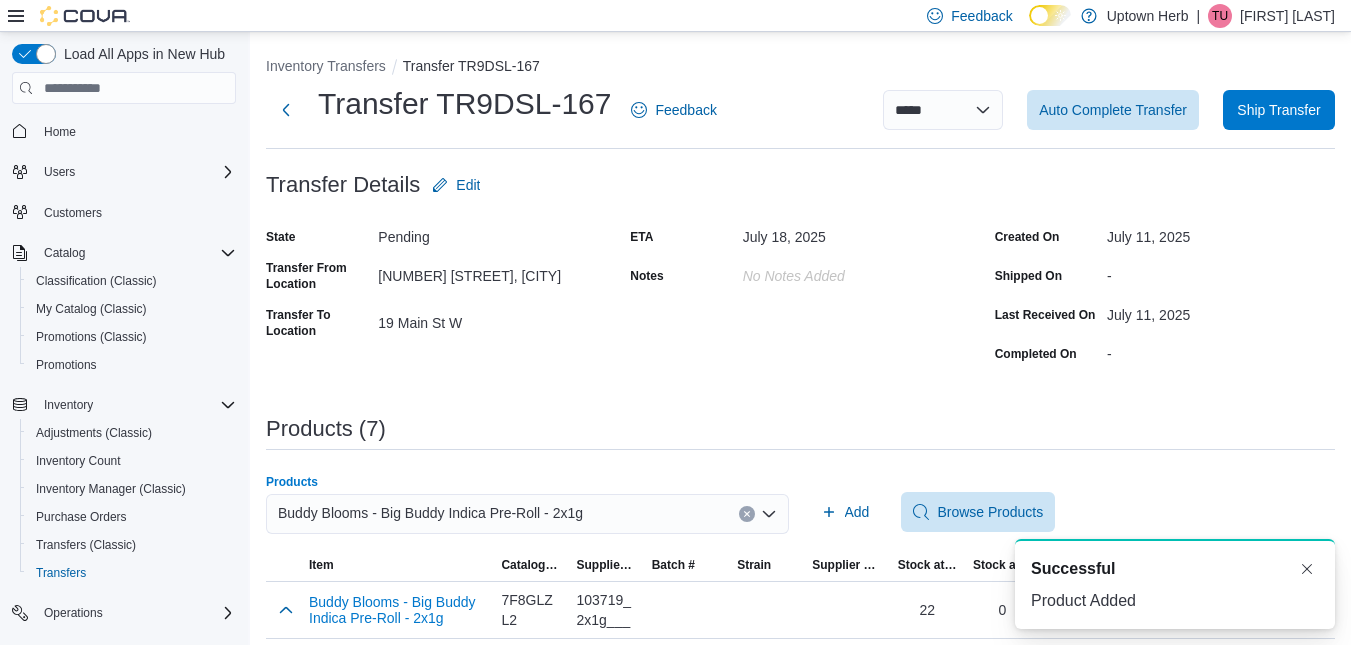 click 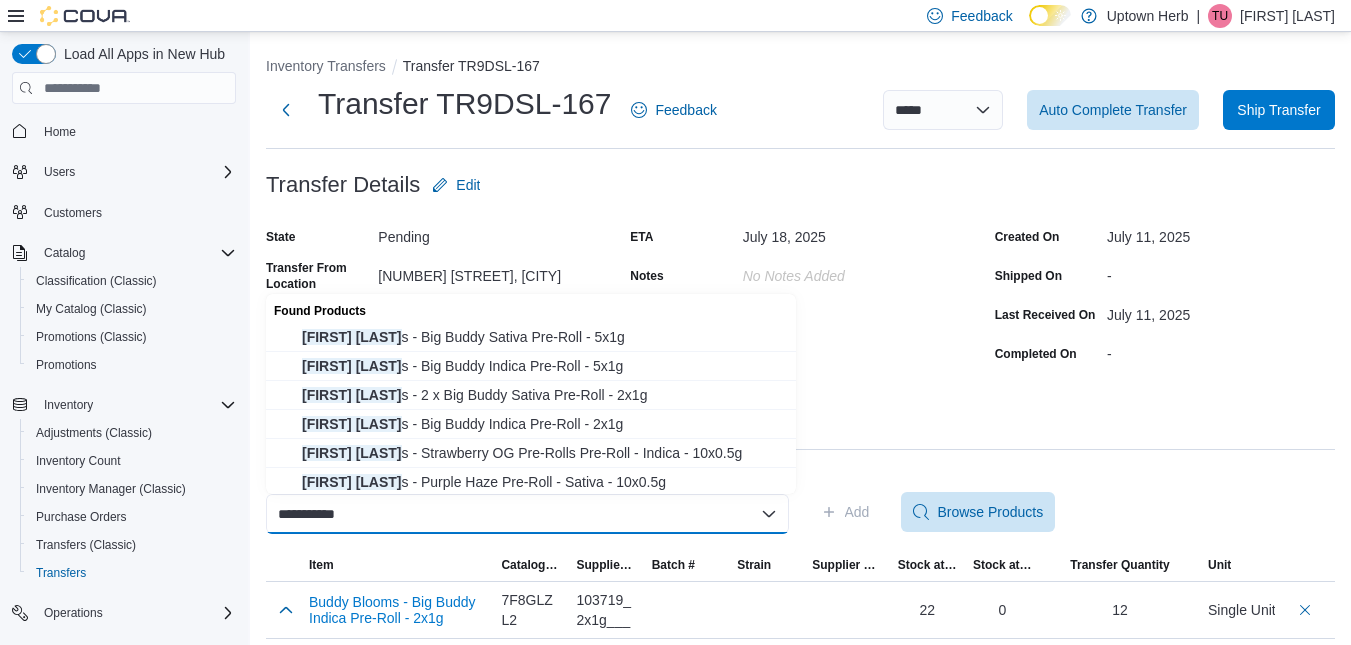 type on "**********" 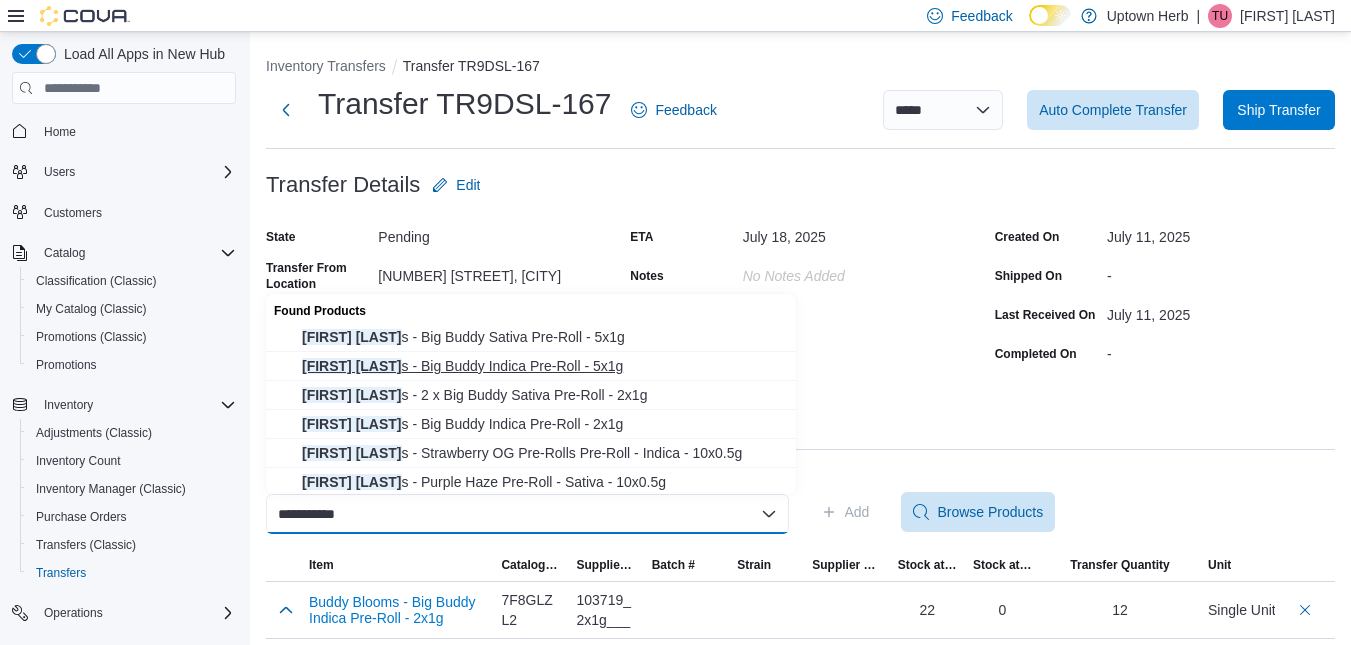 click on "Buddy Bloom s - Big Buddy Indica Pre-Roll - 5x1g" at bounding box center [543, 366] 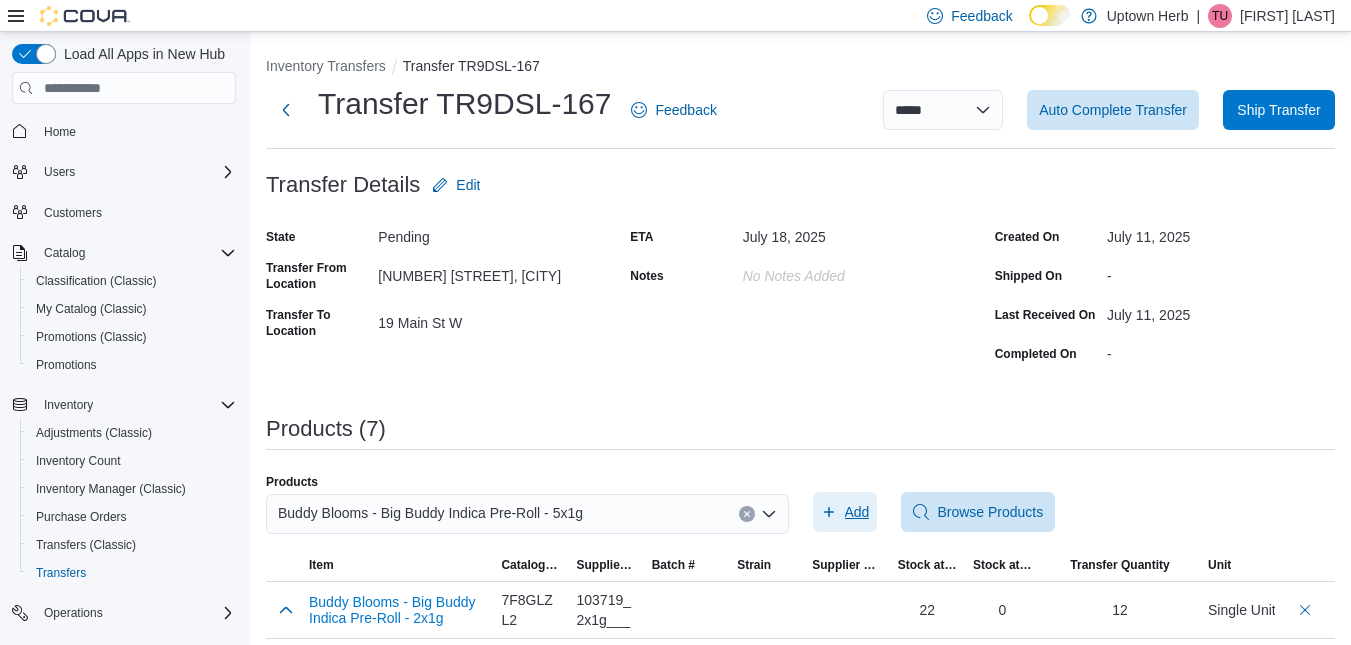 click on "Add" at bounding box center [845, 512] 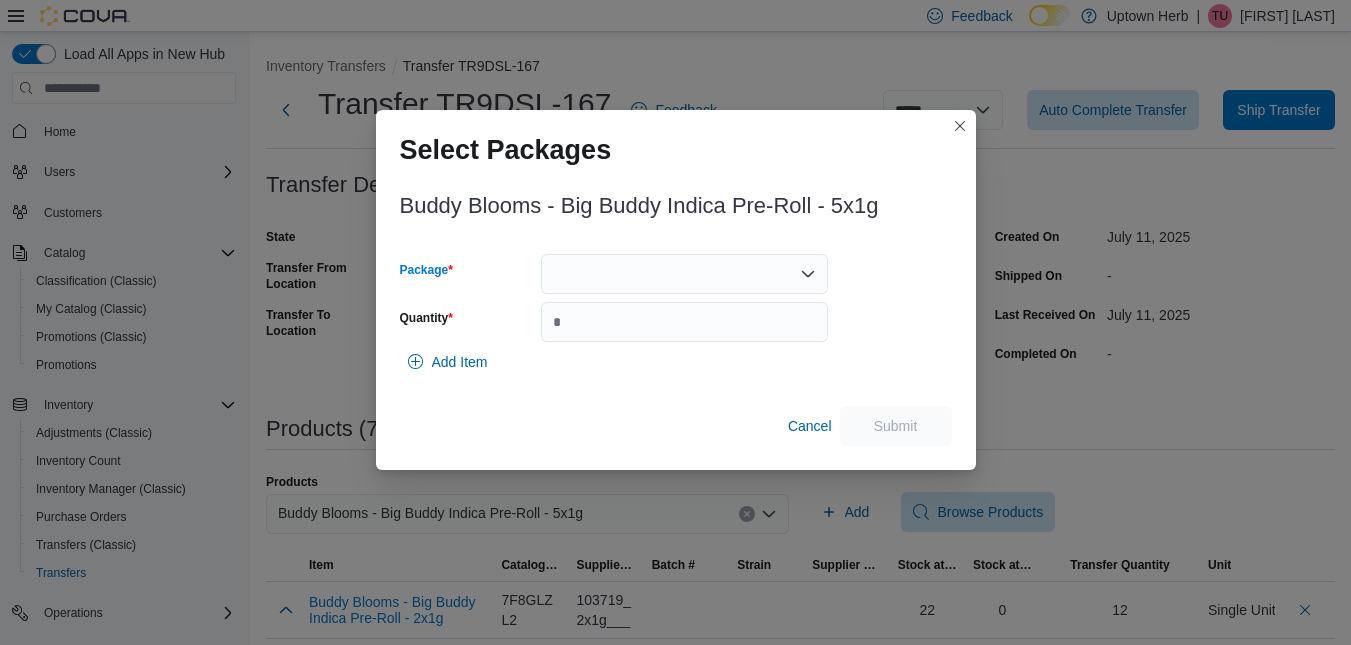 click at bounding box center [684, 274] 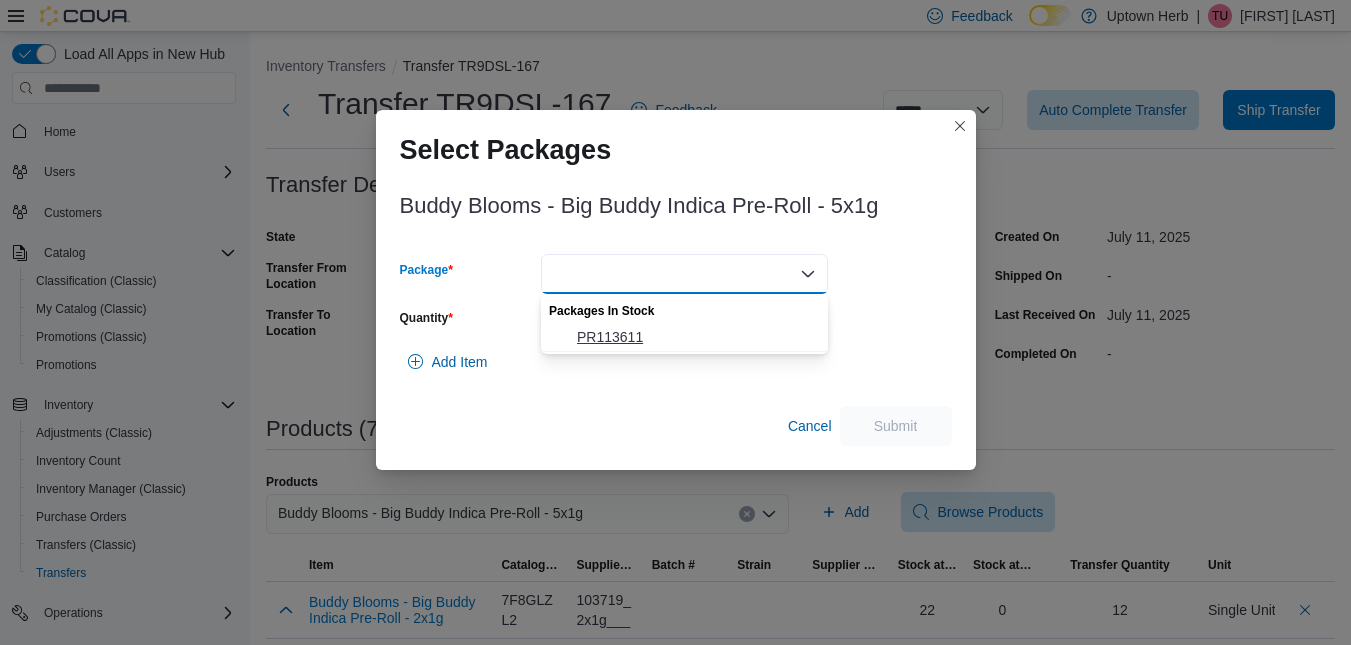 click on "PR113611" at bounding box center (696, 337) 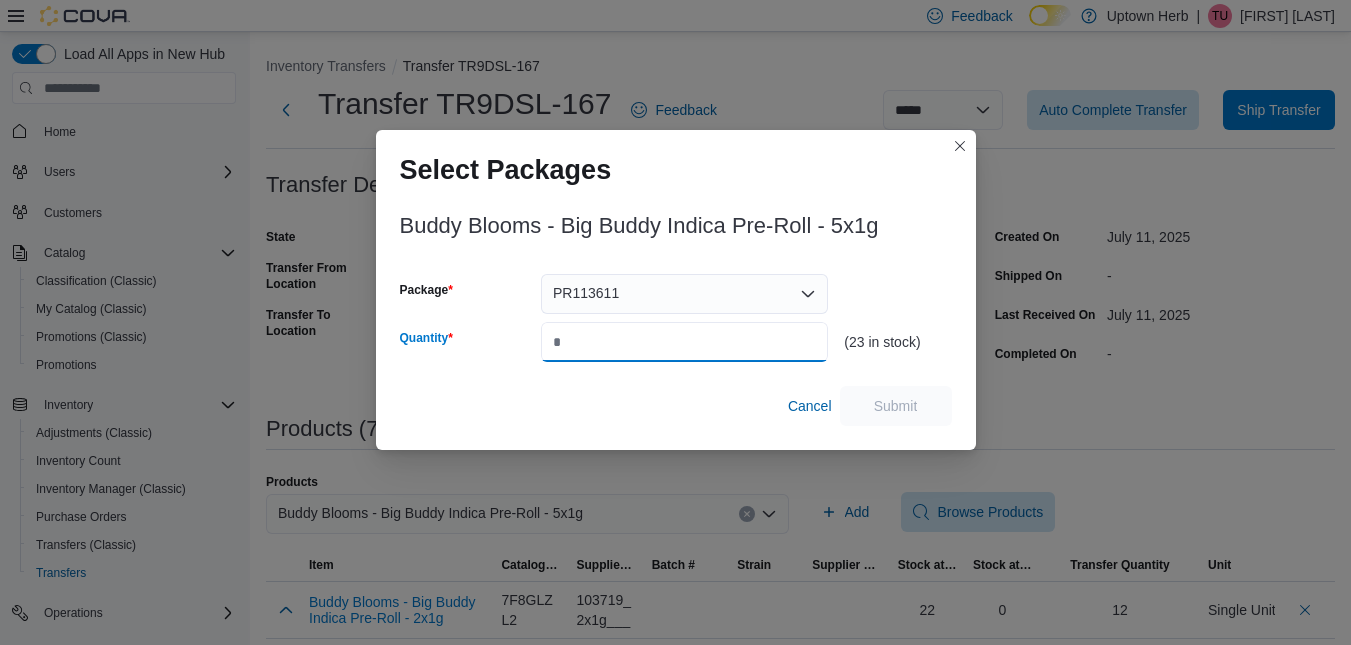click on "Quantity" at bounding box center (684, 342) 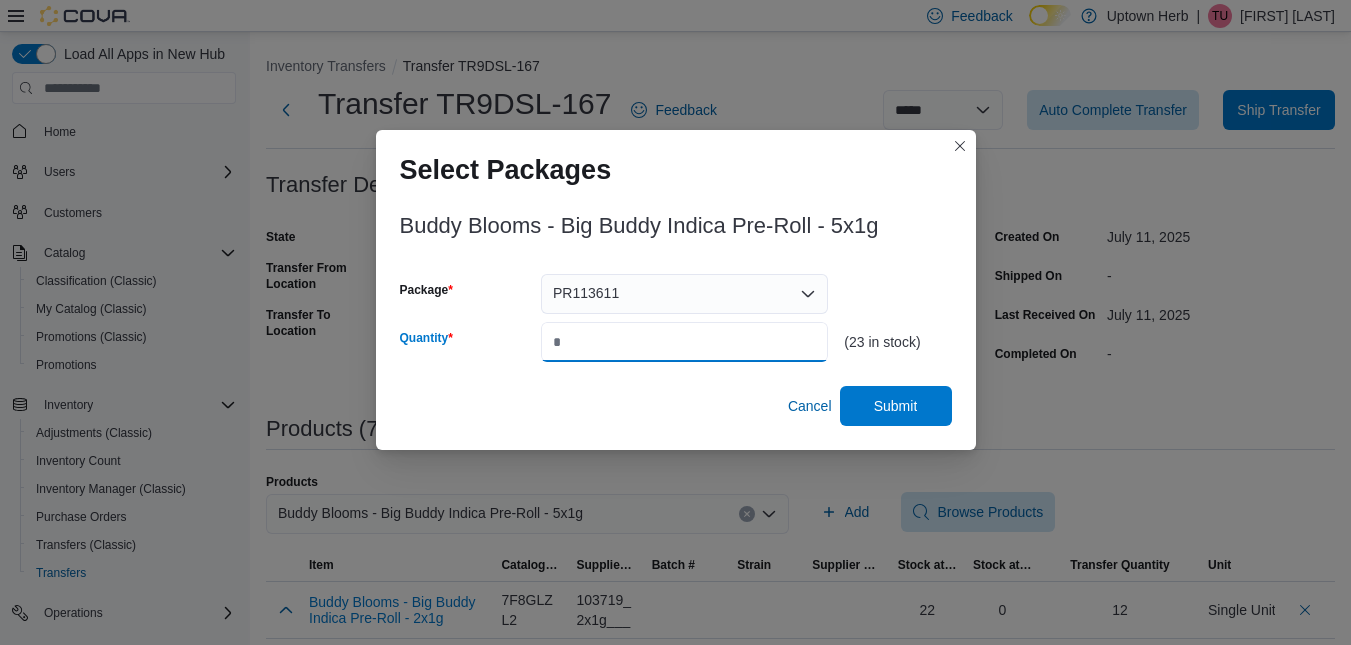 type on "**" 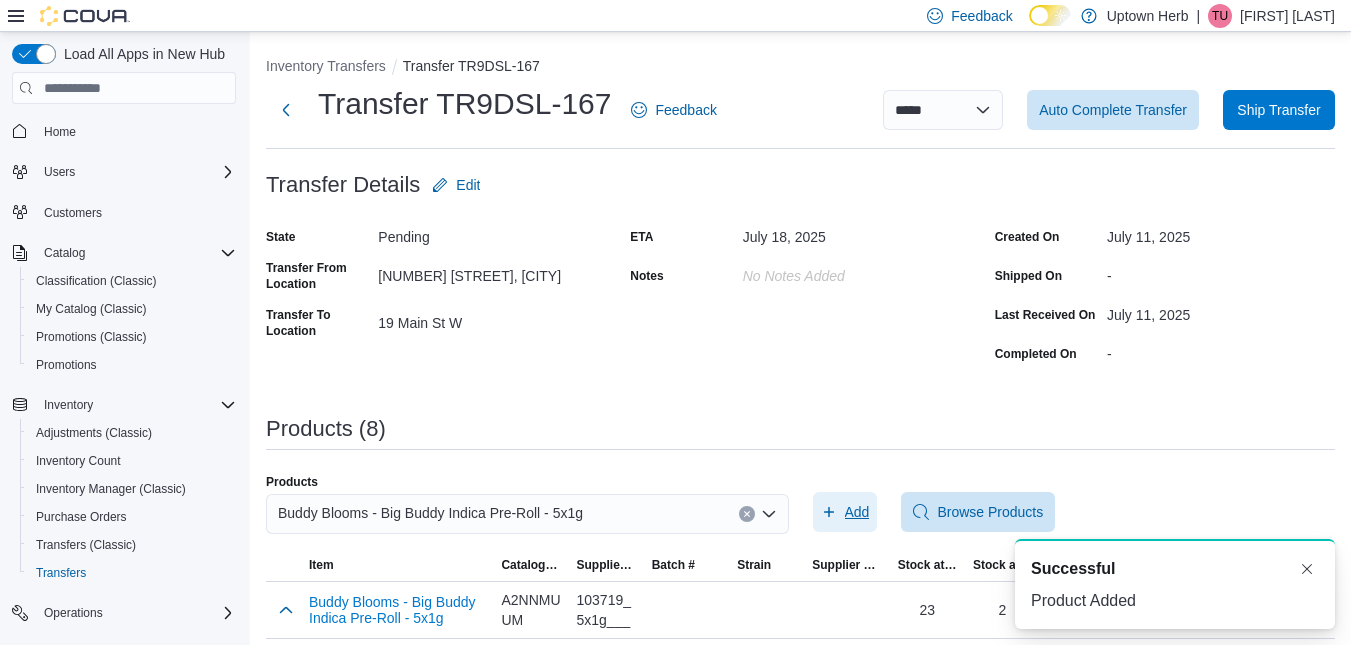 scroll, scrollTop: 0, scrollLeft: 0, axis: both 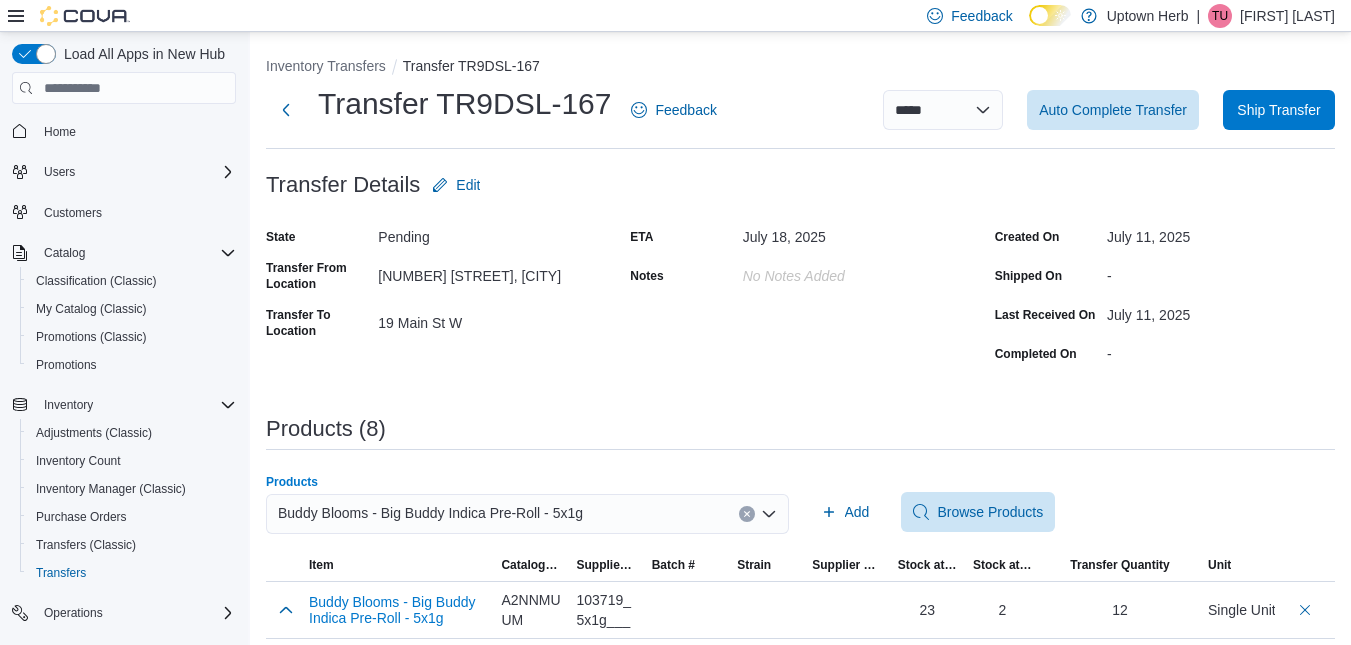 click at bounding box center [747, 514] 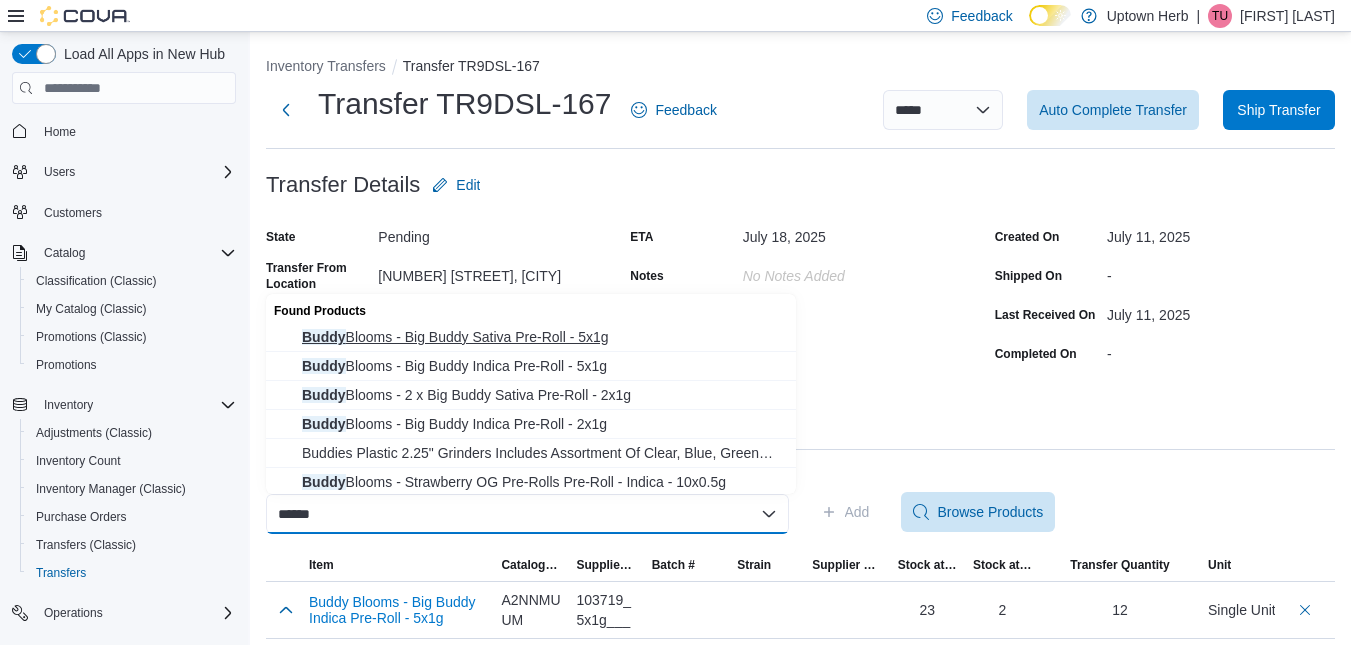type on "*****" 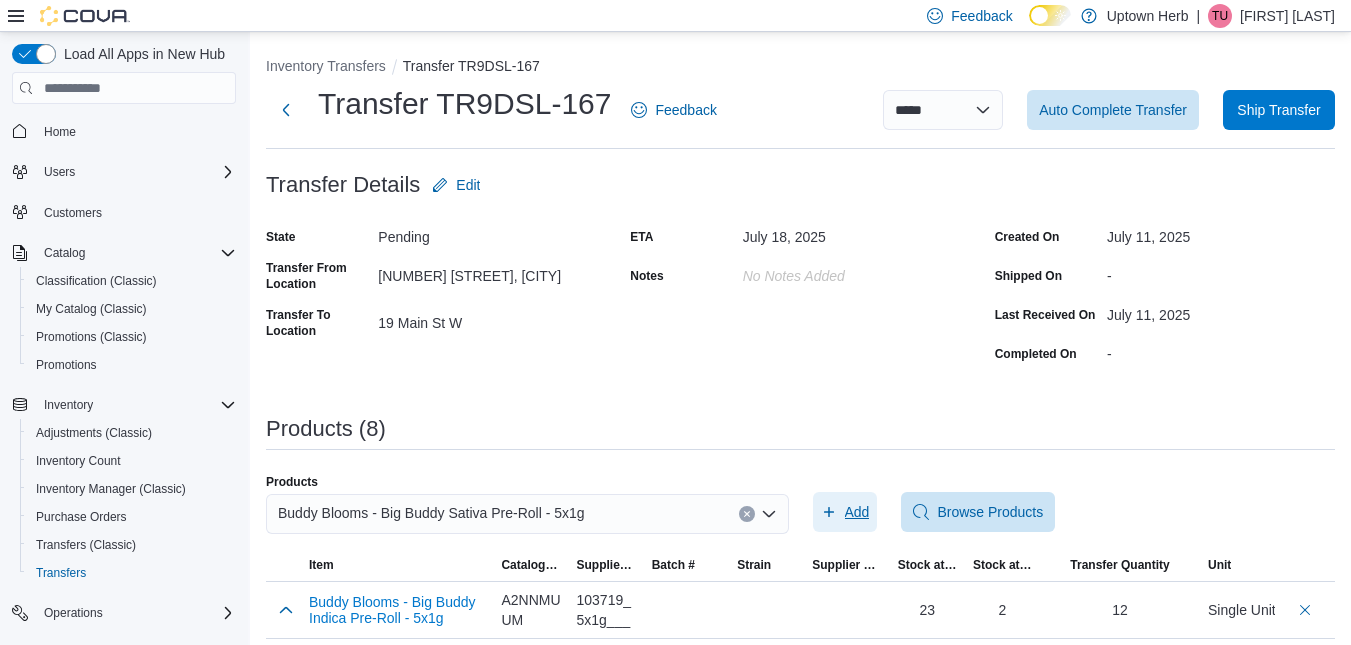 click on "Add" at bounding box center [857, 512] 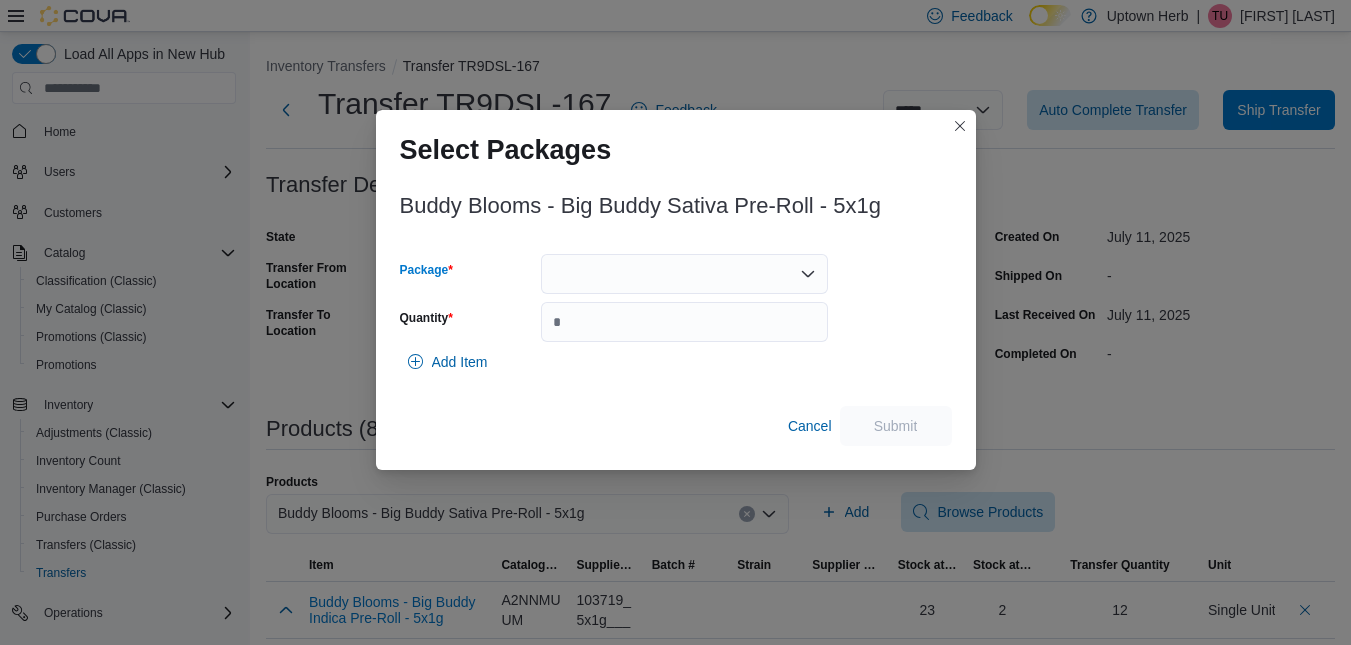 click at bounding box center [684, 274] 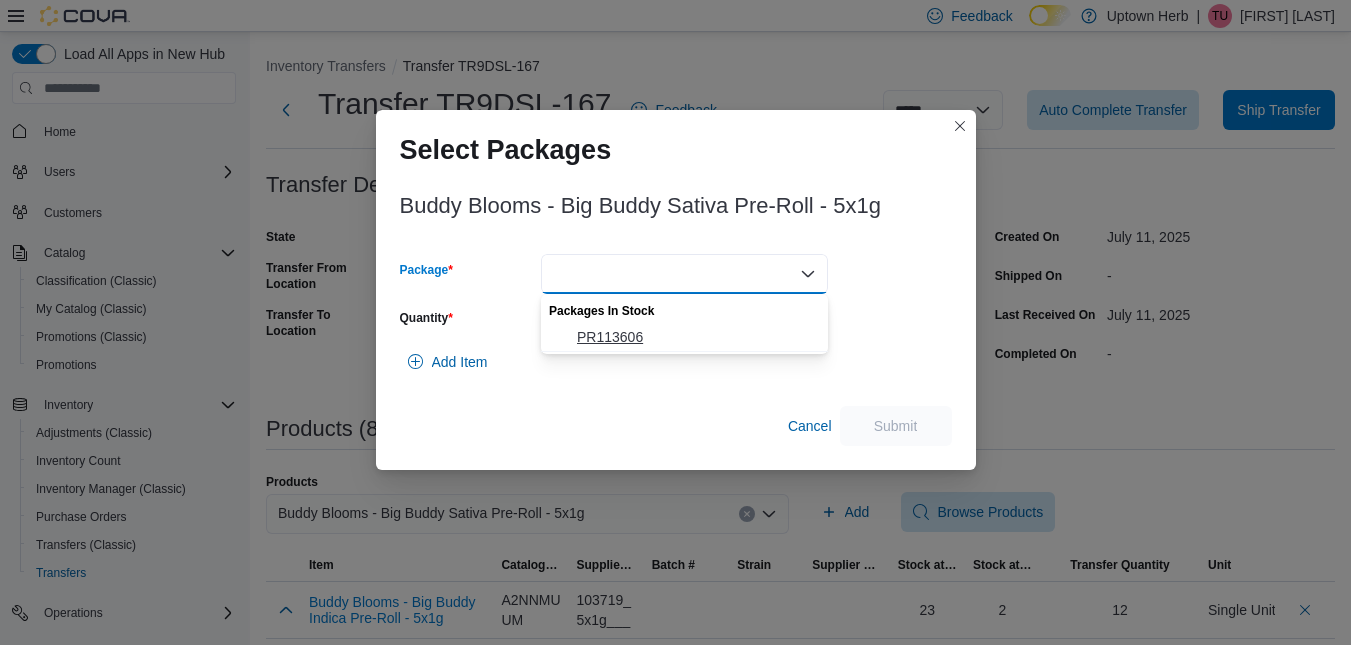 click on "PR113606" at bounding box center (696, 337) 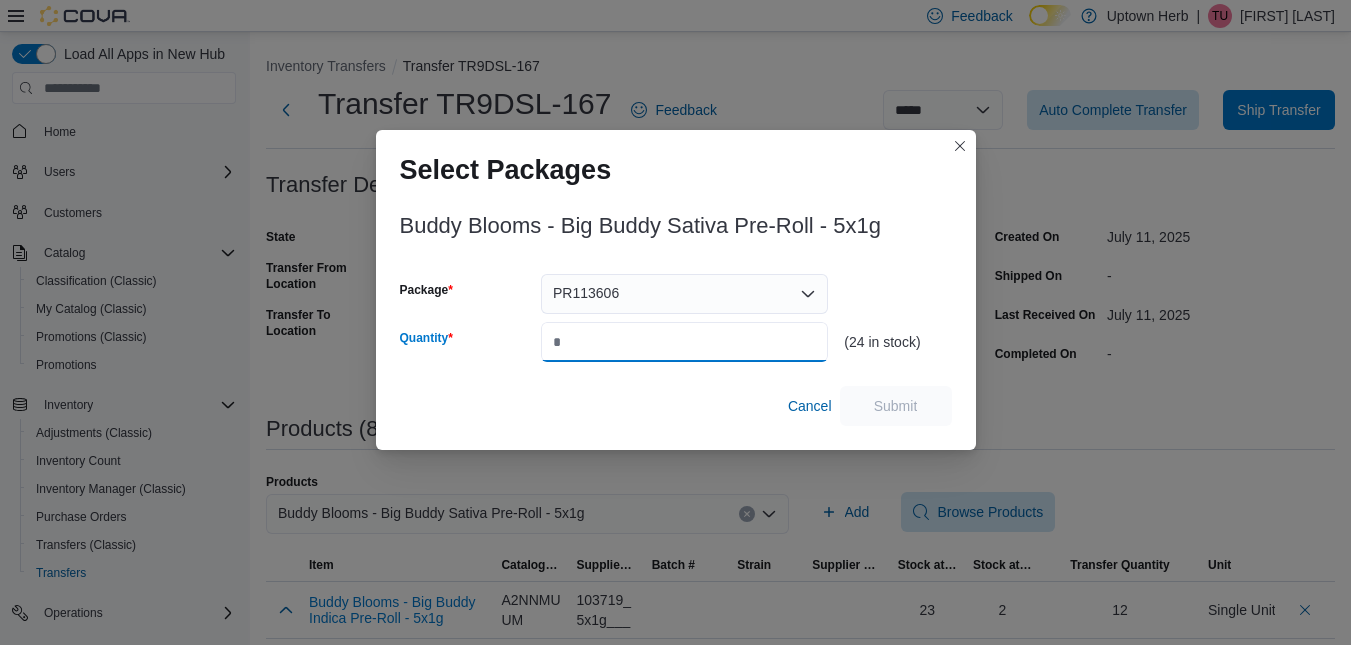 click on "Quantity" at bounding box center [684, 342] 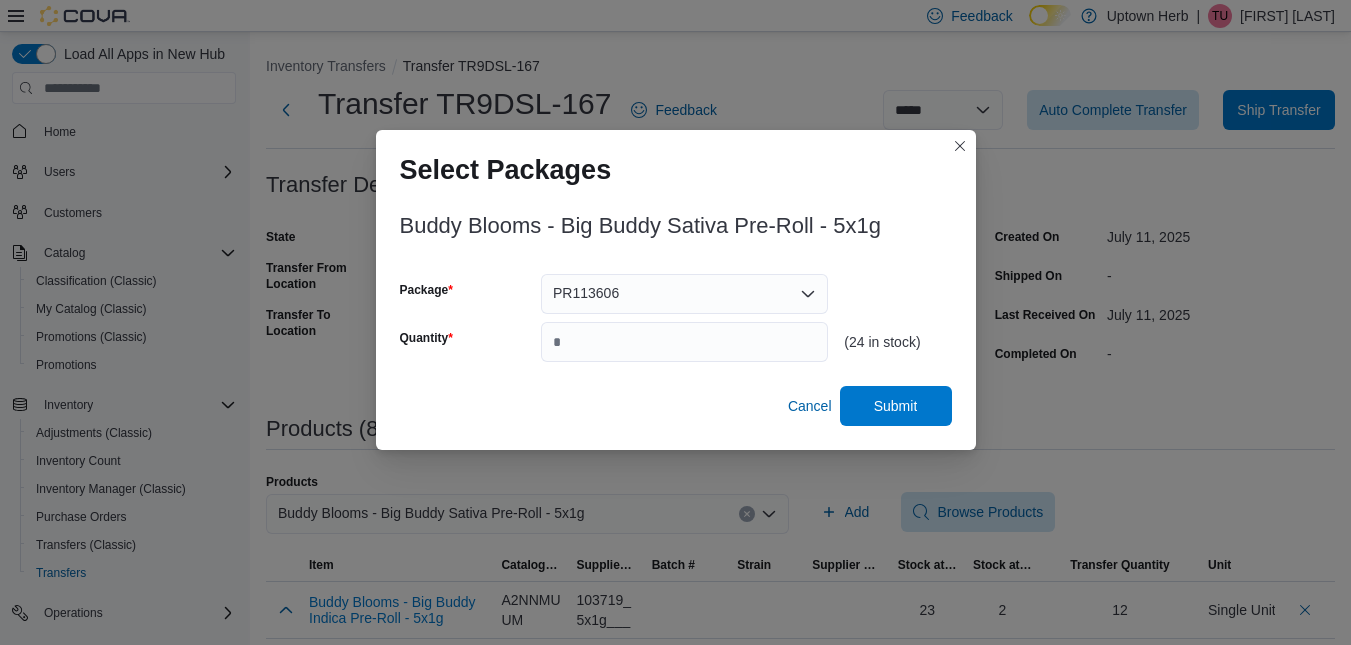 type on "*" 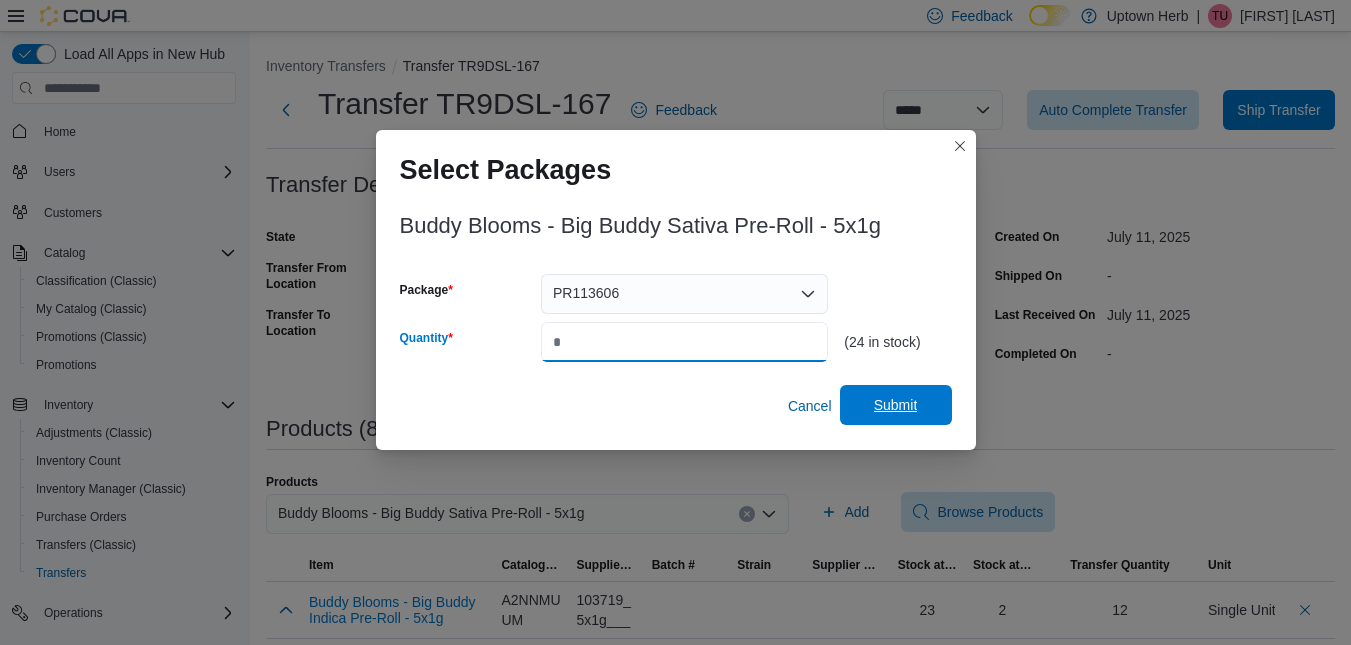 type on "**" 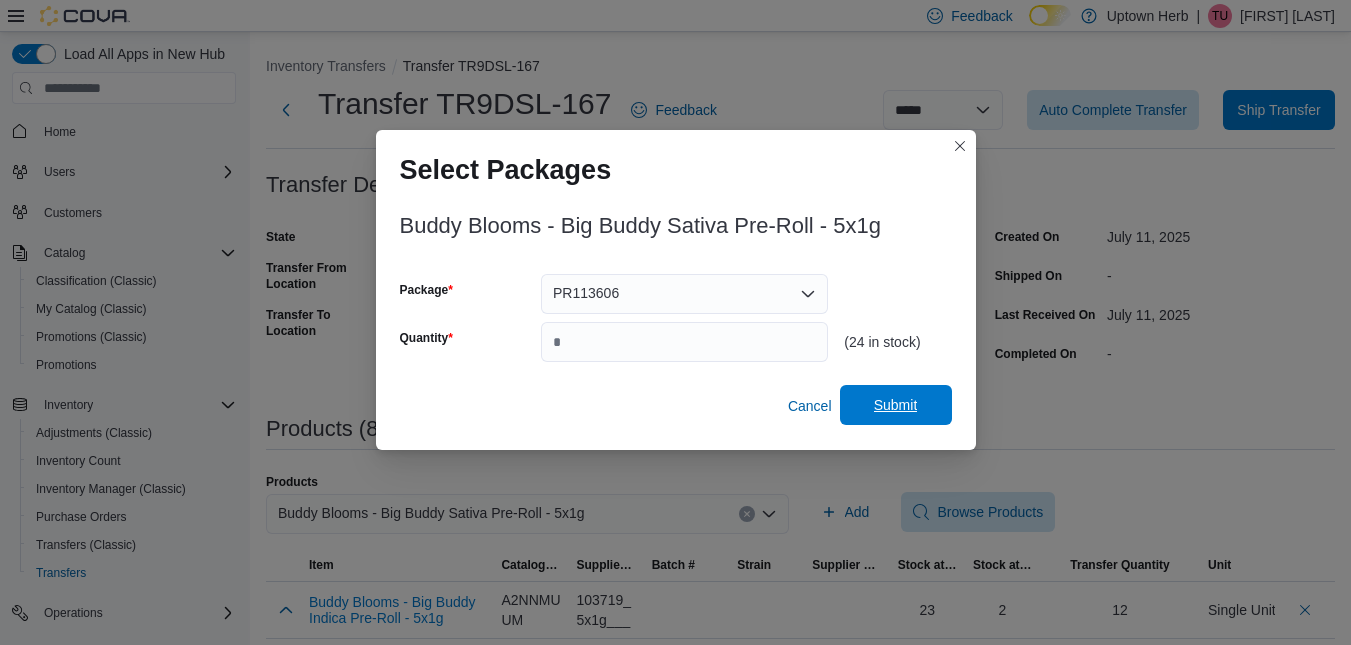 click on "Submit" at bounding box center (896, 405) 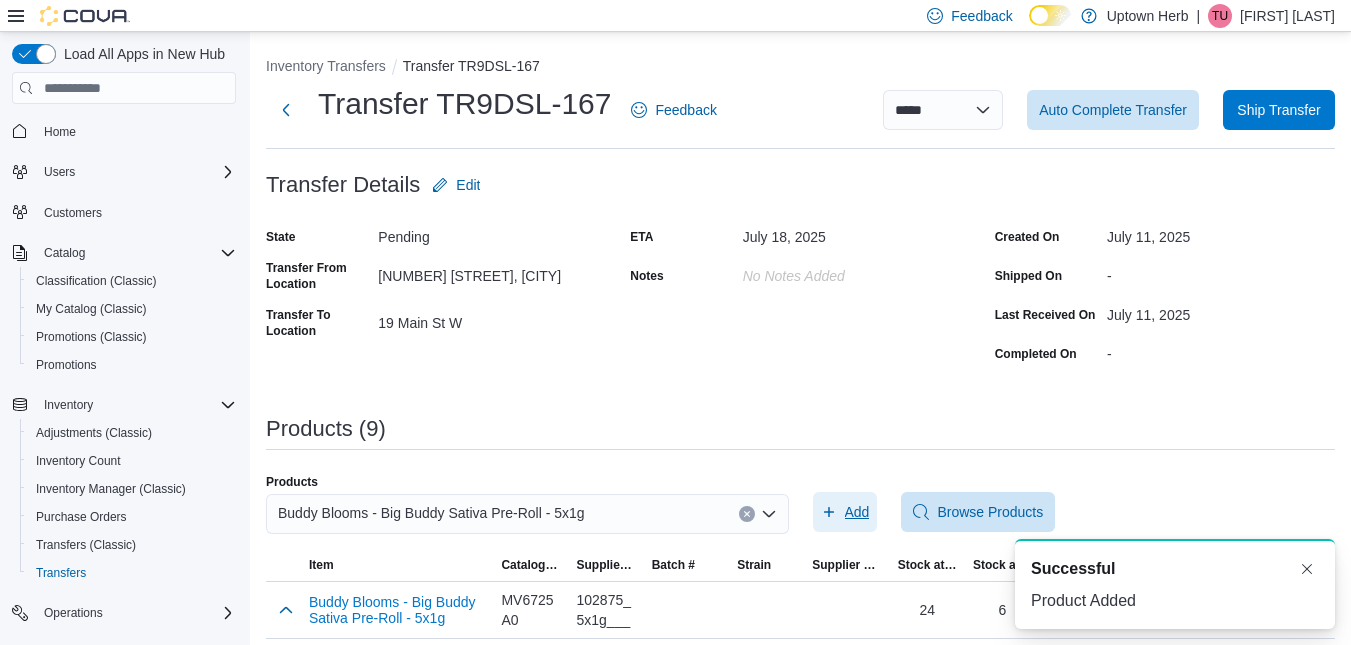 scroll, scrollTop: 0, scrollLeft: 0, axis: both 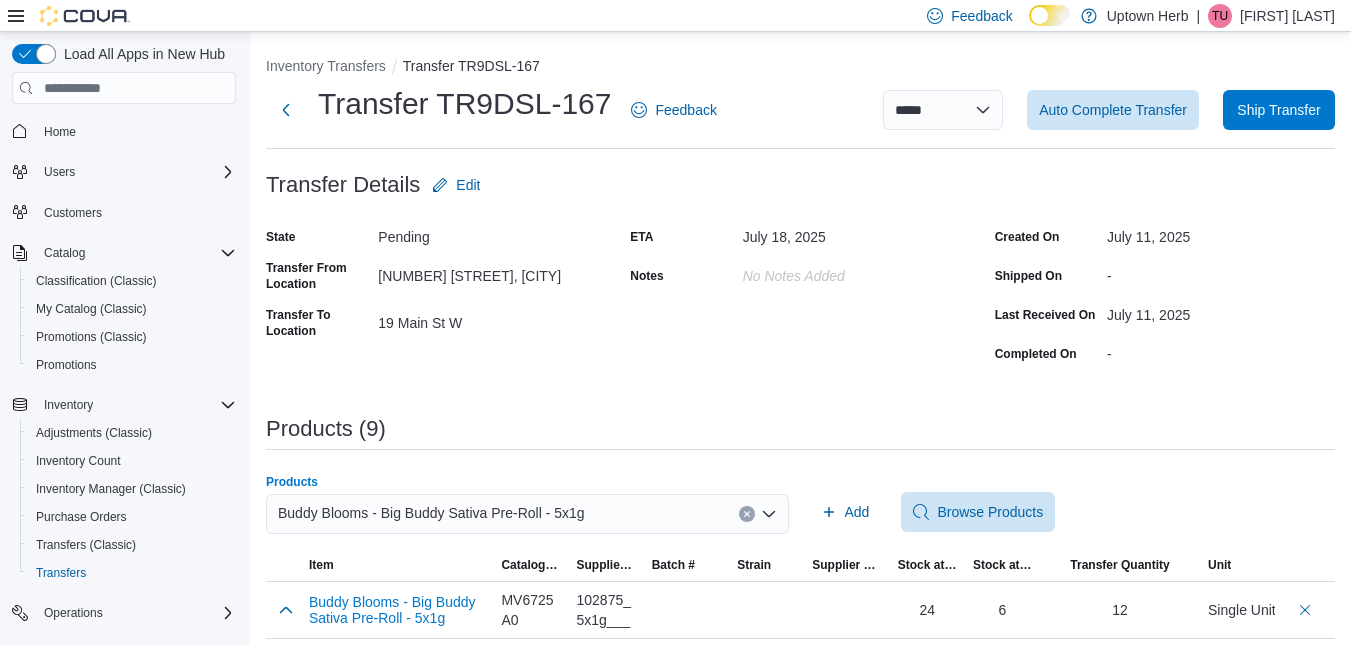 click 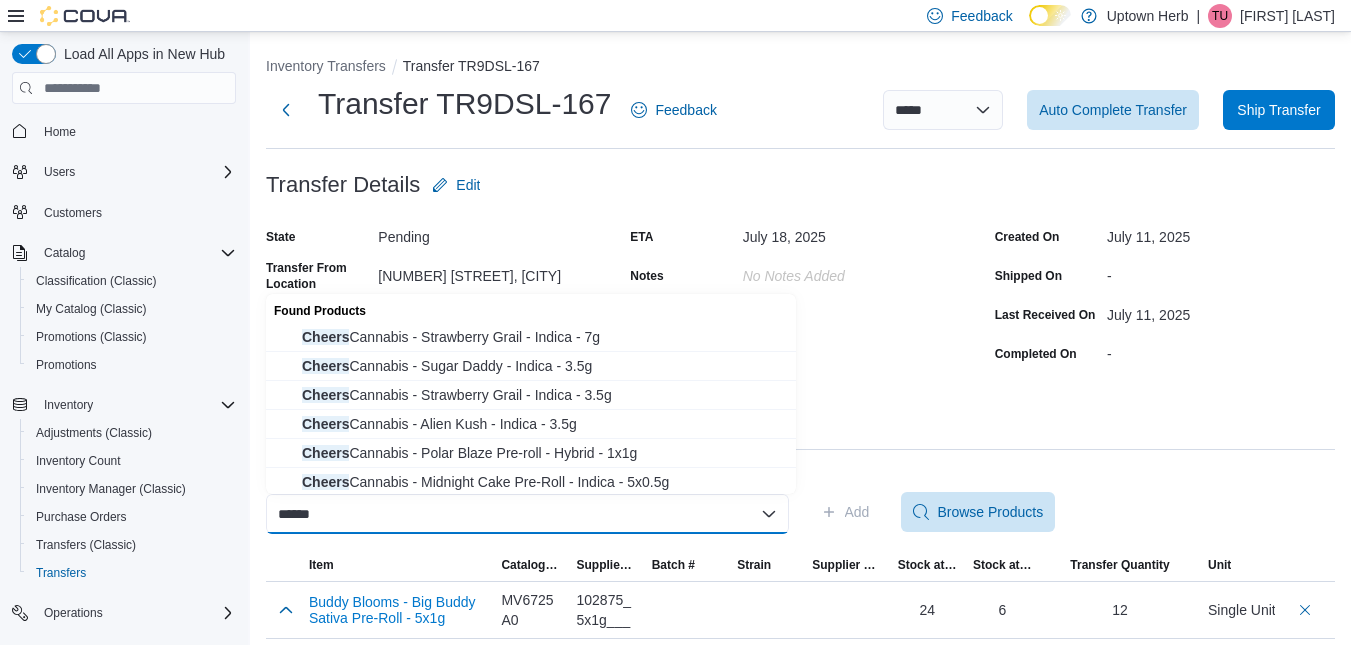 type on "******" 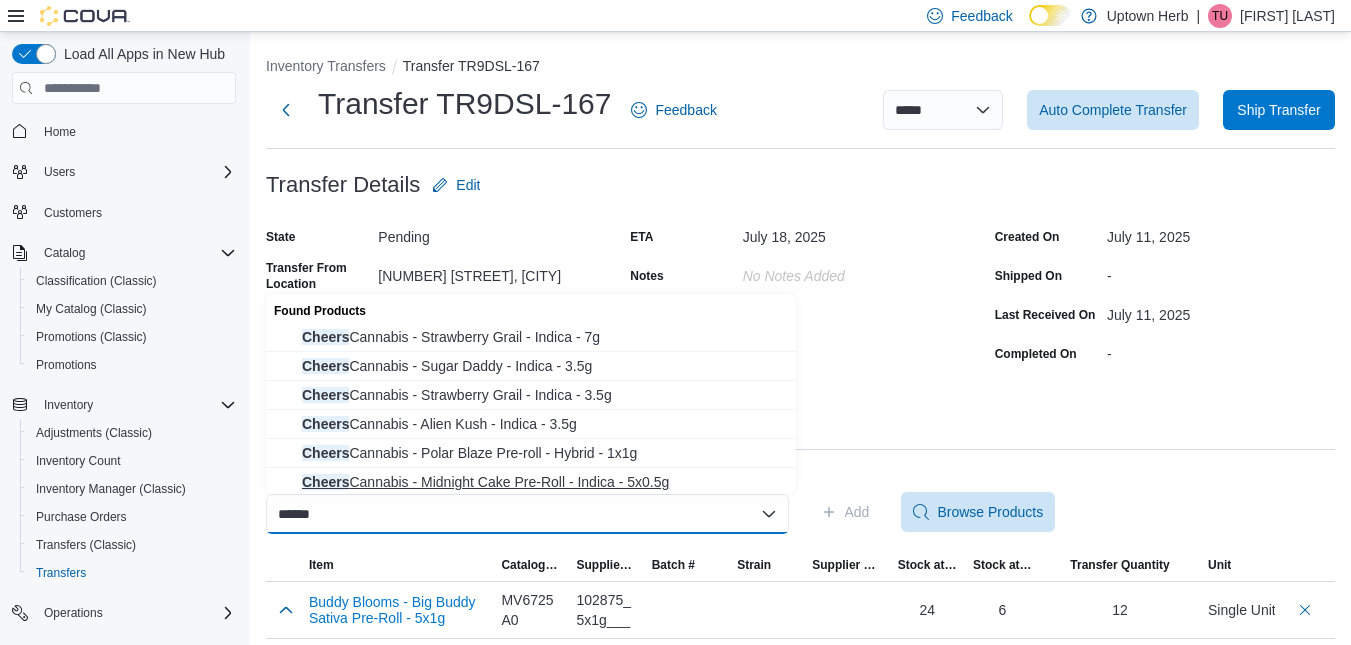 click on "Cheers  Cannabis - Midnight Cake Pre-Roll - Indica - 5x0.5g" at bounding box center [543, 482] 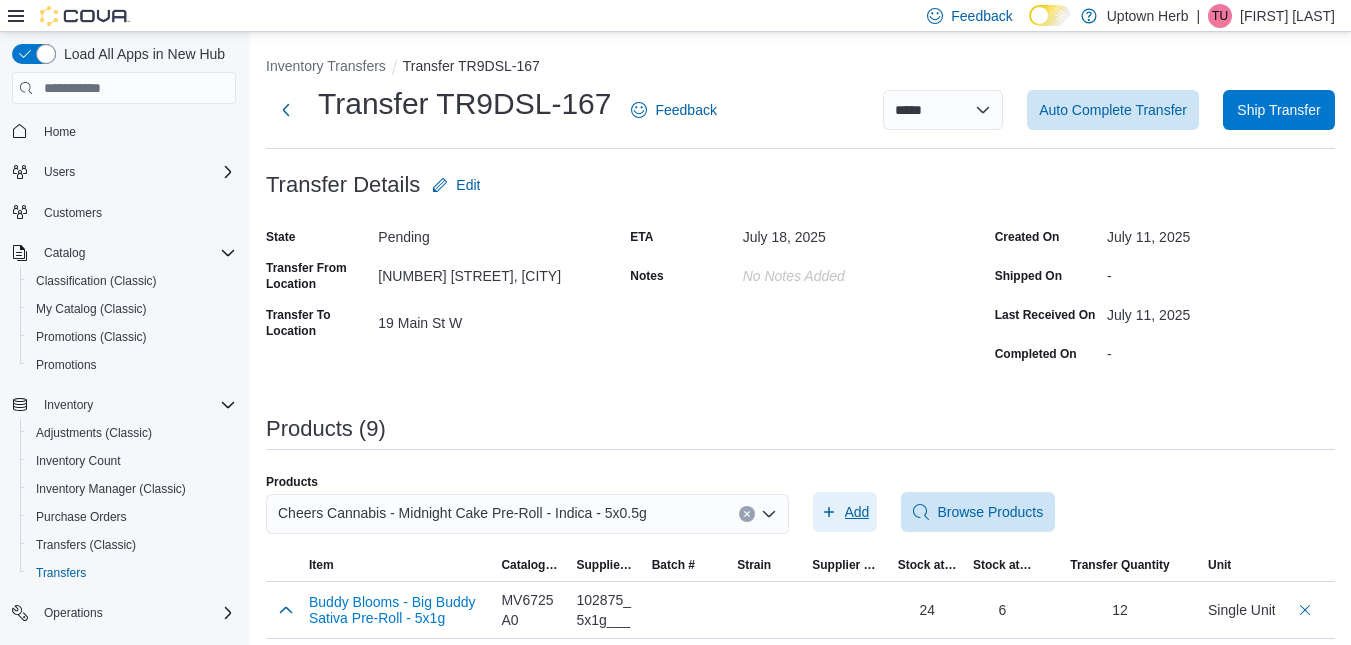click on "Add" at bounding box center [857, 512] 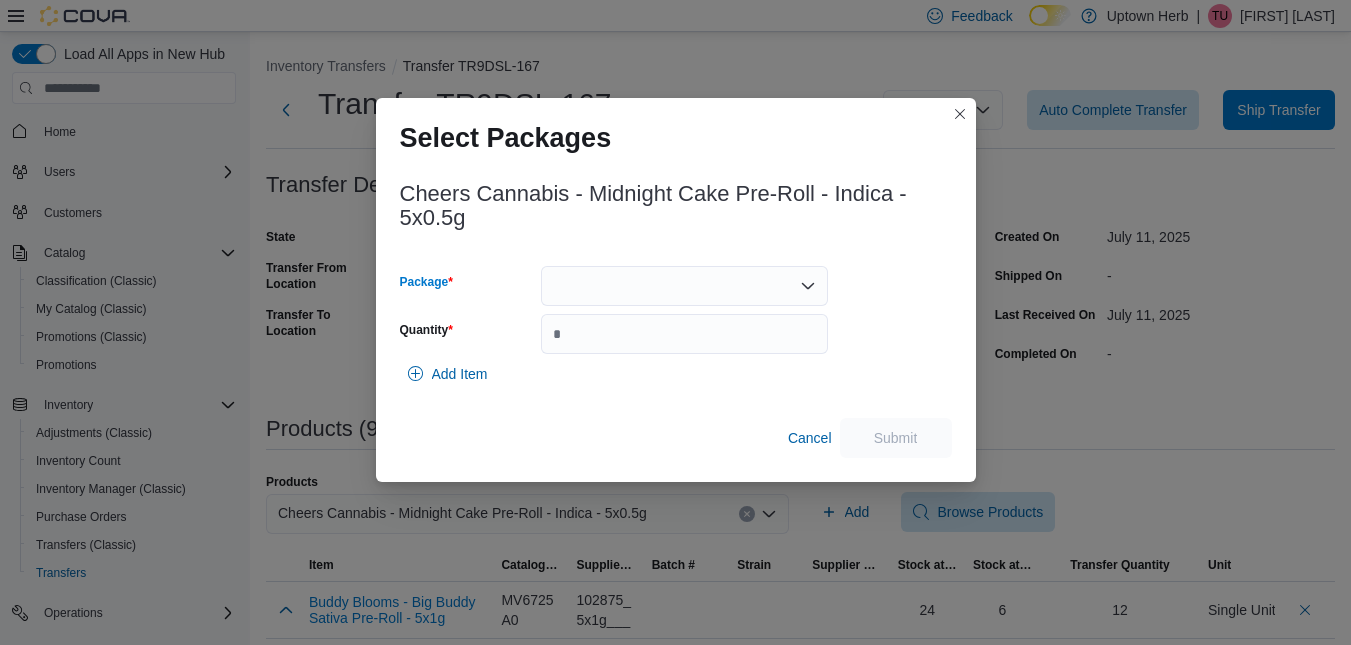 click at bounding box center (684, 286) 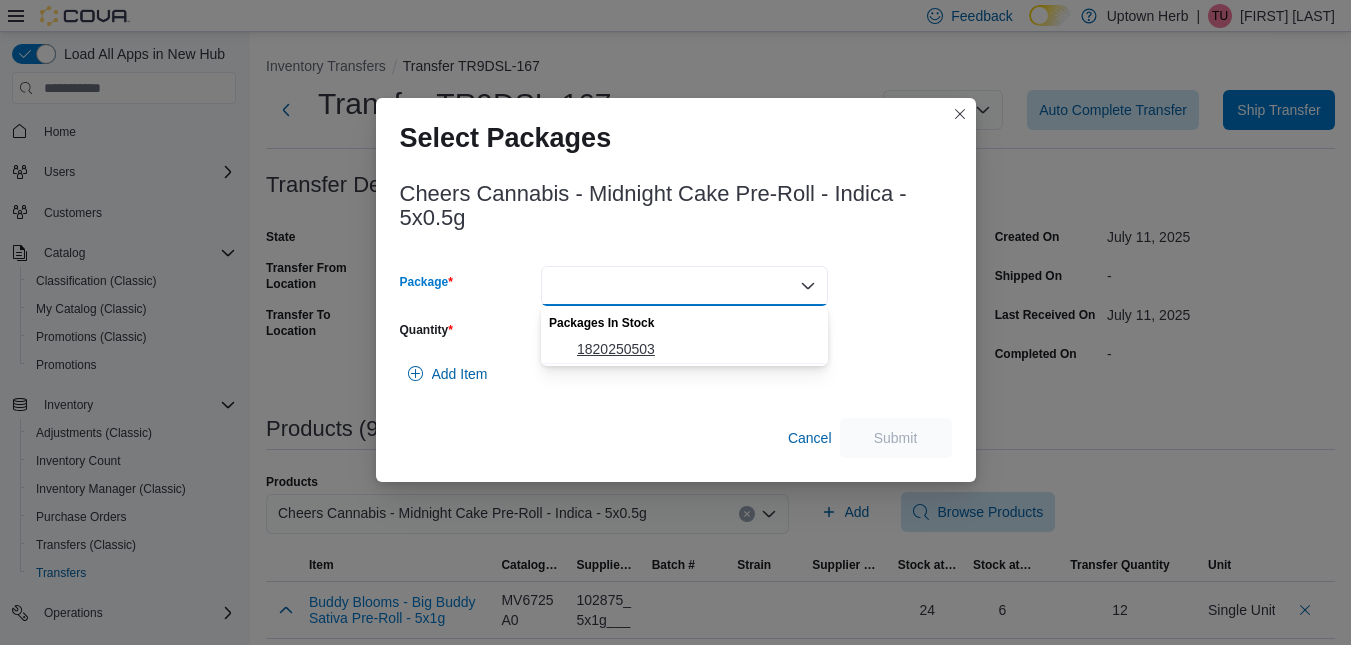 click on "1820250503" at bounding box center (696, 349) 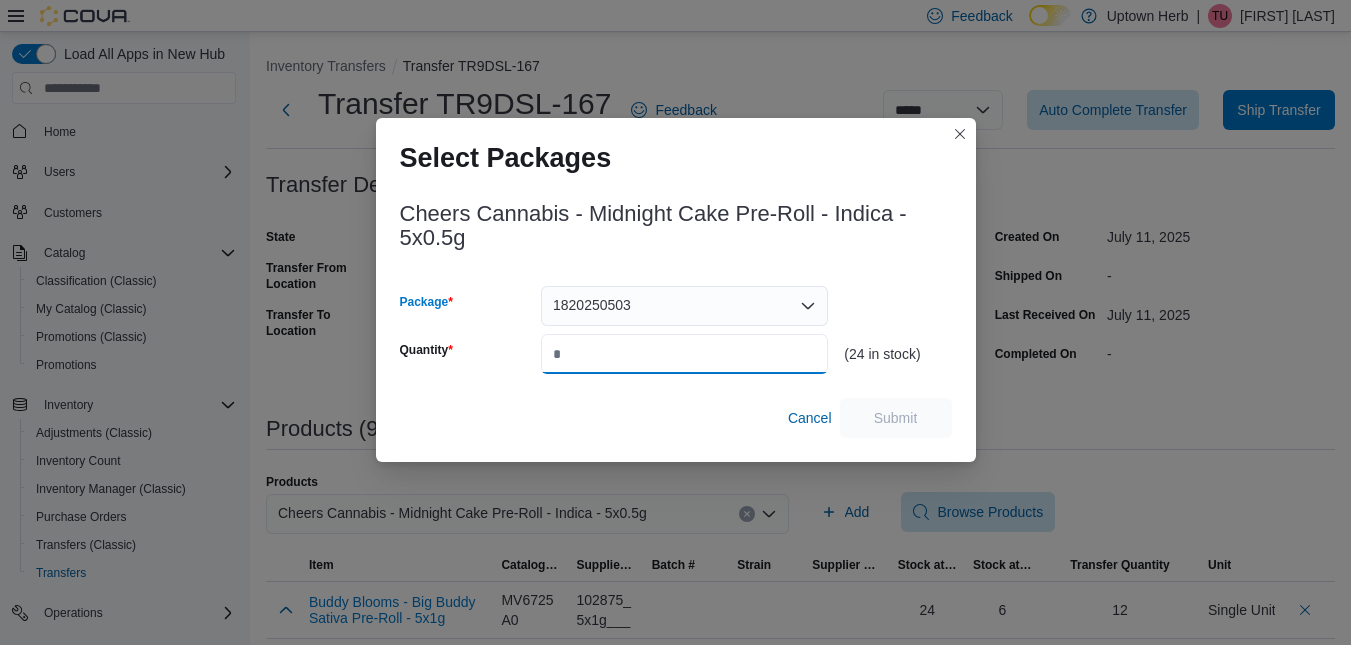 click on "Quantity" at bounding box center (684, 354) 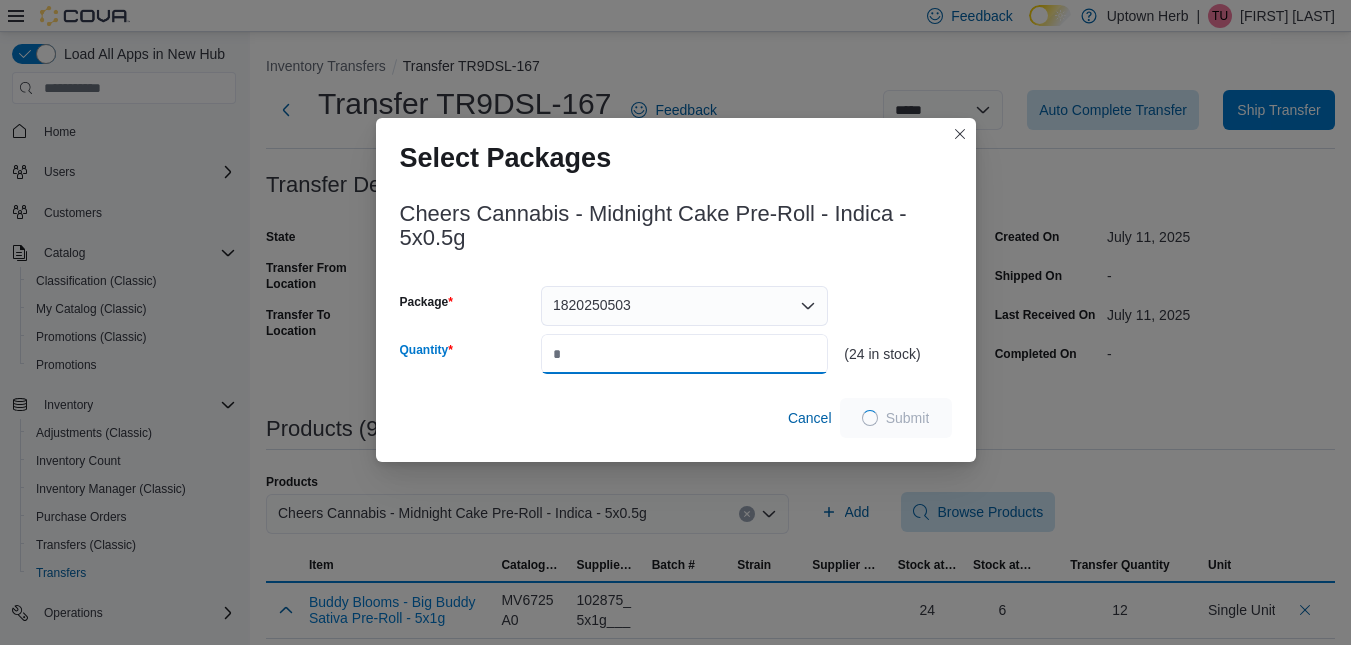 type on "**" 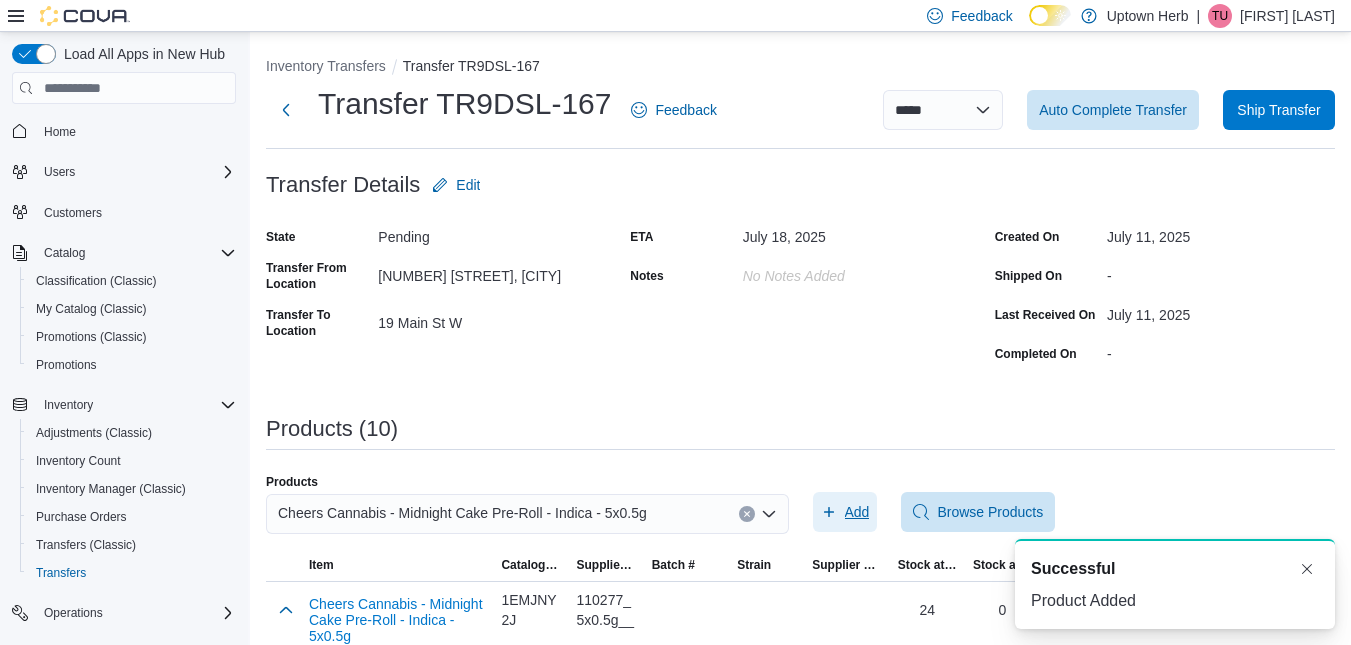 scroll, scrollTop: 0, scrollLeft: 0, axis: both 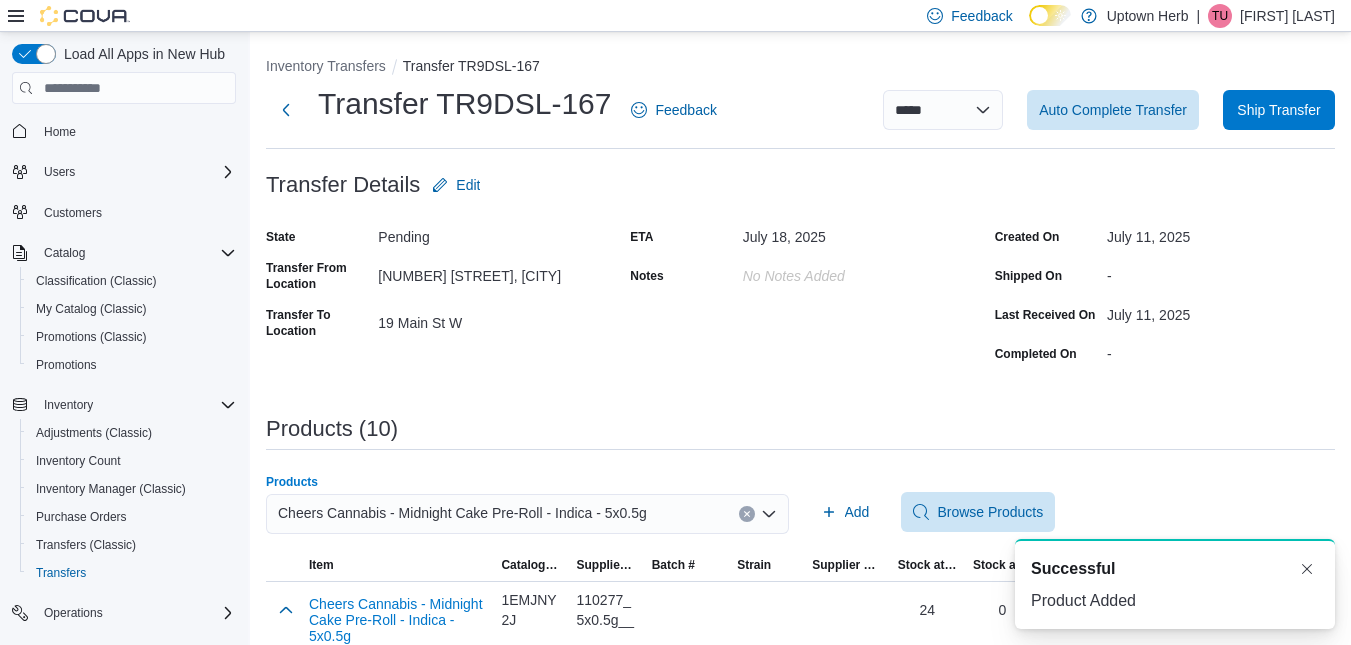click on "Cheers Cannabis - Midnight Cake Pre-Roll - Indica - 5x0.5g" at bounding box center (462, 513) 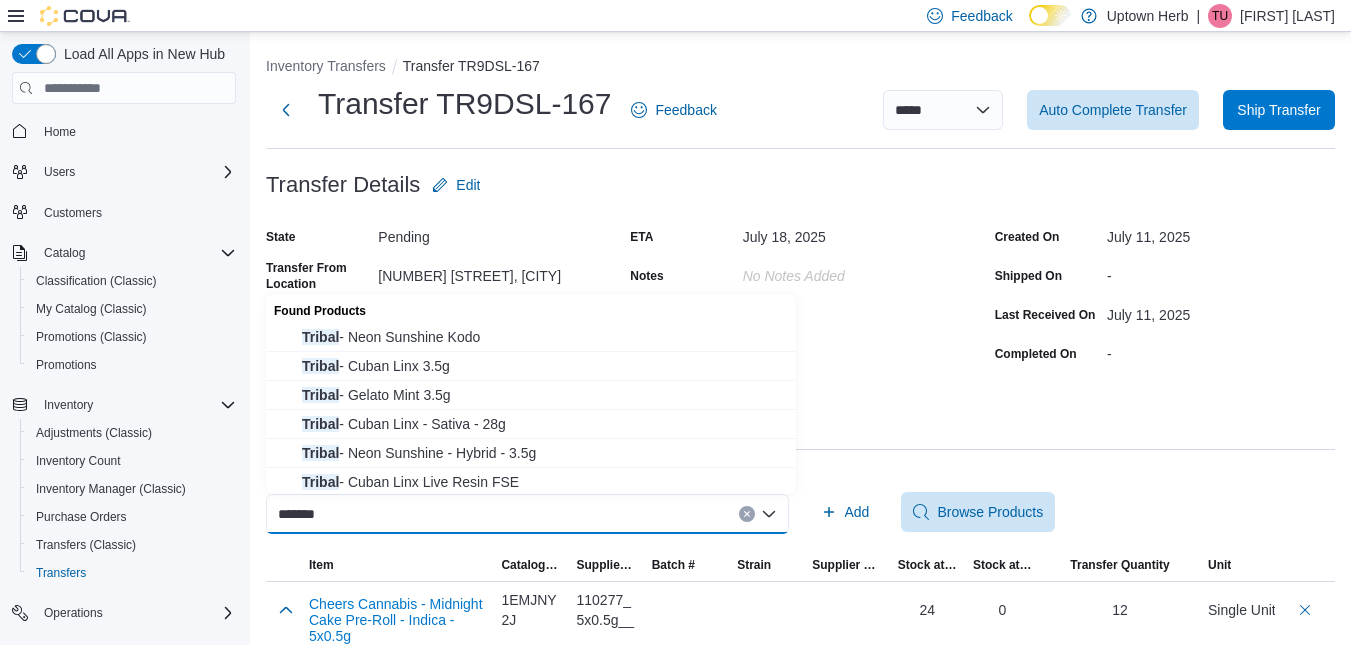 type on "******" 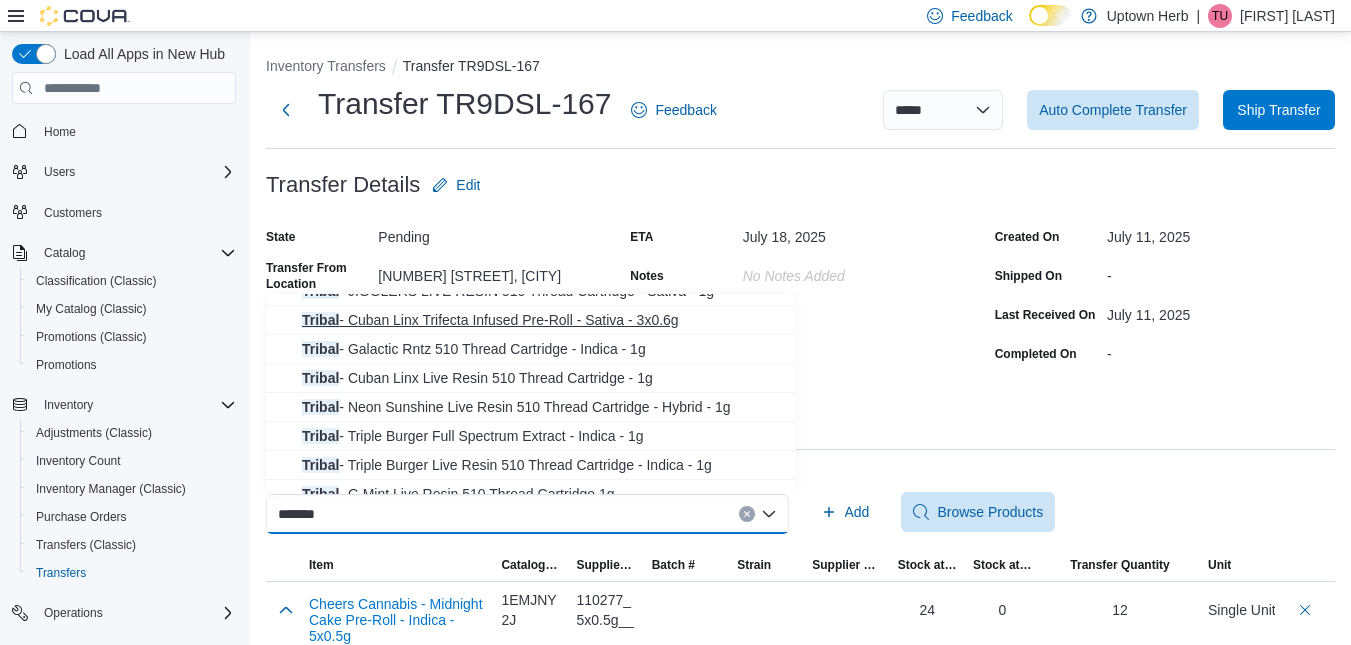 scroll, scrollTop: 426, scrollLeft: 0, axis: vertical 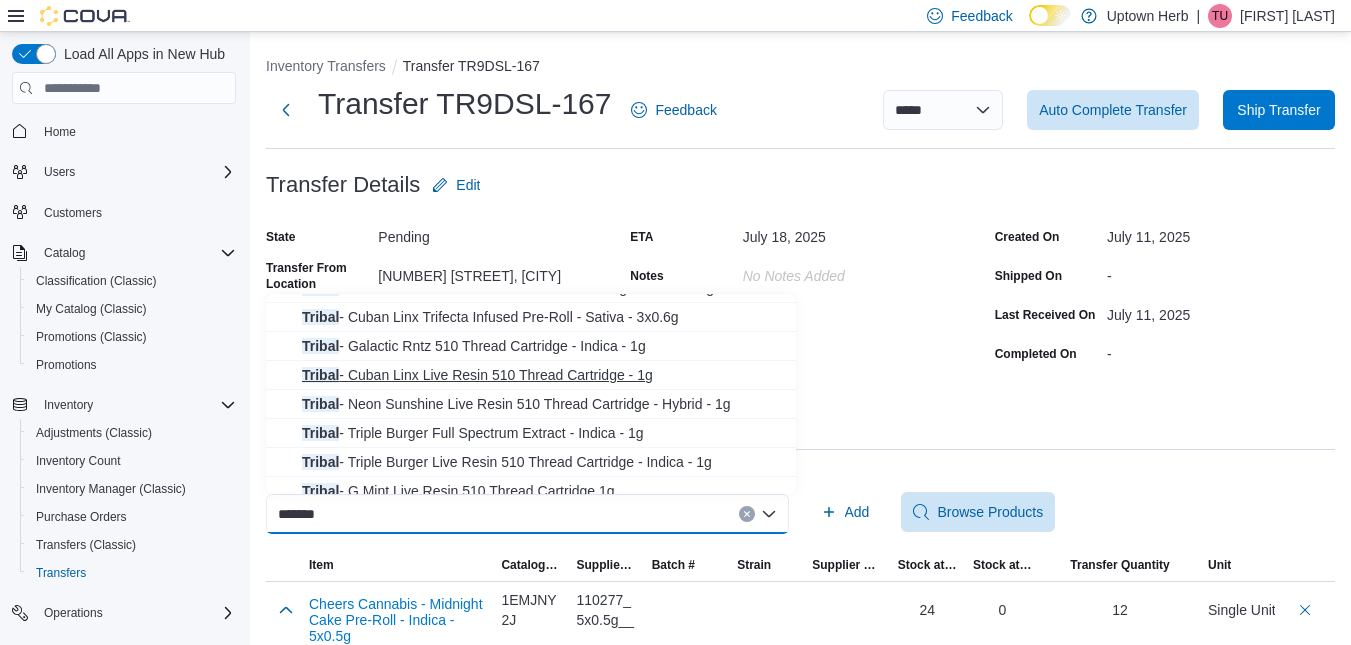 click on "Tribal  - Cuban Linx Live Resin 510 Thread Cartridge - 1g" at bounding box center (543, 375) 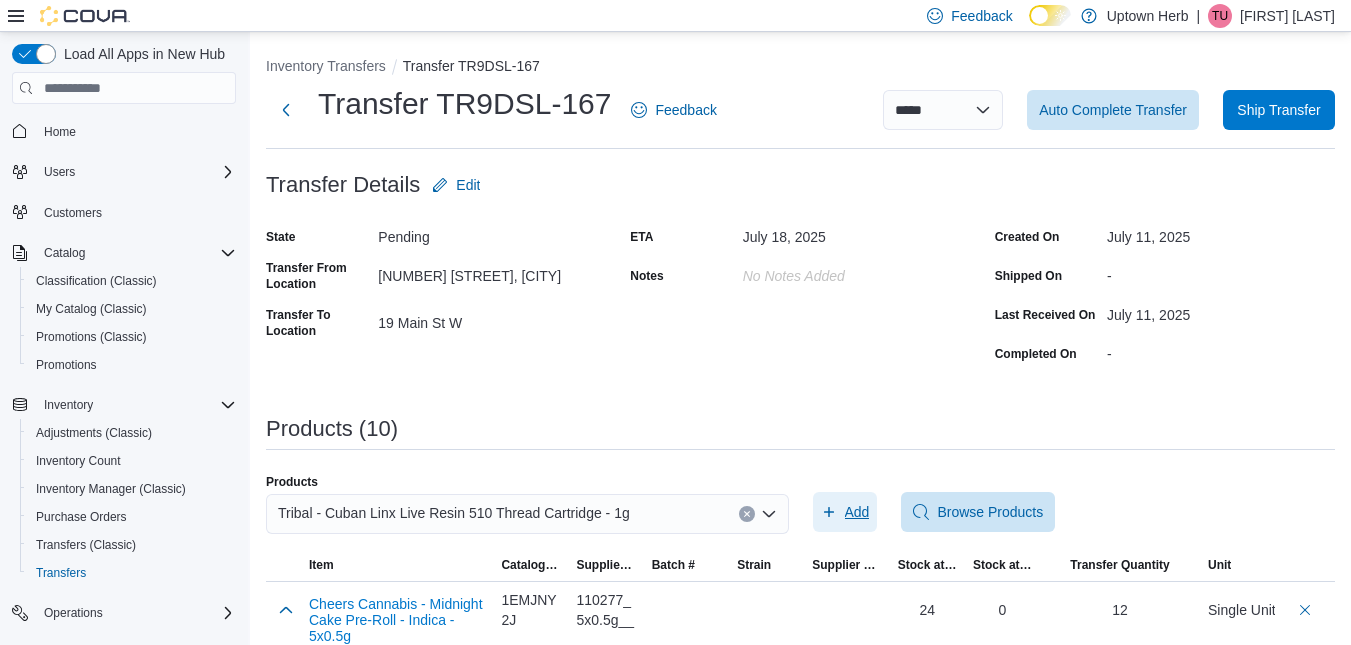 click on "Add" at bounding box center [857, 512] 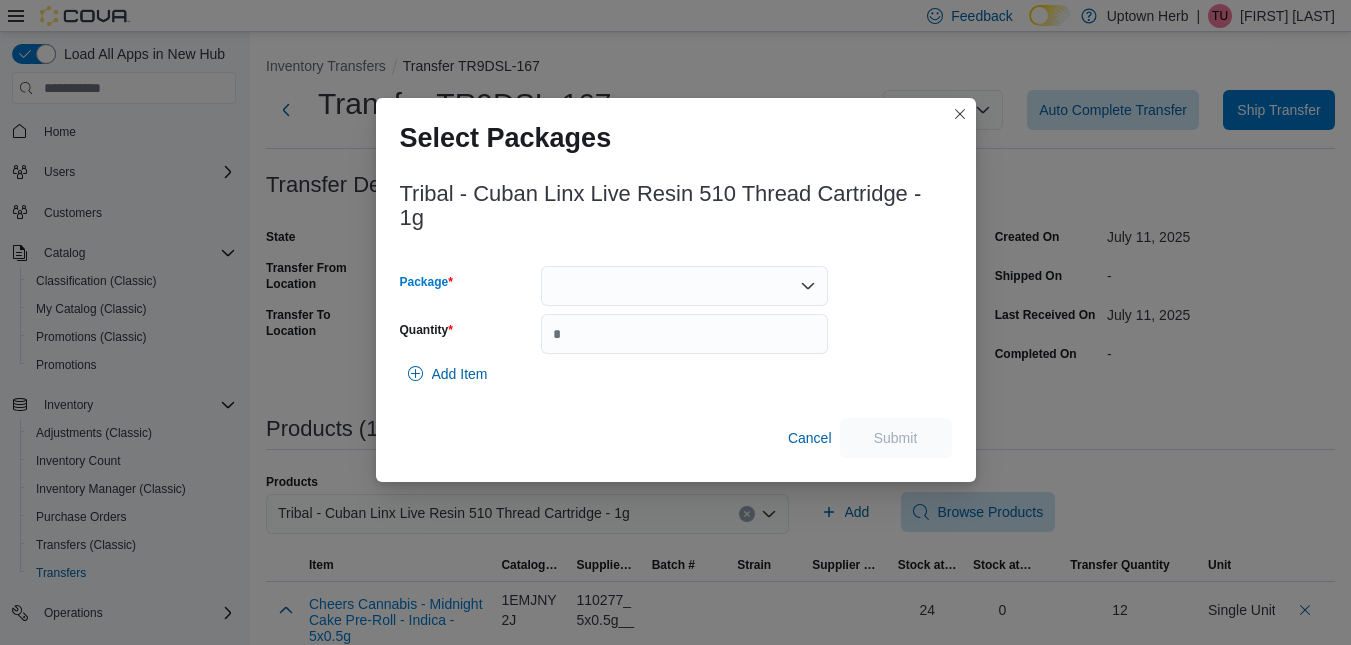 click at bounding box center (684, 286) 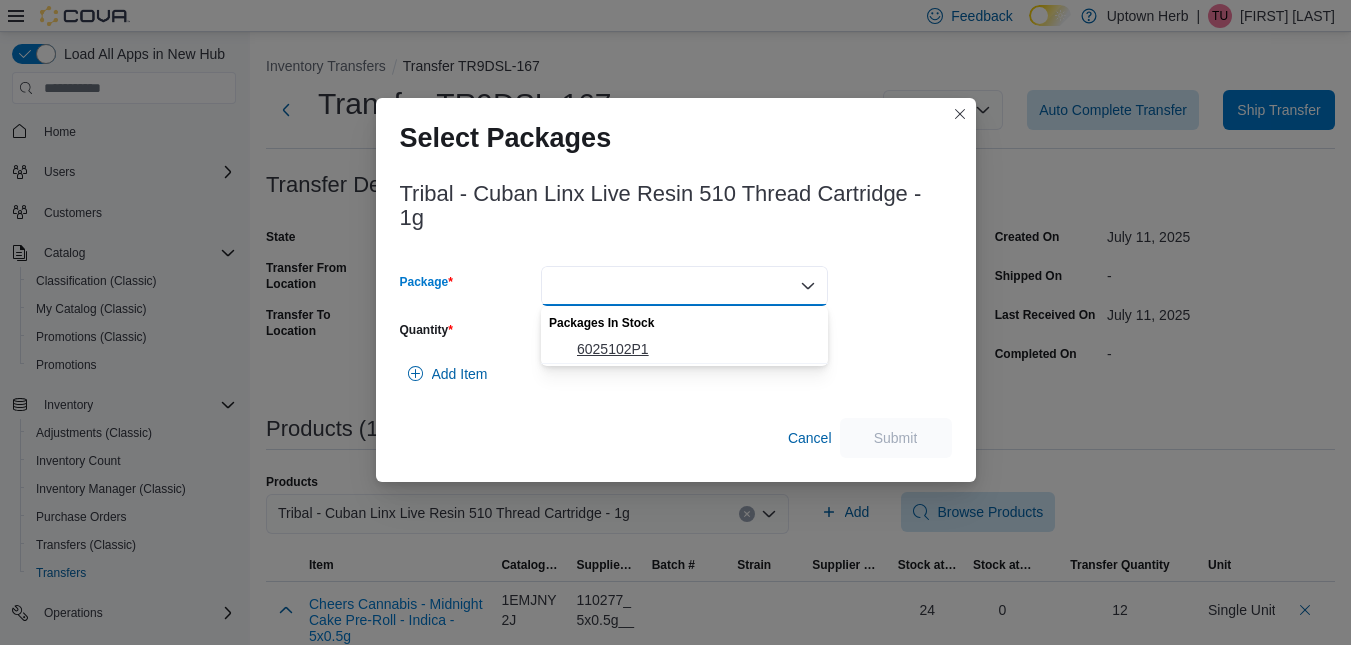click on "6025102P1" at bounding box center [696, 349] 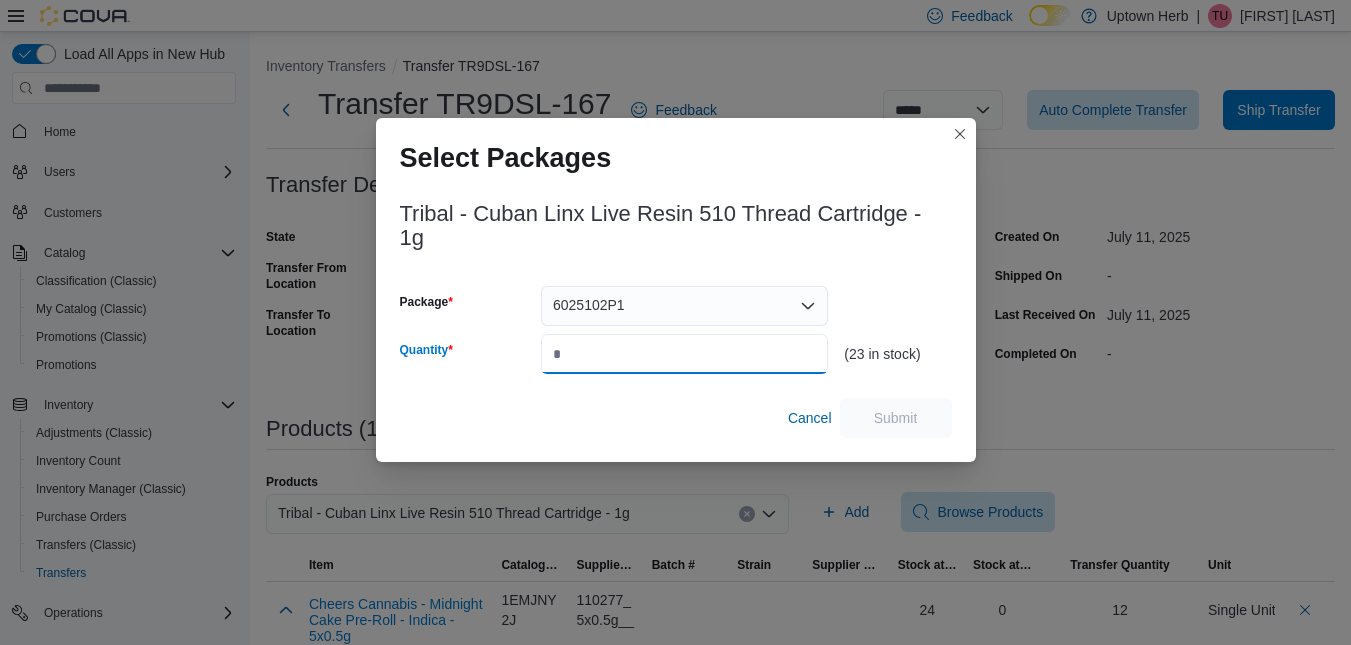 click on "Quantity" at bounding box center (684, 354) 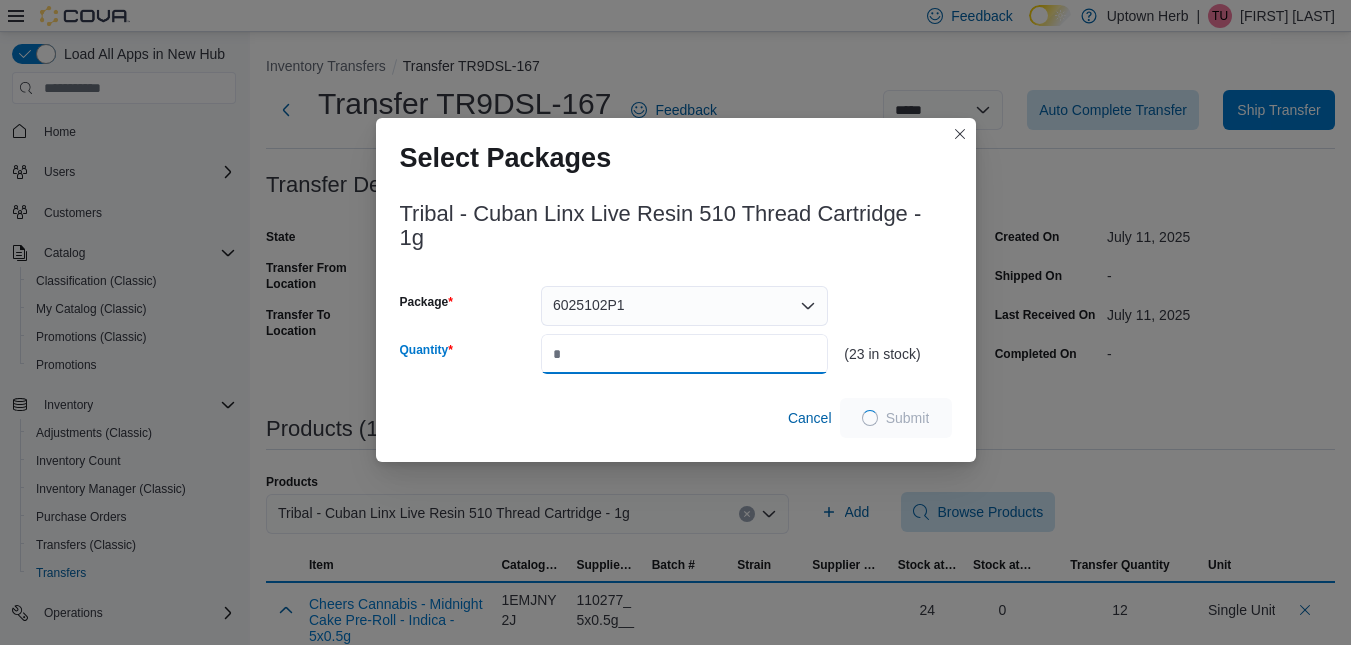type on "*" 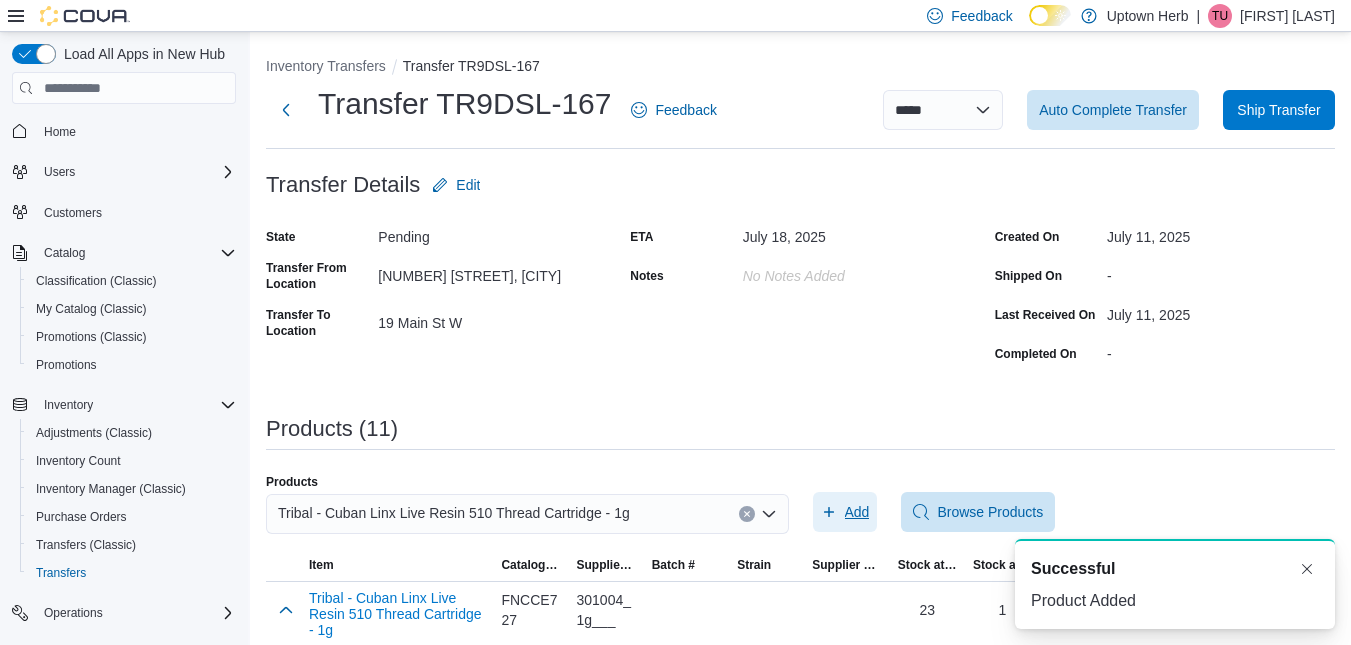 scroll, scrollTop: 0, scrollLeft: 0, axis: both 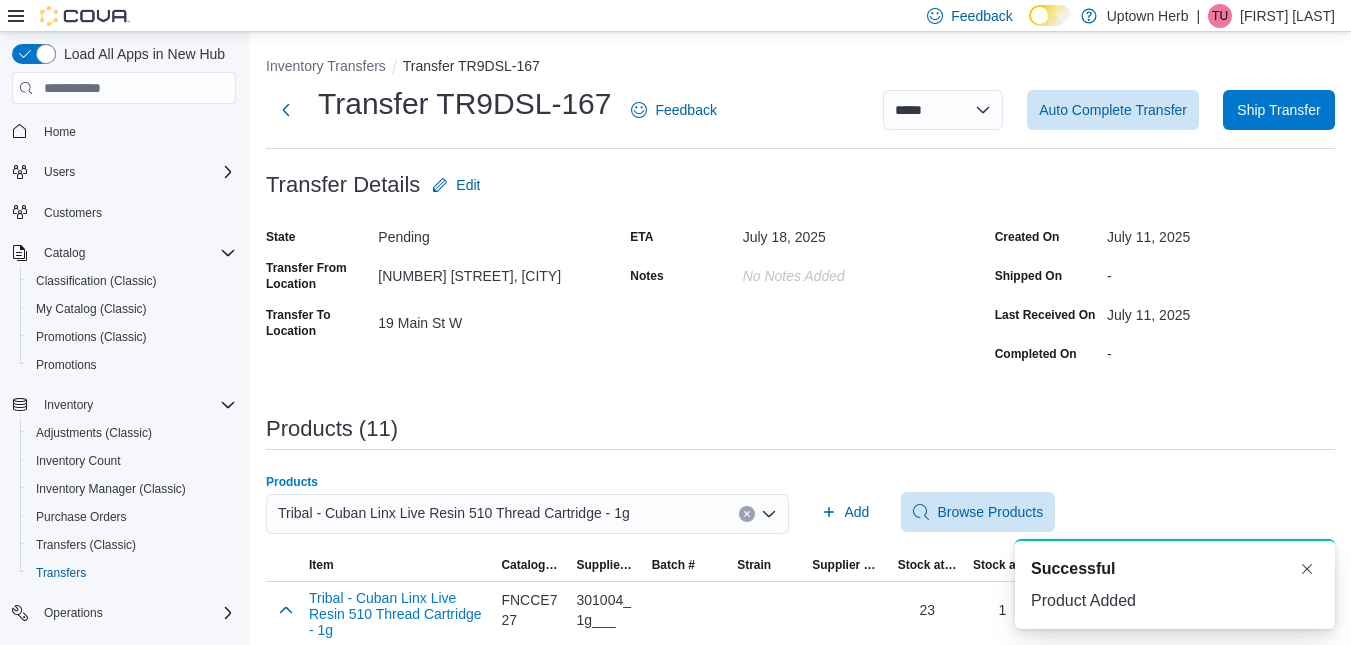 click on "Tribal - Cuban Linx Live Resin 510 Thread Cartridge - 1g" at bounding box center (527, 514) 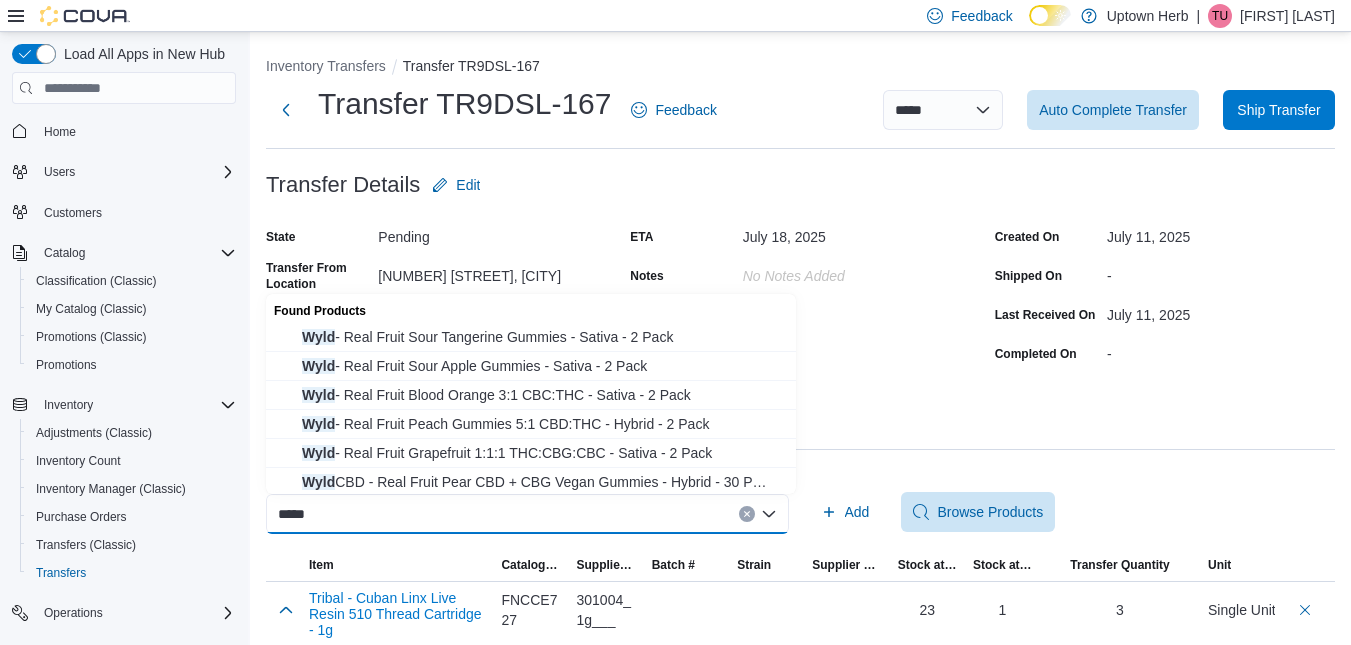 type on "****" 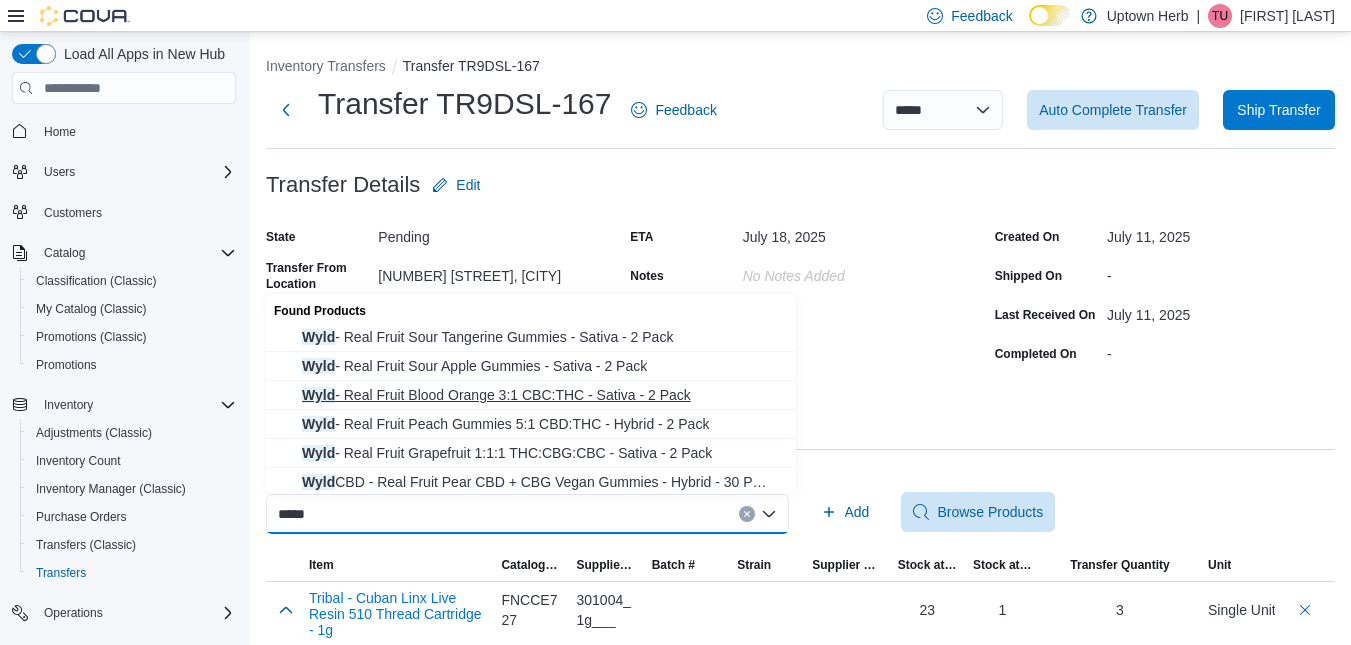 click on "Wyld  - Real Fruit Blood Orange 3:1 CBC:THC - Sativa - 2 Pack" at bounding box center (543, 395) 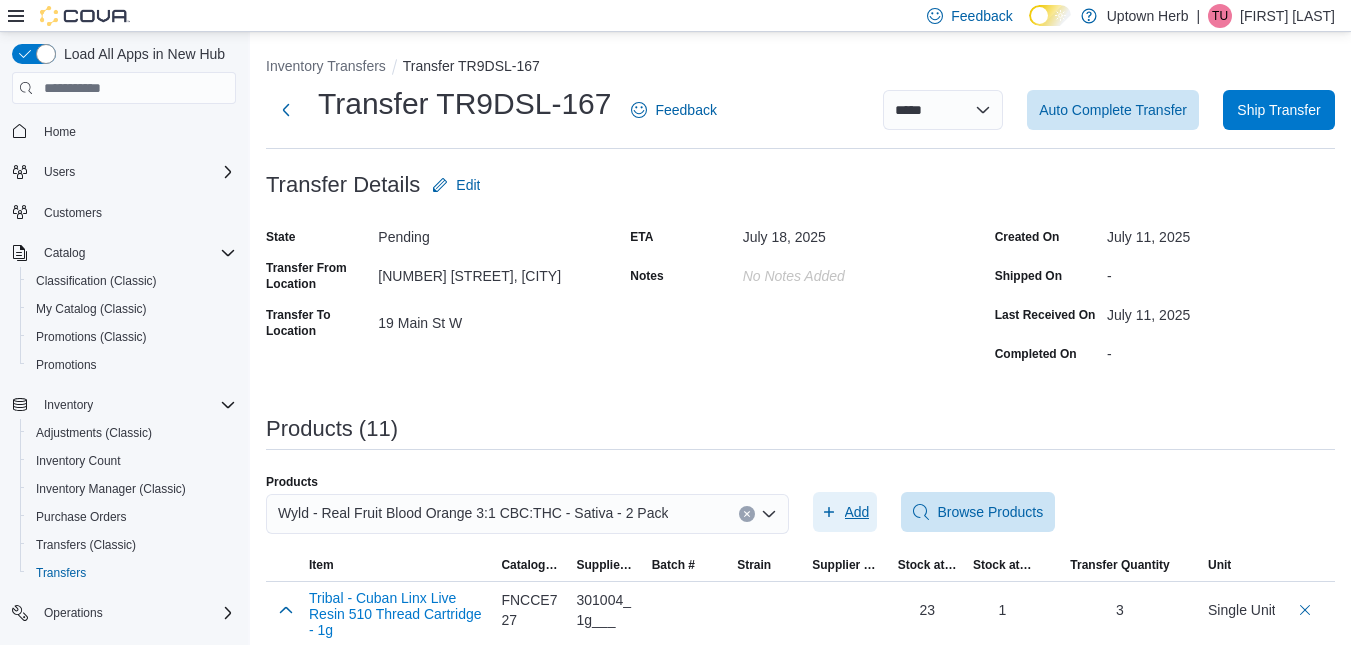 click on "Add" at bounding box center [857, 512] 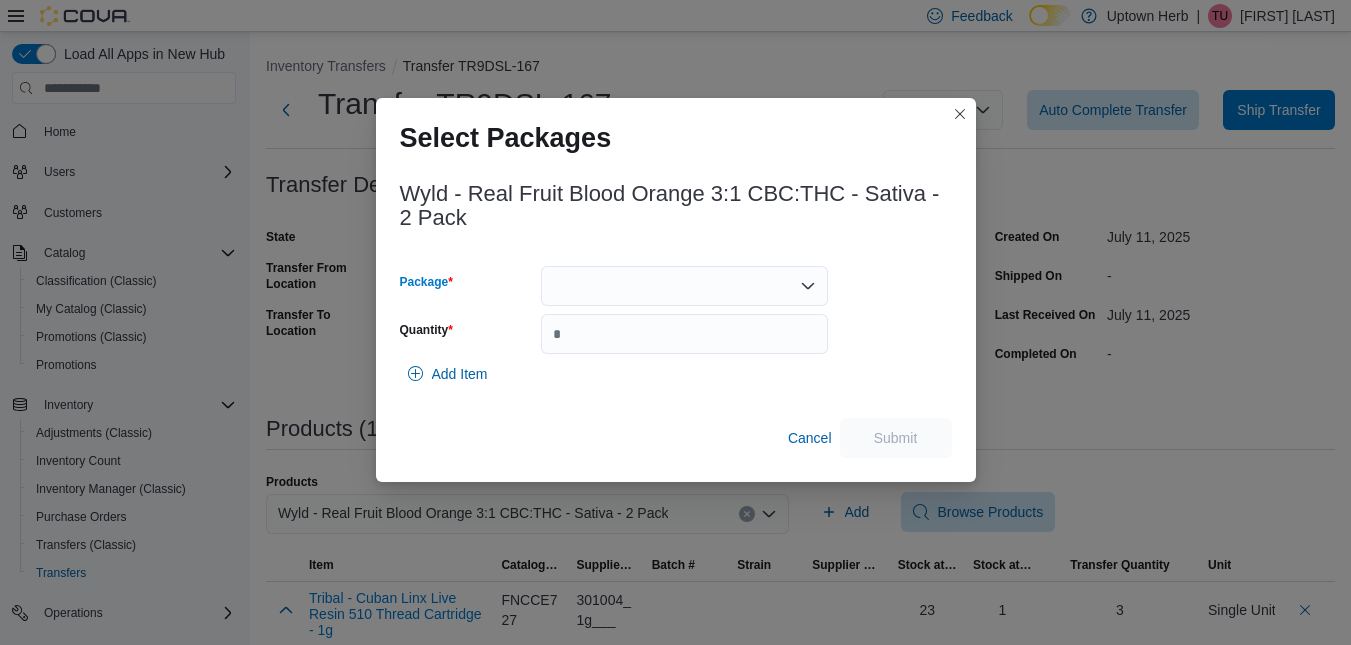 click at bounding box center (684, 286) 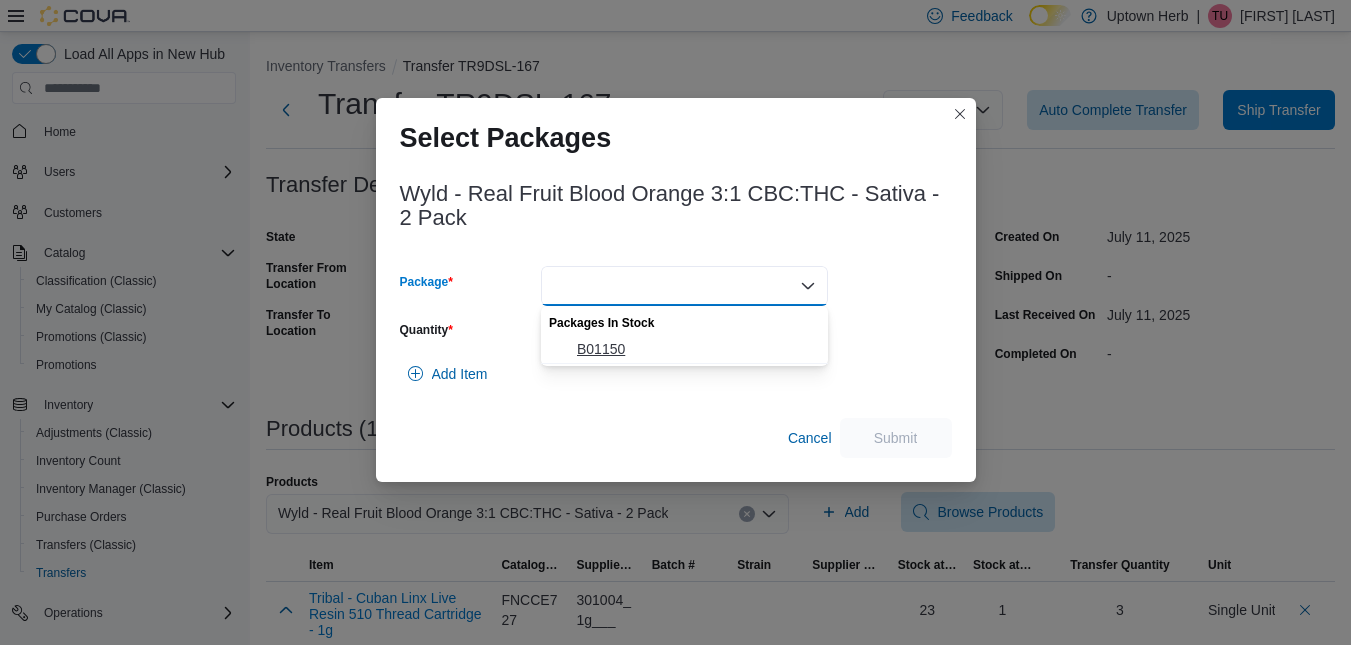 click on "B01150" at bounding box center [684, 349] 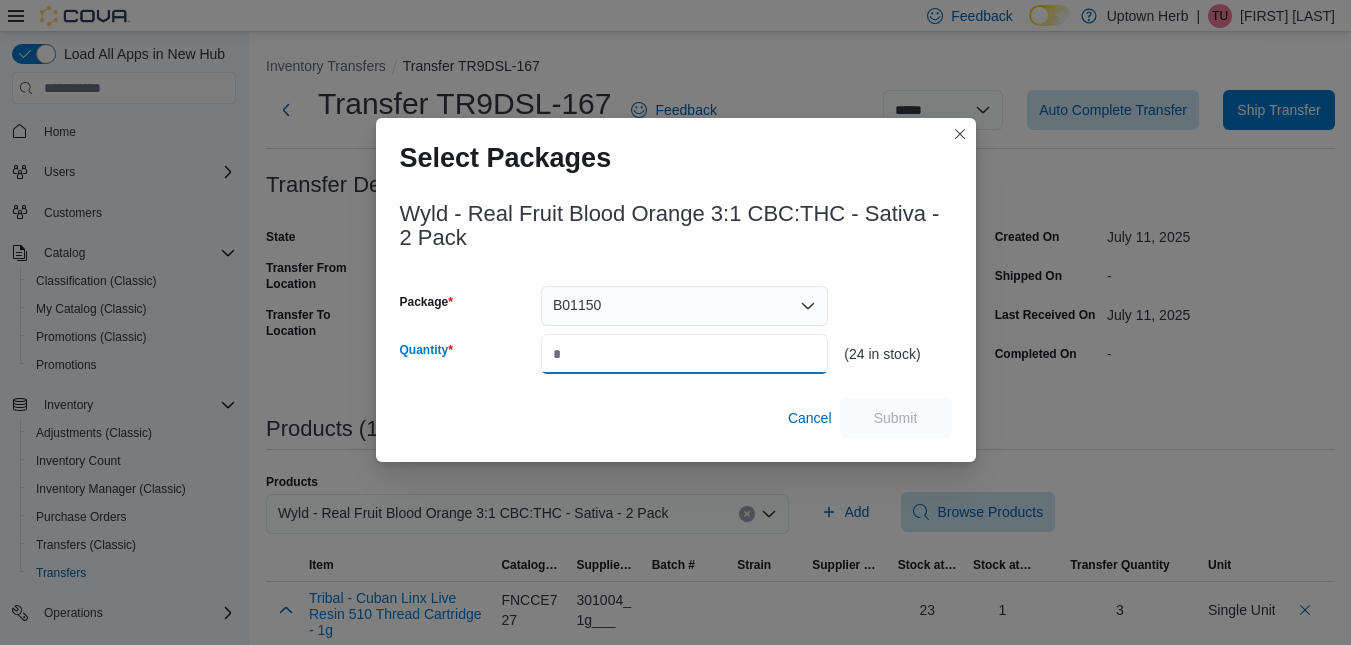 click on "Quantity" at bounding box center [684, 354] 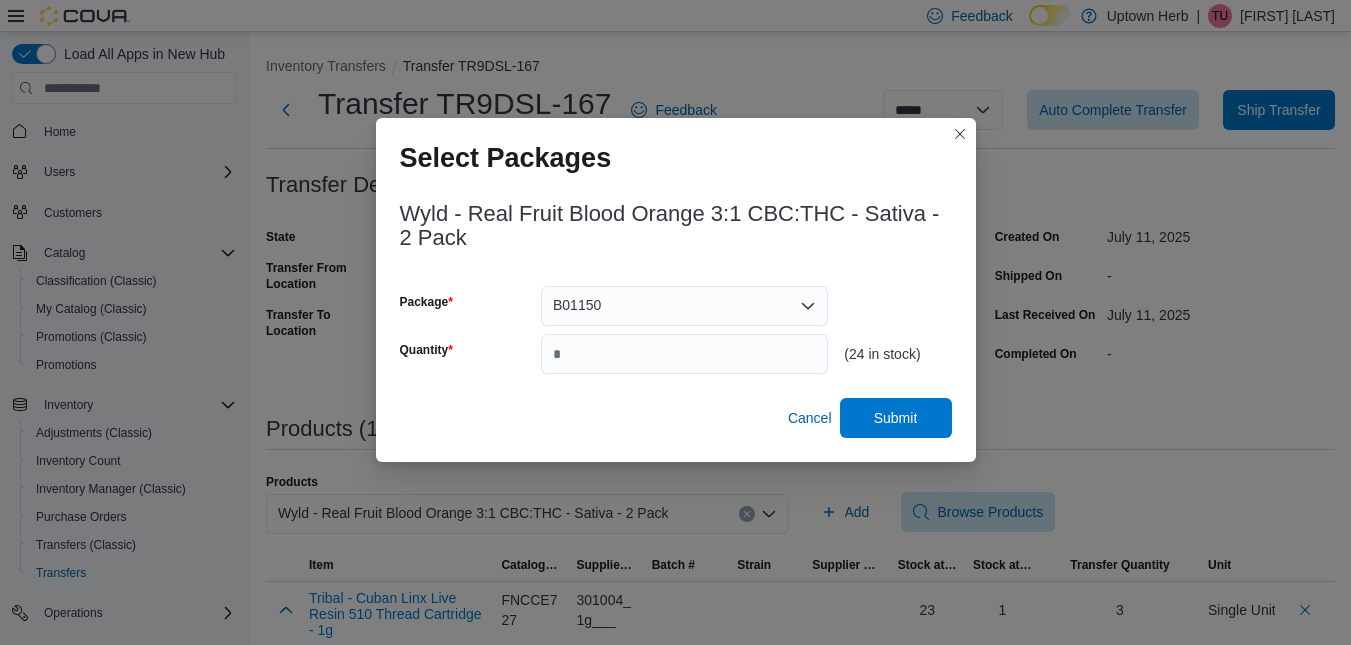 type on "*" 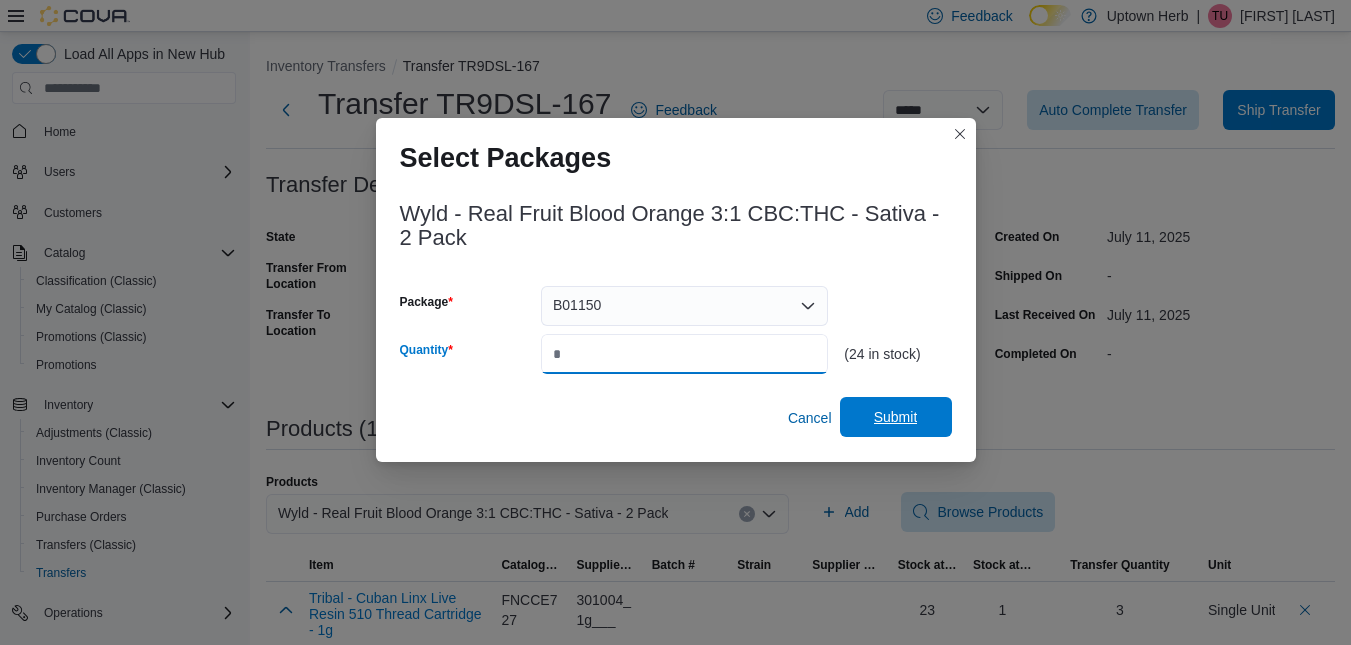 type on "**" 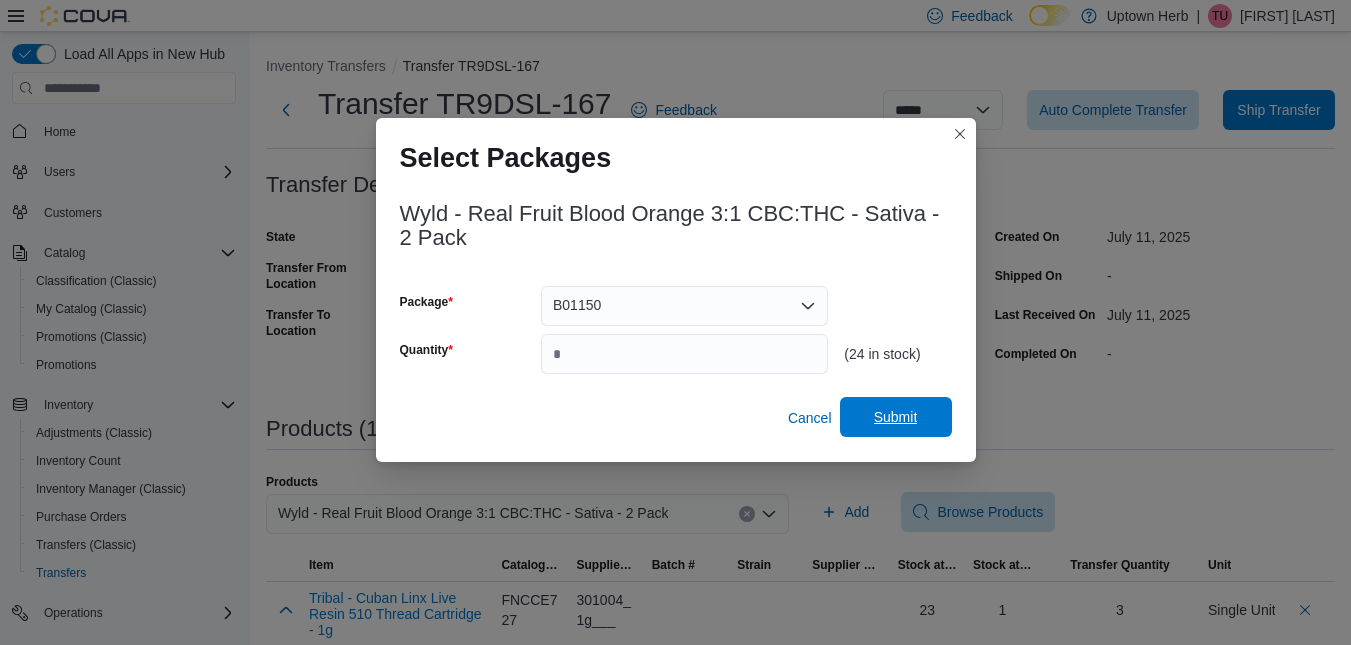 click on "Submit" at bounding box center (896, 417) 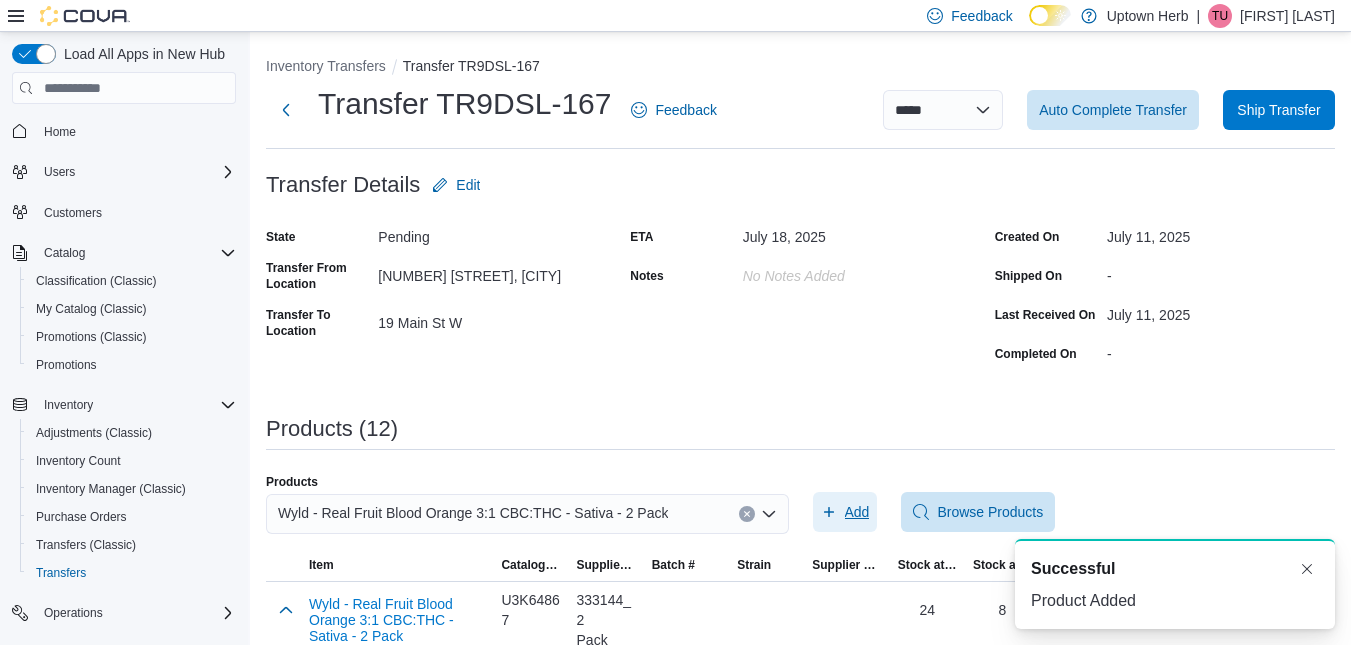 scroll, scrollTop: 0, scrollLeft: 0, axis: both 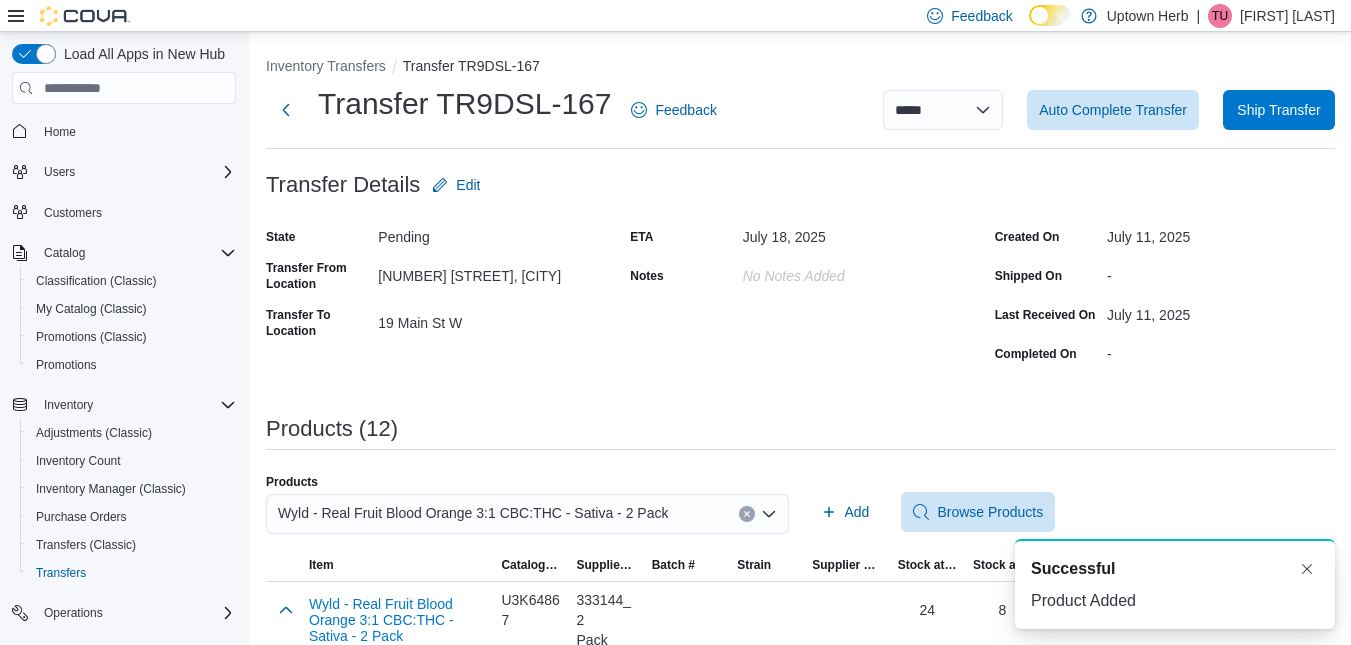 click on "Wyld - Real Fruit Blood Orange 3:1 CBC:THC - Sativa - 2 Pack" at bounding box center (473, 513) 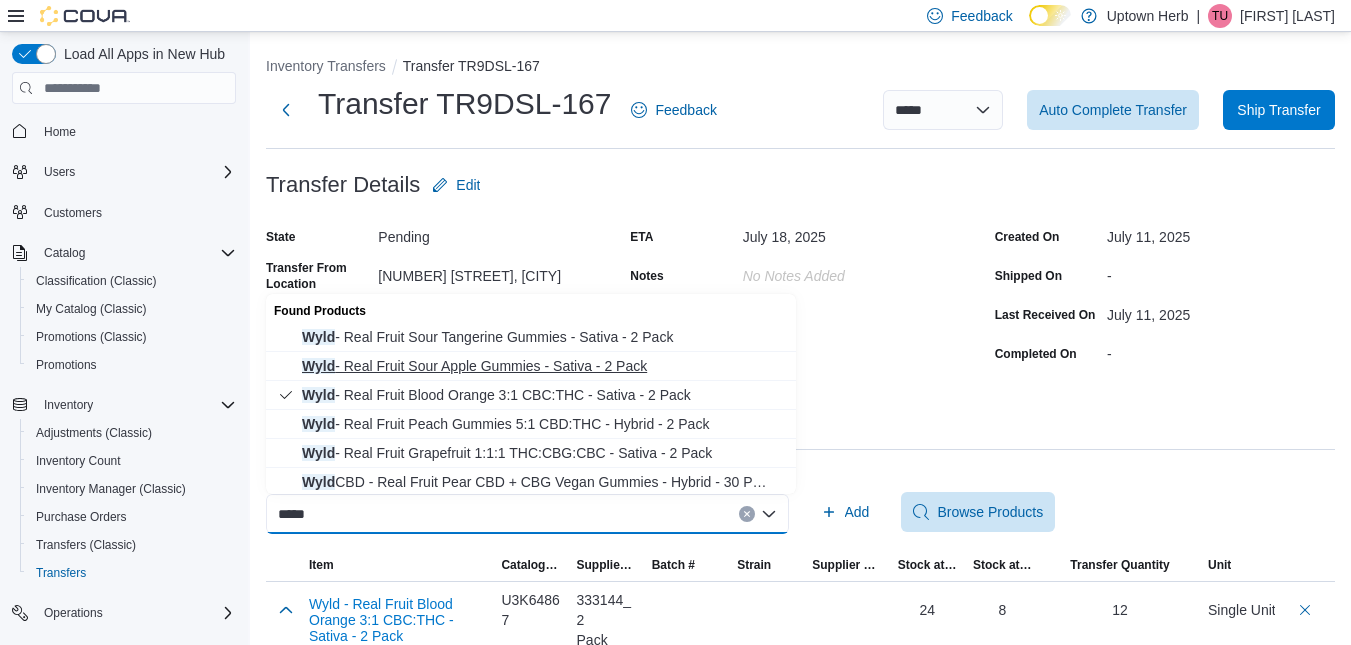 type on "****" 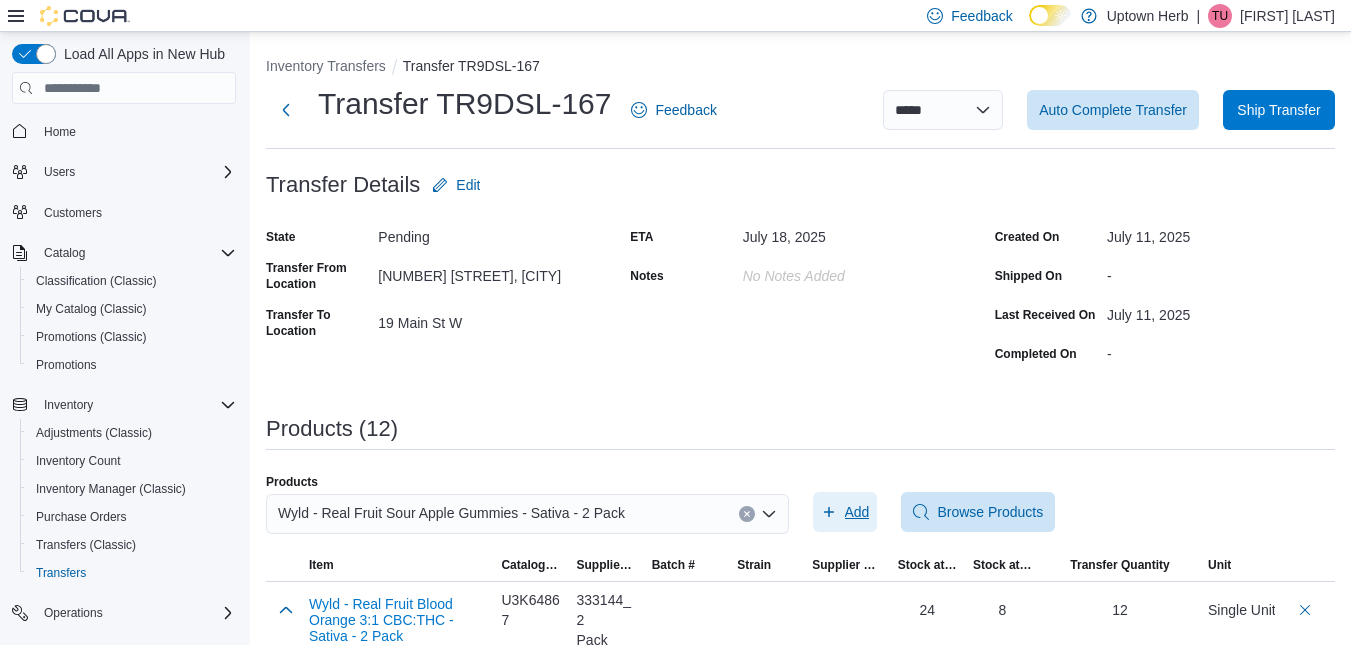 click on "Add" at bounding box center (857, 512) 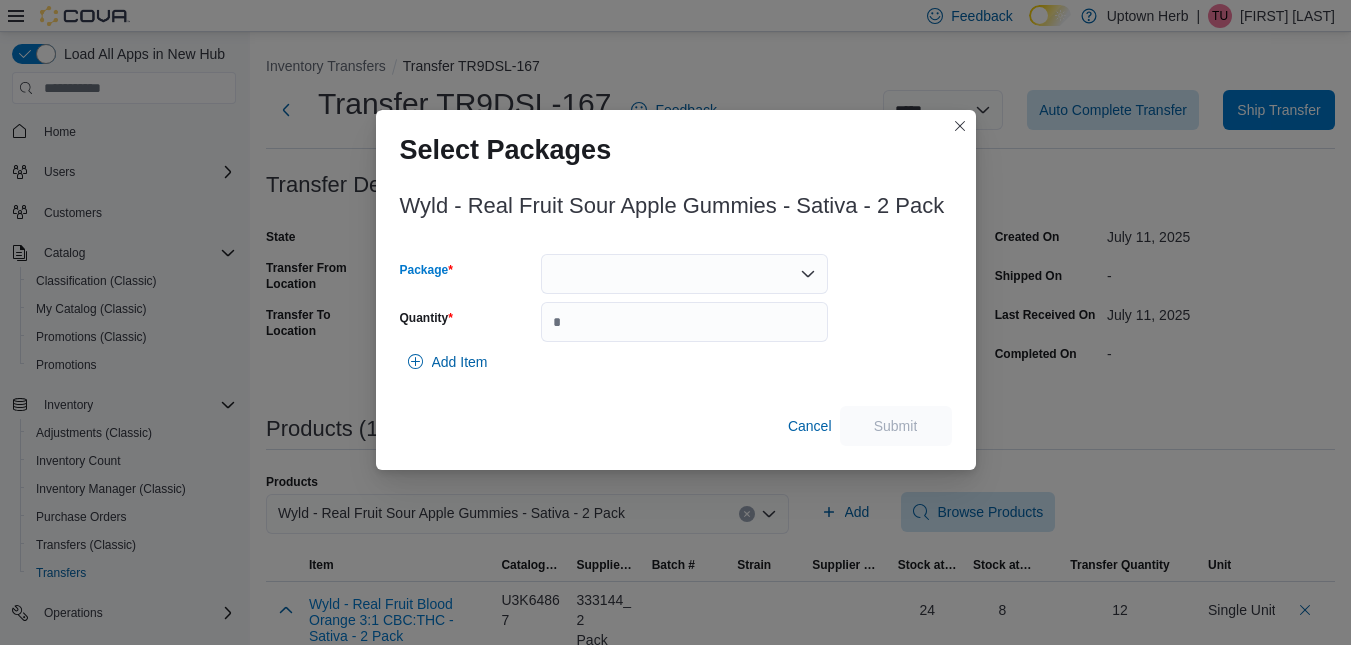 click at bounding box center [684, 274] 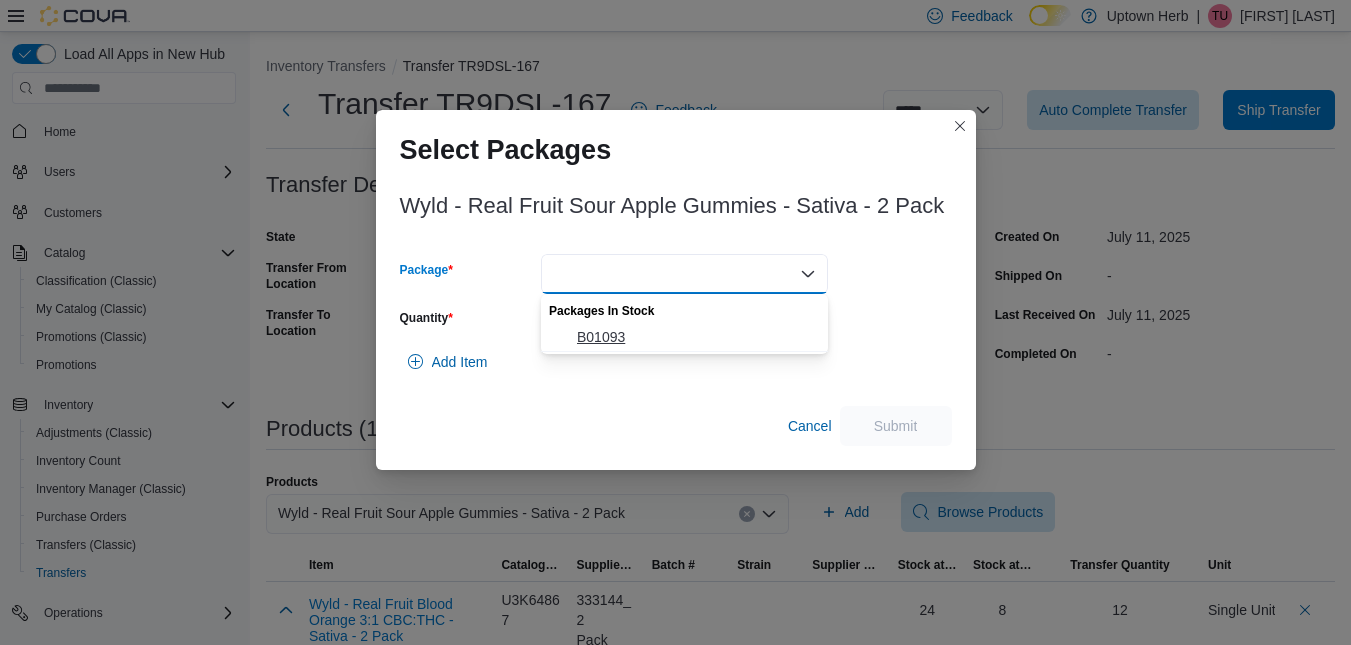 click on "B01093" at bounding box center (696, 337) 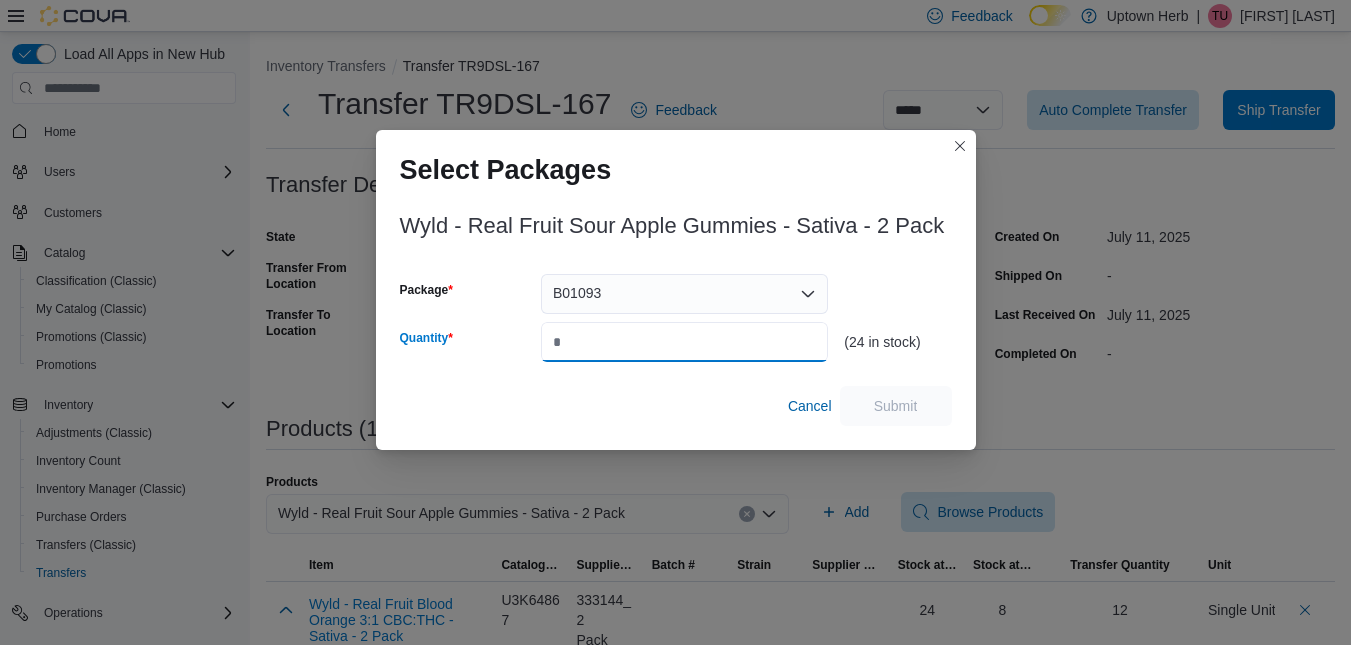 click on "Quantity" at bounding box center [684, 342] 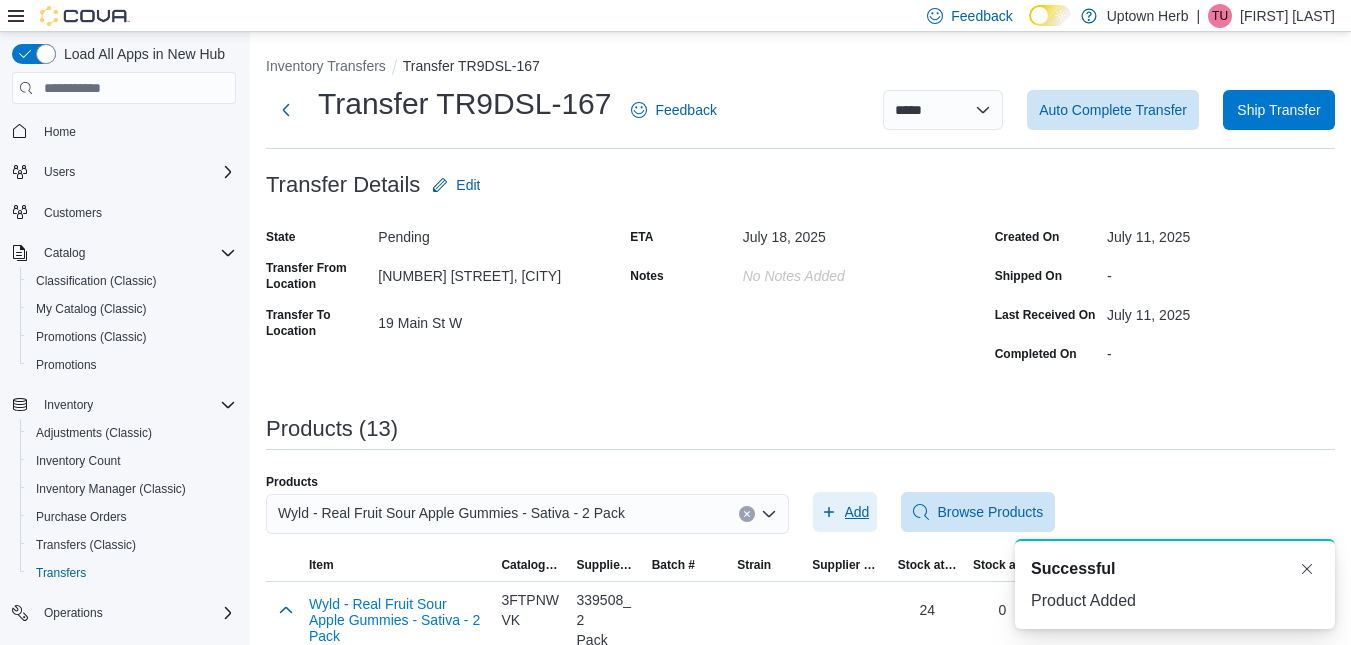 scroll, scrollTop: 0, scrollLeft: 0, axis: both 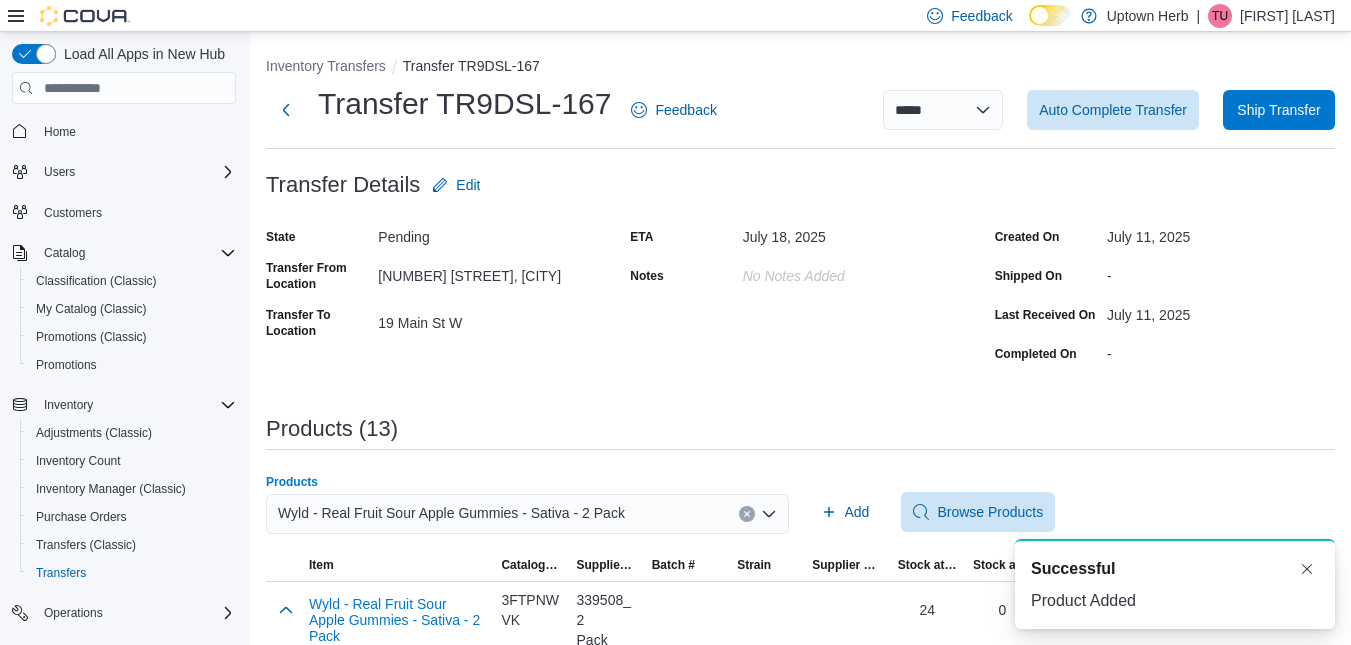 click at bounding box center (747, 514) 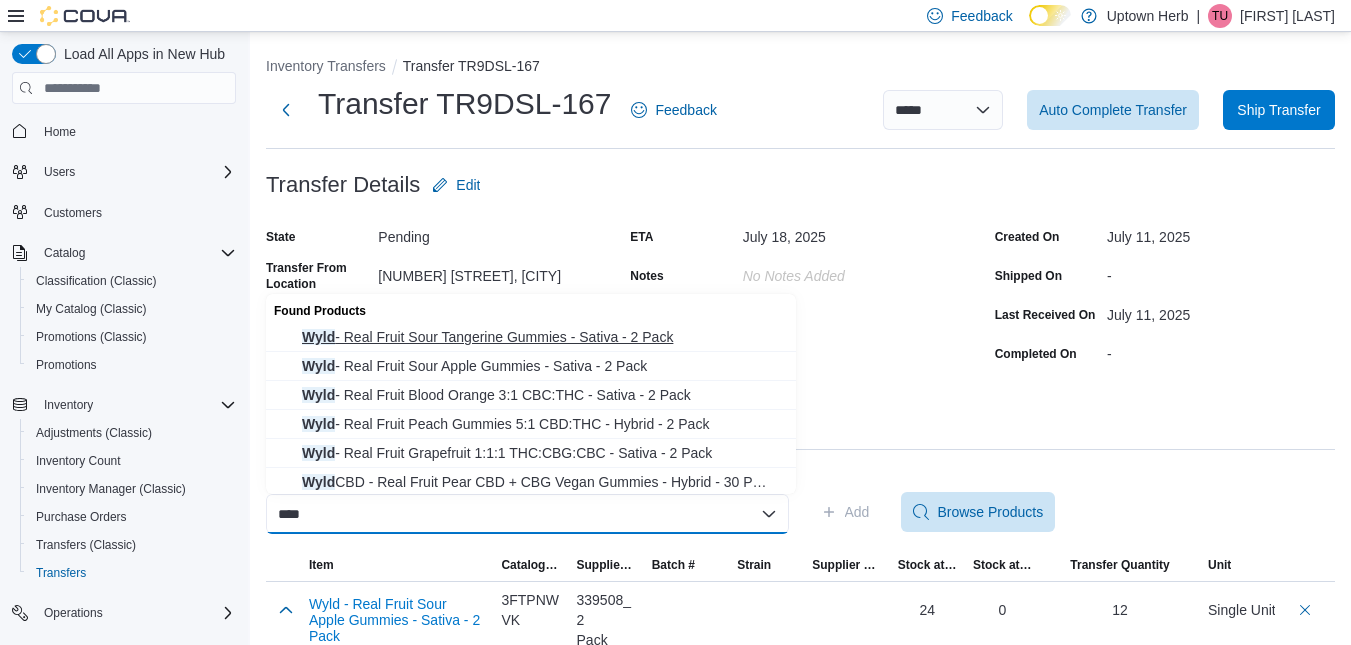 type on "****" 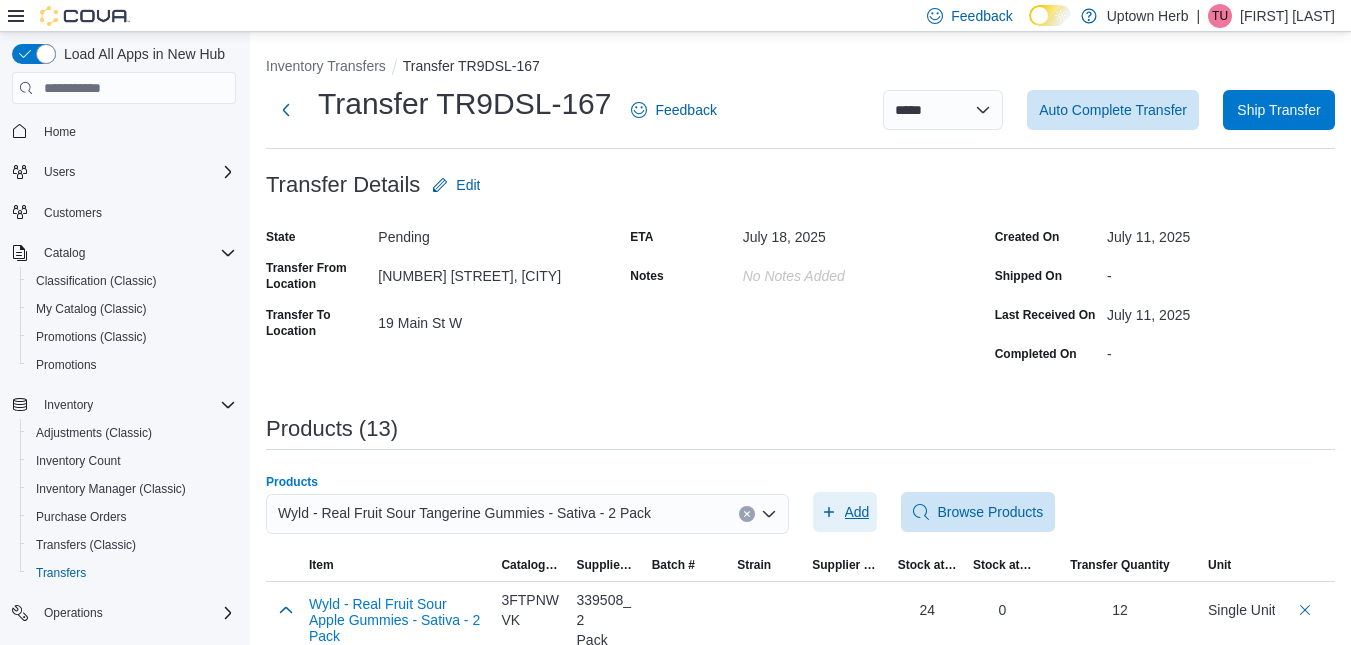 click on "Add" at bounding box center [857, 512] 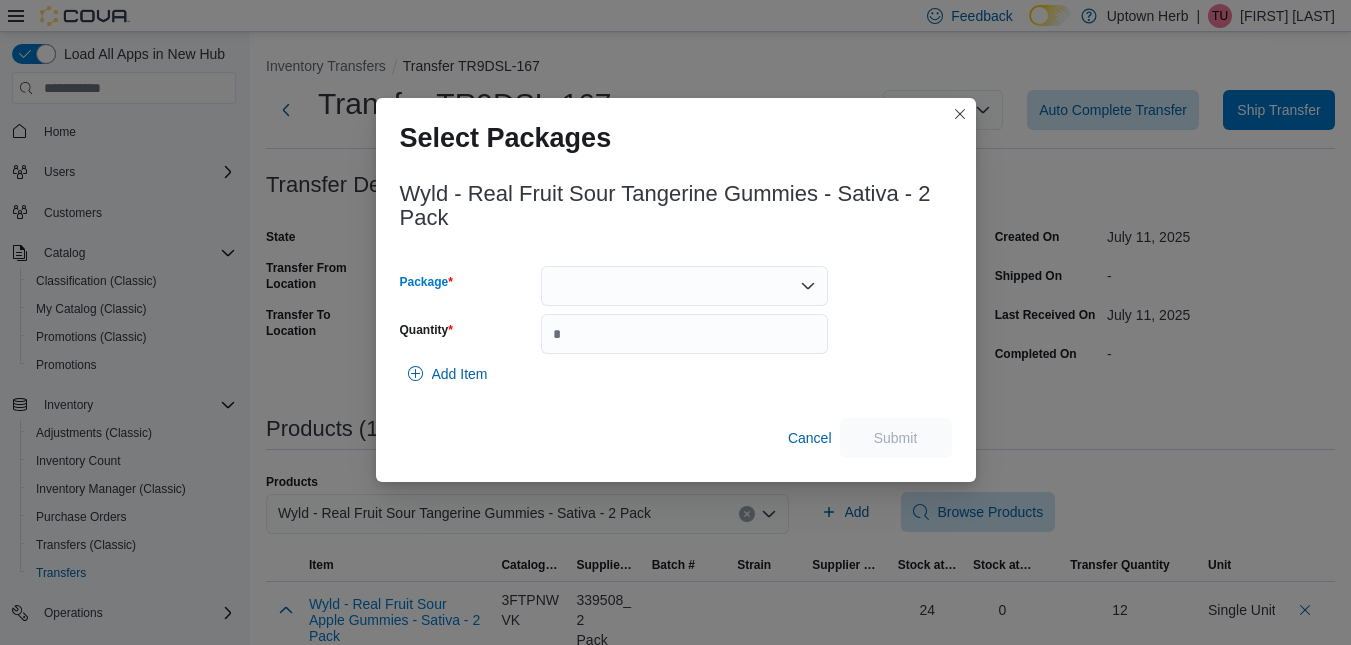 click at bounding box center (684, 286) 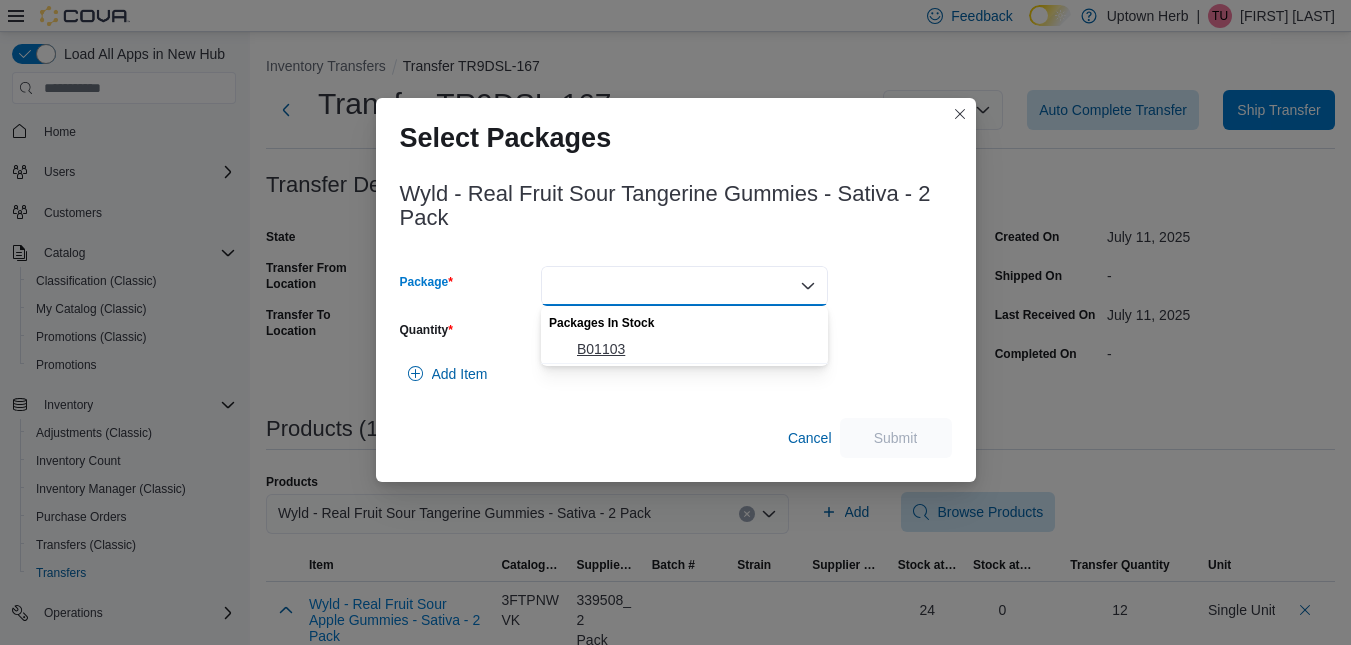 click on "B01103" at bounding box center [684, 349] 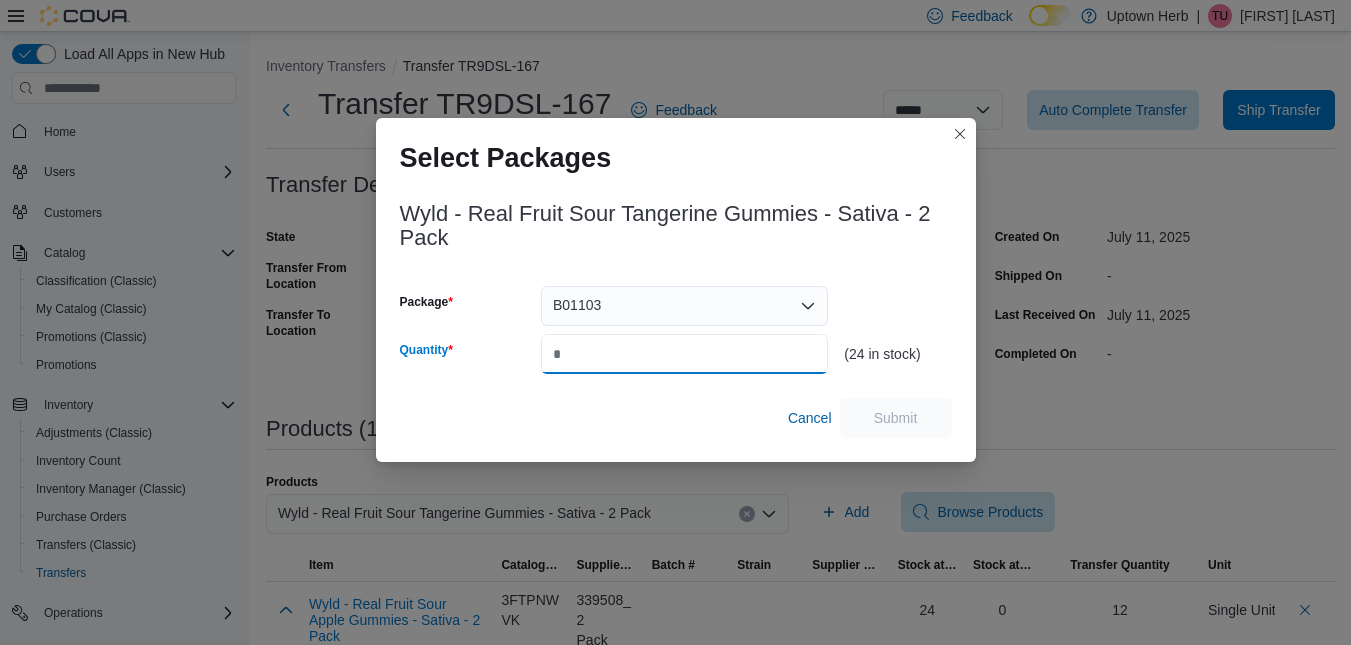 click on "Quantity" at bounding box center (684, 354) 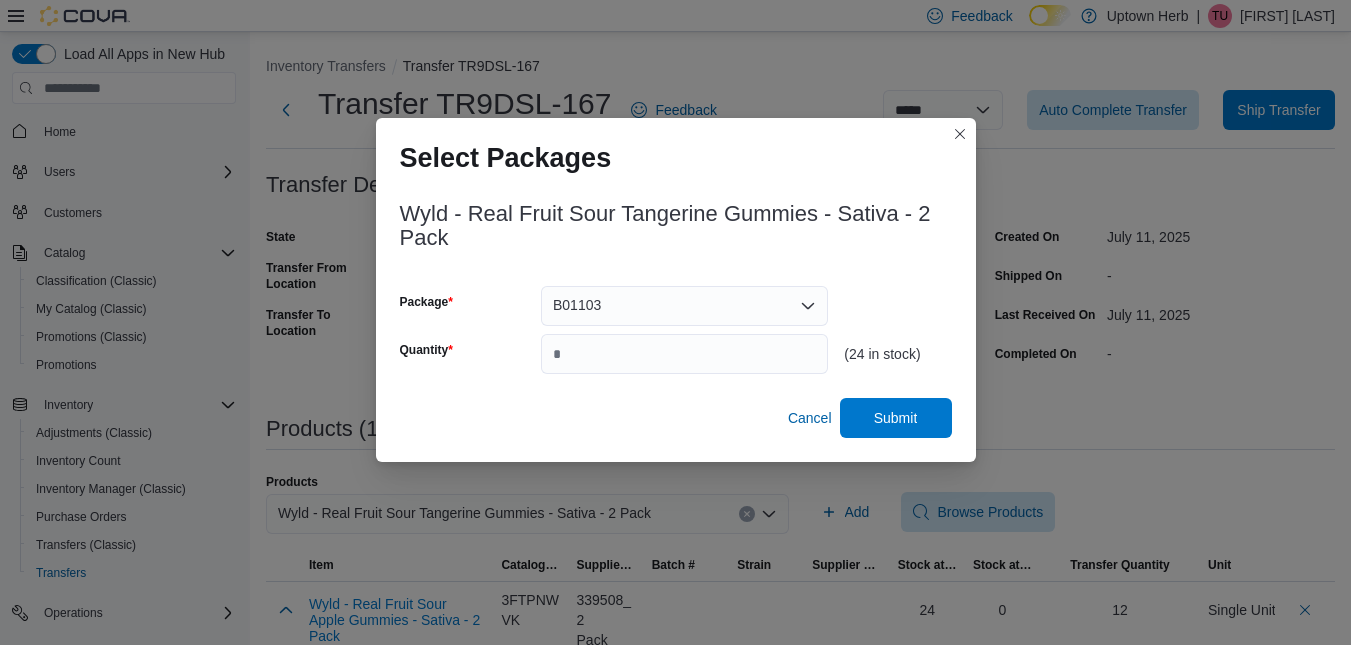 type on "*" 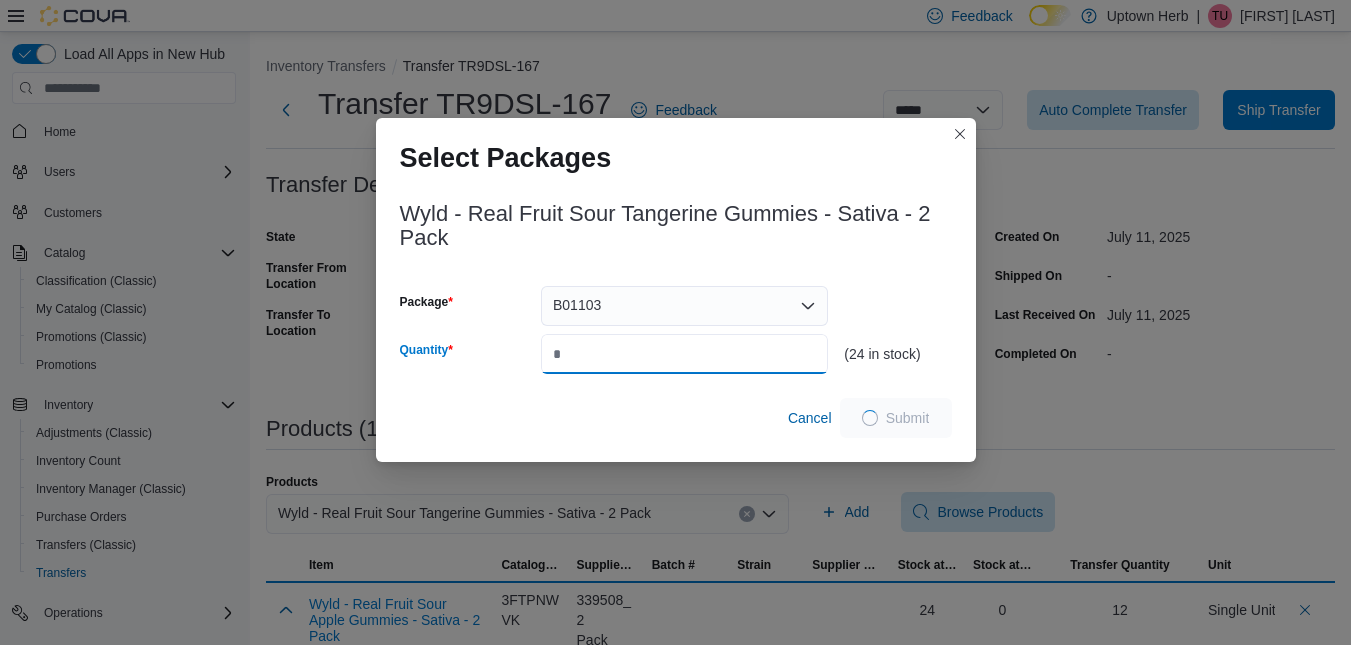 type on "**" 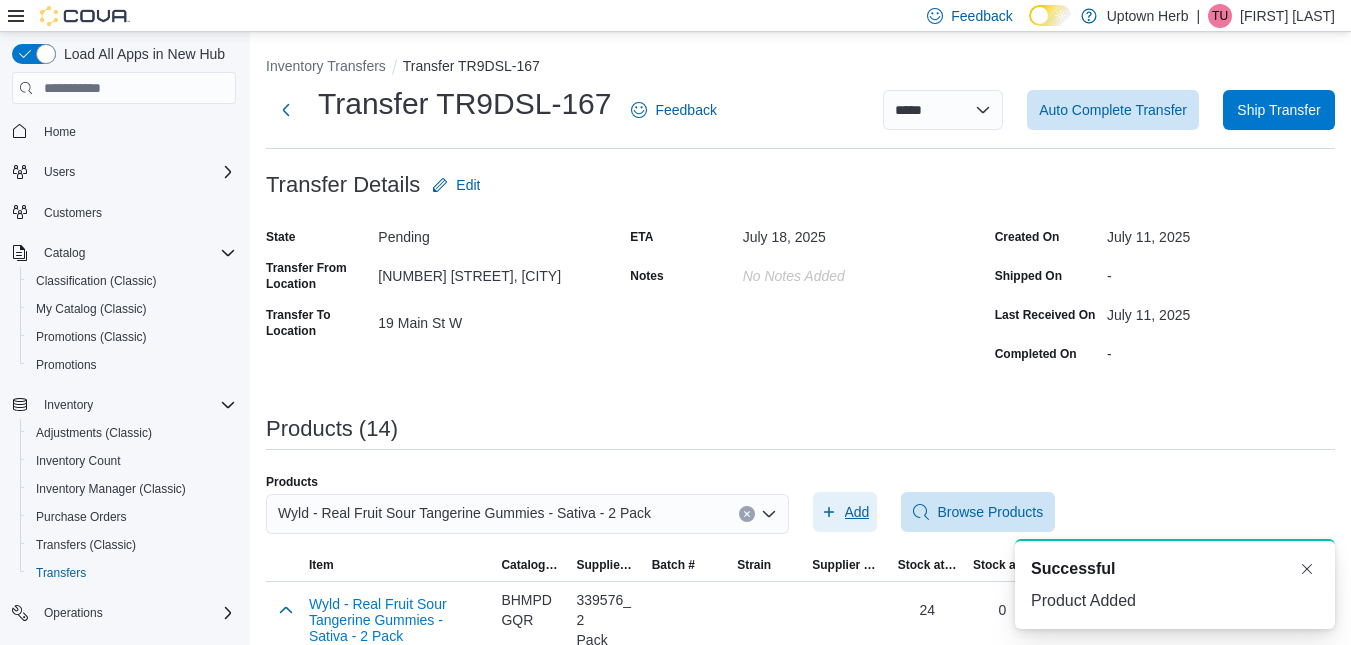 scroll, scrollTop: 0, scrollLeft: 0, axis: both 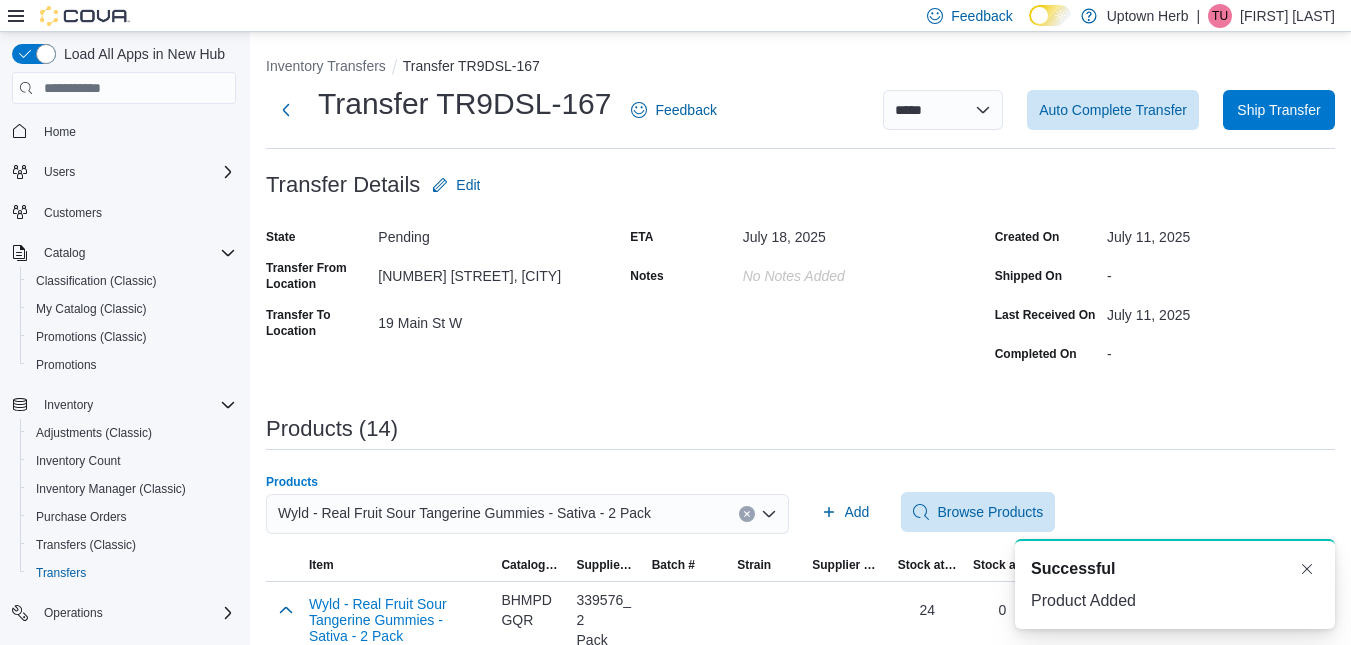 click on "Wyld - Real Fruit Sour Tangerine Gummies - Sativa - 2 Pack" at bounding box center [464, 513] 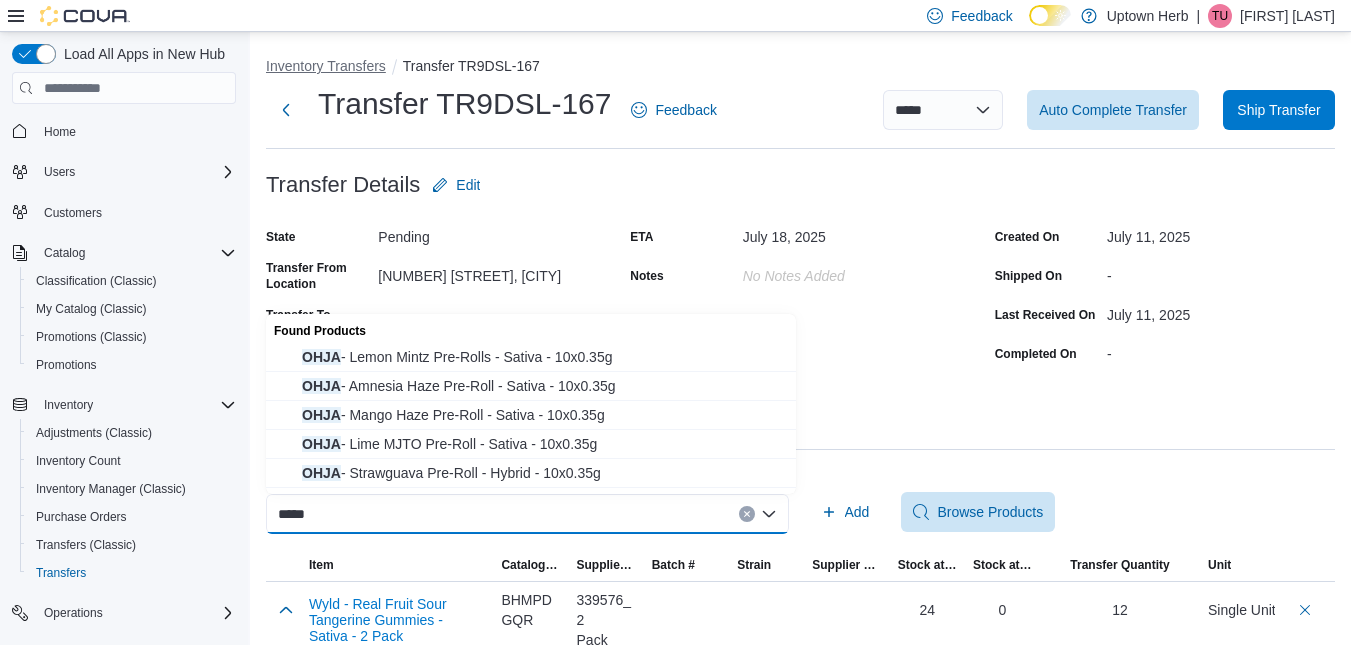 type on "****" 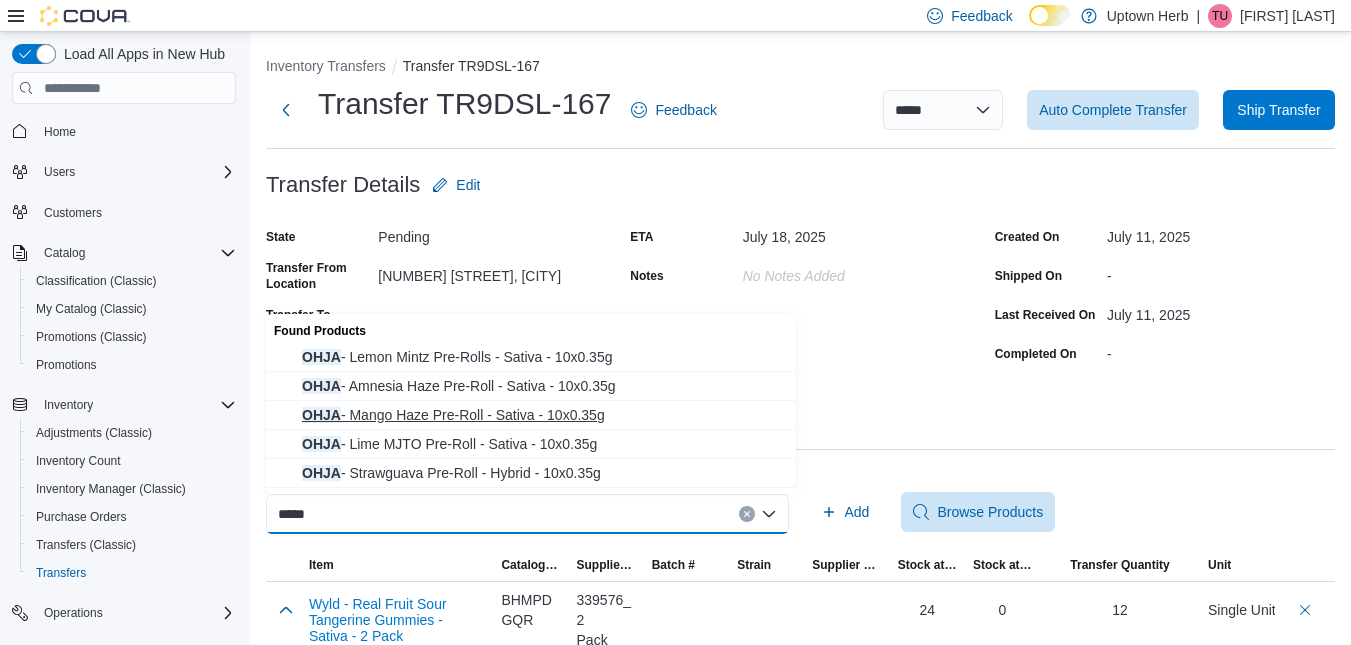click on "OHJA  - Mango Haze Pre-Roll - Sativa - 10x0.35g" at bounding box center (543, 415) 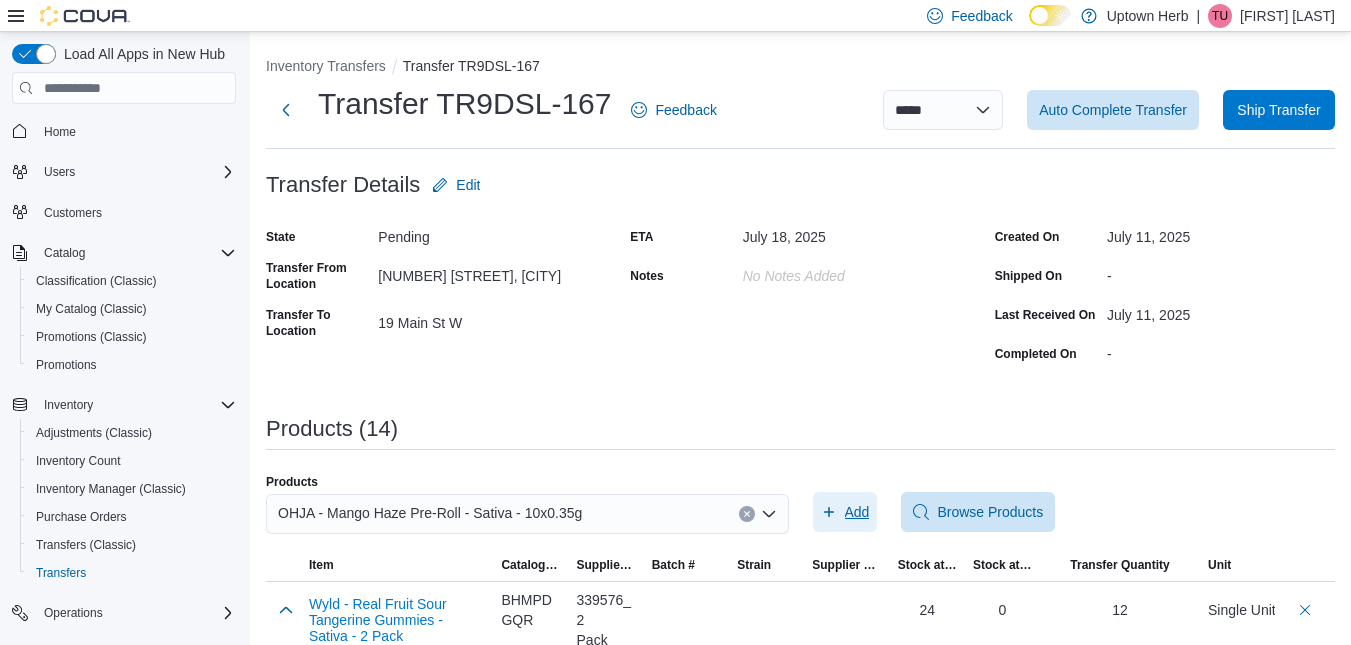 click on "Add" at bounding box center (857, 512) 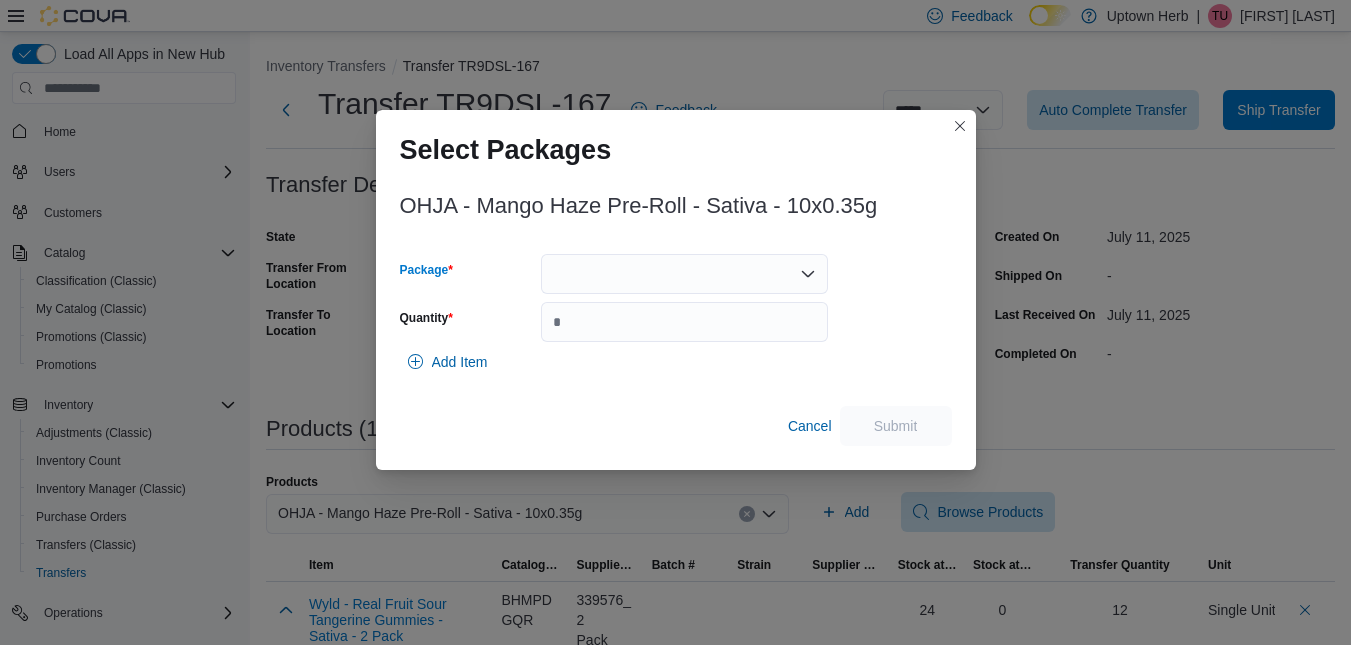 click at bounding box center [684, 274] 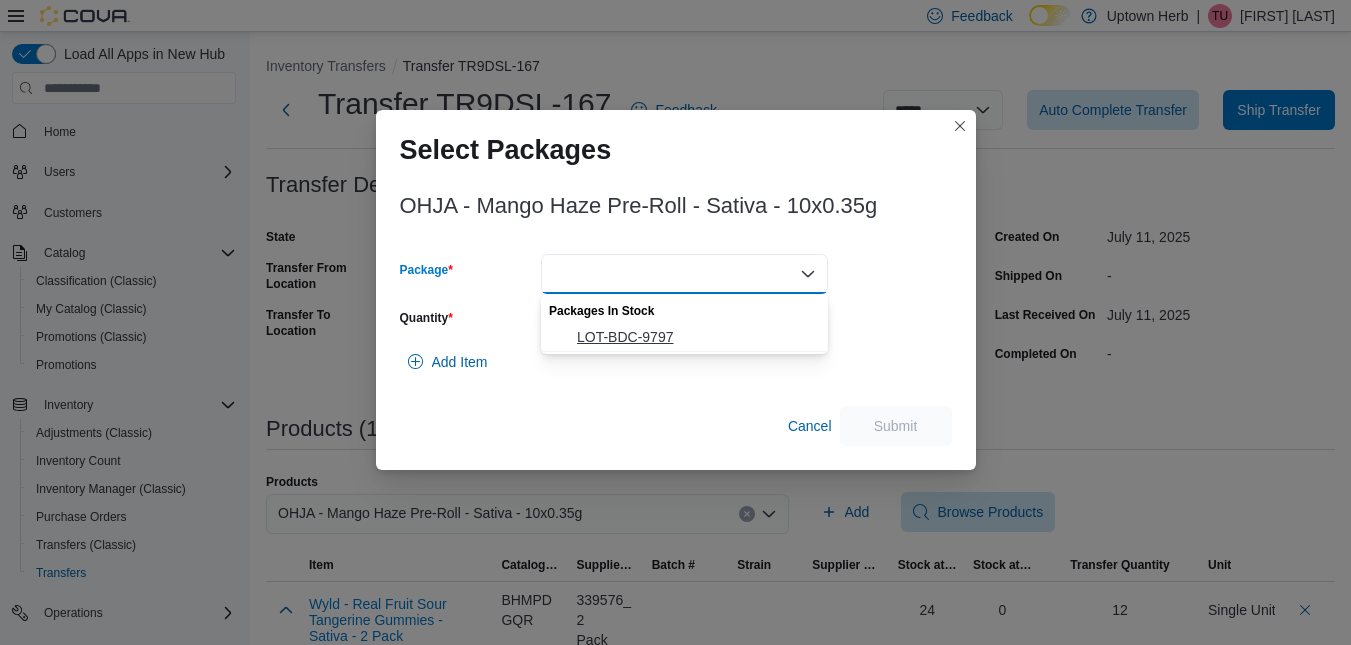 click on "LOT-BDC-9797" at bounding box center (696, 337) 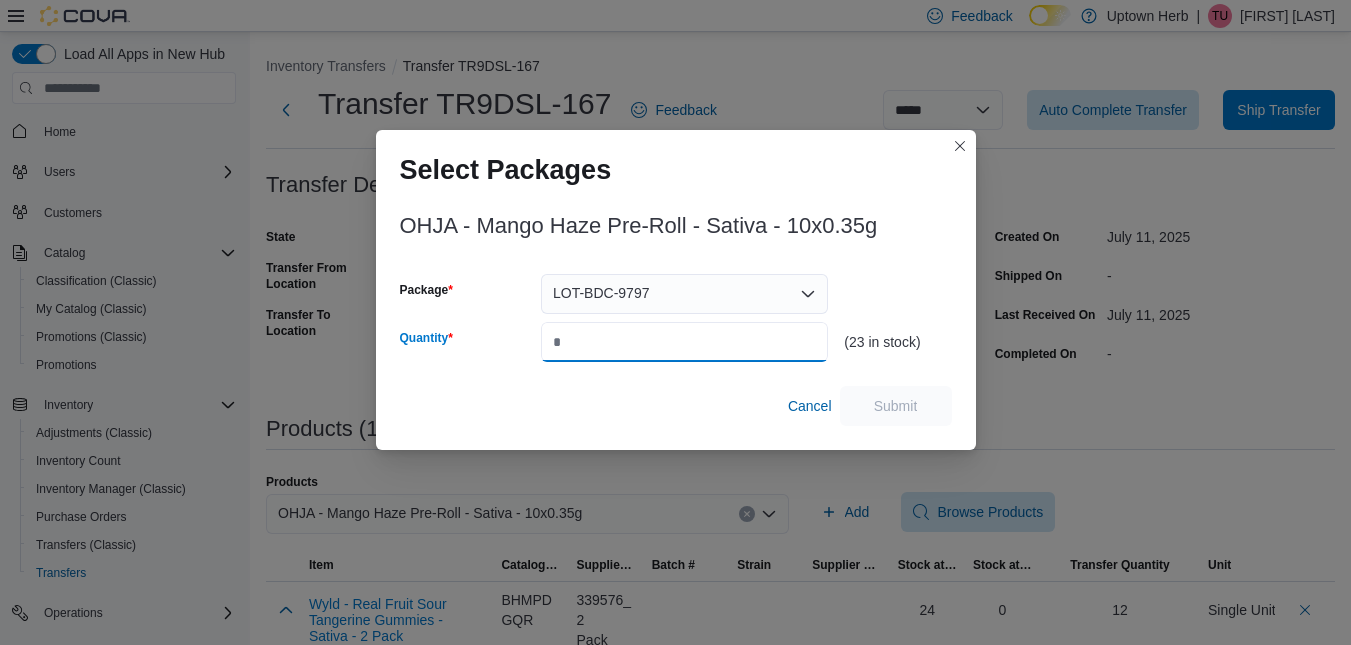 click on "Quantity" at bounding box center (684, 342) 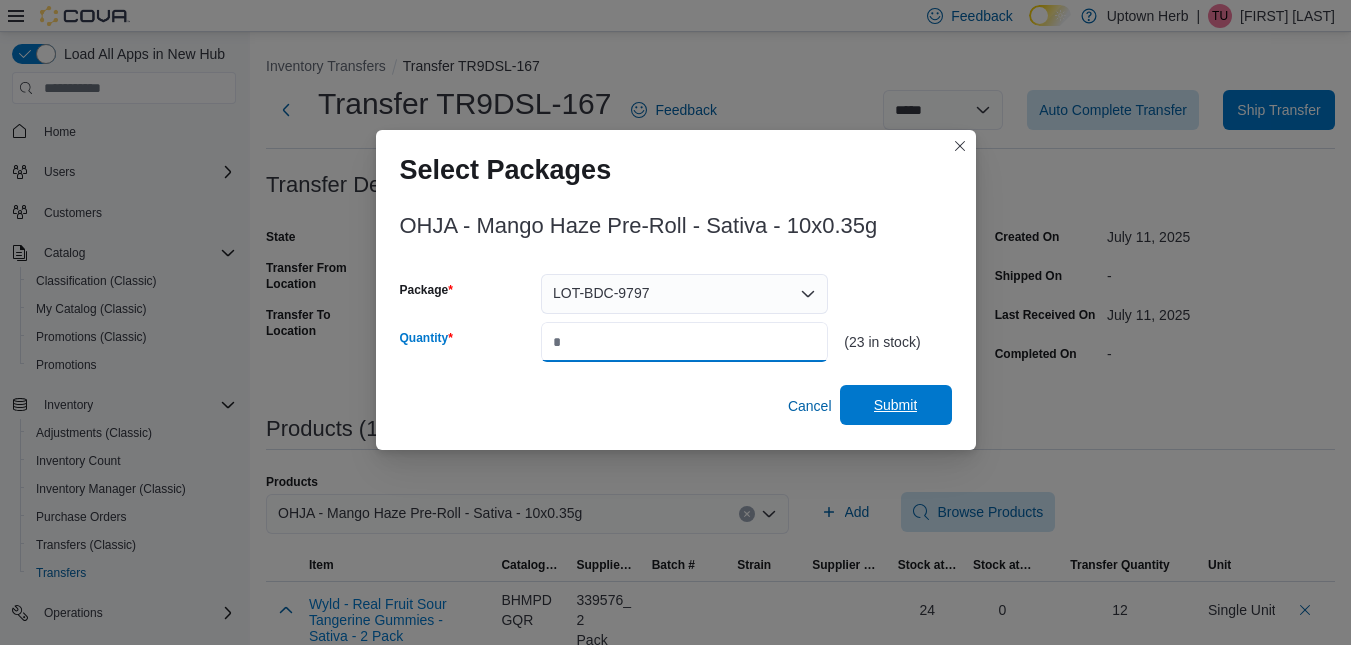 type on "**" 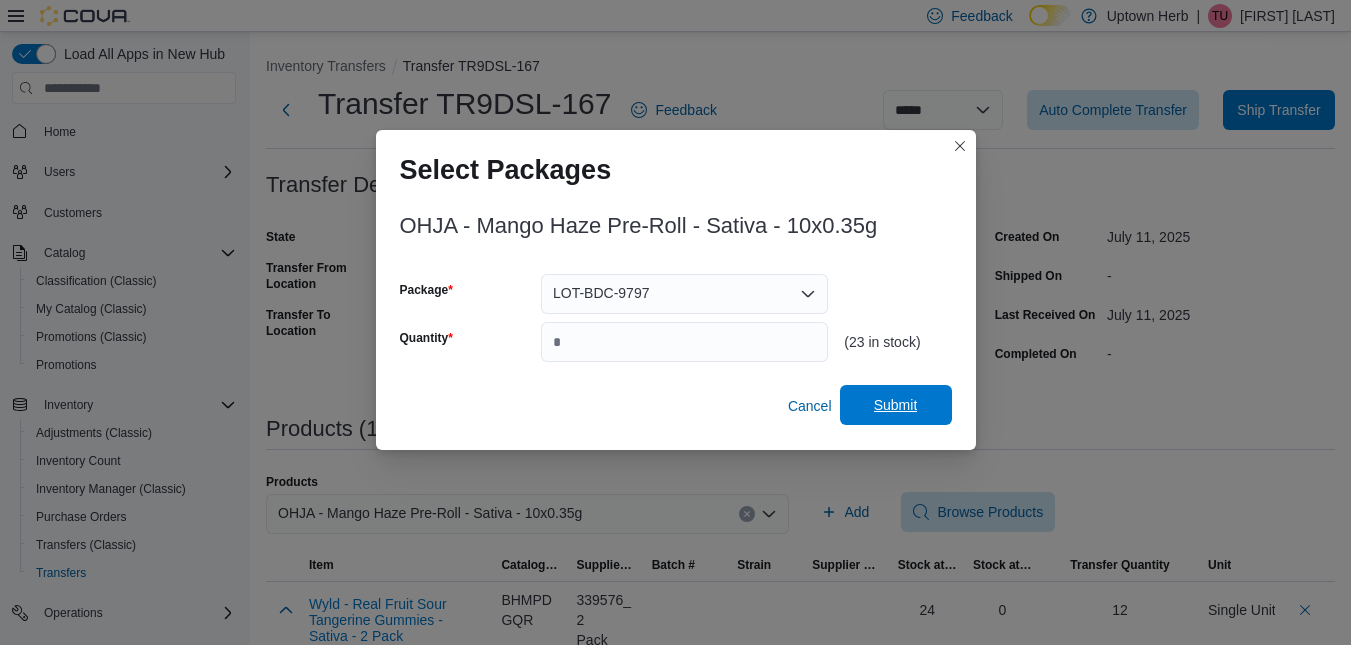click on "Submit" at bounding box center (896, 405) 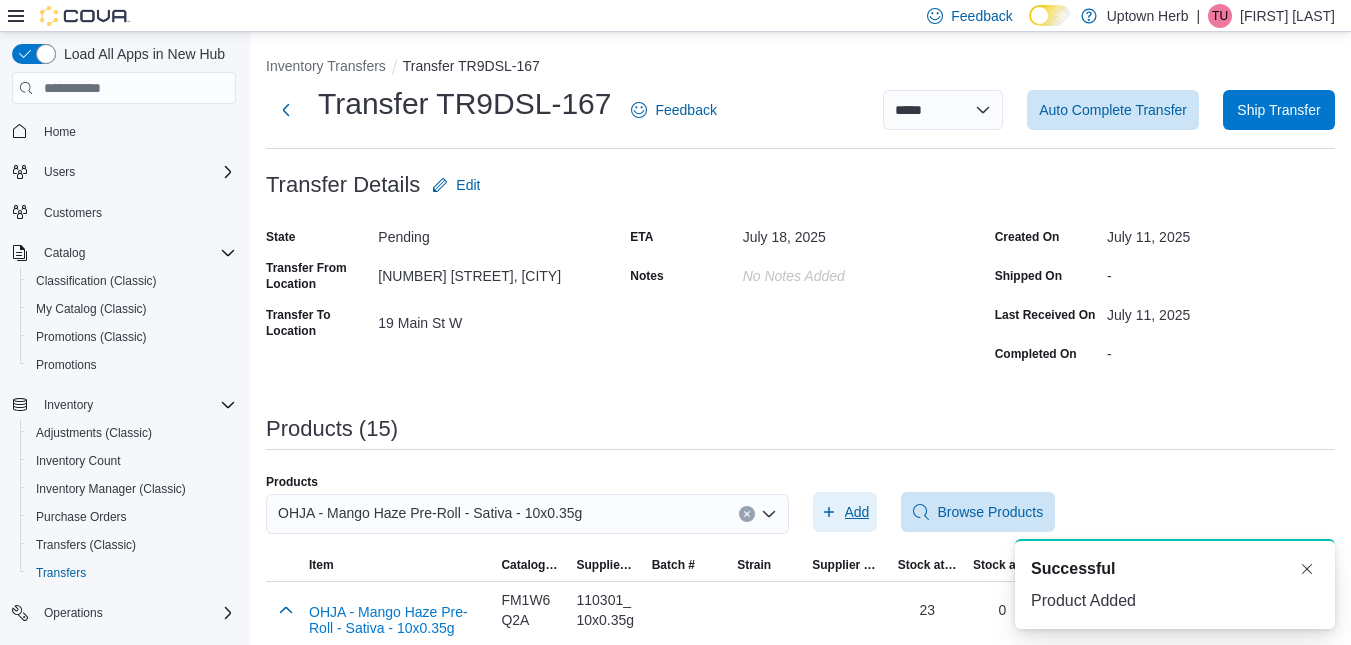 scroll, scrollTop: 0, scrollLeft: 0, axis: both 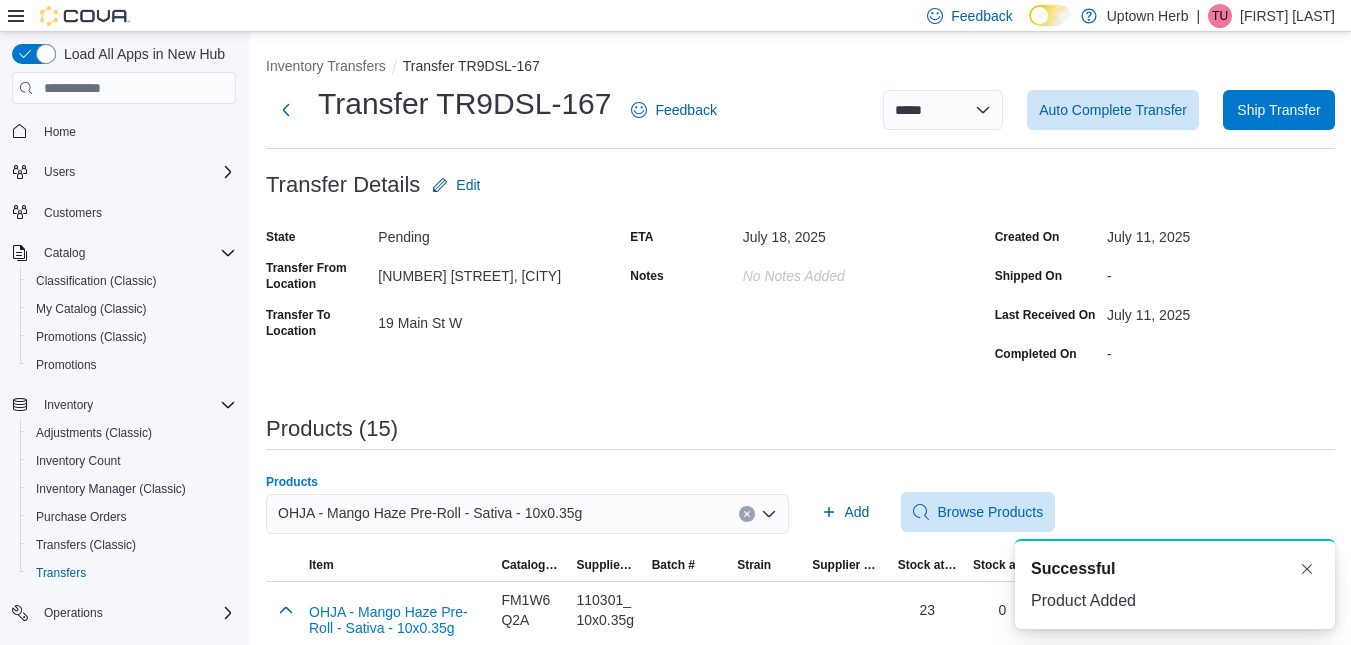 click on "OHJA - Mango Haze Pre-Roll - Sativa - 10x0.35g" at bounding box center [527, 514] 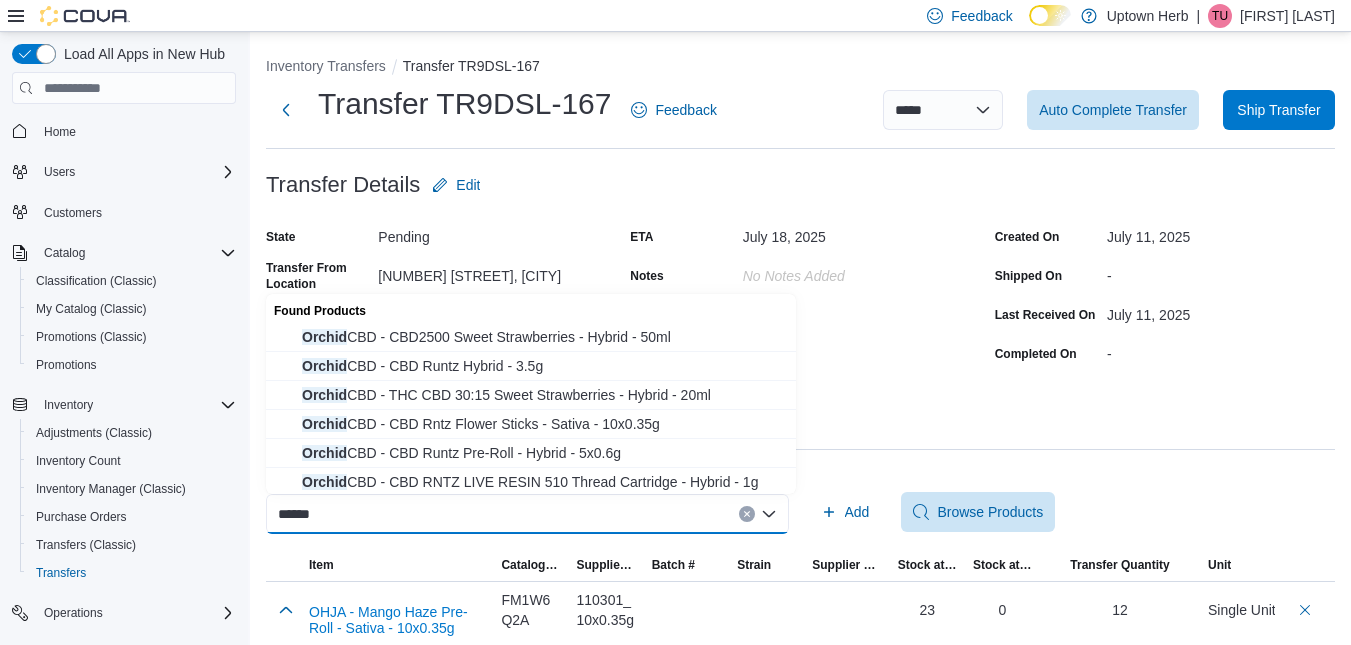 type on "******" 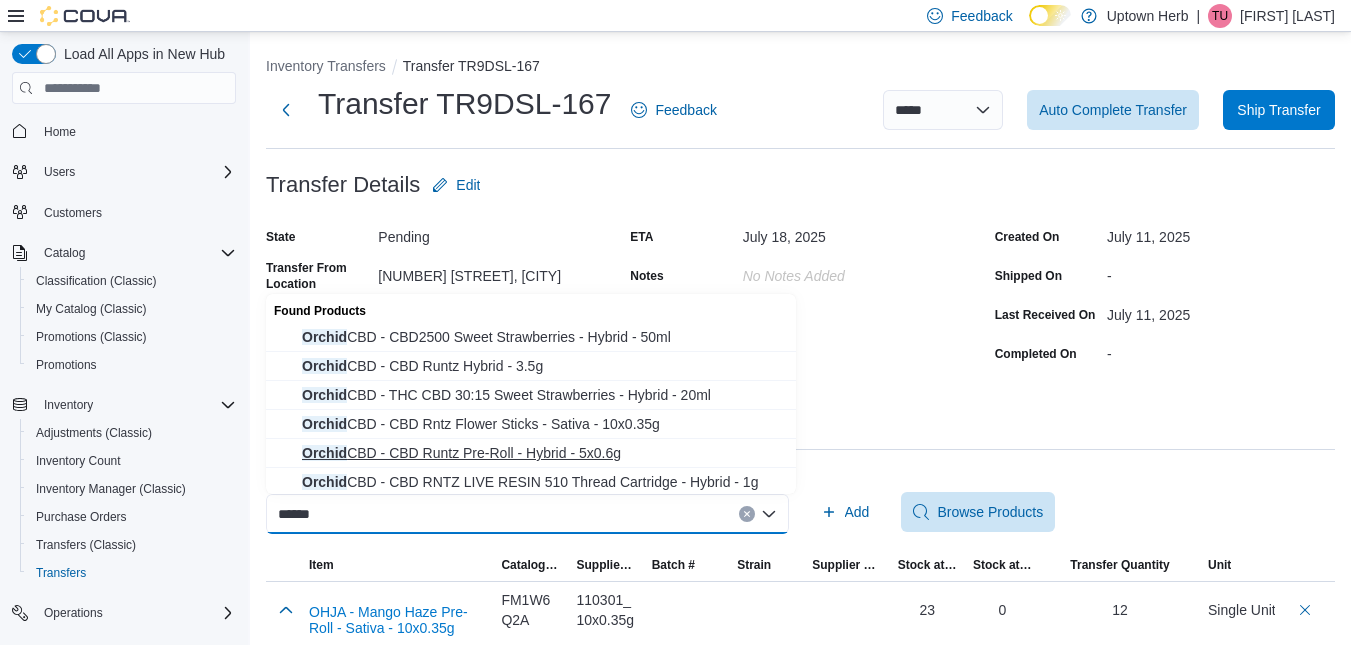 click on "Orchid  CBD - CBD Runtz Pre-Roll - Hybrid - 5x0.6g" at bounding box center [543, 453] 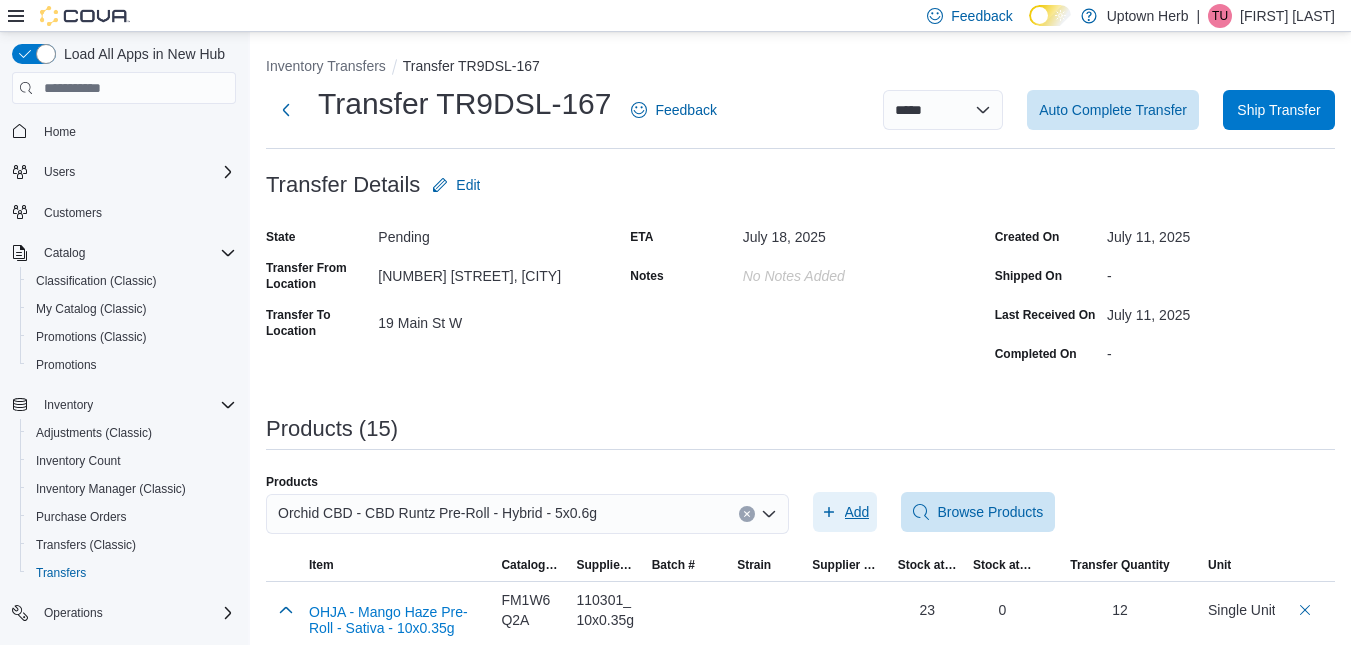 click on "Add" at bounding box center (857, 512) 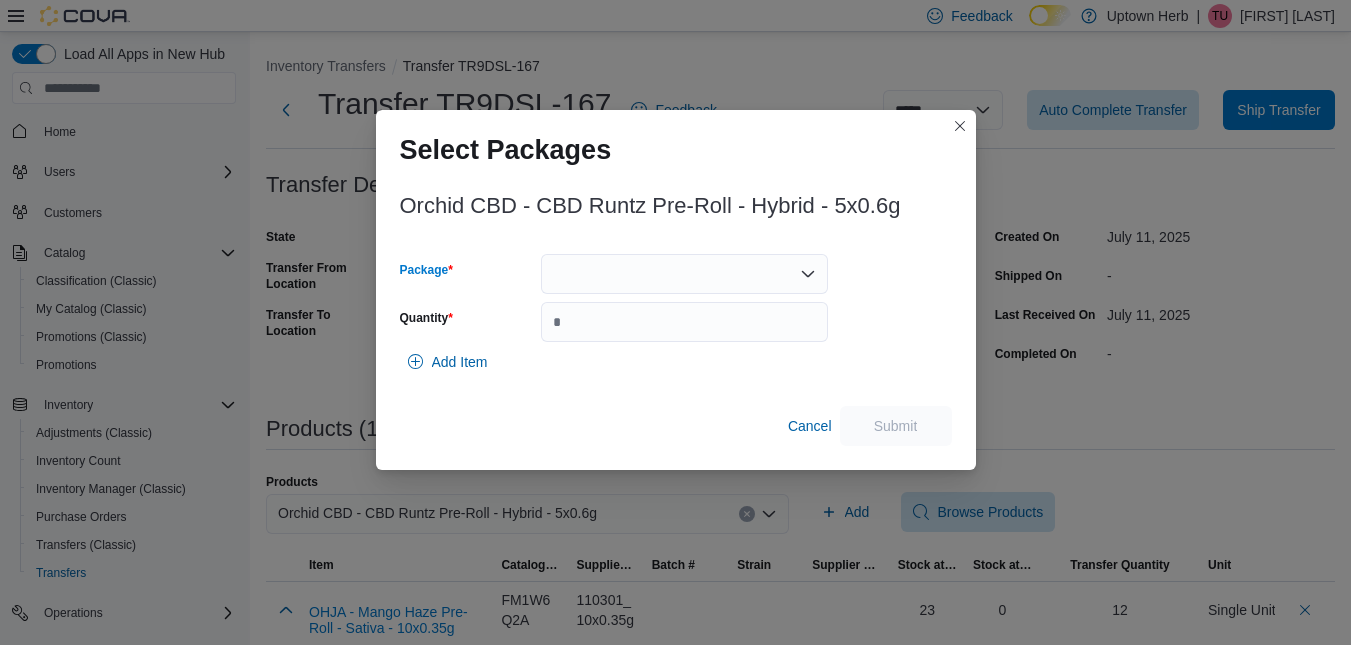 click at bounding box center (684, 274) 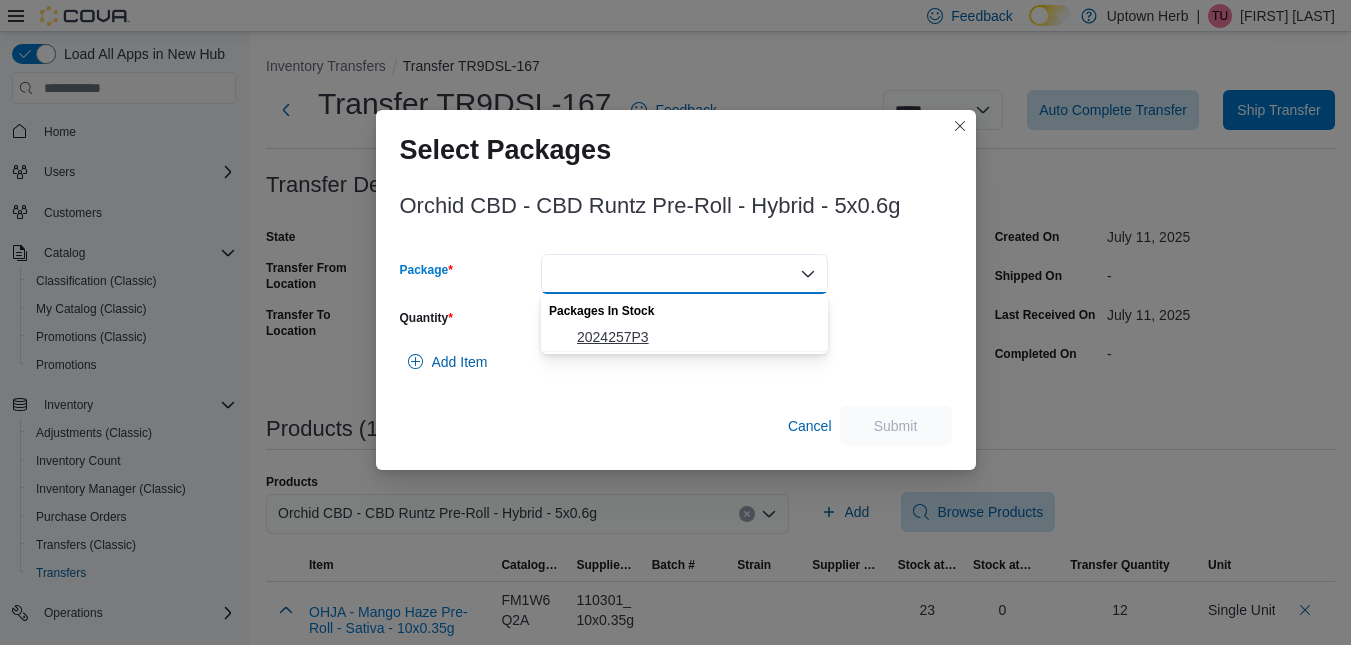 click on "2024257P3" at bounding box center [696, 337] 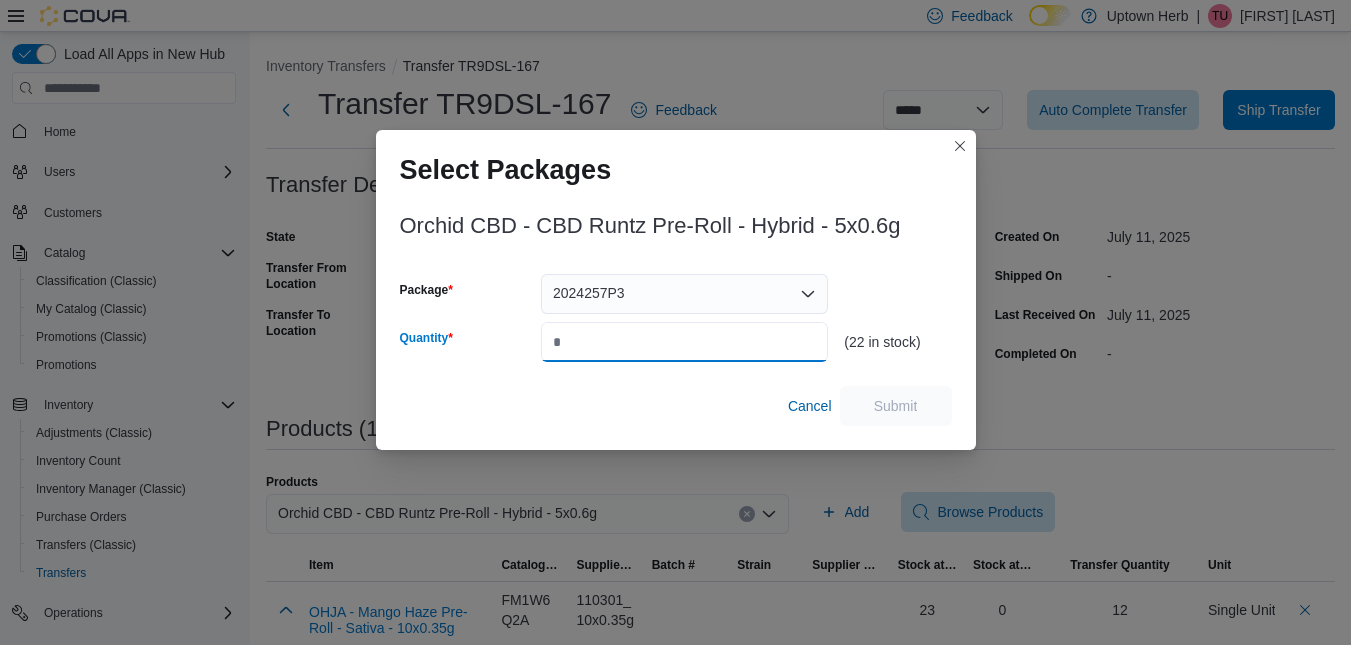 click on "Quantity" at bounding box center [684, 342] 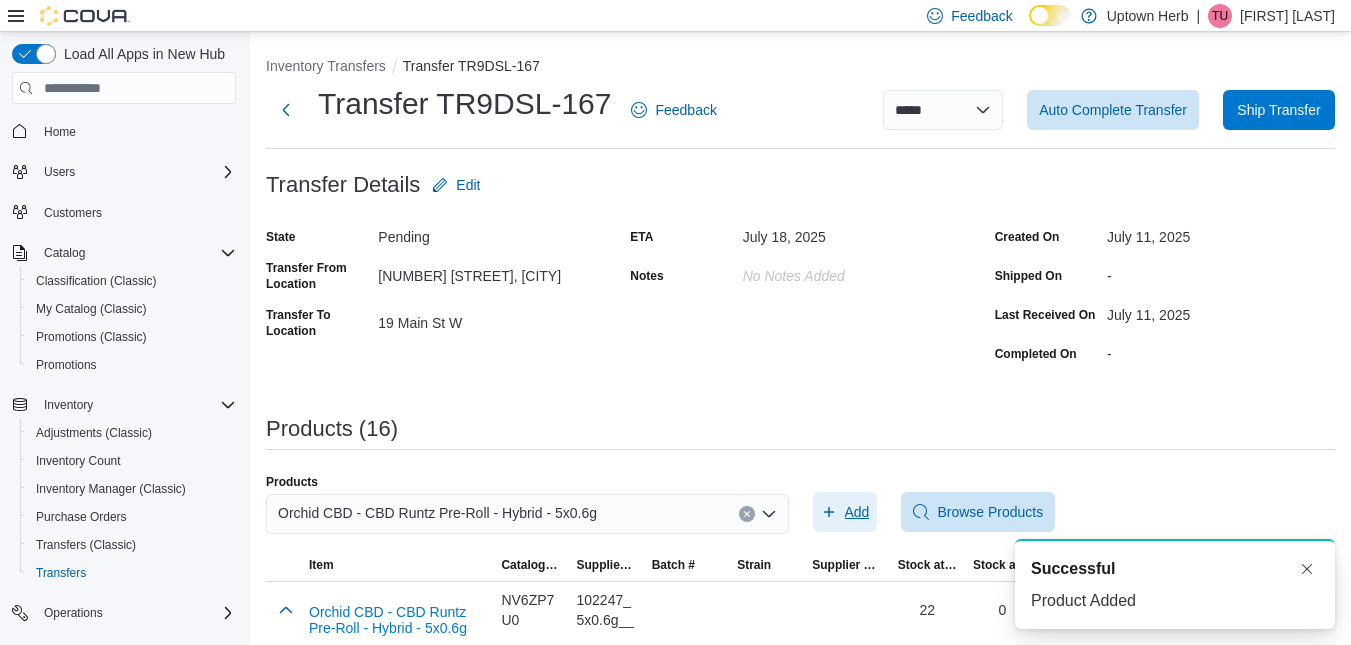 scroll, scrollTop: 0, scrollLeft: 0, axis: both 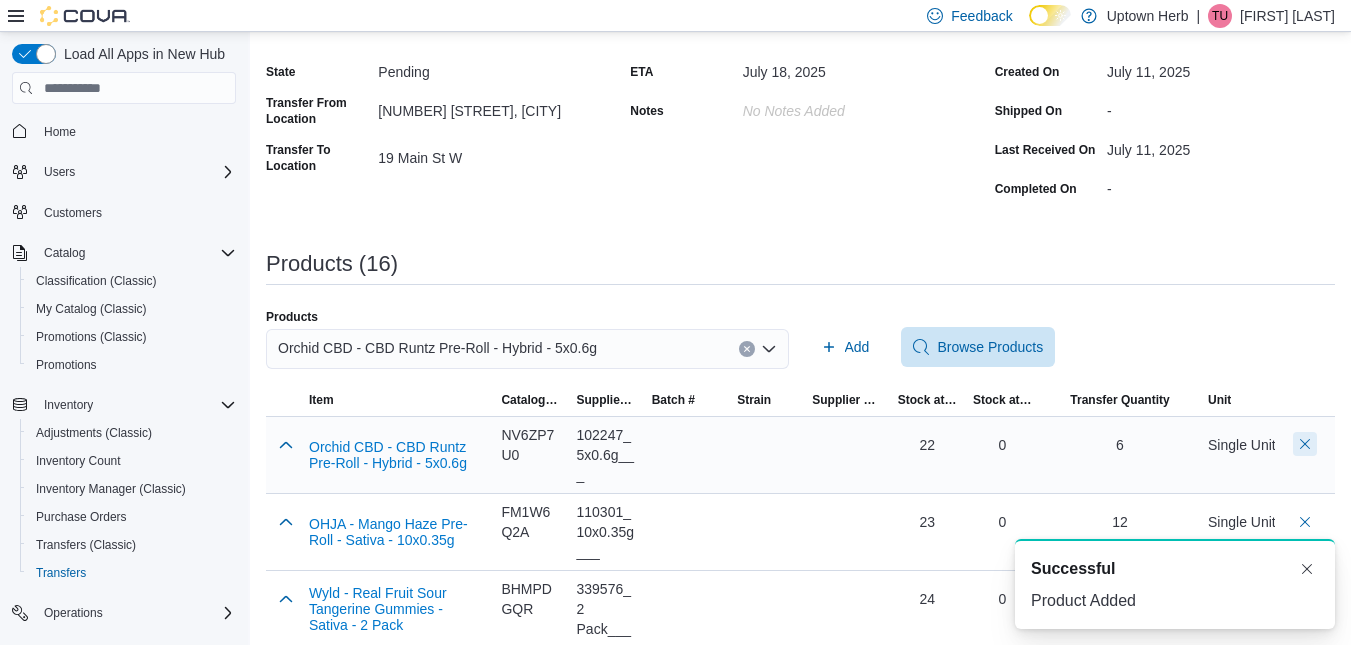 click at bounding box center (1305, 444) 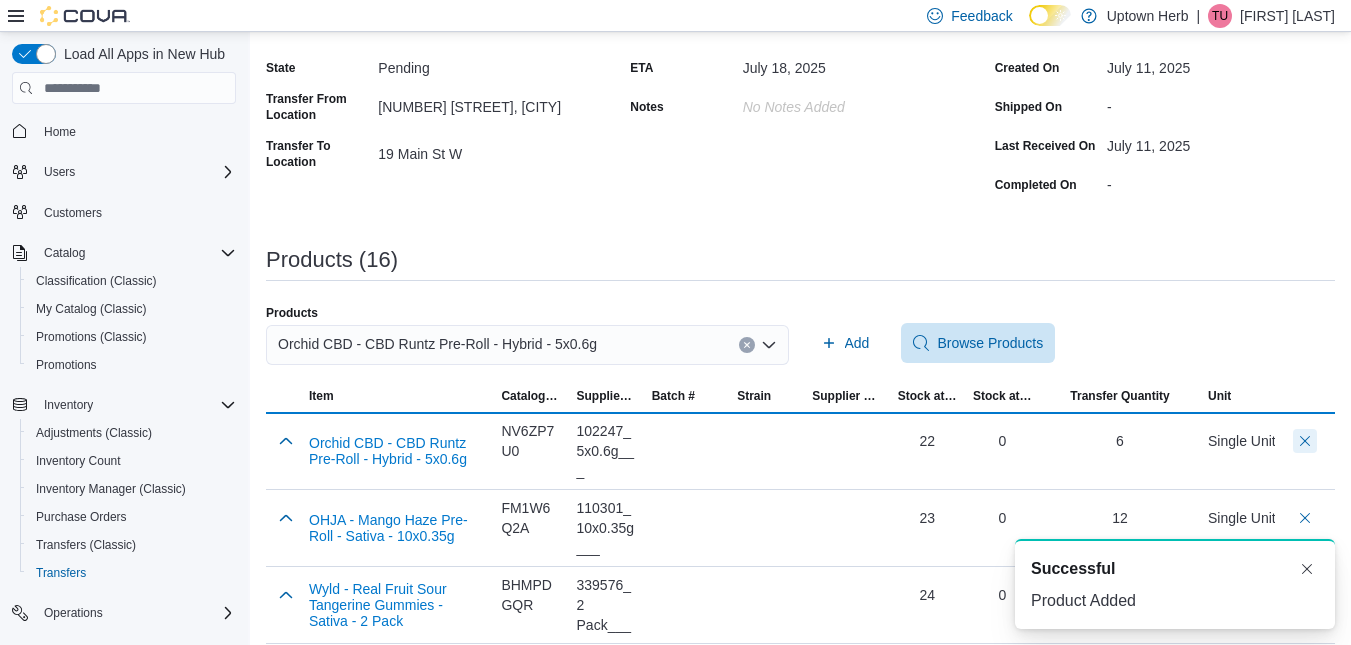 scroll, scrollTop: 165, scrollLeft: 0, axis: vertical 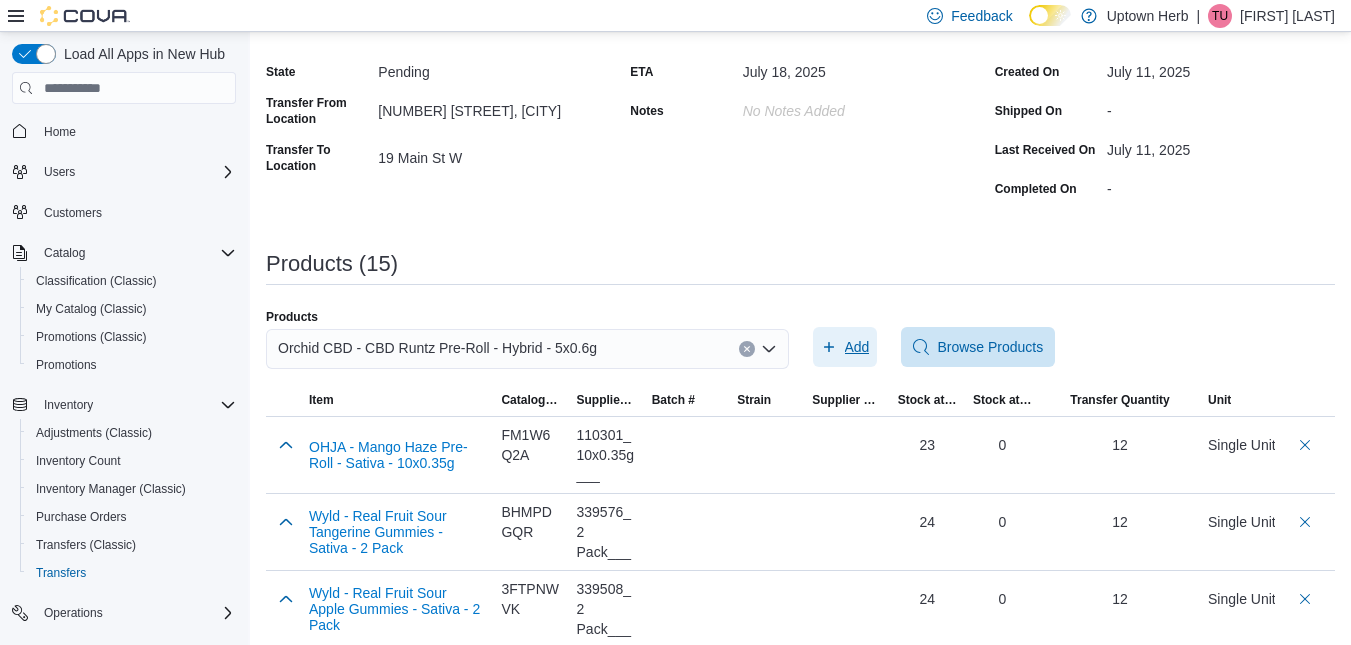 click on "Add" at bounding box center [857, 347] 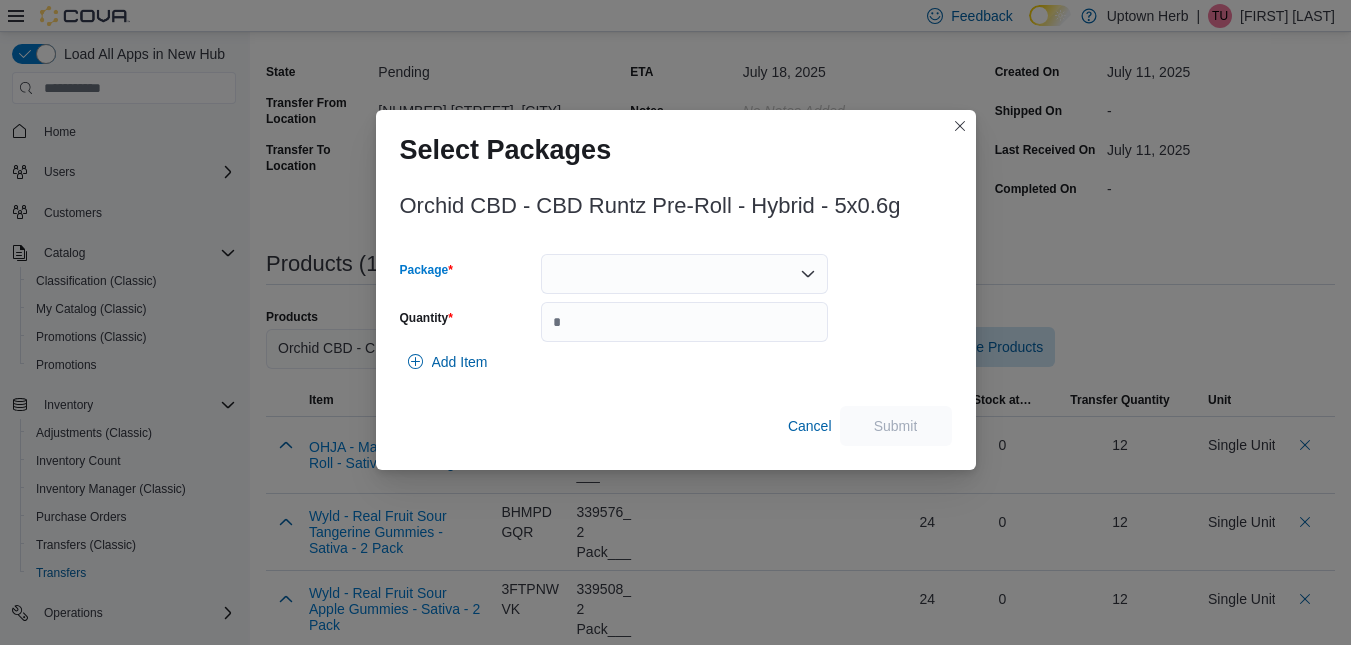 click at bounding box center [684, 274] 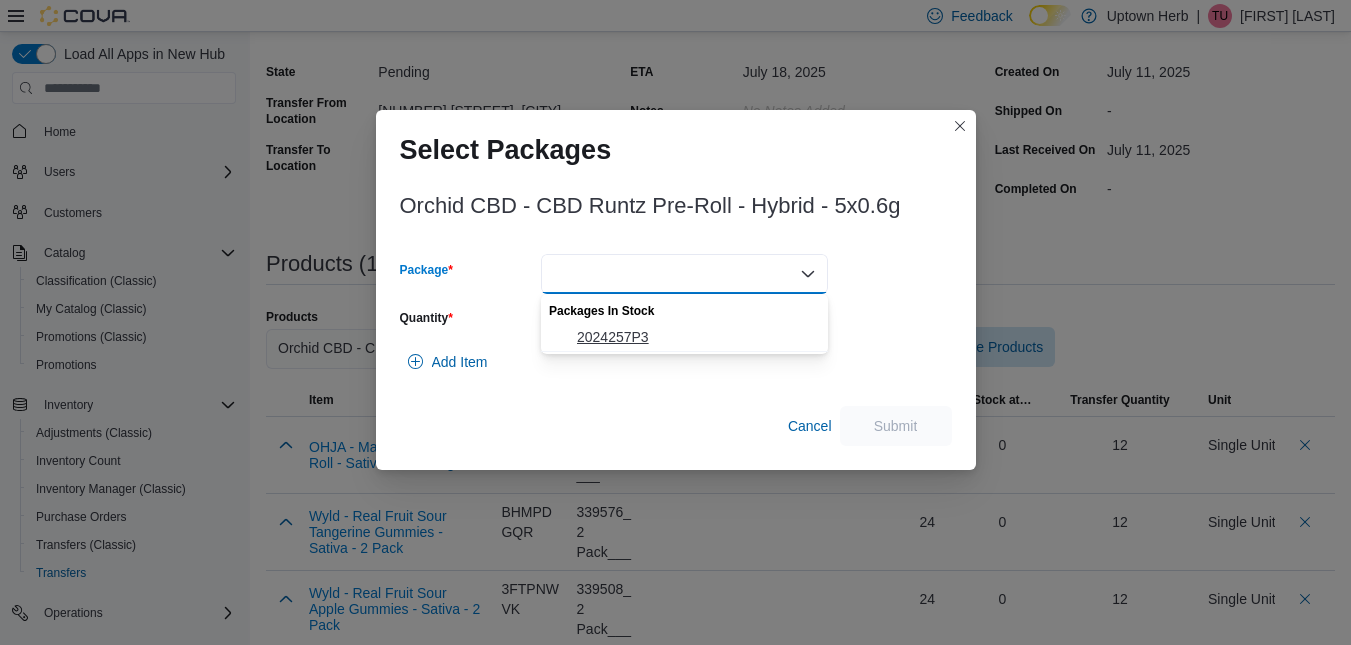 click on "2024257P3" at bounding box center (696, 337) 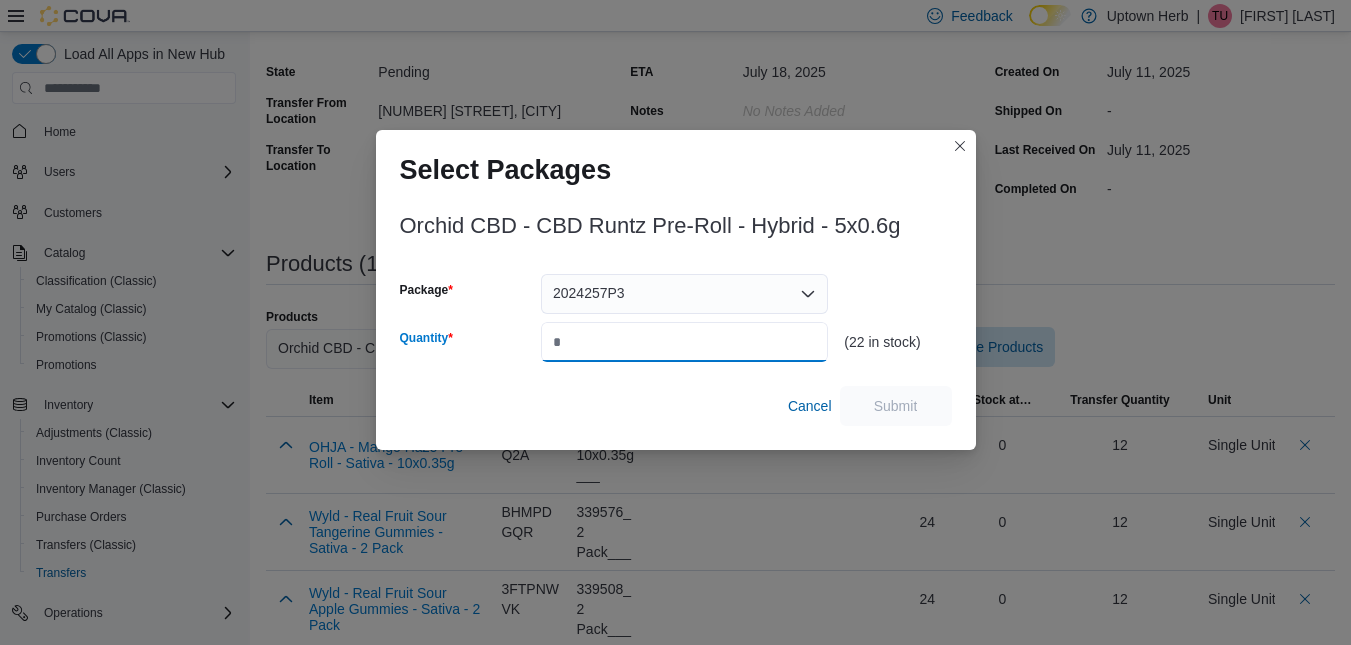 click on "Quantity" at bounding box center [684, 342] 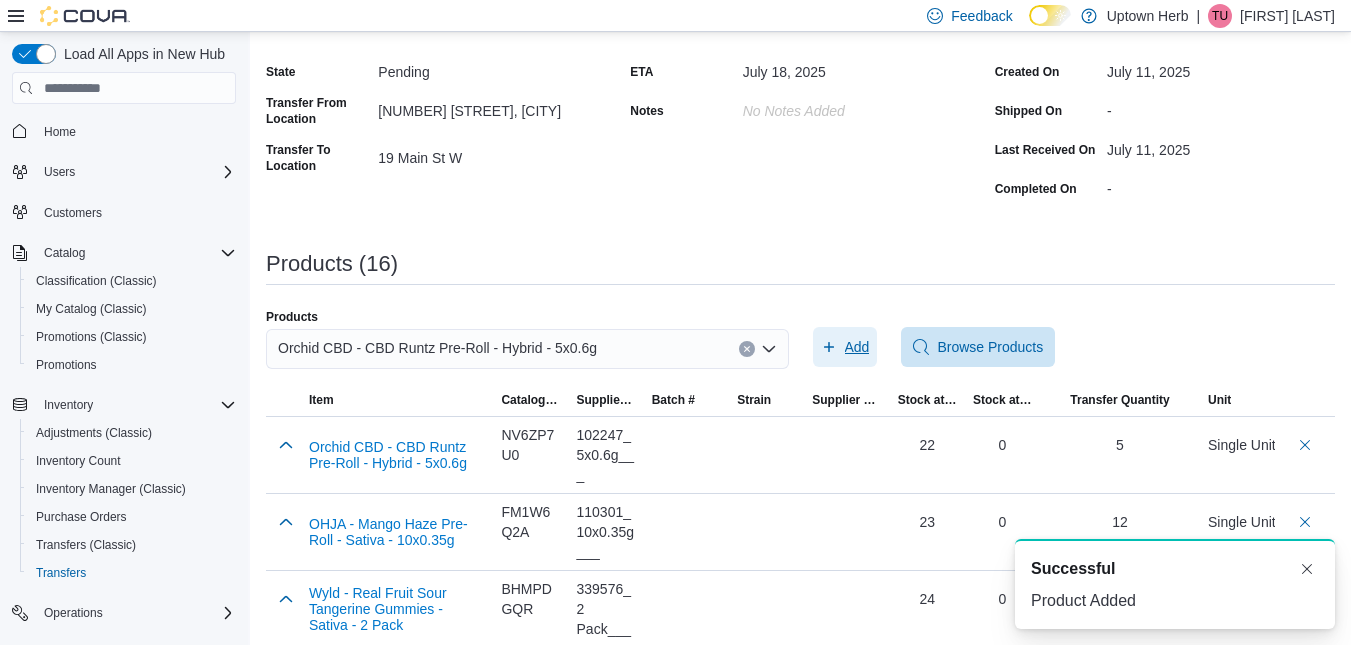 scroll, scrollTop: 0, scrollLeft: 0, axis: both 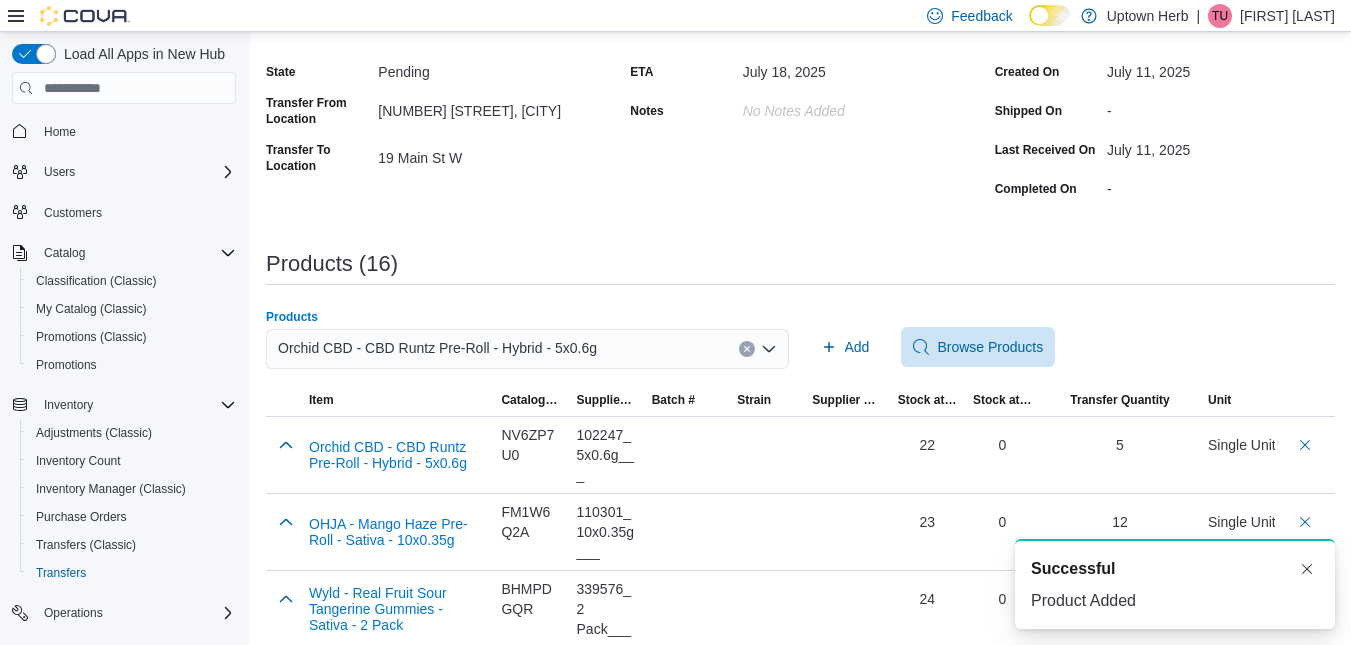 click on "Orchid CBD - CBD Runtz Pre-Roll - Hybrid - 5x0.6g" at bounding box center (437, 348) 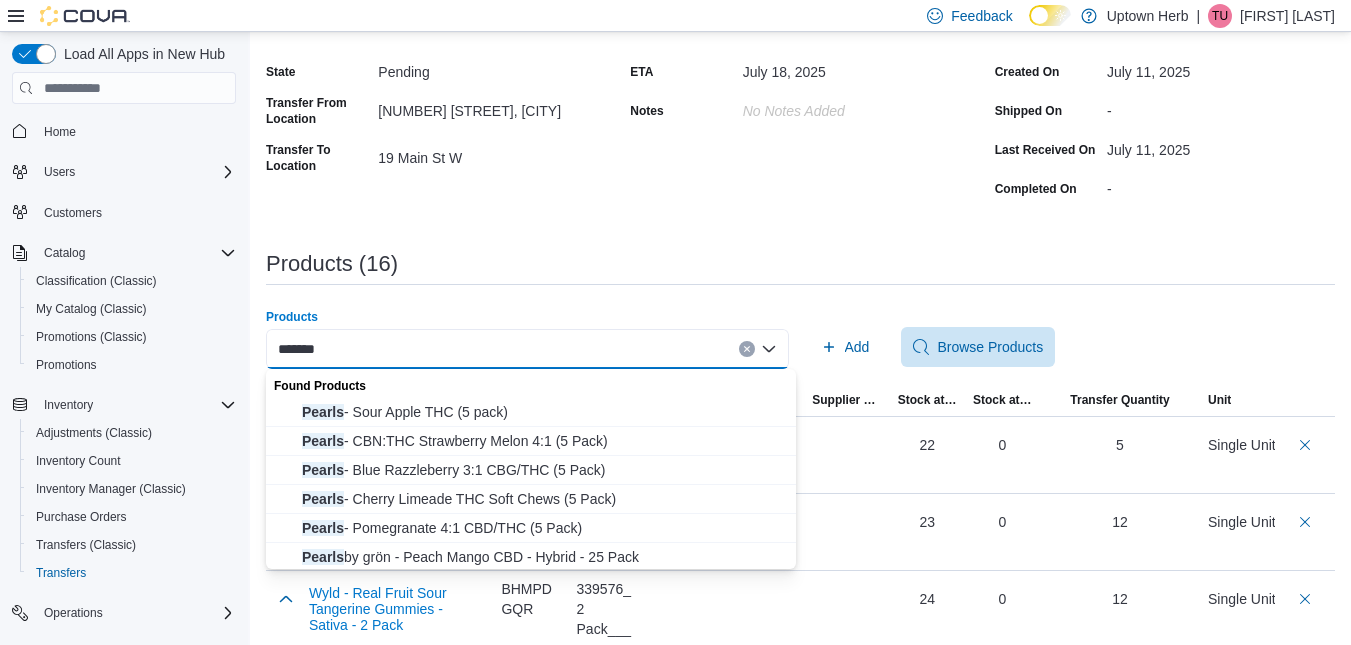type on "******" 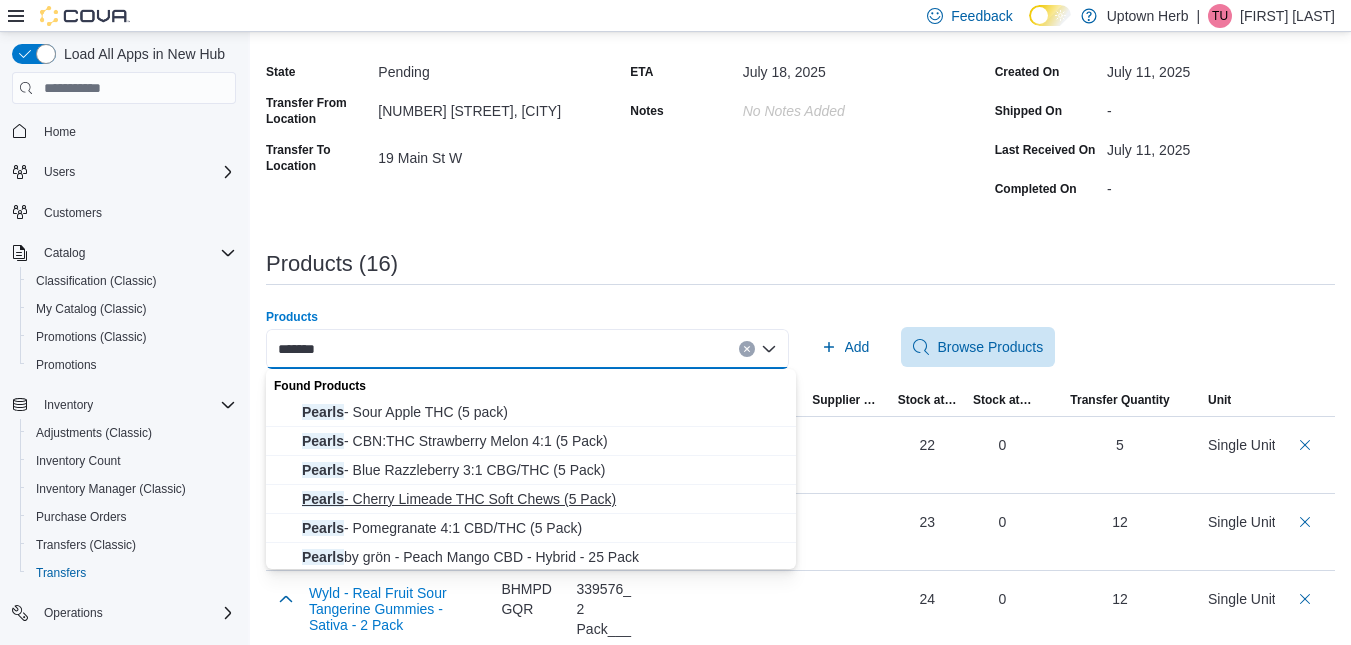 click on "Pearls  - Cherry Limeade THC Soft Chews (5 Pack)" at bounding box center (543, 499) 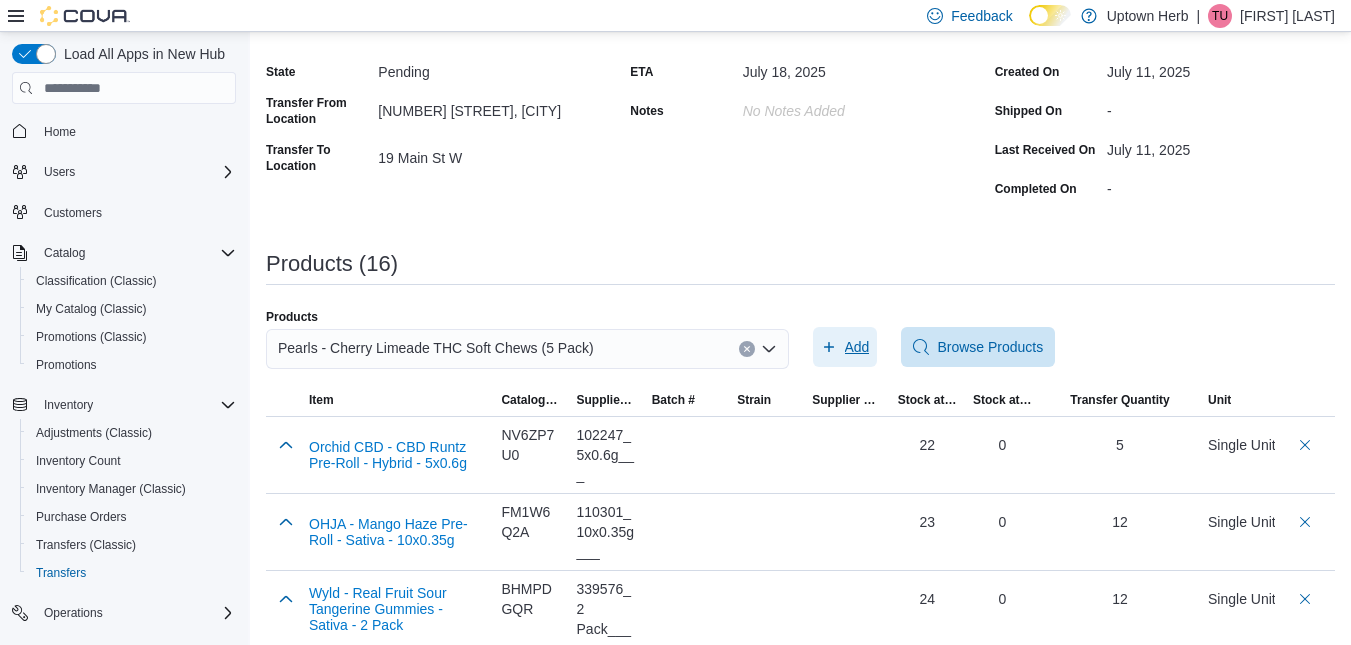 click on "Add" at bounding box center [857, 347] 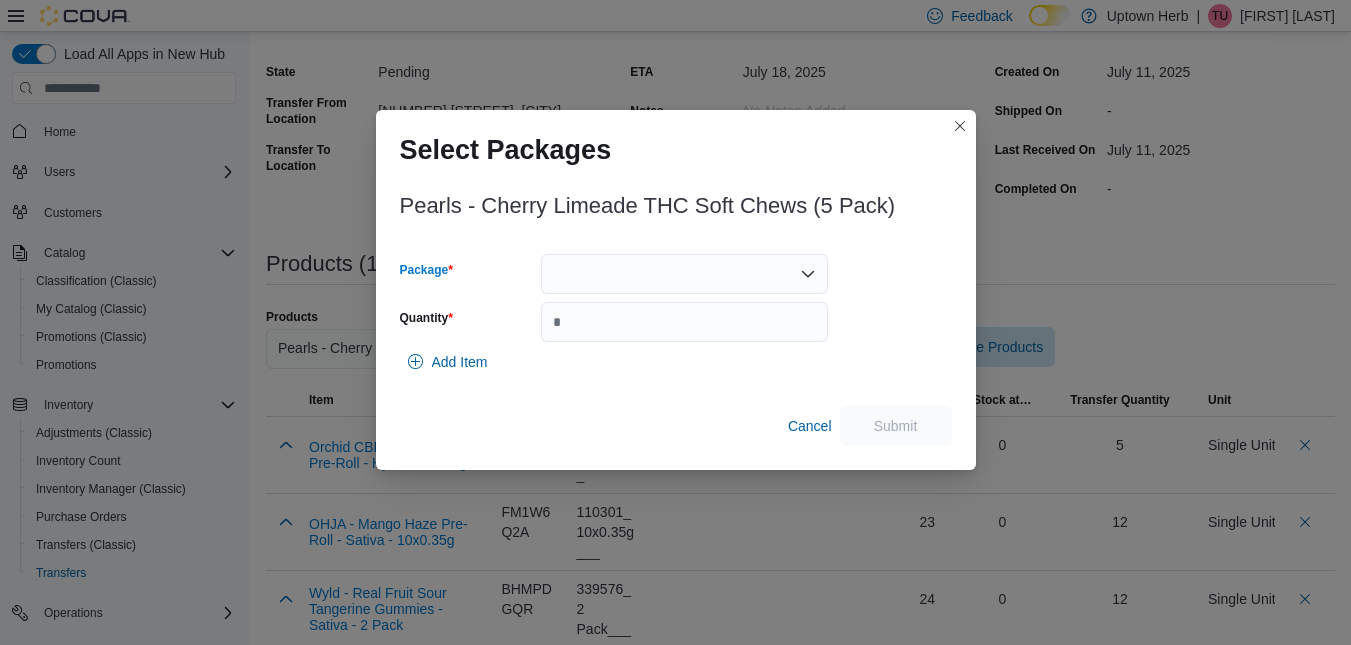 click at bounding box center [684, 274] 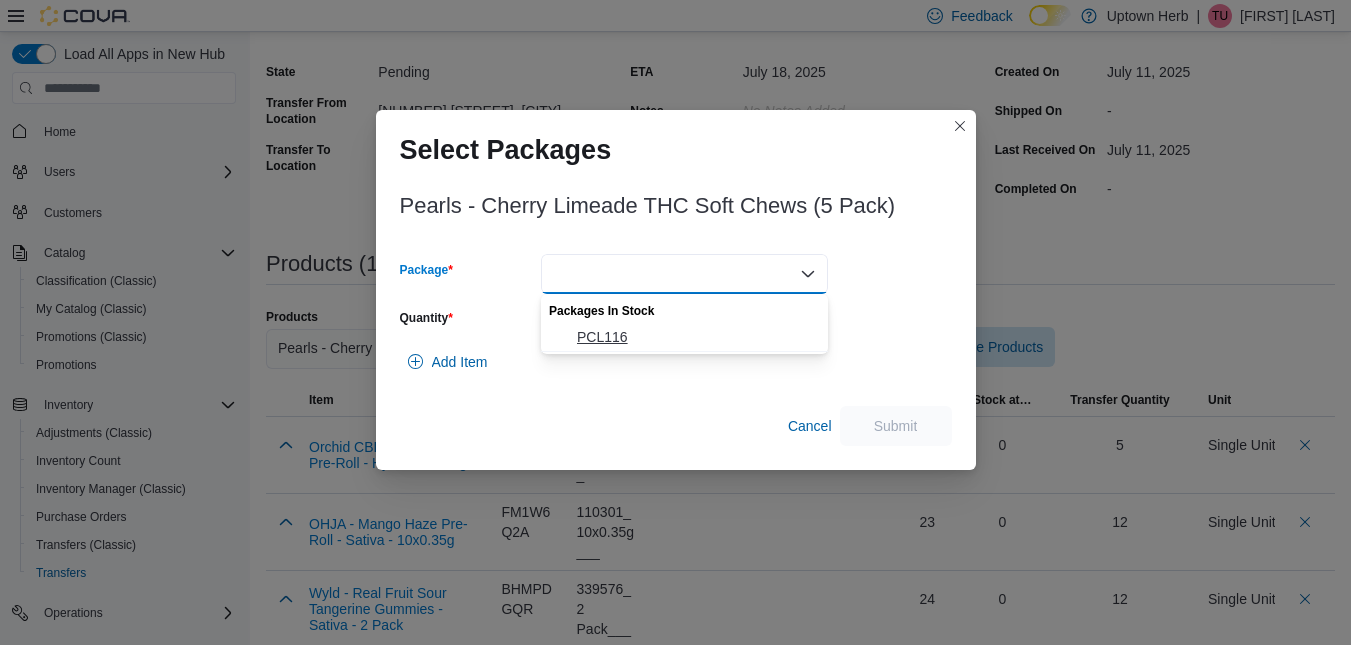 click on "PCL116" at bounding box center (696, 337) 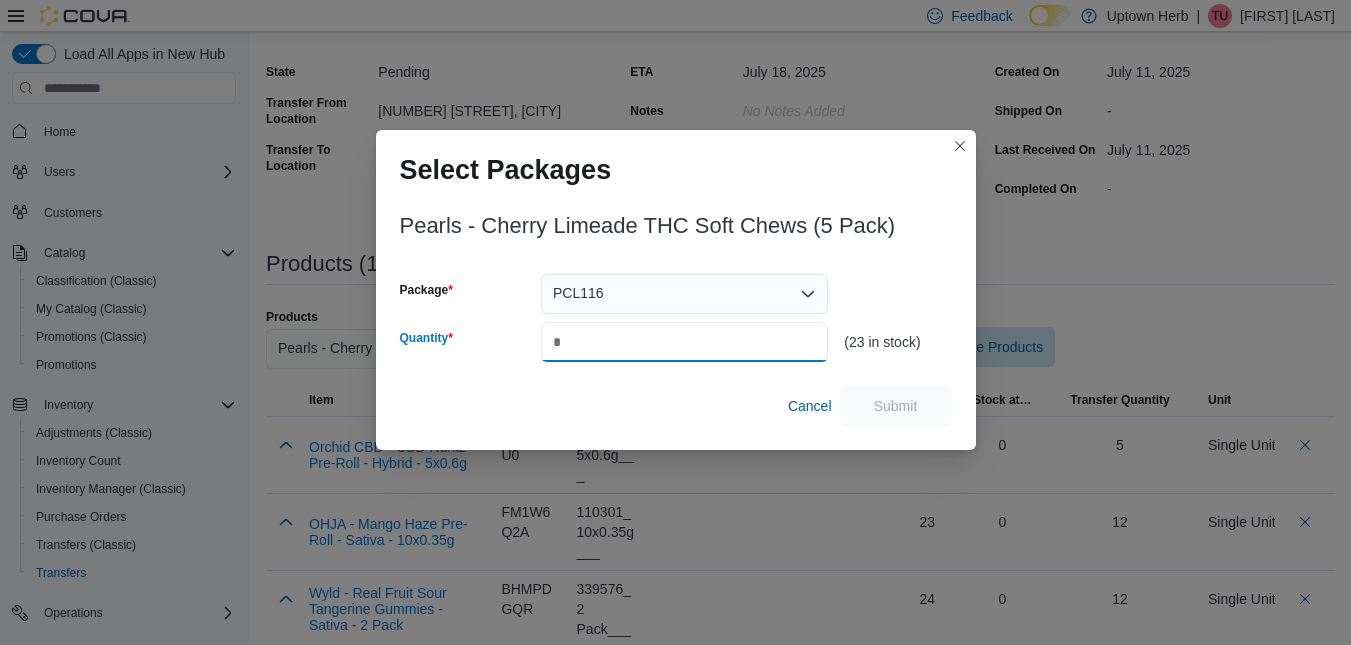 click on "Quantity" at bounding box center [684, 342] 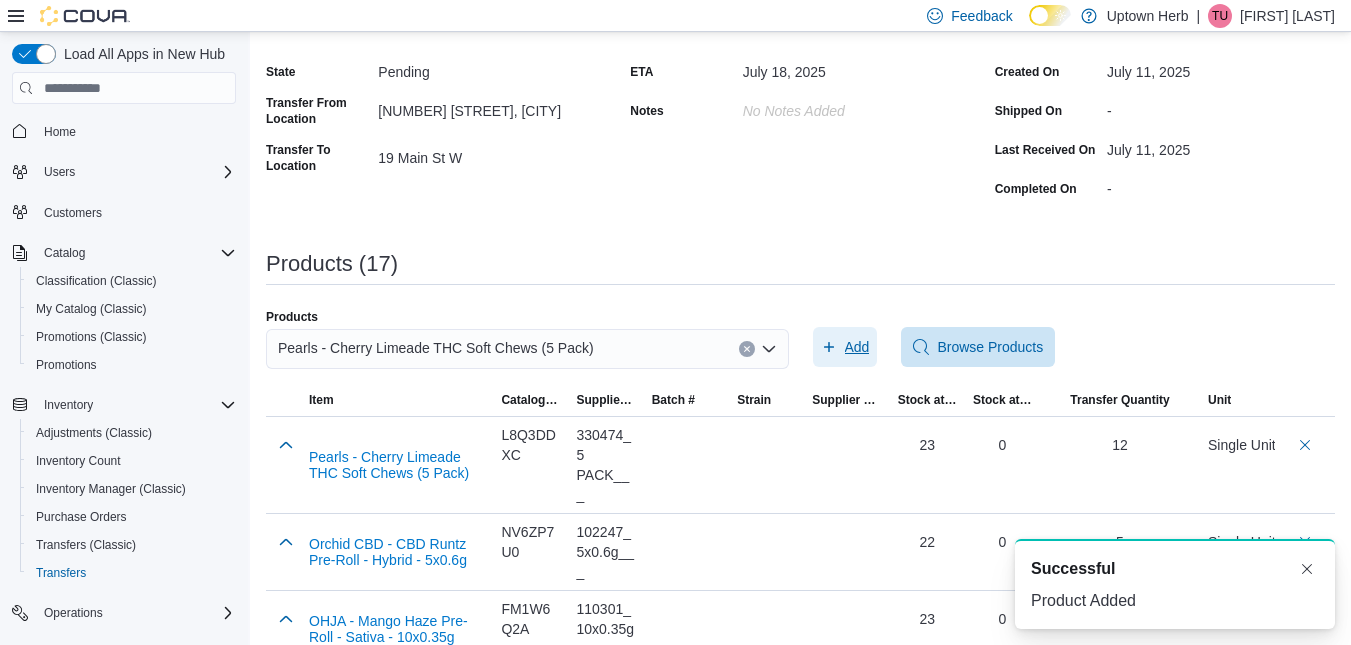 scroll, scrollTop: 0, scrollLeft: 0, axis: both 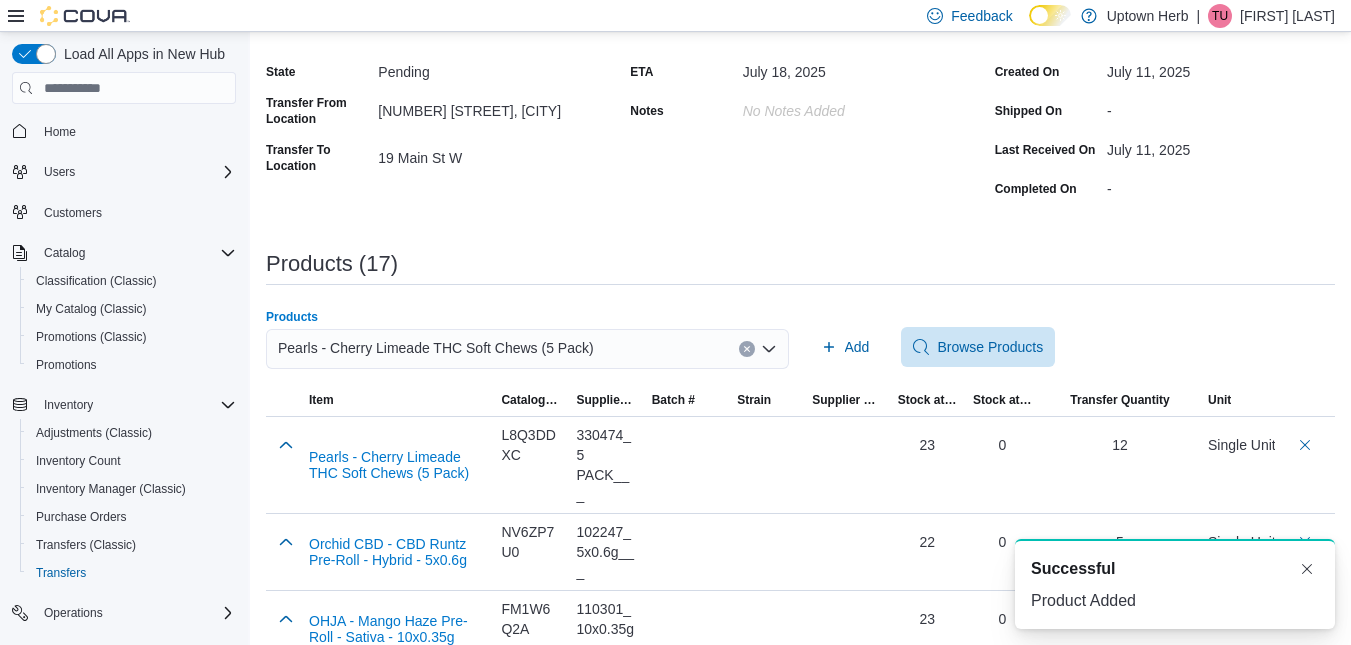 click on "Pearls - Cherry Limeade THC Soft Chews (5 Pack)" at bounding box center (436, 348) 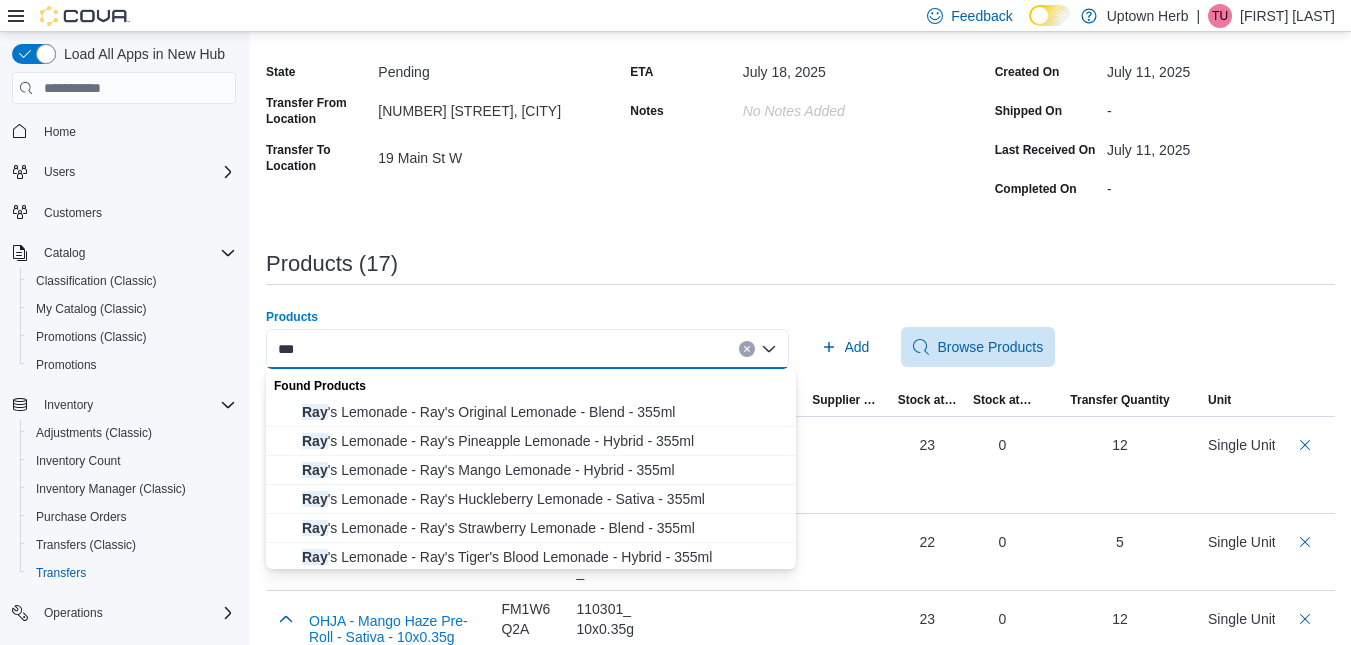 type on "***" 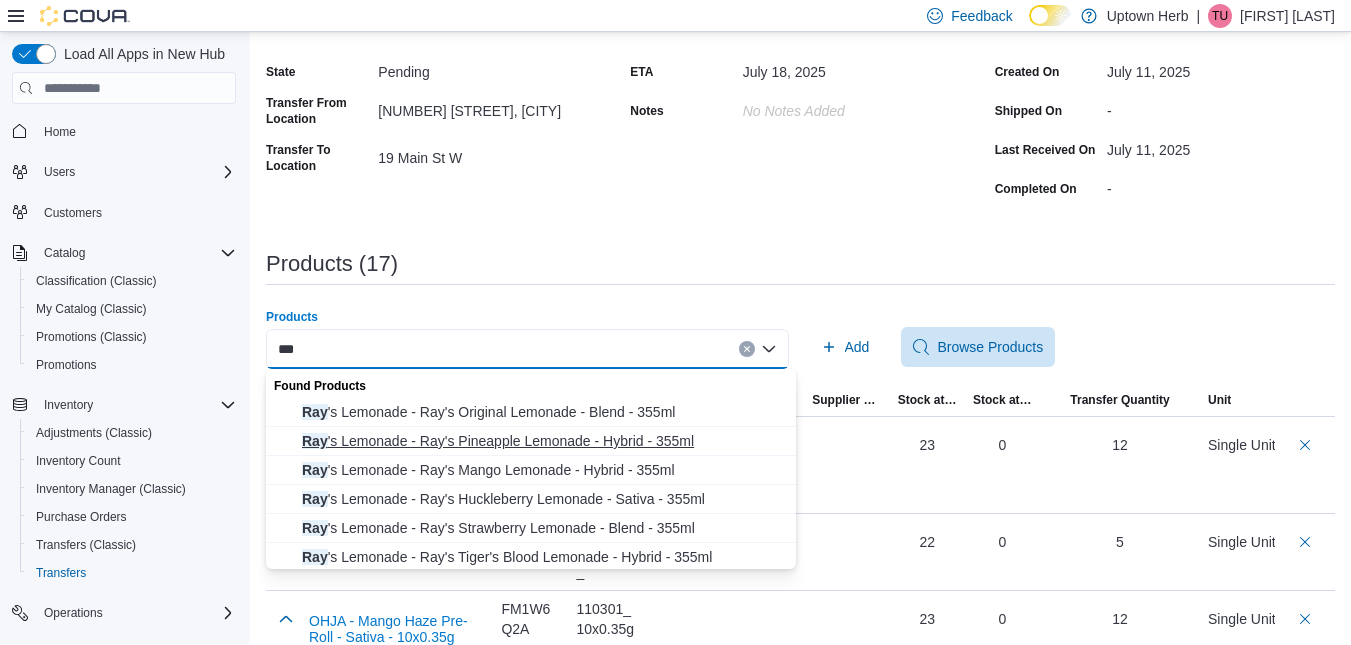 click on "Ray 's Lemonade - Ray's Pineapple Lemonade - Hybrid - 355ml" at bounding box center [531, 441] 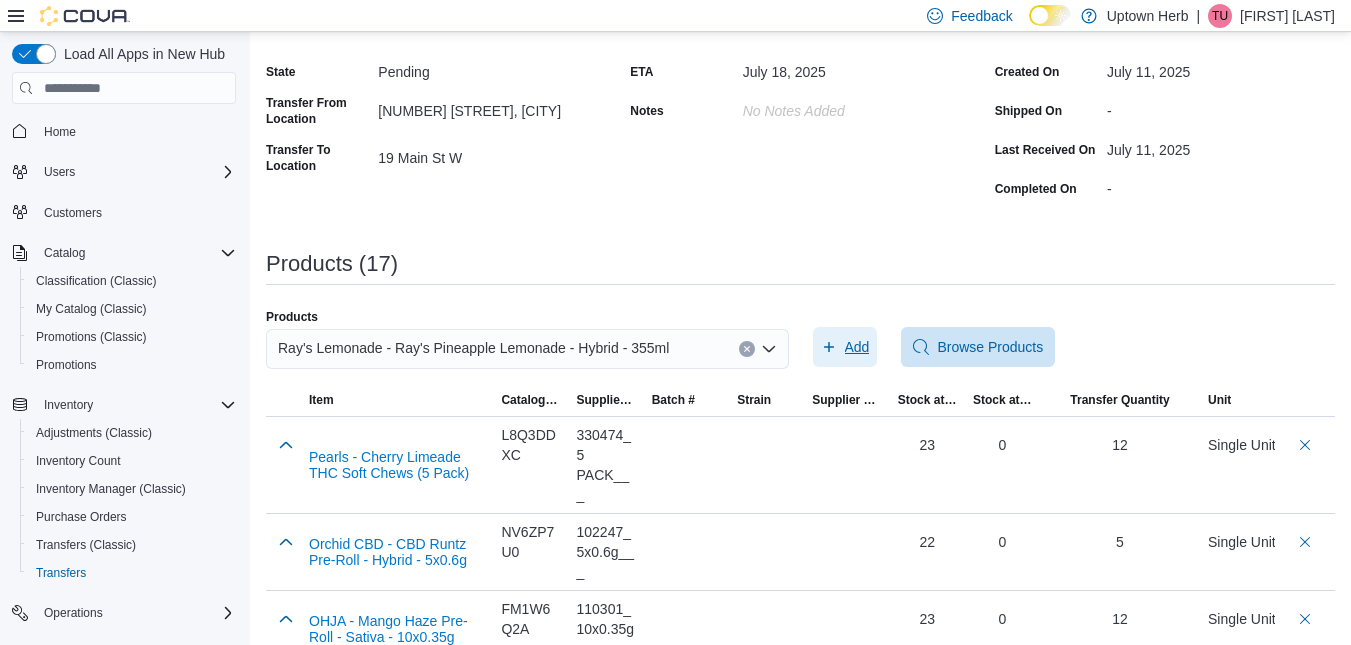 click on "Add" at bounding box center (857, 347) 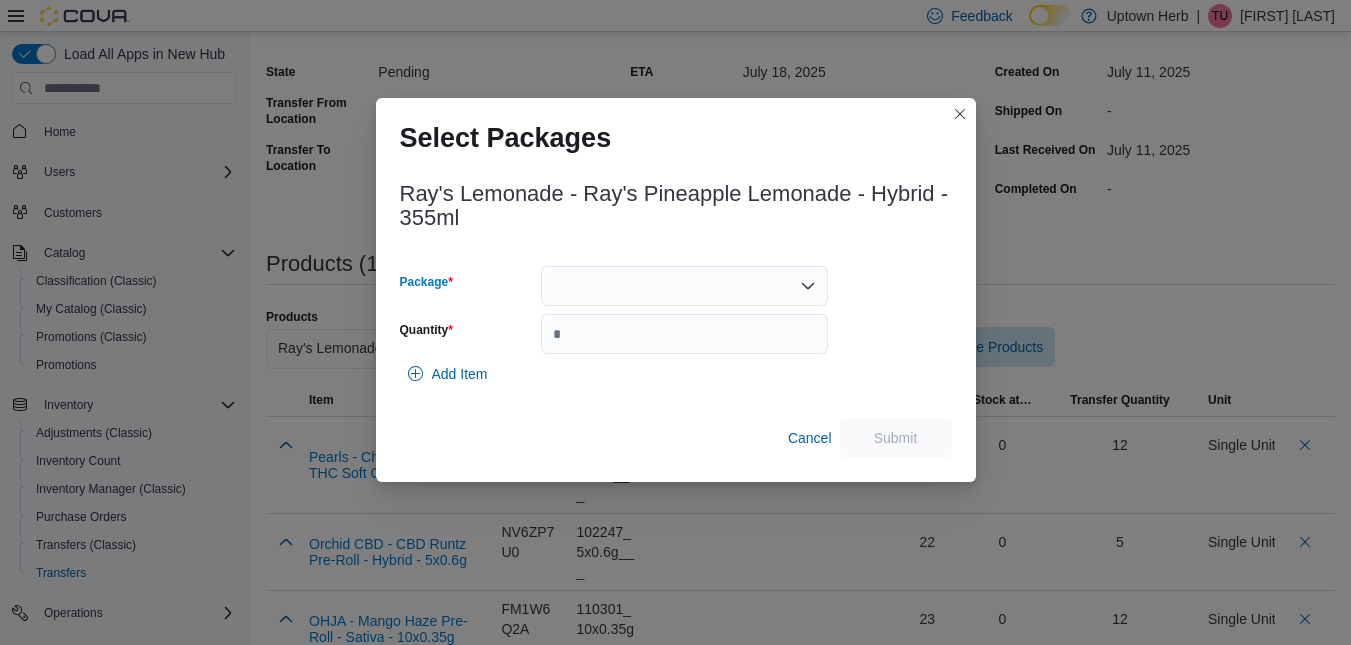 click at bounding box center [684, 286] 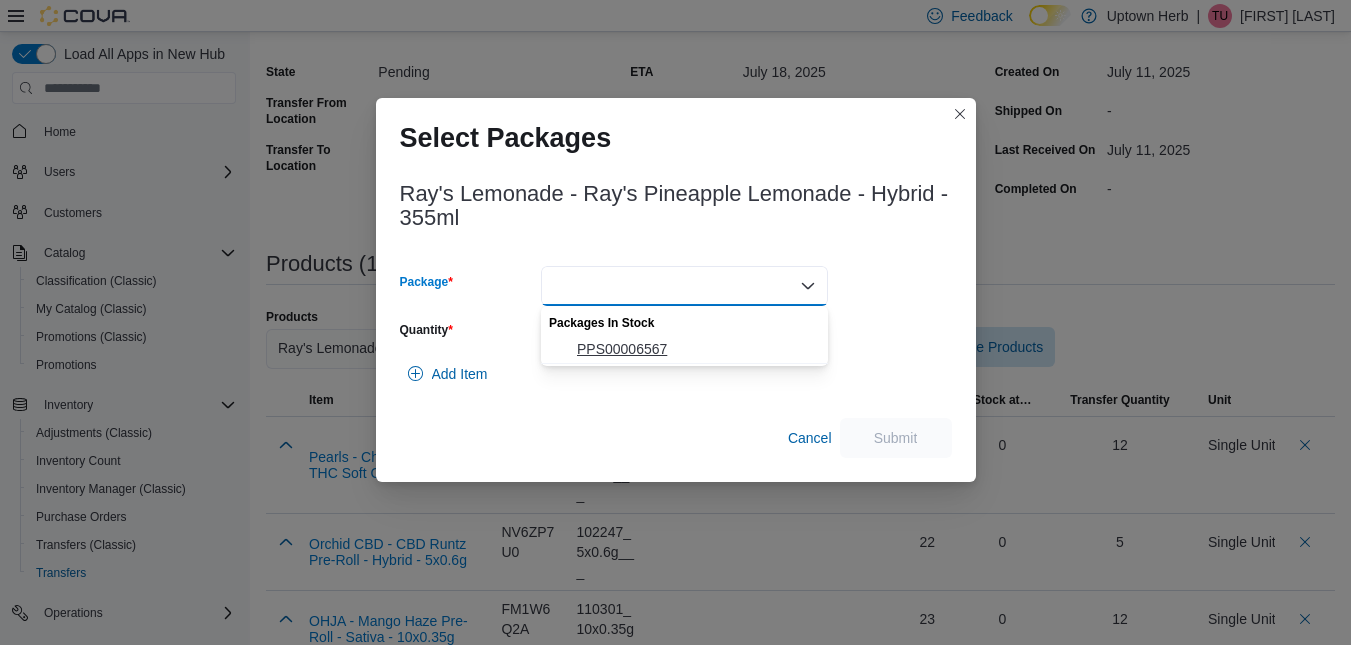 click on "PPS00006567" at bounding box center (696, 349) 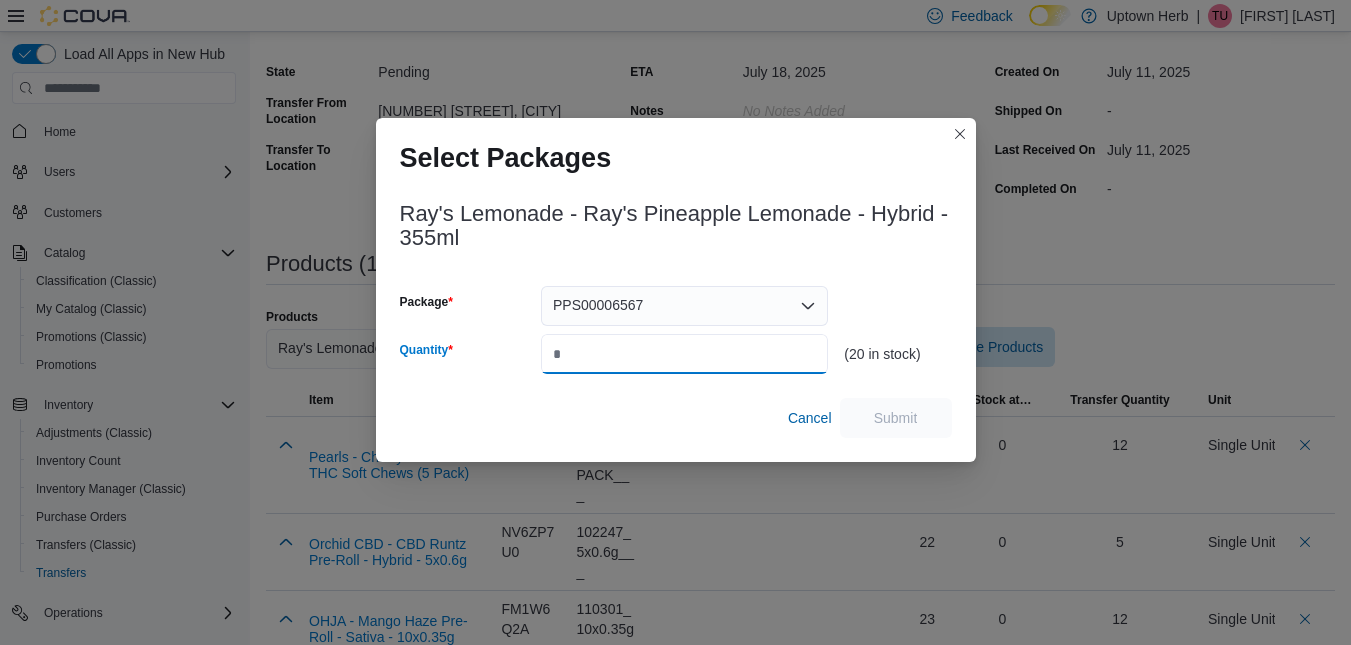 click on "Quantity" at bounding box center (684, 354) 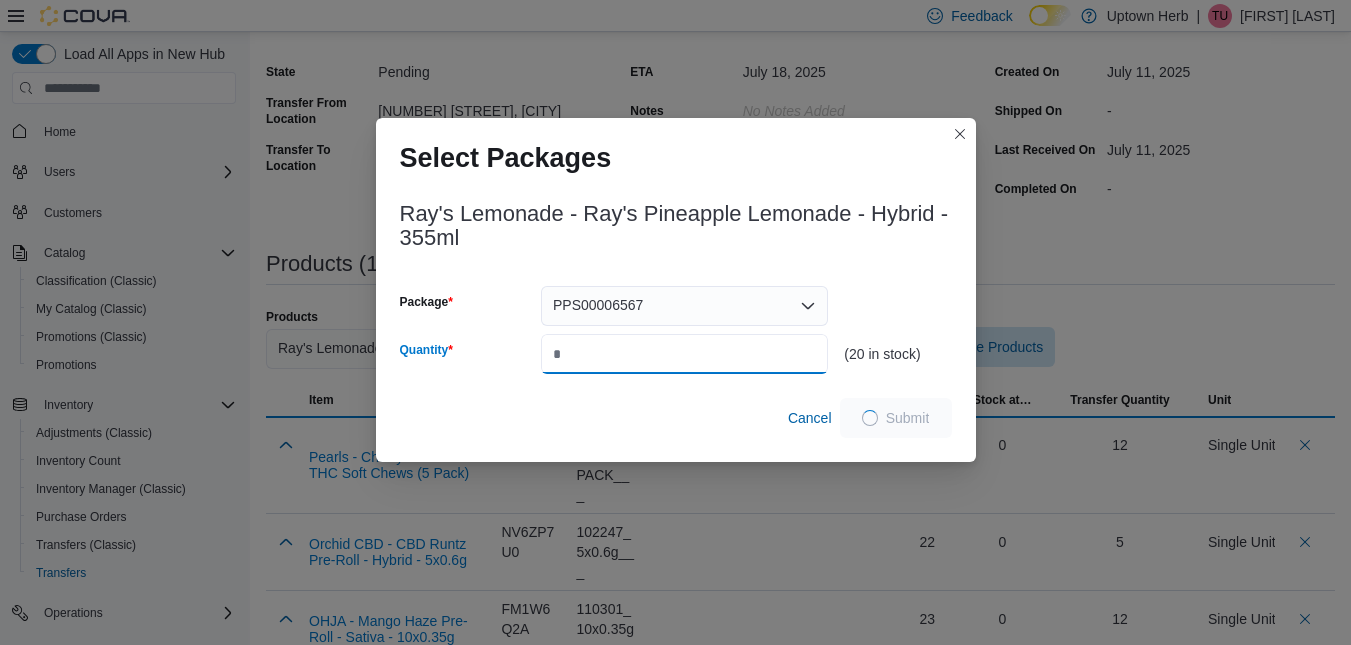 type on "**" 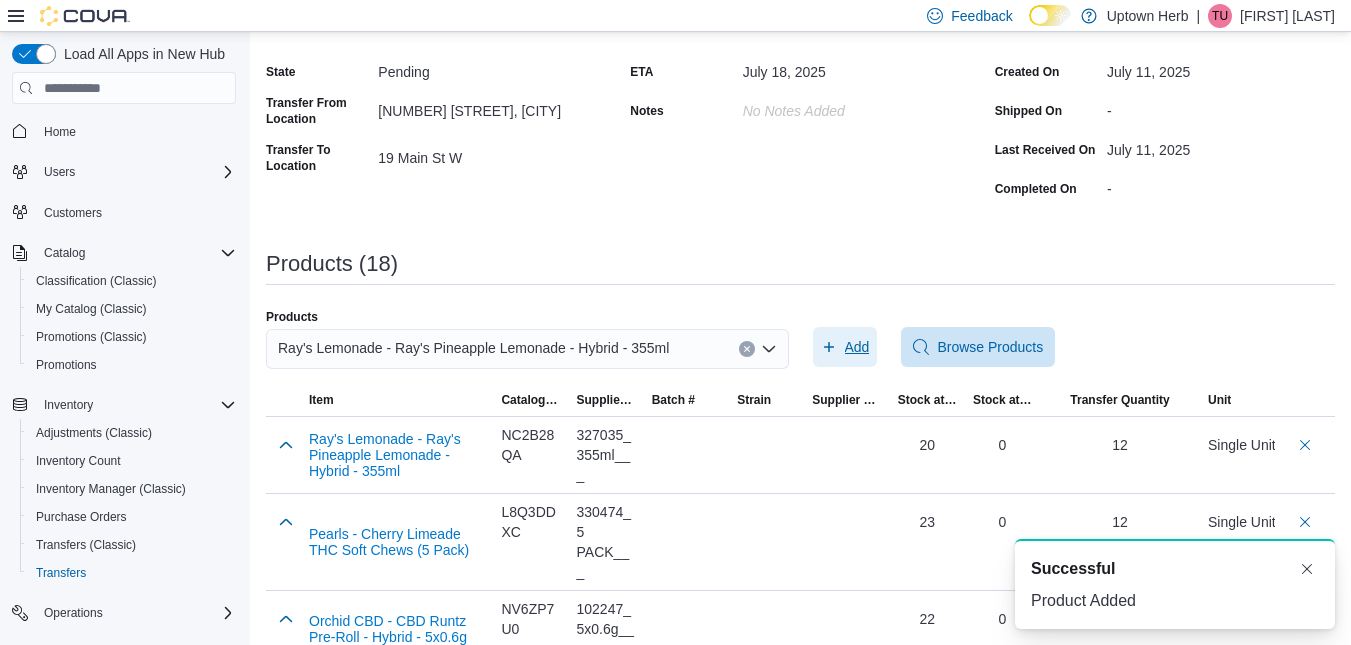 scroll, scrollTop: 0, scrollLeft: 0, axis: both 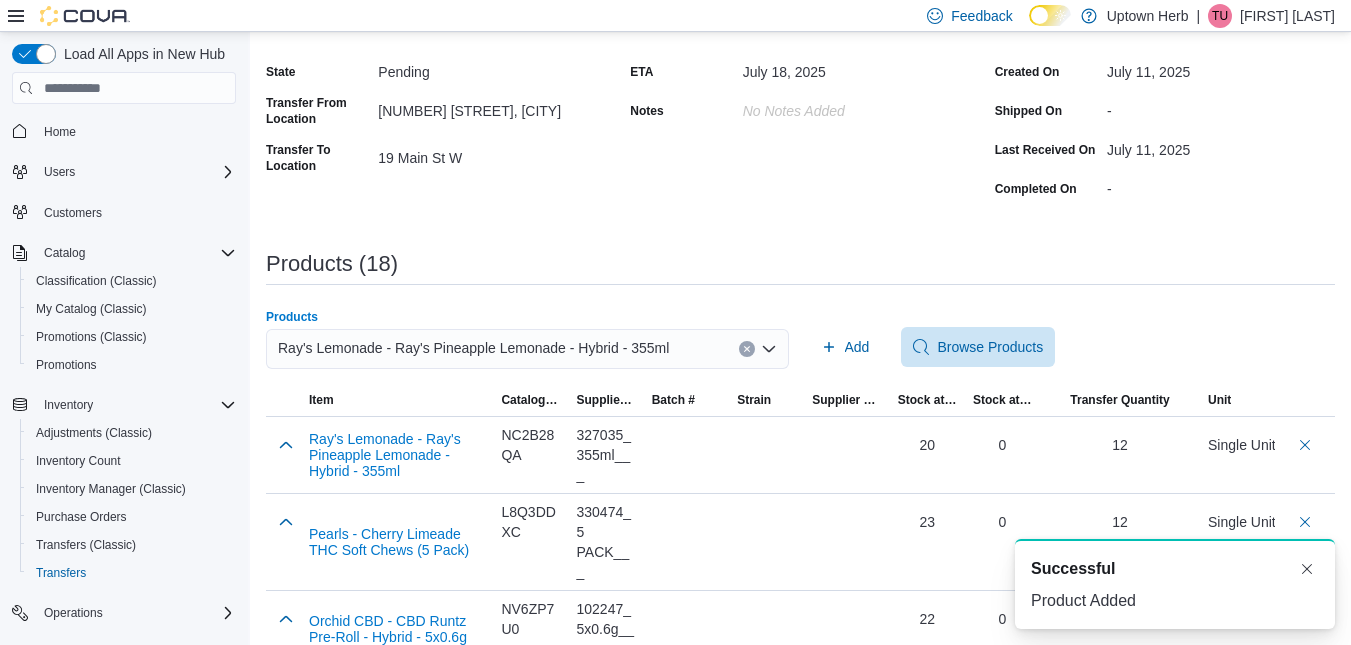 click on "Ray's Lemonade - Ray's Pineapple Lemonade - Hybrid - 355ml" at bounding box center [473, 348] 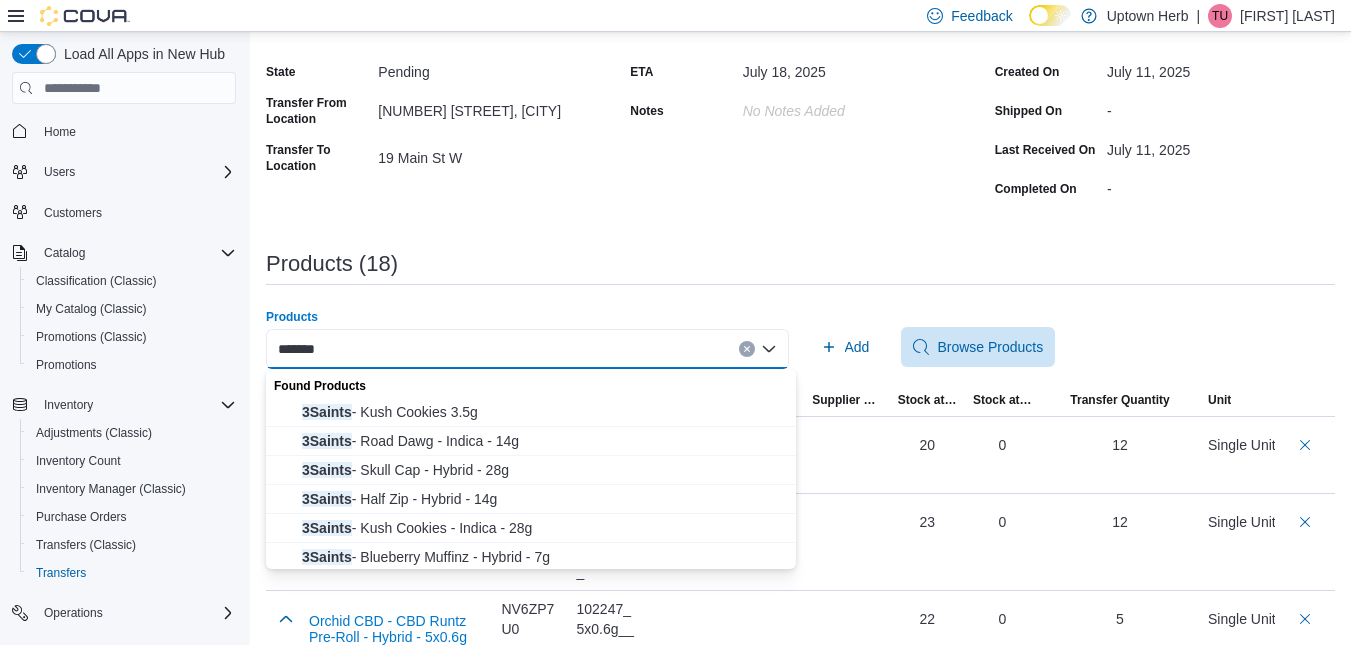 type on "*******" 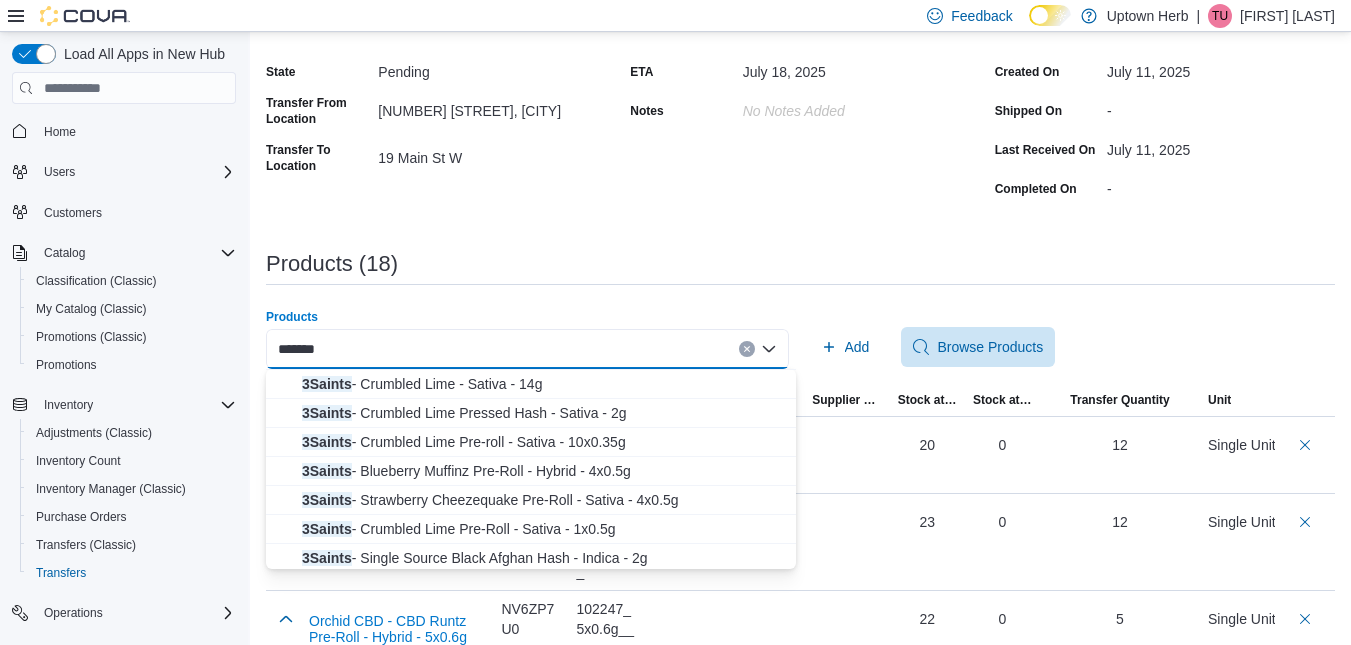 scroll, scrollTop: 293, scrollLeft: 0, axis: vertical 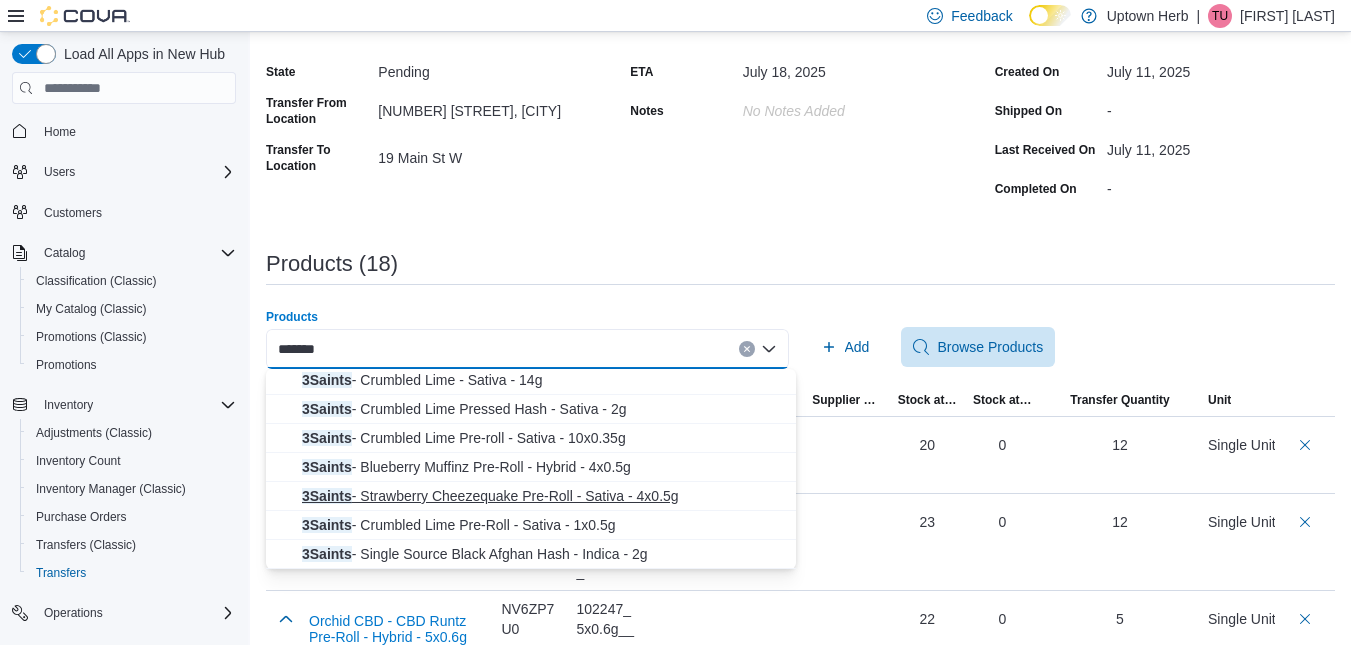 click on "3Saints  - Strawberry Cheezequake Pre-Roll - Sativa - 4x0.5g" at bounding box center (543, 496) 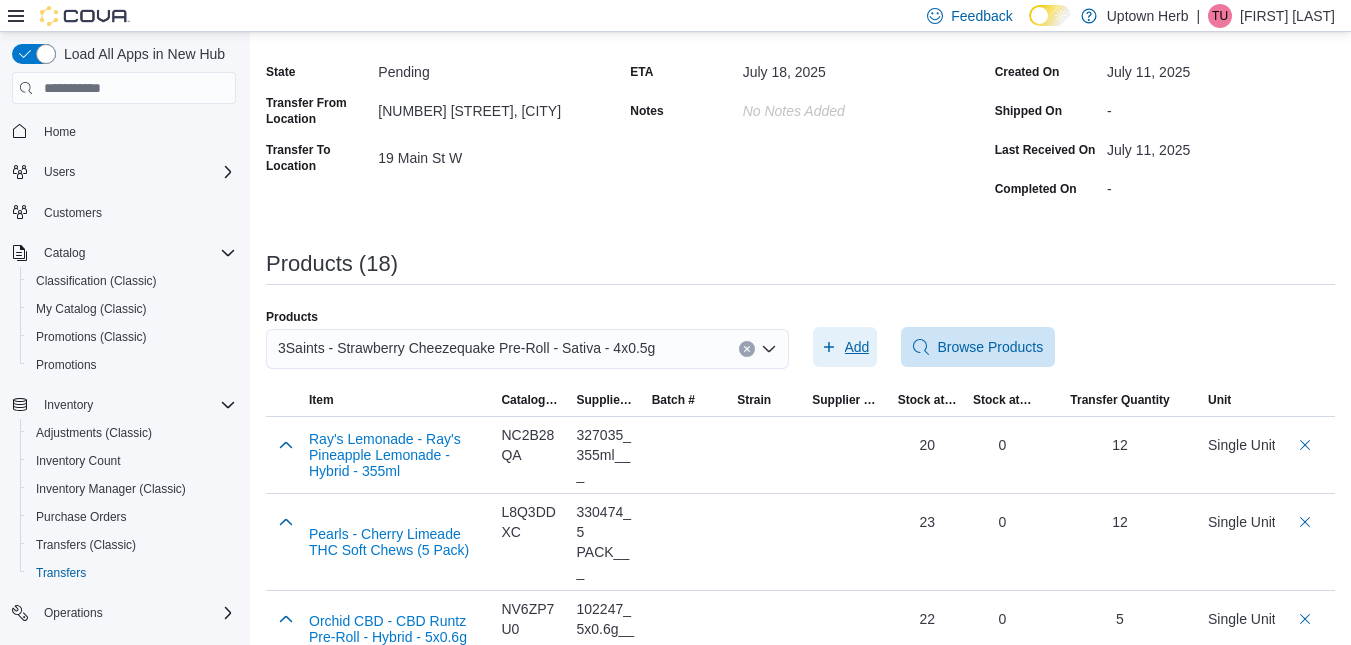 click on "Add" at bounding box center (857, 347) 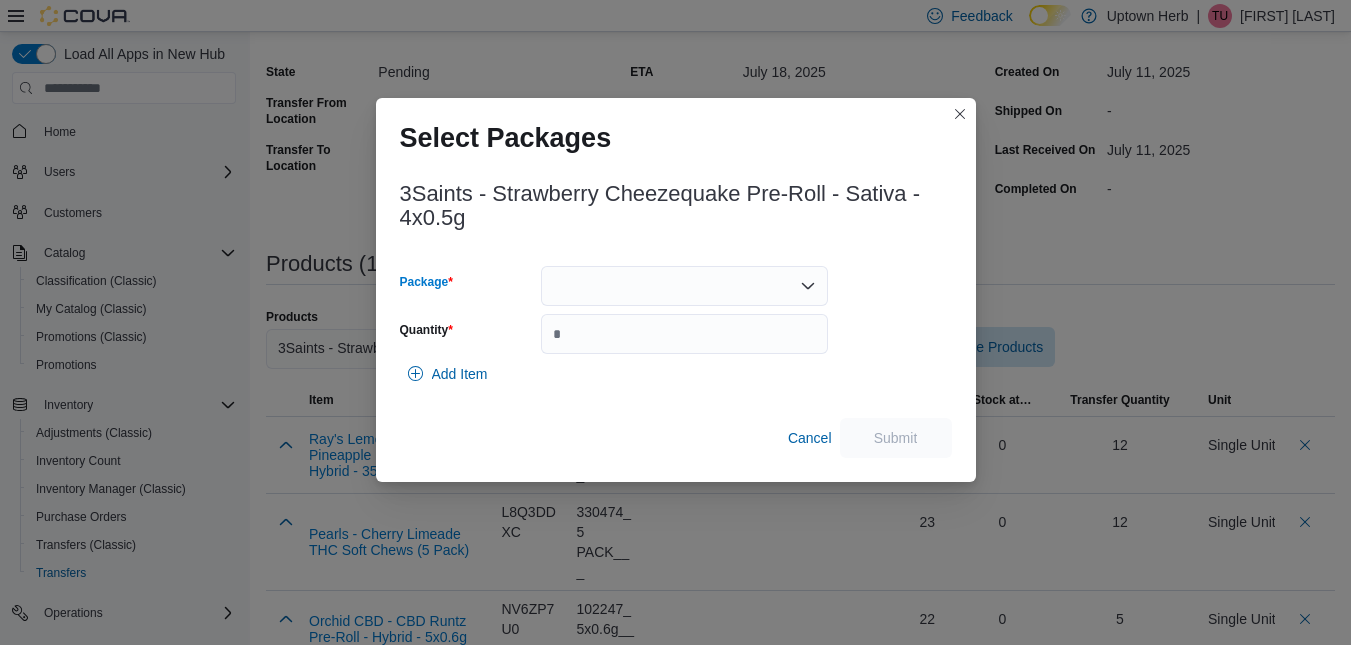 click at bounding box center (684, 286) 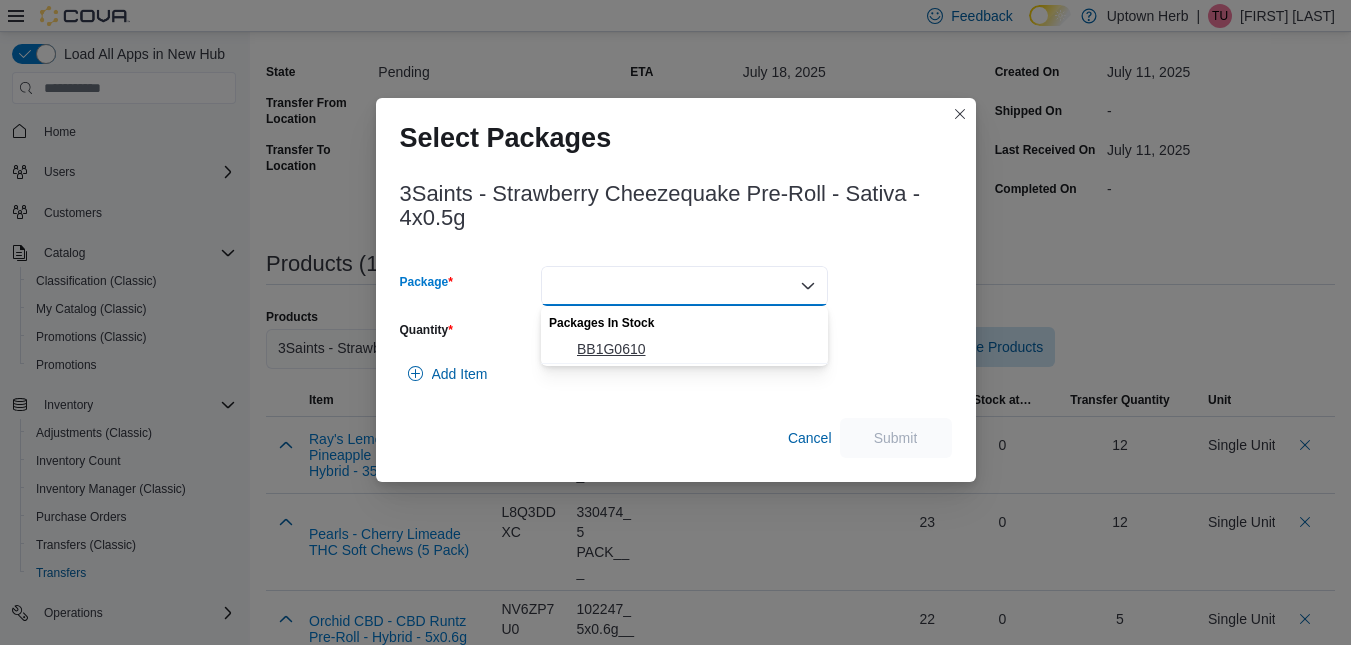 click on "BB1G0610" at bounding box center [696, 349] 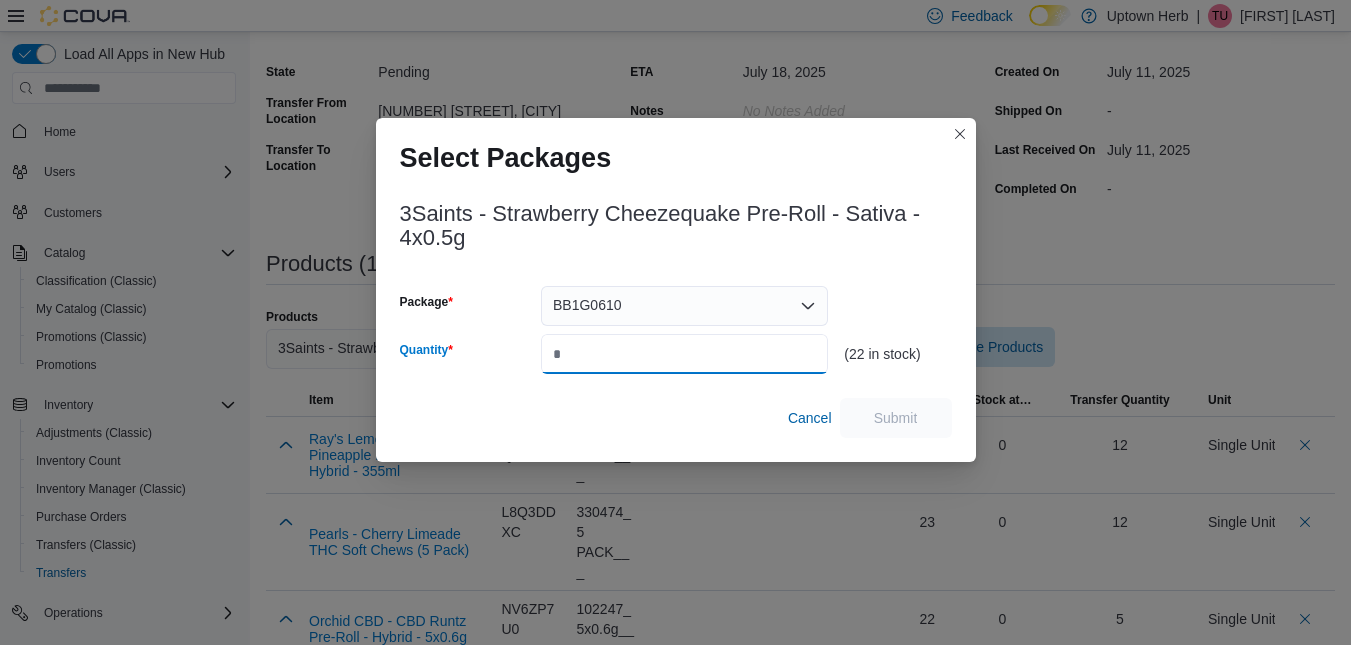 click on "Quantity" at bounding box center (684, 354) 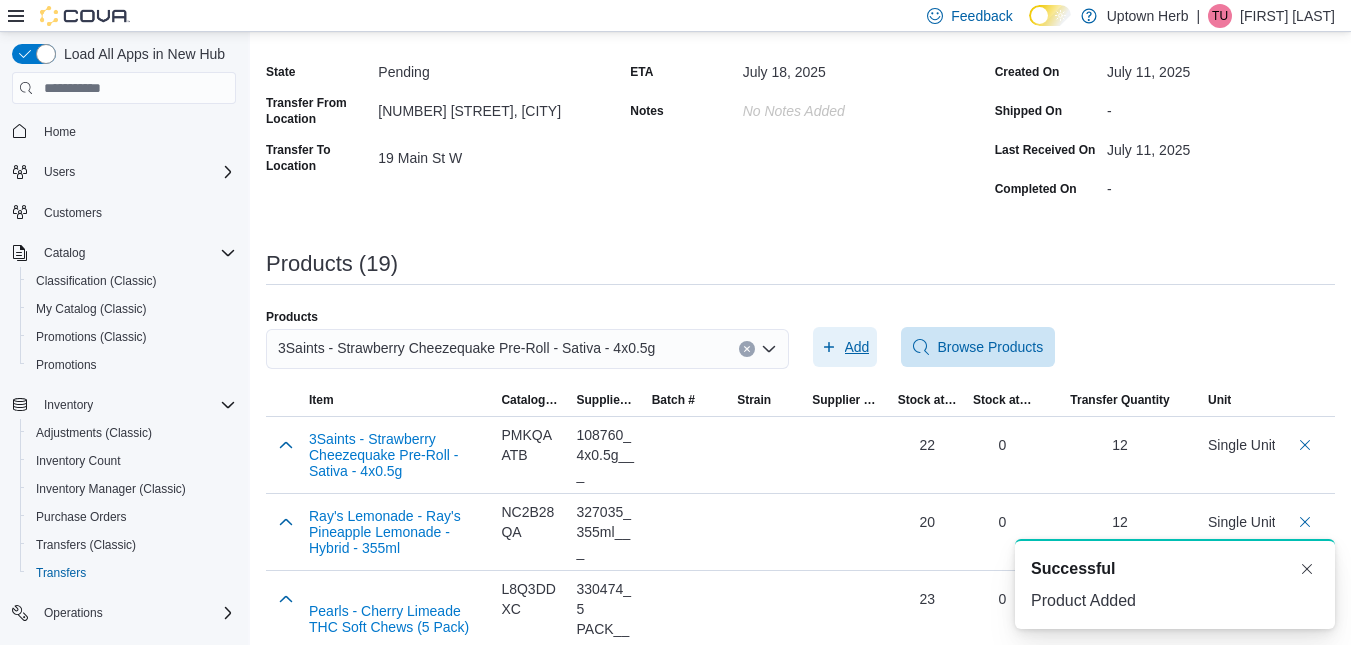scroll, scrollTop: 0, scrollLeft: 0, axis: both 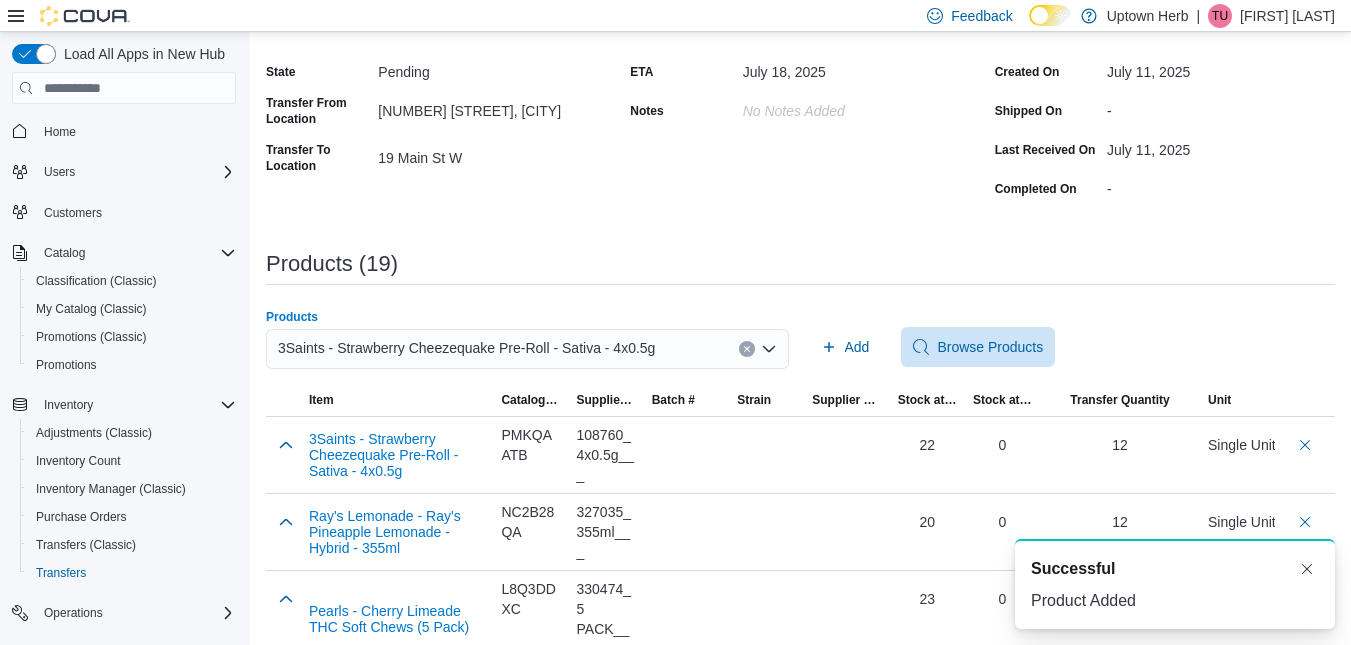 click on "3Saints - Strawberry Cheezequake Pre-Roll - Sativa - 4x0.5g" at bounding box center [466, 348] 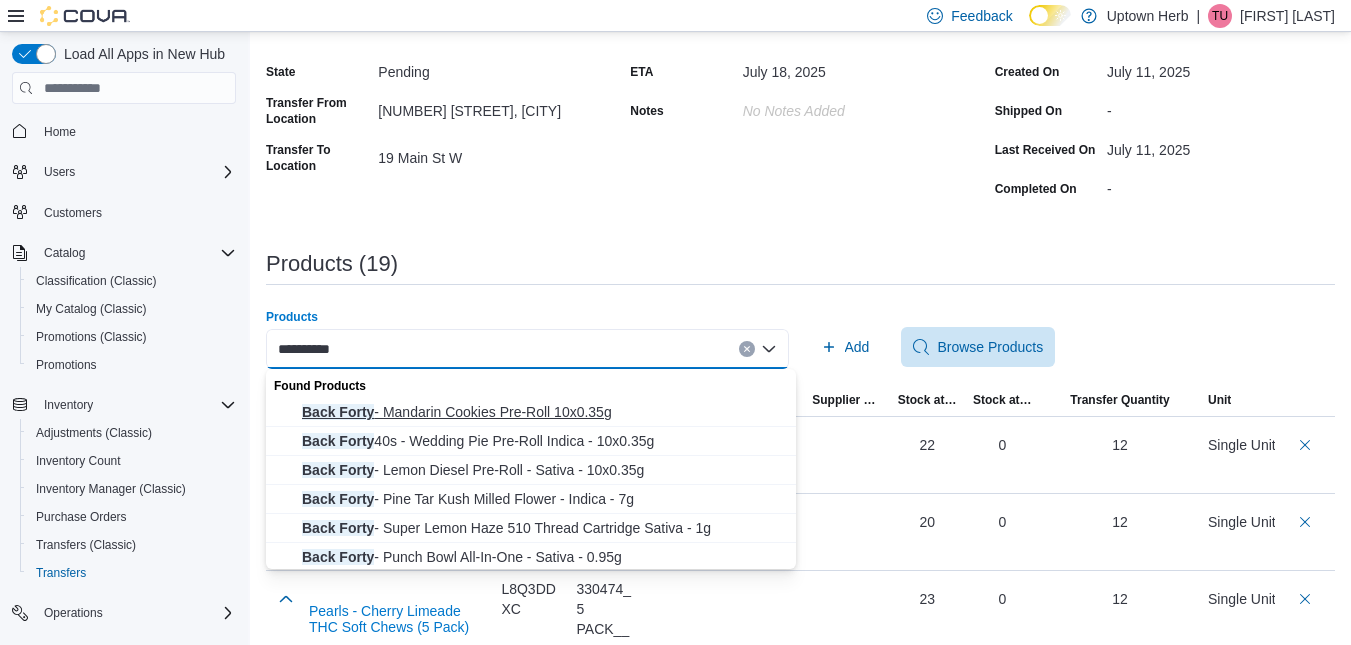type on "**********" 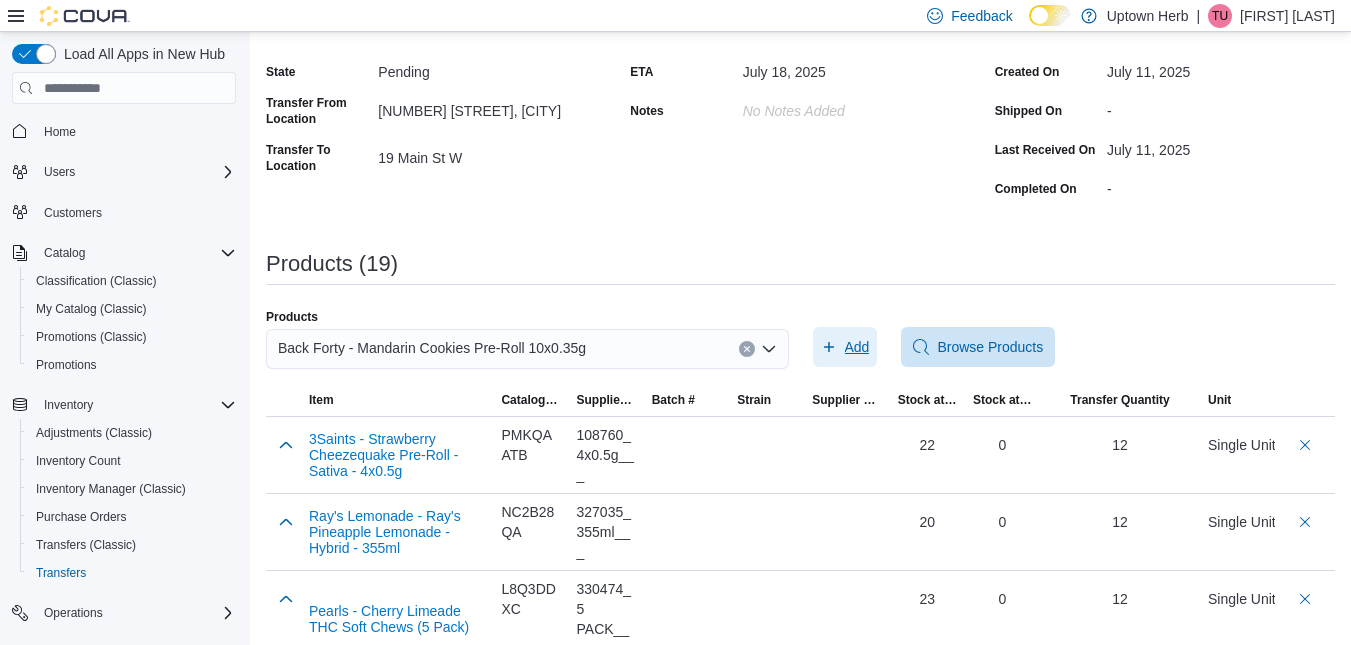 click on "Add" at bounding box center (857, 347) 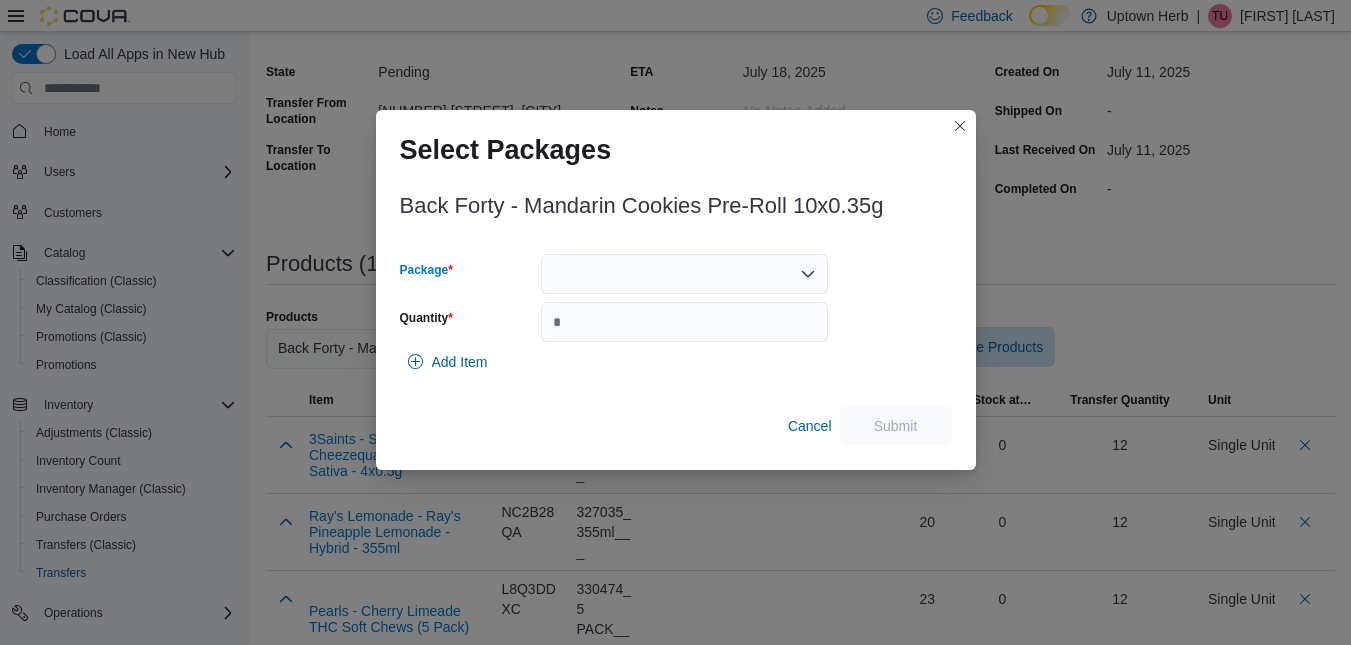 drag, startPoint x: 681, startPoint y: 288, endPoint x: 602, endPoint y: 278, distance: 79.630394 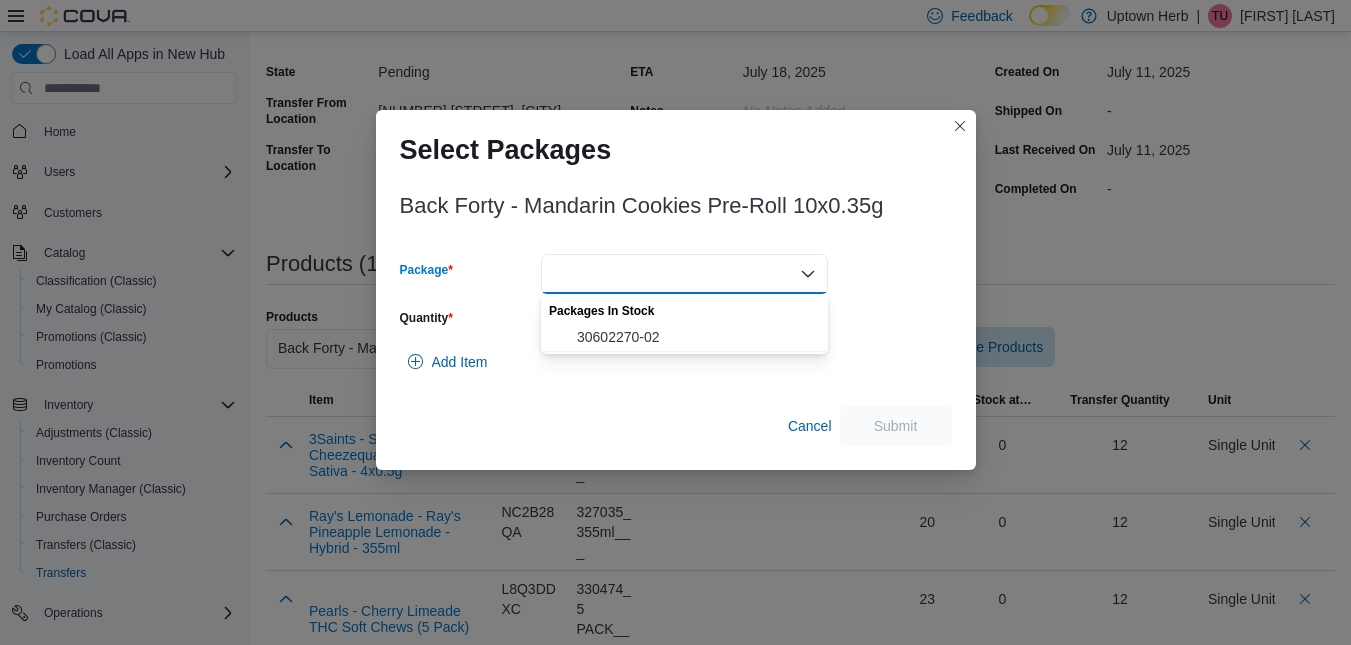 click at bounding box center (684, 274) 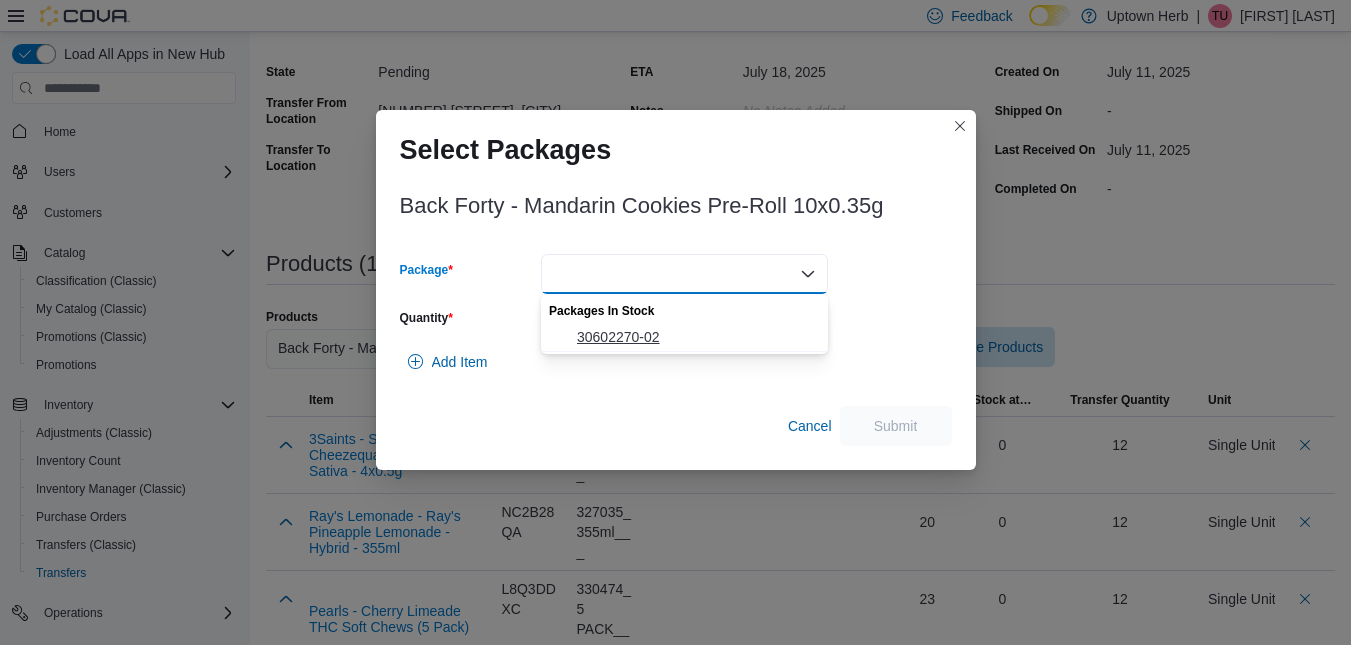 click on "30602270-02" at bounding box center (696, 337) 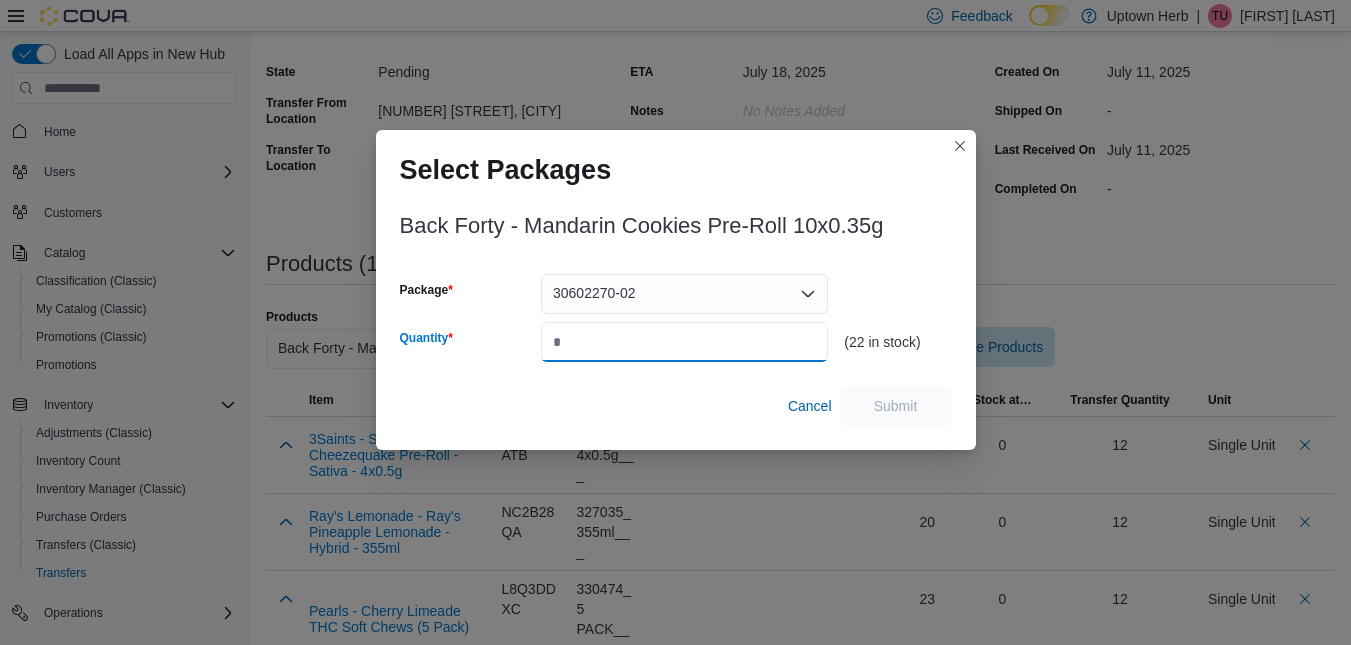 click on "Quantity" at bounding box center [684, 342] 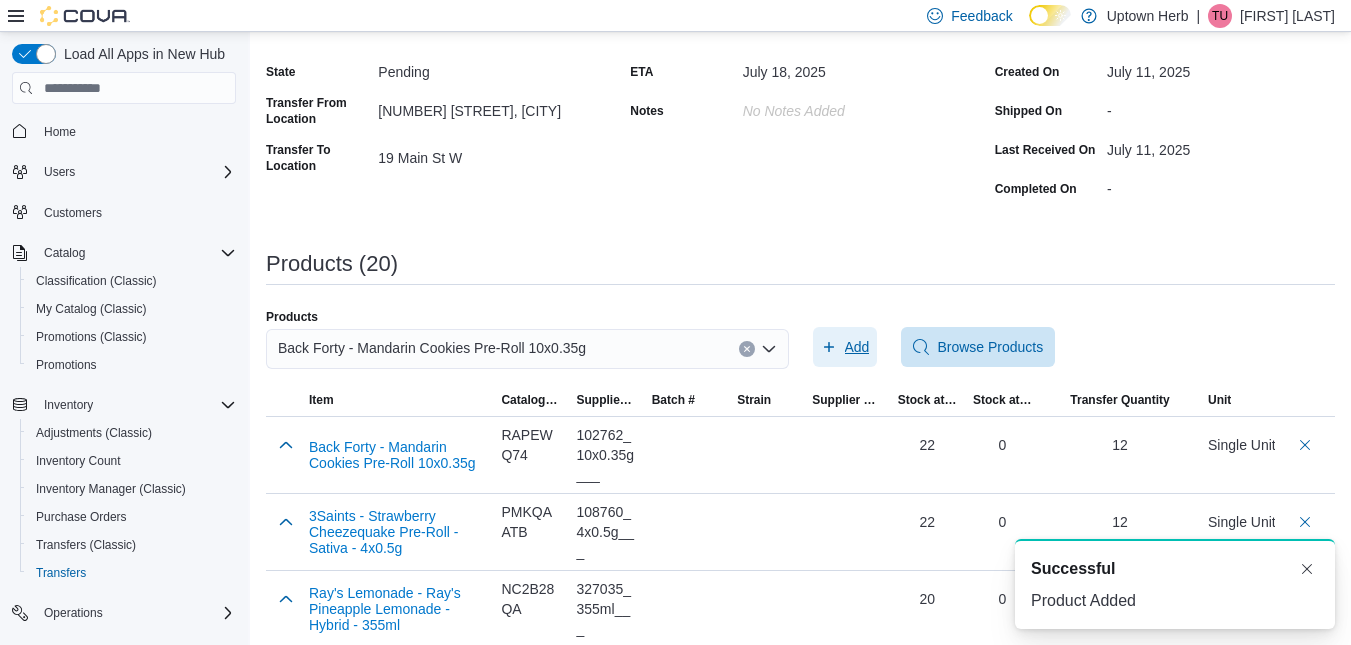 scroll, scrollTop: 0, scrollLeft: 0, axis: both 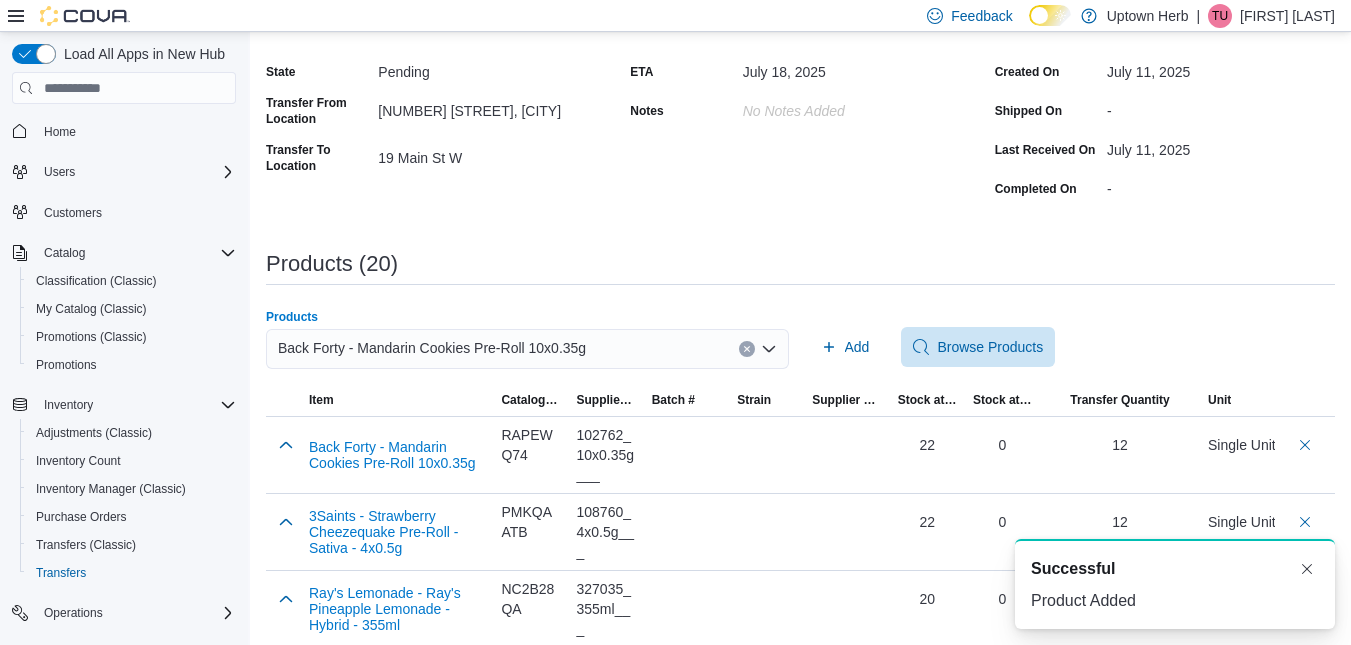 click on "Back Forty - Mandarin Cookies Pre-Roll 10x0.35g" at bounding box center [432, 348] 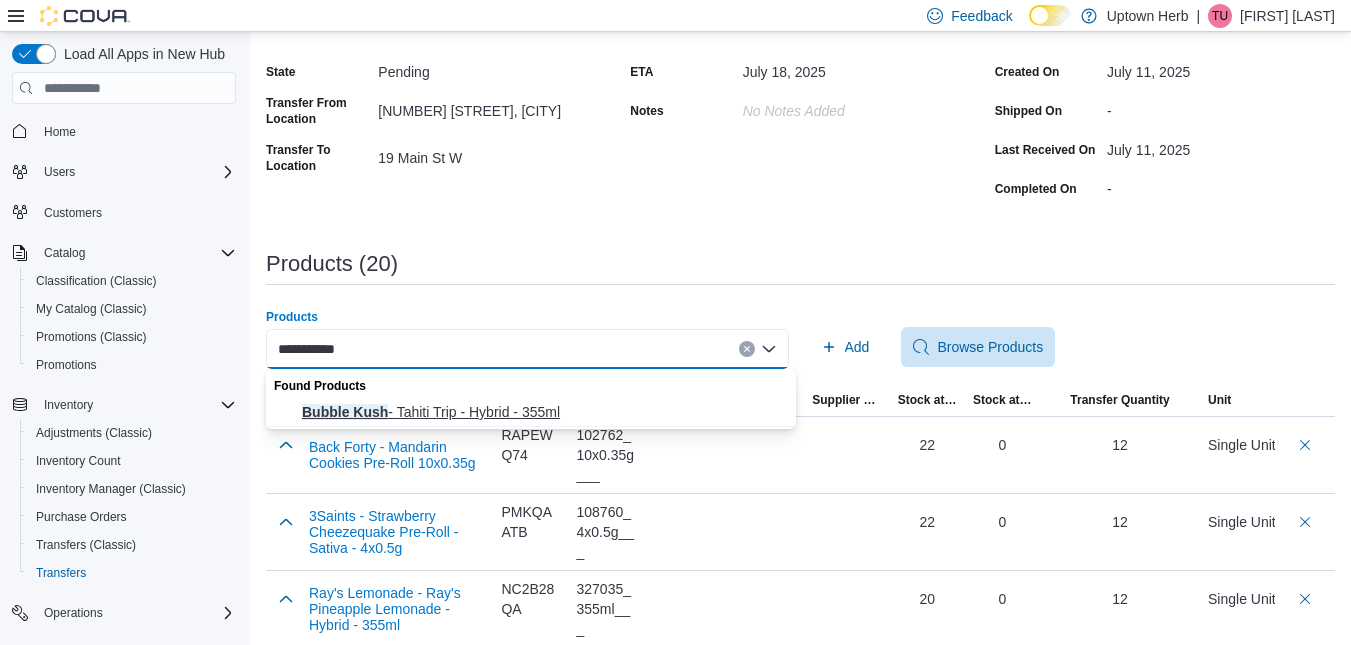 type on "**********" 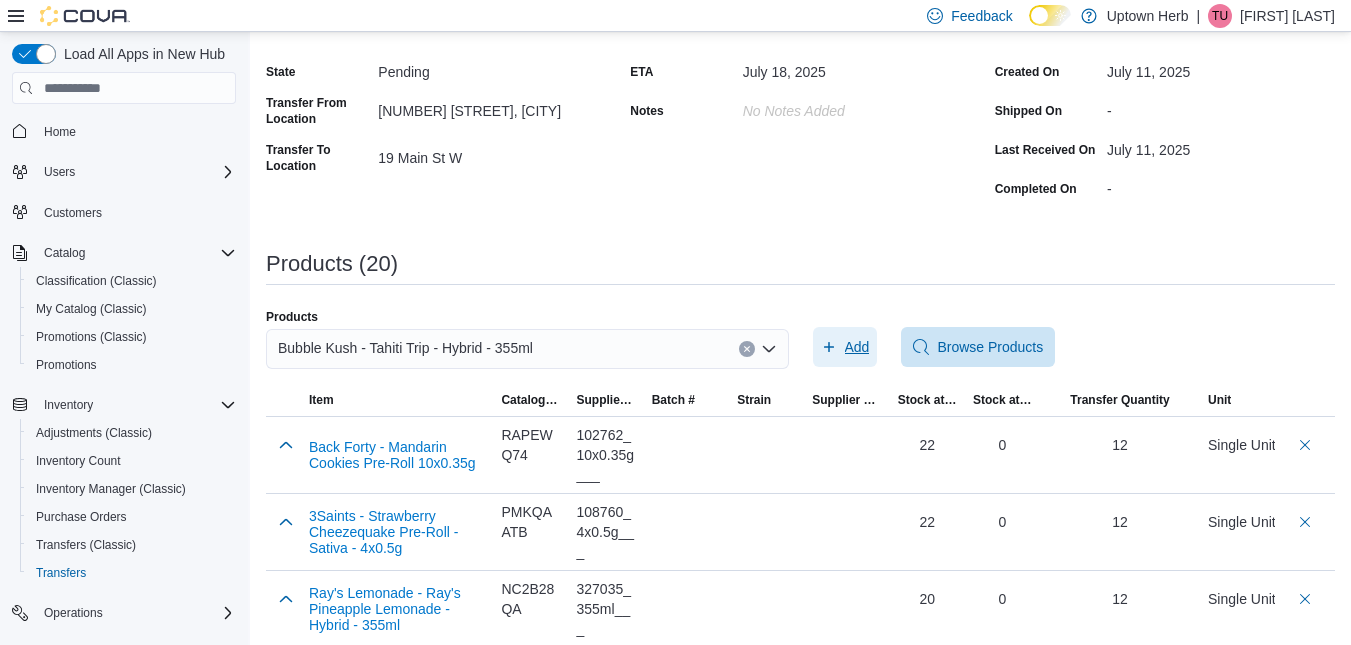 click on "Add" at bounding box center (857, 347) 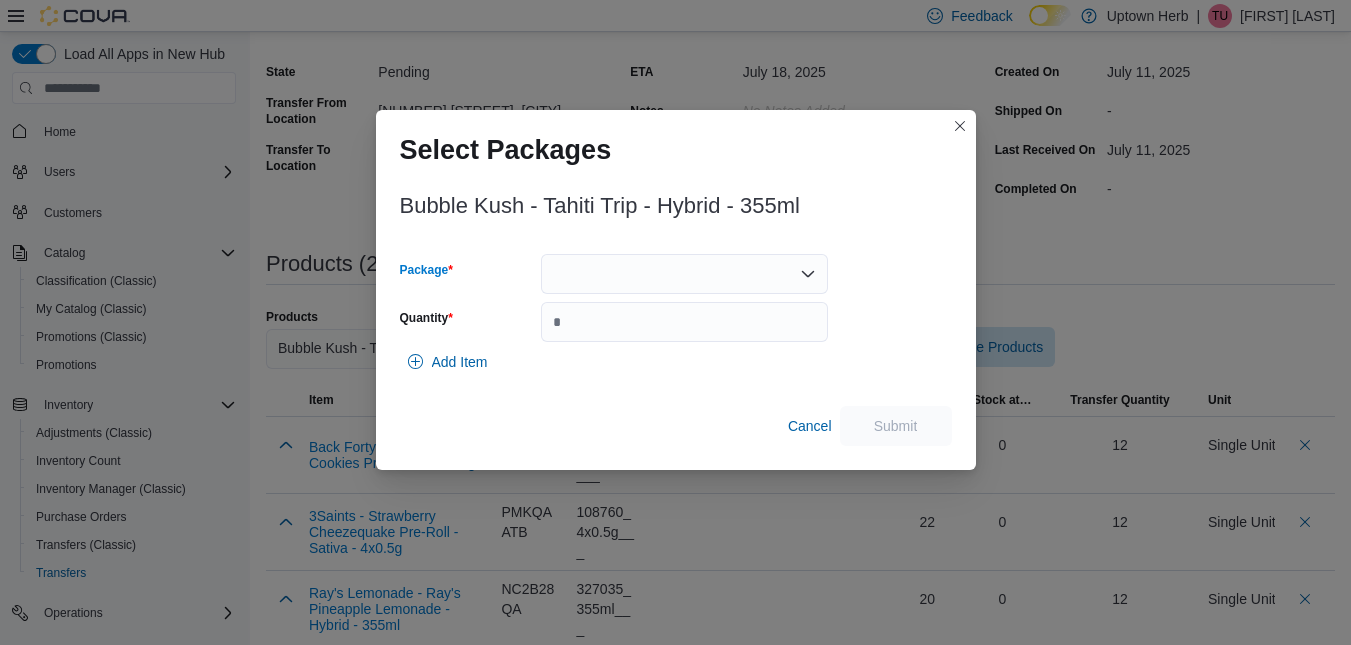 drag, startPoint x: 580, startPoint y: 281, endPoint x: 590, endPoint y: 268, distance: 16.40122 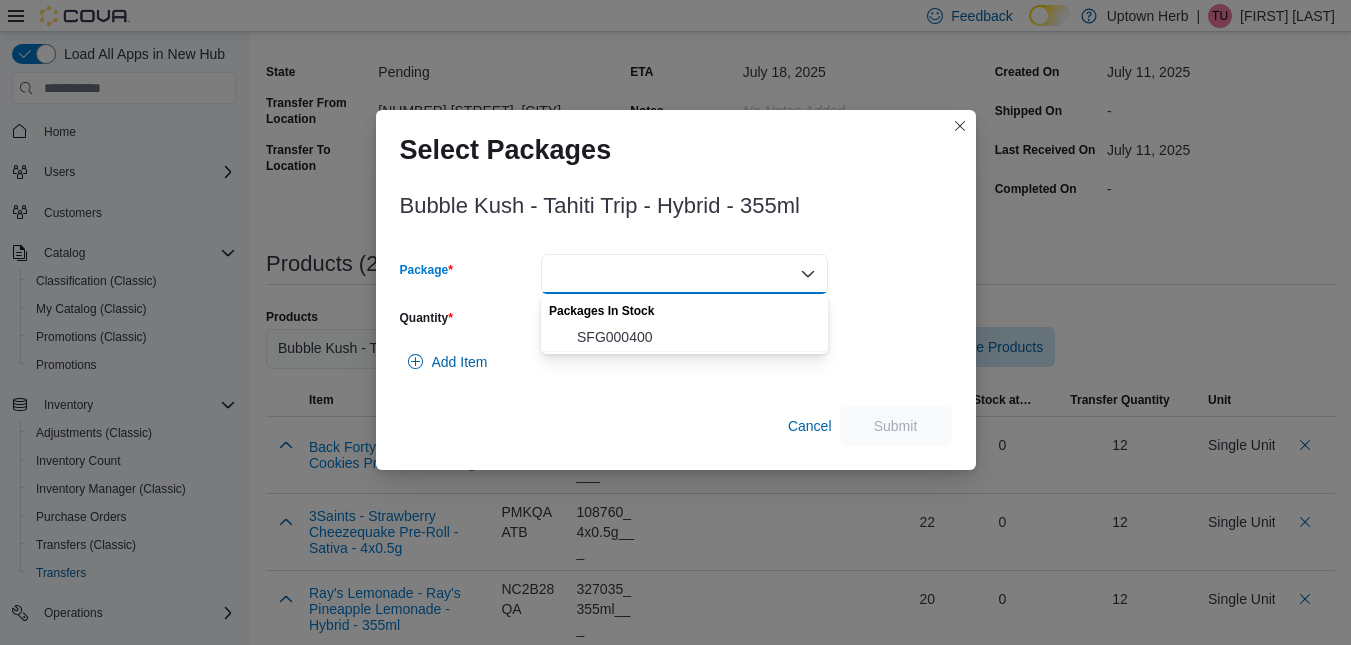 click at bounding box center (684, 274) 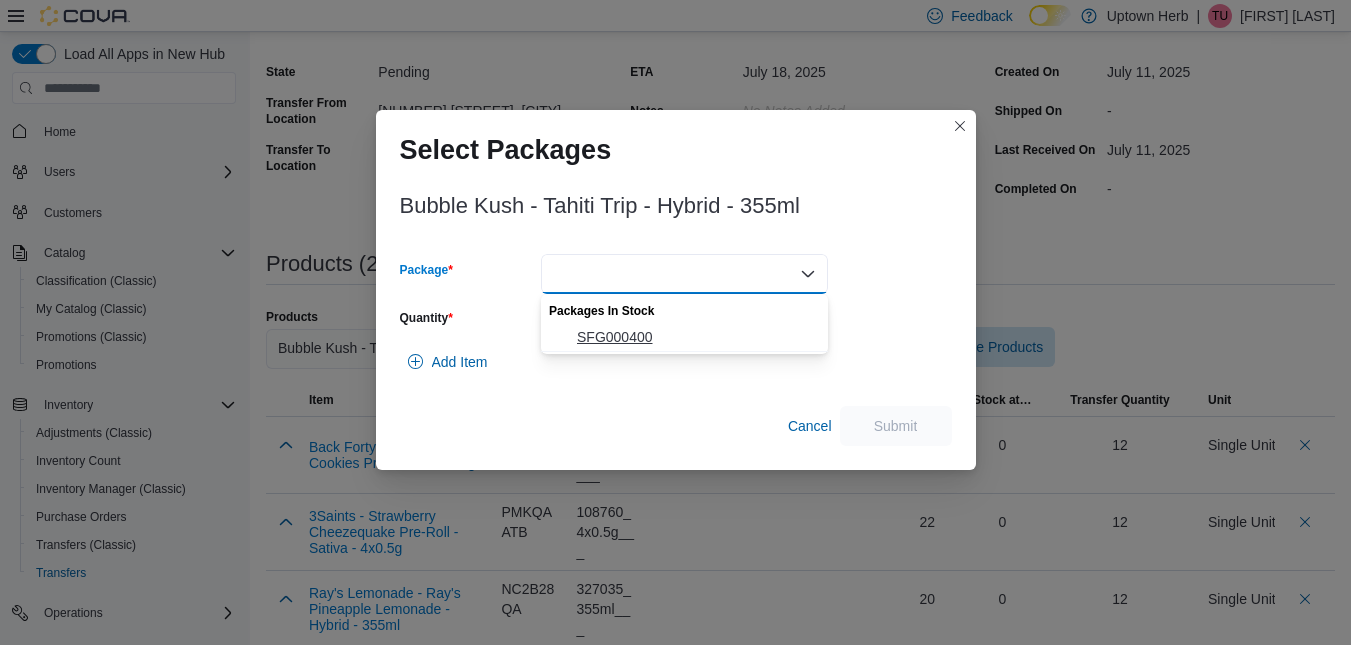 click on "SFG000400" at bounding box center (696, 337) 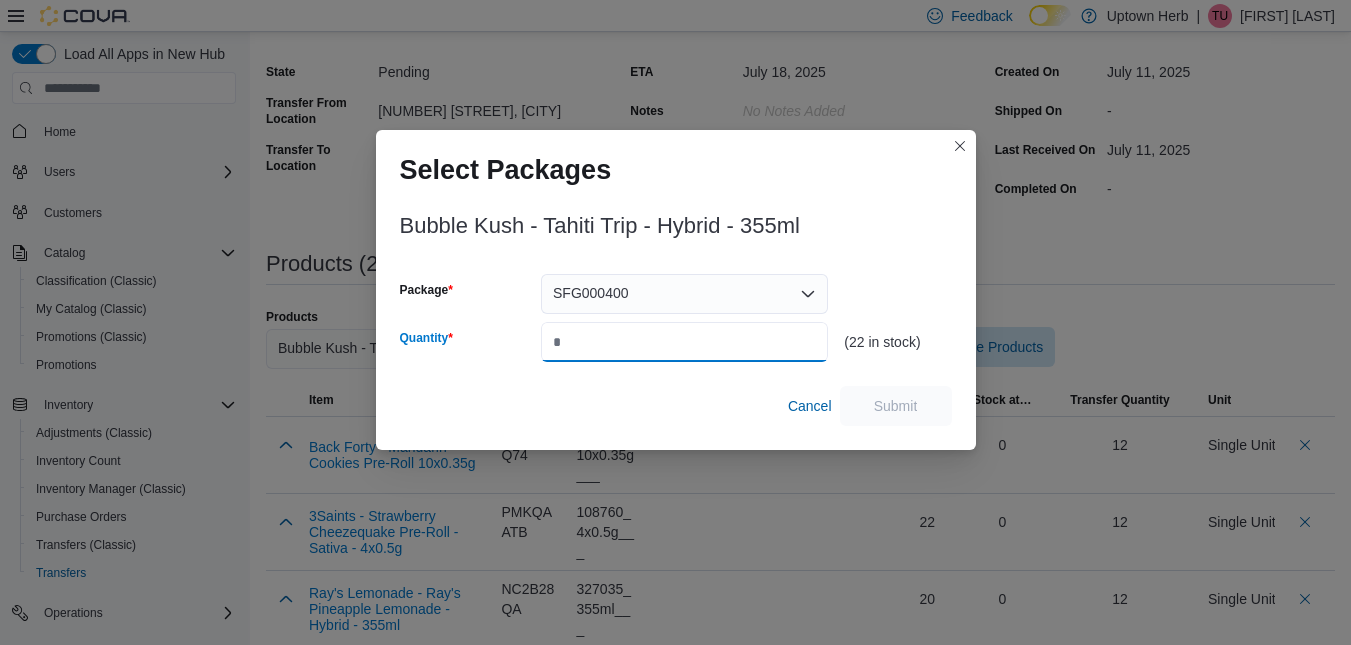 click on "Quantity" at bounding box center (684, 342) 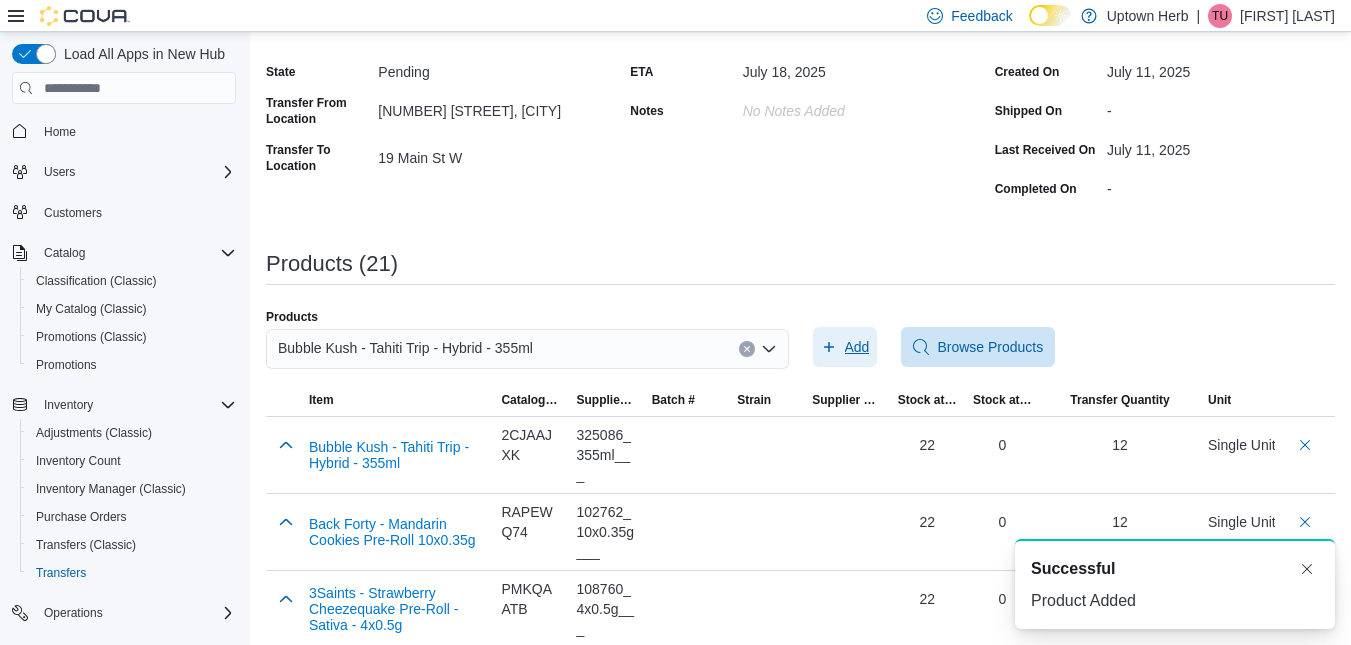 scroll, scrollTop: 0, scrollLeft: 0, axis: both 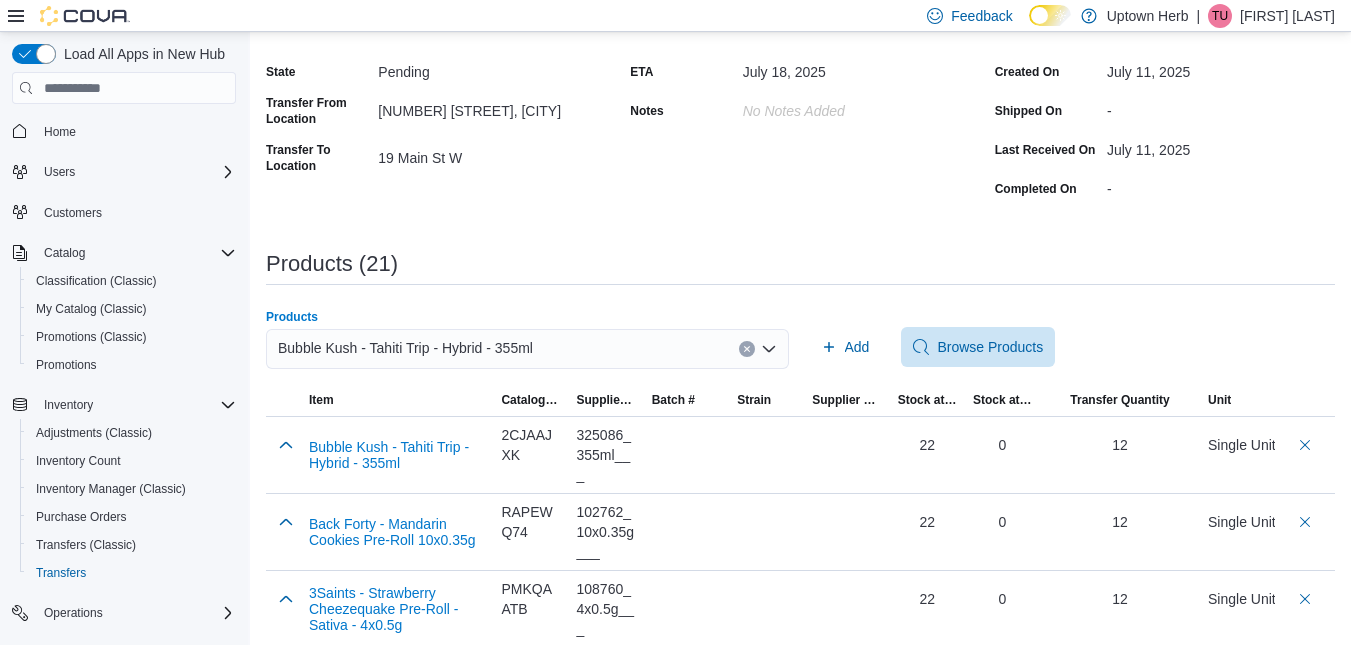 click on "Bubble Kush - Tahiti Trip - Hybrid - 355ml" at bounding box center [405, 348] 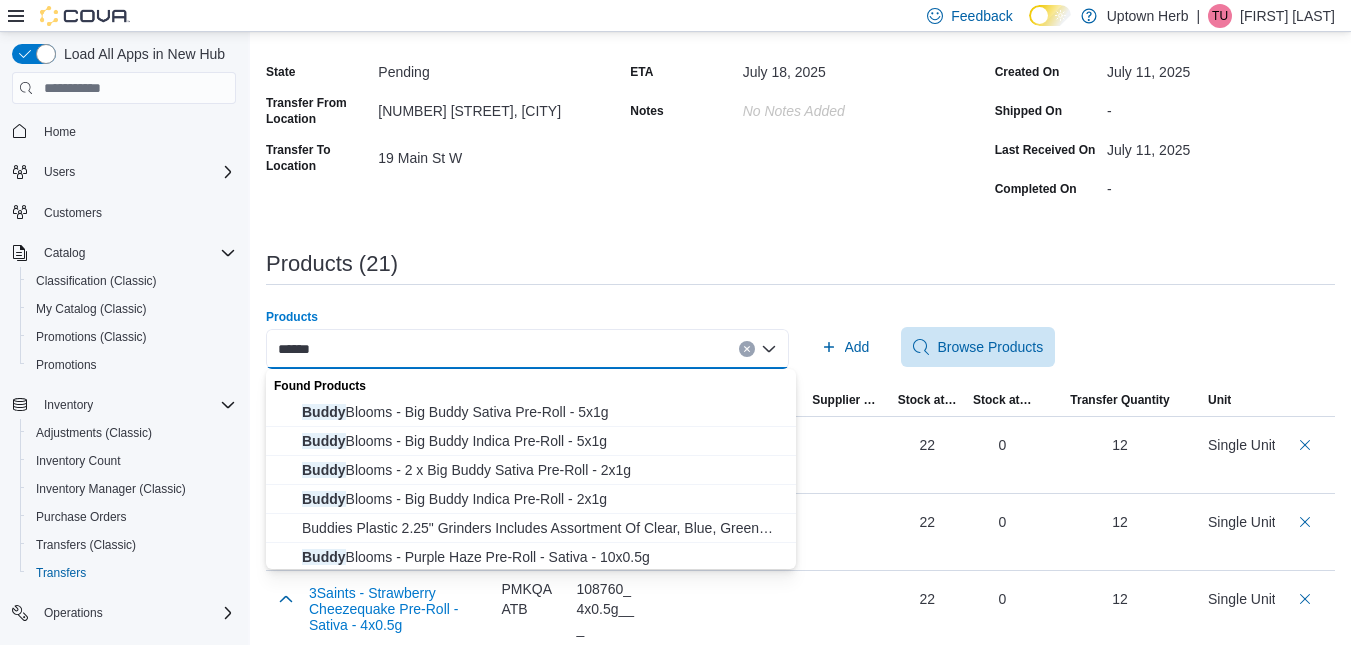 type on "*****" 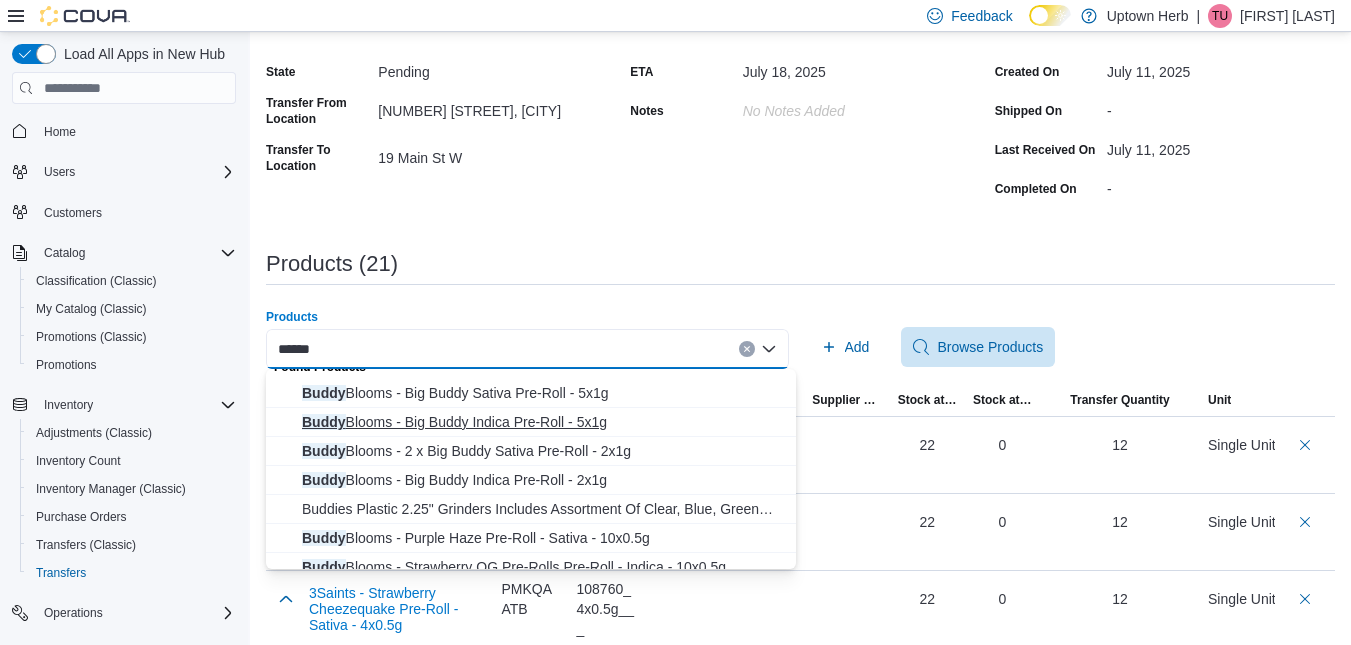 scroll, scrollTop: 20, scrollLeft: 0, axis: vertical 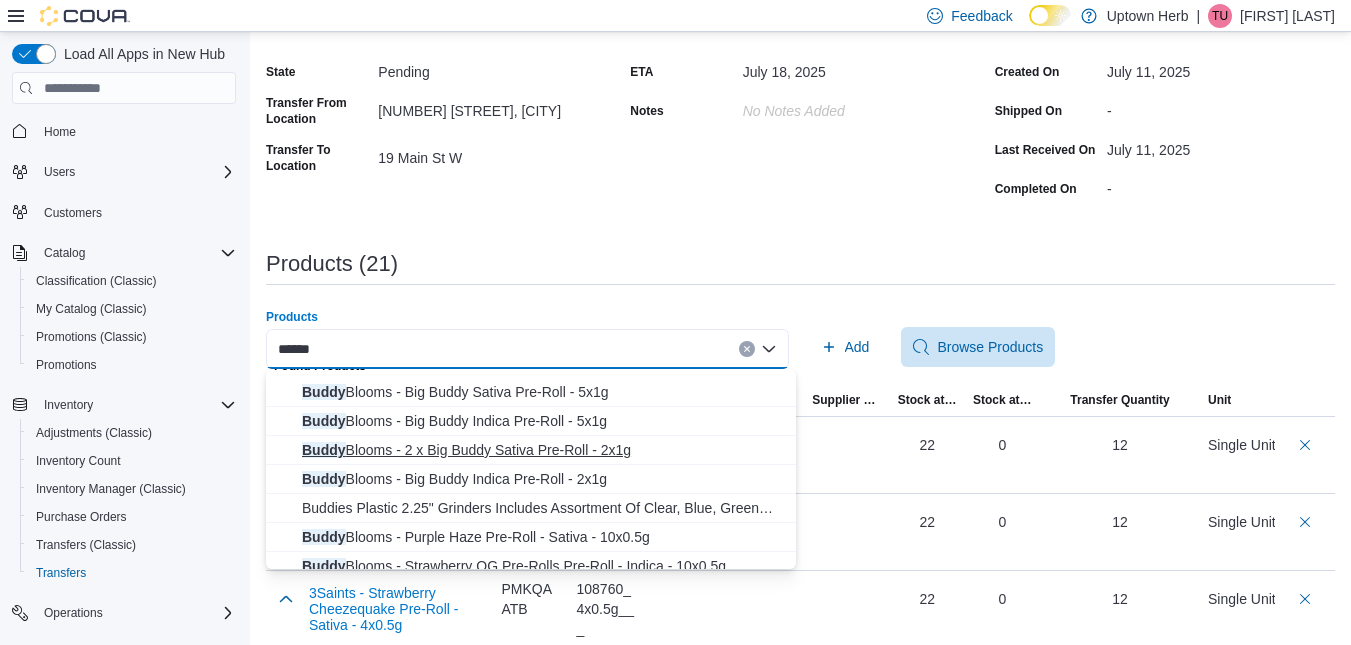 click on "Buddy  Blooms - 2 x Big Buddy Sativa Pre-Roll - 2x1g" at bounding box center (543, 450) 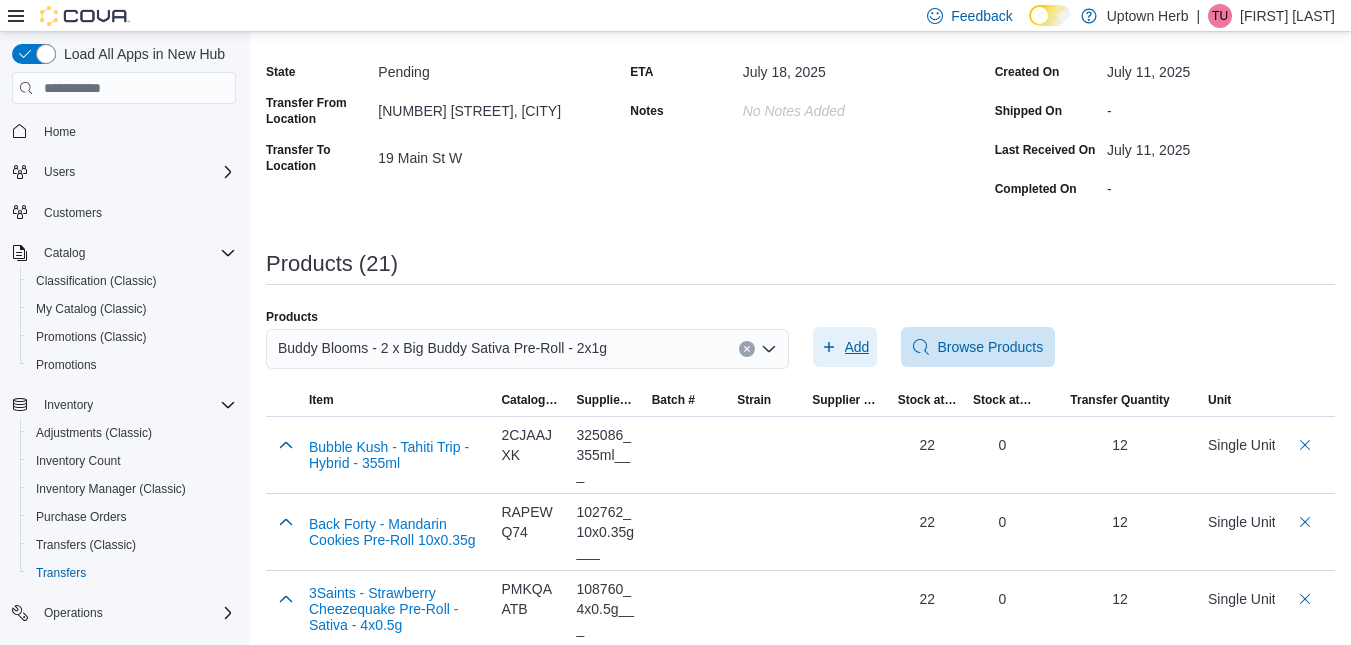 click on "Add" at bounding box center [857, 347] 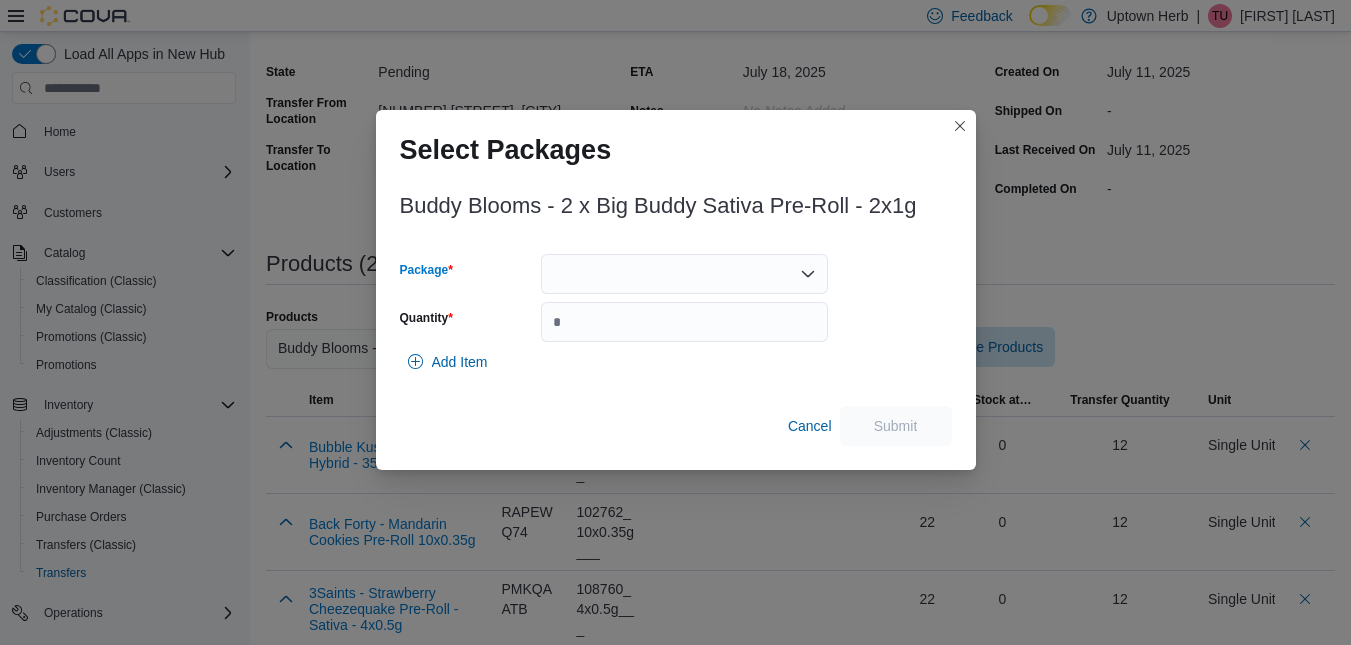 click at bounding box center [684, 274] 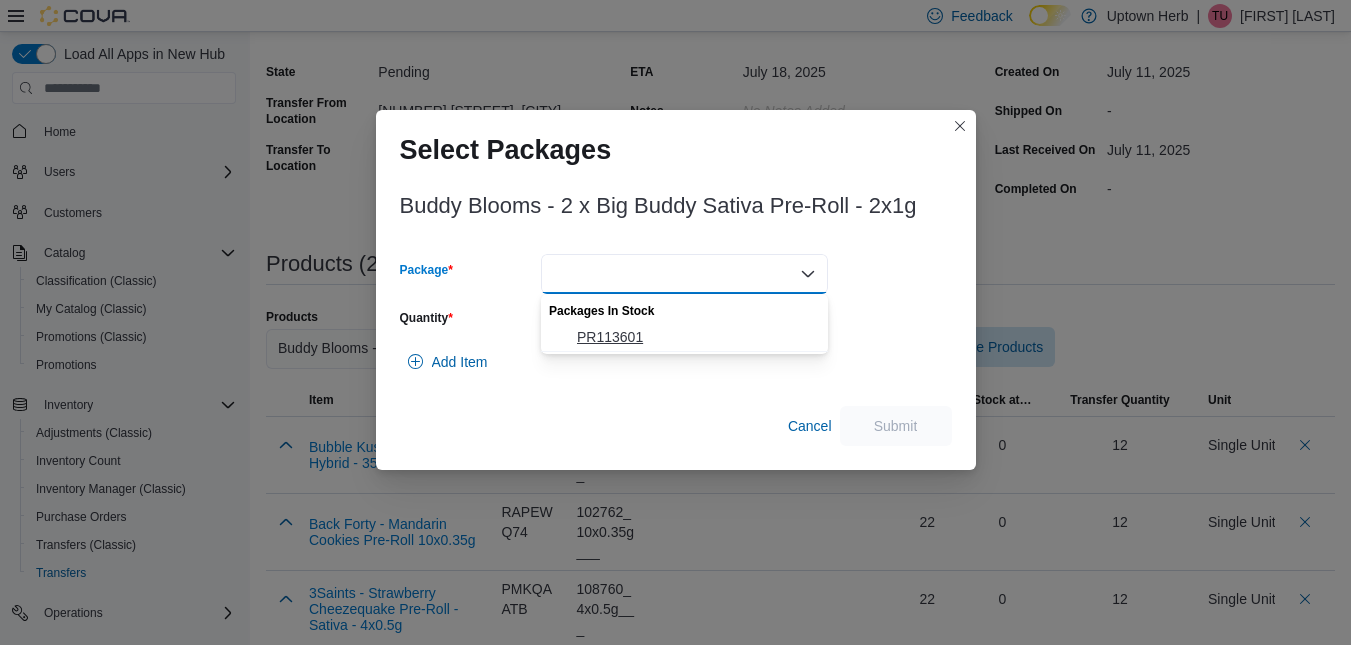 click 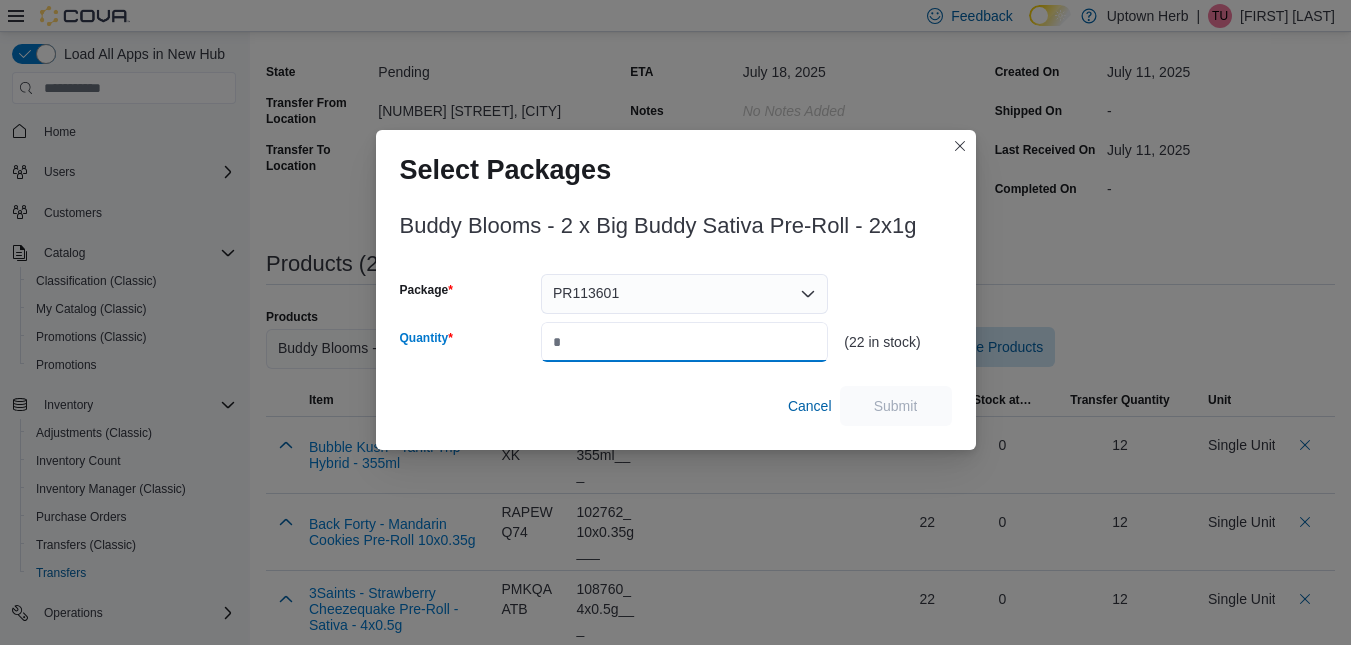 click on "Quantity" at bounding box center [684, 342] 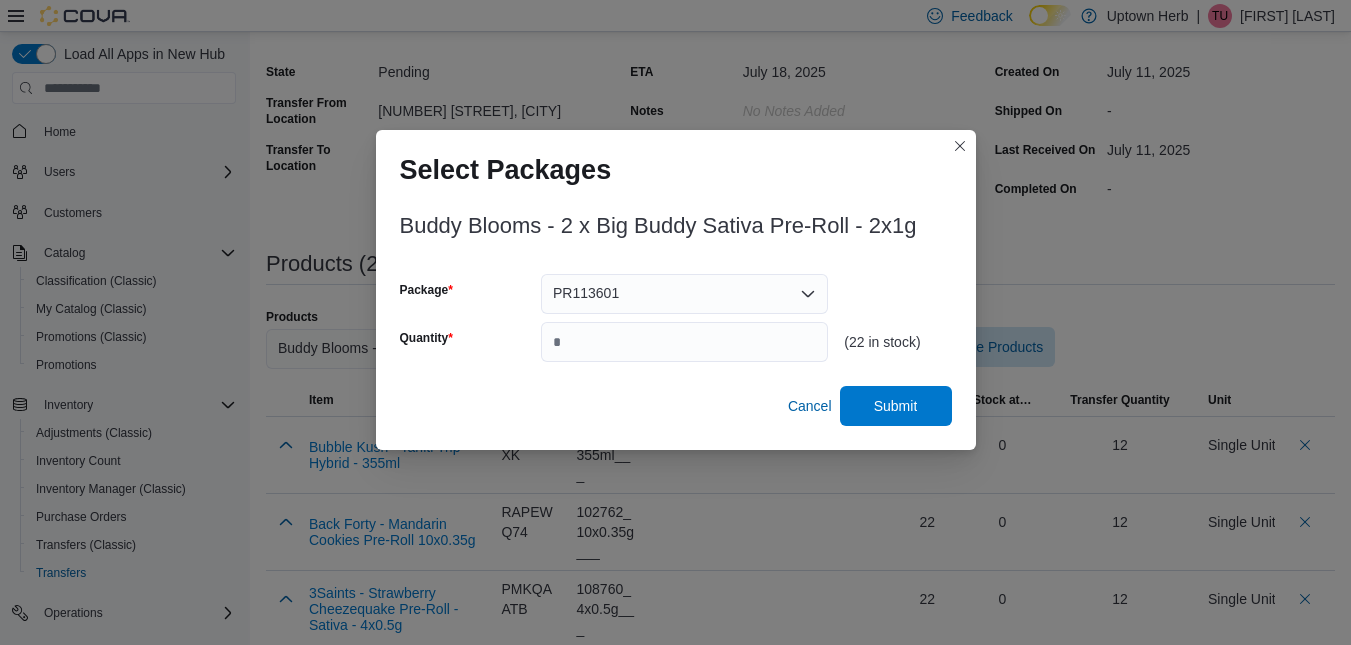 type on "*" 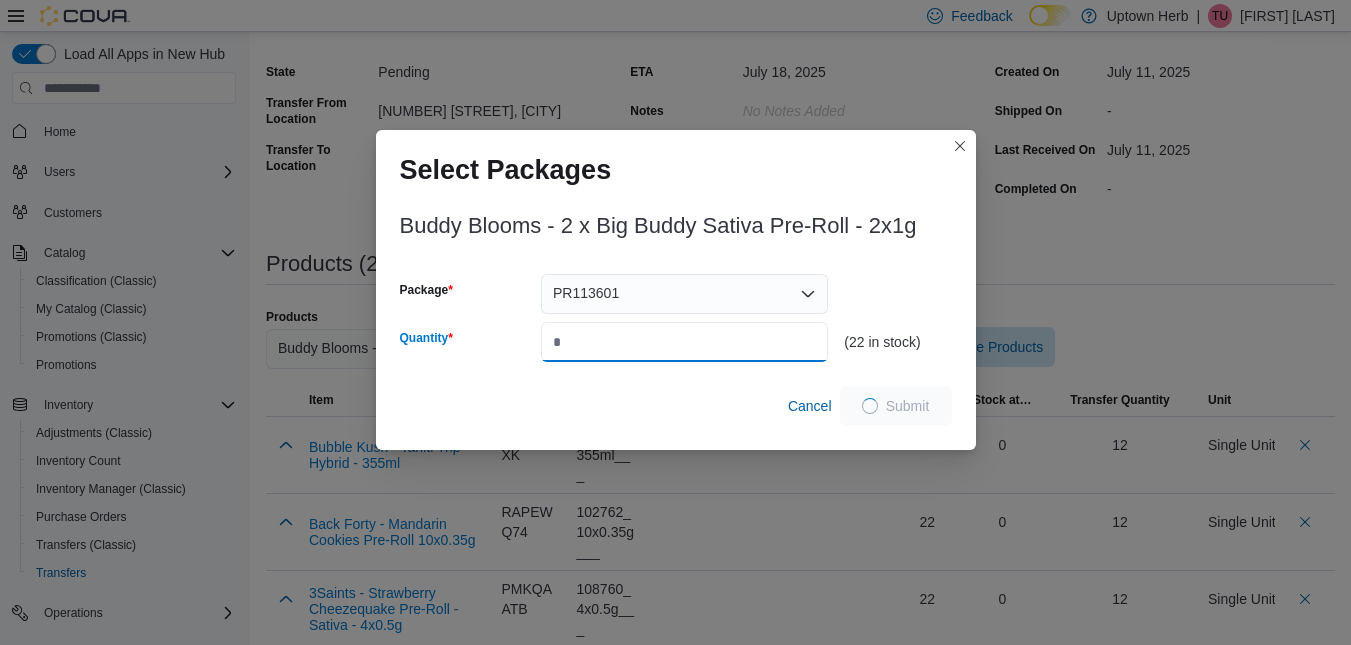 type on "**" 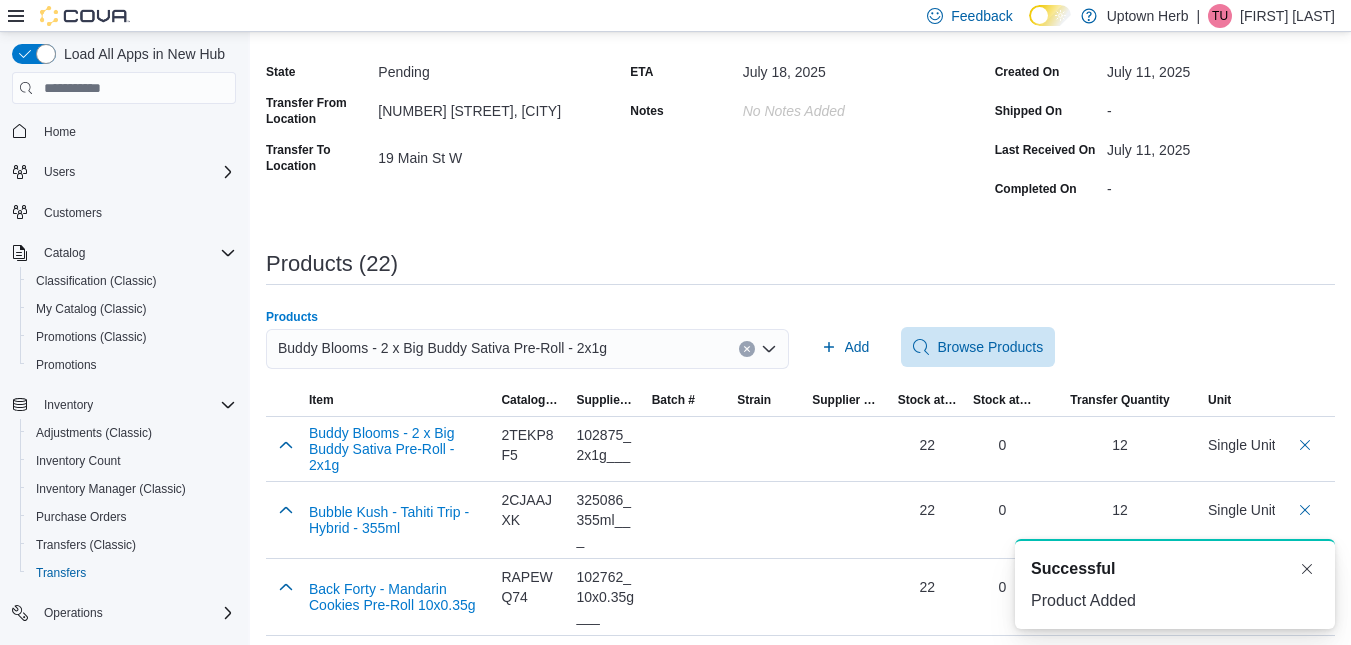 click on "Buddy Blooms - 2 x Big Buddy Sativa Pre-Roll - 2x1g" at bounding box center (442, 348) 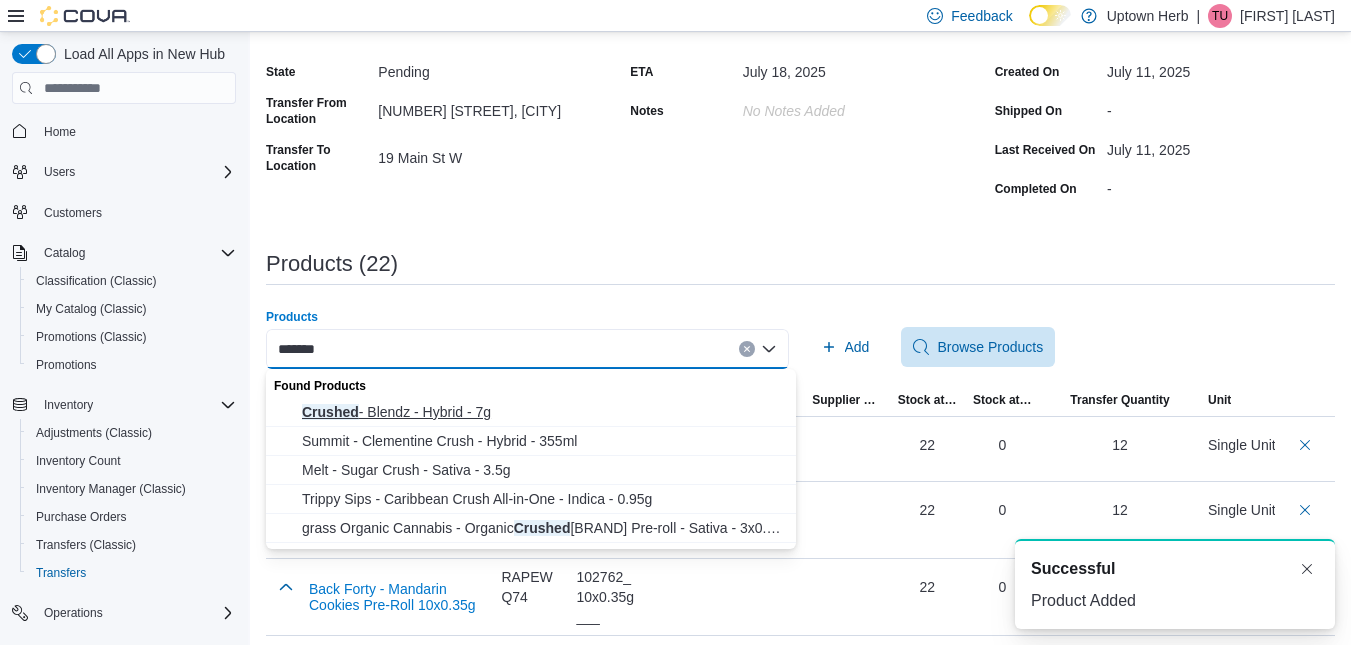 type on "*******" 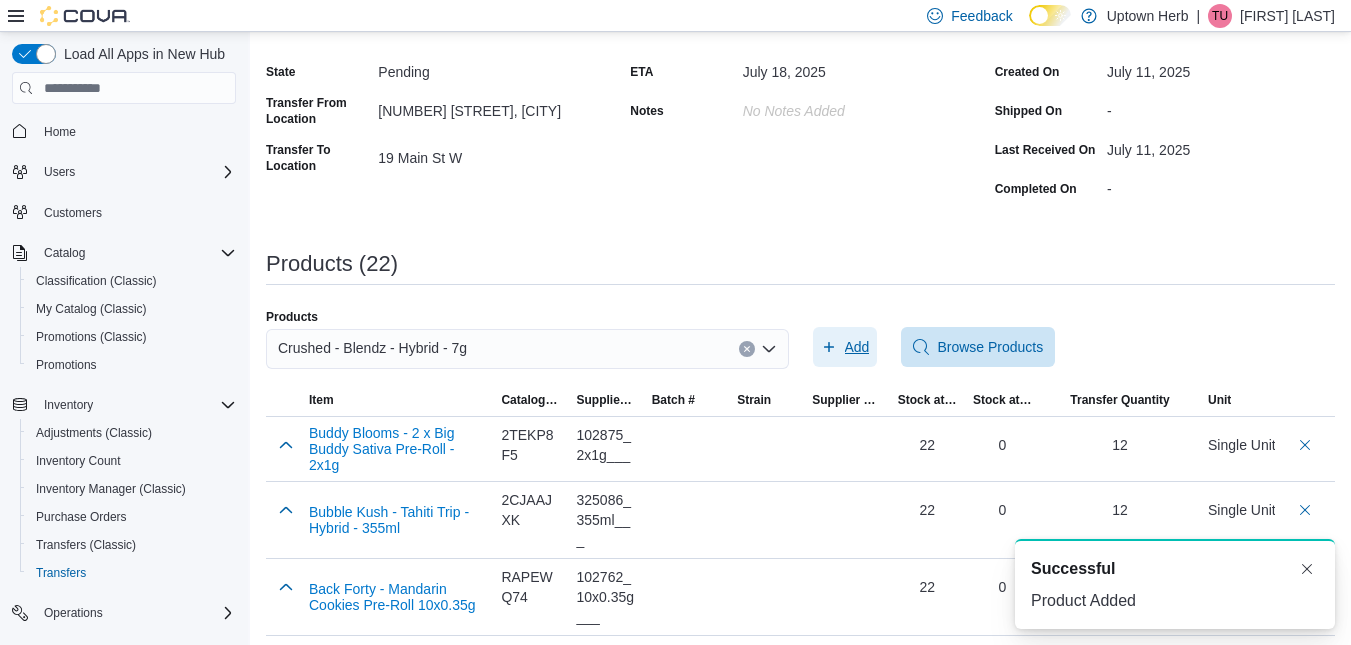 click on "Add" at bounding box center (857, 347) 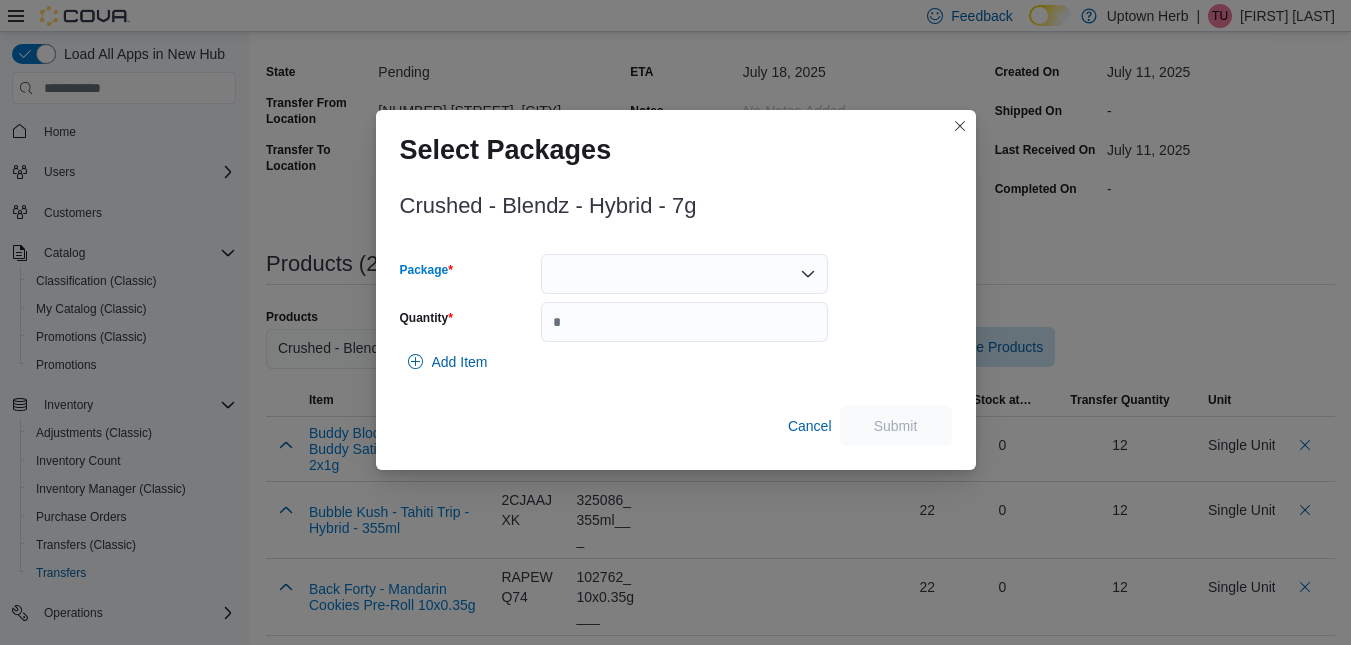 click at bounding box center (684, 274) 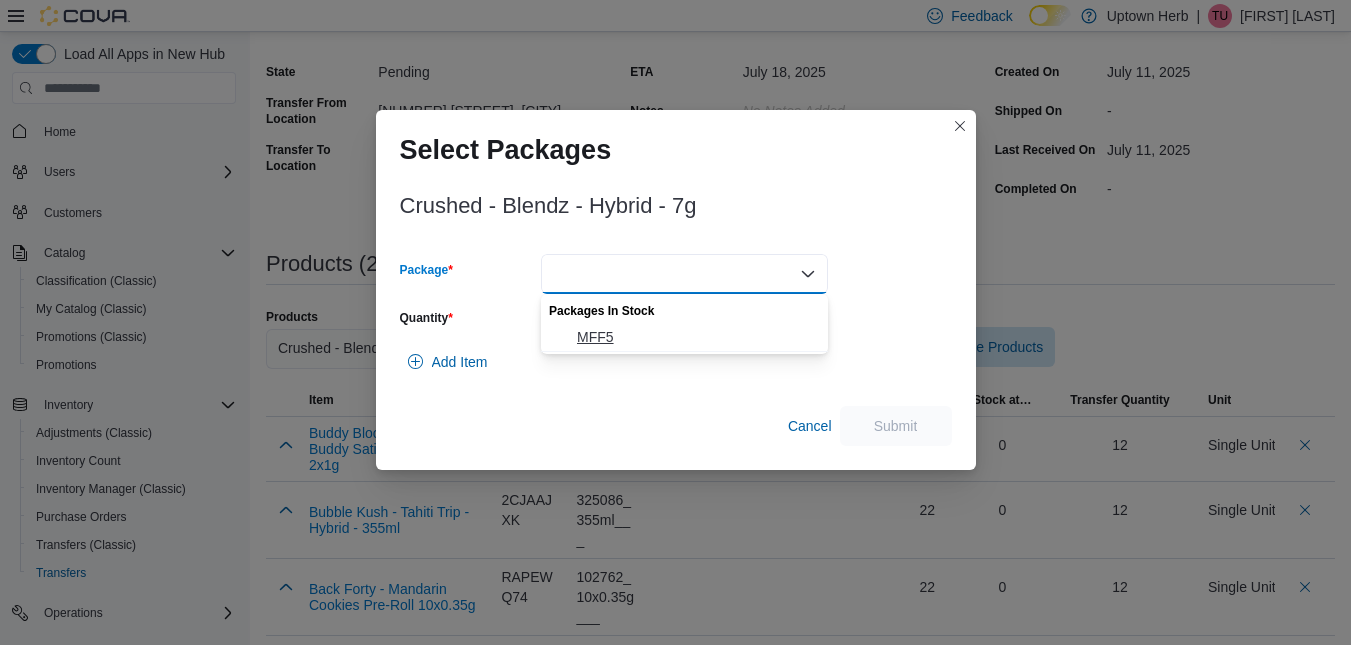 click on "MFF5" at bounding box center (696, 337) 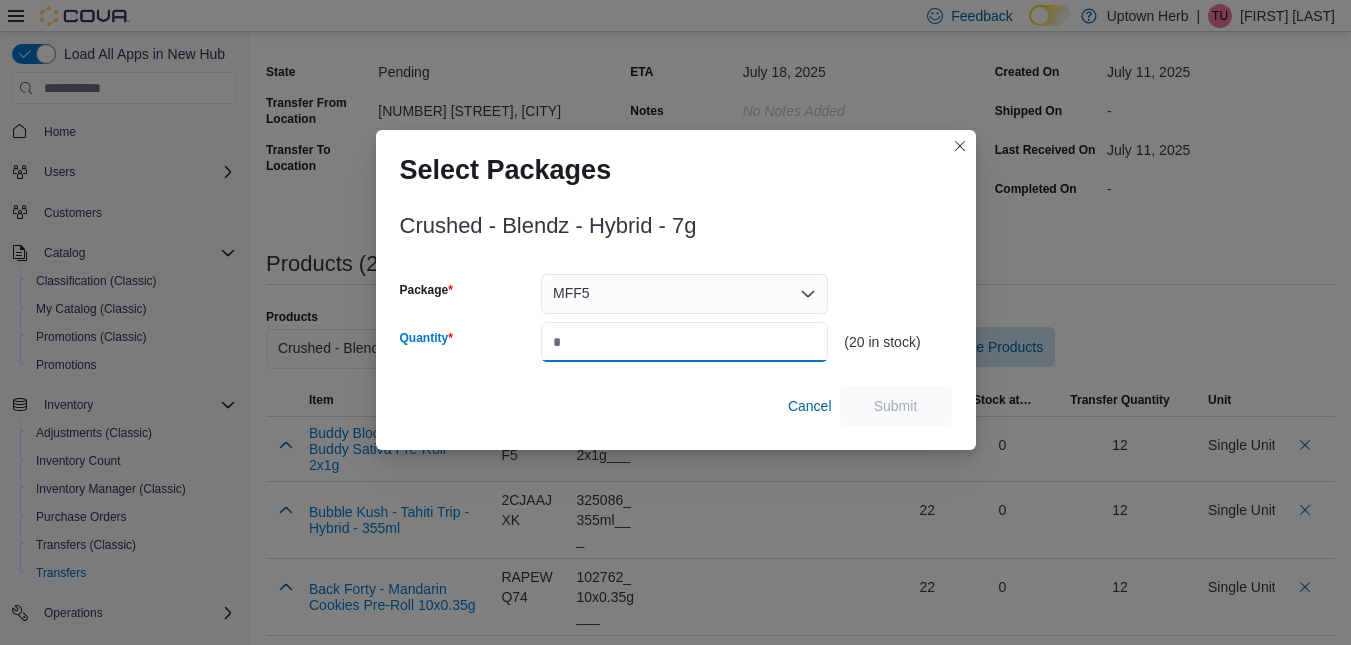 click on "Quantity" at bounding box center (684, 342) 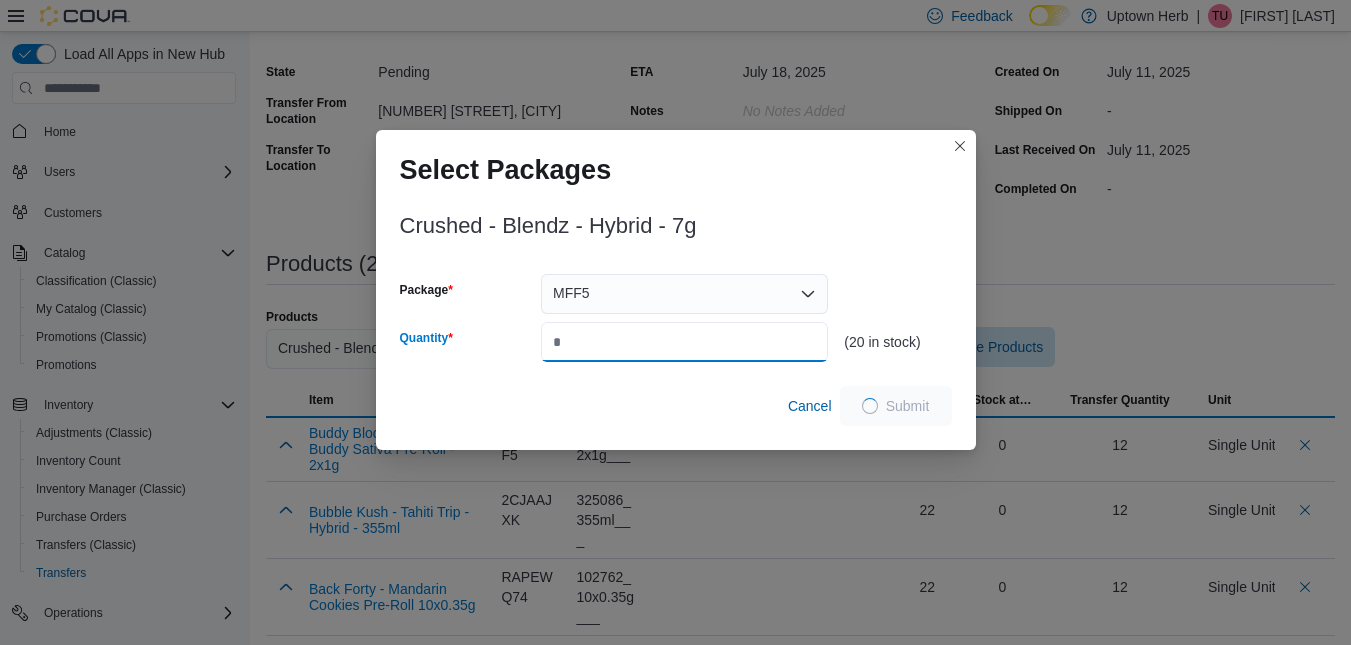 type on "*" 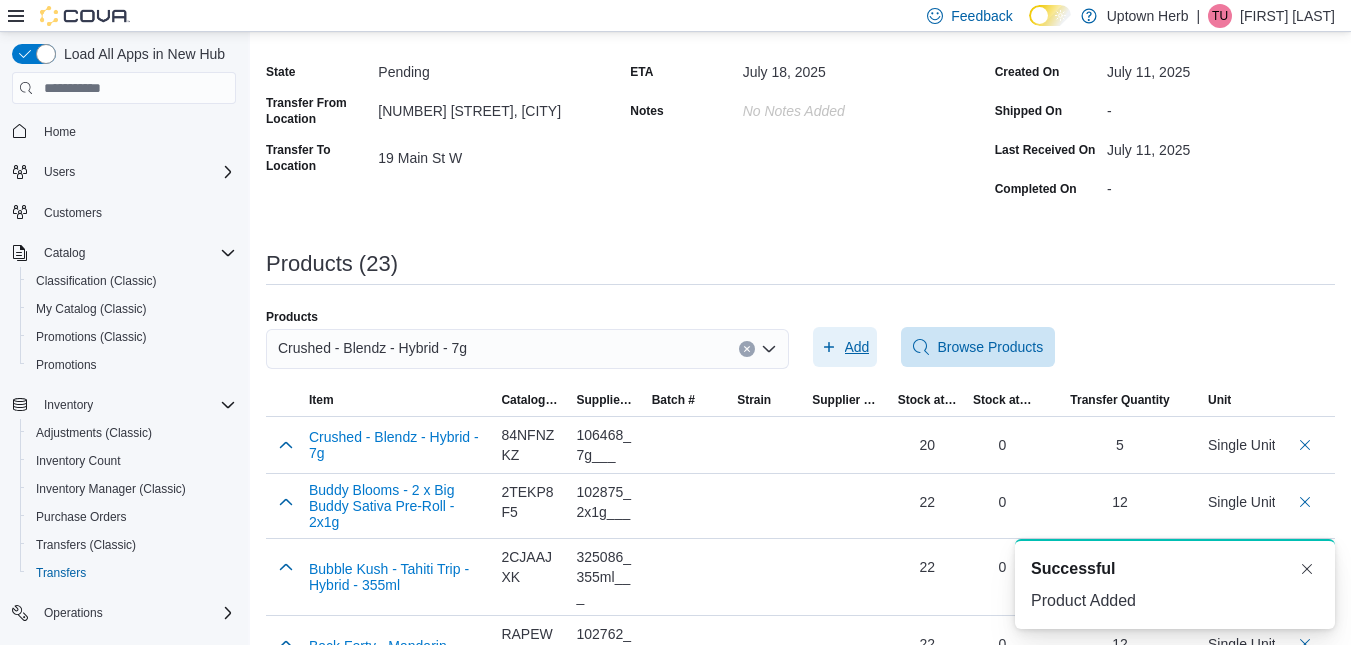 scroll, scrollTop: 0, scrollLeft: 0, axis: both 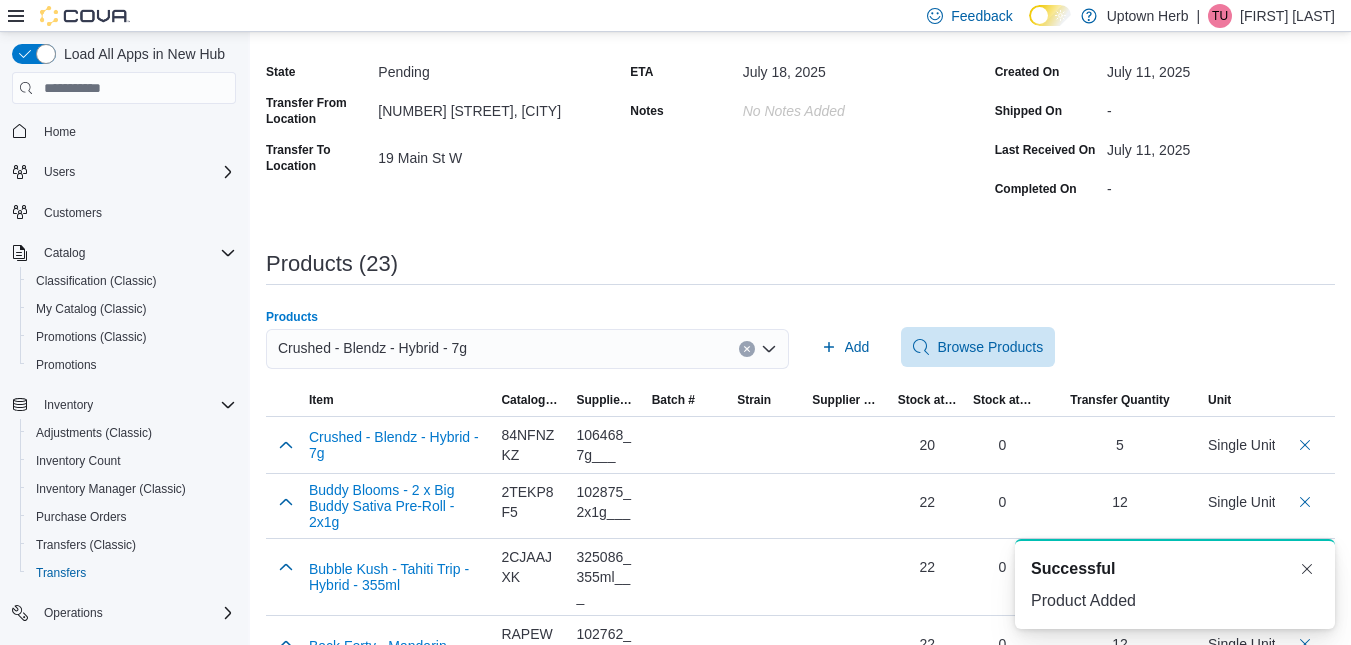 click on "Crushed - Blendz - Hybrid - 7g" at bounding box center (372, 348) 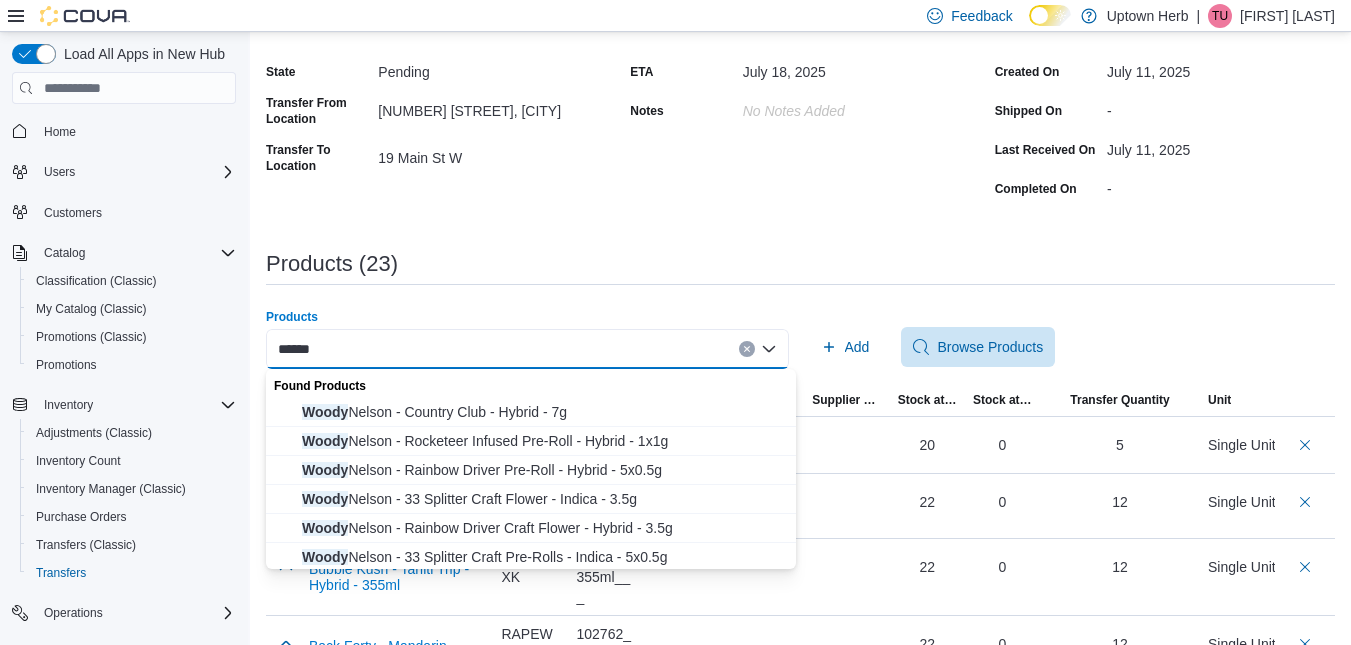 type on "*****" 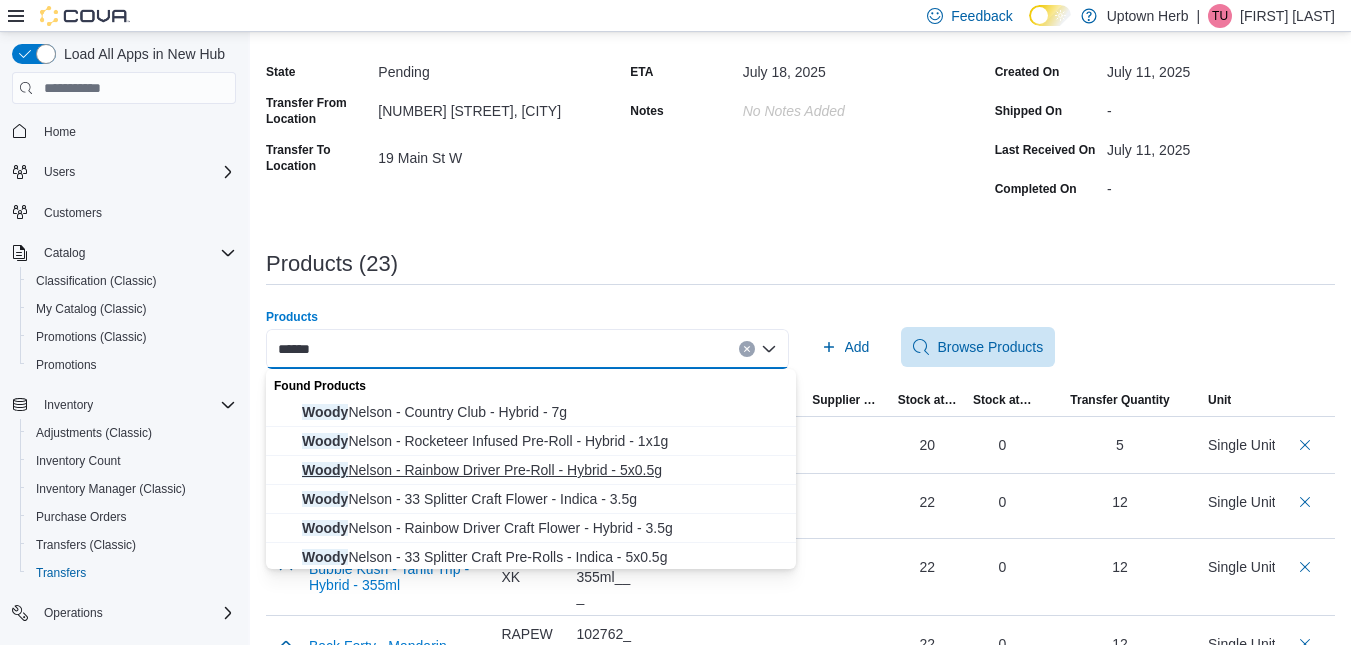 click on "Woody  Nelson - Rainbow Driver Pre-Roll - Hybrid - 5x0.5g" at bounding box center (543, 470) 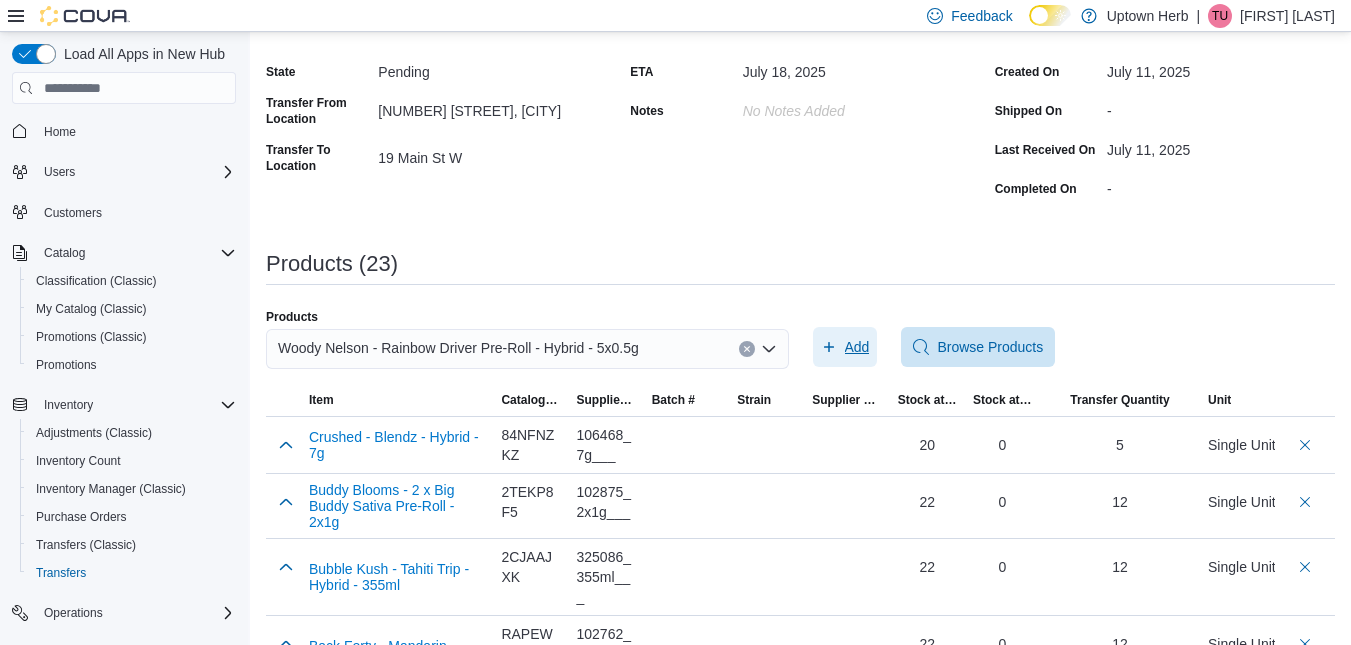 click on "Add" at bounding box center (857, 347) 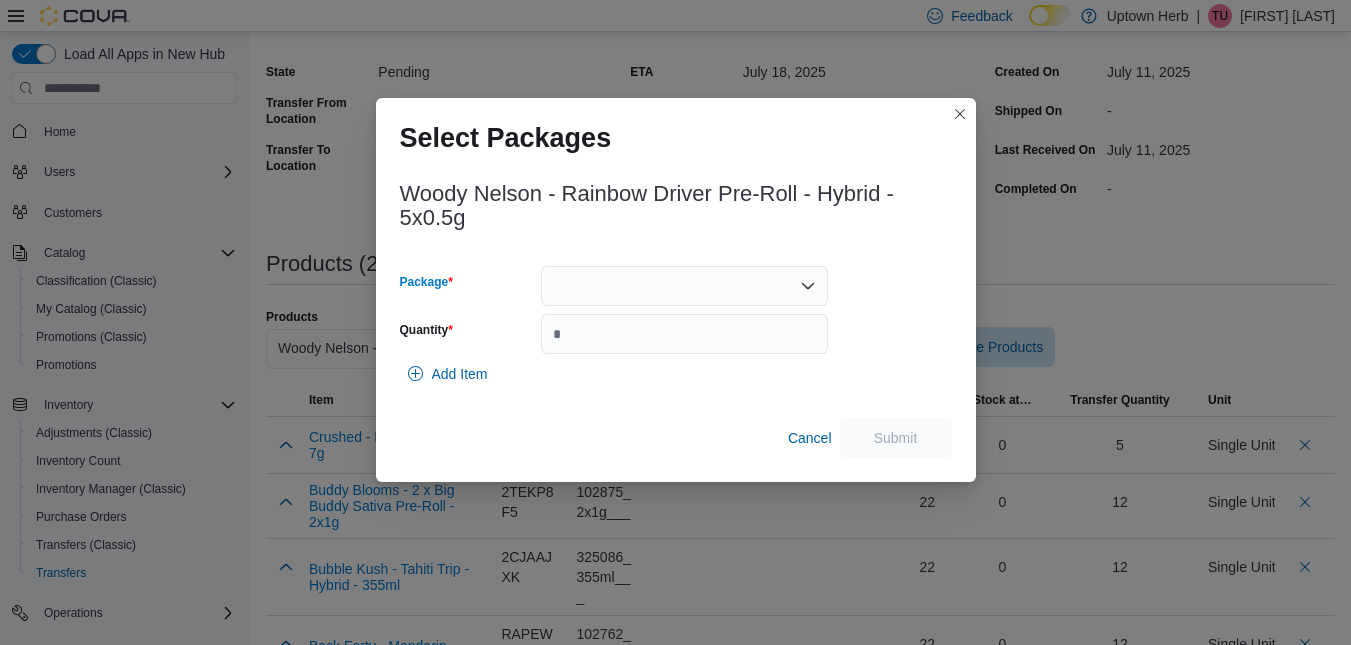 click at bounding box center (684, 286) 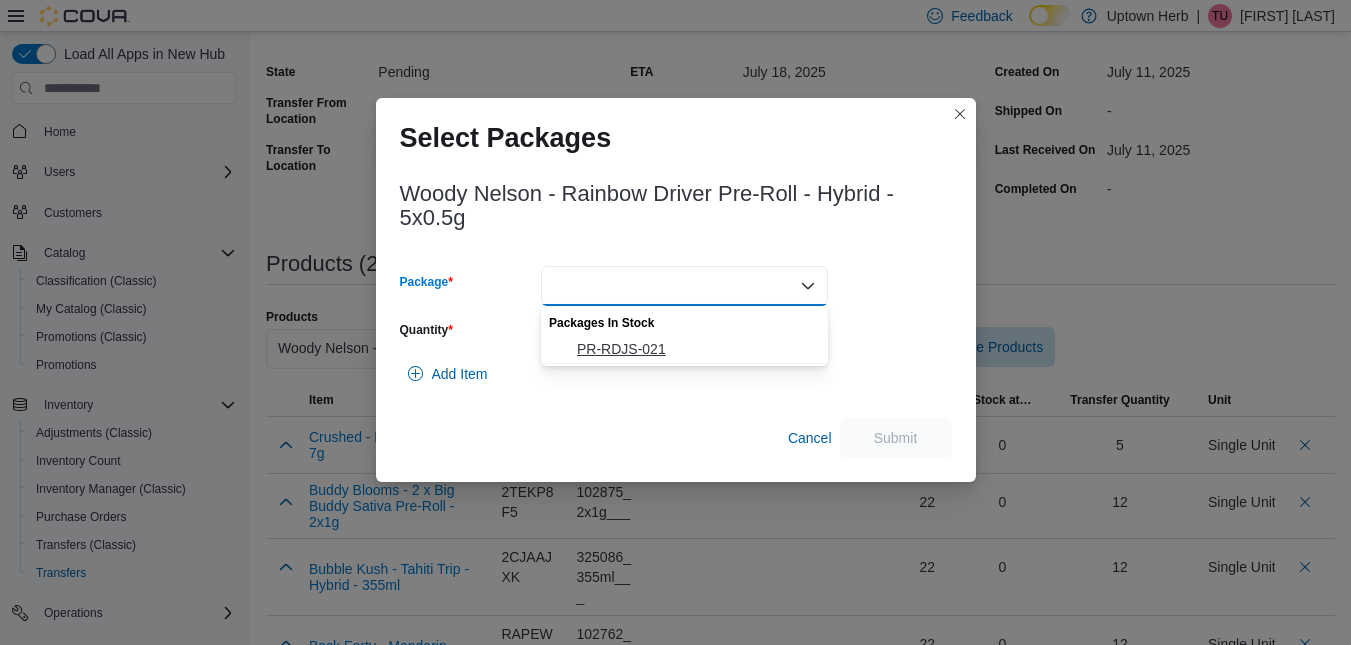 click on "PR-RDJS-021" at bounding box center (696, 349) 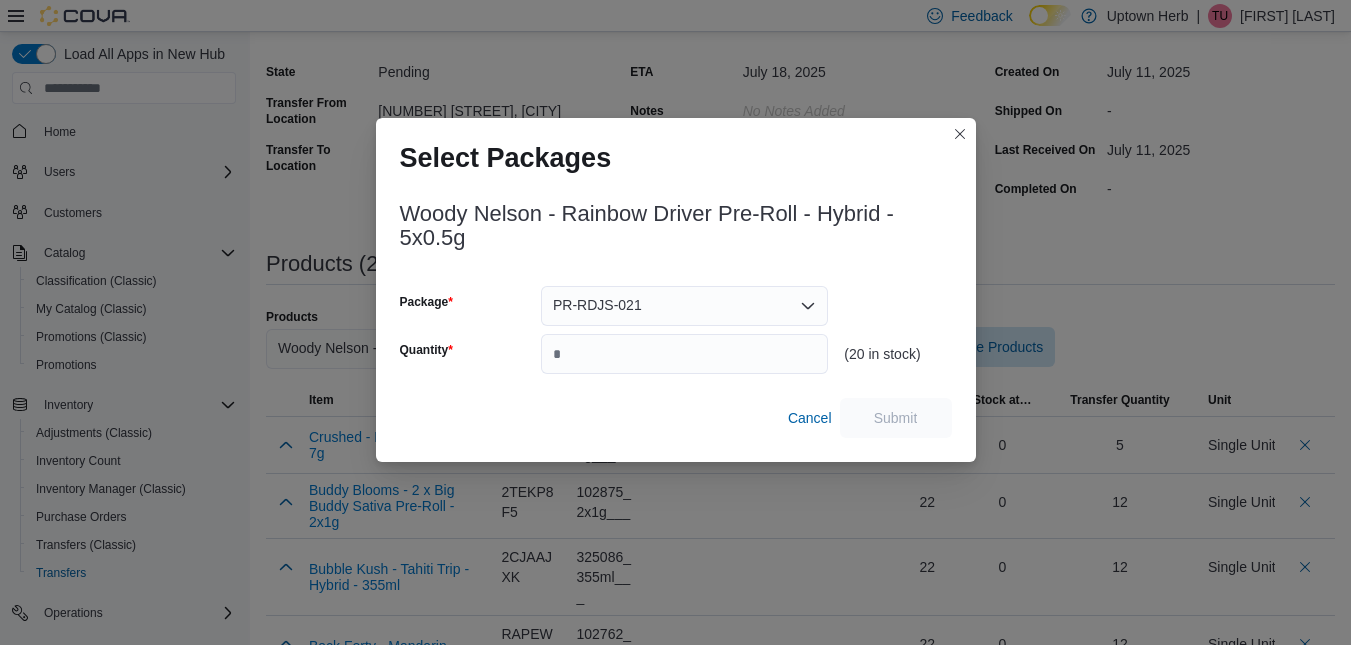 click on "Quantity" at bounding box center [614, 354] 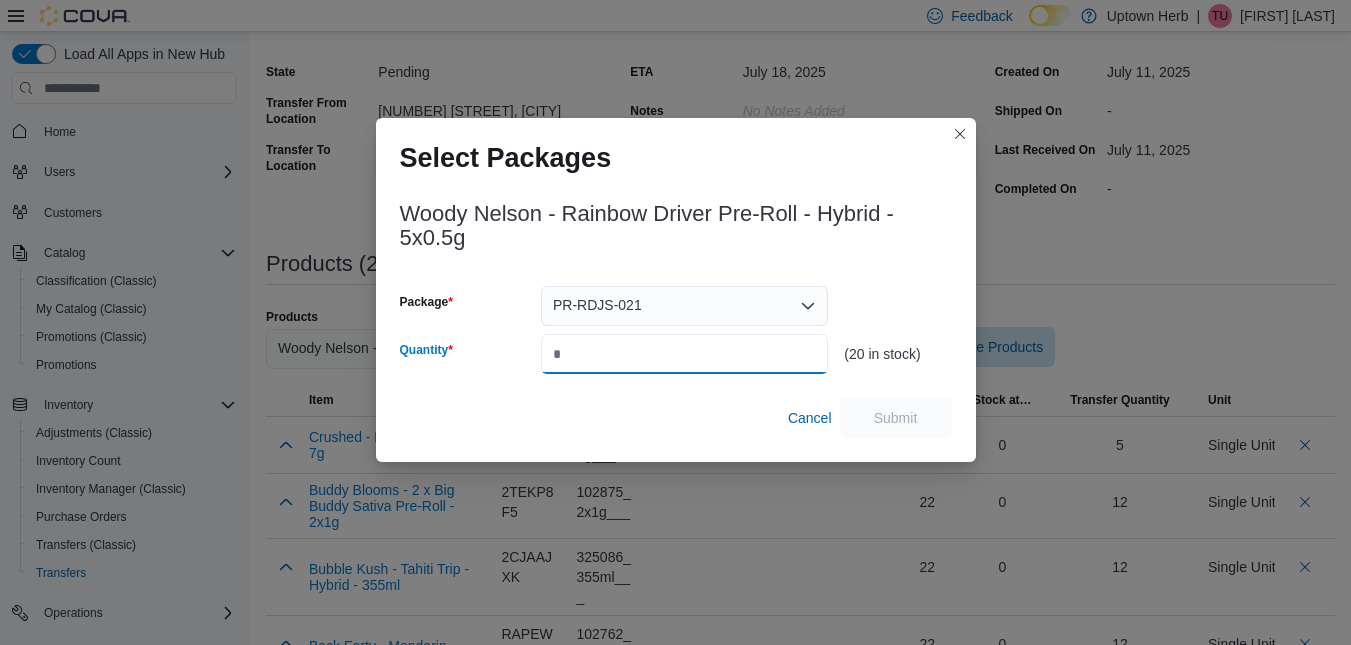 click on "Quantity" at bounding box center [684, 354] 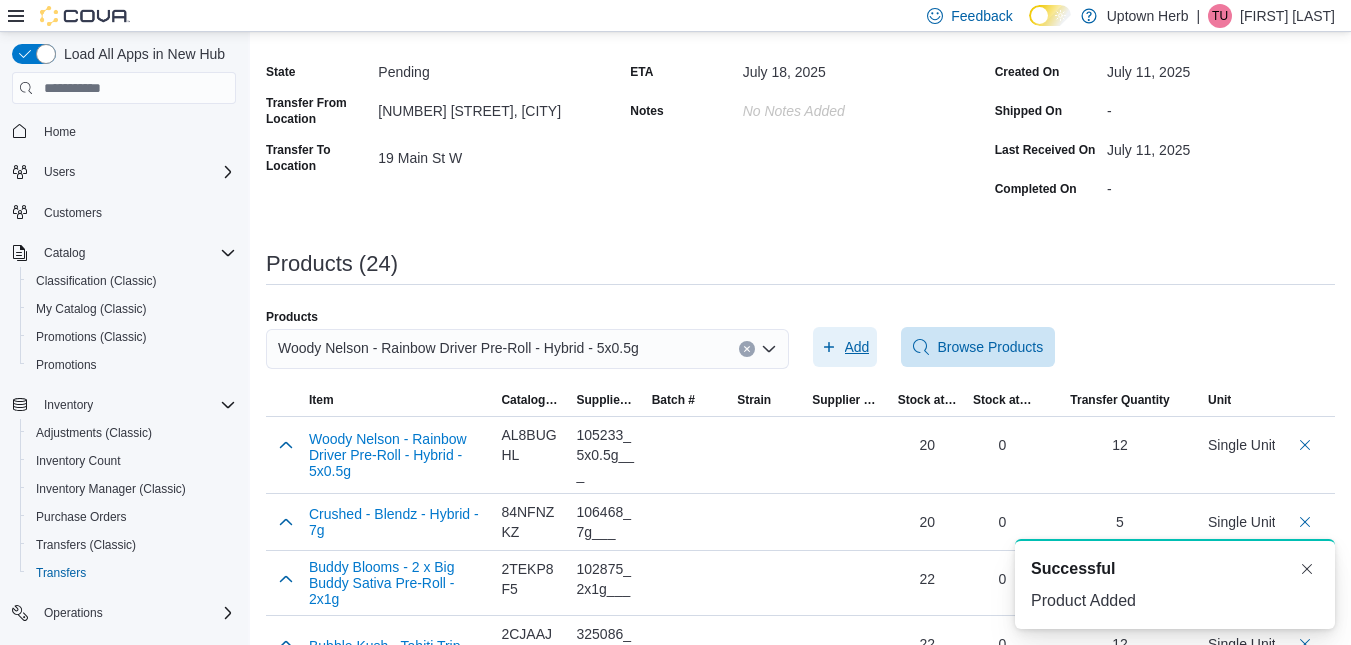 scroll, scrollTop: 0, scrollLeft: 0, axis: both 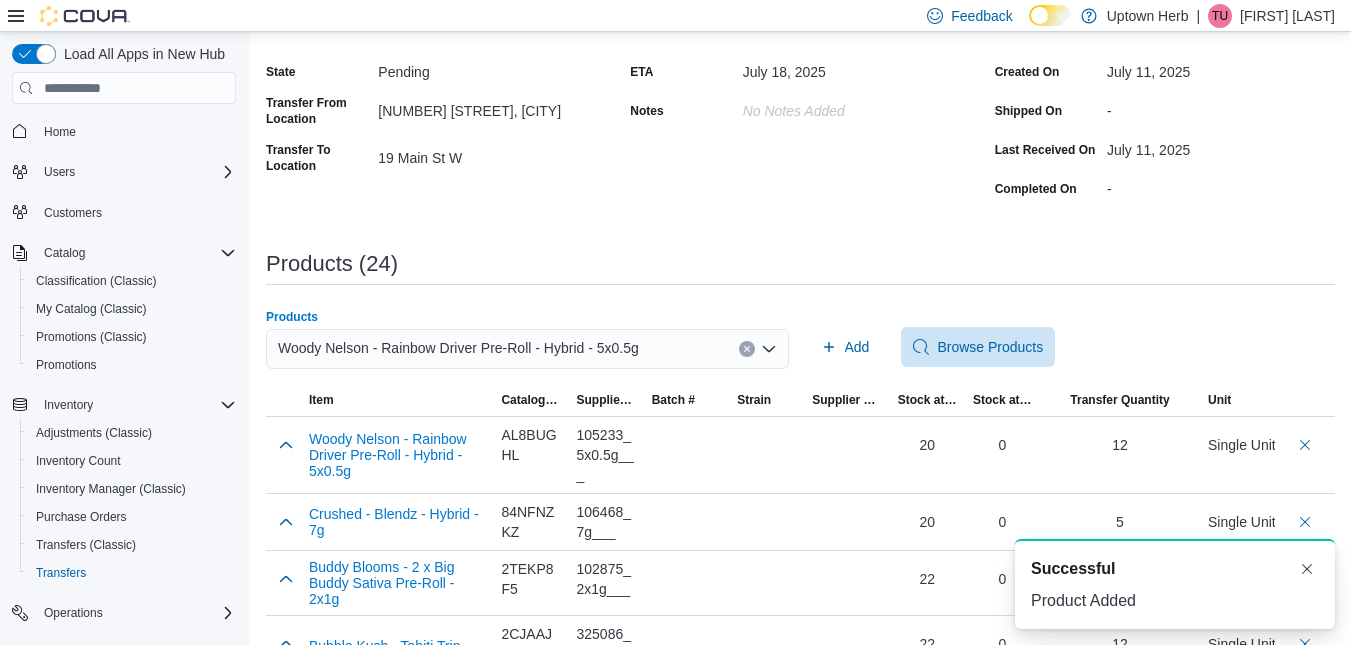 click on "Woody Nelson - Rainbow Driver Pre-Roll - Hybrid - 5x0.5g" at bounding box center [458, 348] 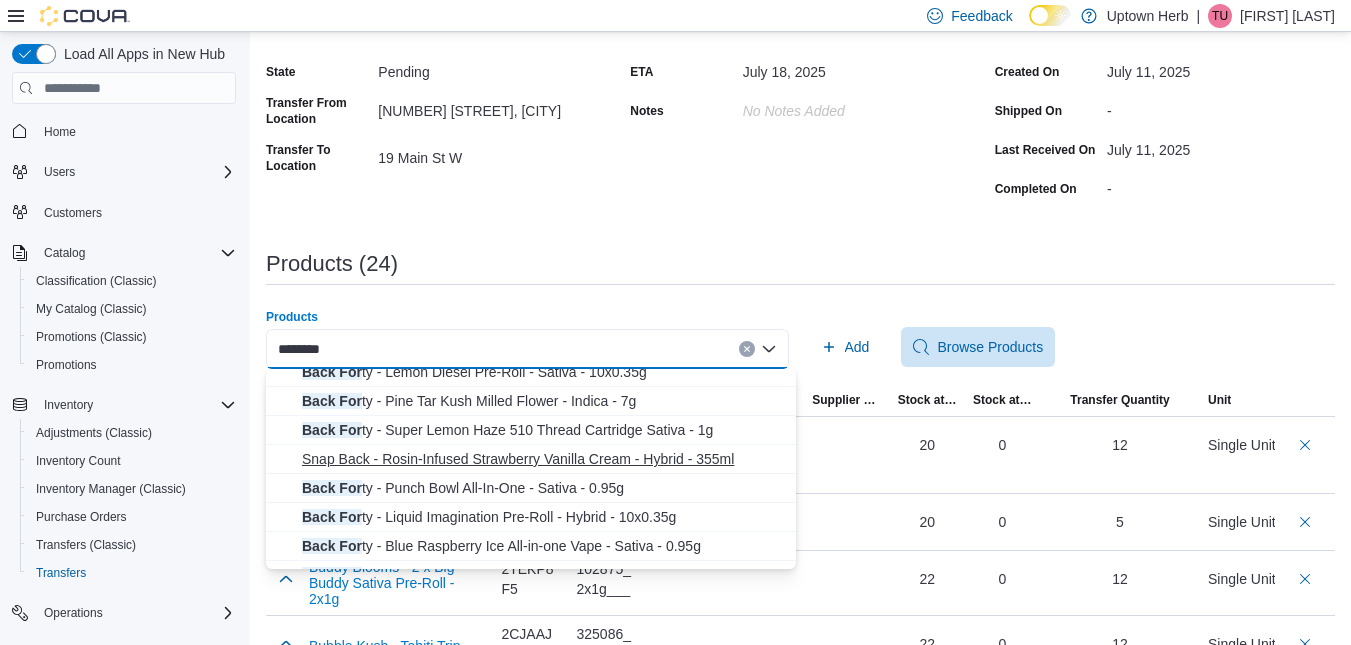scroll, scrollTop: 177, scrollLeft: 0, axis: vertical 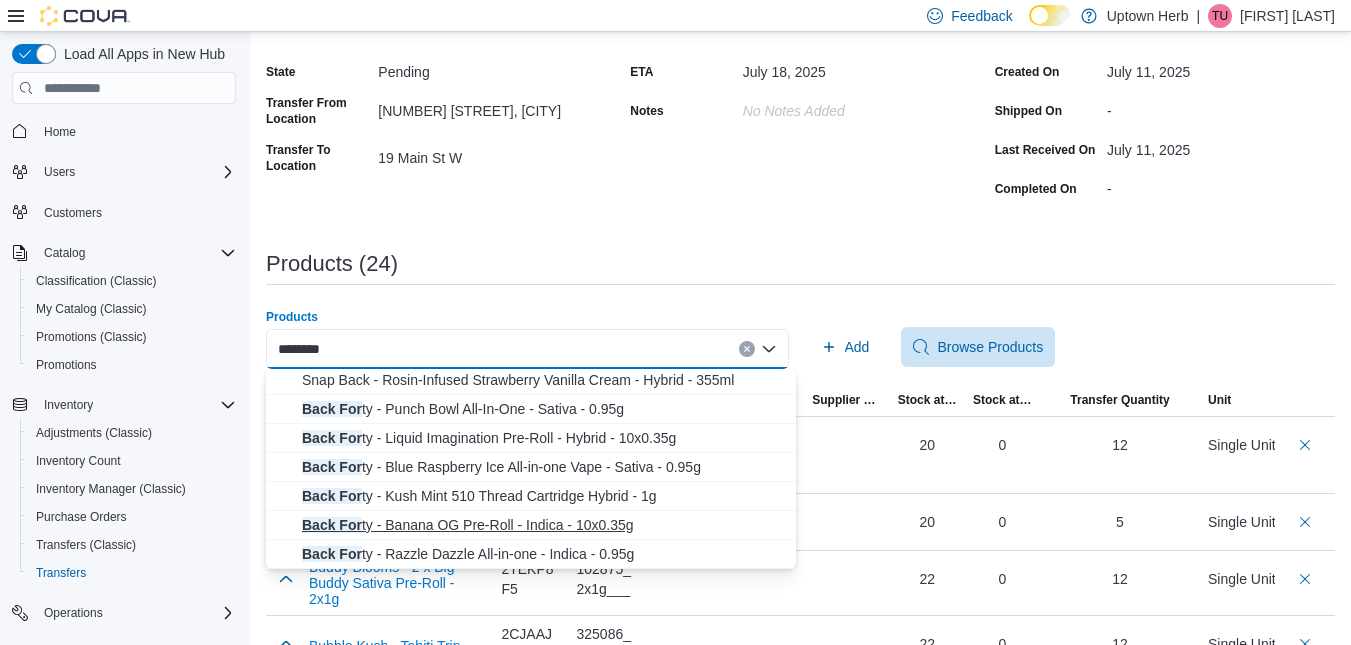 type on "********" 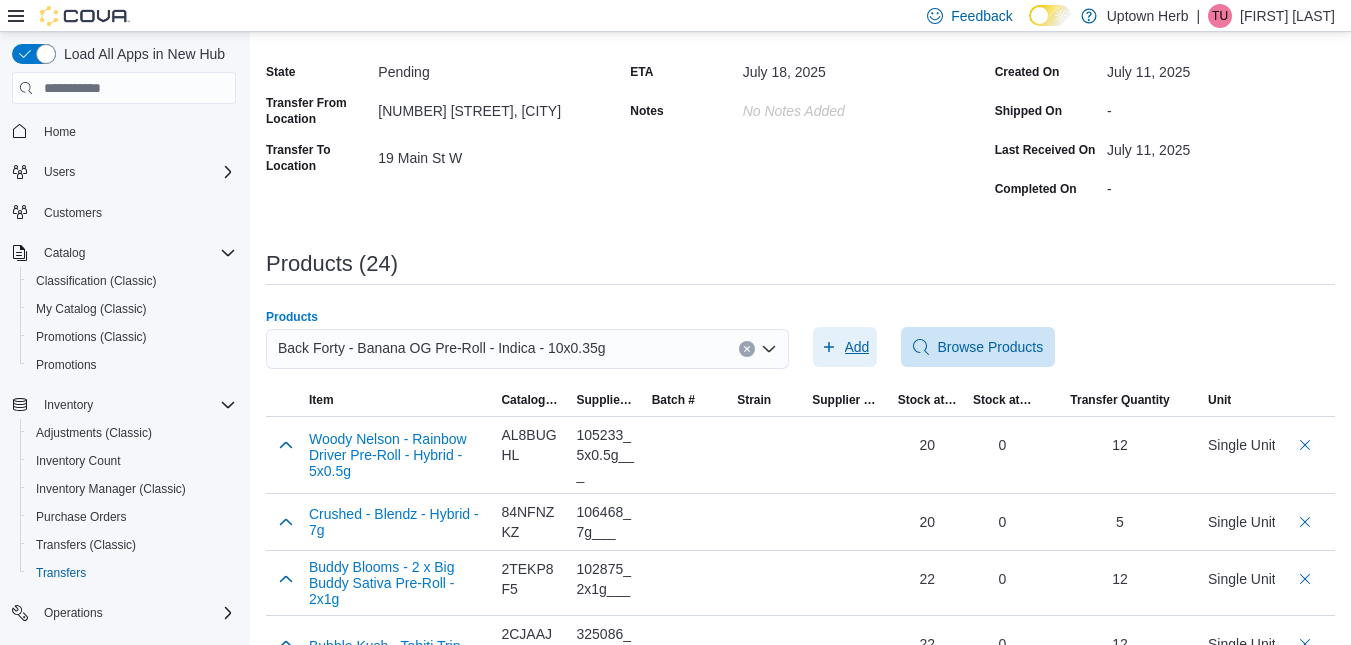 click on "Add" at bounding box center (857, 347) 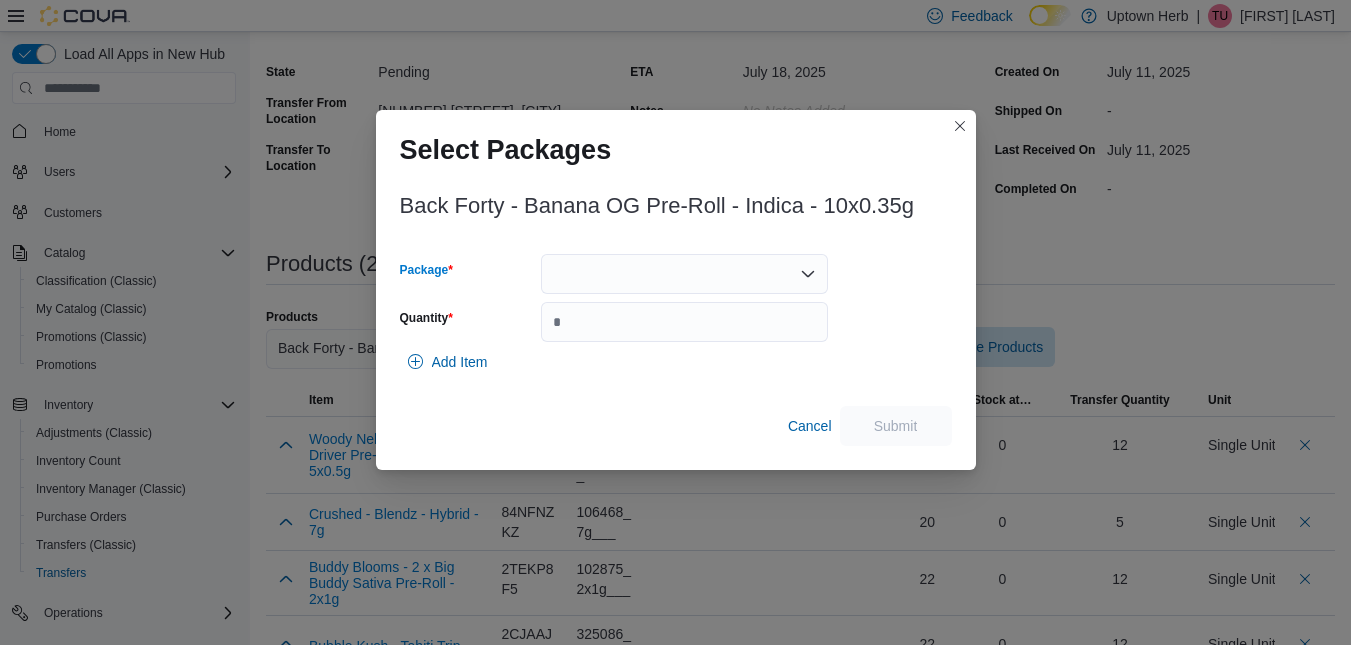 click at bounding box center (684, 274) 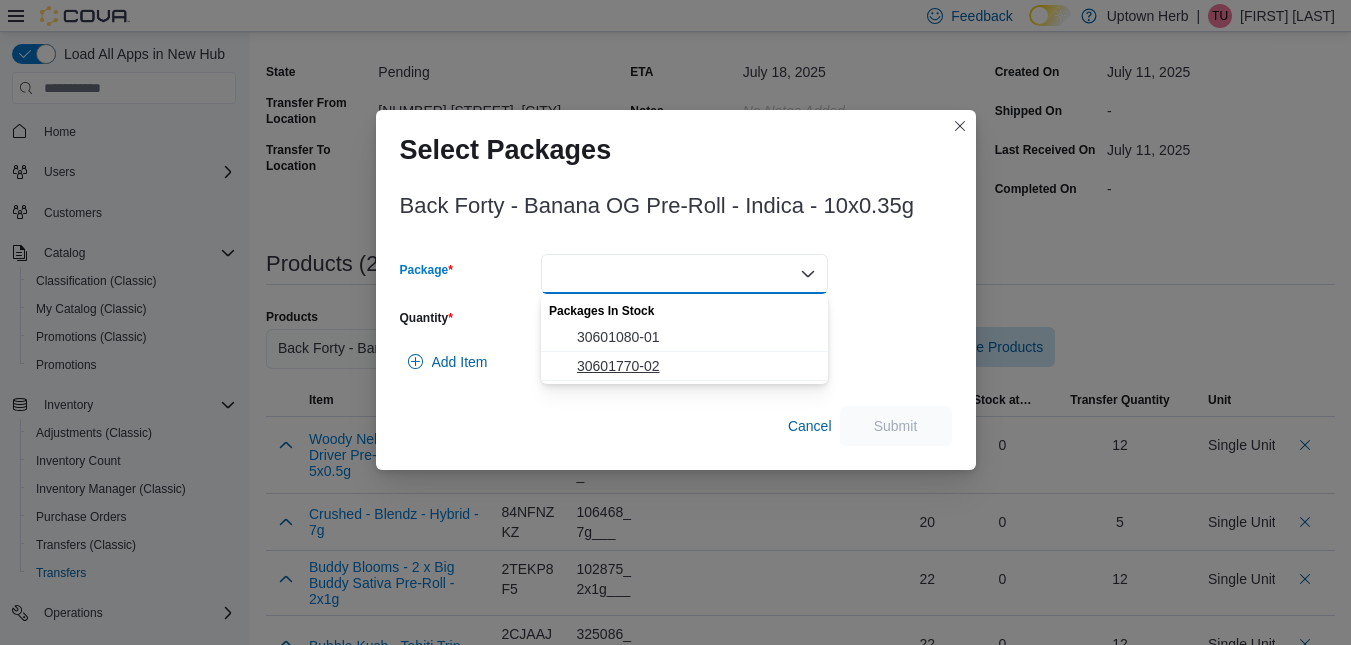 click on "30601770-02" at bounding box center (696, 366) 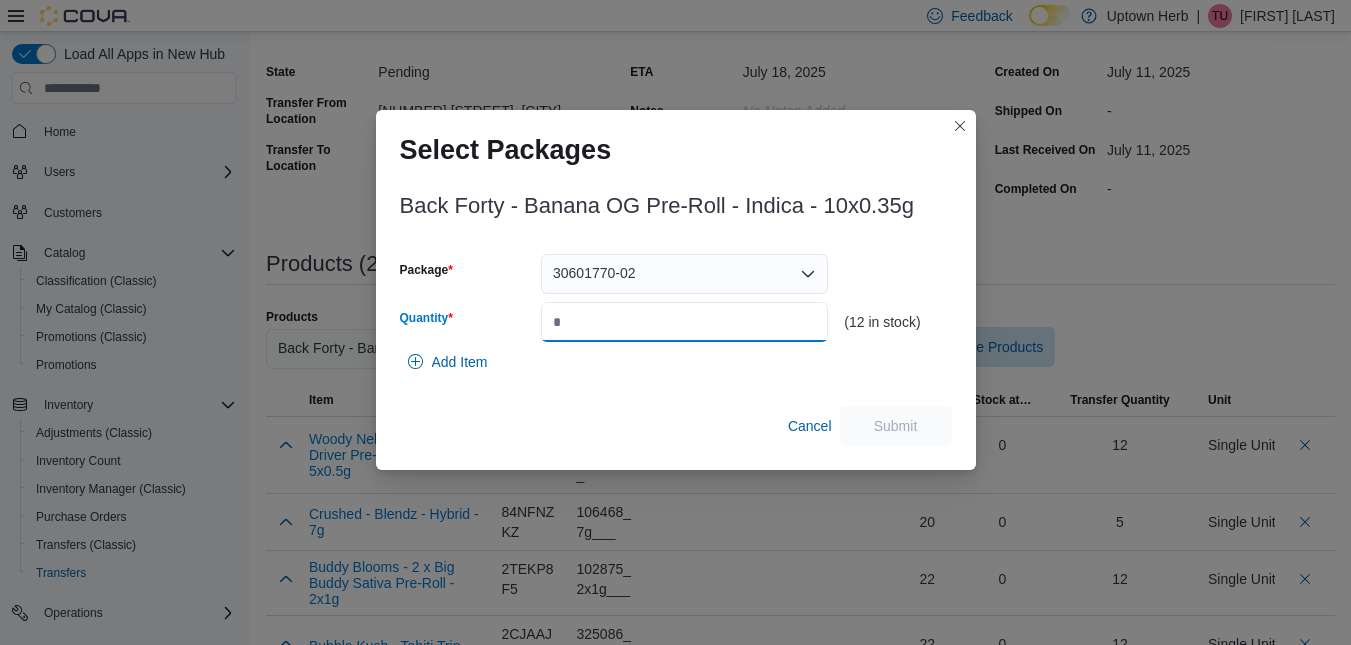 click on "Quantity" at bounding box center (684, 322) 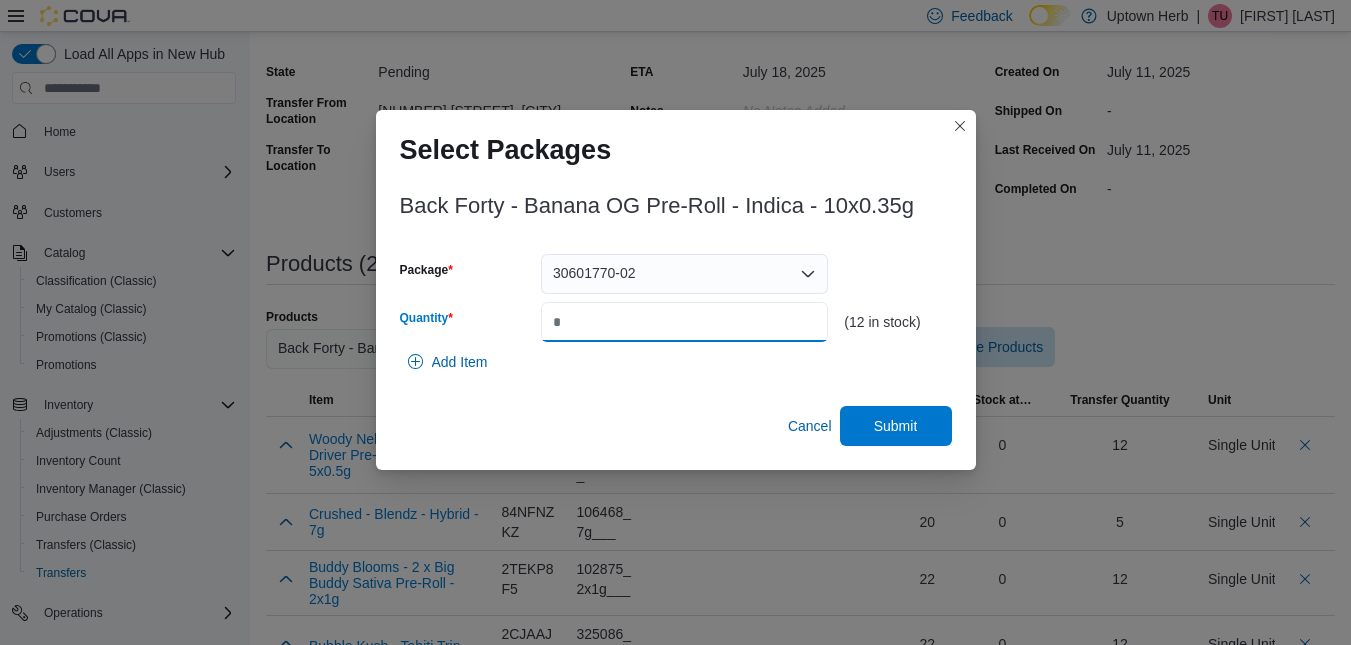 type on "**" 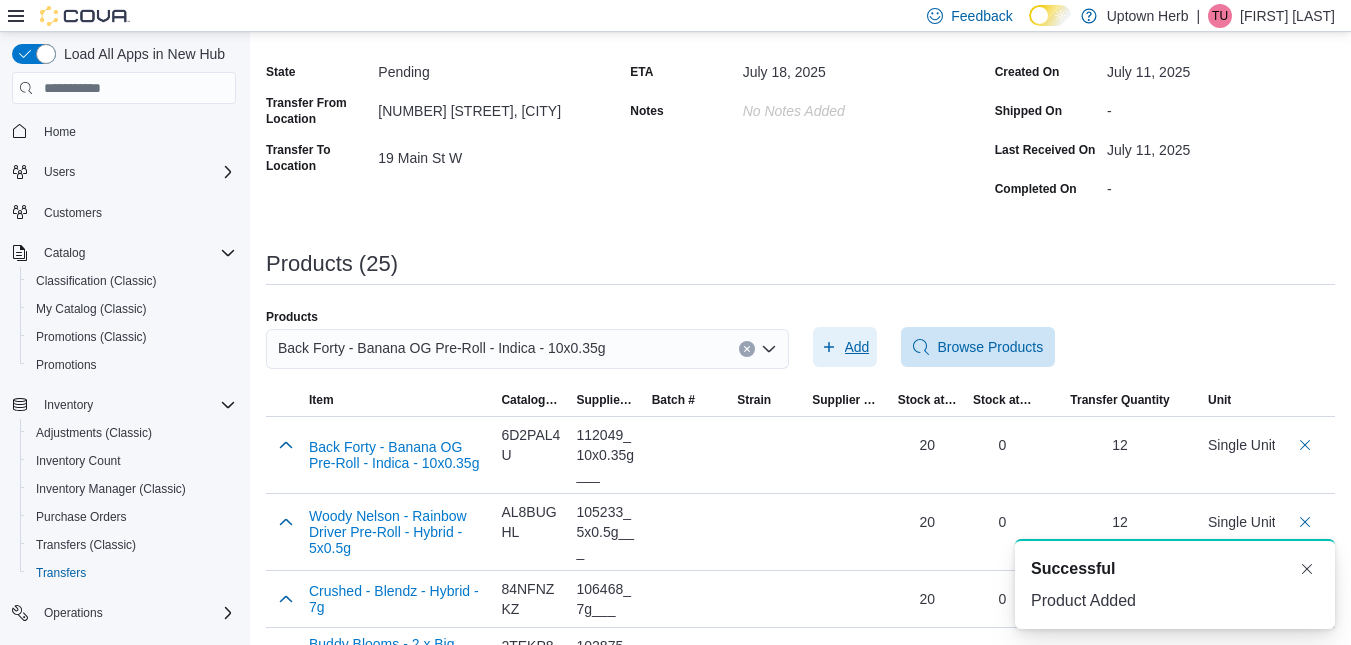 scroll, scrollTop: 0, scrollLeft: 0, axis: both 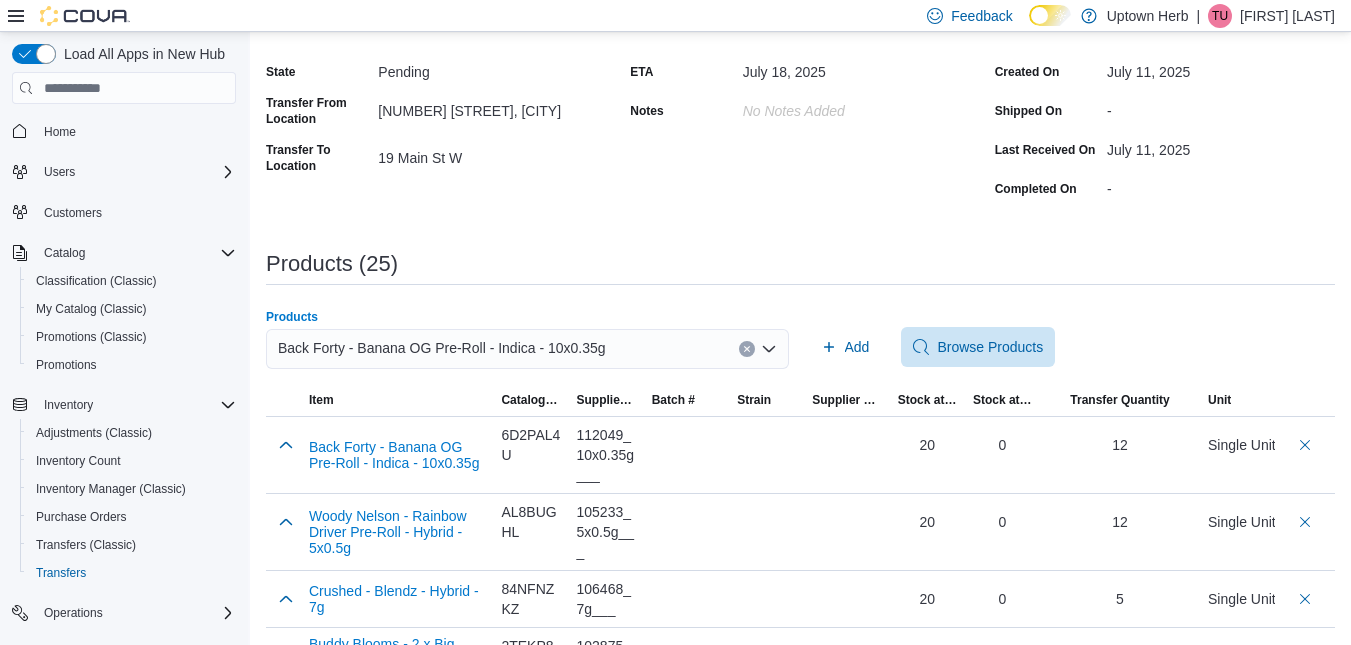 click 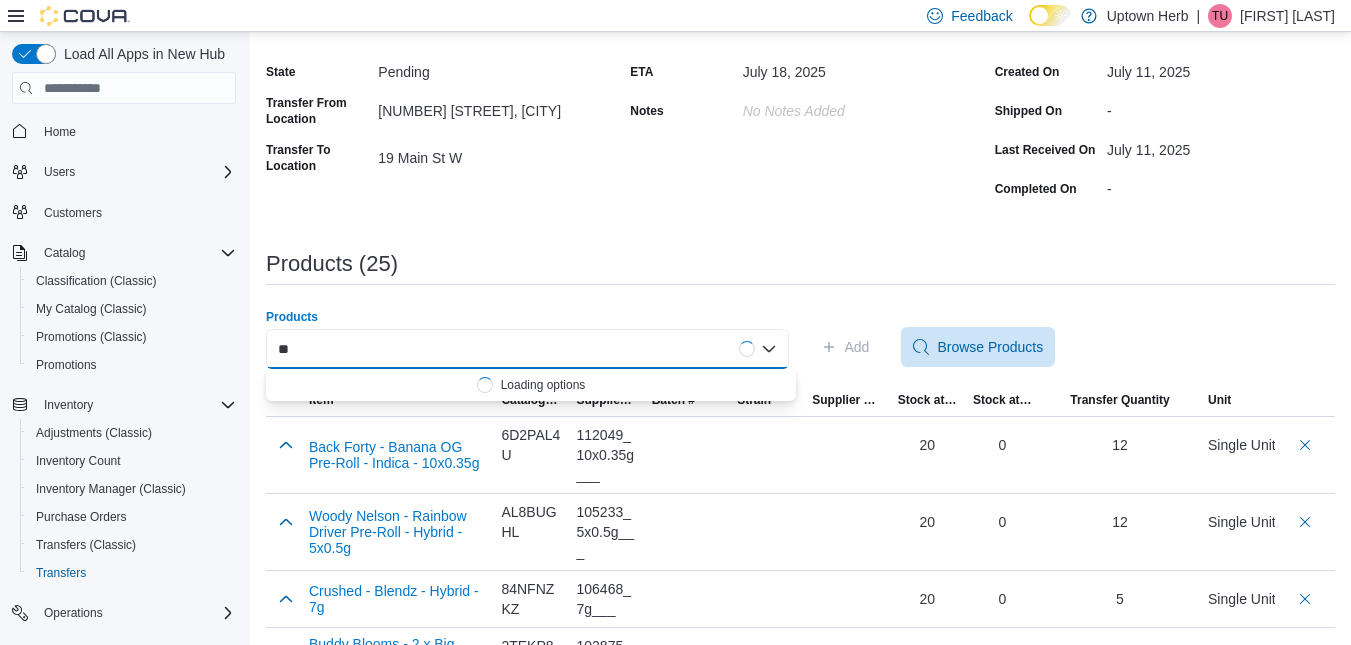 type on "*" 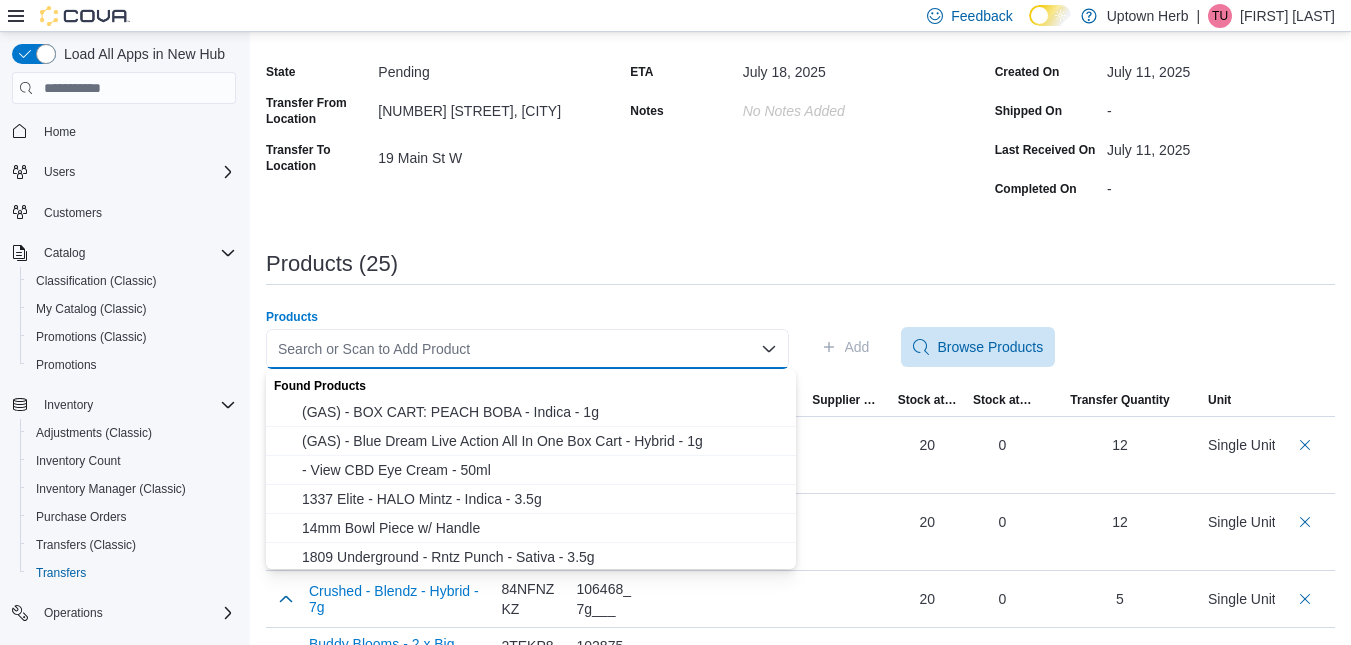 click on "Search or Scan to Add Product" at bounding box center (527, 349) 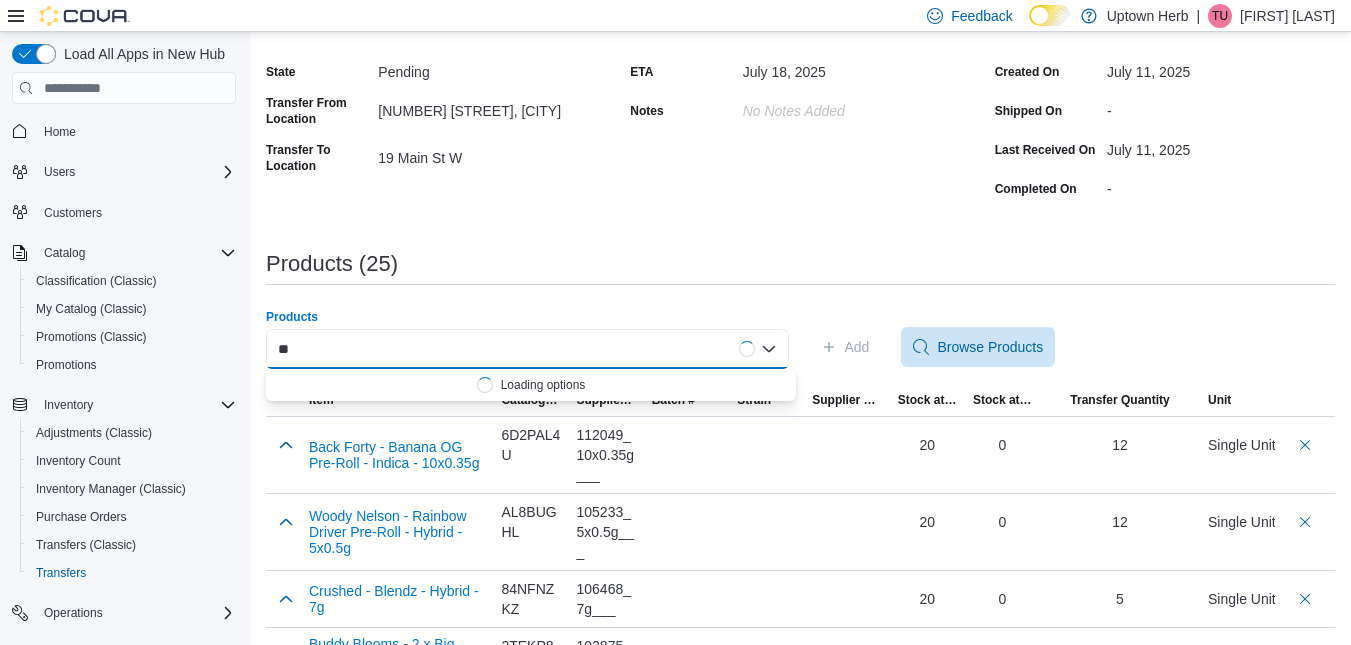 type on "*" 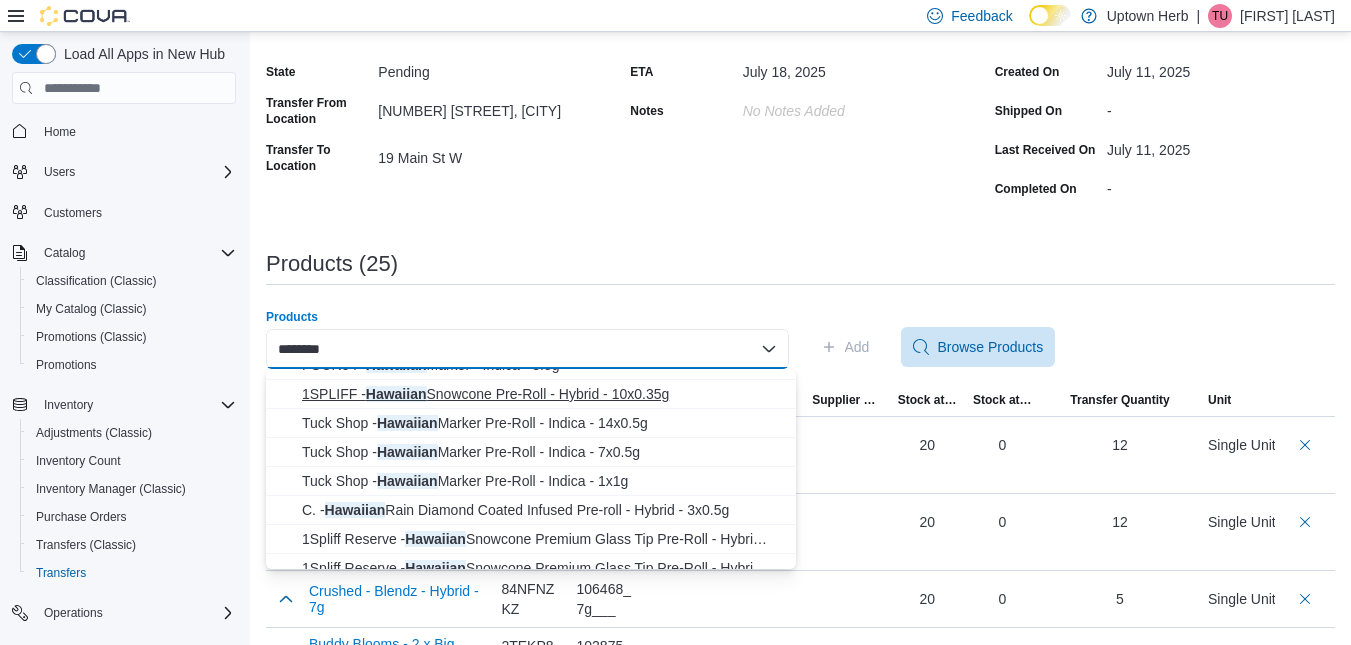 scroll, scrollTop: 60, scrollLeft: 0, axis: vertical 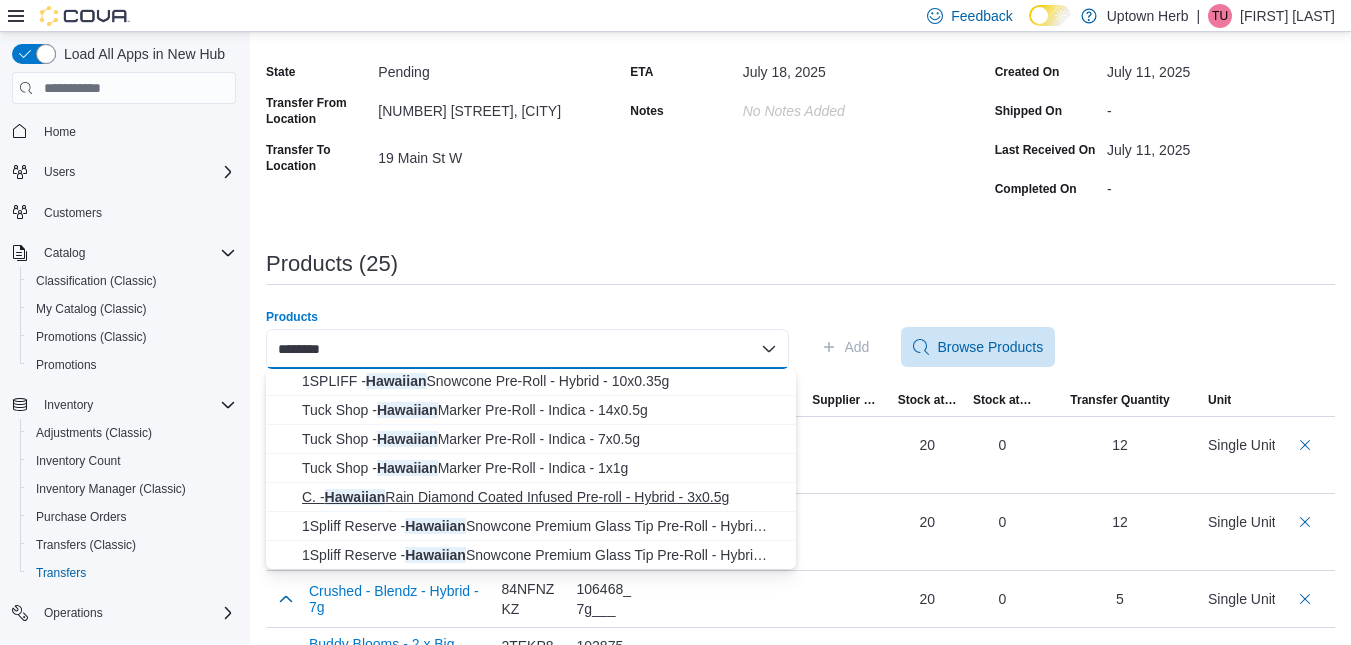 type on "********" 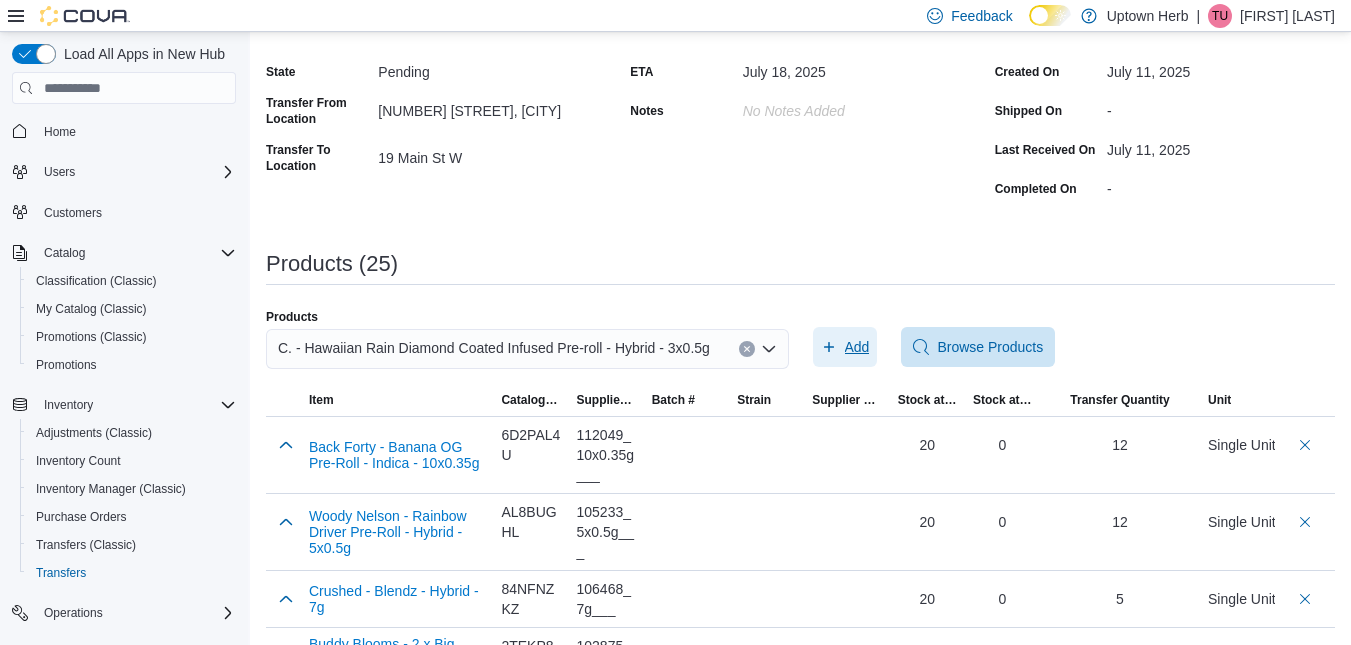 click on "Add" at bounding box center (857, 347) 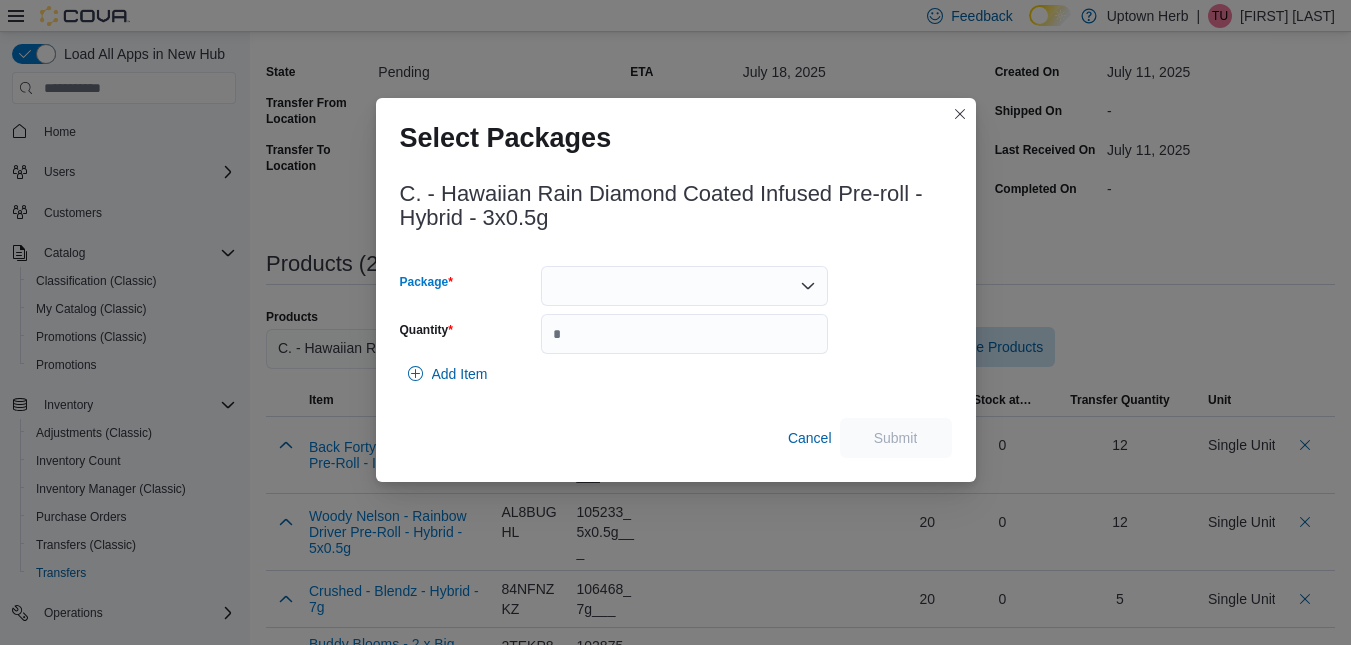 click at bounding box center [684, 286] 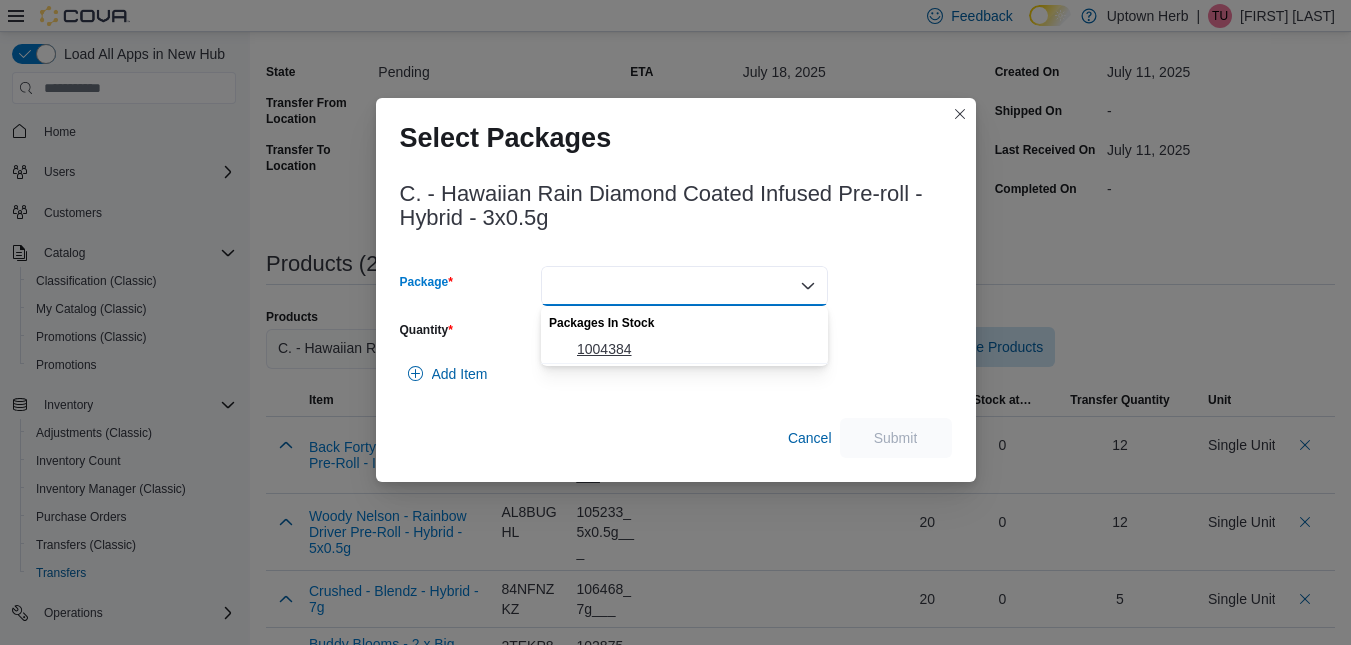 click on "1004384" at bounding box center [696, 349] 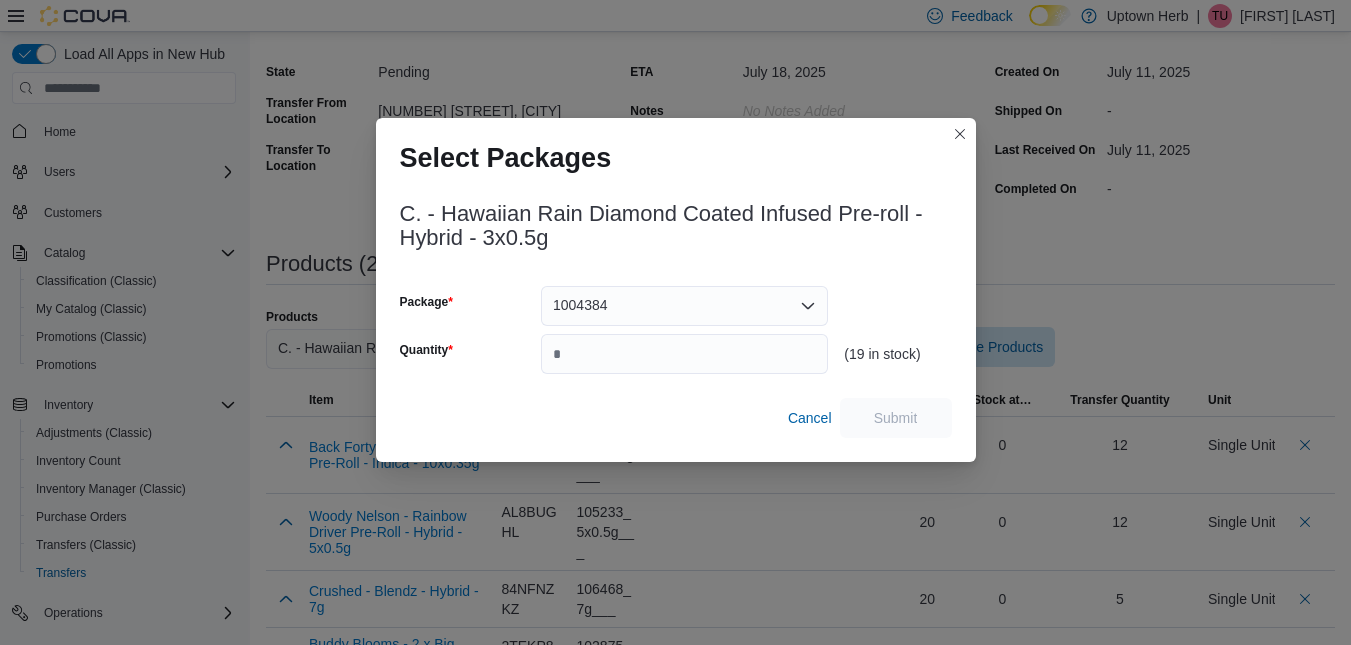 click on "C. - Hawaiian Rain Diamond Coated Infused Pre-roll - Hybrid - 3x0.5g   Package 1004384 Quantity (19 in stock) Cancel Submit" at bounding box center (676, 322) 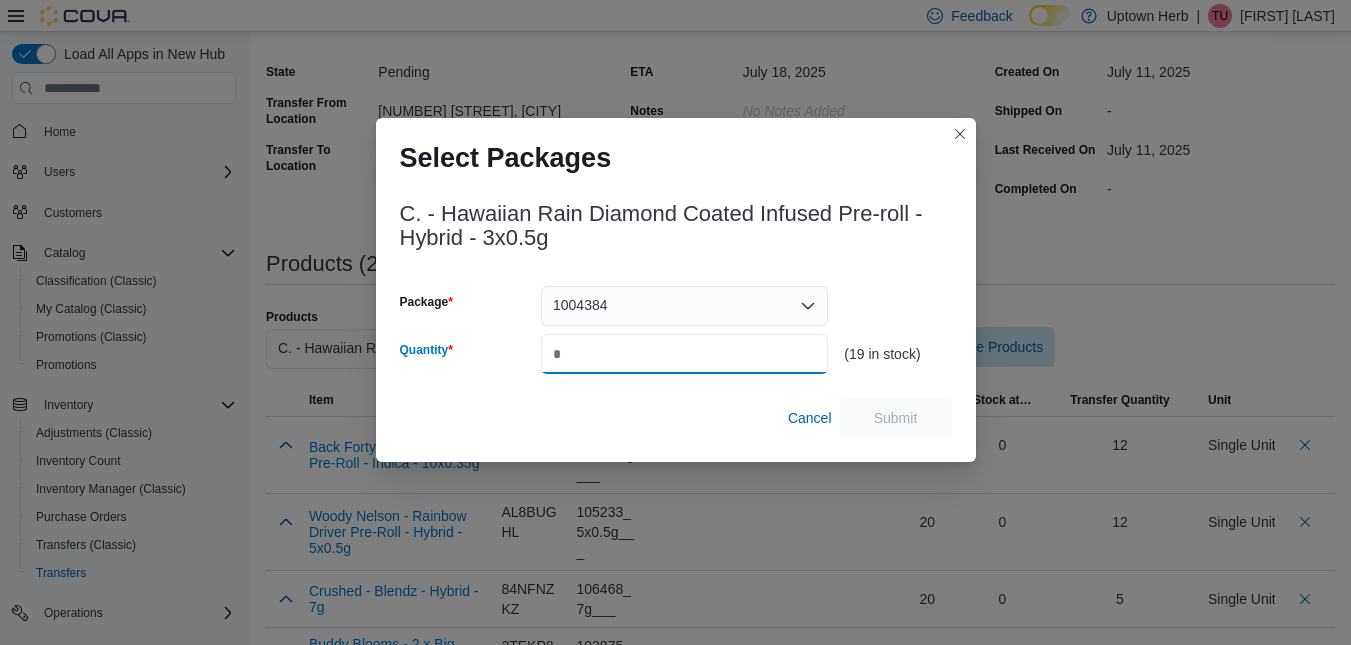 click on "Quantity" at bounding box center [684, 354] 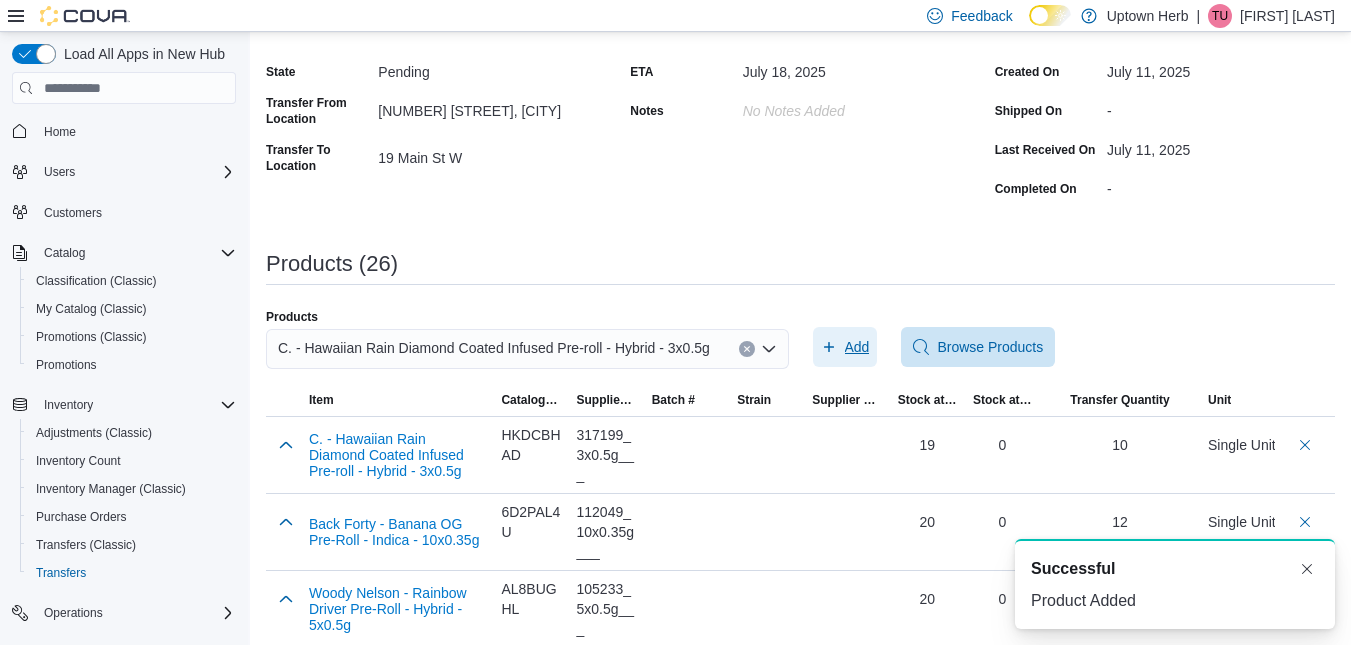 scroll, scrollTop: 0, scrollLeft: 0, axis: both 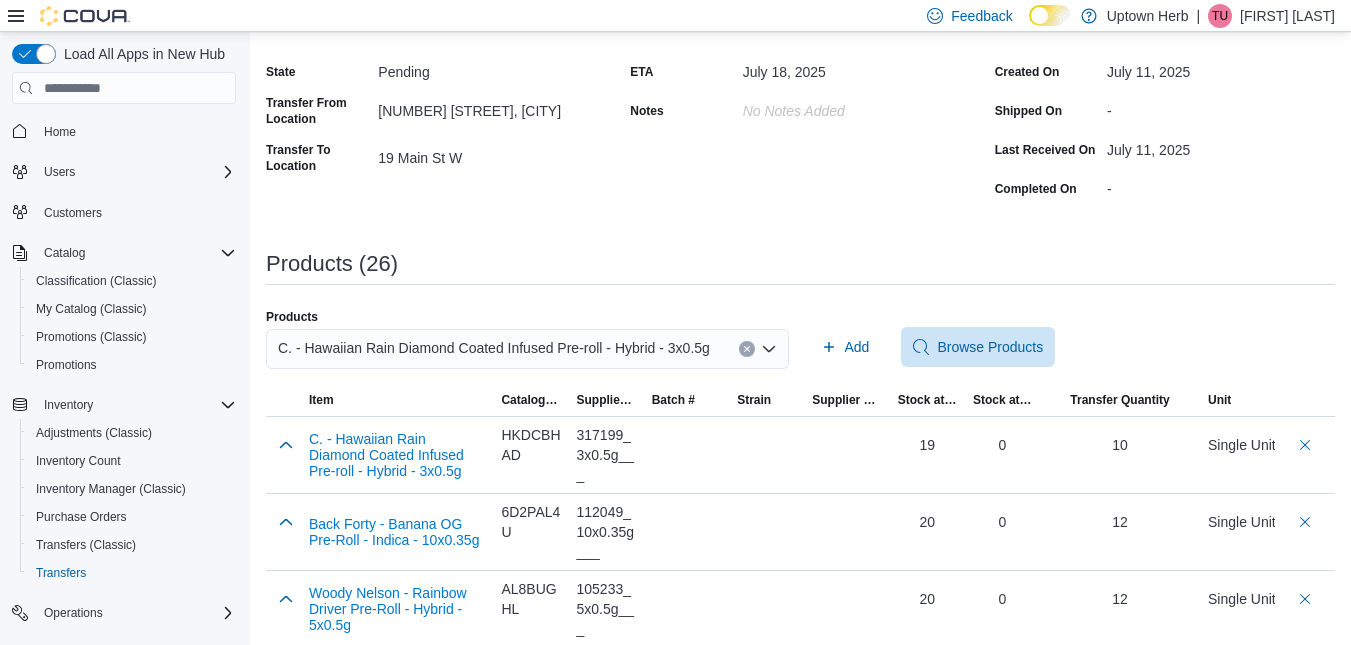 click on "C. - Hawaiian Rain Diamond Coated Infused Pre-roll - Hybrid - 3x0.5g" at bounding box center [494, 348] 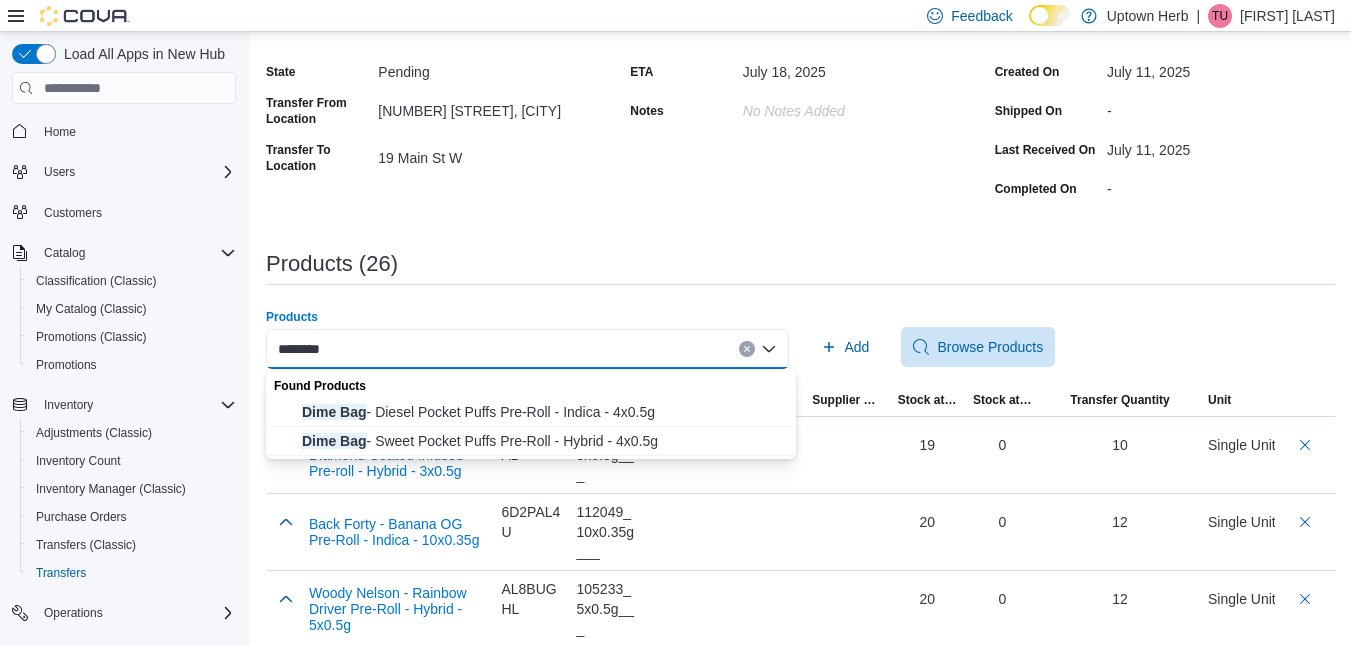 type on "********" 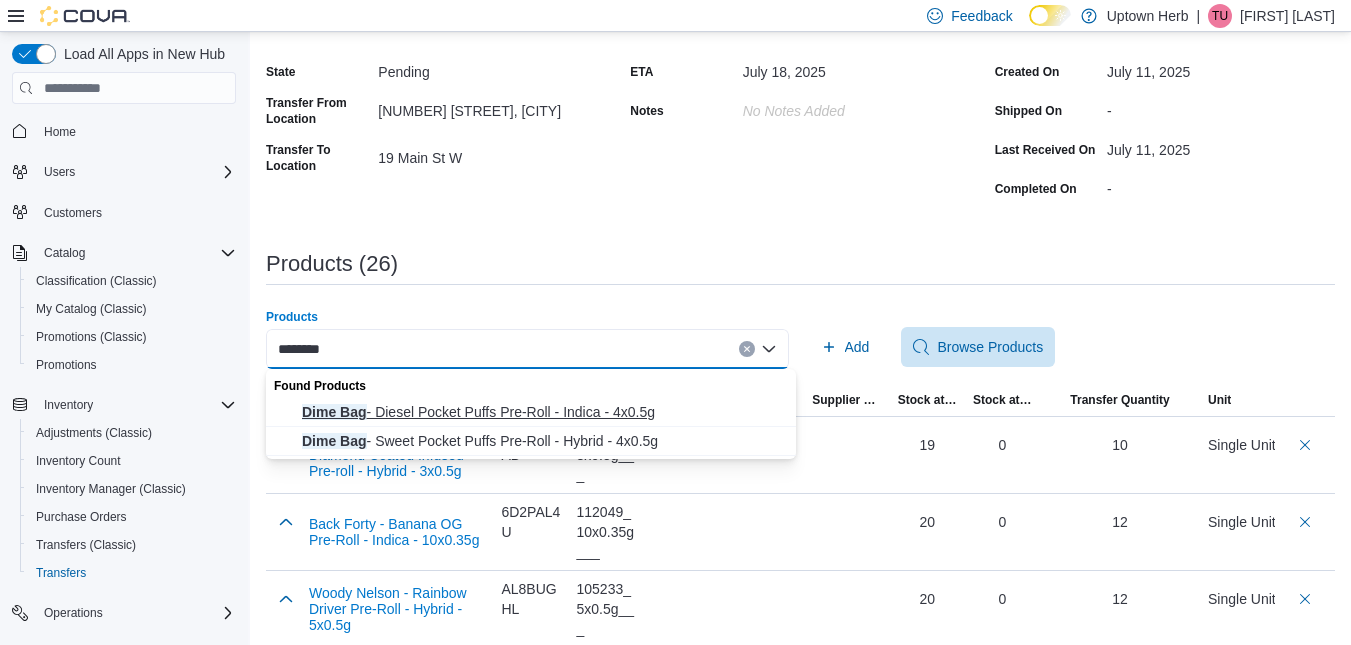 click on "Dime Bag  - Diesel Pocket Puffs Pre-Roll - Indica - 4x0.5g" at bounding box center (543, 412) 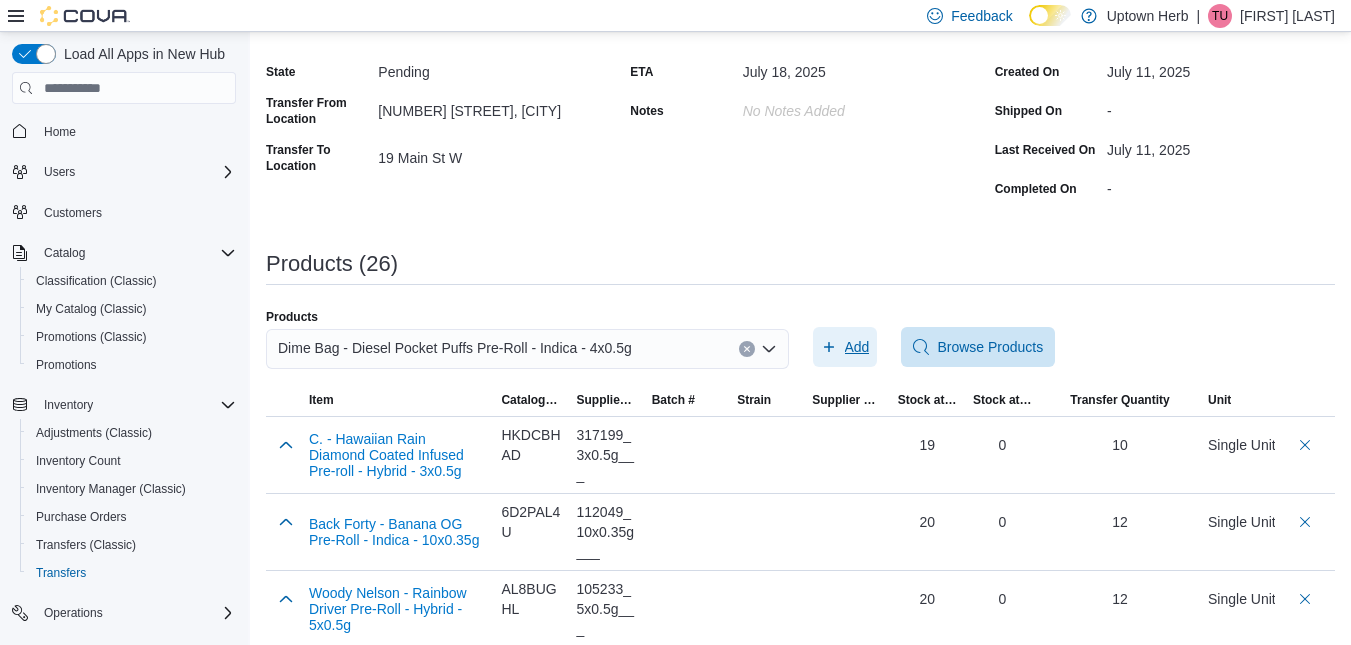 click on "Add" at bounding box center (857, 347) 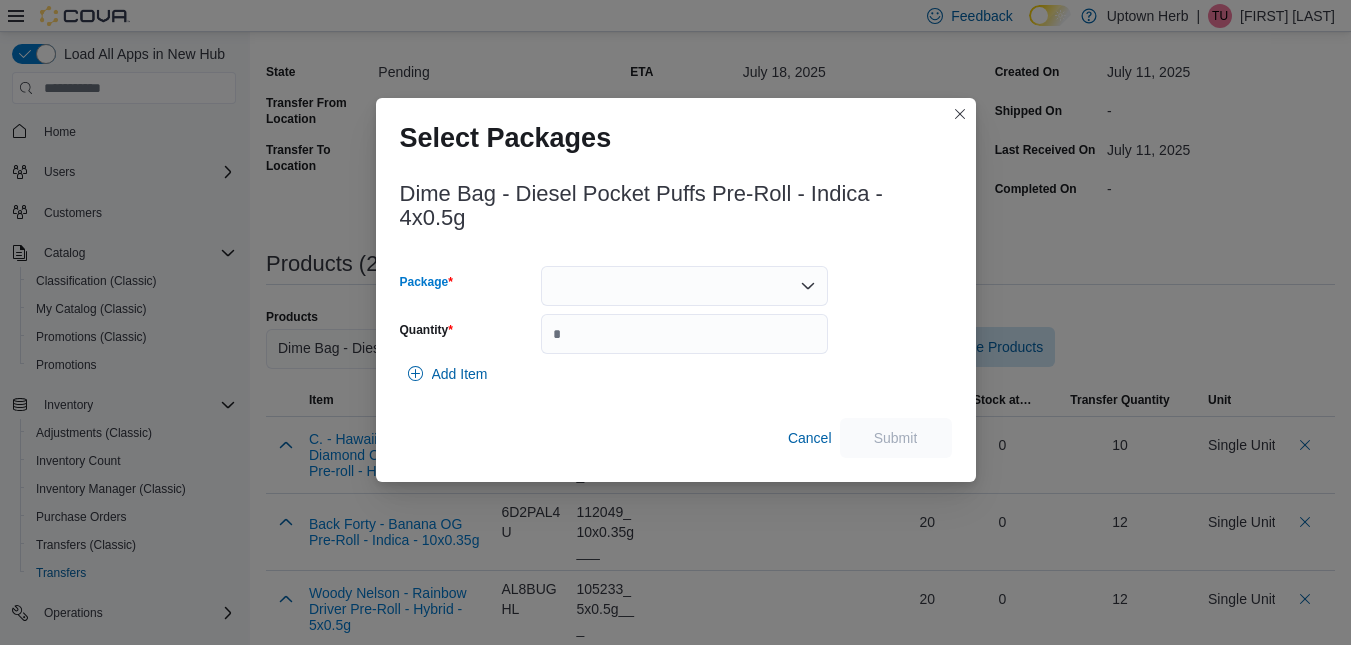 click at bounding box center (684, 286) 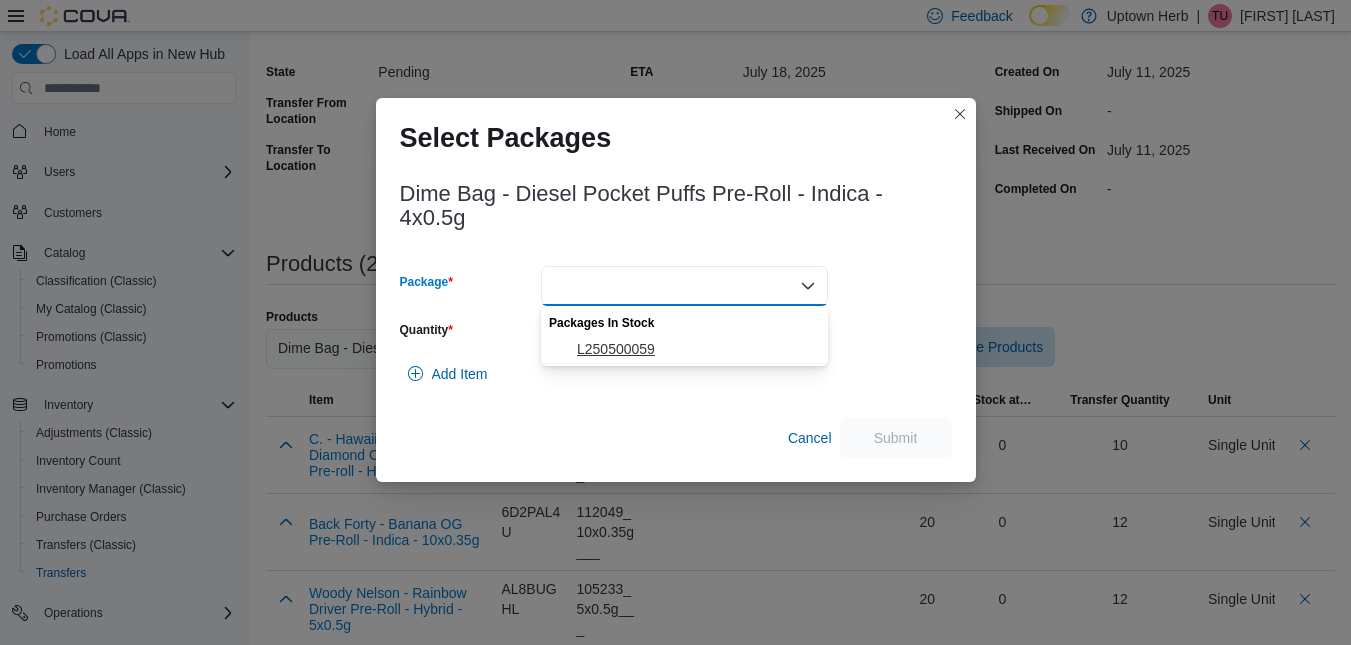 click on "L250500059" at bounding box center [696, 349] 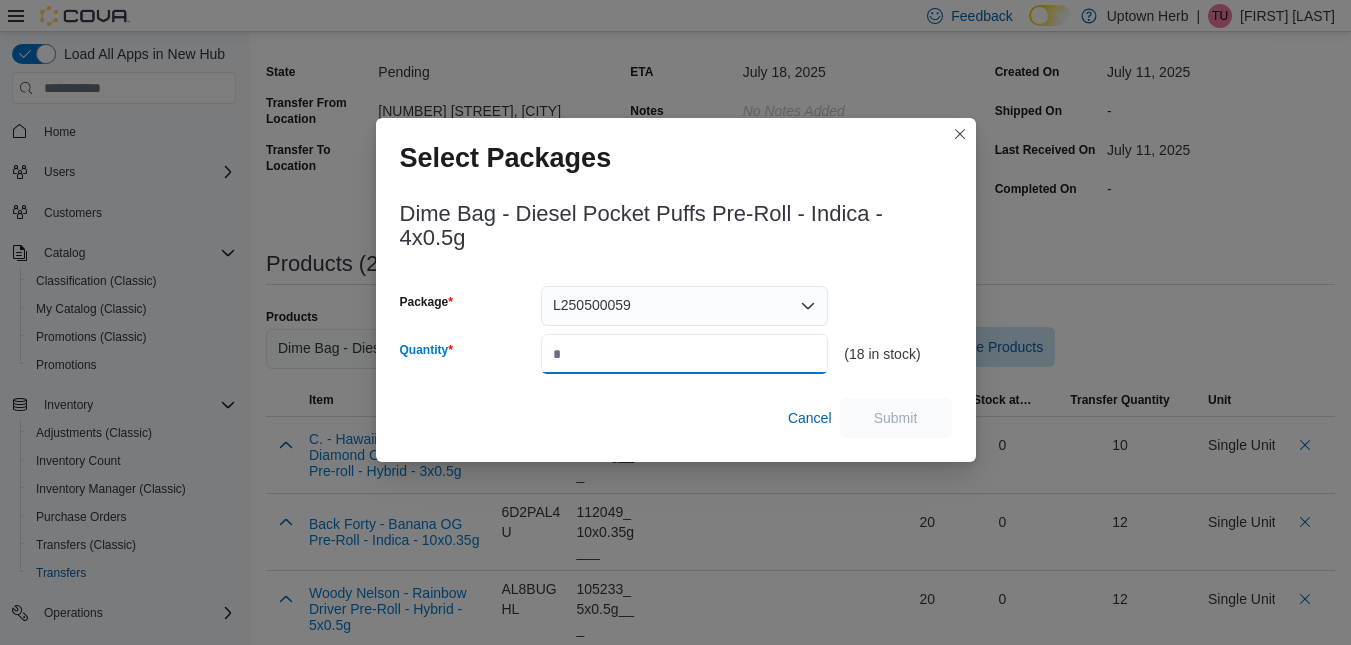 click on "Quantity" at bounding box center (684, 354) 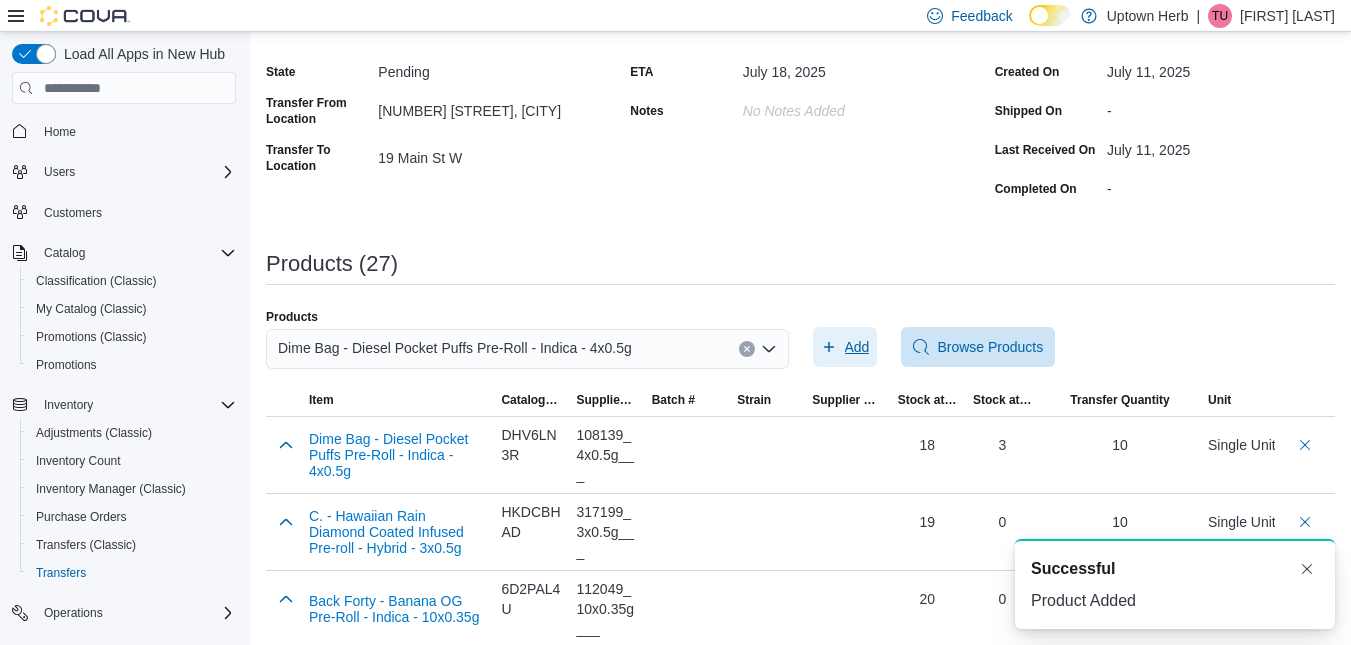 scroll, scrollTop: 0, scrollLeft: 0, axis: both 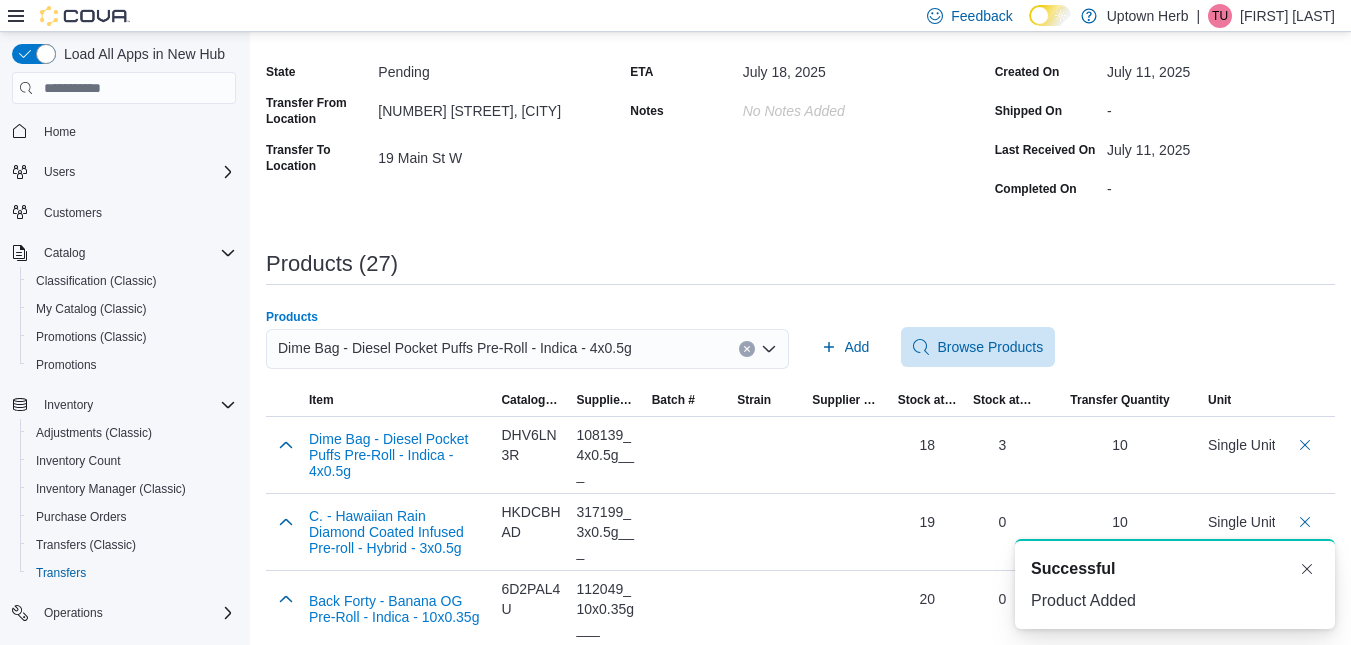 click on "Dime Bag - Diesel Pocket Puffs Pre-Roll - Indica - 4x0.5g" at bounding box center (527, 349) 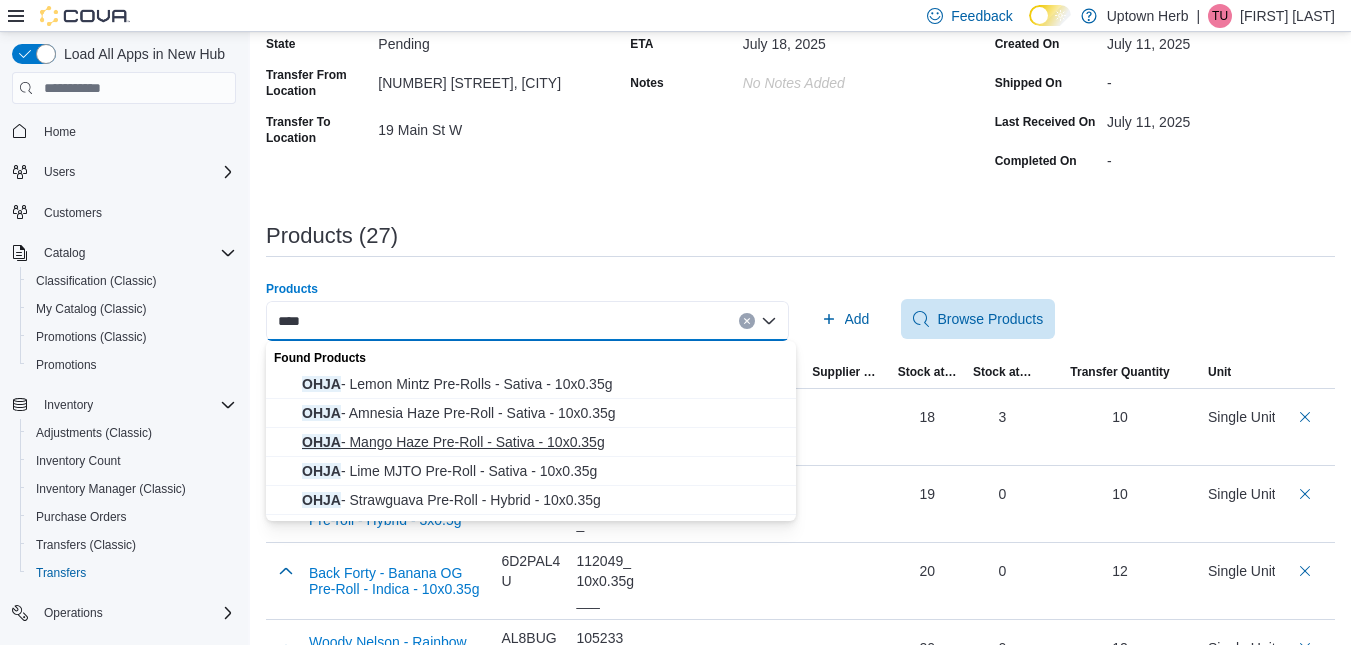 scroll, scrollTop: 195, scrollLeft: 0, axis: vertical 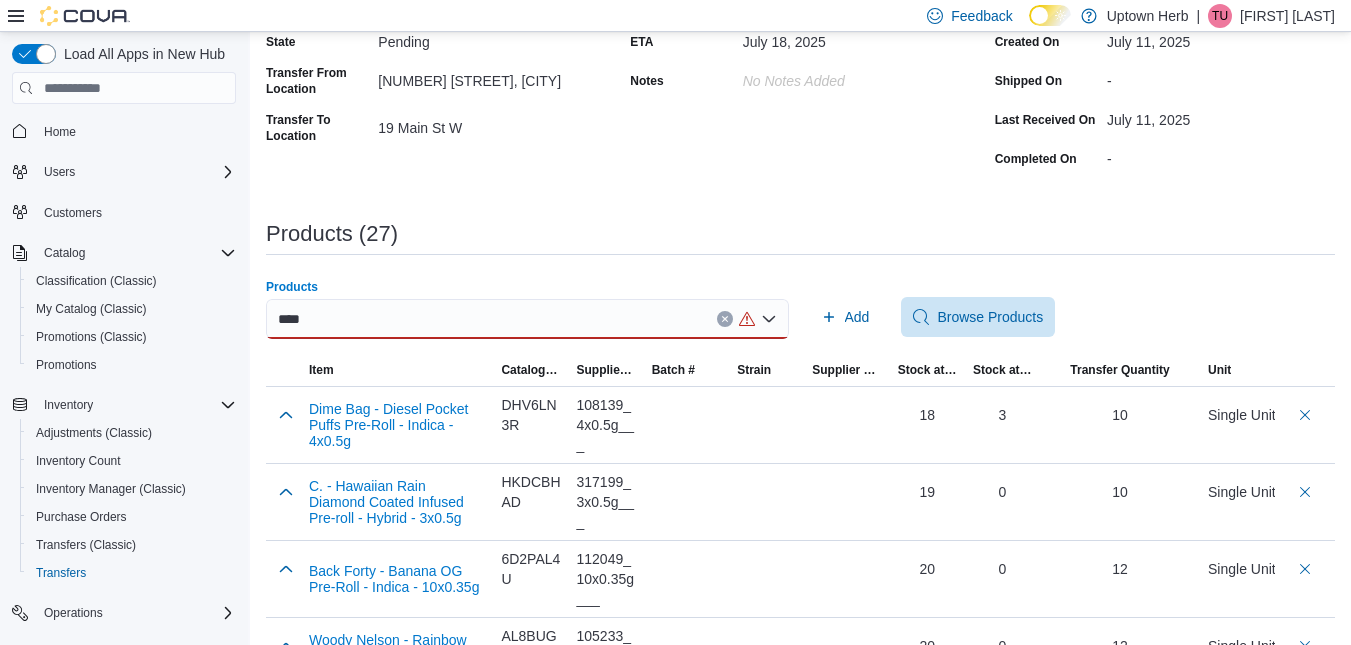 click on "**** Combo box. Selected. ohja. Selected. [BRAND] - Diesel Pocket Puffs Pre-Roll - Indica - 4x0.5g. Press Backspace to delete [BRAND] - Diesel Pocket Puffs Pre-Roll - Indica - 4x0.5g. Combo box input. Search or Scan to Add Product. Type some text or, to display a list of choices, press Down Arrow. To exit the list of choices, press Escape." at bounding box center (527, 319) 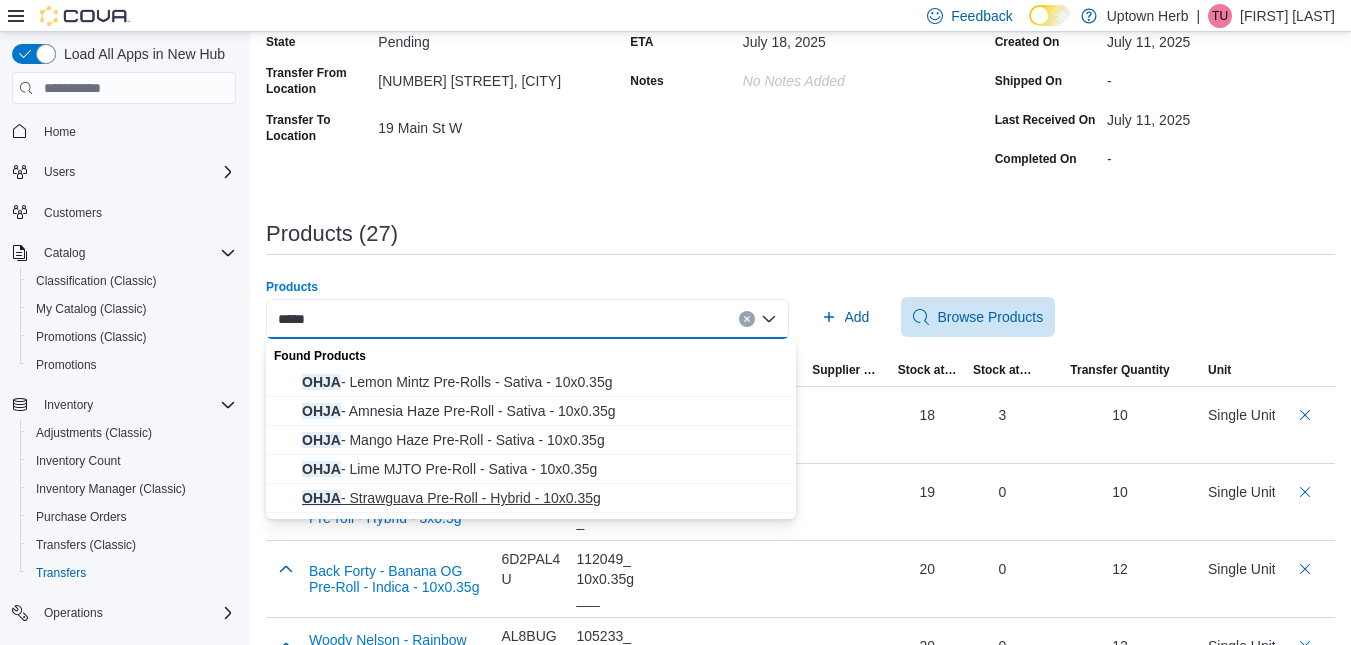 type on "****" 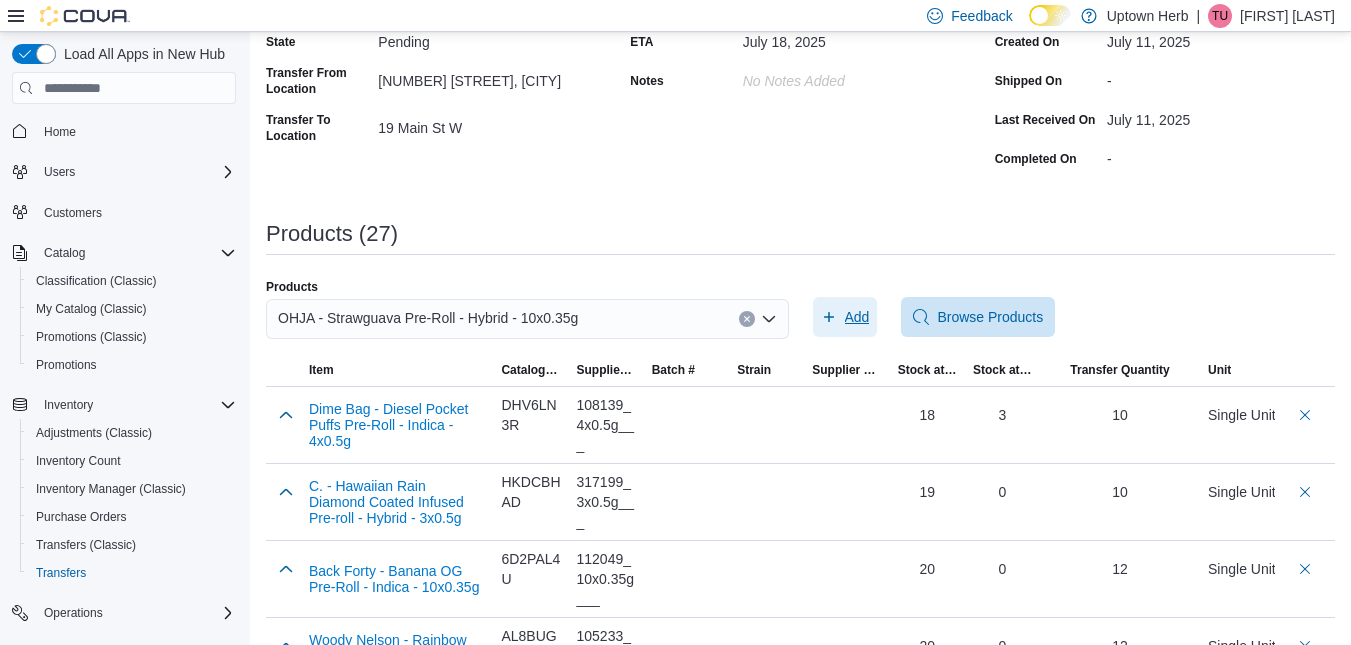 click on "Add" at bounding box center [857, 317] 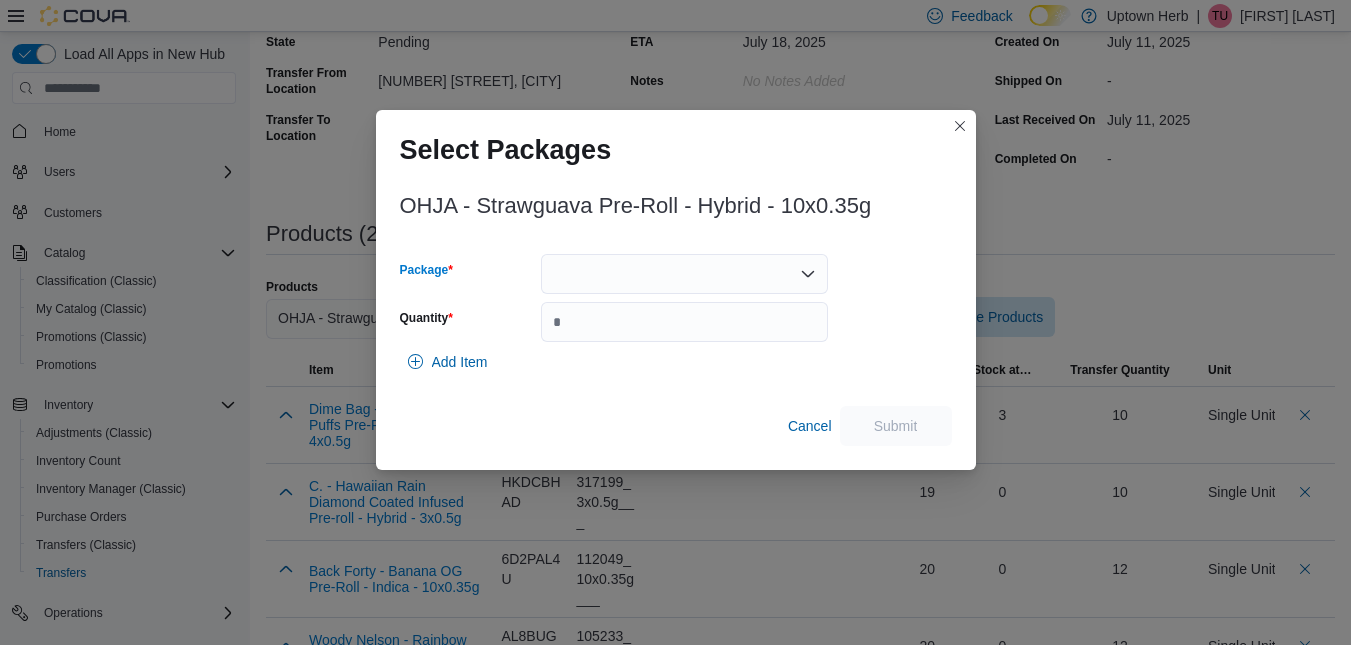 click at bounding box center [684, 274] 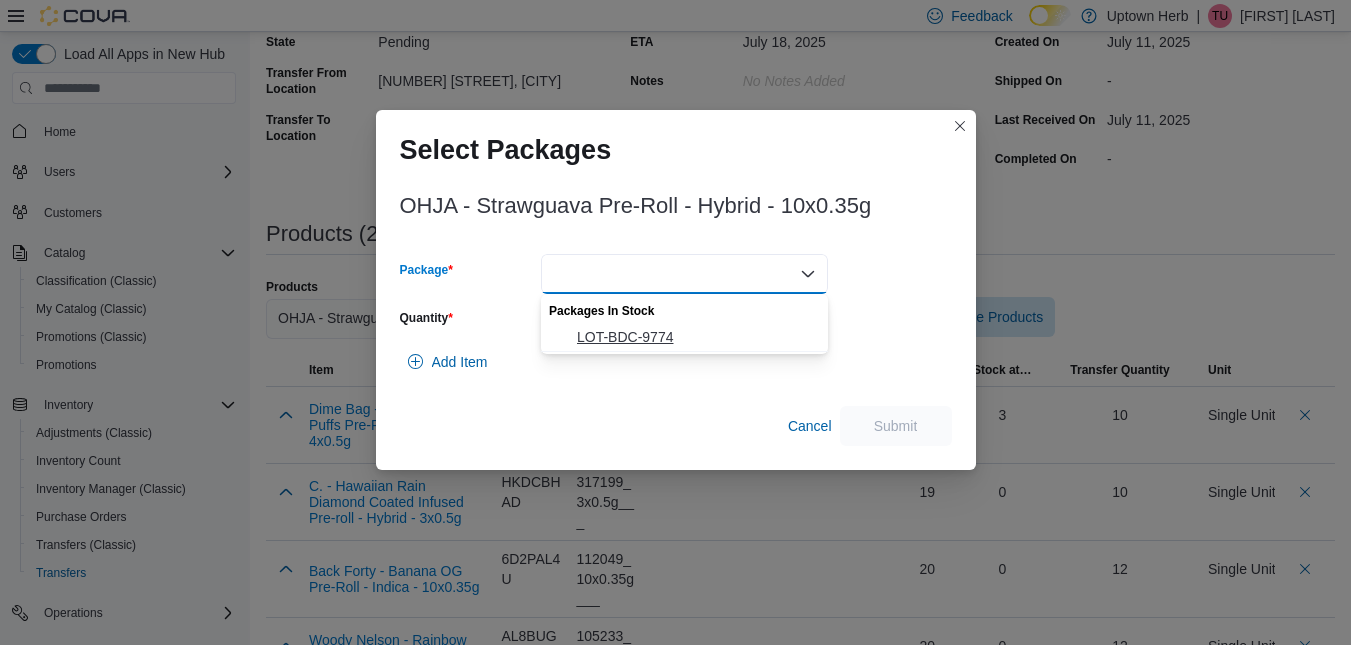 click on "LOT-BDC-9774" at bounding box center (696, 337) 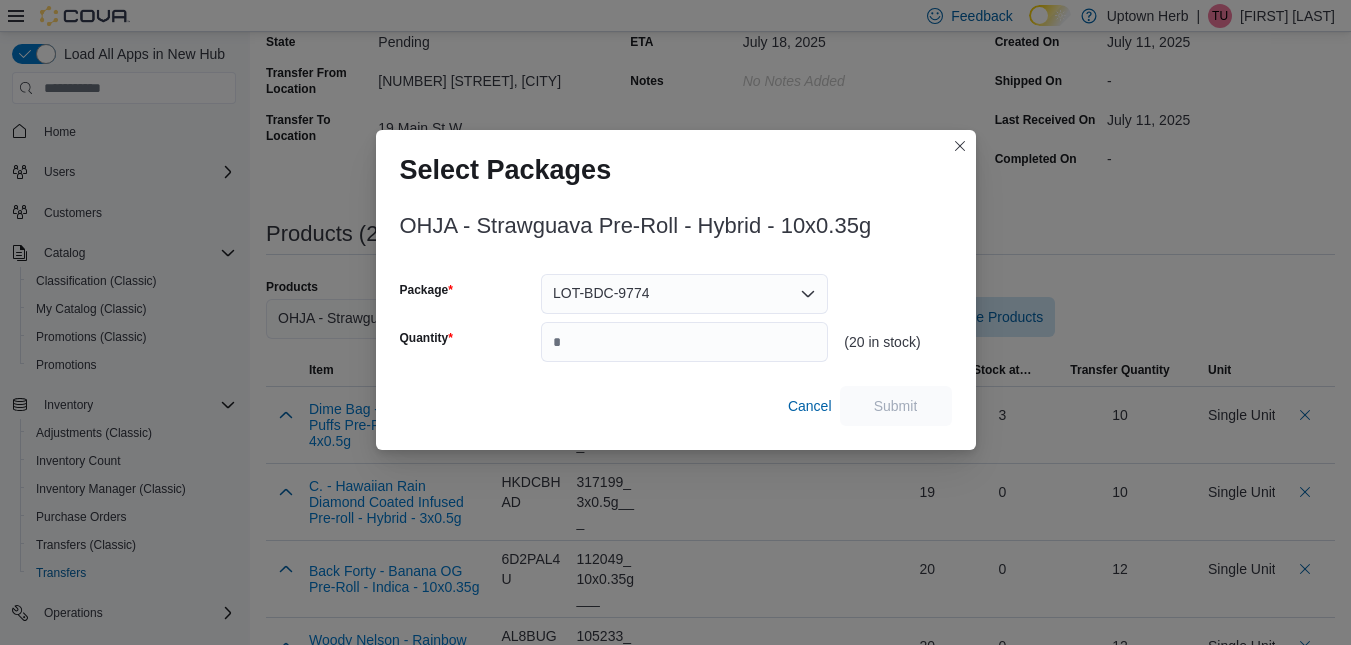 click on "Cancel Submit" at bounding box center [676, 406] 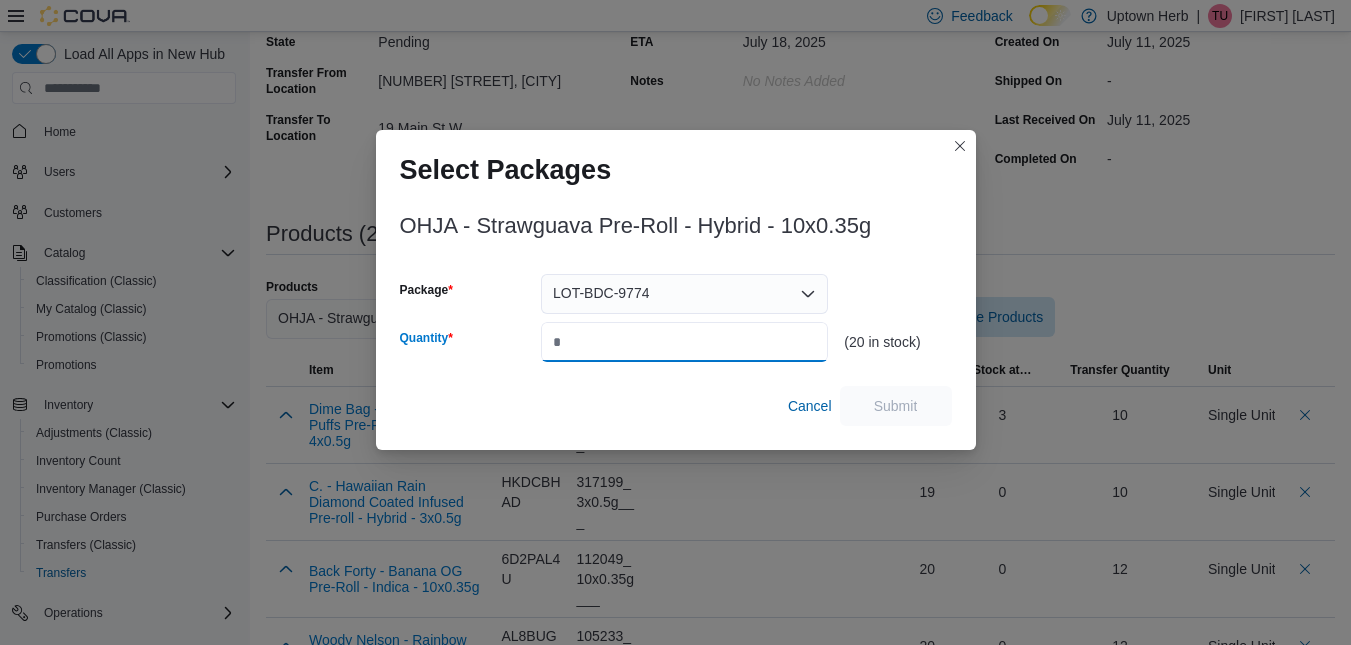 click on "Quantity" at bounding box center (684, 342) 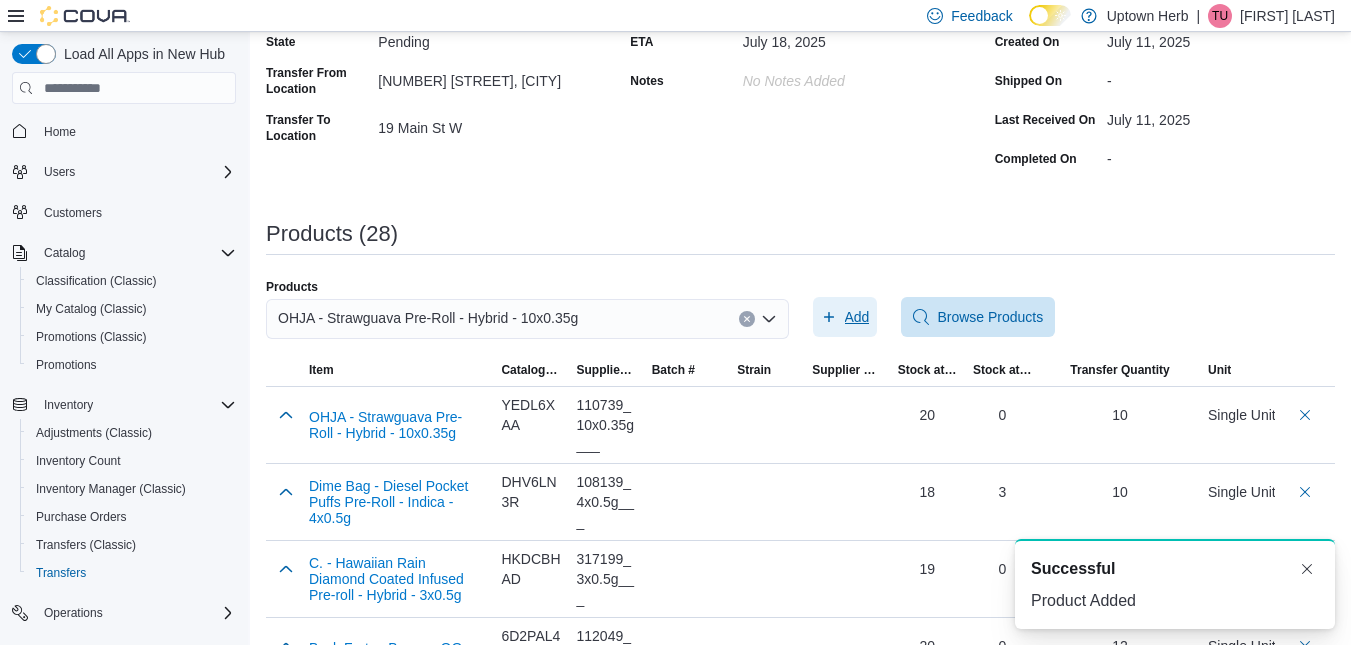 scroll, scrollTop: 0, scrollLeft: 0, axis: both 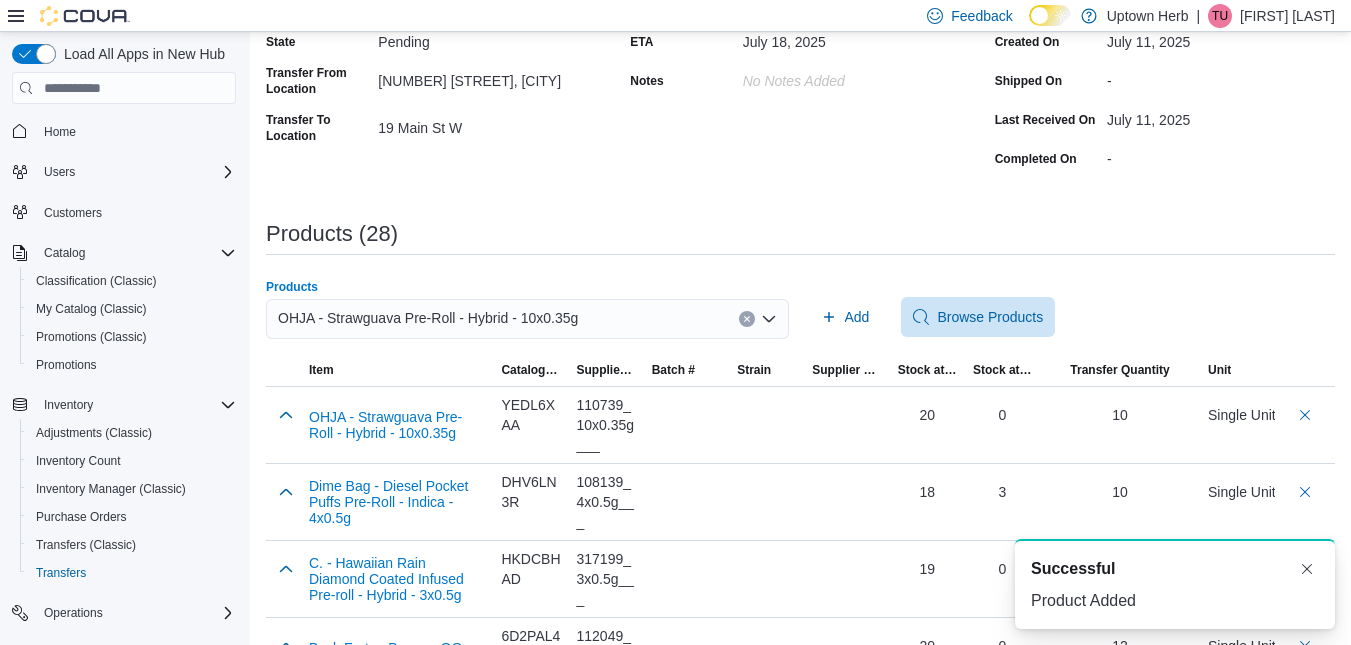 click on "OHJA - Strawguava Pre-Roll - Hybrid - 10x0.35g" at bounding box center (428, 318) 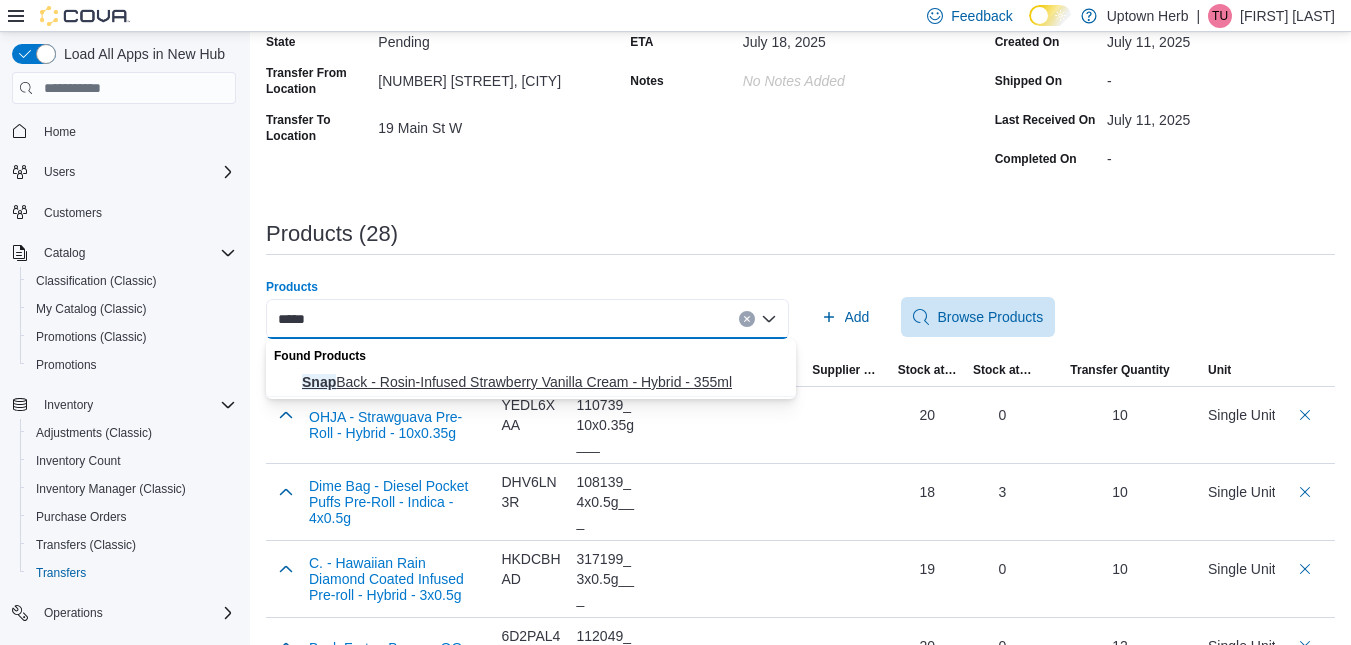 type on "****" 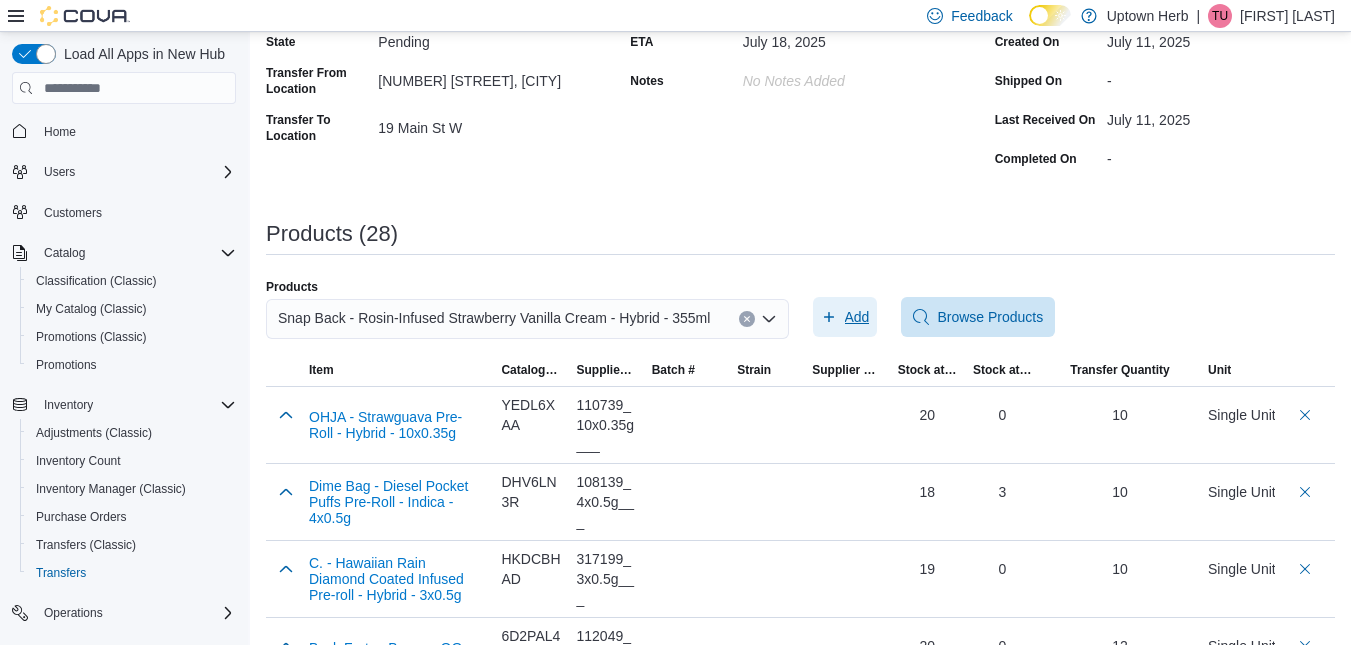 click on "Add" at bounding box center [845, 317] 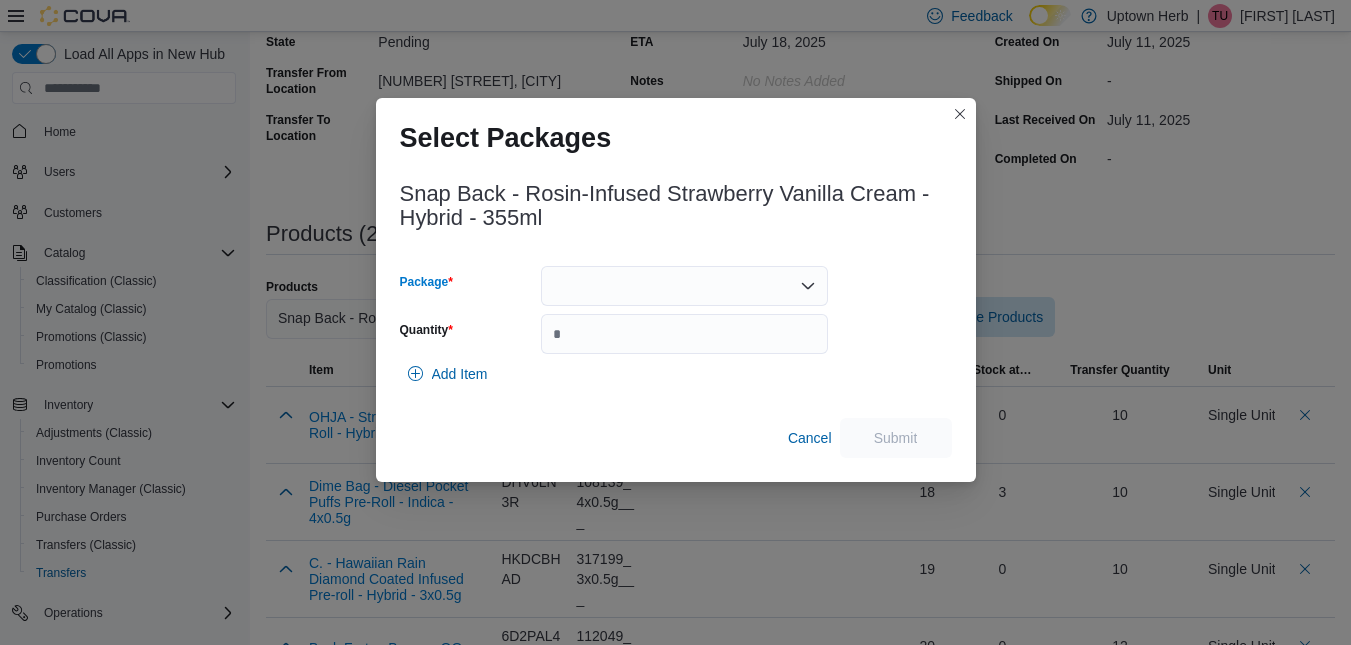 click at bounding box center [684, 286] 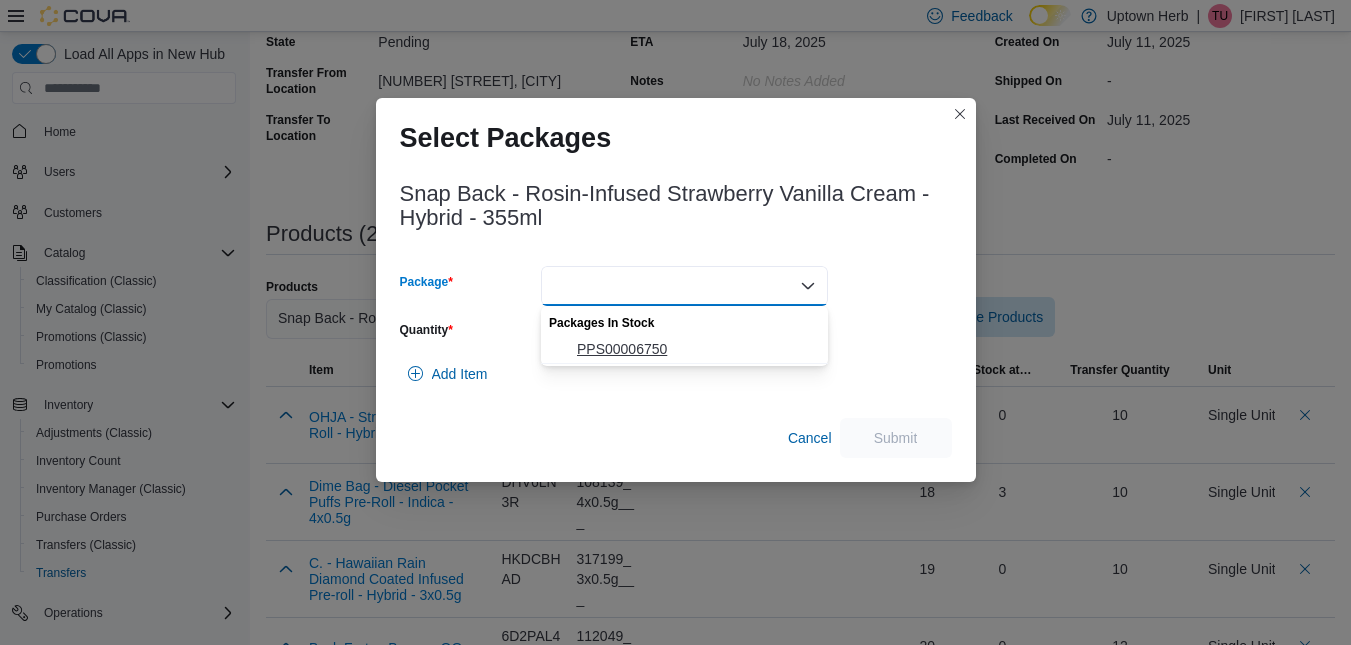 click on "PPS00006750" at bounding box center (696, 349) 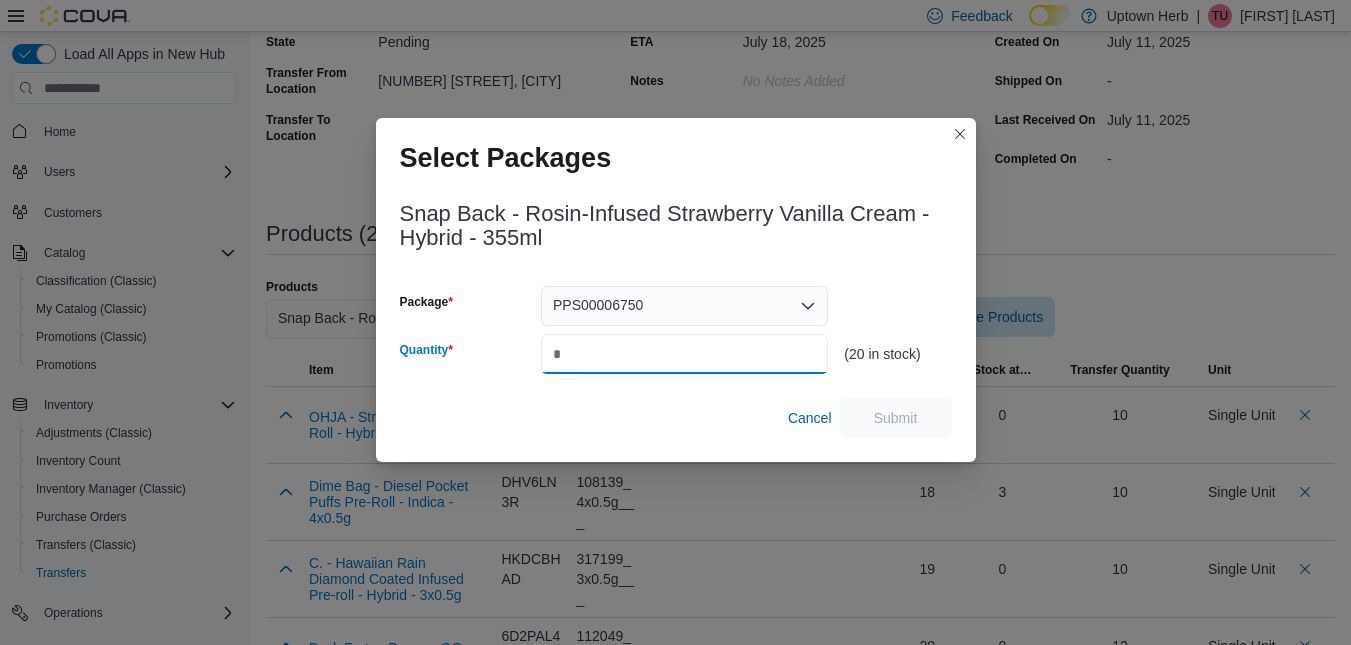 click on "Quantity" at bounding box center [684, 354] 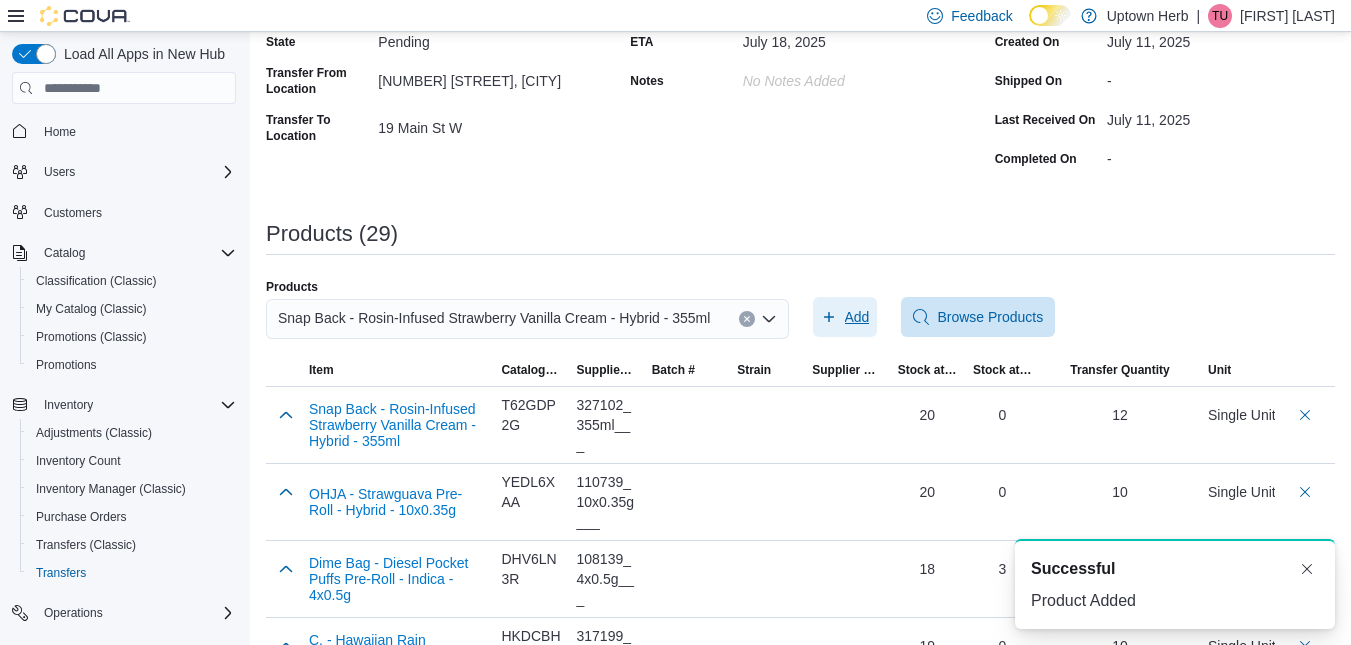 scroll, scrollTop: 0, scrollLeft: 0, axis: both 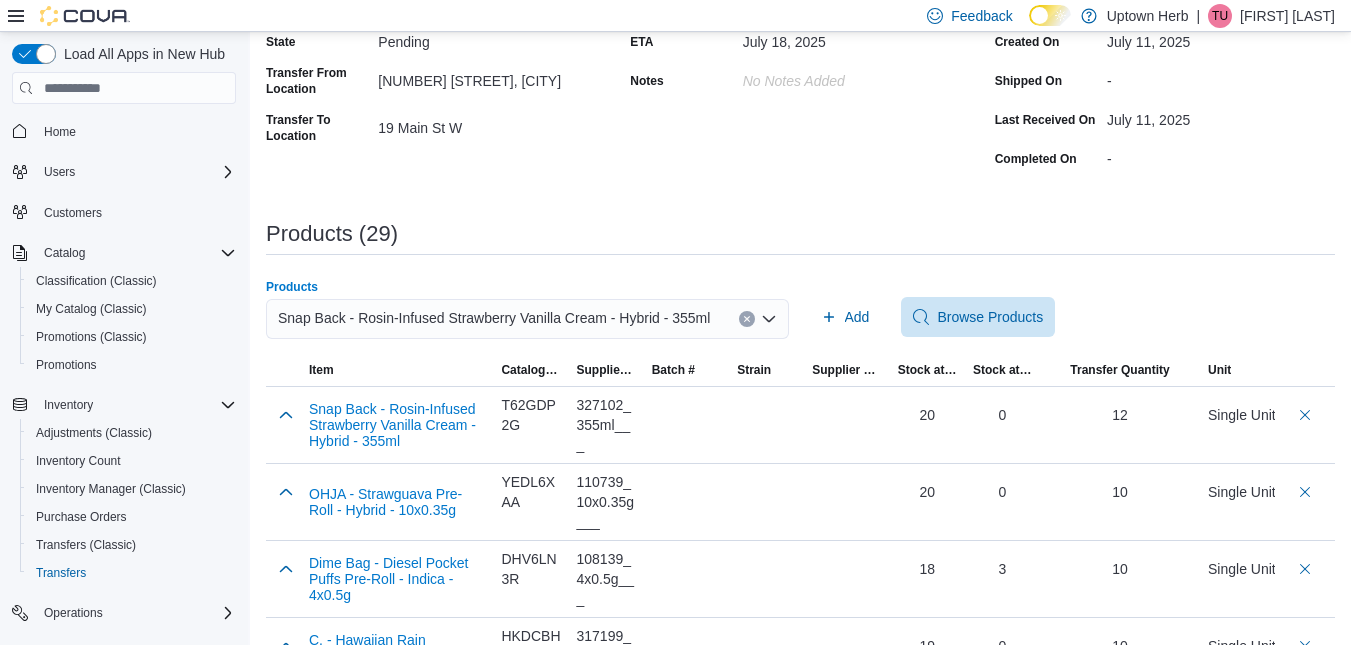 click on "Snap Back - Rosin-Infused Strawberry Vanilla Cream - Hybrid - 355ml" at bounding box center [494, 318] 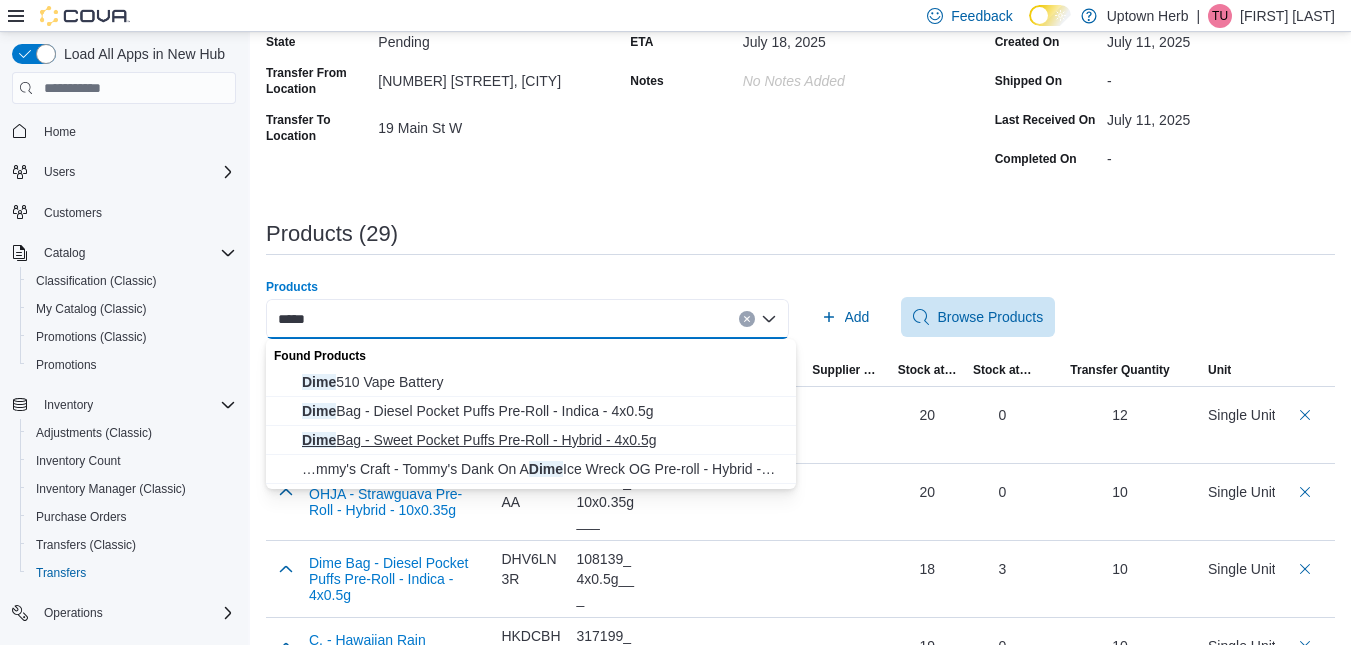 type on "****" 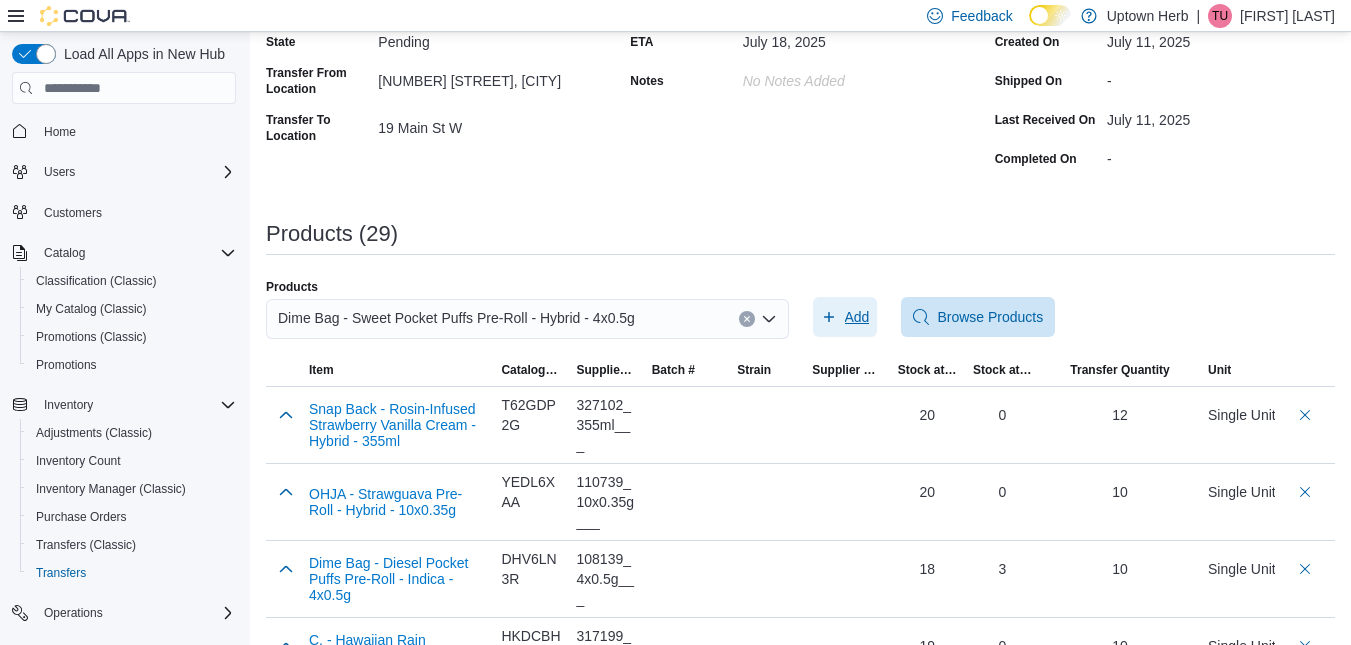 click on "Add" at bounding box center [845, 317] 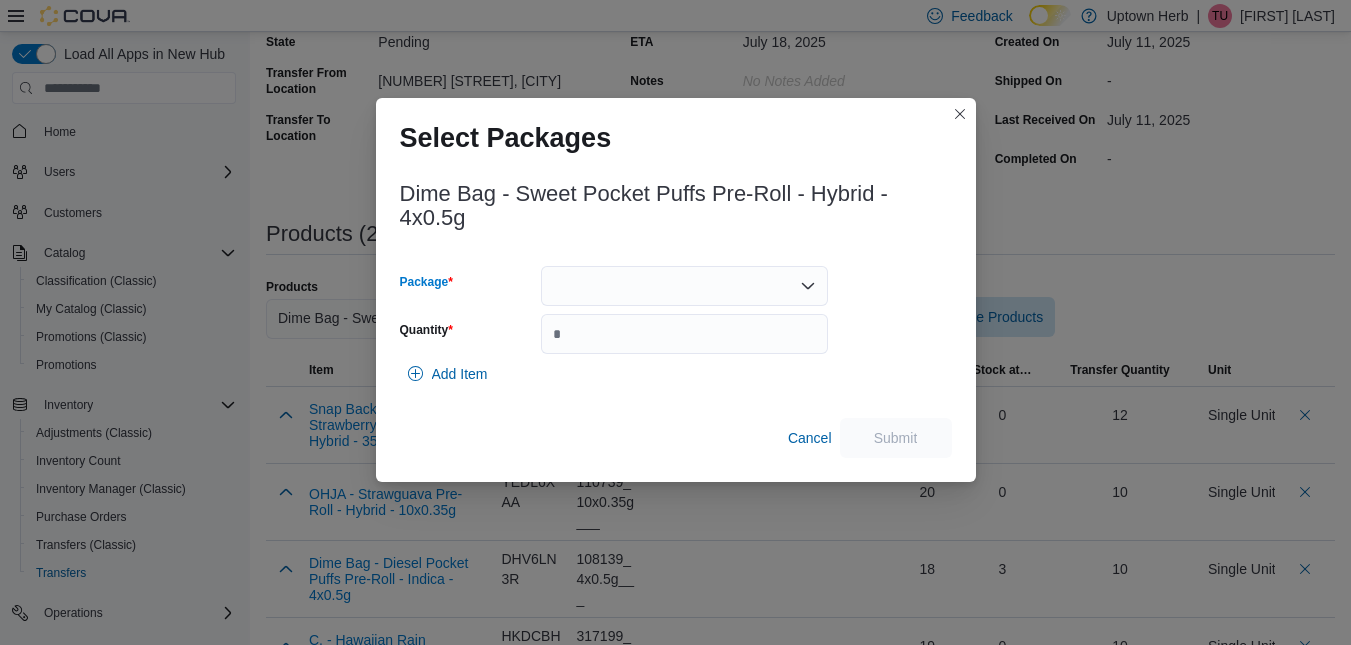 click at bounding box center (684, 286) 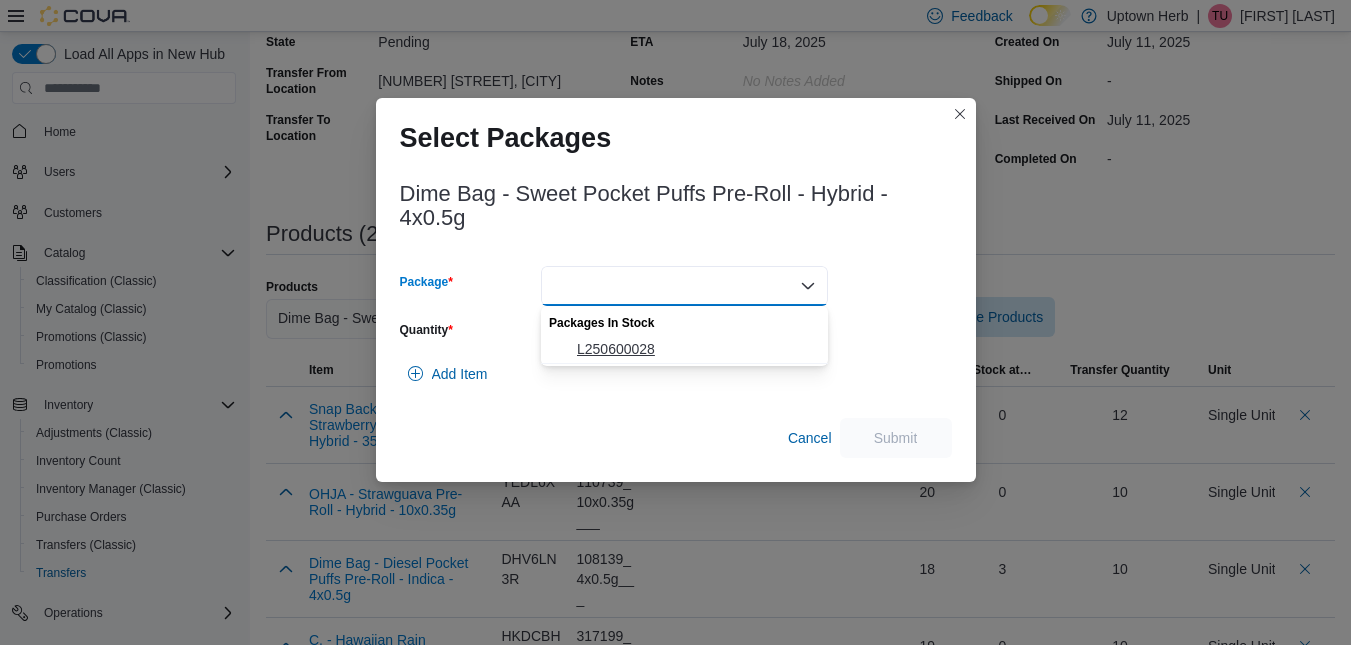 click on "L250600028" at bounding box center [696, 349] 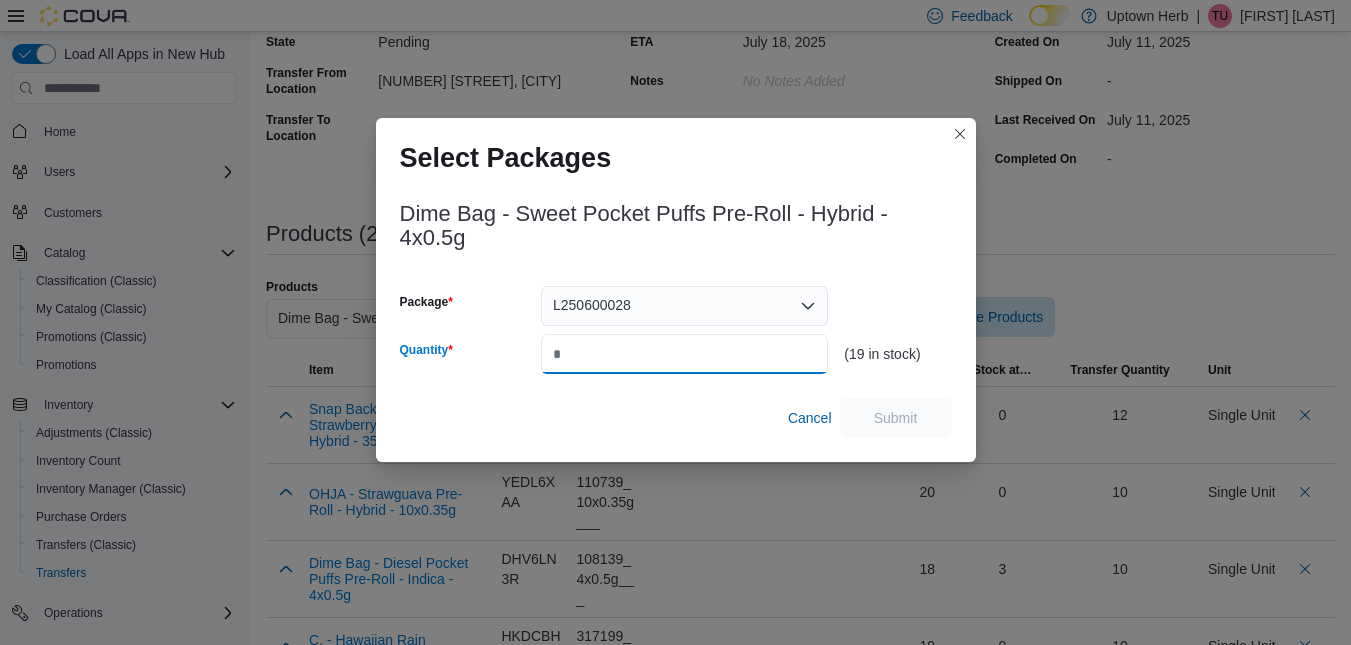 click on "Quantity" at bounding box center [684, 354] 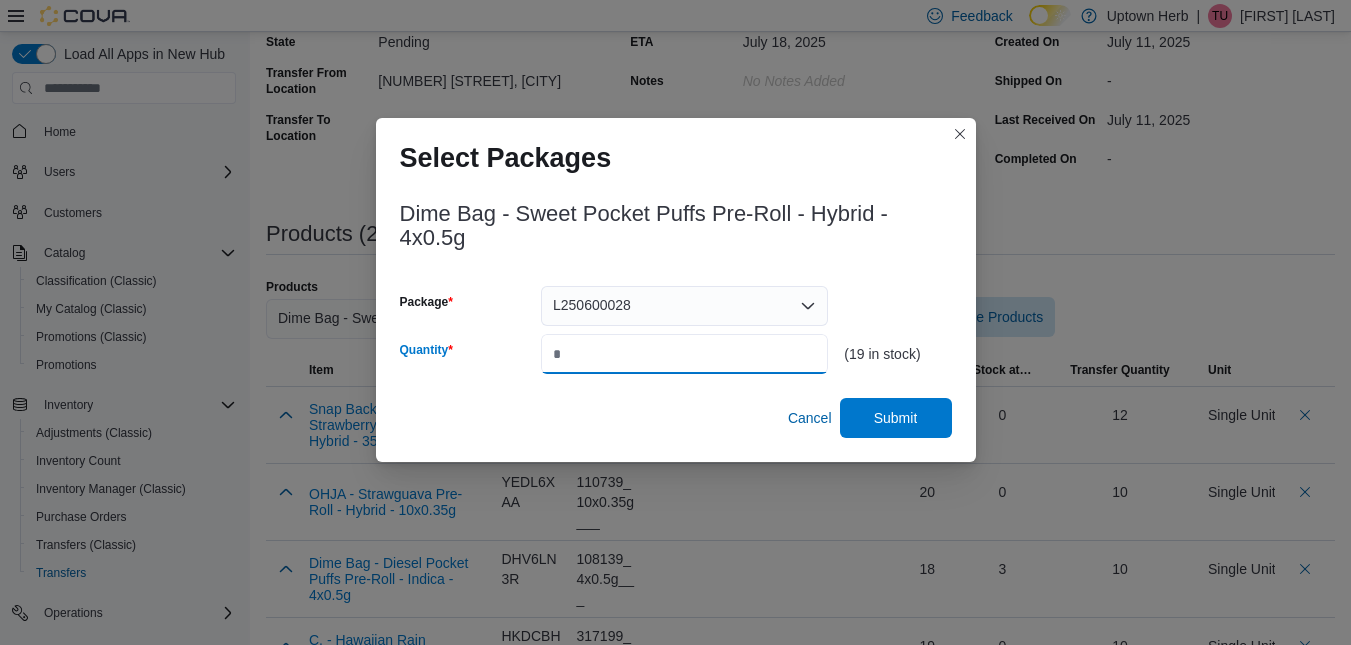 click on "*" at bounding box center [684, 354] 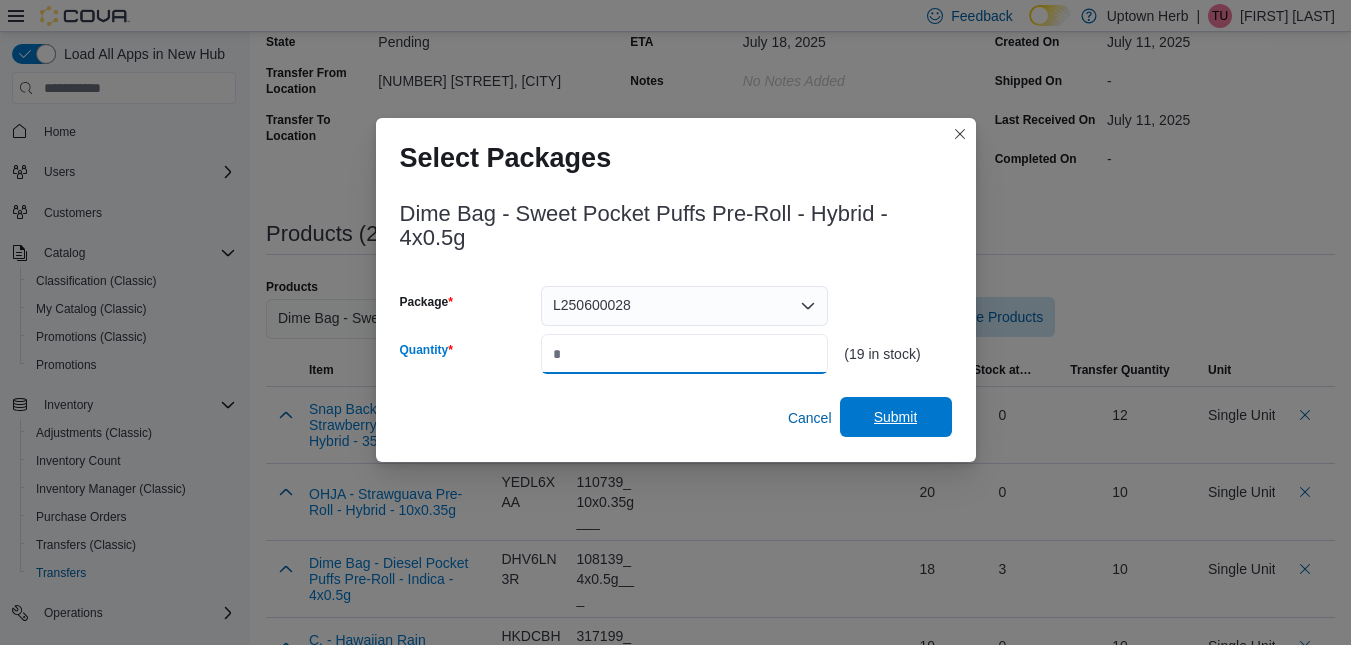 type on "**" 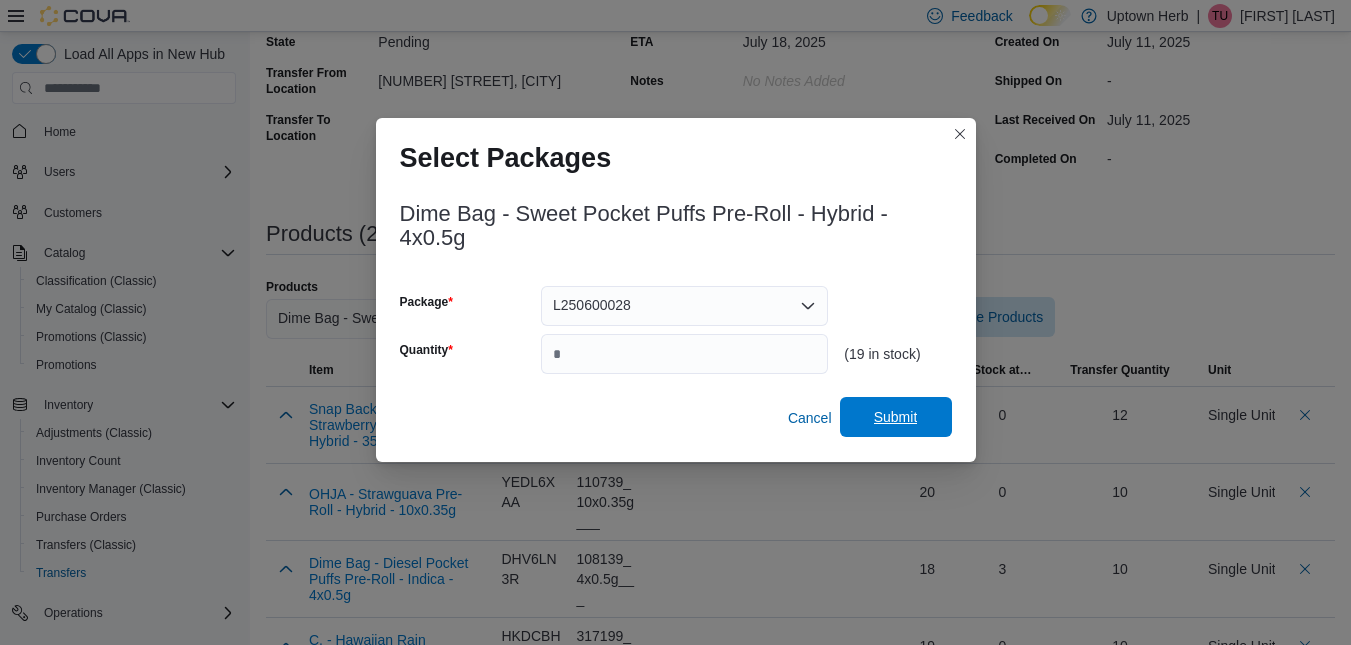 click on "Submit" at bounding box center [896, 417] 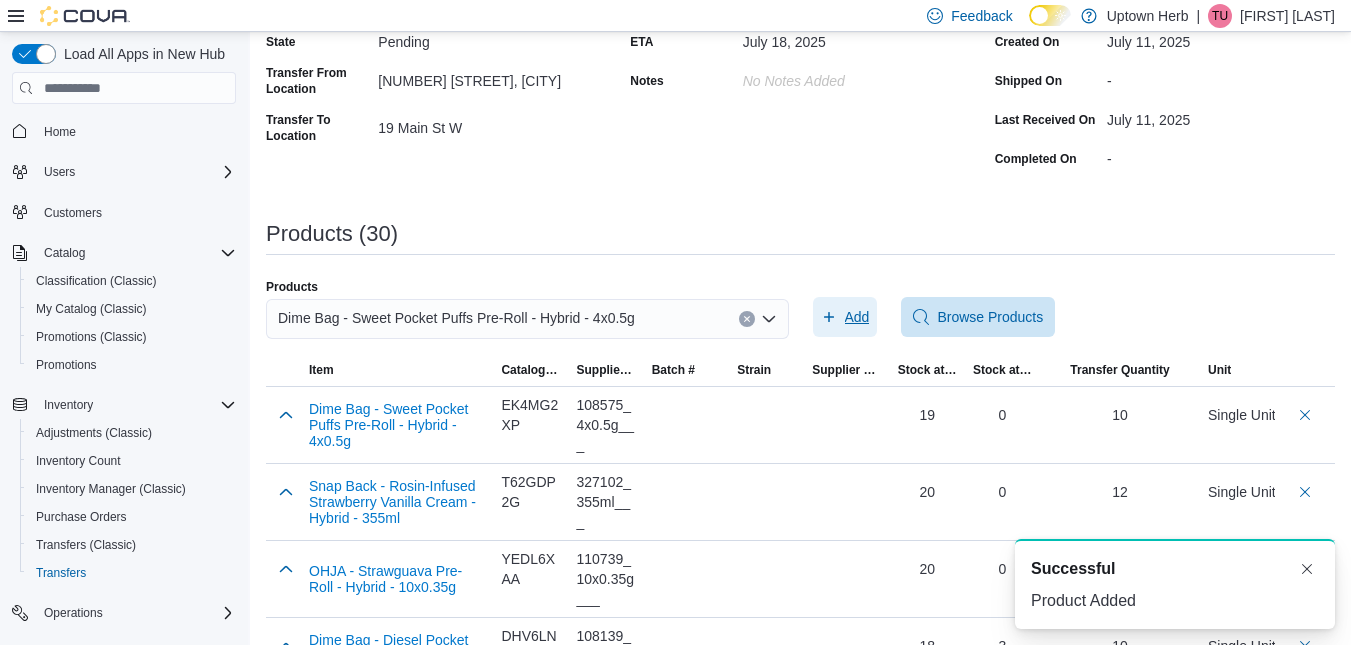 scroll, scrollTop: 0, scrollLeft: 0, axis: both 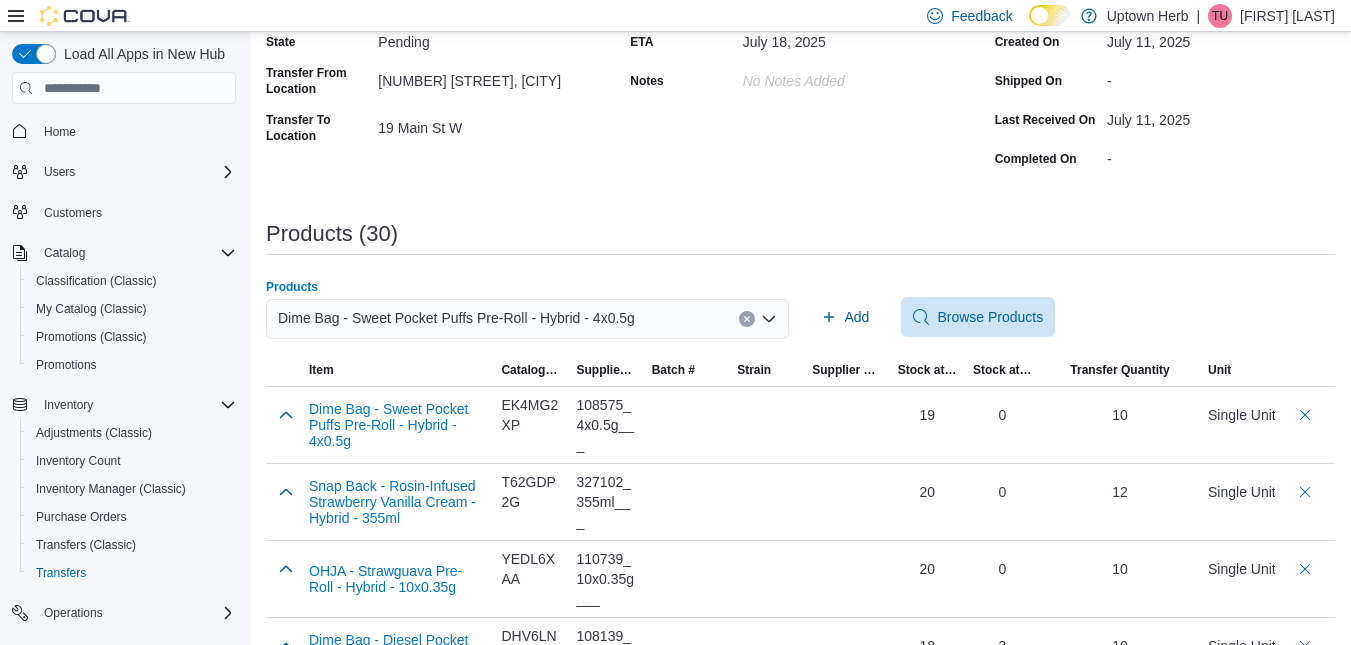 click on "Dime Bag - Sweet Pocket Puffs Pre-Roll - Hybrid - 4x0.5g" at bounding box center [456, 318] 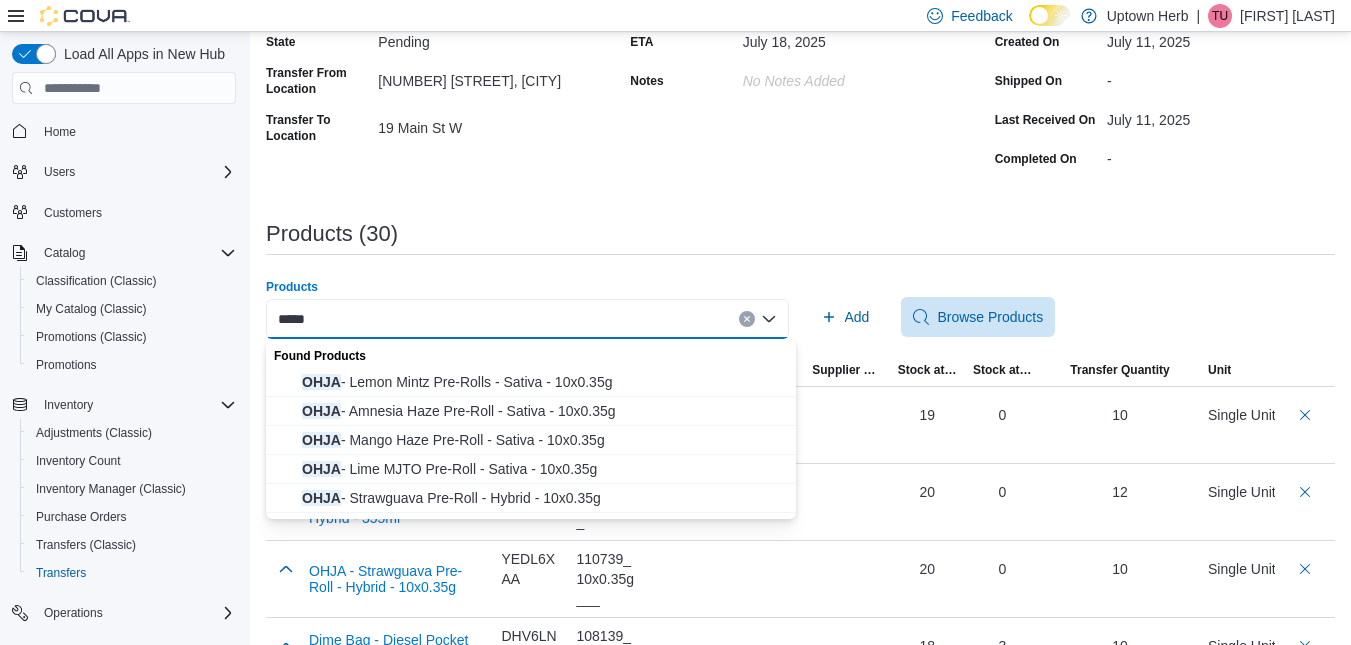 type on "****" 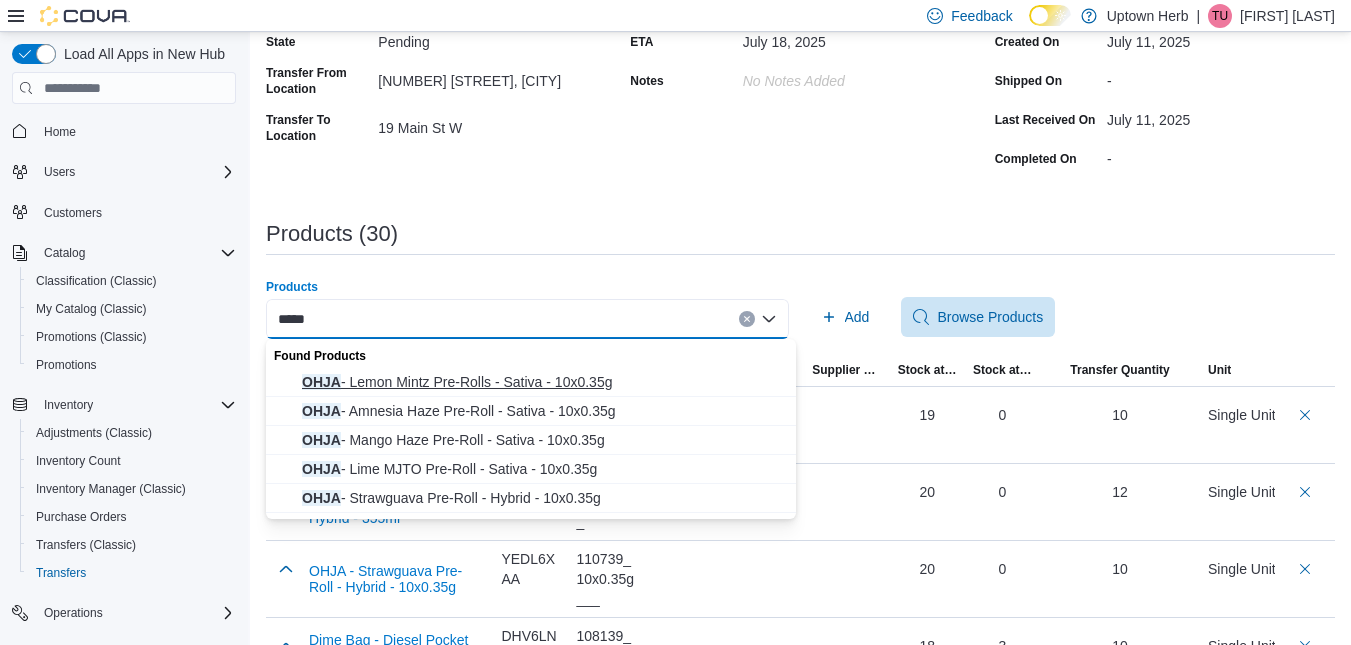 click on "OHJA  - Lemon Mintz Pre-Rolls - Sativa - 10x0.35g" at bounding box center [543, 382] 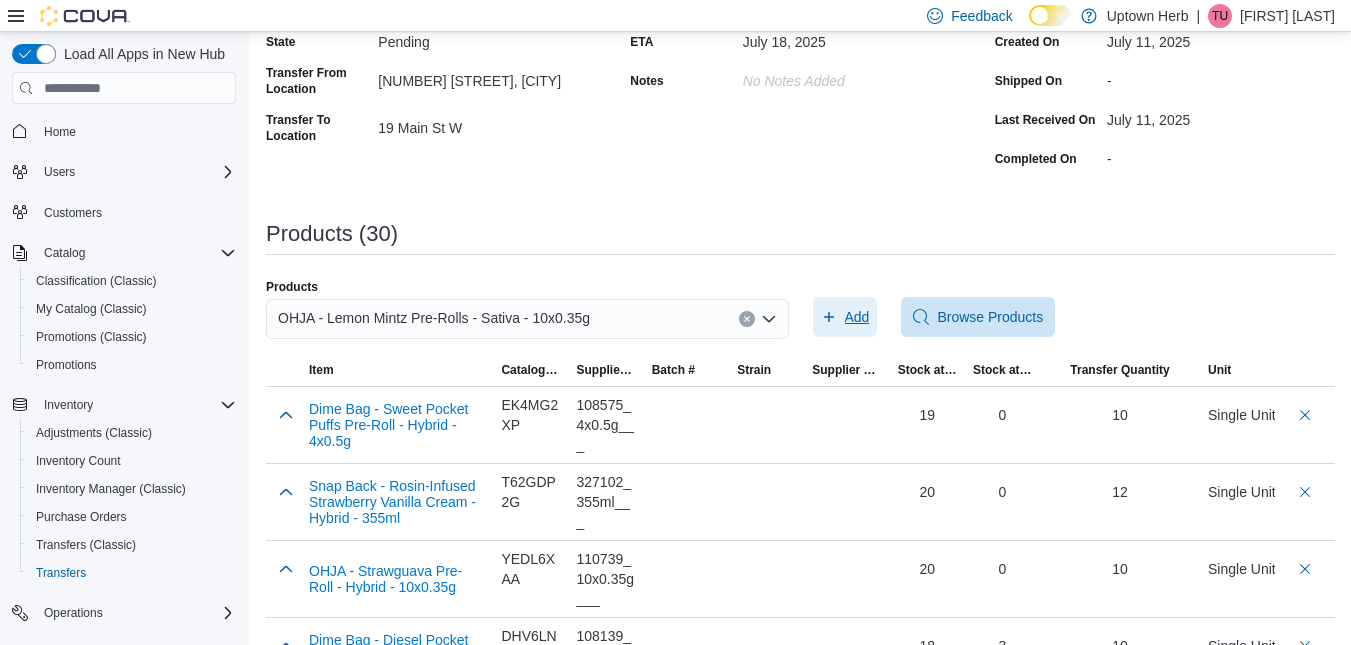 click on "Add" at bounding box center [857, 317] 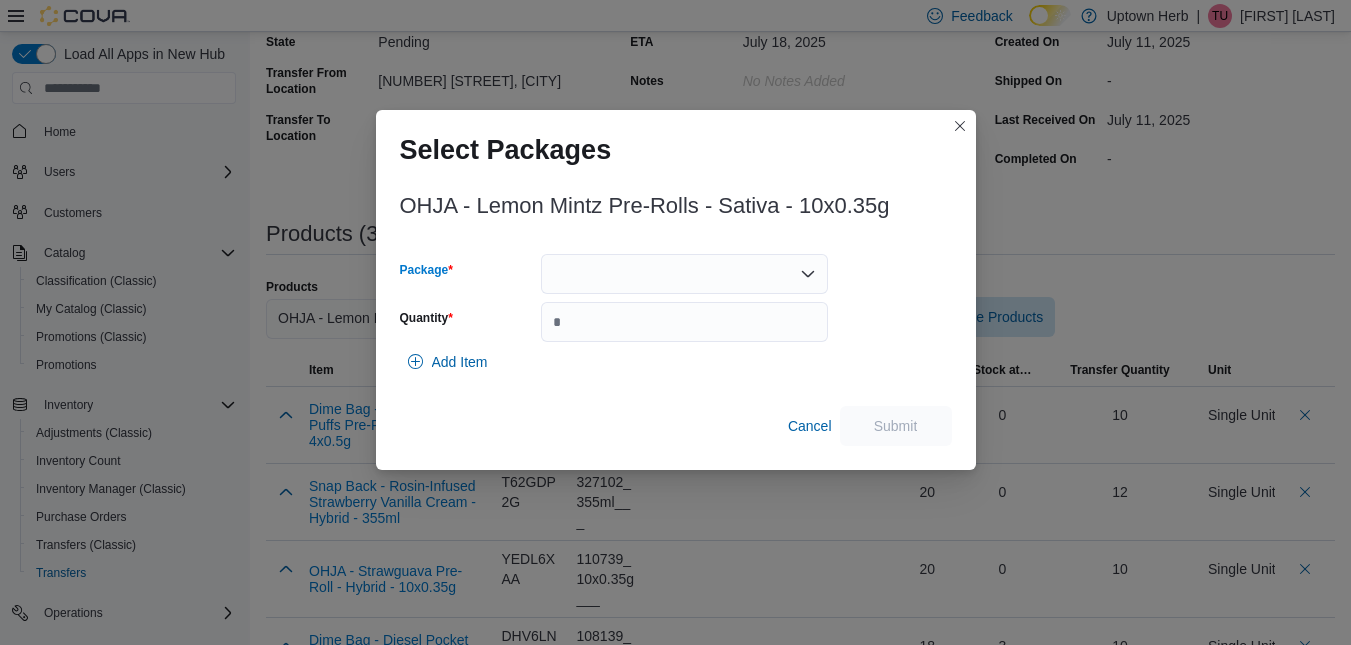 click at bounding box center [684, 274] 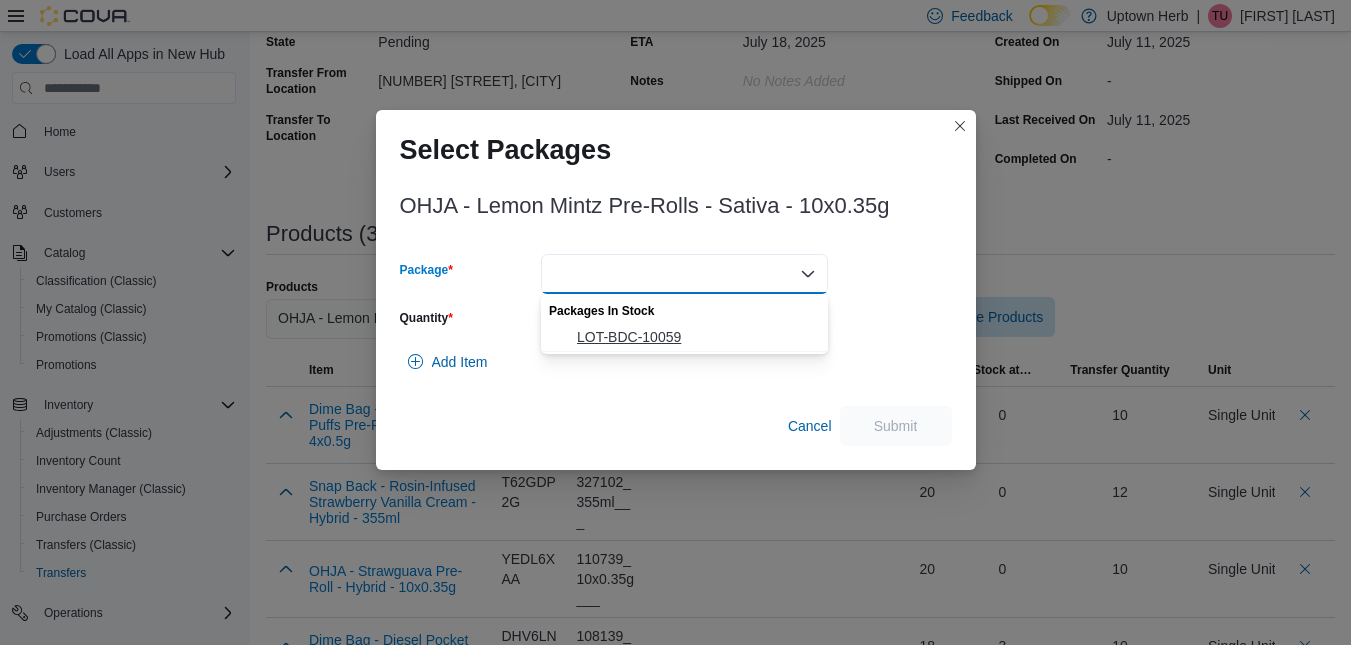 click on "LOT-BDC-10059" at bounding box center [696, 337] 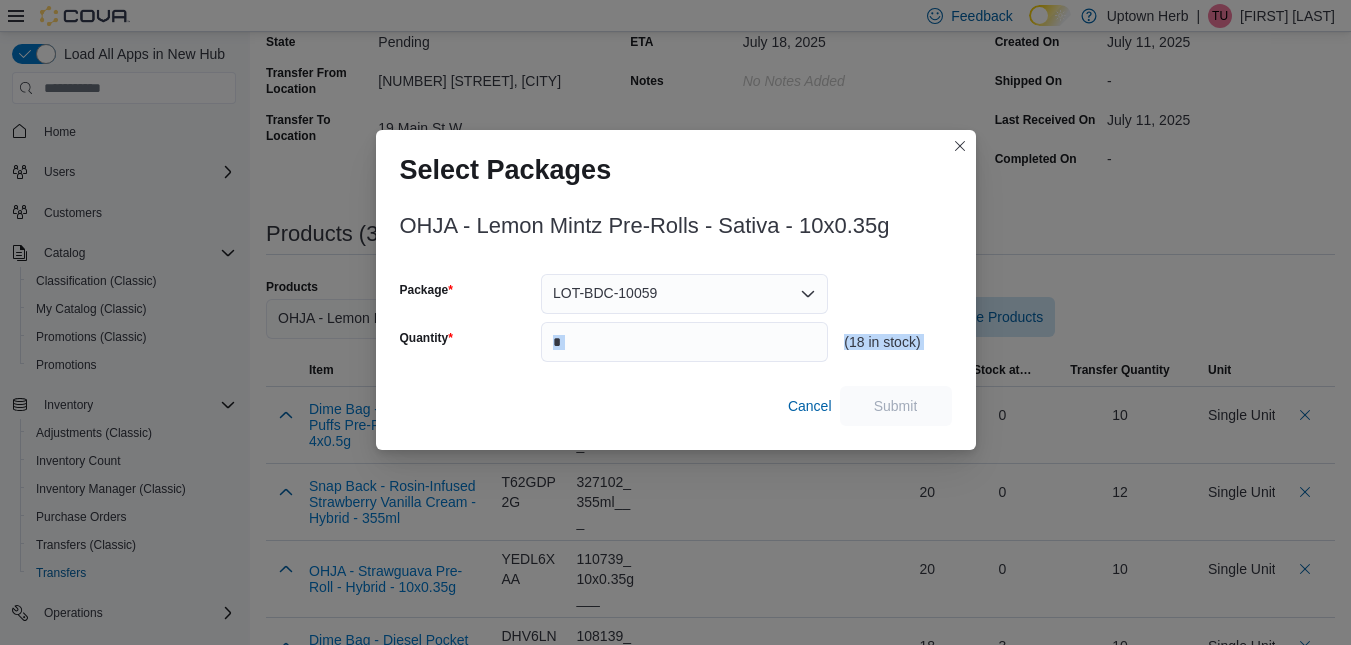 drag, startPoint x: 586, startPoint y: 378, endPoint x: 544, endPoint y: 338, distance: 58 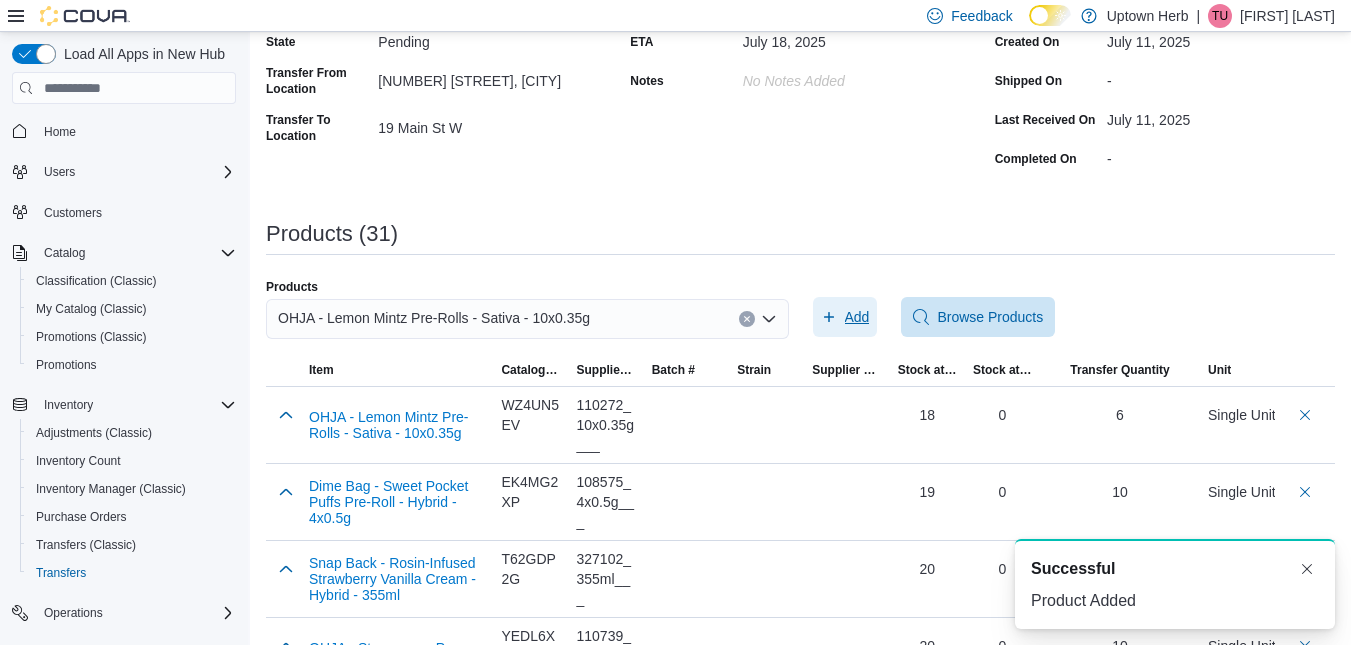scroll, scrollTop: 0, scrollLeft: 0, axis: both 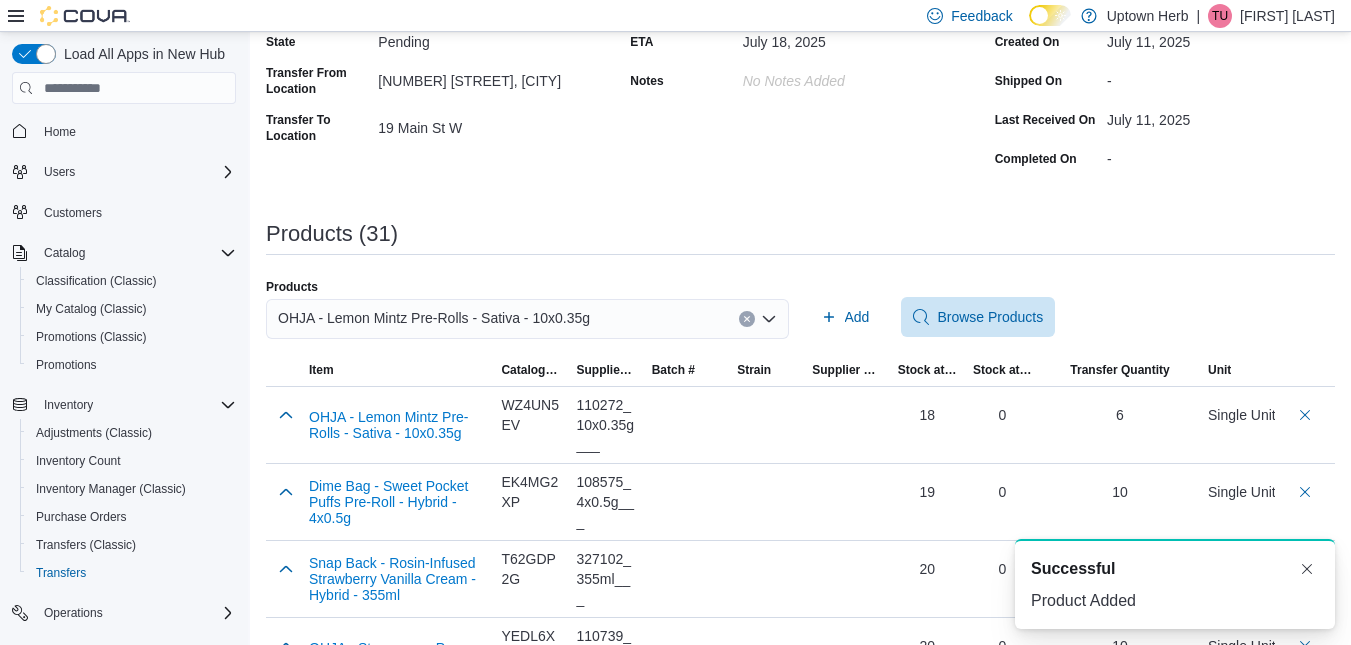 click on "OHJA - Lemon Mintz Pre-Rolls - Sativa - 10x0.35g" at bounding box center [434, 318] 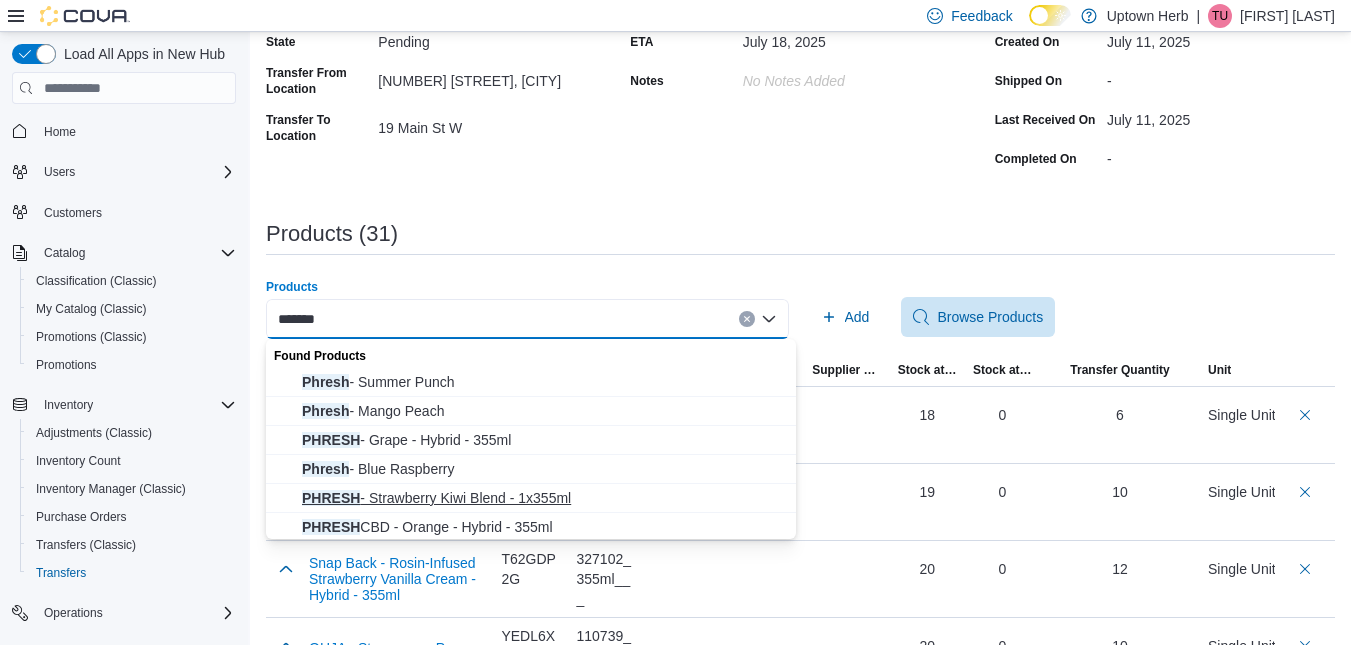 click on "PHRESH  - Strawberry Kiwi Blend - 1x355ml" at bounding box center (543, 498) 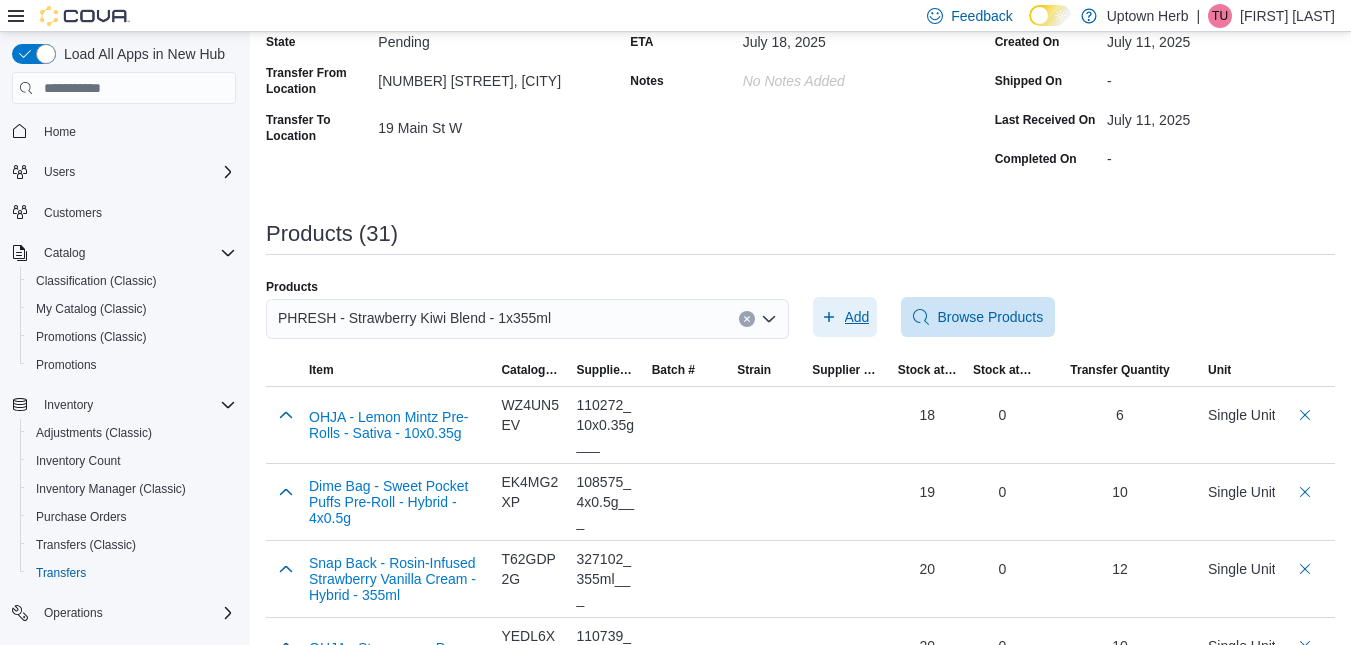 click on "Add" at bounding box center (857, 317) 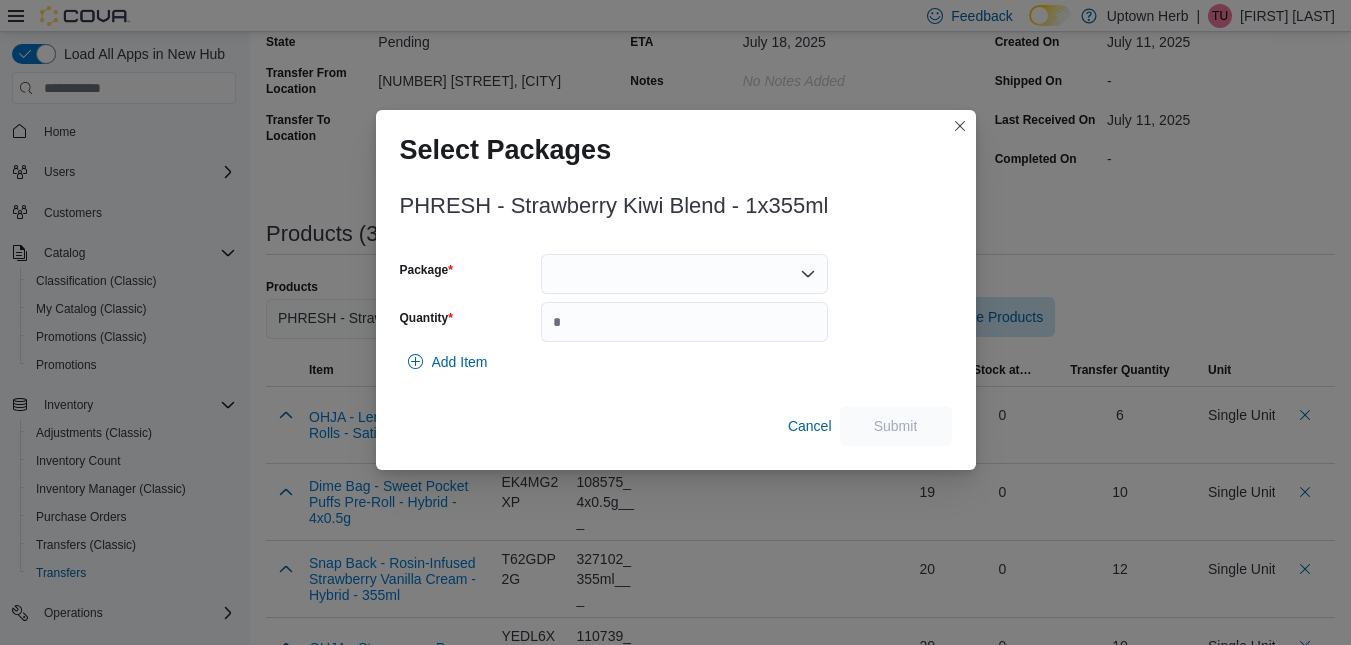 click at bounding box center [684, 274] 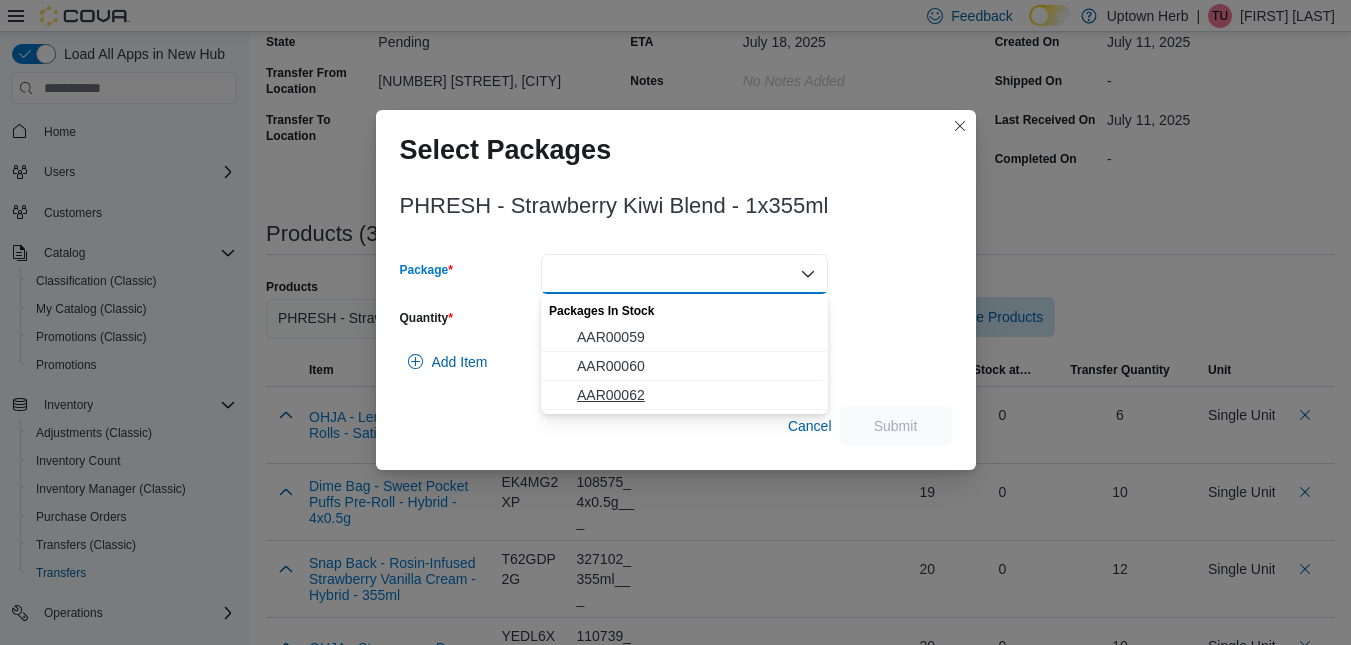 click on "AAR00062" at bounding box center (696, 395) 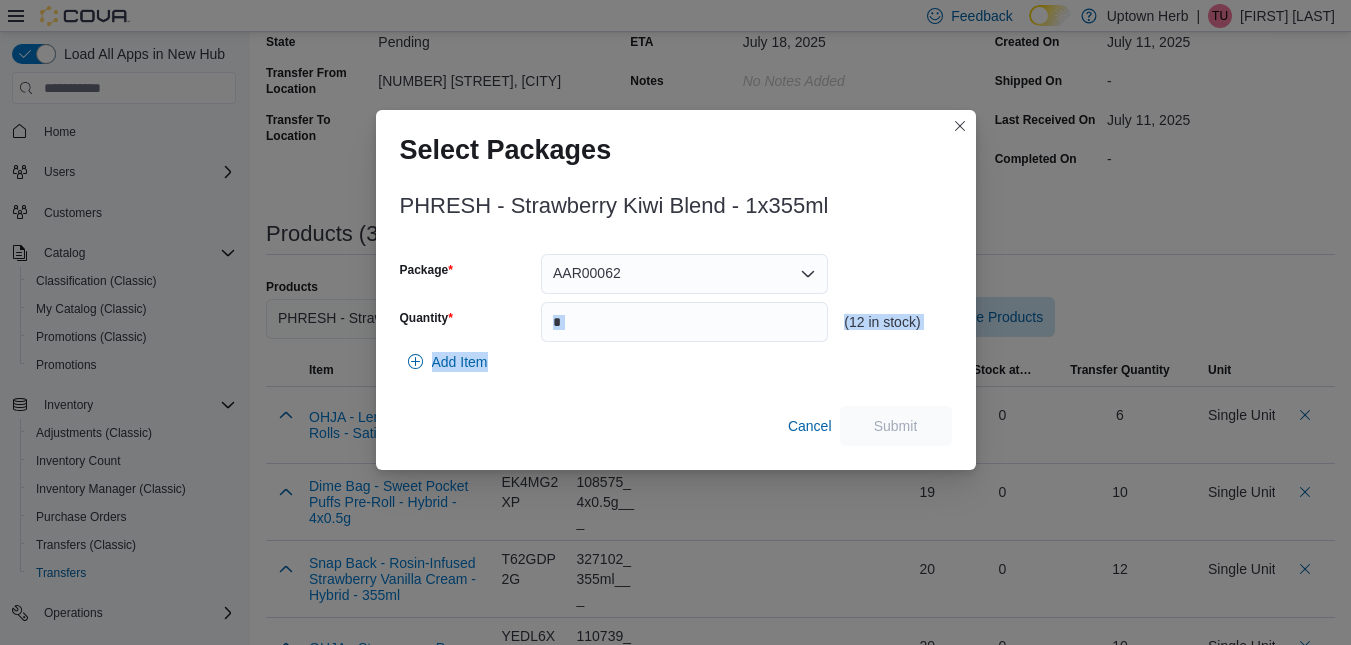 drag, startPoint x: 535, startPoint y: 442, endPoint x: 549, endPoint y: 325, distance: 117.83463 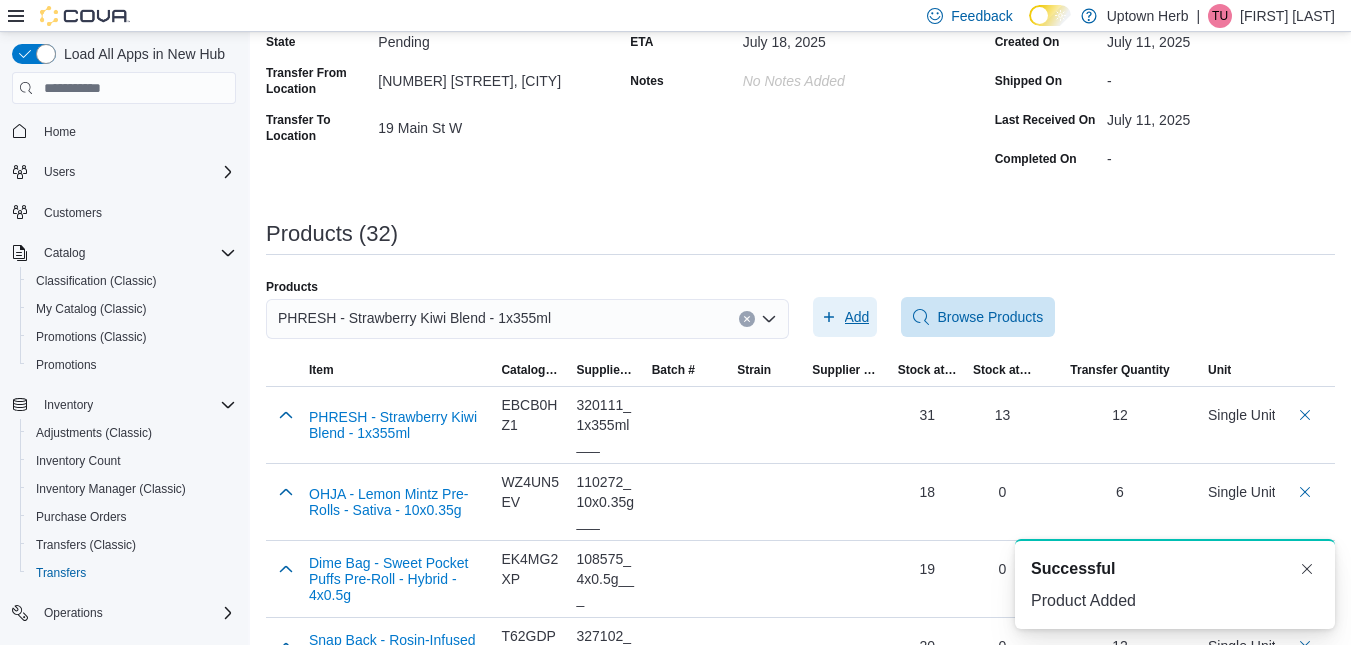 scroll, scrollTop: 0, scrollLeft: 0, axis: both 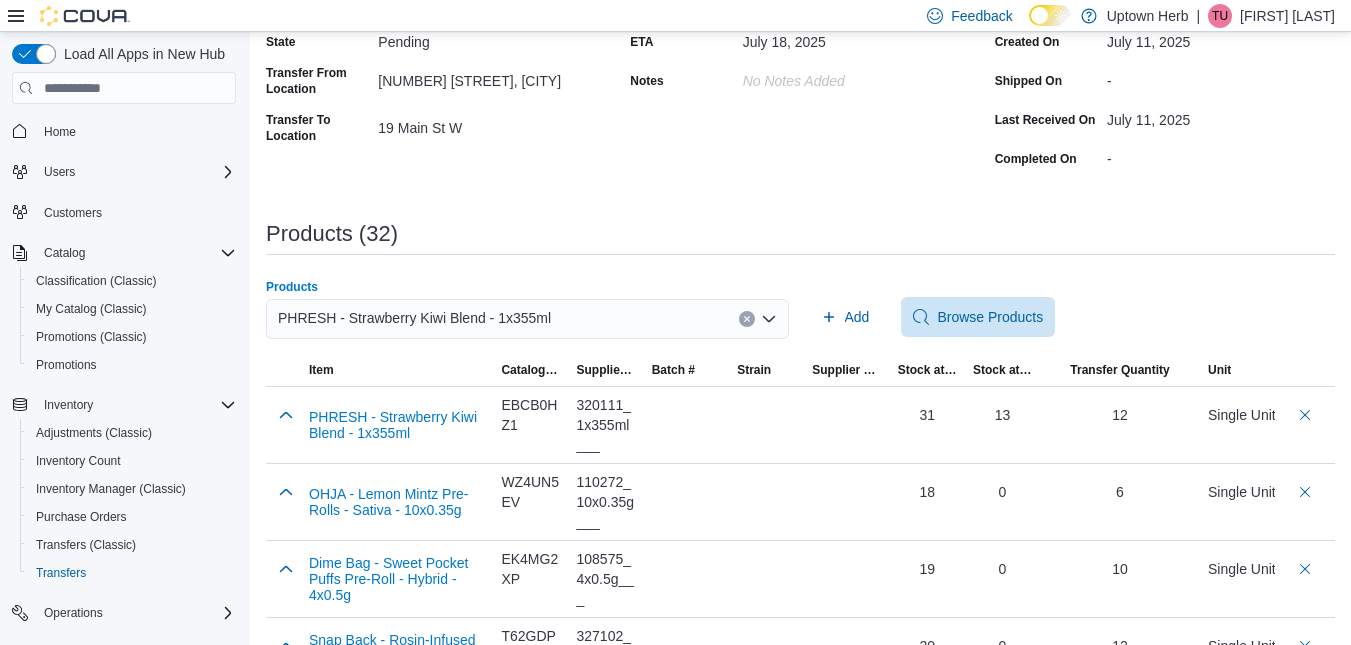 click on "PHRESH - Strawberry Kiwi Blend - 1x355ml" at bounding box center (414, 318) 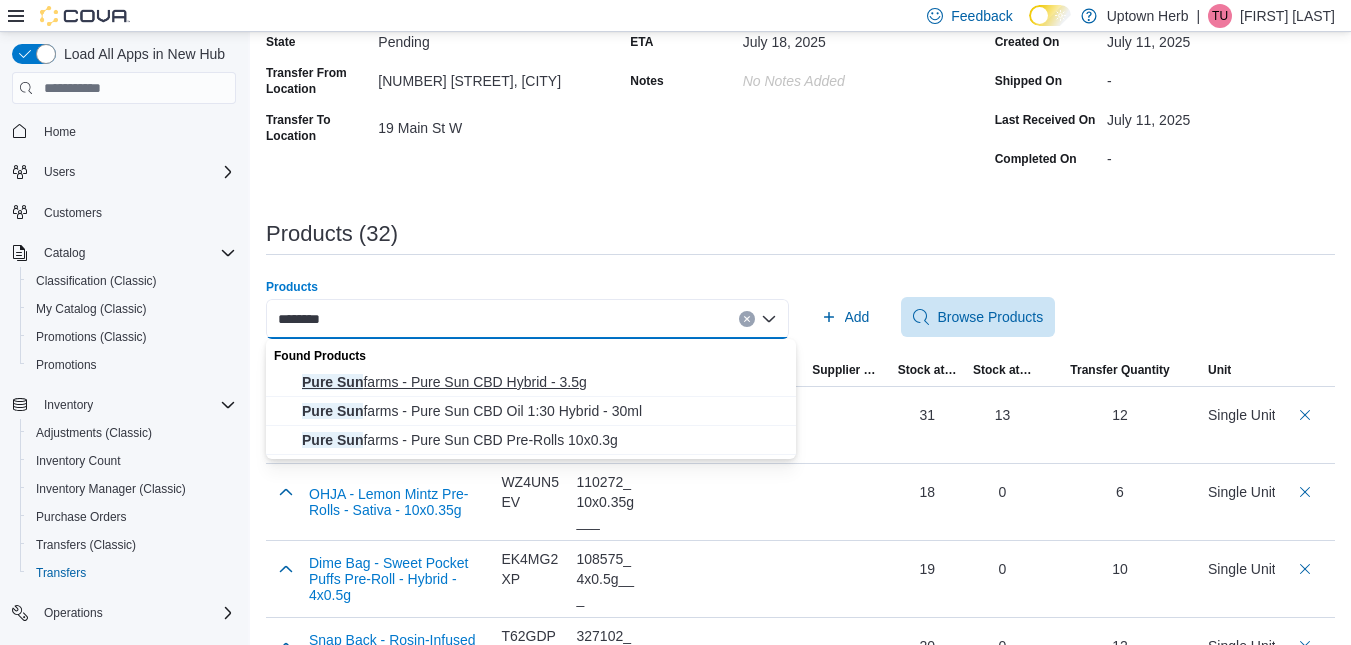 click on "Pure Sun farms - Pure Sun CBD Hybrid - 3.5g" at bounding box center [531, 382] 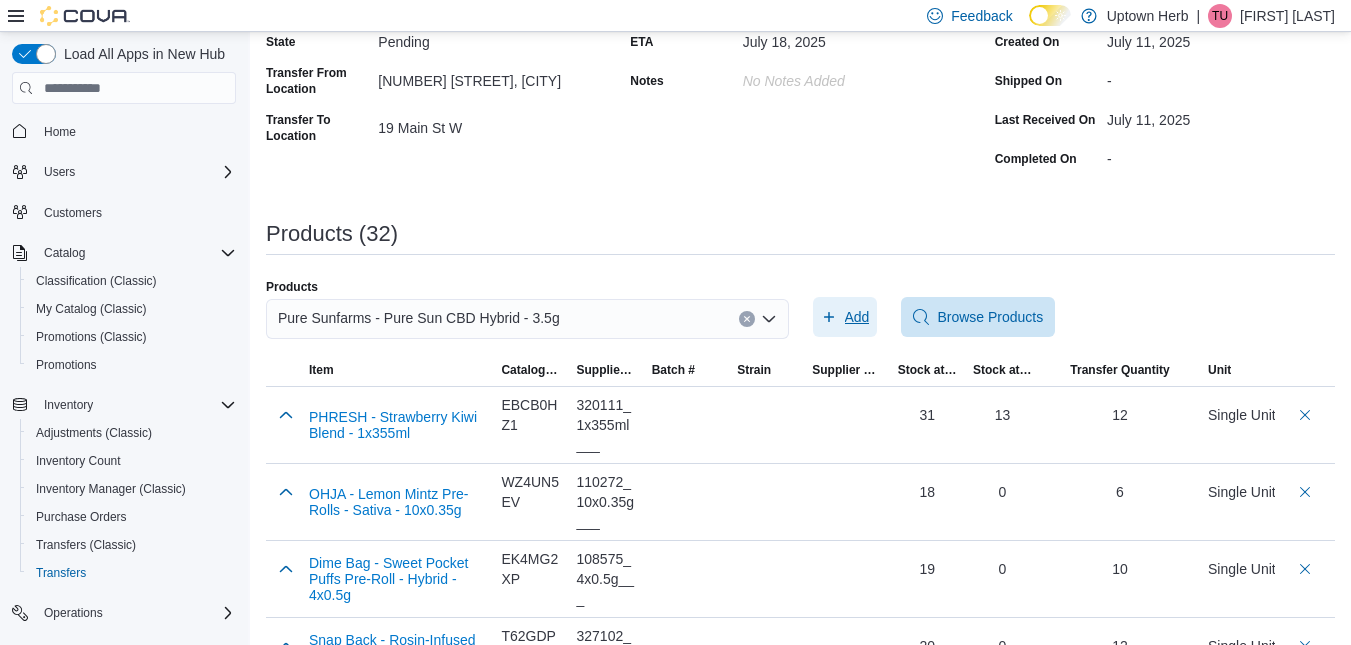 click on "Add" at bounding box center (857, 317) 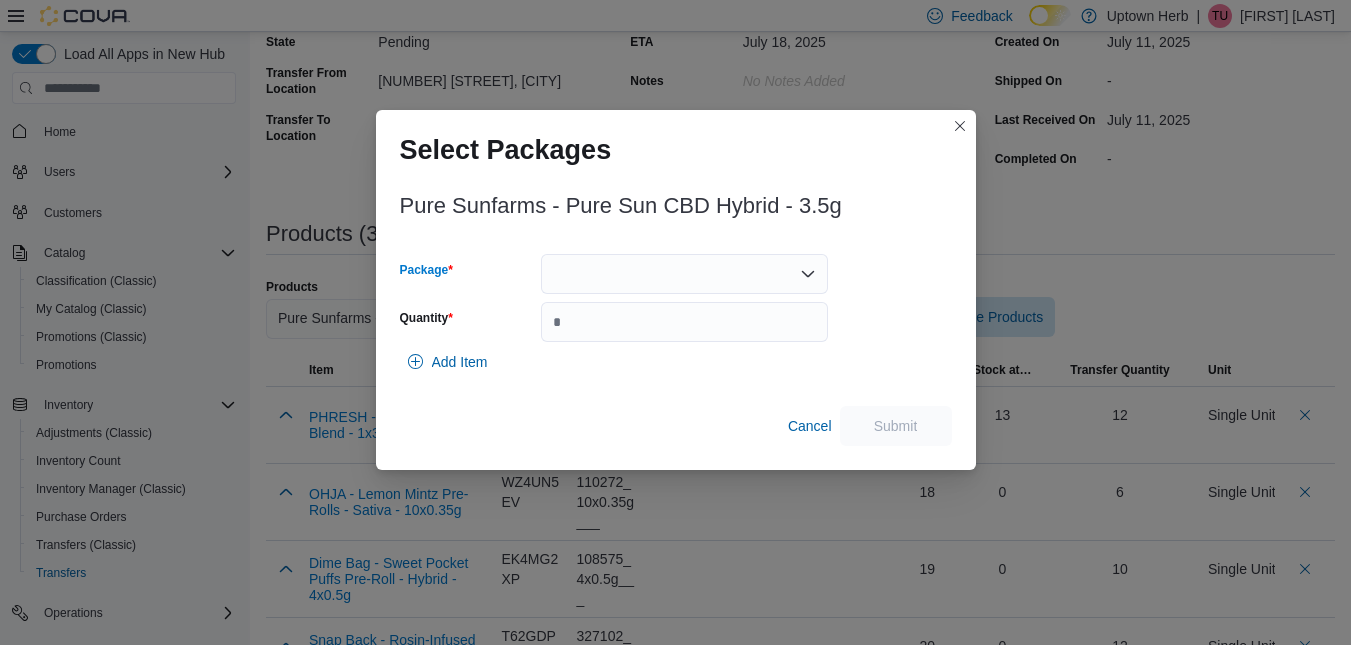 click at bounding box center (684, 274) 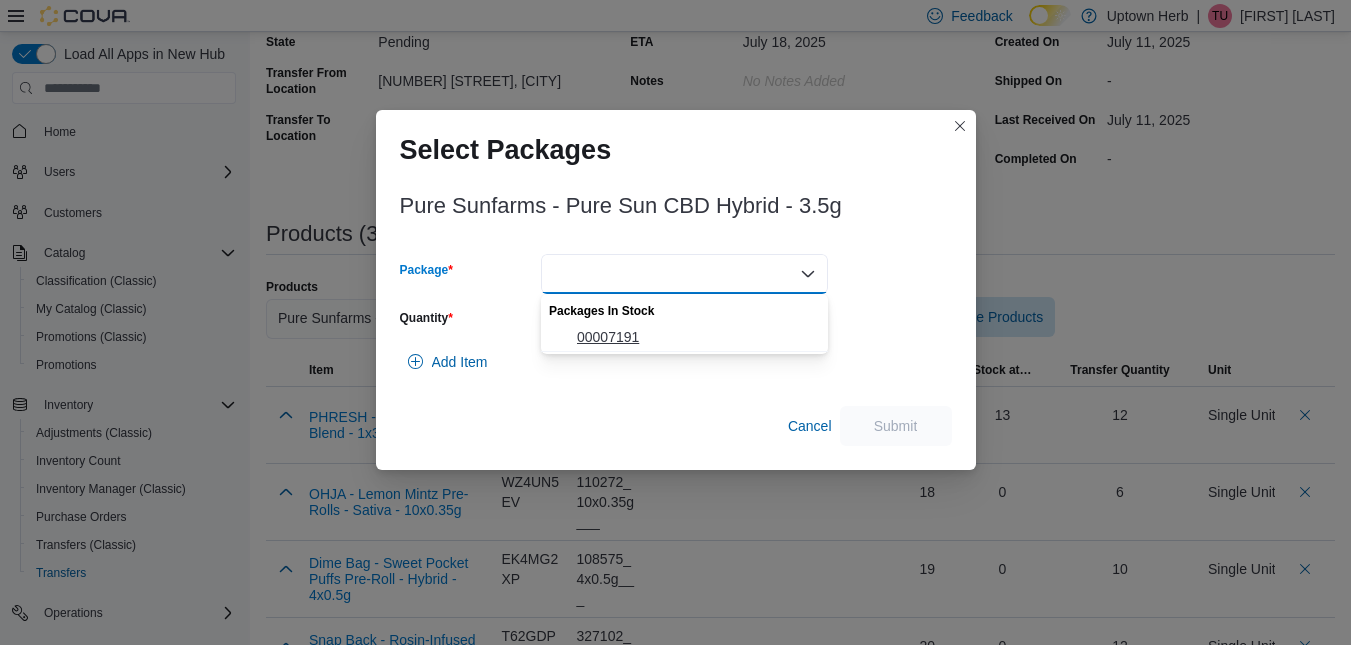 click on "00007191" at bounding box center (696, 337) 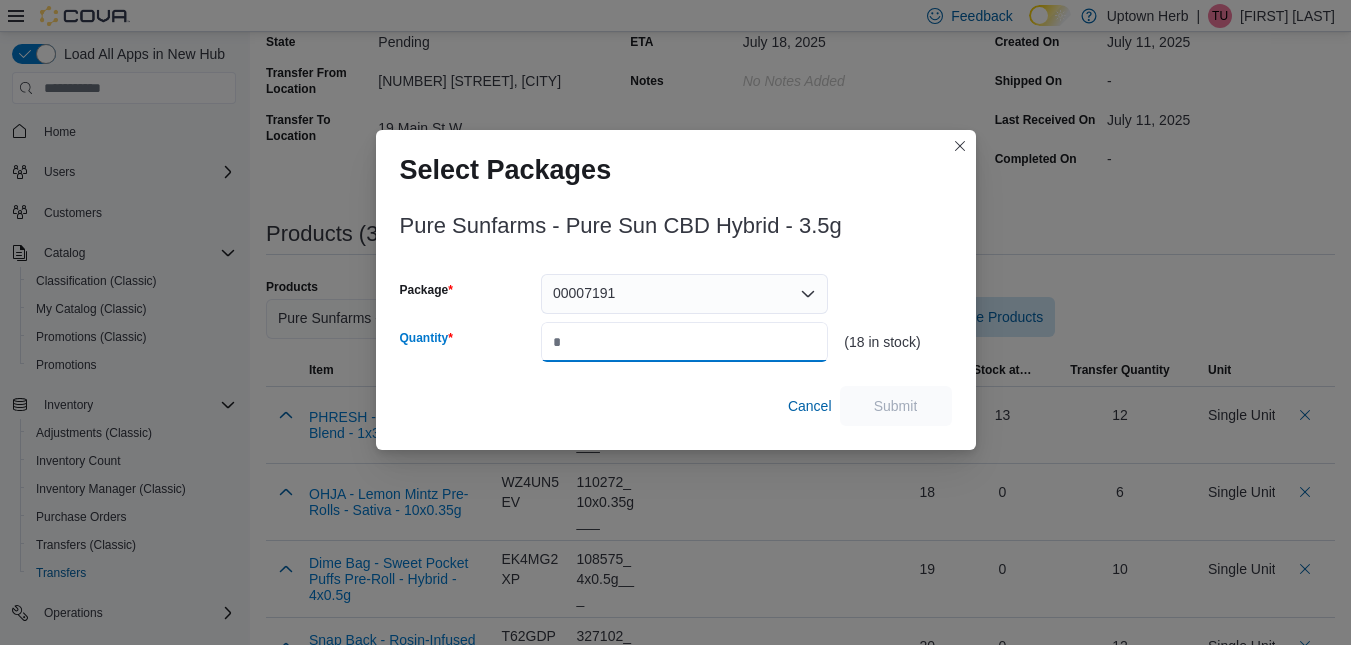 click on "Quantity" at bounding box center [684, 342] 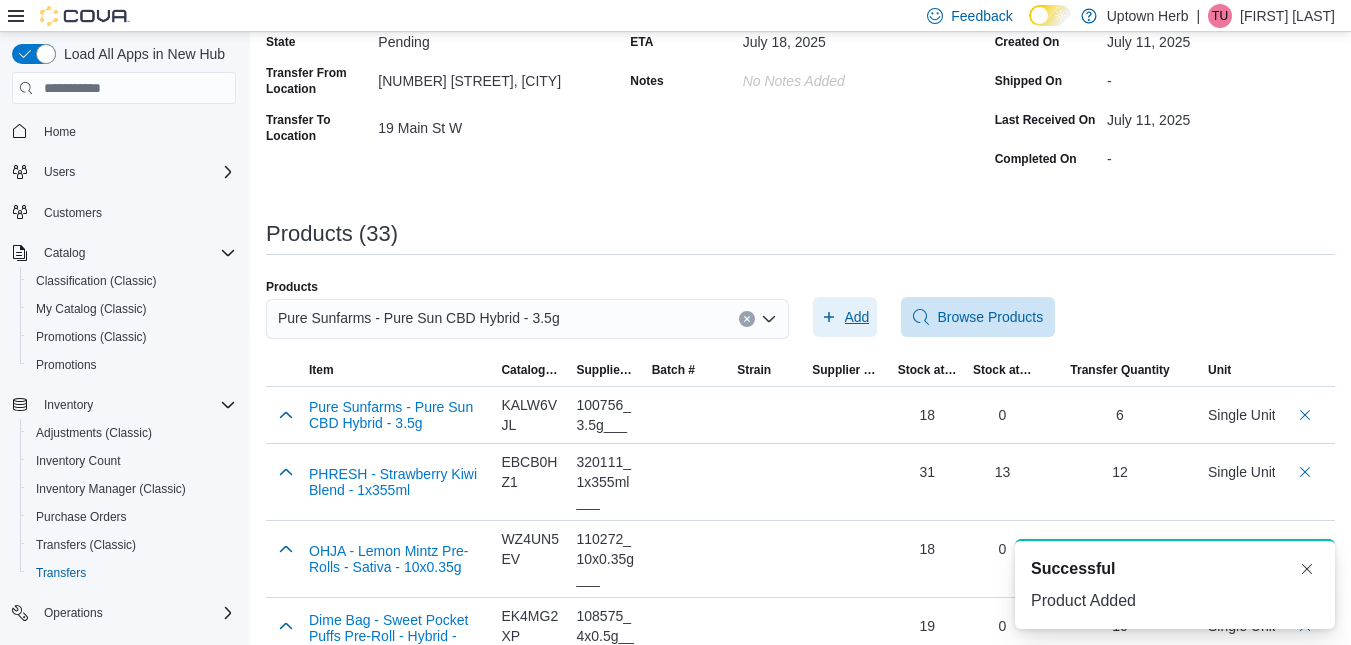 scroll, scrollTop: 0, scrollLeft: 0, axis: both 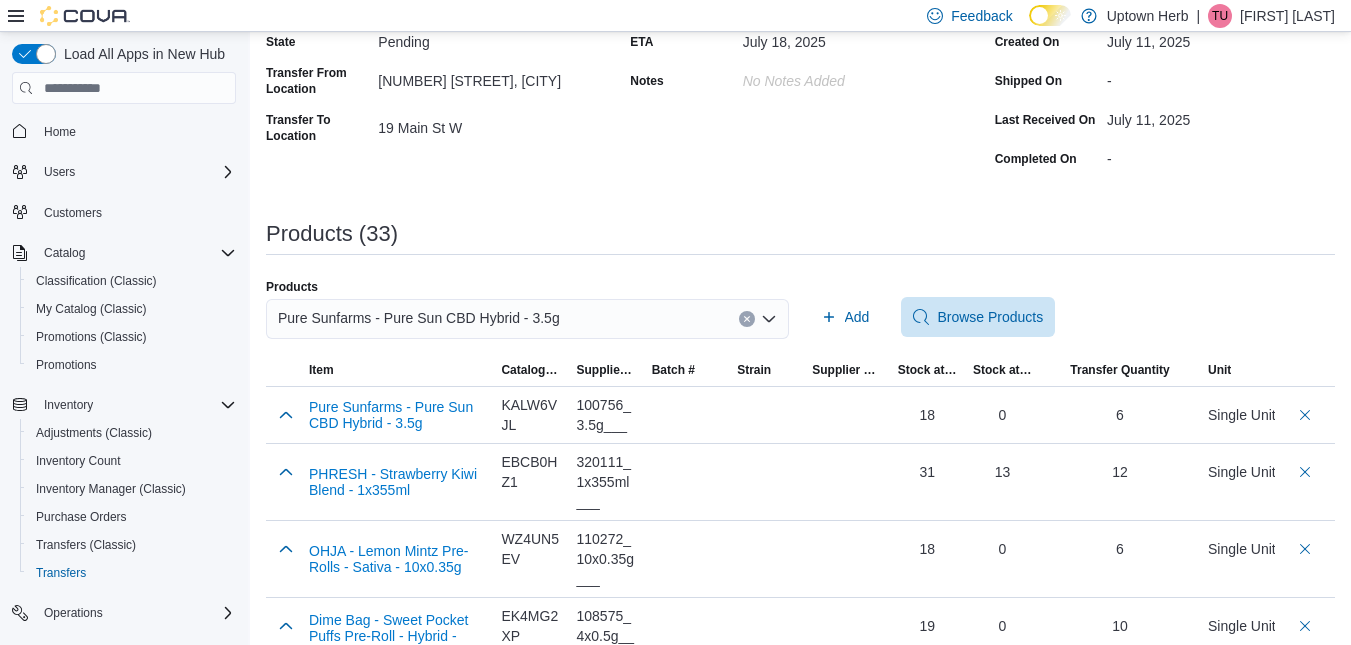 click on "Pure Sunfarms - Pure Sun CBD Hybrid - 3.5g" at bounding box center (419, 318) 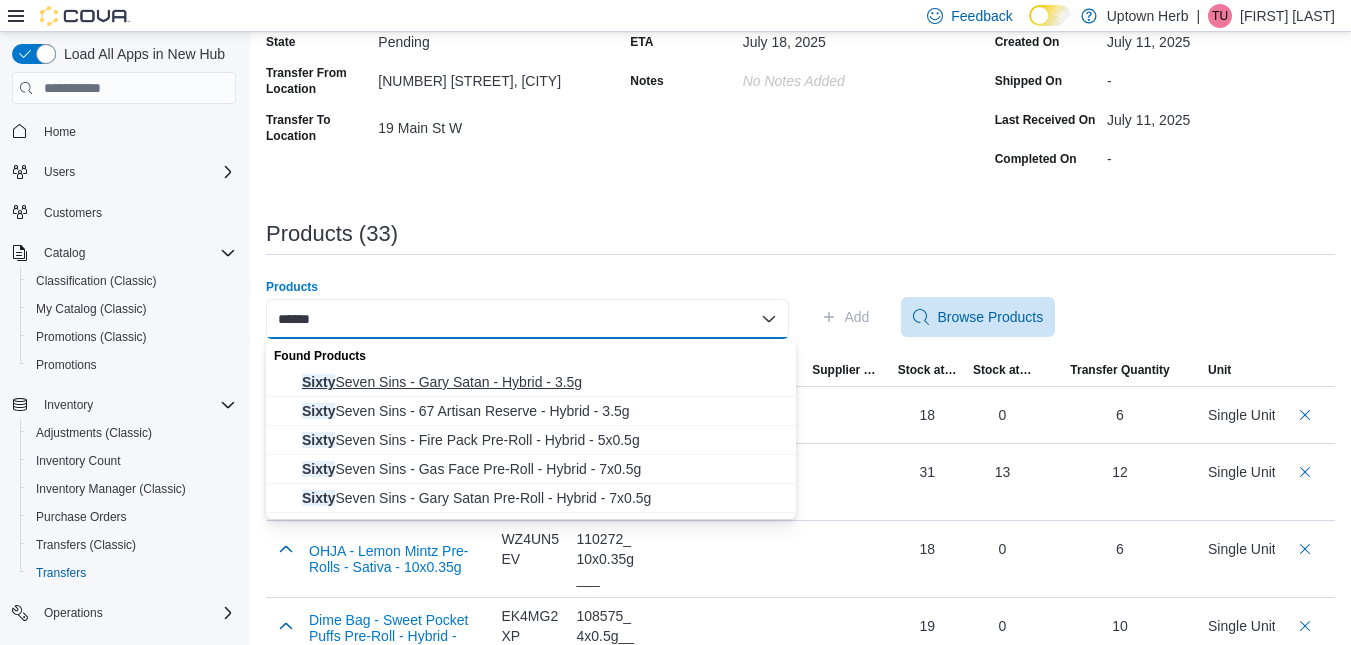 click on "Sixty  Seven Sins - Gary Satan - Hybrid - 3.5g" at bounding box center (543, 382) 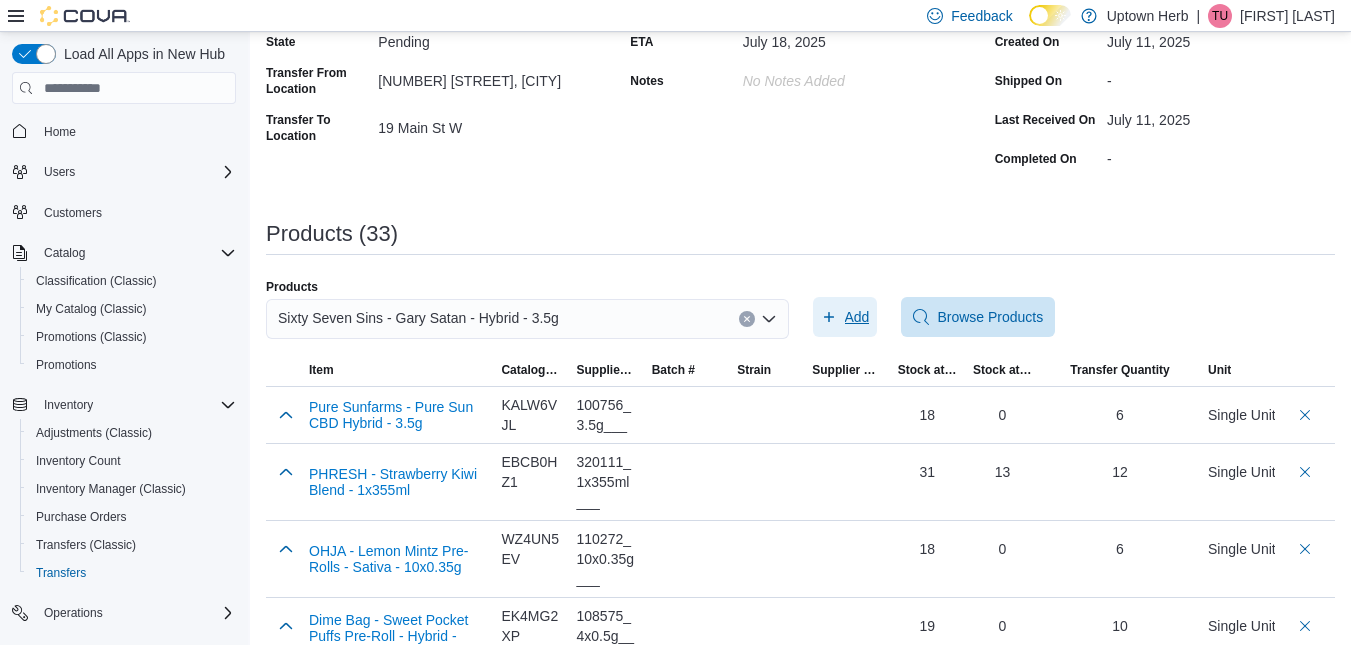 click on "Add" at bounding box center [857, 317] 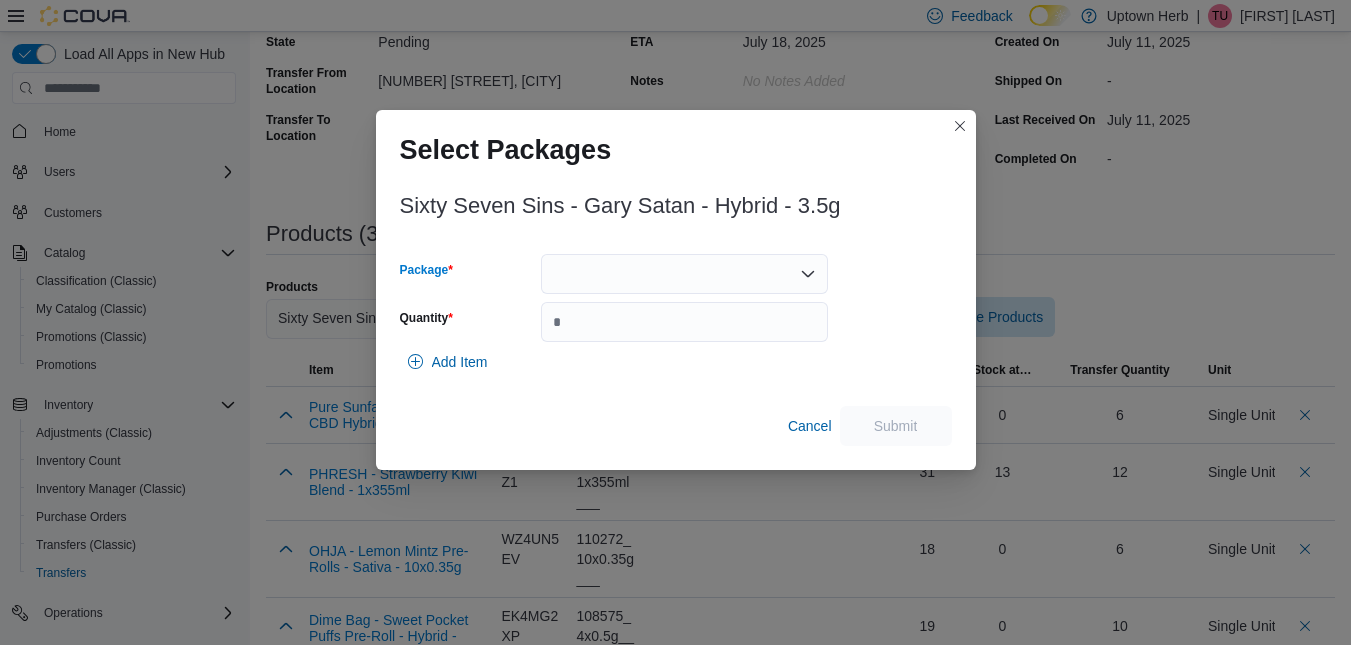 click at bounding box center (684, 274) 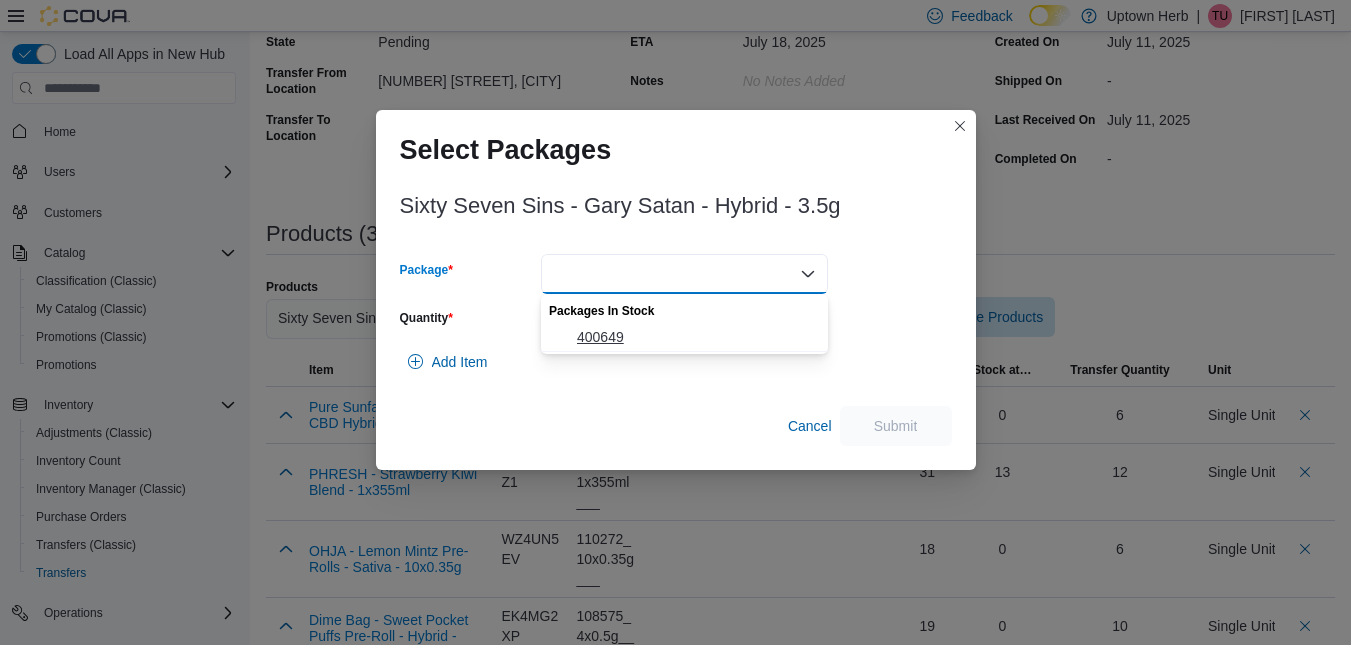 click on "400649" at bounding box center [696, 337] 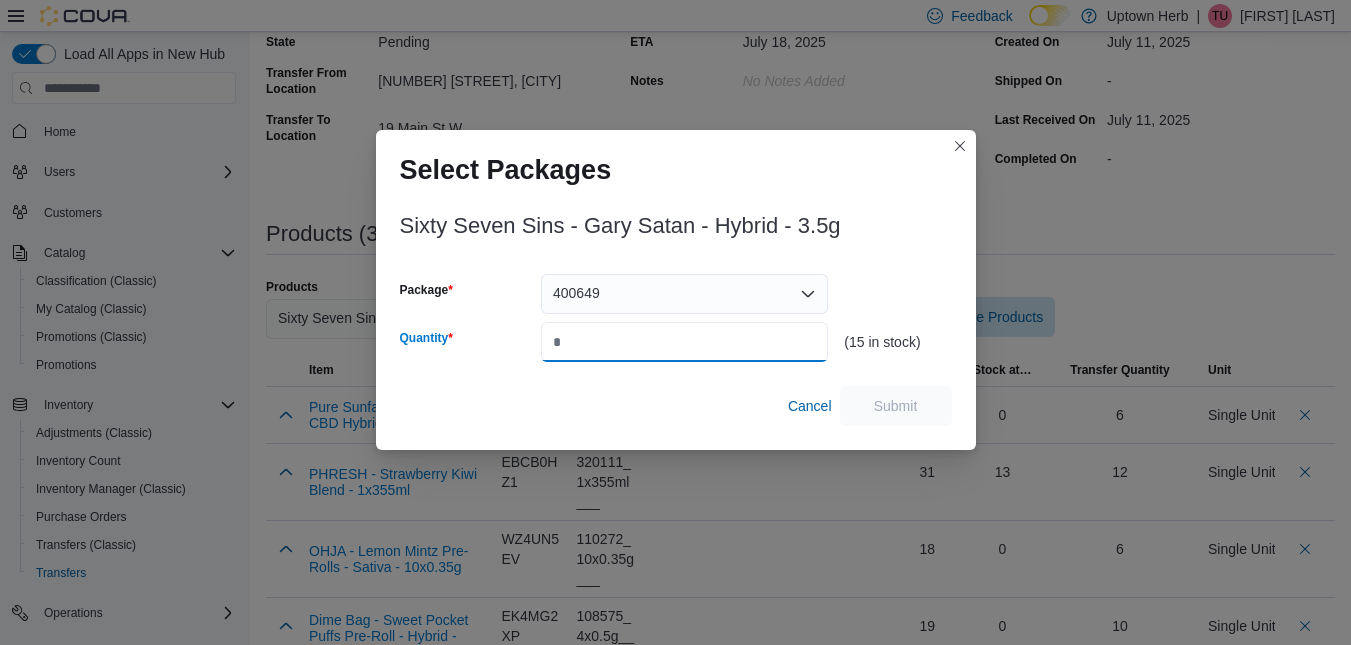 click on "Quantity" at bounding box center (684, 342) 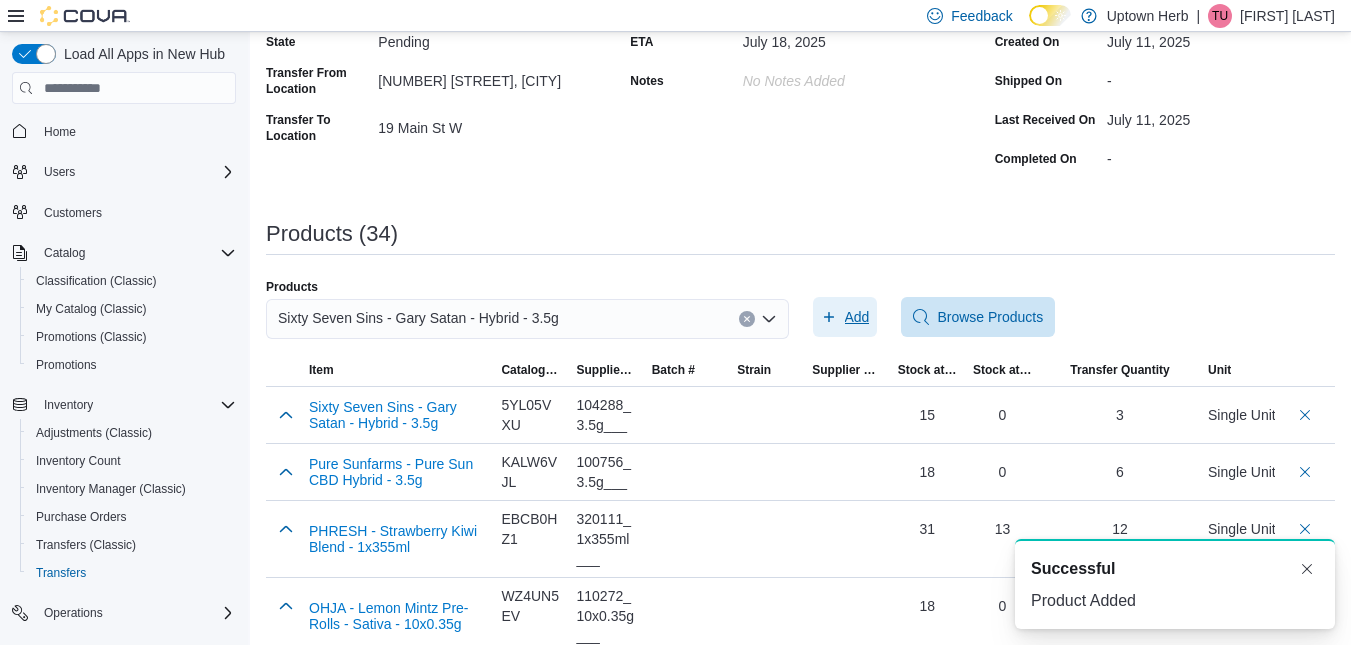 scroll, scrollTop: 0, scrollLeft: 0, axis: both 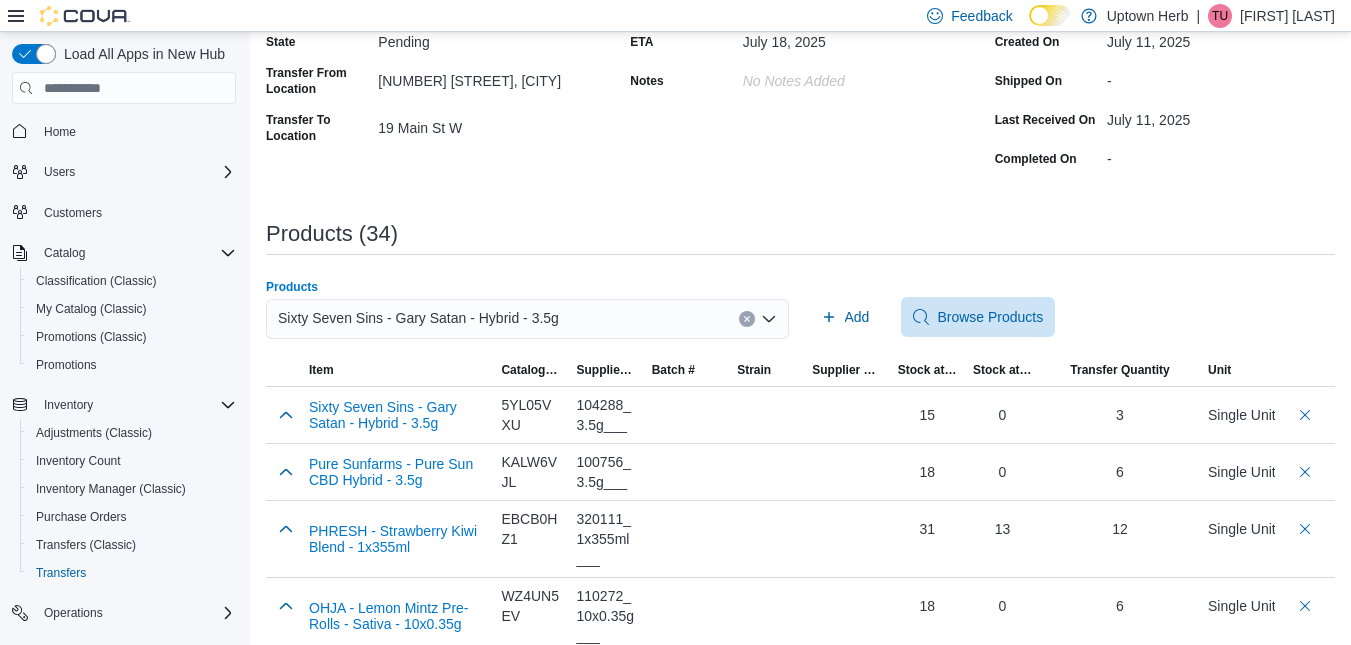click on "Sixty Seven Sins - Gary Satan - Hybrid - 3.5g" at bounding box center [418, 318] 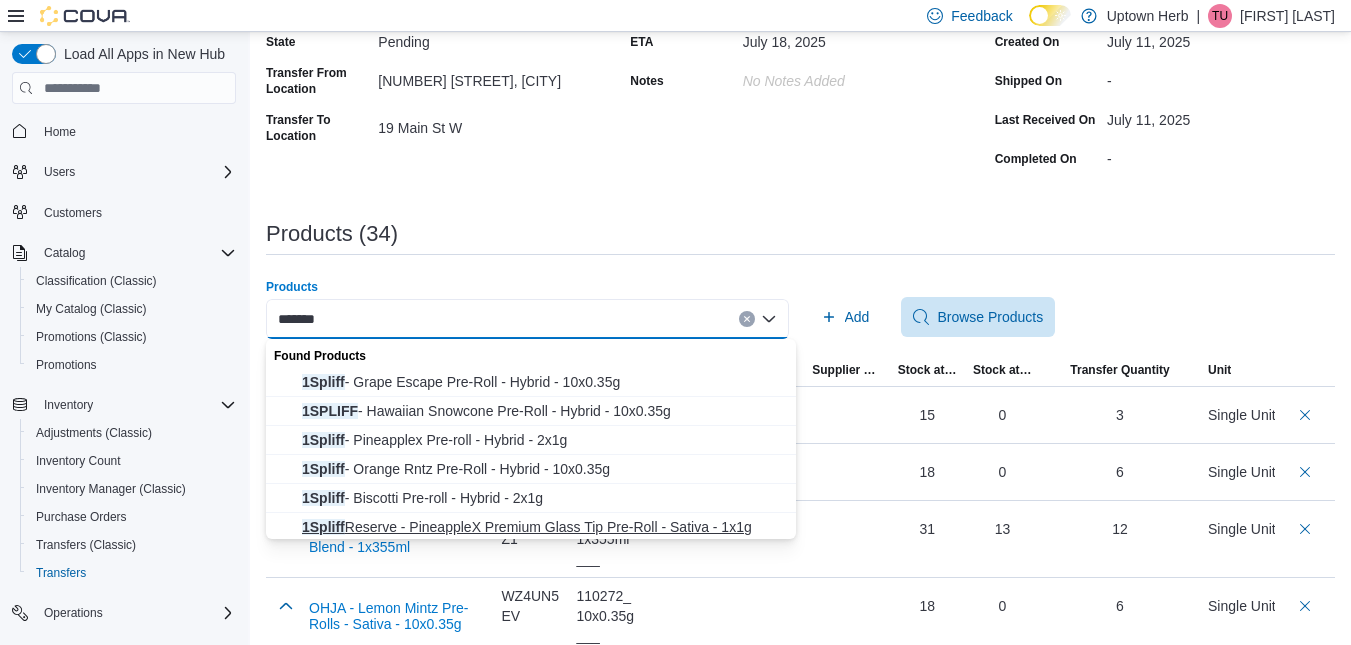click on "1Spliff  Reserve - PineappleX Premium Glass Tip Pre-Roll - Sativa - 1x1g" at bounding box center [543, 527] 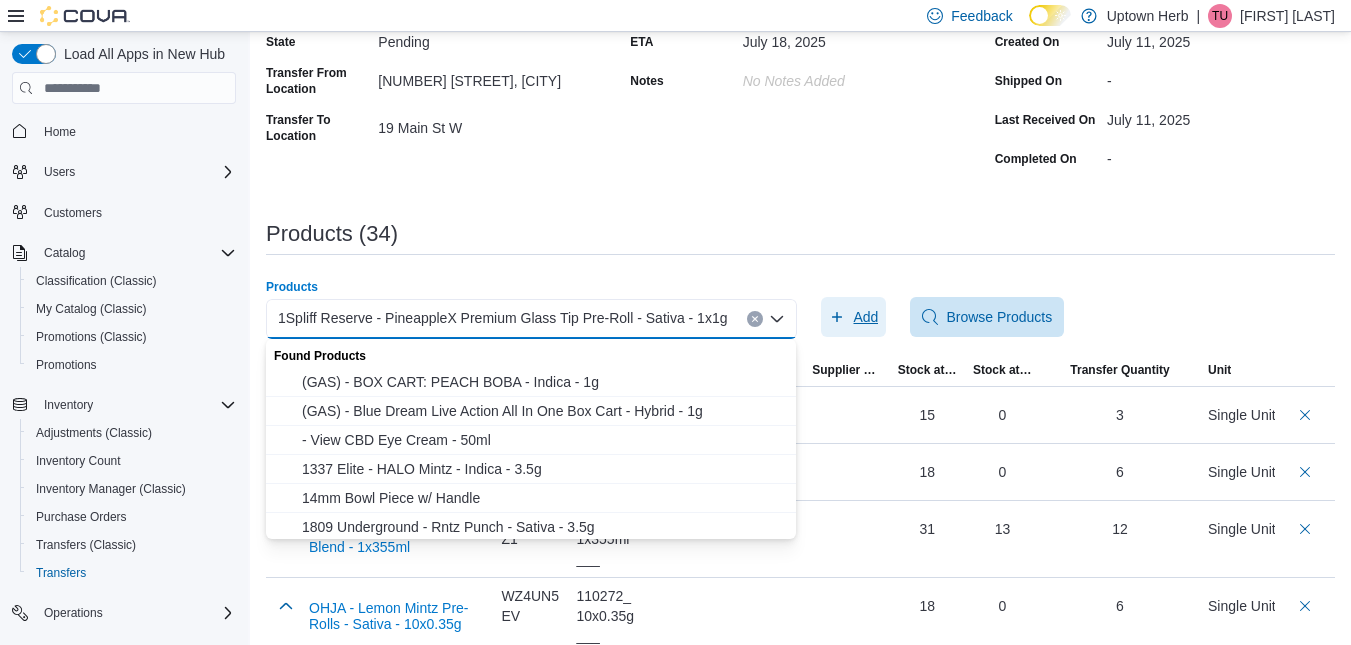 click on "Add" at bounding box center [865, 317] 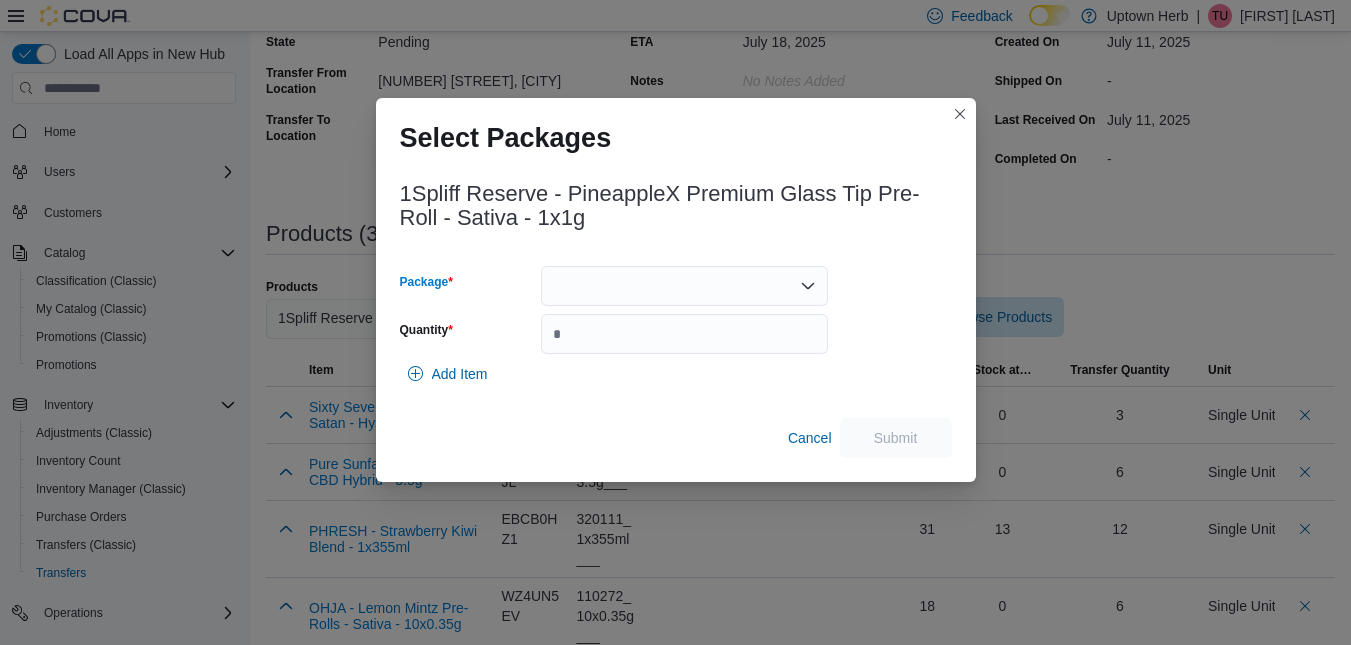 click at bounding box center (684, 286) 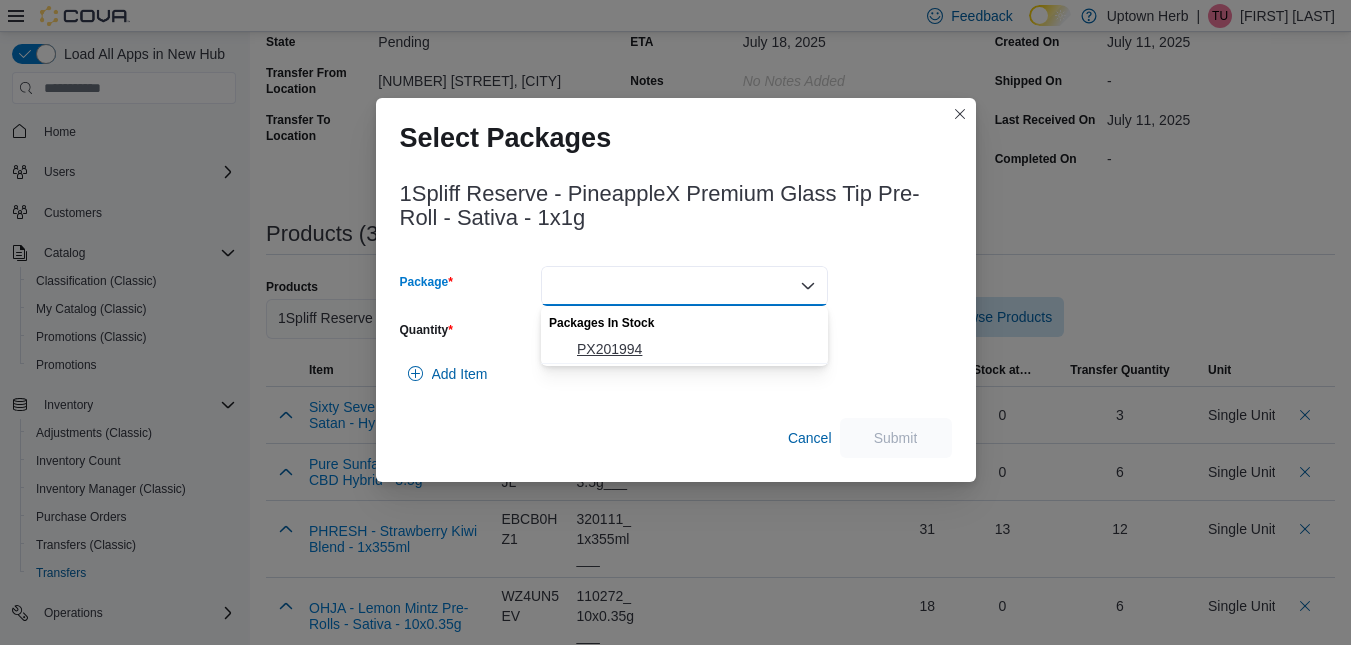 click on "PX201994" at bounding box center (696, 349) 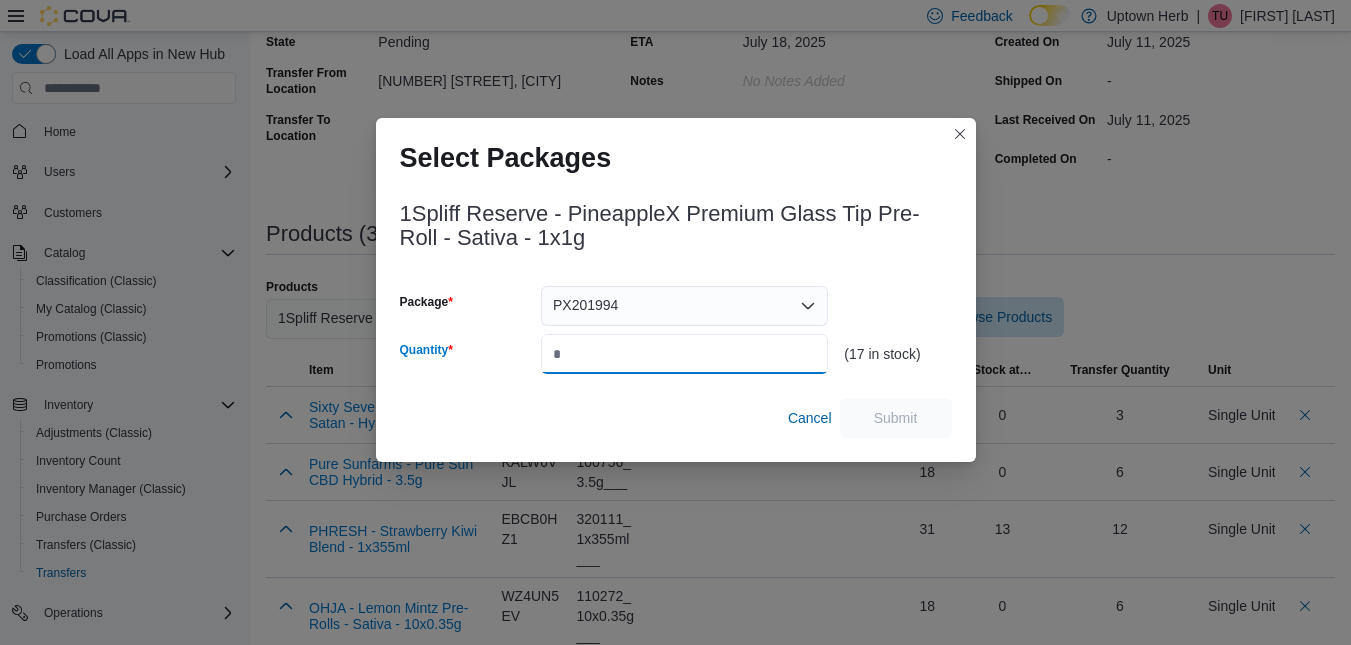 click on "Quantity" at bounding box center [684, 354] 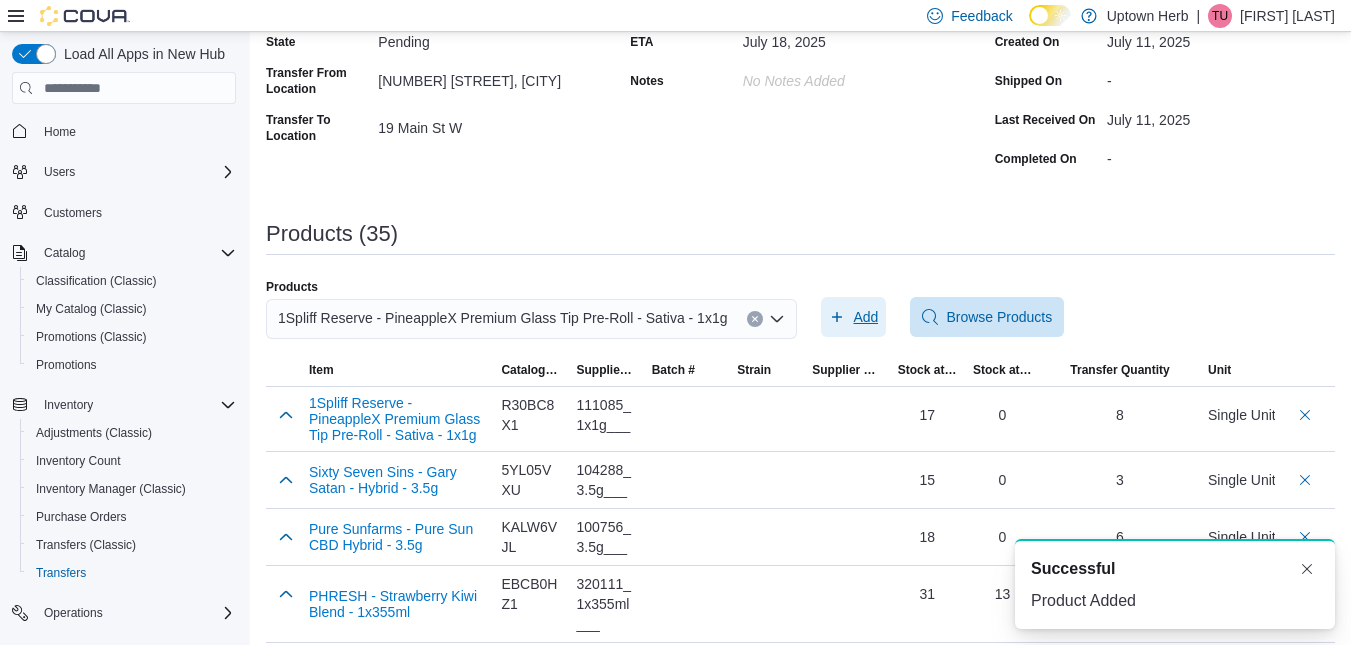 scroll, scrollTop: 0, scrollLeft: 0, axis: both 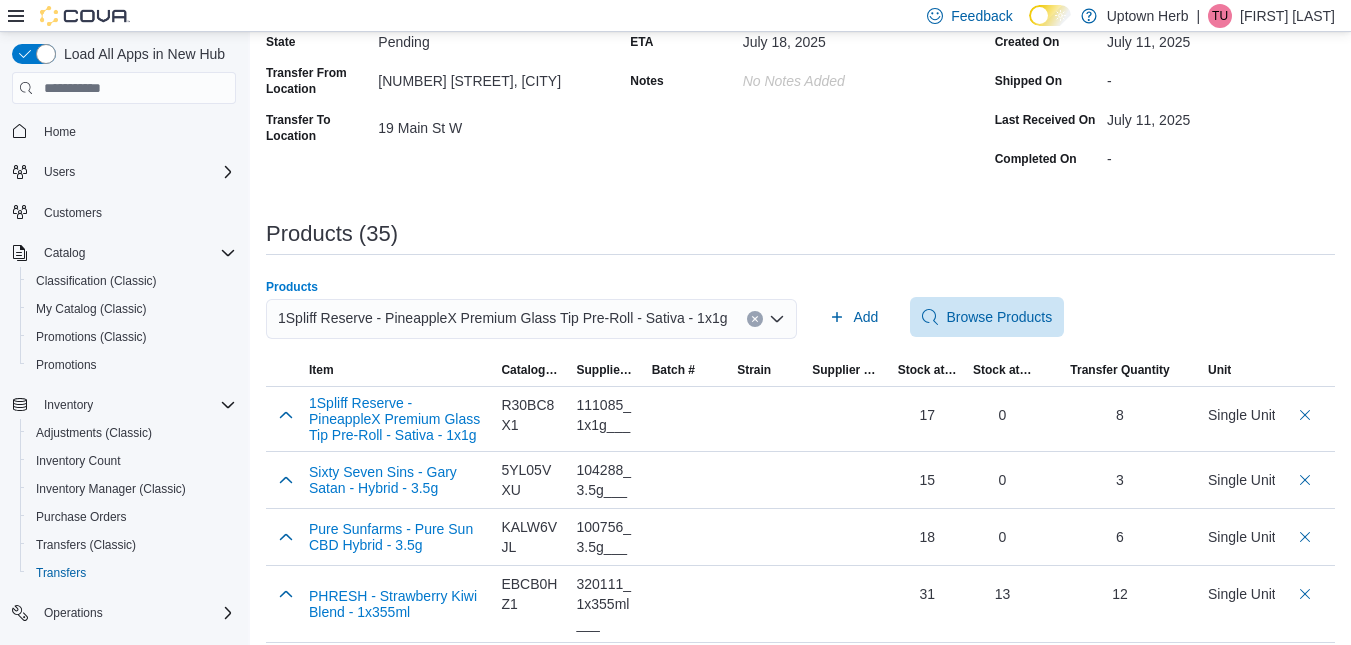 click on "1Spliff Reserve - PineappleX Premium Glass Tip Pre-Roll - Sativa - 1x1g" at bounding box center [502, 318] 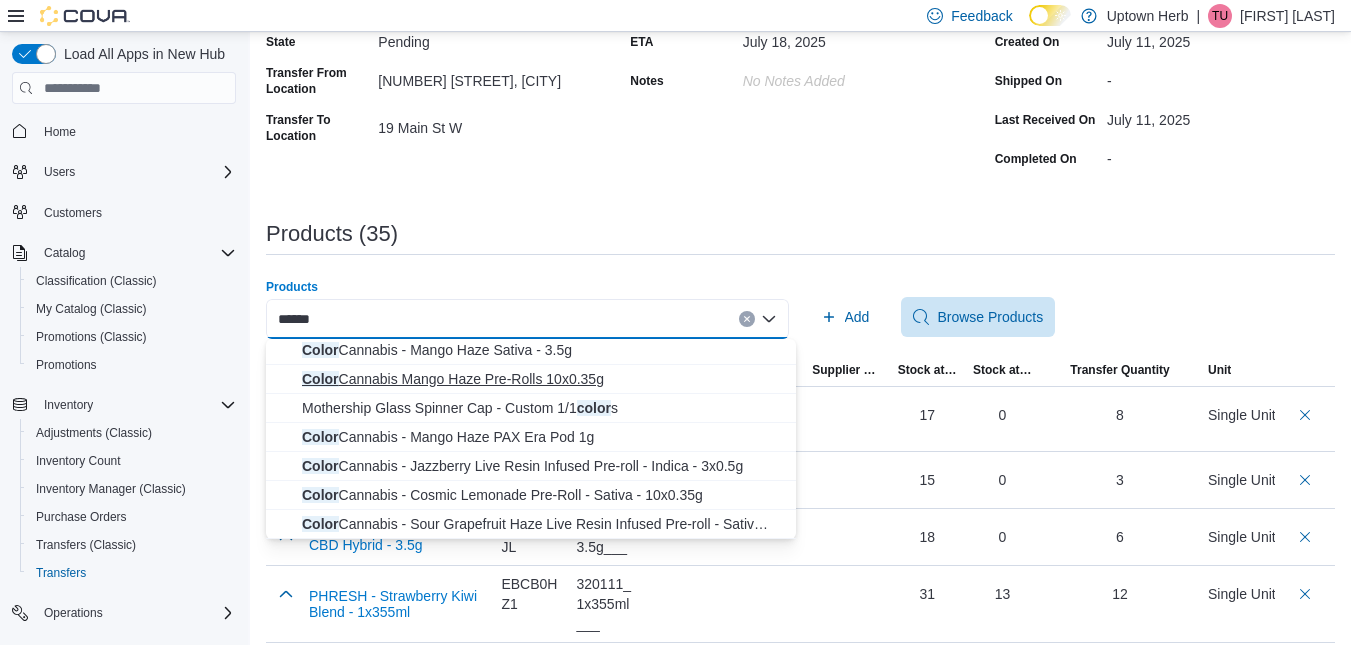 scroll, scrollTop: 18, scrollLeft: 0, axis: vertical 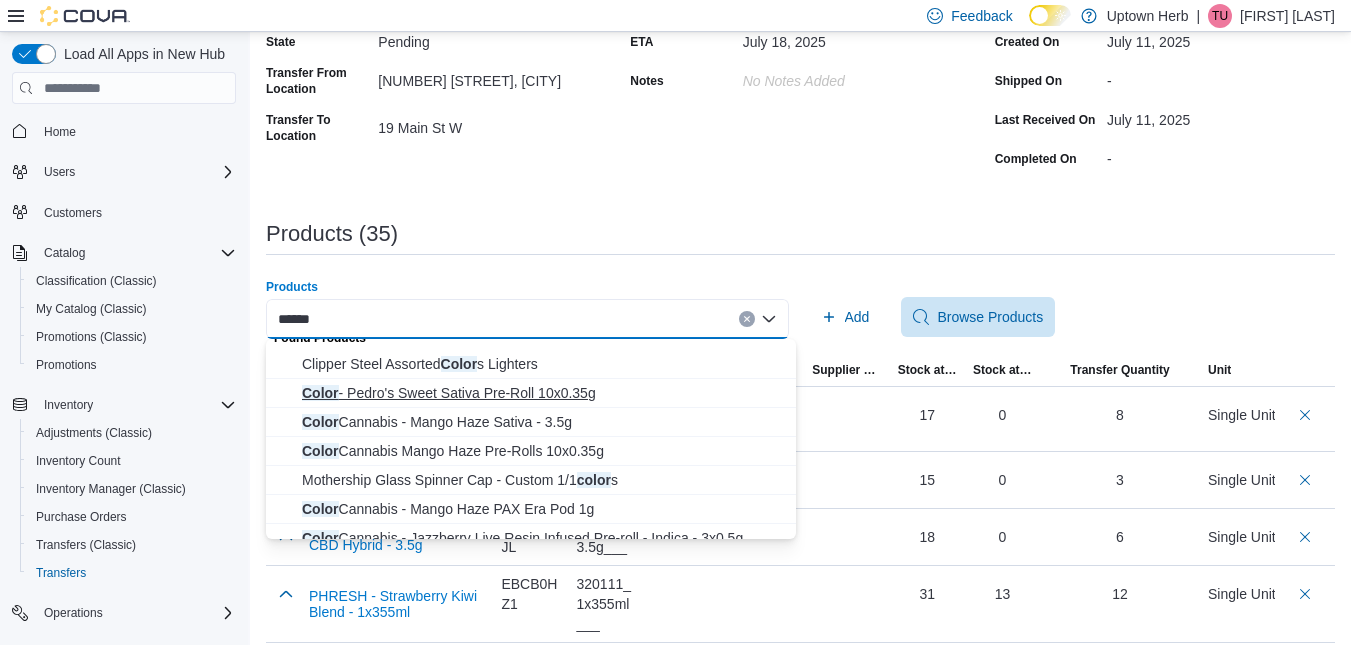 click on "Color  - Pedro's Sweet Sativa Pre-Roll 10x0.35g" at bounding box center [543, 393] 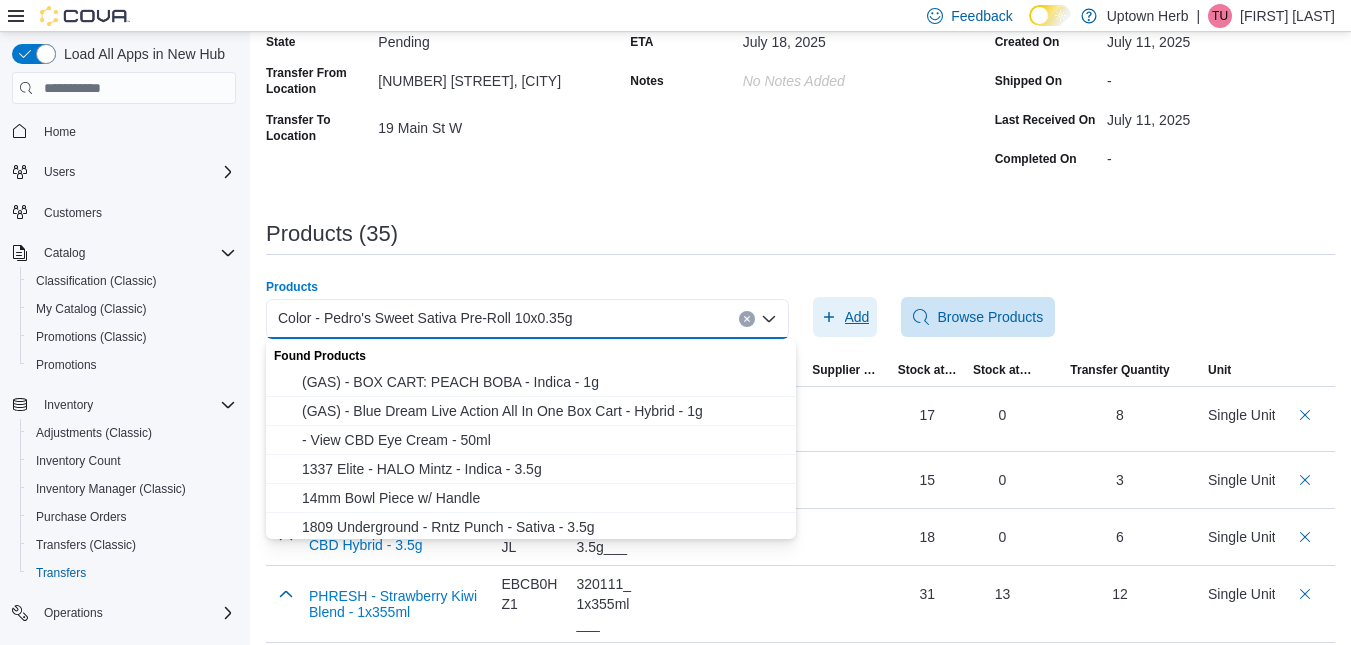 click on "Add" at bounding box center (857, 317) 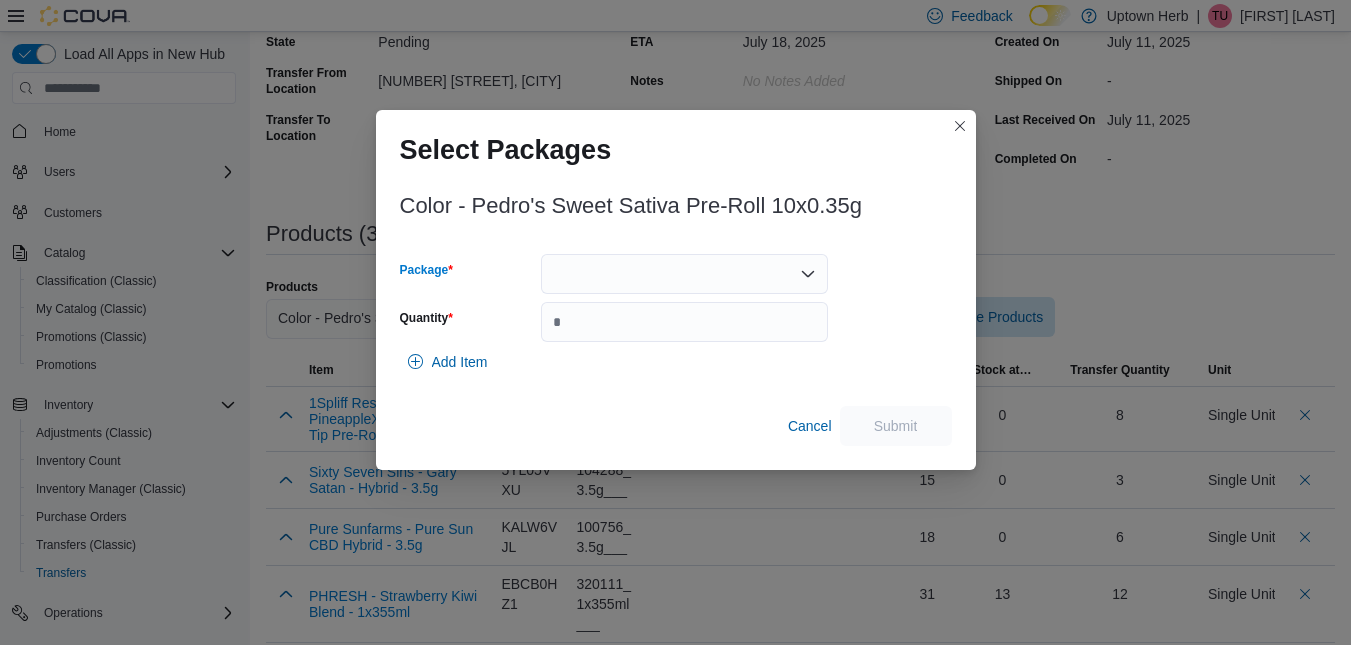 click at bounding box center [684, 274] 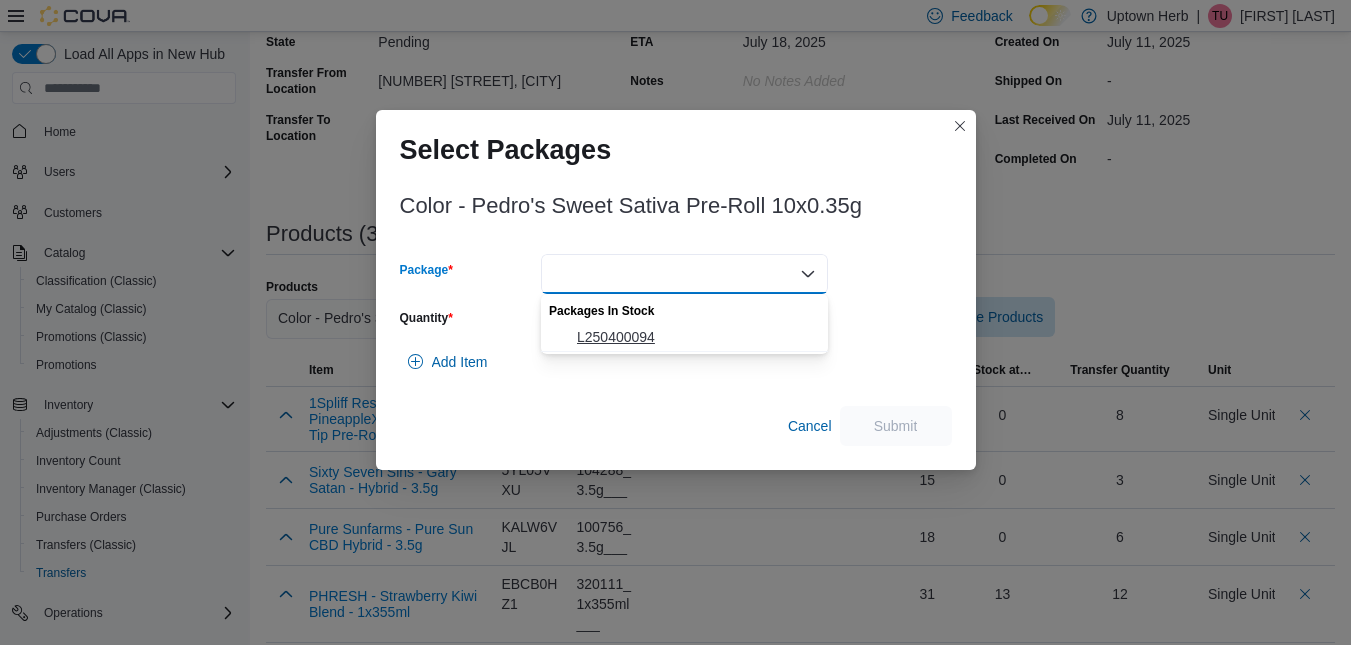 click on "L250400094" at bounding box center [696, 337] 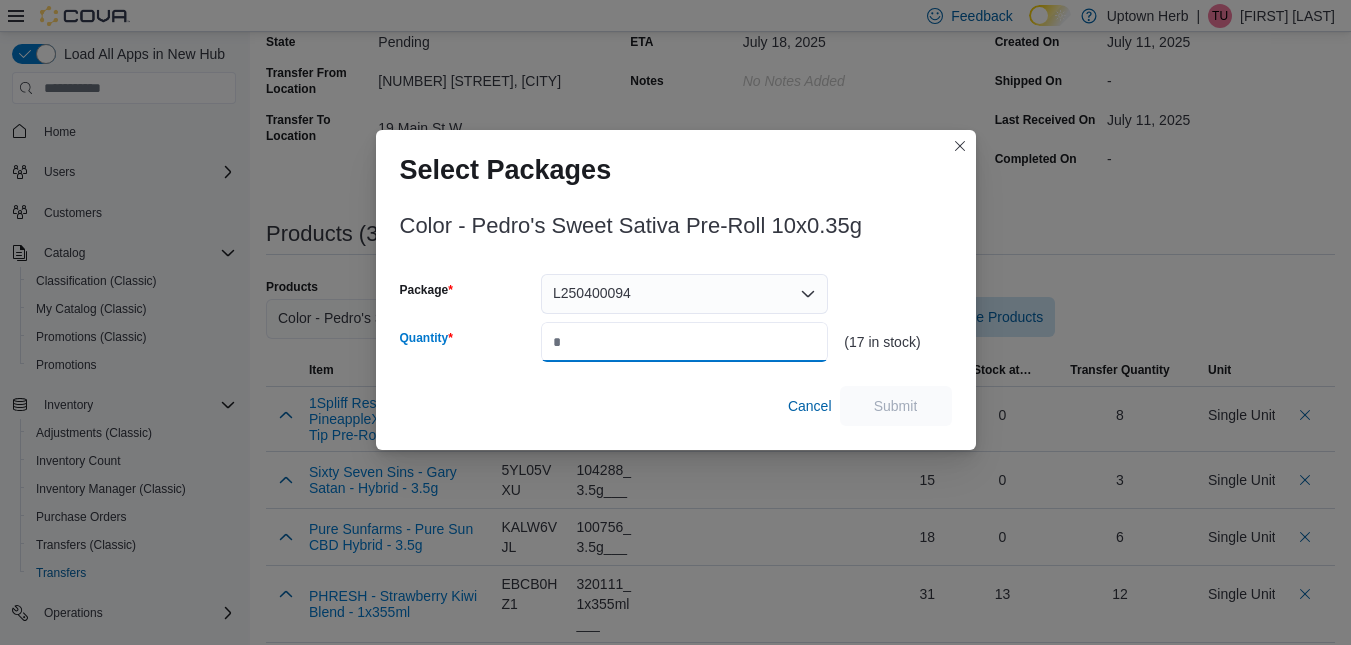 click on "Quantity" at bounding box center (684, 342) 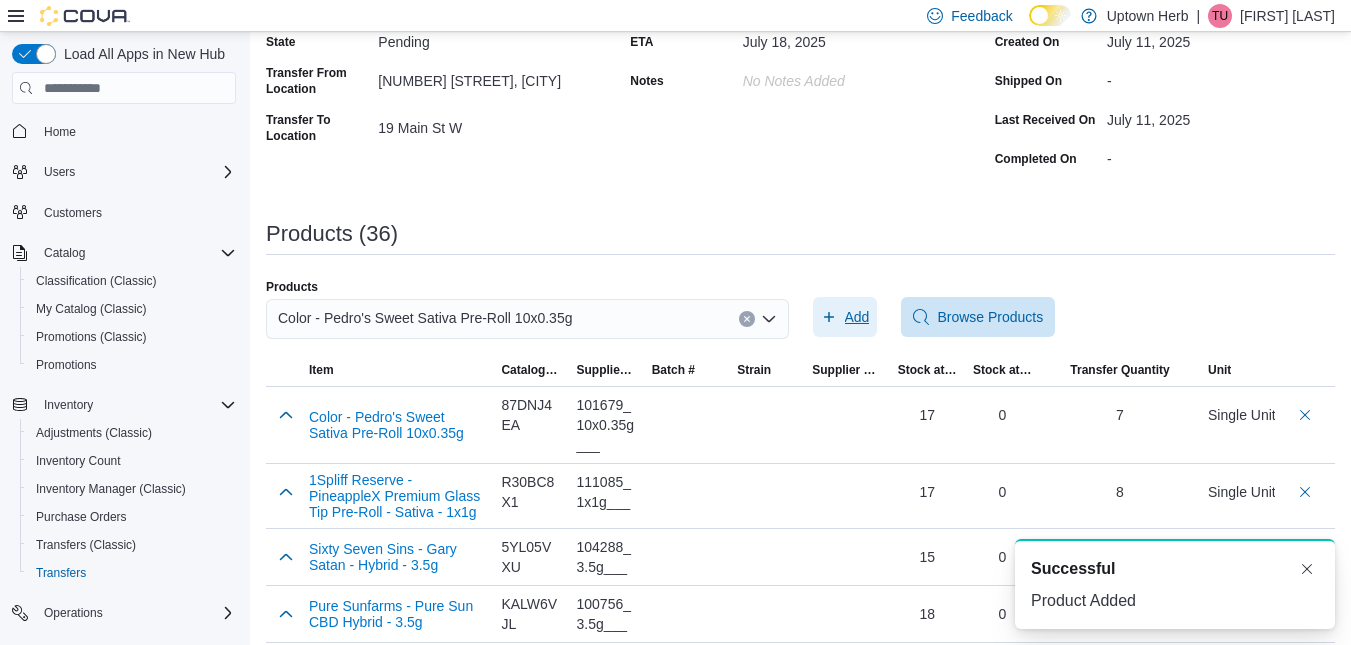scroll, scrollTop: 0, scrollLeft: 0, axis: both 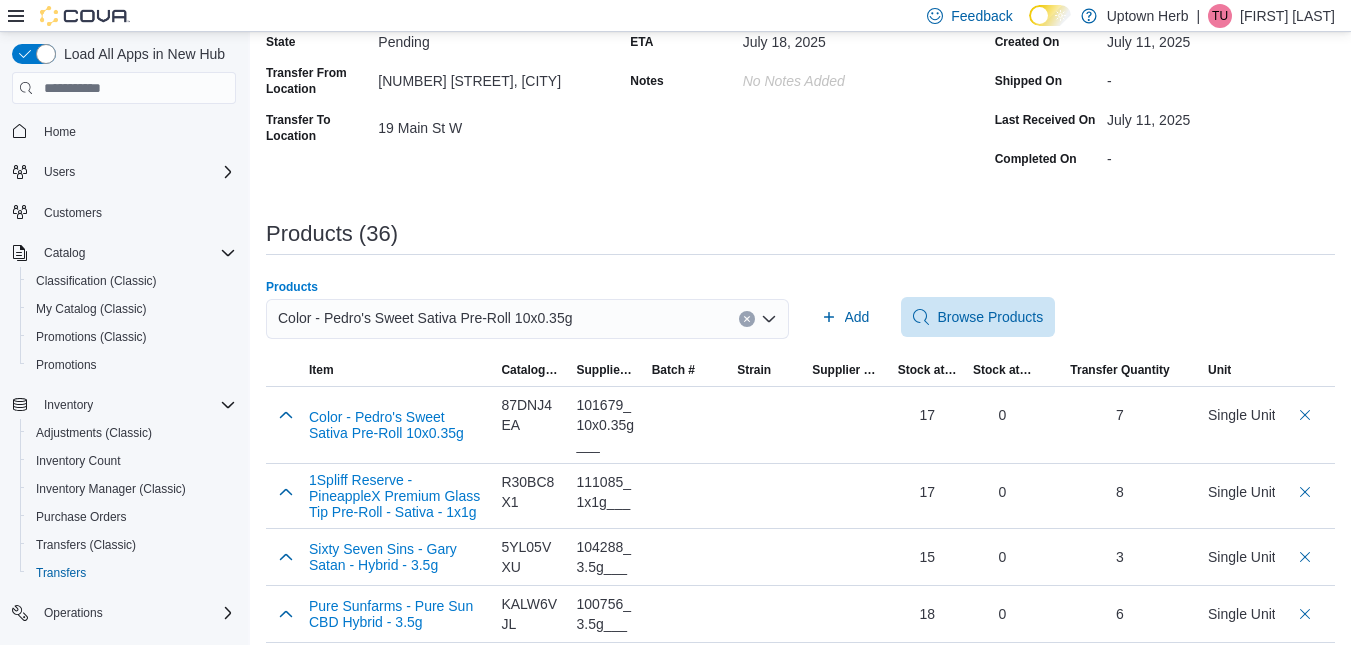 click on "Color - Pedro's Sweet Sativa Pre-Roll 10x0.35g" at bounding box center [527, 319] 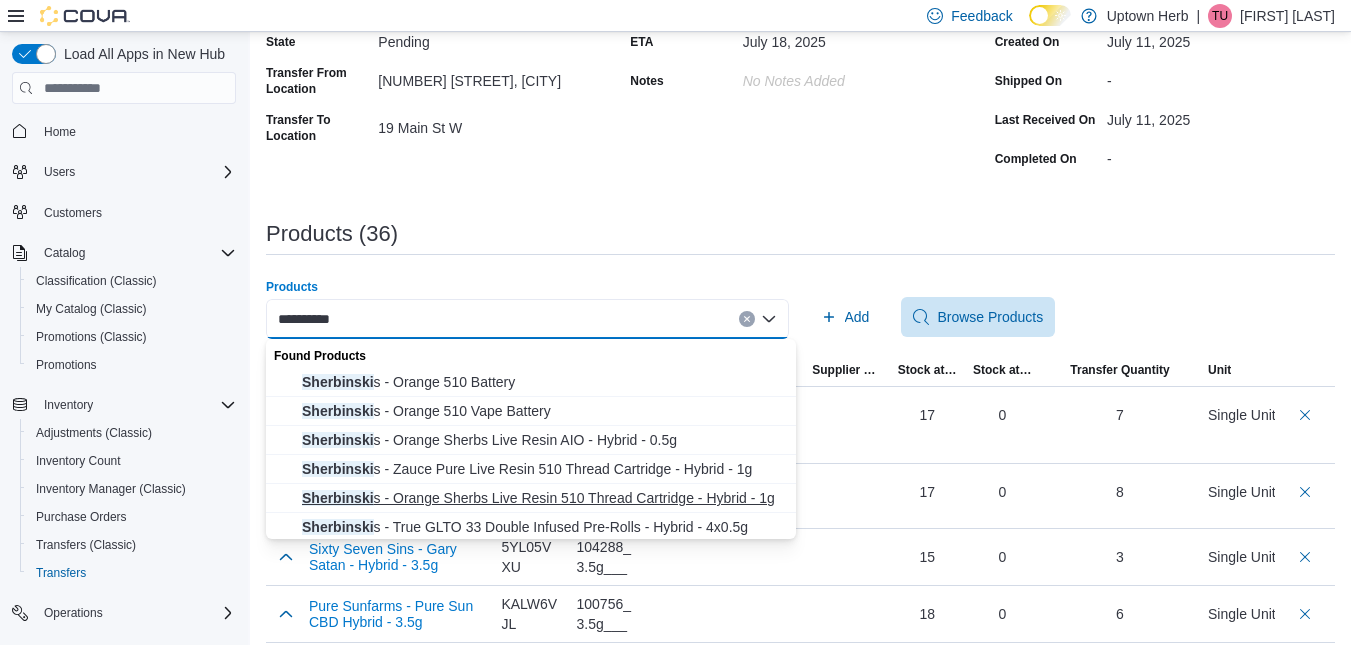 click on "Sherbinski s - Orange Sherbs Live Resin 510 Thread Cartridge - Hybrid - 1g" at bounding box center [543, 498] 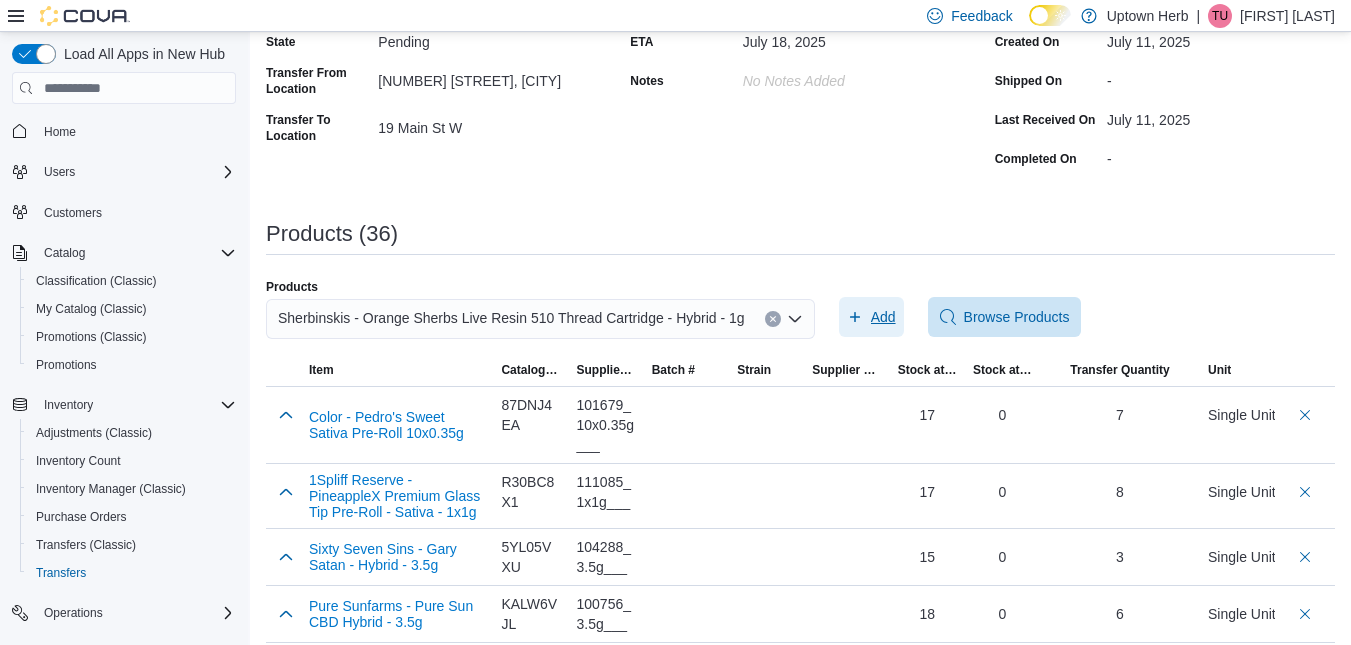 click on "Add" at bounding box center [883, 317] 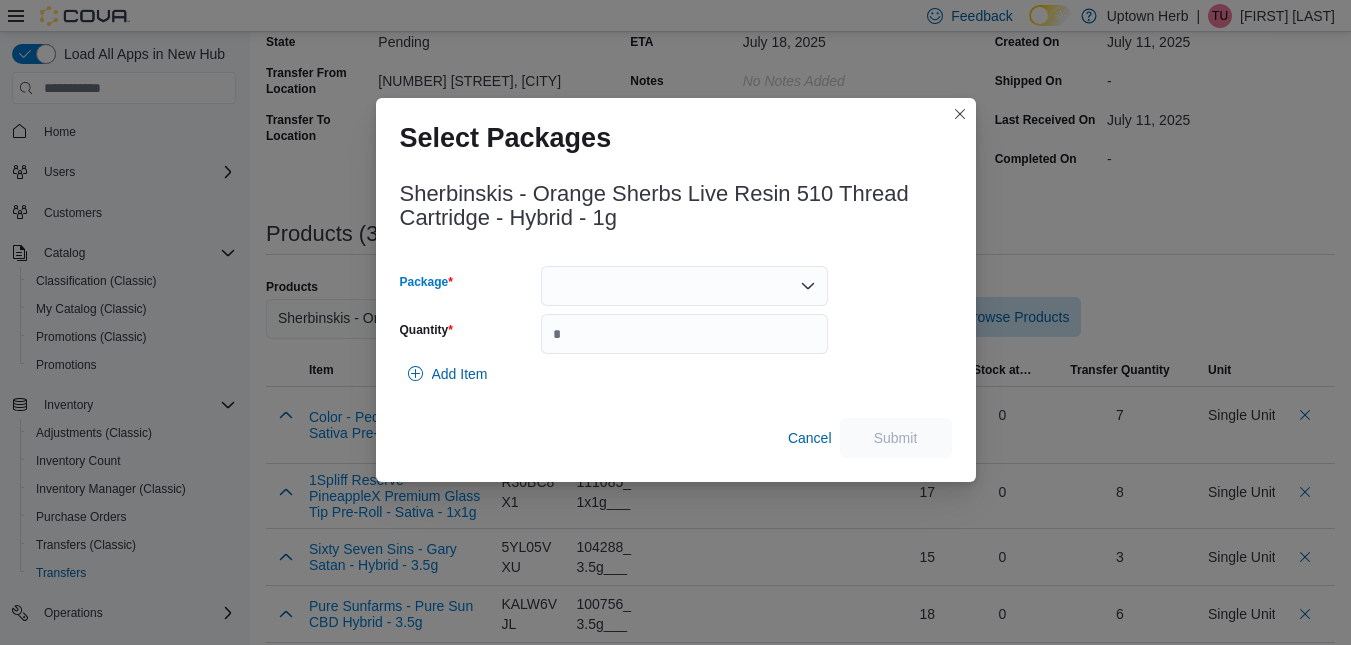 click at bounding box center (684, 286) 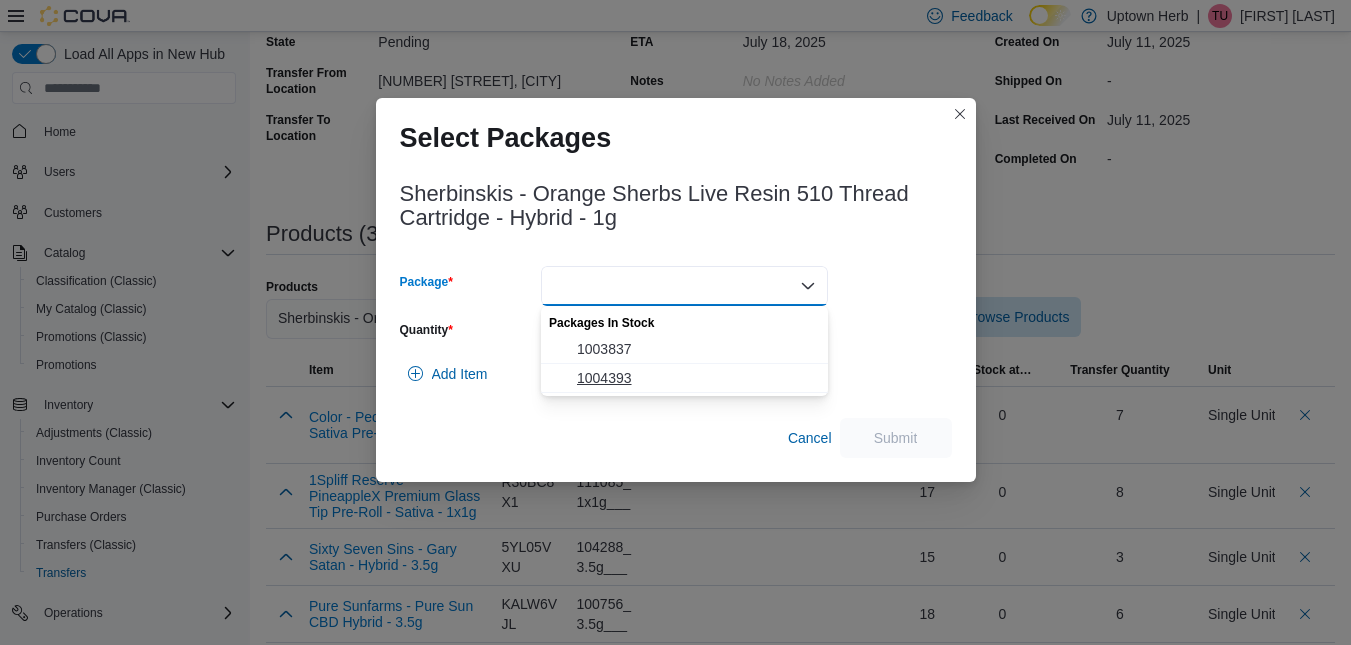 click on "1004393" at bounding box center (696, 378) 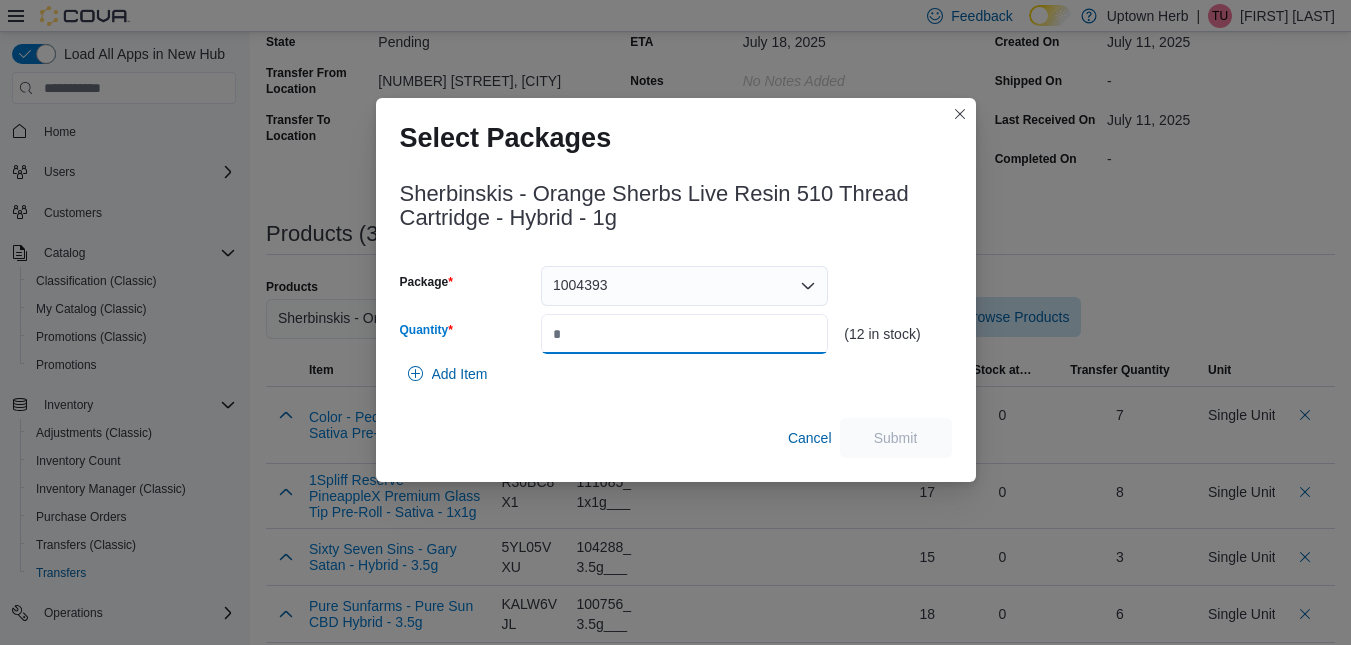 click on "Quantity" at bounding box center (684, 334) 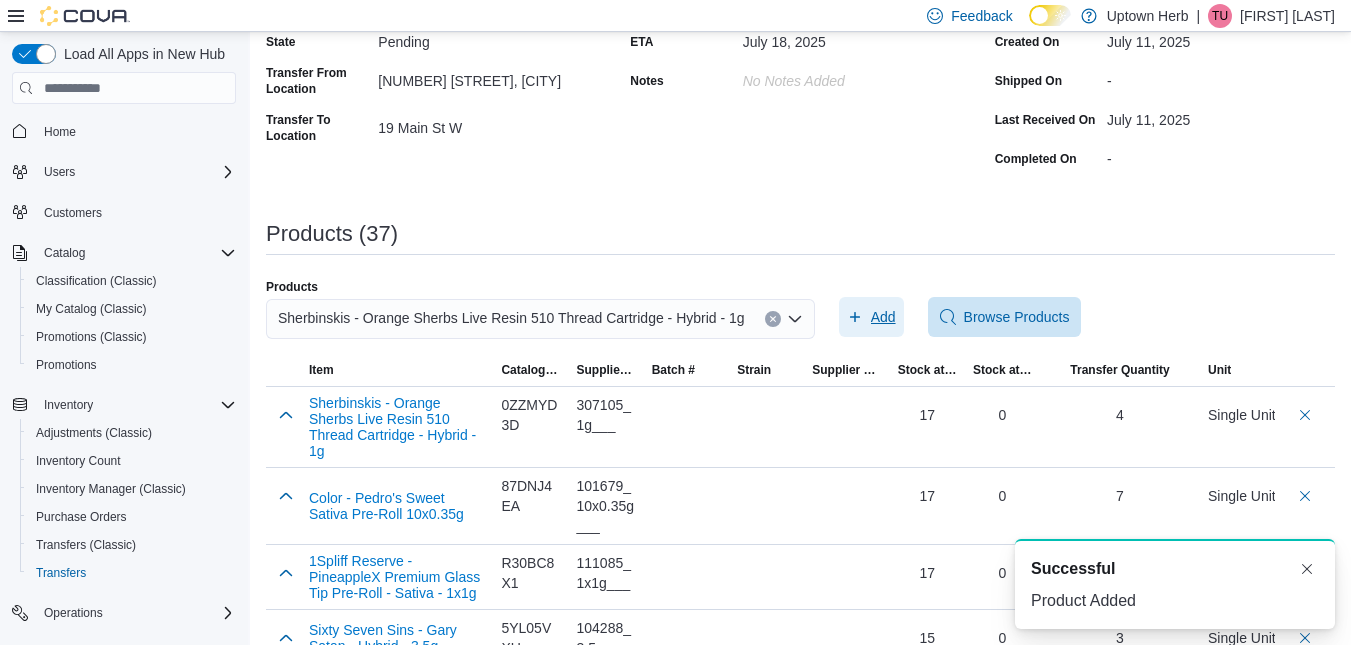 scroll, scrollTop: 0, scrollLeft: 0, axis: both 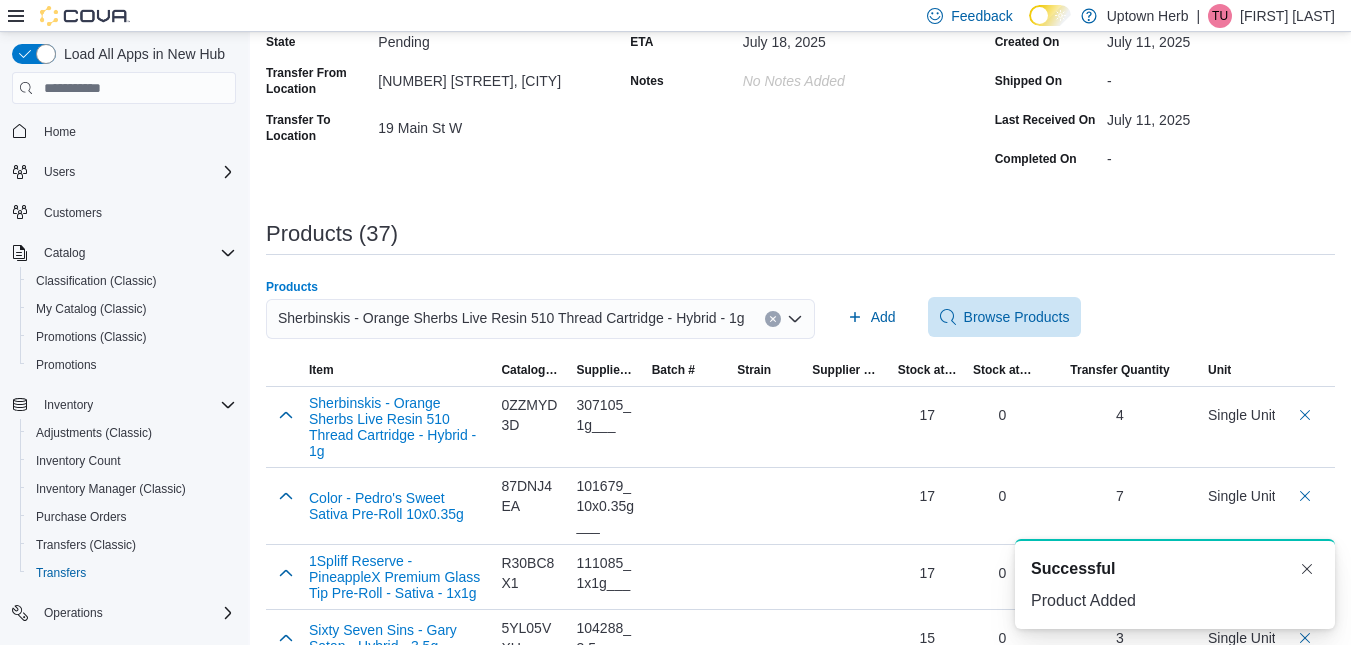 click on "Sherbinskis - Orange Sherbs Live Resin 510 Thread Cartridge - Hybrid - 1g" at bounding box center (511, 318) 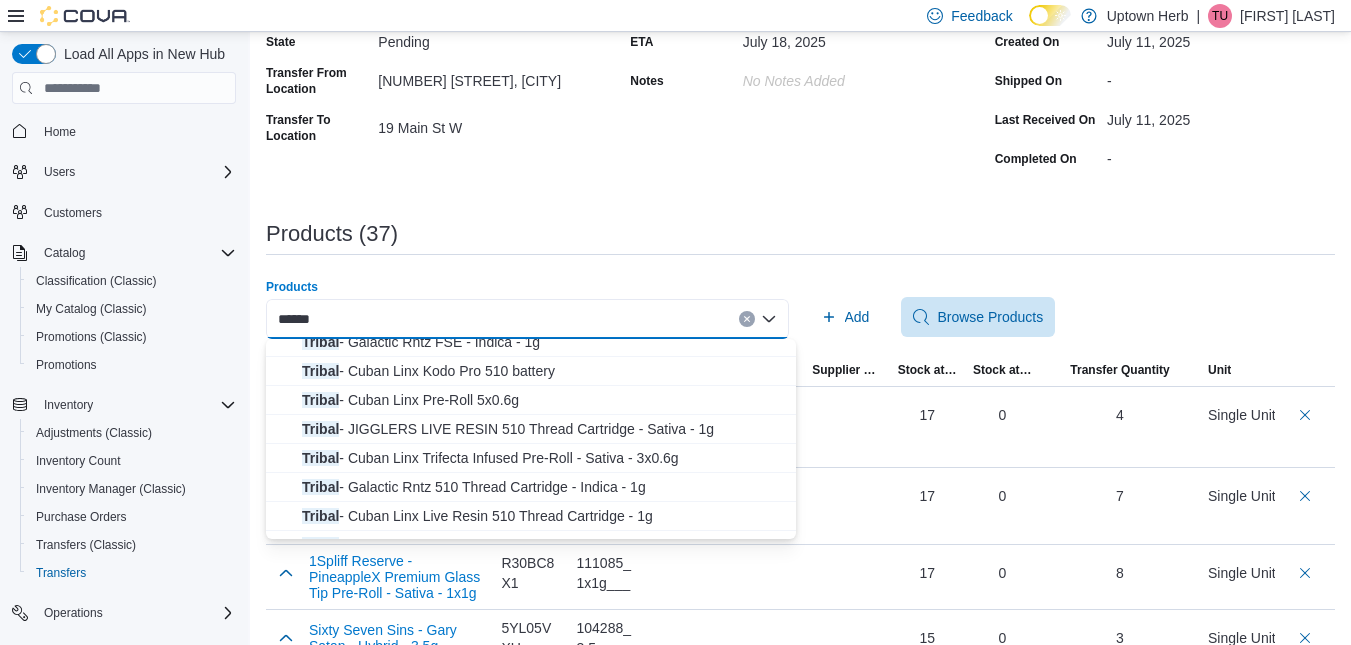 scroll, scrollTop: 332, scrollLeft: 0, axis: vertical 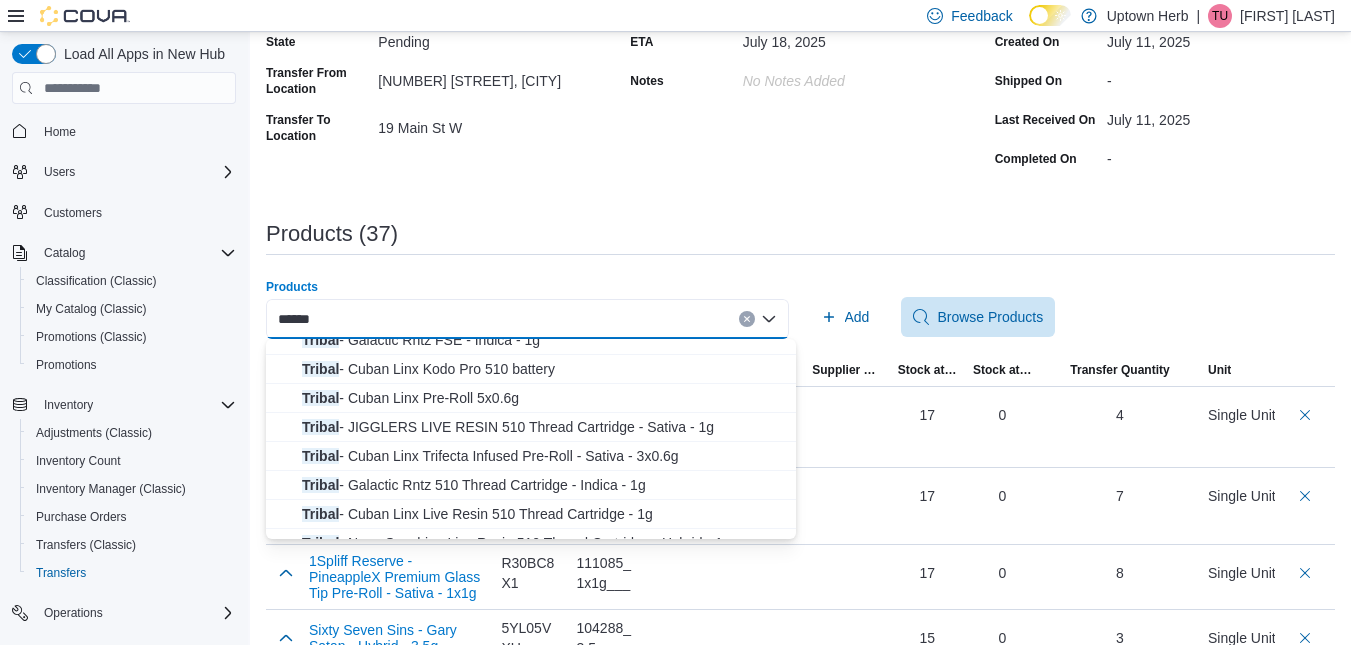 click on "******" at bounding box center (527, 319) 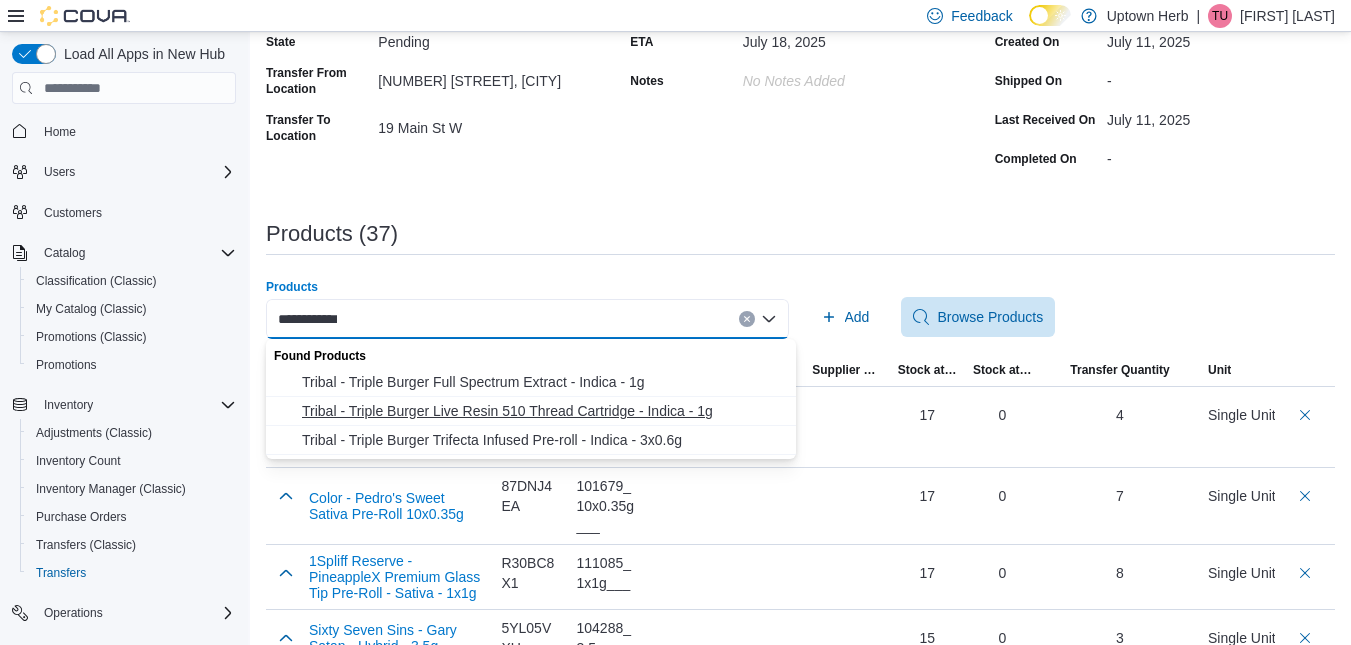 click on "Tribal - Triple Burger Live Resin 510 Thread Cartridge - Indica - 1g" at bounding box center (543, 411) 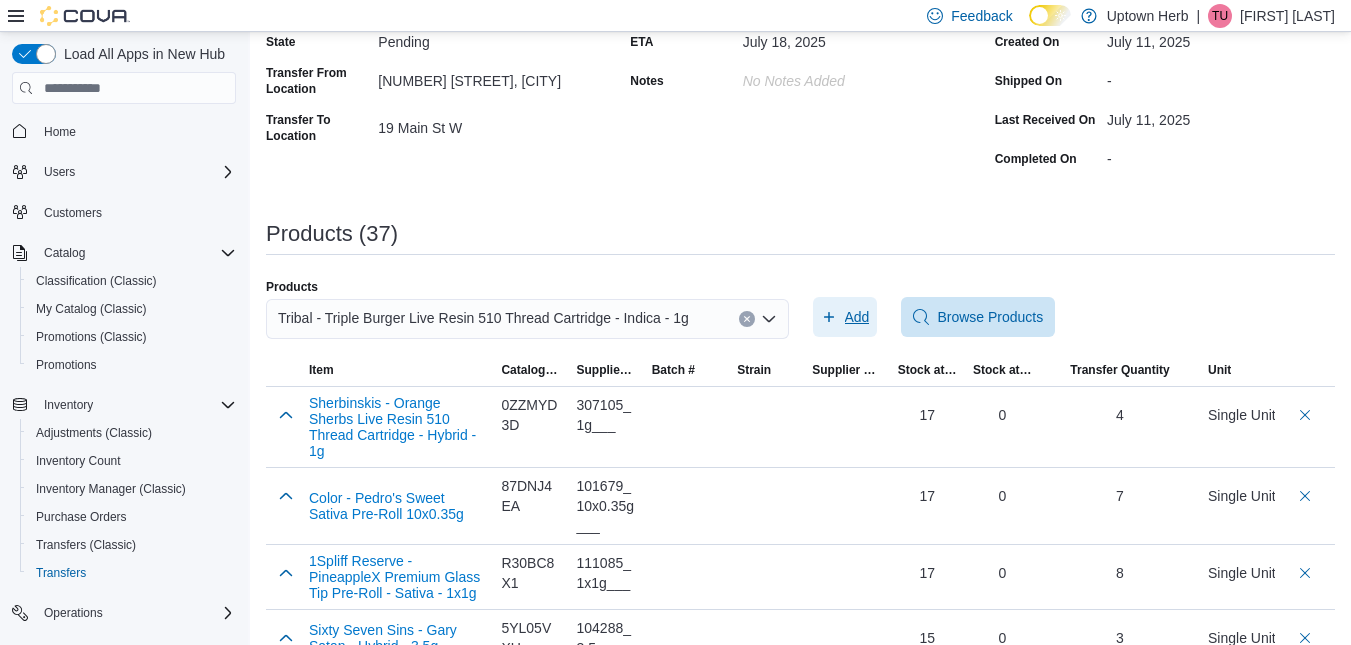 click on "Add" at bounding box center [857, 317] 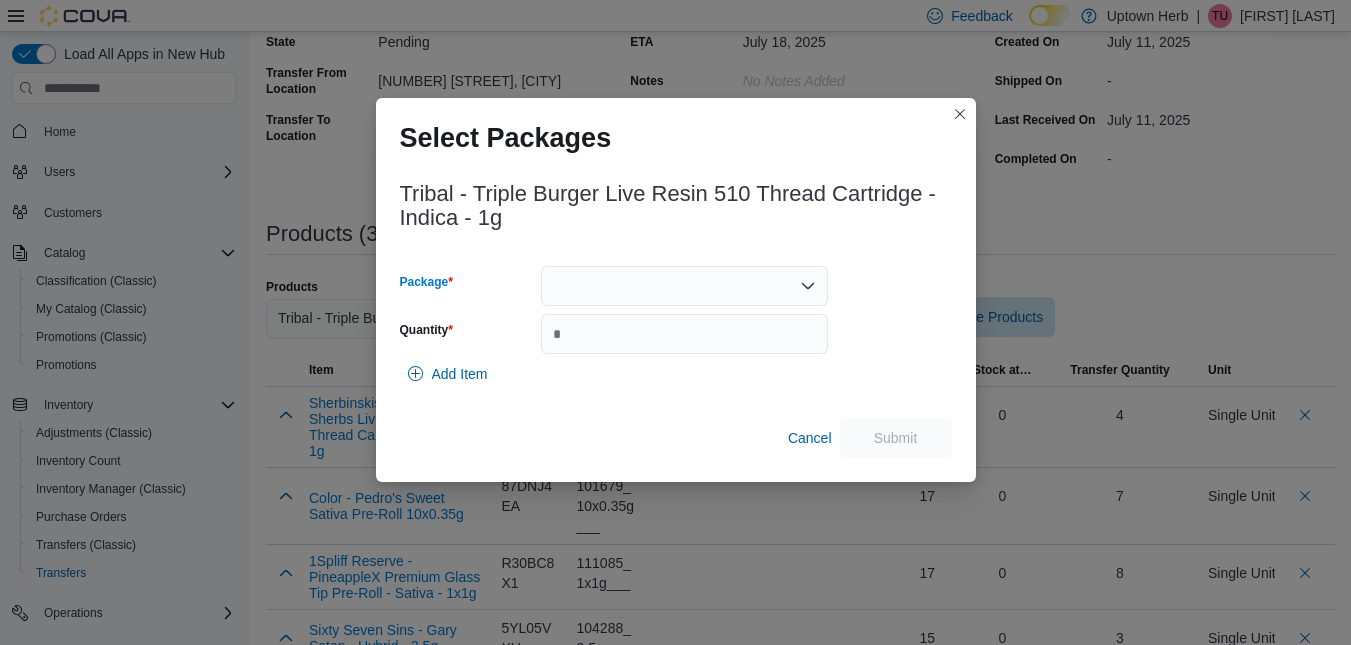 click at bounding box center [684, 286] 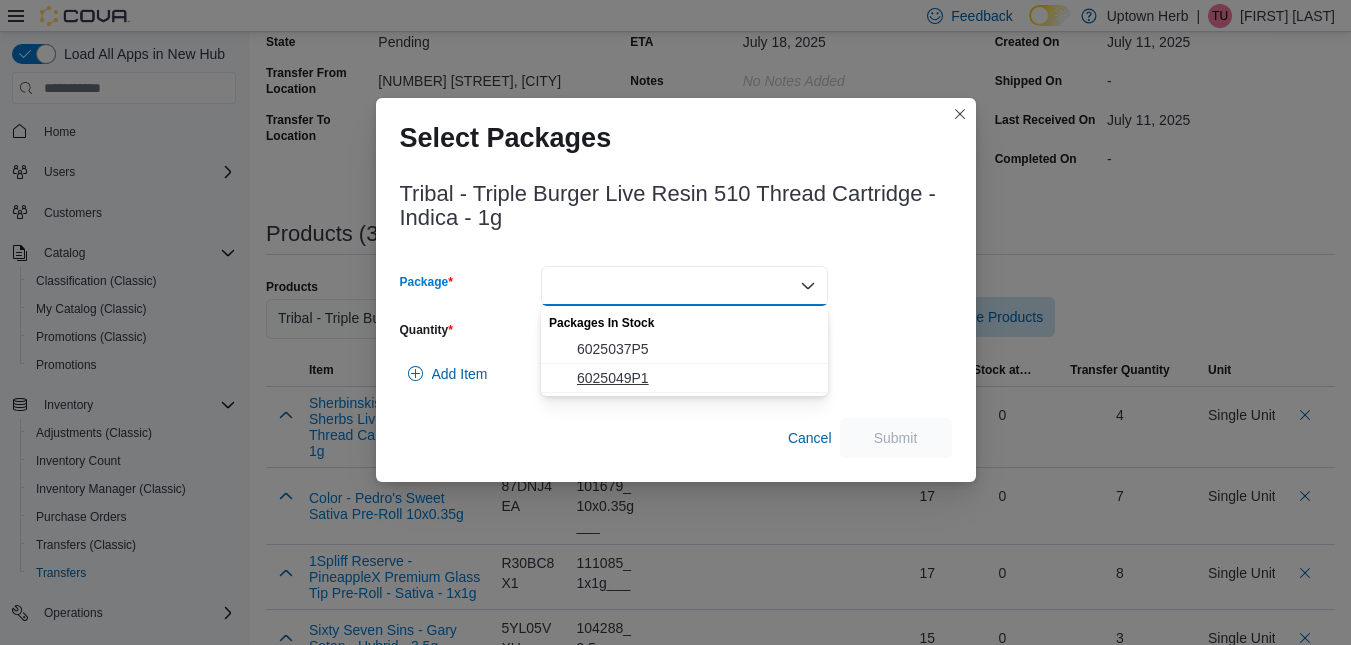 click on "6025049P1" at bounding box center [696, 378] 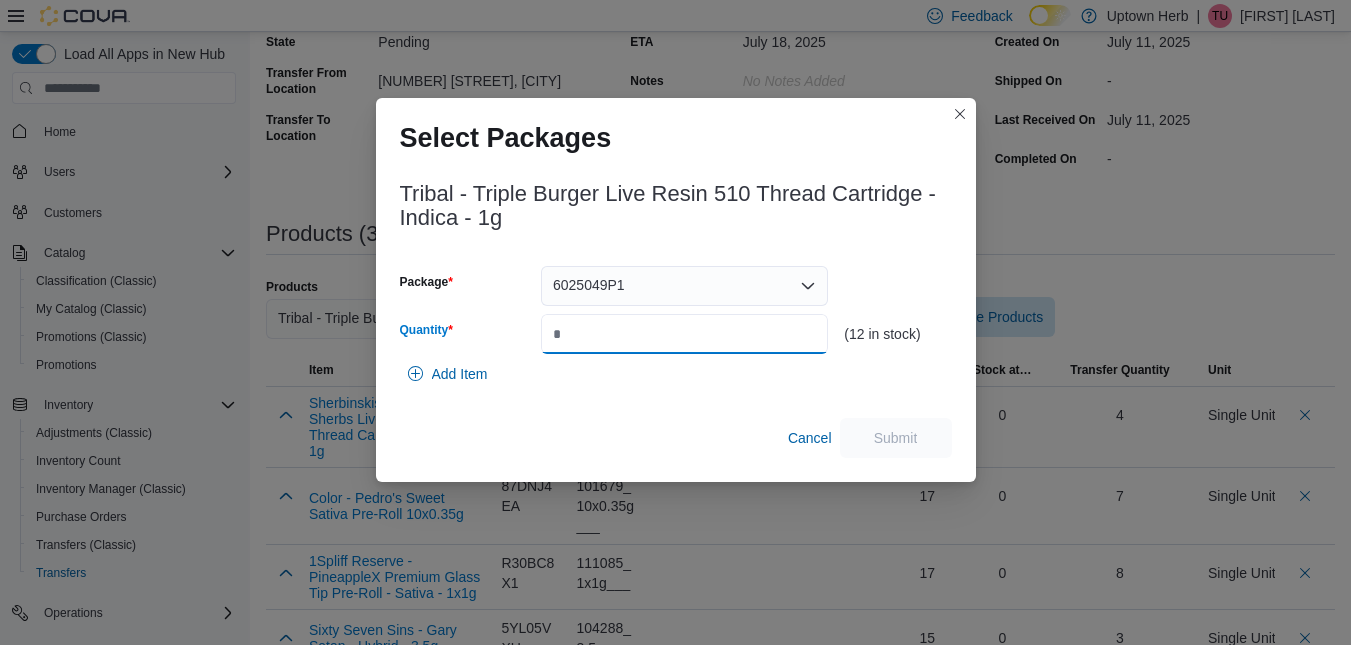 click on "Quantity" at bounding box center (684, 334) 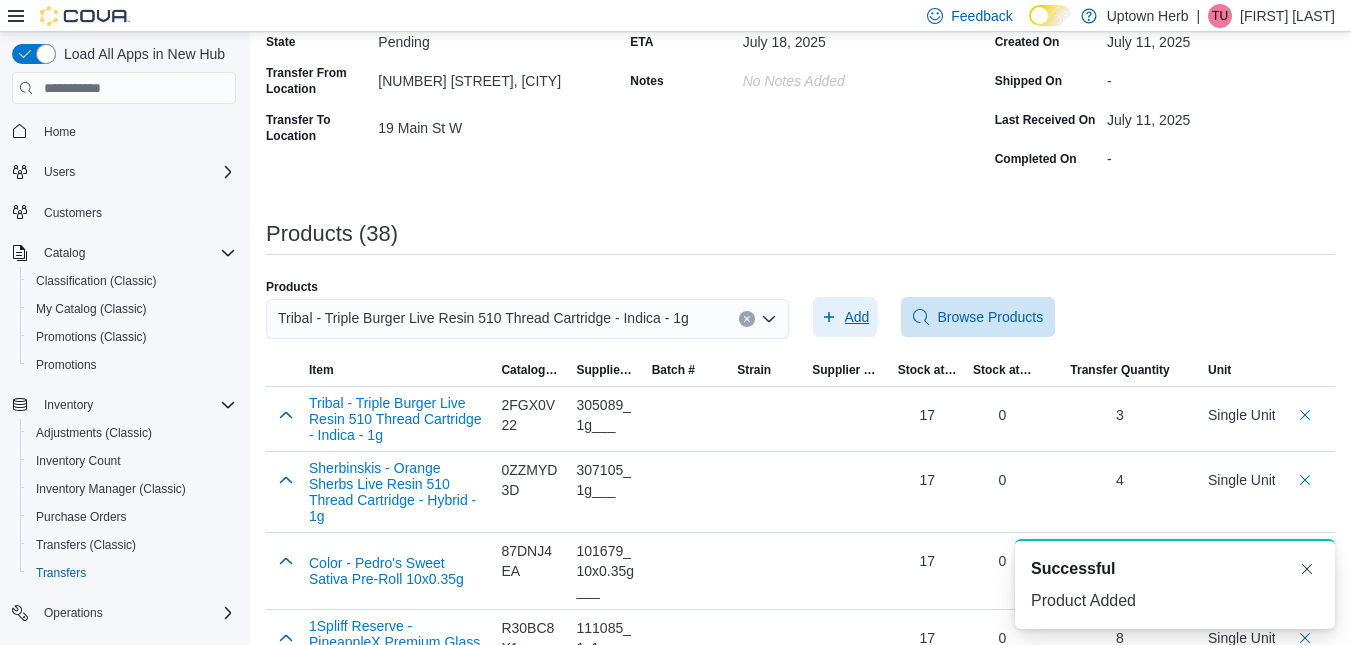 scroll, scrollTop: 0, scrollLeft: 0, axis: both 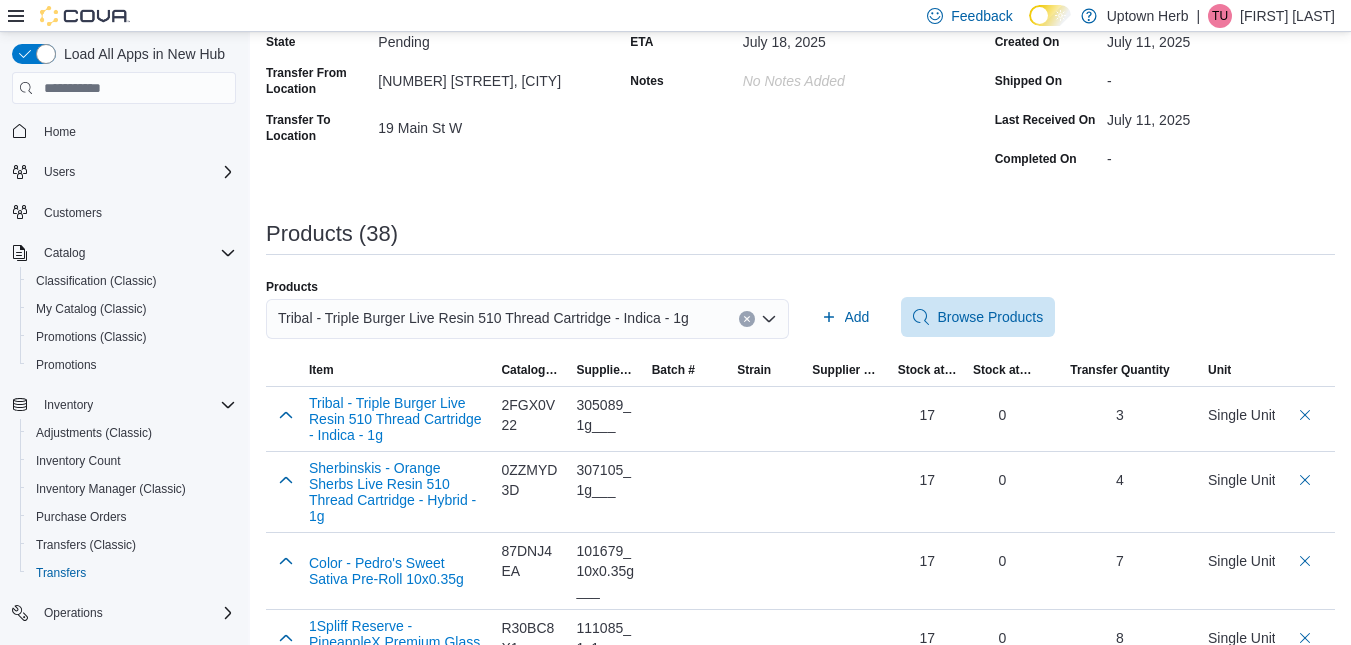 click on "Tribal - Triple Burger Live Resin 510 Thread Cartridge - Indica - 1g" at bounding box center (483, 318) 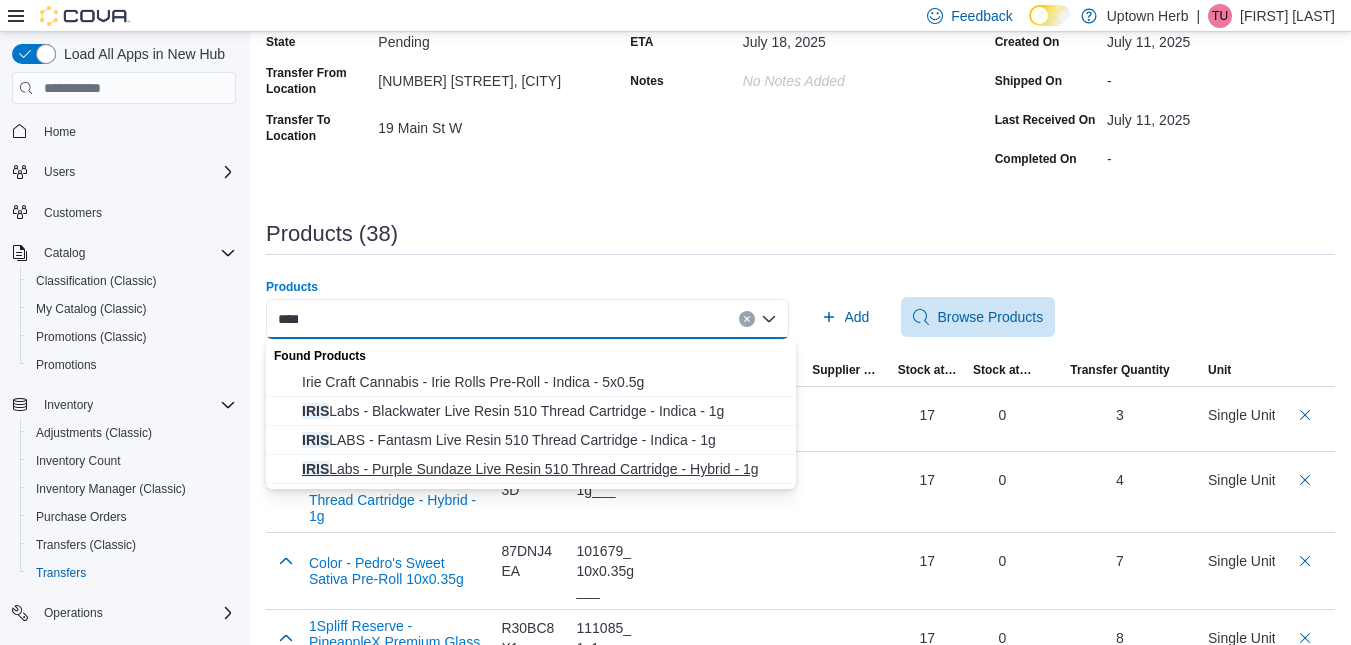 click on "IRIS  Labs - Purple Sundaze Live Resin 510 Thread Cartridge - Hybrid - 1g" at bounding box center (543, 469) 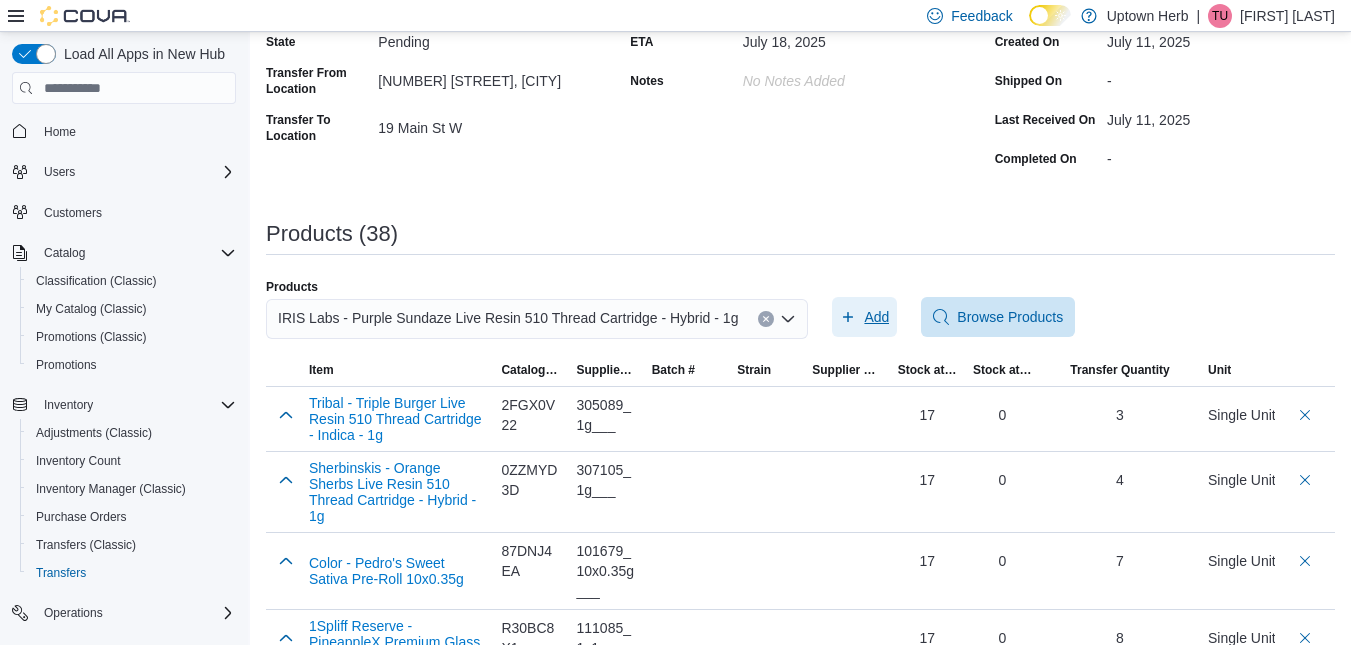 click on "Add" at bounding box center [876, 317] 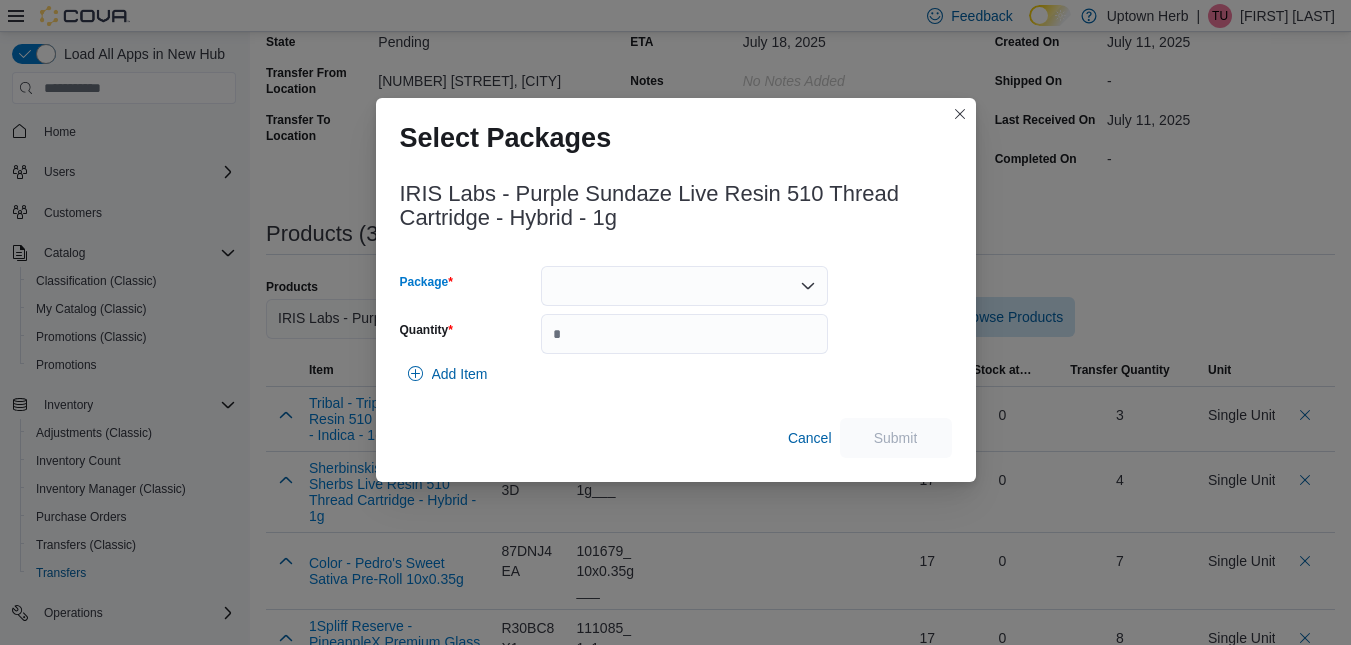 click at bounding box center (684, 286) 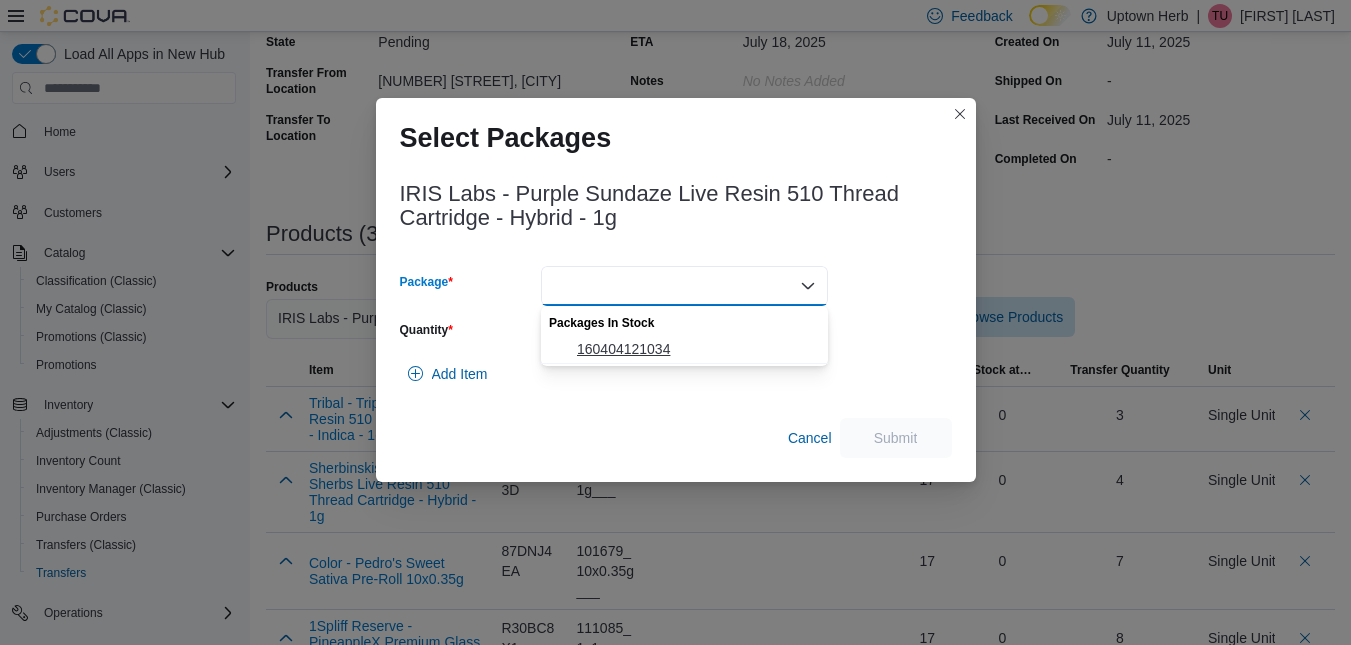click on "160404121034" at bounding box center (696, 349) 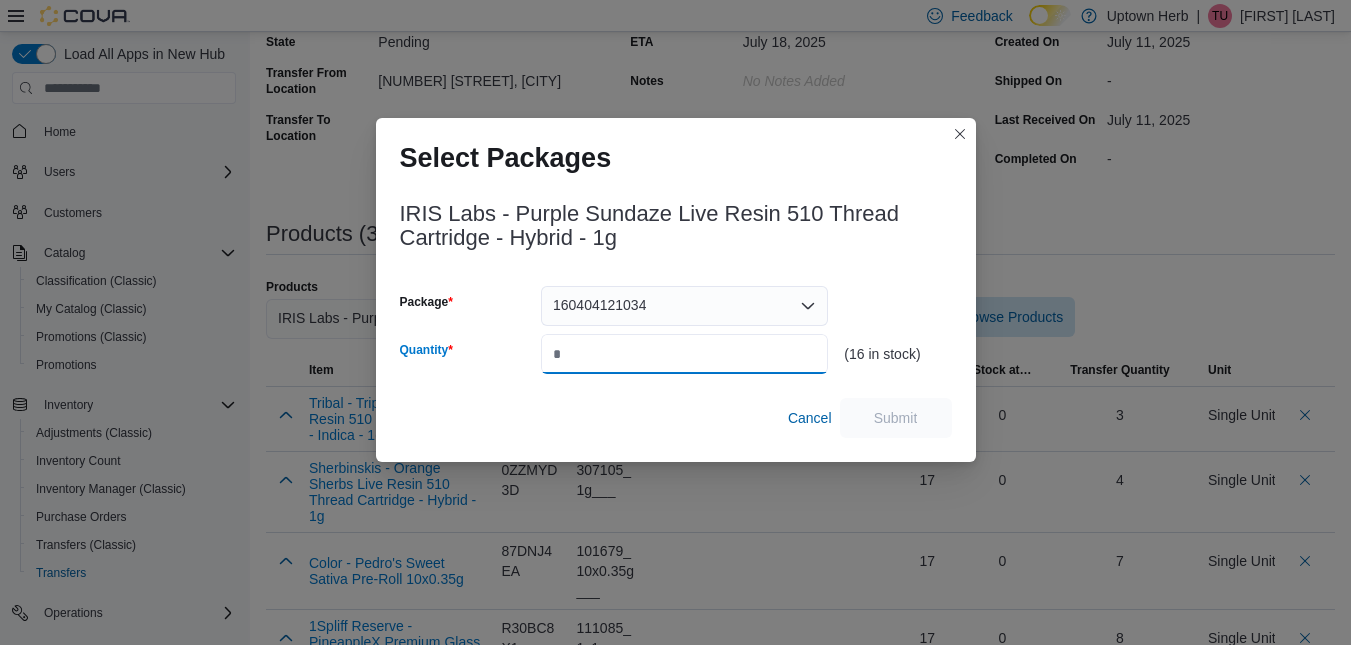 click on "Quantity" at bounding box center [684, 354] 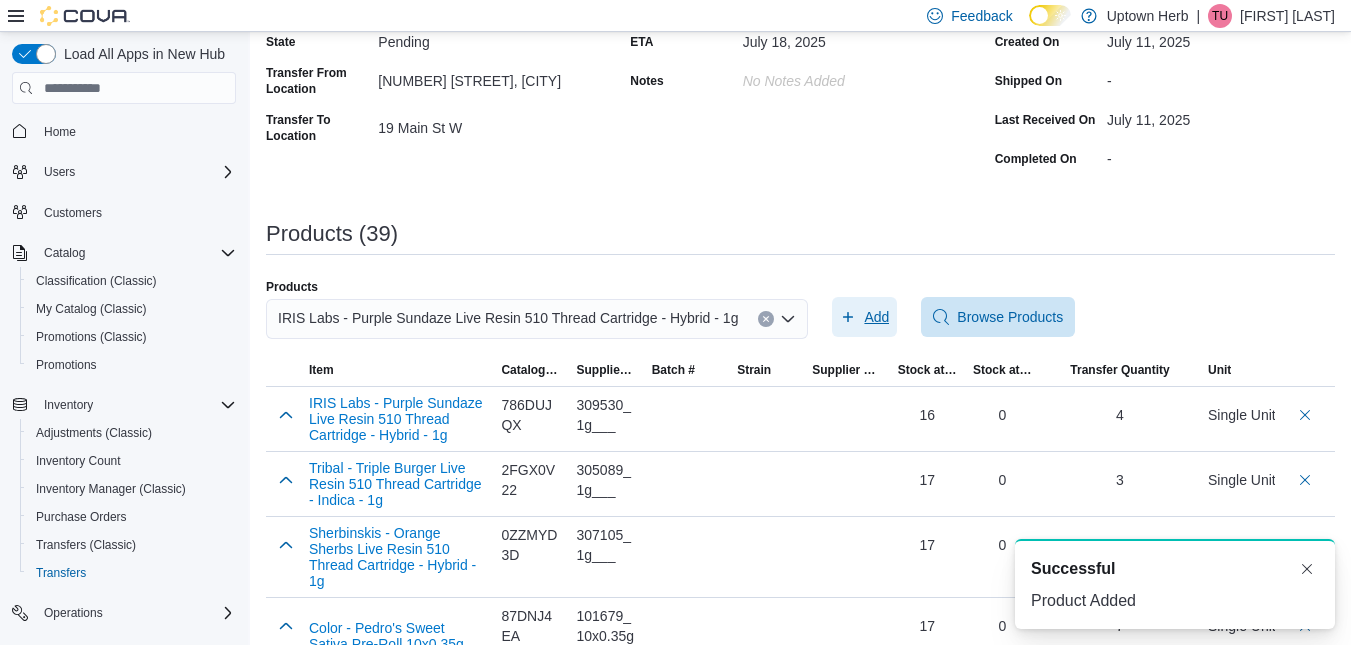 scroll, scrollTop: 0, scrollLeft: 0, axis: both 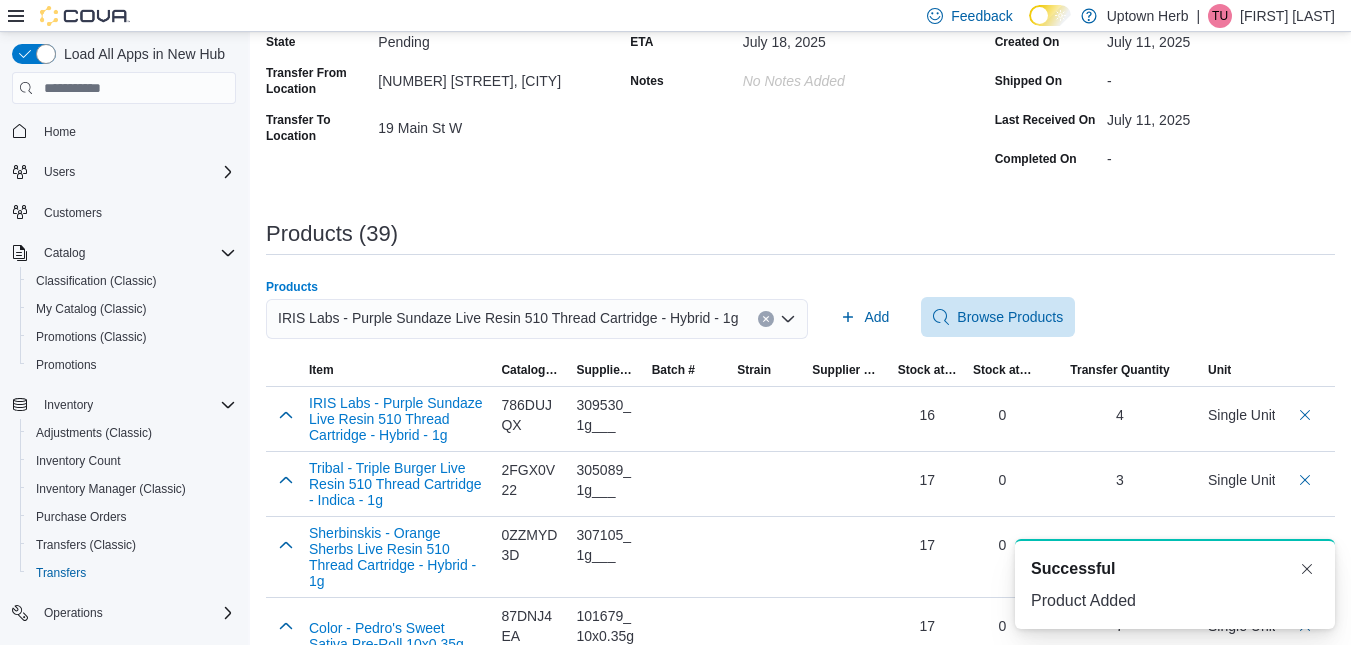 click on "IRIS Labs - Purple Sundaze Live Resin 510 Thread Cartridge - Hybrid - 1g" at bounding box center [508, 318] 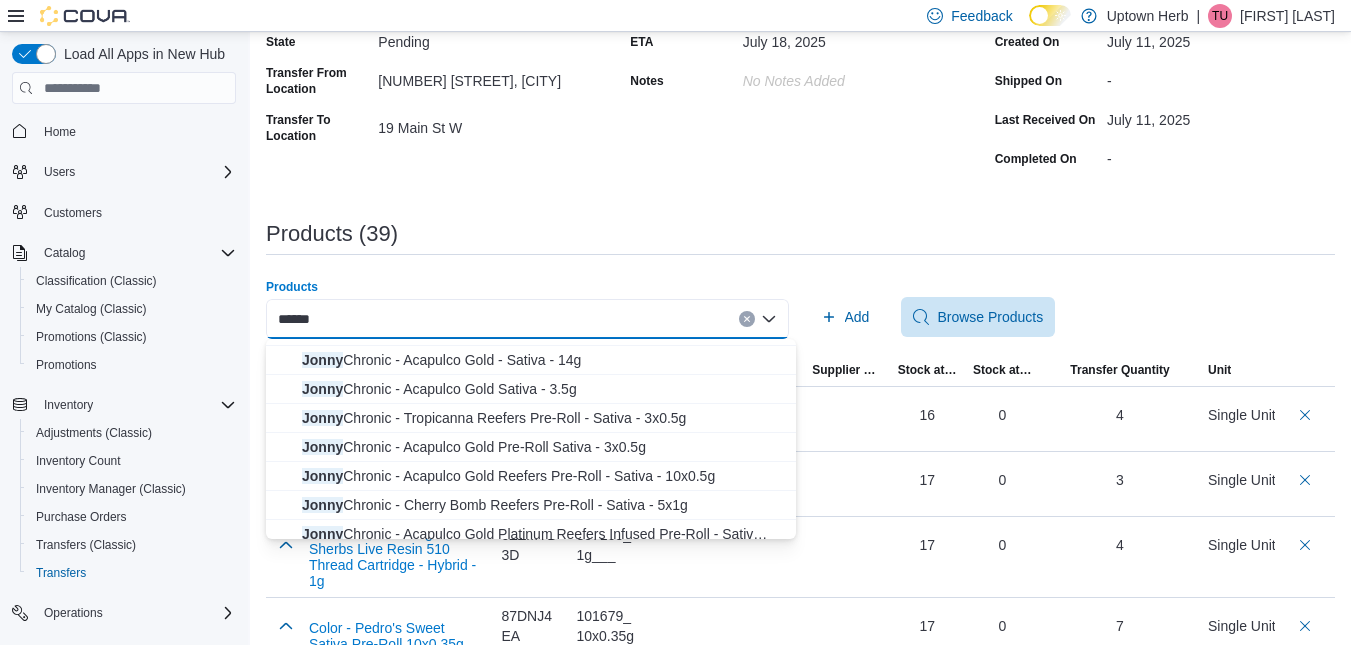 scroll, scrollTop: 139, scrollLeft: 0, axis: vertical 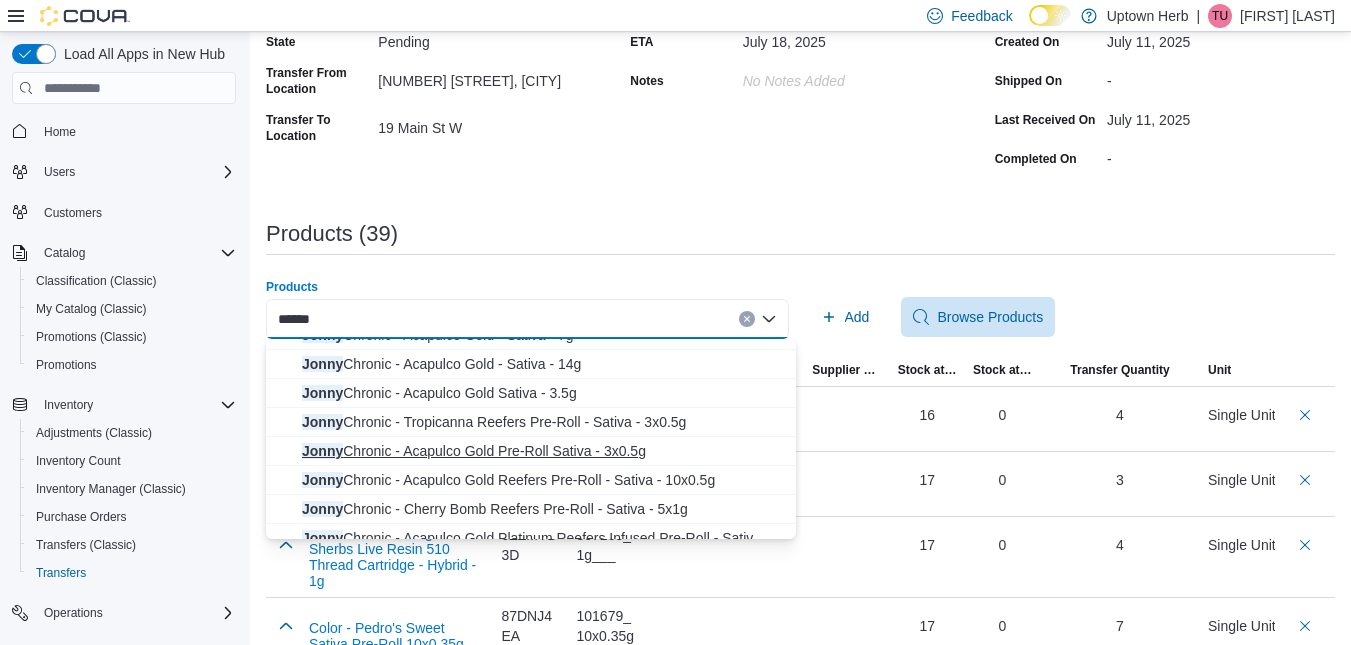 click on "Jonny  Chronic - Acapulco Gold Pre-Roll Sativa - 3x0.5g" at bounding box center (543, 451) 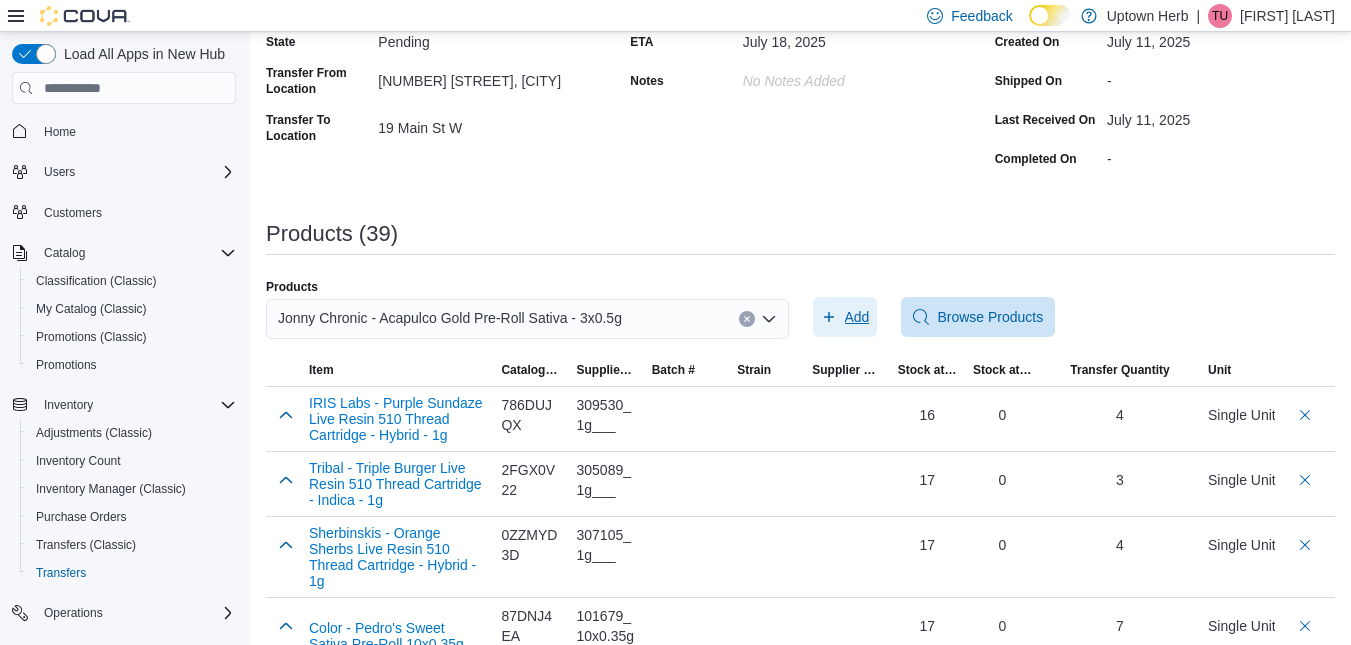click on "Add" at bounding box center (857, 317) 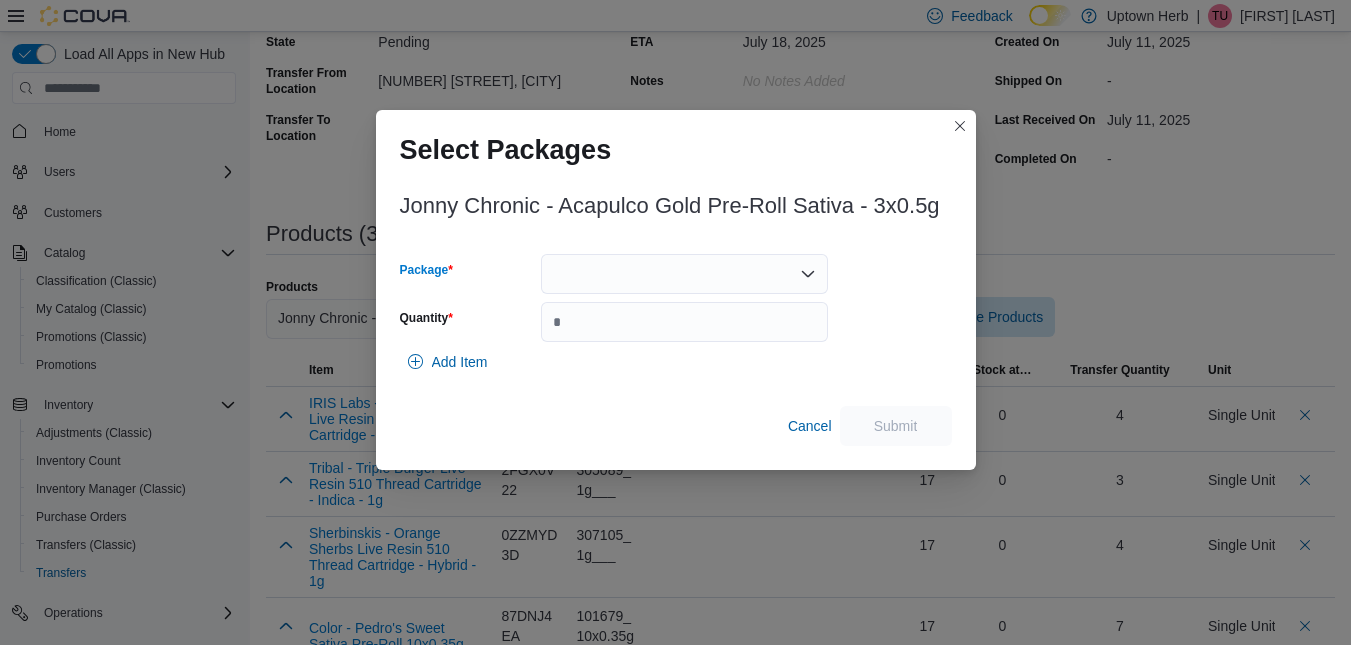 click at bounding box center [684, 274] 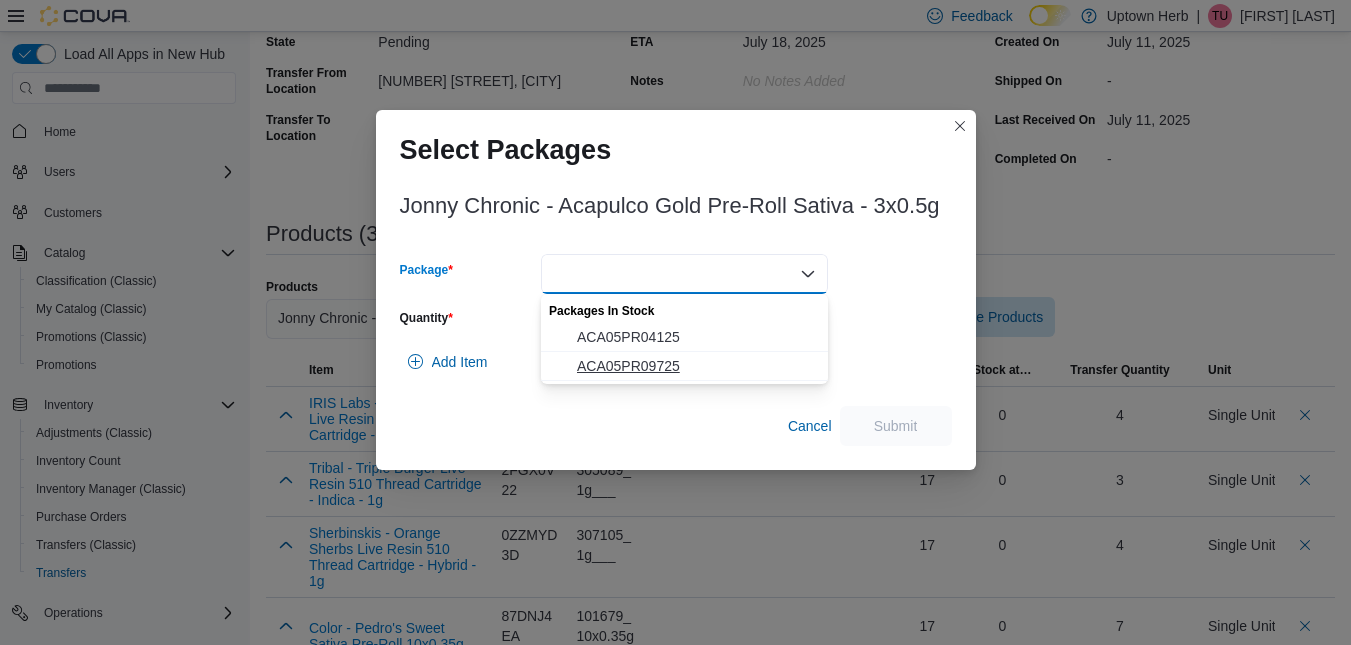 click on "ACA05PR09725" at bounding box center (696, 366) 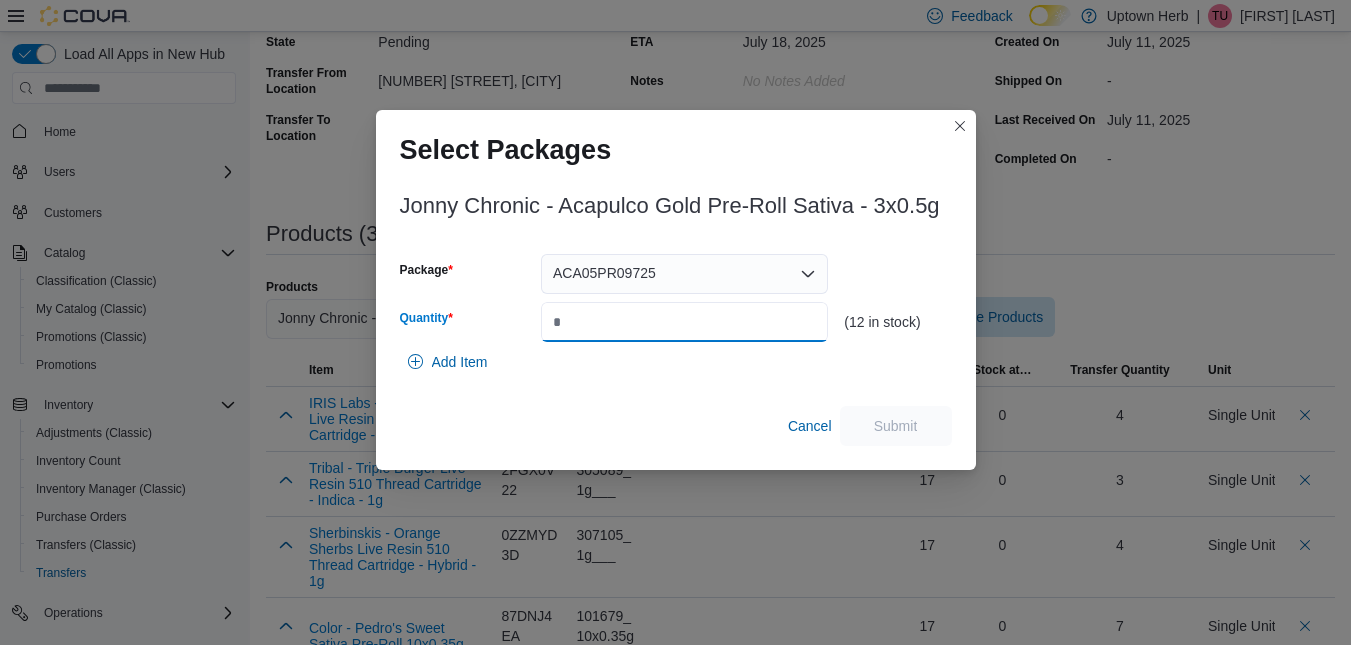 click on "Quantity" at bounding box center (684, 322) 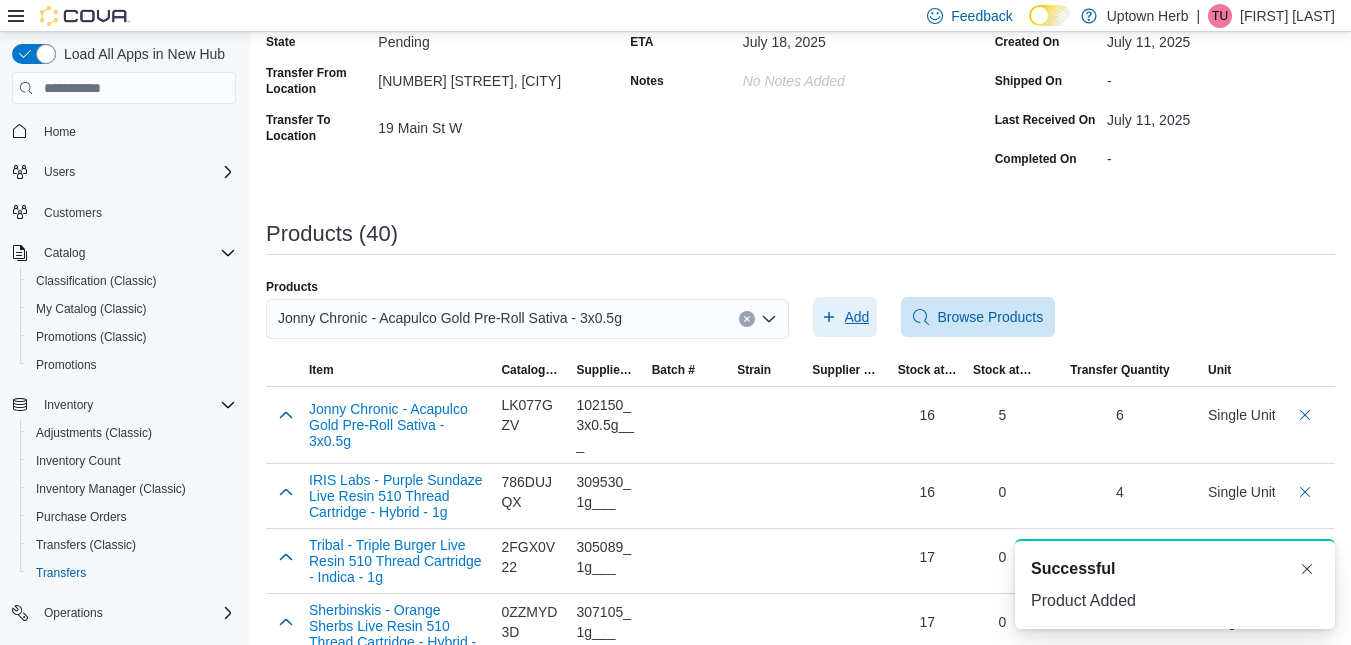 scroll, scrollTop: 0, scrollLeft: 0, axis: both 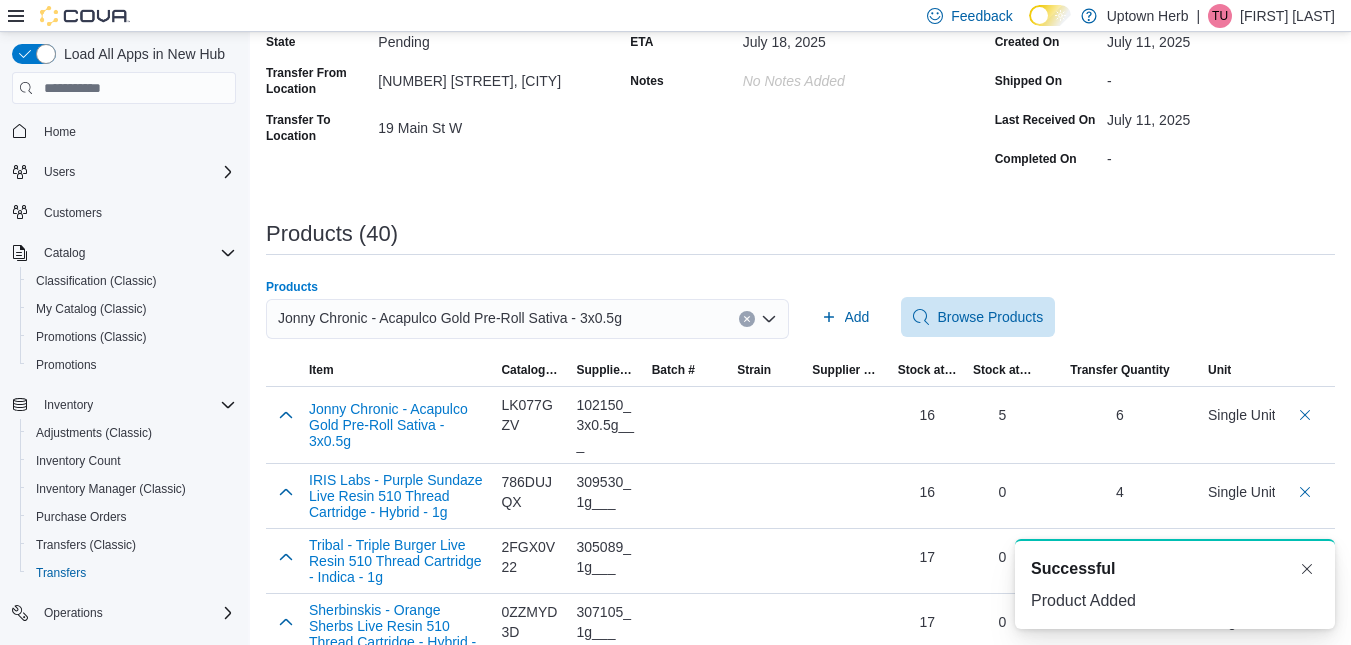 click on "Jonny Chronic - Acapulco Gold Pre-Roll Sativa - 3x0.5g" at bounding box center [450, 318] 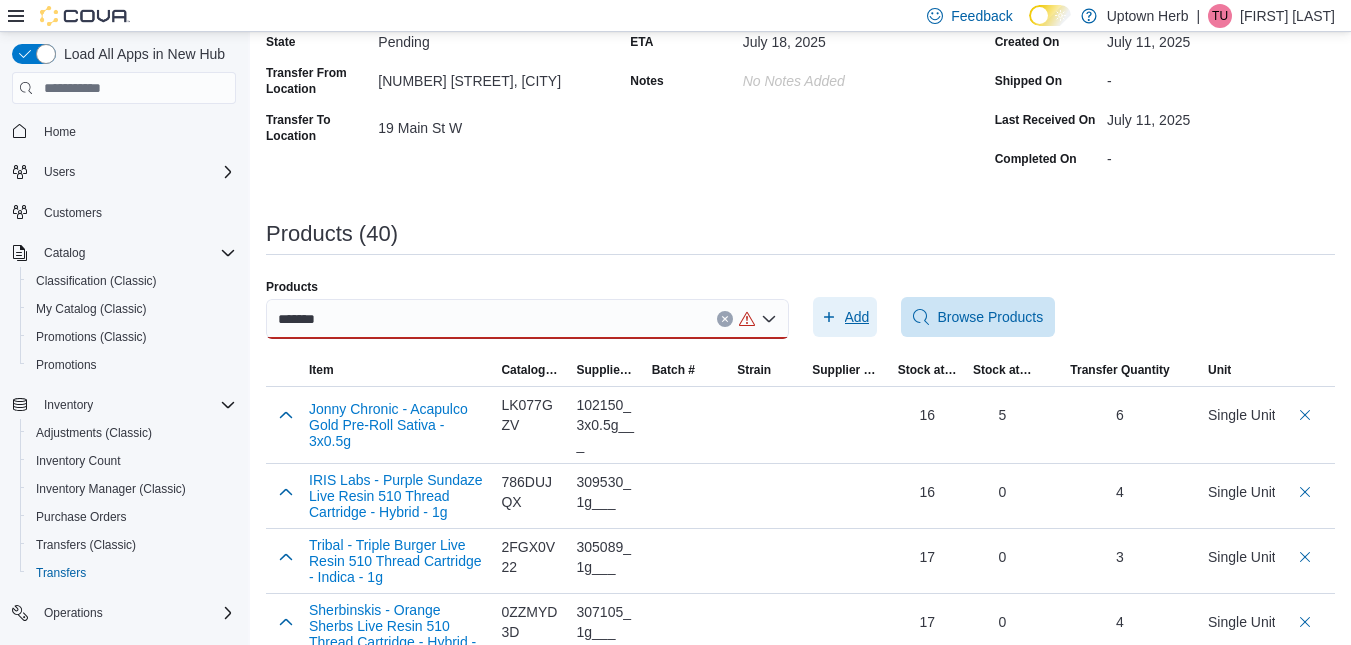 click on "Add" at bounding box center (845, 317) 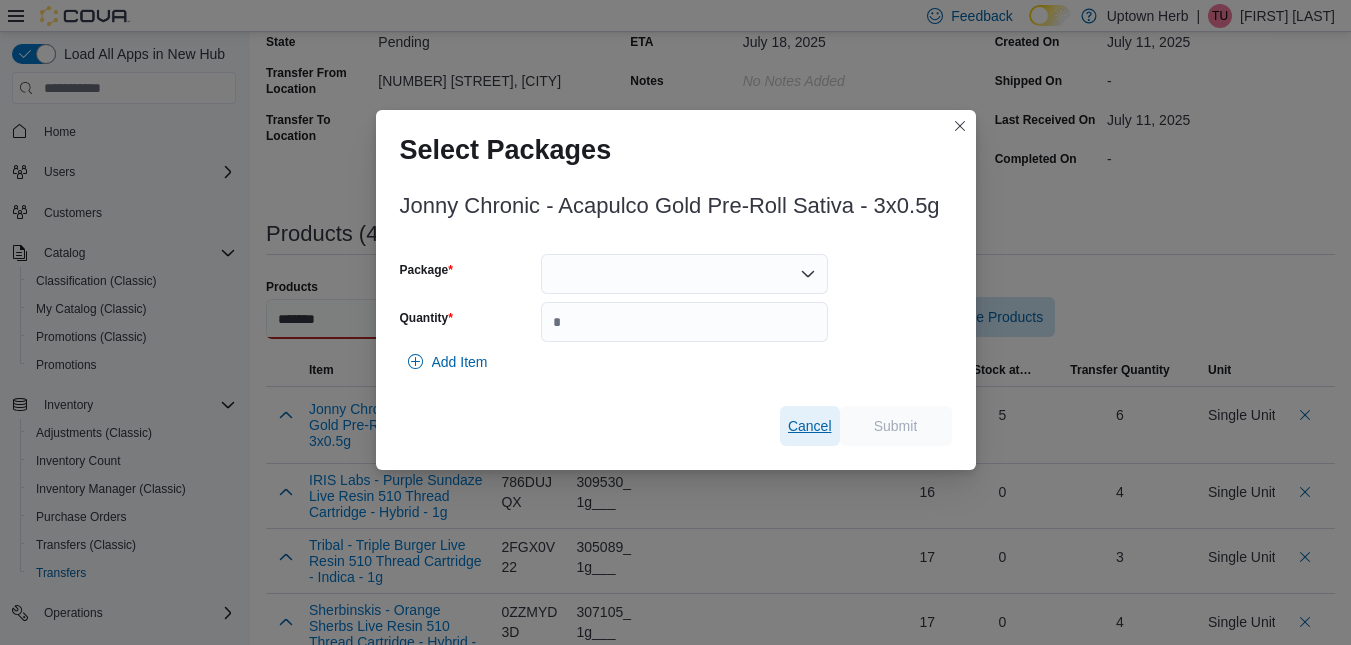 click on "Cancel" at bounding box center (810, 426) 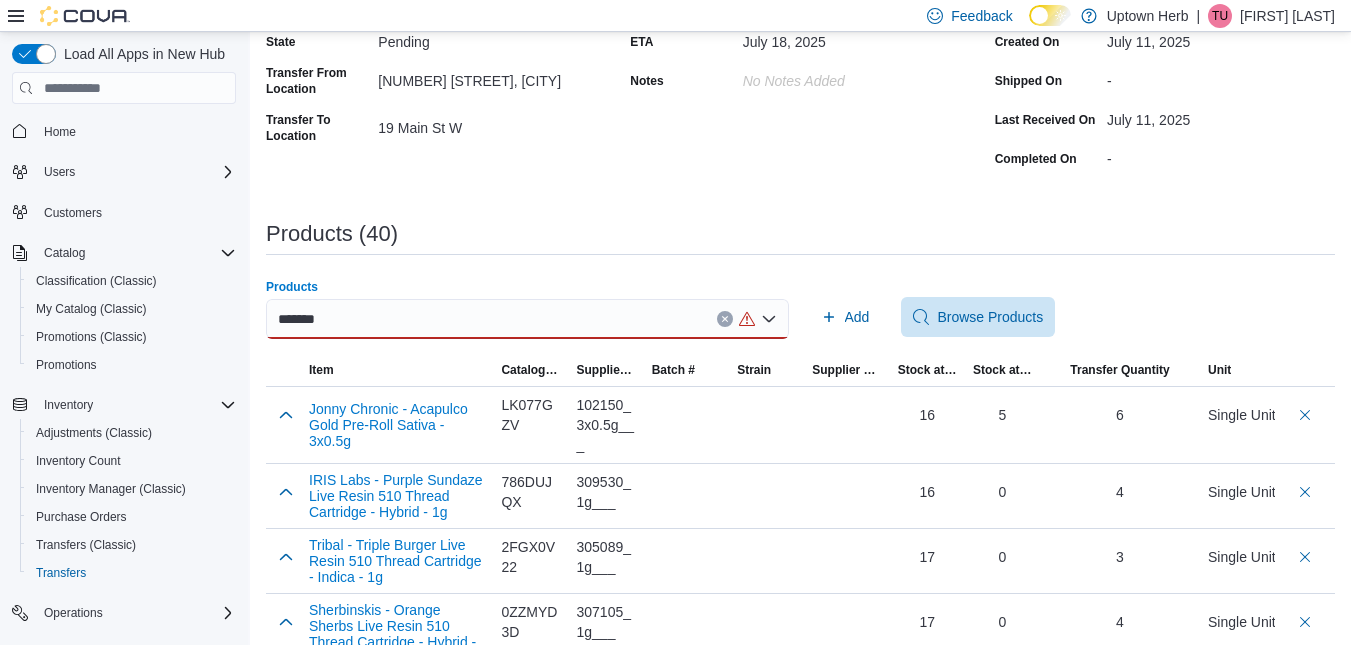 click on "******" at bounding box center (527, 319) 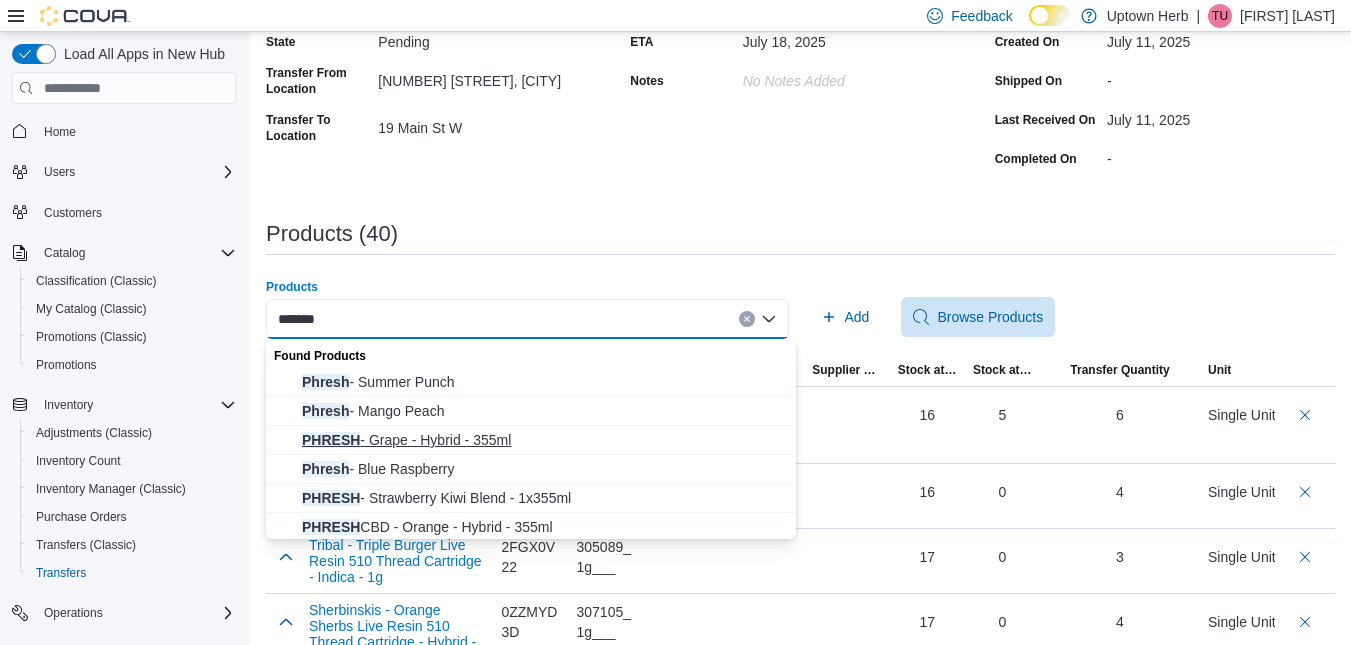 click on "PHRESH  - Grape - Hybrid - 355ml" at bounding box center [543, 440] 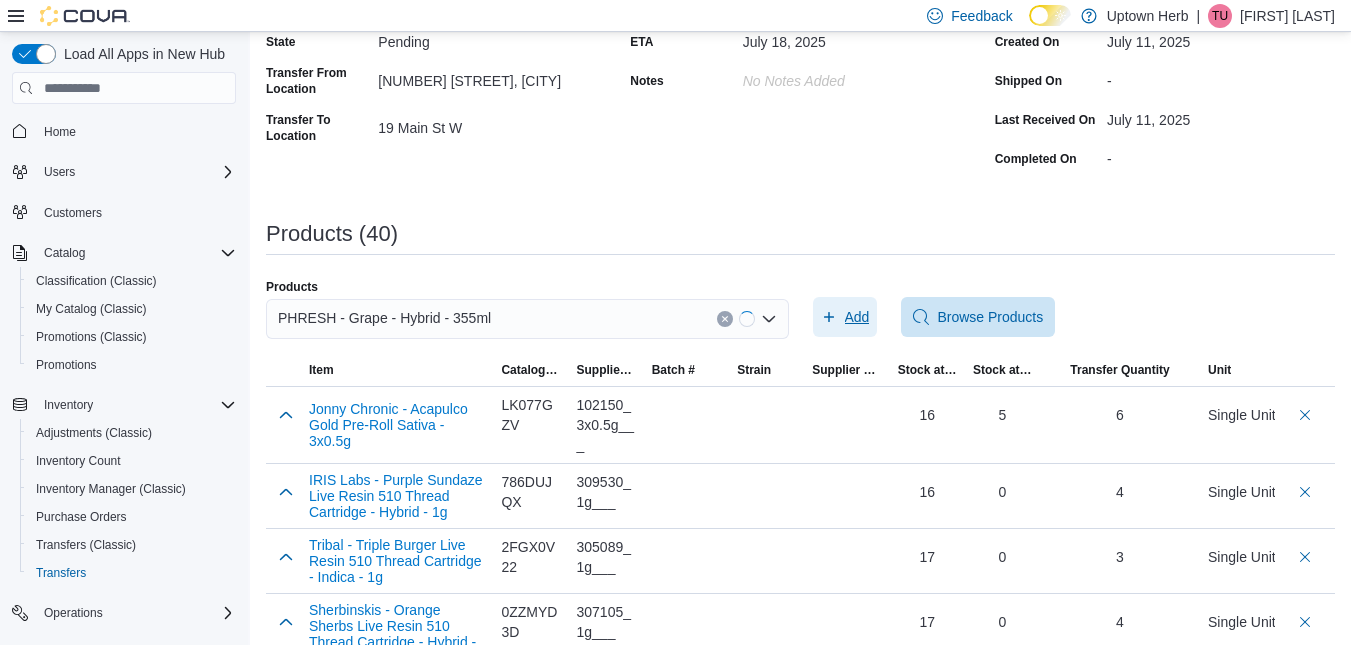 click on "Add" at bounding box center [857, 317] 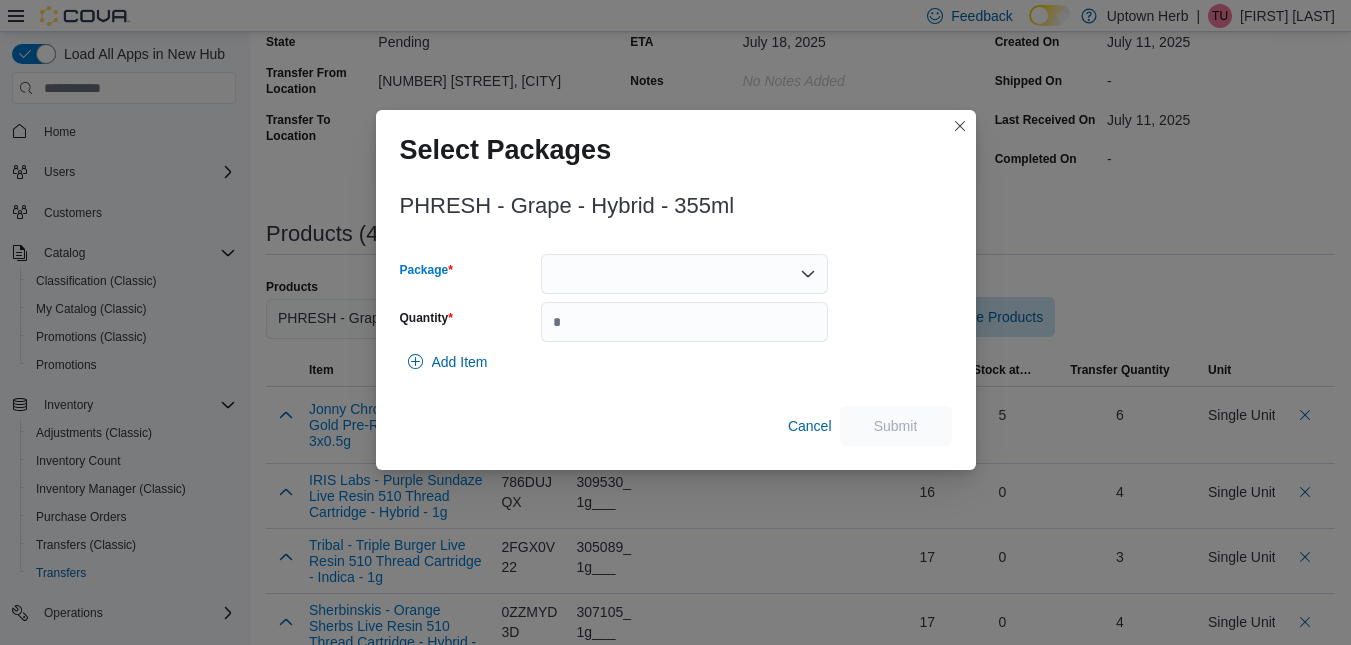 click at bounding box center [684, 274] 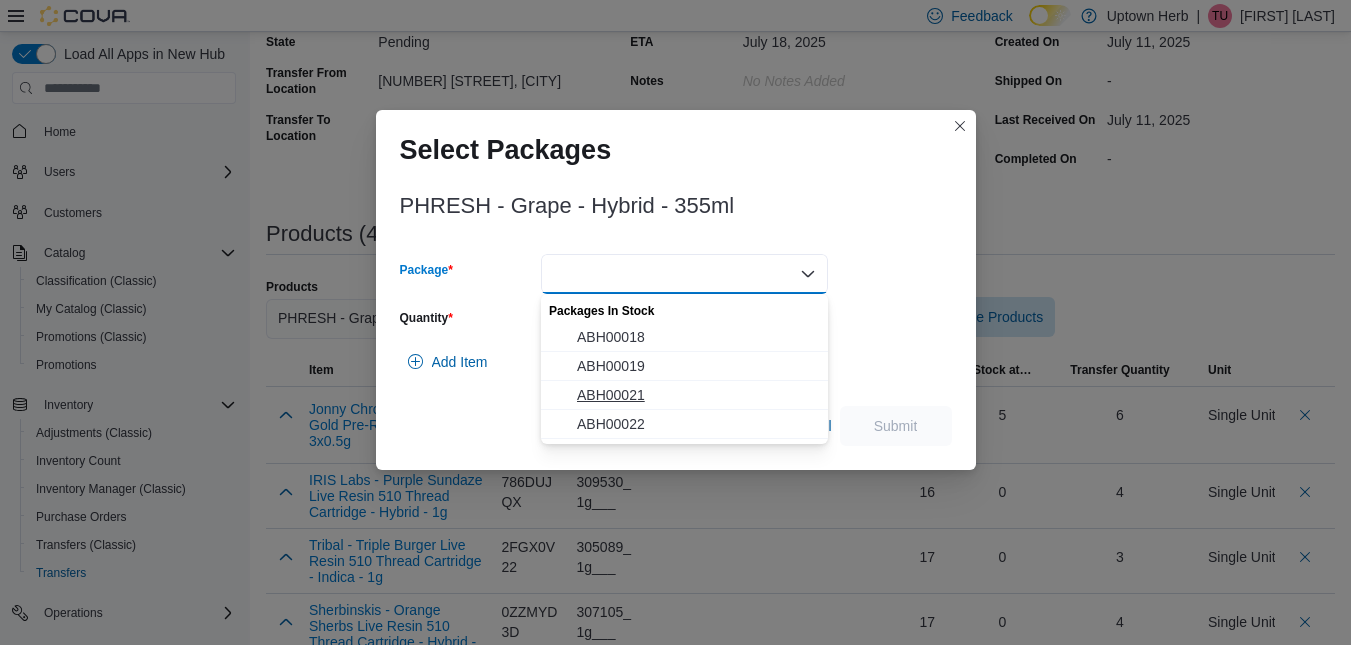 click on "ABH00021" at bounding box center (684, 395) 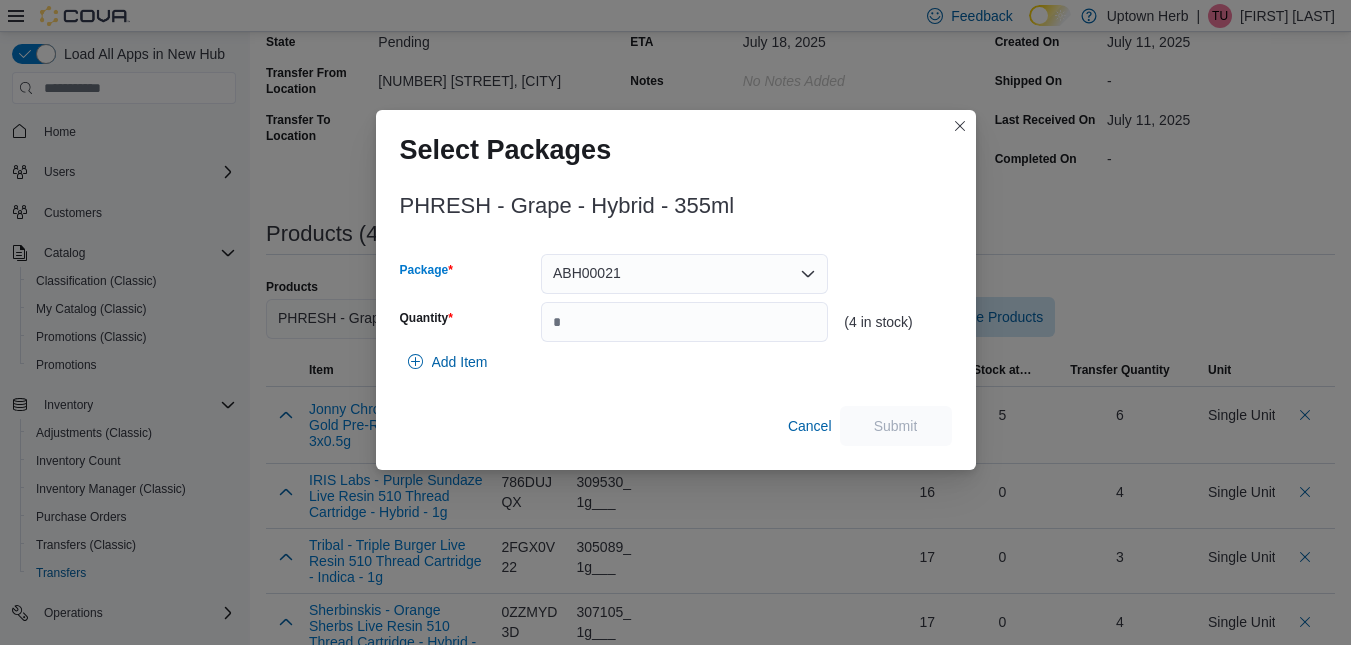 click on "ABH00021" at bounding box center (684, 274) 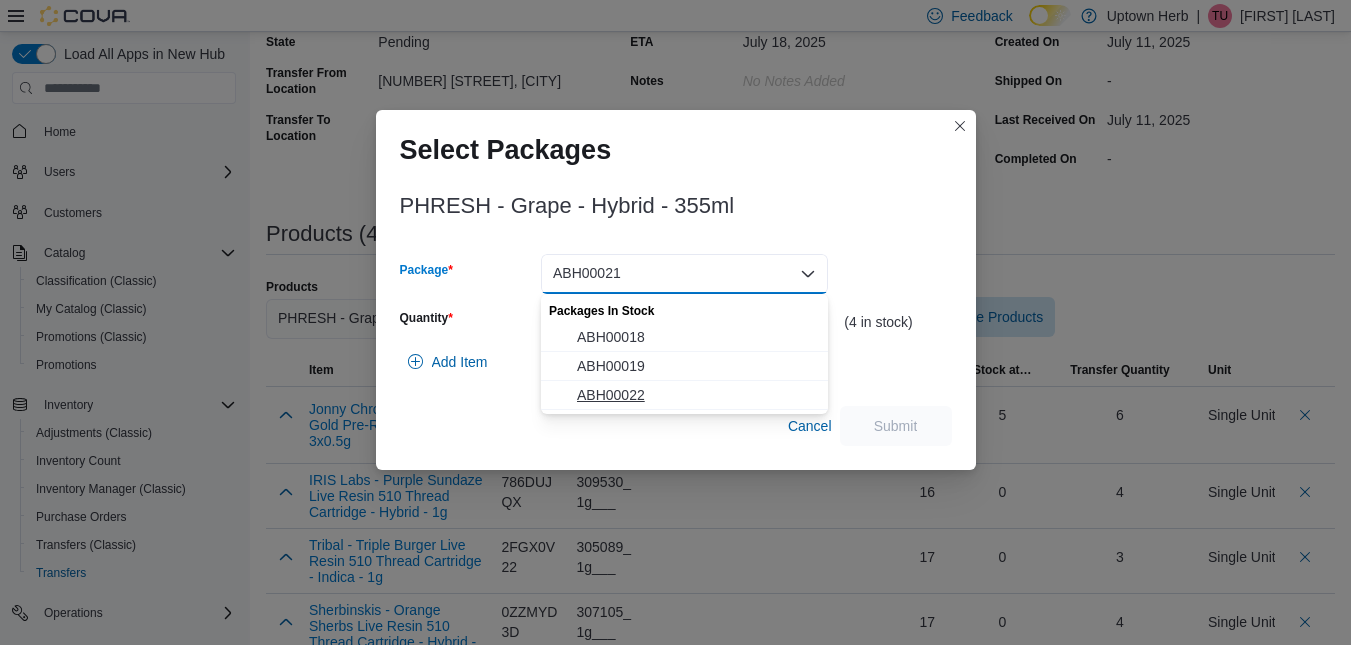 click on "ABH00022" at bounding box center (696, 395) 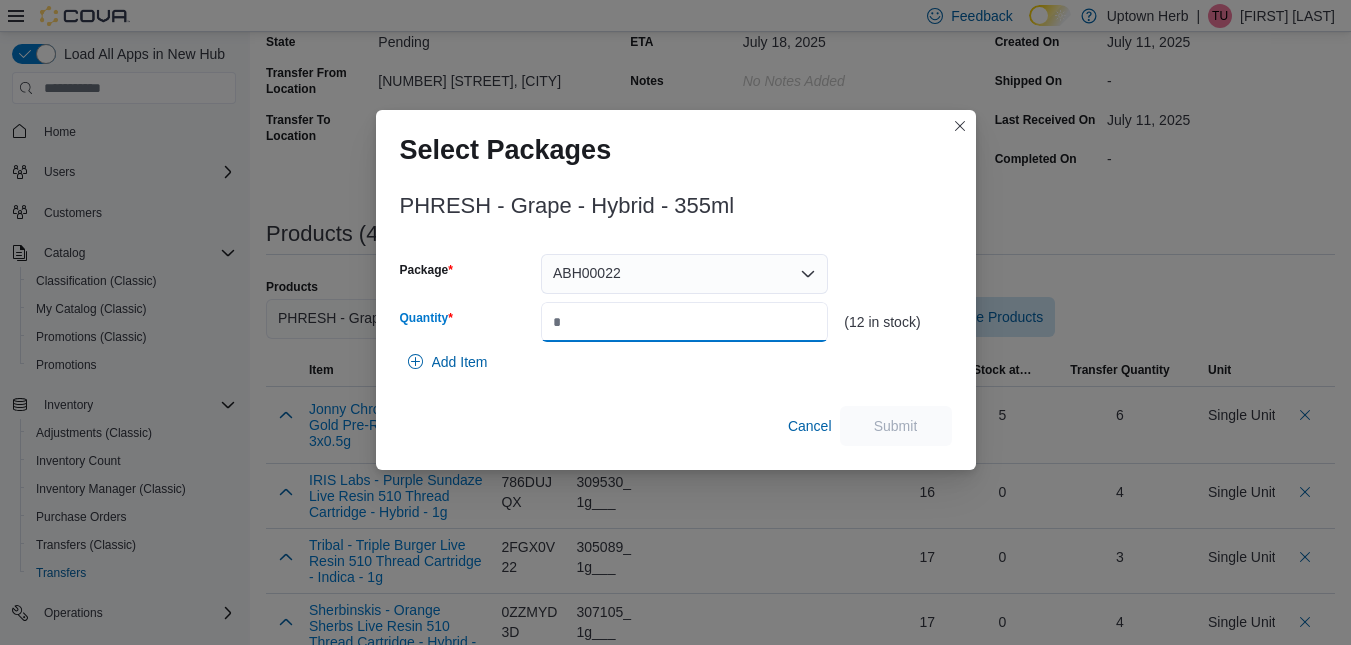click on "Quantity" at bounding box center (684, 322) 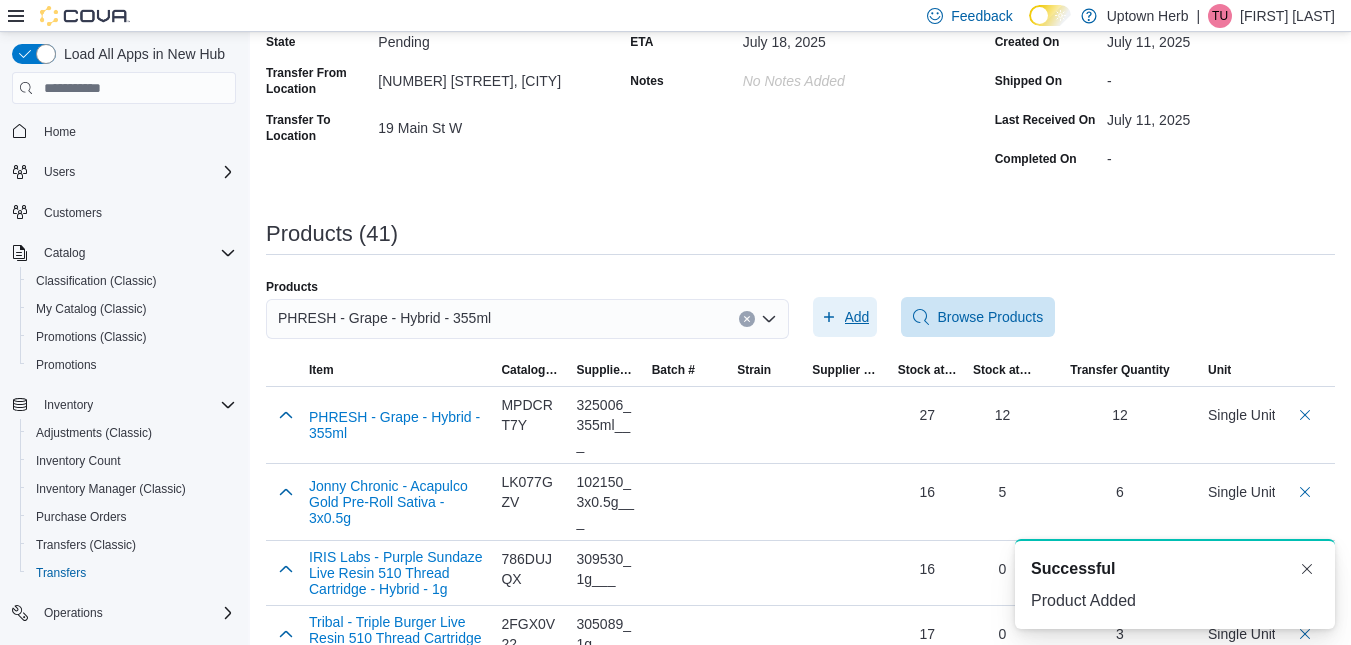 scroll, scrollTop: 0, scrollLeft: 0, axis: both 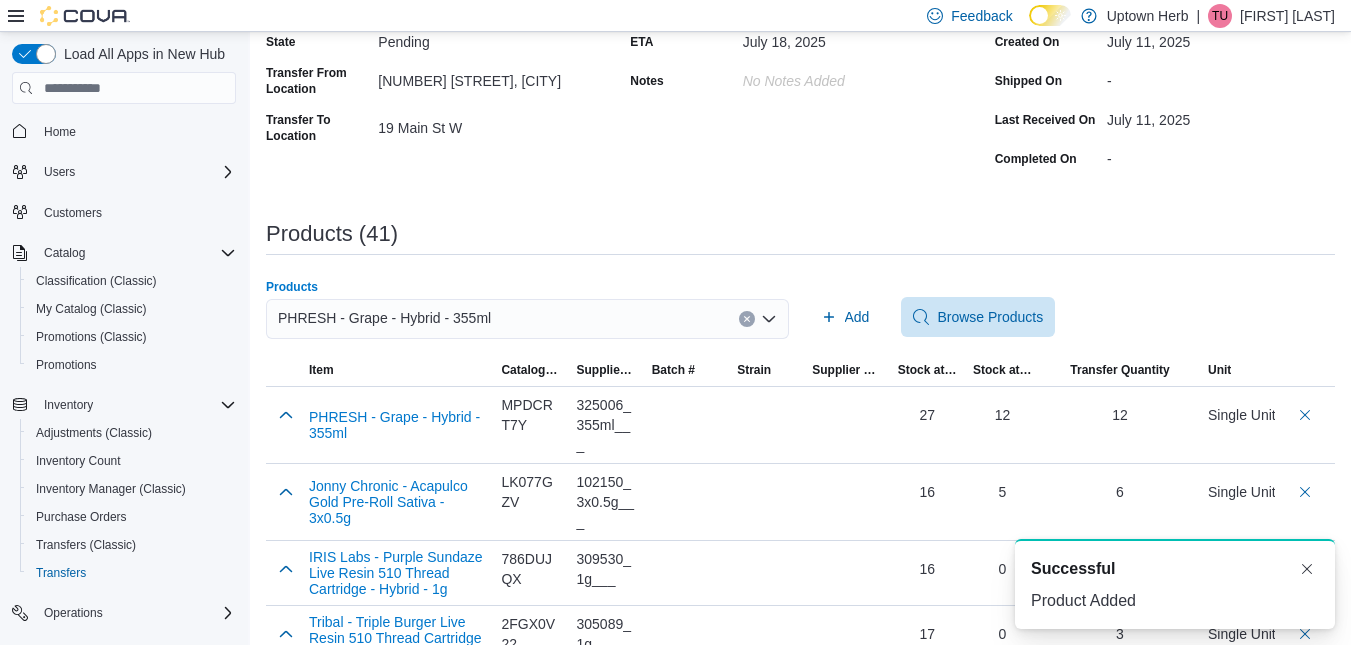 click on "PHRESH - Grape - Hybrid - 355ml" at bounding box center (384, 318) 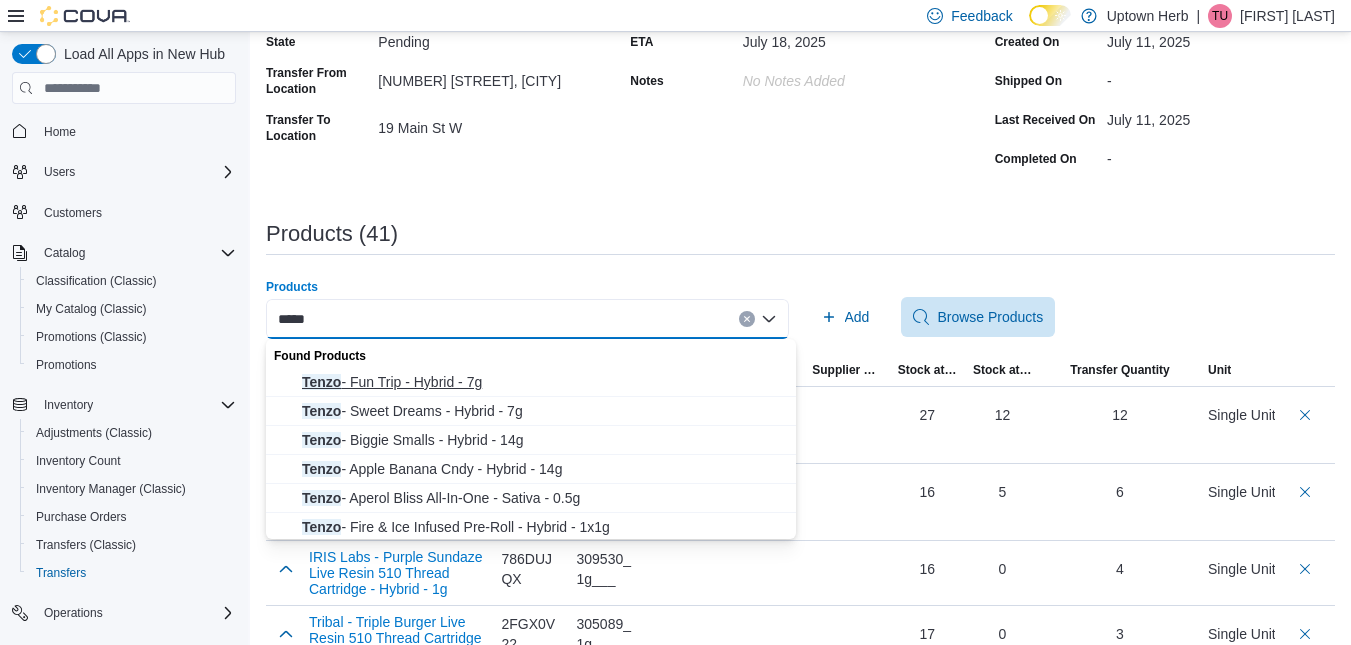 click on "Tenzo  - Fun Trip - Hybrid - 7g" at bounding box center (543, 382) 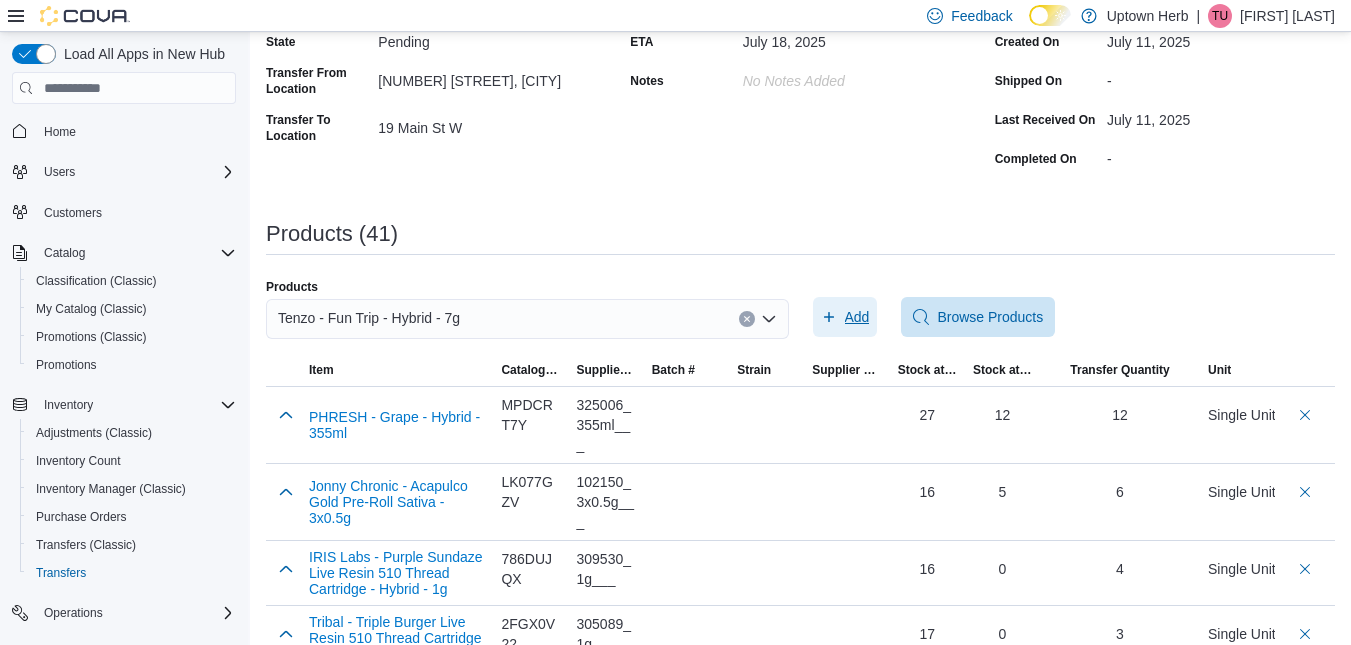 click on "Add" at bounding box center (857, 317) 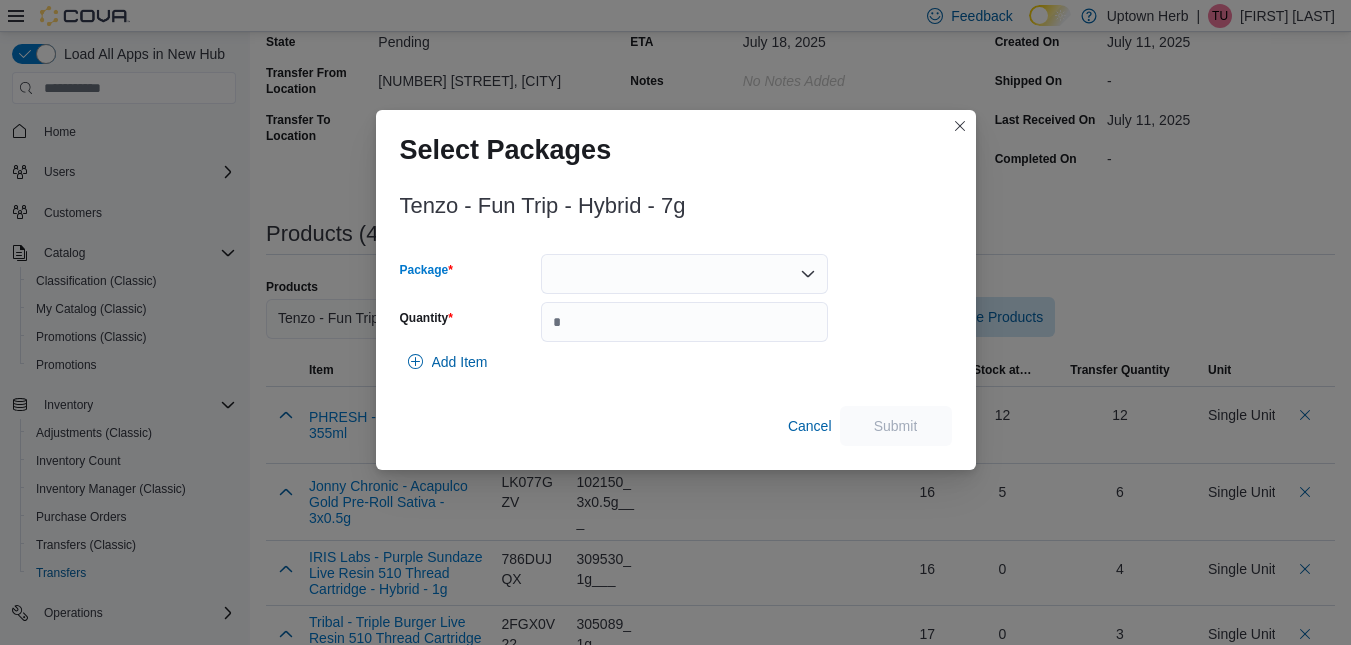 click at bounding box center (684, 274) 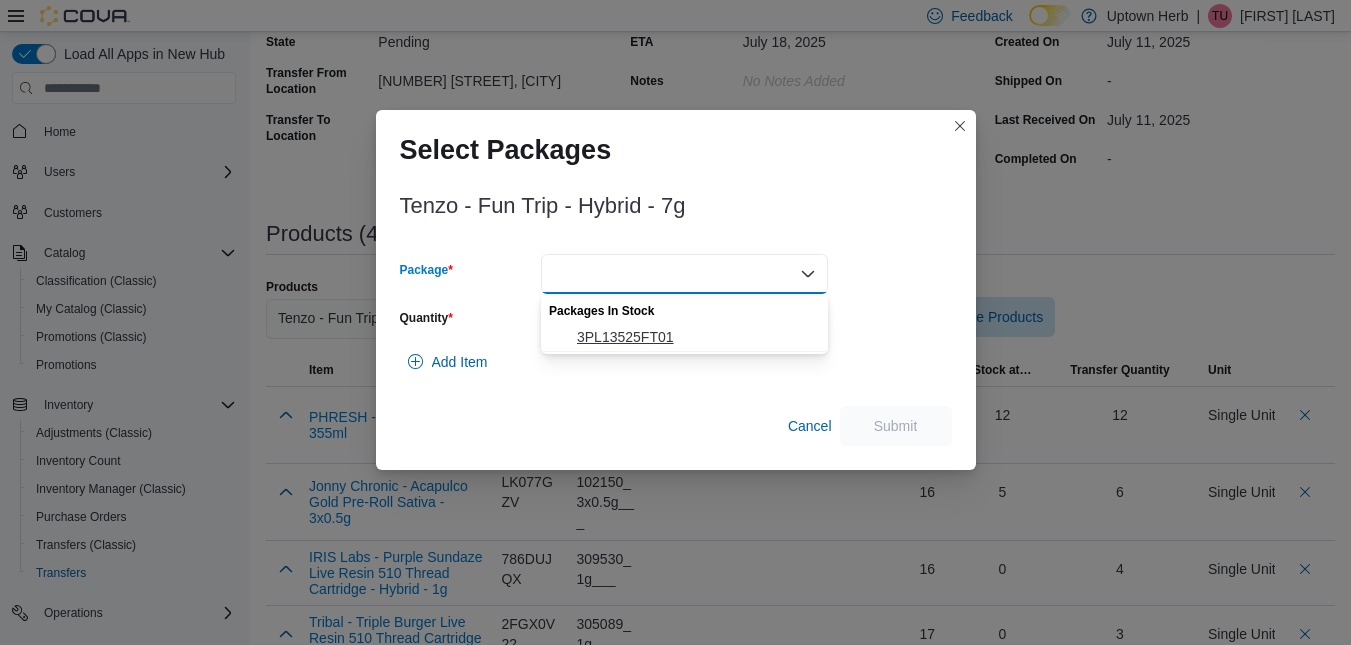 click on "3PL13525FT01" at bounding box center (696, 337) 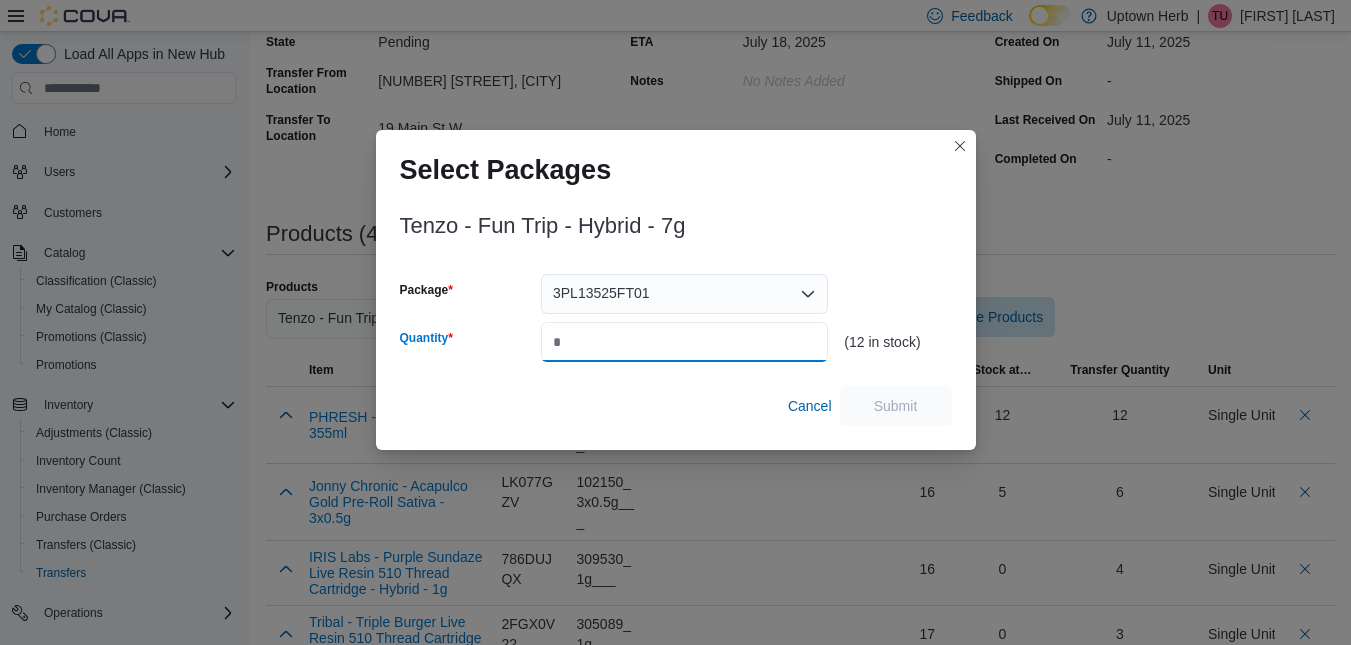 click on "Quantity" at bounding box center (684, 342) 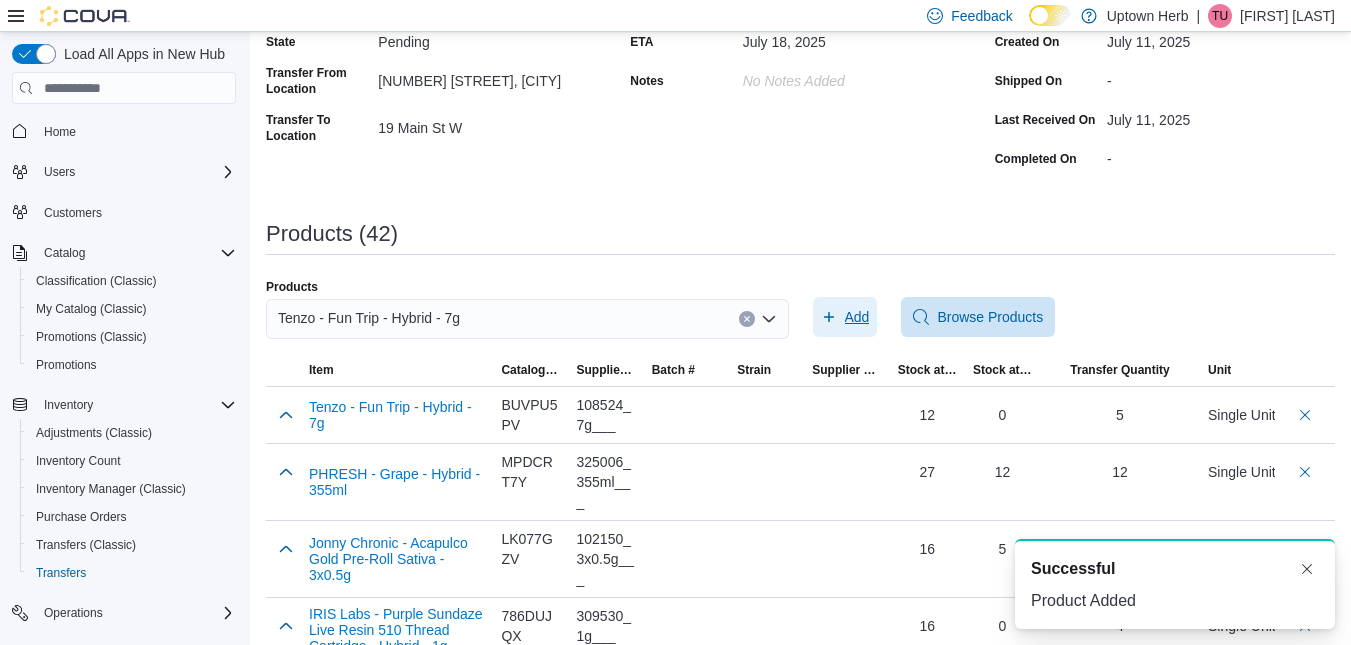 scroll, scrollTop: 0, scrollLeft: 0, axis: both 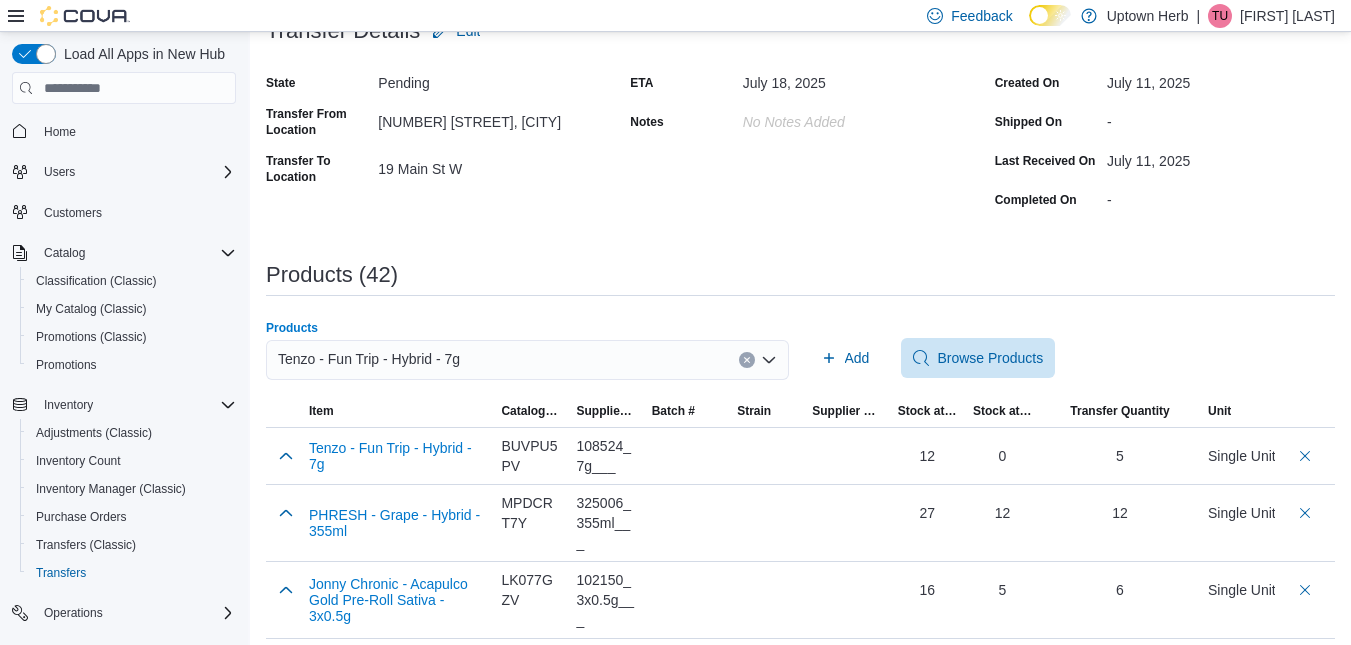 click on "Tenzo - Fun Trip - Hybrid - 7g" at bounding box center (369, 359) 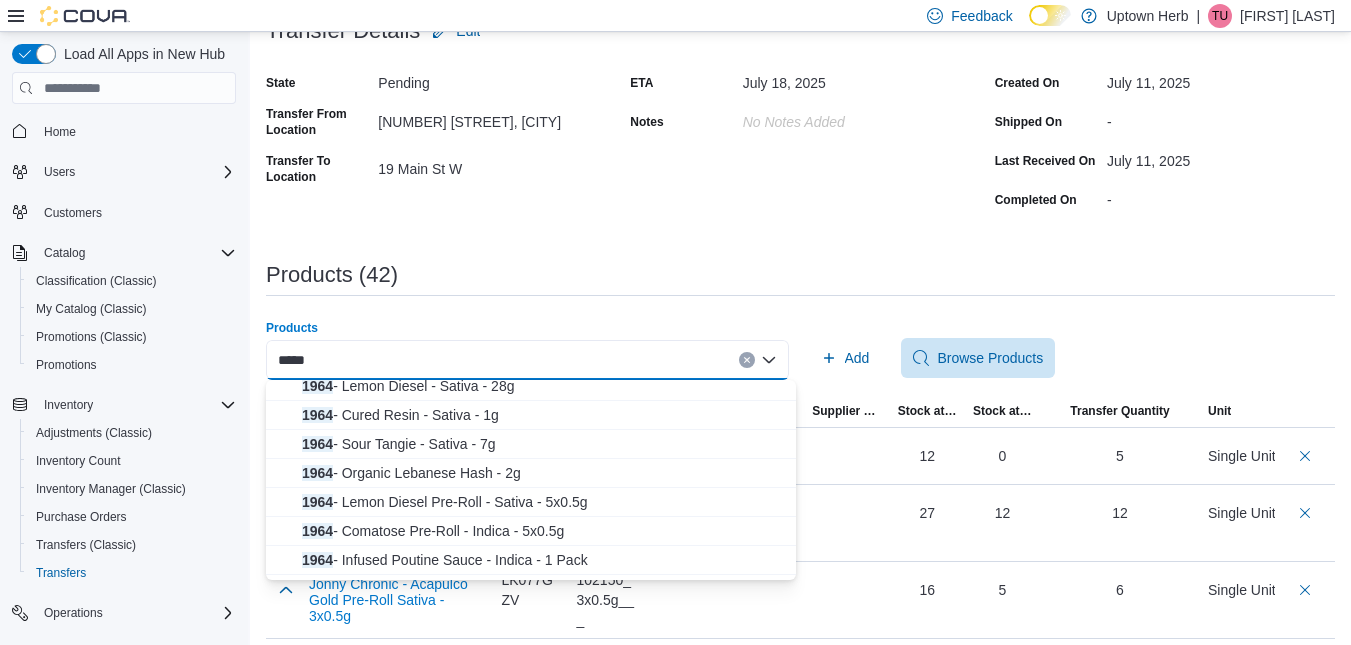 scroll, scrollTop: 99, scrollLeft: 0, axis: vertical 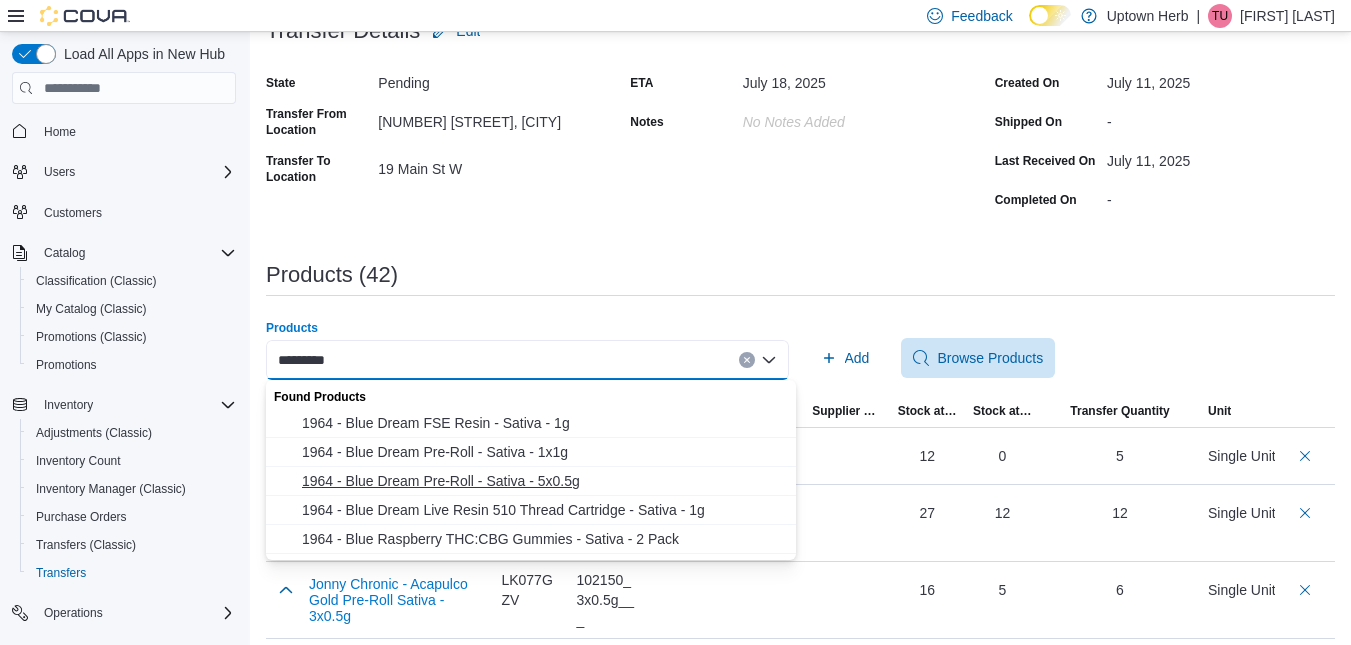 click on "1964 - Blue Dream Pre-Roll - Sativa - 5x0.5g" at bounding box center [543, 481] 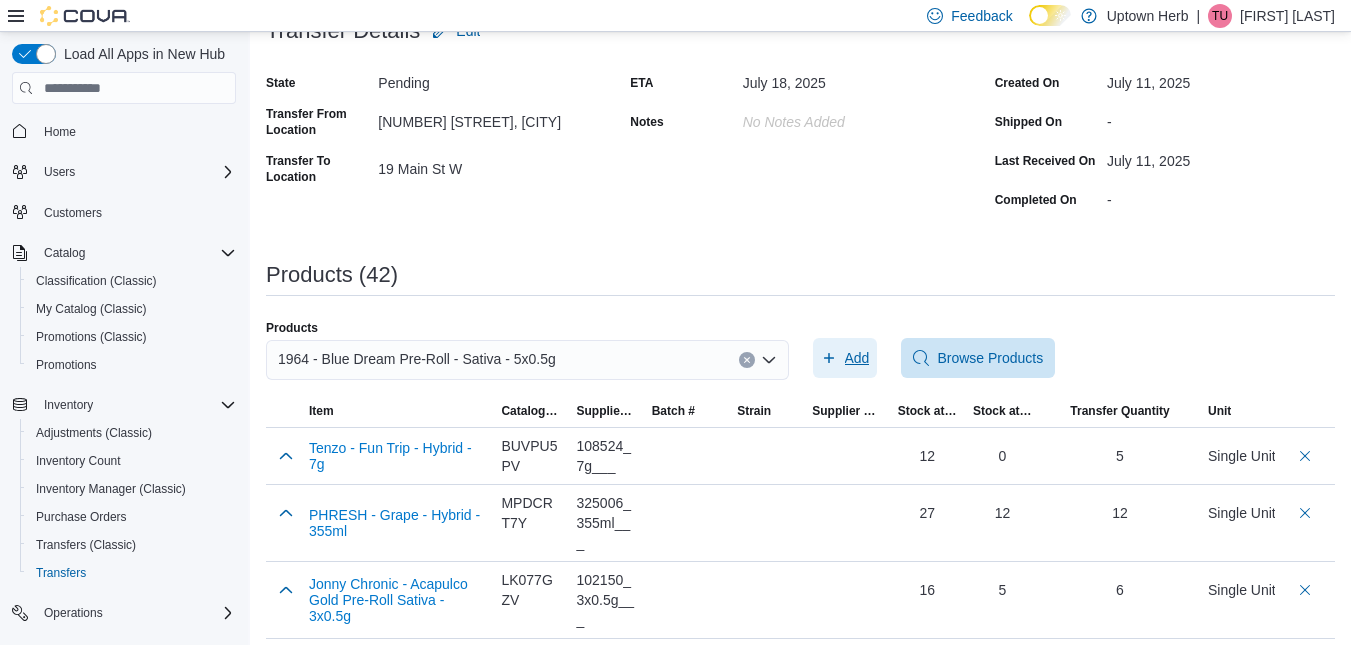 click on "Add" at bounding box center (857, 358) 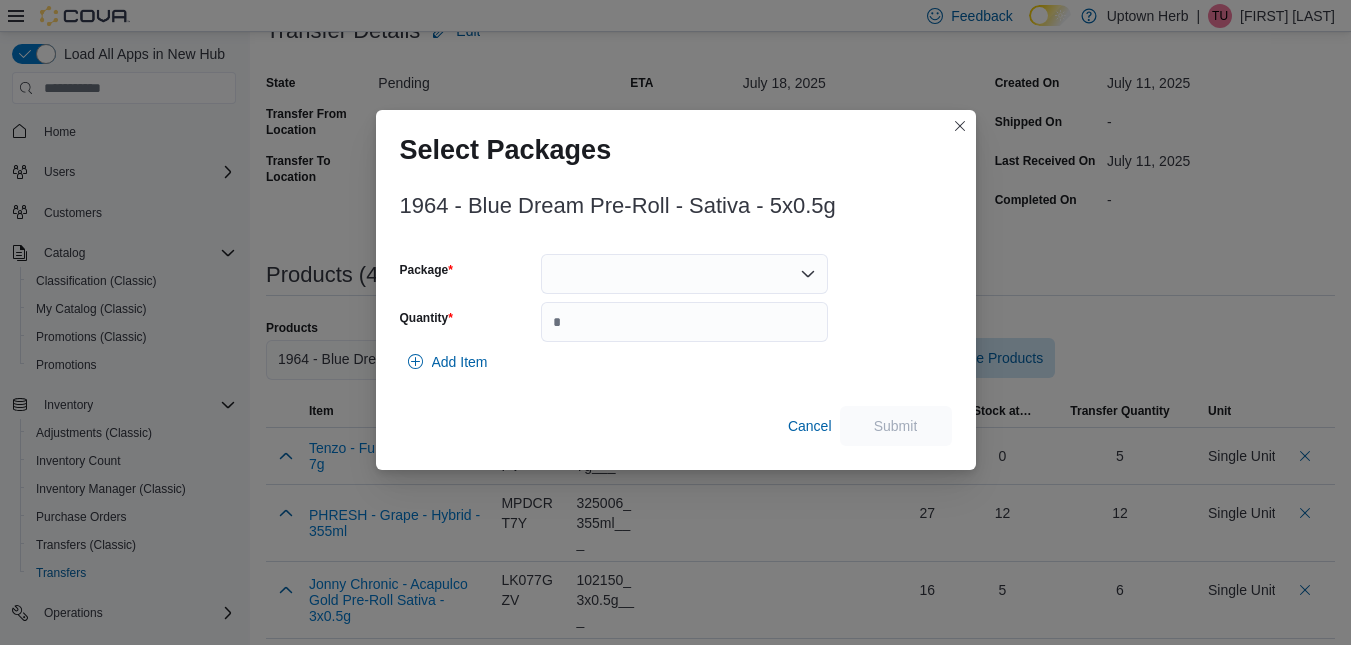 click at bounding box center [684, 274] 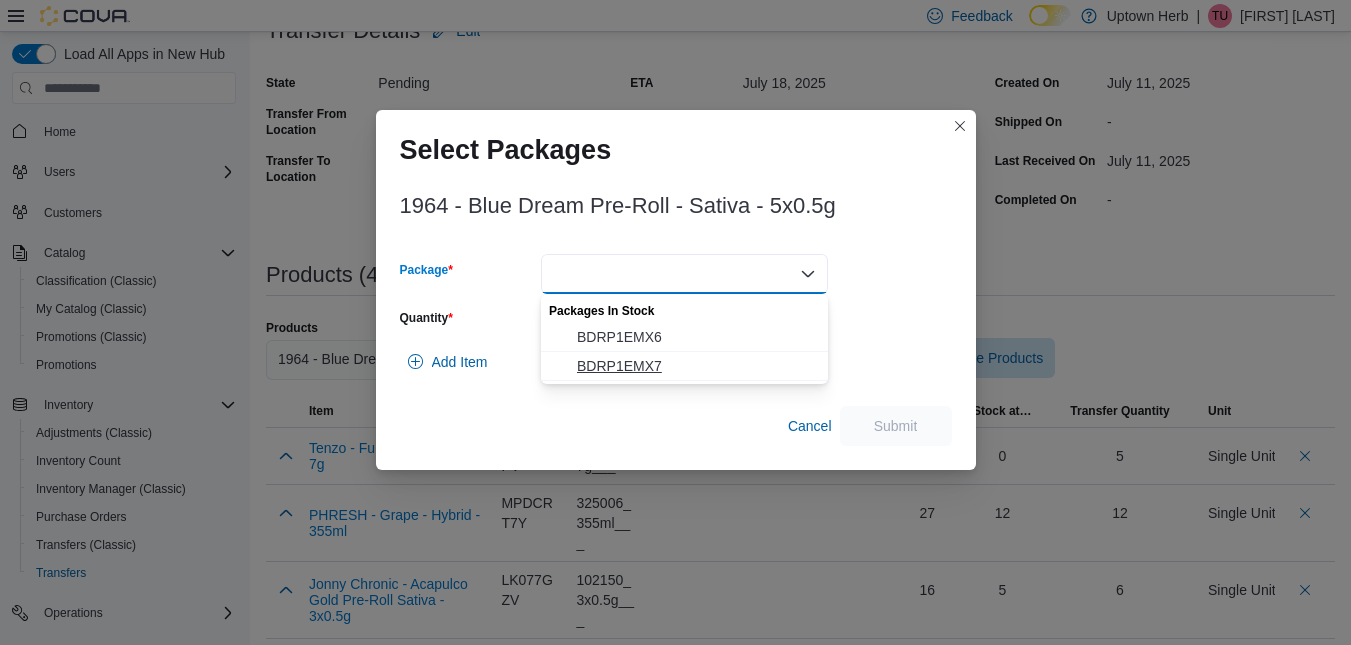 click on "BDRP1EMX7" at bounding box center [696, 366] 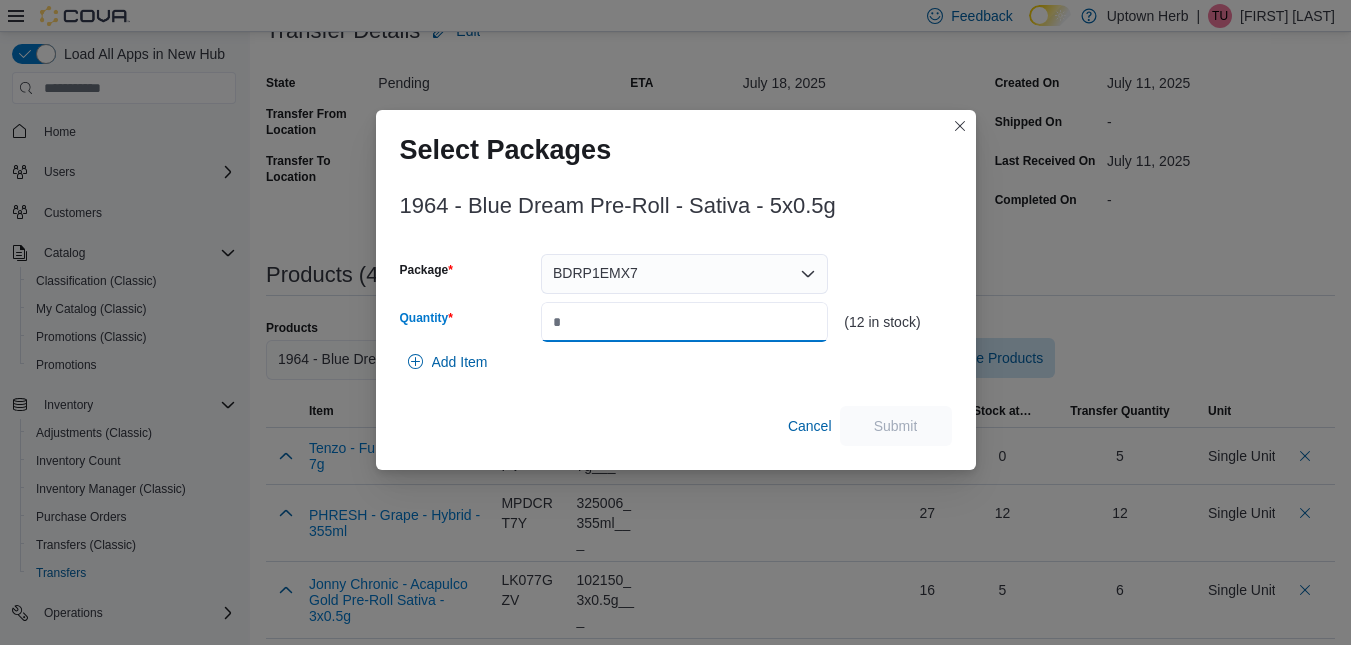 click on "Quantity" at bounding box center (684, 322) 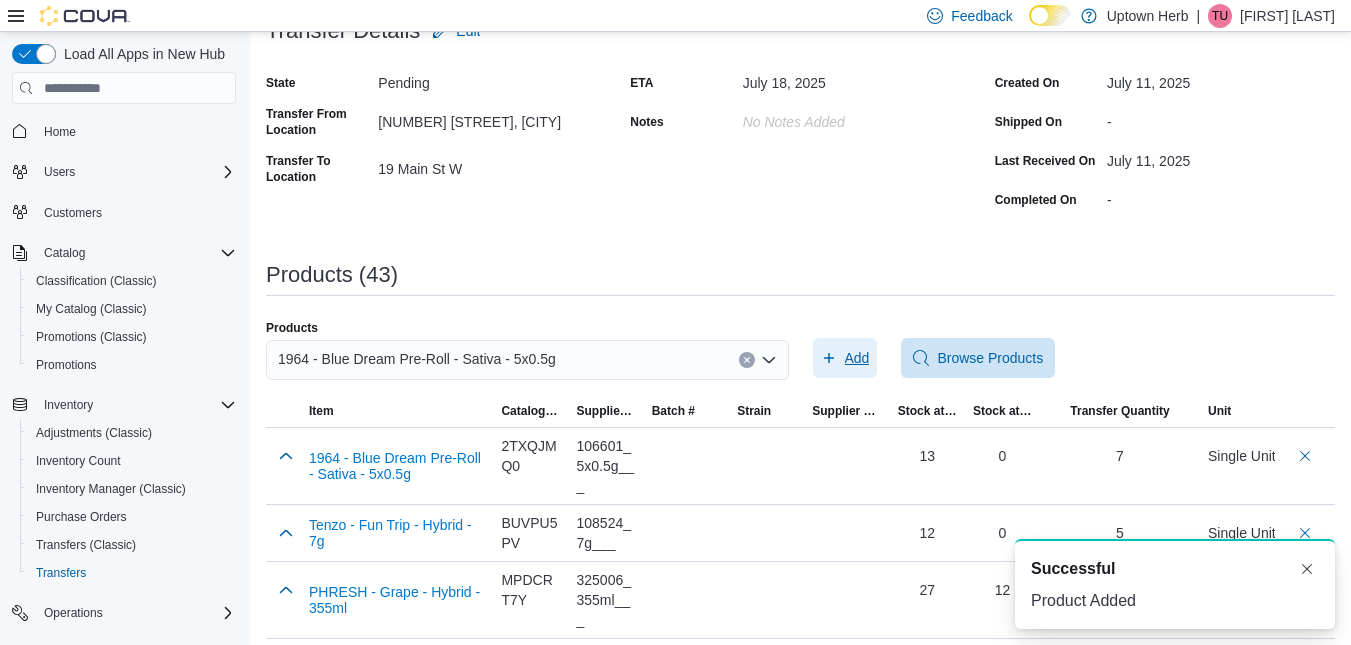 scroll, scrollTop: 0, scrollLeft: 0, axis: both 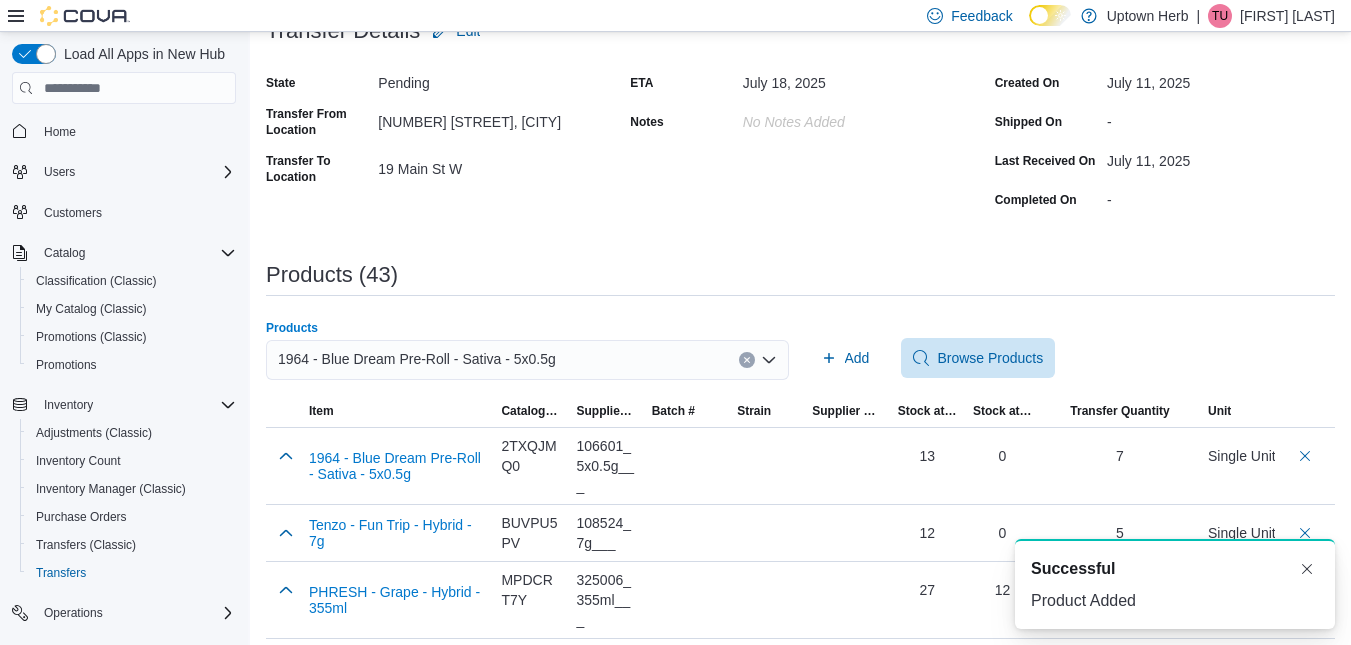 click on "1964 - Blue Dream Pre-Roll - Sativa - 5x0.5g" at bounding box center [417, 359] 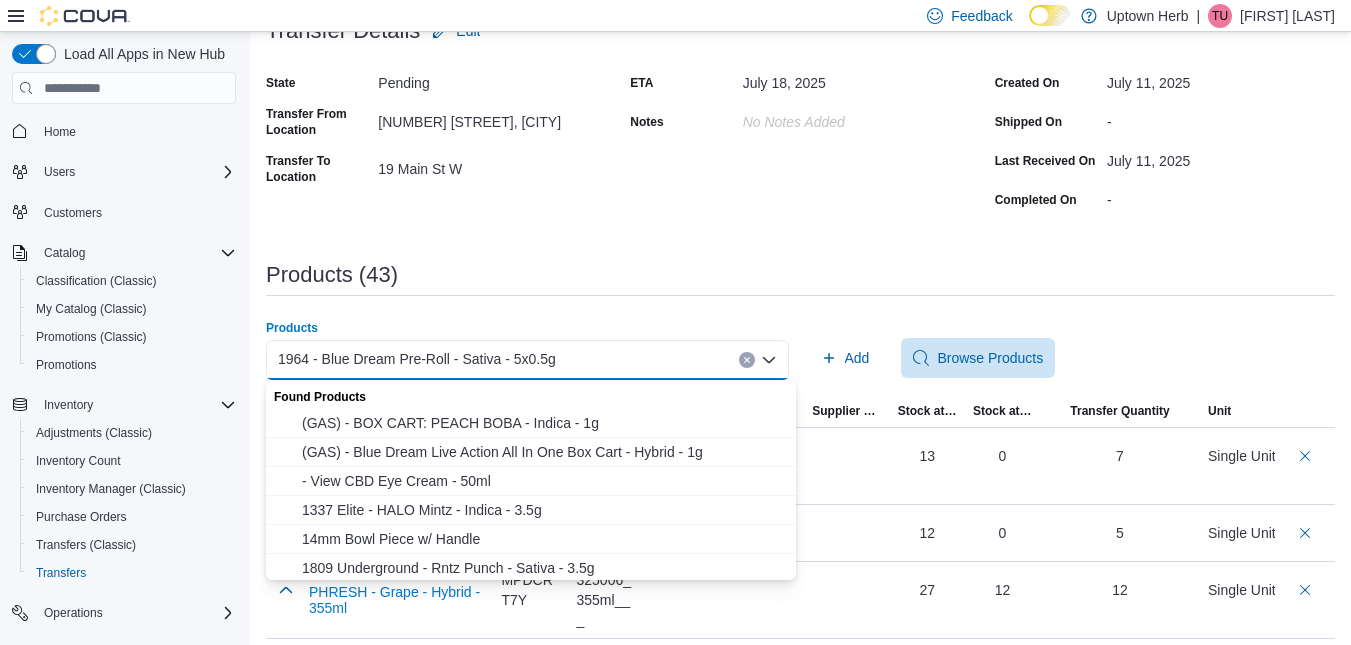 click on "1964 - Blue Dream Pre-Roll - Sativa - 5x0.5g" at bounding box center (417, 359) 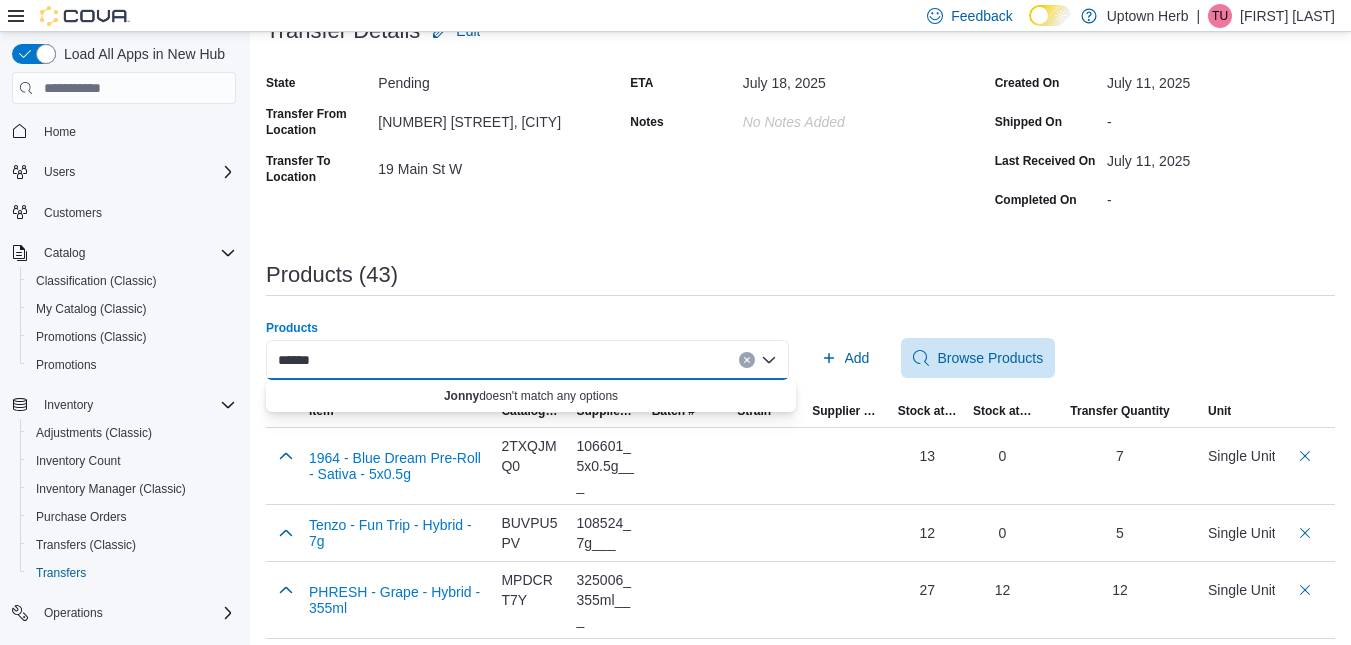 click on "*****" at bounding box center [527, 360] 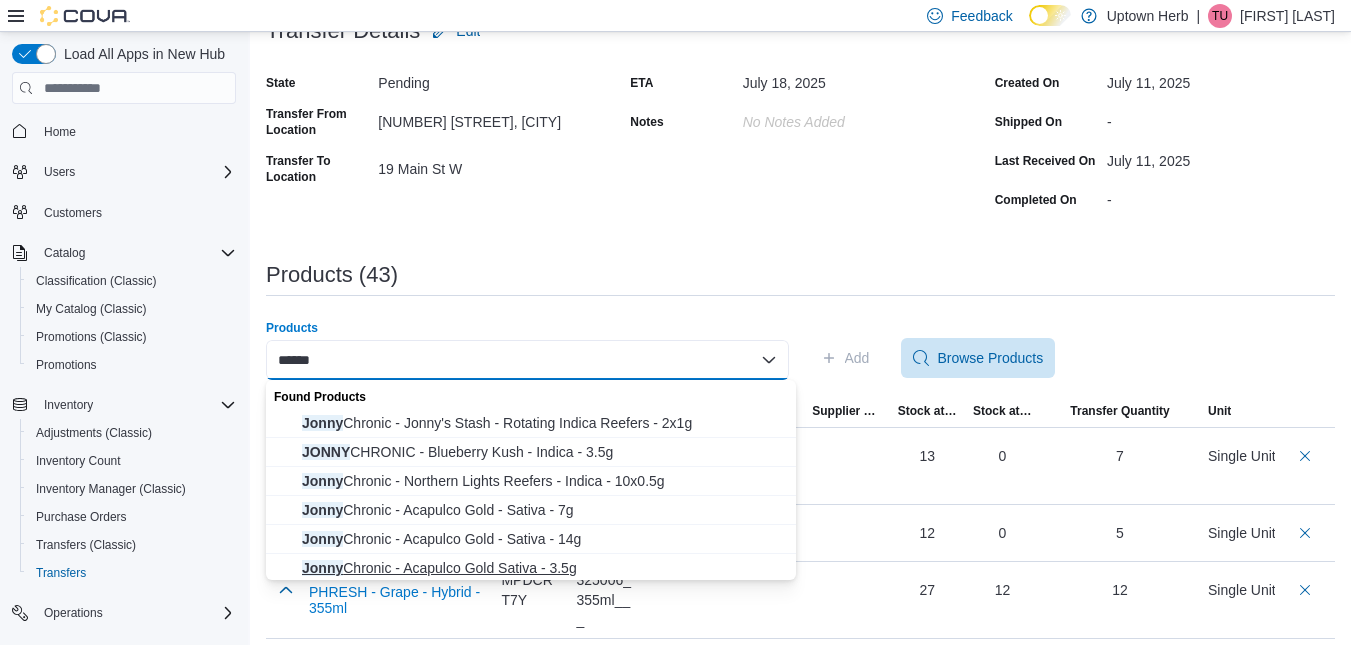 click on "Jonny  Chronic - Acapulco Gold Sativa - 3.5g" at bounding box center [543, 568] 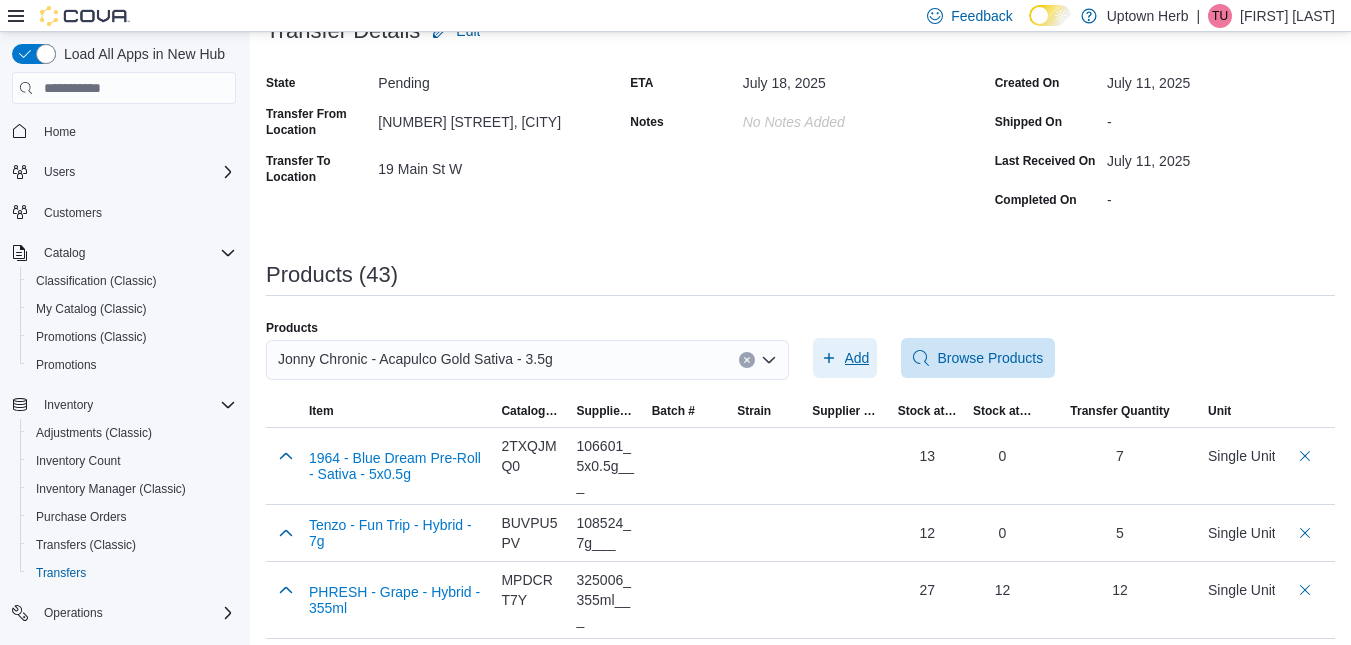 click on "Add" at bounding box center [857, 358] 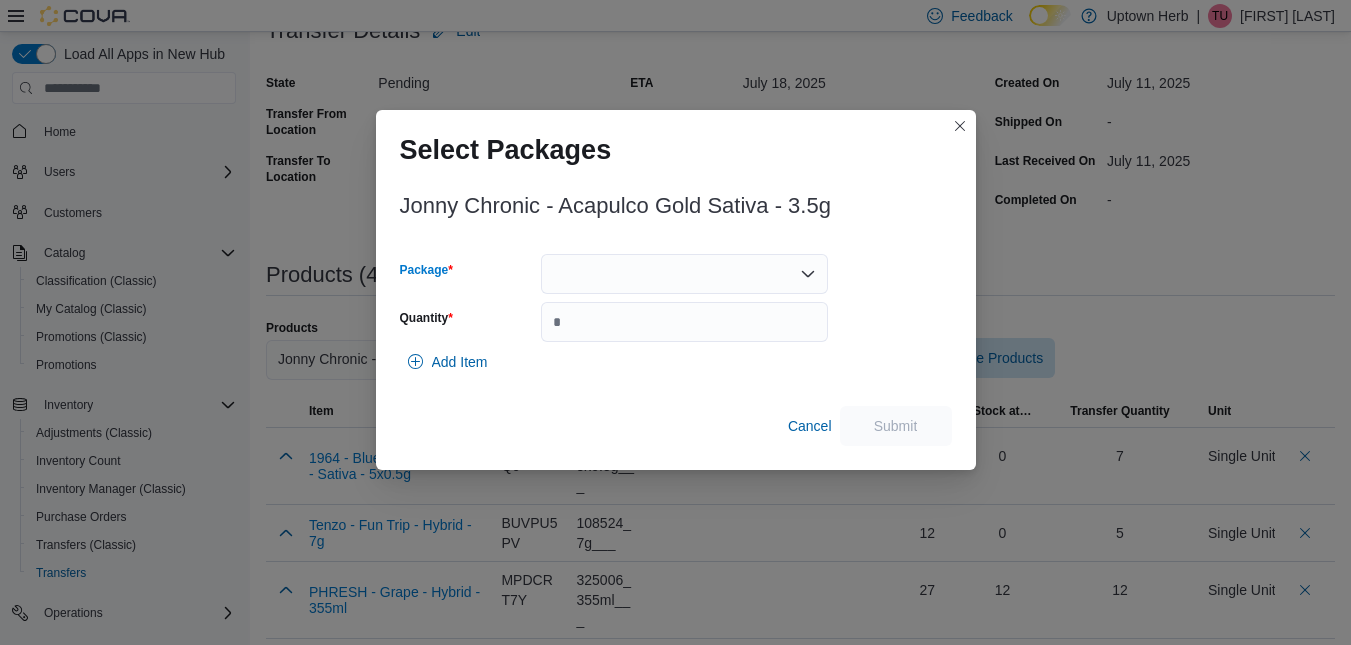 click at bounding box center (684, 274) 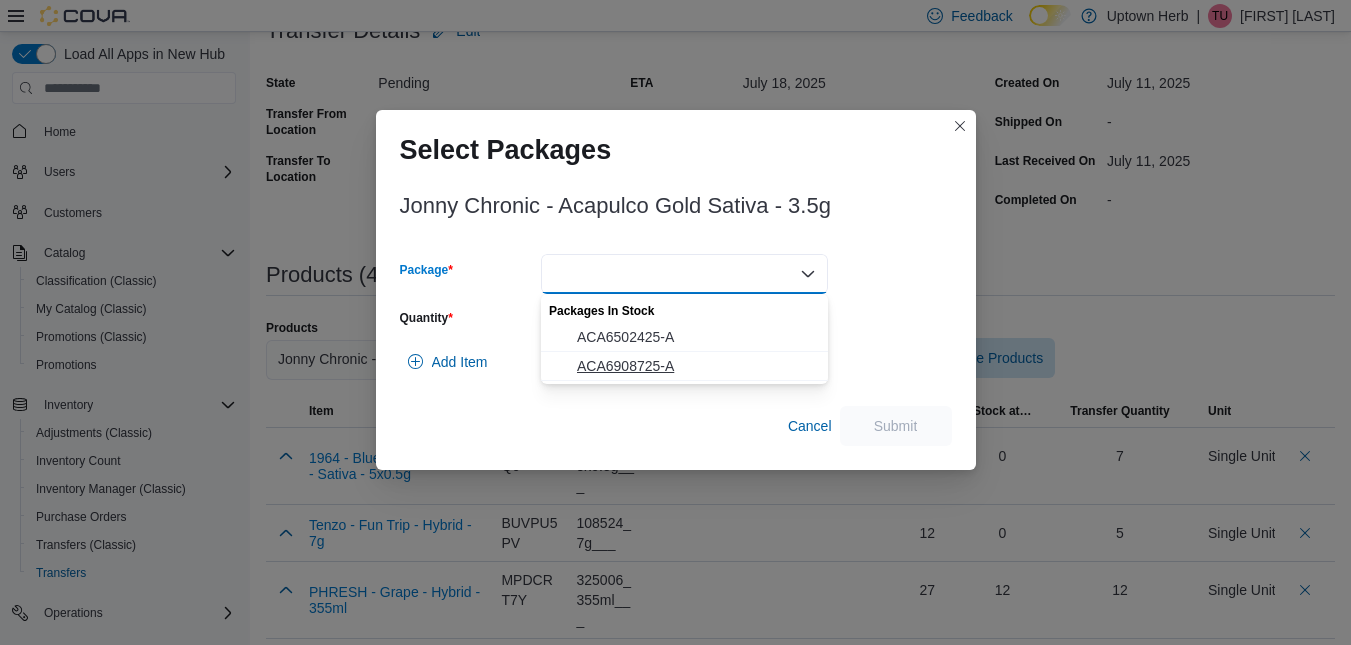 click on "ACA6908725-A" at bounding box center [696, 366] 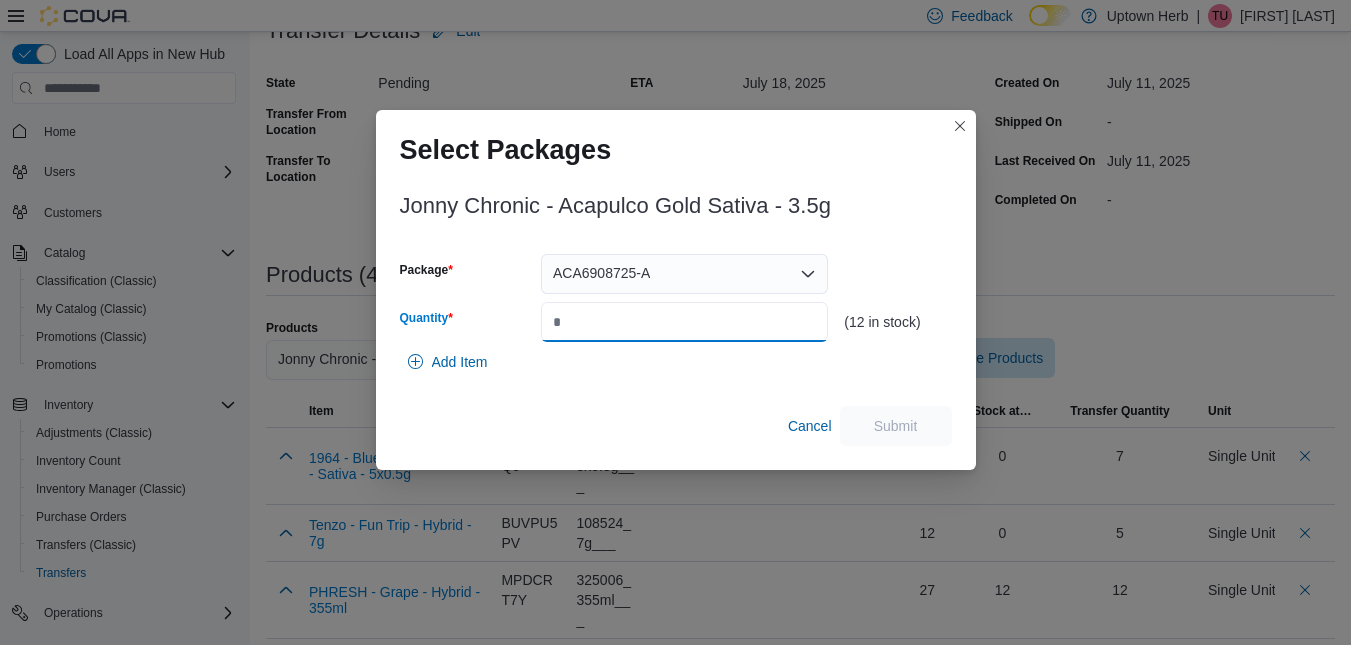 click on "Quantity" at bounding box center (684, 322) 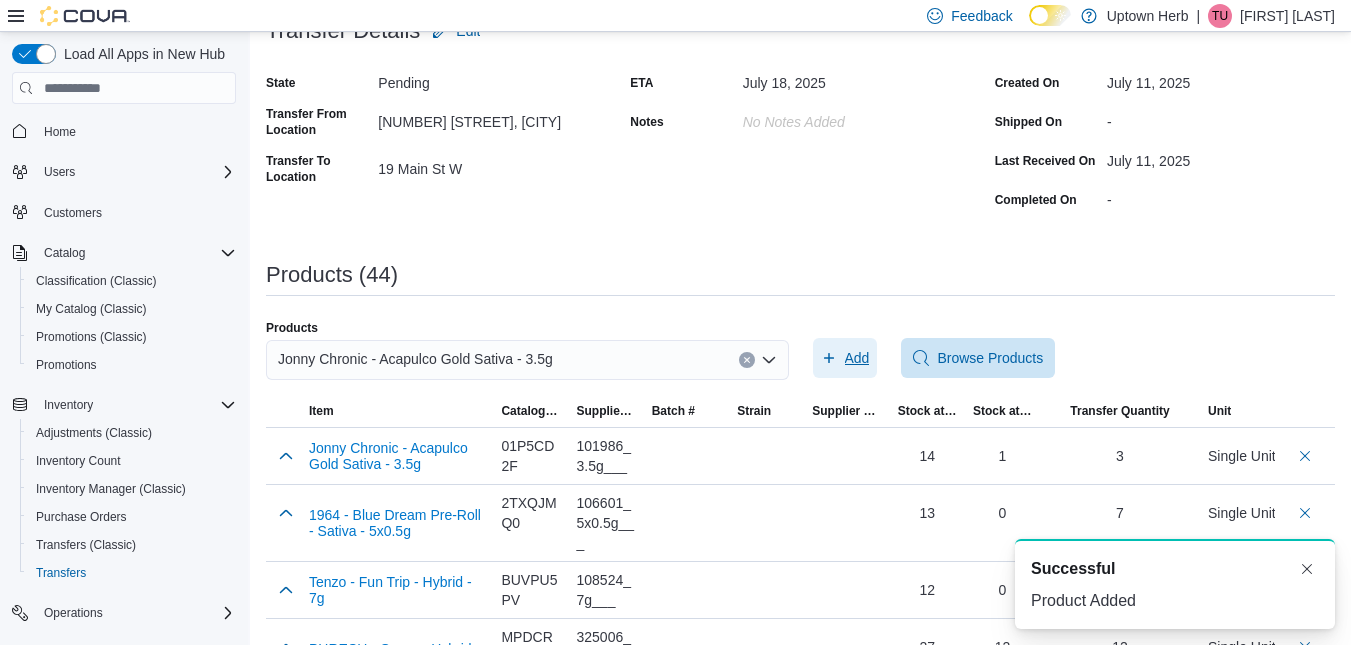 scroll, scrollTop: 0, scrollLeft: 0, axis: both 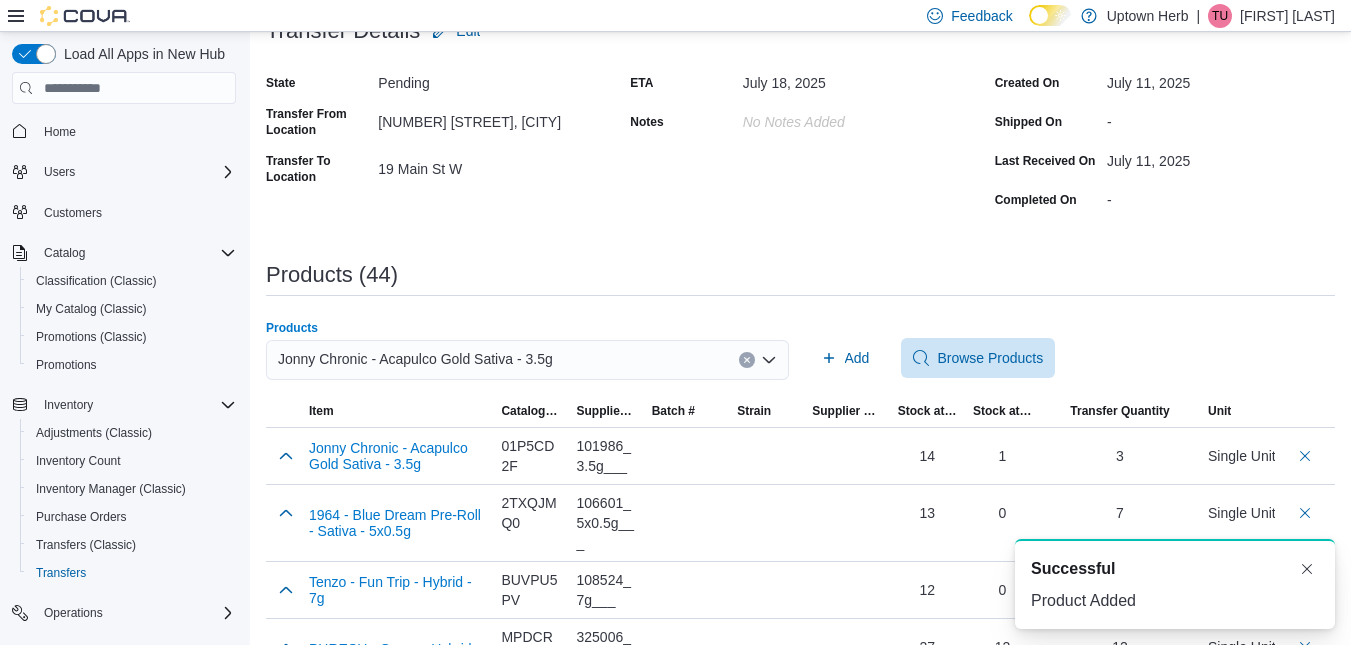 click on "Jonny Chronic - Acapulco Gold Sativa - 3.5g" at bounding box center (415, 359) 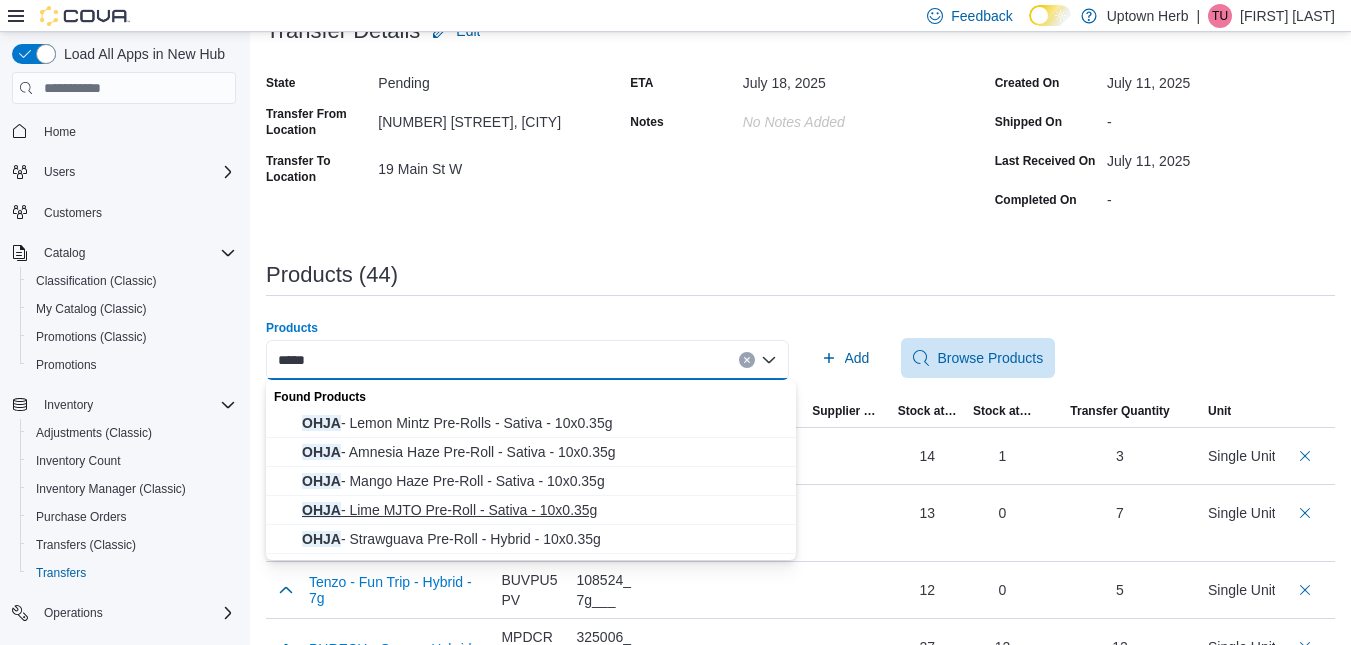 click on "OHJA  - Lime MJTO Pre-Roll - Sativa - 10x0.35g" at bounding box center (531, 510) 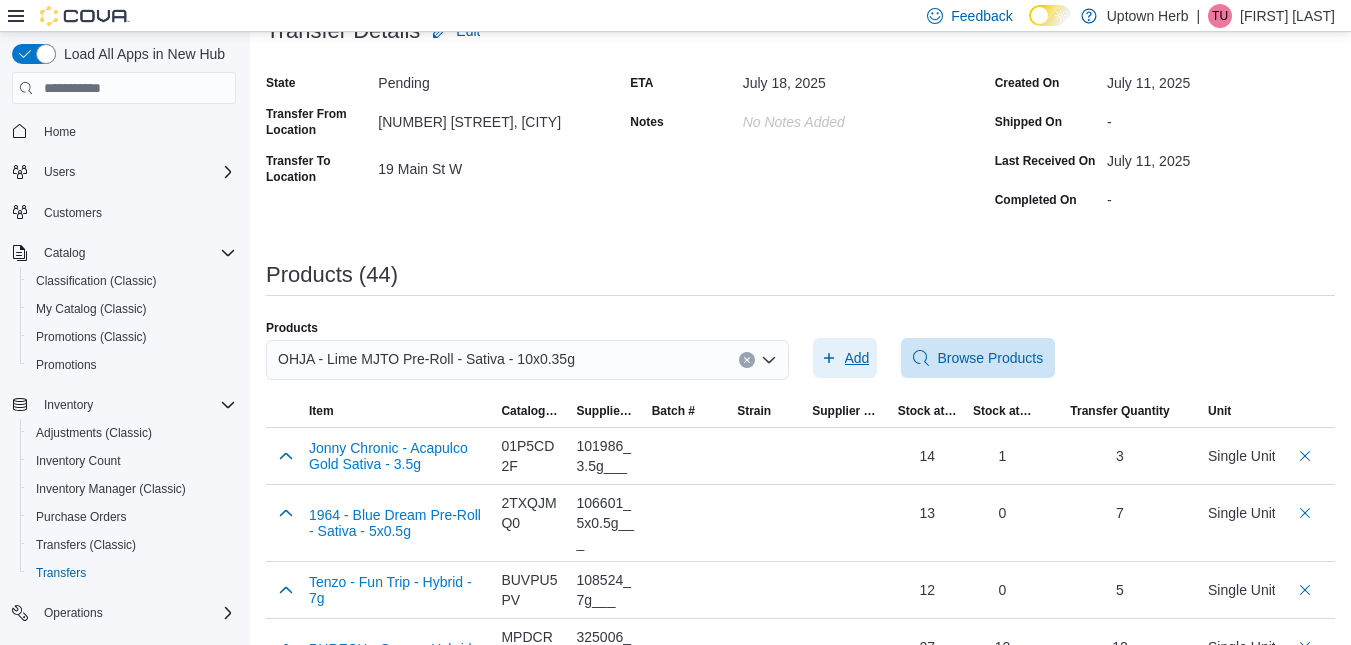 click on "Add" at bounding box center (857, 358) 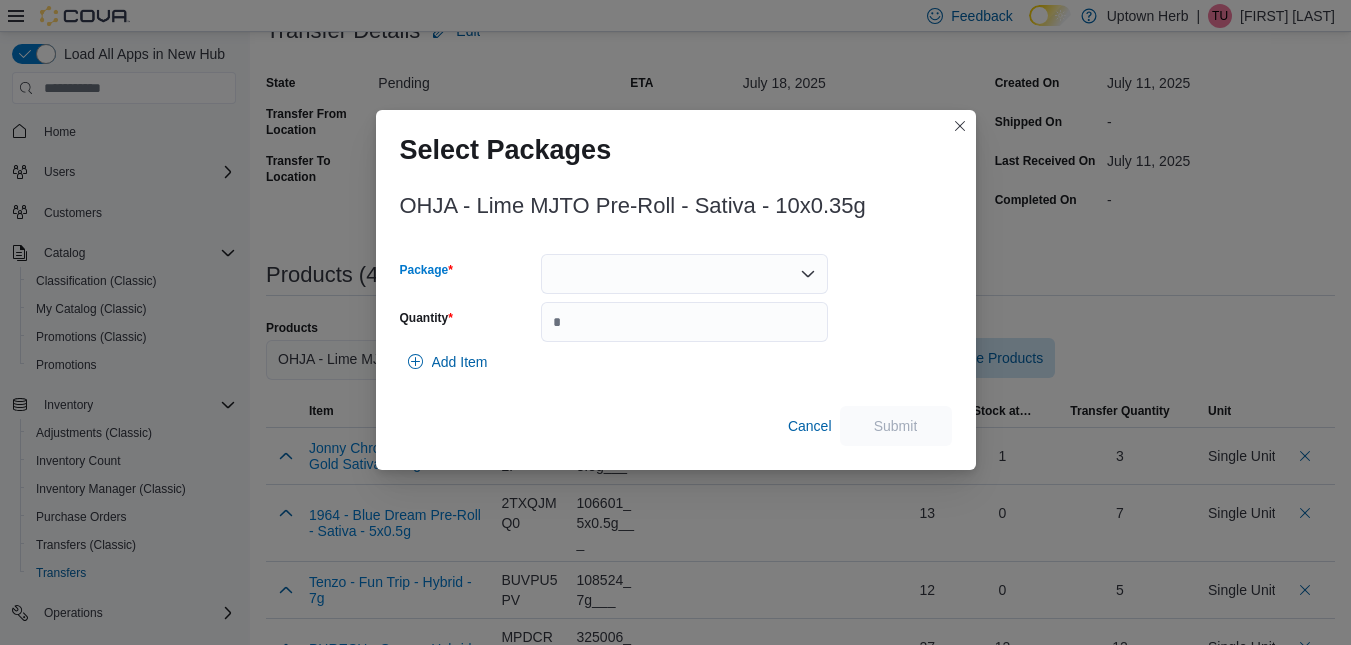 click at bounding box center (684, 274) 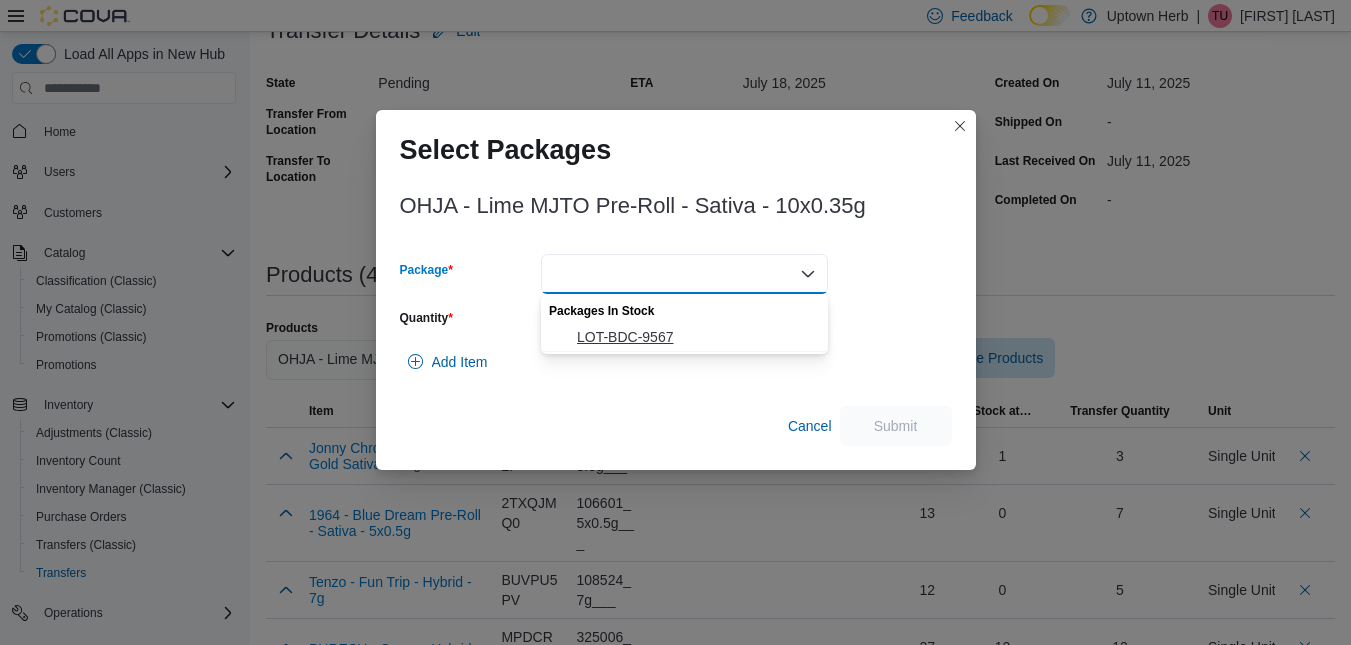 click on "LOT-BDC-9567" at bounding box center [696, 337] 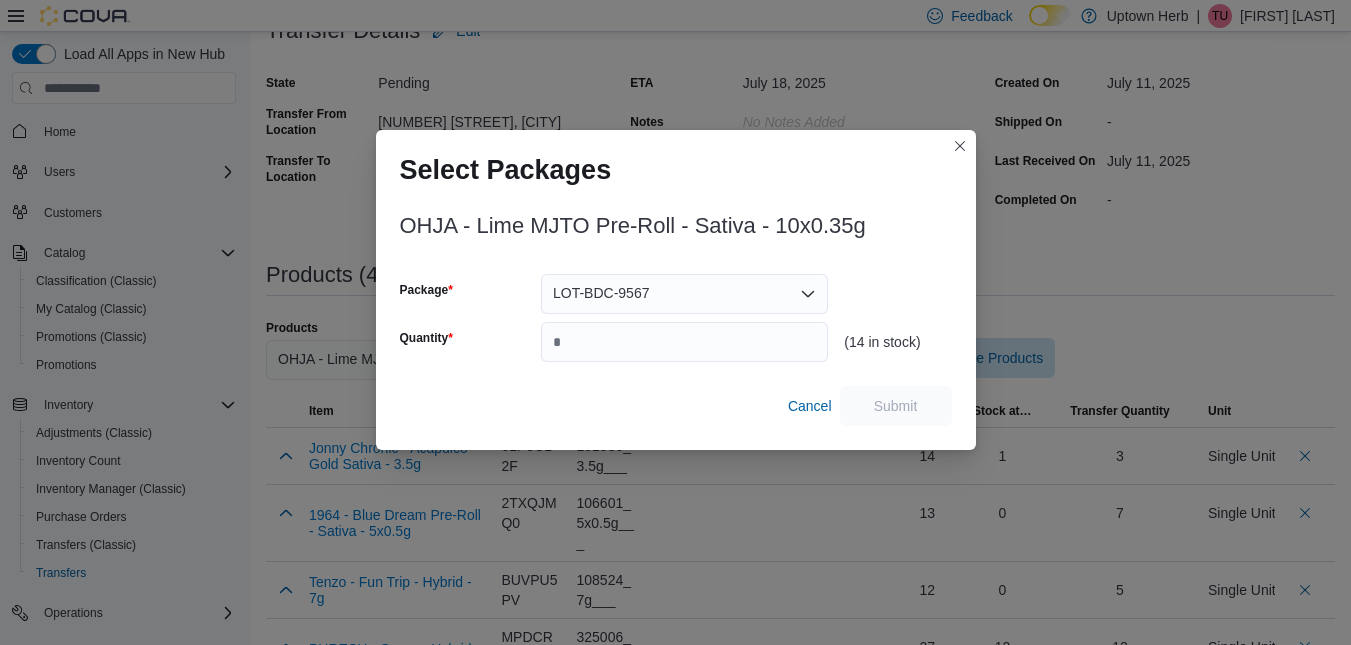 drag, startPoint x: 570, startPoint y: 363, endPoint x: 555, endPoint y: 342, distance: 25.806976 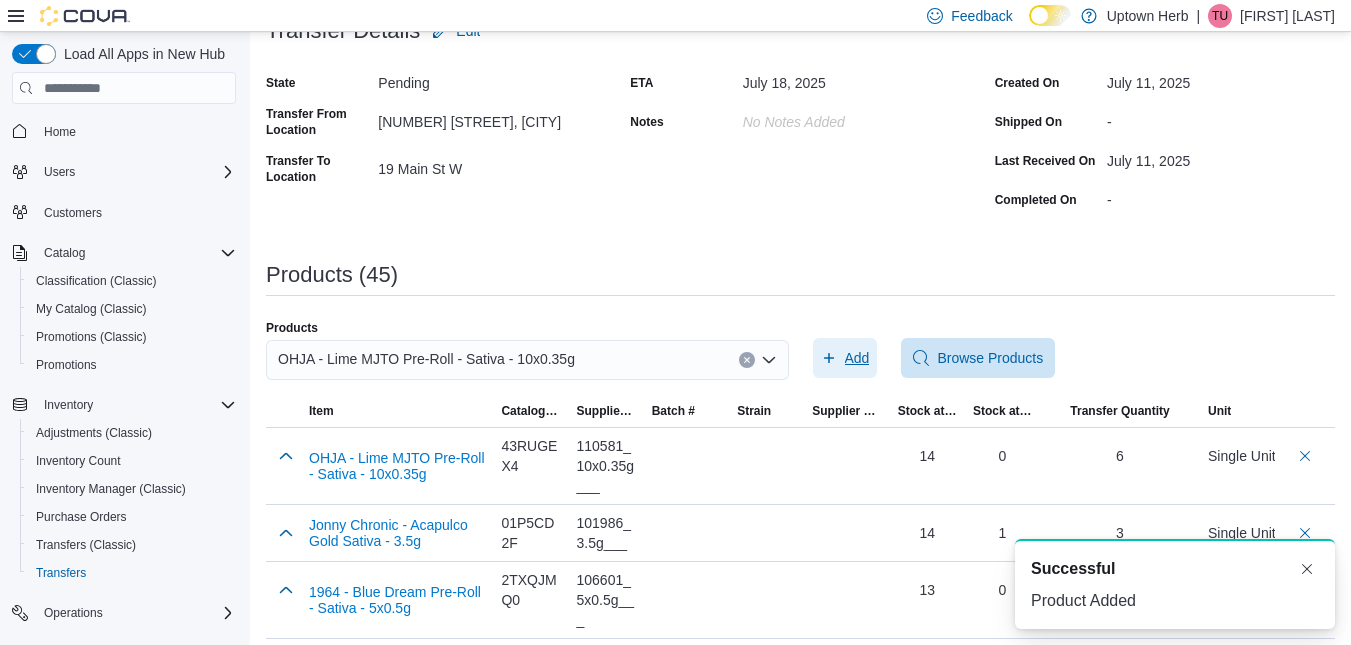 scroll, scrollTop: 0, scrollLeft: 0, axis: both 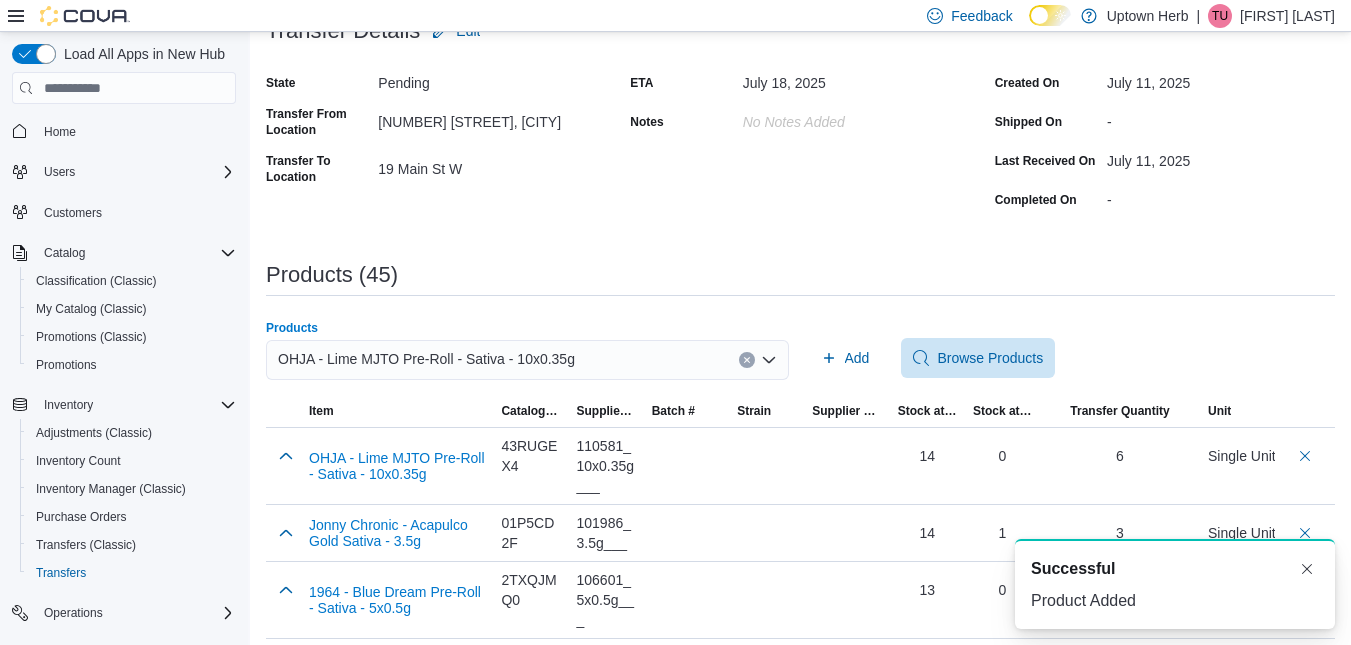 click on "OHJA - Lime MJTO Pre-Roll - Sativa - 10x0.35g" at bounding box center [426, 359] 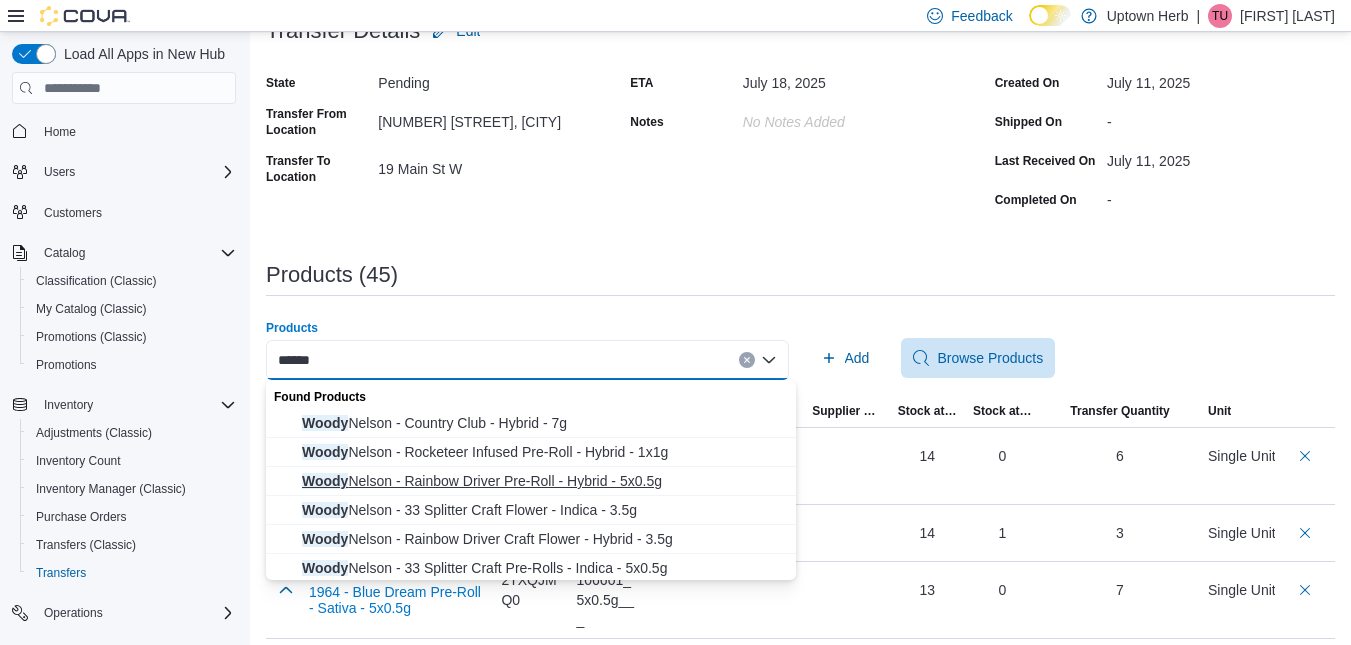 scroll, scrollTop: 61, scrollLeft: 0, axis: vertical 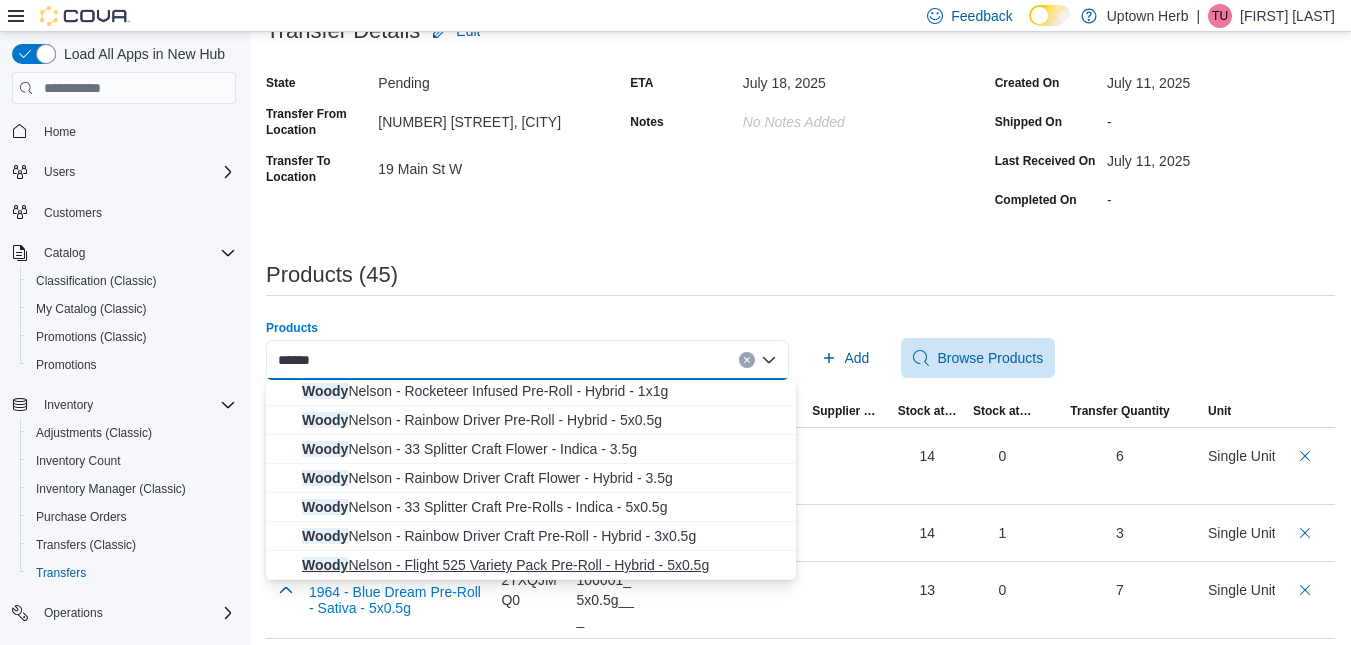 click on "Woody  Nelson - Flight 525 Variety Pack Pre-Roll - Hybrid - 5x0.5g" at bounding box center (543, 565) 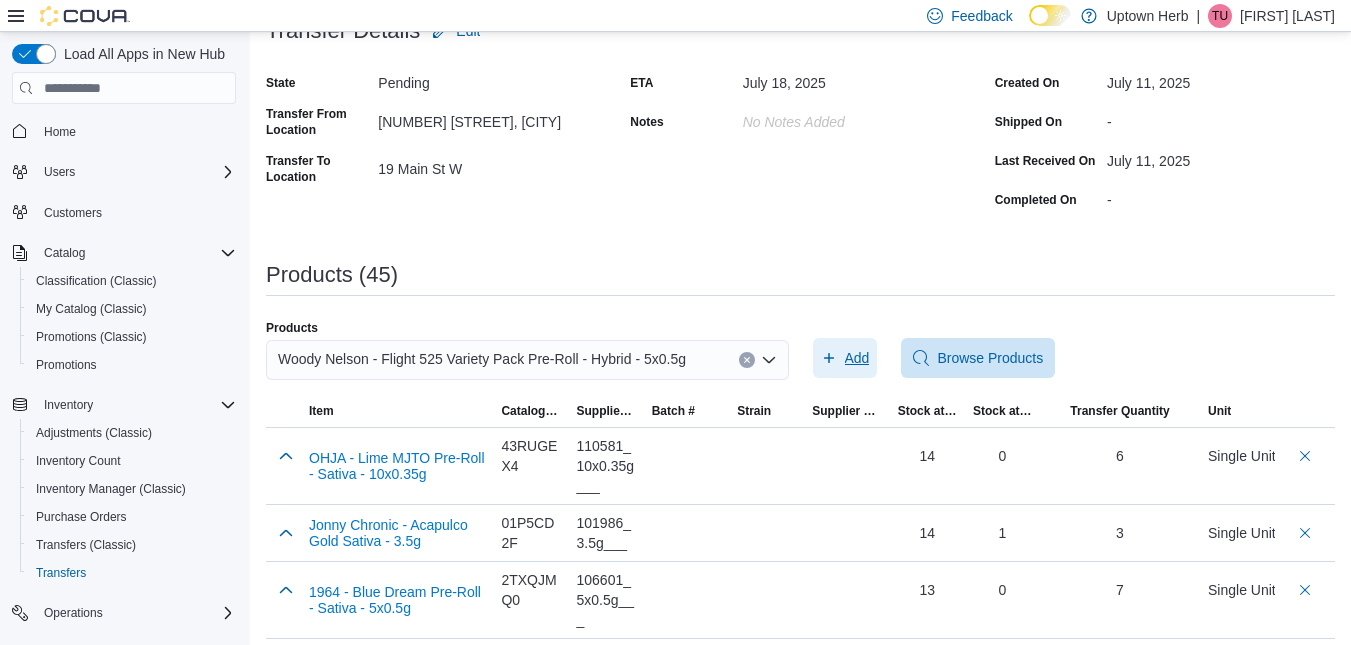 click on "Add" at bounding box center (857, 358) 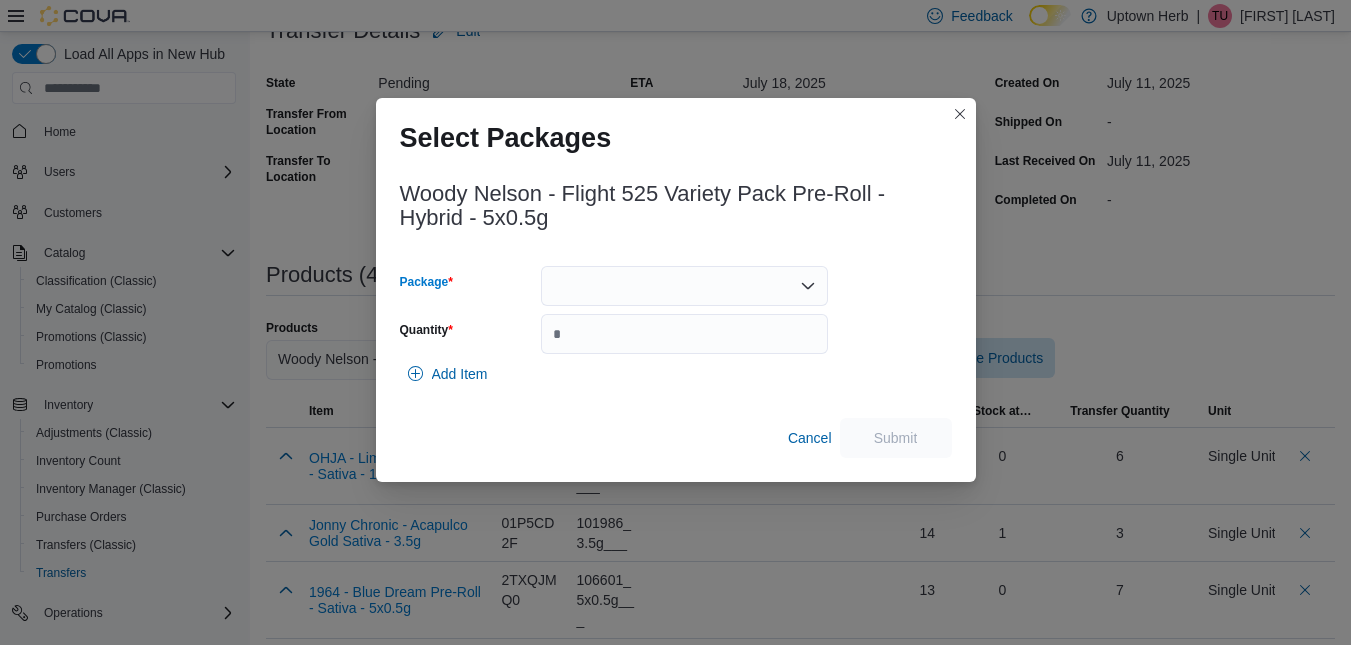 click at bounding box center (684, 286) 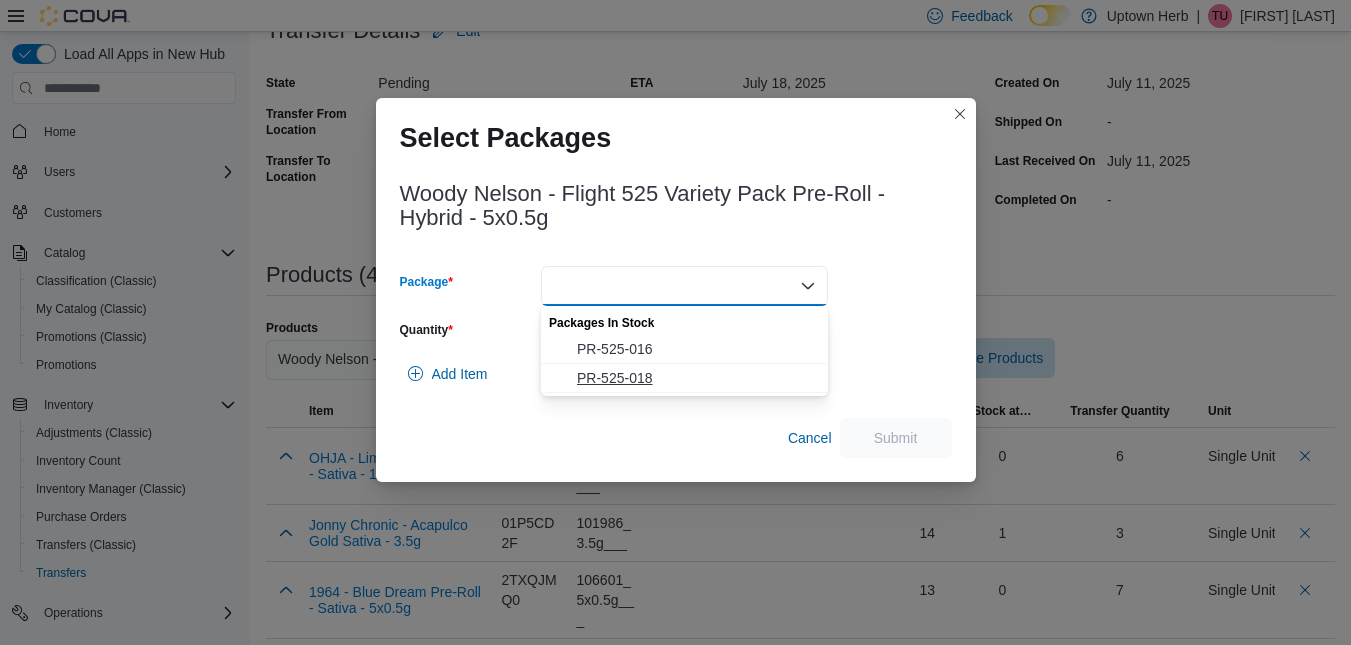 click on "PR-525-018" at bounding box center [696, 378] 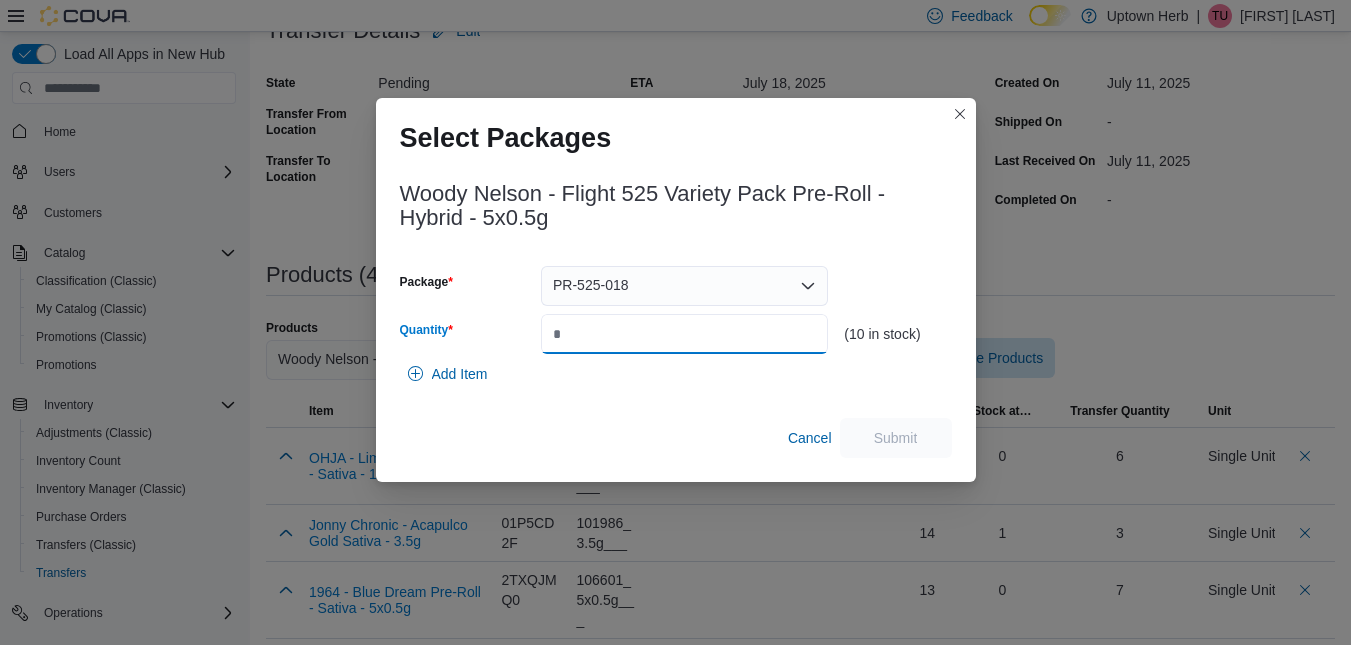 click on "Quantity" at bounding box center [684, 334] 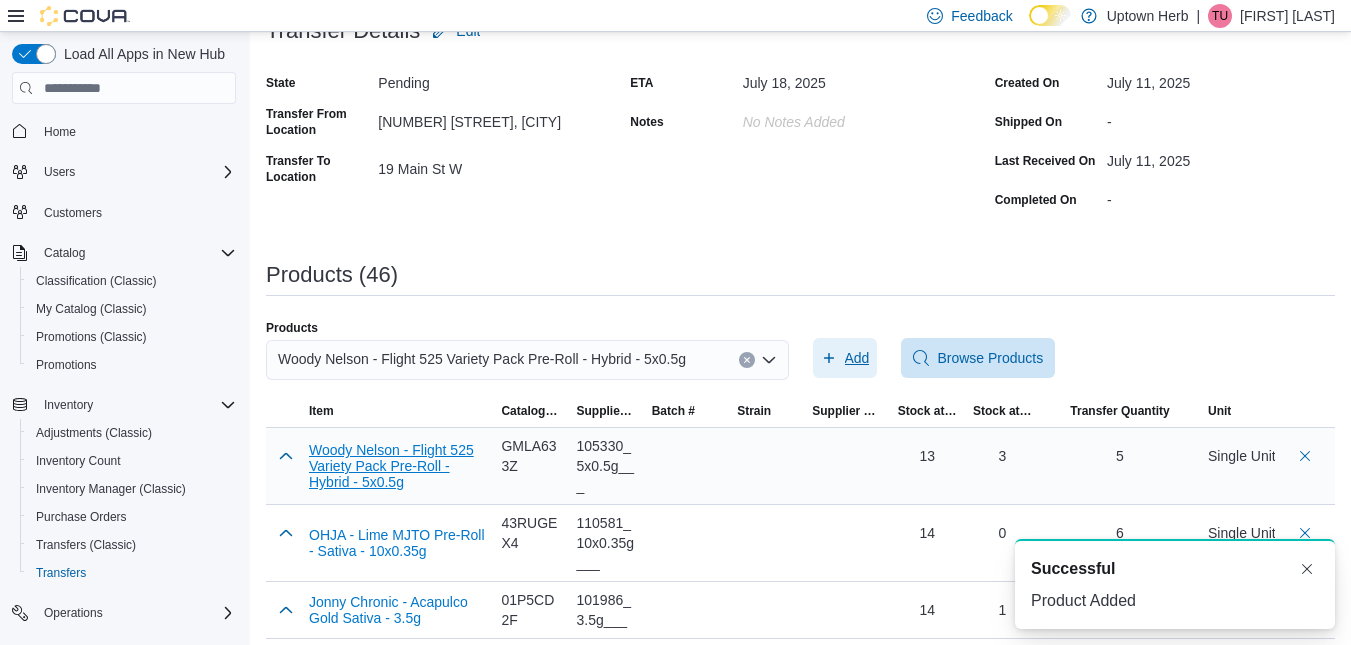 scroll, scrollTop: 0, scrollLeft: 0, axis: both 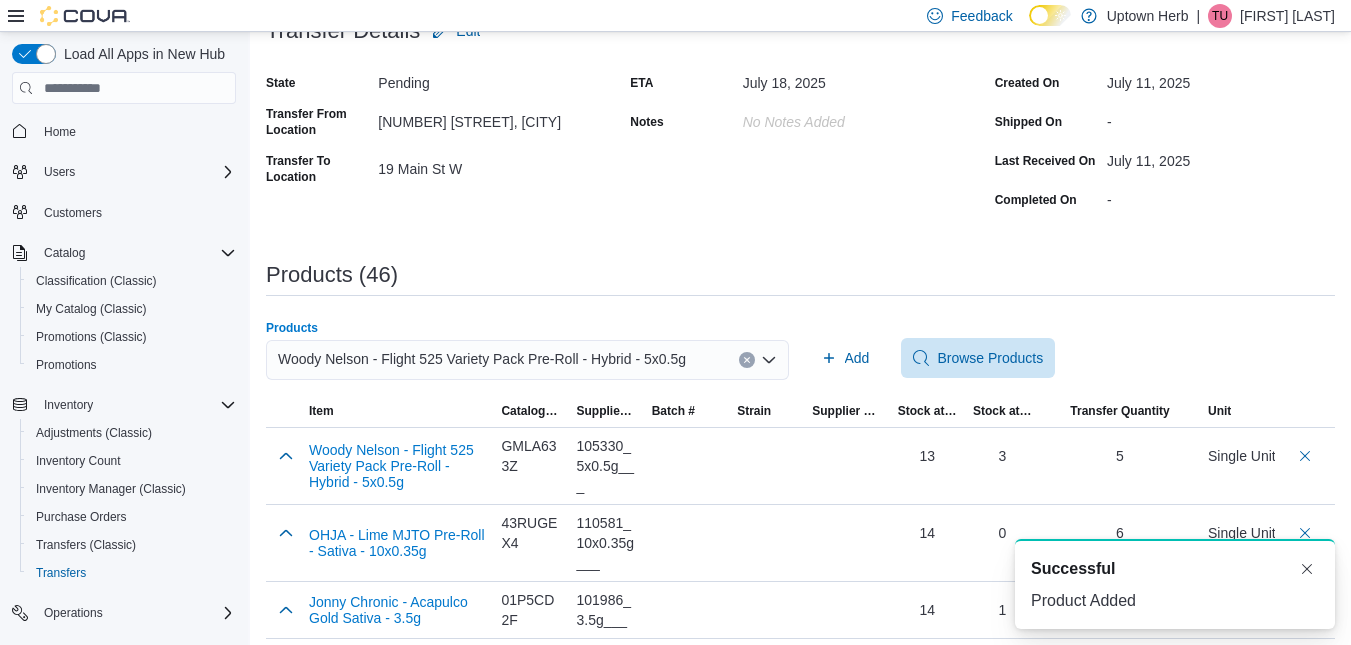 click on "Woody Nelson - Flight 525 Variety Pack Pre-Roll - Hybrid - 5x0.5g" at bounding box center (482, 359) 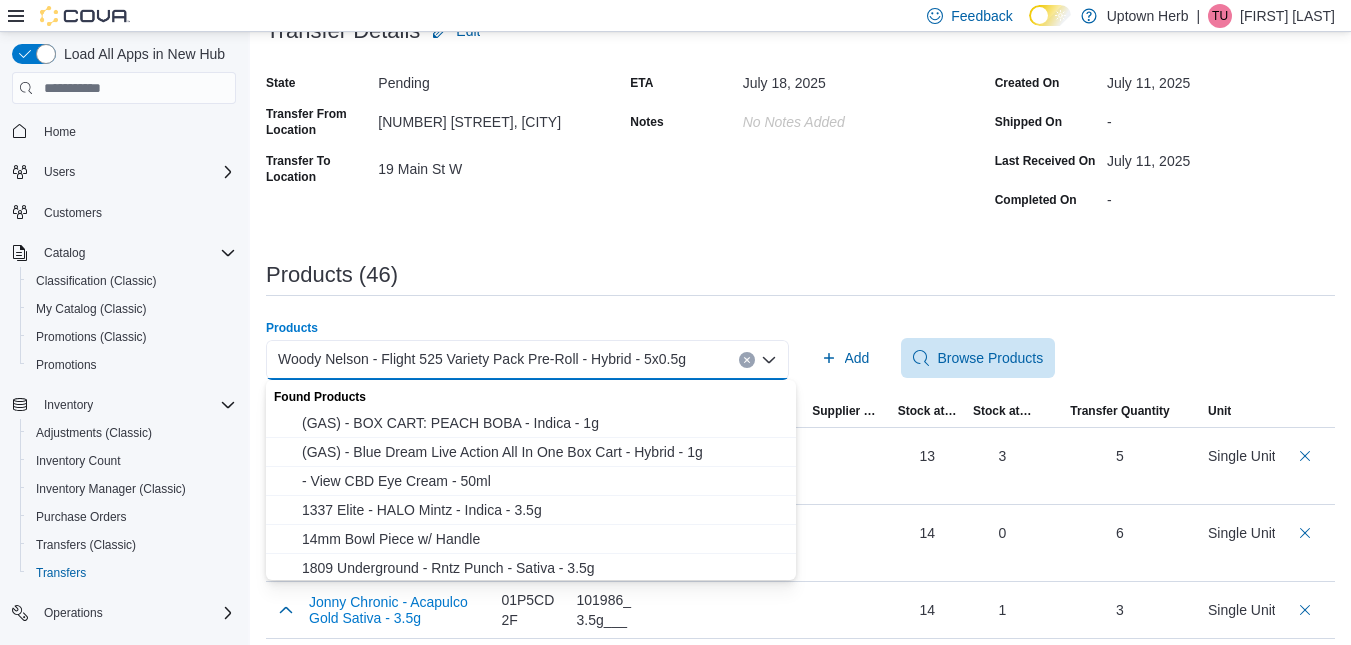 click on "Woody Nelson - Flight 525 Variety Pack Pre-Roll - Hybrid - 5x0.5g" at bounding box center (482, 359) 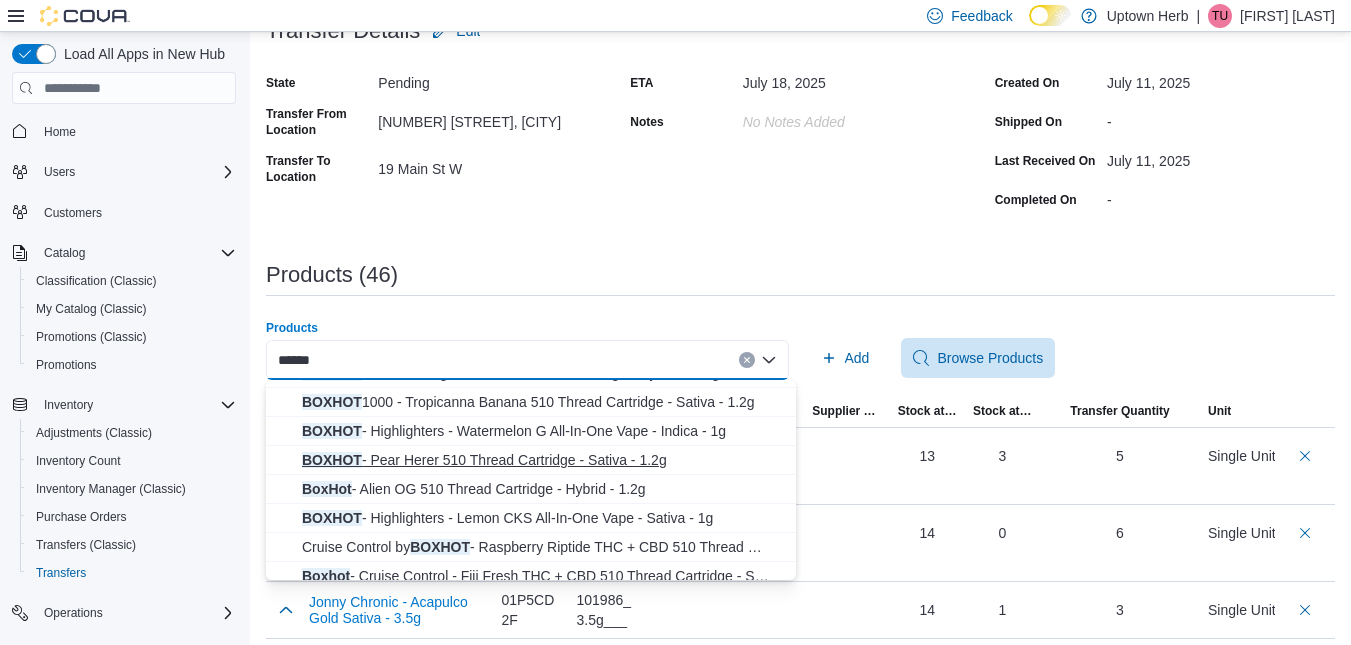 scroll, scrollTop: 148, scrollLeft: 0, axis: vertical 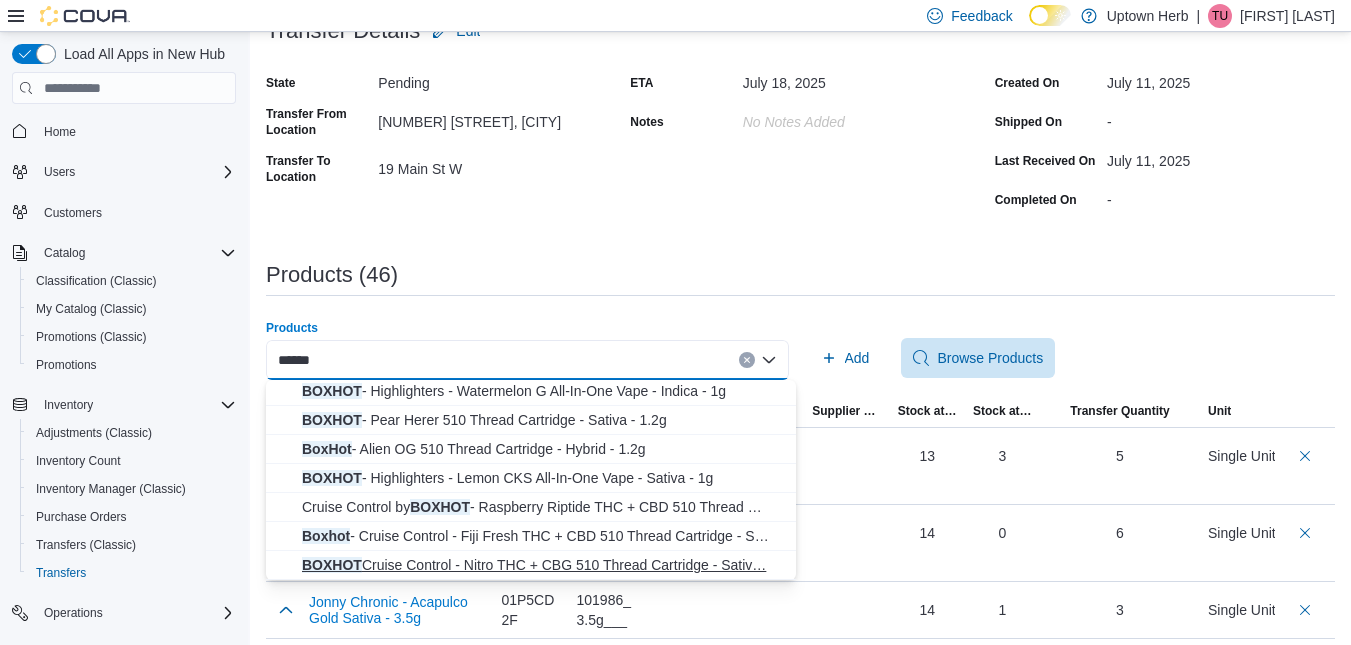 click on "BOXHOT  Cruise Control - Nitro THC + CBG 510 Thread Cartridge - Sativ… BOXHOT Cruise Control - Nitro THC + CBG 510 Thread Cartridge - Sativa - 2g" at bounding box center (543, 565) 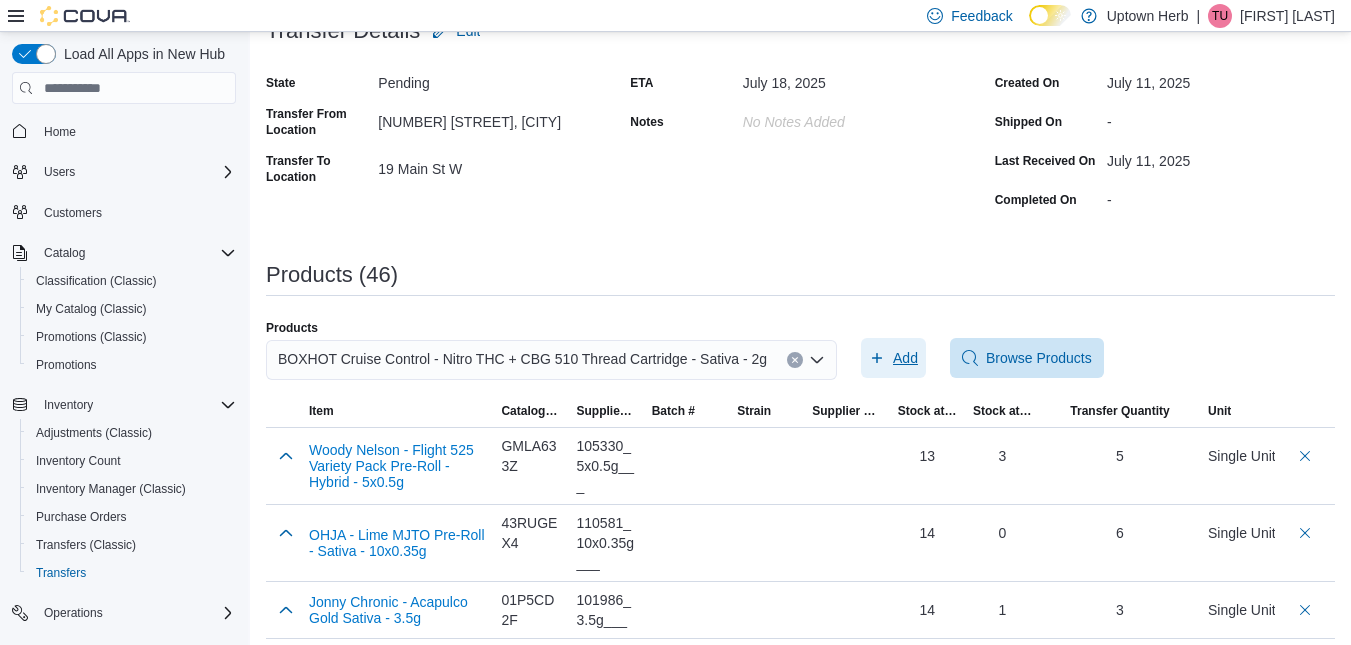 click on "Add" at bounding box center (905, 358) 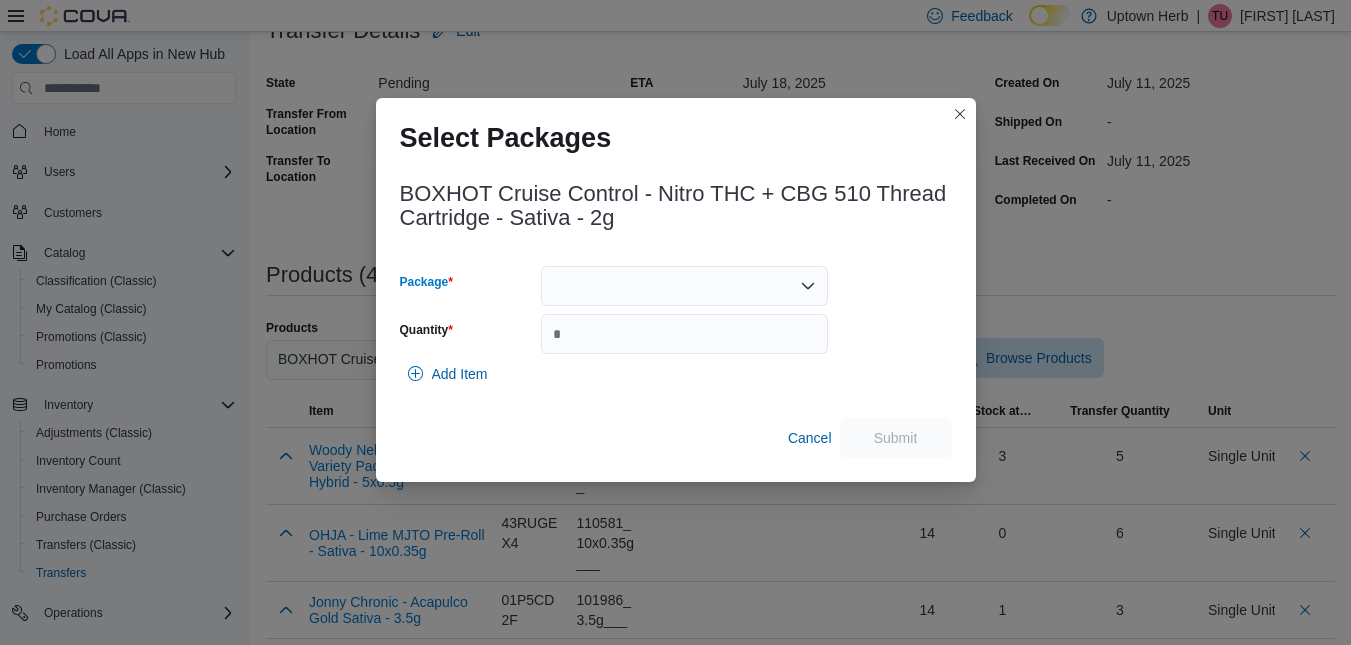 click at bounding box center [684, 286] 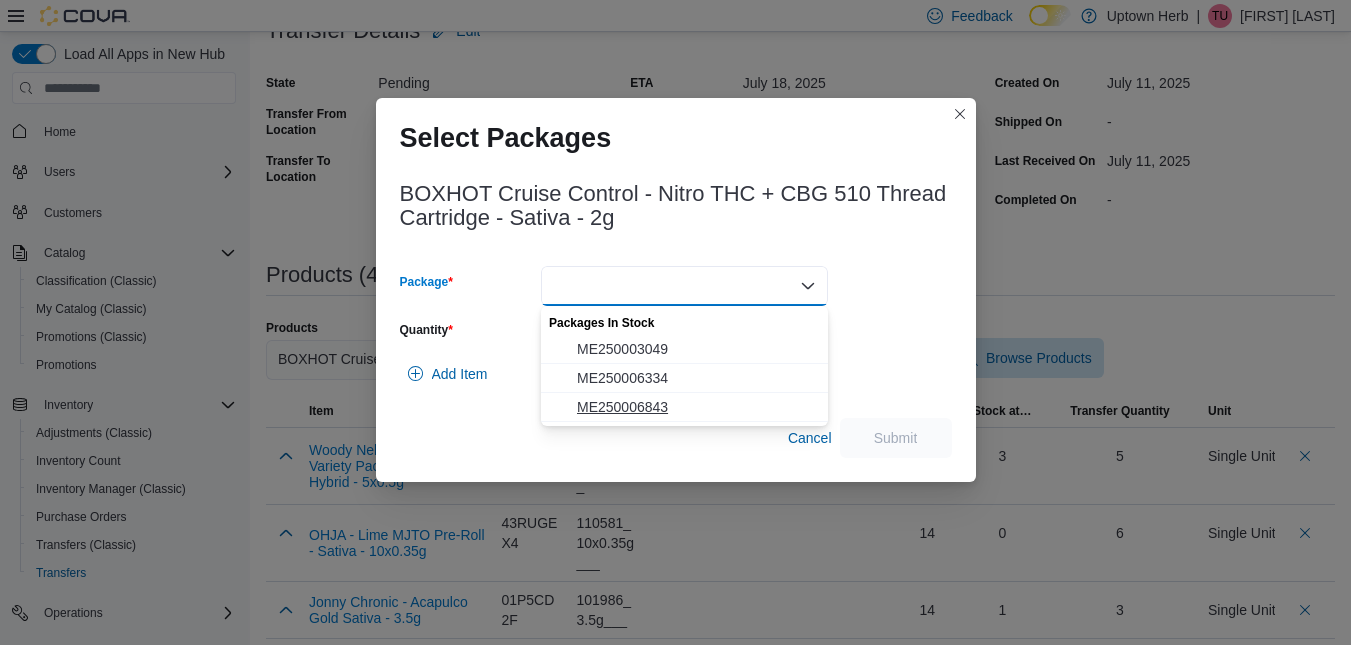 click on "ME250006843" at bounding box center (696, 407) 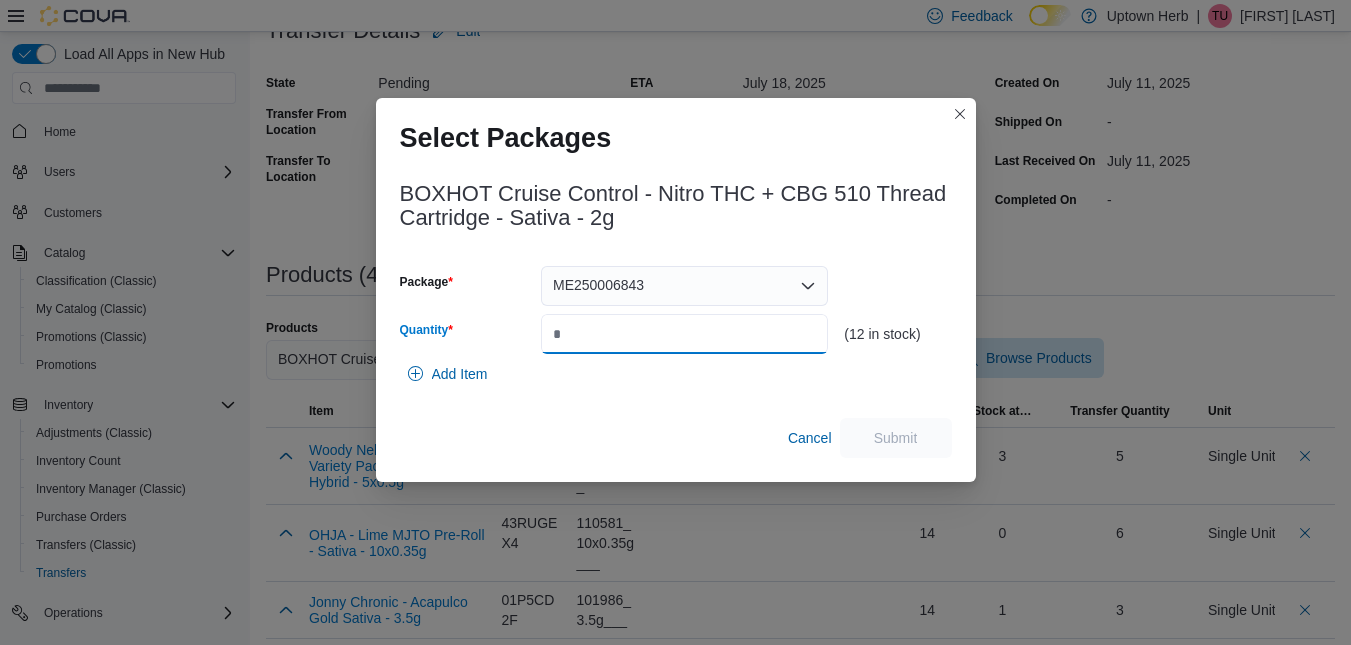 click on "Quantity" at bounding box center (684, 334) 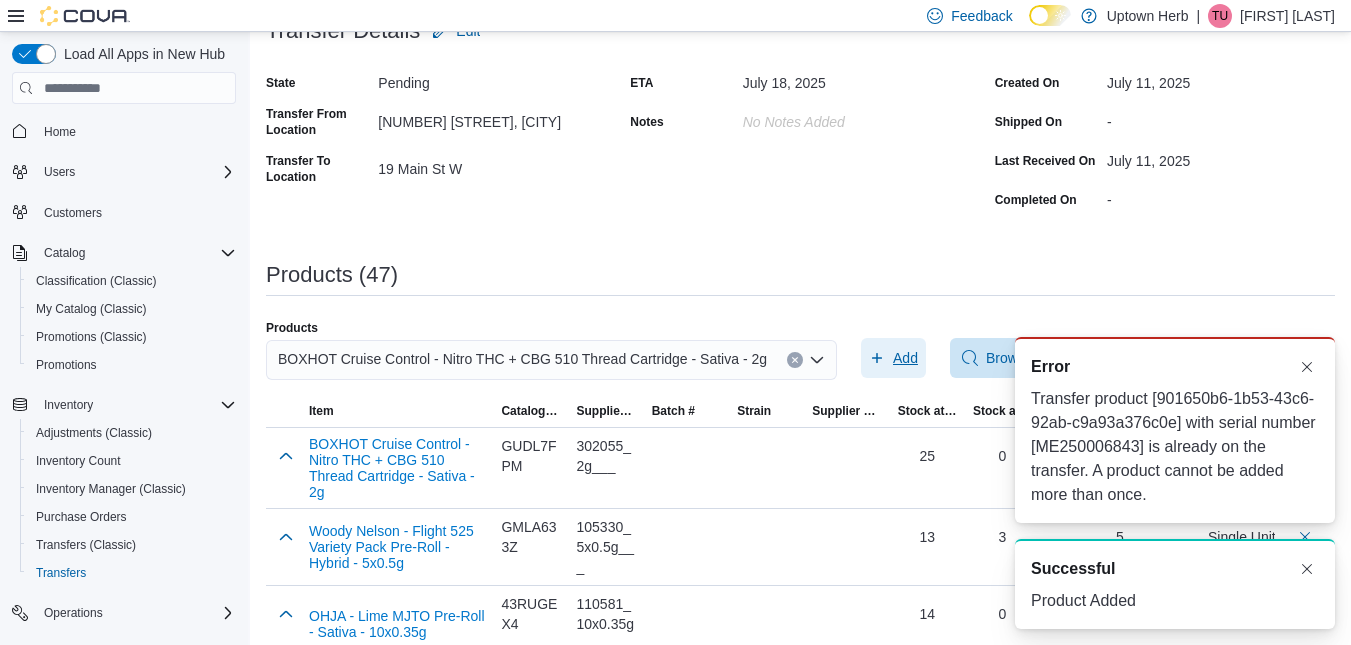 scroll, scrollTop: 0, scrollLeft: 0, axis: both 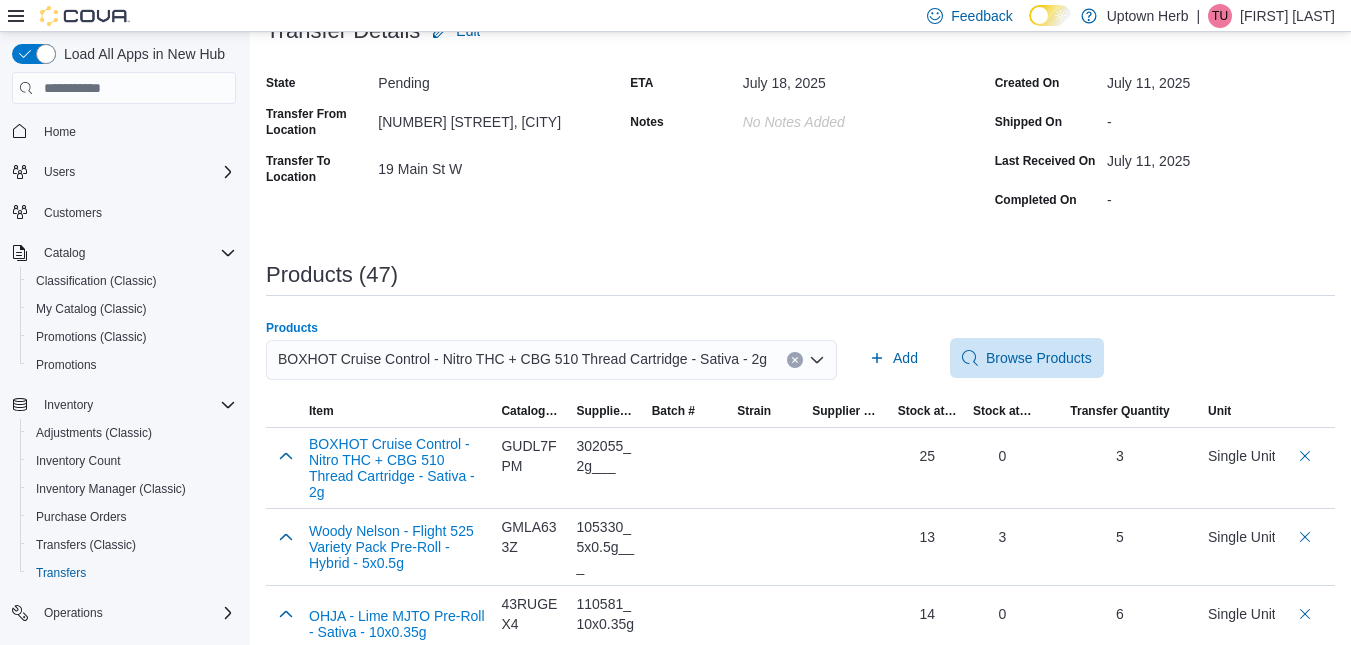 click on "BOXHOT Cruise Control - Nitro THC + CBG 510 Thread Cartridge - Sativa - 2g" at bounding box center [522, 359] 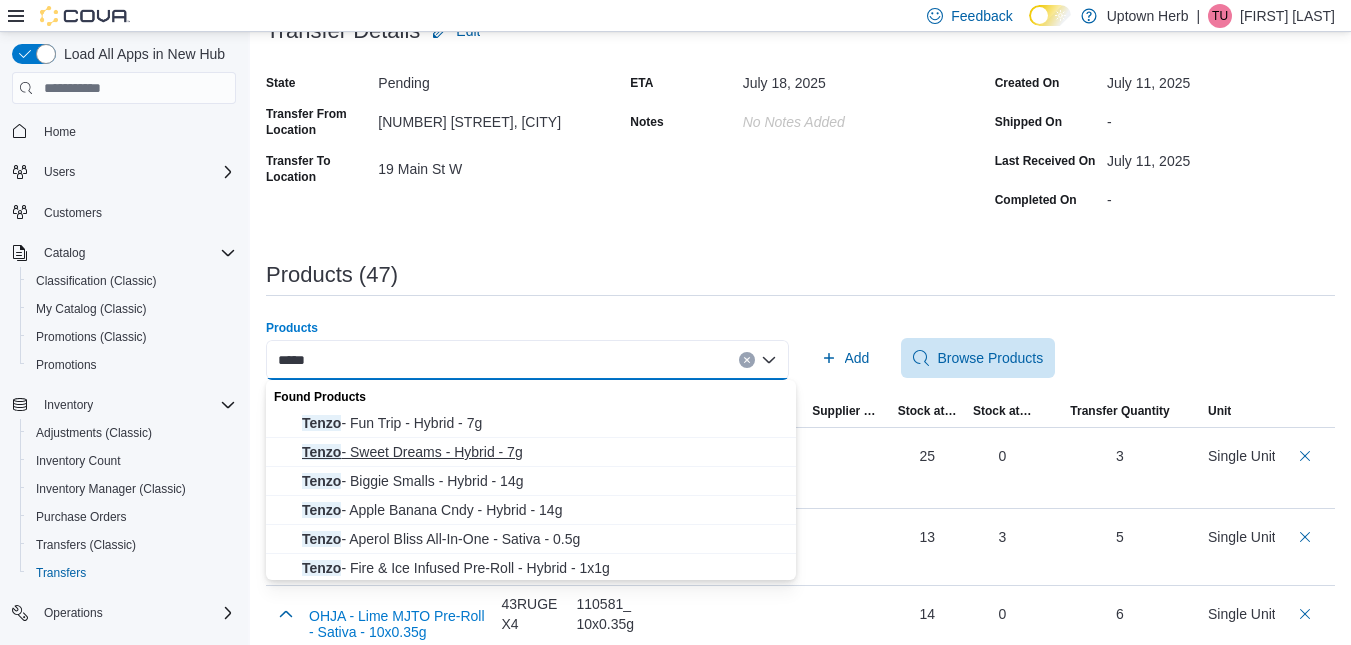 click on "Tenzo  - Sweet Dreams - Hybrid - 7g" at bounding box center (543, 452) 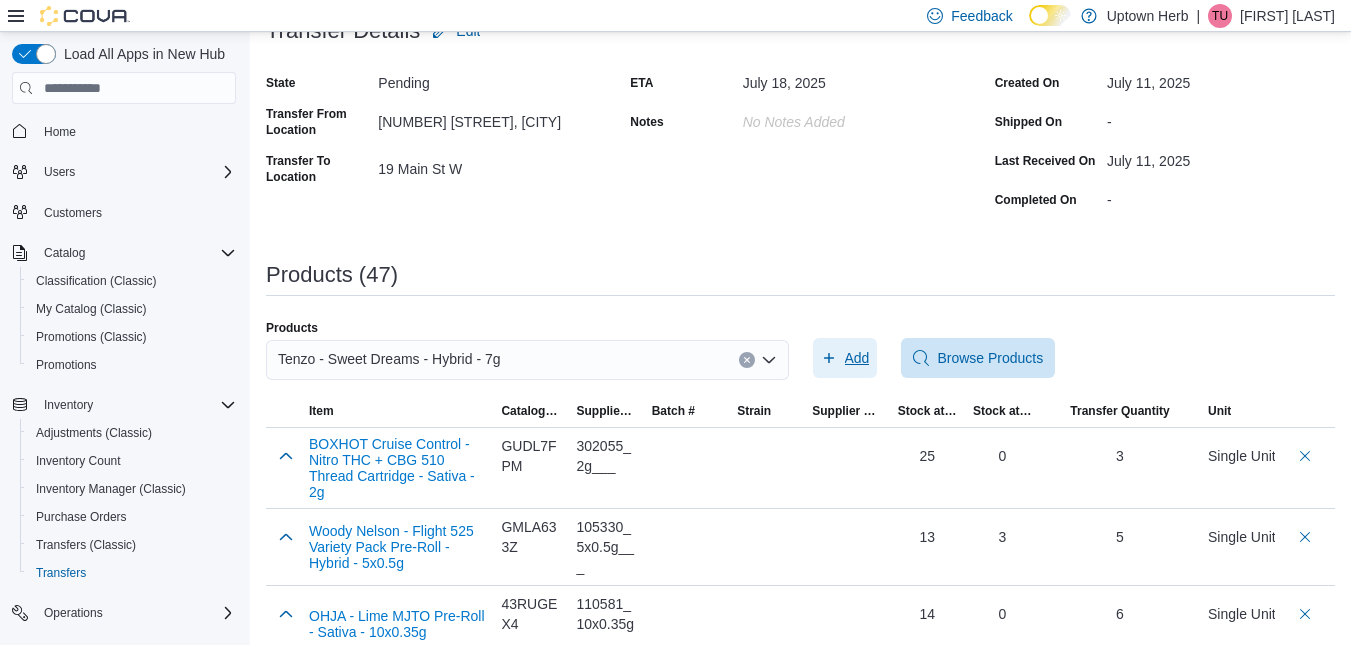 click on "Add" at bounding box center [857, 358] 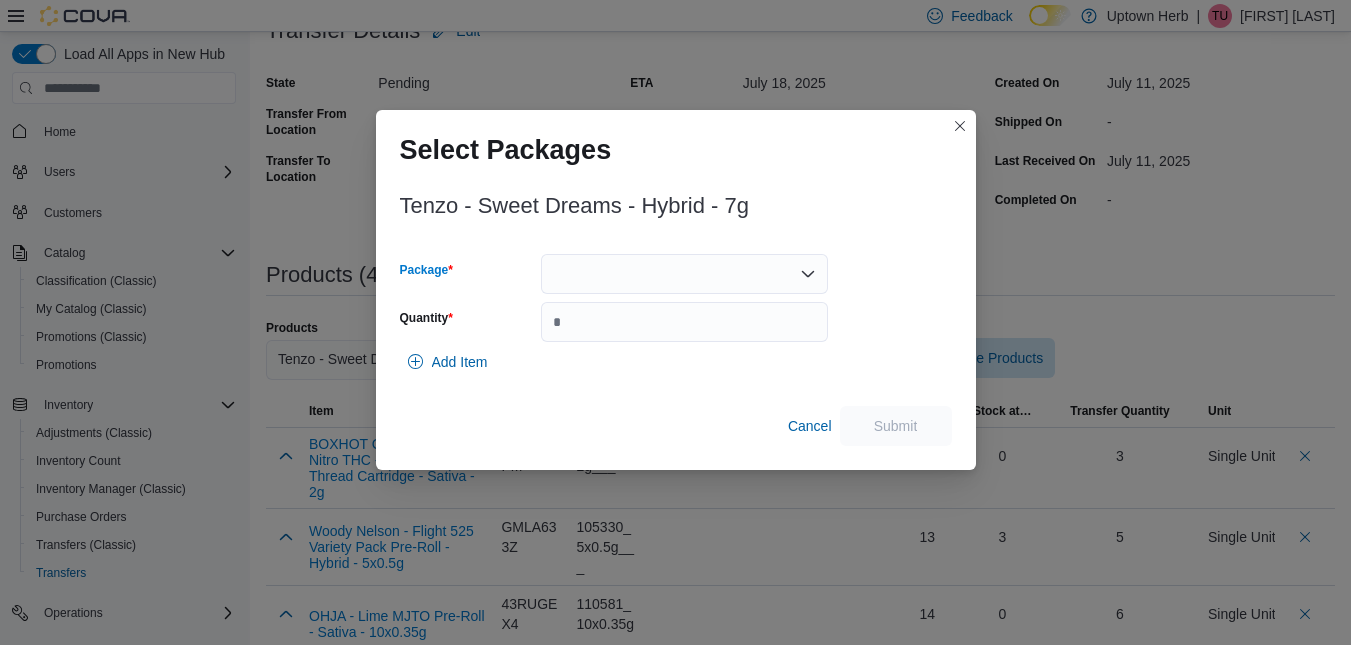 click at bounding box center [684, 274] 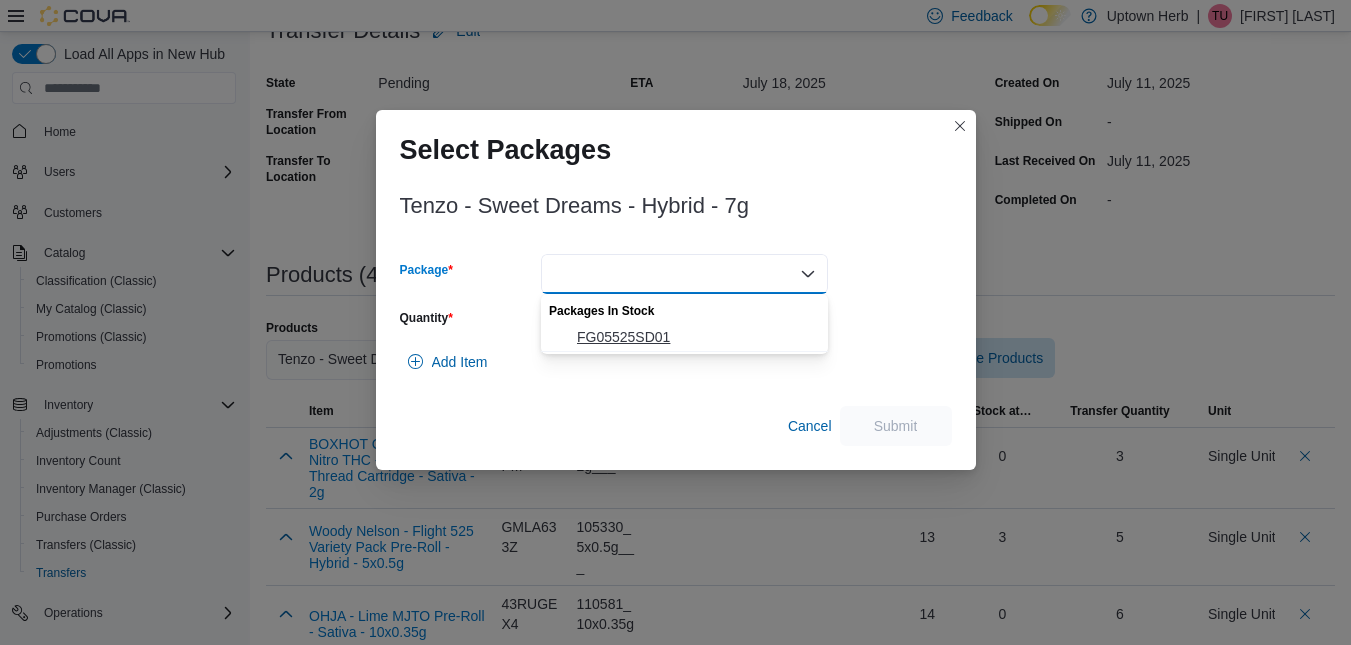 click on "FG05525SD01" at bounding box center (696, 337) 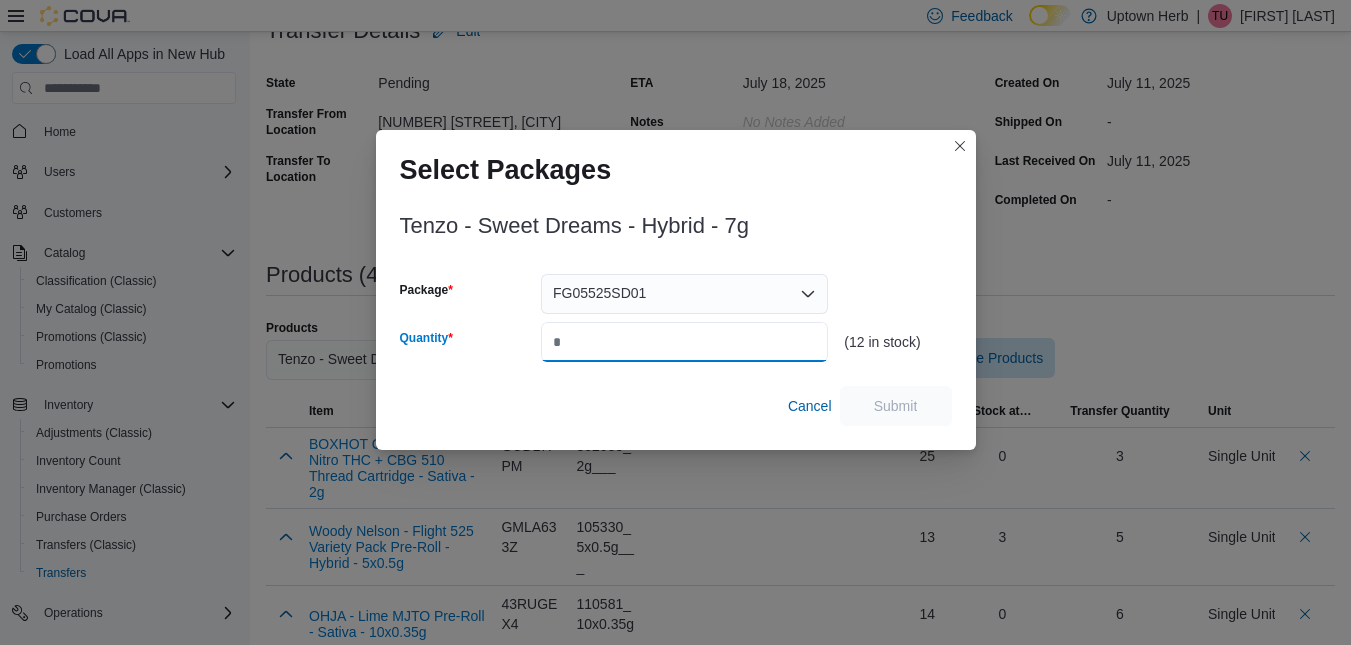 click on "Quantity" at bounding box center [684, 342] 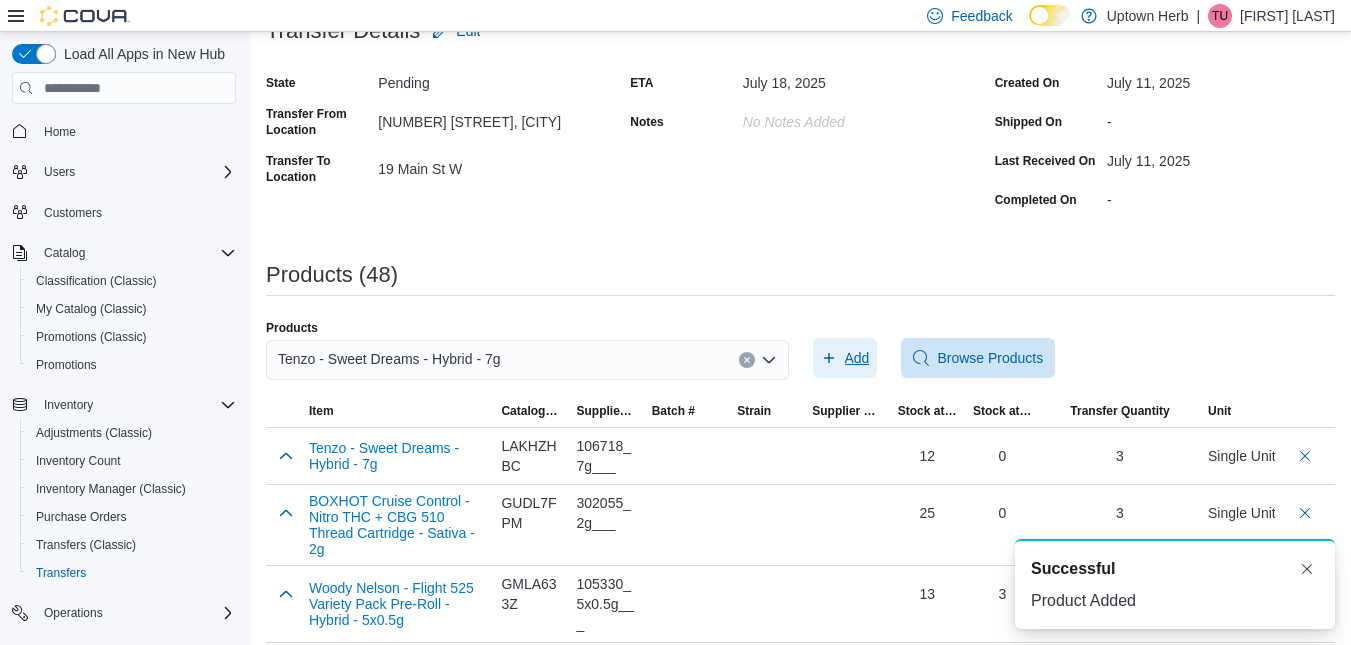 scroll, scrollTop: 0, scrollLeft: 0, axis: both 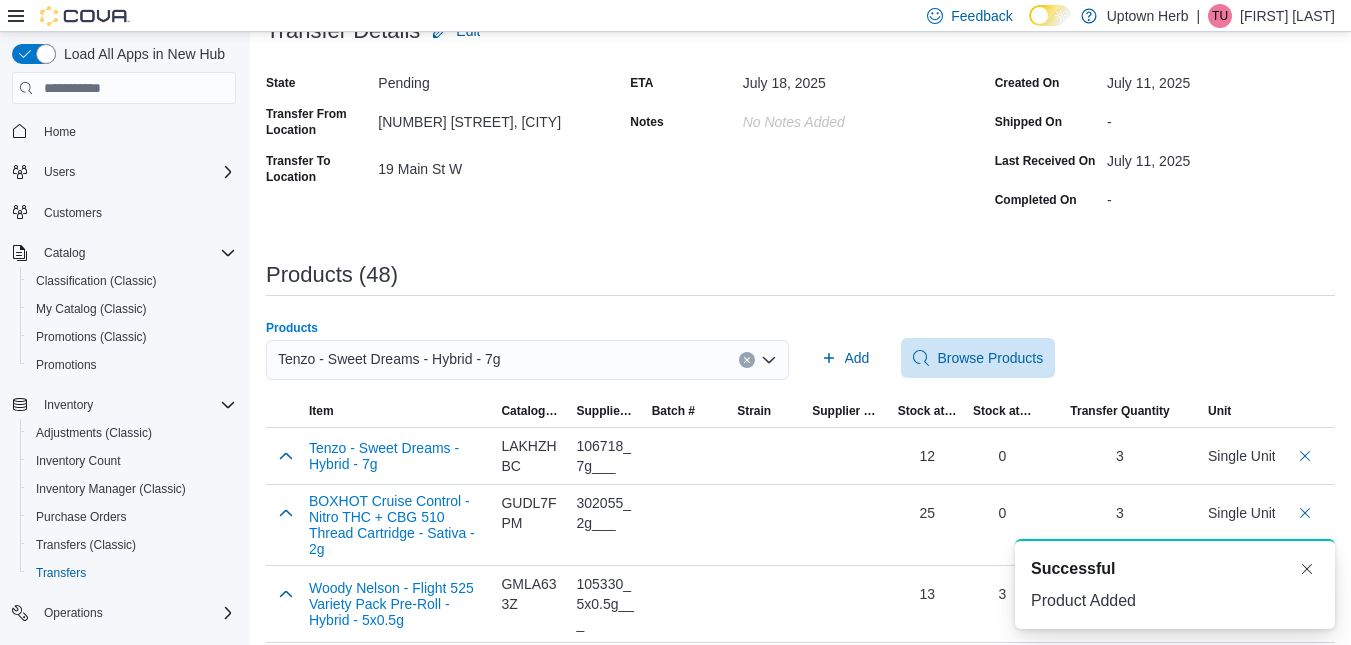 click on "Tenzo - Sweet Dreams - Hybrid - 7g" at bounding box center (527, 360) 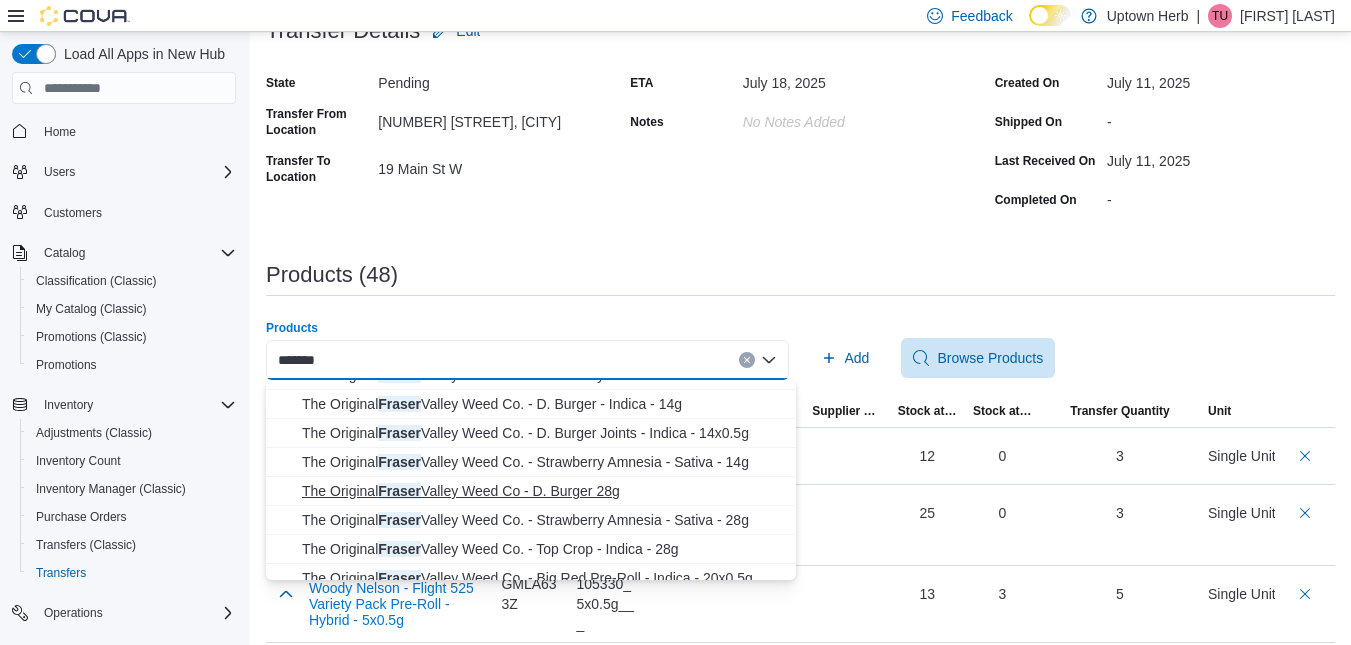 scroll, scrollTop: 61, scrollLeft: 0, axis: vertical 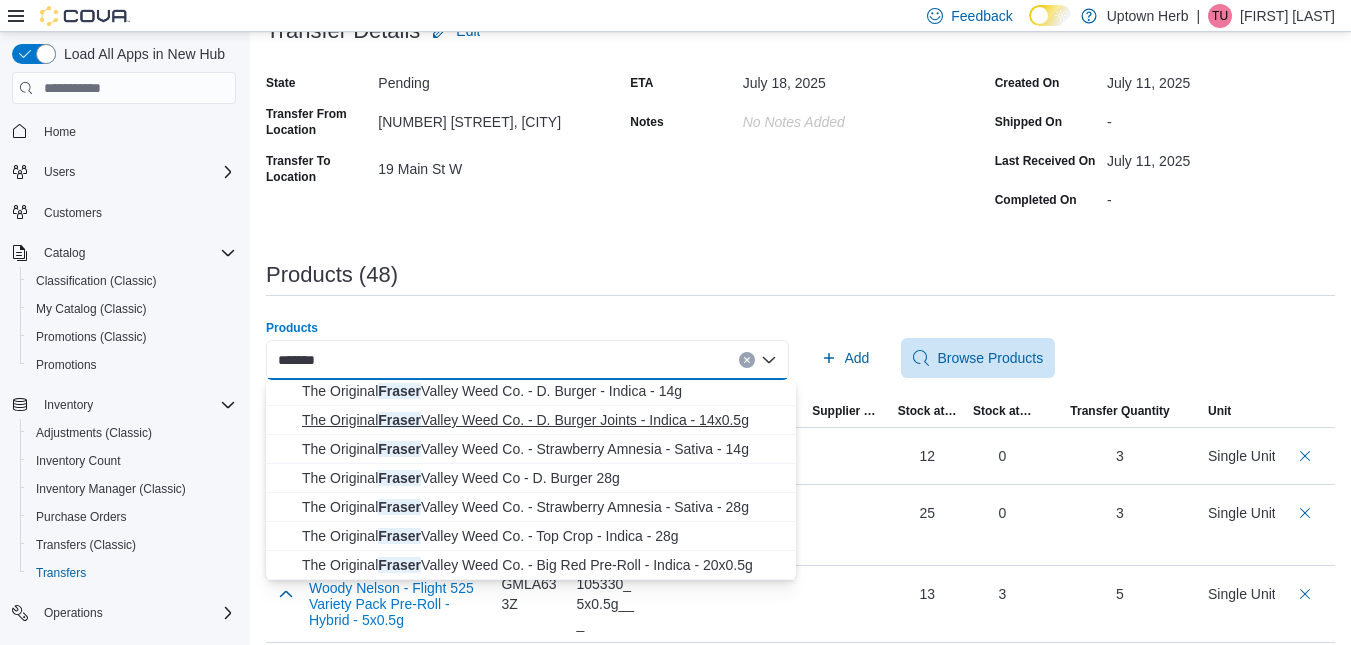 click on "The Original  Fraser  Valley Weed Co. - D. Burger Joints - Indica - 14x0.5g" at bounding box center [543, 420] 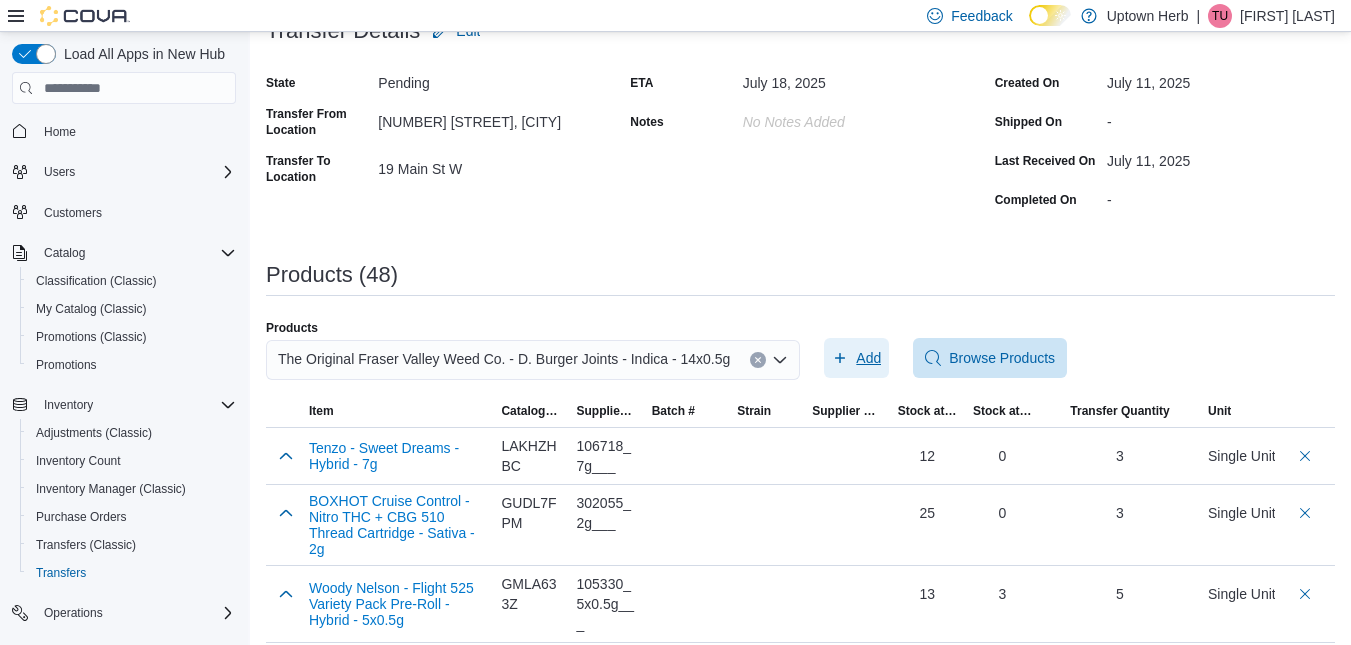 click on "Add" at bounding box center [868, 358] 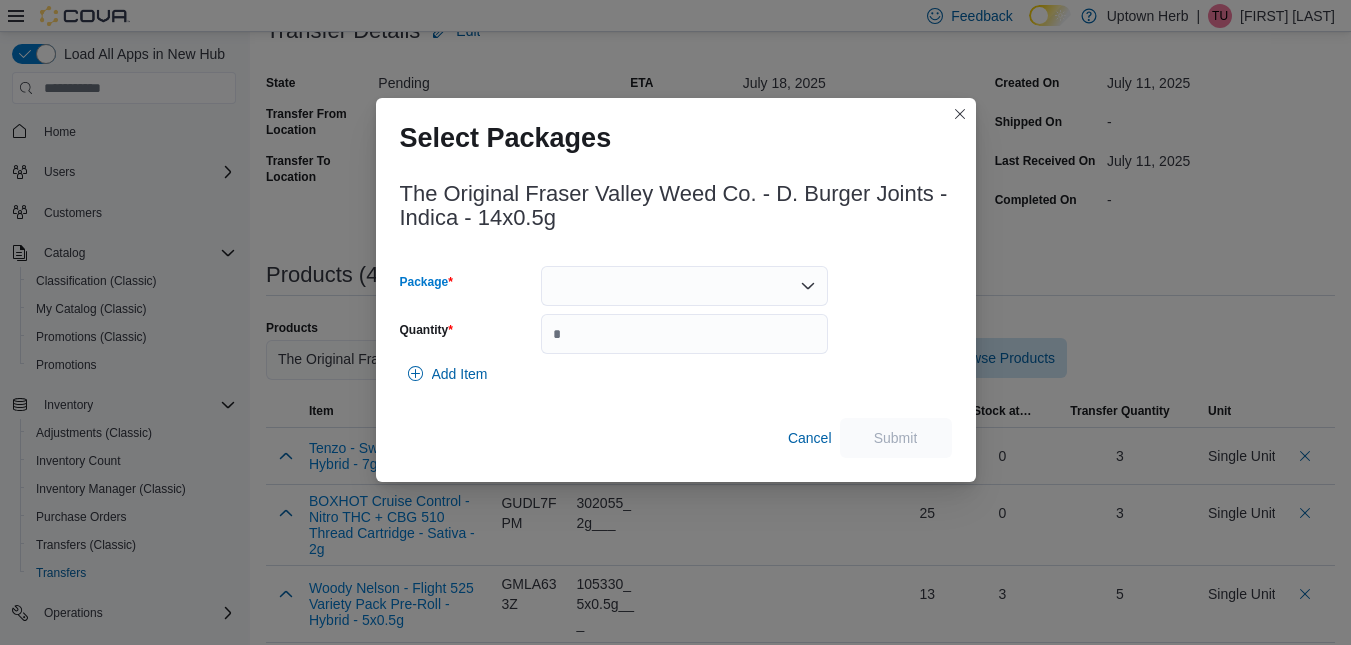 click at bounding box center [684, 286] 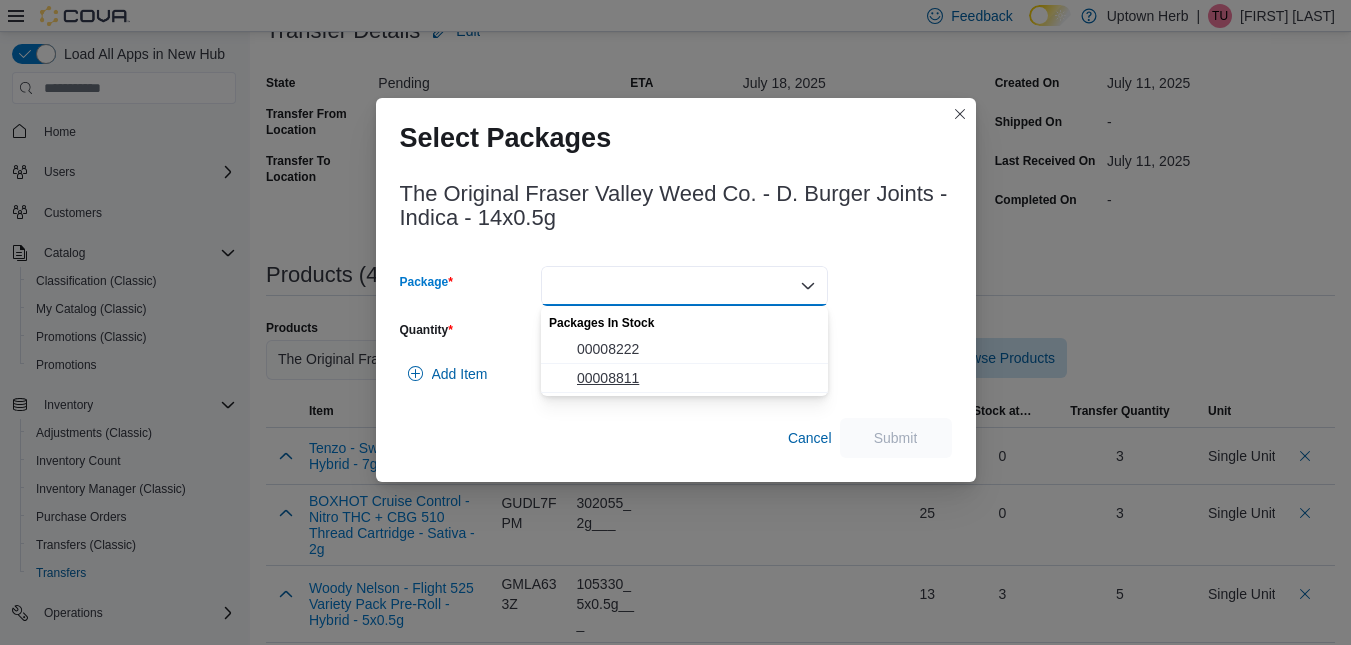 click on "00008811" at bounding box center [696, 378] 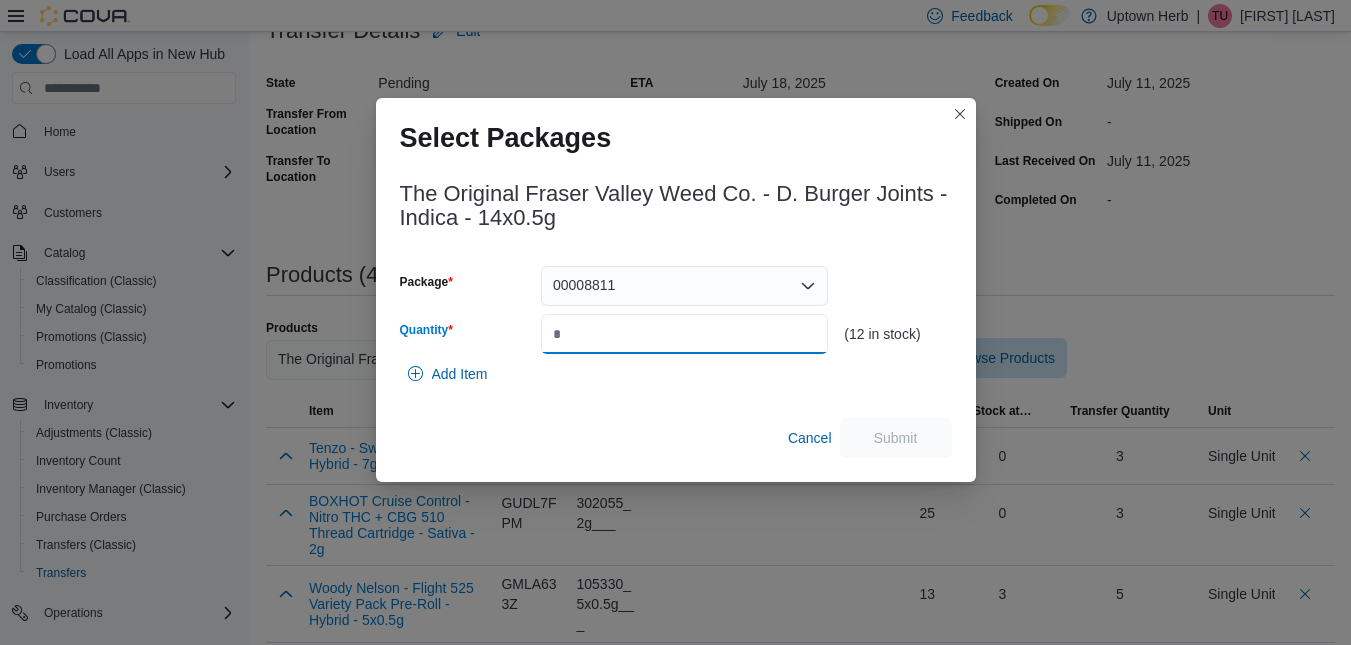 click on "Quantity" at bounding box center (684, 334) 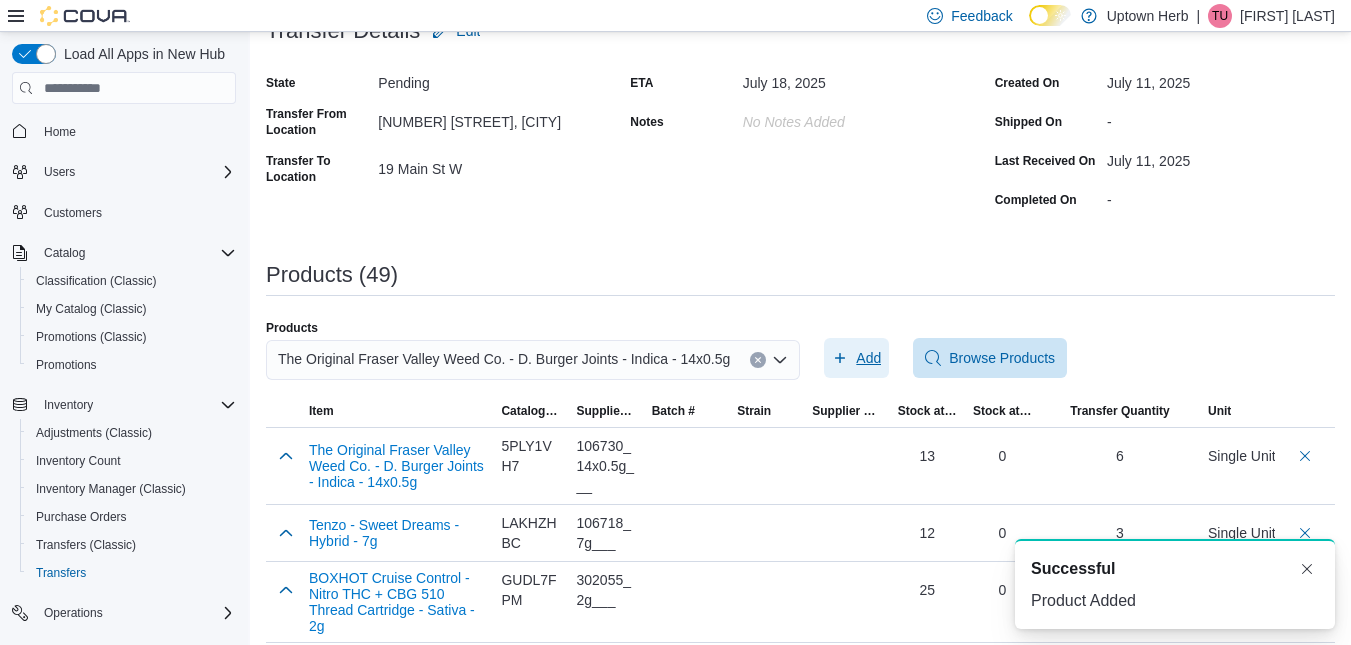 scroll, scrollTop: 0, scrollLeft: 0, axis: both 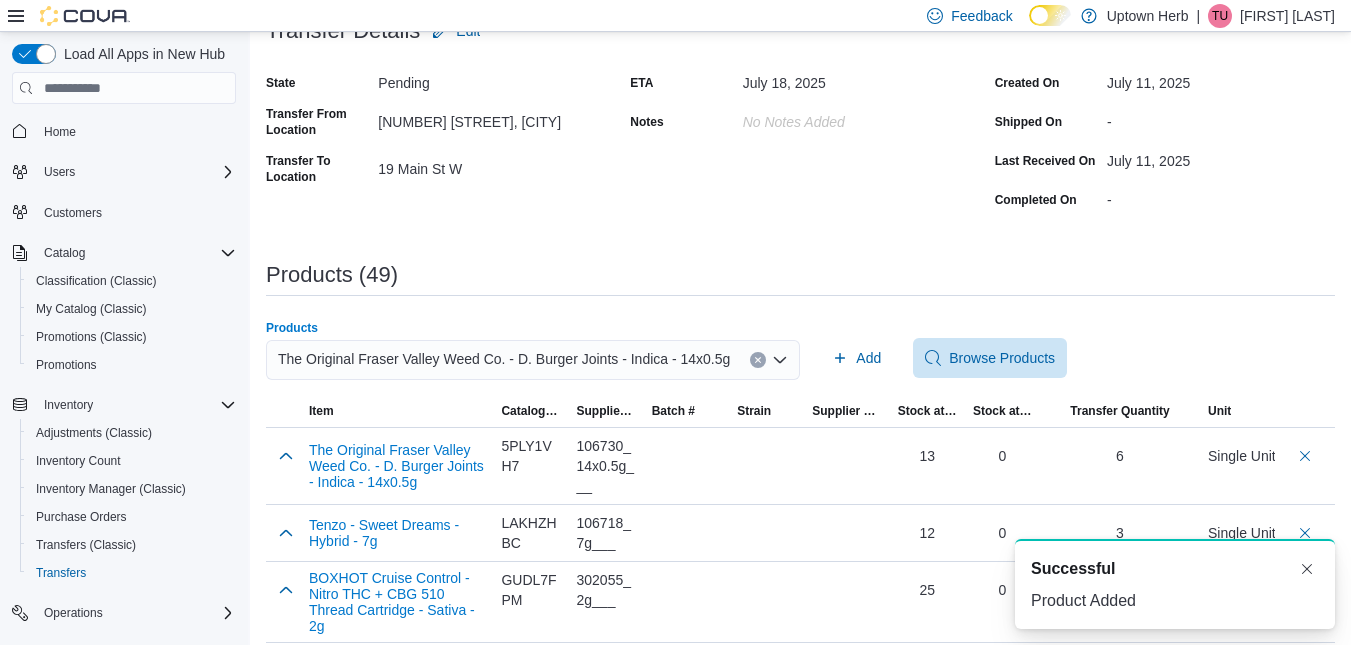 click on "The Original Fraser Valley Weed Co. - D. Burger Joints - Indica - 14x0.5g" at bounding box center (504, 359) 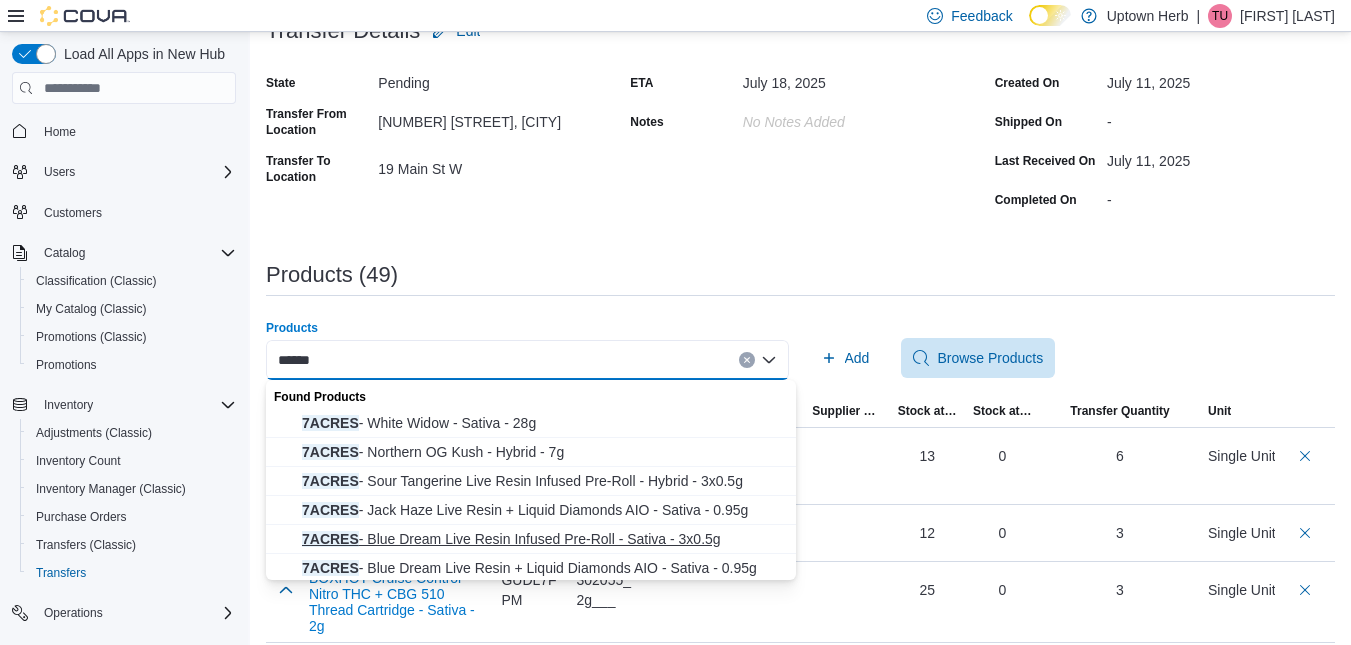 click on "7ACRES  - Blue Dream Live Resin Infused Pre-Roll - Sativa - 3x0.5g" at bounding box center (543, 539) 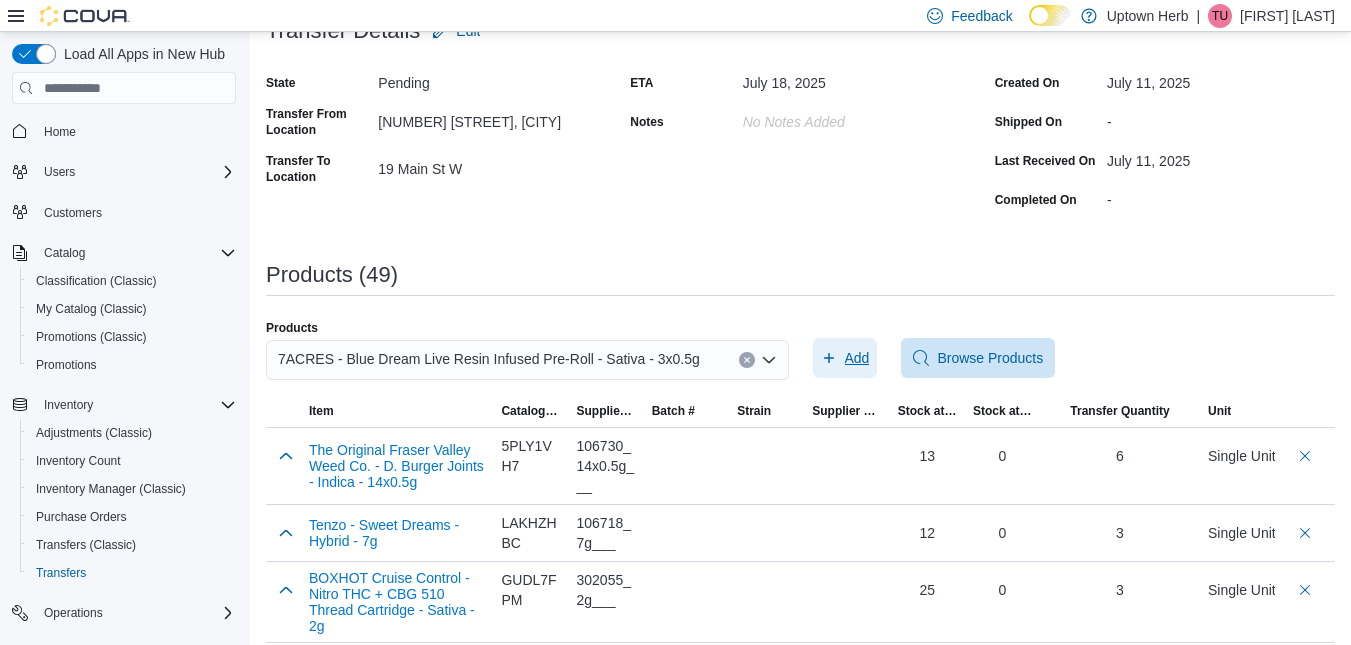 click on "Add" at bounding box center [857, 358] 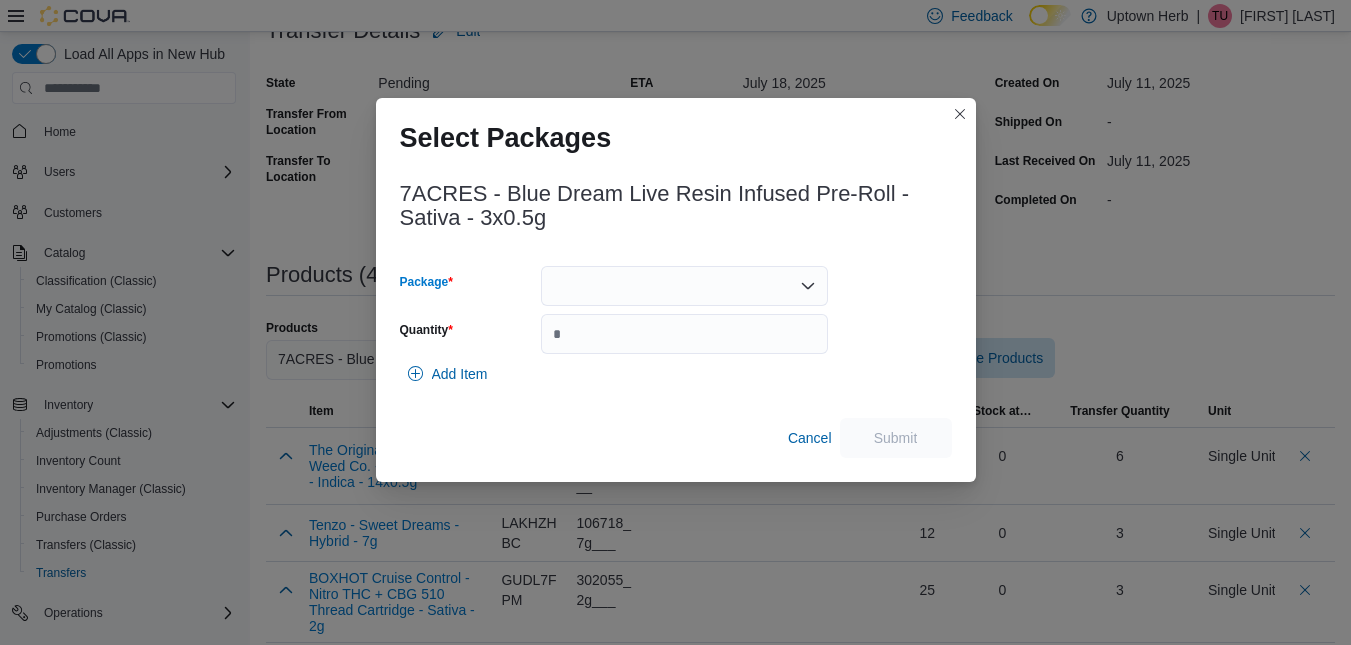 click at bounding box center [684, 286] 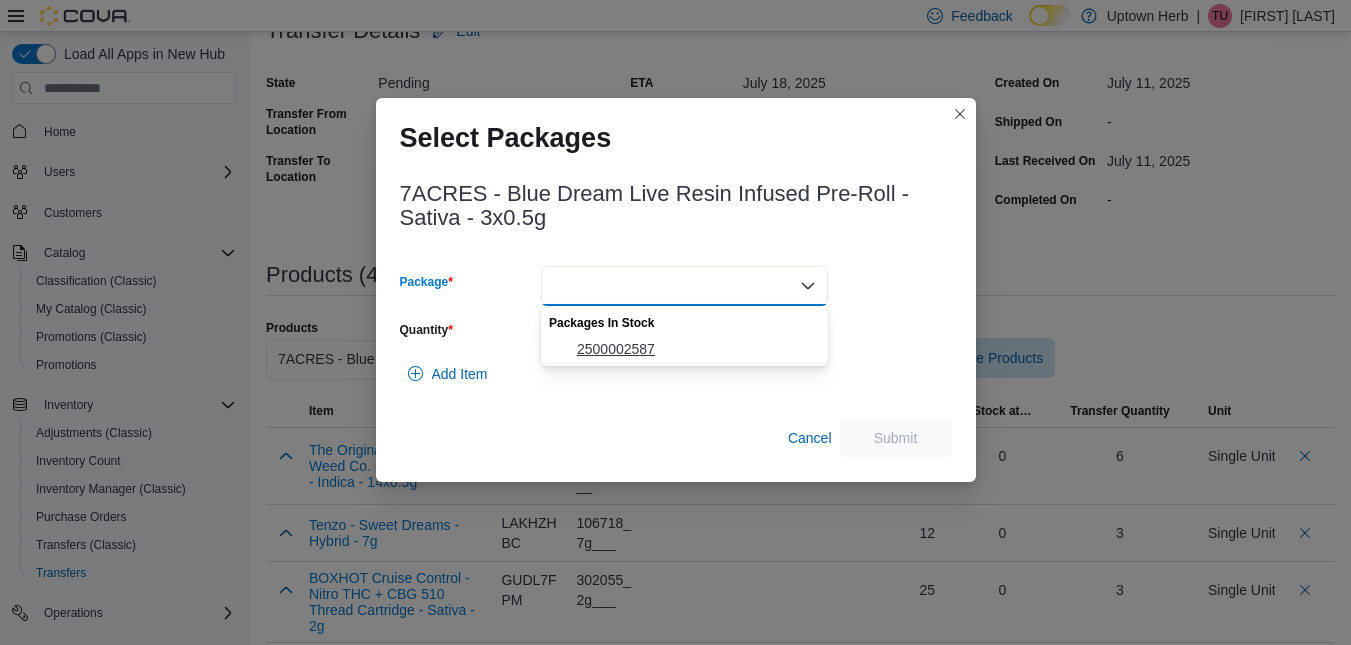 click on "2500002587" at bounding box center (696, 349) 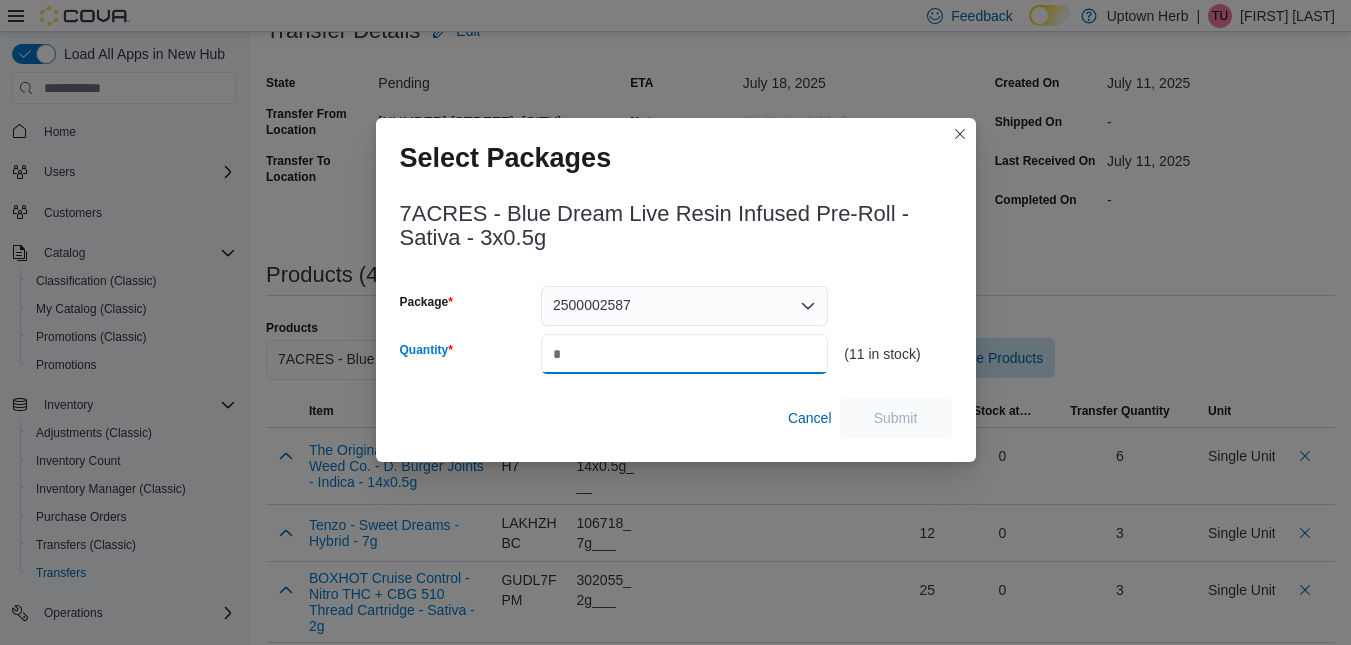 click on "Quantity" at bounding box center [684, 354] 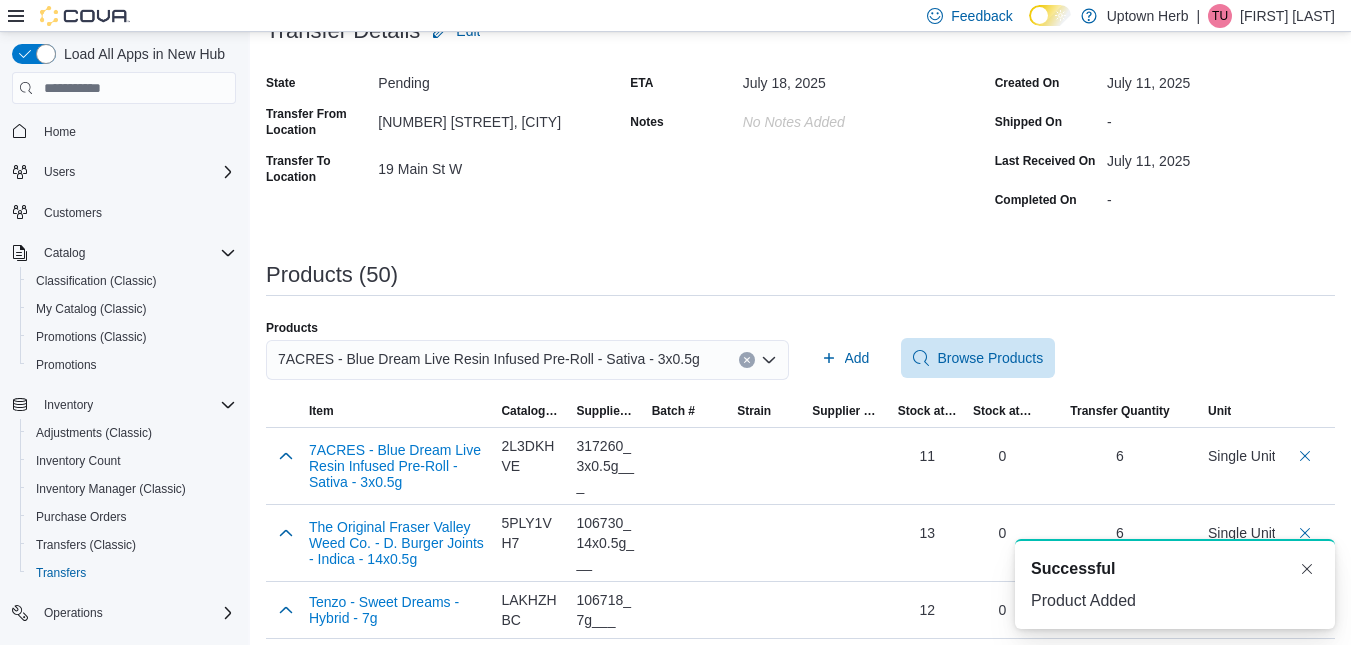 scroll, scrollTop: 0, scrollLeft: 0, axis: both 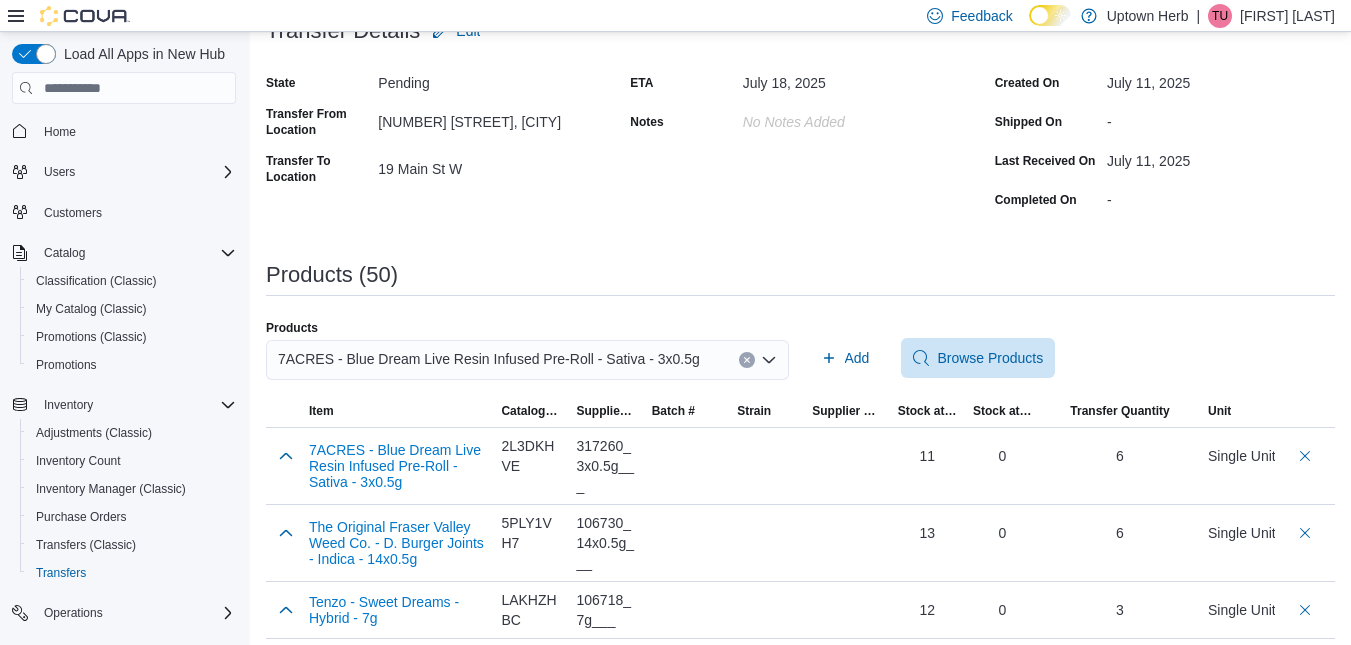 click on "7ACRES - Blue Dream Live Resin Infused Pre-Roll - Sativa - 3x0.5g" at bounding box center [489, 359] 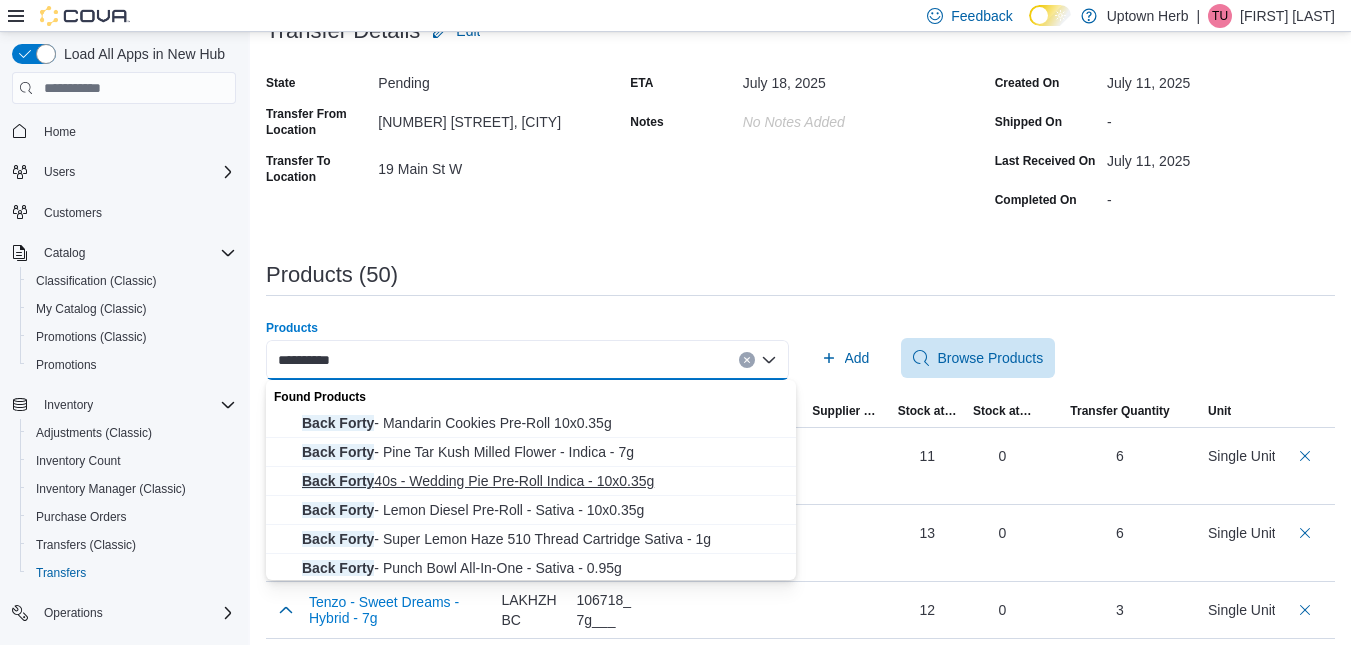 click on "Back Forty  40s - Wedding Pie Pre-Roll Indica - 10x0.35g" at bounding box center [543, 481] 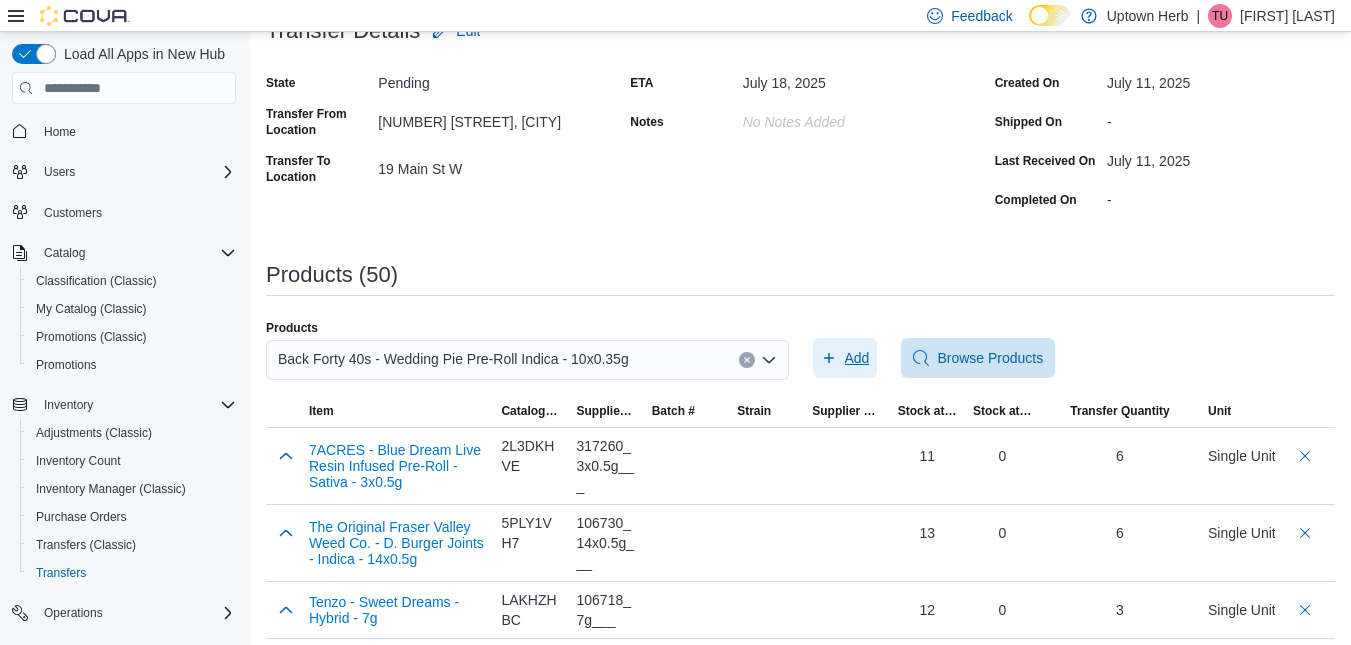 click on "Add" at bounding box center [857, 358] 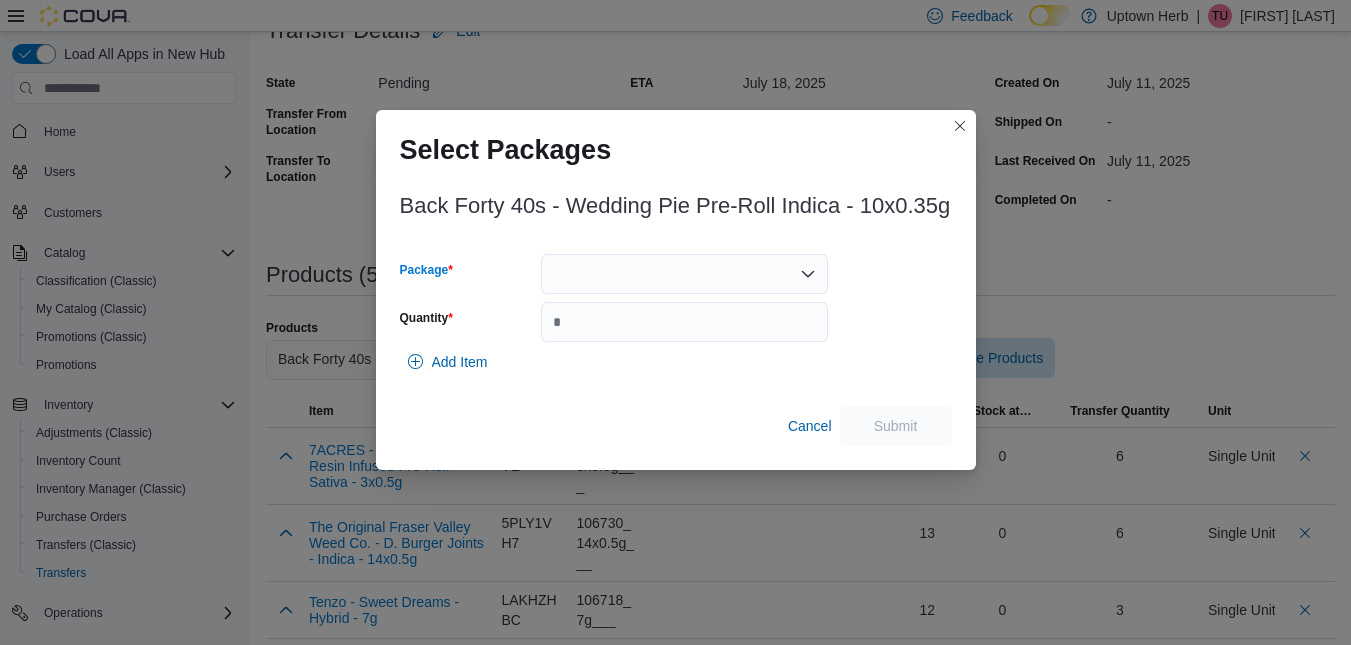 click at bounding box center [684, 274] 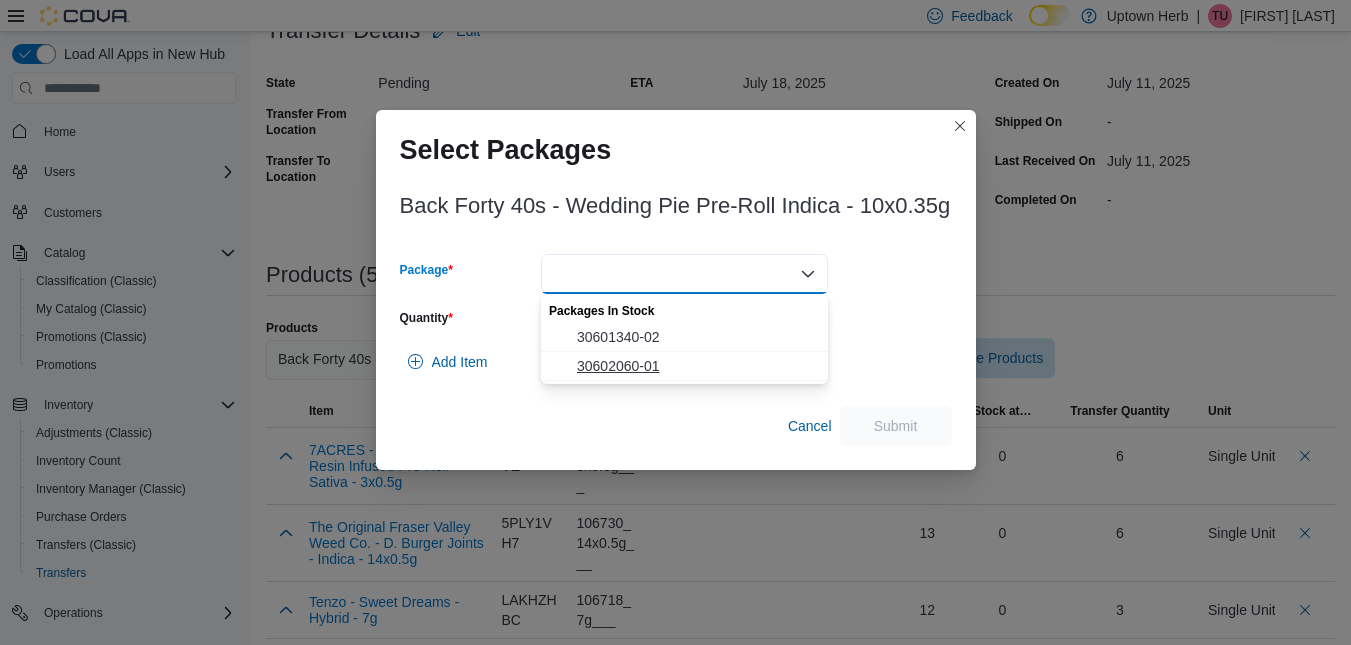 click on "30602060-01" at bounding box center (696, 366) 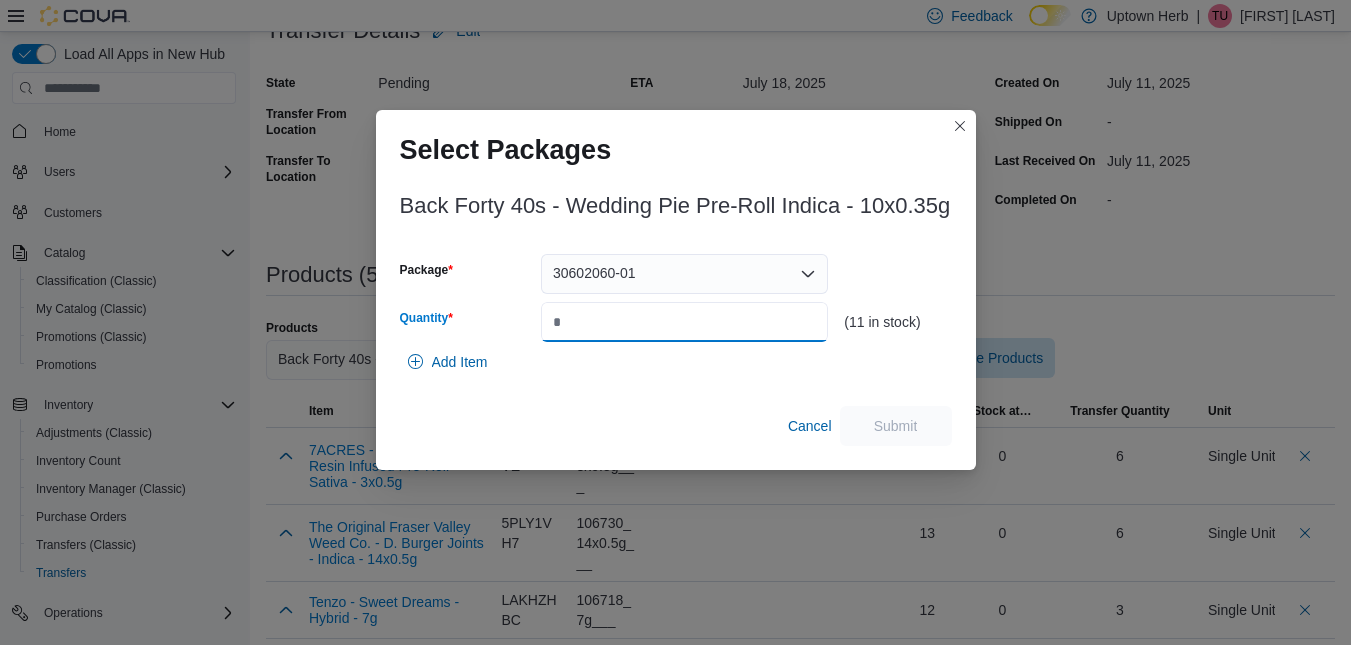 click on "Quantity" at bounding box center [684, 322] 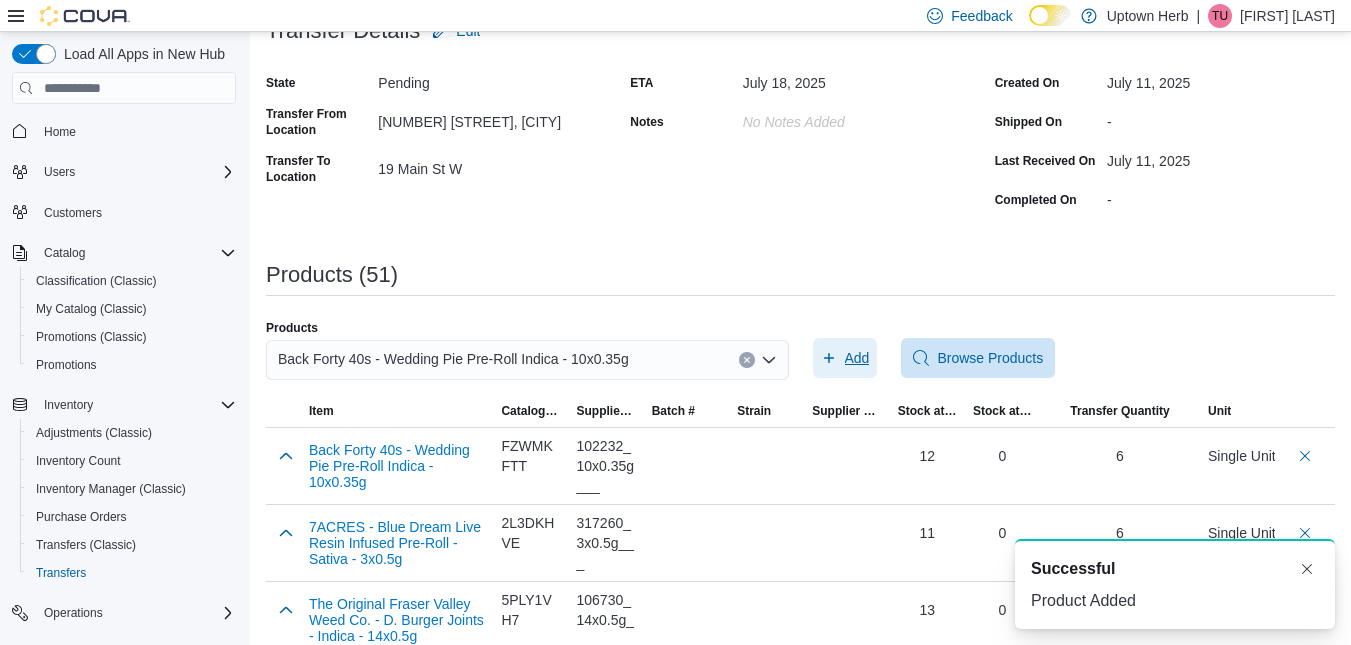 scroll, scrollTop: 0, scrollLeft: 0, axis: both 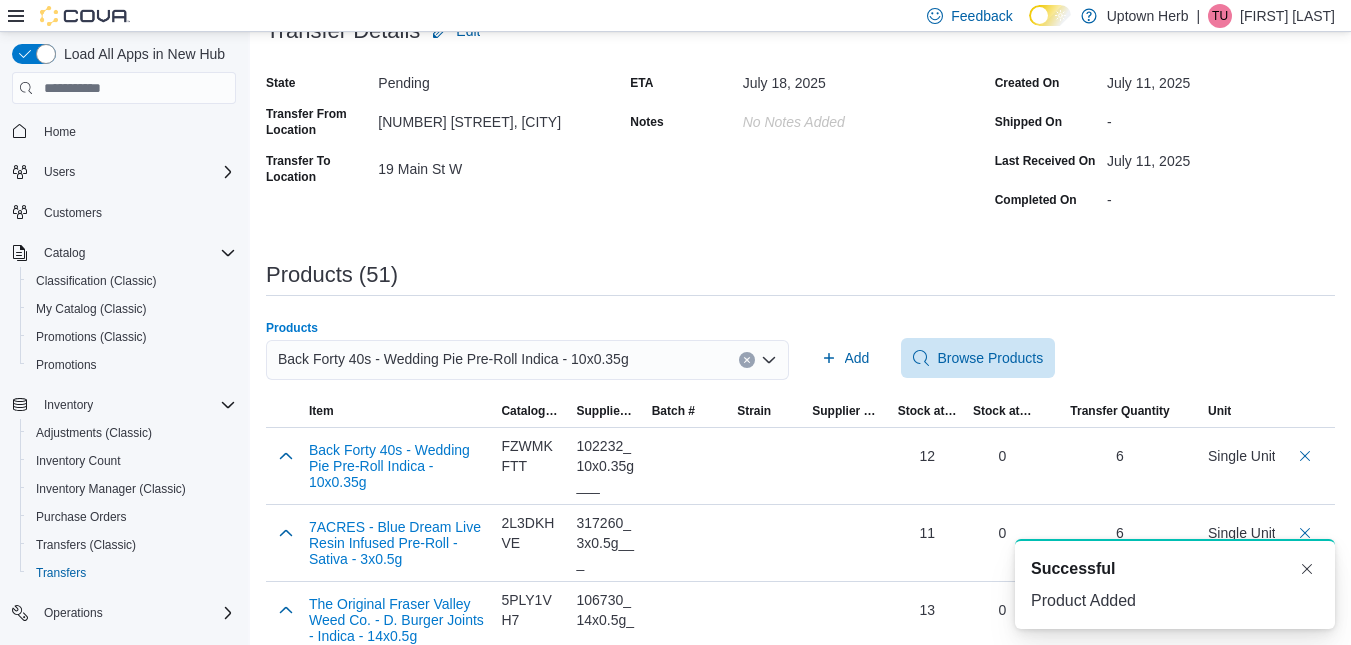 click on "Back Forty 40s - Wedding Pie Pre-Roll Indica - 10x0.35g" at bounding box center [453, 359] 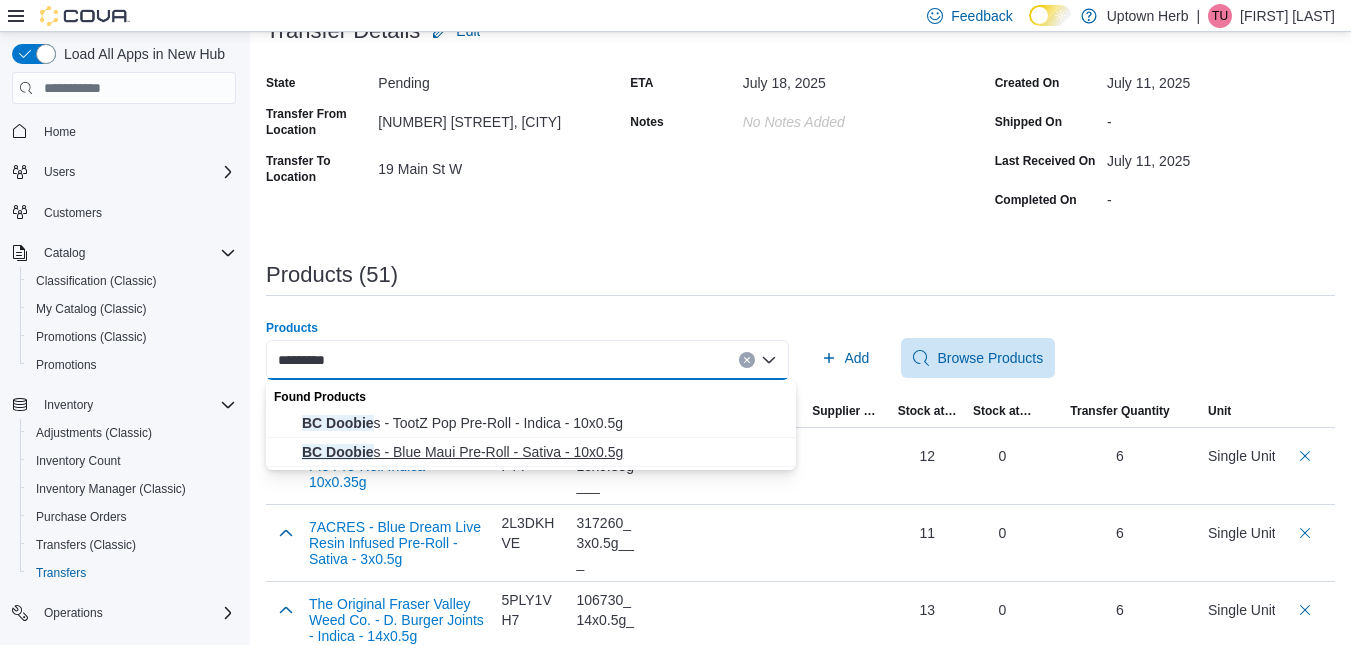 click on "BC Doobie s - Blue Maui Pre-Roll - Sativa - 10x0.5g" at bounding box center (543, 452) 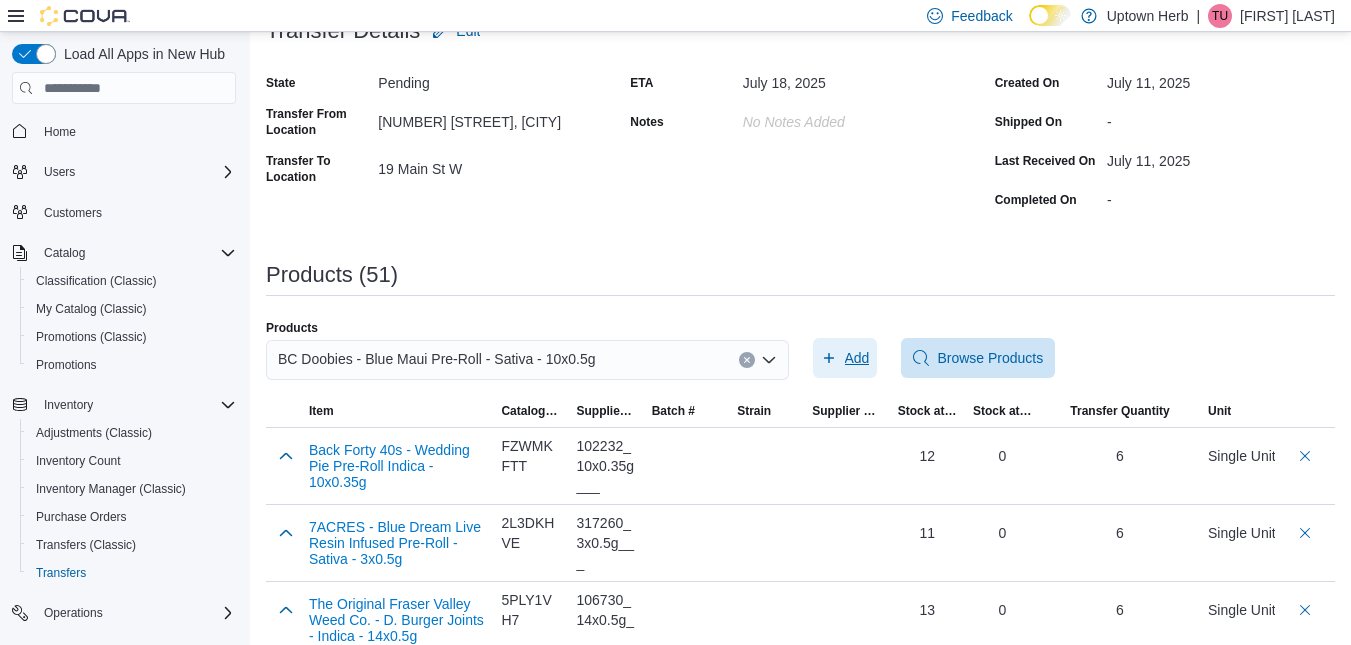 click on "Add" at bounding box center (857, 358) 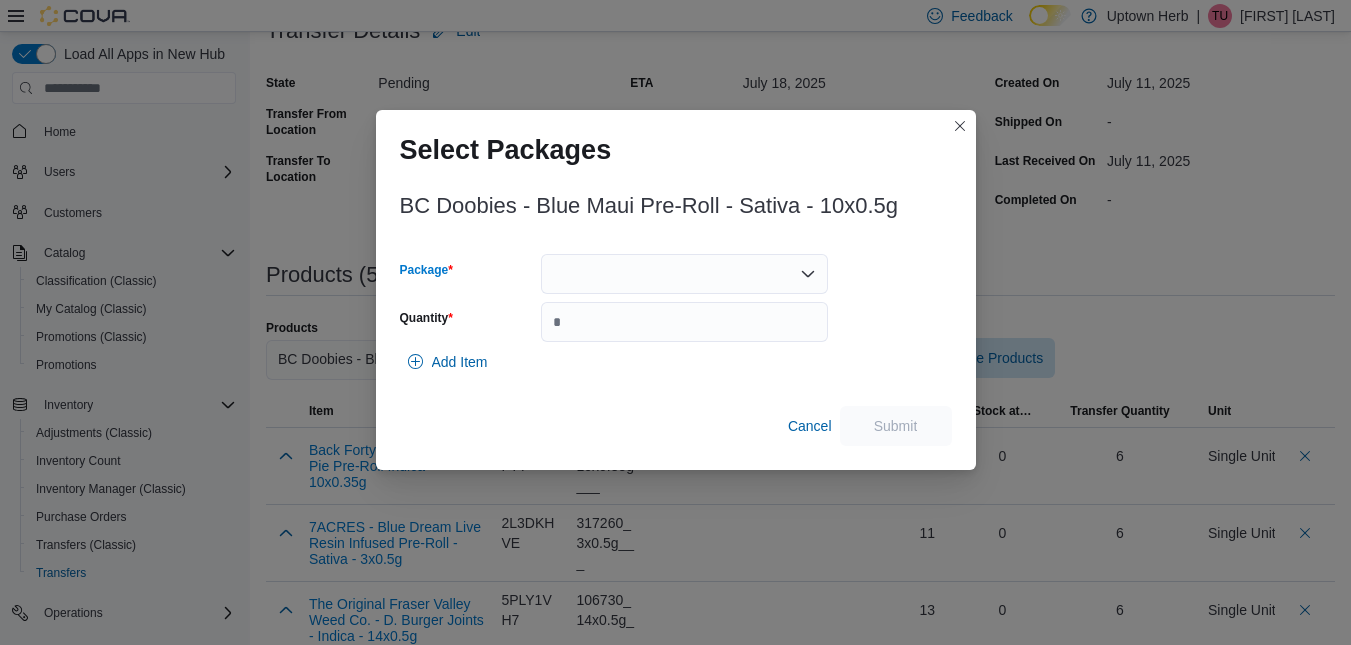 click at bounding box center [684, 274] 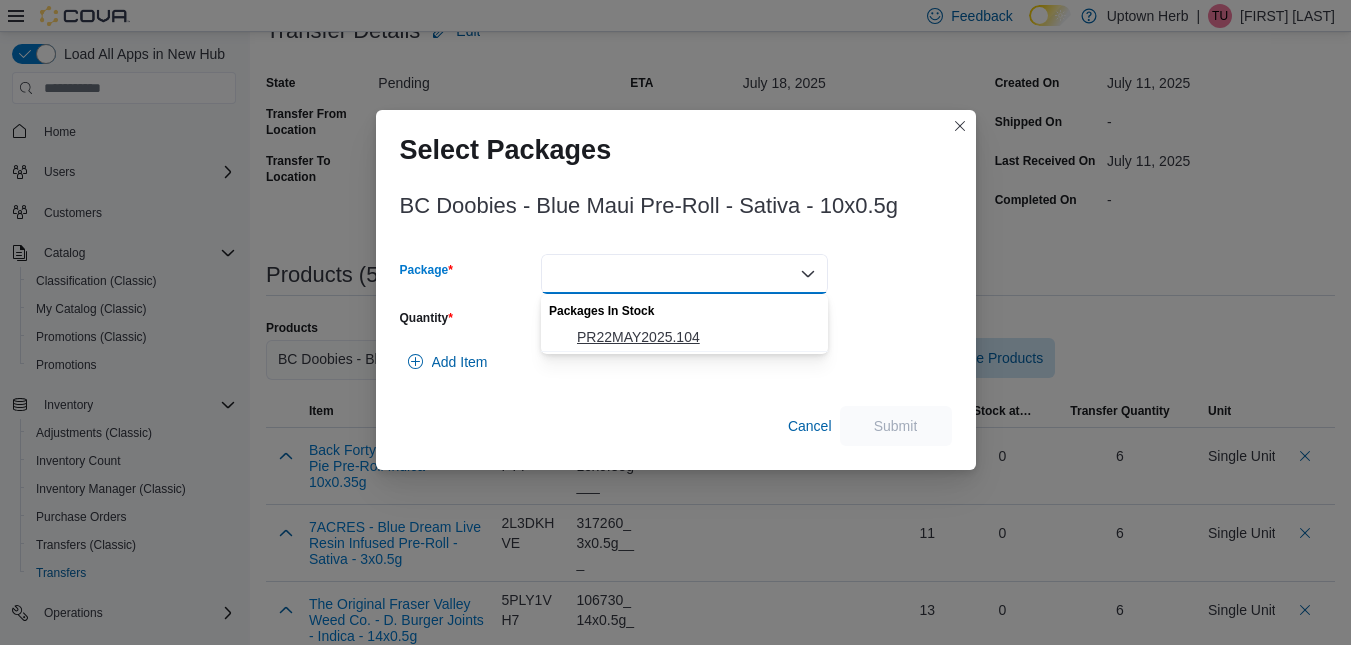 click on "PR22MAY2025.104" at bounding box center (696, 337) 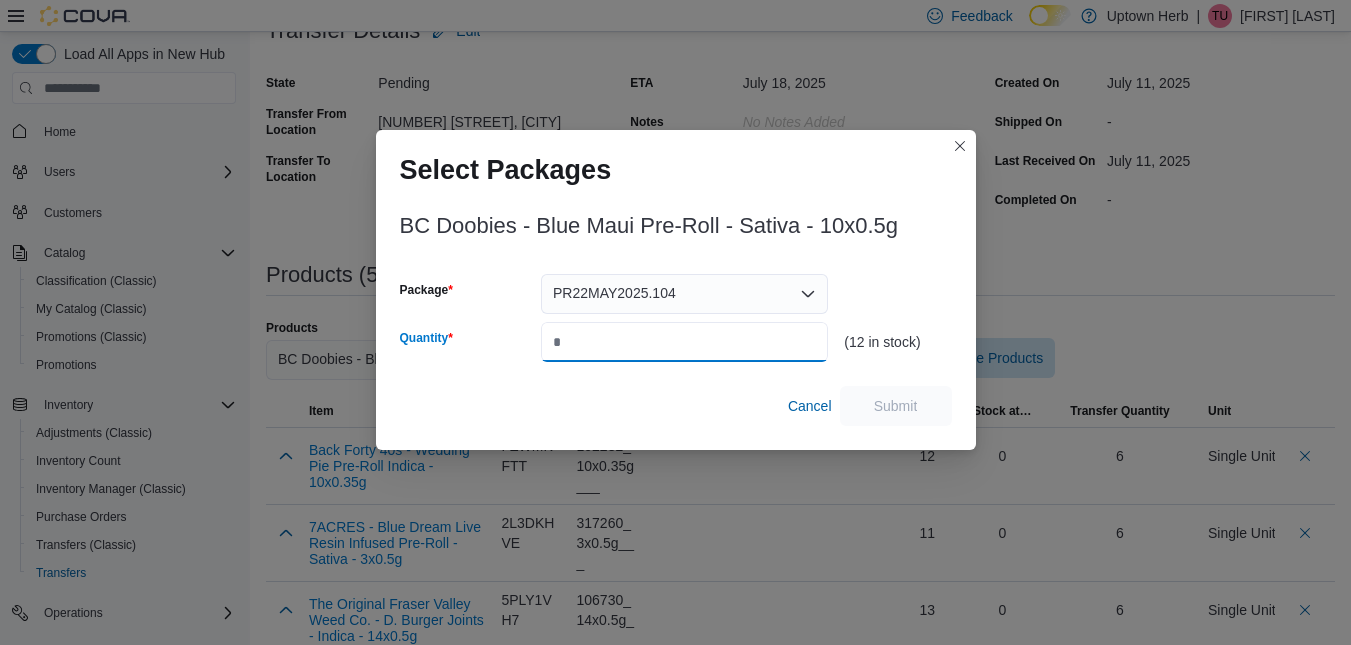 click on "Quantity" at bounding box center (684, 342) 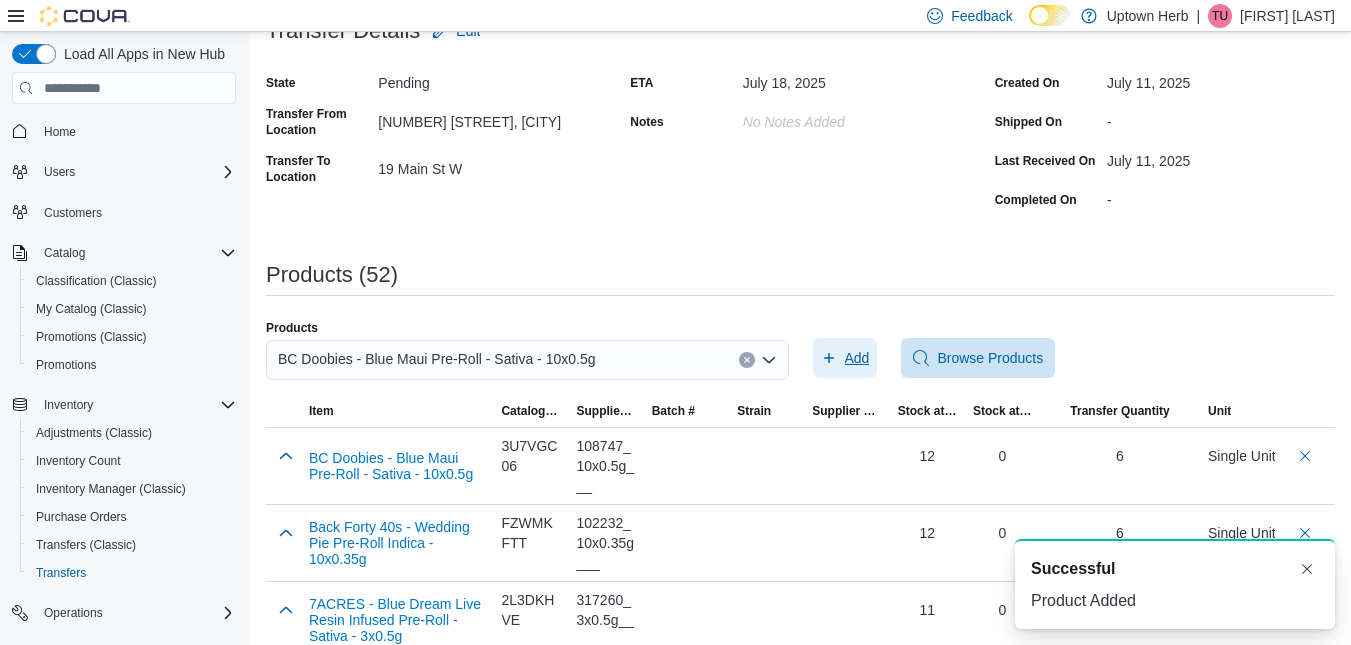 scroll, scrollTop: 0, scrollLeft: 0, axis: both 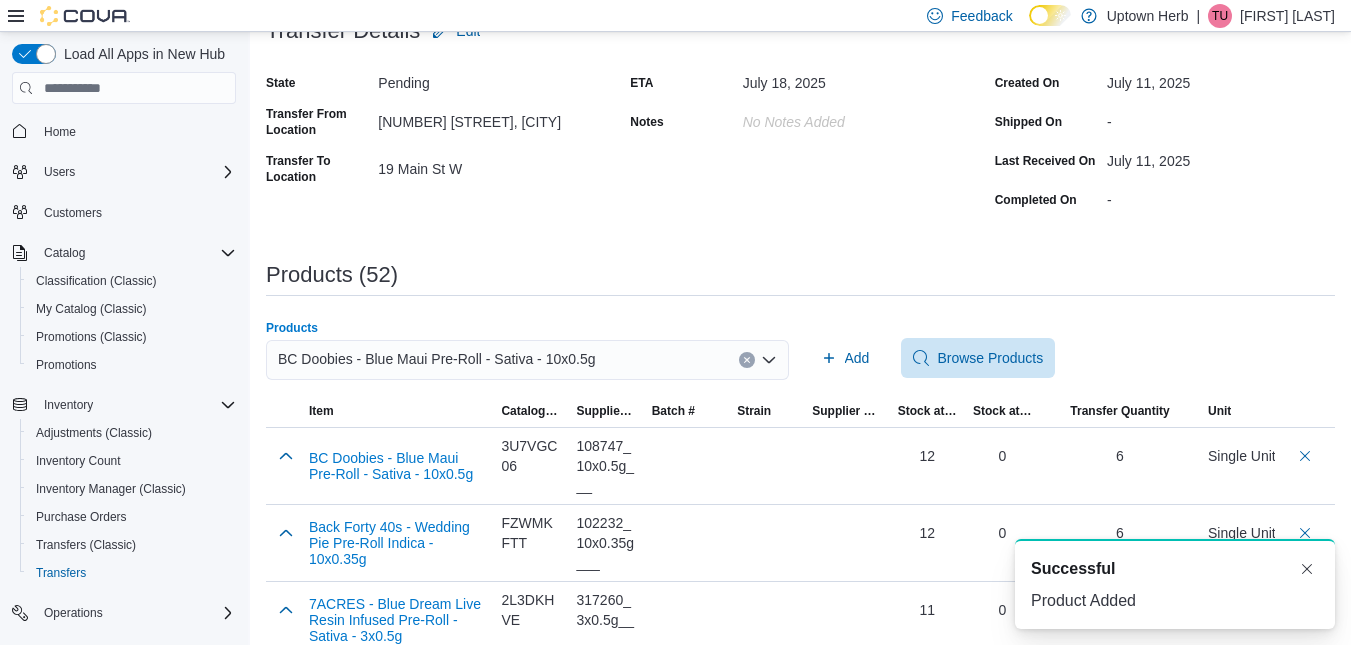 click on "BC Doobies - Blue Maui Pre-Roll - Sativa - 10x0.5g" at bounding box center [436, 359] 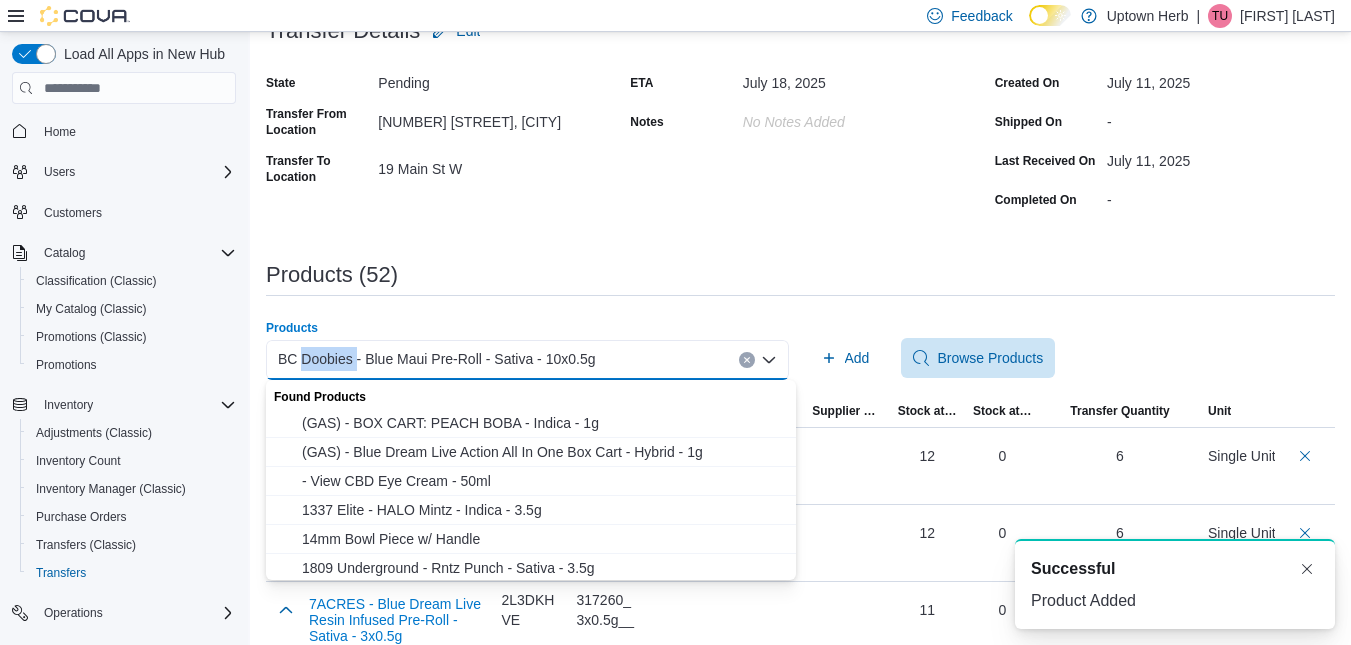 click on "BC Doobies - Blue Maui Pre-Roll - Sativa - 10x0.5g" at bounding box center (436, 359) 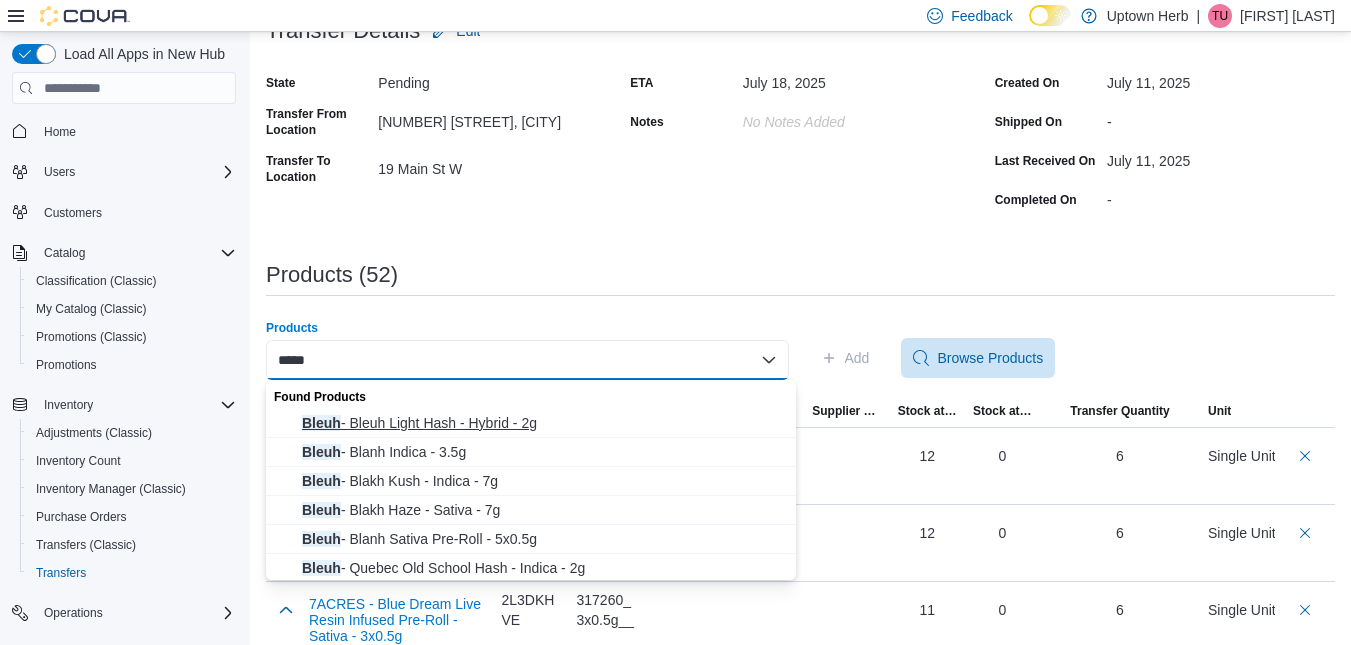 click on "Bleuh  - Bleuh Light Hash - Hybrid - 2g" at bounding box center (543, 423) 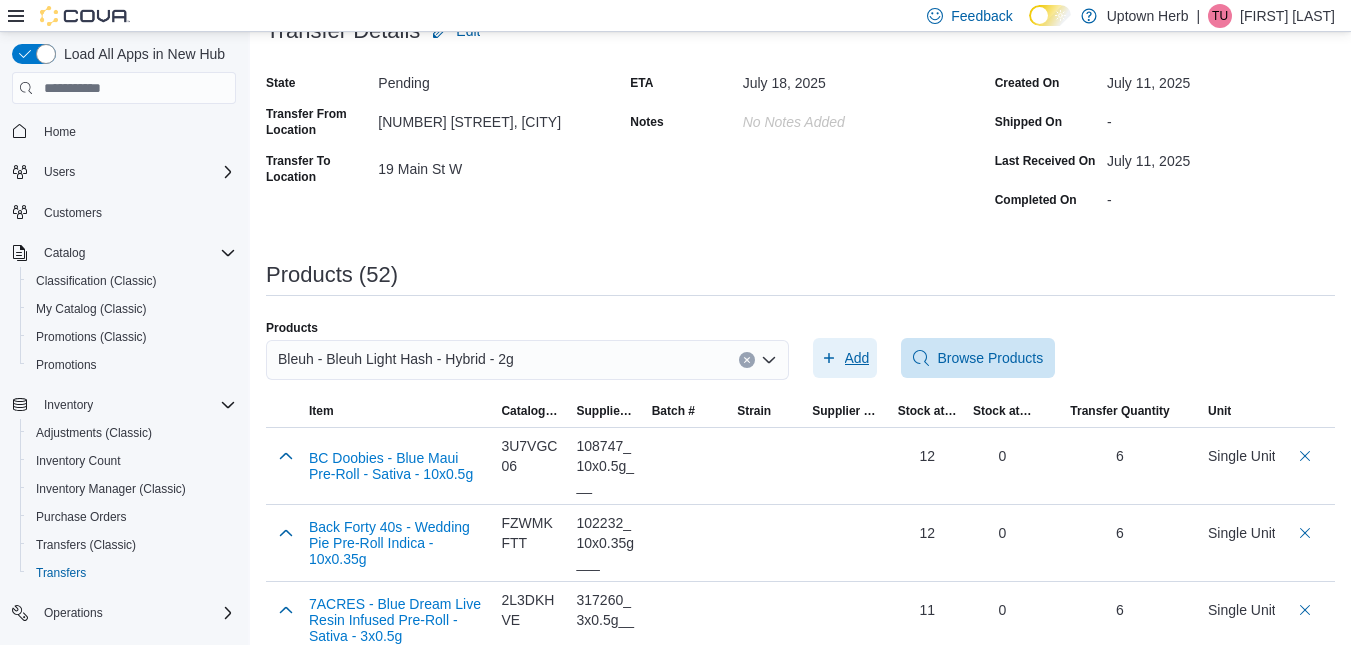 click on "Add" at bounding box center (857, 358) 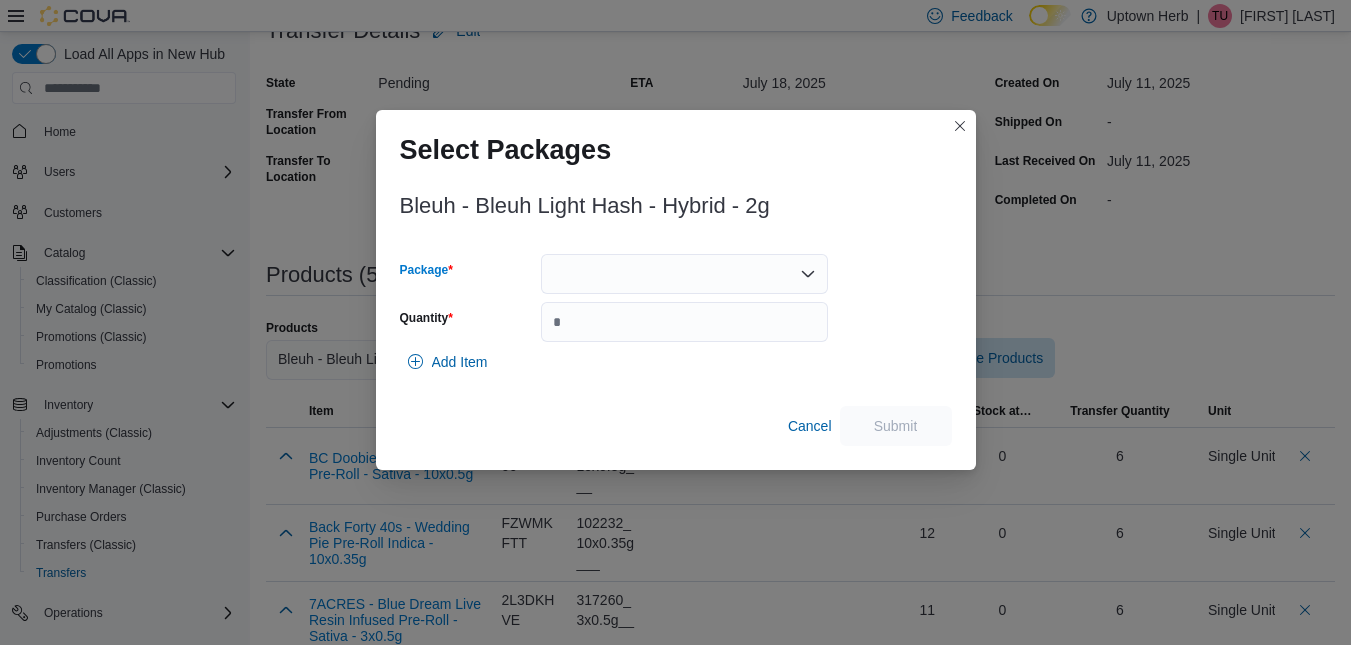 click at bounding box center (684, 274) 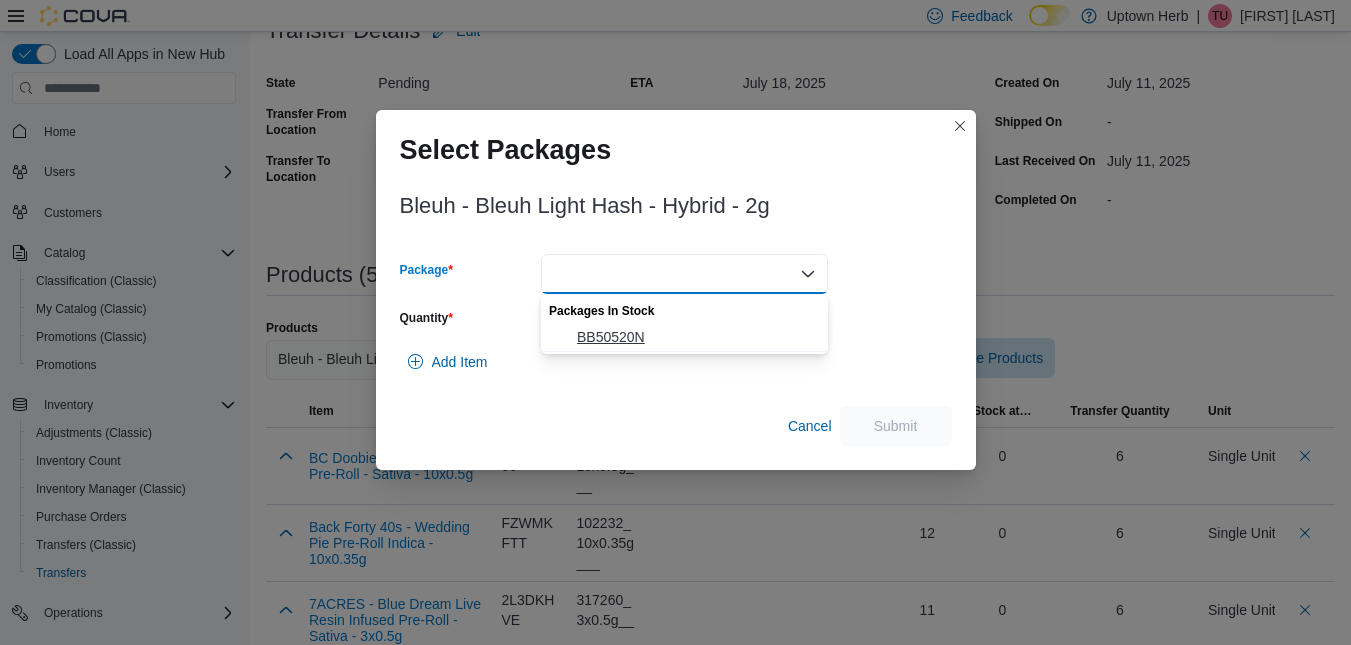 click on "BB50520N" at bounding box center [696, 337] 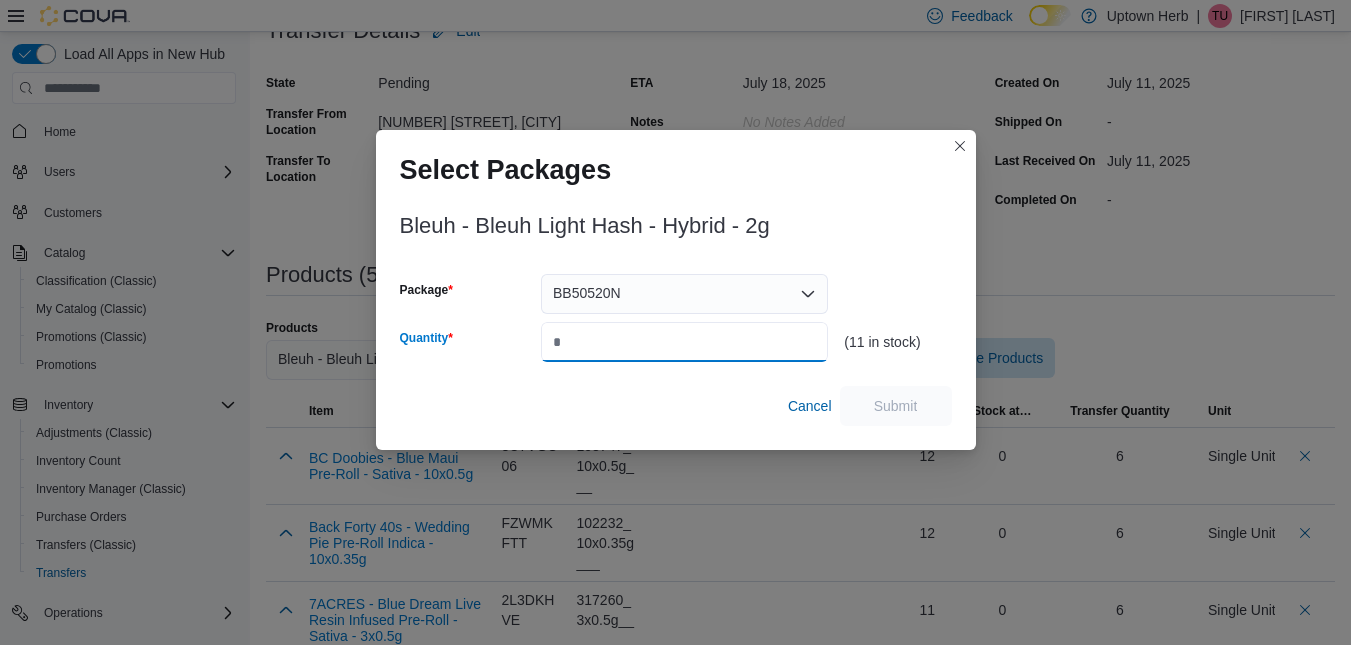 click on "Quantity" at bounding box center (684, 342) 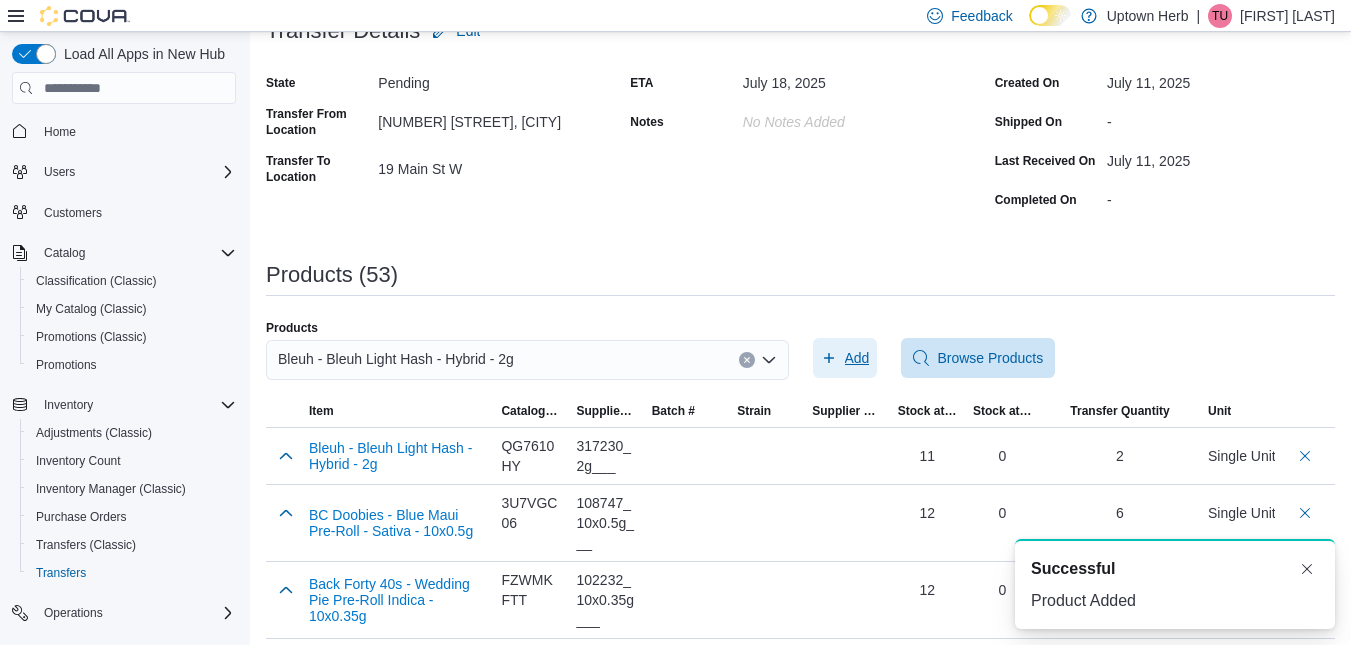 scroll, scrollTop: 0, scrollLeft: 0, axis: both 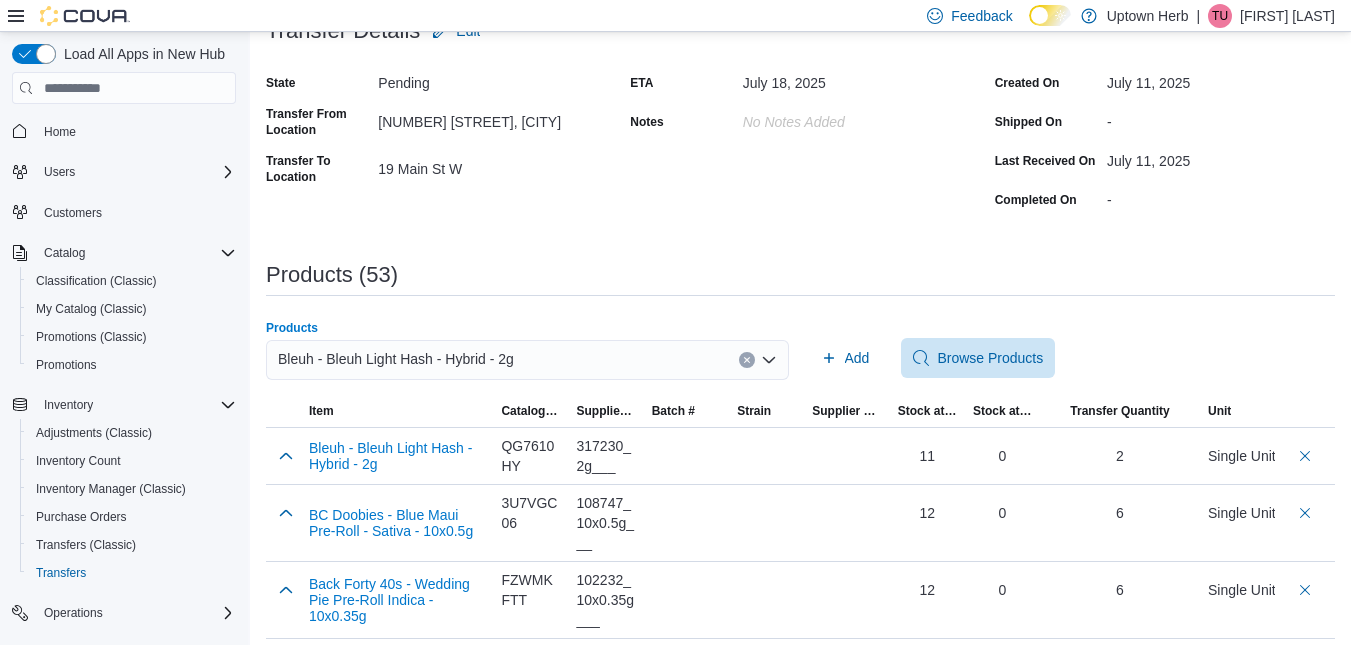 click on "Bleuh - Bleuh Light Hash - Hybrid - 2g" at bounding box center [396, 359] 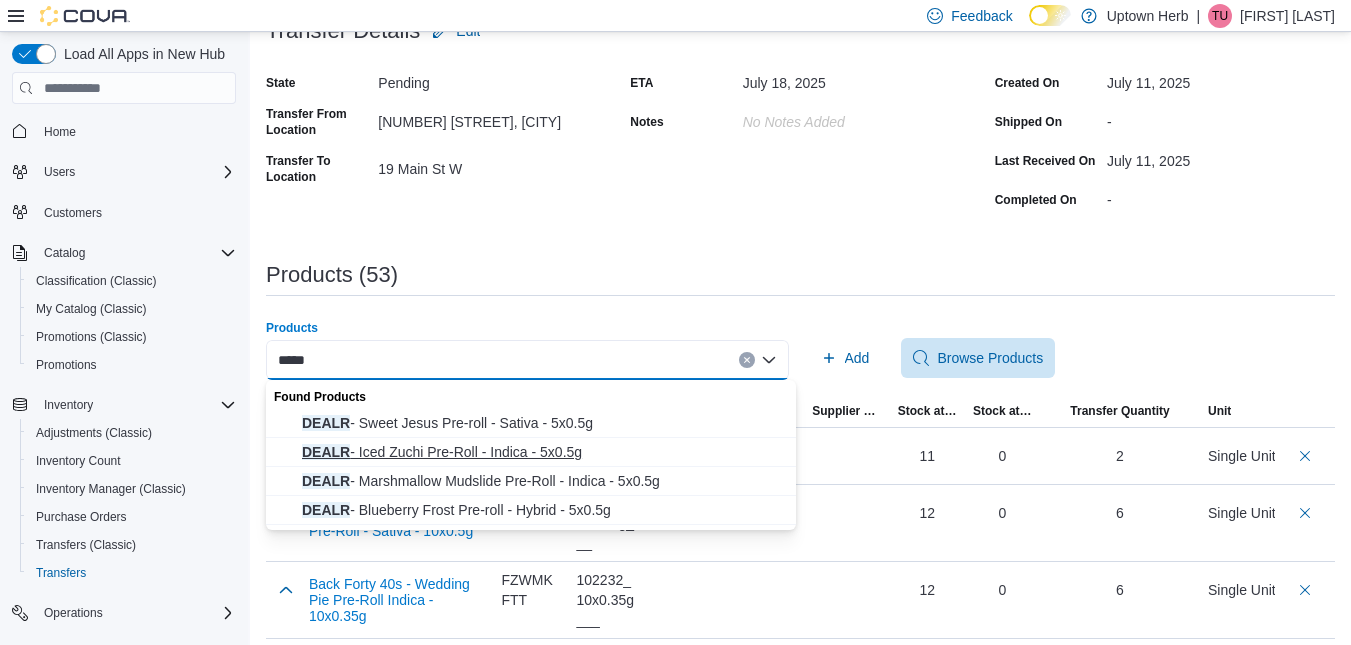click on "DEALR  - Iced Zuchi Pre-Roll - Indica - 5x0.5g" at bounding box center [543, 452] 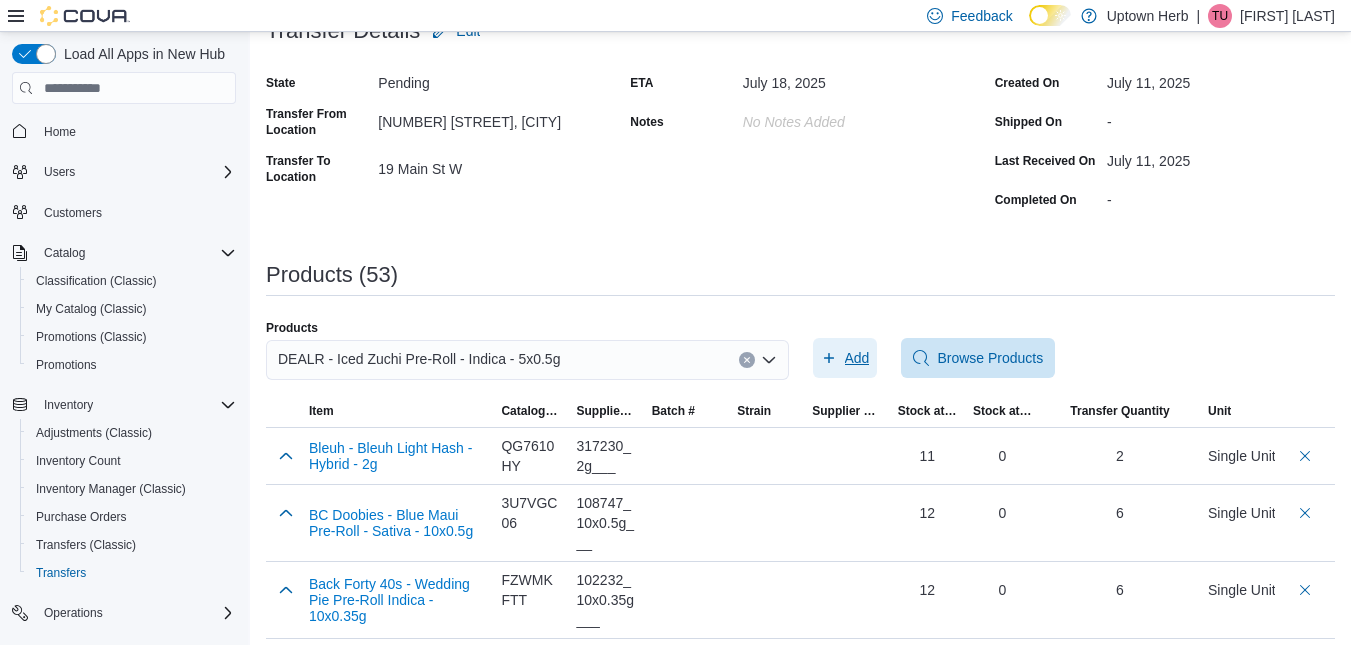 click on "Add" at bounding box center (857, 358) 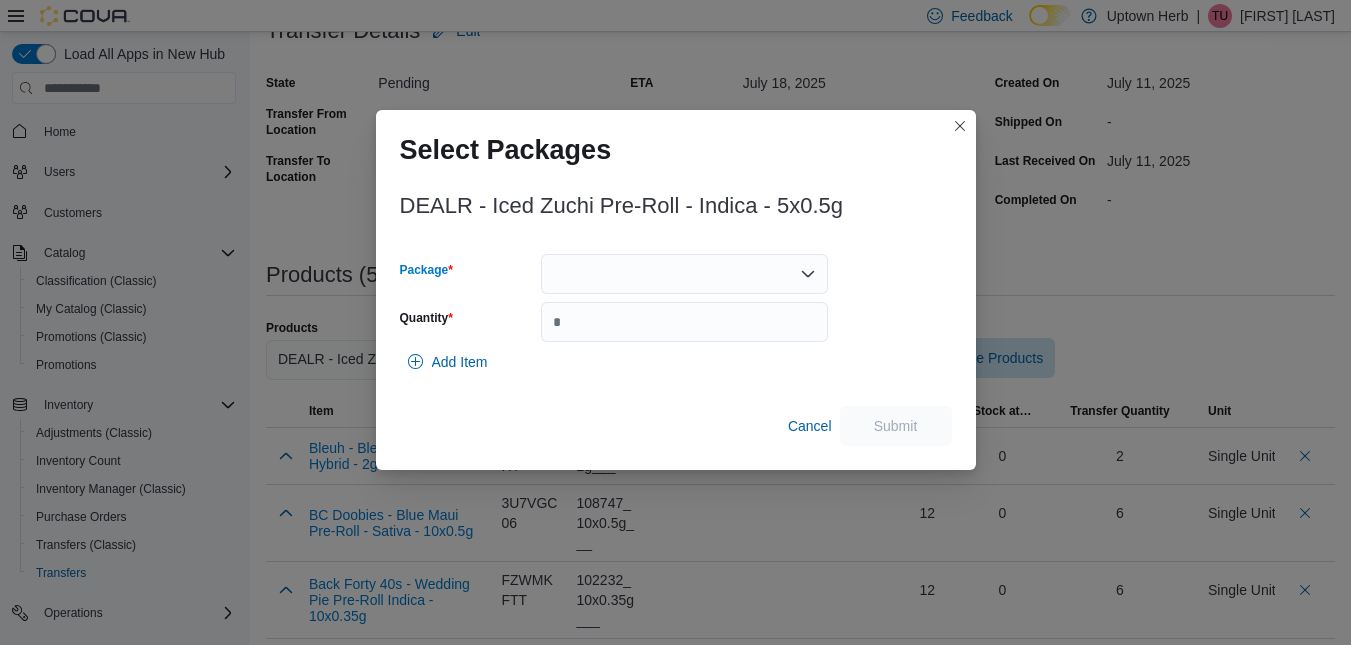 click at bounding box center [684, 274] 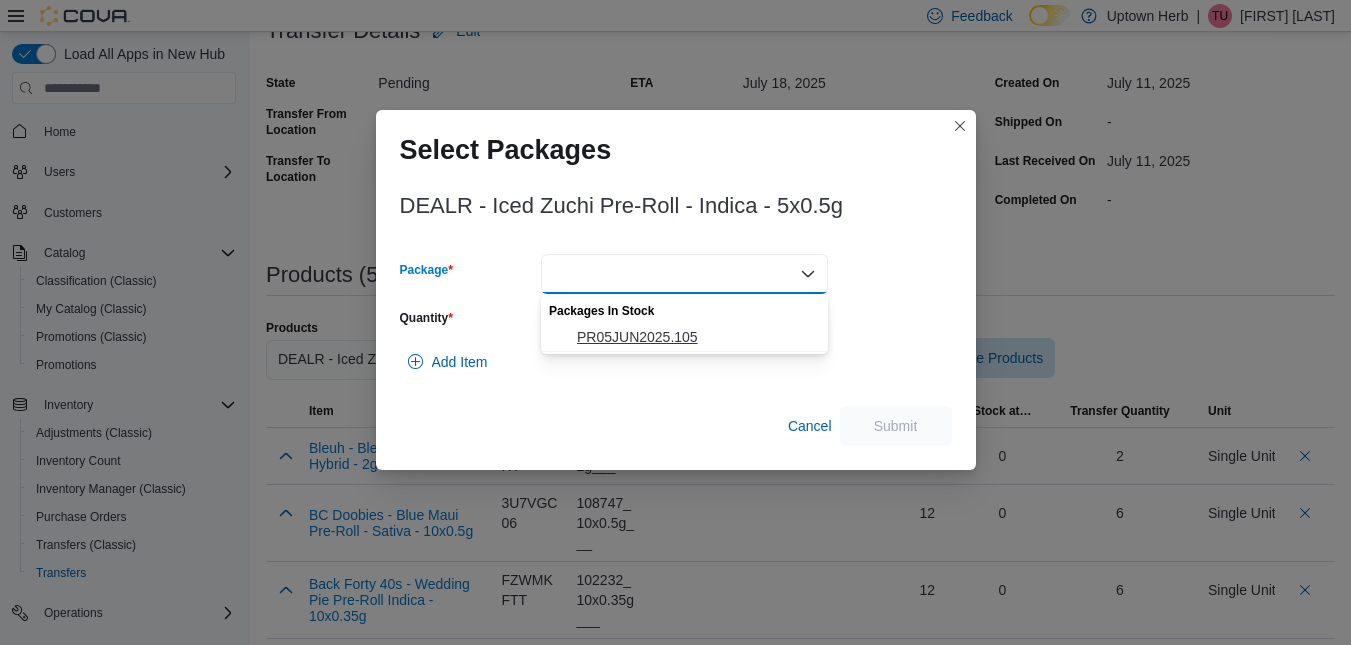click on "PR05JUN2025.105" at bounding box center (696, 337) 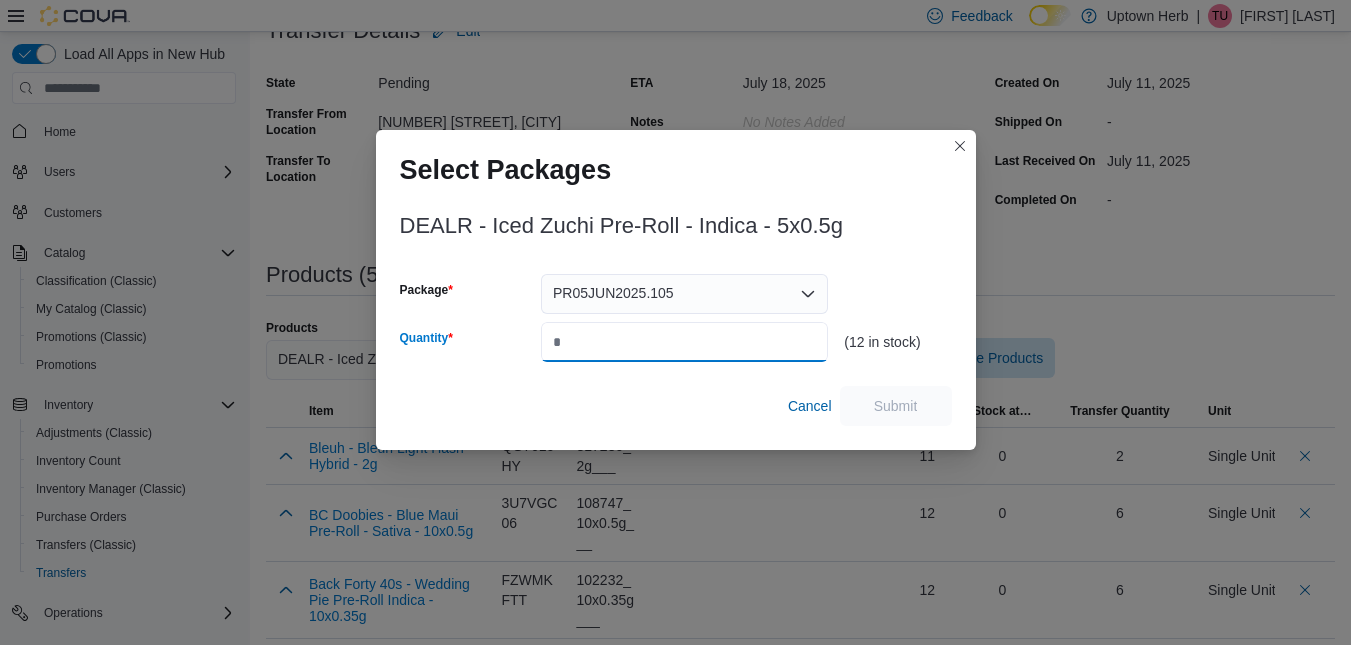 click on "Quantity" at bounding box center (684, 342) 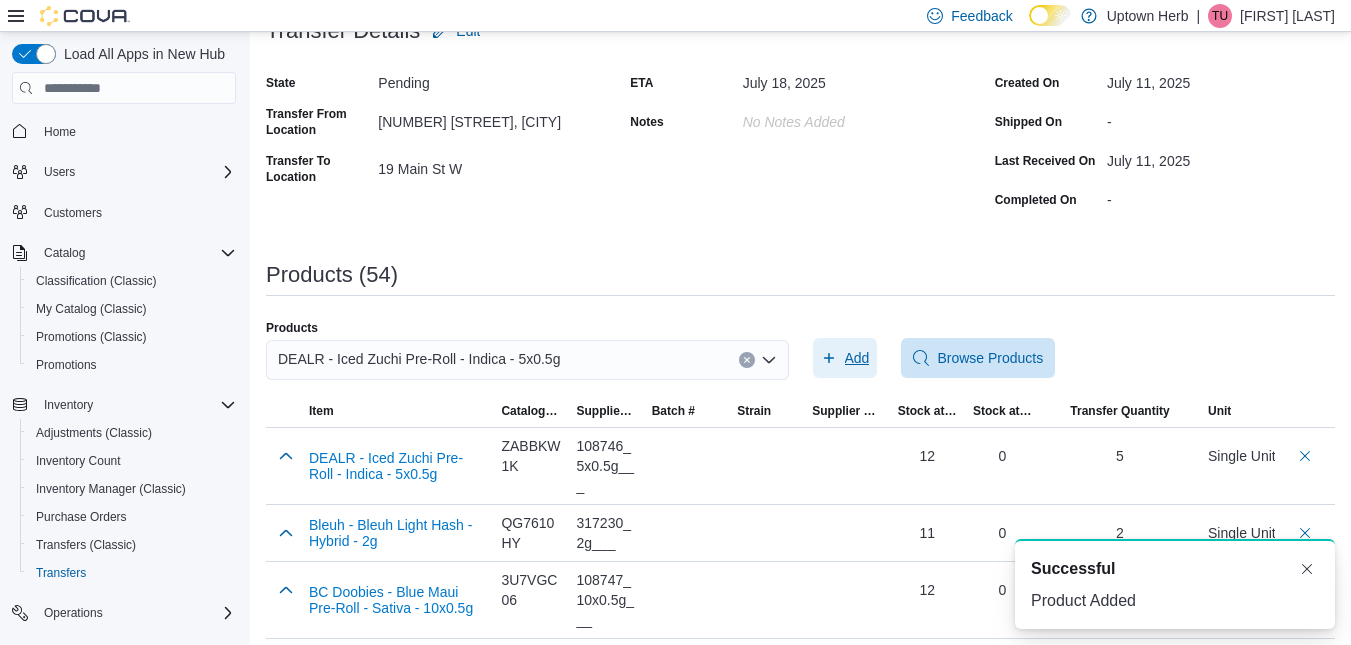 scroll, scrollTop: 0, scrollLeft: 0, axis: both 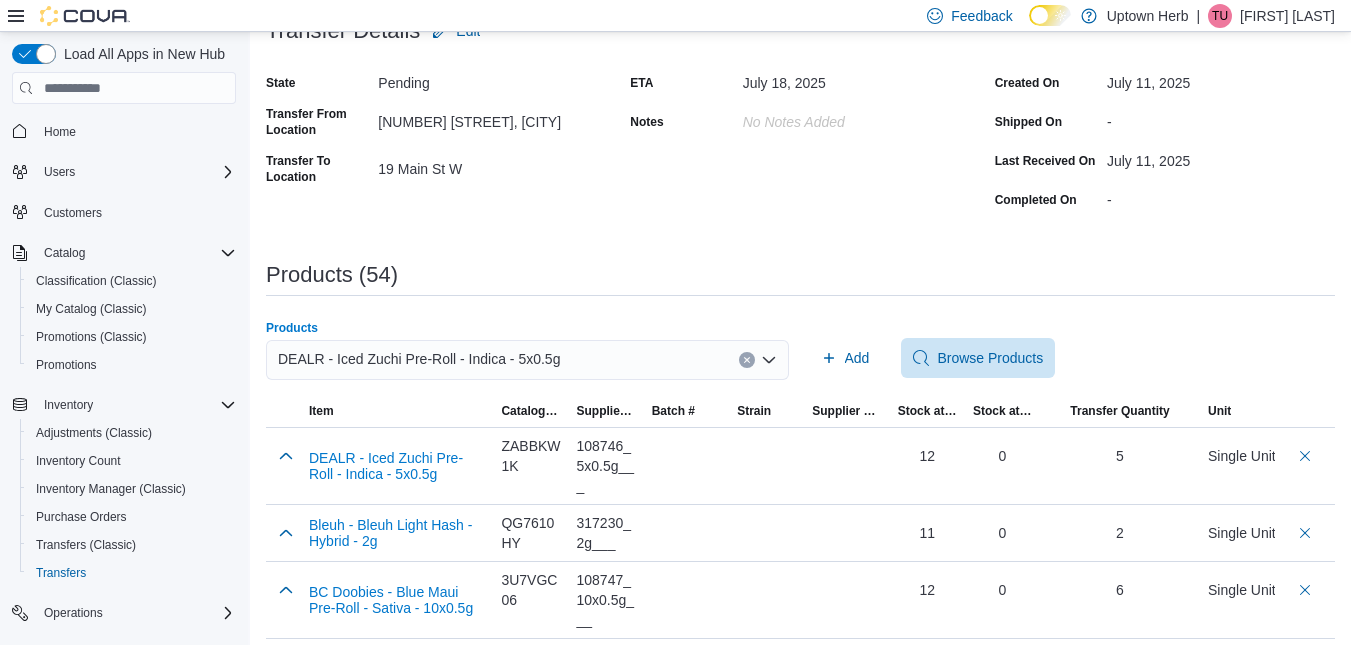 click on "DEALR - Iced Zuchi Pre-Roll - Indica - 5x0.5g" at bounding box center (419, 359) 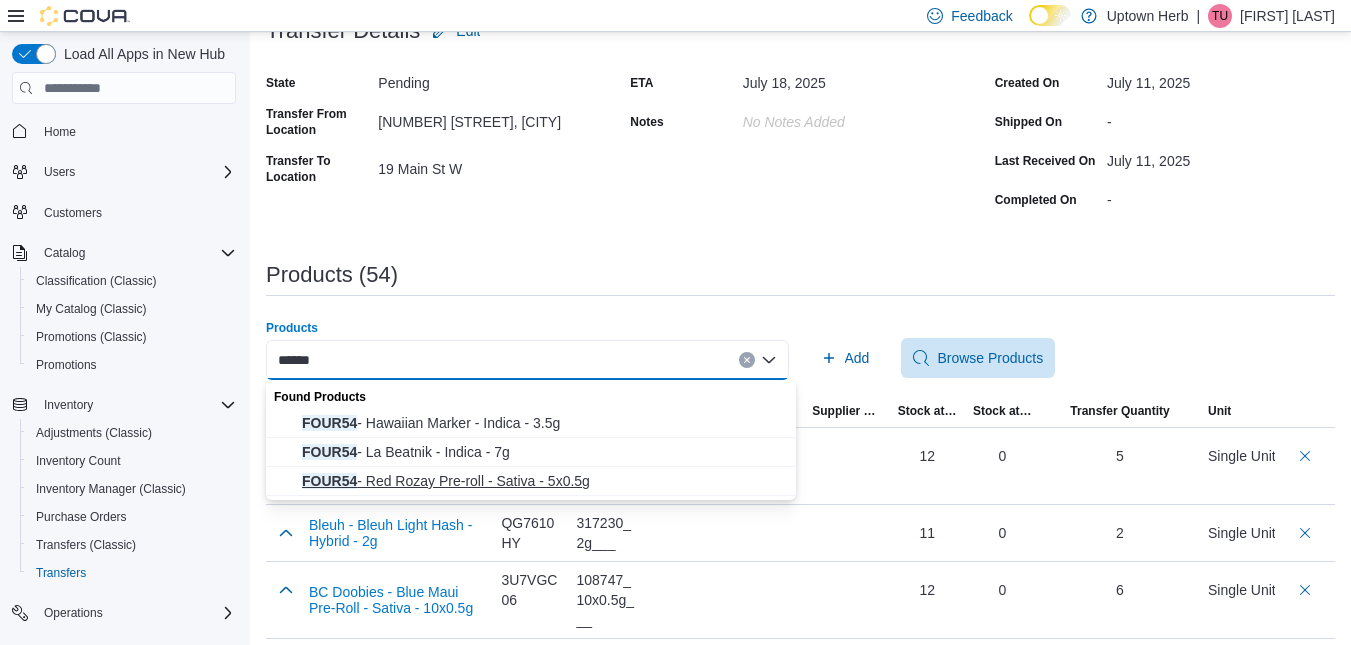 click on "FOUR54  - Red Rozay Pre-roll - Sativa - 5x0.5g" at bounding box center (543, 481) 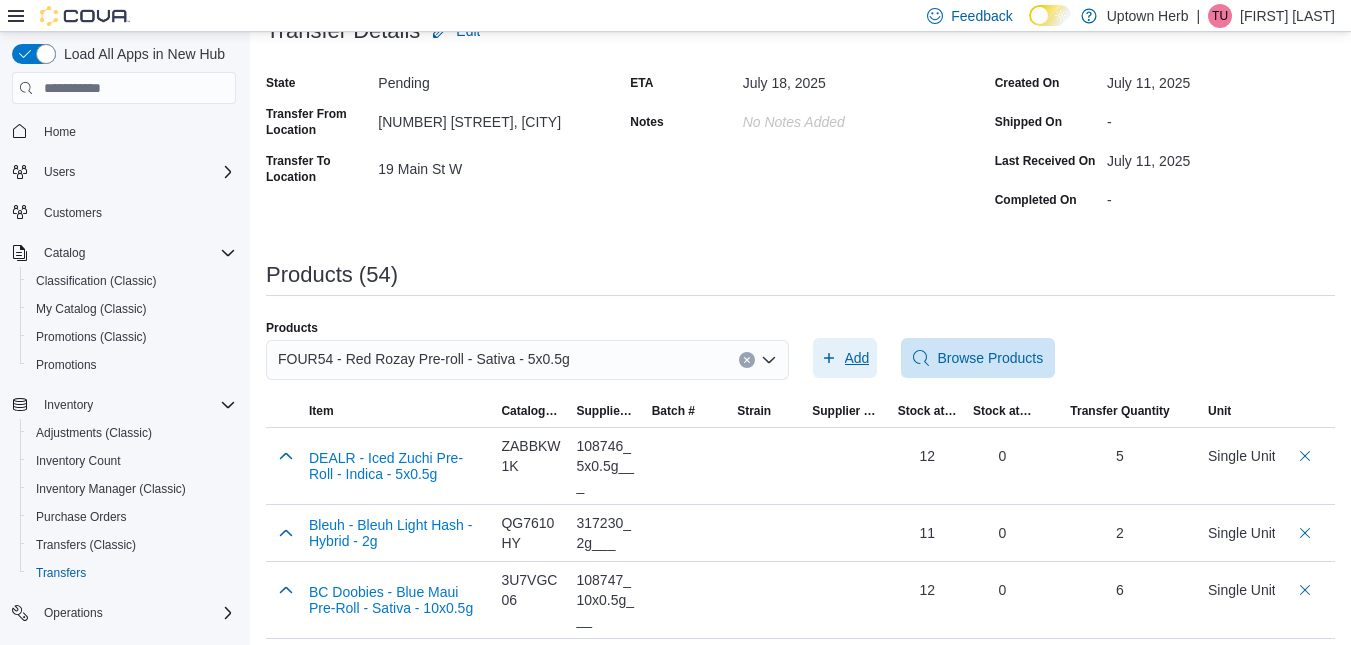 click on "Add" at bounding box center (857, 358) 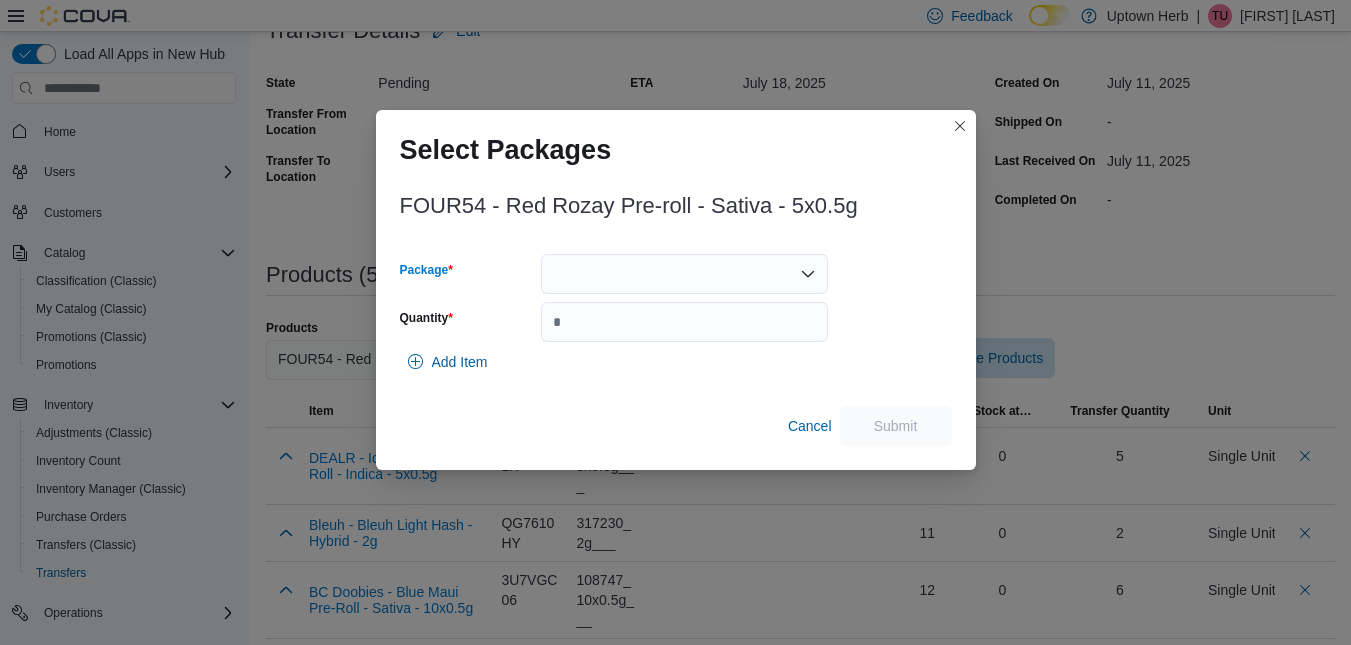 click at bounding box center (684, 274) 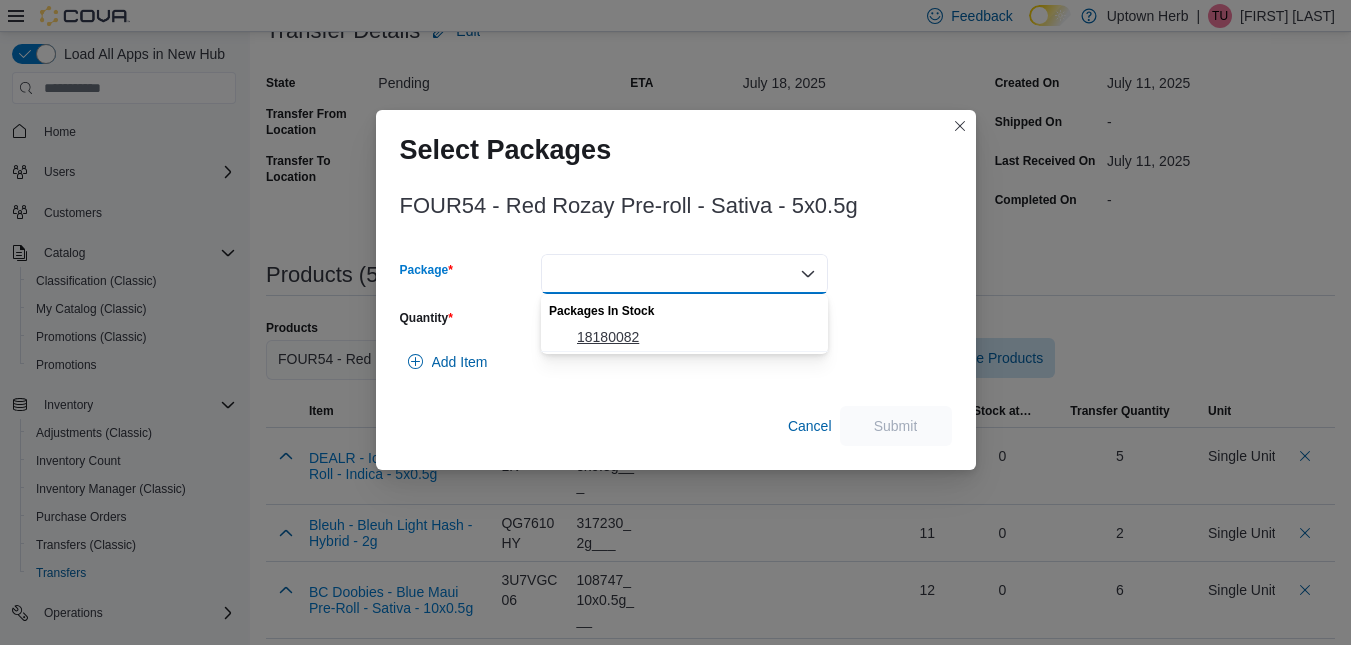 click on "18180082" at bounding box center [696, 337] 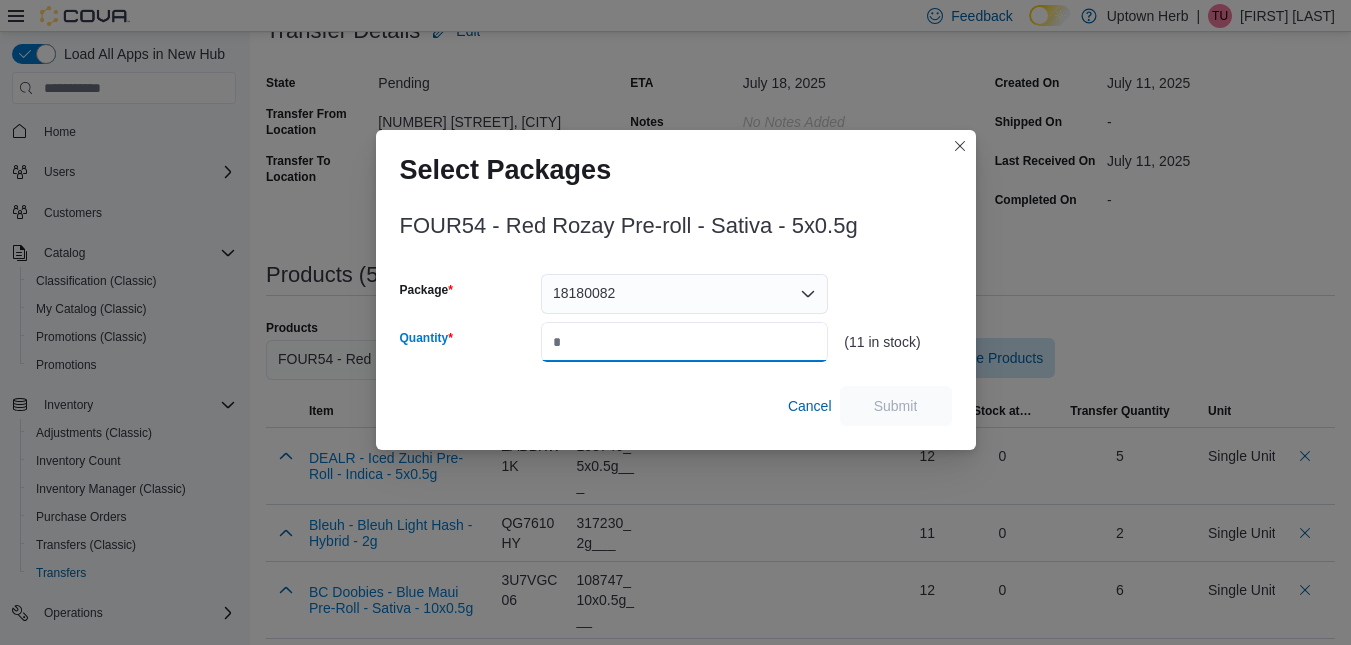 click on "Quantity" at bounding box center [684, 342] 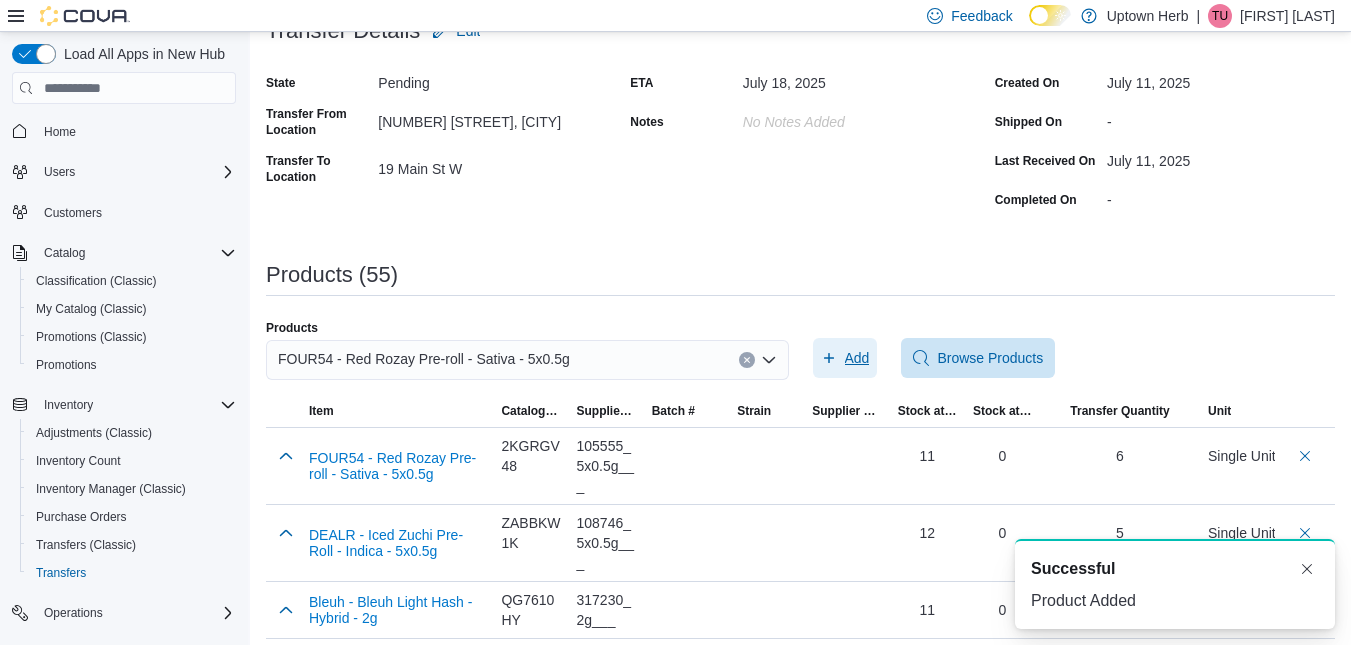 scroll, scrollTop: 0, scrollLeft: 0, axis: both 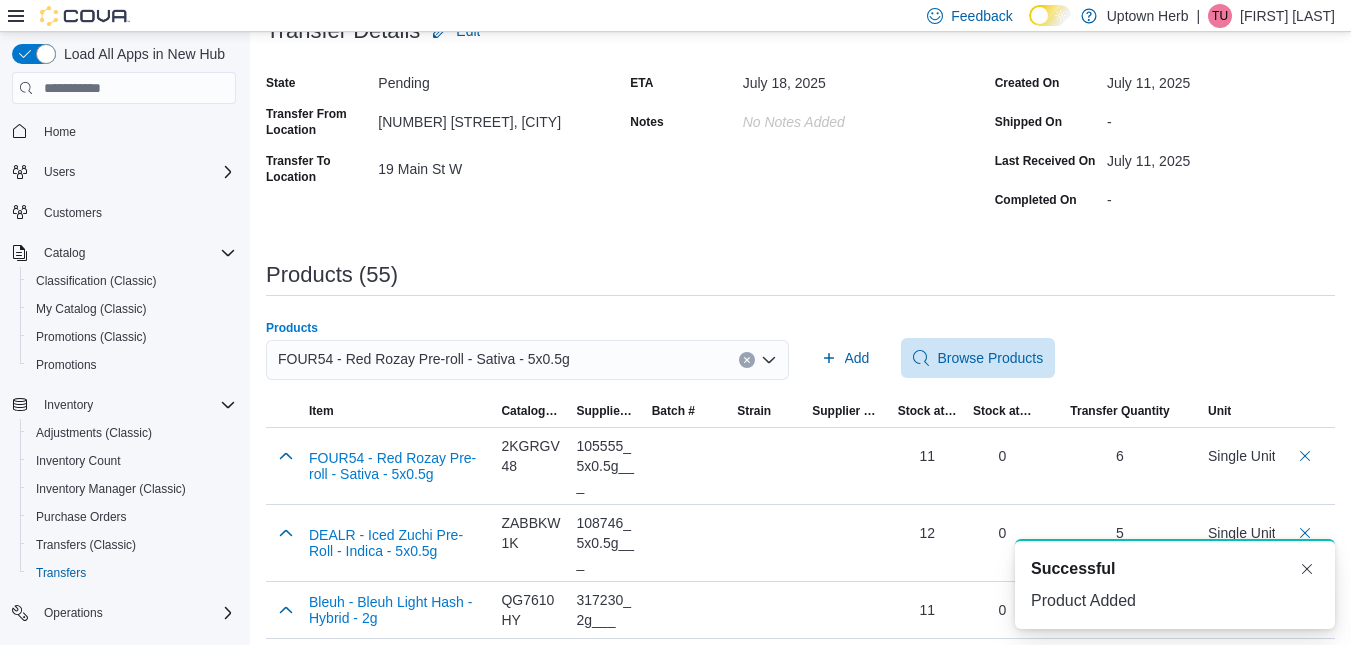 click on "FOUR54 - Red Rozay Pre-roll - Sativa - 5x0.5g" at bounding box center [424, 359] 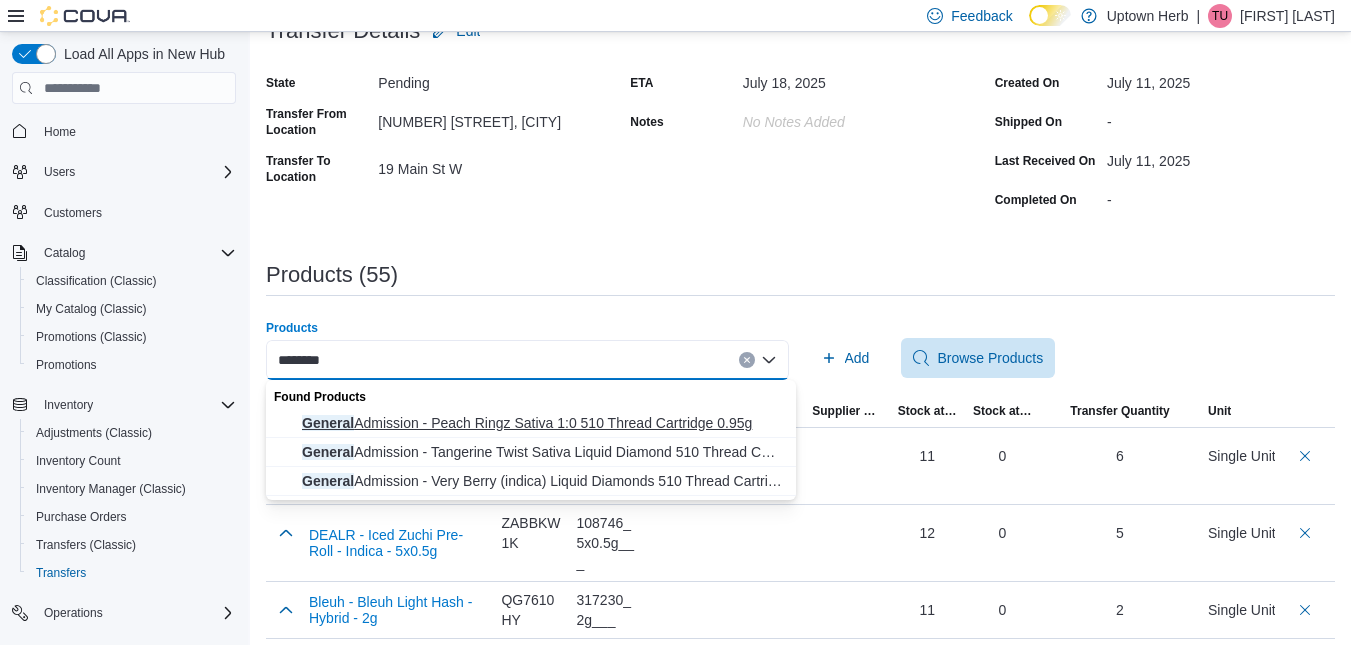 click on "General  Admission - Peach Ringz Sativa 1:0 510 Thread Cartridge 0.95g" at bounding box center (543, 423) 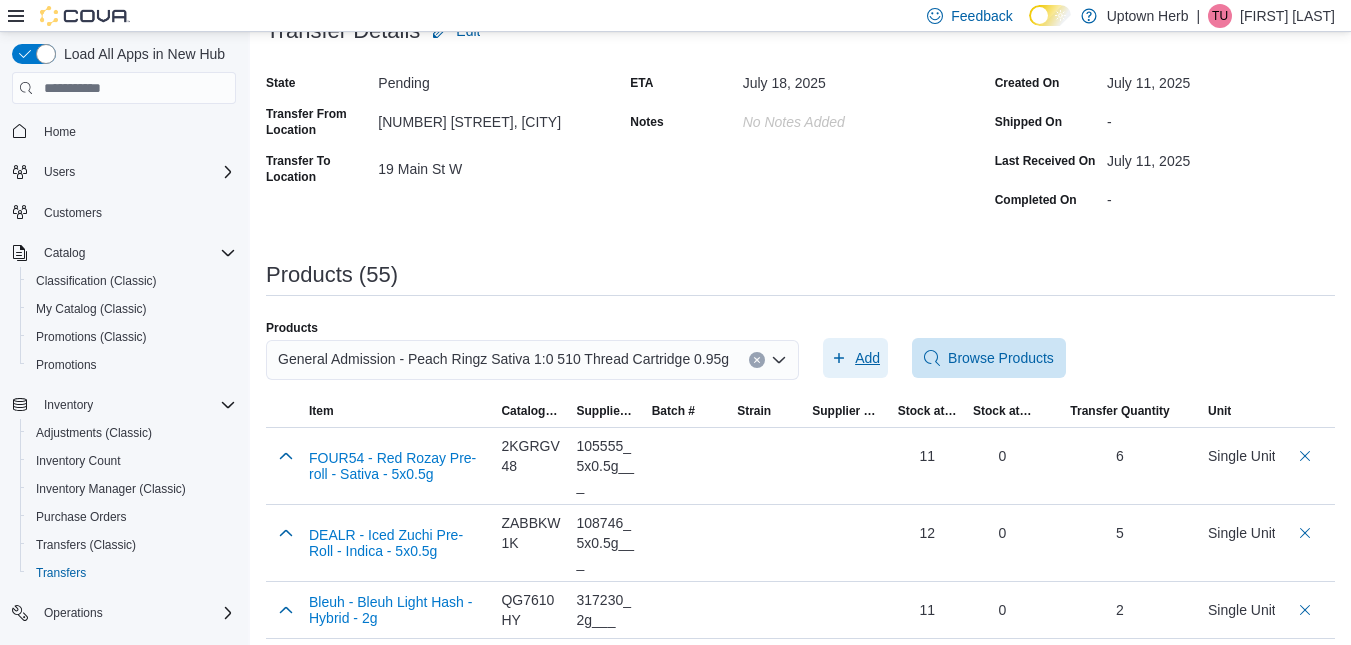 click on "Add" at bounding box center [867, 358] 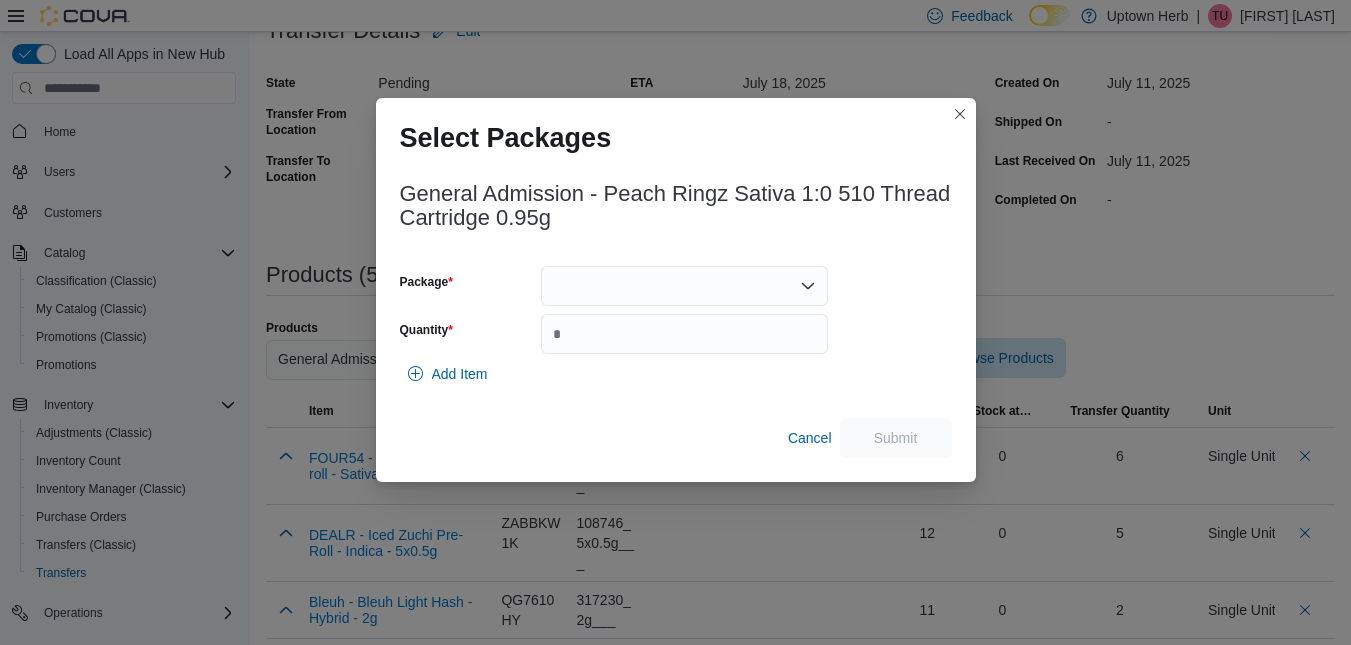click at bounding box center [684, 286] 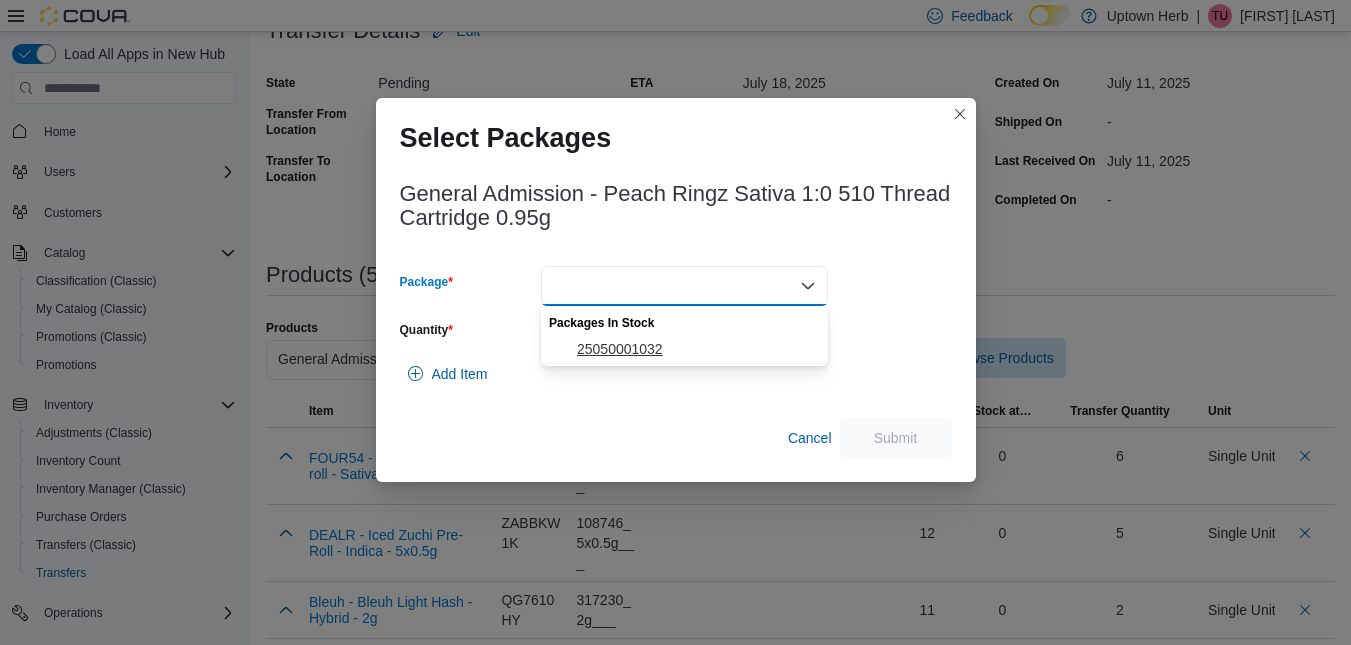 click on "25050001032" at bounding box center (696, 349) 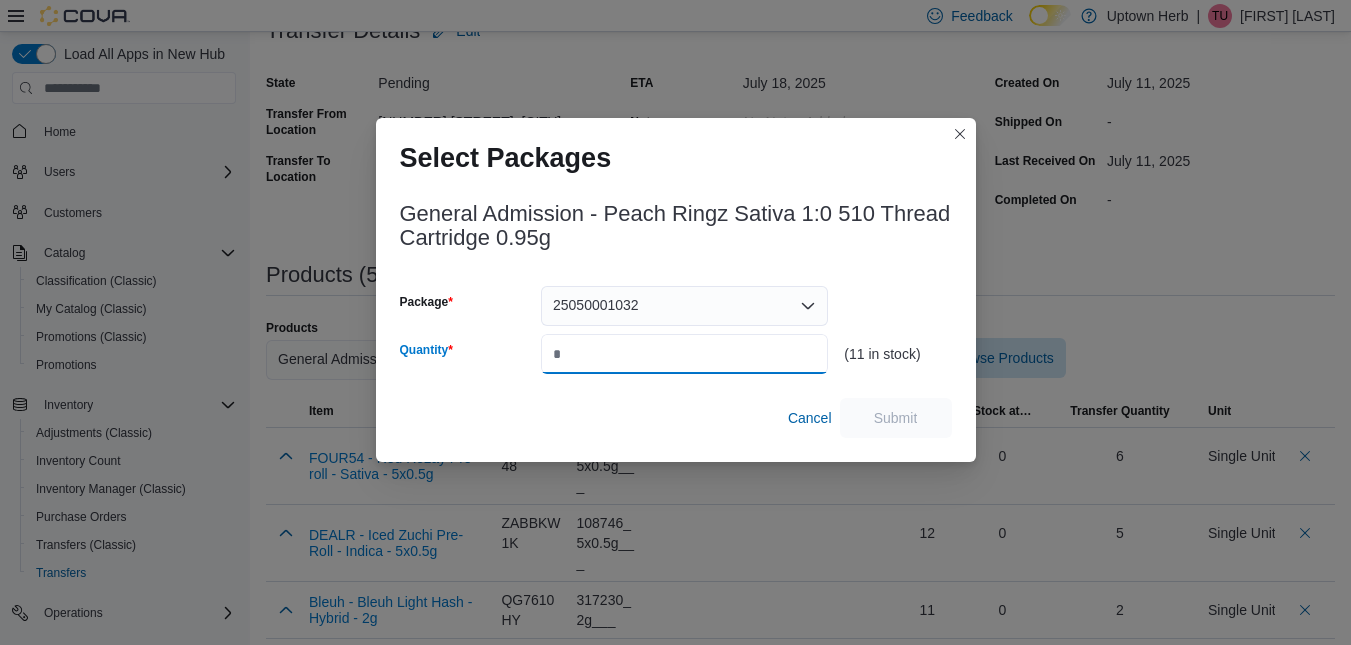 click on "Quantity" at bounding box center (684, 354) 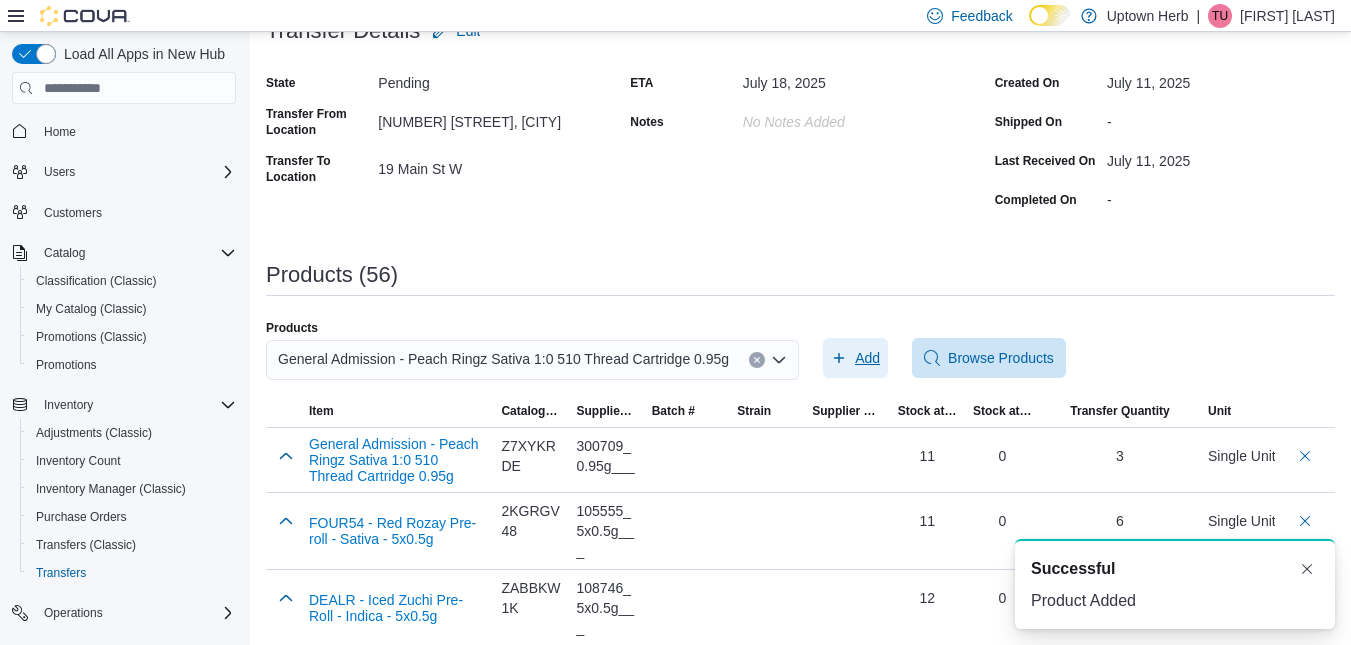 scroll, scrollTop: 0, scrollLeft: 0, axis: both 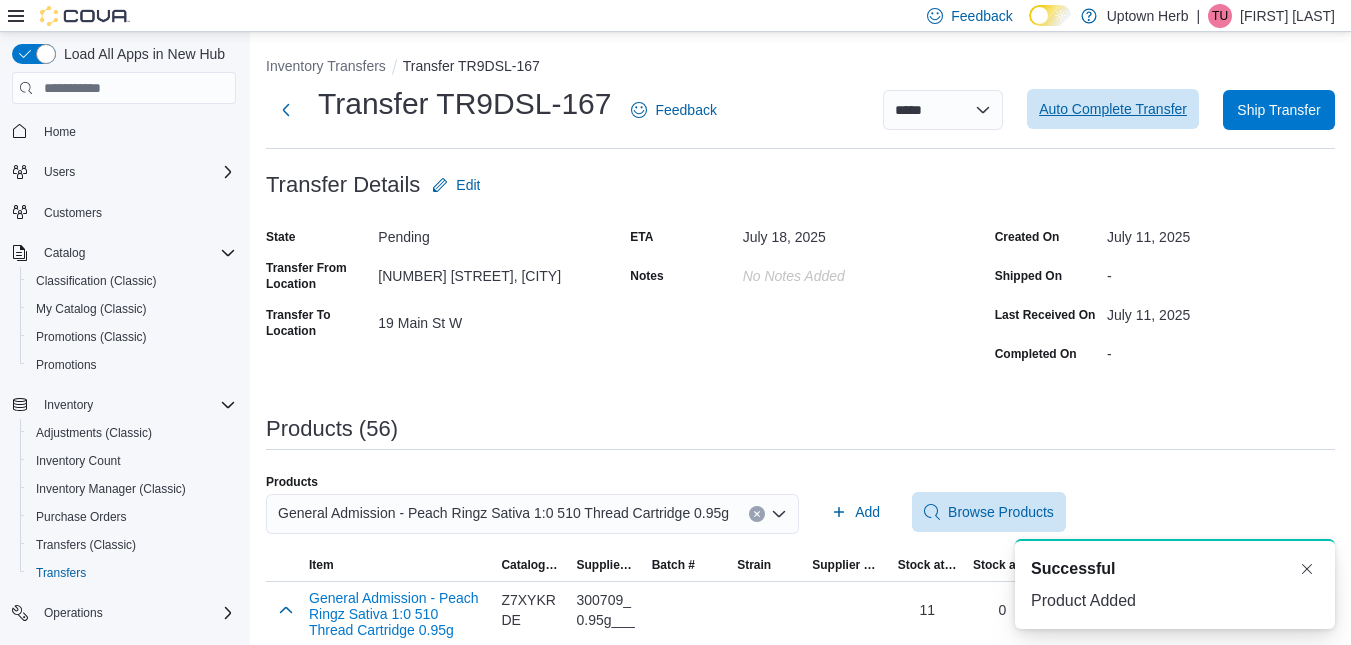click on "Auto Complete Transfer" at bounding box center [1113, 109] 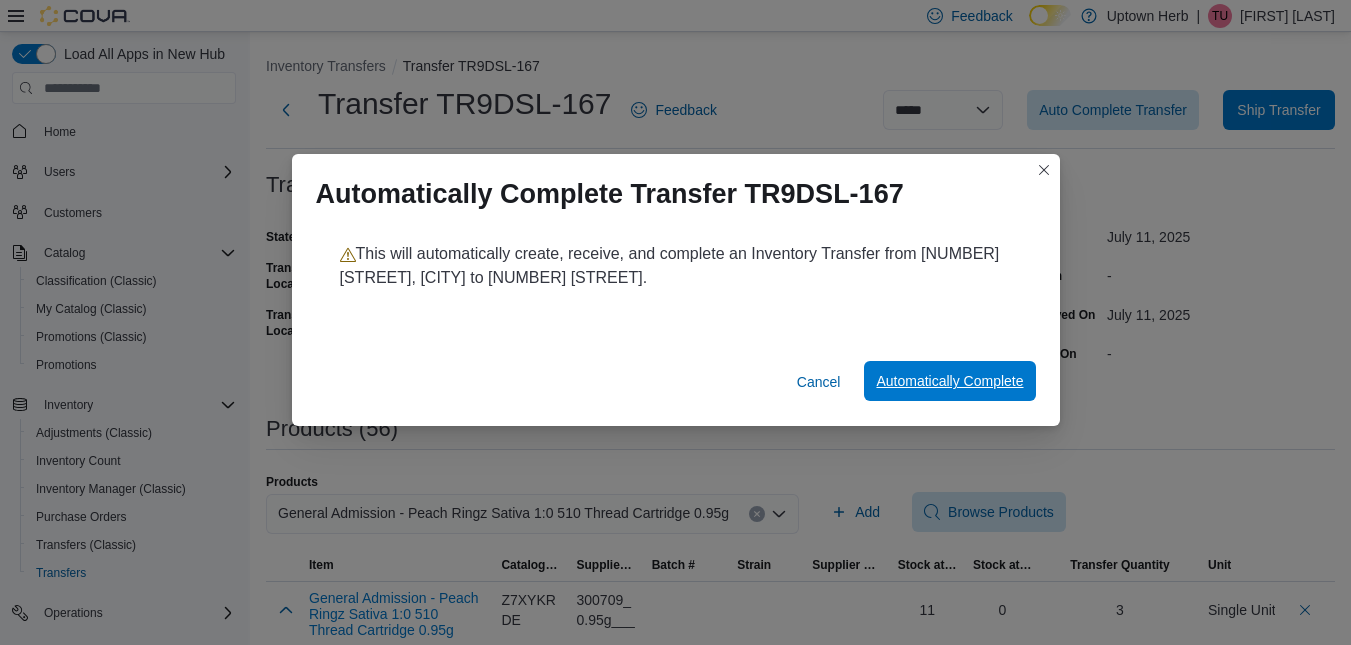 click on "Automatically Complete" at bounding box center [949, 381] 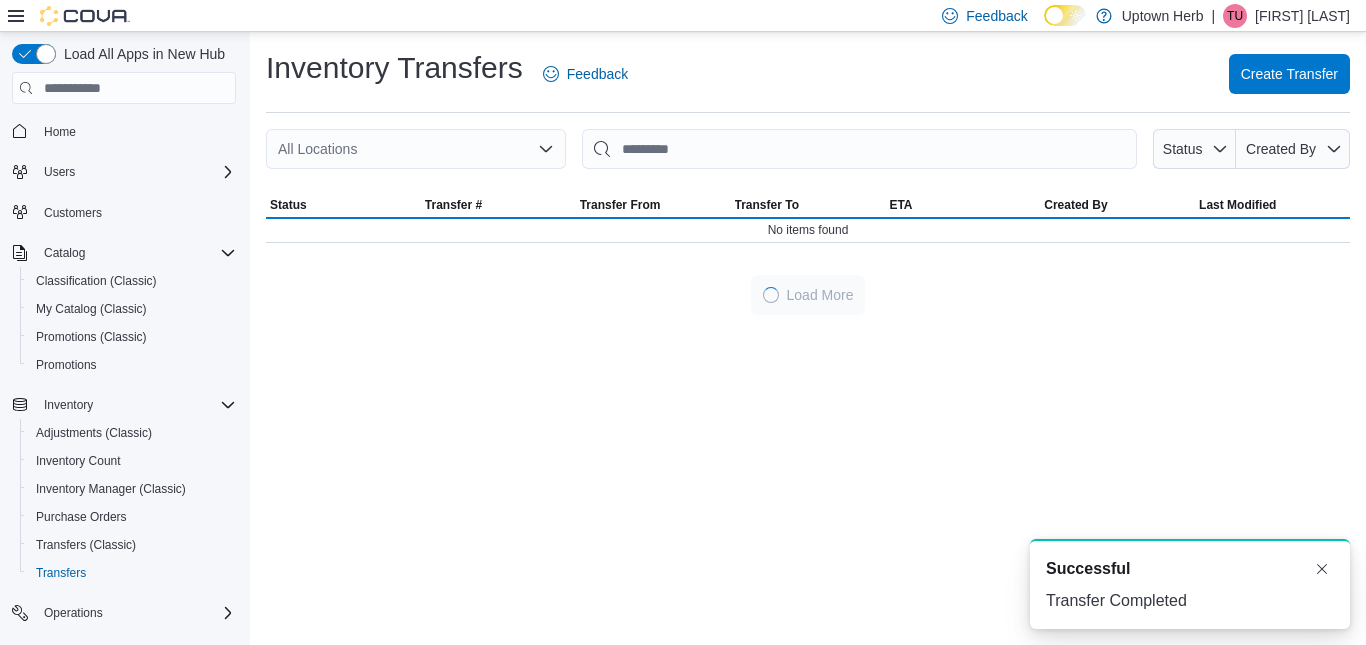 scroll, scrollTop: 0, scrollLeft: 0, axis: both 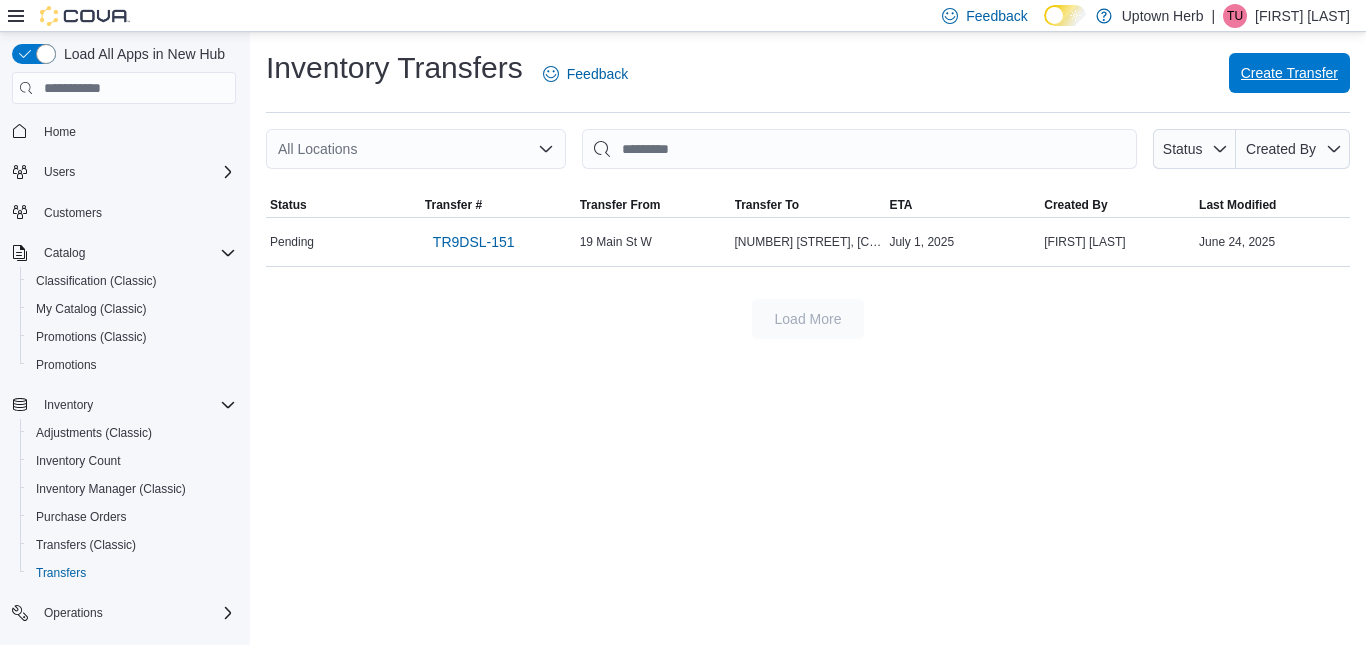 click on "Create Transfer" at bounding box center [1289, 73] 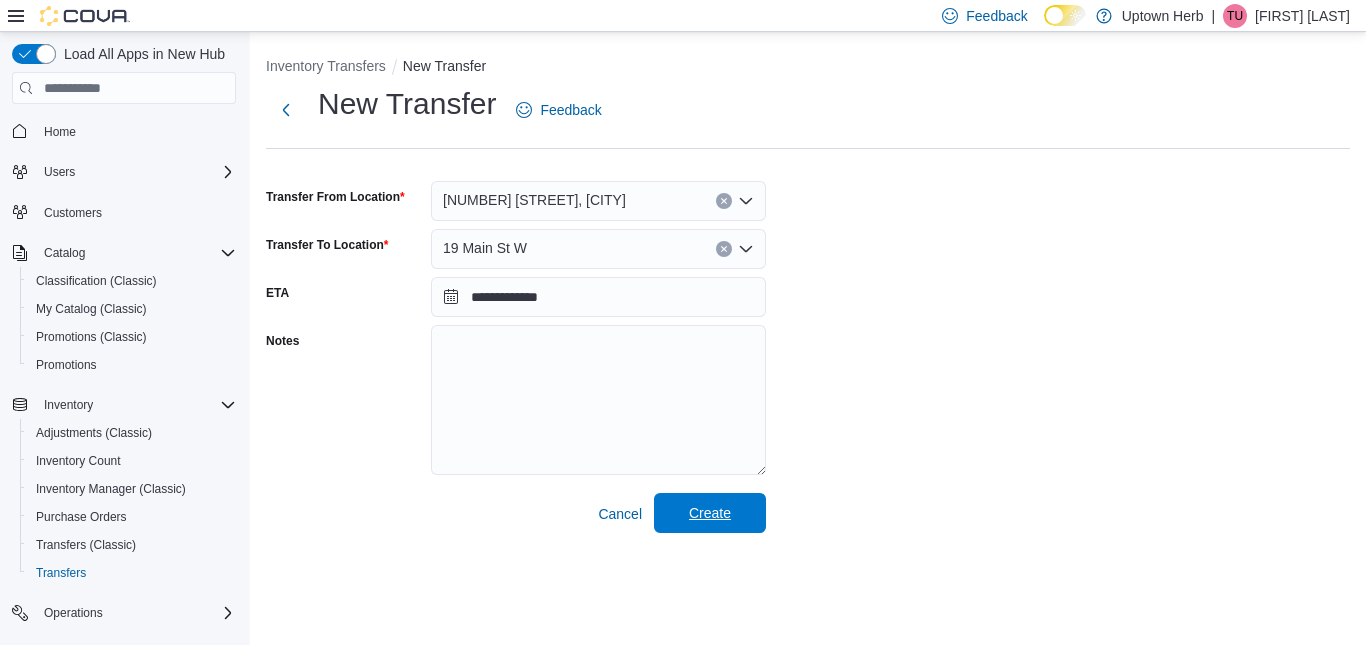 click on "Create" at bounding box center (710, 513) 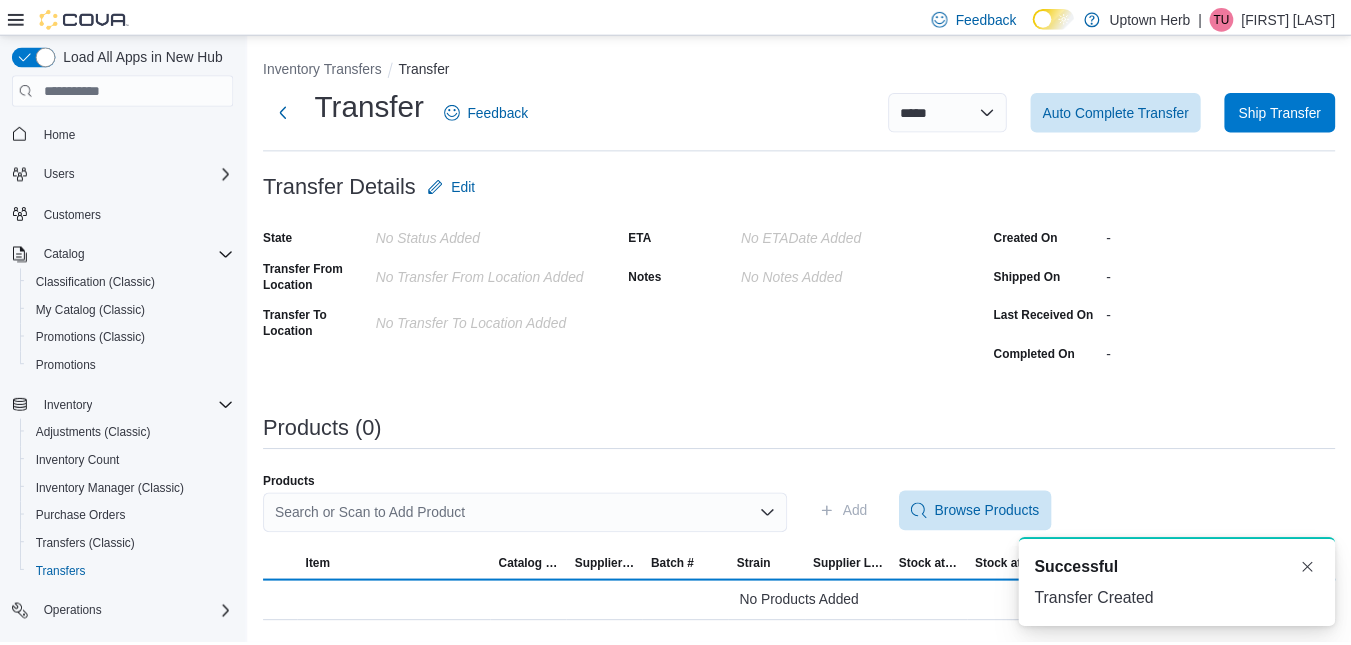 scroll, scrollTop: 0, scrollLeft: 0, axis: both 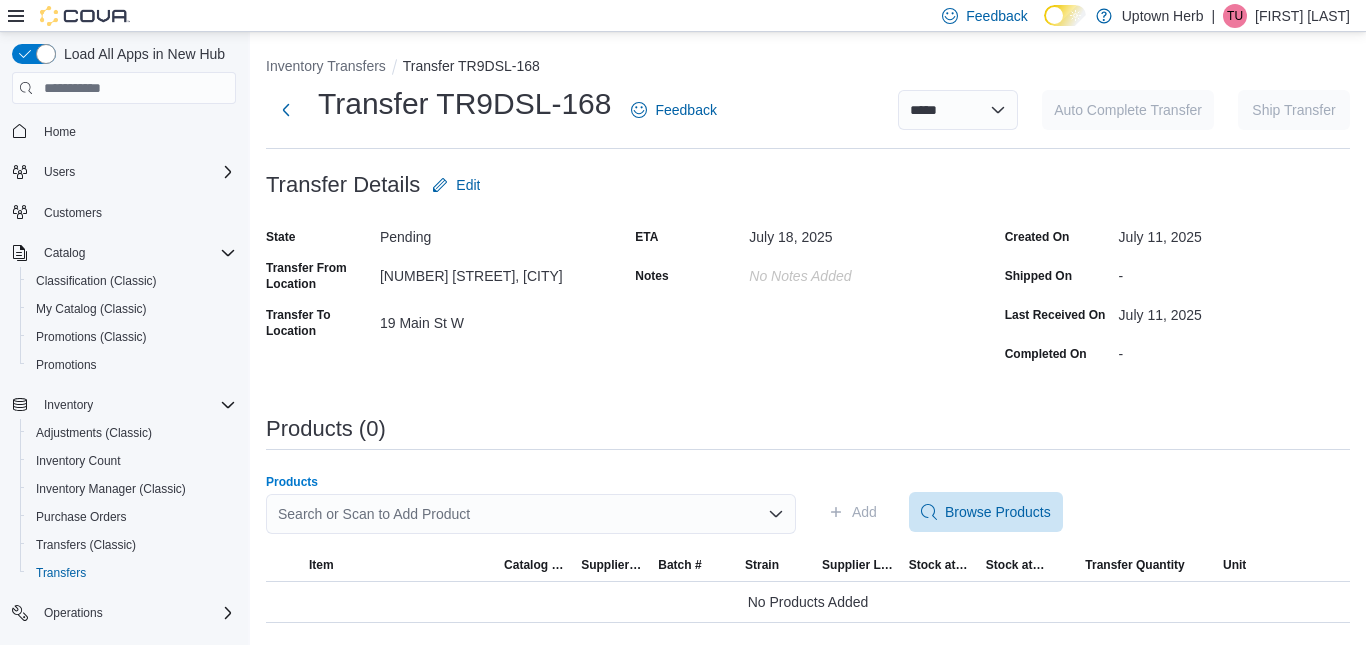 click on "Search or Scan to Add Product" at bounding box center [531, 514] 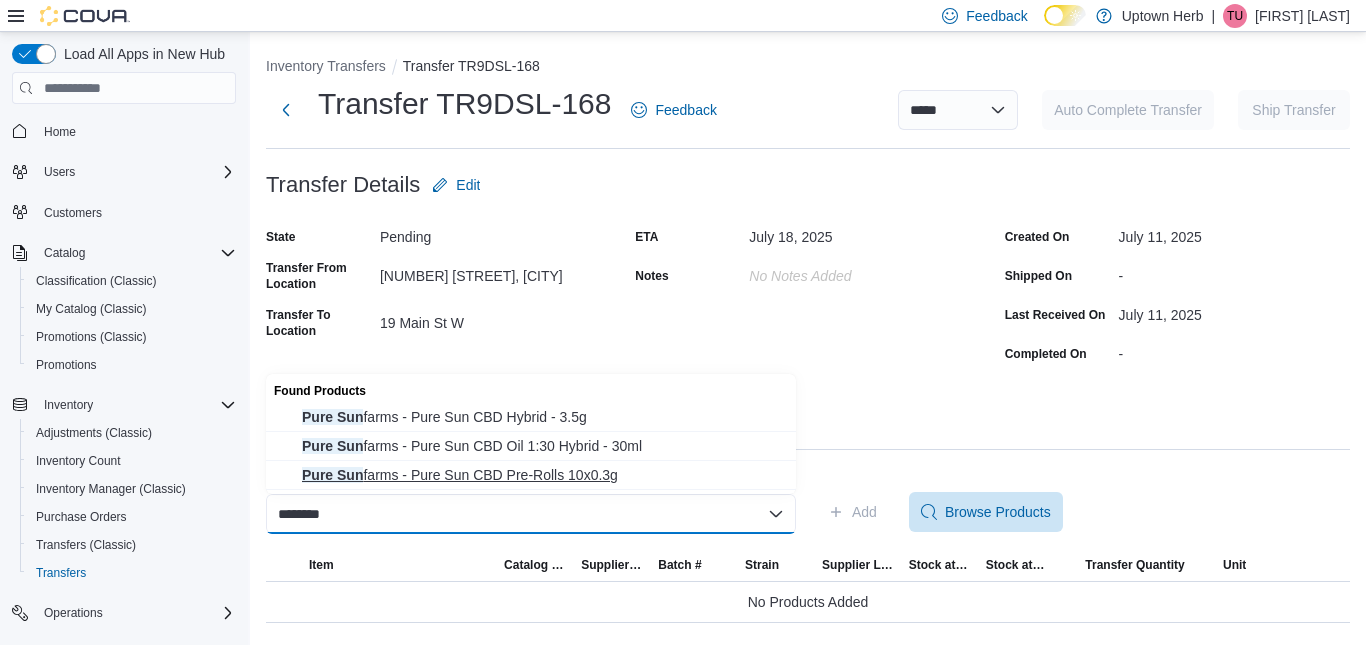 click on "Pure Sun farms - Pure Sun CBD Pre-Rolls 10x0.3g" at bounding box center (543, 475) 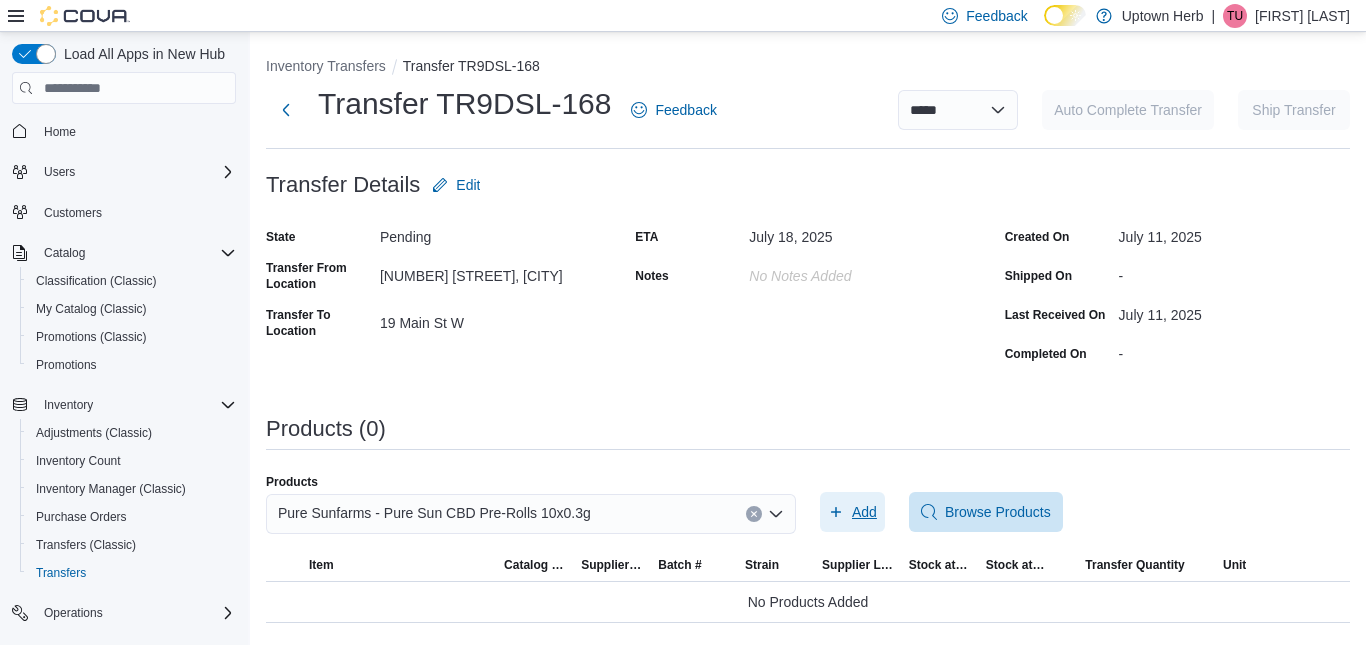 click on "Add" at bounding box center (864, 512) 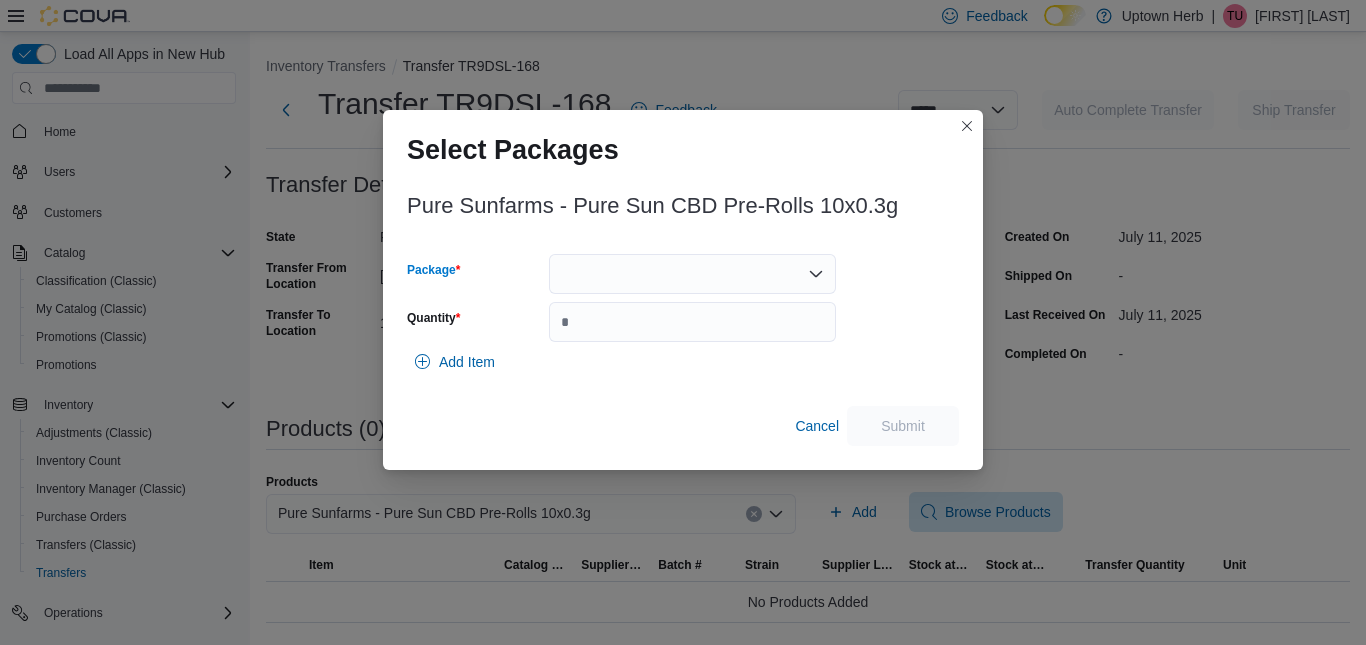 click at bounding box center (692, 274) 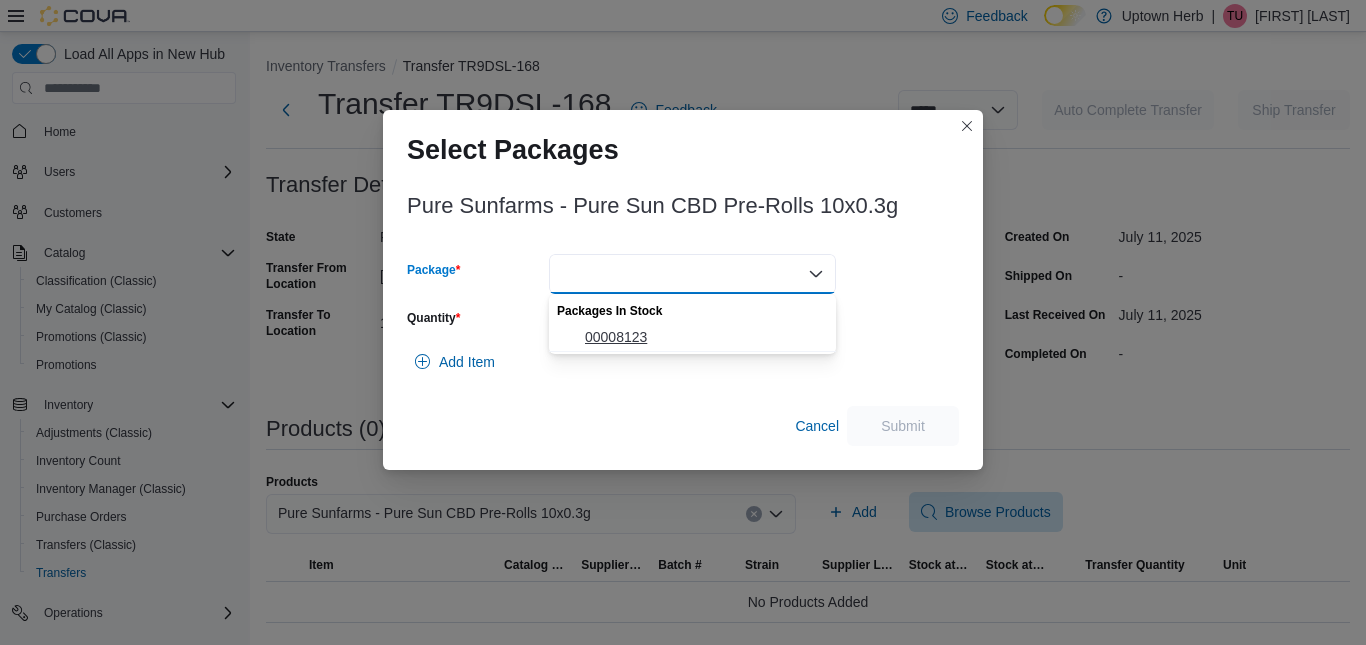 click on "00008123" at bounding box center [704, 337] 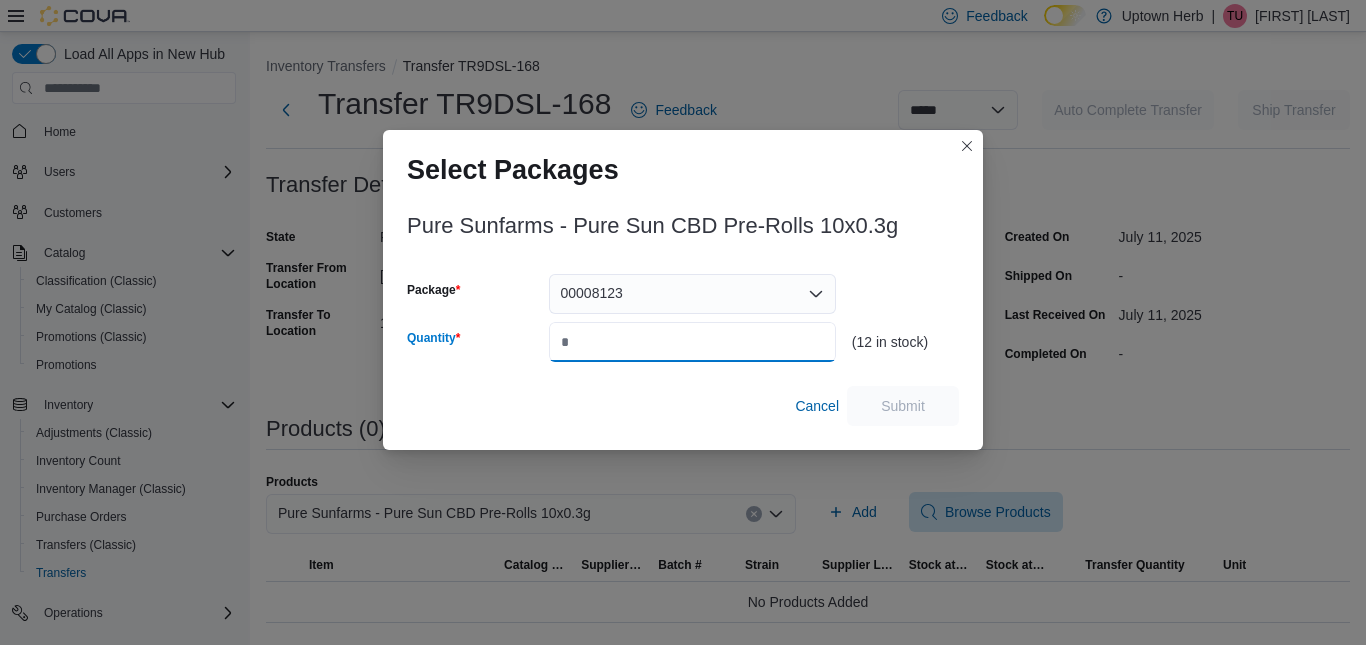click on "Quantity" at bounding box center (692, 342) 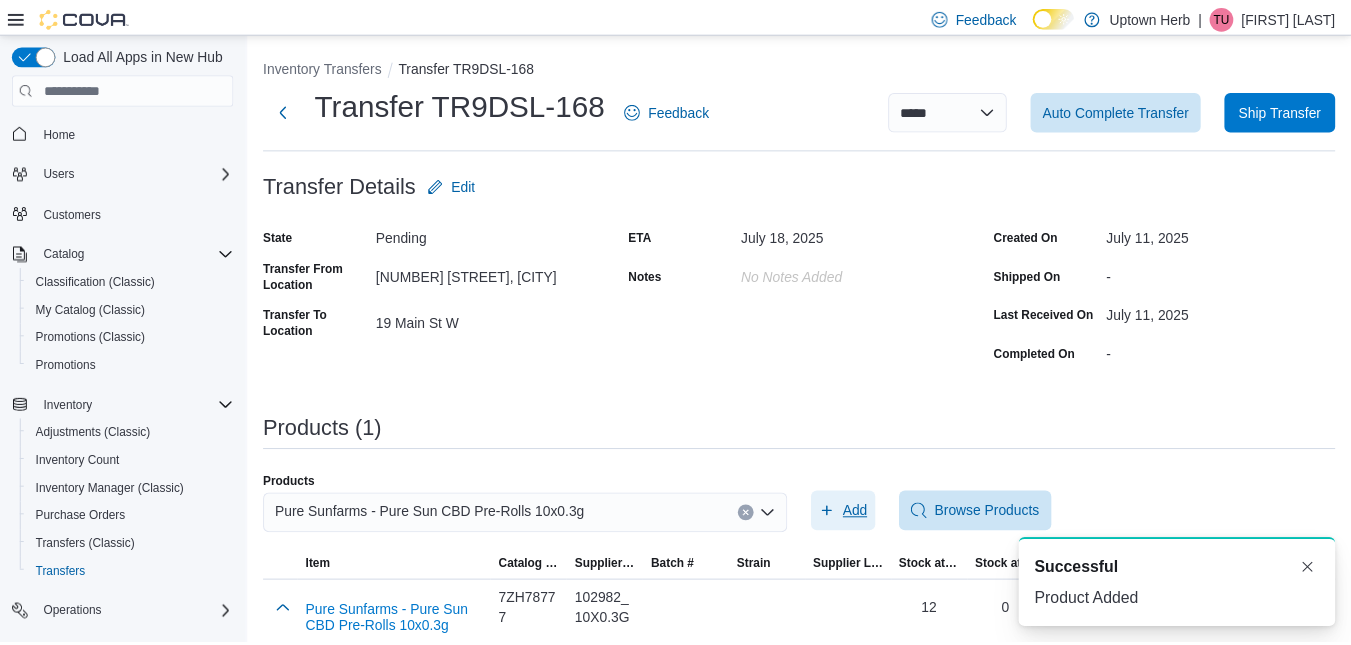 scroll, scrollTop: 0, scrollLeft: 0, axis: both 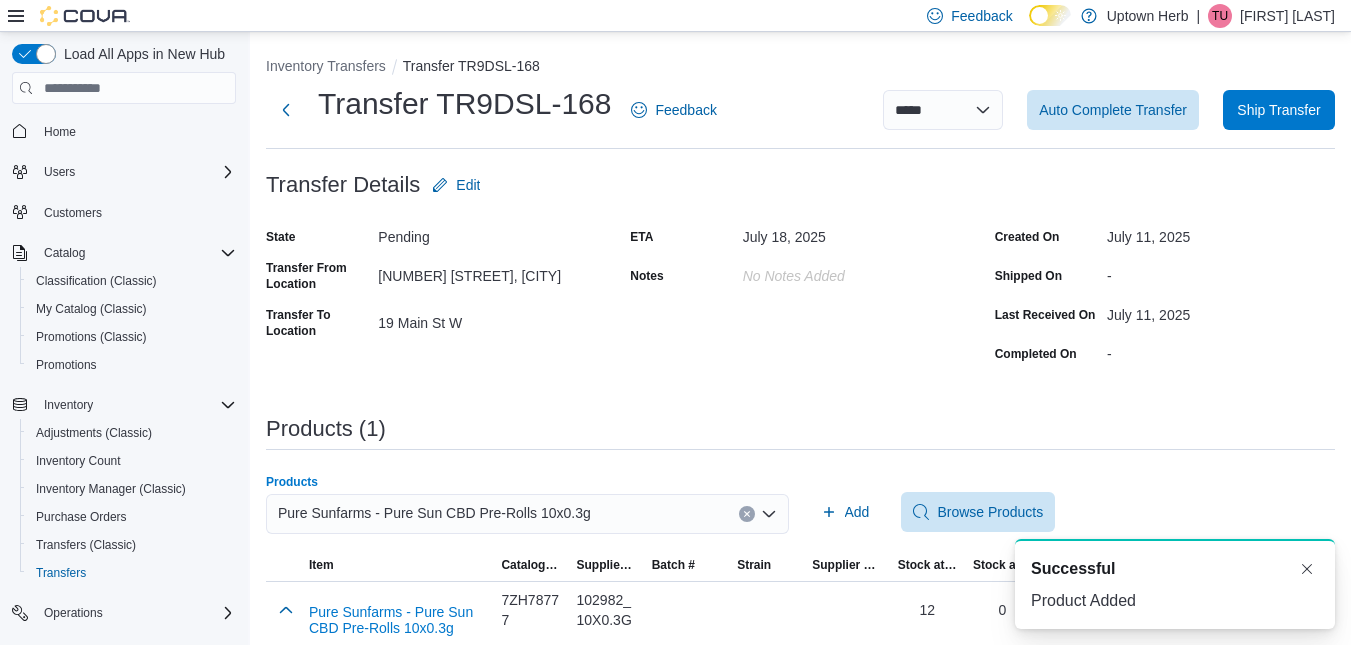 click on "Pure Sunfarms - Pure Sun CBD Pre-Rolls 10x0.3g" at bounding box center [527, 514] 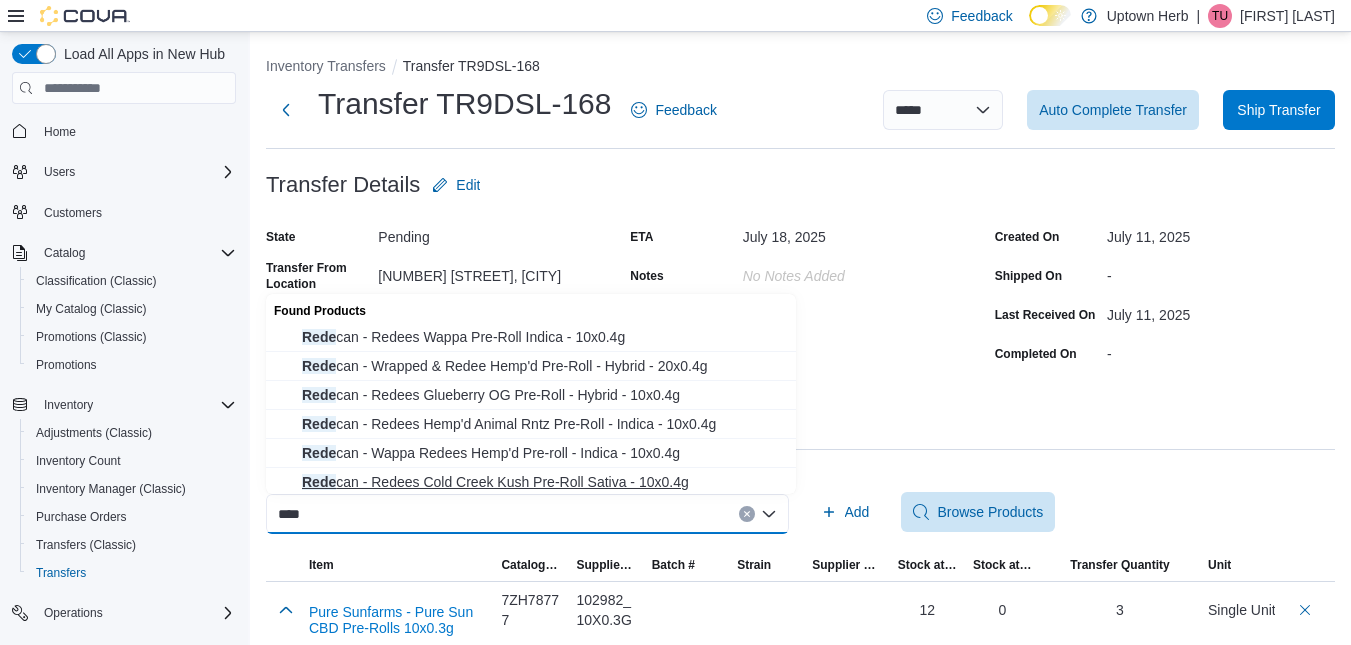 click on "Rede can - Redees Cold Creek Kush Pre-Roll Sativa - 10x0.4g" at bounding box center (543, 482) 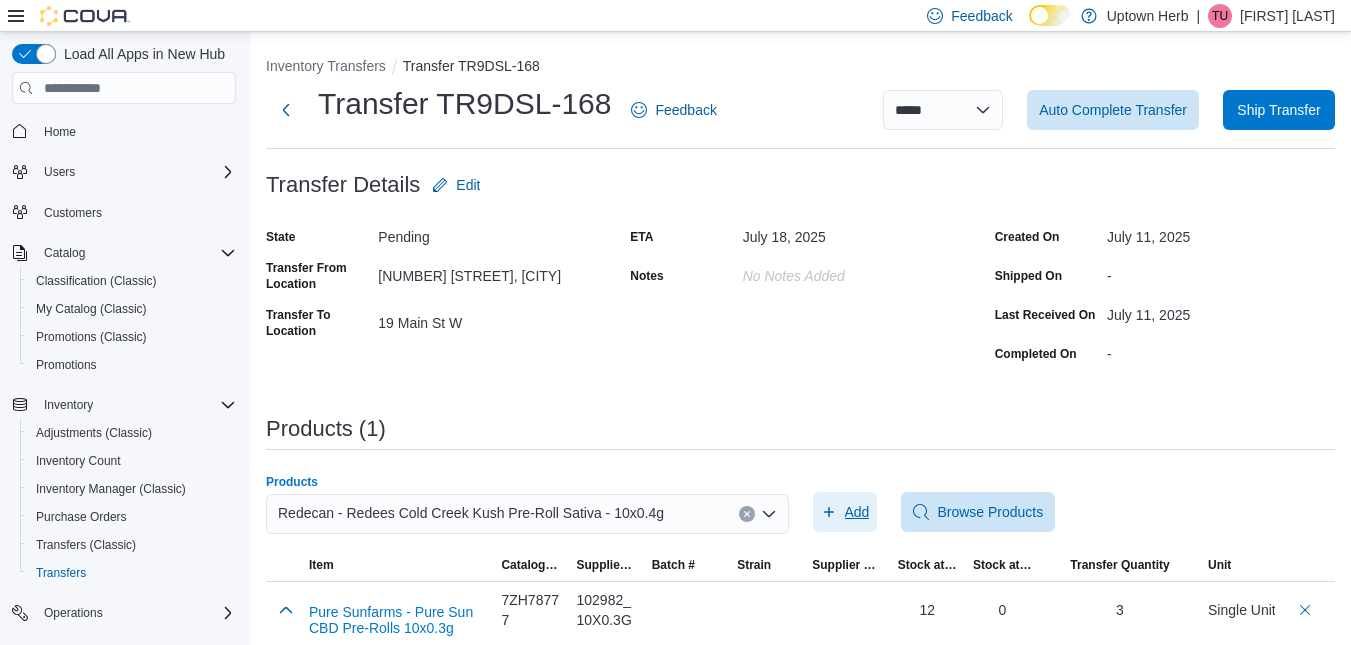 click on "Add" at bounding box center (857, 512) 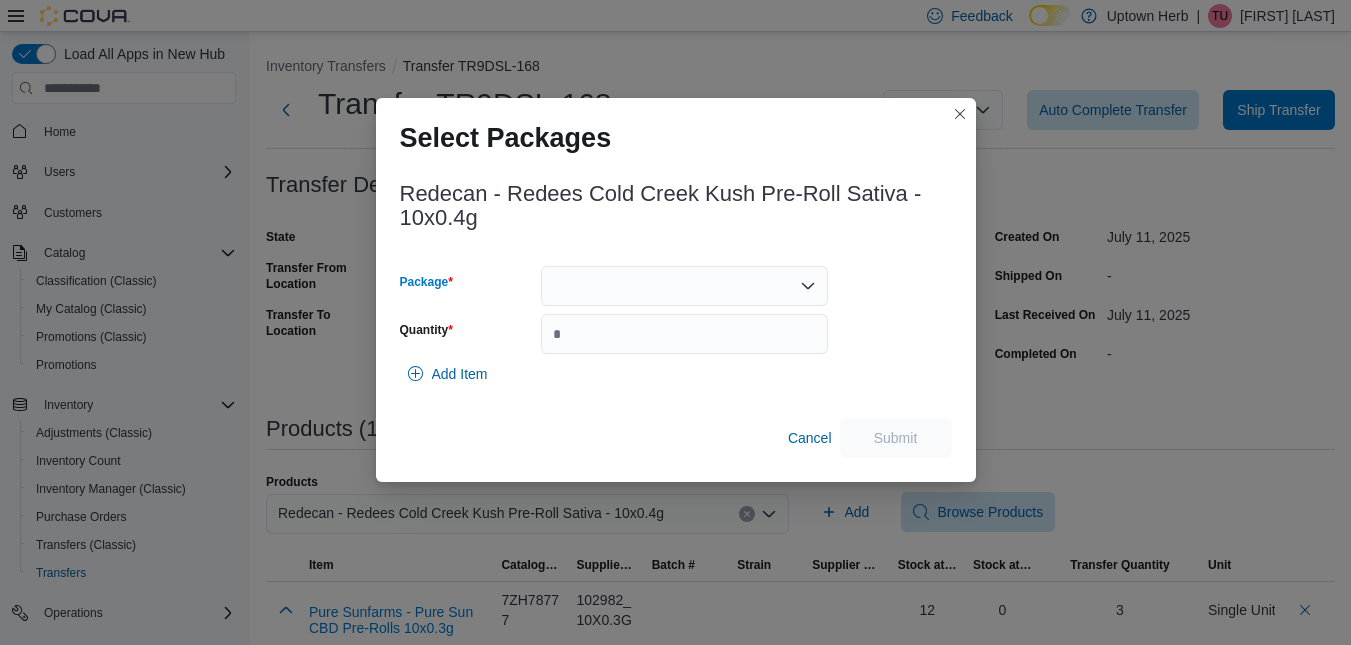 click at bounding box center (684, 286) 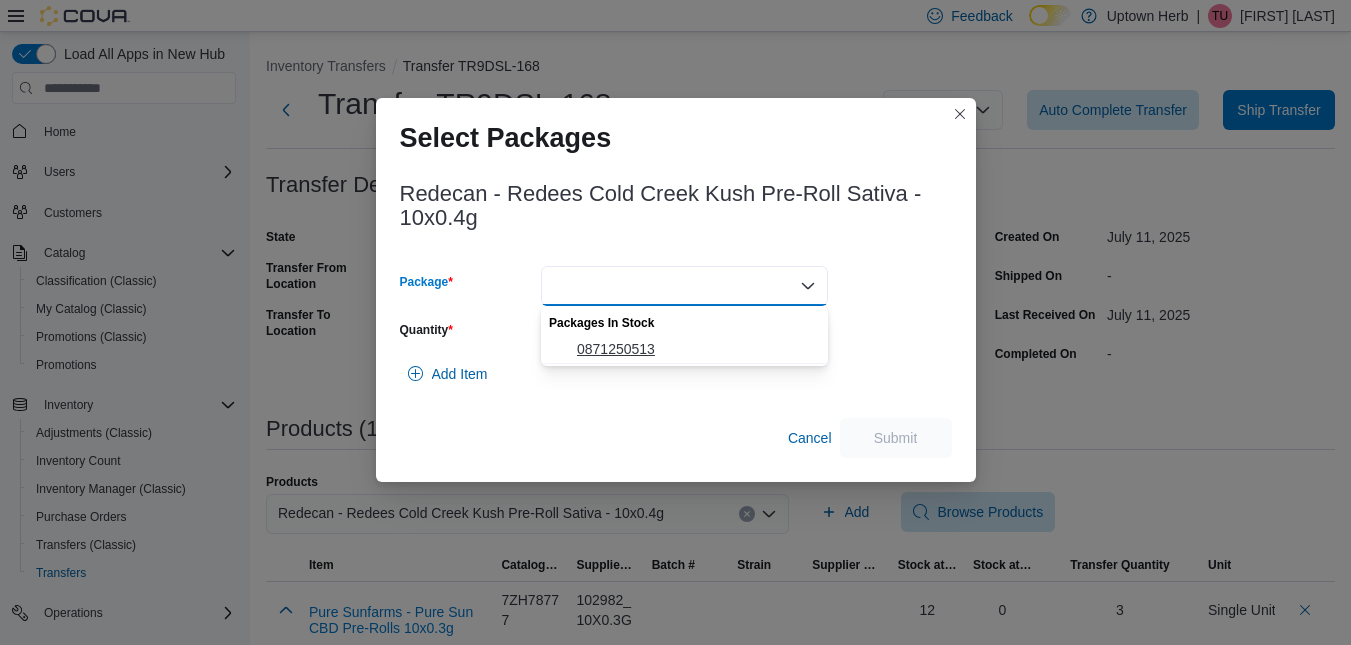 click on "0871250513" at bounding box center [696, 349] 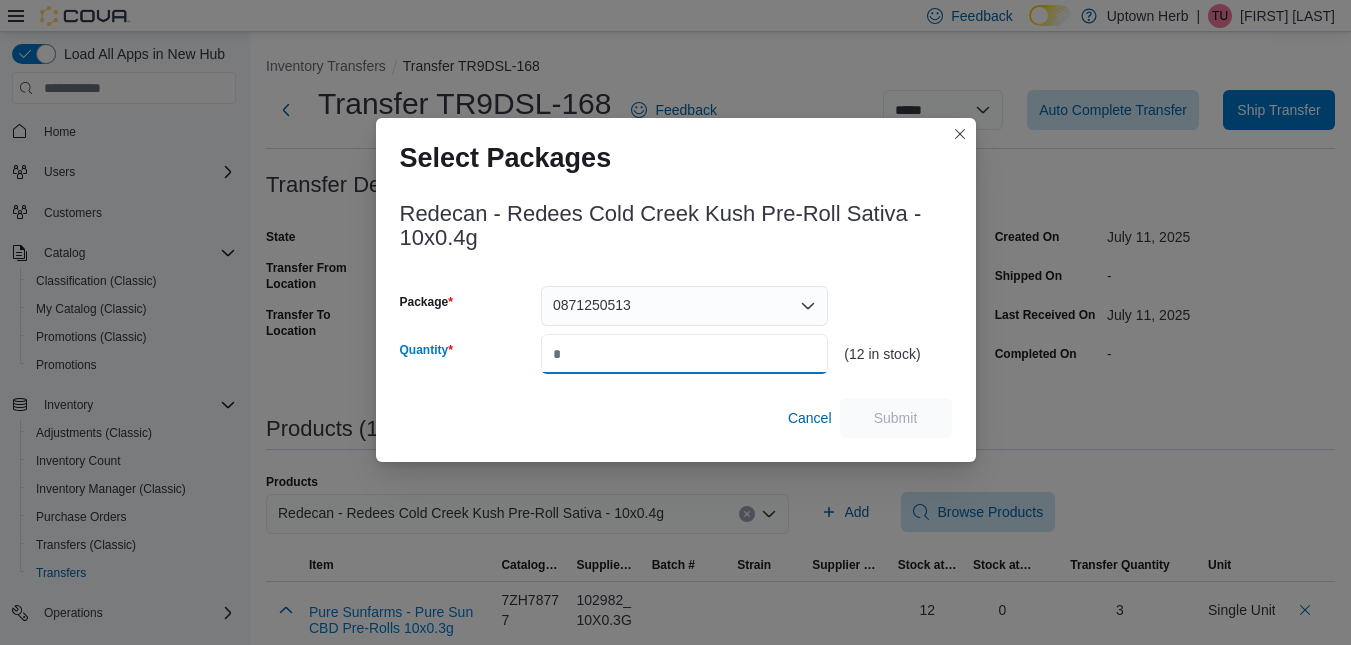 click on "Quantity" at bounding box center [684, 354] 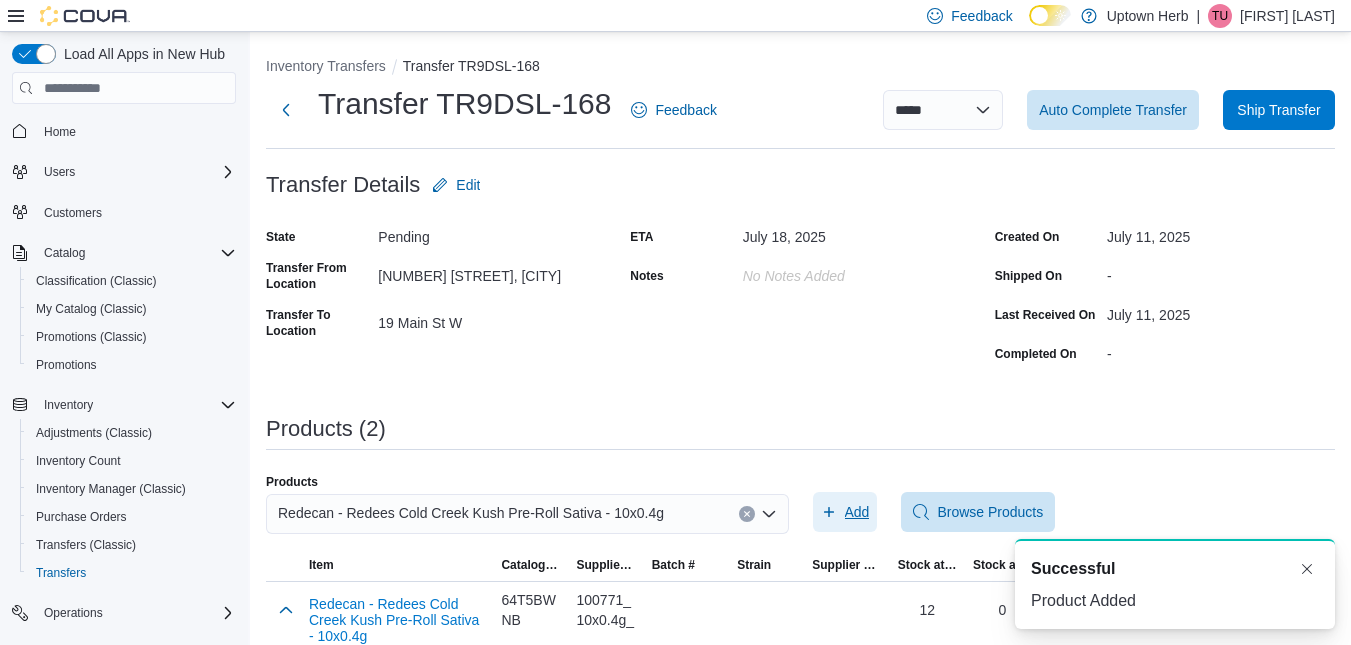 scroll, scrollTop: 0, scrollLeft: 0, axis: both 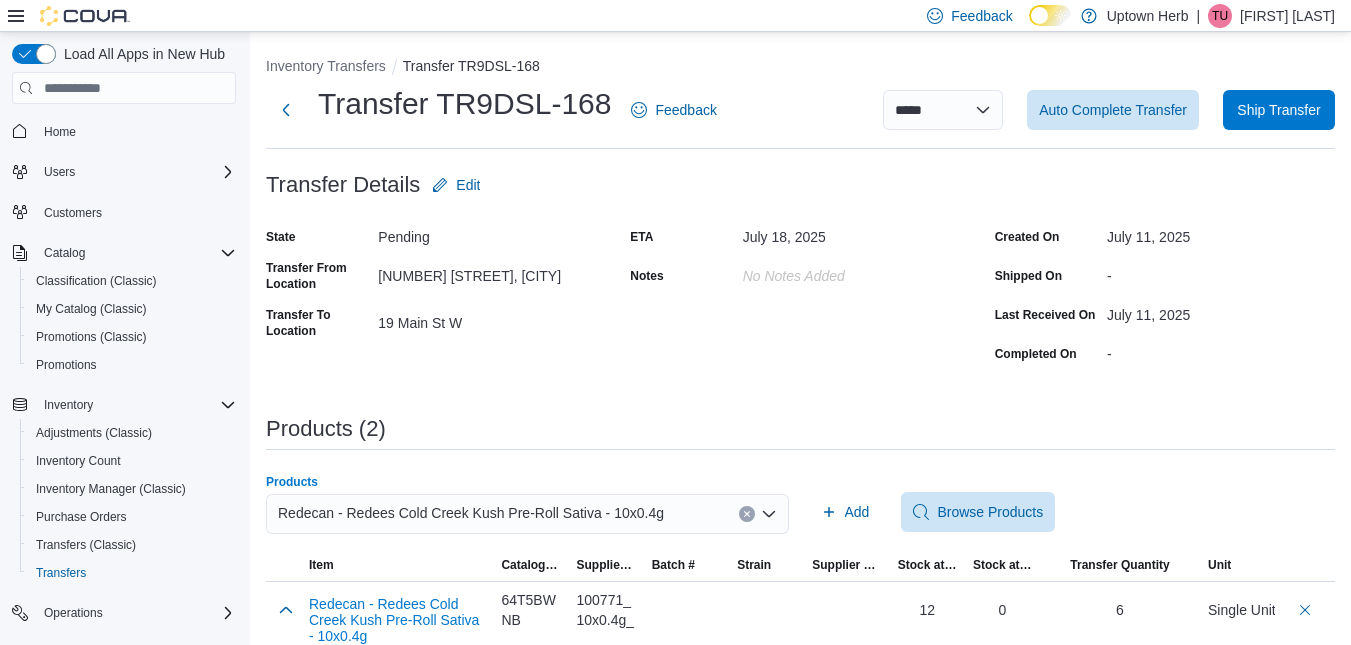 click on "Redecan - Redees Cold Creek Kush Pre-Roll Sativa - 10x0.4g" at bounding box center (471, 513) 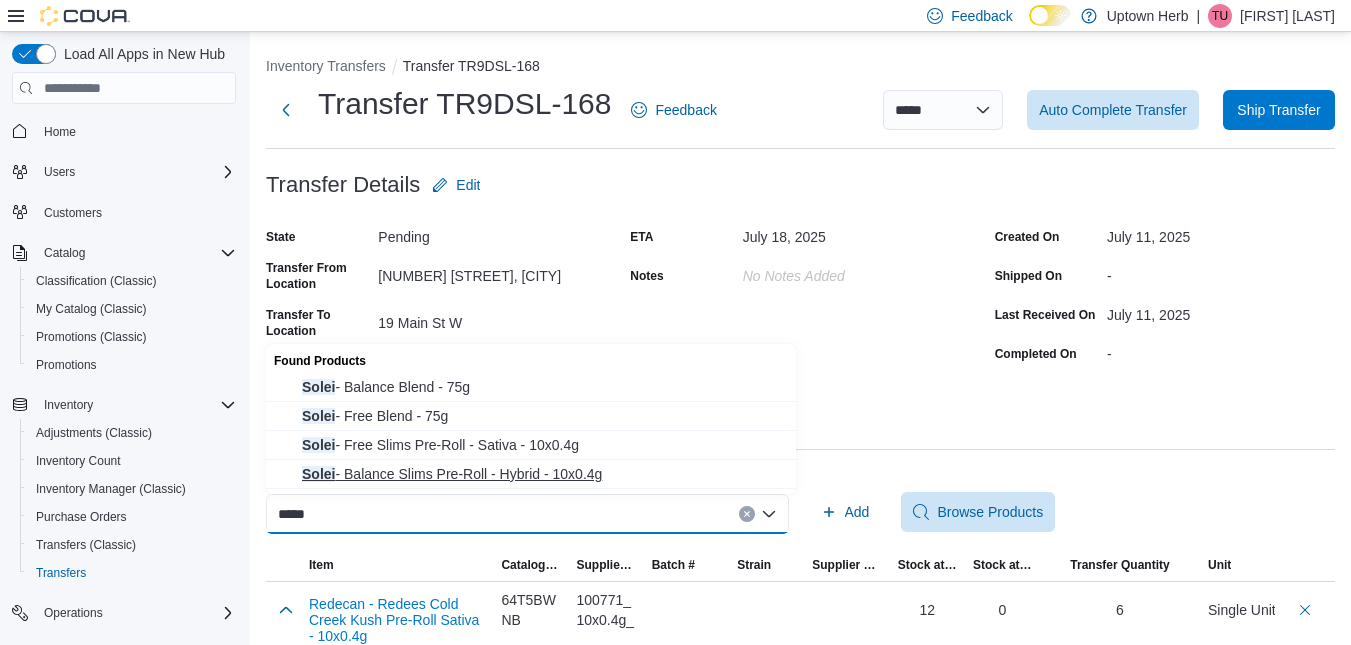 click on "Solei  - Balance Slims Pre-Roll - Hybrid - 10x0.4g" at bounding box center [543, 474] 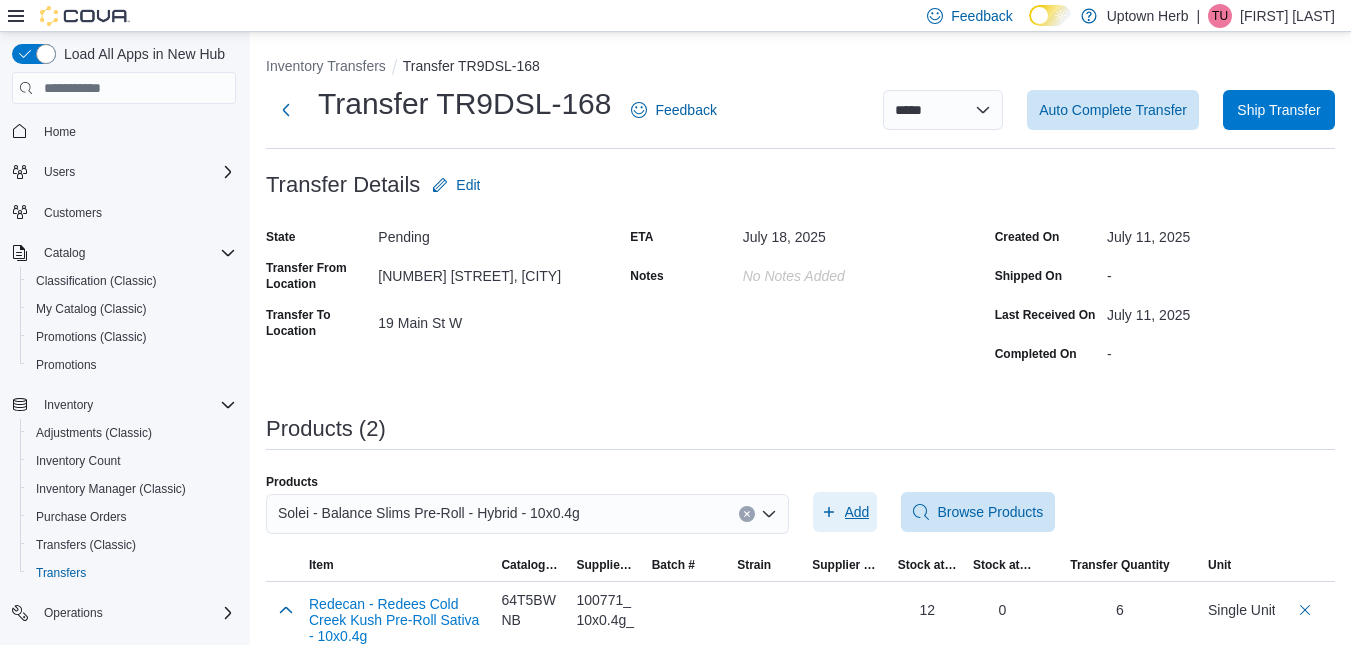 click on "Add" at bounding box center (857, 512) 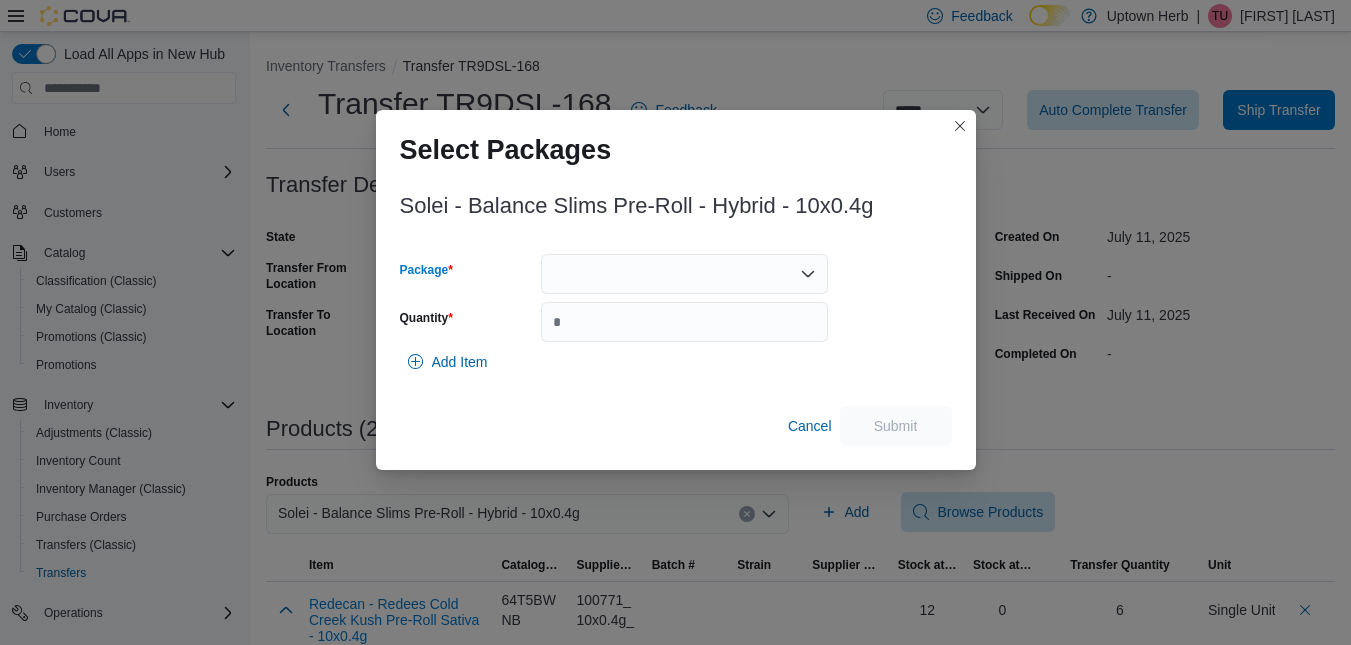 click at bounding box center (684, 274) 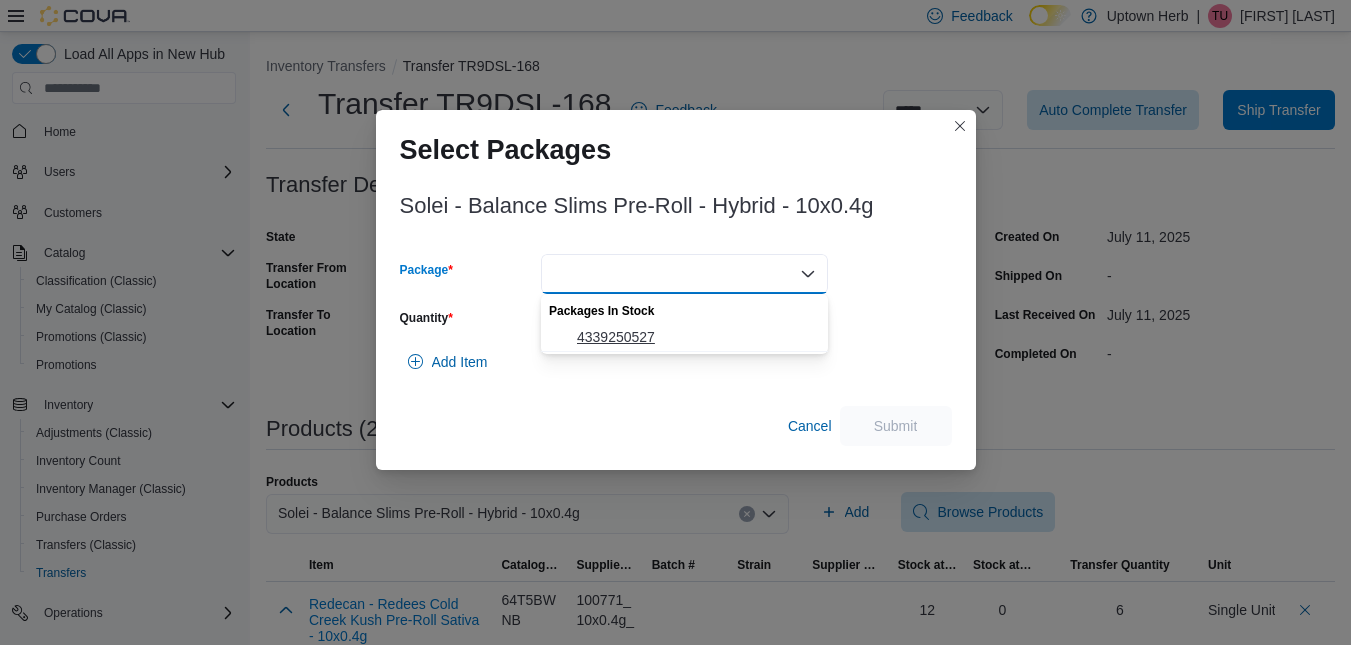 click on "4339250527" at bounding box center [696, 337] 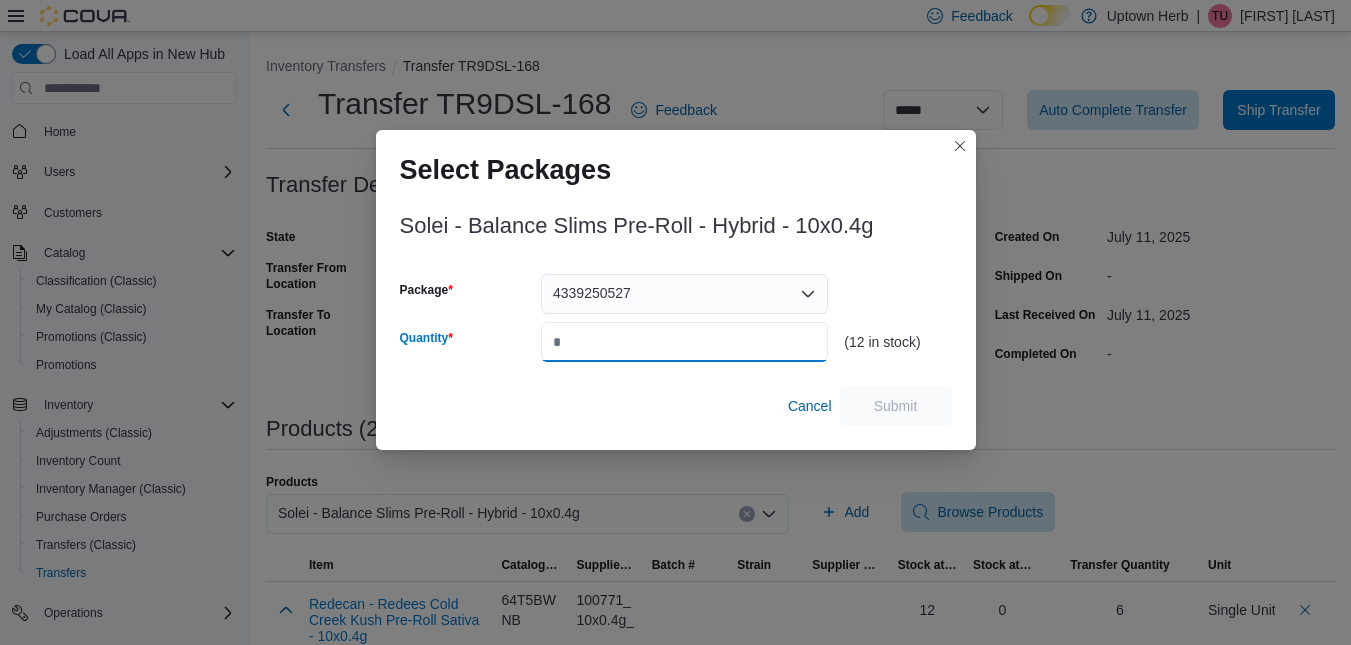 click on "Quantity" at bounding box center [684, 342] 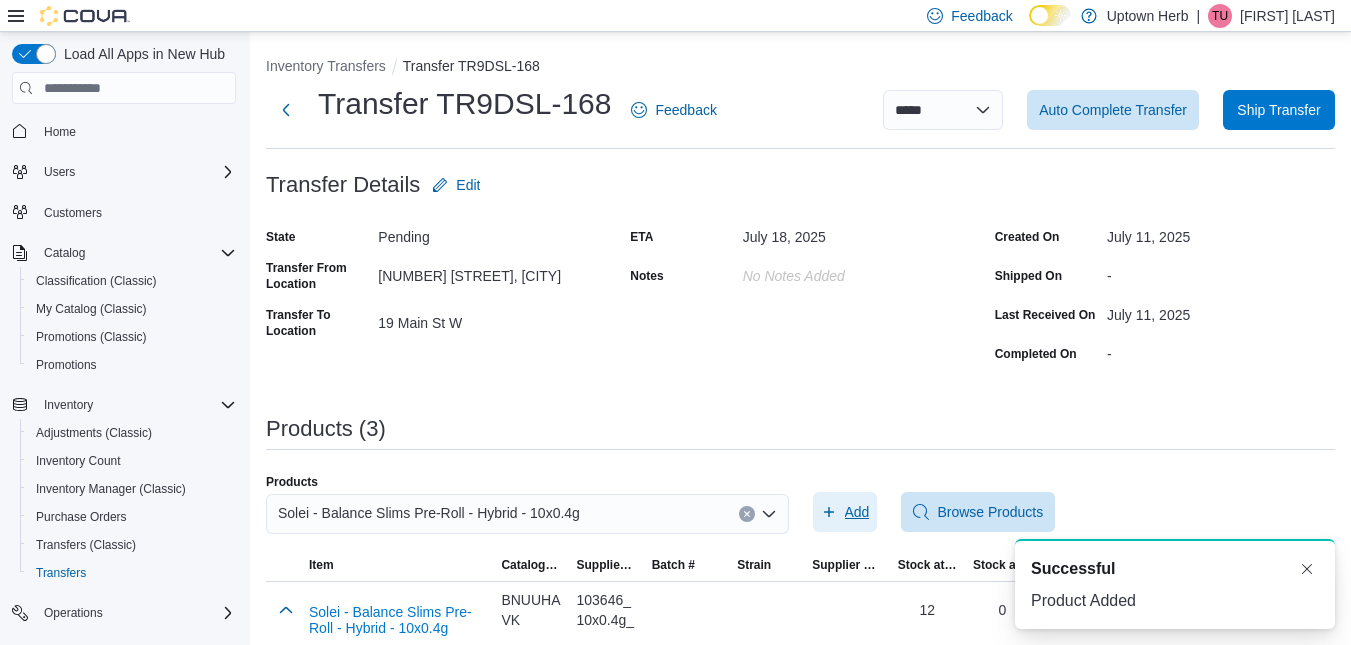 scroll, scrollTop: 0, scrollLeft: 0, axis: both 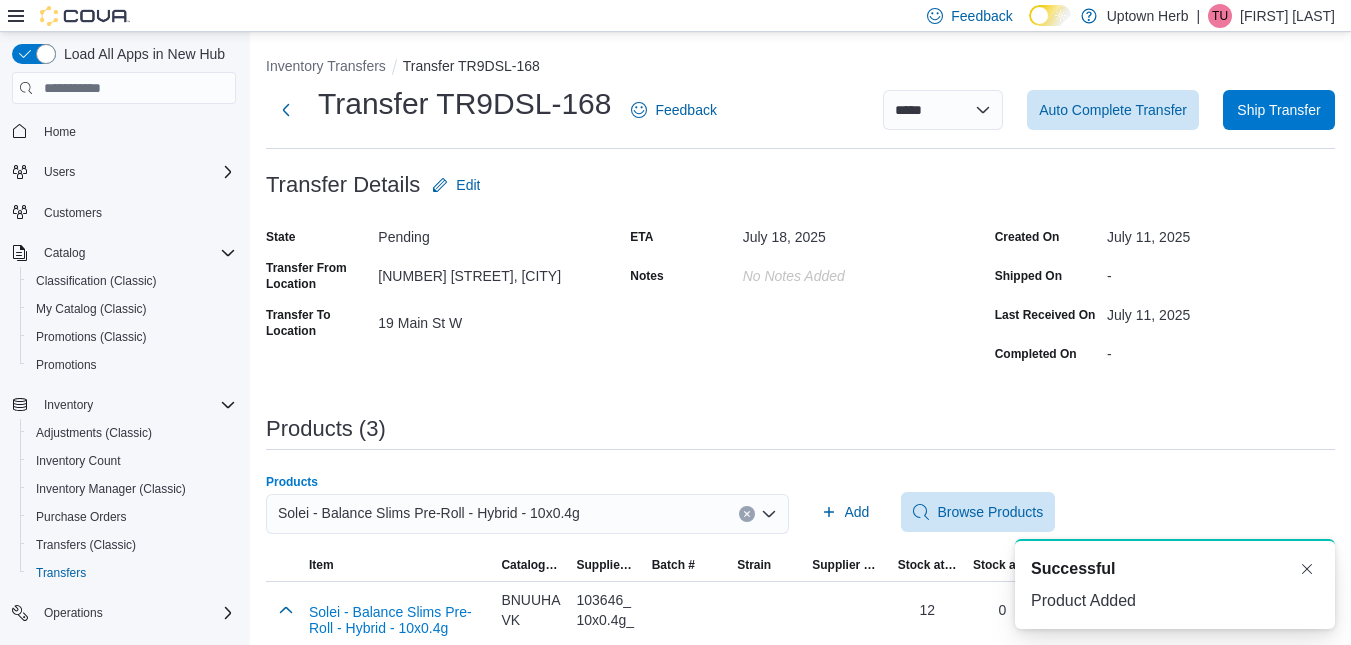 click on "Solei - Balance Slims Pre-Roll - Hybrid - 10x0.4g" at bounding box center (527, 514) 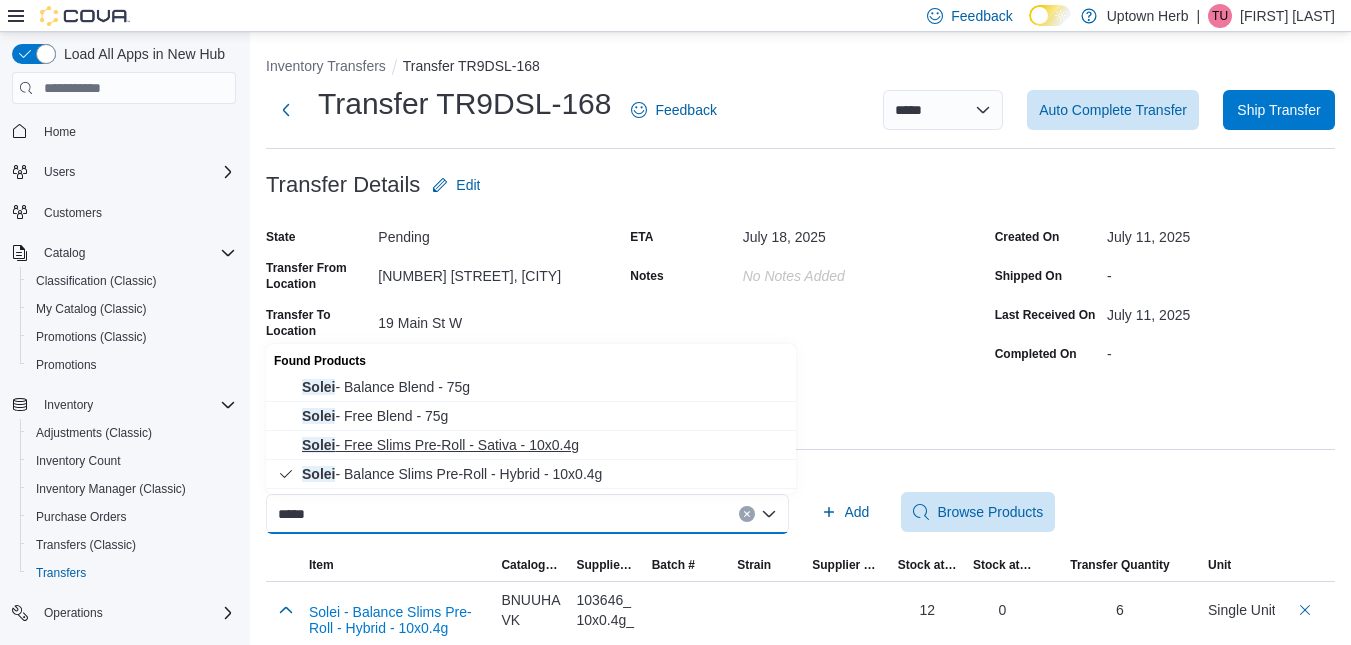 click on "Solei  - Free Slims Pre-Roll - Sativa - 10x0.4g" at bounding box center (543, 445) 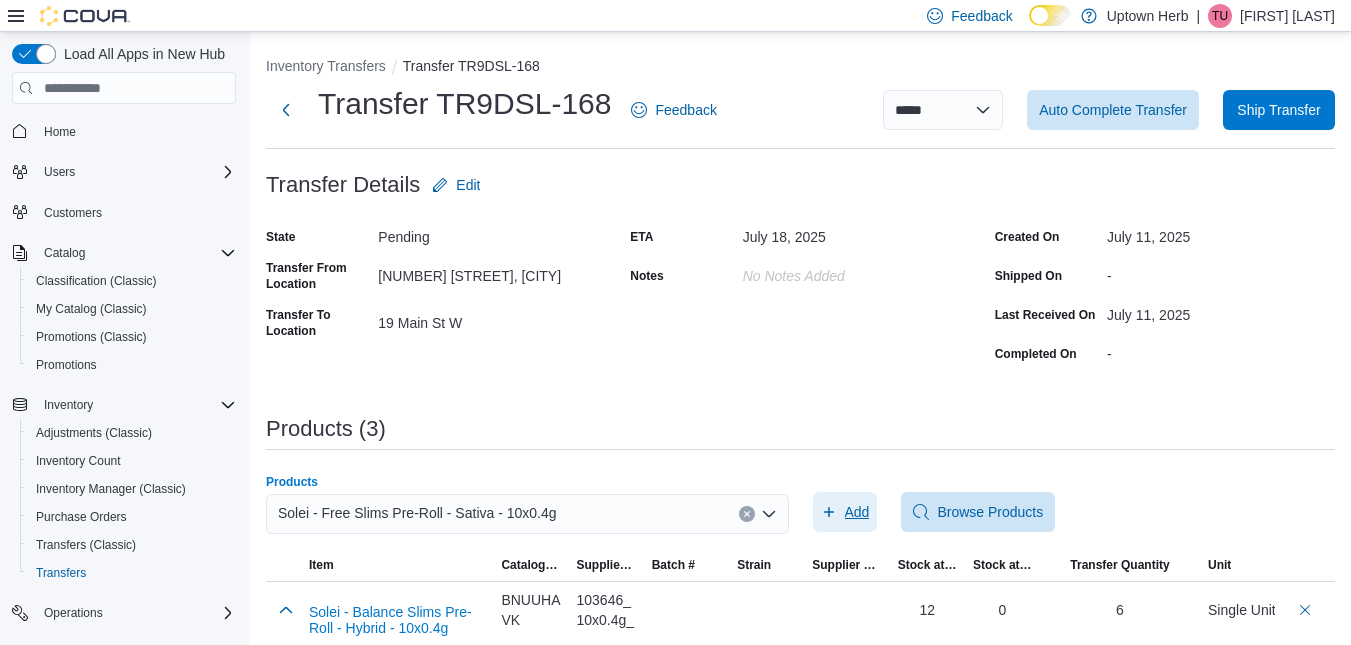click on "Add" at bounding box center (845, 512) 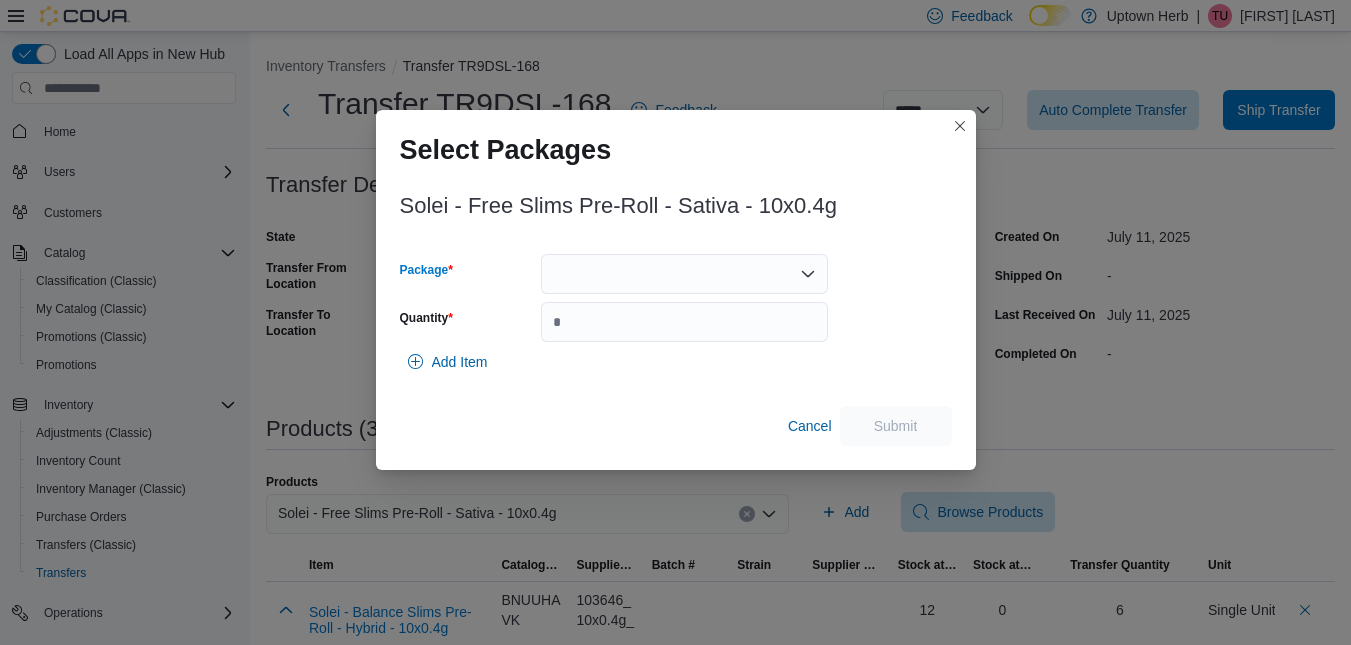 click at bounding box center [684, 274] 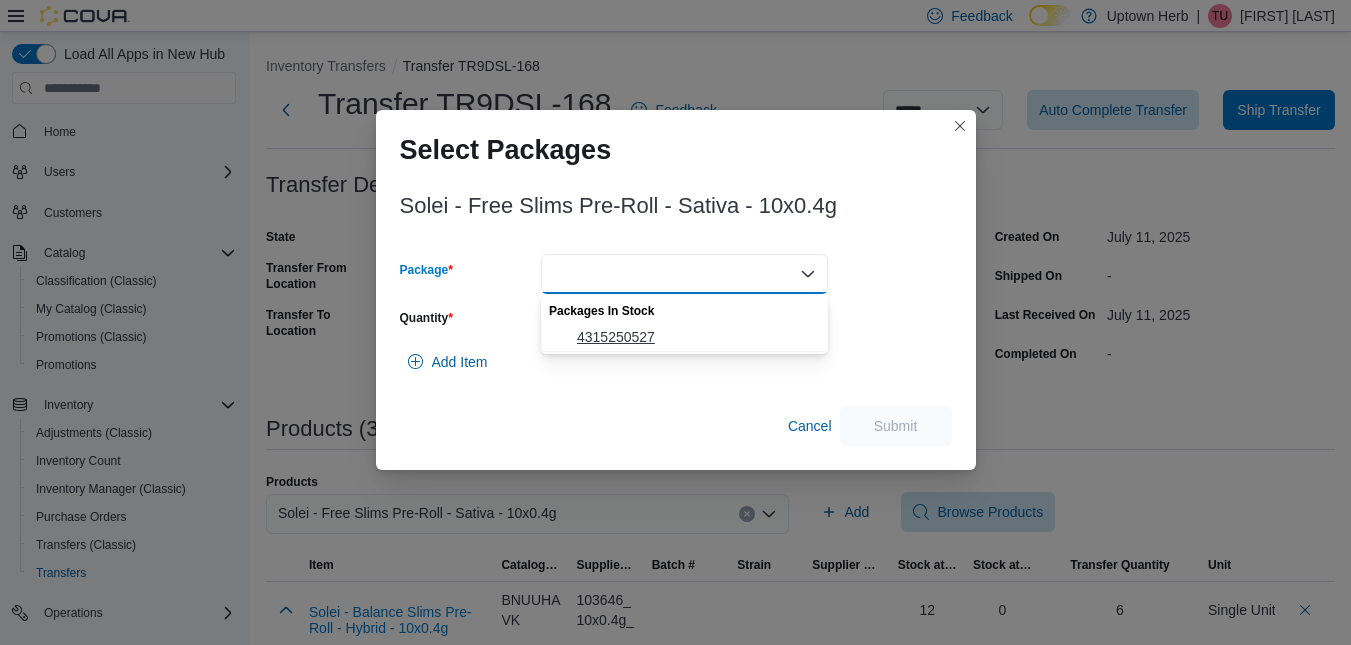 click on "4315250527" at bounding box center [696, 337] 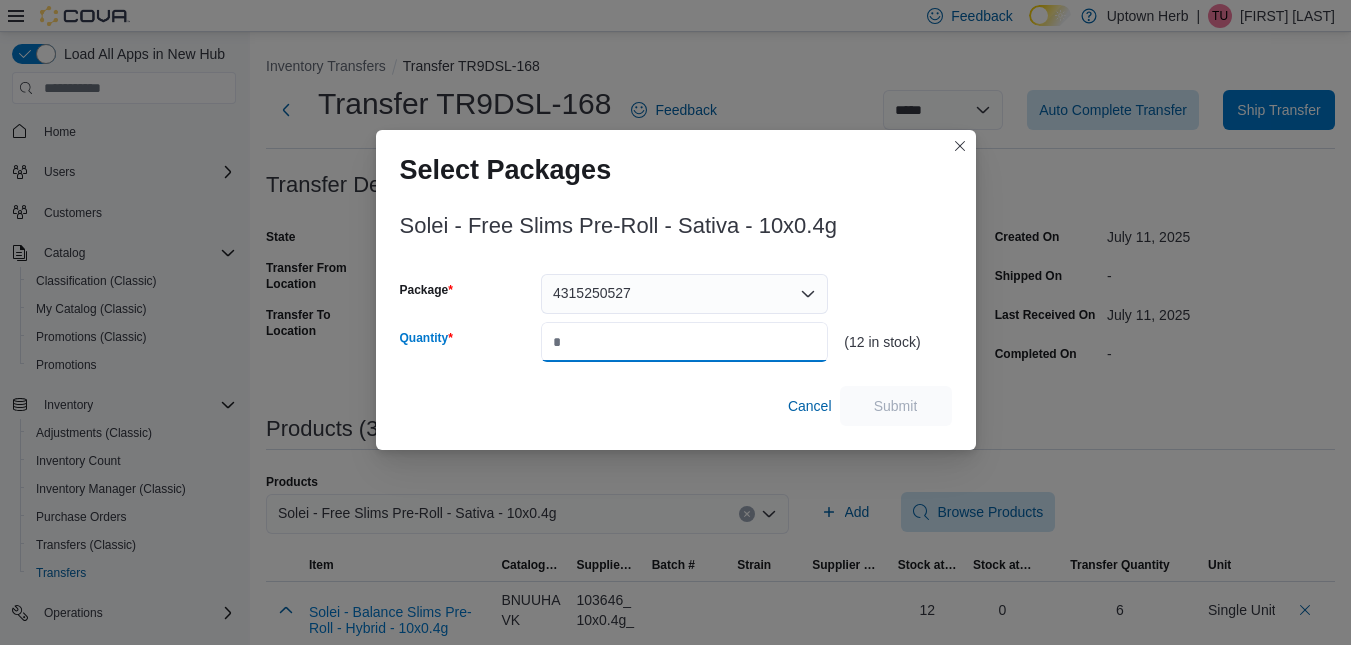 click on "Quantity" at bounding box center (684, 342) 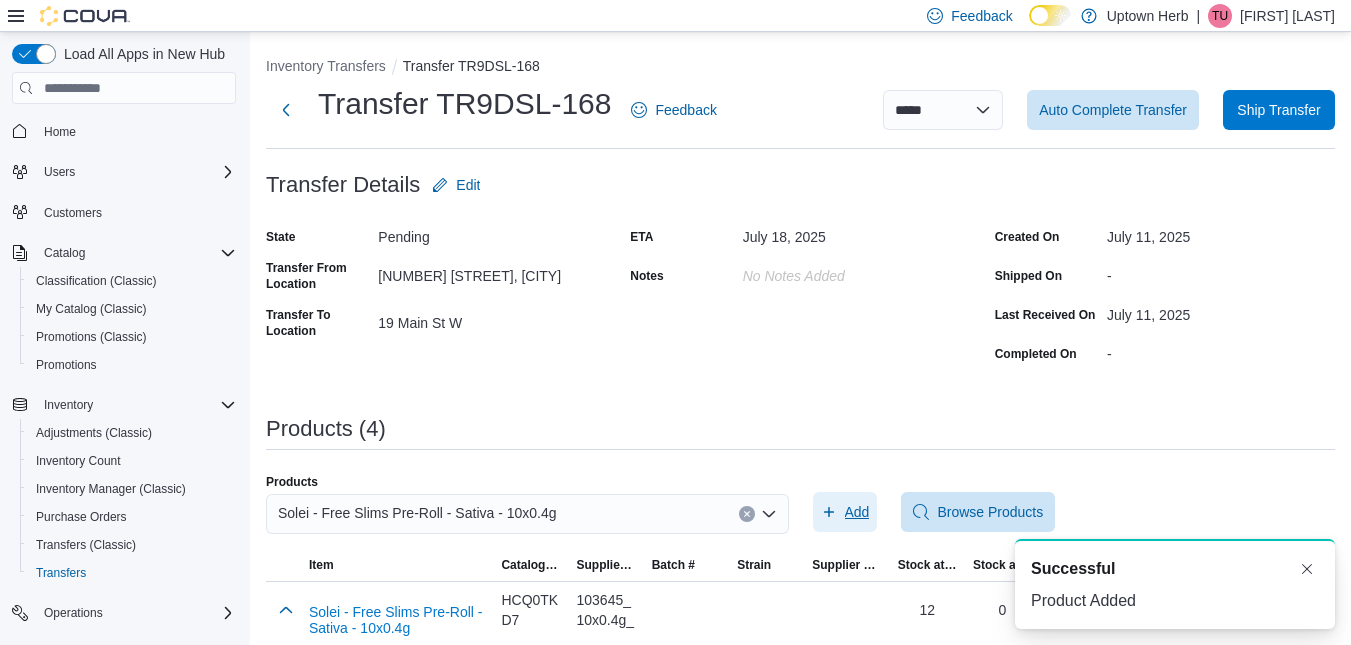 scroll, scrollTop: 0, scrollLeft: 0, axis: both 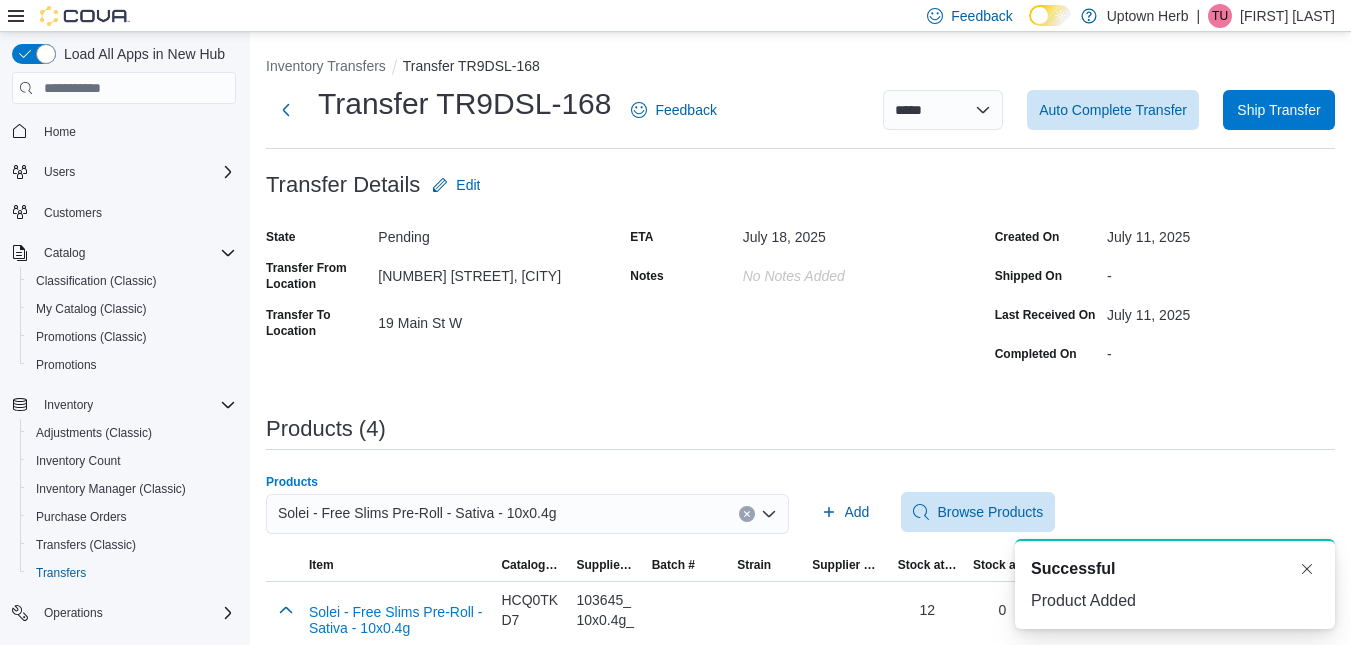 click on "Solei - Free Slims Pre-Roll - Sativa - 10x0.4g" at bounding box center [417, 513] 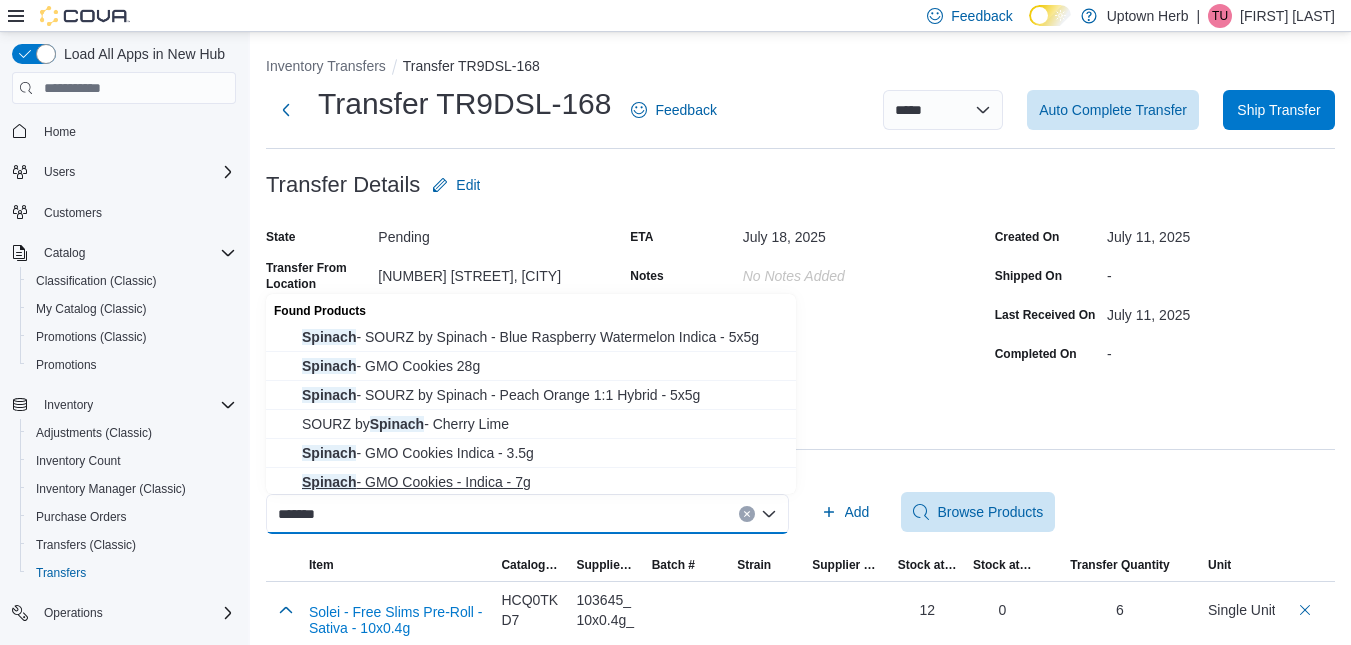 click on "Spinach  - GMO Cookies - Indica - 7g" at bounding box center (543, 482) 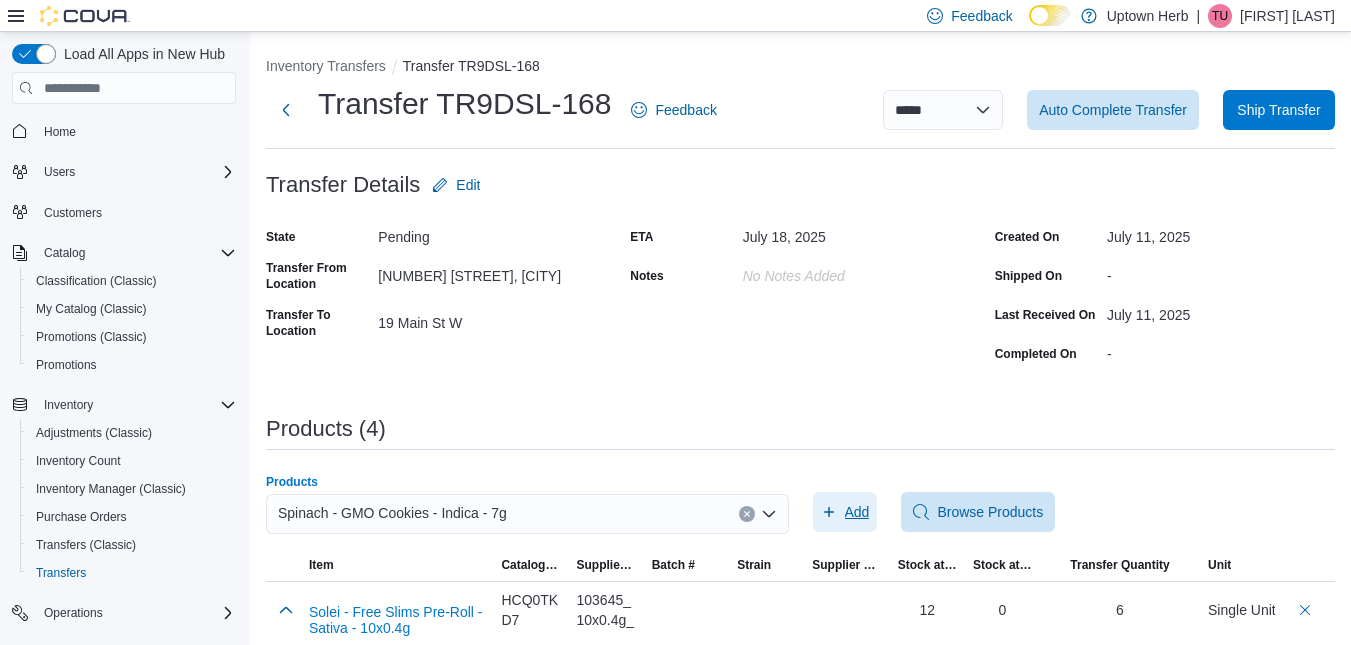 click on "Add" at bounding box center (857, 512) 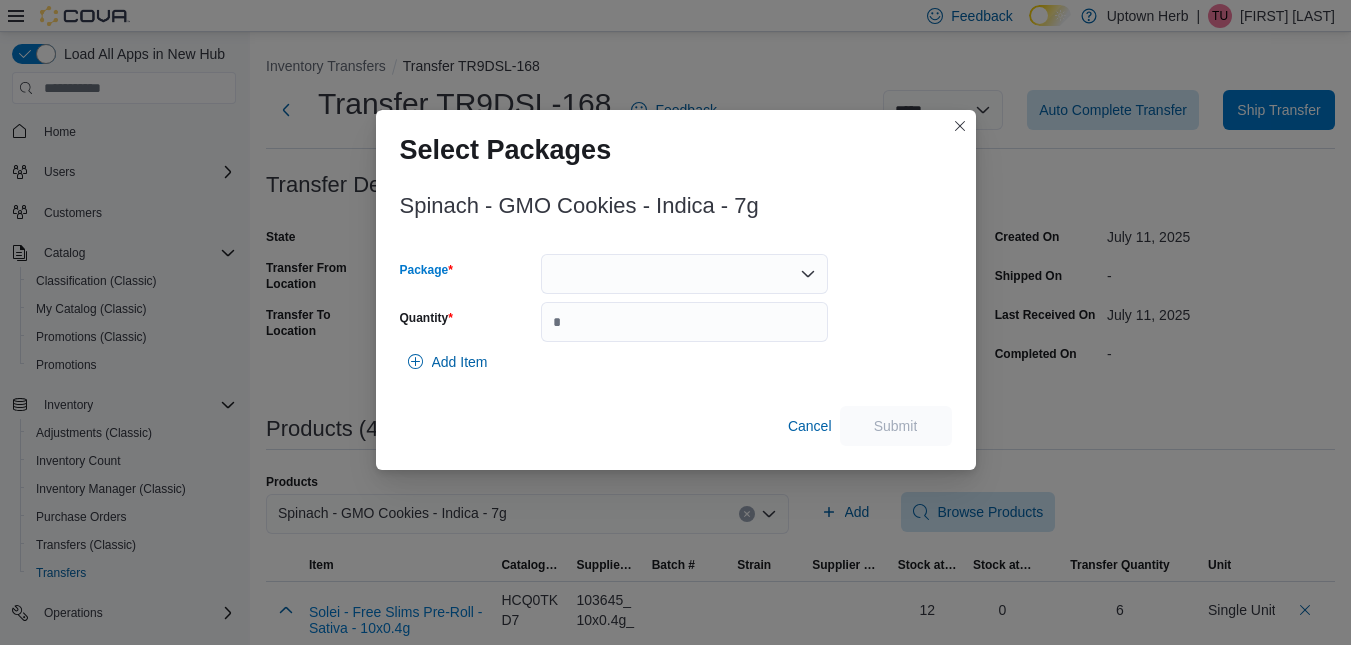 click at bounding box center (684, 274) 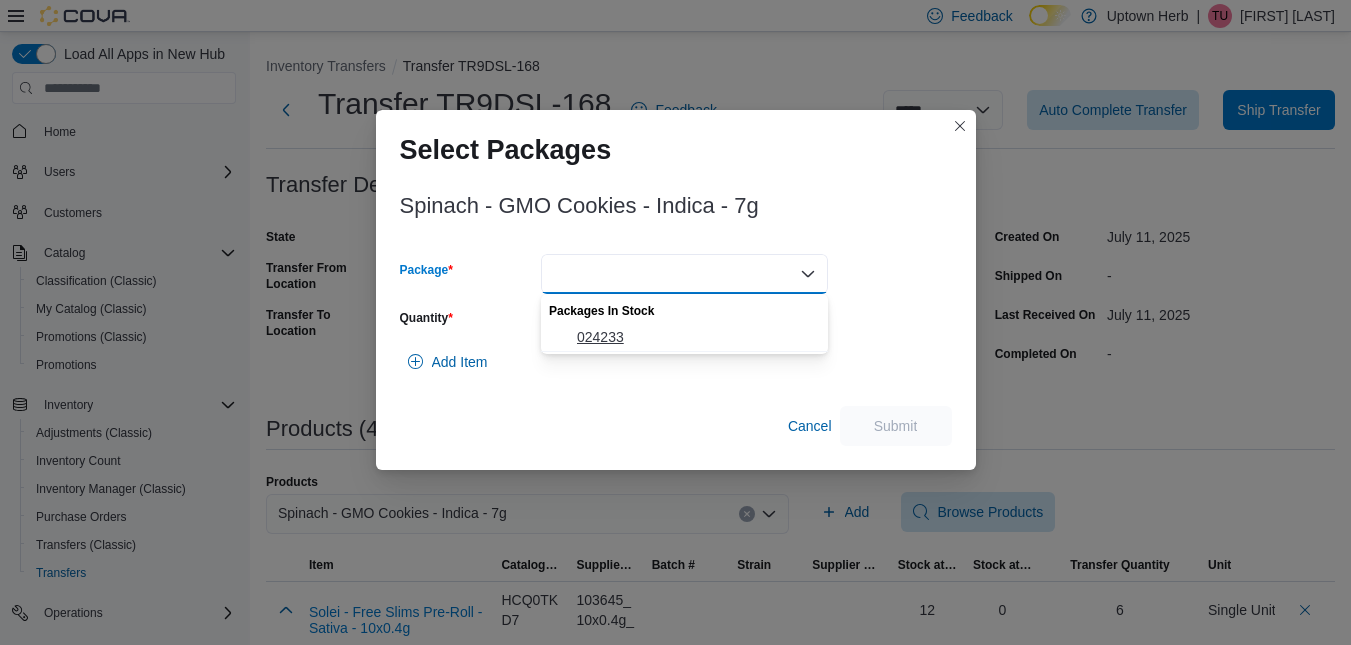 click on "024233" at bounding box center (696, 337) 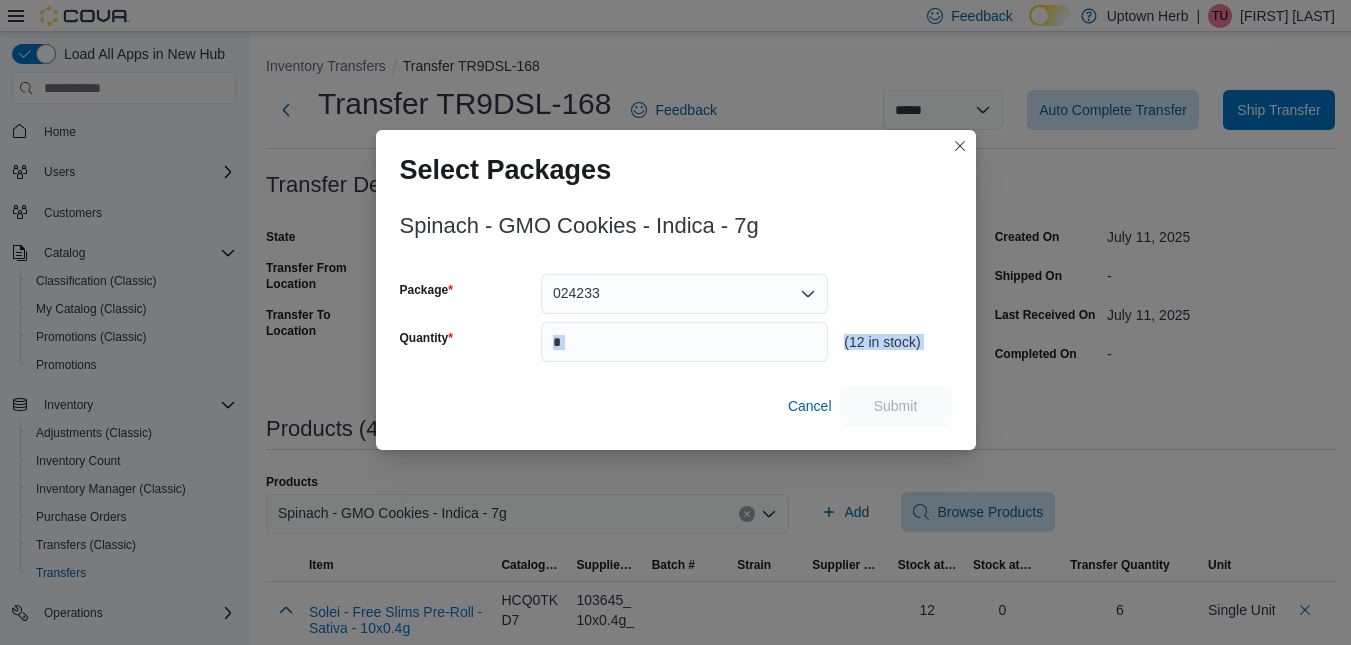drag, startPoint x: 578, startPoint y: 401, endPoint x: 552, endPoint y: 344, distance: 62.649822 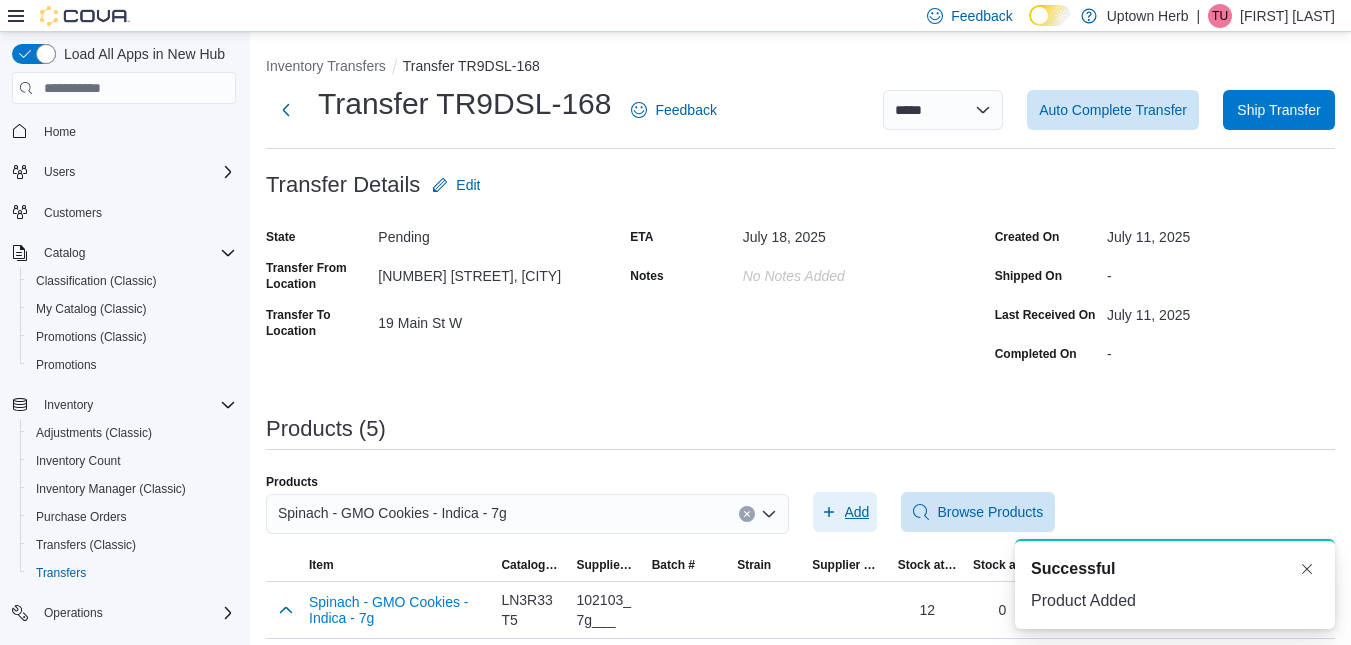 scroll, scrollTop: 0, scrollLeft: 0, axis: both 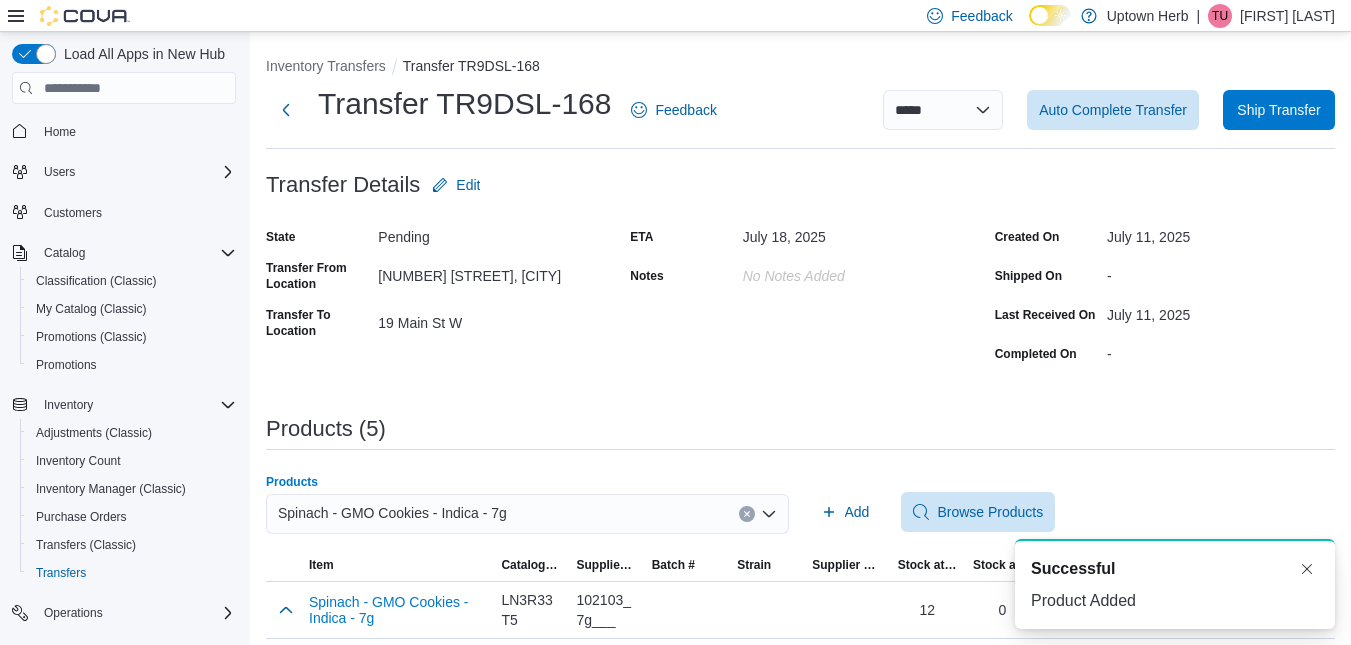 click on "Spinach - GMO Cookies - Indica - 7g" at bounding box center (392, 513) 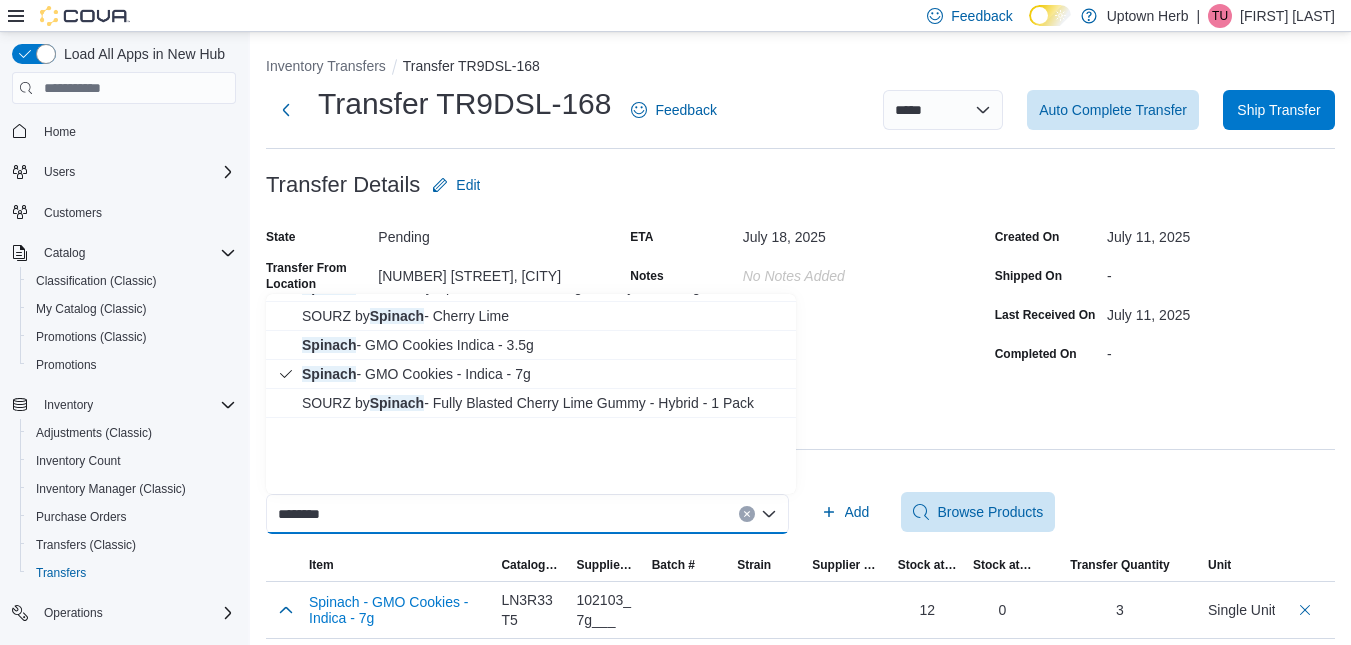 scroll, scrollTop: 0, scrollLeft: 0, axis: both 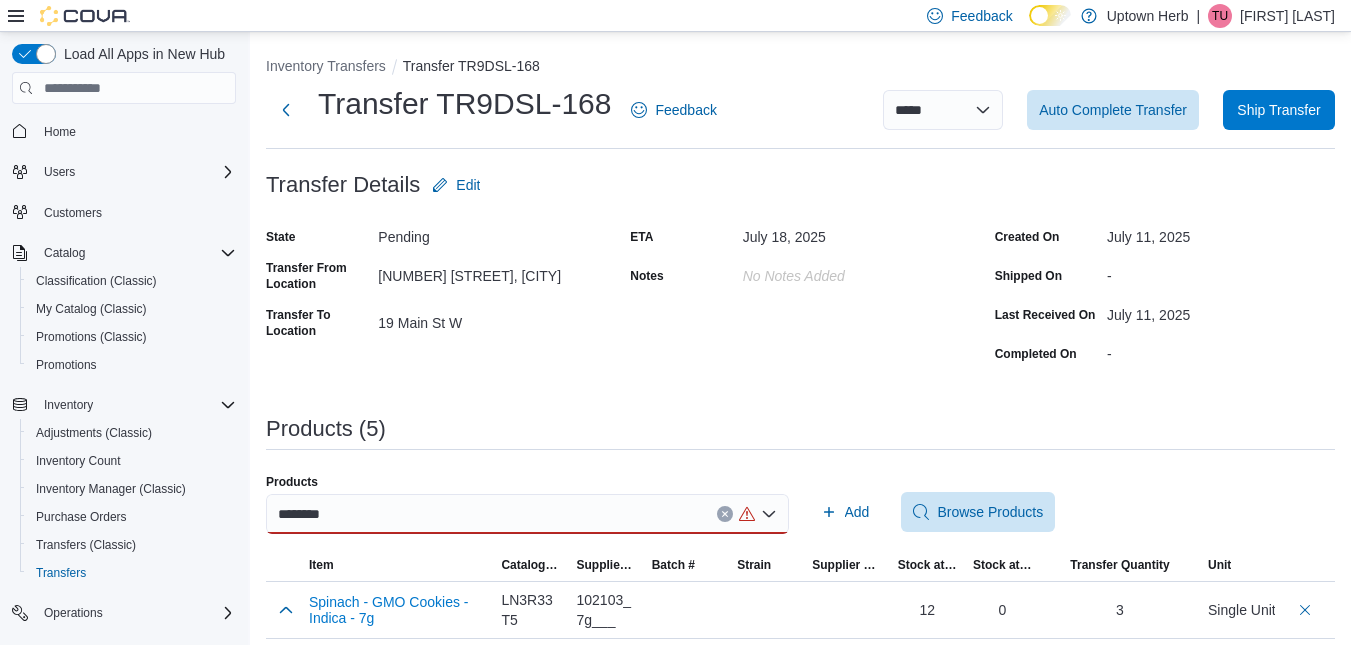 click on "**********" at bounding box center [800, 501] 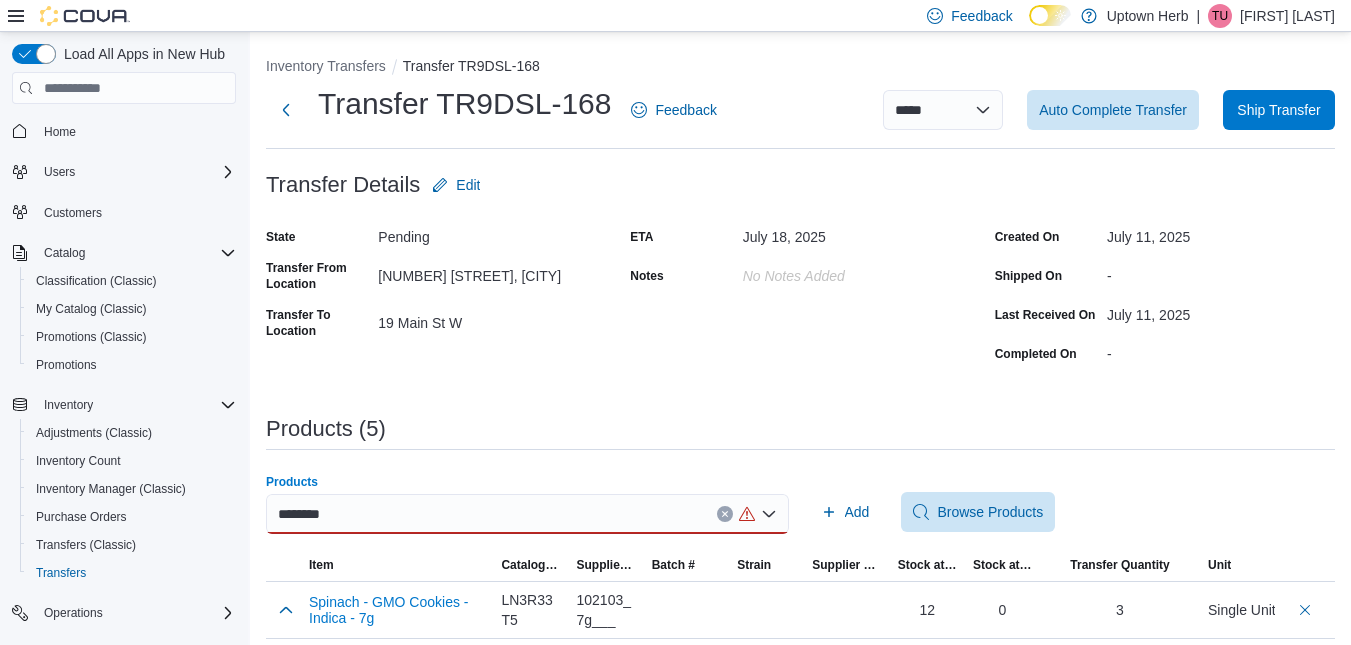 click on "*******" at bounding box center (527, 514) 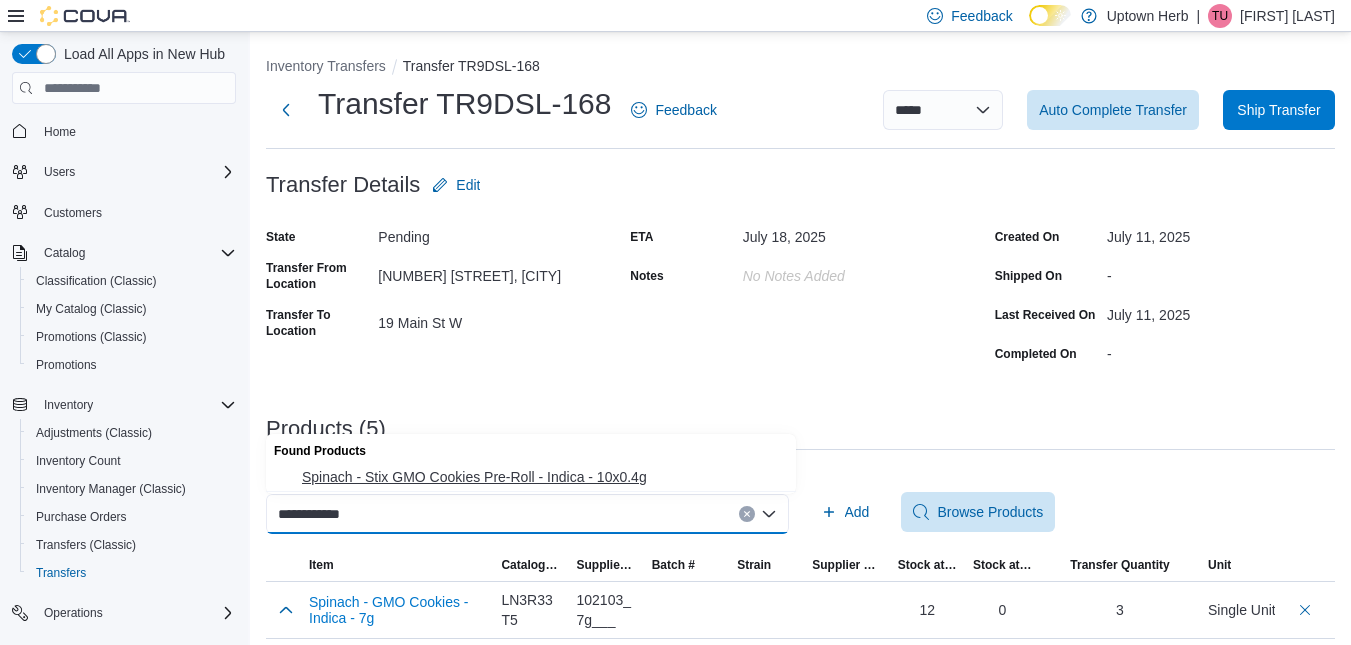 click on "Spinach - Stix GMO Cookies Pre-Roll - Indica - 10x0.4g" at bounding box center (543, 477) 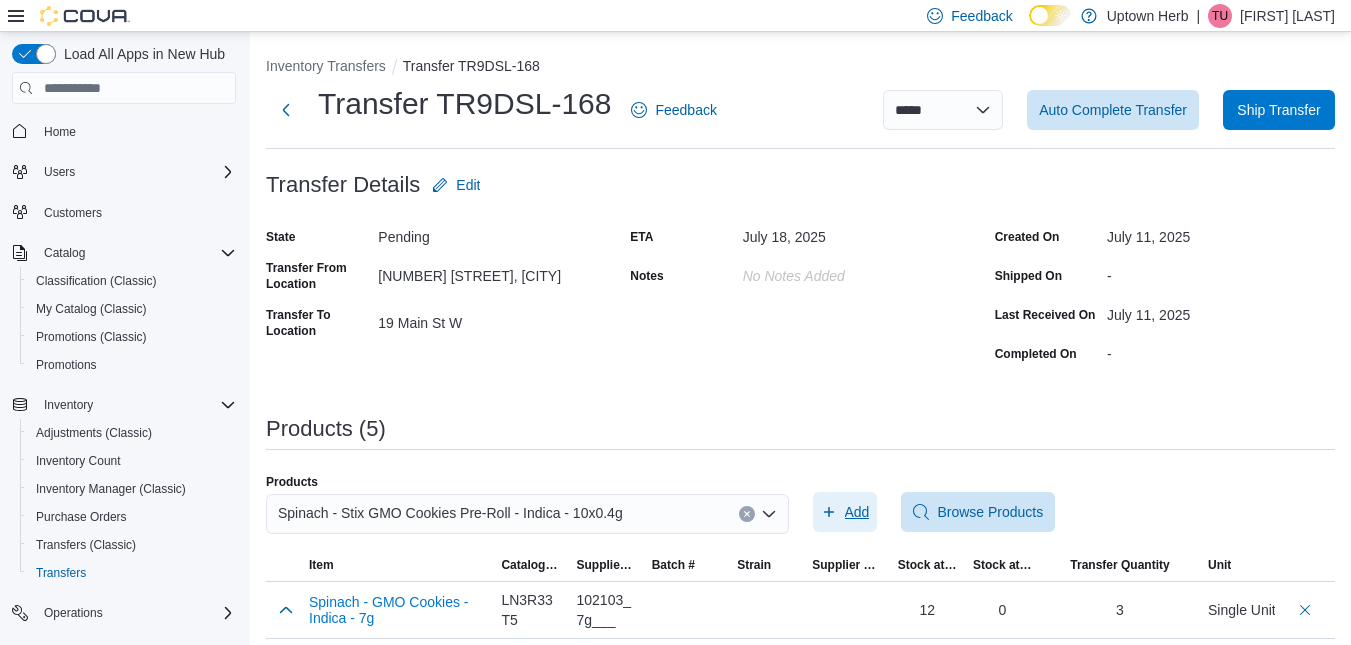 click on "Add" at bounding box center (857, 512) 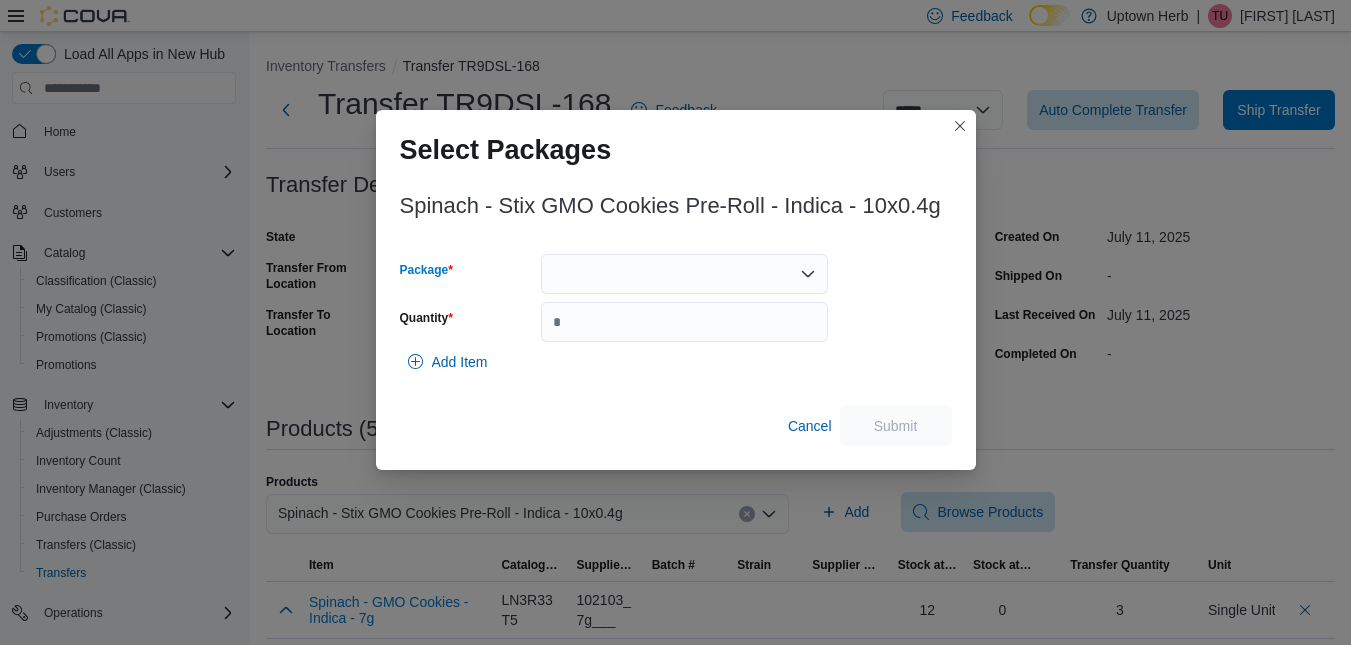 click at bounding box center (684, 274) 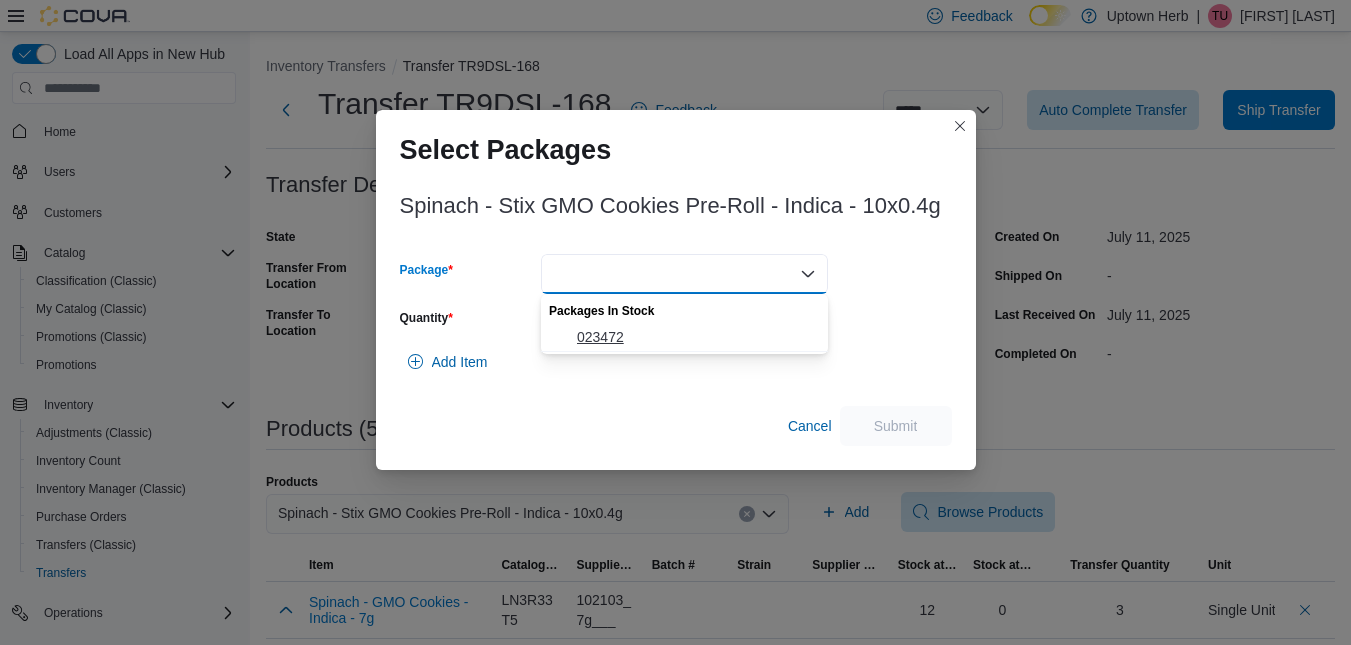 click on "023472" at bounding box center (696, 337) 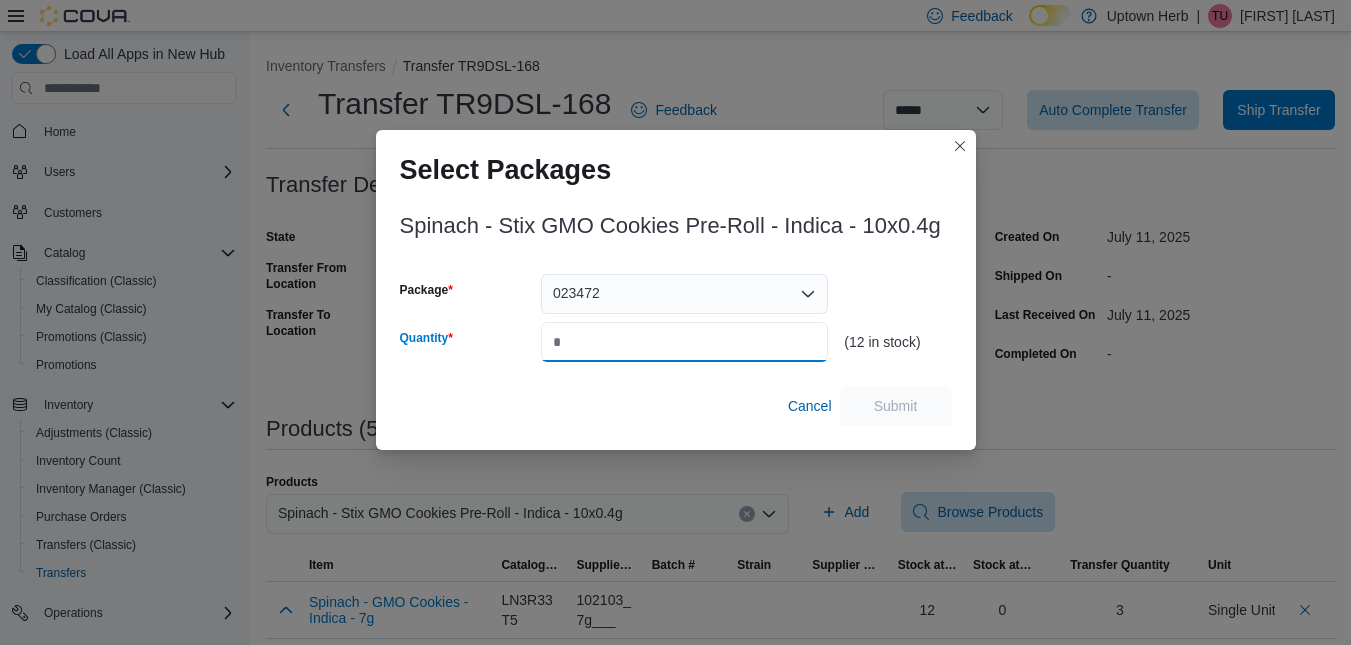 click on "Quantity" at bounding box center (684, 342) 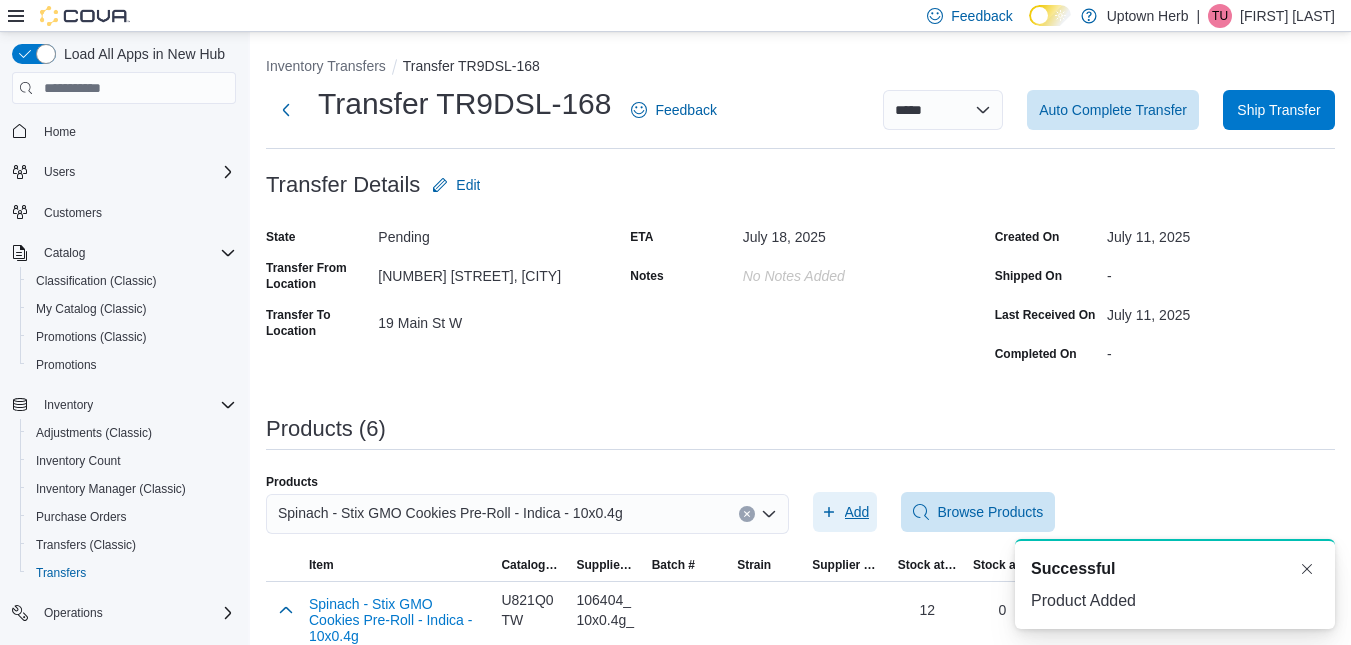 scroll, scrollTop: 0, scrollLeft: 0, axis: both 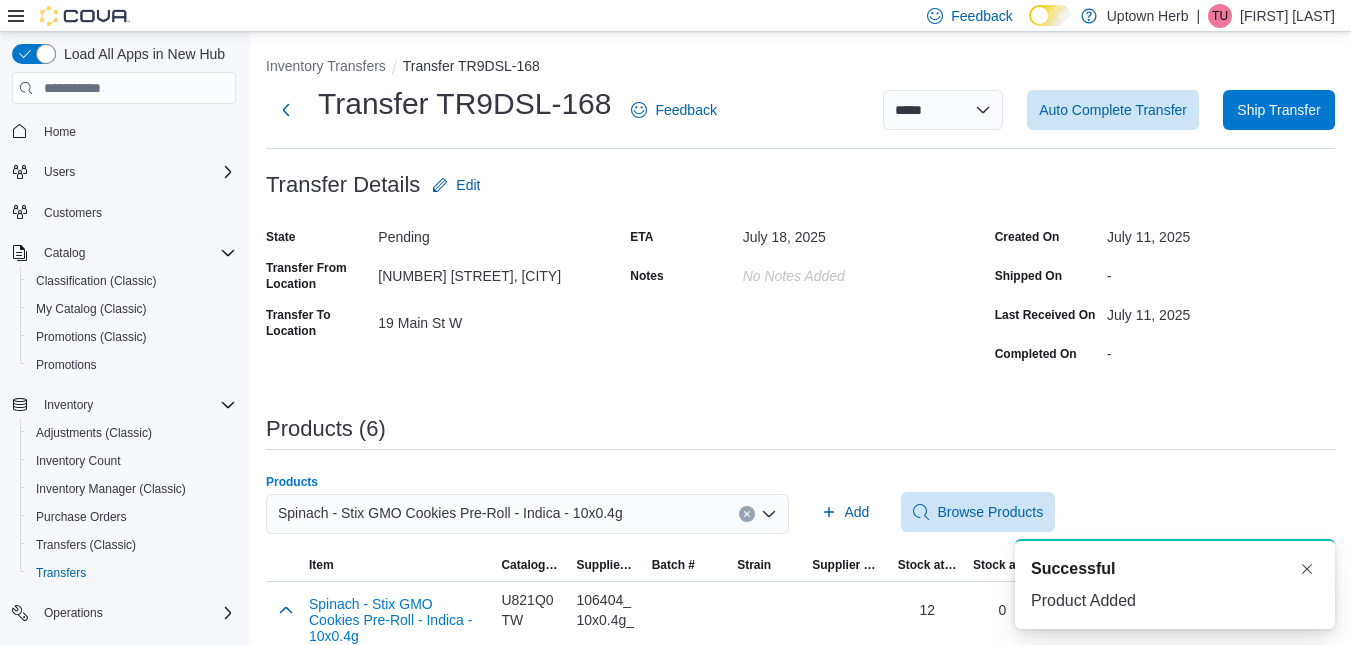 click on "Spinach - Stix GMO Cookies Pre-Roll - Indica - 10x0.4g" at bounding box center (450, 513) 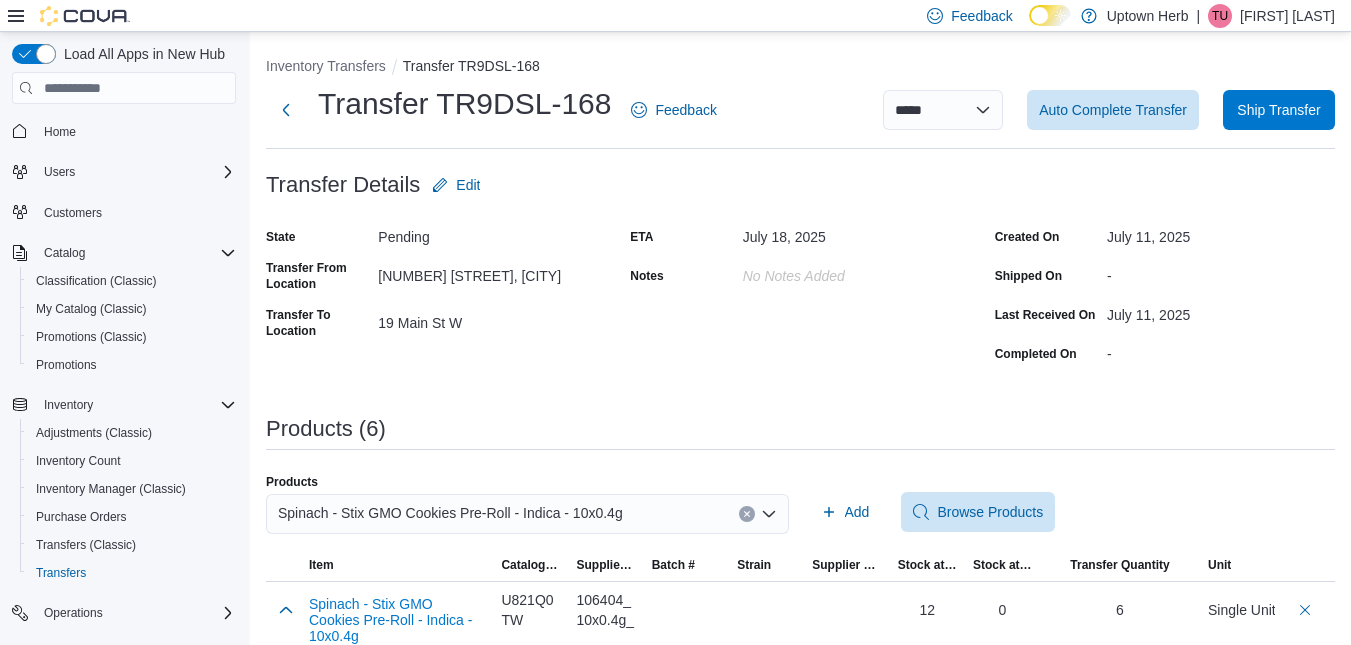 click on "**********" at bounding box center [800, 540] 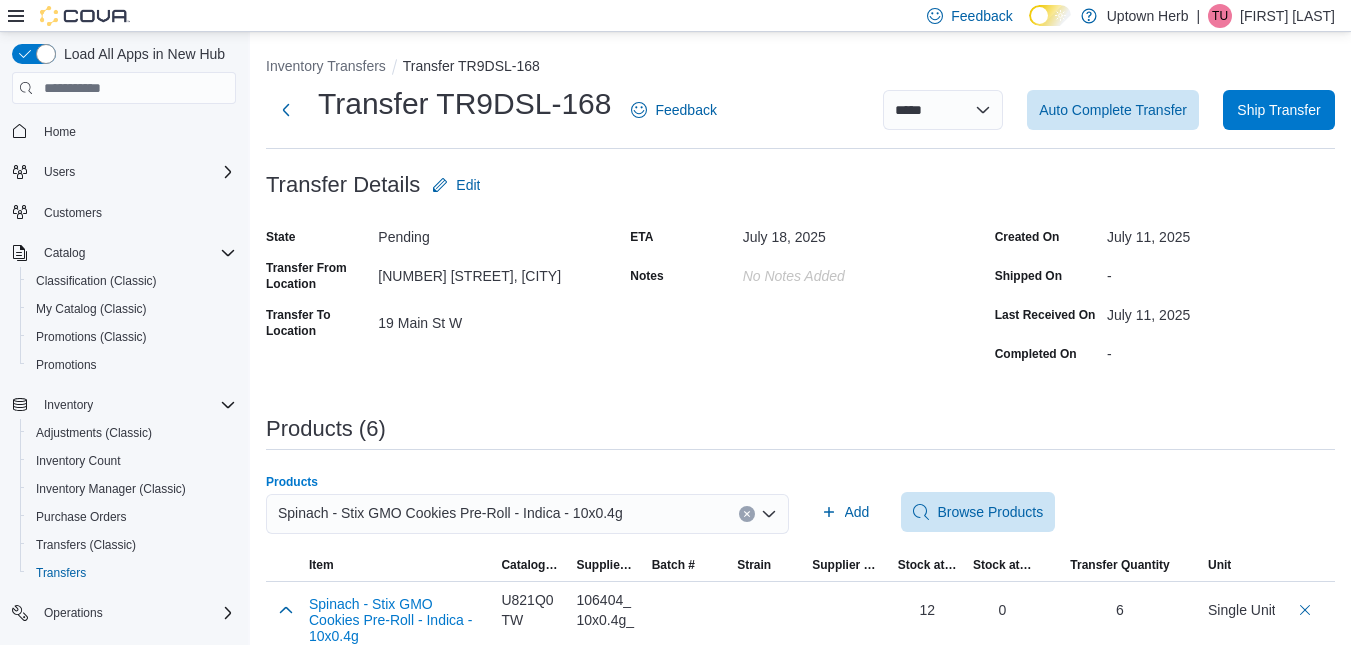 click on "Spinach - Stix GMO Cookies Pre-Roll - Indica - 10x0.4g" at bounding box center [450, 513] 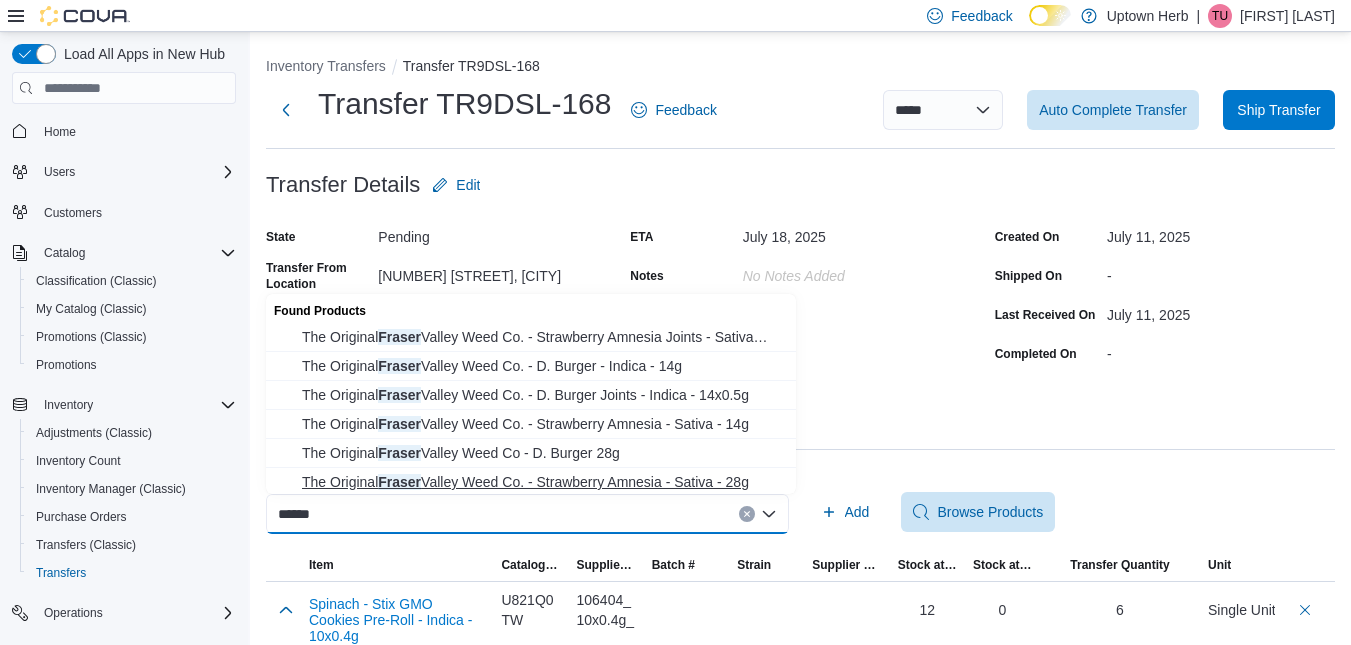 click on "The Original  Fraser  Valley Weed Co. - Strawberry Amnesia - Sativa - 28g" at bounding box center [543, 482] 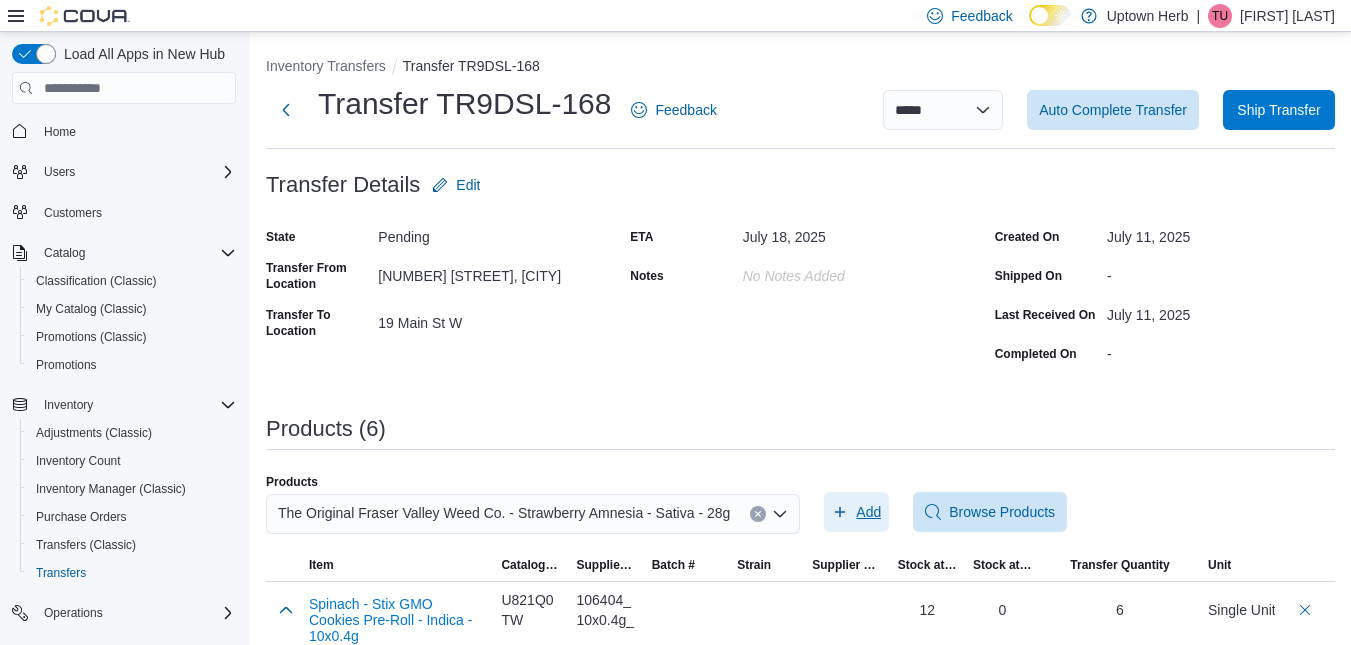 click on "Add" at bounding box center [868, 512] 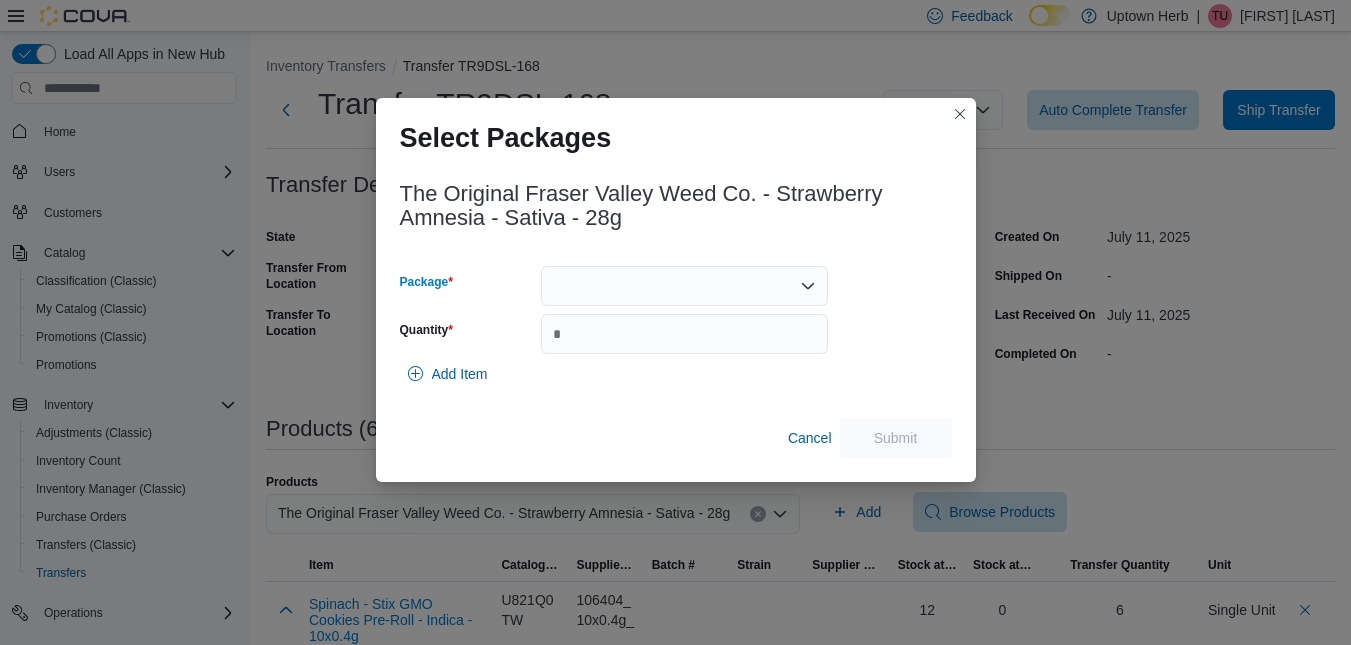 click at bounding box center [684, 286] 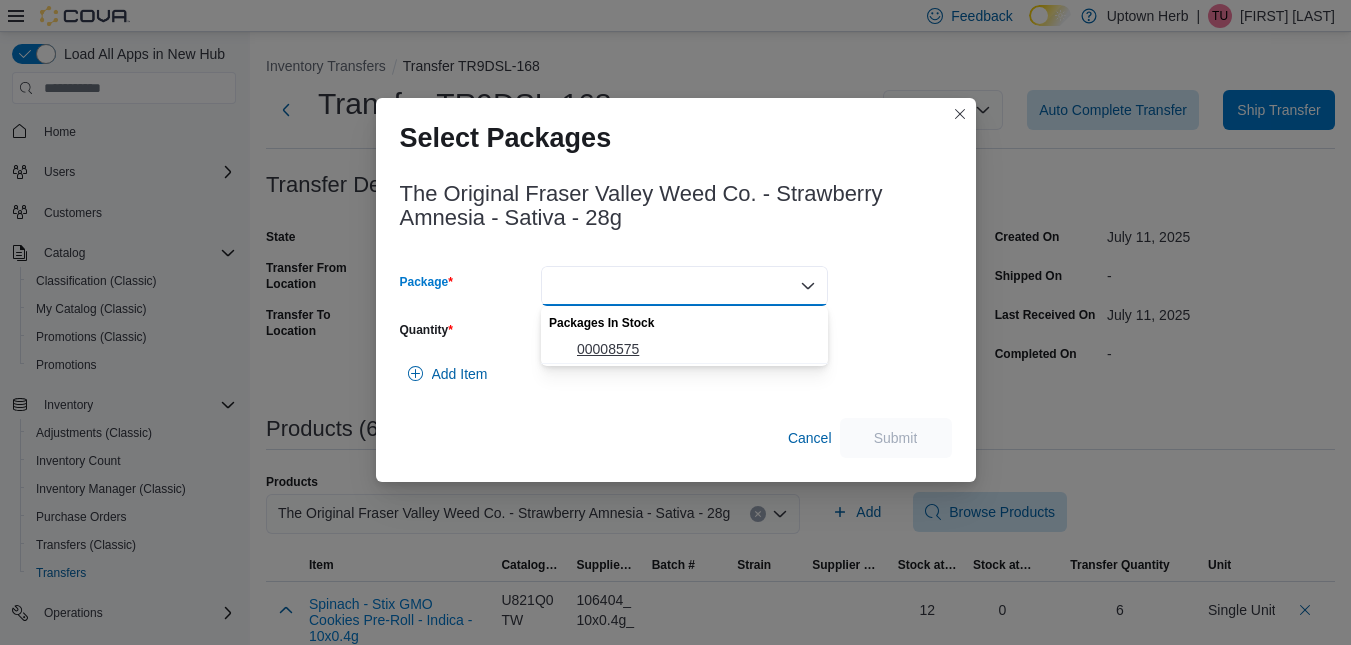 click 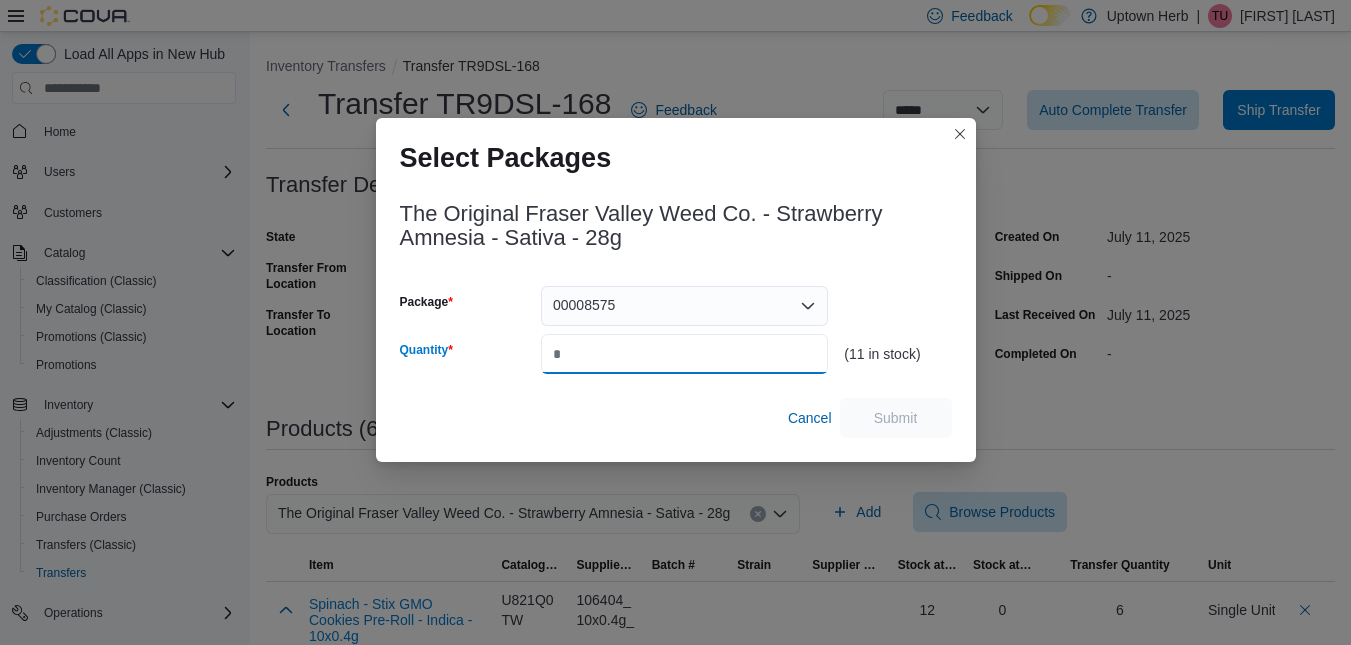 click on "Quantity" at bounding box center [684, 354] 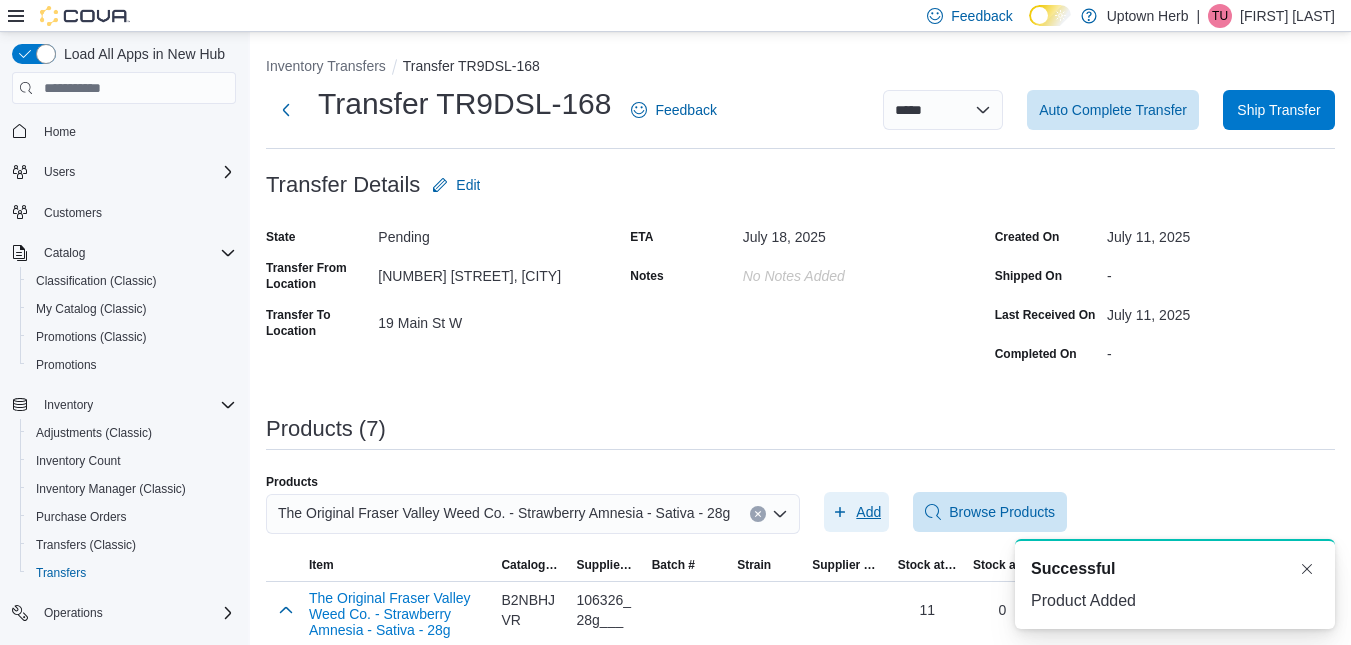scroll, scrollTop: 0, scrollLeft: 0, axis: both 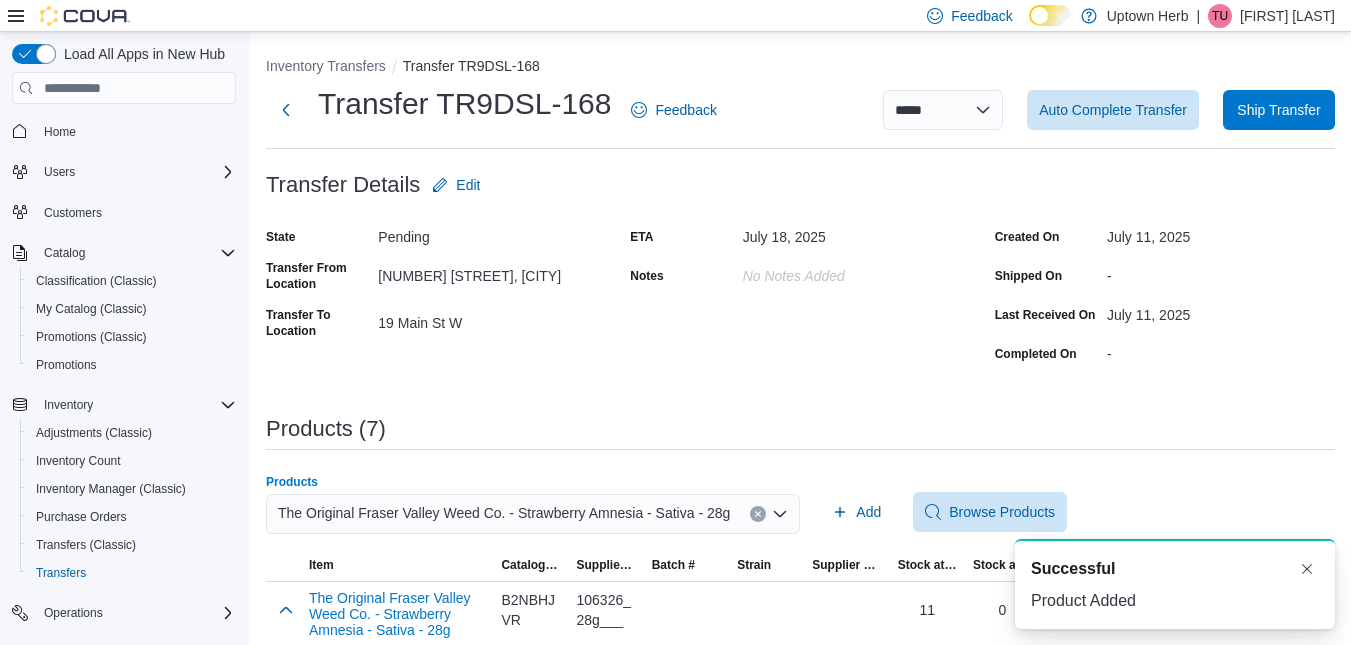 click on "The Original Fraser Valley Weed Co. - Strawberry Amnesia - Sativa - 28g" at bounding box center (504, 513) 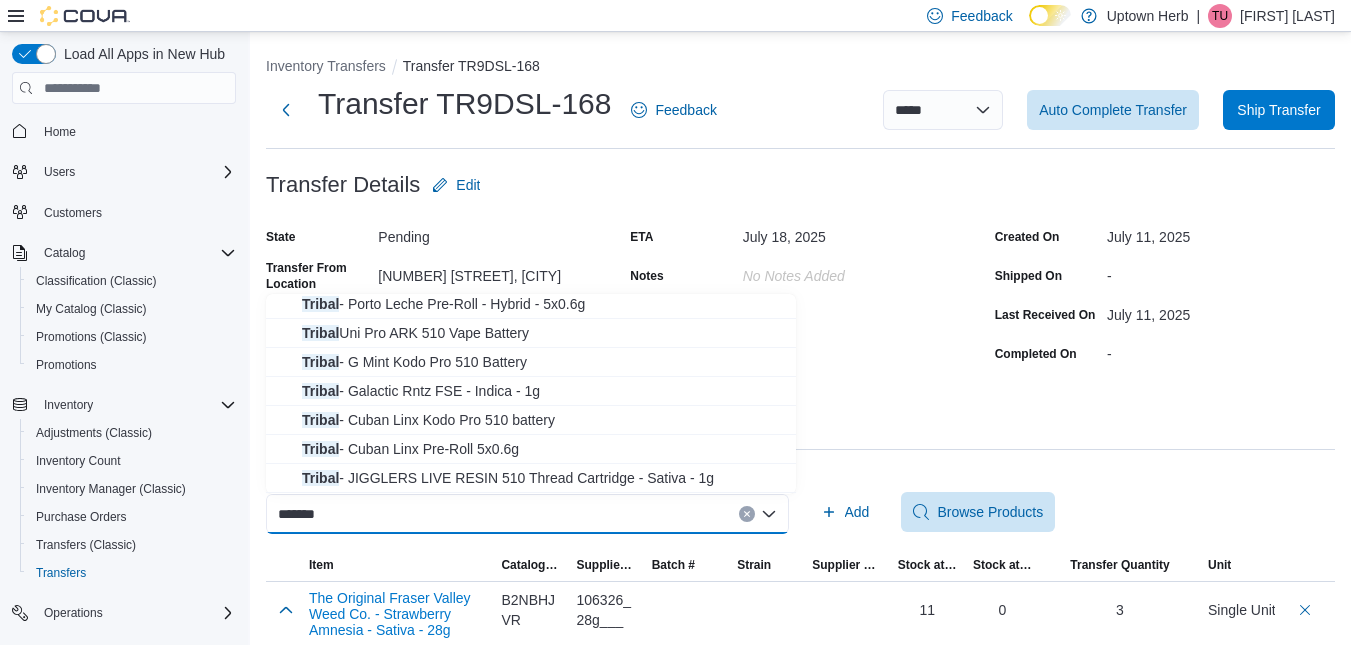 scroll, scrollTop: 237, scrollLeft: 0, axis: vertical 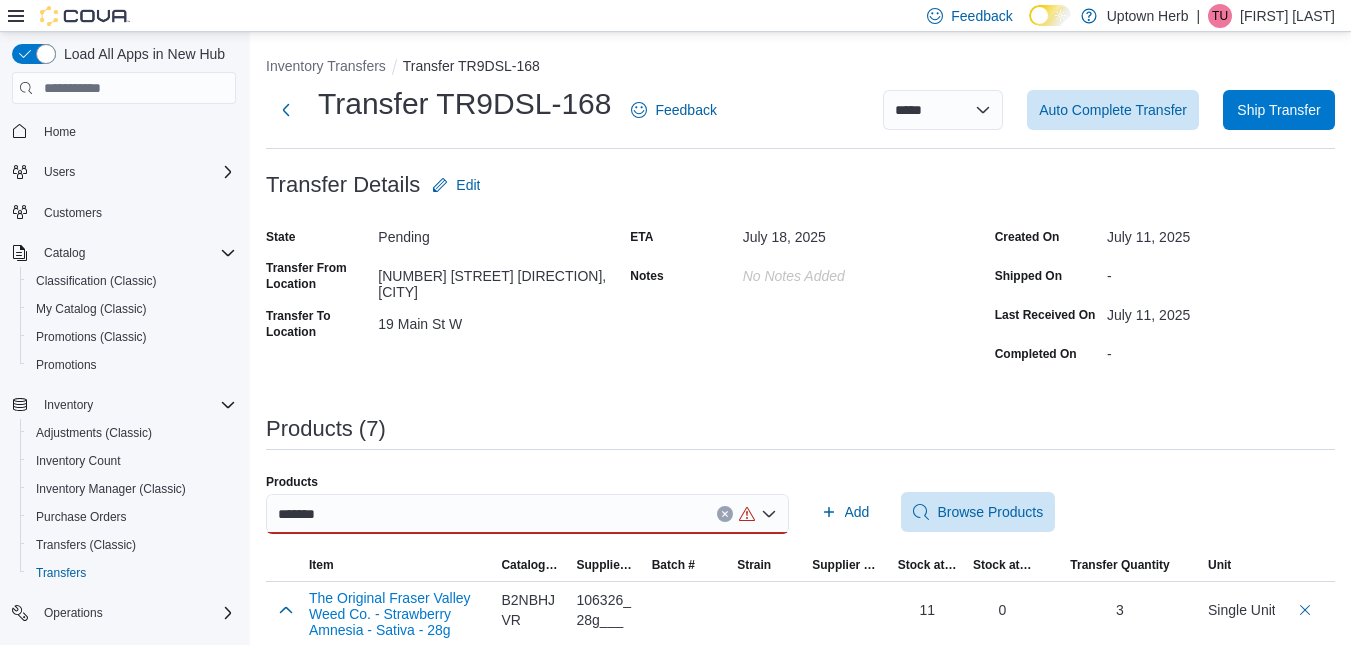 click on "State Pending Transfer From Location [NUMBER] [STREET] [DIRECTION], [CITY] Transfer To Location [NUMBER] [STREET] [DIRECTION] ETA [DATE] Notes No Notes added Created On [DATE] Shipped On - Last Received On [DATE] Completed On -" at bounding box center [800, 295] 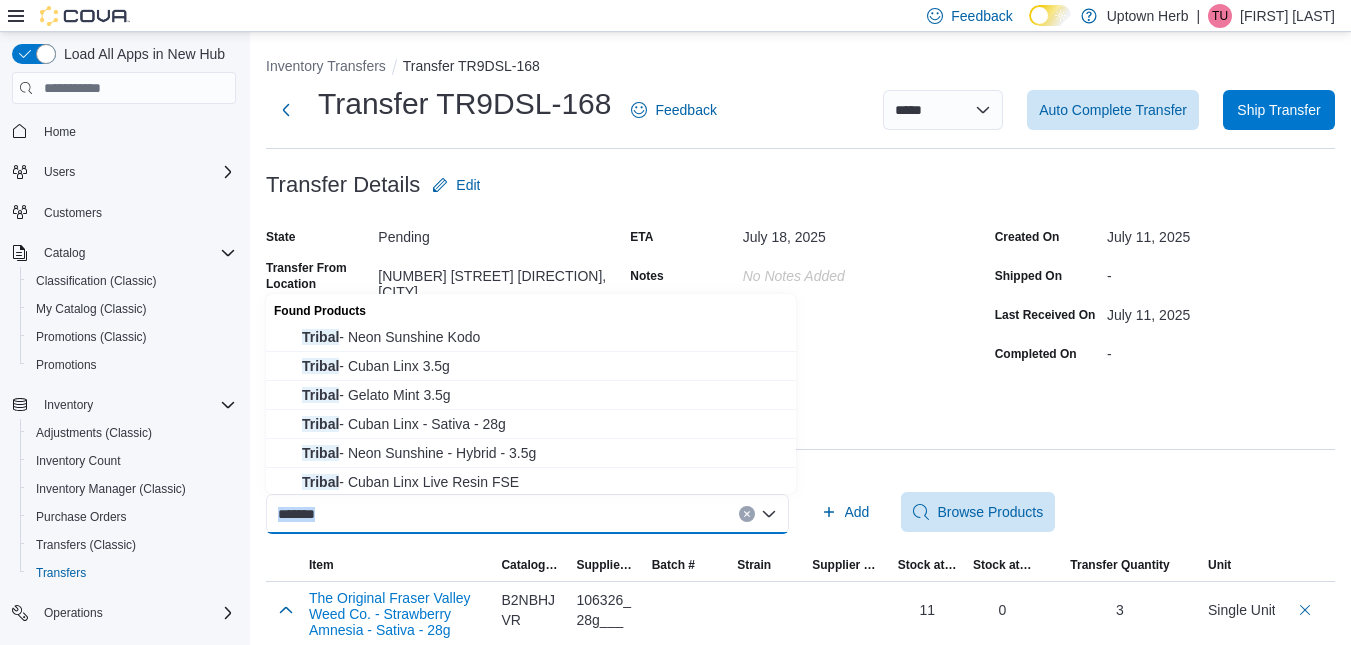 click on "******" at bounding box center [527, 514] 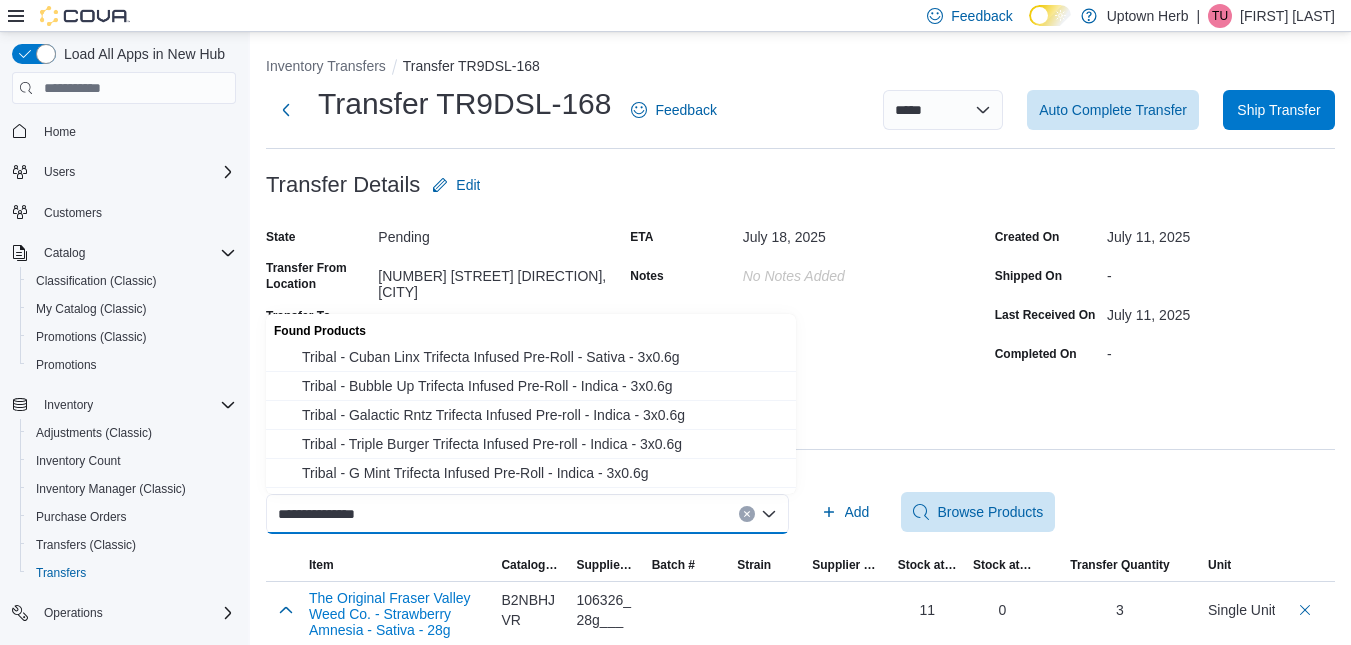 type on "**********" 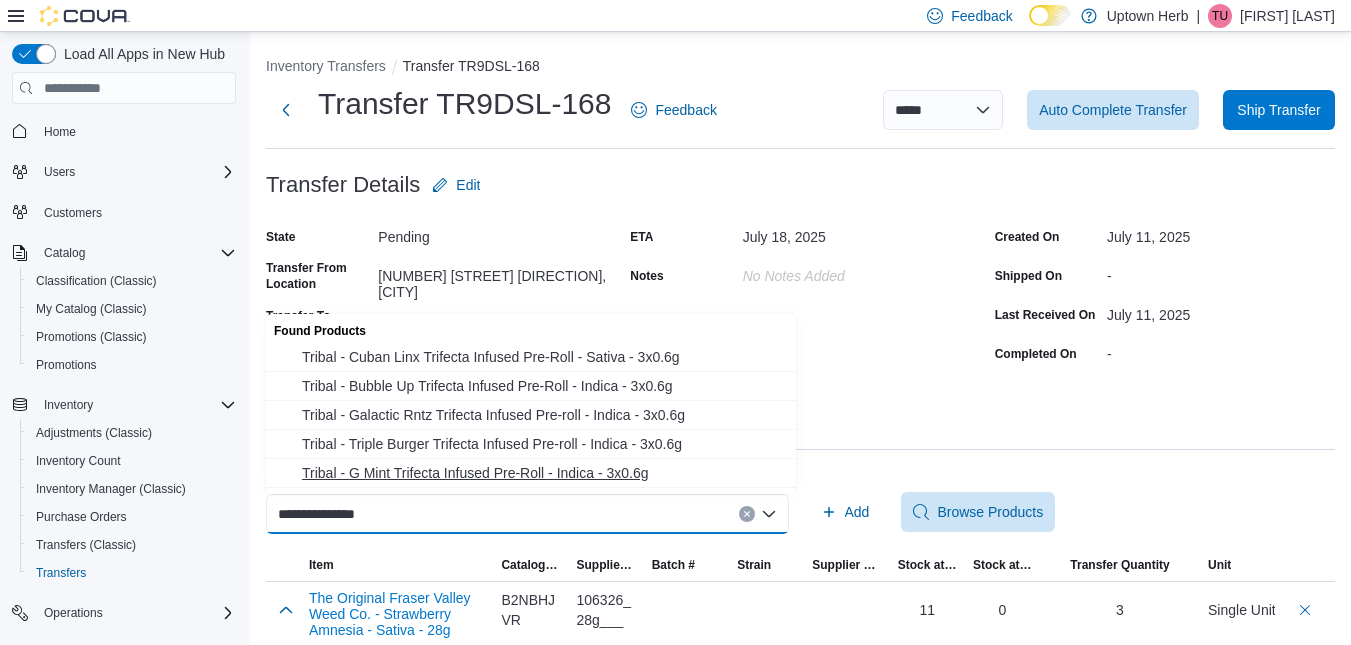 click on "Tribal - G Mint Trifecta Infused Pre-Roll - Indica - 3x0.6g" at bounding box center (543, 473) 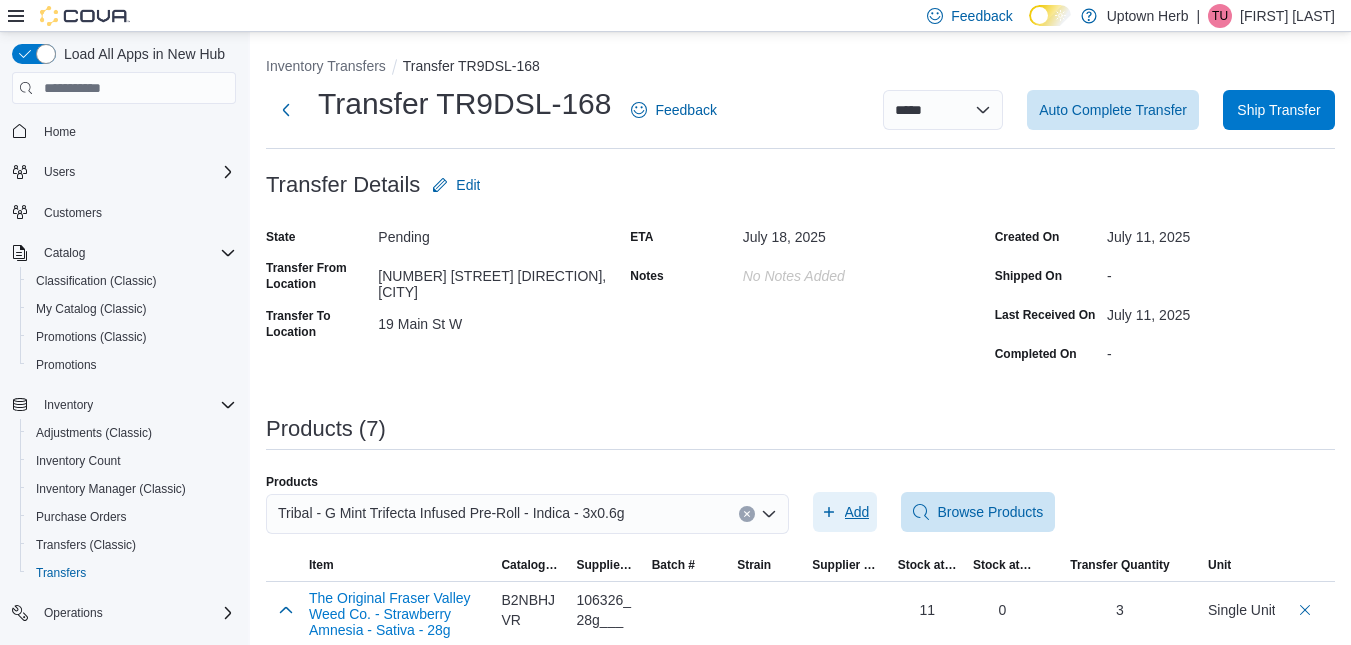 click on "Add" at bounding box center [857, 512] 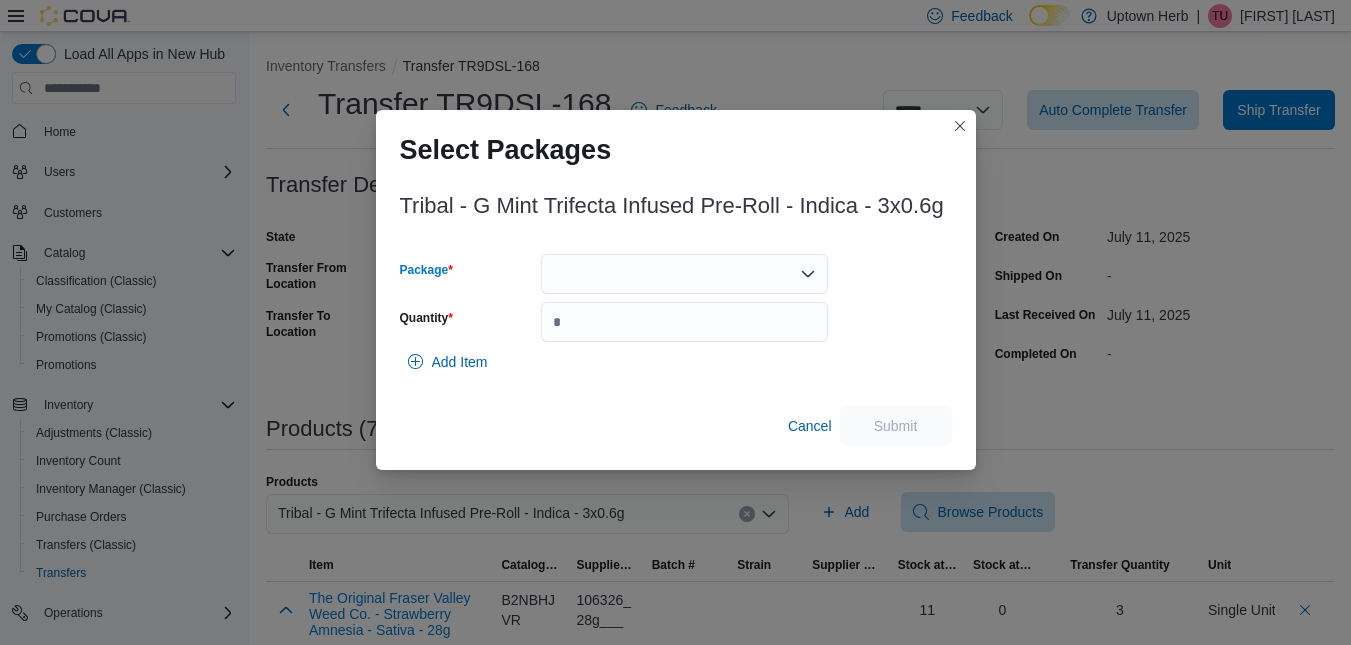 click at bounding box center [684, 274] 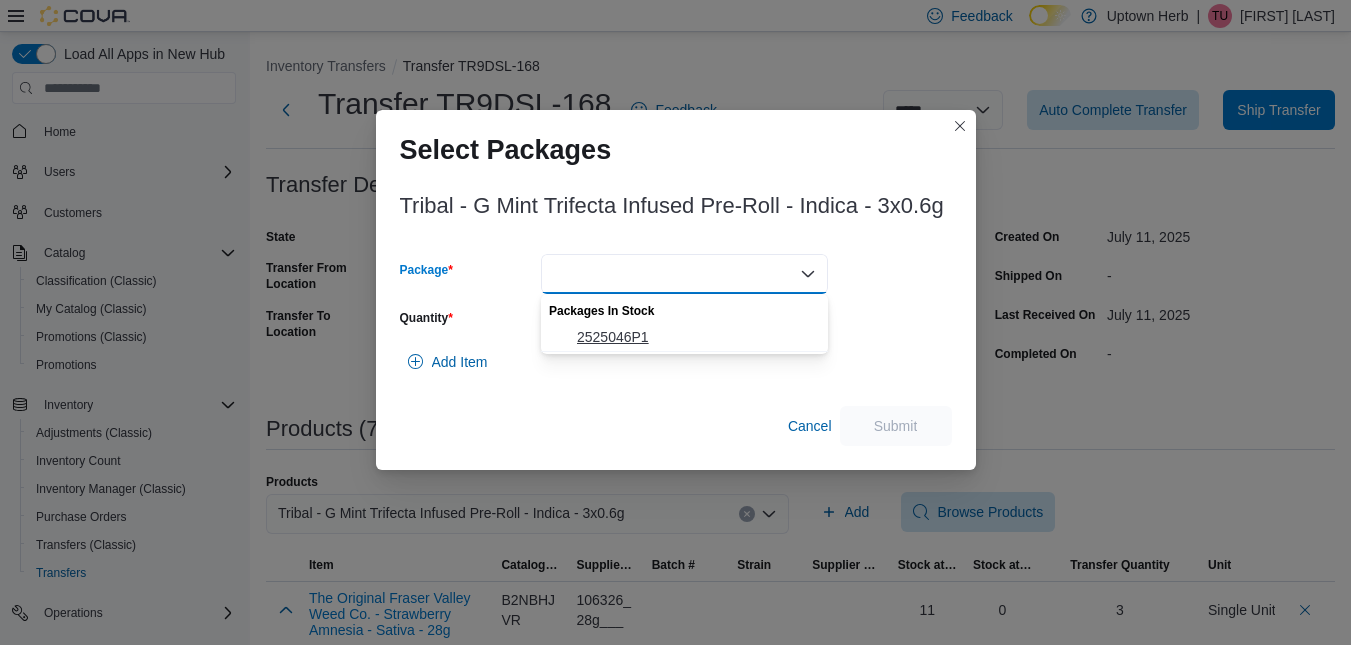 click on "2525046P1" at bounding box center (696, 337) 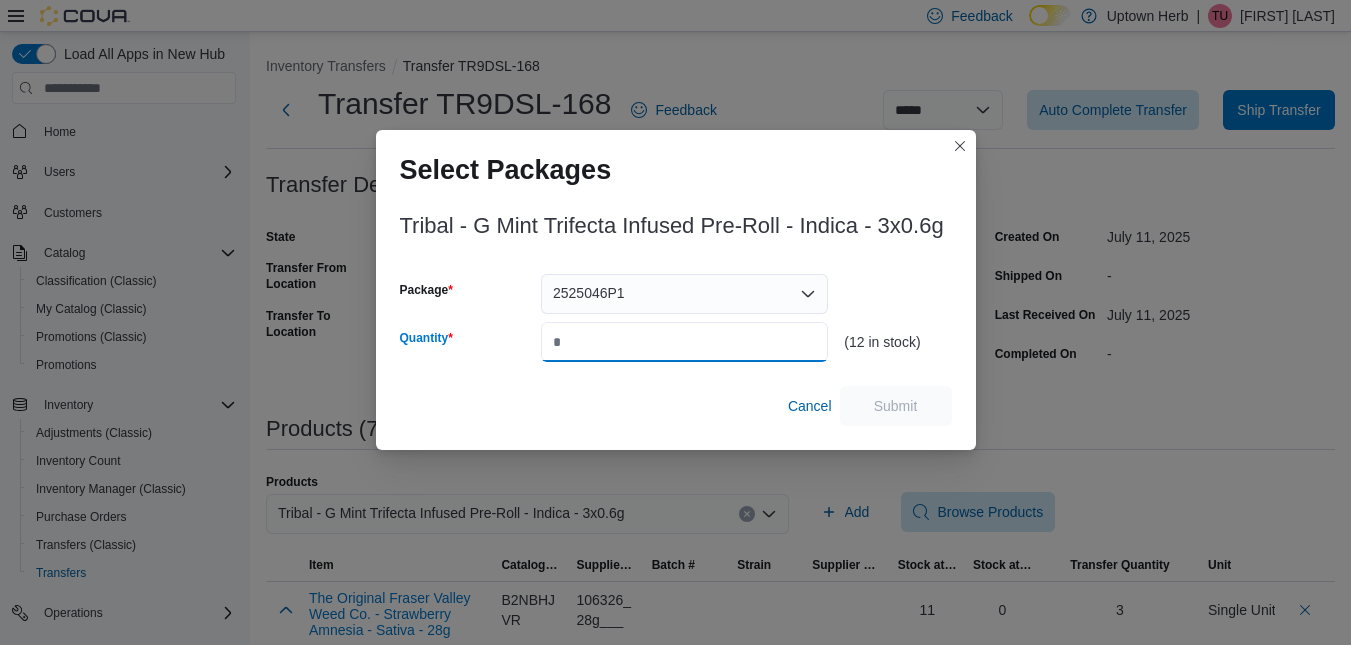 click on "Quantity" at bounding box center (684, 342) 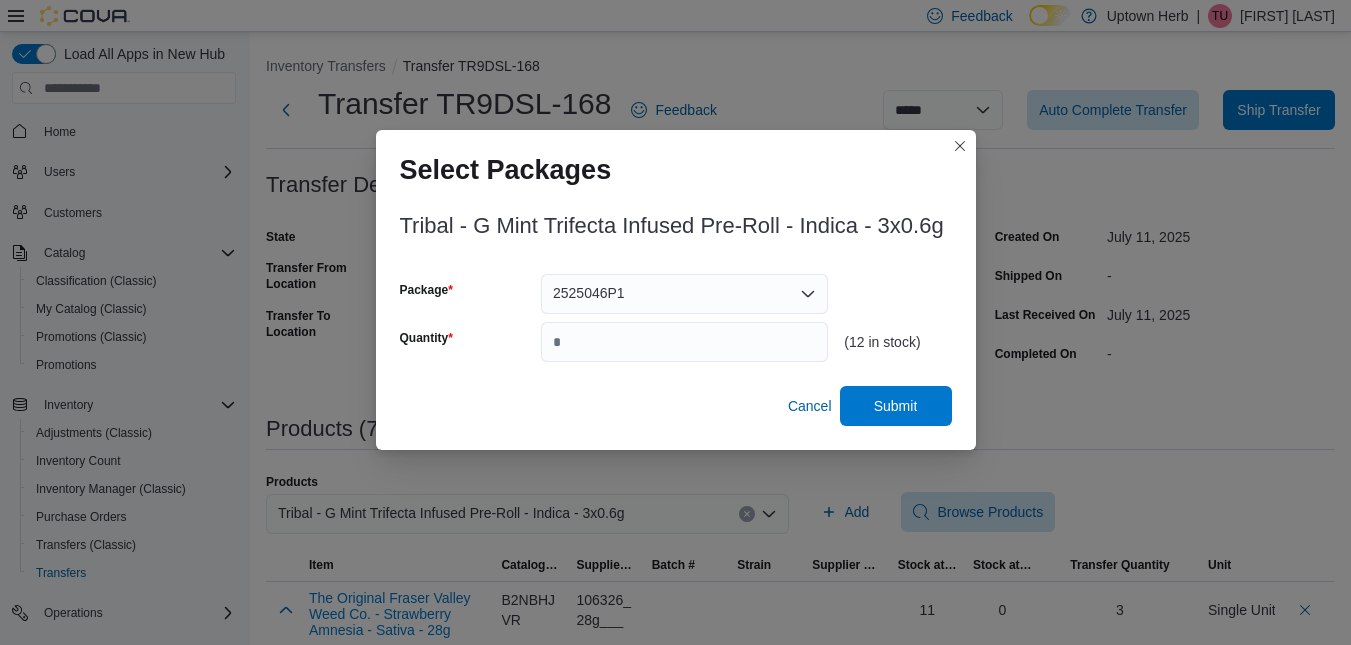 type on "*" 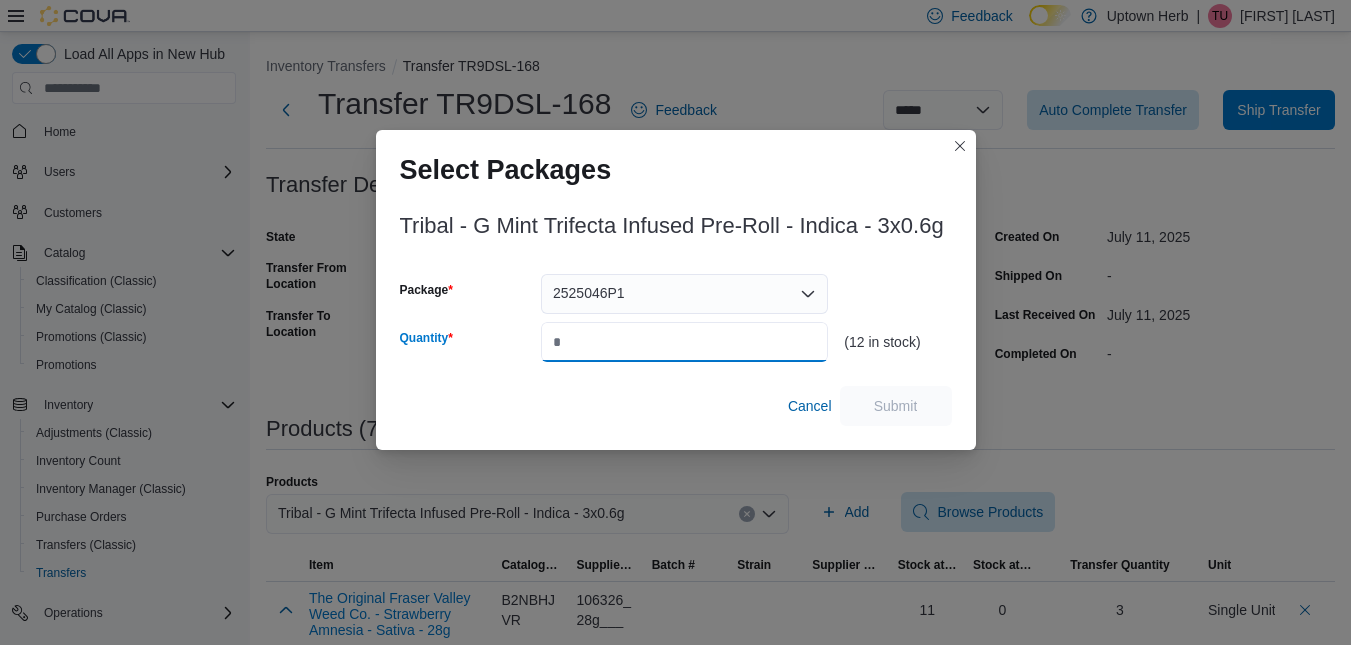 type on "*" 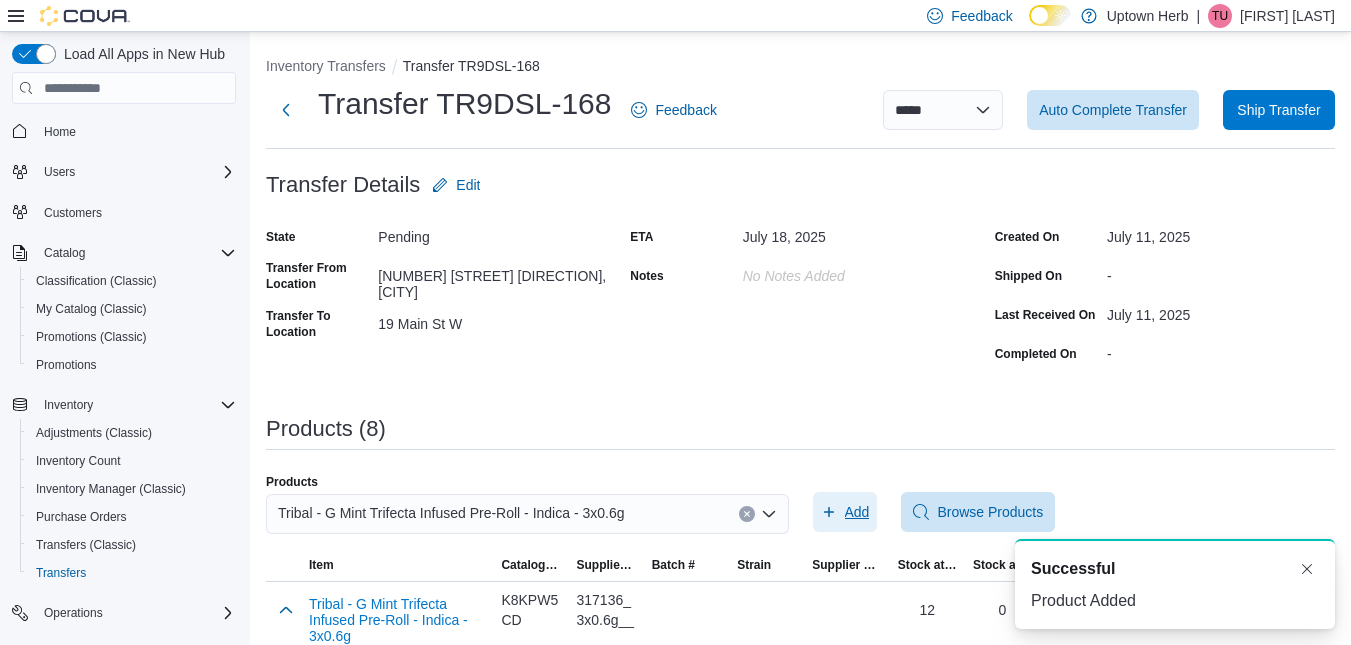 scroll, scrollTop: 0, scrollLeft: 0, axis: both 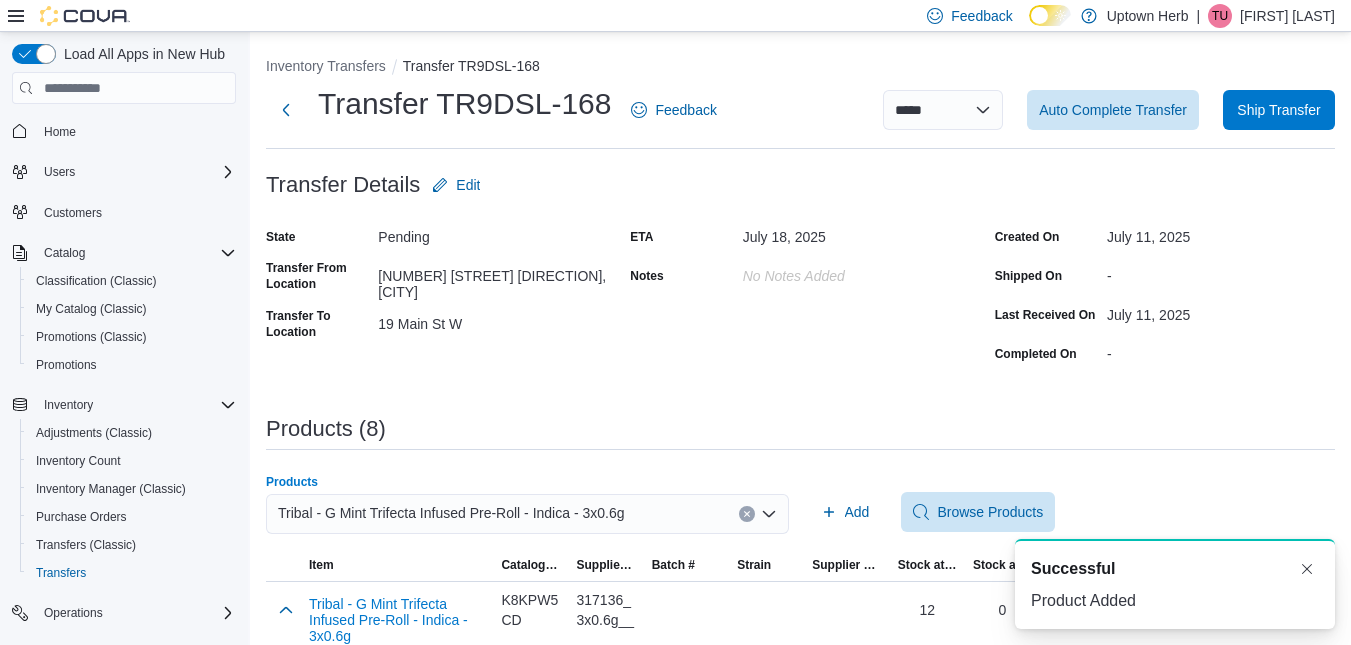 click on "Tribal - G Mint Trifecta Infused Pre-Roll - Indica - 3x0.6g" at bounding box center [451, 513] 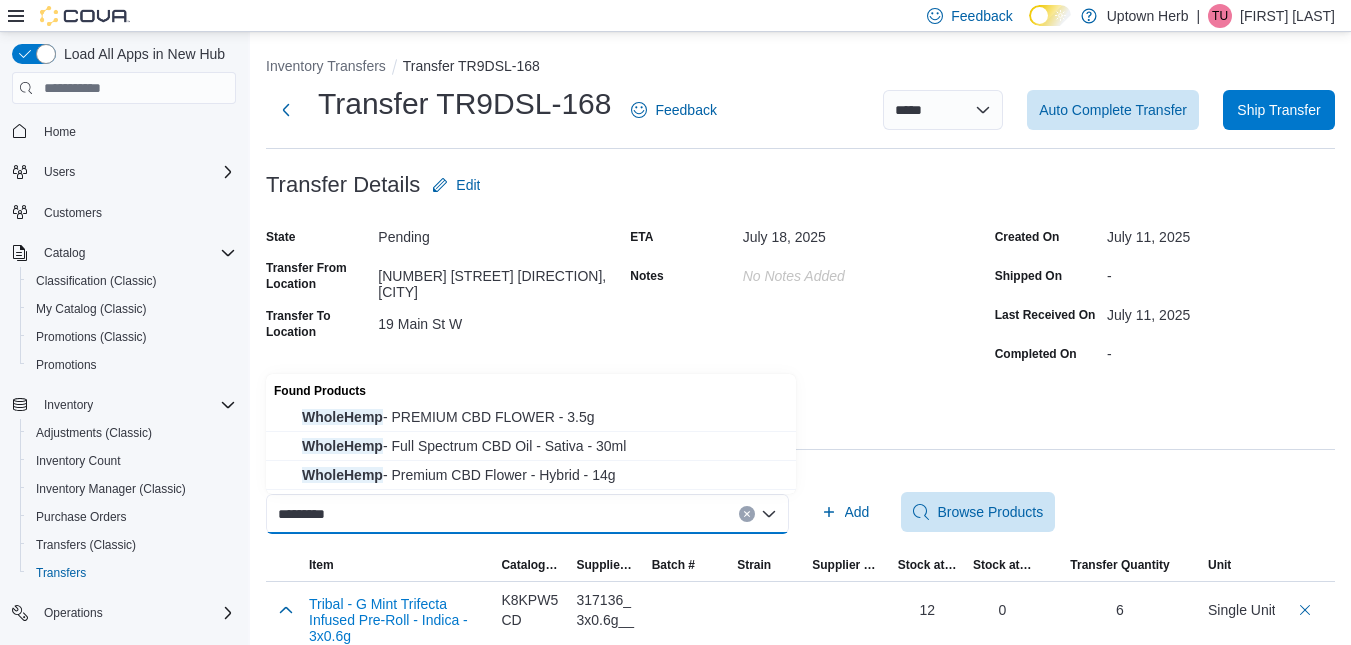 type on "*********" 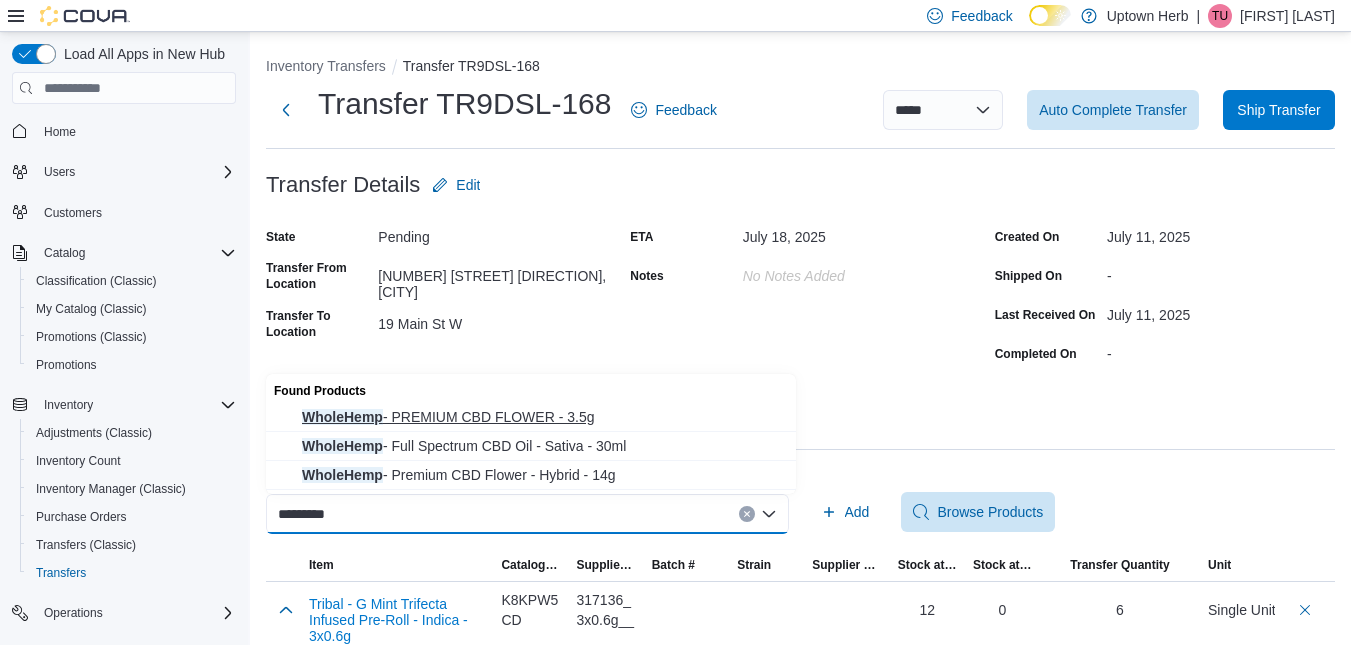 click on "WholeHemp  - PREMIUM CBD FLOWER - 3.5g" at bounding box center [543, 417] 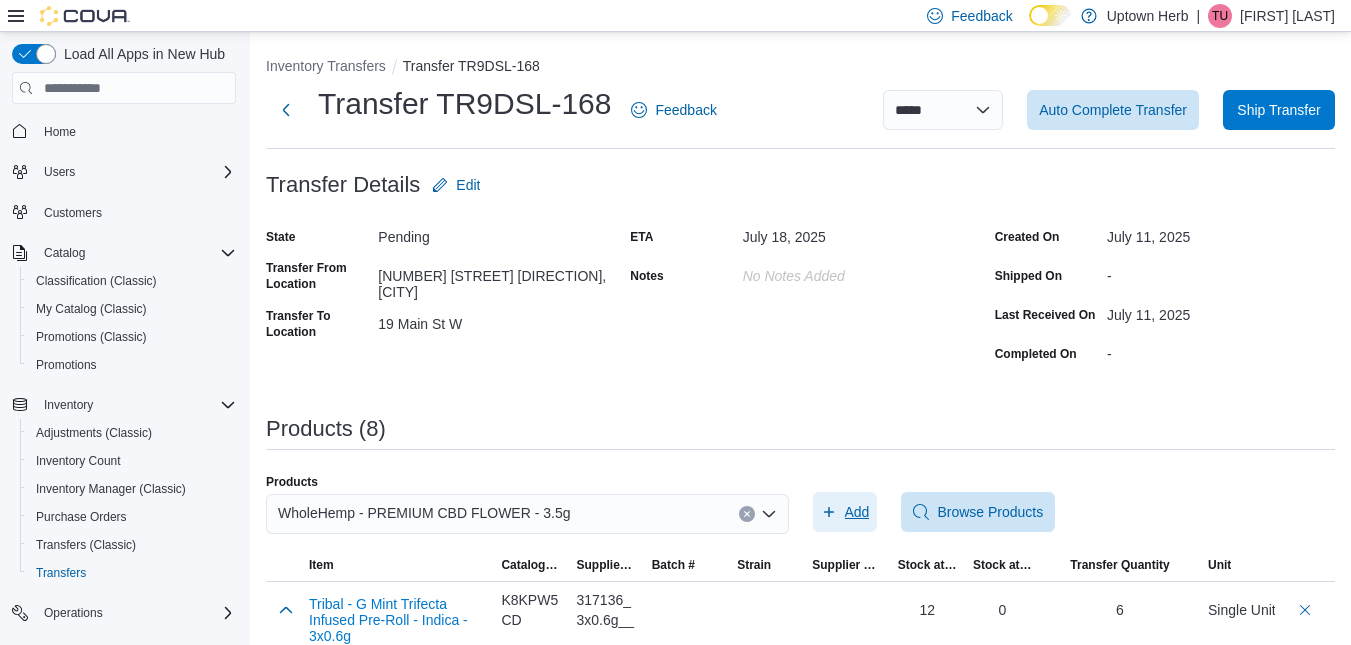 click on "Add" at bounding box center (857, 512) 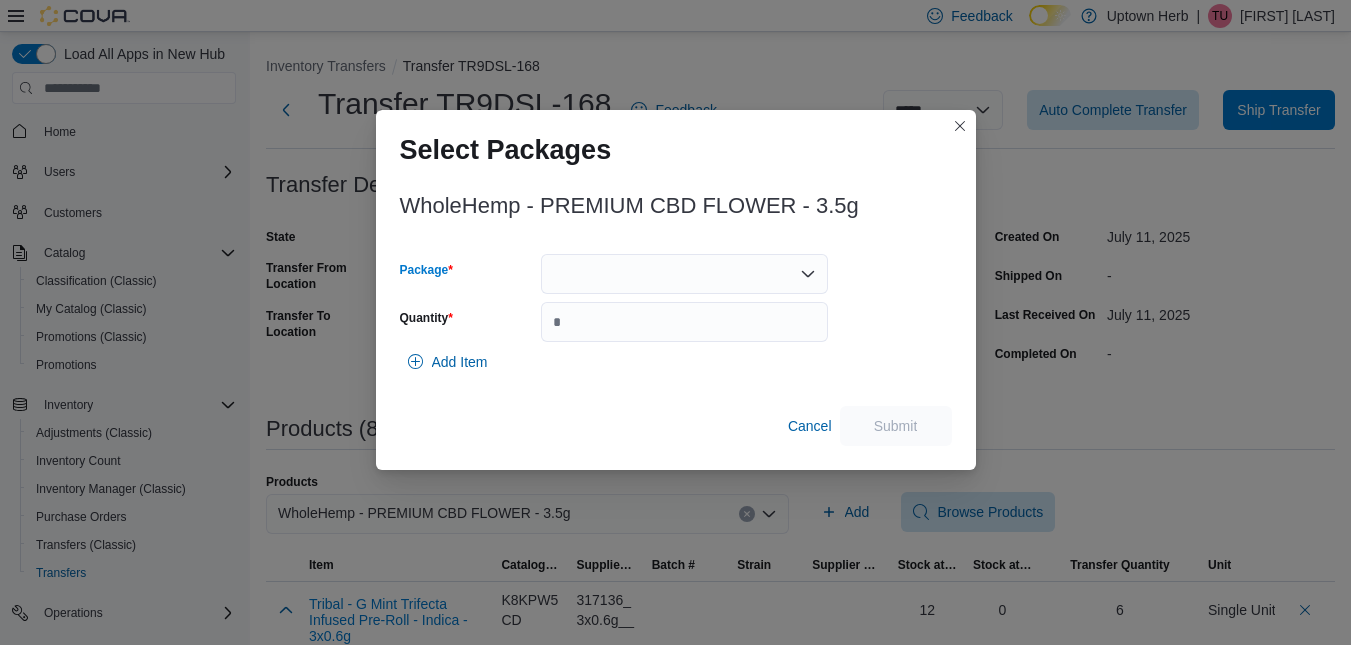 click at bounding box center [684, 274] 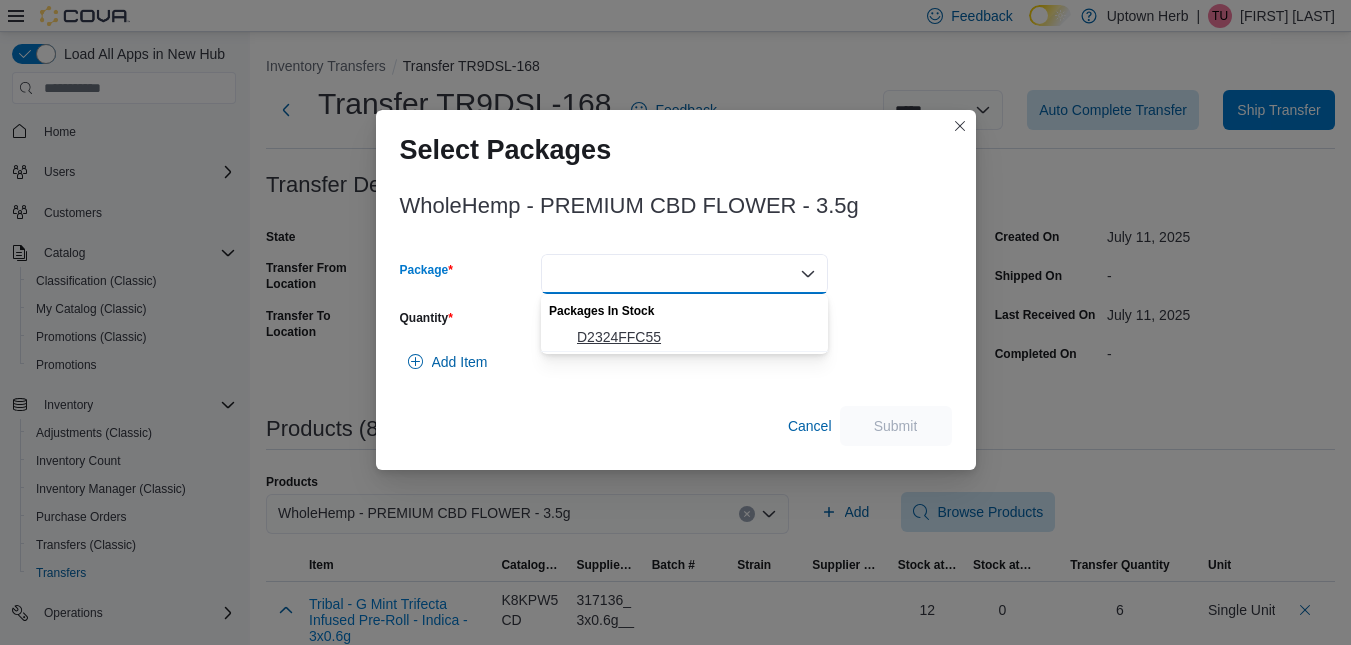 click on "D2324FFC55" at bounding box center [696, 337] 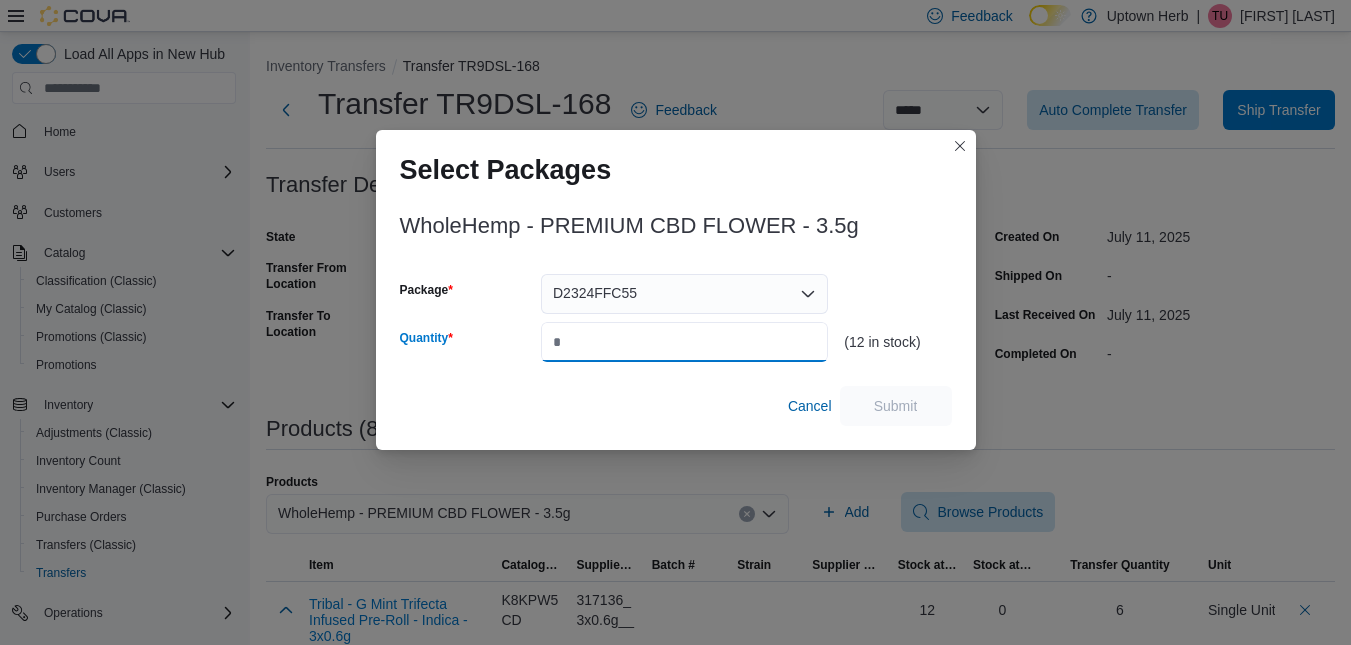 click on "Quantity" at bounding box center (684, 342) 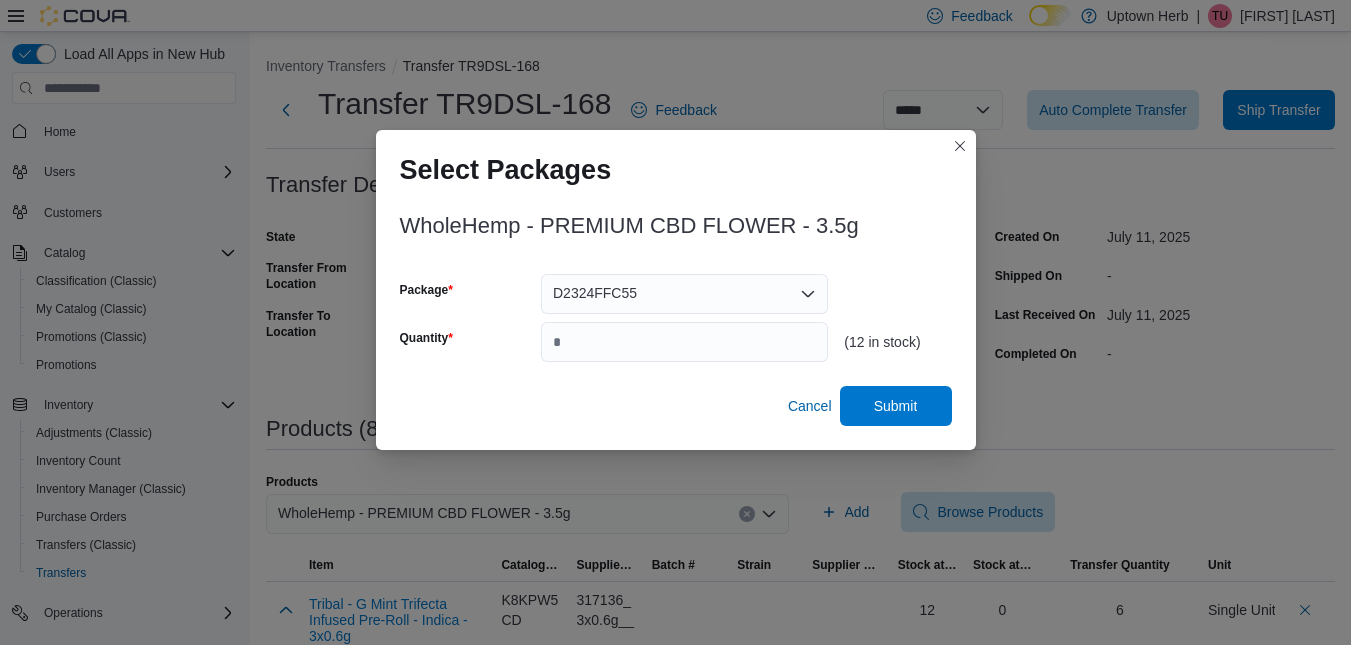 type on "*" 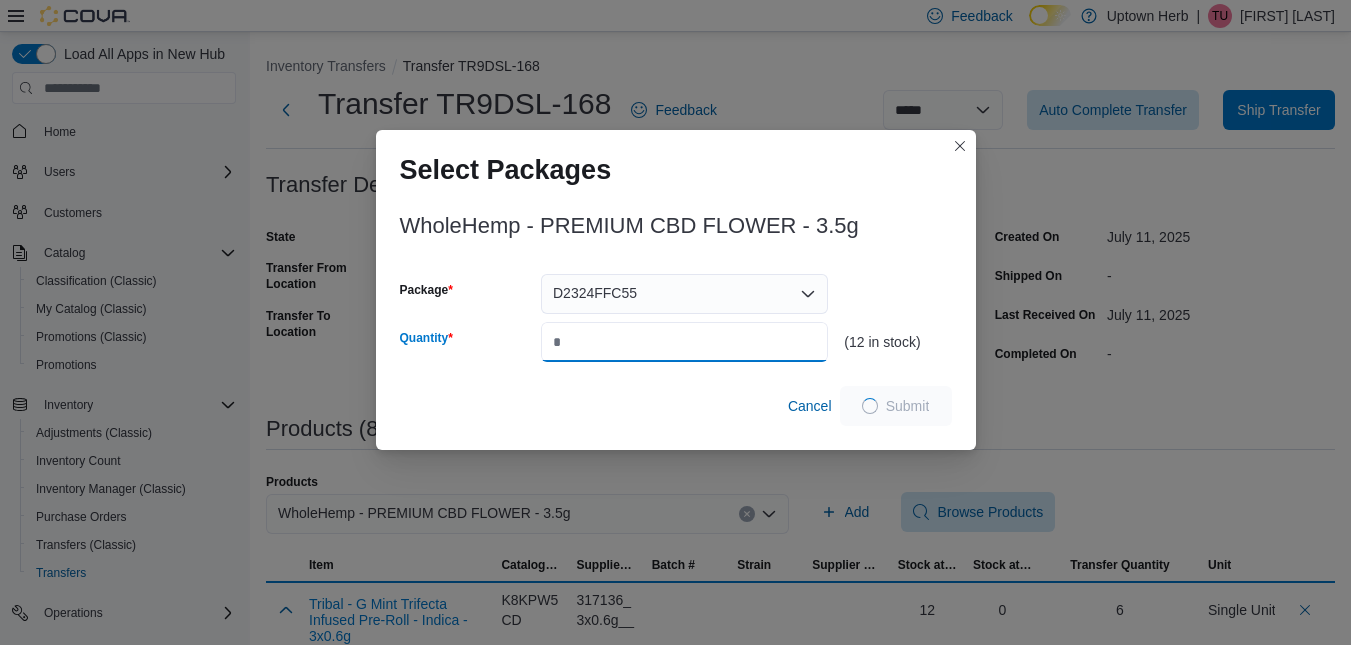 type on "*" 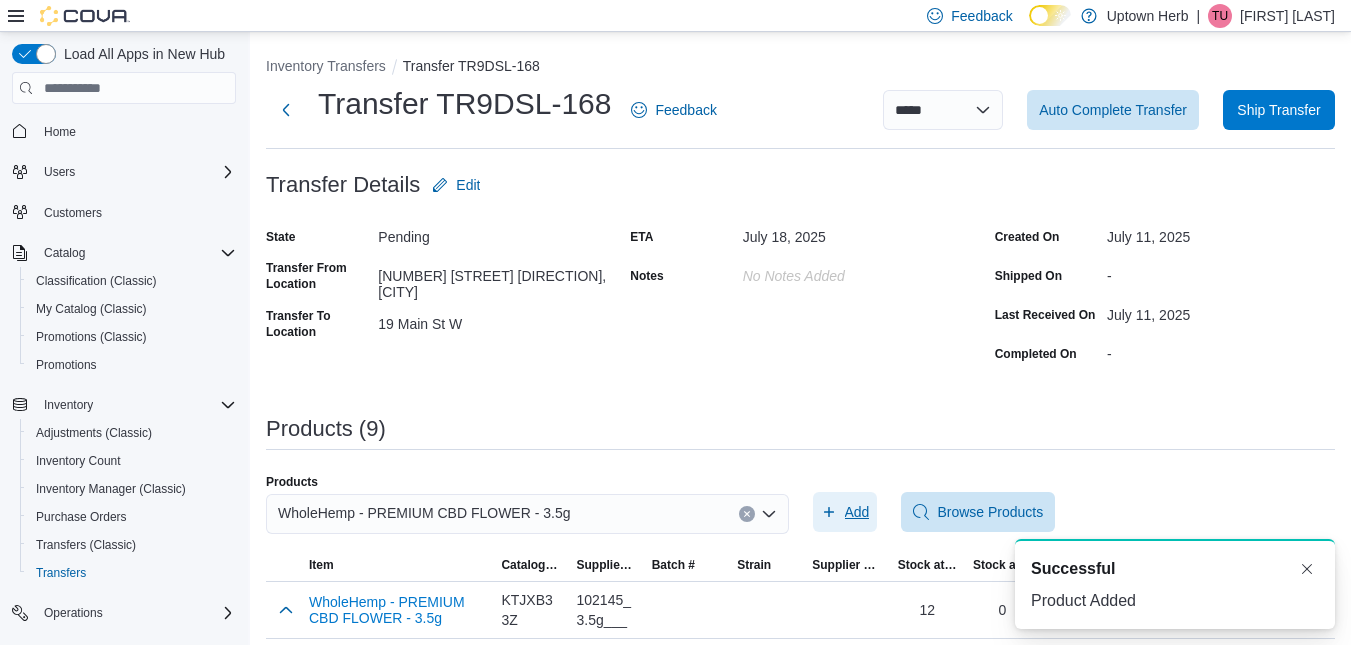 scroll, scrollTop: 0, scrollLeft: 0, axis: both 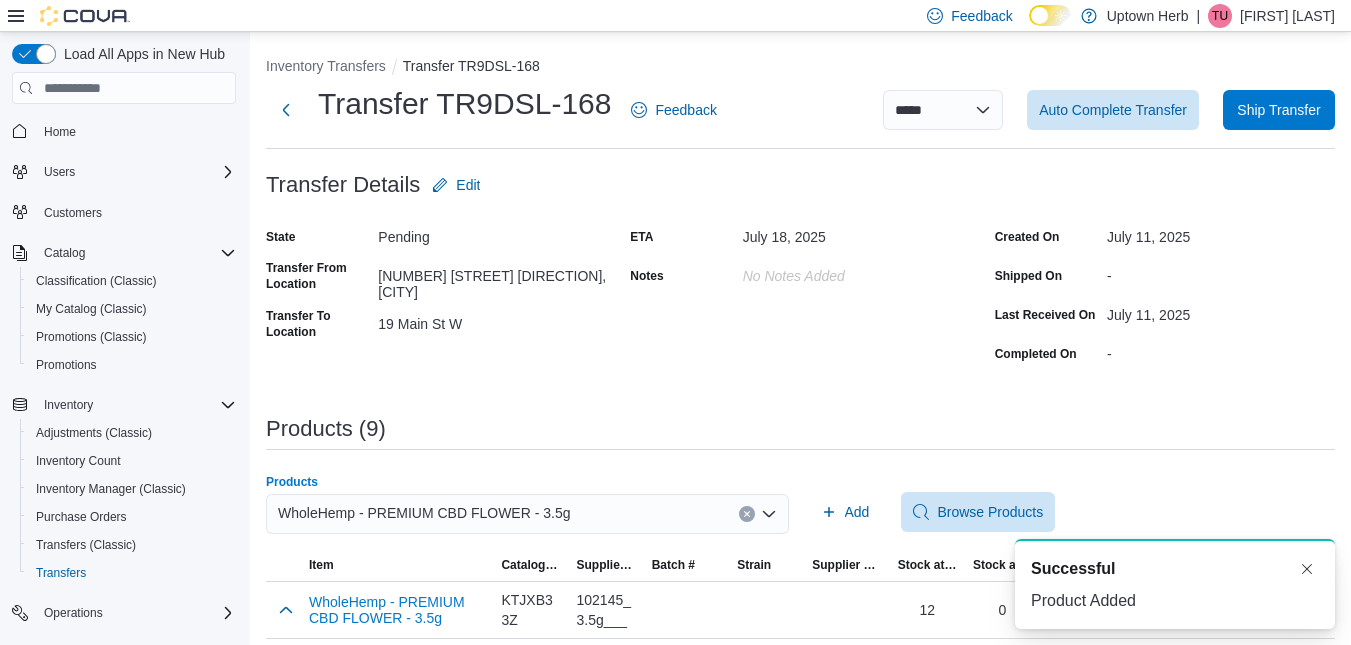 click on "WholeHemp - PREMIUM CBD FLOWER - 3.5g" at bounding box center (424, 513) 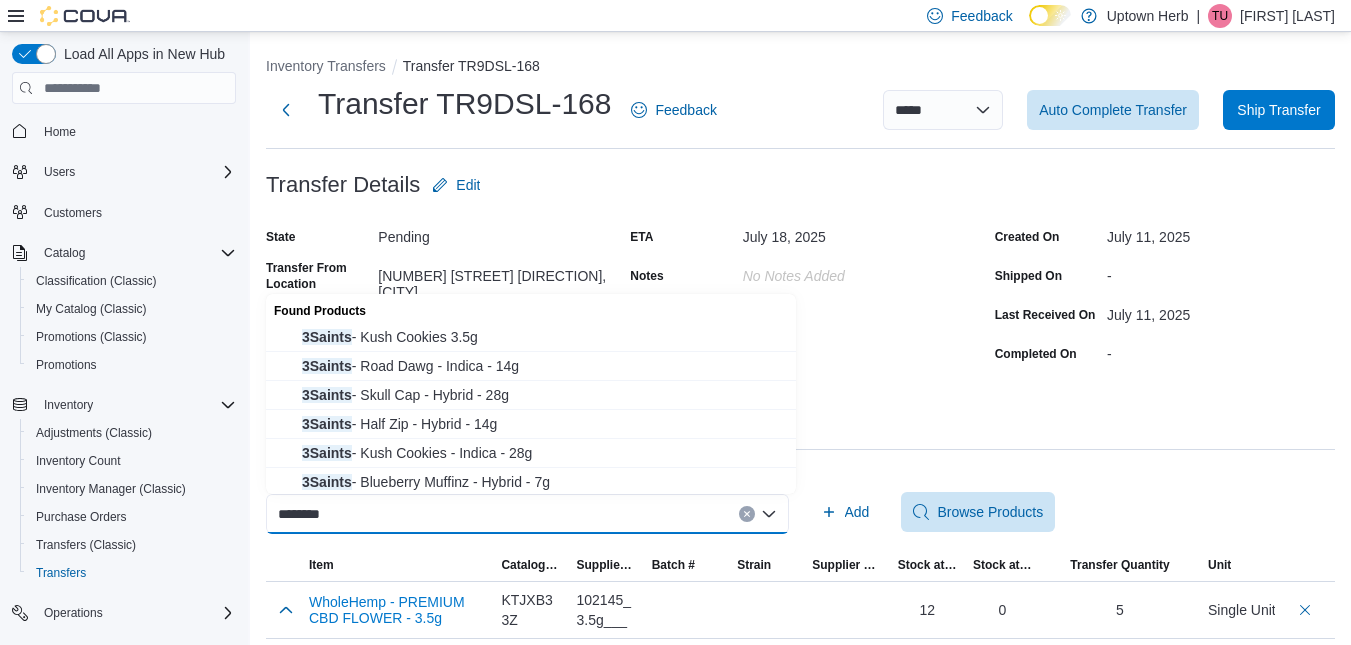 type on "*******" 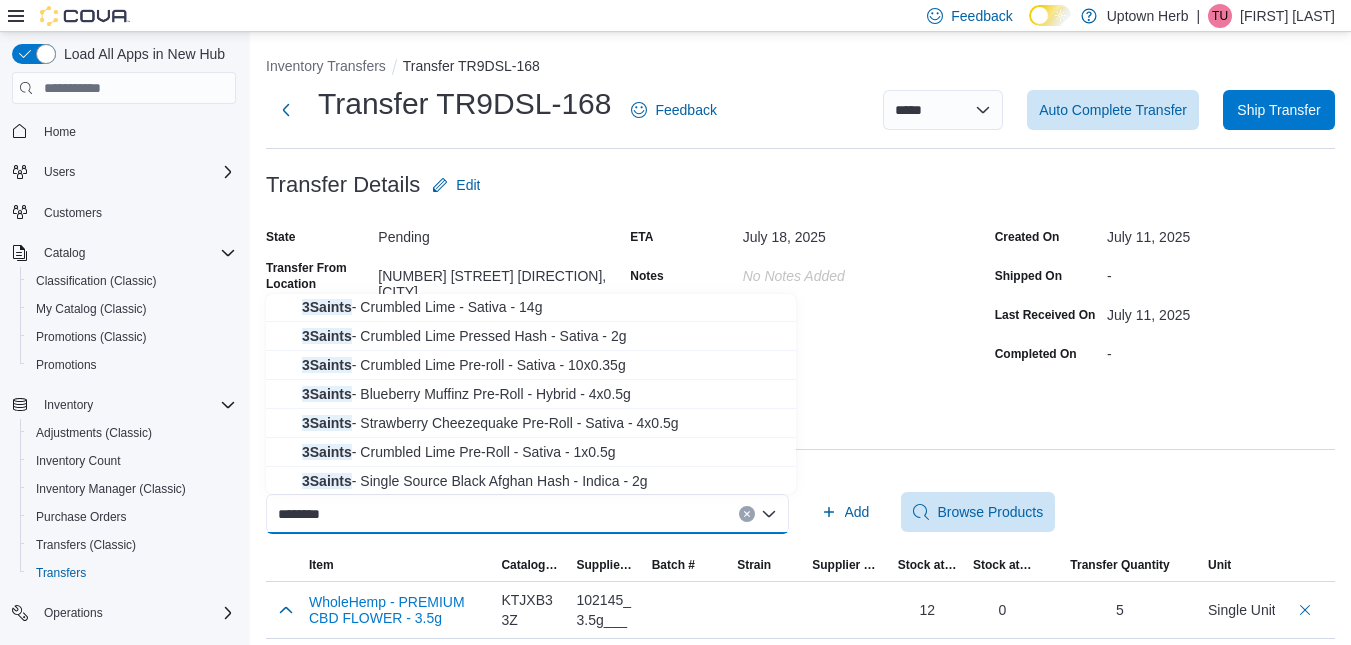 scroll, scrollTop: 292, scrollLeft: 0, axis: vertical 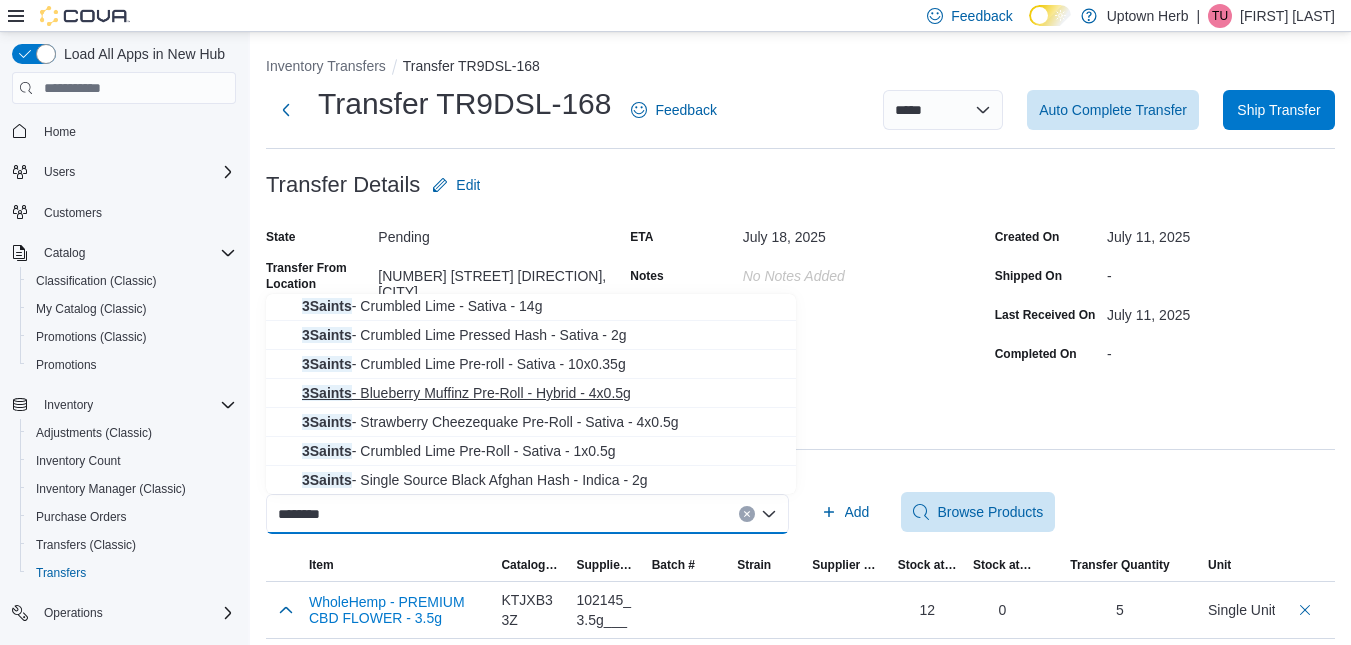 click on "3Saints  - Blueberry Muffinz Pre-Roll - Hybrid - 4x0.5g" at bounding box center [543, 393] 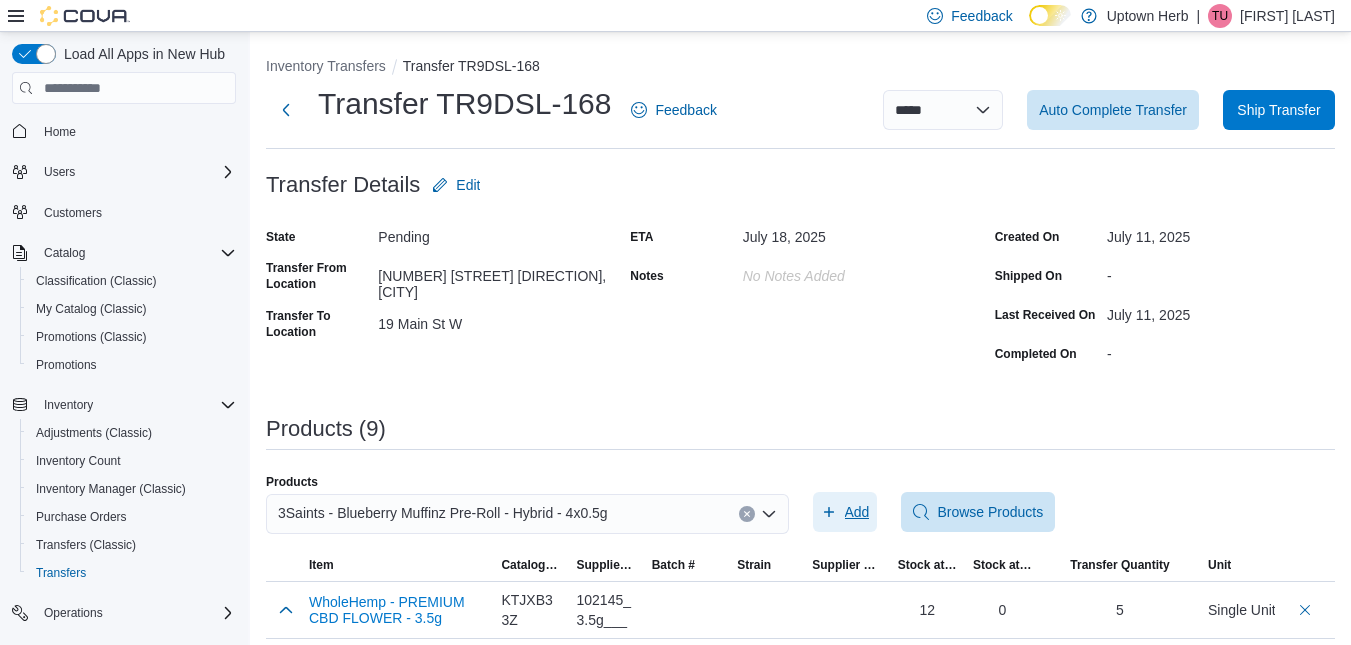 click on "Add" at bounding box center (857, 512) 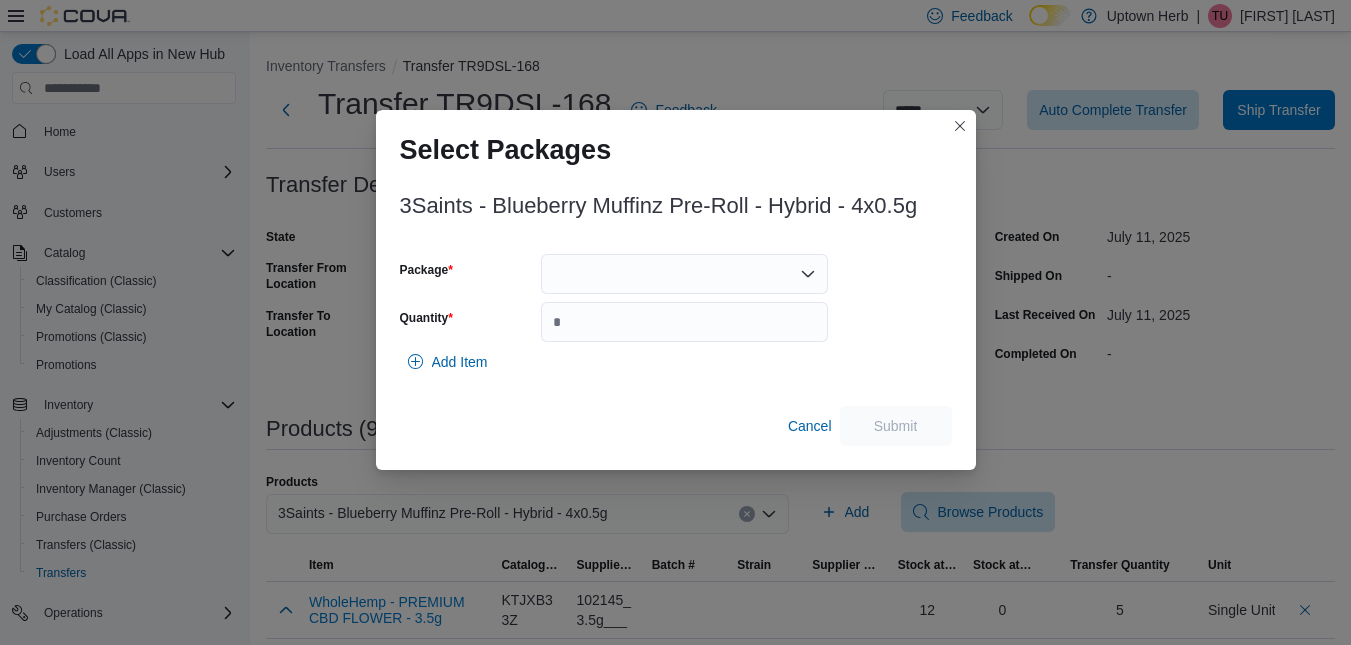 click at bounding box center [684, 274] 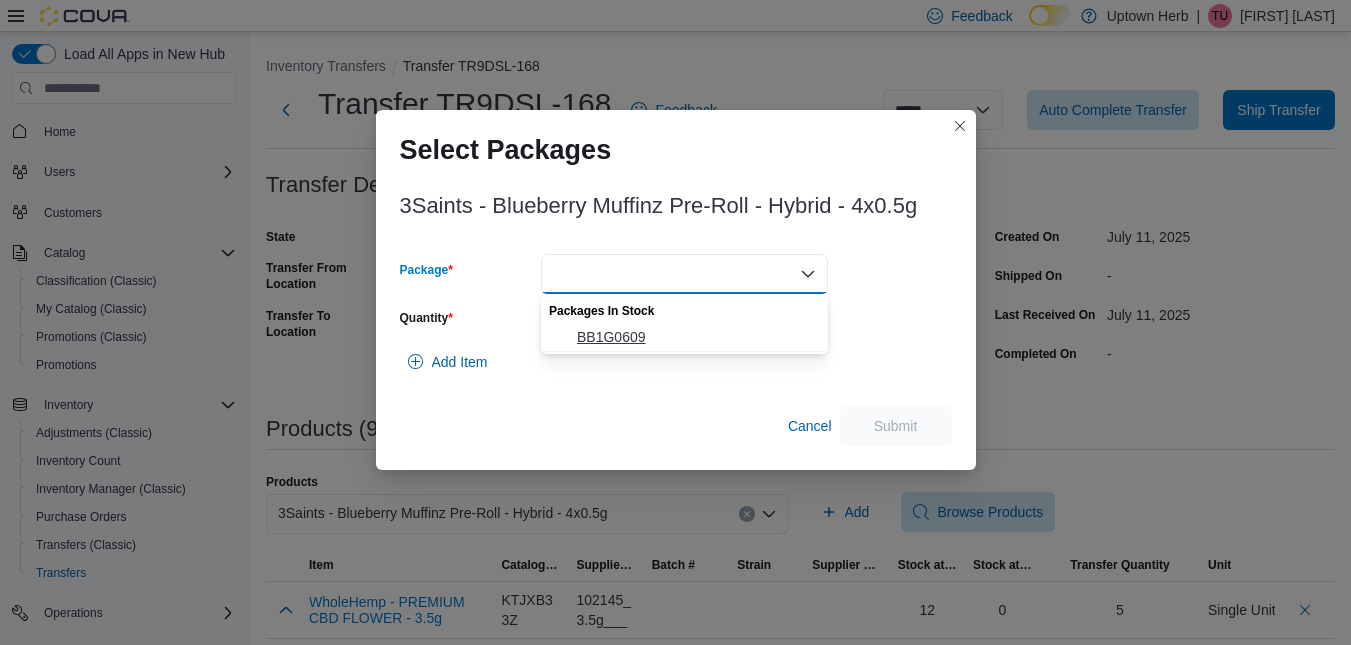 click on "BB1G0609" at bounding box center (696, 337) 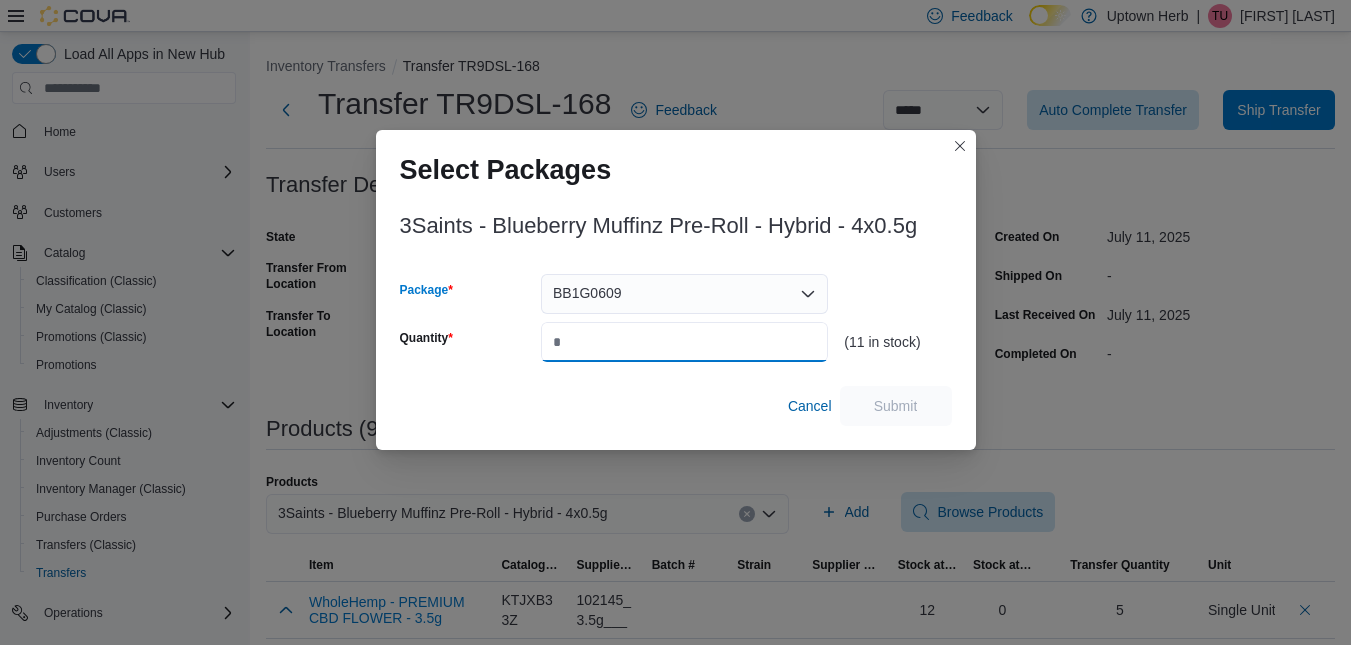 click on "Quantity" at bounding box center (684, 342) 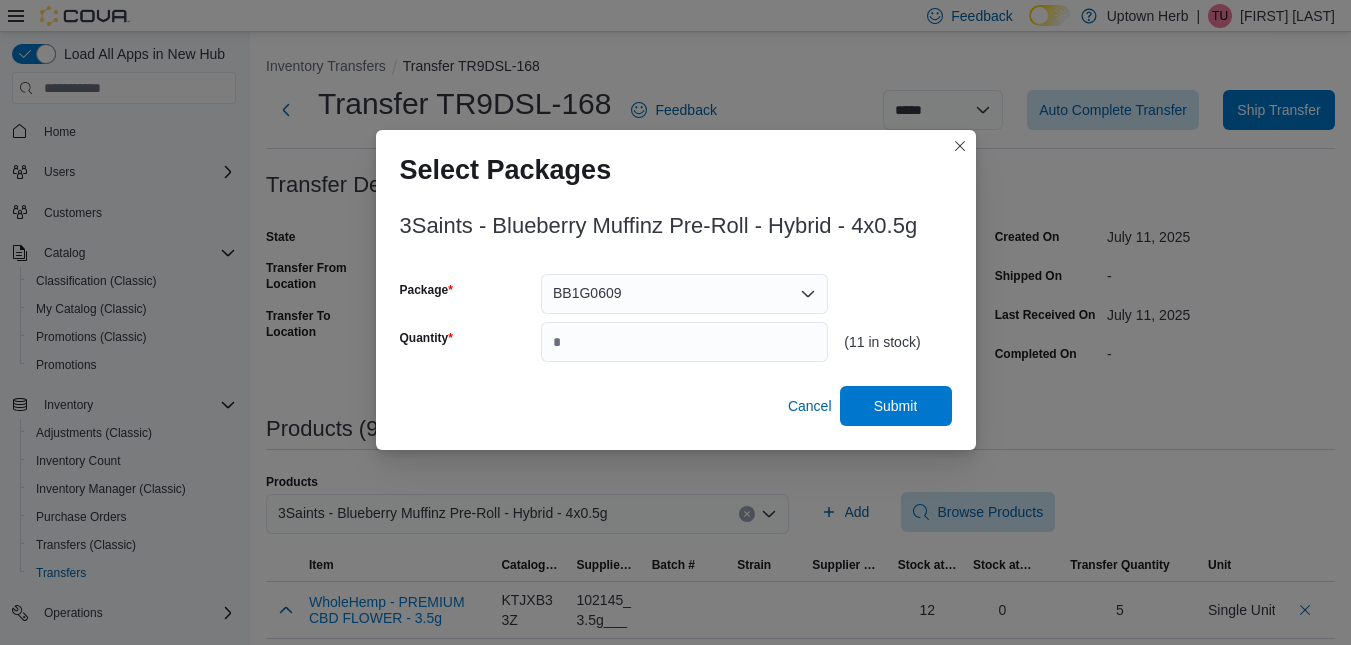 type on "*" 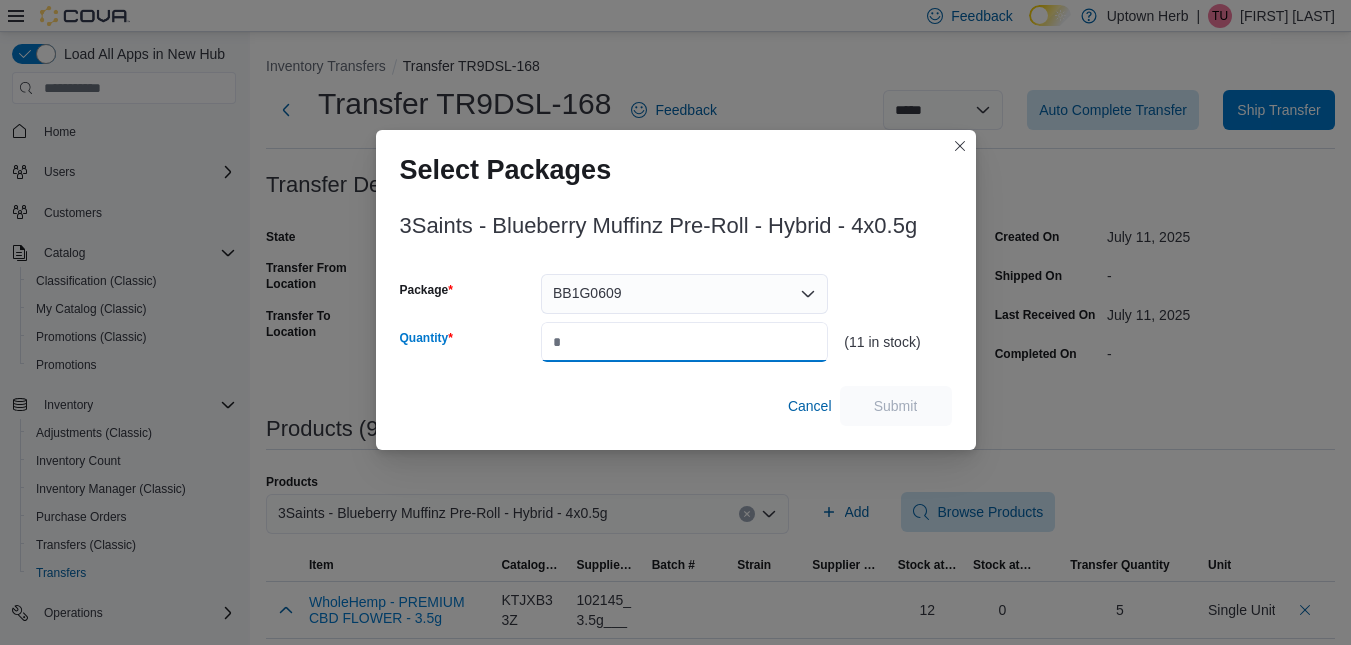 type on "*" 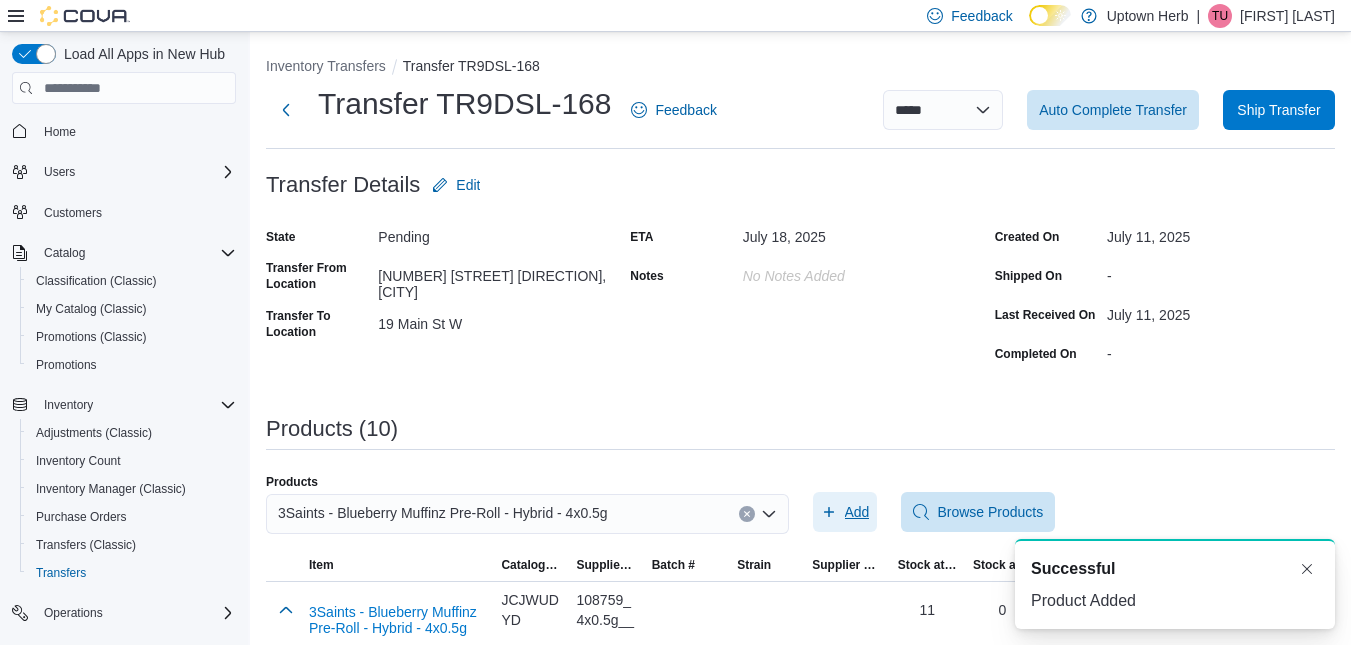 scroll, scrollTop: 0, scrollLeft: 0, axis: both 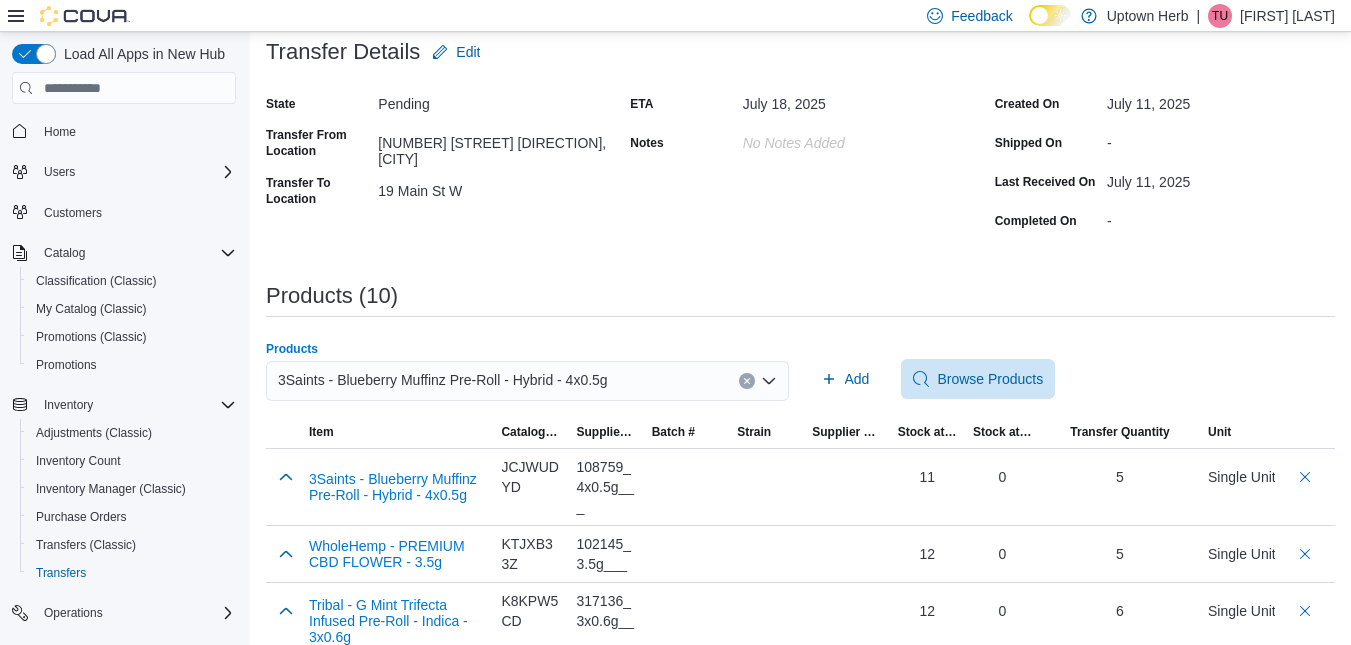 click on "3Saints - Blueberry Muffinz Pre-Roll - Hybrid - 4x0.5g" at bounding box center [443, 380] 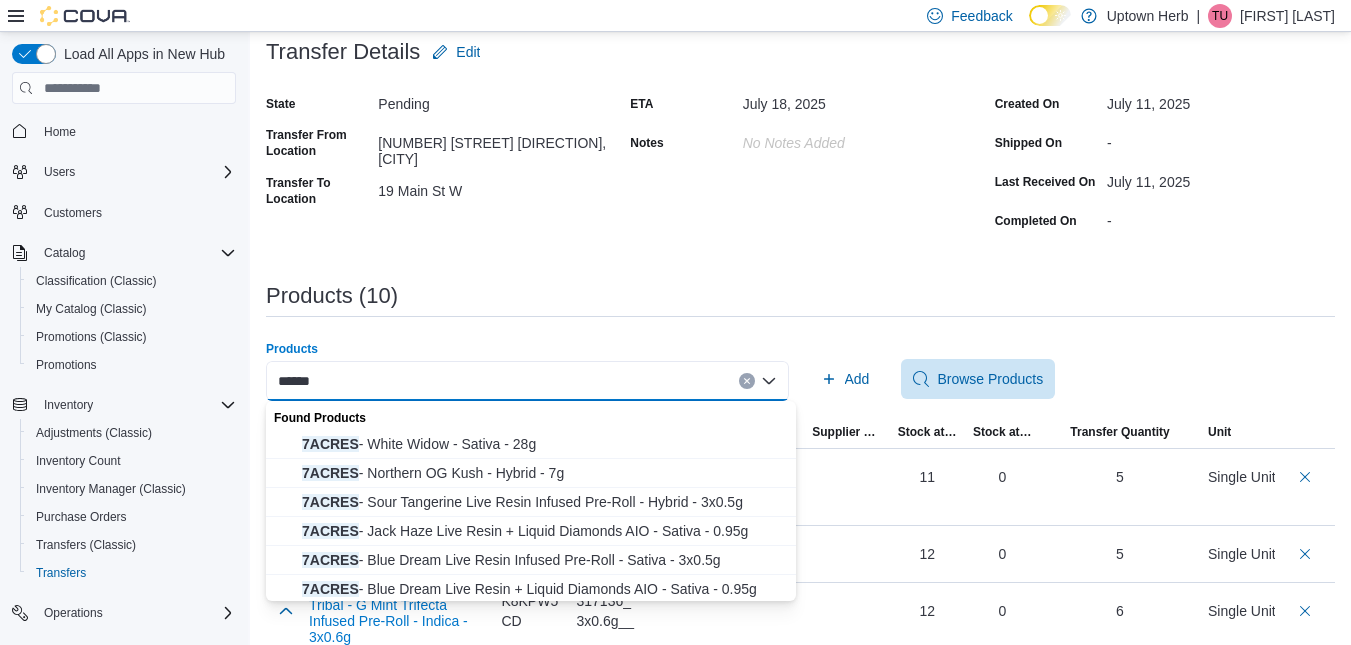 type on "******" 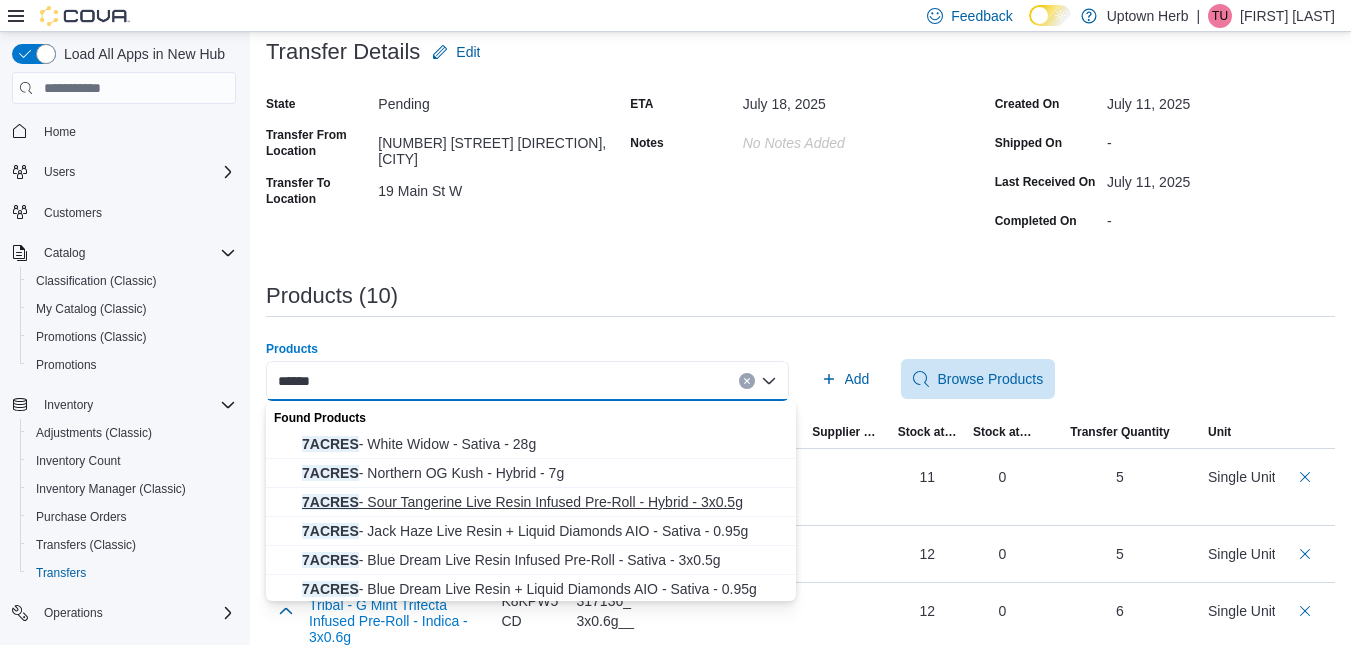 click on "7ACRES  - Sour Tangerine Live Resin Infused Pre-Roll - Hybrid - 3x0.5g" at bounding box center (543, 502) 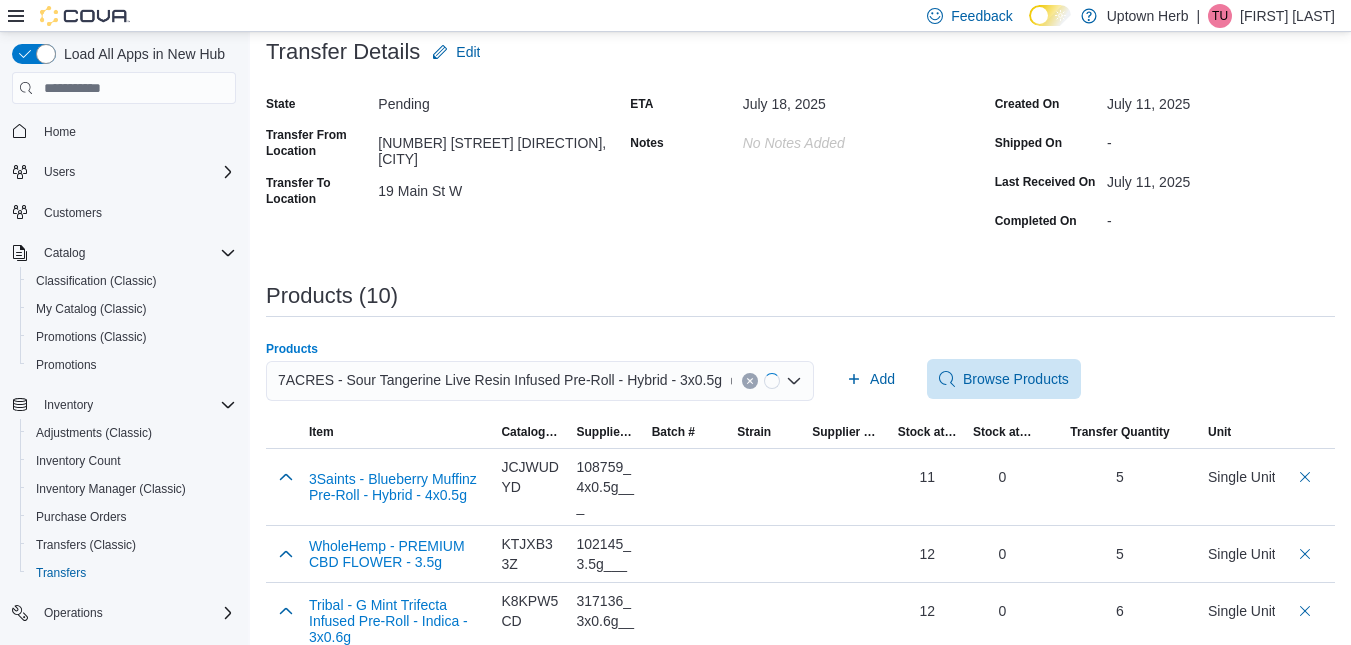 type 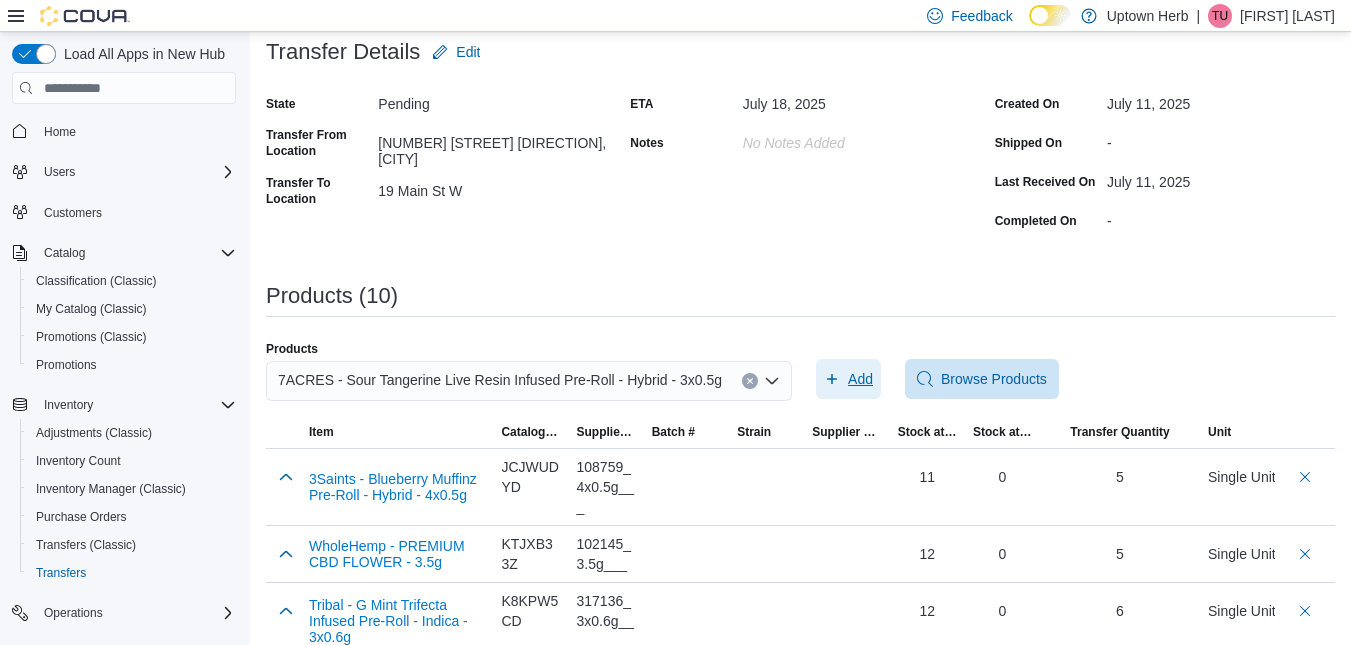 click on "Add" at bounding box center (860, 379) 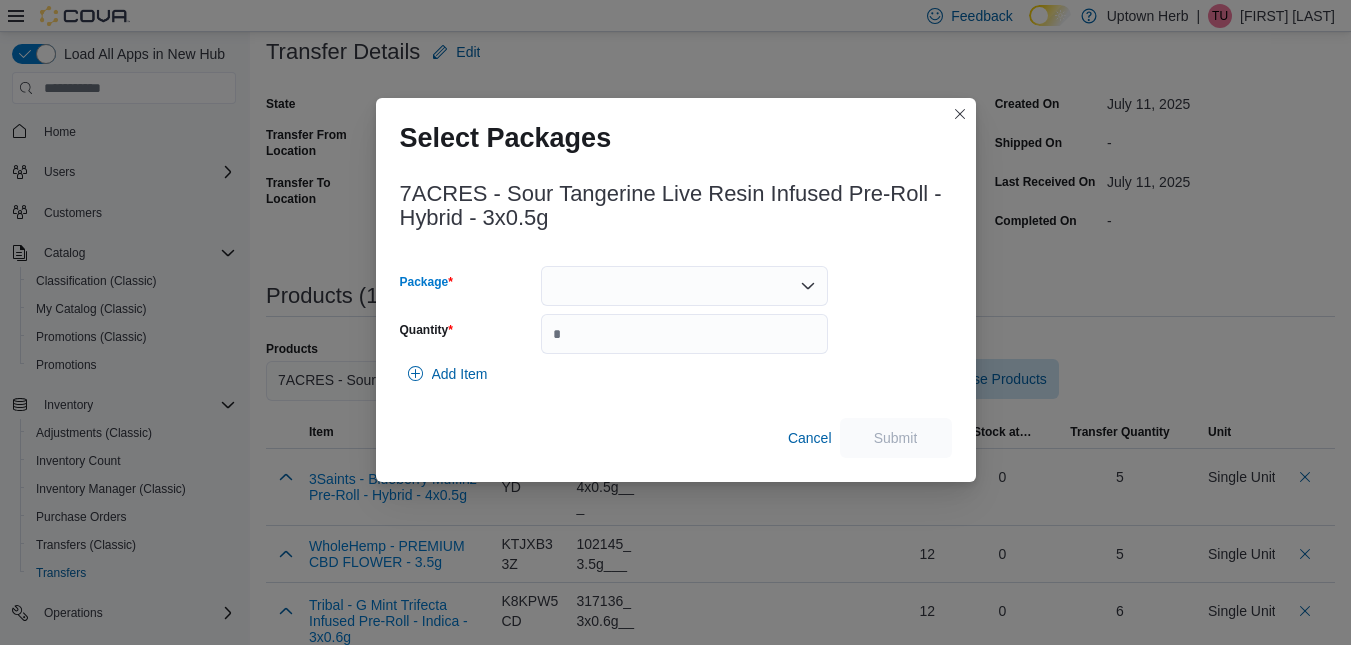 click at bounding box center (684, 286) 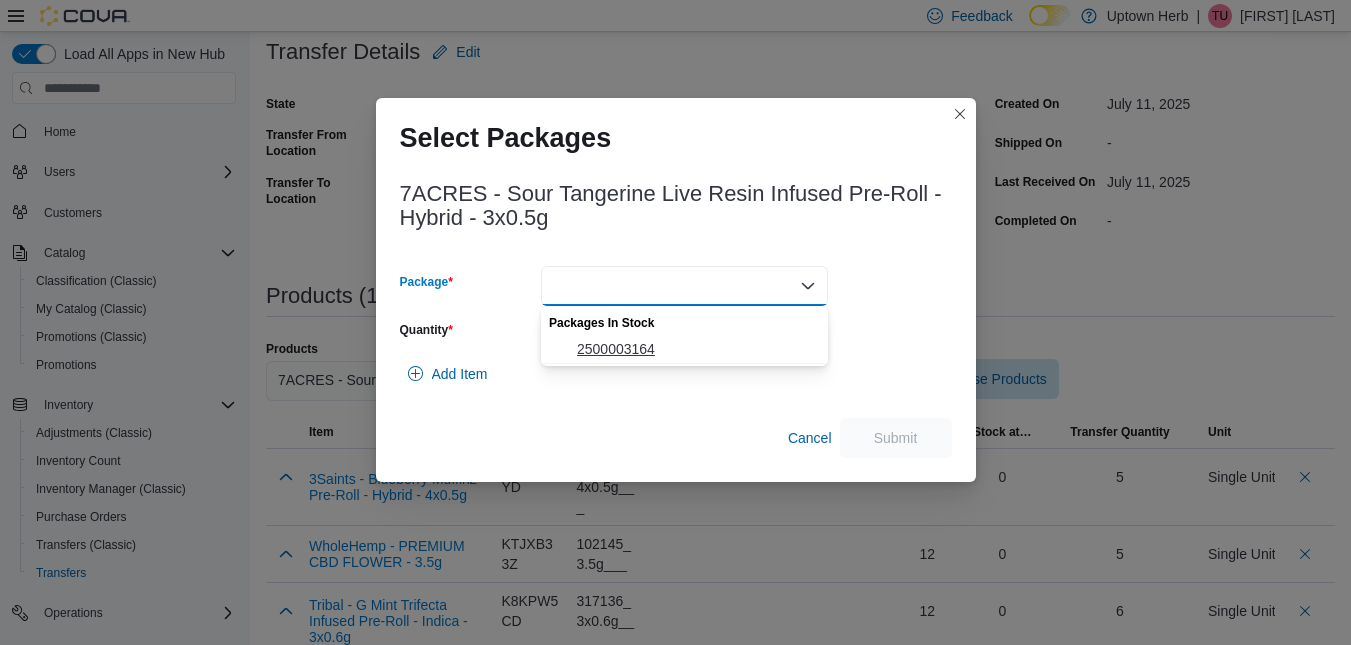 click on "2500003164" at bounding box center [696, 349] 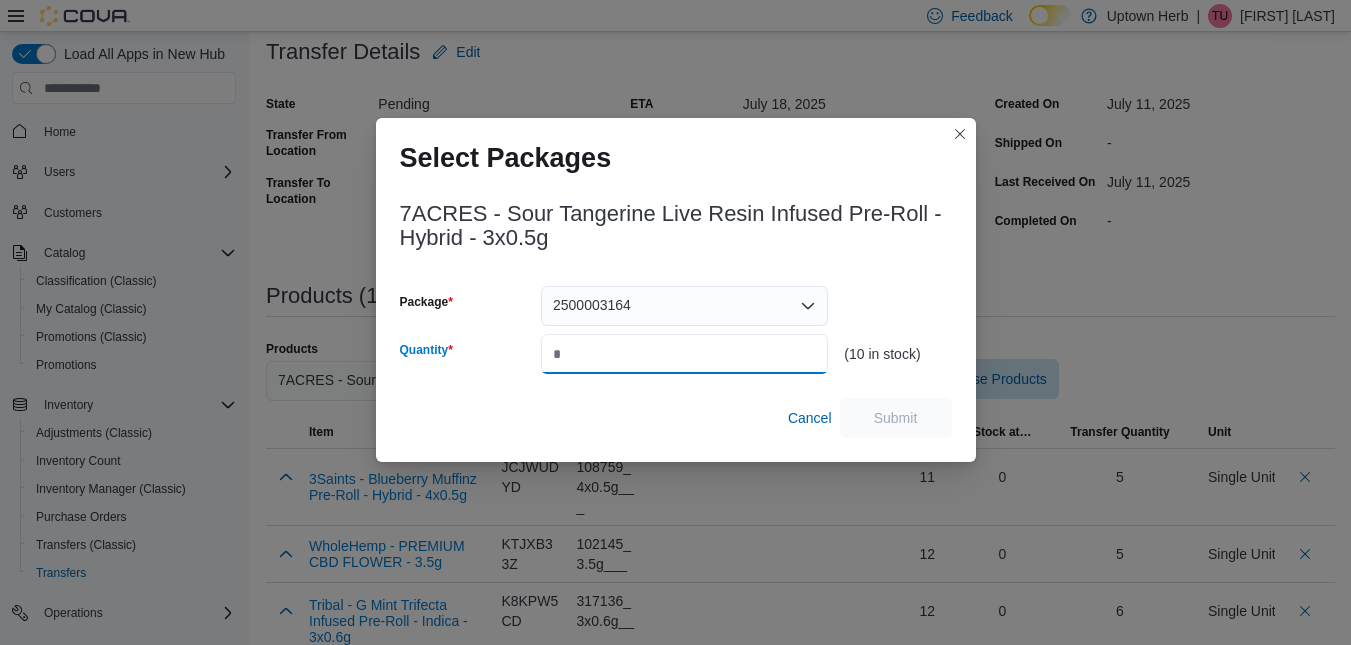 click on "Quantity" at bounding box center (684, 354) 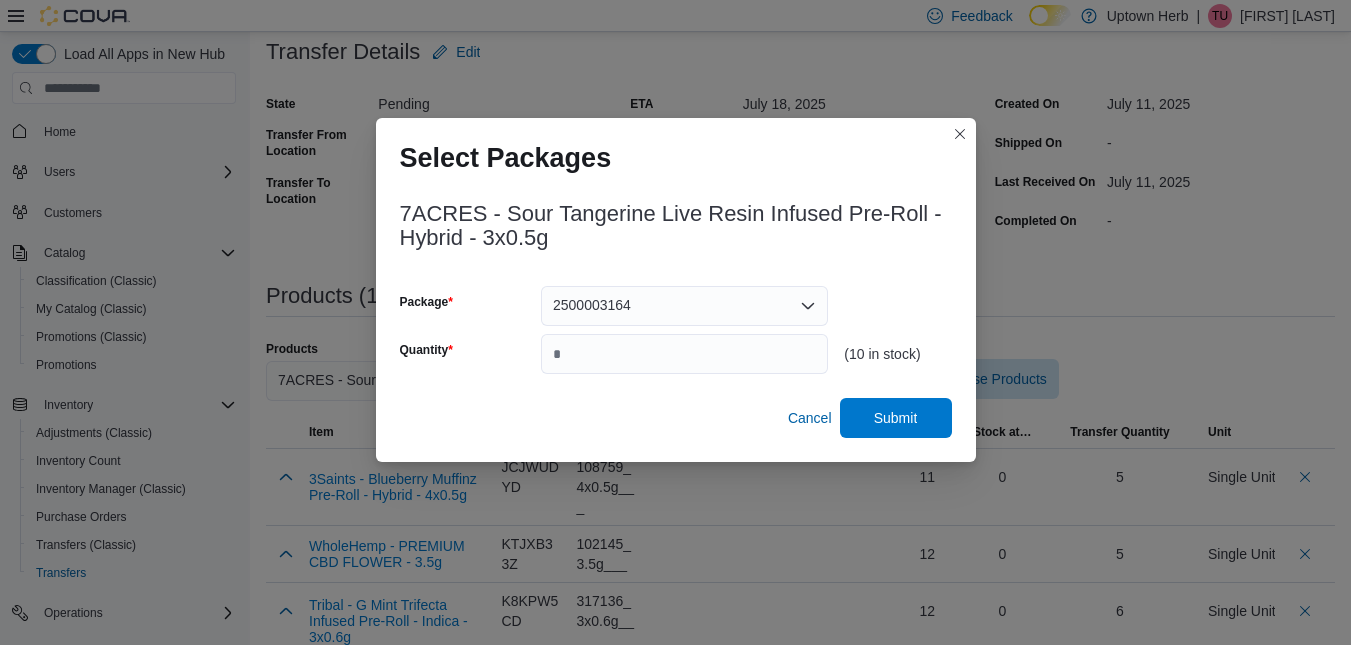 type on "*" 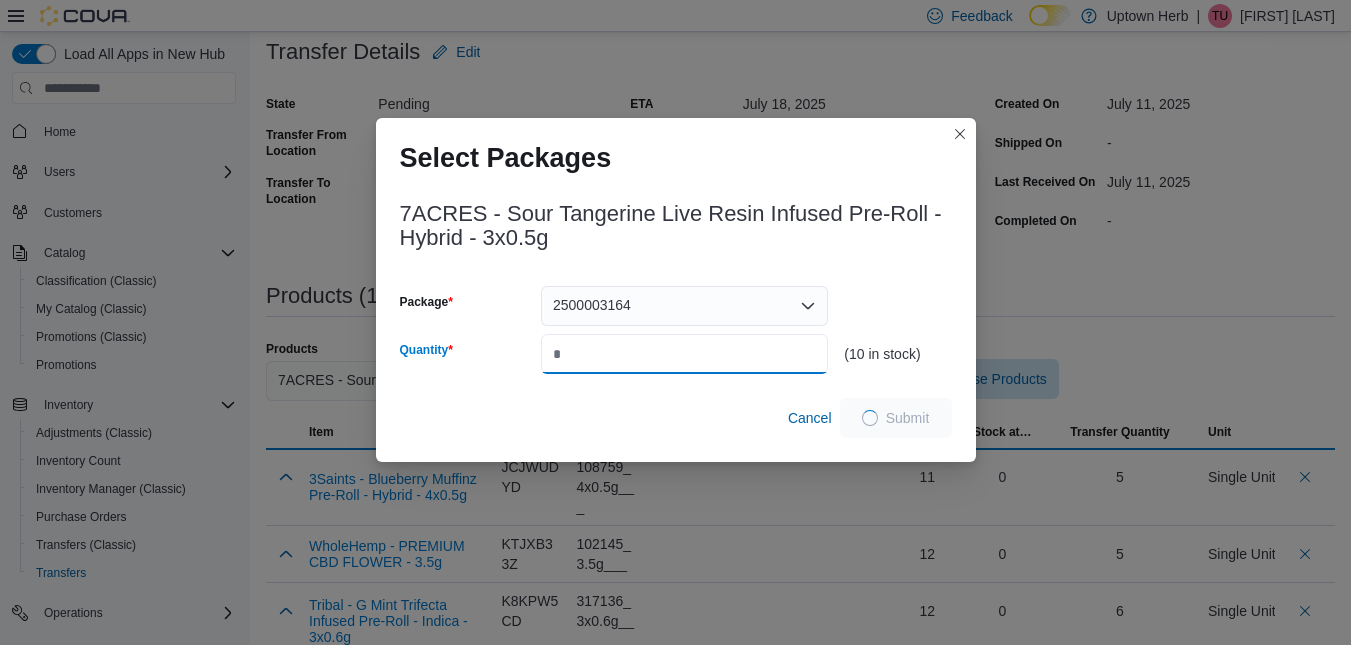type on "*" 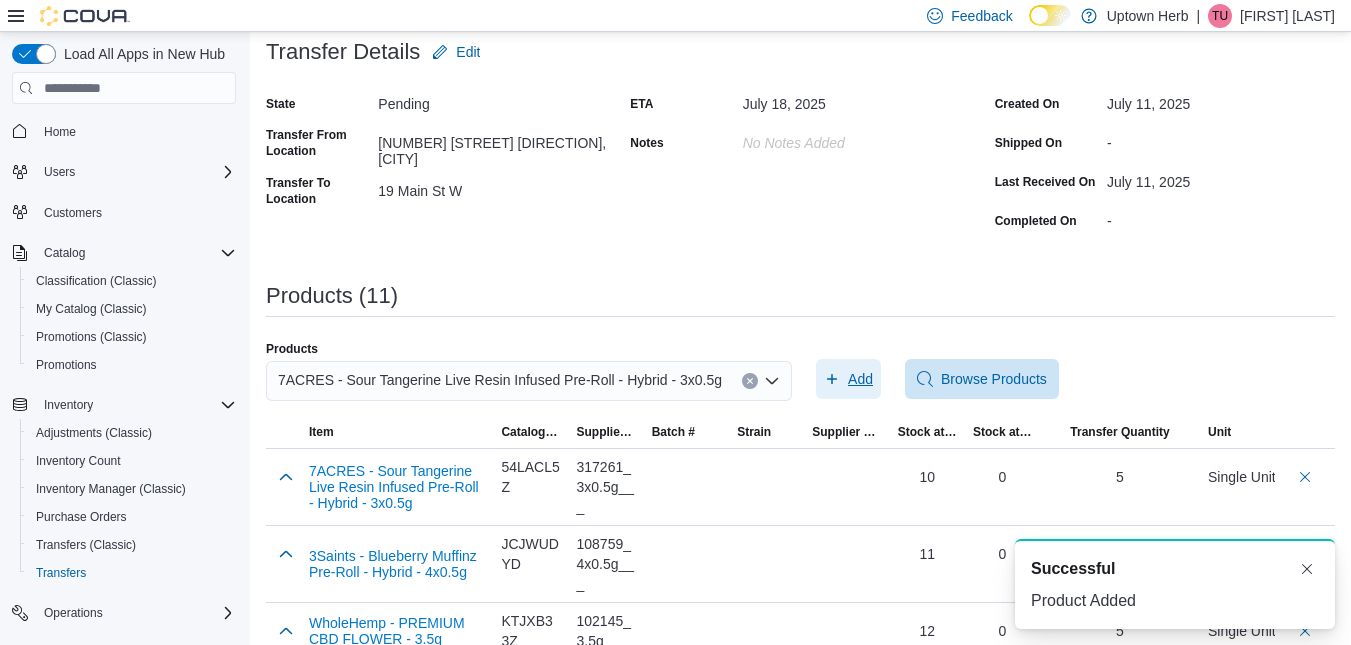 scroll, scrollTop: 0, scrollLeft: 0, axis: both 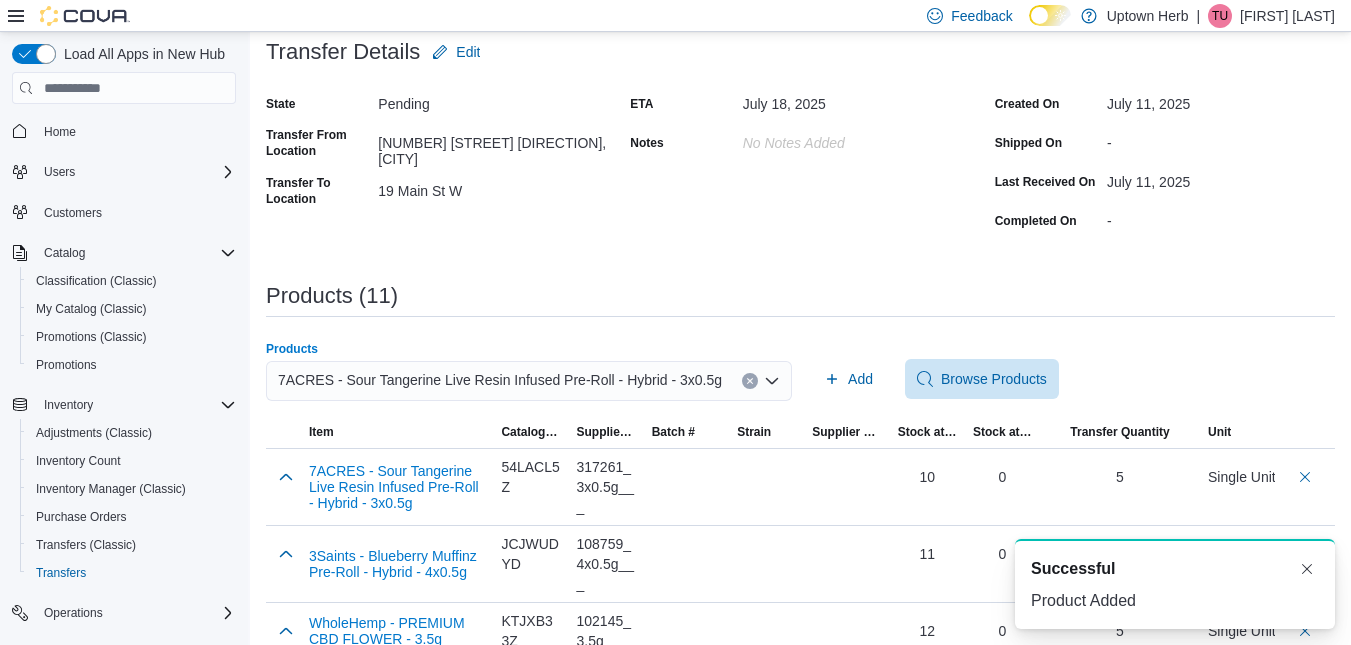 click on "7ACRES - Sour Tangerine Live Resin Infused Pre-Roll - Hybrid - 3x0.5g" at bounding box center [500, 380] 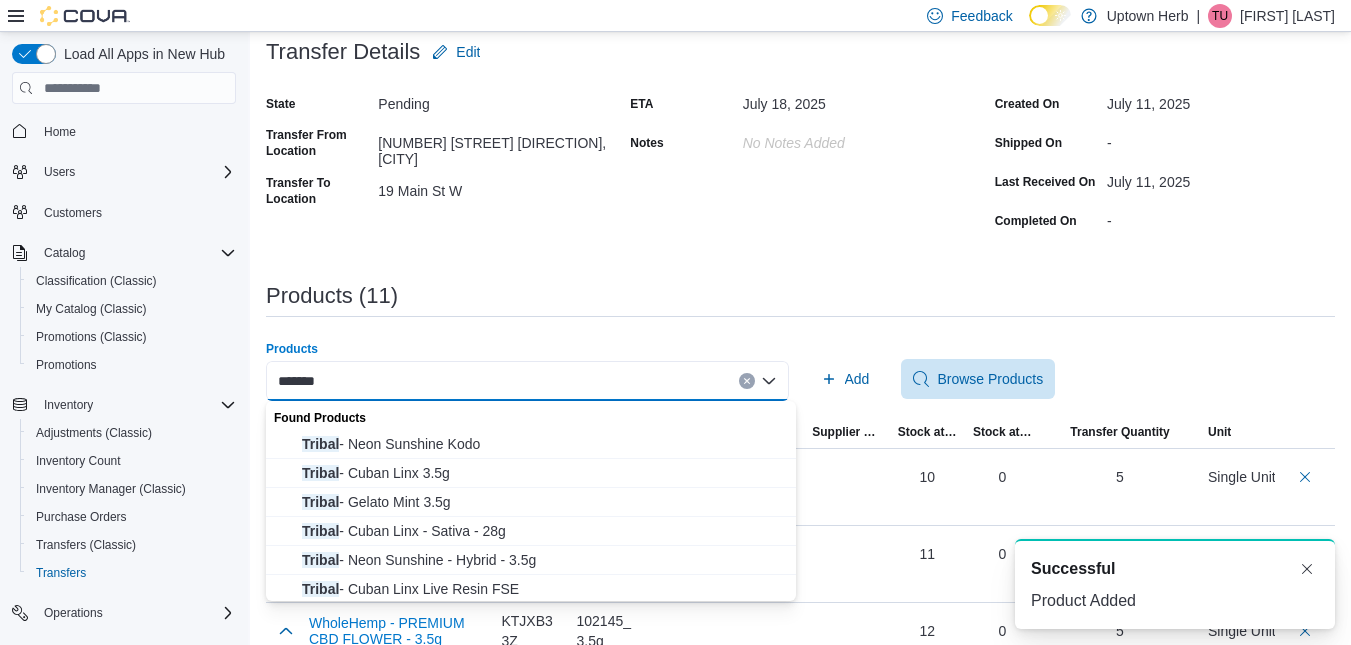 type on "******" 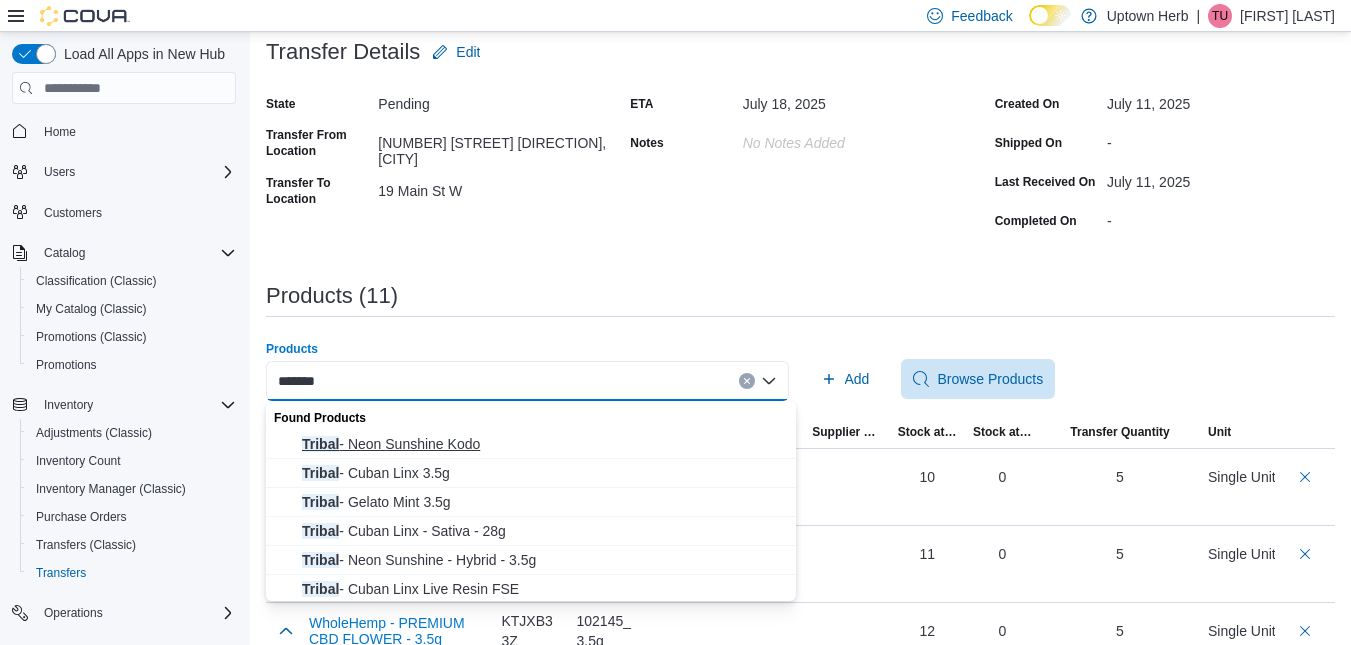 click on "Tribal  - Neon Sunshine Kodo" at bounding box center [543, 444] 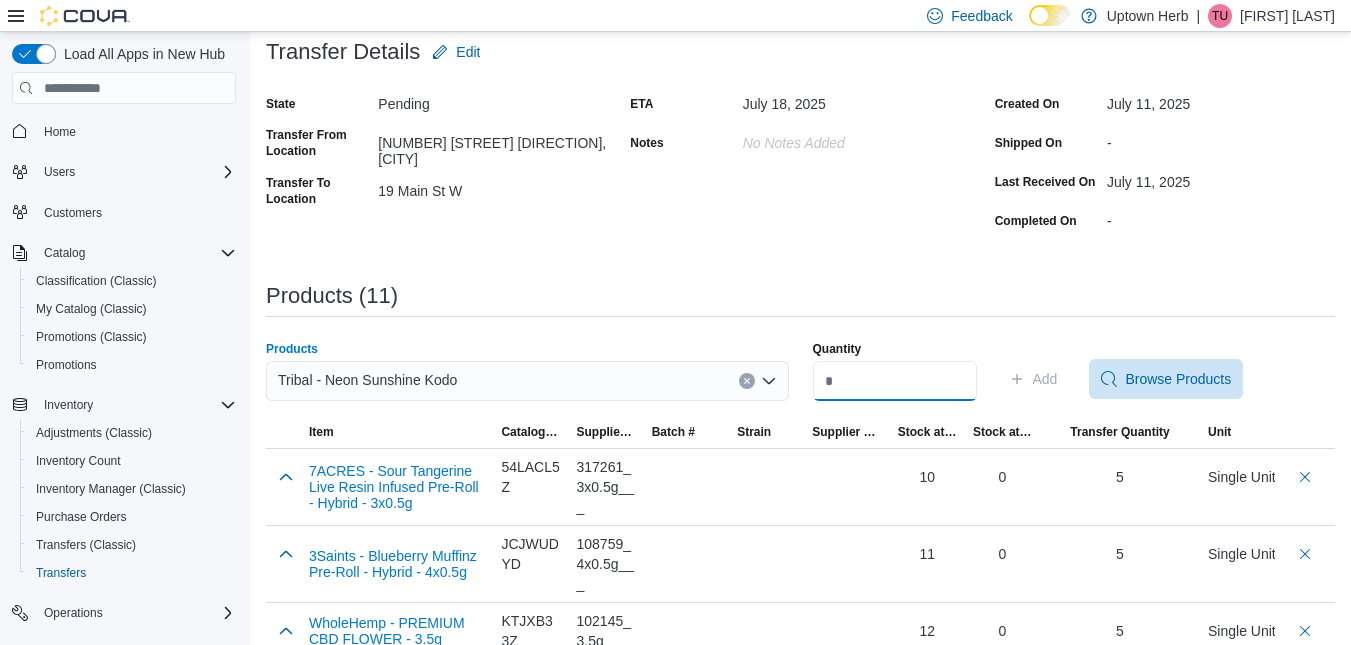 click on "Quantity" at bounding box center [895, 381] 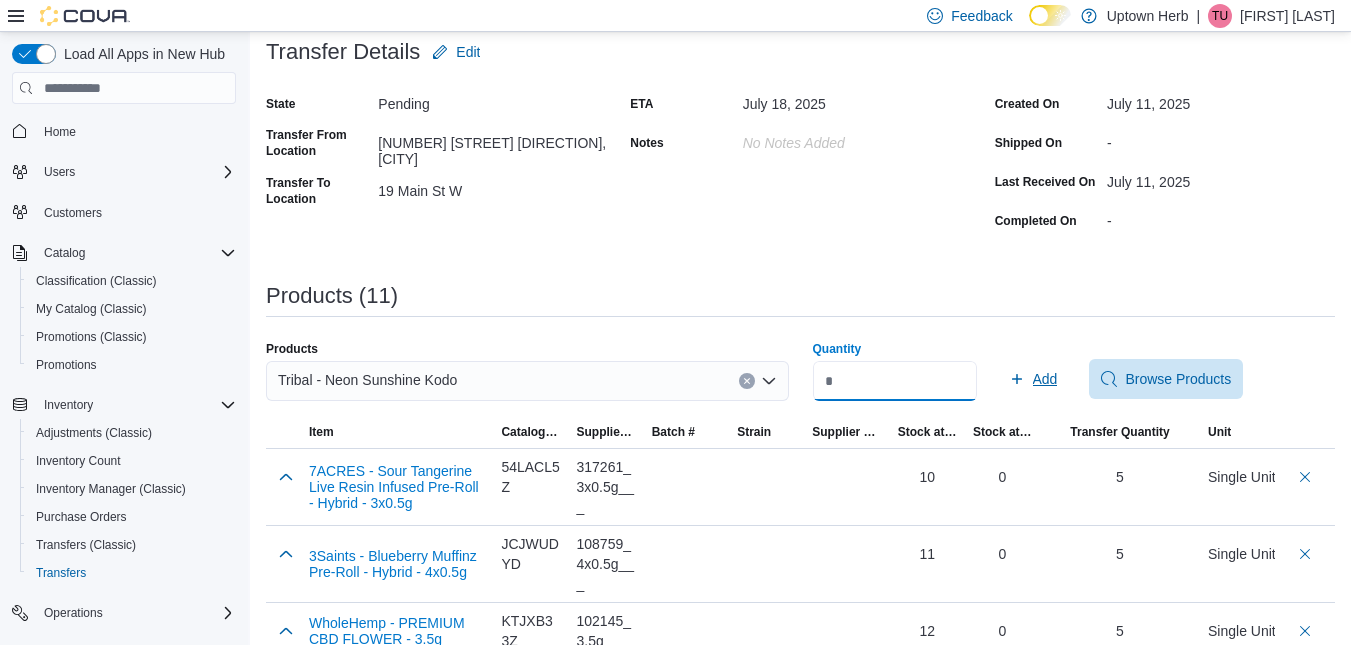 type on "*" 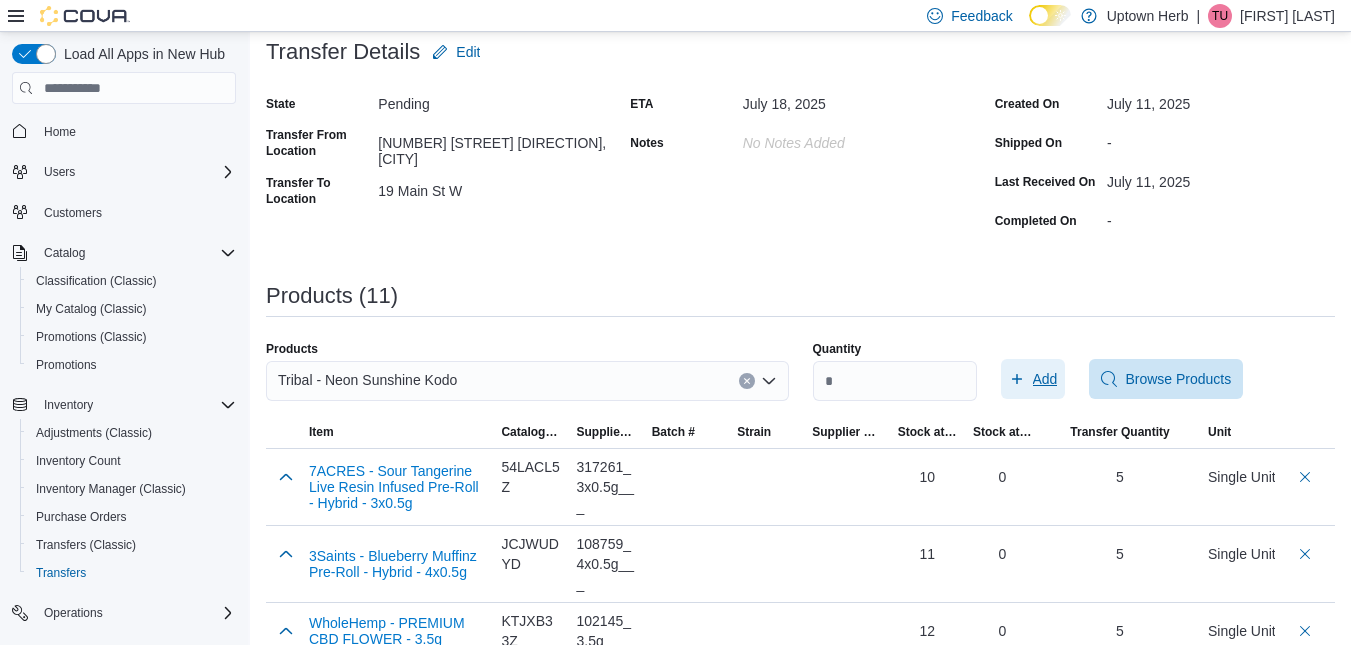 click on "Add" at bounding box center [1045, 379] 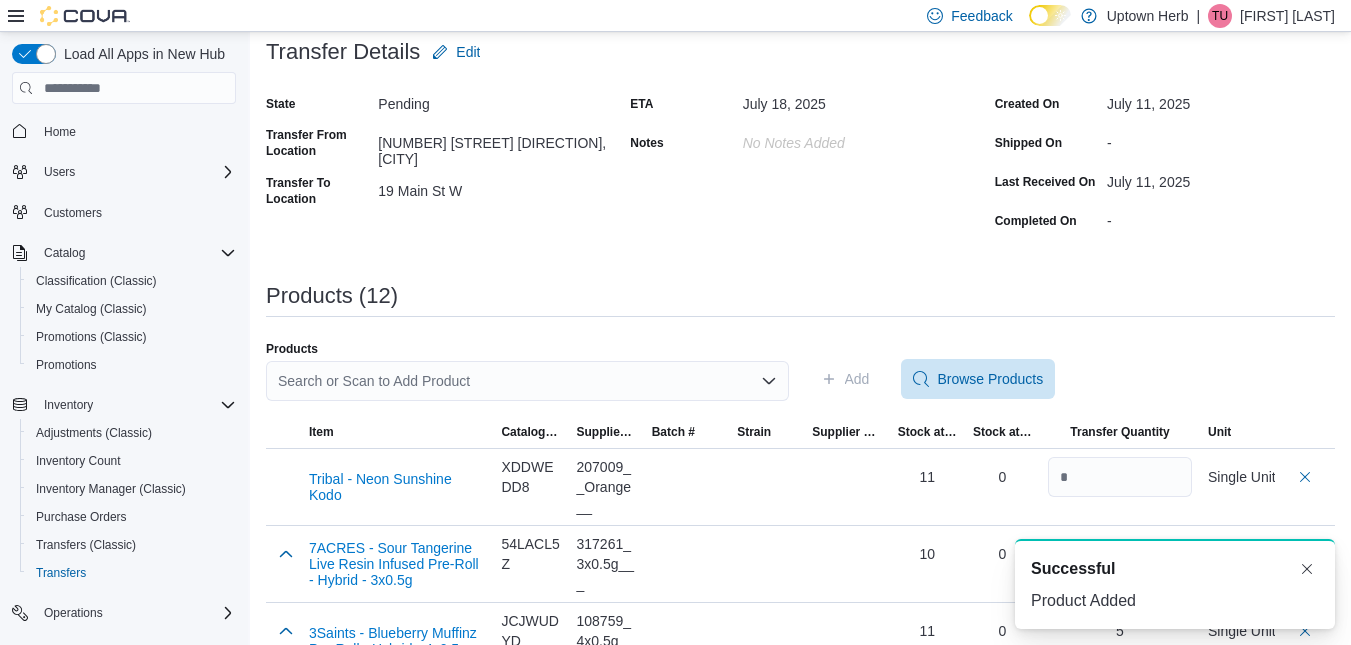 scroll, scrollTop: 0, scrollLeft: 0, axis: both 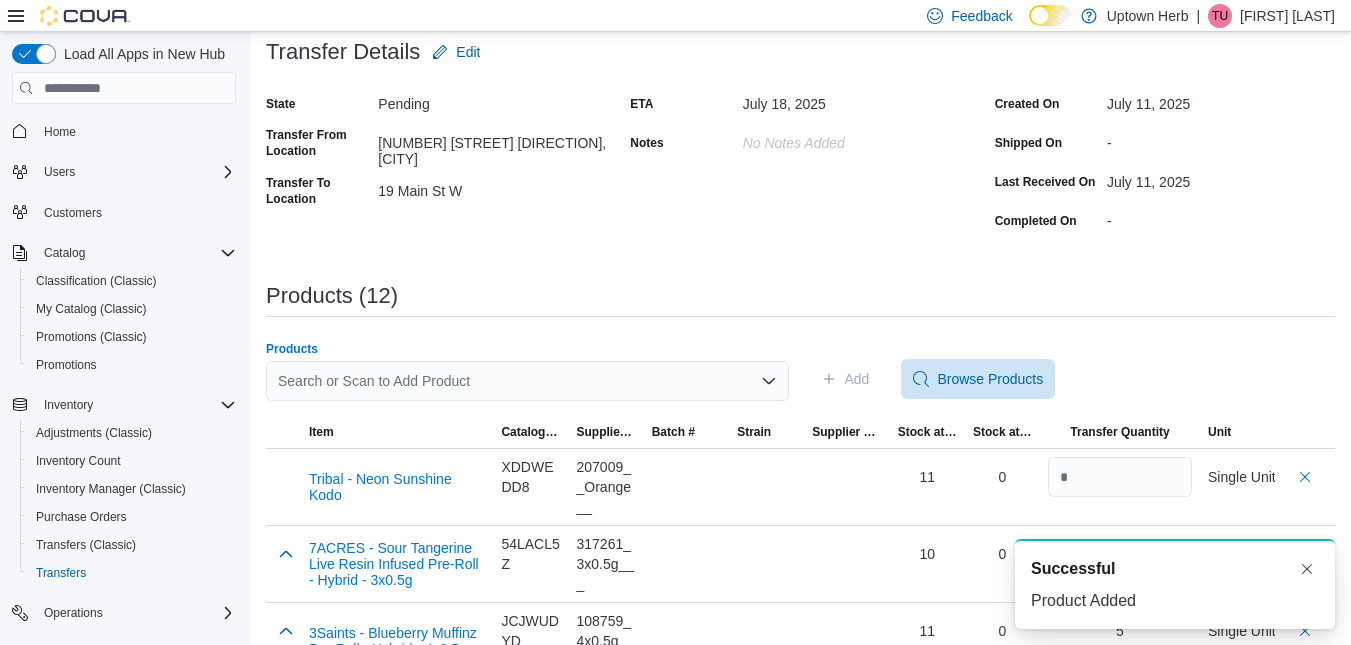click on "Search or Scan to Add Product" at bounding box center (527, 381) 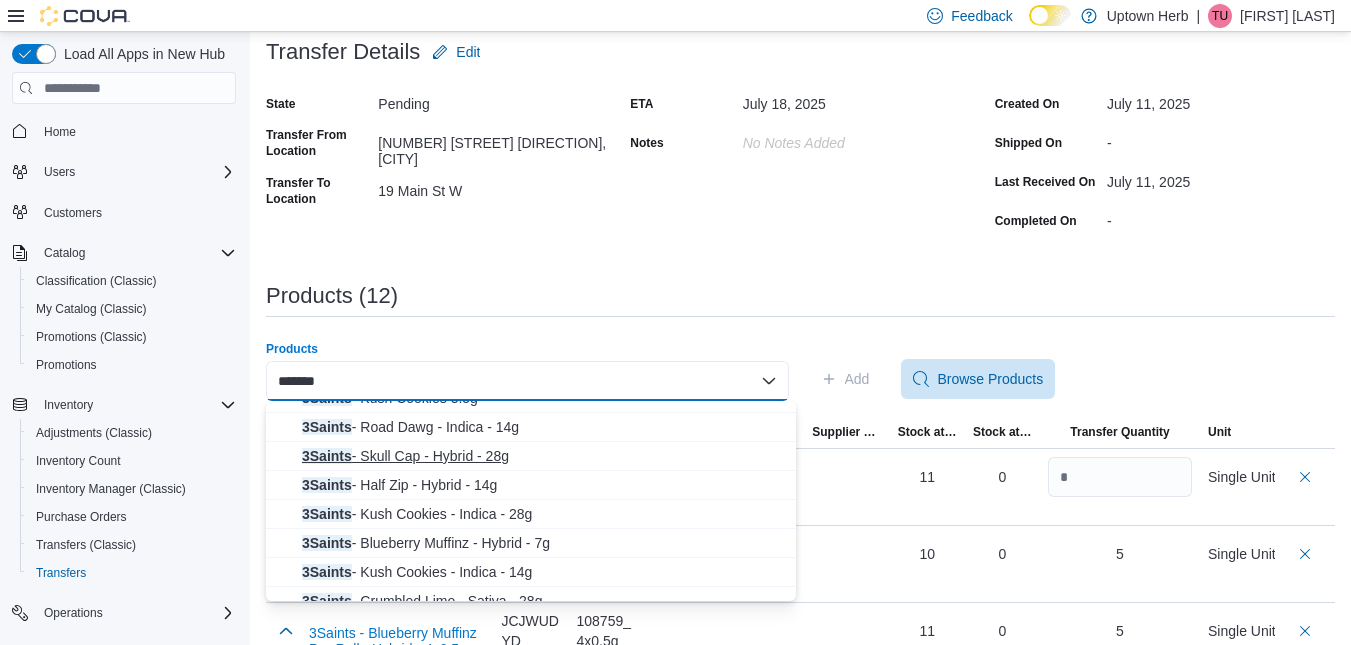scroll, scrollTop: 48, scrollLeft: 0, axis: vertical 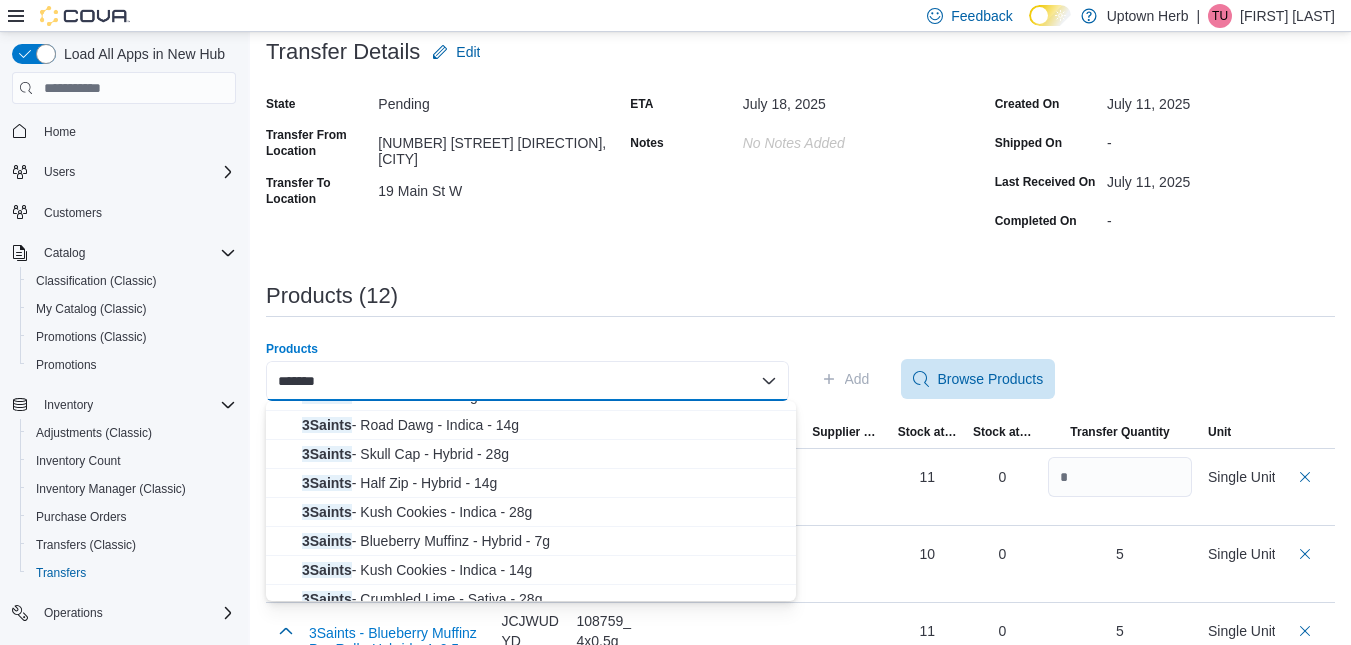 type on "*******" 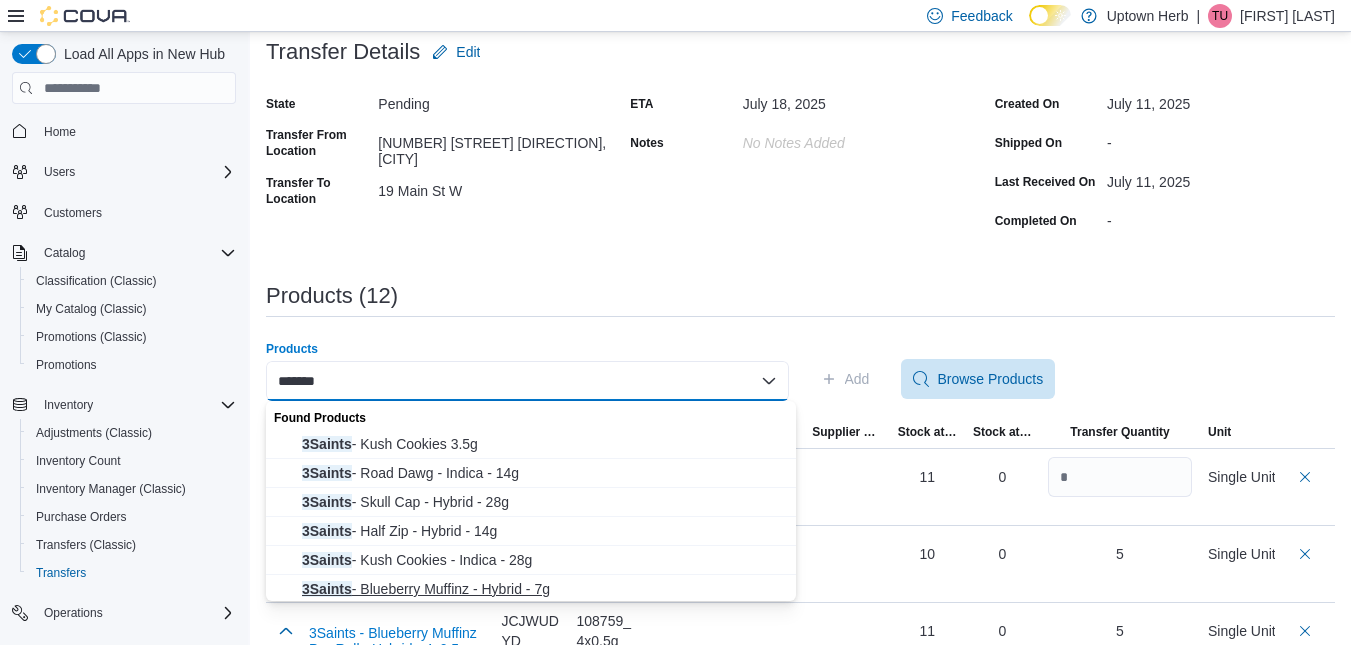 click on "3Saints  - Blueberry Muffinz - Hybrid - 7g" at bounding box center (531, 589) 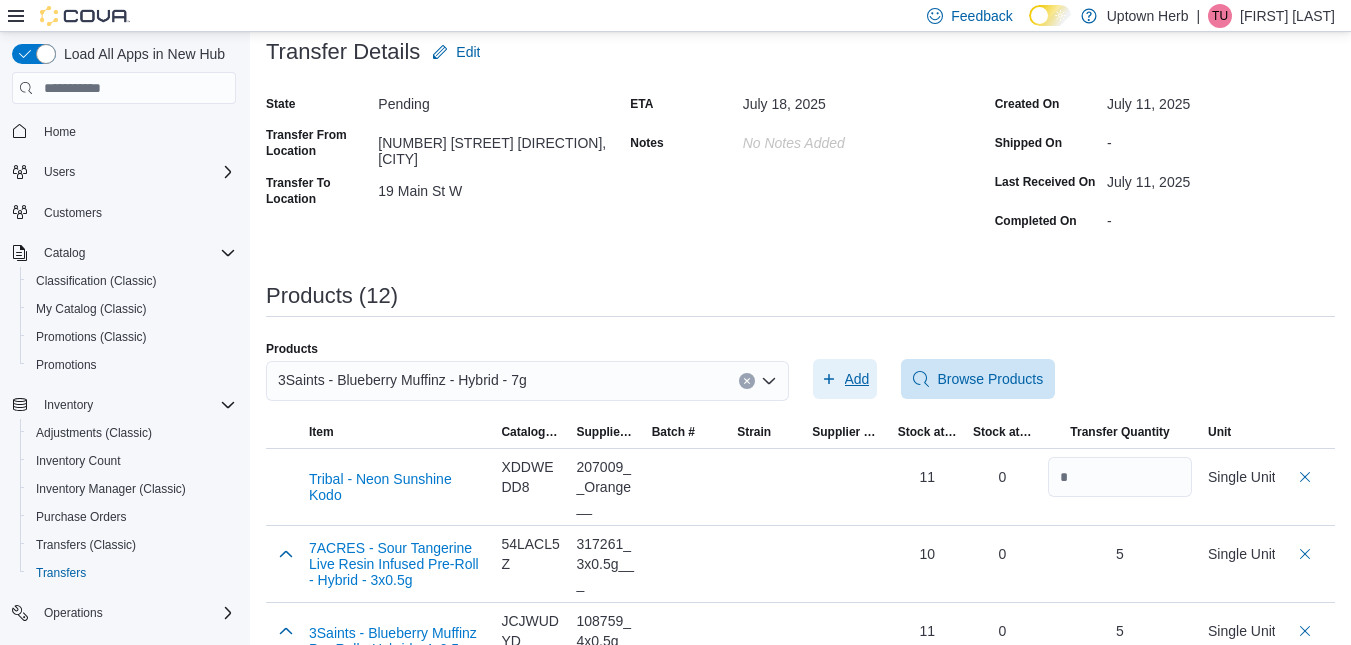 click on "Add" at bounding box center [857, 379] 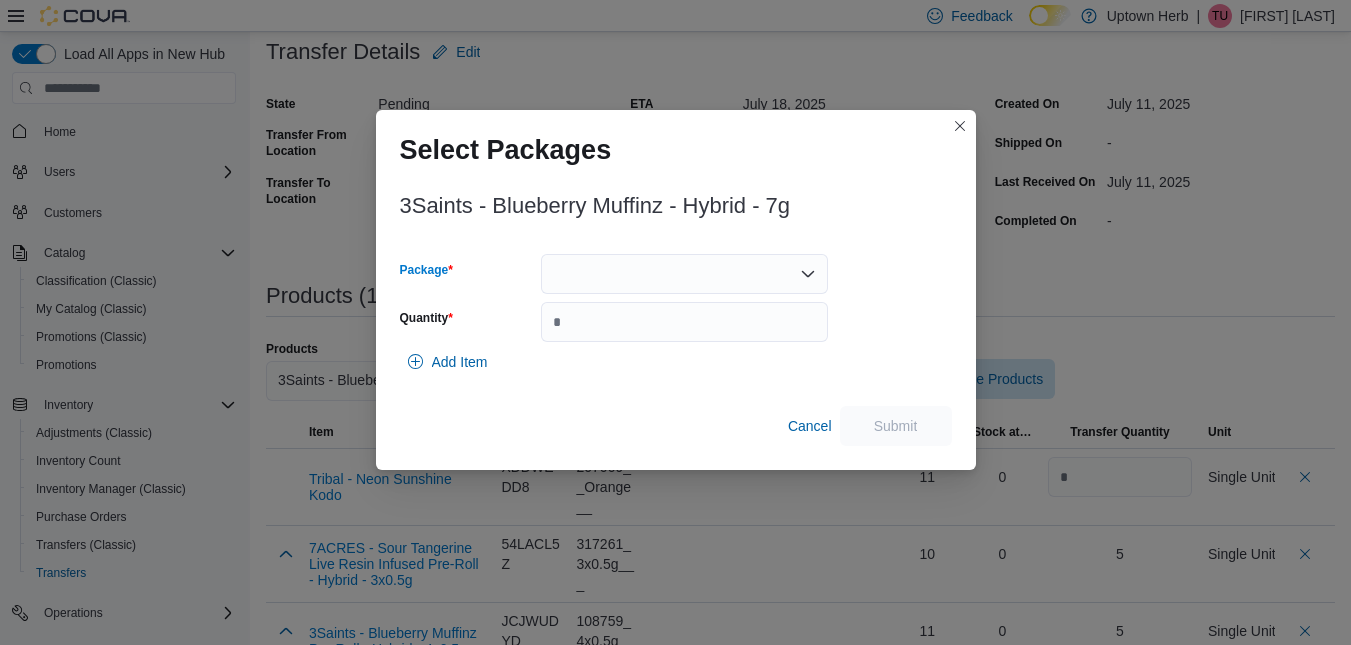 click at bounding box center (684, 274) 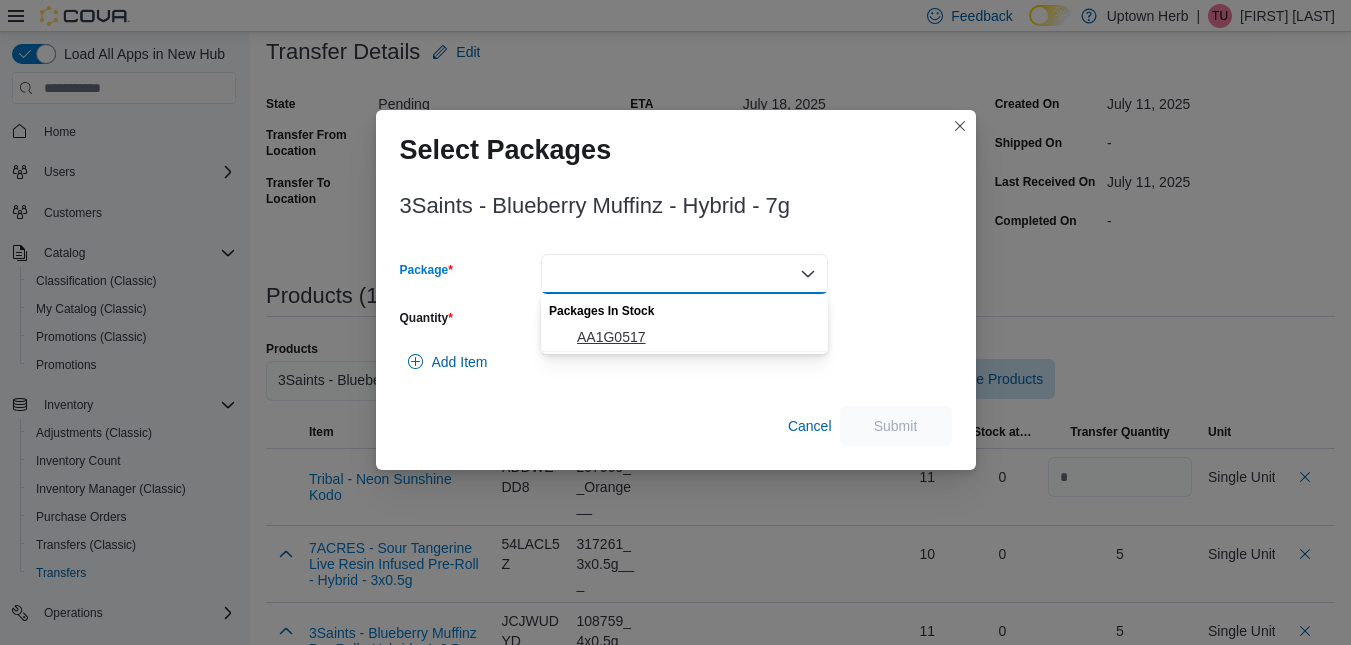 click on "AA1G0517" at bounding box center (696, 337) 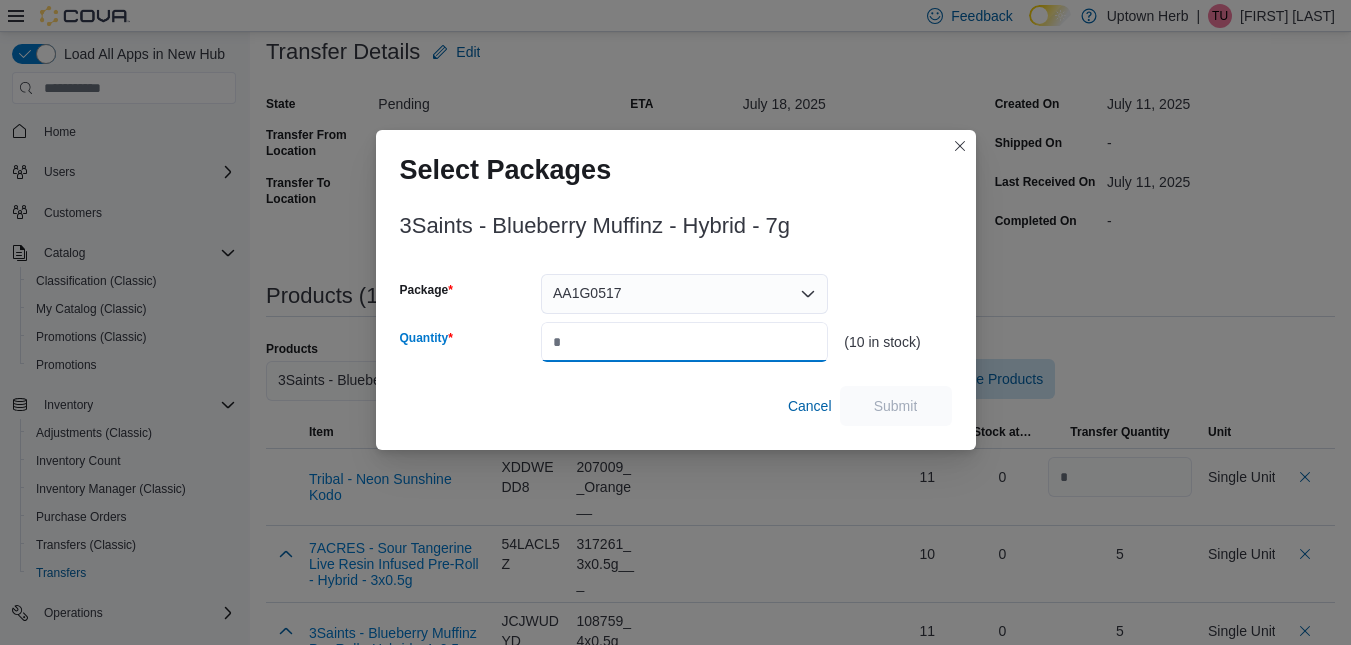 click on "Quantity" at bounding box center [684, 342] 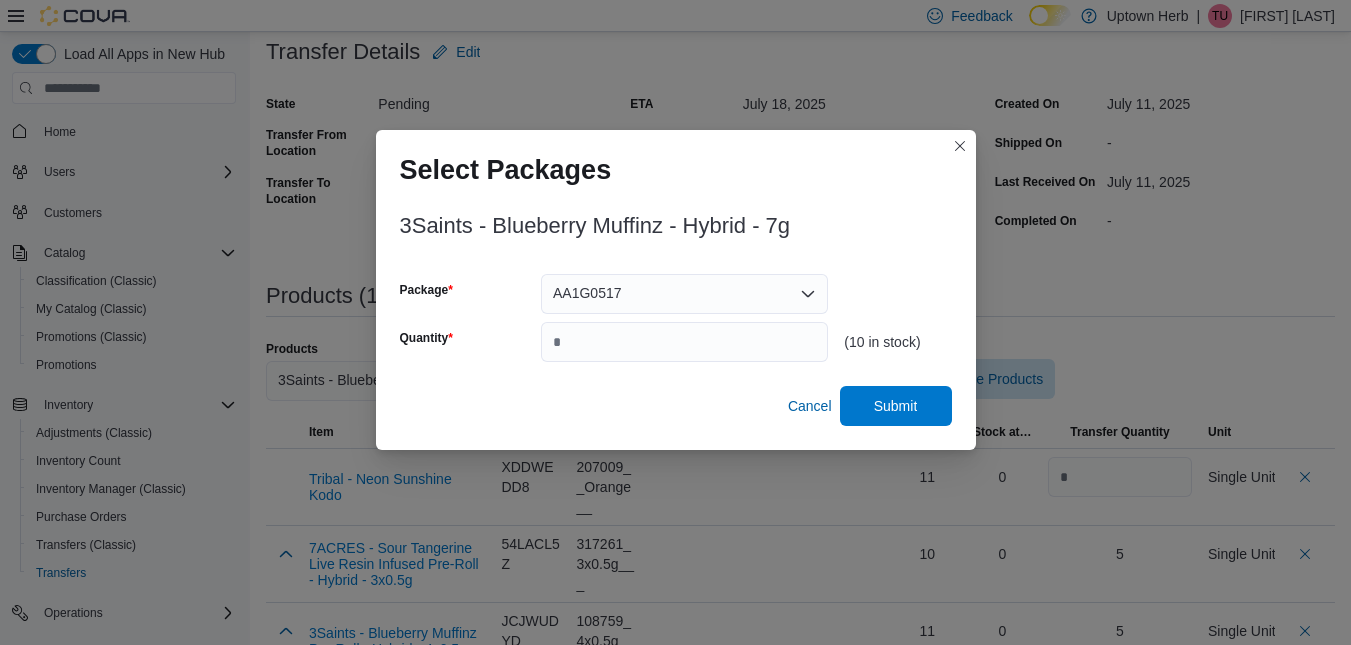 type on "*" 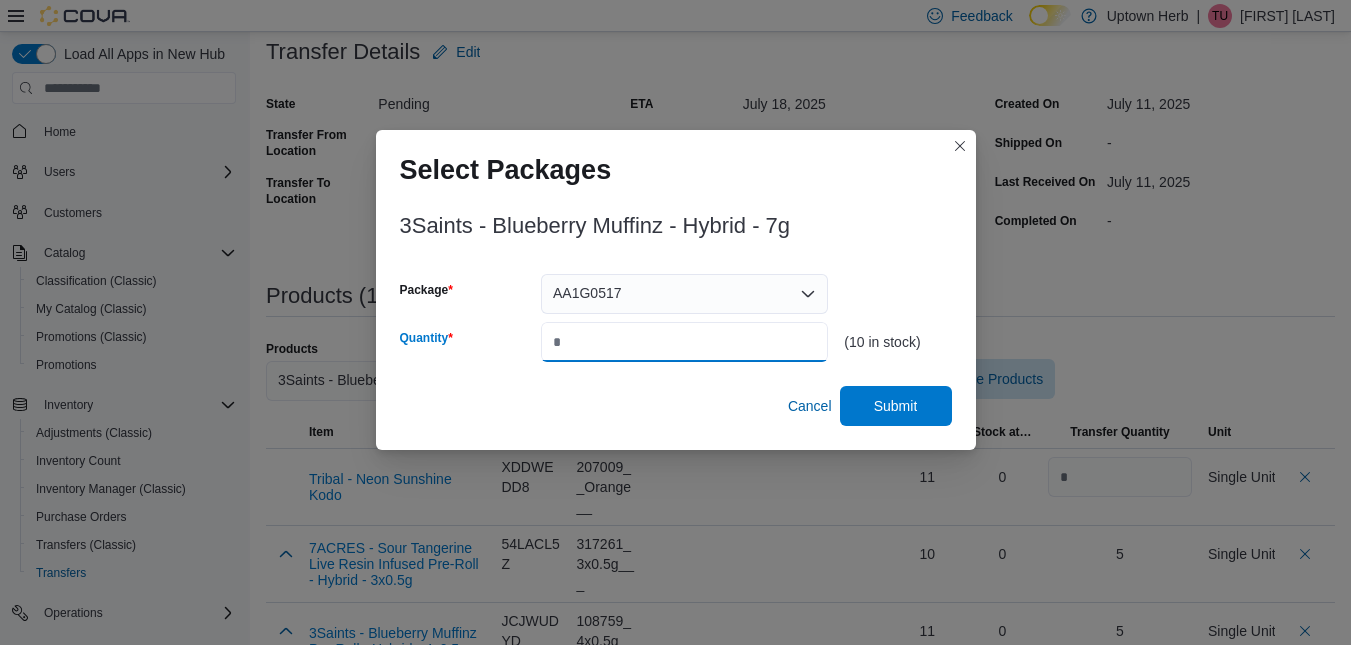 type on "*" 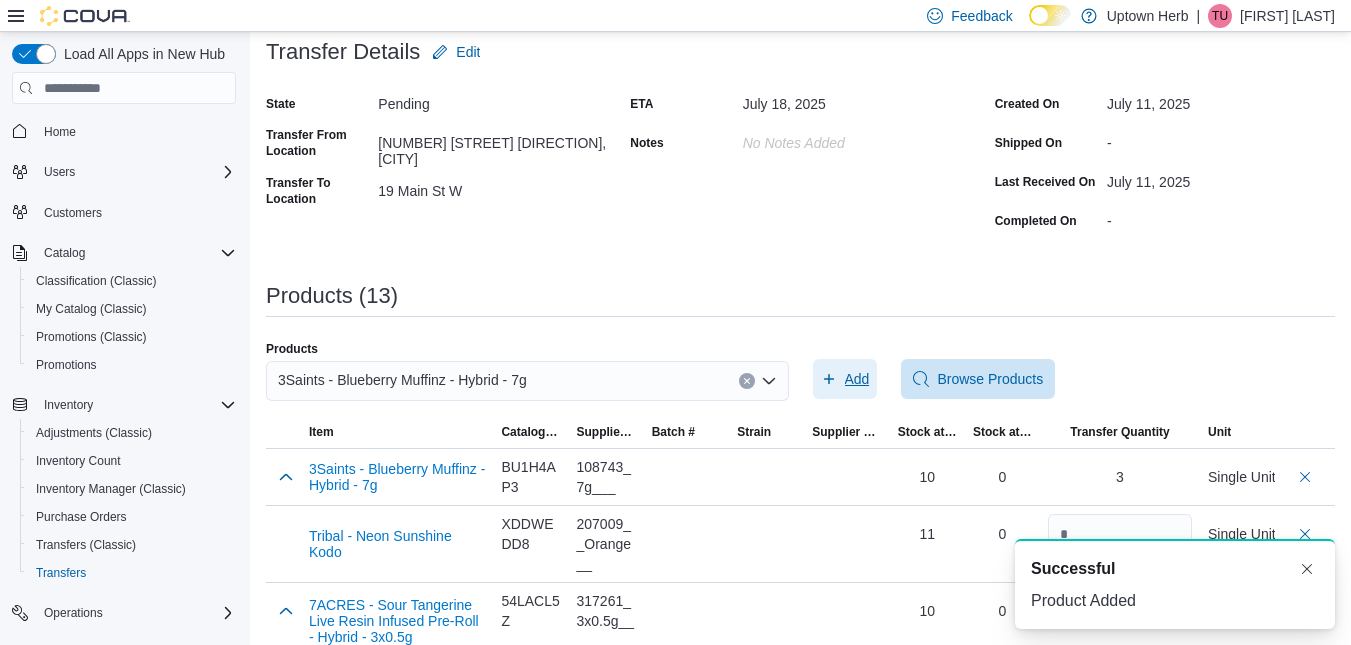 scroll, scrollTop: 0, scrollLeft: 0, axis: both 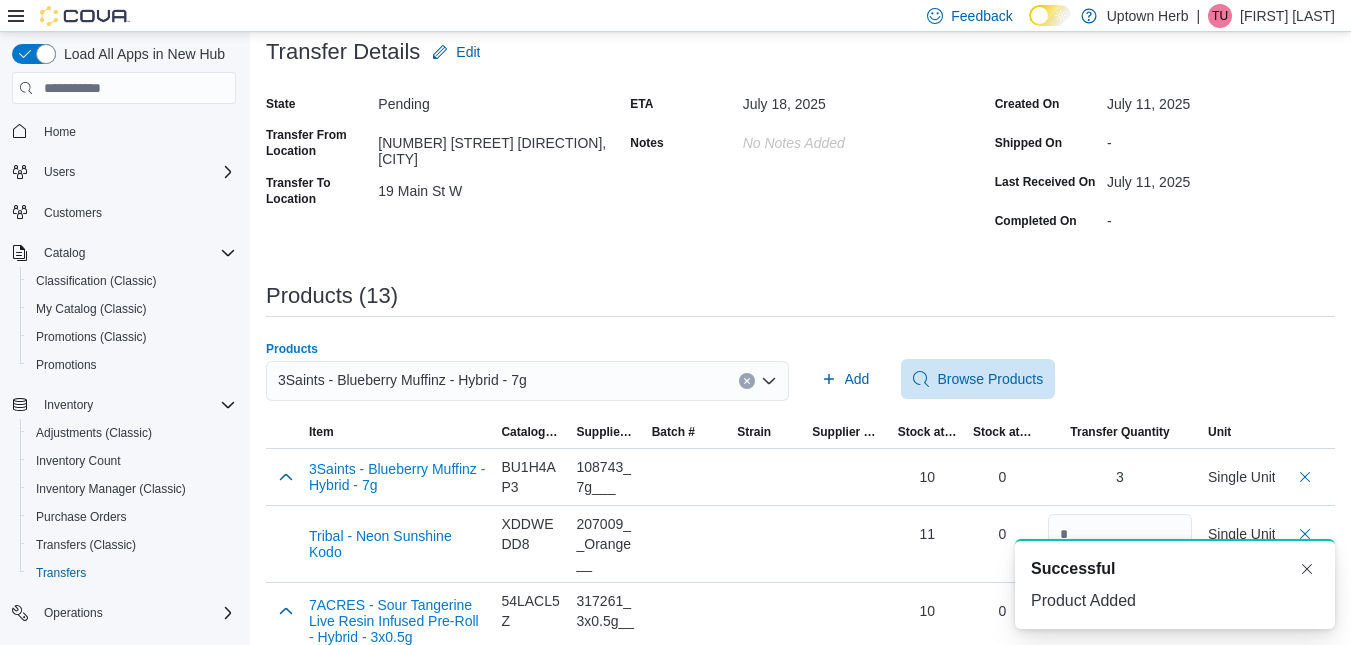 click on "3Saints - Blueberry Muffinz - Hybrid - 7g" at bounding box center (402, 380) 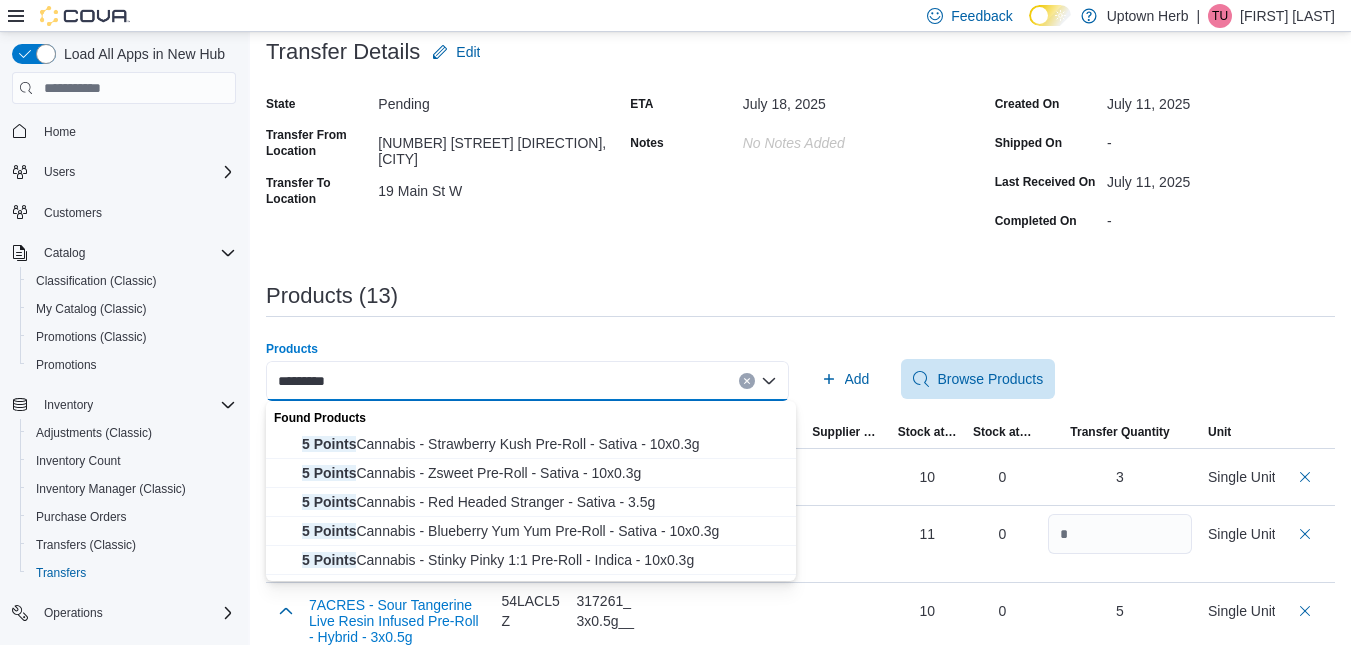 type on "********" 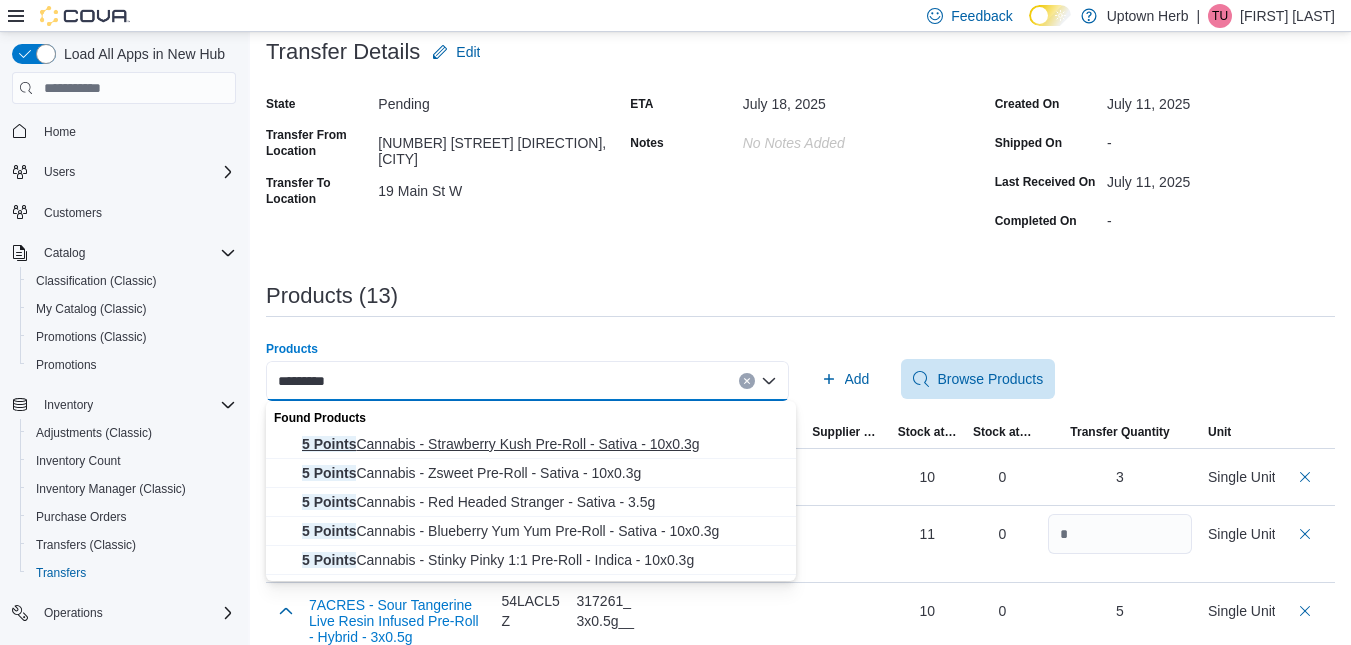 click on "5 Points  Cannabis - Strawberry Kush Pre-Roll - Sativa - 10x0.3g" at bounding box center [543, 444] 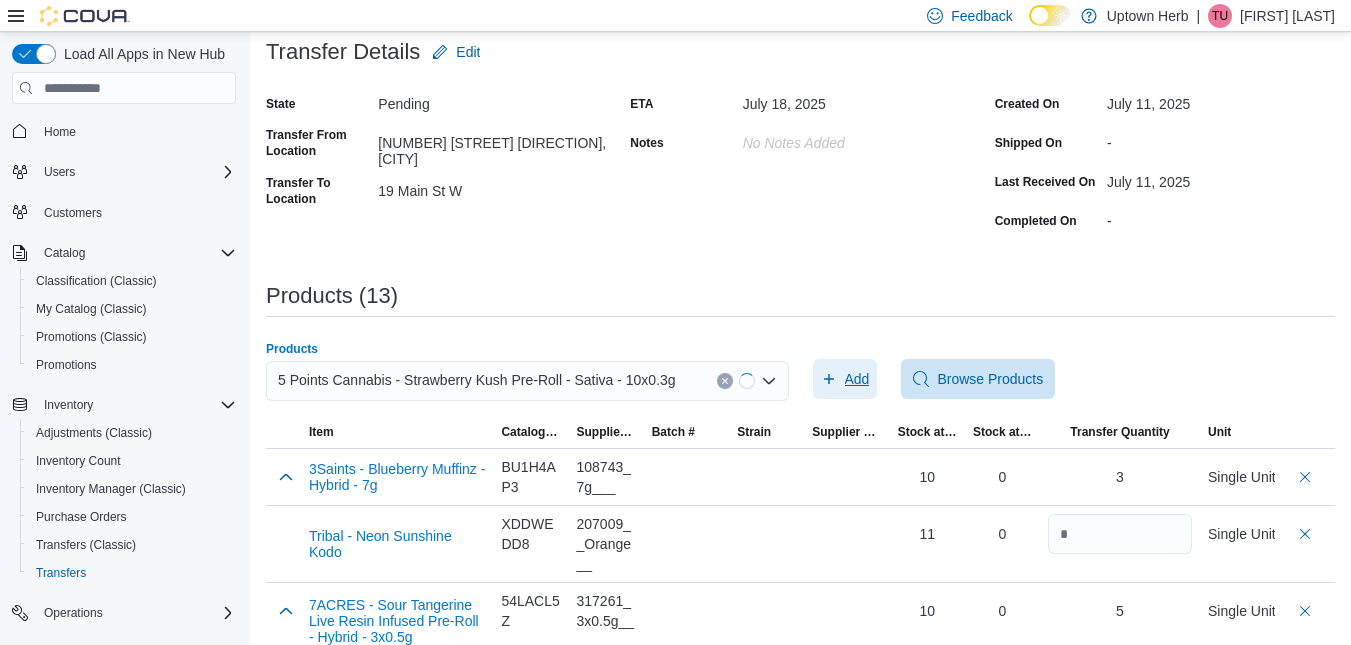 click on "Add" at bounding box center [857, 379] 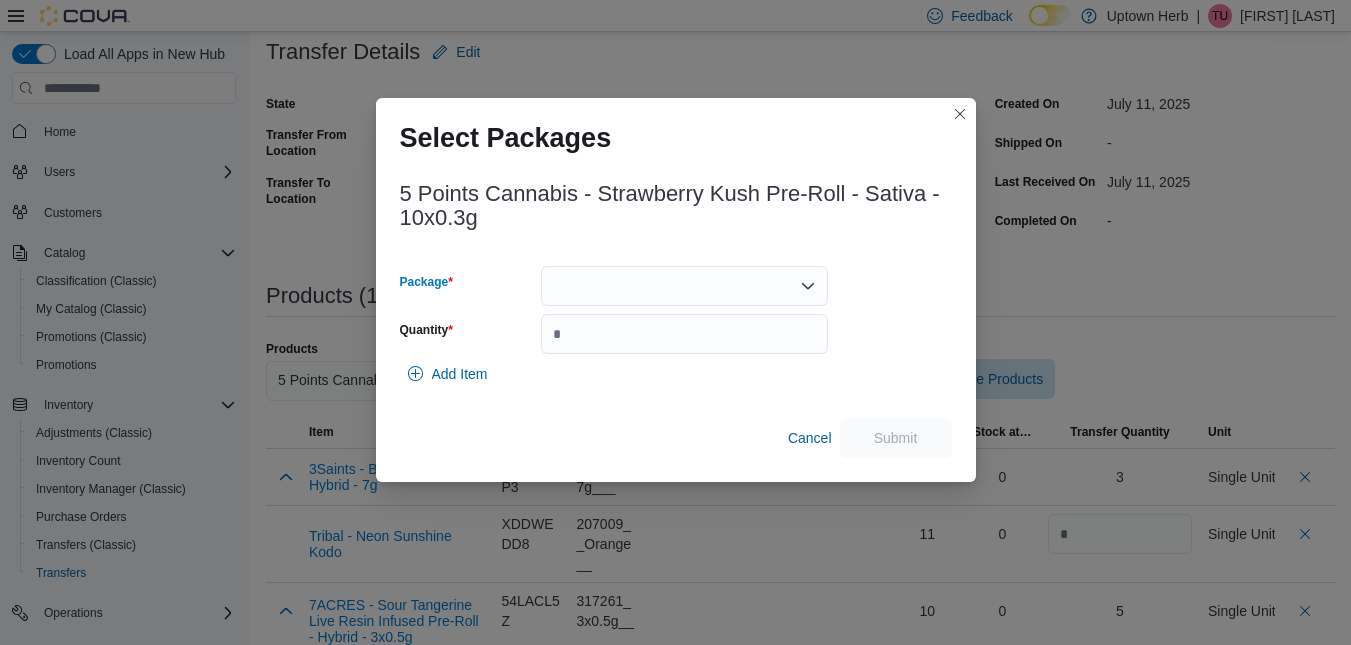 click at bounding box center (684, 286) 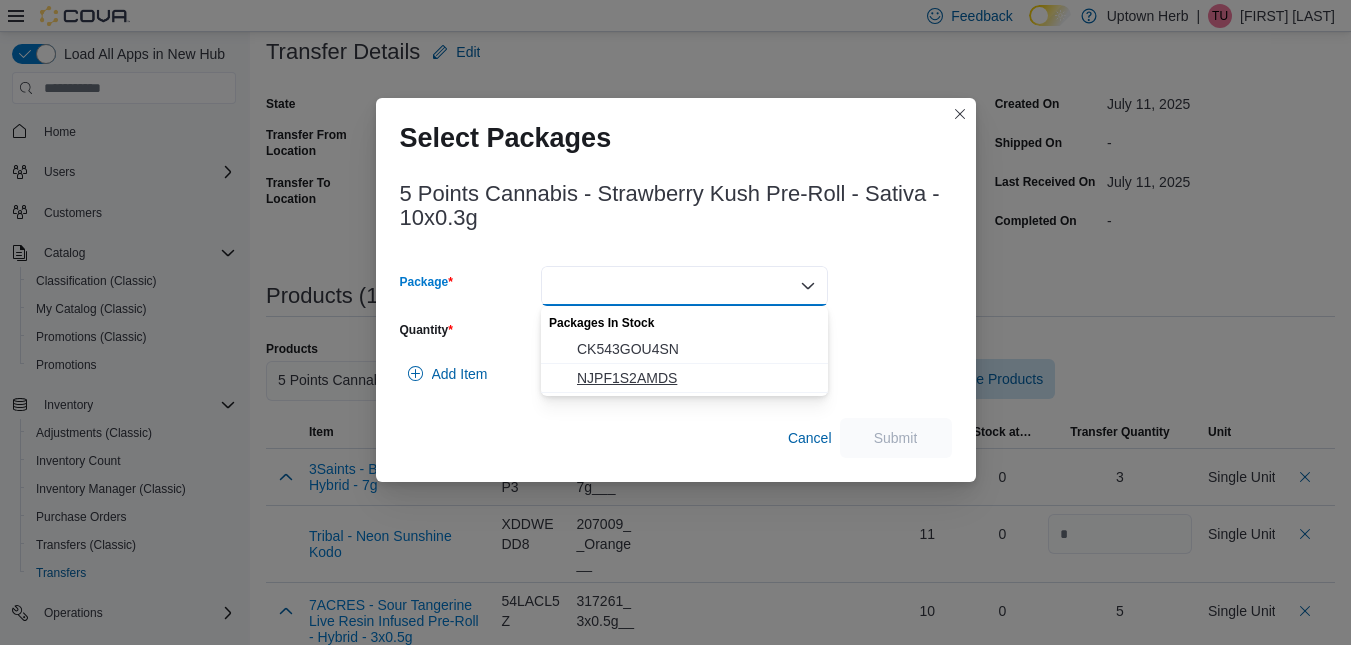 click on "NJPF1S2AMDS" at bounding box center [696, 378] 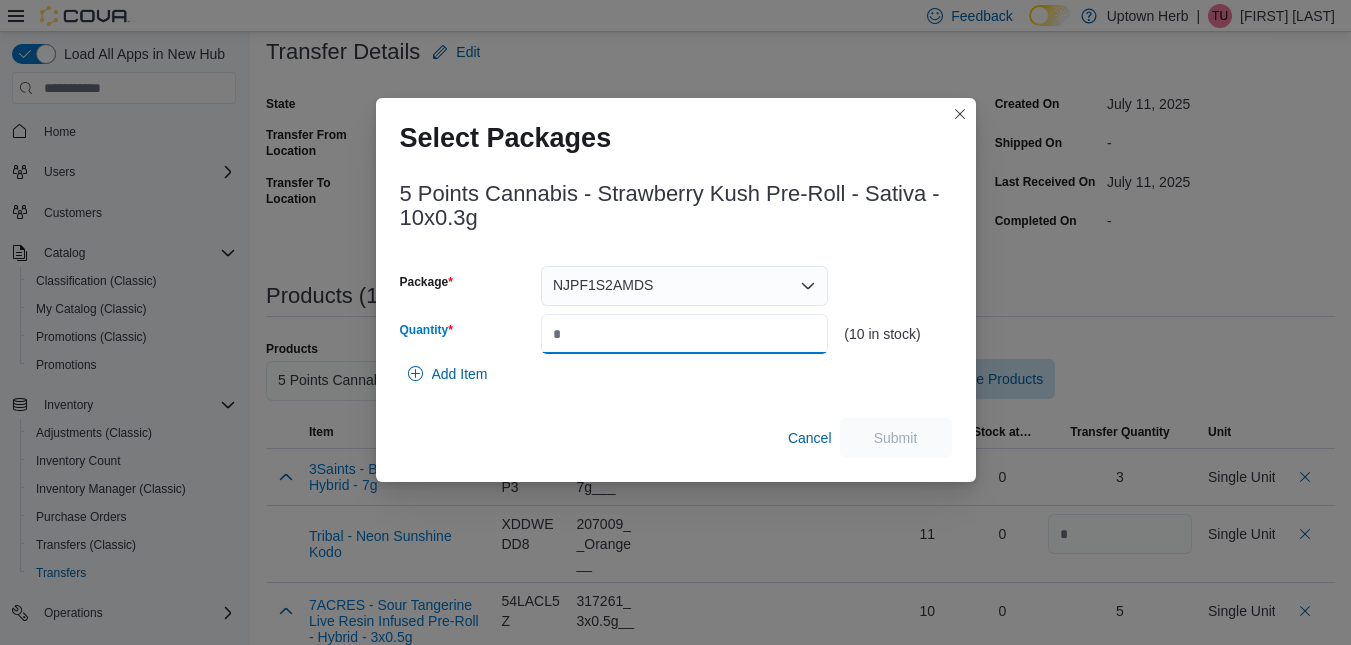 click on "Quantity" at bounding box center [684, 334] 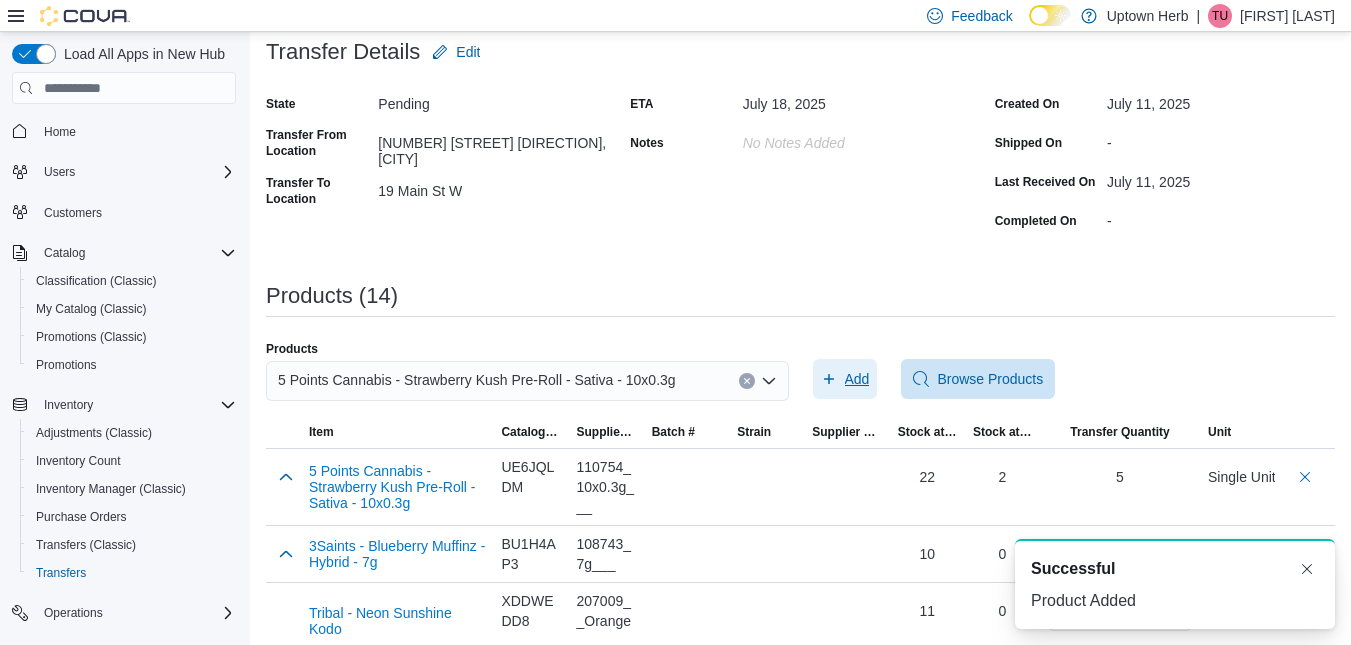 scroll, scrollTop: 0, scrollLeft: 0, axis: both 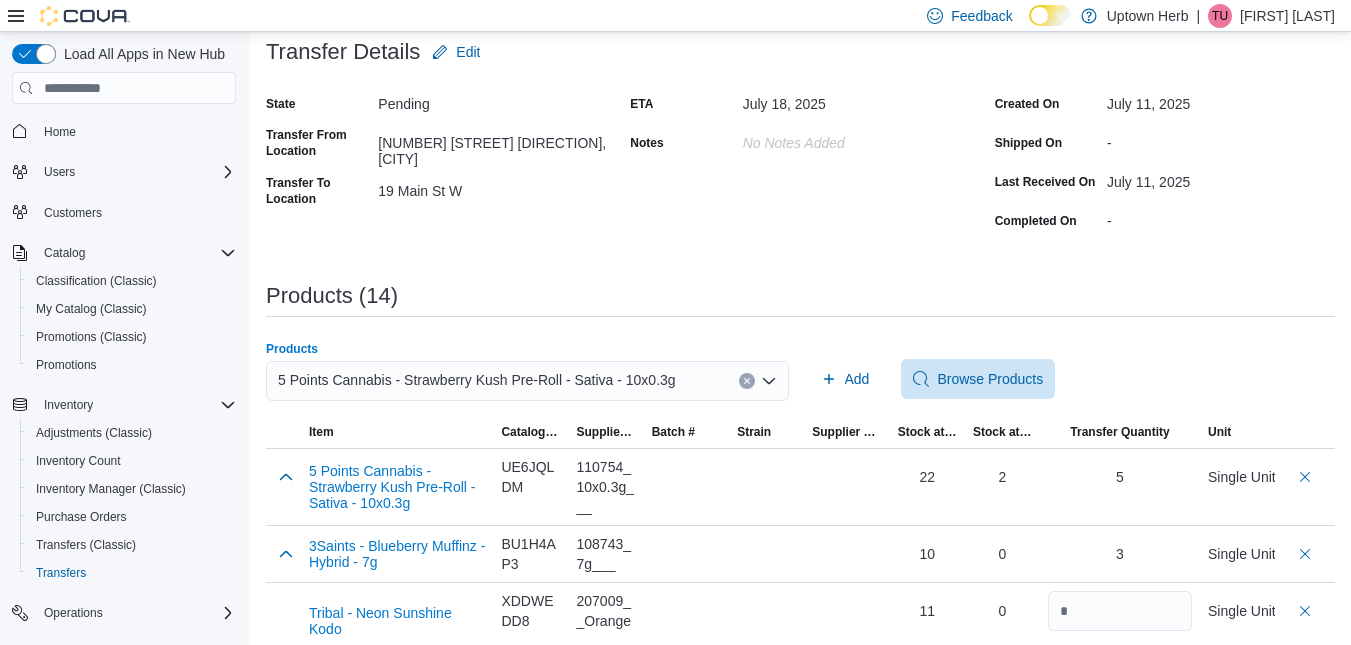click on "5 Points Cannabis - Strawberry Kush Pre-Roll - Sativa - 10x0.3g" at bounding box center (477, 380) 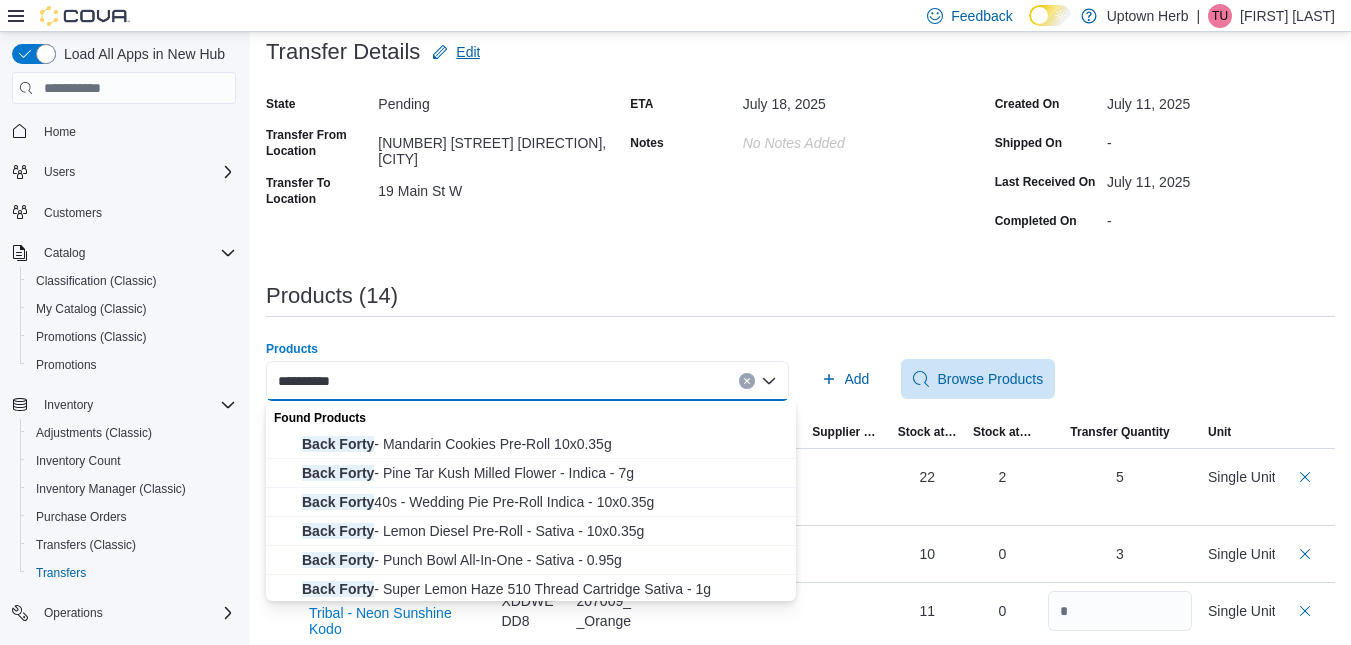 type on "**********" 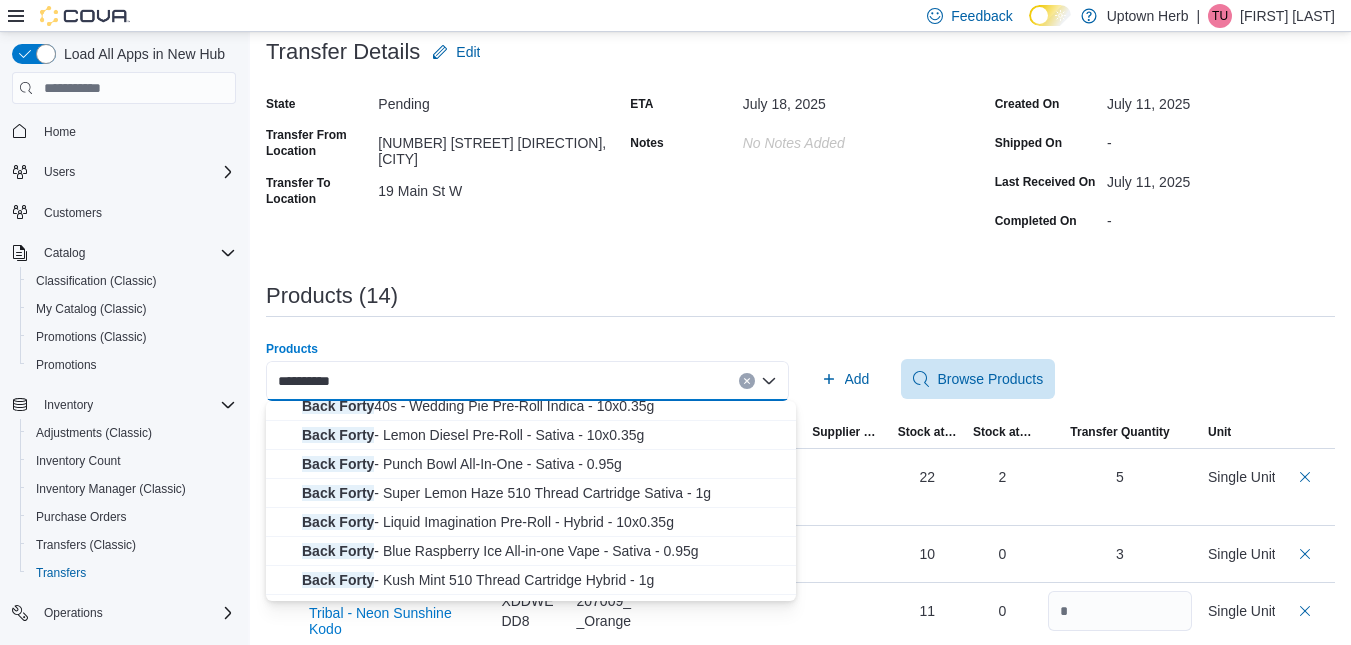 scroll, scrollTop: 148, scrollLeft: 0, axis: vertical 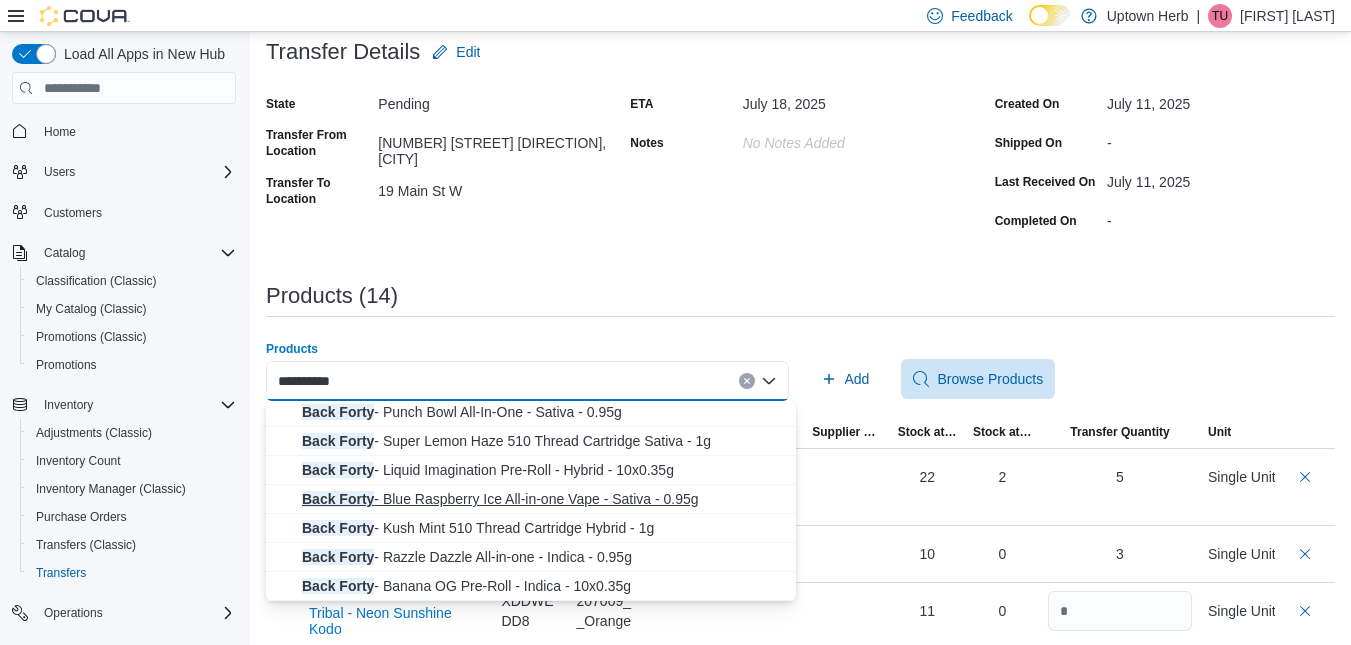 click on "Back Forty  - Blue Raspberry Ice All-in-one Vape - Sativa - 0.95g" at bounding box center (543, 499) 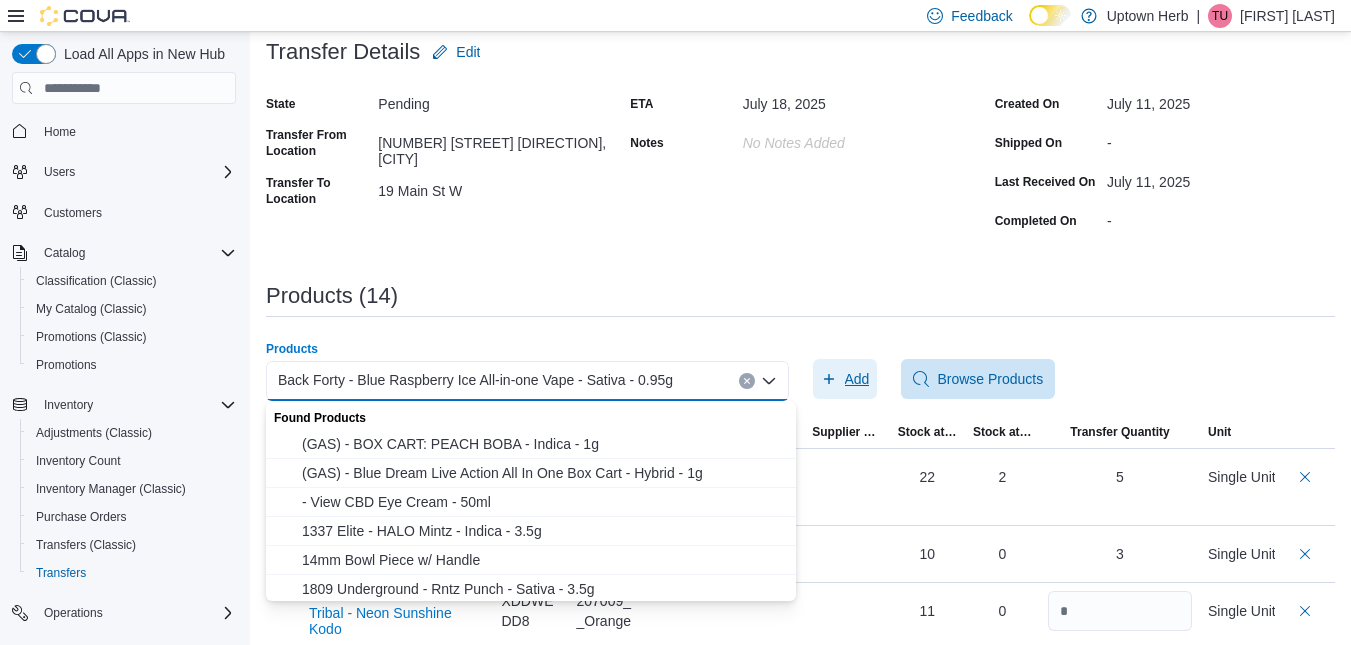 click on "Add" at bounding box center (857, 379) 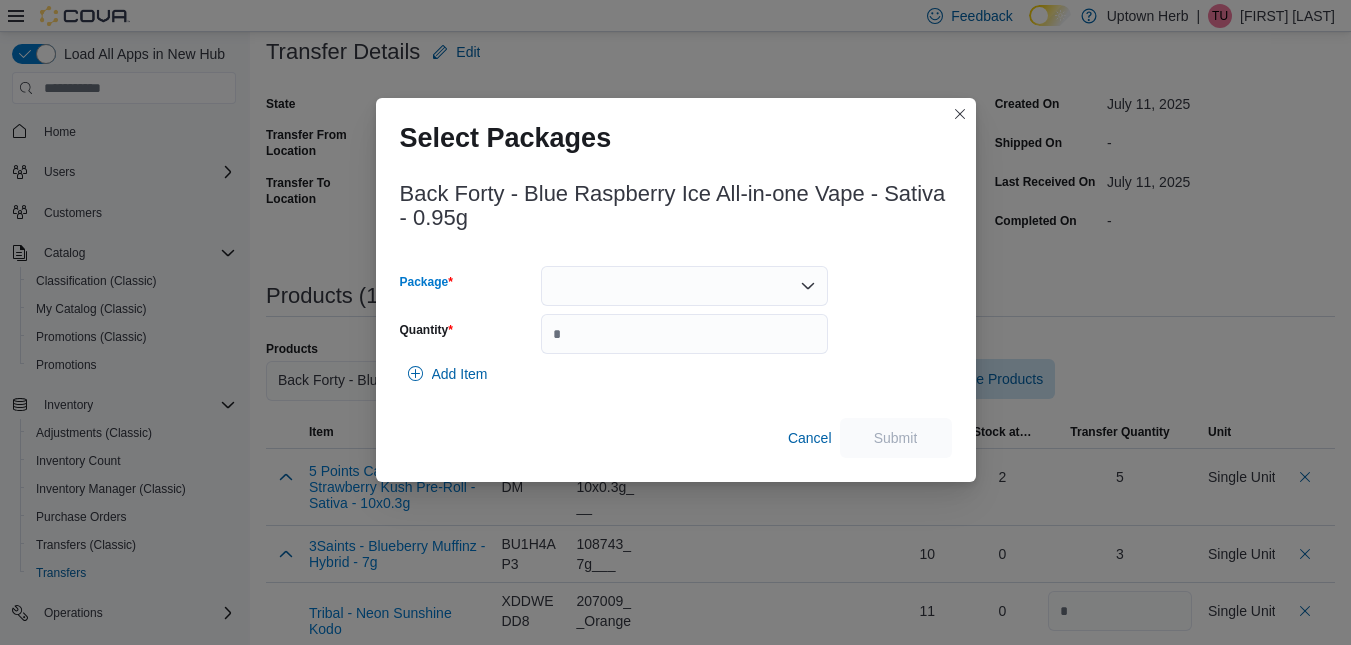 click at bounding box center (684, 286) 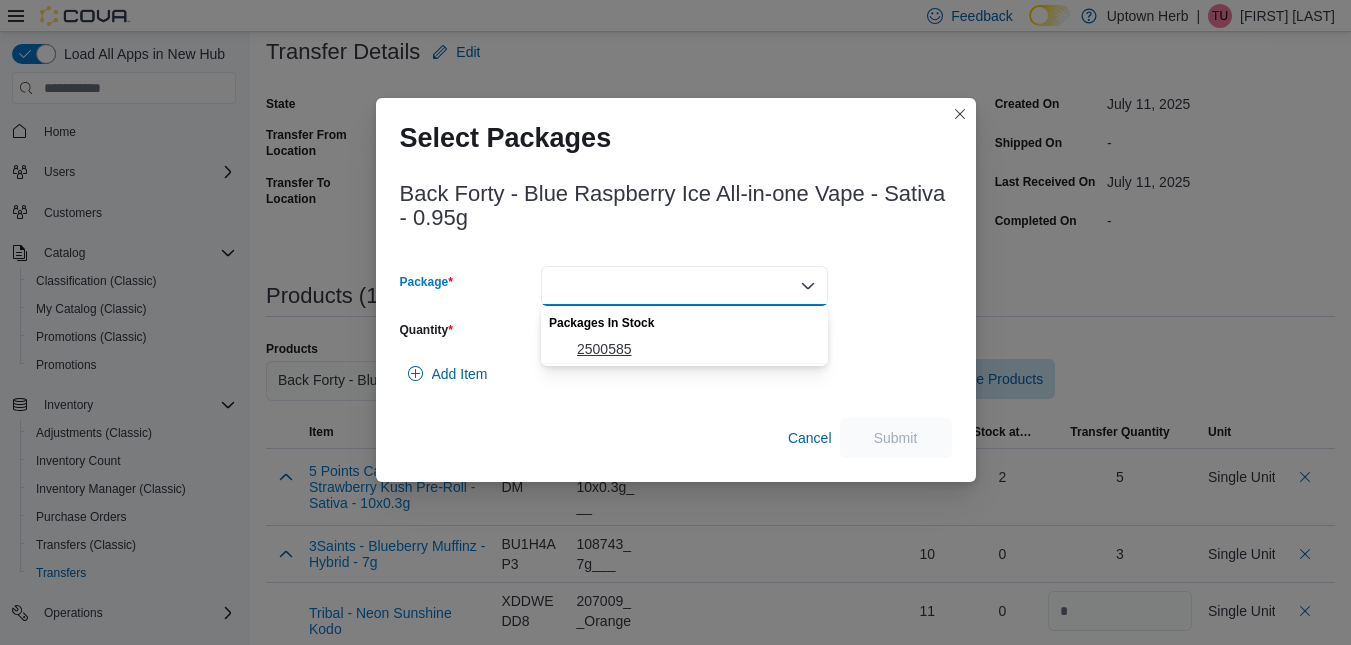 click on "2500585" at bounding box center [696, 349] 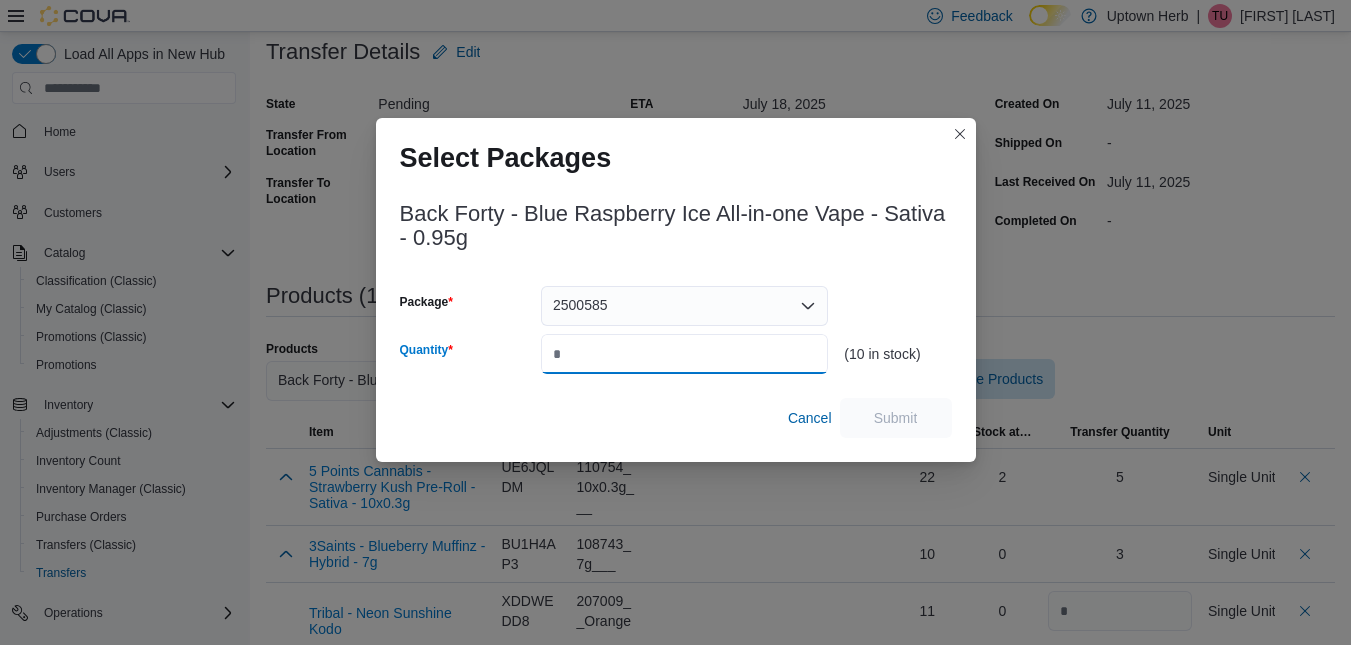 click on "Quantity" at bounding box center [684, 354] 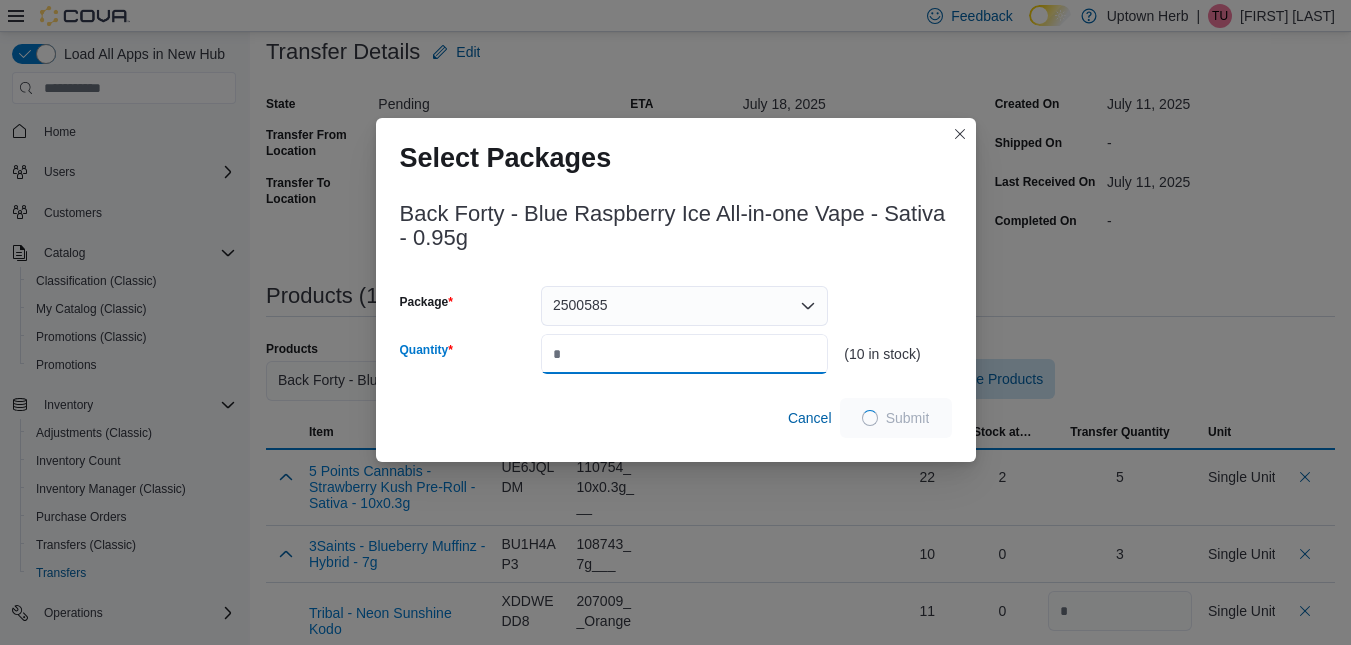 type on "*" 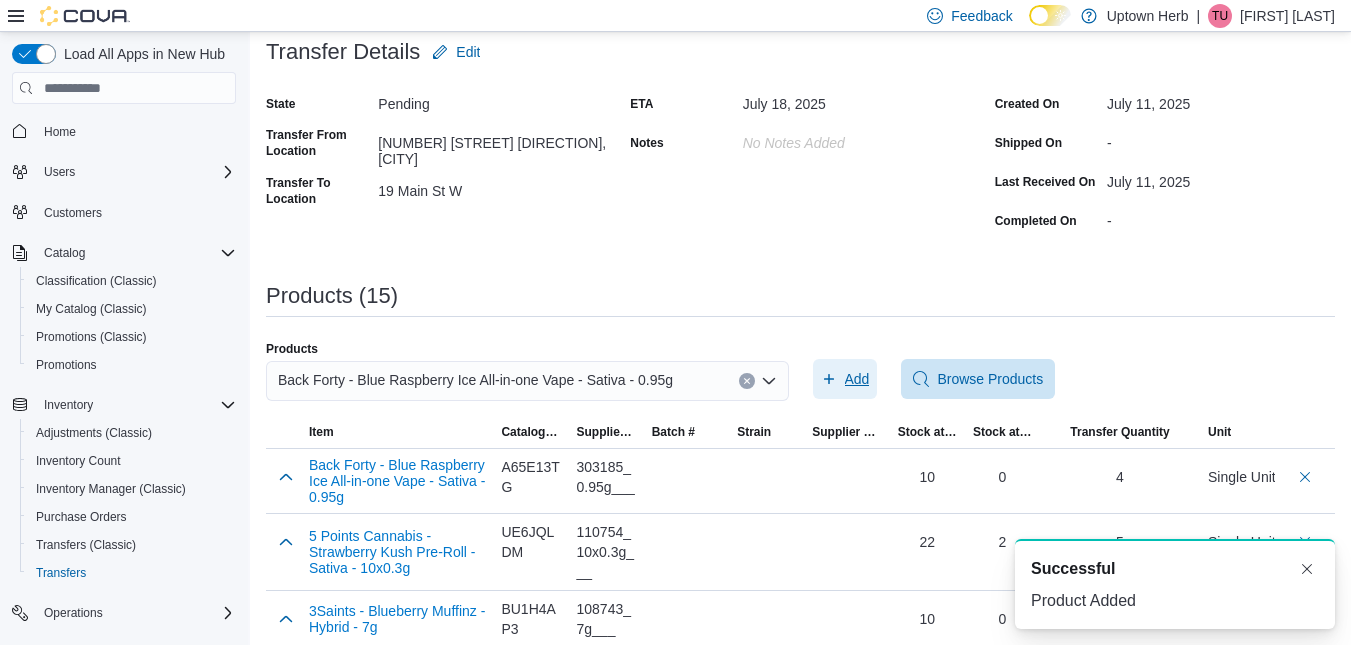 scroll, scrollTop: 0, scrollLeft: 0, axis: both 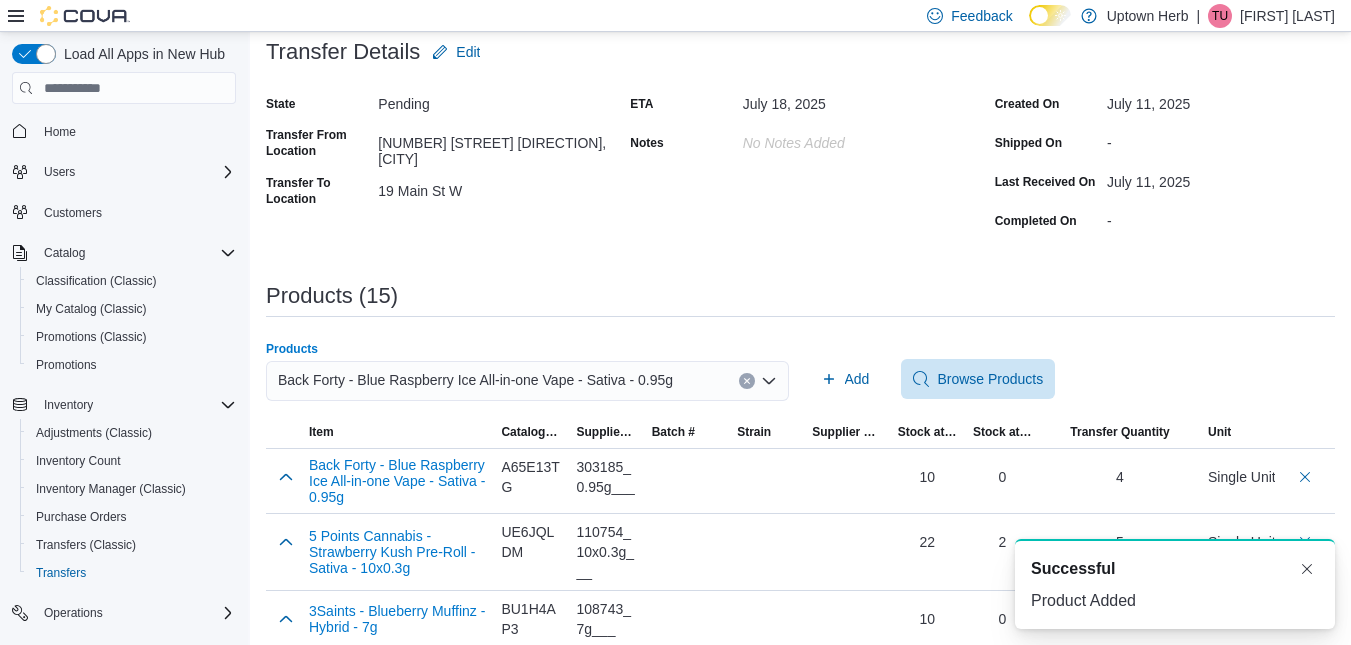 click on "Back Forty - Blue Raspberry Ice All-in-one Vape - Sativa - 0.95g" at bounding box center [475, 380] 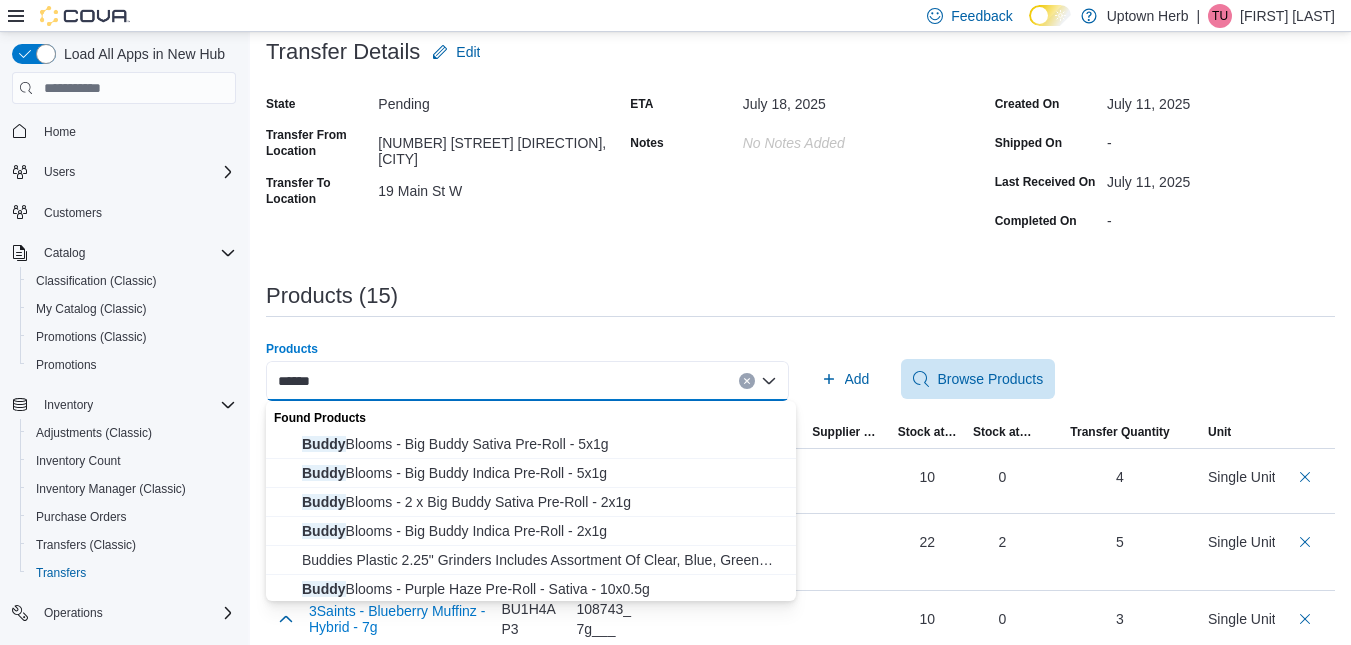 type on "*****" 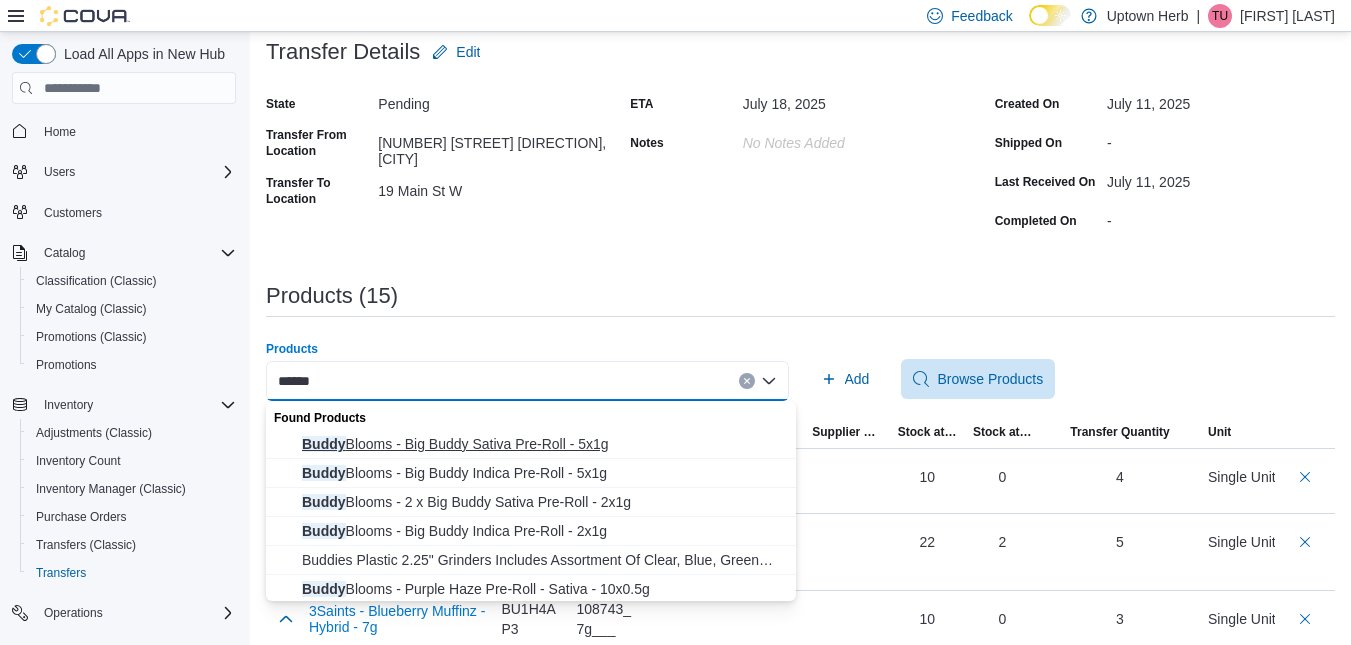 scroll, scrollTop: 32, scrollLeft: 0, axis: vertical 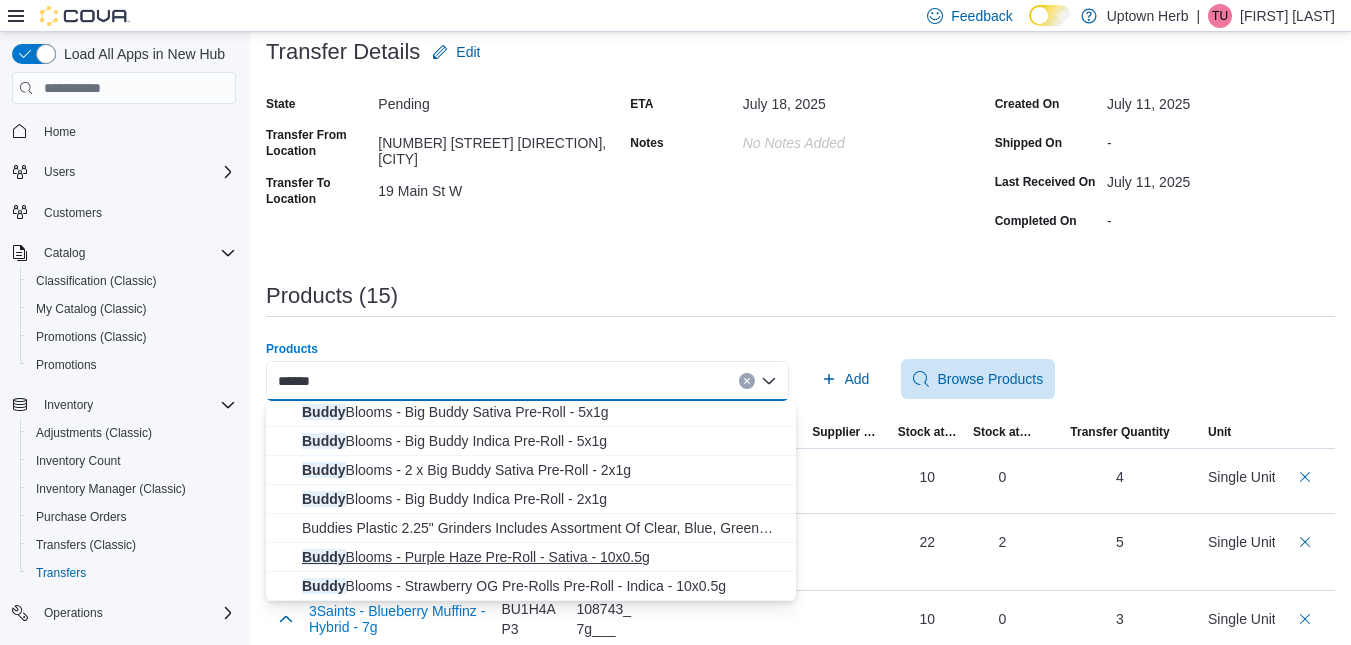 click on "Buddy  Blooms - Purple Haze Pre-Roll - Sativa - 10x0.5g" at bounding box center (543, 557) 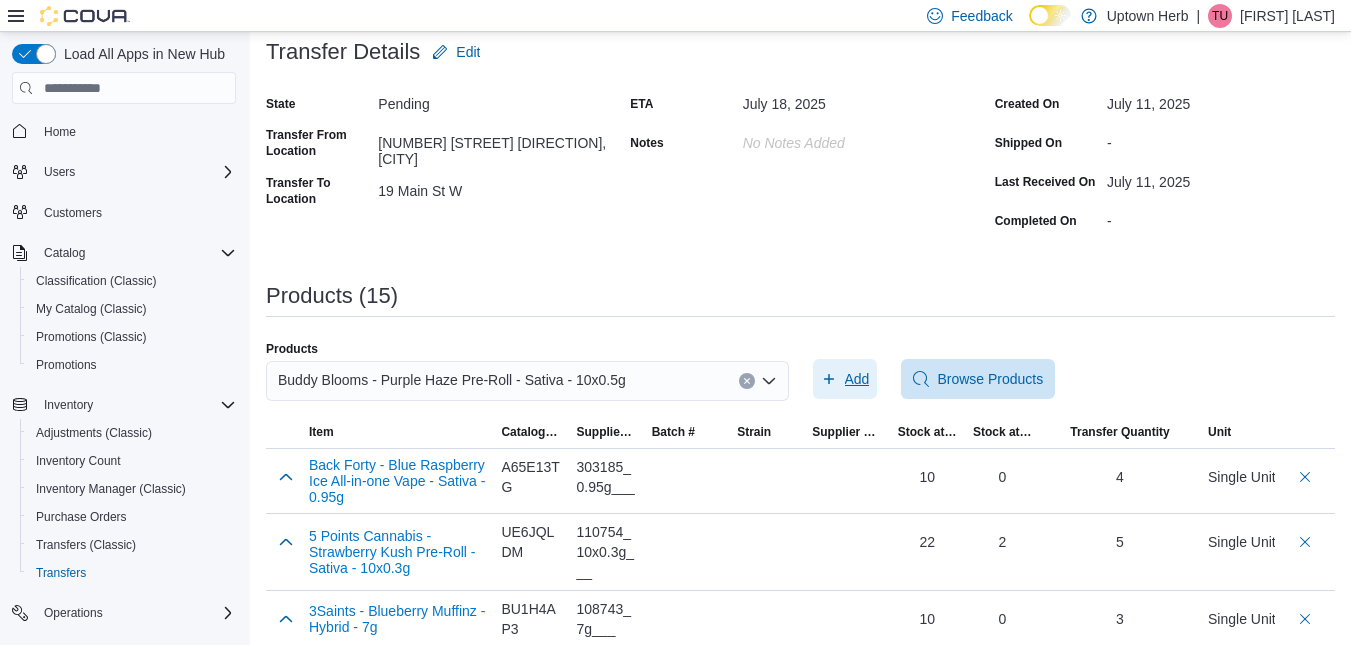 click on "Add" at bounding box center [857, 379] 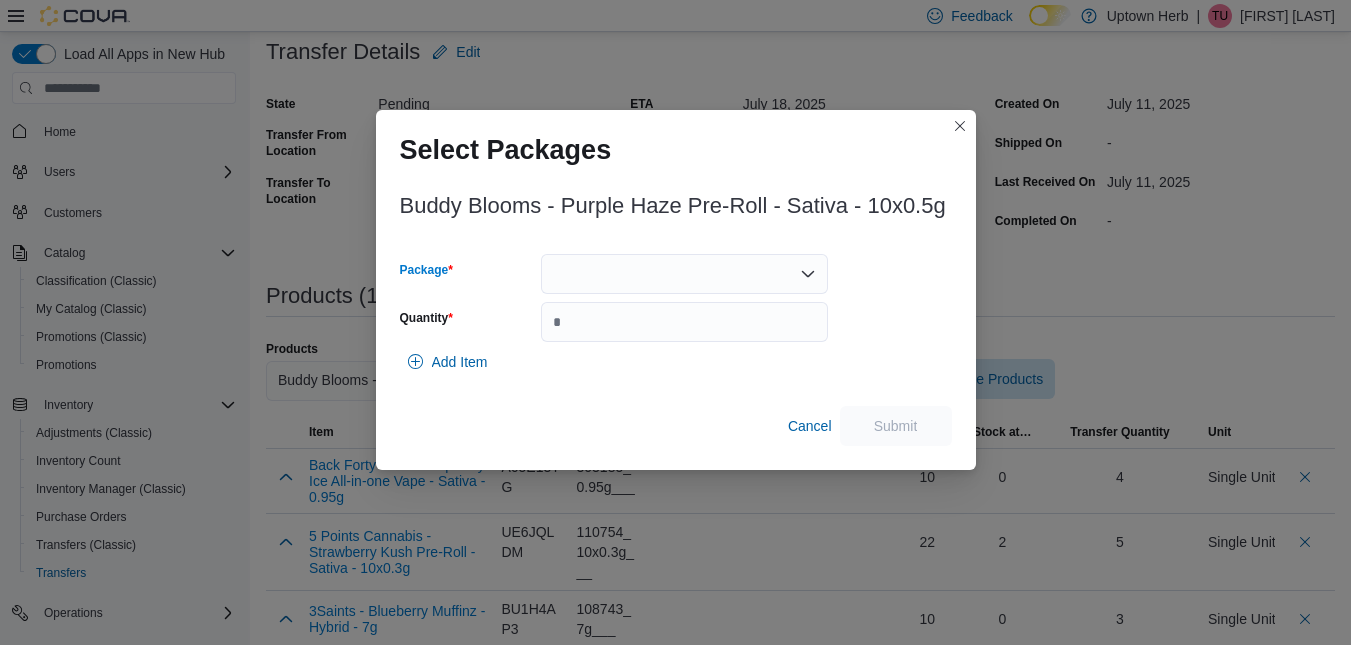 click at bounding box center [684, 274] 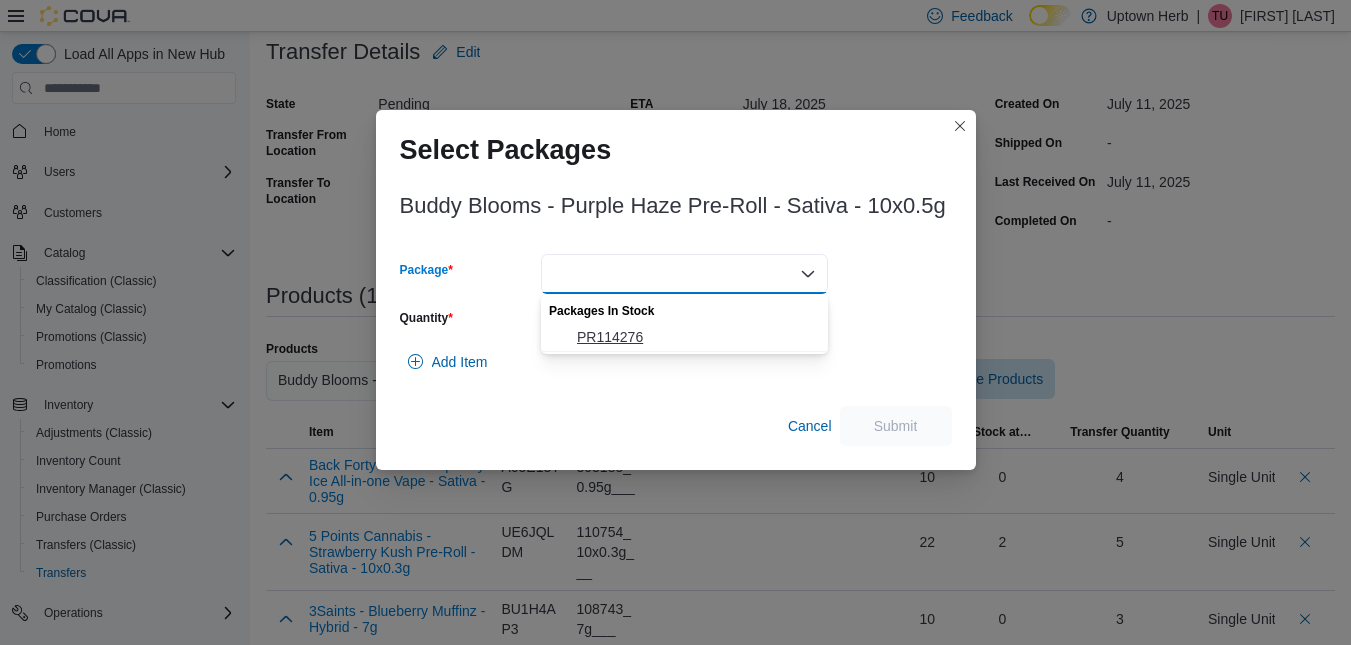 click on "PR114276" at bounding box center [696, 337] 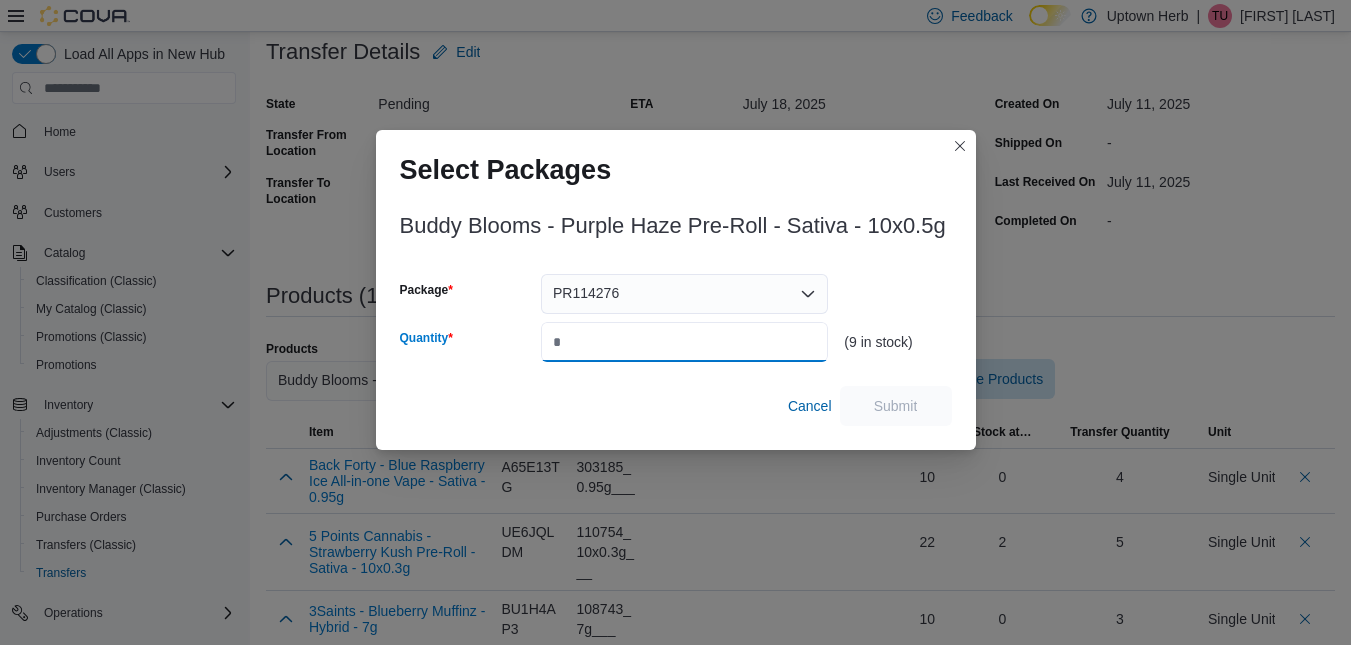 click on "Quantity" at bounding box center [684, 342] 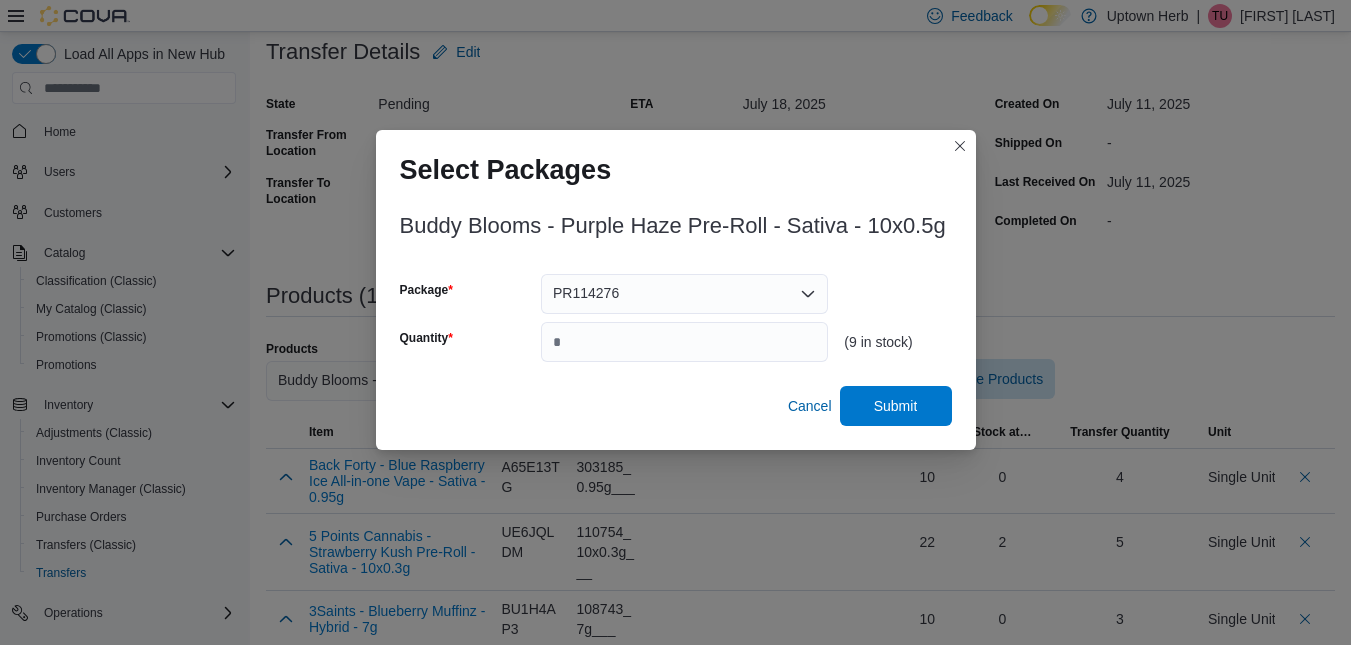 type on "*" 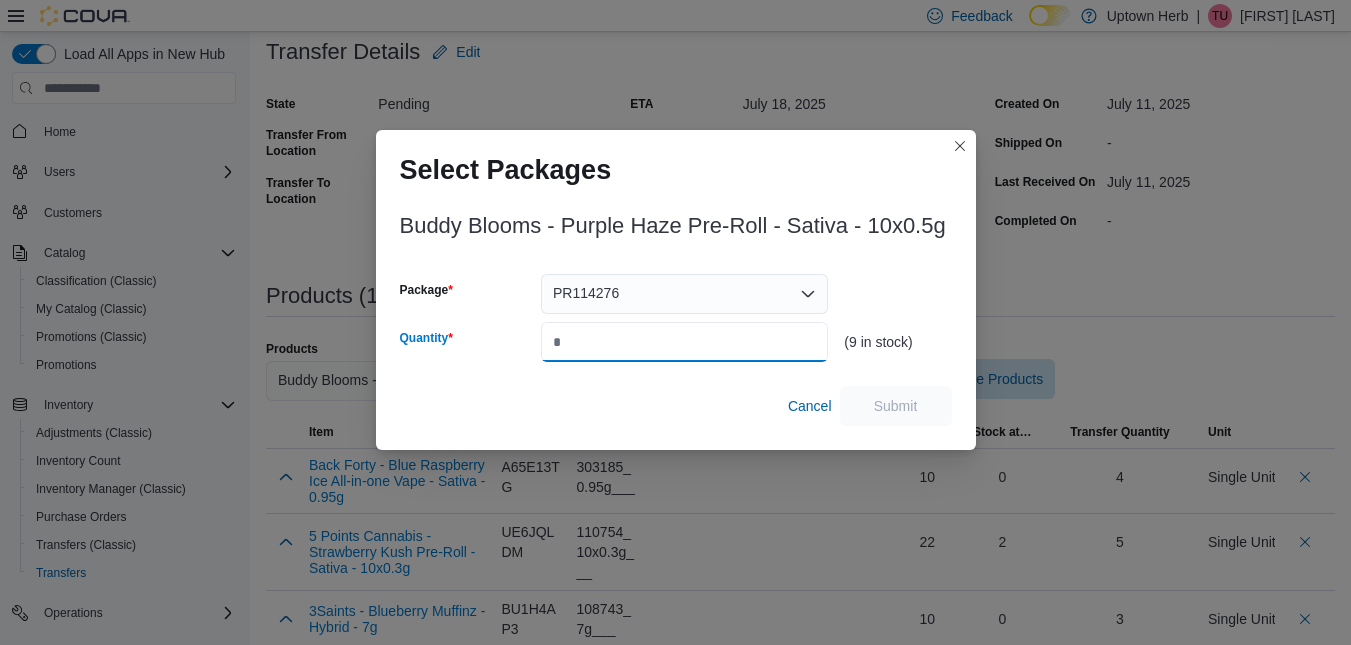 type on "*" 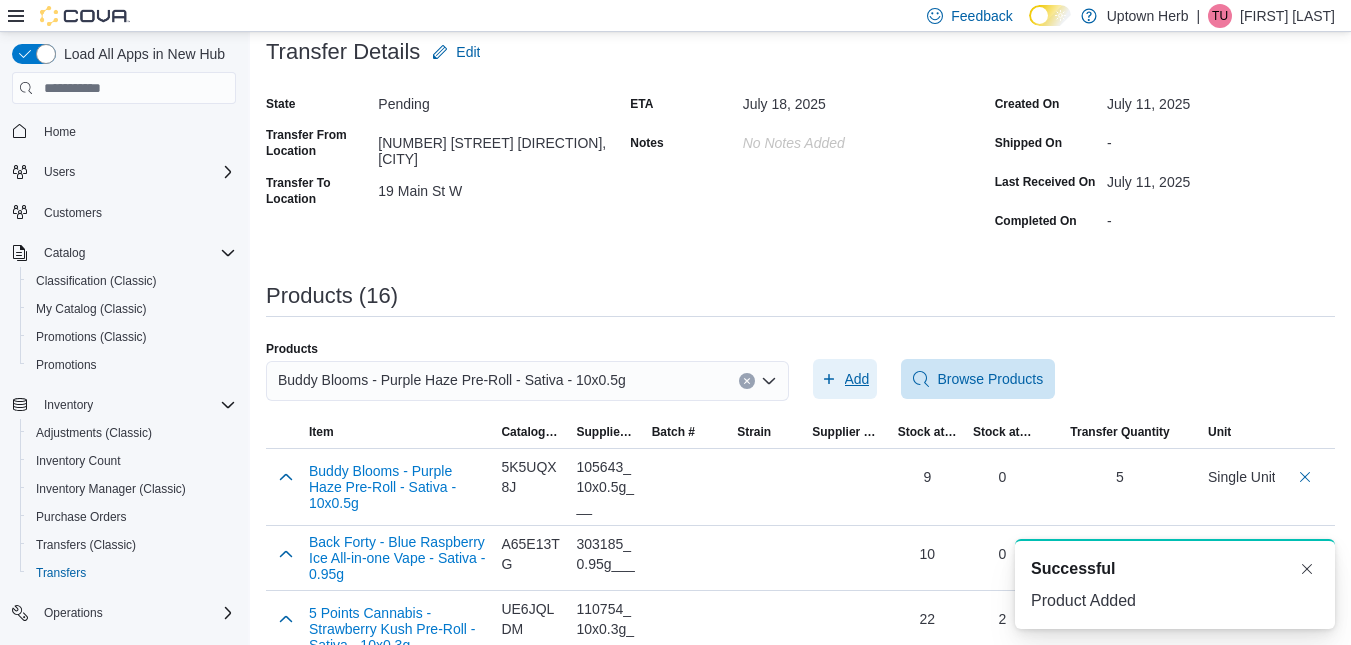 scroll, scrollTop: 0, scrollLeft: 0, axis: both 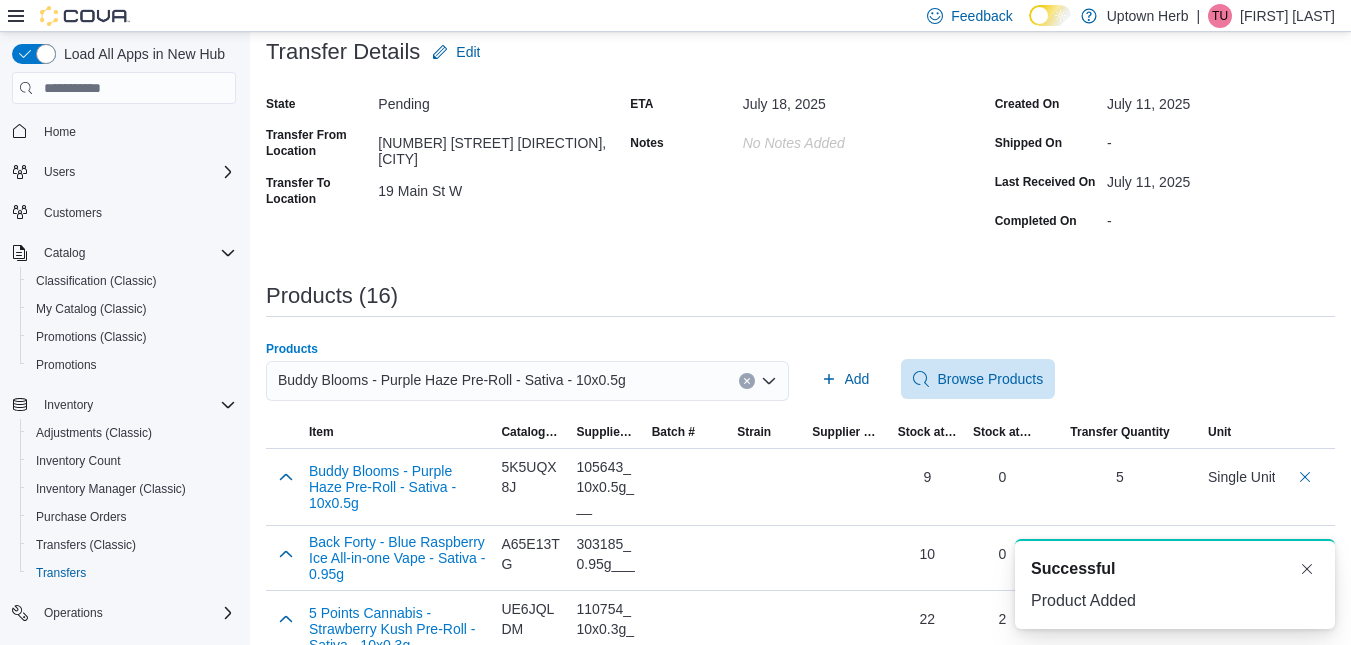 click on "Buddy Blooms - Purple Haze Pre-Roll - Sativa - 10x0.5g" at bounding box center [452, 380] 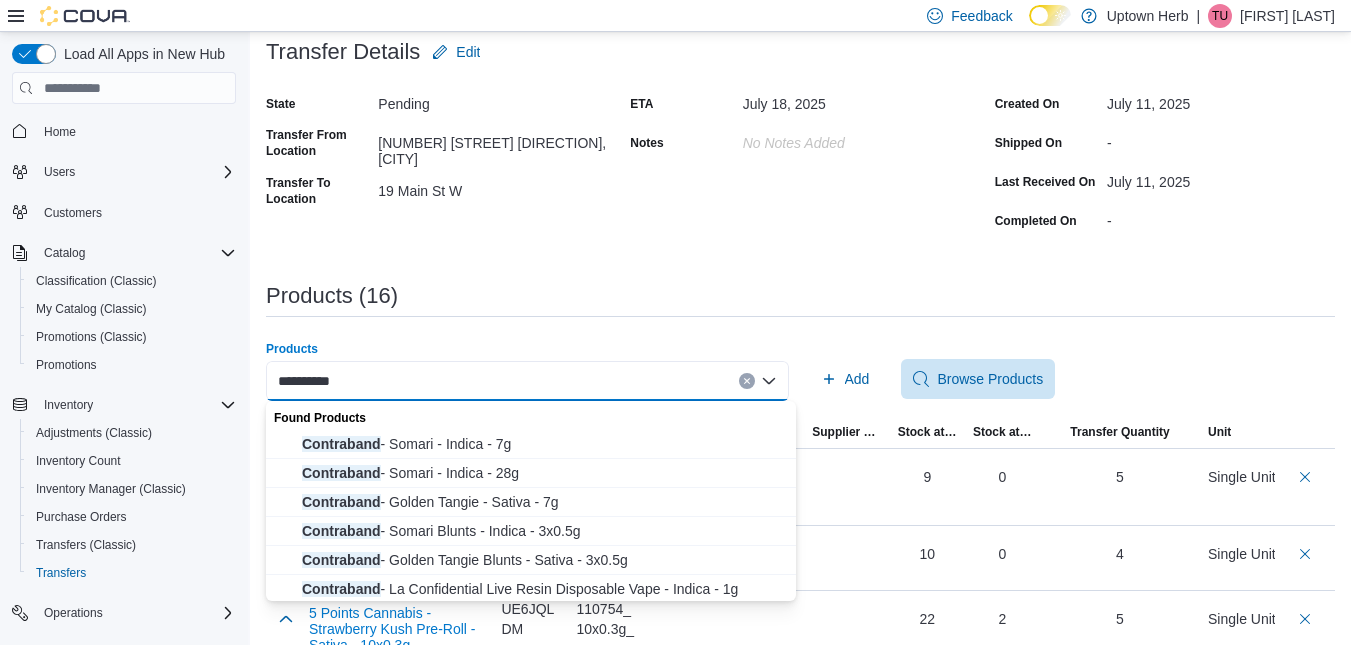 type on "**********" 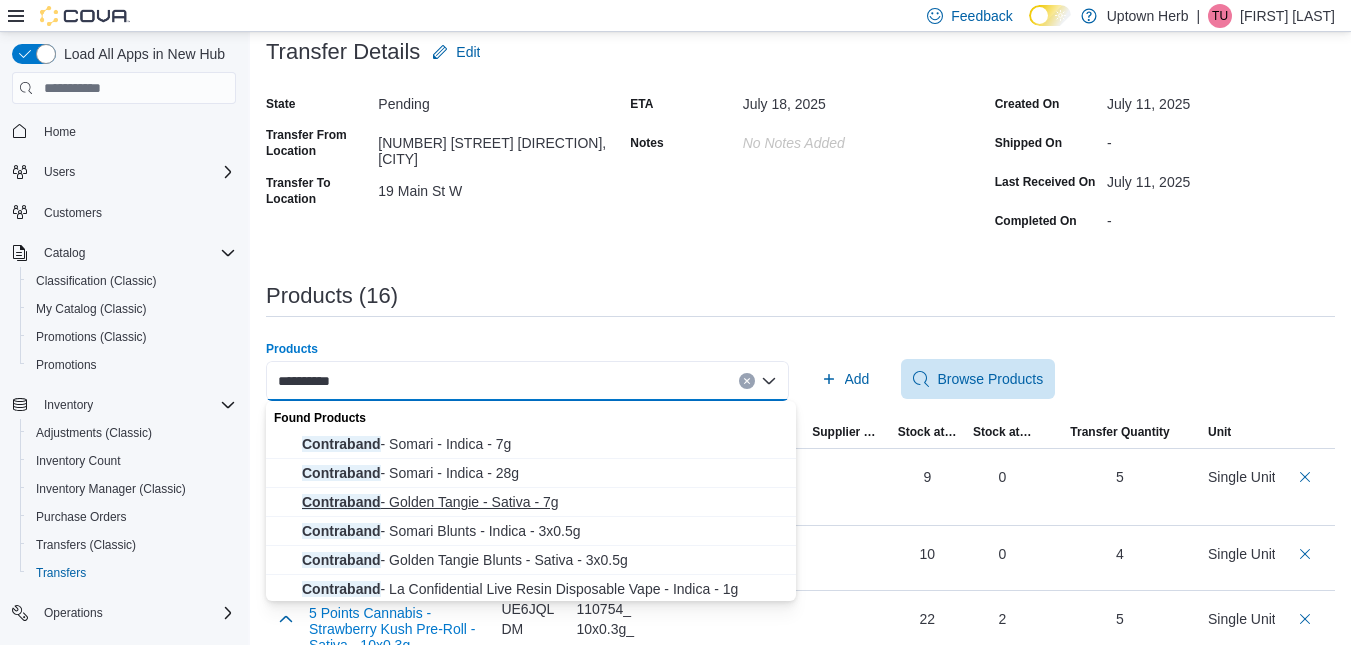 scroll, scrollTop: 32, scrollLeft: 0, axis: vertical 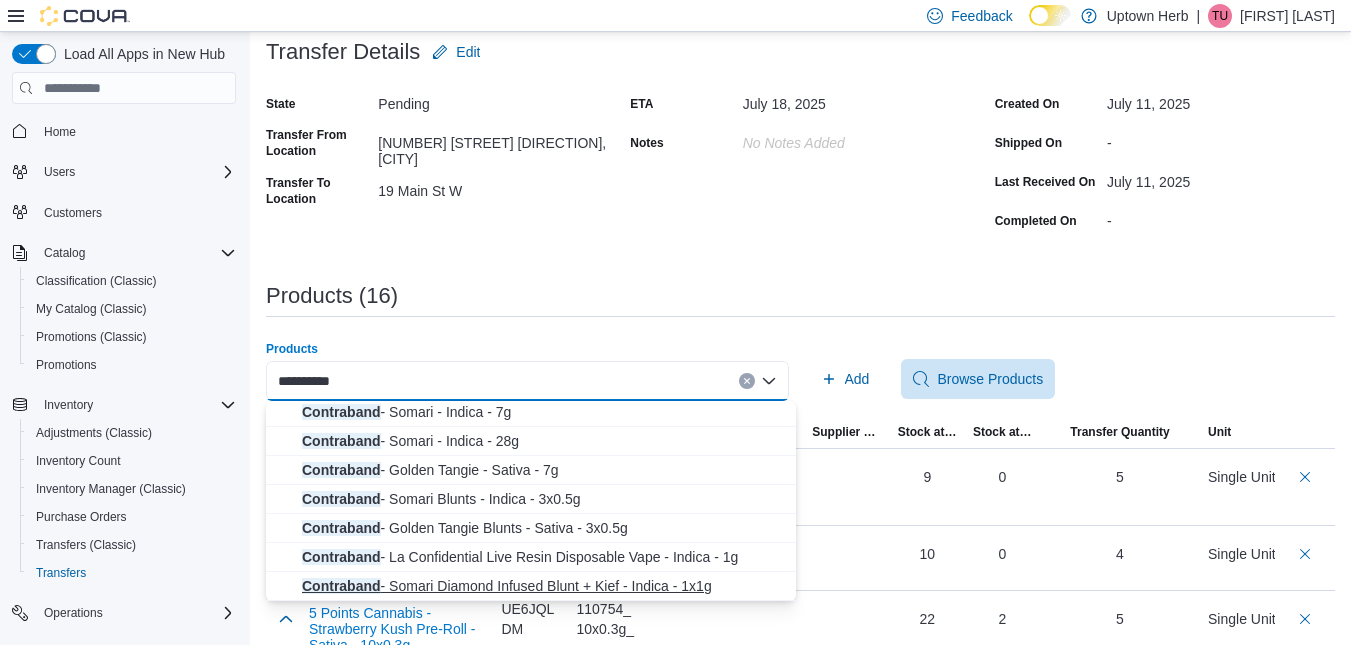 click on "Contraband  - Somari Diamond Infused Blunt + Kief - Indica - 1x1g" at bounding box center (543, 586) 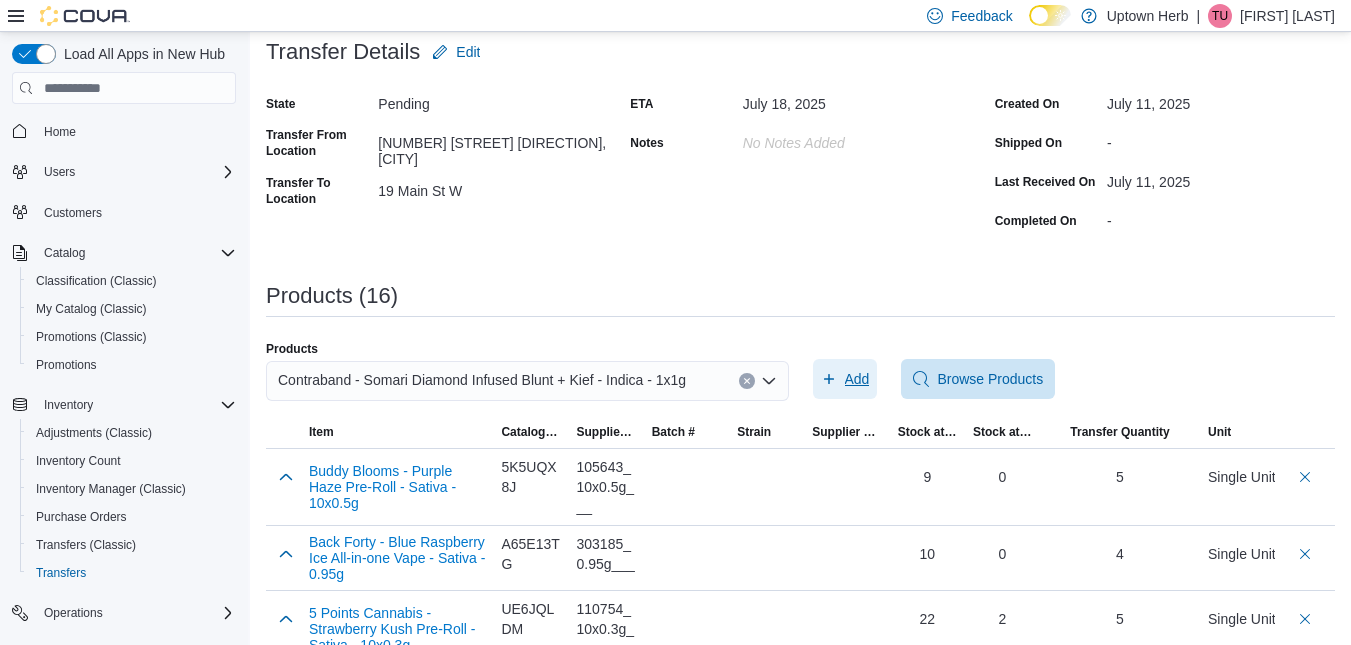 click on "Add" at bounding box center [857, 379] 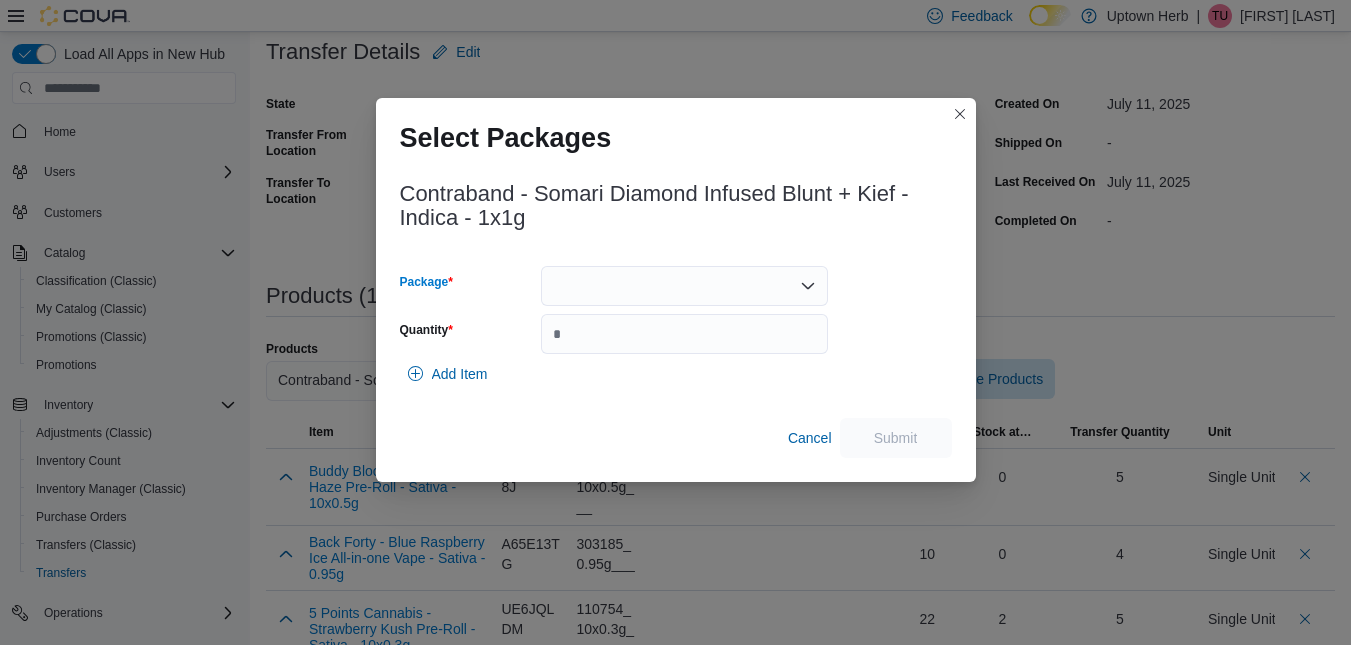 click at bounding box center [684, 286] 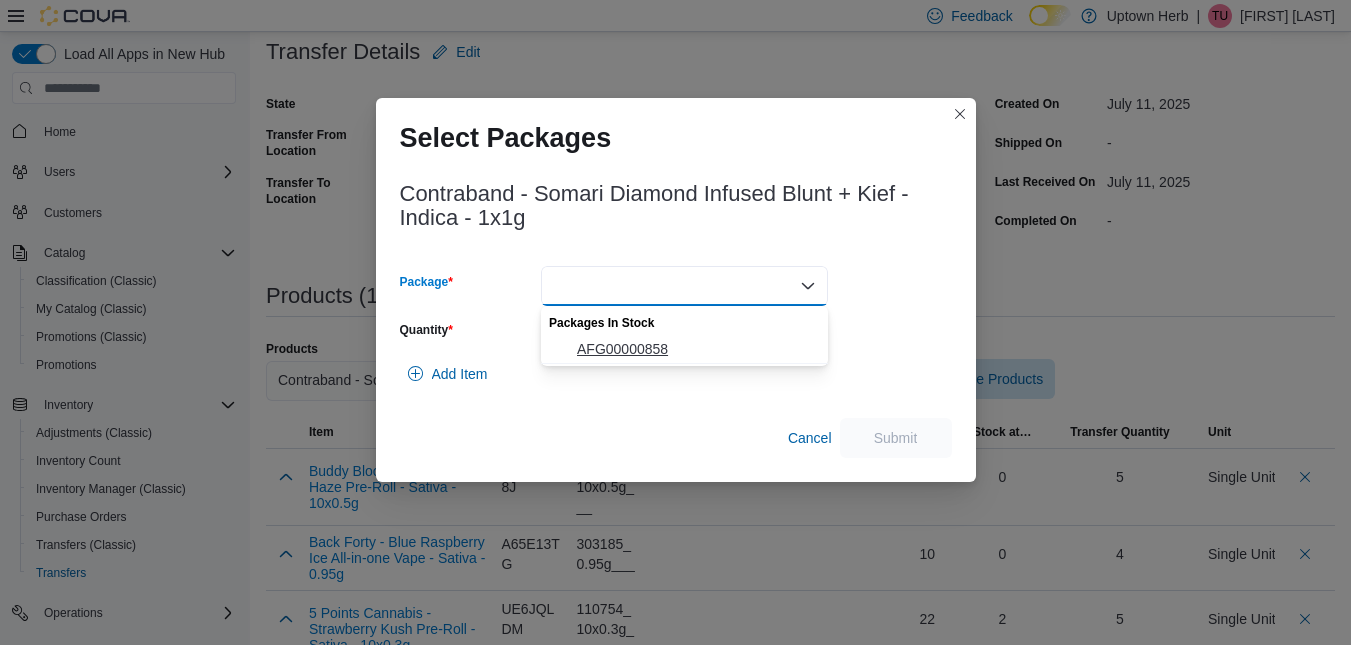 click on "AFG00000858" at bounding box center (696, 349) 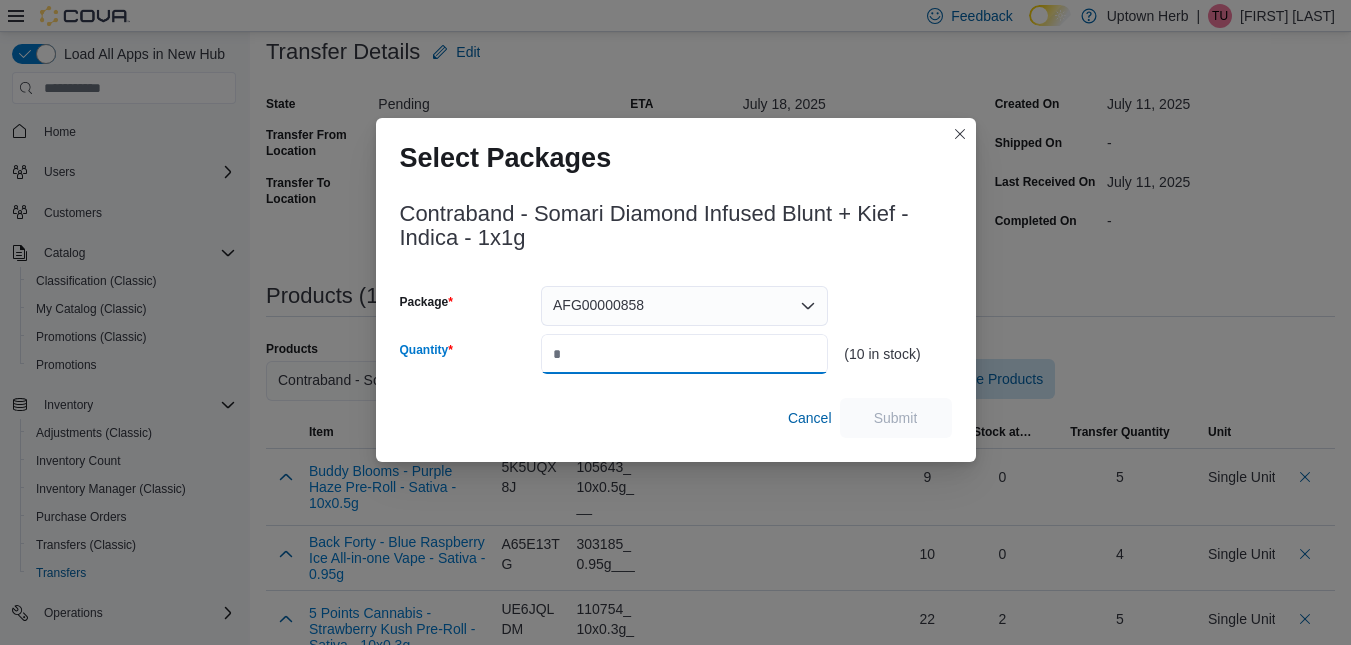 click on "Quantity" at bounding box center [684, 354] 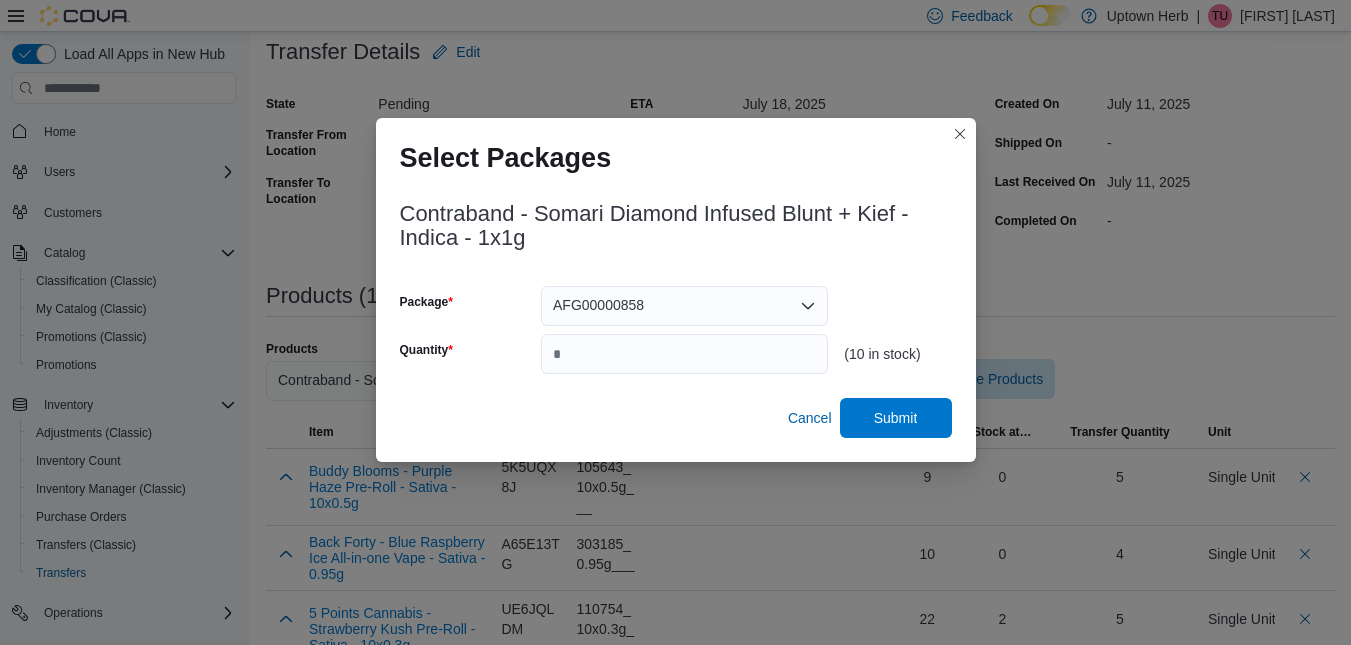type on "*" 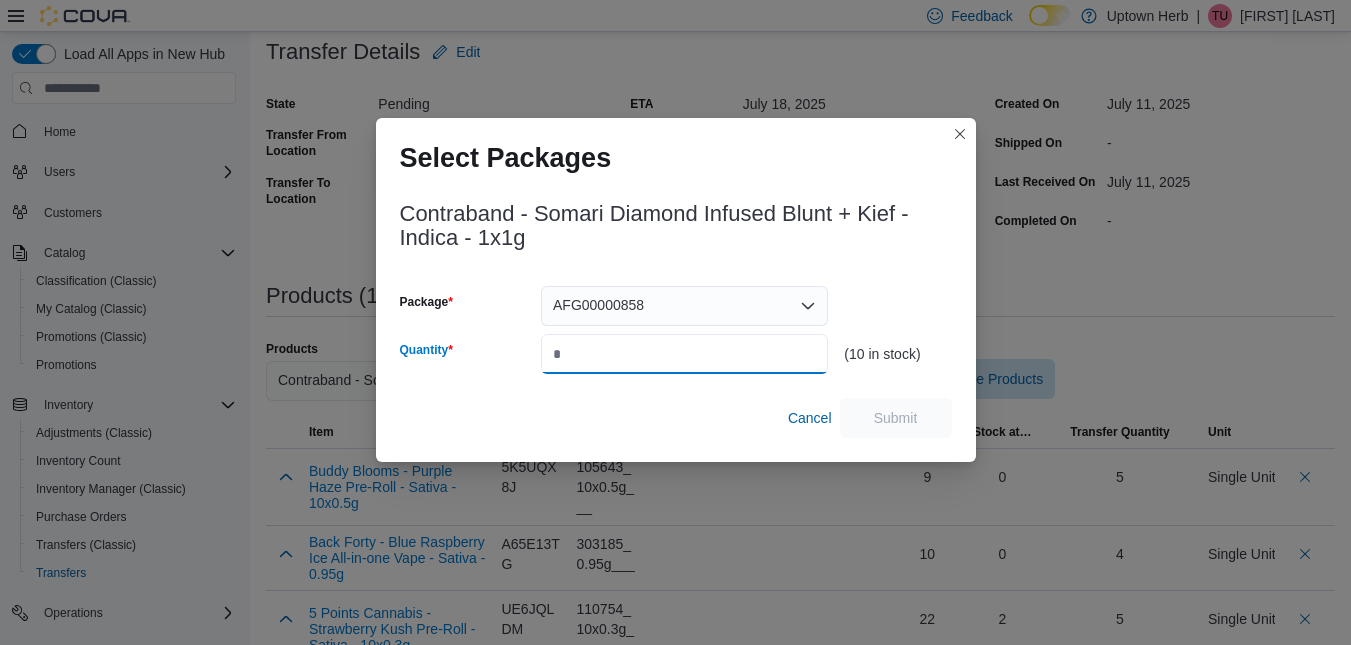 type on "*" 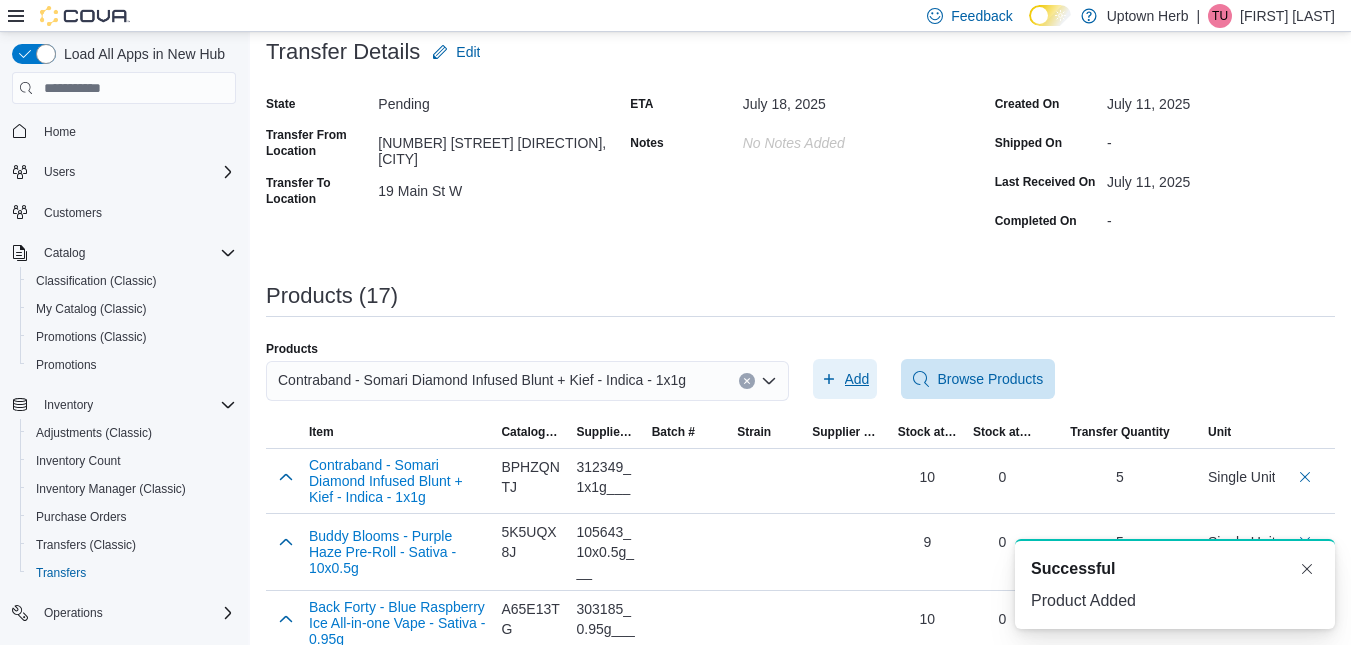 scroll, scrollTop: 0, scrollLeft: 0, axis: both 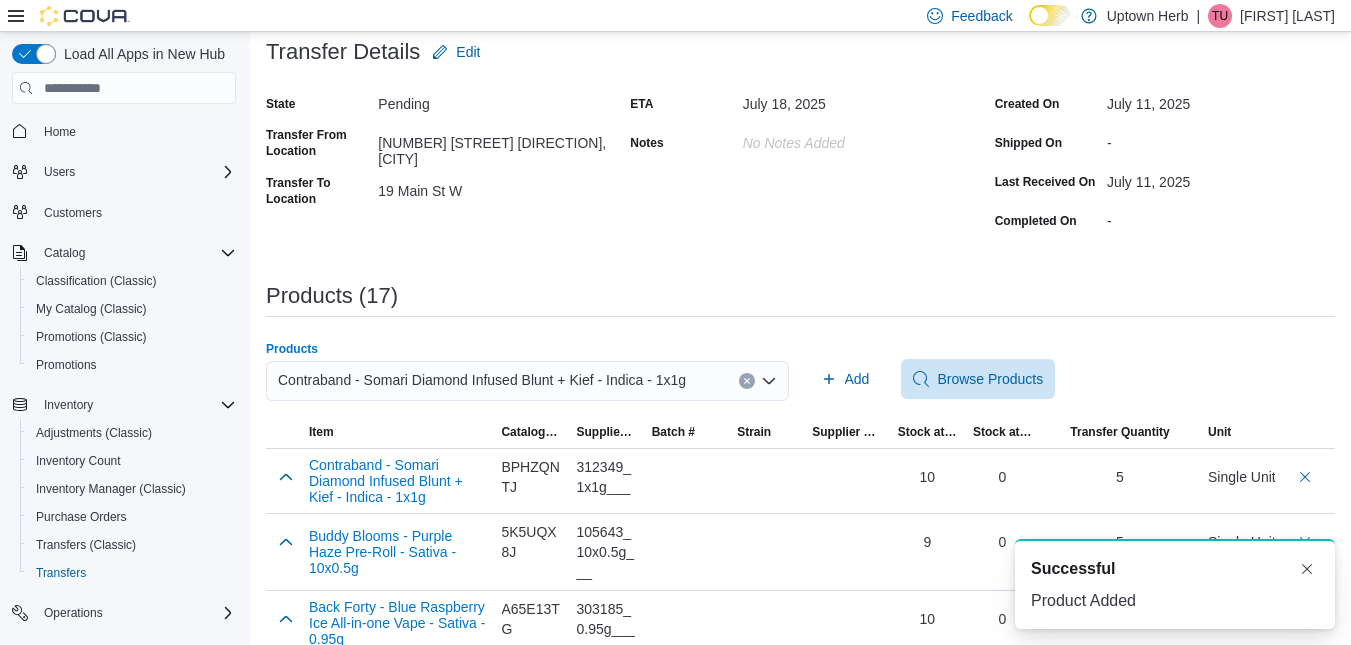 click on "Contraband - Somari Diamond Infused Blunt + Kief - Indica - 1x1g" at bounding box center [527, 381] 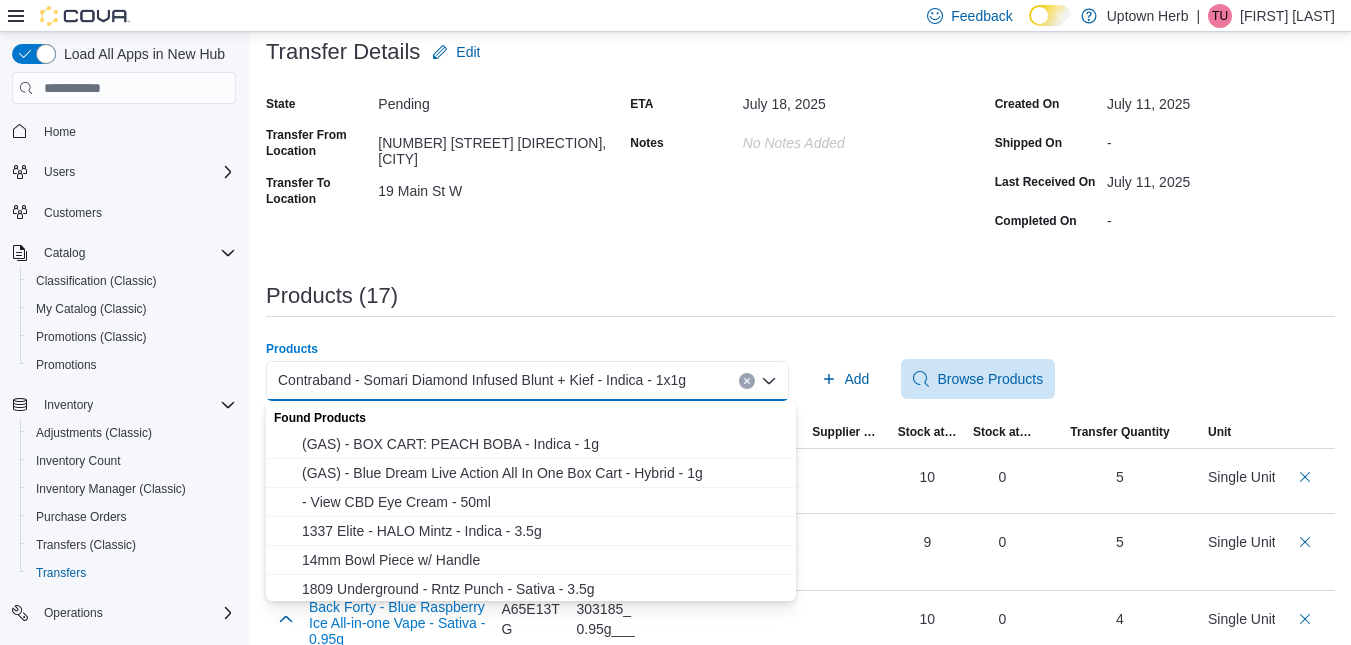 click on "Contraband - Somari Diamond Infused Blunt + Kief - Indica - 1x1g" at bounding box center (482, 380) 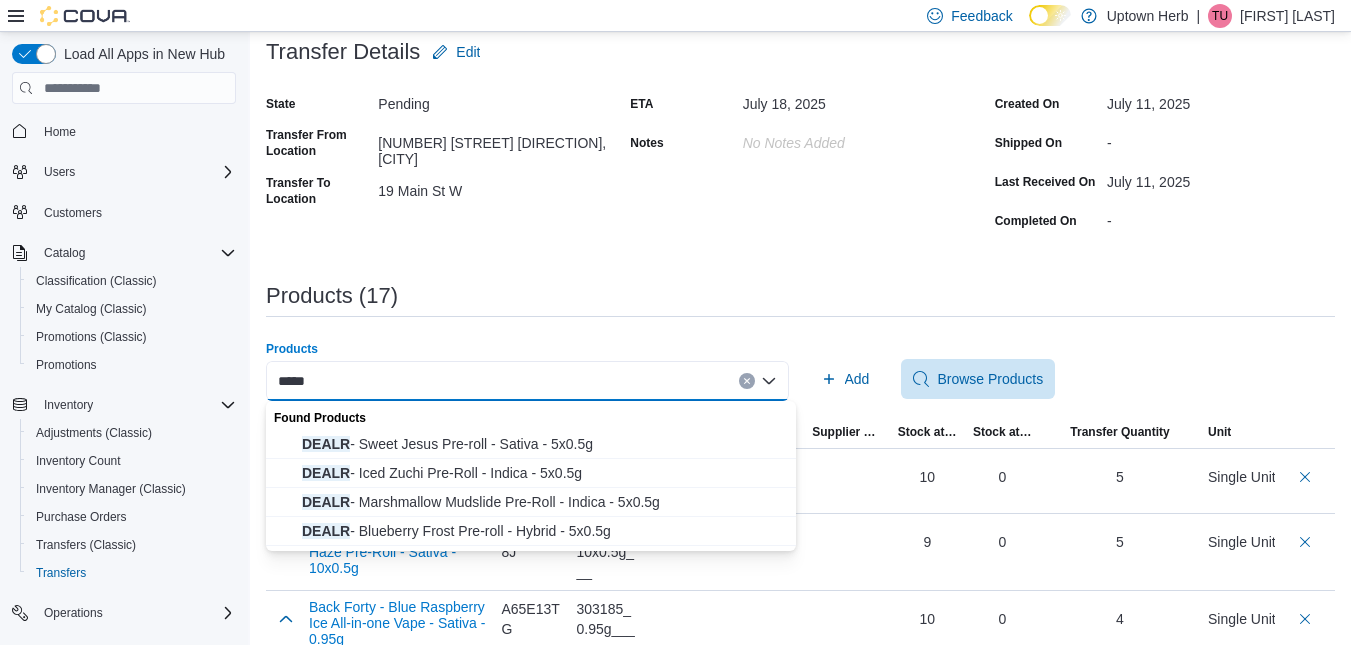 type on "*****" 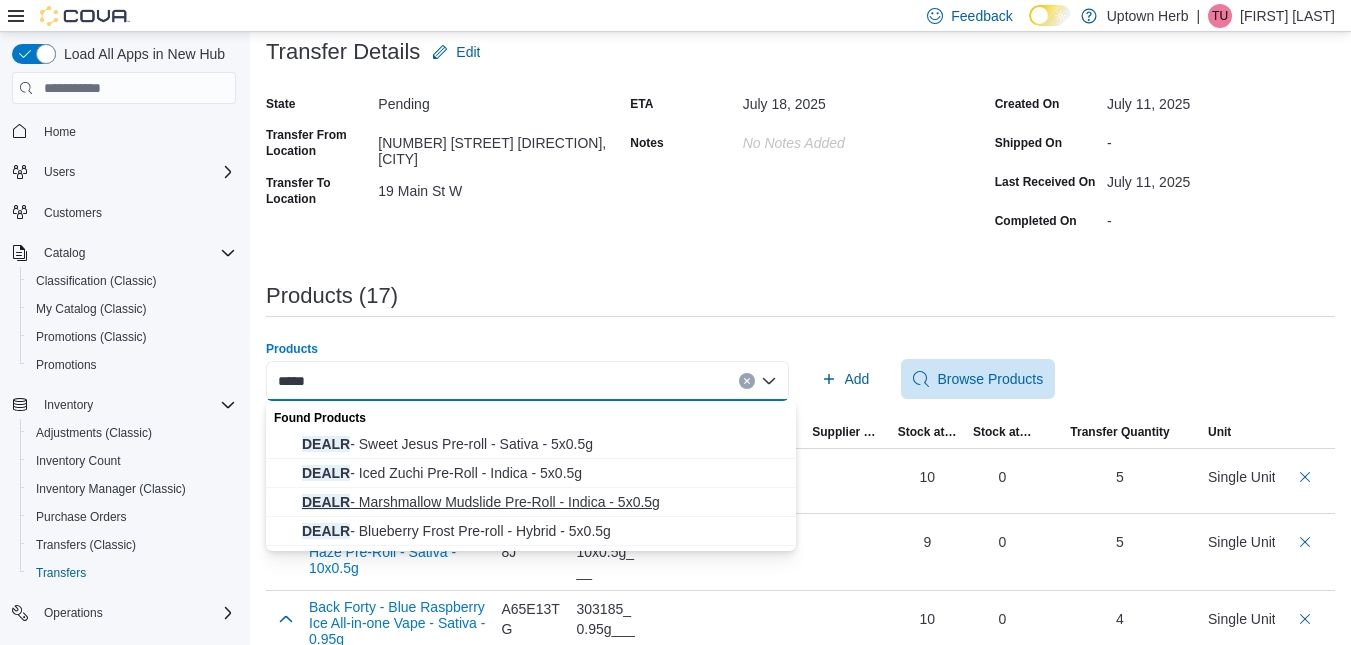 click on "DEALR  - Marshmallow Mudslide Pre-Roll - Indica - 5x0.5g" at bounding box center (543, 502) 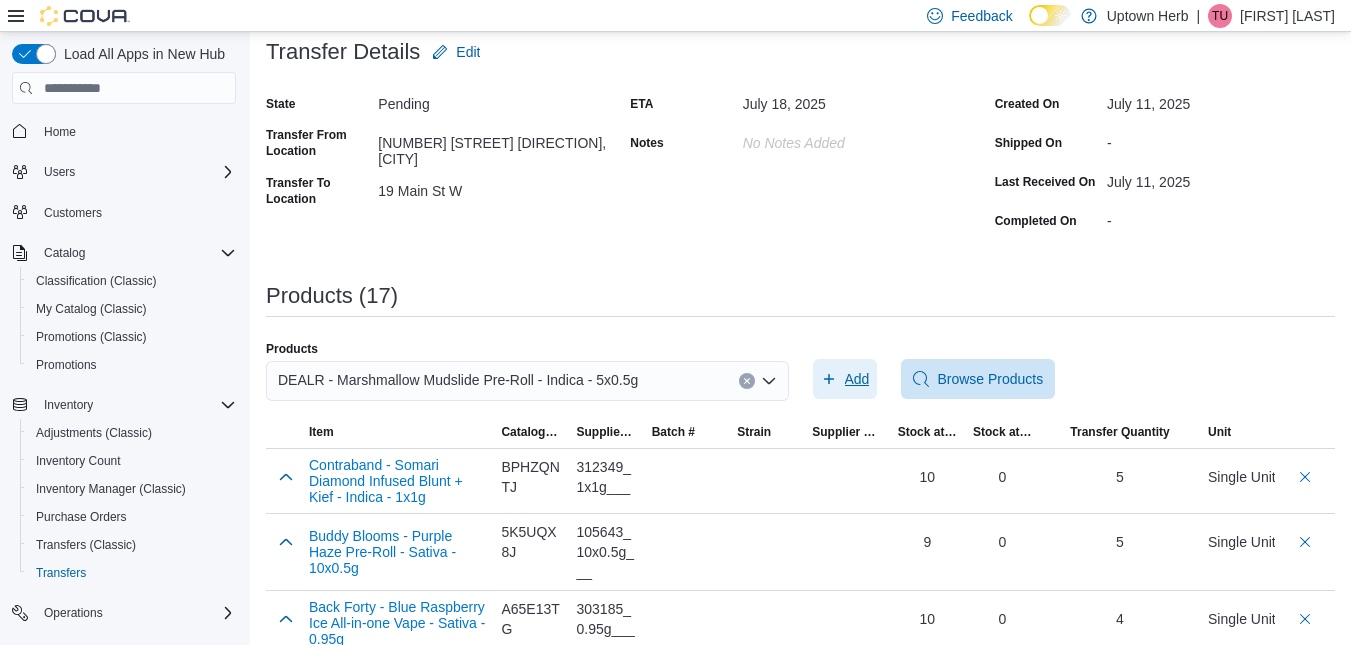 click on "Add" at bounding box center (845, 379) 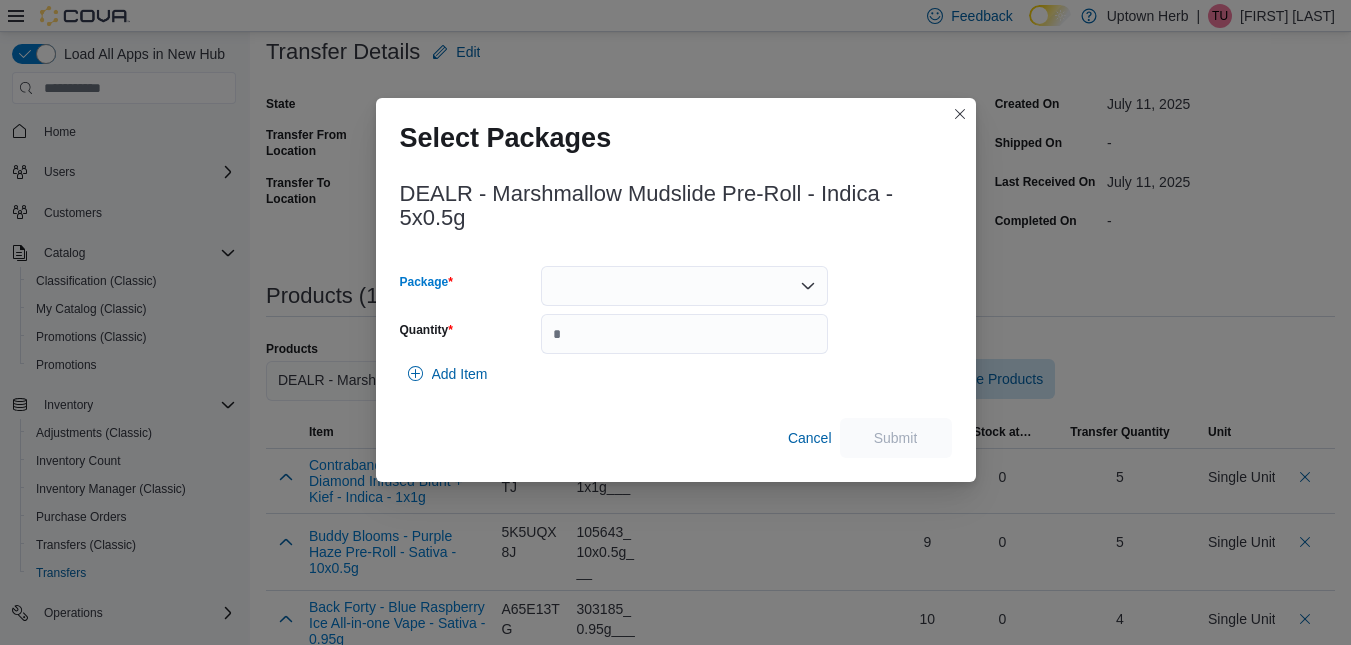 click at bounding box center (684, 286) 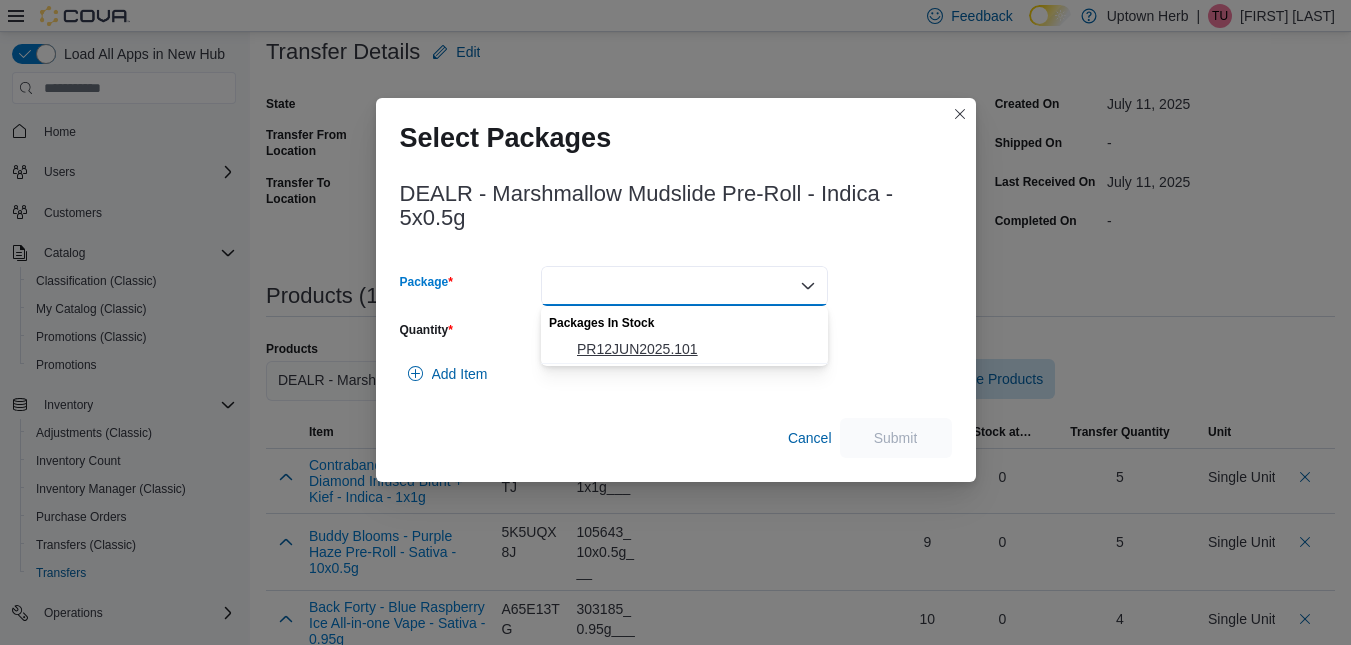 click on "PR12JUN2025.101" at bounding box center [696, 349] 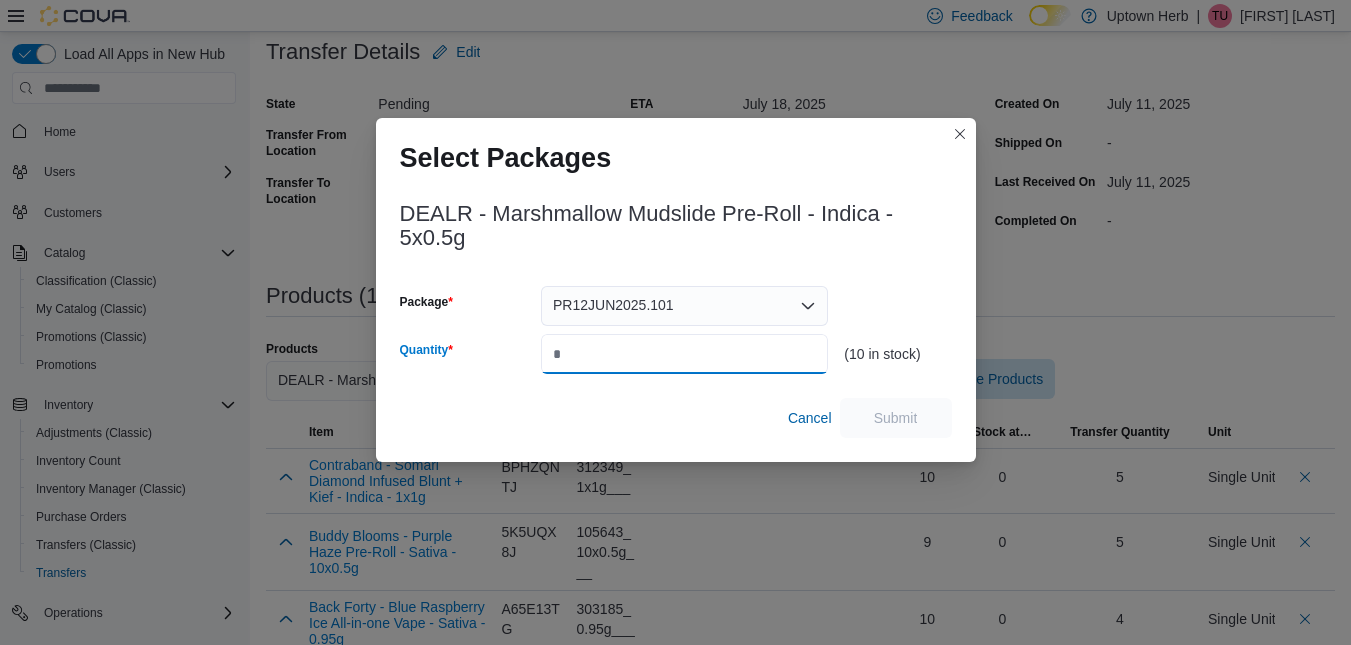 click on "Quantity" at bounding box center (684, 354) 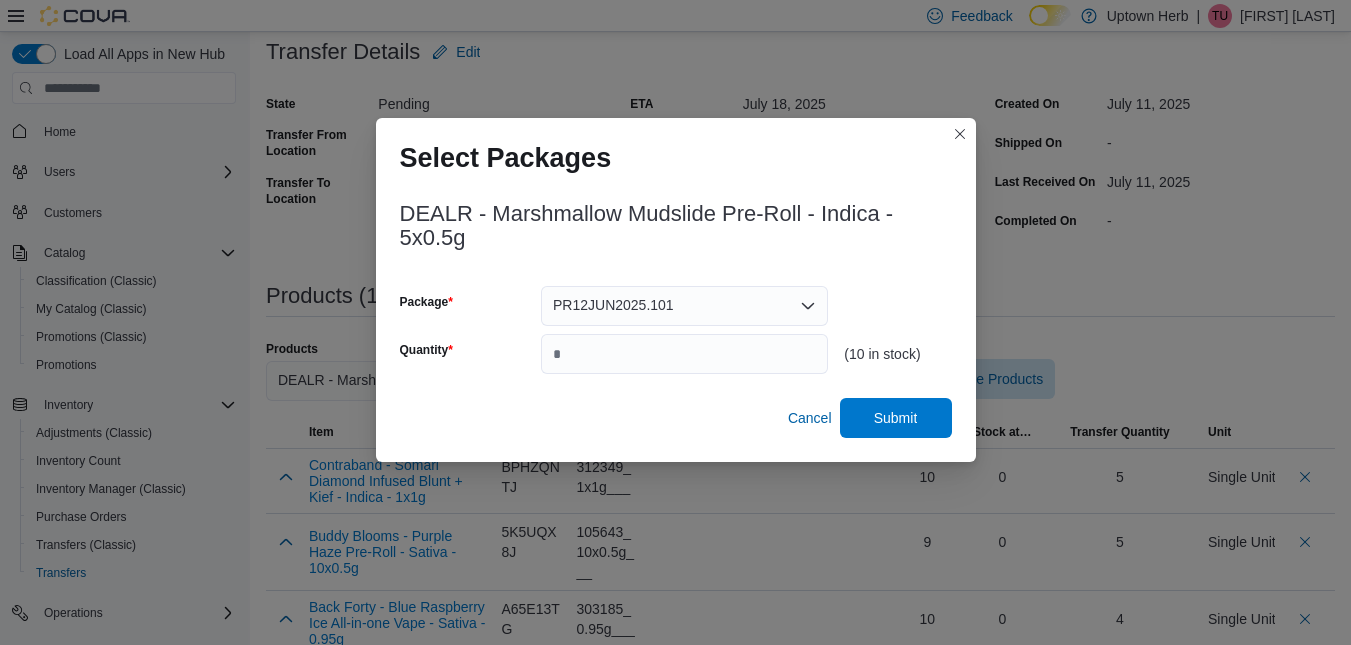 type on "*" 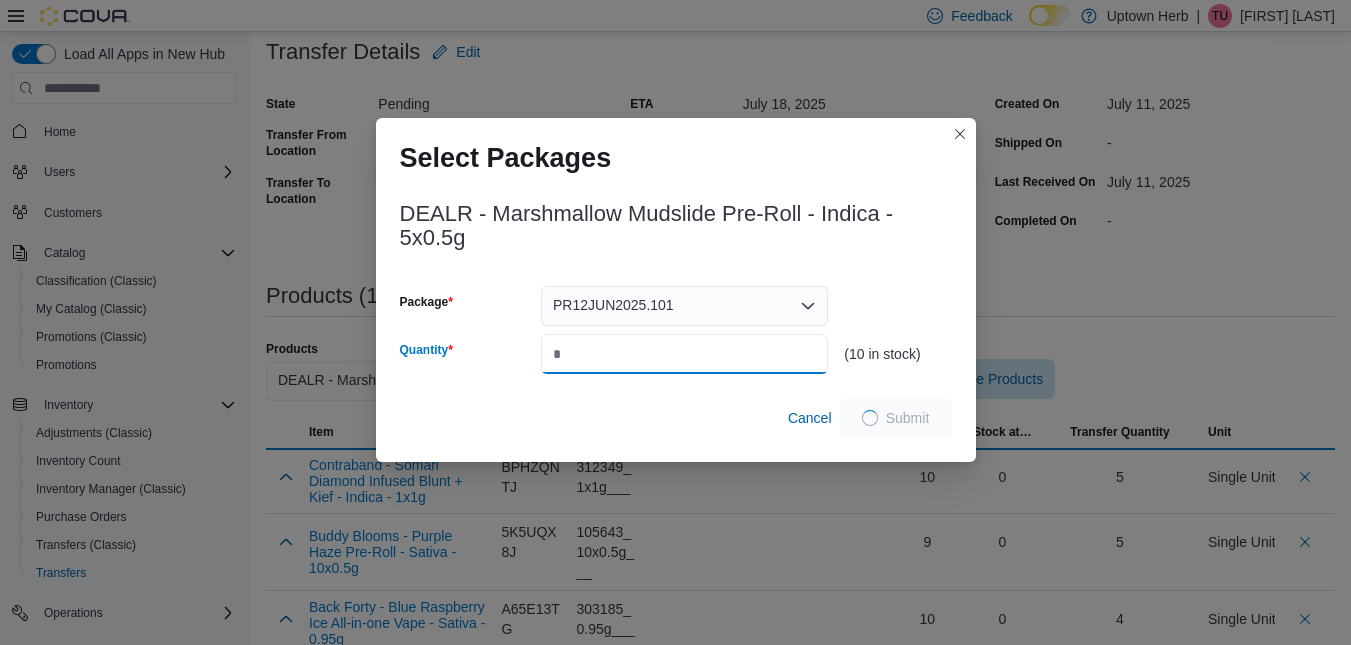 type on "*" 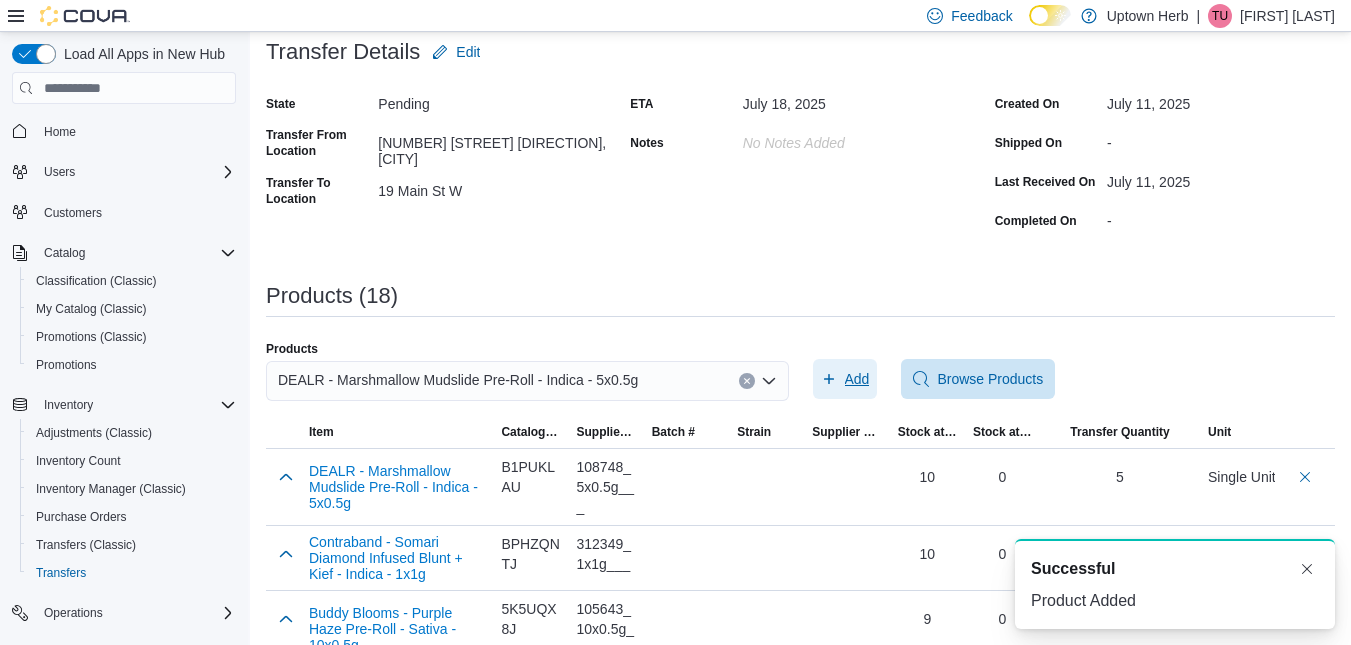 scroll, scrollTop: 0, scrollLeft: 0, axis: both 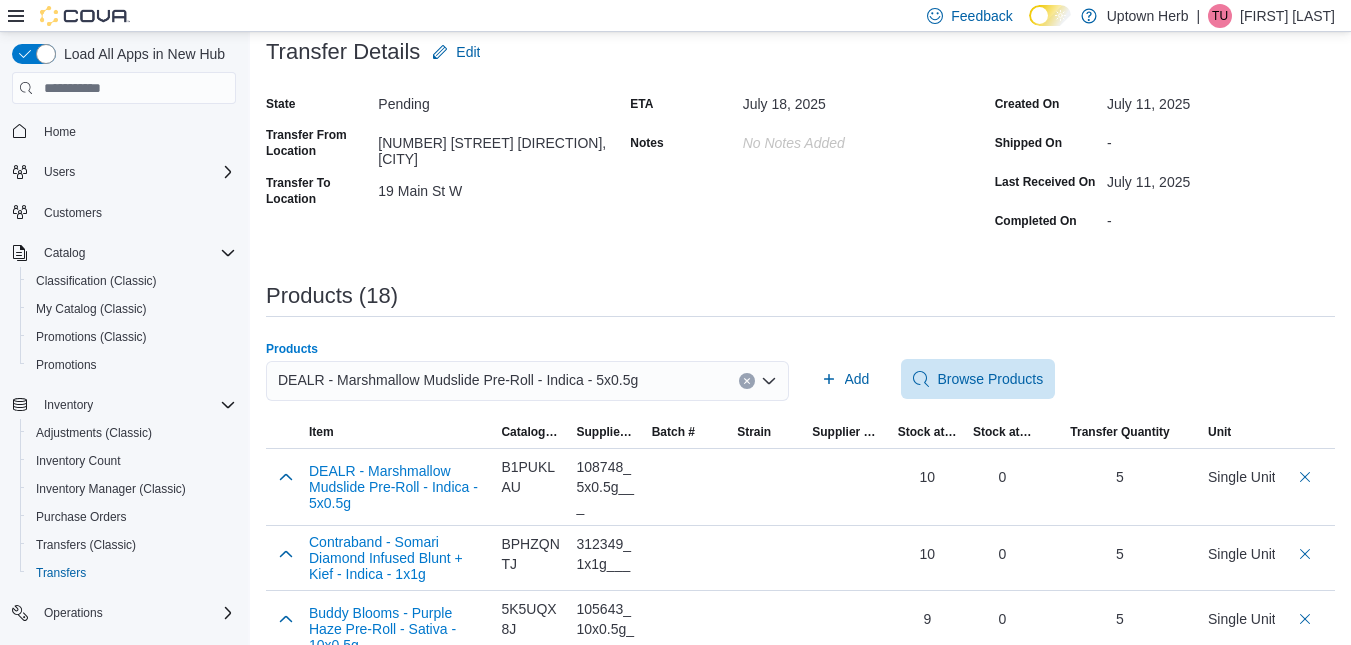 click on "DEALR - Marshmallow Mudslide Pre-Roll - Indica - 5x0.5g" at bounding box center [458, 380] 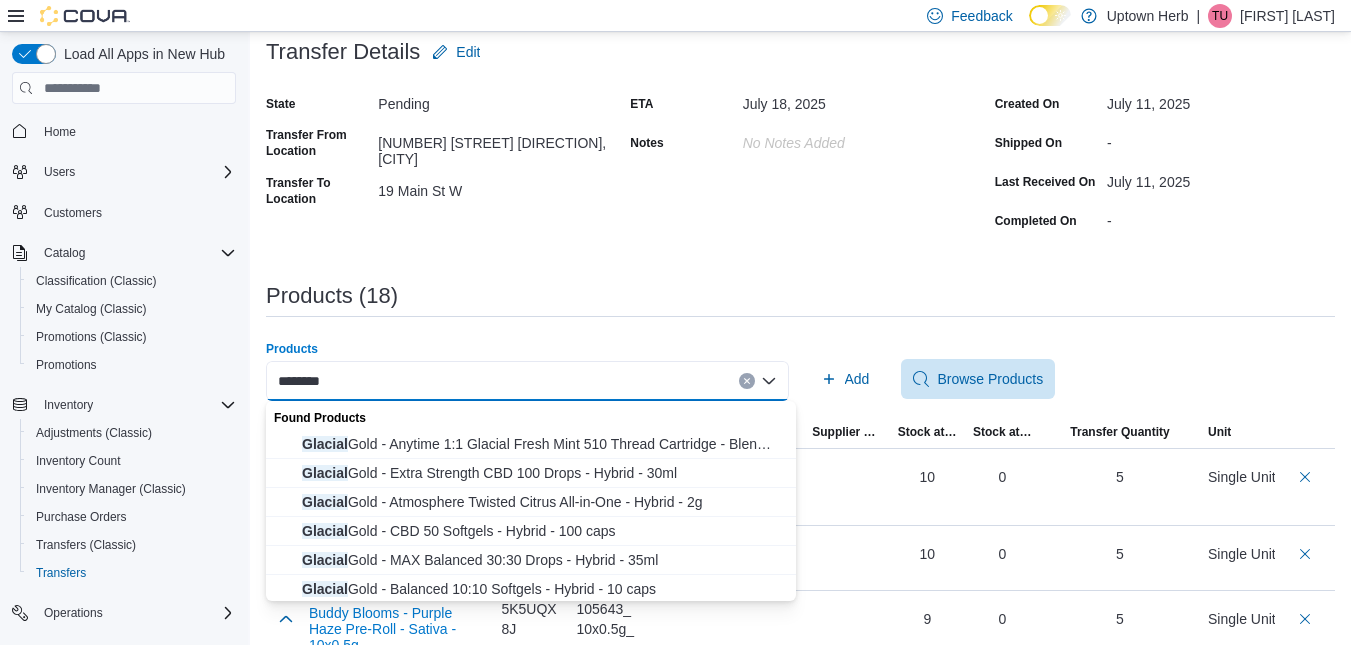 type on "*******" 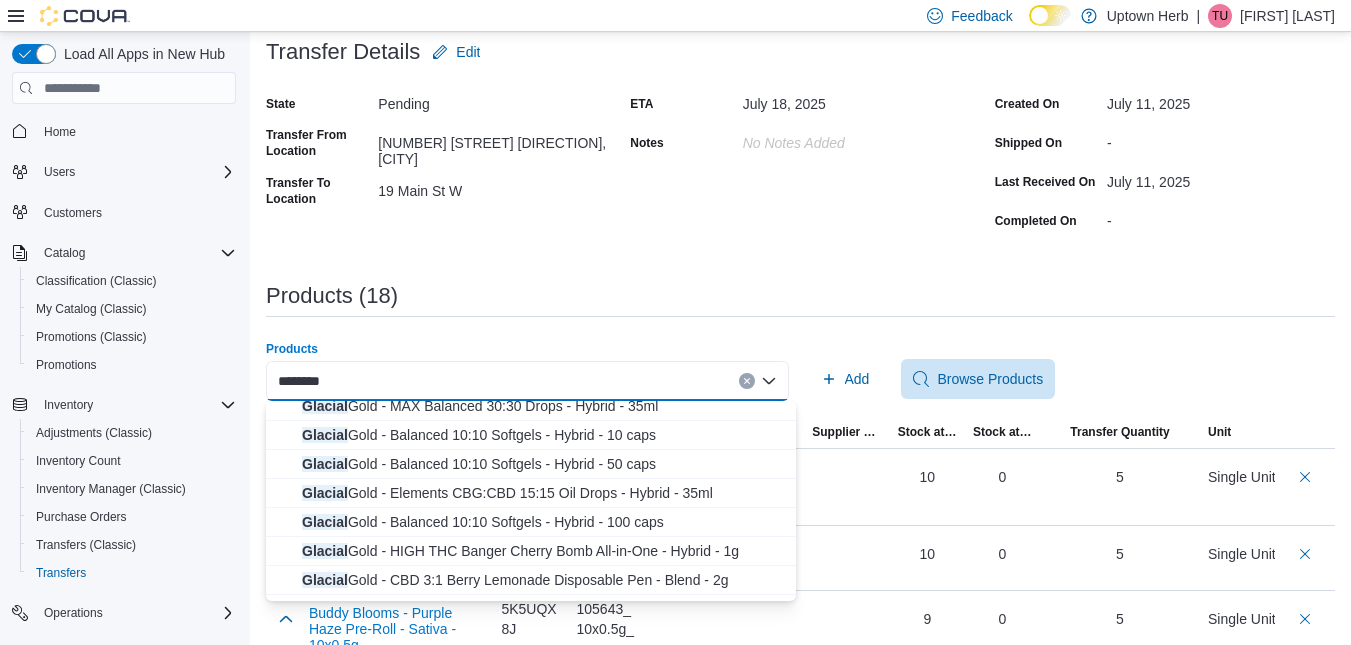 scroll, scrollTop: 172, scrollLeft: 0, axis: vertical 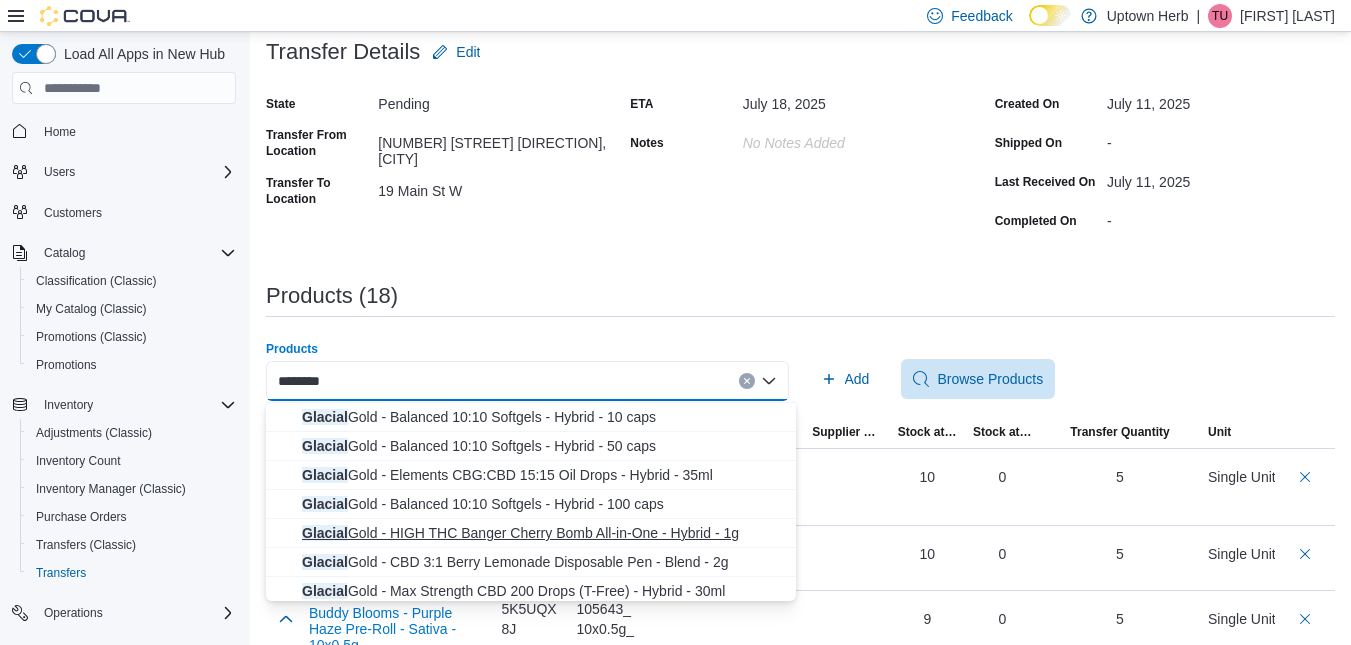 click on "Glacial  Gold - HIGH THC Banger Cherry Bomb All-in-One - Hybrid - 1g" at bounding box center [543, 533] 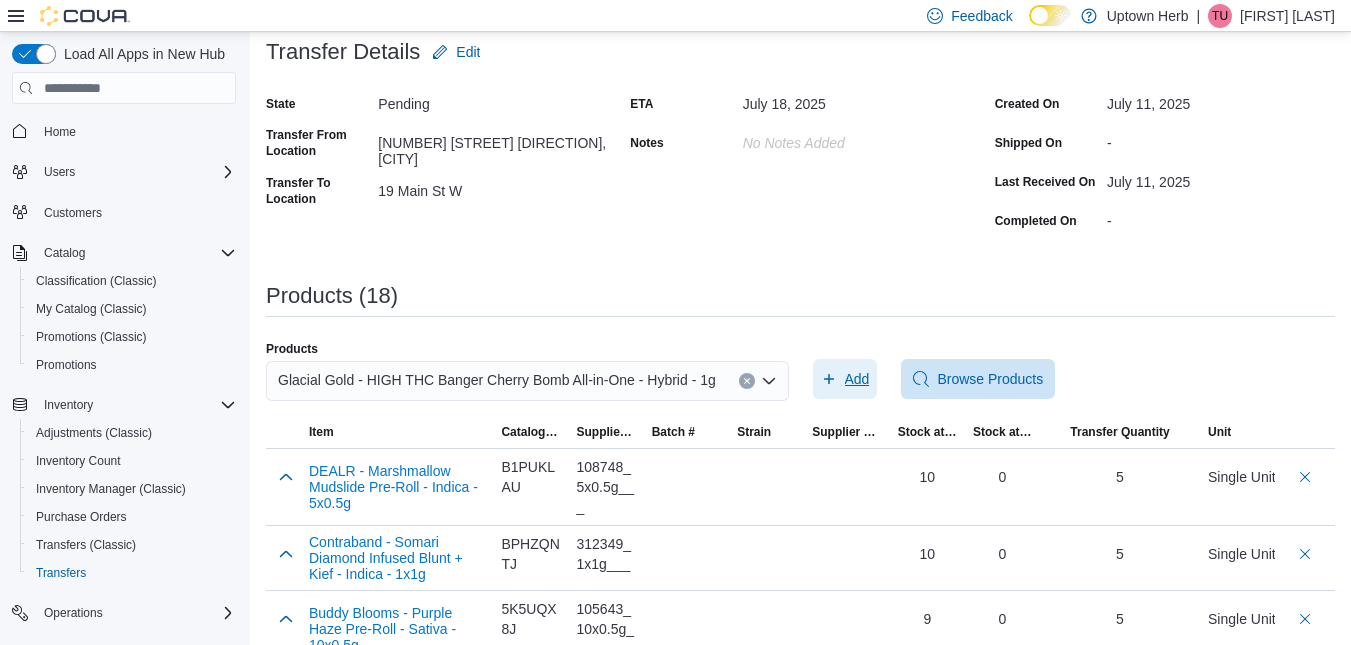 click on "Add" at bounding box center [857, 379] 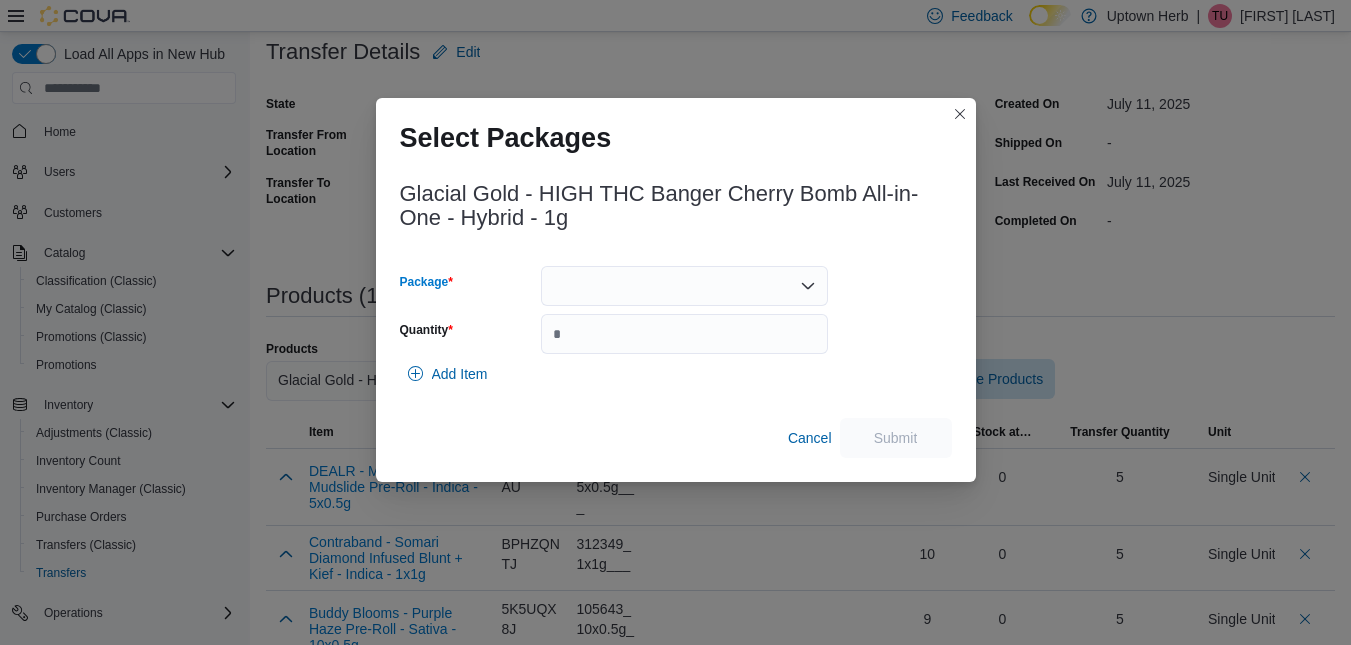 click at bounding box center [684, 286] 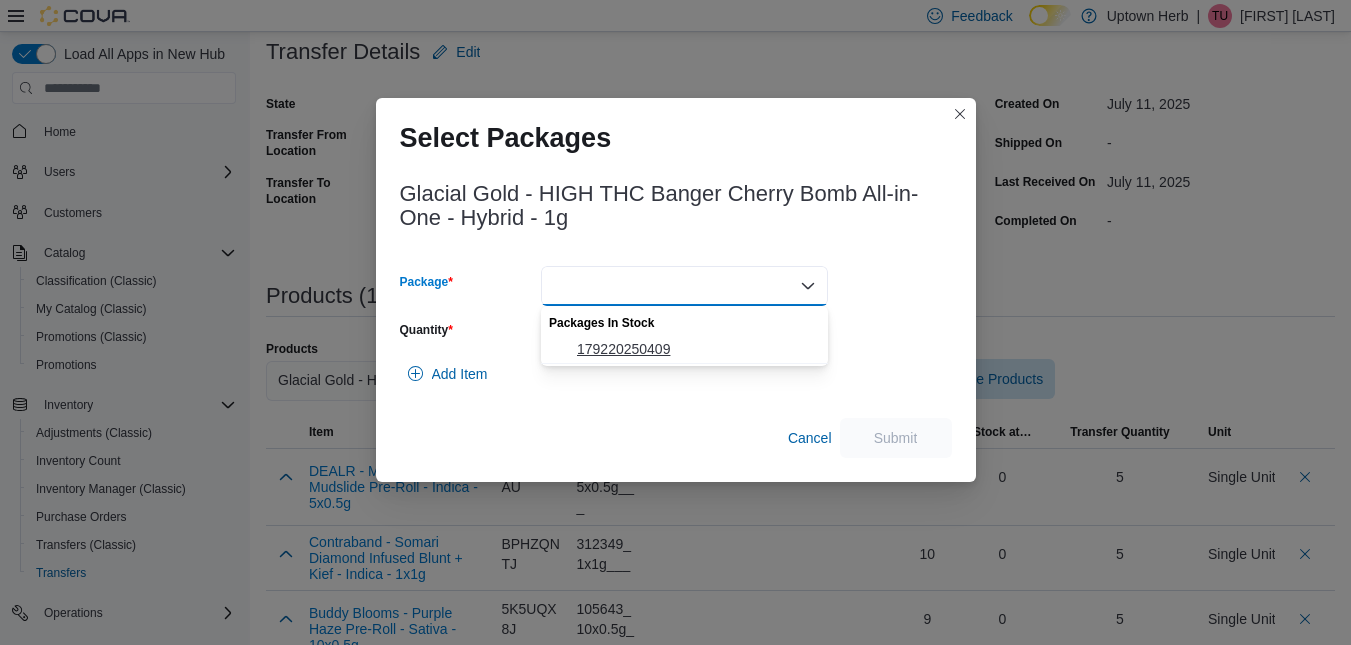 click on "179220250409" at bounding box center [696, 349] 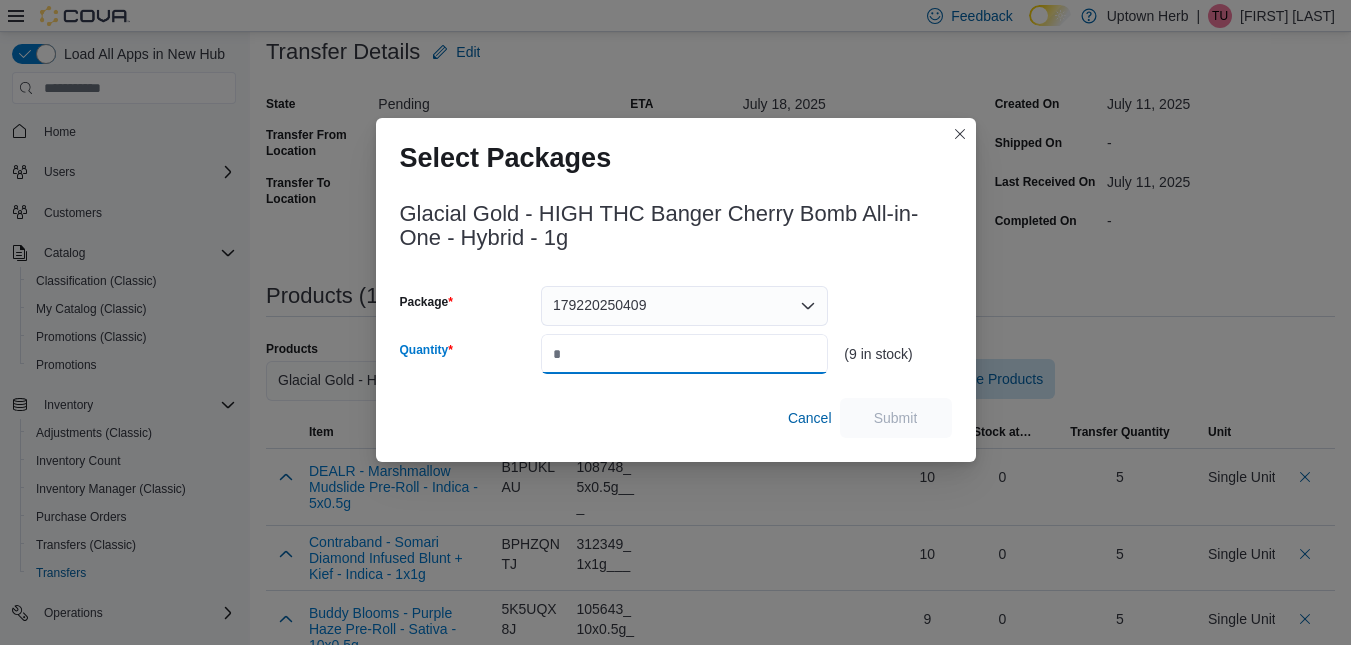 click on "Quantity" at bounding box center (684, 354) 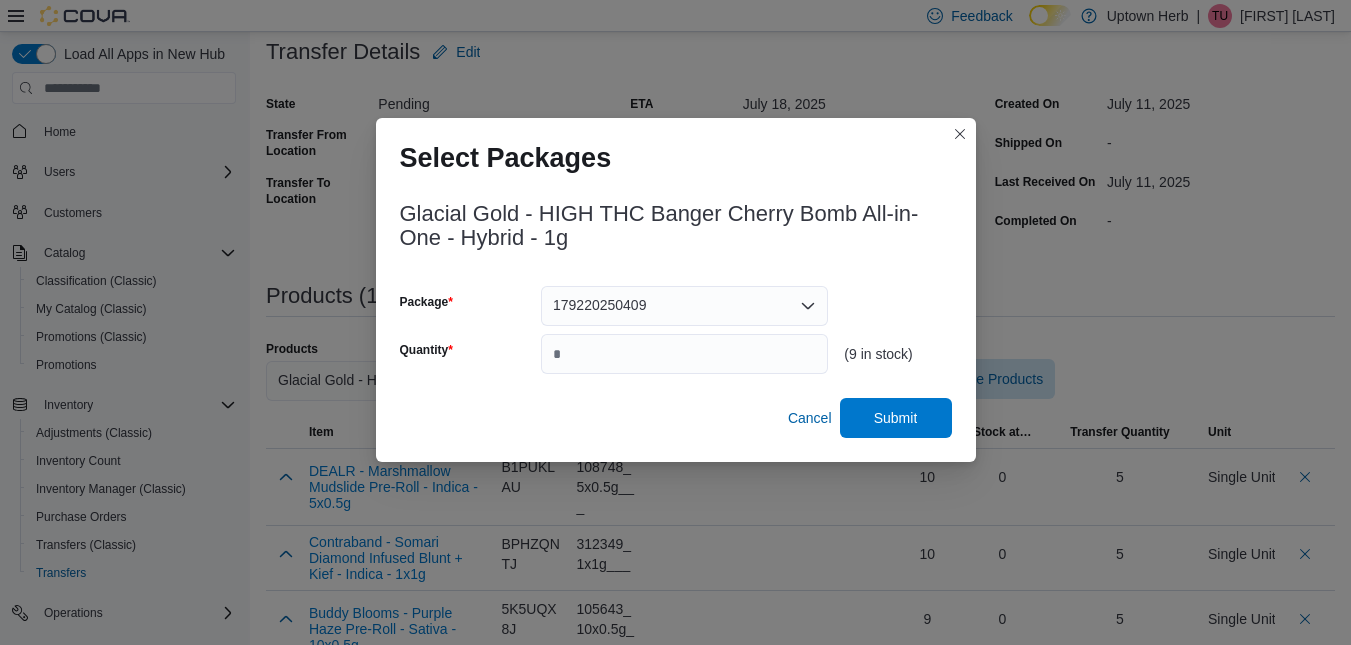 type on "*" 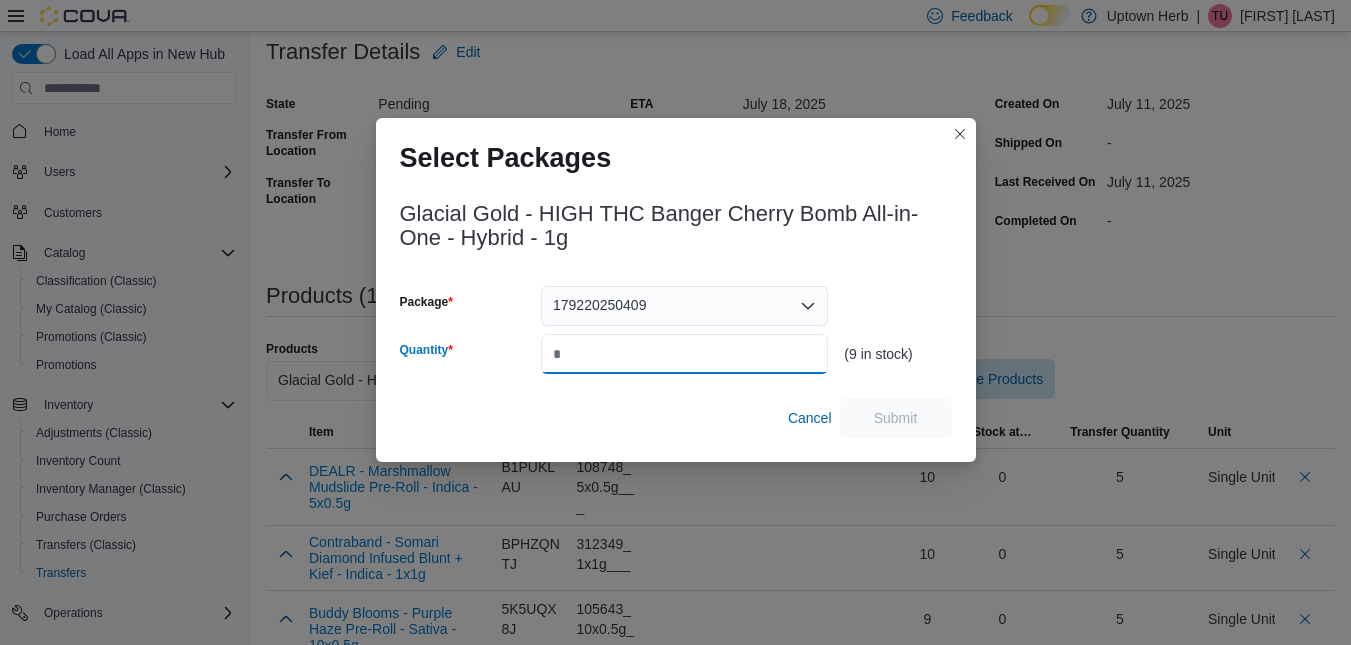 type on "*" 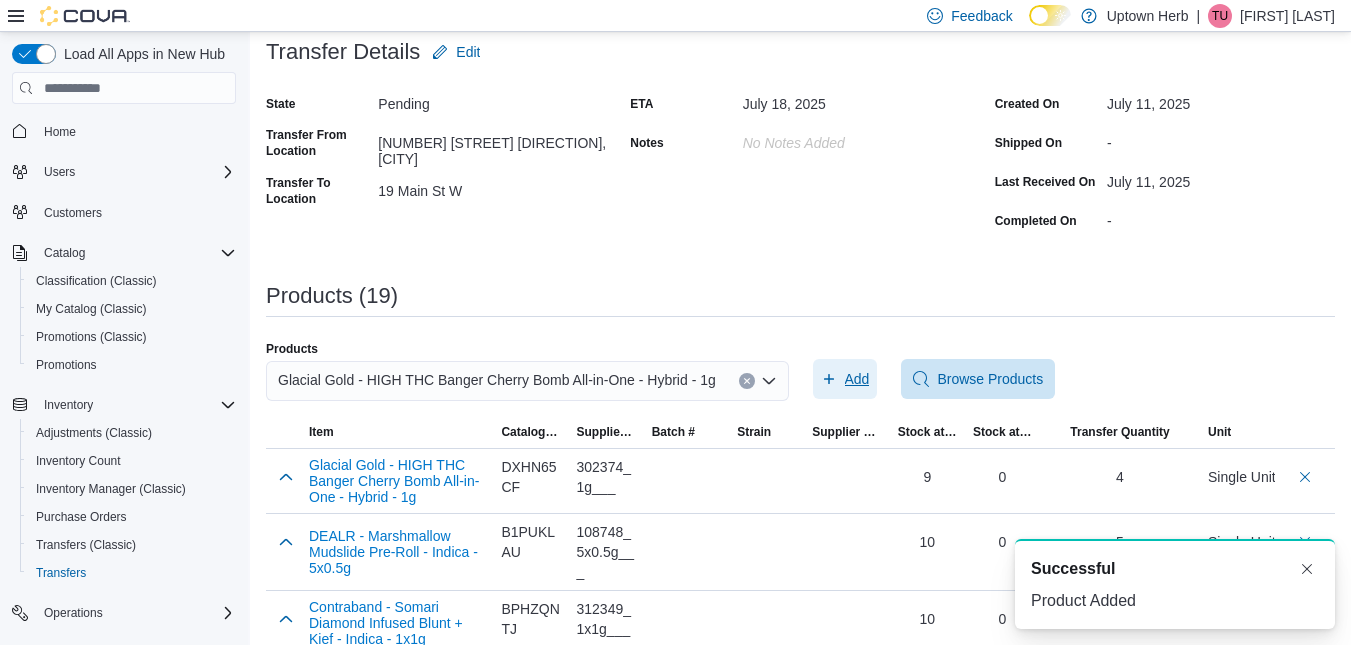 scroll, scrollTop: 0, scrollLeft: 0, axis: both 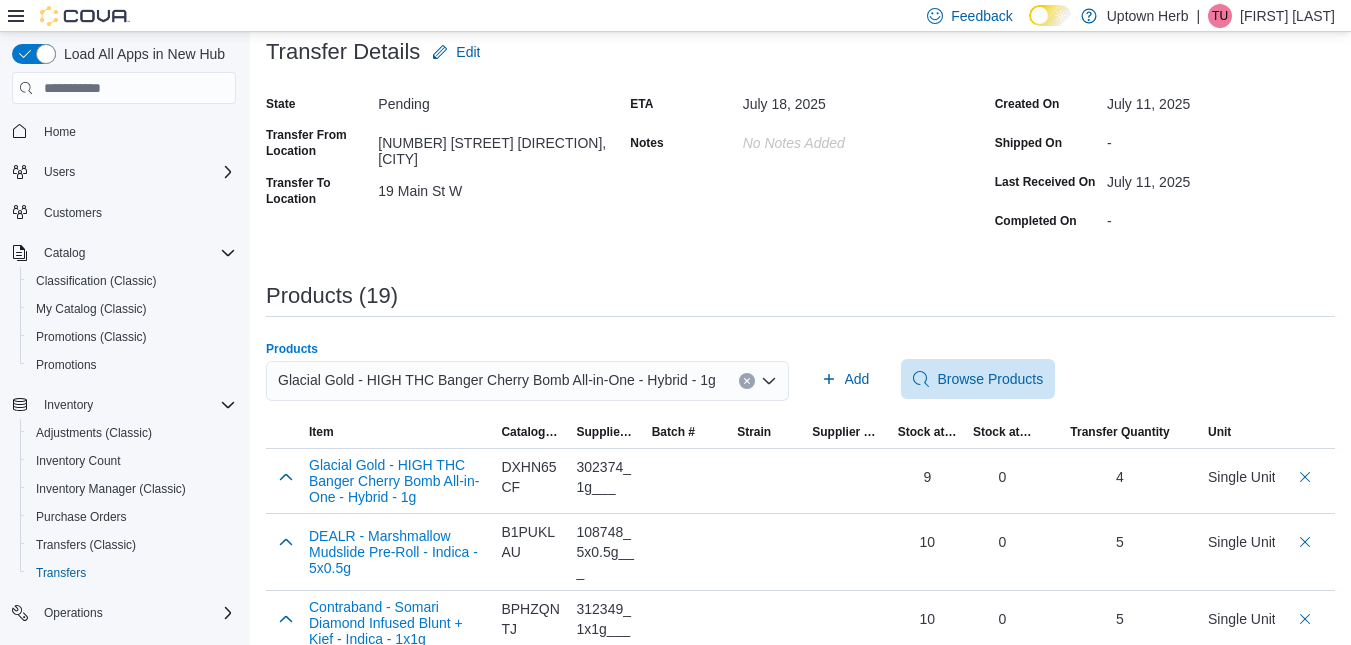 click on "Glacial Gold - HIGH THC Banger Cherry Bomb All-in-One - Hybrid - 1g" at bounding box center (497, 380) 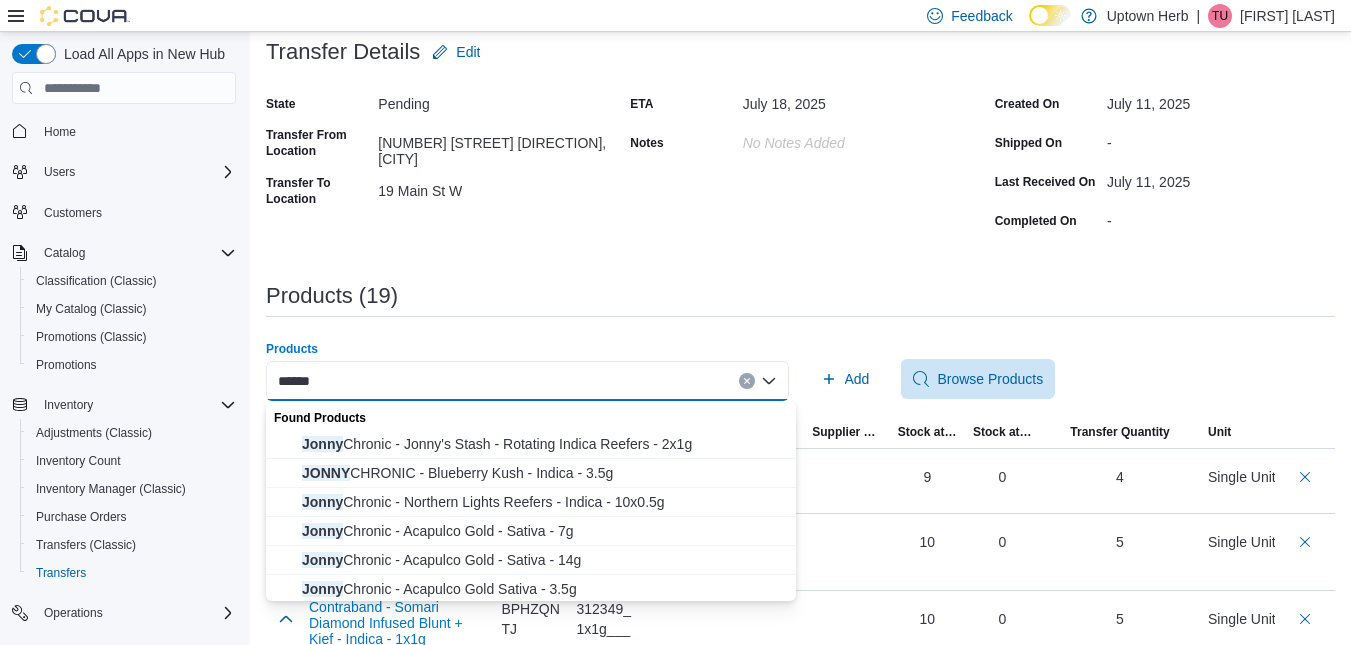 type on "*****" 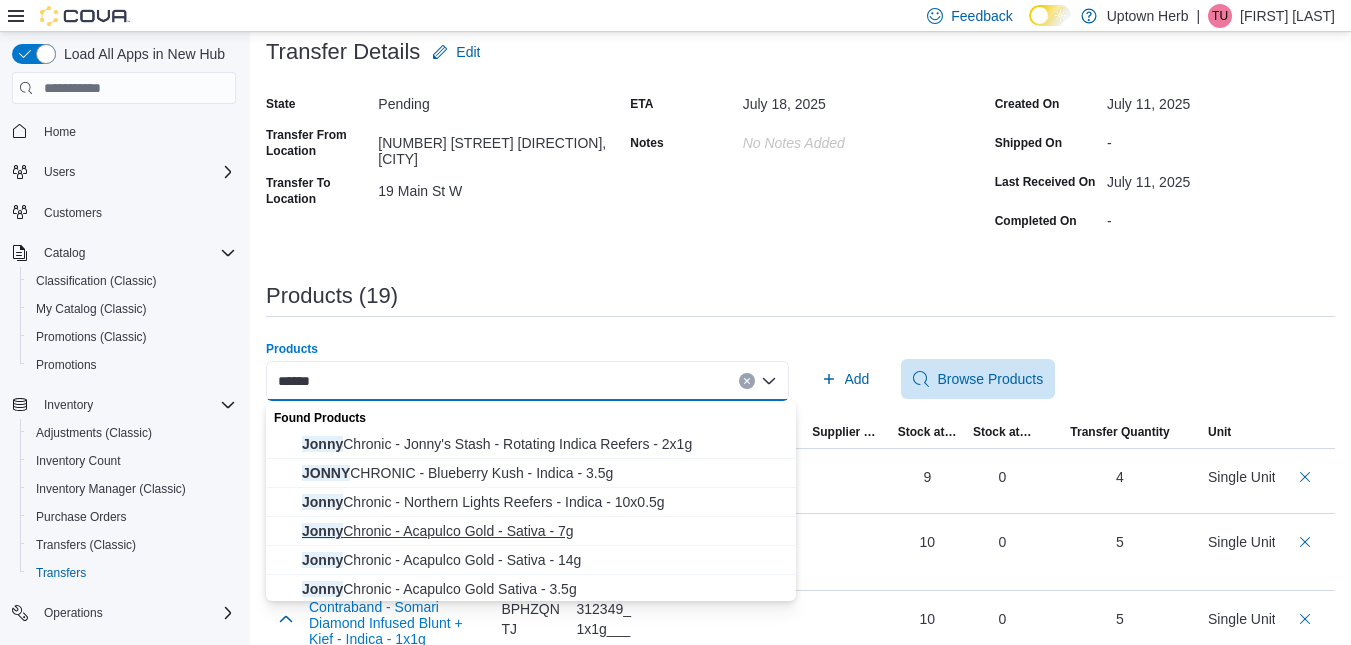 click on "Jonny  Chronic - Acapulco Gold - Sativa - 7g" at bounding box center [543, 531] 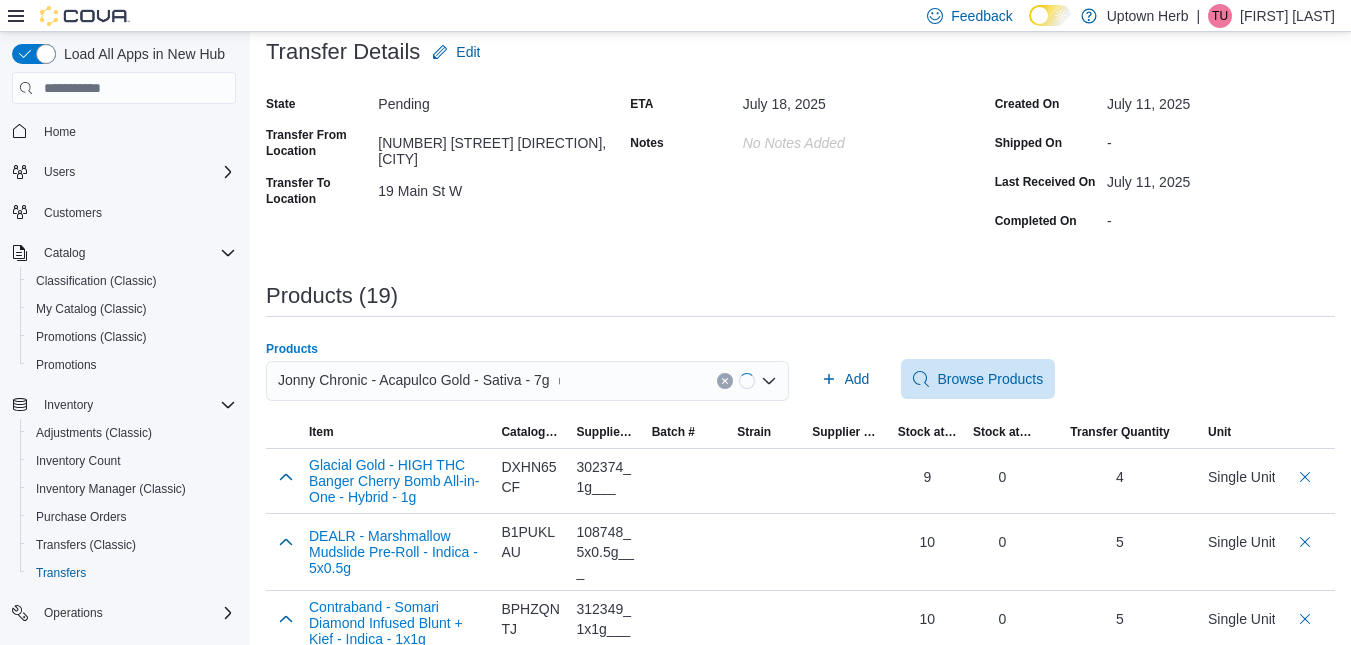 type 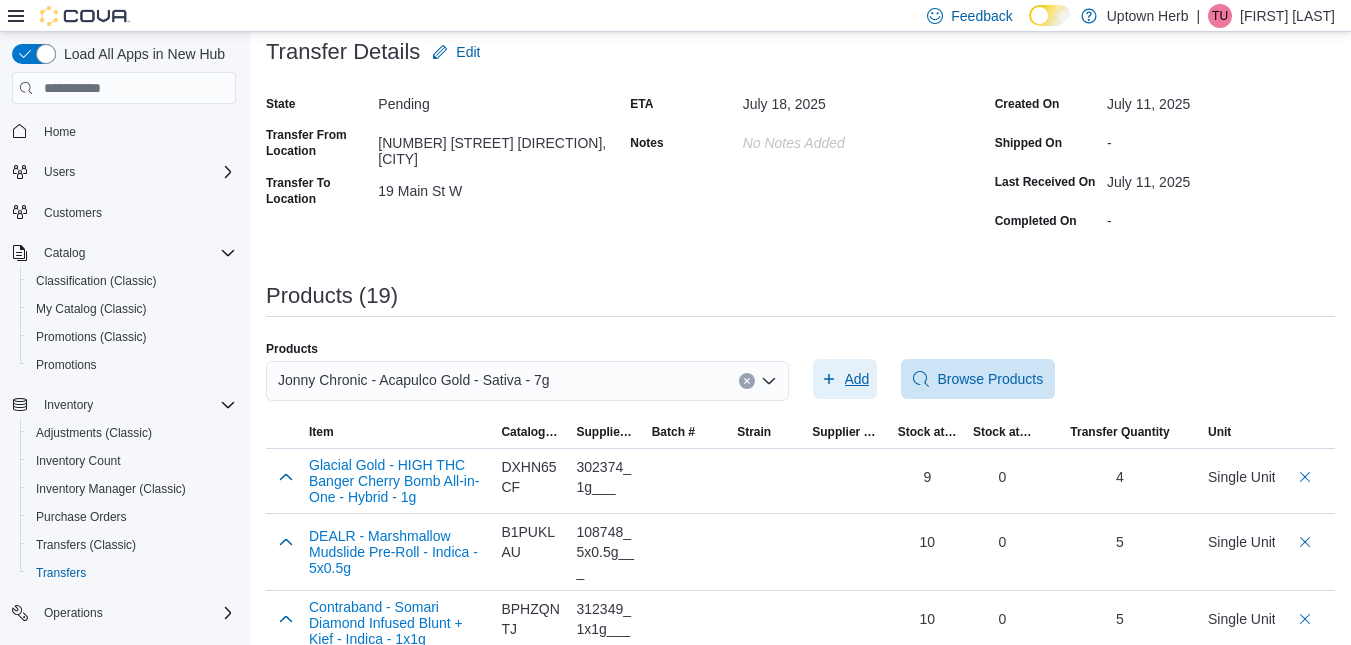 click on "Add" at bounding box center [857, 379] 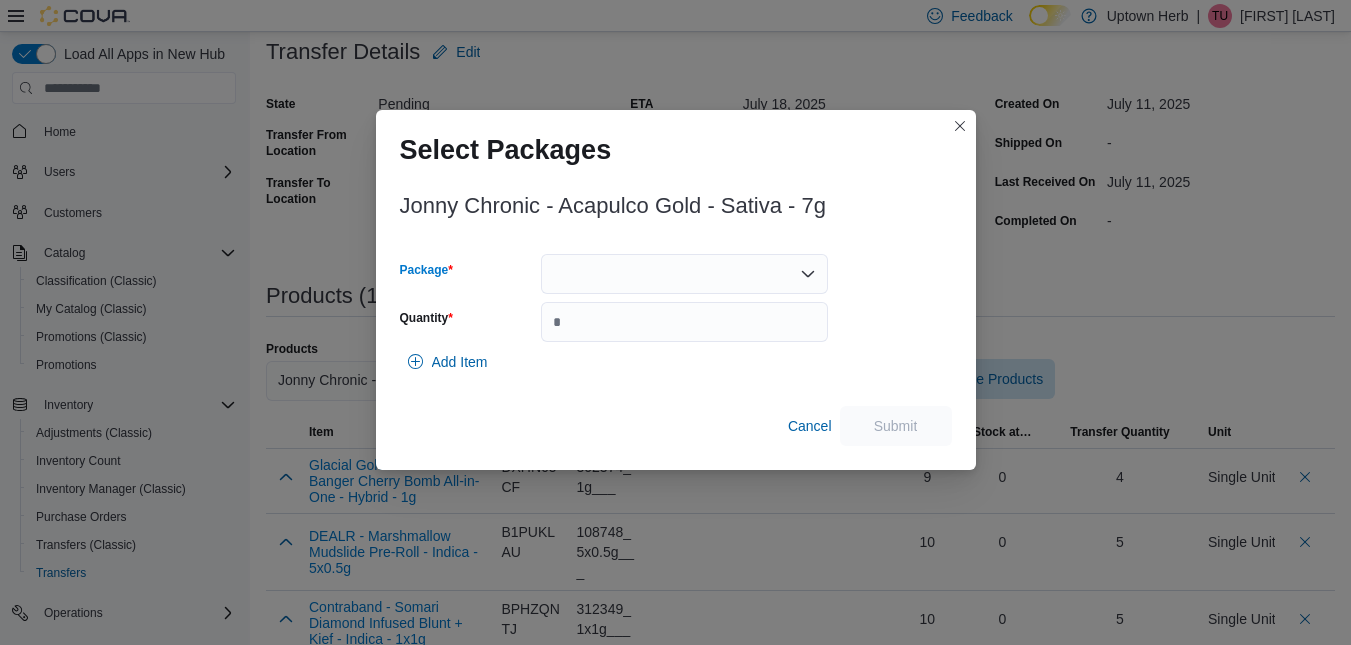 click at bounding box center (684, 274) 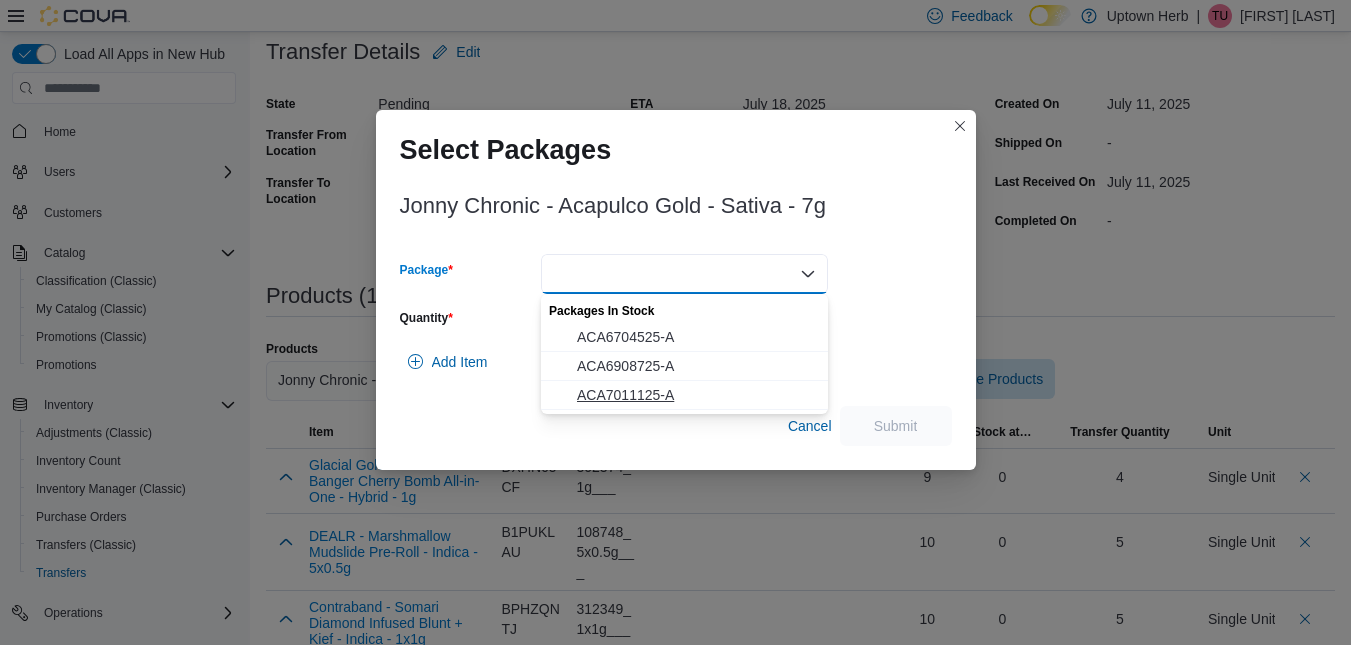 click on "ACA7011125-A" at bounding box center (684, 395) 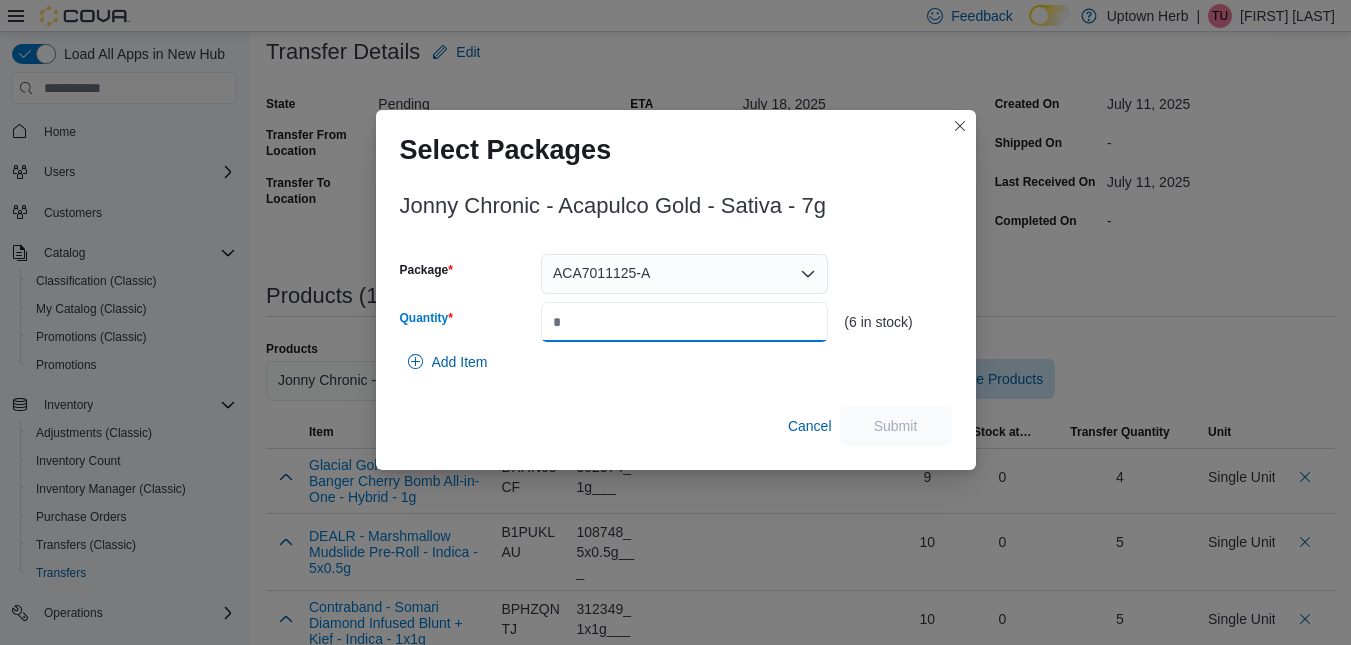 click on "Quantity" at bounding box center (684, 322) 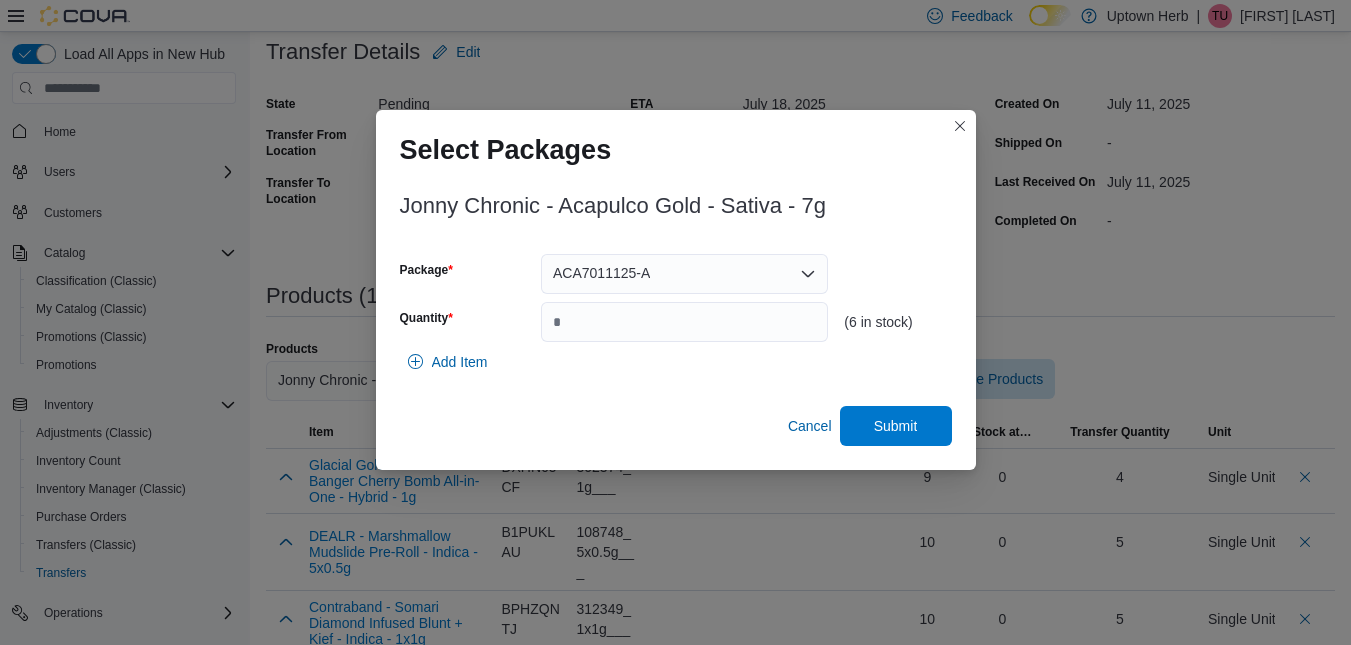 type on "*" 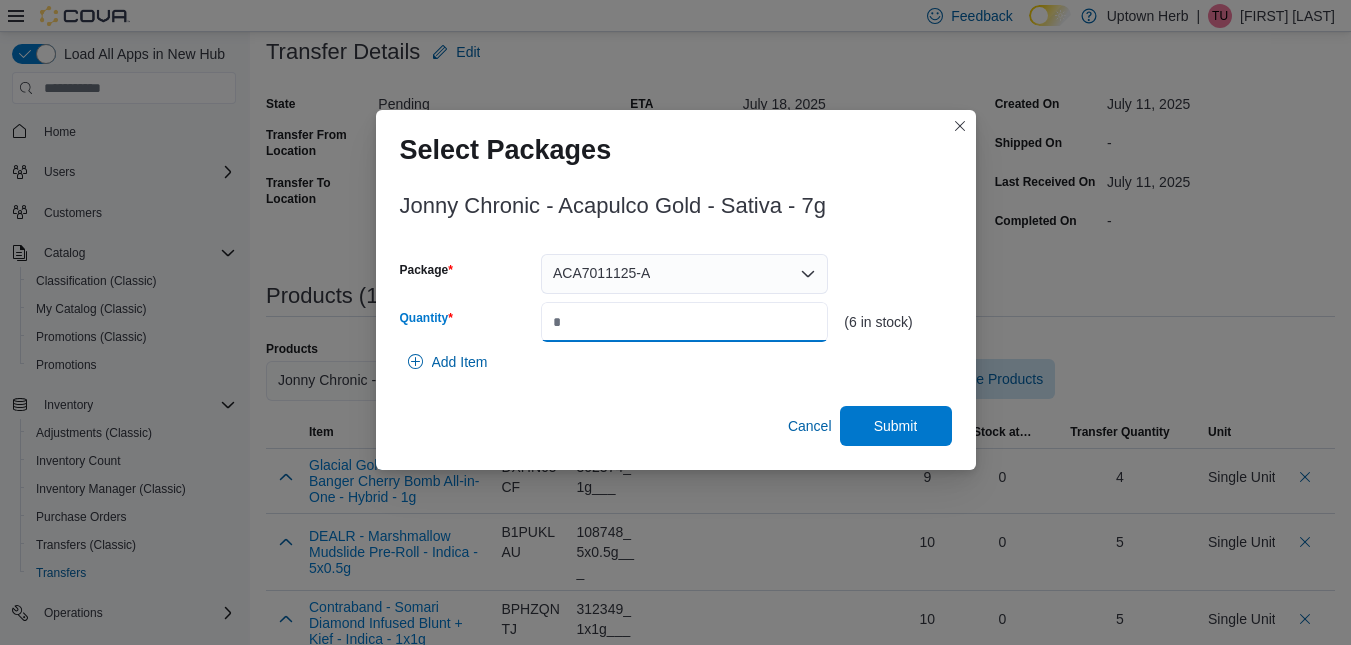 type on "*" 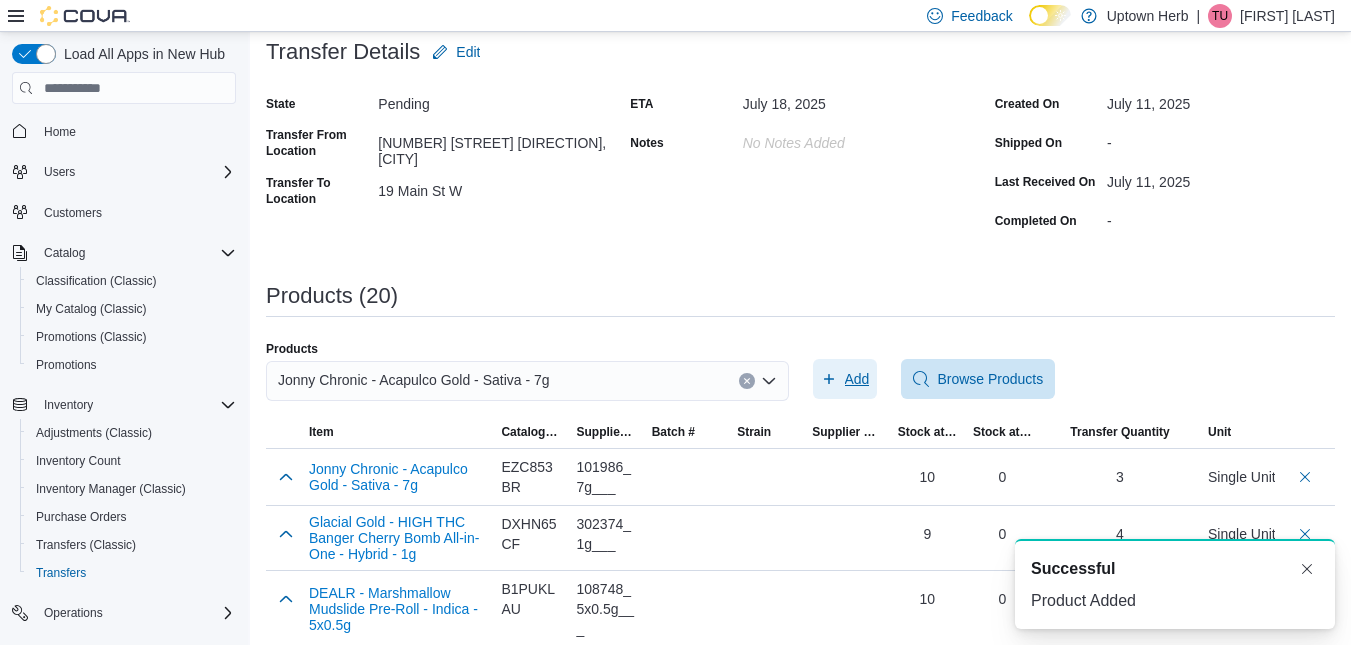 scroll, scrollTop: 0, scrollLeft: 0, axis: both 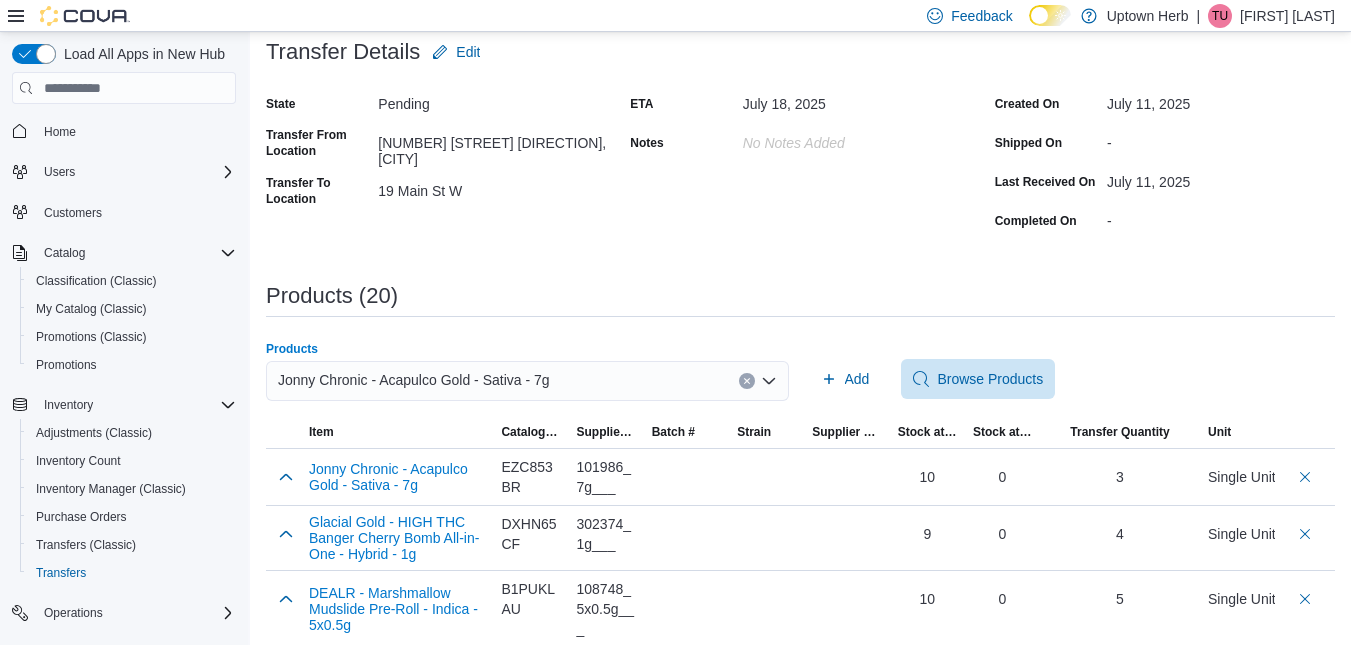 click on "Jonny Chronic - Acapulco Gold - Sativa - 7g" at bounding box center [414, 380] 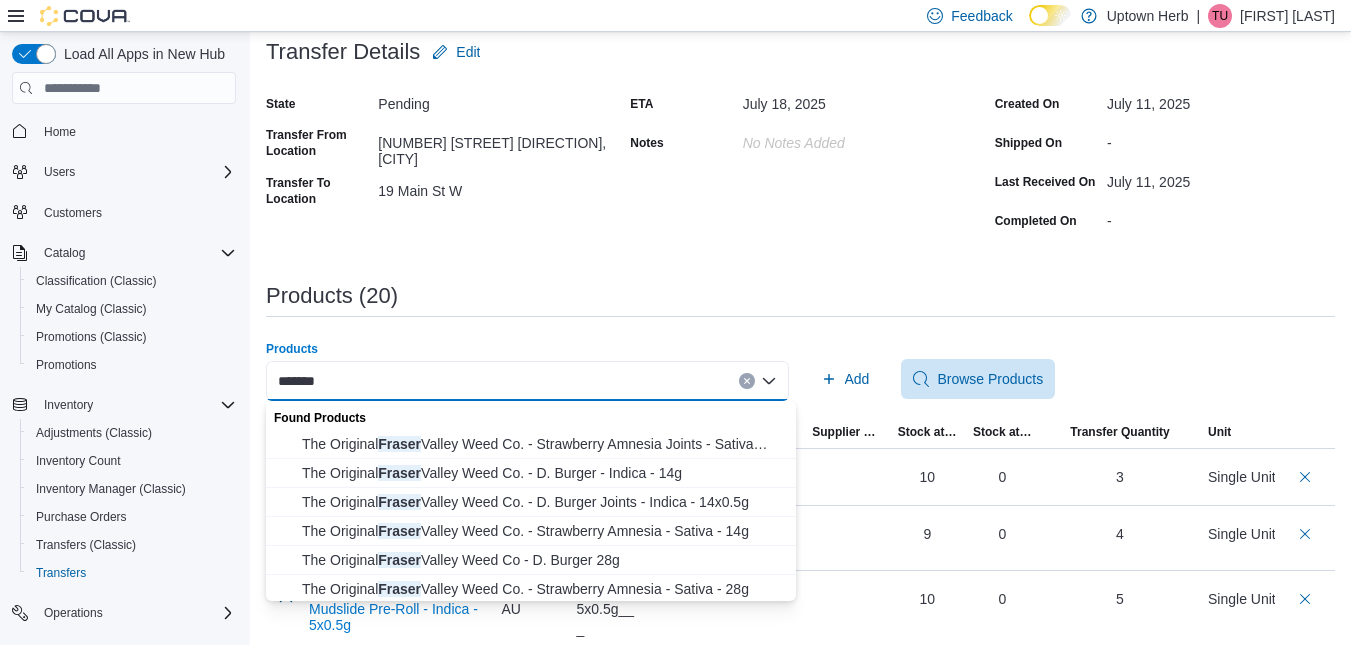 type on "******" 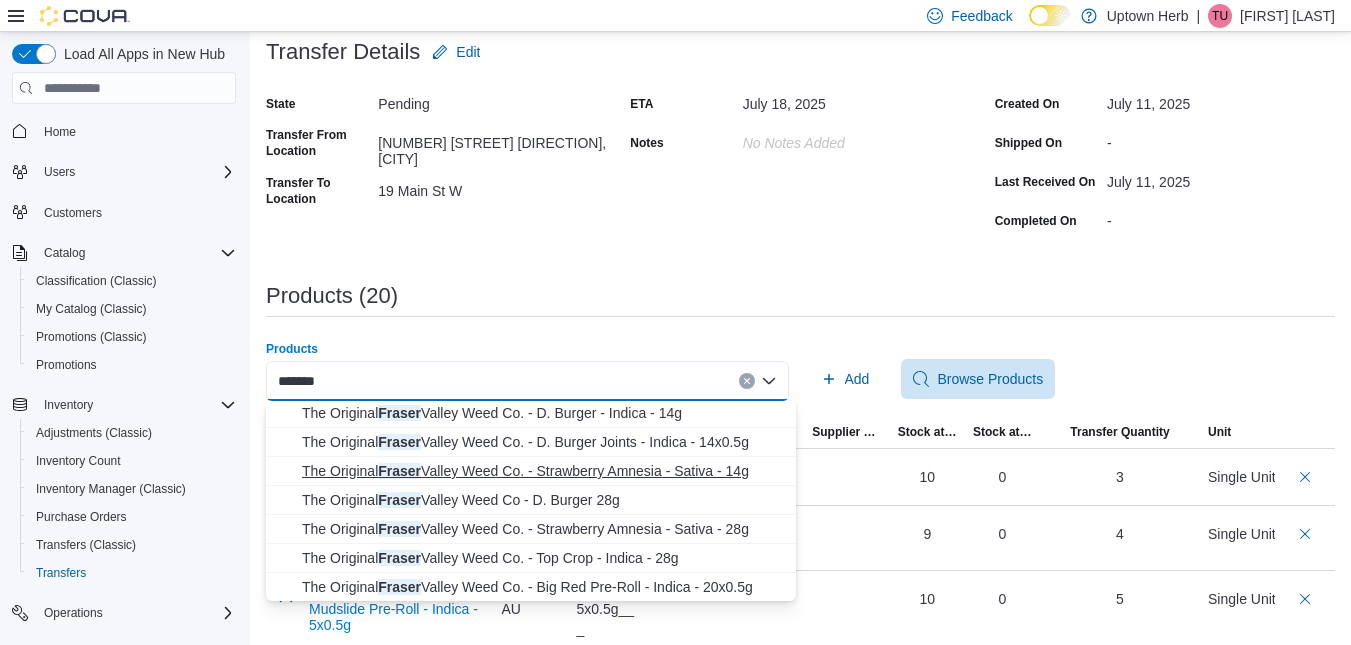 scroll, scrollTop: 61, scrollLeft: 0, axis: vertical 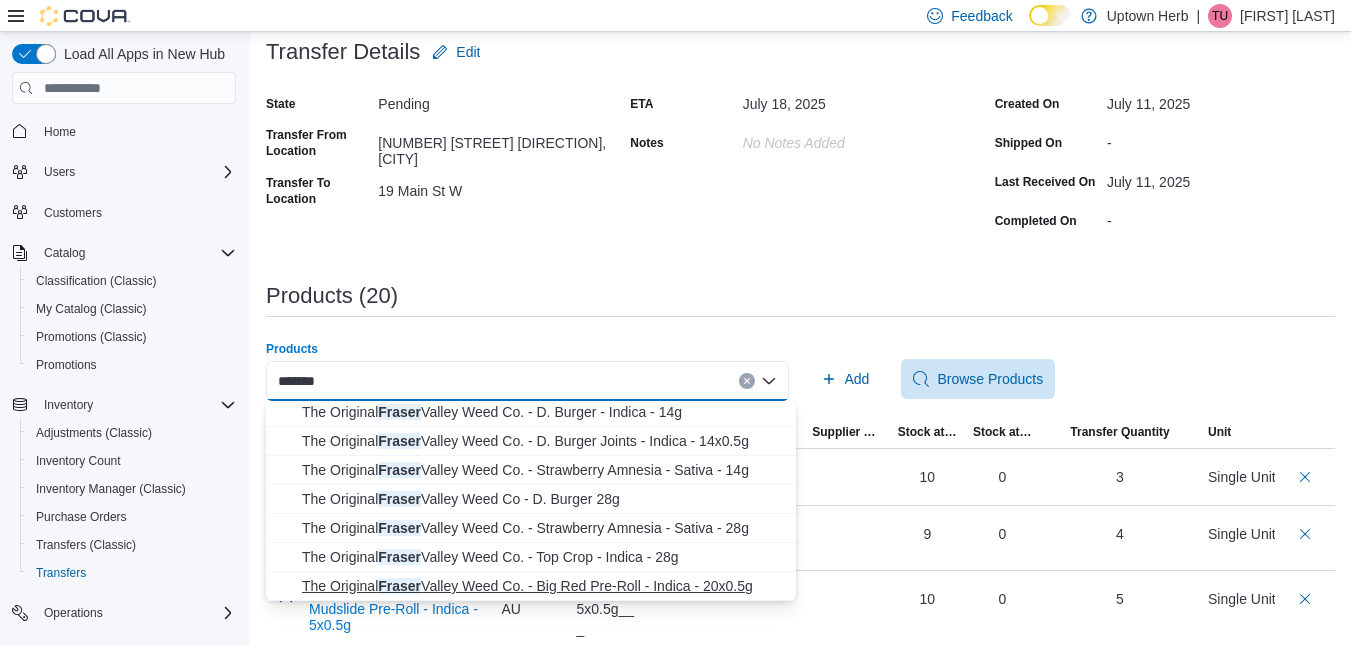 click on "The Original  Fraser  Valley Weed Co. - Big Red Pre-Roll - Indica - 20x0.5g" at bounding box center (543, 586) 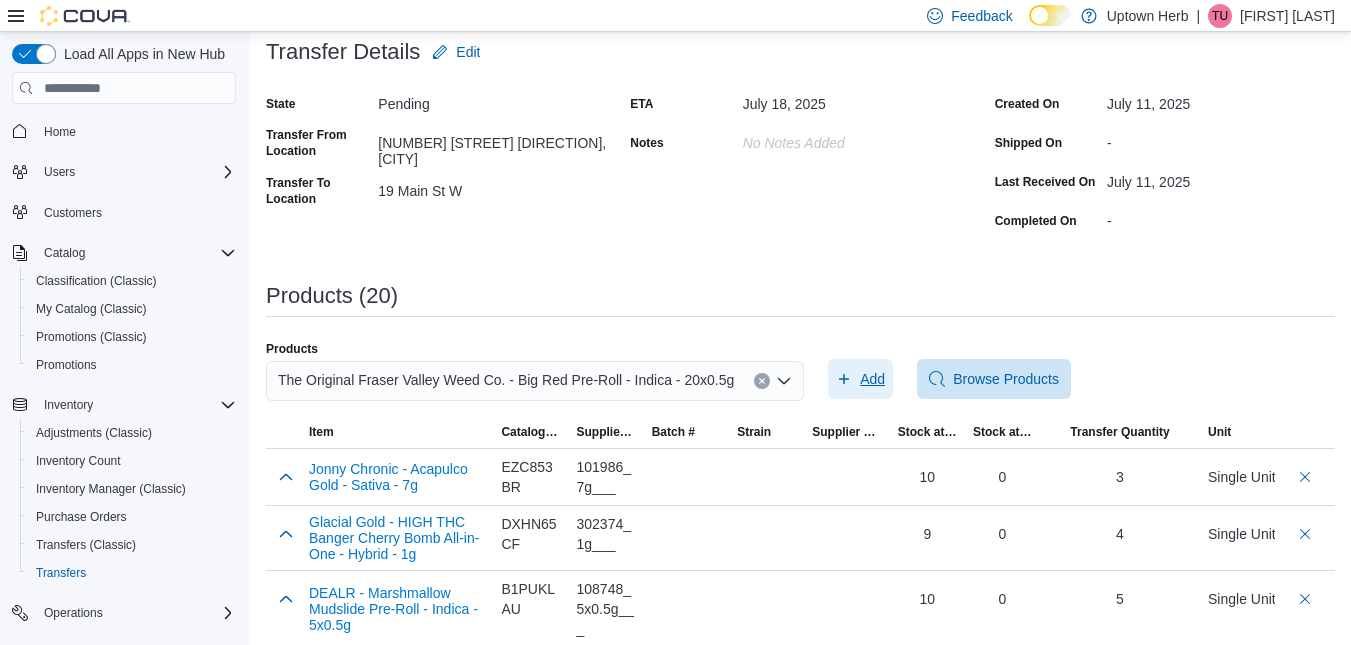 click on "Add" at bounding box center (872, 379) 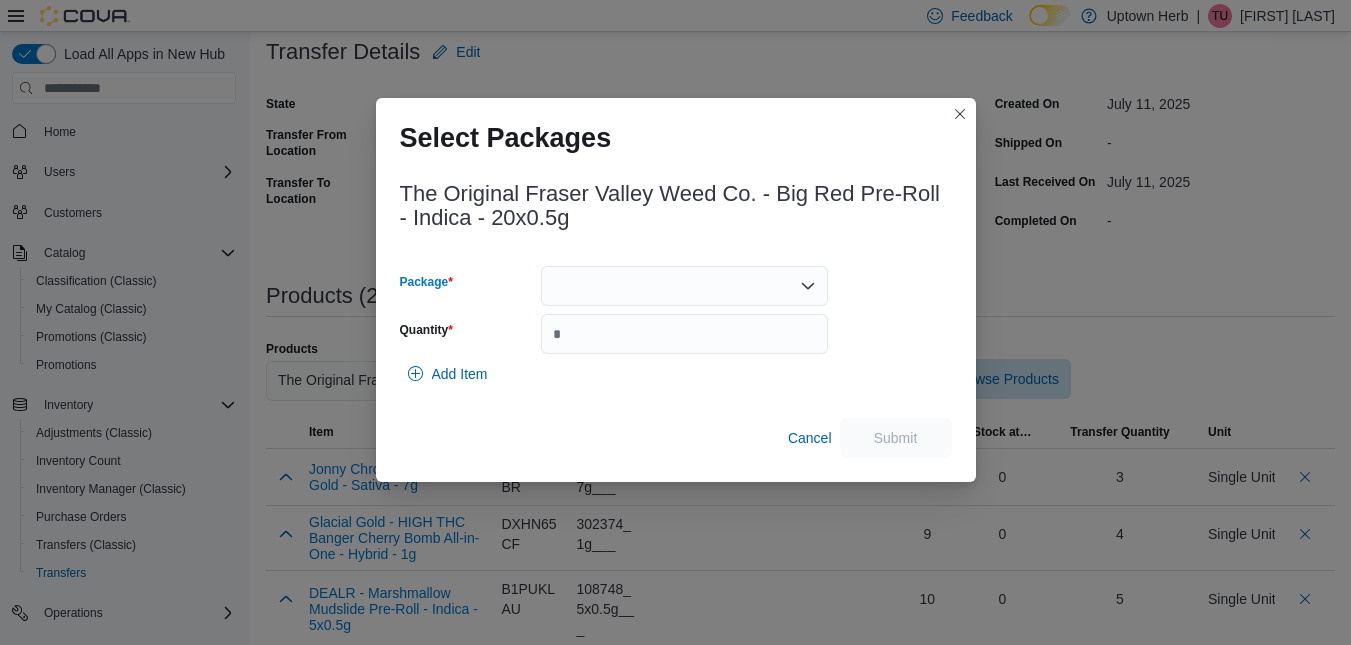 click at bounding box center [684, 286] 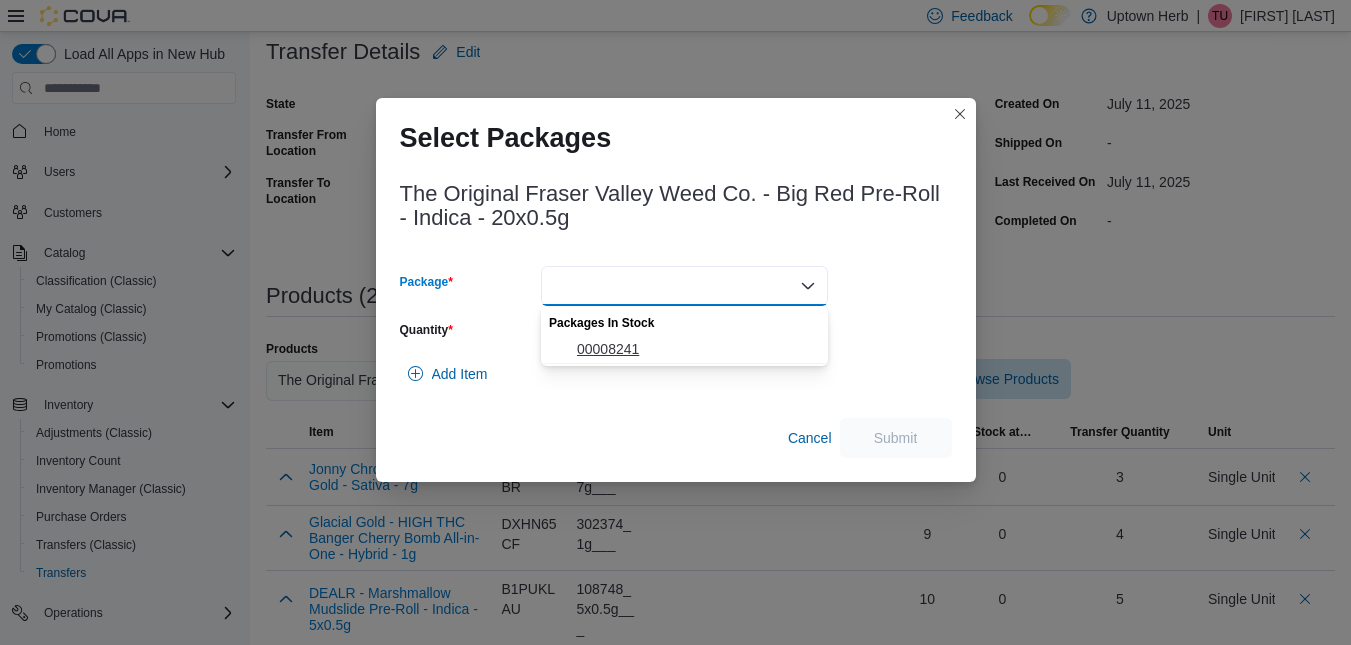 click on "00008241" at bounding box center (696, 349) 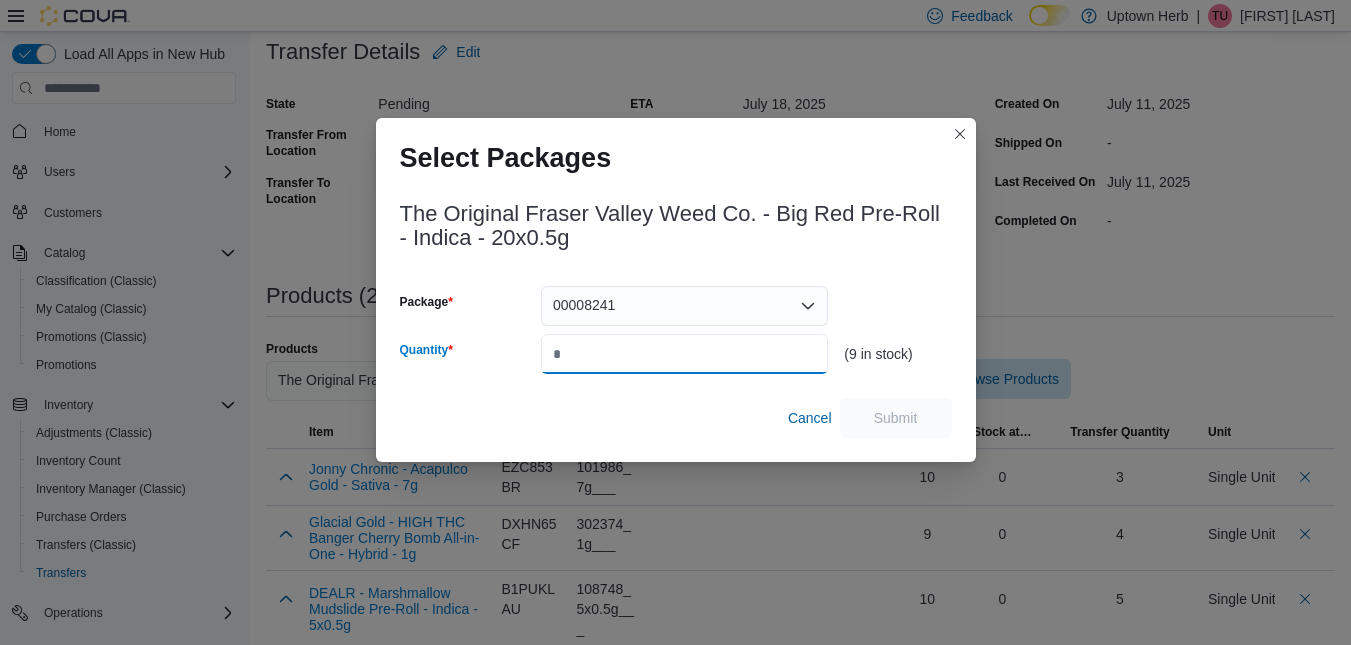click on "Quantity" at bounding box center (684, 354) 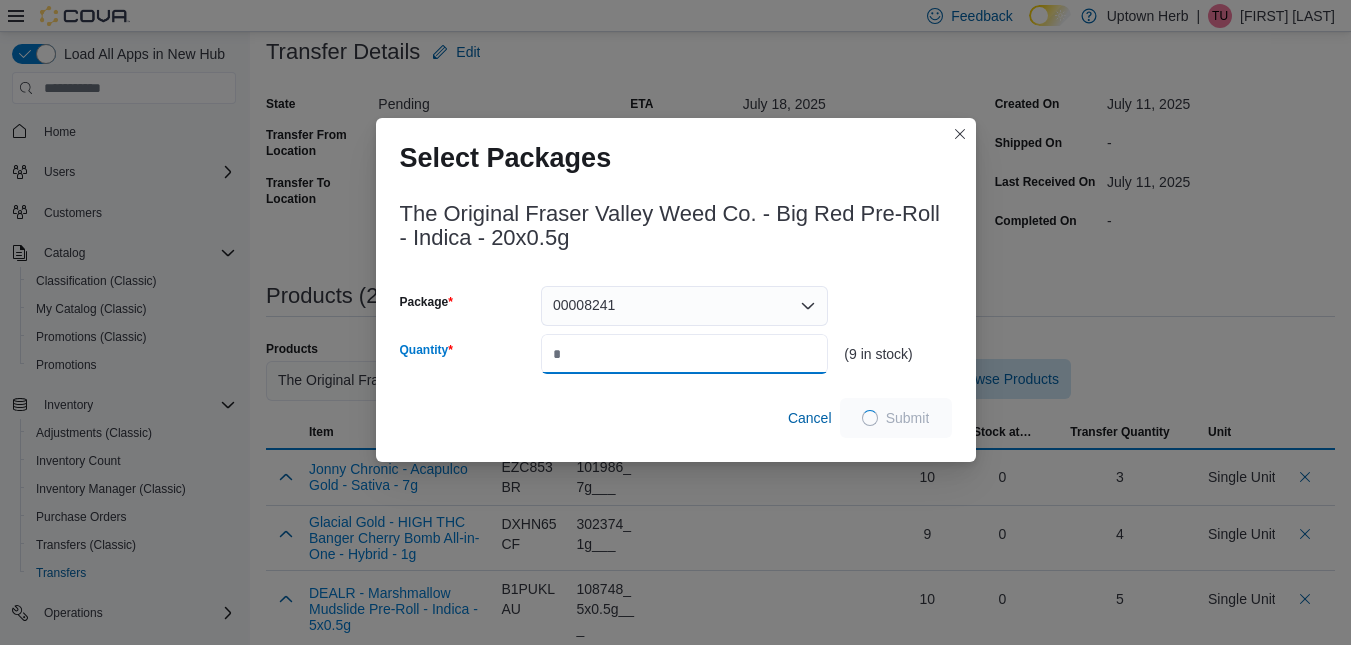 type on "*" 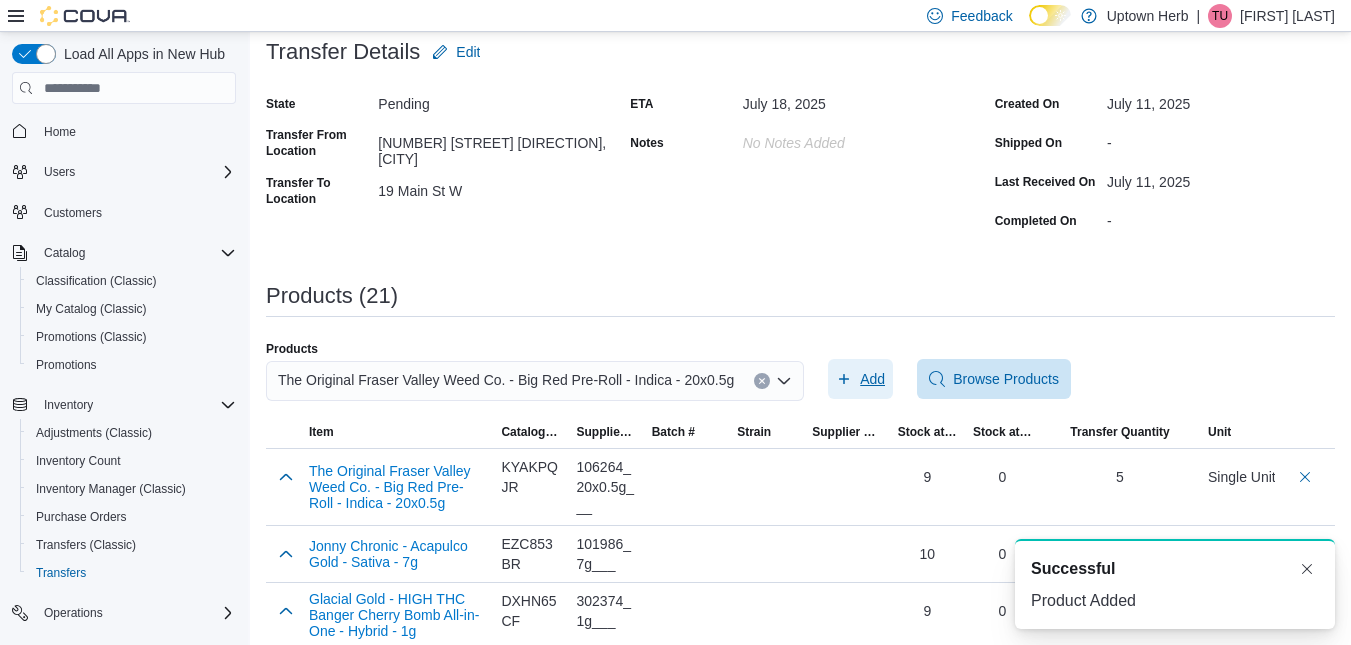 scroll, scrollTop: 0, scrollLeft: 0, axis: both 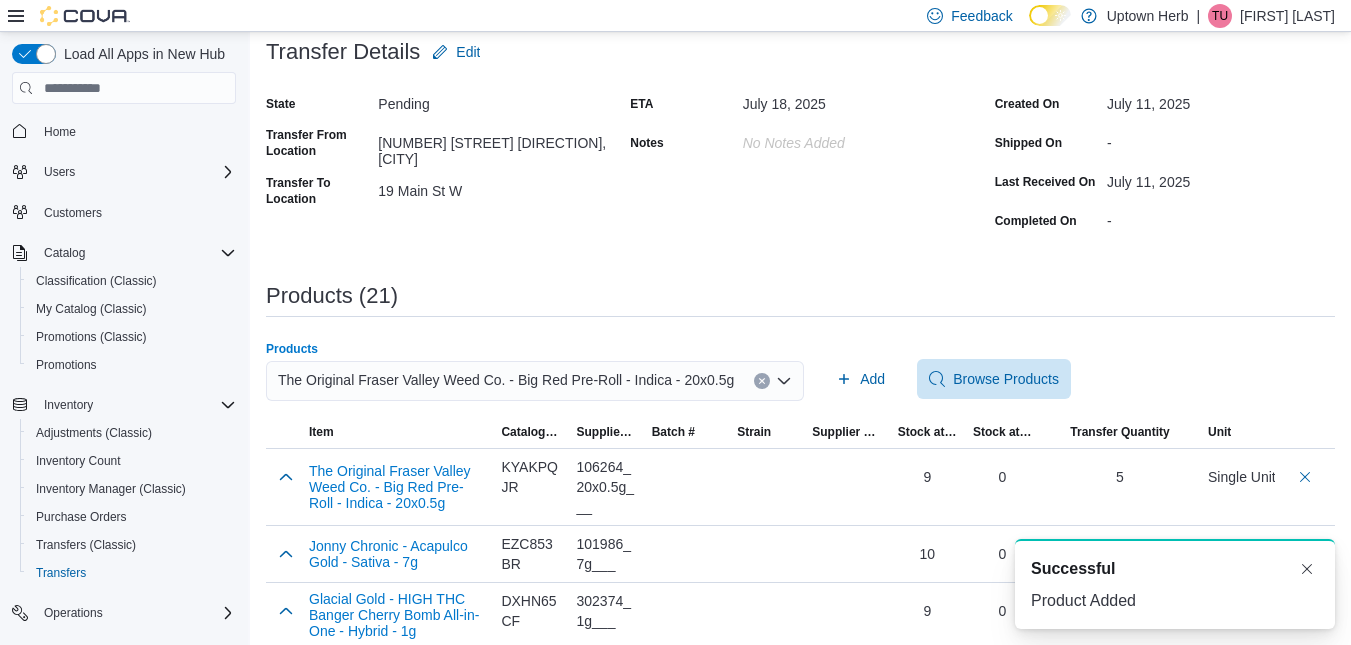 click on "The Original Fraser Valley Weed Co. - Big Red Pre-Roll - Indica - 20x0.5g" at bounding box center [506, 380] 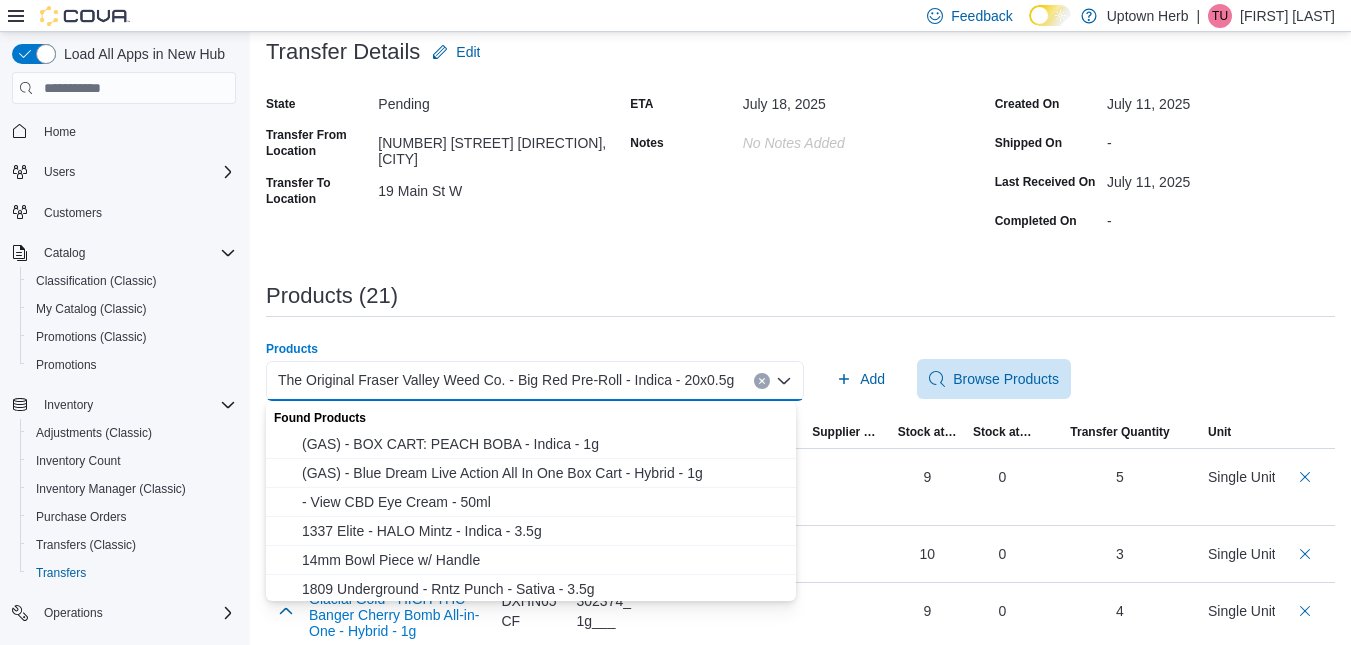 click on "The Original Fraser Valley Weed Co. - Big Red Pre-Roll - Indica - 20x0.5g" at bounding box center [506, 380] 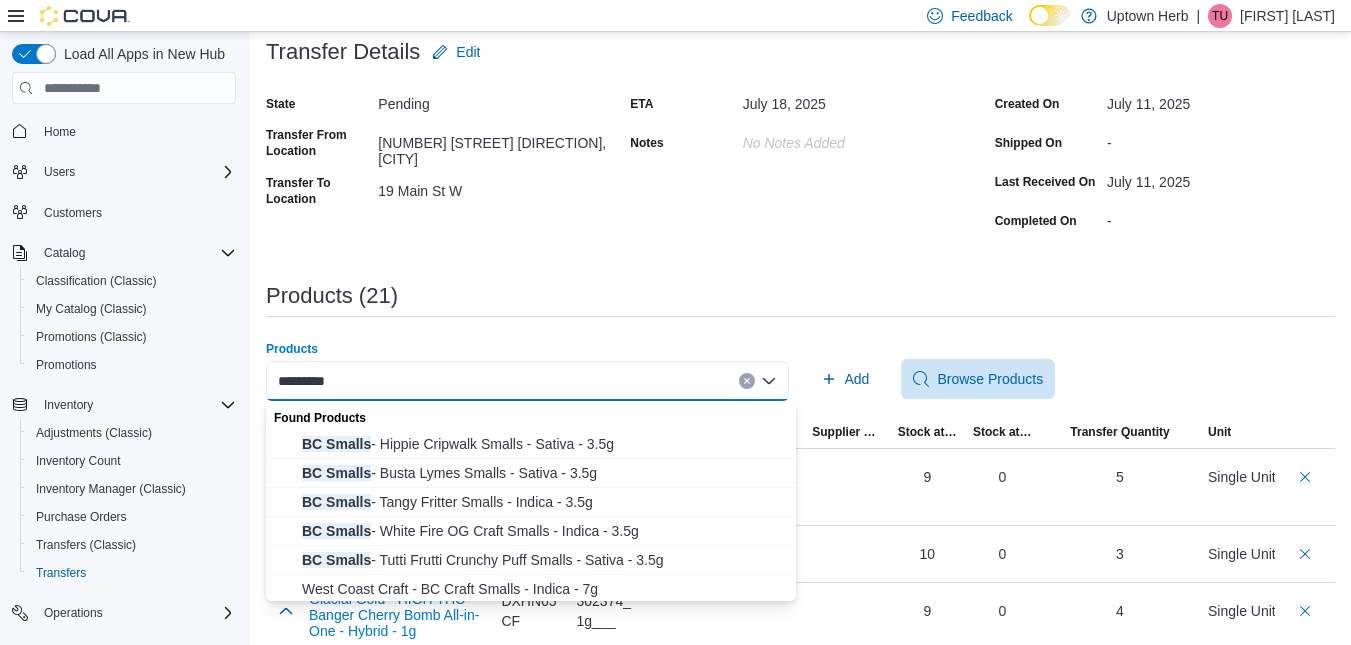 type on "*********" 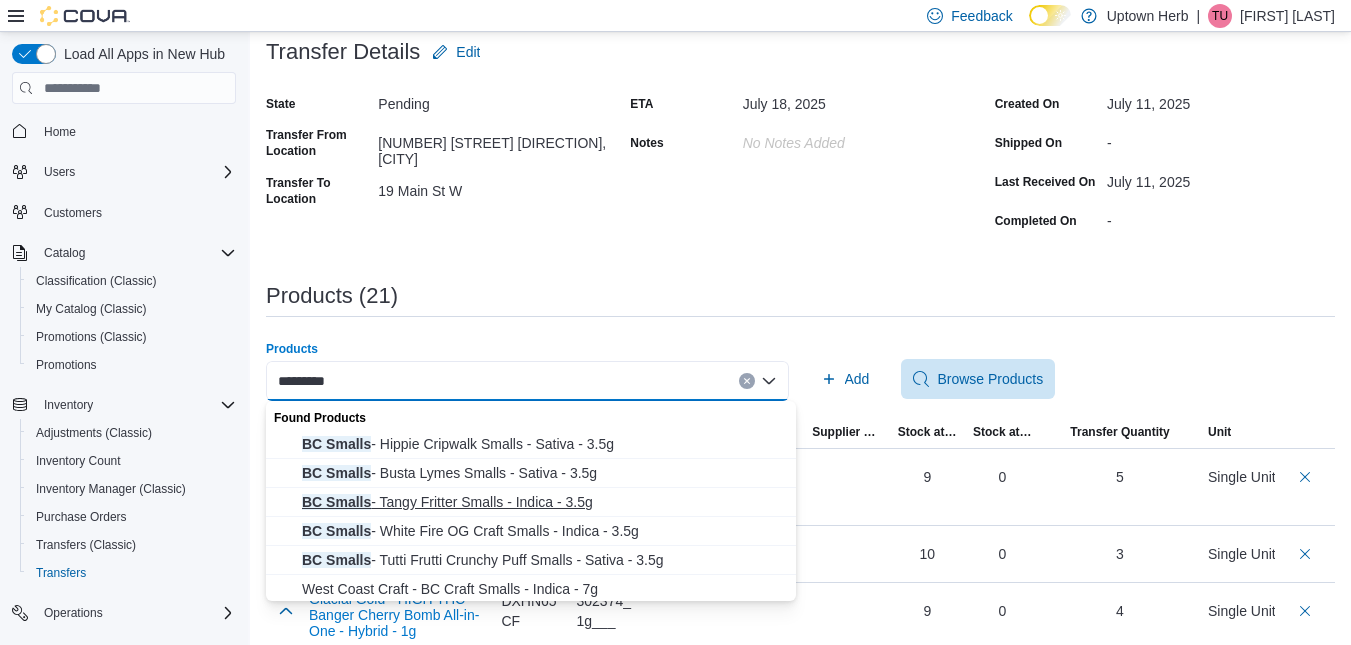 click on "BC Smalls  - Tangy Fritter Smalls - Indica - 3.5g" at bounding box center (543, 502) 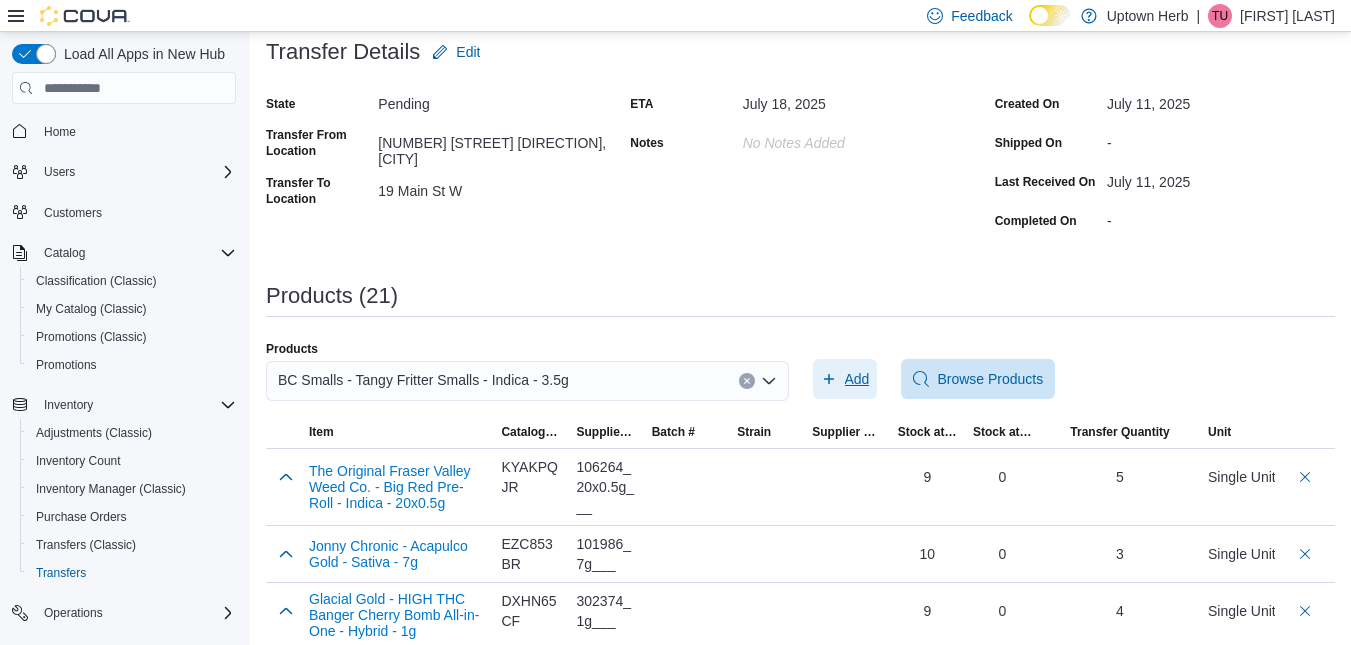 click on "Add" at bounding box center (857, 379) 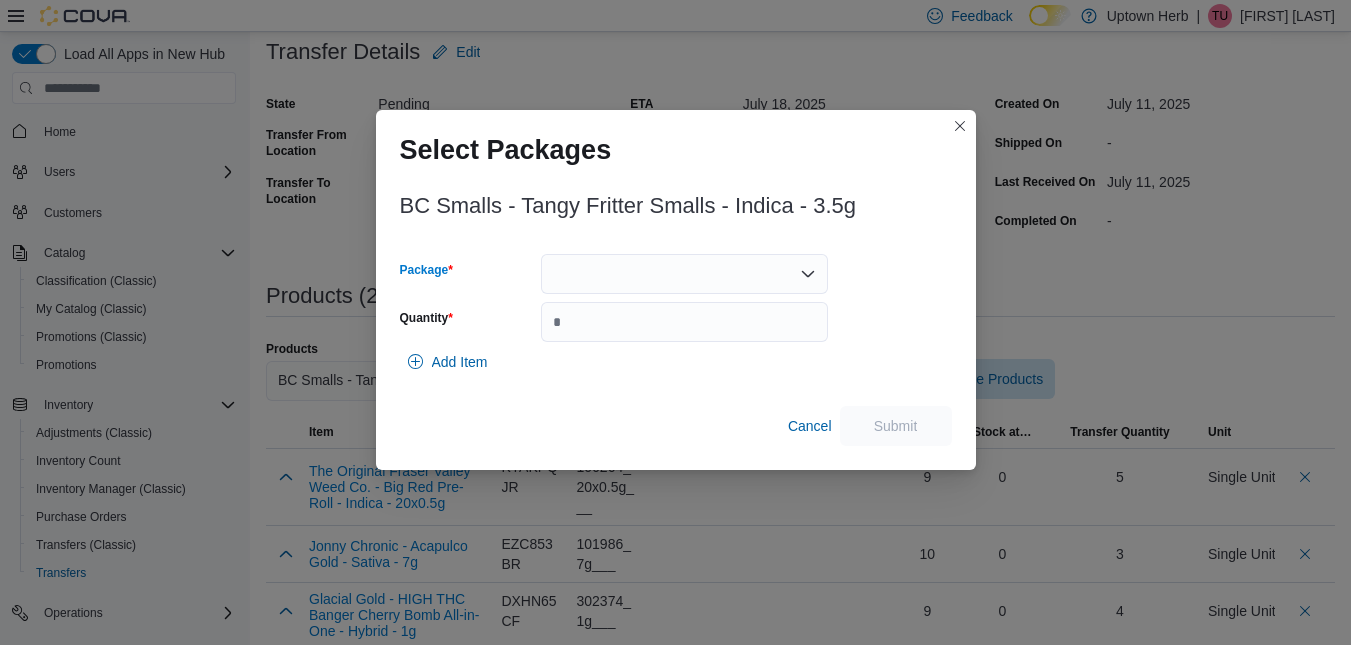click at bounding box center (684, 274) 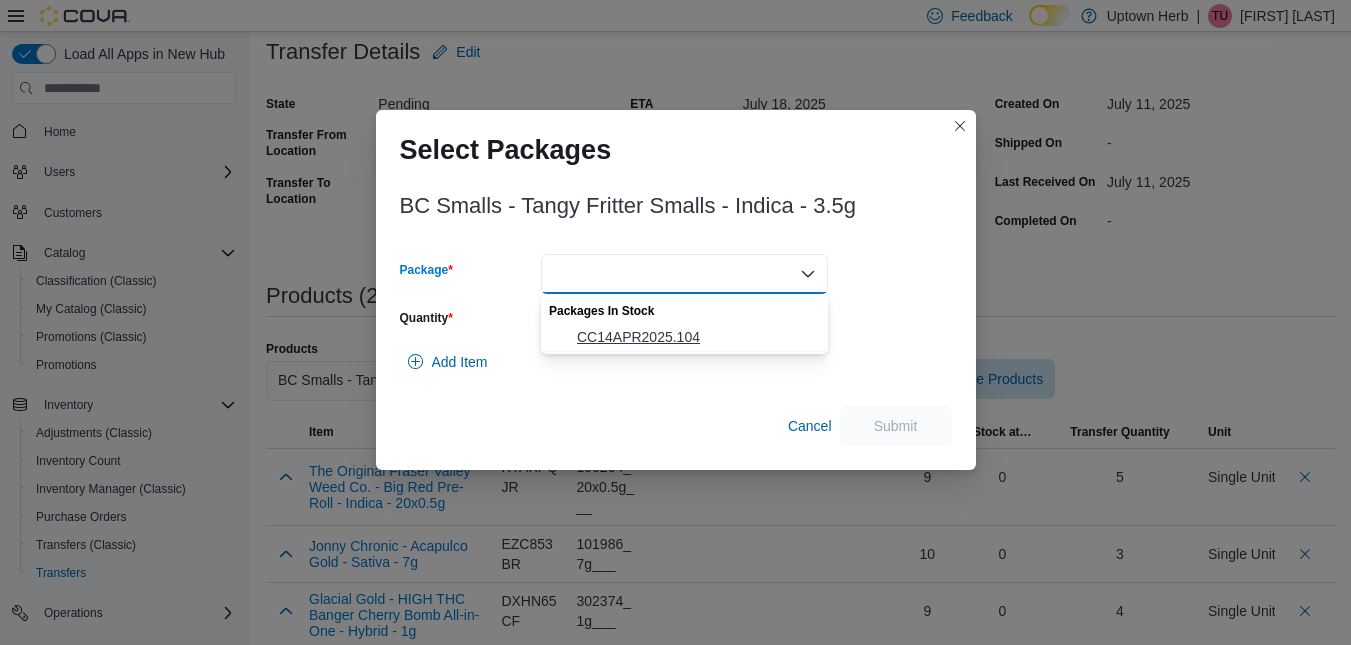click on "CC14APR2025.104" at bounding box center [696, 337] 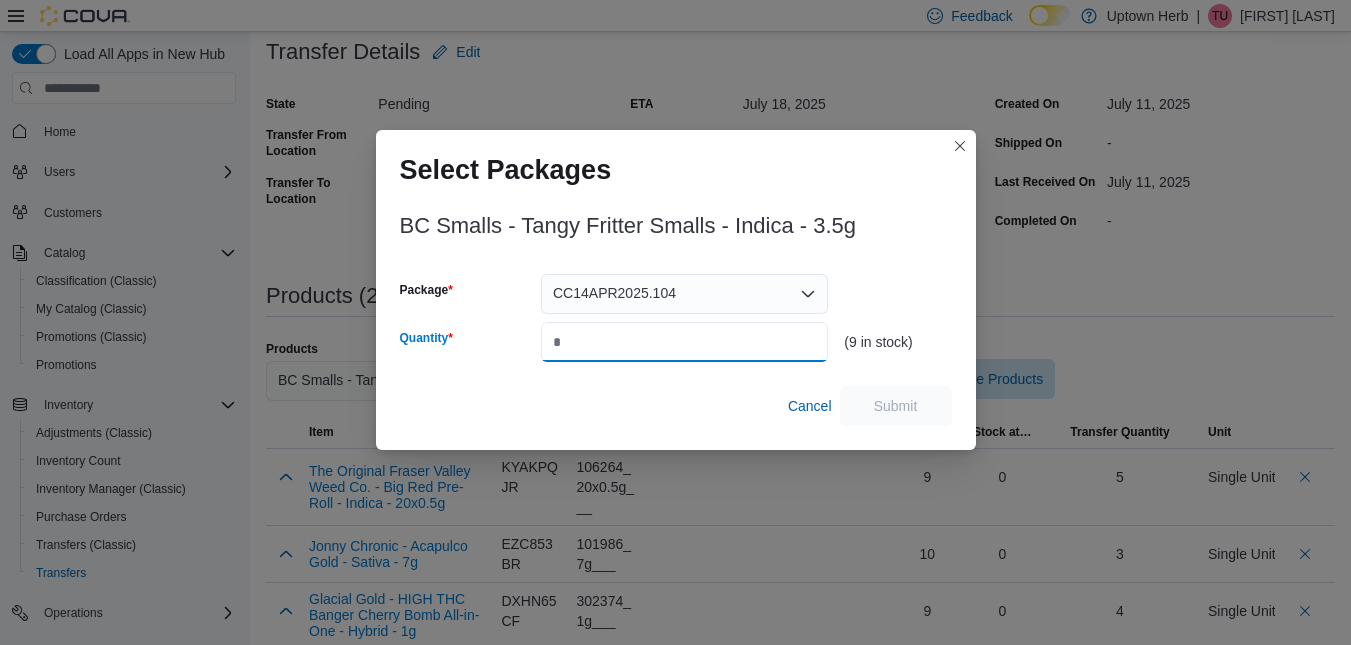 click on "Quantity" at bounding box center (684, 342) 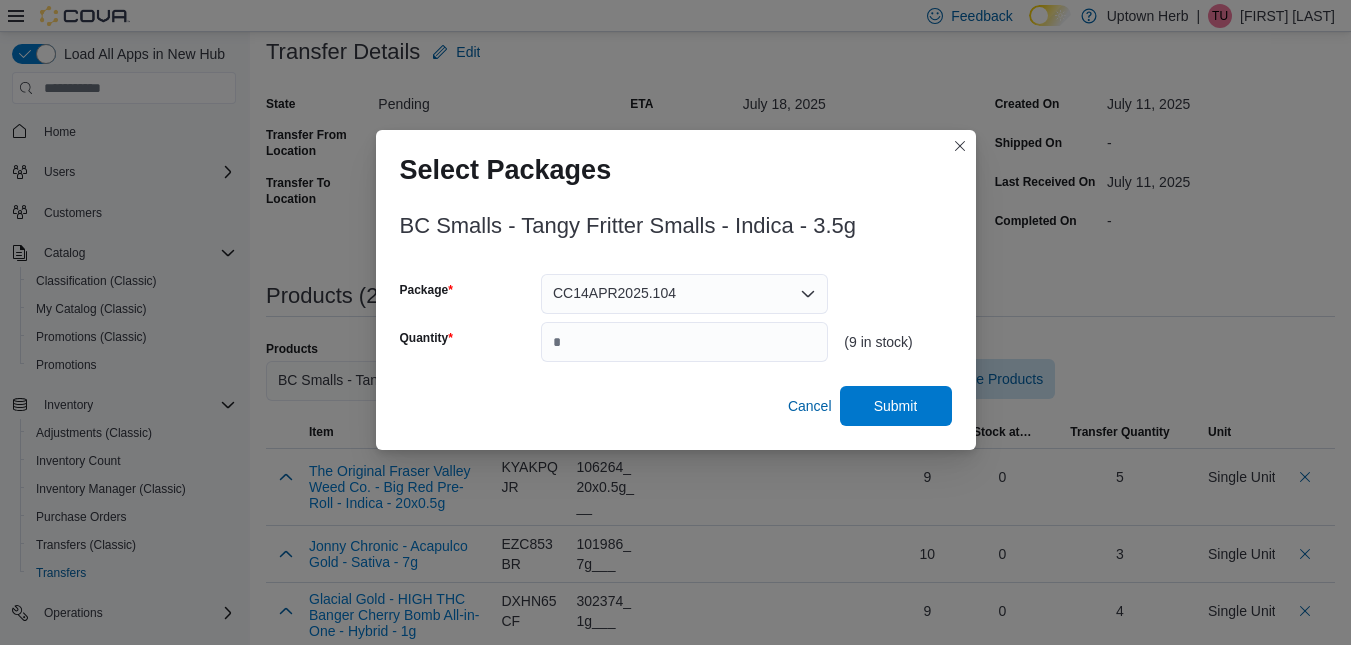 type on "*" 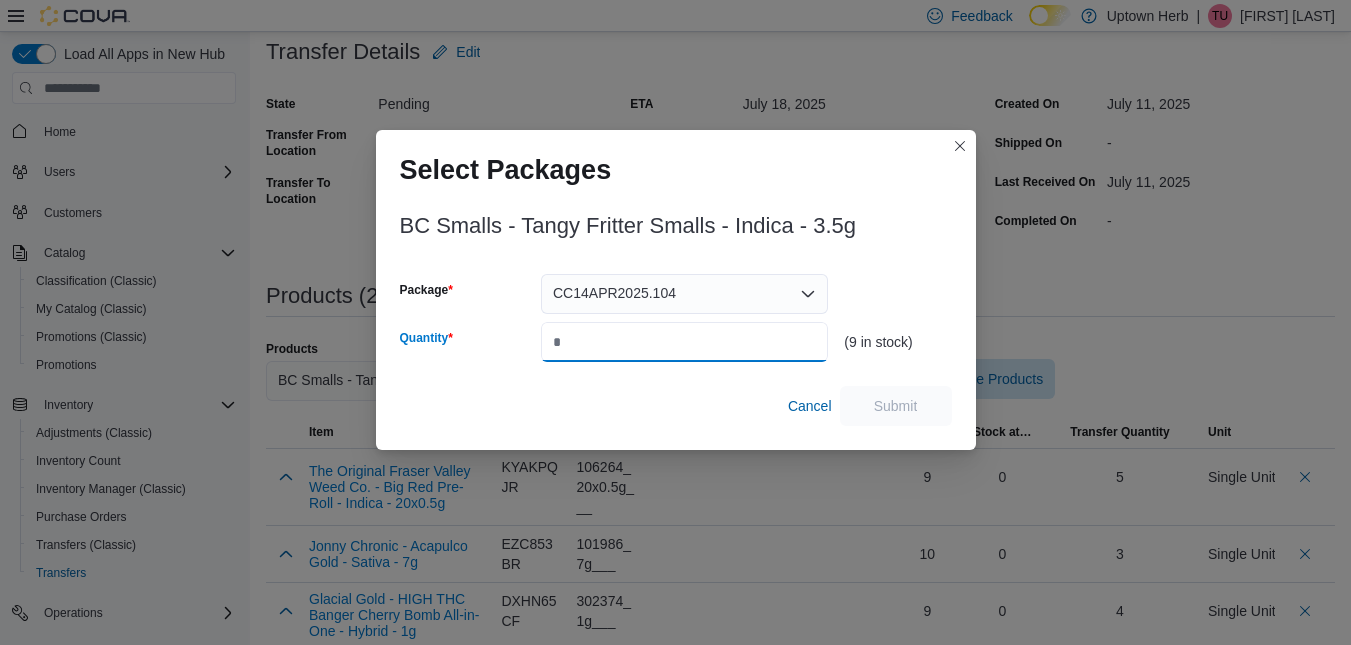 type on "*" 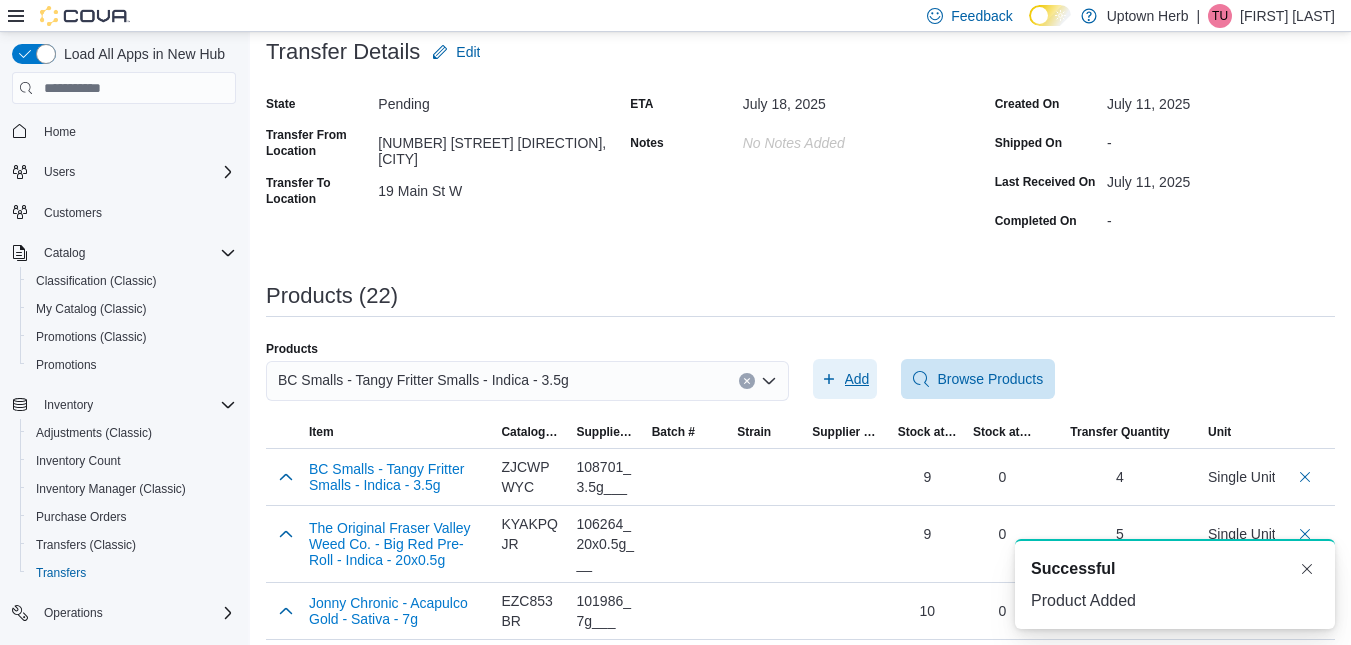scroll, scrollTop: 0, scrollLeft: 0, axis: both 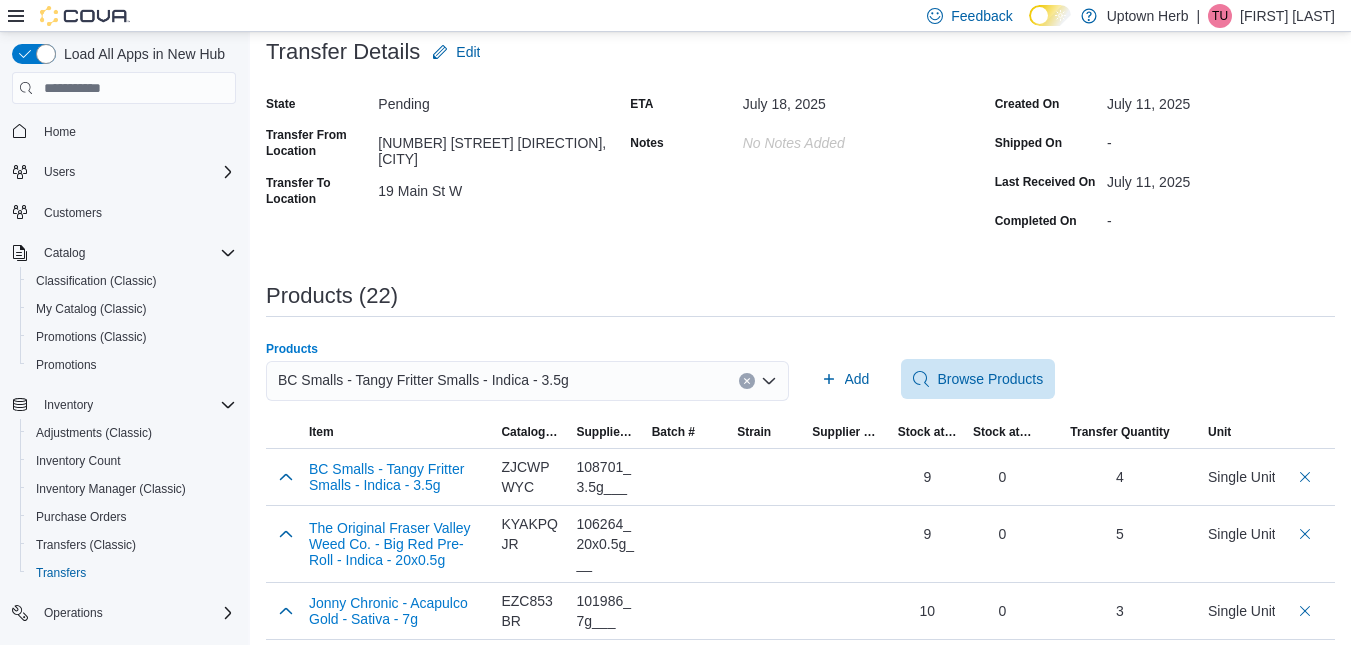 click on "BC Smalls - Tangy Fritter Smalls - Indica - 3.5g" at bounding box center (423, 380) 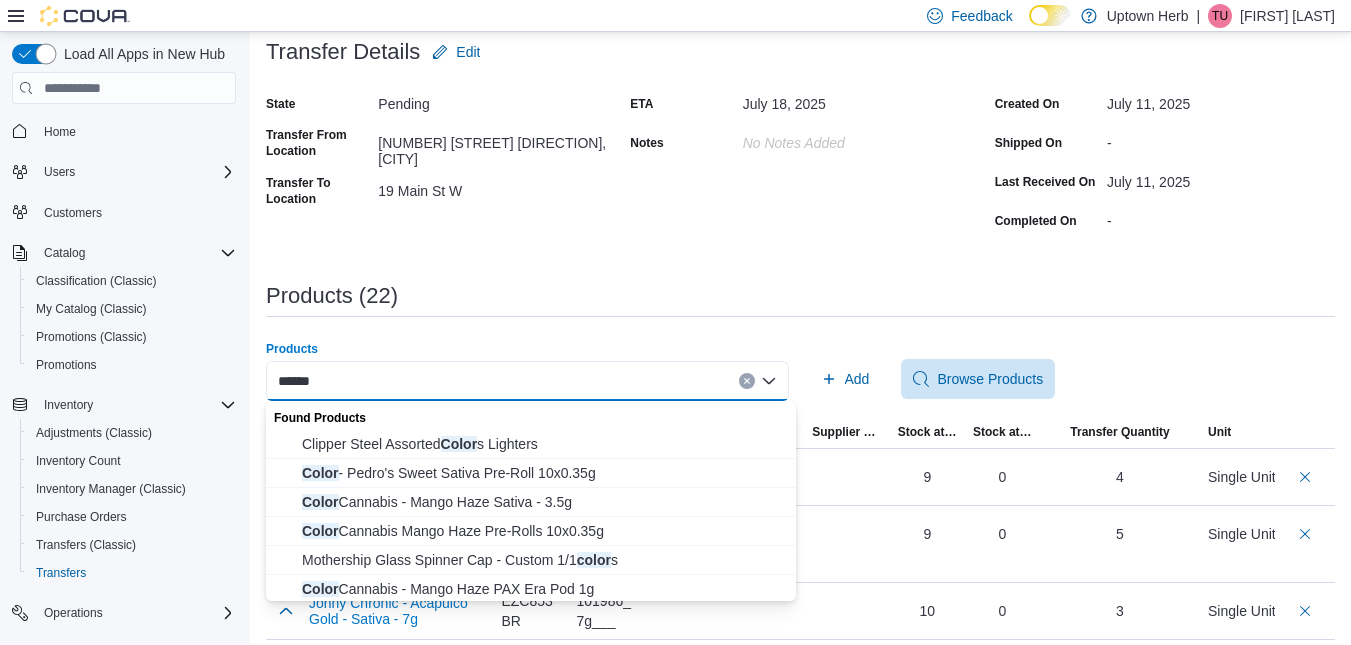 type on "*****" 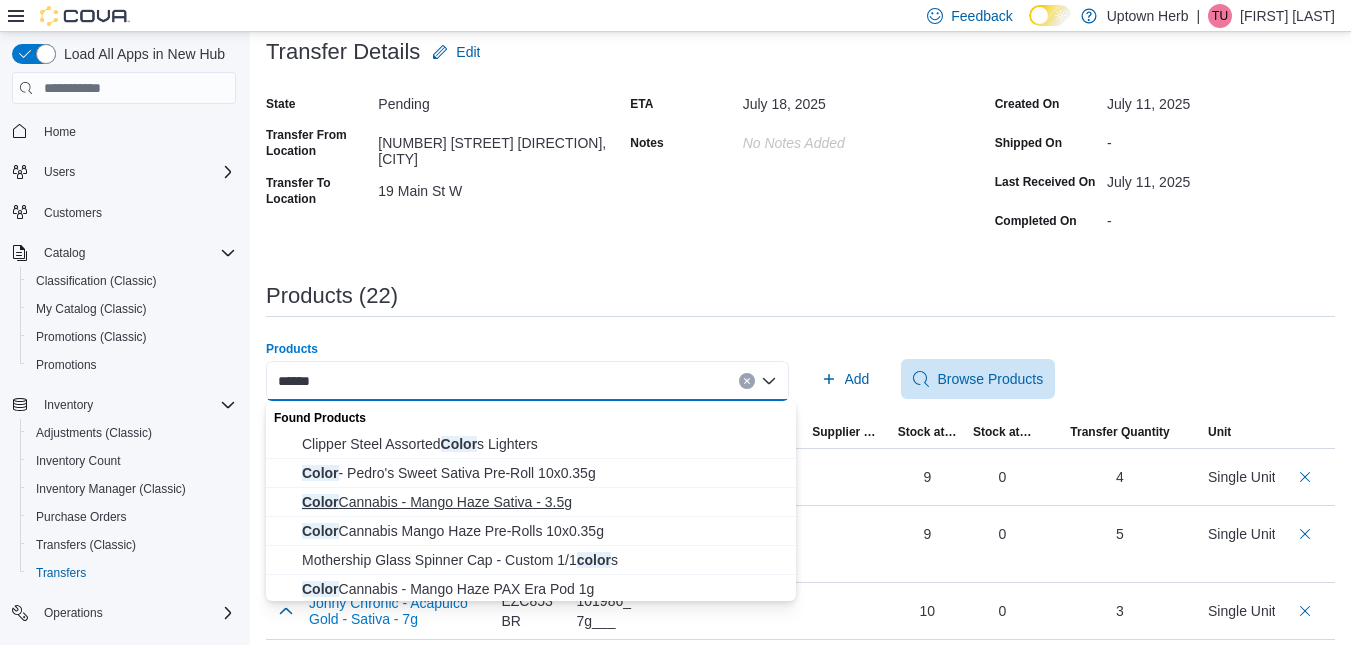 click on "Color  Cannabis - Mango Haze Sativa - 3.5g" at bounding box center (543, 502) 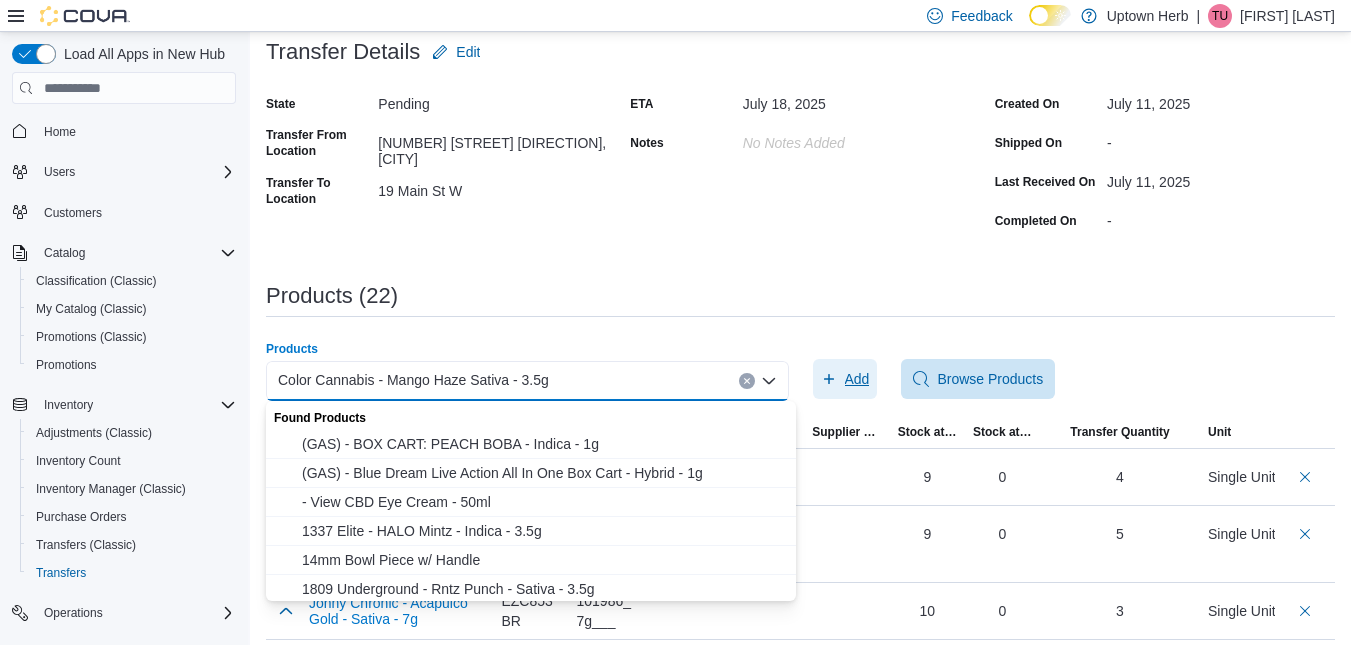 click on "Add" at bounding box center [845, 379] 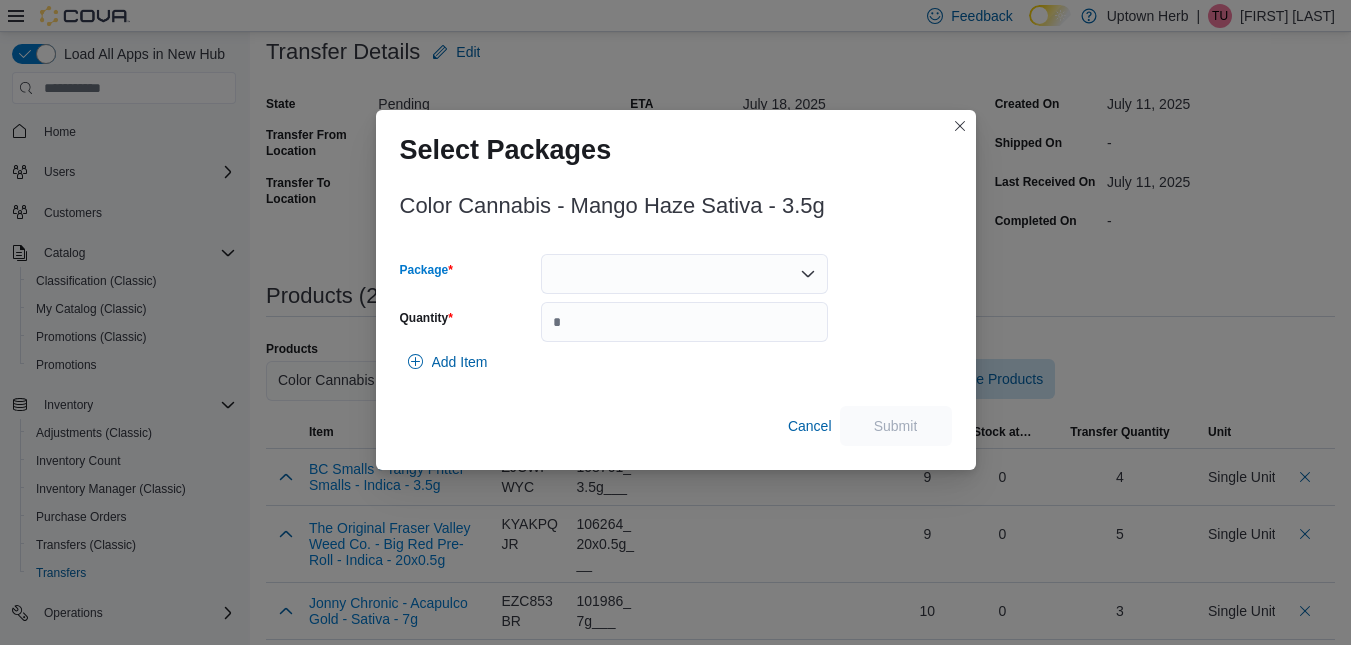click at bounding box center [684, 274] 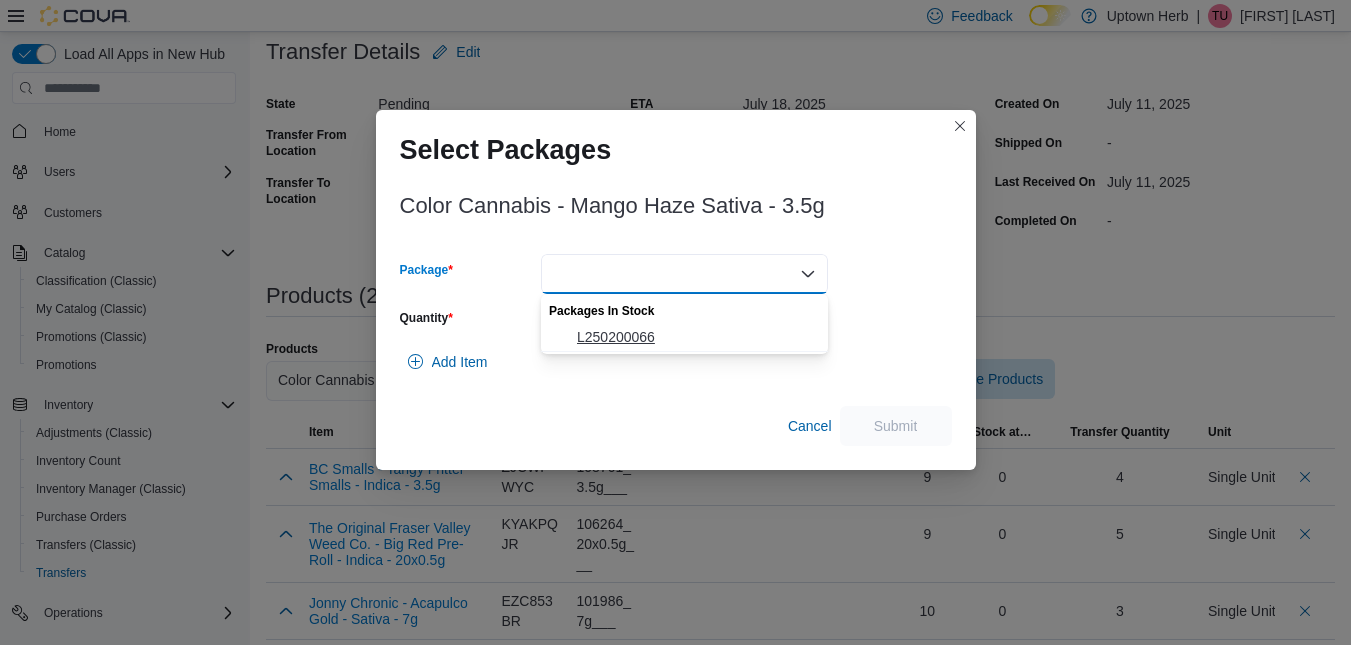 click on "L250200066" at bounding box center [684, 337] 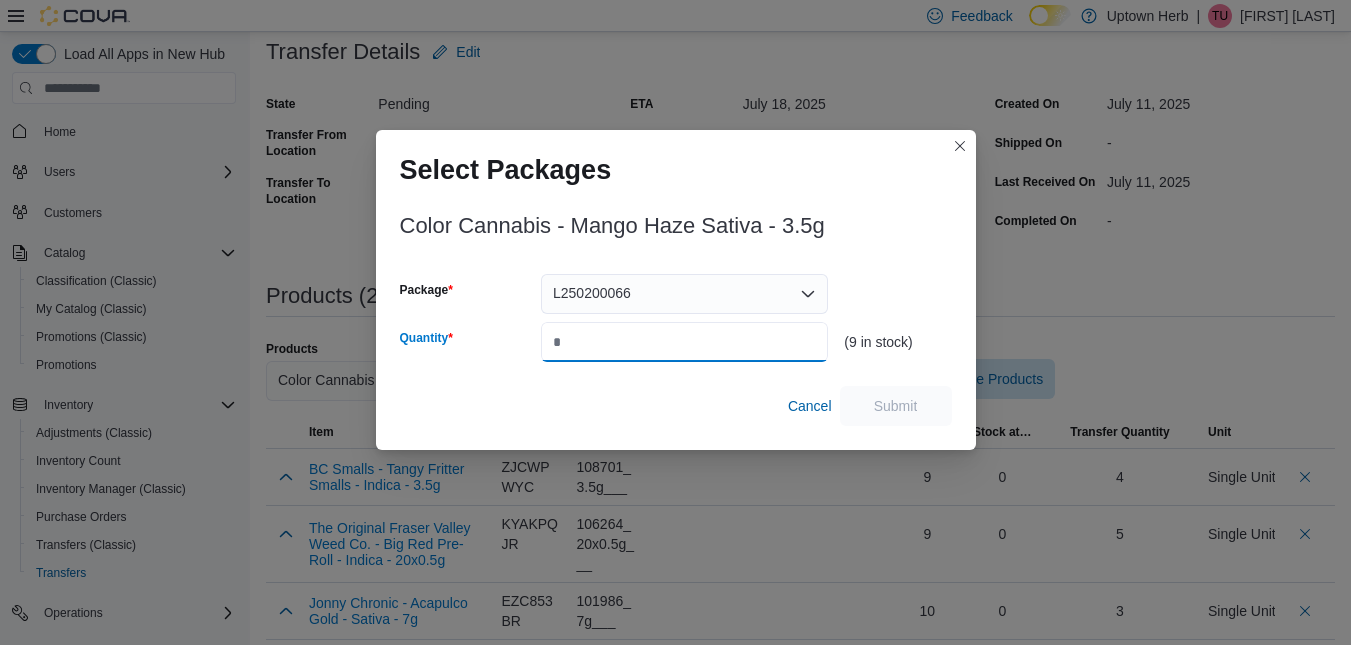 click on "Quantity" at bounding box center (684, 342) 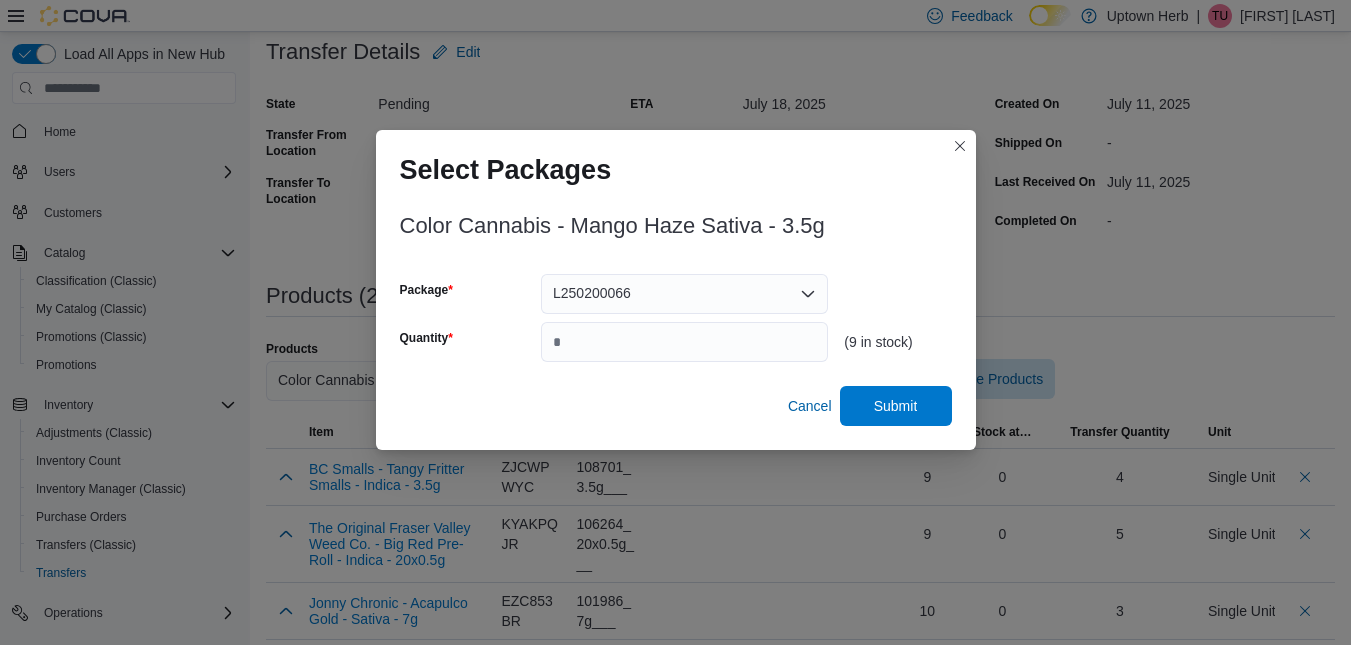 type on "*" 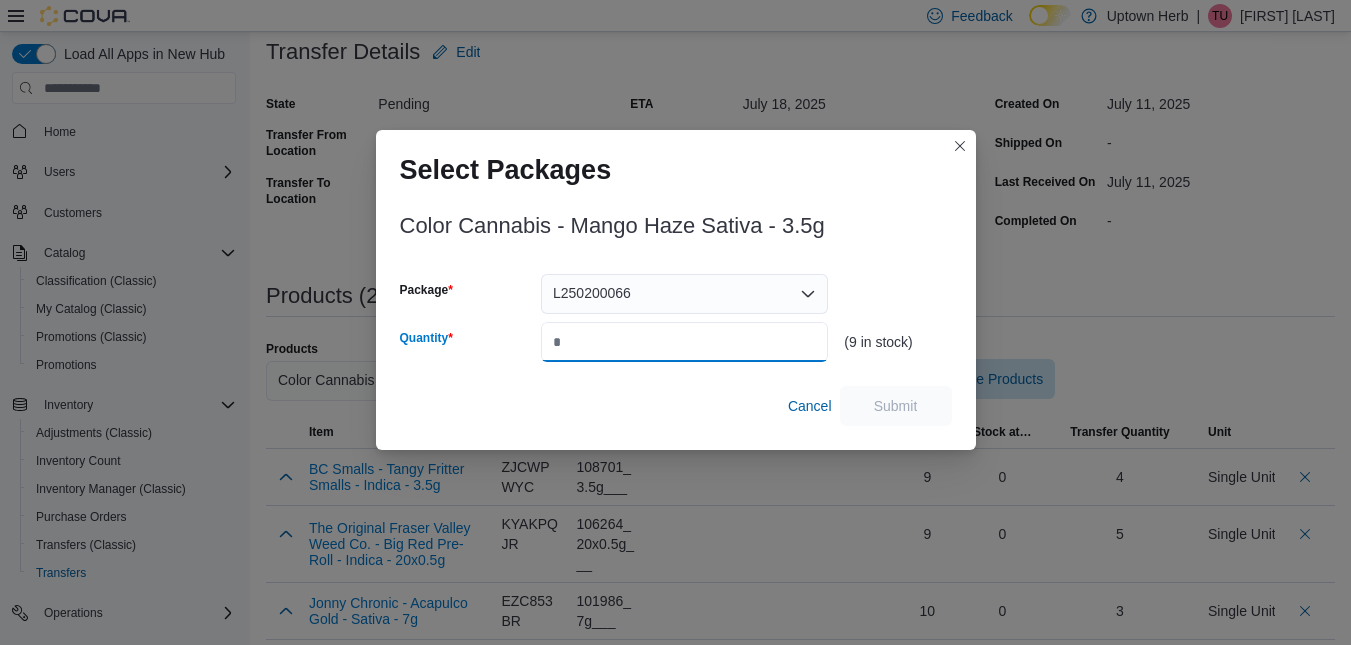 type on "*" 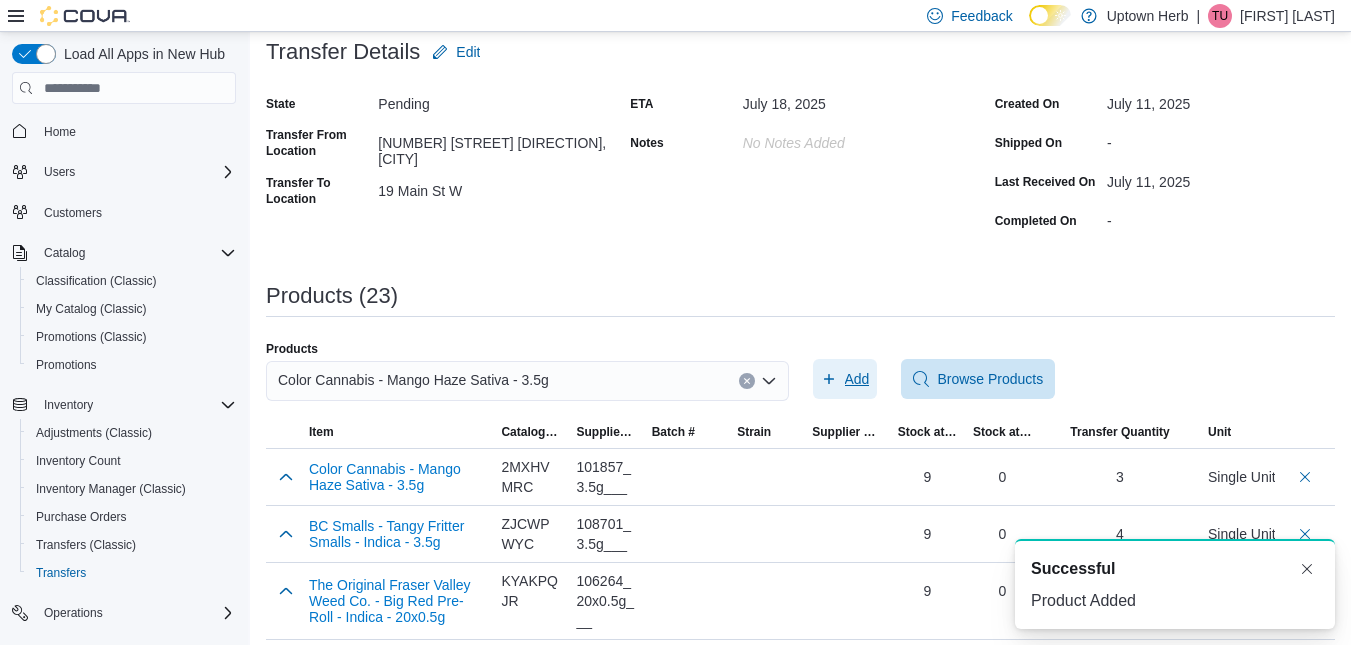 scroll, scrollTop: 0, scrollLeft: 0, axis: both 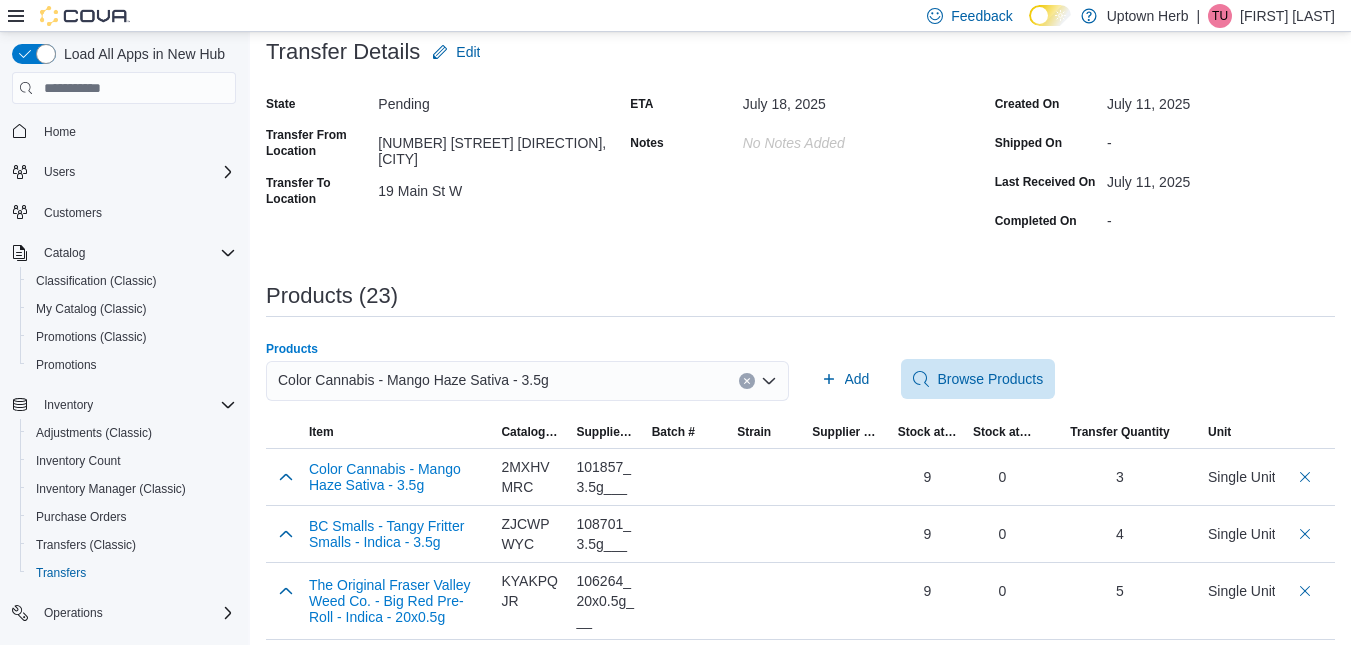 click on "Color Cannabis - Mango Haze Sativa - 3.5g" at bounding box center [413, 380] 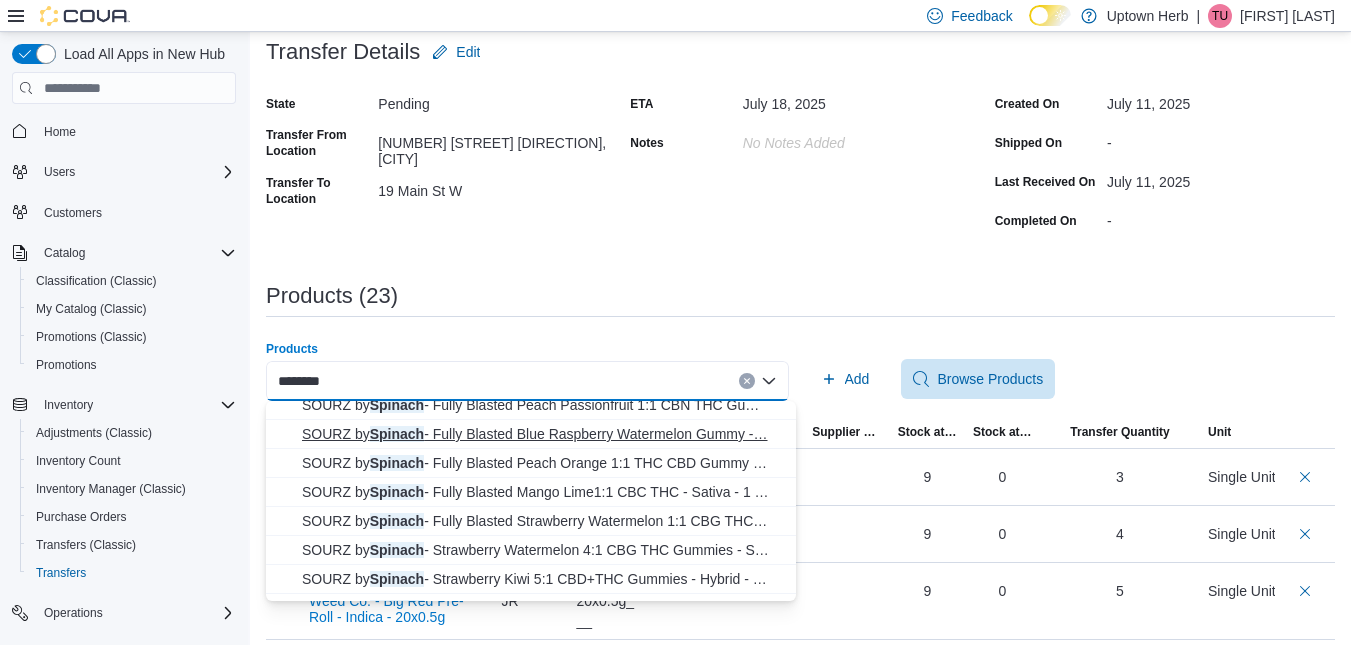 scroll, scrollTop: 446, scrollLeft: 0, axis: vertical 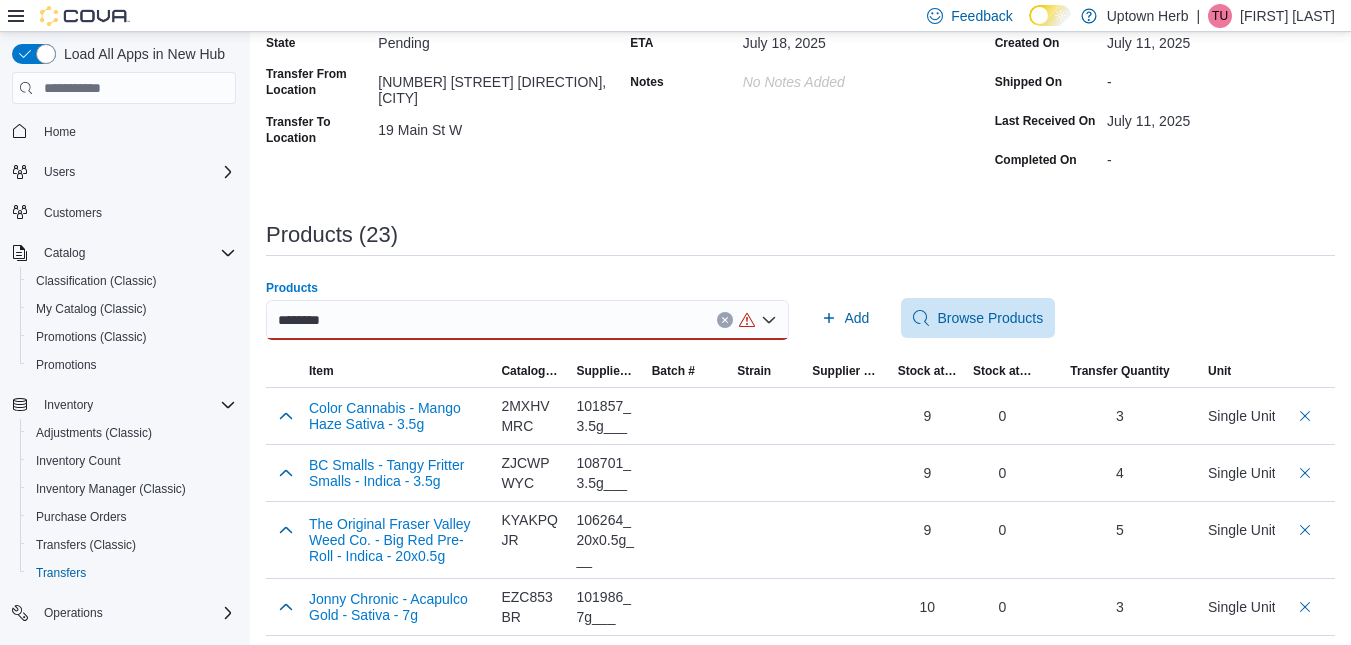 click on "*******" at bounding box center [527, 320] 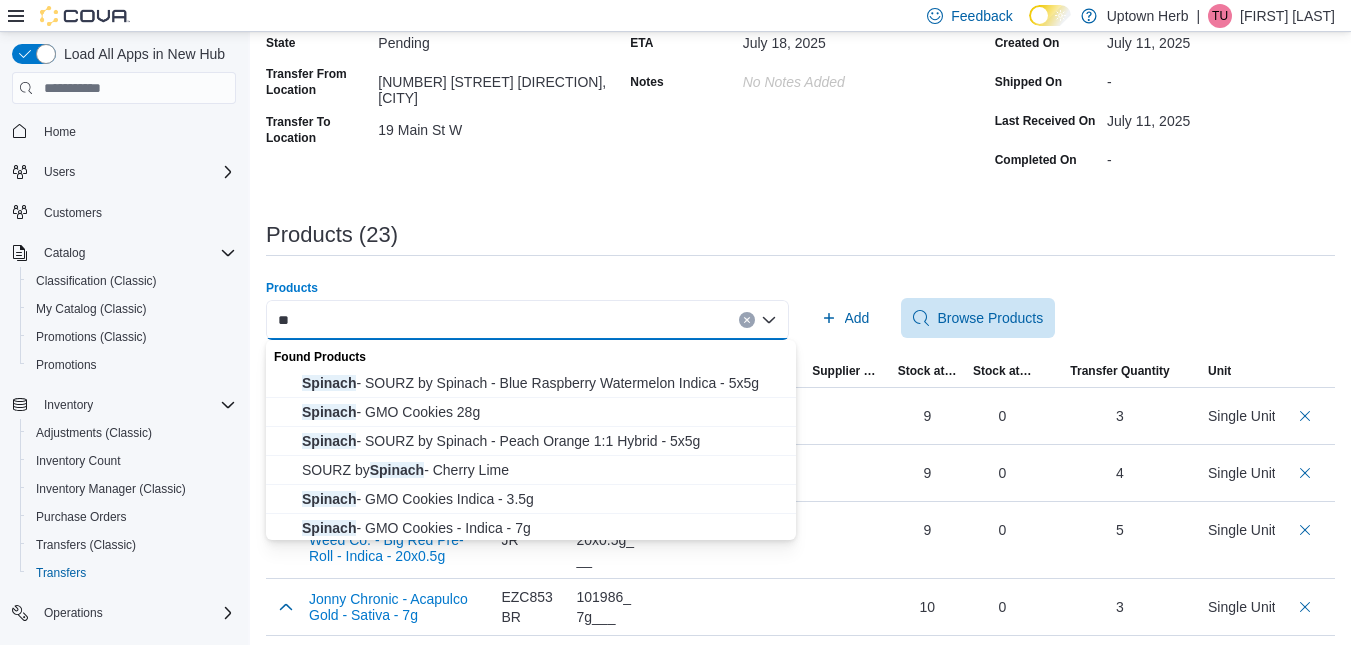 type on "*" 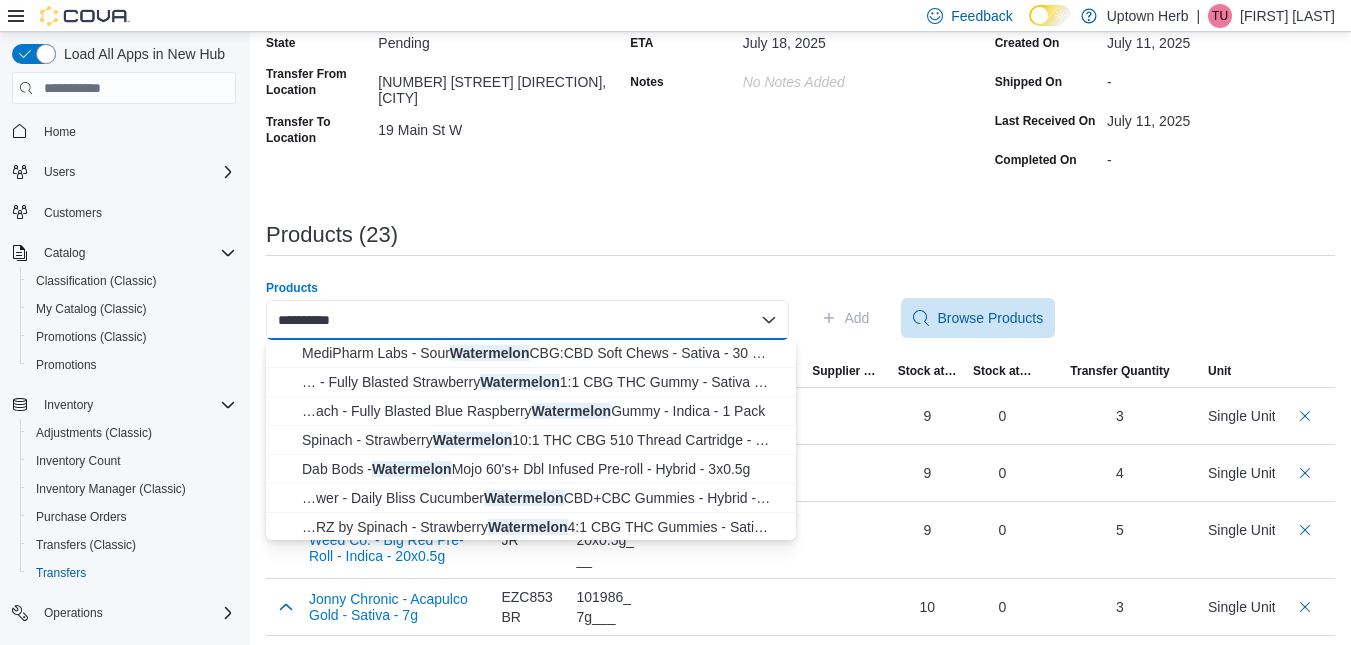 scroll, scrollTop: 263, scrollLeft: 0, axis: vertical 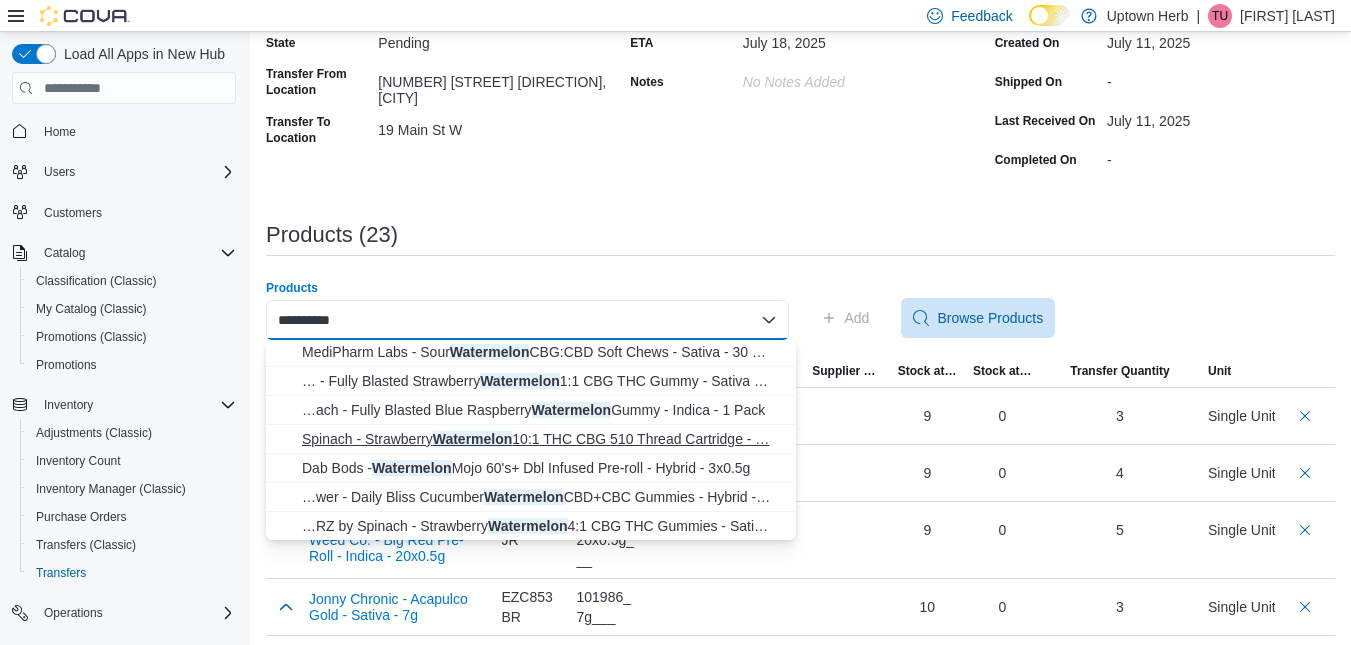 type on "**********" 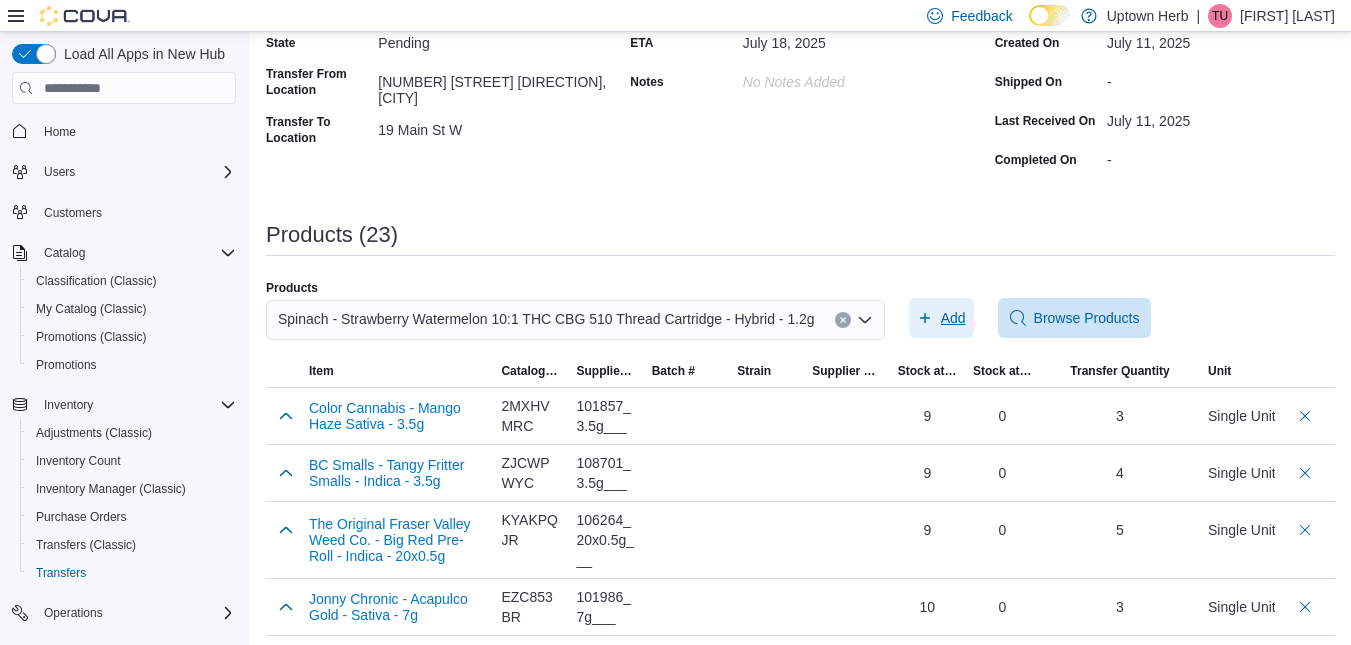 click on "Add" at bounding box center [953, 318] 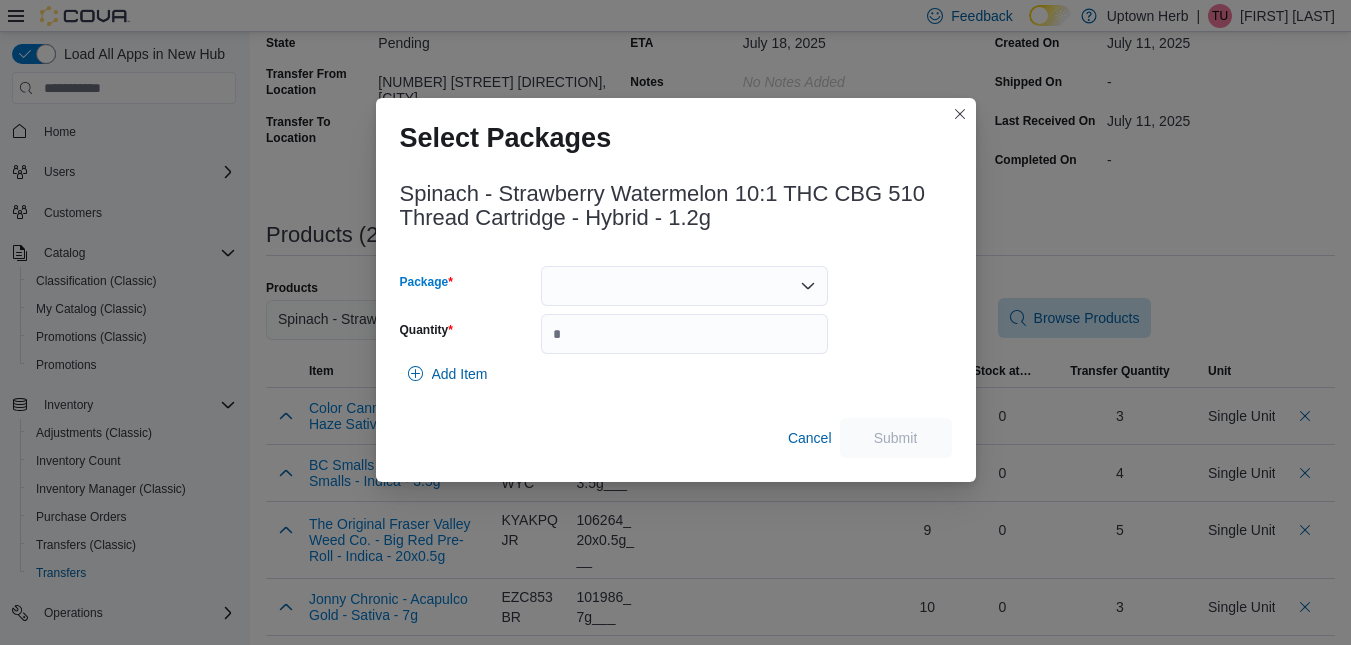 click at bounding box center [684, 286] 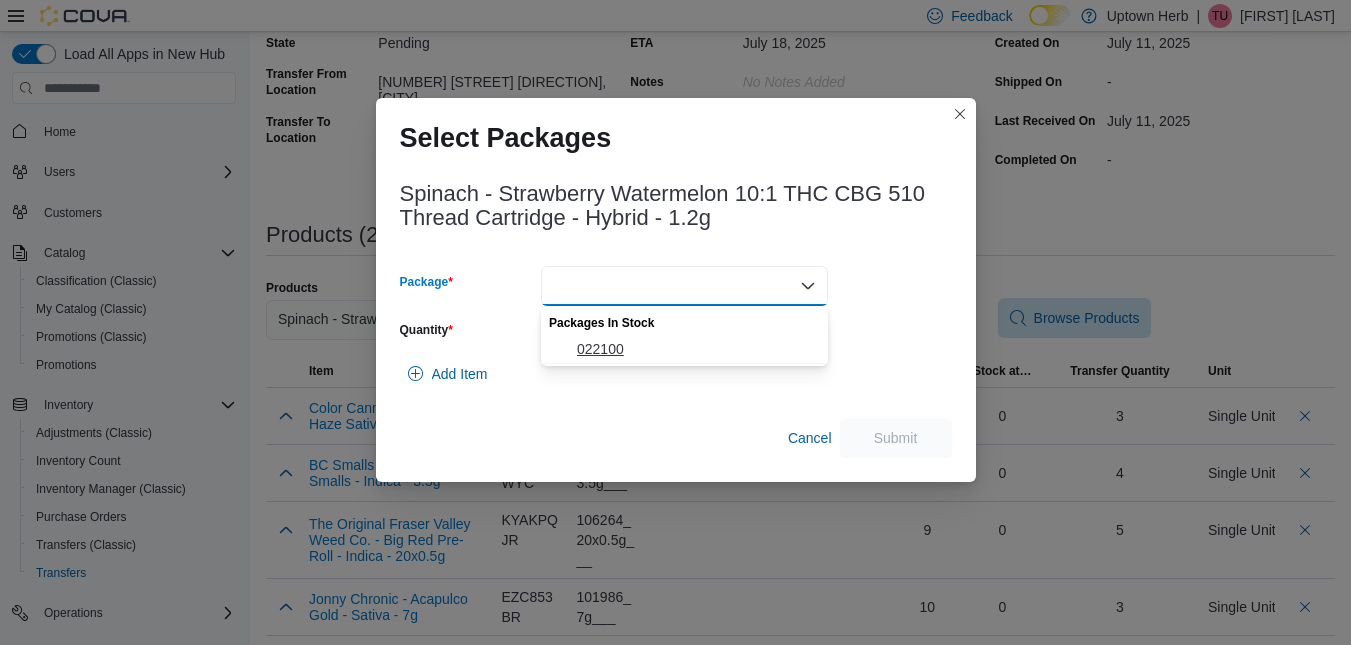 click on "022100" at bounding box center [696, 349] 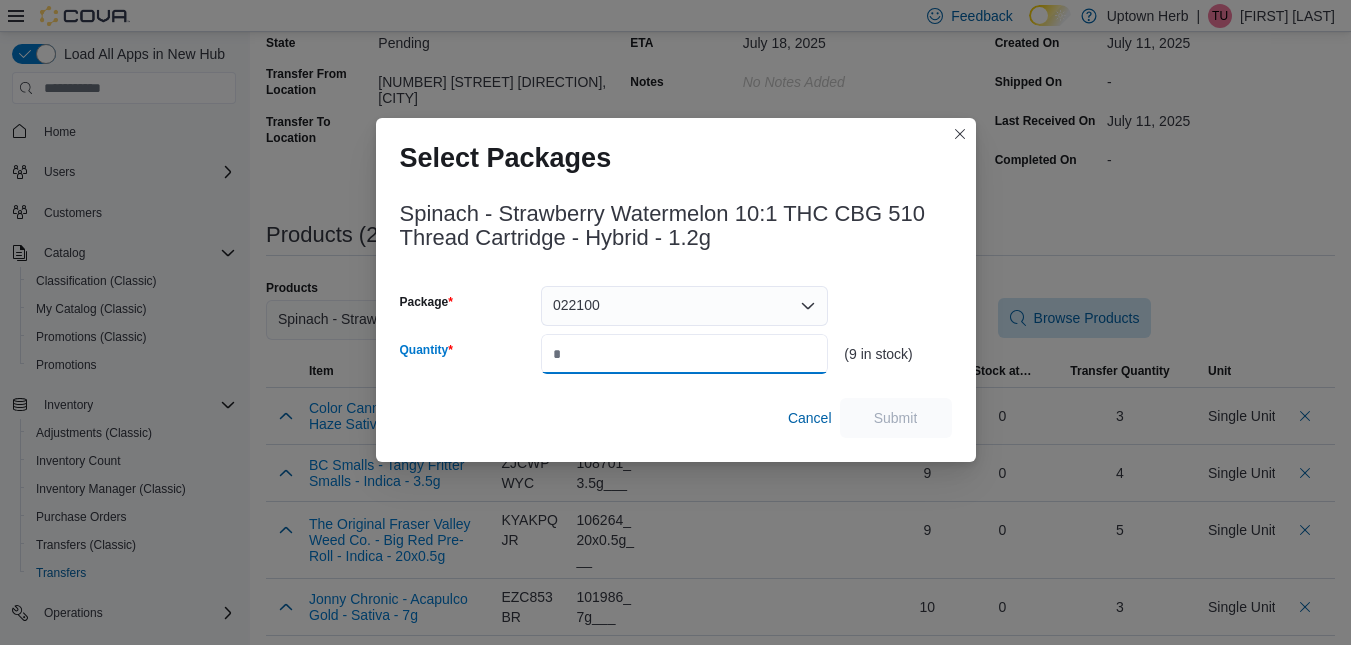 click on "Quantity" at bounding box center [684, 354] 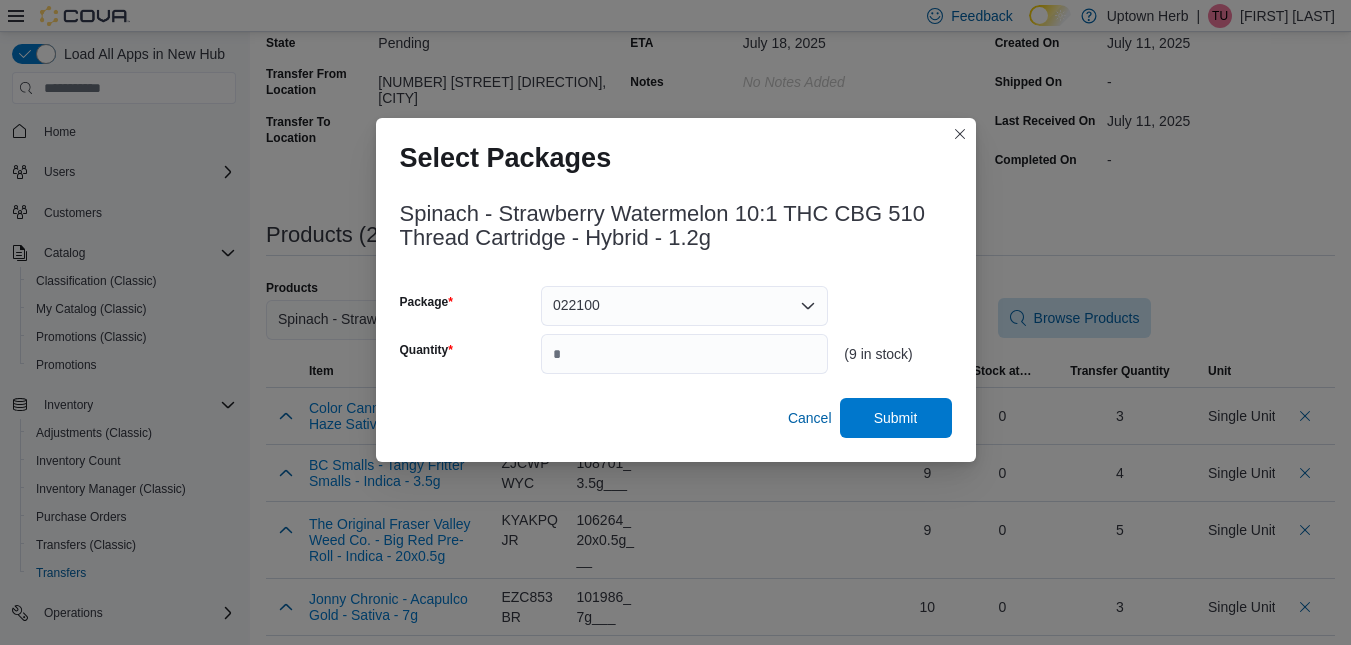 type on "*" 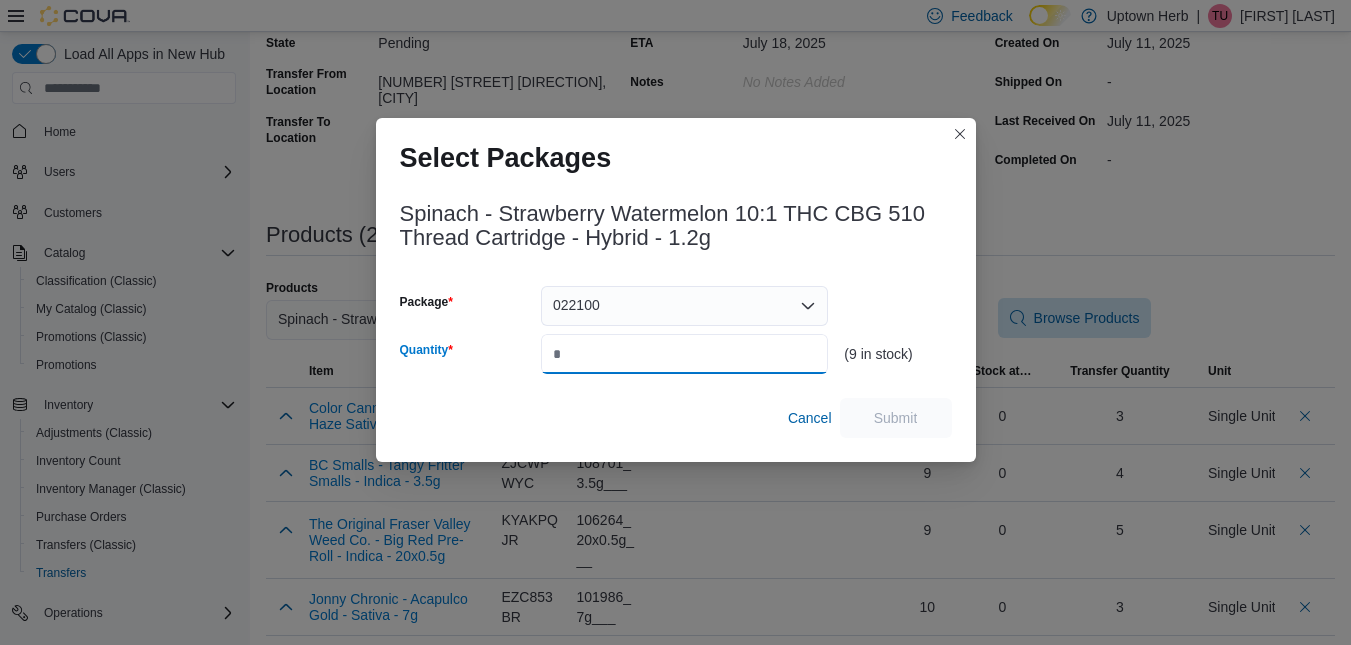 type on "*" 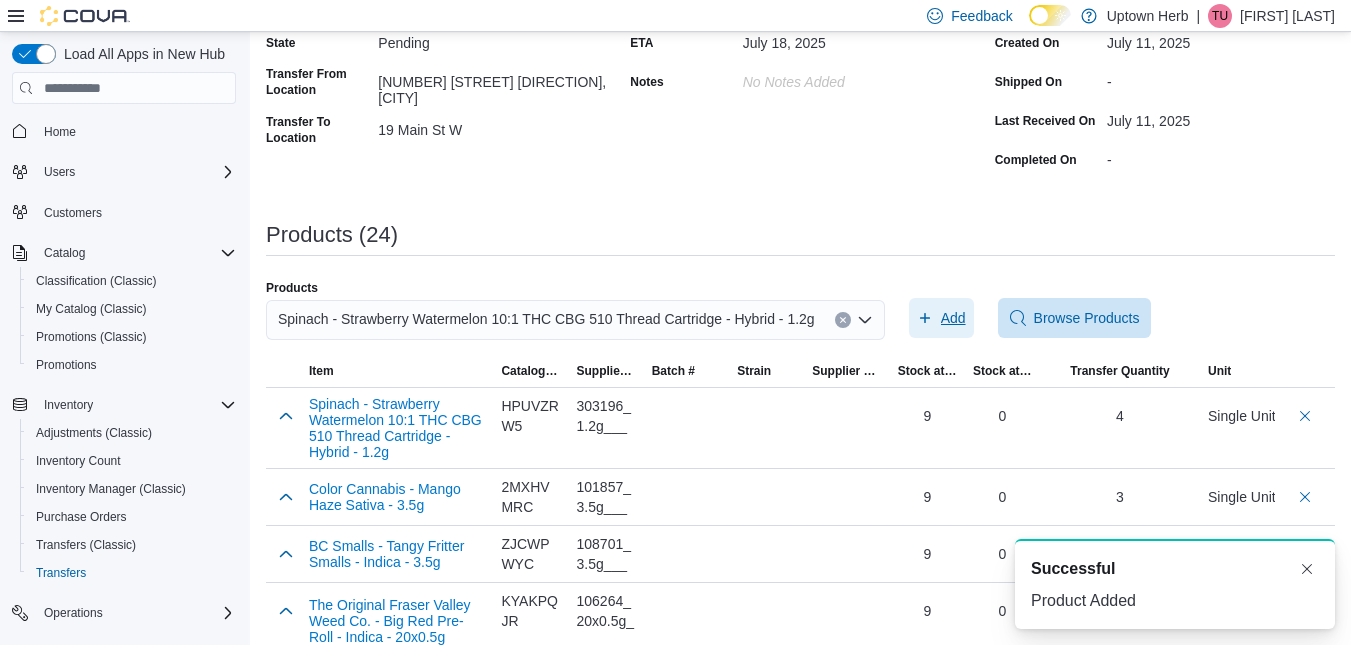 scroll, scrollTop: 0, scrollLeft: 0, axis: both 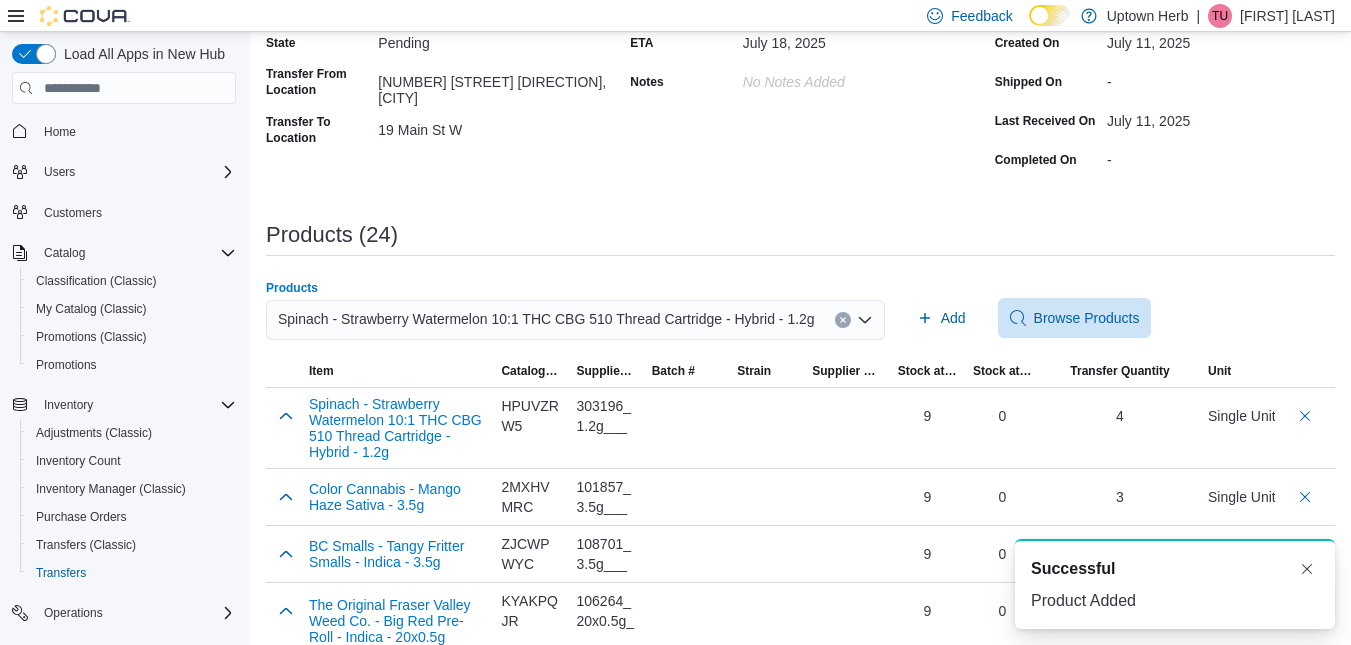 click on "Spinach - Strawberry Watermelon 10:1 THC CBG 510 Thread Cartridge - Hybrid - 1.2g" at bounding box center (546, 319) 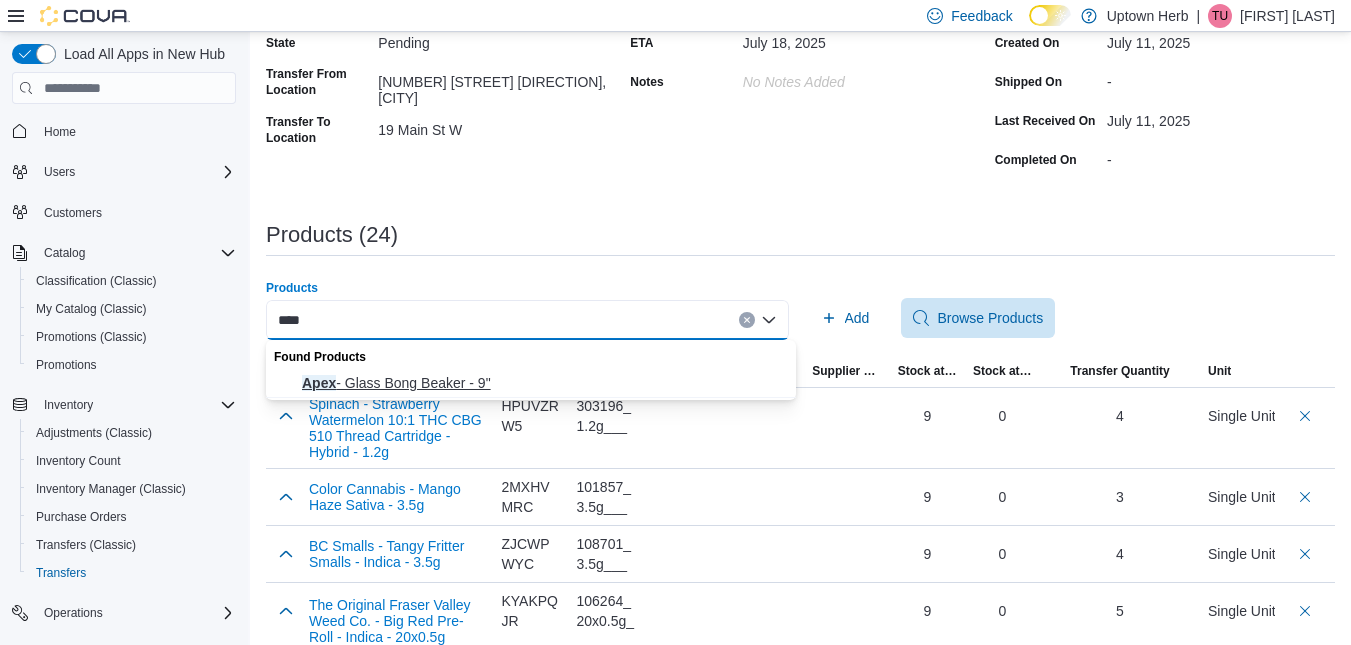 type on "****" 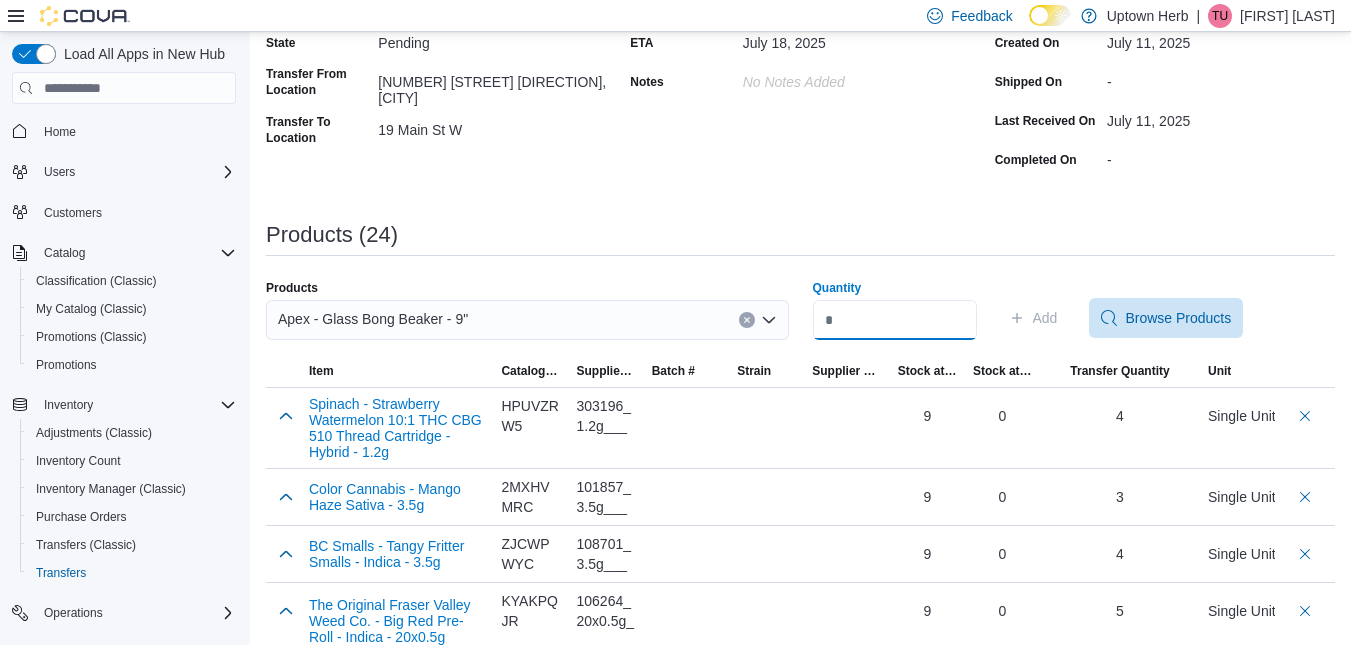 click on "Quantity" at bounding box center (895, 320) 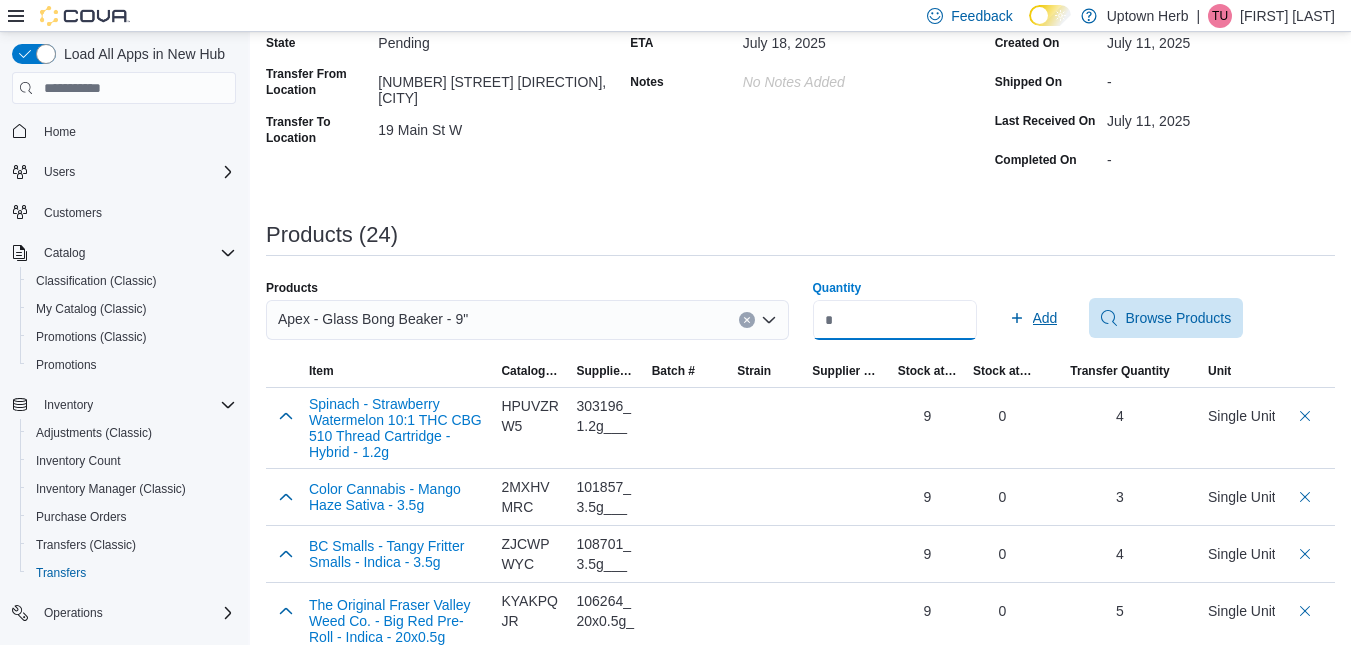 type on "*" 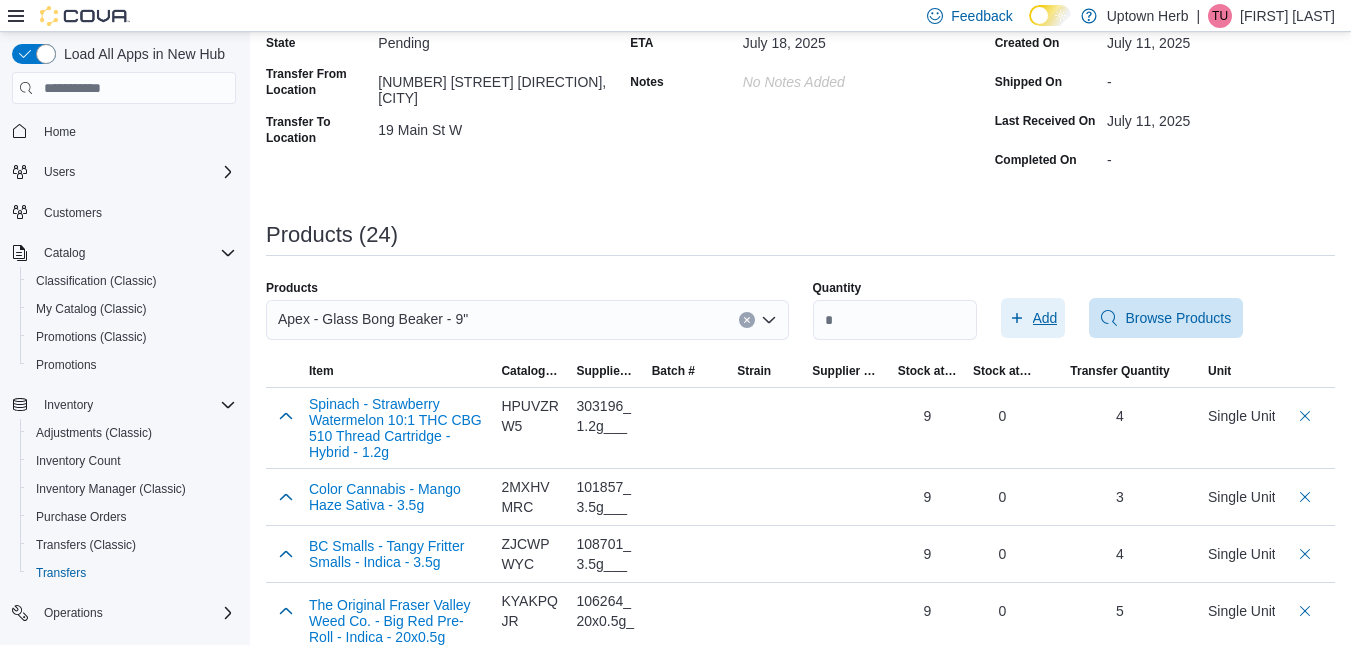 click on "Add" at bounding box center (1045, 318) 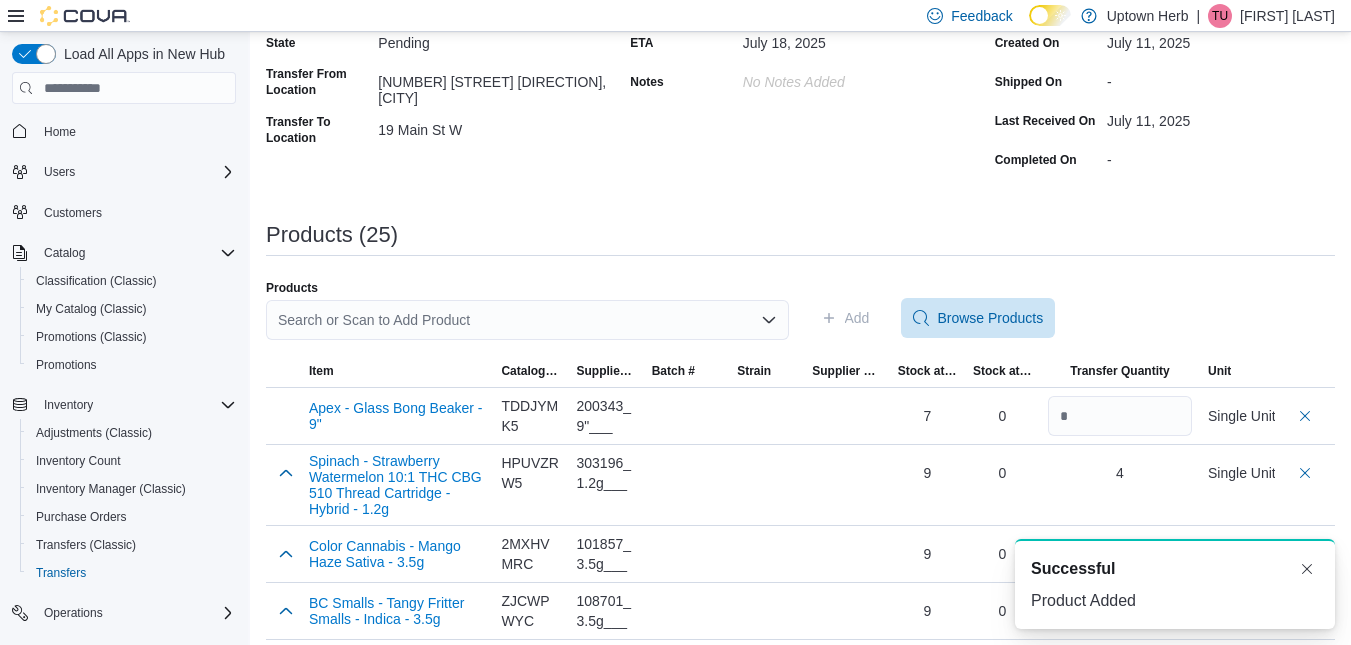 scroll, scrollTop: 0, scrollLeft: 0, axis: both 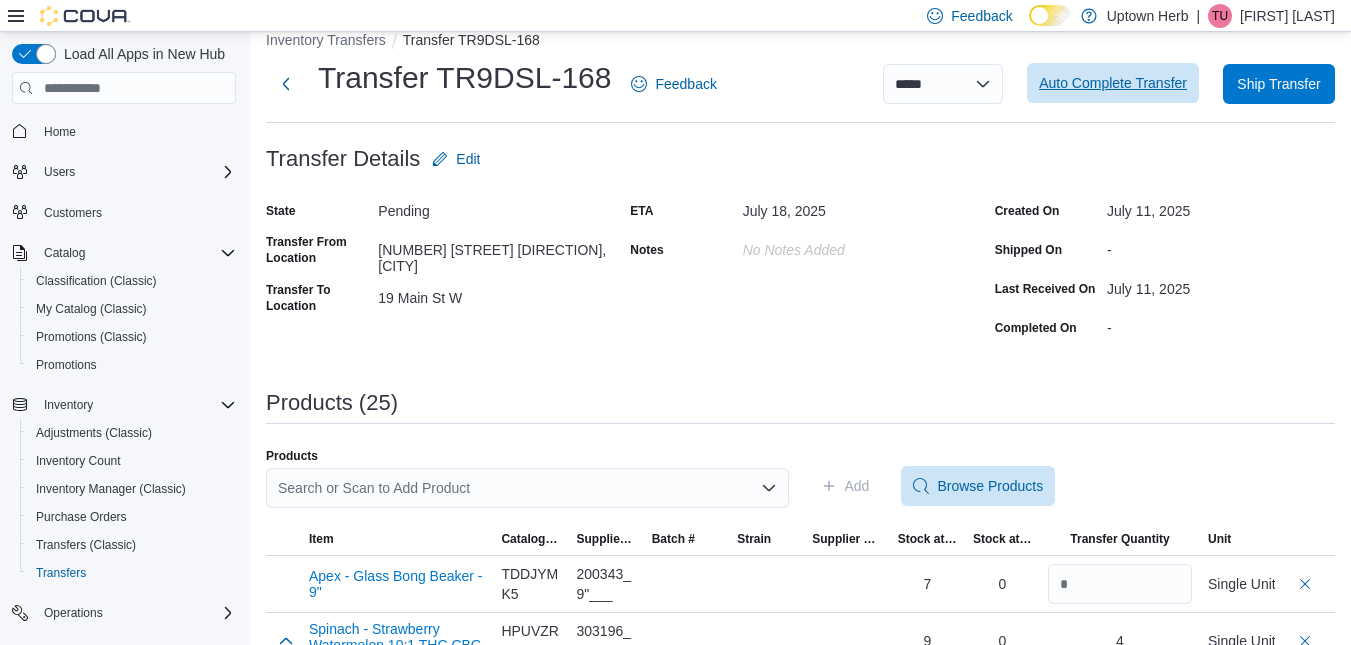 click on "Auto Complete Transfer" at bounding box center (1113, 83) 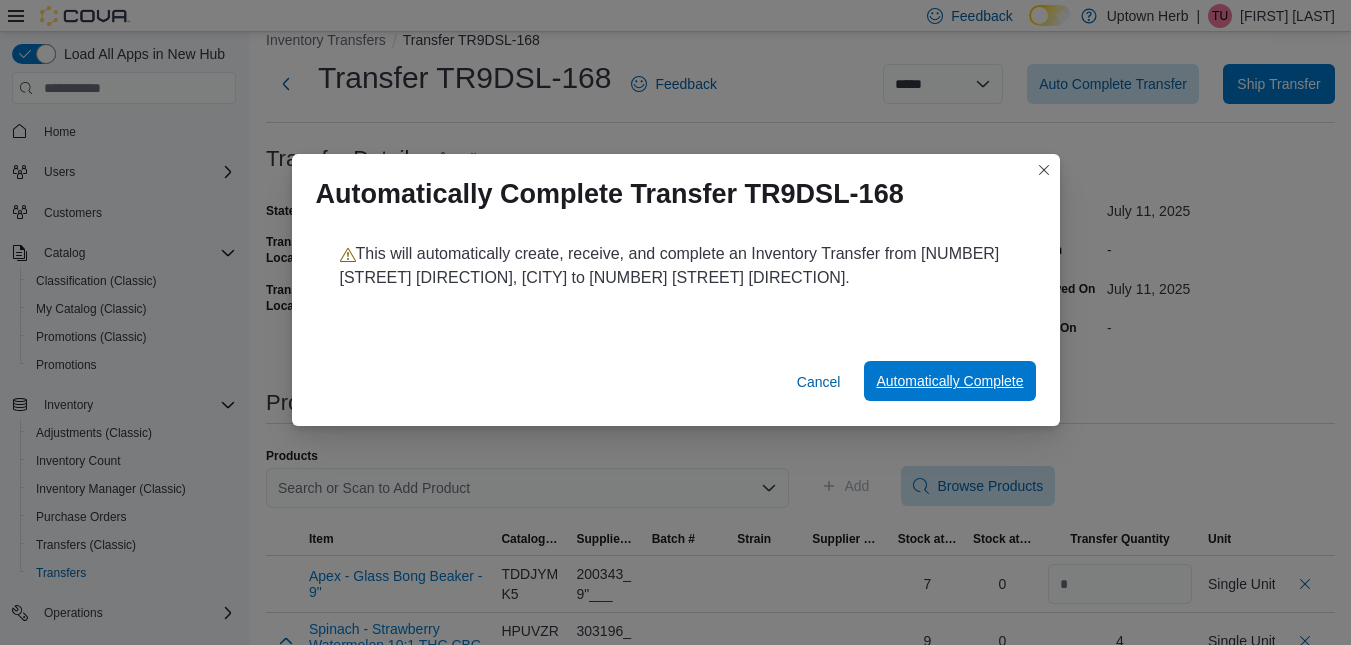 click on "Automatically Complete" at bounding box center (949, 381) 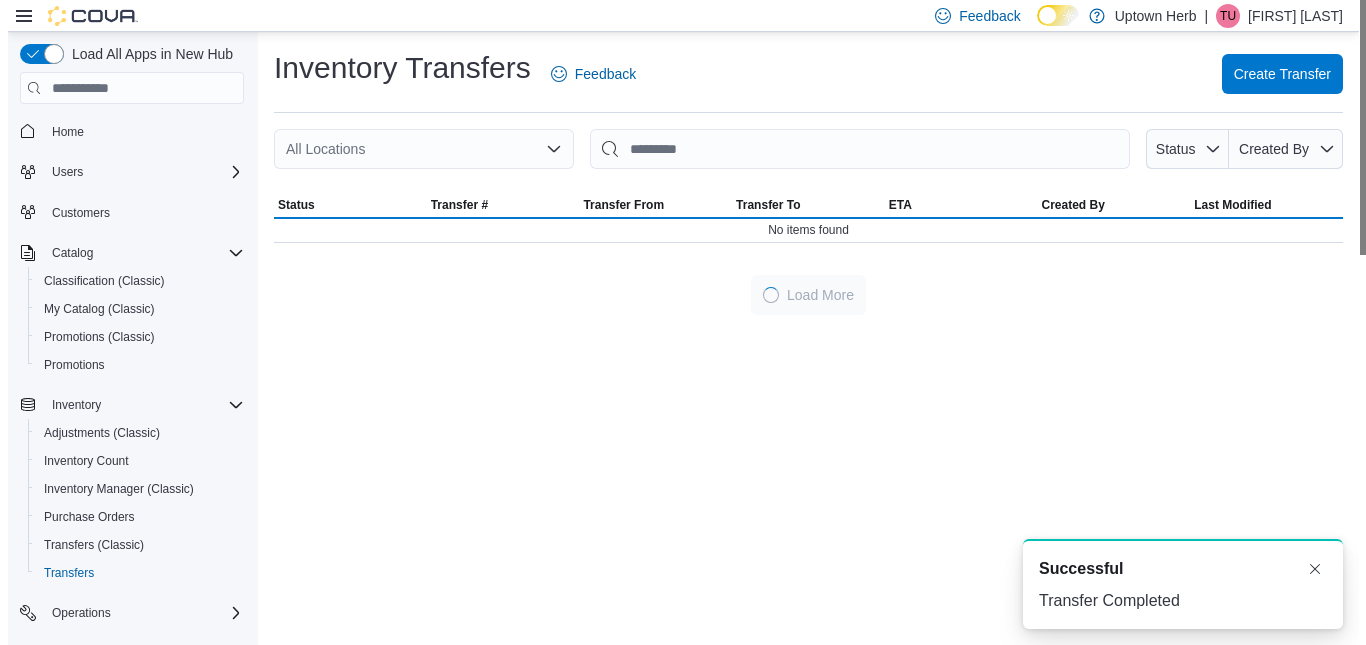 scroll, scrollTop: 0, scrollLeft: 0, axis: both 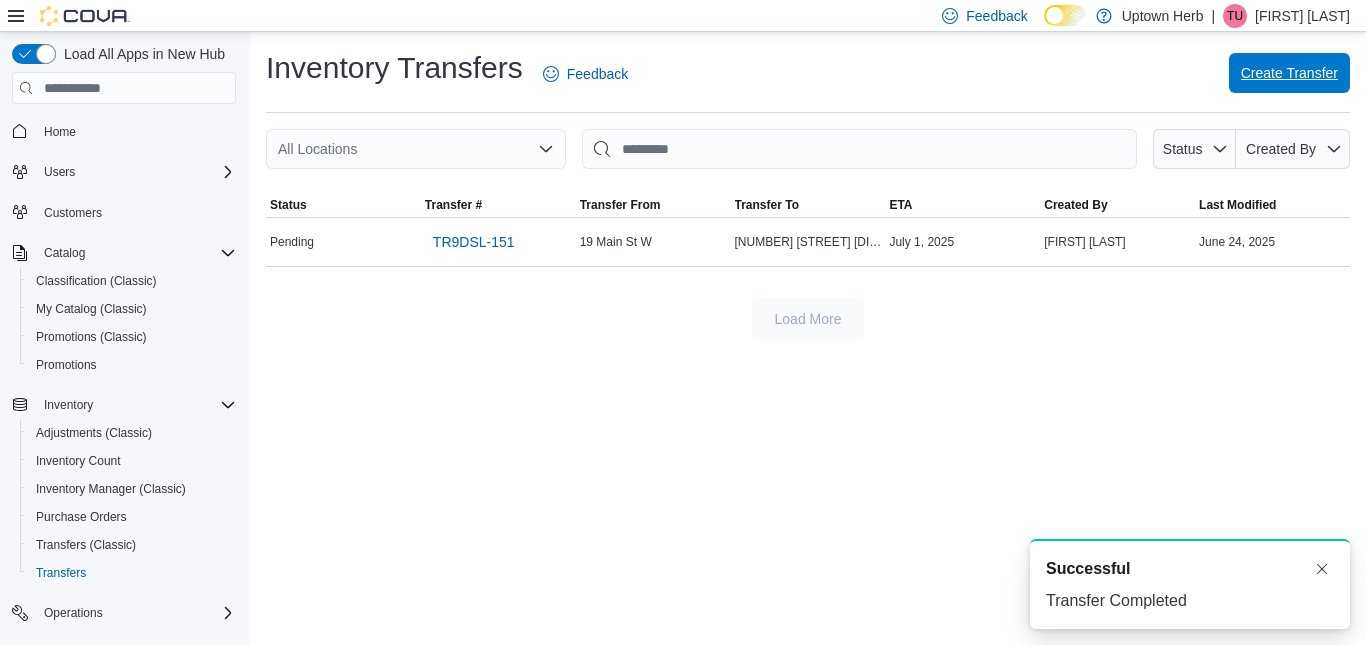click on "Create Transfer" at bounding box center [1289, 73] 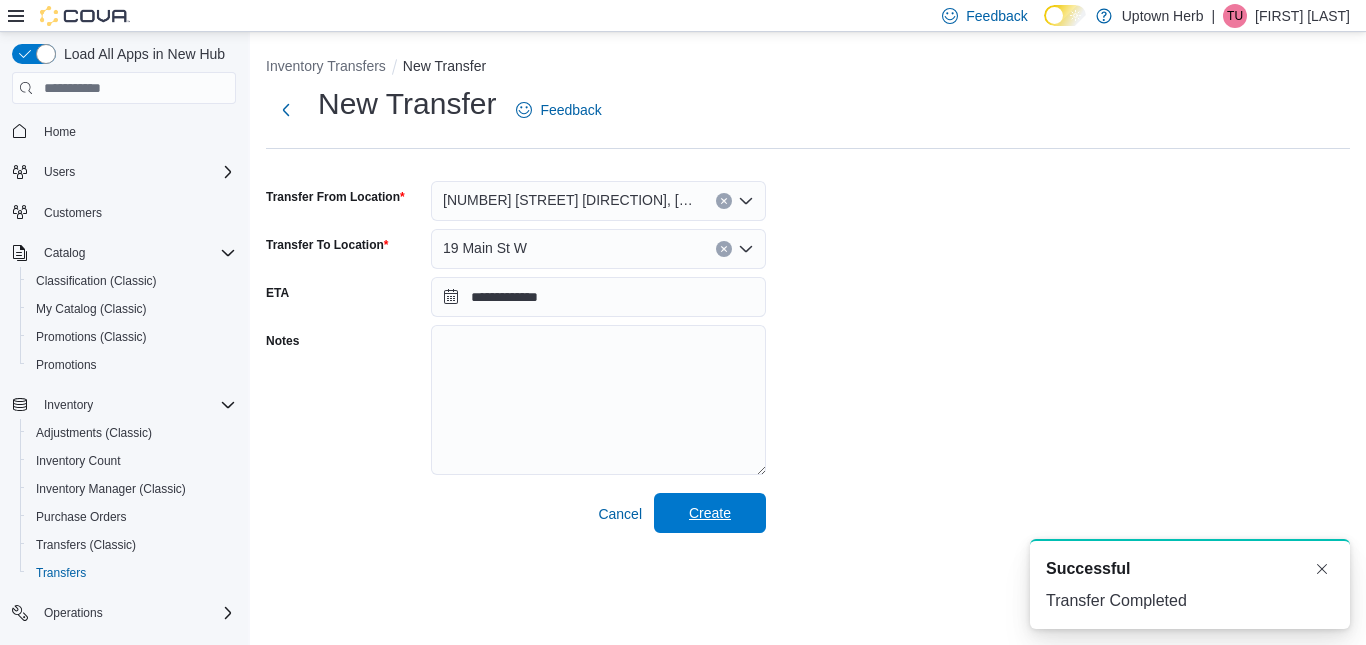 click on "Create" at bounding box center (710, 513) 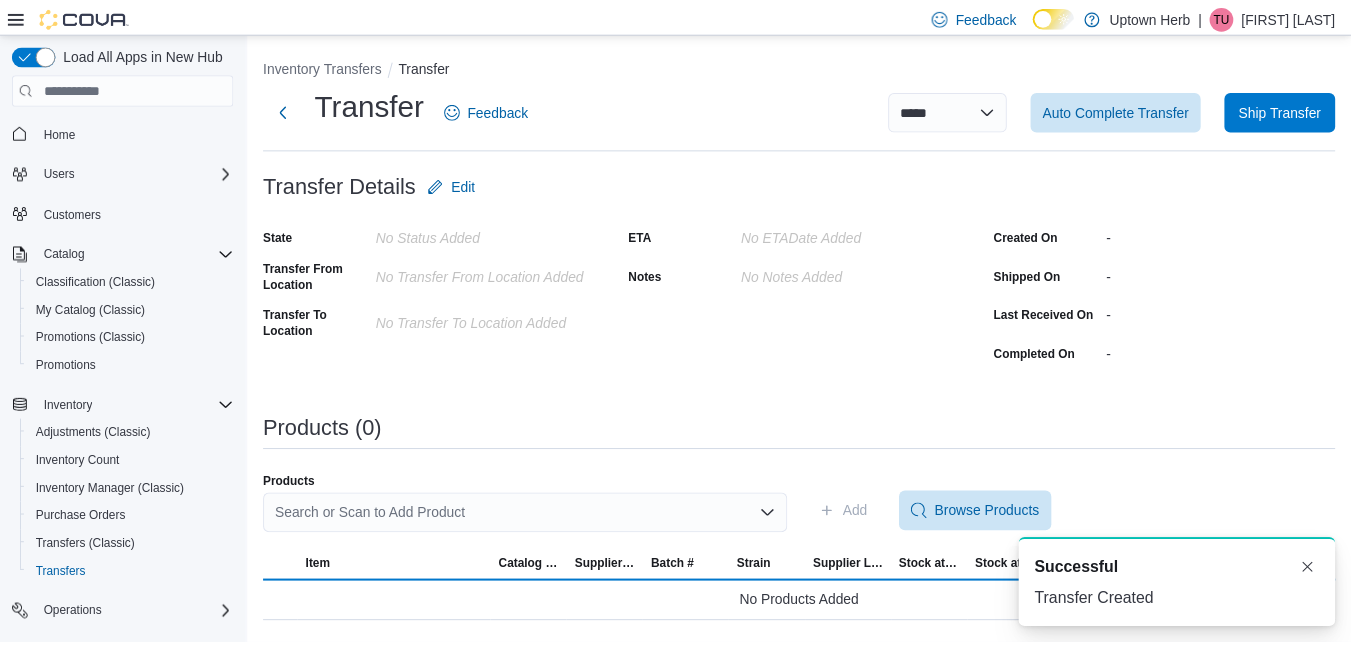 scroll, scrollTop: 0, scrollLeft: 0, axis: both 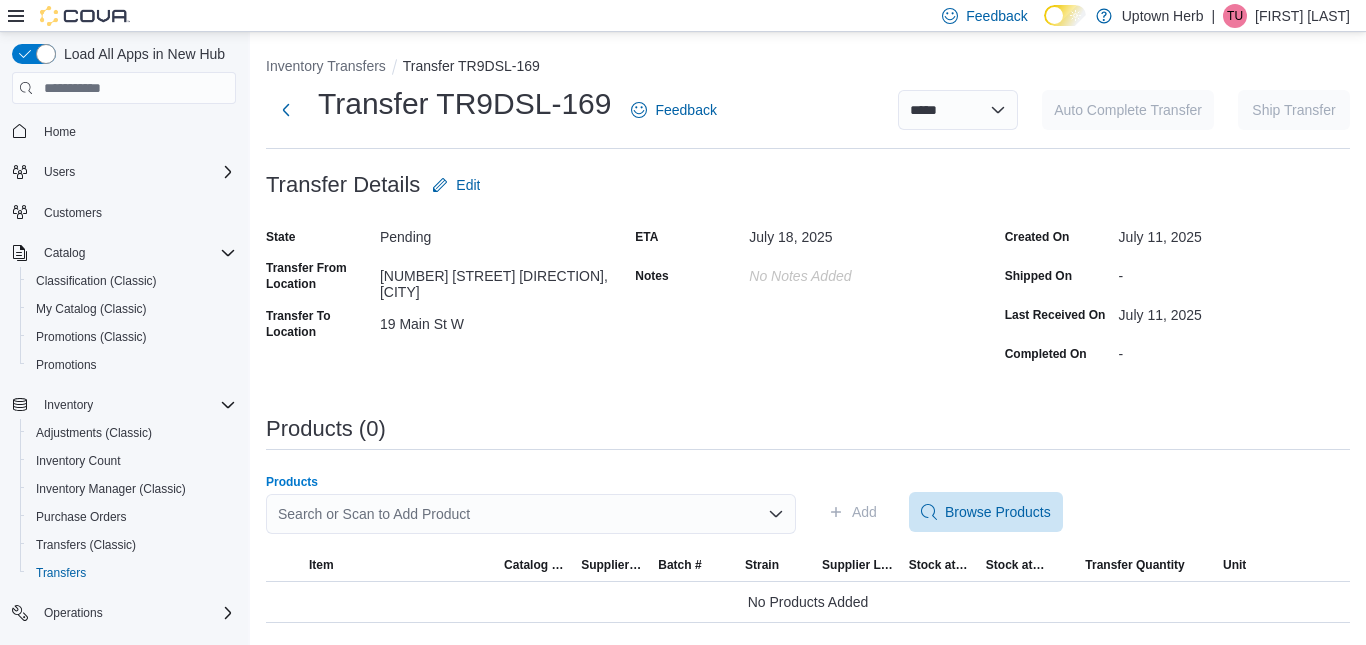 click on "Search or Scan to Add Product" at bounding box center [531, 514] 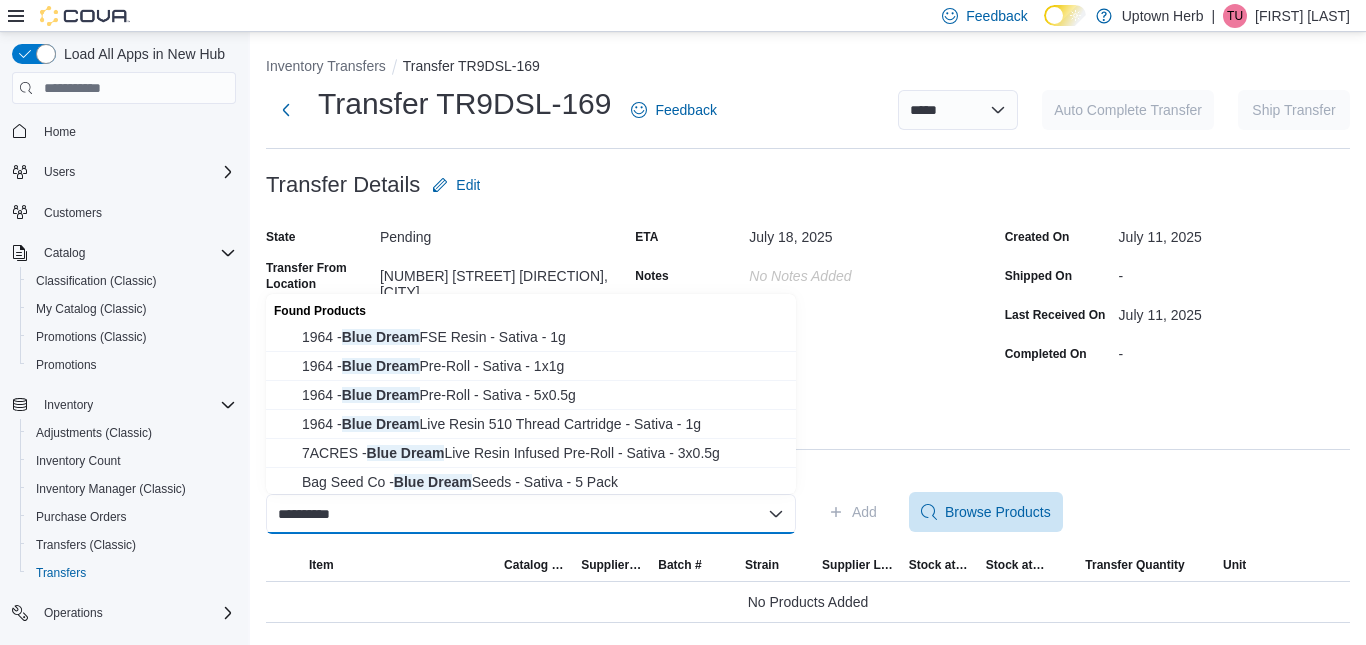 type on "**********" 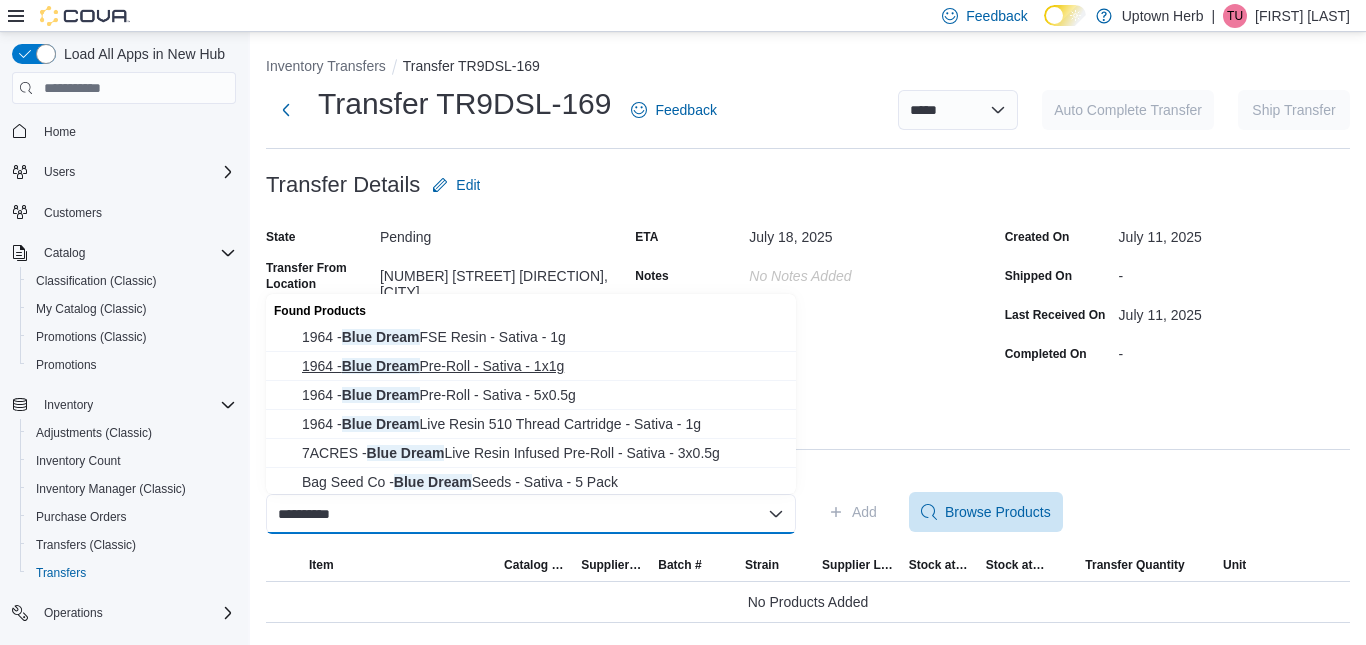 click on "1964 -  Blue Dream  Pre-Roll - Sativa - 1x1g" at bounding box center (543, 366) 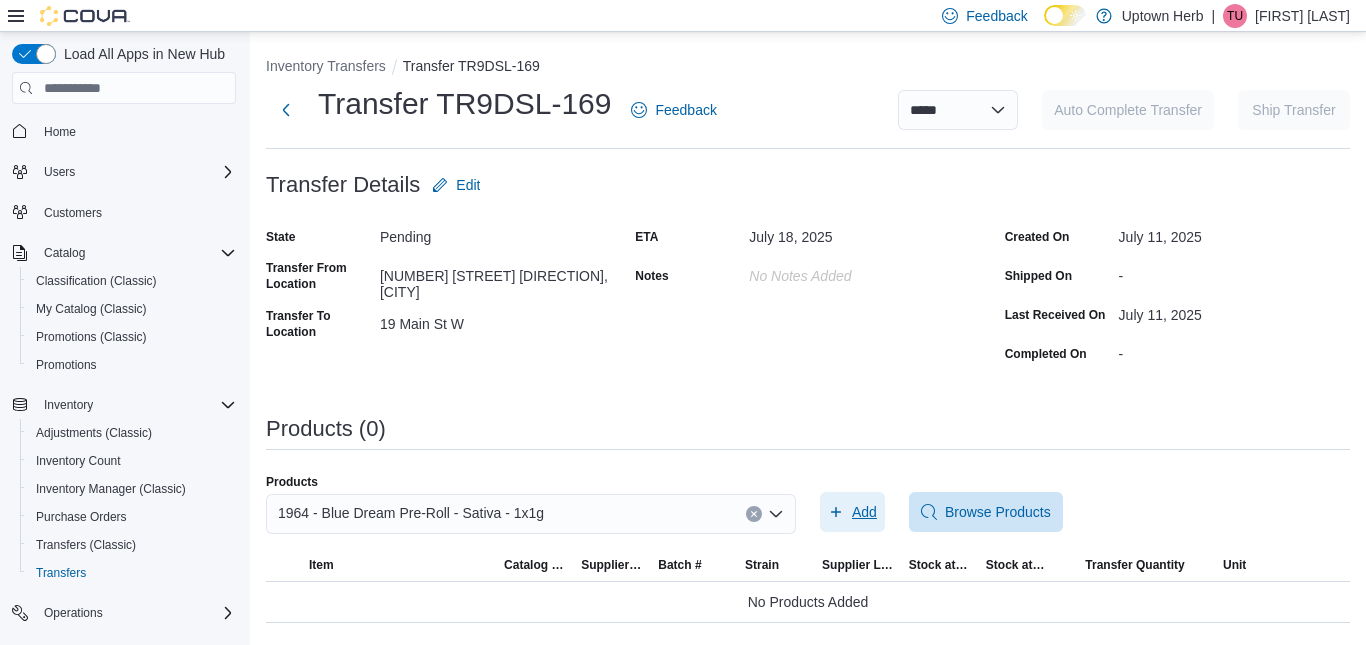 click on "Add" at bounding box center [864, 512] 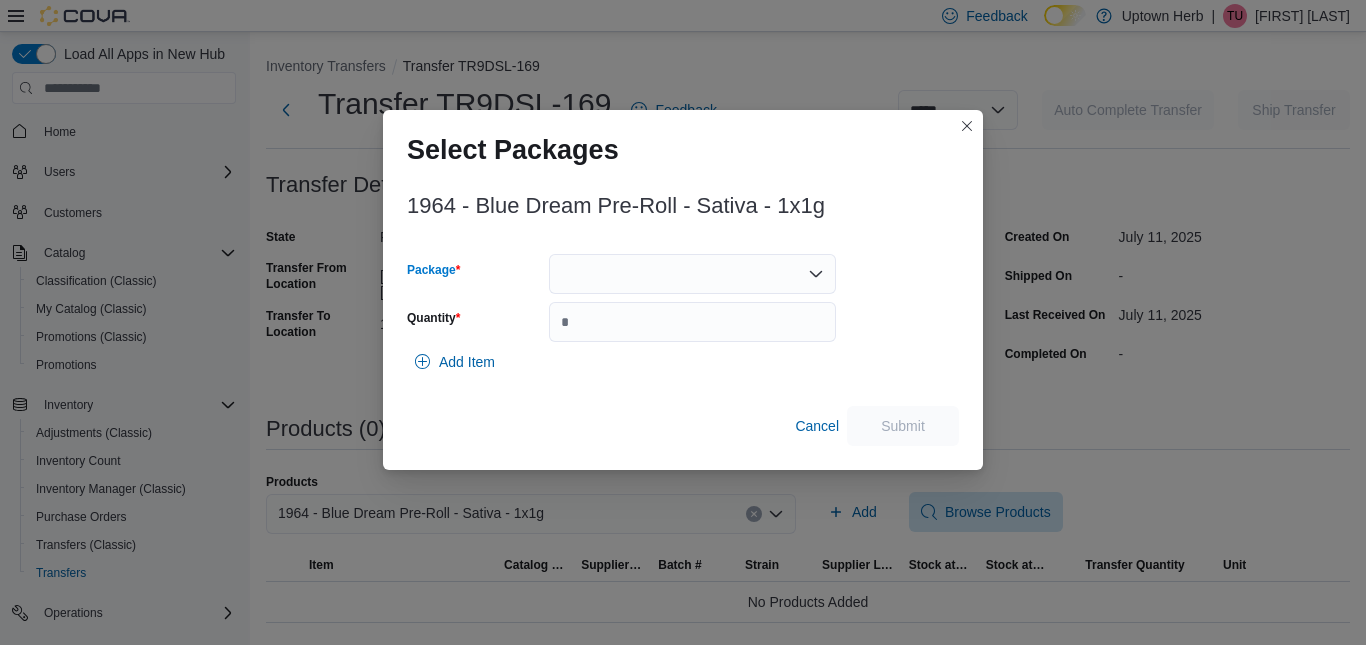 click at bounding box center [692, 274] 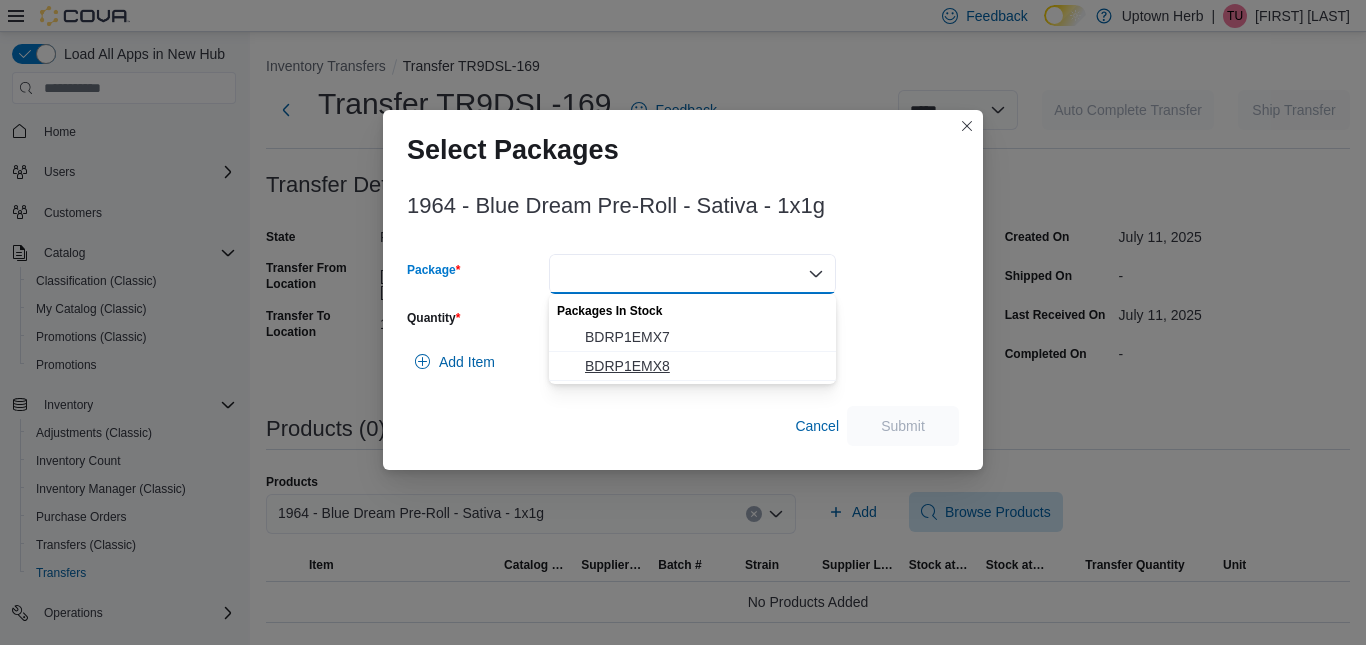 click on "BDRP1EMX8" at bounding box center (704, 366) 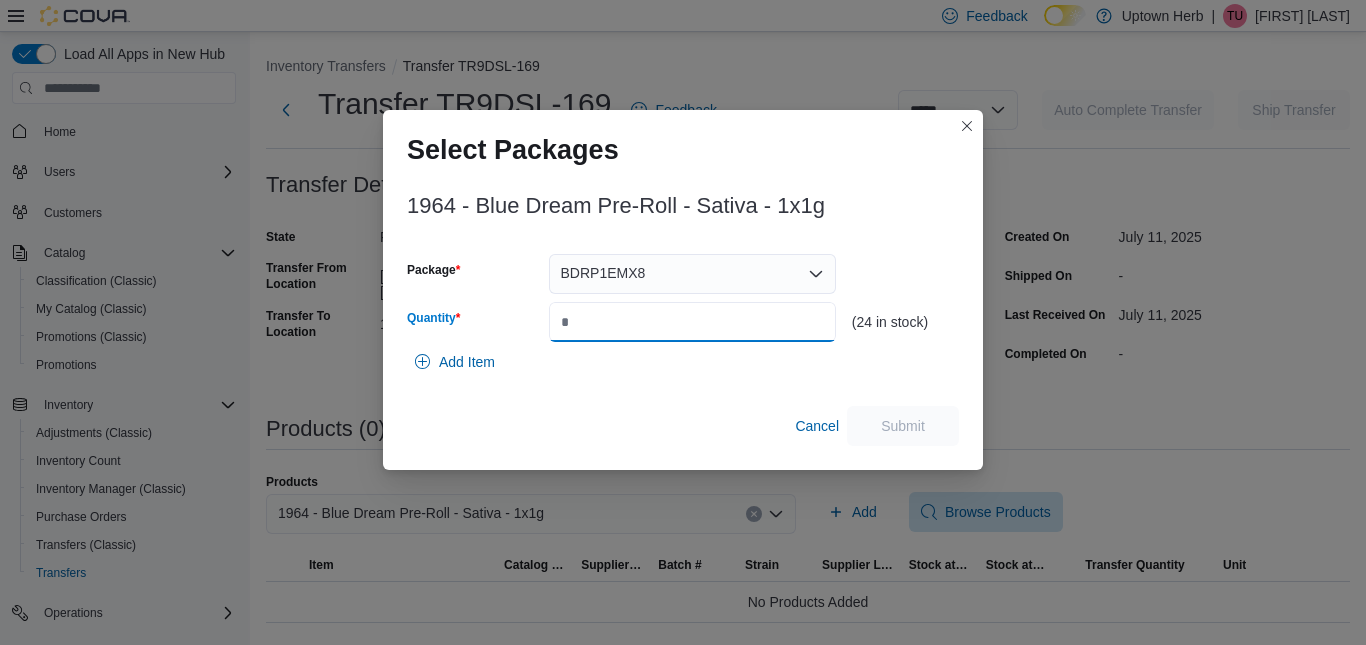 click on "Quantity" at bounding box center [692, 322] 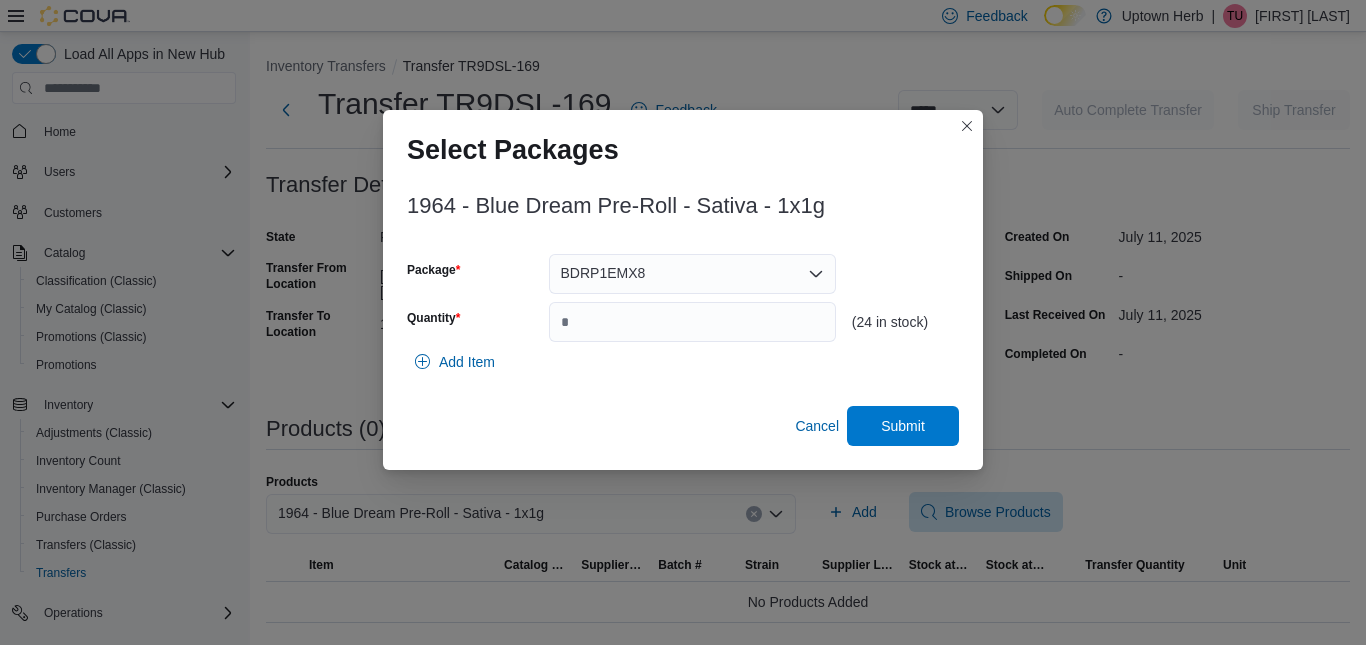 type on "*" 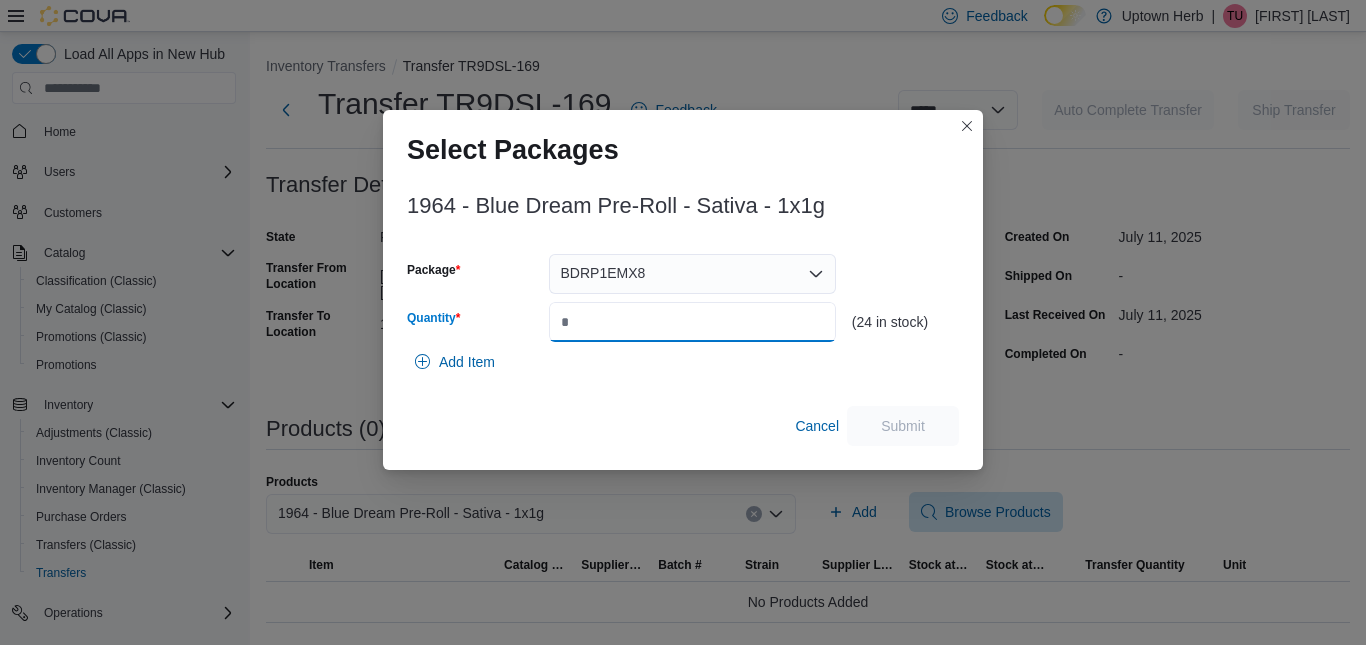 type on "*" 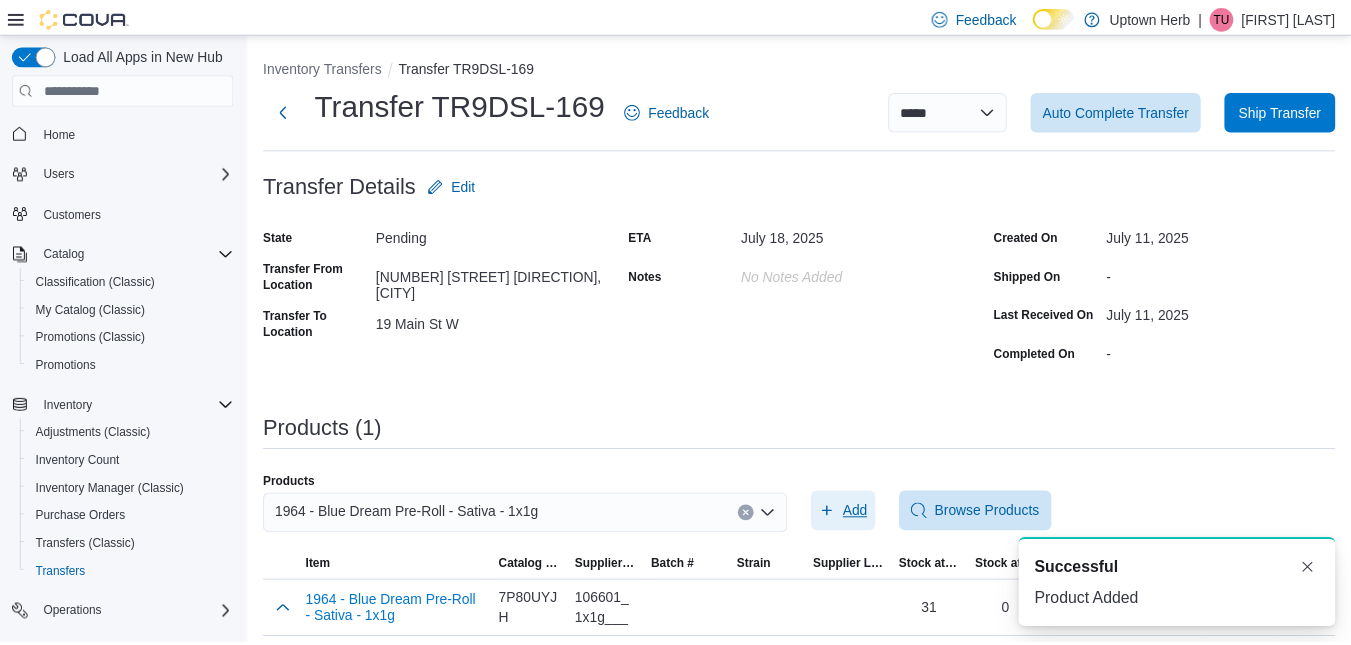 scroll, scrollTop: 0, scrollLeft: 0, axis: both 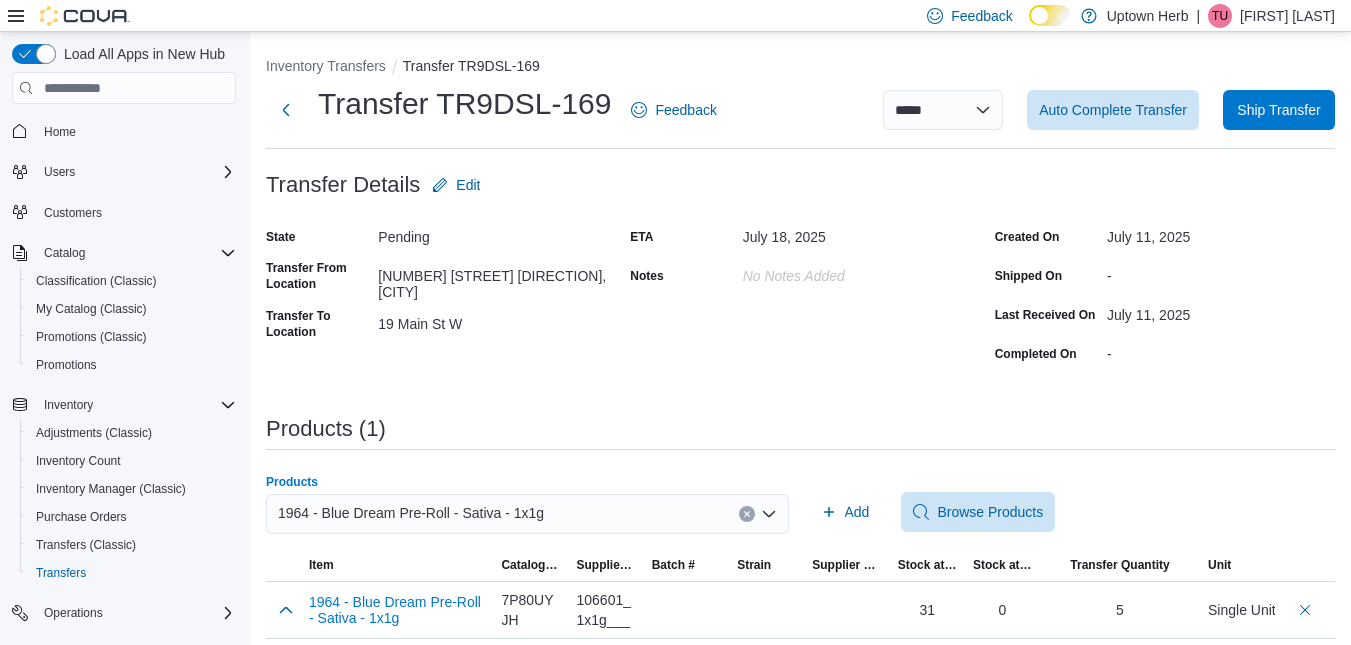 click on "1964 - Blue Dream Pre-Roll - Sativa - 1x1g" at bounding box center (527, 514) 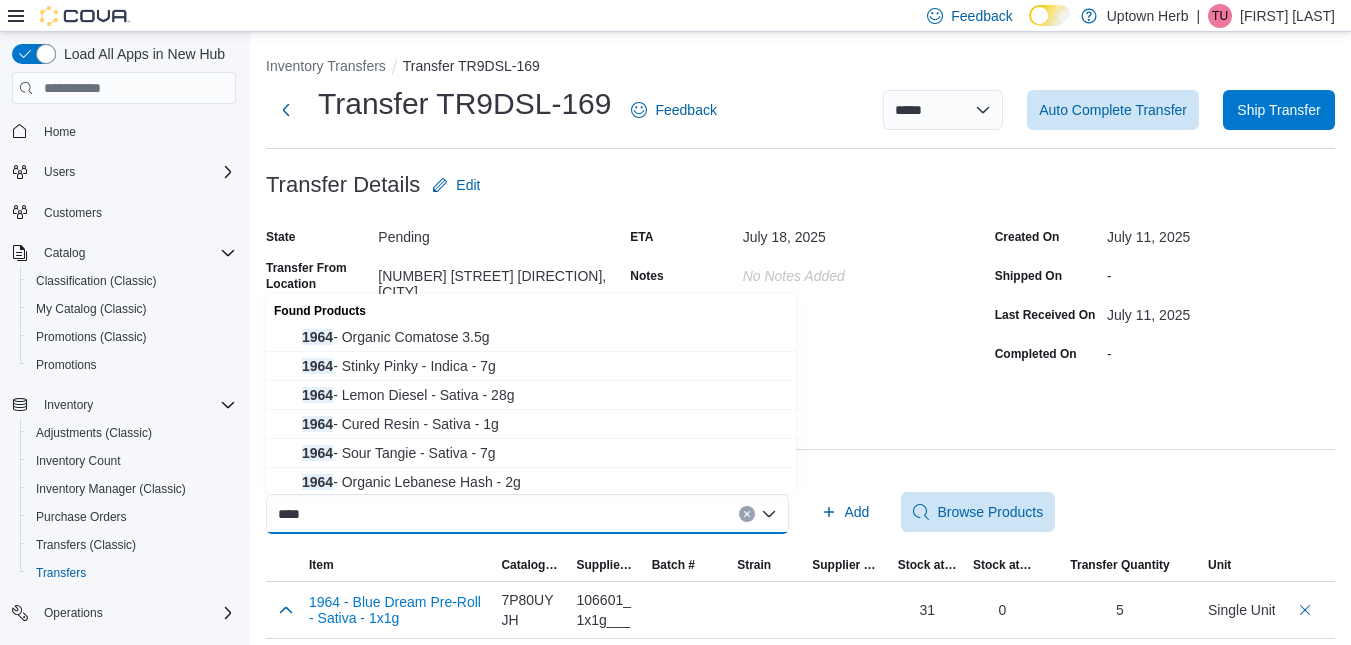 type on "****" 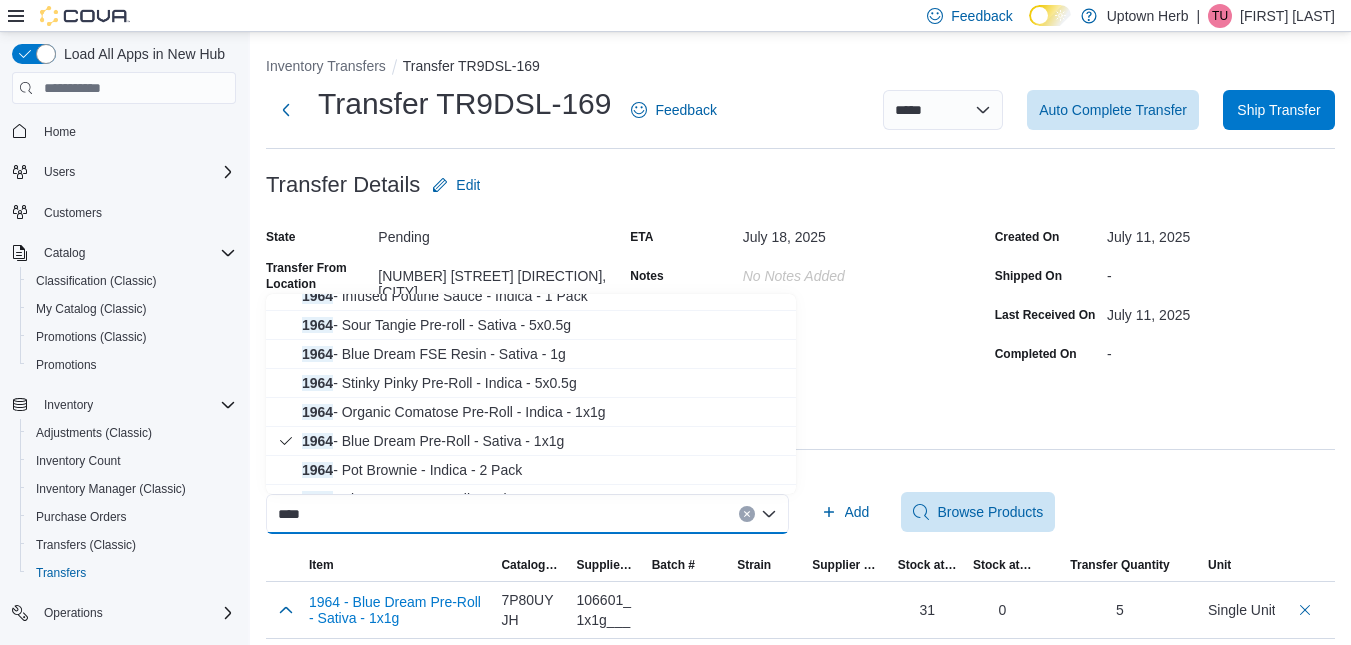 scroll, scrollTop: 274, scrollLeft: 0, axis: vertical 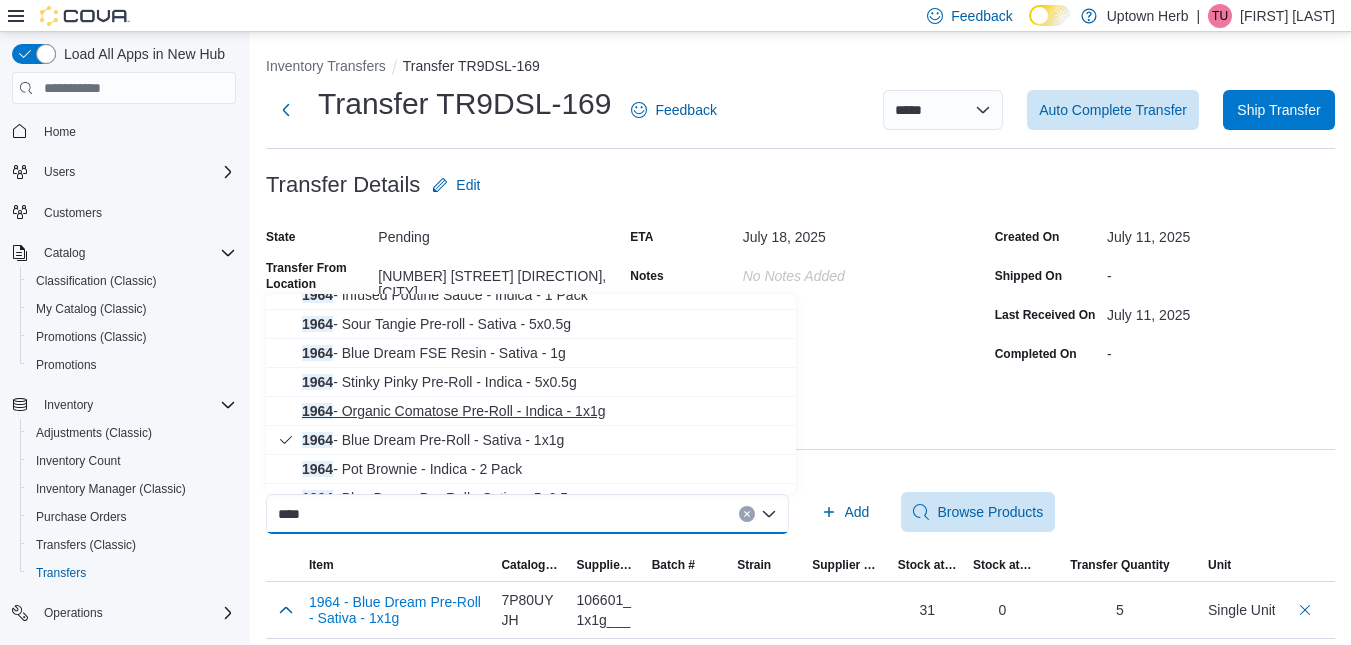 click on "1964  - Organic Comatose Pre-Roll - Indica - 1x1g" at bounding box center [543, 411] 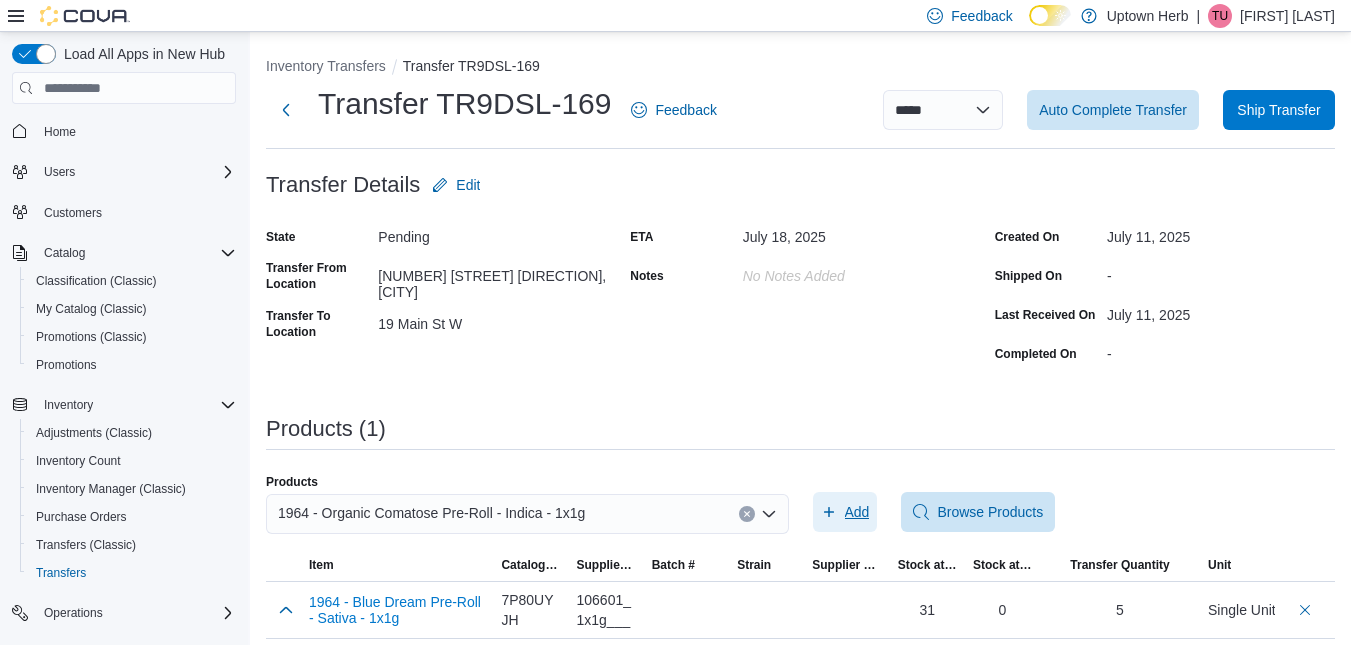 click on "Add" at bounding box center [857, 512] 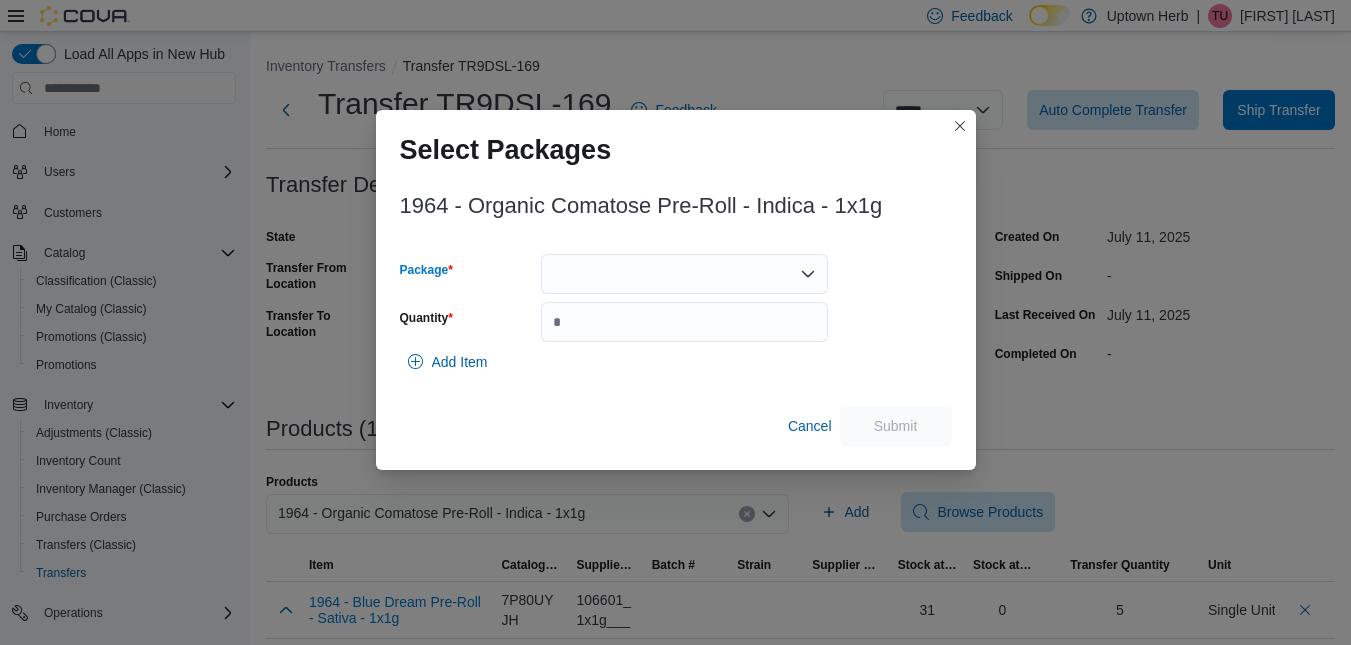 drag, startPoint x: 608, startPoint y: 286, endPoint x: 594, endPoint y: 265, distance: 25.23886 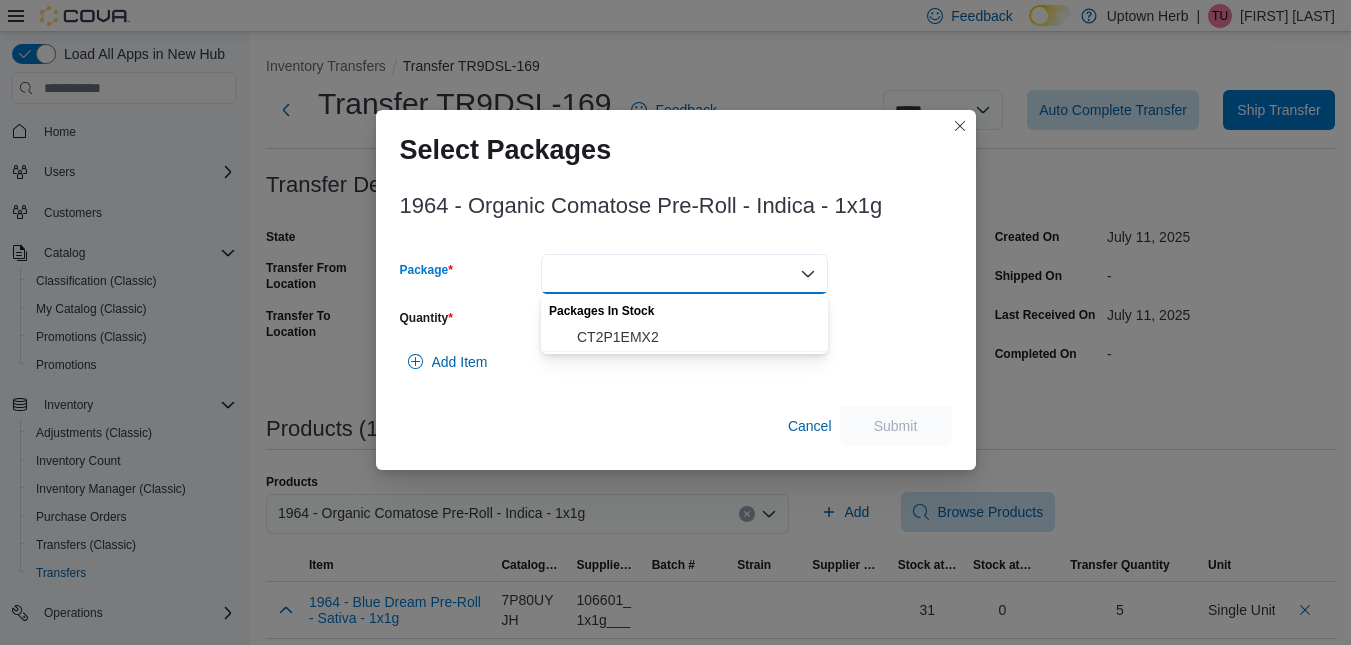 click at bounding box center [684, 274] 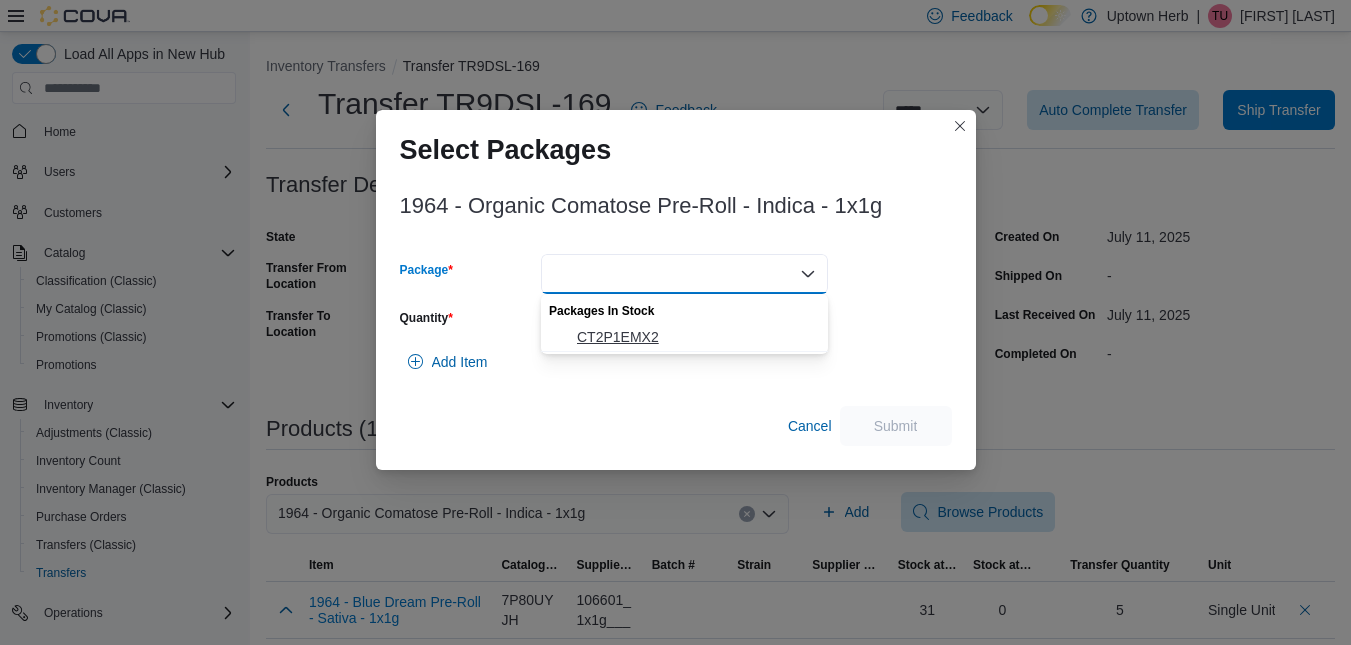 click on "CT2P1EMX2" at bounding box center (696, 337) 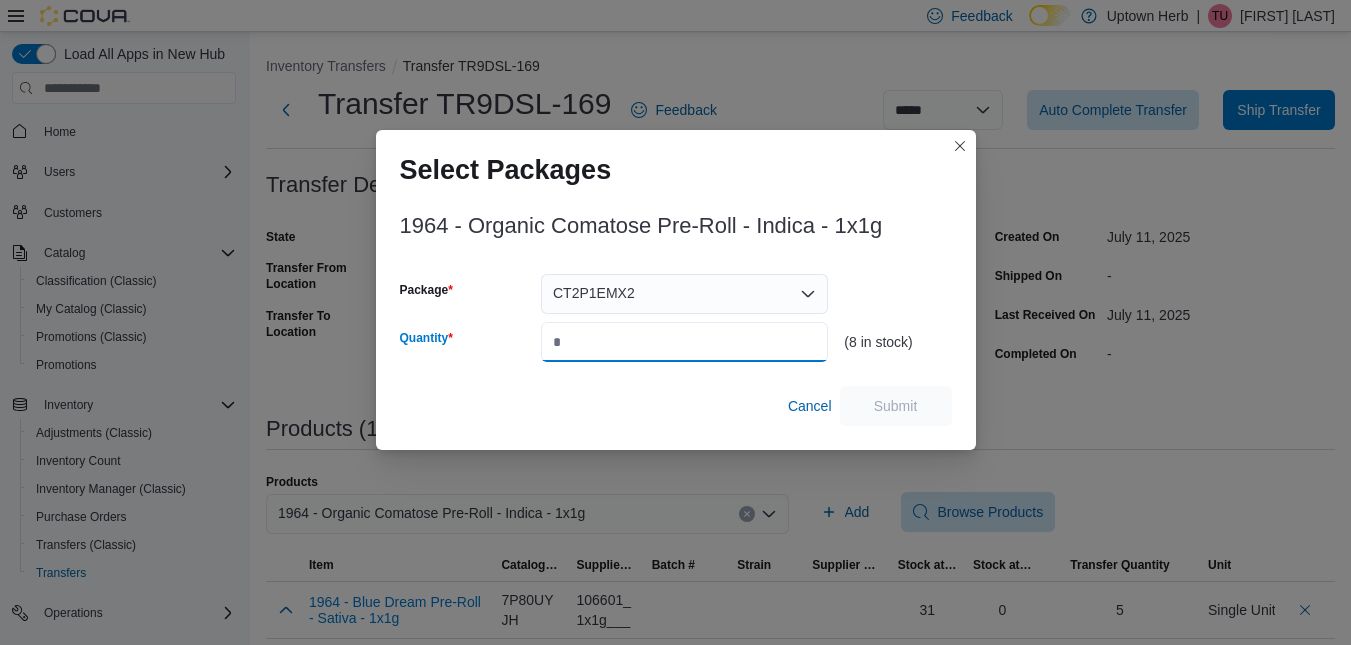 click on "Quantity" at bounding box center [684, 342] 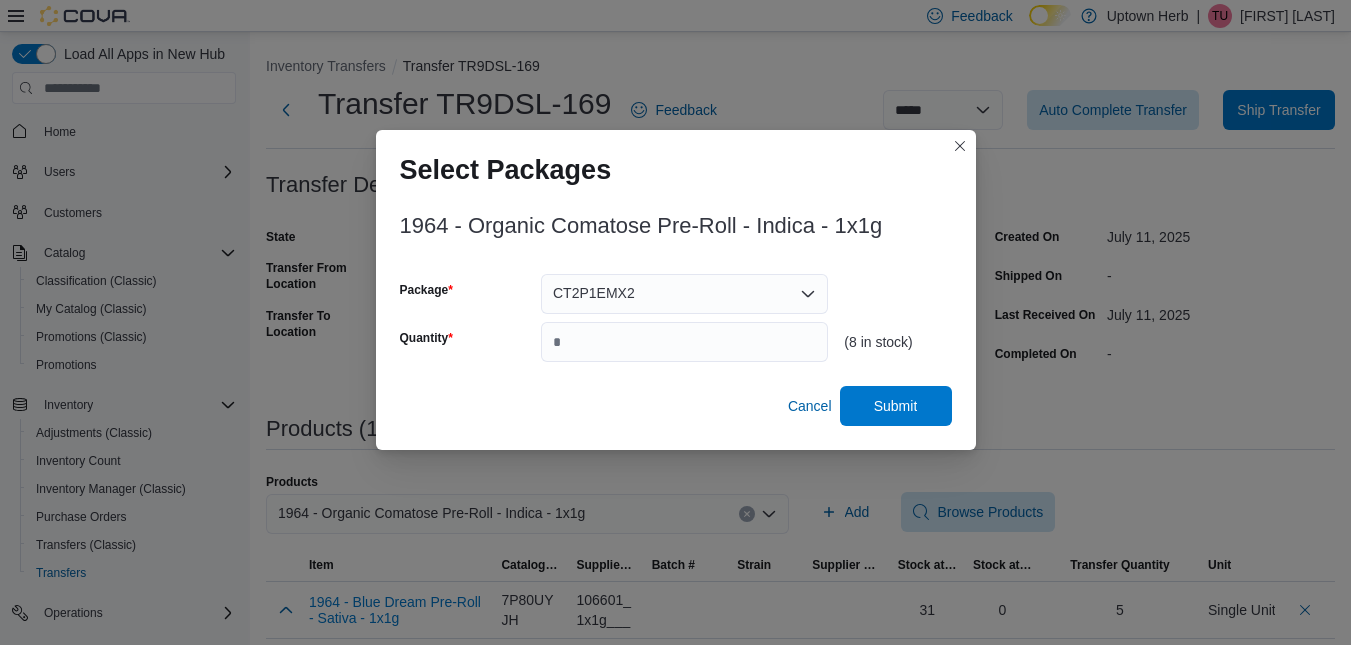 type on "*" 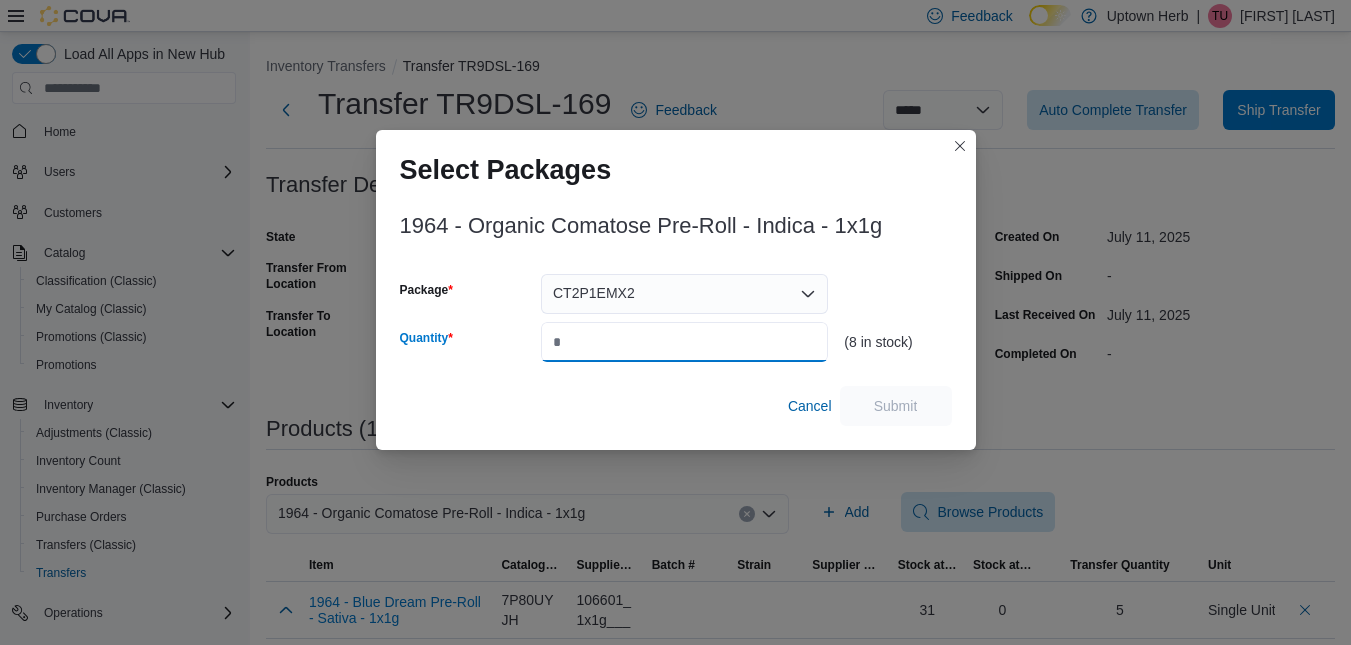 type on "*" 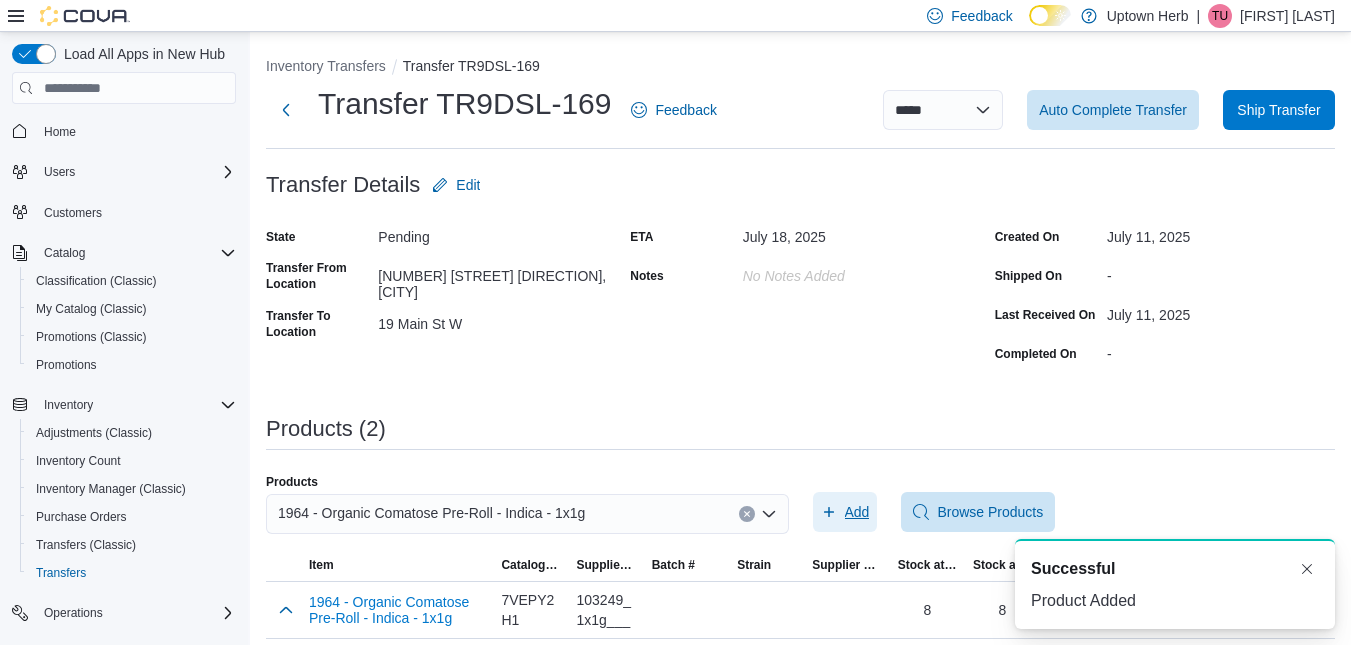 scroll, scrollTop: 0, scrollLeft: 0, axis: both 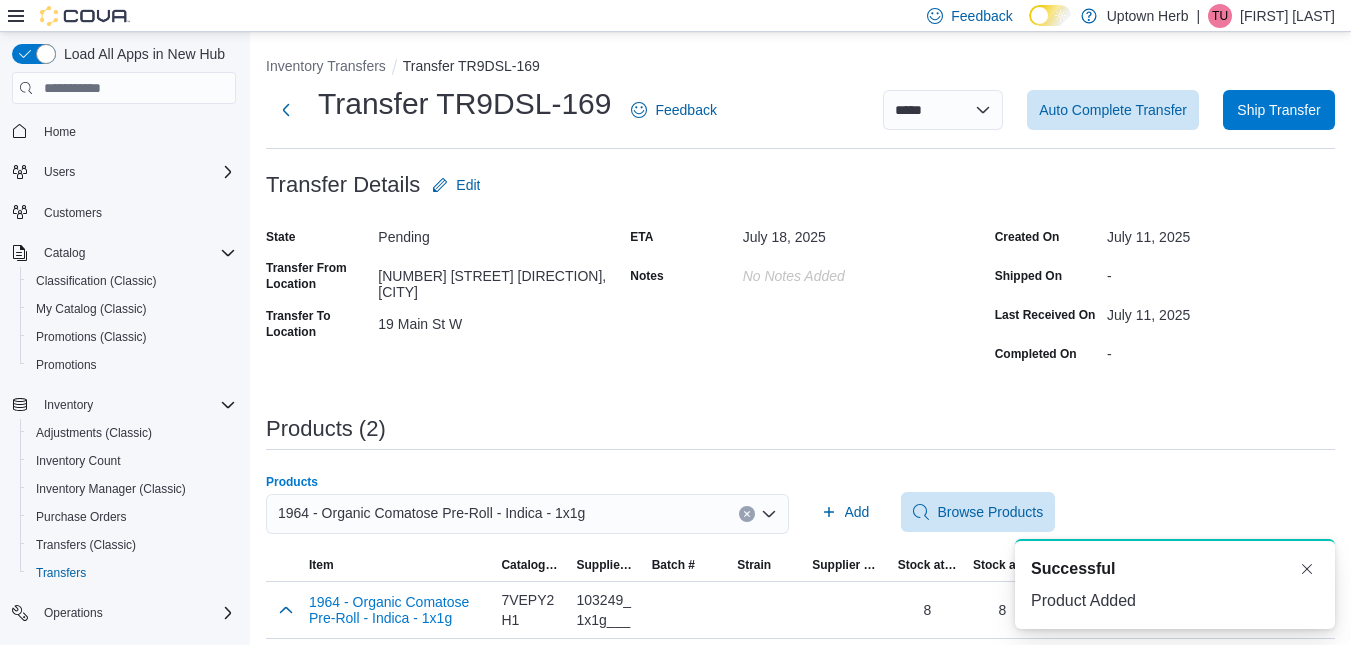click on "1964 - Organic Comatose Pre-Roll - Indica - 1x1g" at bounding box center [431, 513] 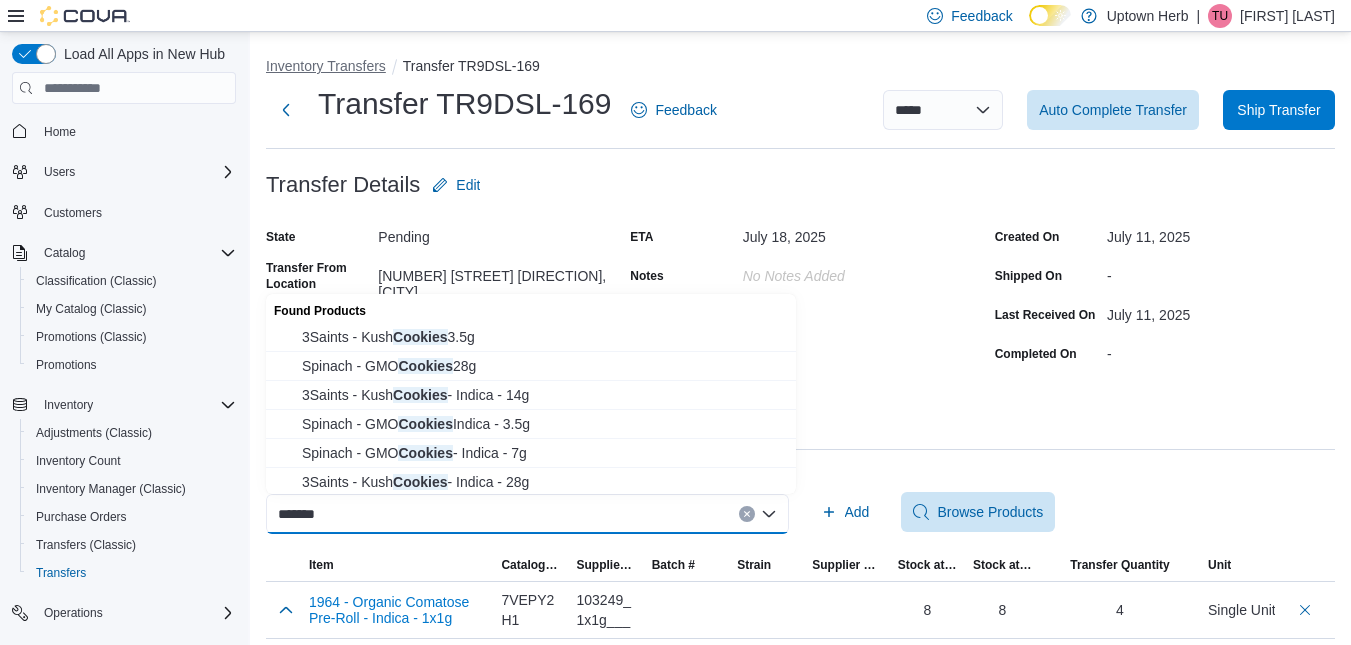 type on "*******" 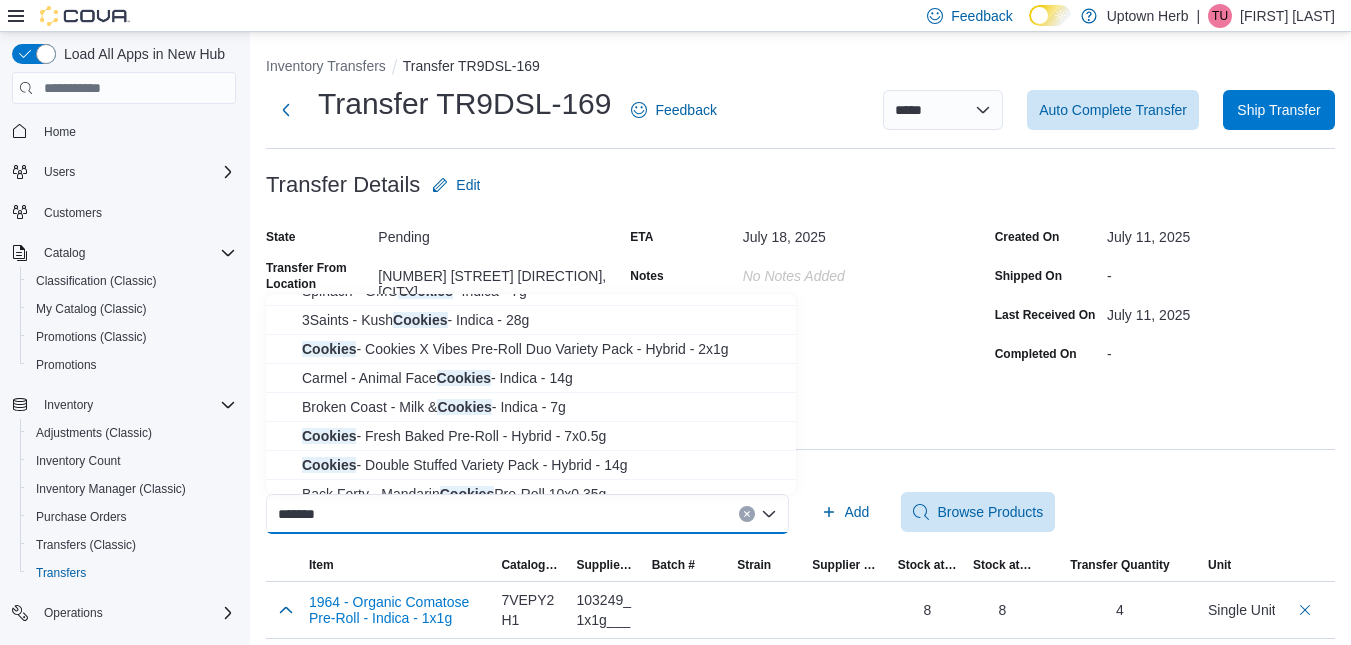 scroll, scrollTop: 163, scrollLeft: 0, axis: vertical 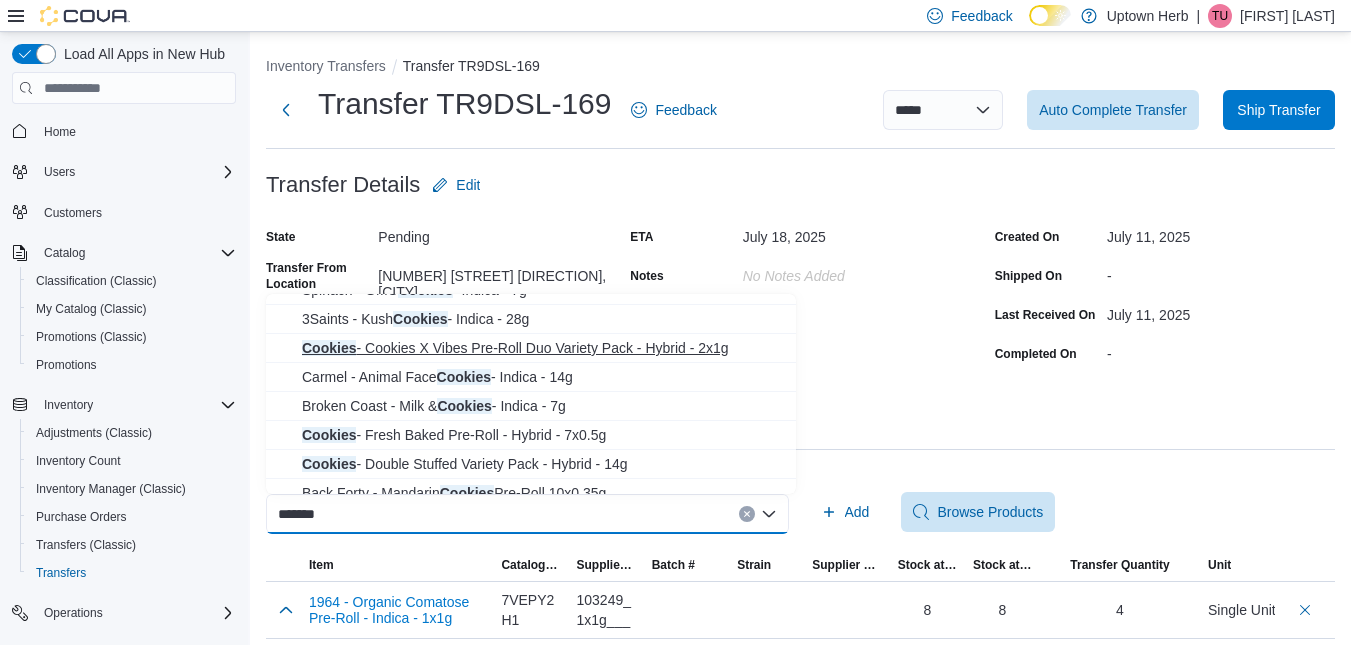 click on "Cookies  - Cookies X Vibes Pre-Roll Duo Variety Pack - Hybrid - 2x1g" at bounding box center (531, 348) 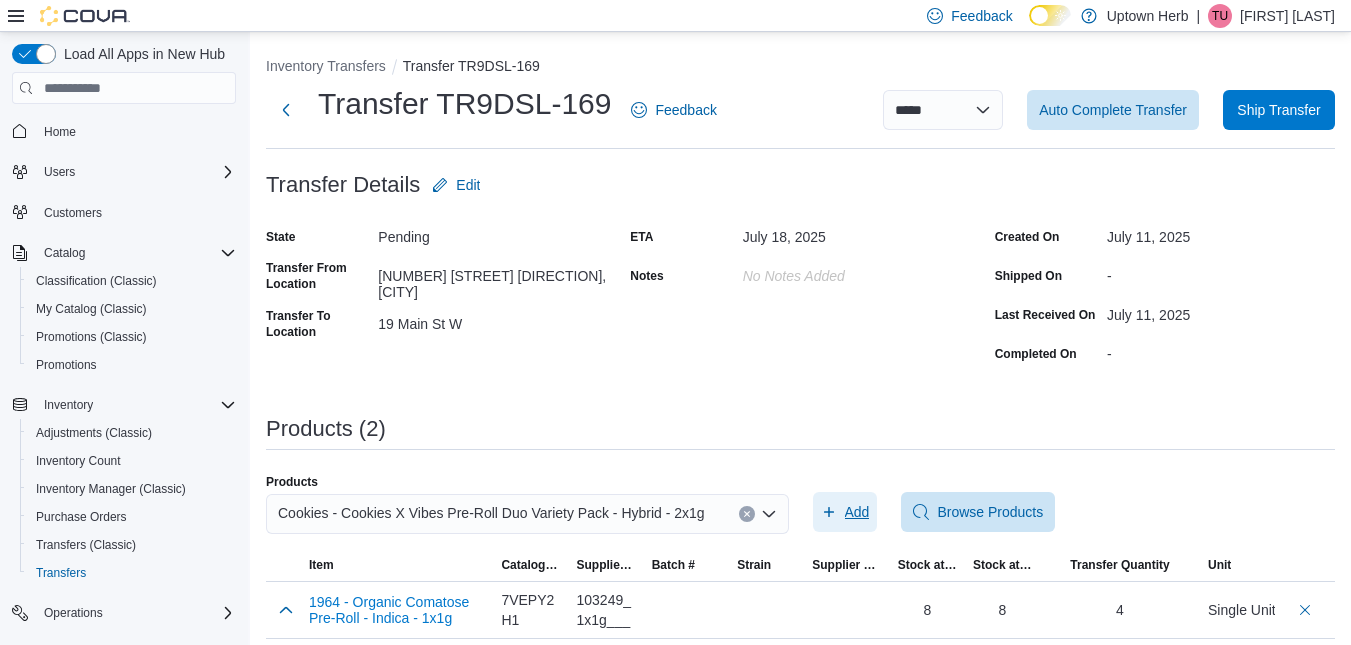 click on "Add" at bounding box center (857, 512) 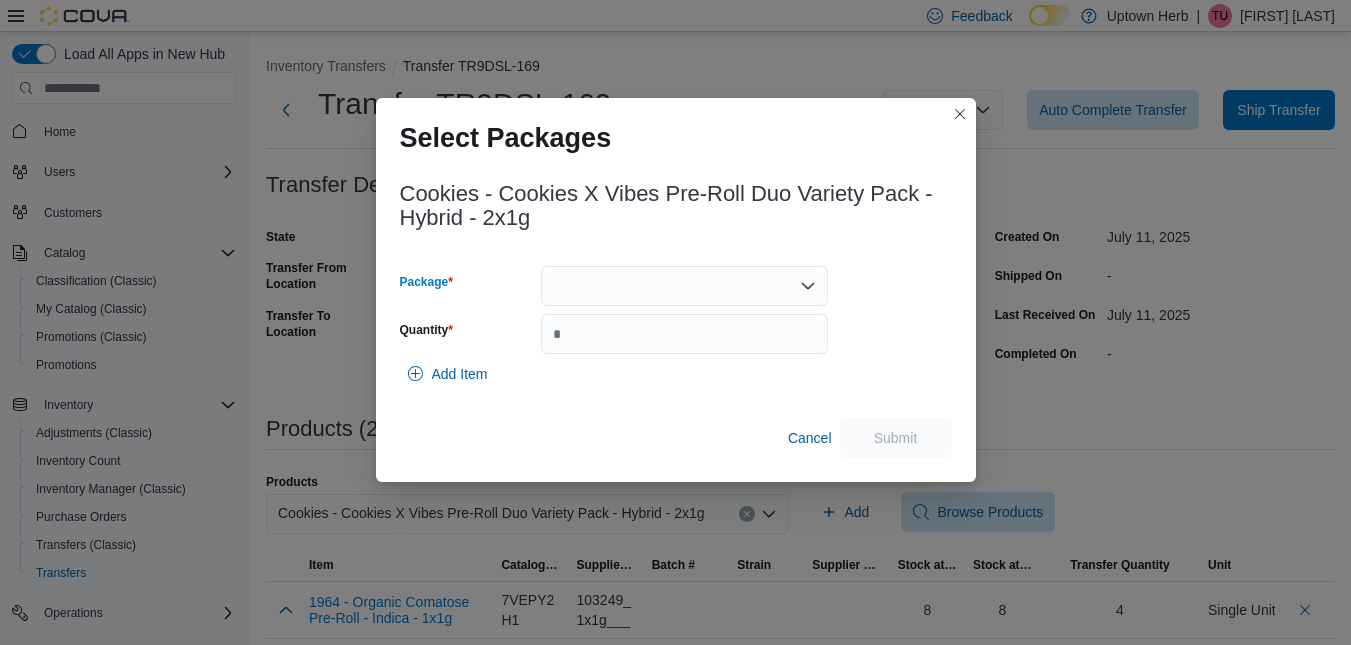 click at bounding box center [684, 286] 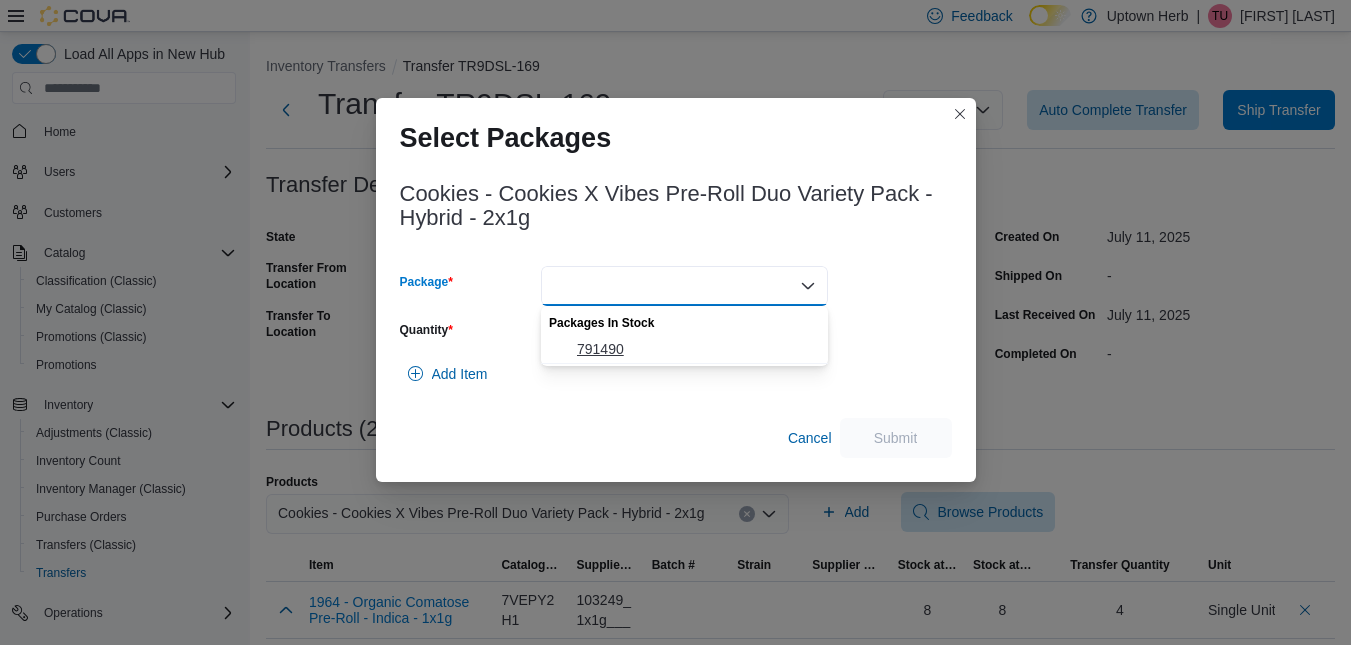 click on "791490" at bounding box center (696, 349) 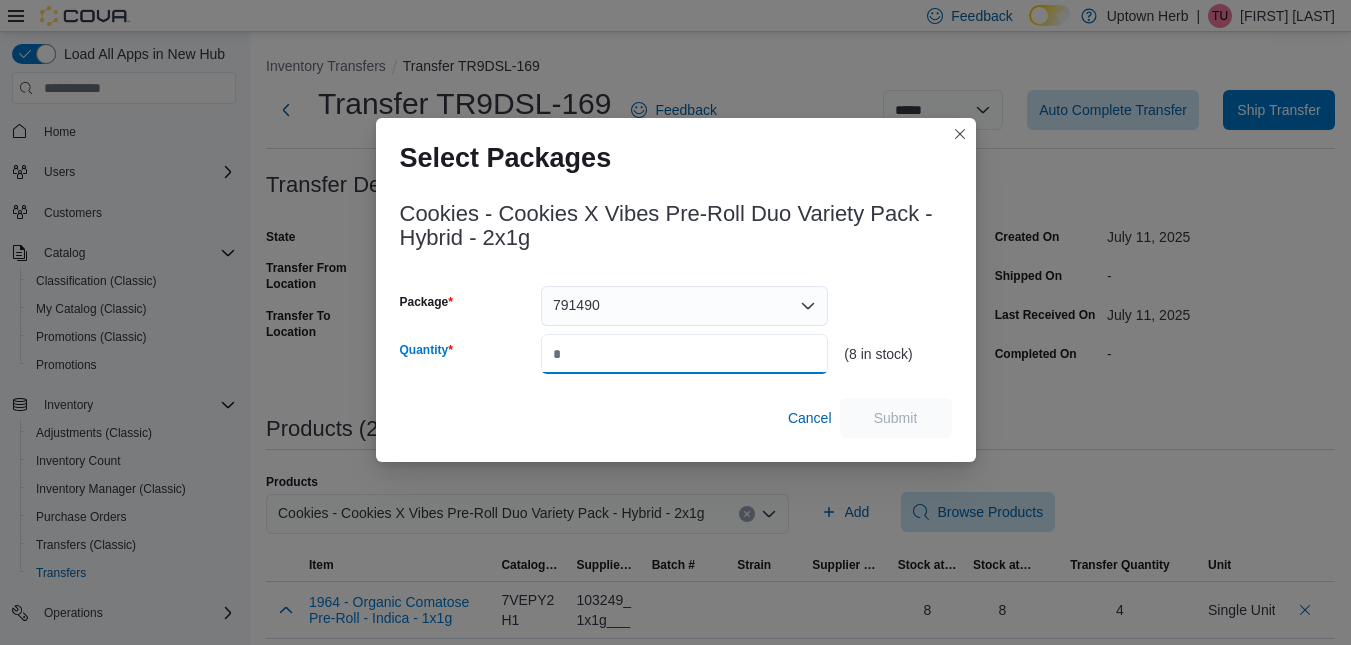 click on "Quantity" at bounding box center (684, 354) 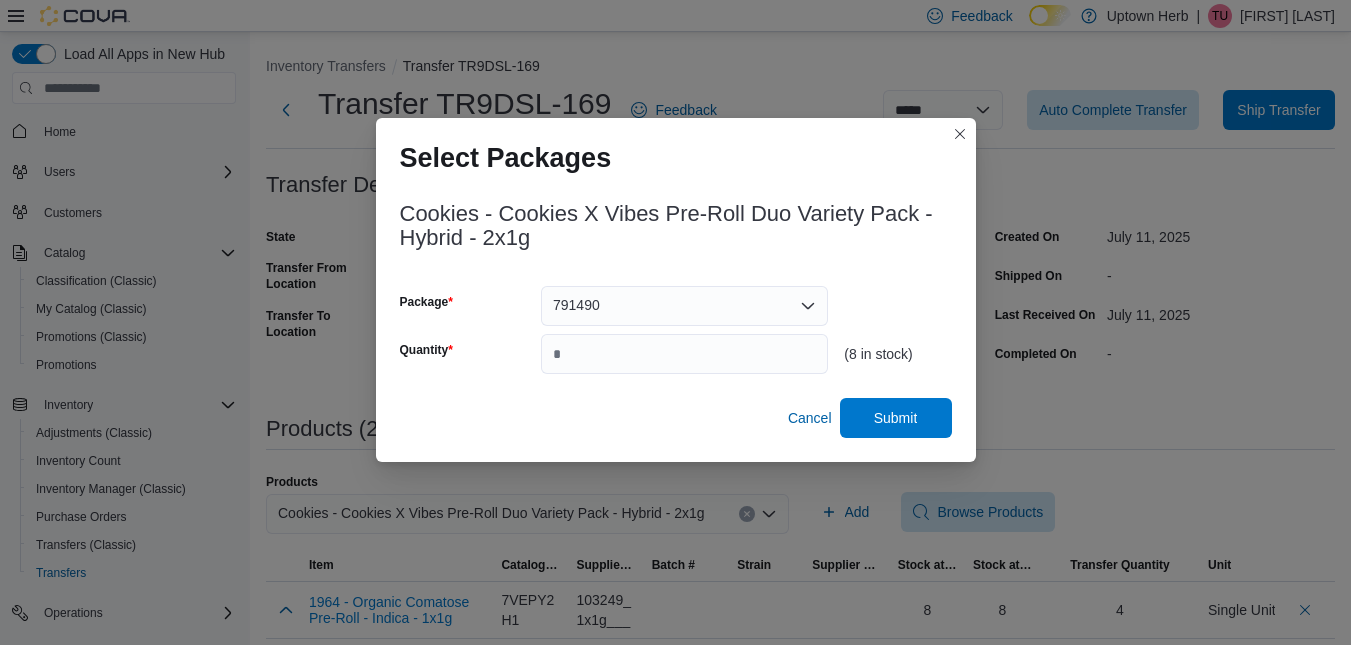 type on "*" 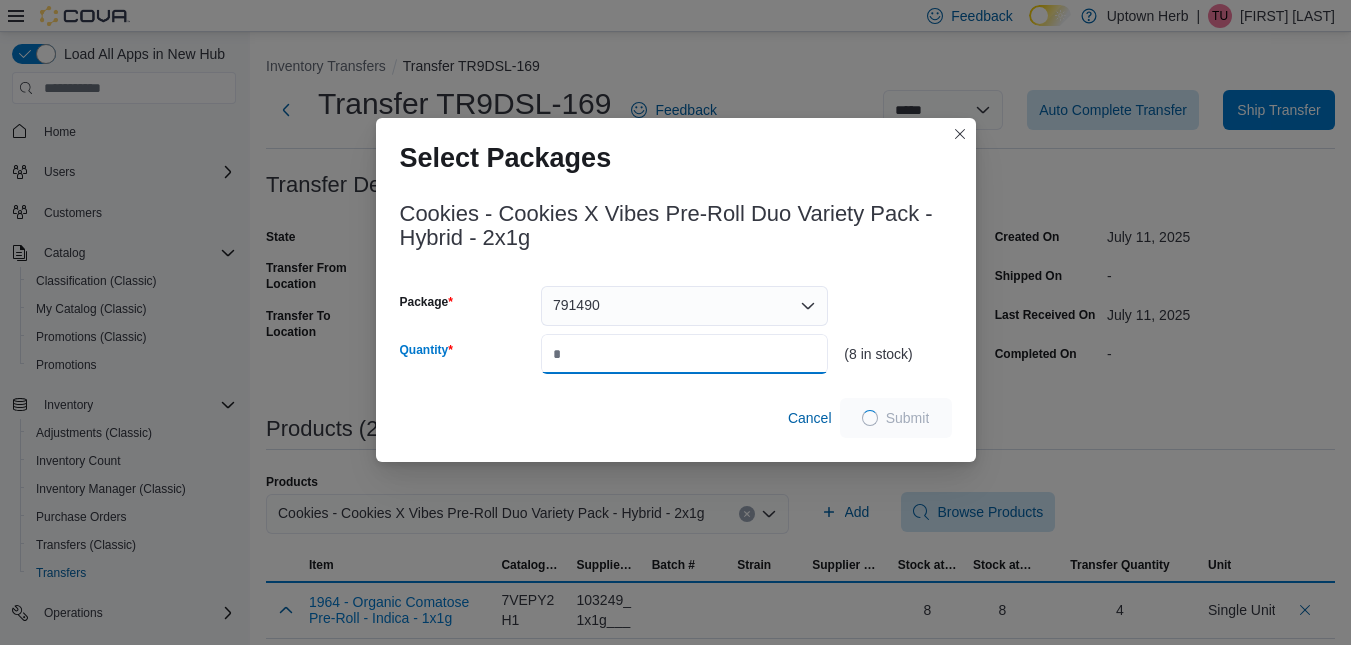 type on "*" 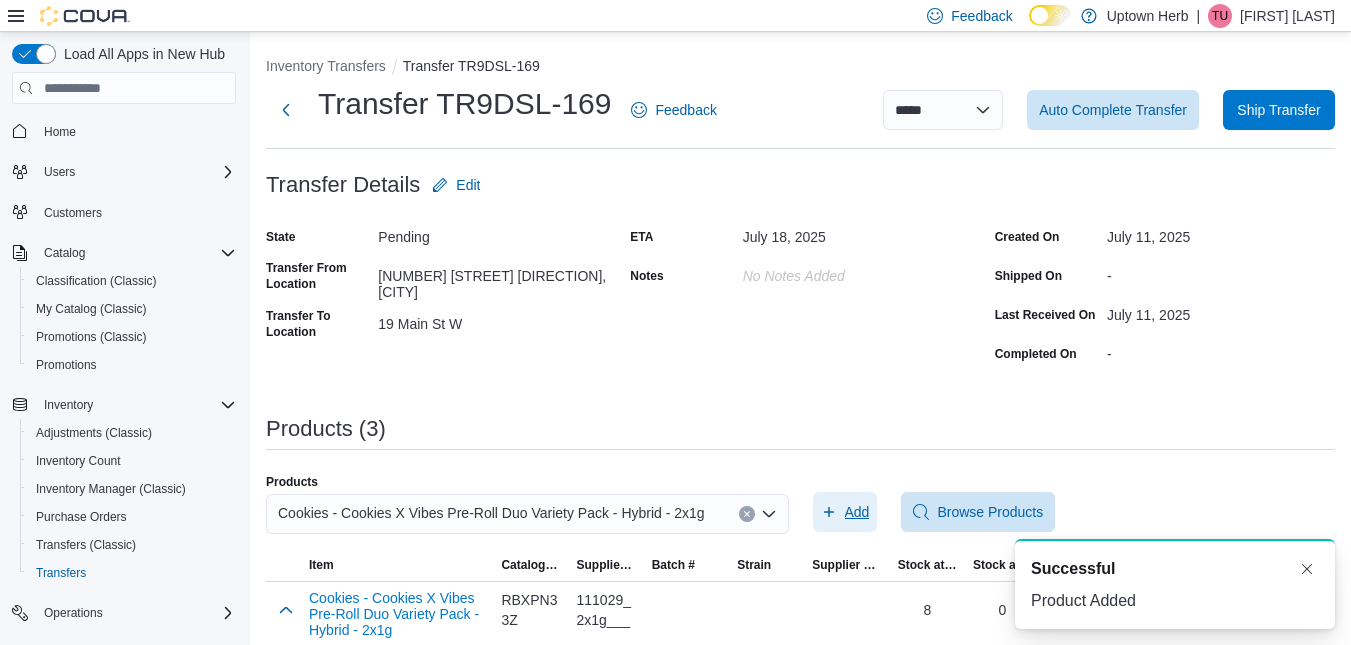 scroll, scrollTop: 0, scrollLeft: 0, axis: both 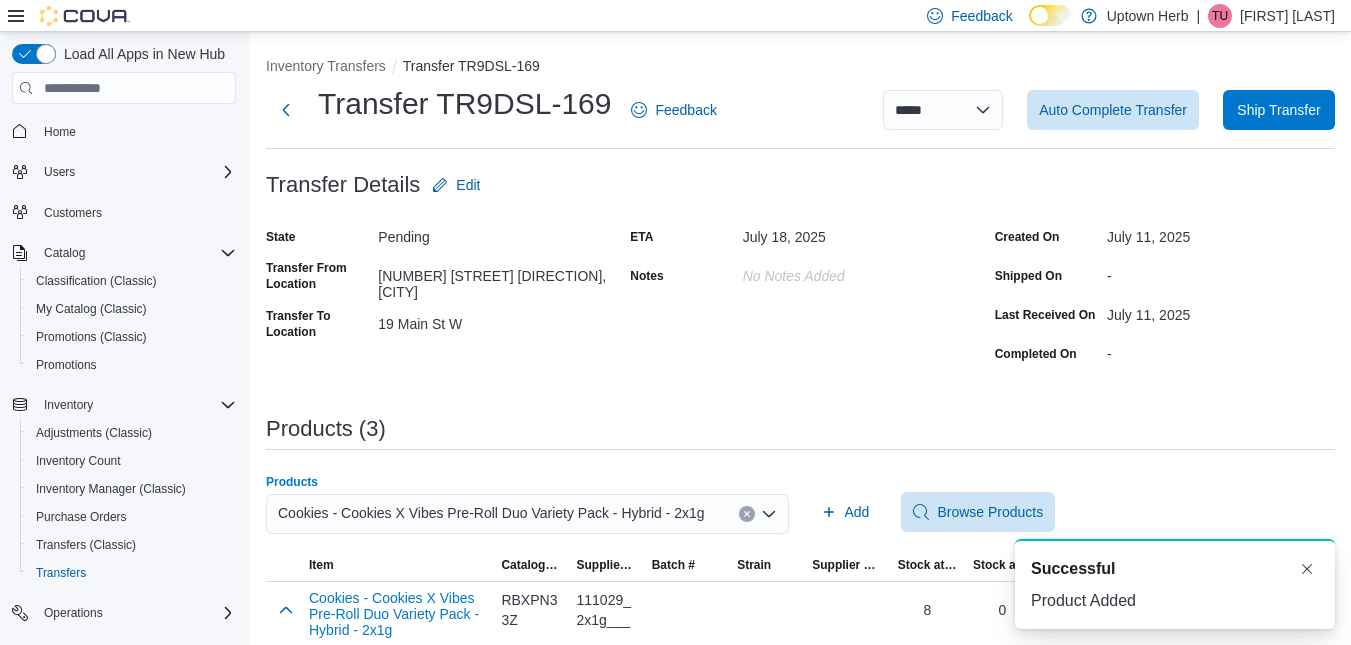 click on "Cookies - Cookies X Vibes Pre-Roll Duo Variety Pack - Hybrid - 2x1g" at bounding box center [491, 513] 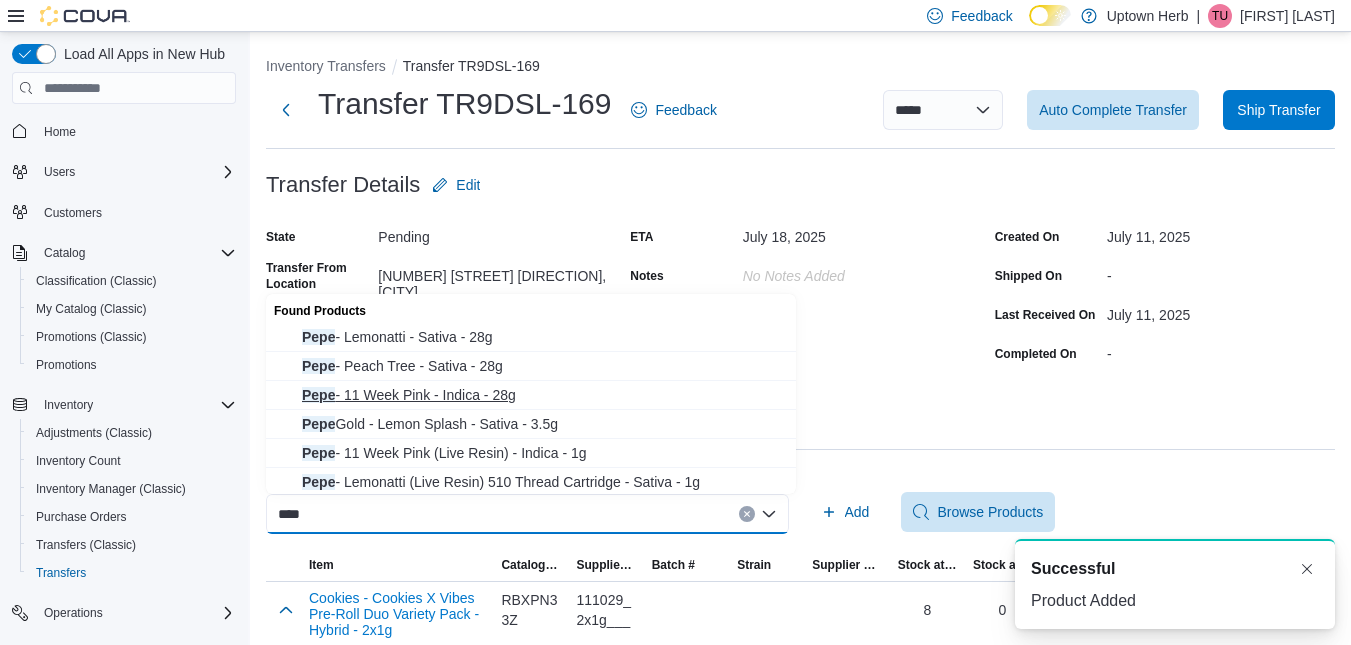 type on "****" 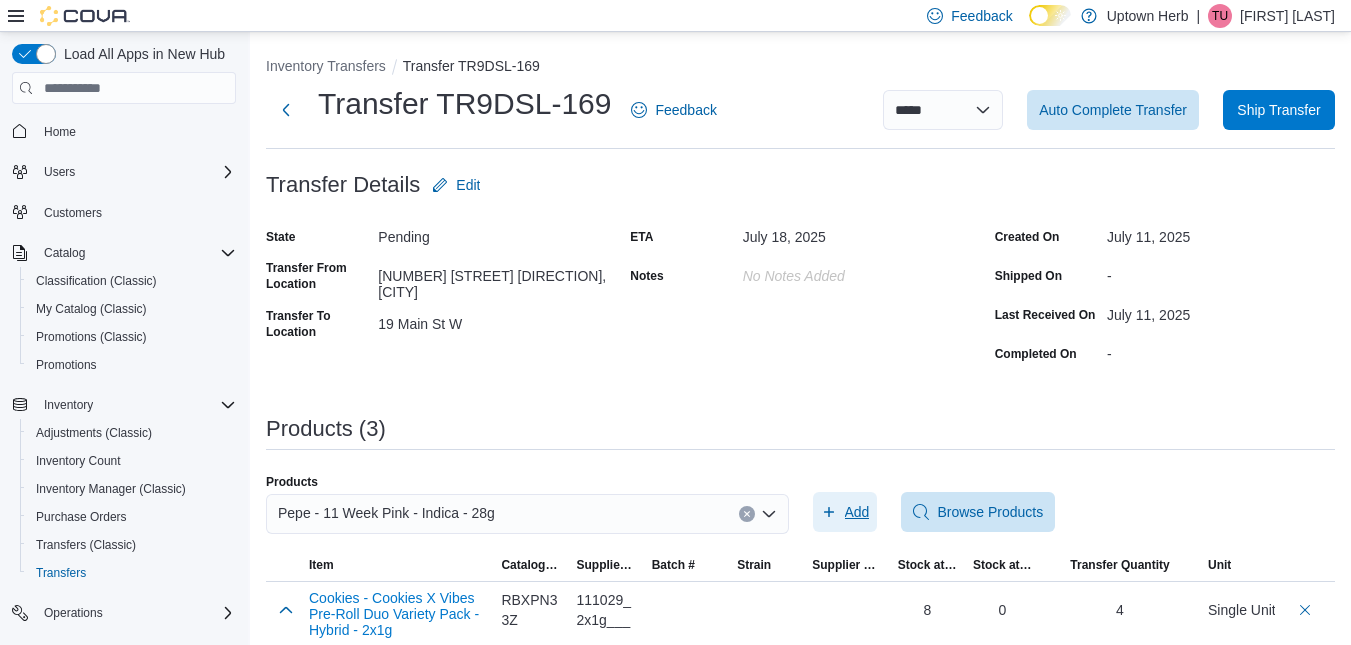 click on "Add" at bounding box center [857, 512] 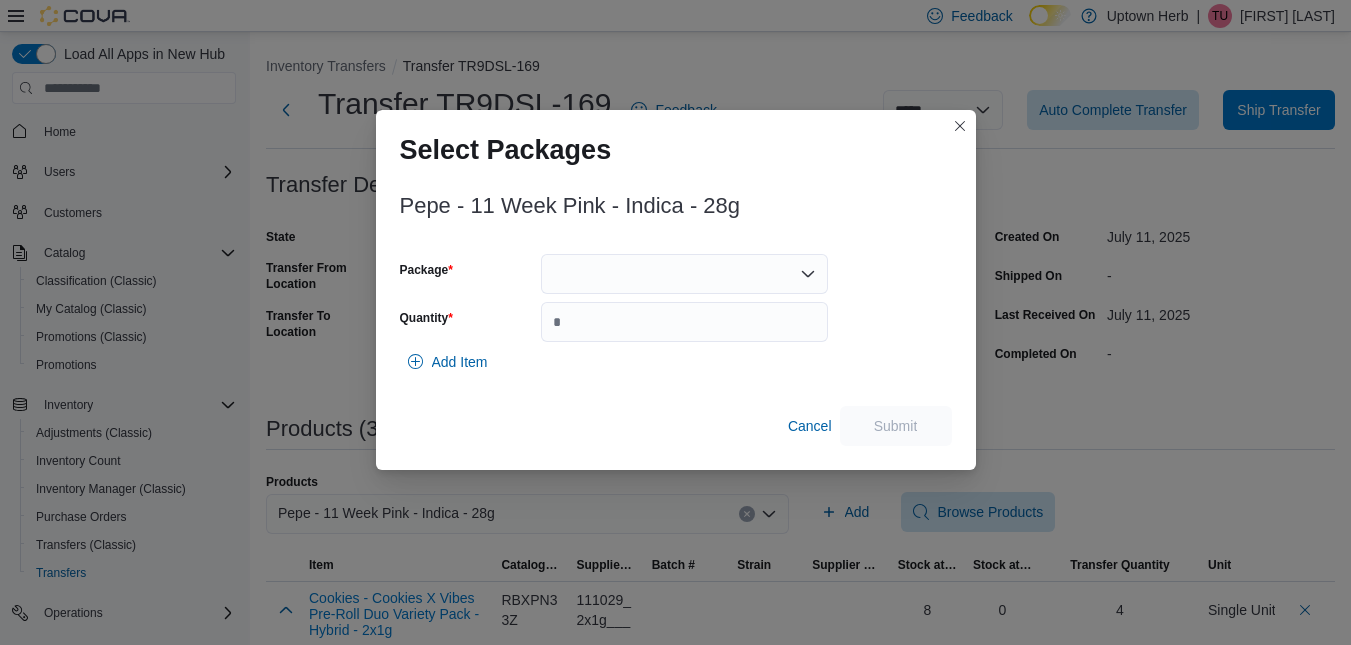 click at bounding box center [684, 274] 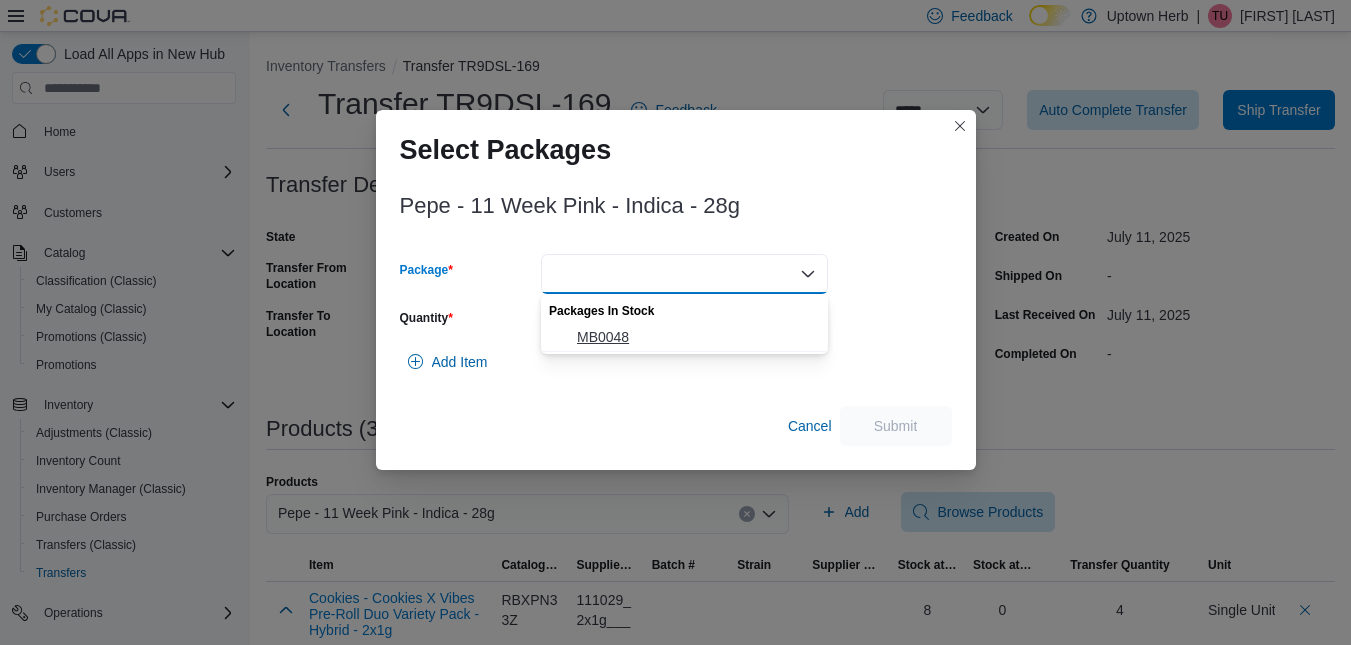 click on "MB0048" at bounding box center (696, 337) 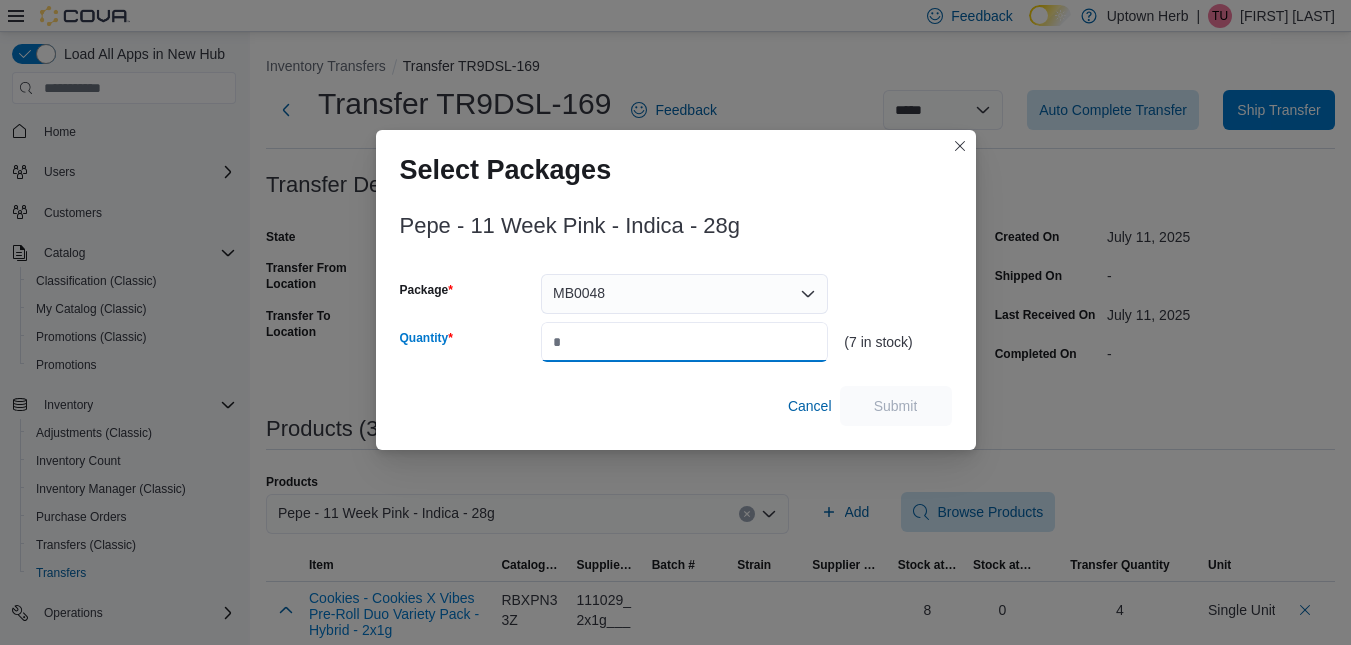 click on "Quantity" at bounding box center [684, 342] 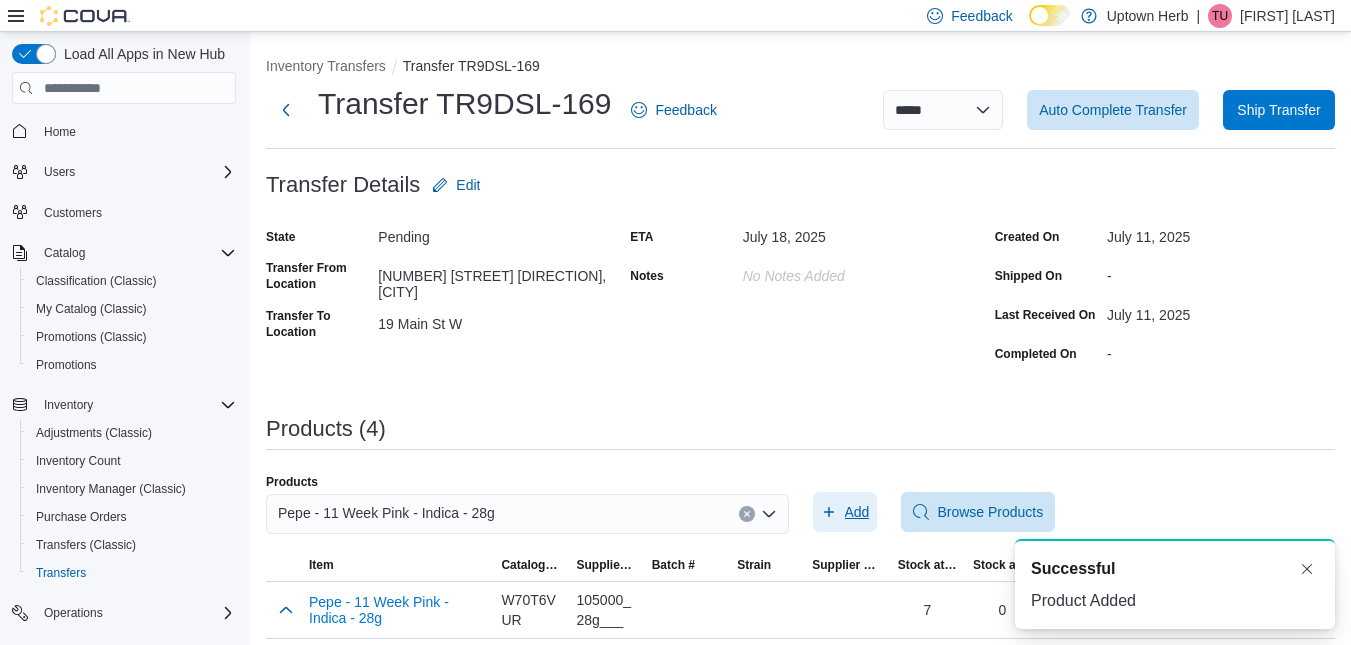 scroll, scrollTop: 0, scrollLeft: 0, axis: both 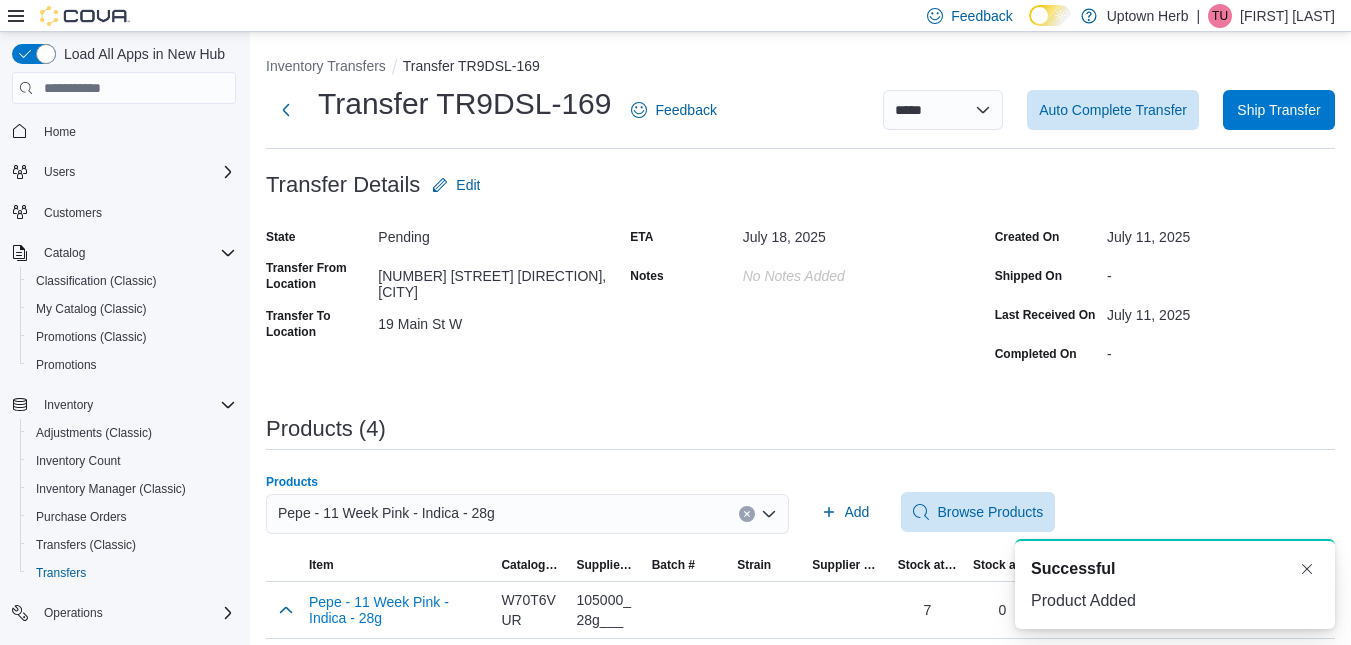 click on "Pepe - 11 Week Pink - Indica - 28g" at bounding box center [386, 513] 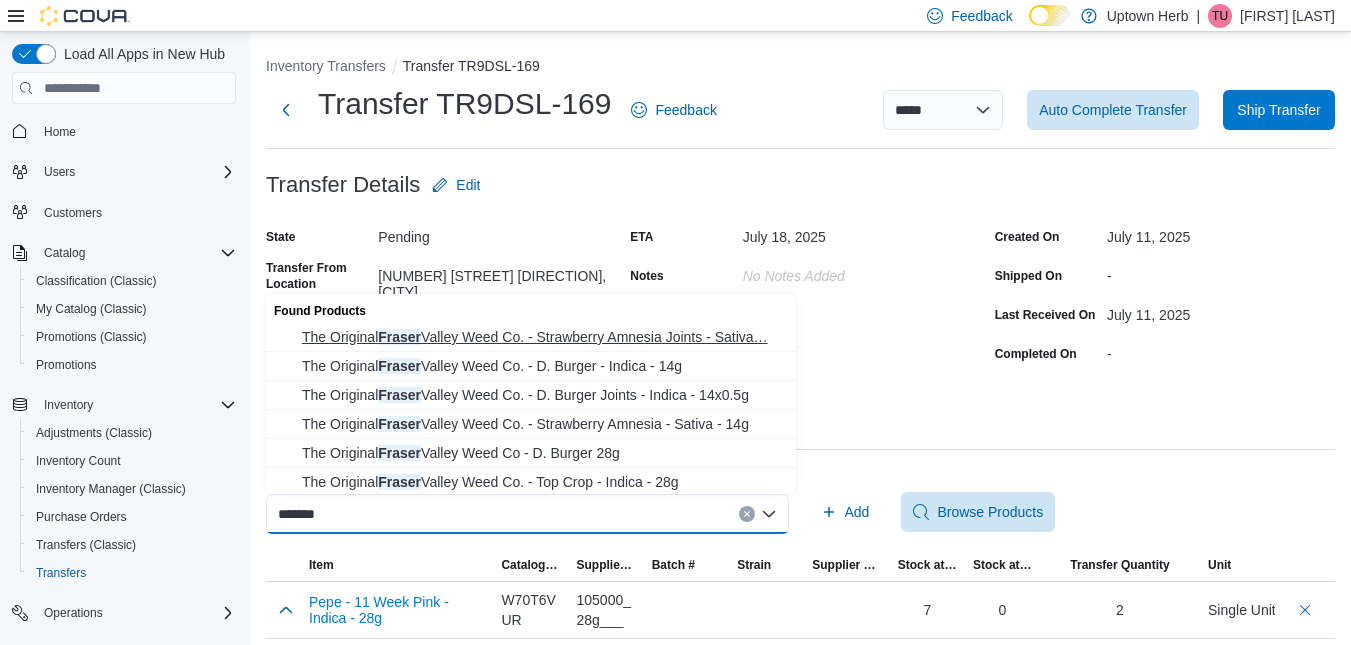type on "******" 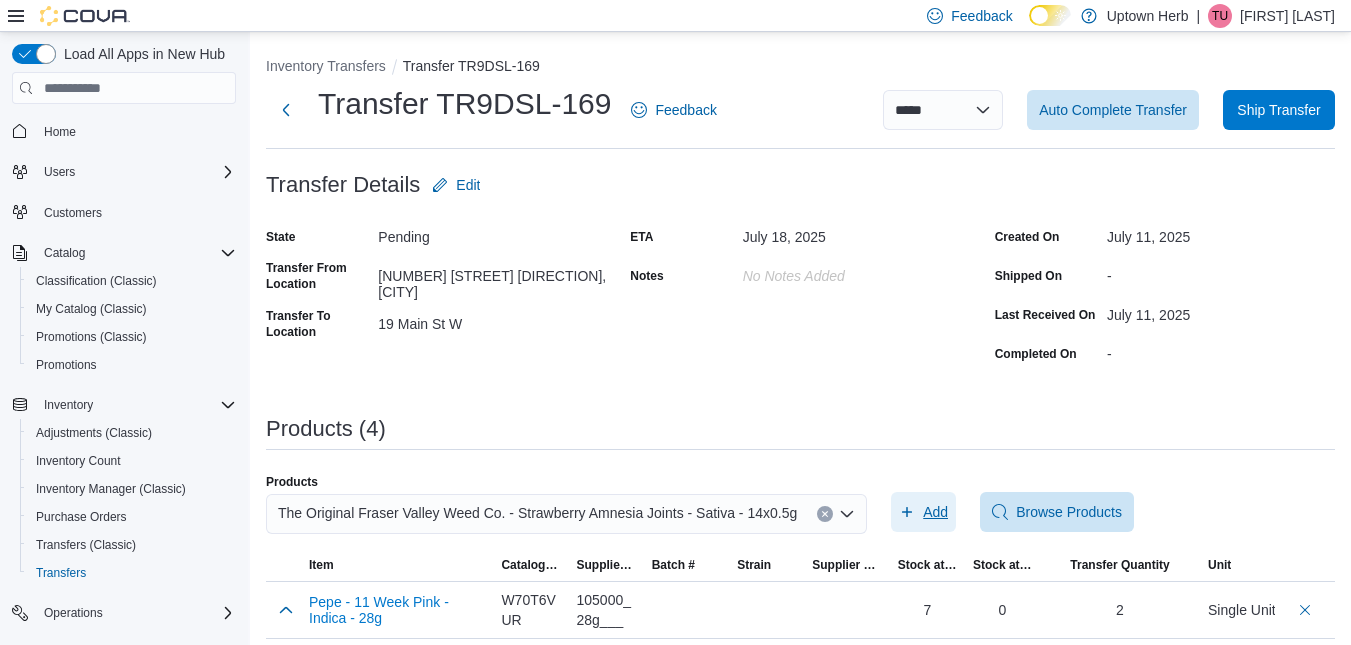 click on "Add" at bounding box center (935, 512) 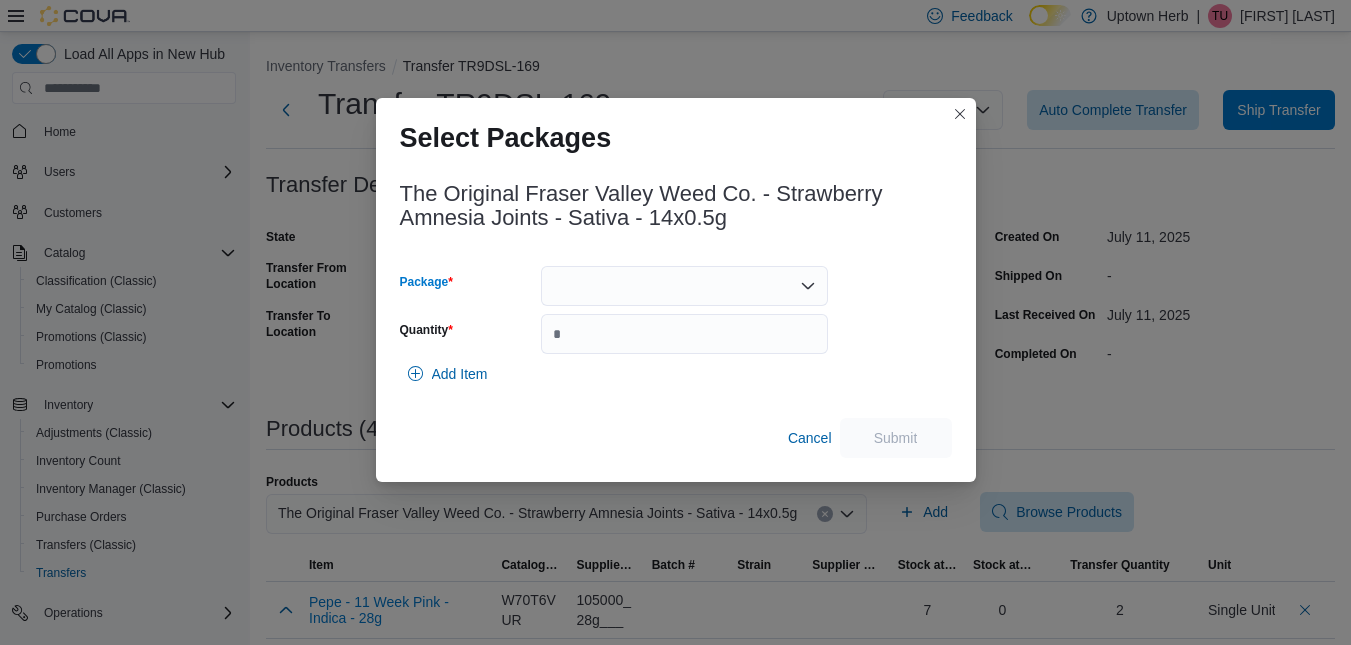 click at bounding box center [684, 286] 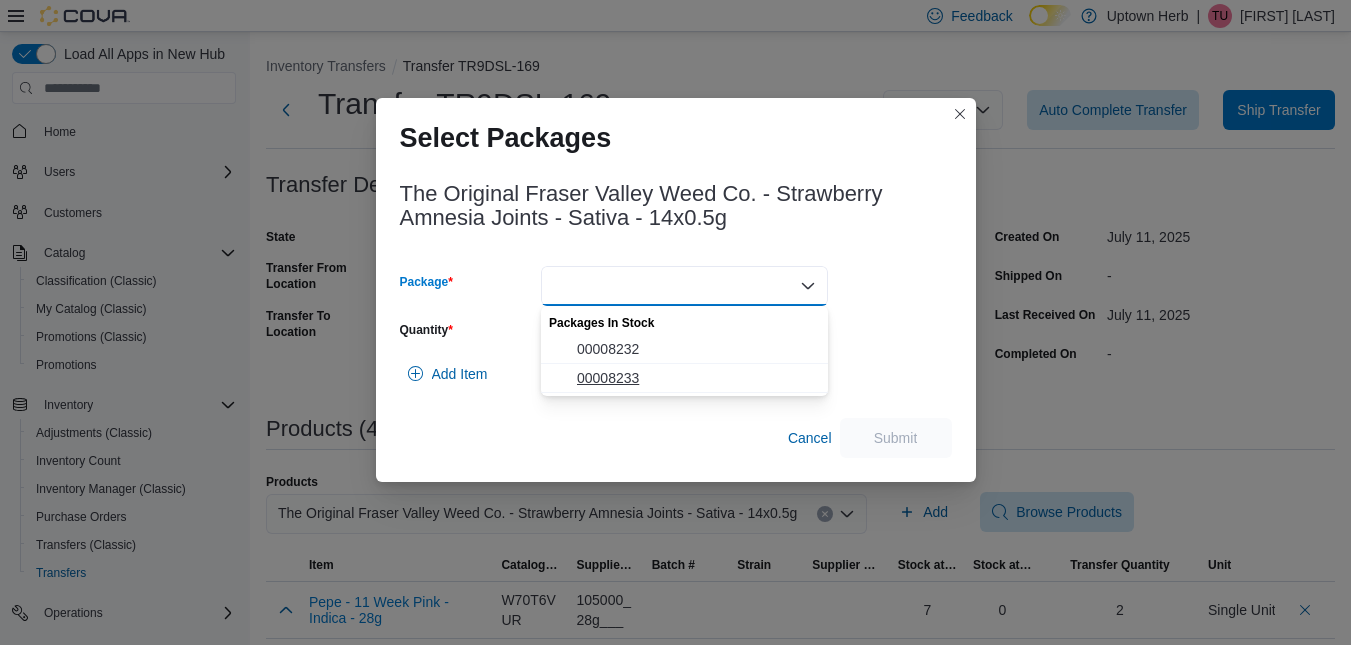 click on "00008233" at bounding box center [696, 378] 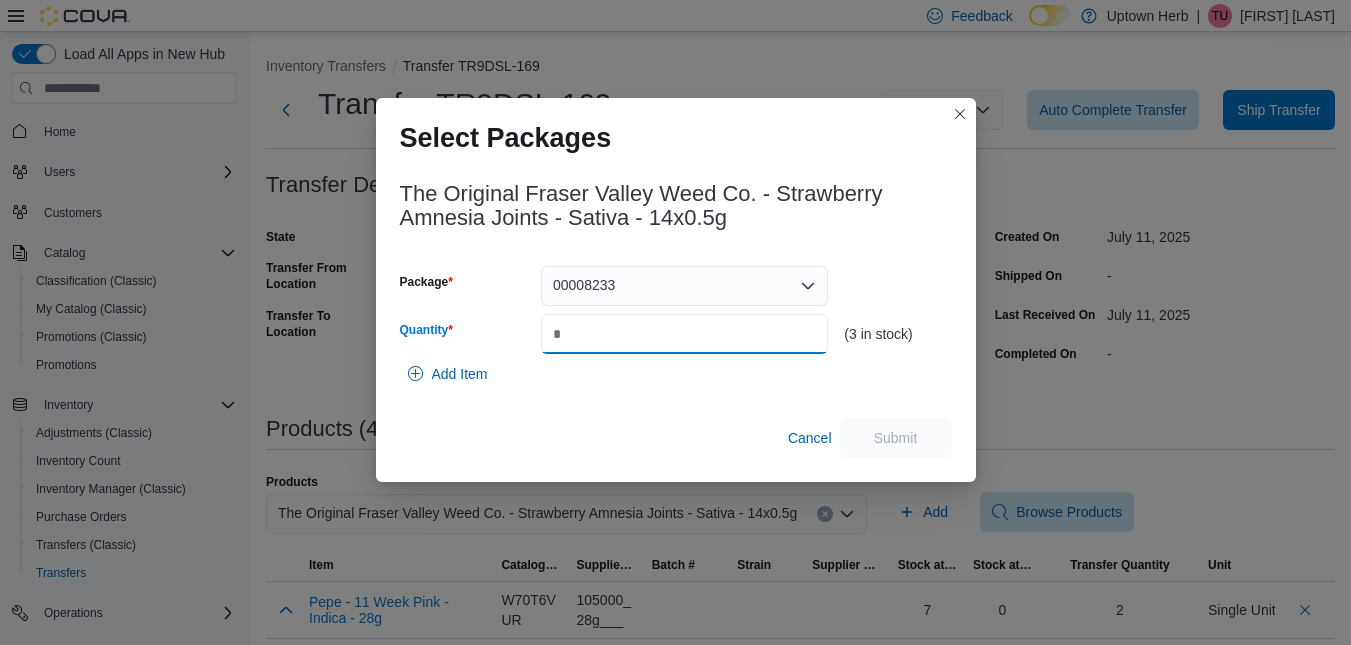 click on "Quantity" at bounding box center (684, 334) 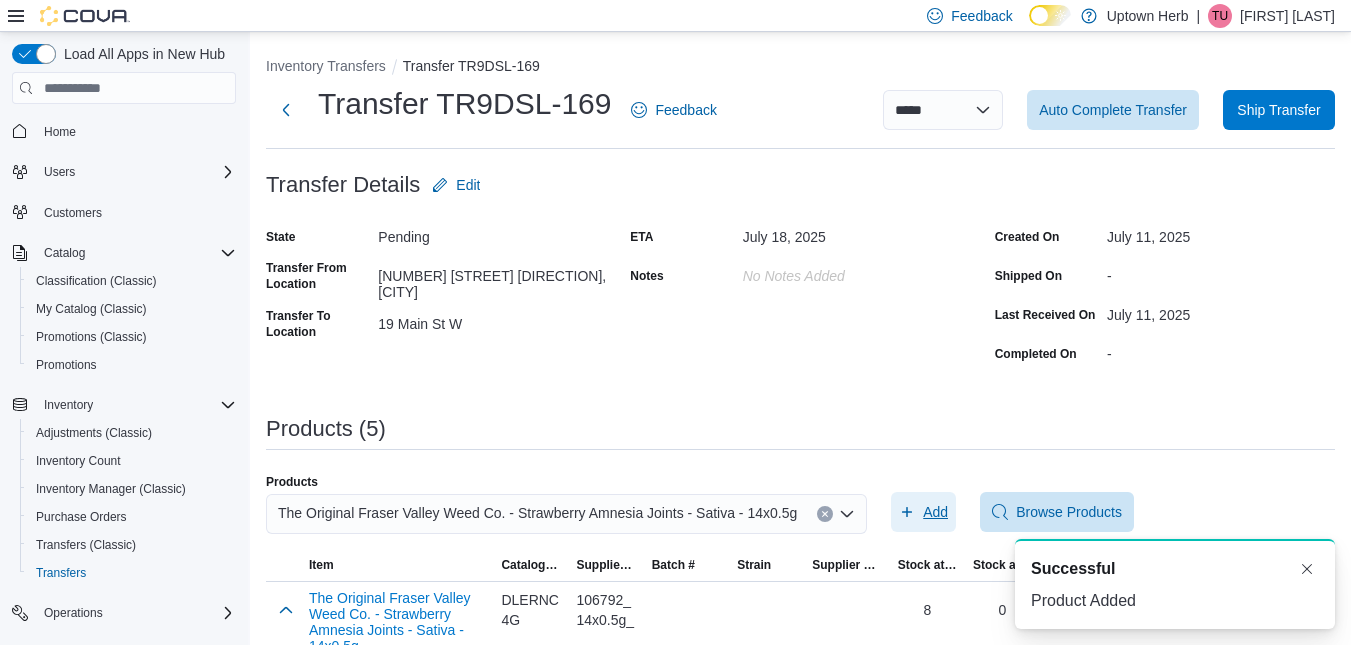scroll, scrollTop: 0, scrollLeft: 0, axis: both 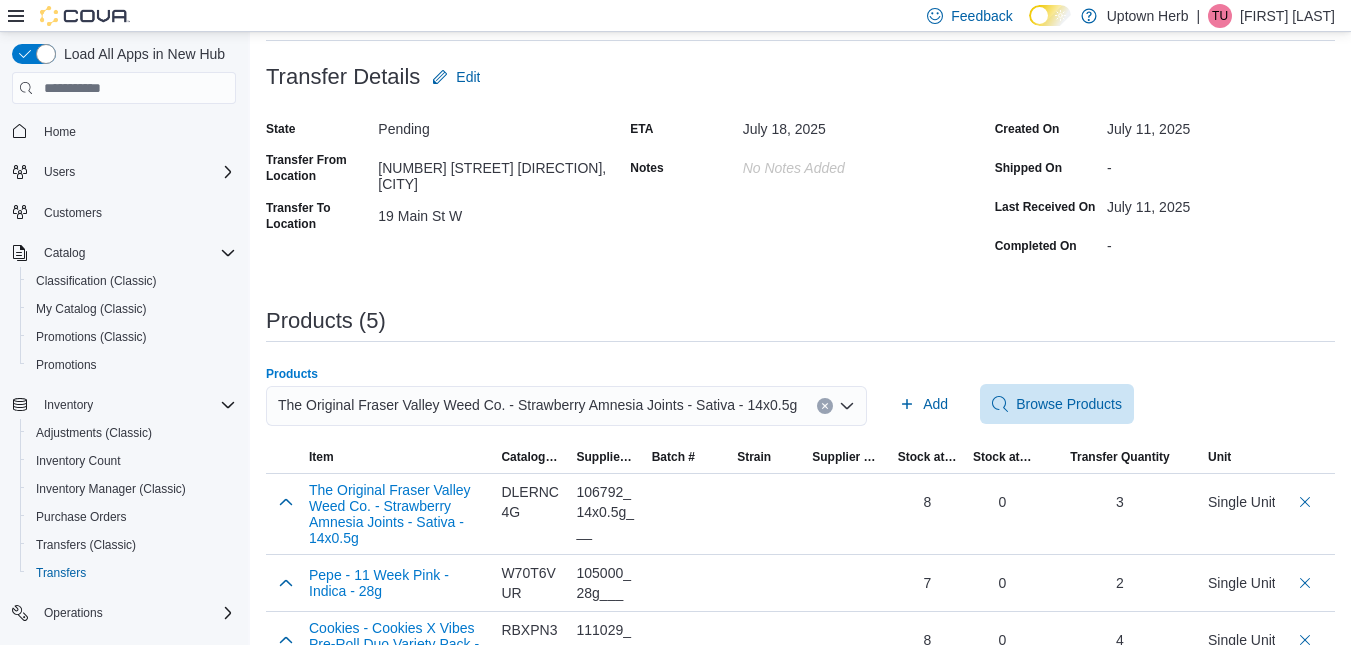 click on "The Original Fraser Valley Weed Co. - Strawberry Amnesia Joints - Sativa - 14x0.5g" at bounding box center (537, 405) 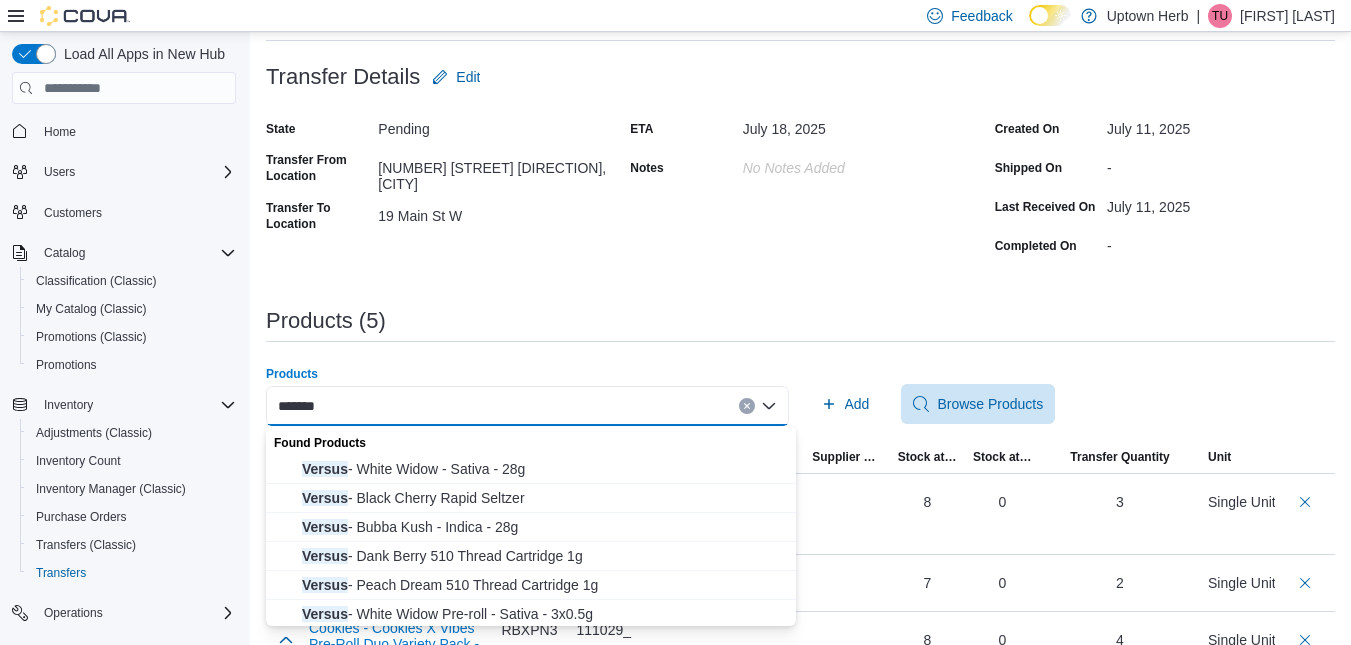 type on "******" 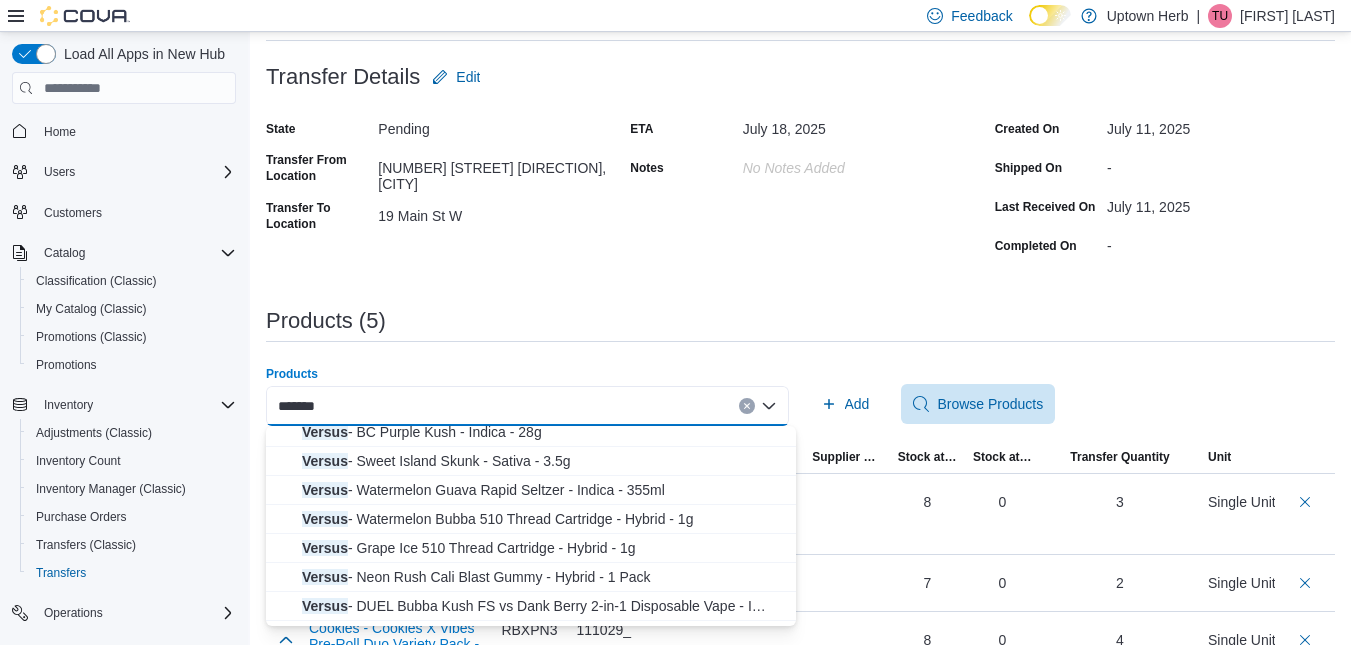 scroll, scrollTop: 293, scrollLeft: 0, axis: vertical 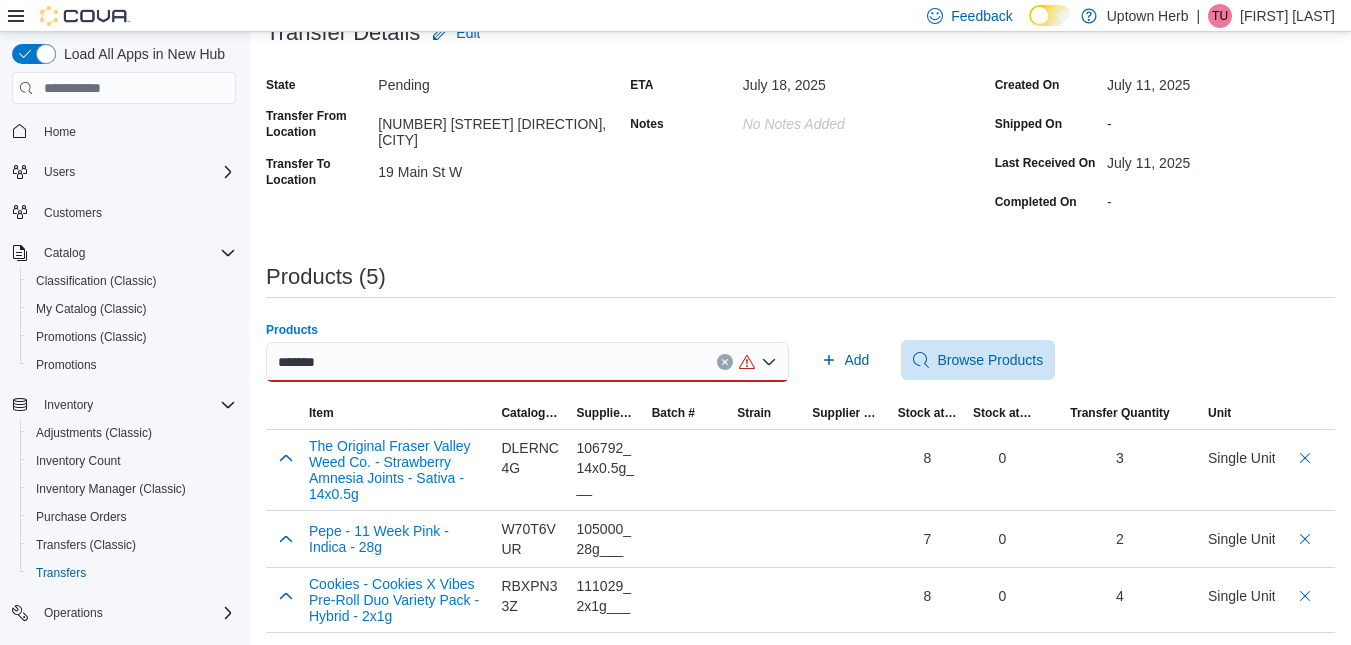 click on "******" at bounding box center (527, 362) 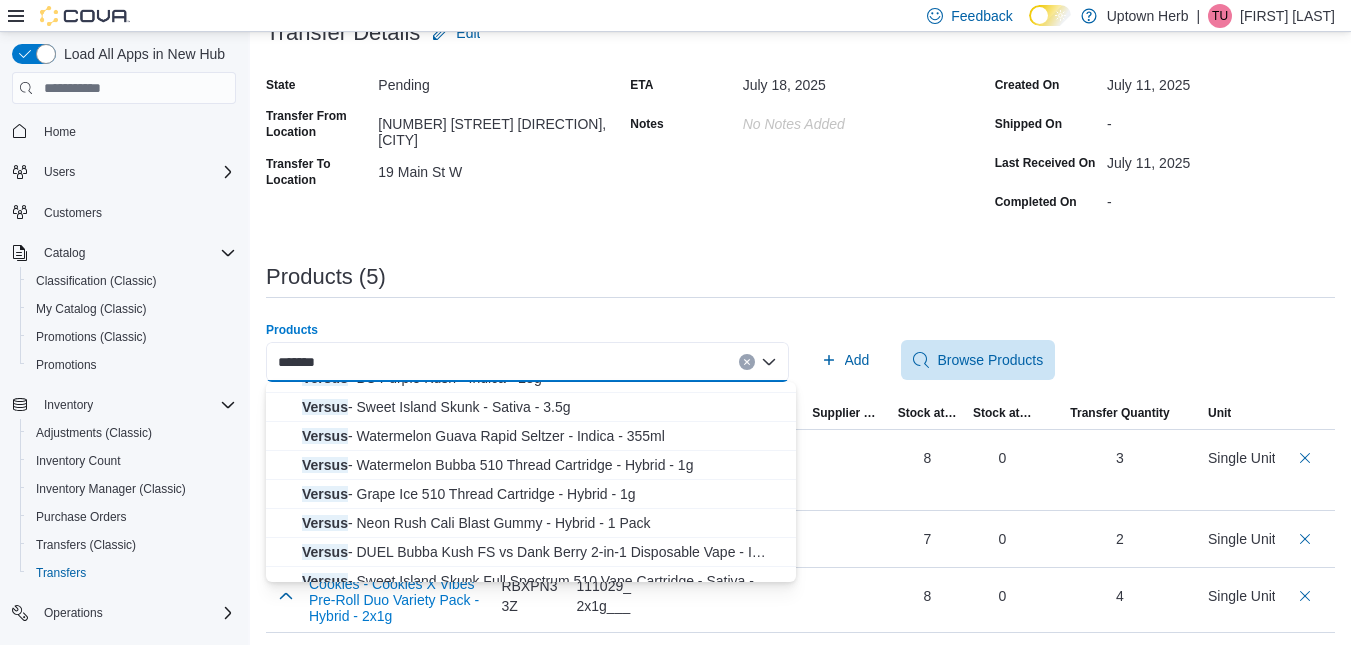 scroll, scrollTop: 284, scrollLeft: 0, axis: vertical 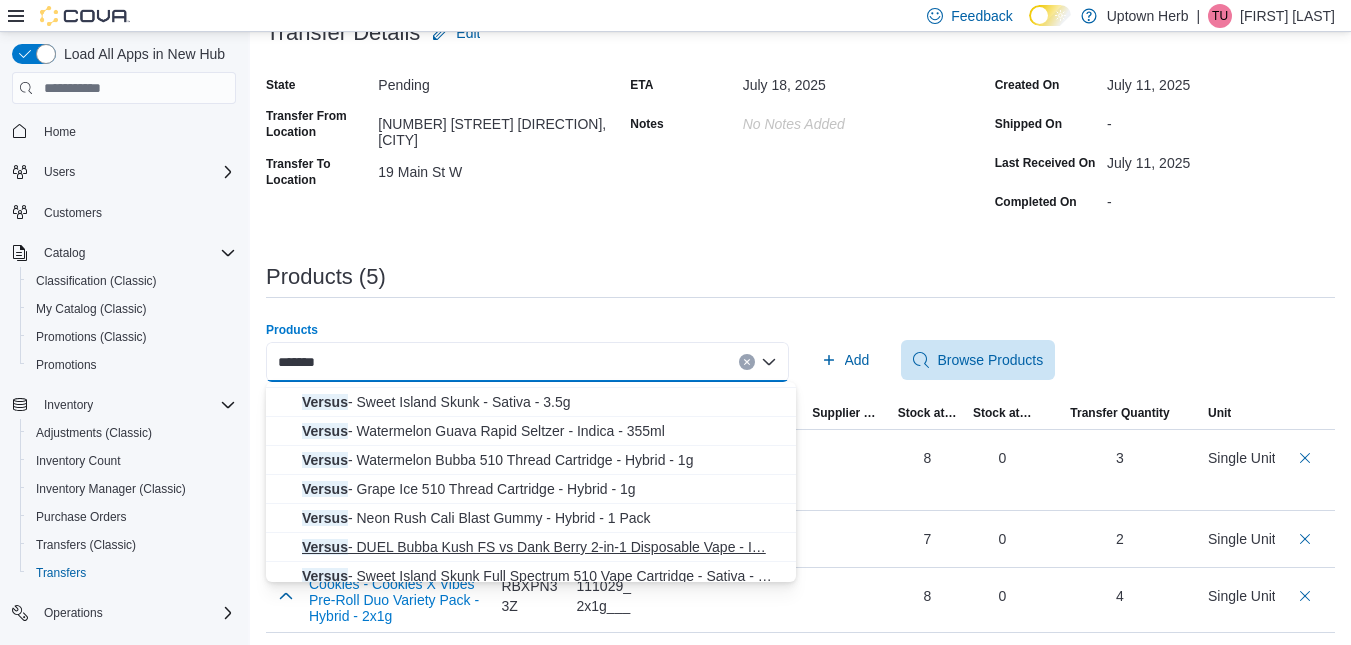 click on "Versus  - DUEL Bubba Kush FS vs Dank Berry 2-in-1 Disposable Vape - I… Versus - DUEL Bubba Kush FS vs Dank Berry 2-in-1 Disposable Vape - Indica - 1g" at bounding box center (531, 547) 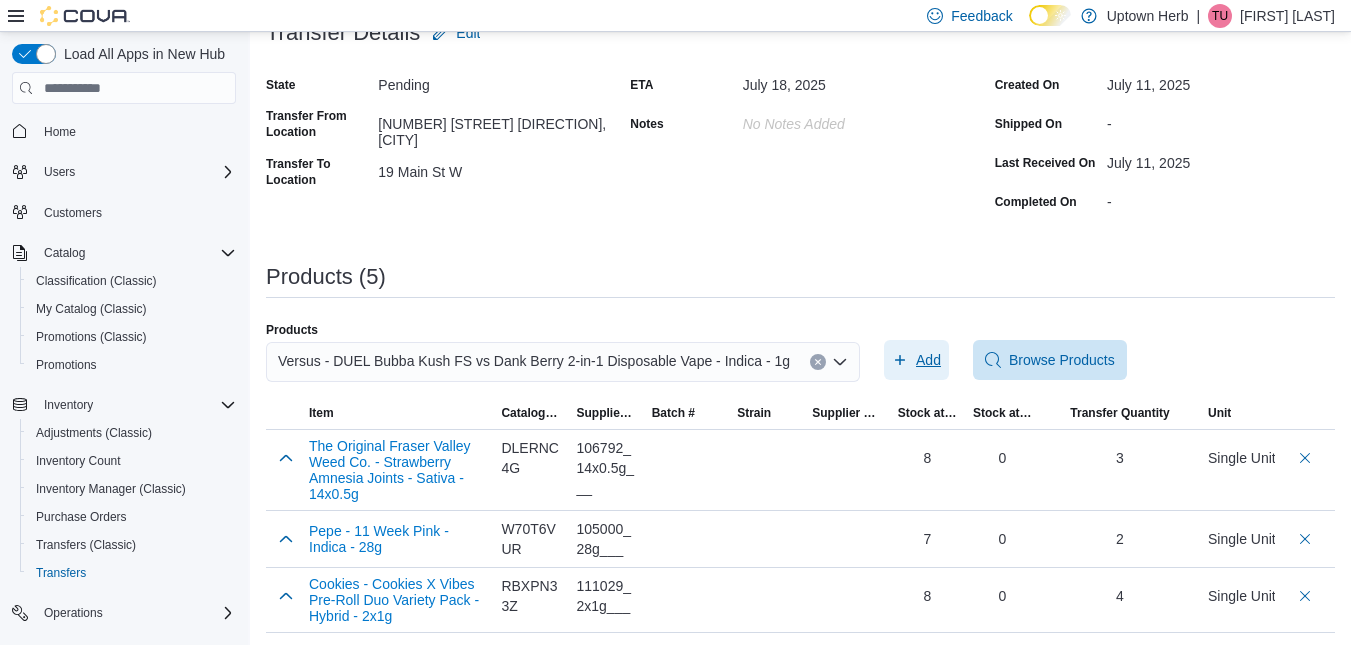 click on "Add" at bounding box center [928, 360] 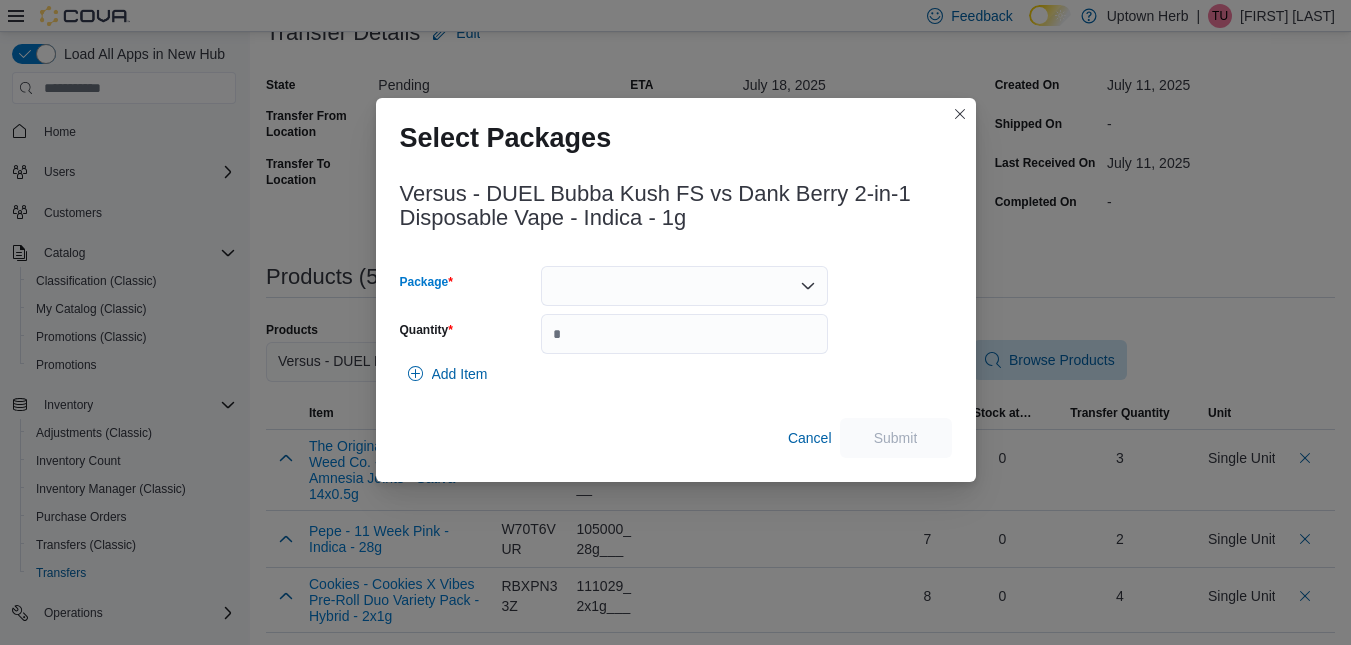 click at bounding box center (684, 286) 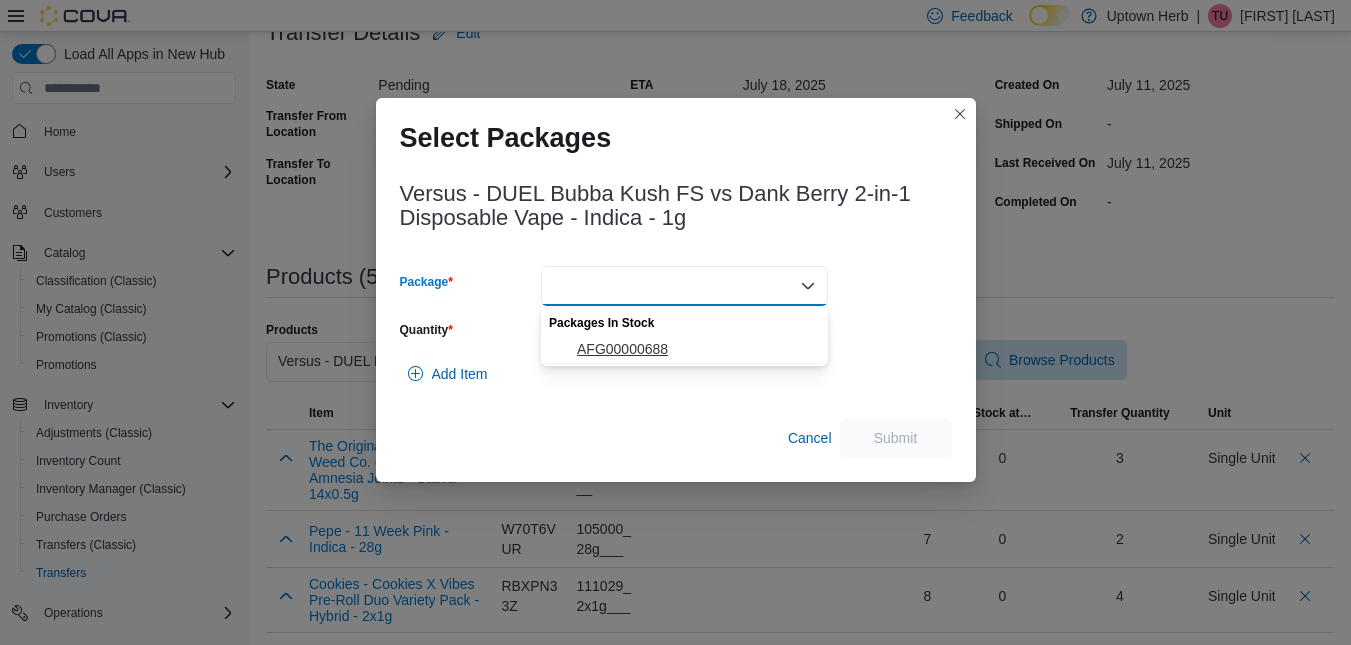 click on "AFG00000688" at bounding box center (684, 349) 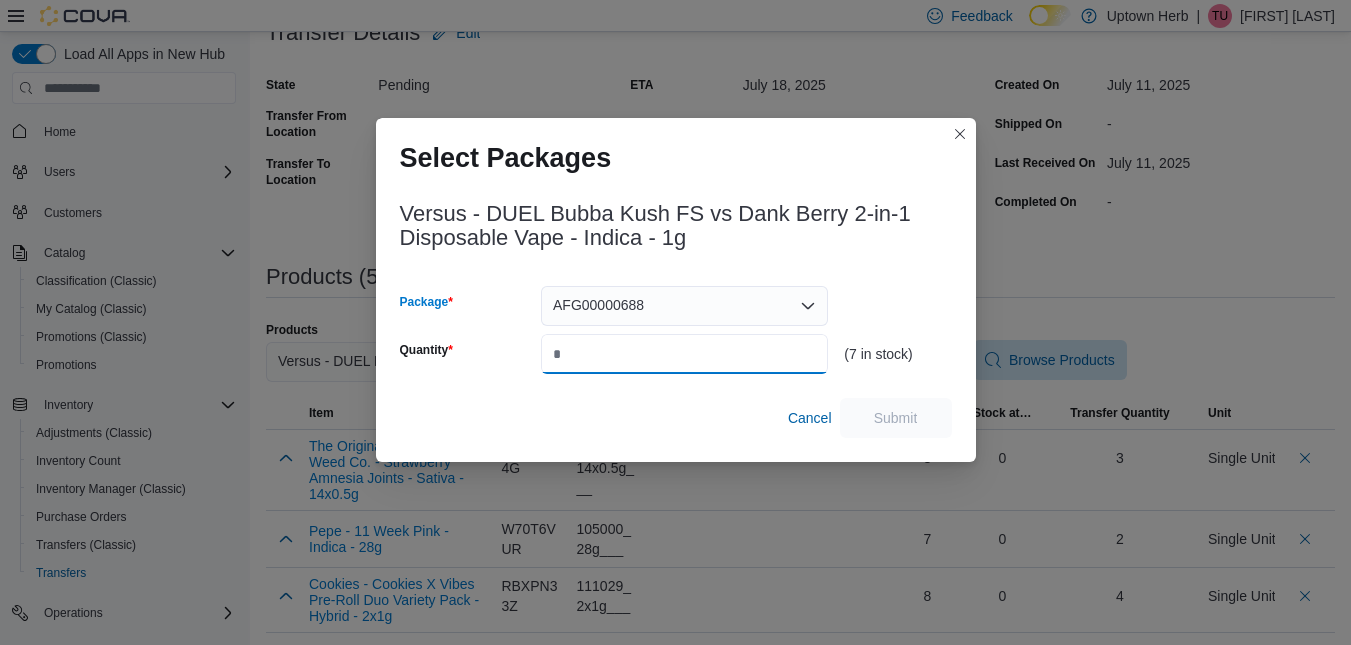 click on "Quantity" at bounding box center [684, 354] 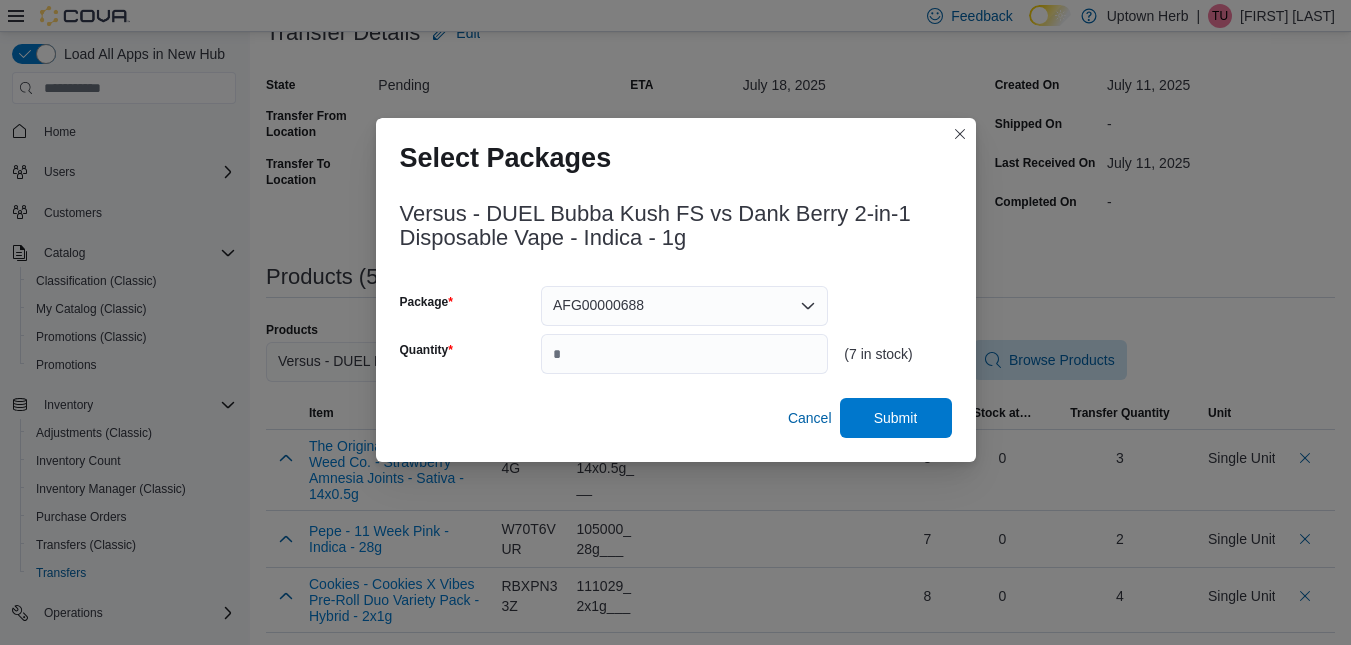 type on "*" 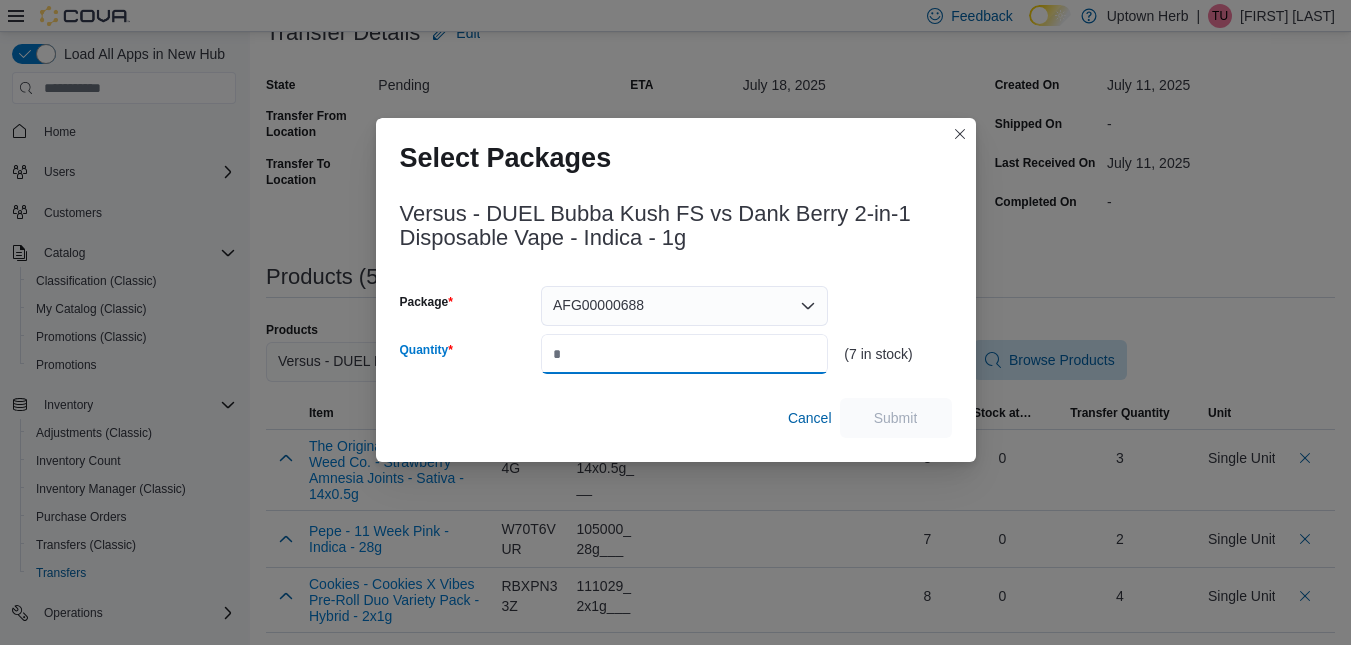 type on "*" 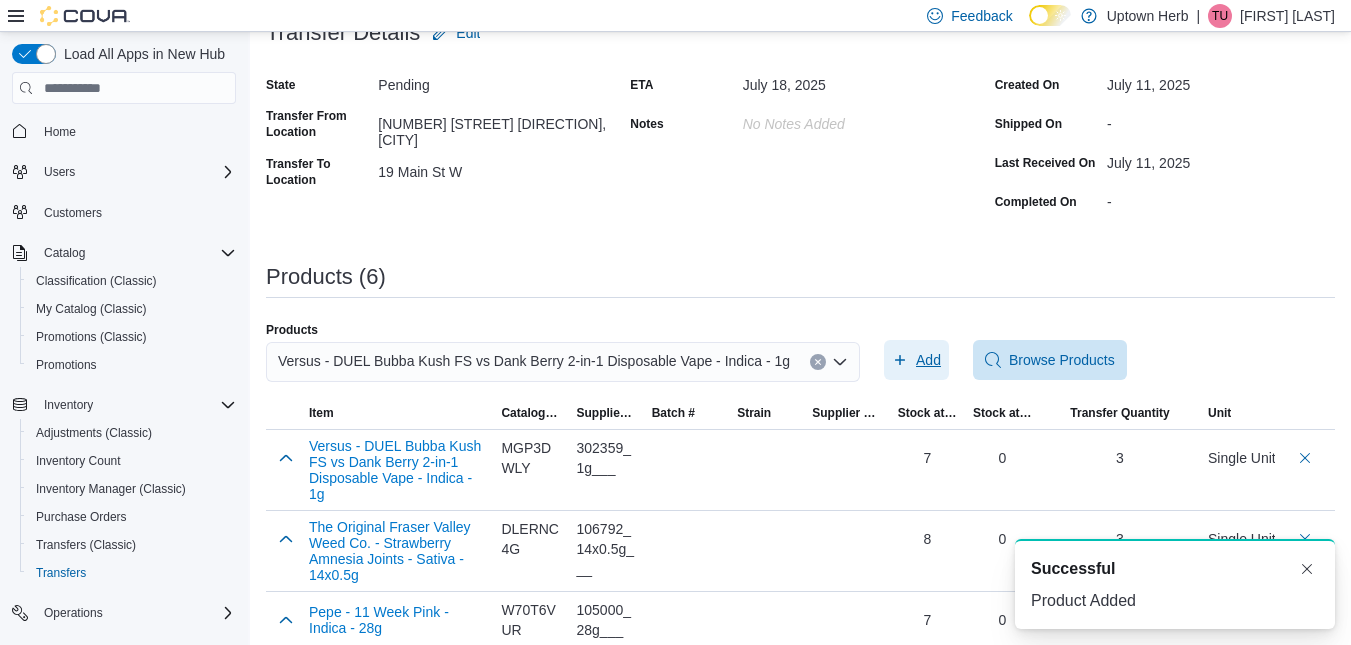 scroll, scrollTop: 0, scrollLeft: 0, axis: both 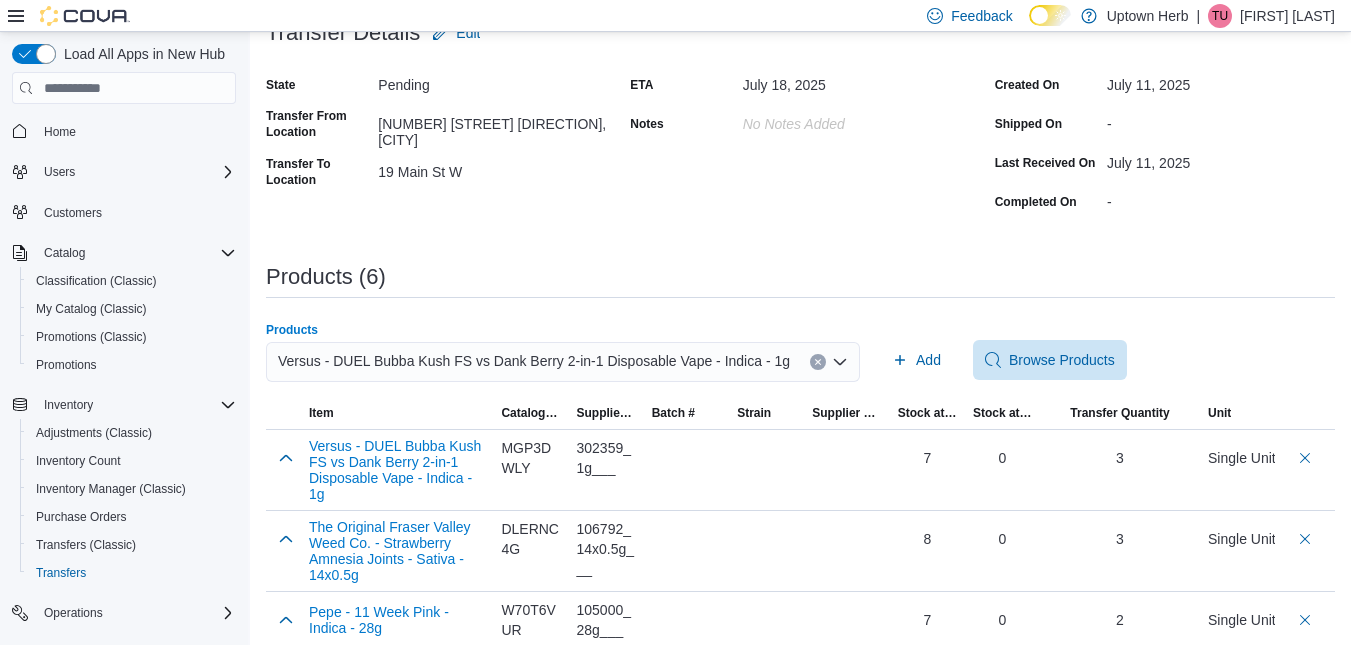 click on "Versus - DUEL Bubba Kush FS vs Dank Berry 2-in-1 Disposable Vape - Indica - 1g" at bounding box center [534, 361] 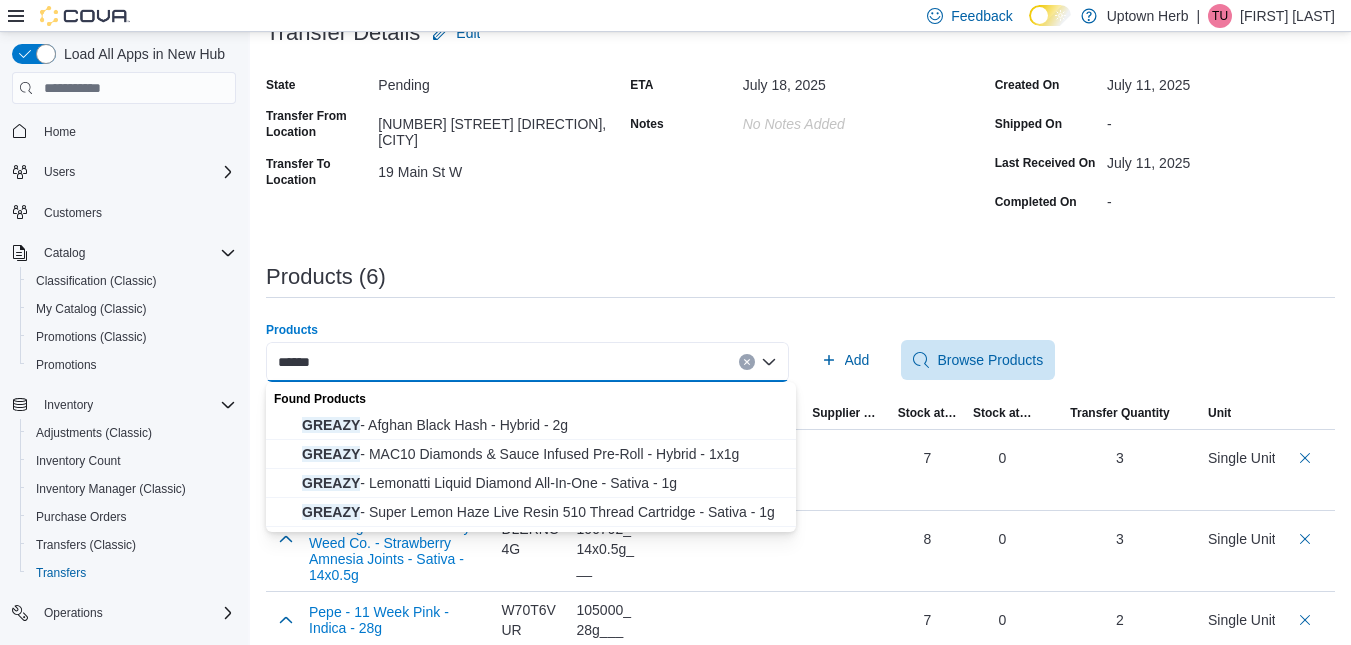 type on "******" 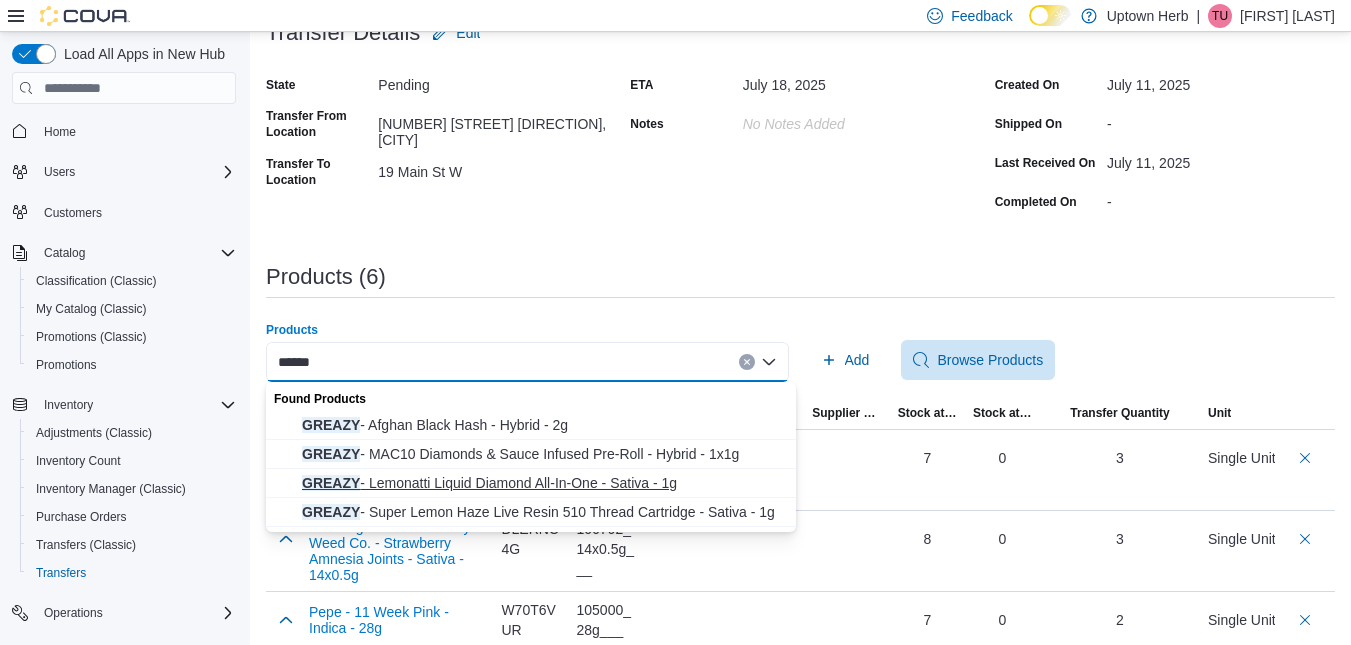 click on "GREAZY  - Lemonatti Liquid Diamond All-In-One - Sativa - 1g" at bounding box center [543, 483] 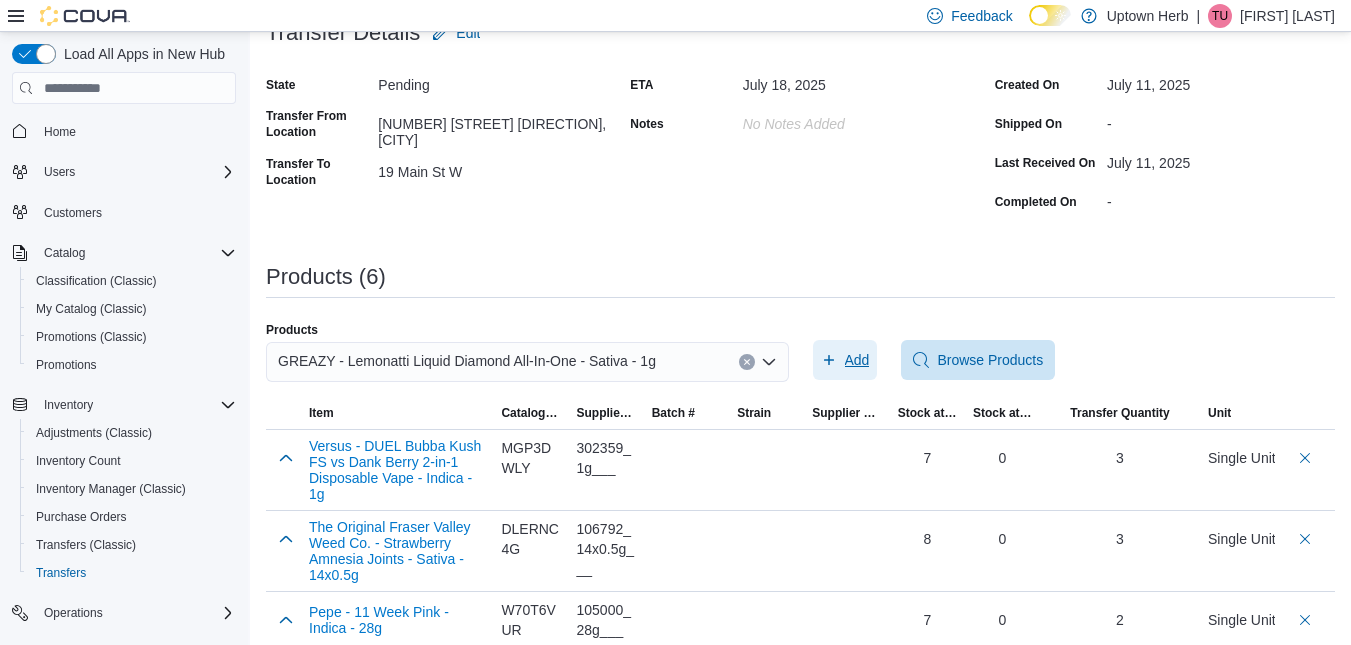 click on "Add" at bounding box center (857, 360) 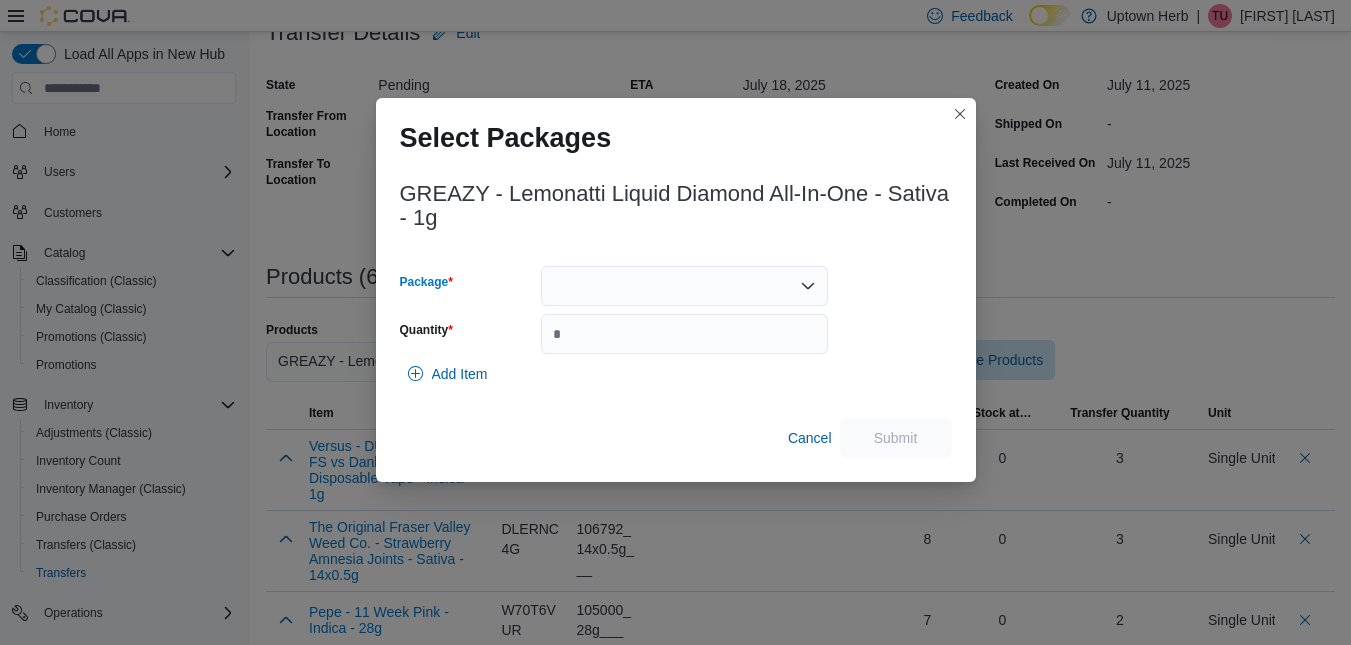 click at bounding box center (684, 286) 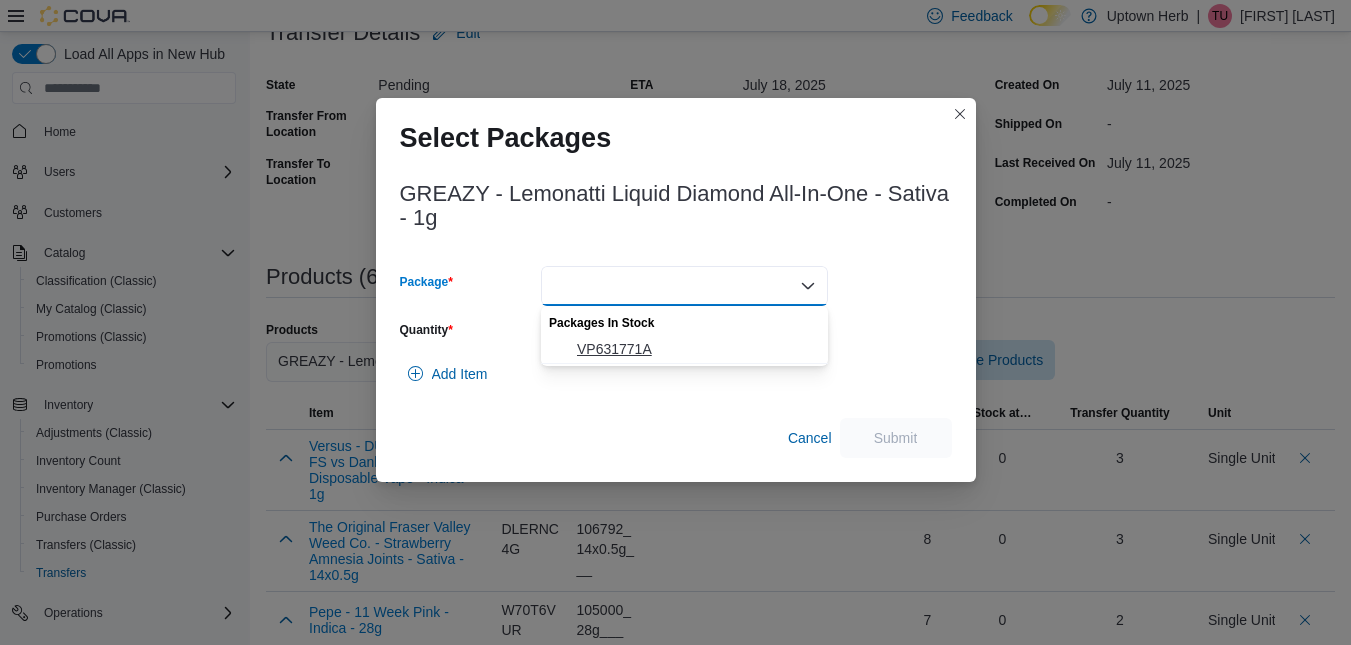 click on "VP631771A" at bounding box center [696, 349] 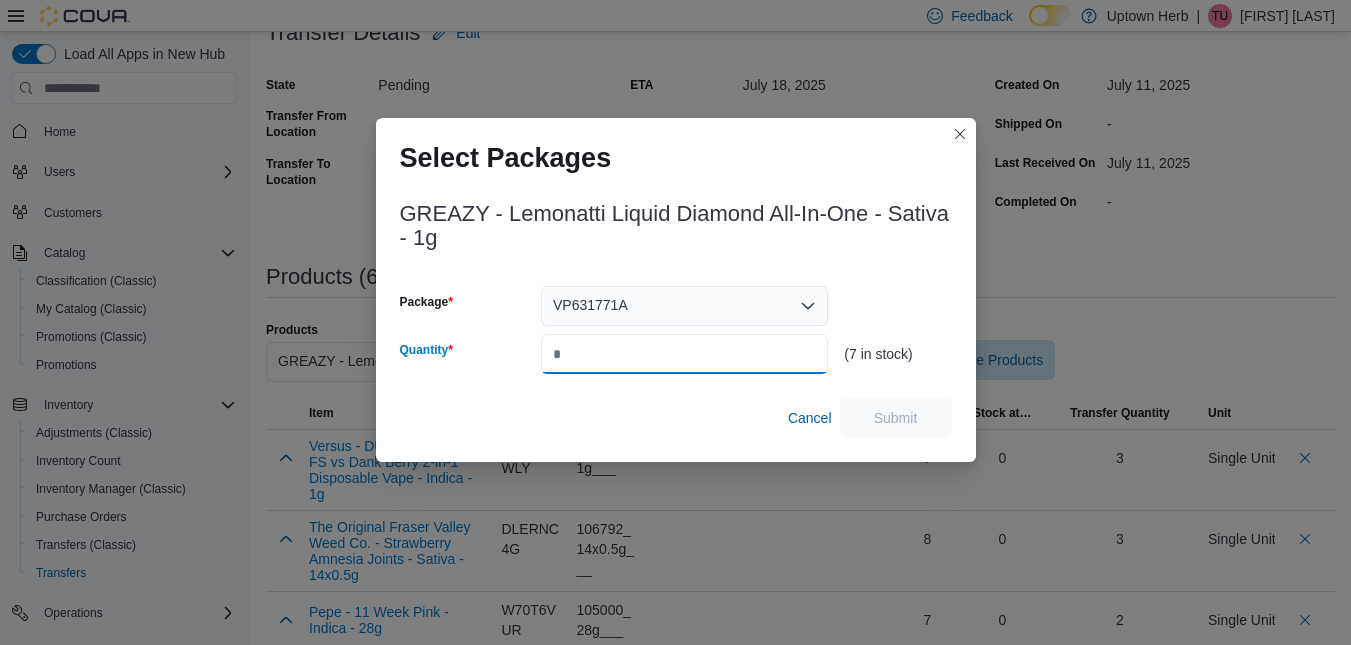 click on "Quantity" at bounding box center (684, 354) 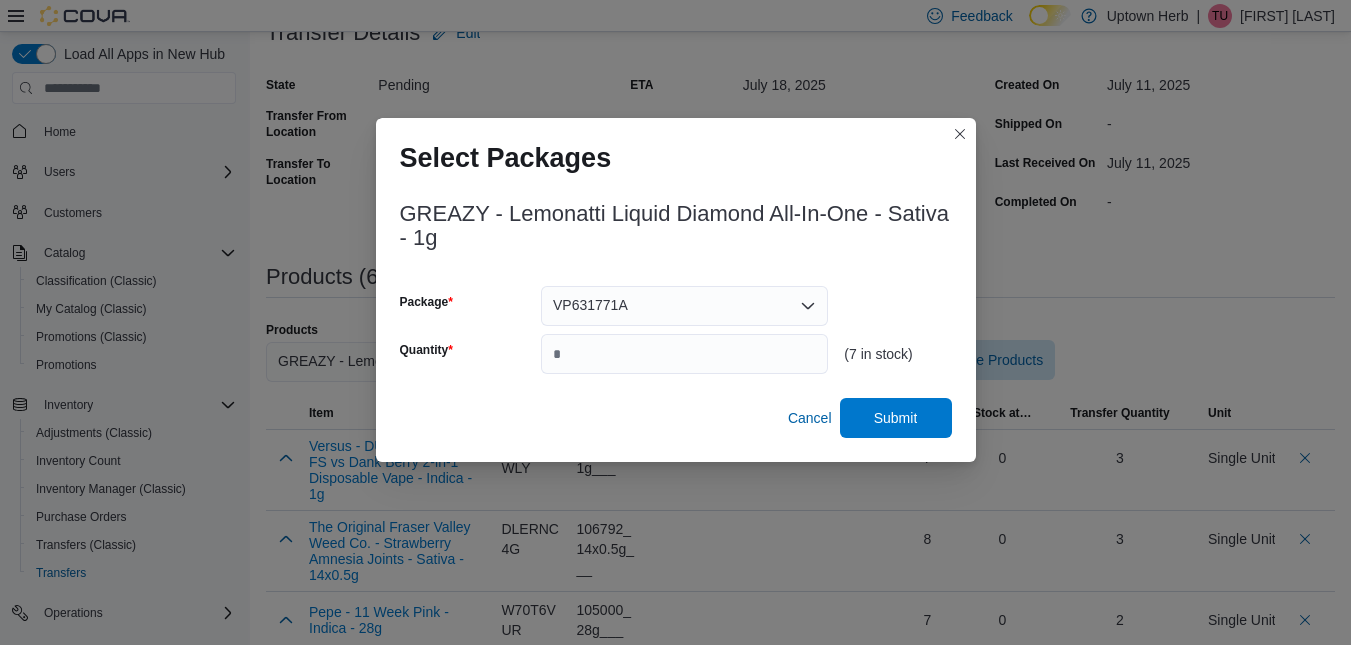 type on "*" 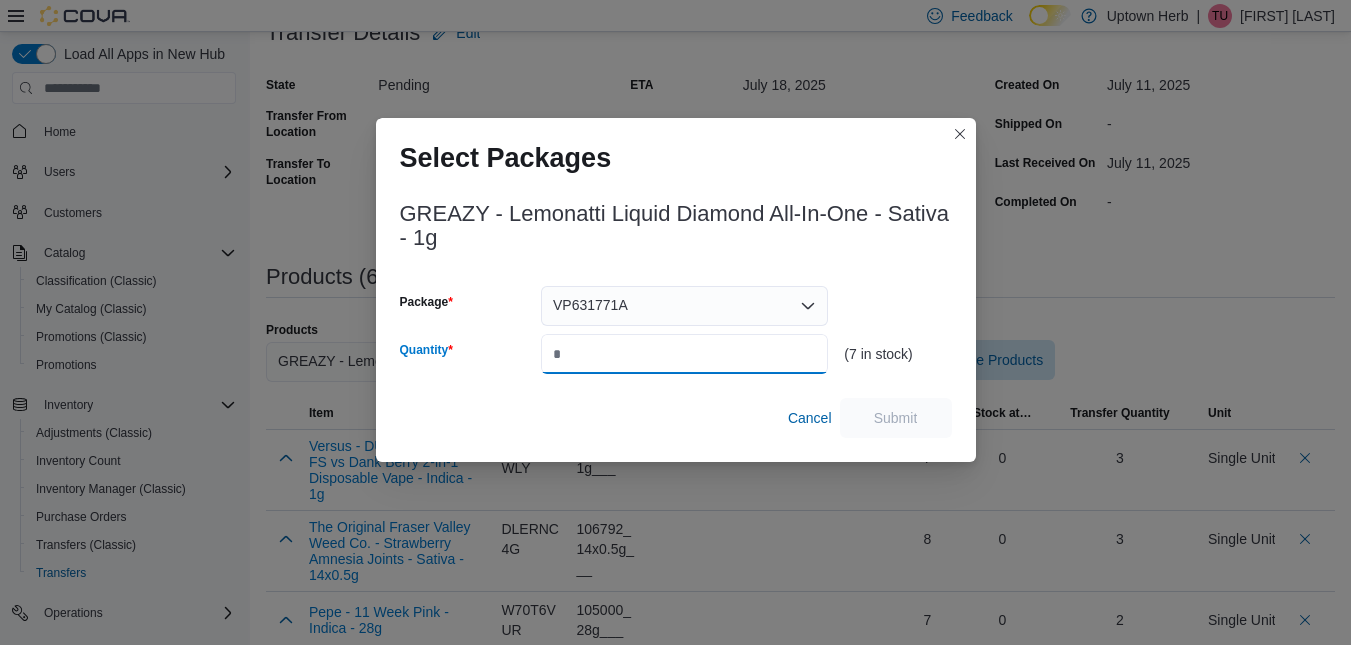 type on "*" 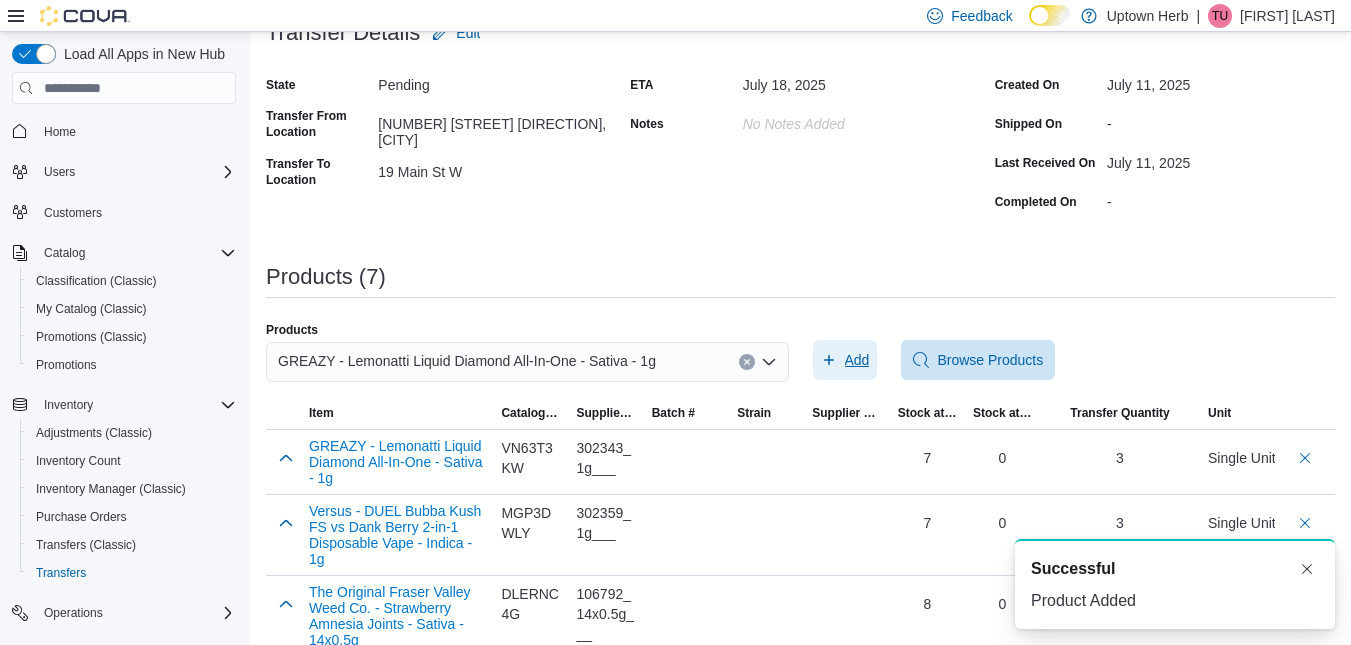 scroll, scrollTop: 0, scrollLeft: 0, axis: both 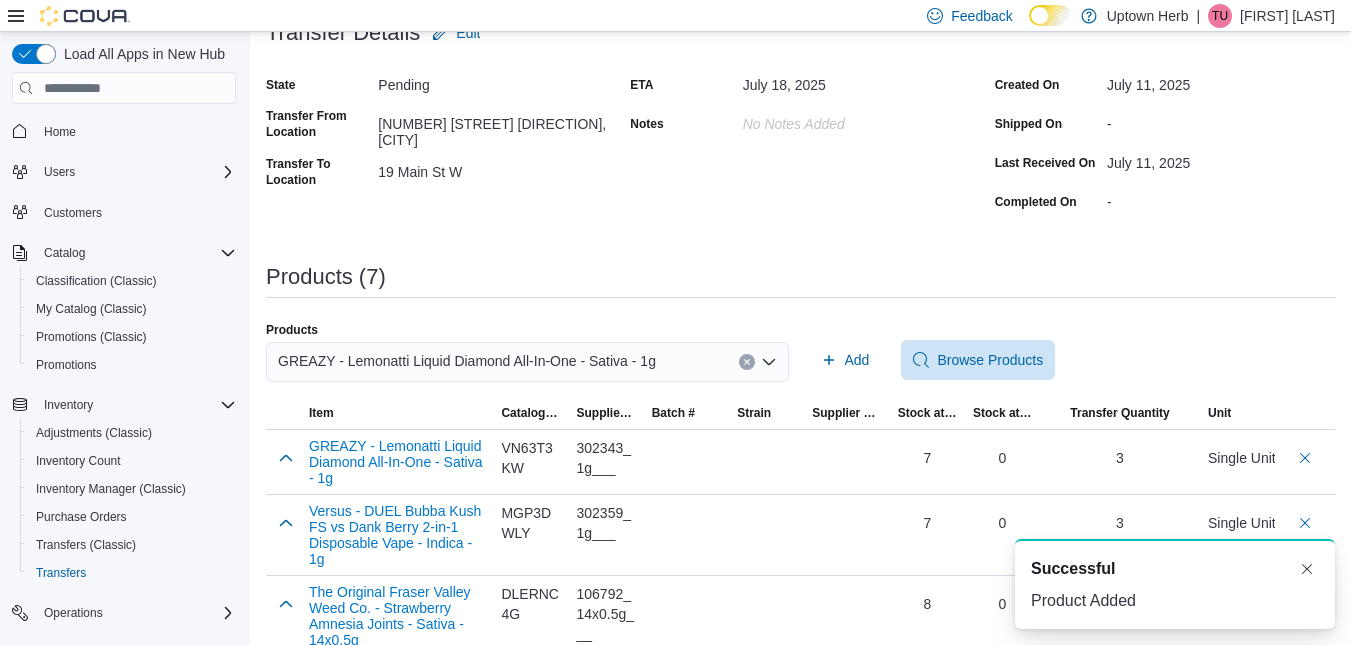 click on "GREAZY - Lemonatti Liquid Diamond All-In-One - Sativa - 1g" at bounding box center [467, 361] 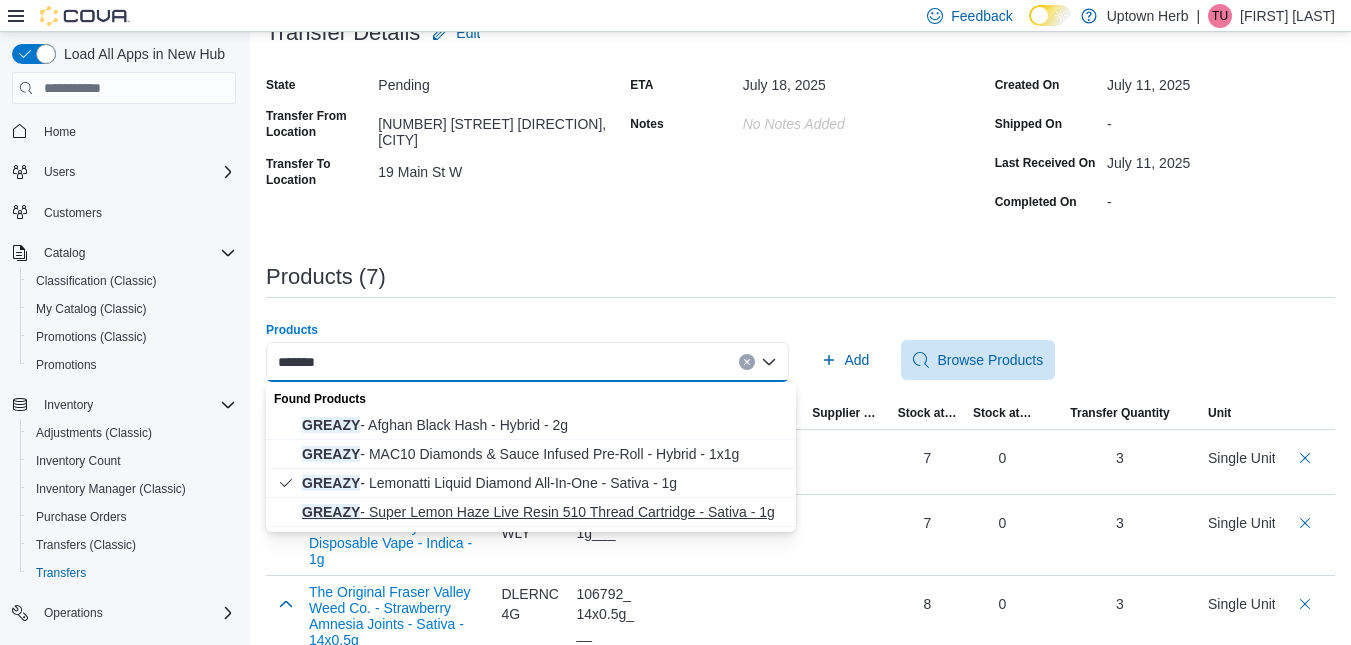type on "******" 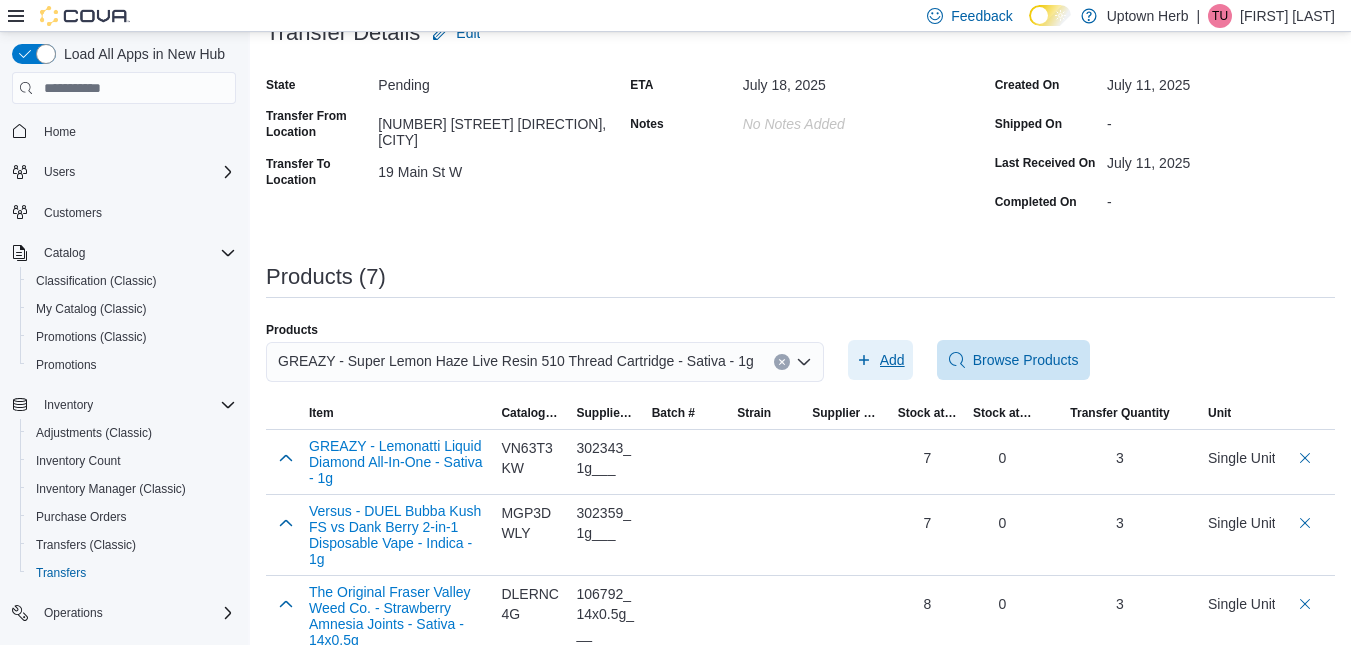 click on "Add" at bounding box center [892, 360] 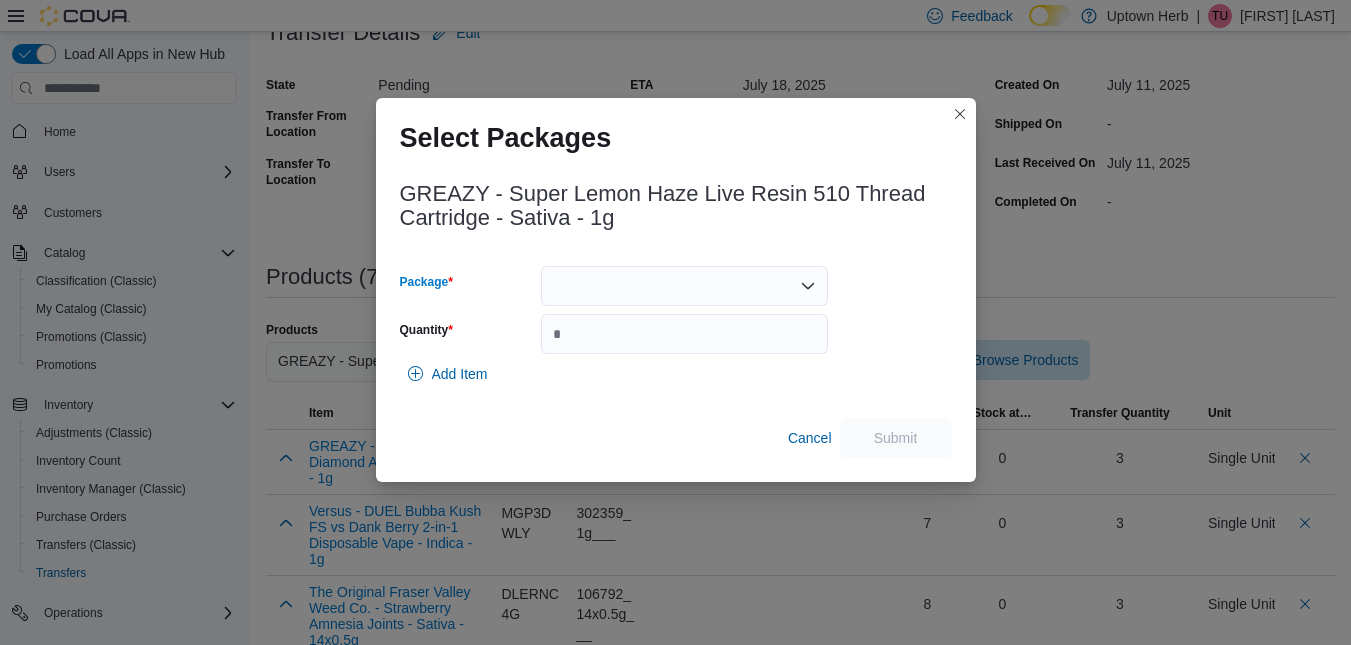 click at bounding box center (684, 286) 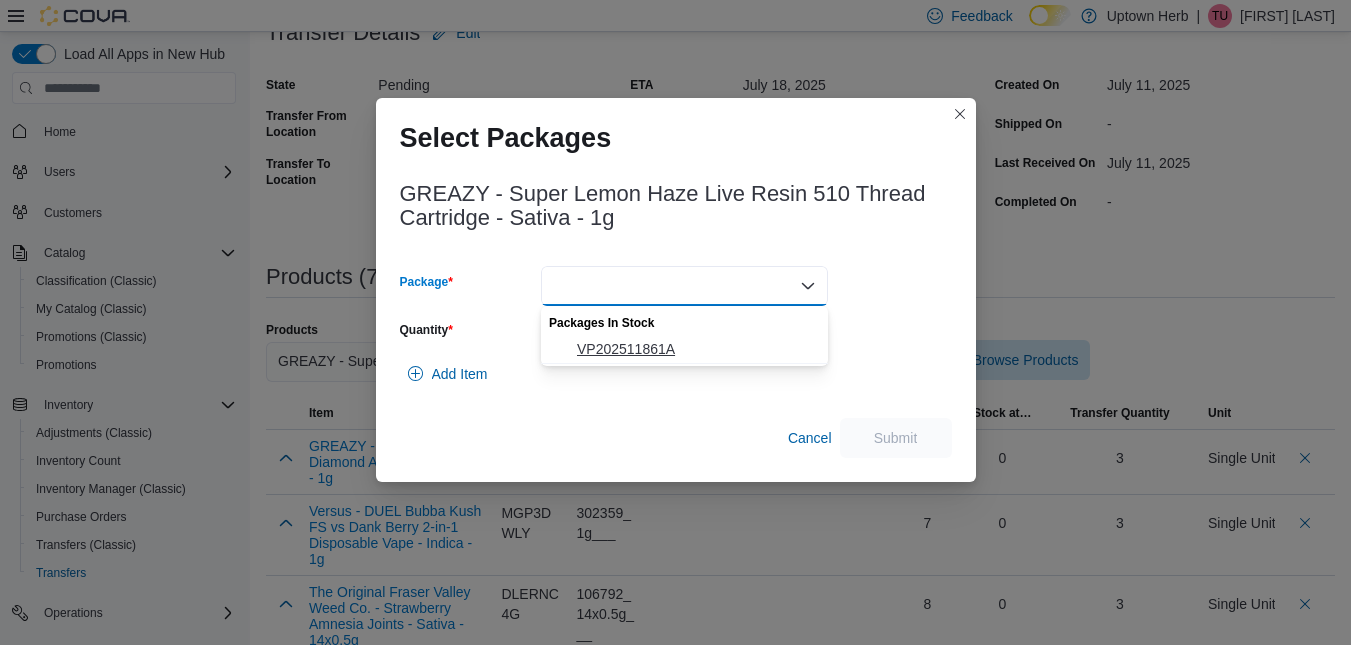 click on "VP202511861A" at bounding box center [696, 349] 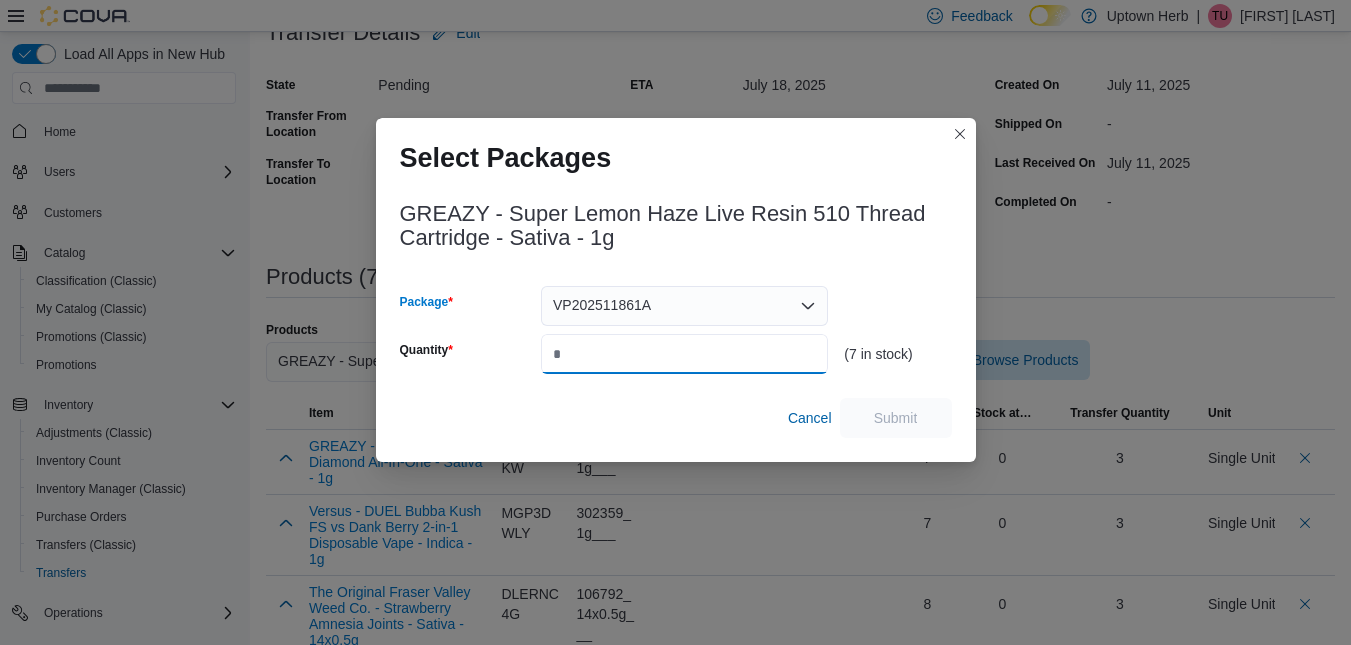 click on "Quantity" at bounding box center (684, 354) 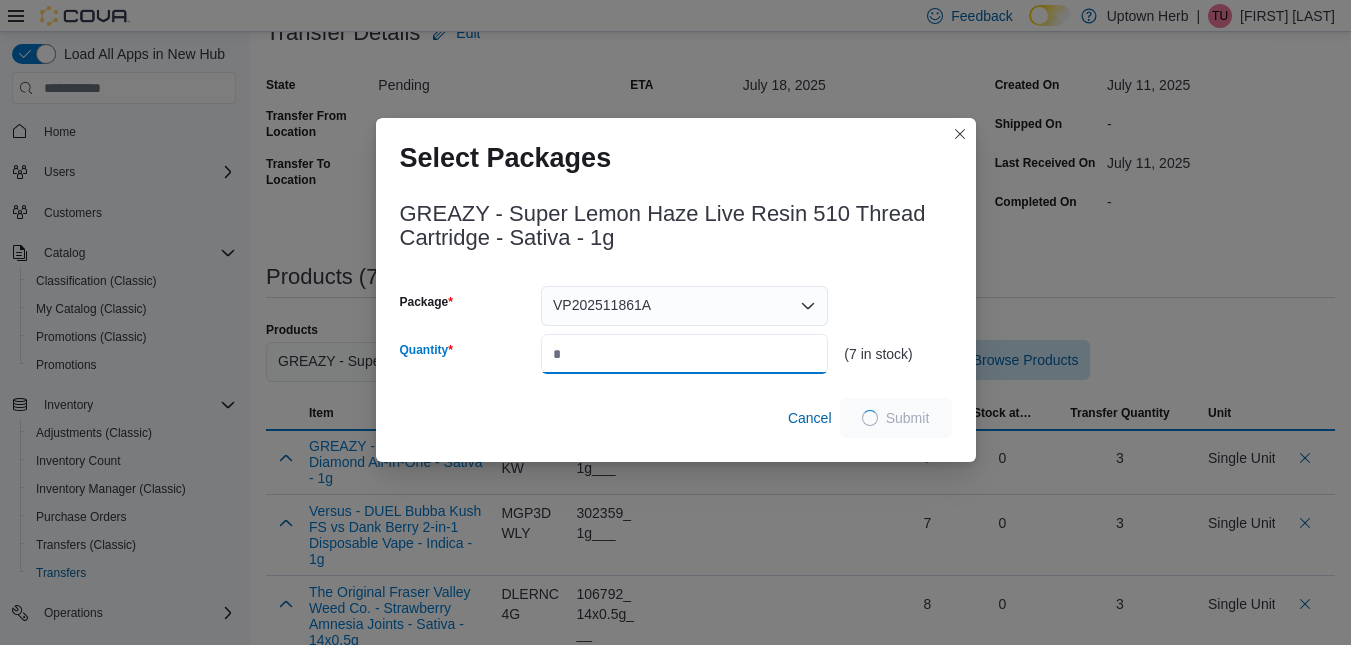 type on "*" 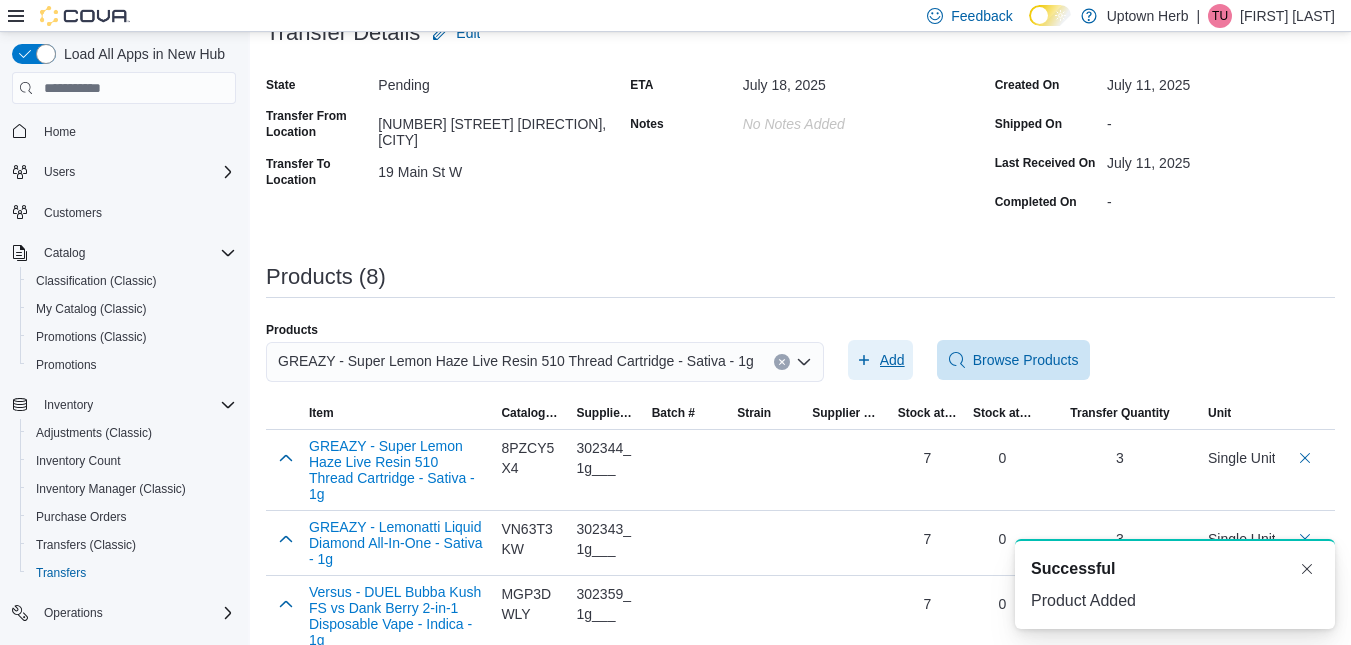 scroll, scrollTop: 0, scrollLeft: 0, axis: both 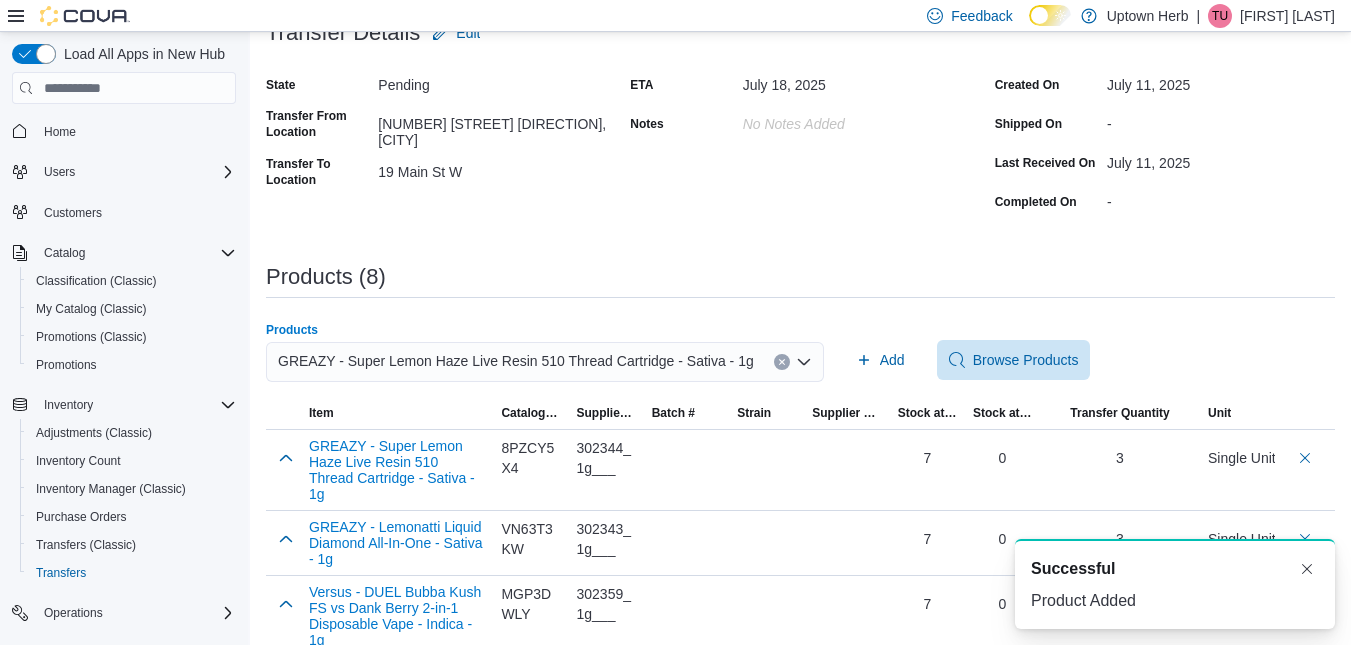 click on "GREAZY - Super Lemon Haze Live Resin 510 Thread Cartridge - Sativa - 1g" at bounding box center (516, 361) 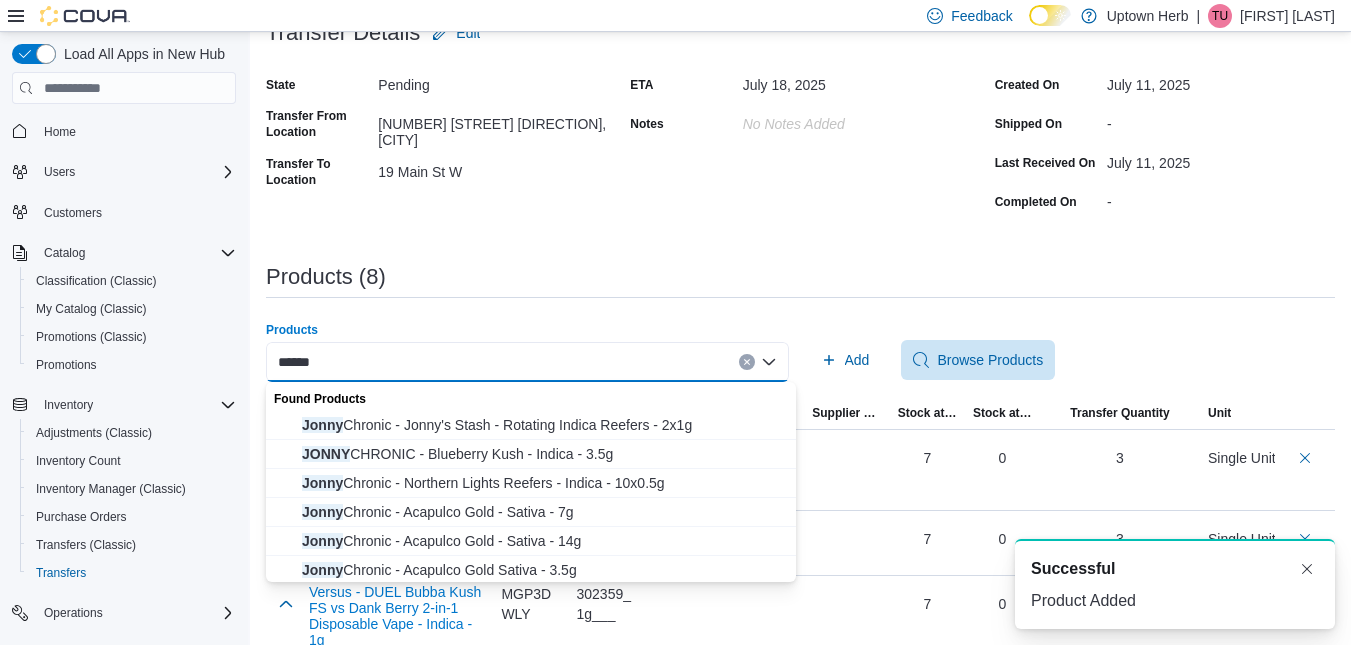 type on "*****" 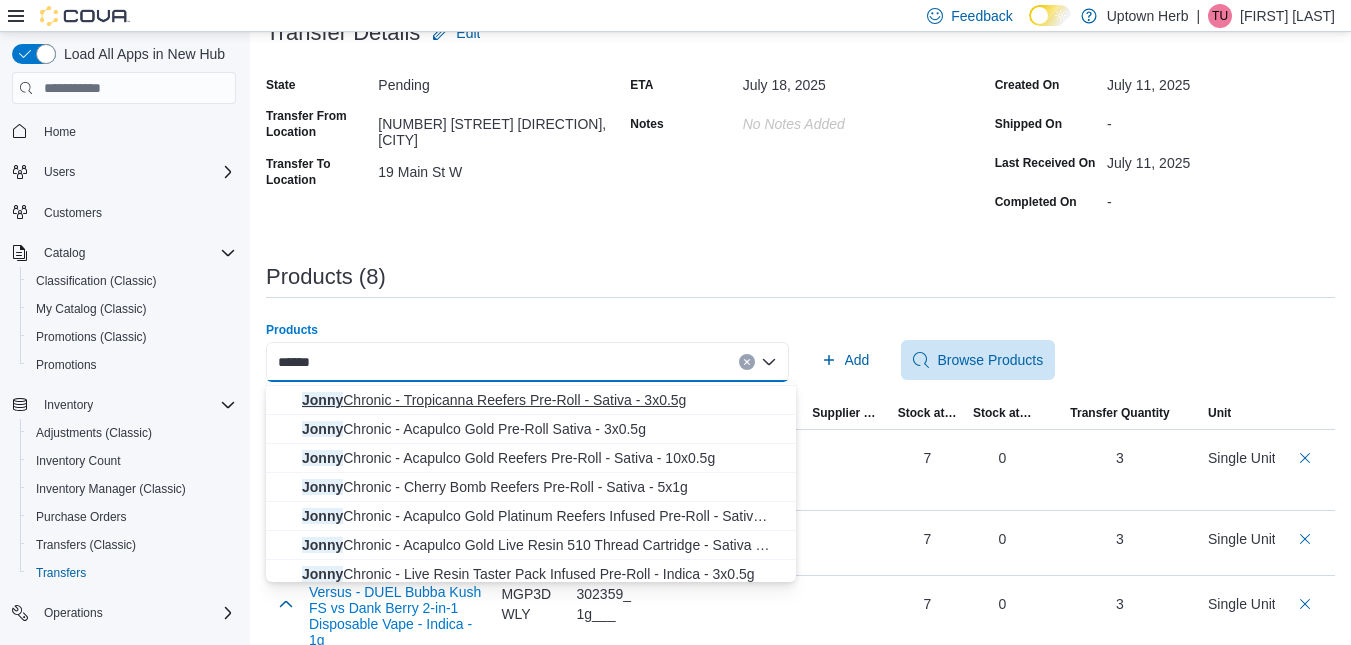 scroll, scrollTop: 206, scrollLeft: 0, axis: vertical 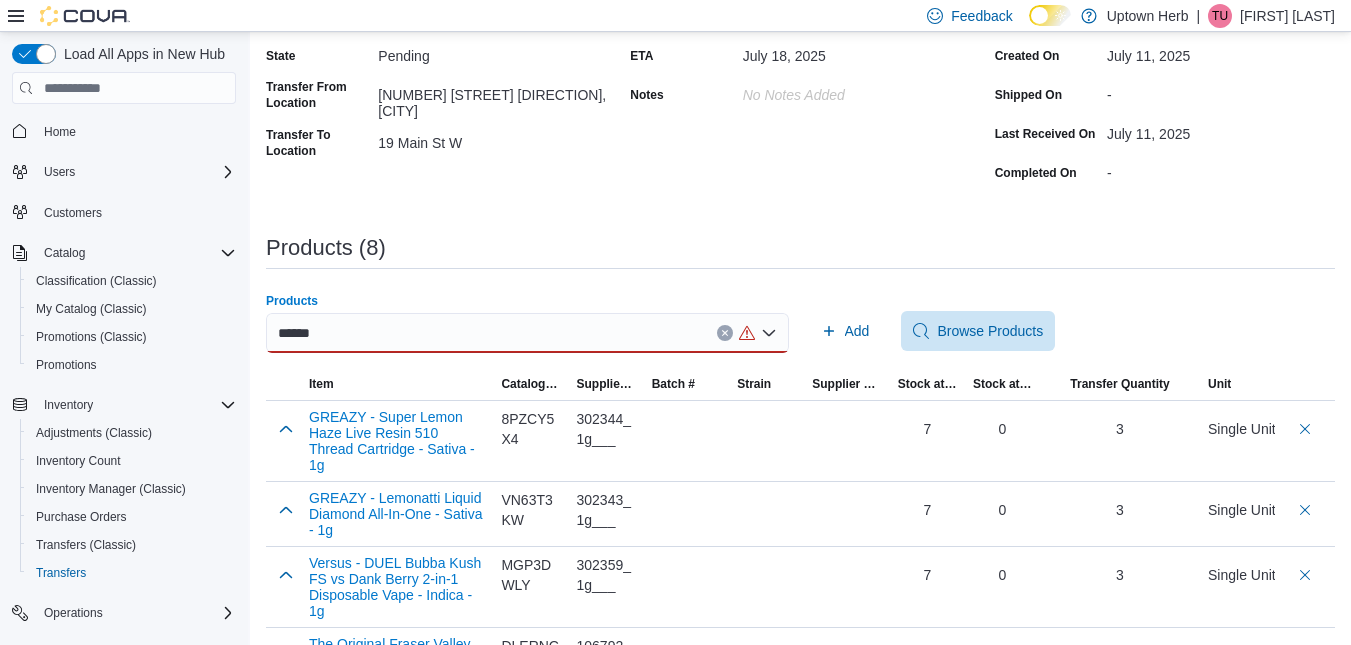 click on "*****" at bounding box center [527, 333] 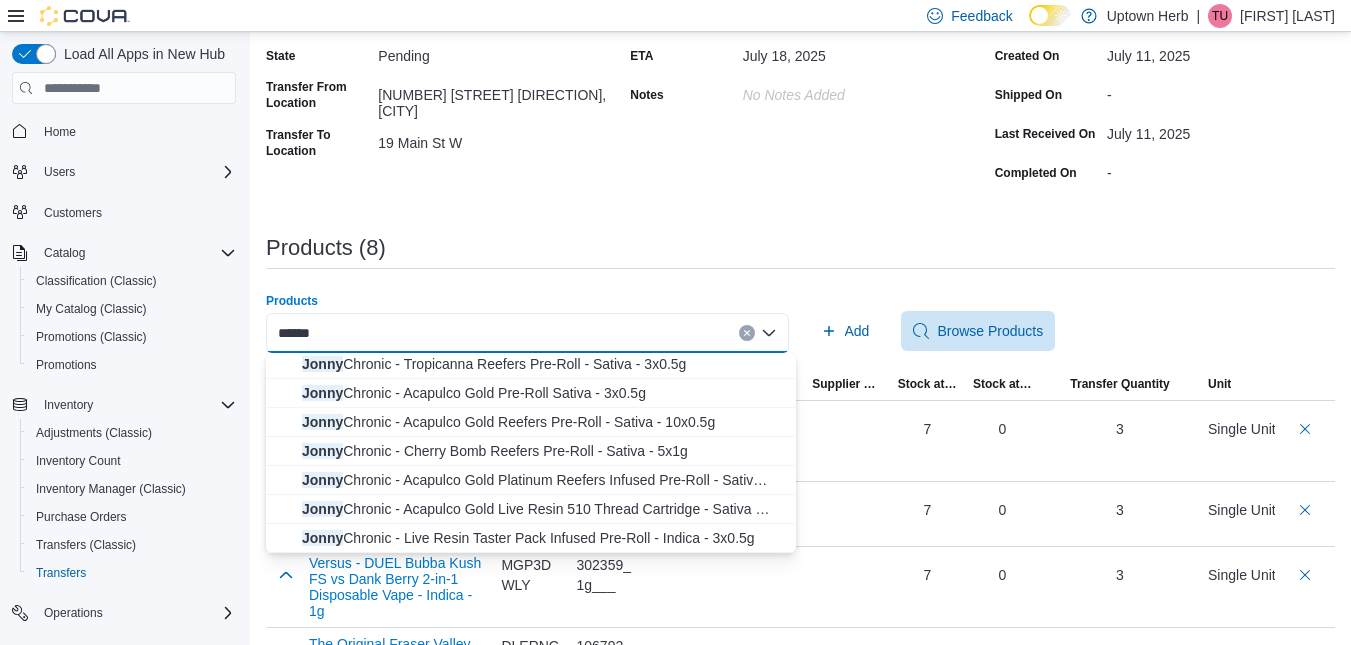 scroll, scrollTop: 206, scrollLeft: 0, axis: vertical 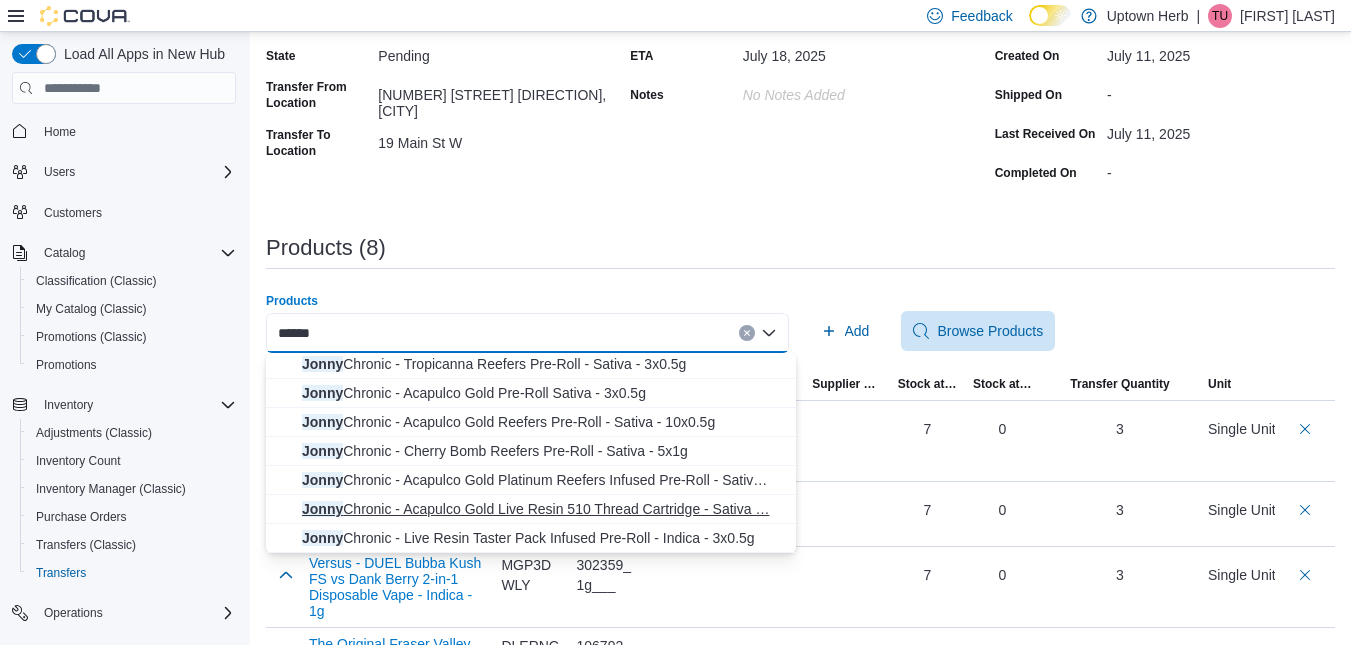 click on "Jonny  Chronic - Acapulco Gold Live Resin 510 Thread Cartridge - Sativa … Jonny Chronic - Acapulco Gold Live Resin 510 Thread Cartridge - Sativa - 1g" at bounding box center (543, 509) 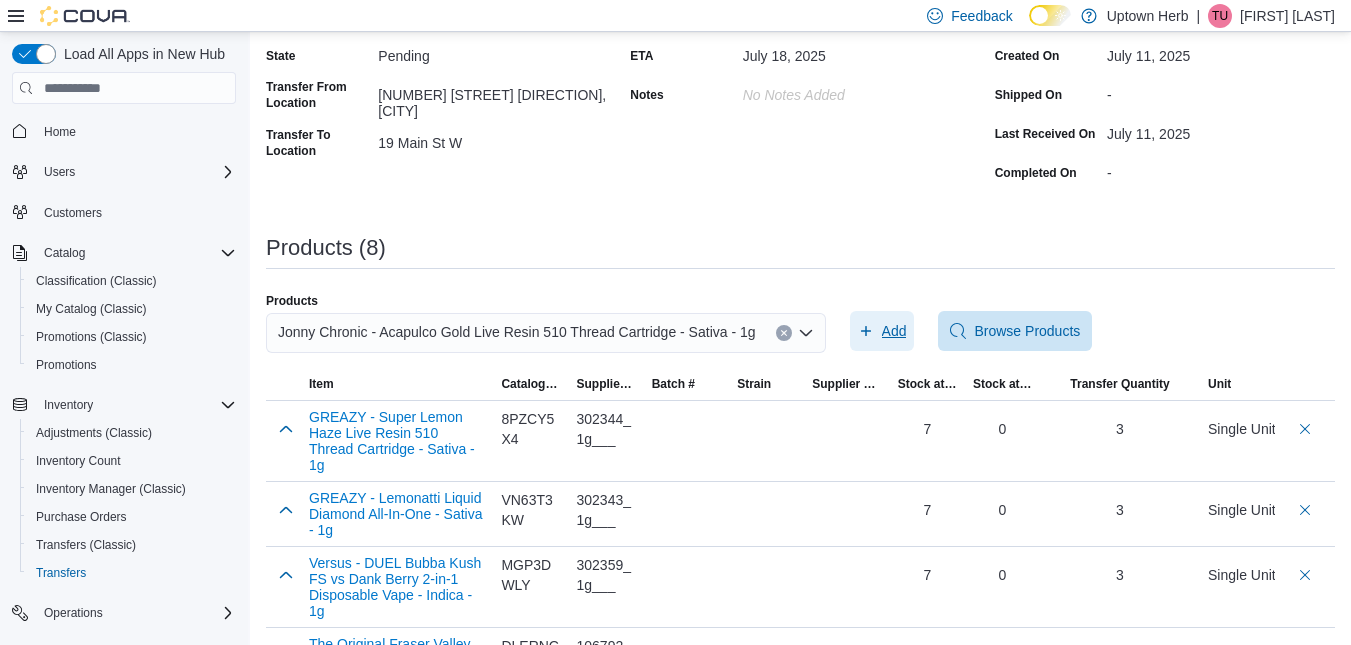 click on "Add" at bounding box center (894, 331) 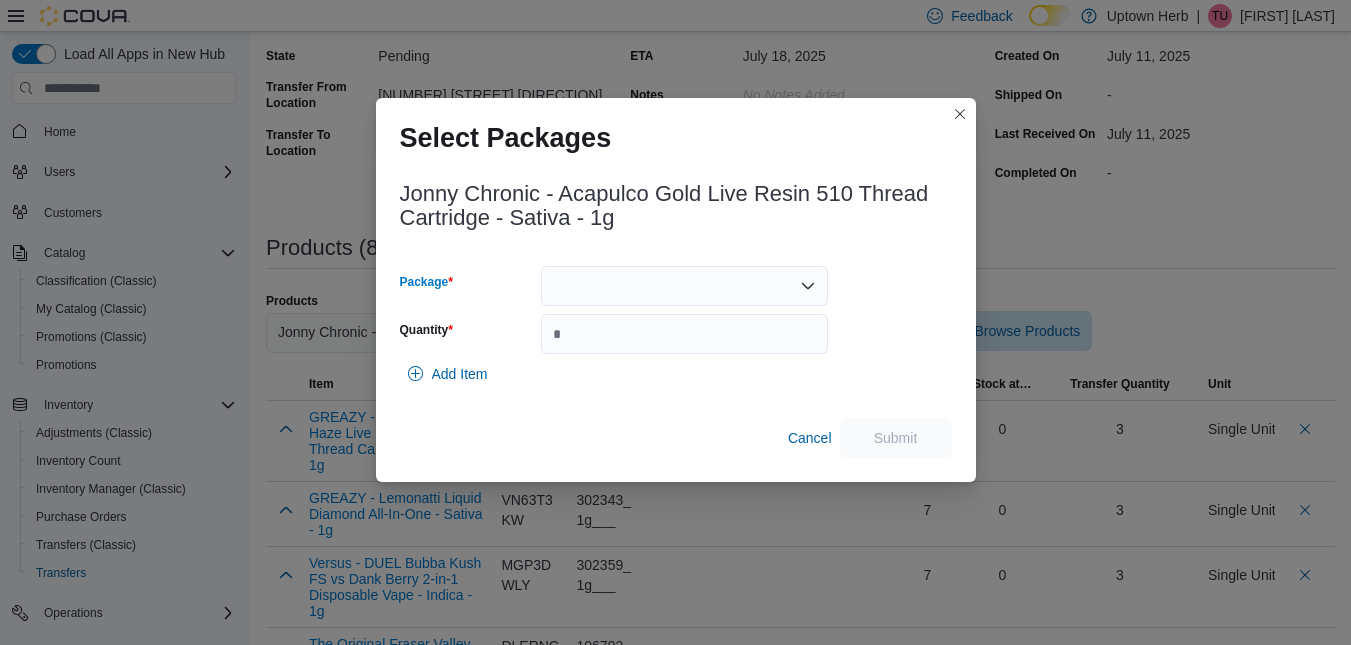 click at bounding box center [684, 286] 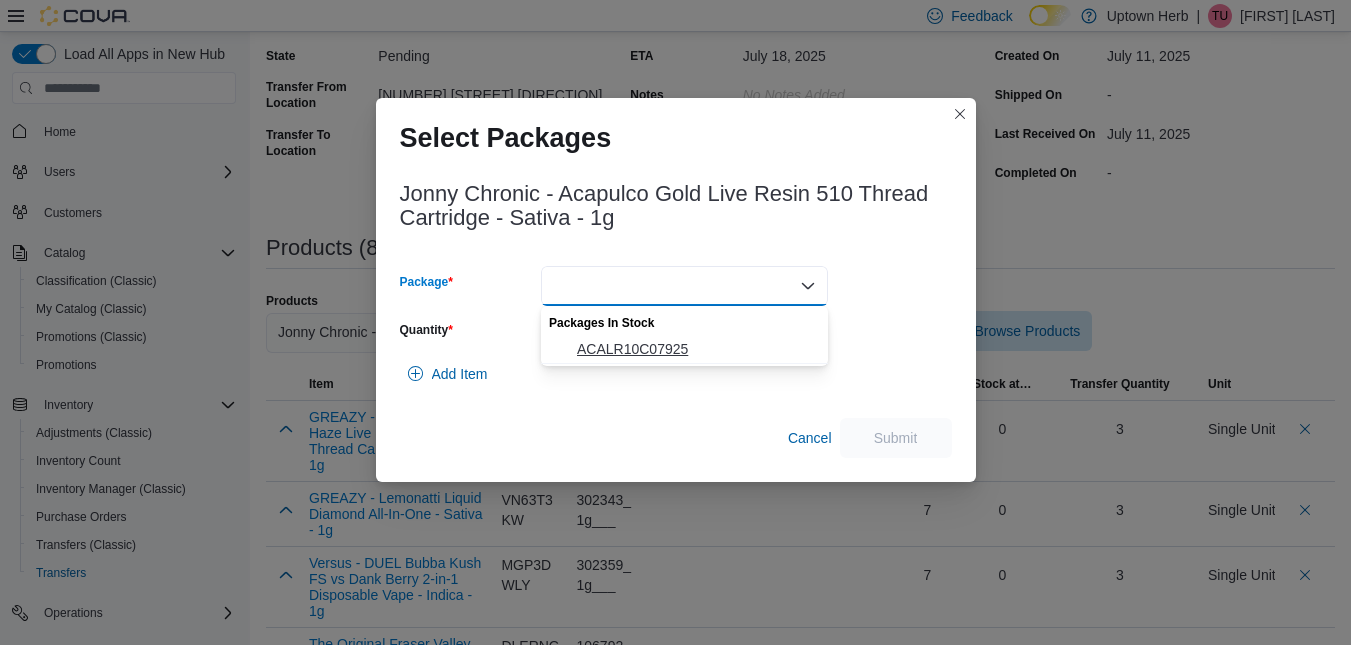 click on "ACALR10C07925" at bounding box center (696, 349) 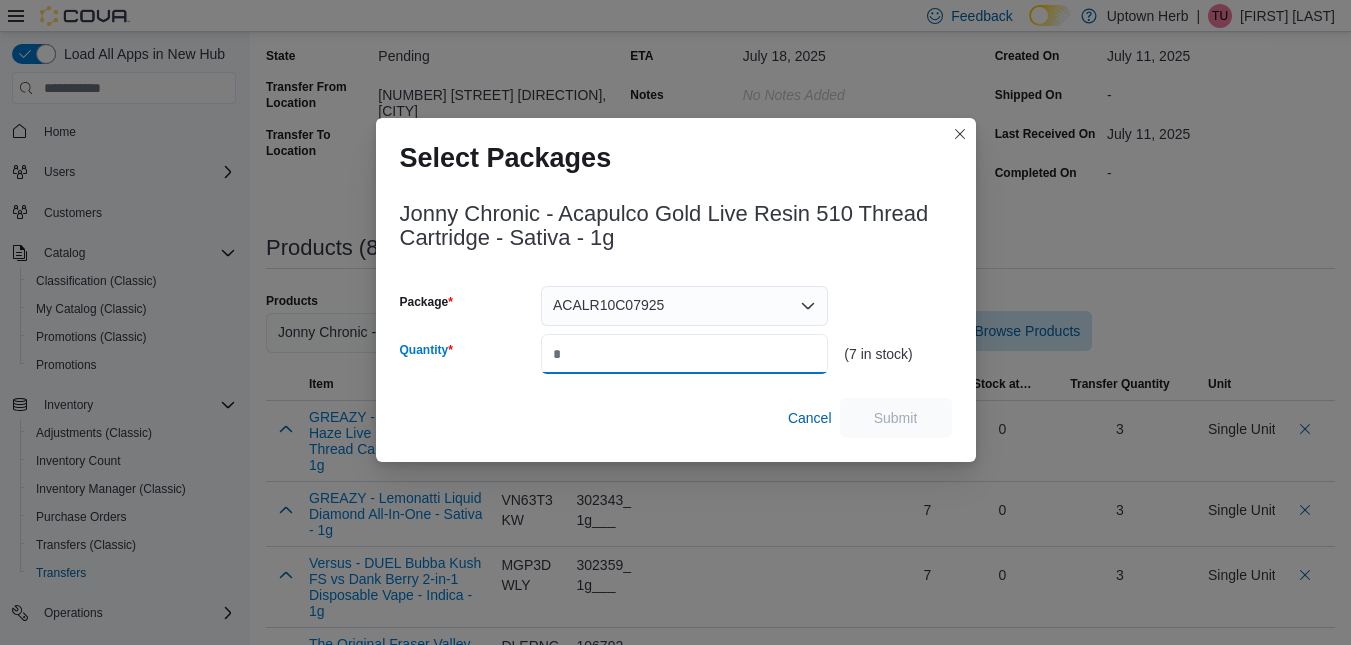 click on "Quantity" at bounding box center (684, 354) 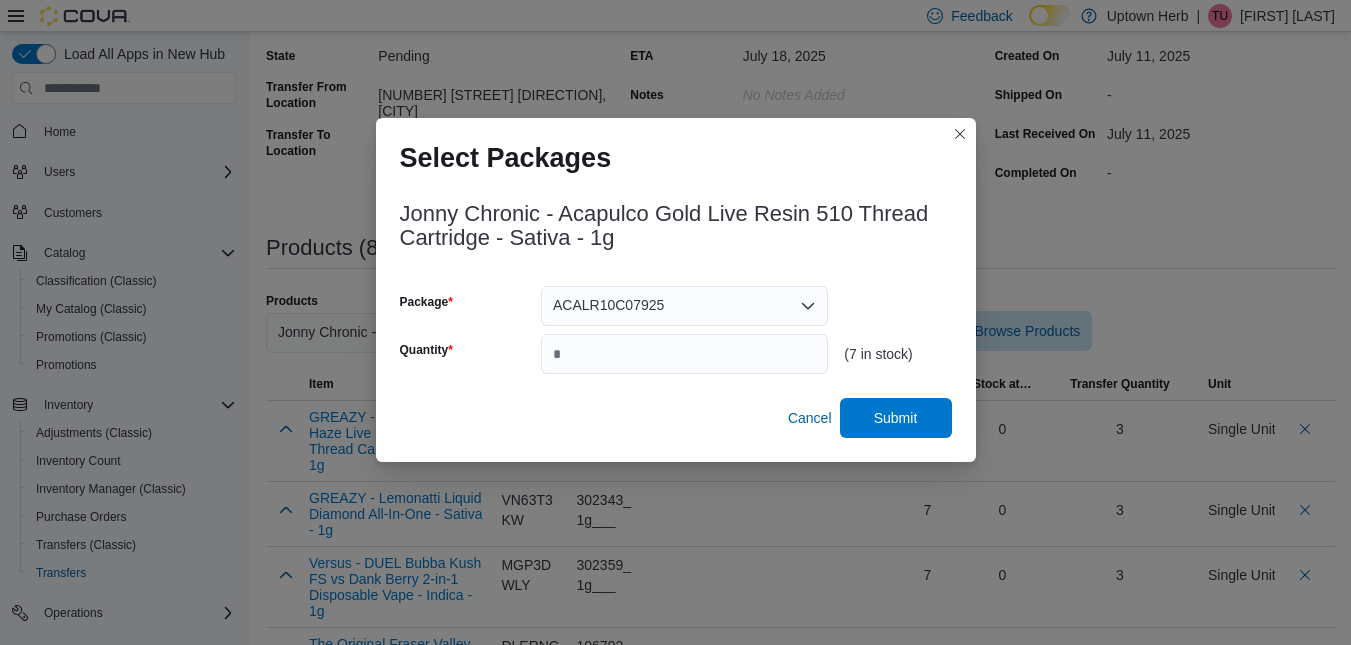 type on "*" 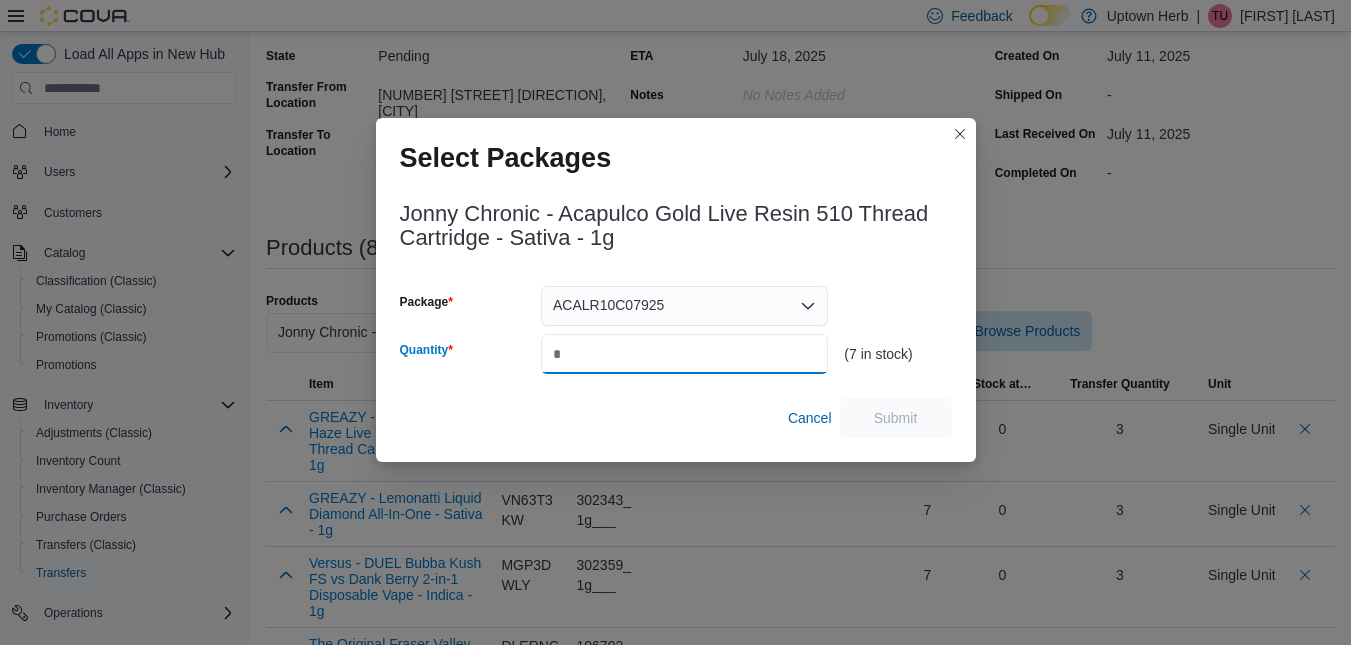 type on "*" 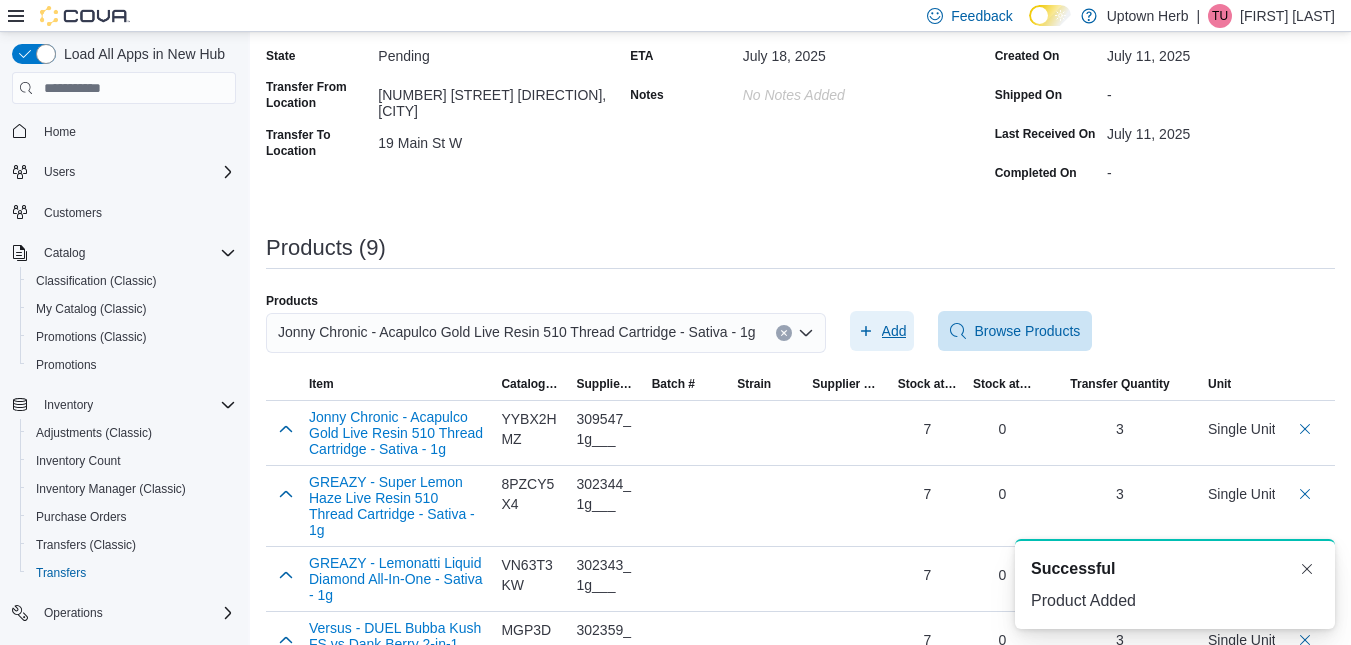 scroll, scrollTop: 0, scrollLeft: 0, axis: both 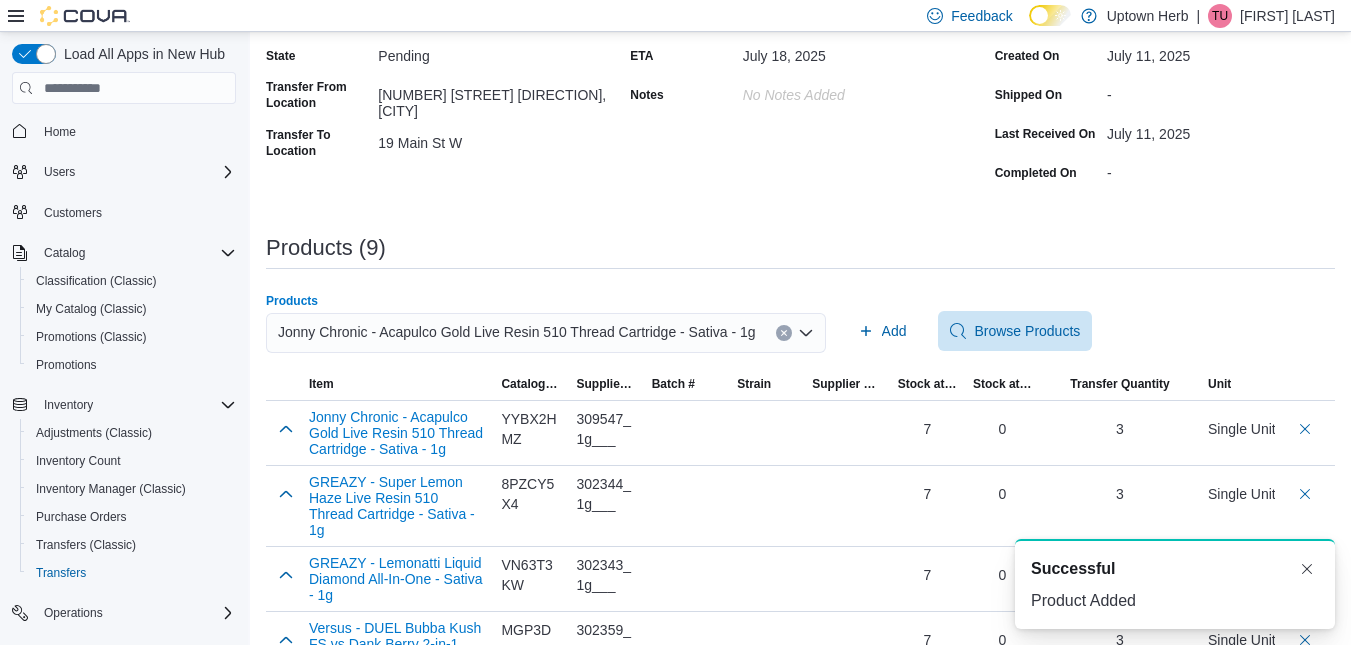 click on "Jonny Chronic - Acapulco Gold Live Resin 510 Thread Cartridge - Sativa - 1g" at bounding box center (517, 332) 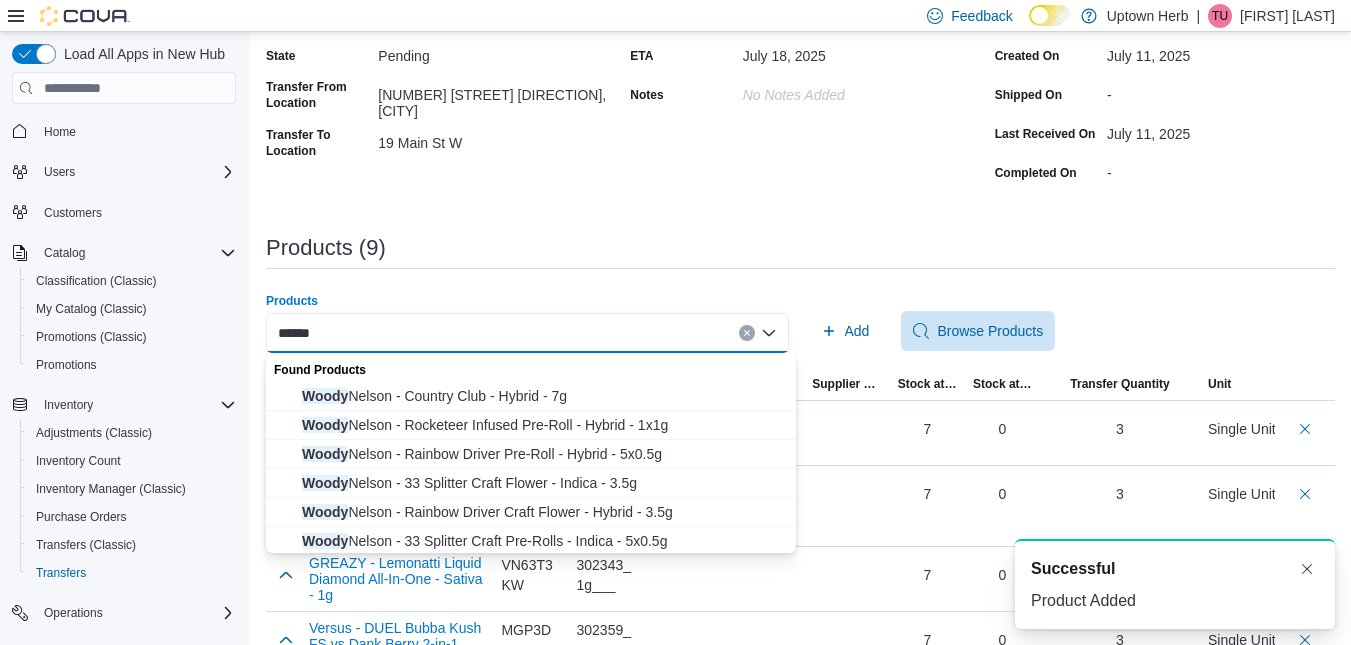 type on "*****" 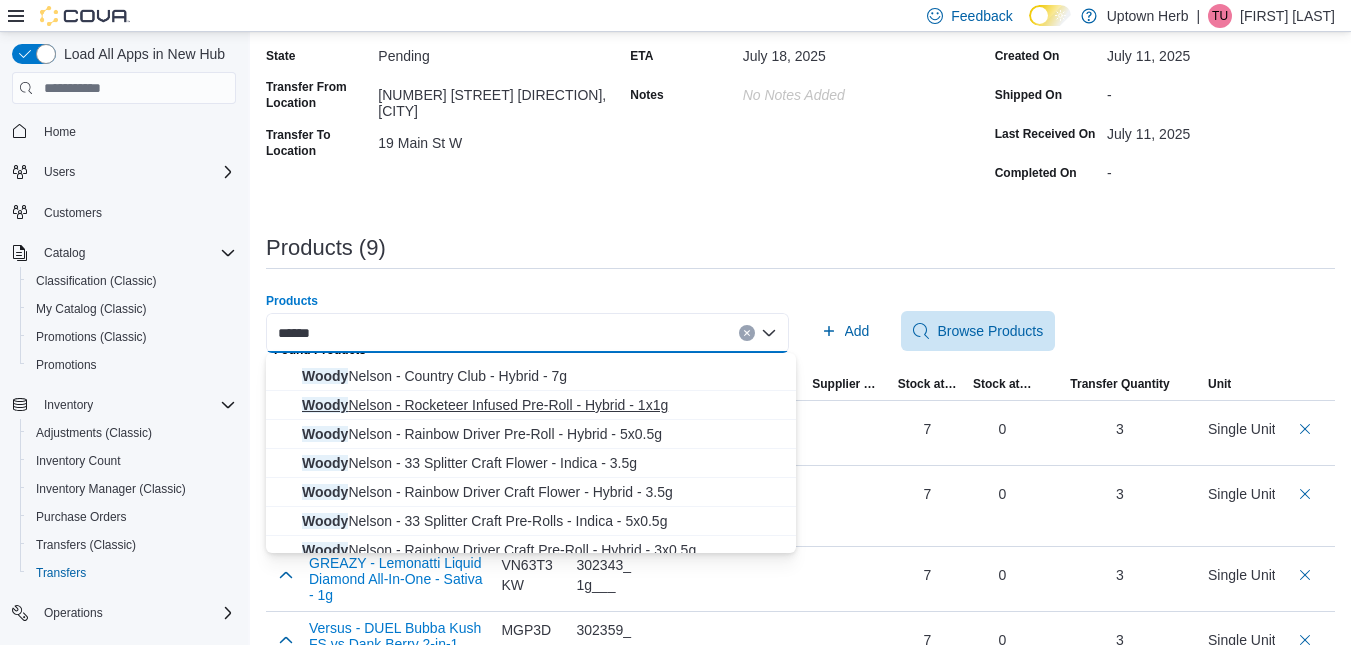 scroll, scrollTop: 21, scrollLeft: 0, axis: vertical 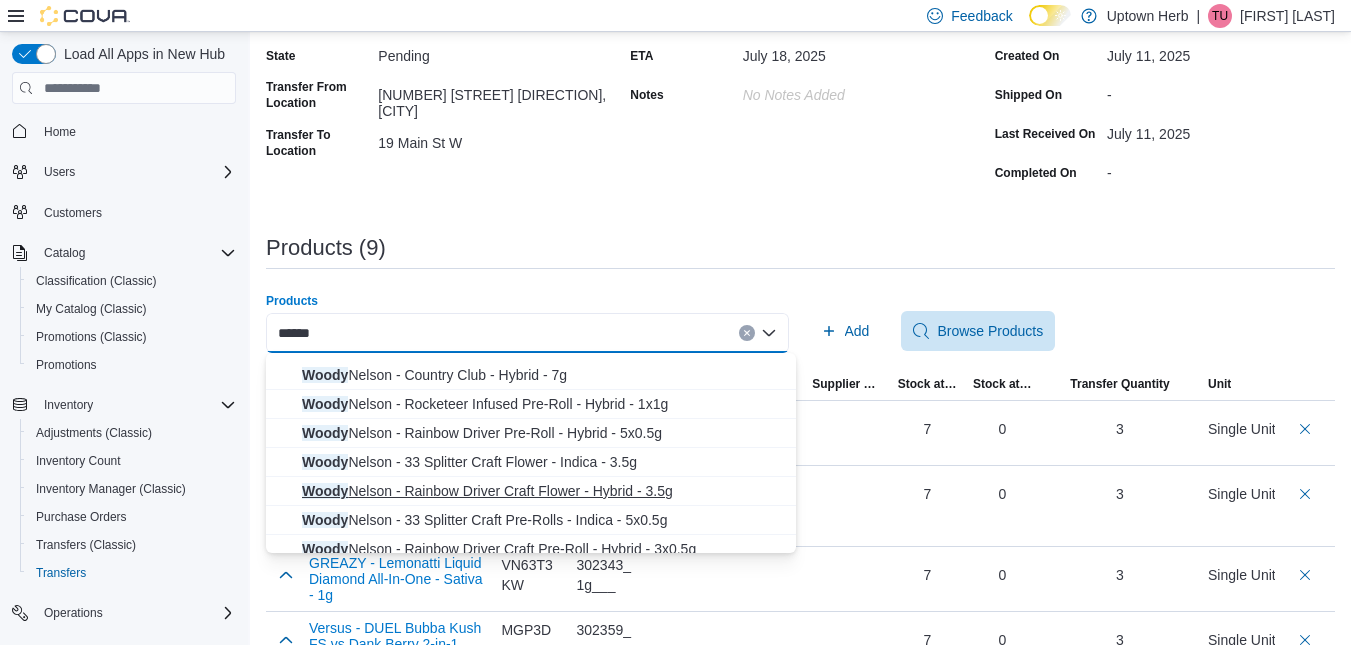 click on "Woody  Nelson - Rainbow Driver Craft Flower - Hybrid - 3.5g" at bounding box center (543, 491) 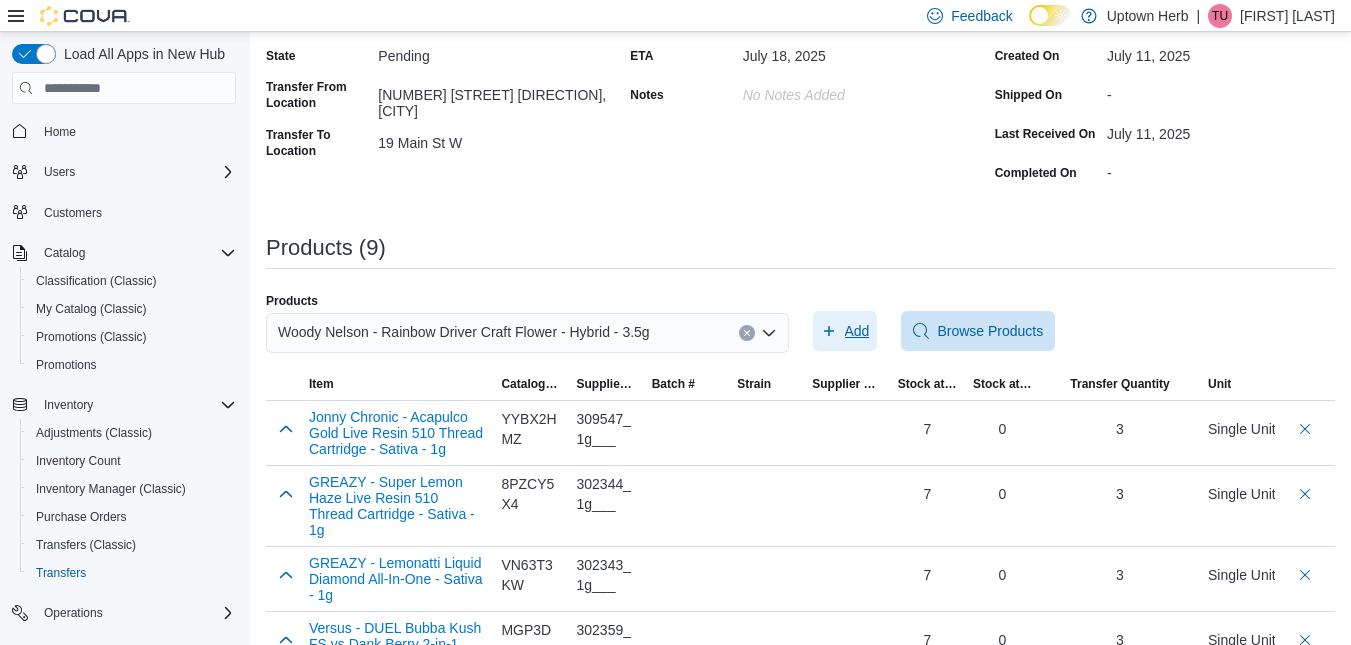 click on "Add" at bounding box center [857, 331] 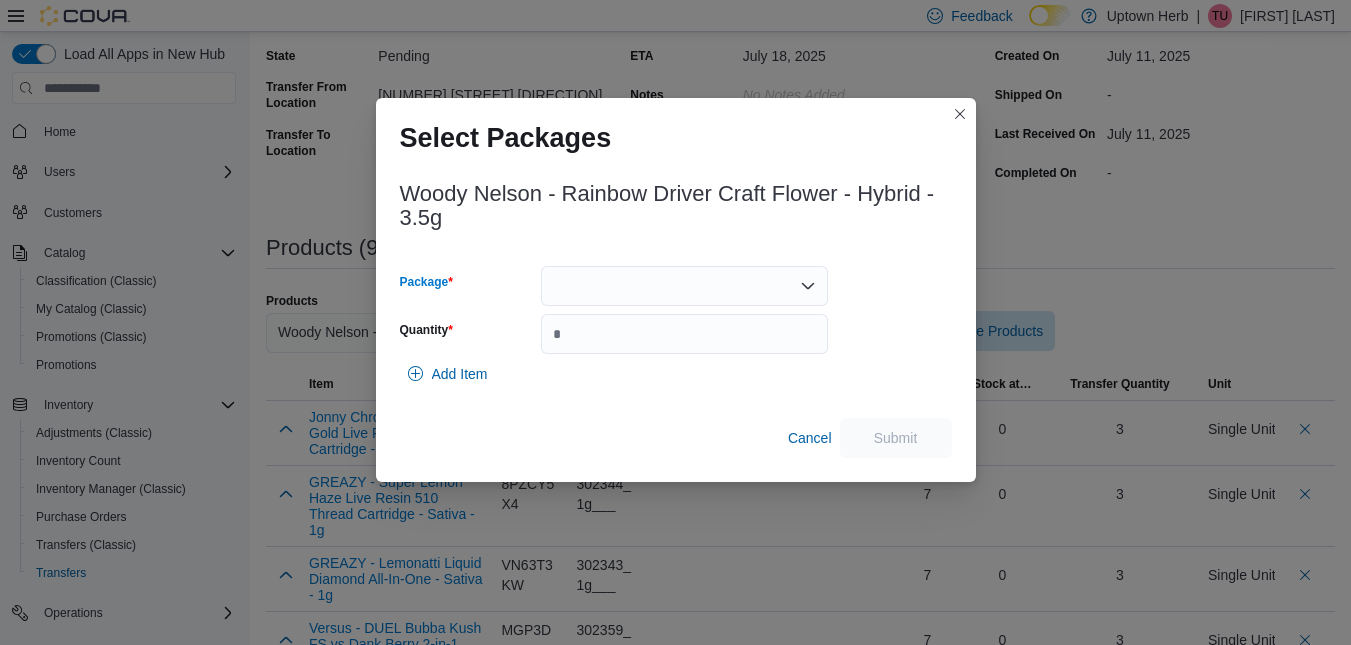 click at bounding box center (684, 286) 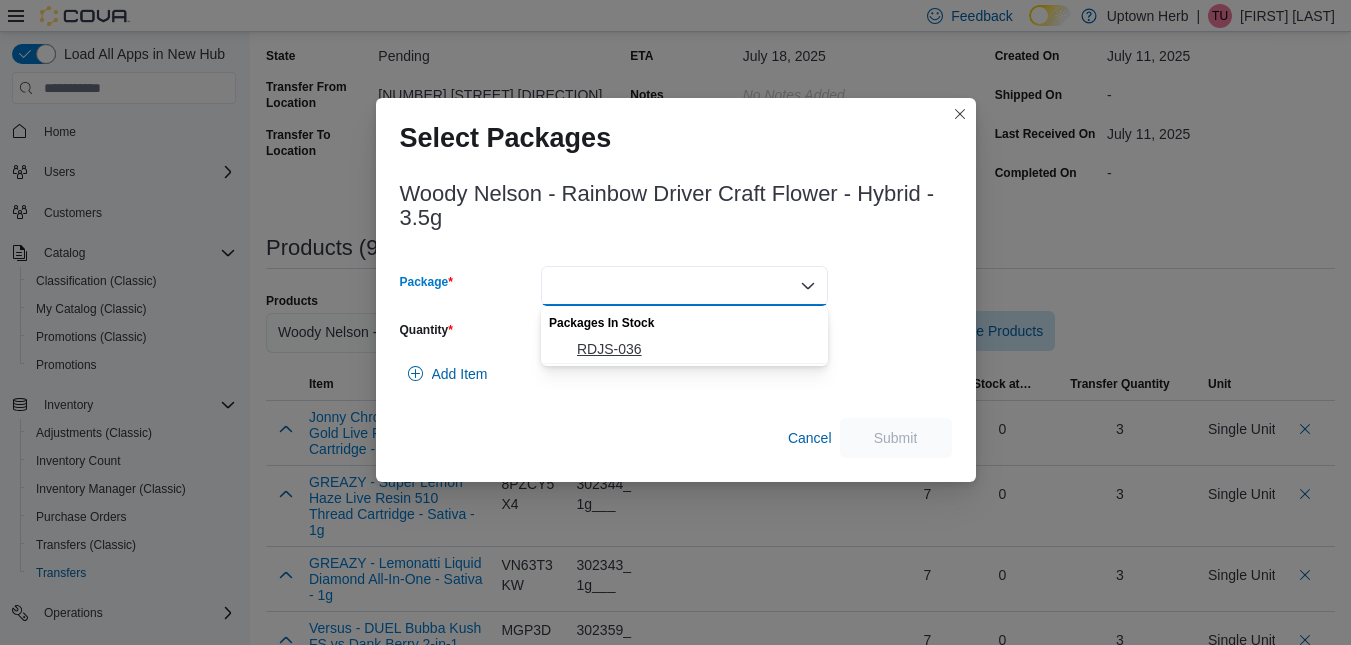 click on "RDJS-036" at bounding box center (696, 349) 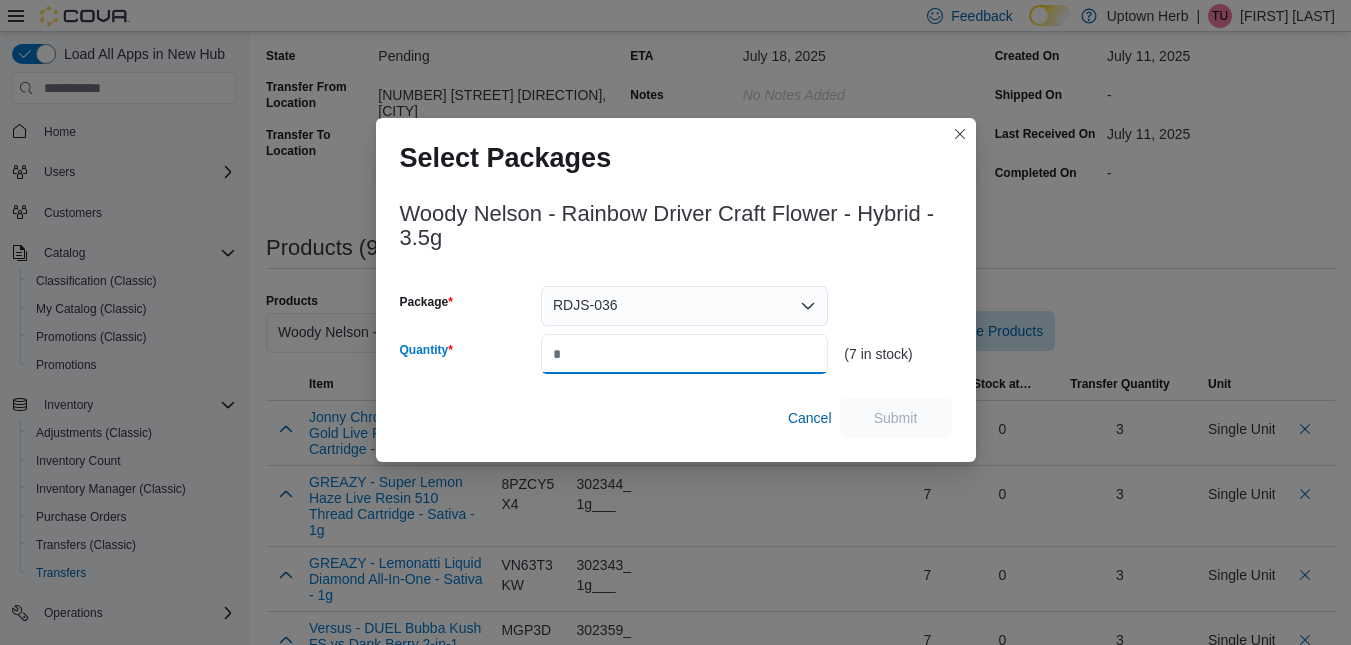 click on "Quantity" at bounding box center (684, 354) 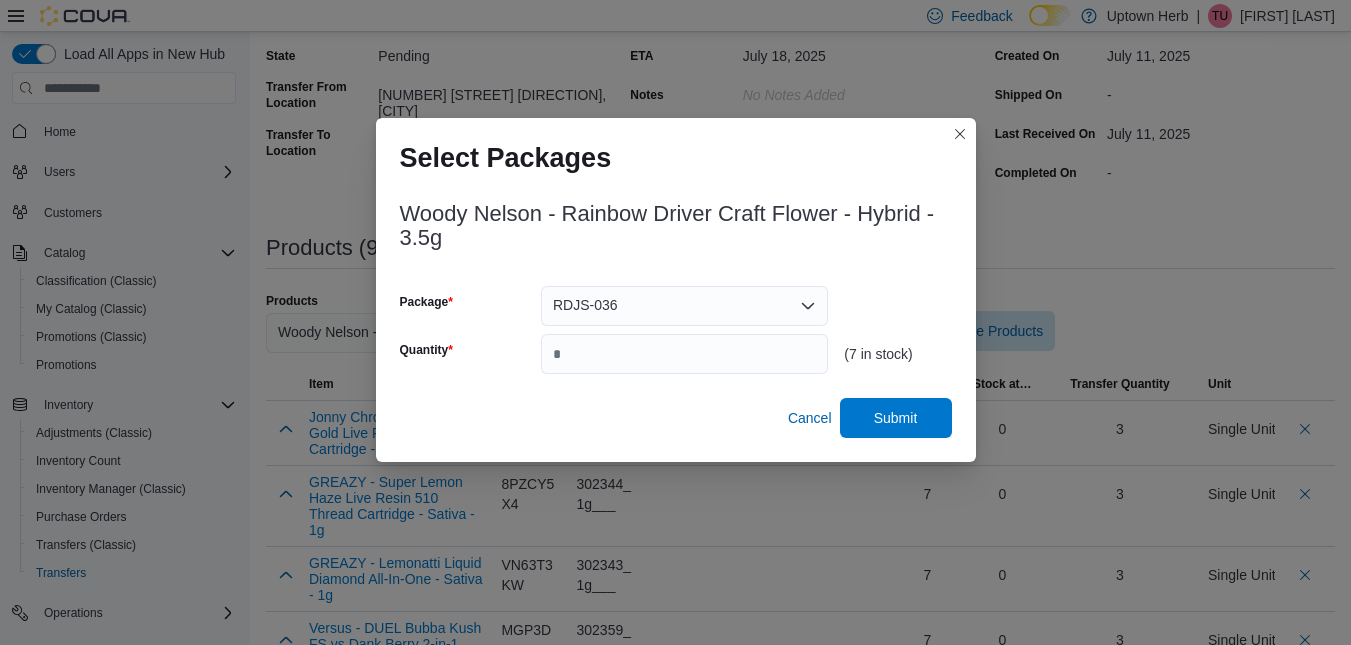 type on "*" 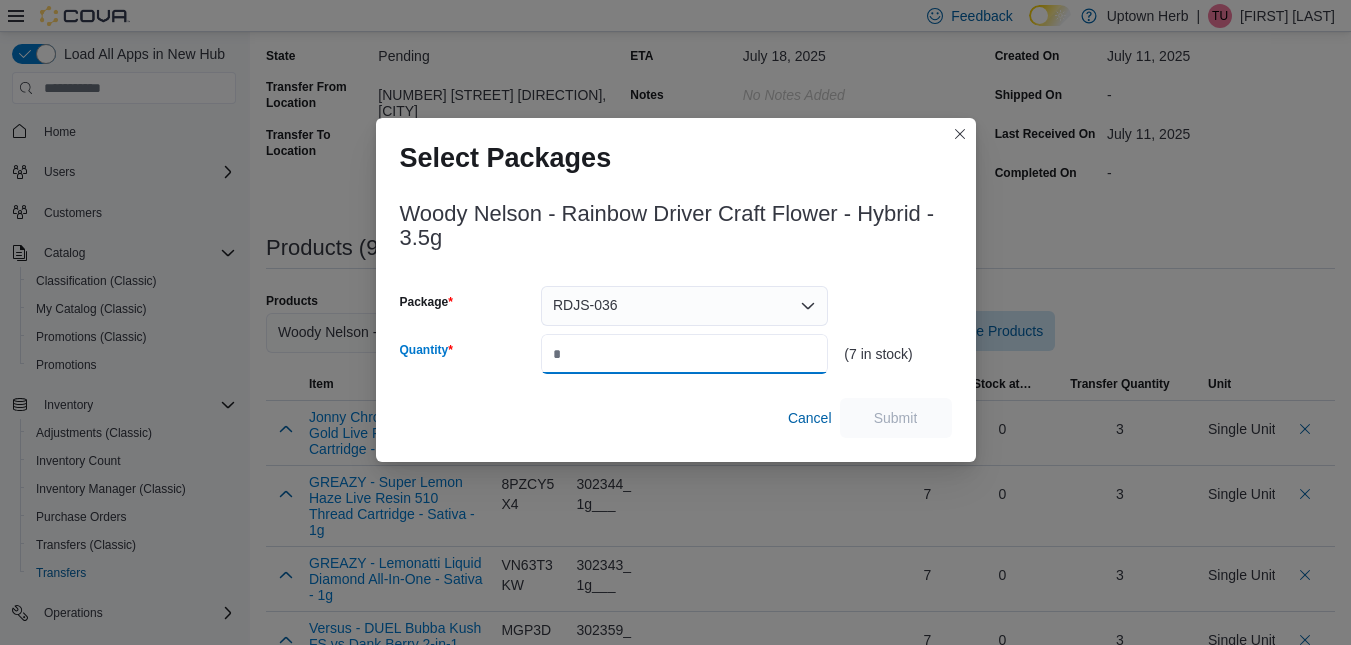 type on "*" 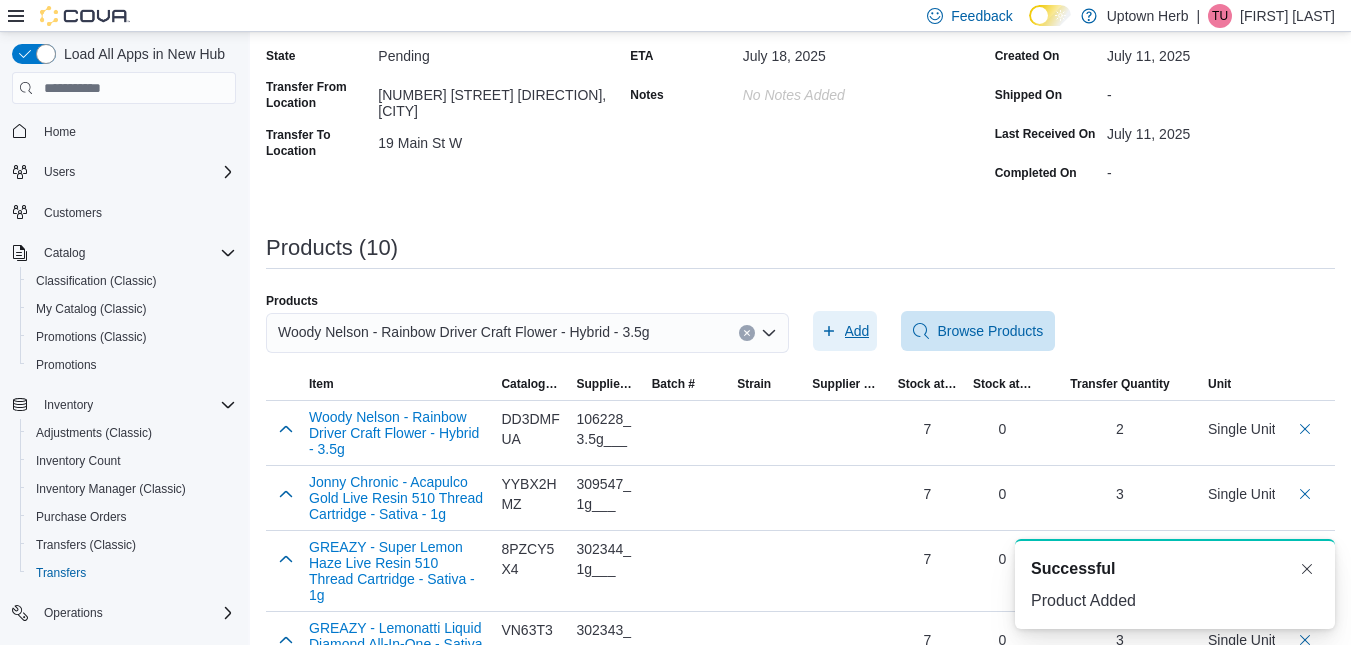 scroll, scrollTop: 0, scrollLeft: 0, axis: both 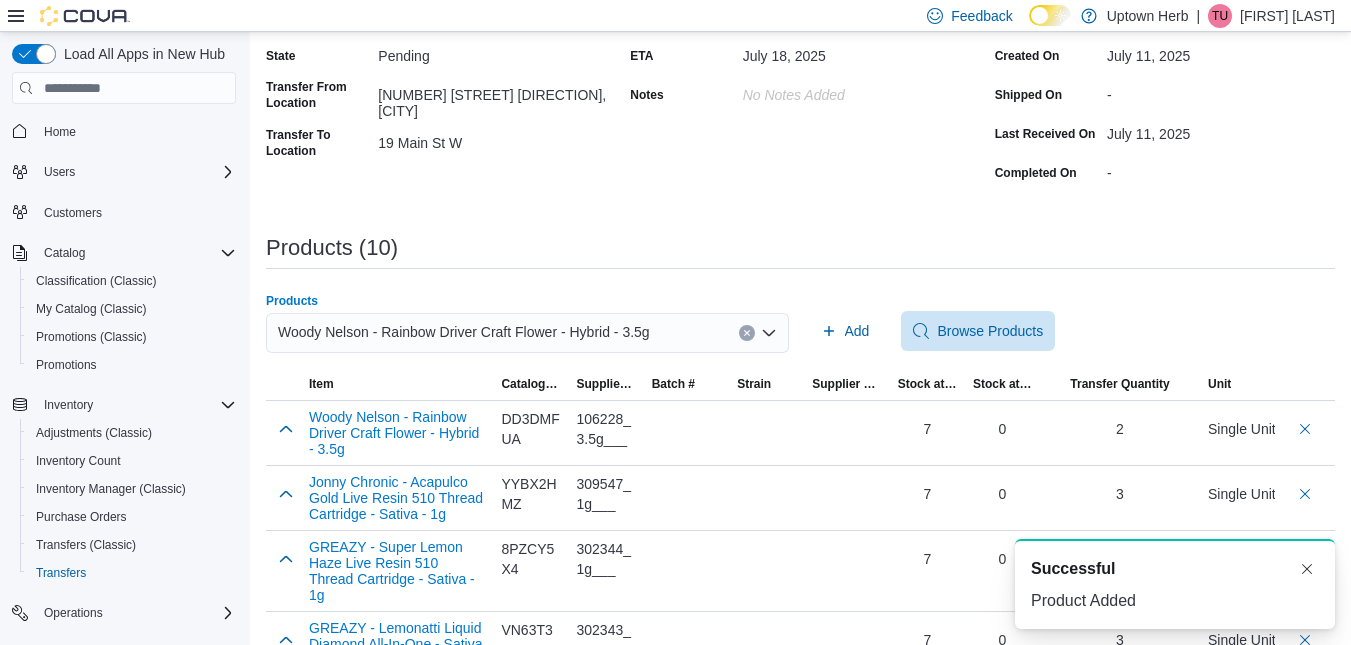 click on "Woody Nelson - Rainbow Driver Craft Flower - Hybrid - 3.5g" at bounding box center (464, 332) 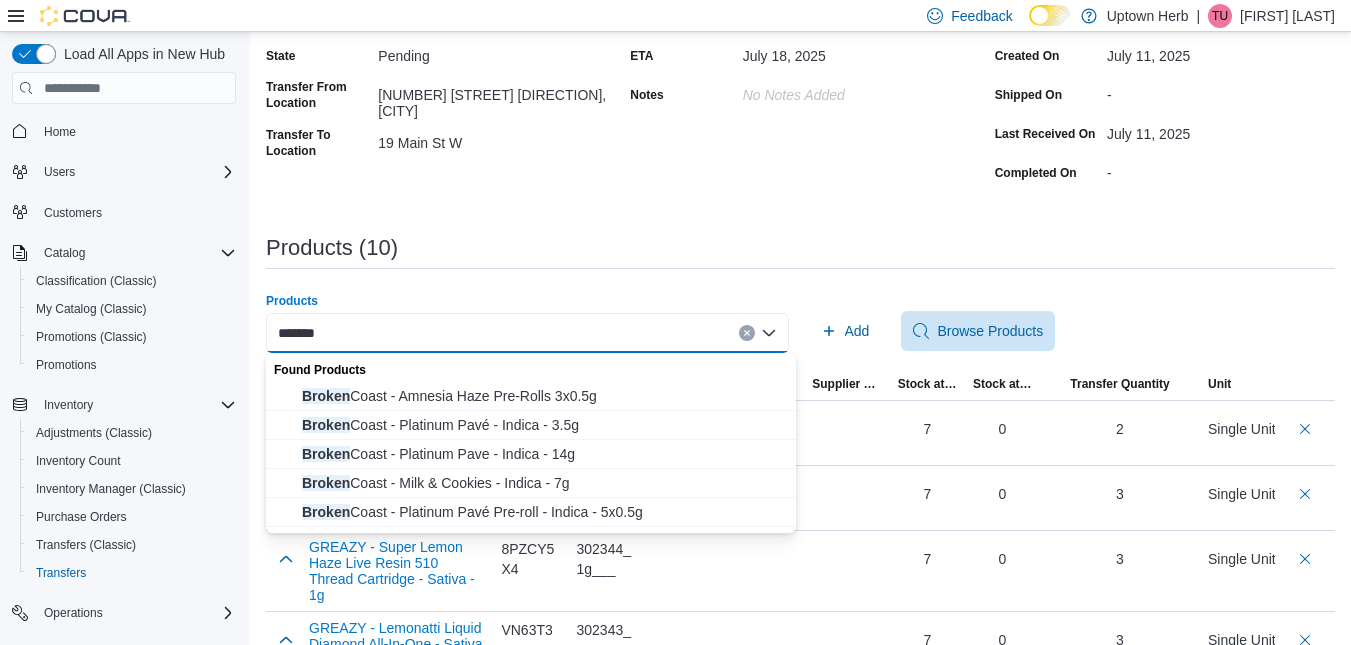 type on "******" 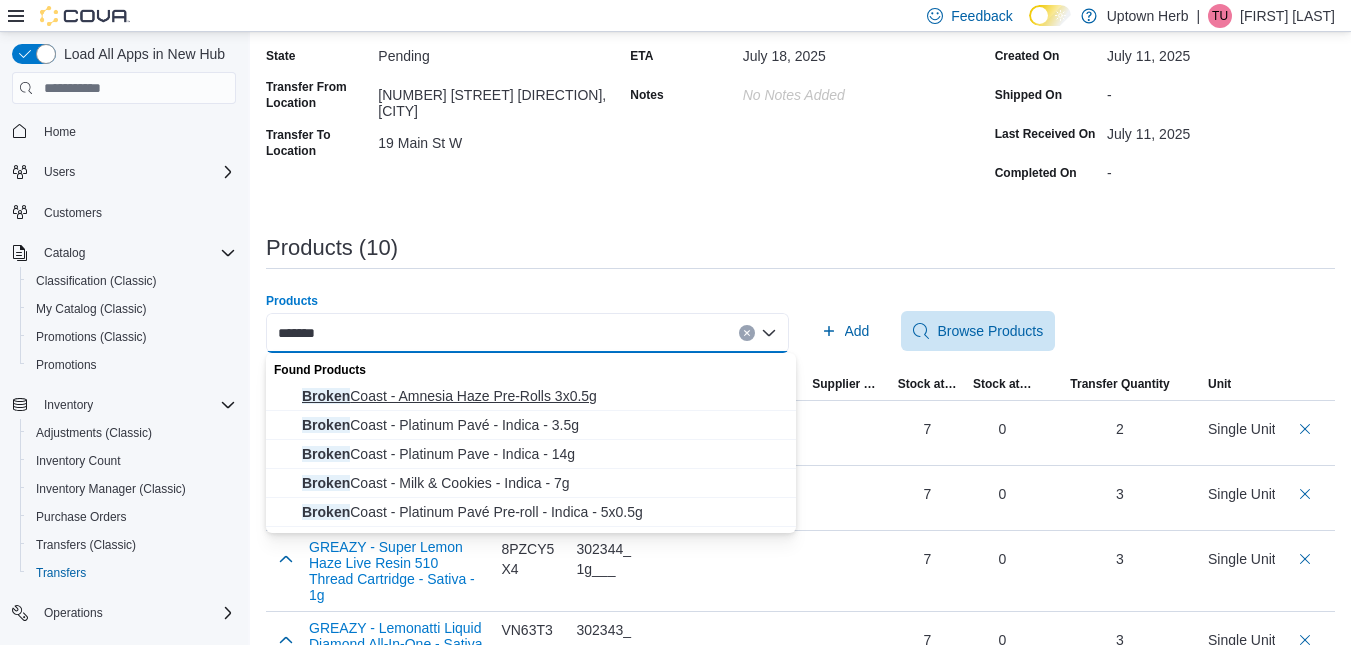 click on "Broken  Coast - Amnesia Haze Pre-Rolls 3x0.5g" at bounding box center [543, 396] 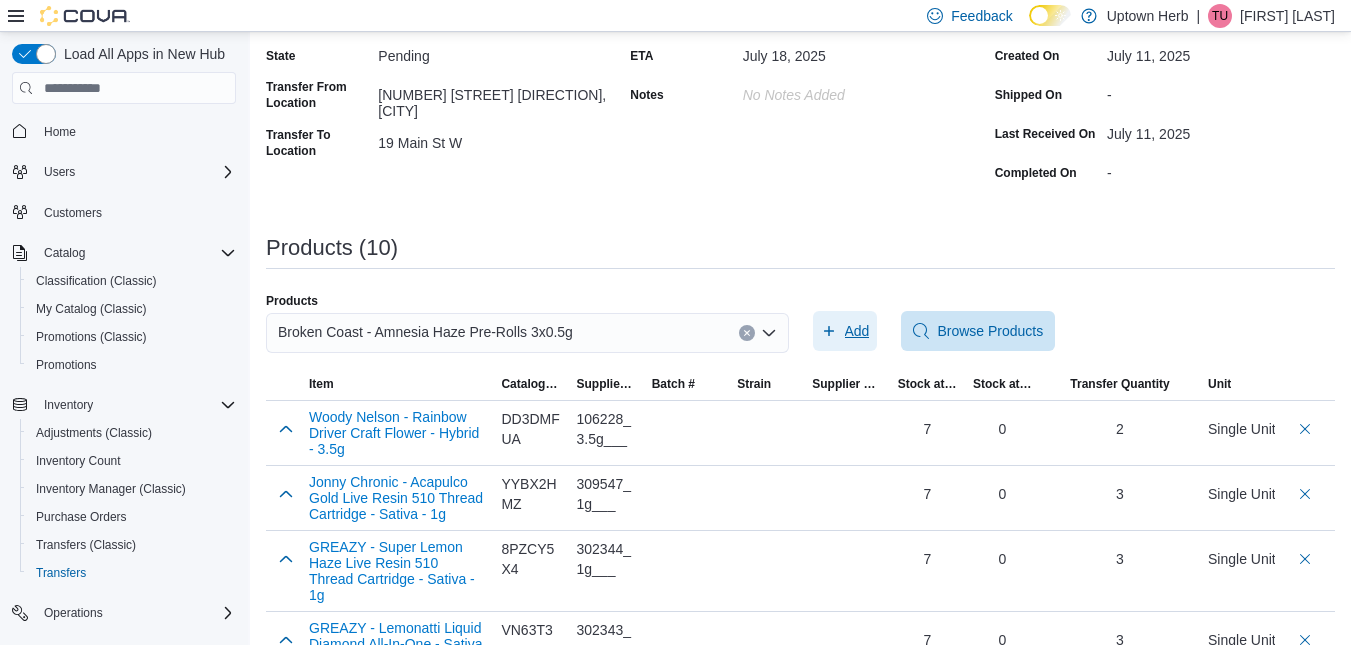 click on "Add" at bounding box center [845, 331] 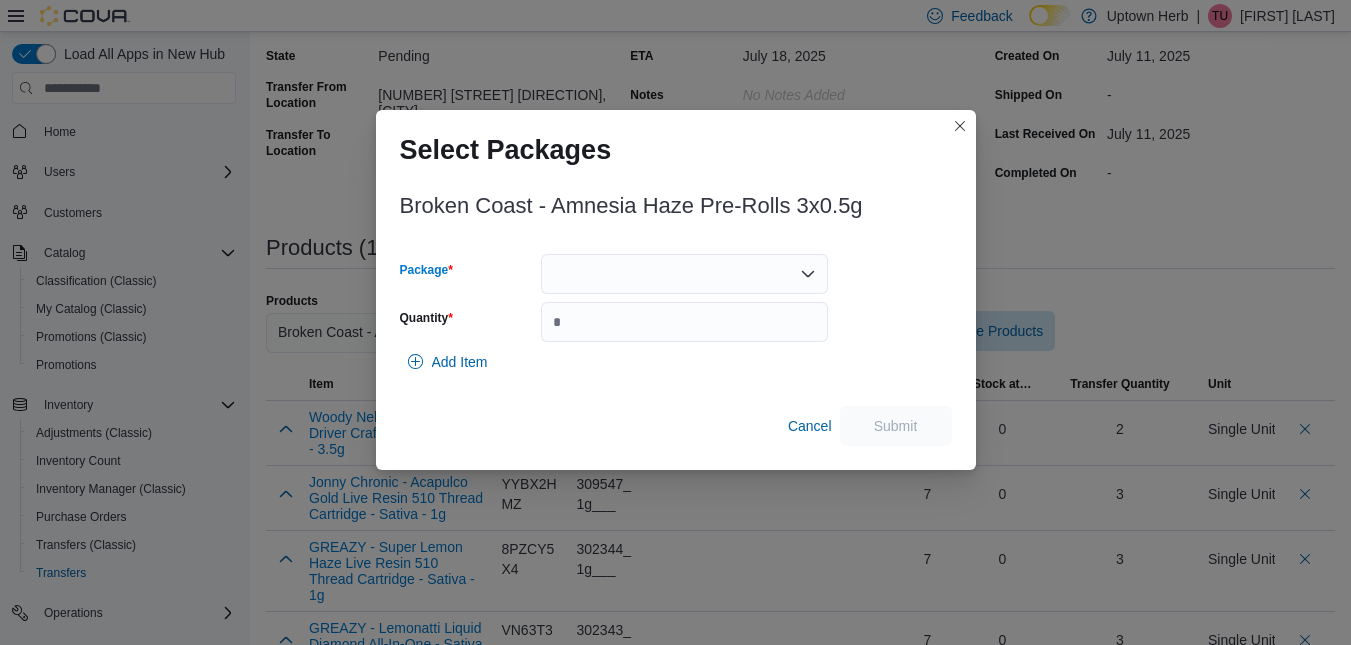 click at bounding box center [684, 274] 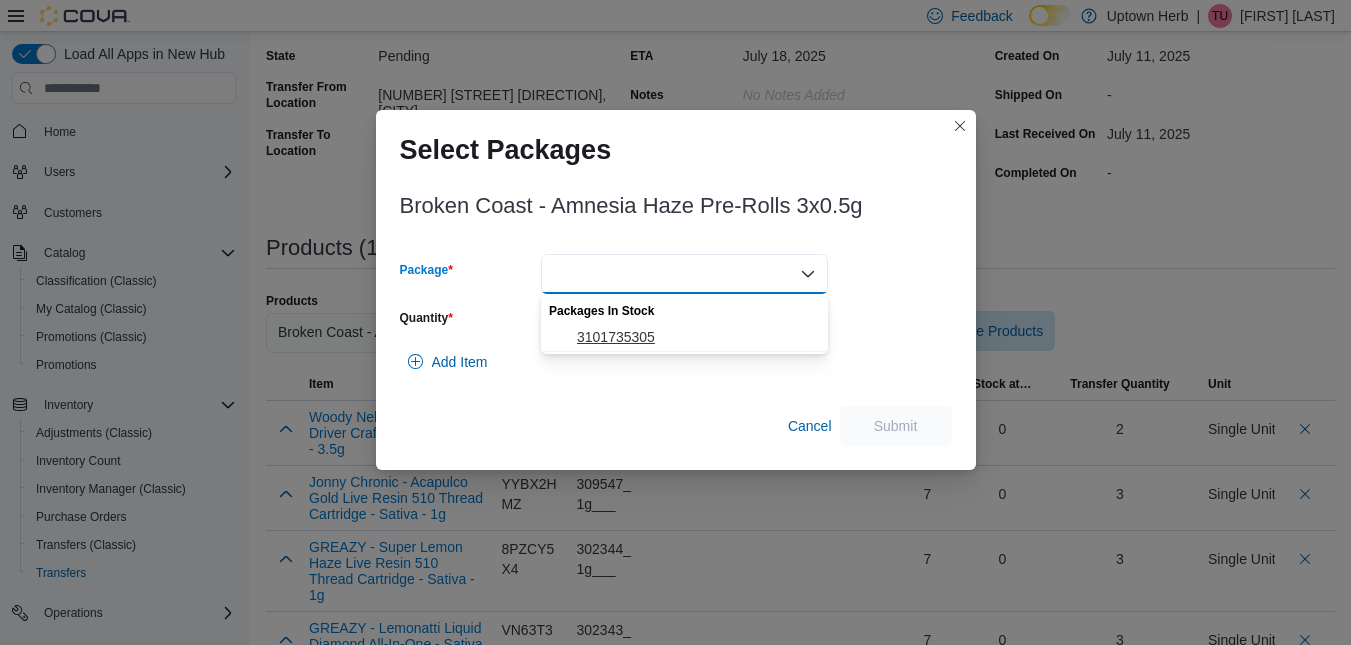 click on "3101735305" at bounding box center [696, 337] 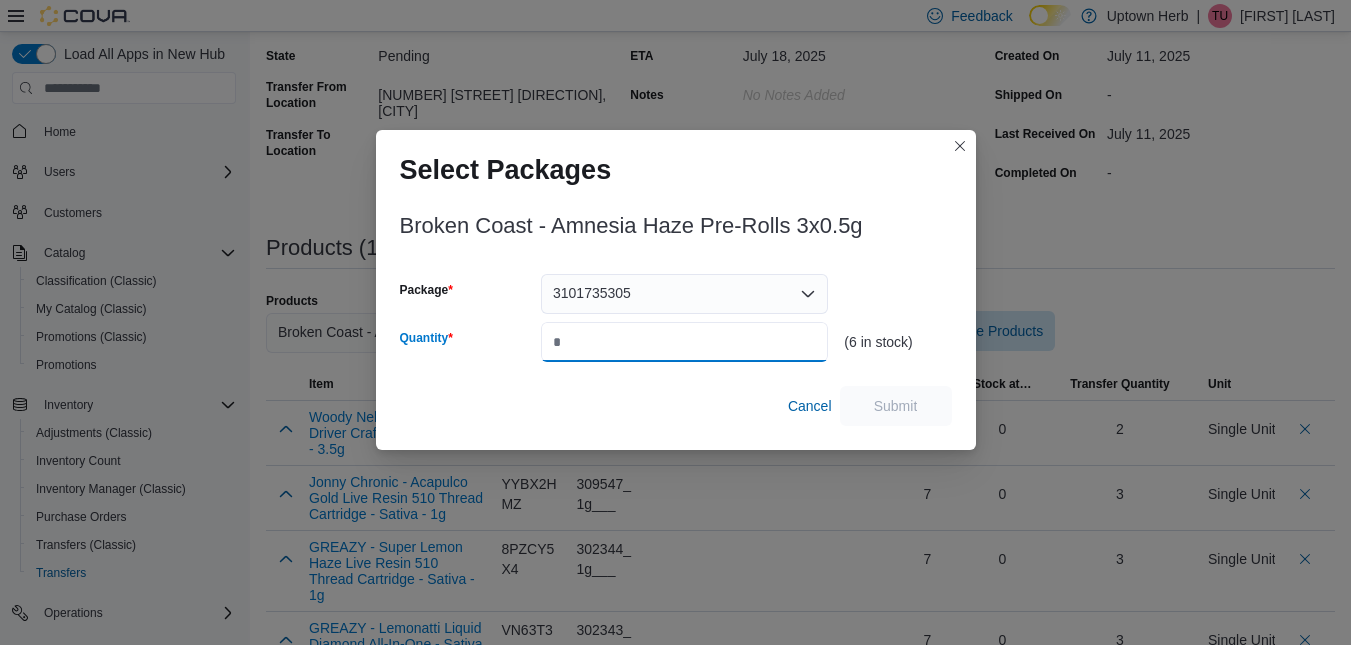 click on "Quantity" at bounding box center (684, 342) 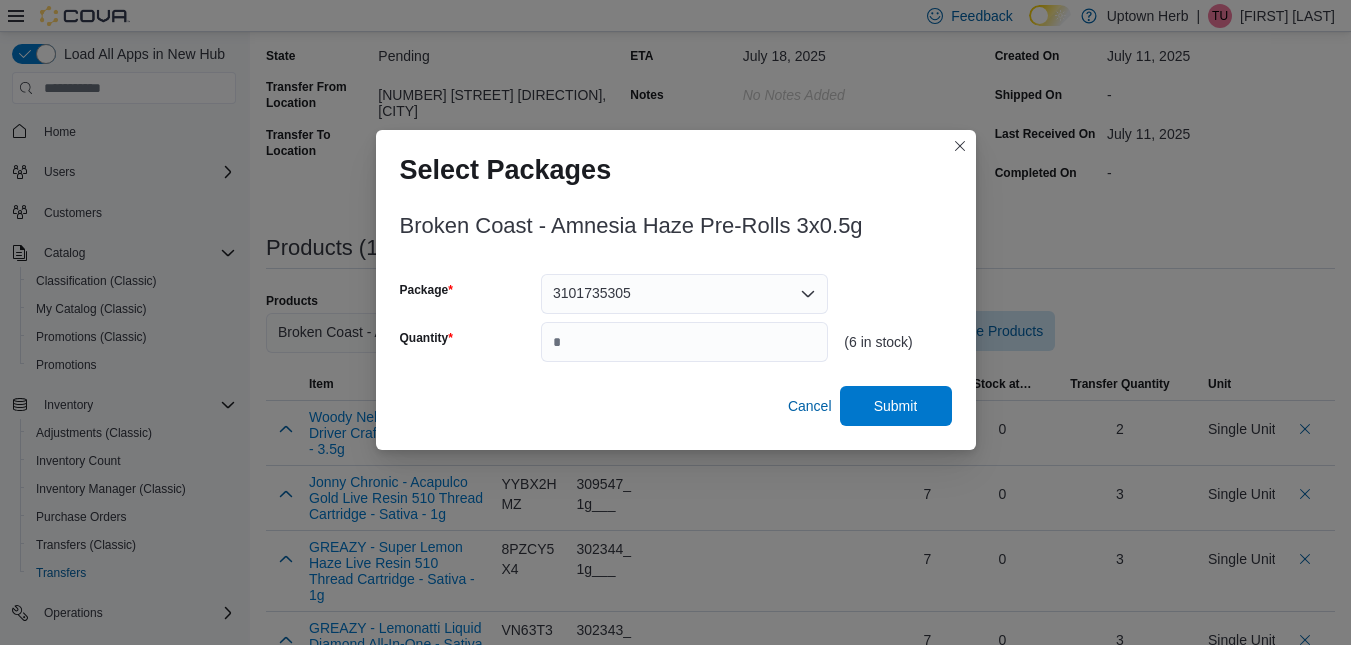 type on "*" 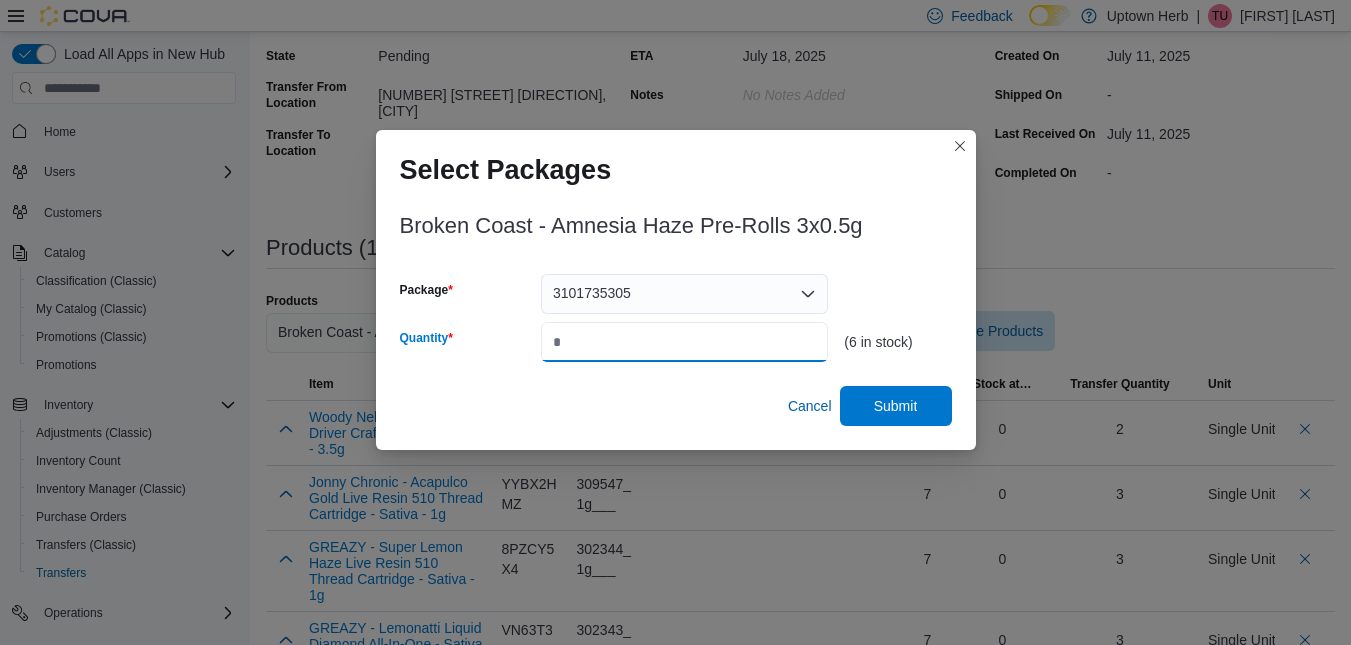 type on "*" 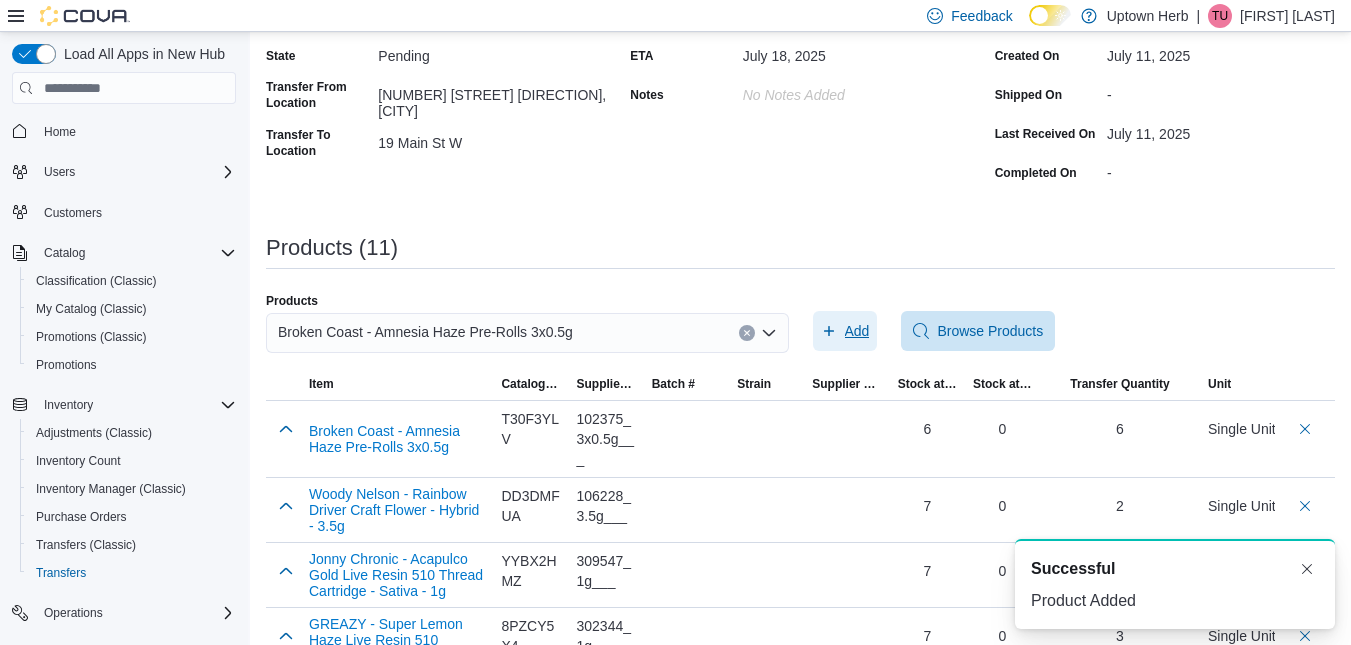 scroll, scrollTop: 0, scrollLeft: 0, axis: both 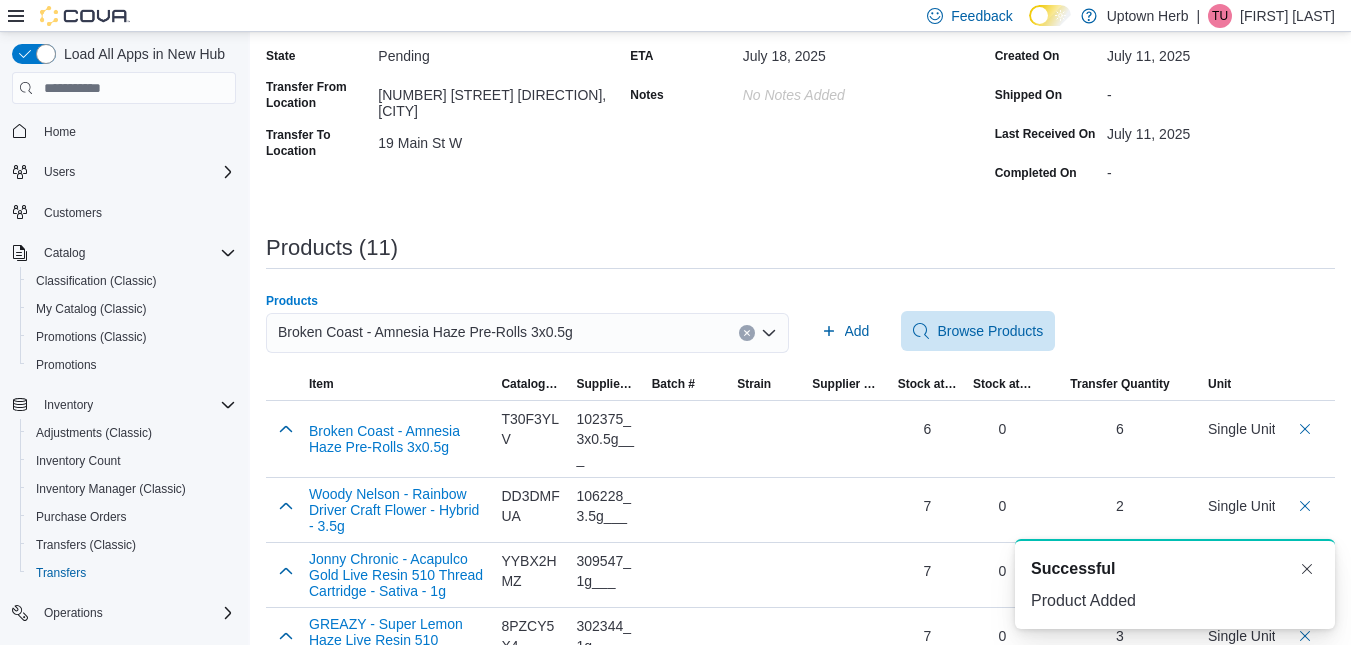 click on "Broken Coast - Amnesia Haze Pre-Rolls 3x0.5g" at bounding box center (425, 332) 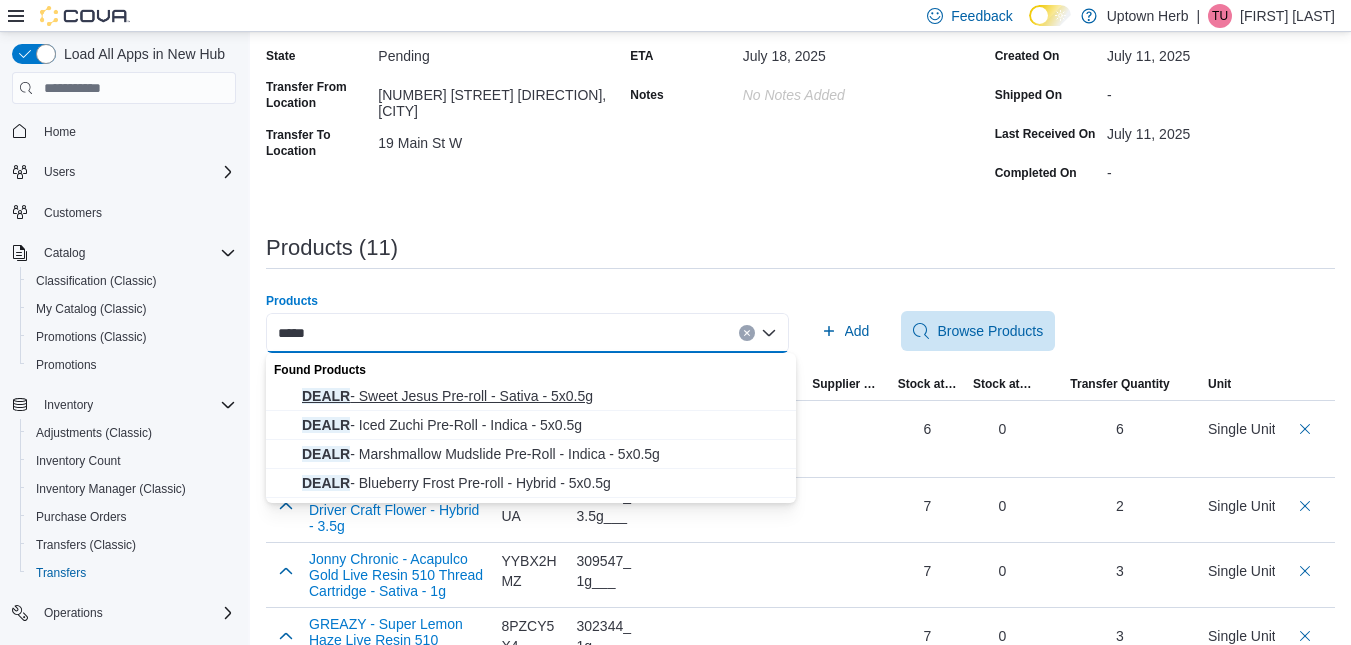 type on "*****" 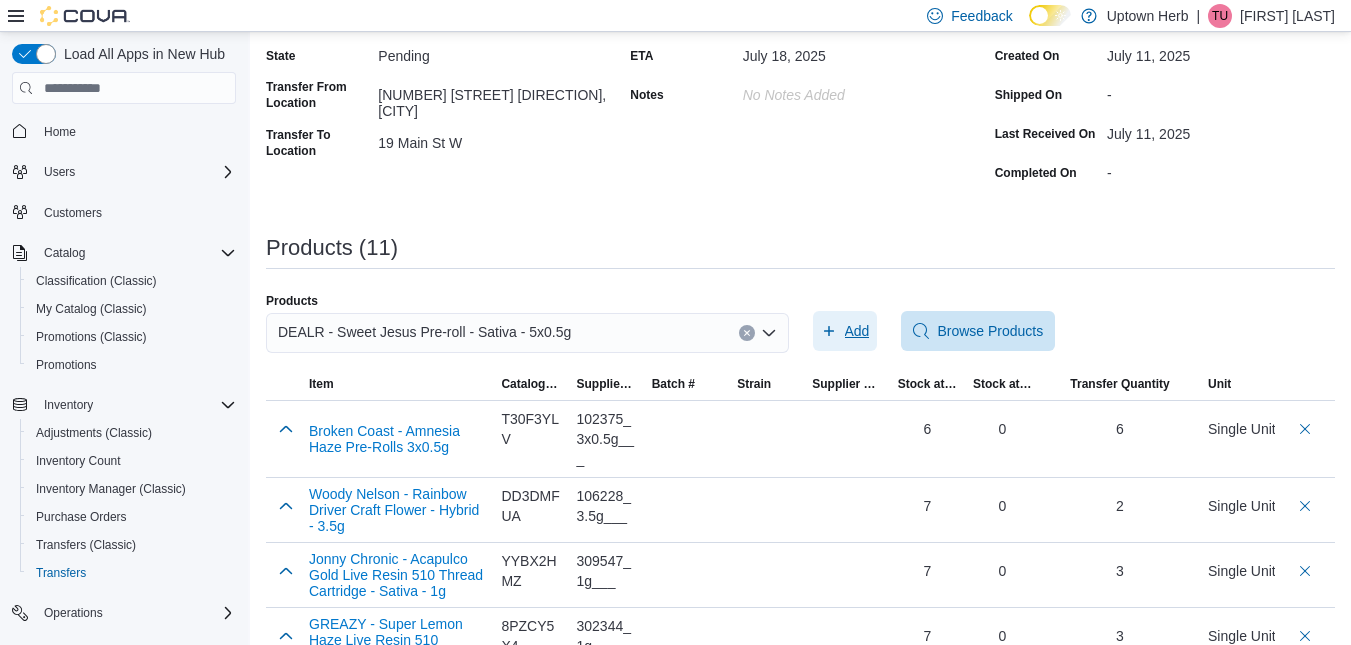 click on "Add" at bounding box center [857, 331] 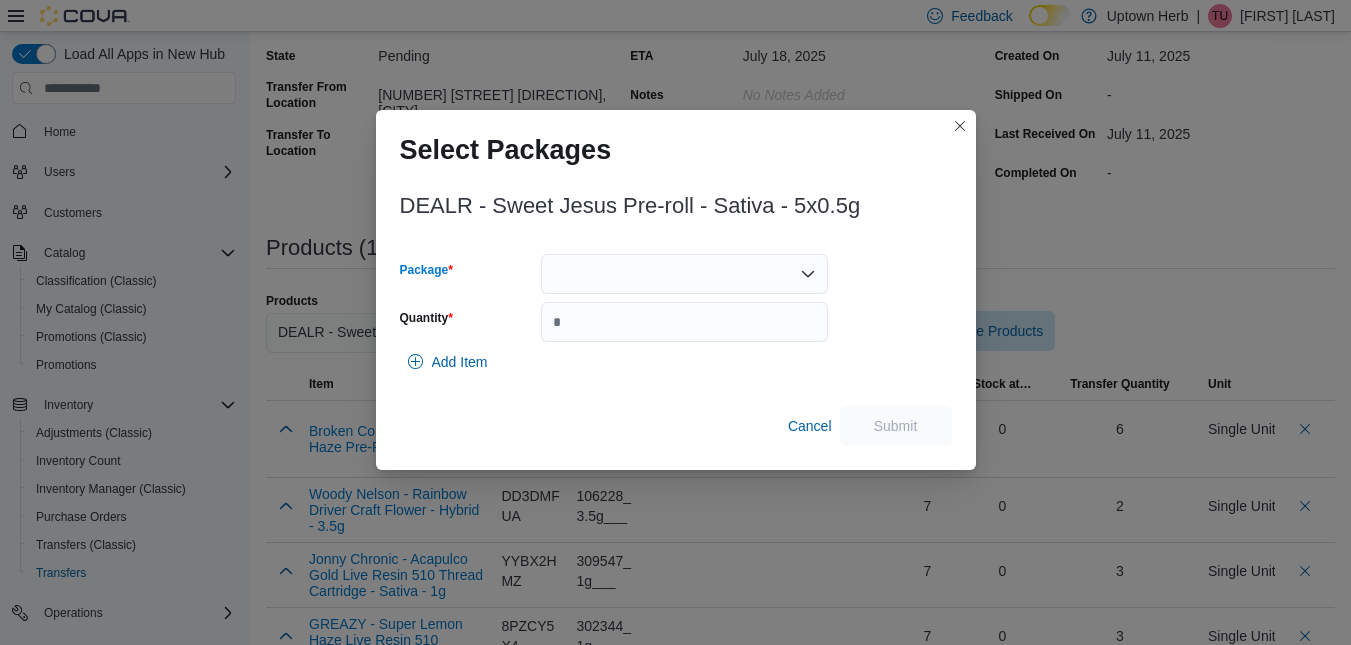 click at bounding box center [684, 274] 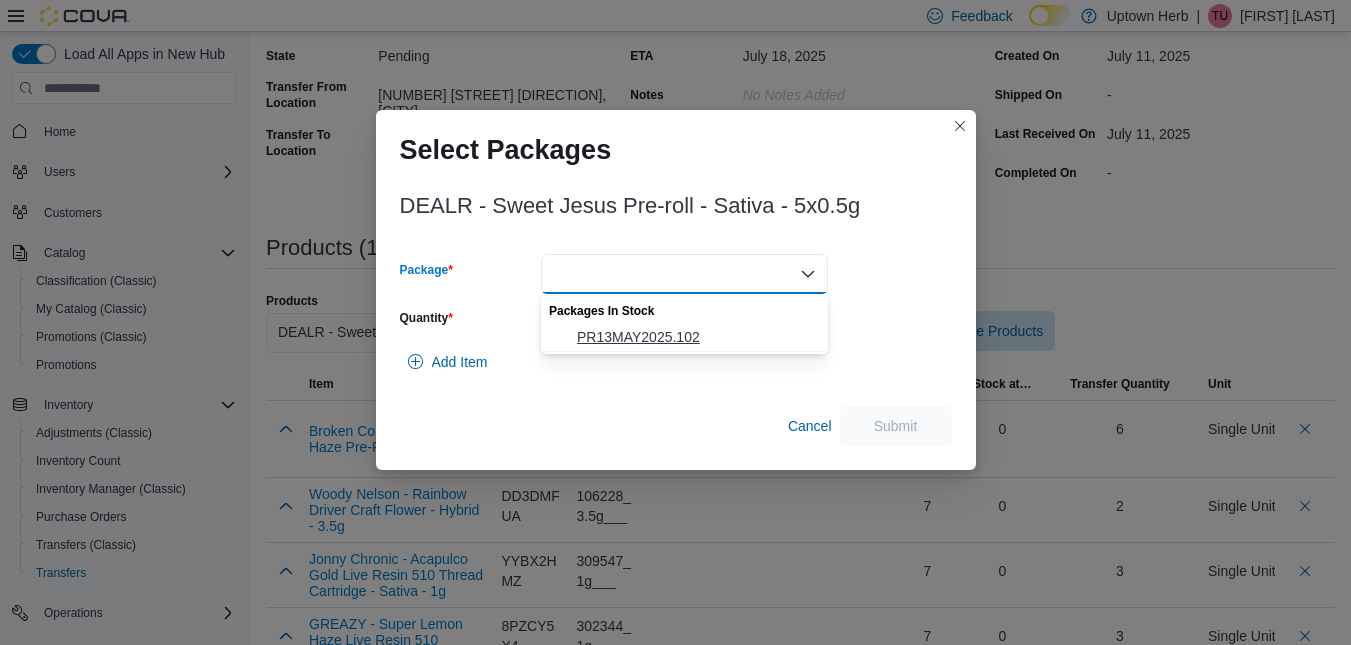 click on "PR13MAY2025.102" at bounding box center (696, 337) 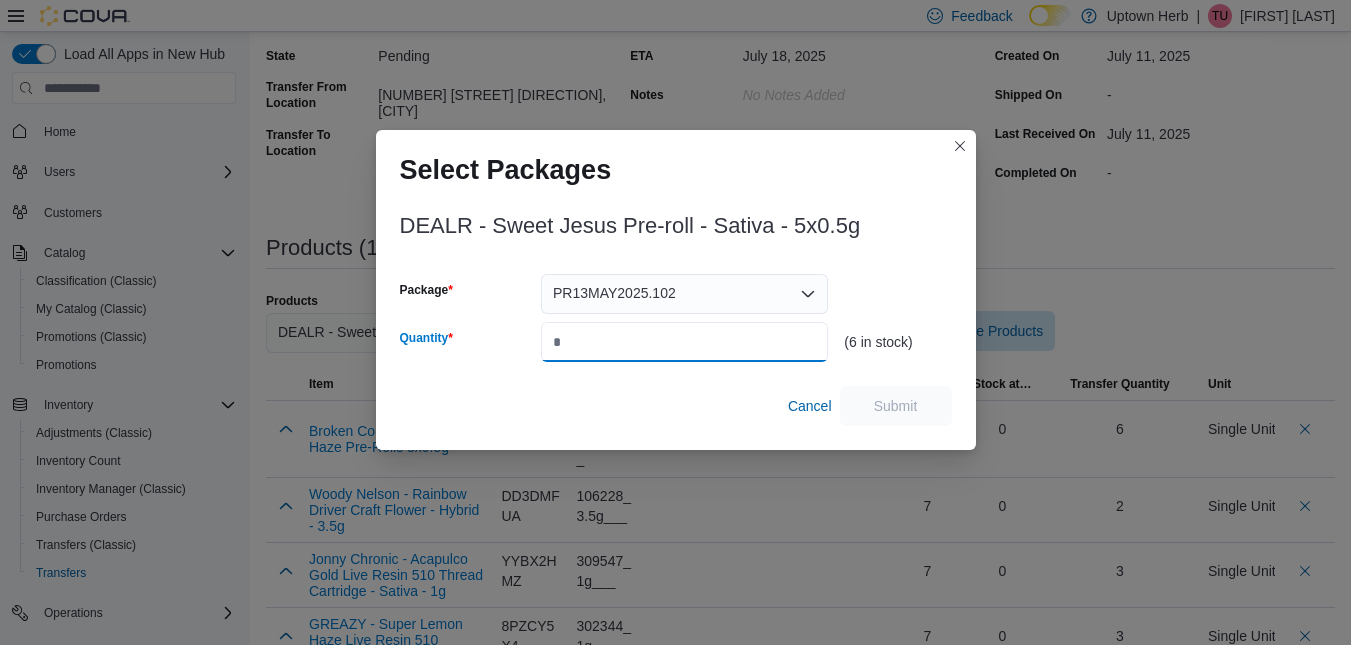 click on "Quantity" at bounding box center [684, 342] 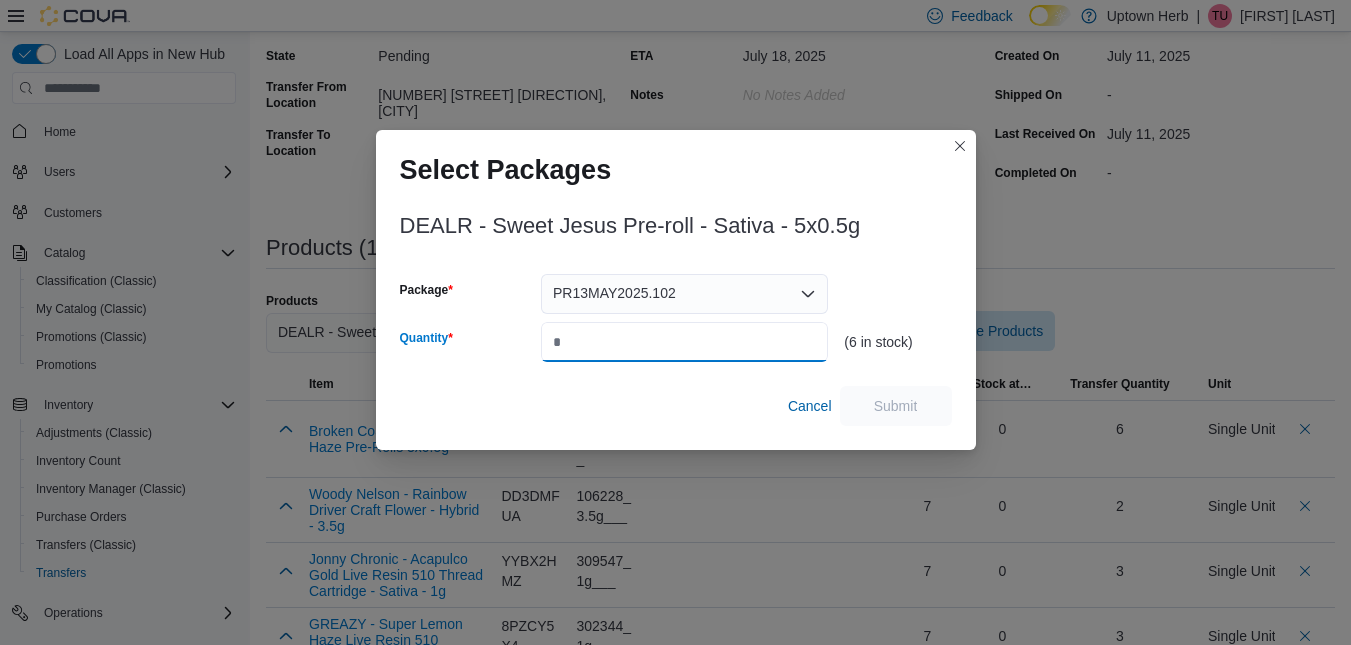 type on "*" 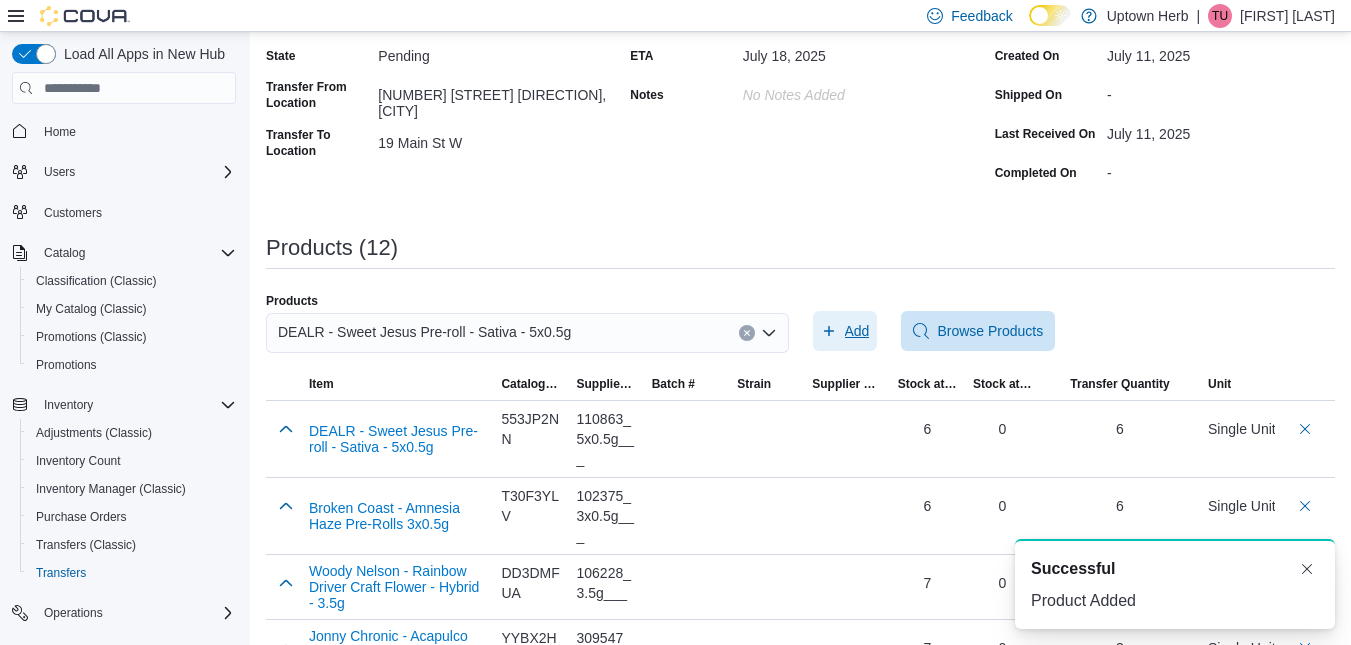 scroll, scrollTop: 0, scrollLeft: 0, axis: both 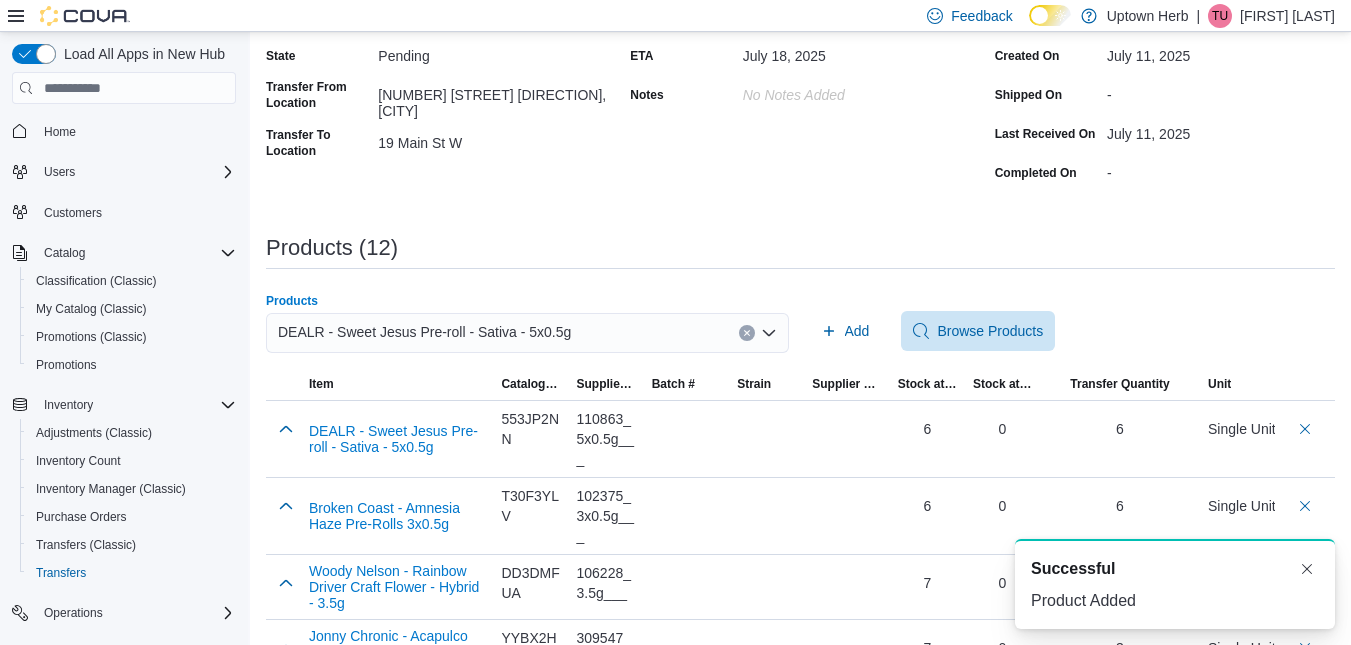 click on "DEALR - Sweet Jesus Pre-roll - Sativa - 5x0.5g" at bounding box center (424, 332) 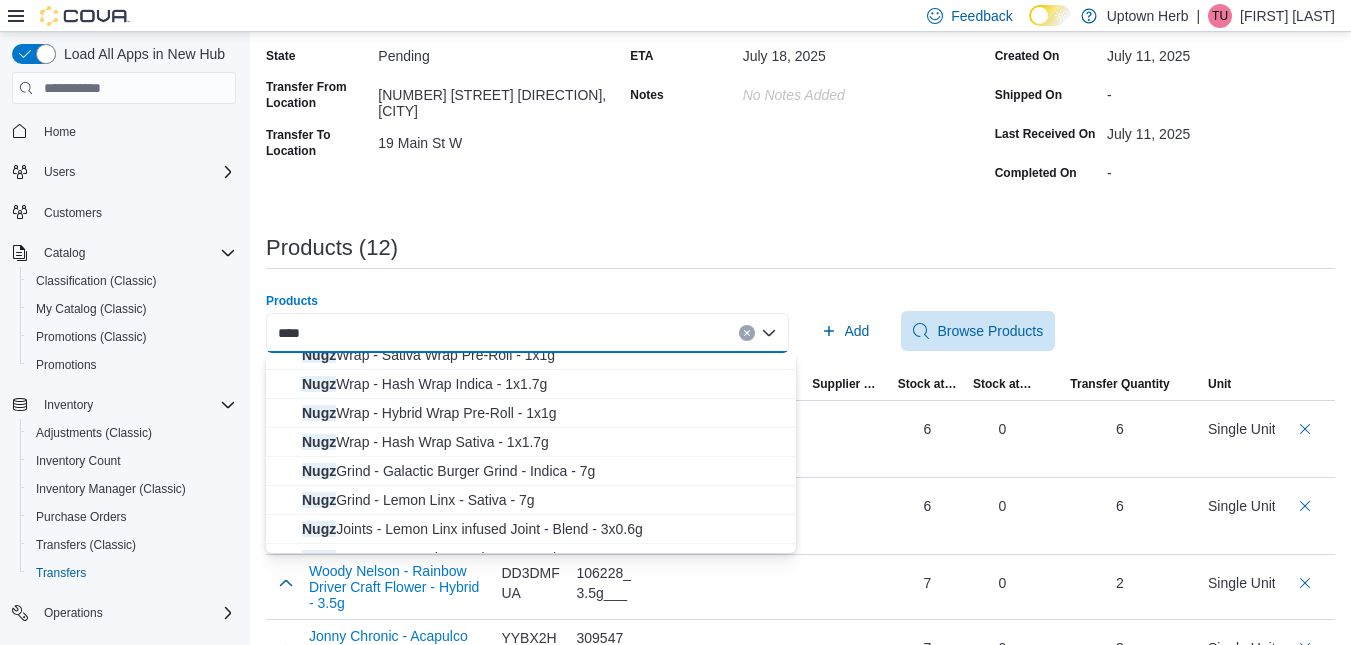 scroll, scrollTop: 213, scrollLeft: 0, axis: vertical 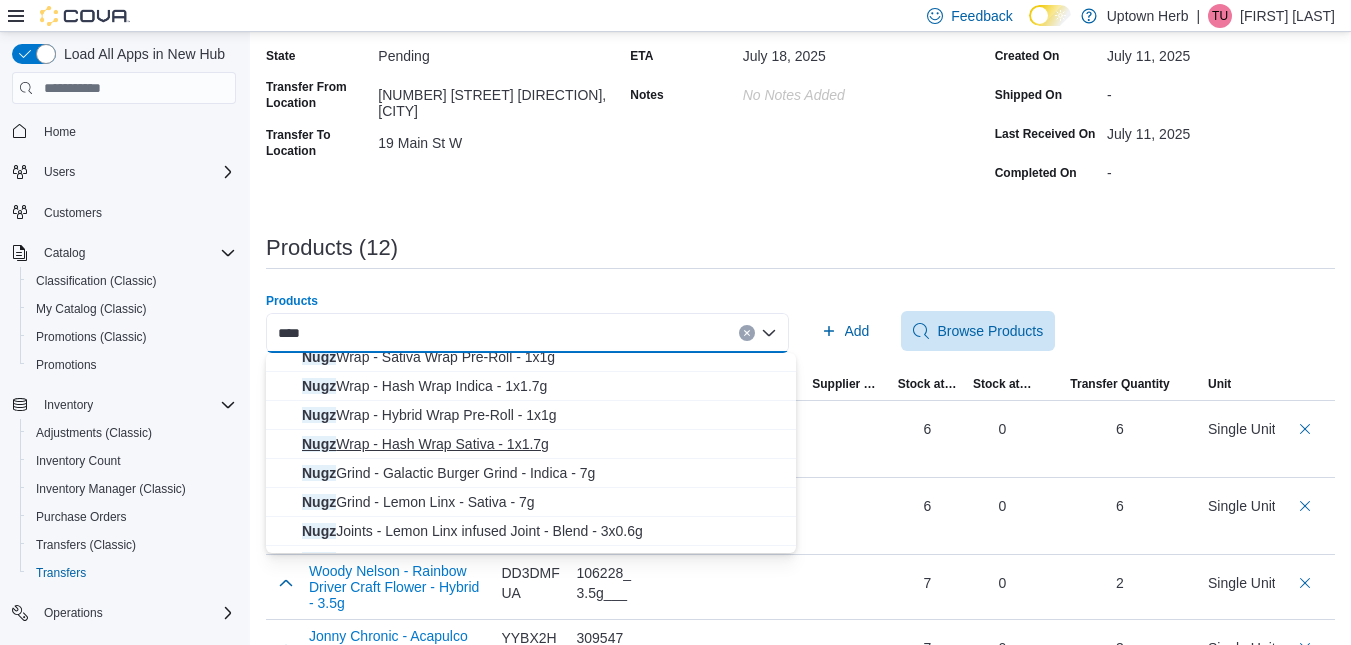 type on "****" 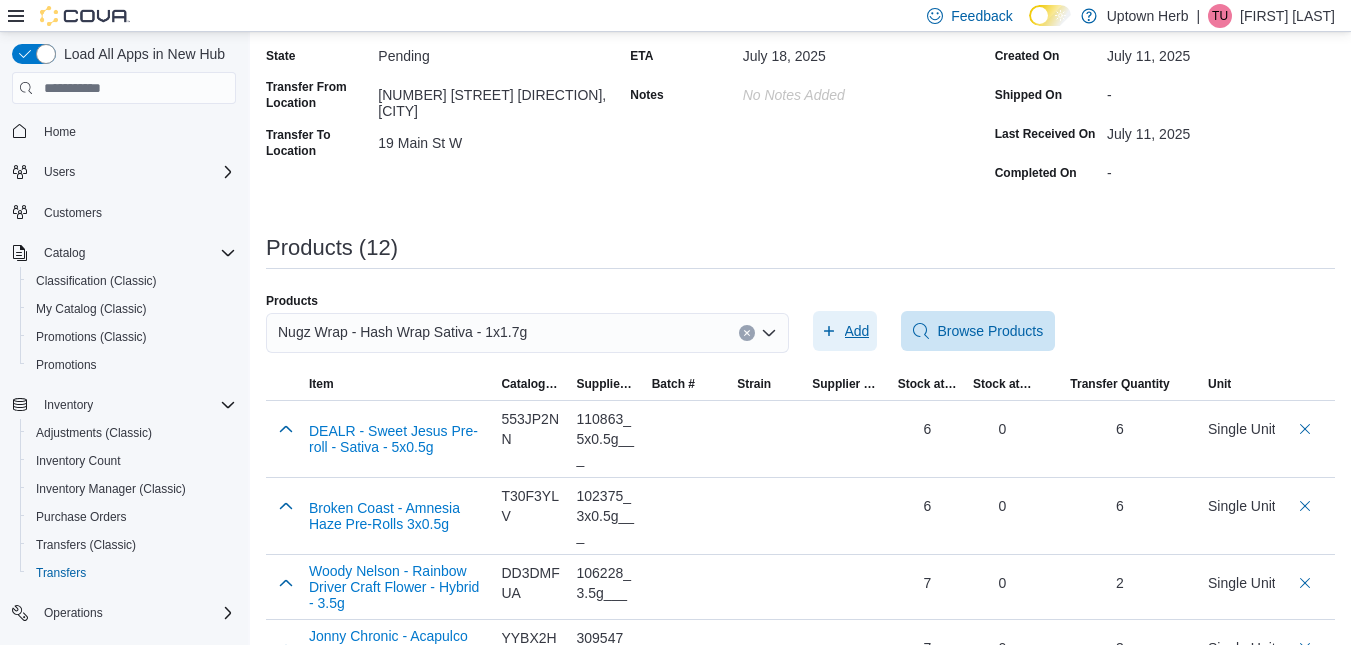 click on "Add" at bounding box center (857, 331) 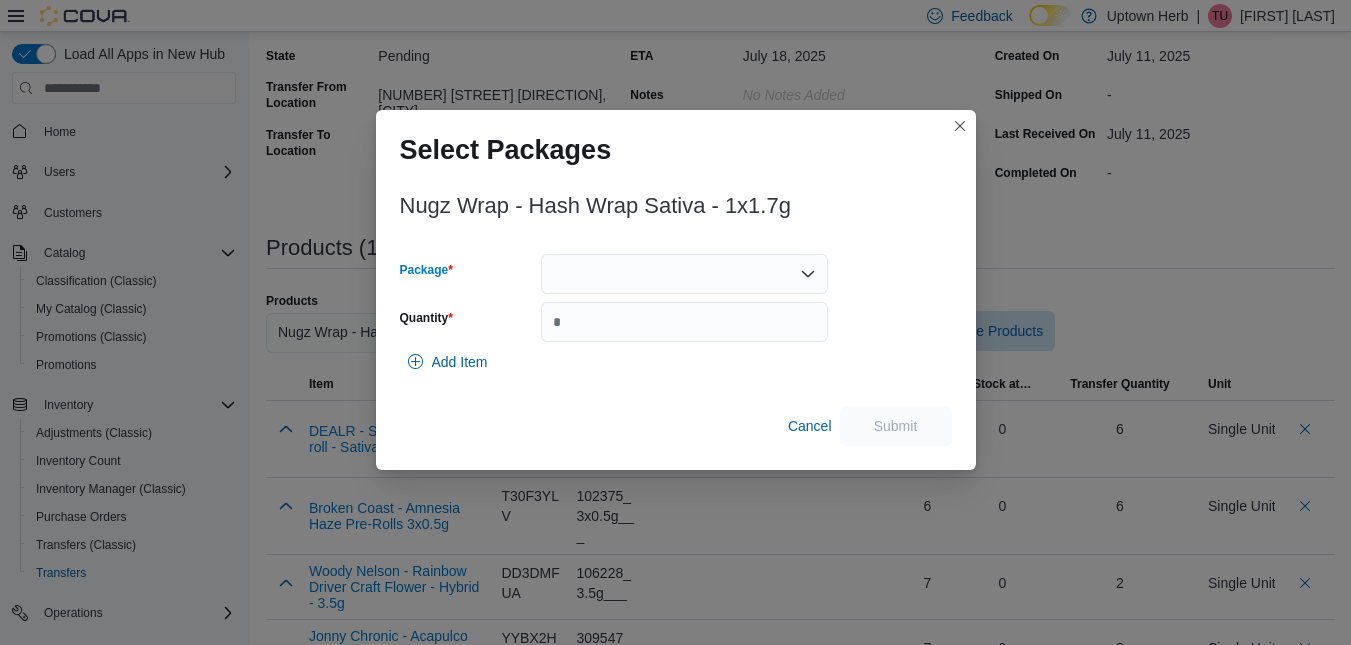 click at bounding box center [684, 274] 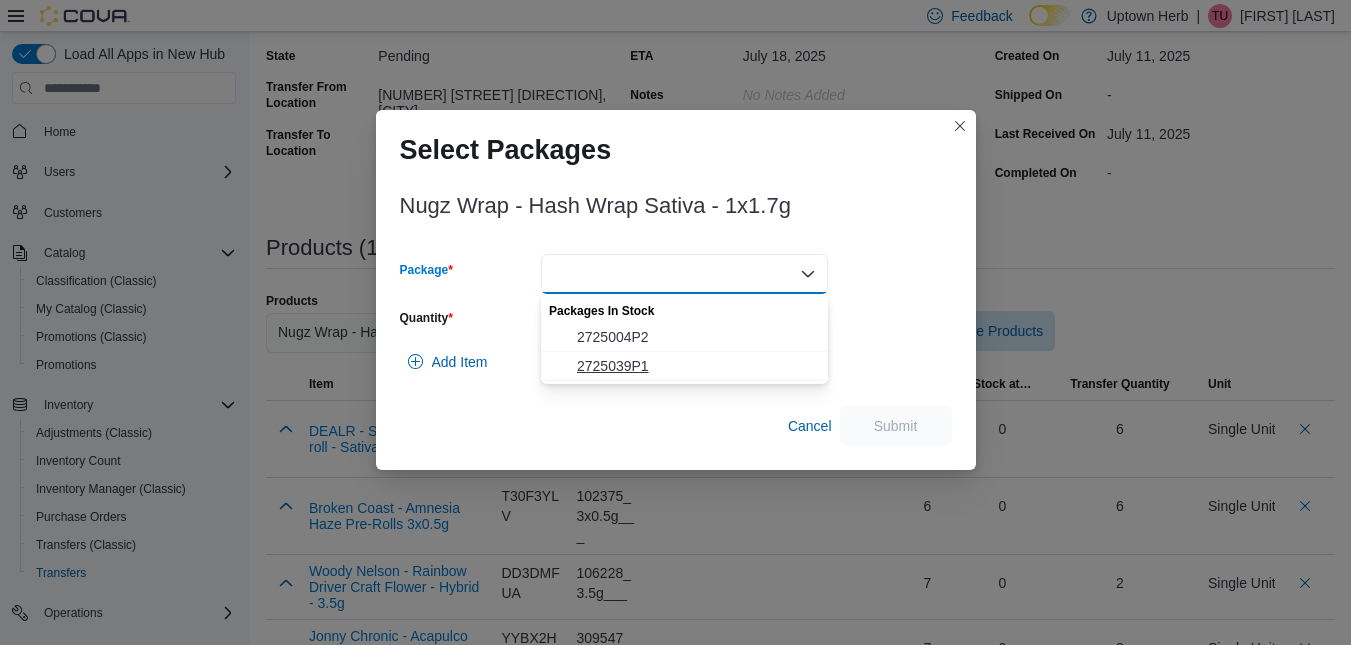 click on "2725039P1" at bounding box center [696, 366] 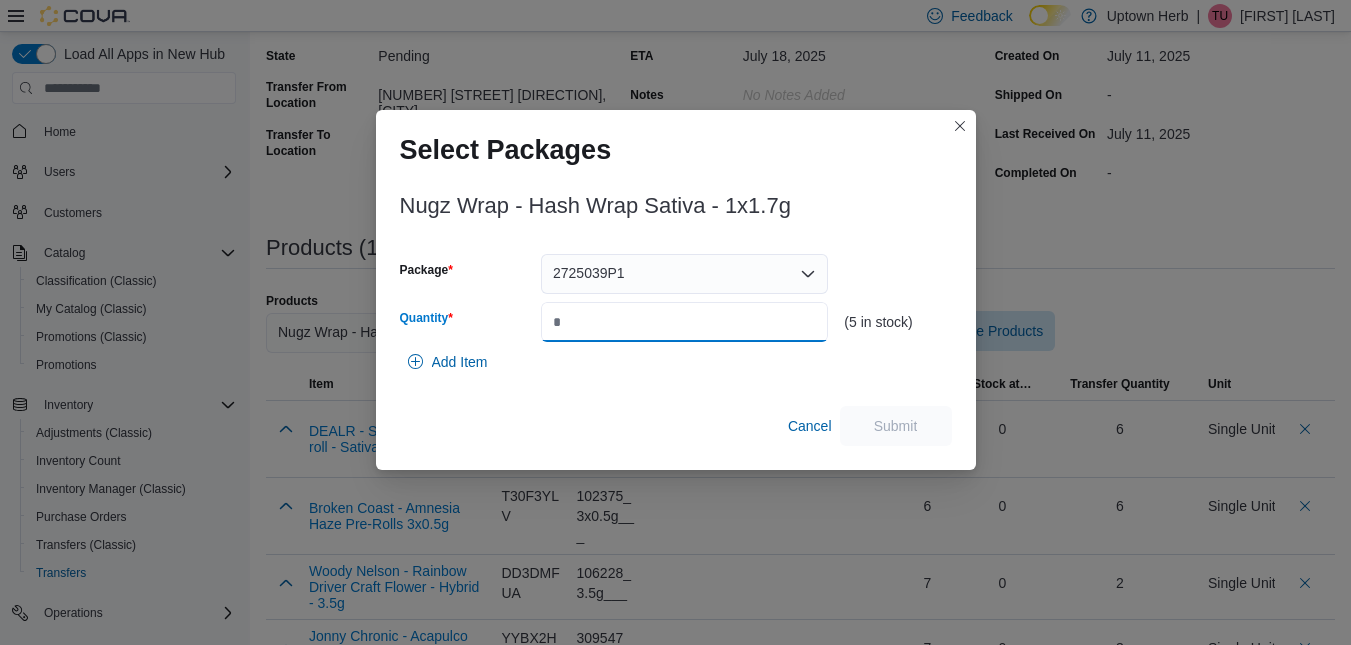 click on "Quantity" at bounding box center (684, 322) 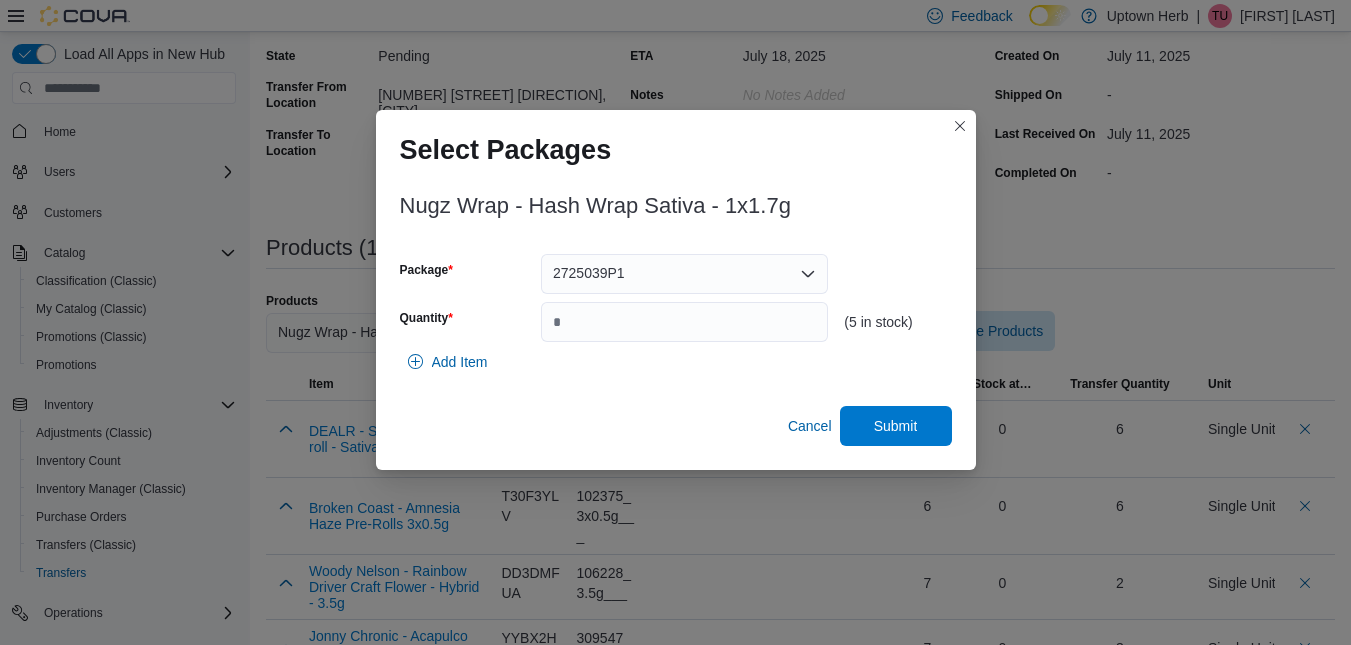 type on "*" 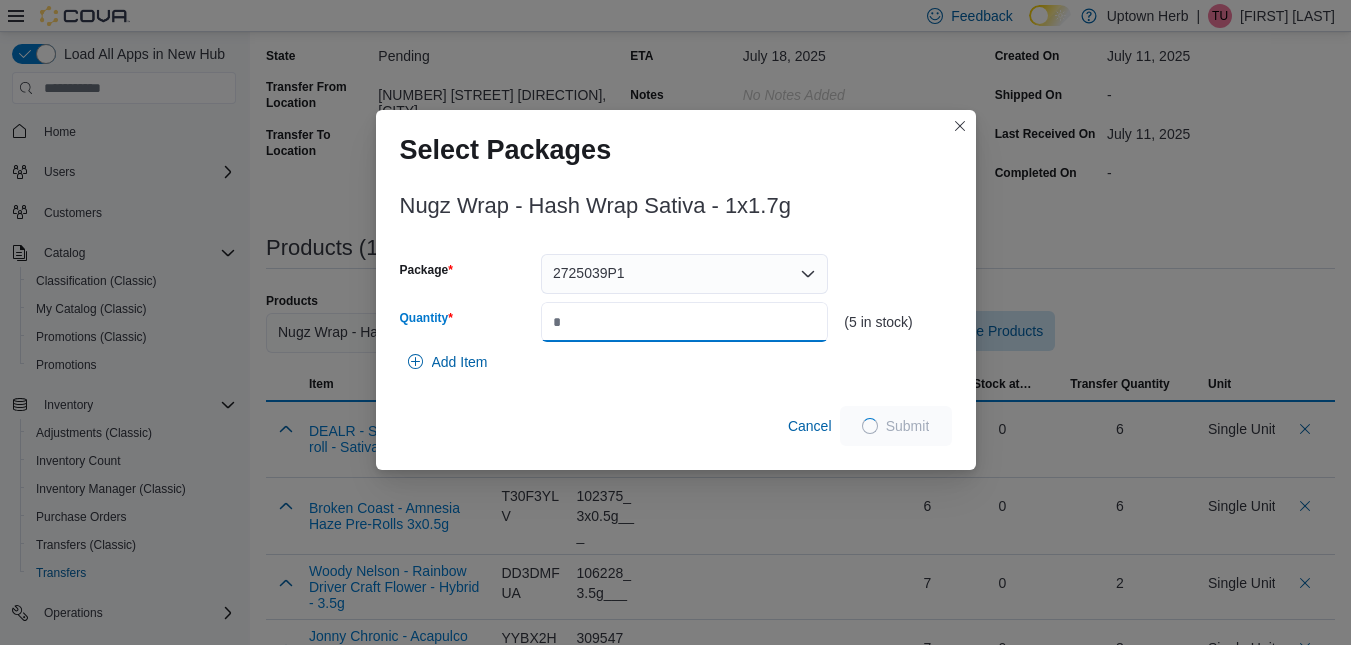 type on "*" 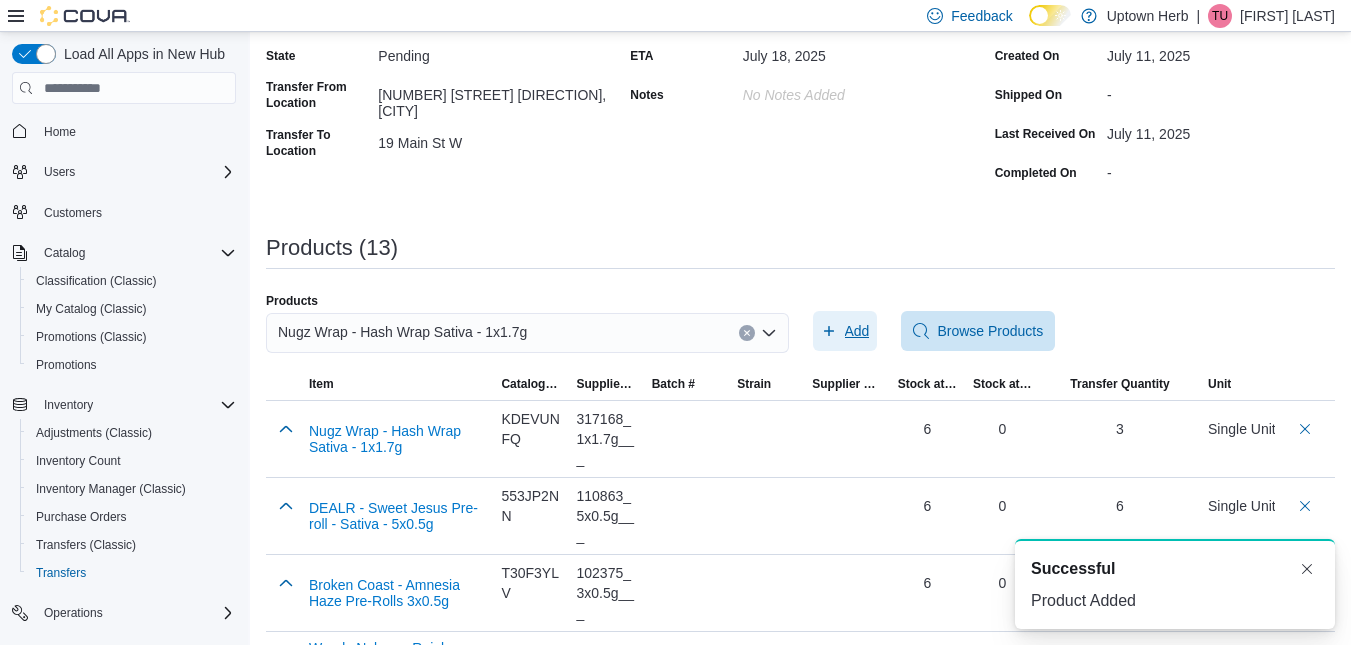 scroll, scrollTop: 0, scrollLeft: 0, axis: both 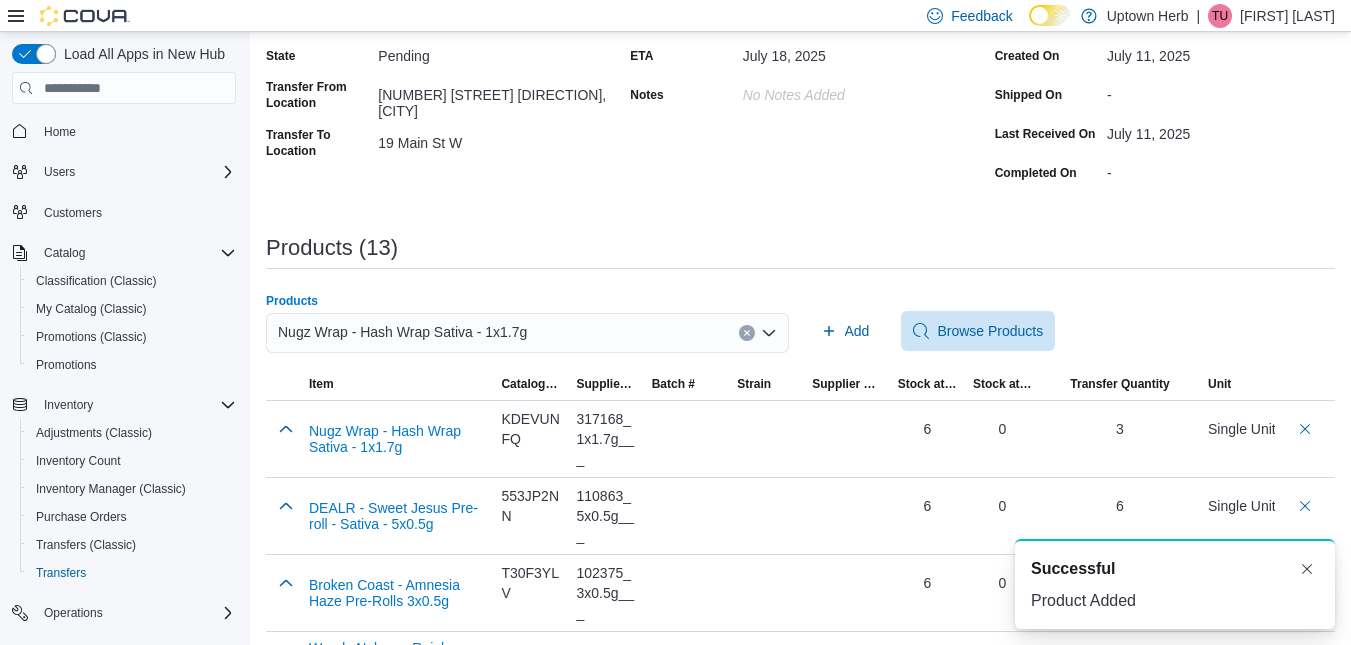 click on "Nugz Wrap - Hash Wrap Sativa - 1x1.7g" at bounding box center [402, 332] 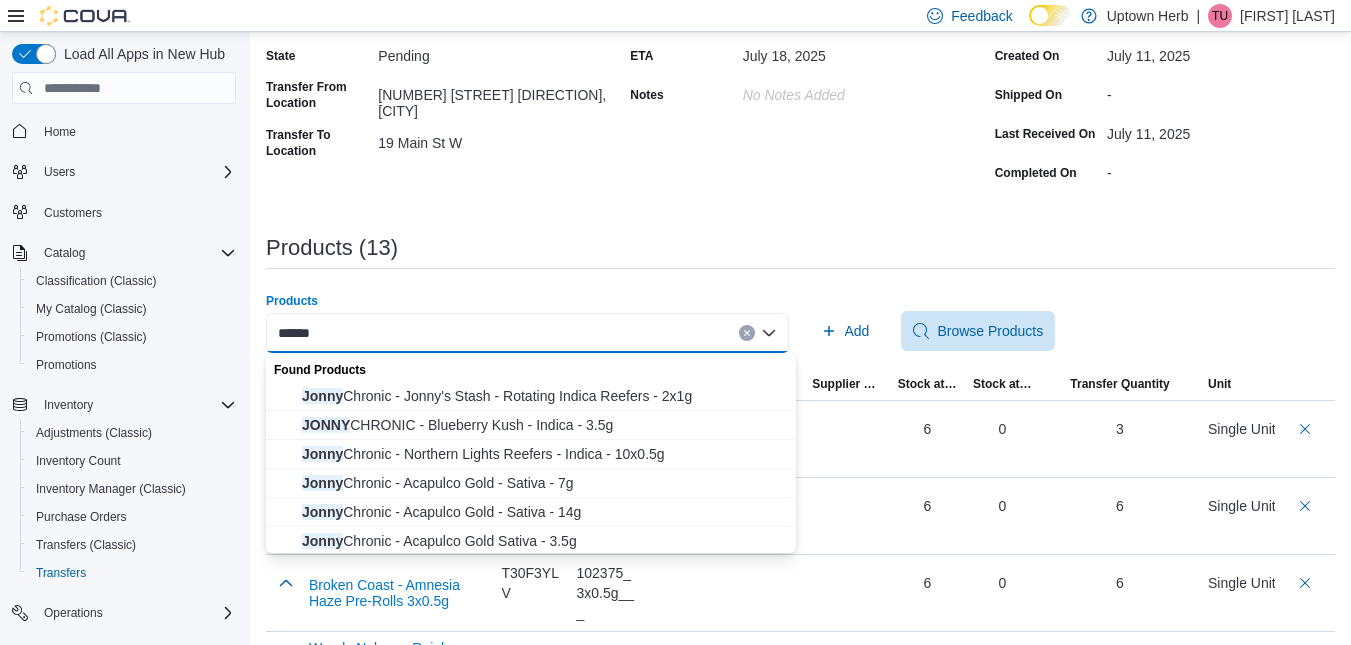 type on "*****" 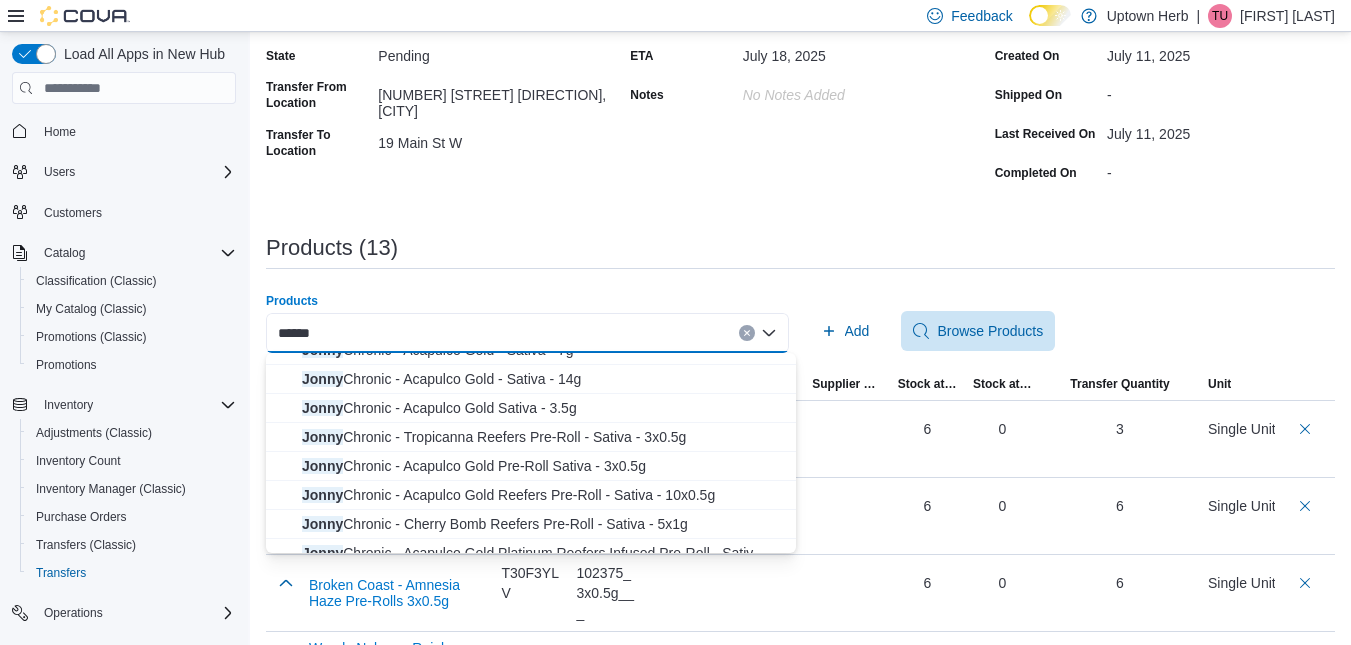 scroll, scrollTop: 137, scrollLeft: 0, axis: vertical 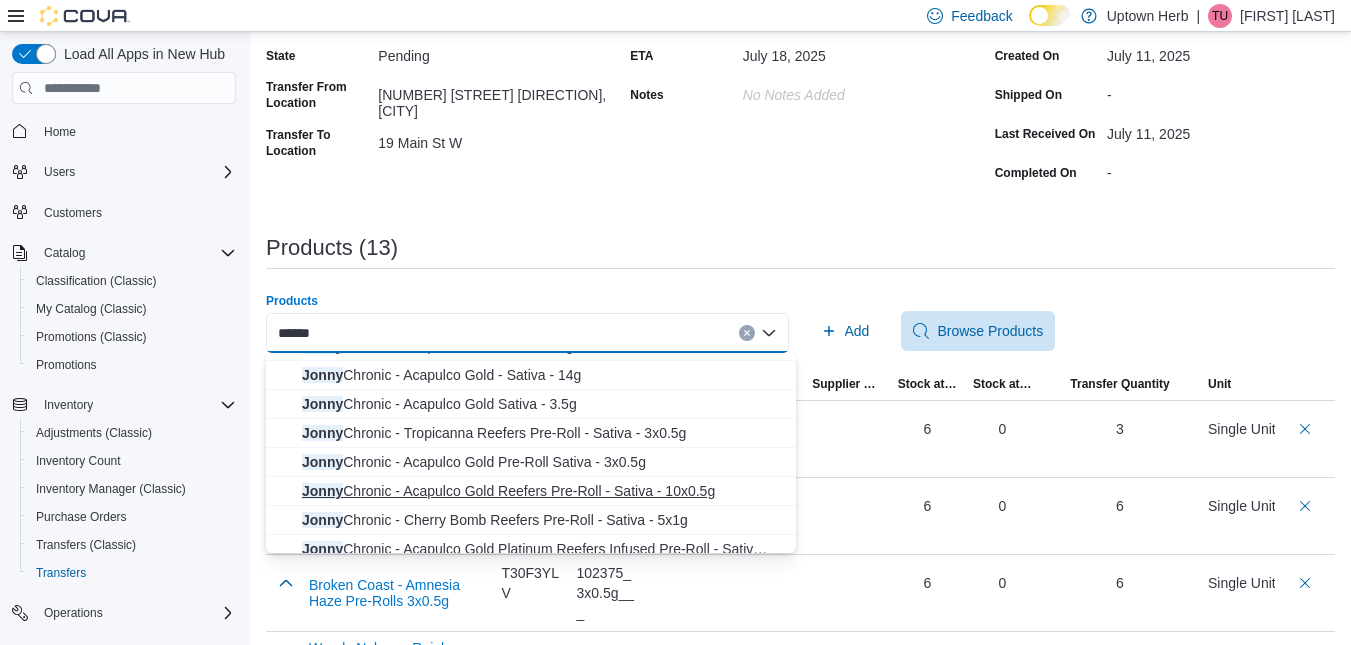 click on "Jonny  Chronic - Acapulco Gold Reefers Pre-Roll - Sativa - 10x0.5g" at bounding box center [543, 491] 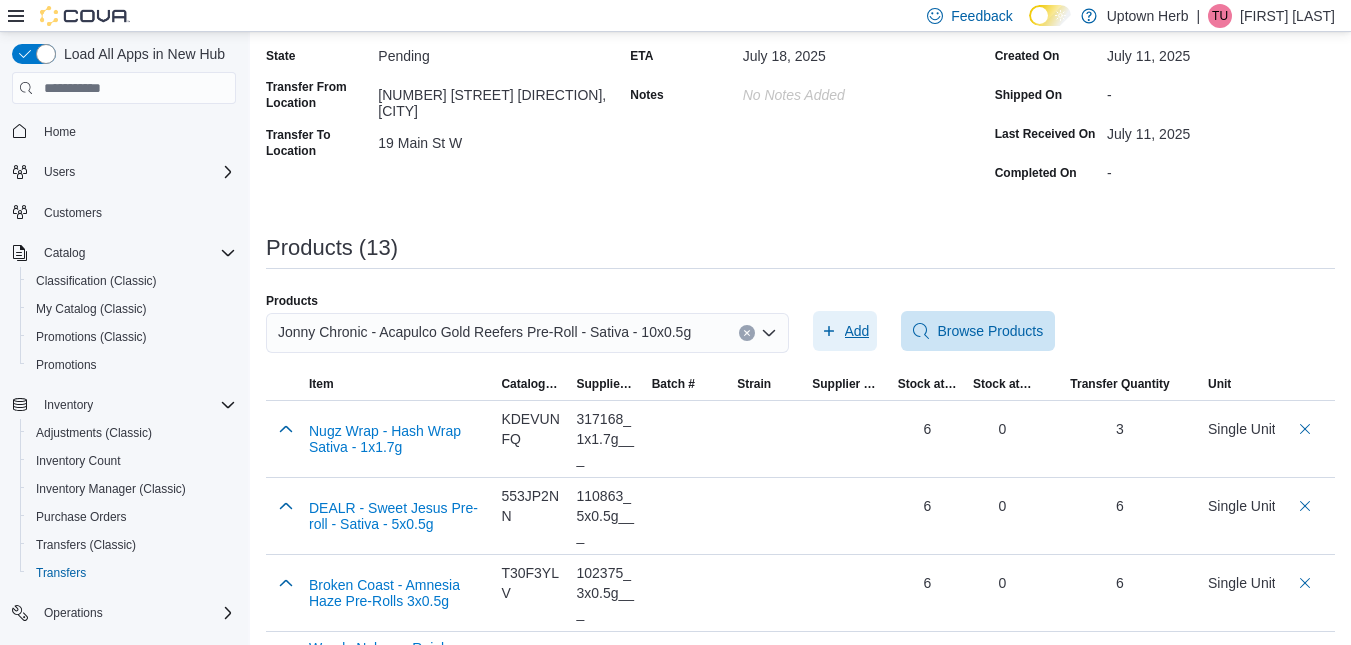 click on "Add" at bounding box center [857, 331] 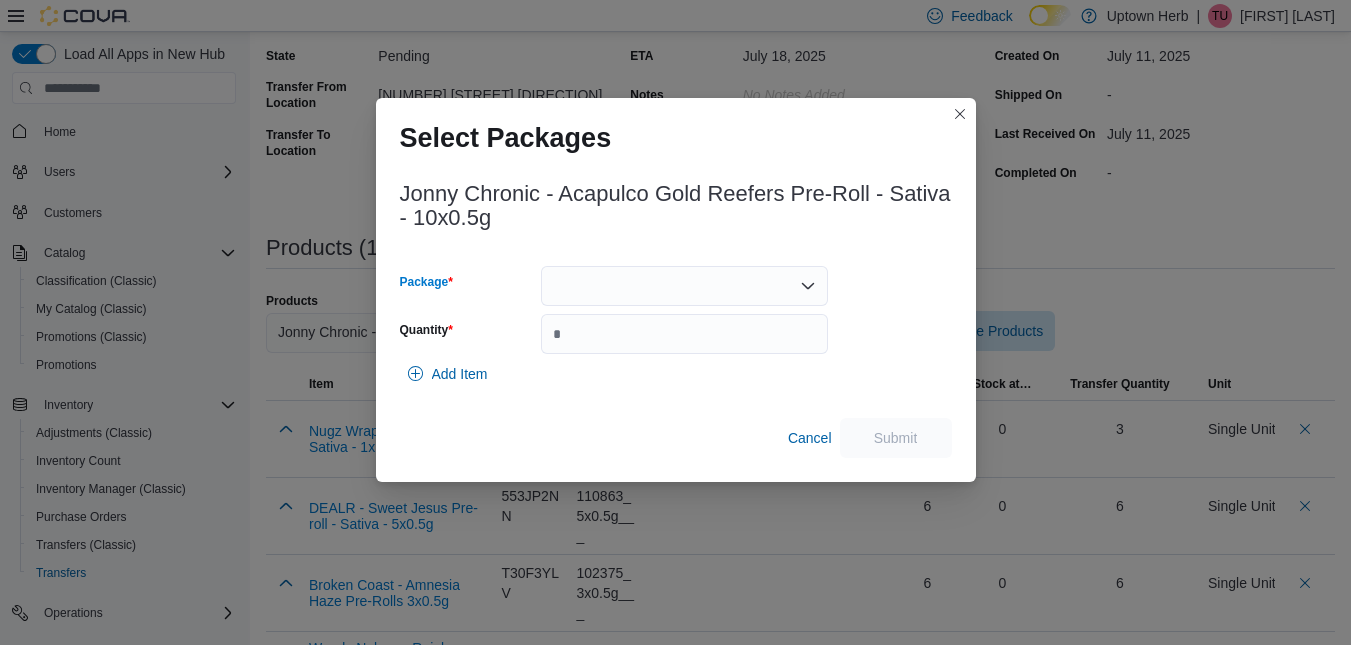 click at bounding box center [684, 286] 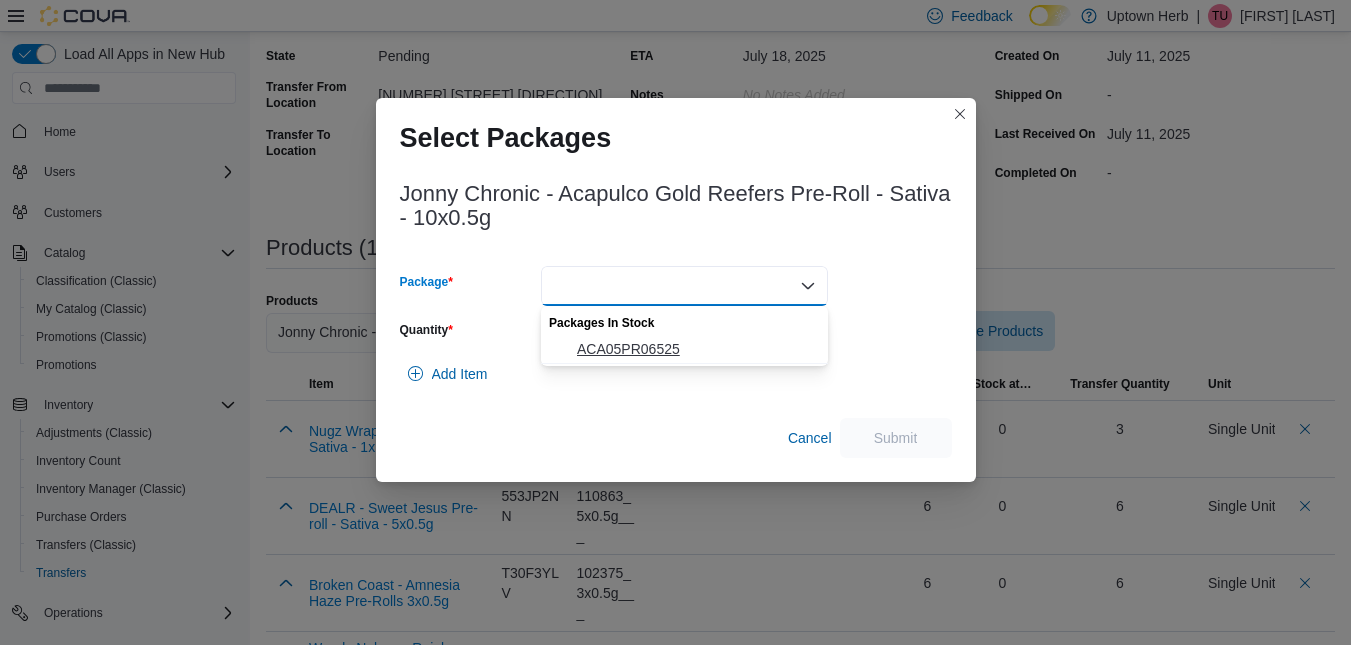 drag, startPoint x: 616, startPoint y: 344, endPoint x: 601, endPoint y: 350, distance: 16.155495 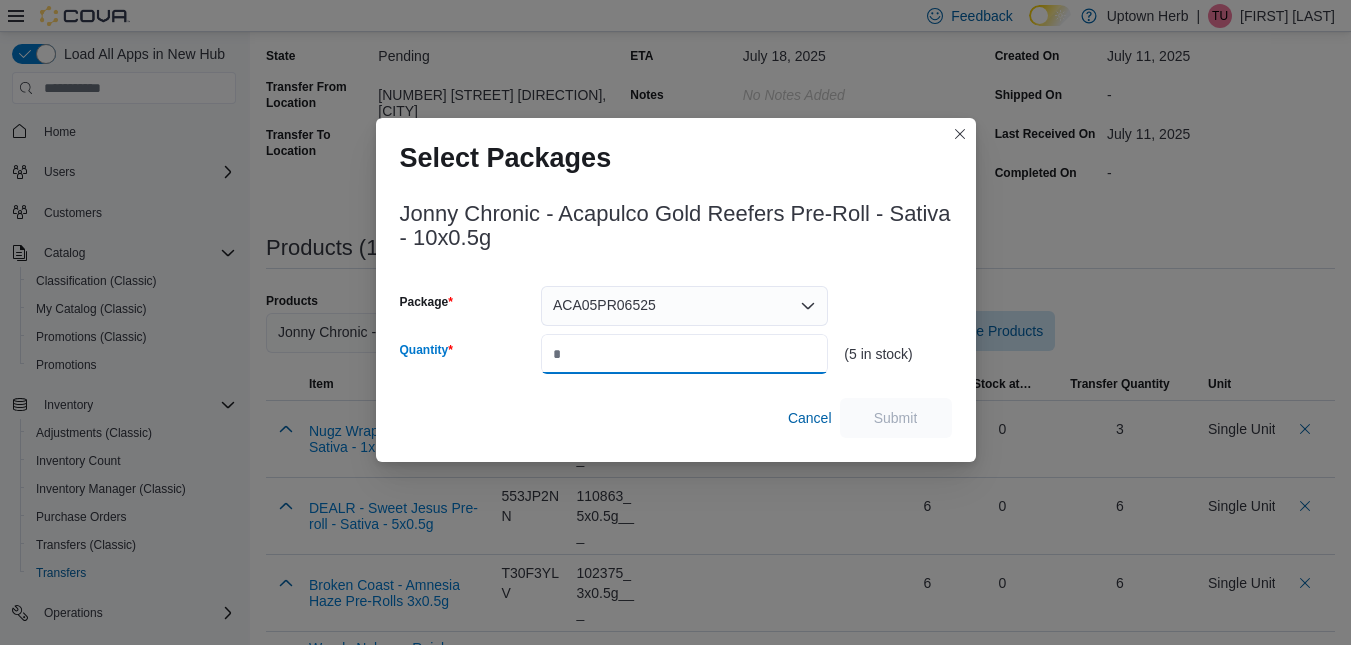 click on "Quantity" at bounding box center [684, 354] 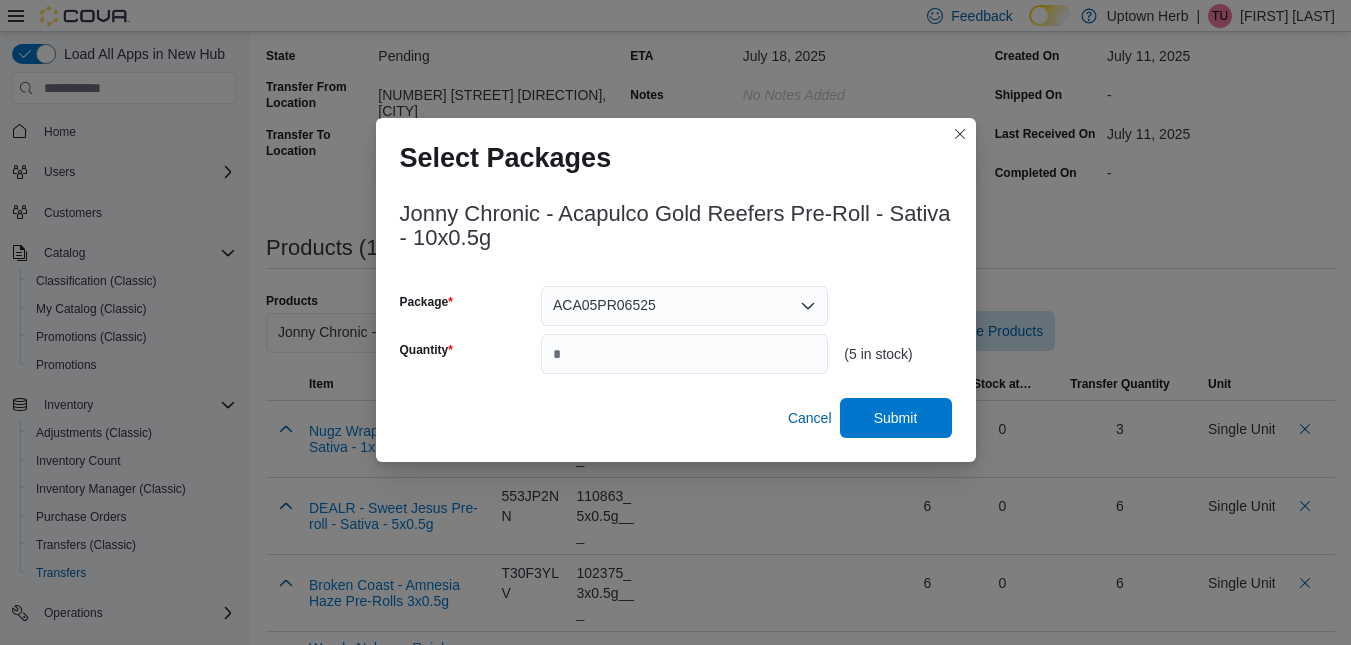 type on "*" 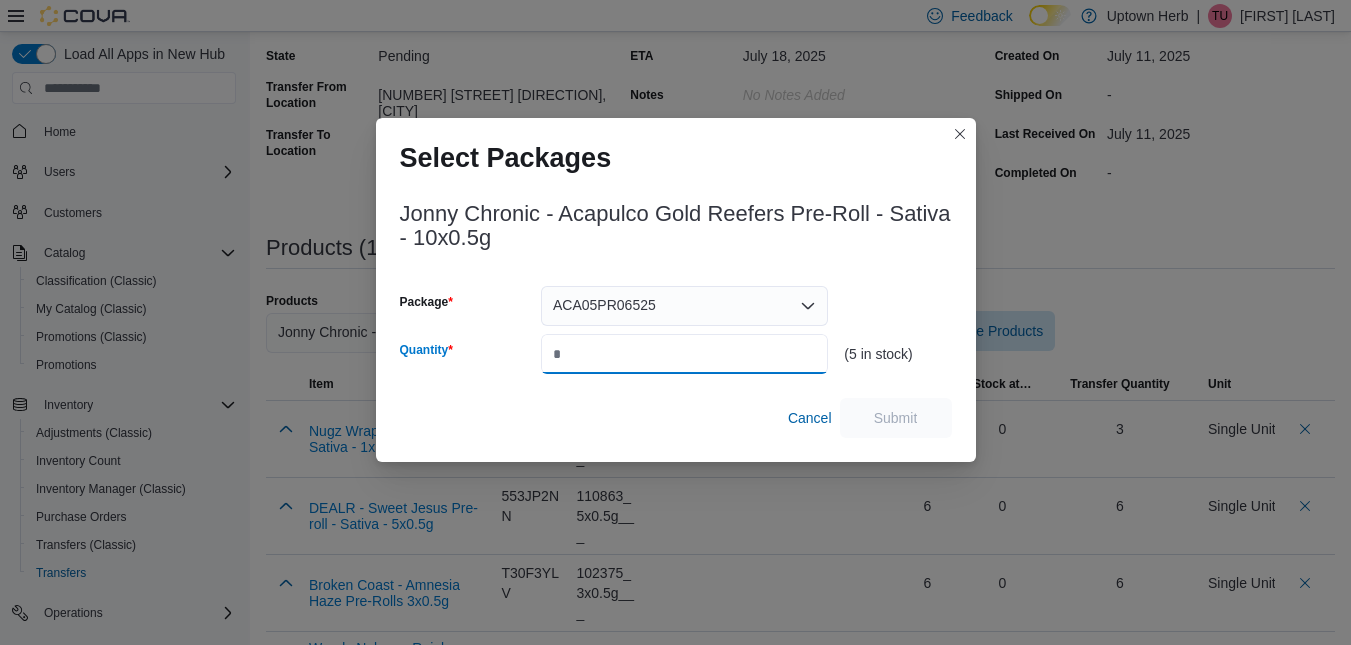 type on "*" 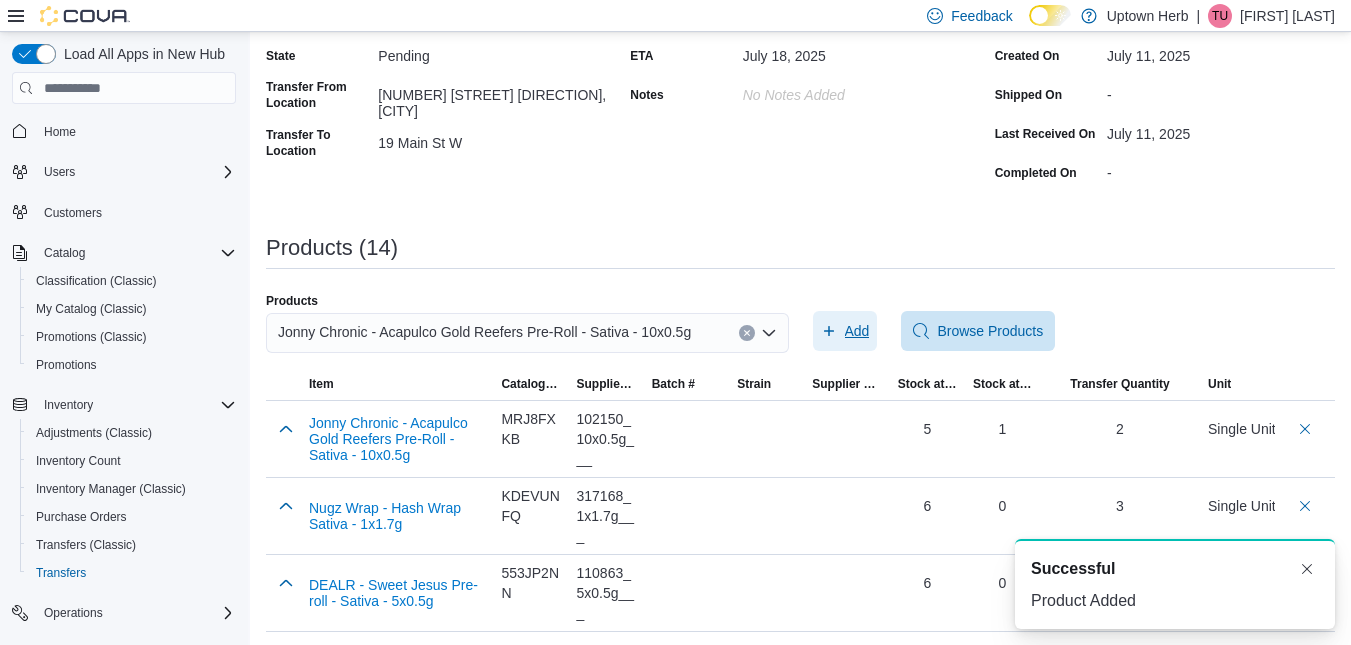 scroll, scrollTop: 0, scrollLeft: 0, axis: both 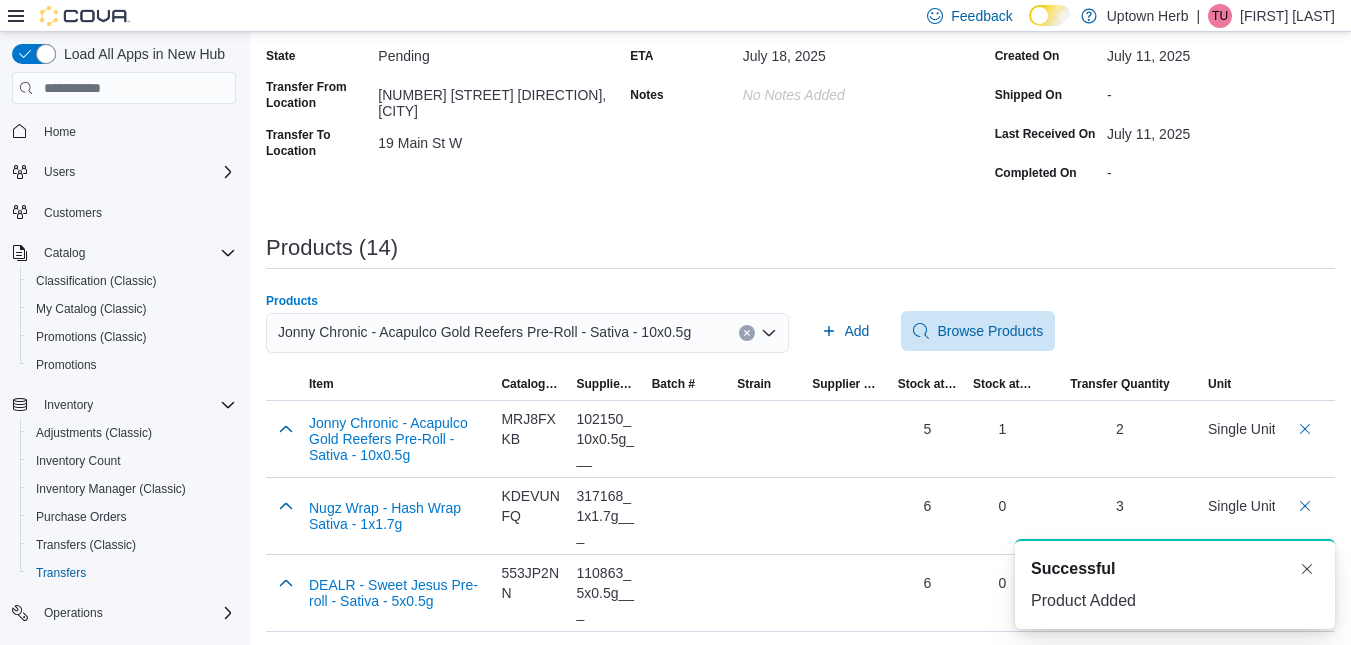 click on "Jonny Chronic - Acapulco Gold Reefers Pre-Roll - Sativa - 10x0.5g" at bounding box center (484, 332) 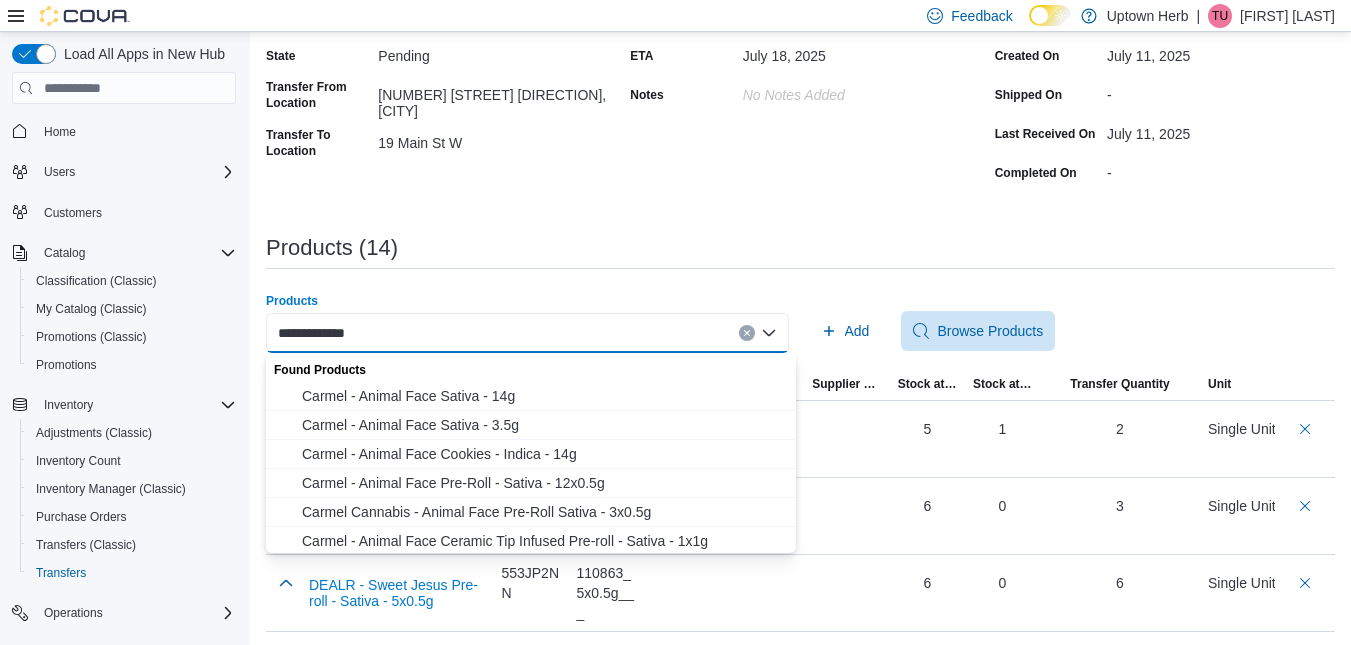type on "**********" 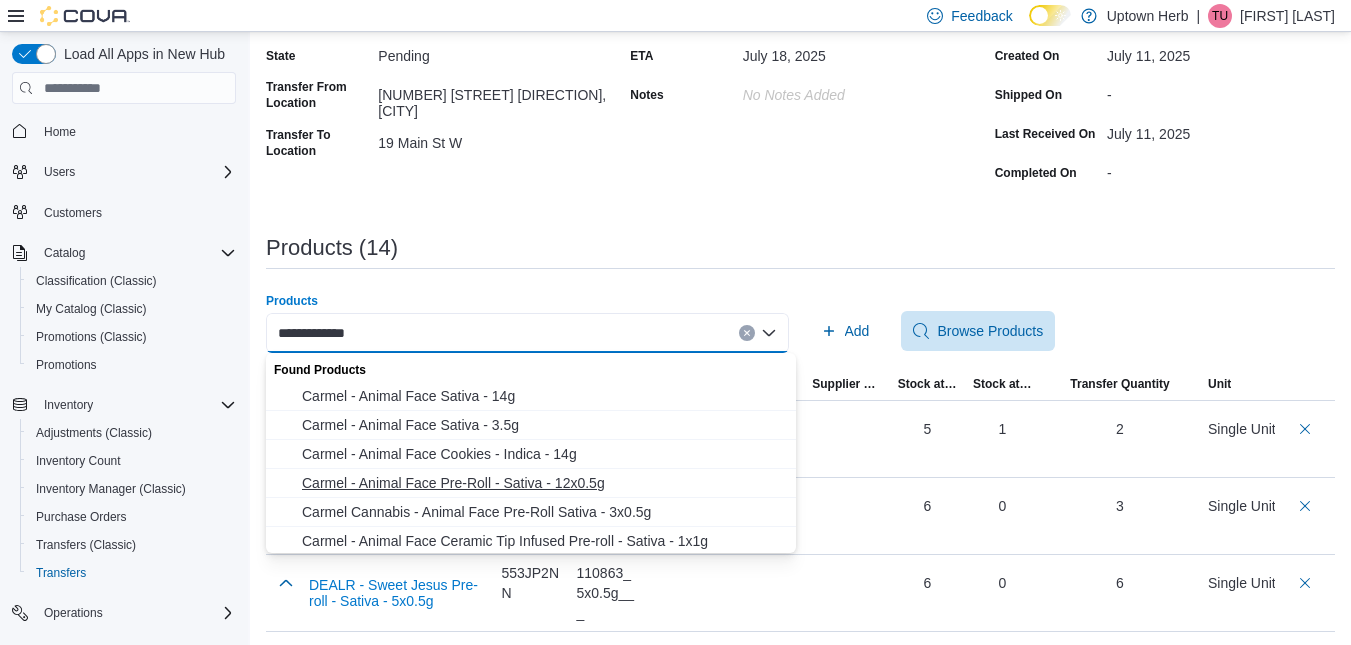 click on "Carmel - Animal Face Pre-Roll - Sativa - 12x0.5g" at bounding box center (543, 483) 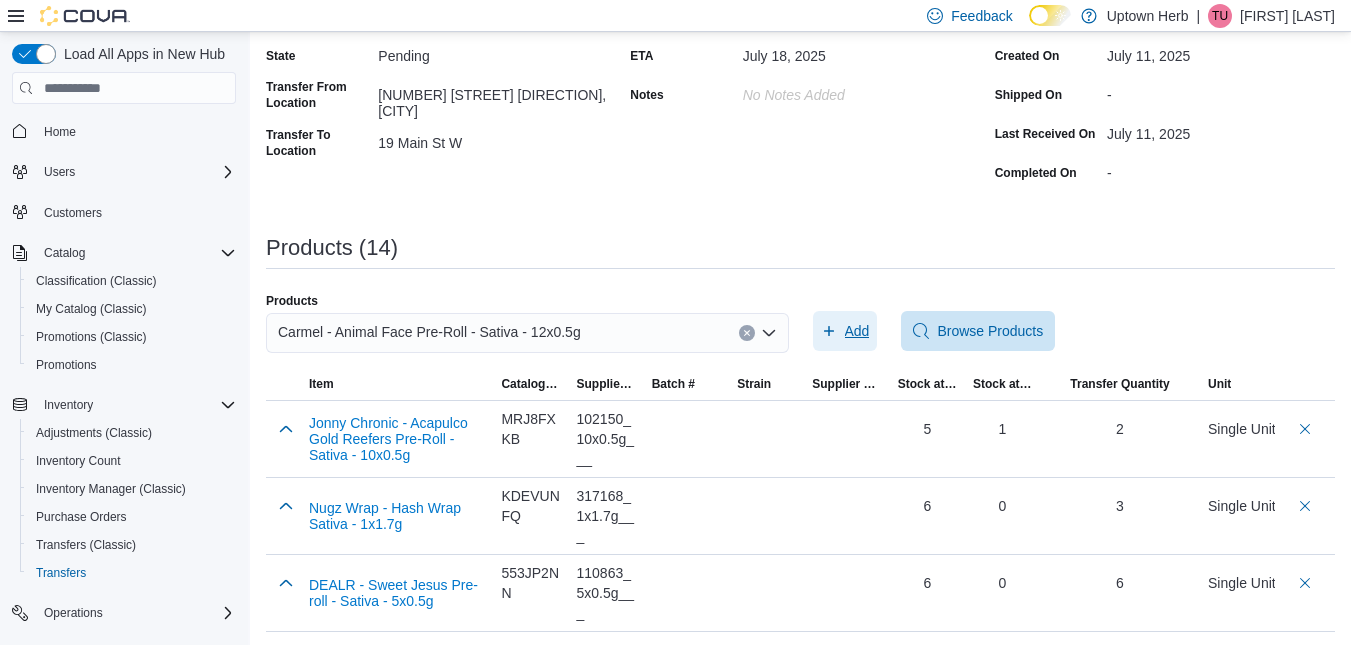 click on "Add" at bounding box center (857, 331) 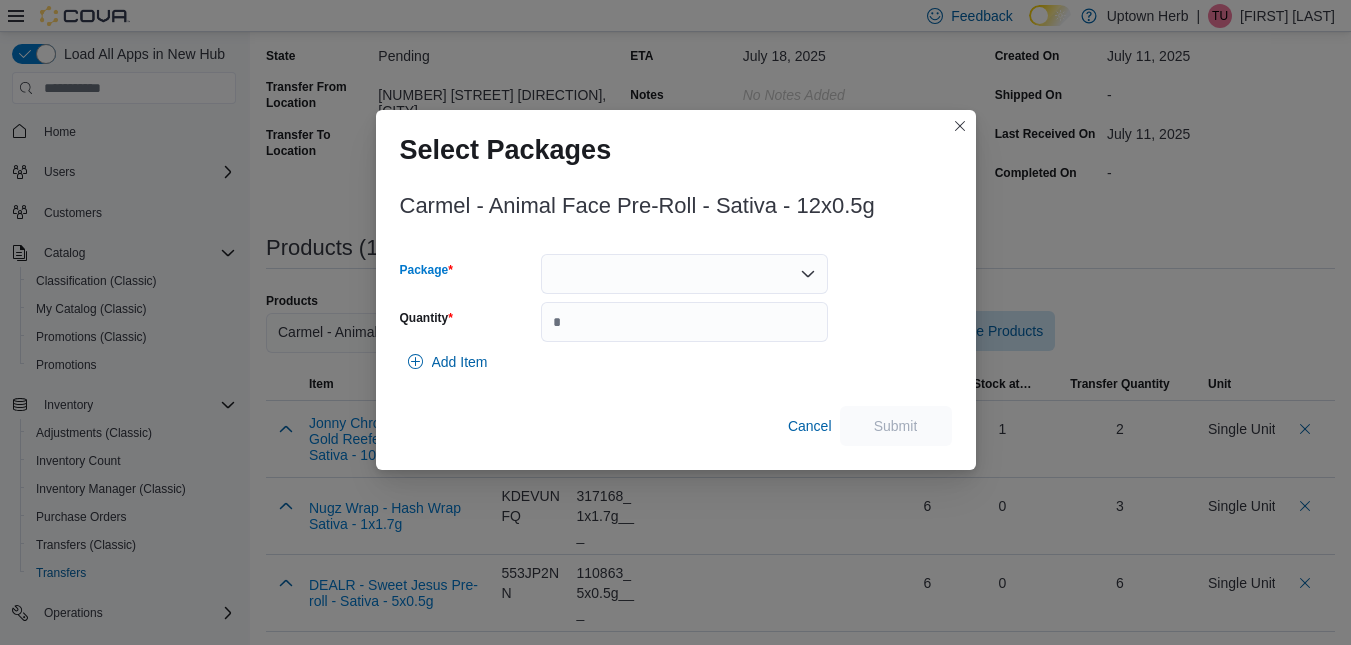 click at bounding box center (684, 274) 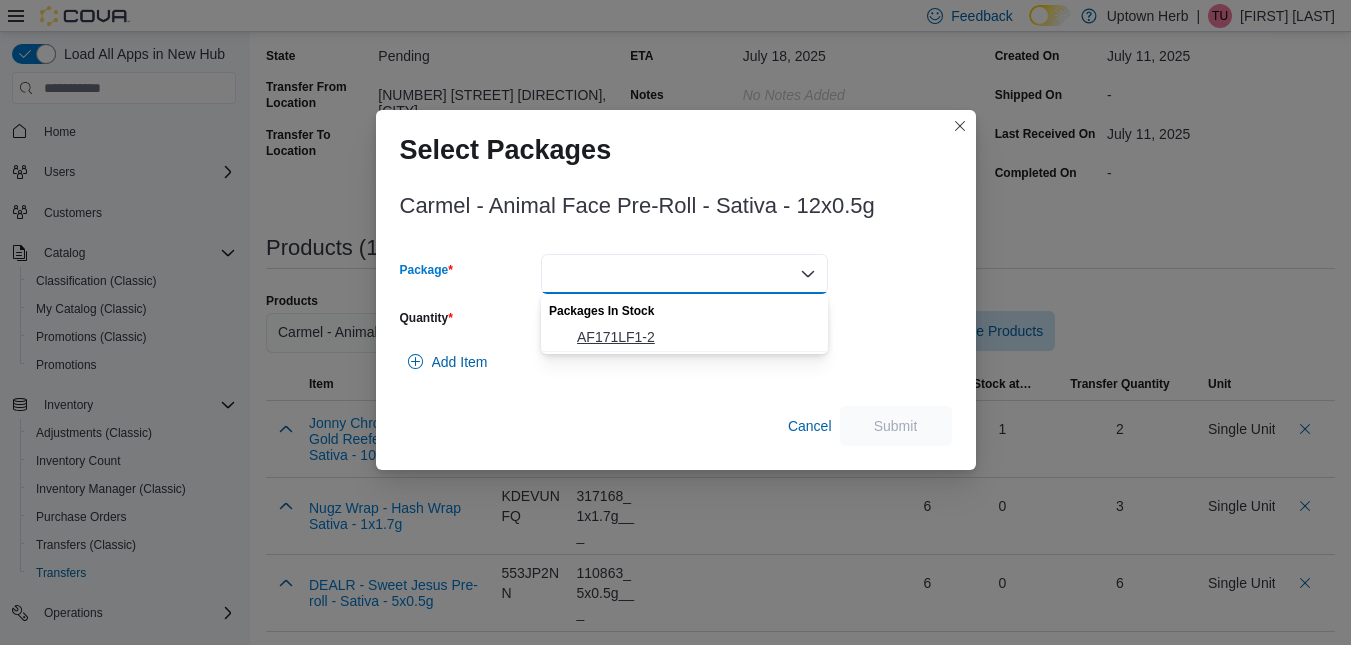click on "AF171LF1-2" at bounding box center [696, 337] 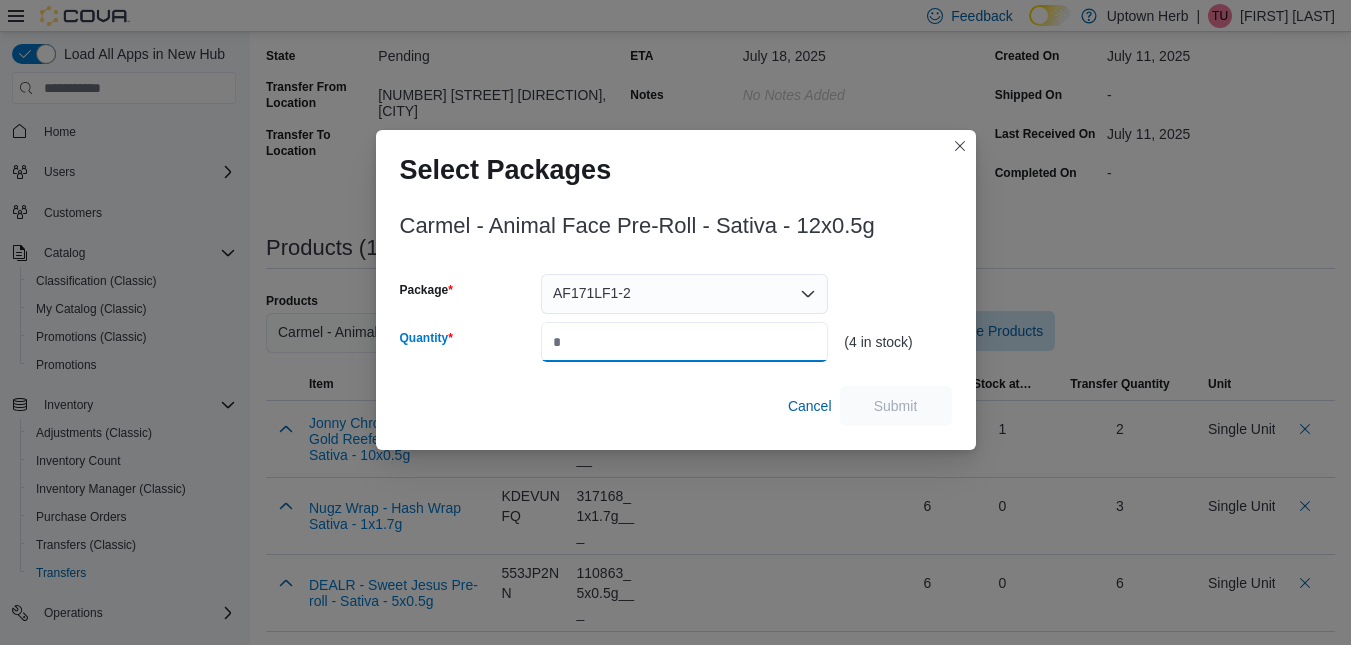 click on "Quantity" at bounding box center (684, 342) 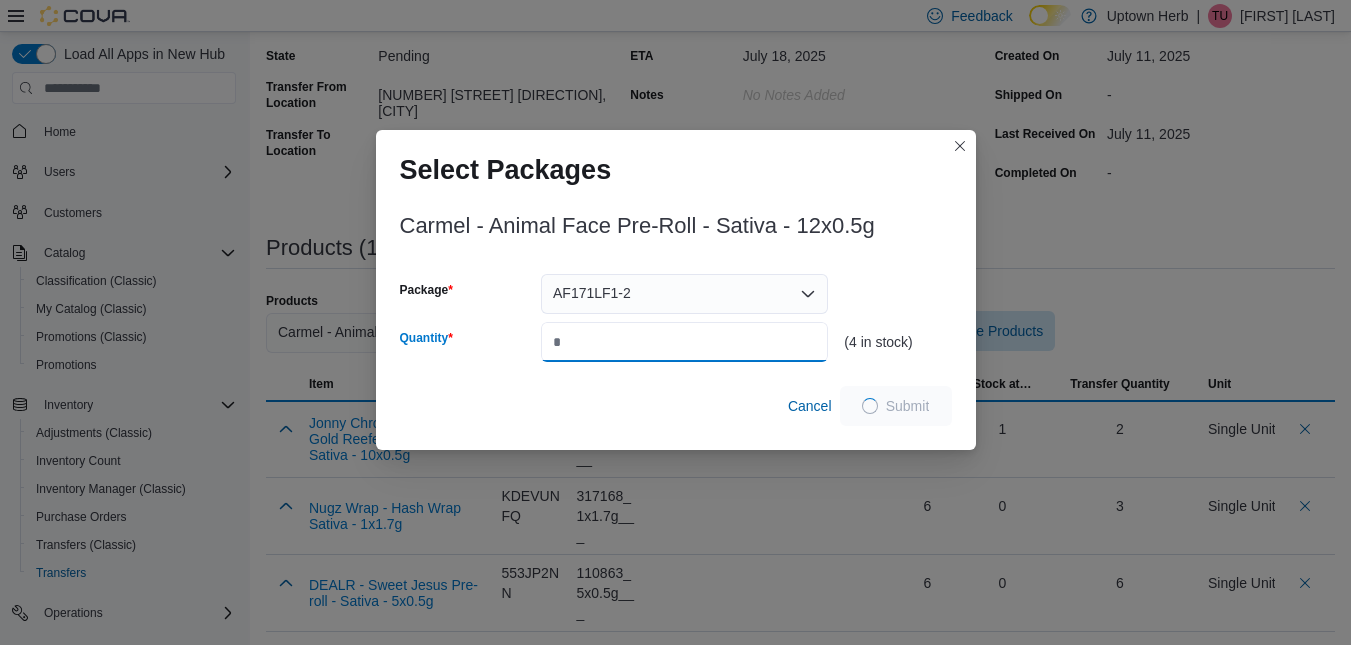 type on "*" 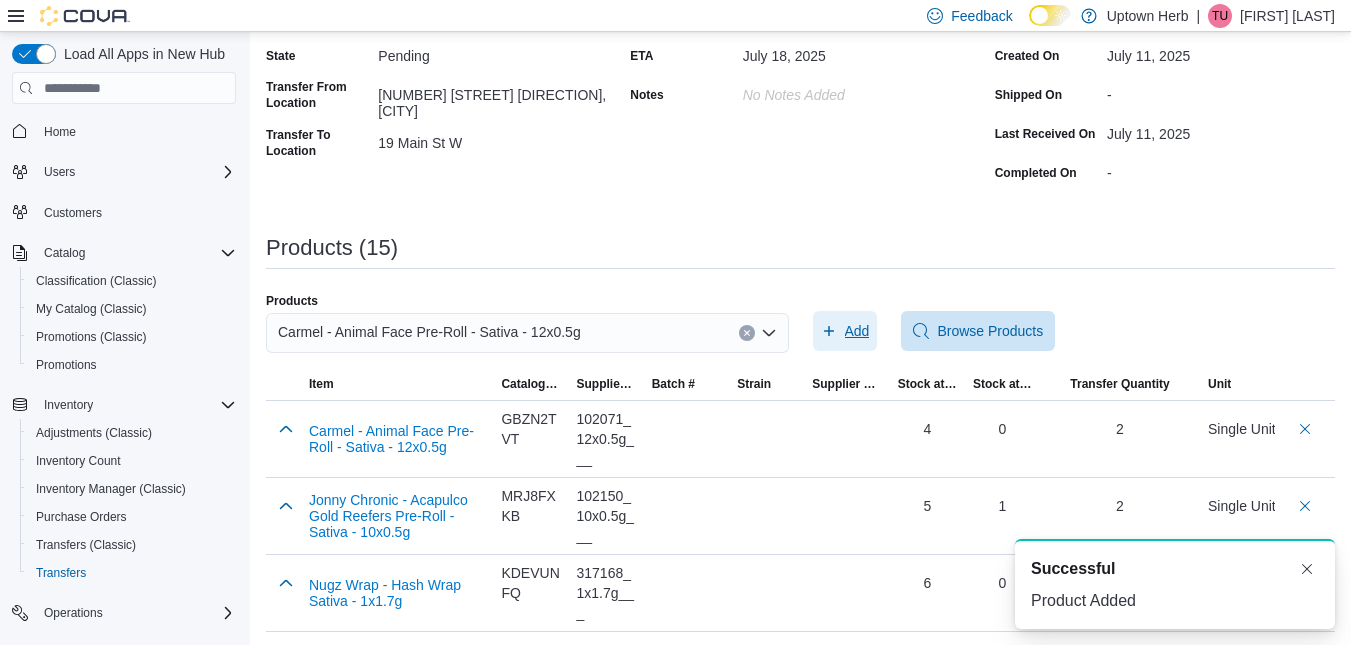 scroll, scrollTop: 0, scrollLeft: 0, axis: both 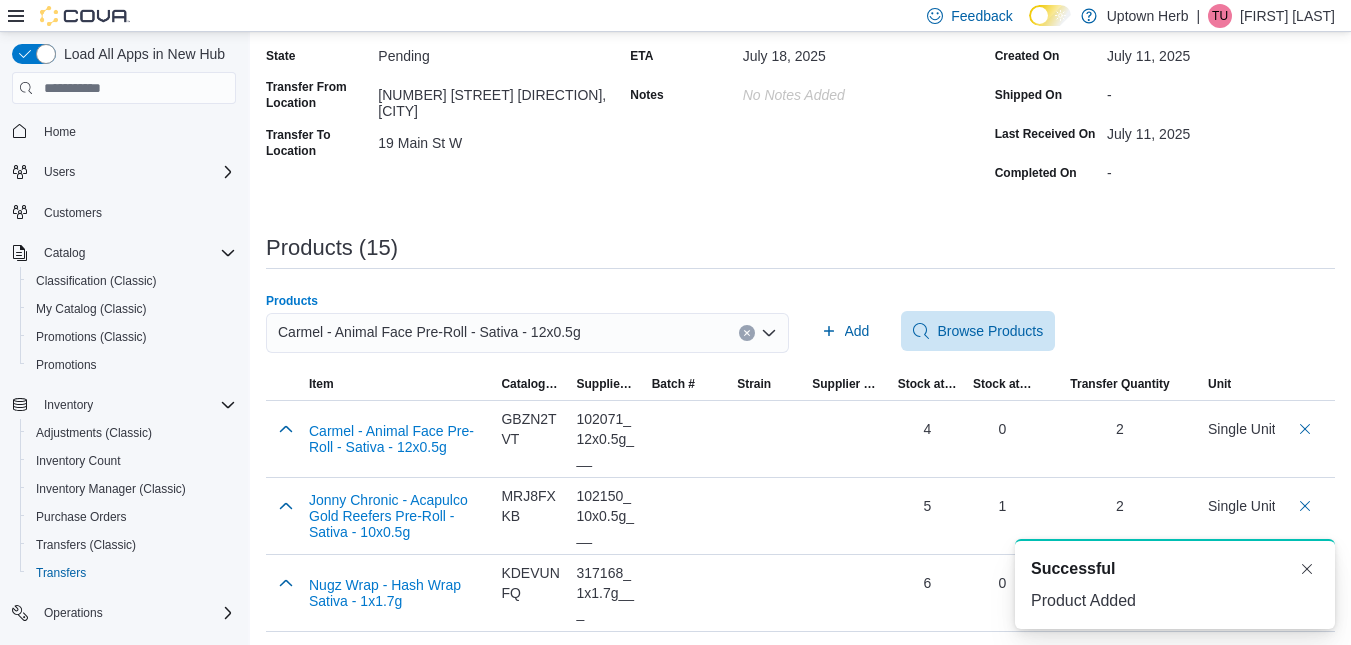 click on "Carmel - Animal Face Pre-Roll - Sativa - 12x0.5g" at bounding box center (429, 332) 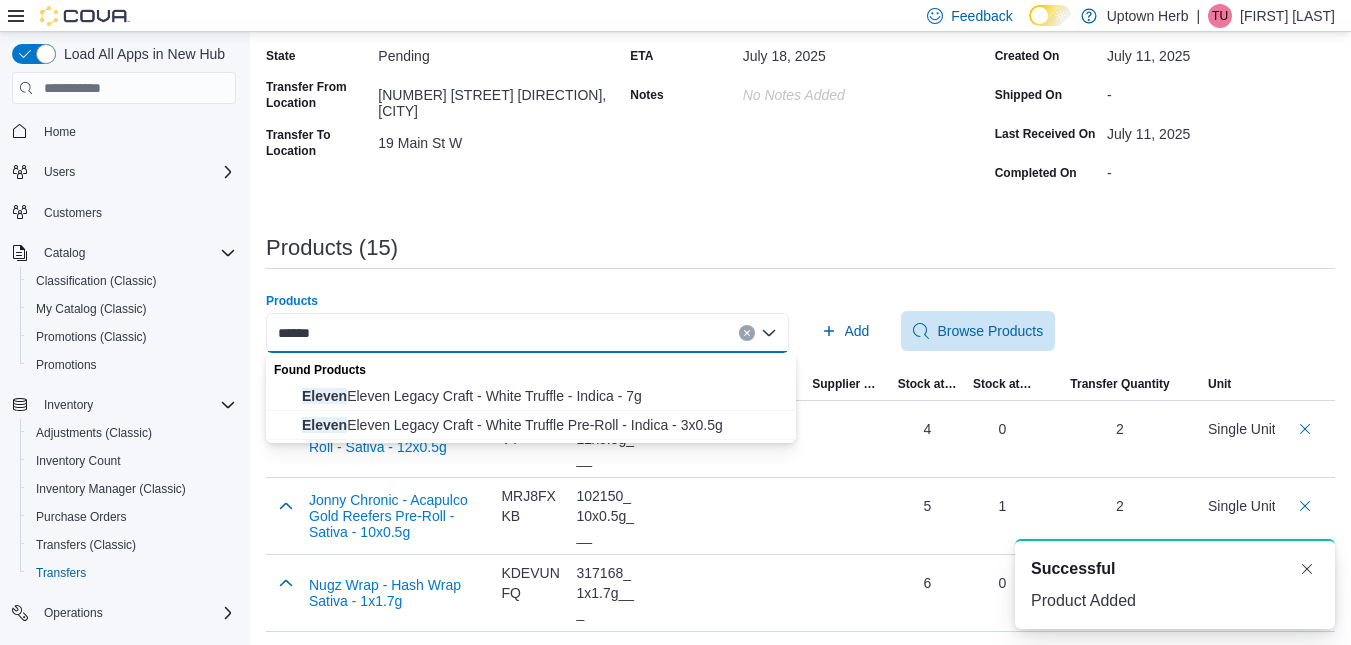 type on "******" 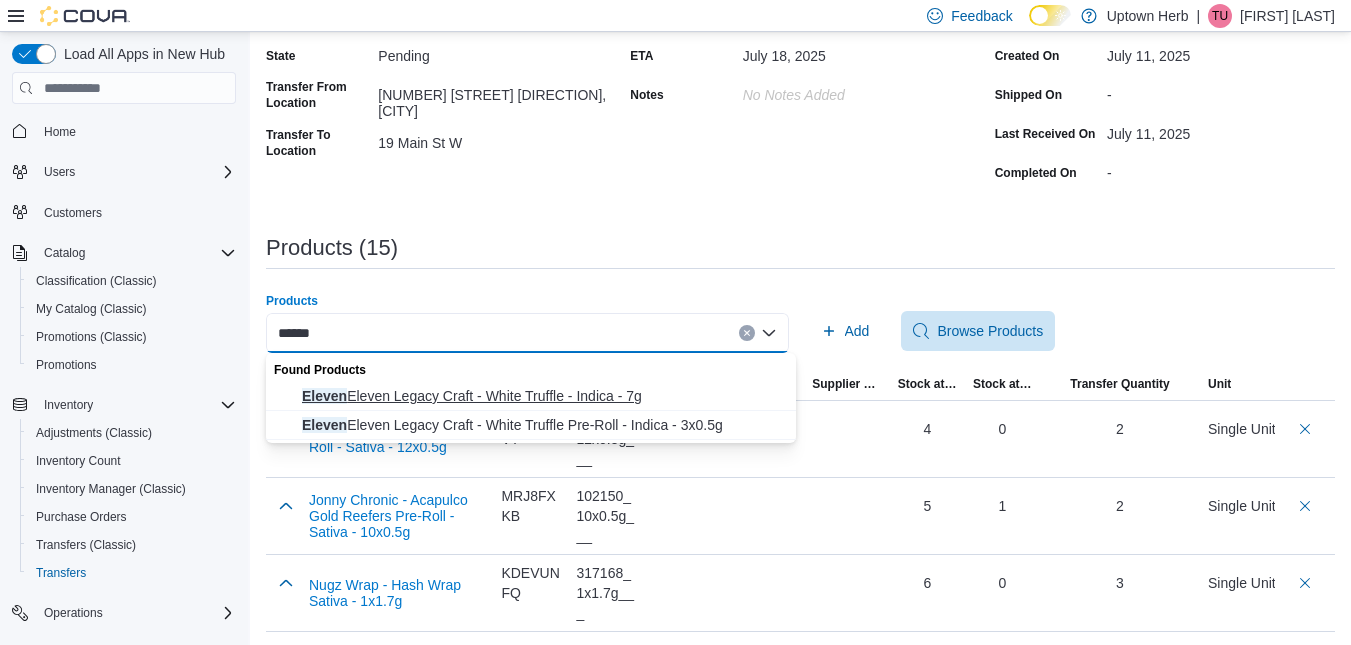 click on "Eleven  Eleven Legacy Craft - White Truffle - Indica - 7g" at bounding box center [543, 396] 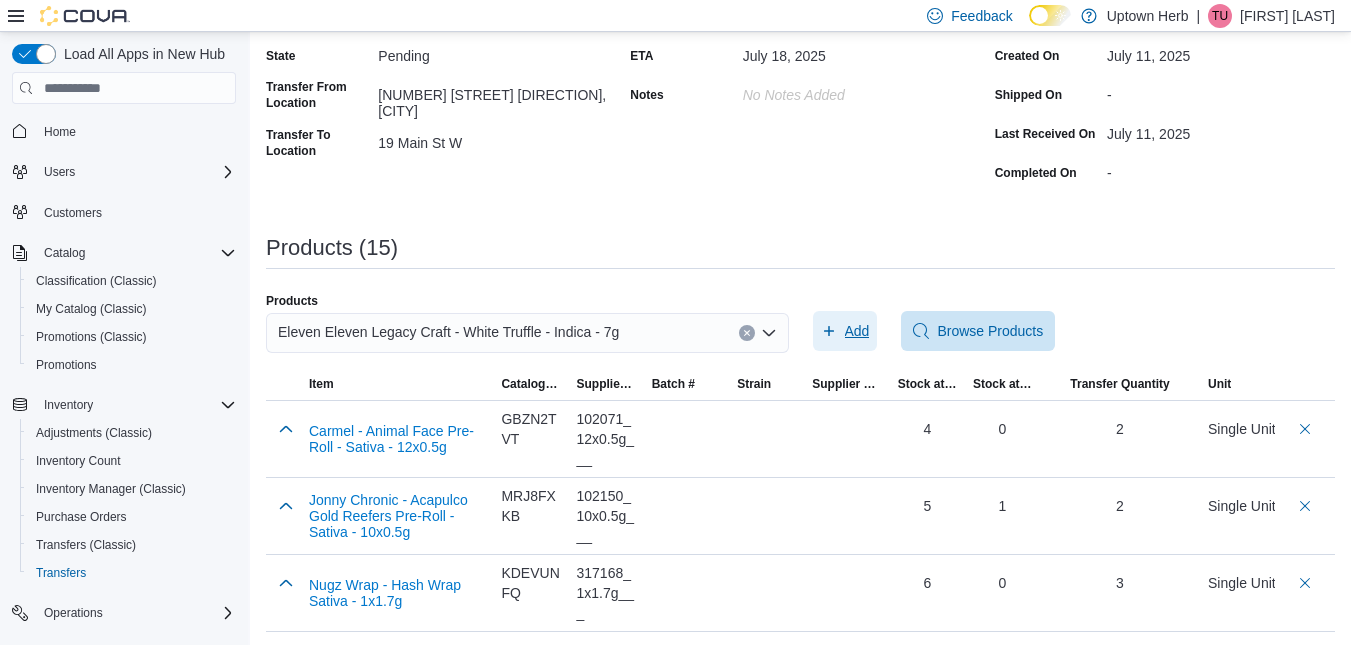 click on "Add" at bounding box center [845, 331] 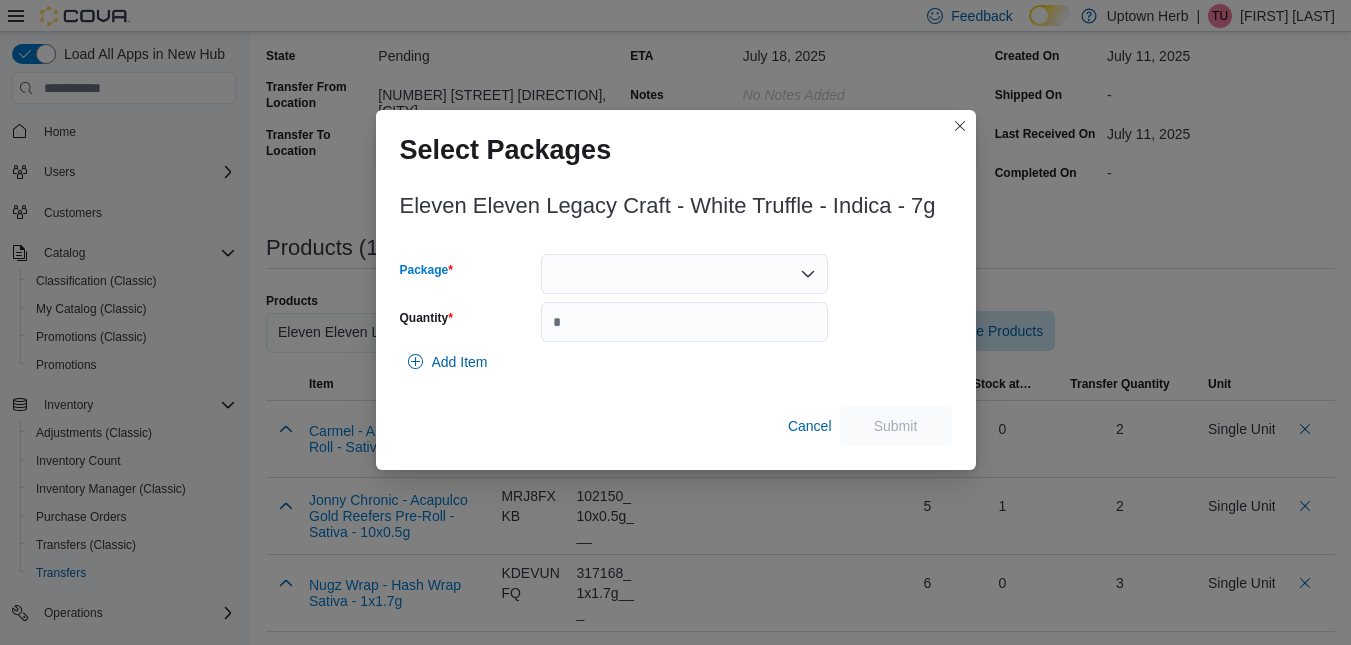 click at bounding box center (684, 274) 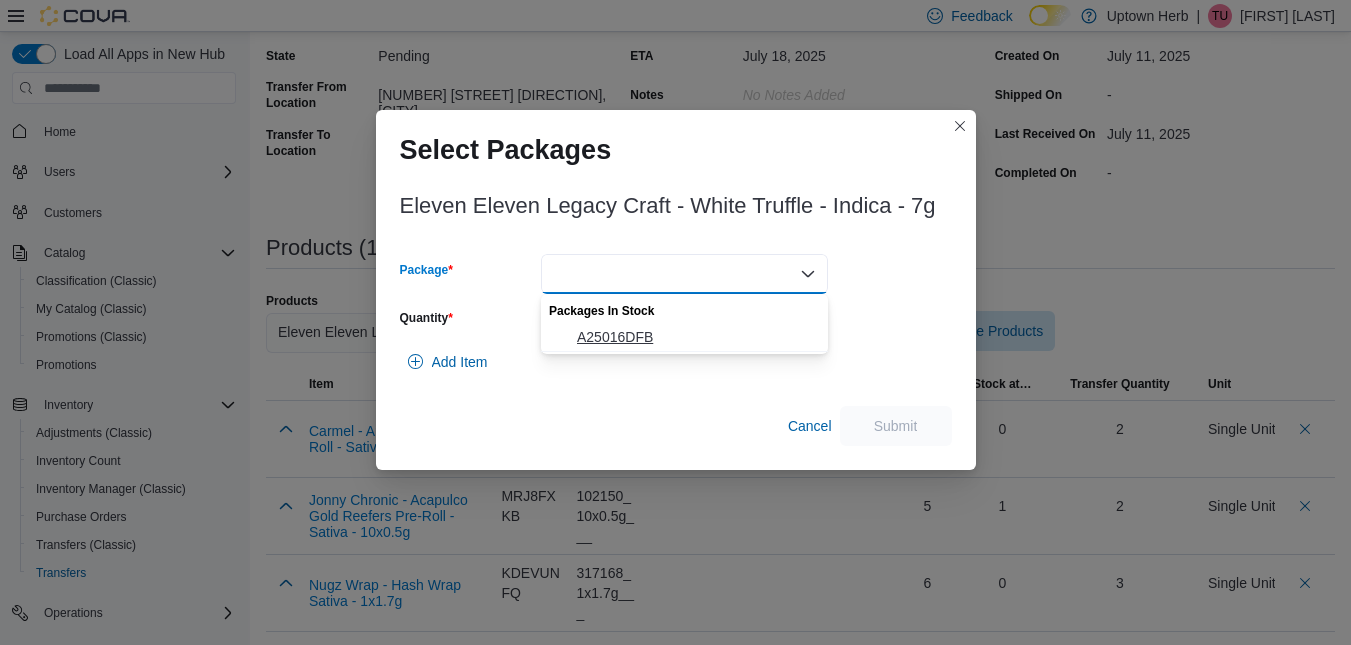 click on "A25016DFB" at bounding box center (696, 337) 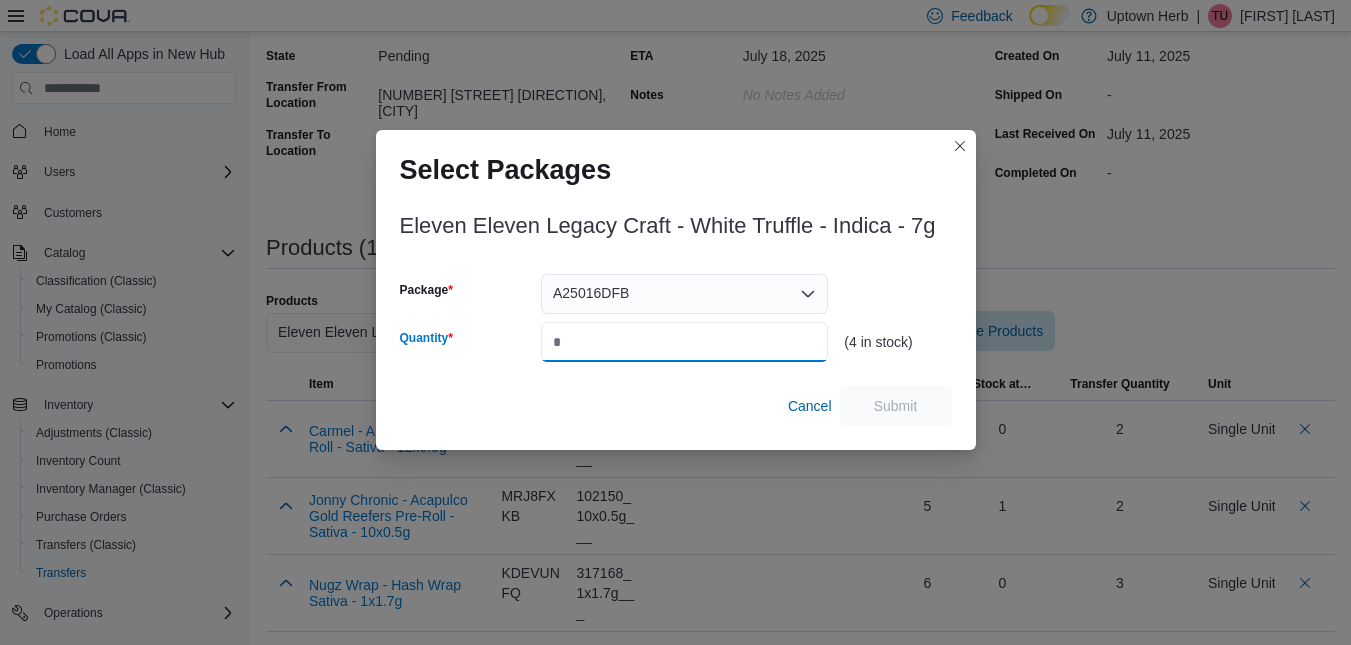 click on "Quantity" at bounding box center [684, 342] 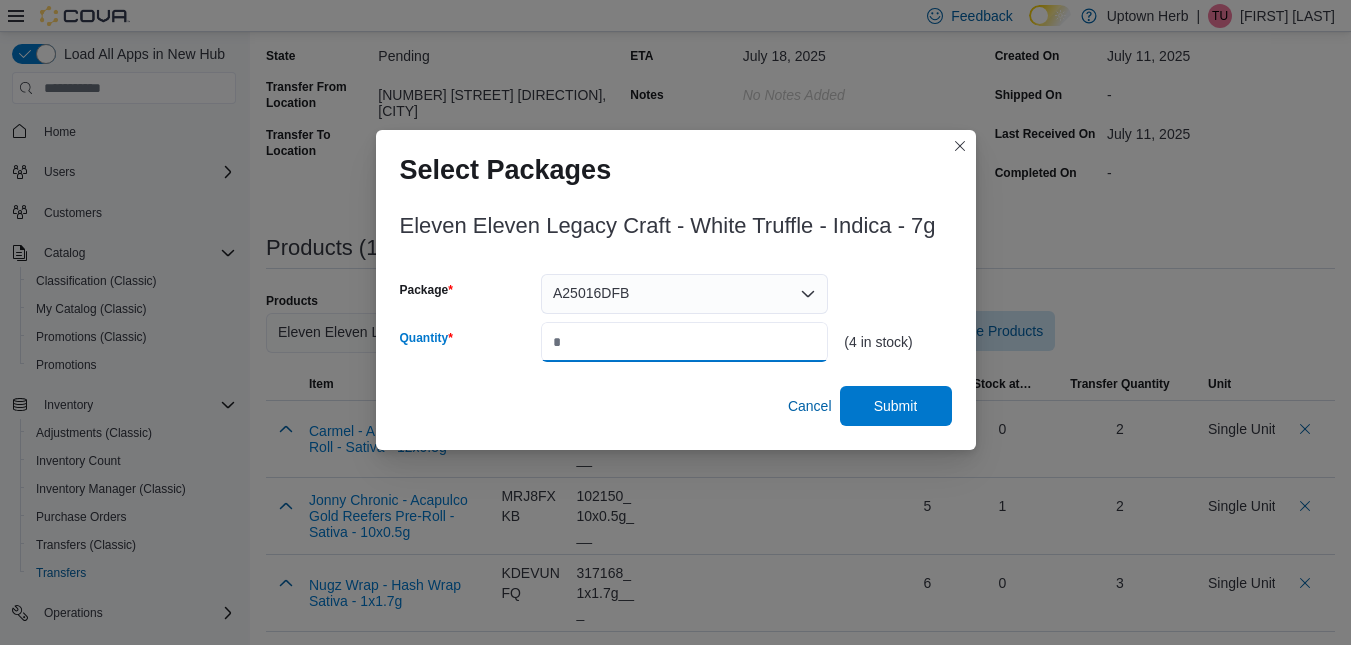type on "*" 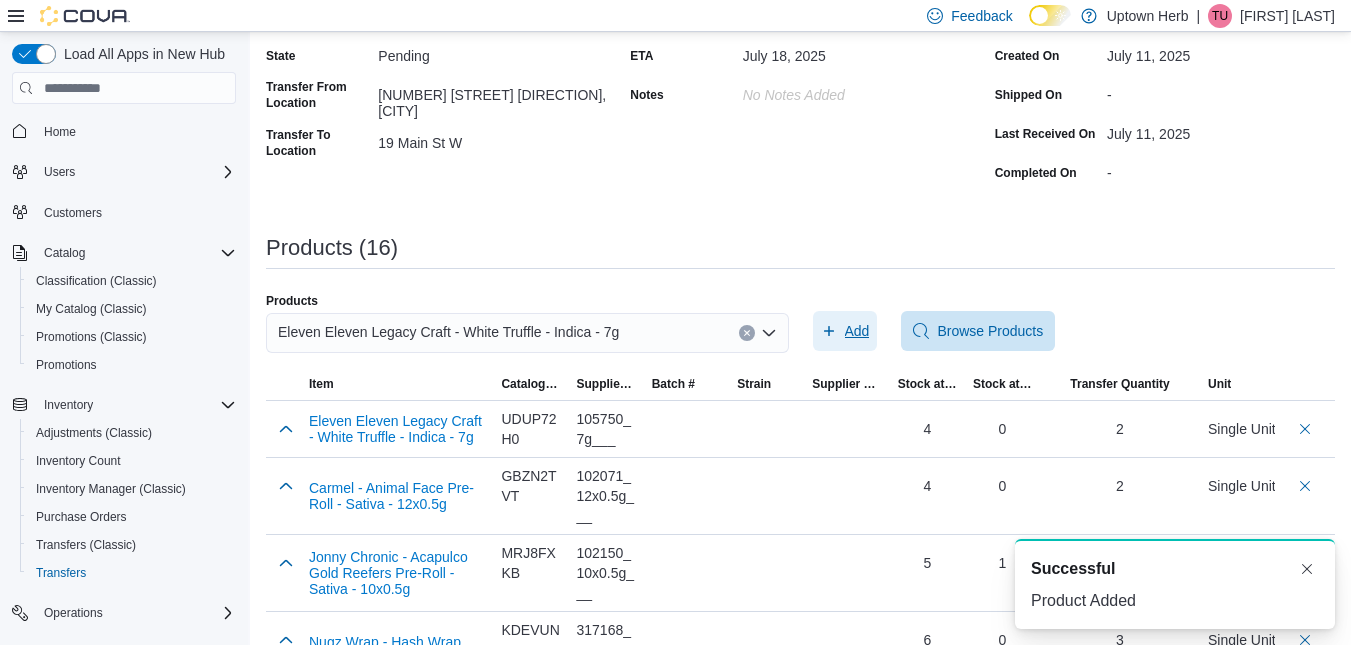 scroll, scrollTop: 0, scrollLeft: 0, axis: both 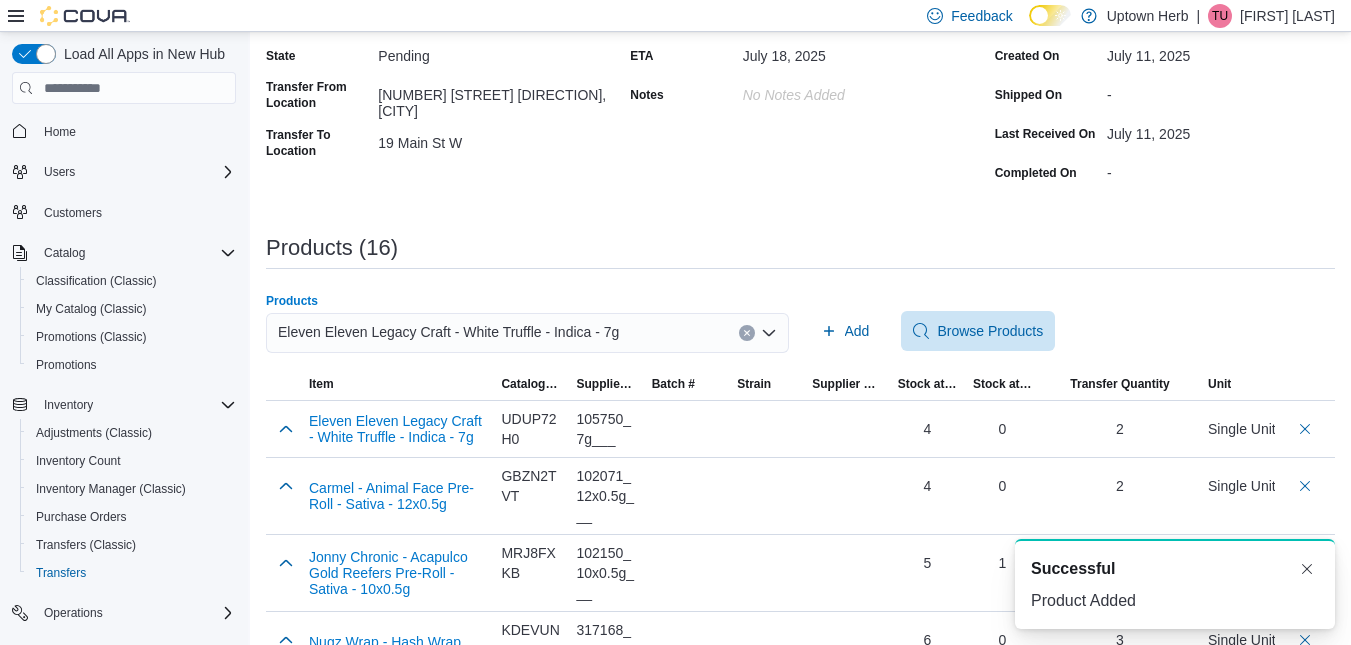 click on "Eleven Eleven Legacy Craft - White Truffle - Indica - 7g" at bounding box center [448, 332] 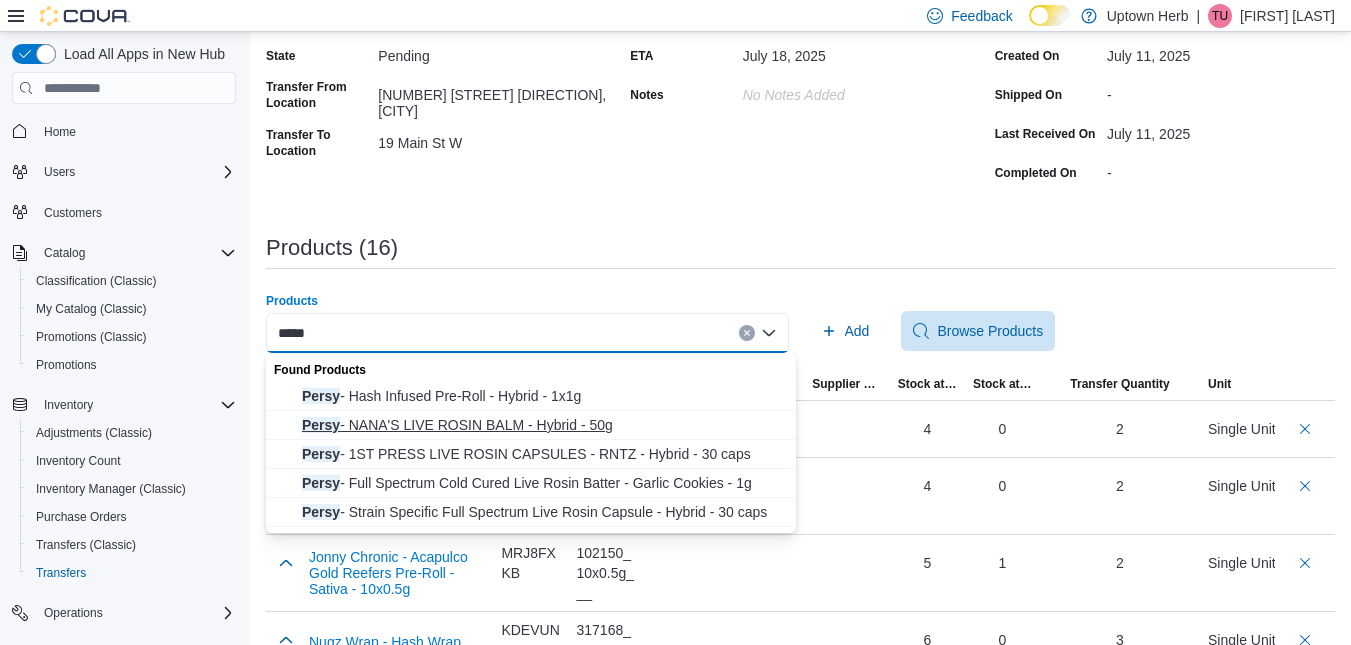 type on "*****" 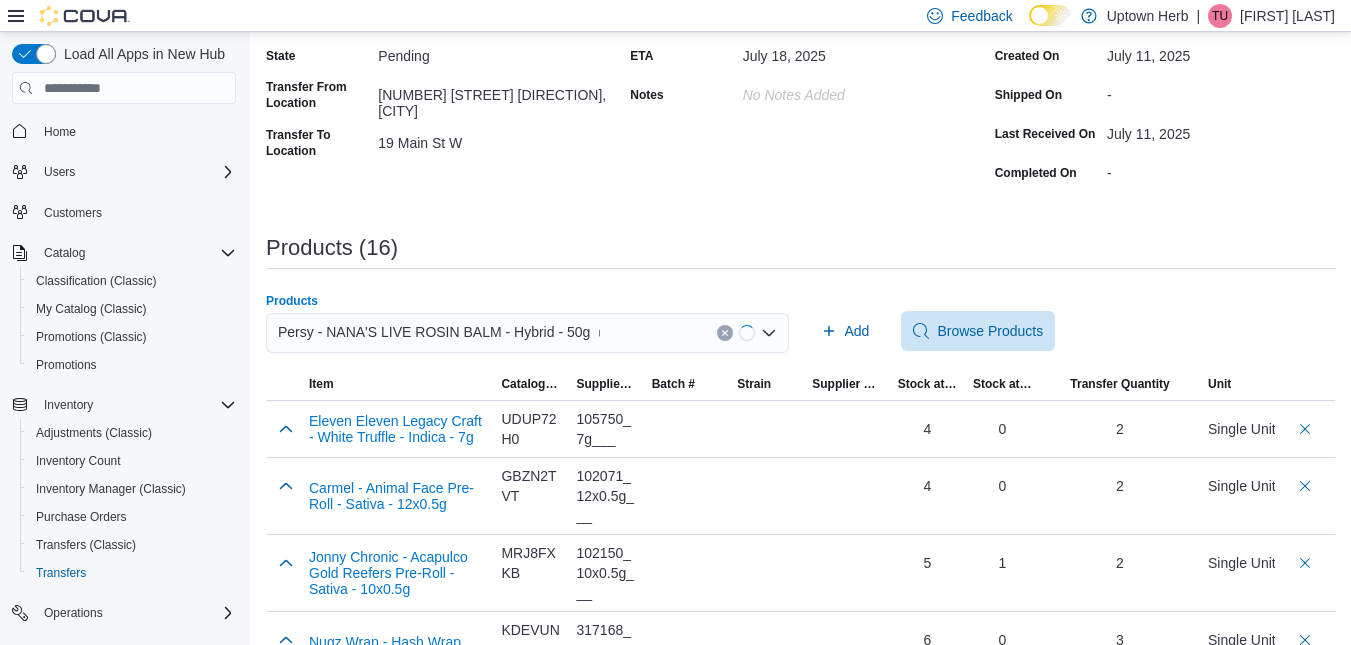 type 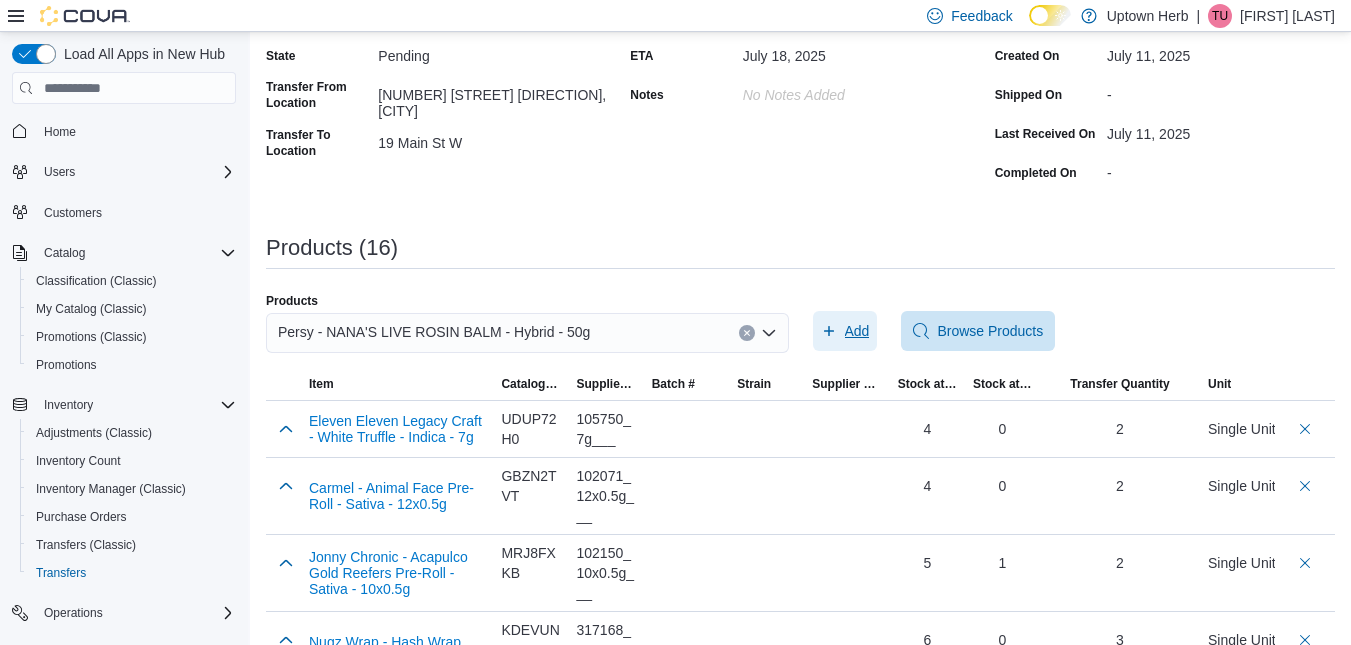 click on "Add" at bounding box center [845, 331] 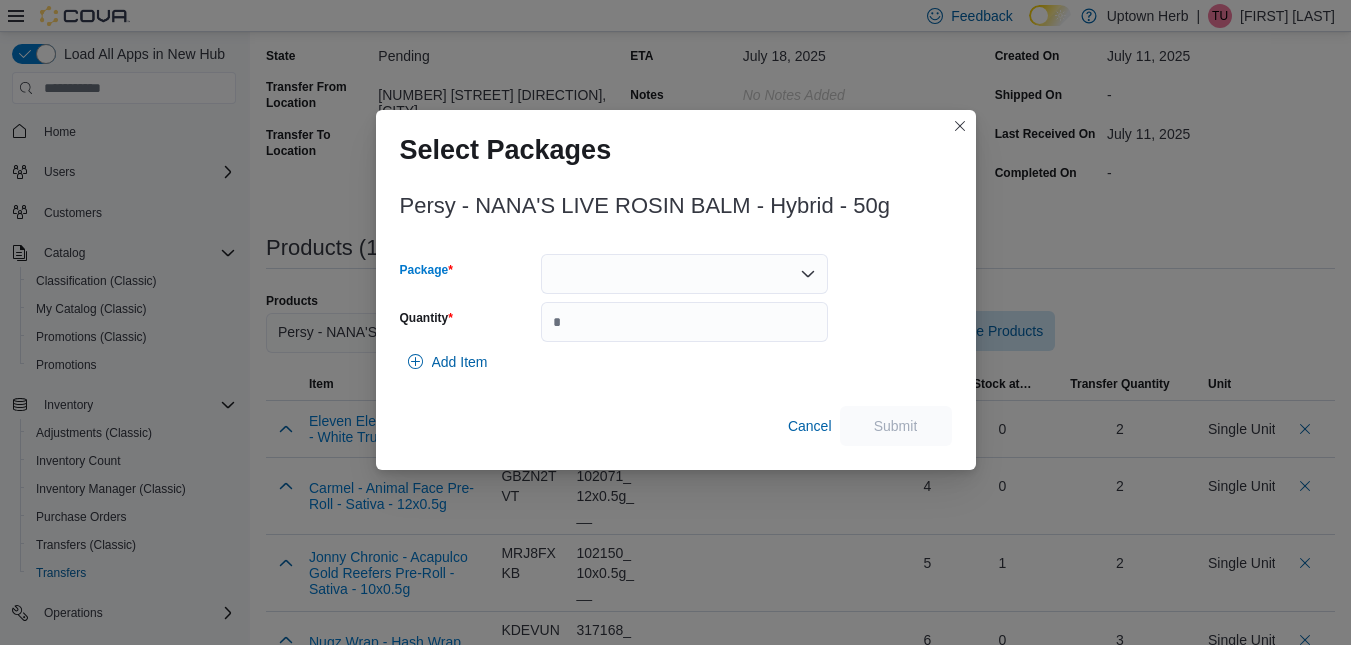 click at bounding box center (684, 274) 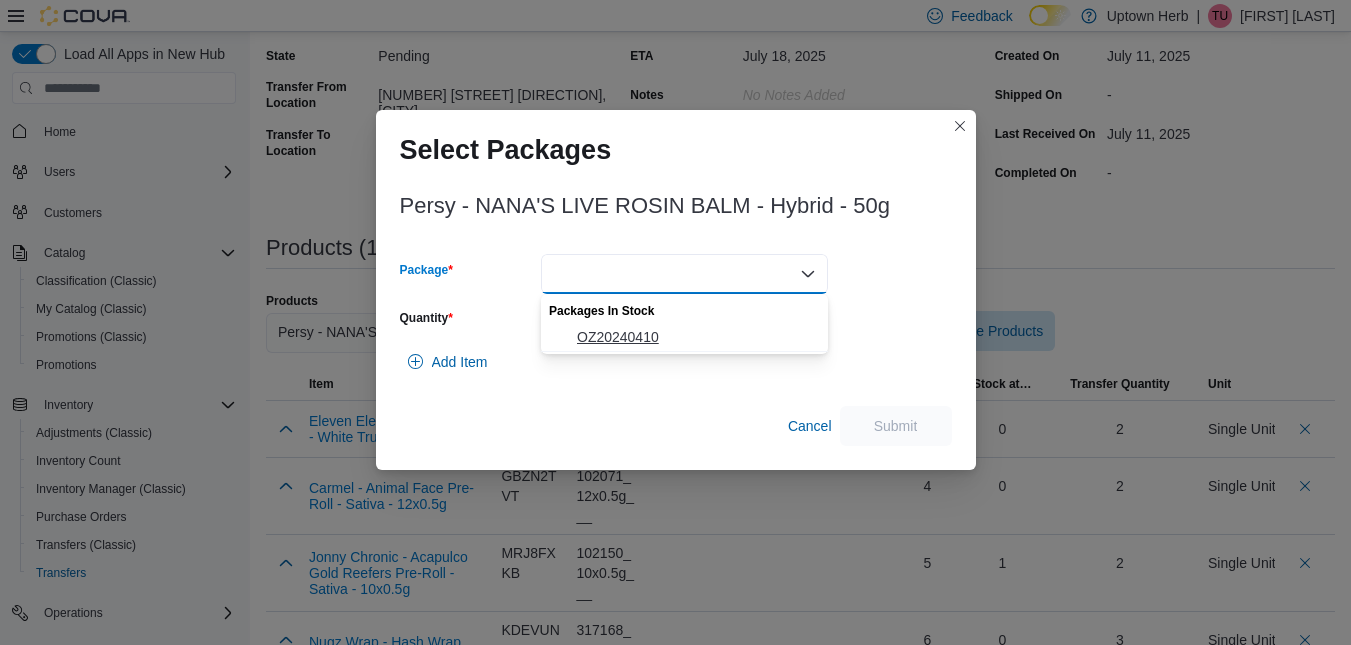 click on "OZ20240410" at bounding box center [696, 337] 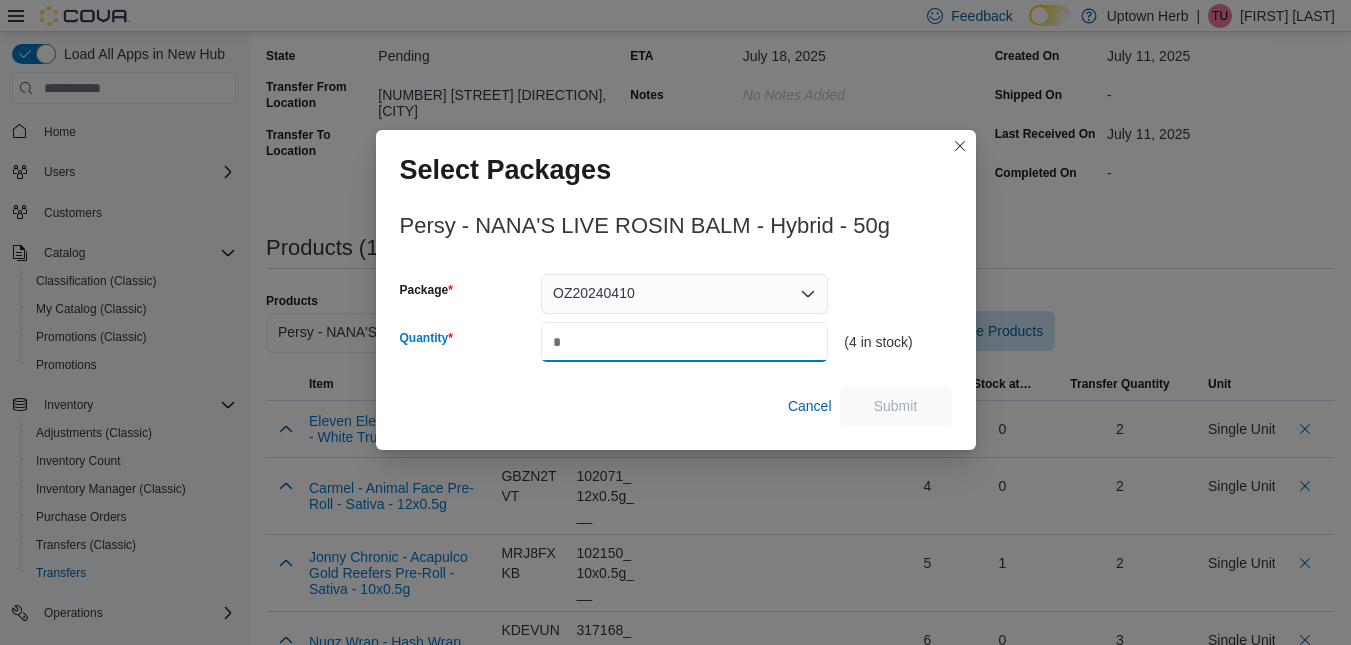 click on "Quantity" at bounding box center (684, 342) 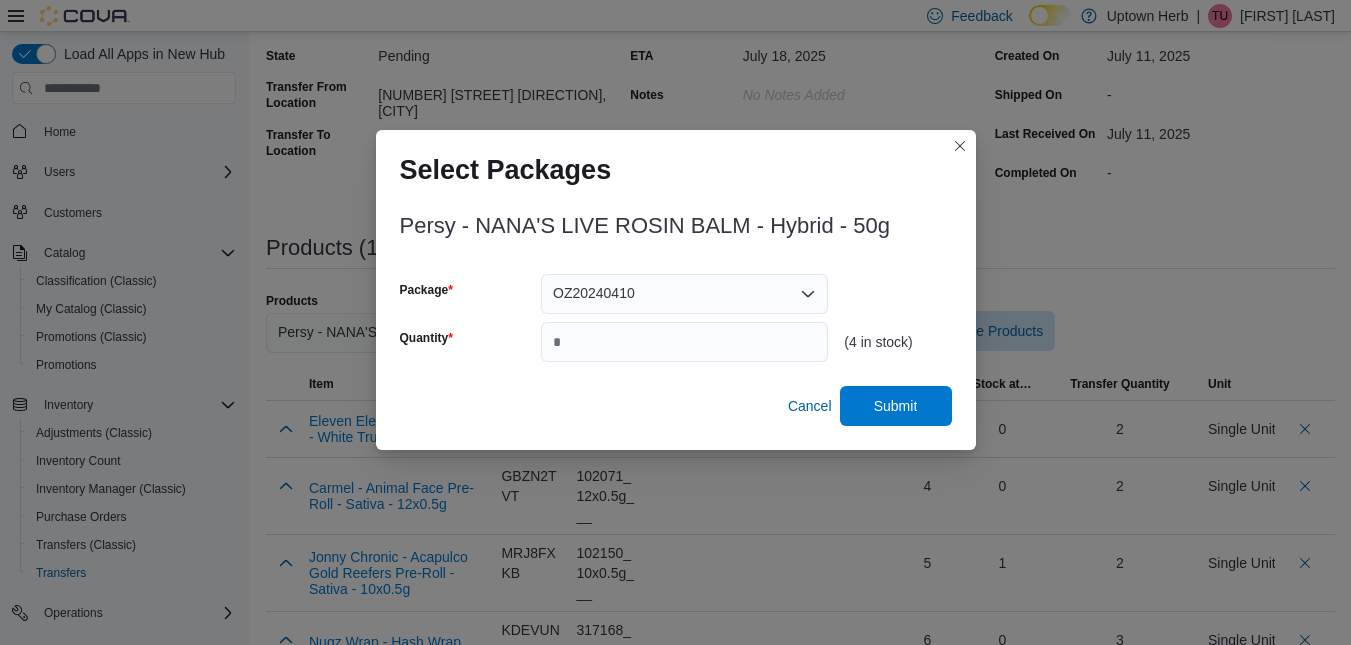 type on "*" 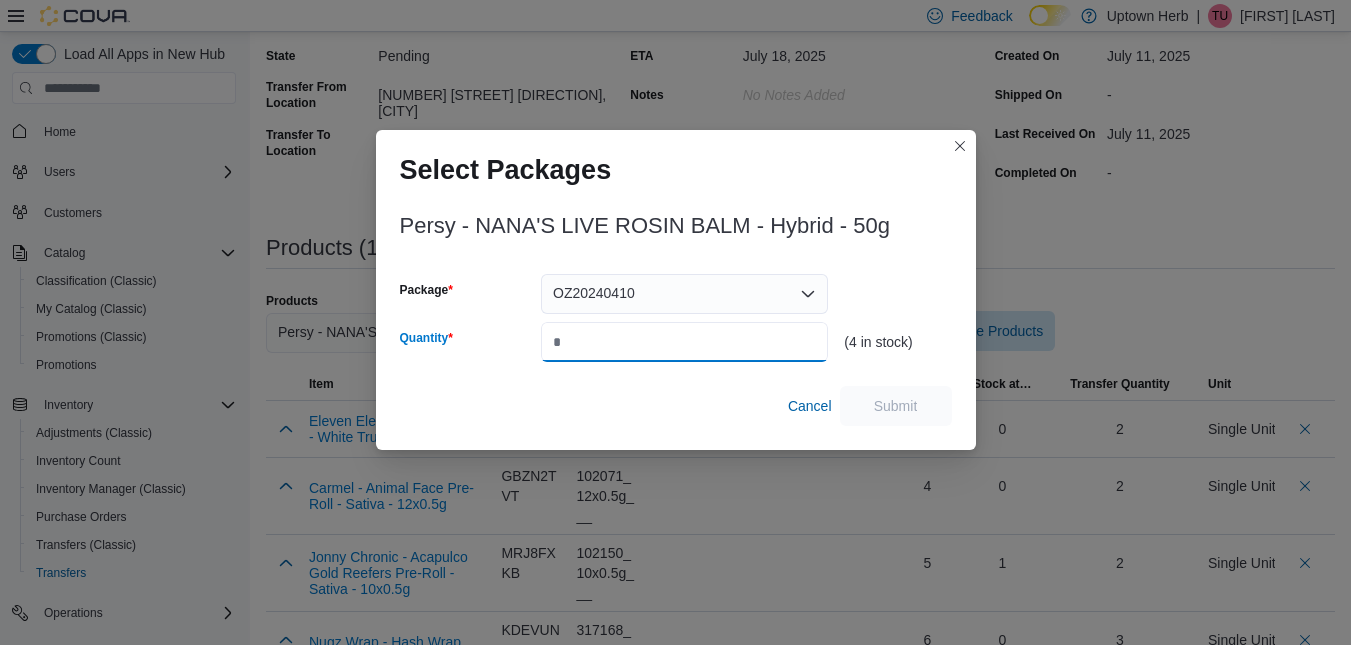 type on "*" 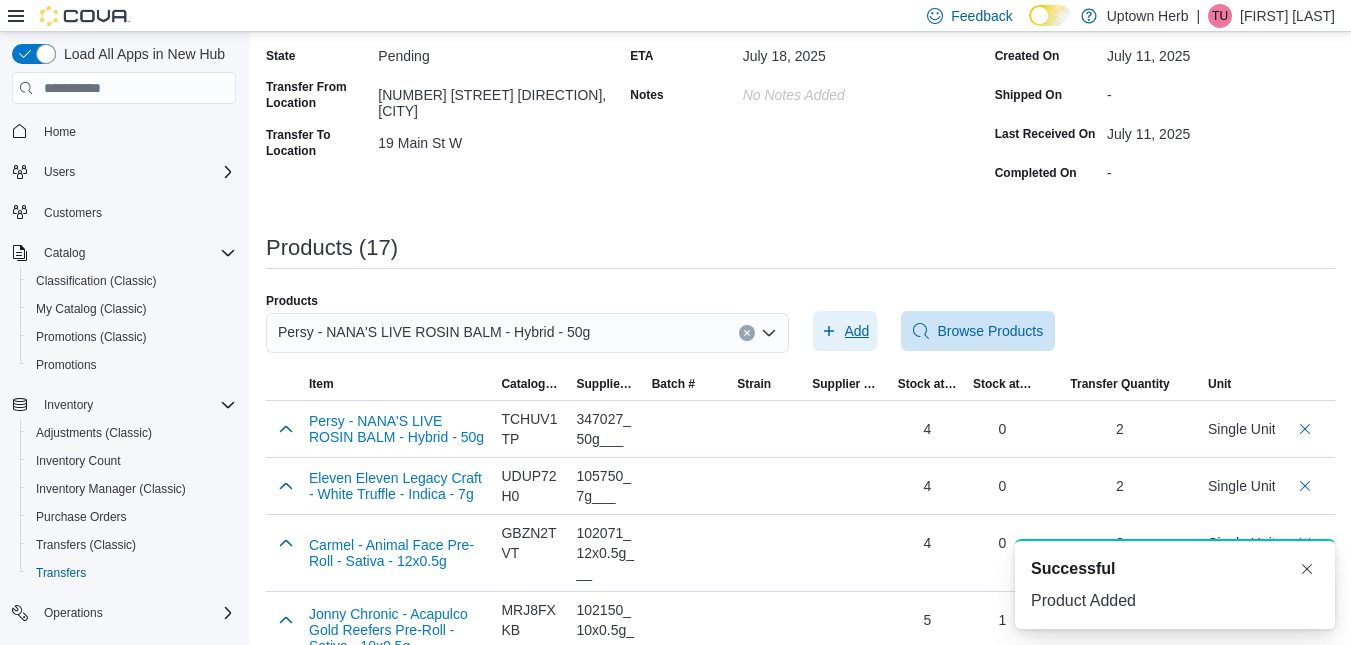 scroll, scrollTop: 0, scrollLeft: 0, axis: both 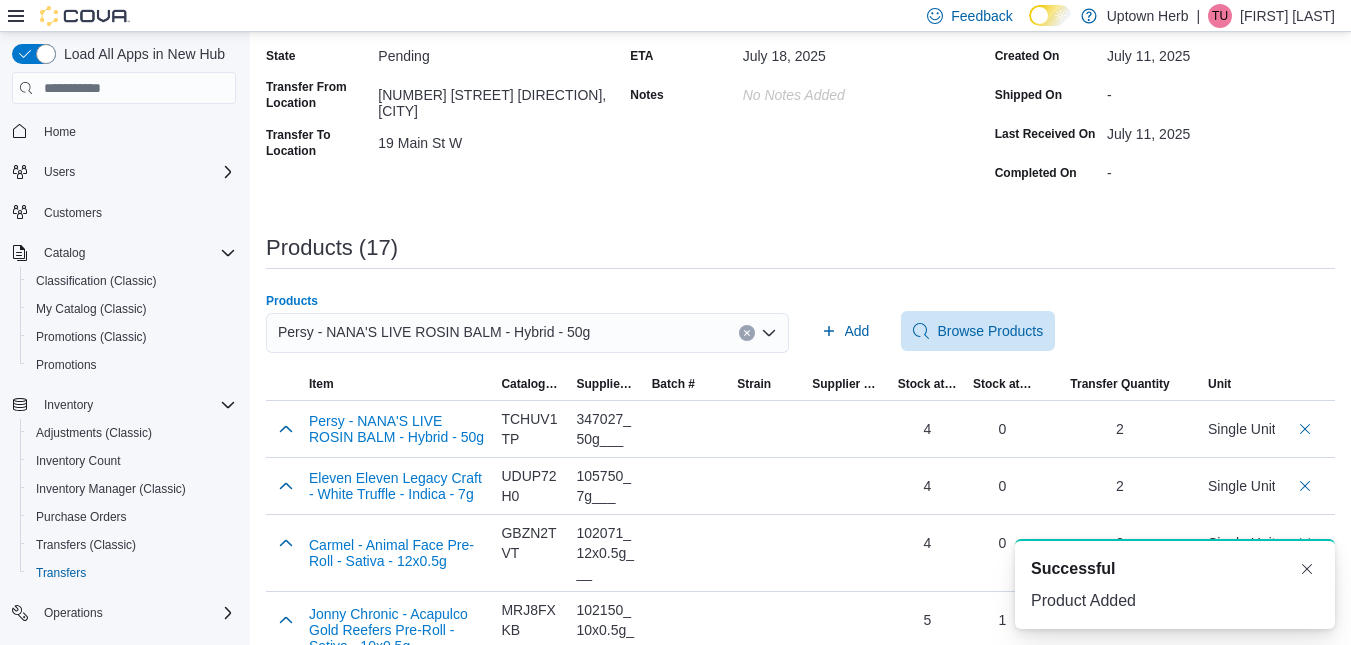 click on "Persy - NANA'S LIVE ROSIN BALM - Hybrid - 50g" at bounding box center [434, 332] 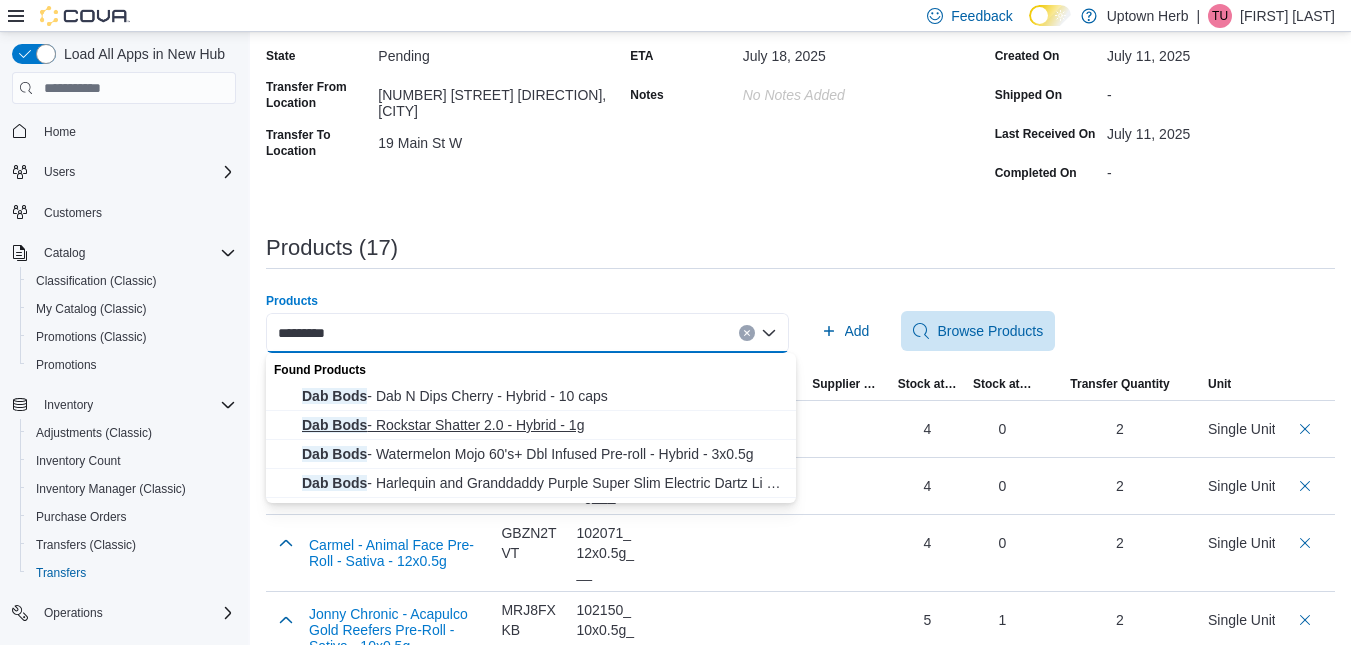 type on "********" 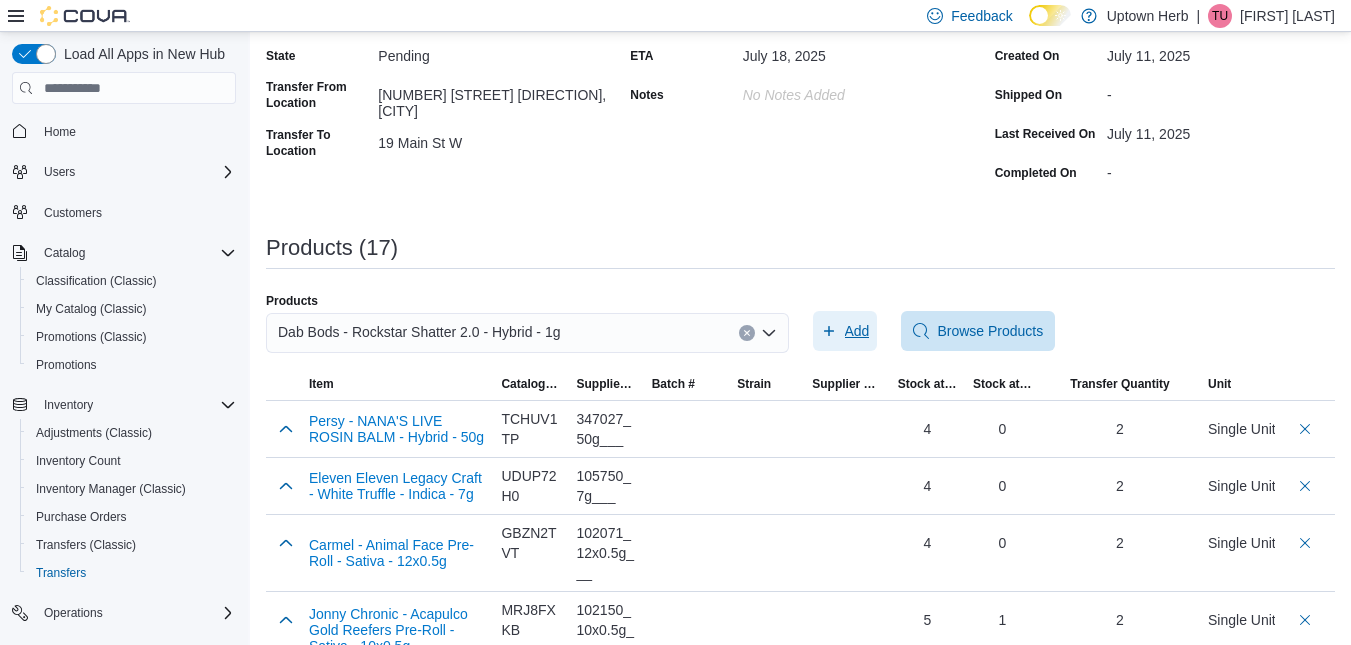 click on "Add" at bounding box center [845, 331] 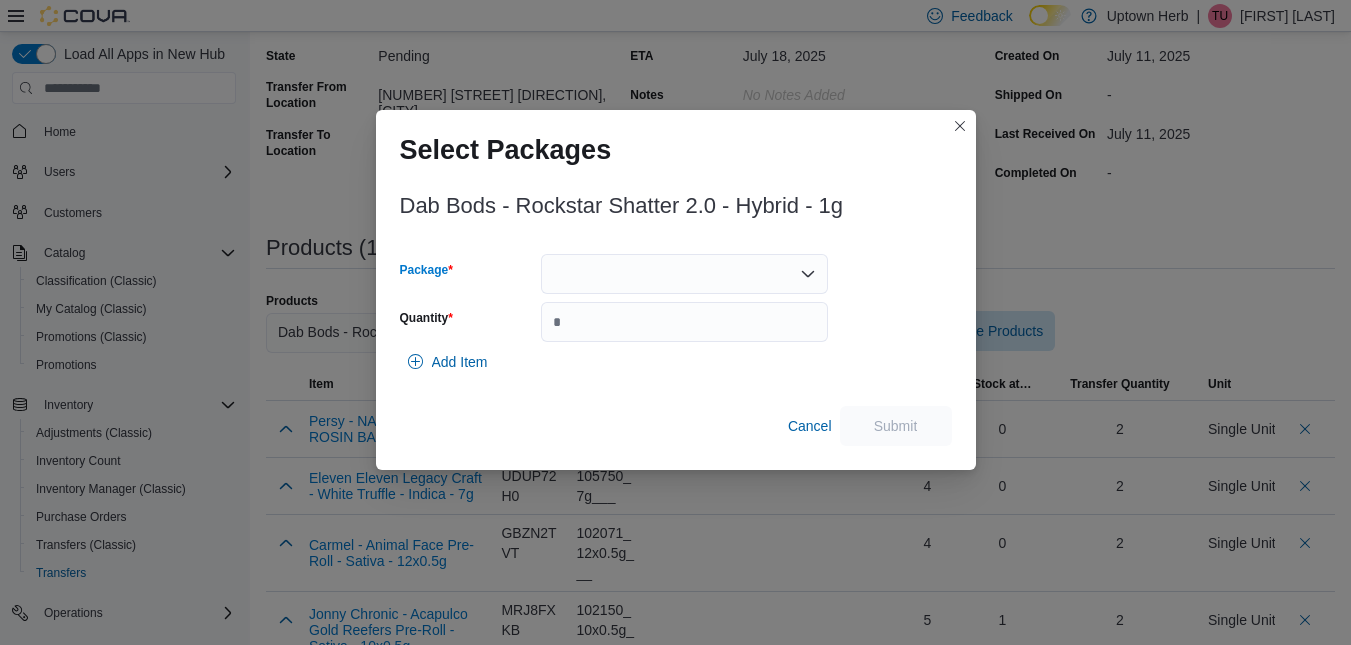 click at bounding box center (684, 274) 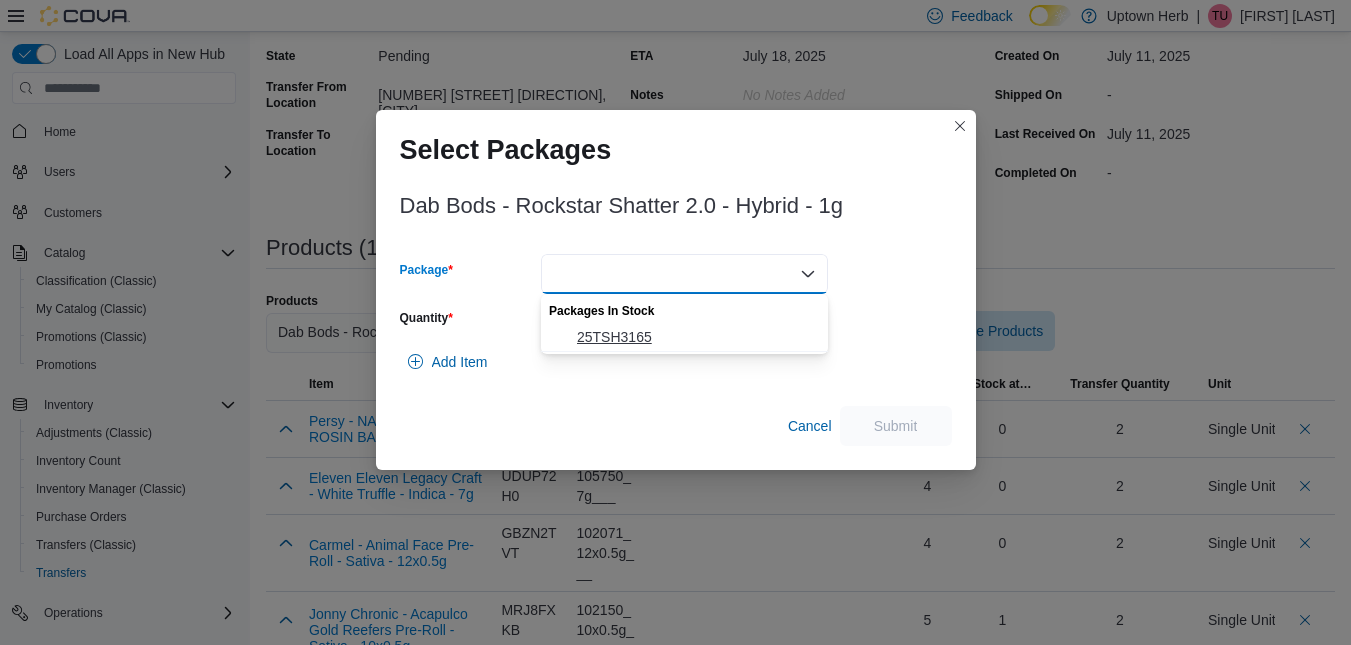 click on "25TSH3165" at bounding box center (696, 337) 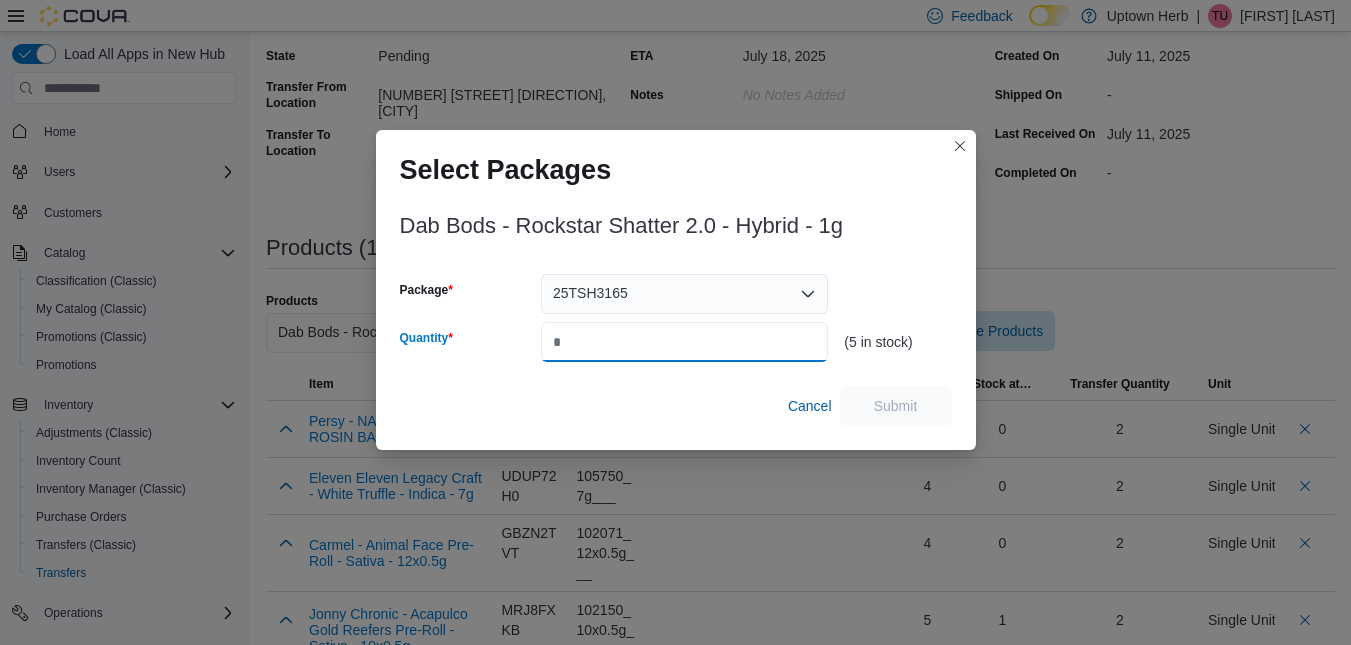 click on "Quantity" at bounding box center (684, 342) 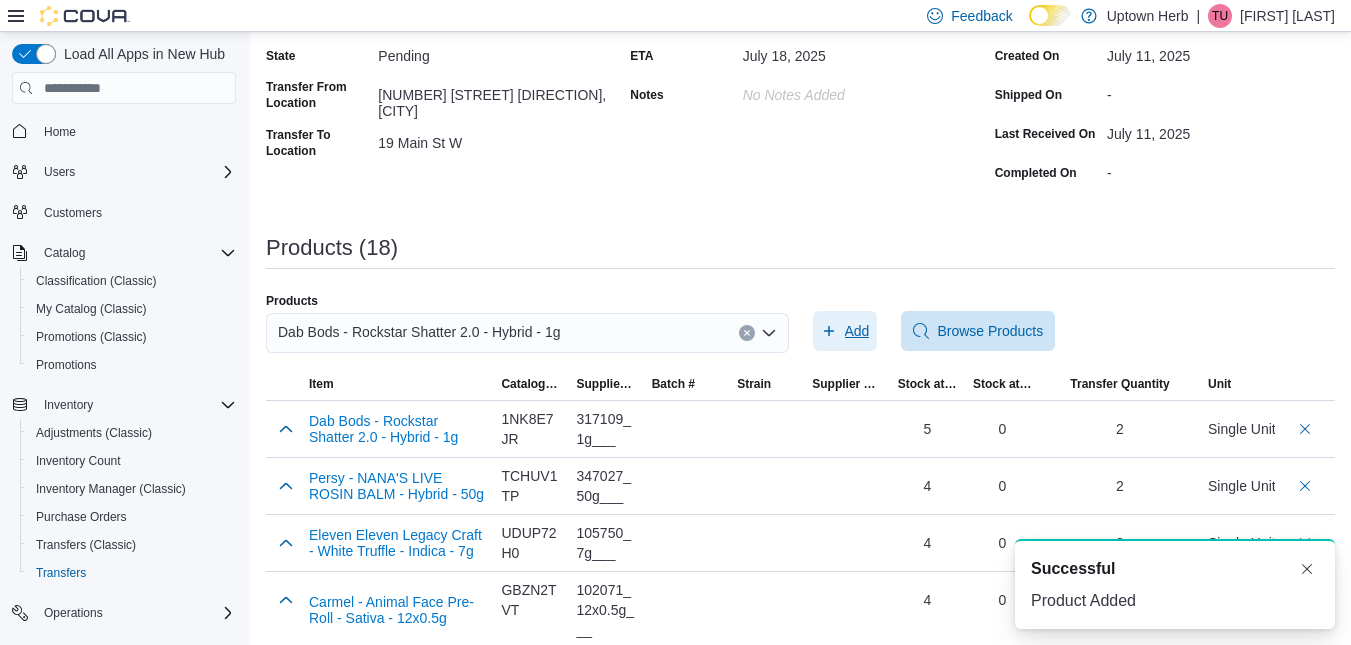 scroll, scrollTop: 0, scrollLeft: 0, axis: both 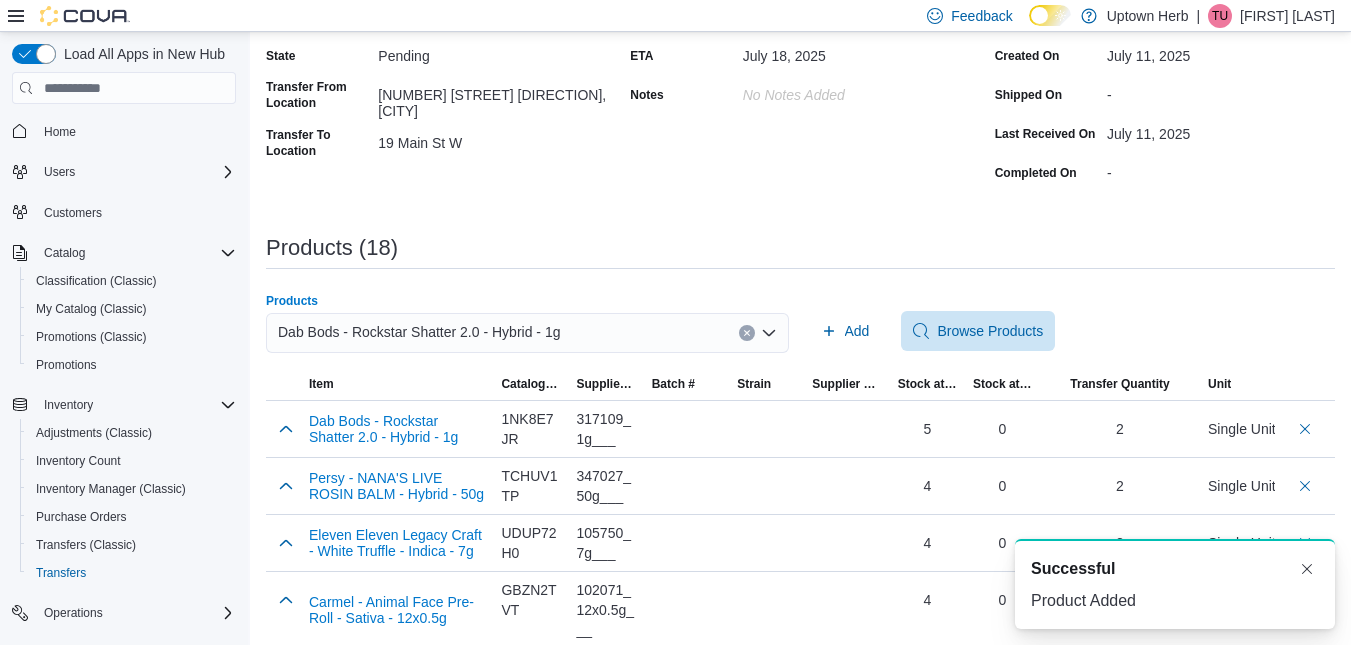 click on "Dab Bods - Rockstar Shatter 2.0 - Hybrid - 1g" at bounding box center [419, 332] 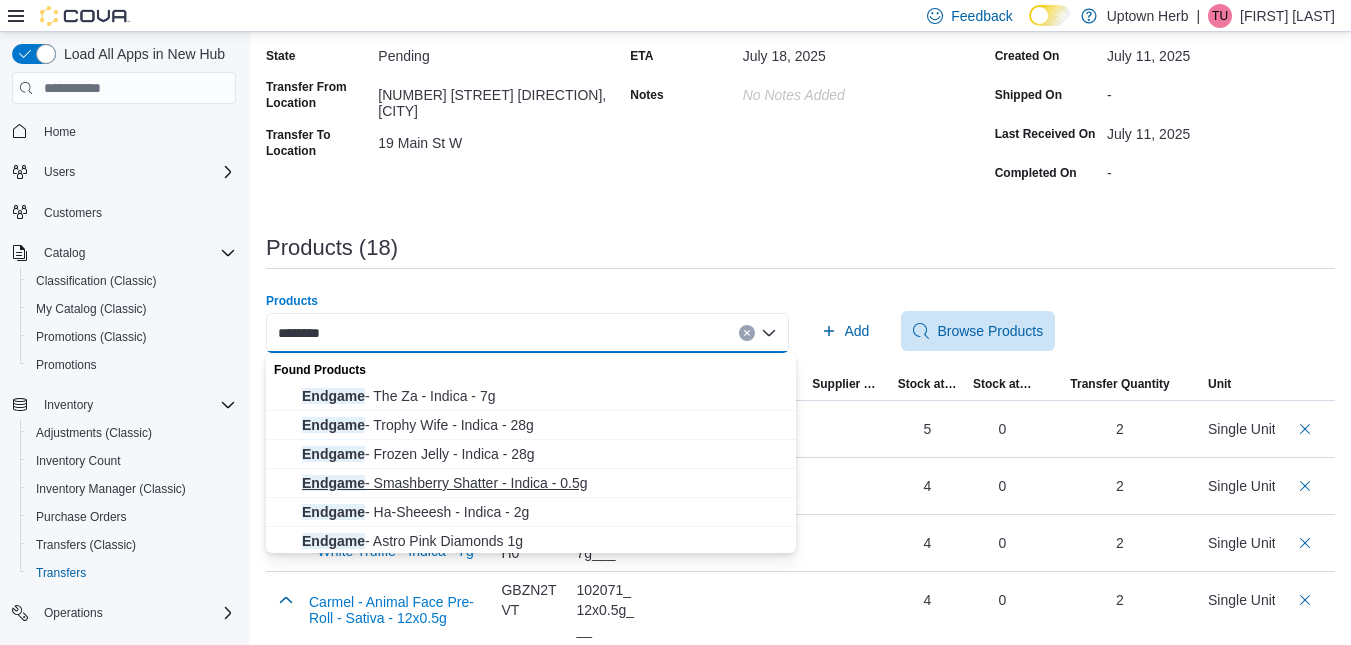 type on "*******" 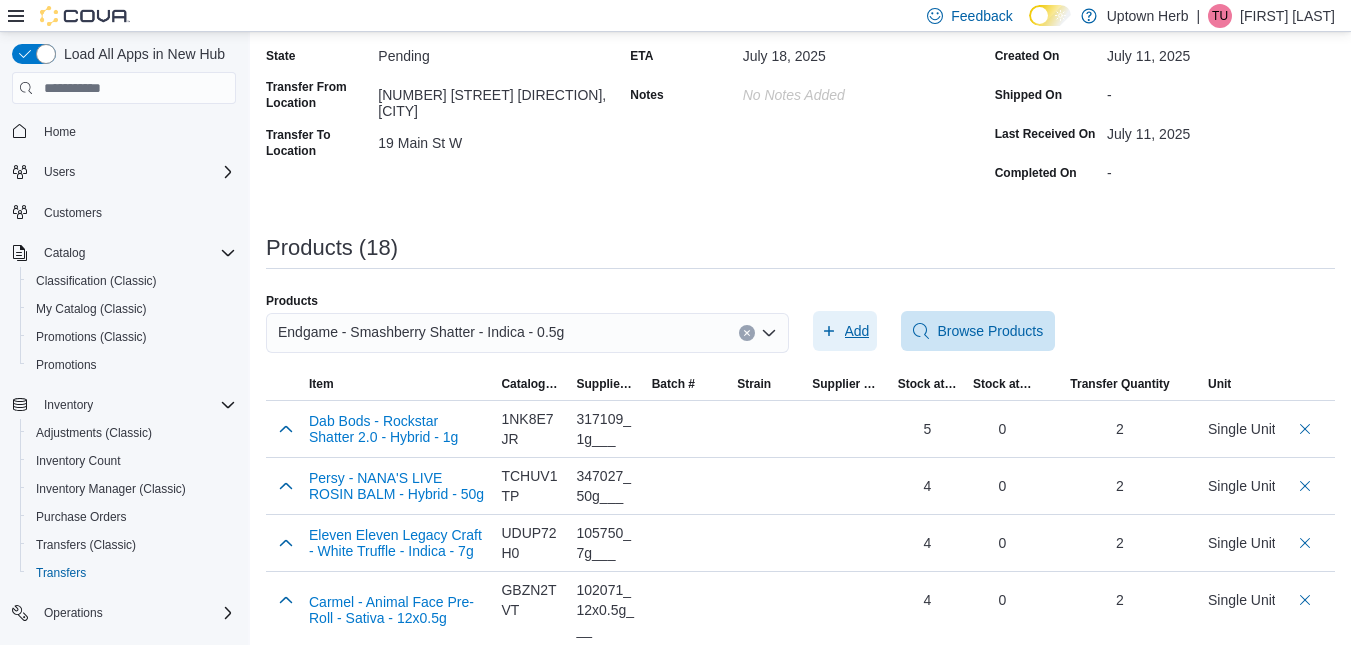 click on "Add" at bounding box center (857, 331) 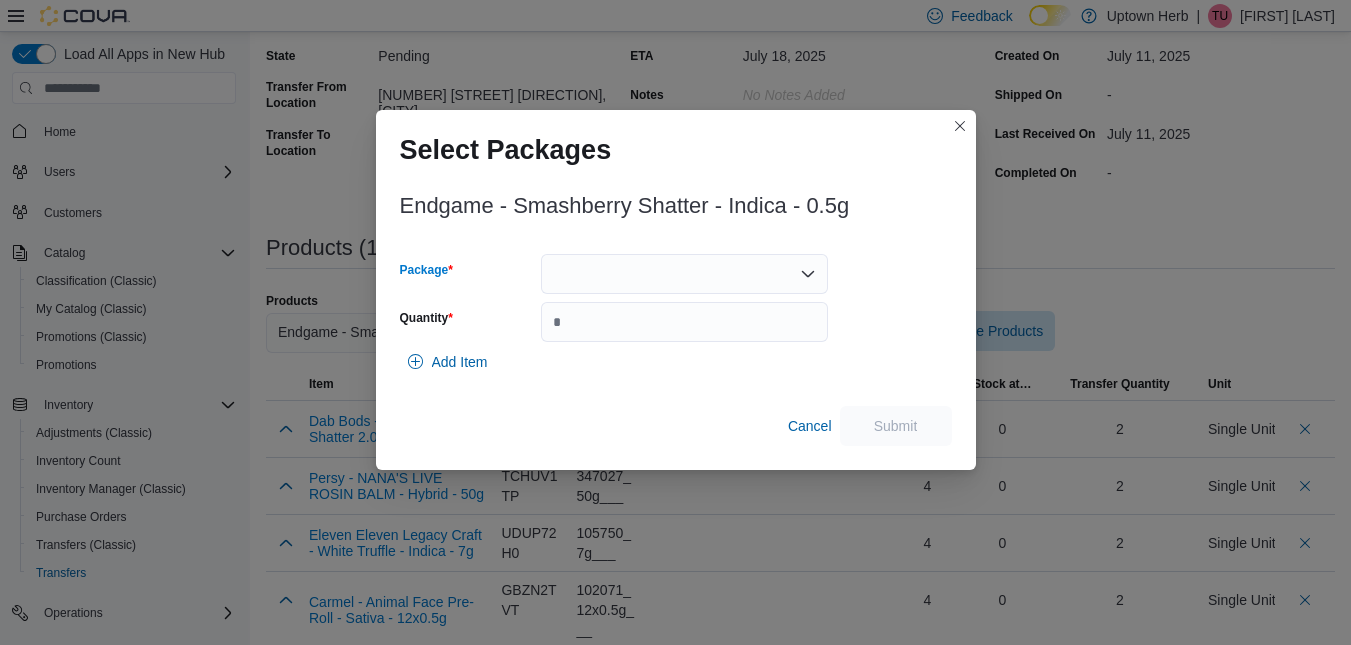 click at bounding box center (684, 274) 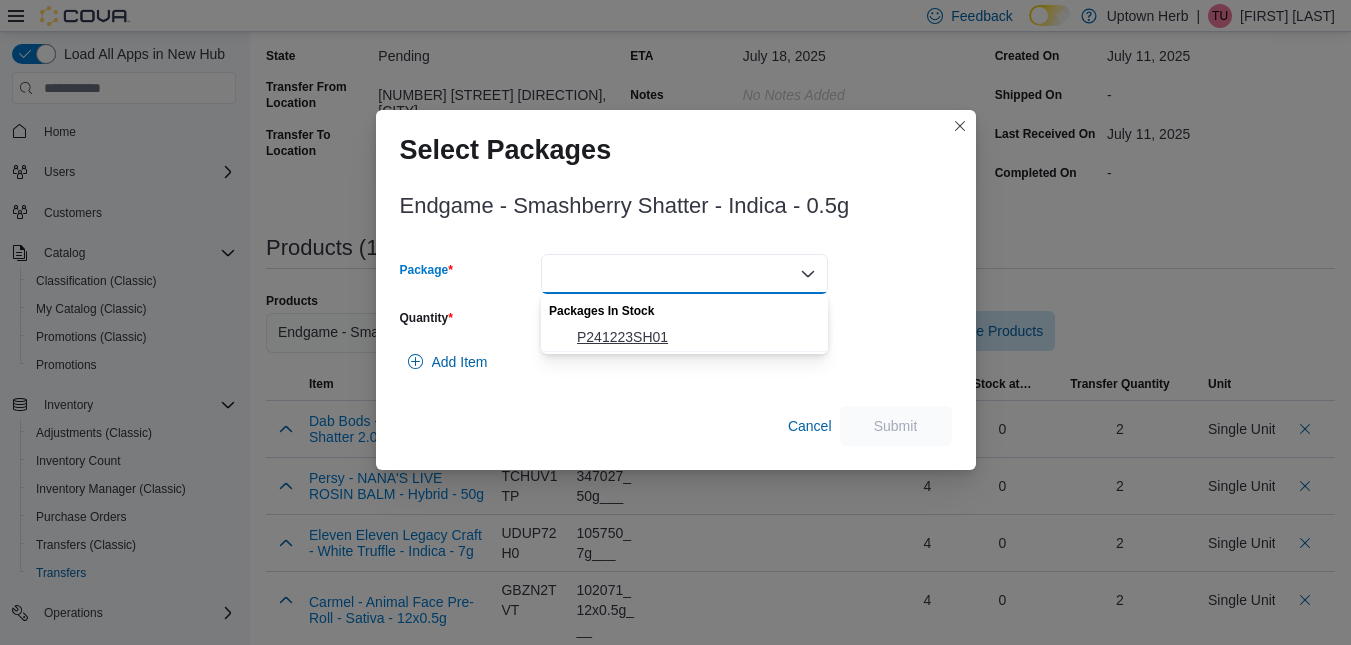 click on "P241223SH01" at bounding box center [696, 337] 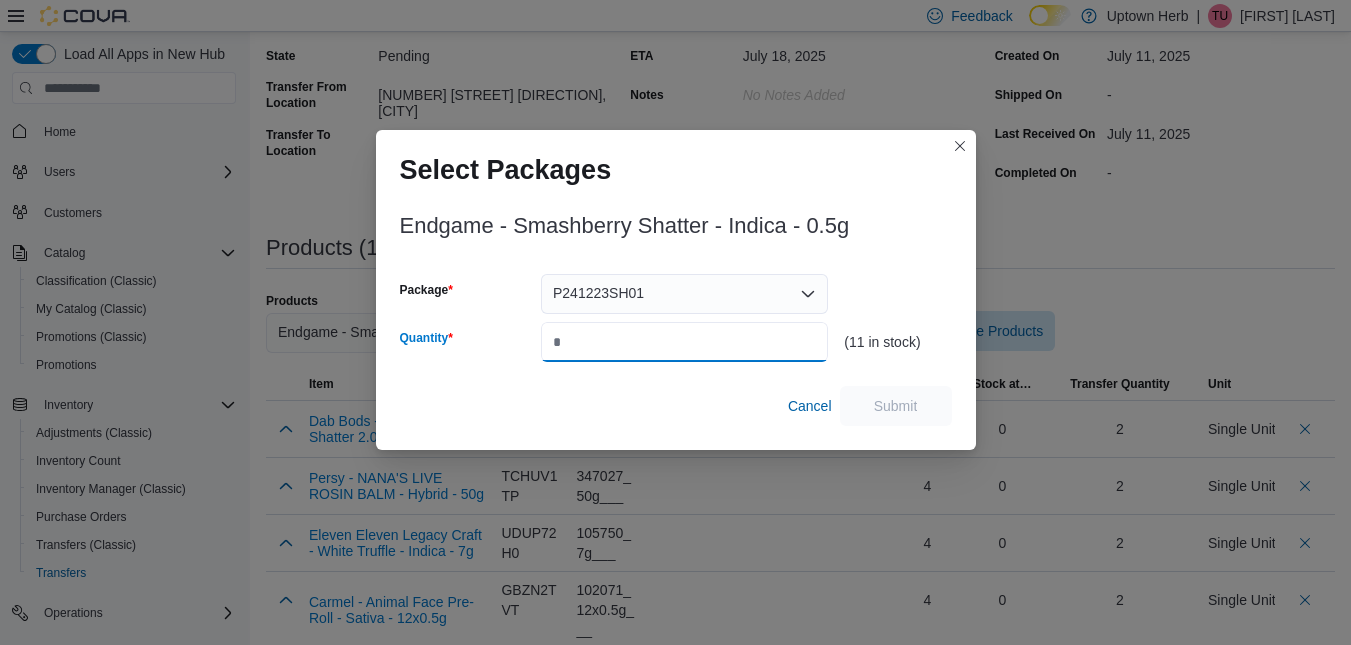 click on "Quantity" at bounding box center (684, 342) 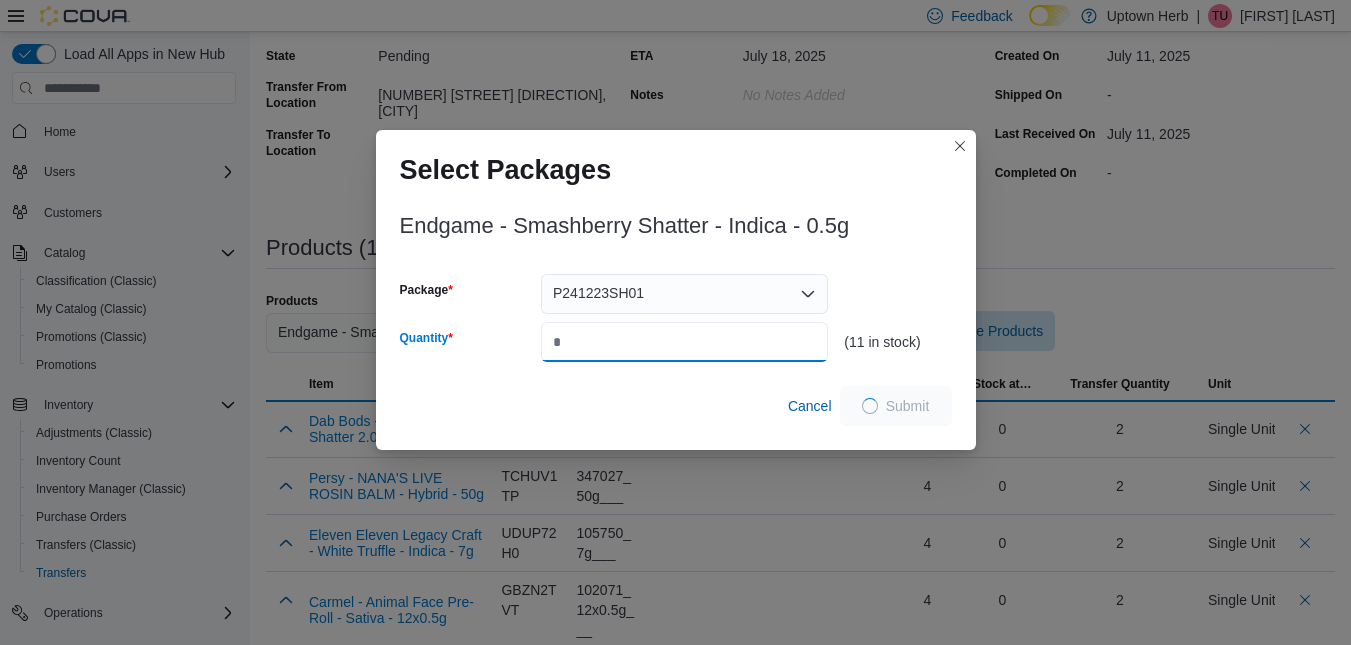 type on "*" 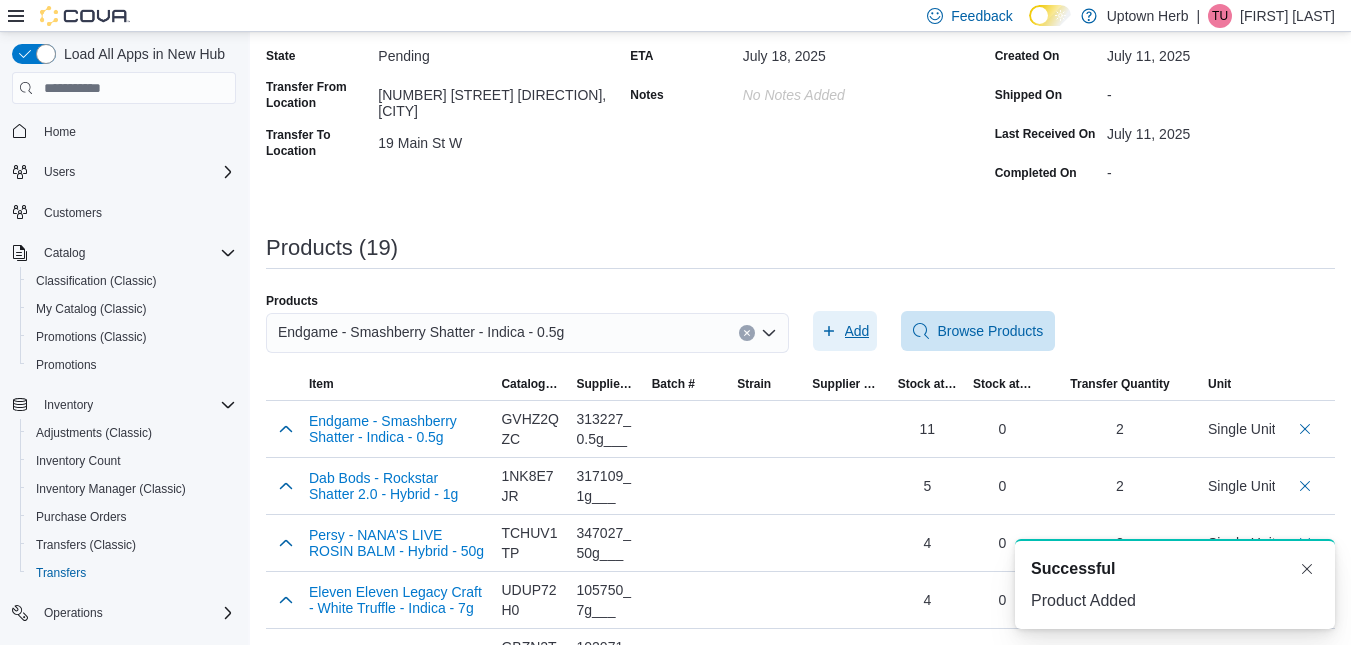 scroll, scrollTop: 0, scrollLeft: 0, axis: both 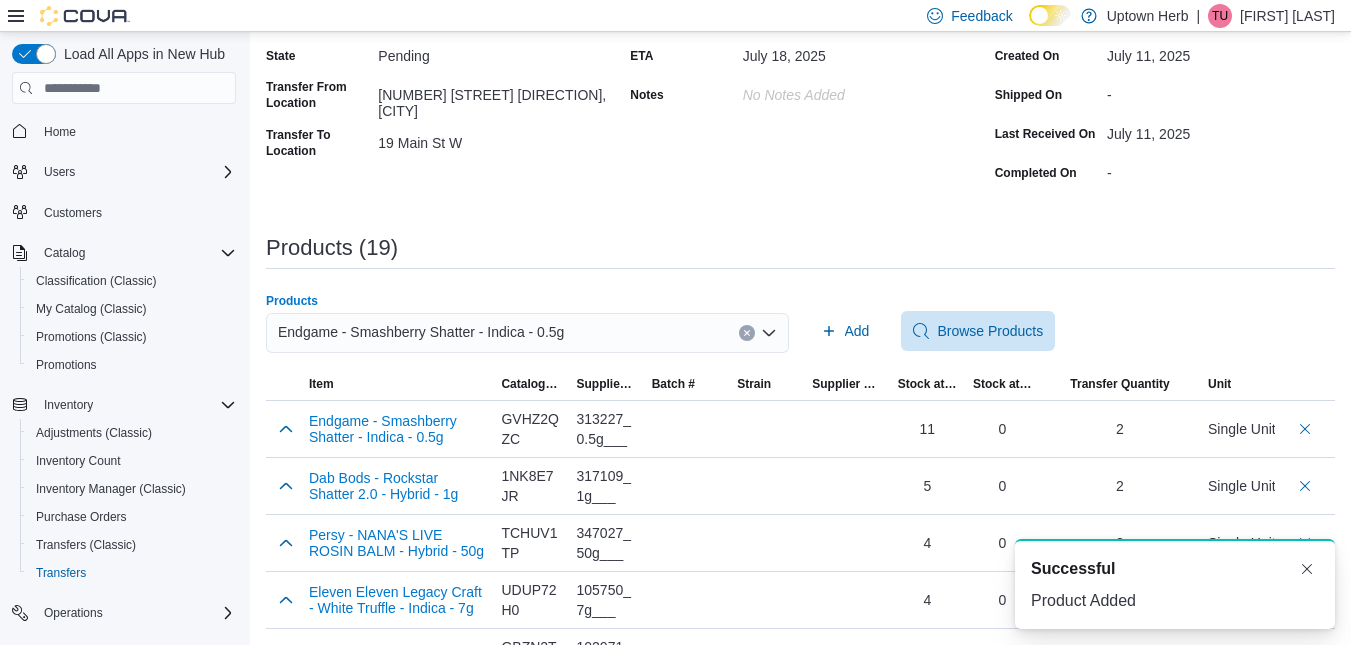 click on "Endgame - Smashberry Shatter - Indica - 0.5g" at bounding box center [421, 332] 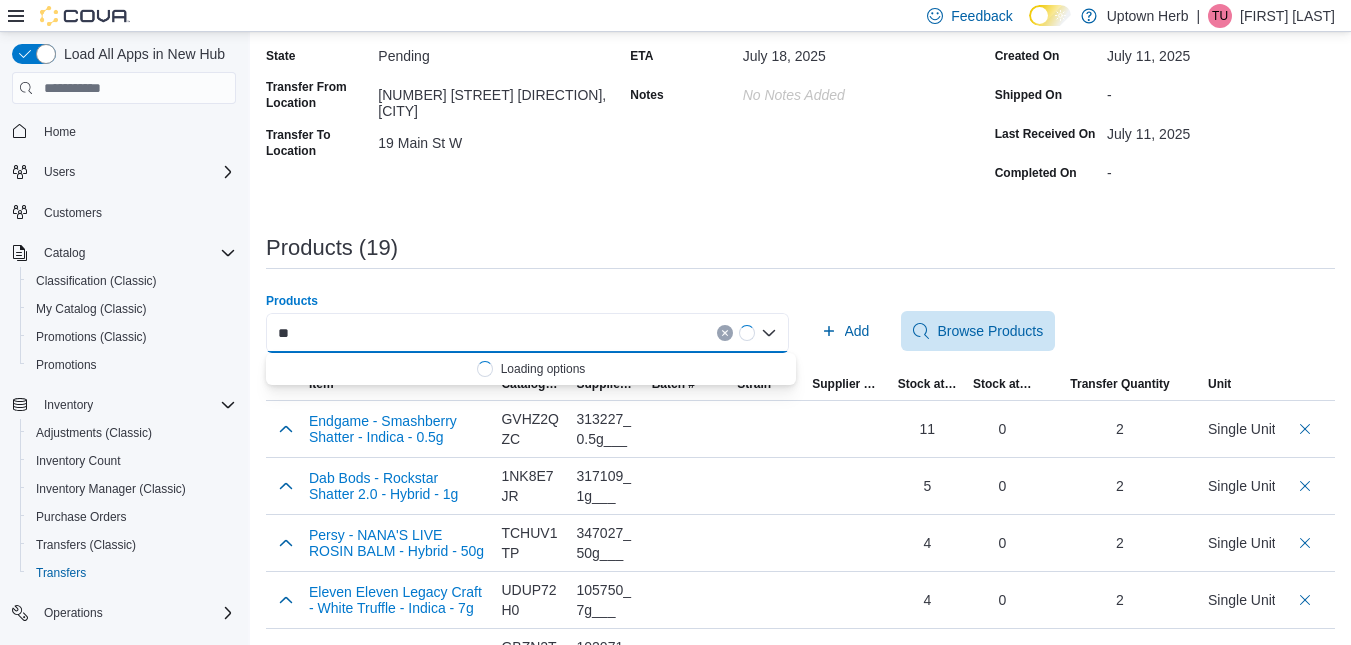 type on "*" 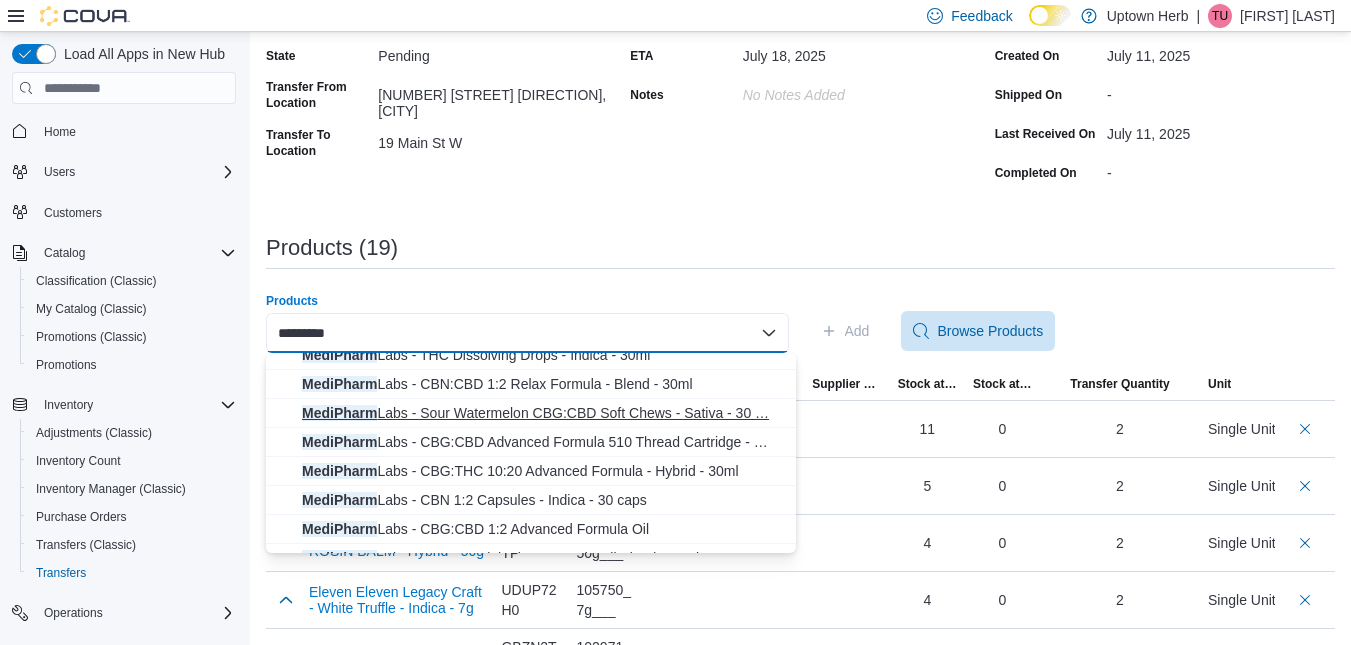 scroll, scrollTop: 74, scrollLeft: 0, axis: vertical 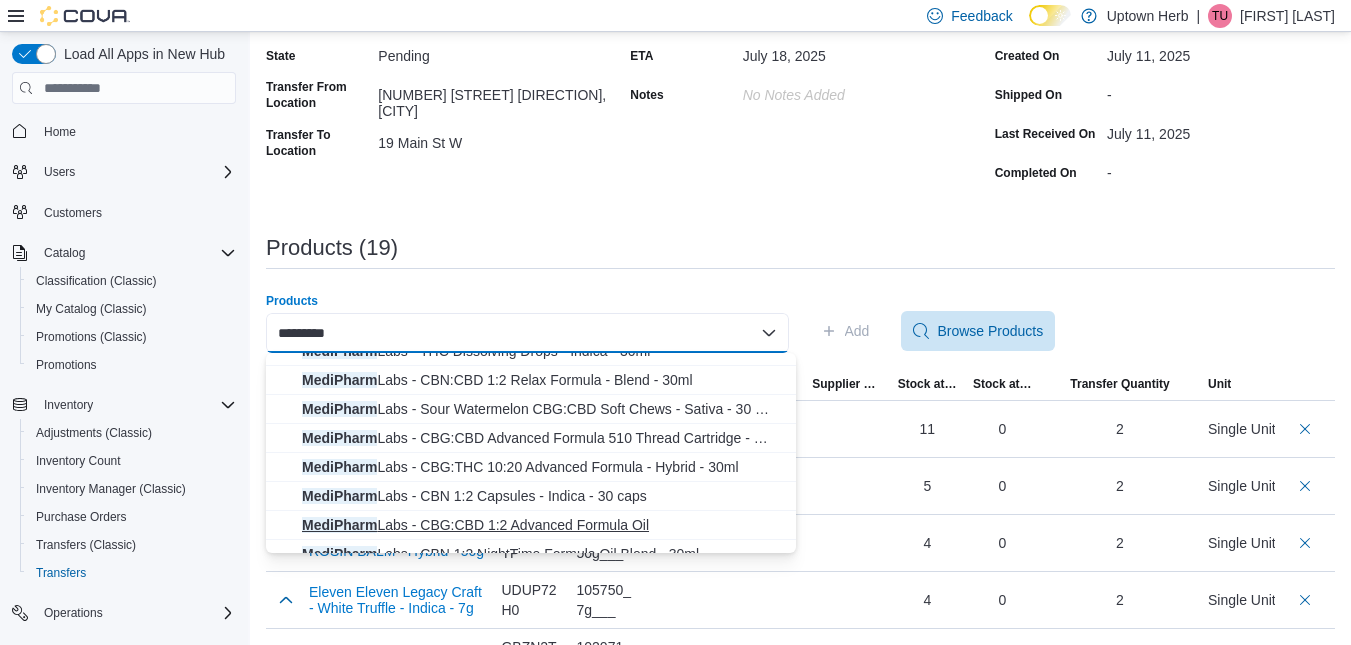 type on "*********" 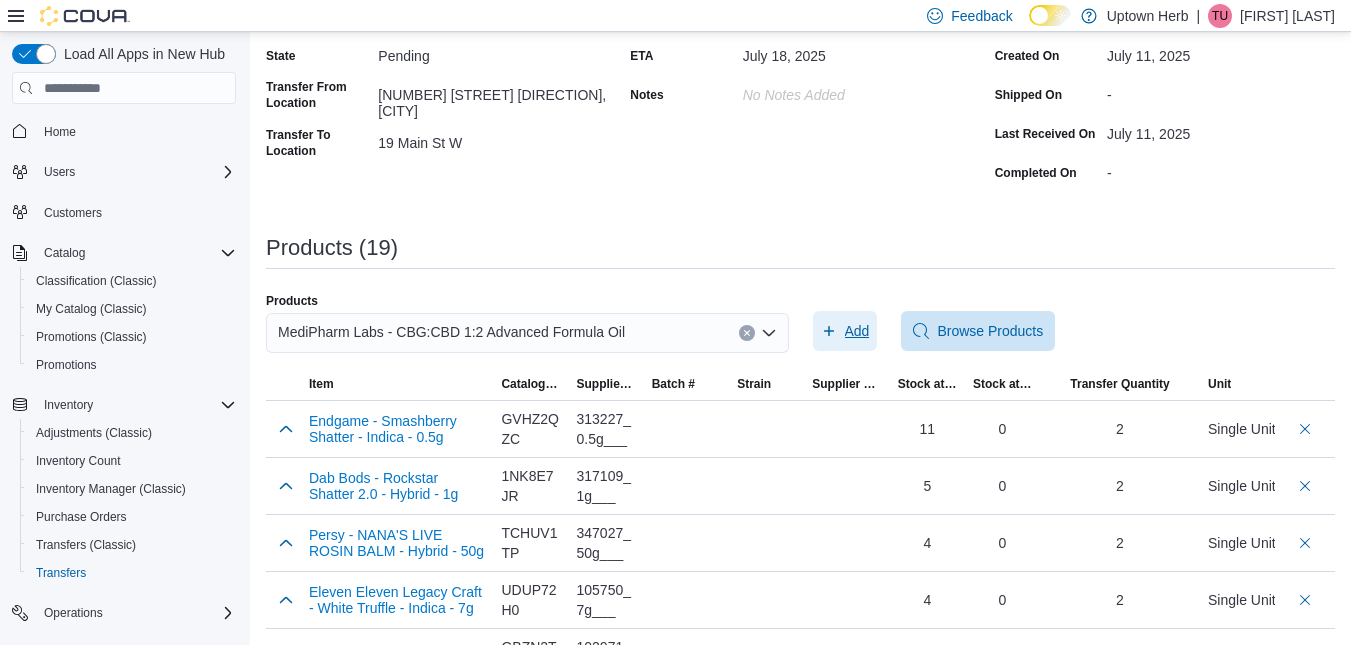 click on "Add" at bounding box center [845, 331] 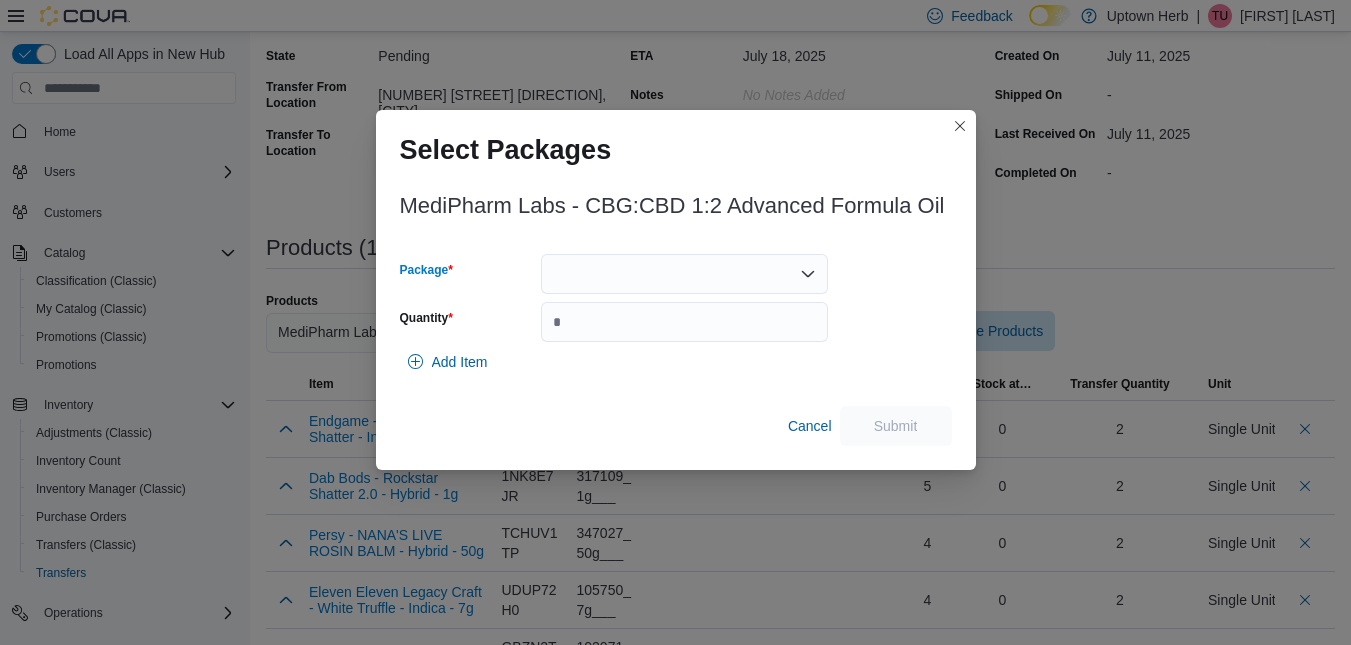 click at bounding box center [684, 274] 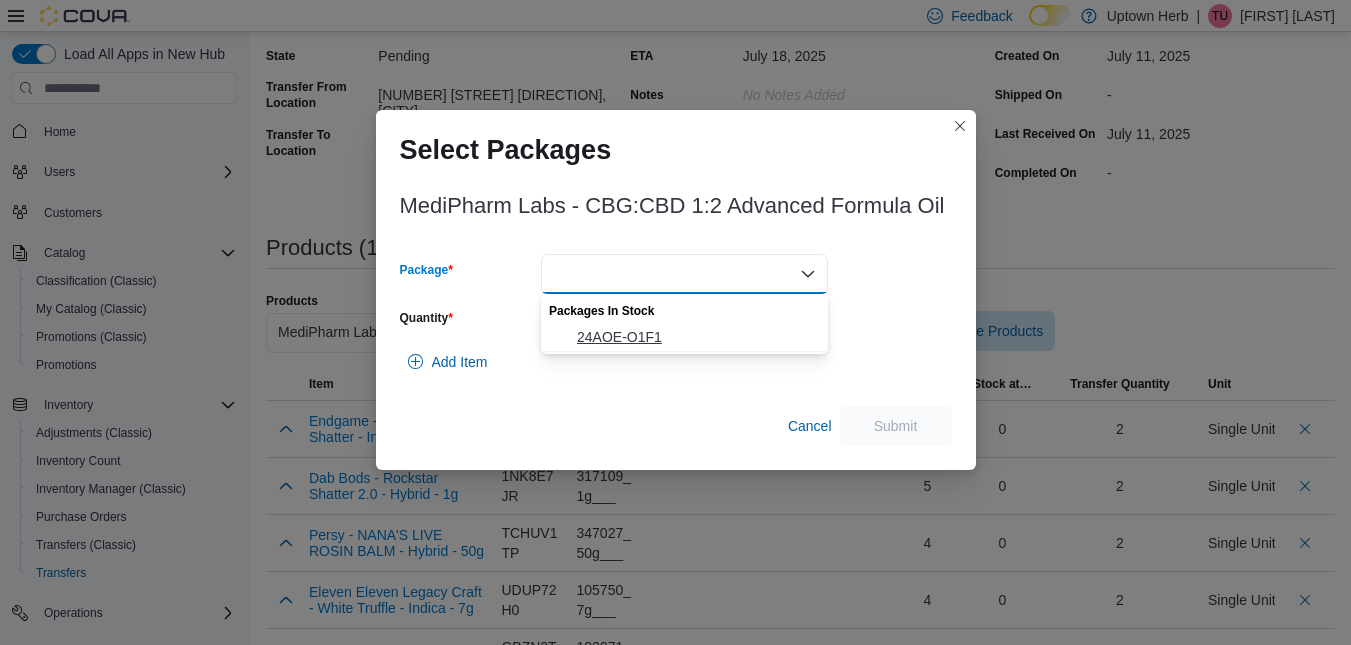 click on "24AOE-O1F1" at bounding box center [696, 337] 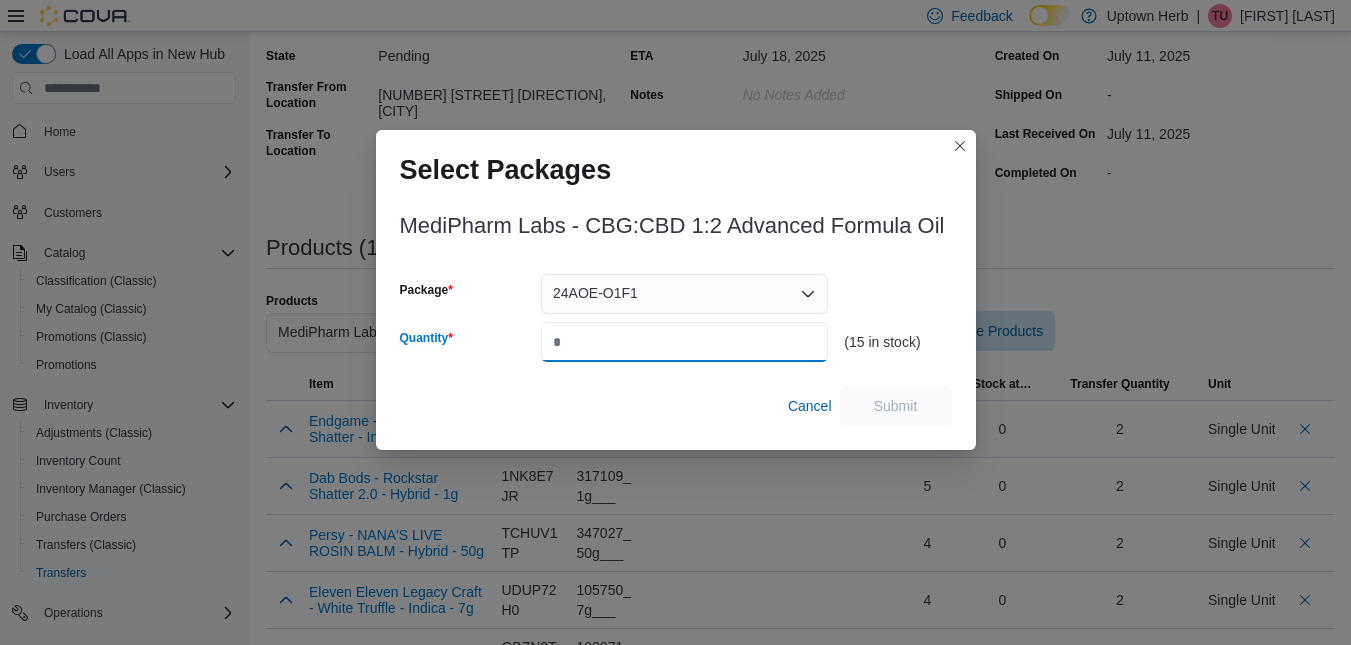 click on "Quantity" at bounding box center [684, 342] 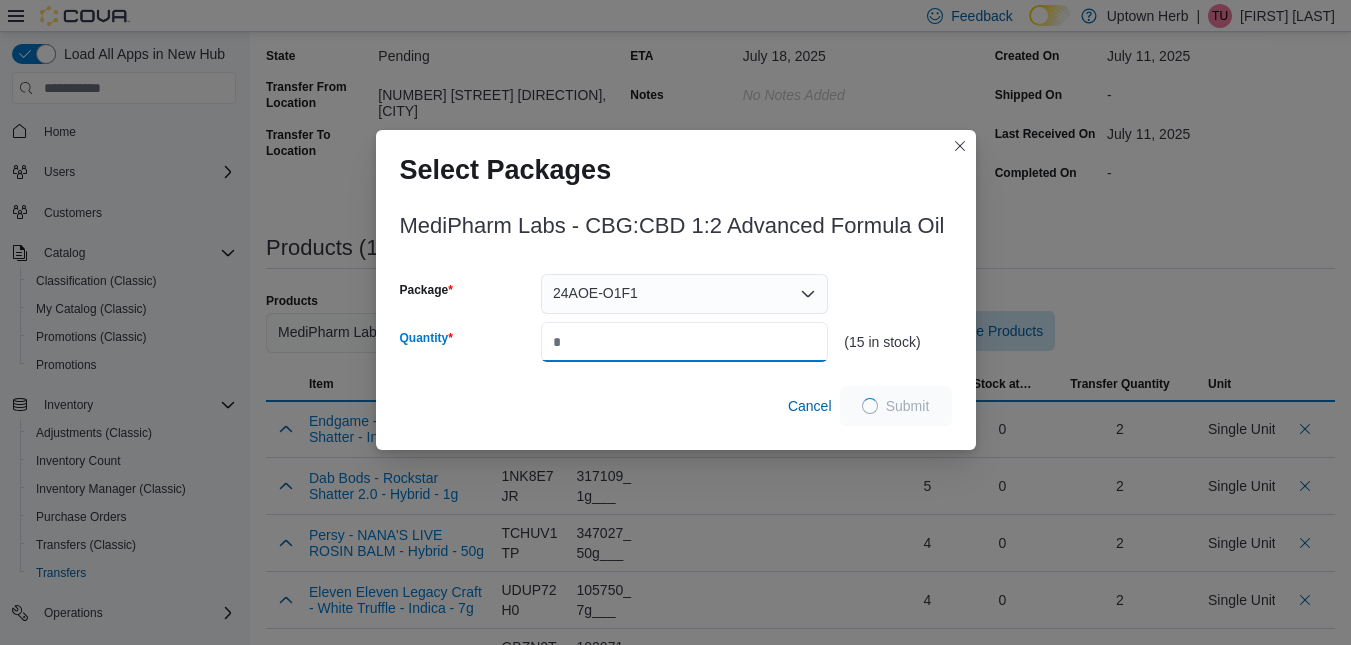 type on "*" 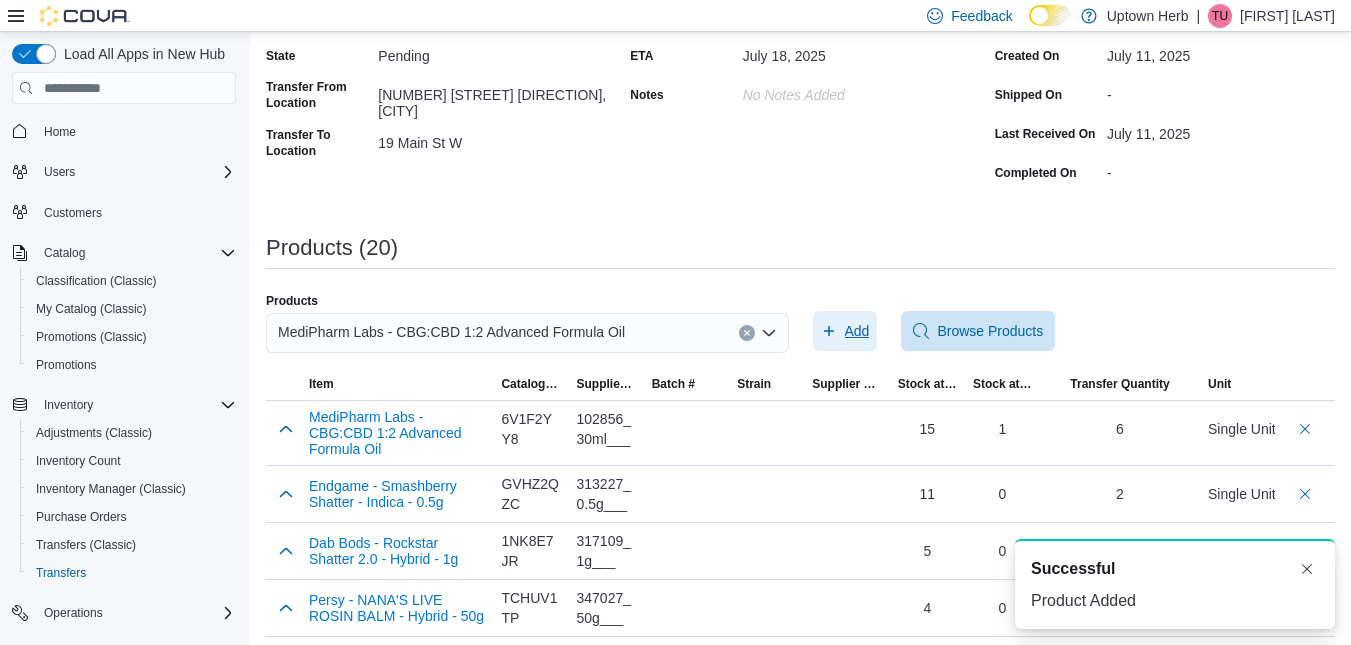 scroll, scrollTop: 0, scrollLeft: 0, axis: both 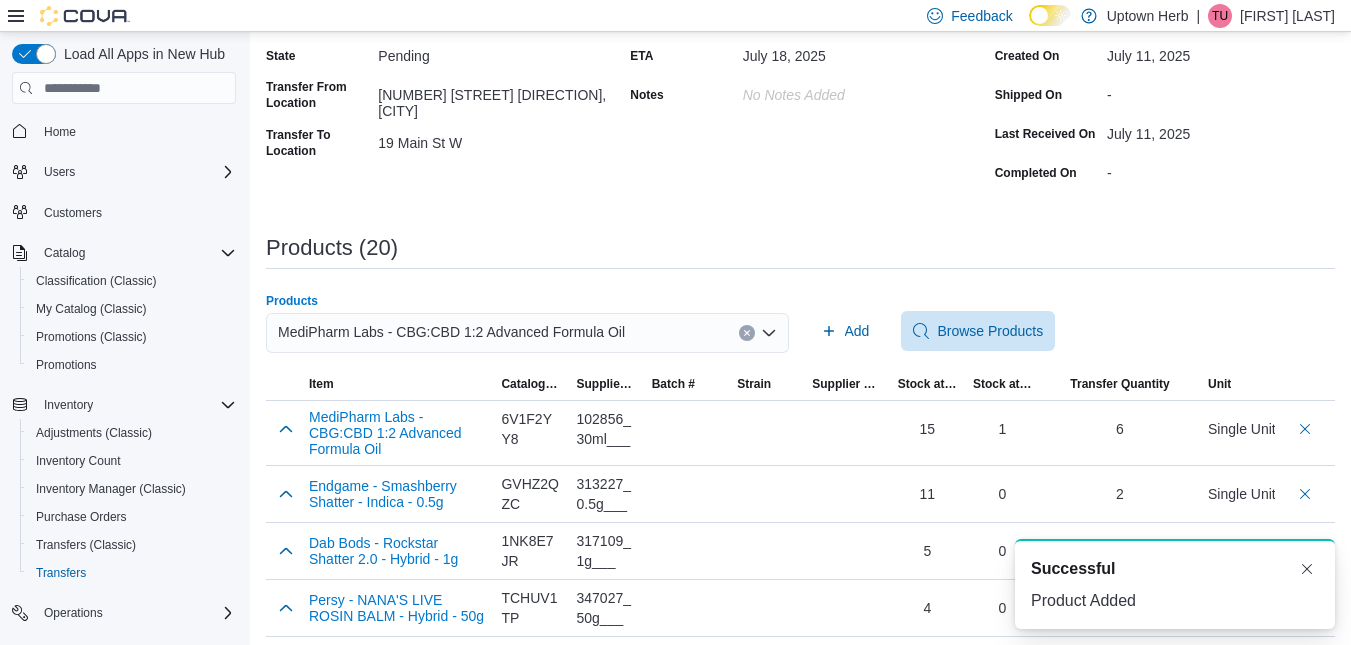 click on "MediPharm Labs - CBG:CBD 1:2 Advanced Formula Oil" at bounding box center (451, 332) 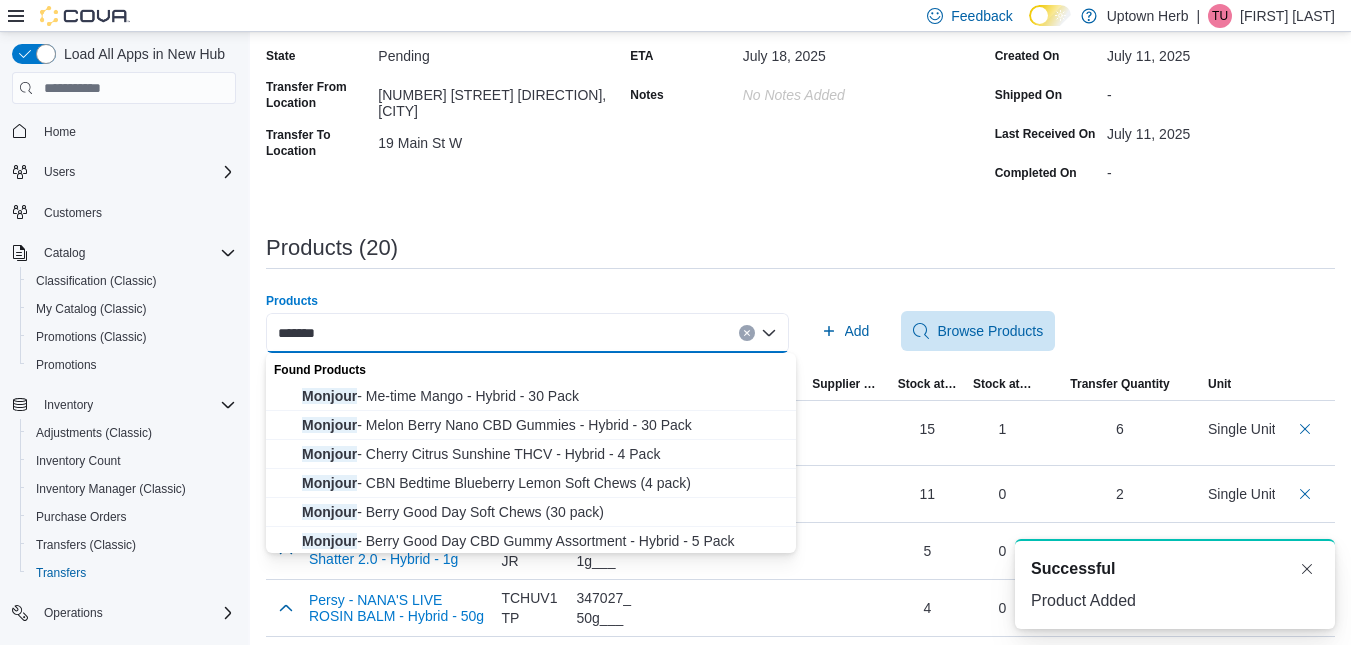 type on "*******" 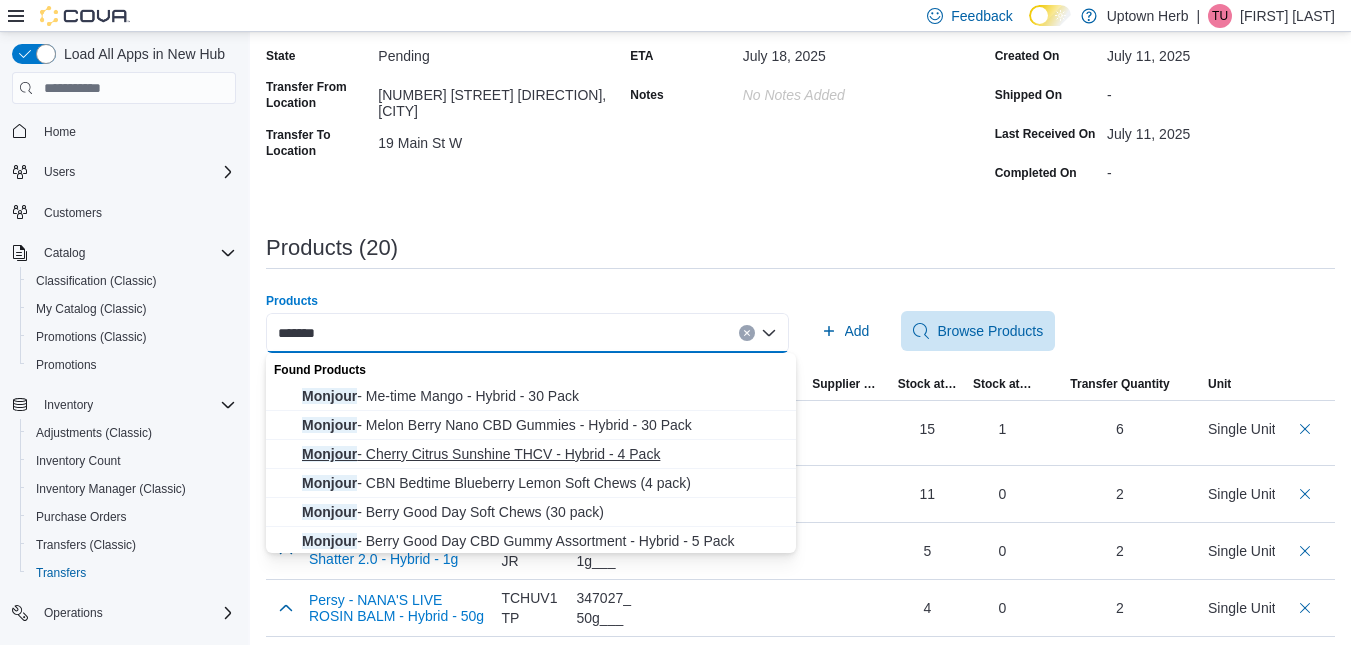 scroll, scrollTop: 61, scrollLeft: 0, axis: vertical 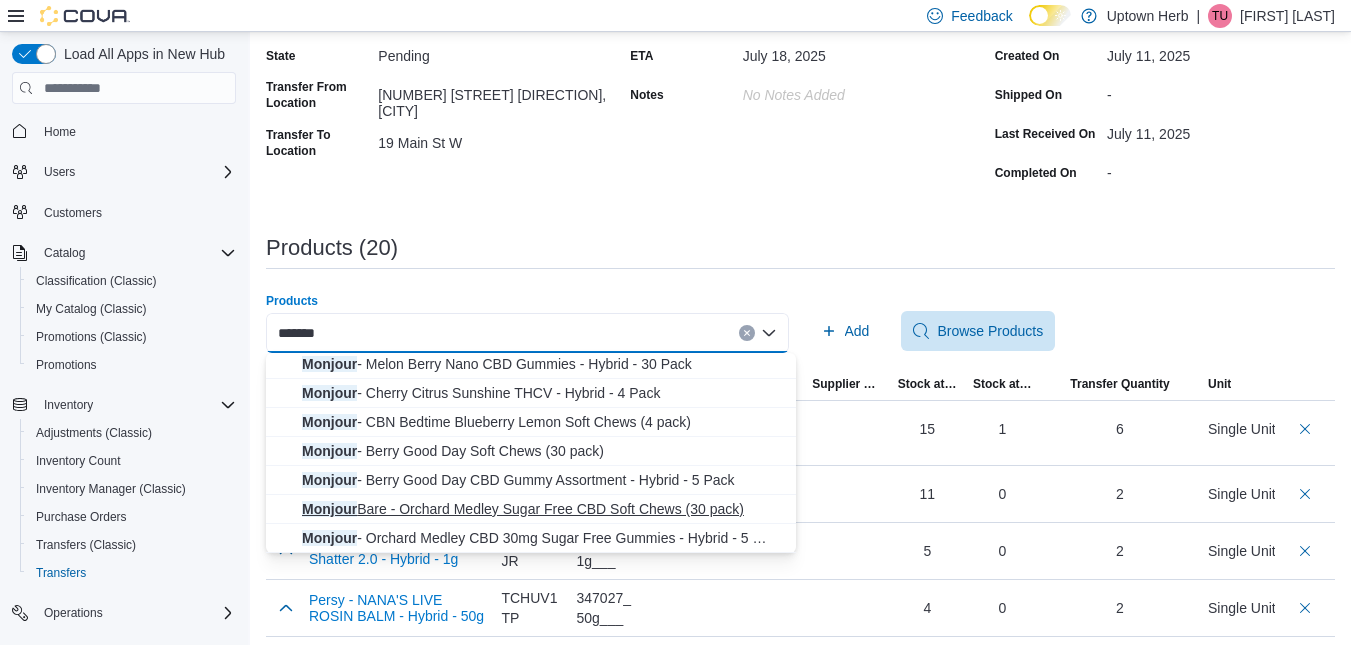 click on "Monjour  Bare - Orchard Medley Sugar Free CBD Soft Chews (30 pack)" at bounding box center [543, 509] 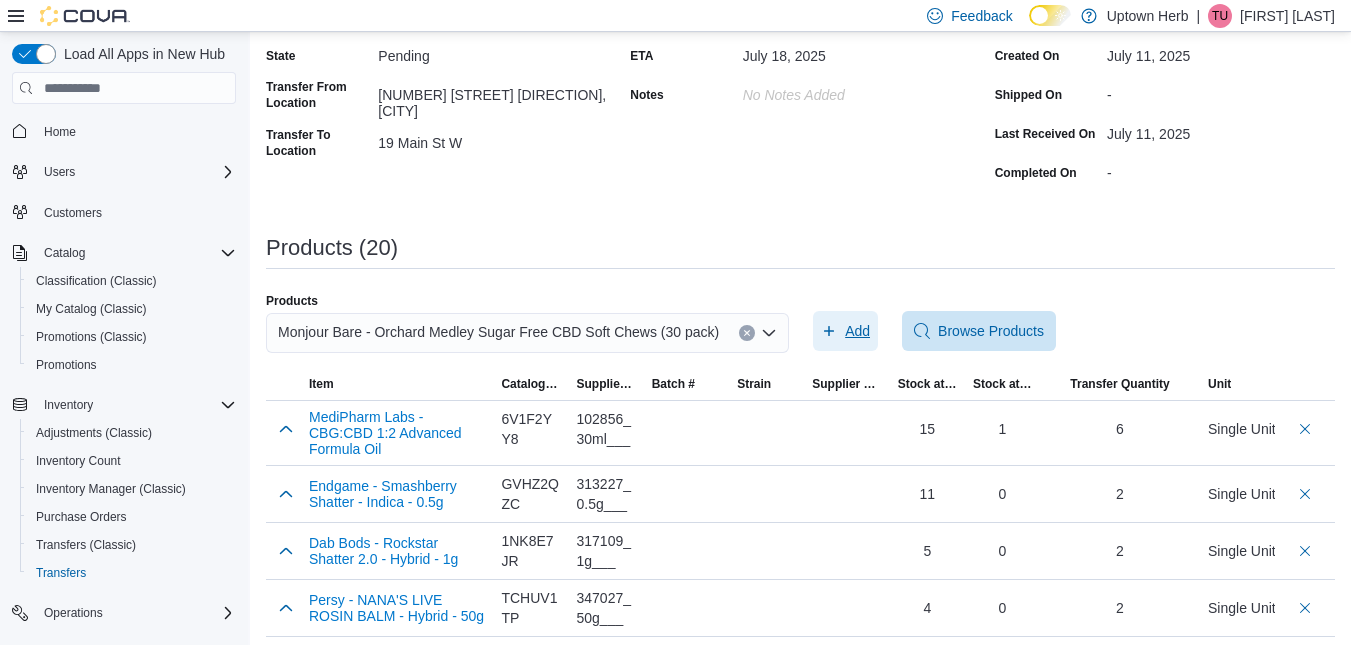 click on "Add" at bounding box center [857, 331] 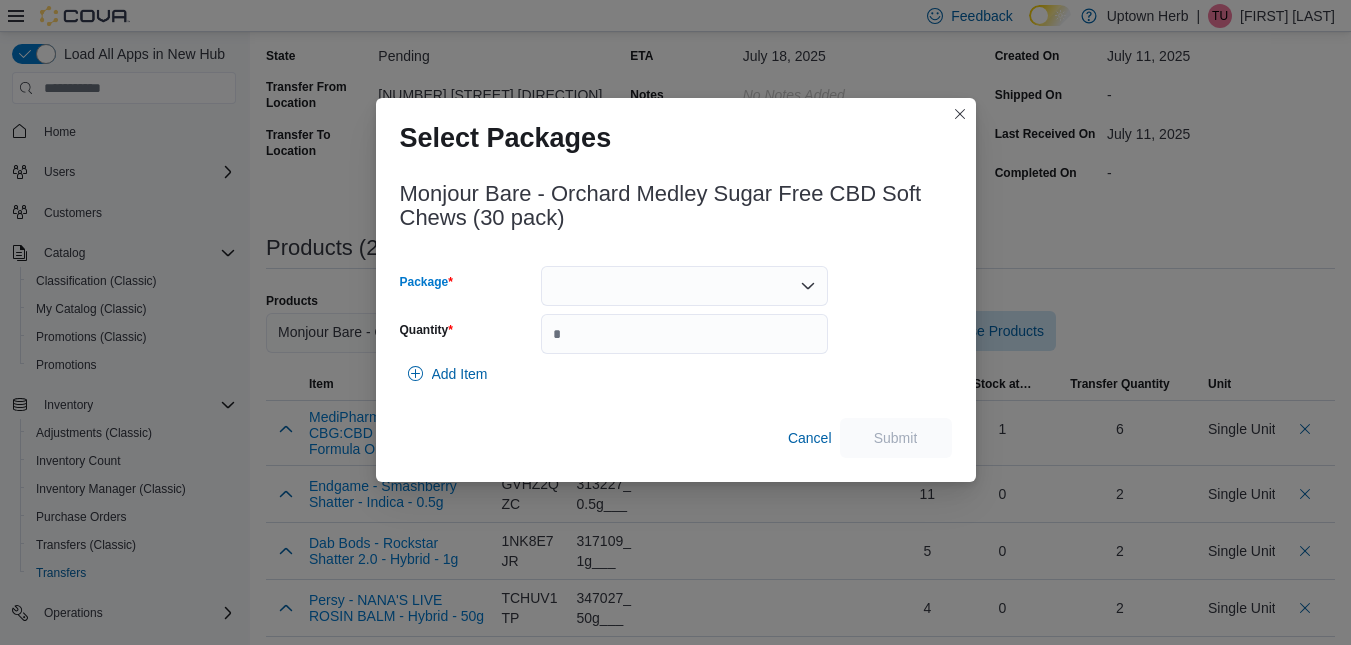 click at bounding box center [684, 286] 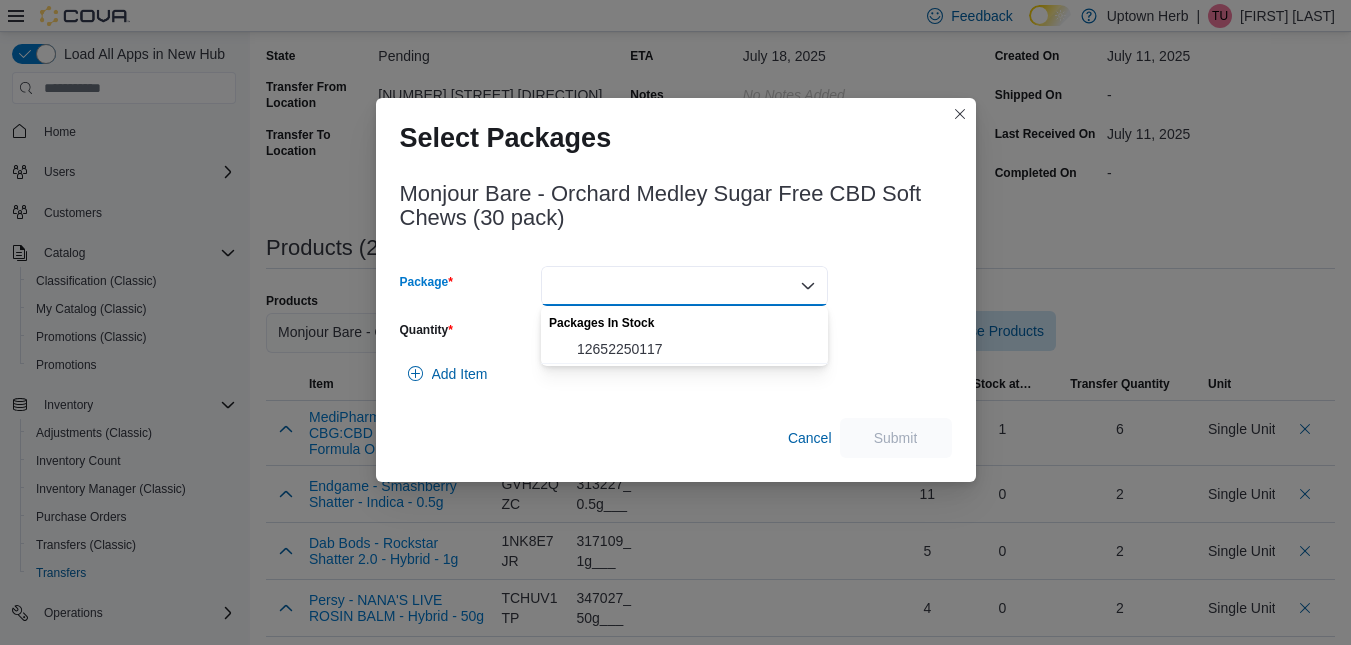 click at bounding box center [684, 286] 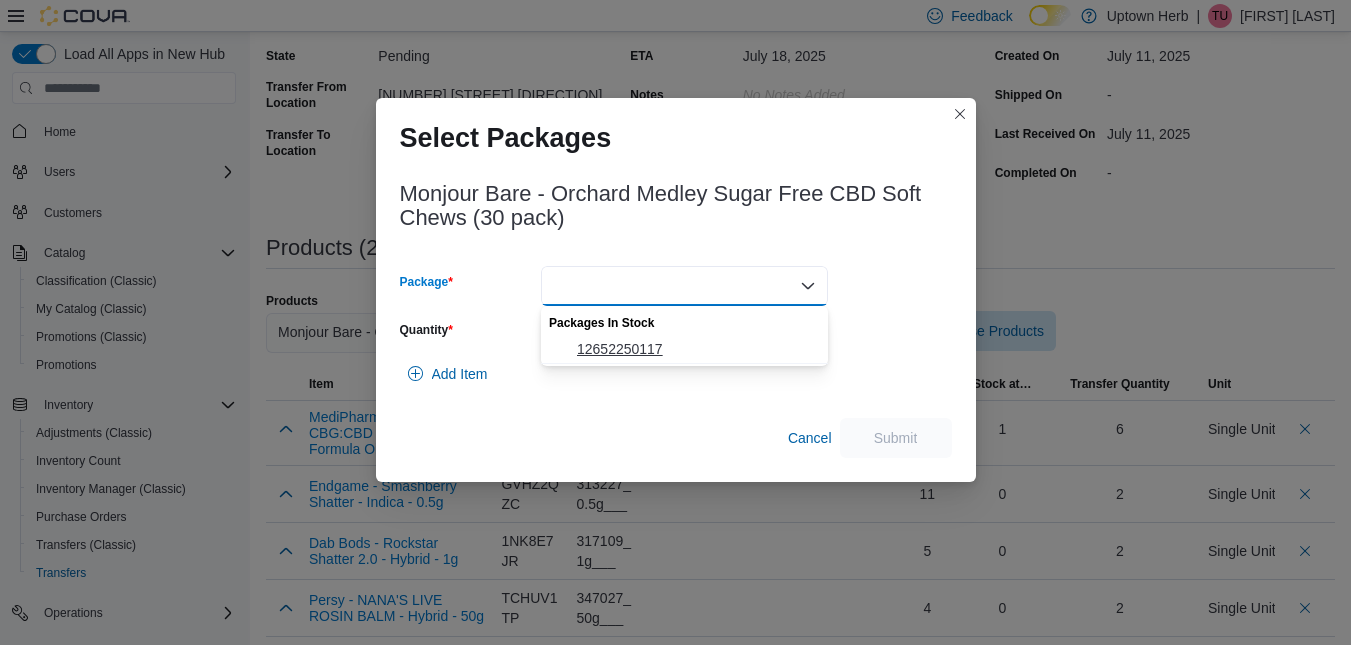 click on "12652250117" at bounding box center [684, 349] 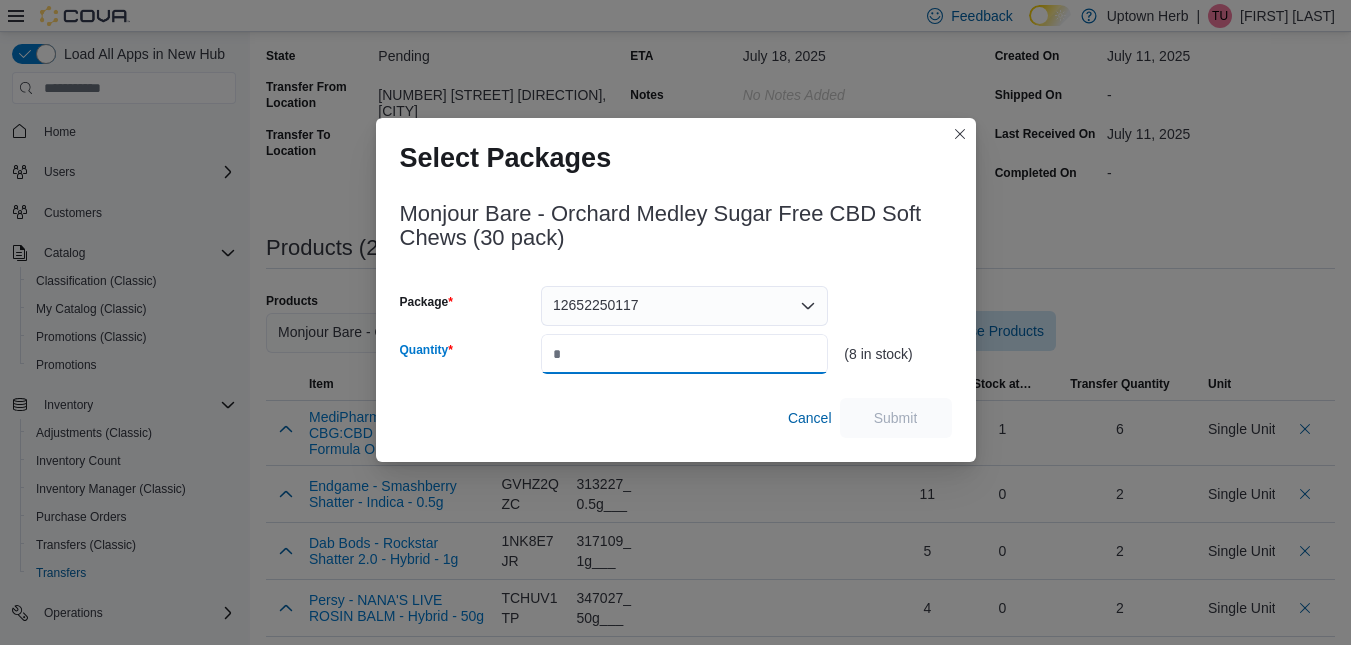 click on "Quantity" at bounding box center (684, 354) 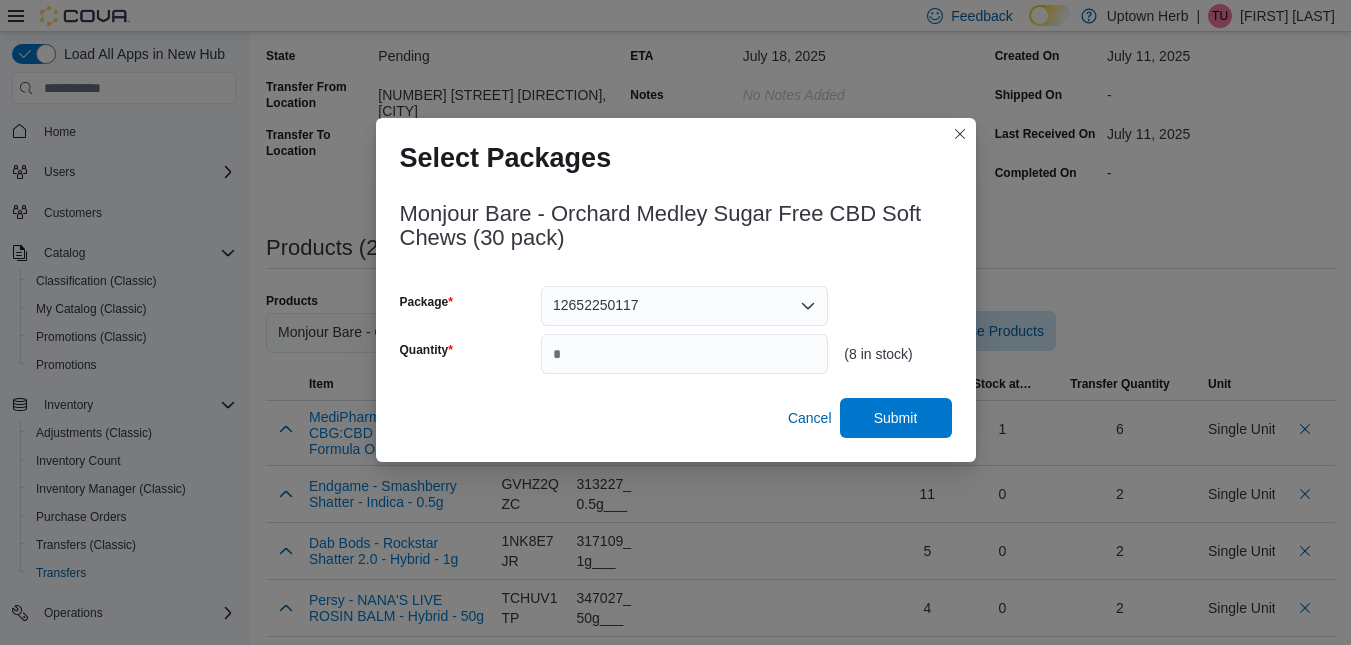 type on "*" 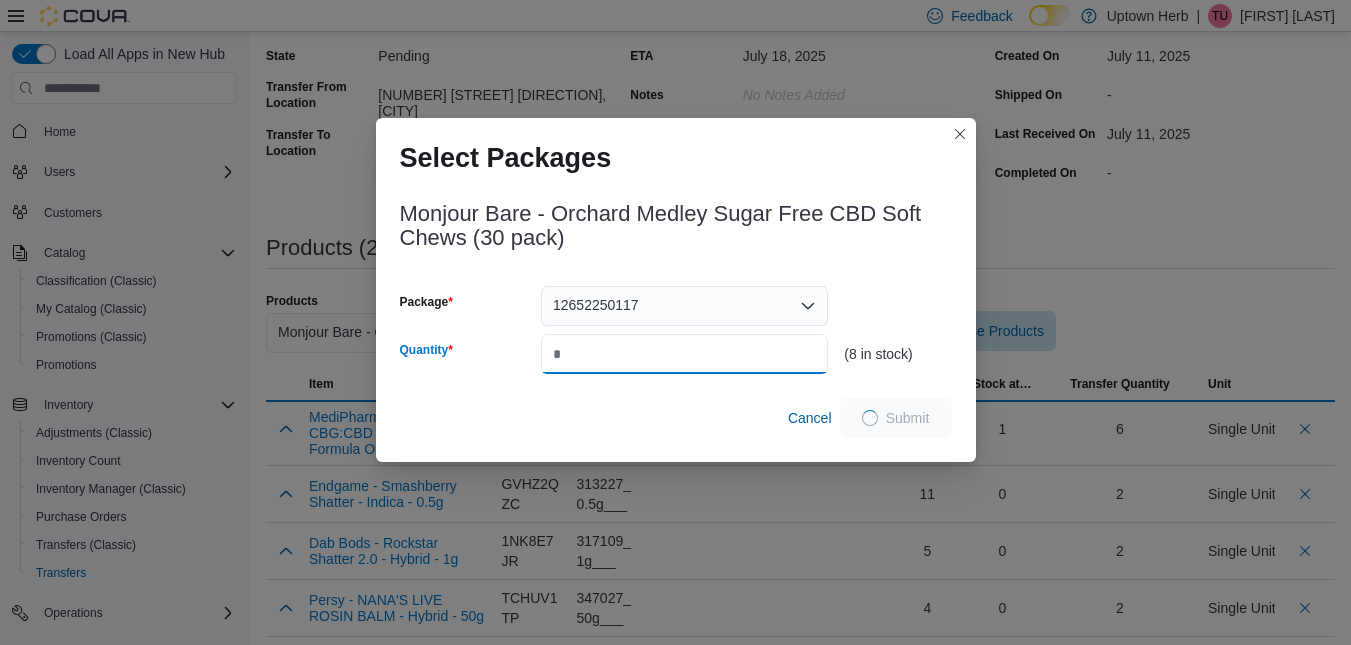 type on "*" 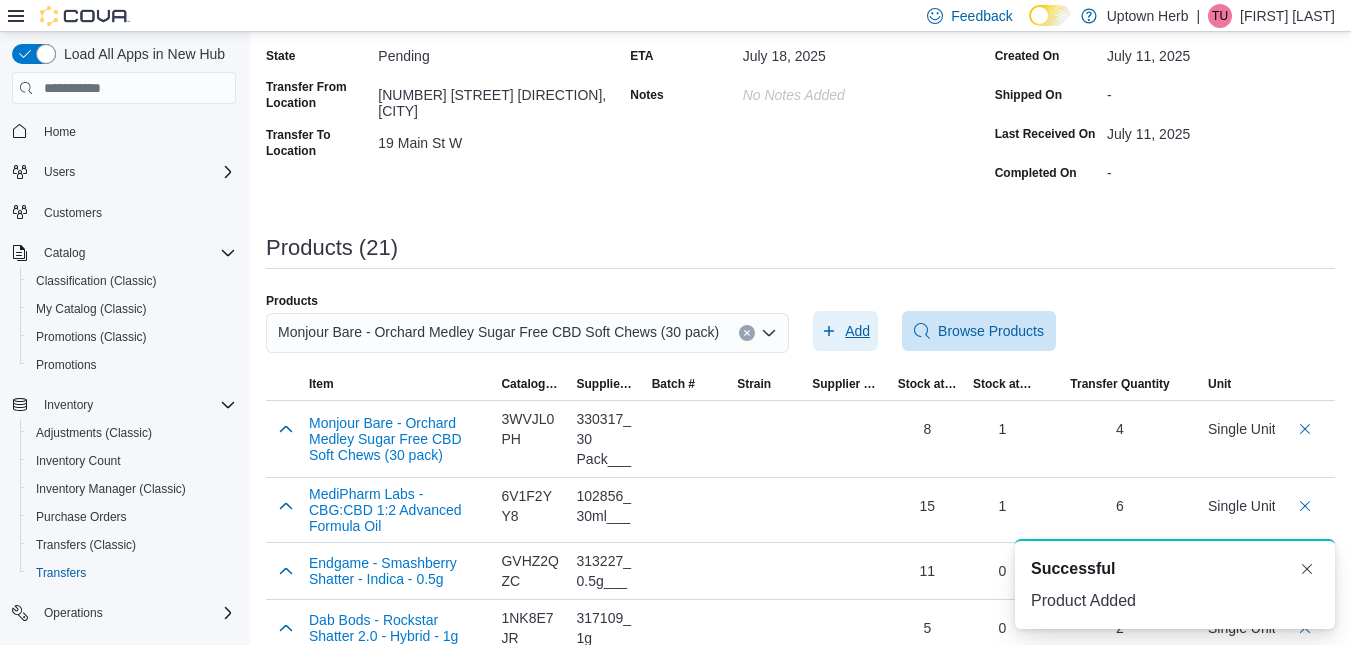 scroll, scrollTop: 0, scrollLeft: 0, axis: both 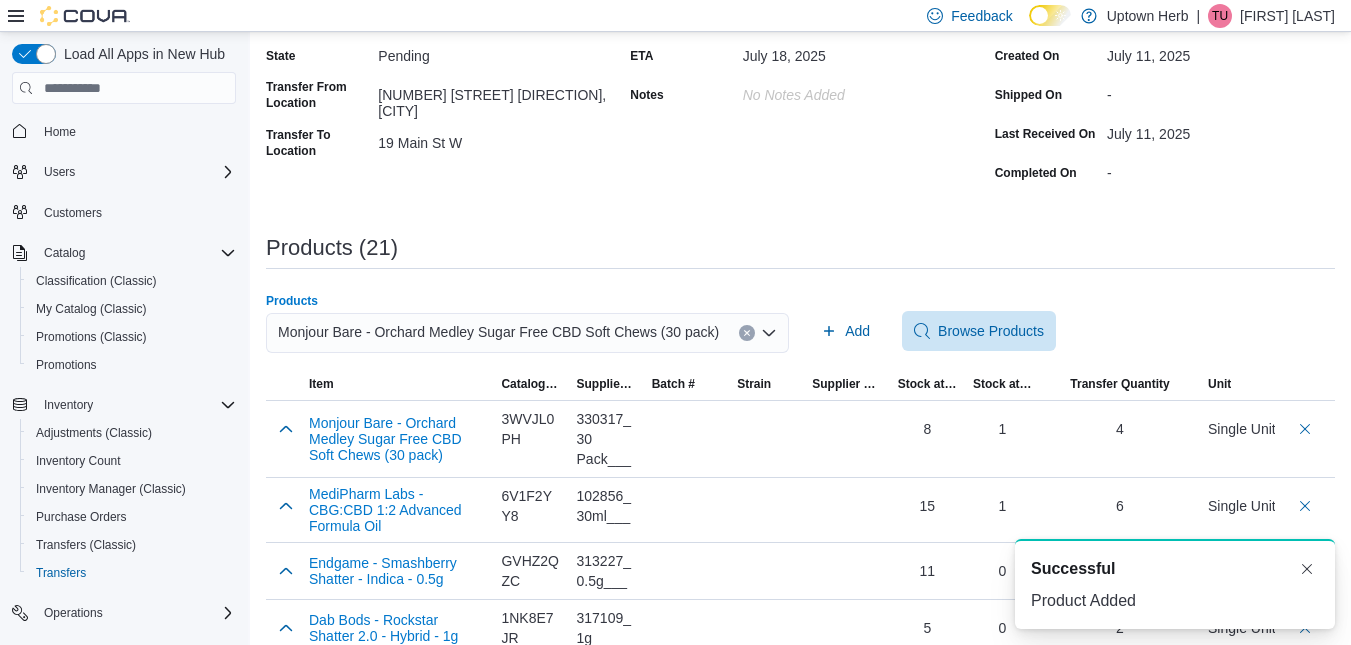 click on "Monjour Bare - Orchard Medley Sugar Free CBD Soft Chews (30 pack)" at bounding box center [498, 332] 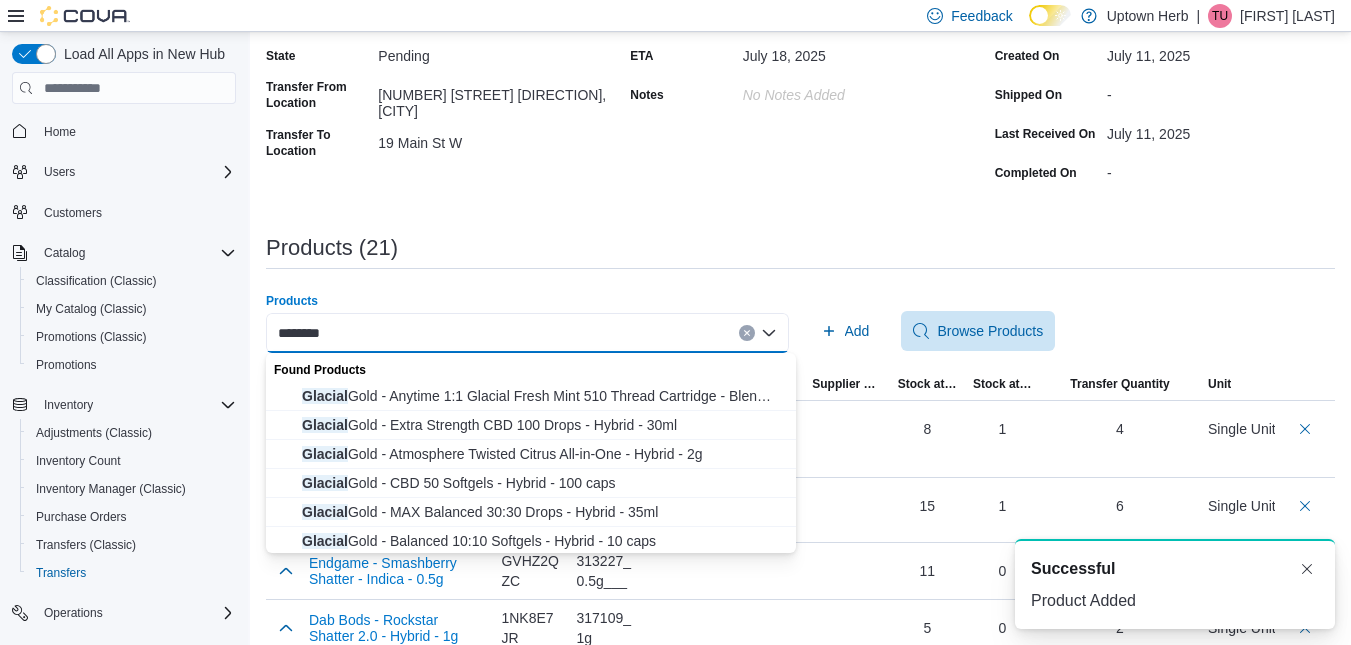 type on "*******" 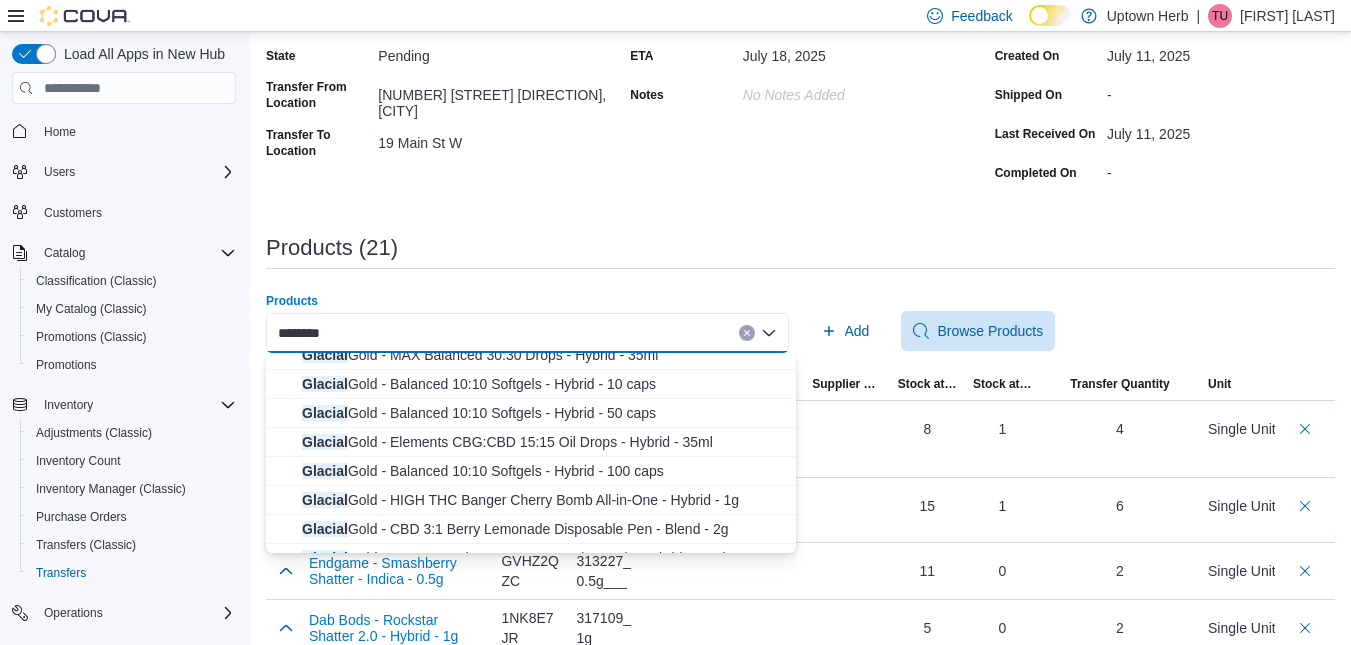 scroll, scrollTop: 177, scrollLeft: 0, axis: vertical 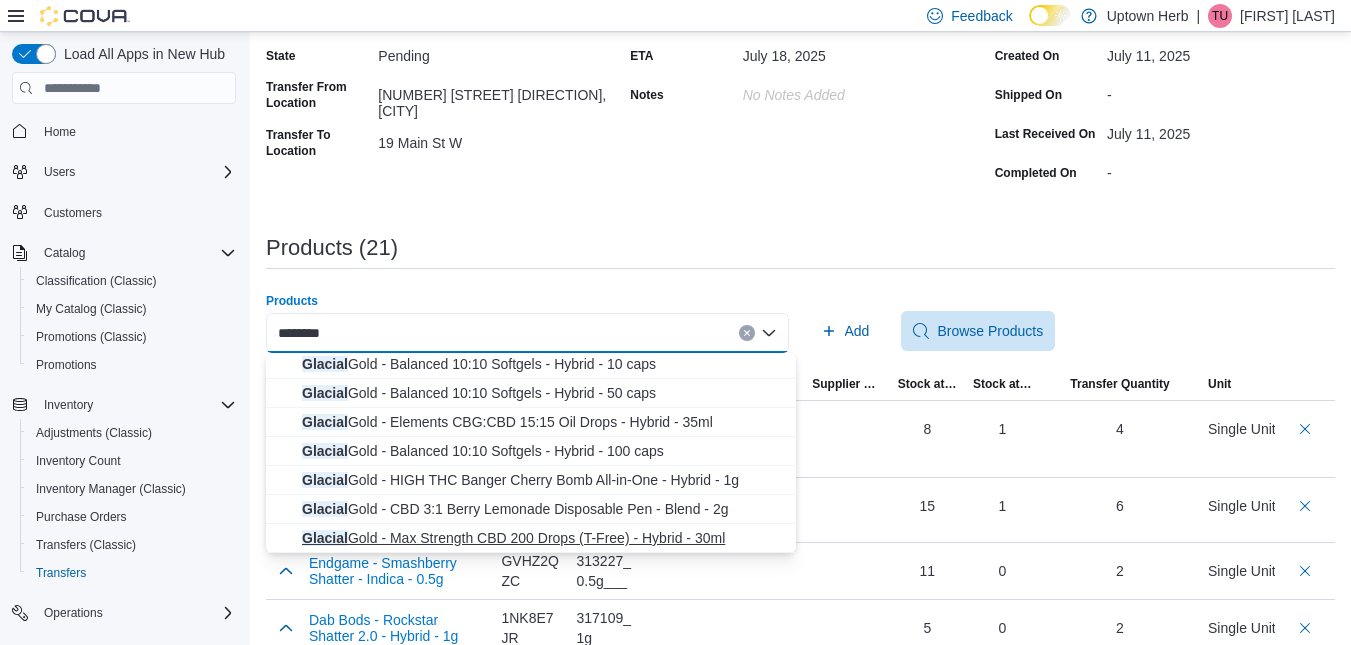 click on "Glacial  Gold - Max Strength CBD 200 Drops (T-Free) - Hybrid - 30ml" at bounding box center [543, 538] 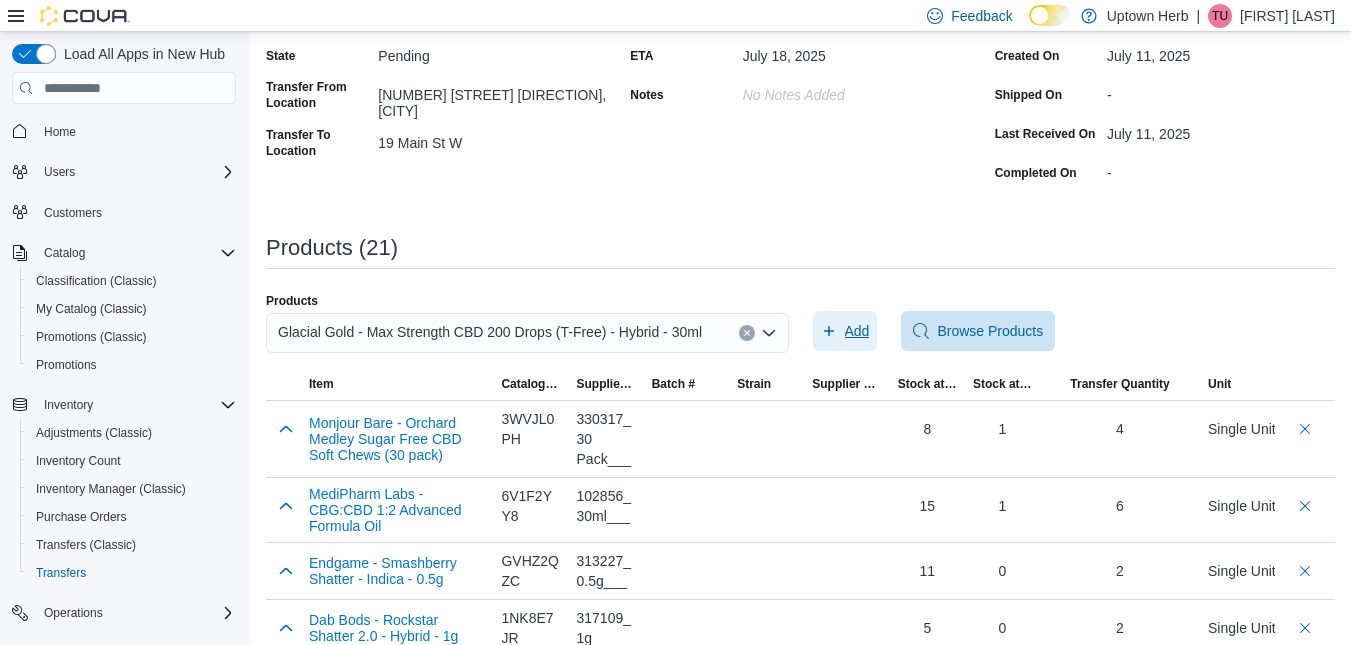 click on "Add" at bounding box center (845, 331) 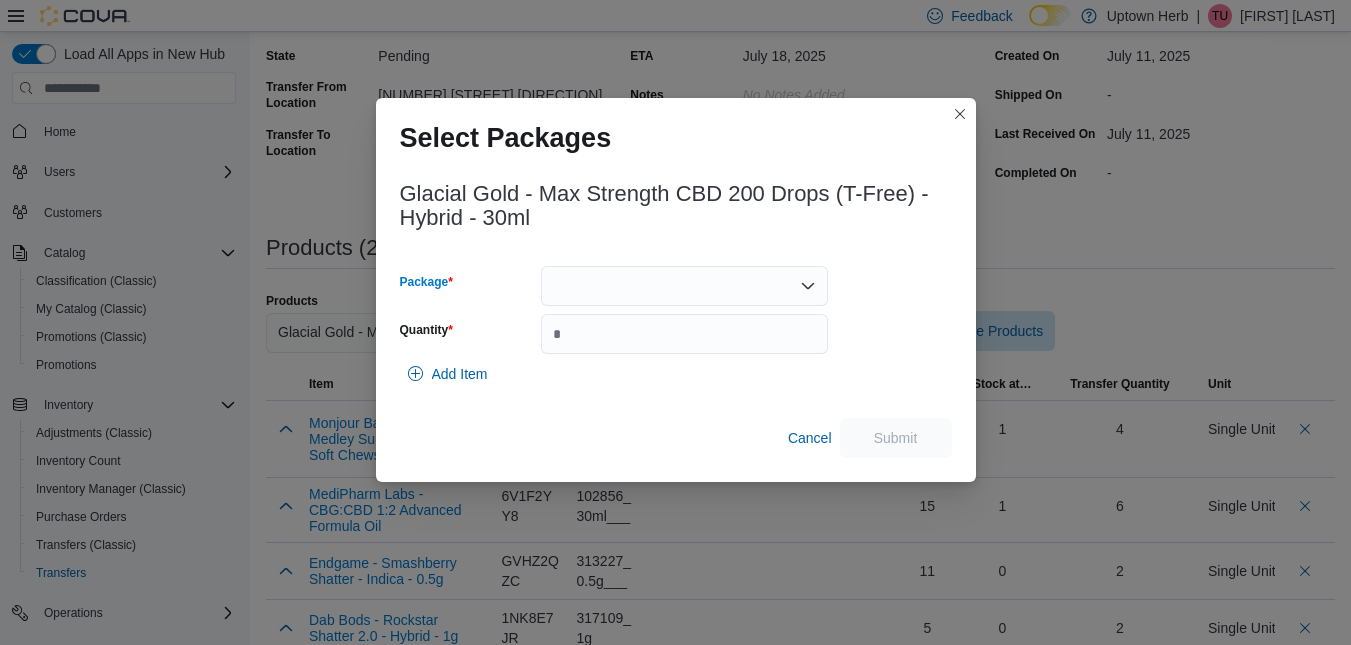click at bounding box center (684, 286) 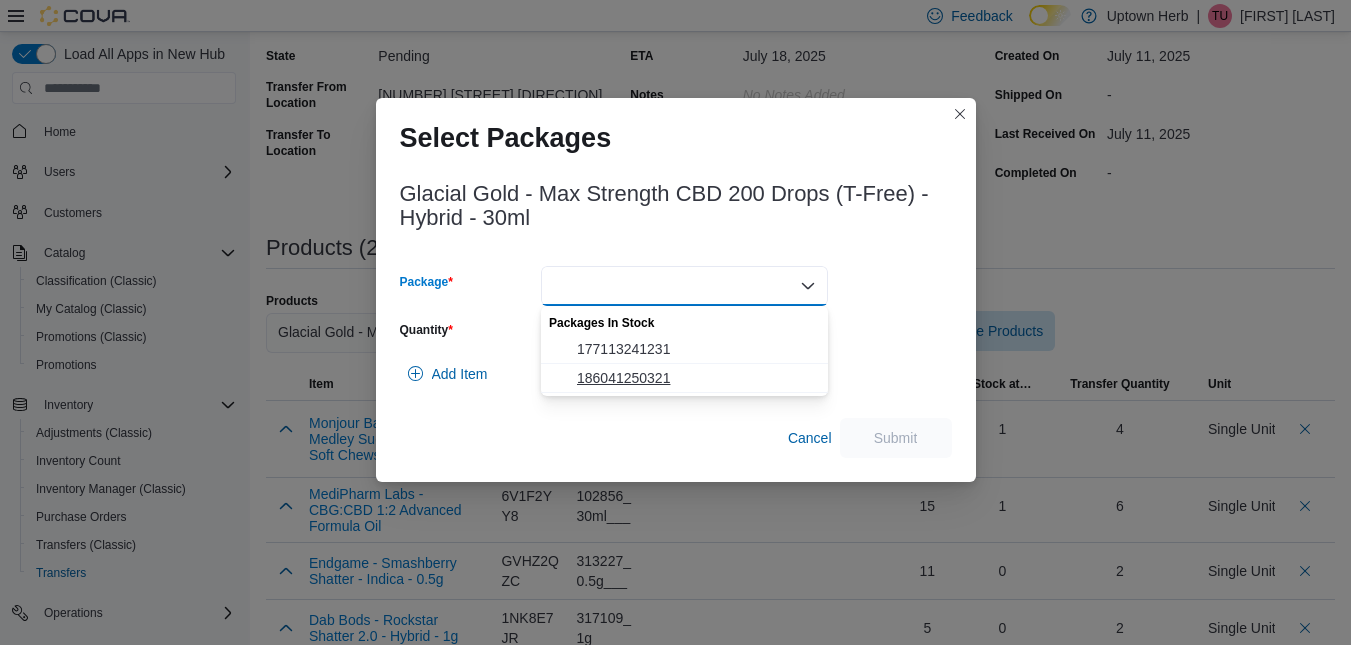 click on "186041250321" at bounding box center (684, 378) 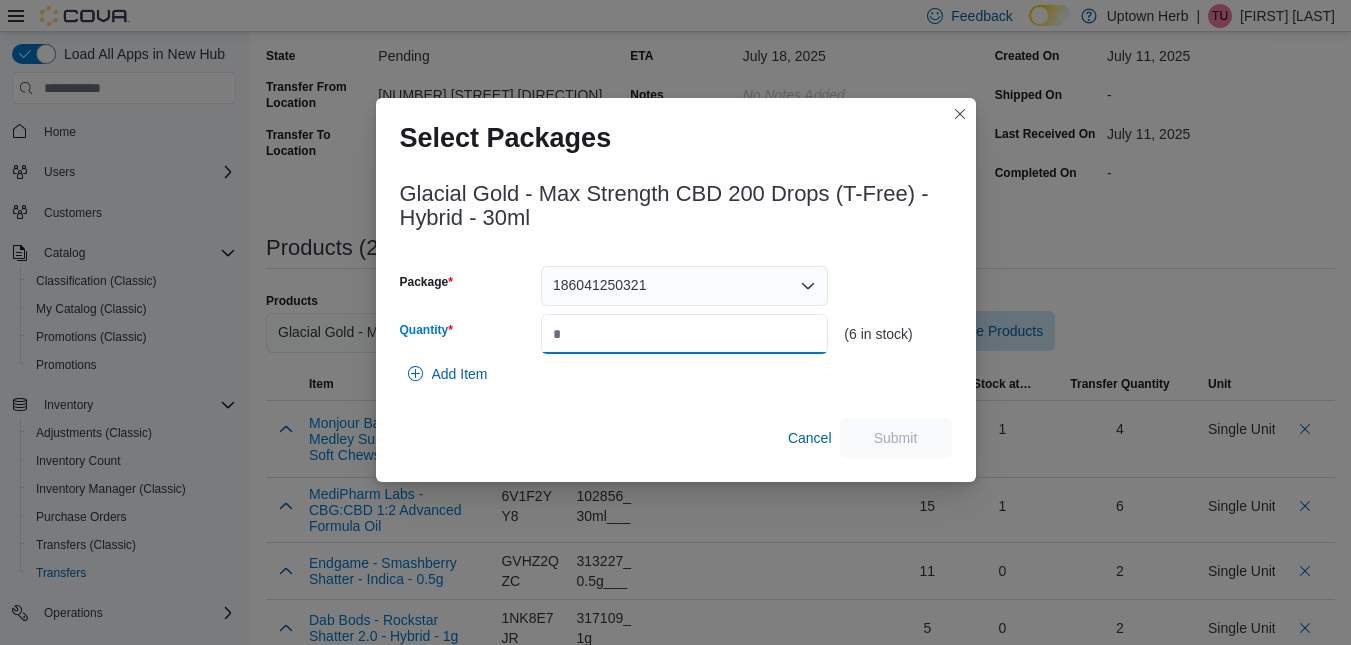 click on "Quantity" at bounding box center [684, 334] 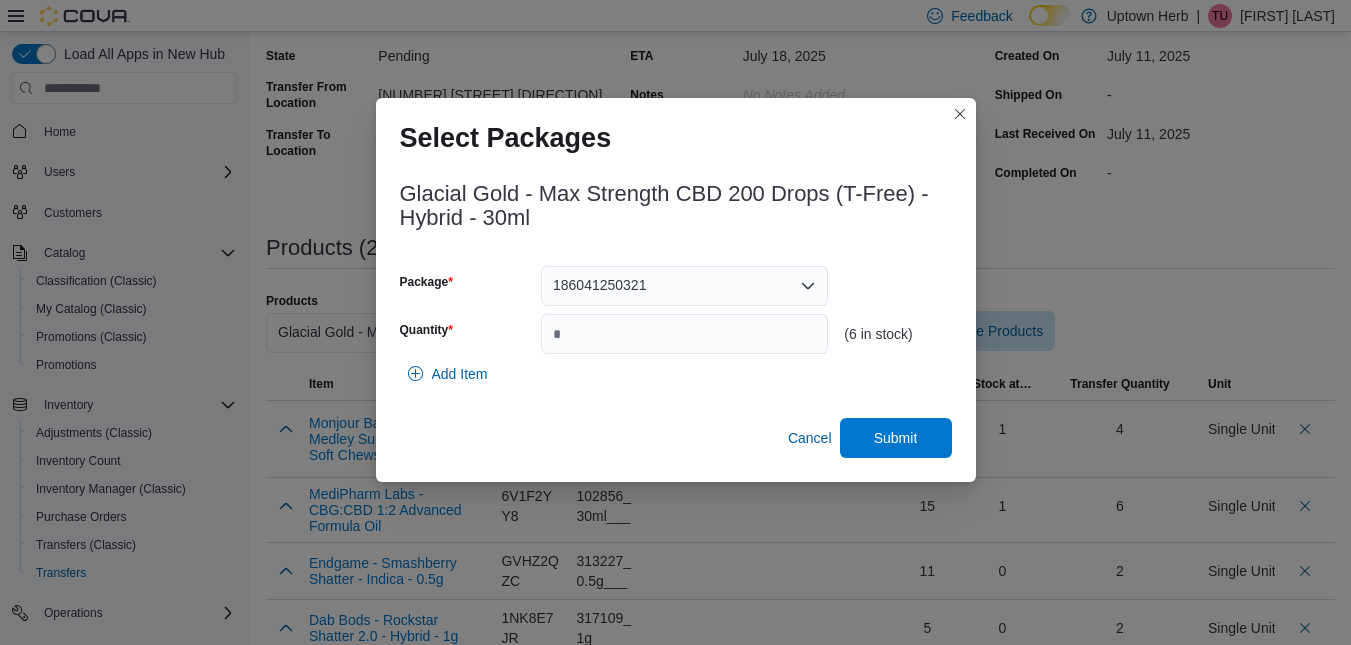 type on "*" 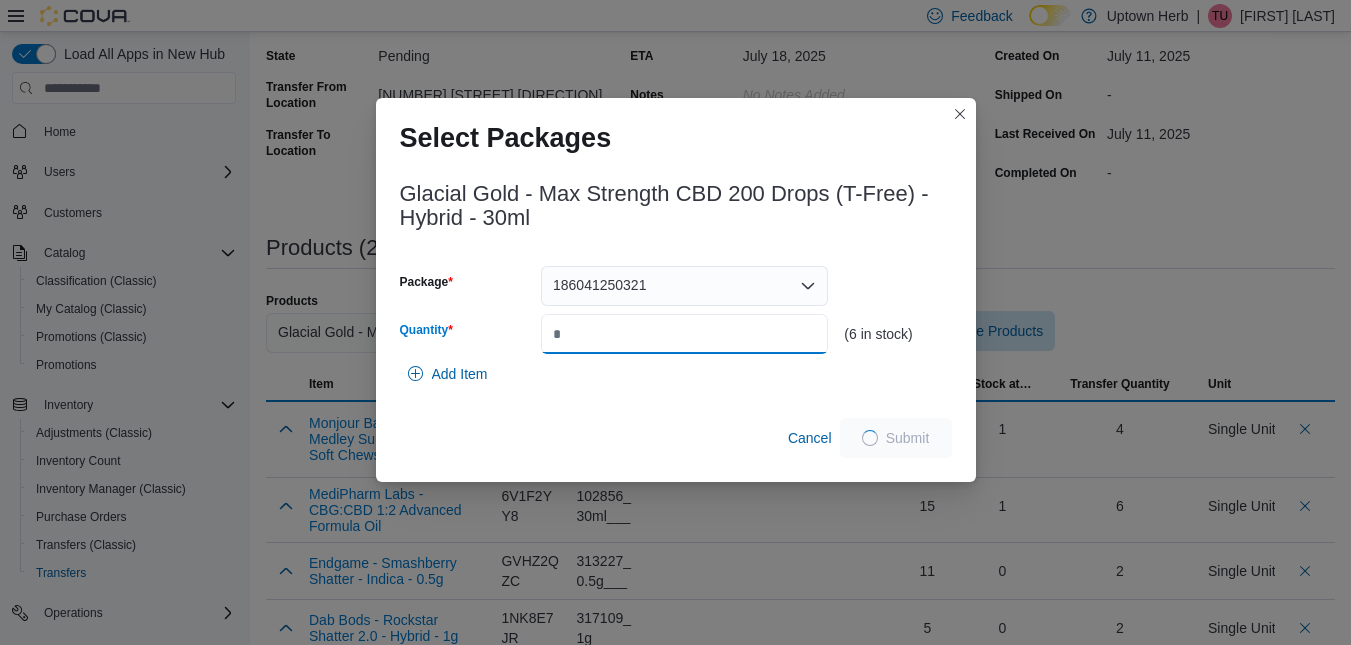 type on "*" 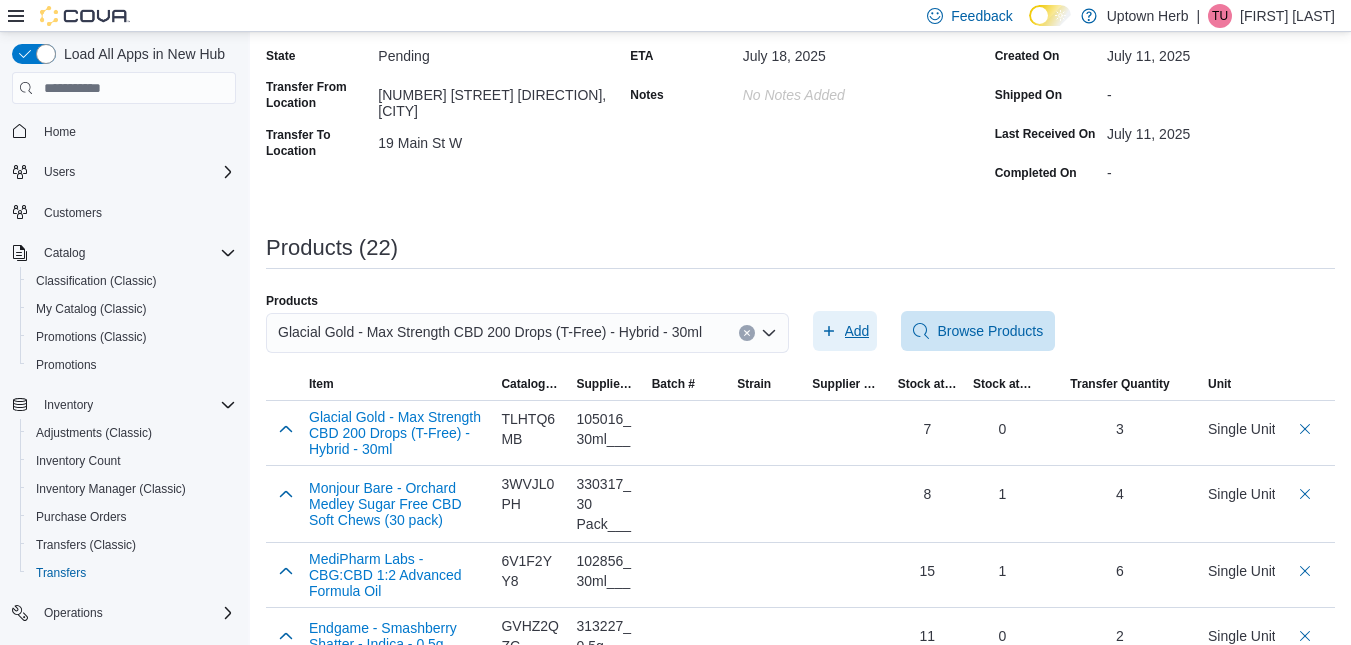 scroll, scrollTop: 0, scrollLeft: 0, axis: both 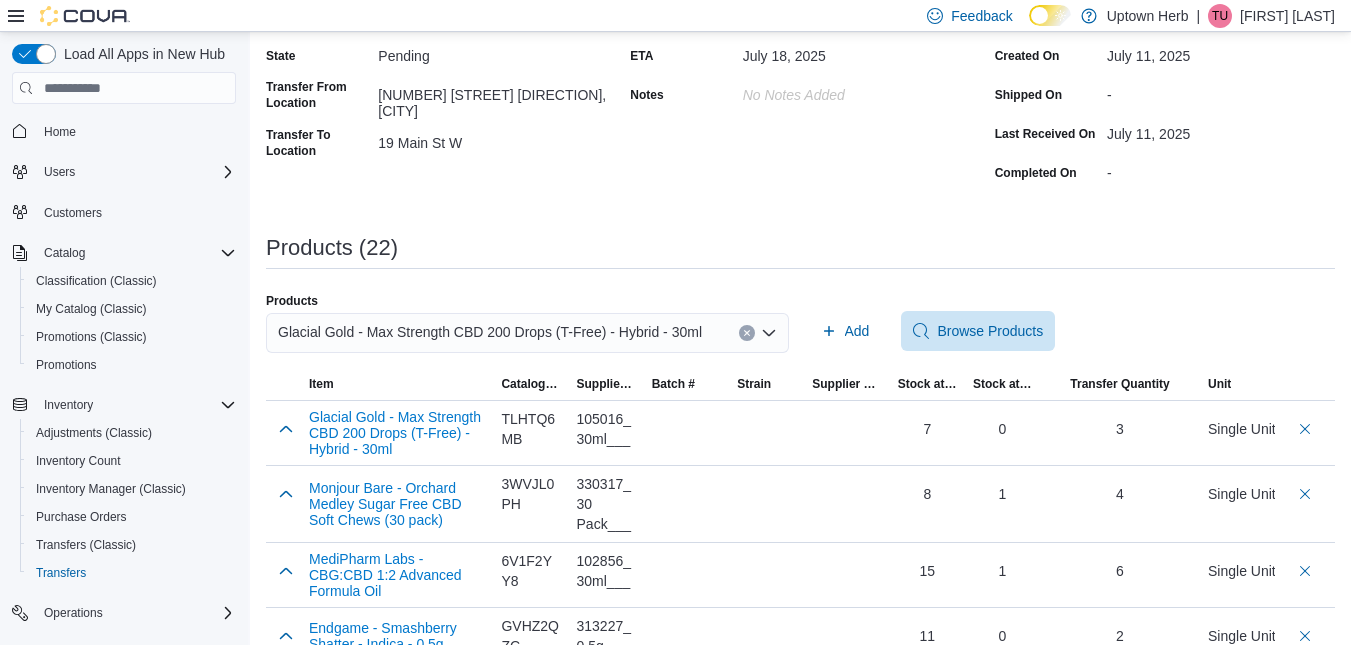 click on "Glacial Gold - Max Strength CBD 200 Drops (T-Free) - Hybrid - 30ml" at bounding box center (490, 332) 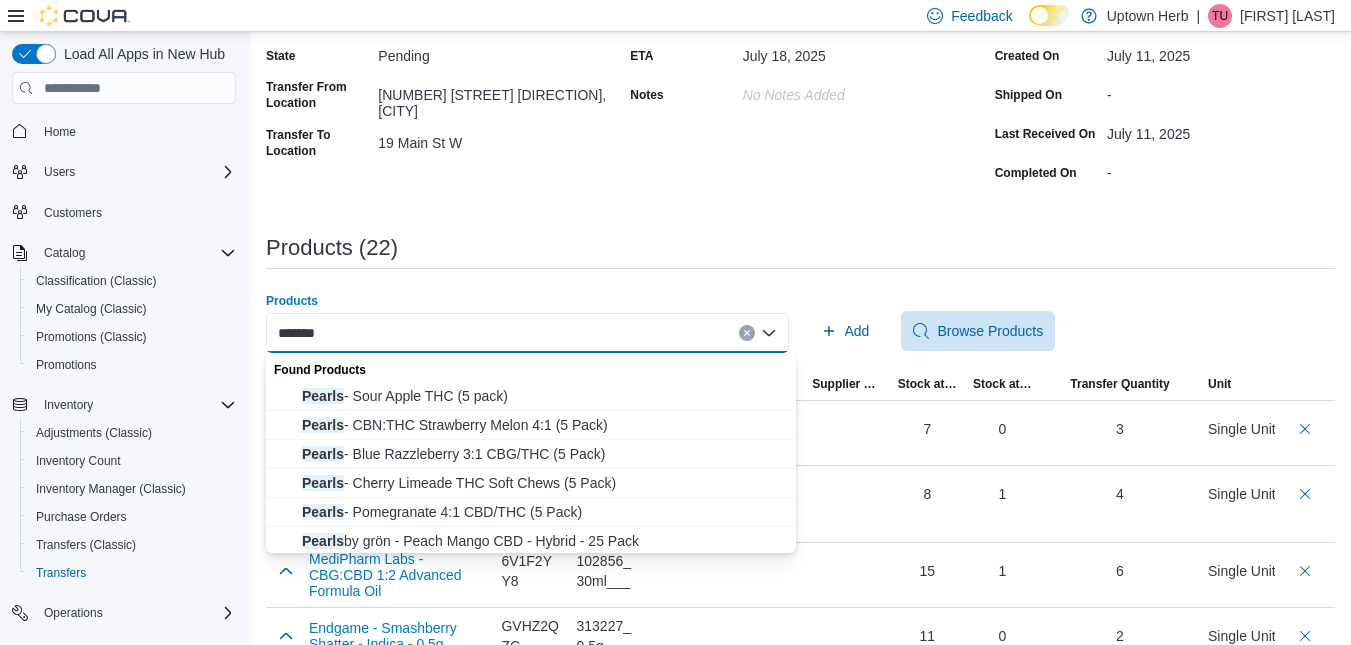 type on "******" 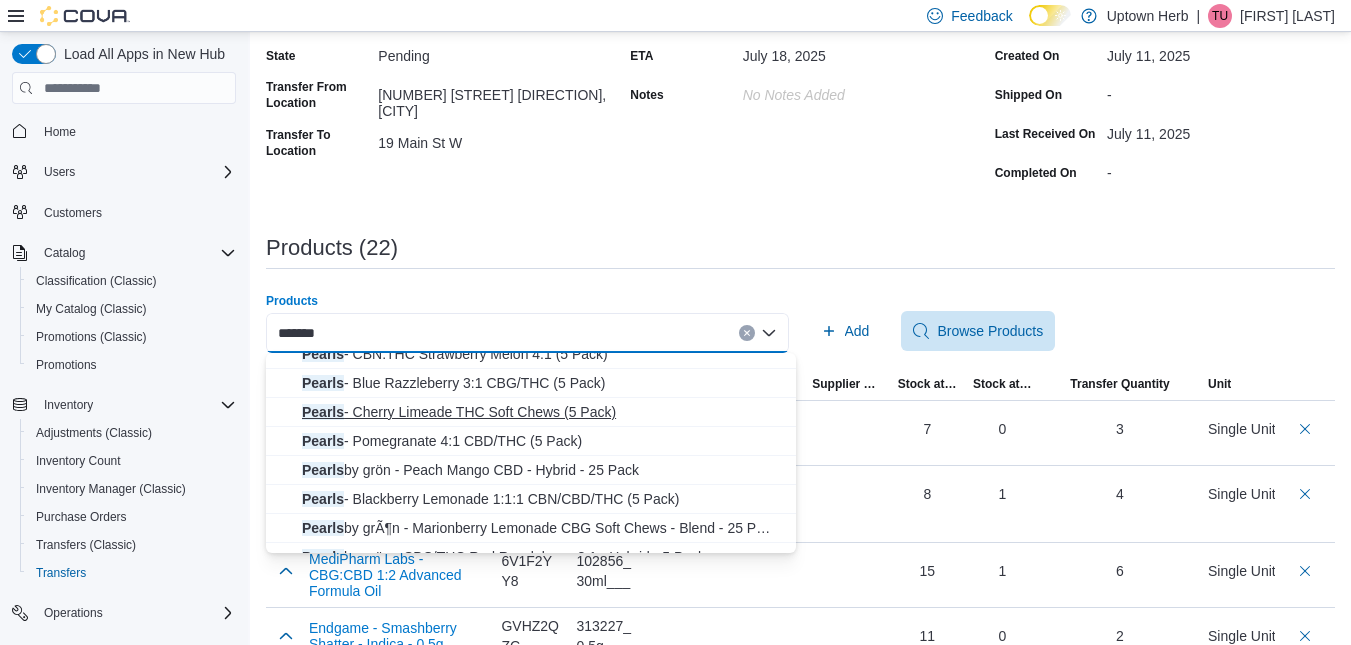 scroll, scrollTop: 90, scrollLeft: 0, axis: vertical 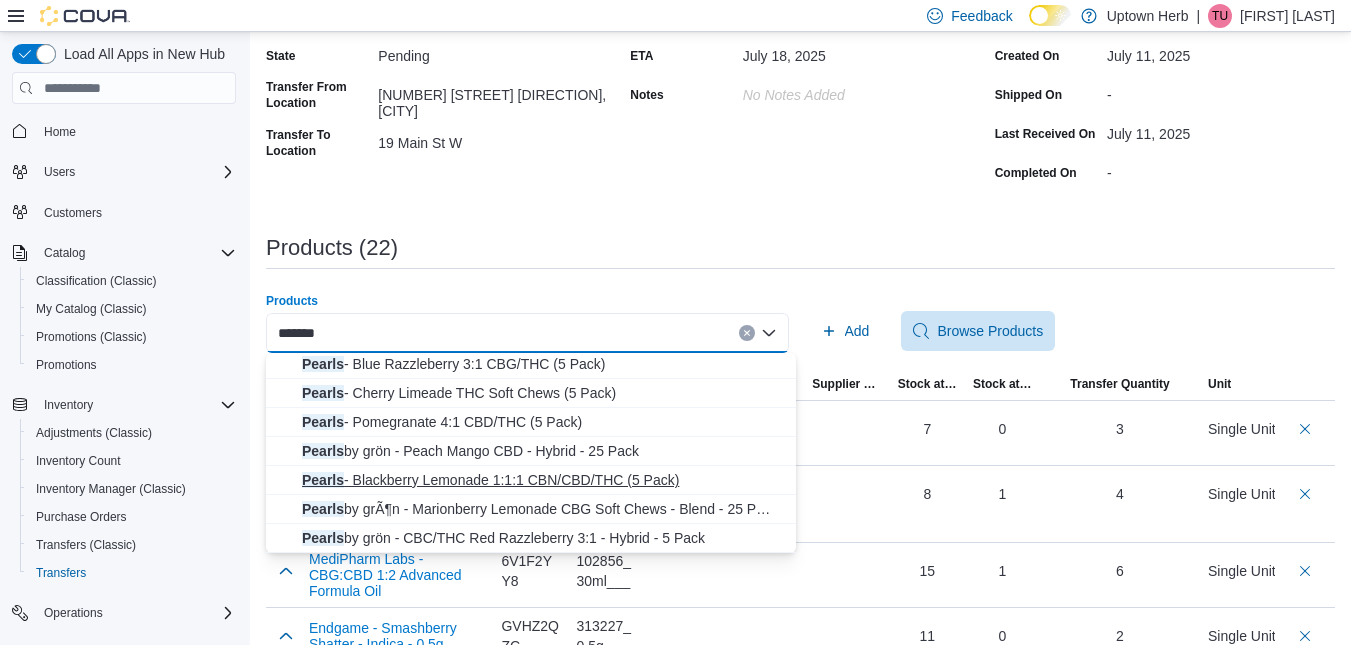 click on "Pearls  - Blackberry Lemonade 1:1:1 CBN/CBD/THC (5 Pack)" at bounding box center (543, 480) 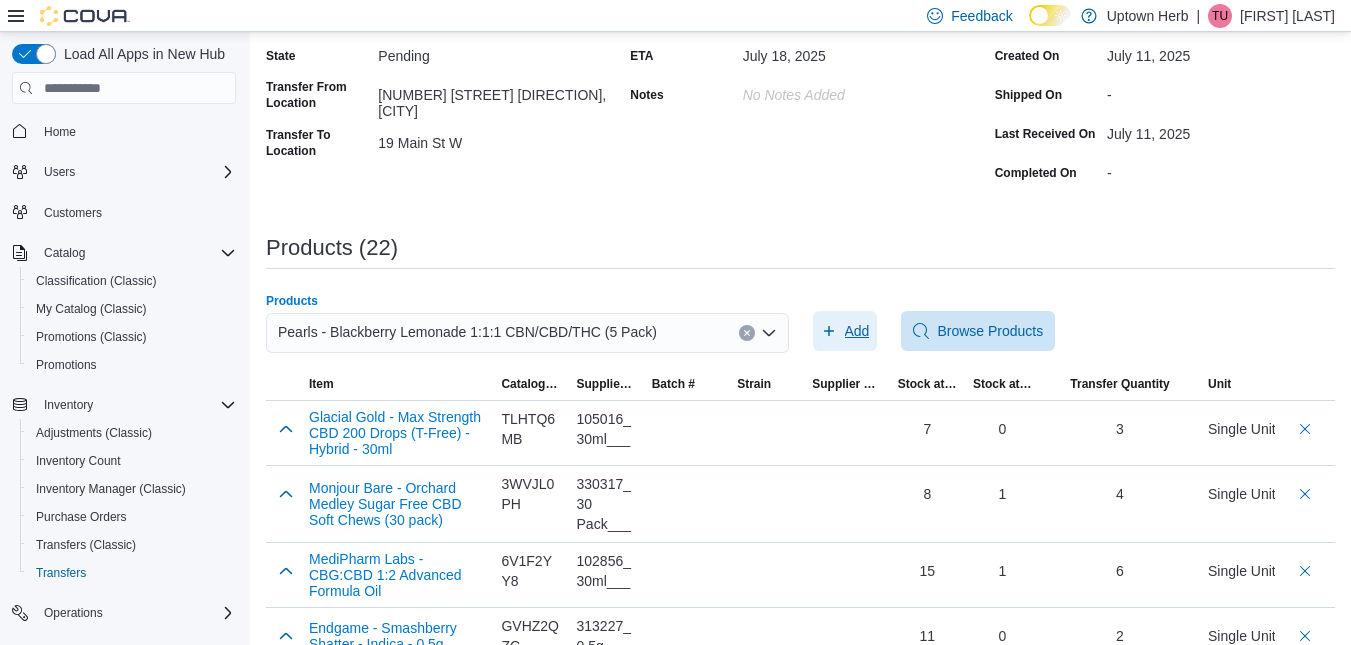 click on "Add" at bounding box center (845, 331) 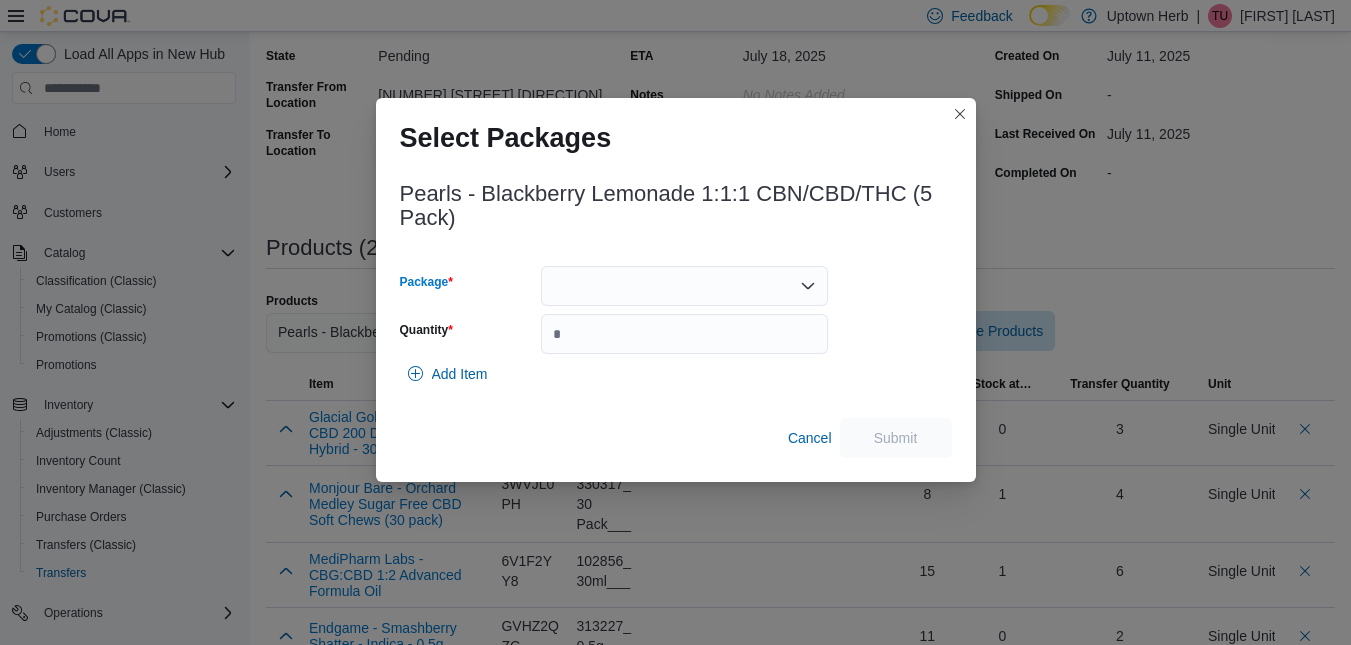 click at bounding box center [684, 286] 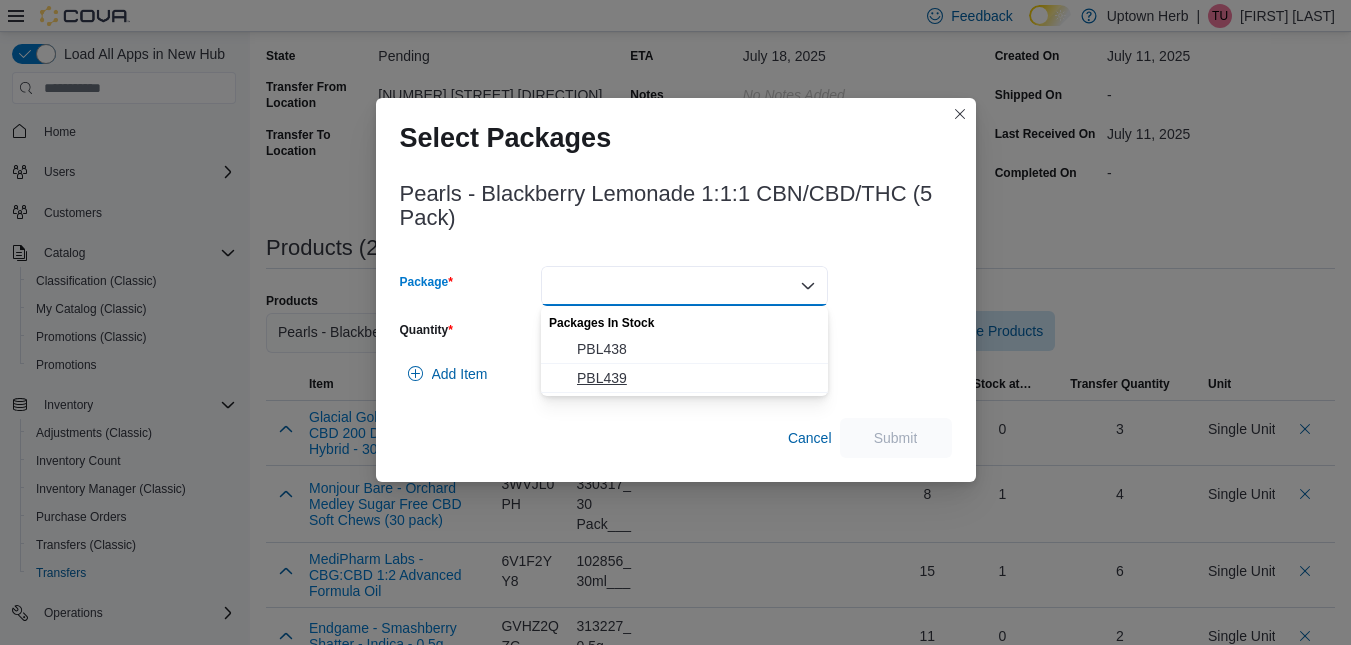 click on "PBL439" at bounding box center (696, 378) 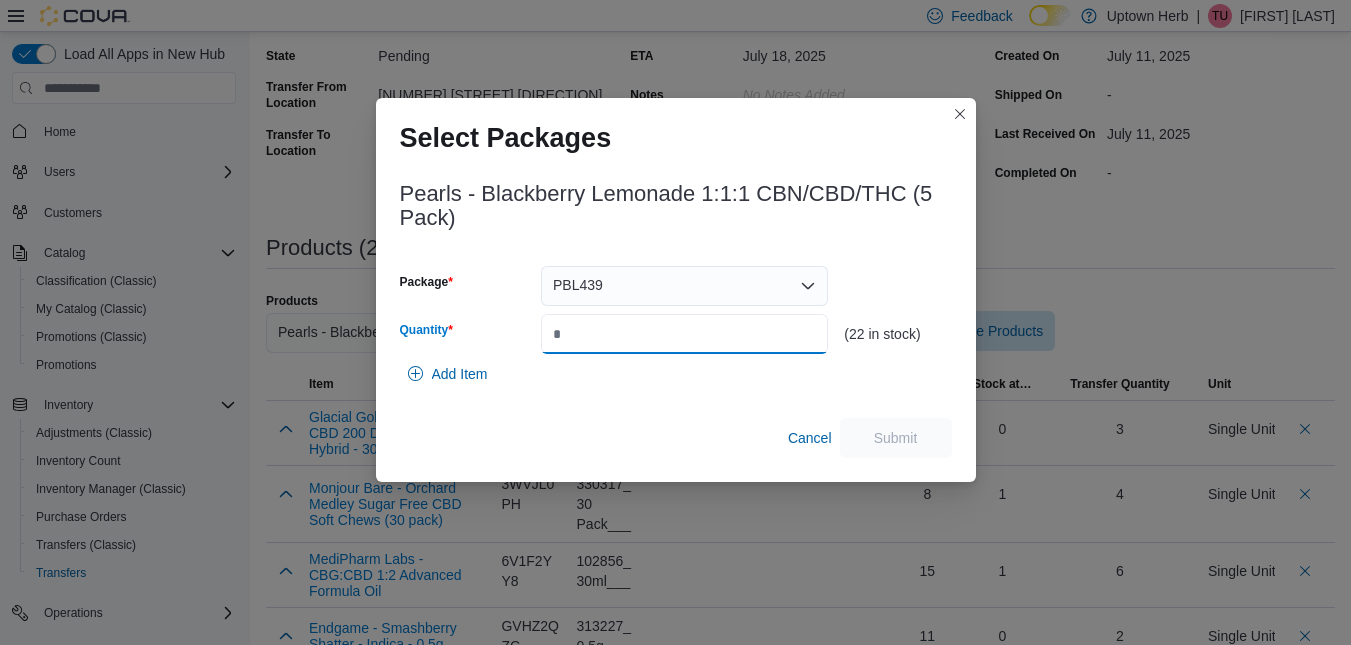 click on "Quantity" at bounding box center [684, 334] 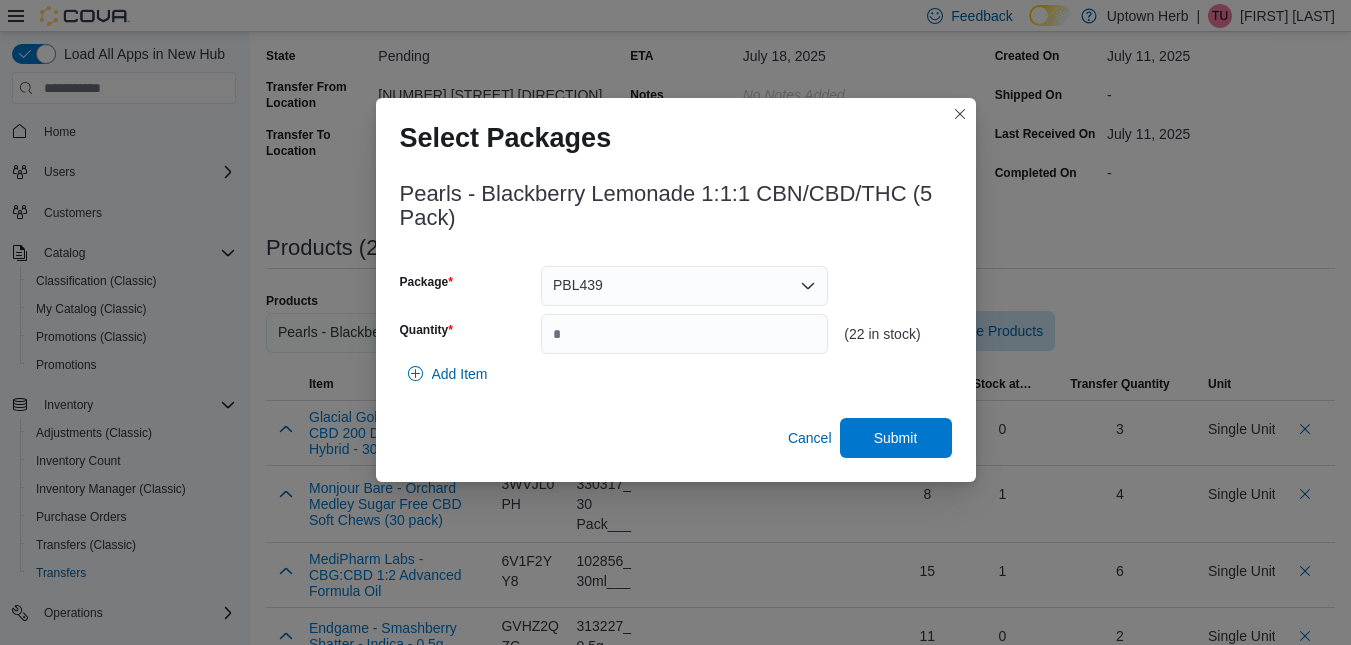 type on "*" 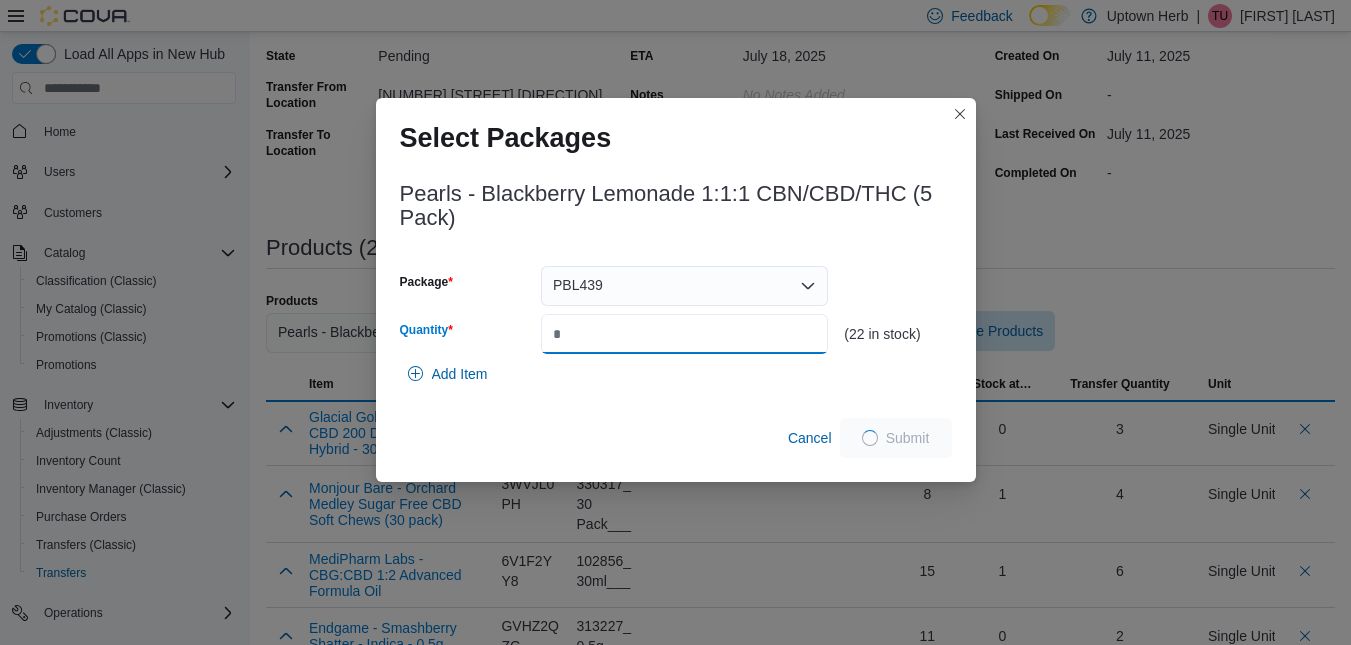 type on "**" 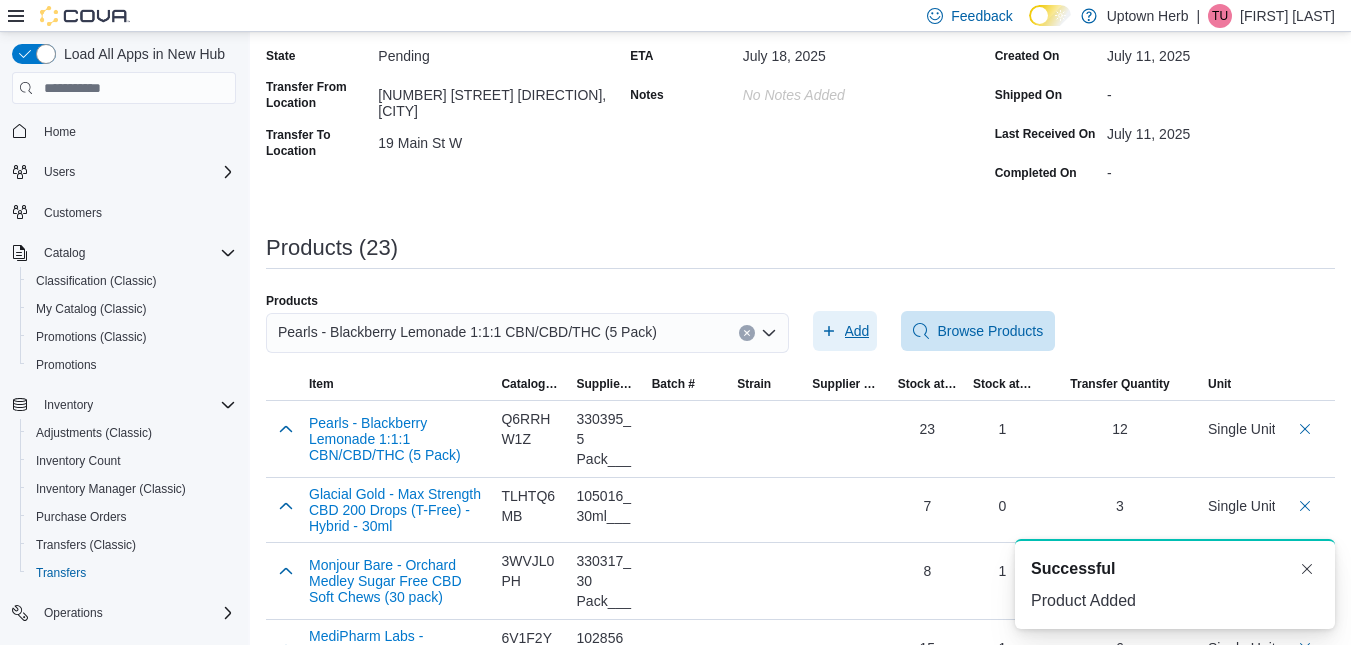 scroll, scrollTop: 0, scrollLeft: 0, axis: both 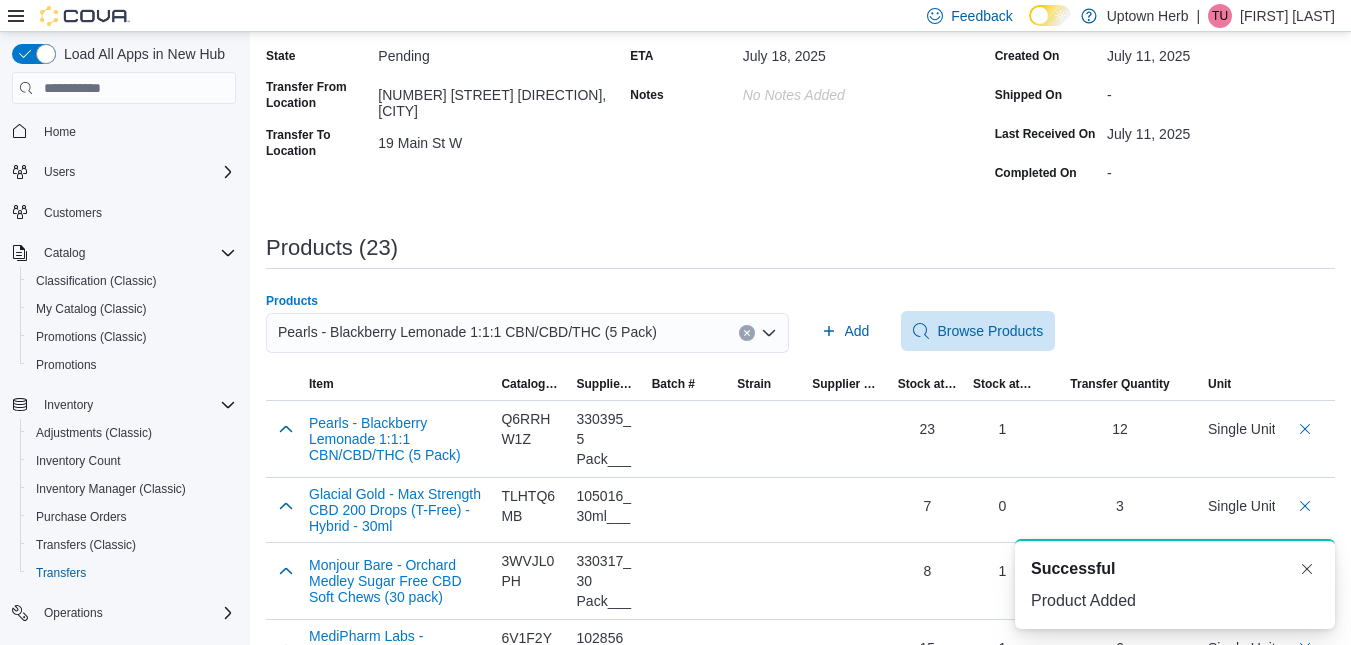 click on "Pearls - Blackberry Lemonade 1:1:1 CBN/CBD/THC (5 Pack)" at bounding box center [467, 332] 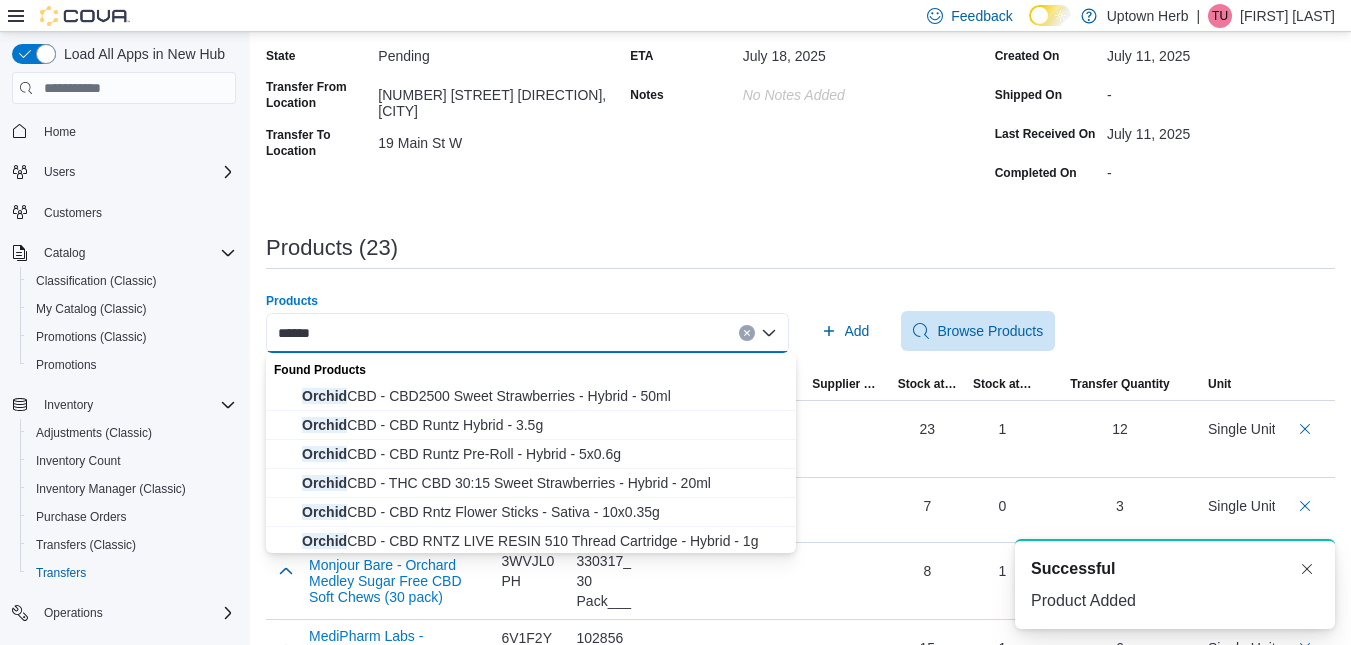 type on "******" 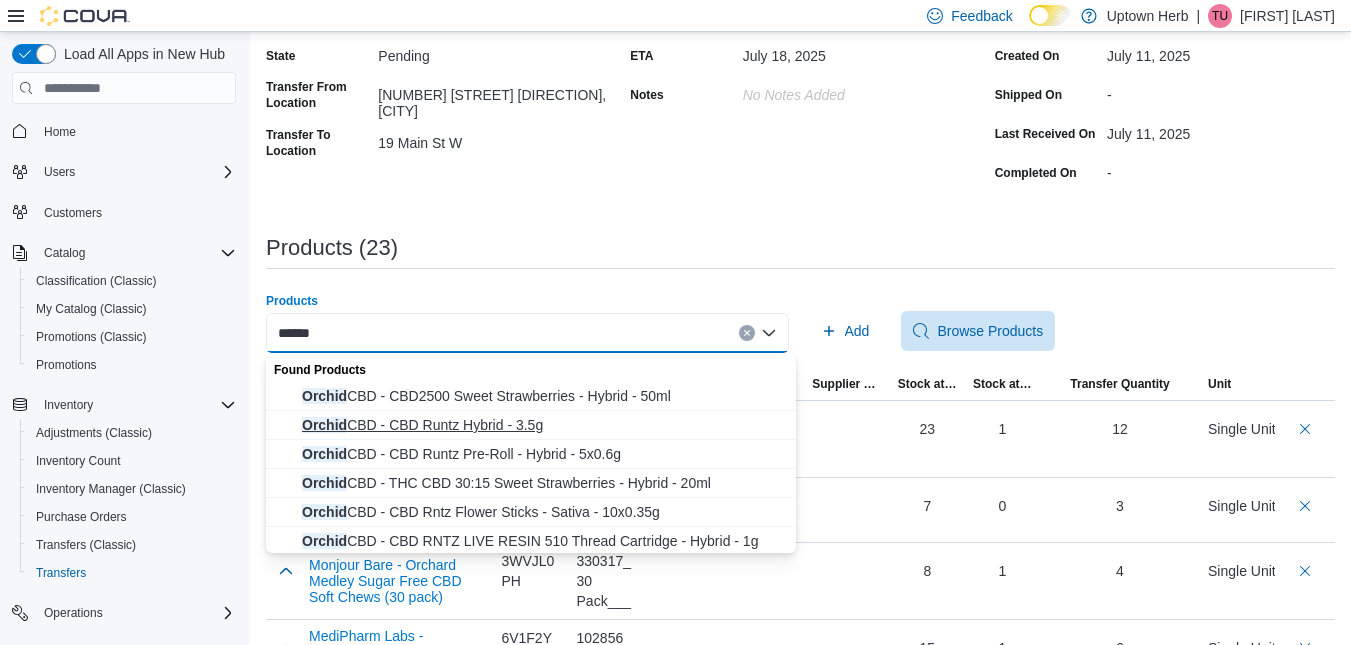 click on "Orchid  CBD - CBD Runtz Hybrid - 3.5g" at bounding box center (543, 425) 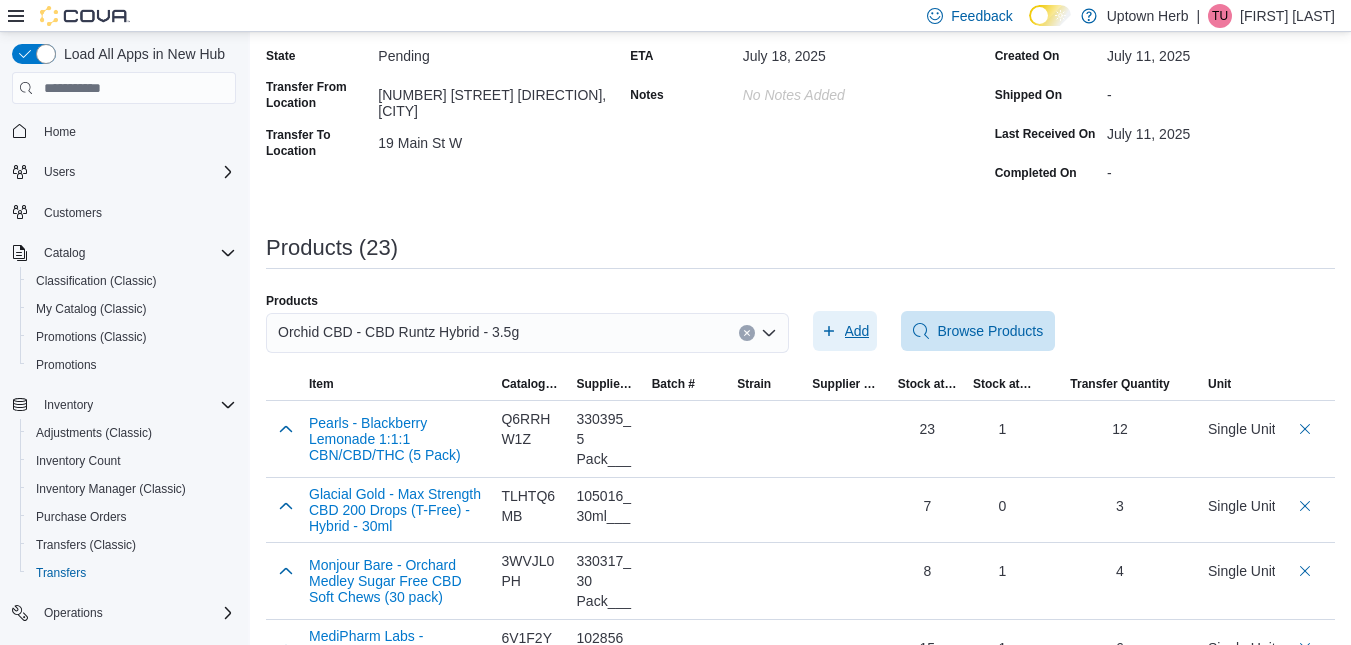 click on "Add" at bounding box center (857, 331) 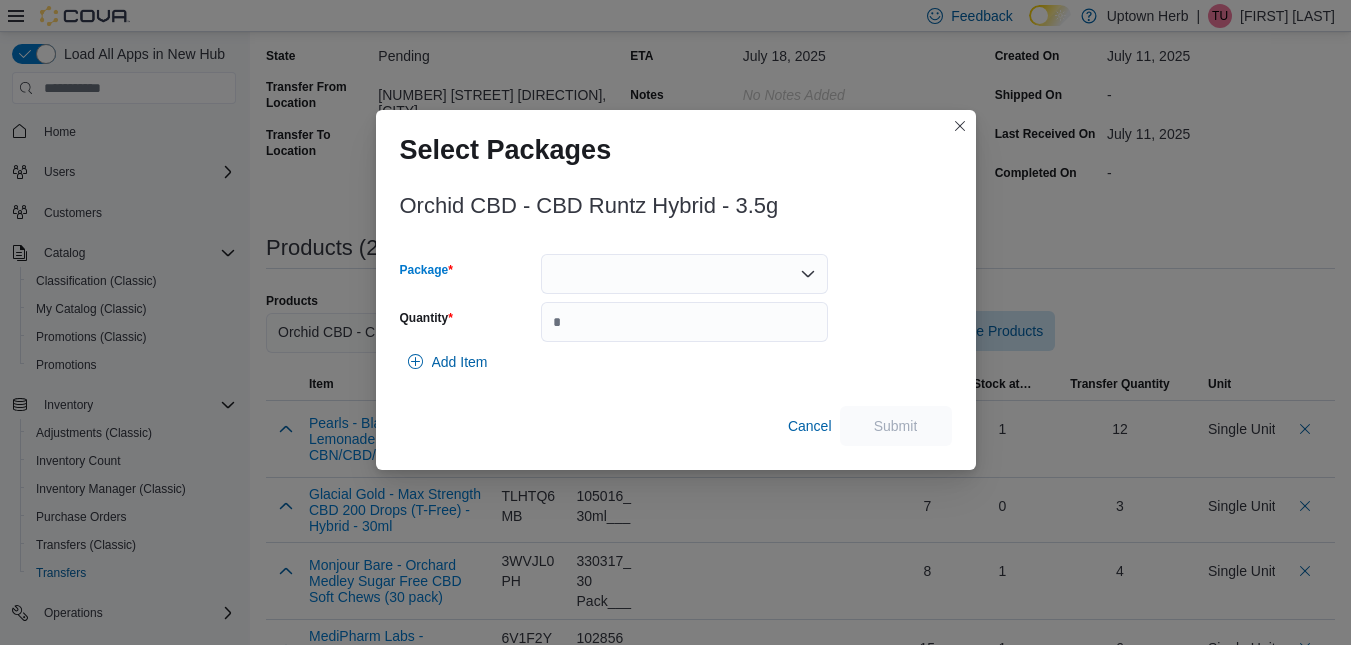 click at bounding box center (684, 274) 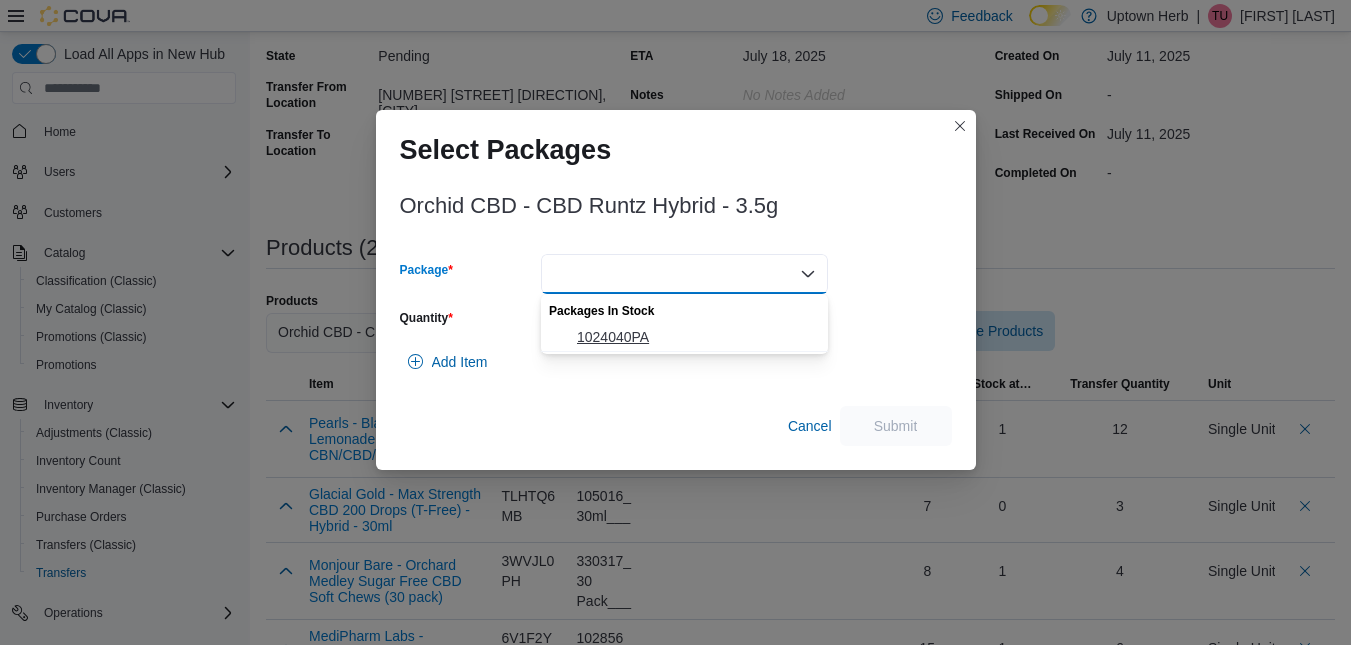 click on "1024040PA" at bounding box center [696, 337] 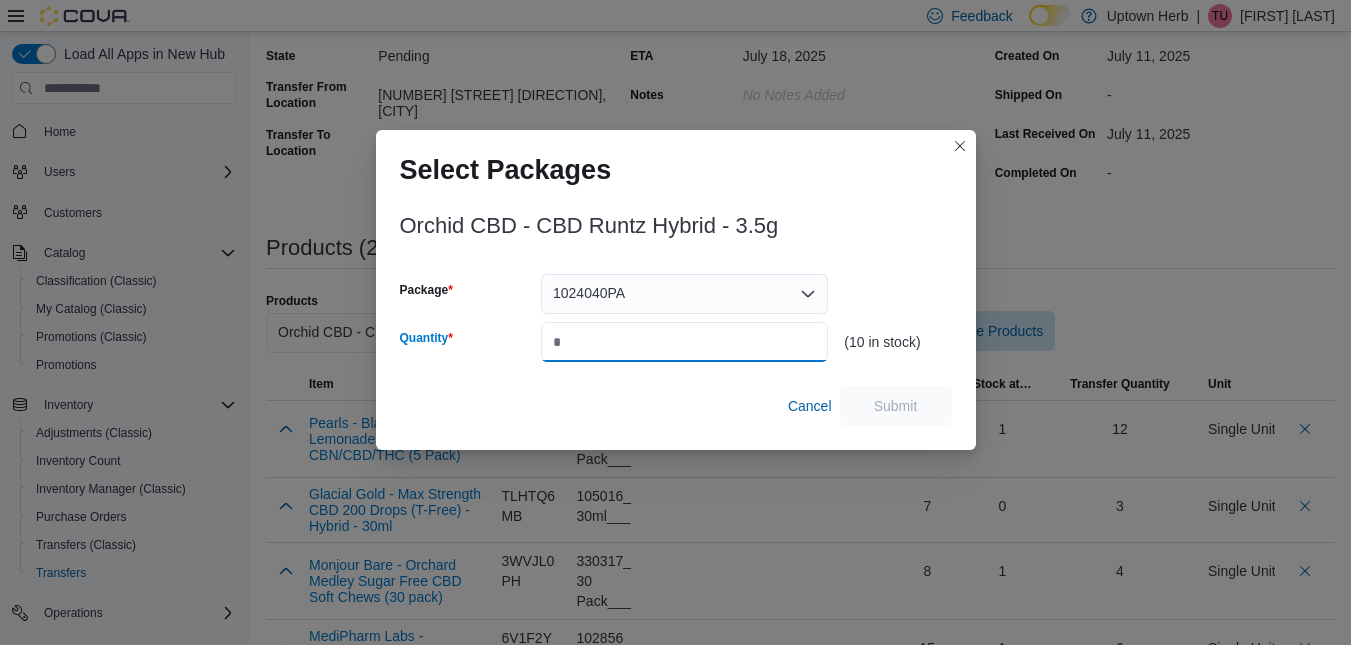 click on "Quantity" at bounding box center [684, 342] 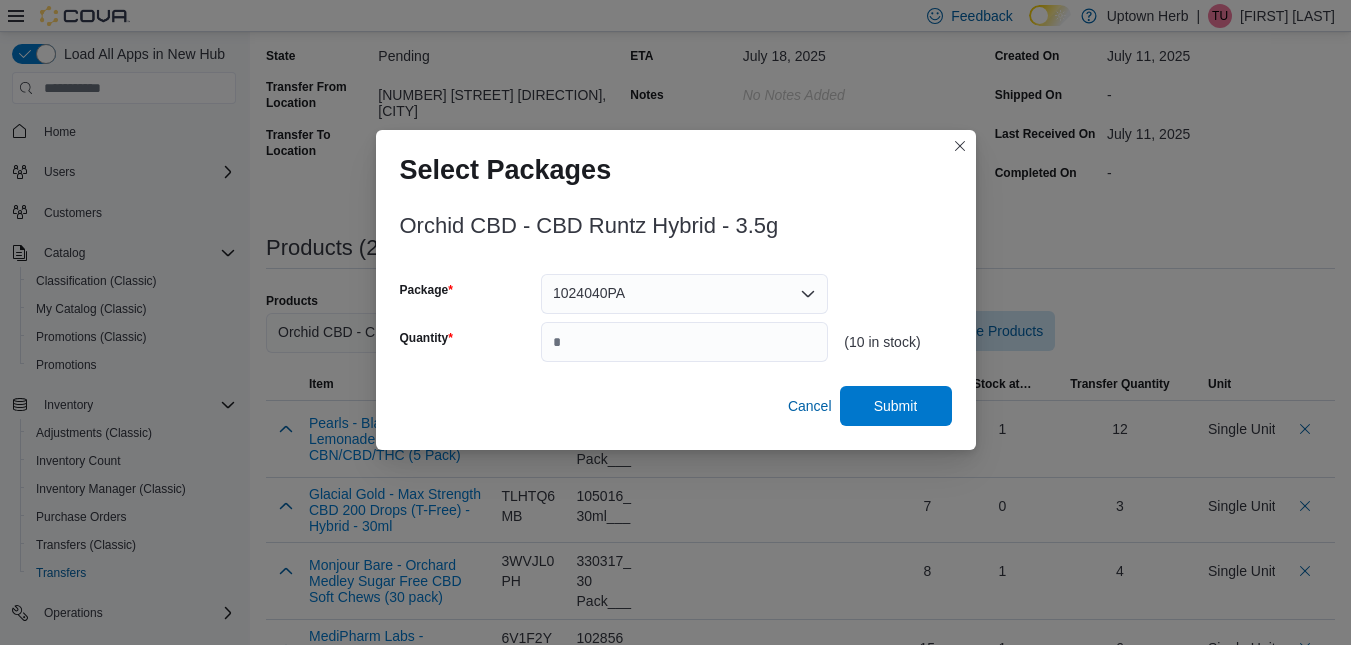 type on "*" 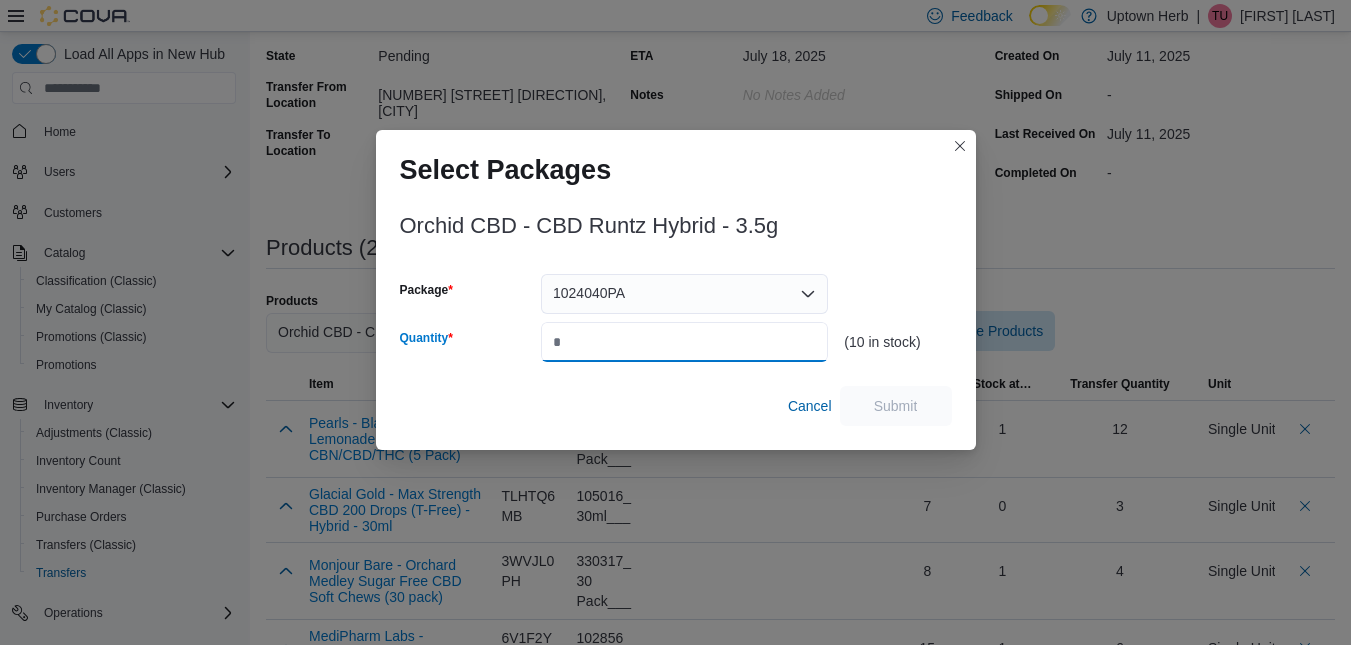 type on "*" 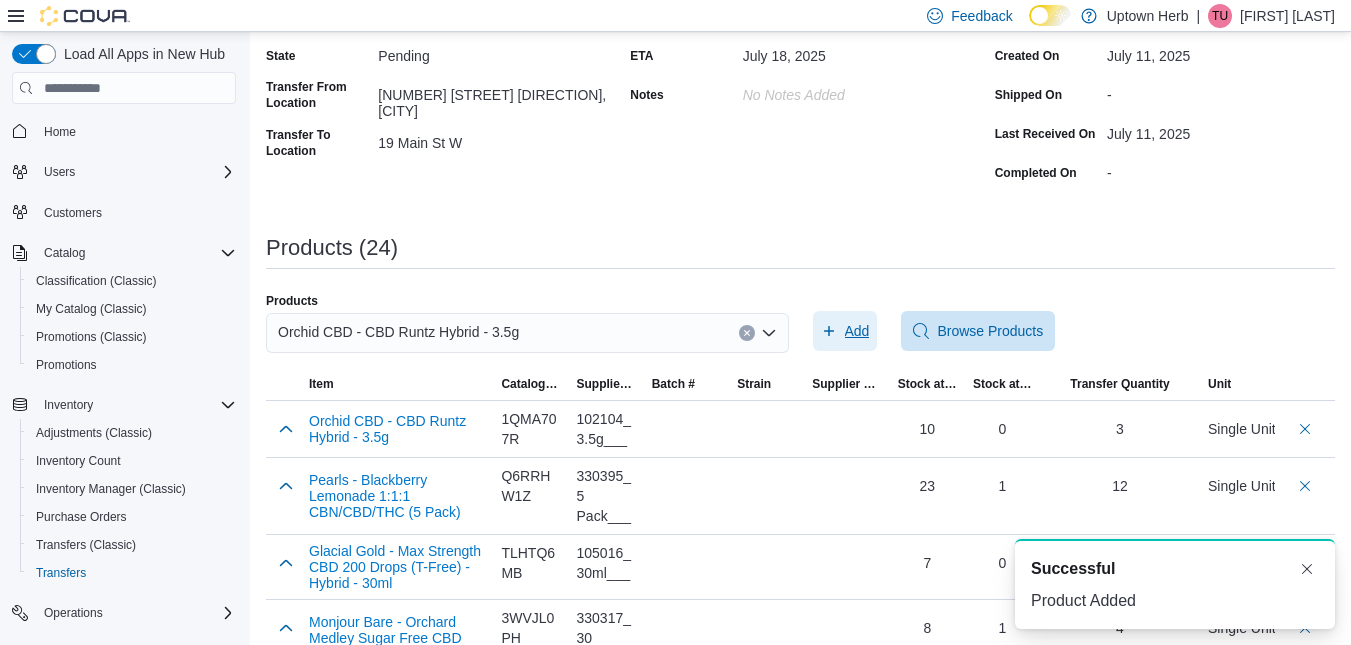 scroll, scrollTop: 0, scrollLeft: 0, axis: both 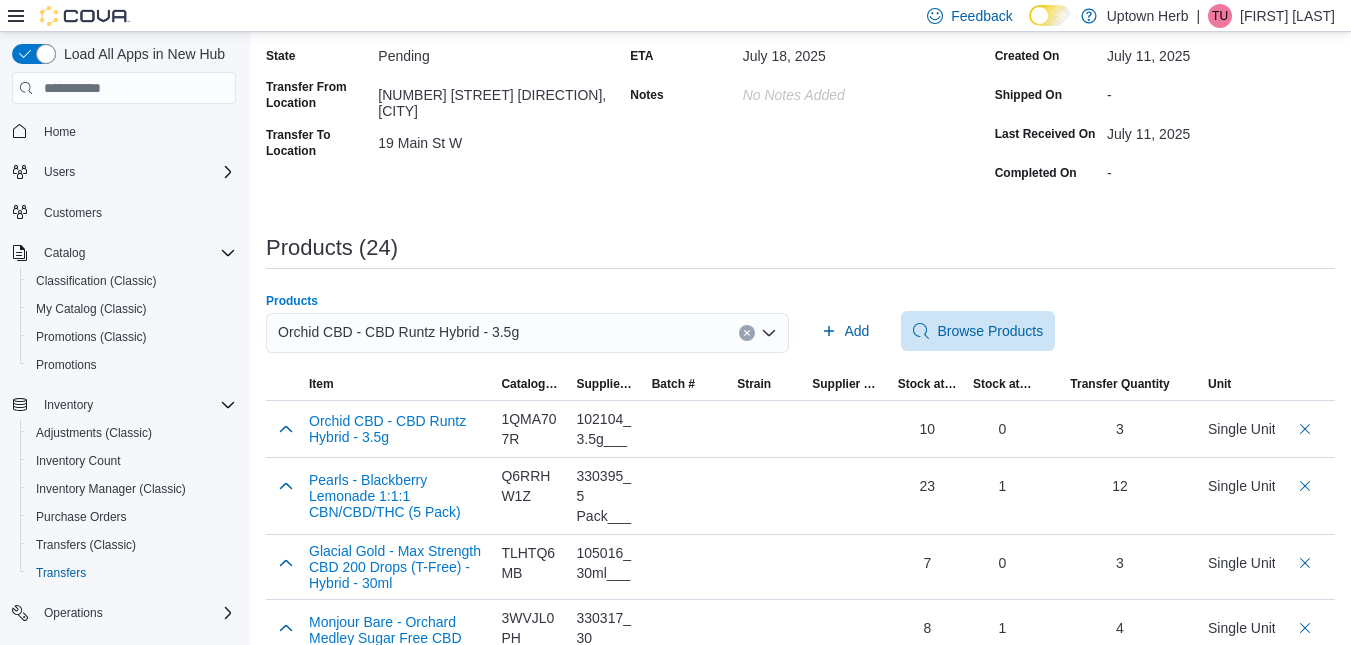 click on "Orchid CBD - CBD Runtz Hybrid - 3.5g" at bounding box center [527, 333] 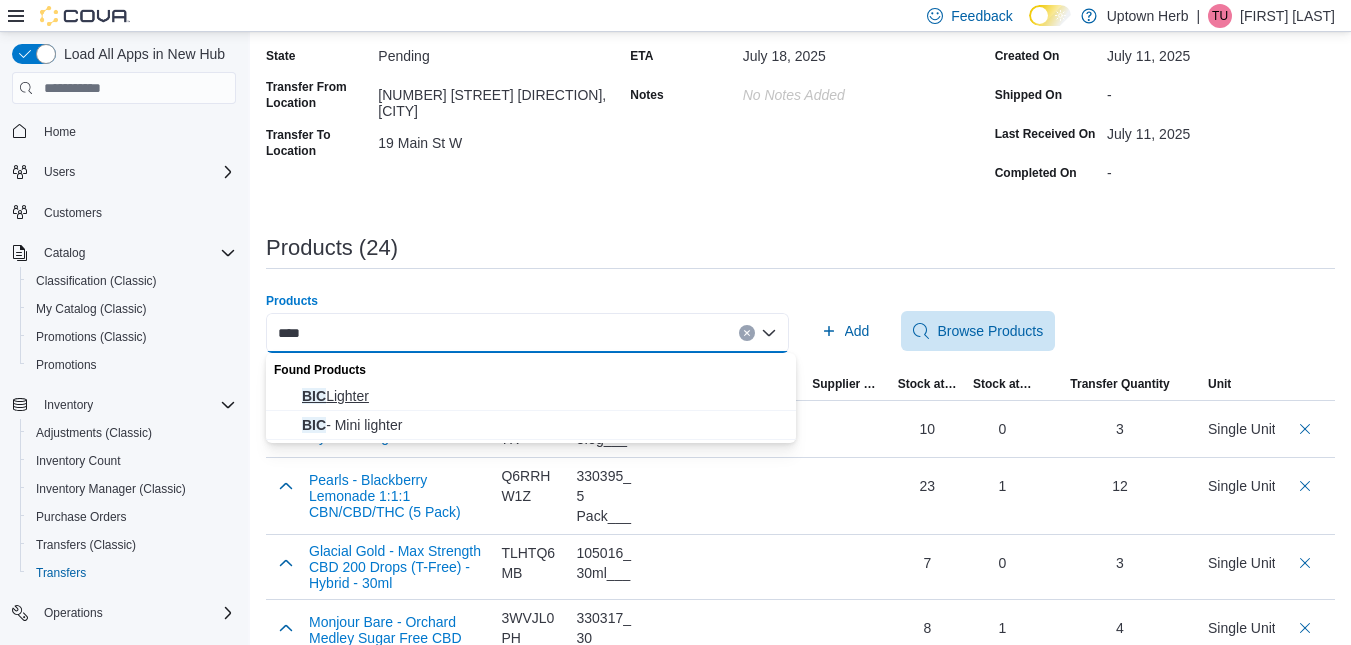 type on "***" 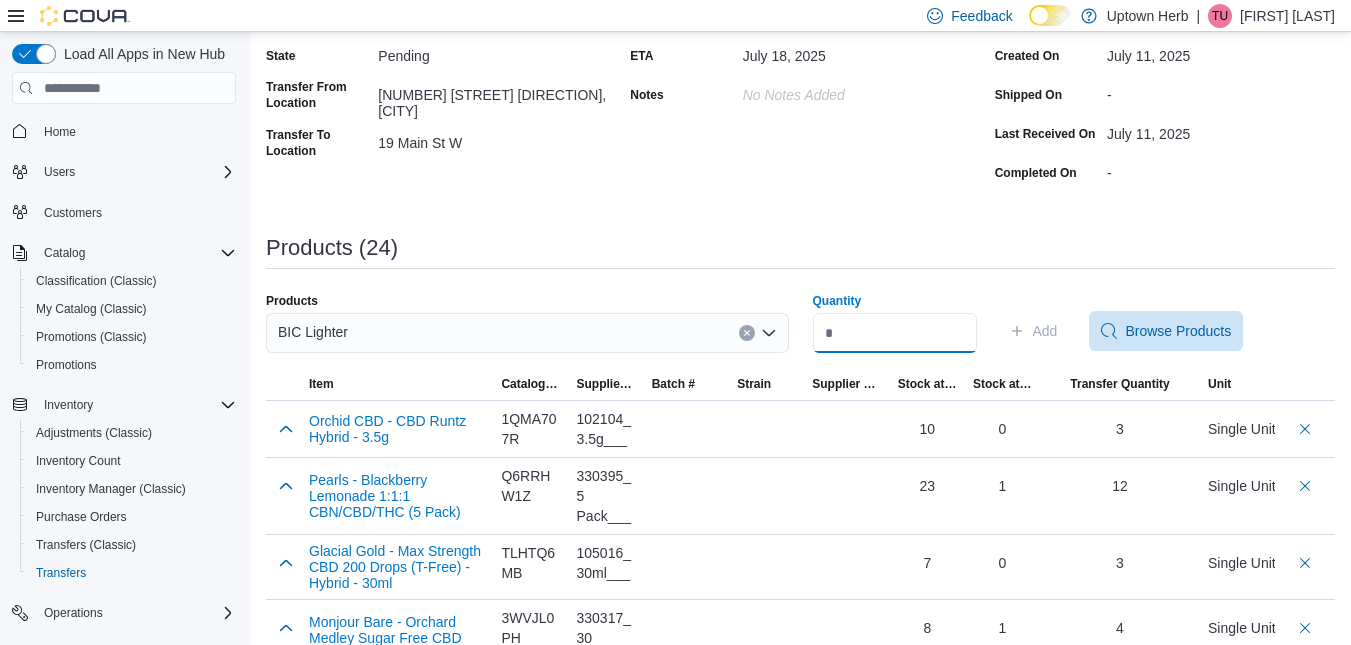 click on "Quantity" at bounding box center (895, 333) 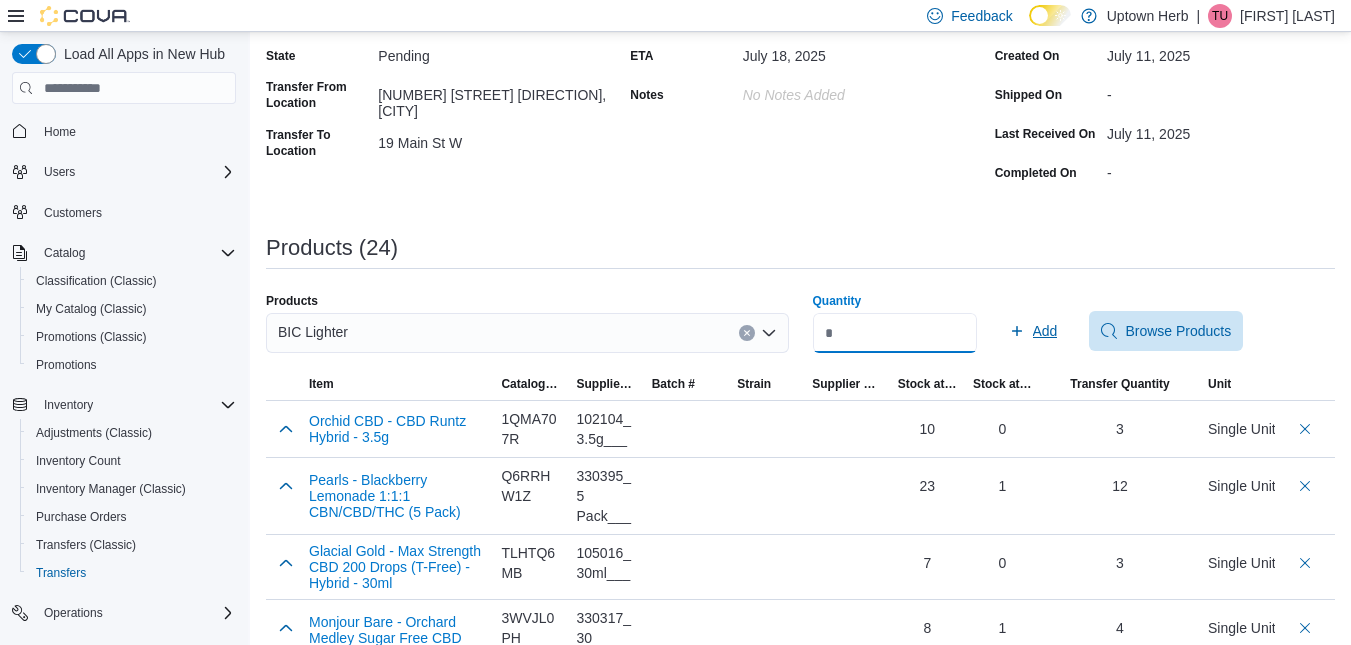 type on "***" 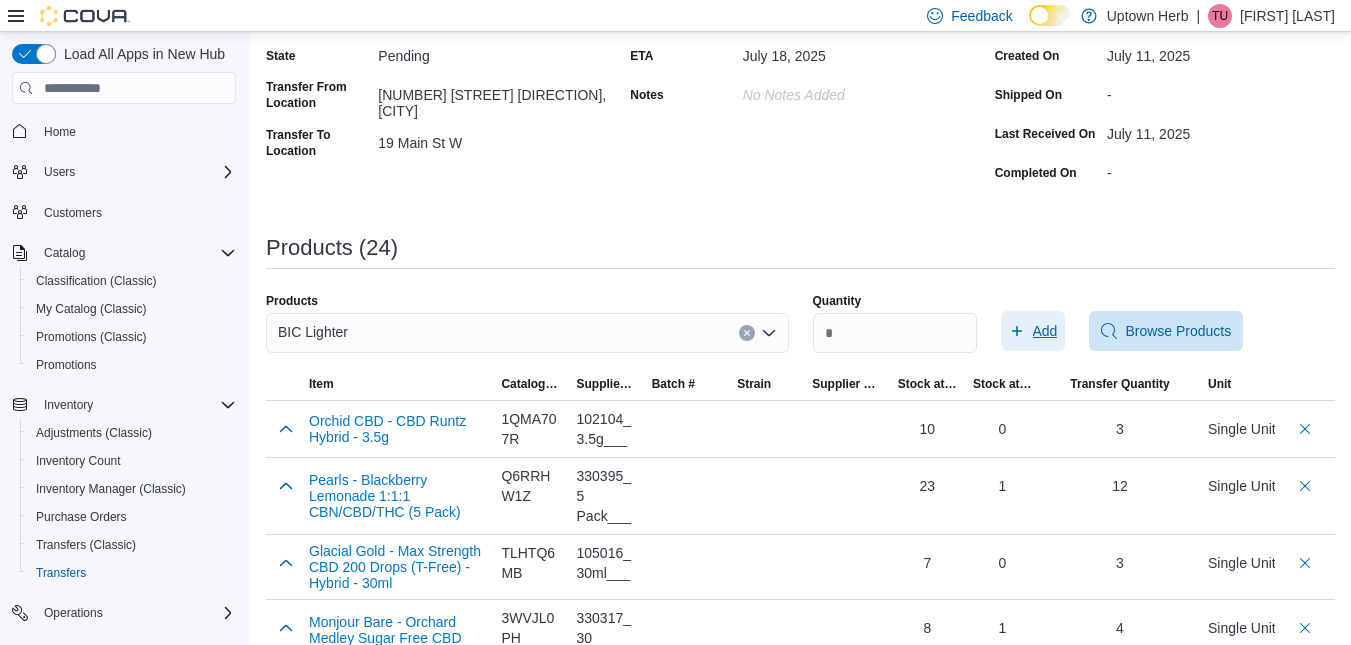 click on "Add" at bounding box center [1045, 331] 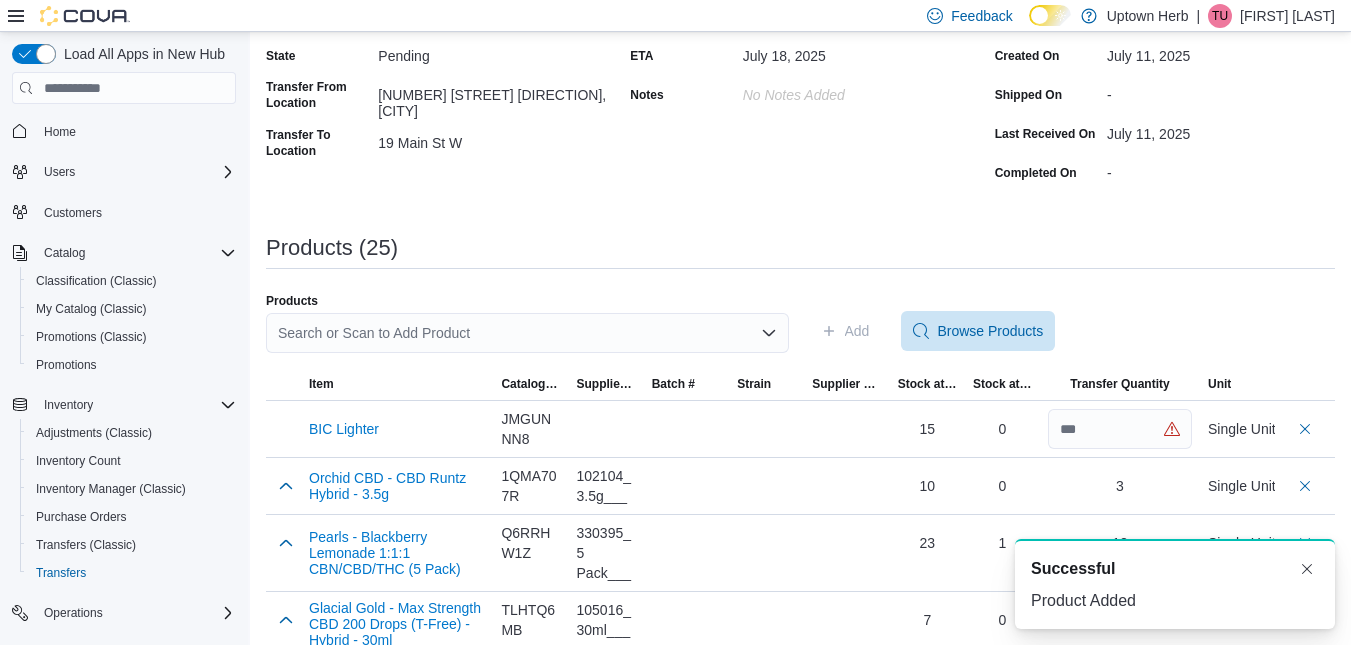 scroll, scrollTop: 0, scrollLeft: 0, axis: both 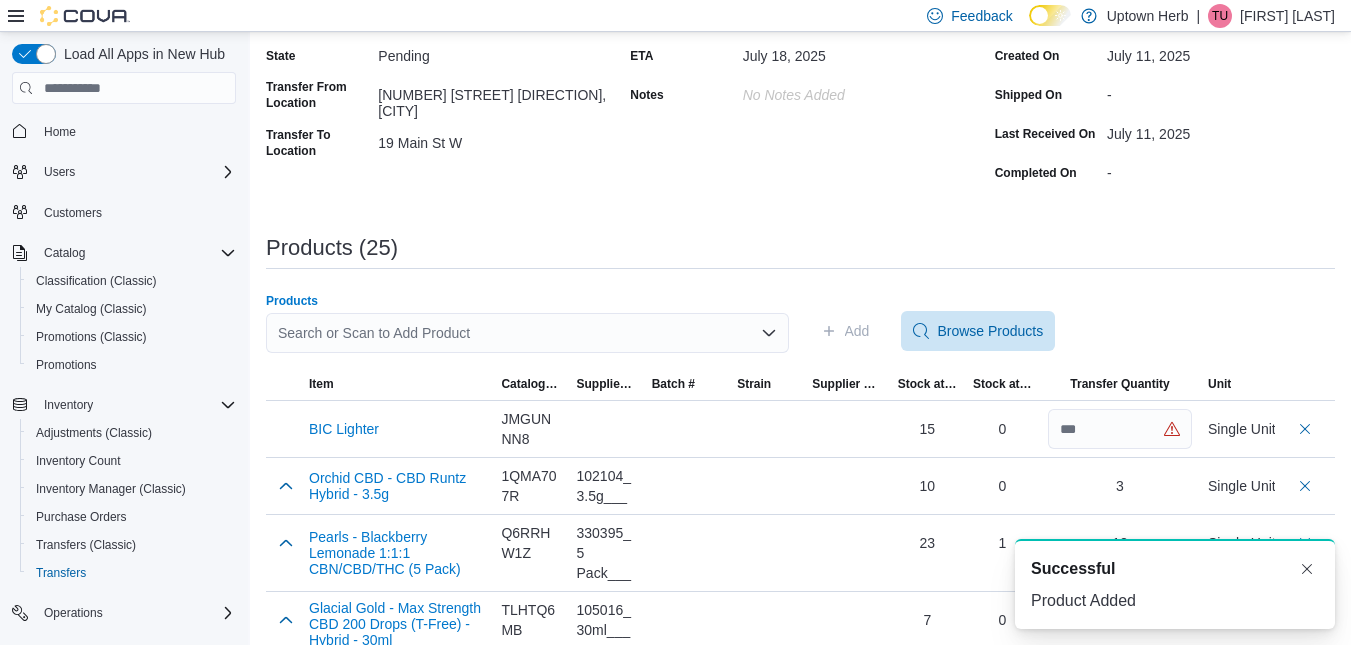 click on "Search or Scan to Add Product" at bounding box center [527, 333] 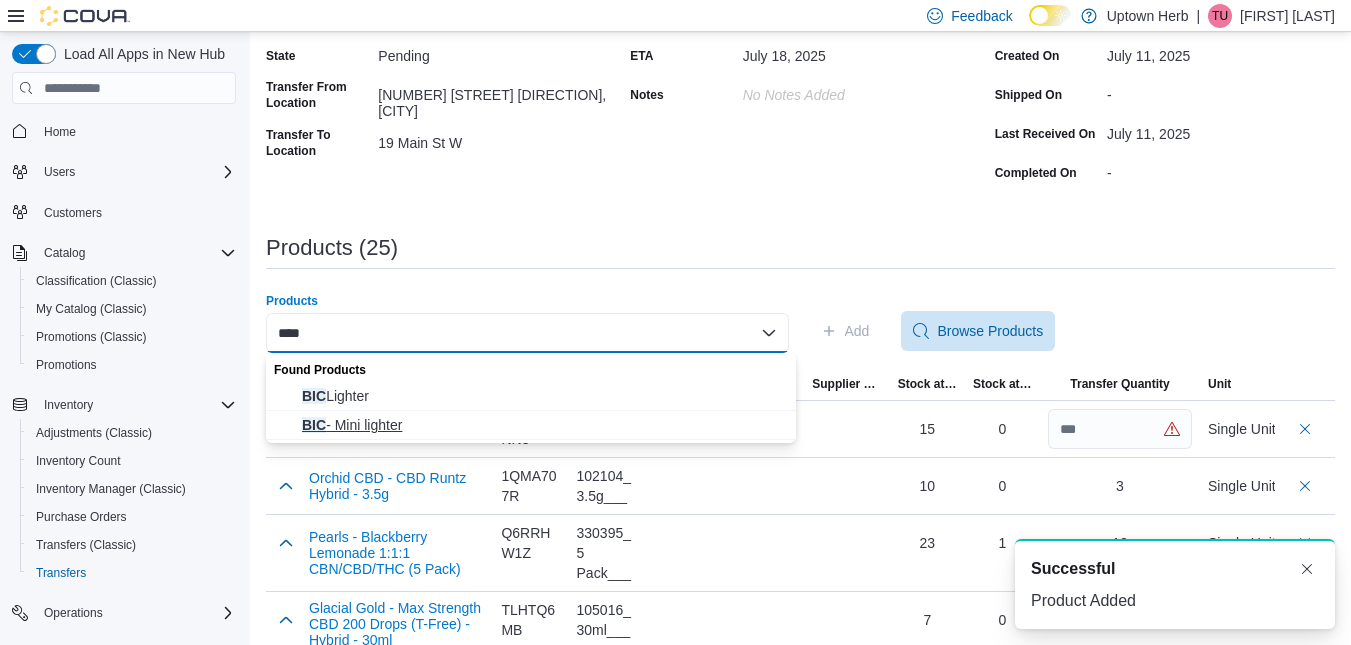 type on "***" 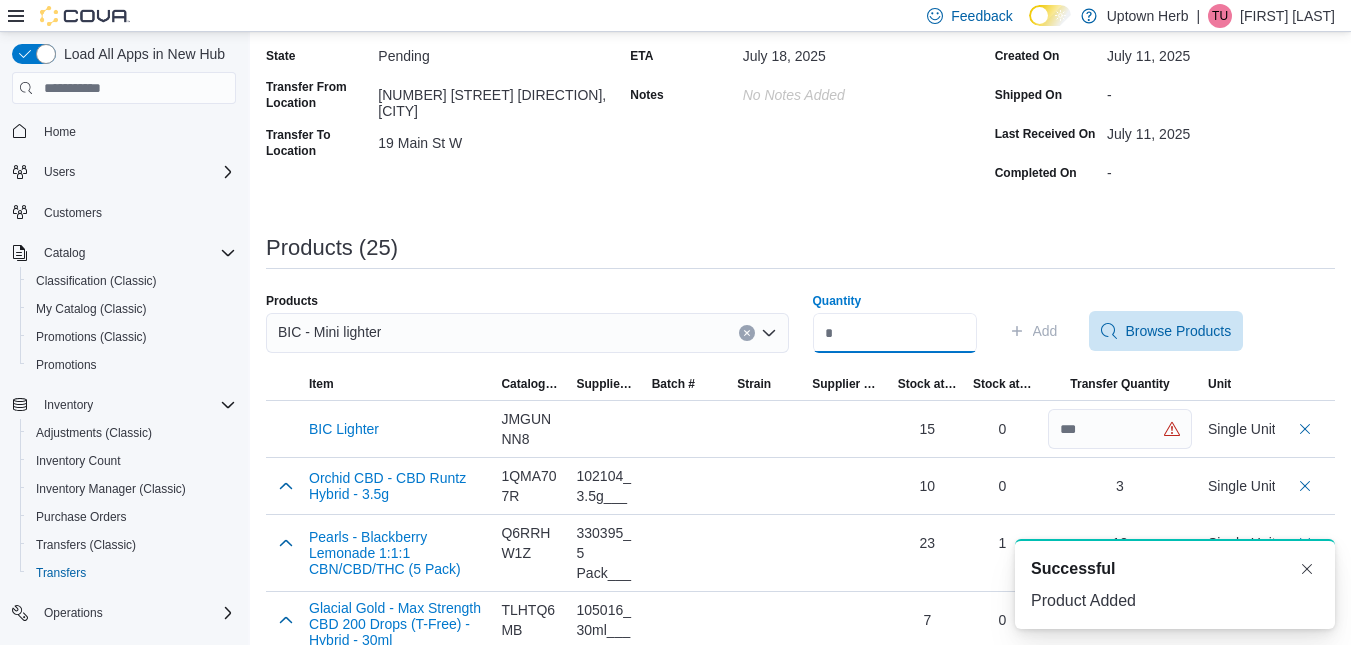 click on "Quantity" at bounding box center [895, 333] 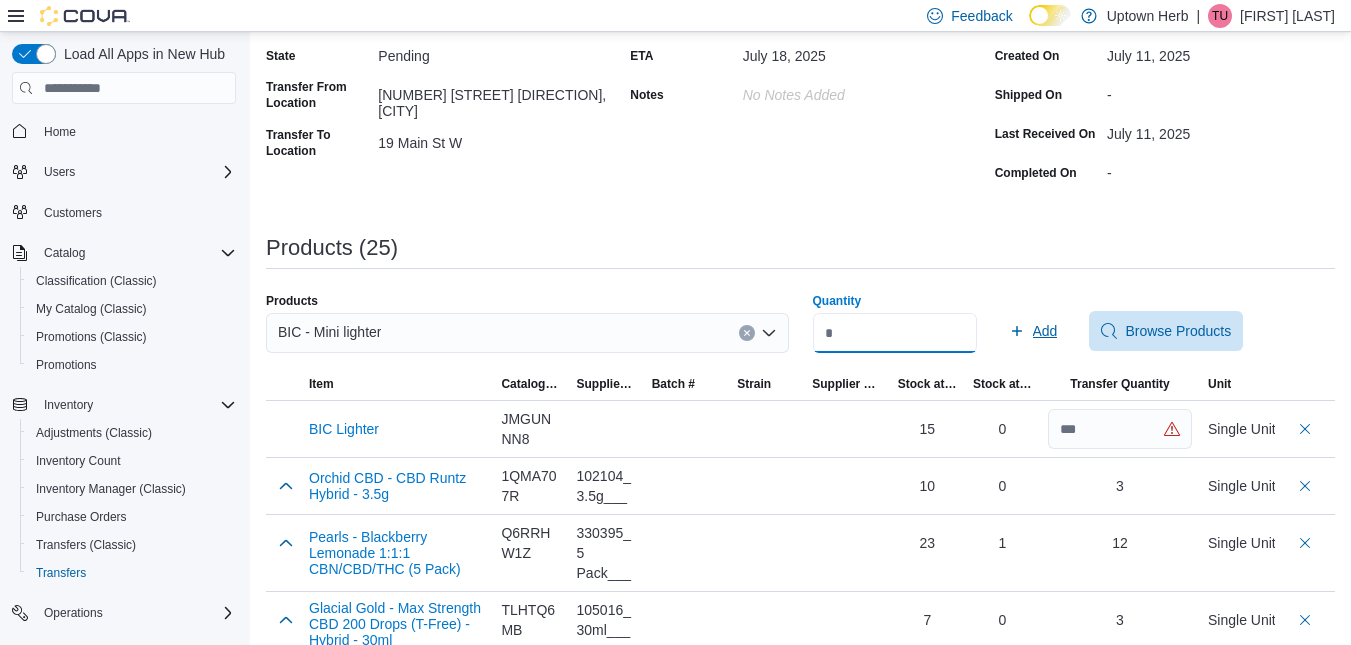 type on "***" 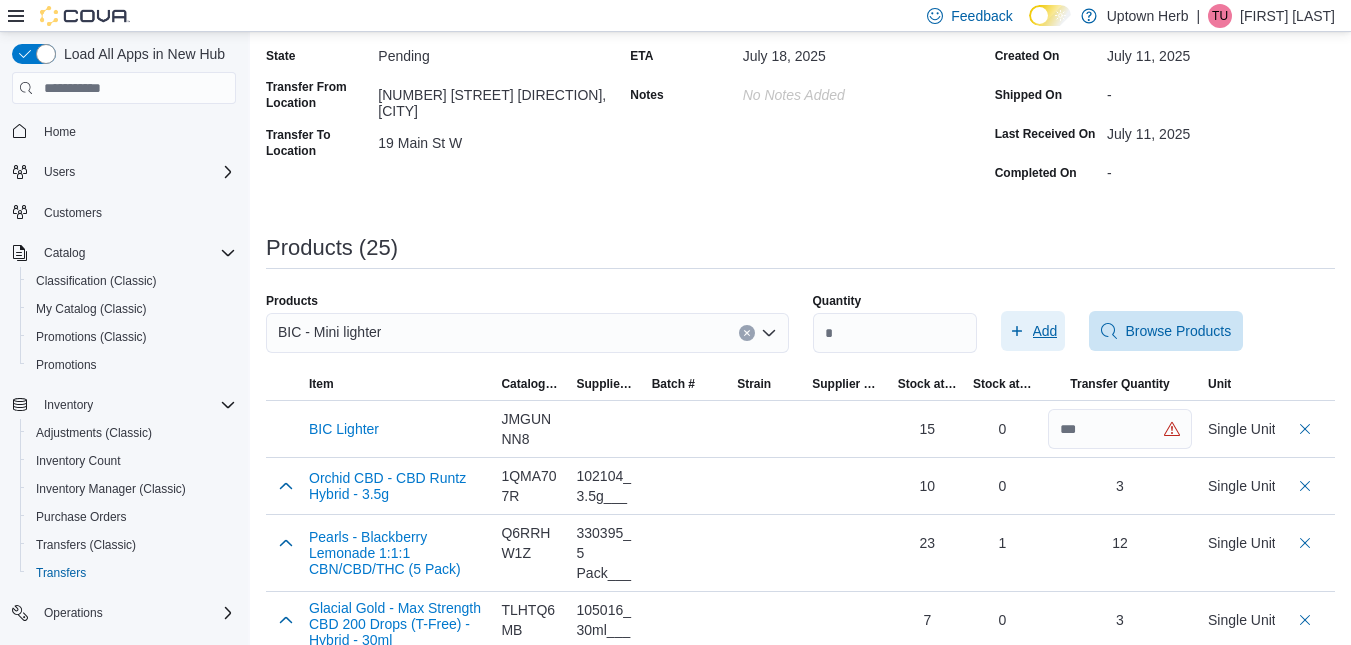 click on "Add" at bounding box center [1045, 331] 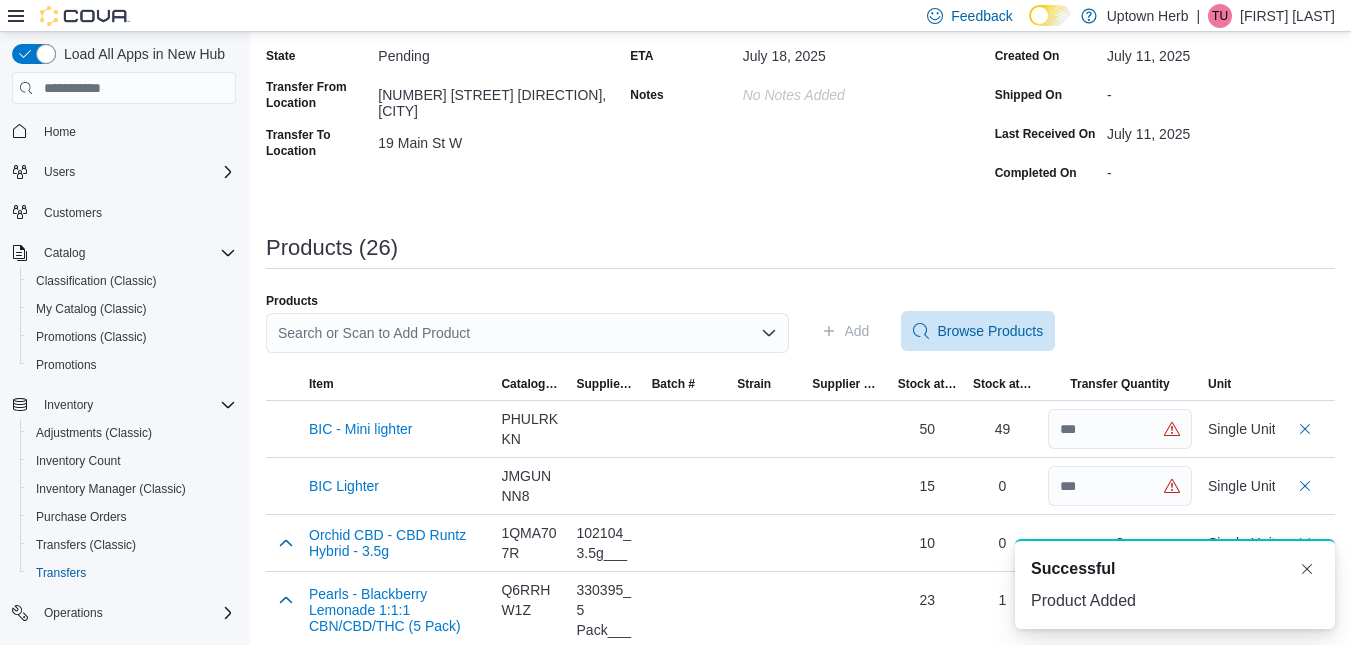 scroll, scrollTop: 0, scrollLeft: 0, axis: both 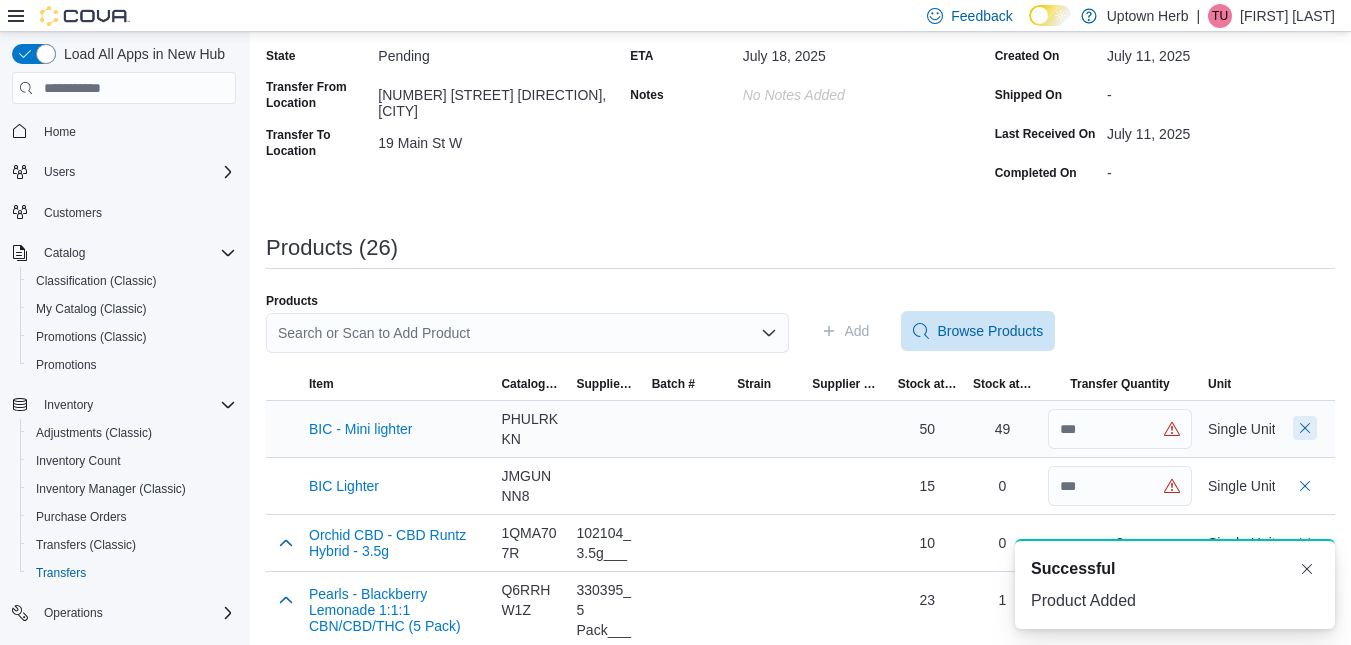 click at bounding box center [1305, 428] 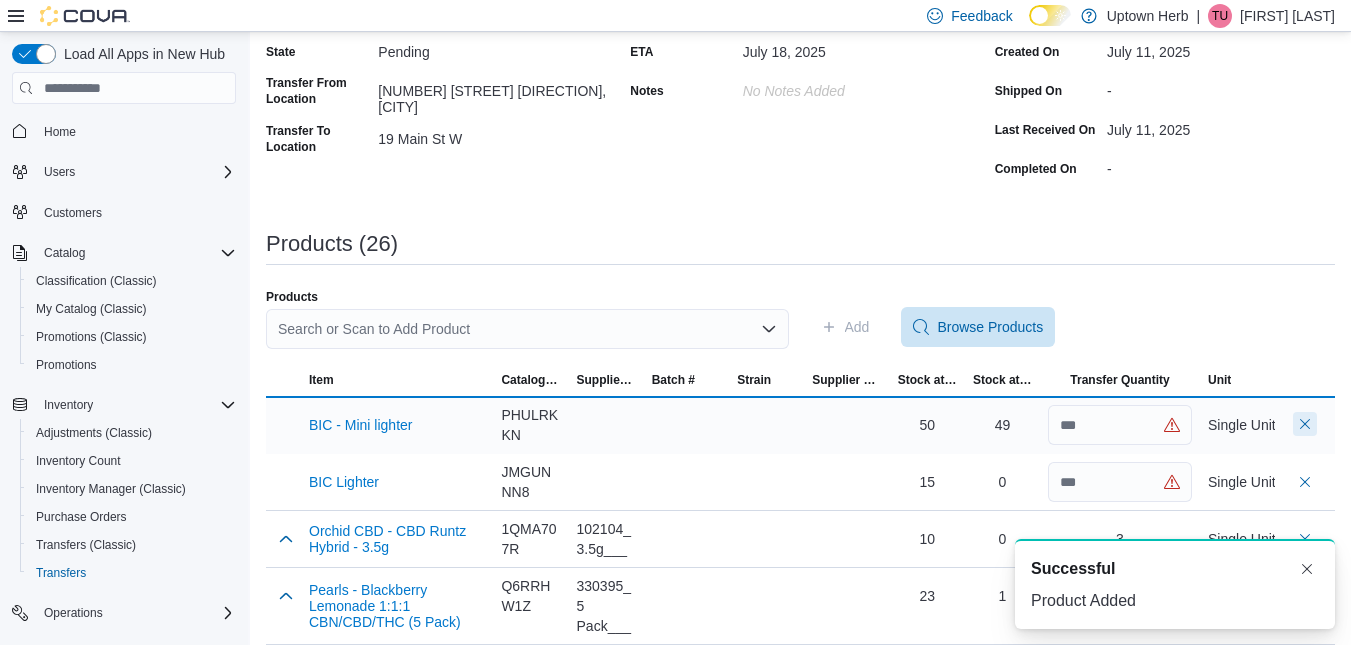scroll, scrollTop: 181, scrollLeft: 0, axis: vertical 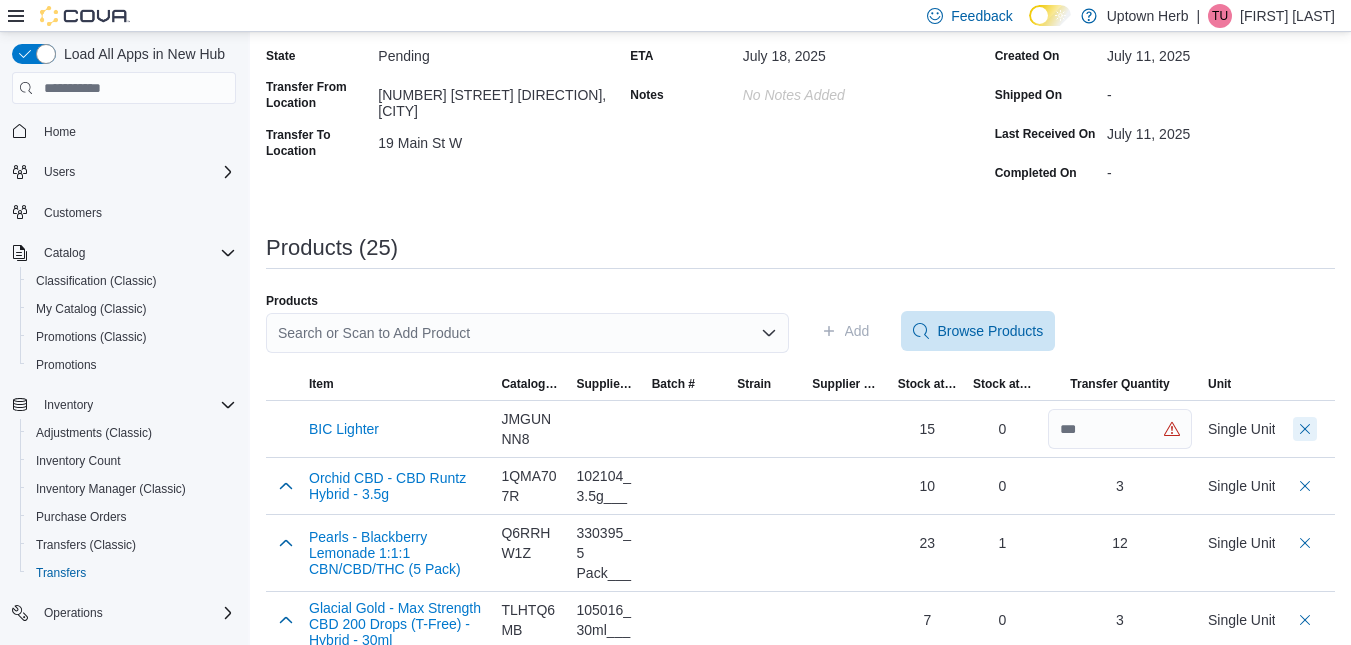 click at bounding box center (1305, 429) 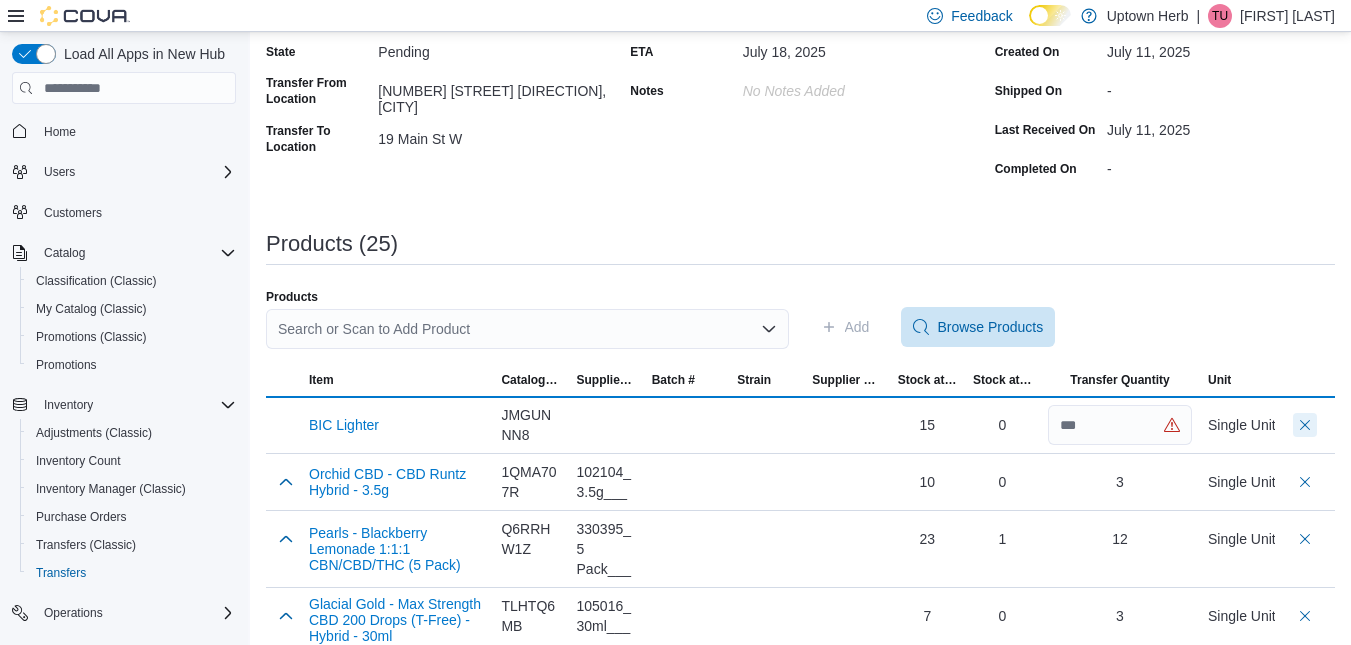 scroll, scrollTop: 181, scrollLeft: 0, axis: vertical 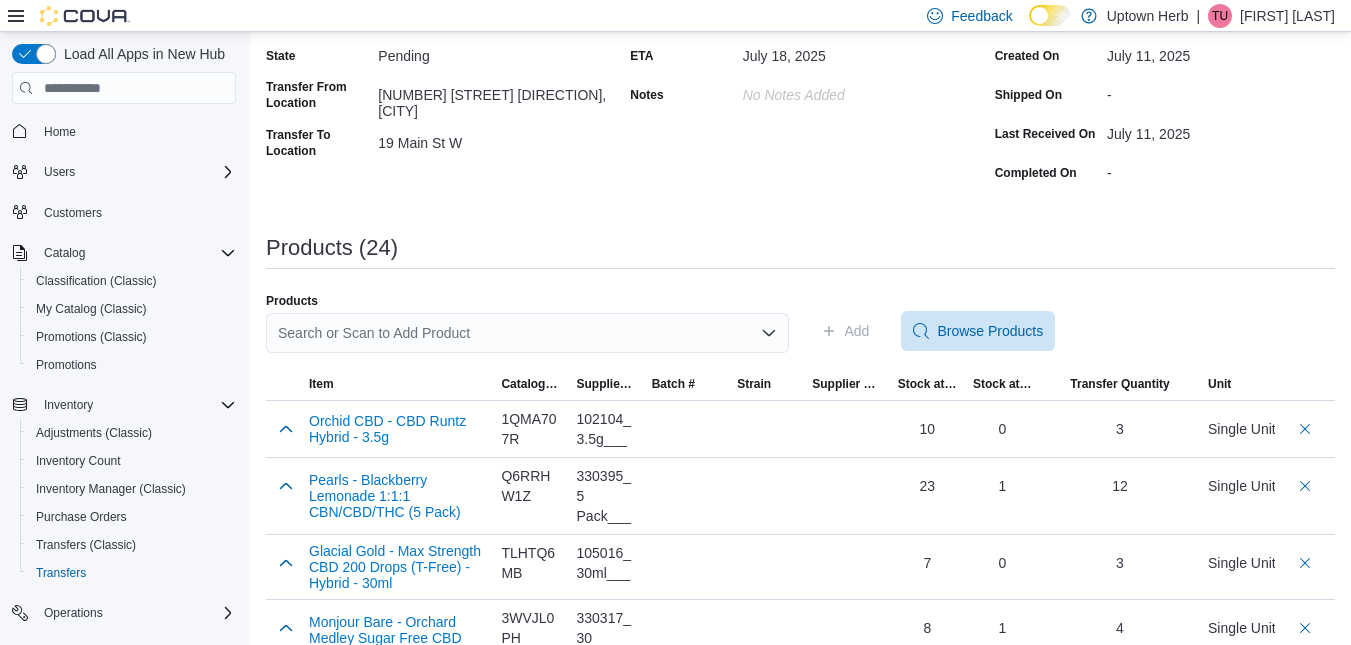 click on "**********" at bounding box center [800, 952] 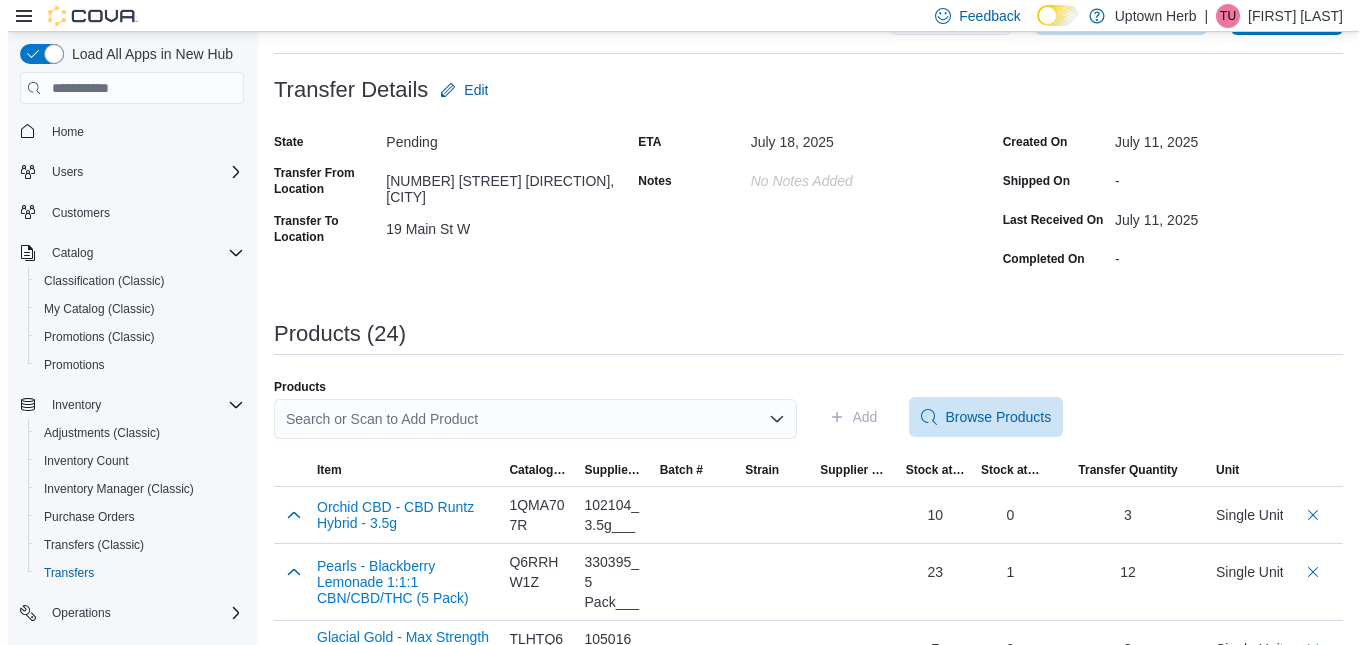 scroll, scrollTop: 0, scrollLeft: 0, axis: both 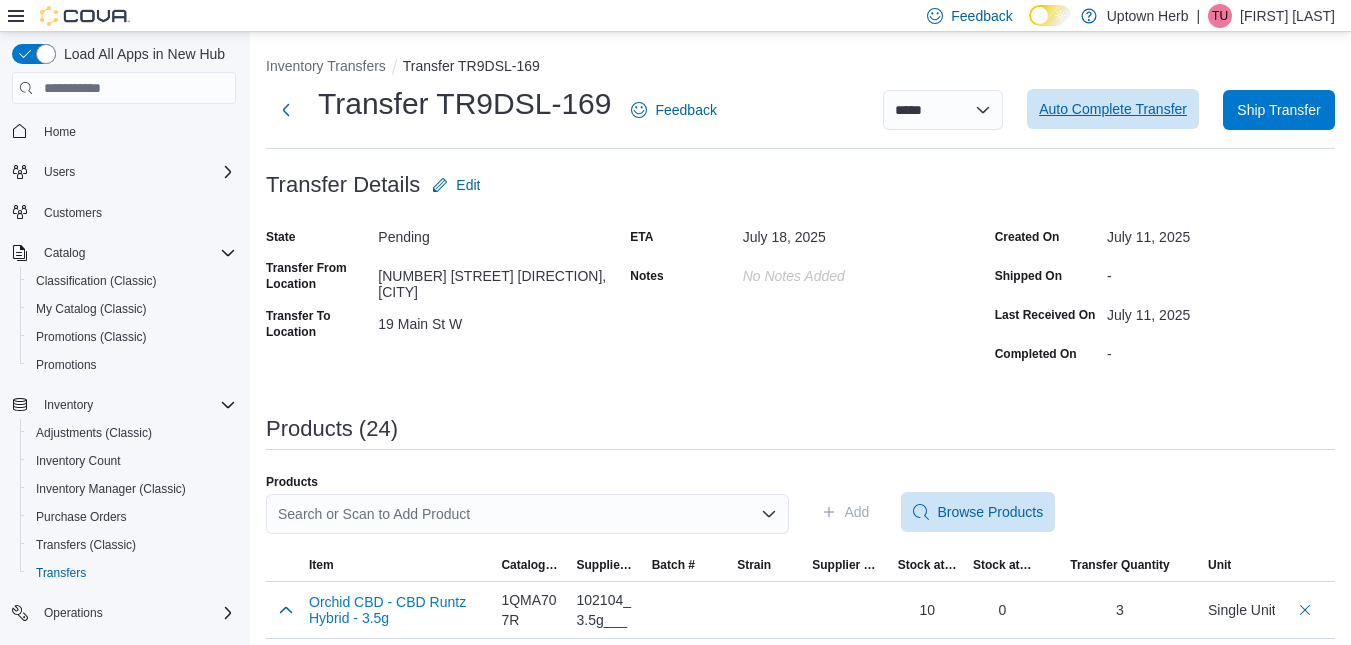 click on "Auto Complete Transfer" at bounding box center (1113, 109) 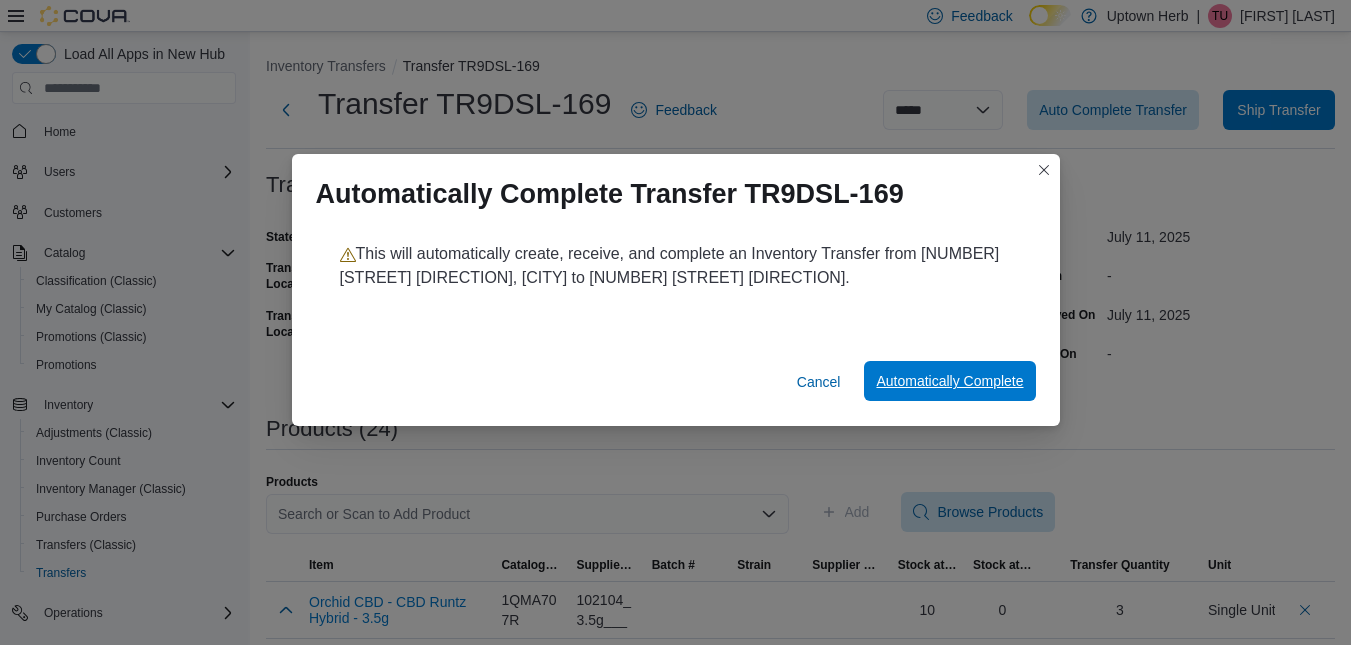 click on "Automatically Complete" at bounding box center (949, 381) 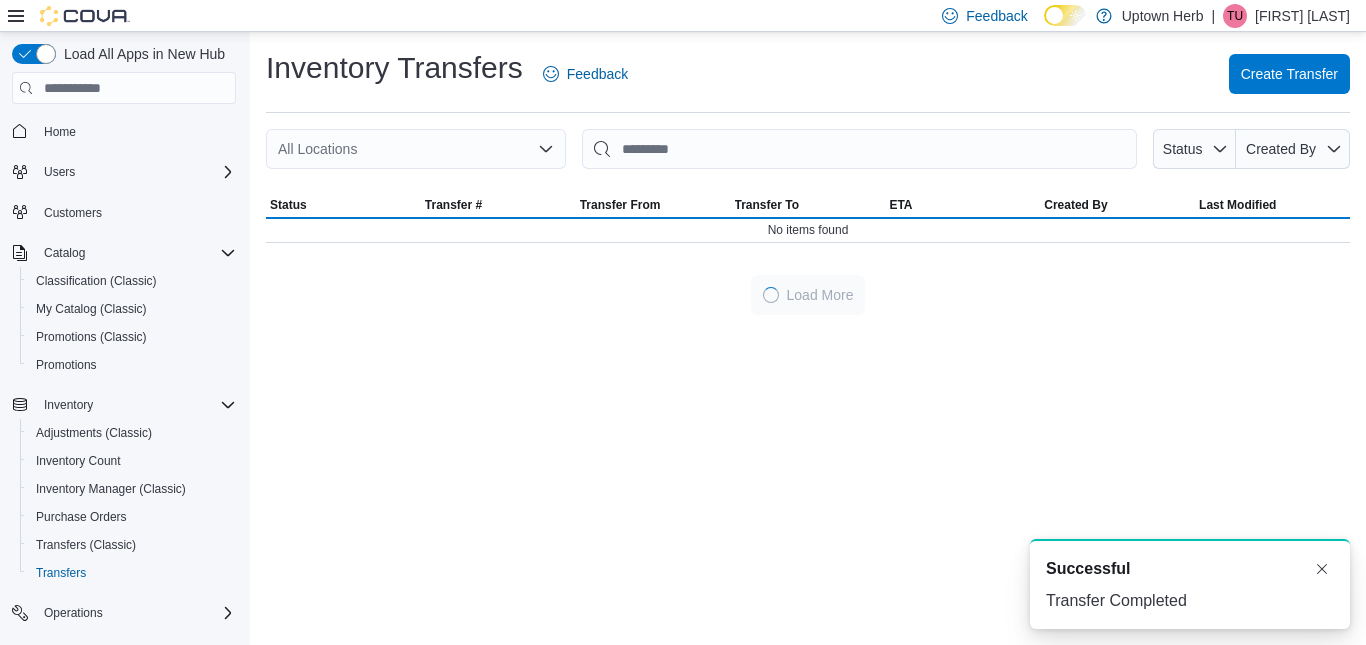 scroll, scrollTop: 0, scrollLeft: 0, axis: both 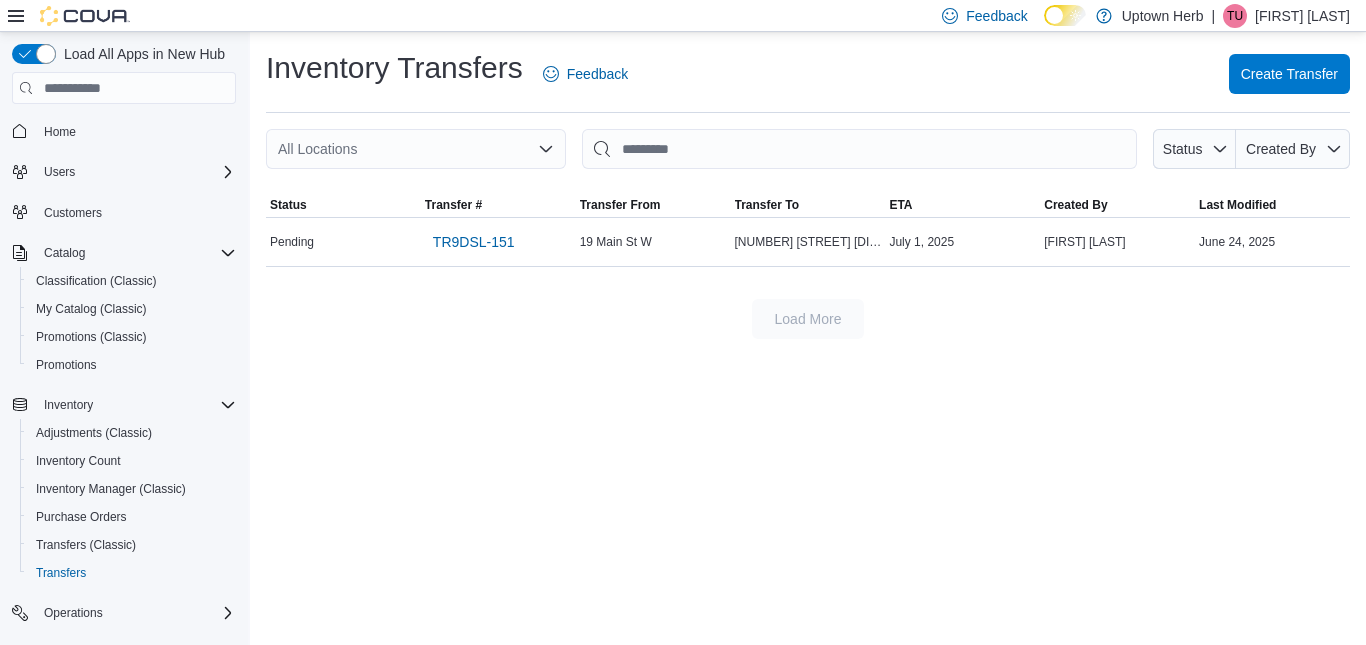 click on "[FIRST] [LAST]" at bounding box center [1302, 16] 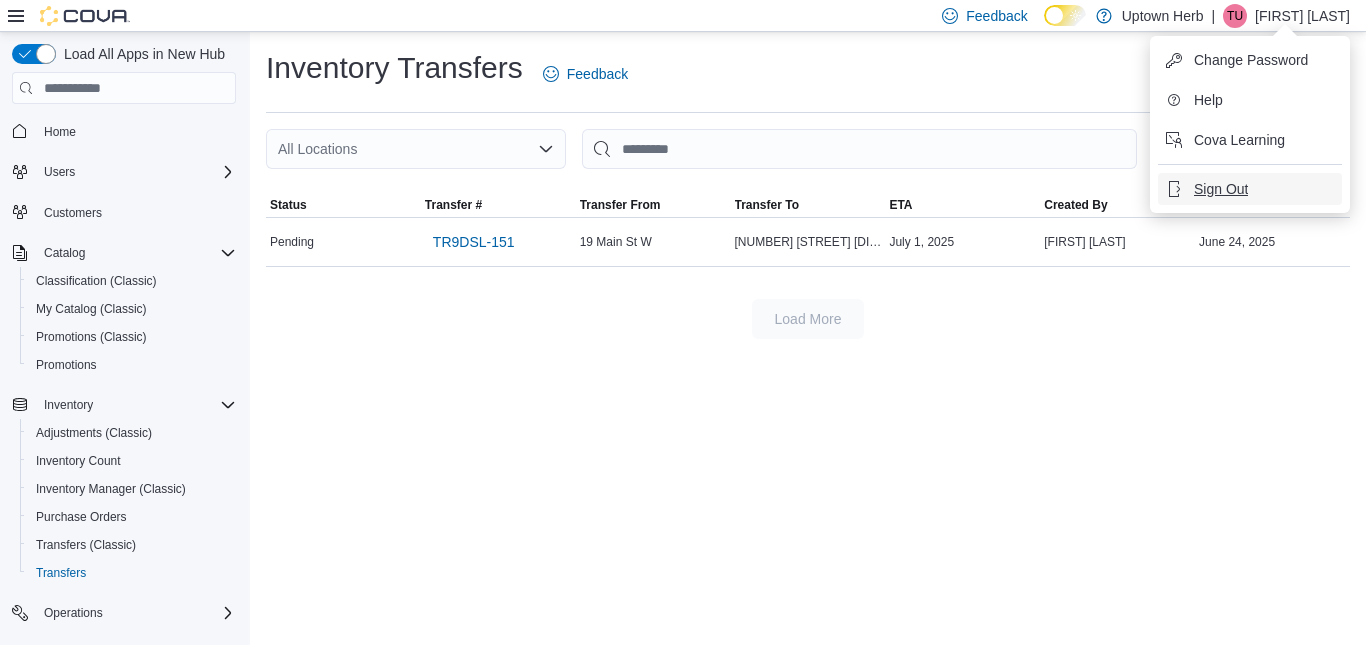 click on "Sign Out" at bounding box center [1221, 189] 